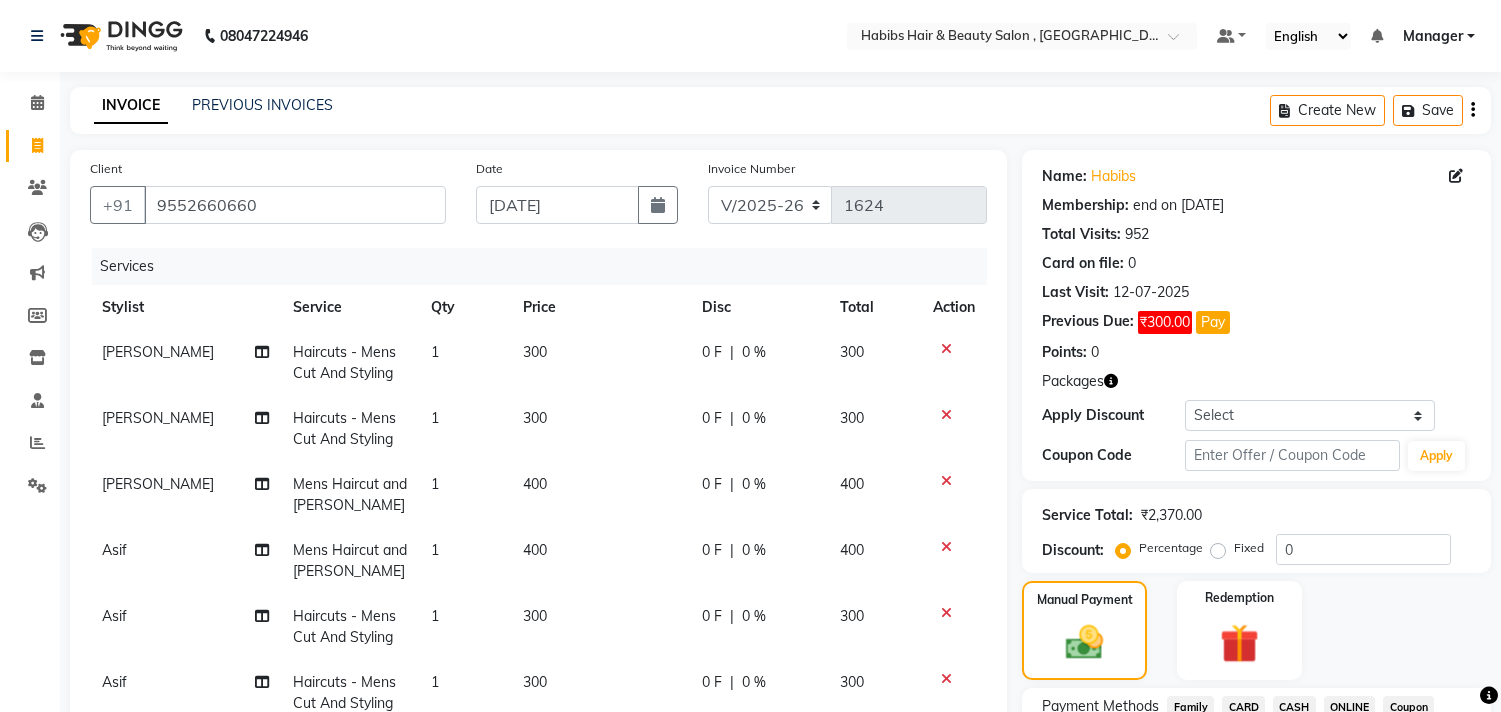select on "4838" 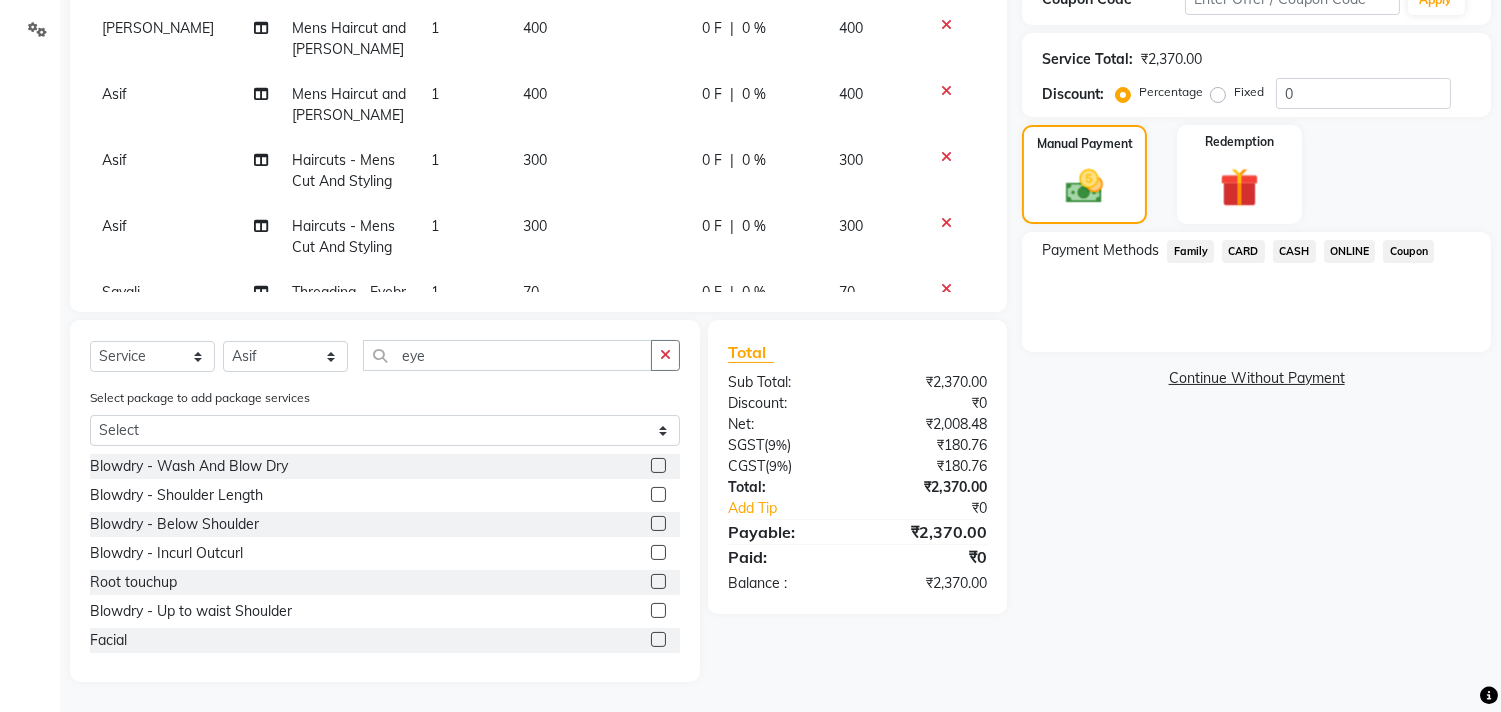 scroll, scrollTop: 0, scrollLeft: 0, axis: both 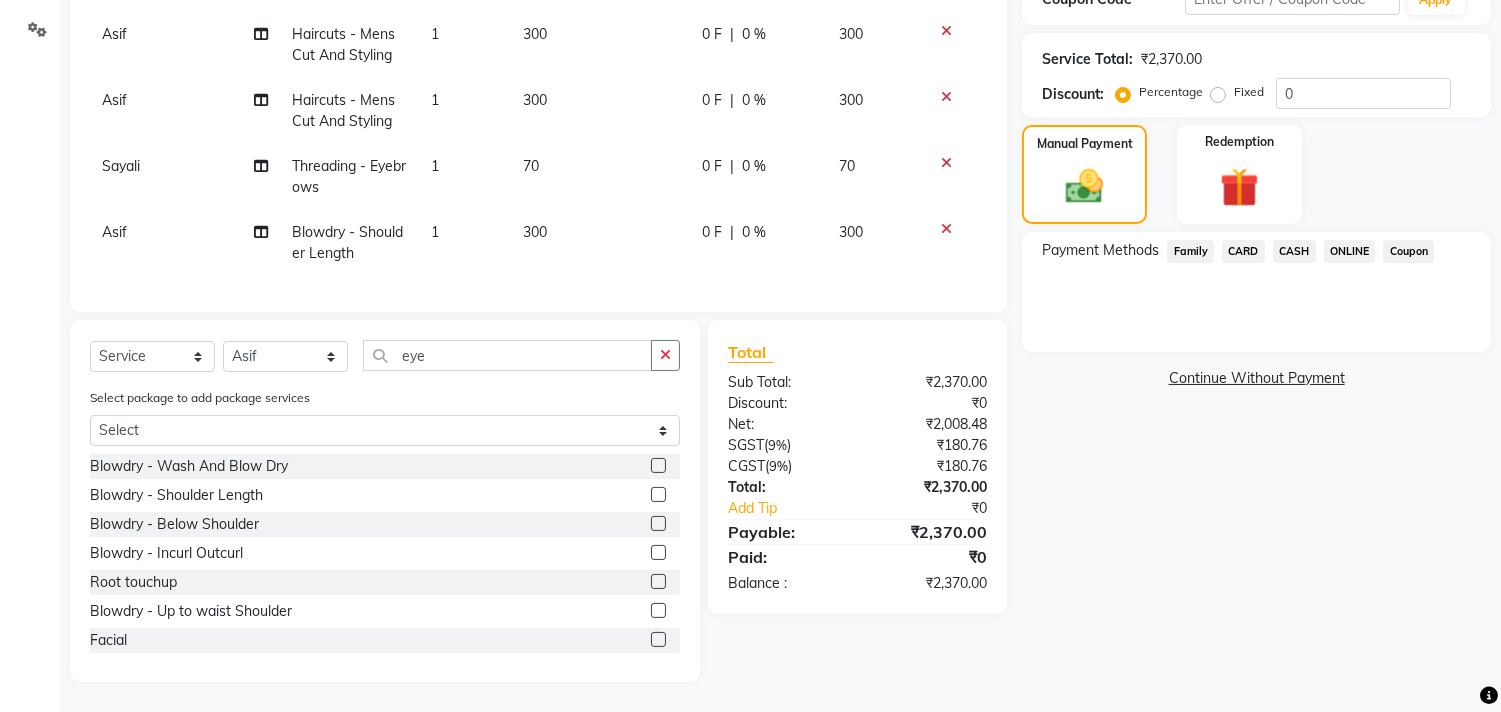 click on "Client [PHONE_NUMBER] Date [DATE] Invoice Number V/2025 V/[PHONE_NUMBER] Services Stylist Service Qty Price Disc Total Action Salman Haircuts -  Mens Cut And Styling 1 300 0 F | 0 % 300 Salman Haircuts -  Mens Cut And Styling 1 300 0 F | 0 % 300 Salman Mens Haircut and [PERSON_NAME] 1 400 0 F | 0 % 400 Asif Mens Haircut and [PERSON_NAME] 1 400 0 F | 0 % 400 Asif Haircuts -  Mens Cut And Styling 1 300 0 F | 0 % 300 Asif Haircuts -  Mens Cut And Styling 1 300 0 F | 0 % 300 [PERSON_NAME] Threading -  Eyebrows 1 70 0 F | 0 % 70 Asif Blowdry  -  Shoulder Length 1 300 0 F | 0 % 300" 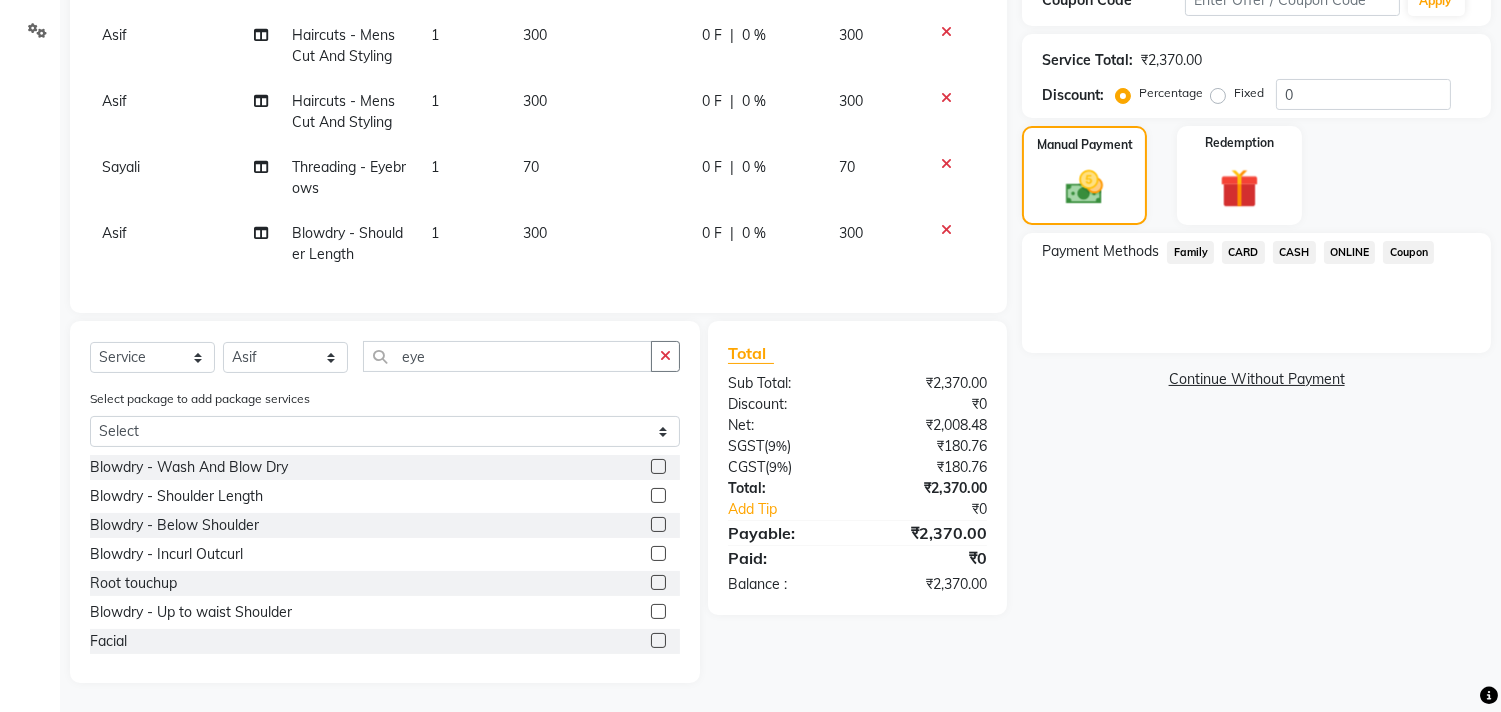 scroll, scrollTop: 456, scrollLeft: 0, axis: vertical 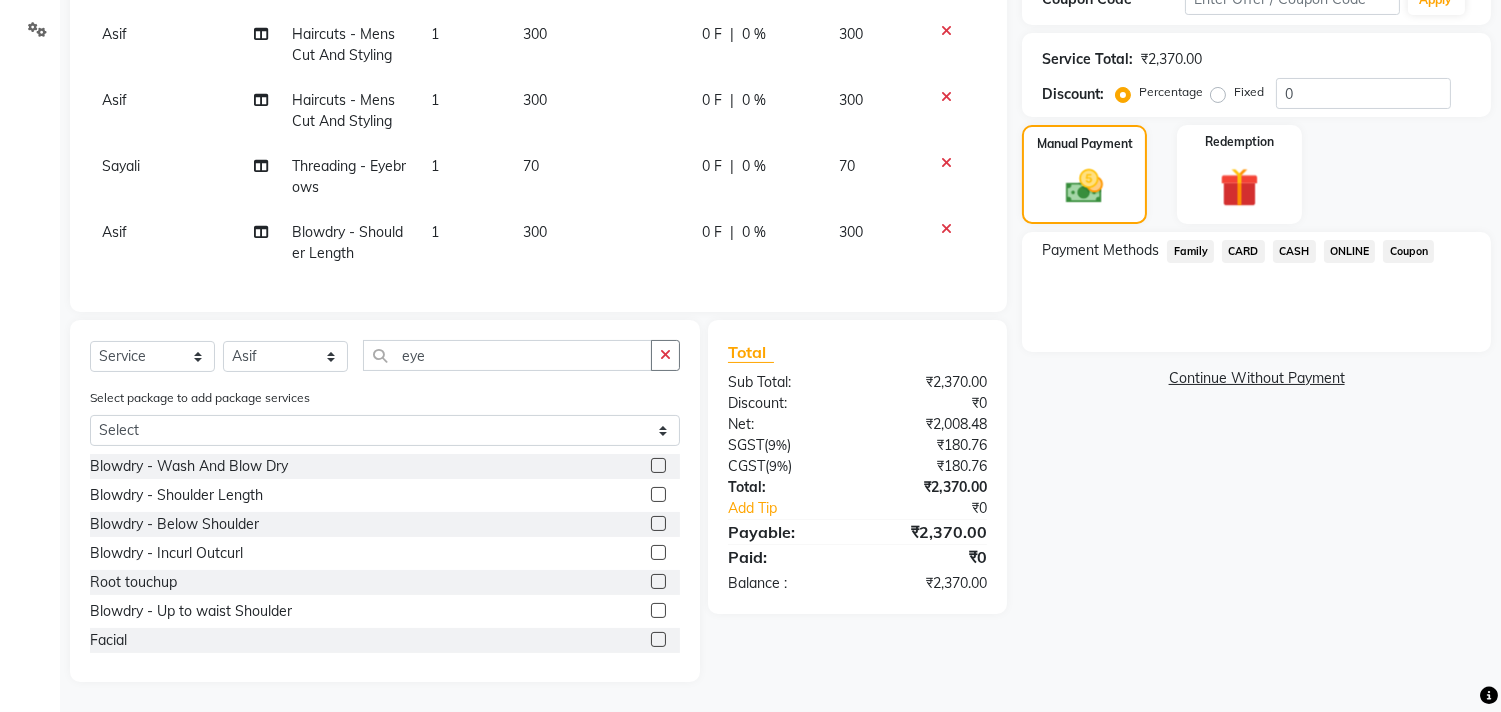 click on "Client [PHONE_NUMBER] Date [DATE] Invoice Number V/2025 V/[PHONE_NUMBER] Services Stylist Service Qty Price Disc Total Action Salman Haircuts -  Mens Cut And Styling 1 300 0 F | 0 % 300 Salman Haircuts -  Mens Cut And Styling 1 300 0 F | 0 % 300 Salman Mens Haircut and [PERSON_NAME] 1 400 0 F | 0 % 400 Asif Mens Haircut and [PERSON_NAME] 1 400 0 F | 0 % 400 Asif Haircuts -  Mens Cut And Styling 1 300 0 F | 0 % 300 Asif Haircuts -  Mens Cut And Styling 1 300 0 F | 0 % 300 [PERSON_NAME] Threading -  Eyebrows 1 70 0 F | 0 % 70 Asif Blowdry  -  Shoulder Length 1 300 0 F | 0 % 300 Select  Service  Product  Membership  Package Voucher Prepaid Gift Card  Select Stylist [PERSON_NAME] Manager M M [PERSON_NAME] [PERSON_NAME] Sameer [PERSON_NAME] [PERSON_NAME] [PERSON_NAME] eye Select package to add package services Select [PERSON_NAME] Blowdry  -  Wash And Blow Dry  Blowdry  -  Shoulder Length  Blowdry  -  Below Shoulder  Blowdry  -  Incurl Outcurl  Root touchup  Blowdry  -  Up to waist Shoulder  Facial  Basic Makeup  [PERSON_NAME] Color  Deep Conditioning  Total" 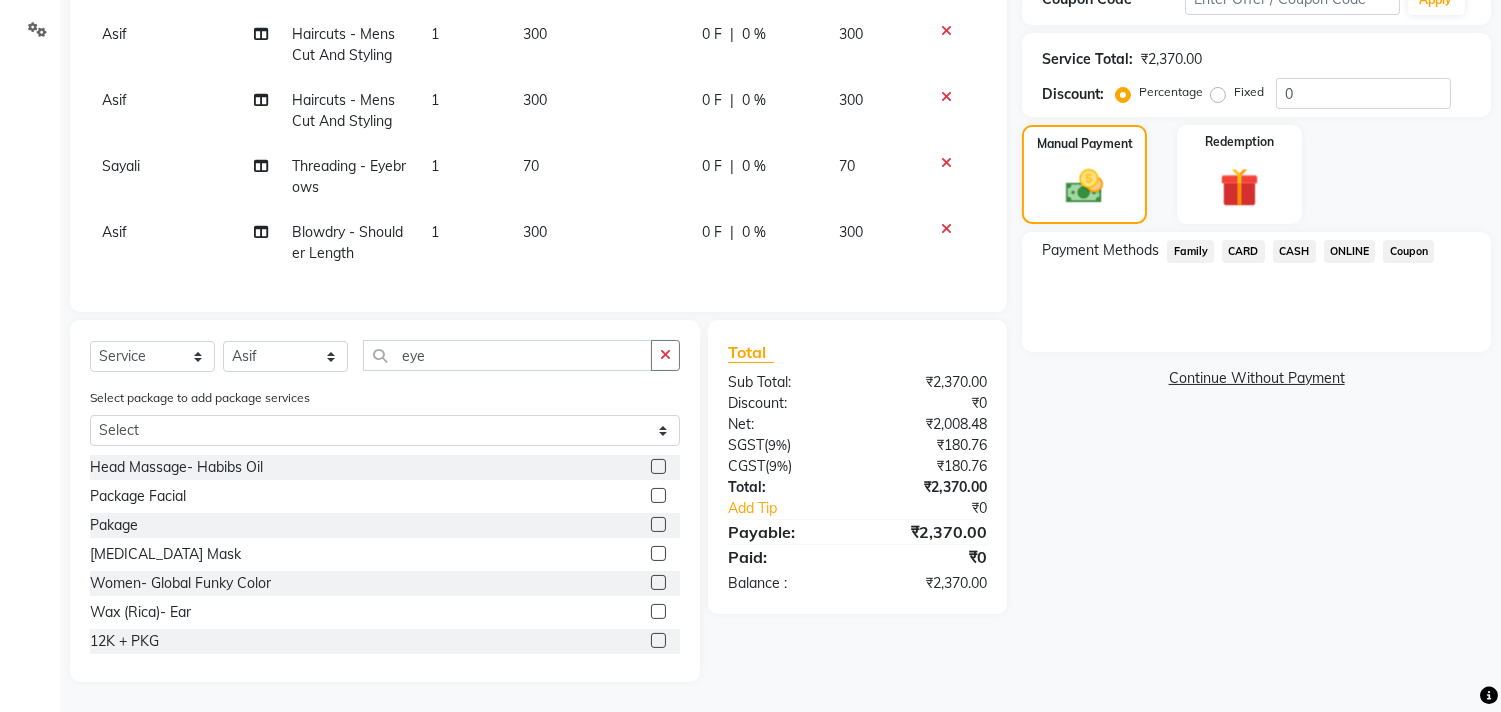 scroll, scrollTop: 523, scrollLeft: 0, axis: vertical 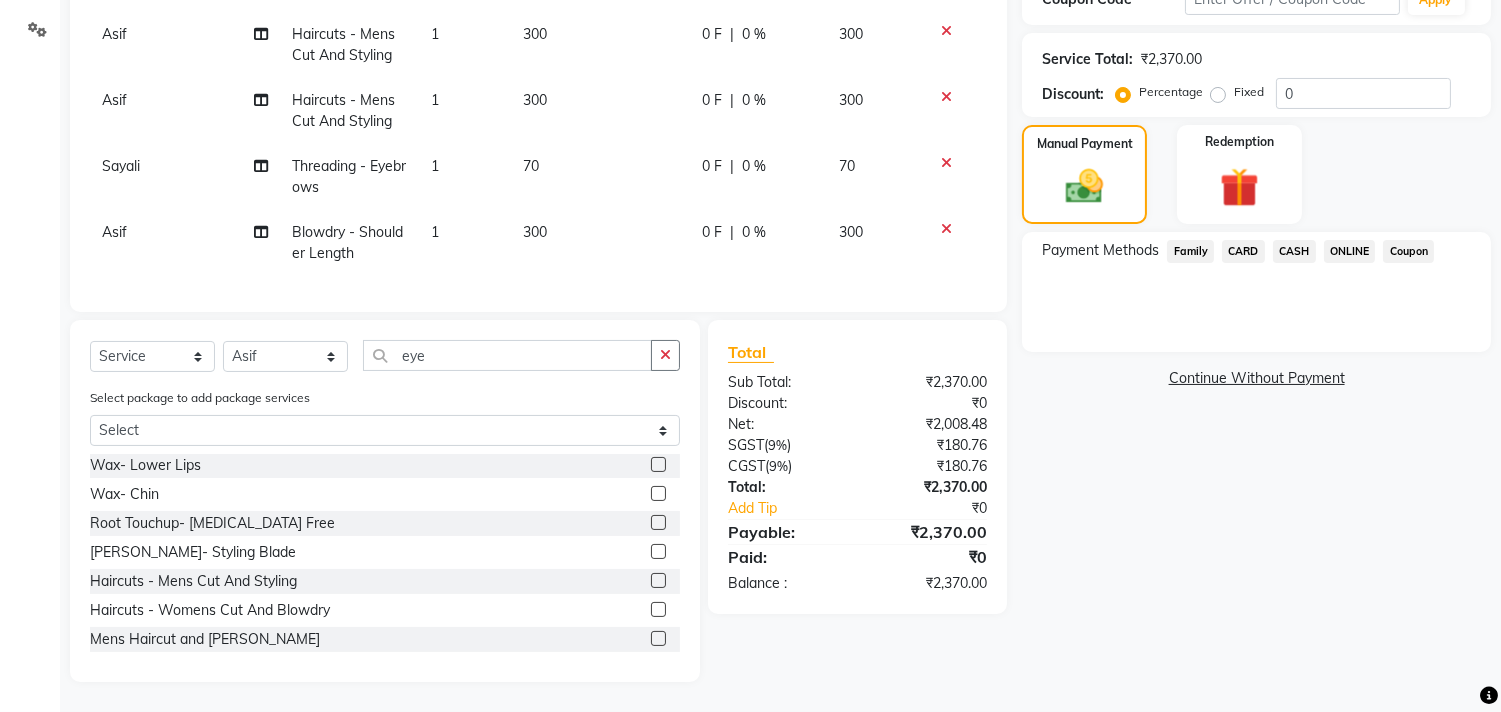 click 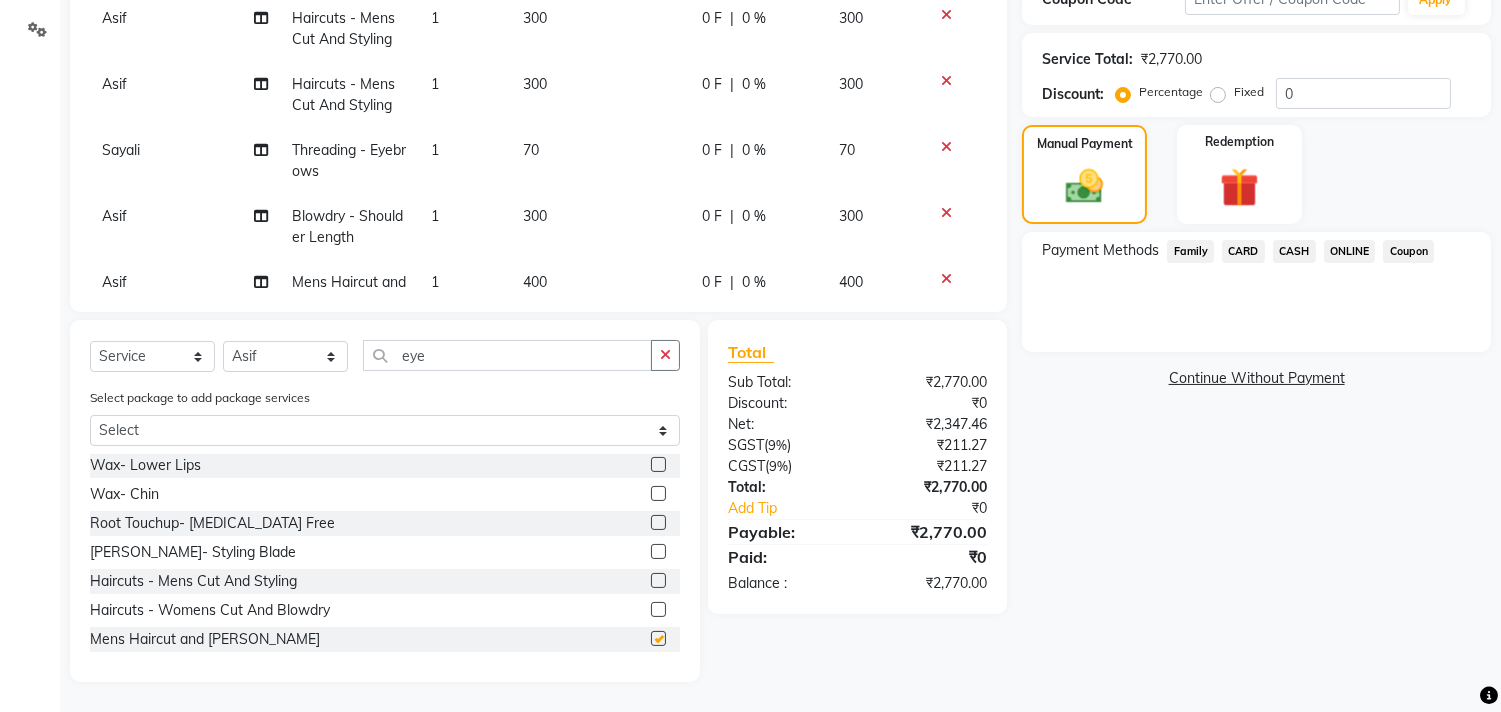 checkbox on "false" 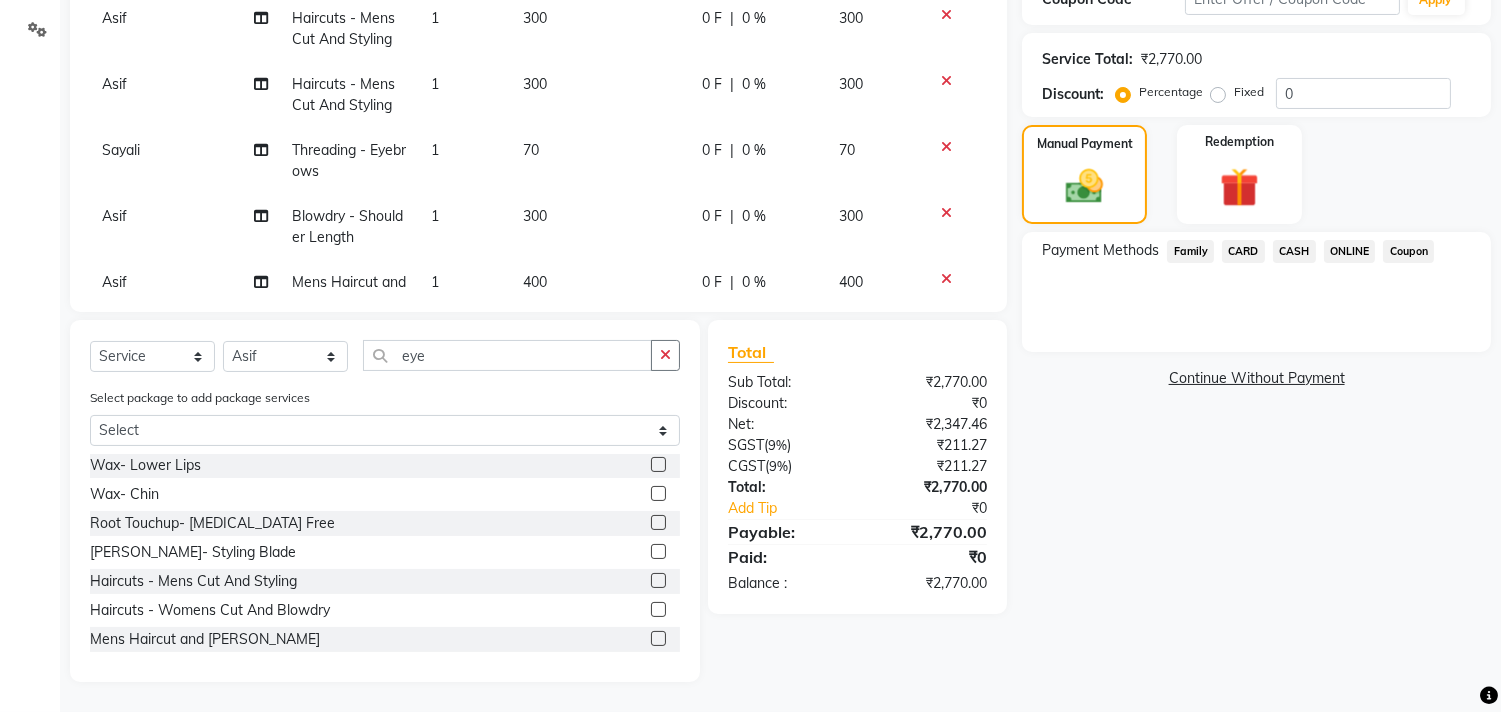 click 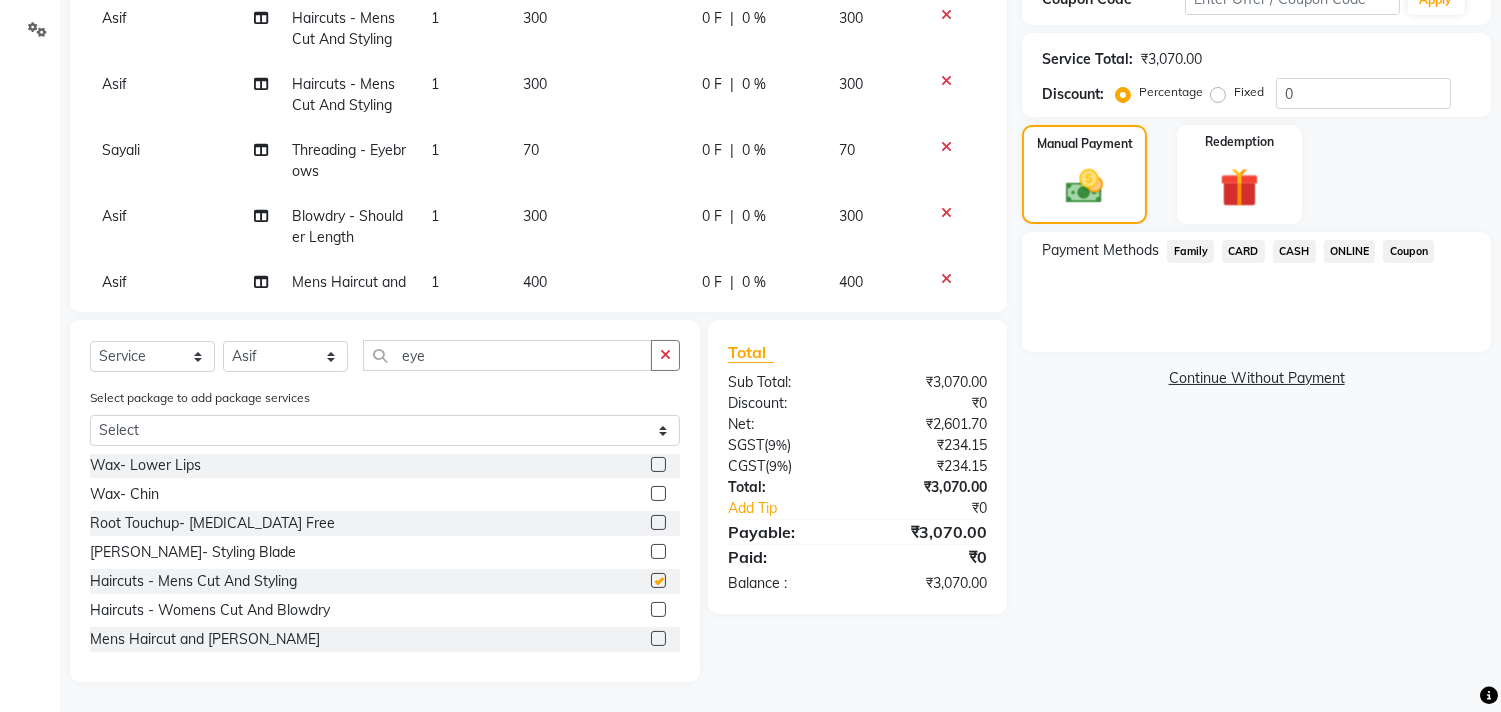 checkbox on "false" 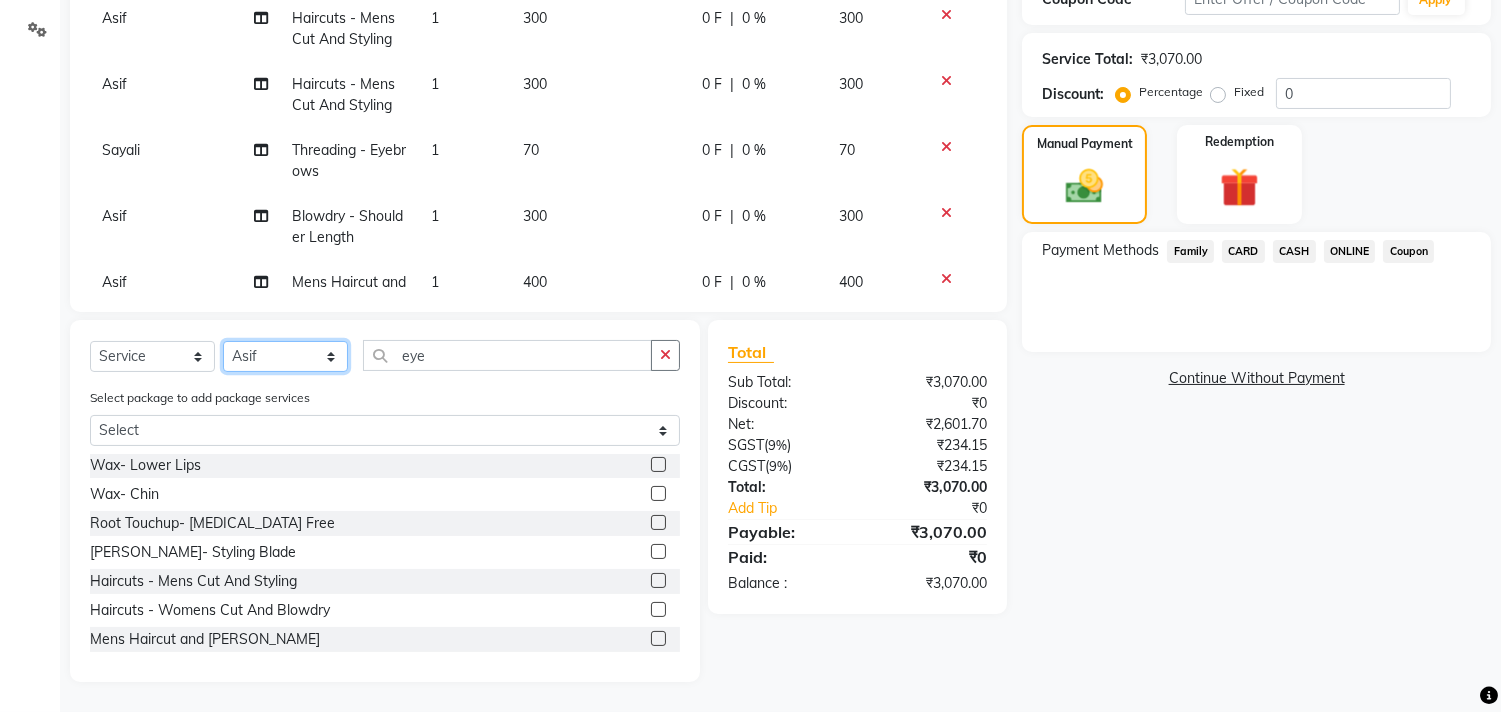 click on "Select Stylist [PERSON_NAME] Manager M M [PERSON_NAME] [PERSON_NAME] Sameer [PERSON_NAME] [PERSON_NAME] [PERSON_NAME]" 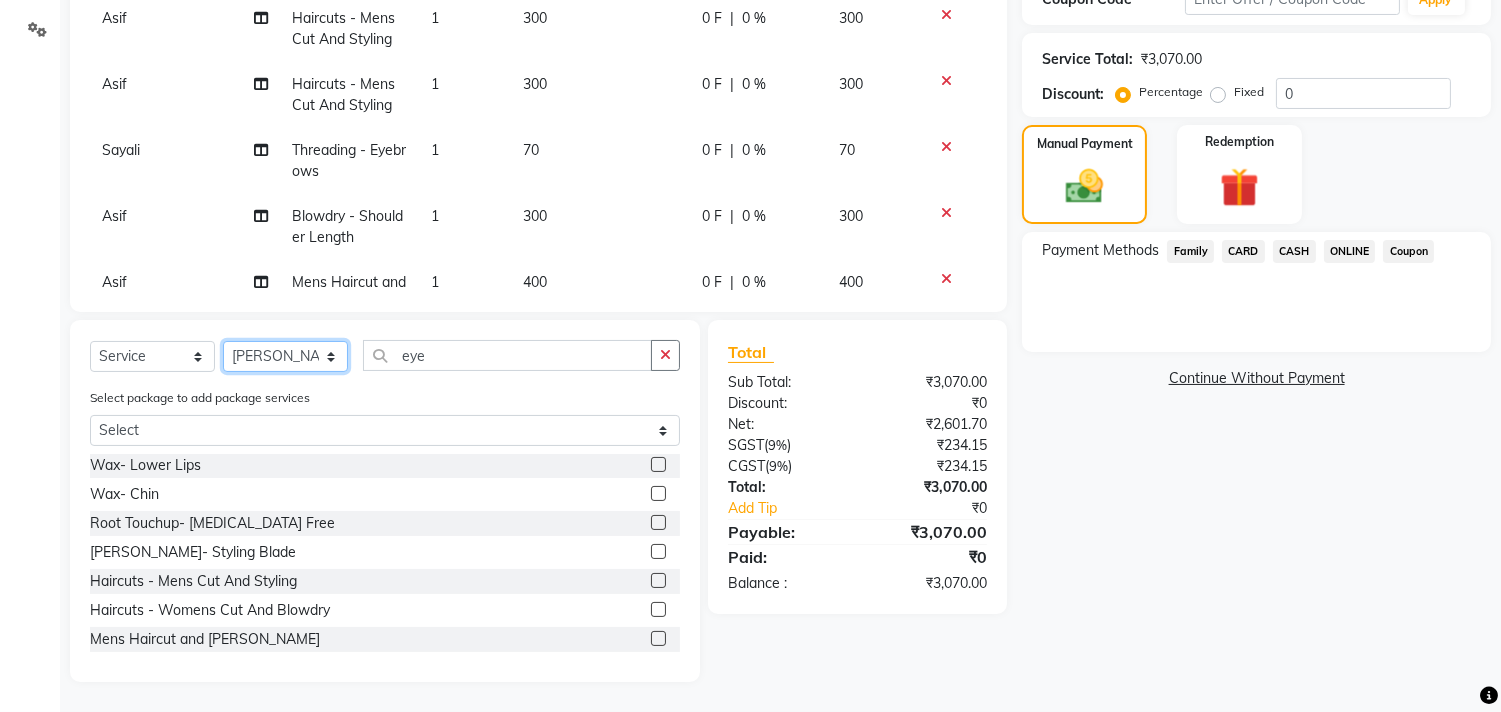 click on "Select Stylist [PERSON_NAME] Manager M M [PERSON_NAME] [PERSON_NAME] Sameer [PERSON_NAME] [PERSON_NAME] [PERSON_NAME]" 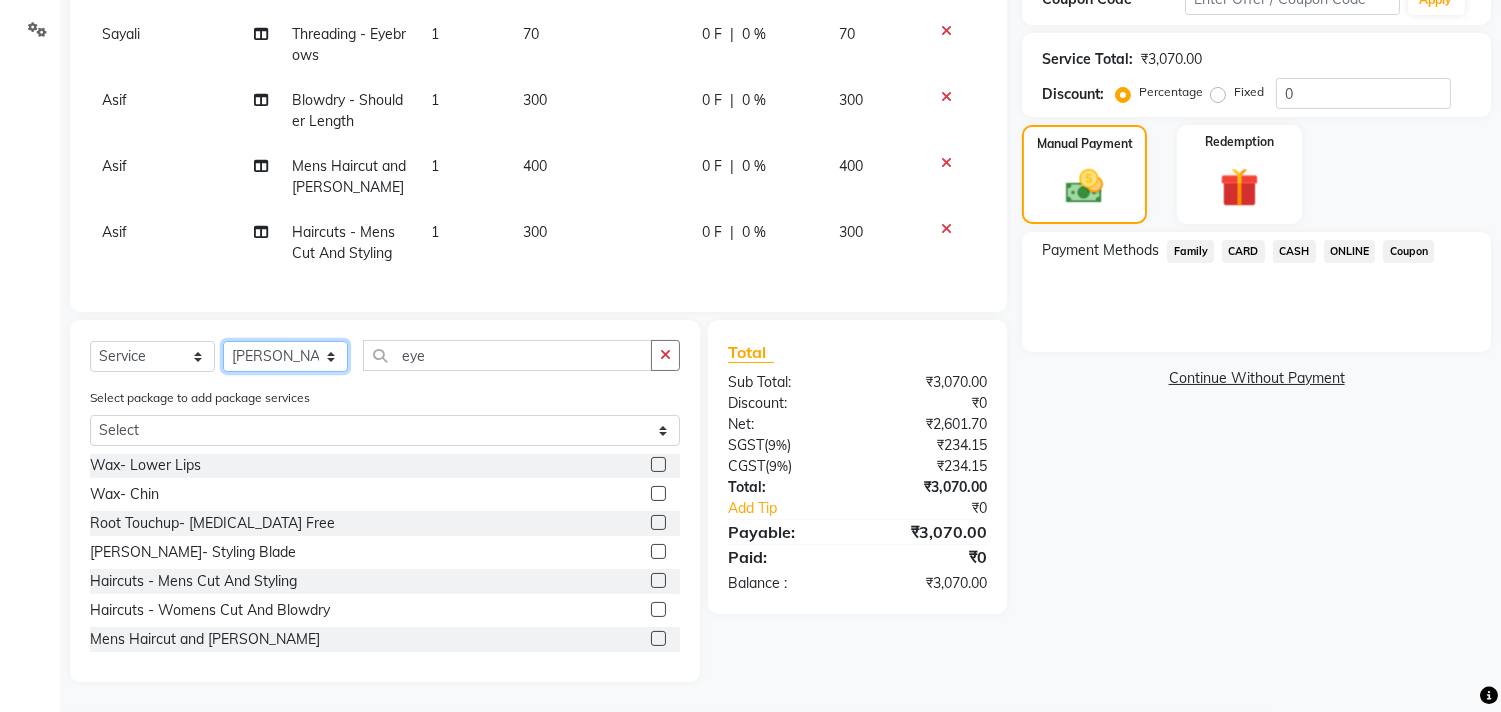 scroll, scrollTop: 274, scrollLeft: 0, axis: vertical 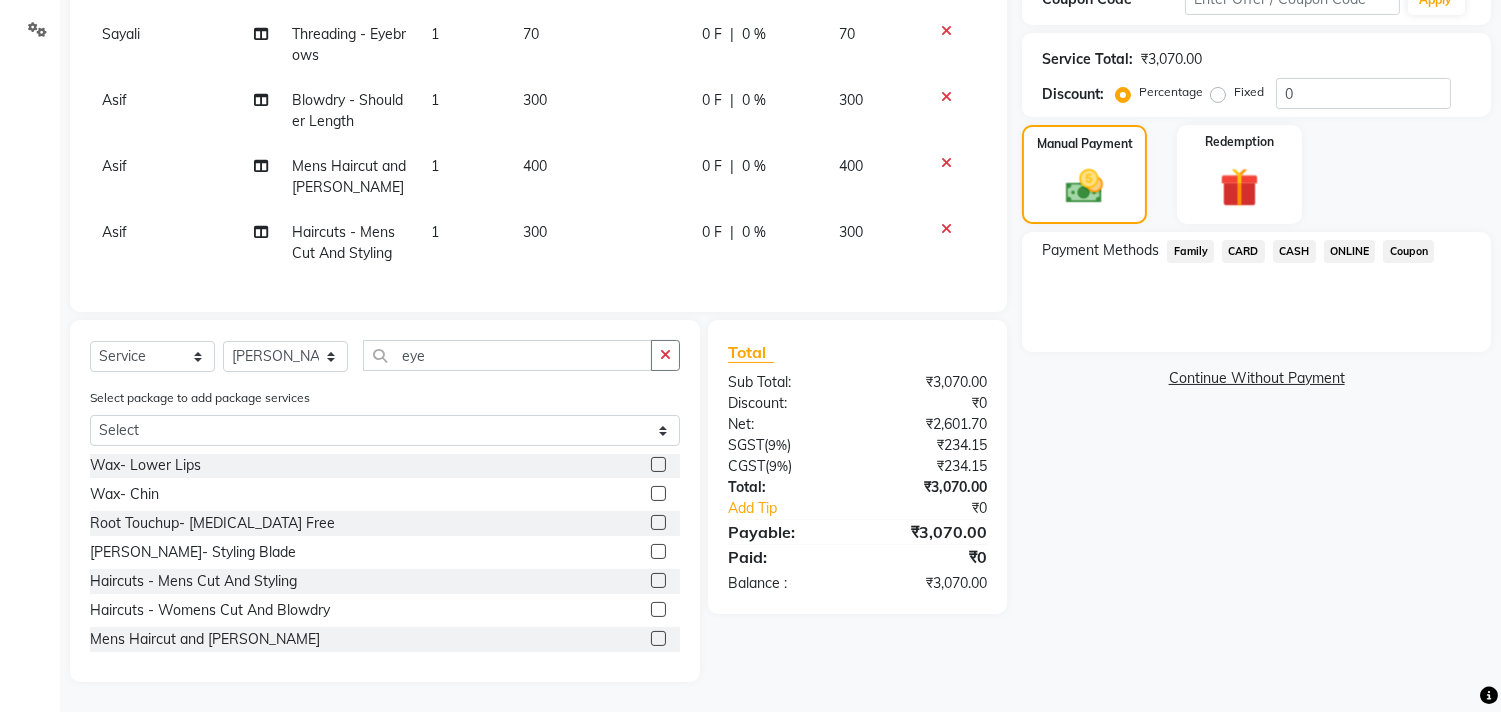 click on "Total" 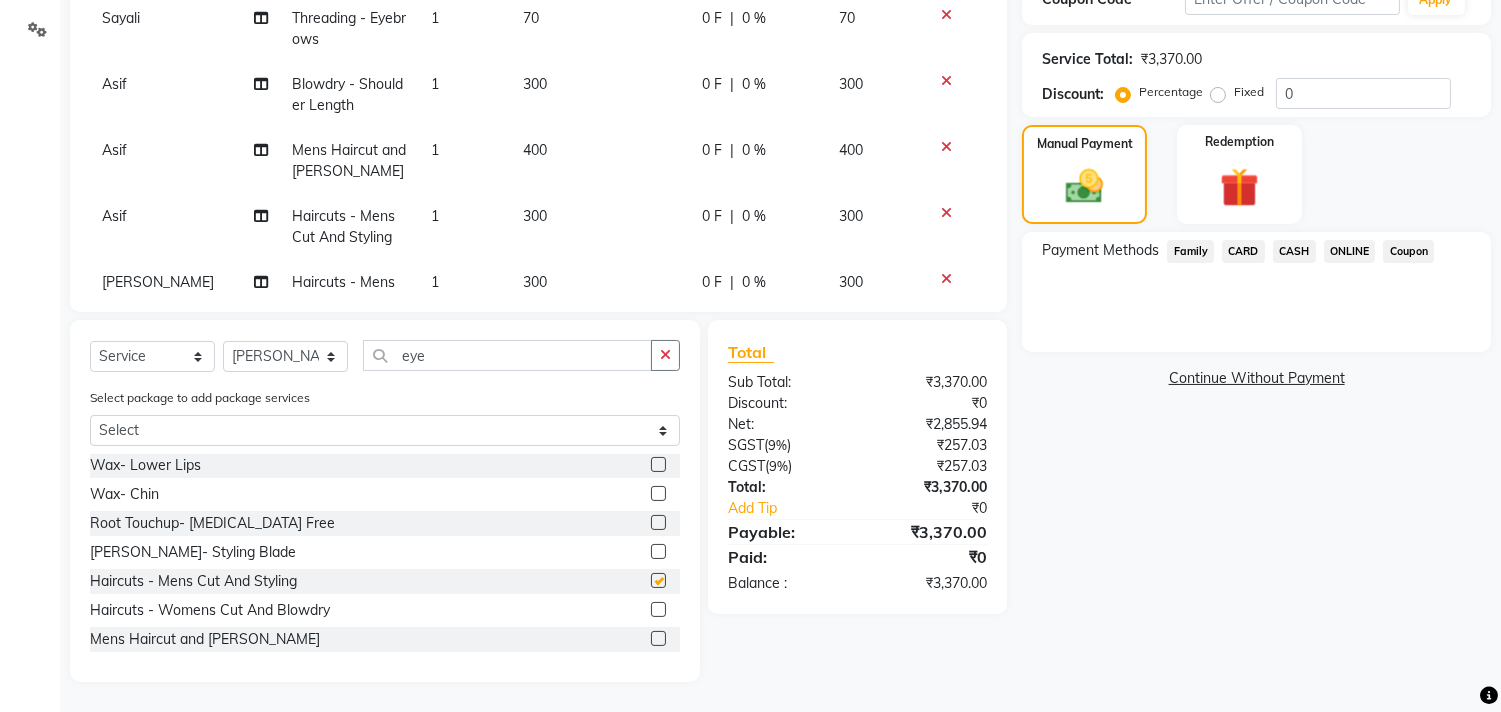 checkbox on "false" 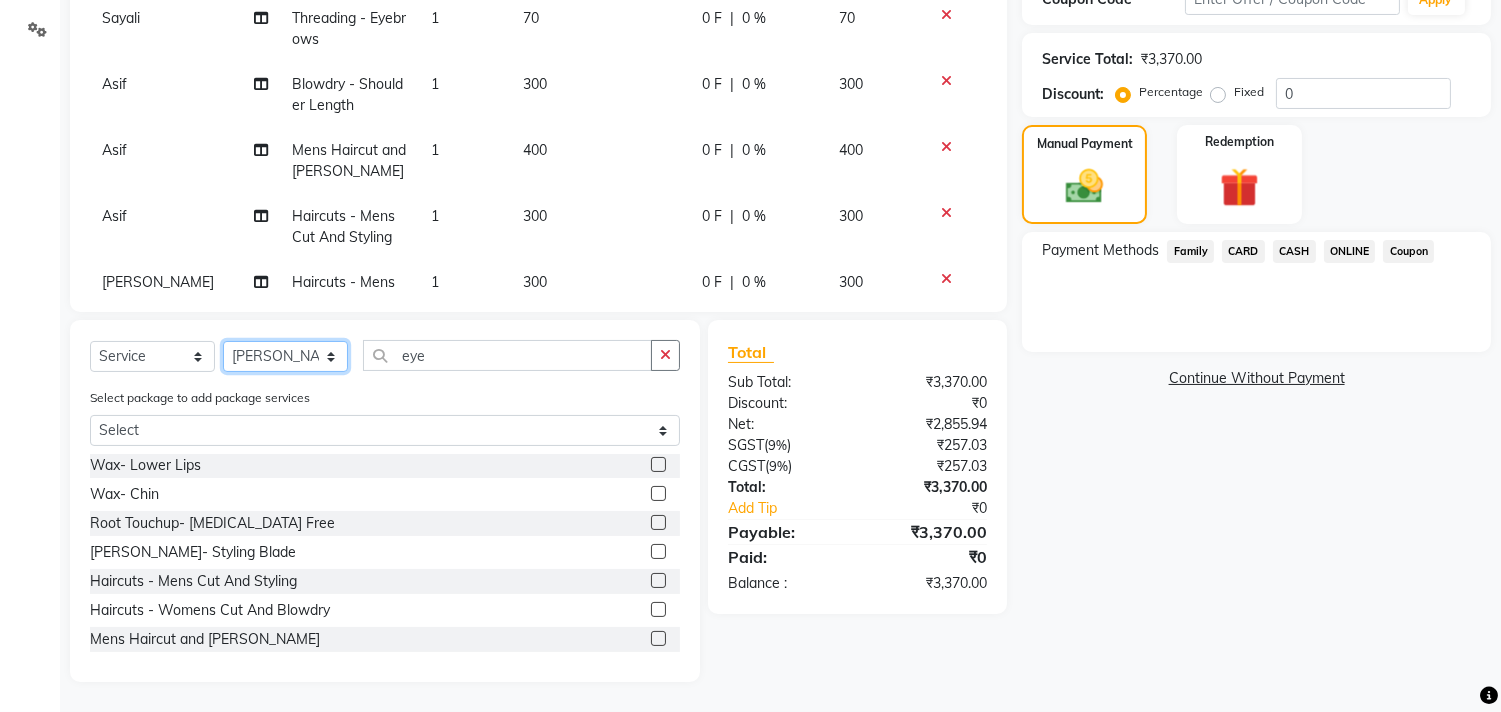 drag, startPoint x: 277, startPoint y: 357, endPoint x: 277, endPoint y: 346, distance: 11 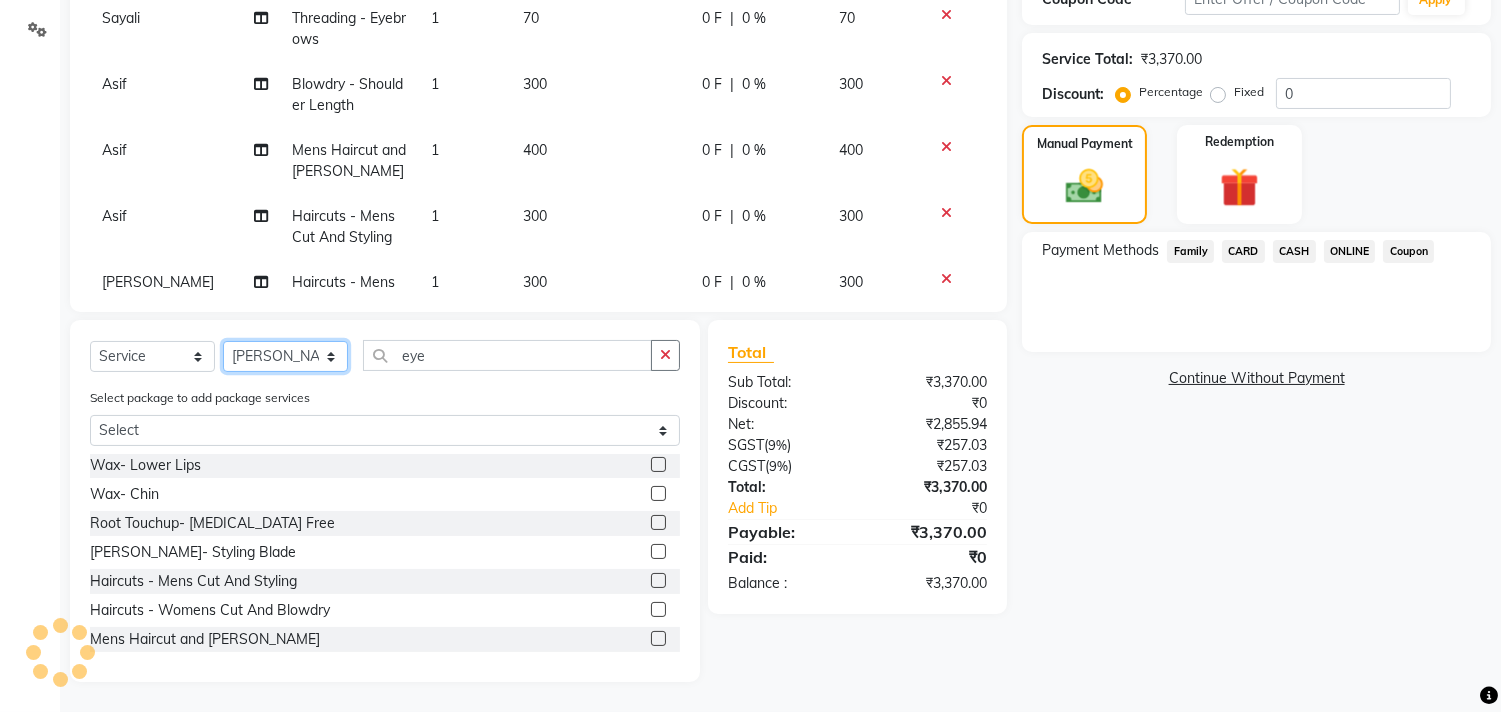 select on "35506" 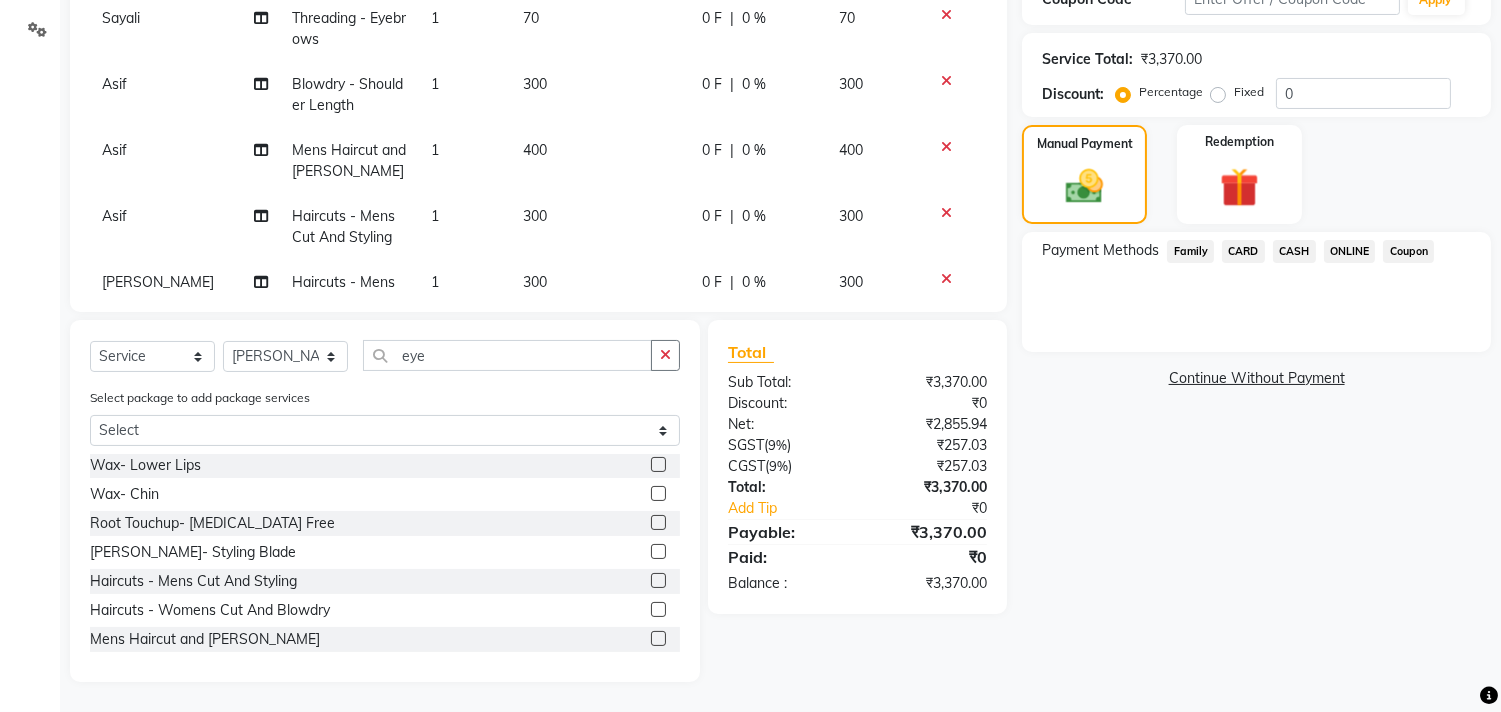 click 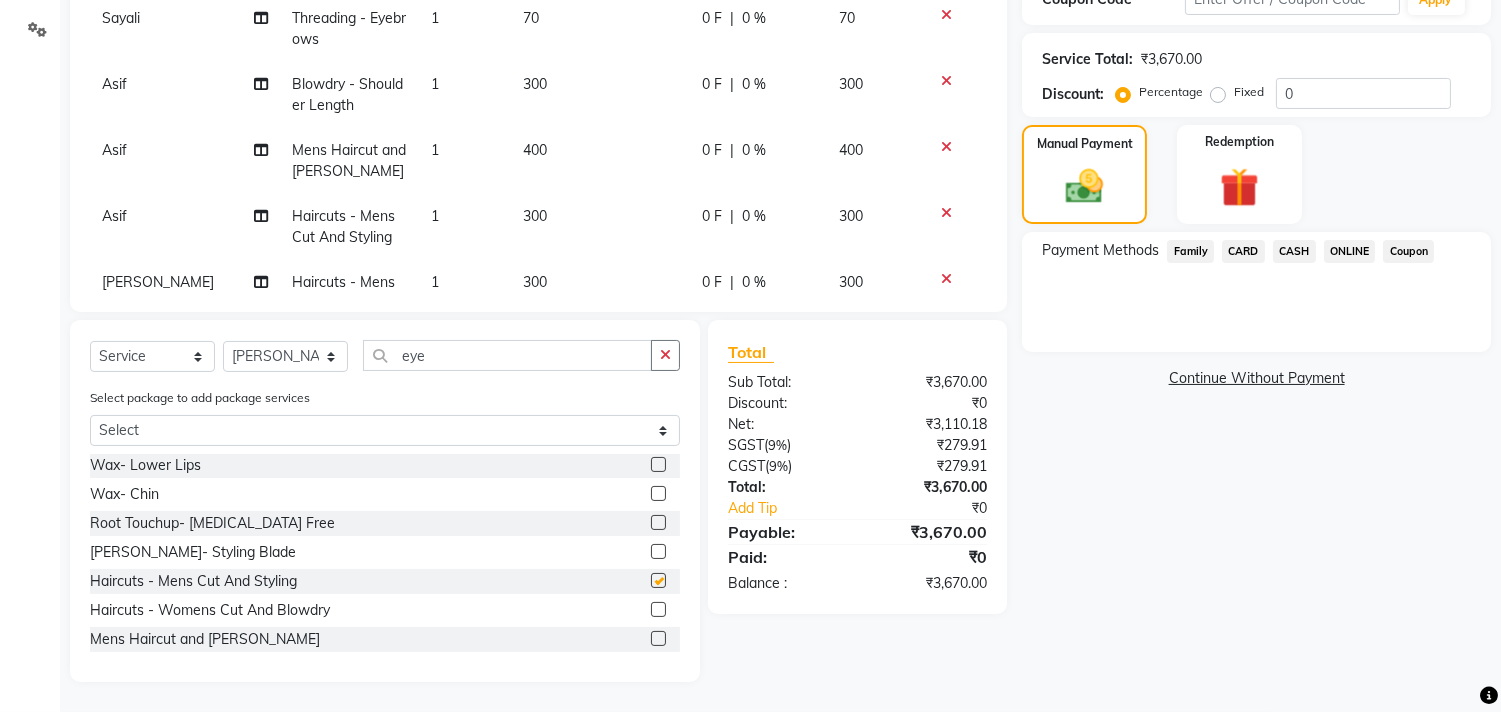 checkbox on "false" 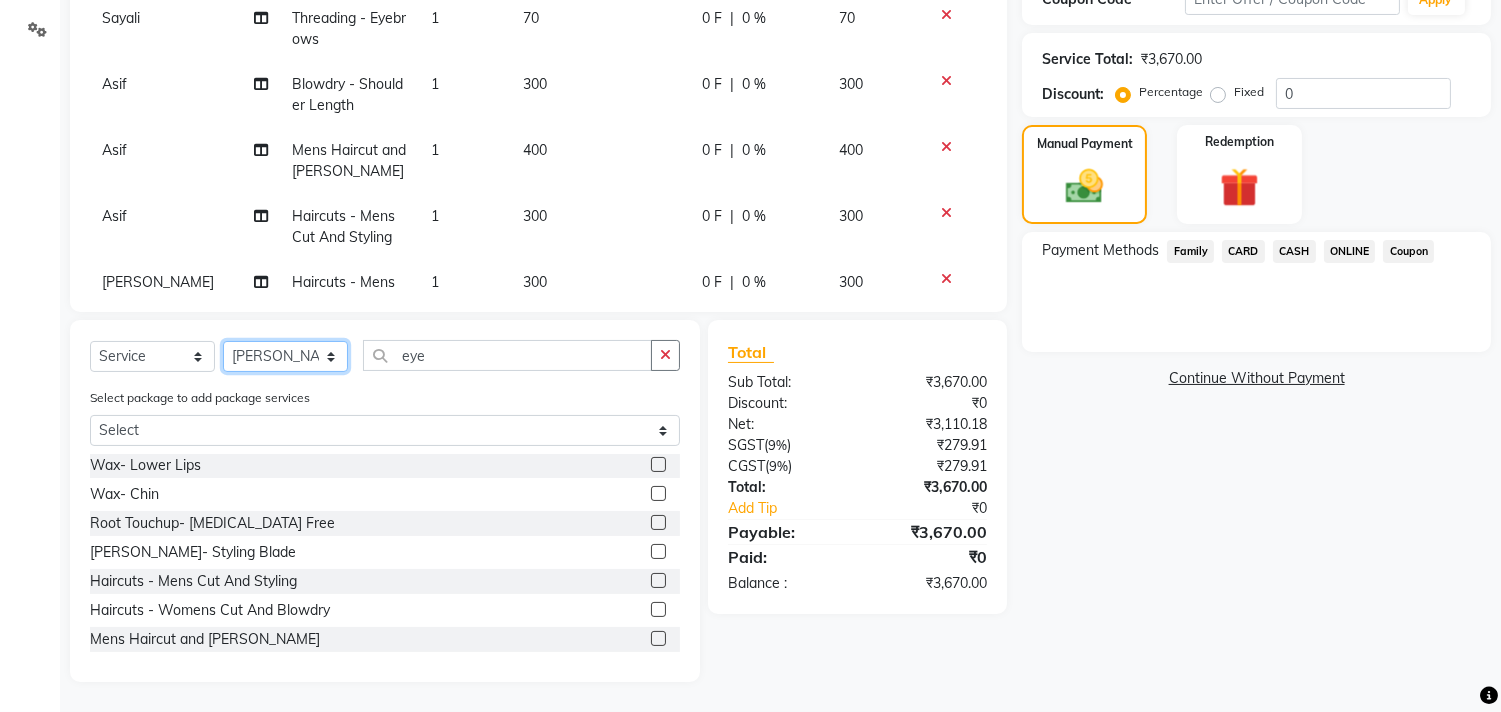 click on "Select Stylist [PERSON_NAME] Manager M M [PERSON_NAME] [PERSON_NAME] Sameer [PERSON_NAME] [PERSON_NAME] [PERSON_NAME]" 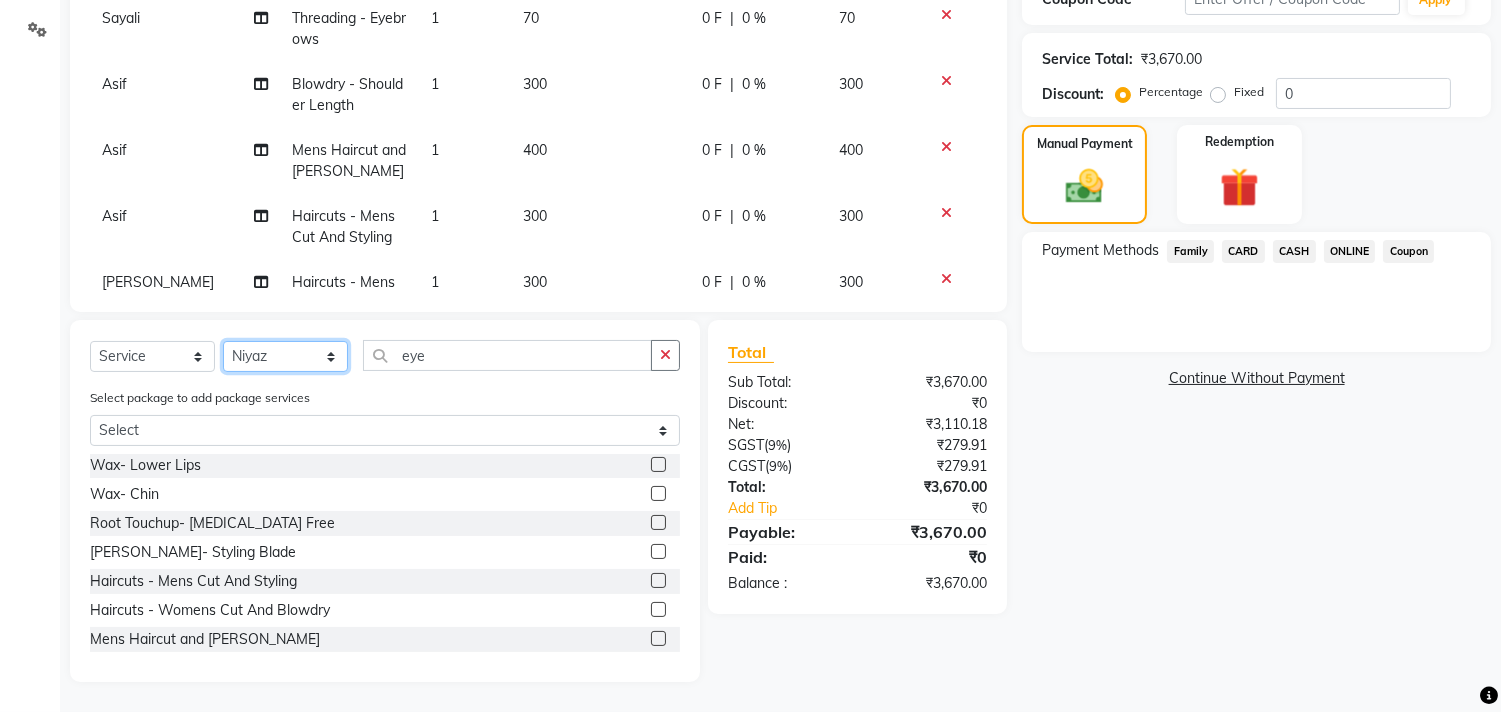 click on "Select Stylist [PERSON_NAME] Manager M M [PERSON_NAME] [PERSON_NAME] Sameer [PERSON_NAME] [PERSON_NAME] [PERSON_NAME]" 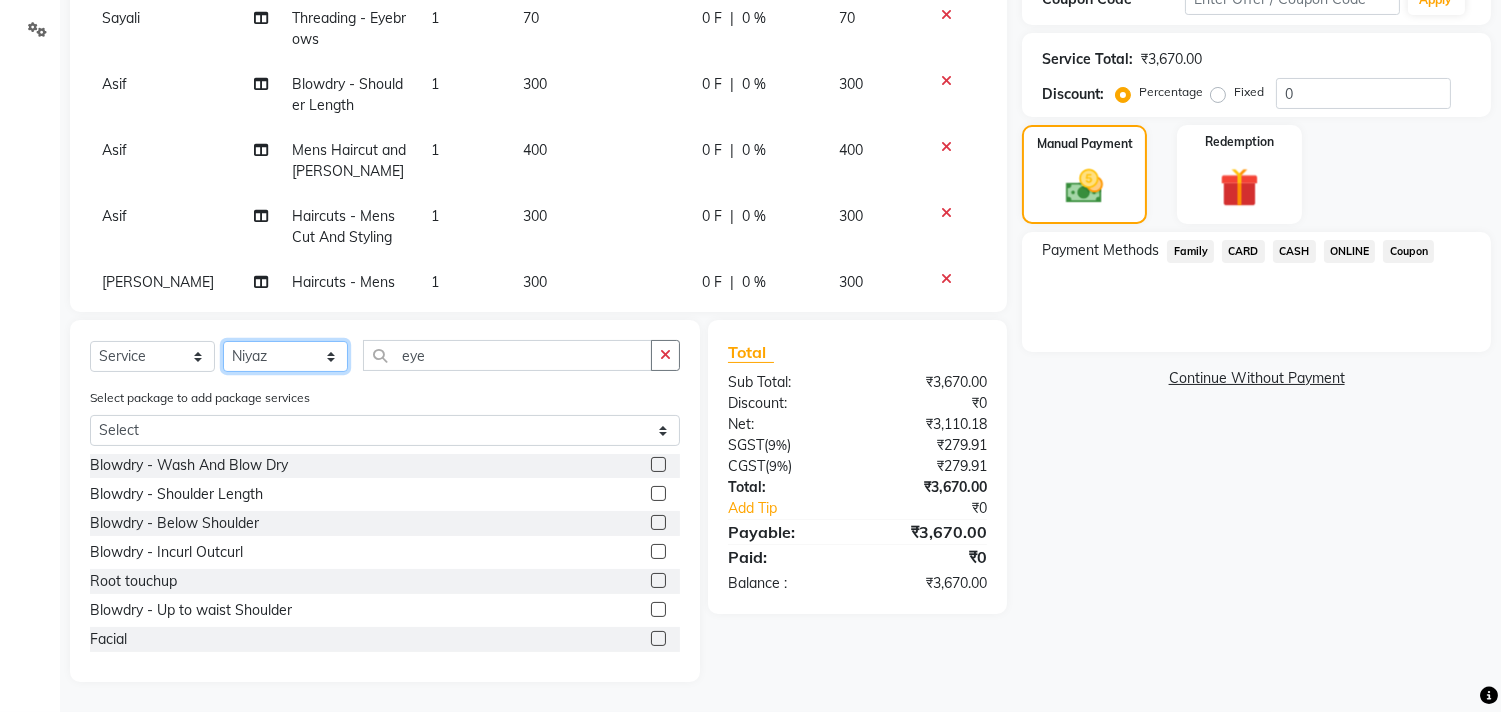 scroll, scrollTop: 0, scrollLeft: 0, axis: both 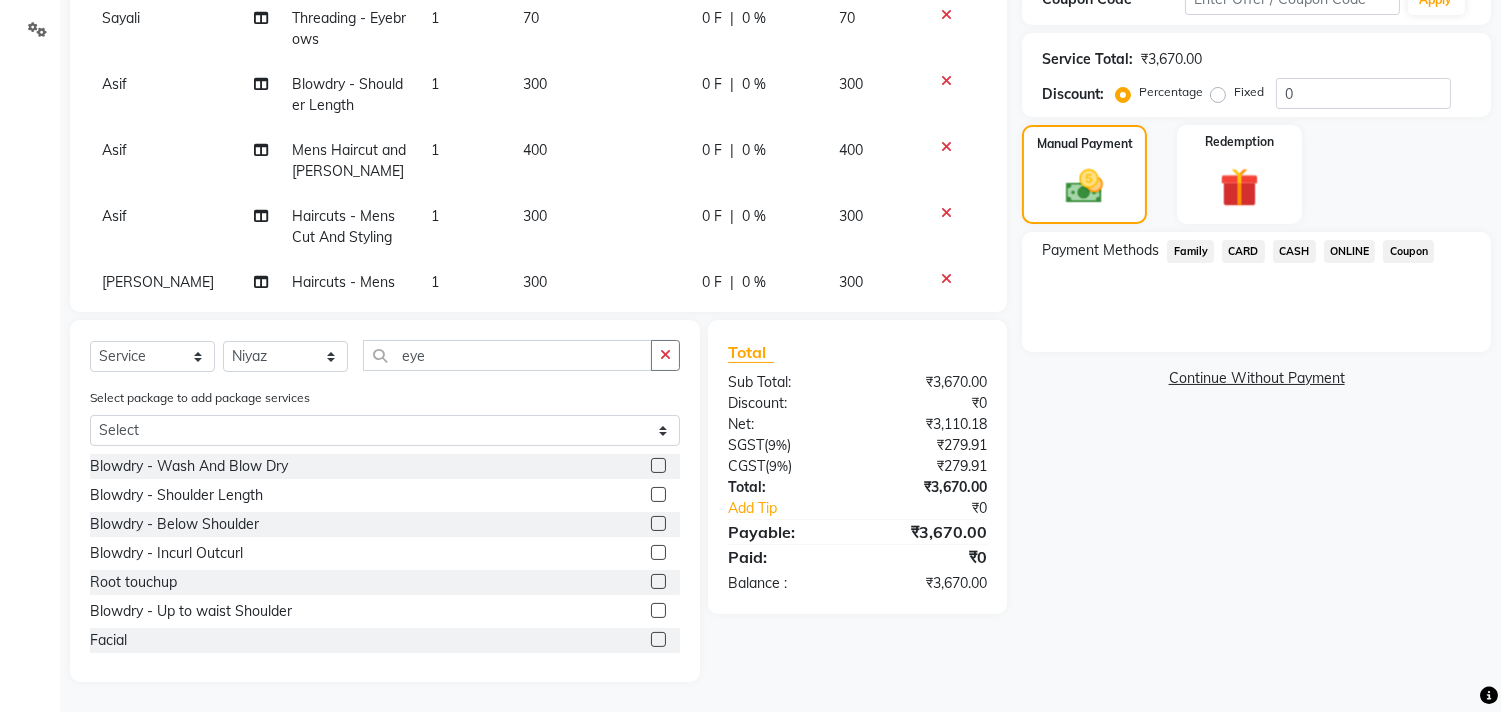 click 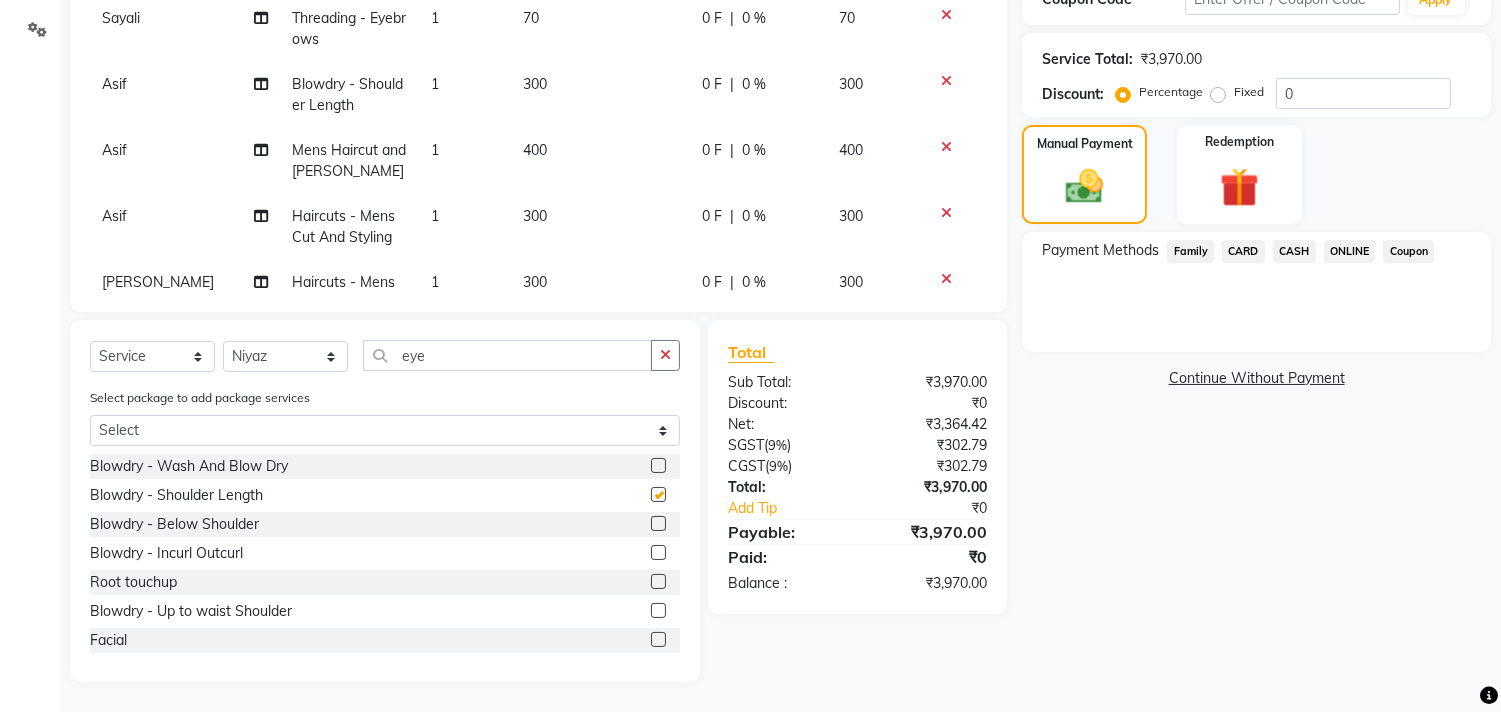 checkbox on "false" 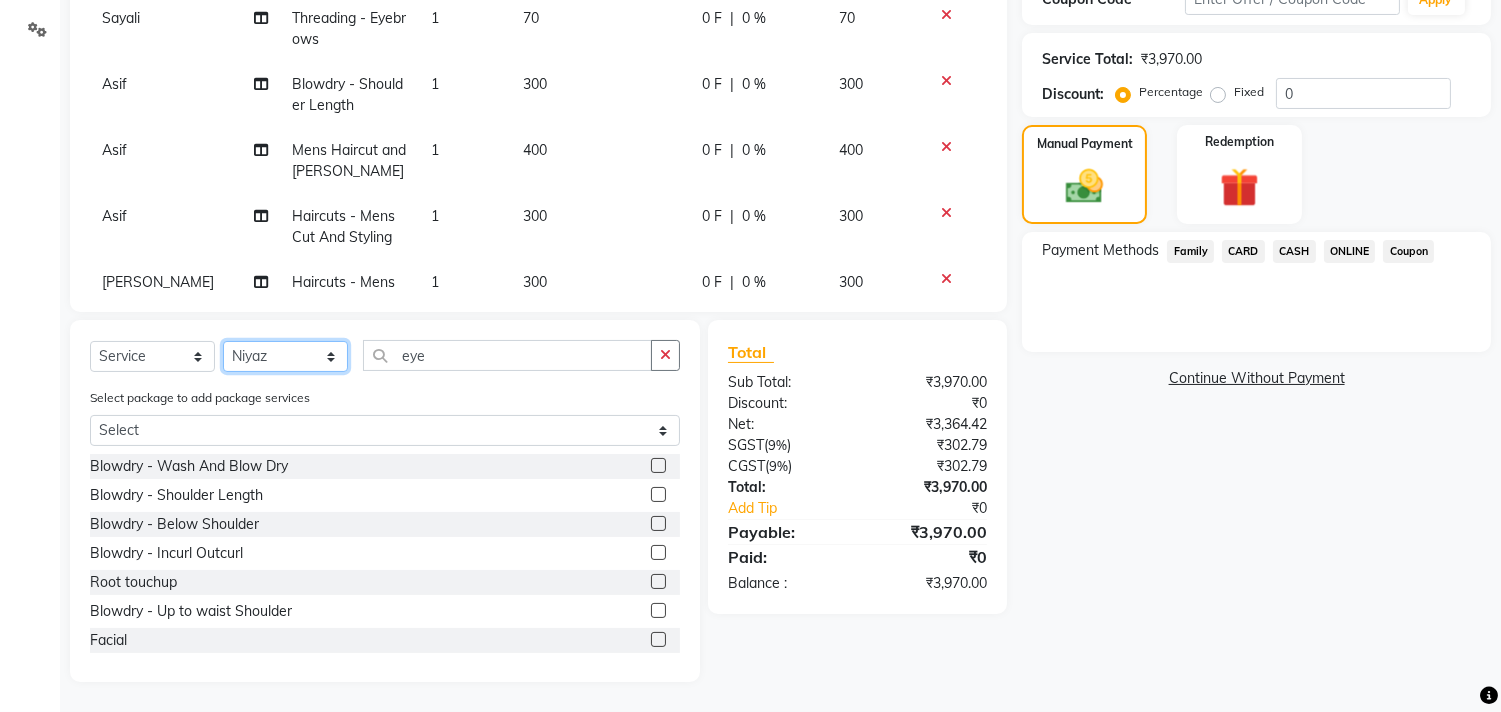 click on "Select Stylist [PERSON_NAME] Manager M M [PERSON_NAME] [PERSON_NAME] Sameer [PERSON_NAME] [PERSON_NAME] [PERSON_NAME]" 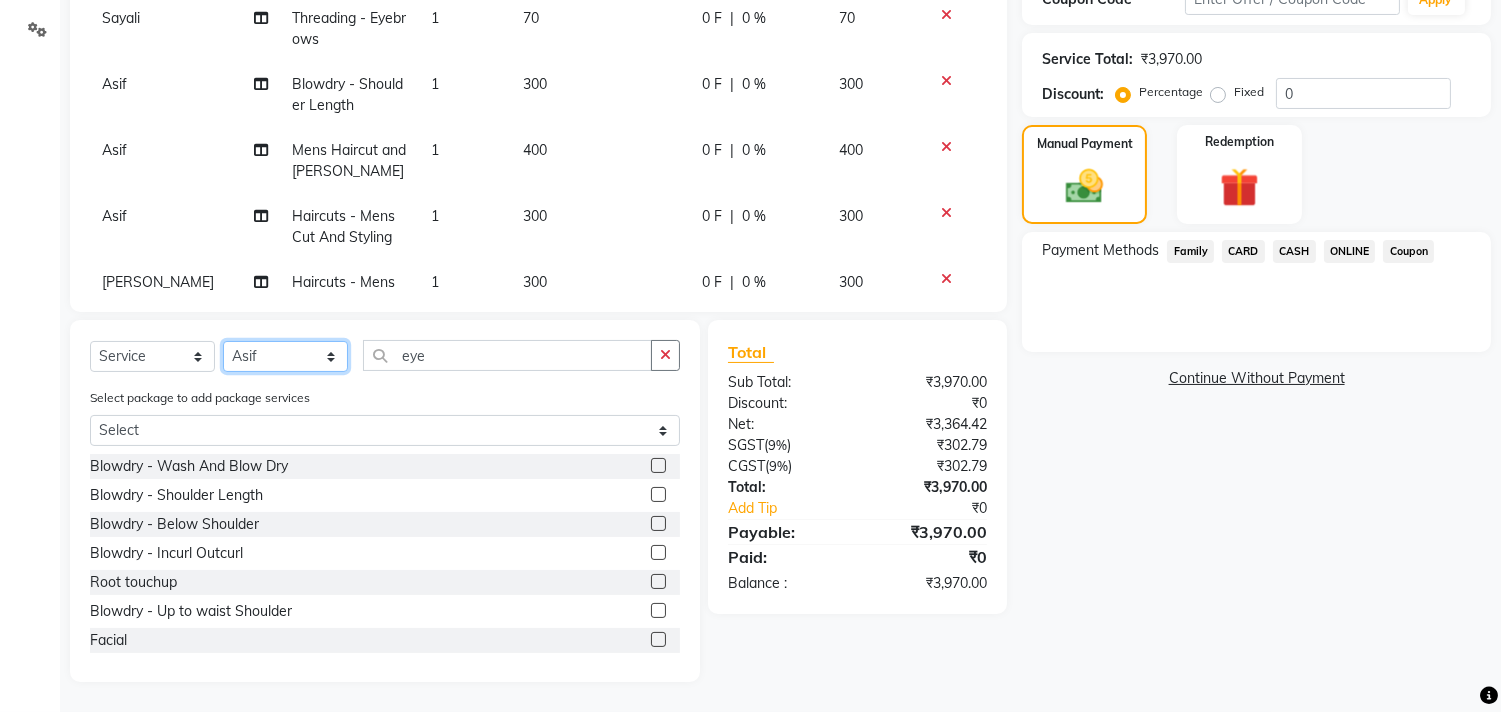 click on "Select Stylist [PERSON_NAME] Manager M M [PERSON_NAME] [PERSON_NAME] Sameer [PERSON_NAME] [PERSON_NAME] [PERSON_NAME]" 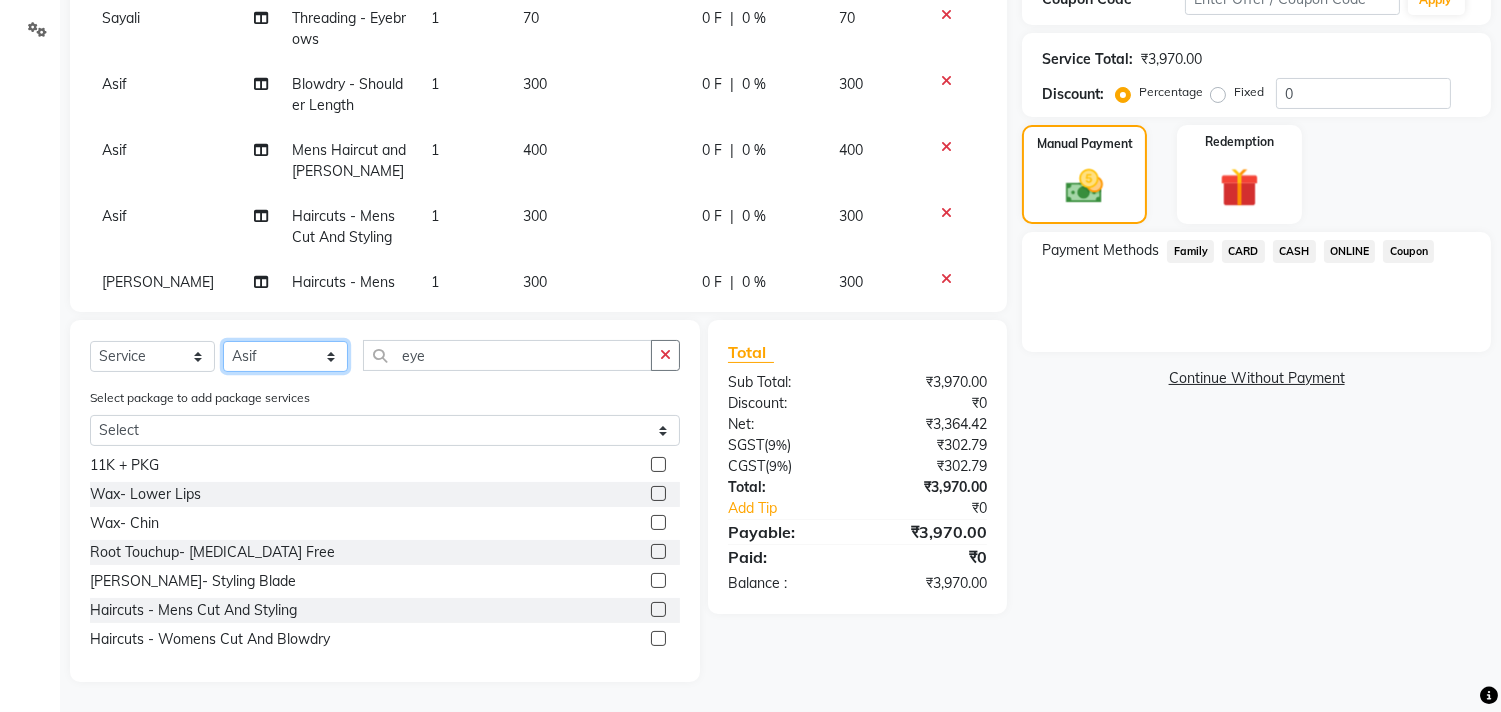 scroll, scrollTop: 697, scrollLeft: 0, axis: vertical 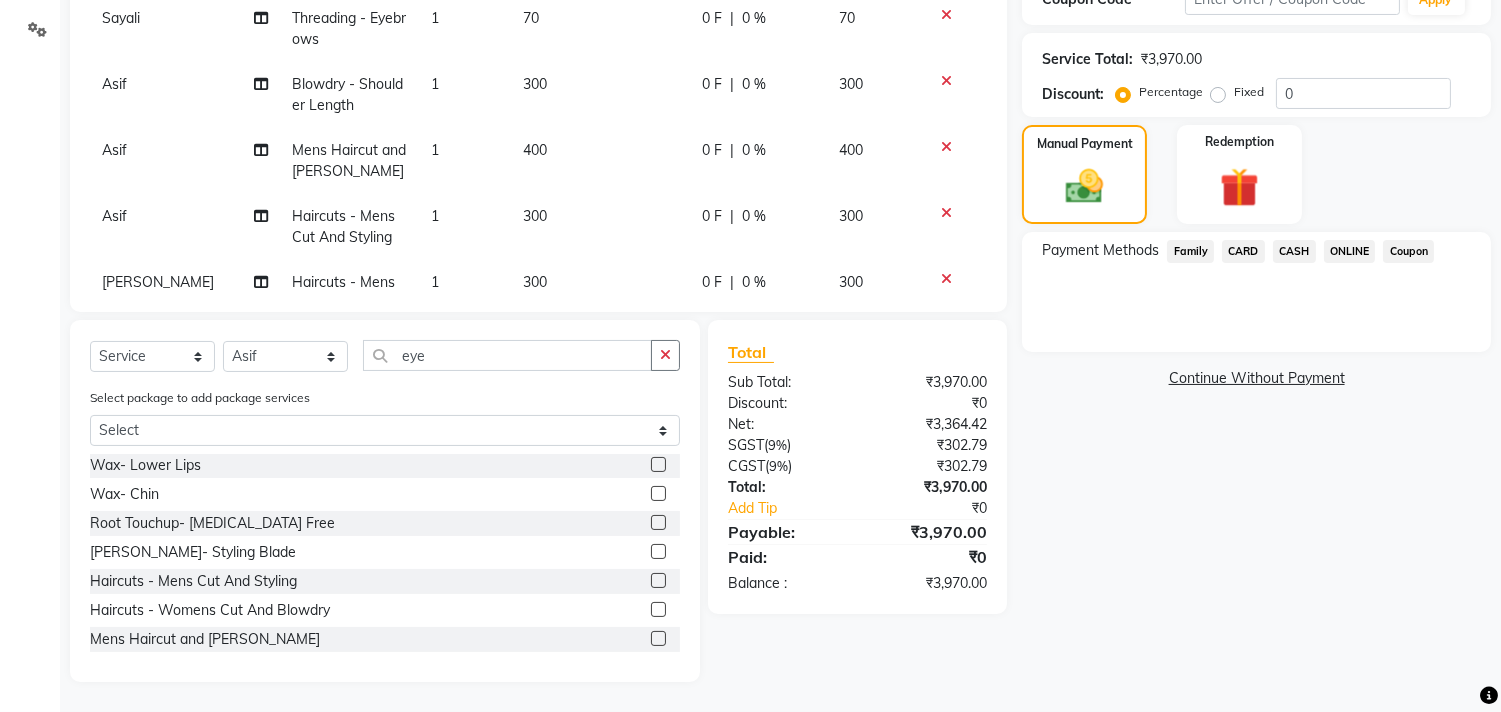 click 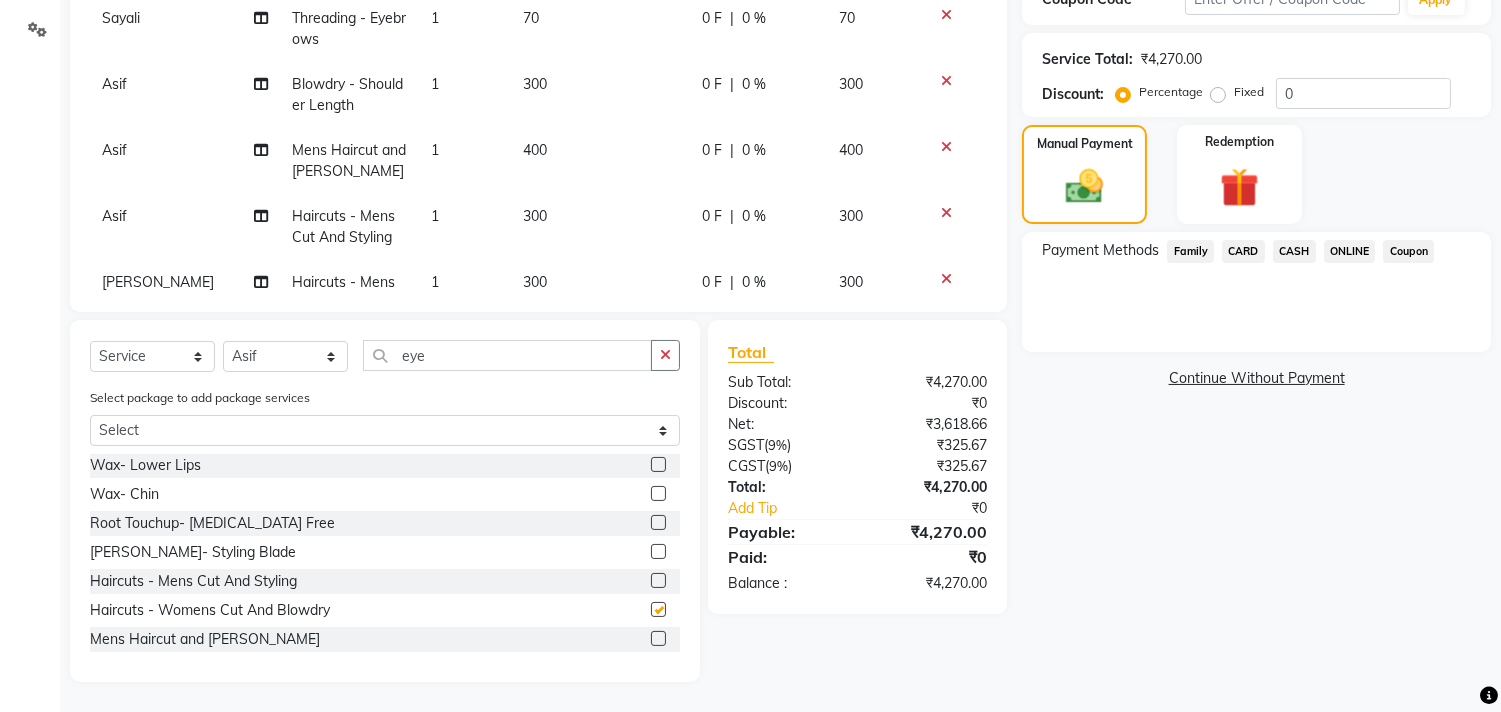 checkbox on "false" 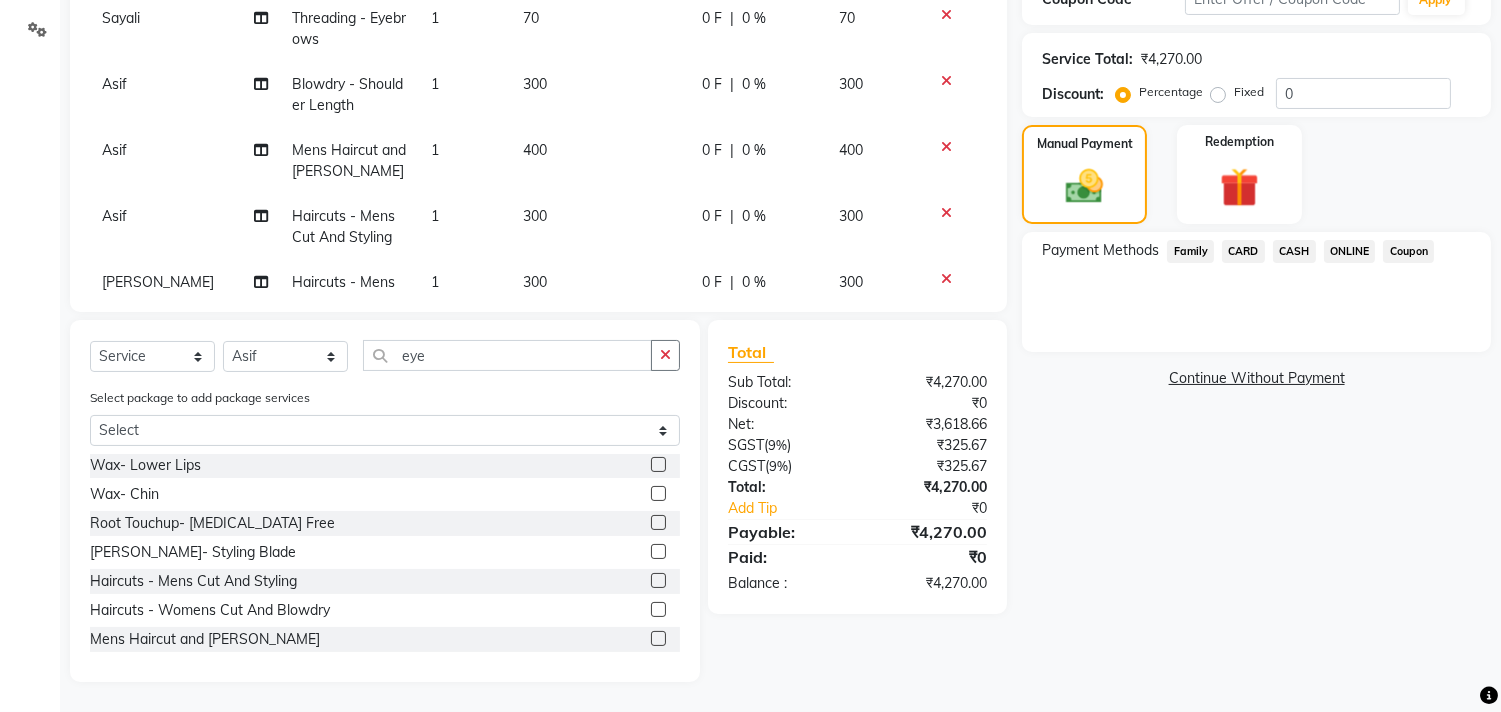 scroll, scrollTop: 558, scrollLeft: 0, axis: vertical 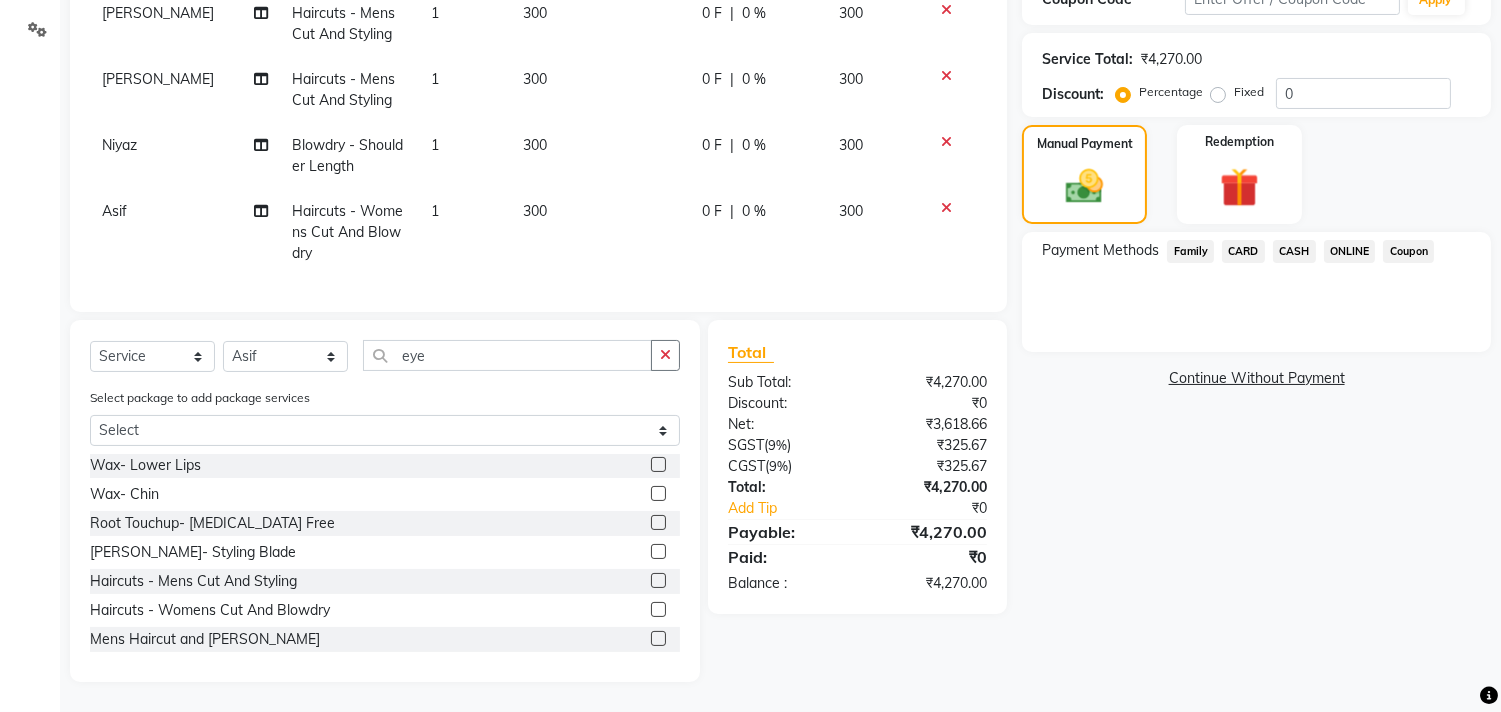 click 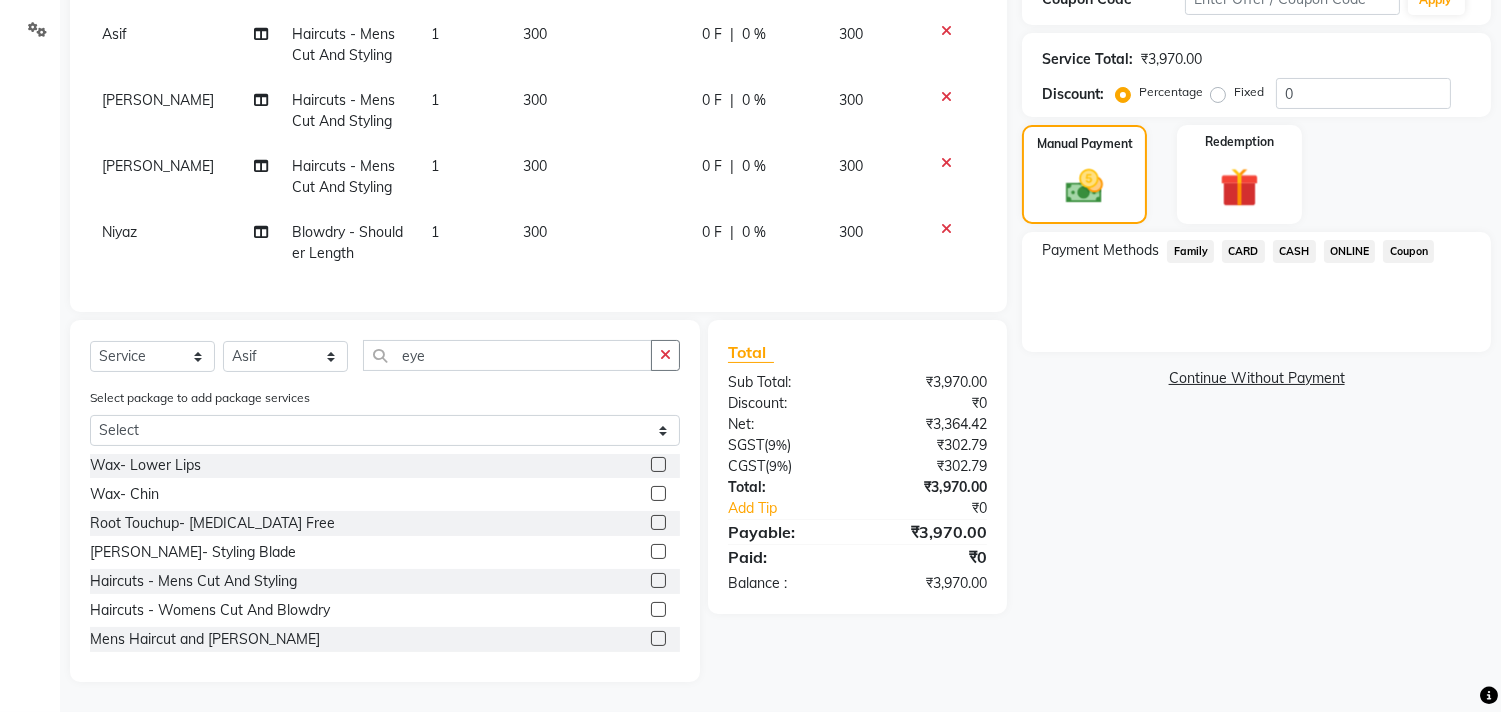 scroll, scrollTop: 472, scrollLeft: 0, axis: vertical 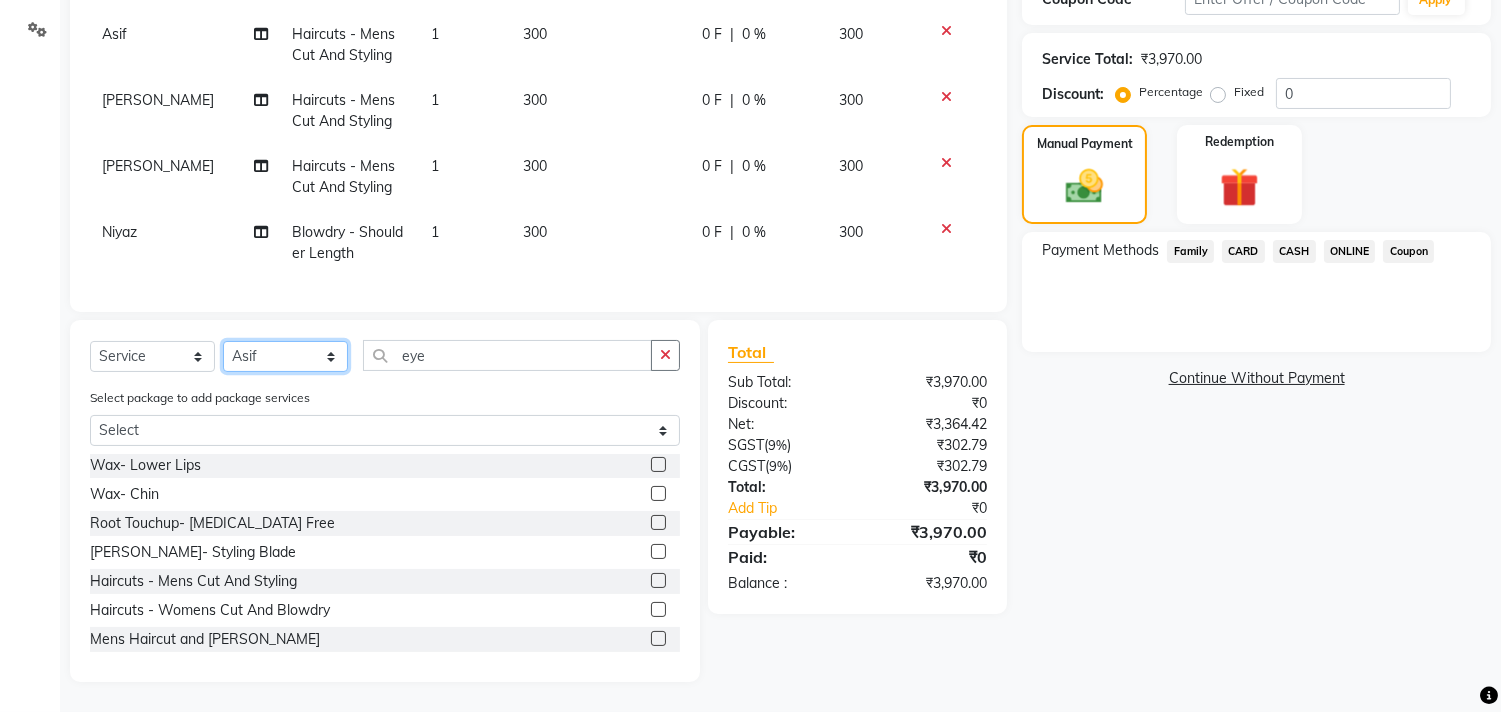 click on "Select Stylist [PERSON_NAME] Manager M M [PERSON_NAME] [PERSON_NAME] Sameer [PERSON_NAME] [PERSON_NAME] [PERSON_NAME]" 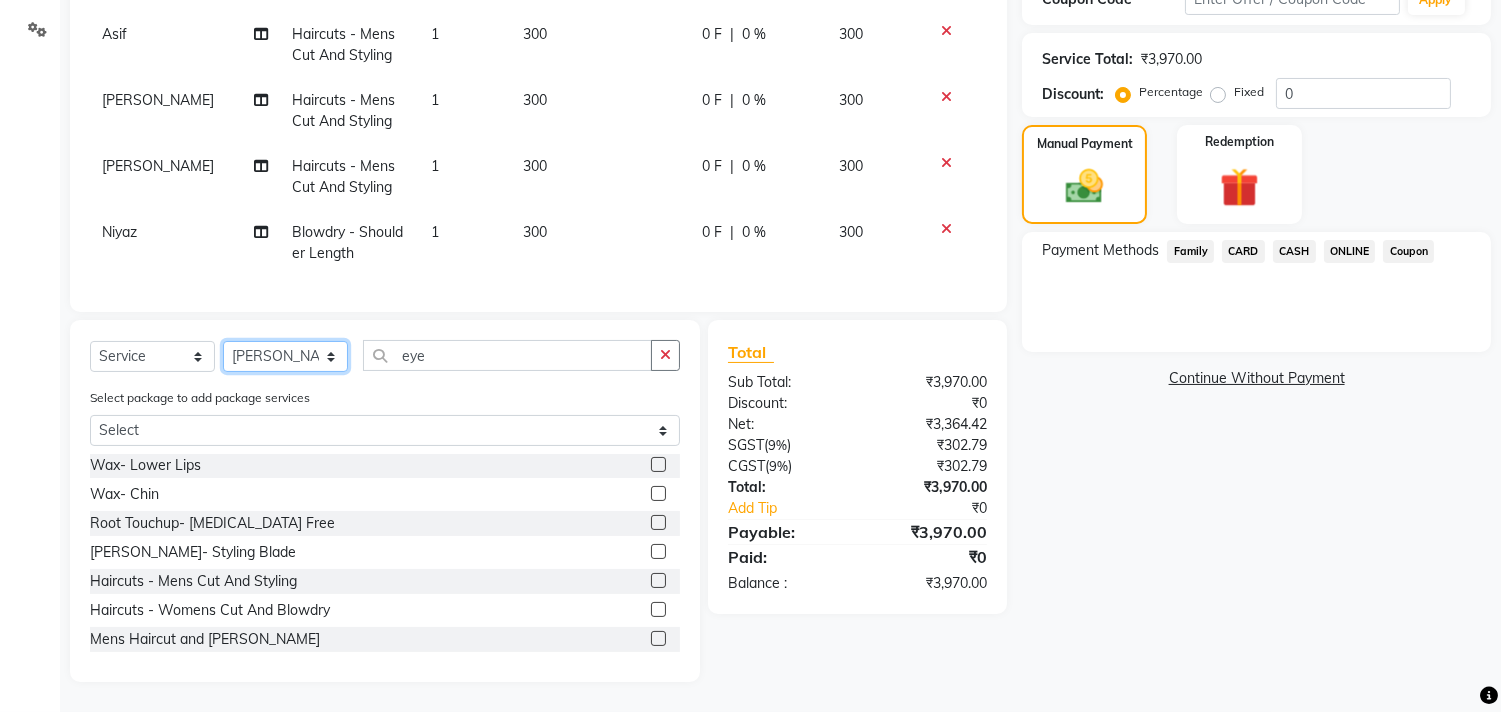 click on "Select Stylist [PERSON_NAME] Manager M M [PERSON_NAME] [PERSON_NAME] Sameer [PERSON_NAME] [PERSON_NAME] [PERSON_NAME]" 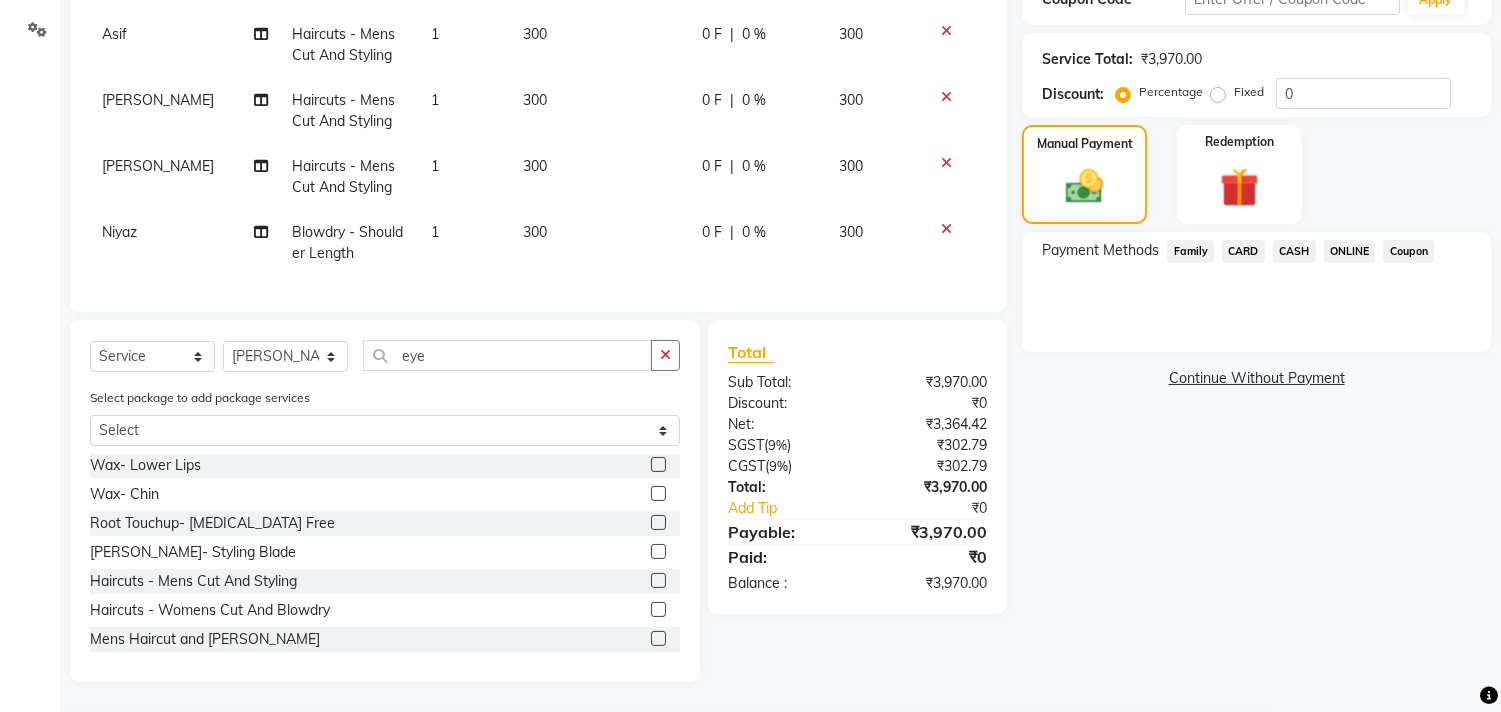 click 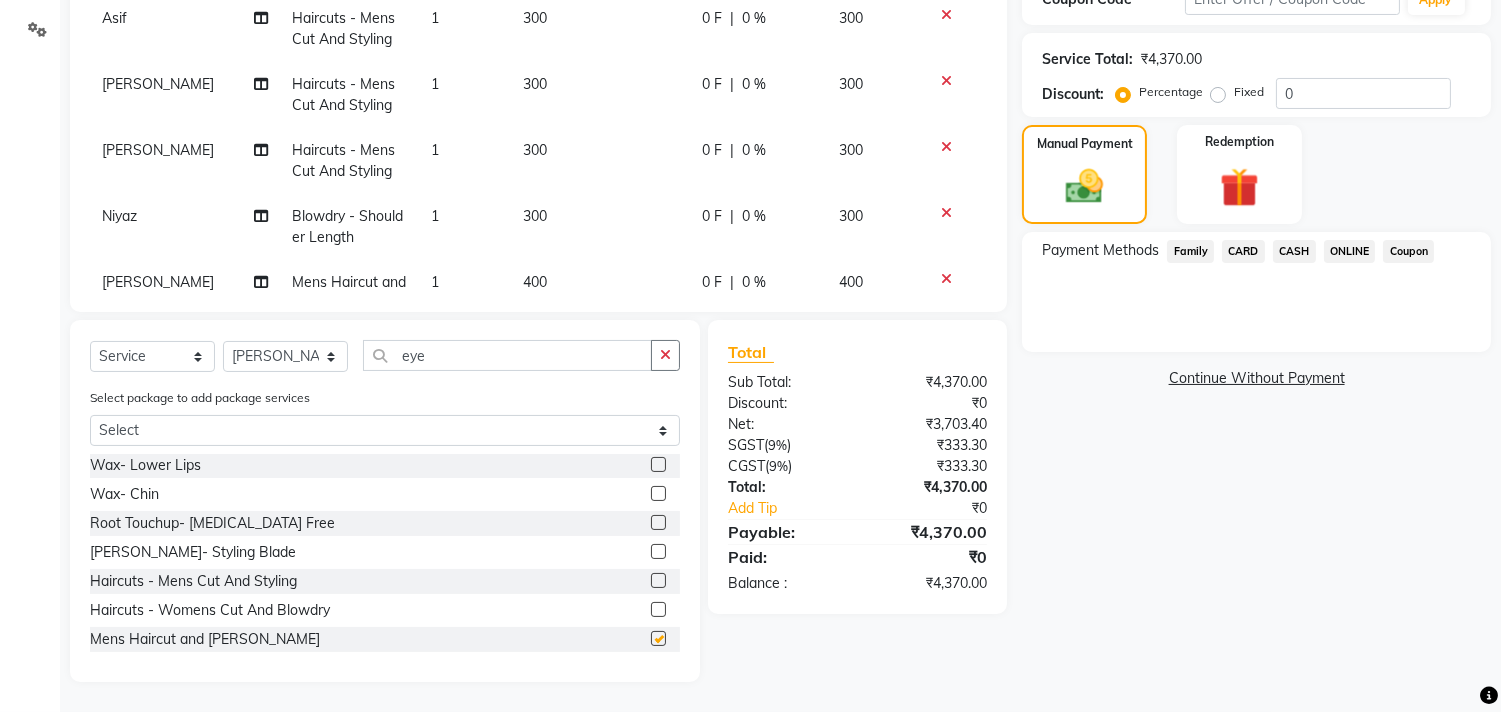 scroll, scrollTop: 537, scrollLeft: 0, axis: vertical 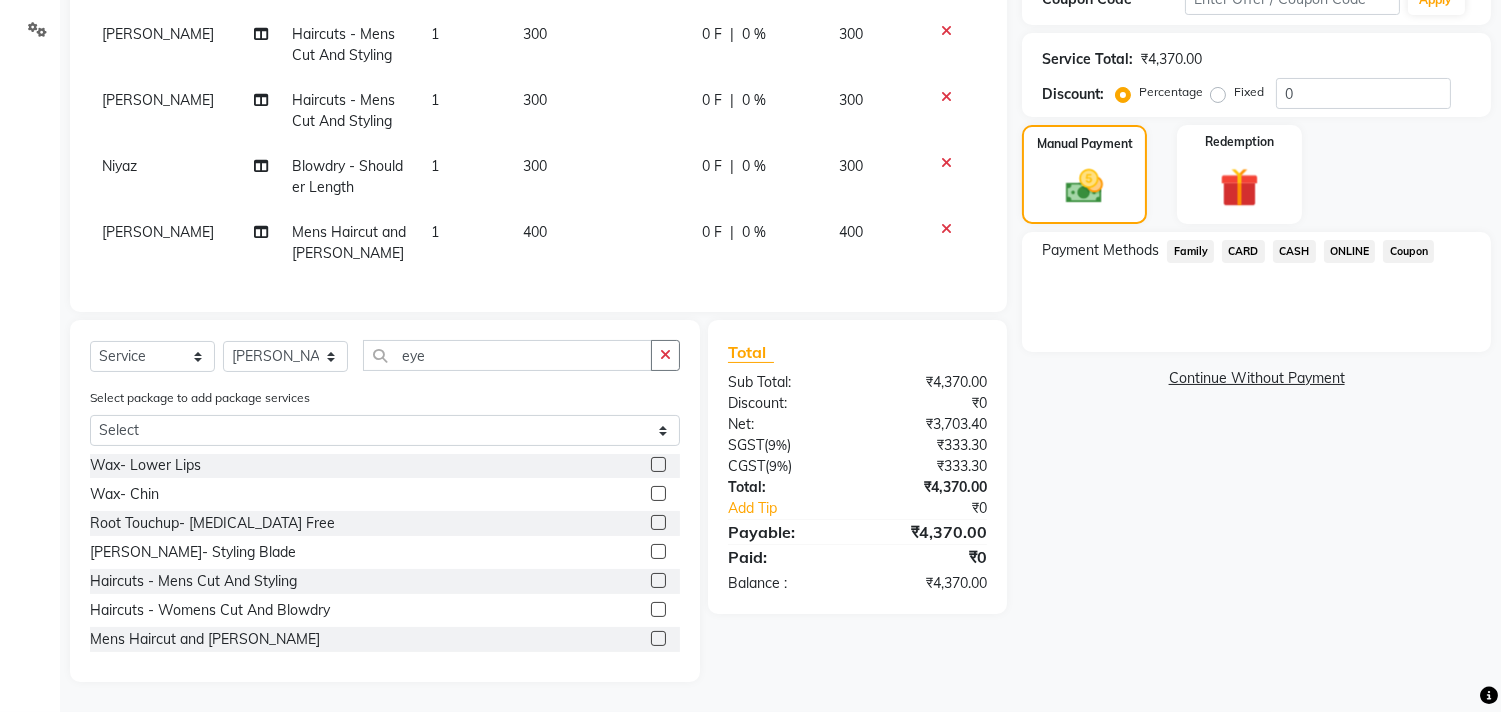 checkbox on "false" 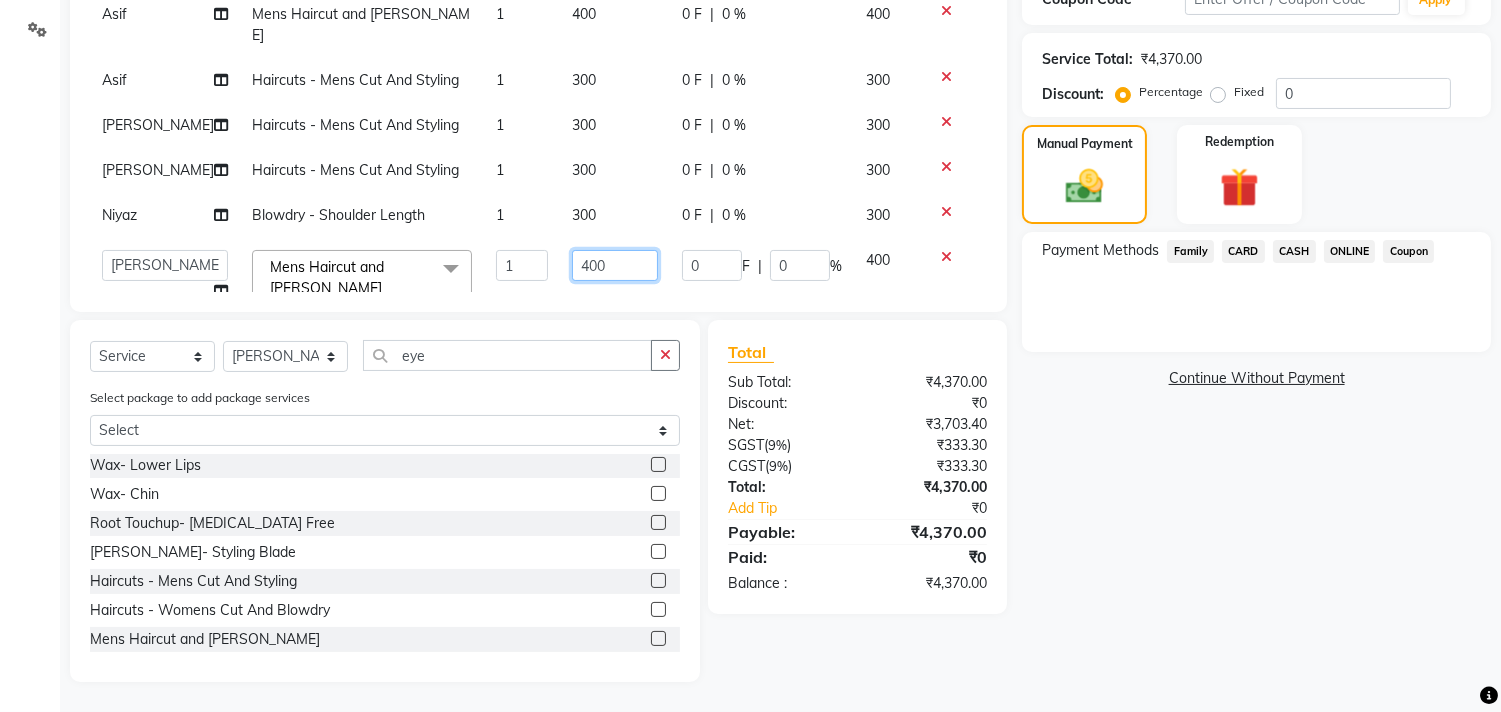 click on "400" 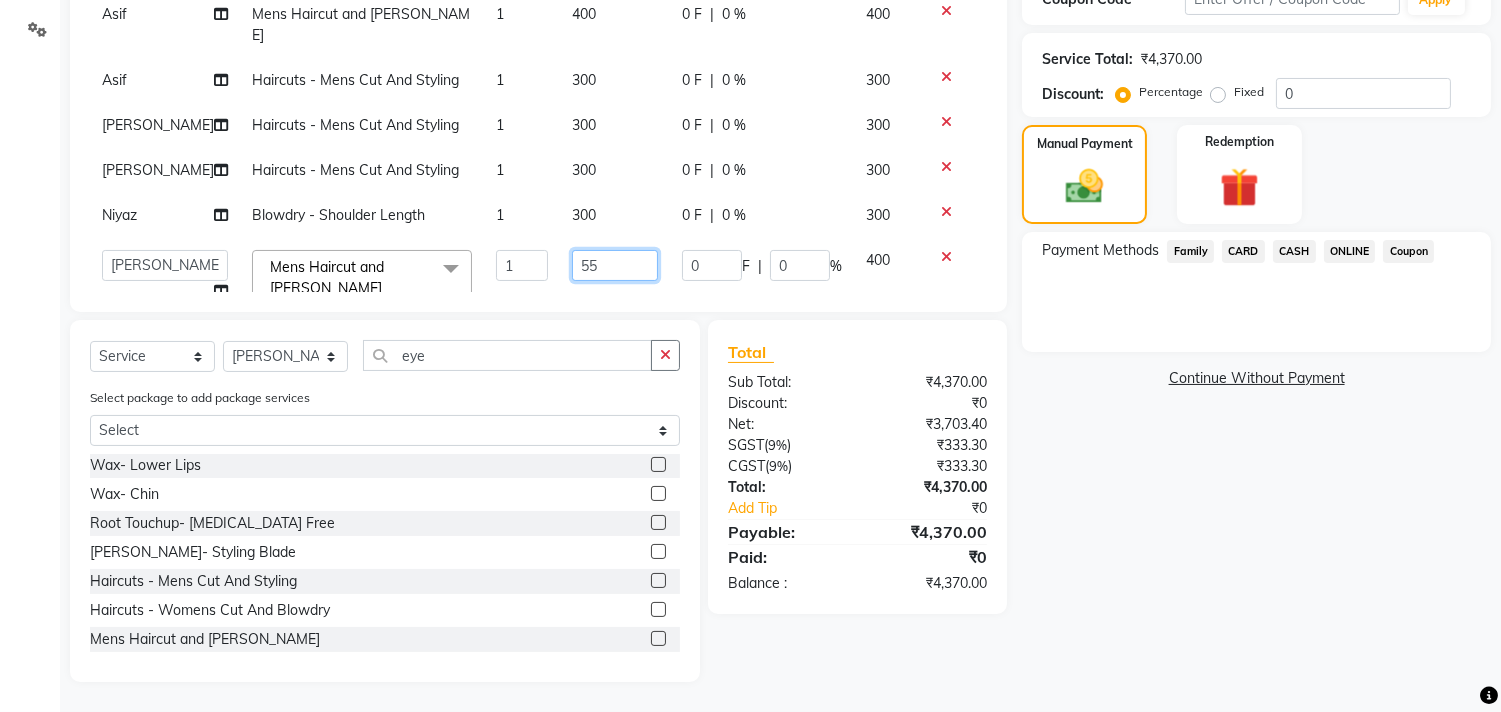 type on "550" 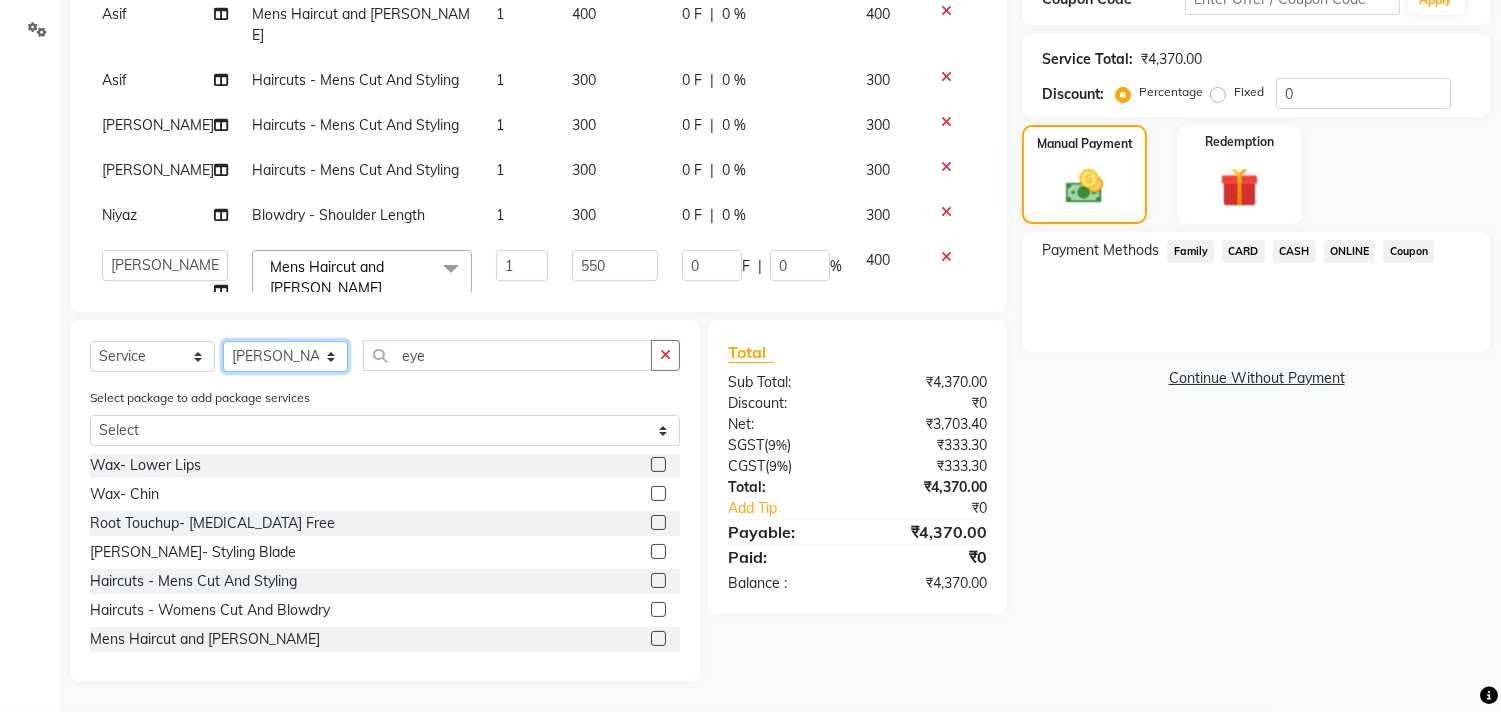 click on "Select Stylist [PERSON_NAME] Manager M M [PERSON_NAME] [PERSON_NAME] Sameer [PERSON_NAME] [PERSON_NAME] [PERSON_NAME]" 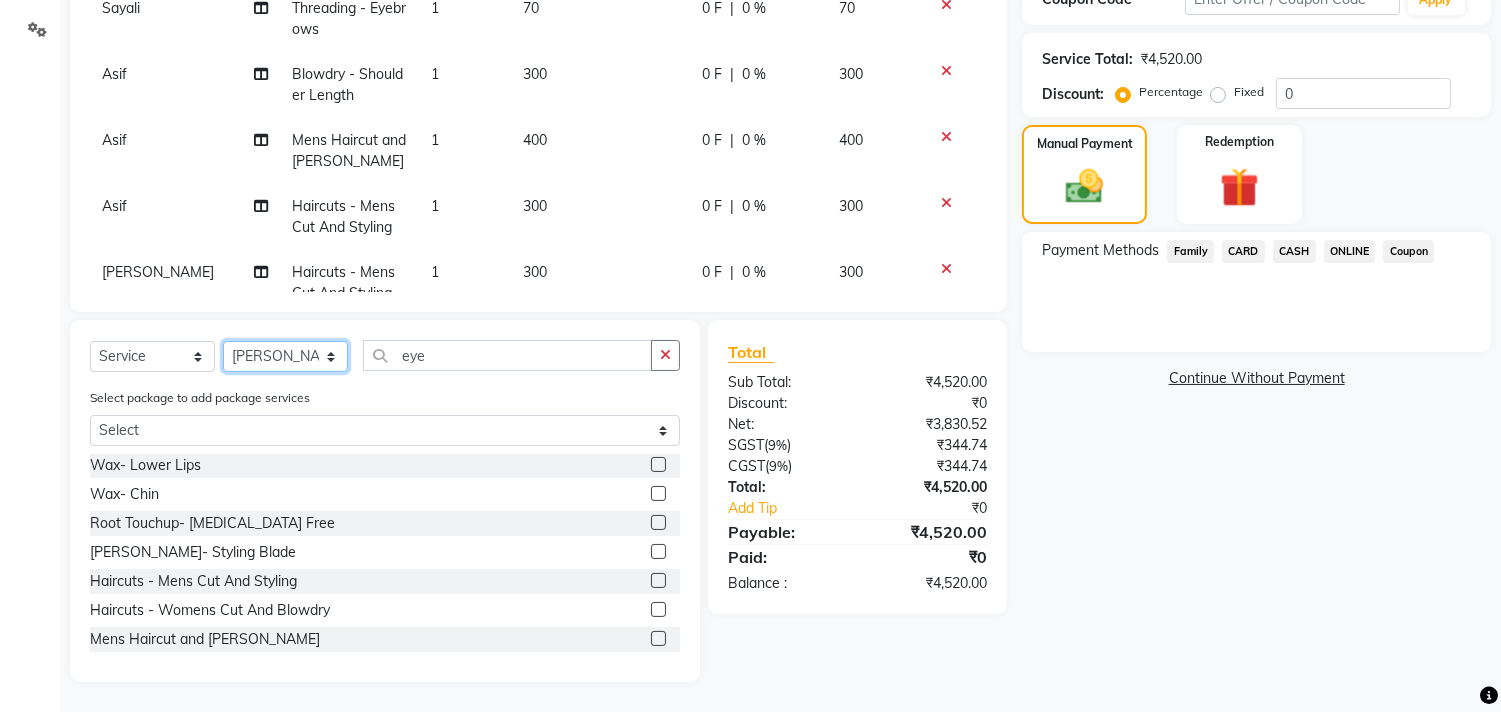 scroll, scrollTop: 368, scrollLeft: 0, axis: vertical 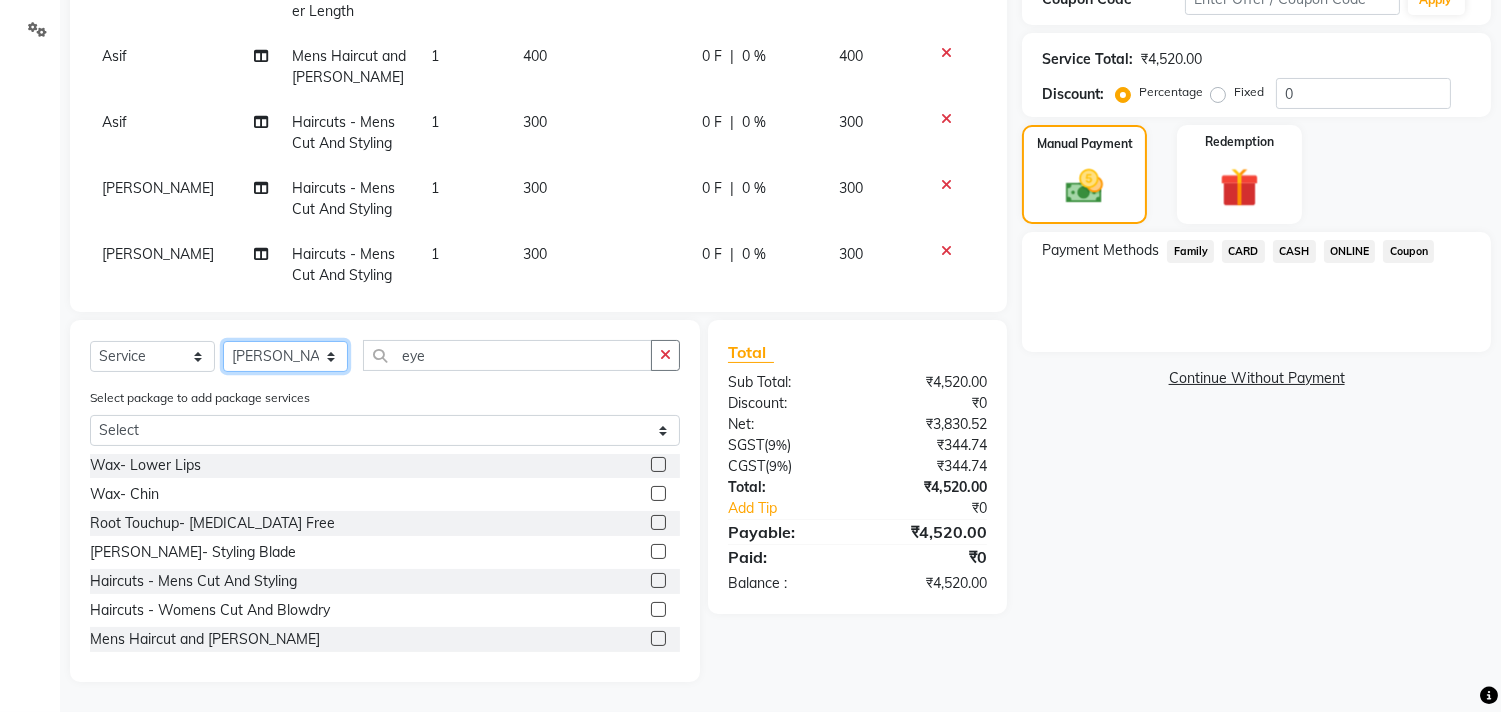 select on "29954" 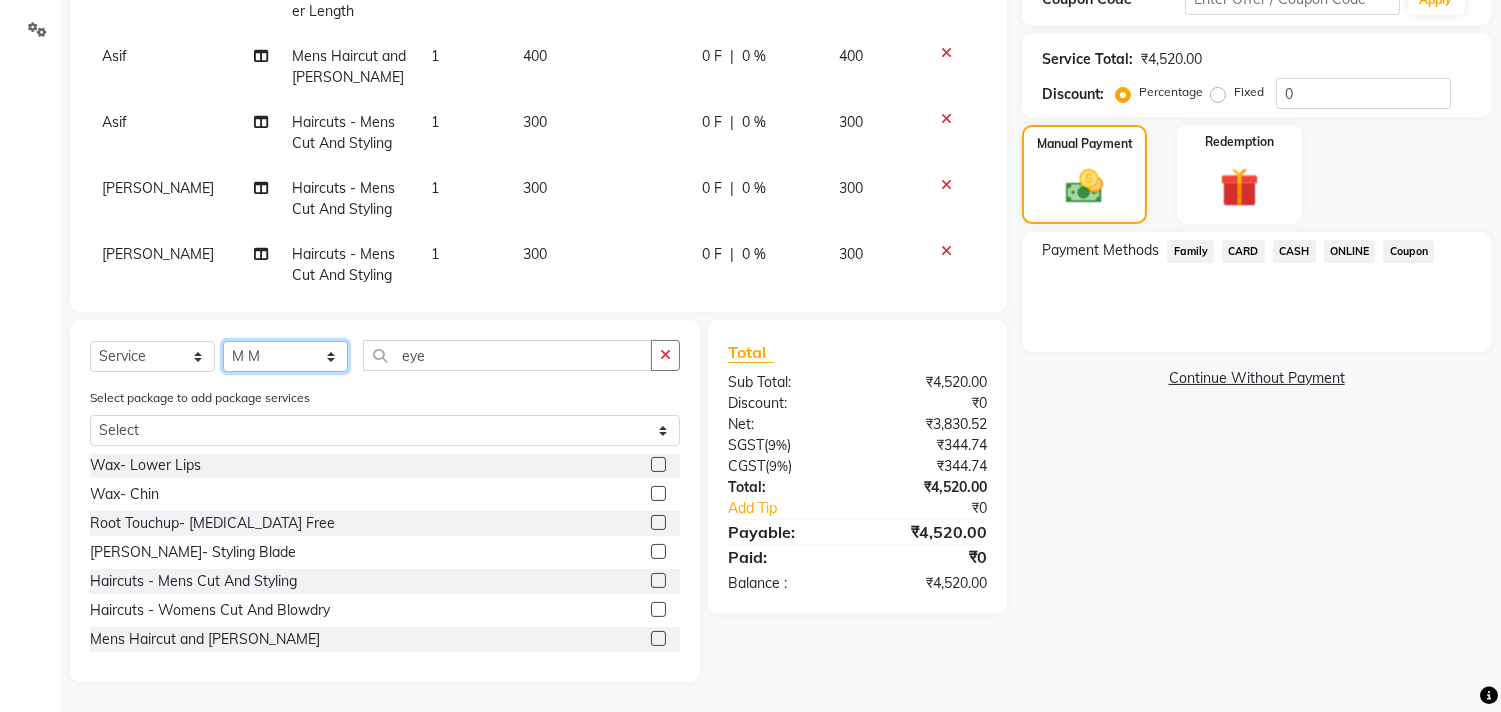 click on "Select Stylist [PERSON_NAME] Manager M M [PERSON_NAME] [PERSON_NAME] Sameer [PERSON_NAME] [PERSON_NAME] [PERSON_NAME]" 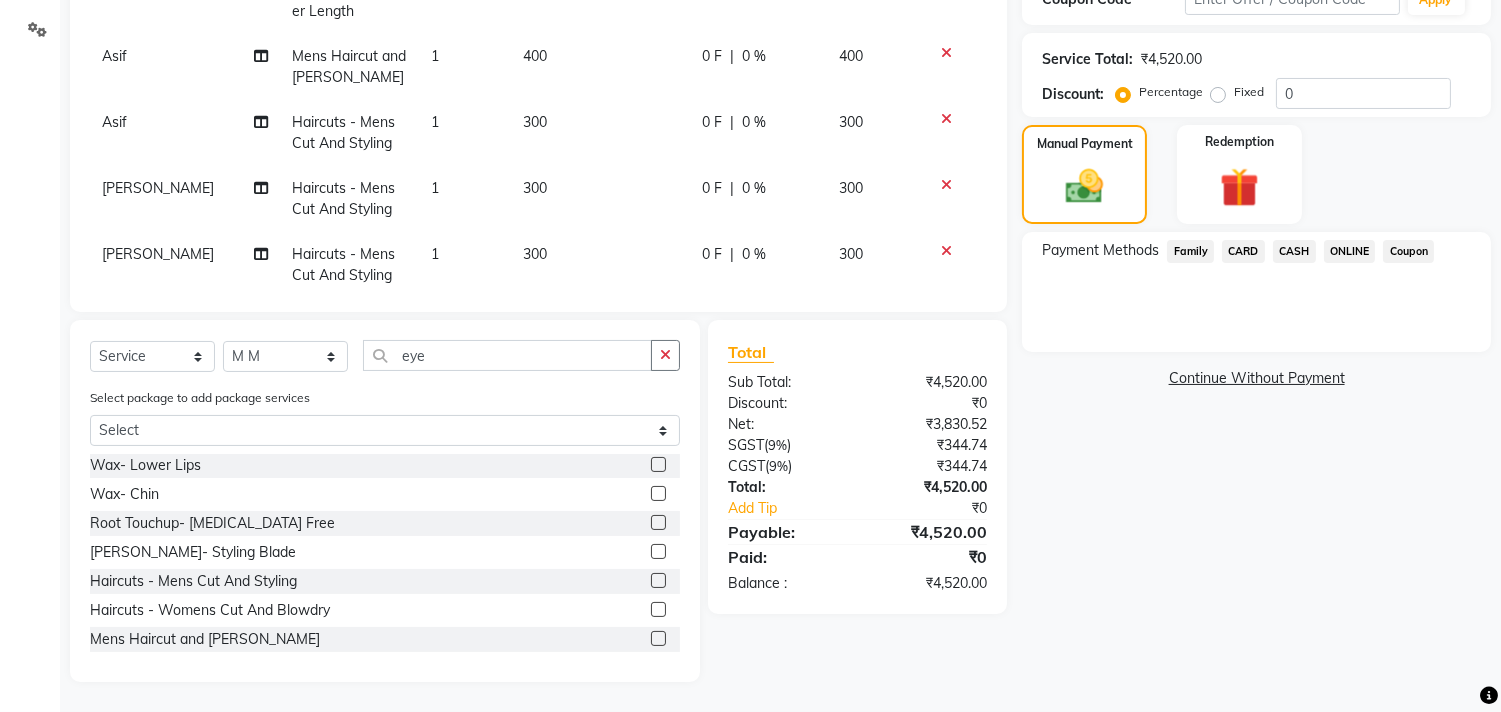 click 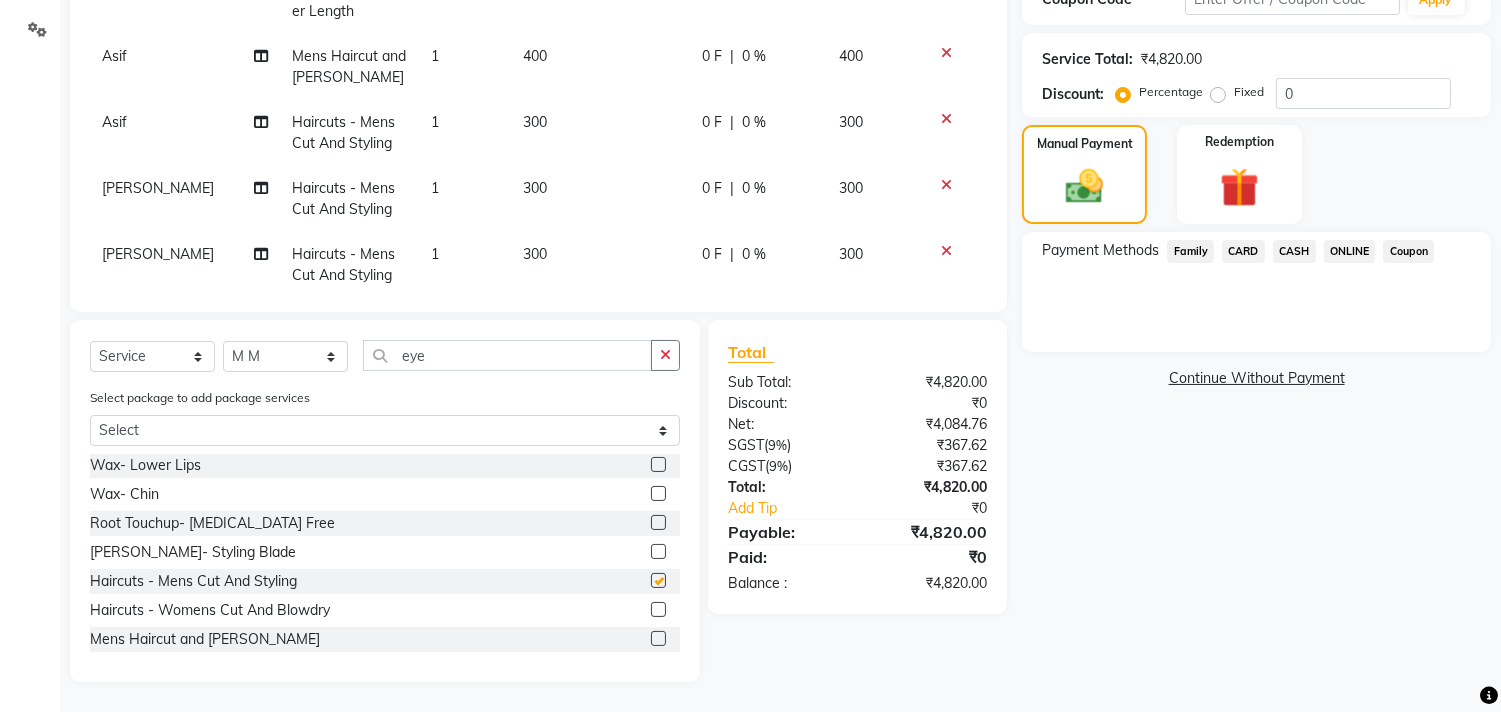 checkbox on "false" 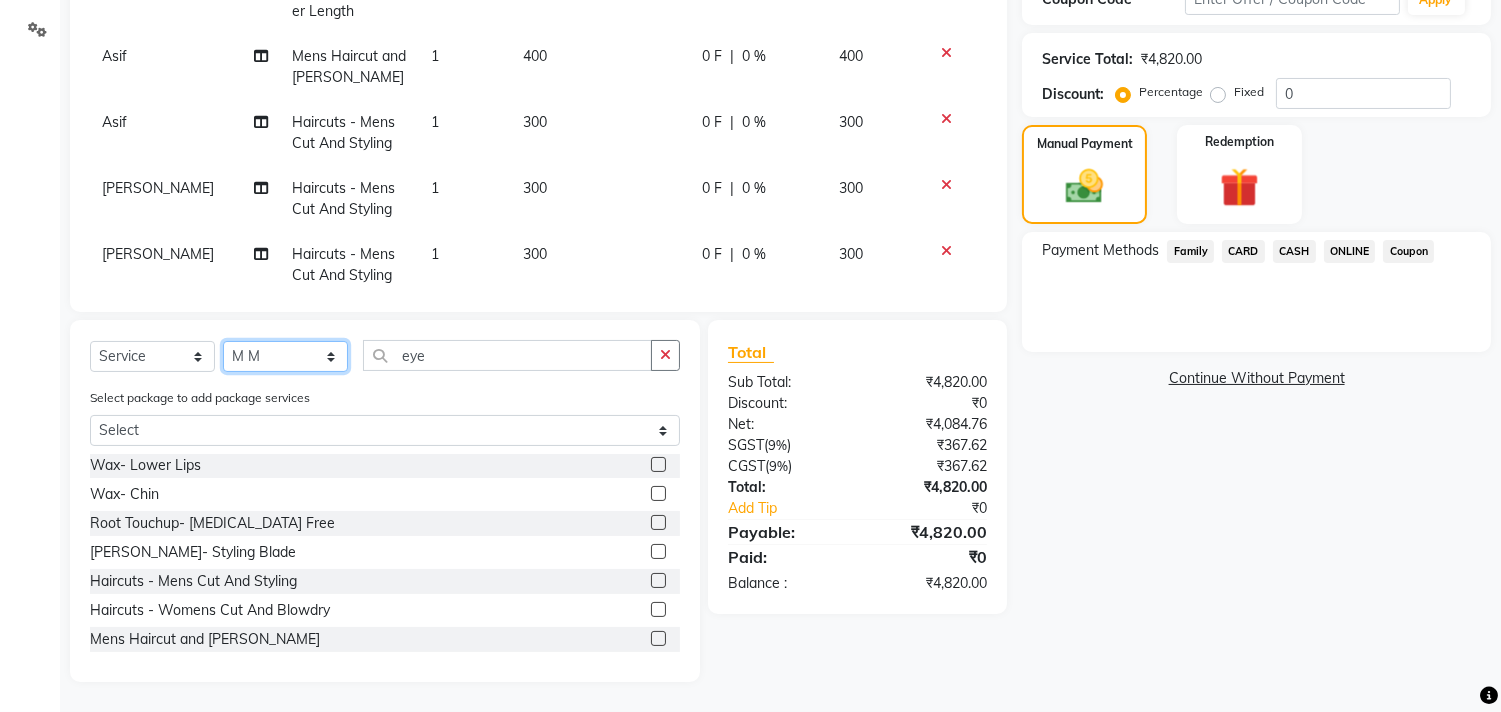 click on "Select Stylist [PERSON_NAME] Manager M M [PERSON_NAME] [PERSON_NAME] Sameer [PERSON_NAME] [PERSON_NAME] [PERSON_NAME]" 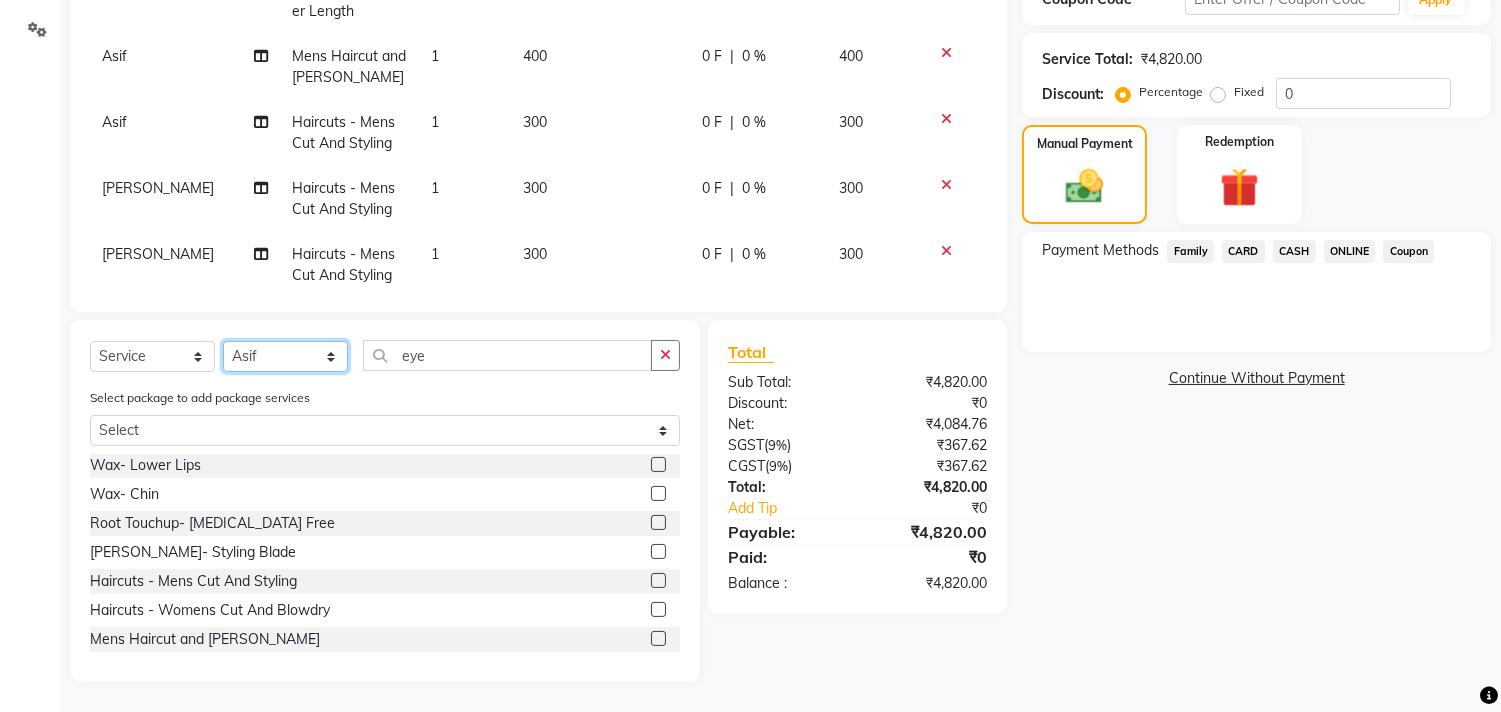 click on "Select Stylist [PERSON_NAME] Manager M M [PERSON_NAME] [PERSON_NAME] Sameer [PERSON_NAME] [PERSON_NAME] [PERSON_NAME]" 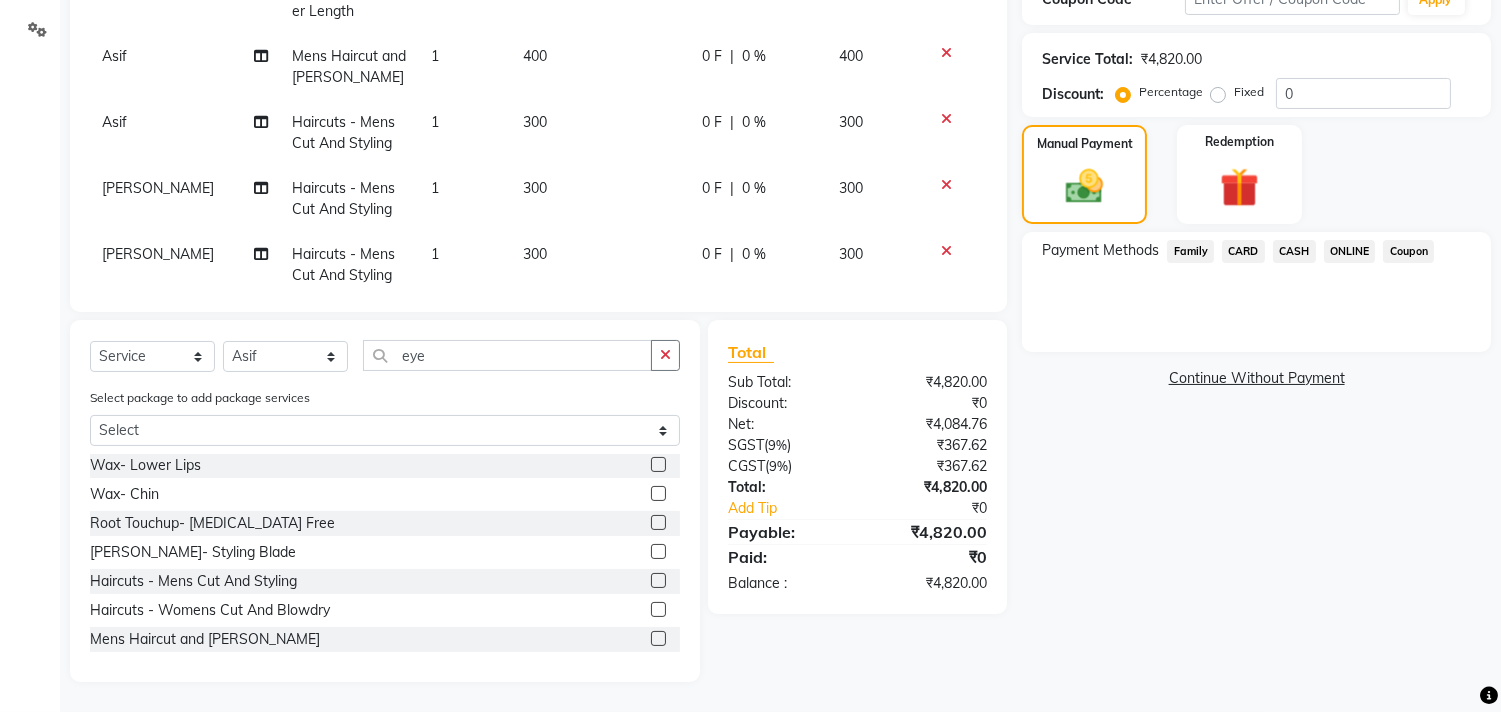 click 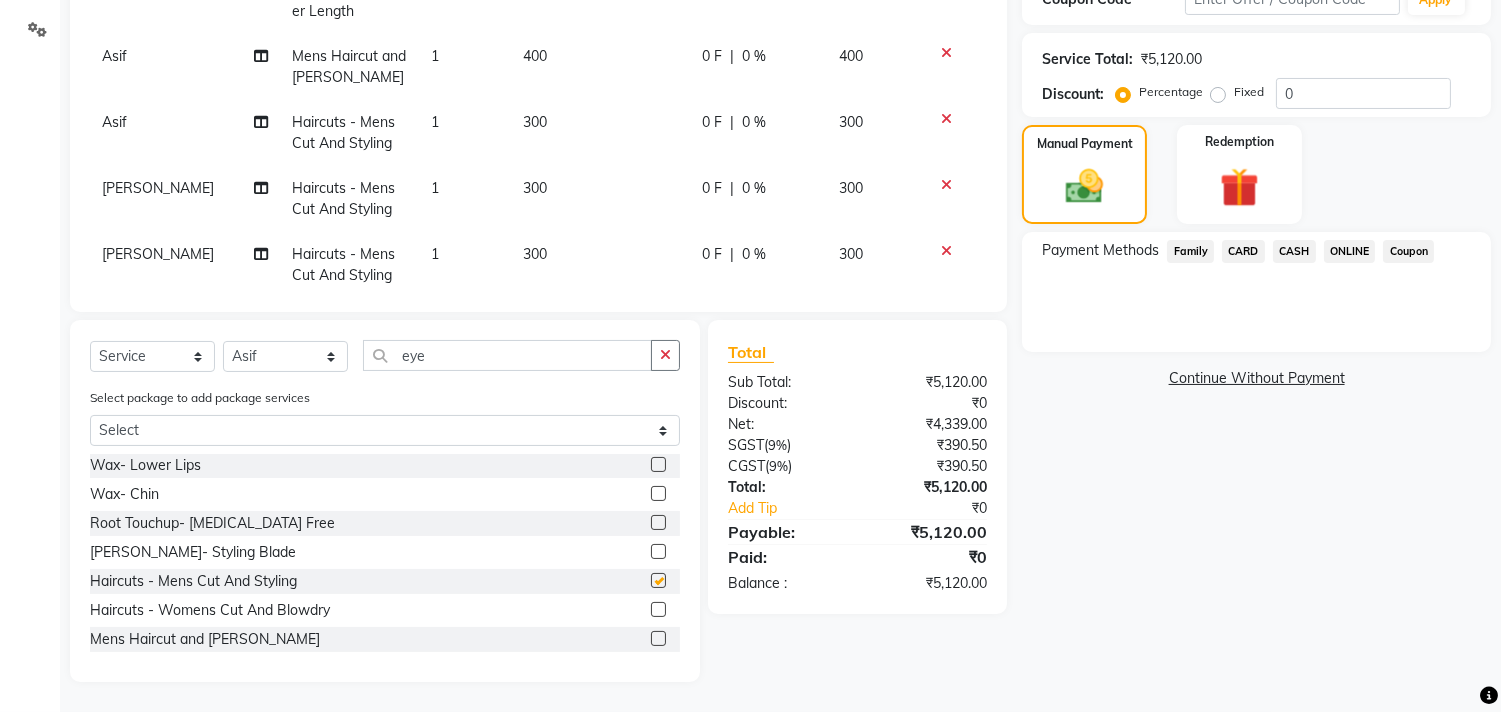 checkbox on "false" 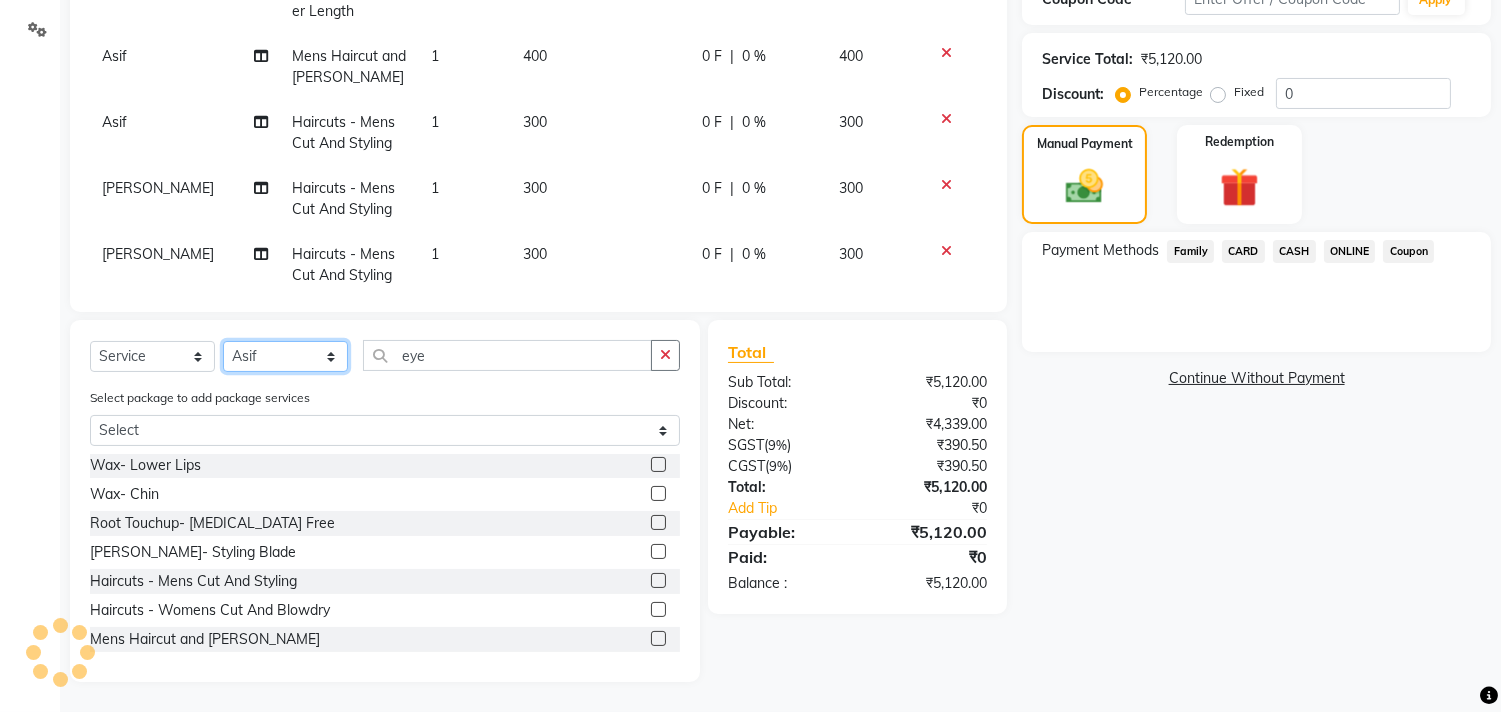click on "Select Stylist [PERSON_NAME] Manager M M [PERSON_NAME] [PERSON_NAME] Sameer [PERSON_NAME] [PERSON_NAME] [PERSON_NAME]" 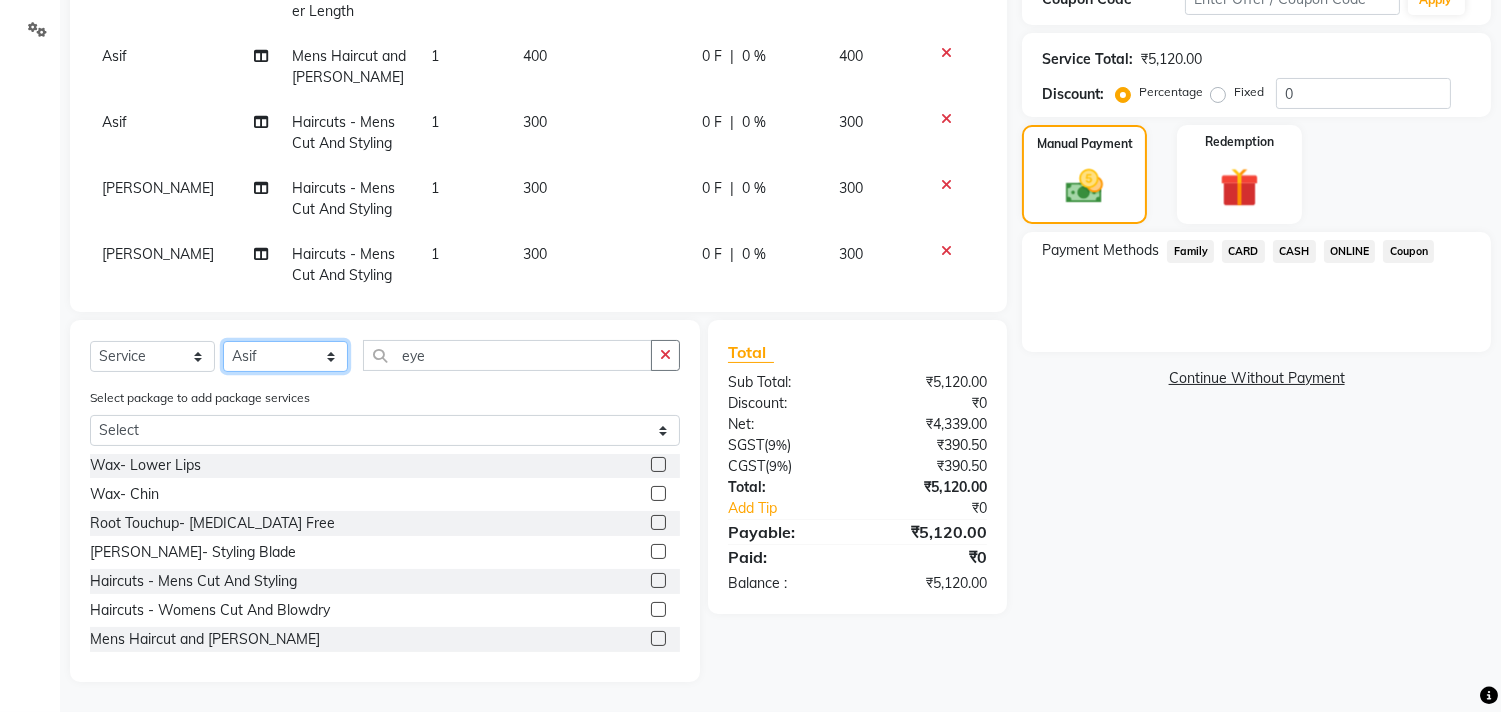 select on "36968" 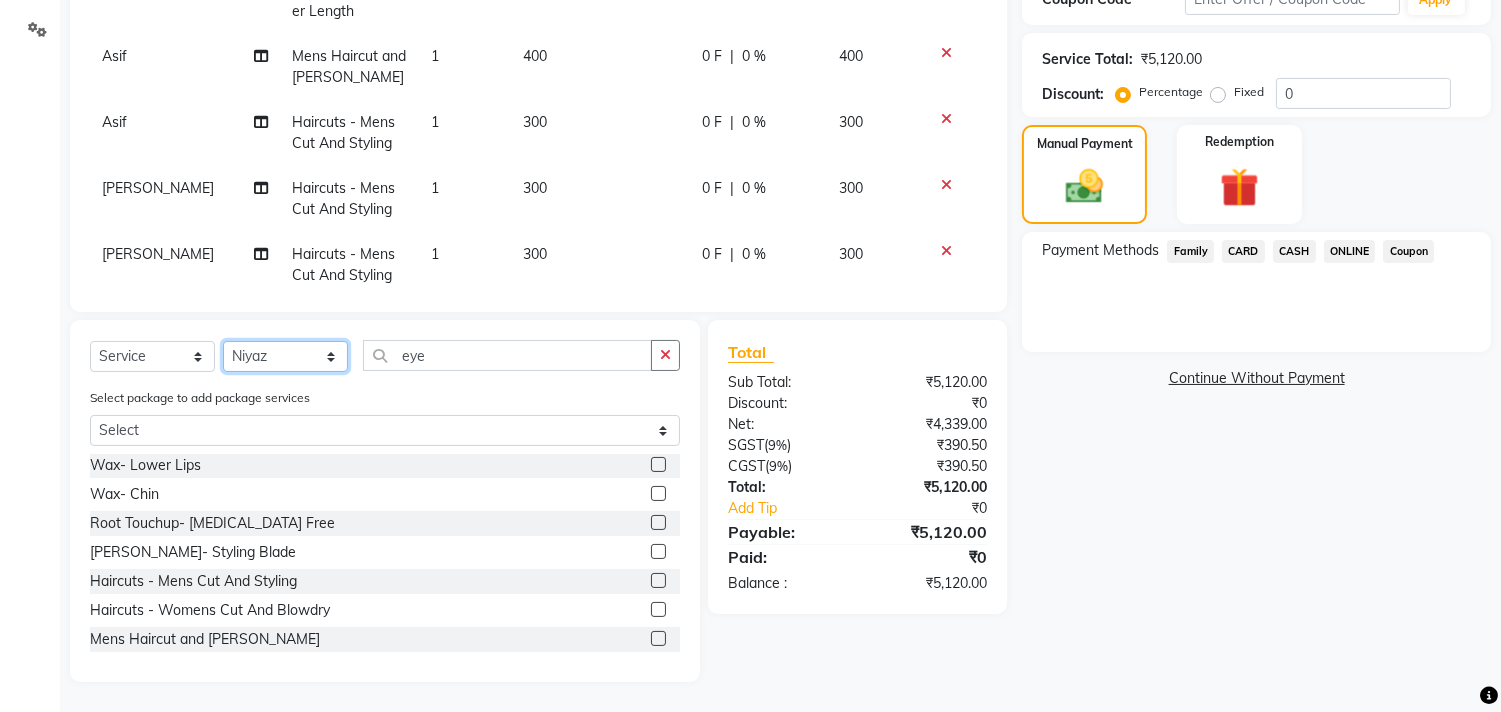 click on "Select Stylist [PERSON_NAME] Manager M M [PERSON_NAME] [PERSON_NAME] Sameer [PERSON_NAME] [PERSON_NAME] [PERSON_NAME]" 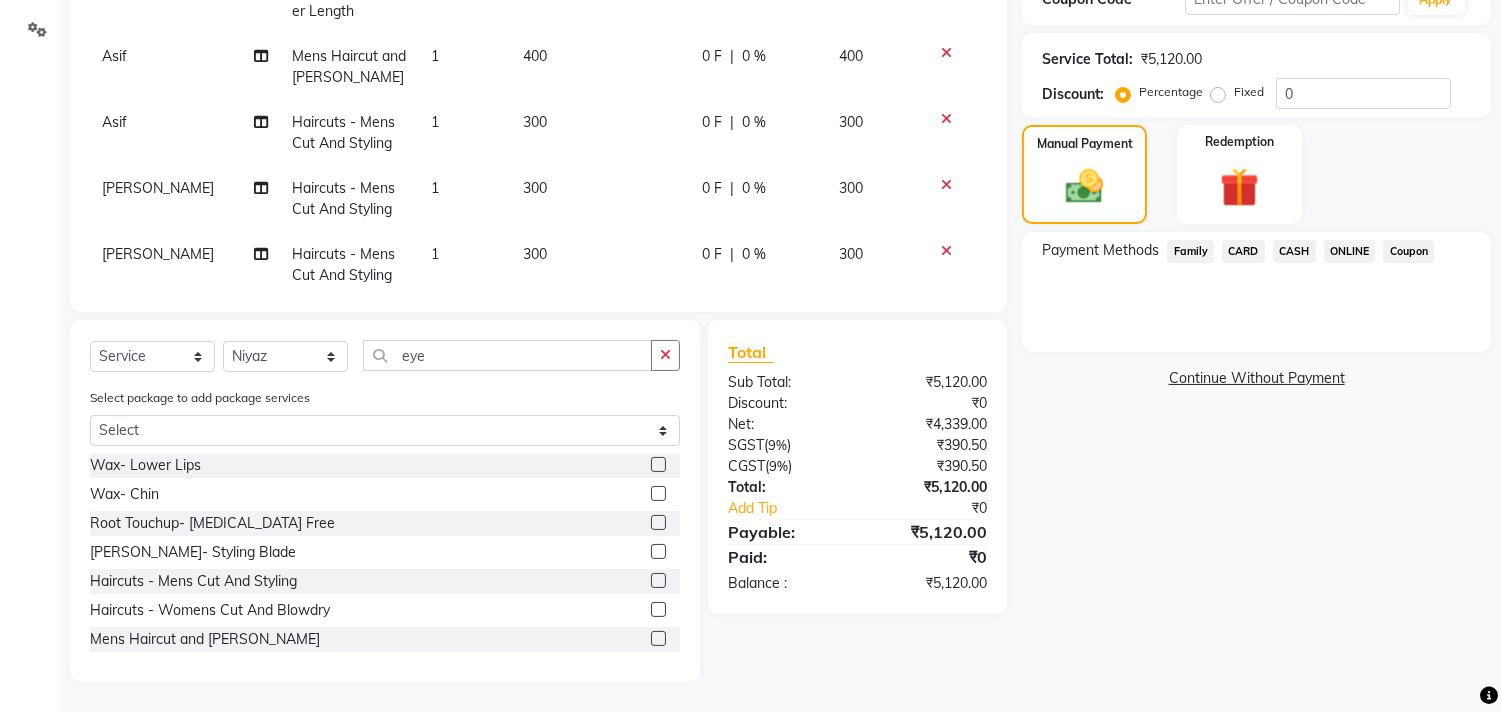 click 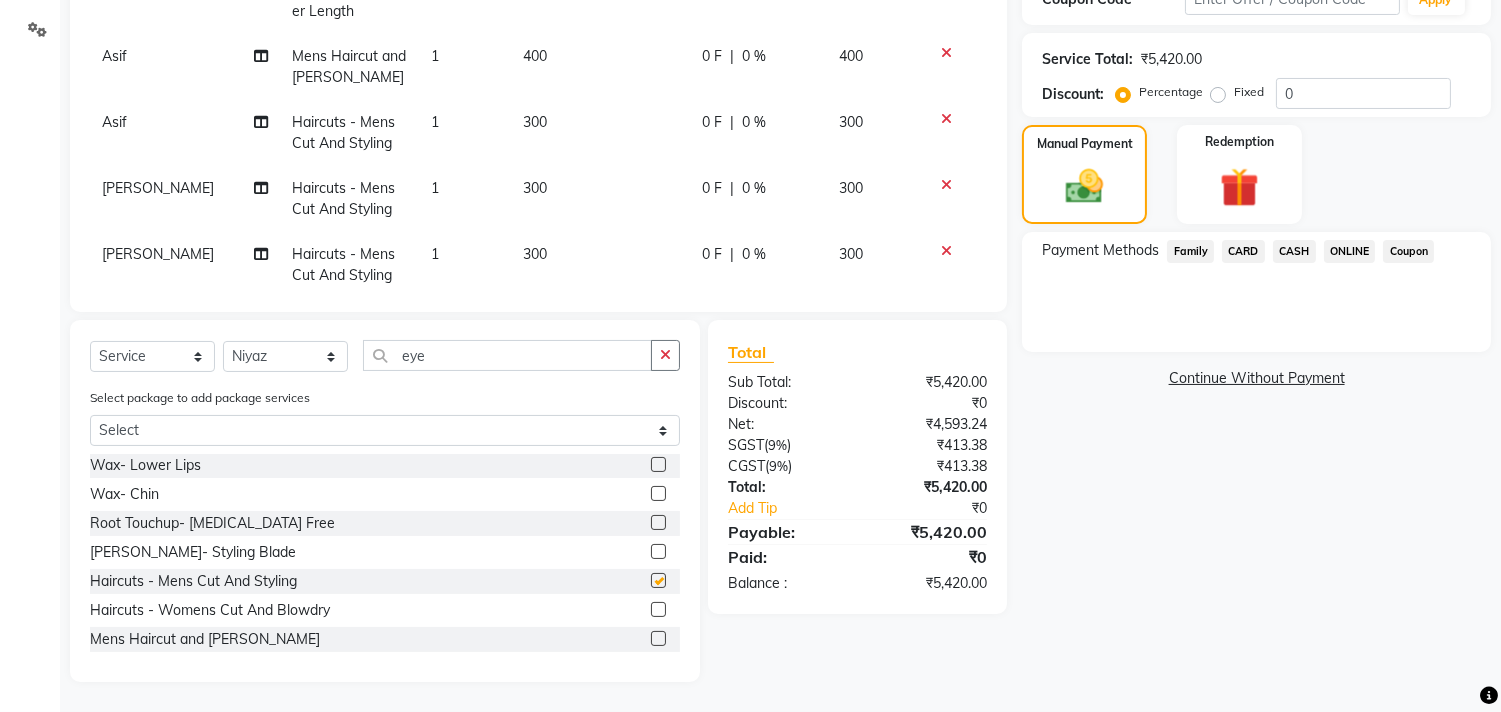 checkbox on "false" 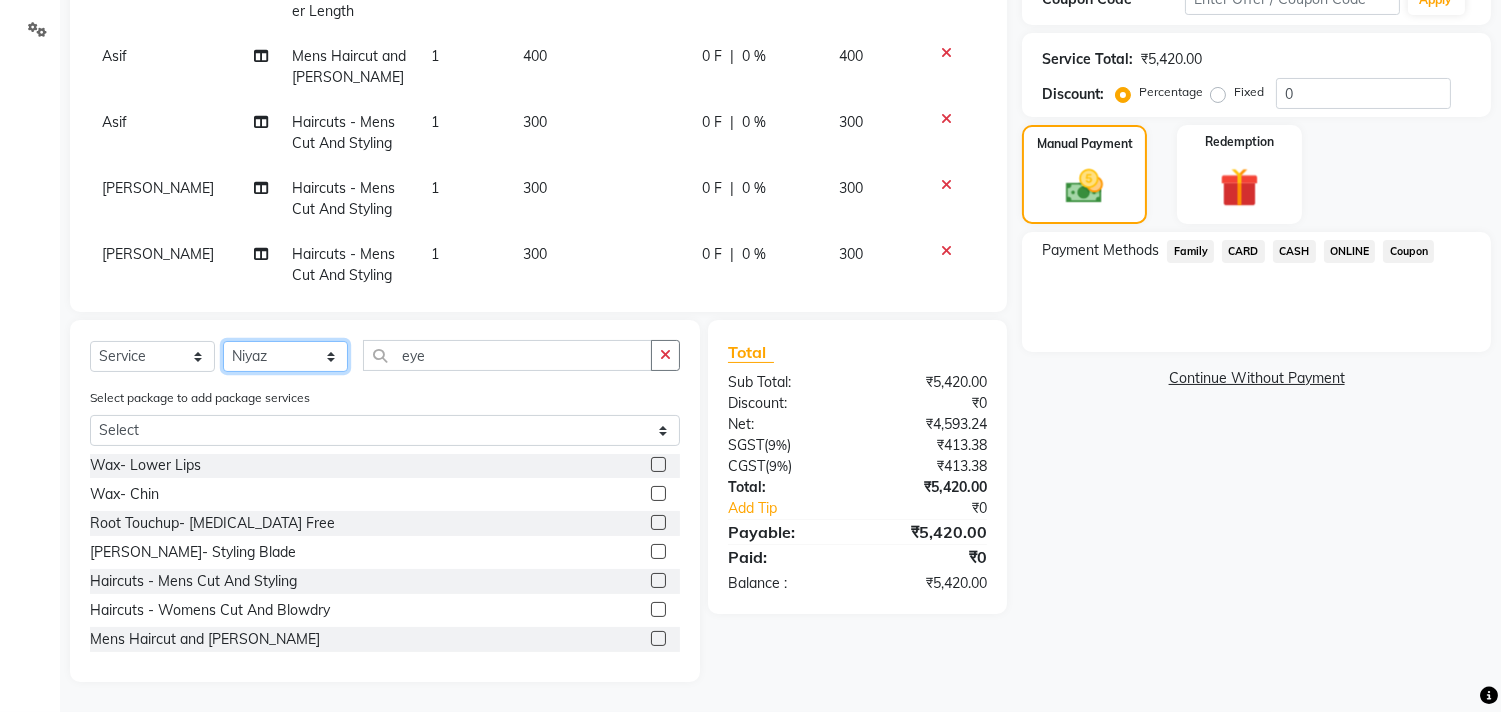 click on "Select Stylist [PERSON_NAME] Manager M M [PERSON_NAME] [PERSON_NAME] Sameer [PERSON_NAME] [PERSON_NAME] [PERSON_NAME]" 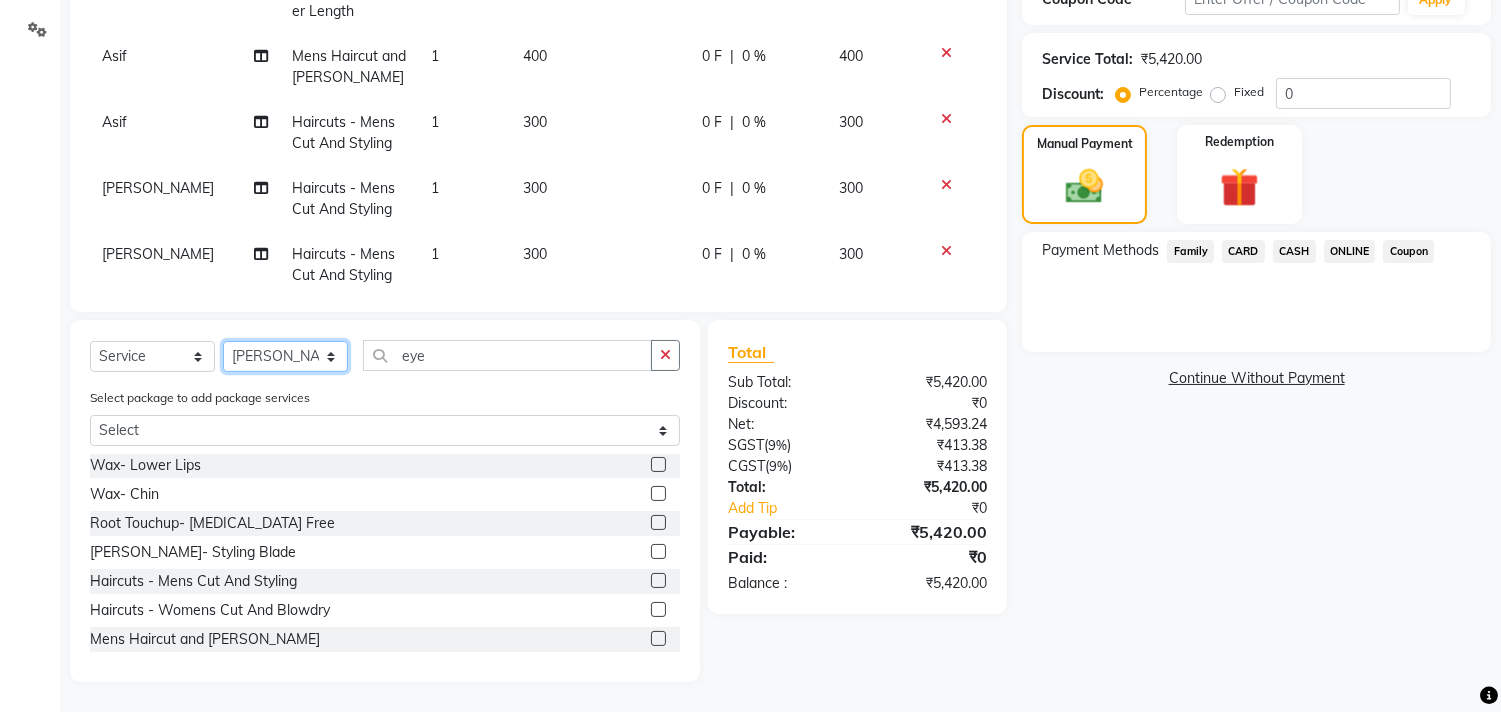 click on "Select Stylist [PERSON_NAME] Manager M M [PERSON_NAME] [PERSON_NAME] Sameer [PERSON_NAME] [PERSON_NAME] [PERSON_NAME]" 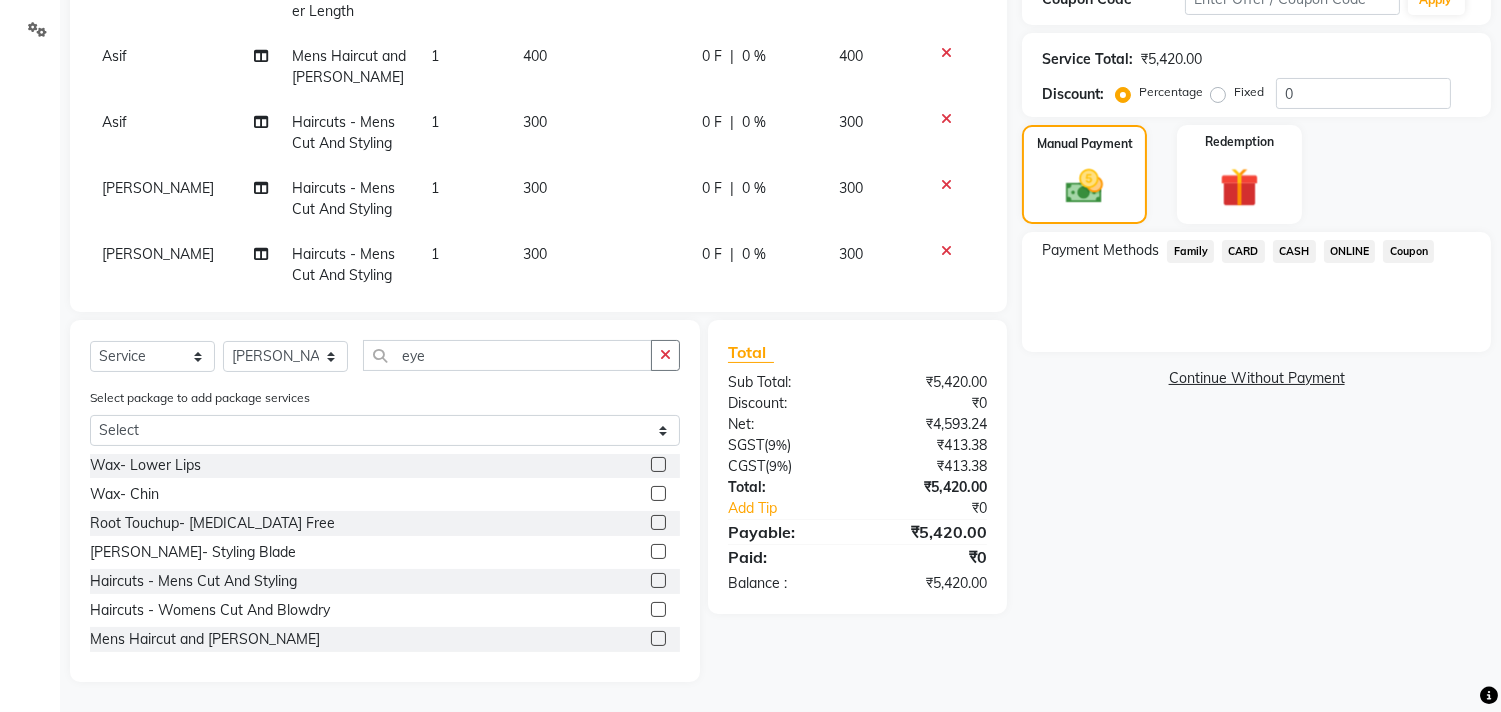 click 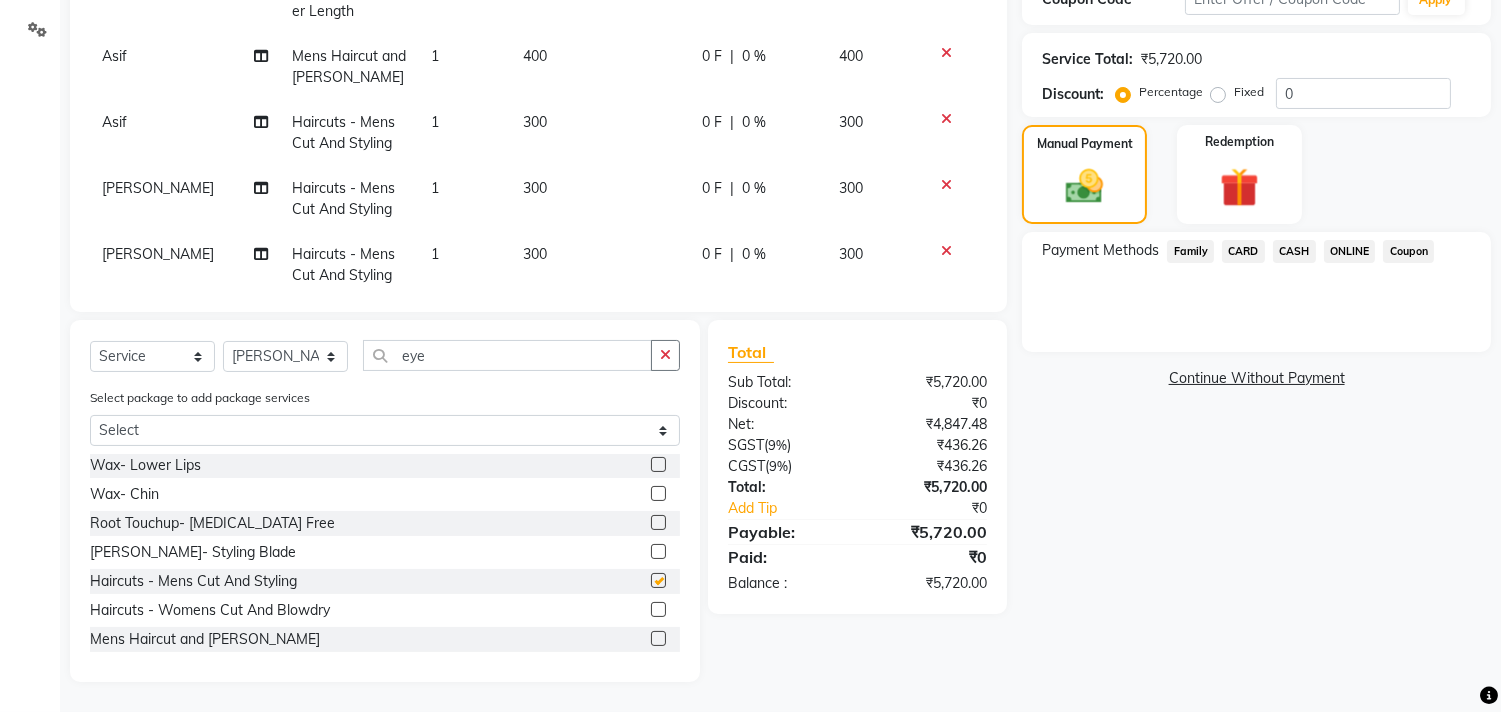 checkbox on "false" 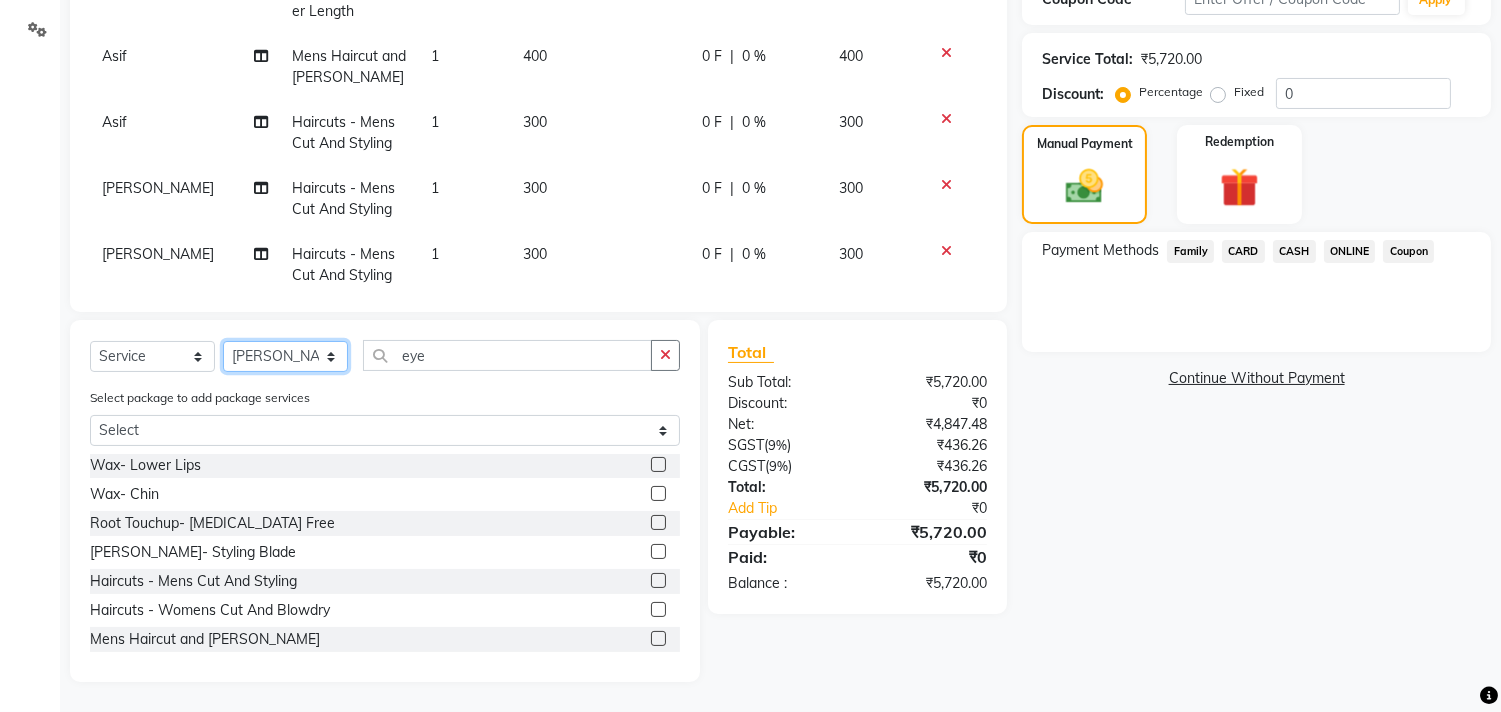 click on "Select Stylist [PERSON_NAME] Manager M M [PERSON_NAME] [PERSON_NAME] Sameer [PERSON_NAME] [PERSON_NAME] [PERSON_NAME]" 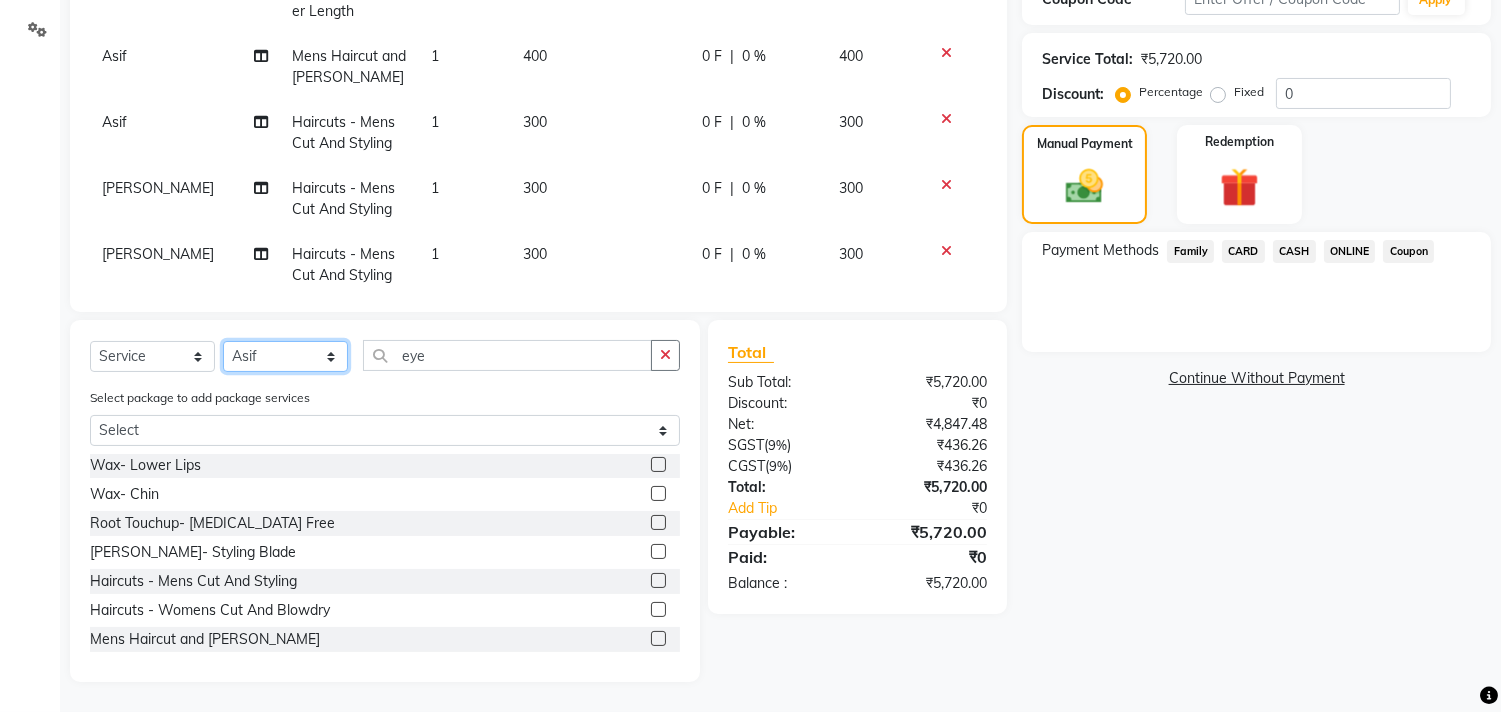 click on "Select Stylist [PERSON_NAME] Manager M M [PERSON_NAME] [PERSON_NAME] Sameer [PERSON_NAME] [PERSON_NAME] [PERSON_NAME]" 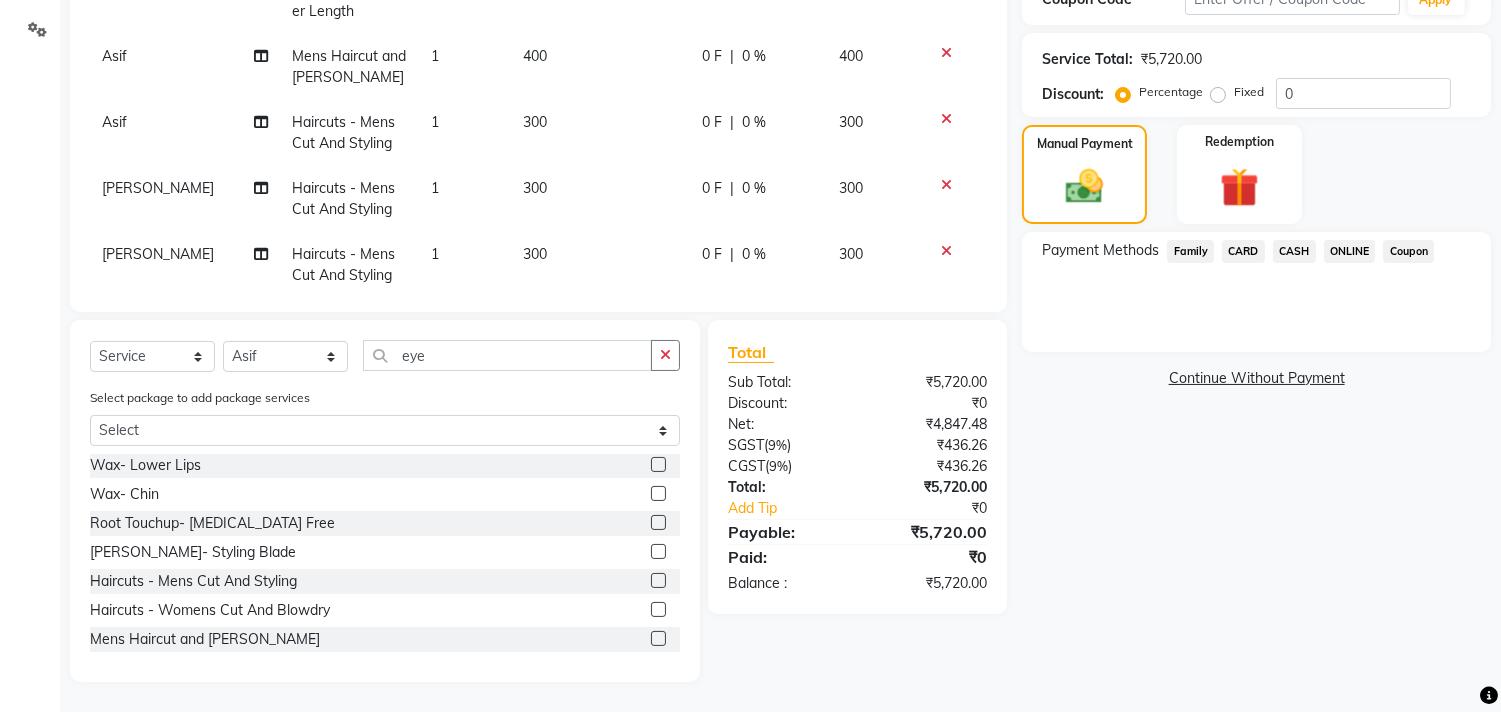 click 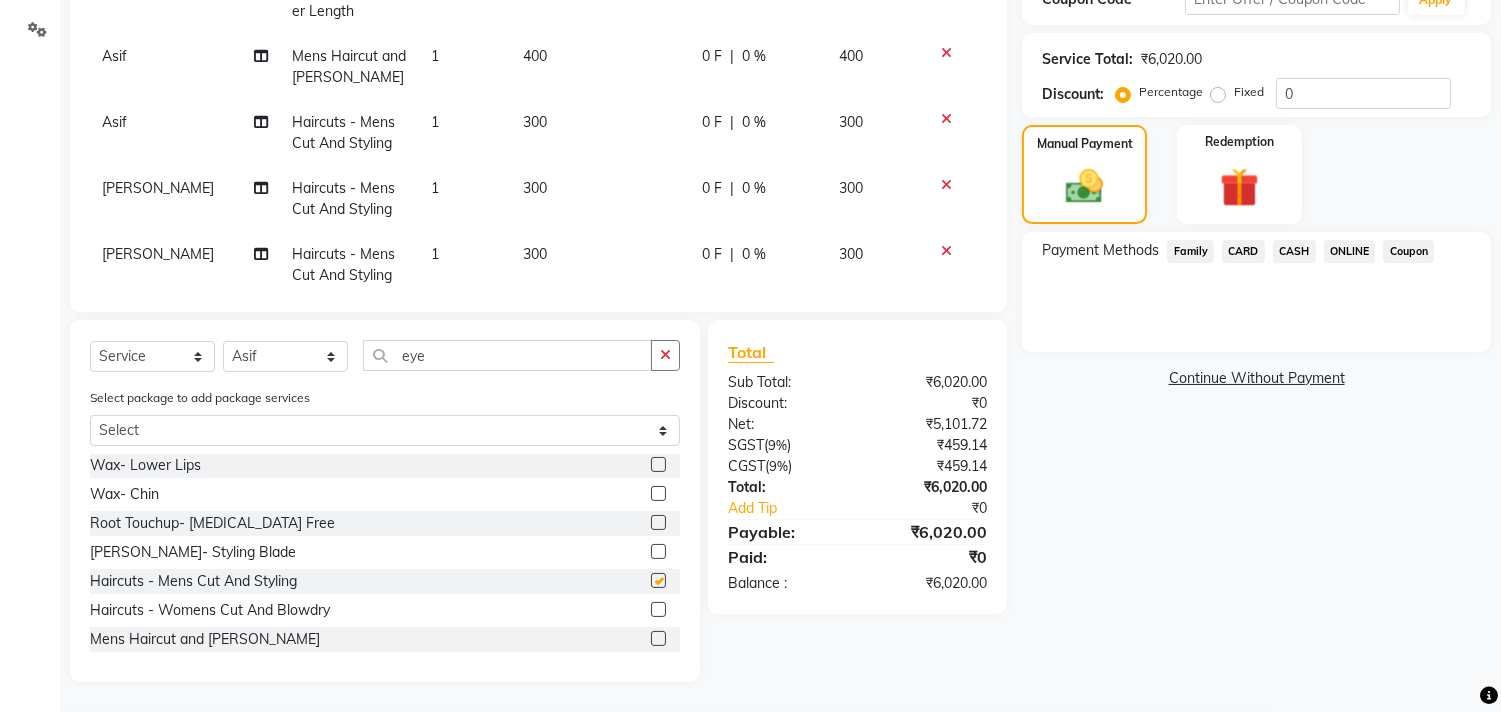 checkbox on "false" 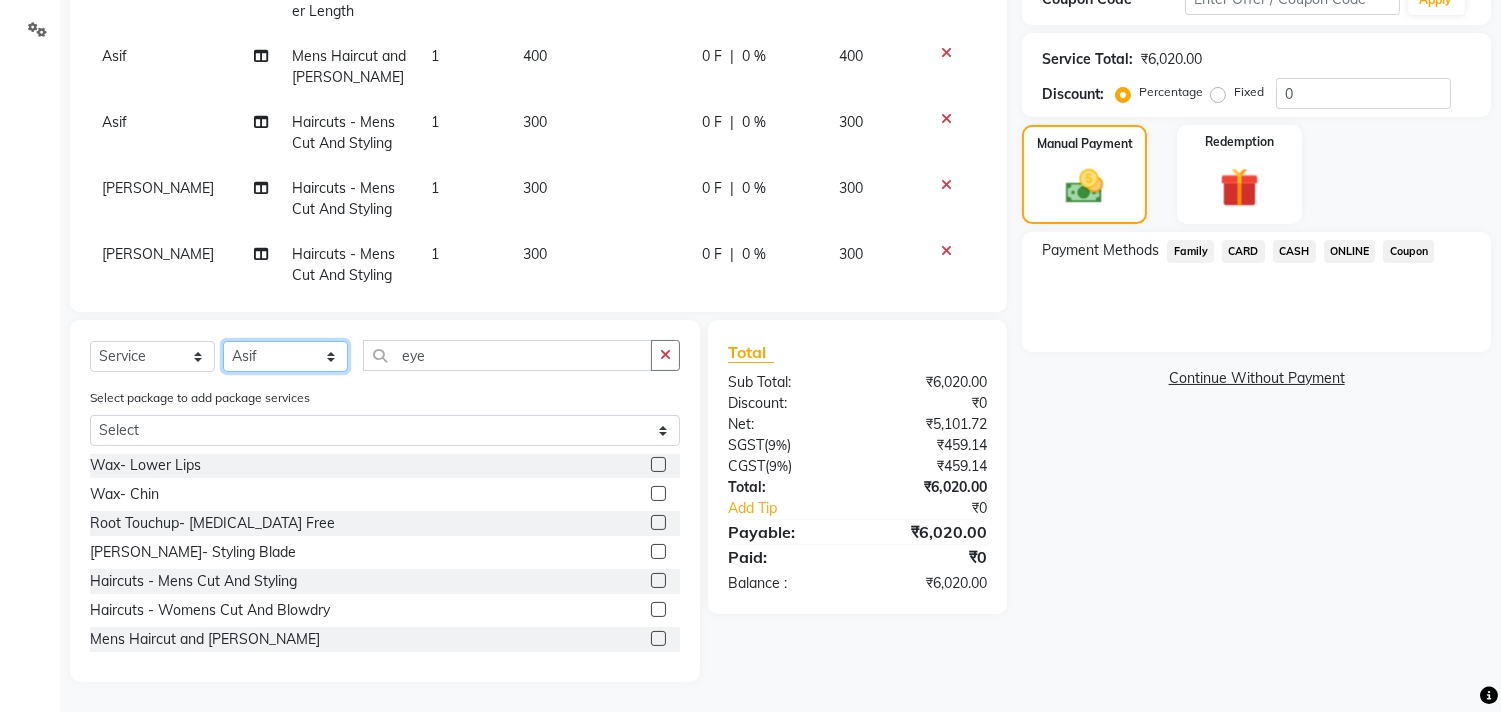 click on "Select Stylist [PERSON_NAME] Manager M M [PERSON_NAME] [PERSON_NAME] Sameer [PERSON_NAME] [PERSON_NAME] [PERSON_NAME]" 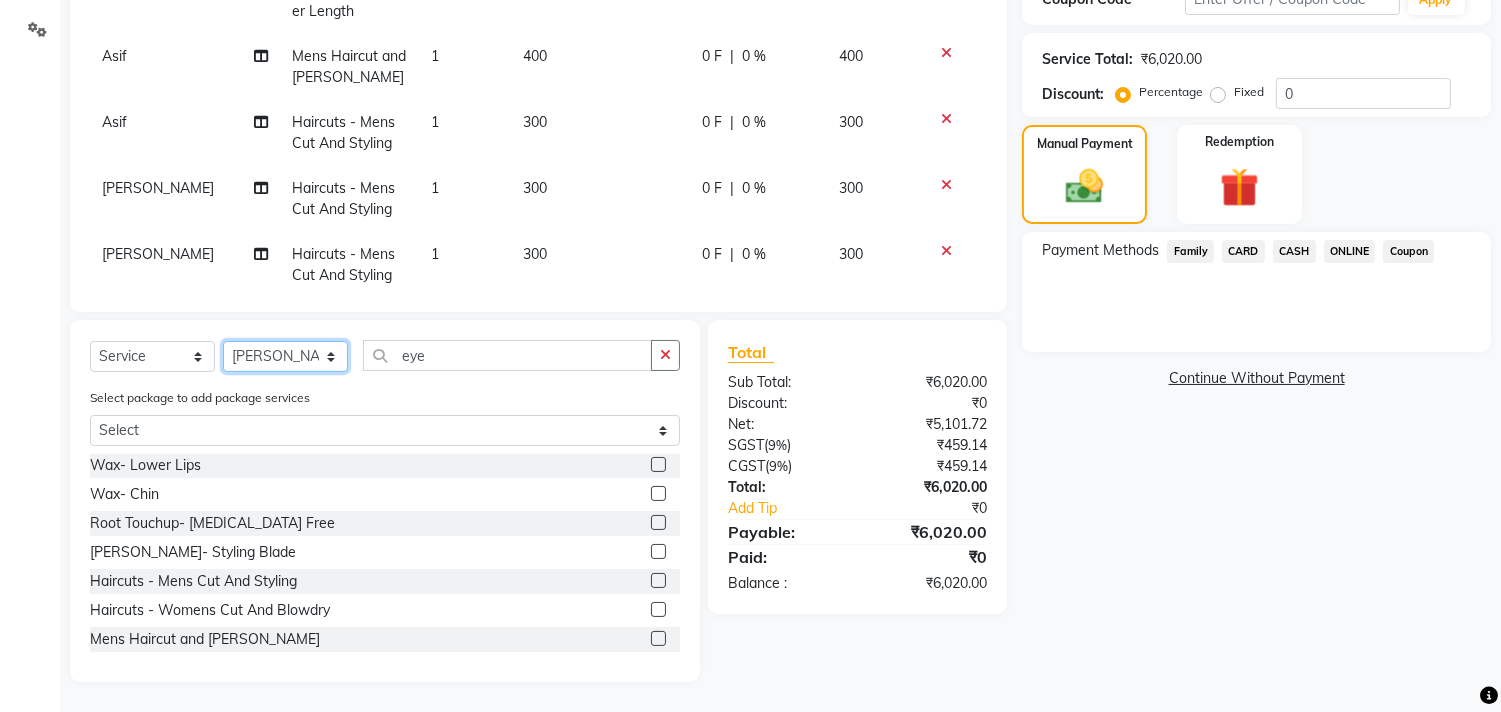 click on "Select Stylist [PERSON_NAME] Manager M M [PERSON_NAME] [PERSON_NAME] Sameer [PERSON_NAME] [PERSON_NAME] [PERSON_NAME]" 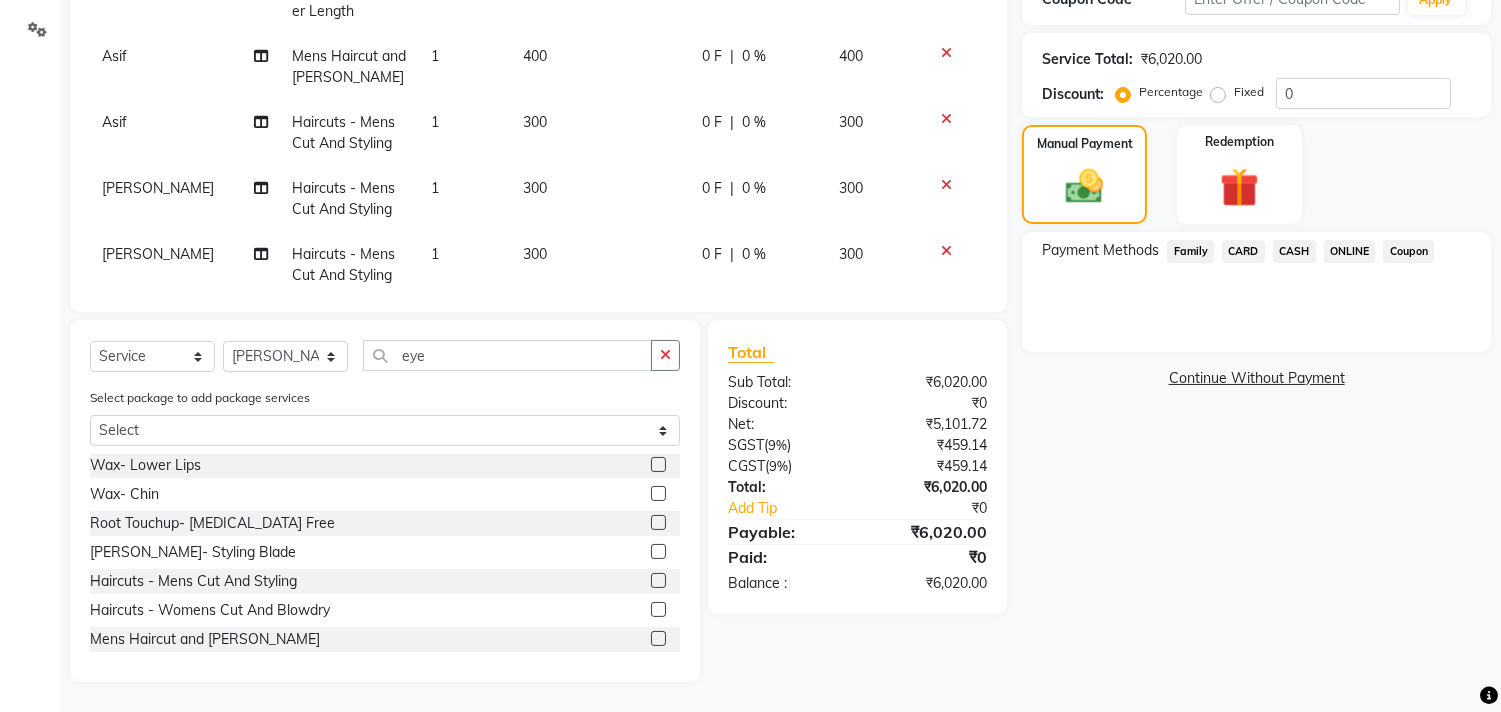 click 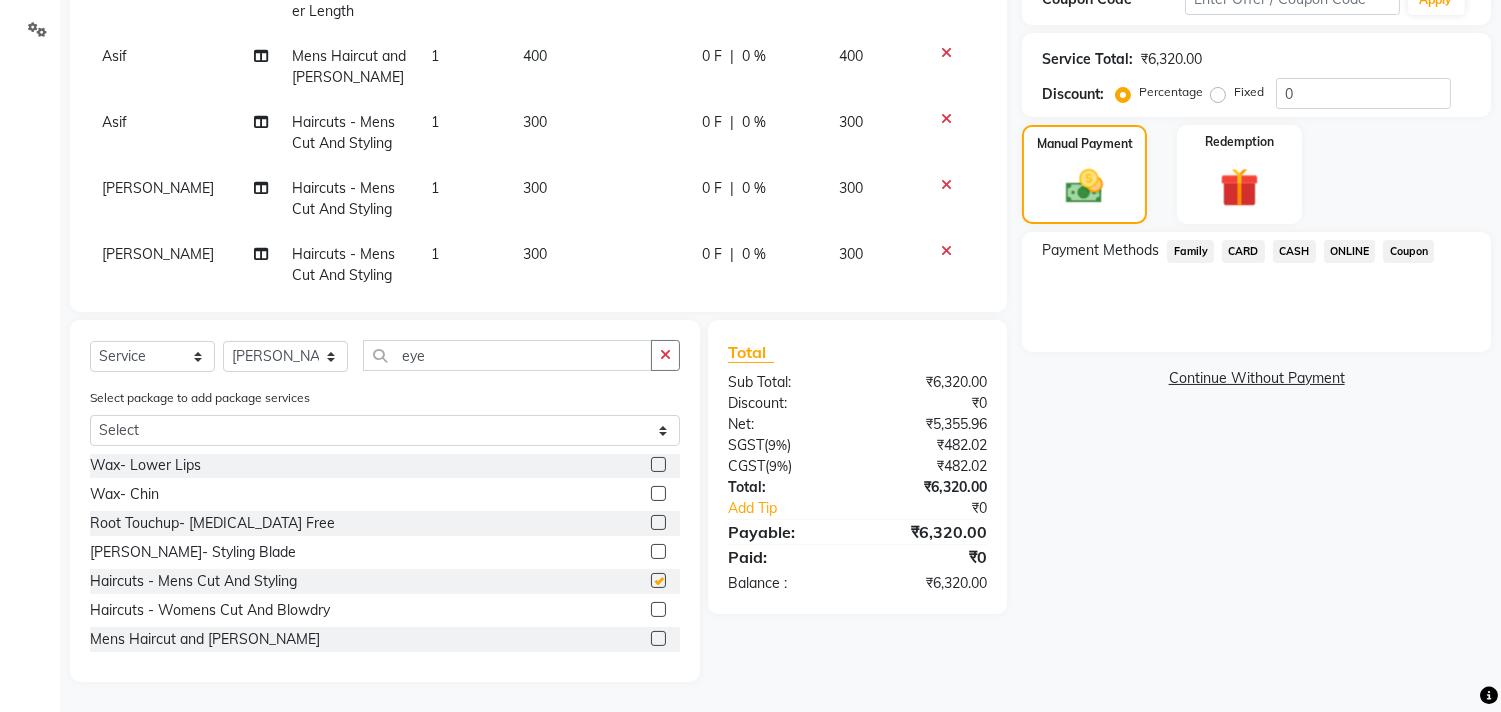 checkbox on "false" 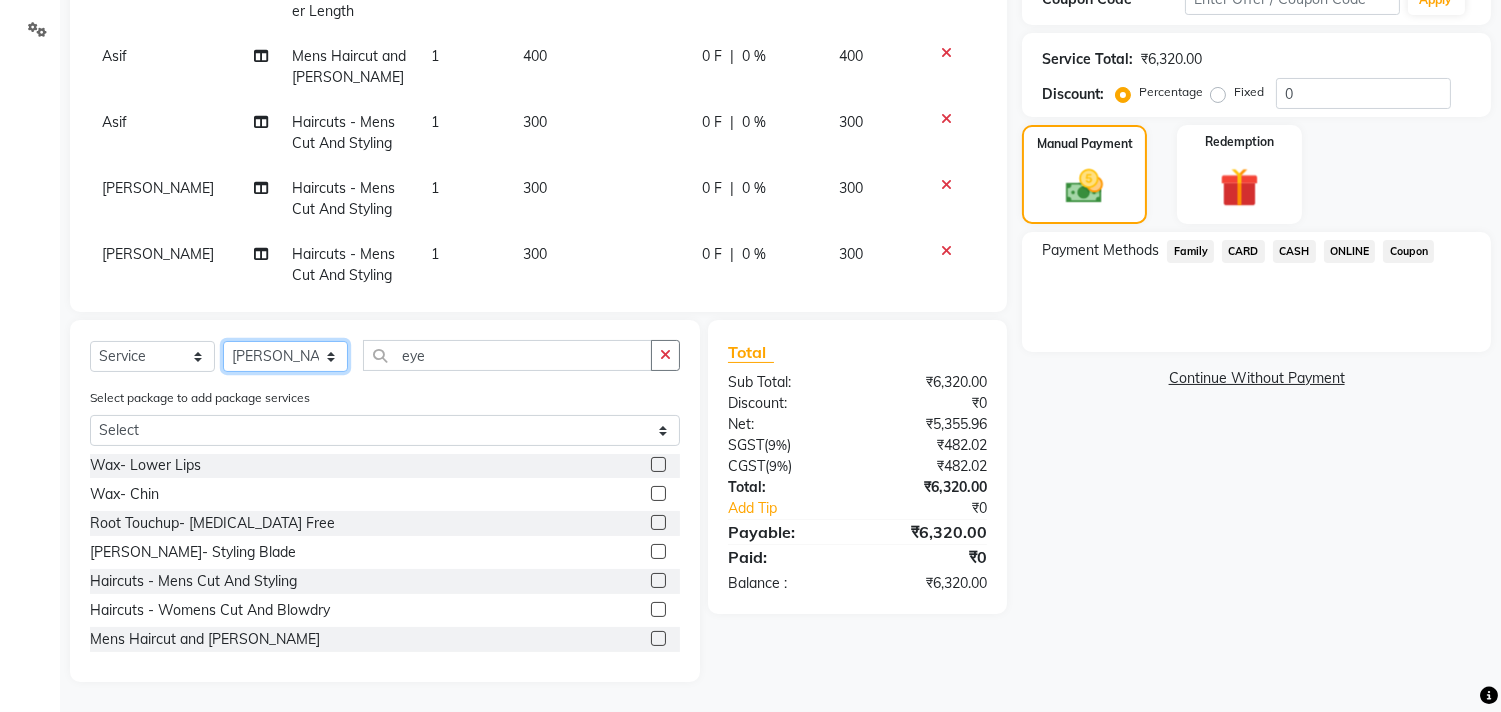 click on "Select Stylist [PERSON_NAME] Manager M M [PERSON_NAME] [PERSON_NAME] Sameer [PERSON_NAME] [PERSON_NAME] [PERSON_NAME]" 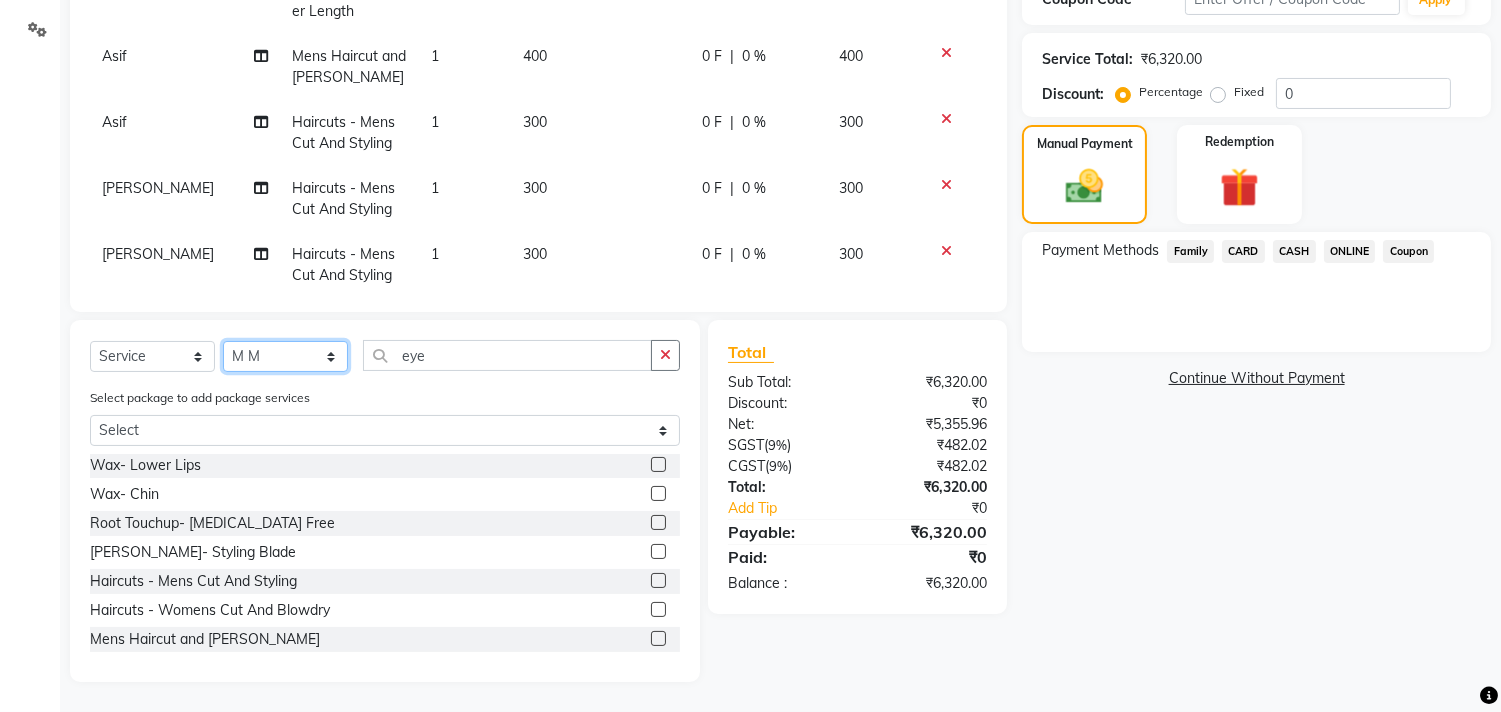 click on "Select Stylist [PERSON_NAME] Manager M M [PERSON_NAME] [PERSON_NAME] Sameer [PERSON_NAME] [PERSON_NAME] [PERSON_NAME]" 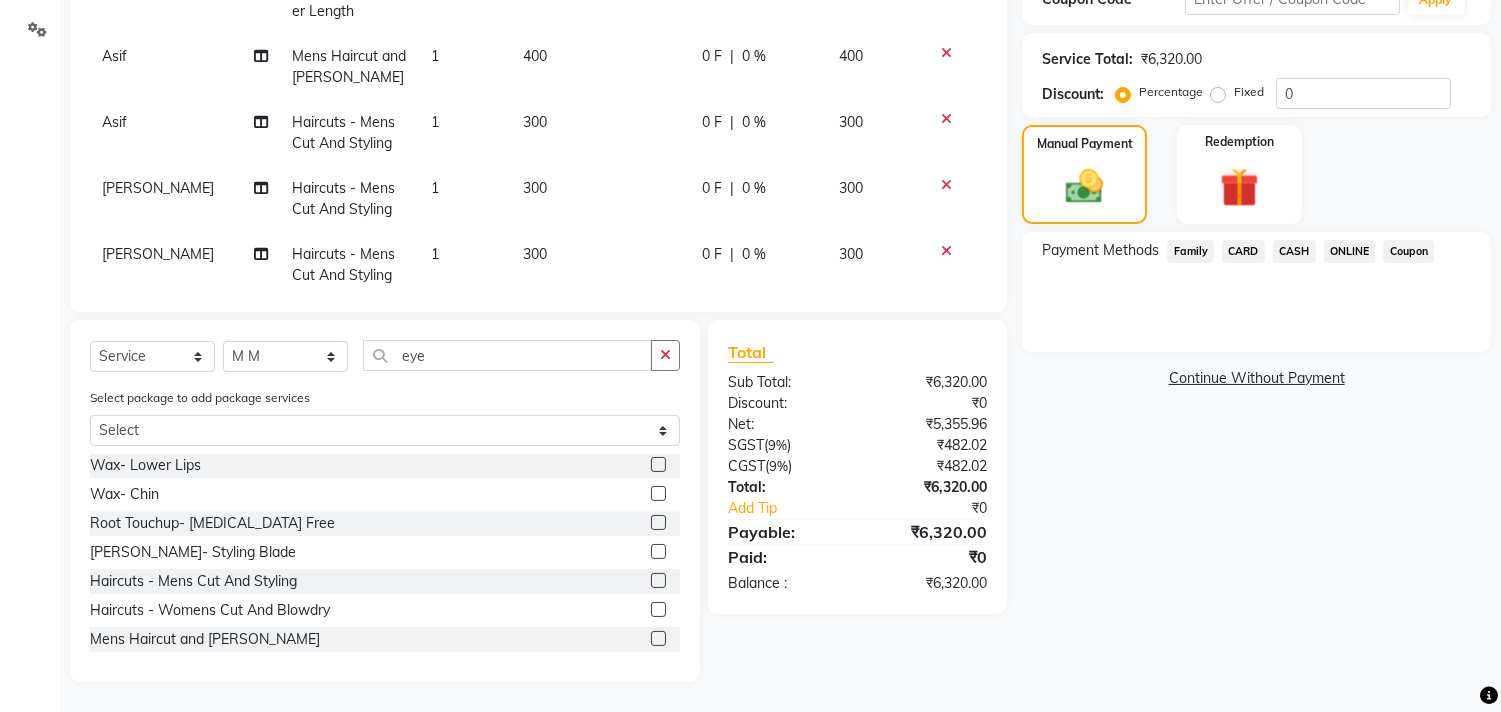 click 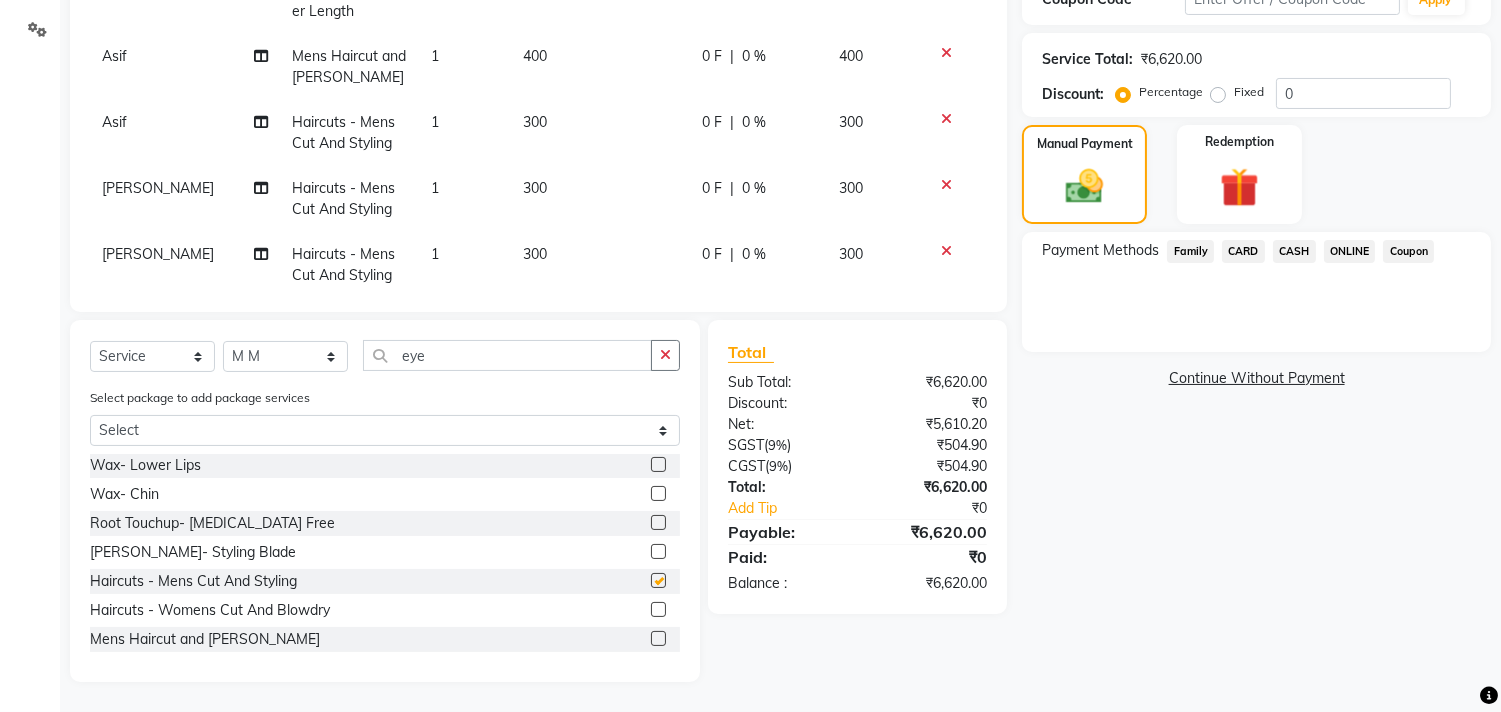 checkbox on "false" 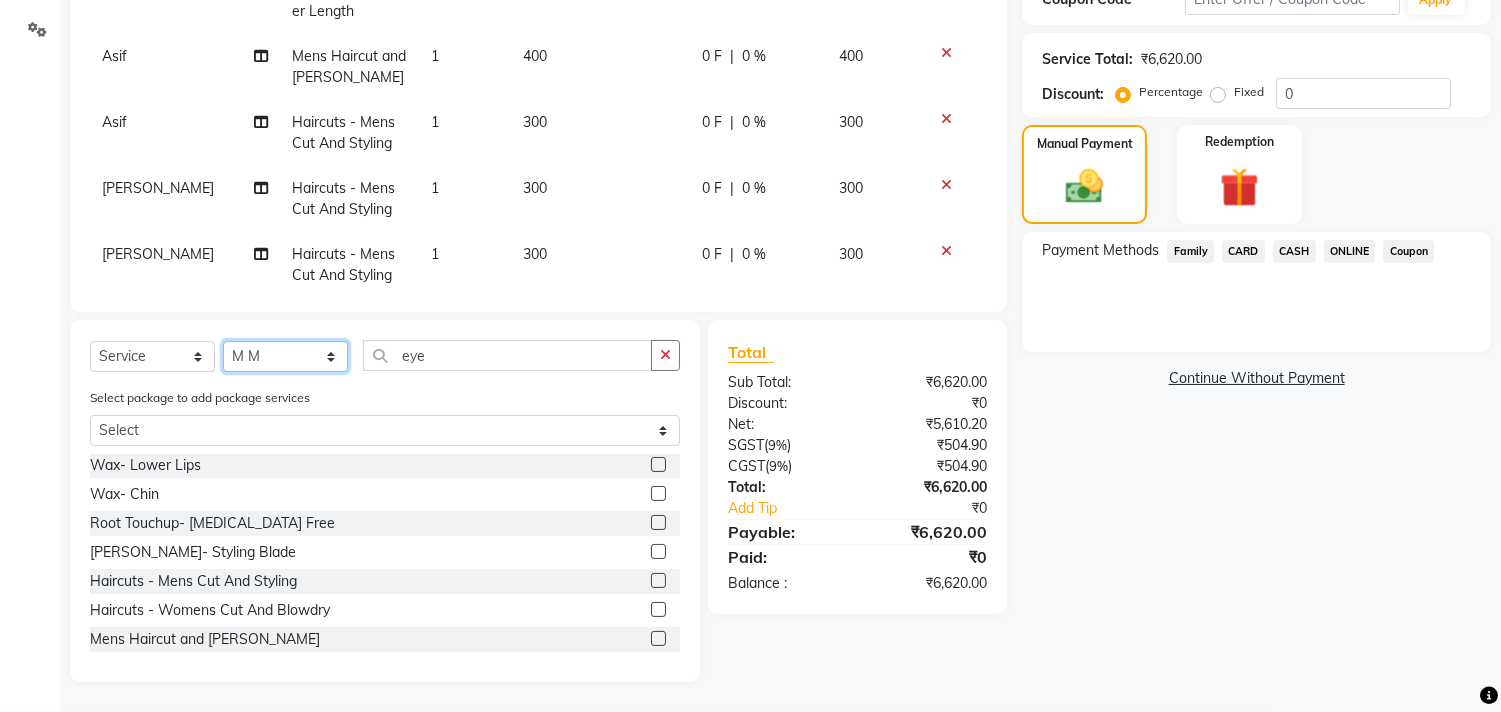 click on "Select Stylist [PERSON_NAME] Manager M M [PERSON_NAME] [PERSON_NAME] Sameer [PERSON_NAME] [PERSON_NAME] [PERSON_NAME]" 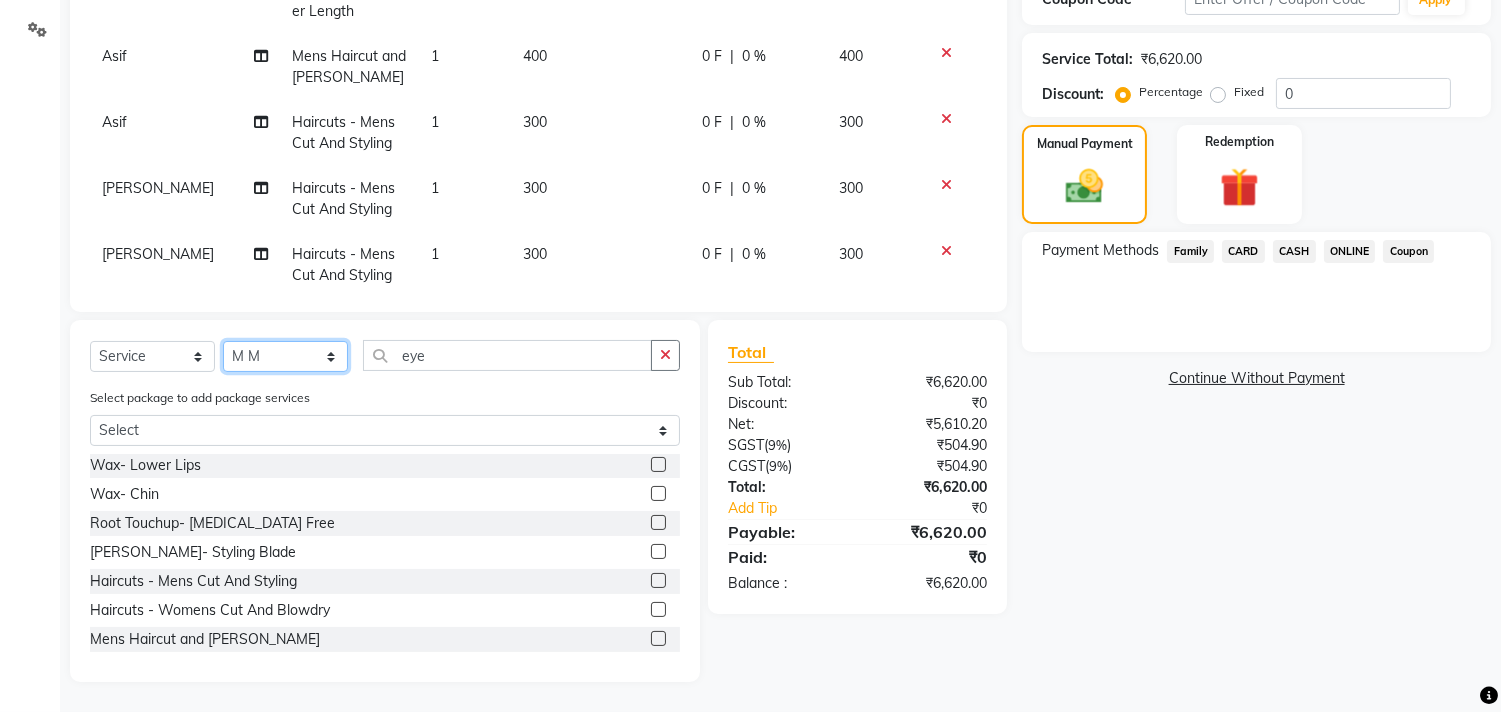 select on "36968" 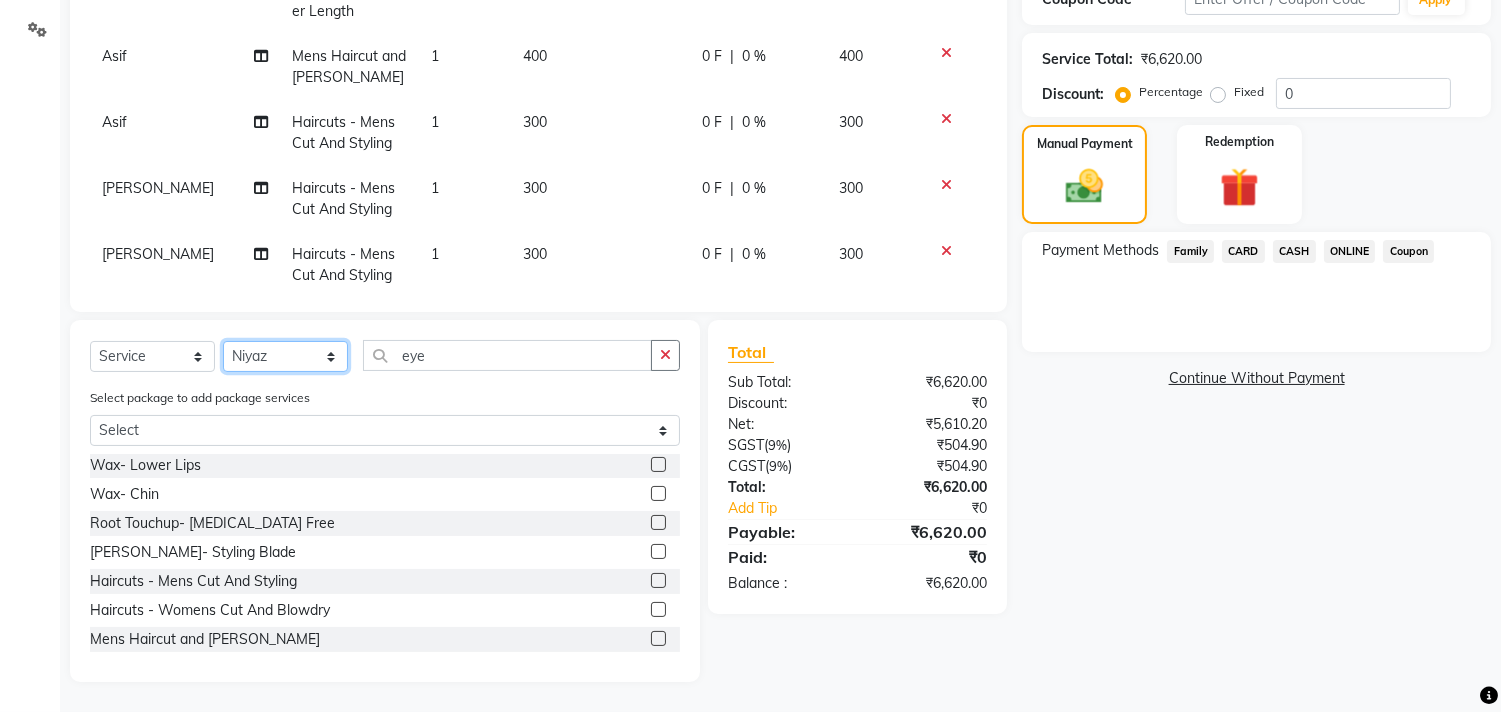click on "Select Stylist [PERSON_NAME] Manager M M [PERSON_NAME] [PERSON_NAME] Sameer [PERSON_NAME] [PERSON_NAME] [PERSON_NAME]" 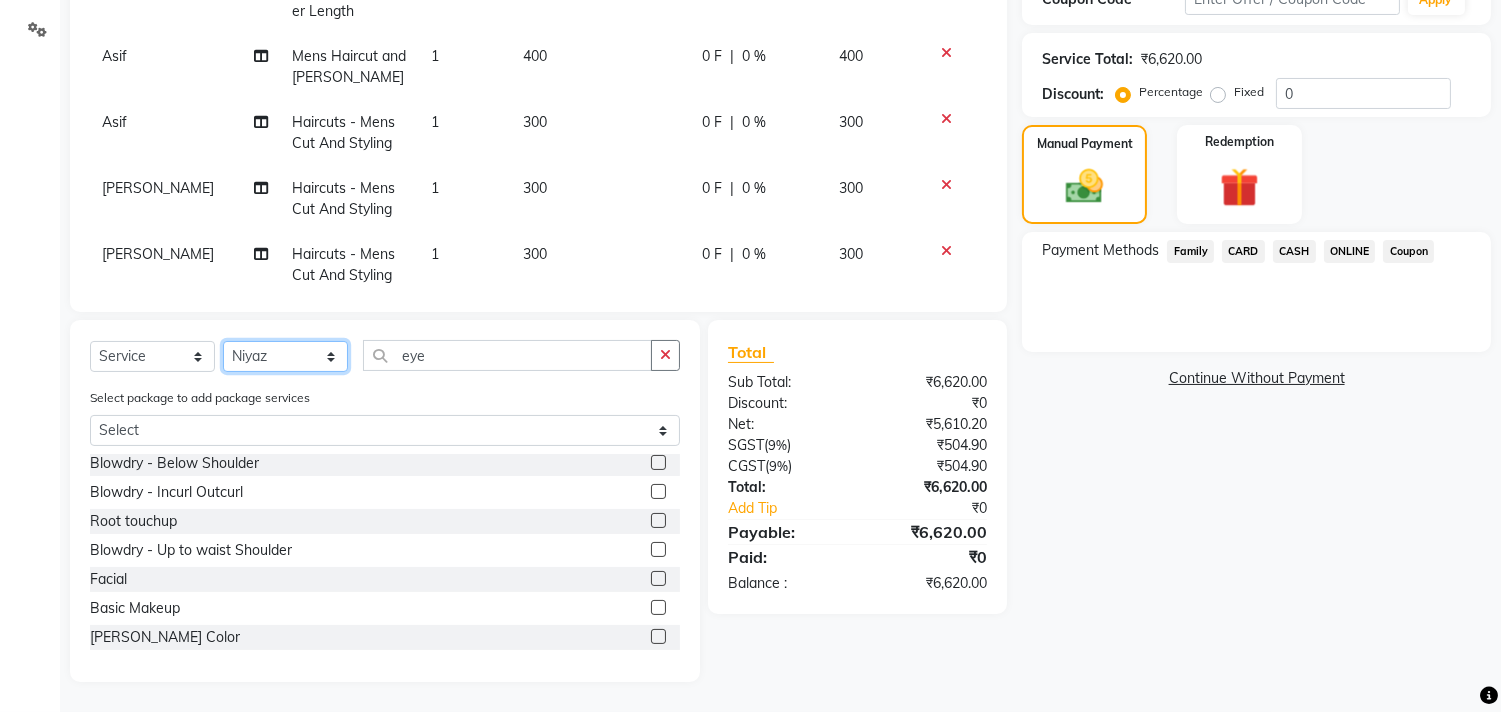 scroll, scrollTop: 0, scrollLeft: 0, axis: both 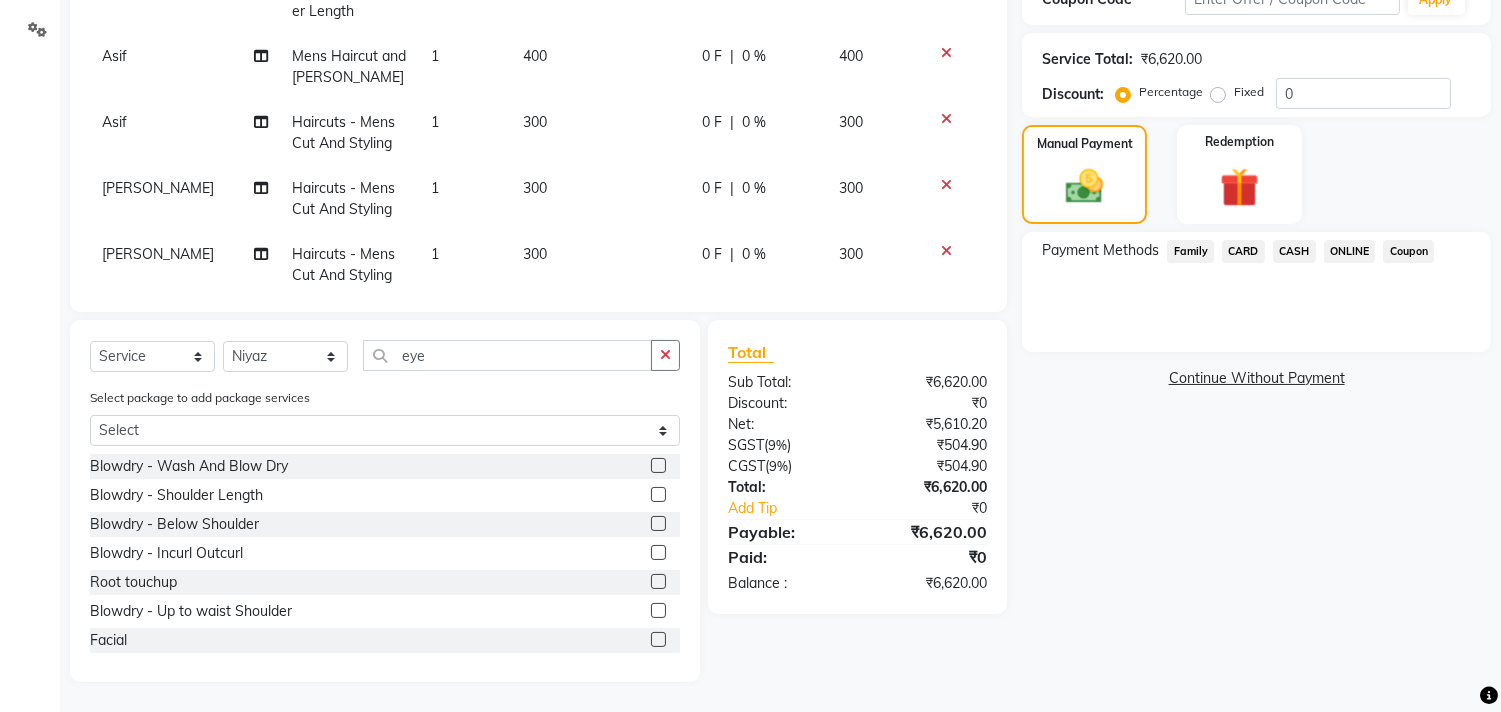 click 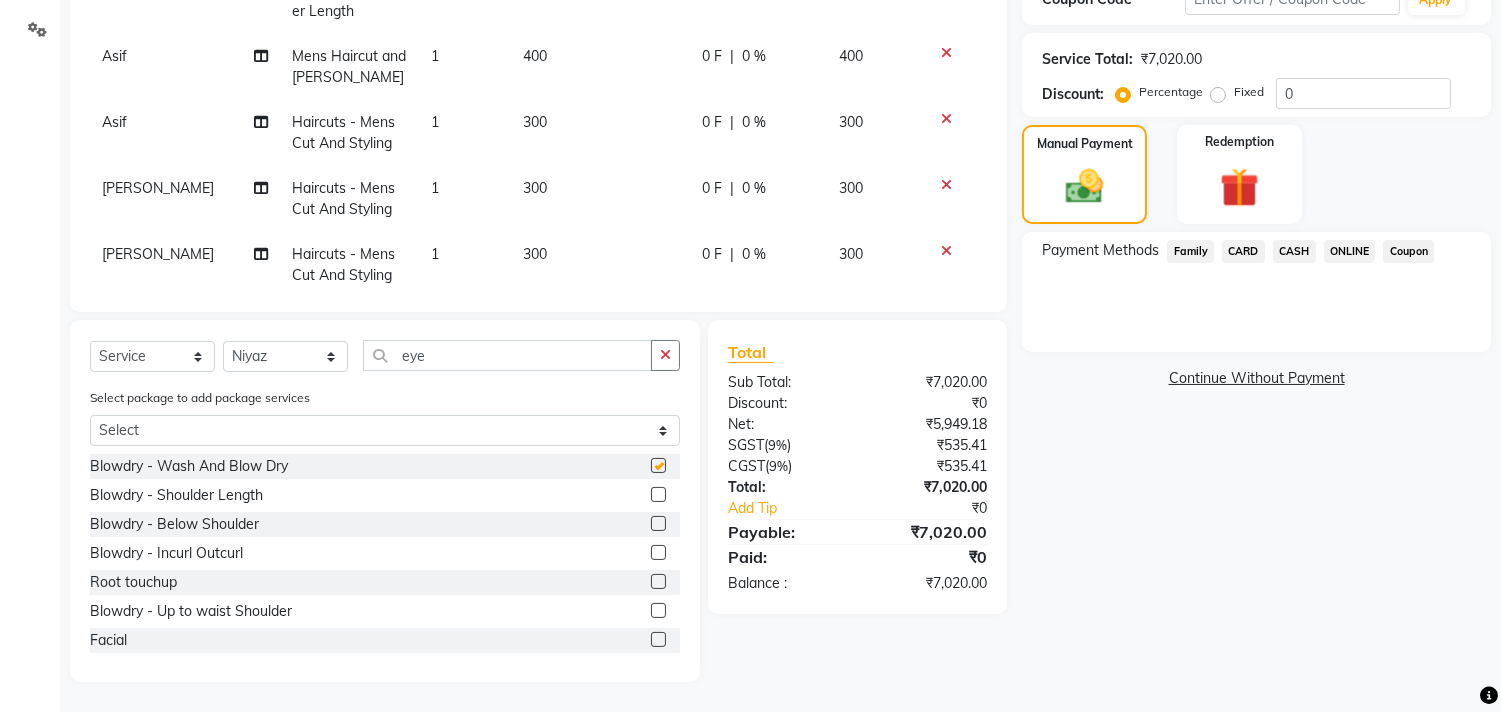 checkbox on "false" 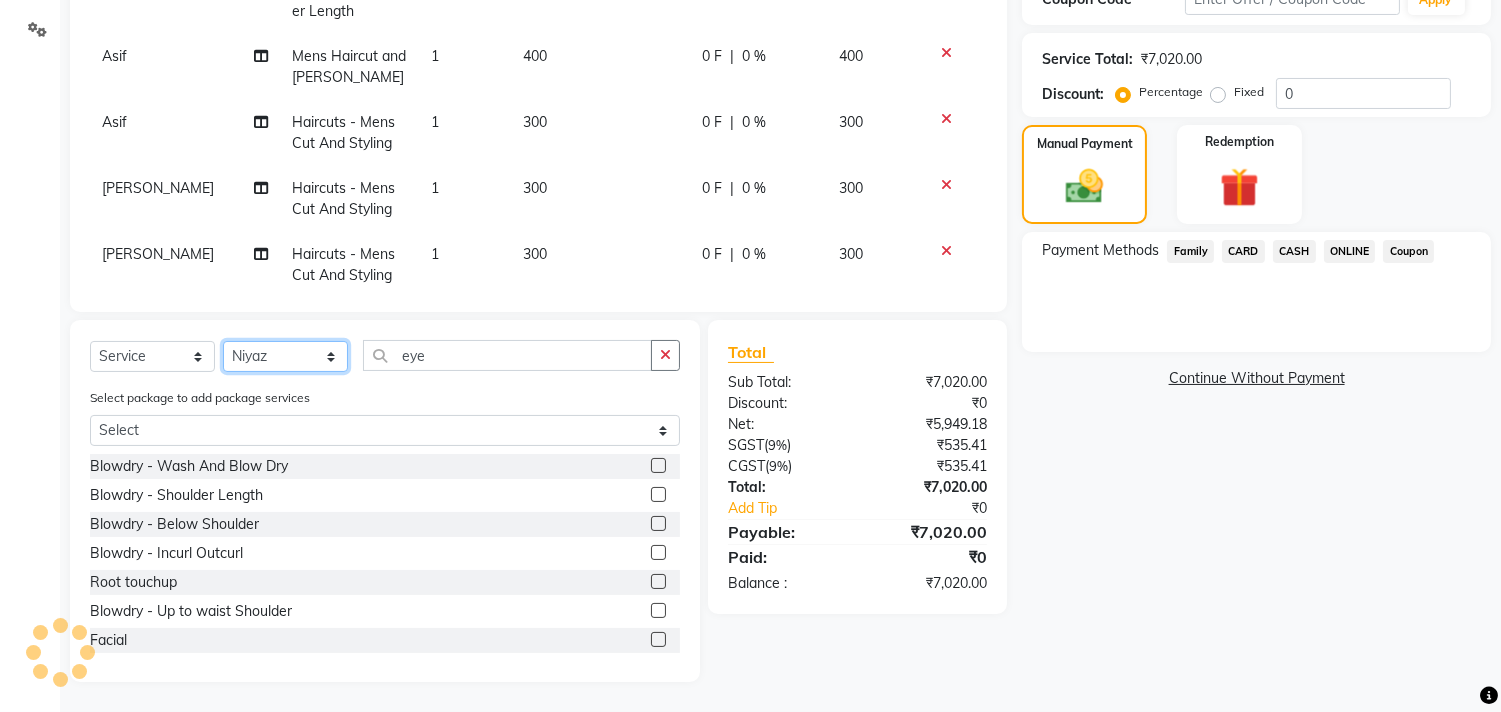 click on "Select Stylist [PERSON_NAME] Manager M M [PERSON_NAME] [PERSON_NAME] Sameer [PERSON_NAME] [PERSON_NAME] [PERSON_NAME]" 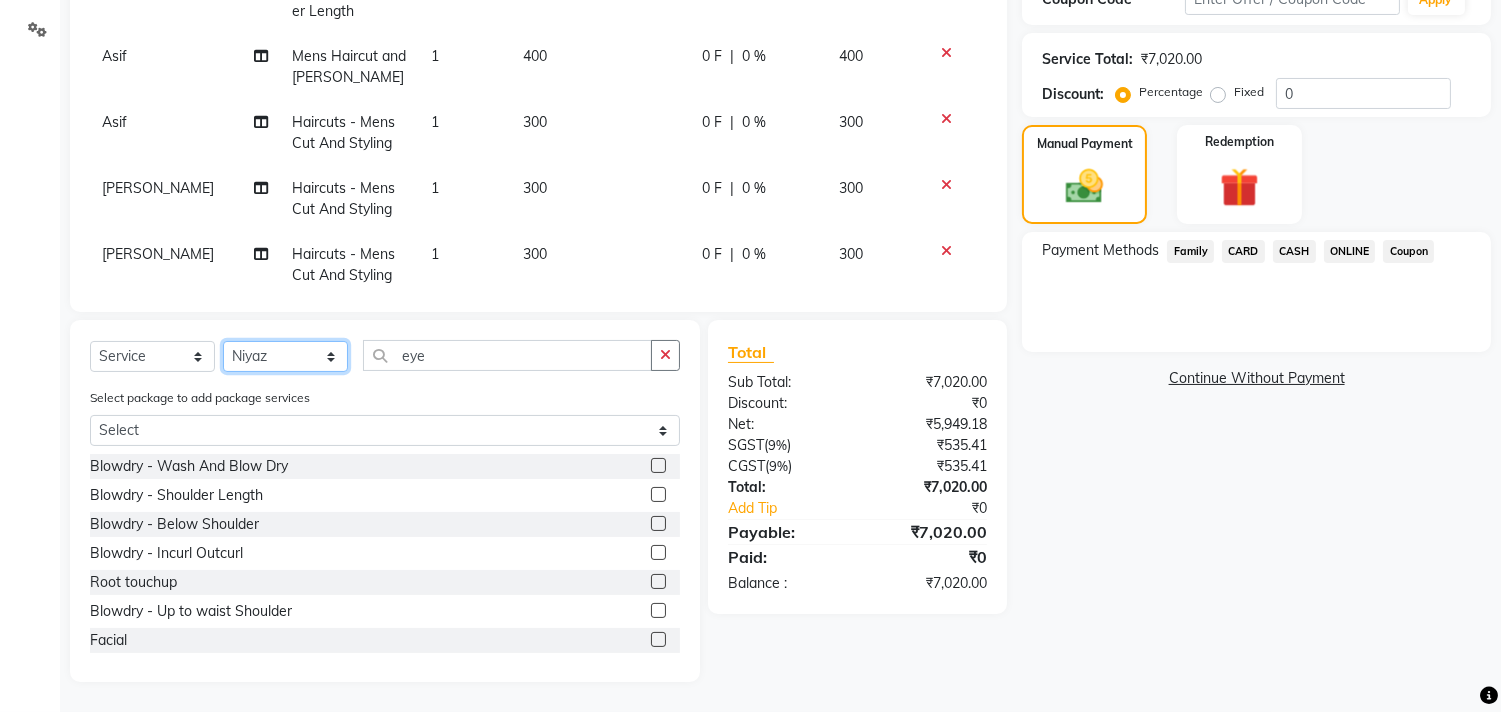 select on "35506" 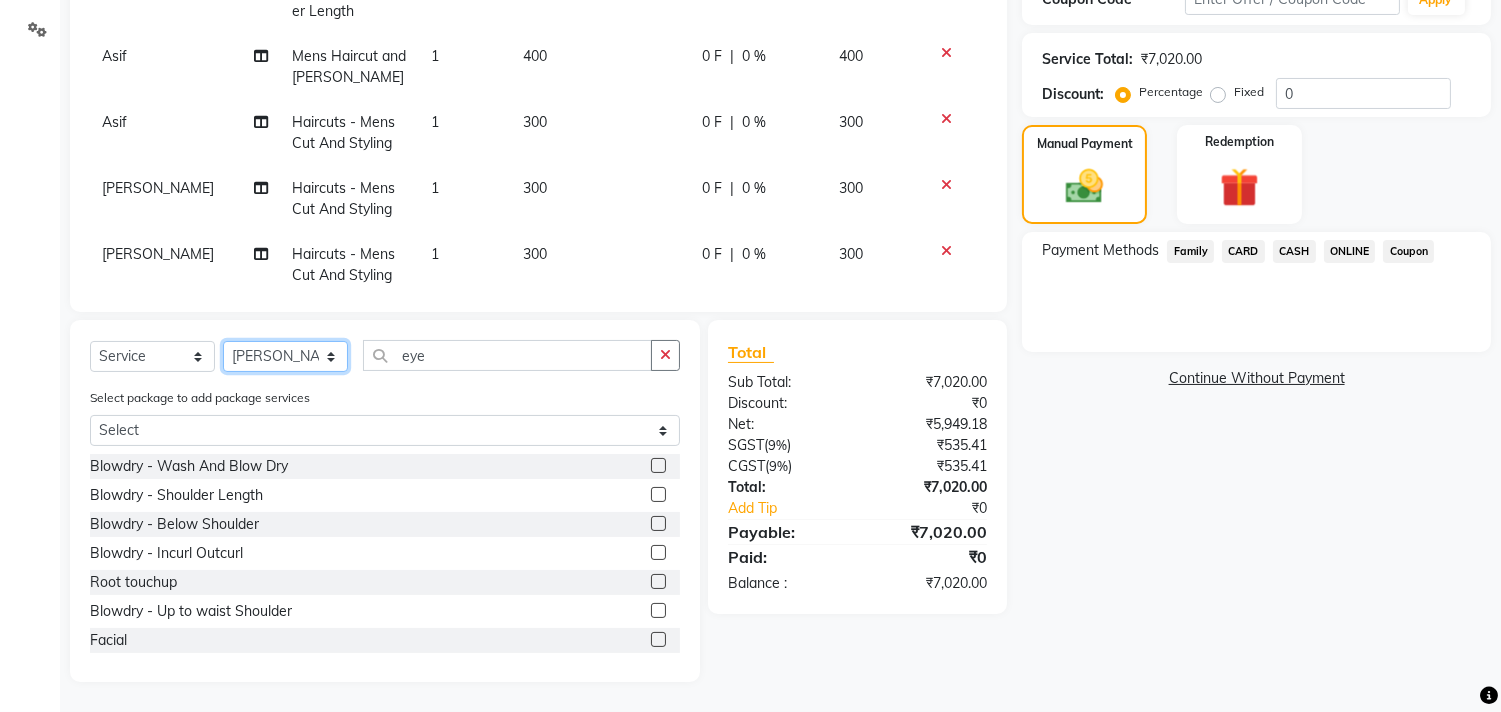 click on "Select Stylist [PERSON_NAME] Manager M M [PERSON_NAME] [PERSON_NAME] Sameer [PERSON_NAME] [PERSON_NAME] [PERSON_NAME]" 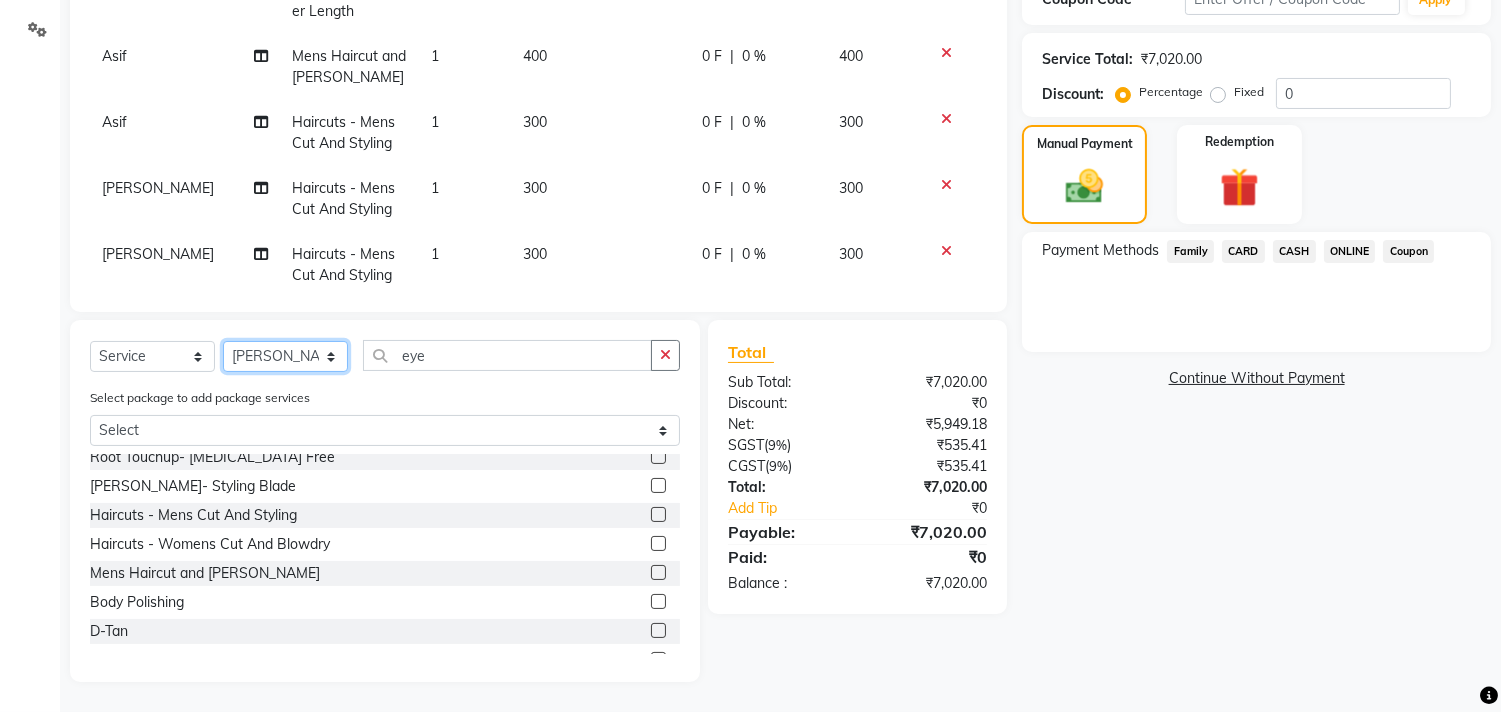 scroll, scrollTop: 872, scrollLeft: 0, axis: vertical 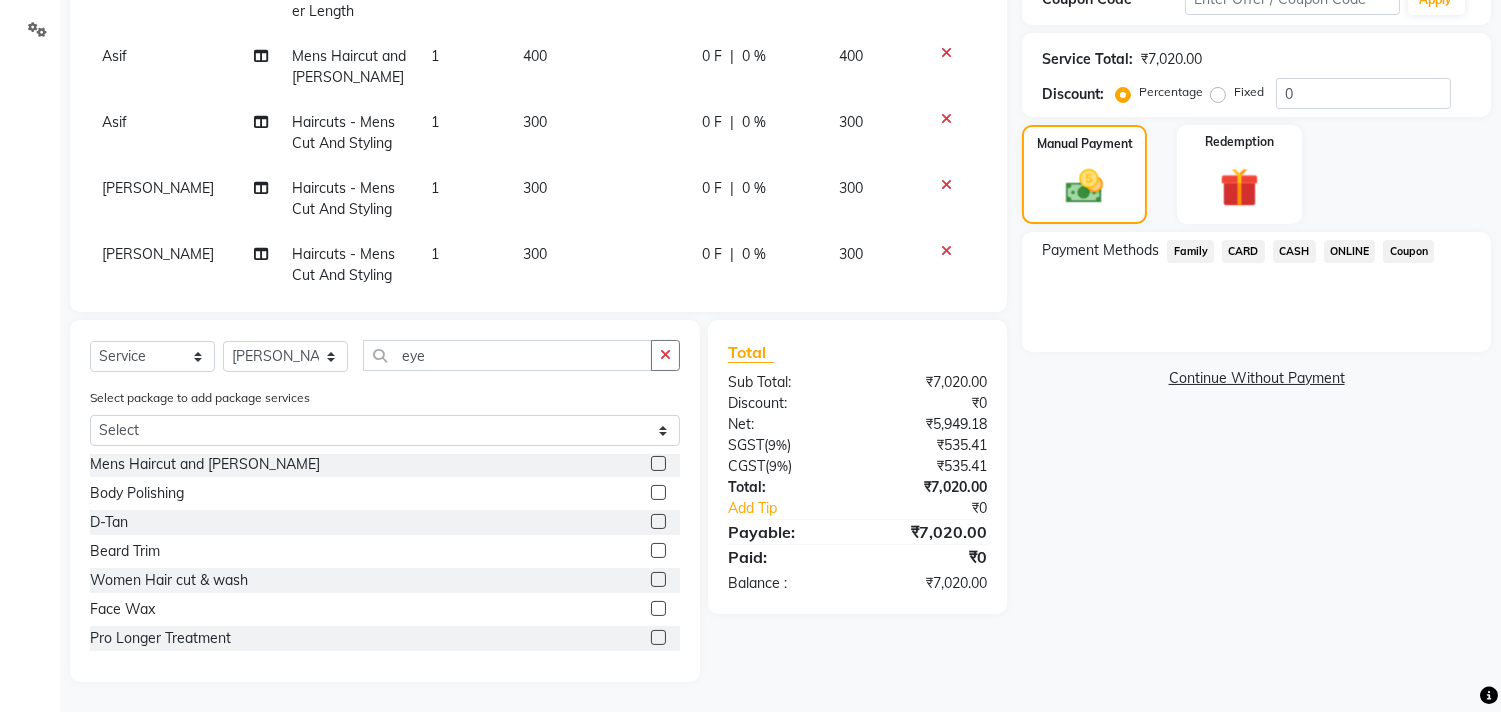 click 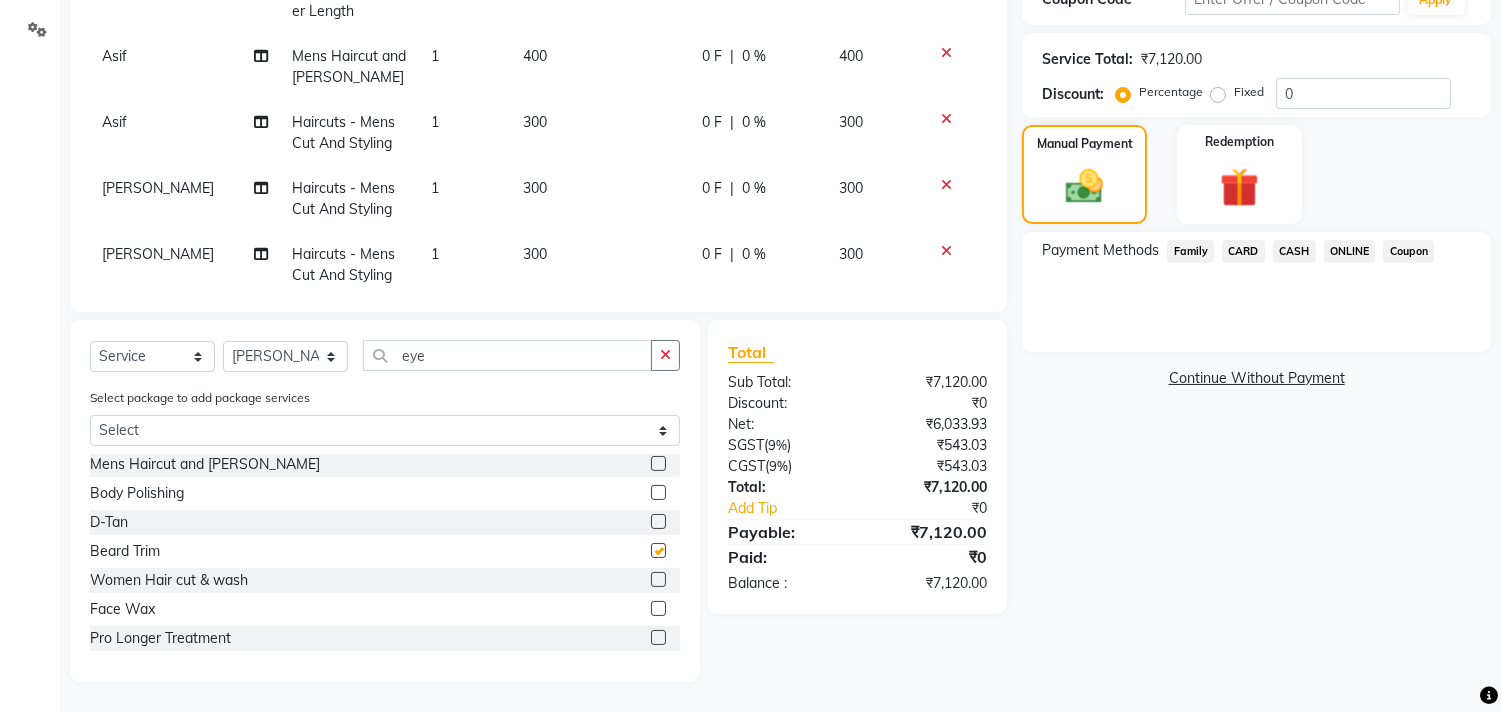 checkbox on "false" 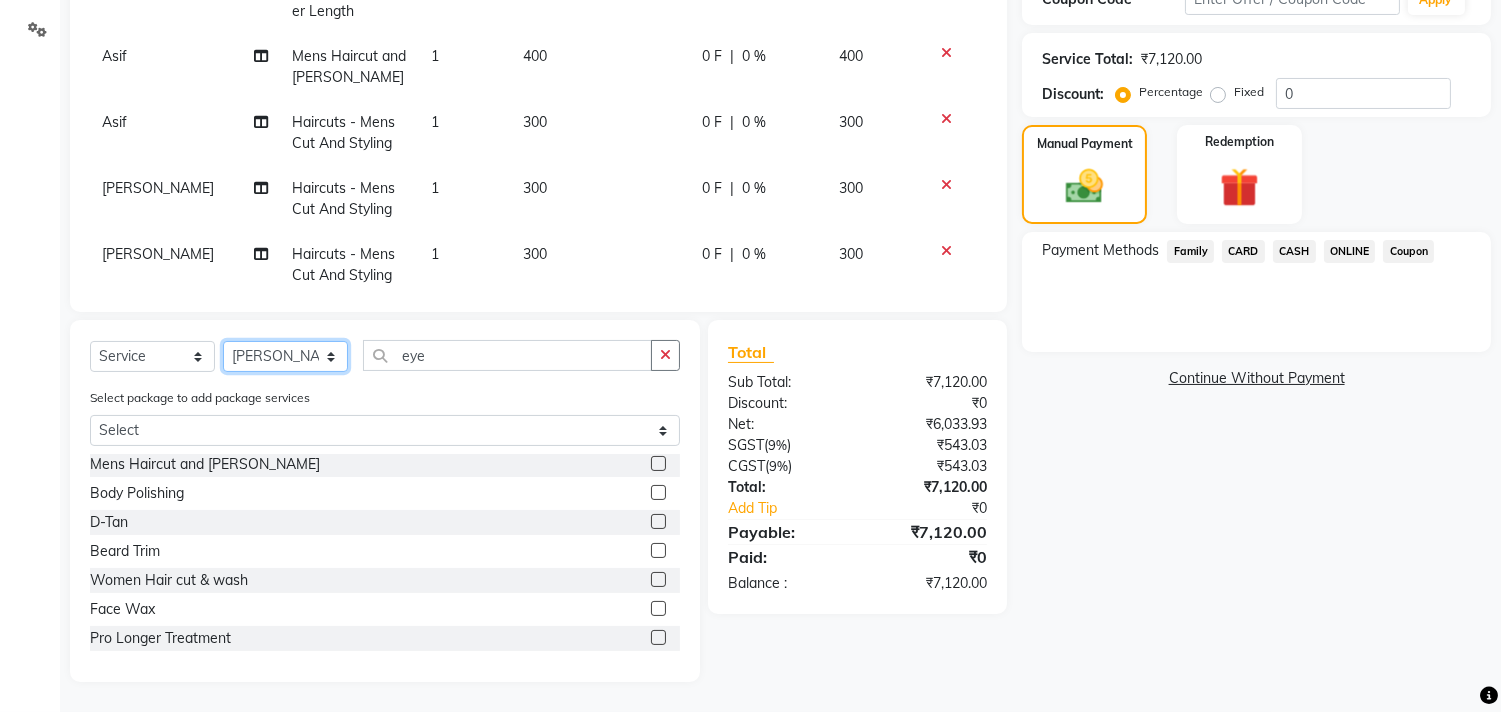 click on "Select Stylist [PERSON_NAME] Manager M M [PERSON_NAME] [PERSON_NAME] Sameer [PERSON_NAME] [PERSON_NAME] [PERSON_NAME]" 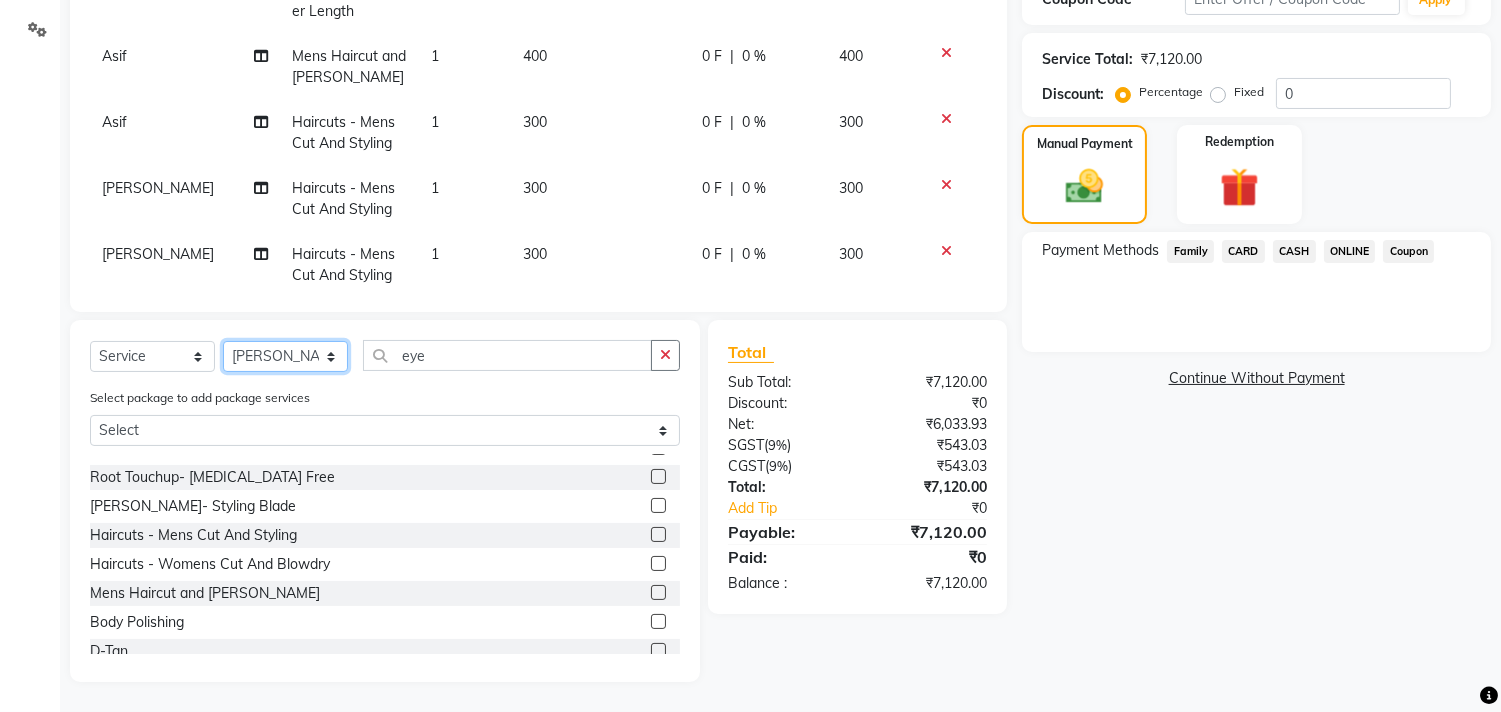 scroll, scrollTop: 697, scrollLeft: 0, axis: vertical 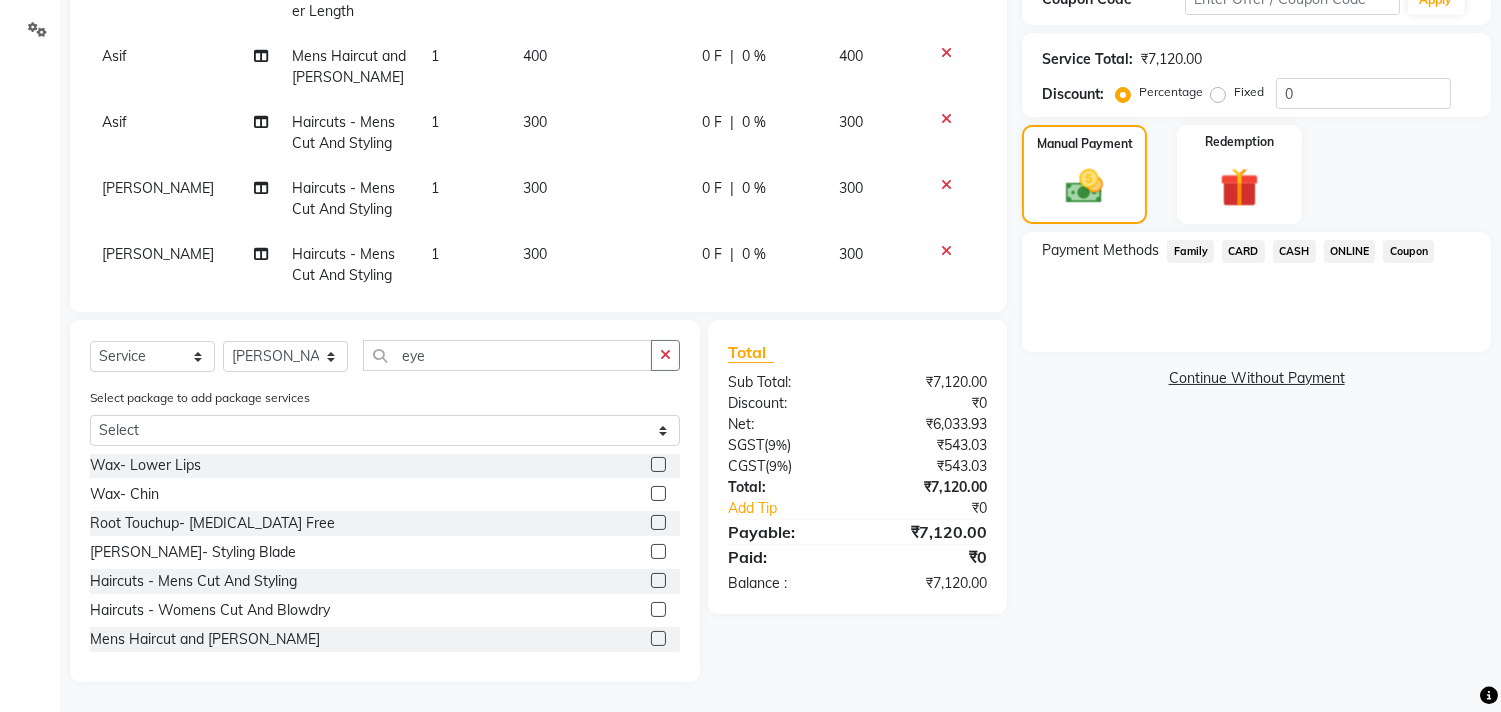 click 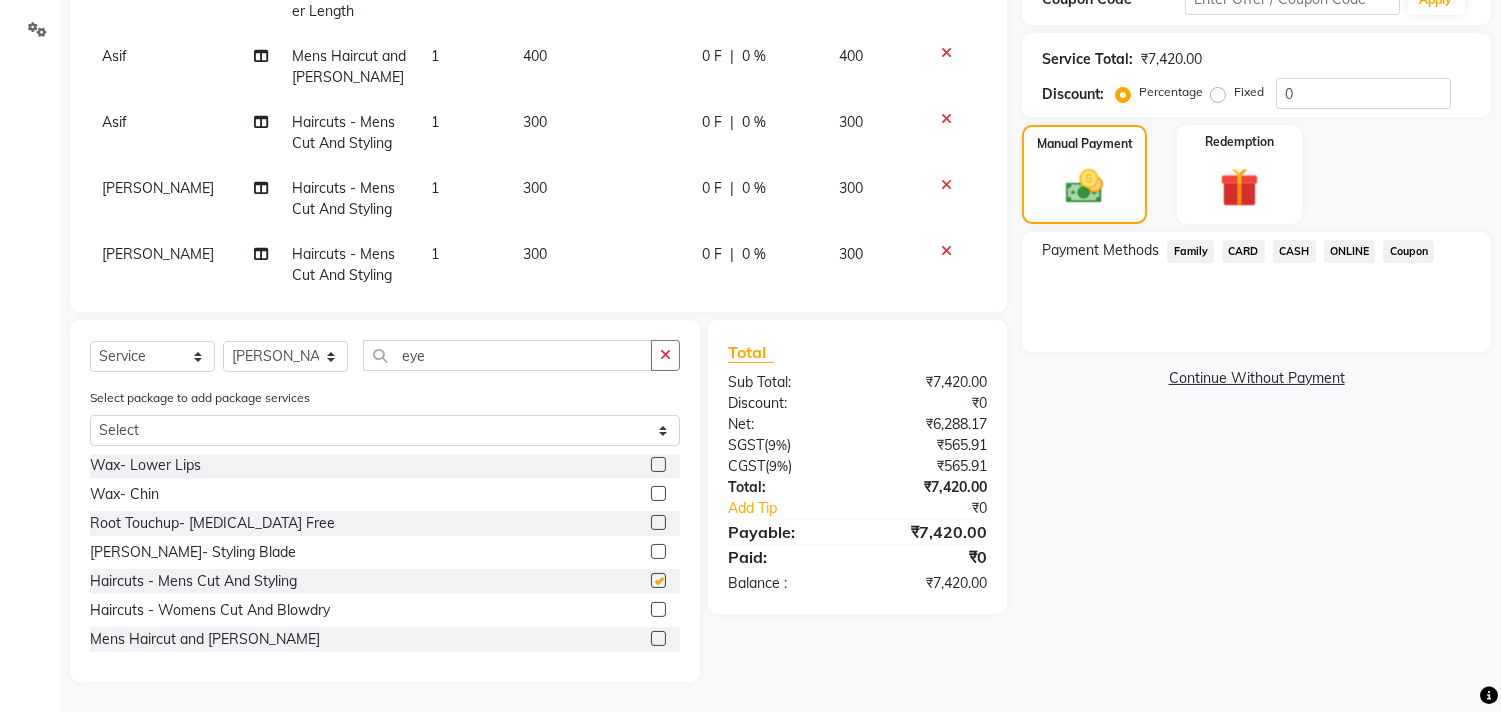 checkbox on "false" 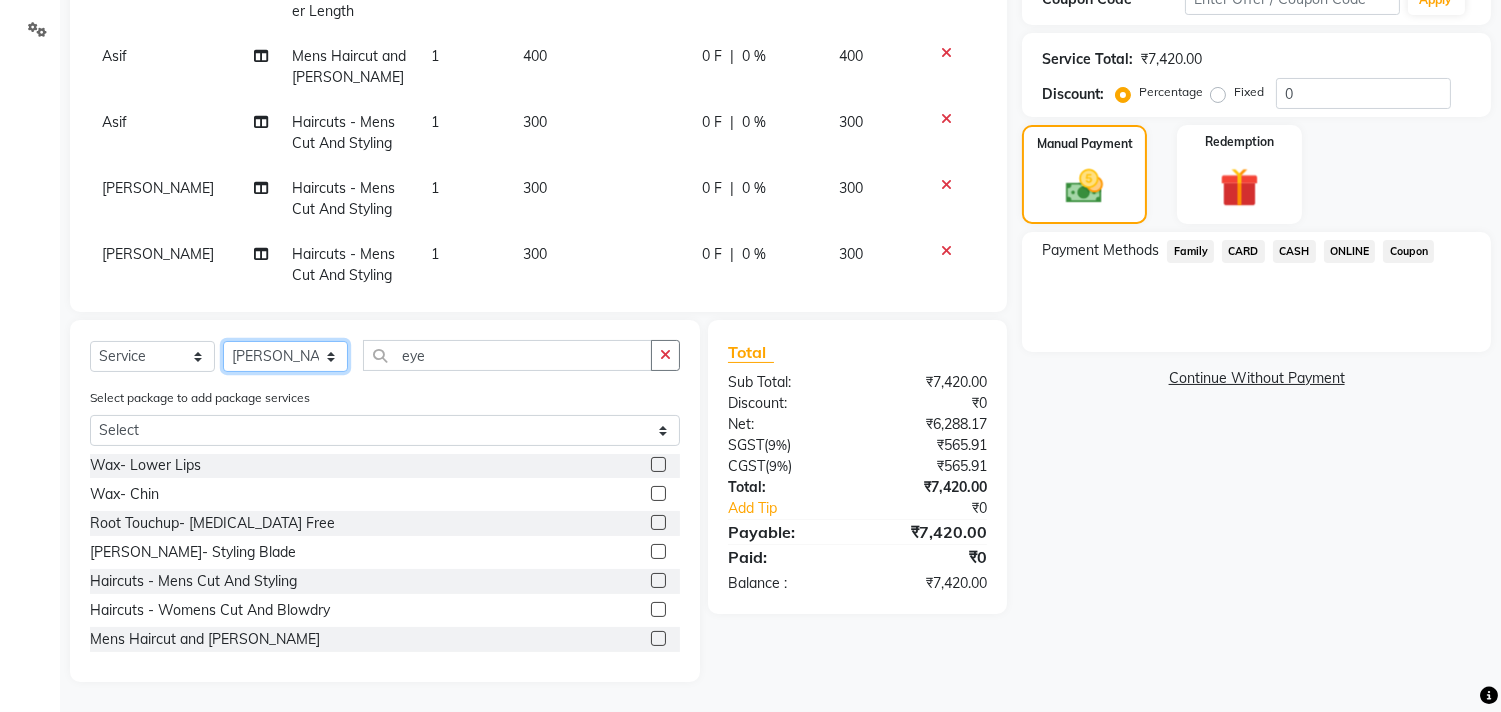 click on "Select Stylist [PERSON_NAME] Manager M M [PERSON_NAME] [PERSON_NAME] Sameer [PERSON_NAME] [PERSON_NAME] [PERSON_NAME]" 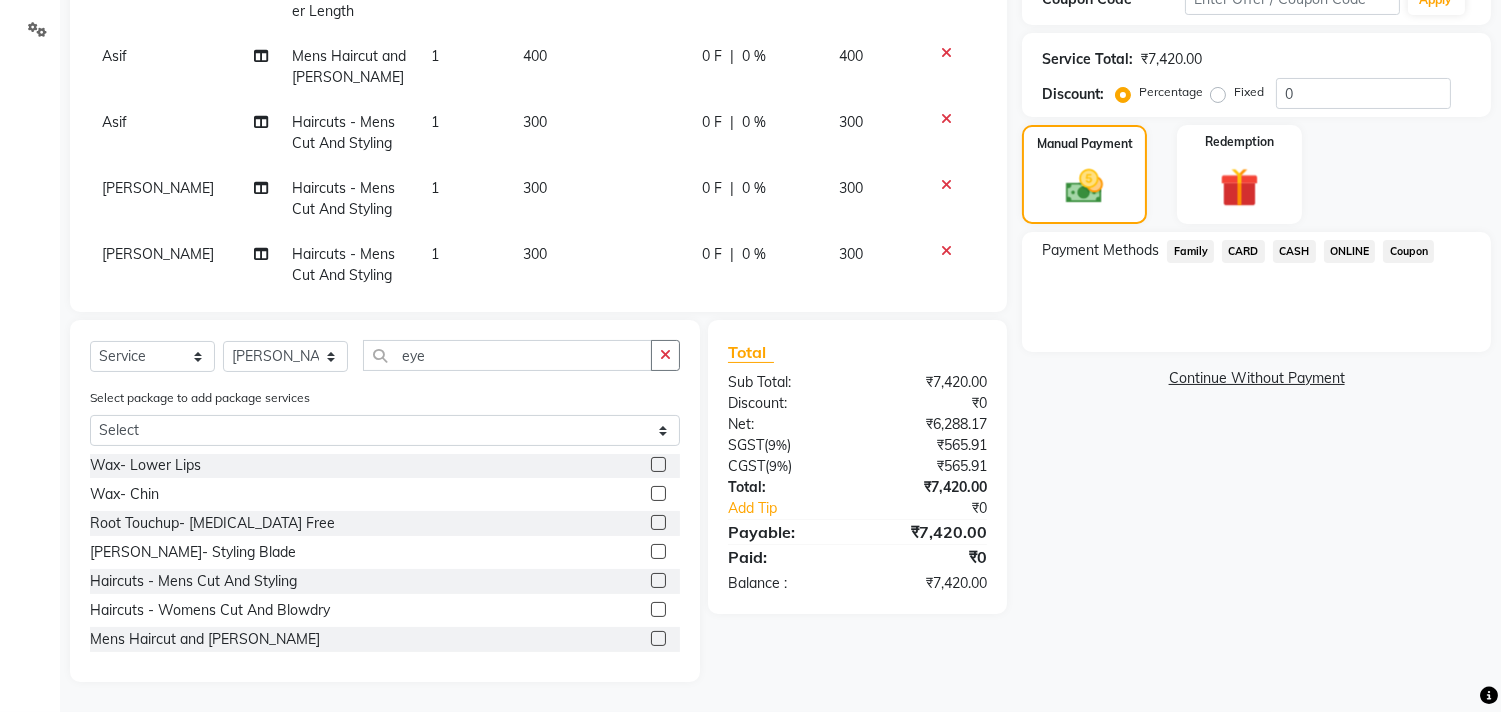 click 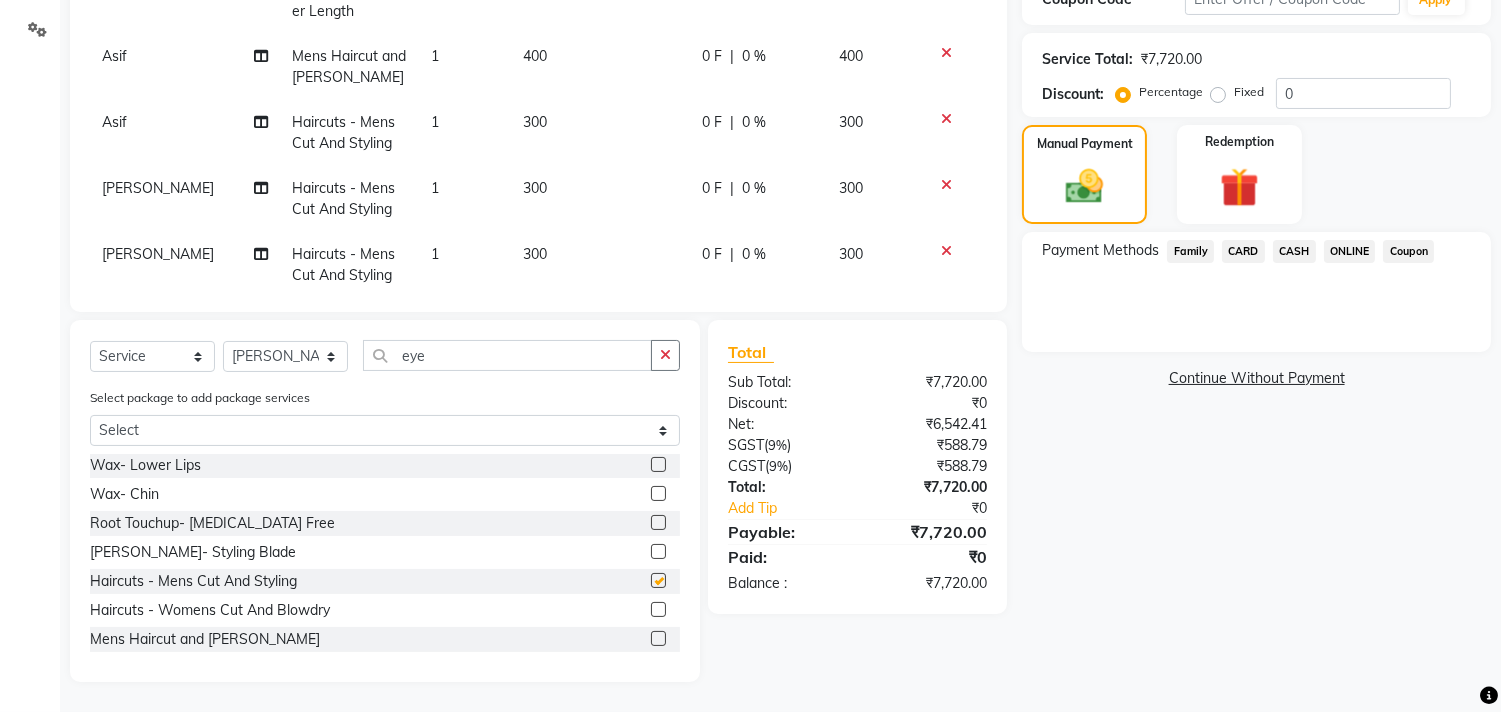 checkbox on "false" 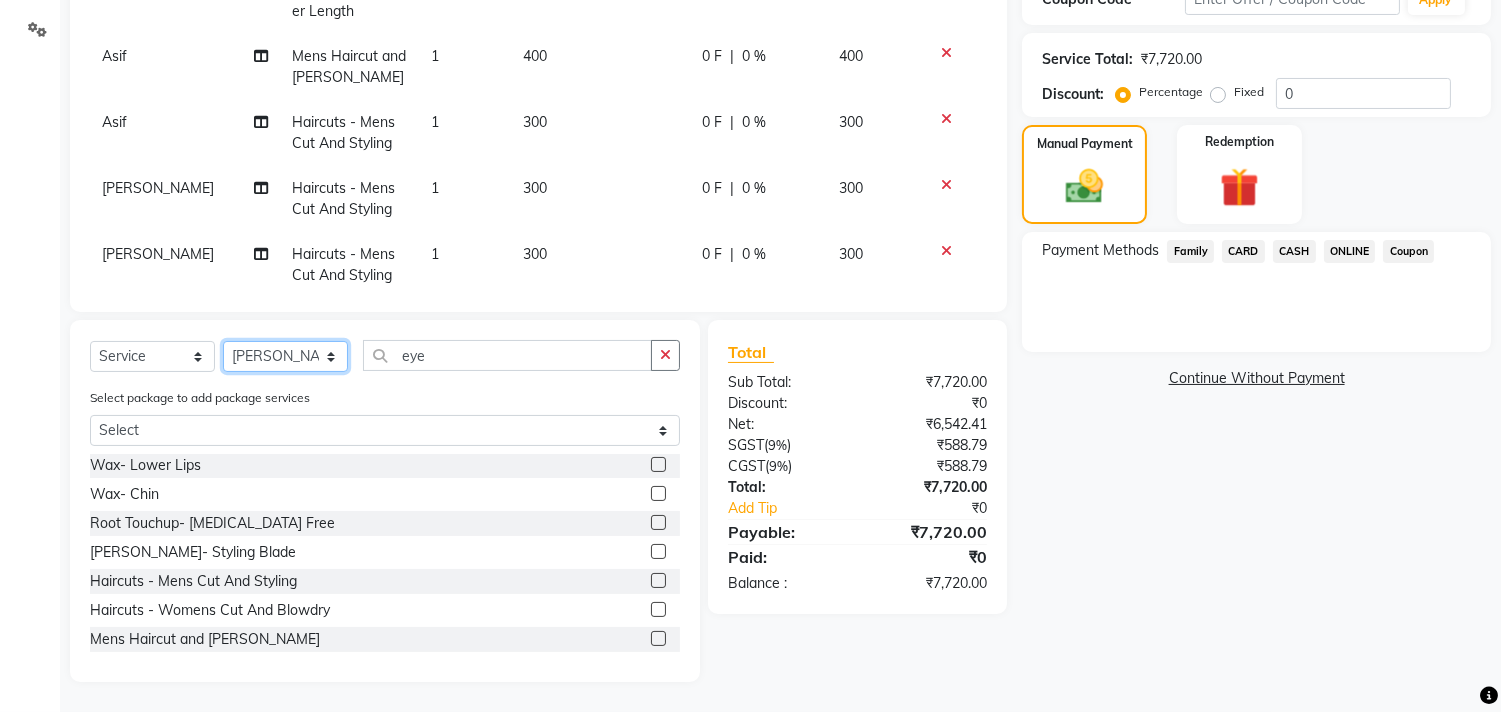 click on "Select Stylist [PERSON_NAME] Manager M M [PERSON_NAME] [PERSON_NAME] Sameer [PERSON_NAME] [PERSON_NAME] [PERSON_NAME]" 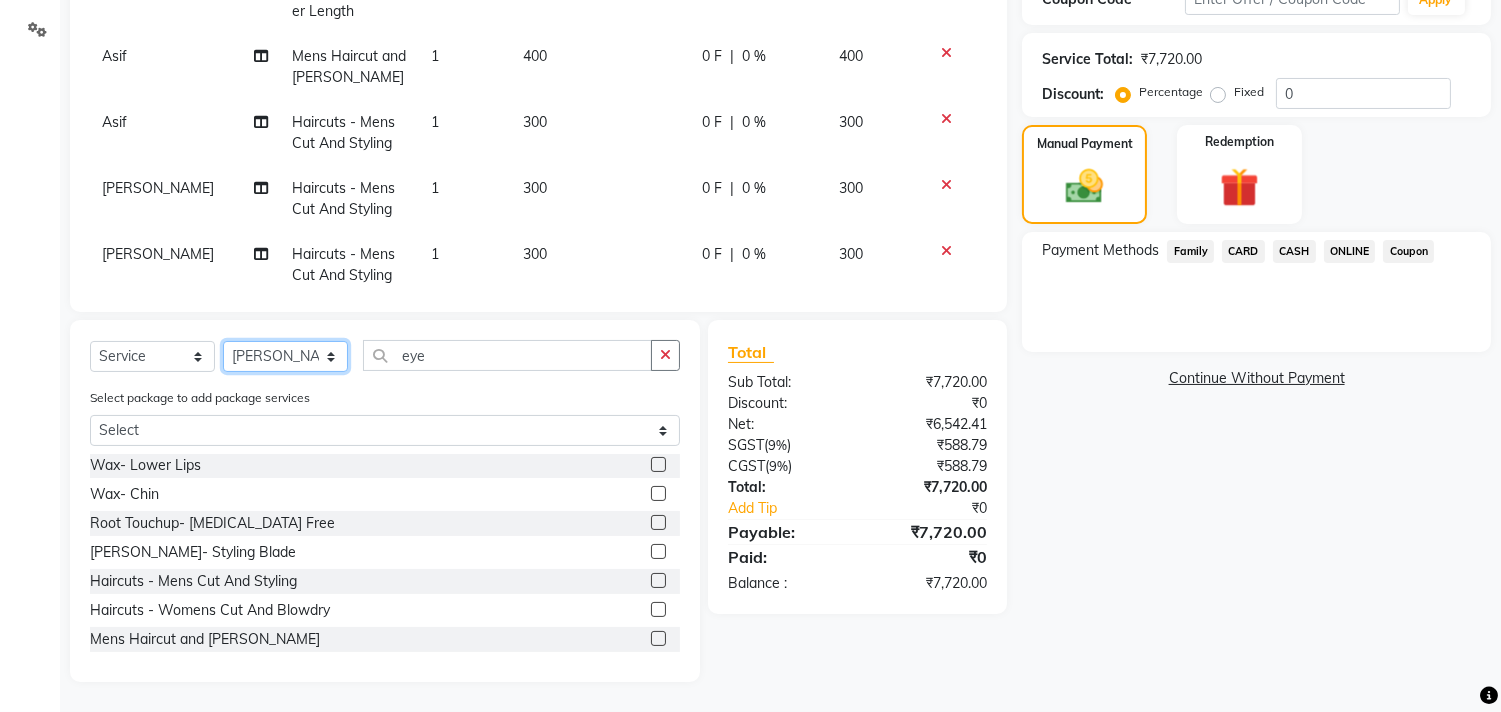 select on "29954" 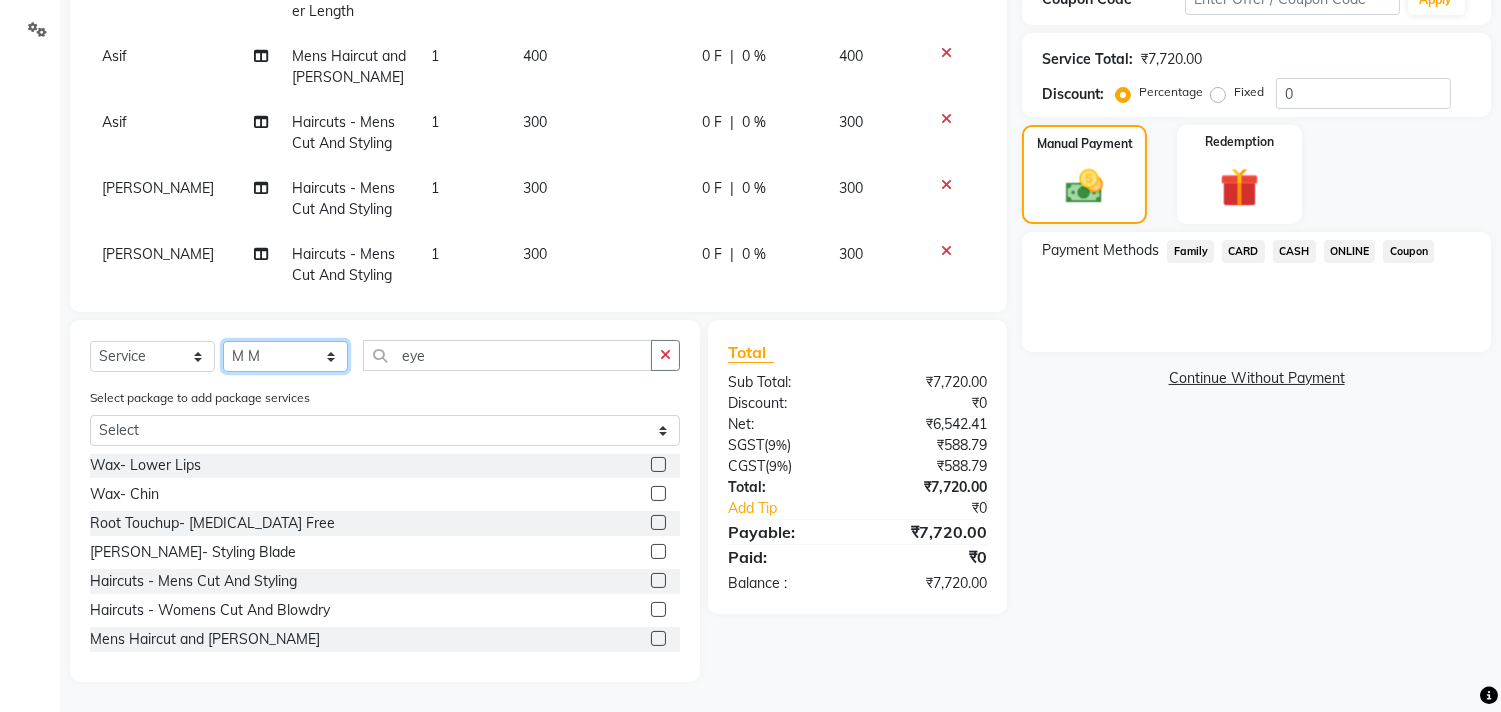 click on "Select Stylist [PERSON_NAME] Manager M M [PERSON_NAME] [PERSON_NAME] Sameer [PERSON_NAME] [PERSON_NAME] [PERSON_NAME]" 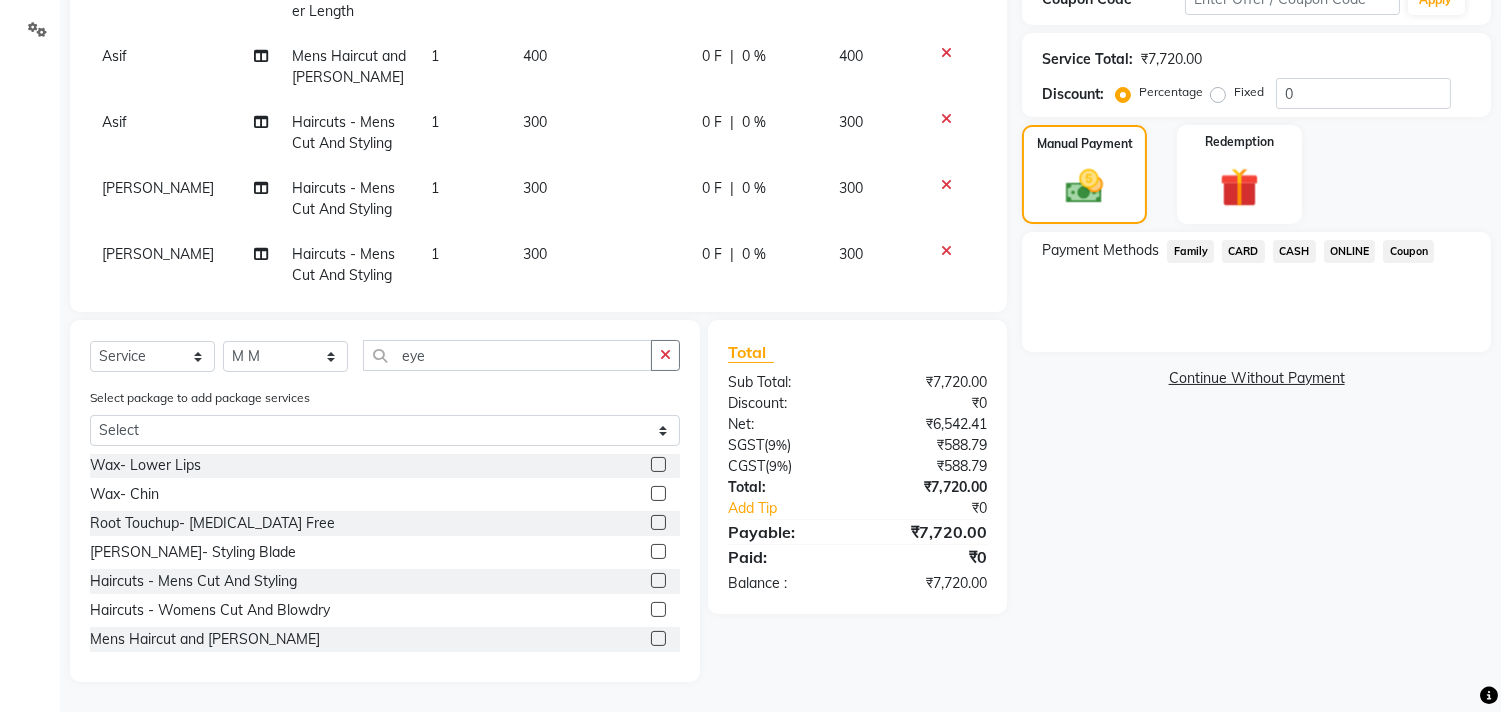 click 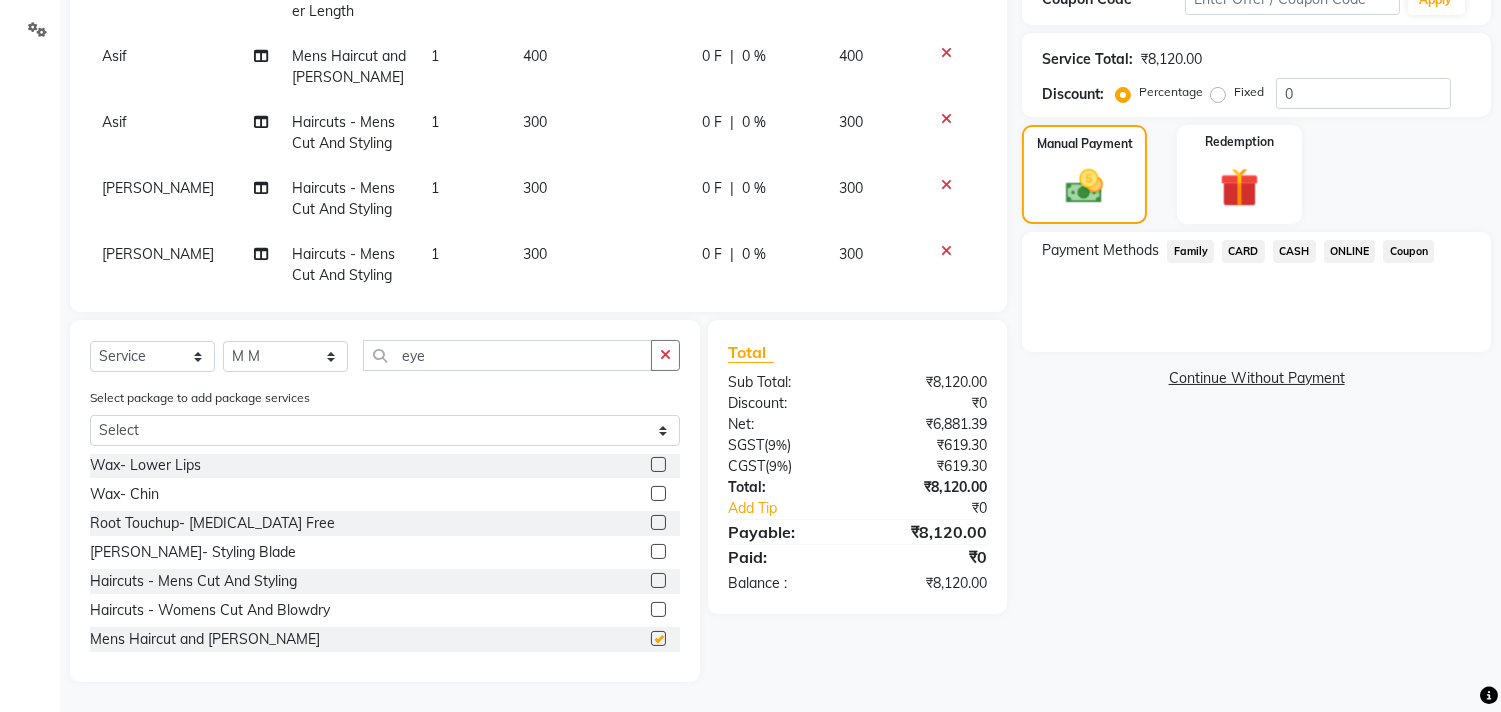 checkbox on "false" 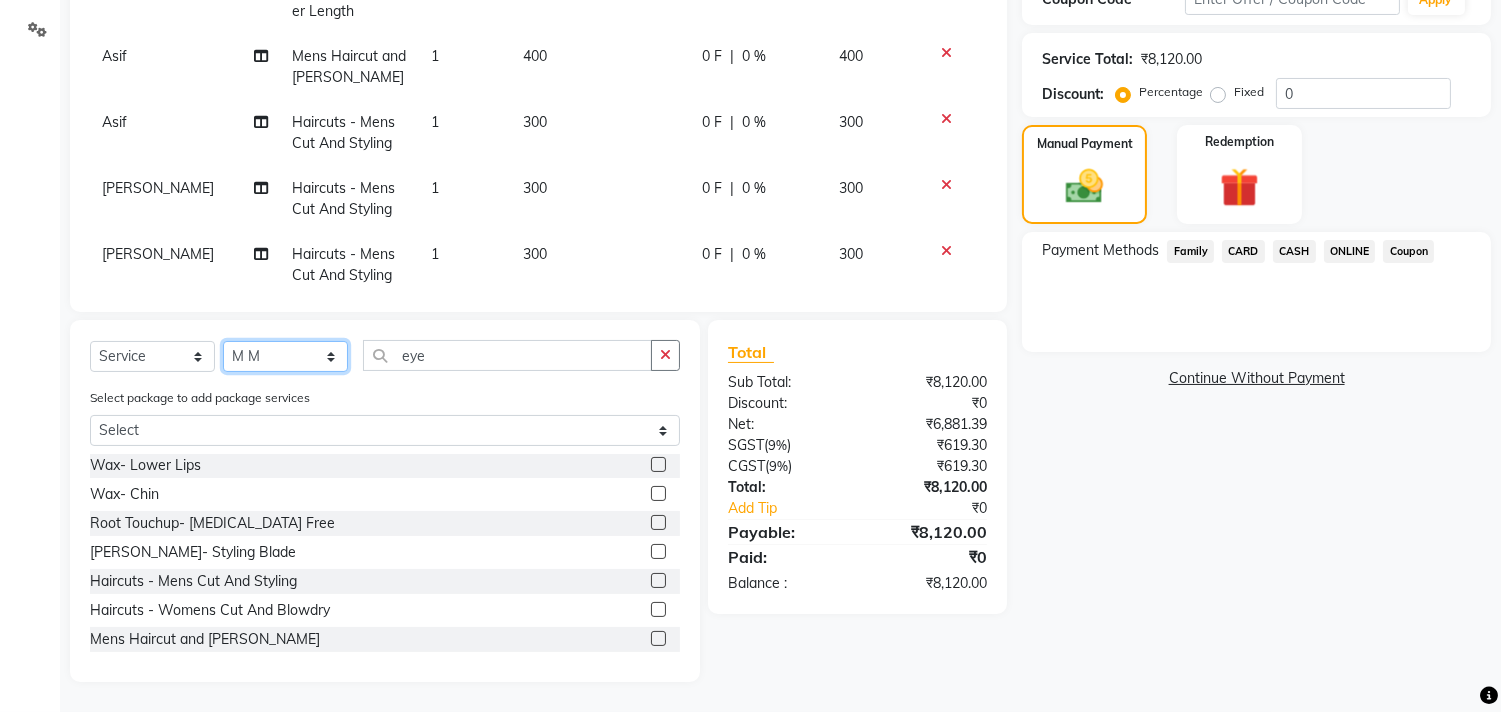 click on "Select Stylist [PERSON_NAME] Manager M M [PERSON_NAME] [PERSON_NAME] Sameer [PERSON_NAME] [PERSON_NAME] [PERSON_NAME]" 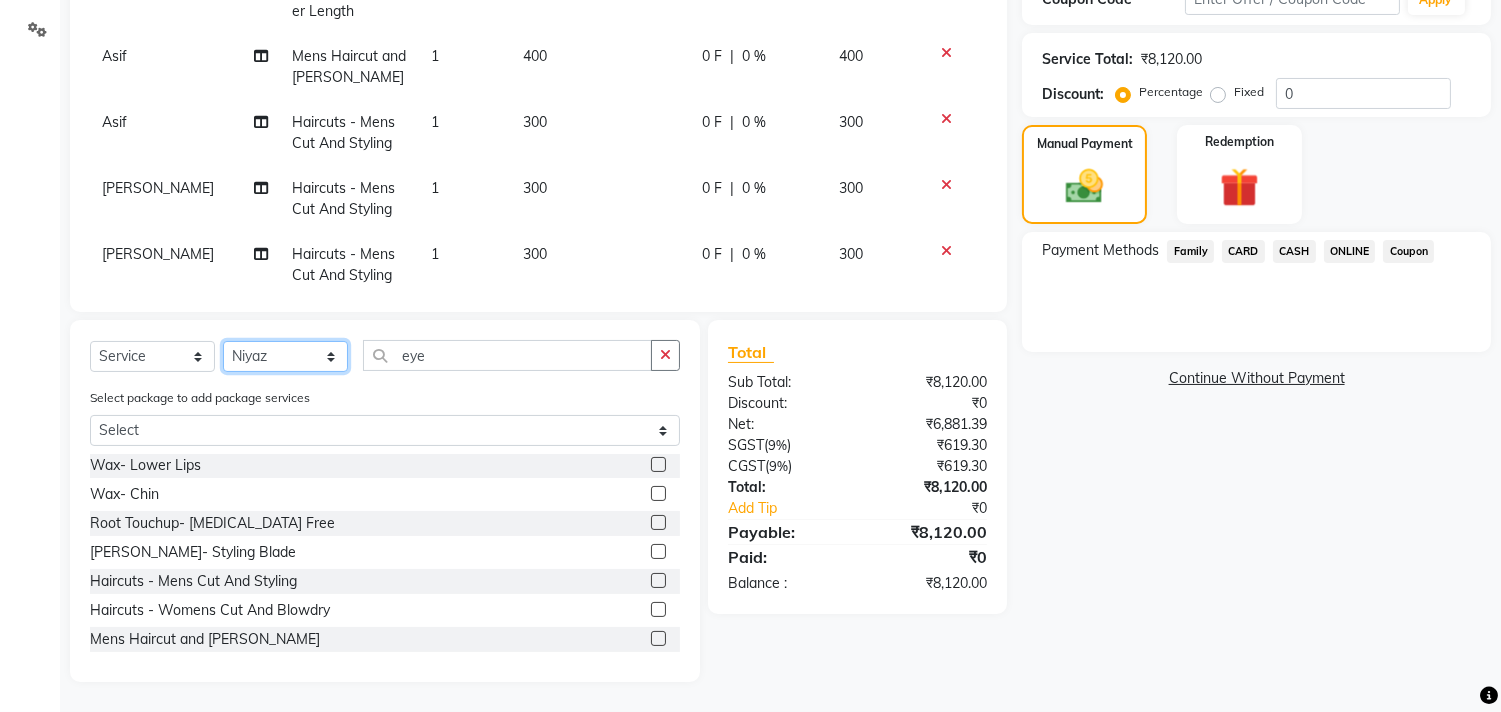 click on "Select Stylist [PERSON_NAME] Manager M M [PERSON_NAME] [PERSON_NAME] Sameer [PERSON_NAME] [PERSON_NAME] [PERSON_NAME]" 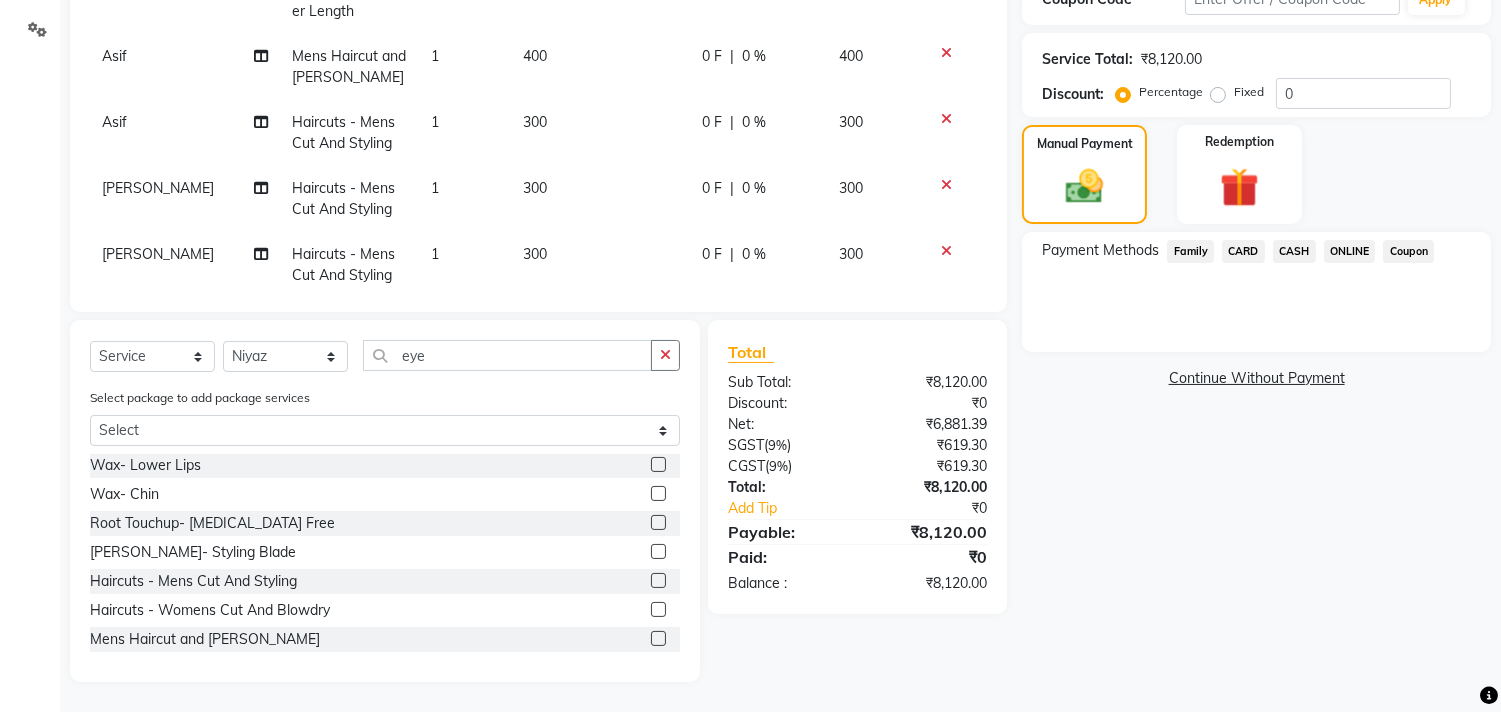 click 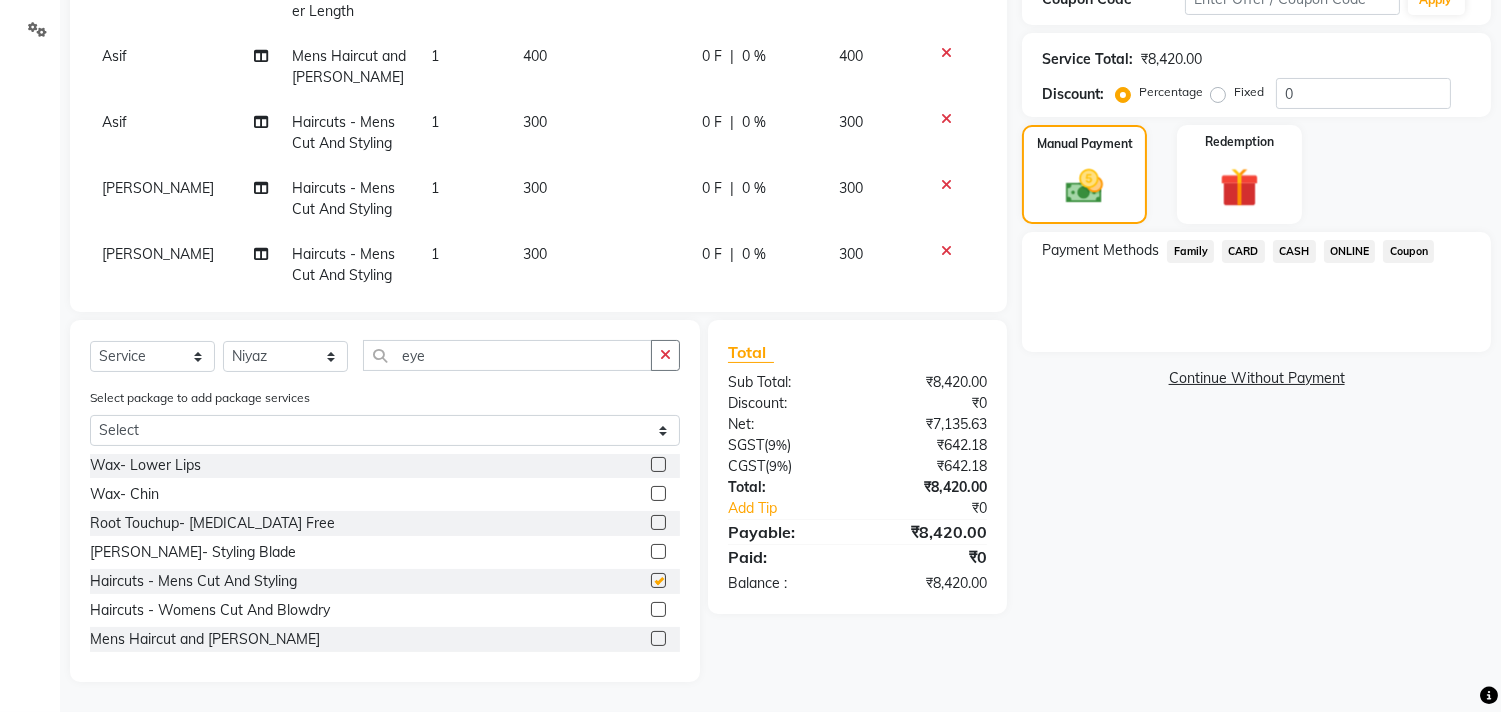 checkbox on "false" 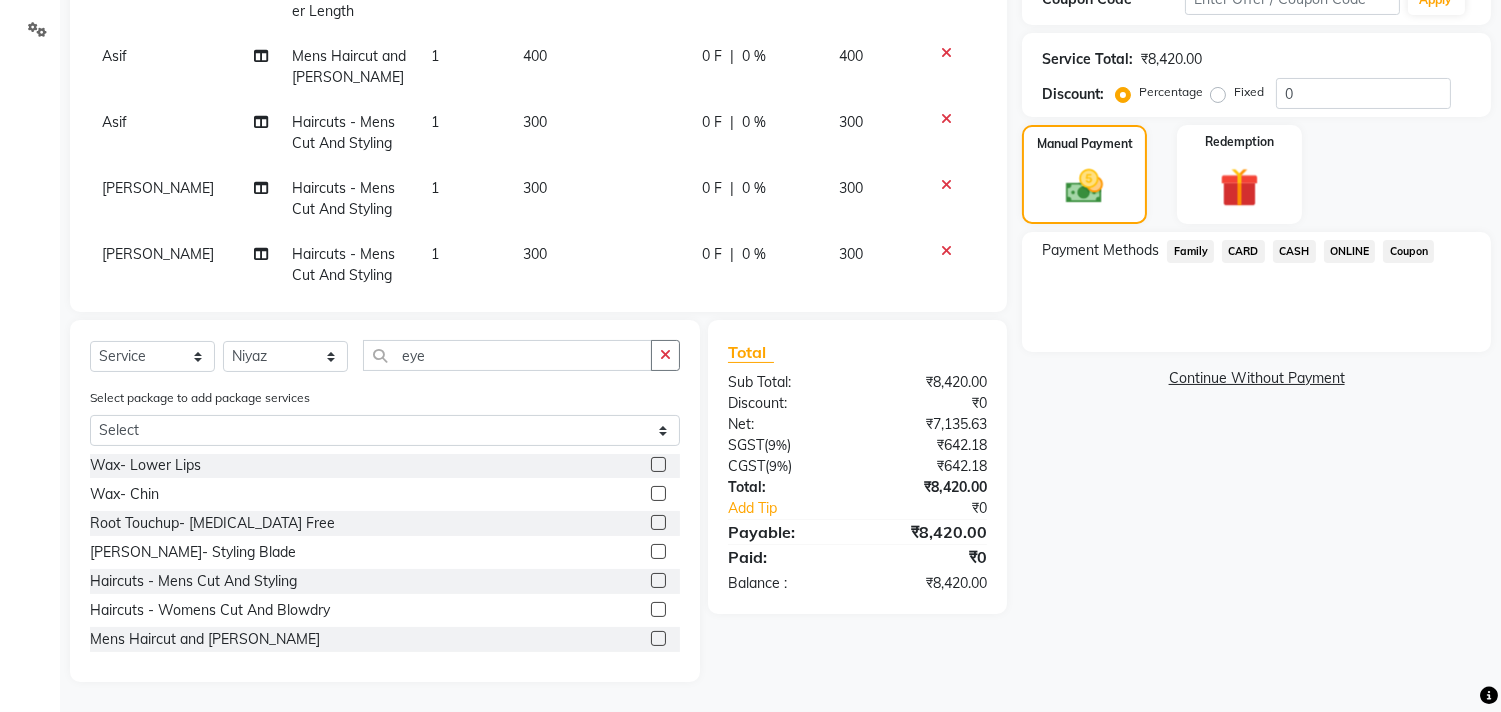 click on "Select  Service  Product  Membership  Package Voucher Prepaid Gift Card  Select Stylist ARIF Asif Manager M M Neelam Niyaz Salman Sameer Sayali Shahid Shahnawaz Vidya Zubair eye" 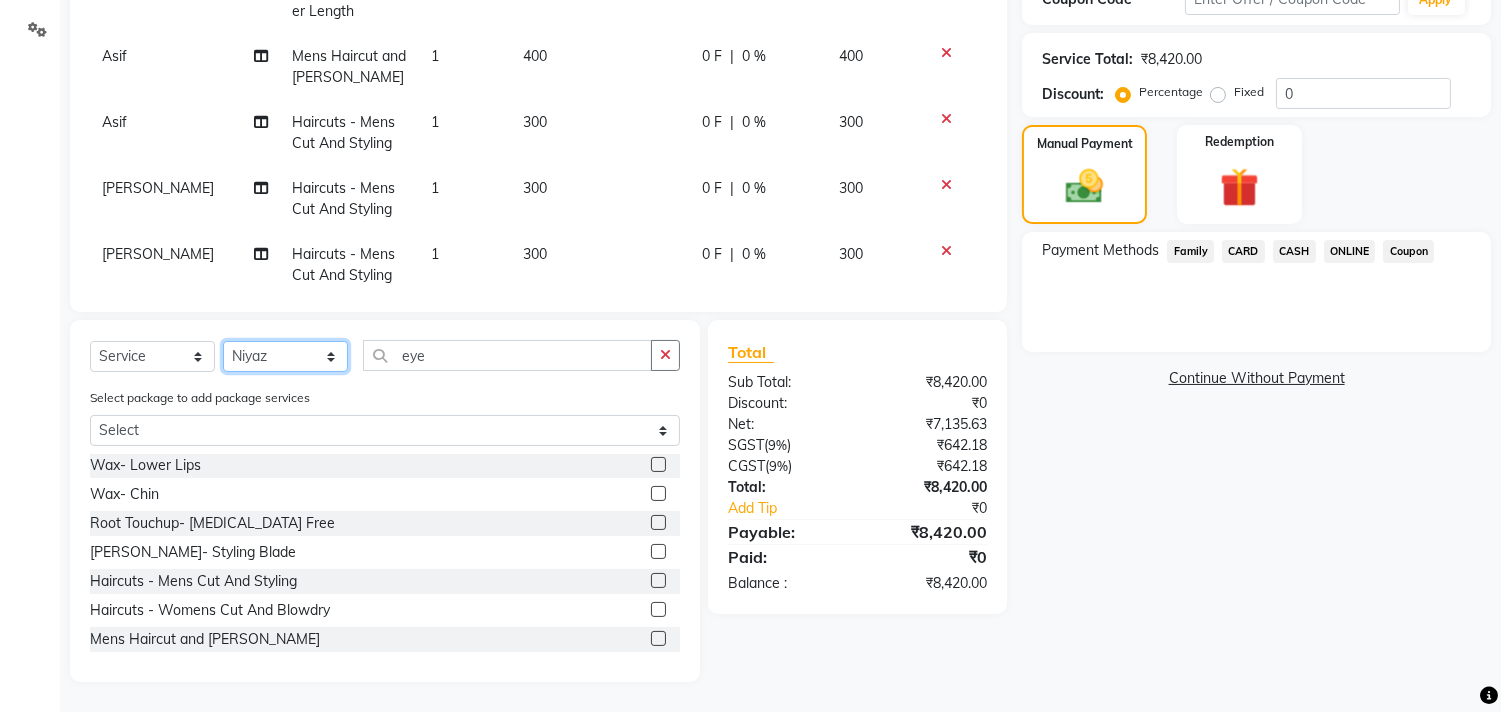 click on "Select Stylist [PERSON_NAME] Manager M M [PERSON_NAME] [PERSON_NAME] Sameer [PERSON_NAME] [PERSON_NAME] [PERSON_NAME]" 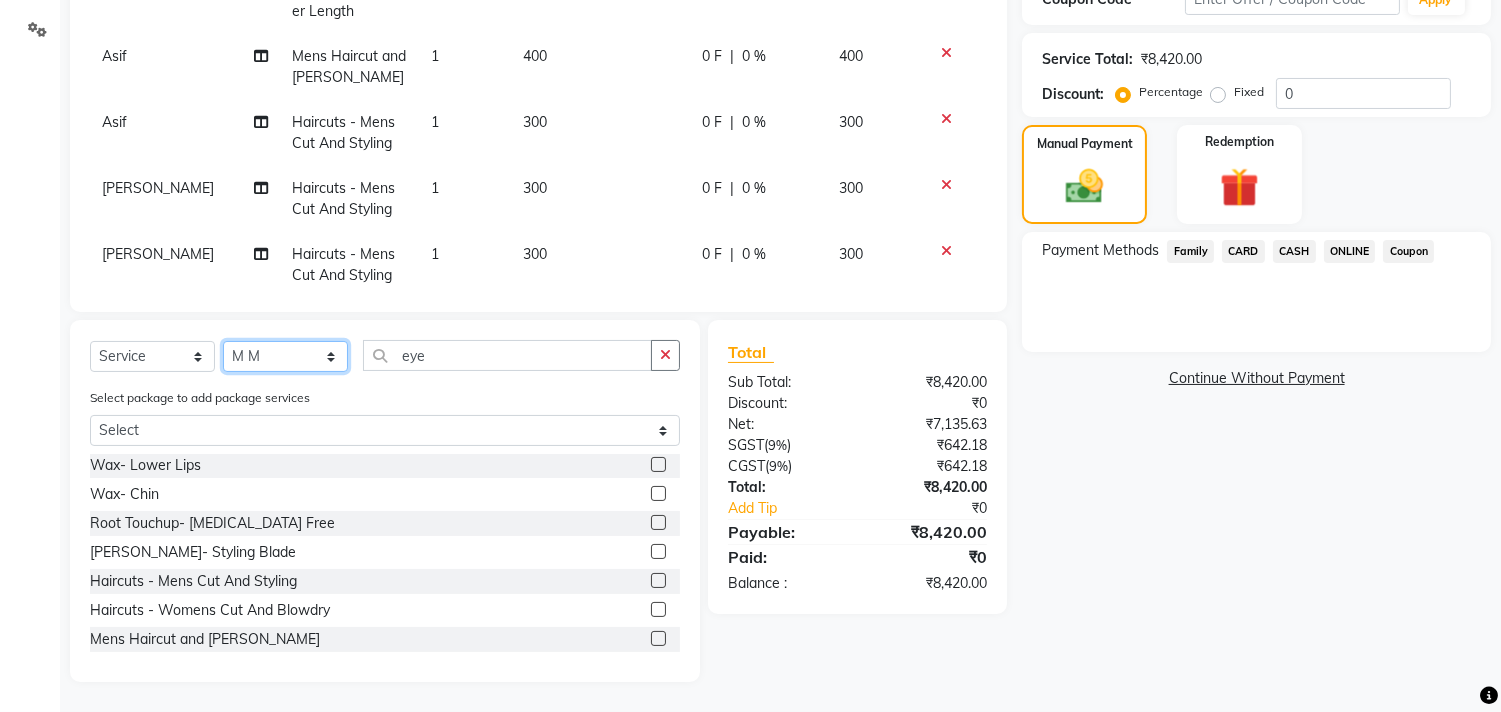 click on "Select Stylist [PERSON_NAME] Manager M M [PERSON_NAME] [PERSON_NAME] Sameer [PERSON_NAME] [PERSON_NAME] [PERSON_NAME]" 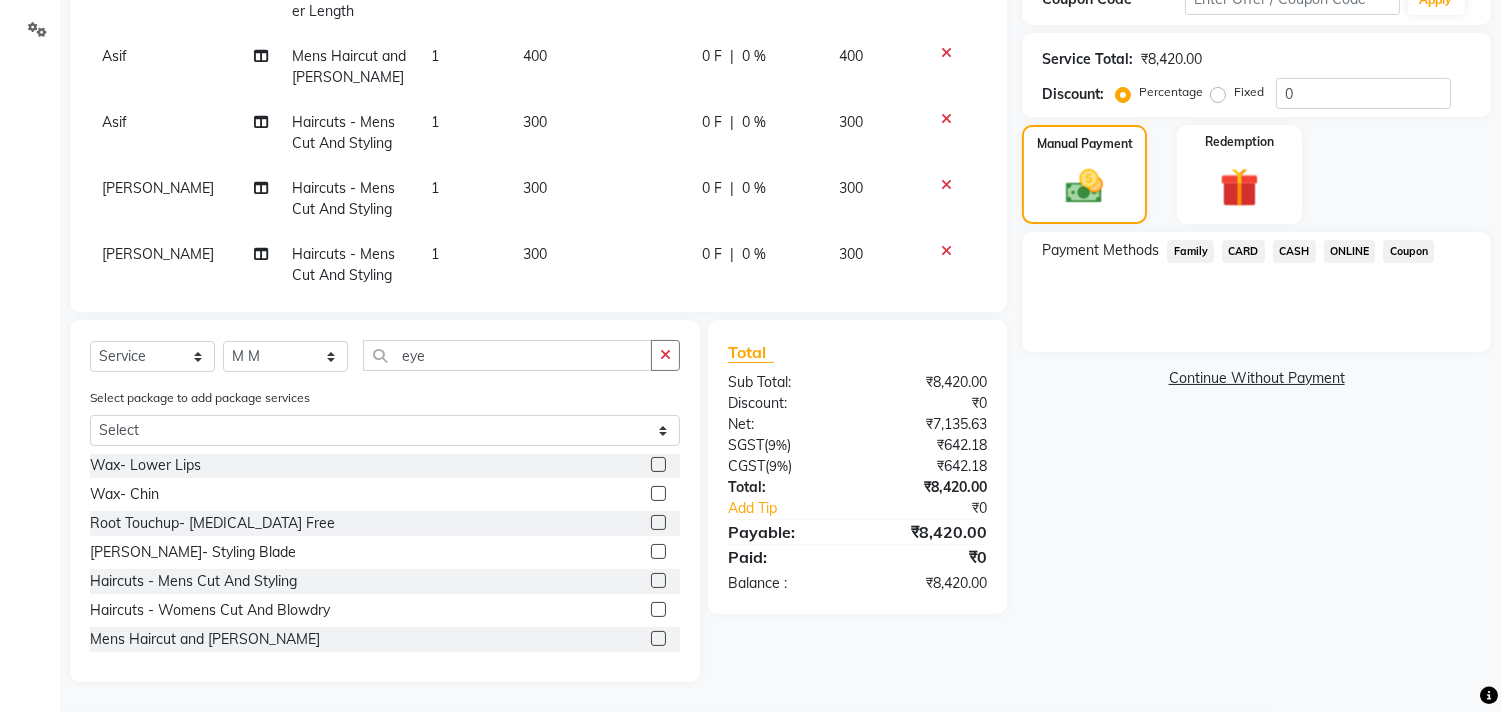 click 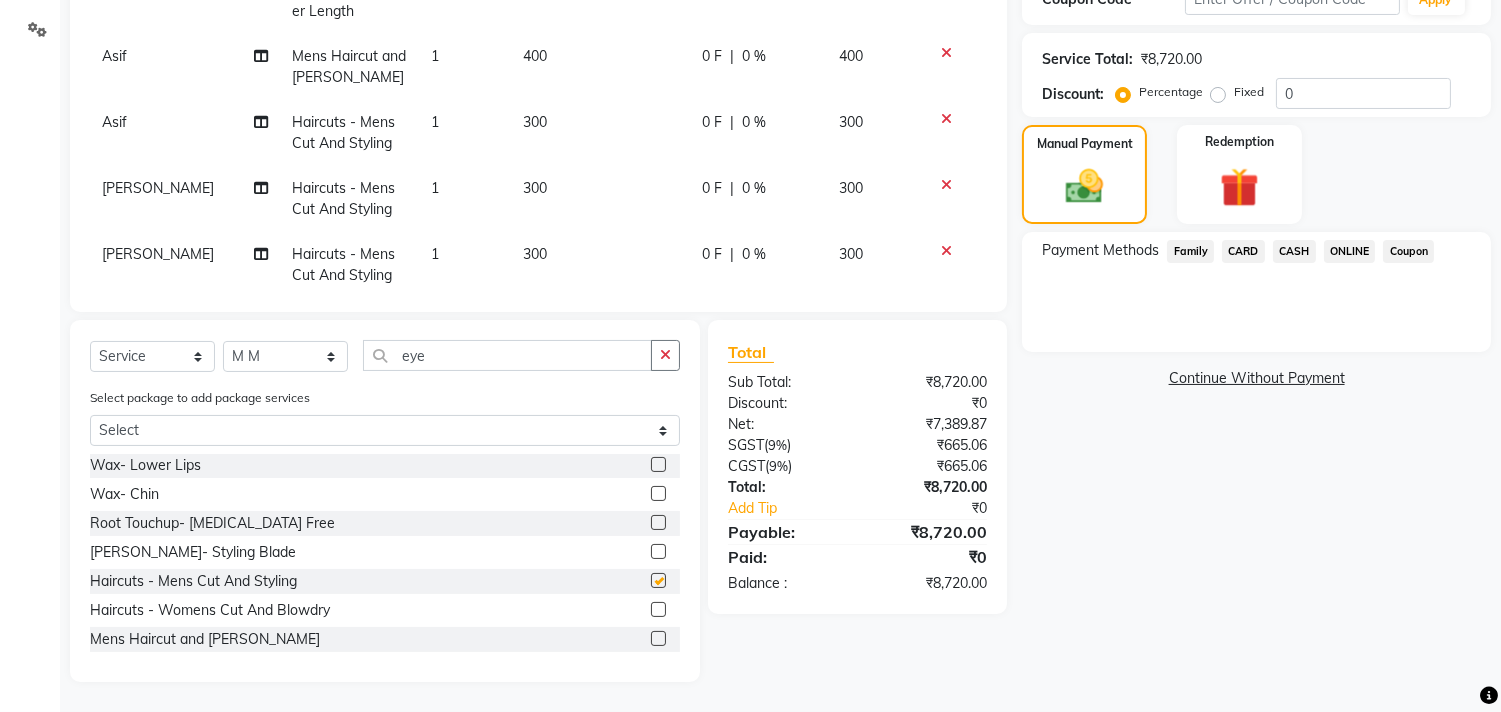 checkbox on "false" 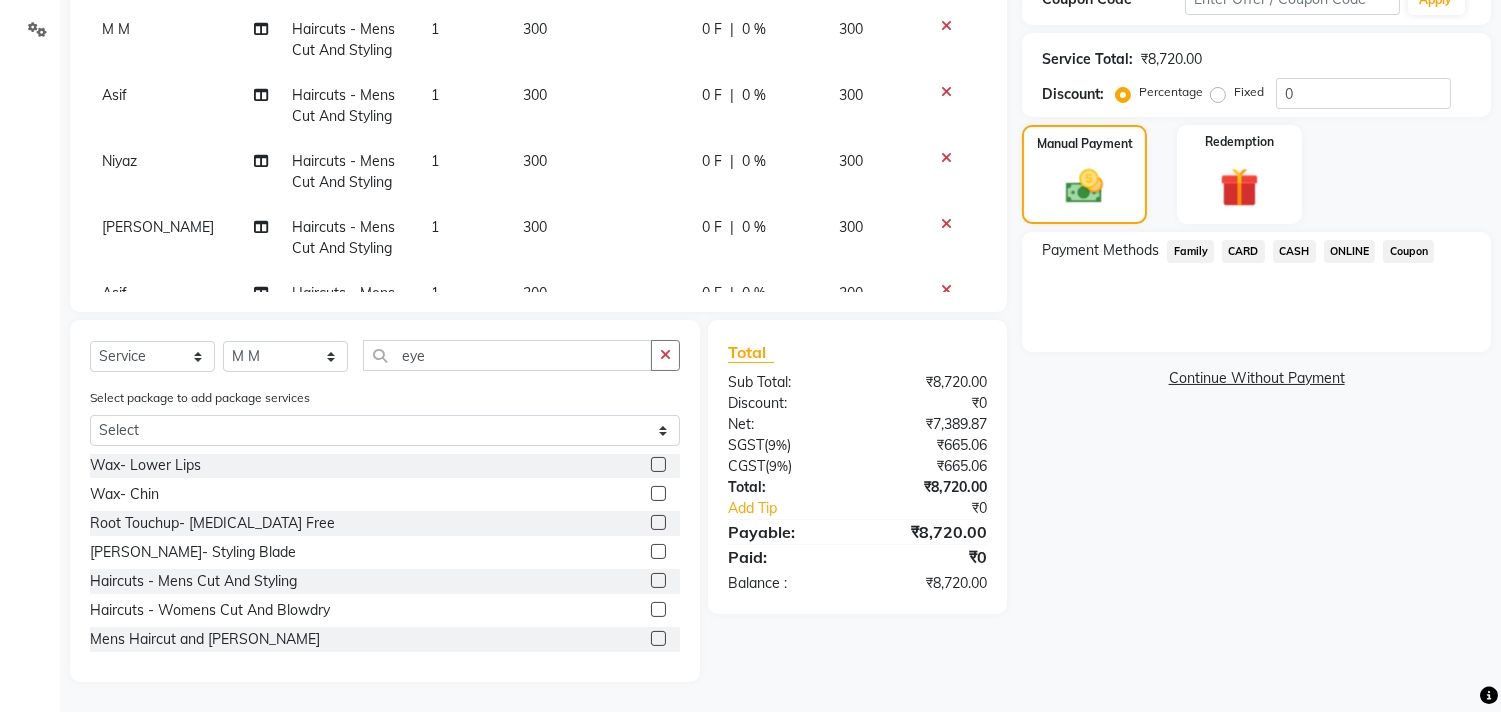 scroll, scrollTop: 1441, scrollLeft: 0, axis: vertical 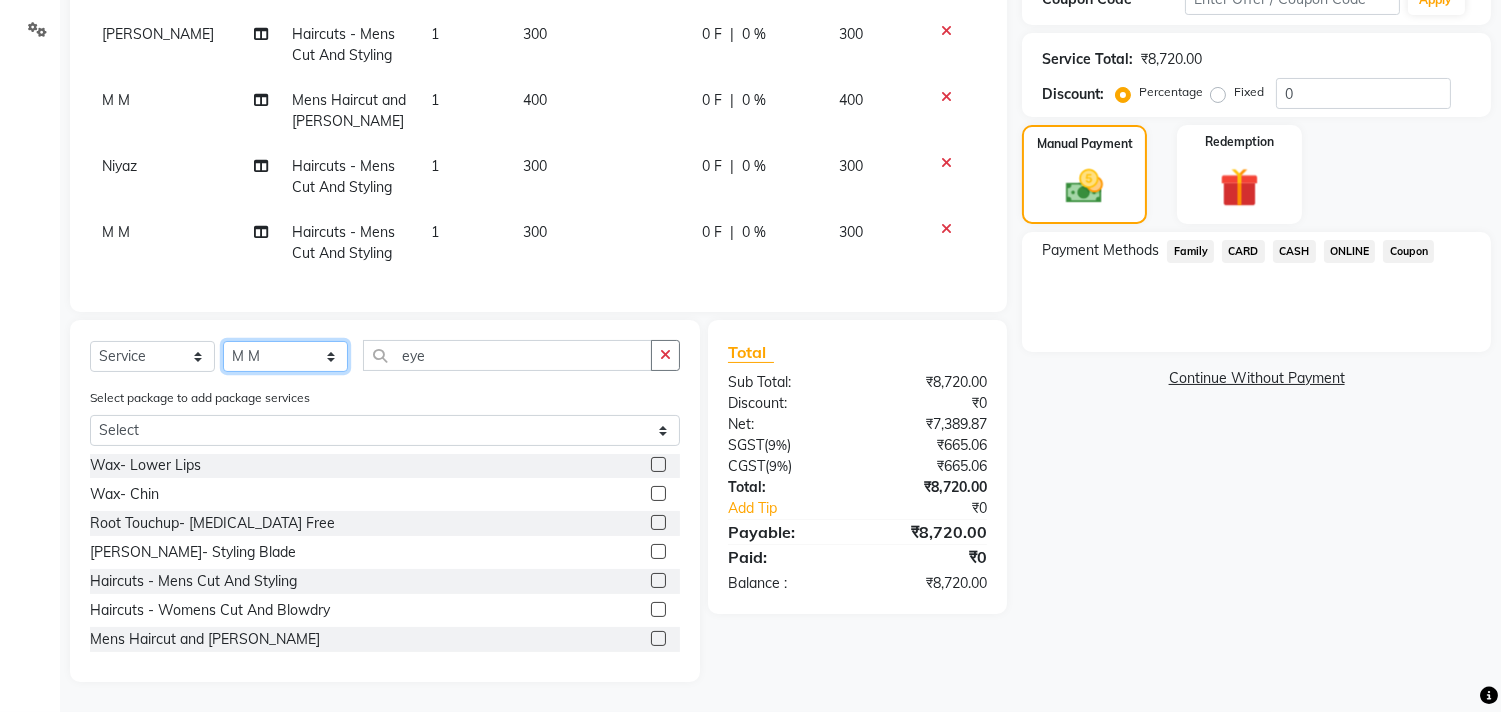 click on "Select Stylist [PERSON_NAME] Manager M M [PERSON_NAME] [PERSON_NAME] Sameer [PERSON_NAME] [PERSON_NAME] [PERSON_NAME]" 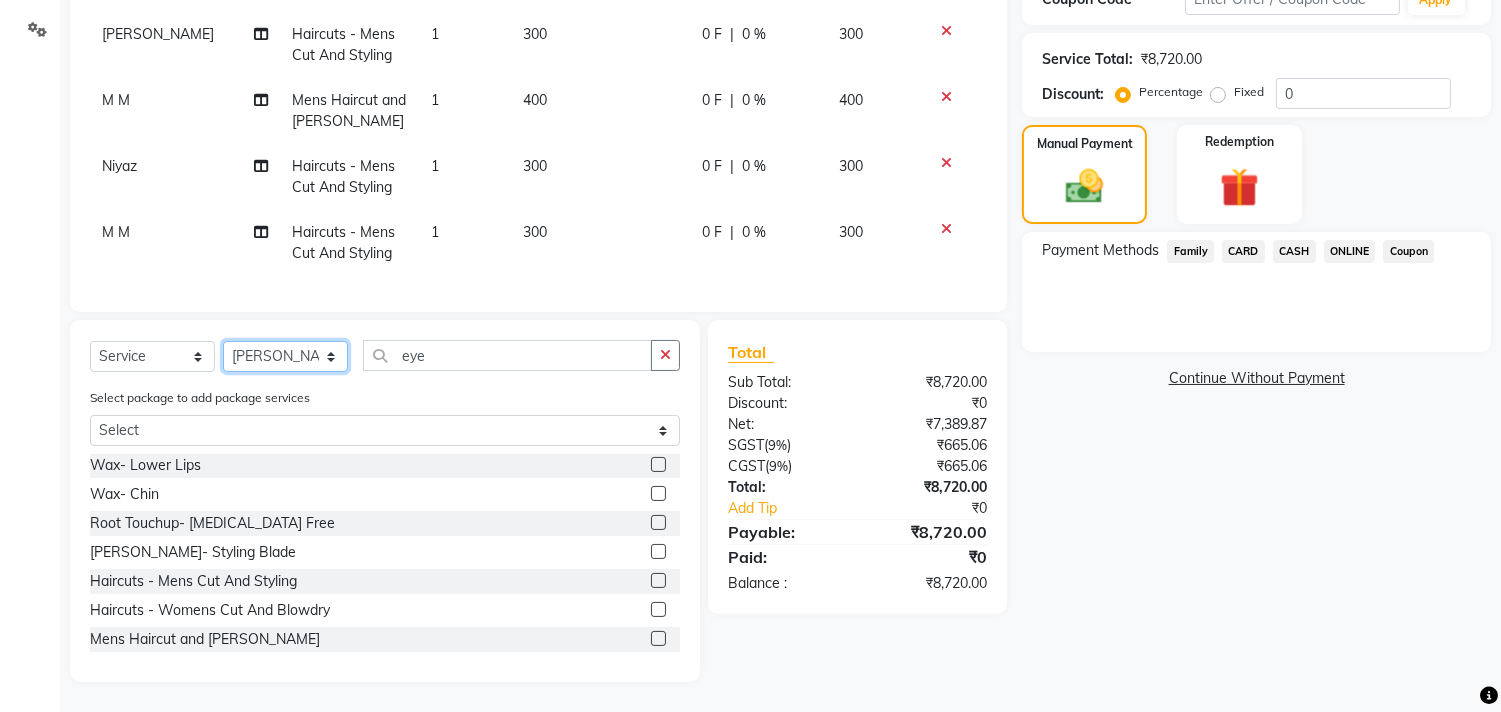 click on "Select Stylist [PERSON_NAME] Manager M M [PERSON_NAME] [PERSON_NAME] Sameer [PERSON_NAME] [PERSON_NAME] [PERSON_NAME]" 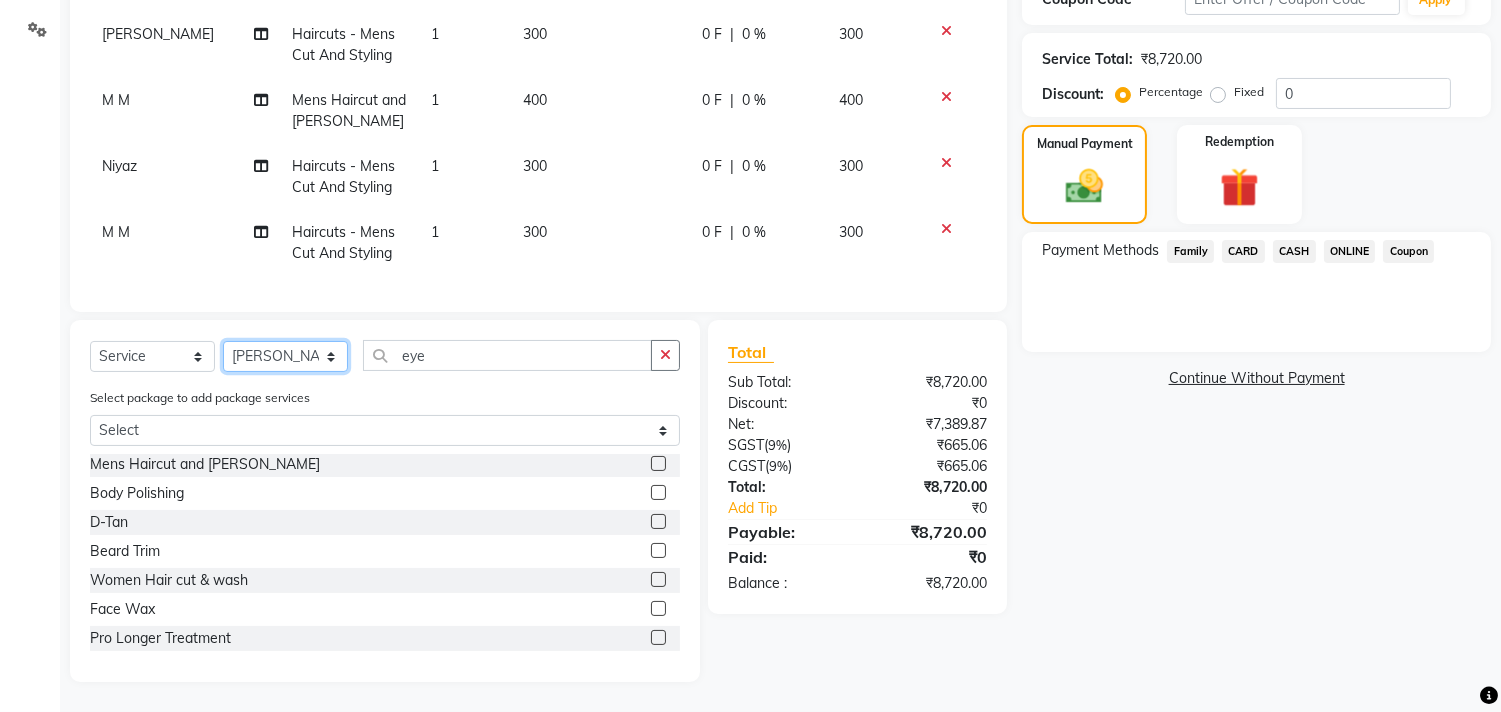 scroll, scrollTop: 697, scrollLeft: 0, axis: vertical 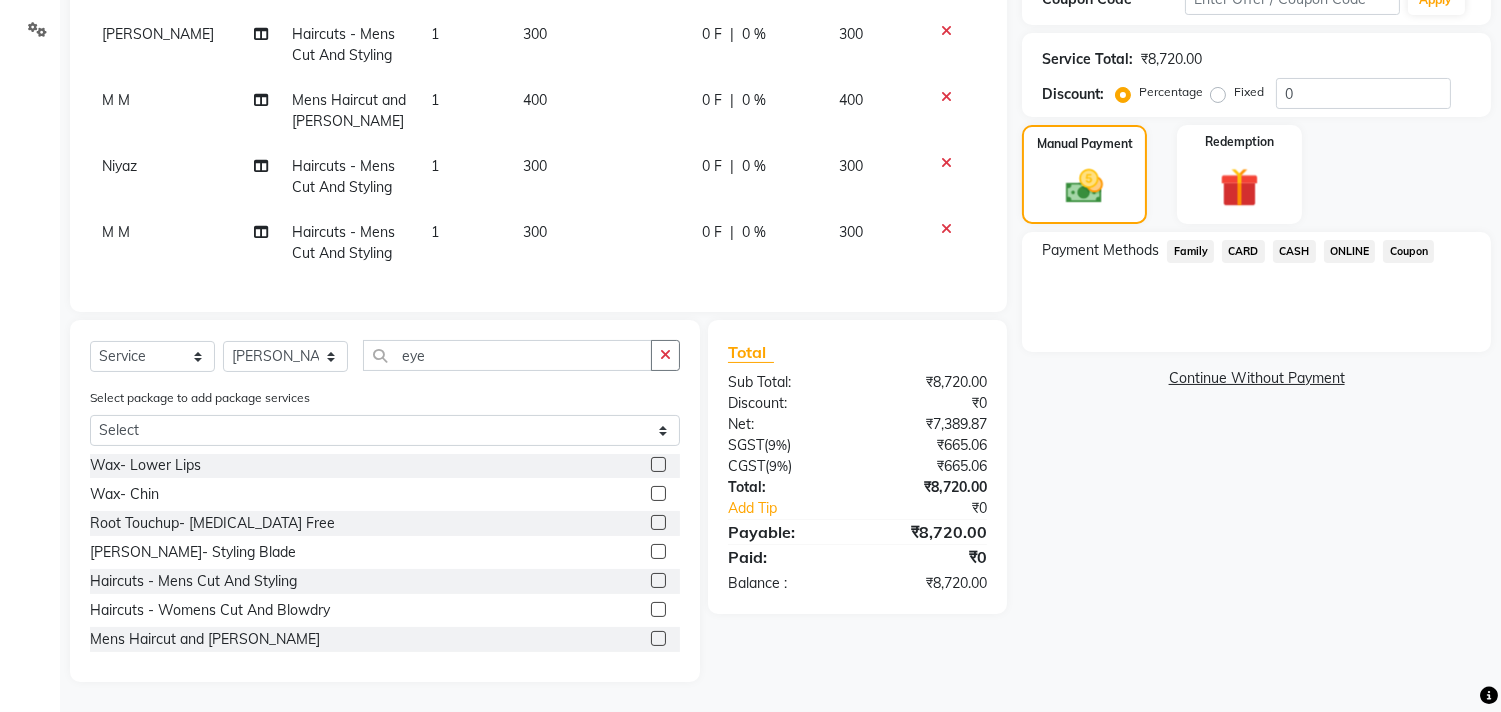 click 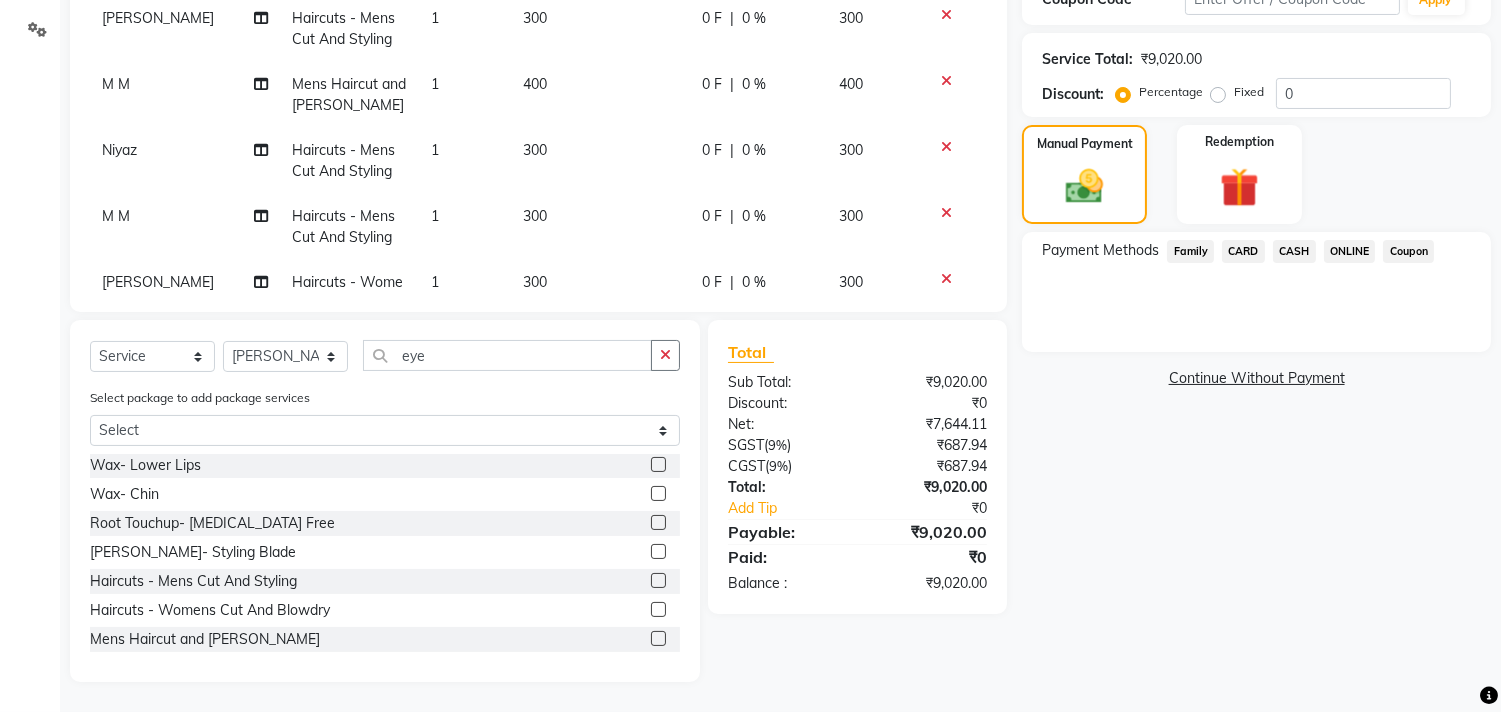 click 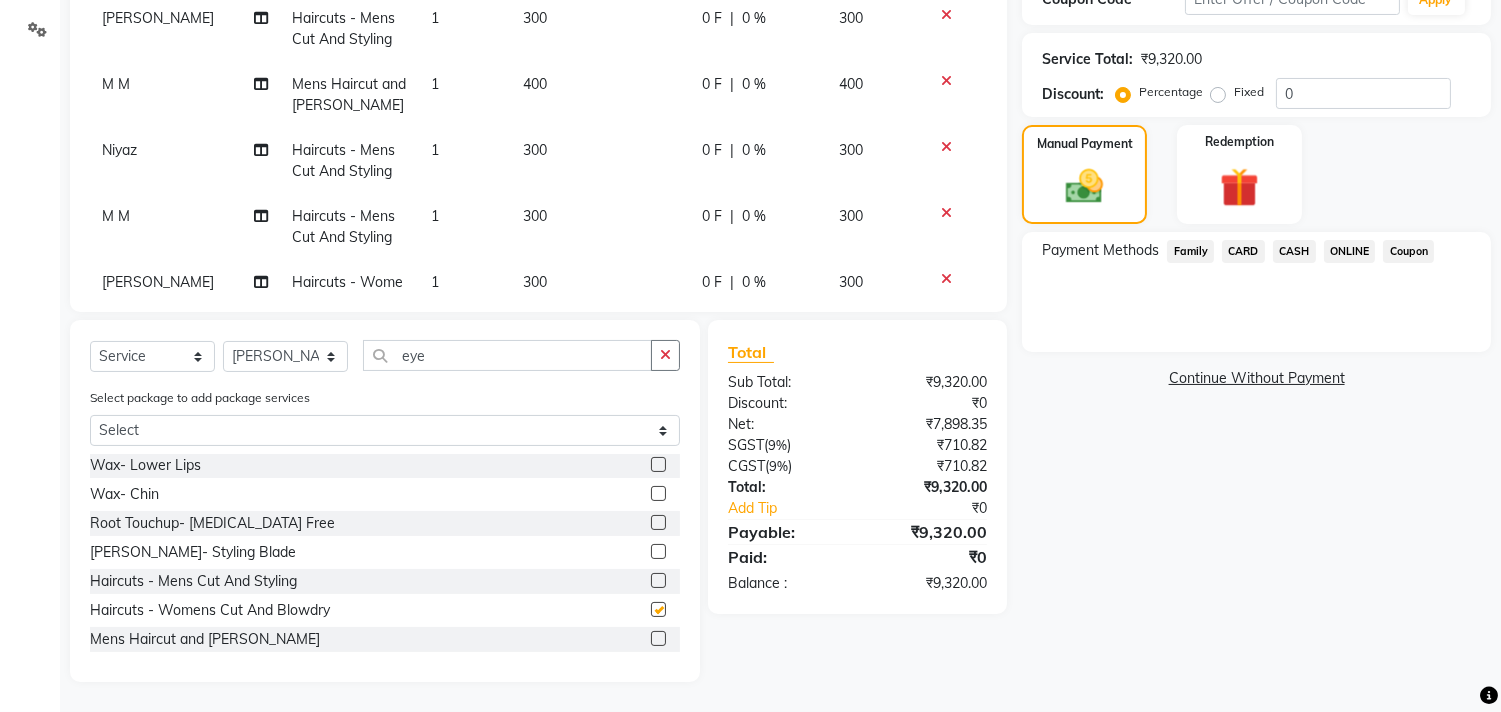 checkbox on "false" 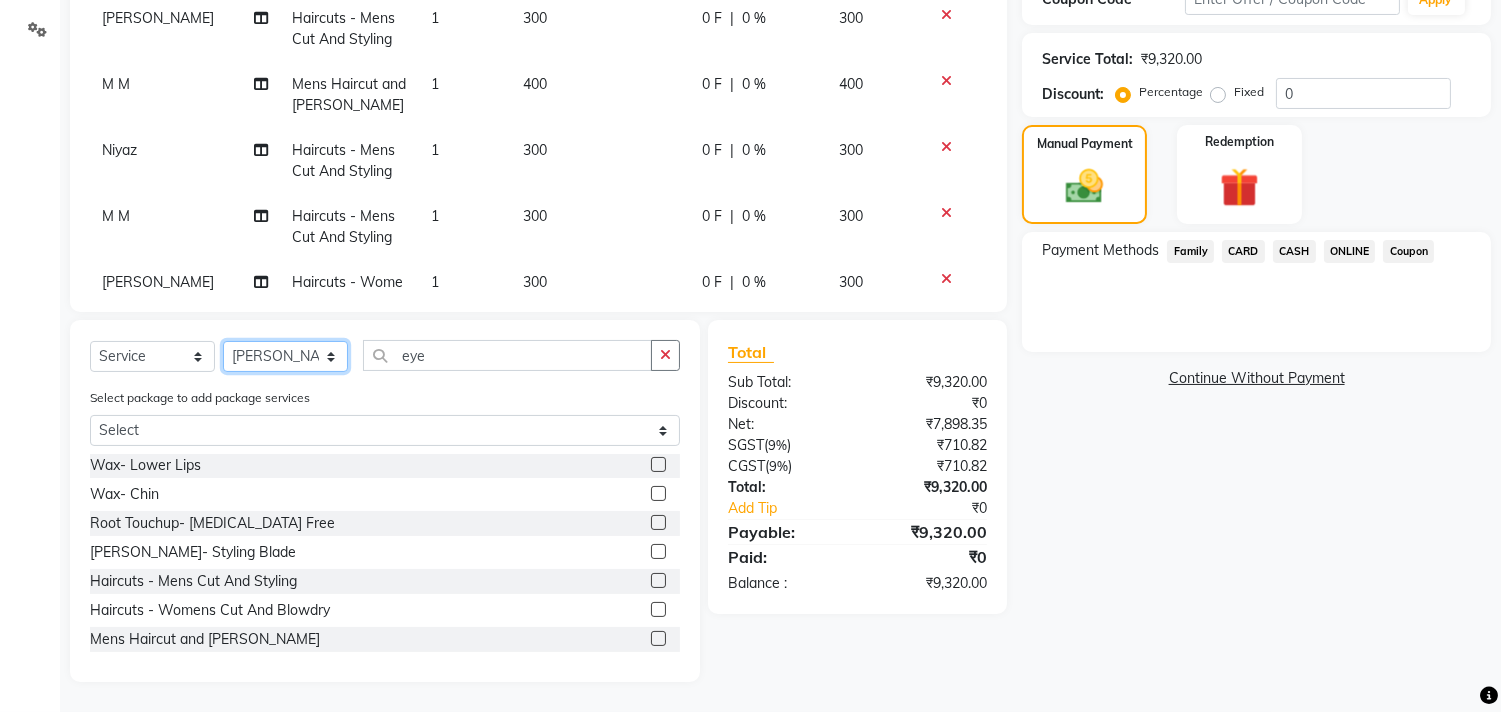 click on "Select Stylist [PERSON_NAME] Manager M M [PERSON_NAME] [PERSON_NAME] Sameer [PERSON_NAME] [PERSON_NAME] [PERSON_NAME]" 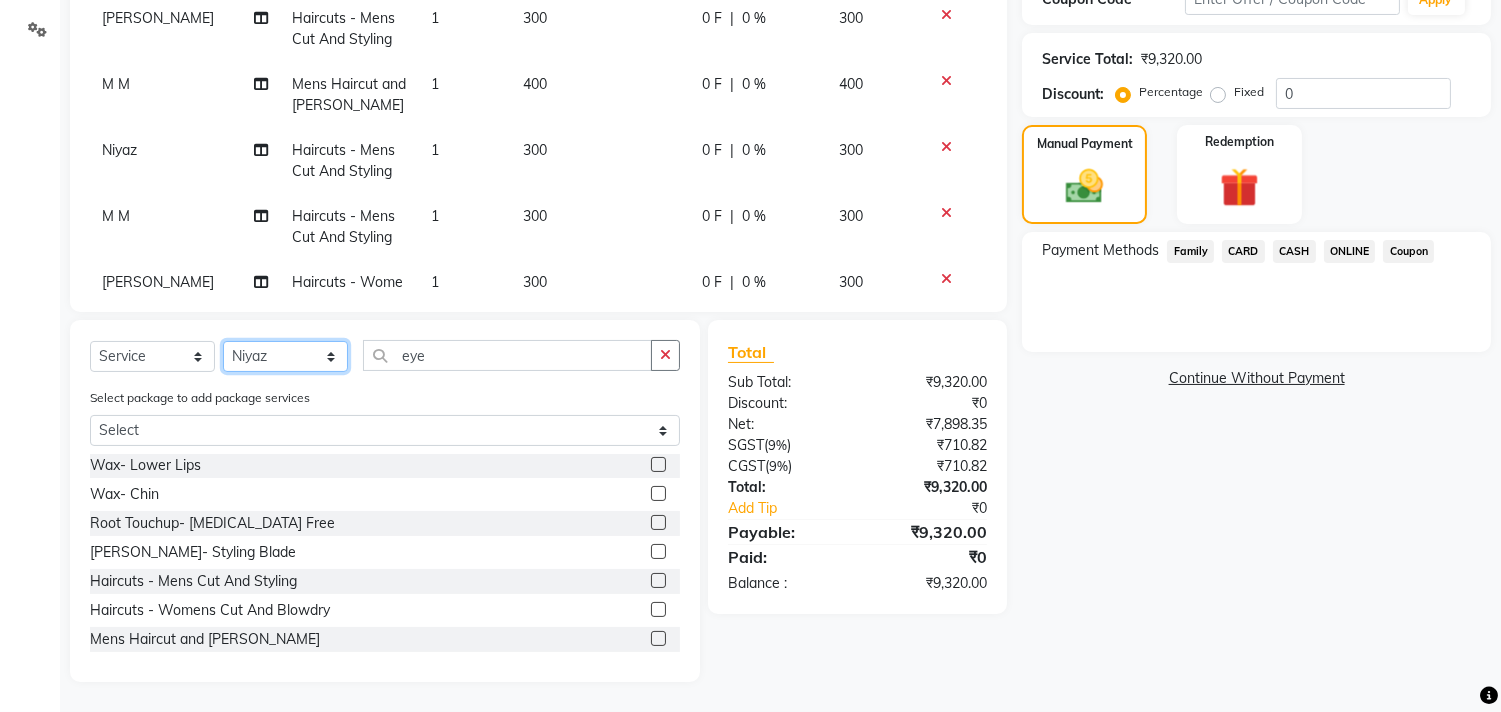 click on "Select Stylist [PERSON_NAME] Manager M M [PERSON_NAME] [PERSON_NAME] Sameer [PERSON_NAME] [PERSON_NAME] [PERSON_NAME]" 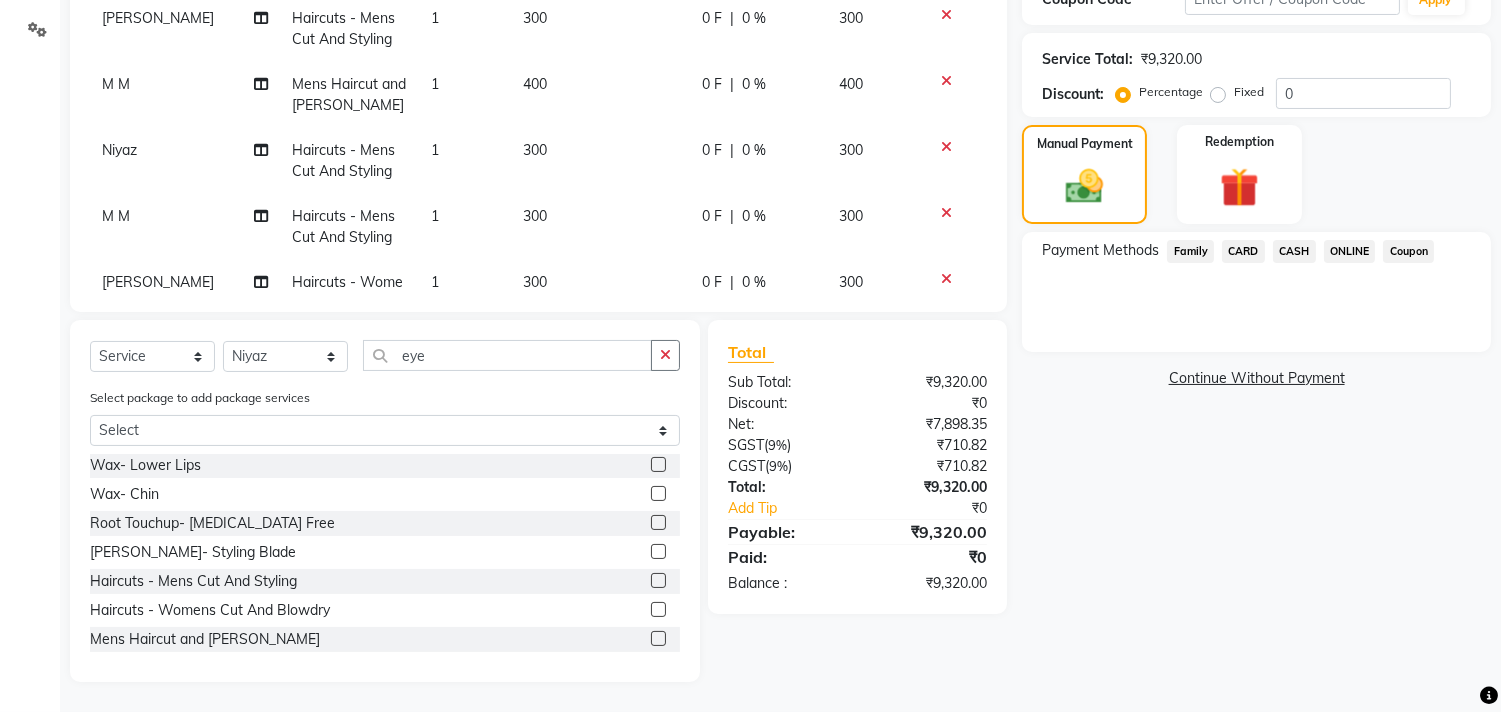 click 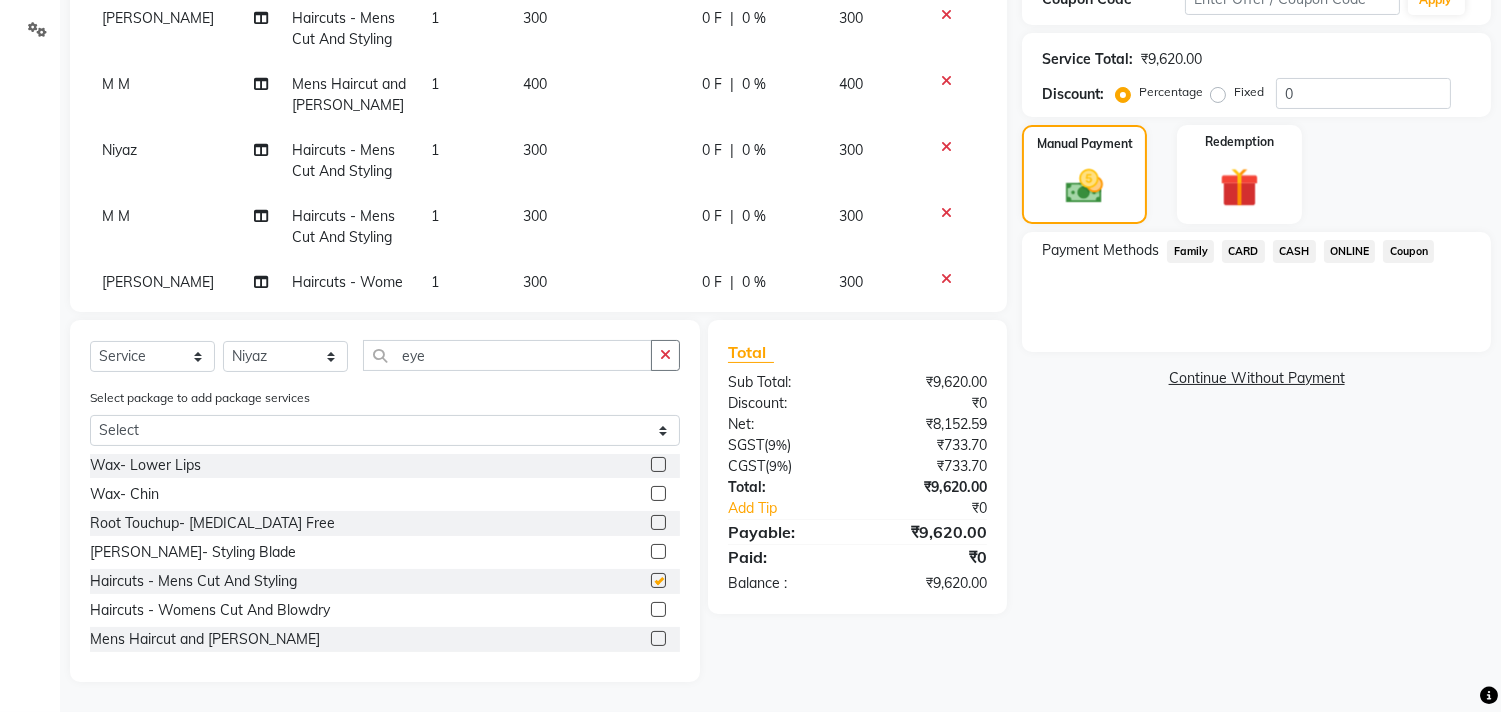 checkbox on "false" 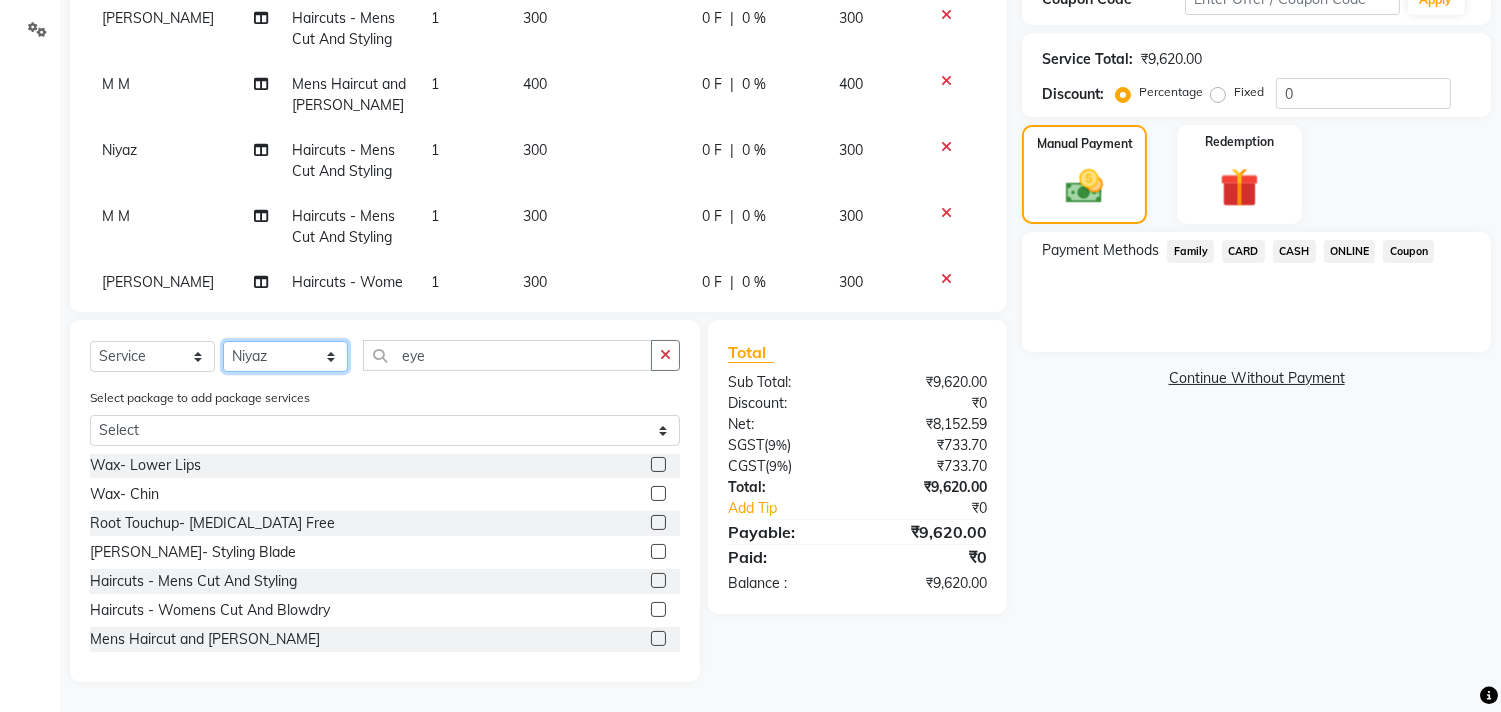 click on "Select Stylist [PERSON_NAME] Manager M M [PERSON_NAME] [PERSON_NAME] Sameer [PERSON_NAME] [PERSON_NAME] [PERSON_NAME]" 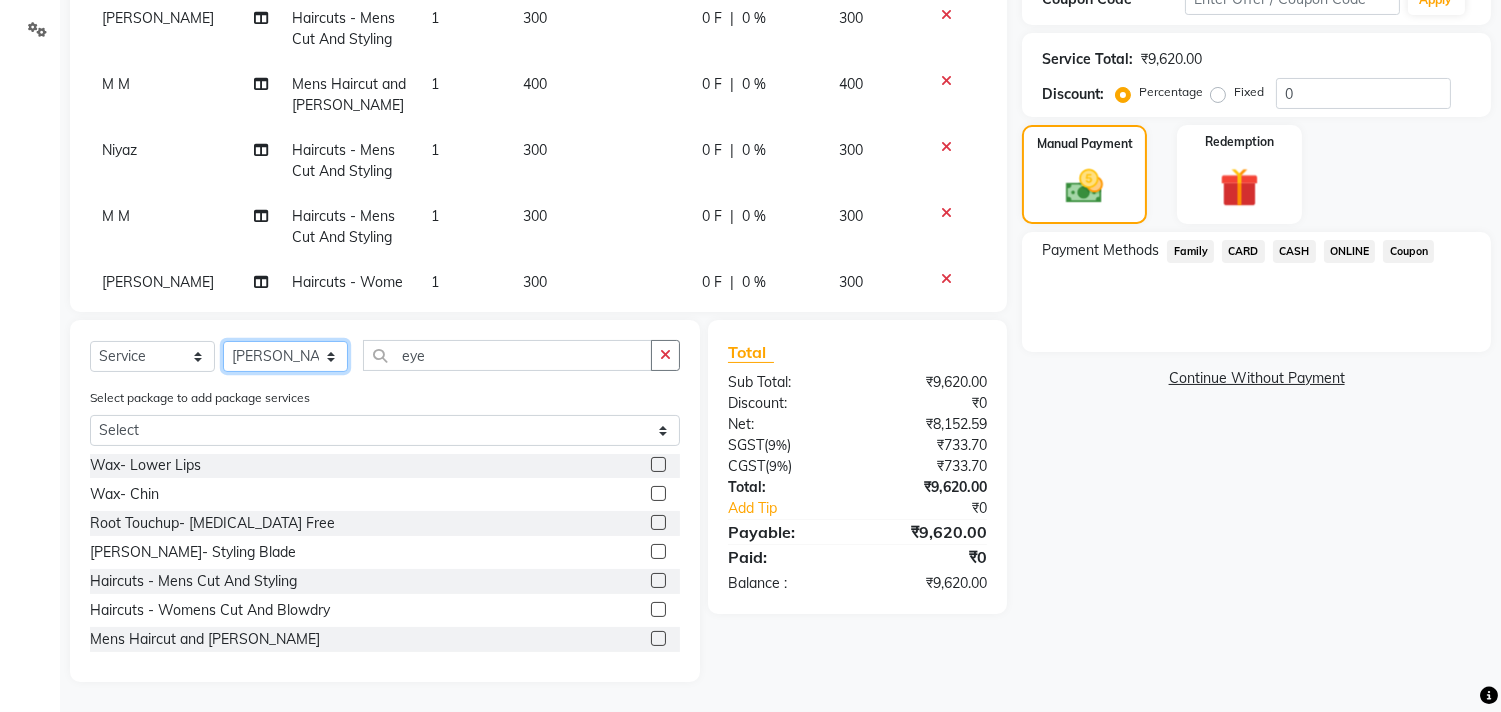click on "Select Stylist [PERSON_NAME] Manager M M [PERSON_NAME] [PERSON_NAME] Sameer [PERSON_NAME] [PERSON_NAME] [PERSON_NAME]" 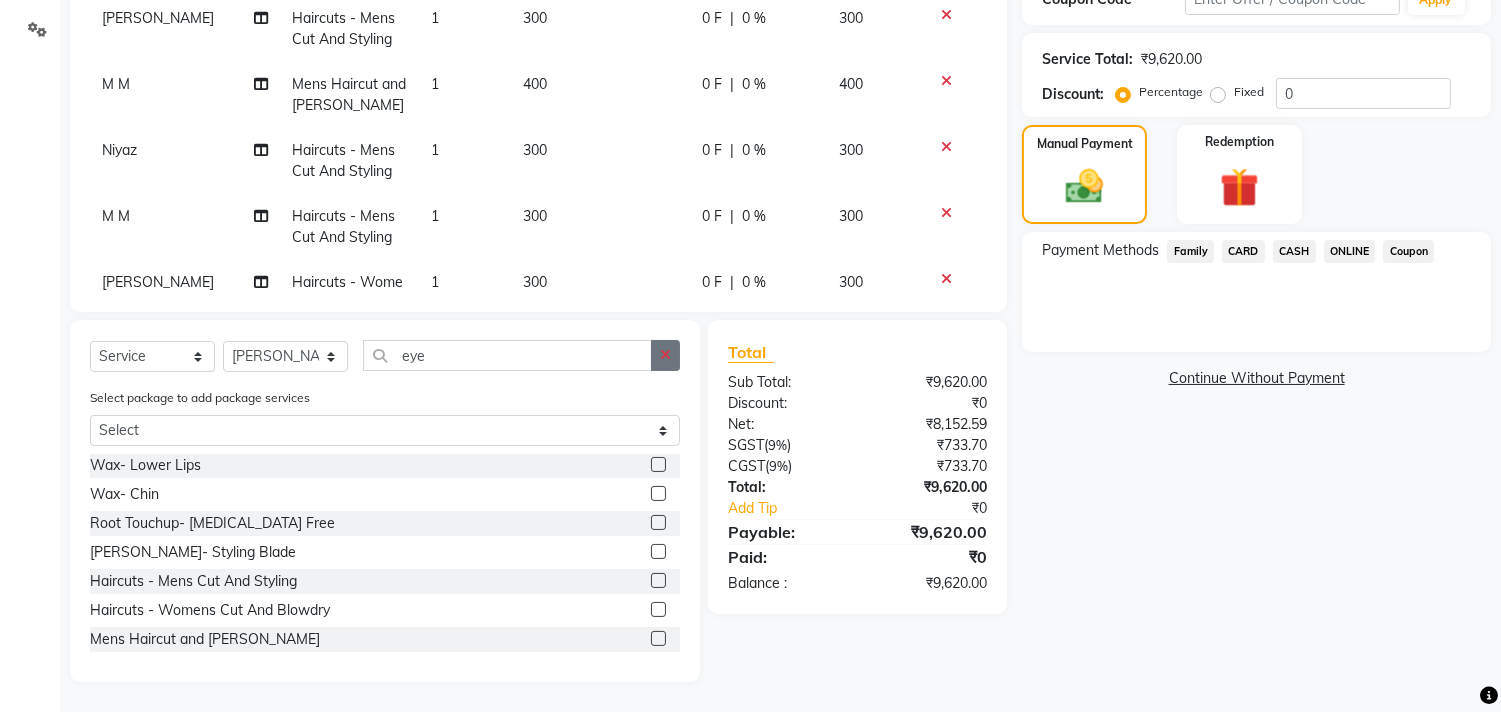 click 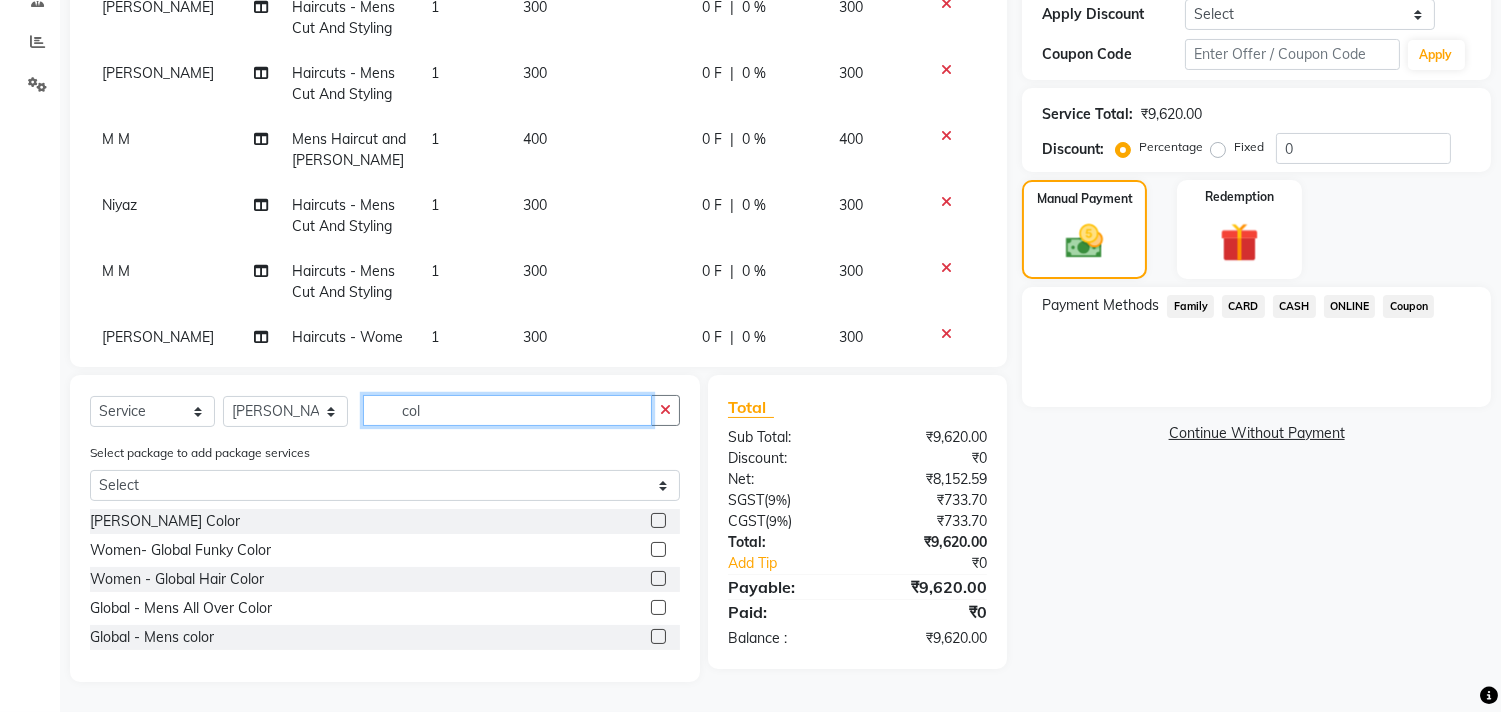 scroll, scrollTop: 0, scrollLeft: 0, axis: both 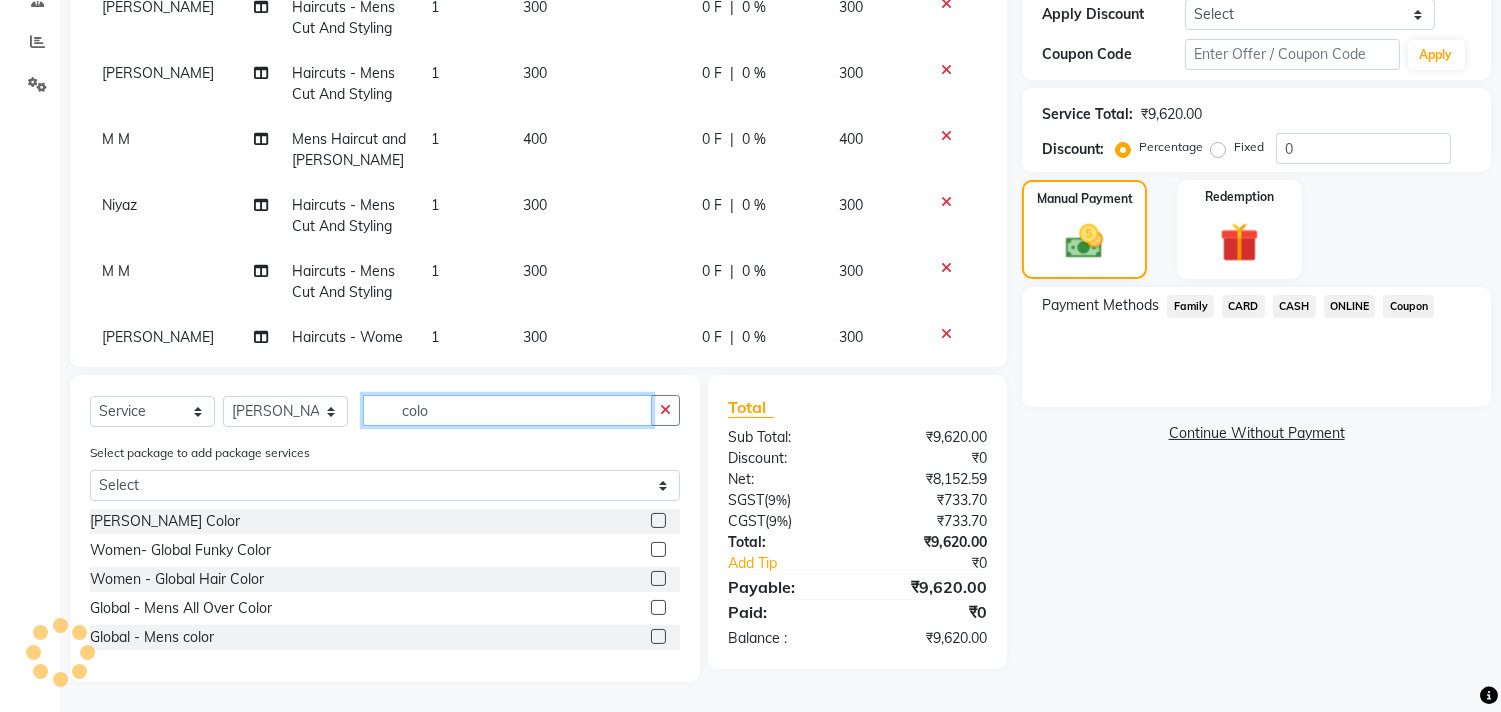 type on "colo" 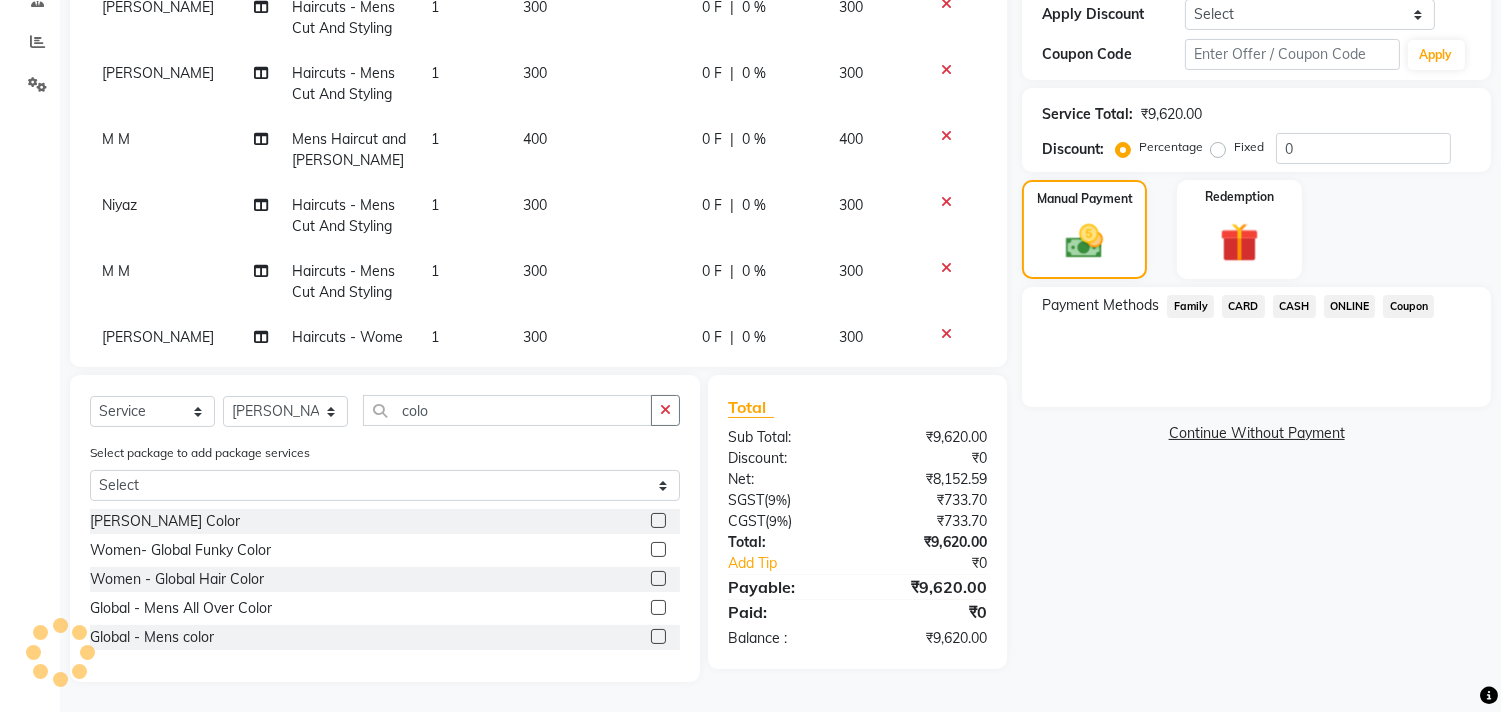 click 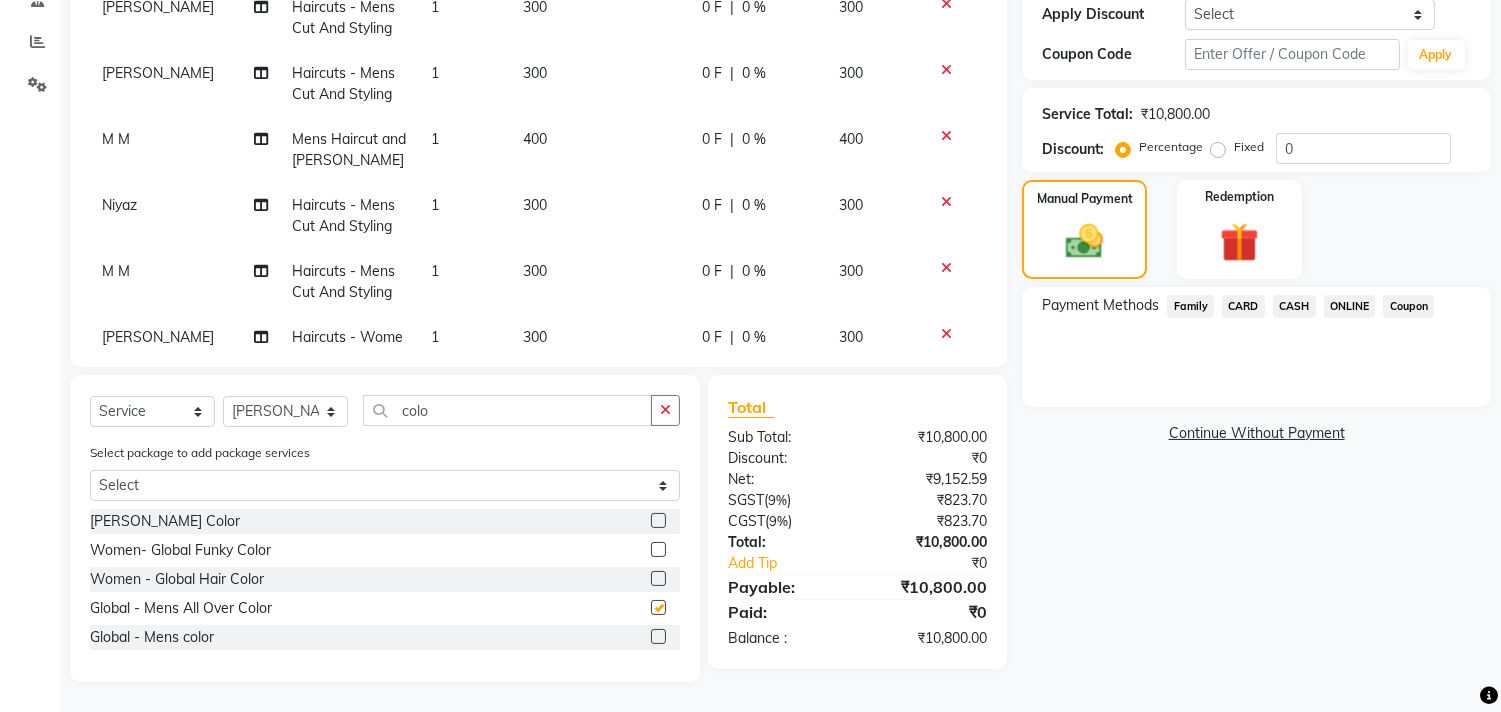 checkbox on "false" 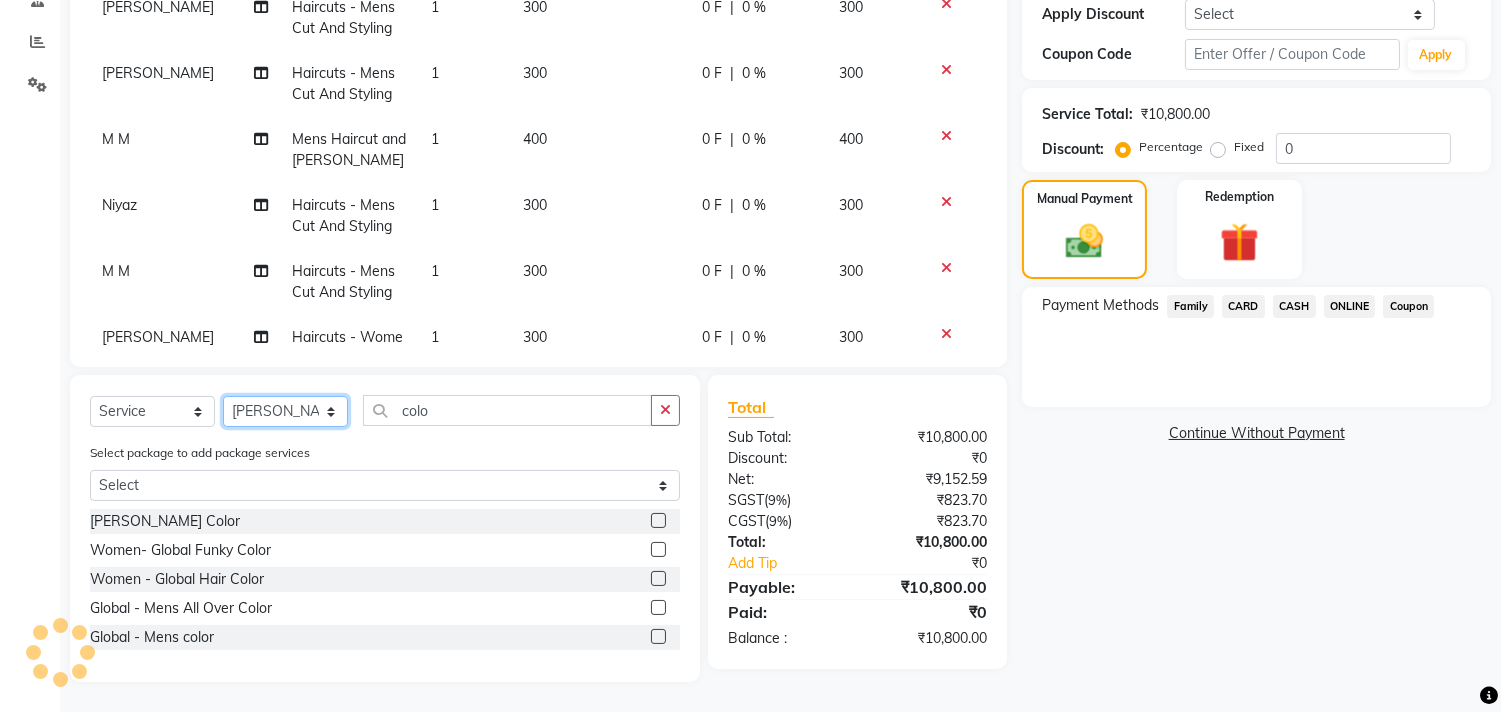 click on "Select Stylist [PERSON_NAME] Manager M M [PERSON_NAME] [PERSON_NAME] Sameer [PERSON_NAME] [PERSON_NAME] [PERSON_NAME]" 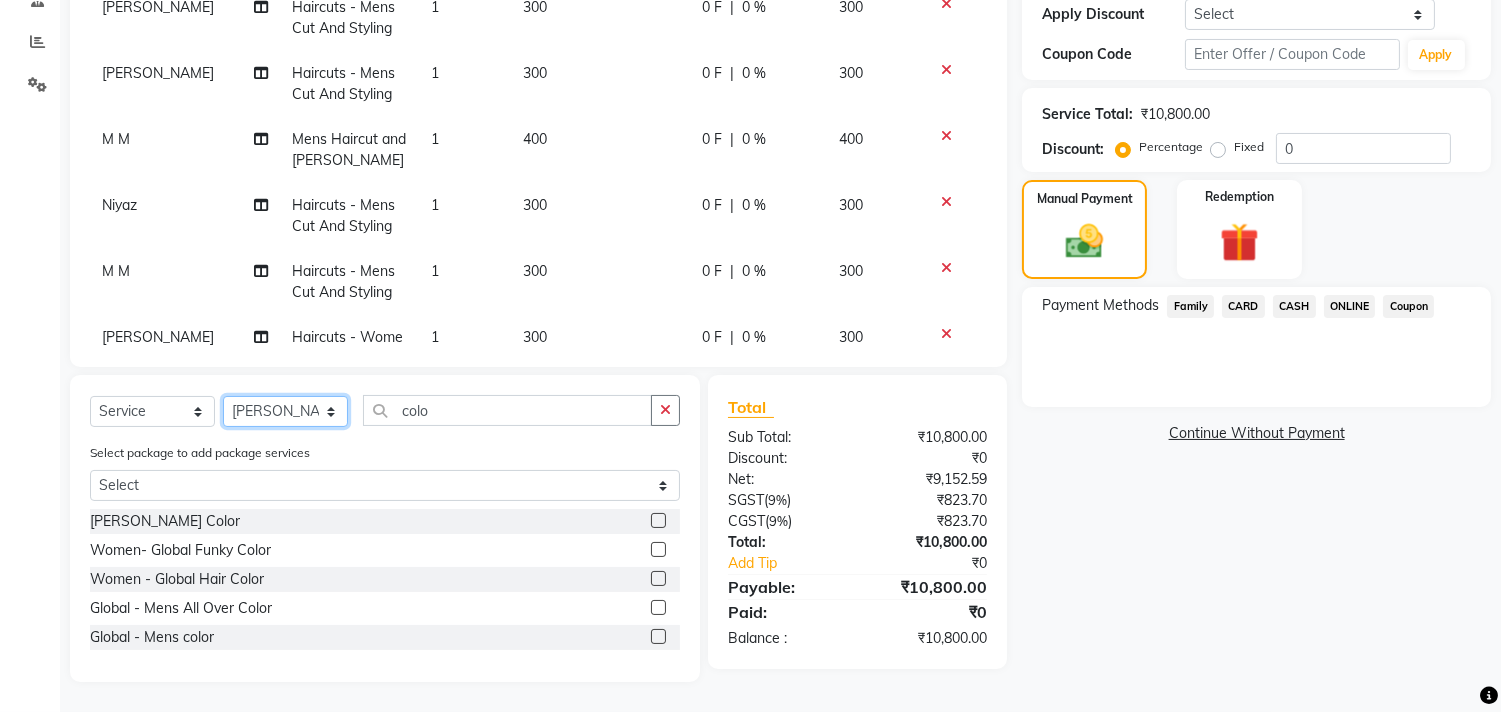 select on "85592" 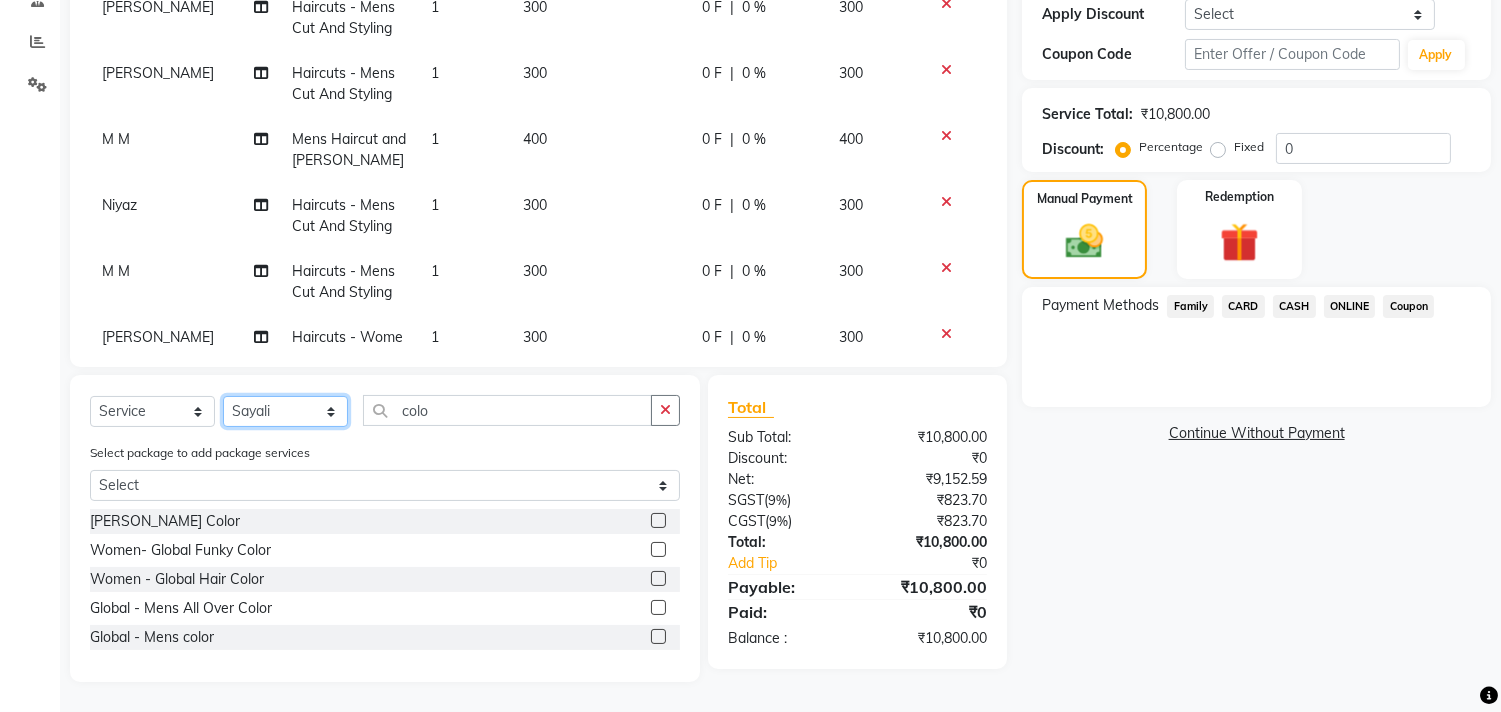 click on "Select Stylist [PERSON_NAME] Manager M M [PERSON_NAME] [PERSON_NAME] Sameer [PERSON_NAME] [PERSON_NAME] [PERSON_NAME]" 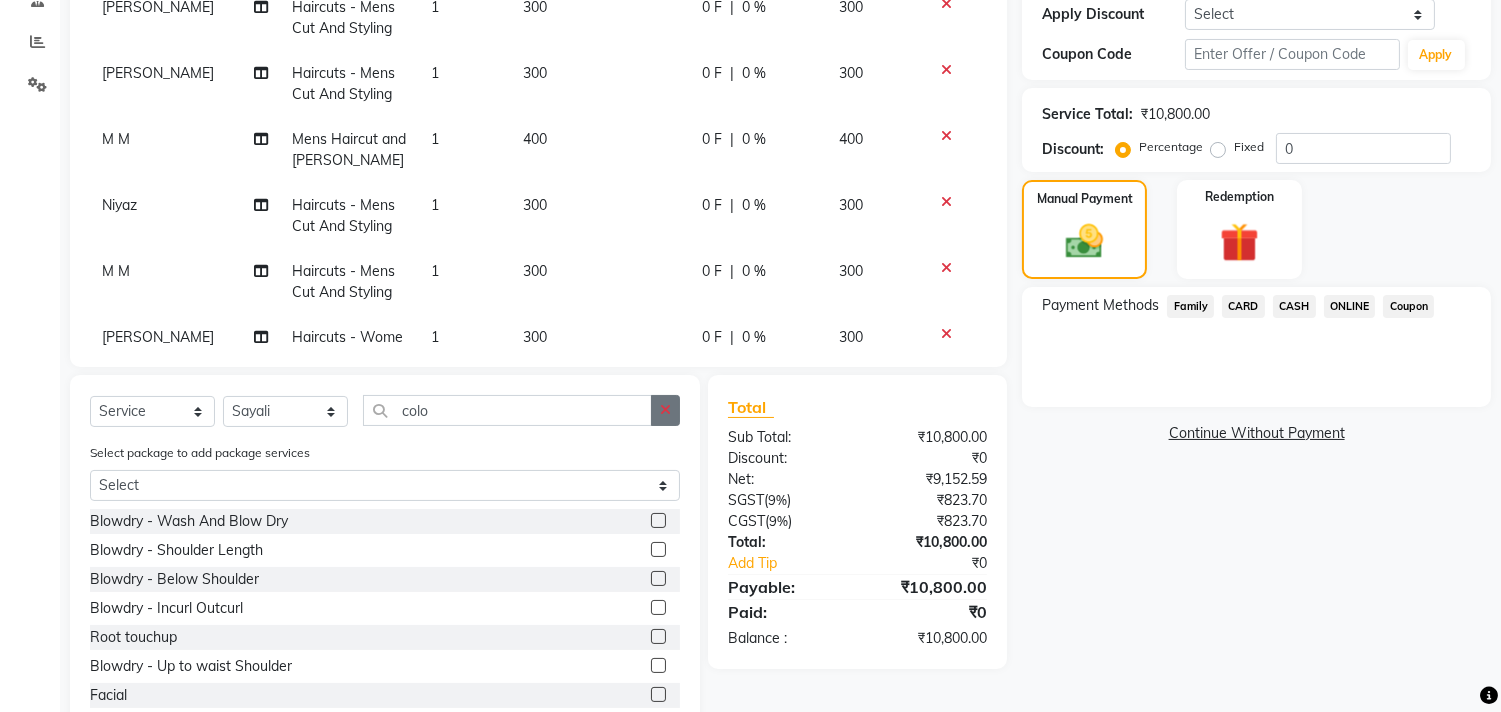 click 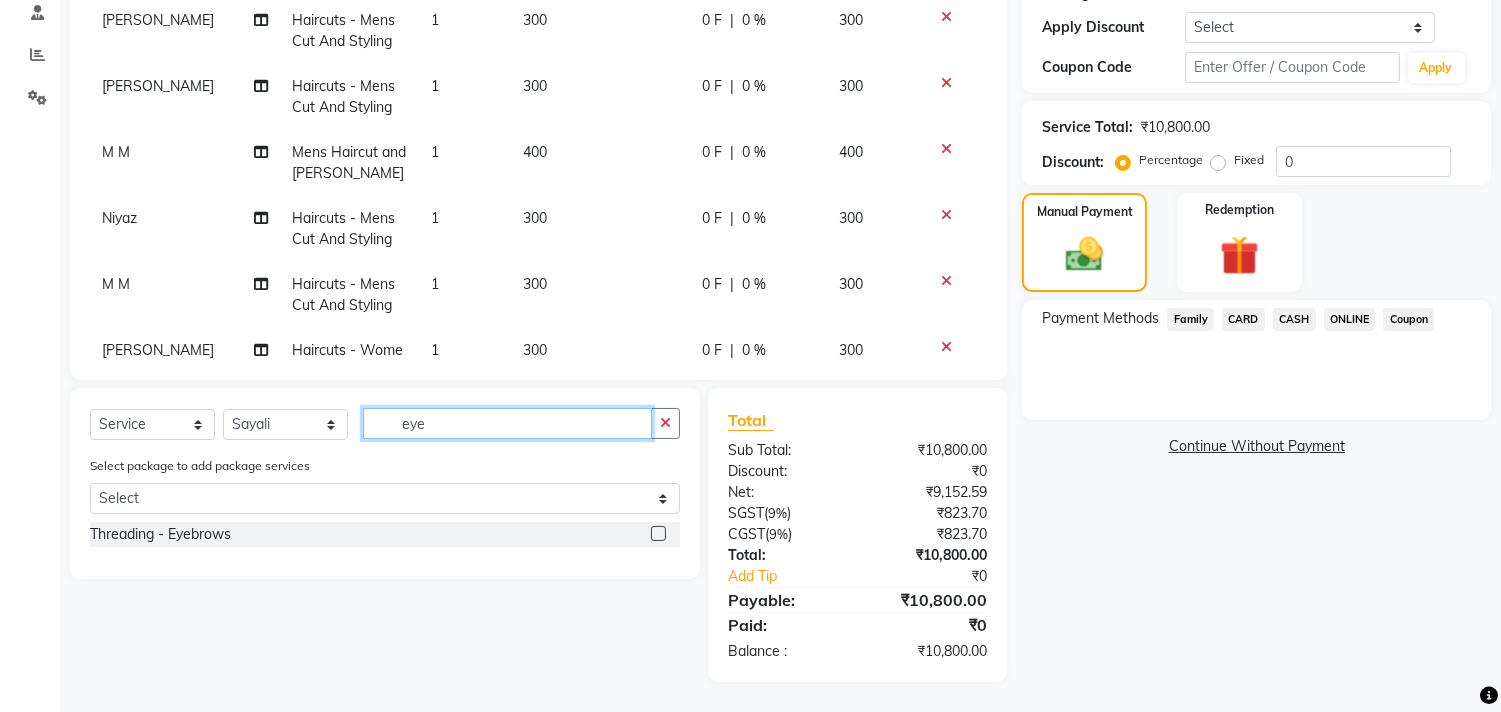 scroll, scrollTop: 387, scrollLeft: 0, axis: vertical 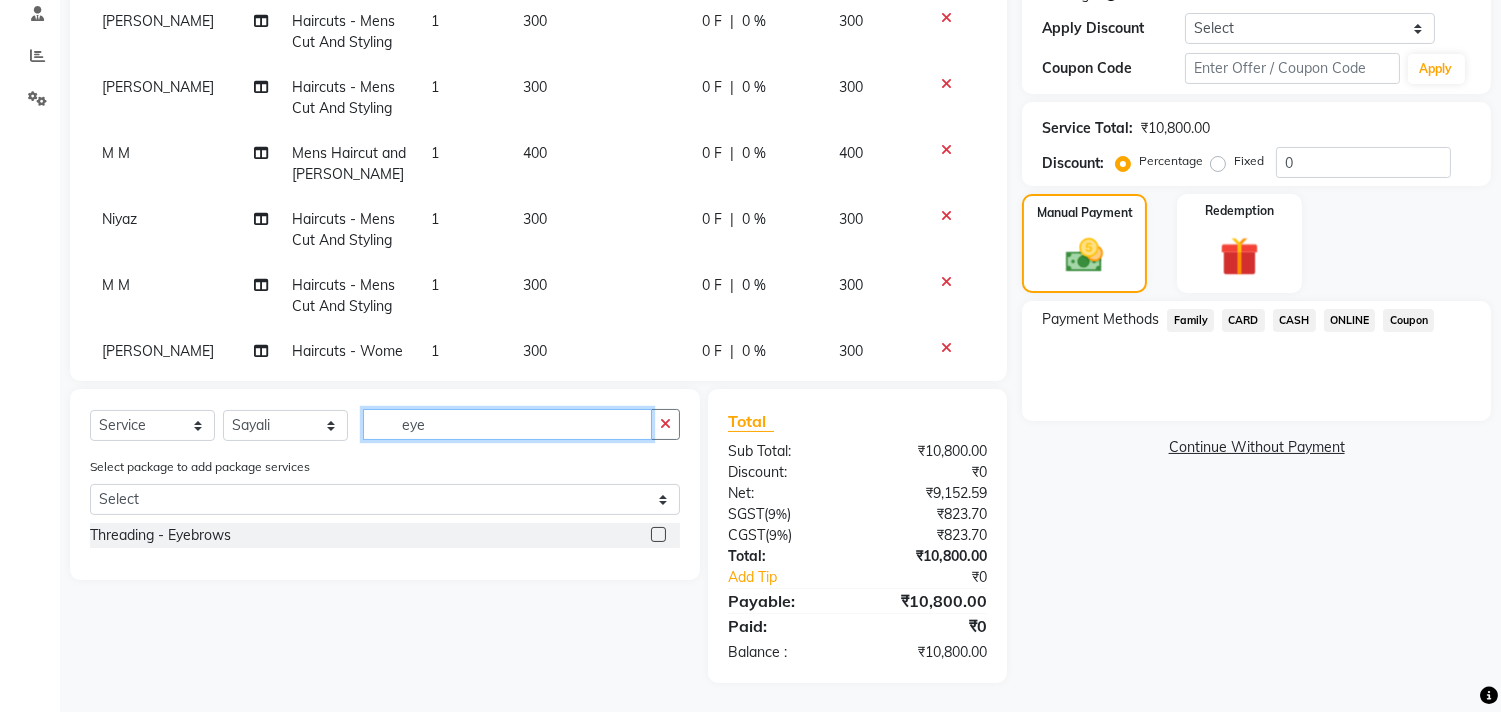 type on "eye" 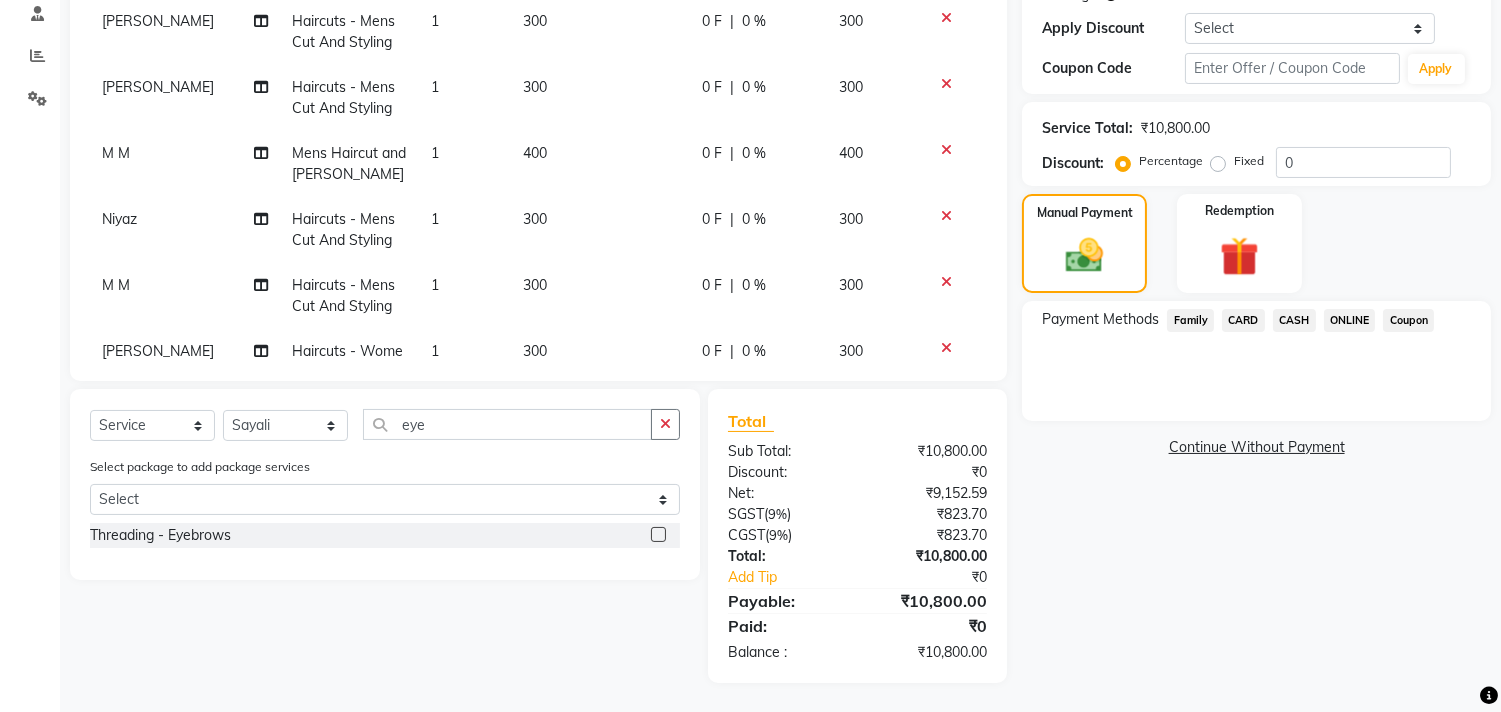 click 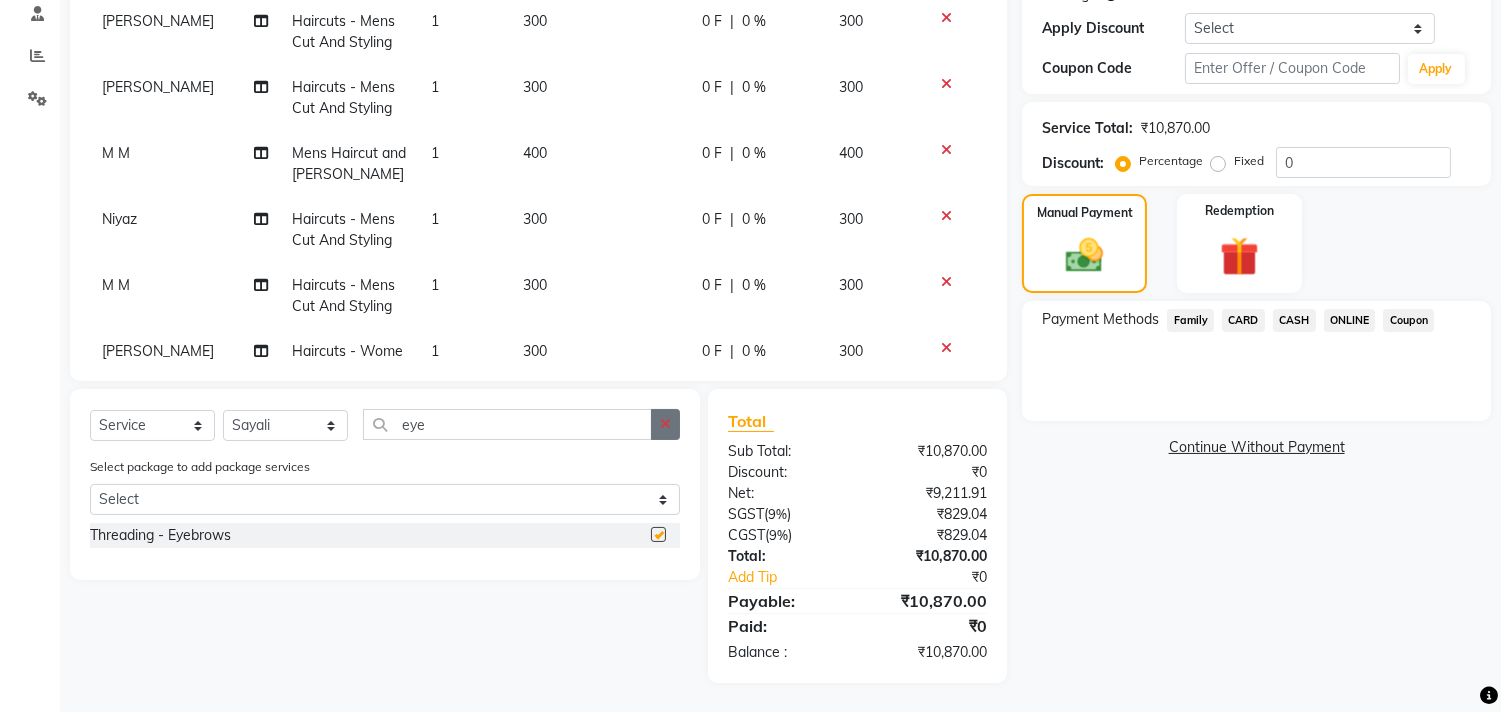 checkbox on "false" 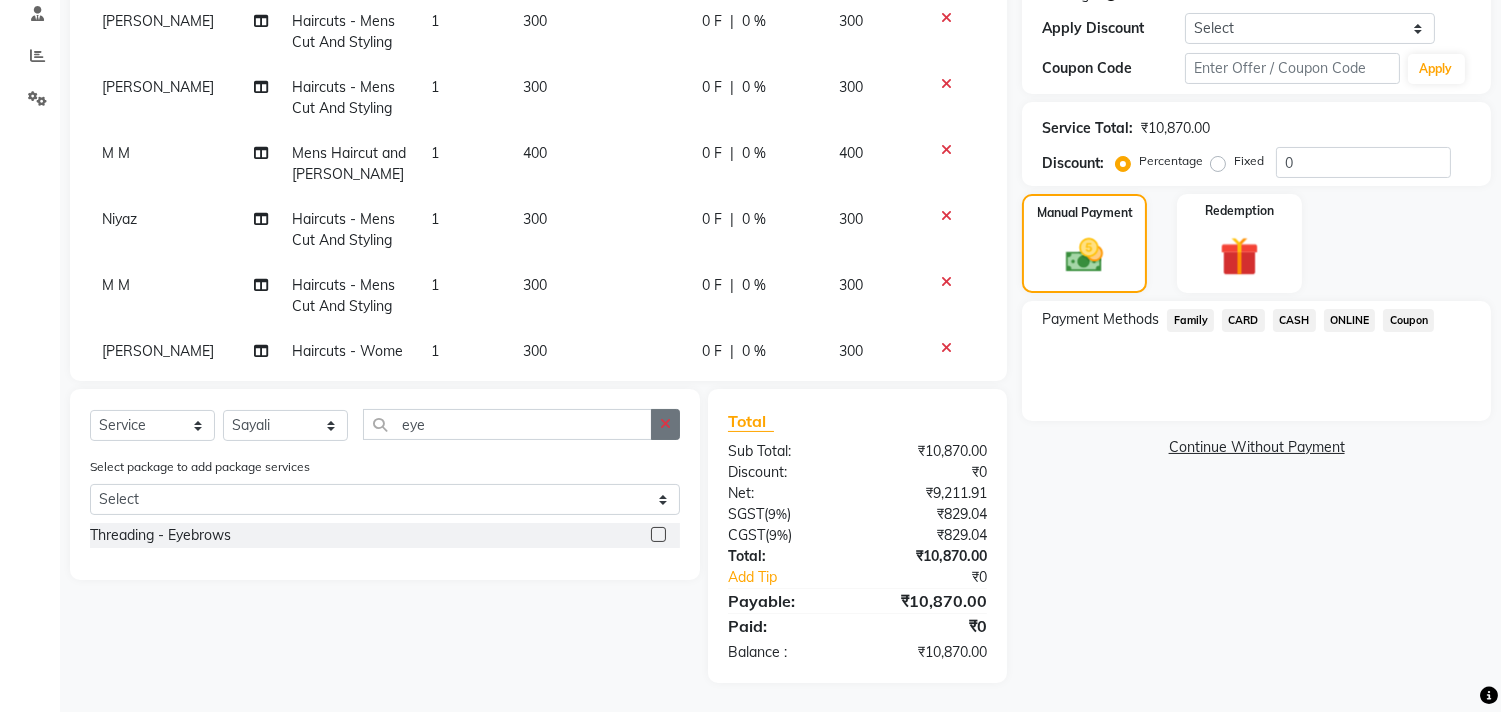 click 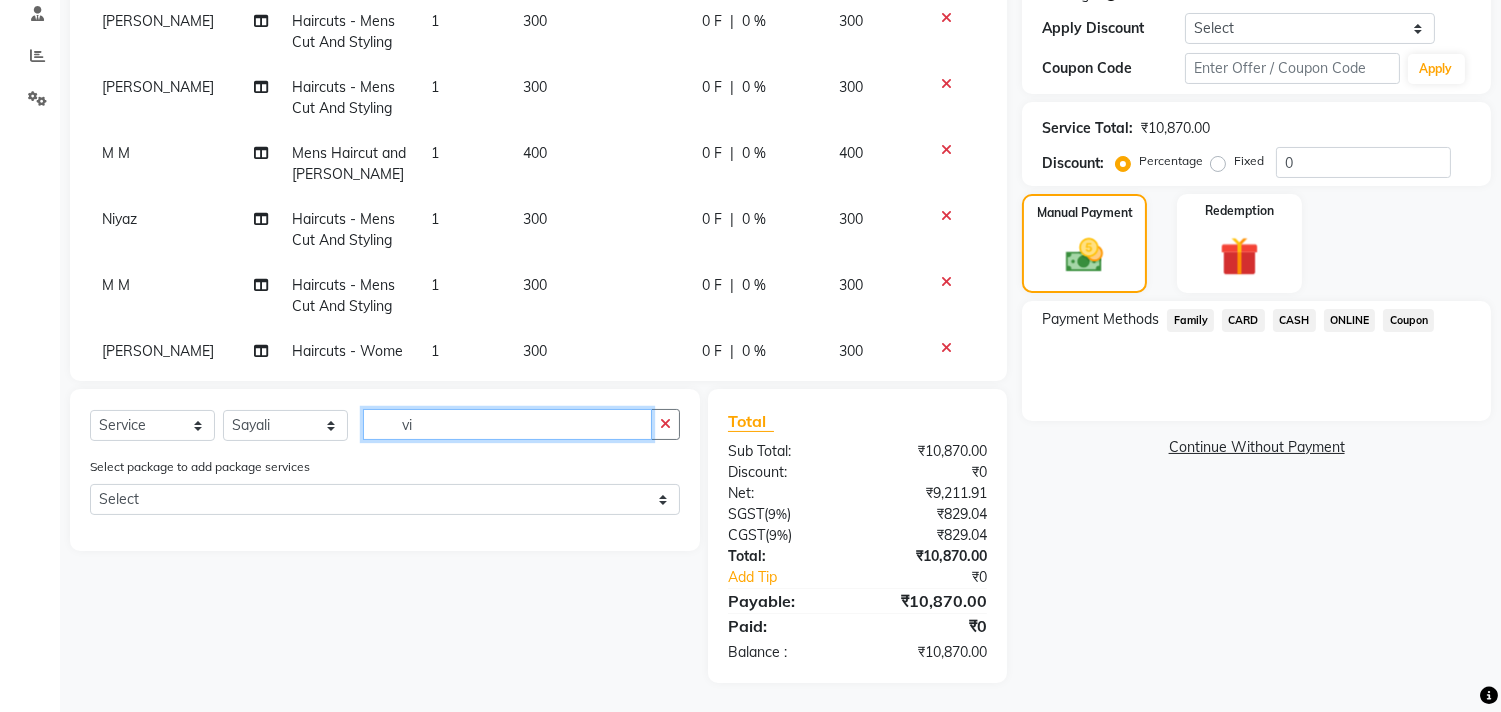 type on "v" 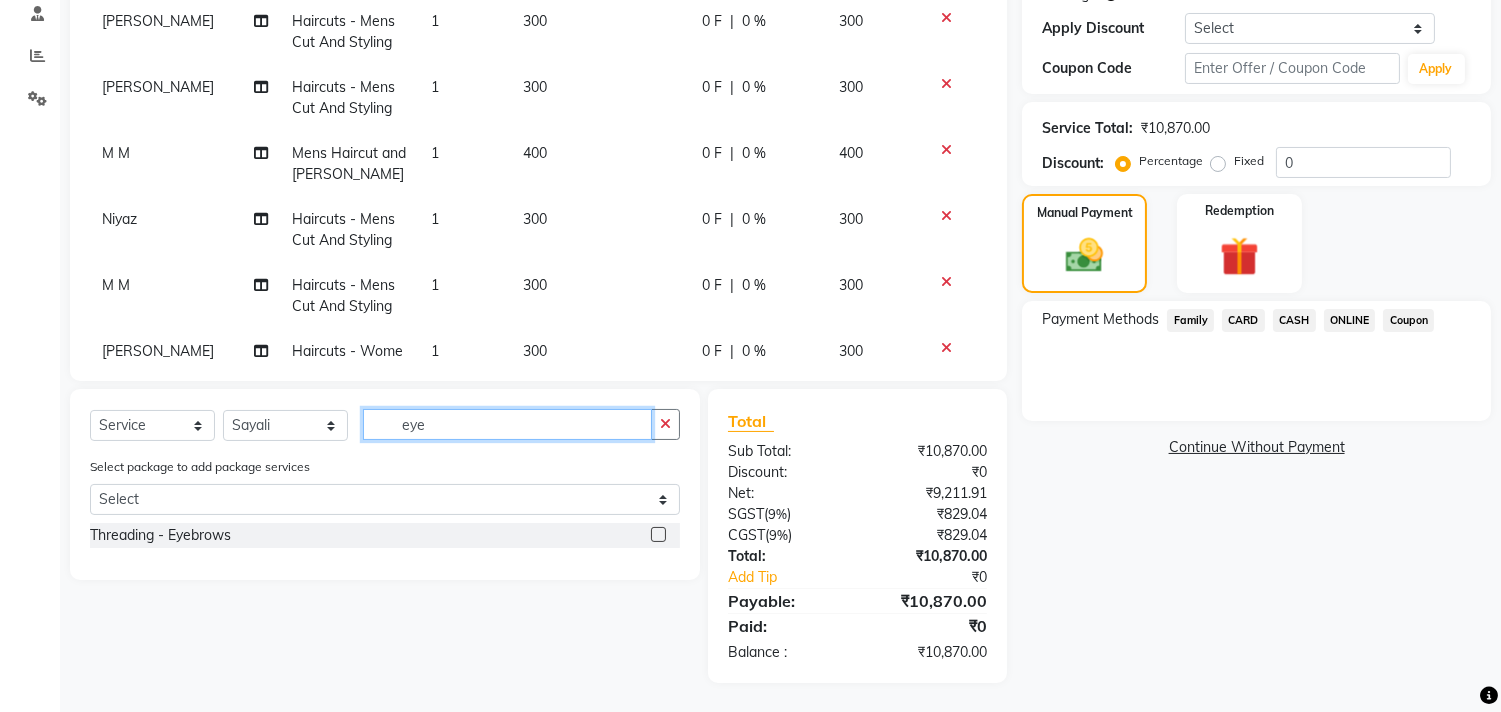 type on "eye" 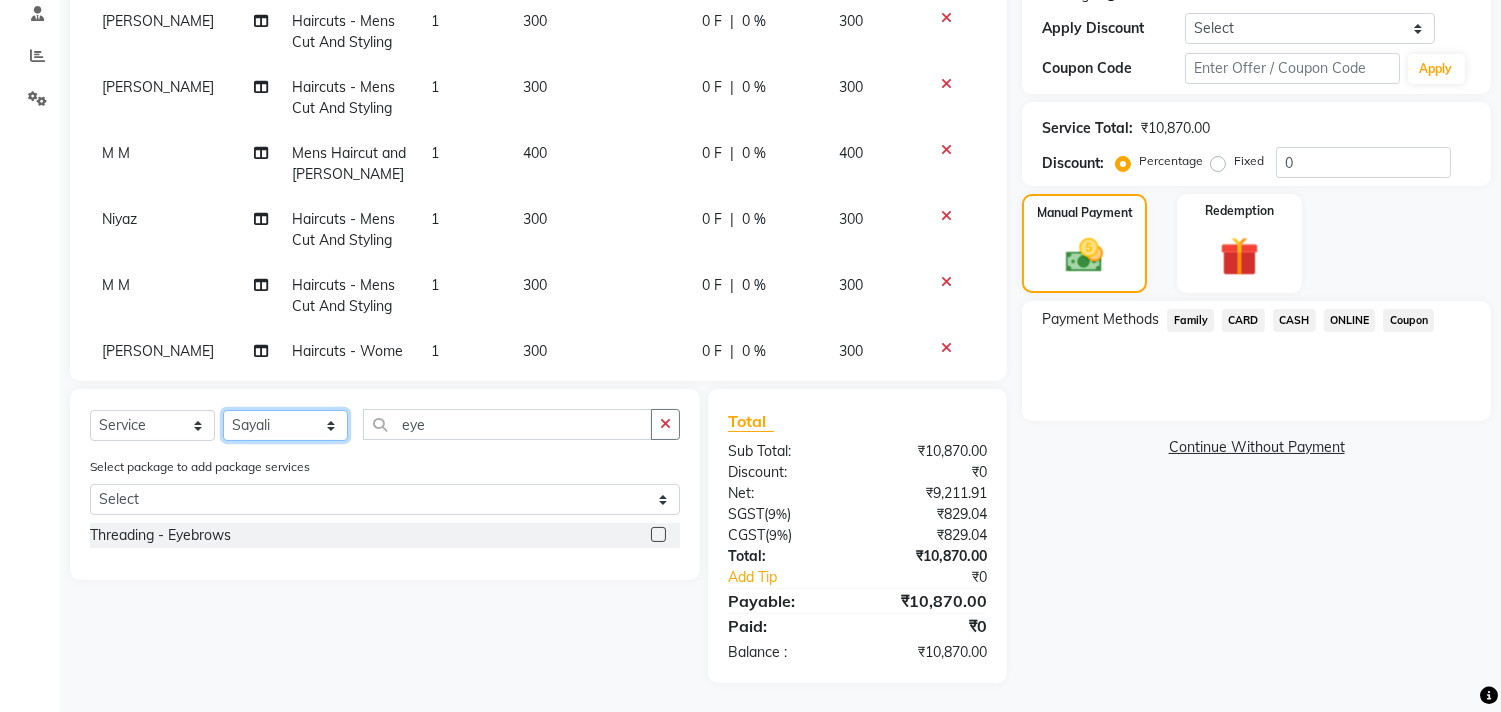 click on "Select Stylist [PERSON_NAME] Manager M M [PERSON_NAME] [PERSON_NAME] Sameer [PERSON_NAME] [PERSON_NAME] [PERSON_NAME]" 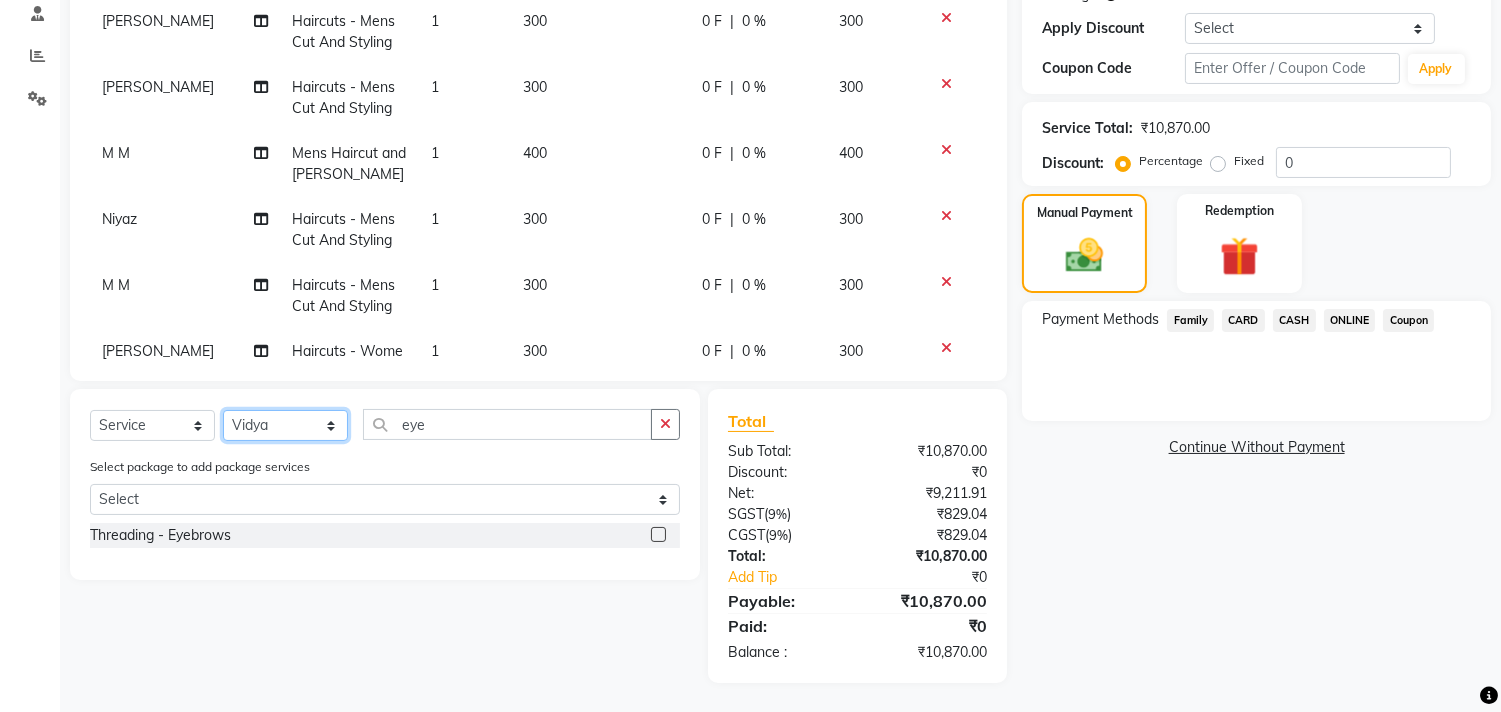 click on "Select Stylist [PERSON_NAME] Manager M M [PERSON_NAME] [PERSON_NAME] Sameer [PERSON_NAME] [PERSON_NAME] [PERSON_NAME]" 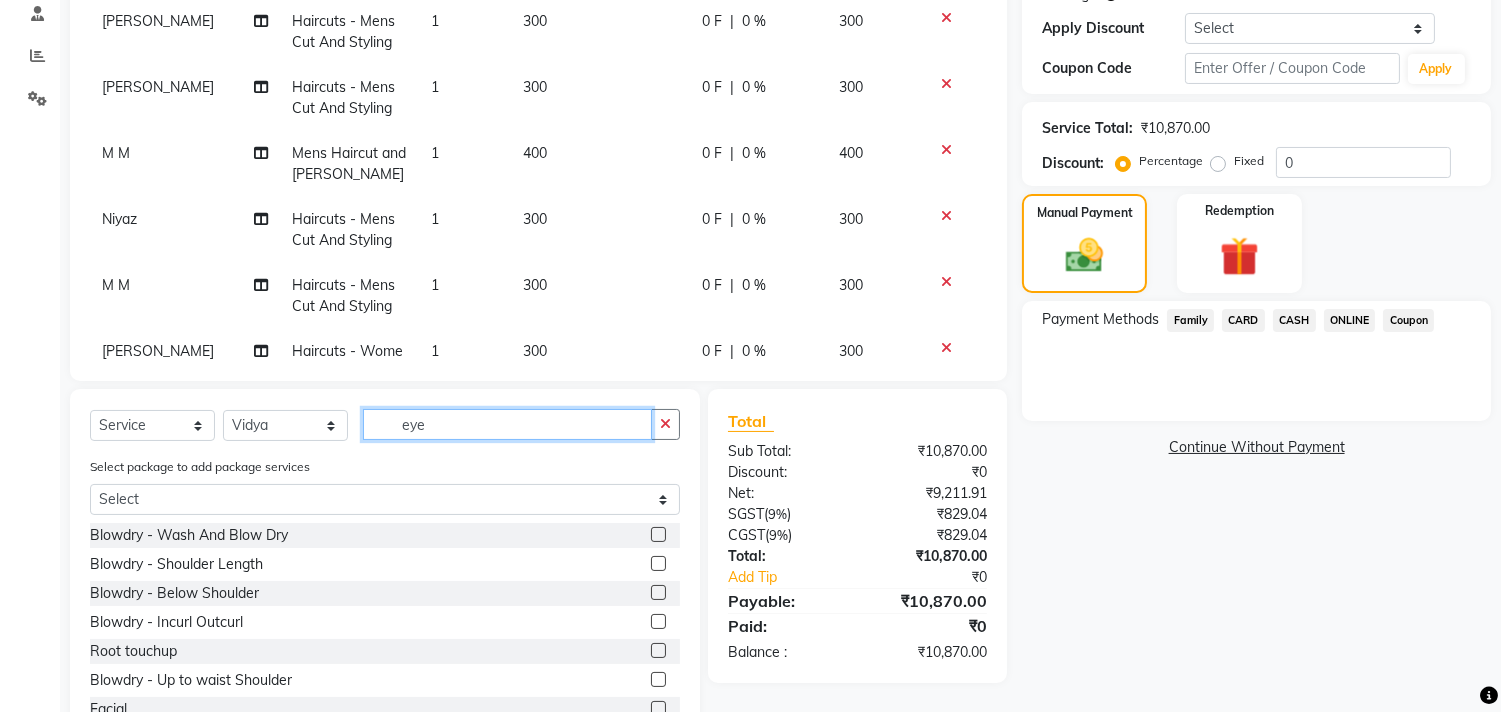 click on "eye" 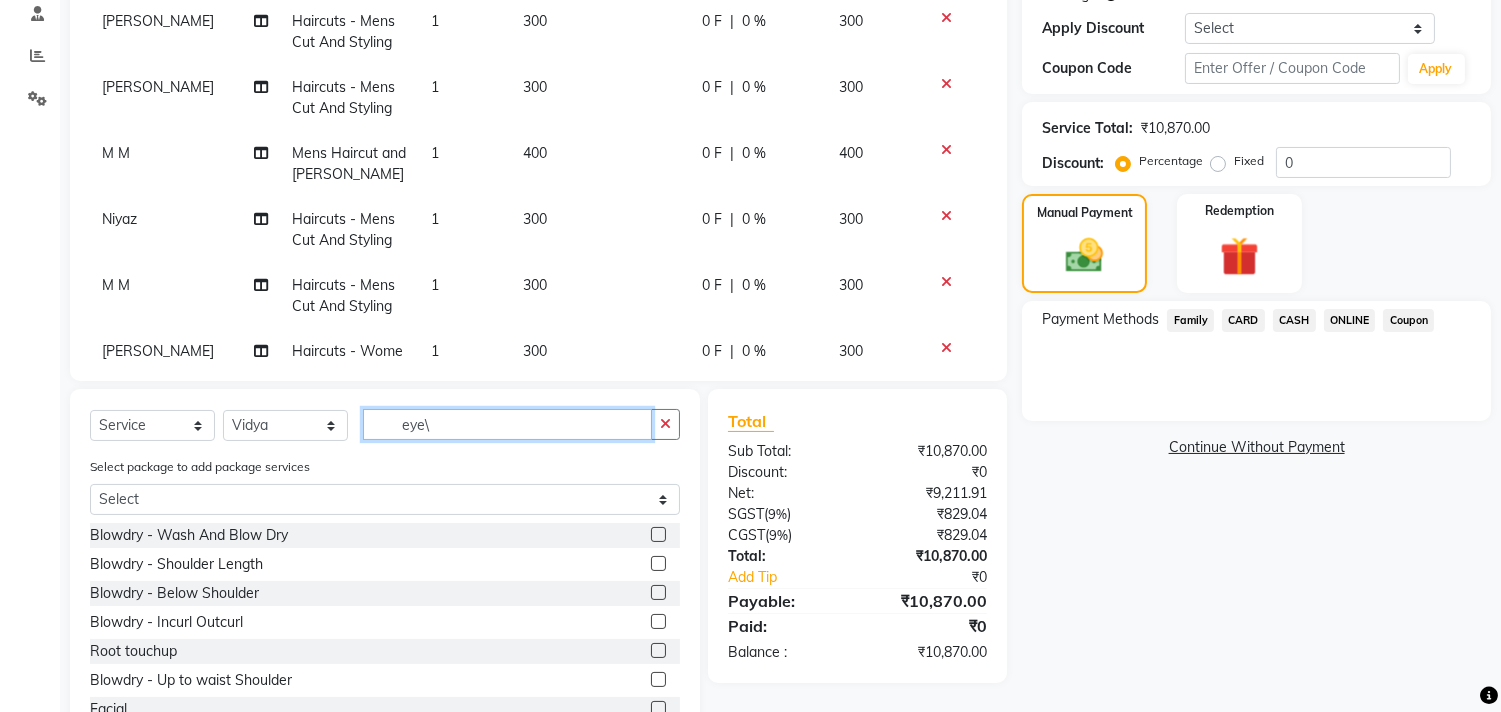 type on "eye" 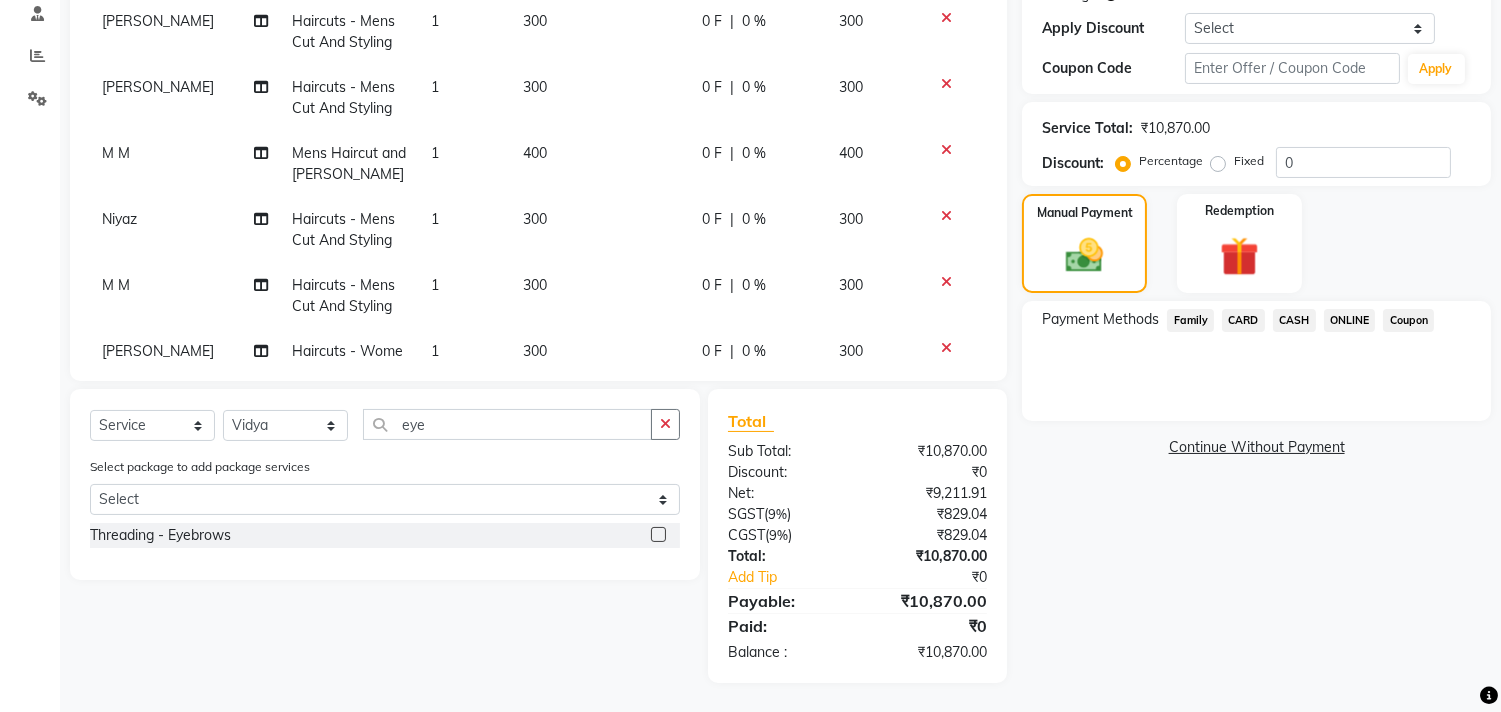 click 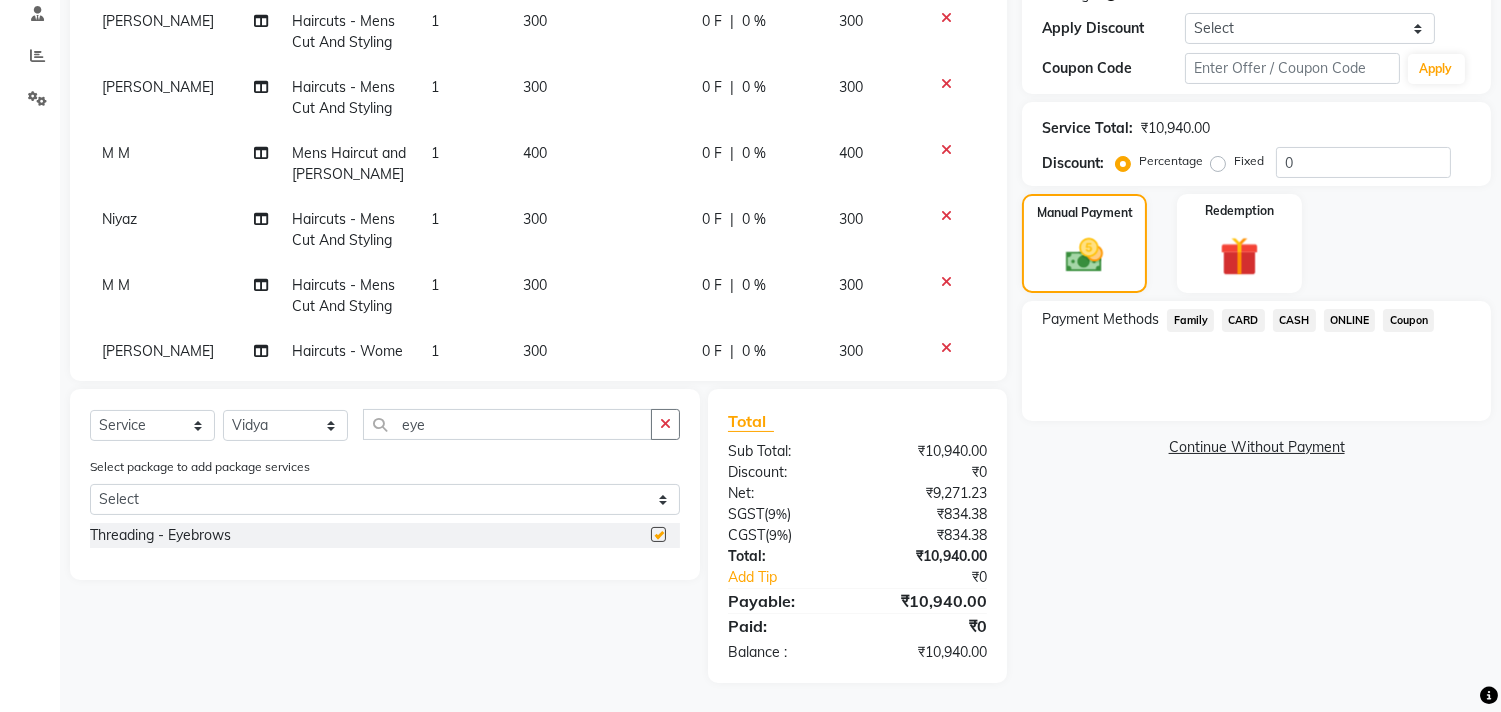 checkbox on "false" 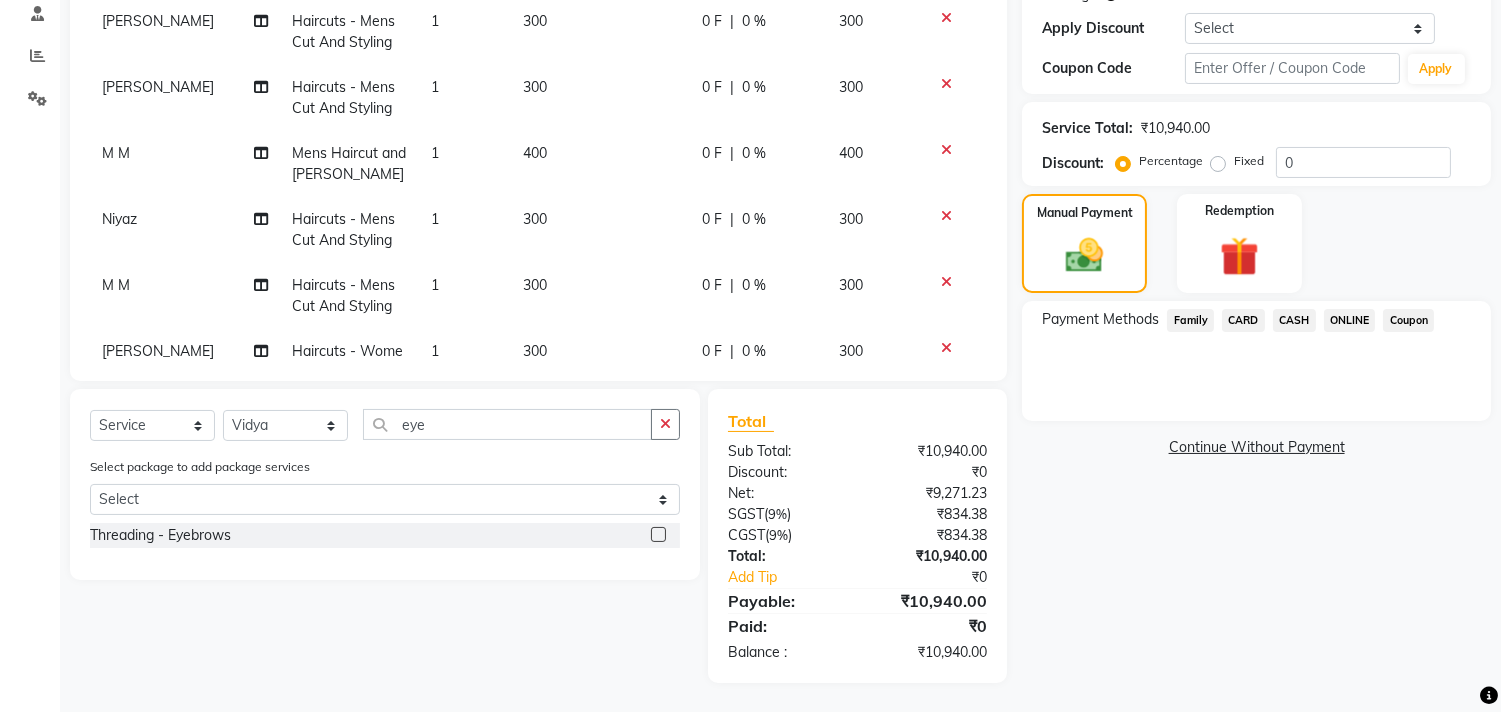 click on "ONLINE" 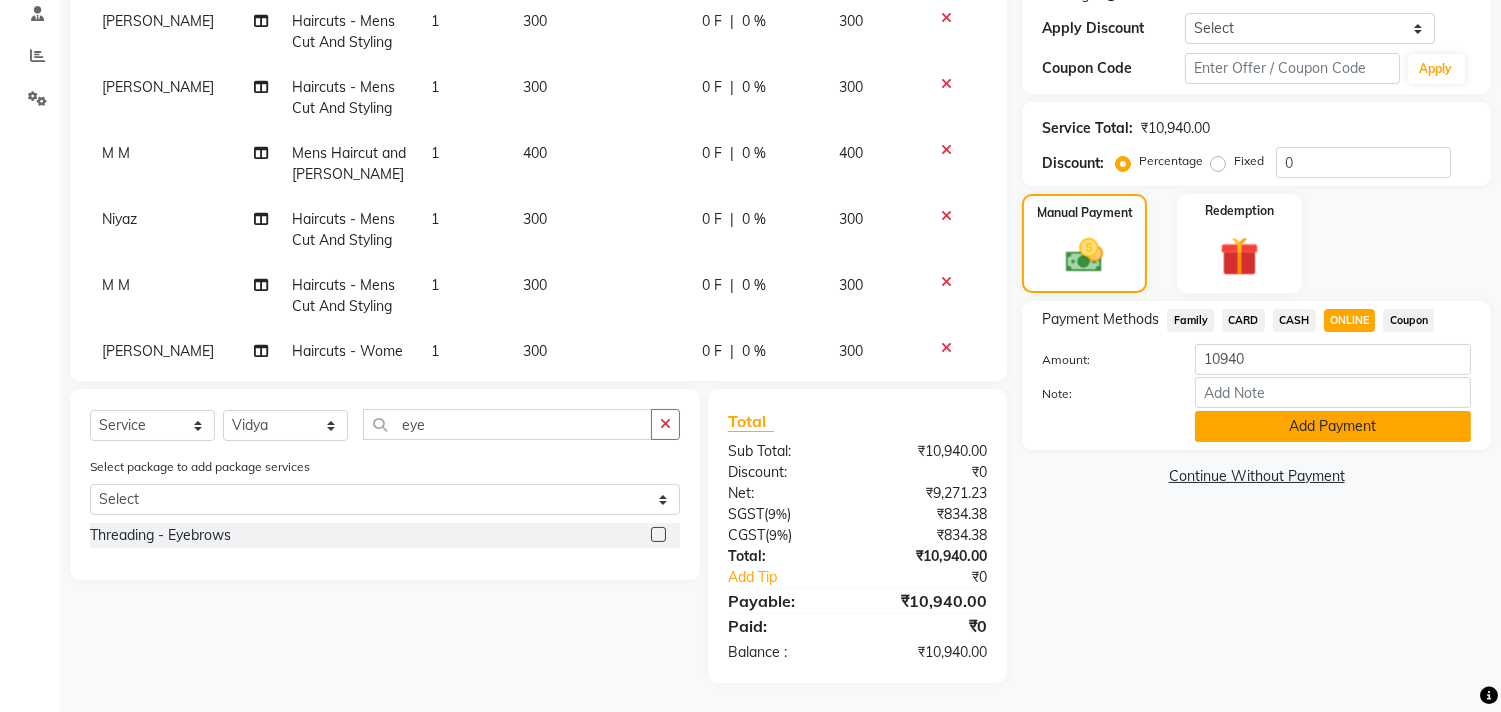 click on "Add Payment" 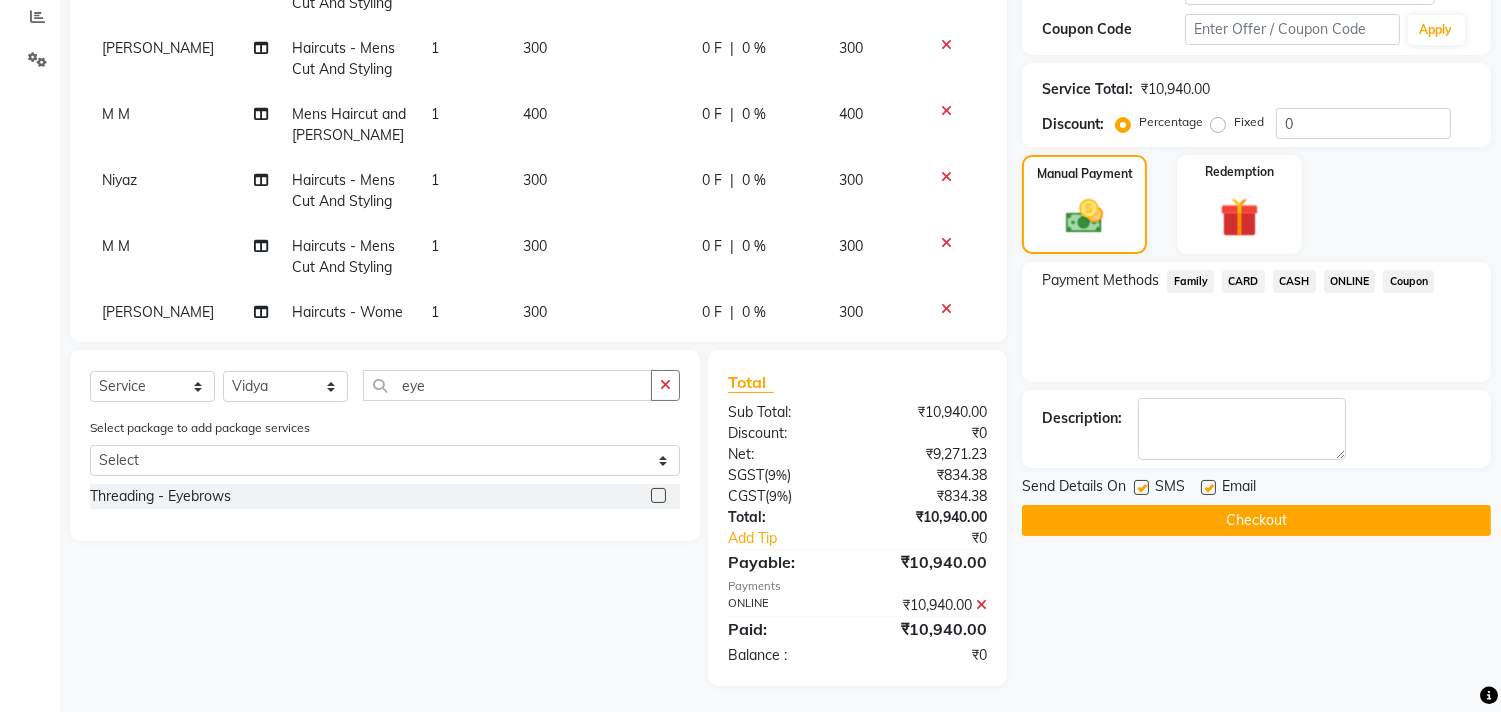 scroll, scrollTop: 430, scrollLeft: 0, axis: vertical 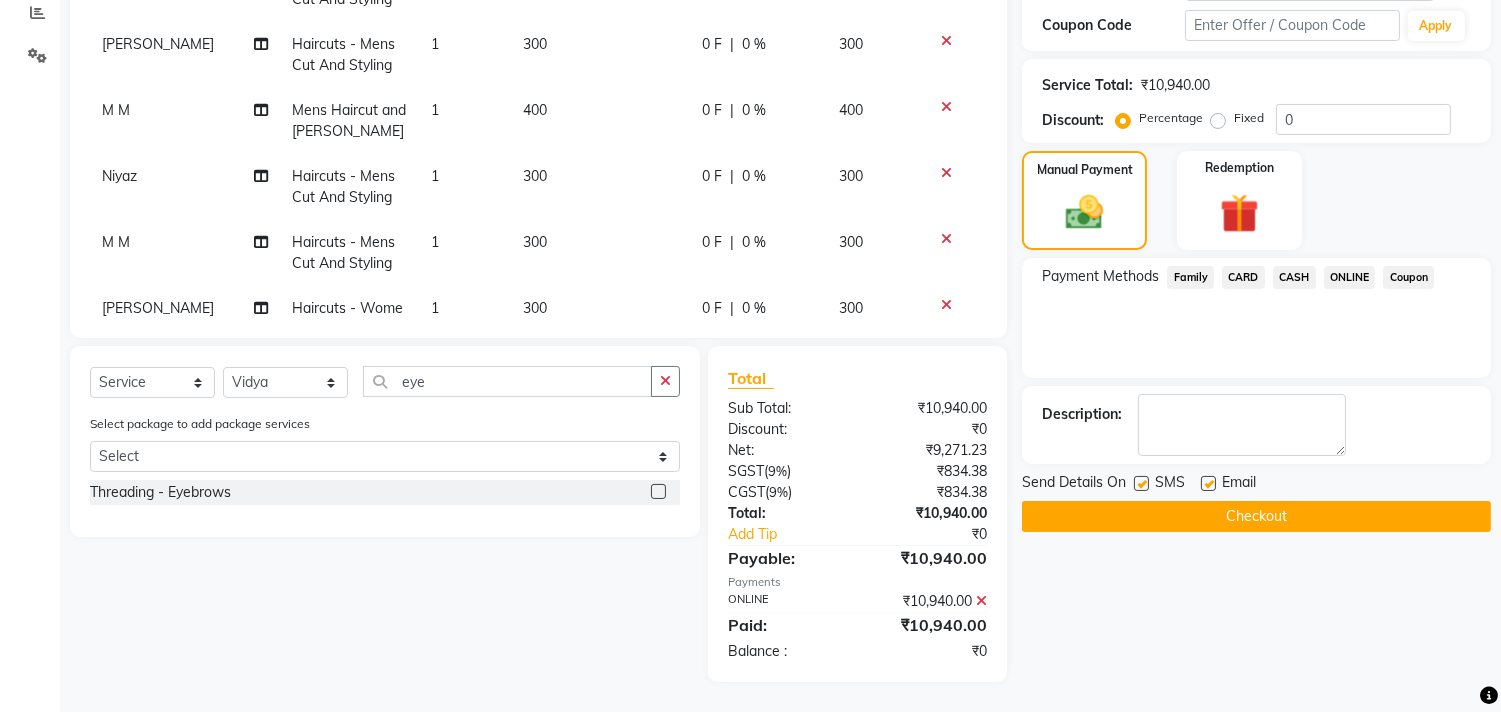 click on "Checkout" 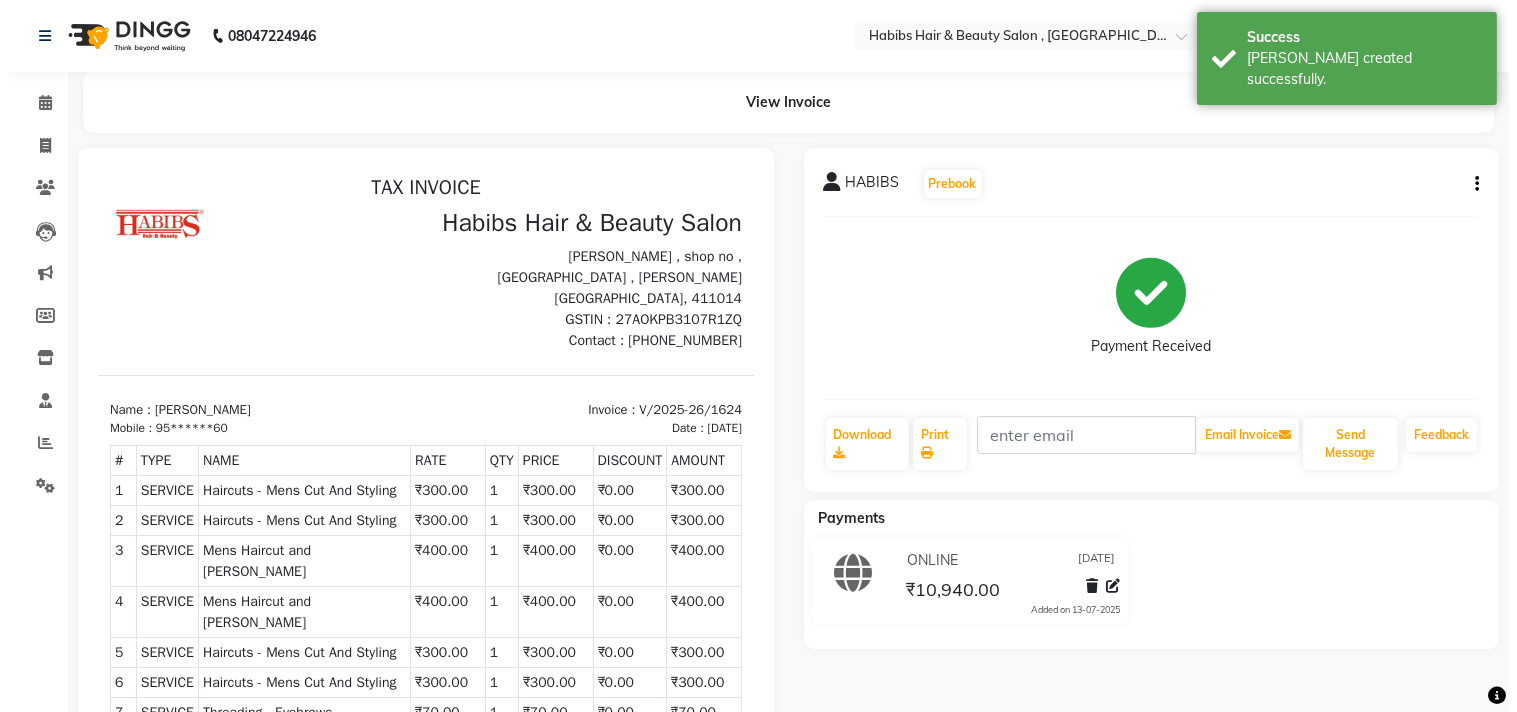 scroll, scrollTop: 0, scrollLeft: 0, axis: both 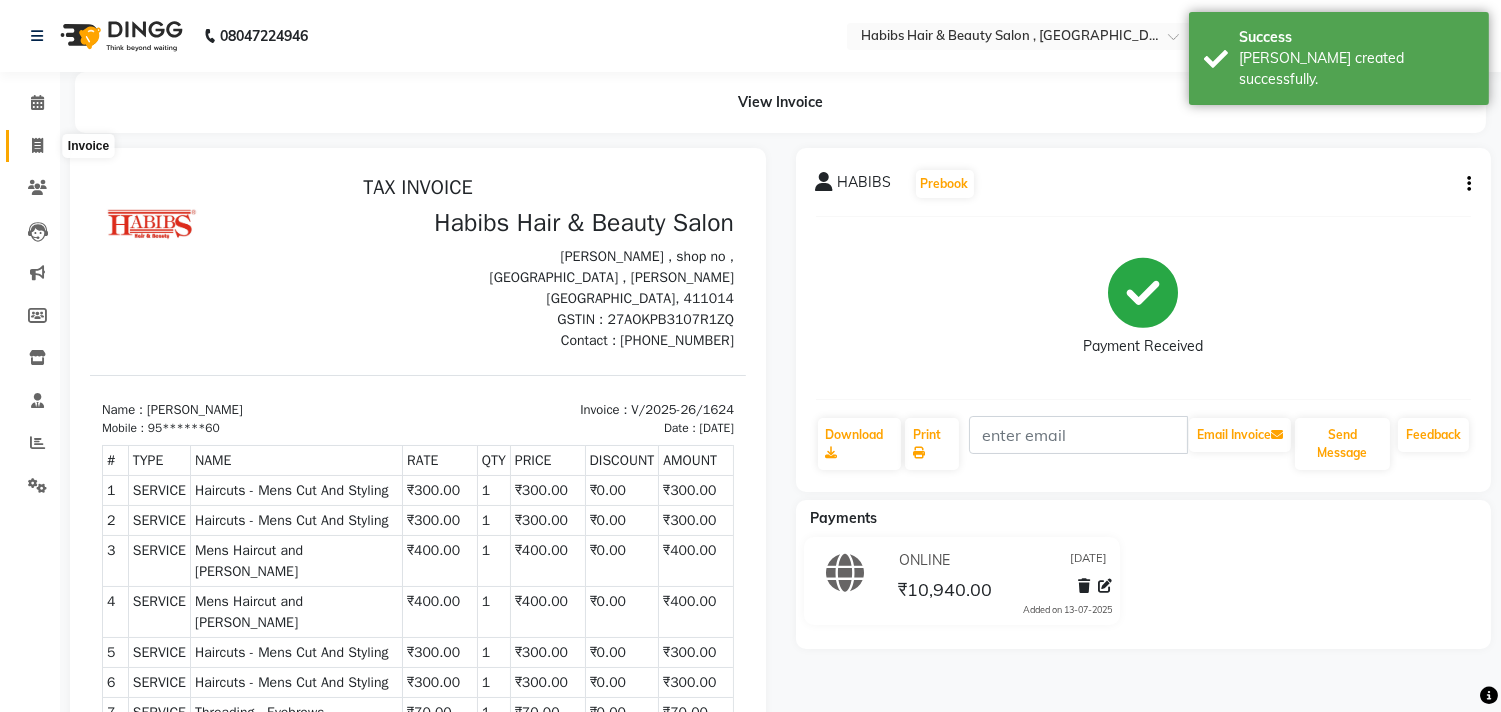 click 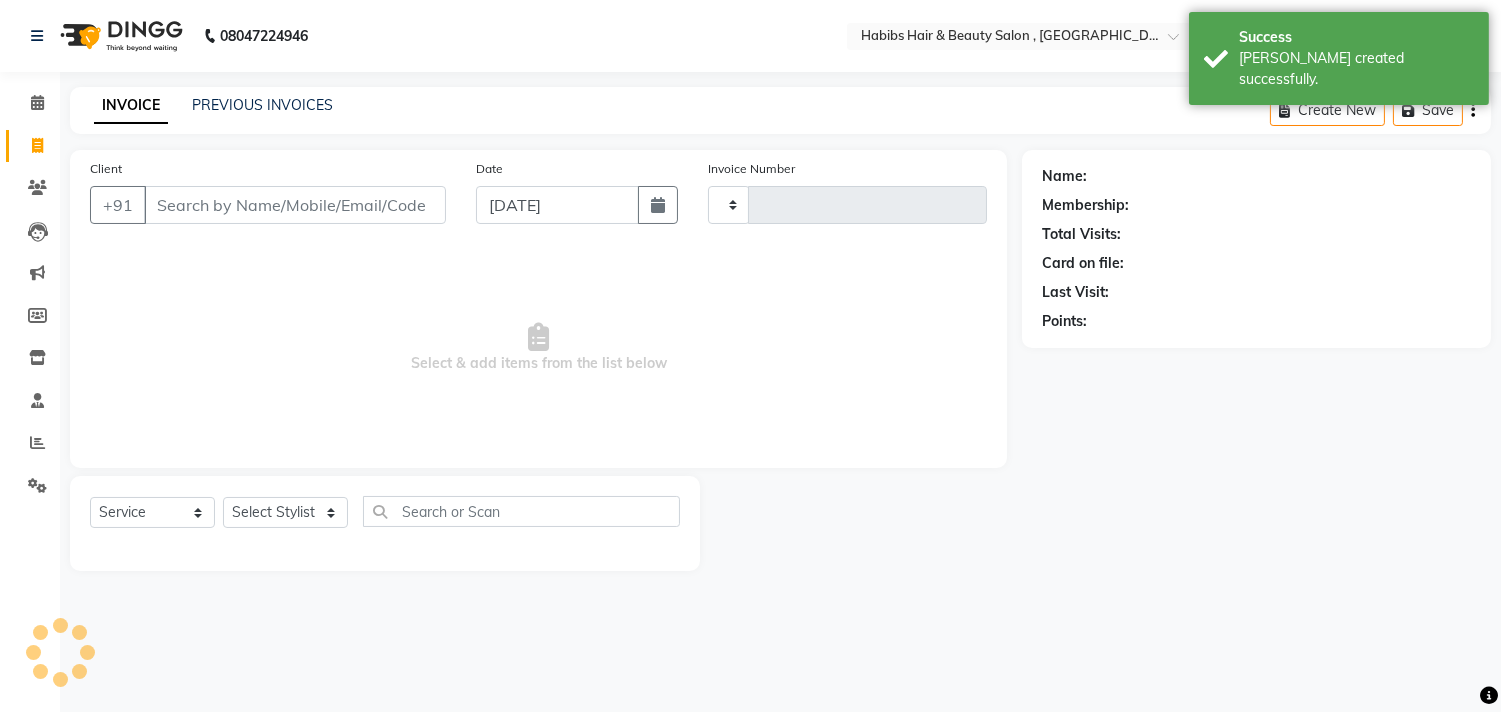 type on "9" 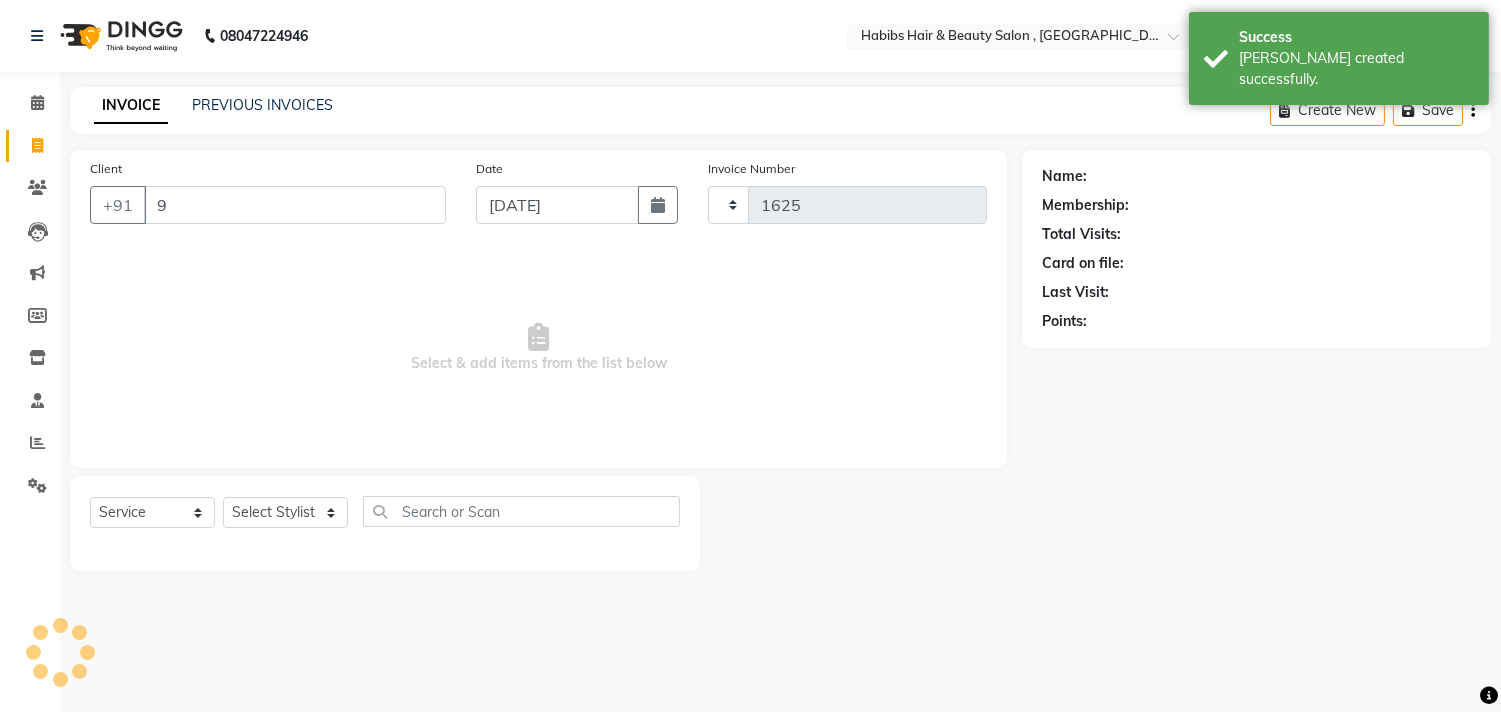 select on "4838" 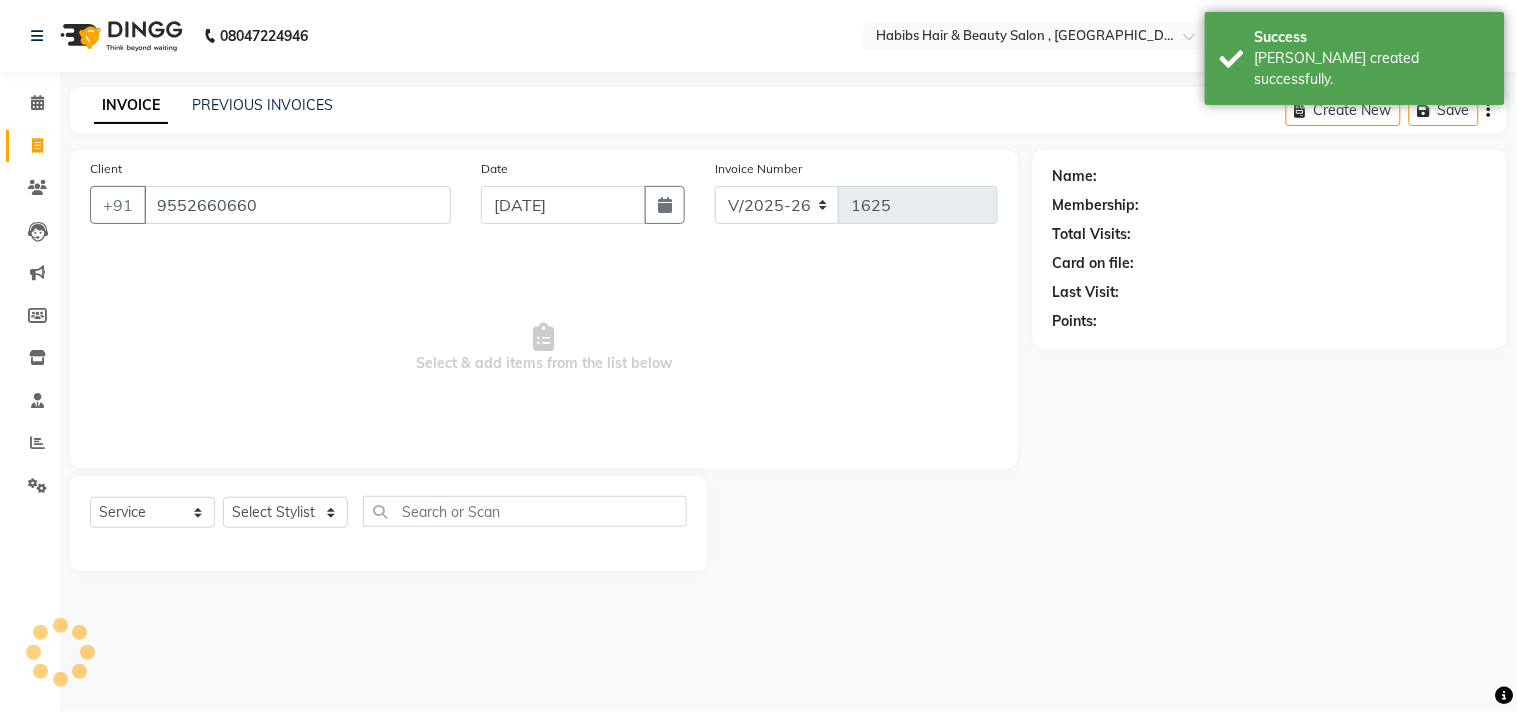 type on "9552660660" 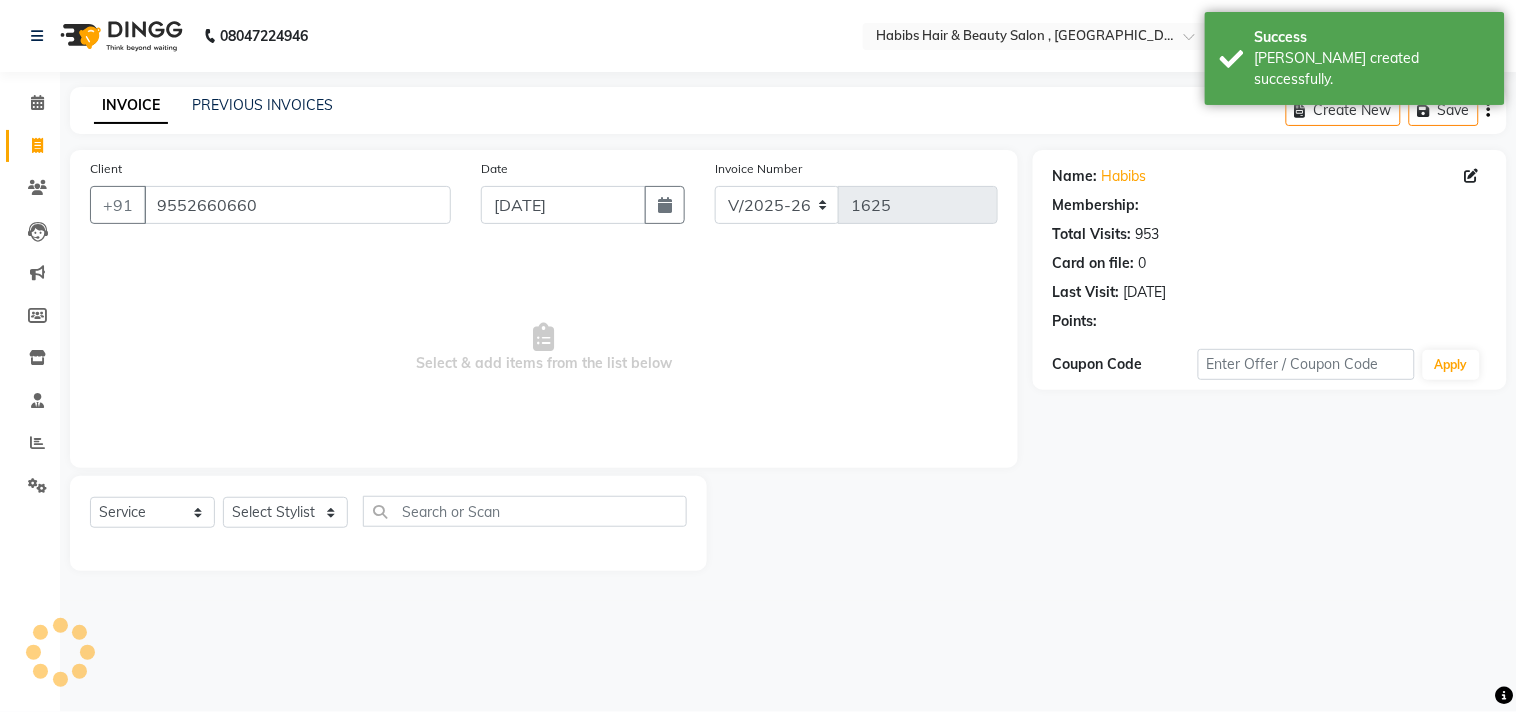 select on "1: Object" 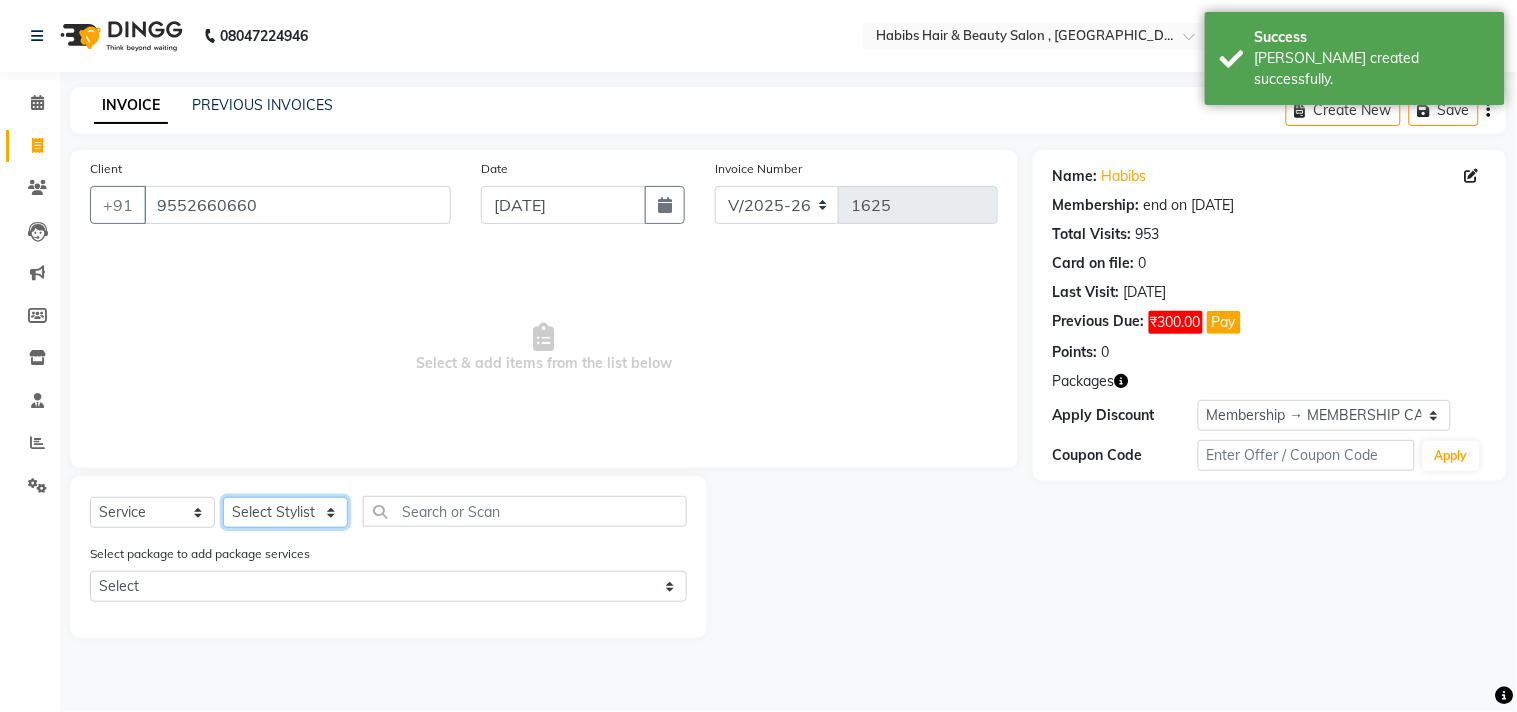 drag, startPoint x: 297, startPoint y: 511, endPoint x: 297, endPoint y: 500, distance: 11 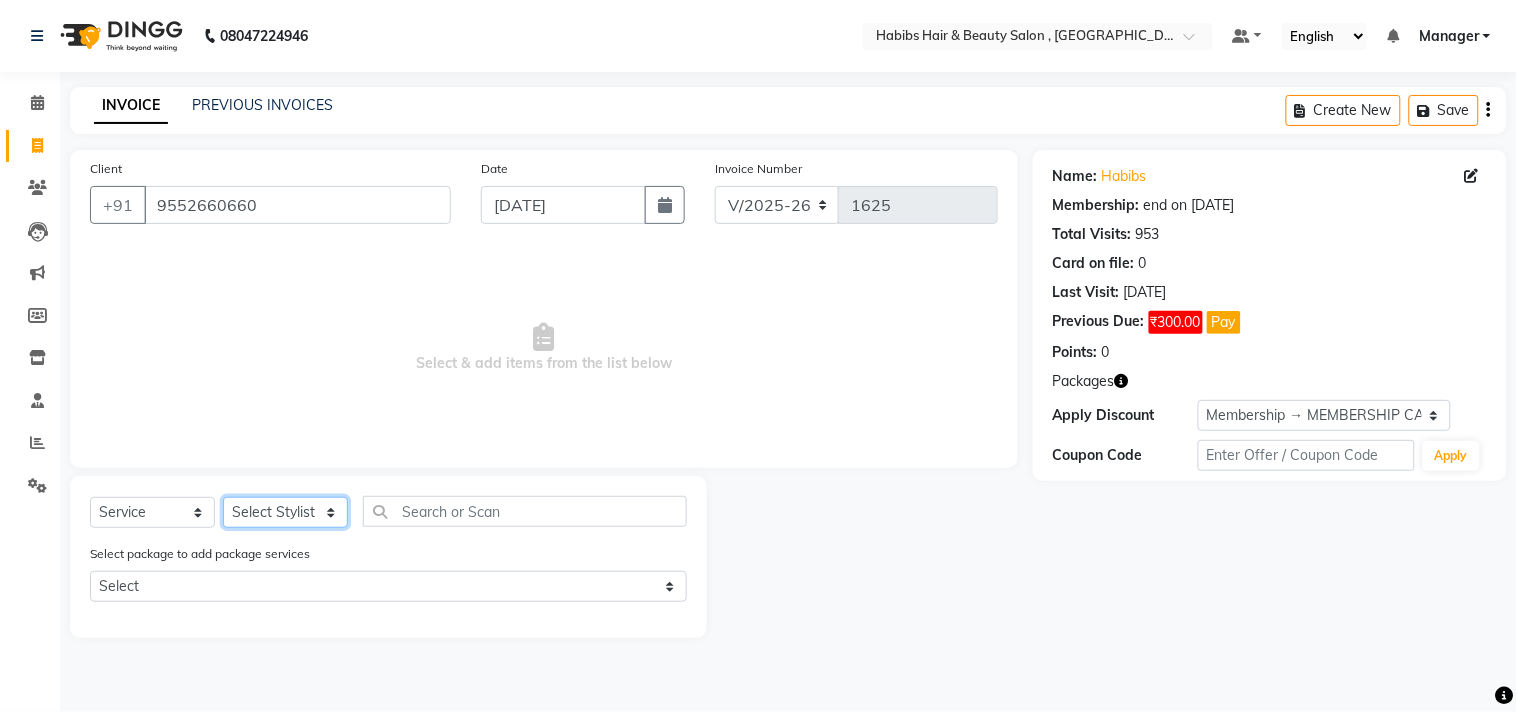 select on "75550" 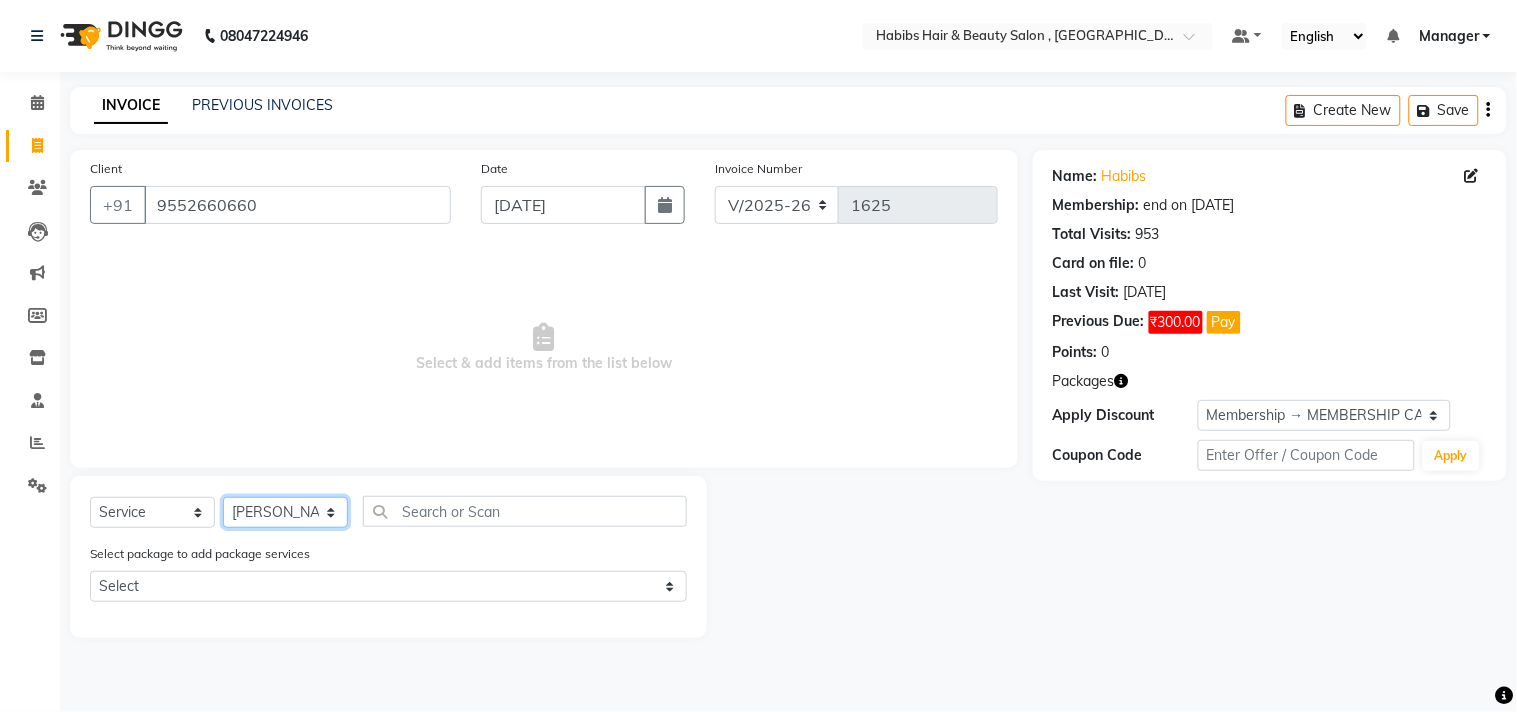click on "Select Stylist [PERSON_NAME] Manager M M [PERSON_NAME] [PERSON_NAME] Sameer [PERSON_NAME] [PERSON_NAME] [PERSON_NAME]" 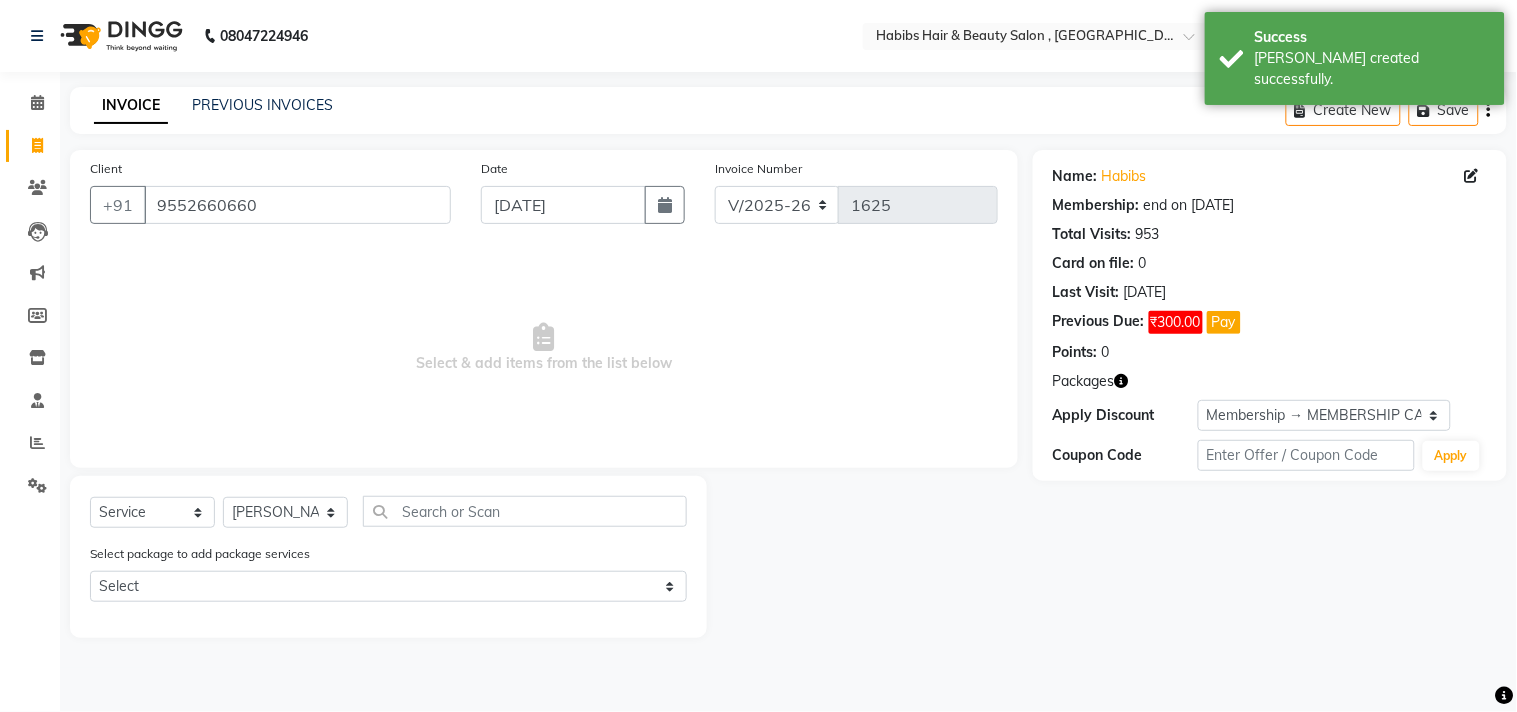 click on "Select & add items from the list below" at bounding box center (544, 348) 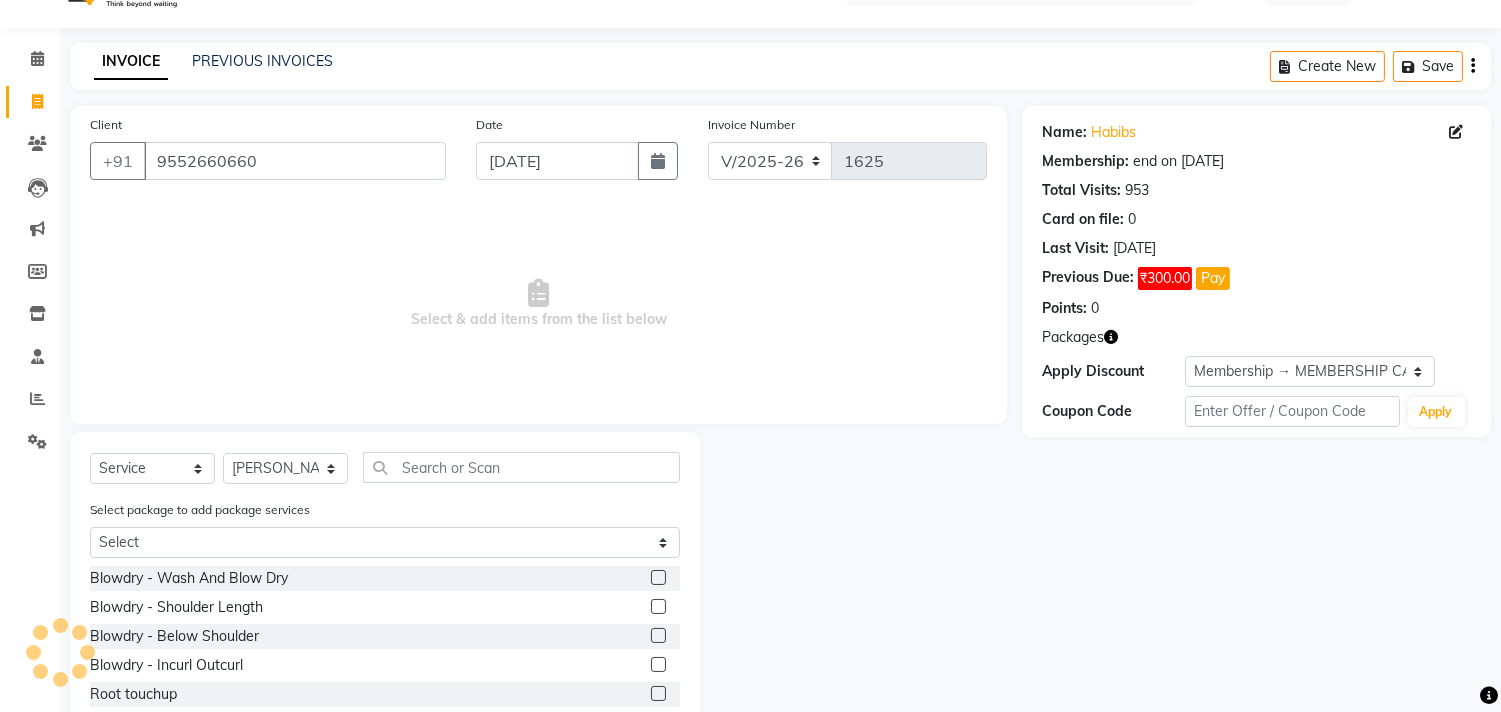 scroll, scrollTop: 156, scrollLeft: 0, axis: vertical 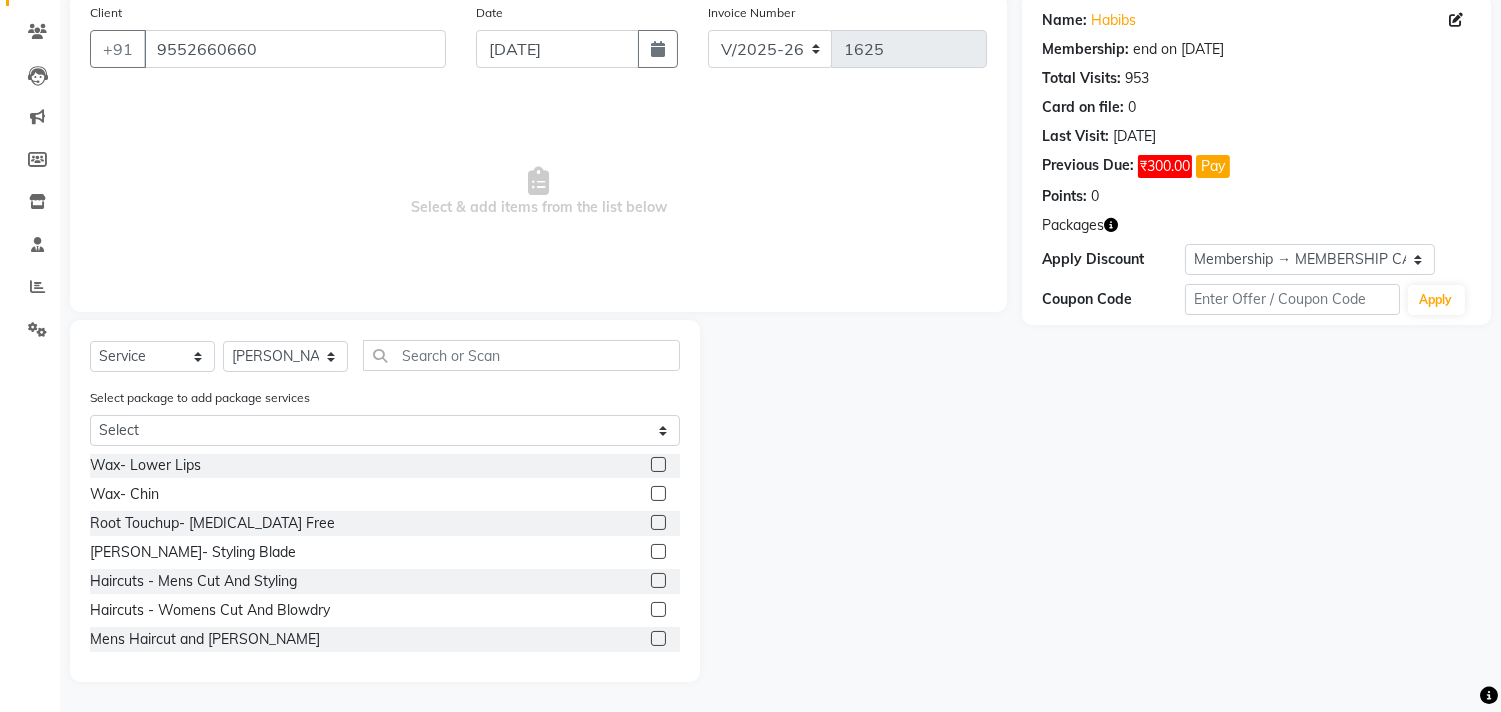 click 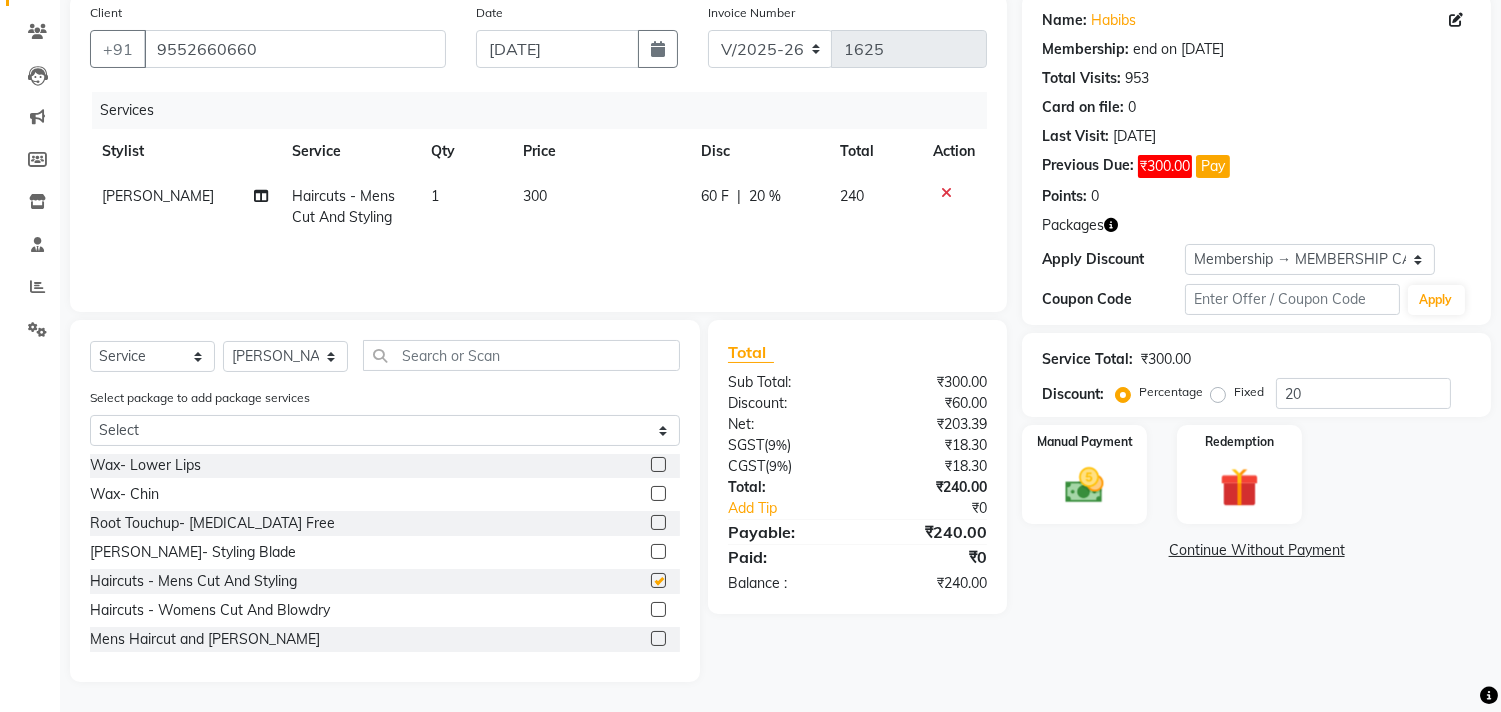 checkbox on "false" 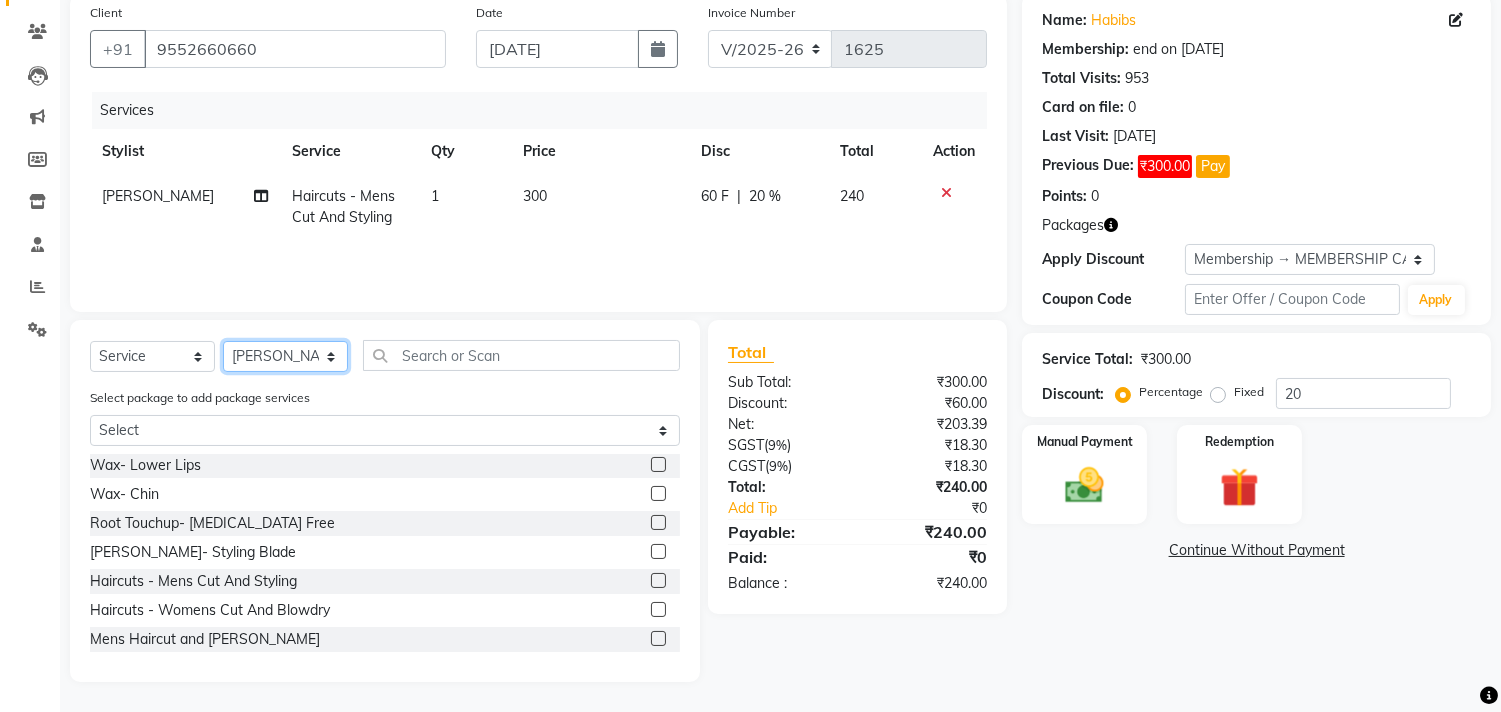 click on "Select Stylist [PERSON_NAME] Manager M M [PERSON_NAME] [PERSON_NAME] Sameer [PERSON_NAME] [PERSON_NAME] [PERSON_NAME]" 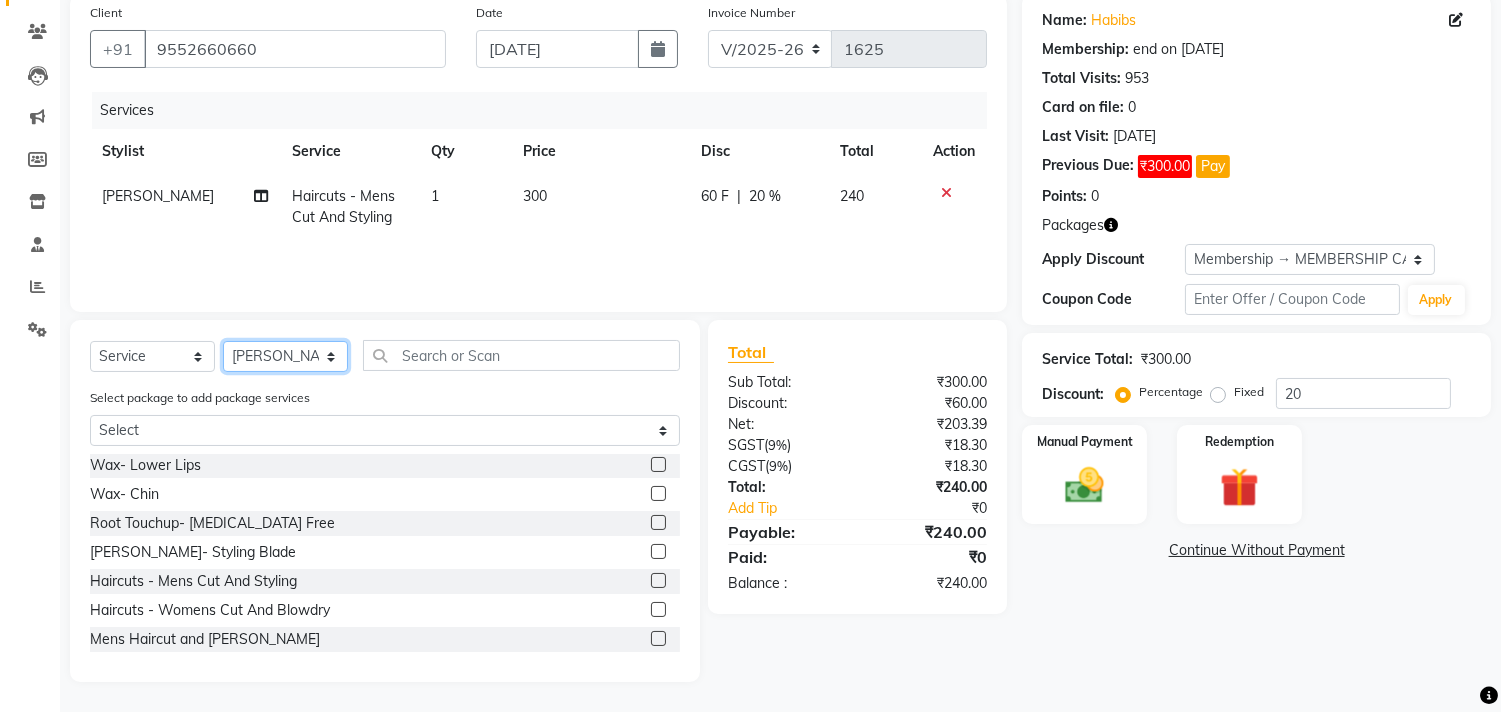 select on "68759" 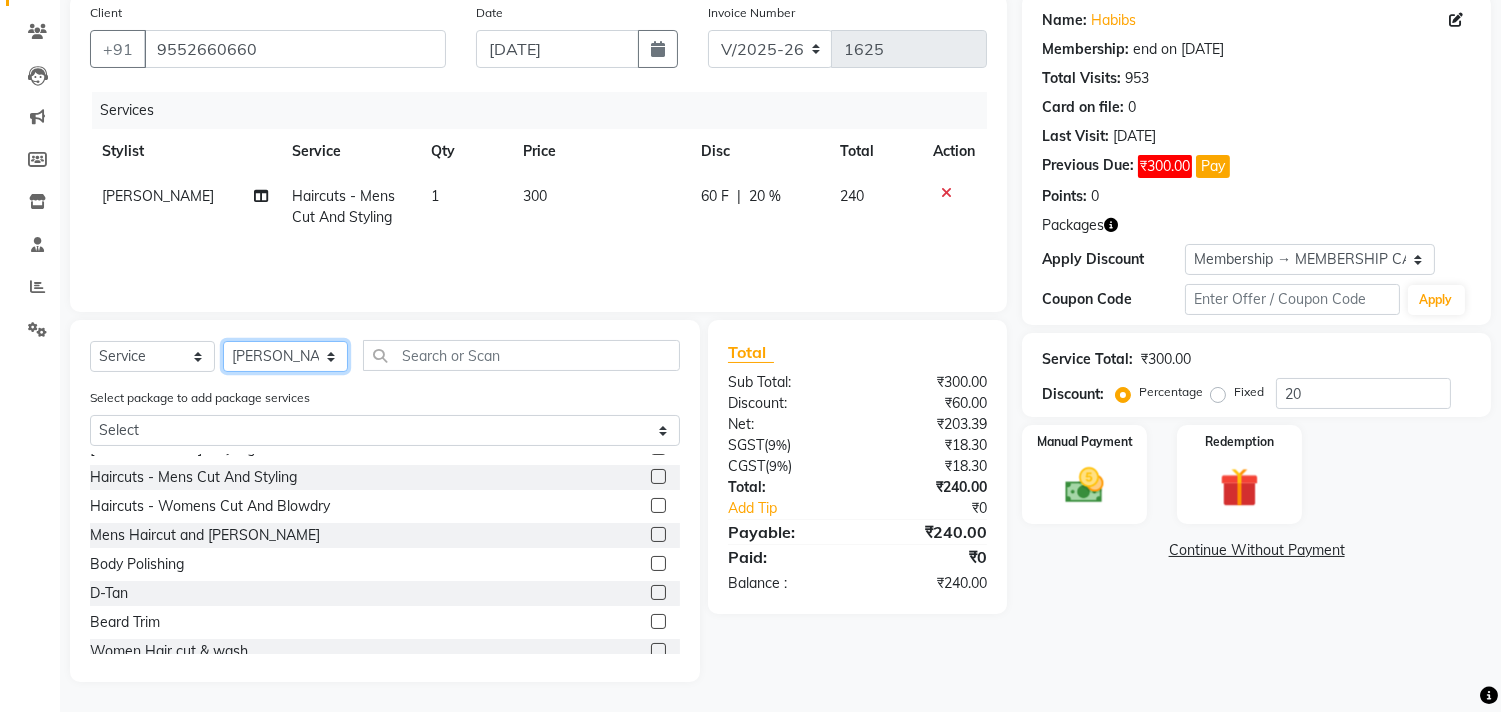 scroll, scrollTop: 872, scrollLeft: 0, axis: vertical 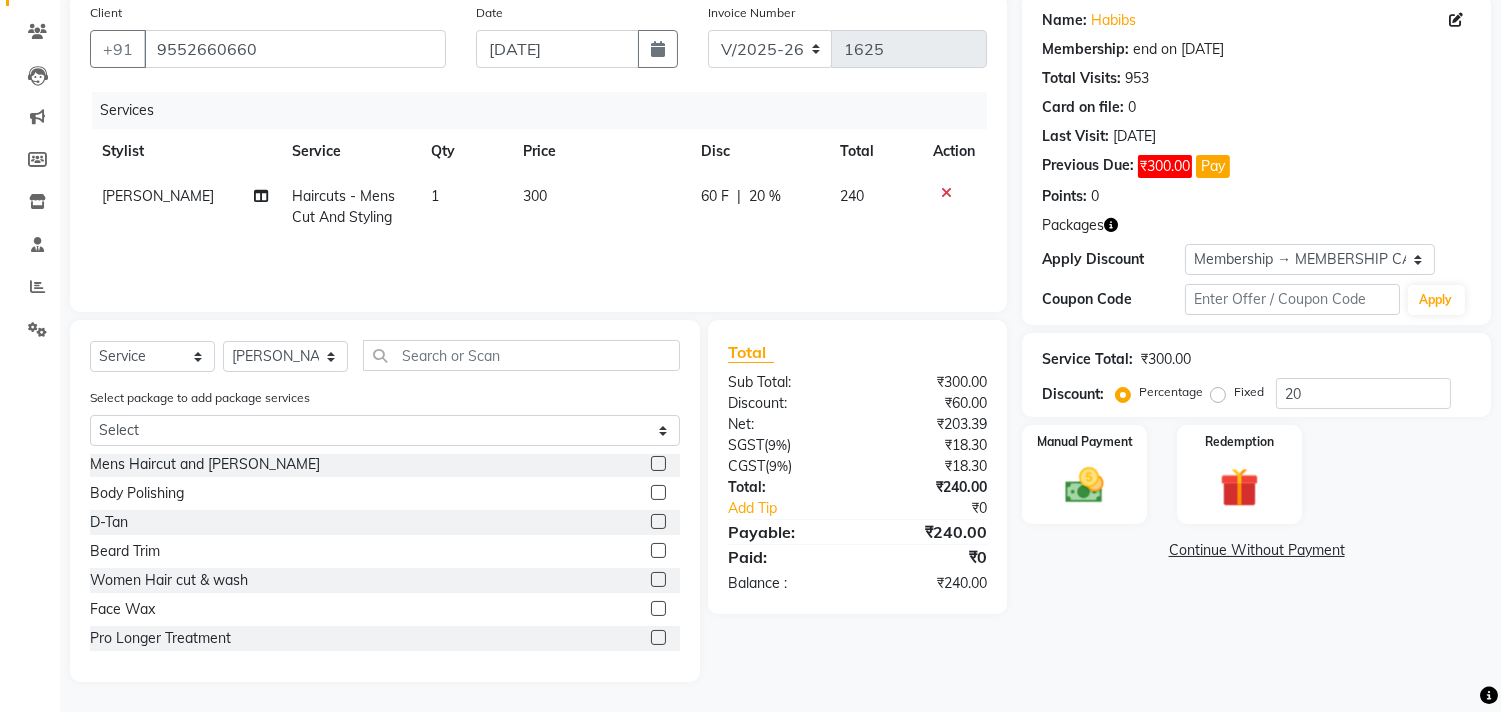 click 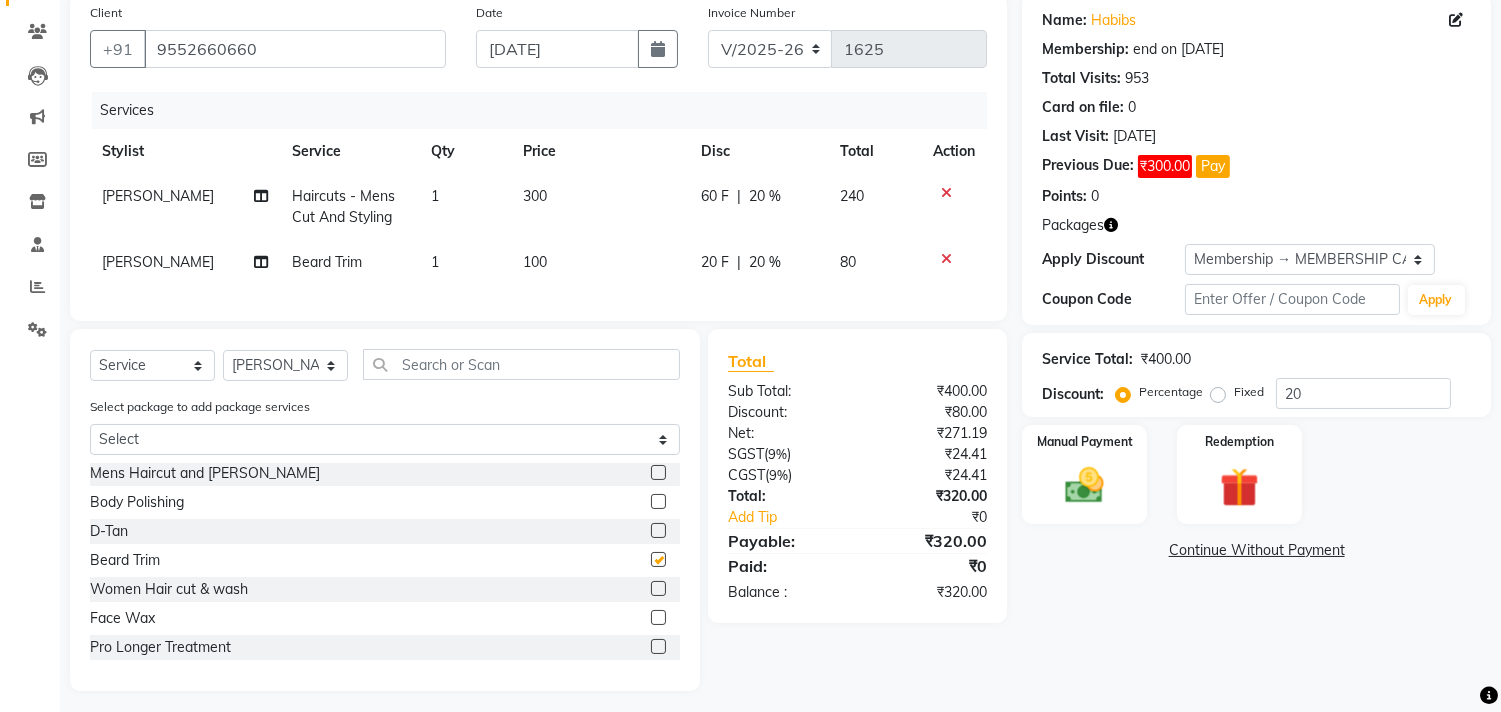 checkbox on "false" 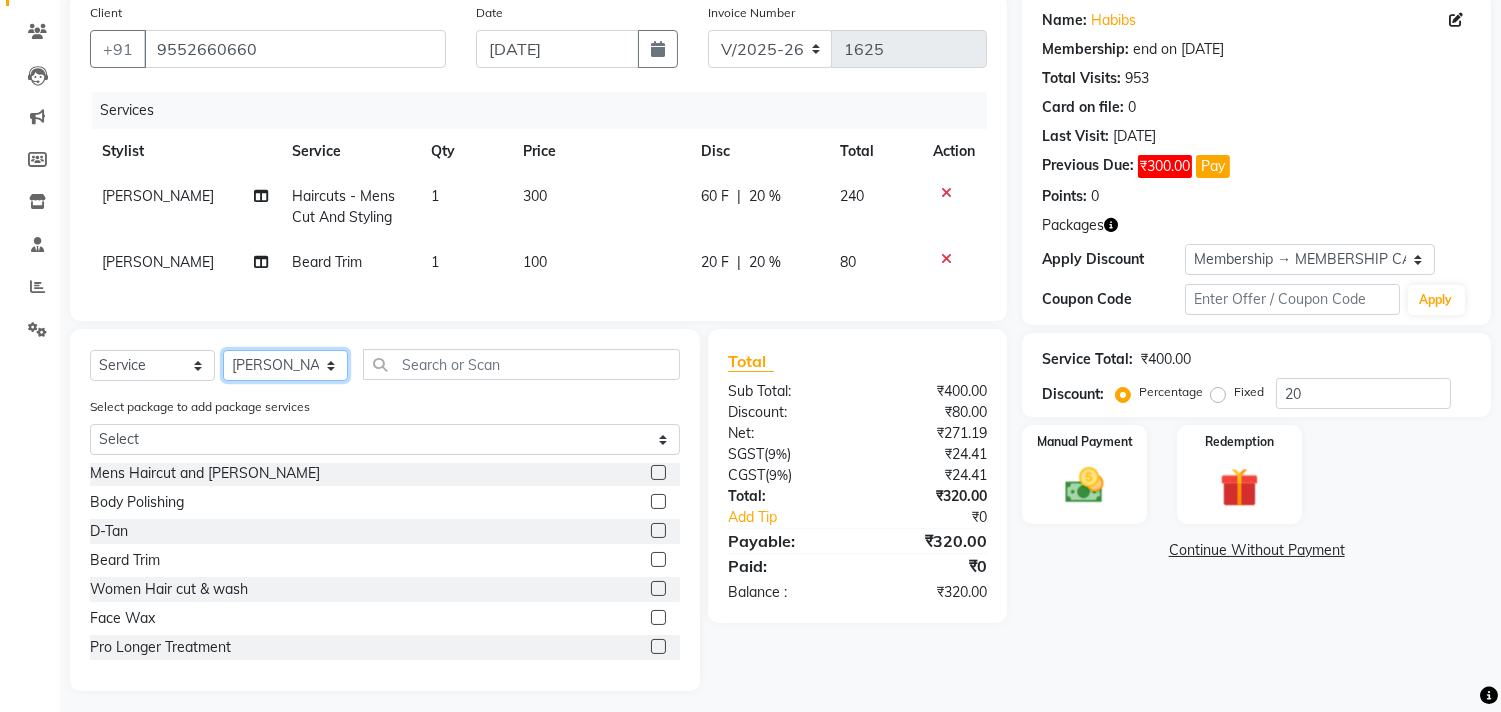 click on "Select Stylist [PERSON_NAME] Manager M M [PERSON_NAME] [PERSON_NAME] Sameer [PERSON_NAME] [PERSON_NAME] [PERSON_NAME]" 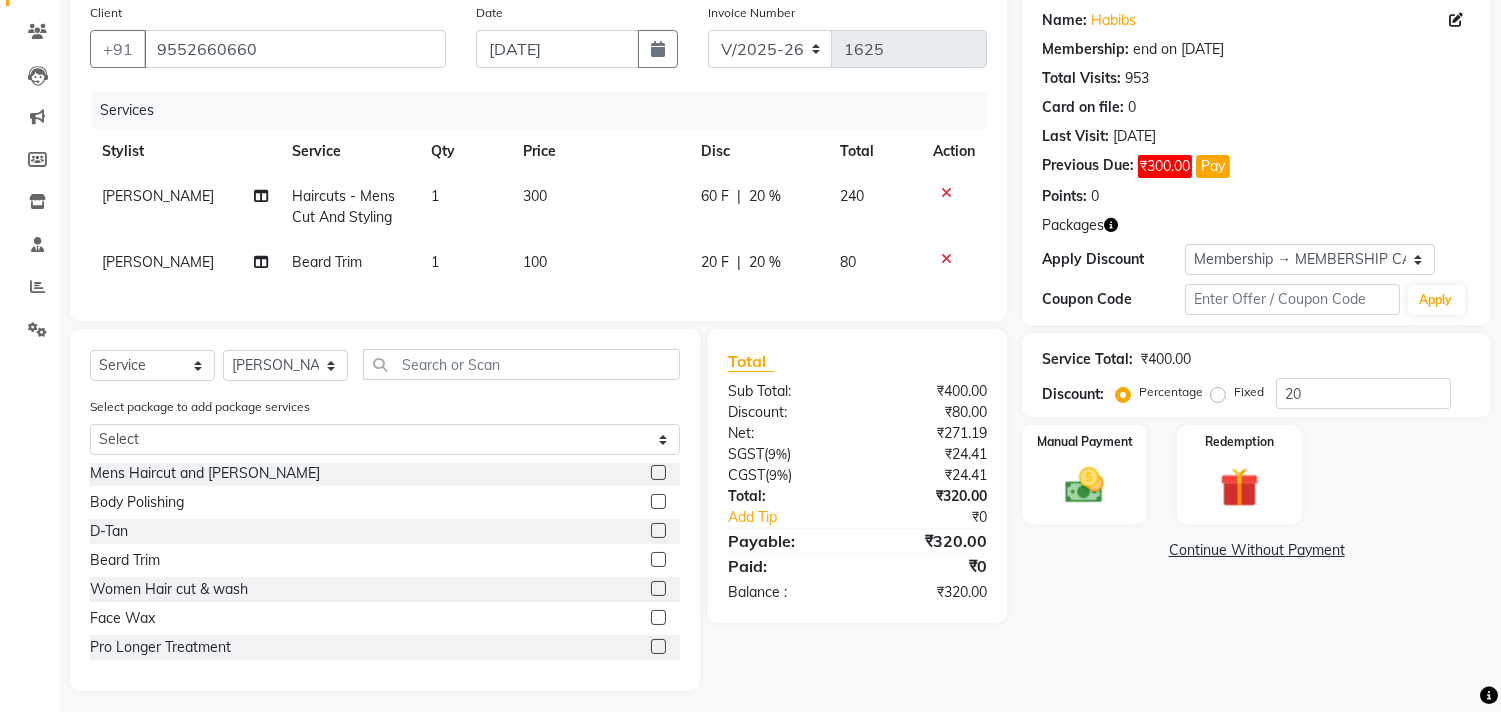 click 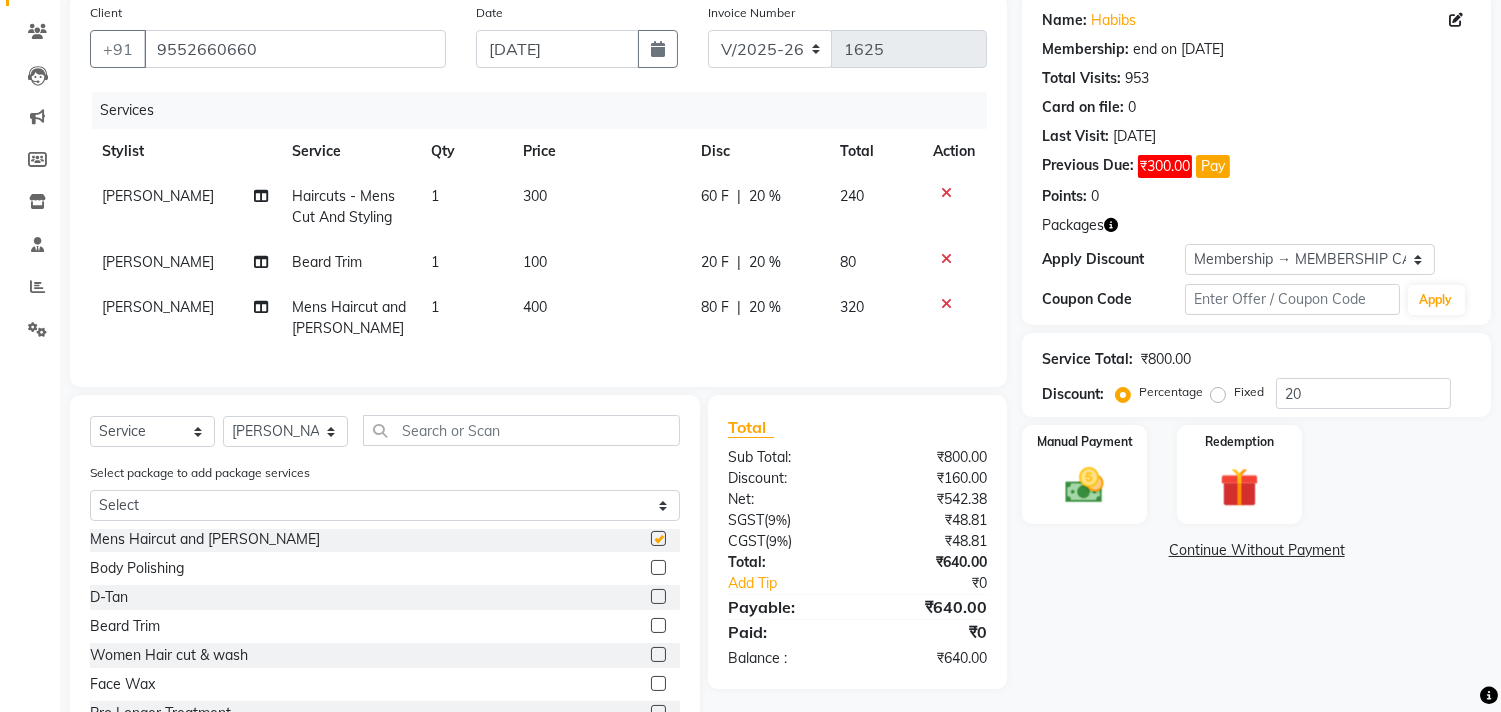 checkbox on "false" 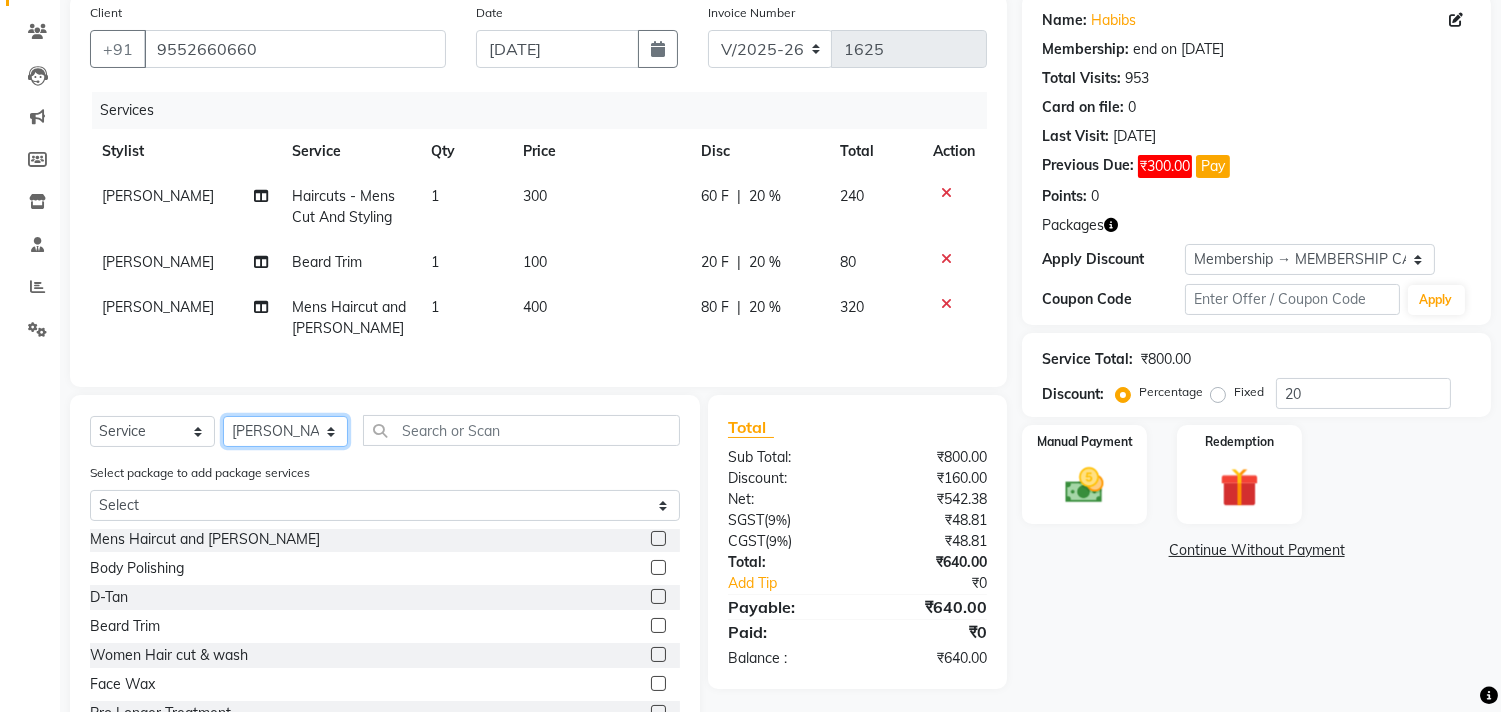 drag, startPoint x: 270, startPoint y: 458, endPoint x: 273, endPoint y: 443, distance: 15.297058 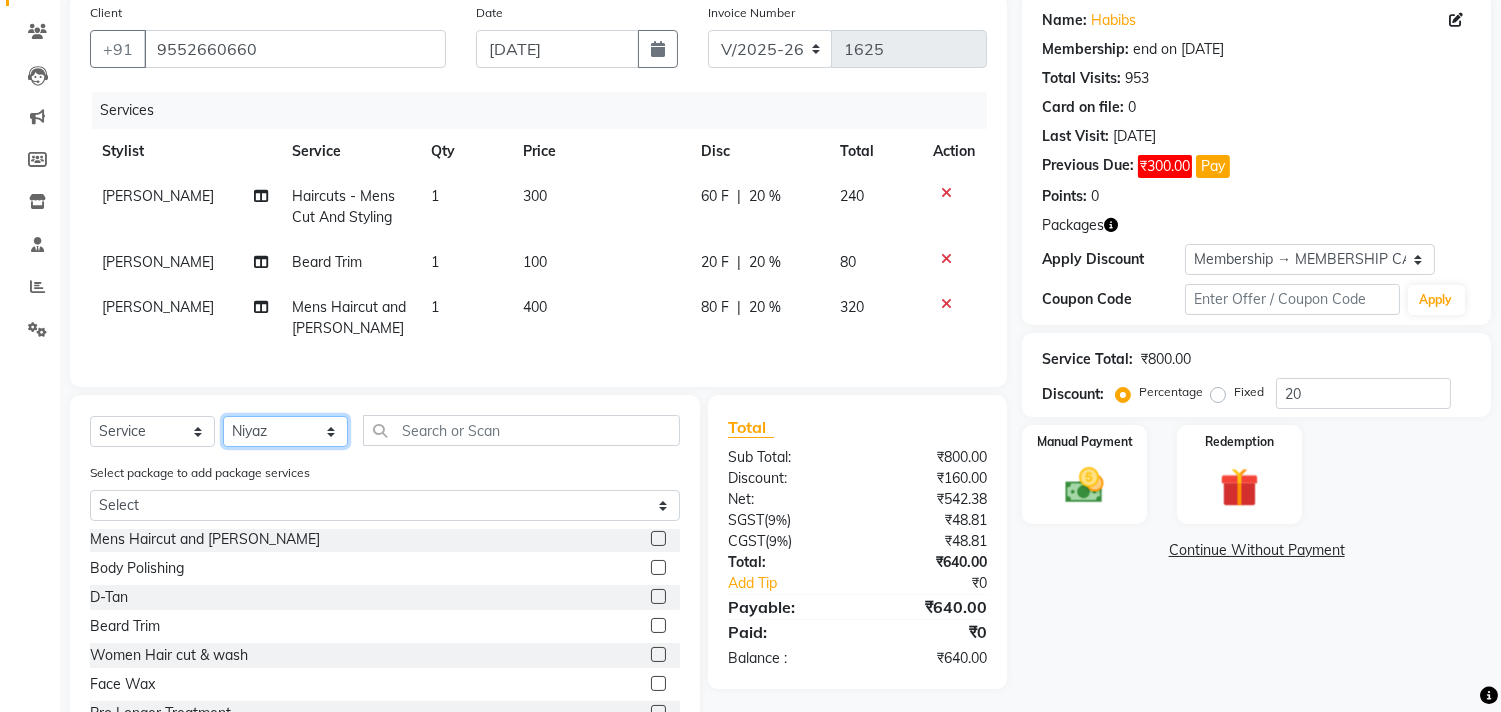 click on "Select Stylist [PERSON_NAME] Manager M M [PERSON_NAME] [PERSON_NAME] Sameer [PERSON_NAME] [PERSON_NAME] [PERSON_NAME]" 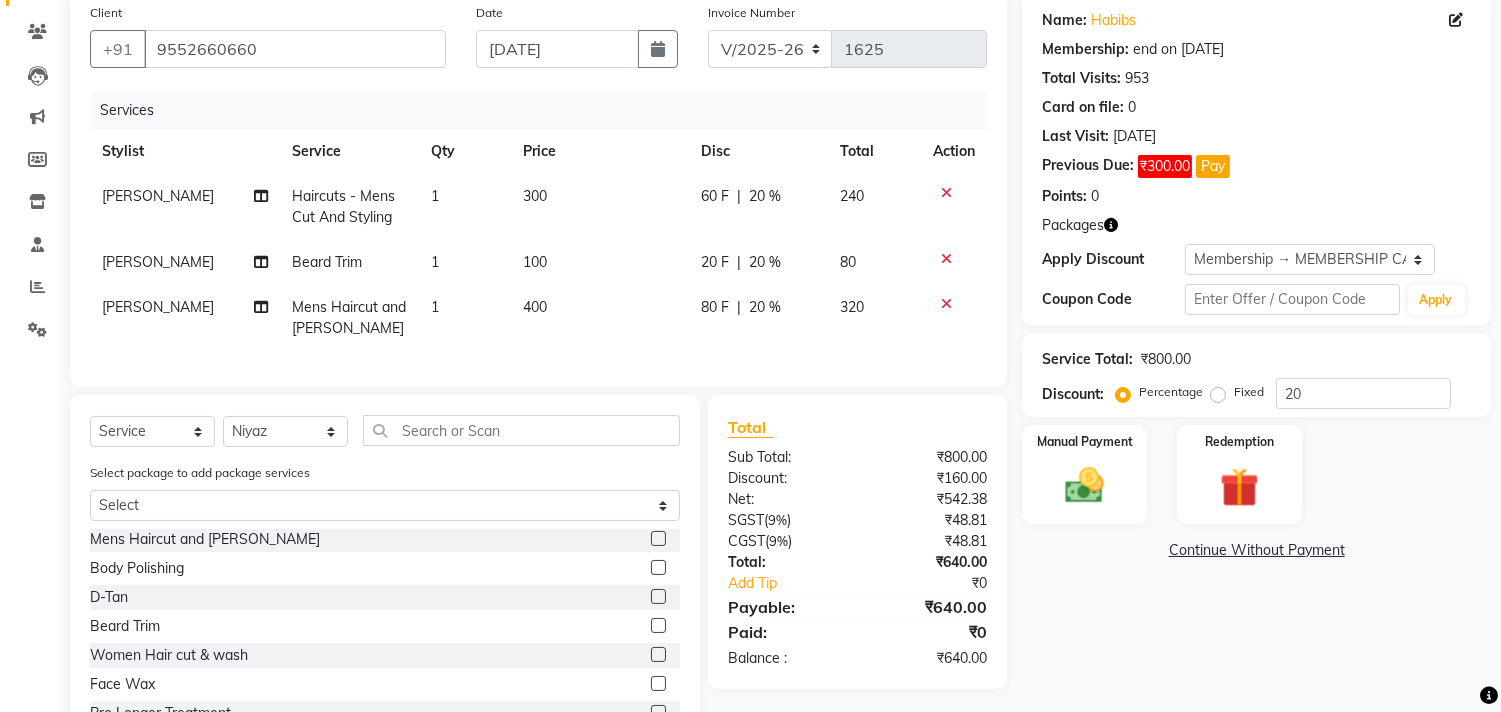 click on "Client +91 9552660660 Date 13-07-2025 Invoice Number V/2025 V/2025-26 1625 Services Stylist Service Qty Price Disc Total Action Salman Haircuts -  Mens Cut And Styling 1 300 60 F | 20 % 240 Shahnawaz Beard Trim 1 100 20 F | 20 % 80 ARIF Mens Haircut and Beard 1 400 80 F | 20 % 320 Select  Service  Product  Membership  Package Voucher Prepaid Gift Card  Select Stylist ARIF Asif Manager M M Neelam Niyaz Salman Sameer Sayali Shahid Shahnawaz Vidya Zubair Select package to add package services Select Ornab Mukhrjee Blowdry  -  Wash And Blow Dry  Blowdry  -  Shoulder Length  Blowdry  -  Below Shoulder  Blowdry  -  Incurl Outcurl  Root touchup  Blowdry  -  Up to waist Shoulder  Facial  Basic Makeup  Beard Color  Deep Conditioning  Nail Paint  All Hair Shave  Wax (Upperlips)  Pore Cleanup   Head Massage- Habibs Oil  Package Facial  Pakage  Whitening Mask  Women- Global Funky Color  Wax (Rica)- Ear   12K + PKG  10K + PKG  Smoothening  11K + PKG  Wax- Lower Lips  Wax- Chin  Root Touchup- Ammonia Free  Body Polishing" 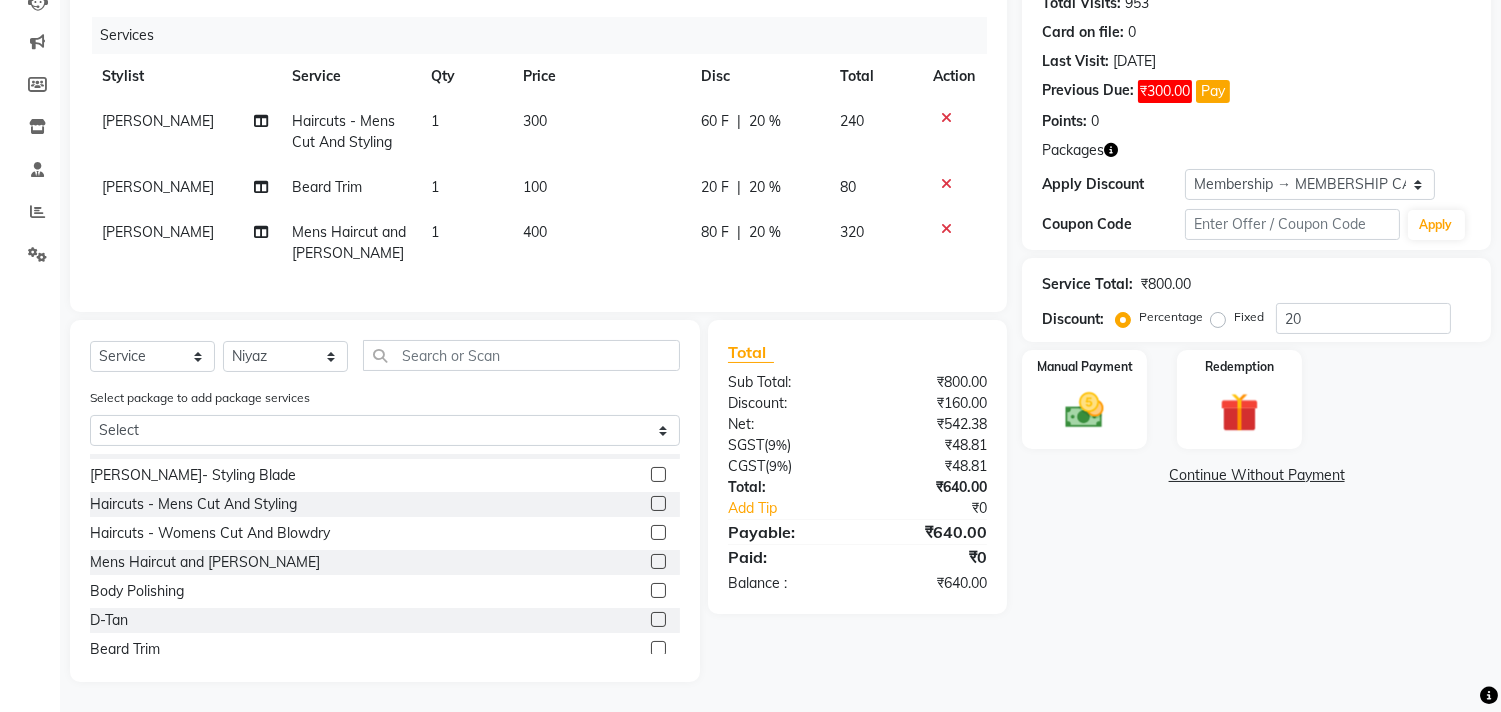 scroll, scrollTop: 697, scrollLeft: 0, axis: vertical 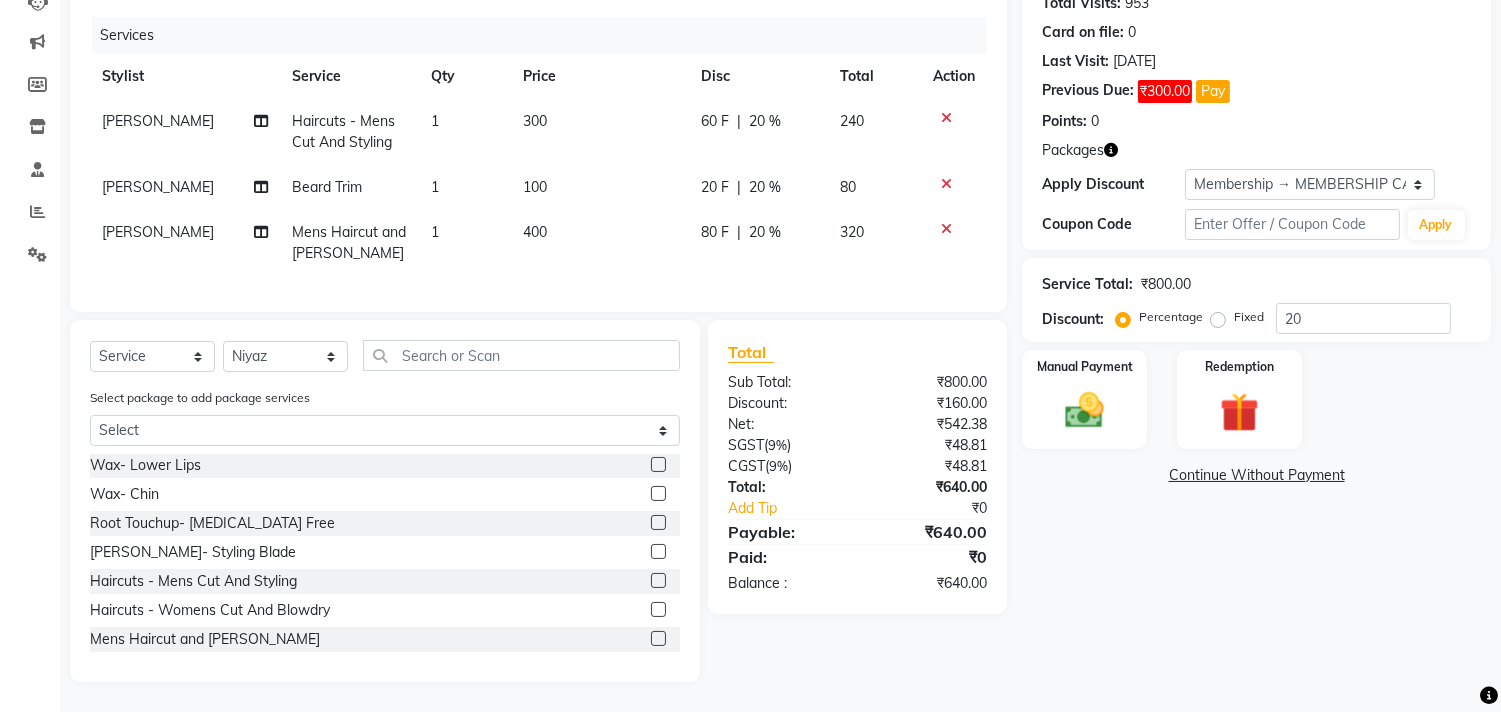 click 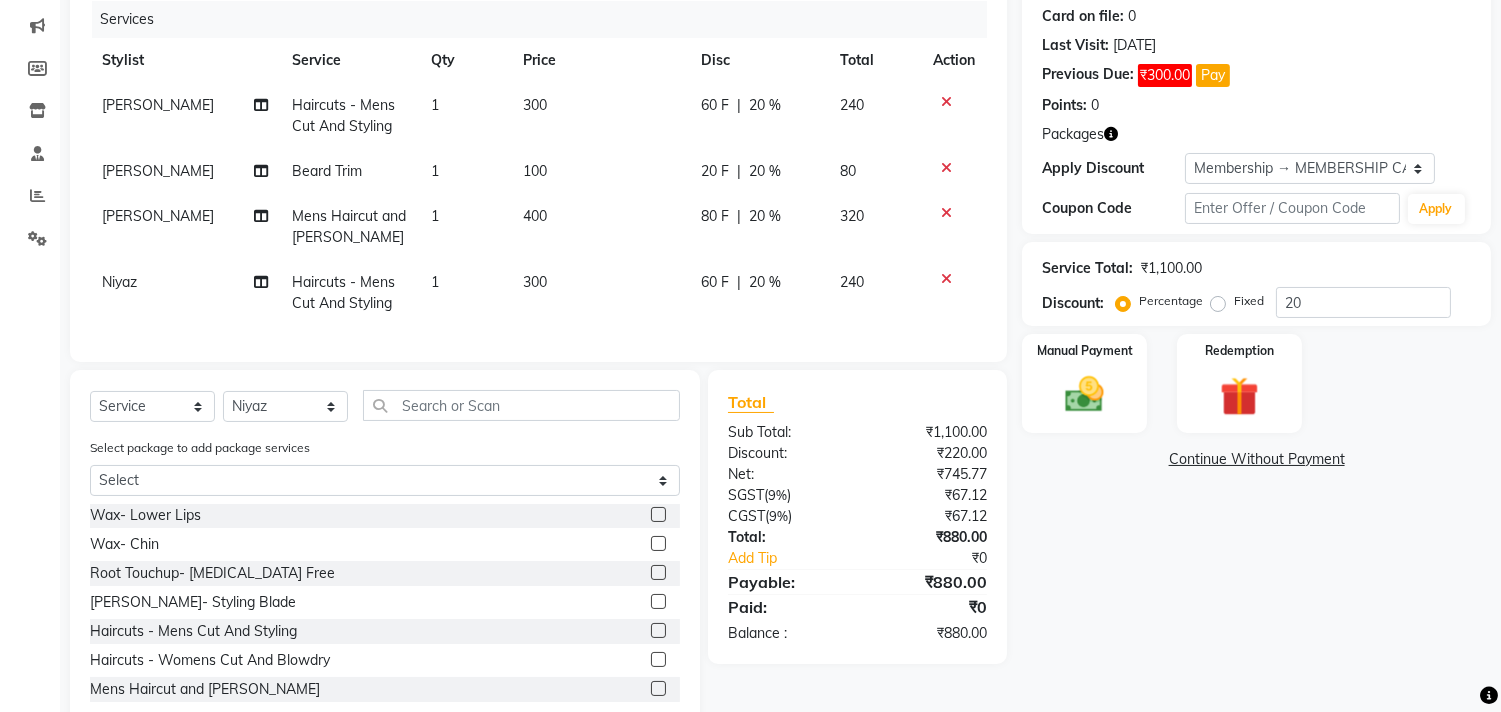 click on "Client +91 9552660660 Date 13-07-2025 Invoice Number V/2025 V/2025-26 1625 Services Stylist Service Qty Price Disc Total Action Salman Haircuts -  Mens Cut And Styling 1 300 60 F | 20 % 240 Shahnawaz Beard Trim 1 100 20 F | 20 % 80 ARIF Mens Haircut and Beard 1 400 80 F | 20 % 320 Niyaz Haircuts -  Mens Cut And Styling 1 300 60 F | 20 % 240" 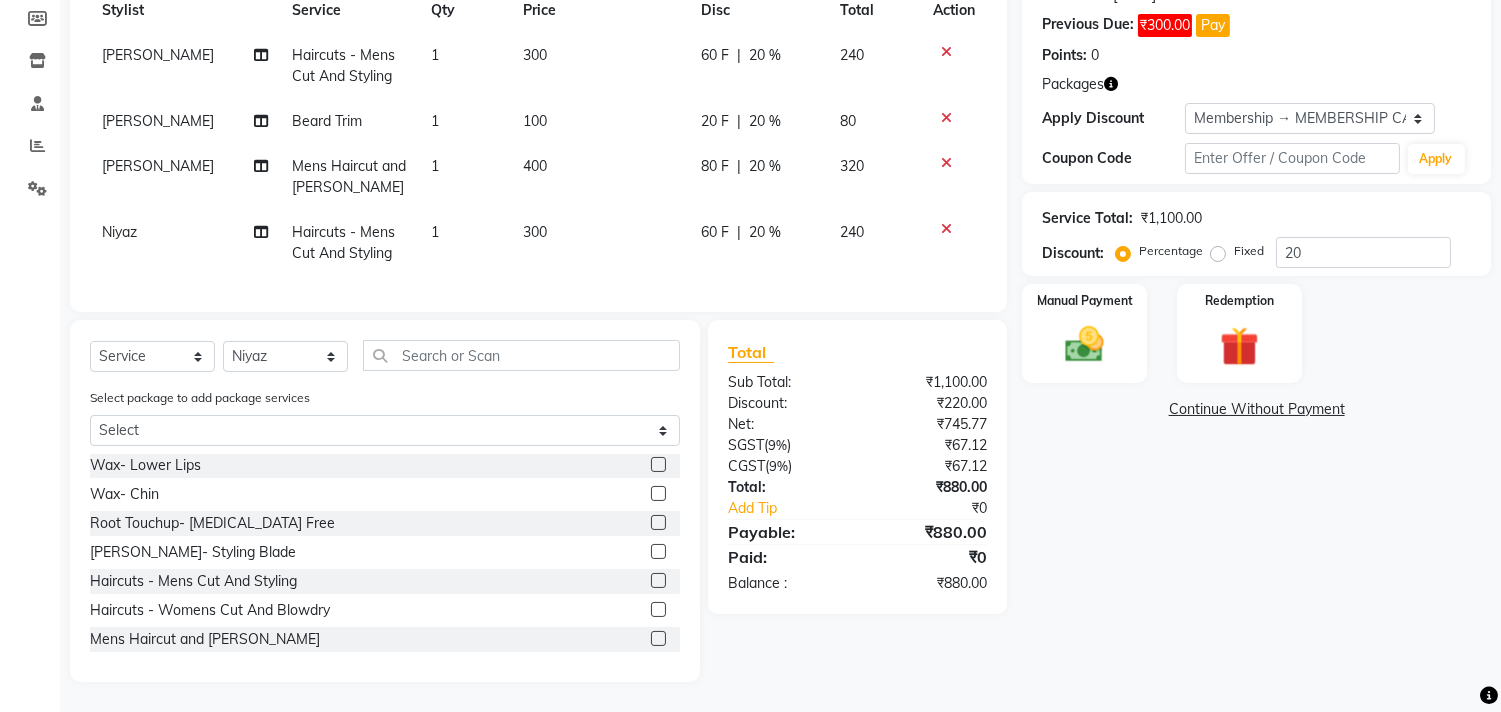 scroll, scrollTop: 313, scrollLeft: 0, axis: vertical 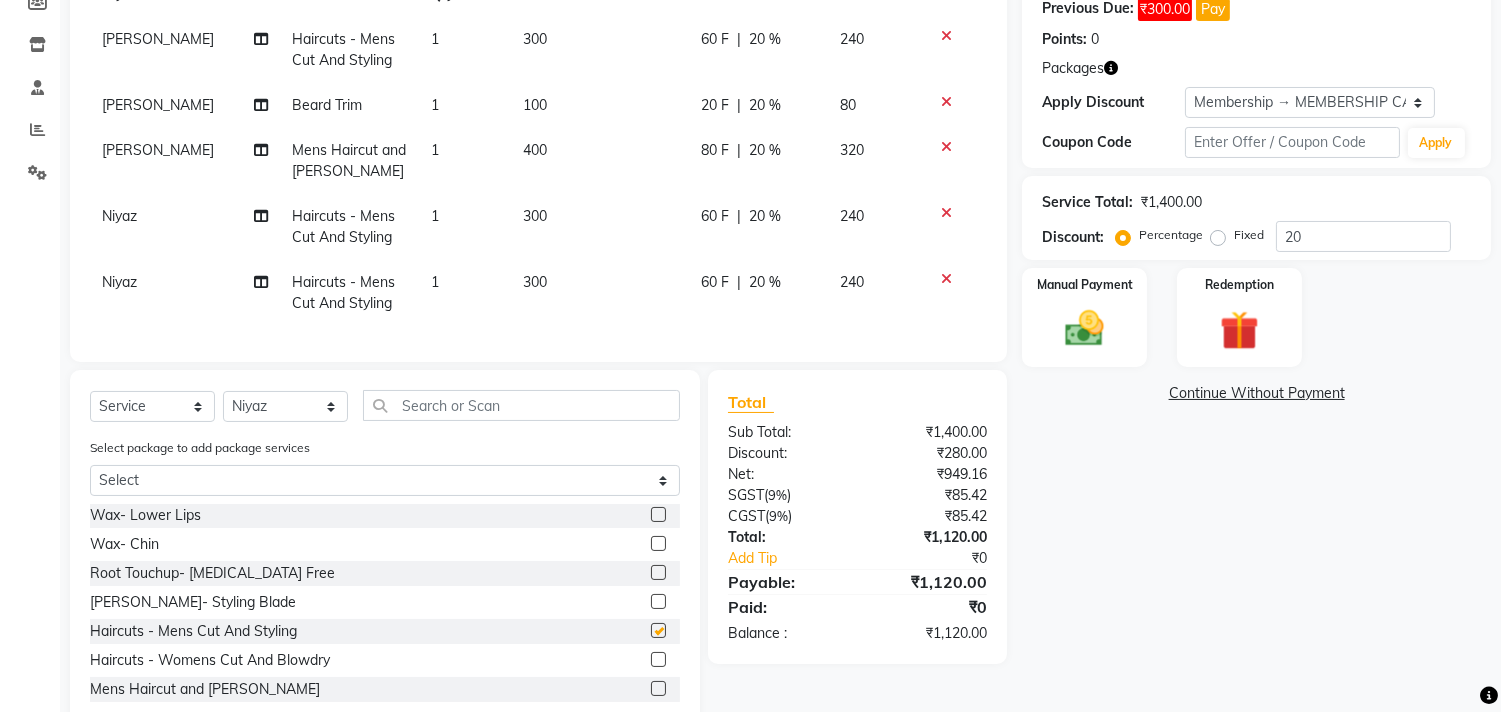 checkbox on "false" 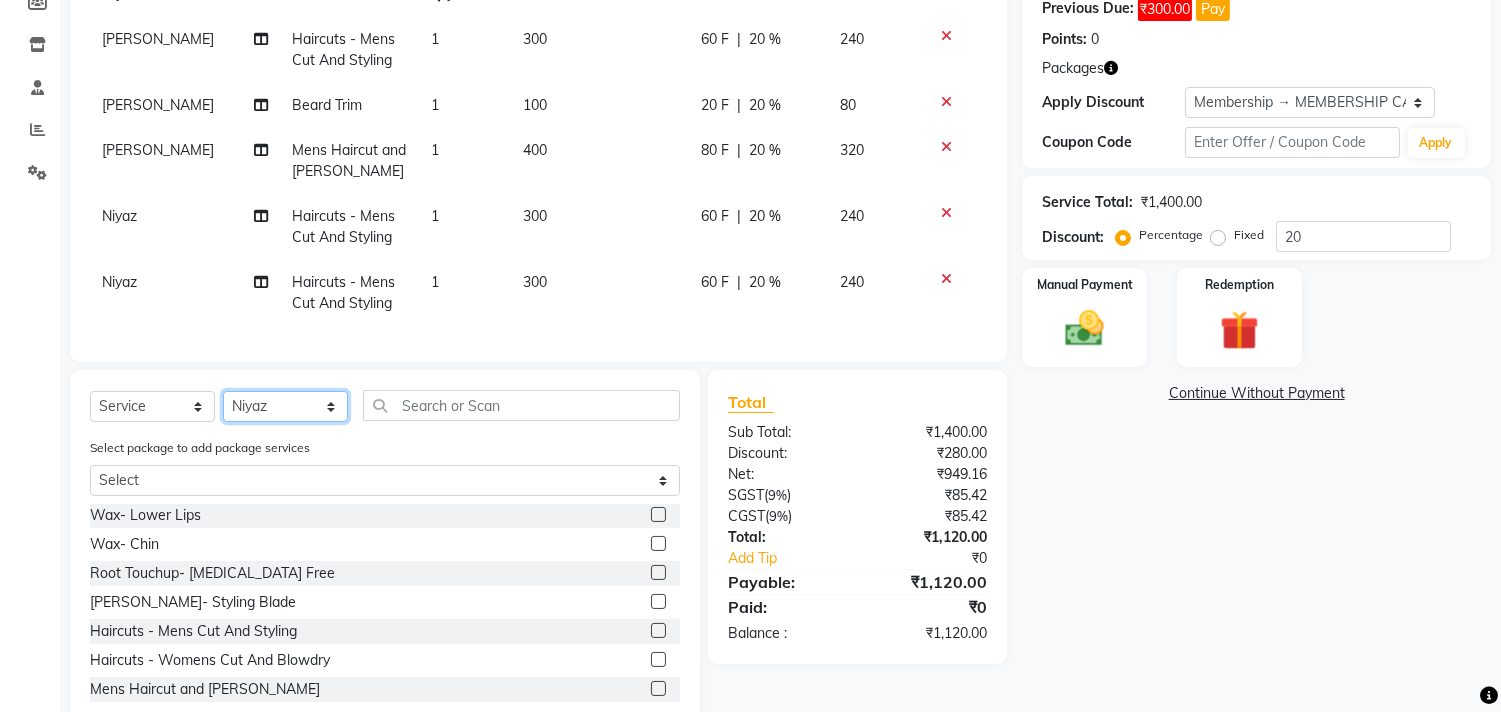 click on "Select Stylist [PERSON_NAME] Manager M M [PERSON_NAME] [PERSON_NAME] Sameer [PERSON_NAME] [PERSON_NAME] [PERSON_NAME]" 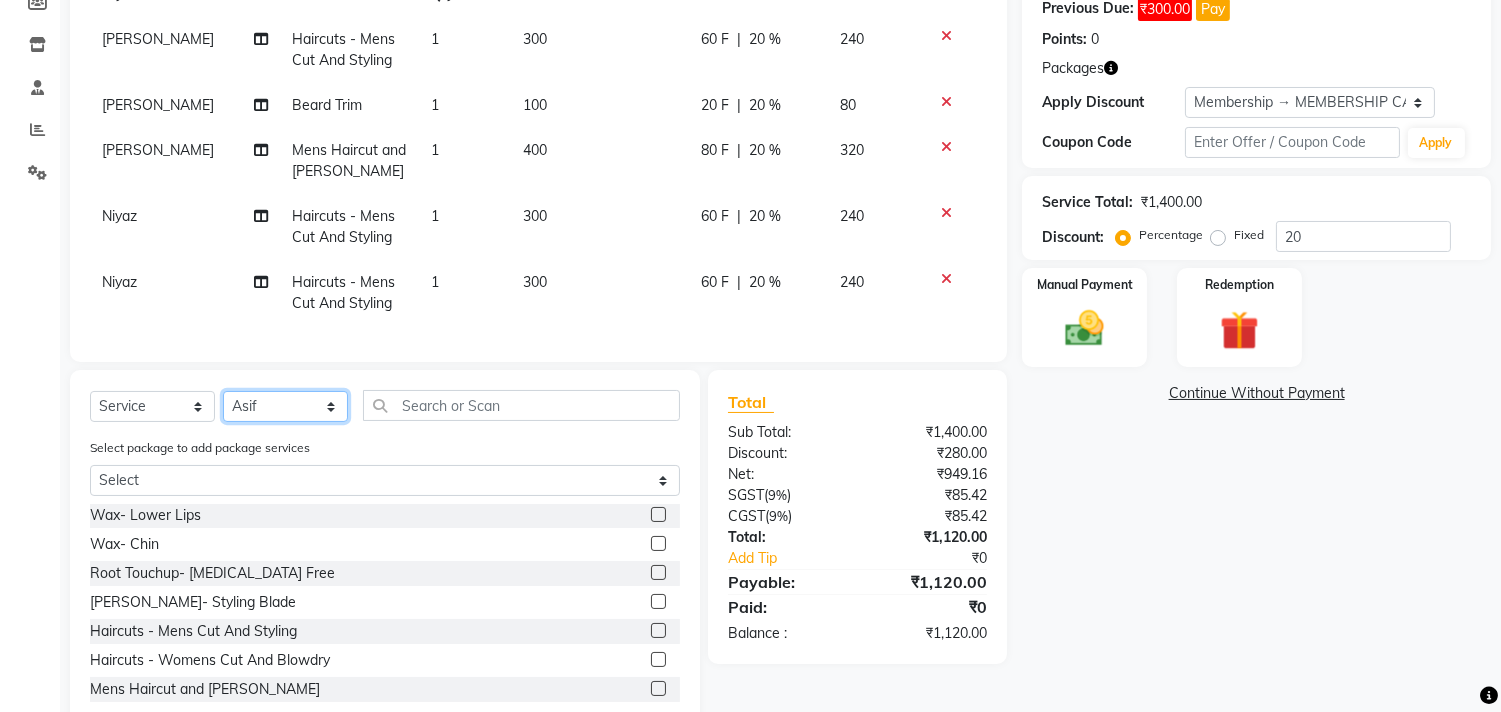 click on "Select Stylist [PERSON_NAME] Manager M M [PERSON_NAME] [PERSON_NAME] Sameer [PERSON_NAME] [PERSON_NAME] [PERSON_NAME]" 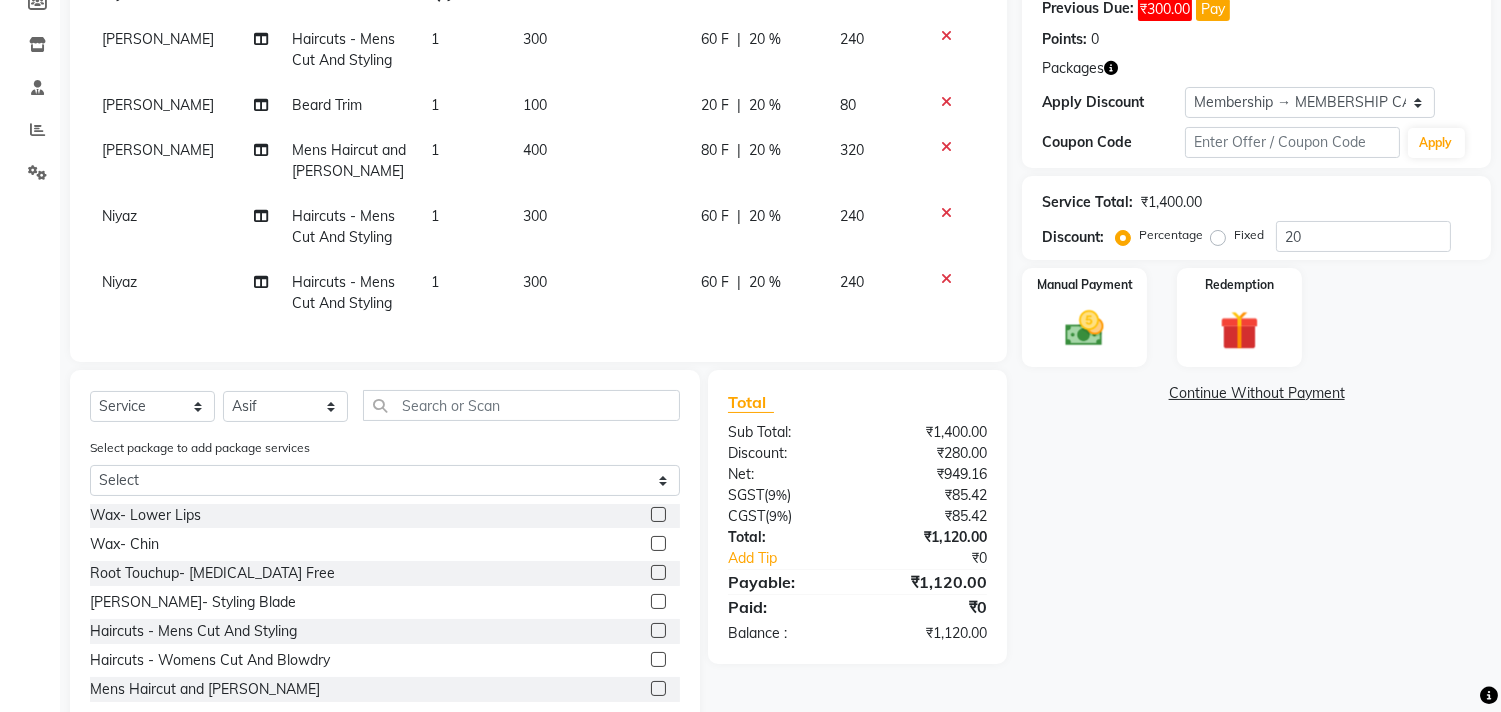 click 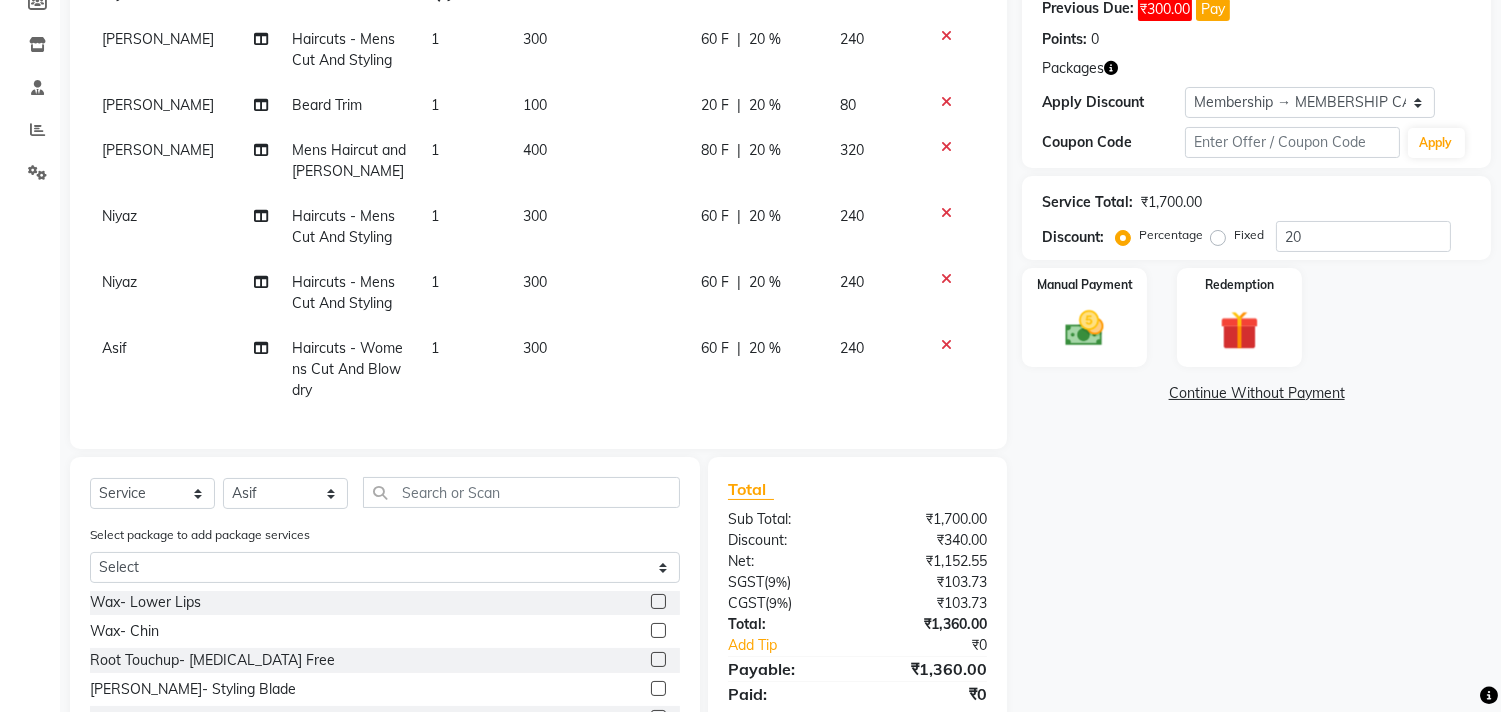checkbox on "false" 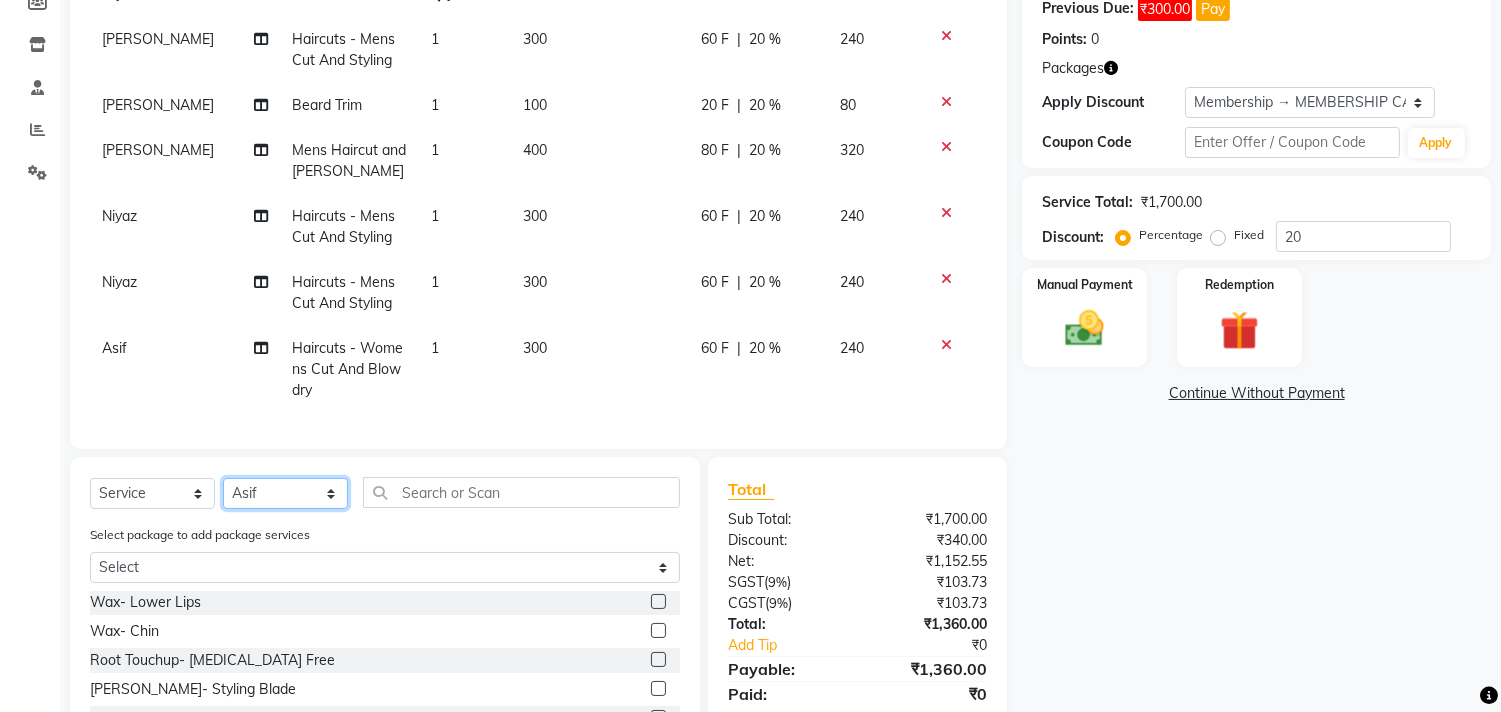 click on "Select Stylist [PERSON_NAME] Manager M M [PERSON_NAME] [PERSON_NAME] Sameer [PERSON_NAME] [PERSON_NAME] [PERSON_NAME]" 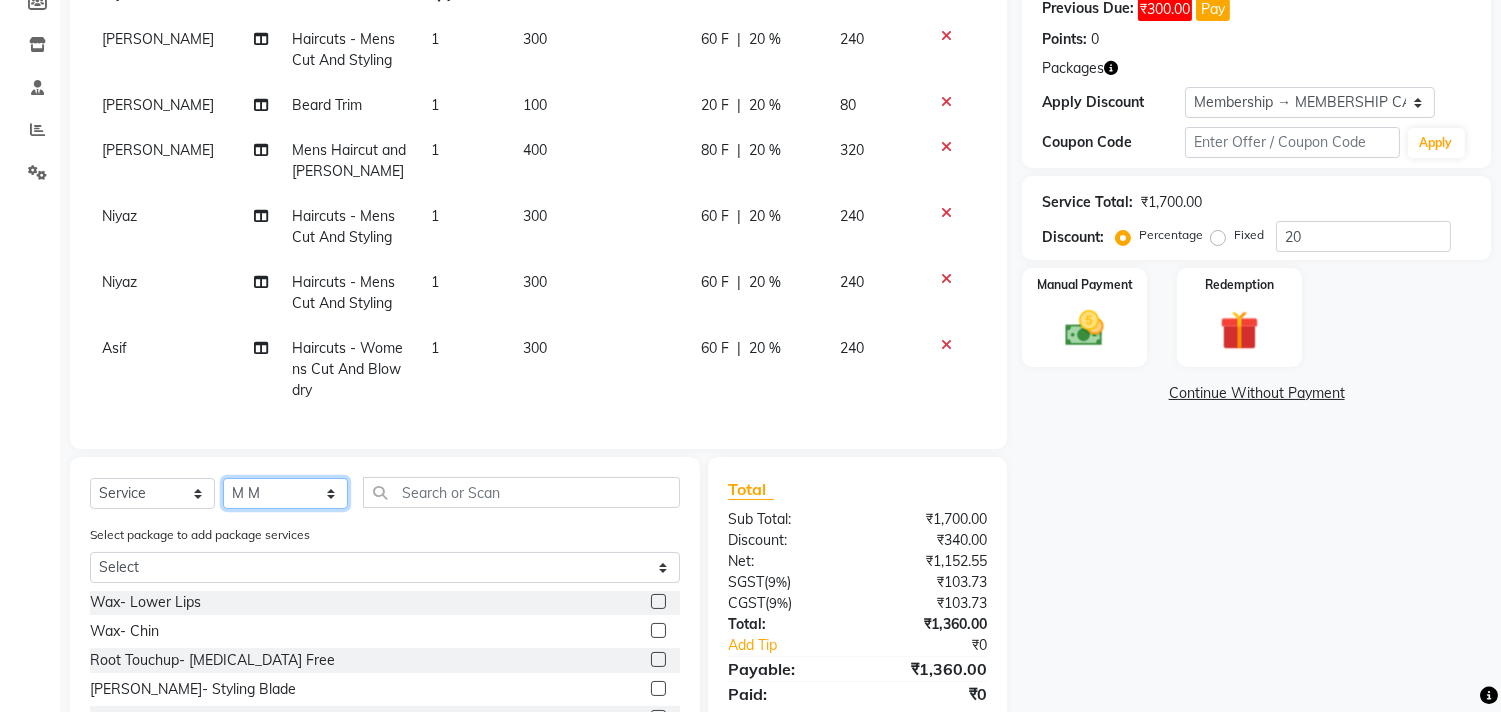 click on "Select Stylist [PERSON_NAME] Manager M M [PERSON_NAME] [PERSON_NAME] Sameer [PERSON_NAME] [PERSON_NAME] [PERSON_NAME]" 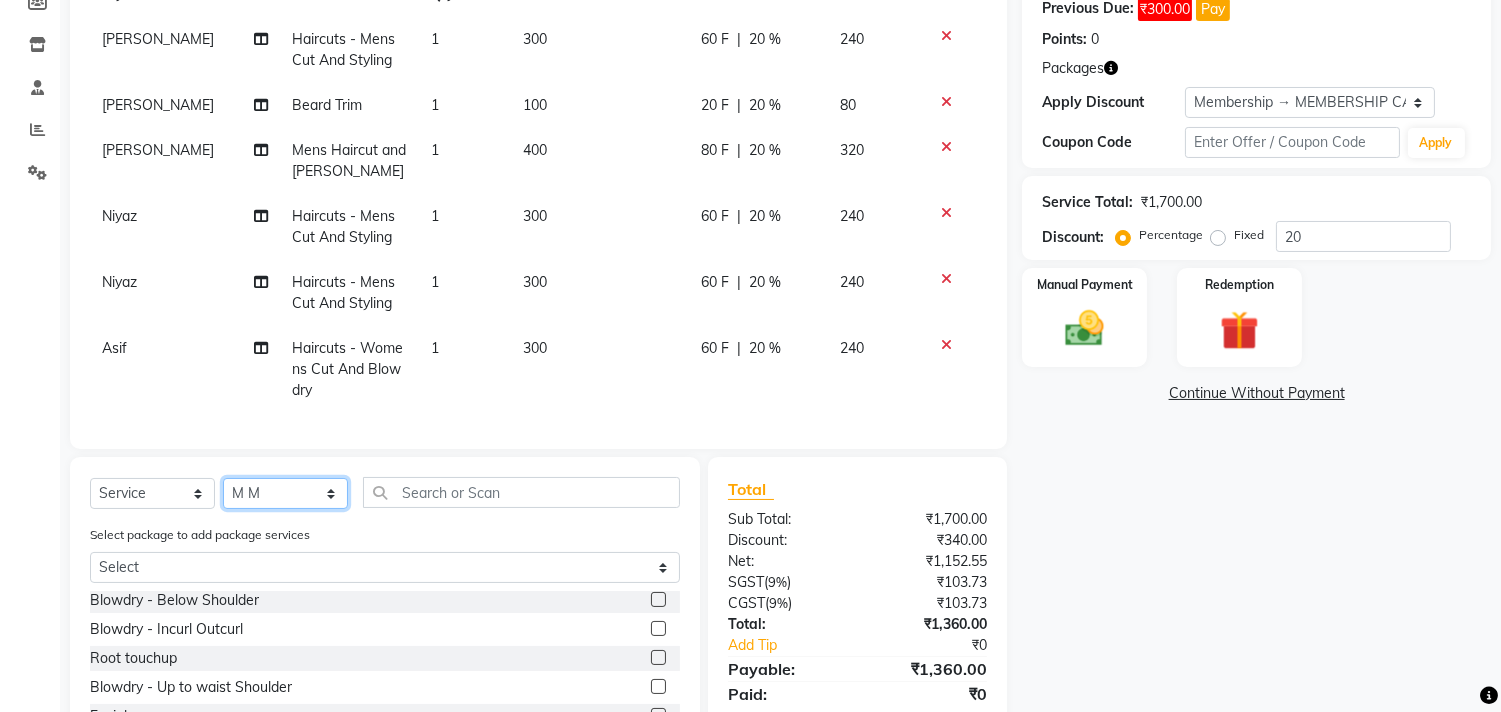 scroll, scrollTop: 0, scrollLeft: 0, axis: both 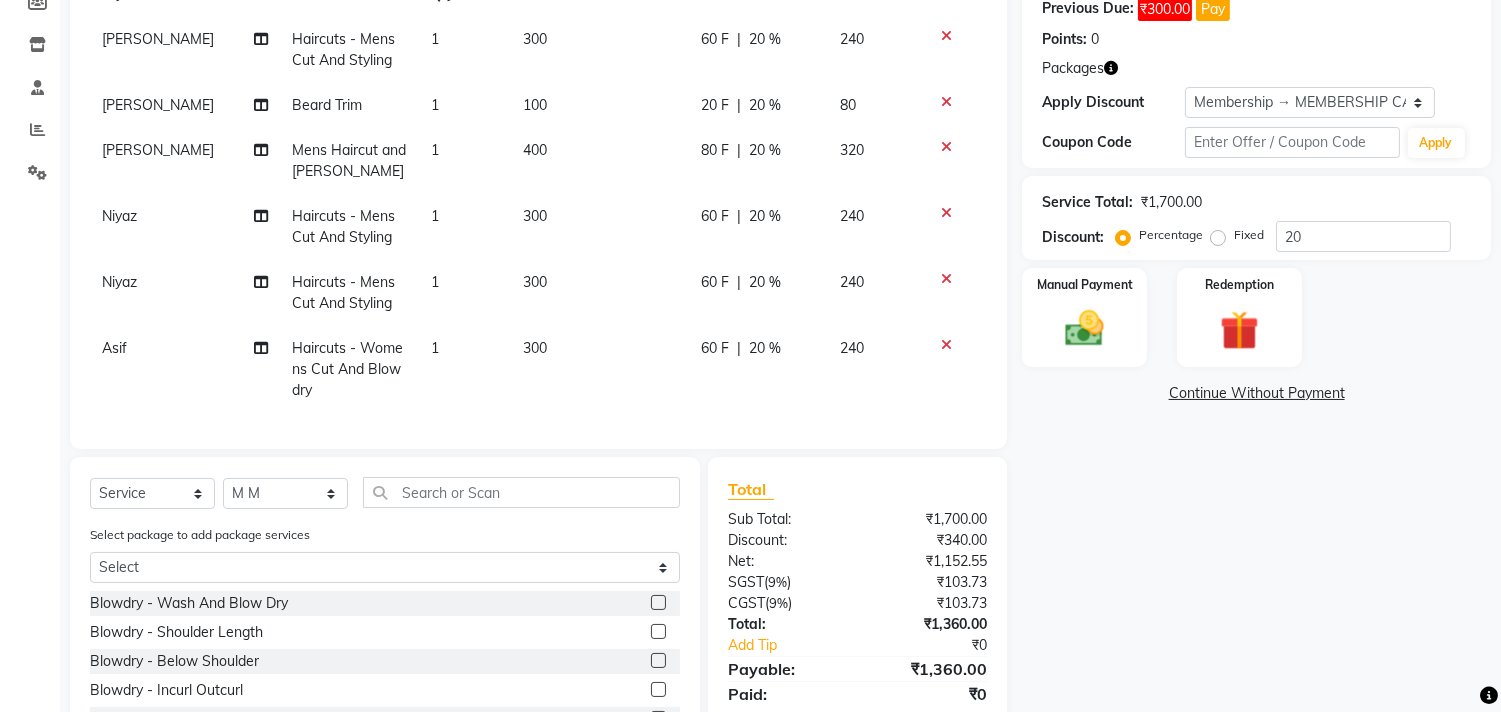 click 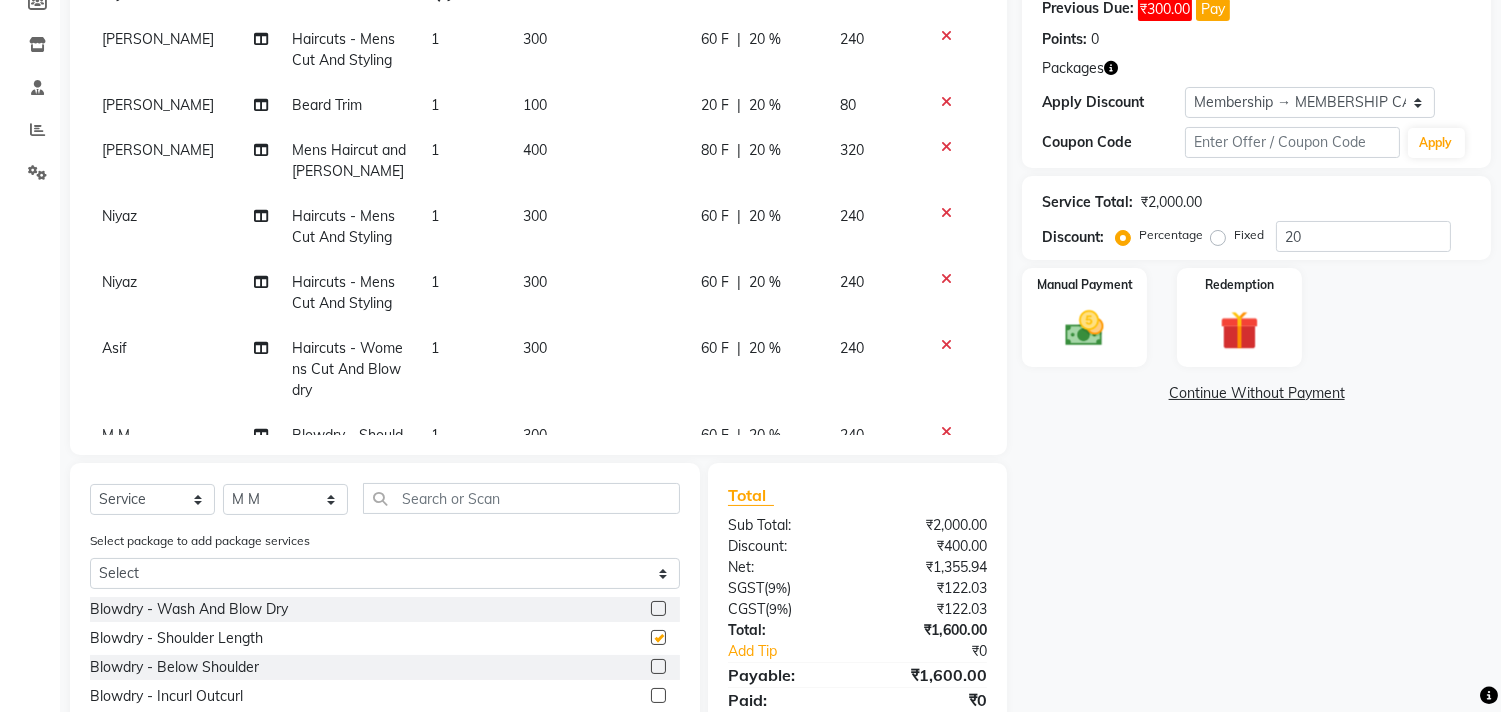 checkbox on "false" 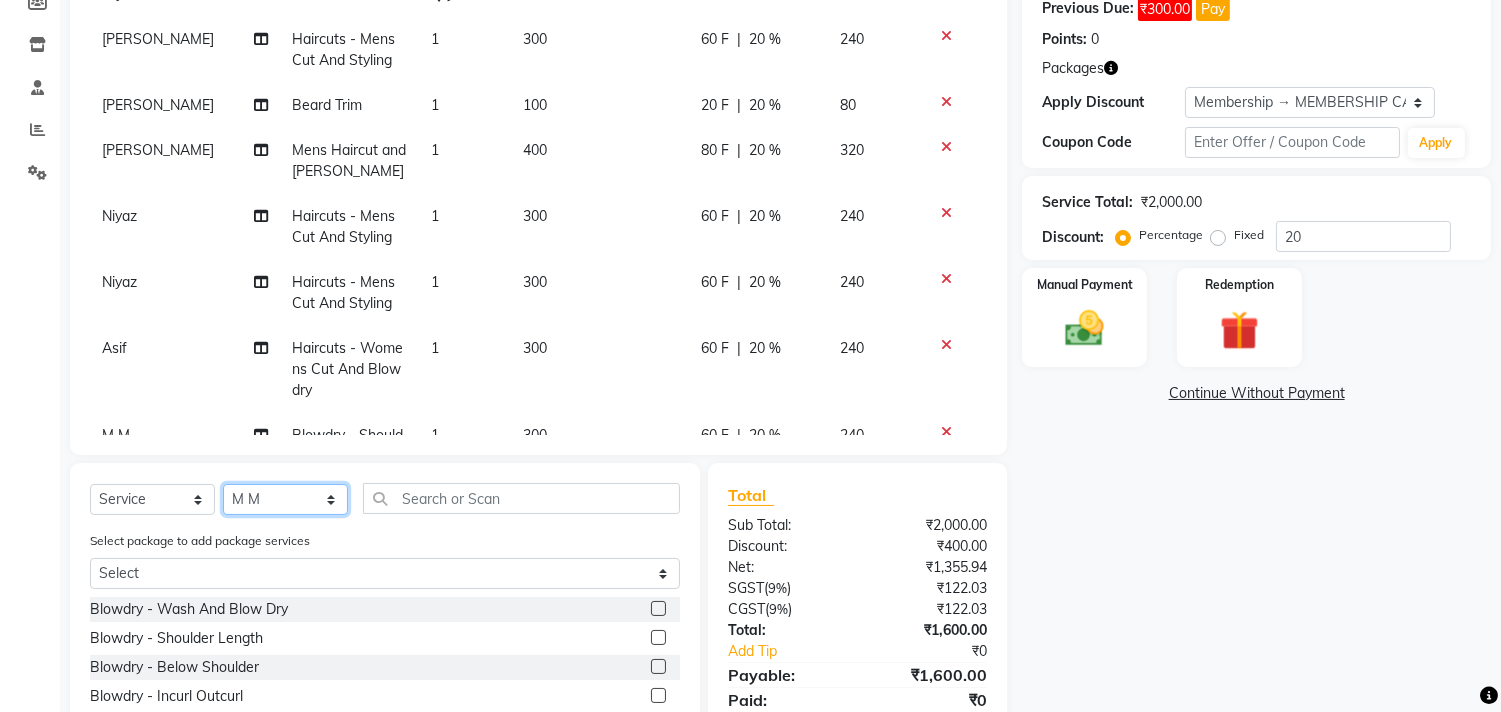 drag, startPoint x: 280, startPoint y: 510, endPoint x: 278, endPoint y: 495, distance: 15.132746 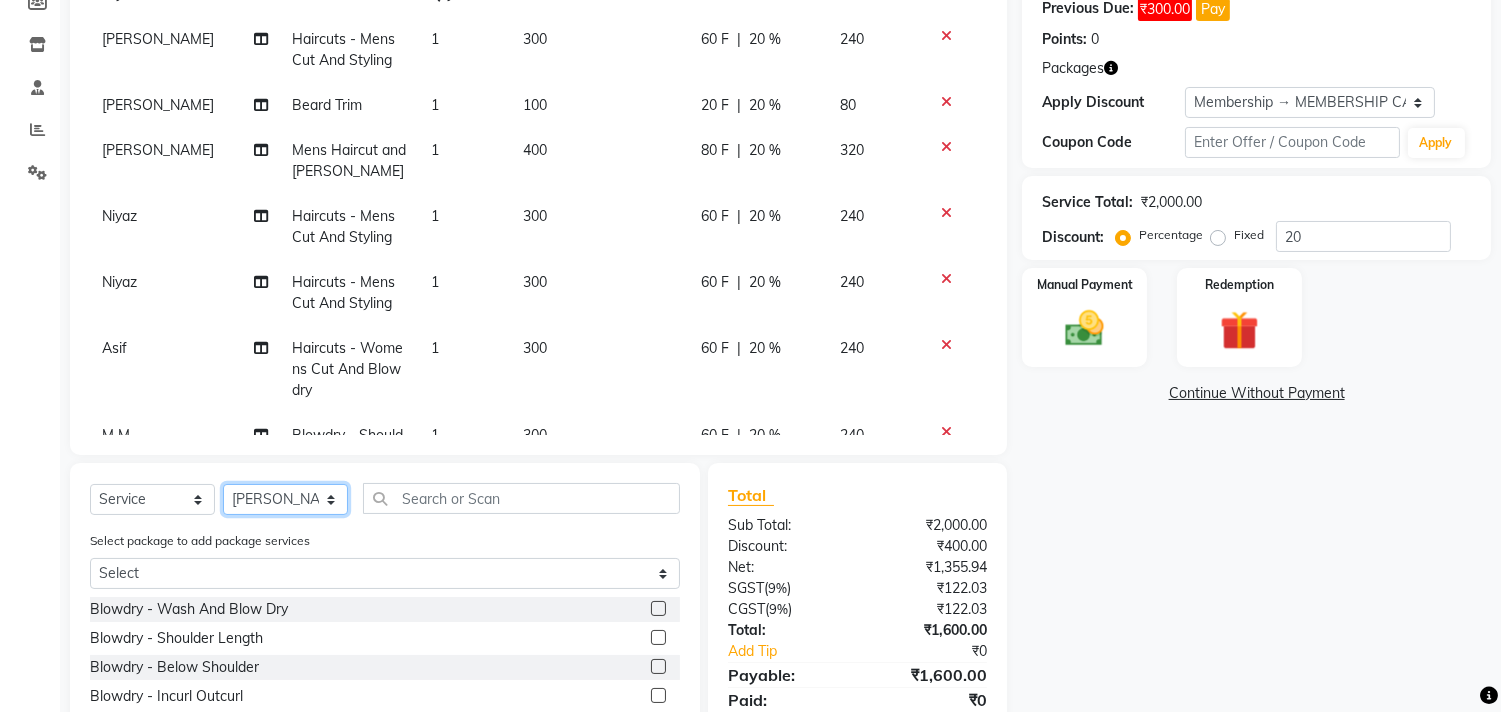 click on "Select Stylist [PERSON_NAME] Manager M M [PERSON_NAME] [PERSON_NAME] Sameer [PERSON_NAME] [PERSON_NAME] [PERSON_NAME]" 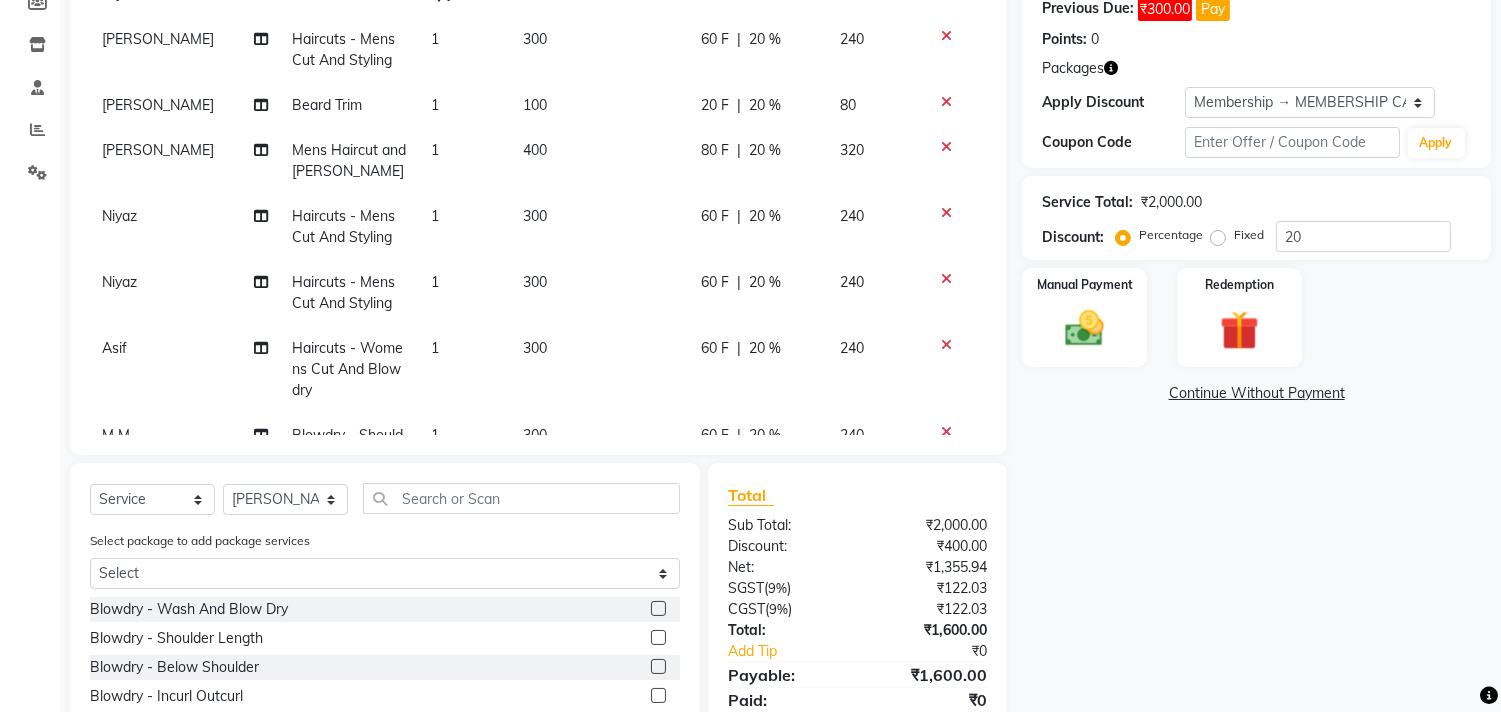click on "Client +91 9552660660 Date 13-07-2025 Invoice Number V/2025 V/2025-26 1625 Services Stylist Service Qty Price Disc Total Action Salman Haircuts -  Mens Cut And Styling 1 300 60 F | 20 % 240 Shahnawaz Beard Trim 1 100 20 F | 20 % 80 ARIF Mens Haircut and Beard 1 400 80 F | 20 % 320 Niyaz Haircuts -  Mens Cut And Styling 1 300 60 F | 20 % 240 Niyaz Haircuts -  Mens Cut And Styling 1 300 60 F | 20 % 240 Asif Haircuts -  Womens Cut And Blowdry 1 300 60 F | 20 % 240 M M Blowdry  -  Shoulder Length 1 300 60 F | 20 % 240" 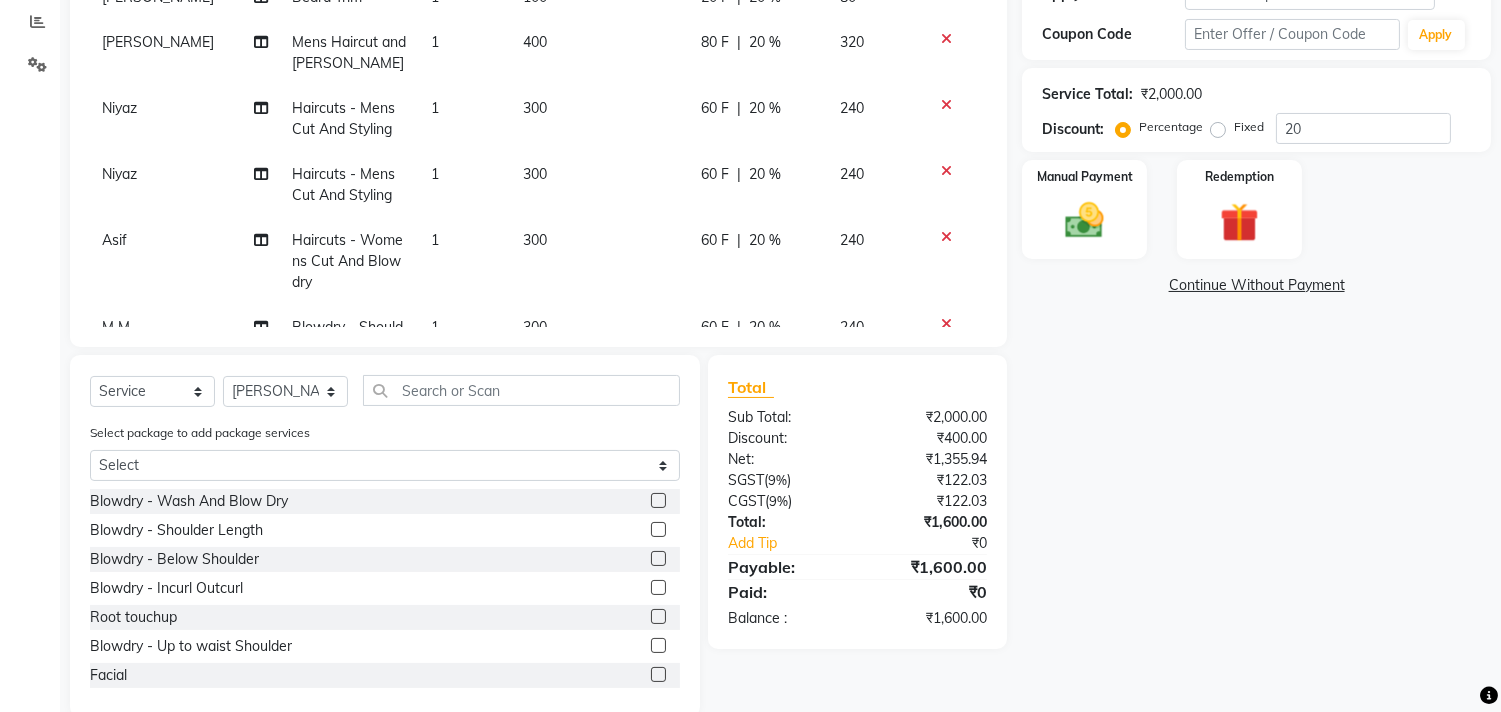 scroll, scrollTop: 456, scrollLeft: 0, axis: vertical 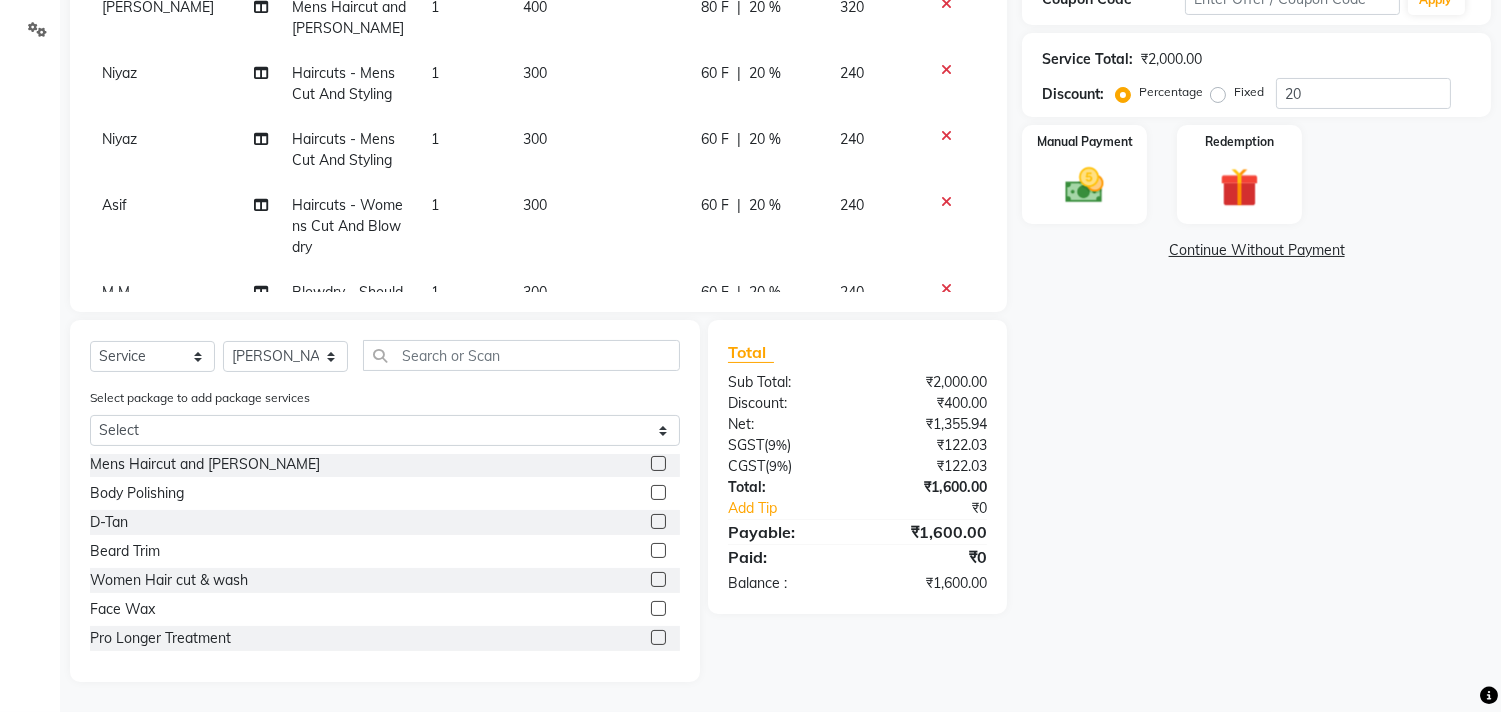 click 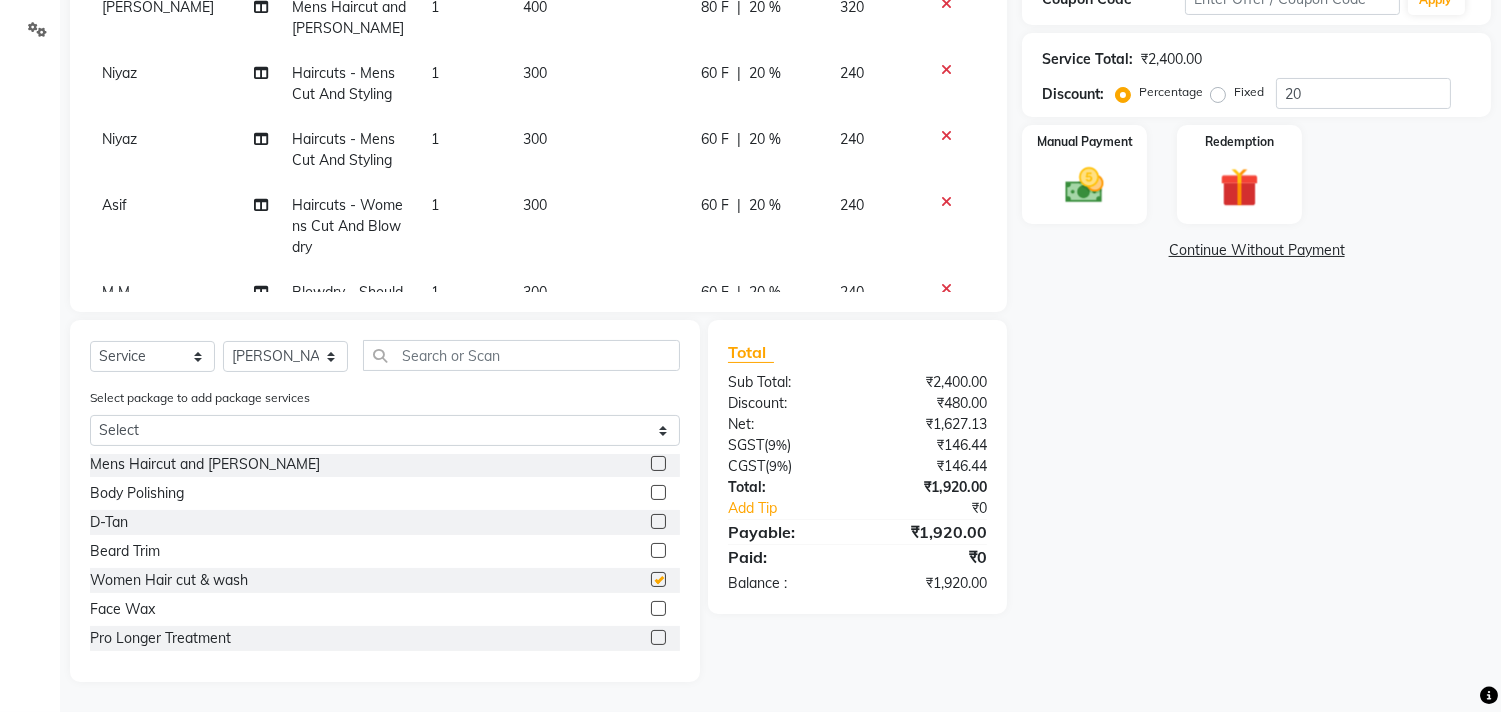 checkbox on "false" 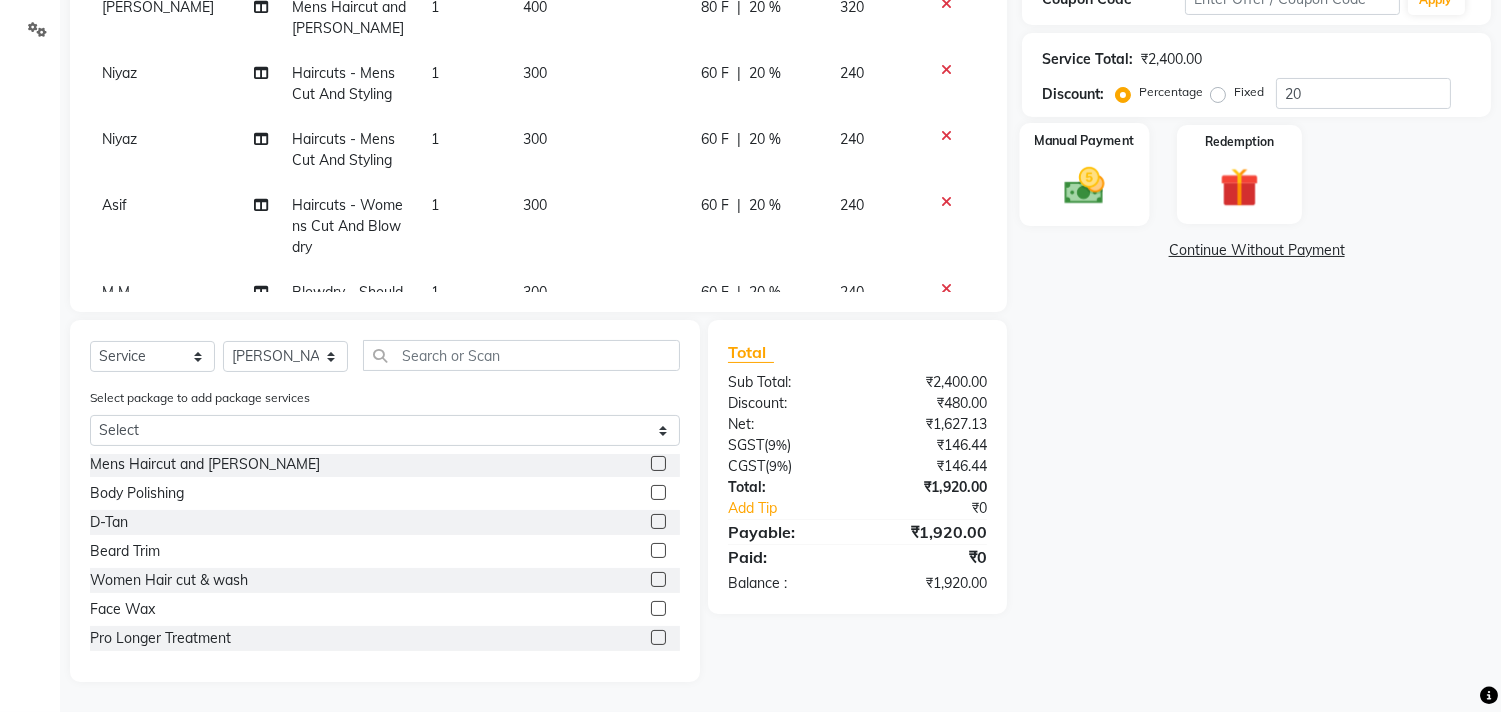 click 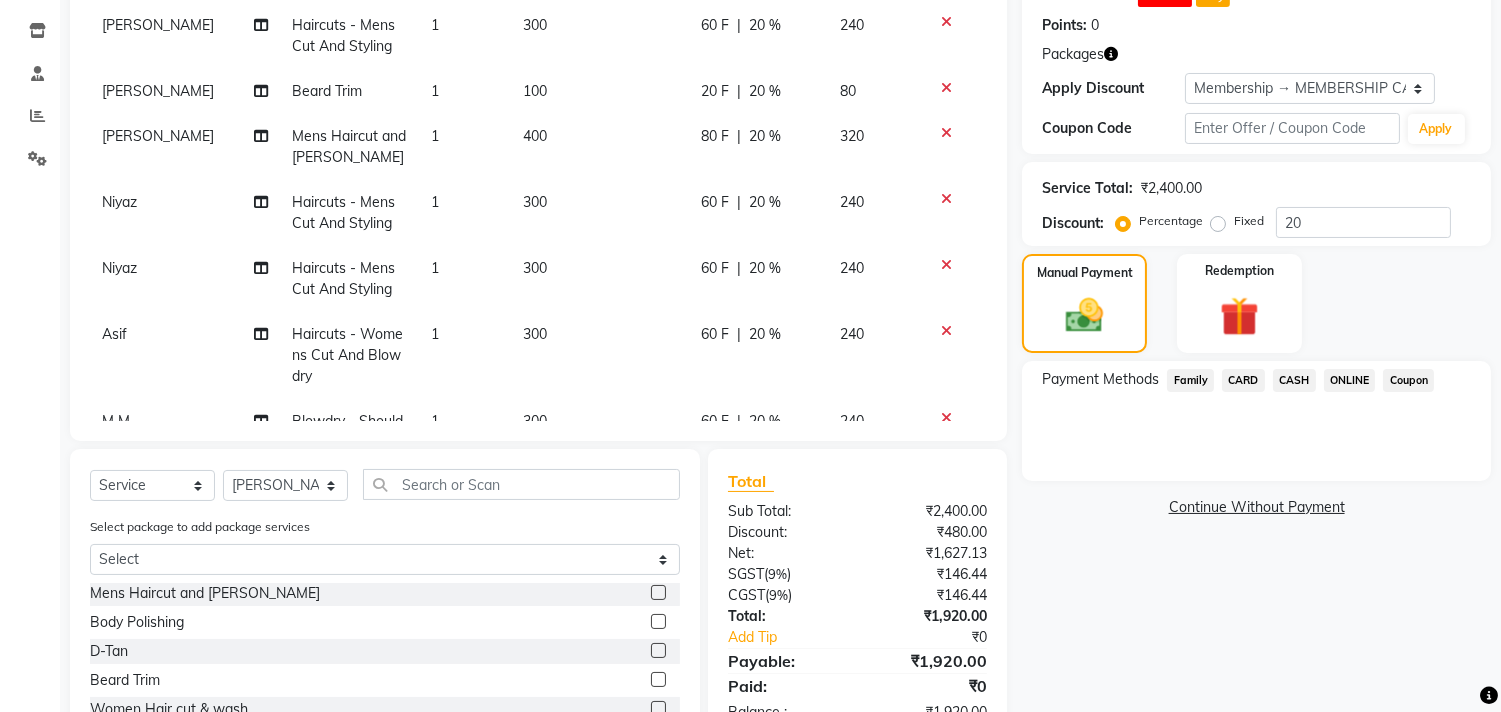 scroll, scrollTop: 323, scrollLeft: 0, axis: vertical 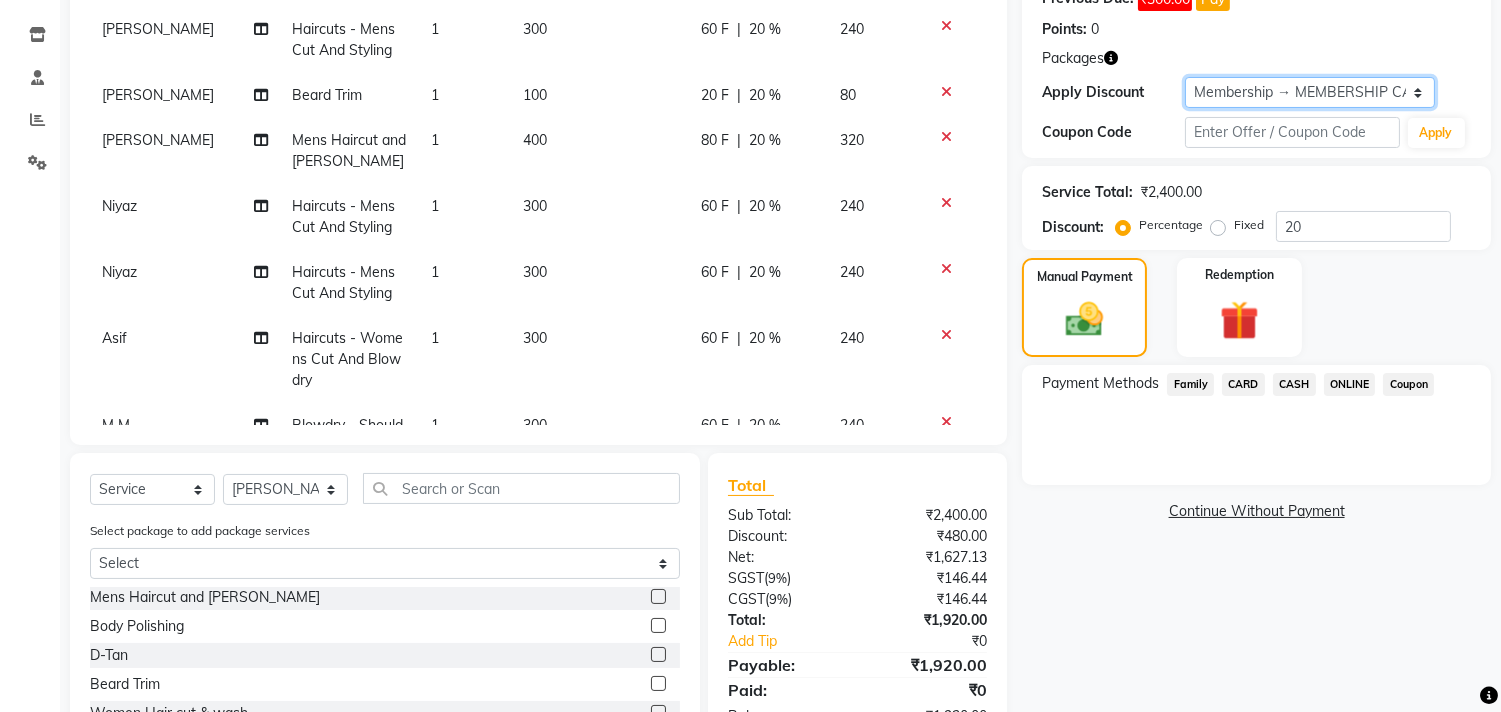 click on "Select Membership → MEMBERSHIP CARD" 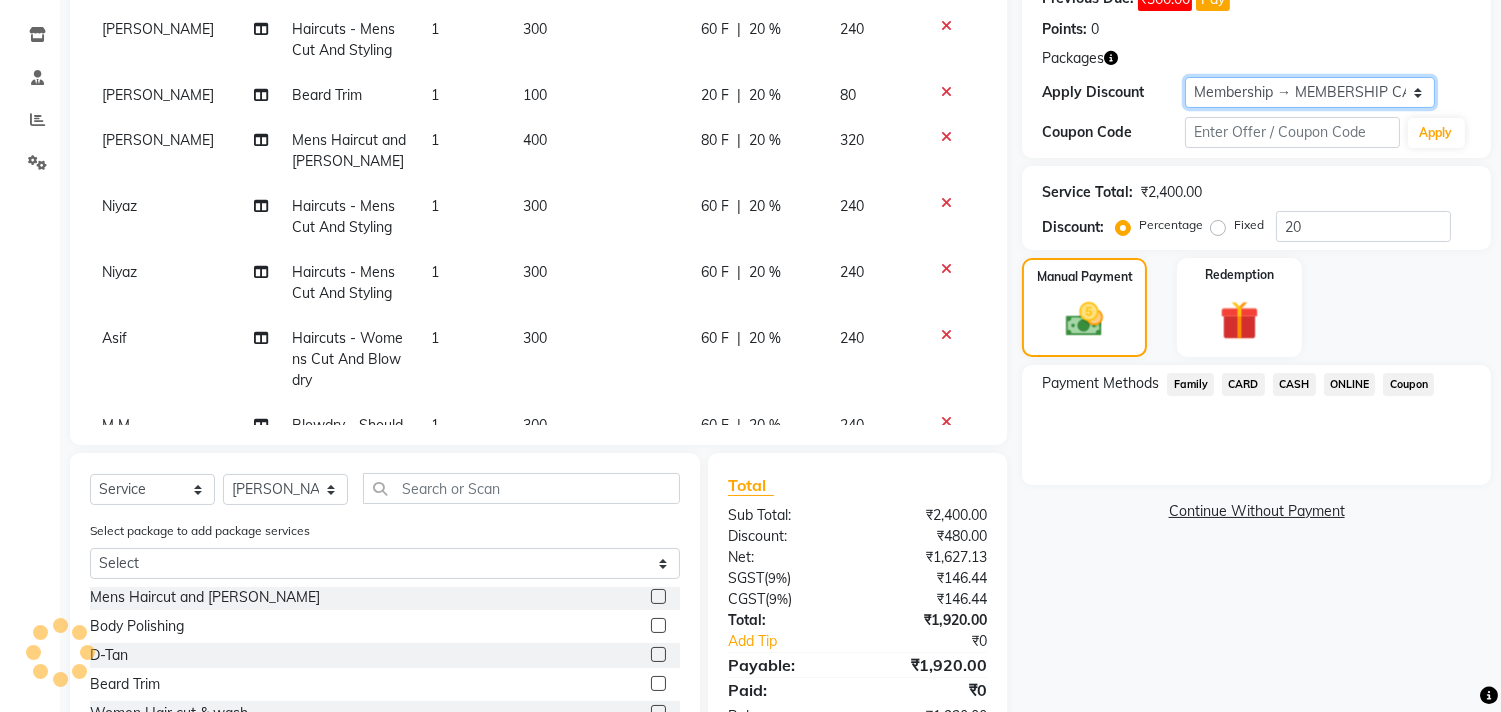 select on "0:" 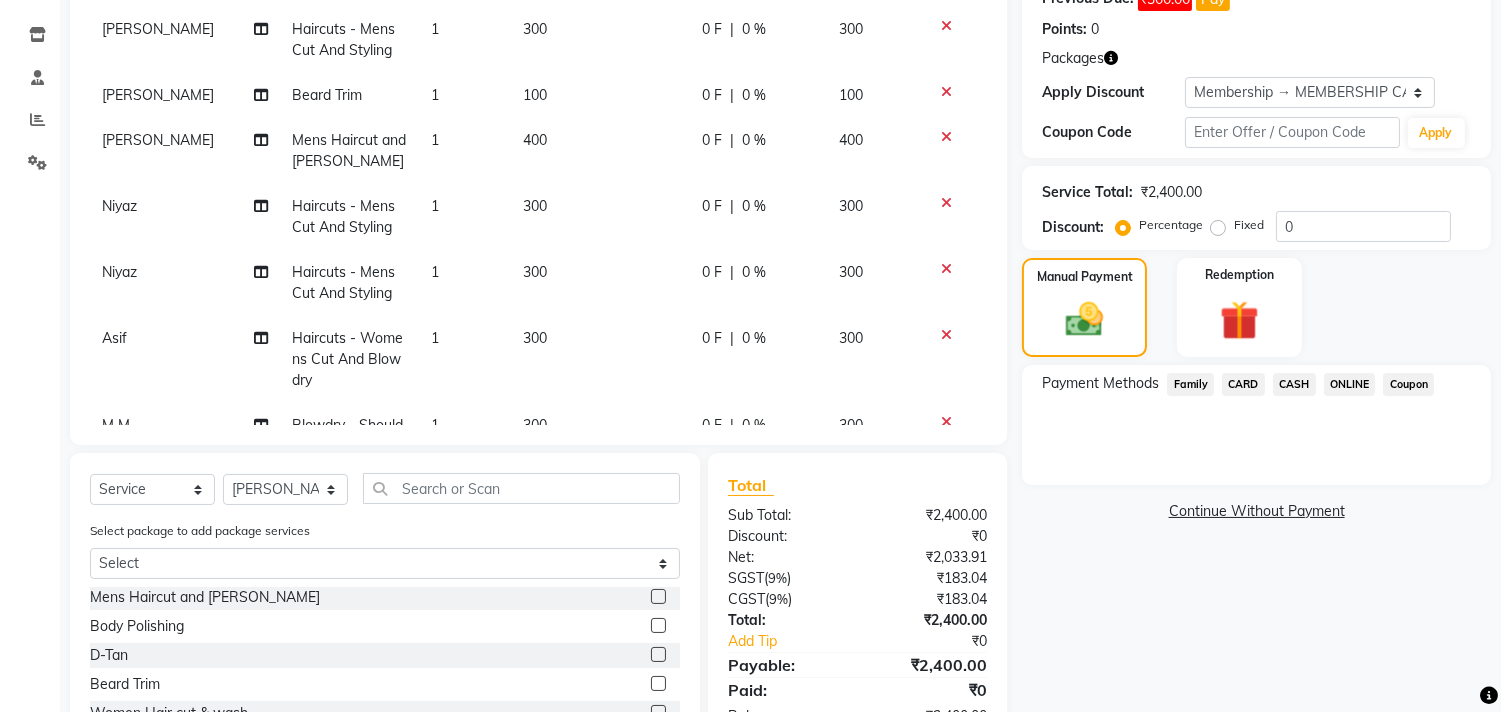 click on "CASH" 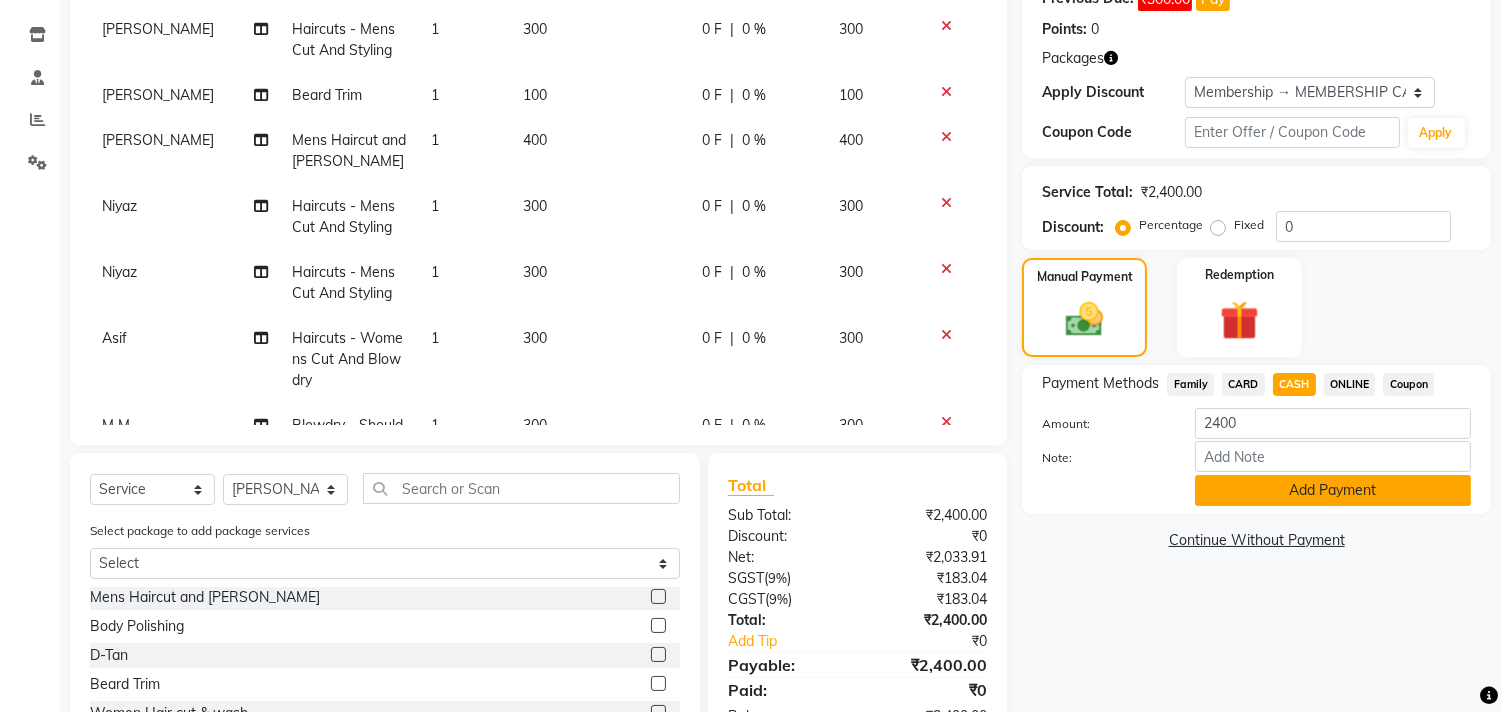 click on "Add Payment" 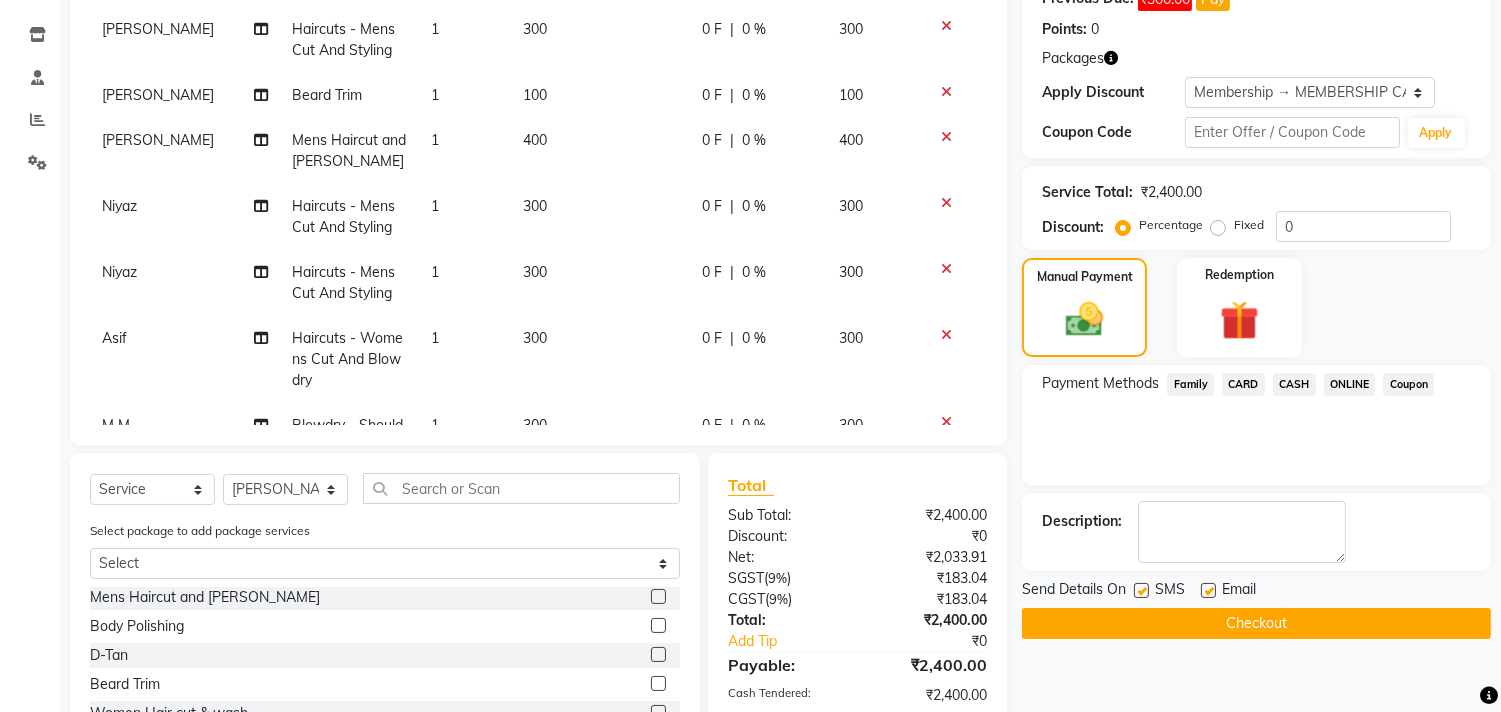 click on "Checkout" 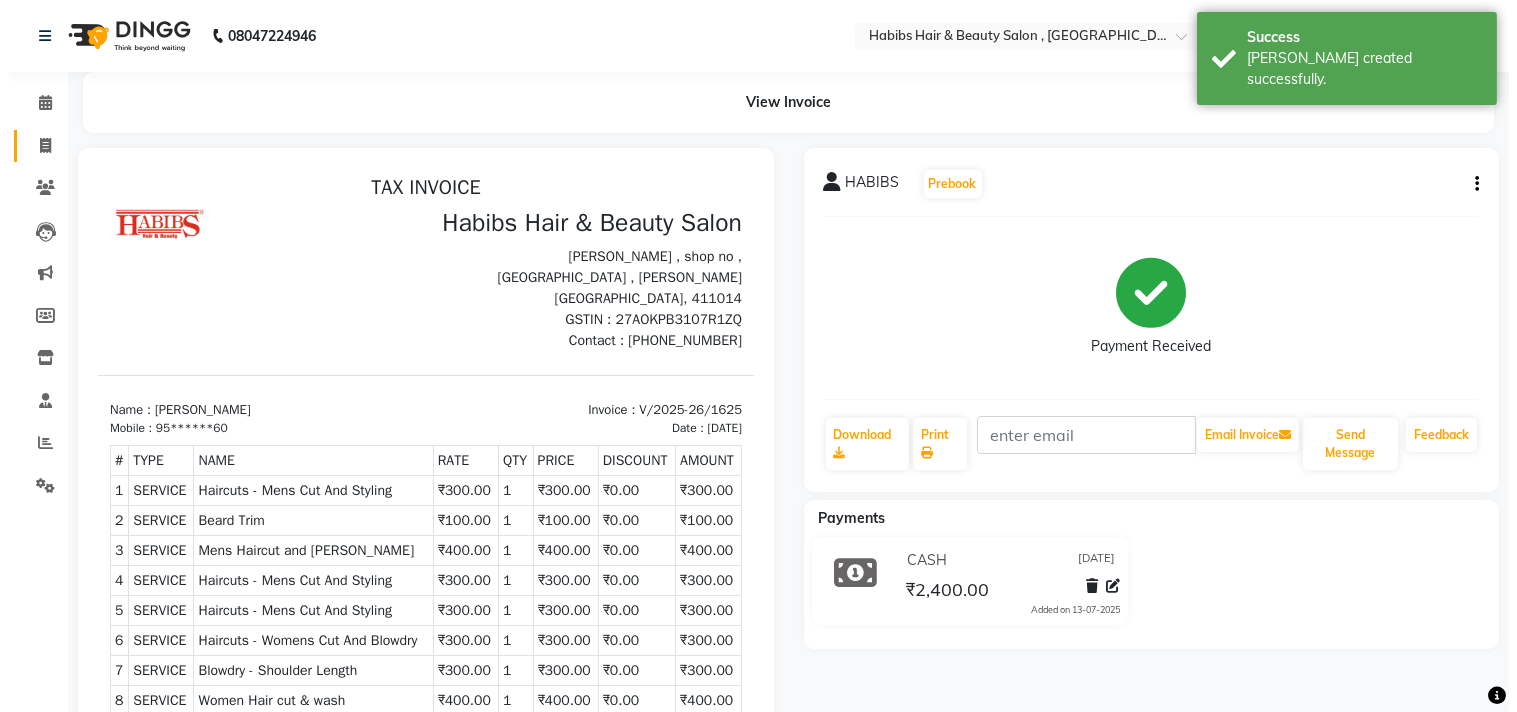scroll, scrollTop: 0, scrollLeft: 0, axis: both 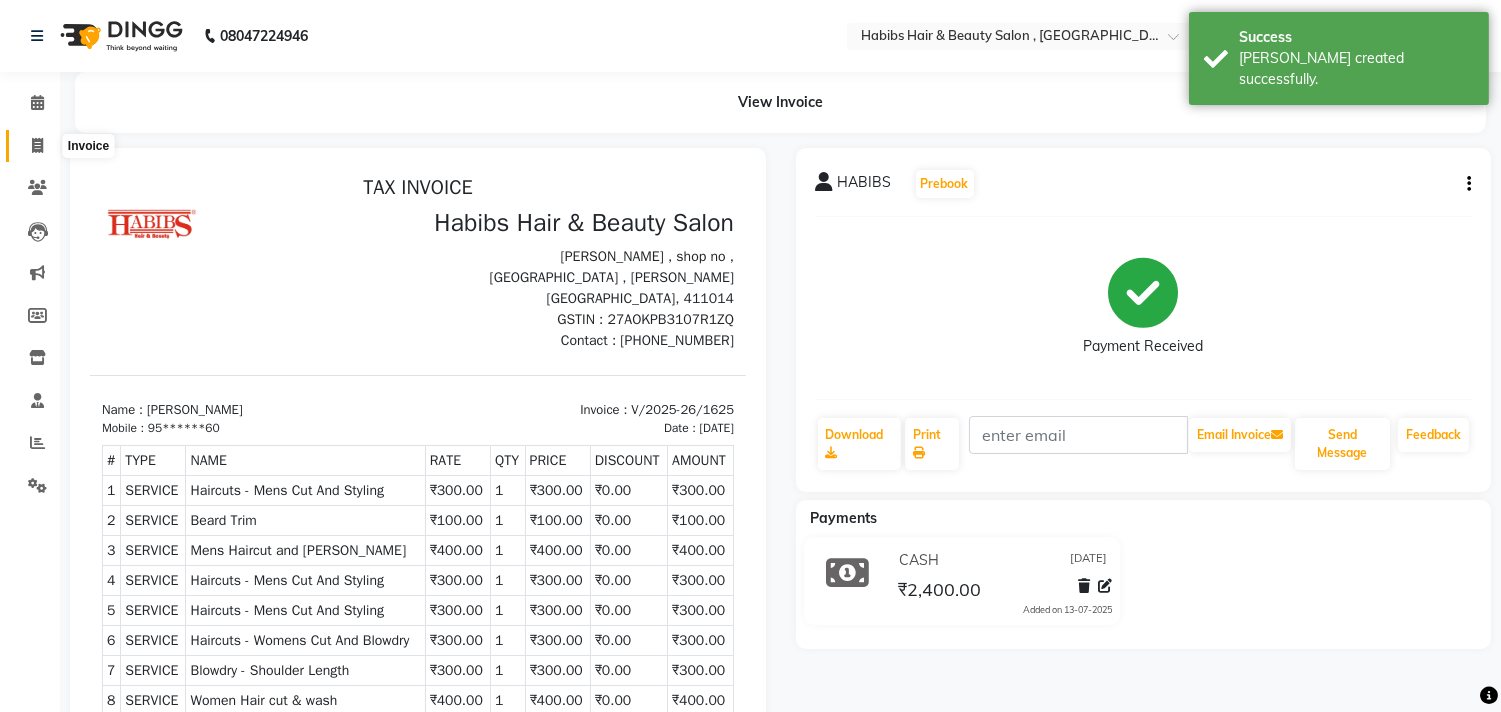 click 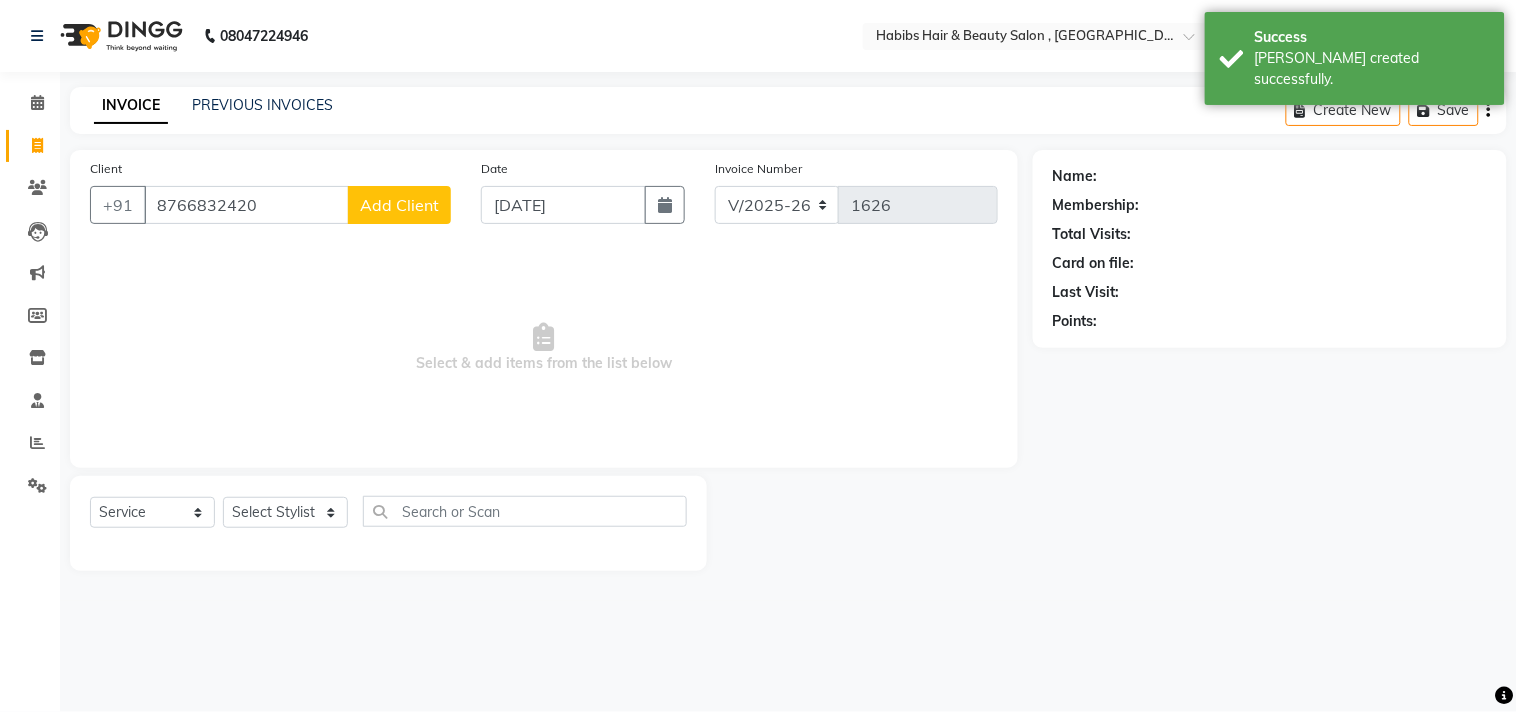 type on "8766832420" 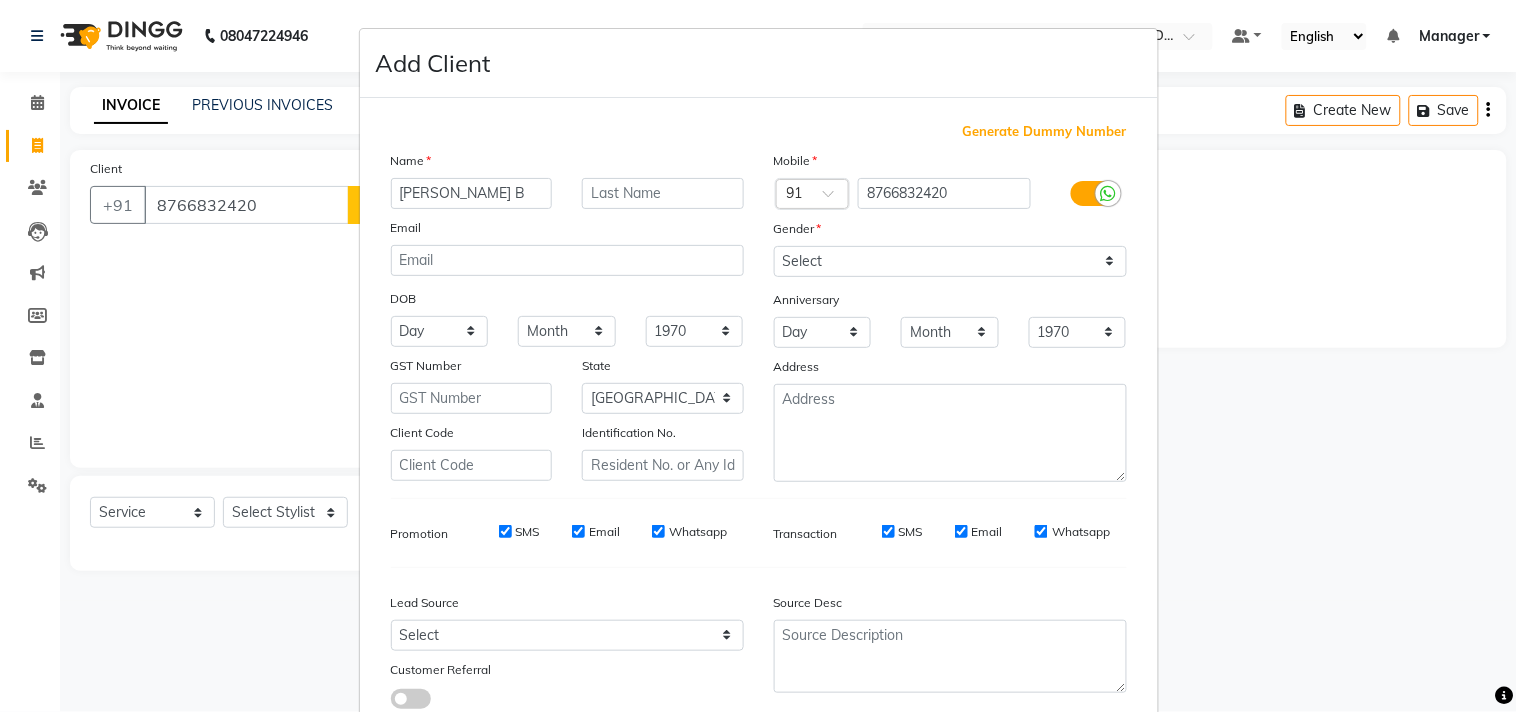 type on "[PERSON_NAME] B" 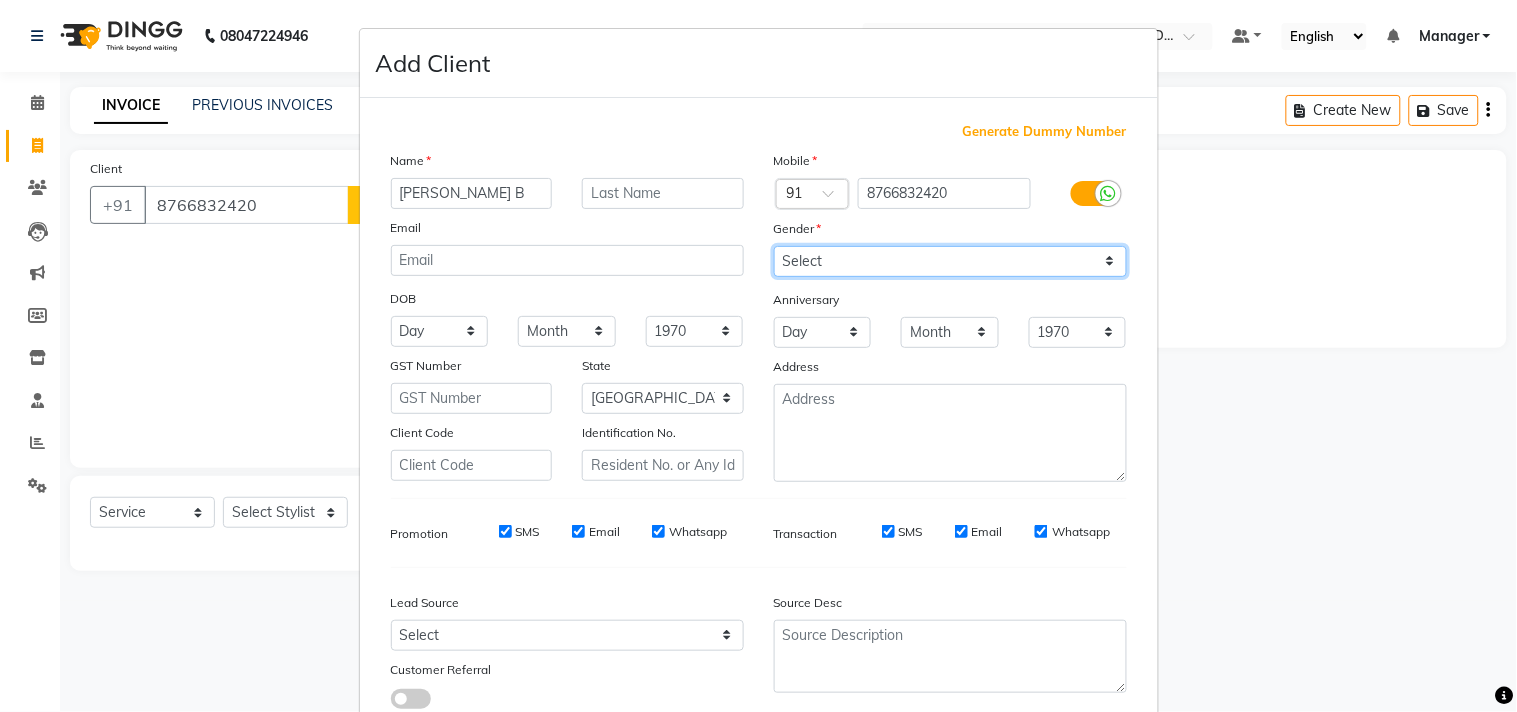 click on "Select [DEMOGRAPHIC_DATA] [DEMOGRAPHIC_DATA] Other Prefer Not To Say" at bounding box center (950, 261) 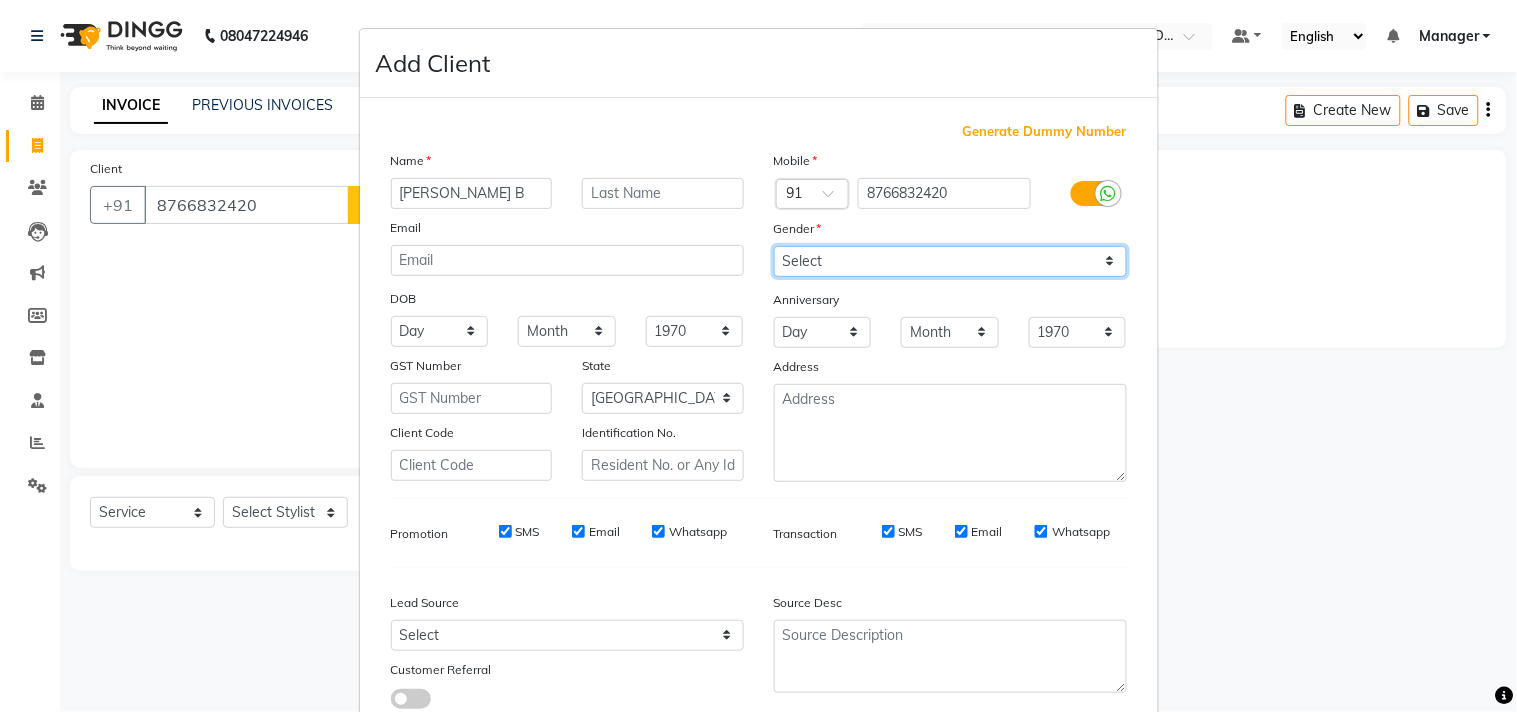 click on "Select [DEMOGRAPHIC_DATA] [DEMOGRAPHIC_DATA] Other Prefer Not To Say" at bounding box center [950, 261] 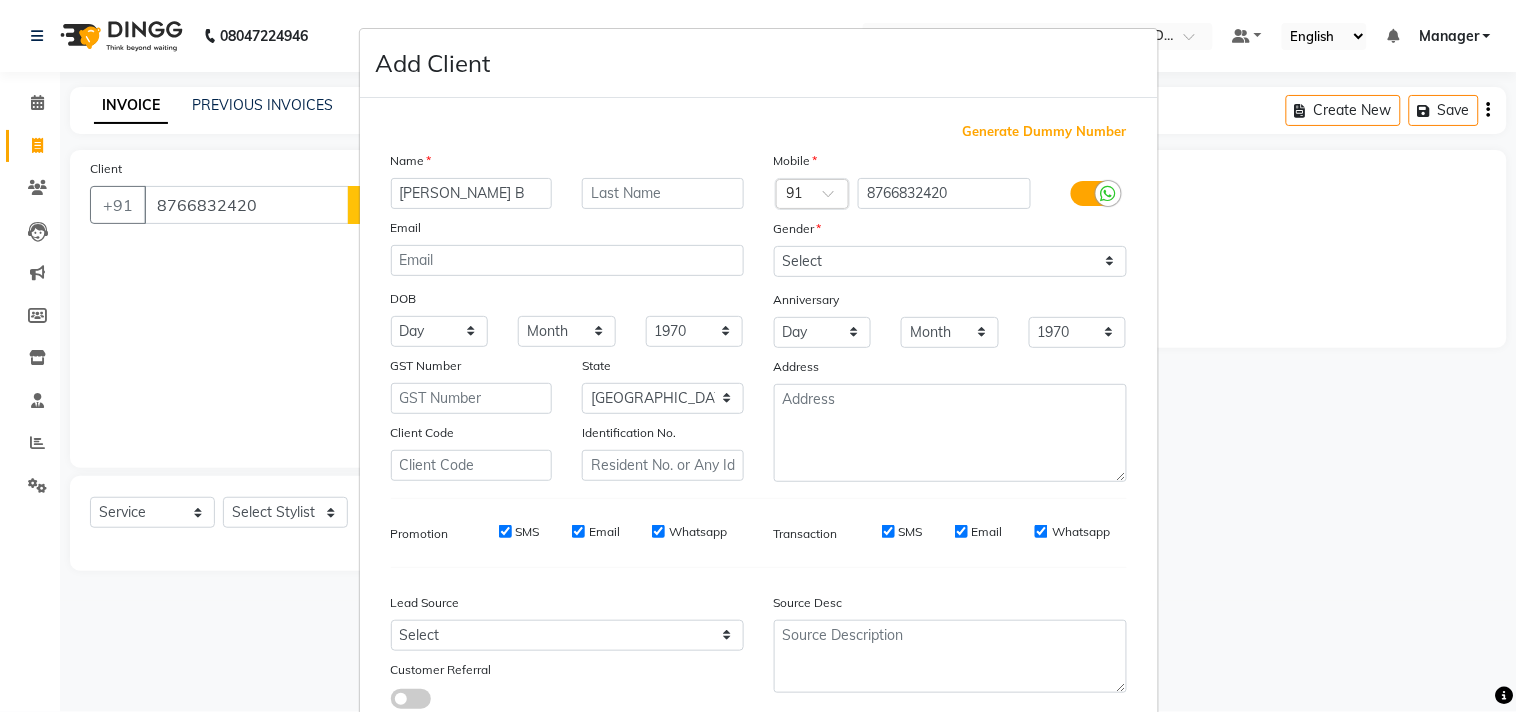click on "Generate Dummy Number Name BHAVNA B Email DOB Day 01 02 03 04 05 06 07 08 09 10 11 12 13 14 15 16 17 18 19 20 21 22 23 24 25 26 27 28 29 30 31 Month January February March April May June July August September October November December 1940 1941 1942 1943 1944 1945 1946 1947 1948 1949 1950 1951 1952 1953 1954 1955 1956 1957 1958 1959 1960 1961 1962 1963 1964 1965 1966 1967 1968 1969 1970 1971 1972 1973 1974 1975 1976 1977 1978 1979 1980 1981 1982 1983 1984 1985 1986 1987 1988 1989 1990 1991 1992 1993 1994 1995 1996 1997 1998 1999 2000 2001 2002 2003 2004 2005 2006 2007 2008 2009 2010 2011 2012 2013 2014 2015 2016 2017 2018 2019 2020 2021 2022 2023 2024 GST Number State Select Andaman and Nicobar Islands Andhra Pradesh Arunachal Pradesh Assam Bihar Chandigarh Chhattisgarh Dadra and Nagar Haveli Daman and Diu Delhi Goa Gujarat Haryana Himachal Pradesh Jammu and Kashmir Jharkhand Karnataka Kerala Lakshadweep Madhya Pradesh Maharashtra Manipur Meghalaya Mizoram Nagaland Odisha Pondicherry Punjab Rajasthan Sikkim" at bounding box center [759, 423] 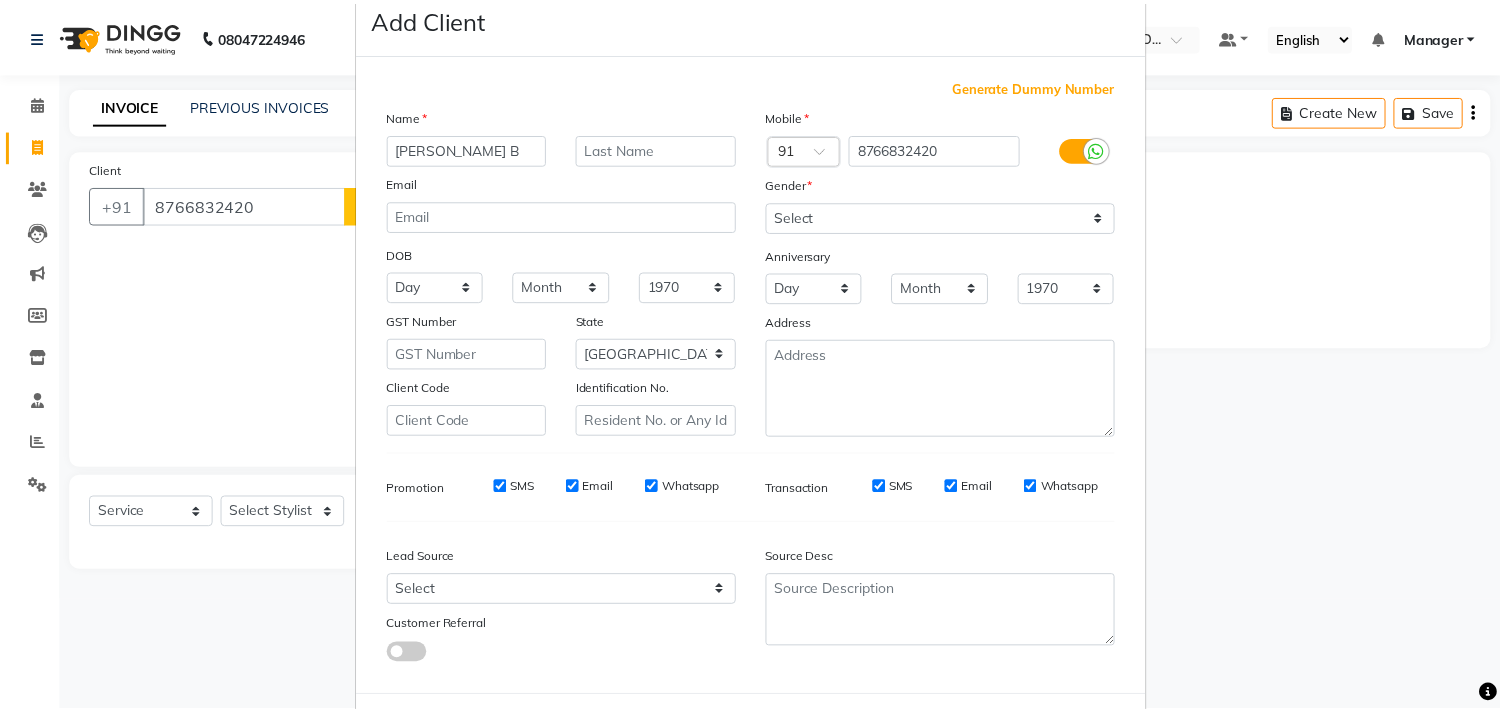 scroll, scrollTop: 138, scrollLeft: 0, axis: vertical 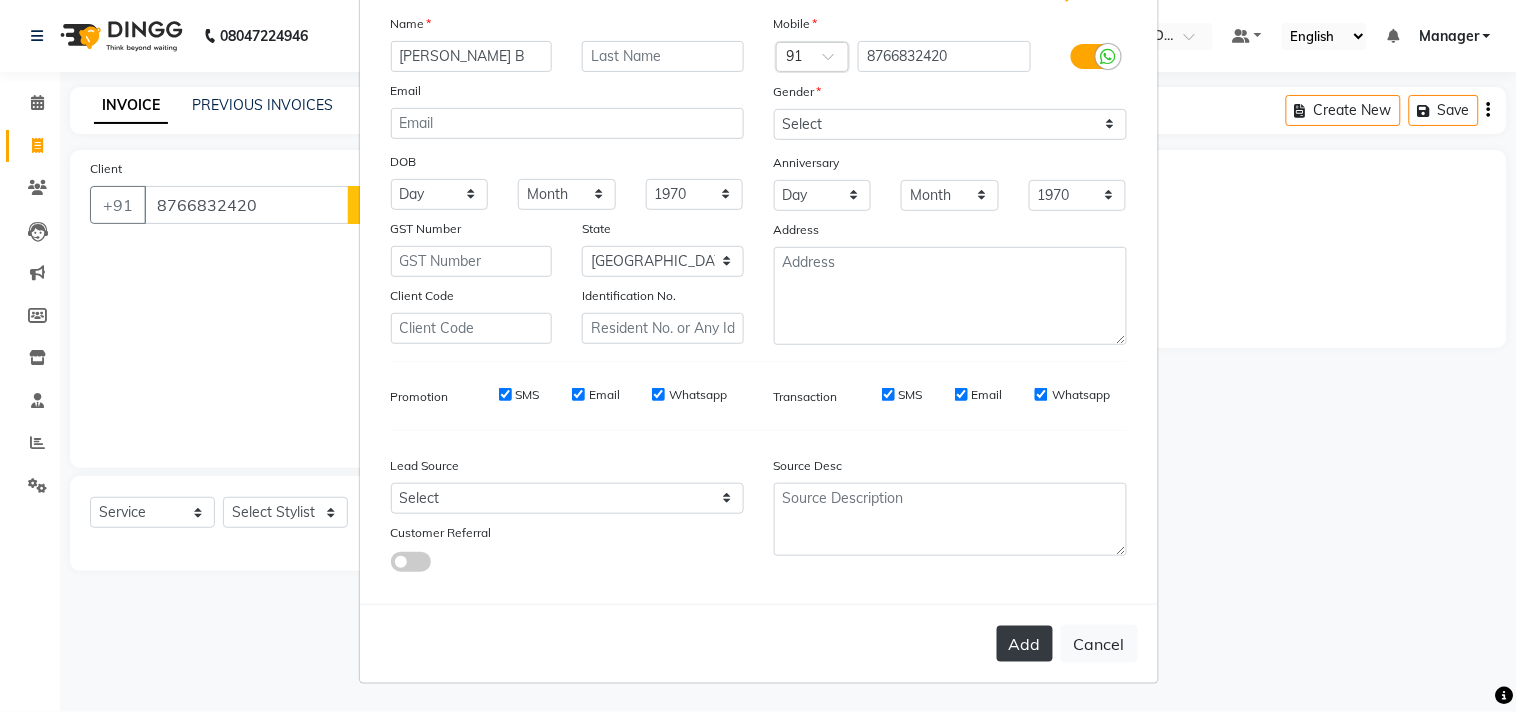 click on "Add" at bounding box center [1025, 644] 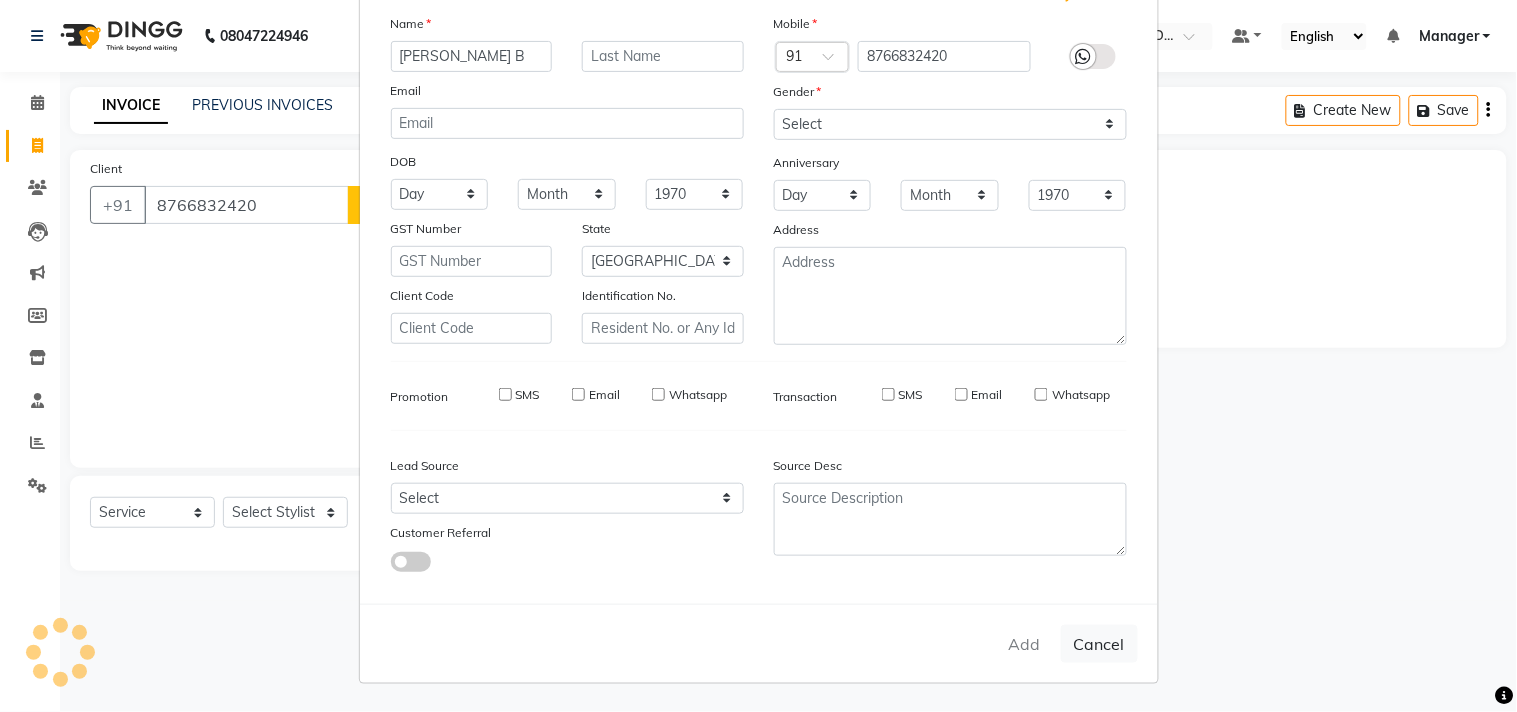type on "87******20" 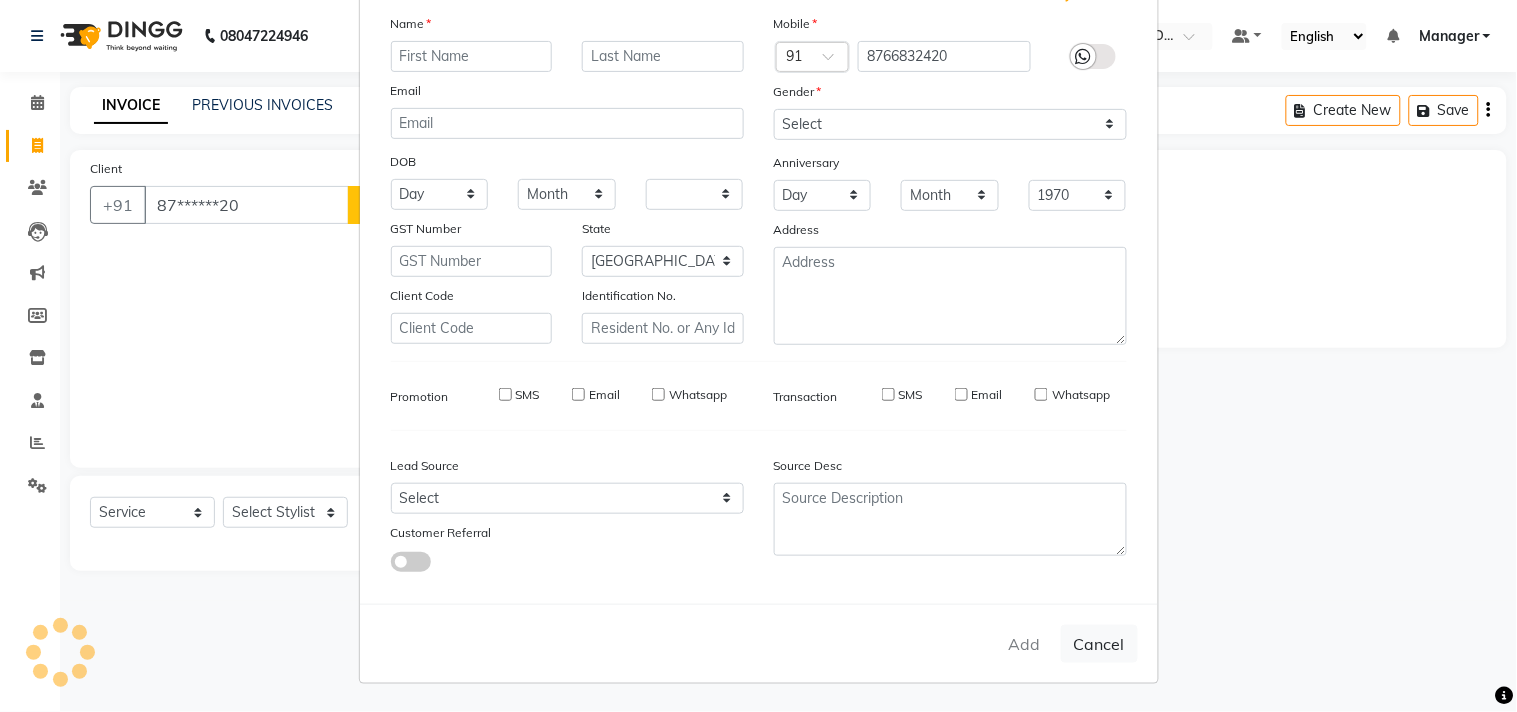 select on "null" 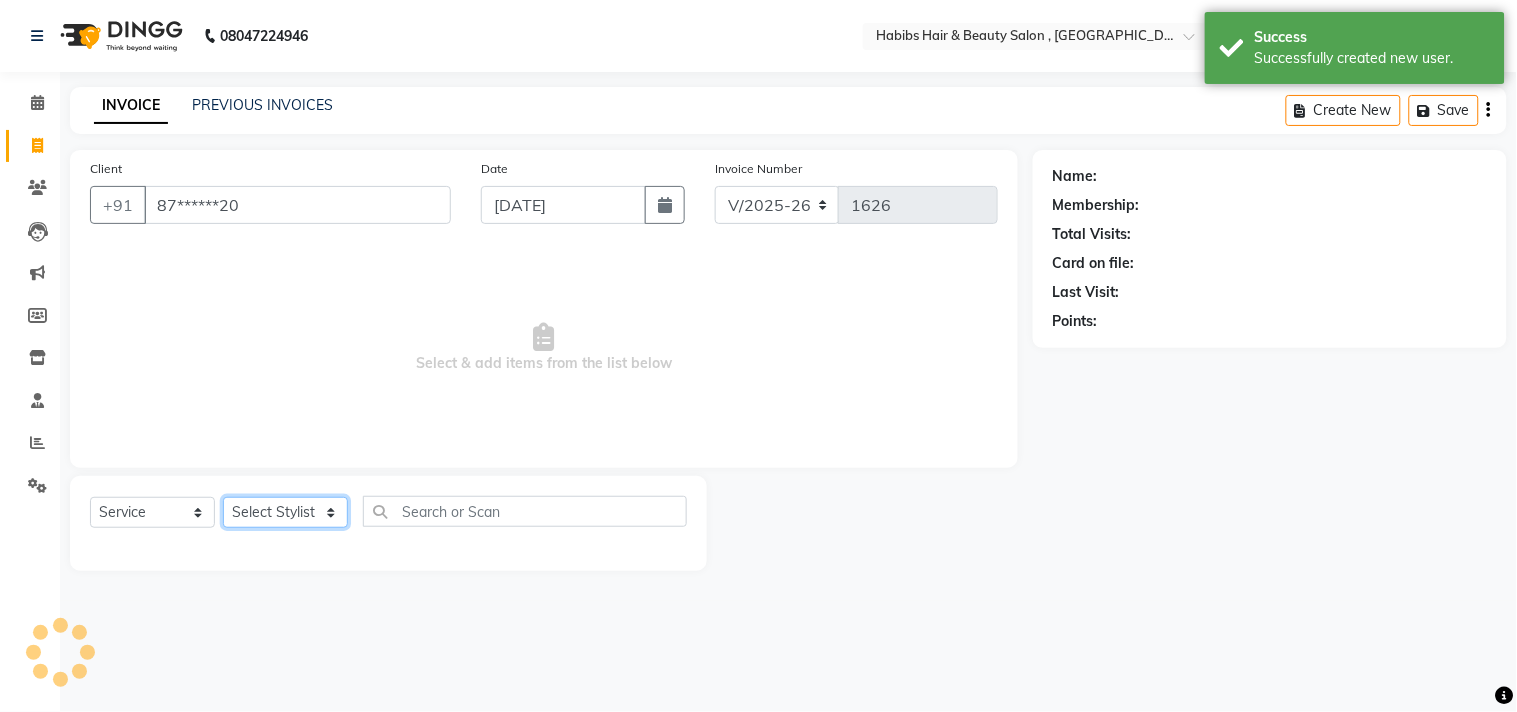 click on "Select Stylist [PERSON_NAME] Manager M M [PERSON_NAME] [PERSON_NAME] Sameer [PERSON_NAME] [PERSON_NAME] [PERSON_NAME]" 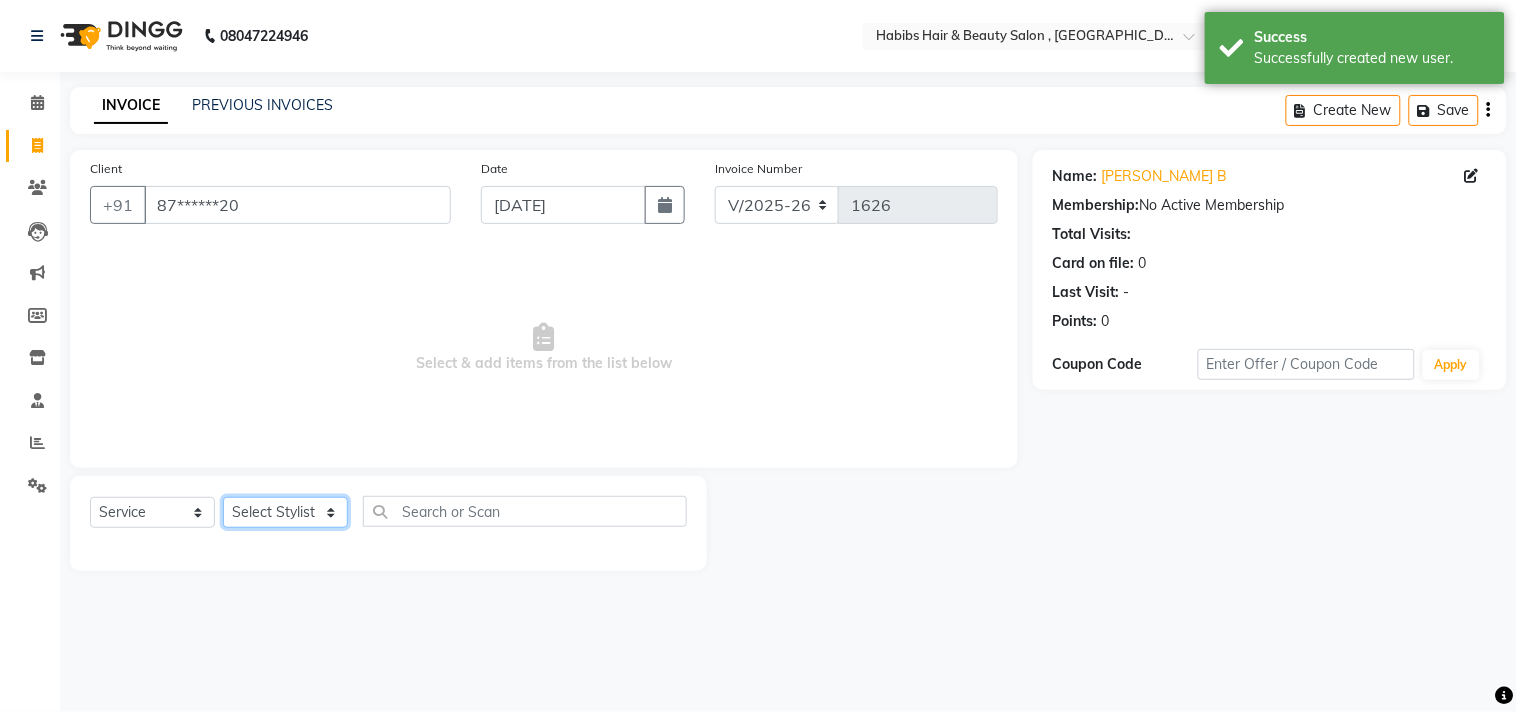 select on "68759" 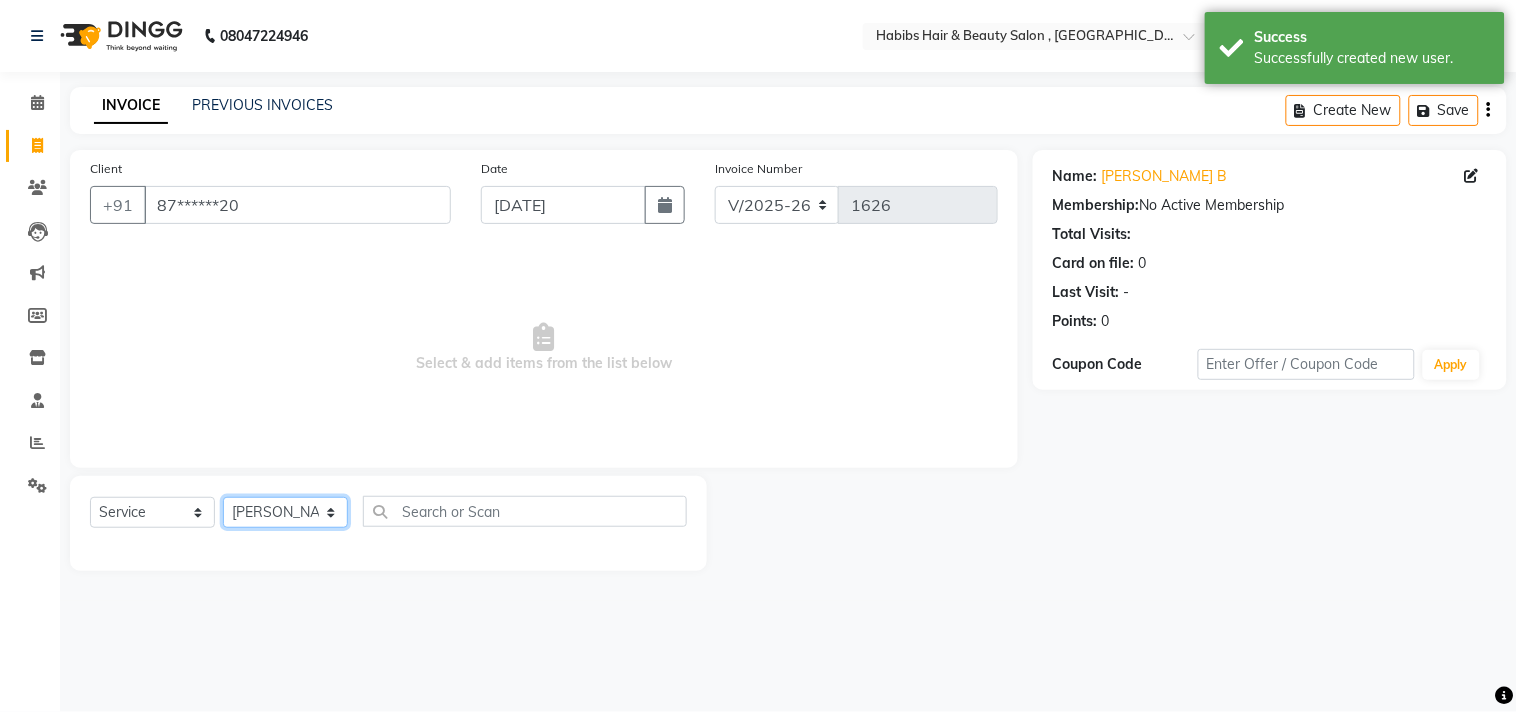 click on "Select Stylist [PERSON_NAME] Manager M M [PERSON_NAME] [PERSON_NAME] Sameer [PERSON_NAME] [PERSON_NAME] [PERSON_NAME]" 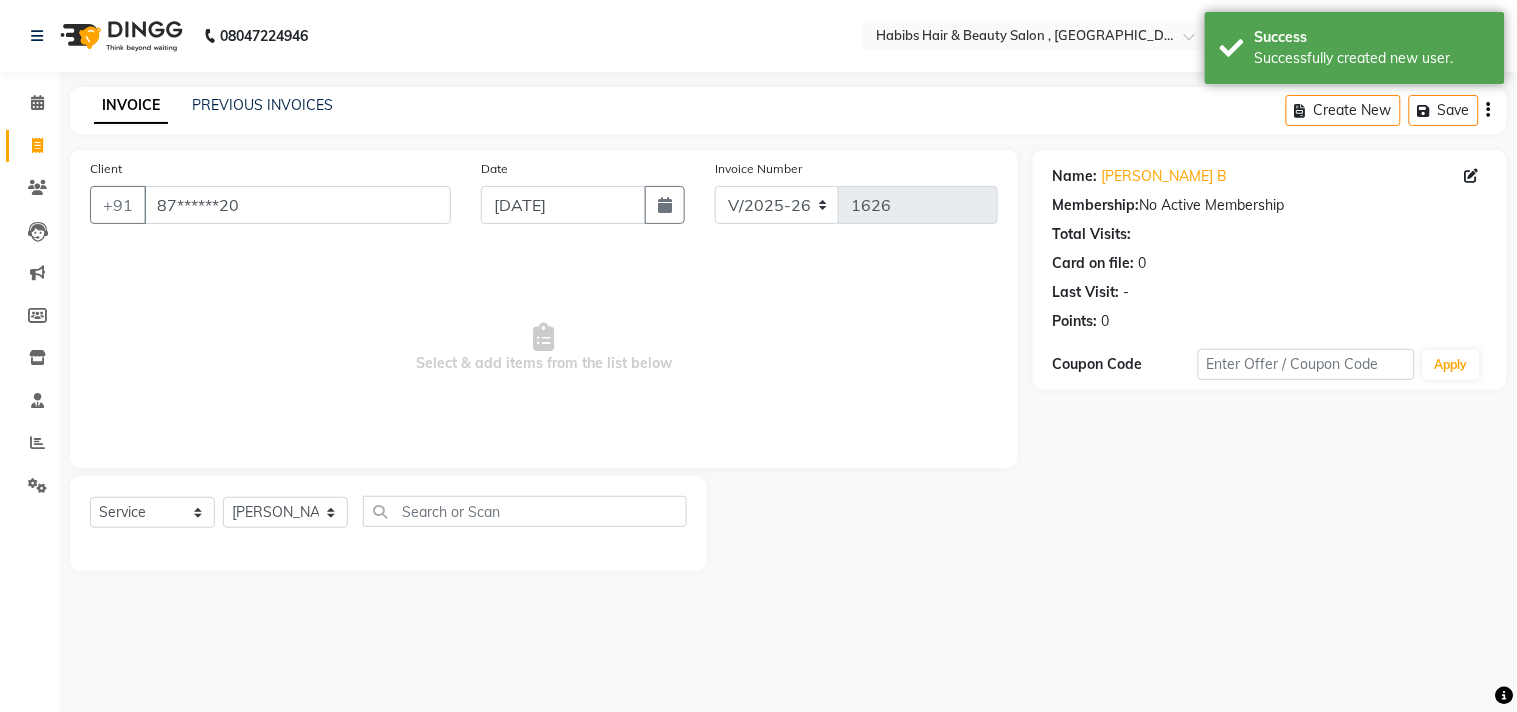 click on "Select & add items from the list below" at bounding box center [544, 348] 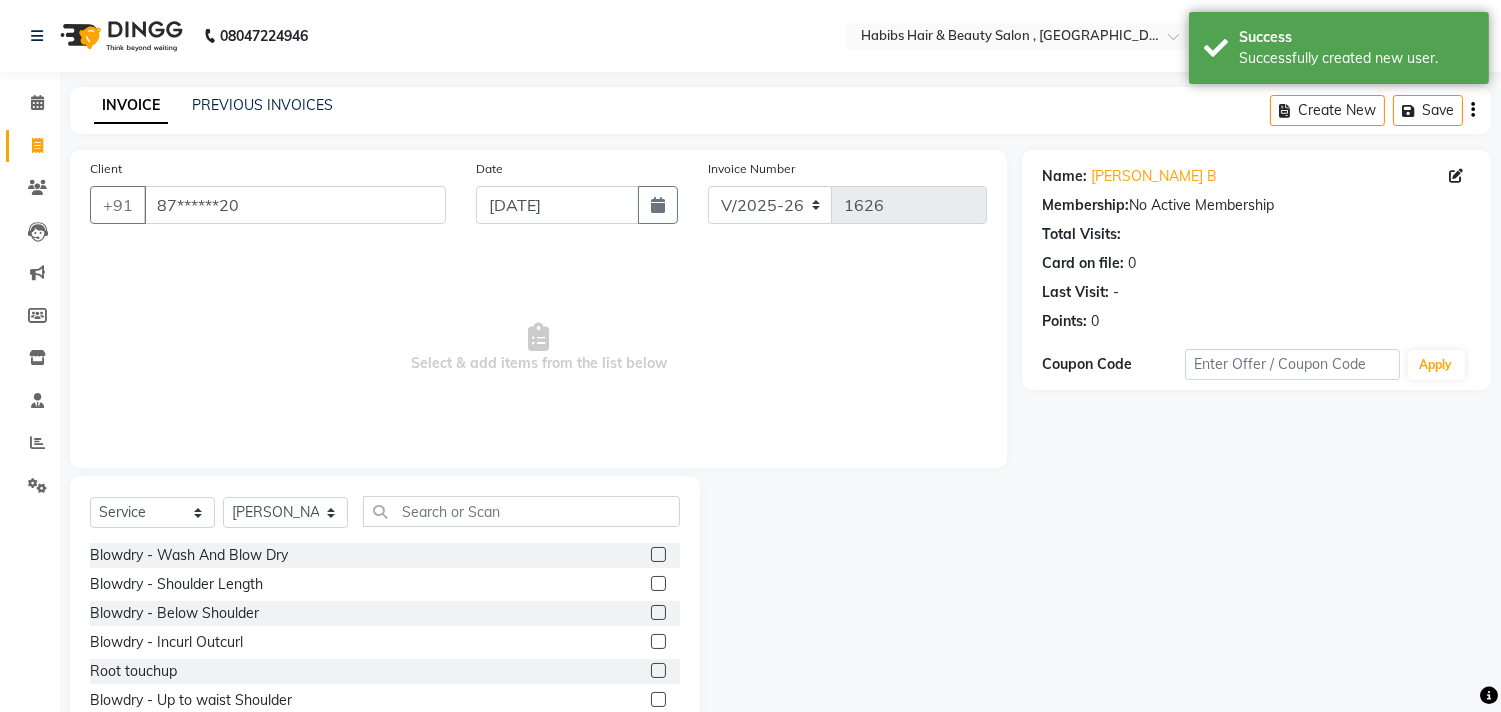 click 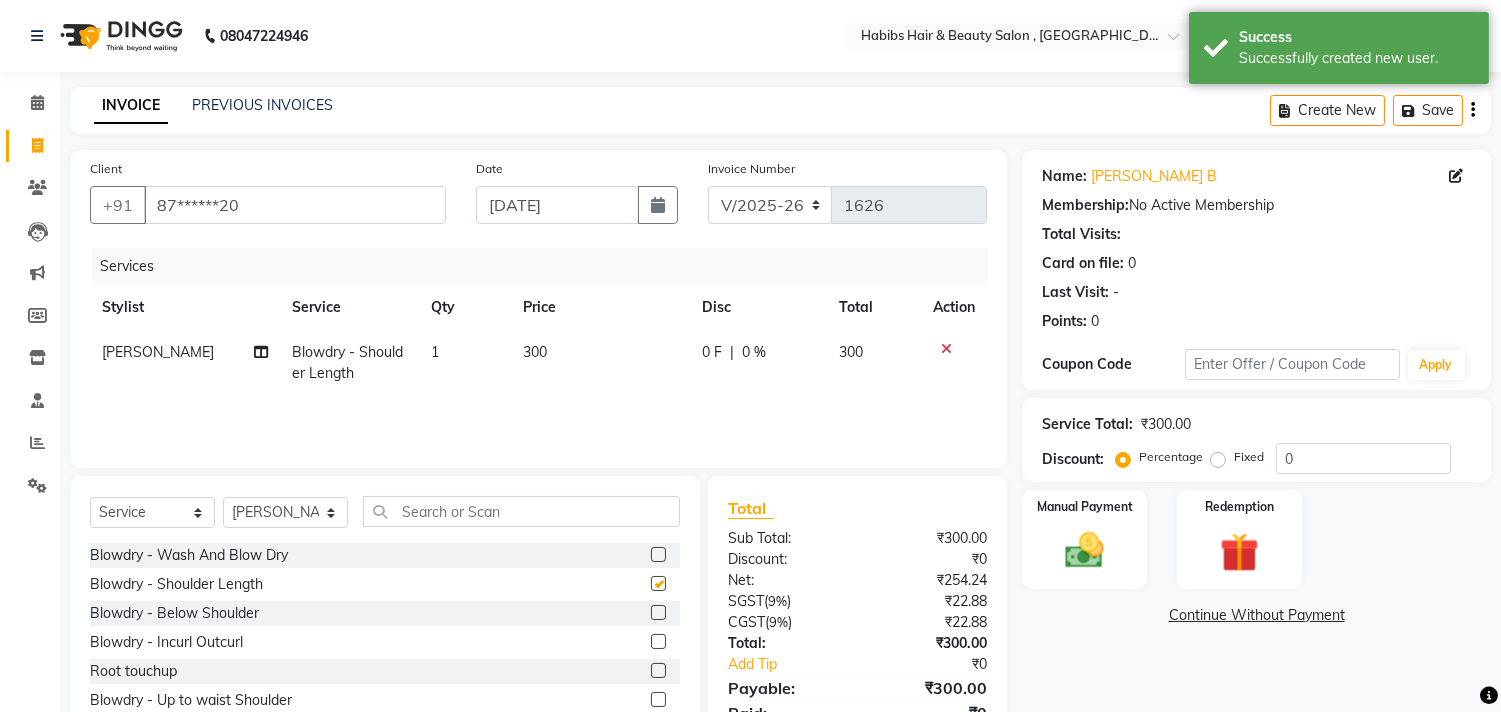 checkbox on "false" 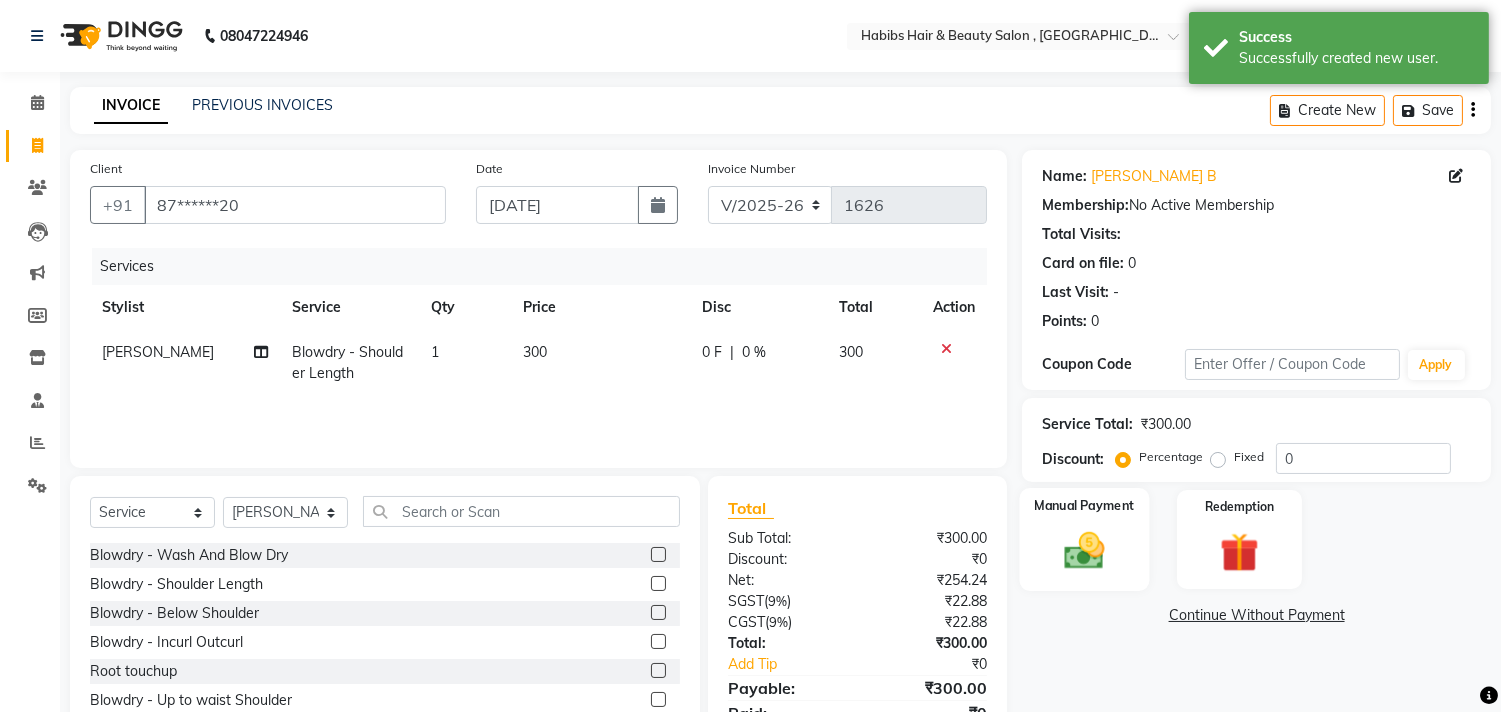 click 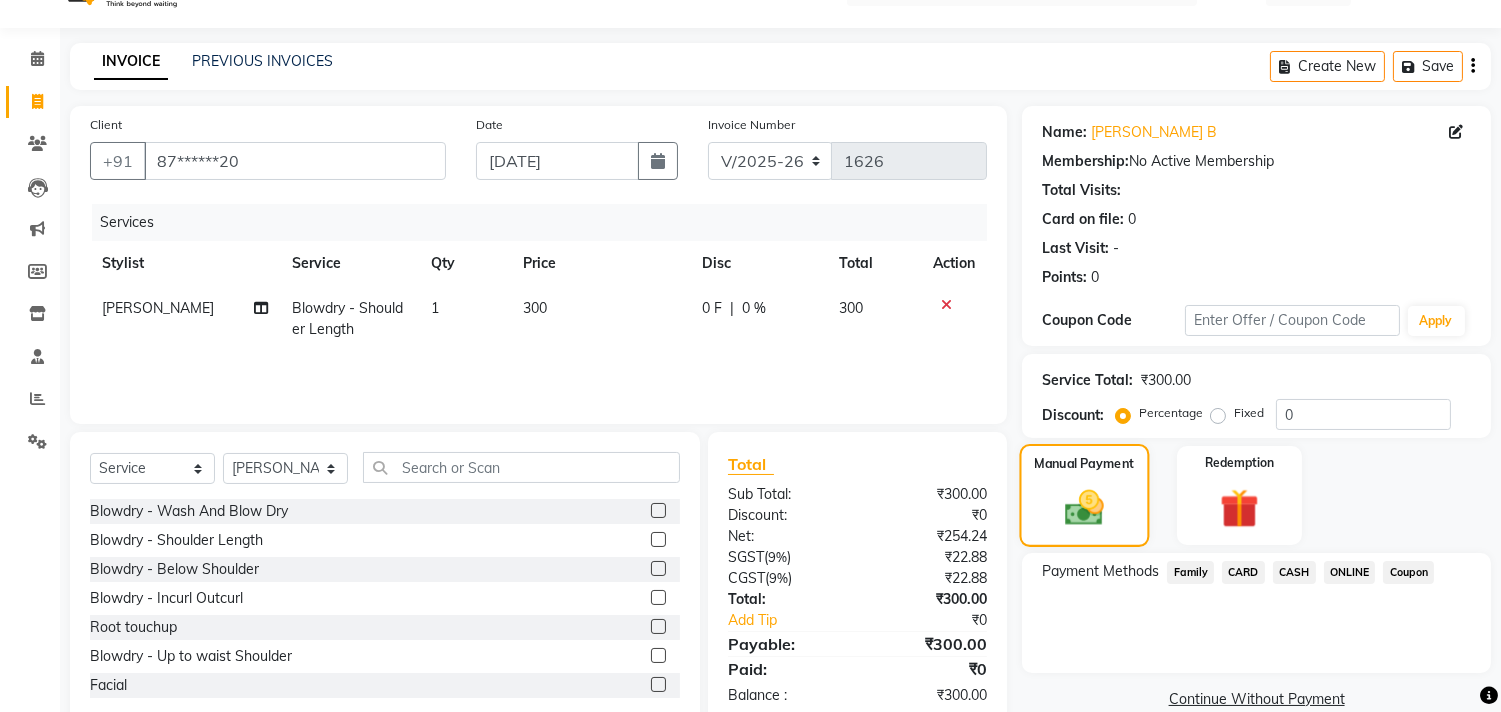 scroll, scrollTop: 88, scrollLeft: 0, axis: vertical 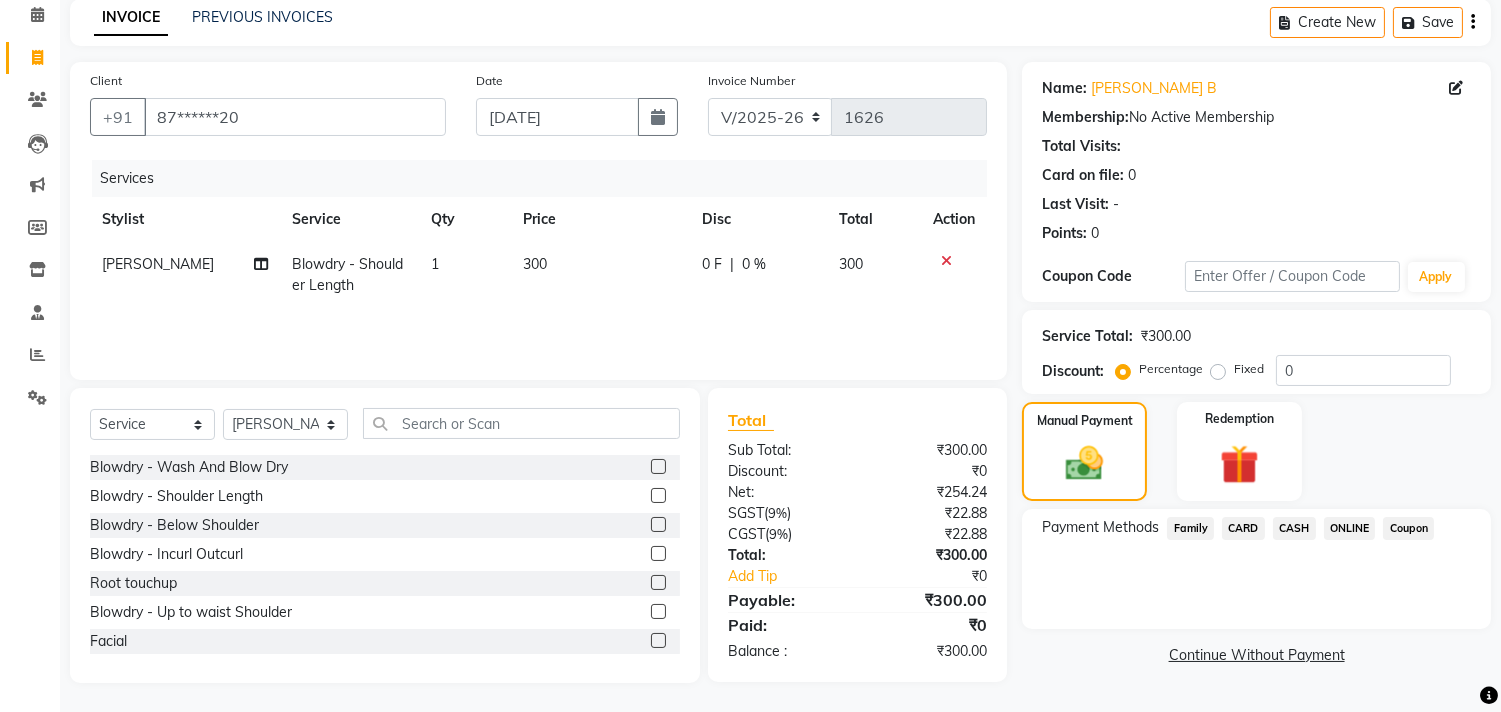click on "ONLINE" 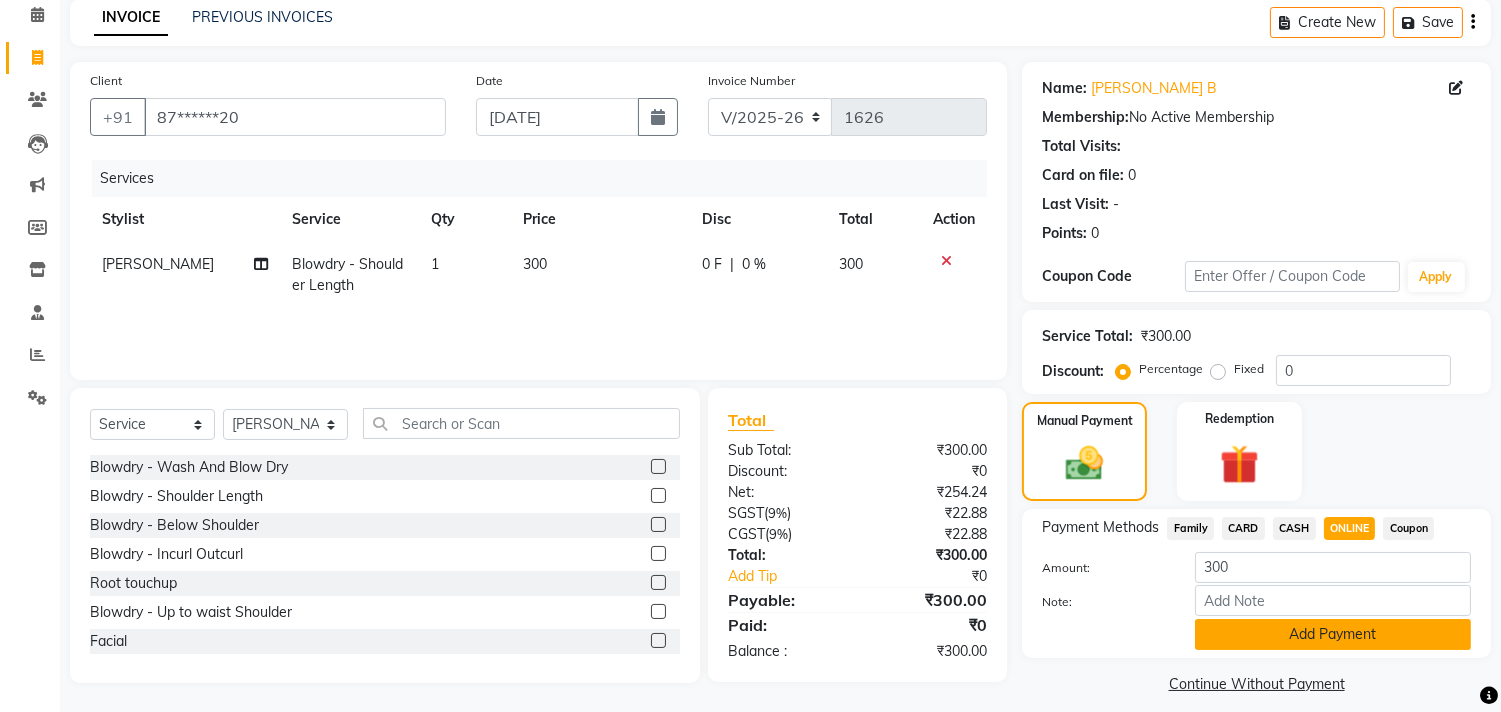 click on "Add Payment" 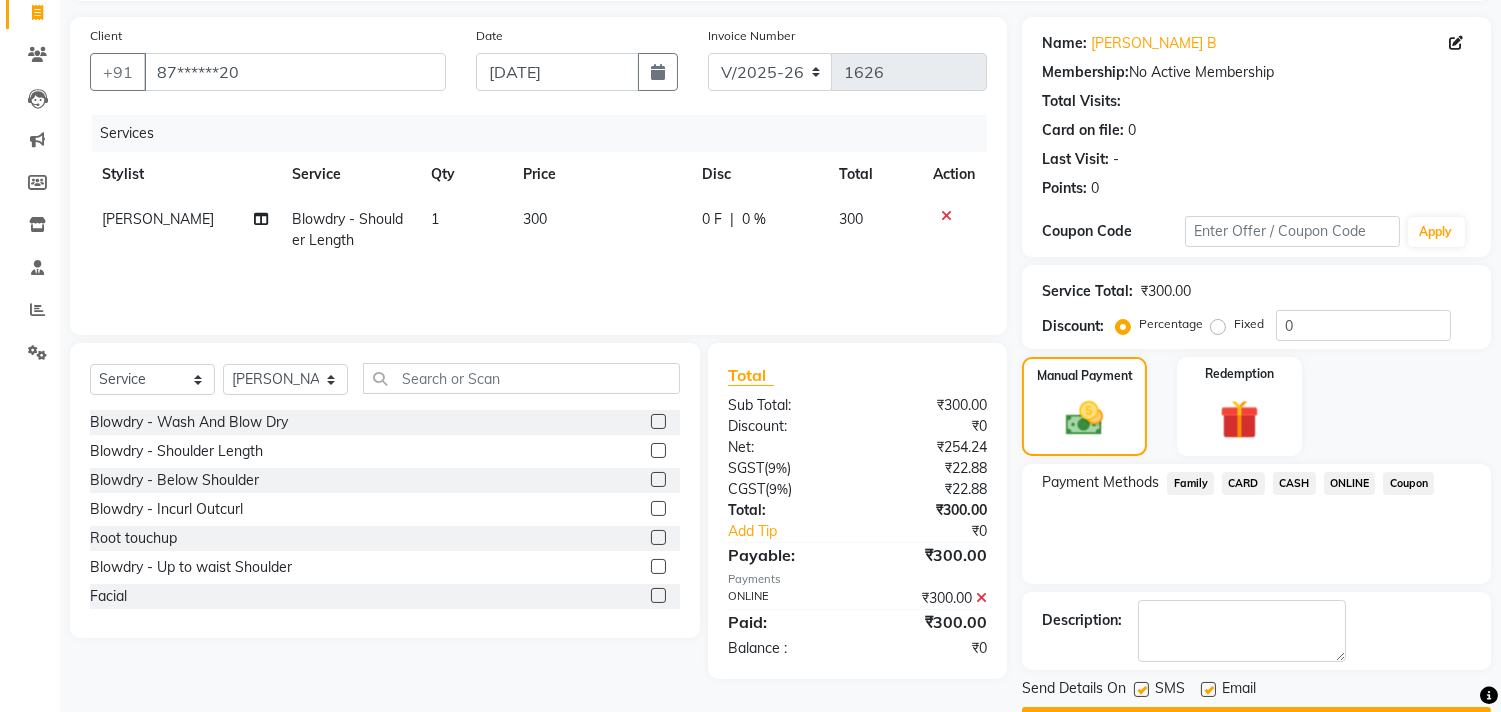 scroll, scrollTop: 187, scrollLeft: 0, axis: vertical 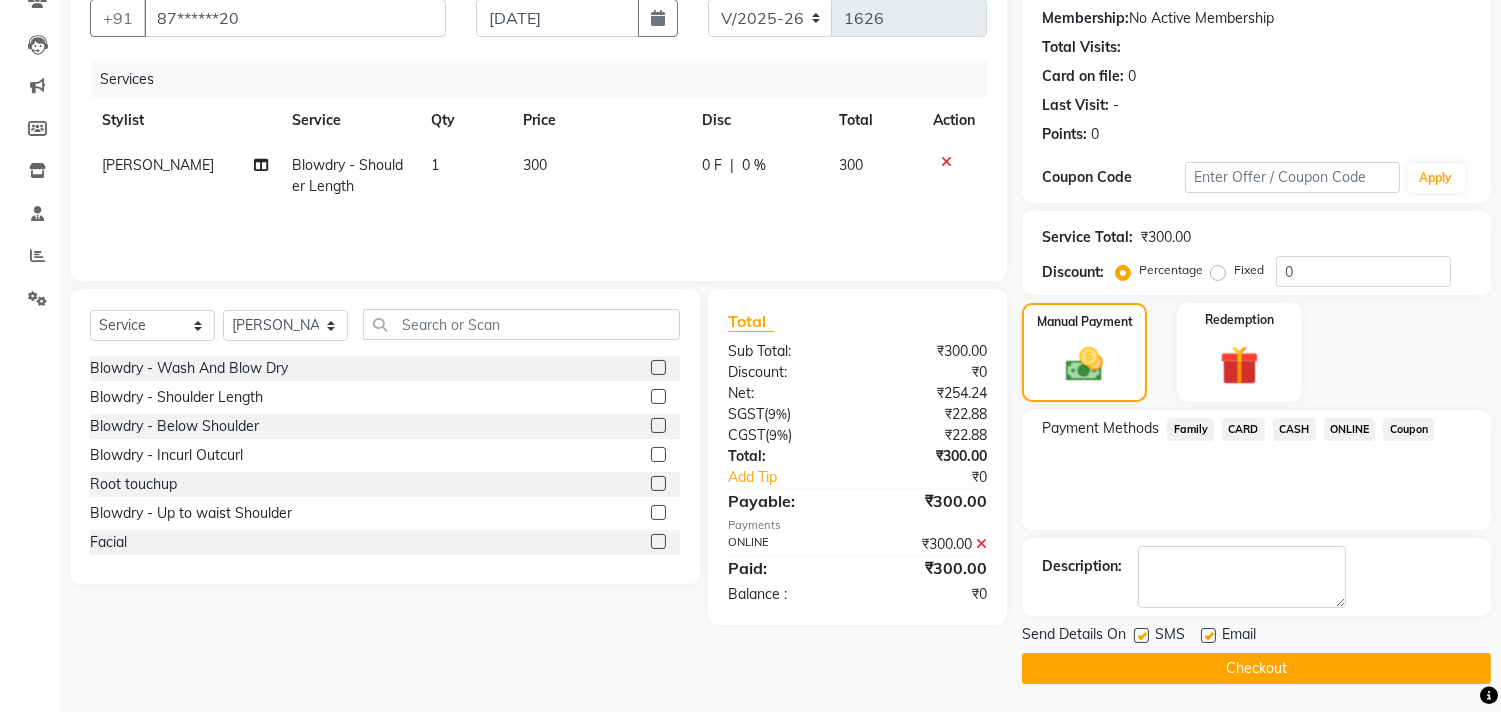 click on "Checkout" 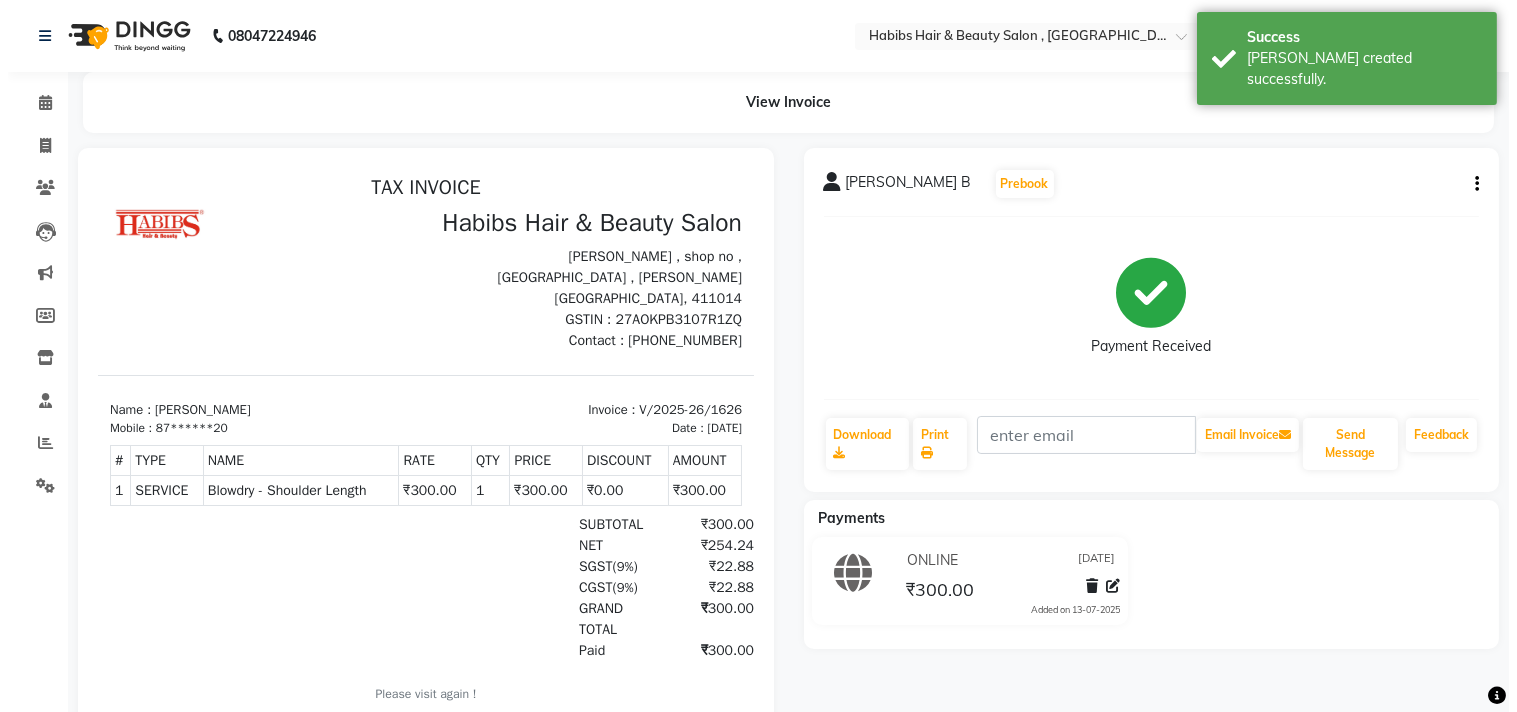 scroll, scrollTop: 0, scrollLeft: 0, axis: both 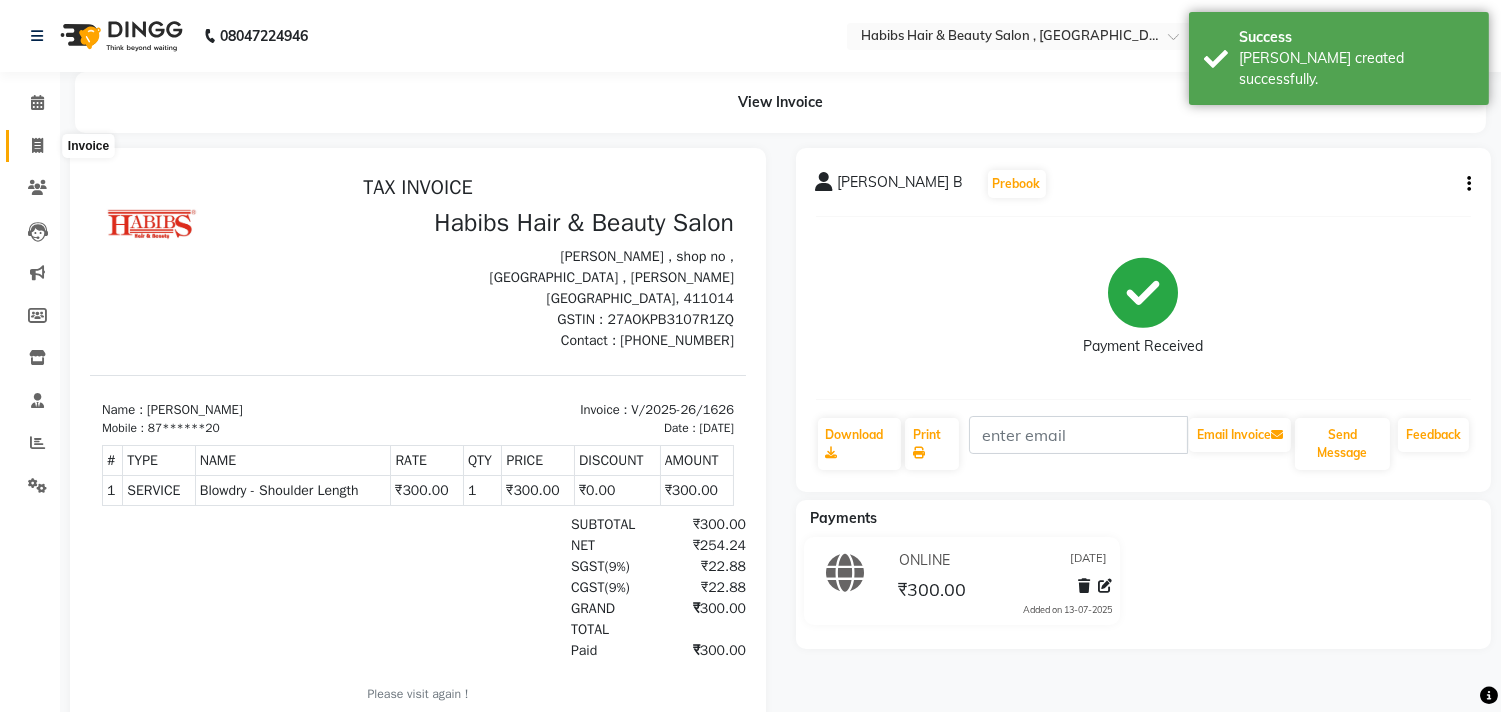 click 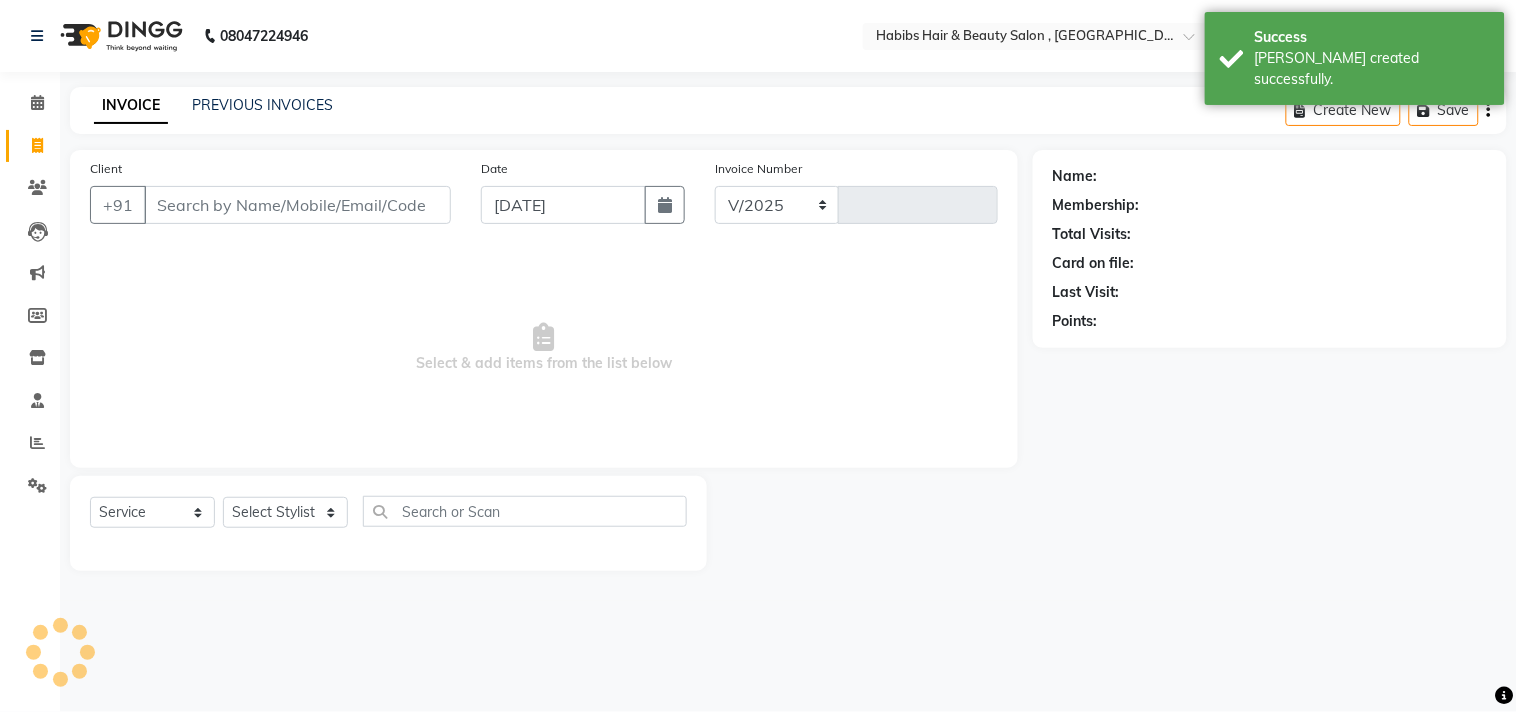 select on "4838" 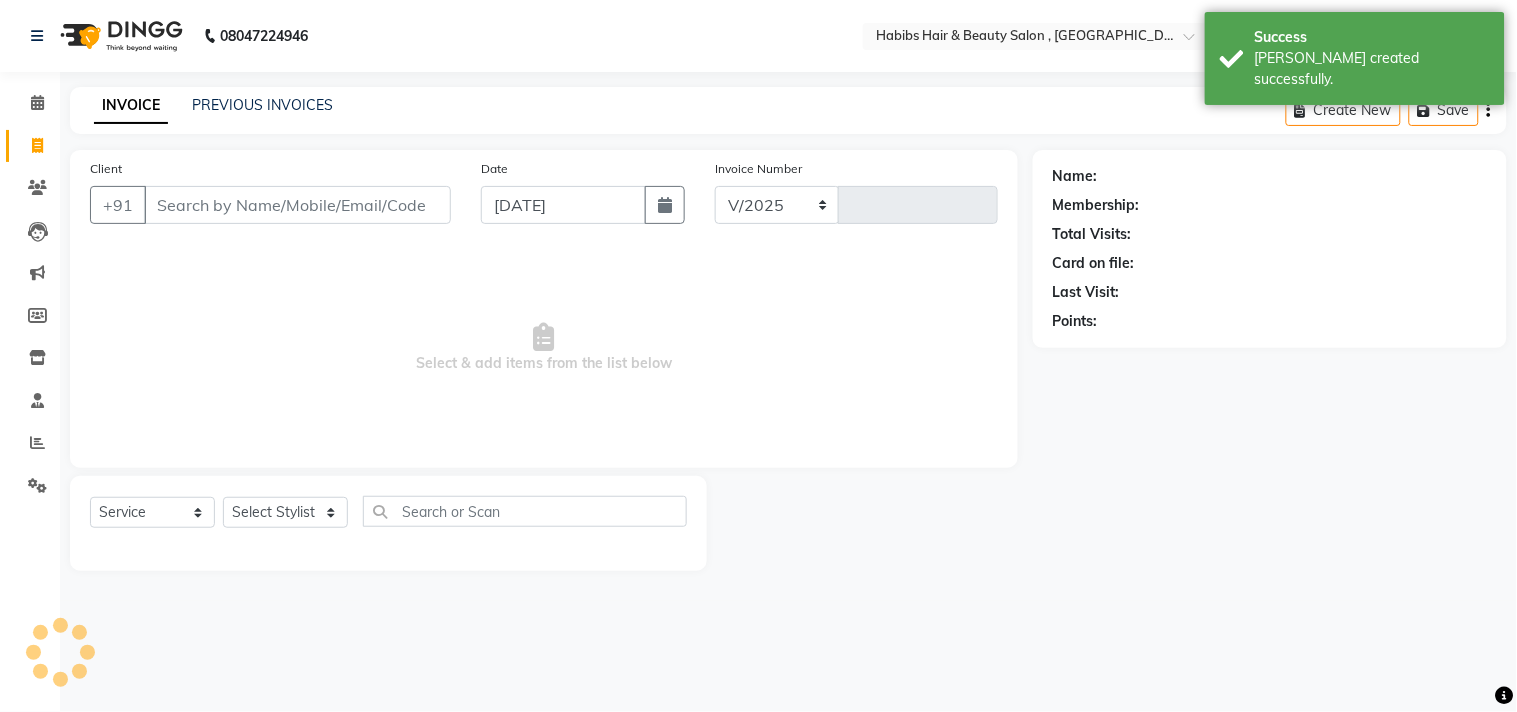 type on "1627" 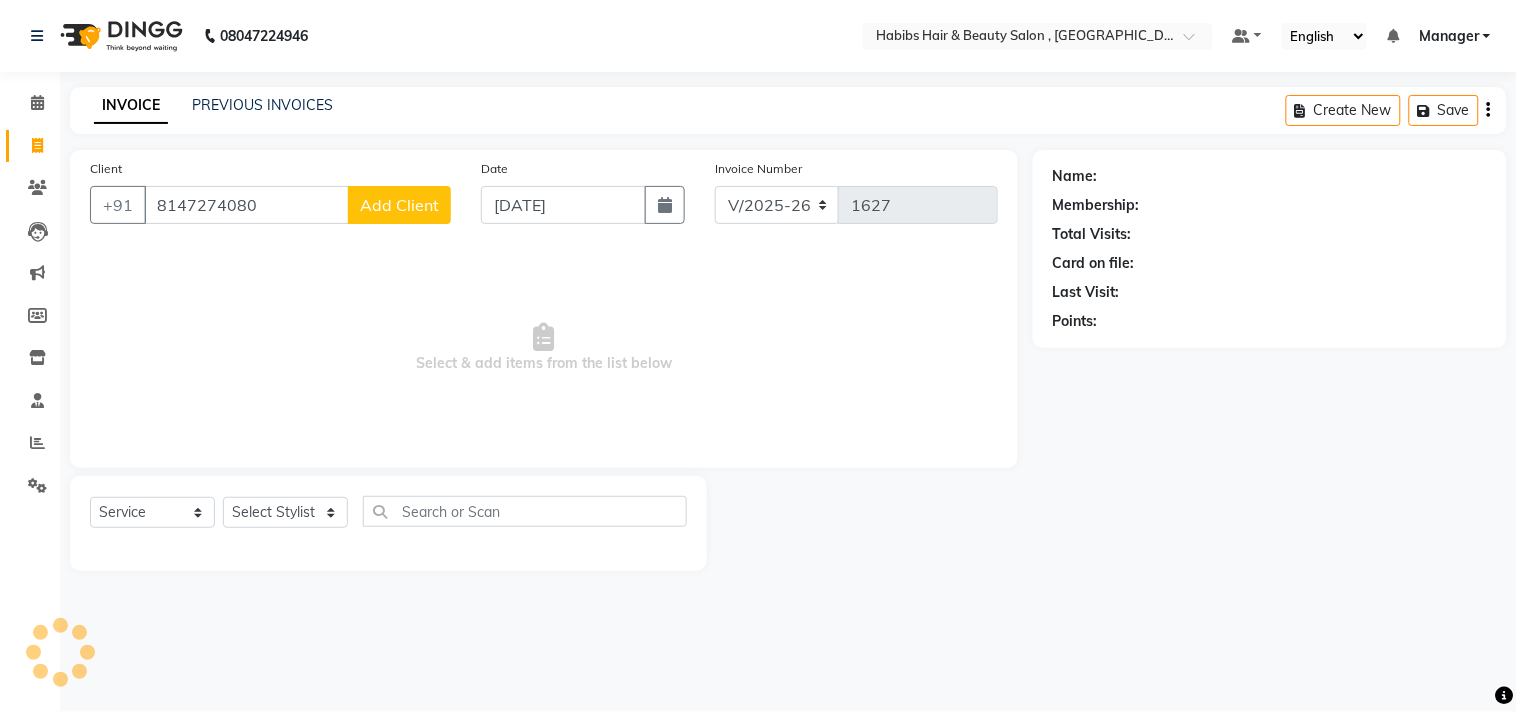 type on "8147274080" 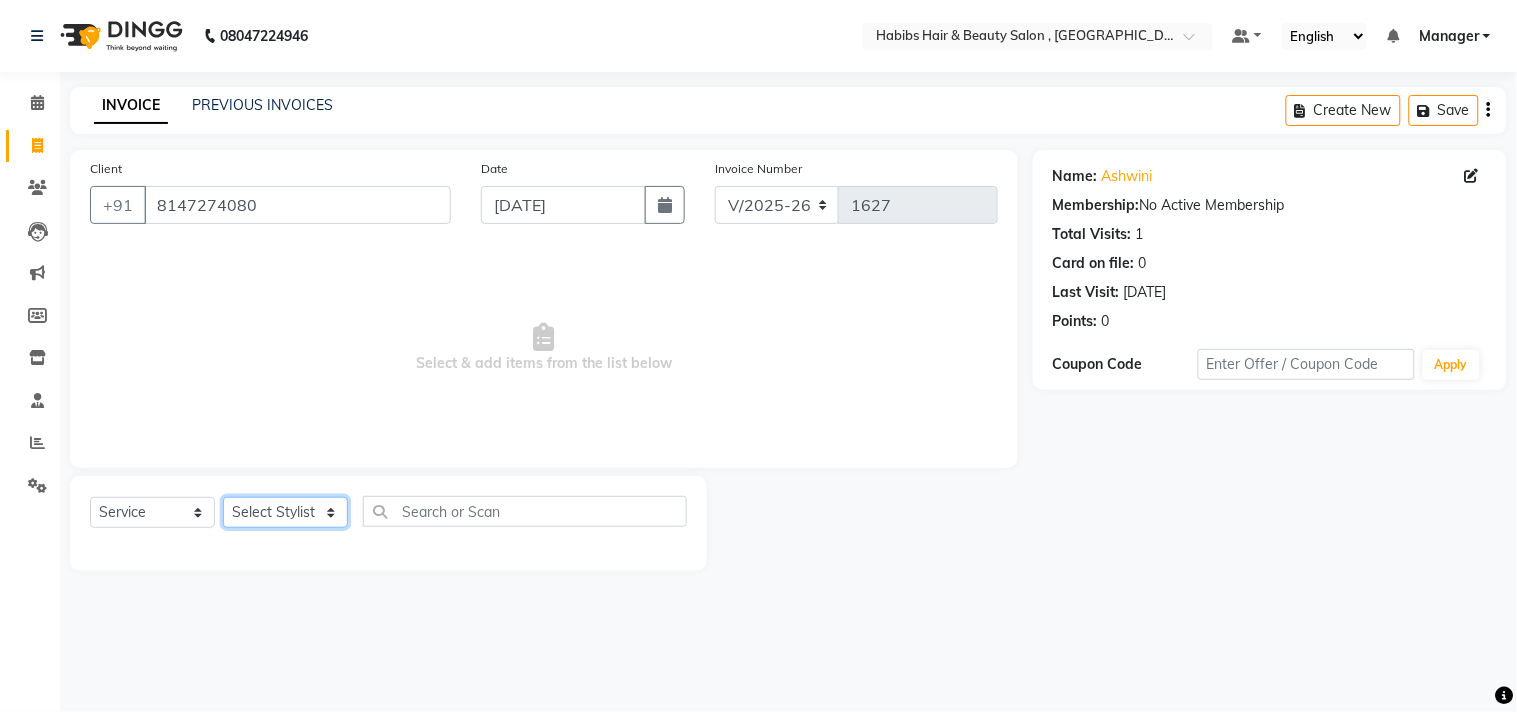 click on "Select Stylist" 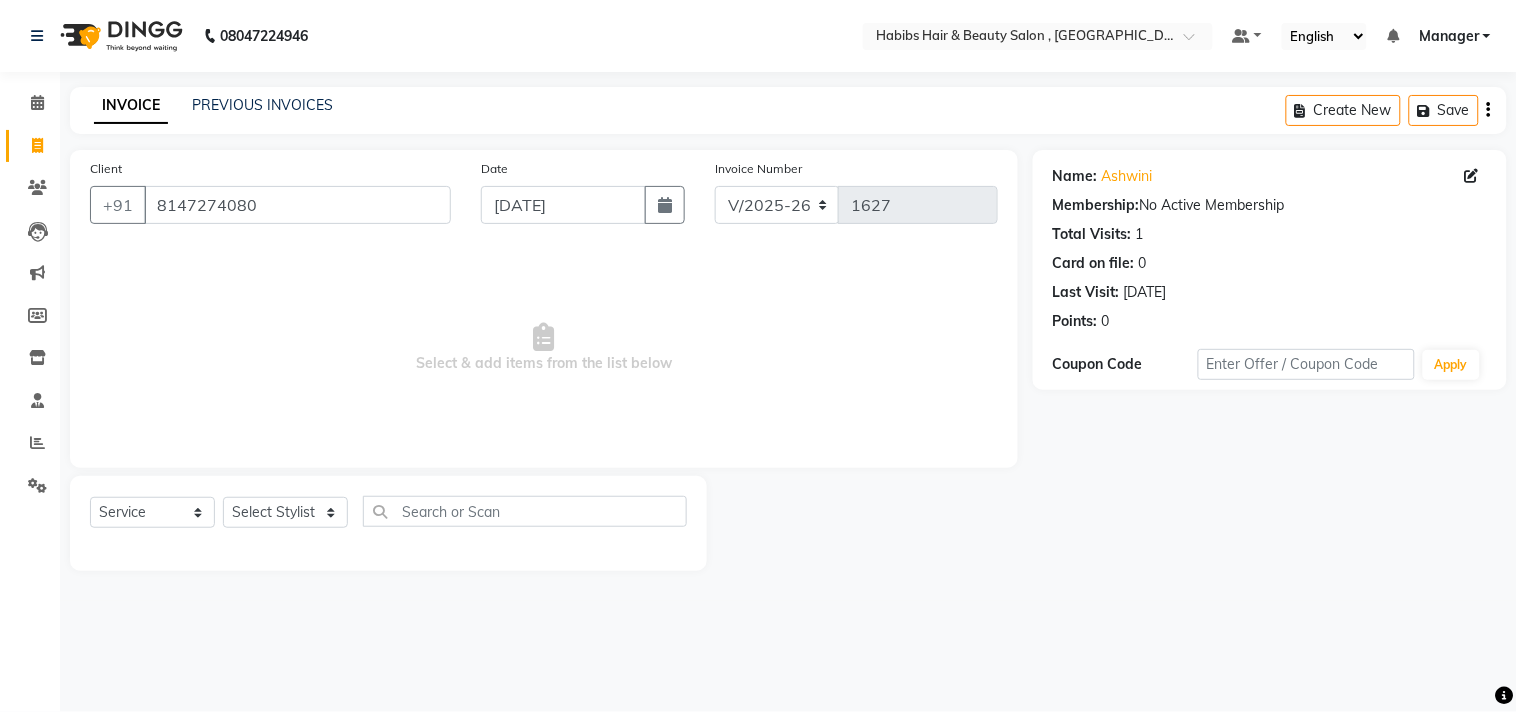 click on "Select & add items from the list below" at bounding box center (544, 348) 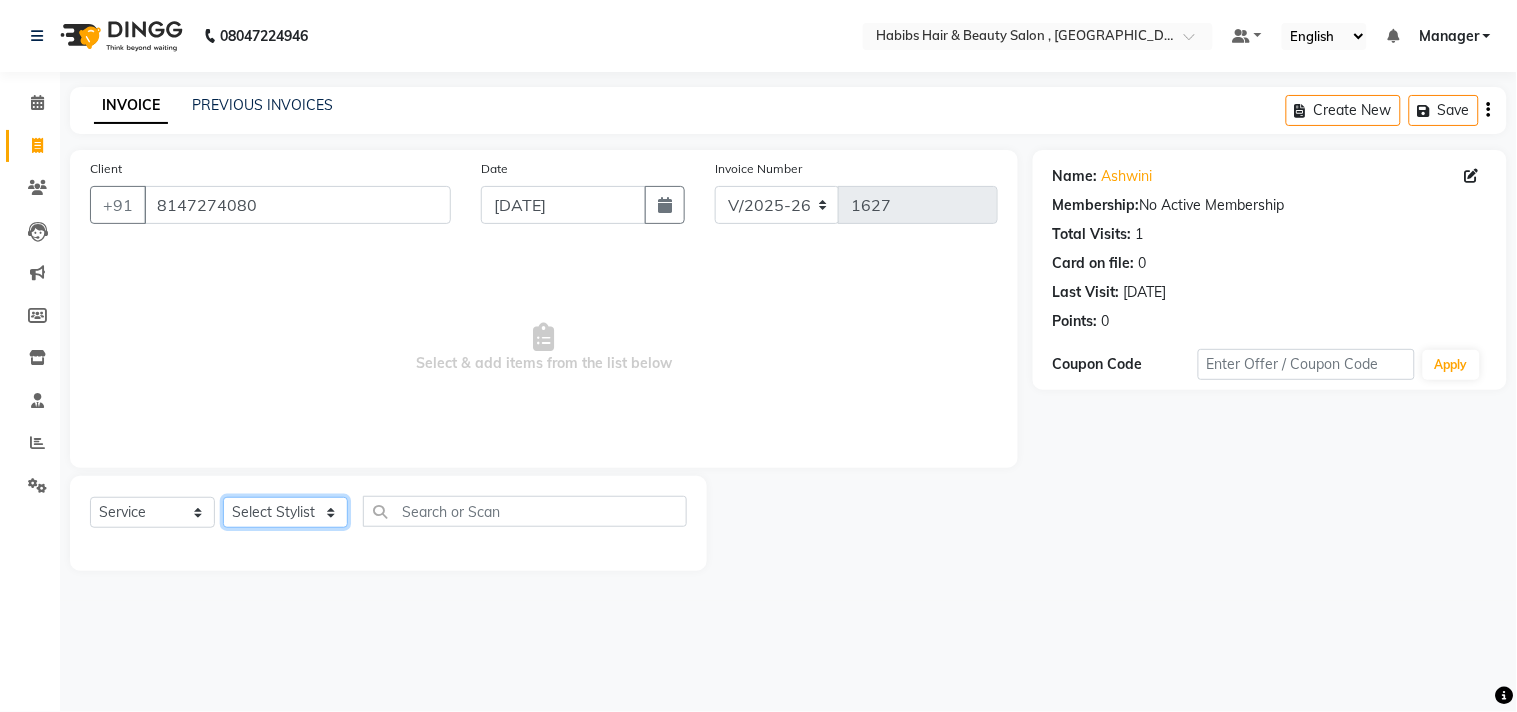 click on "Select Stylist" 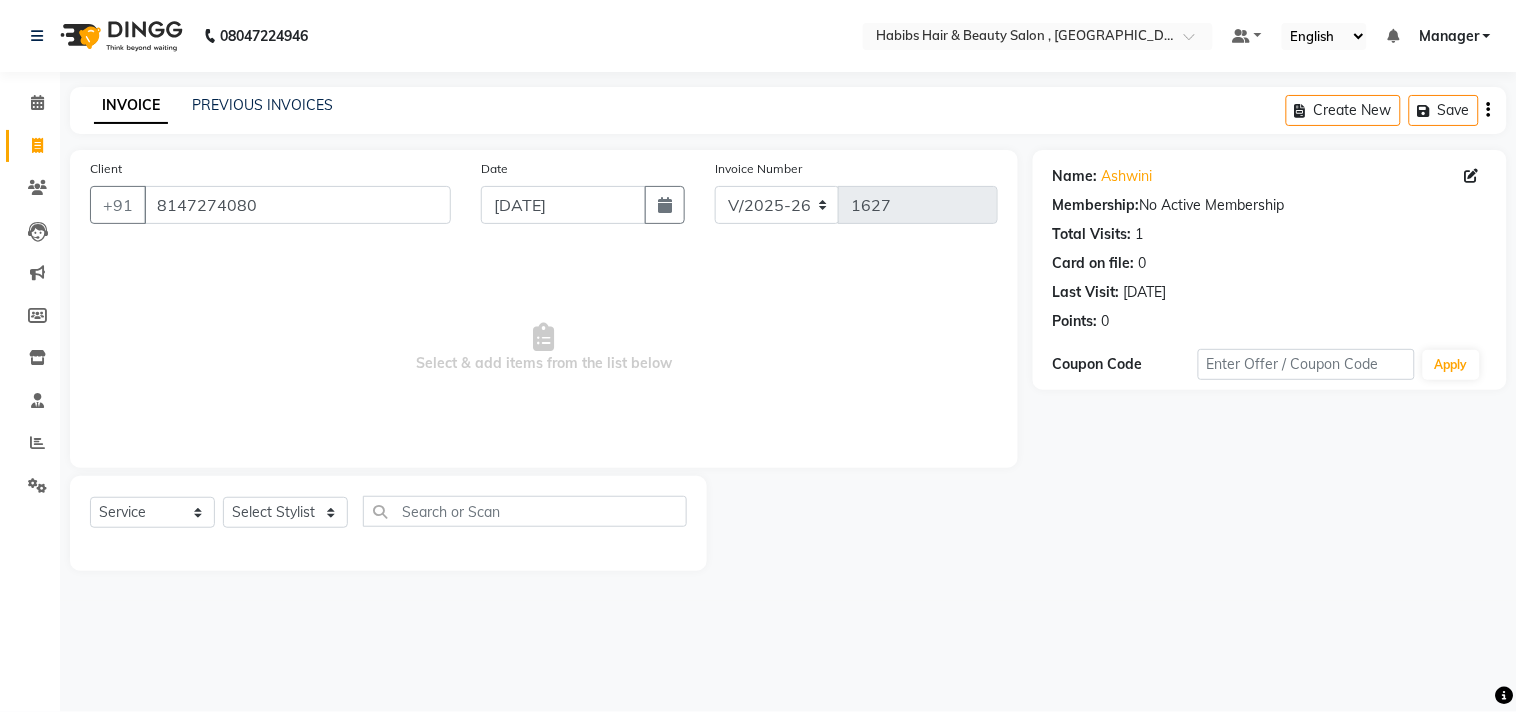 click on "Select & add items from the list below" at bounding box center (544, 348) 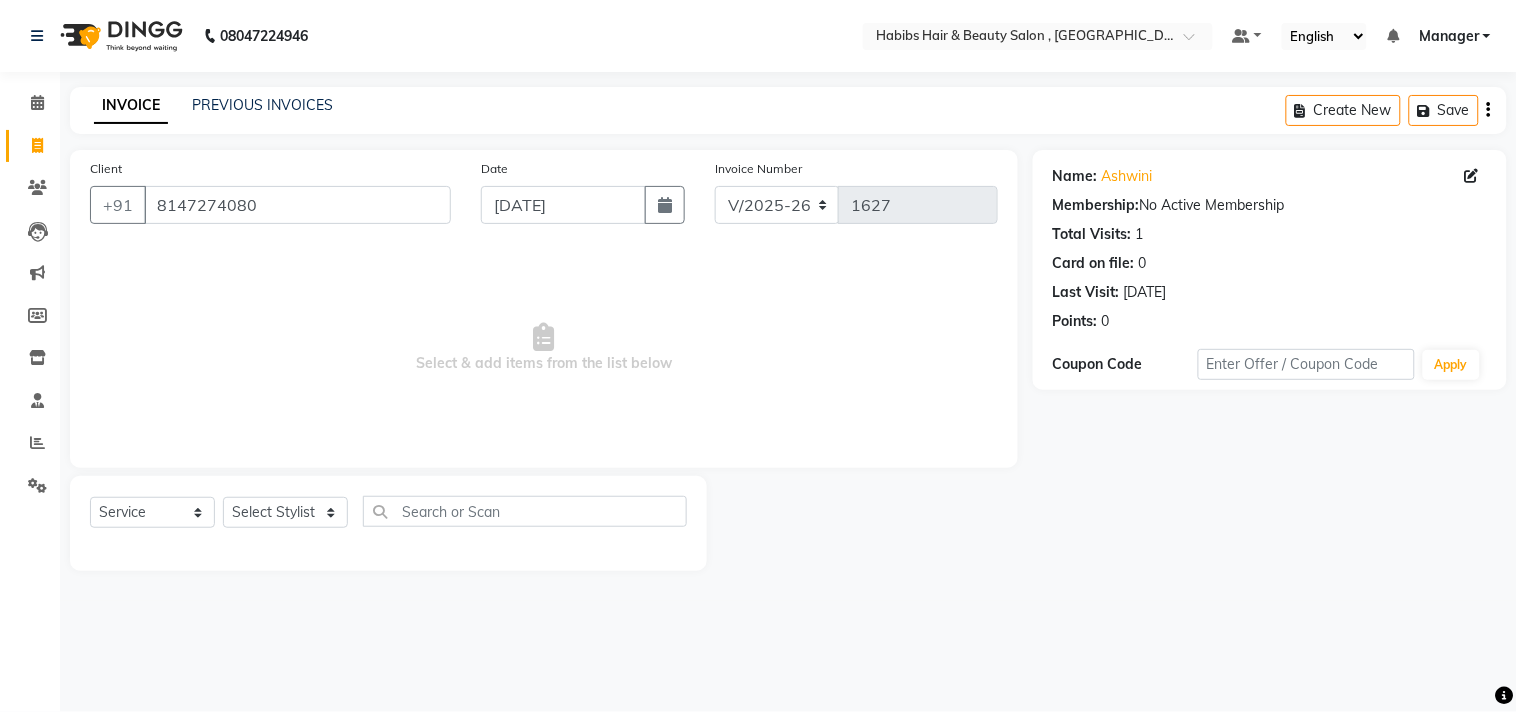 click on "Select  Service  Product  Membership  Package Voucher Prepaid Gift Card  Select Stylist" 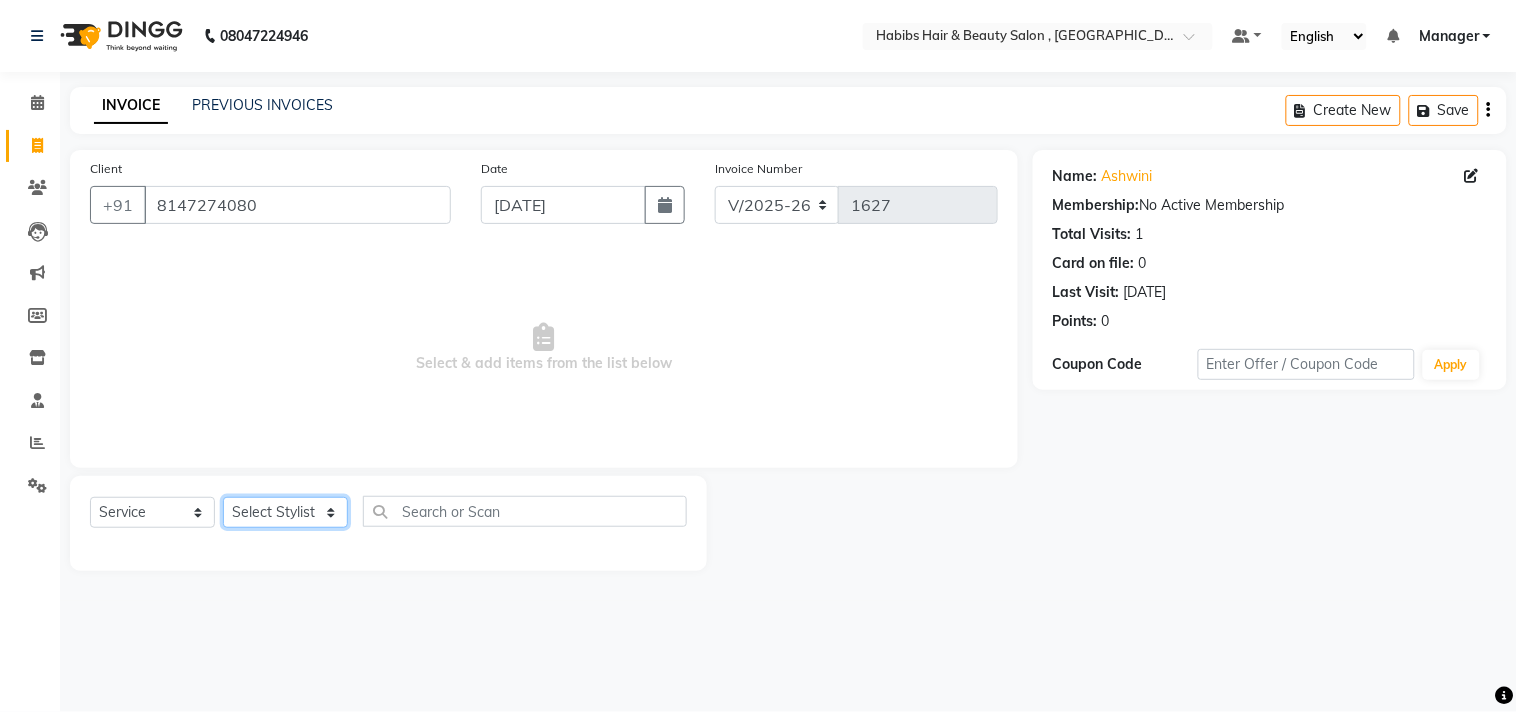 click on "Select Stylist" 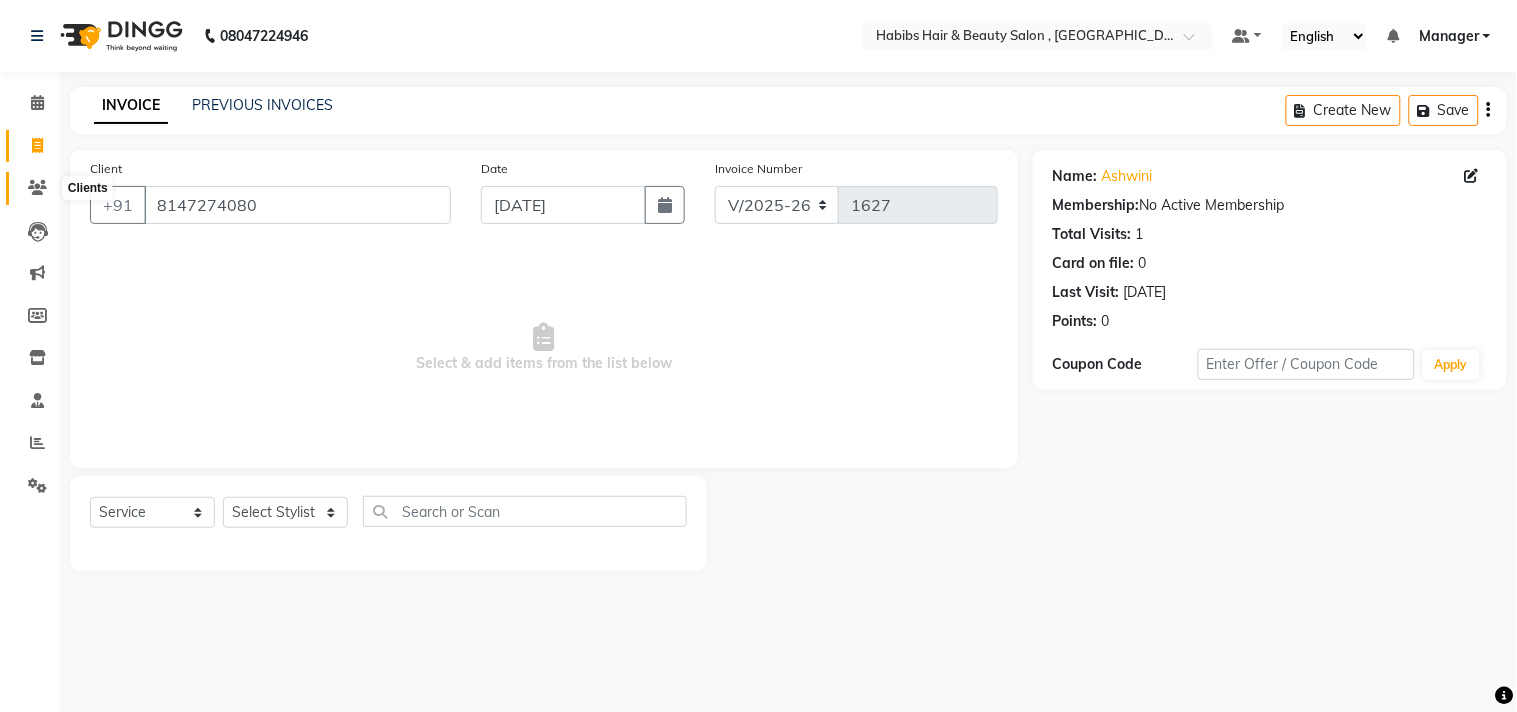 click 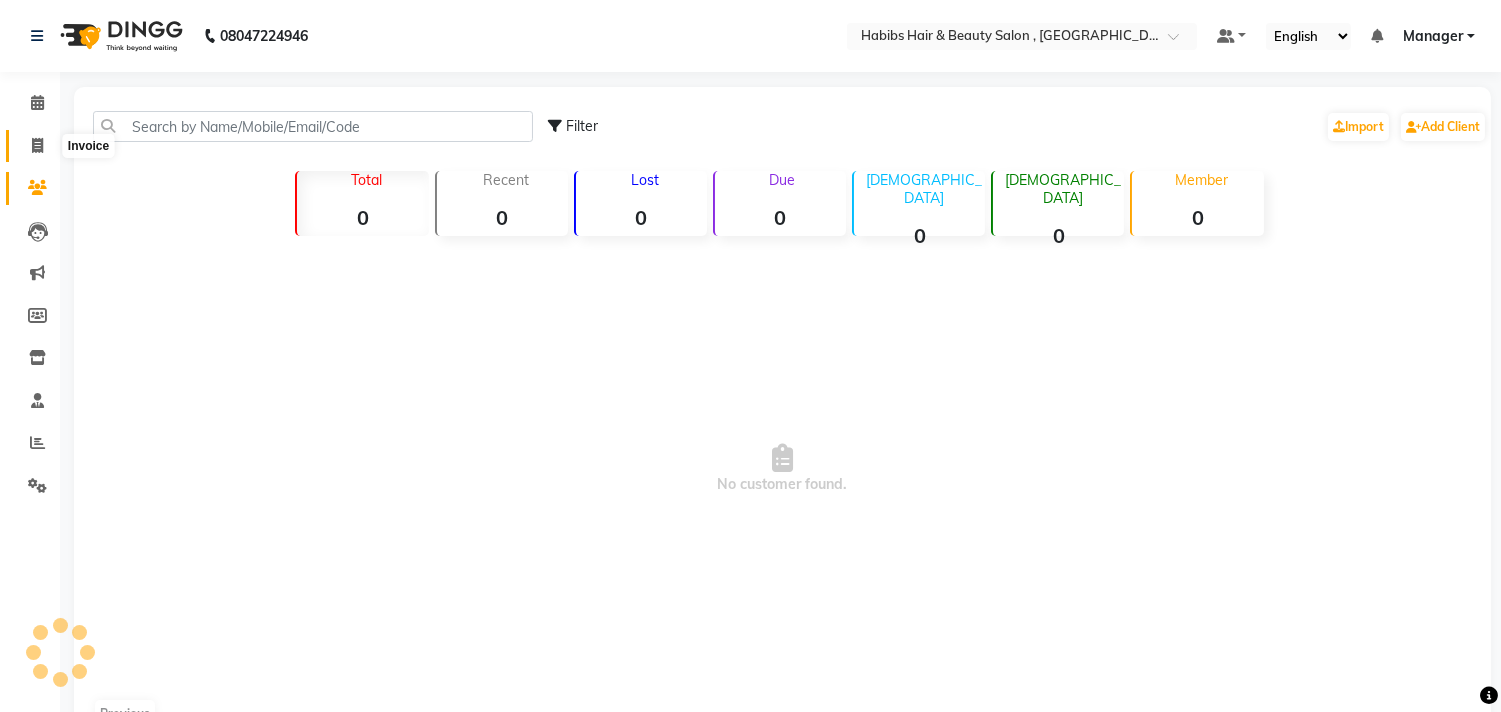 click 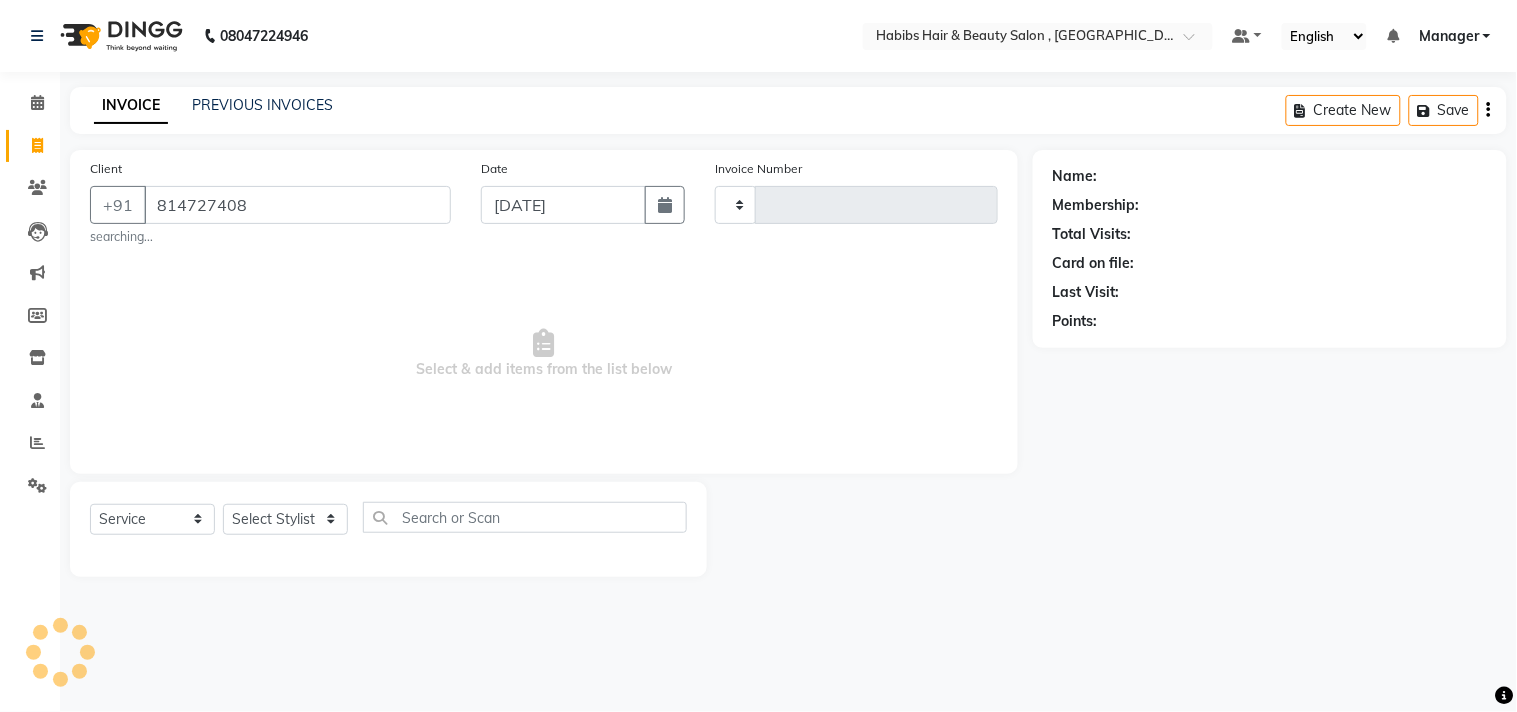 type on "8147274080" 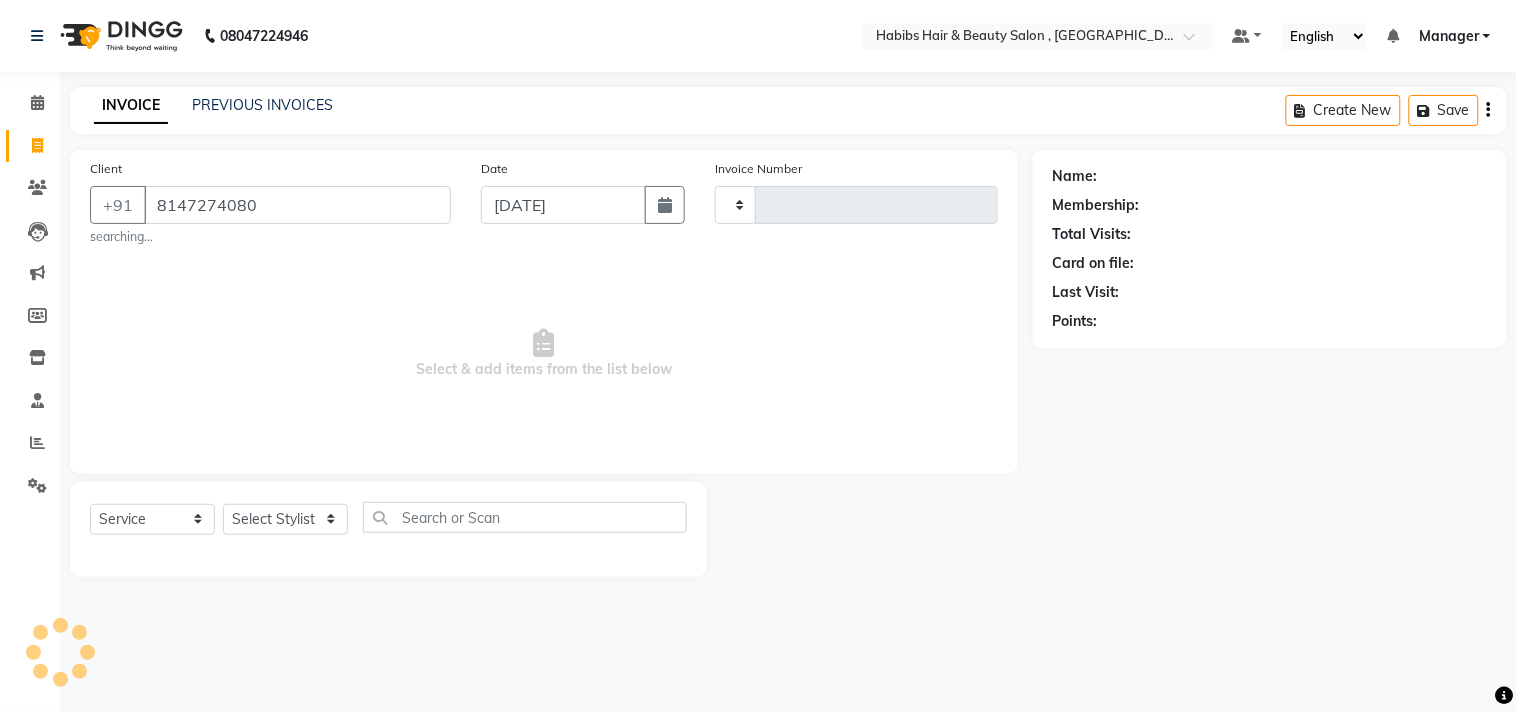 type on "1627" 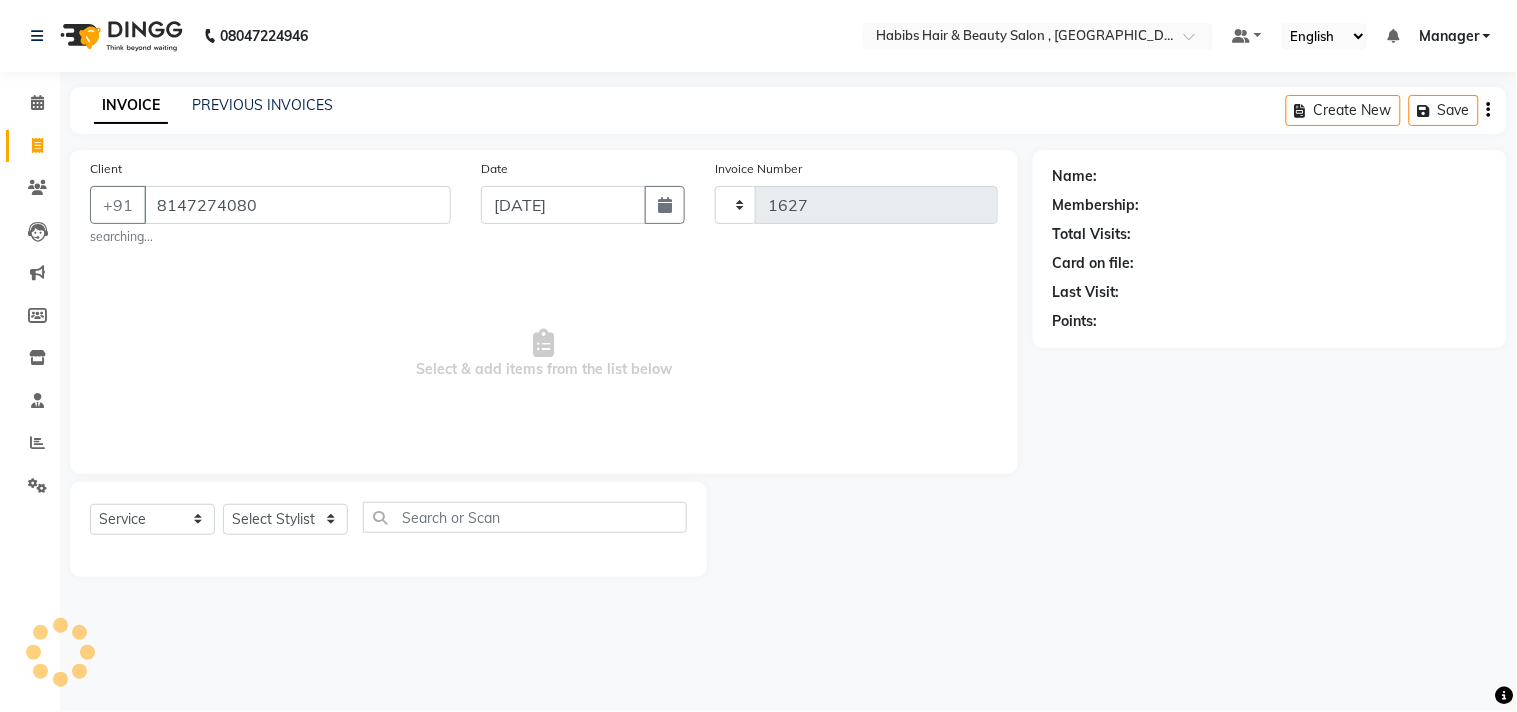 select on "4838" 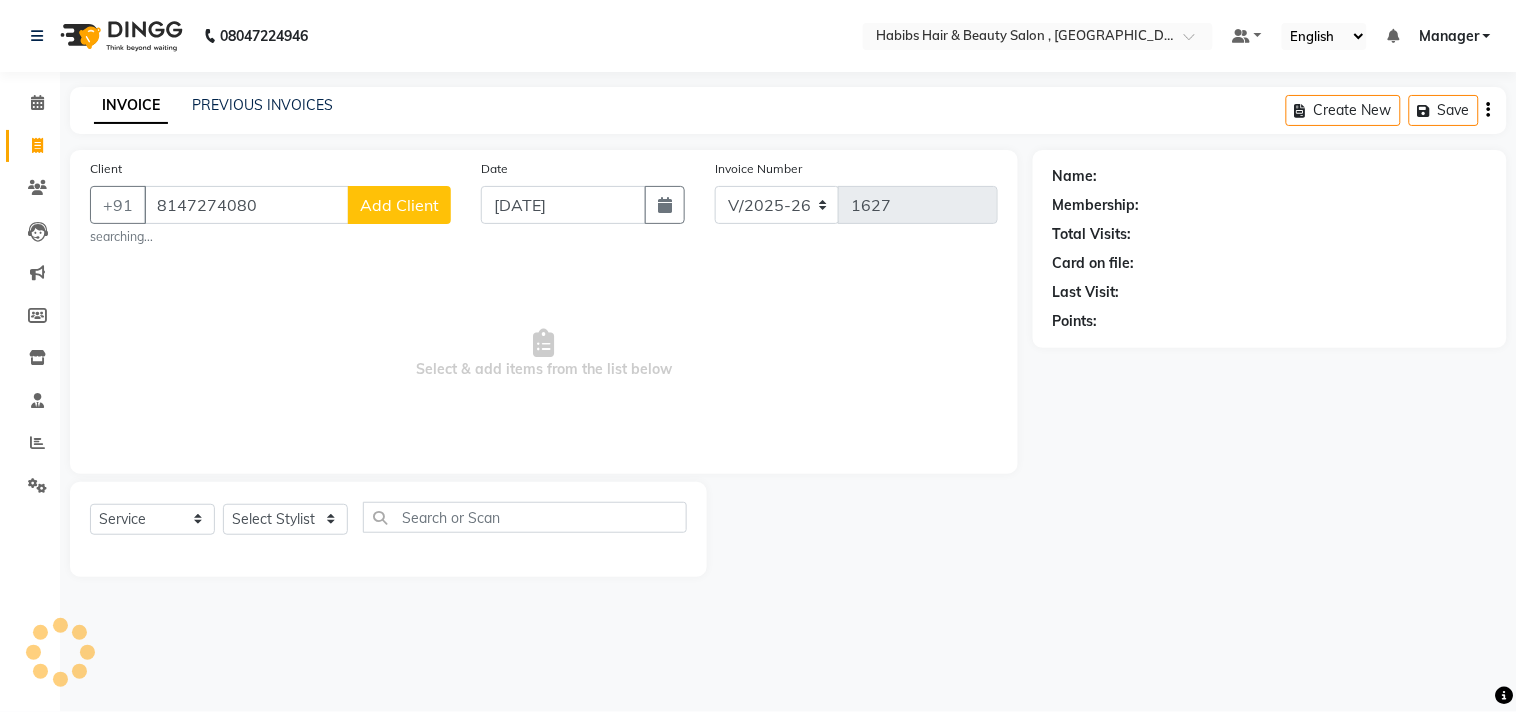 type on "8147274080" 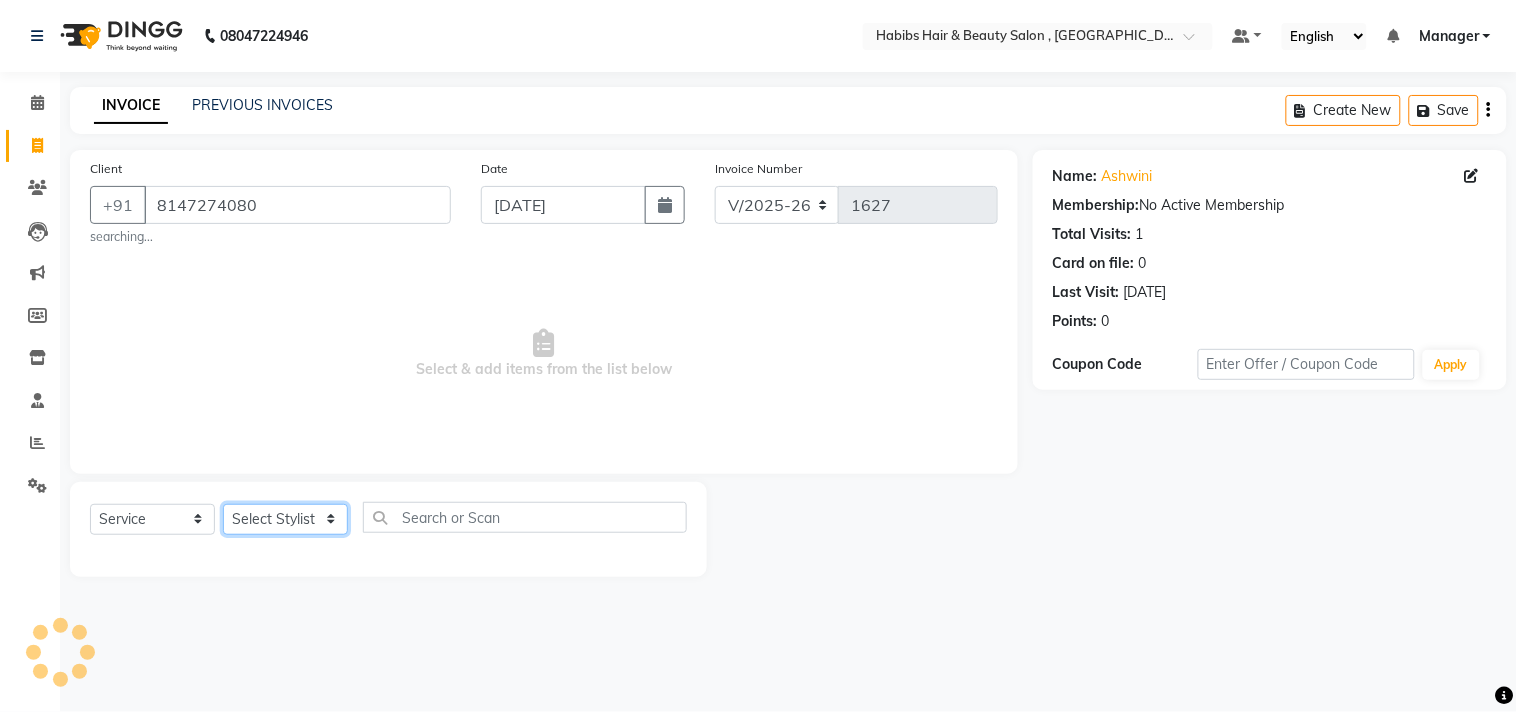 click on "Select Stylist" 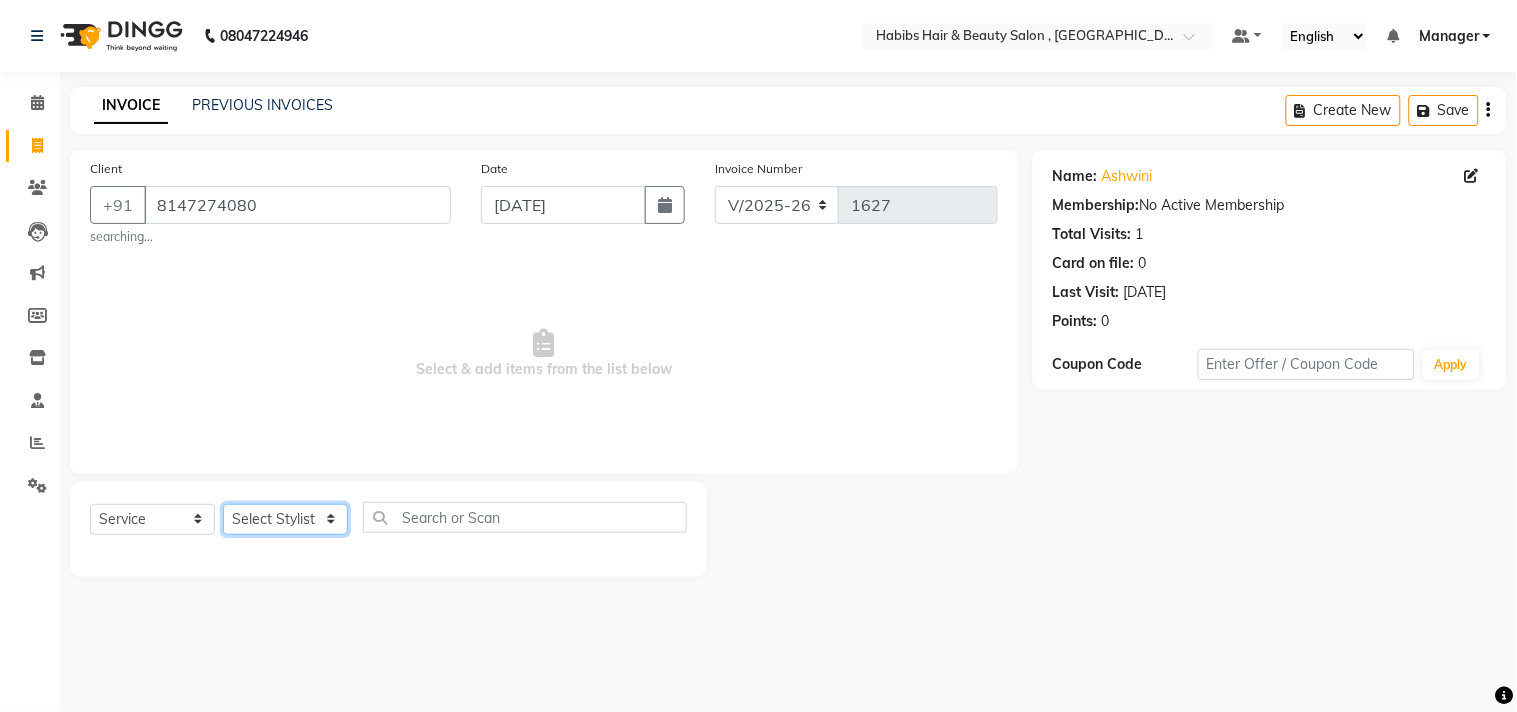 click on "Select Stylist" 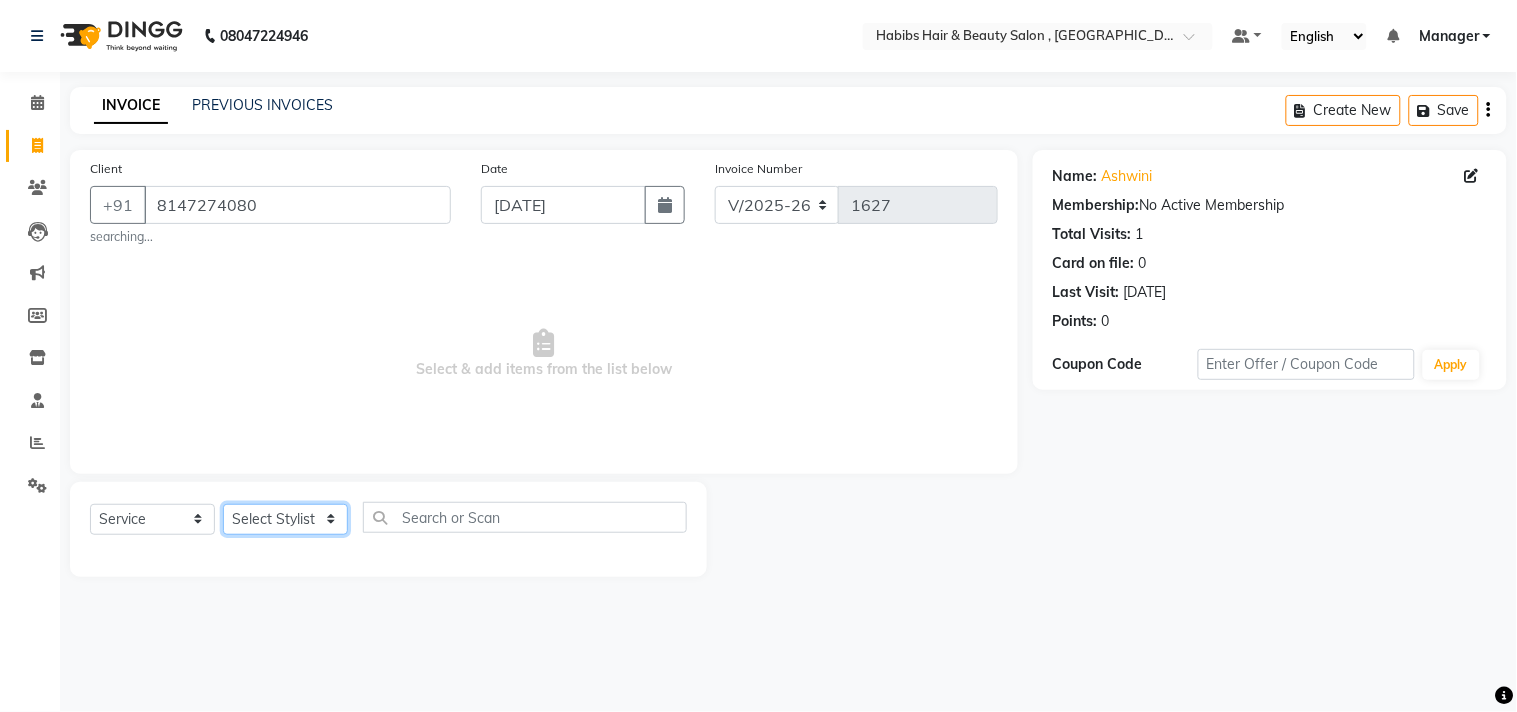 select on "68759" 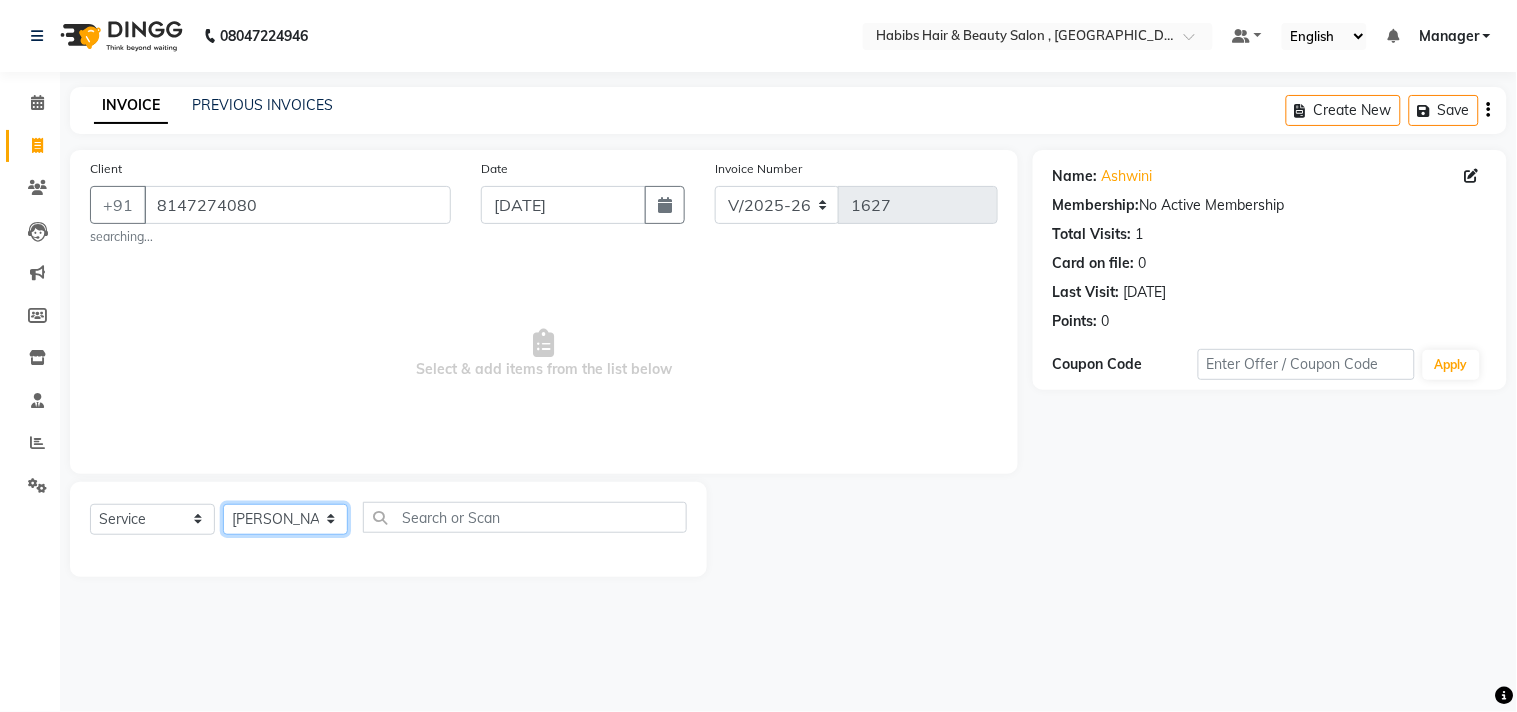 click on "Select Stylist [PERSON_NAME] Manager M M [PERSON_NAME] [PERSON_NAME] Sameer [PERSON_NAME] [PERSON_NAME] [PERSON_NAME]" 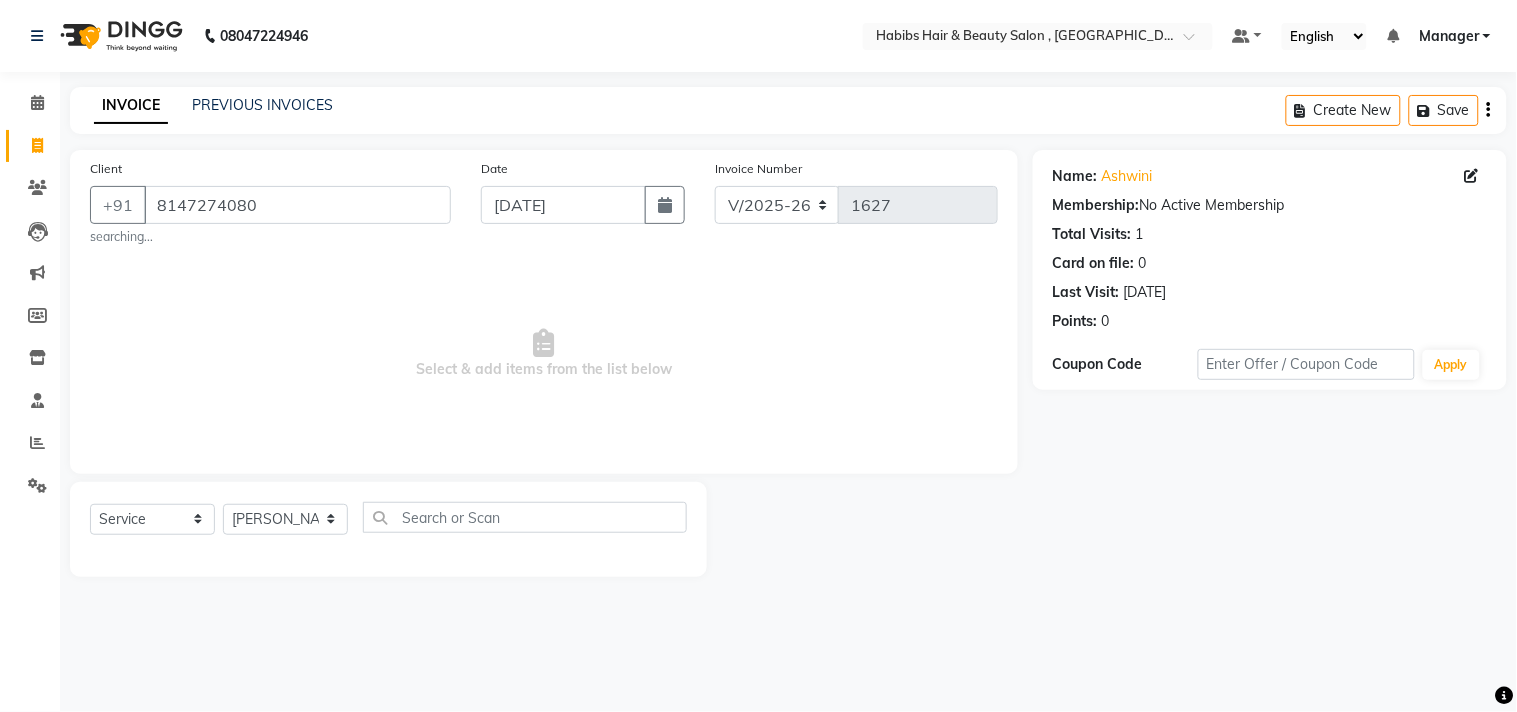 click on "Select & add items from the list below" at bounding box center (544, 354) 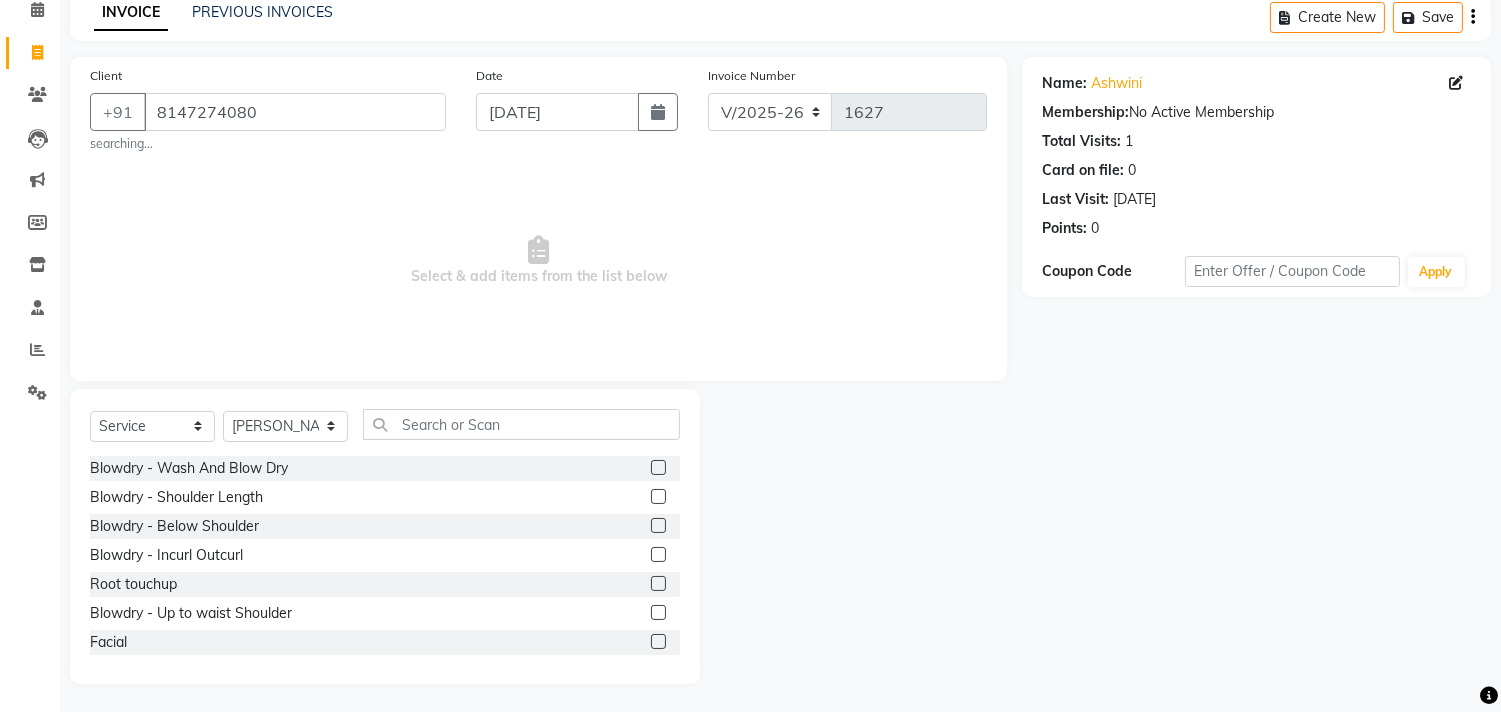 scroll, scrollTop: 95, scrollLeft: 0, axis: vertical 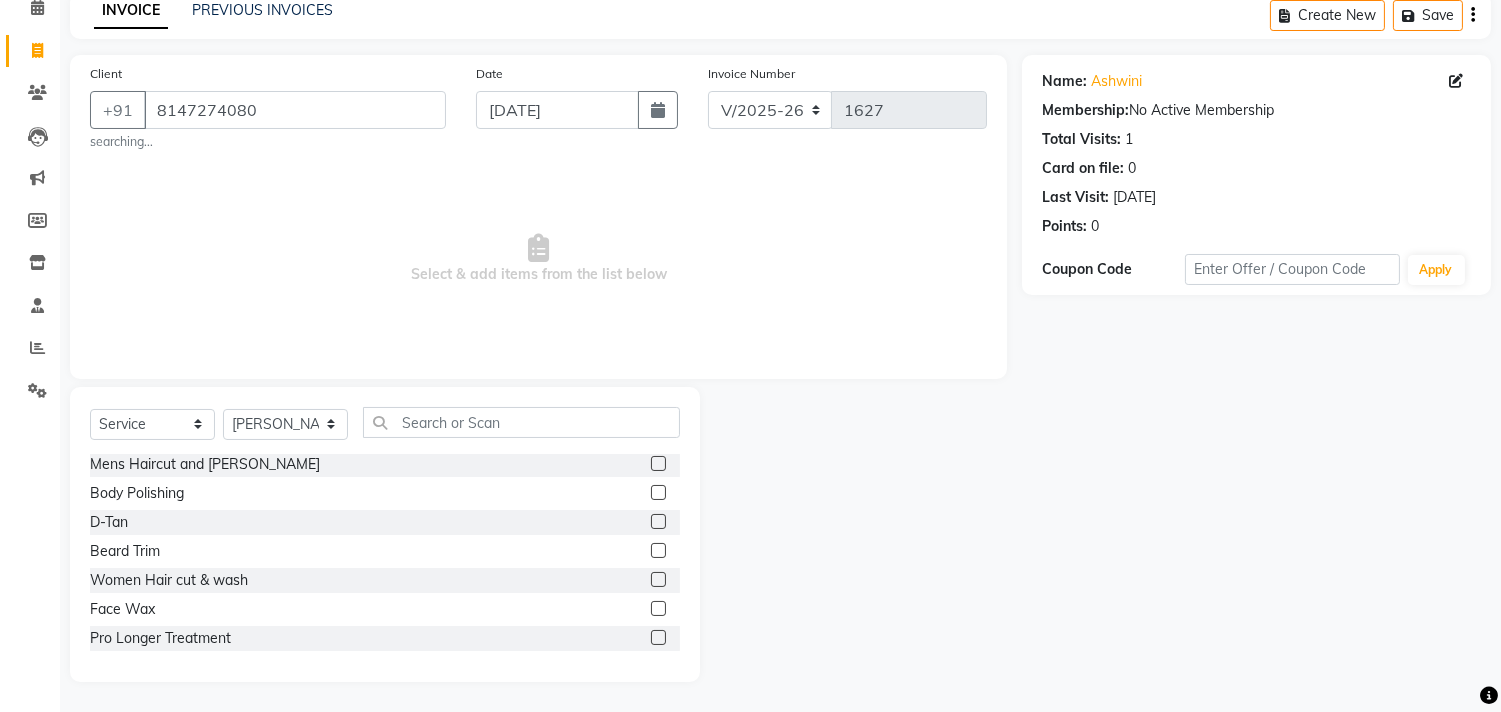 click 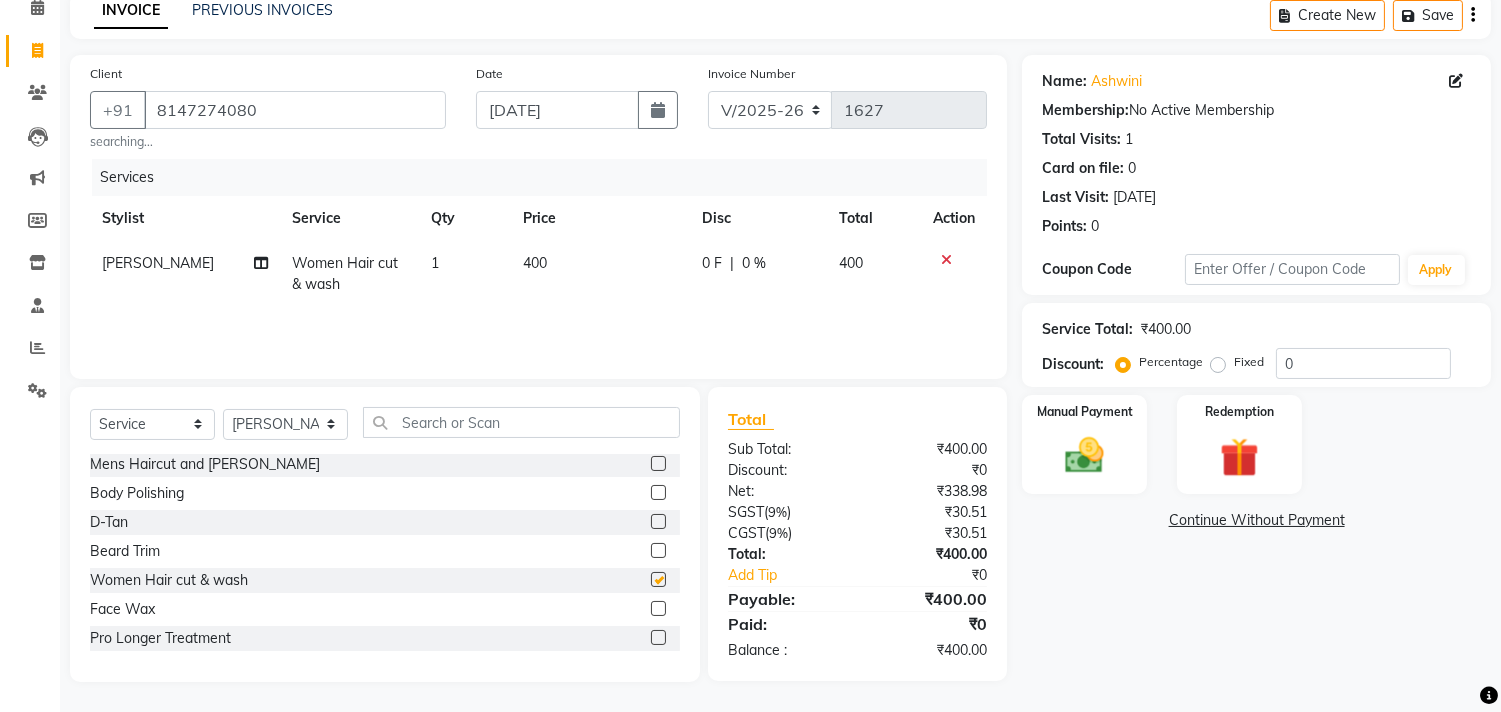 checkbox on "false" 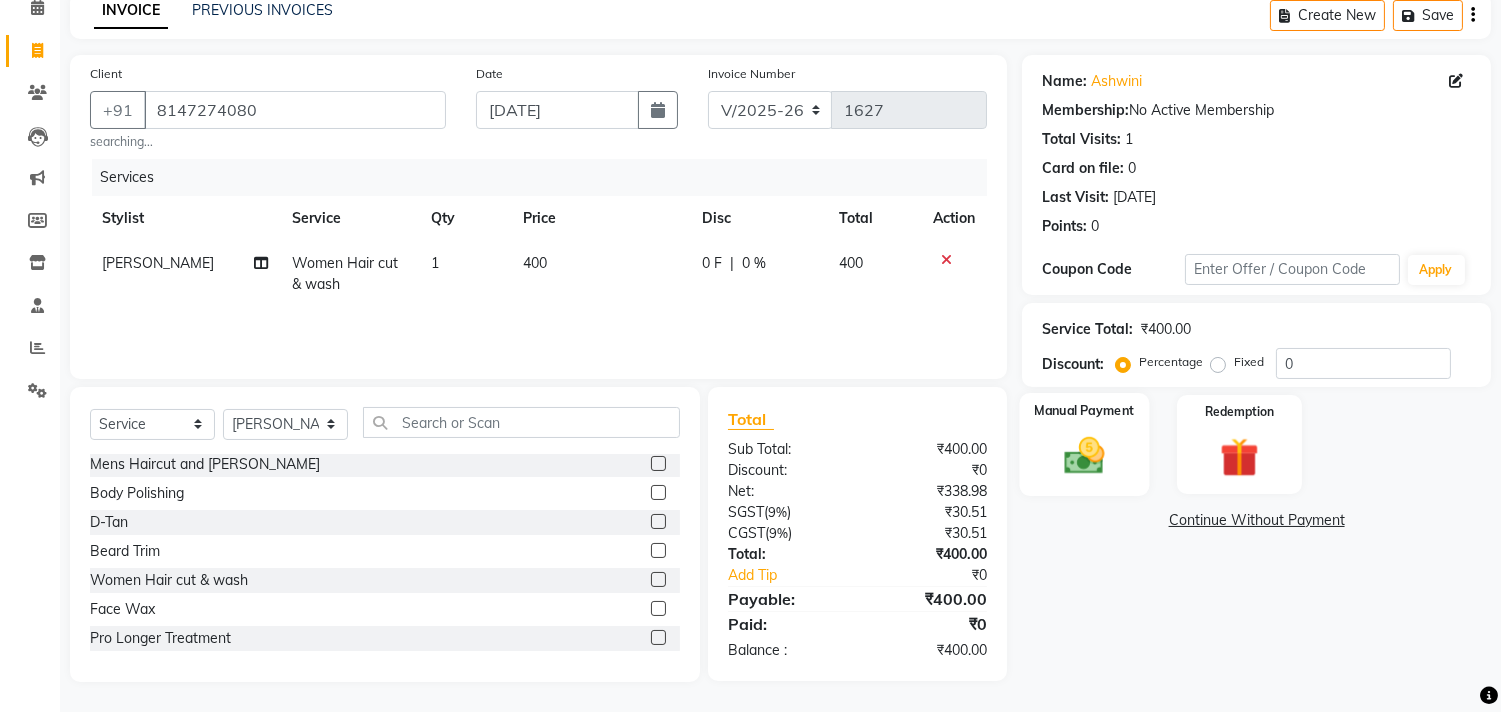 click 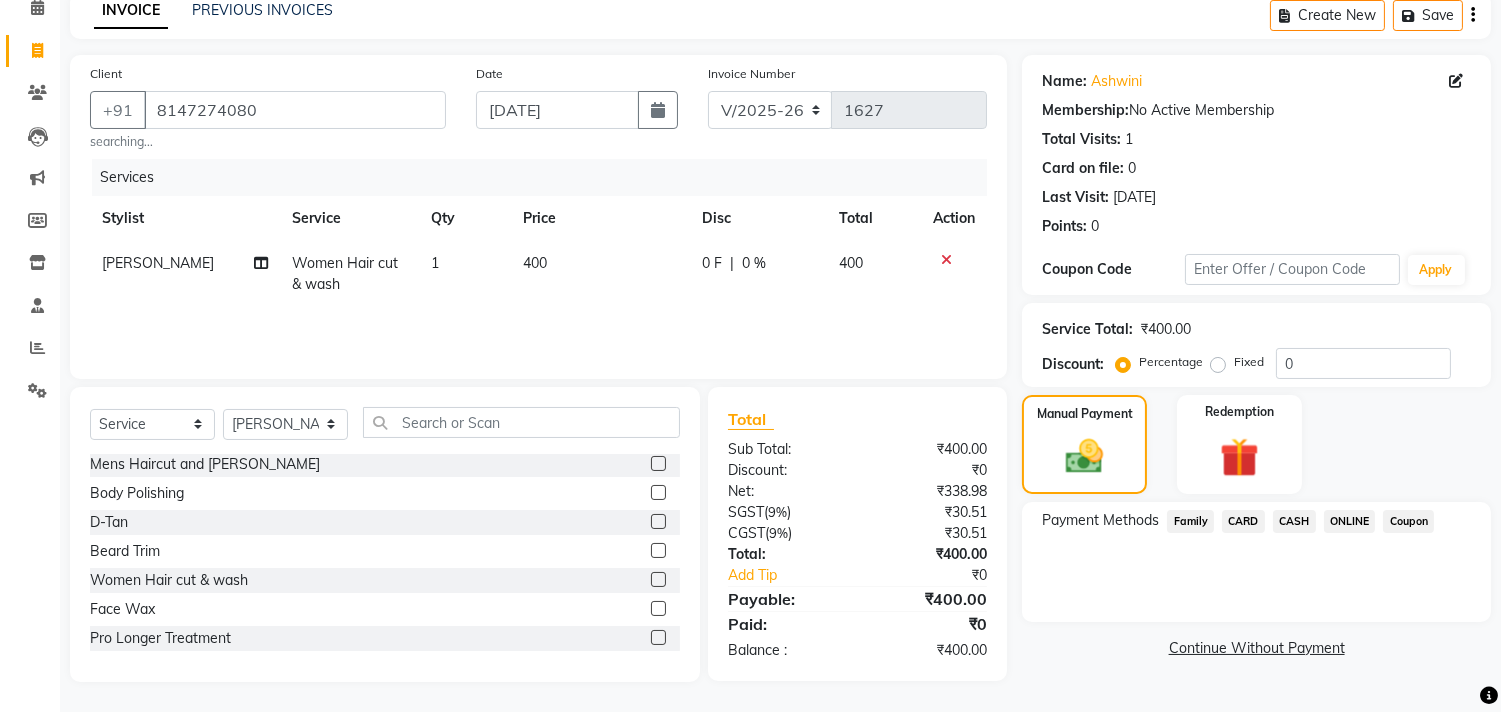 click on "ONLINE" 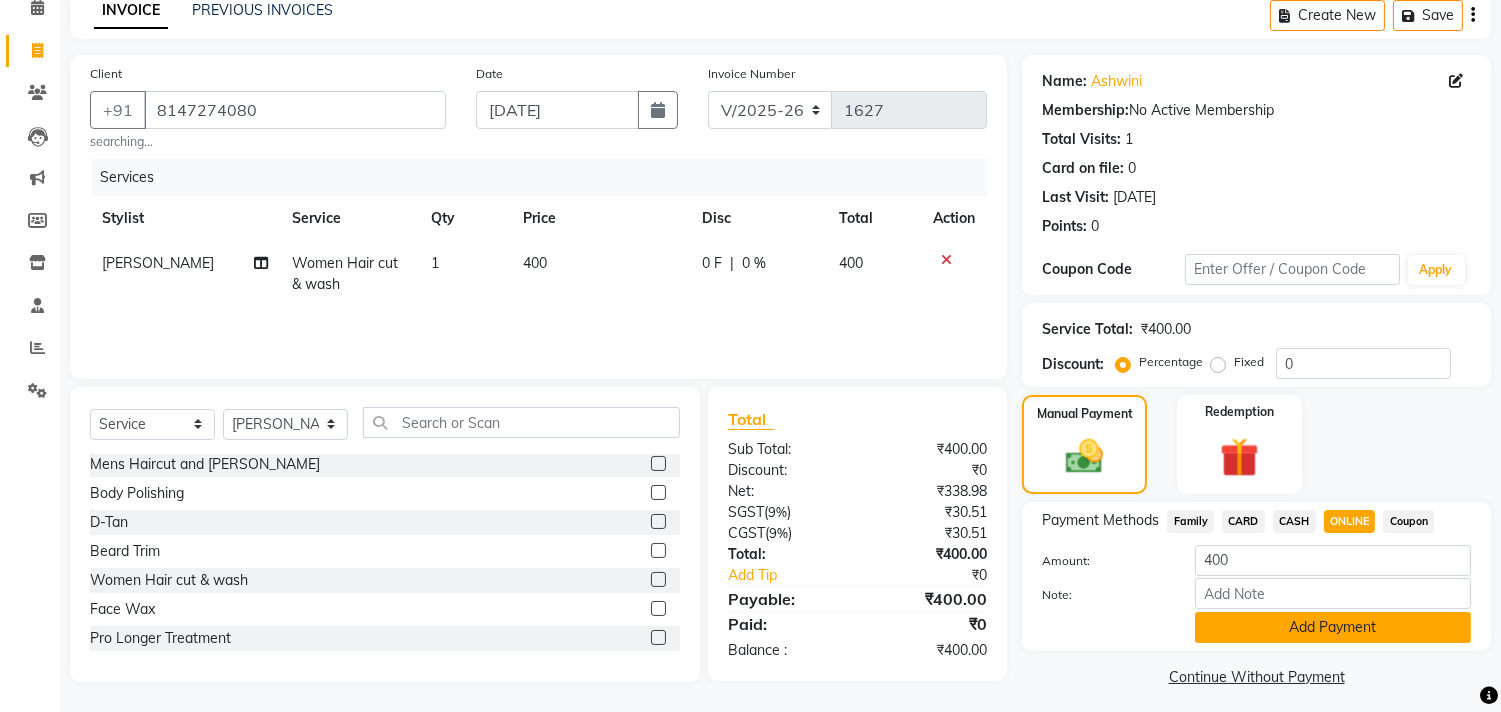 click on "Add Payment" 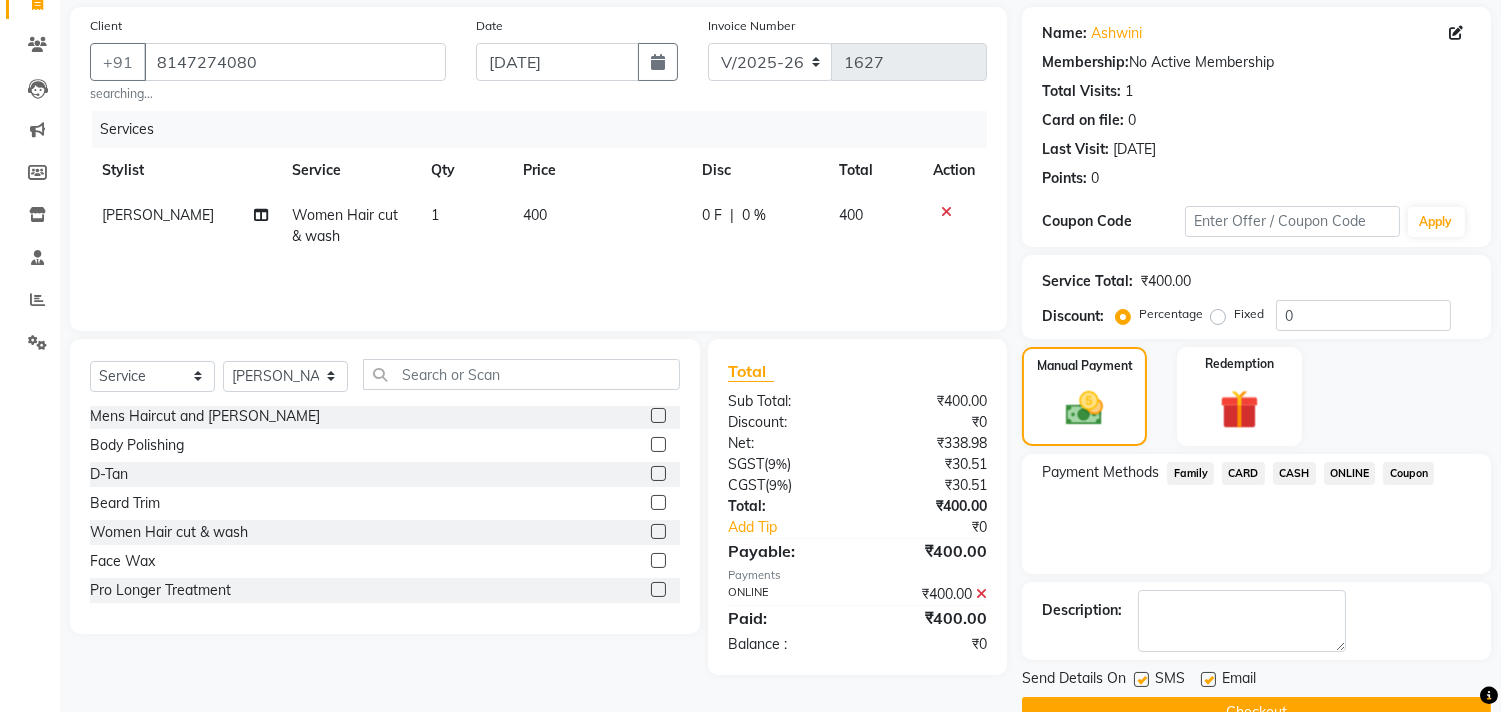 scroll, scrollTop: 187, scrollLeft: 0, axis: vertical 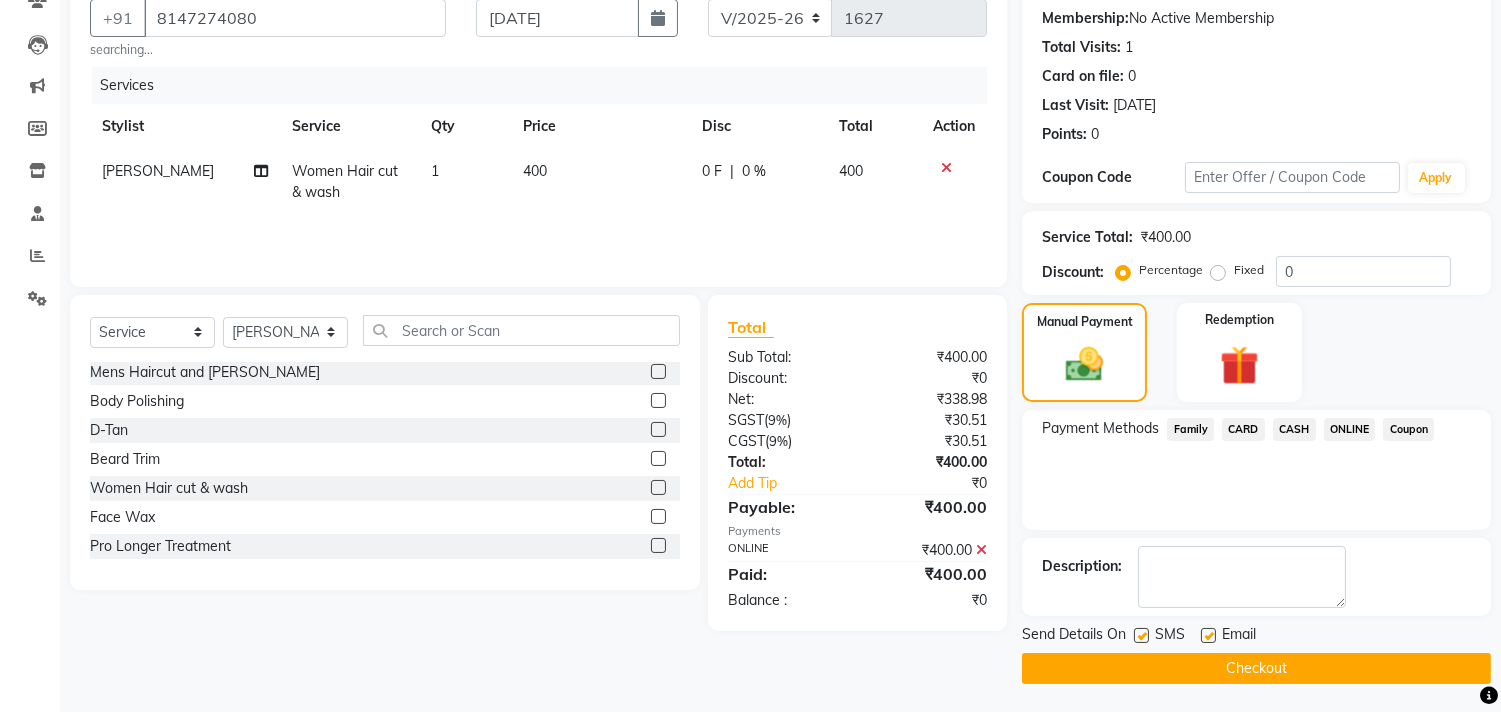 click on "Checkout" 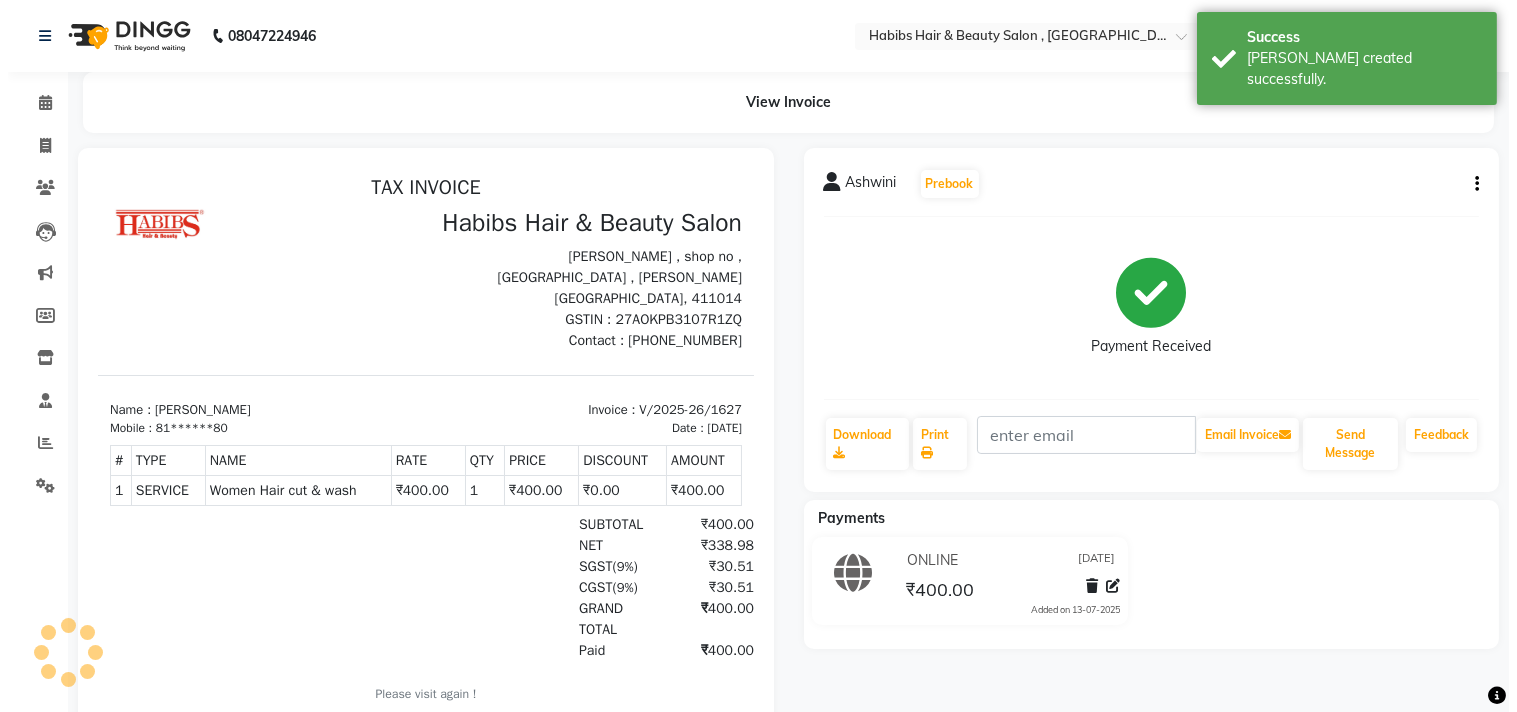 scroll, scrollTop: 0, scrollLeft: 0, axis: both 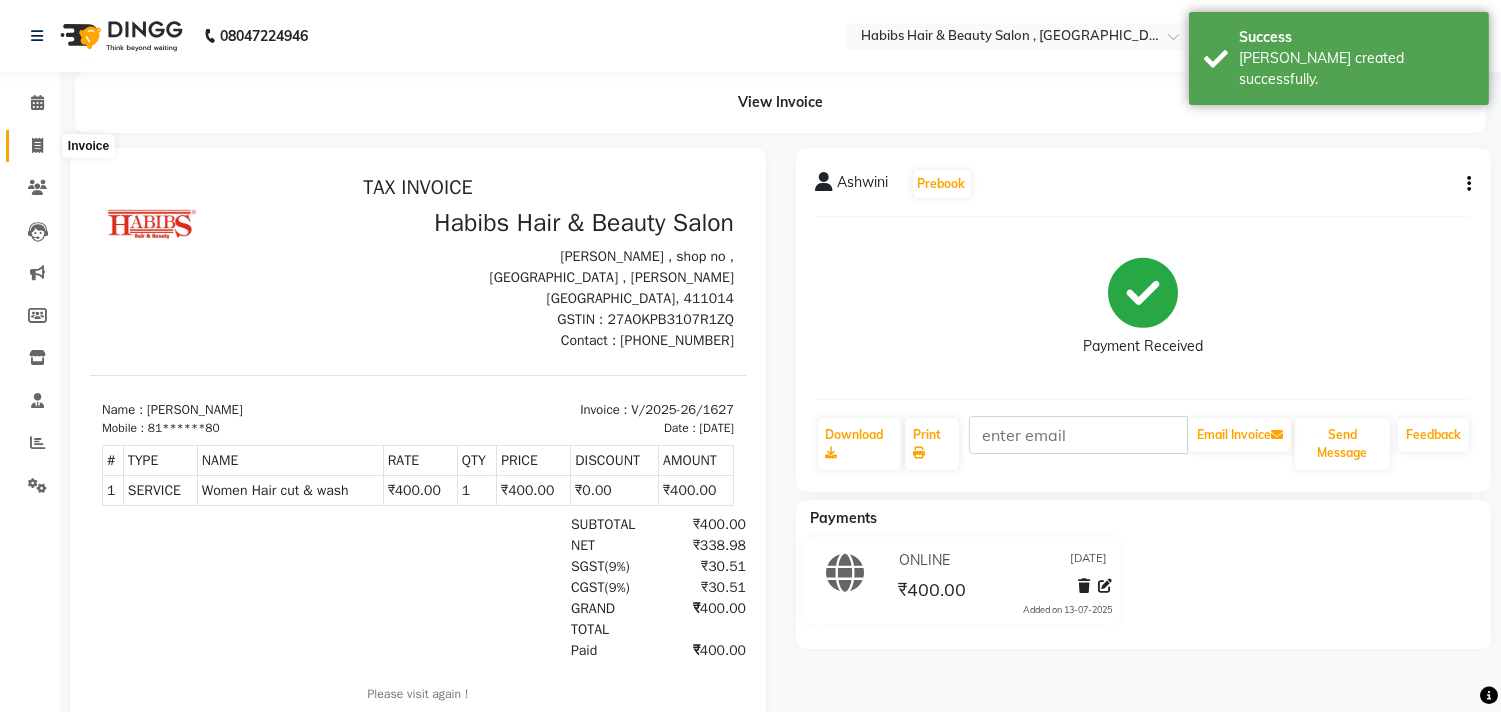 click 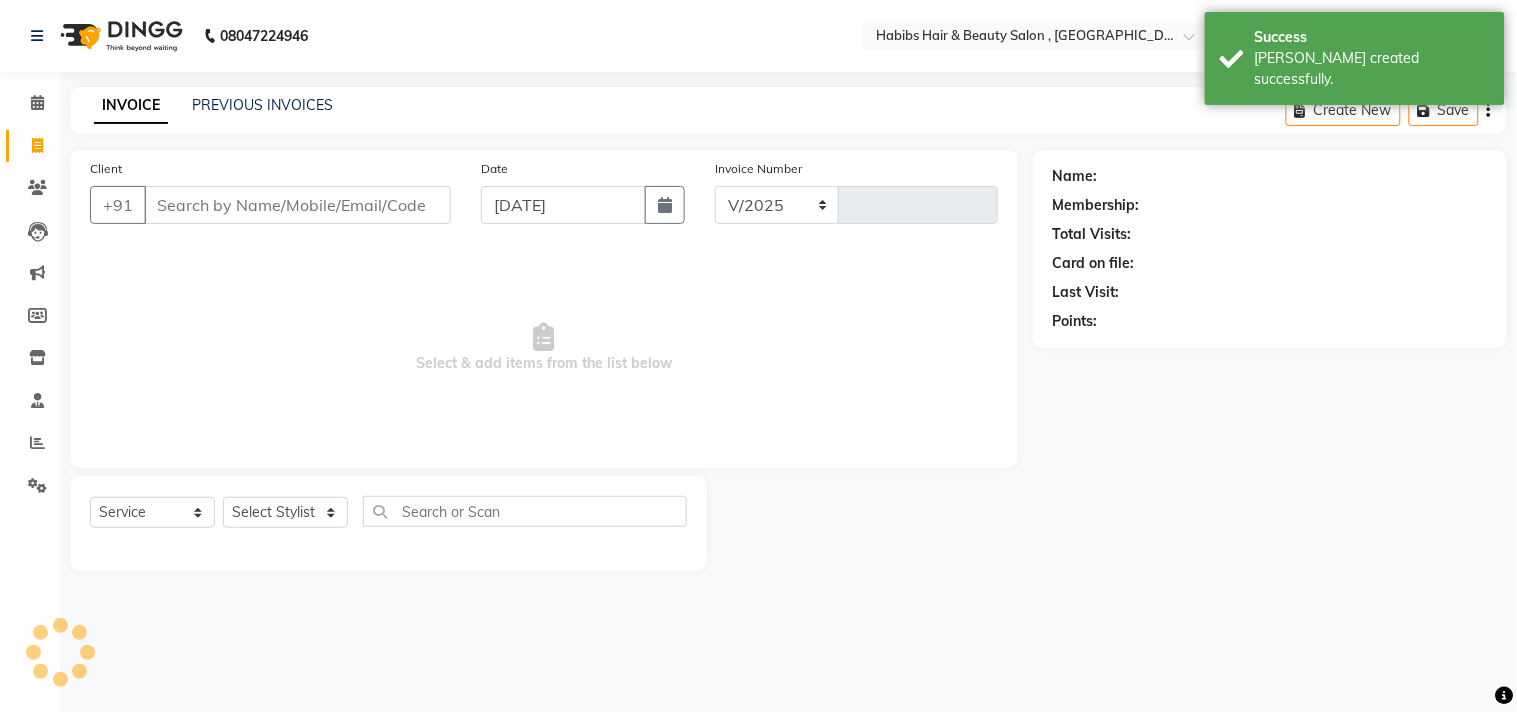 select on "4838" 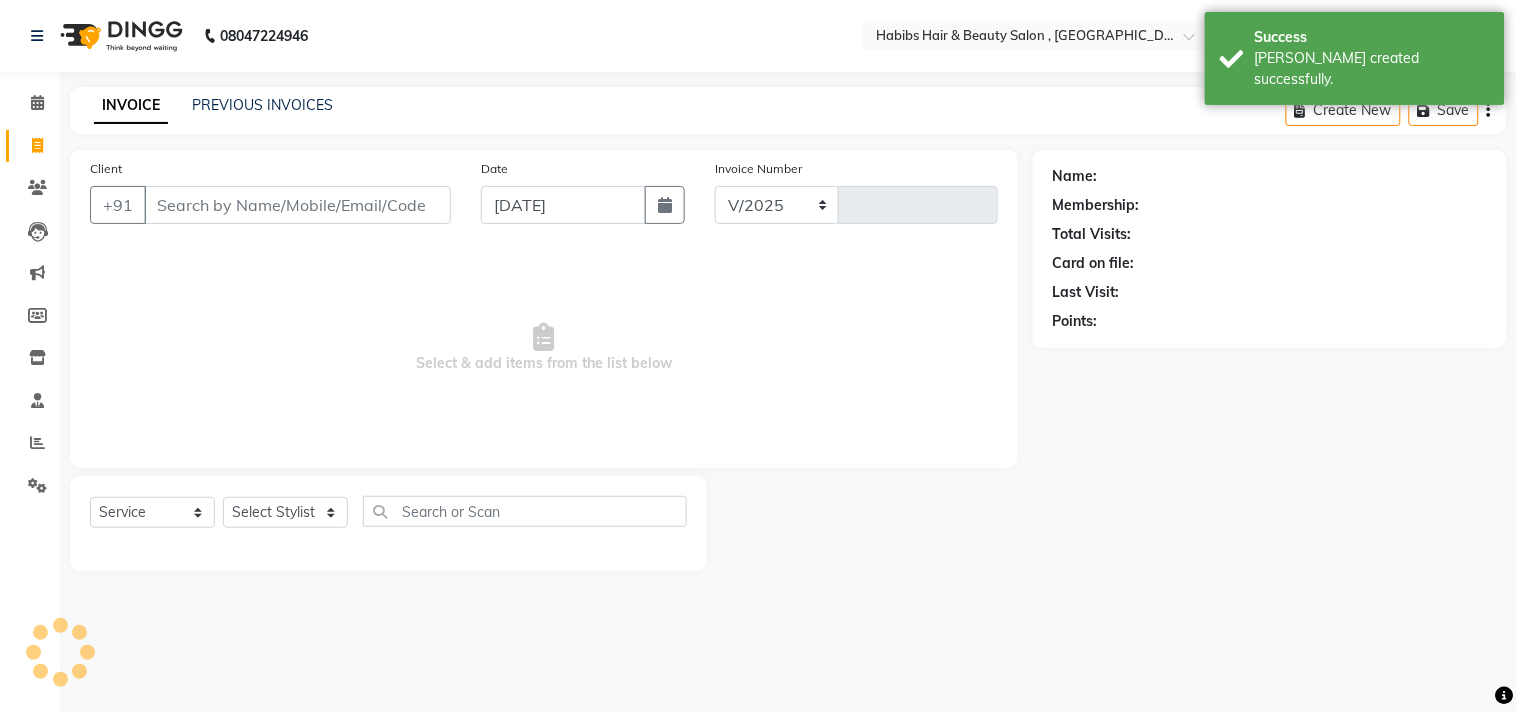 type on "1628" 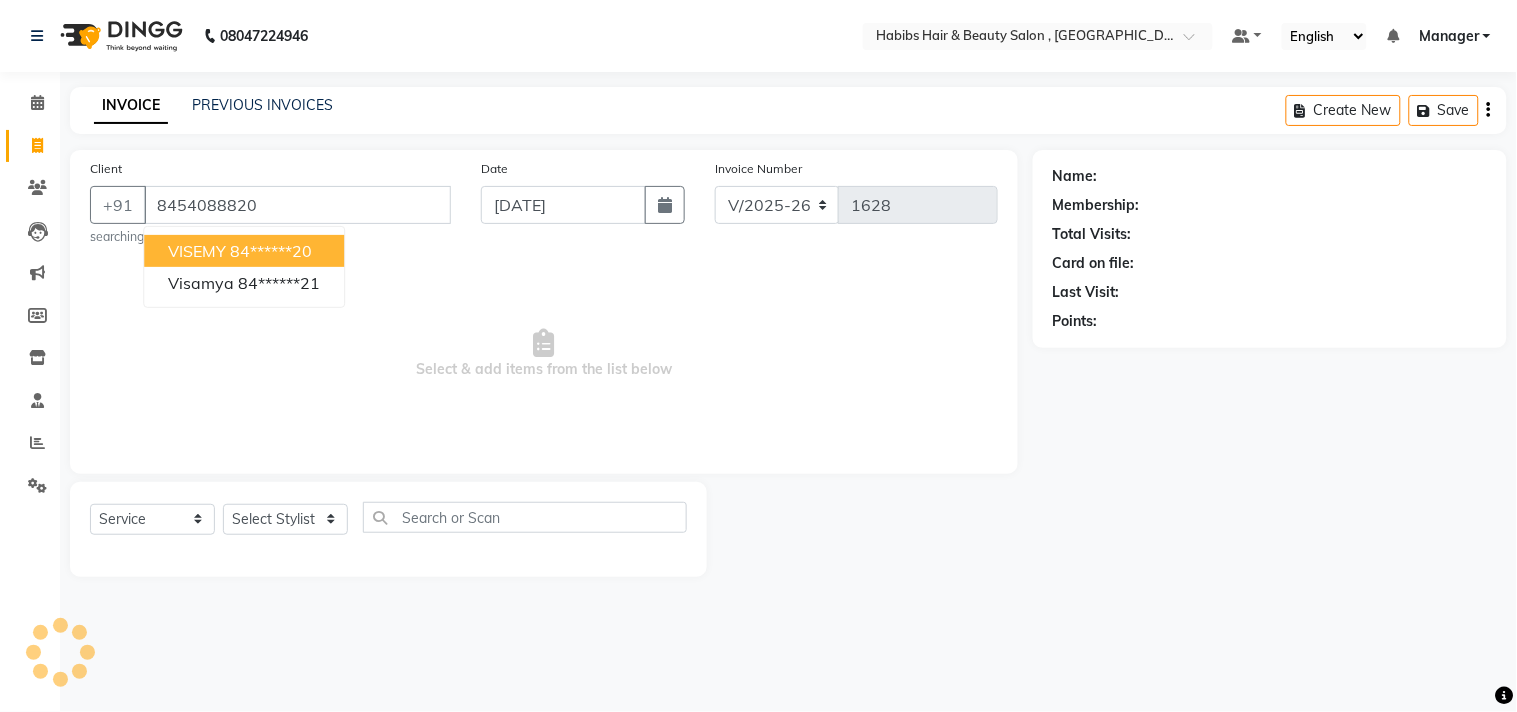 type on "8454088820" 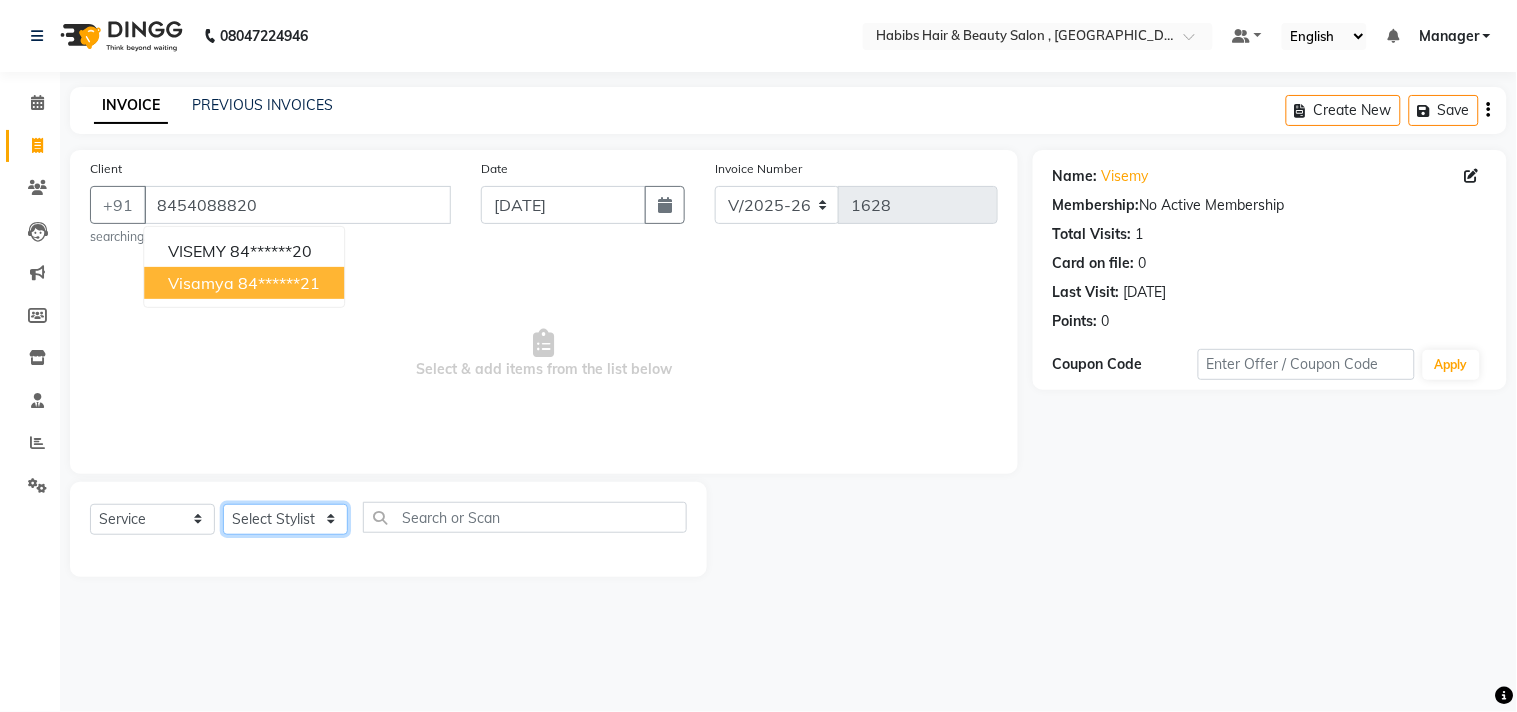 click on "Select Stylist [PERSON_NAME] Manager M M [PERSON_NAME] [PERSON_NAME] Sameer [PERSON_NAME] [PERSON_NAME] [PERSON_NAME]" 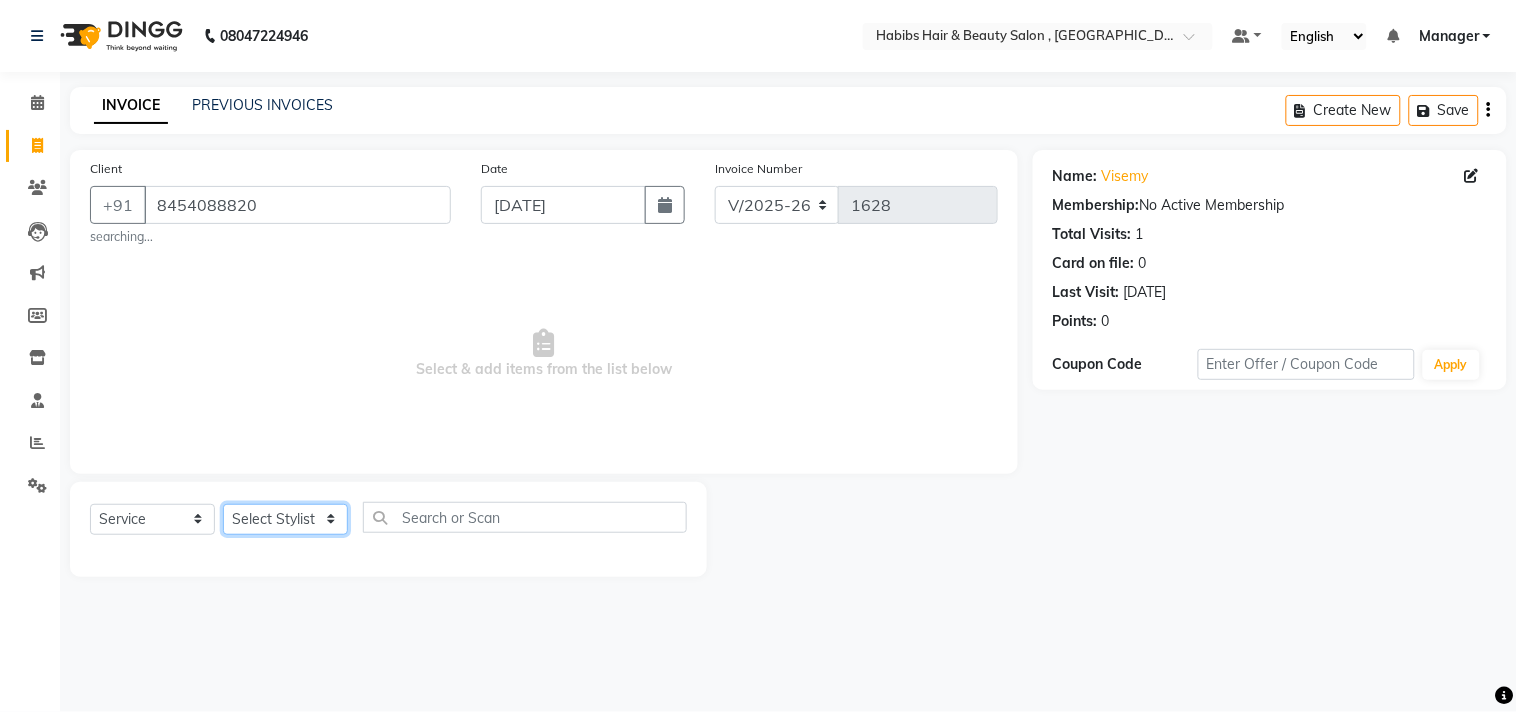 select on "68759" 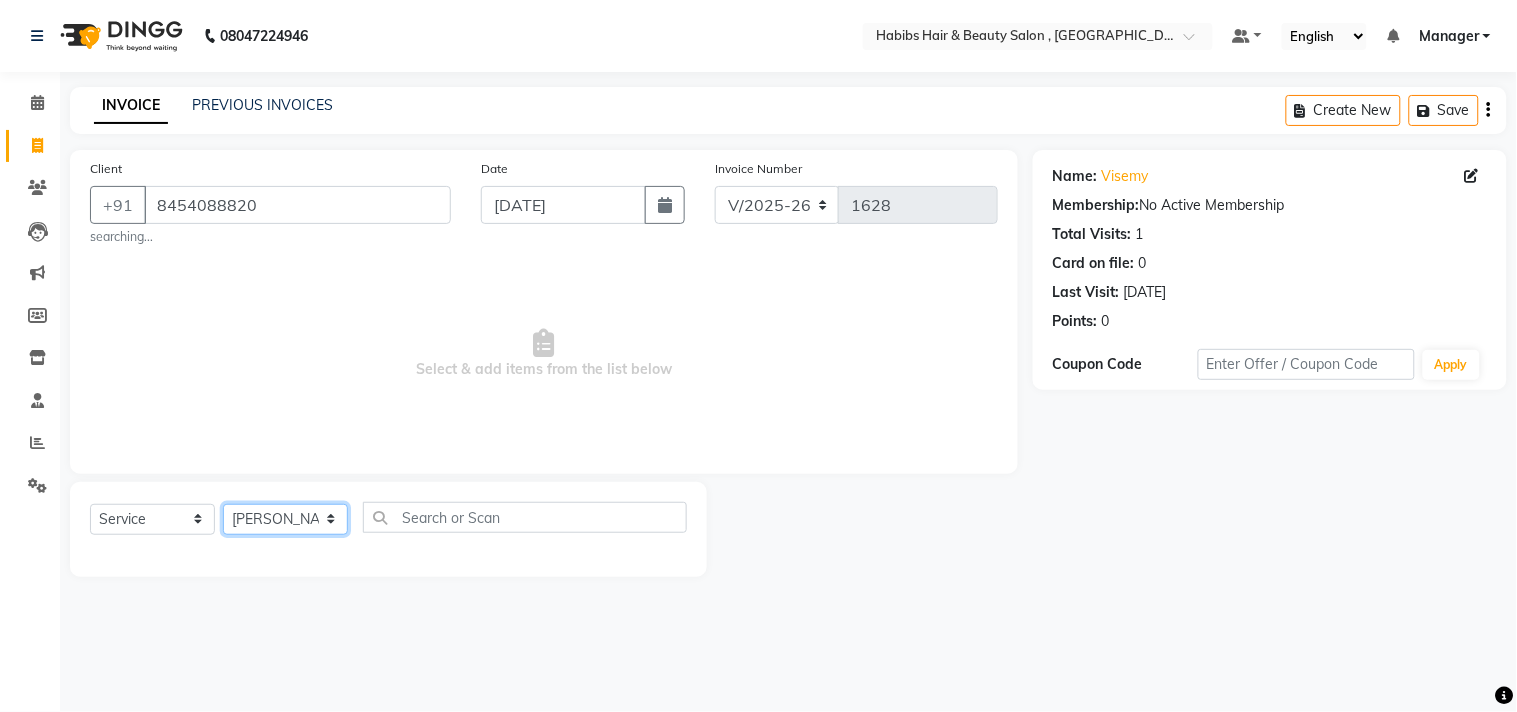 click on "Select Stylist [PERSON_NAME] Manager M M [PERSON_NAME] [PERSON_NAME] Sameer [PERSON_NAME] [PERSON_NAME] [PERSON_NAME]" 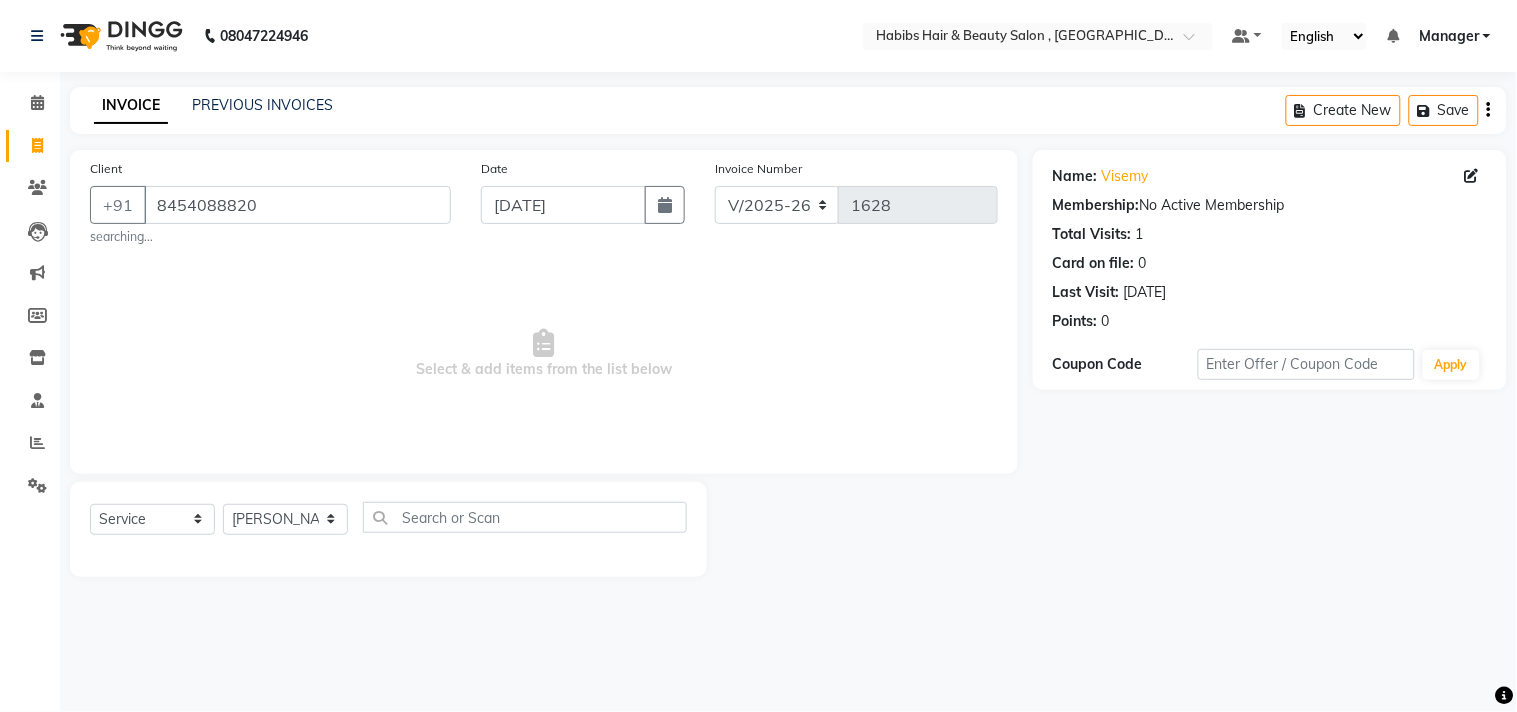click on "Select & add items from the list below" at bounding box center [544, 354] 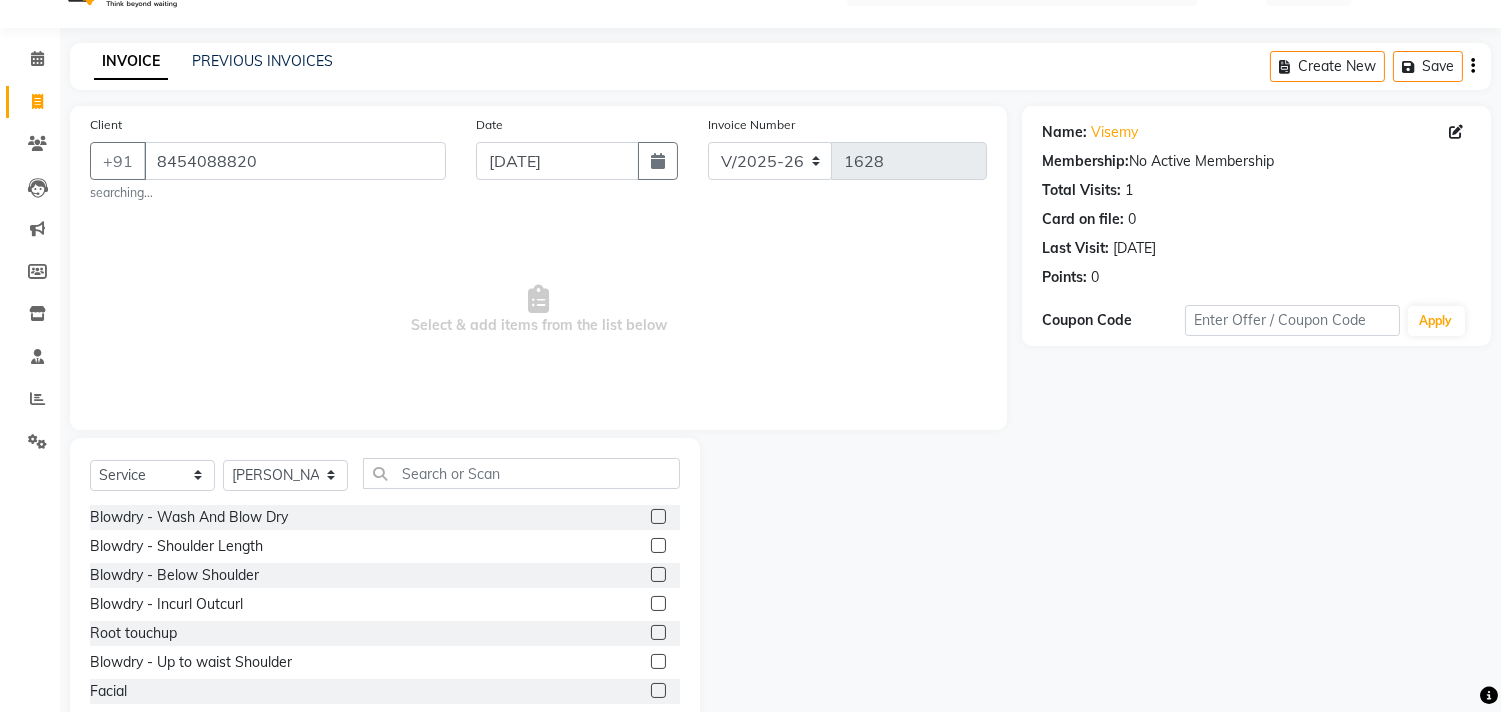 scroll, scrollTop: 95, scrollLeft: 0, axis: vertical 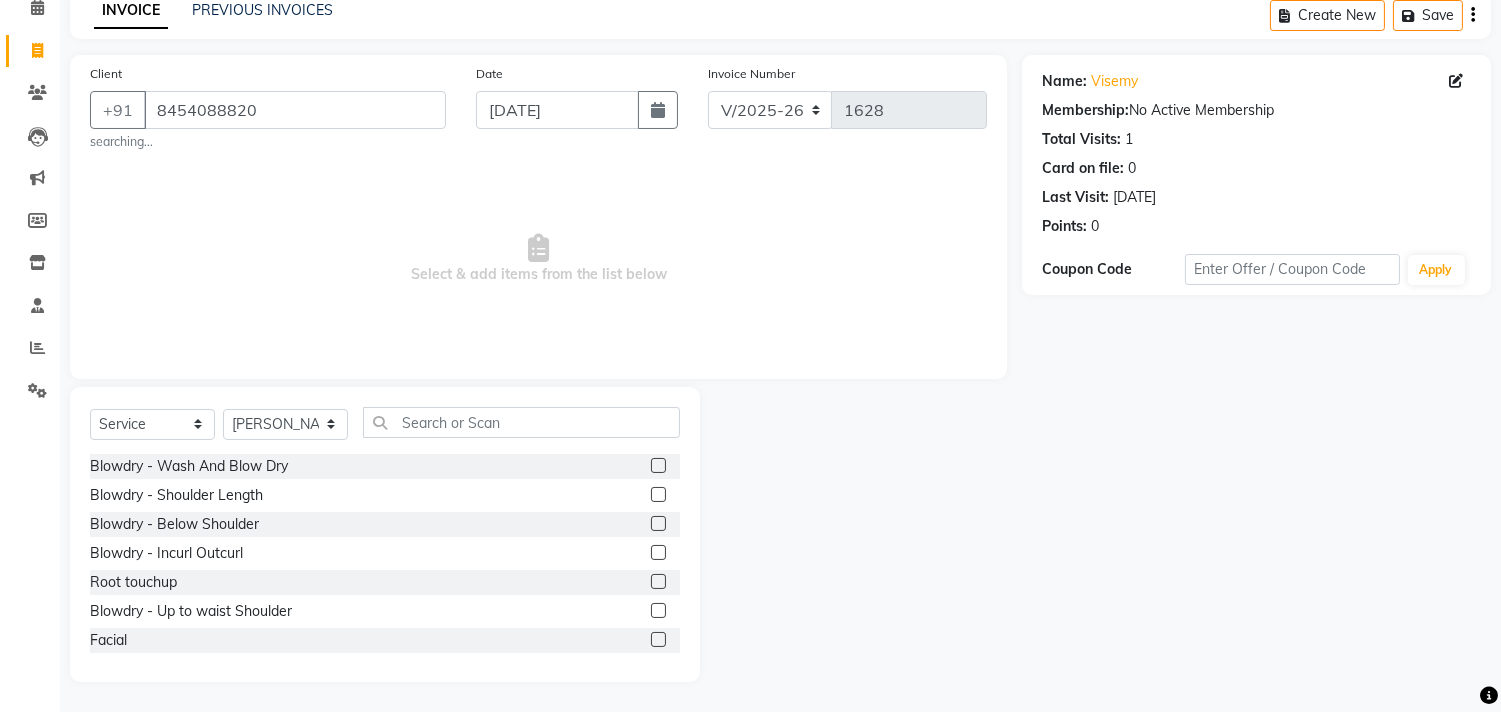 click on "Select & add items from the list below" at bounding box center [538, 259] 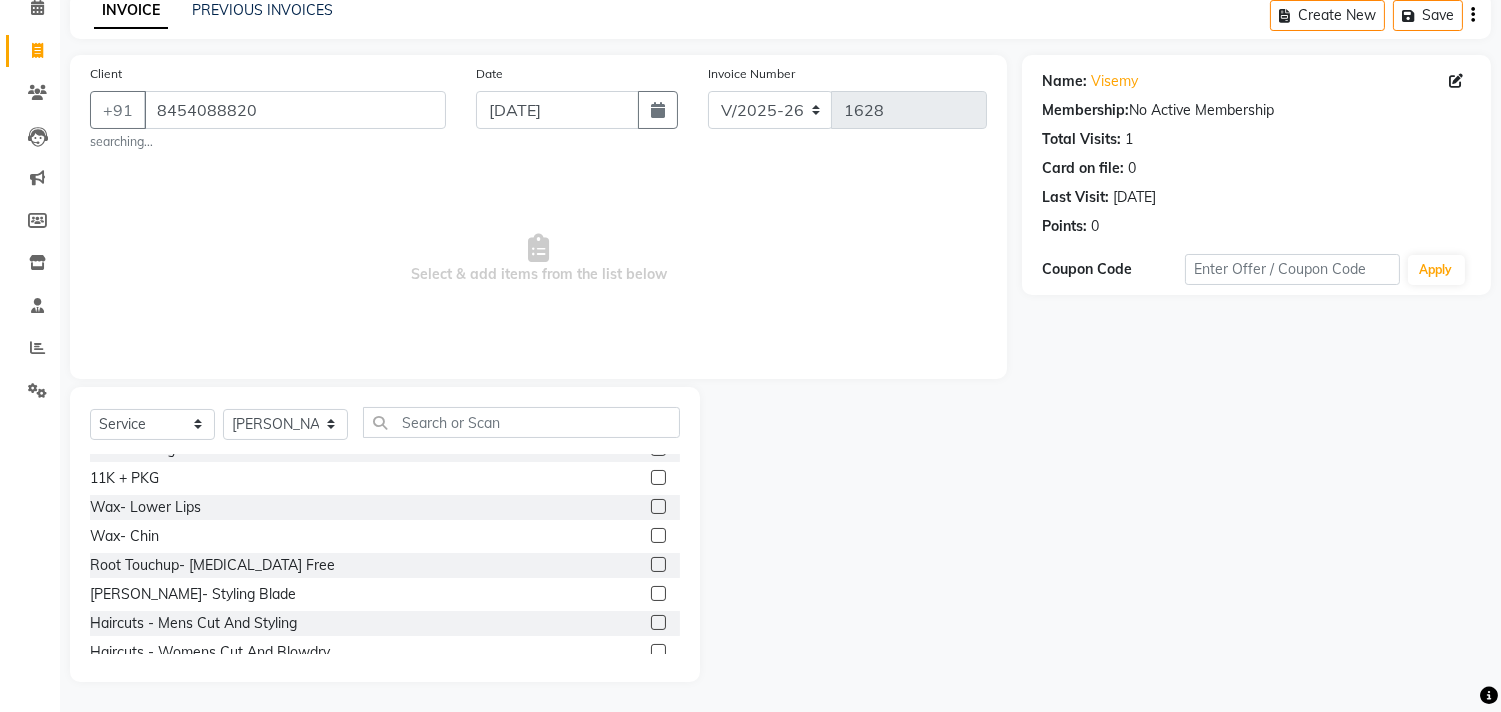 scroll, scrollTop: 697, scrollLeft: 0, axis: vertical 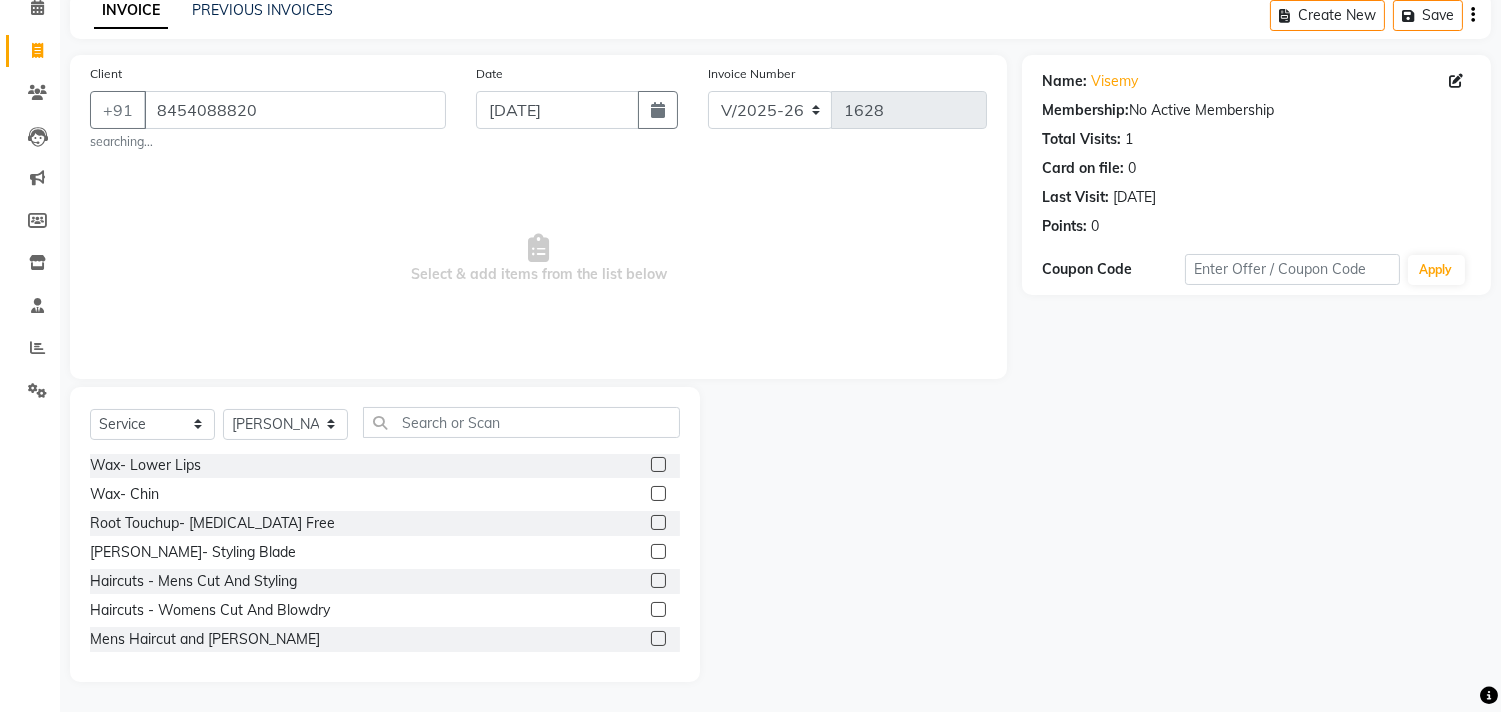 click 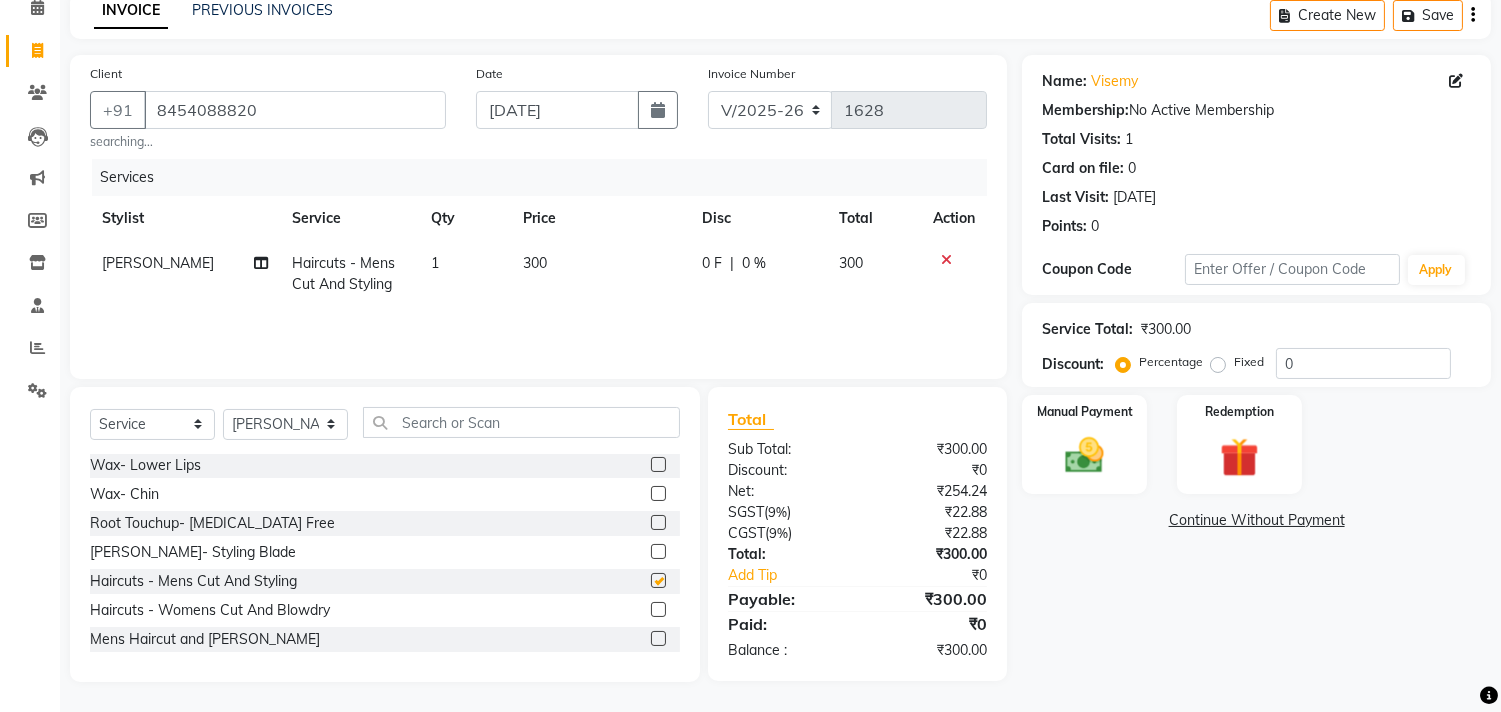checkbox on "false" 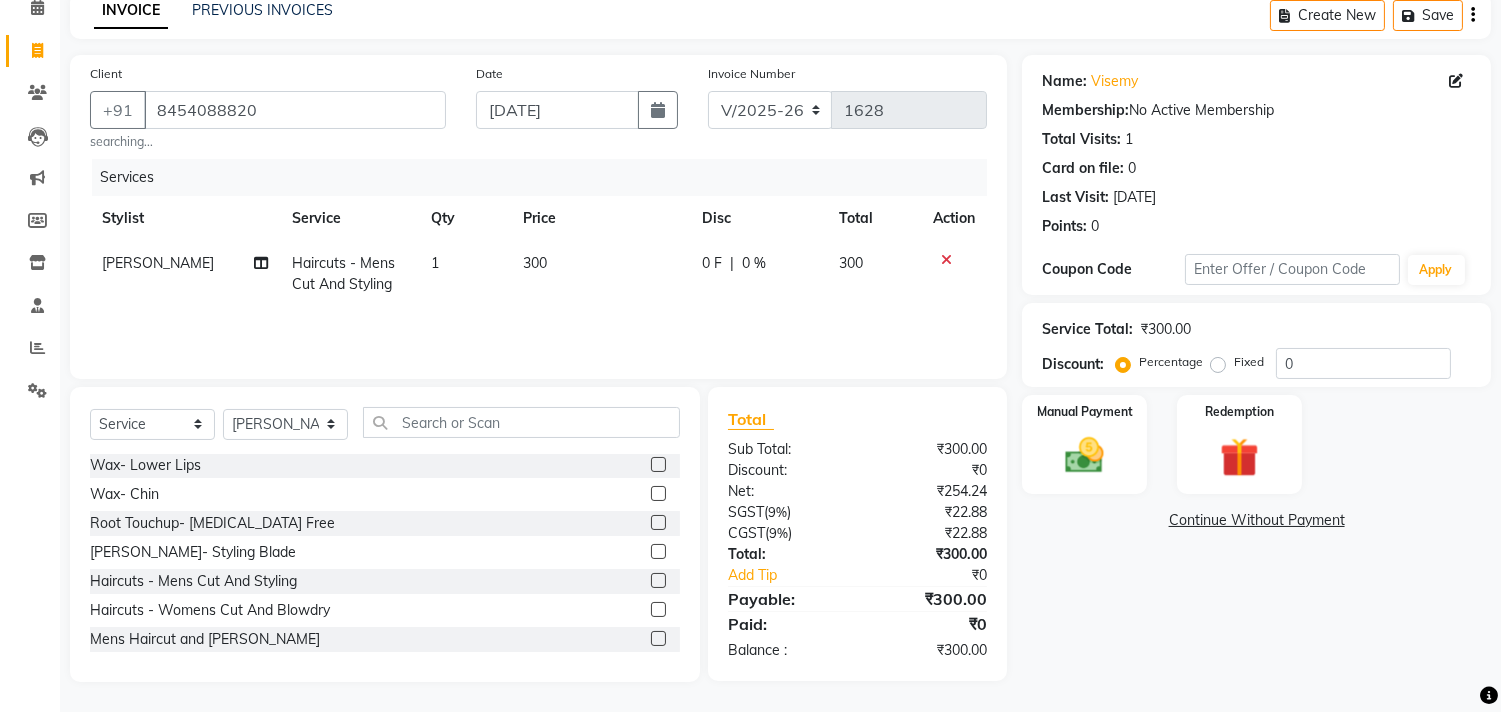 click 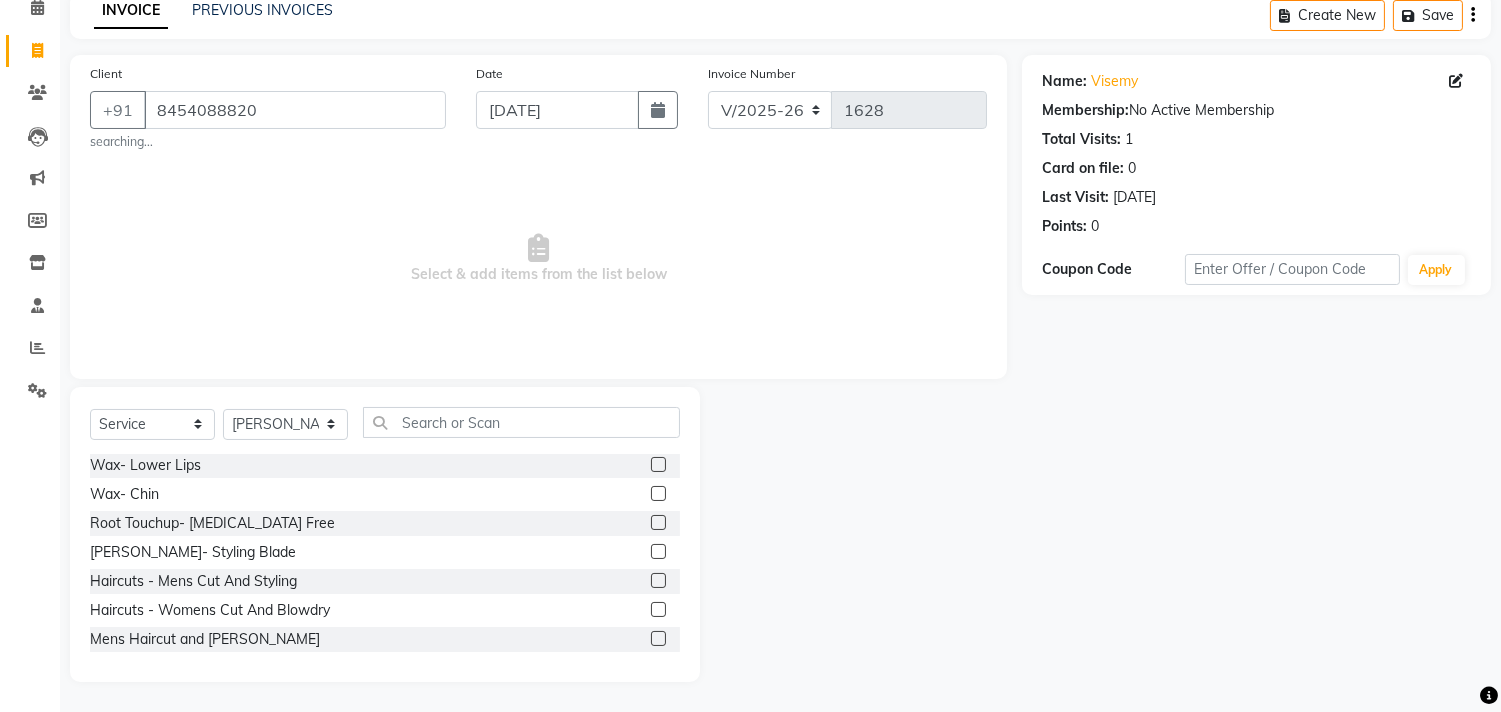 click 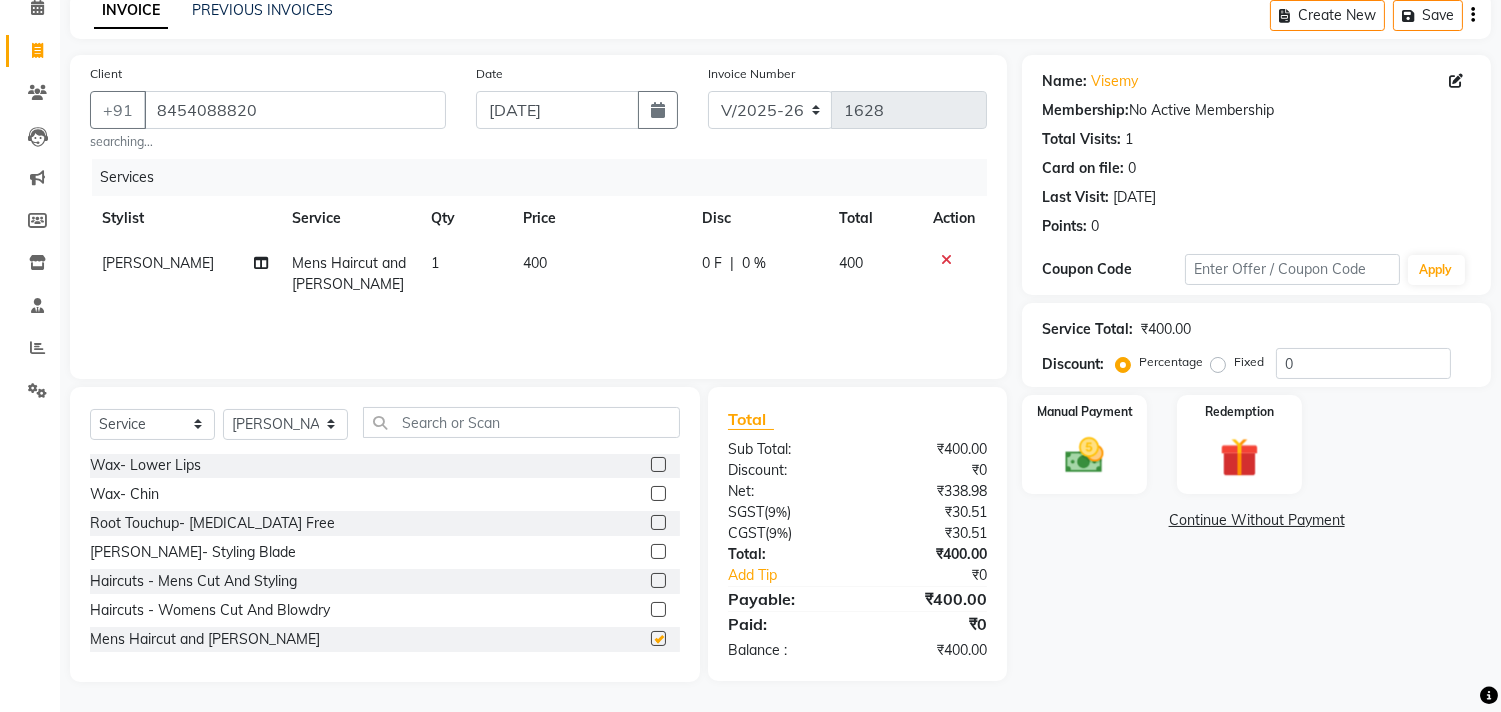 checkbox on "false" 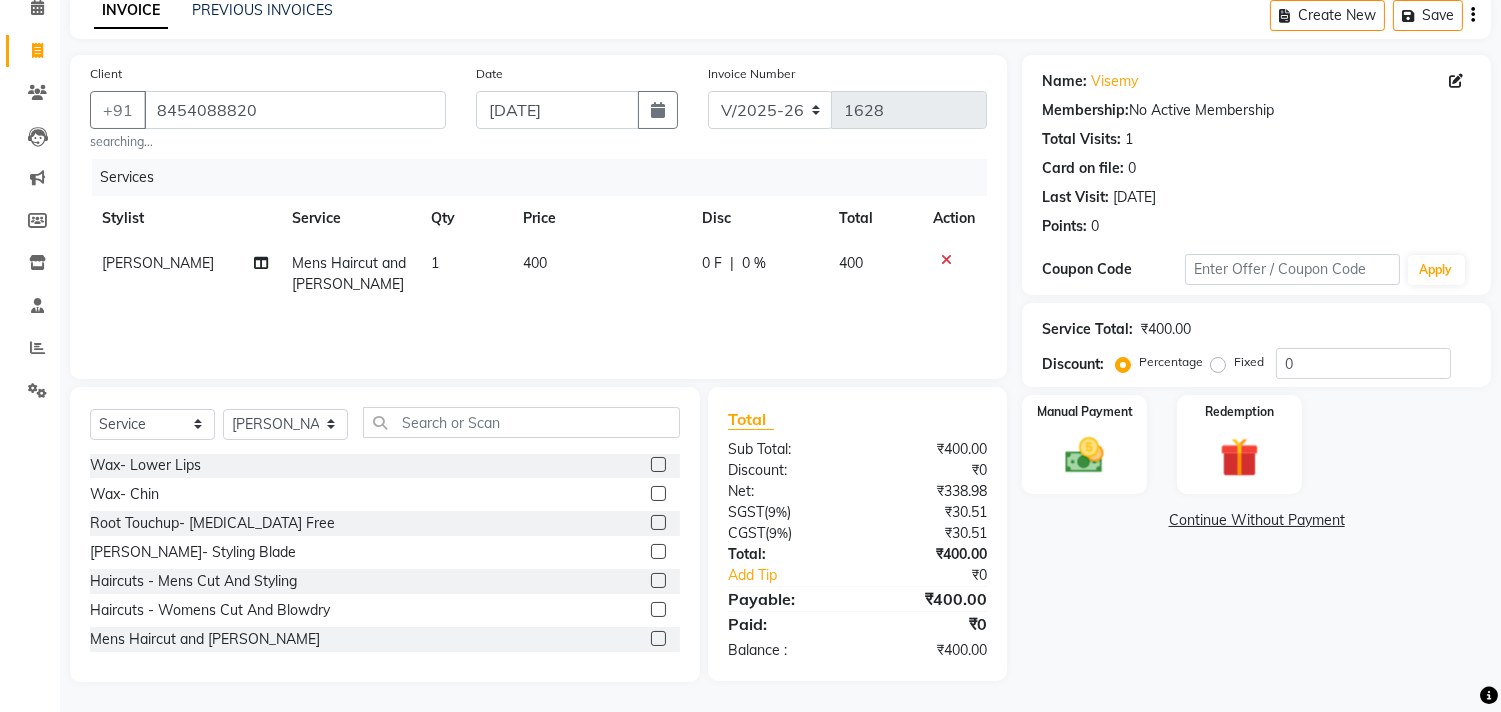 click on "400" 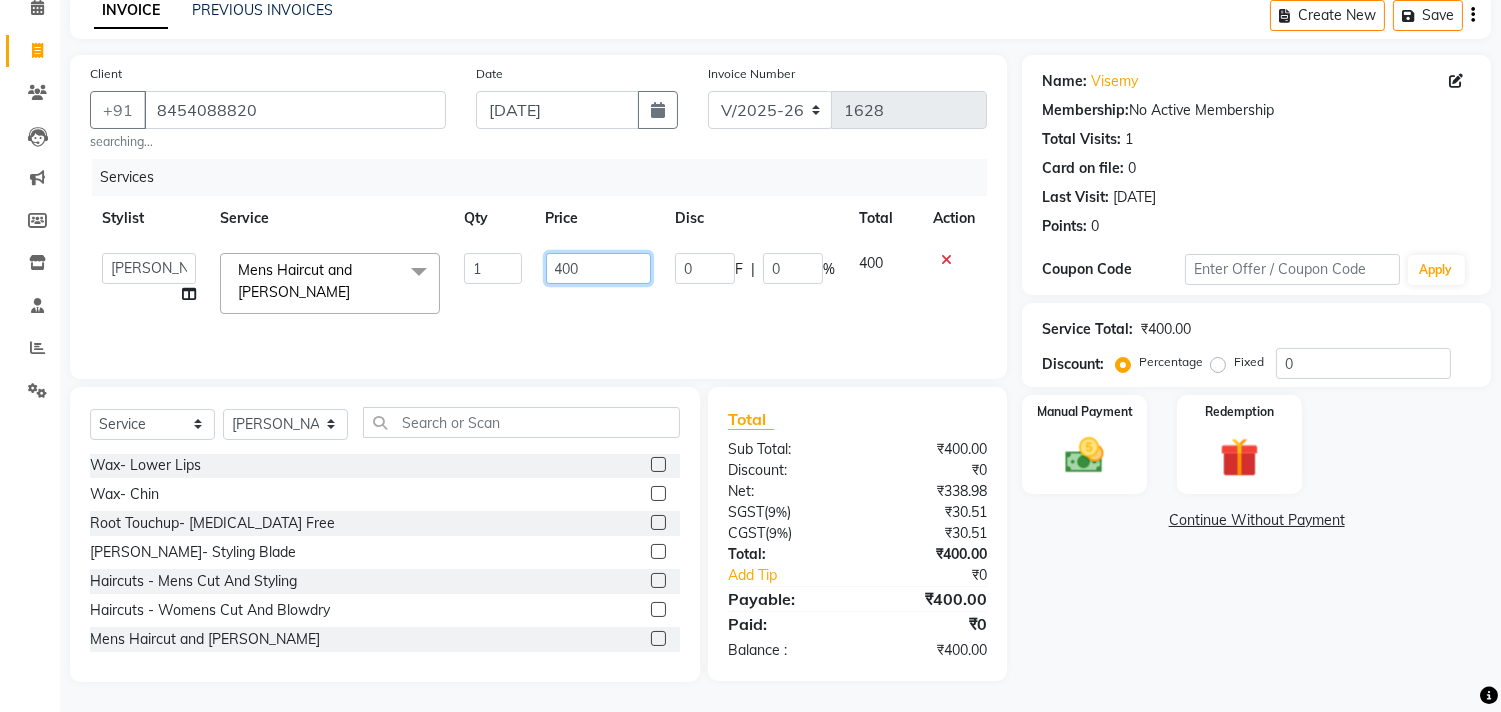 click on "400" 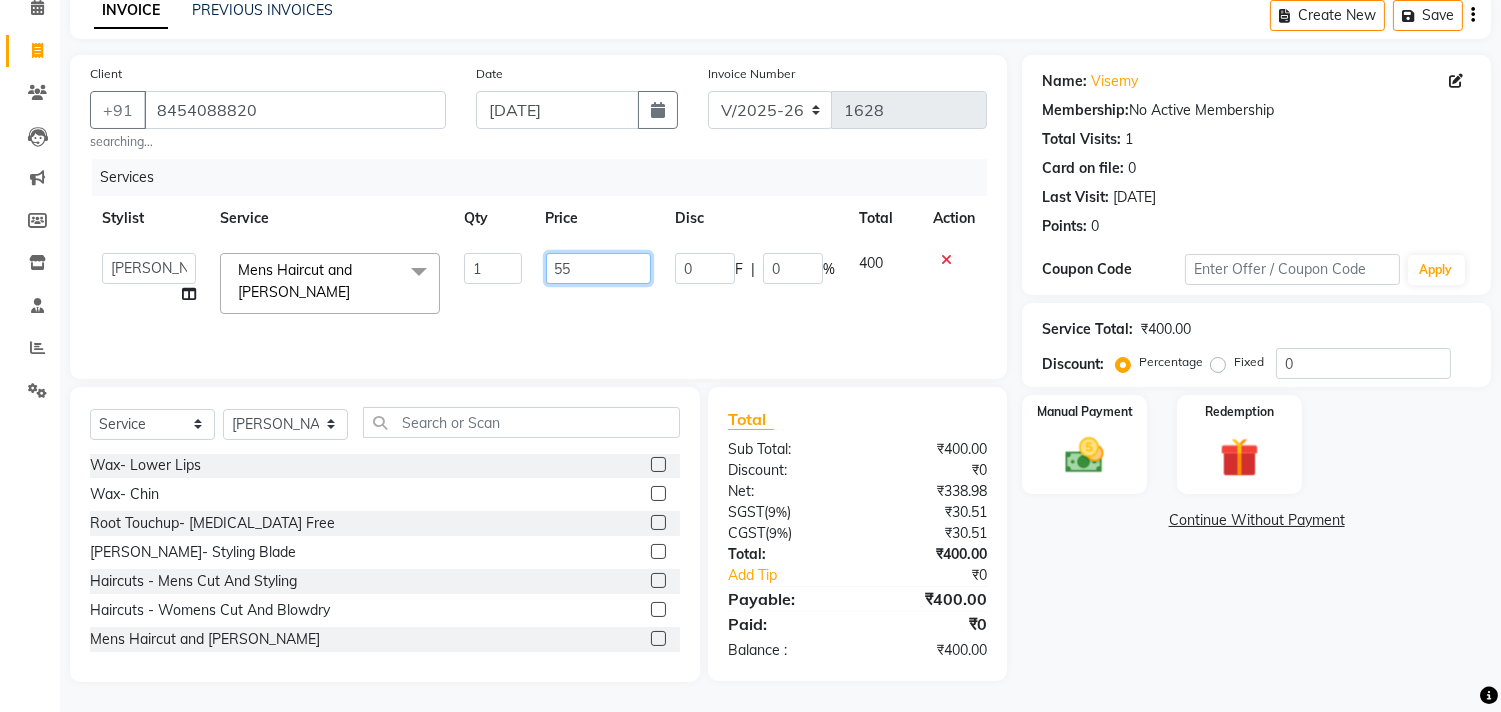 type on "550" 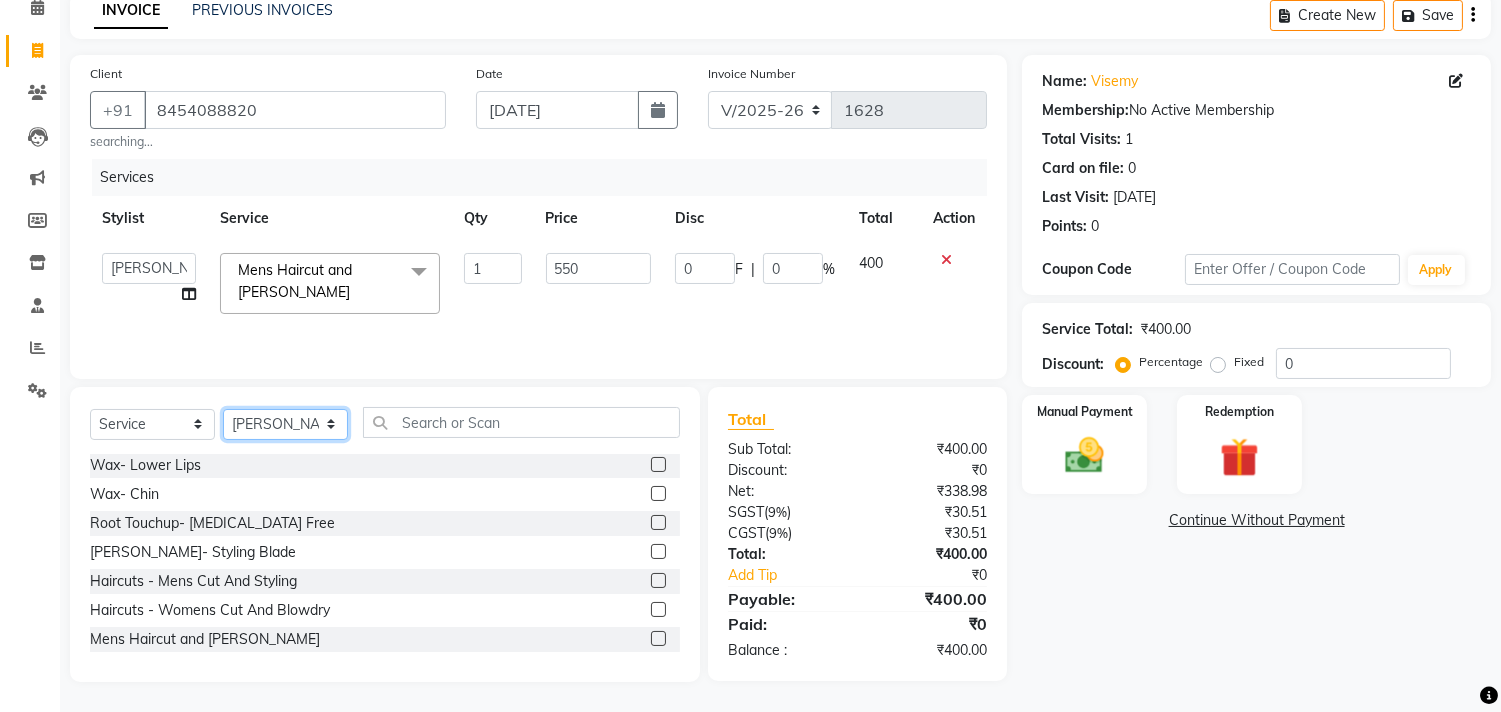 click on "Select Stylist [PERSON_NAME] Manager M M [PERSON_NAME] [PERSON_NAME] Sameer [PERSON_NAME] [PERSON_NAME] [PERSON_NAME]" 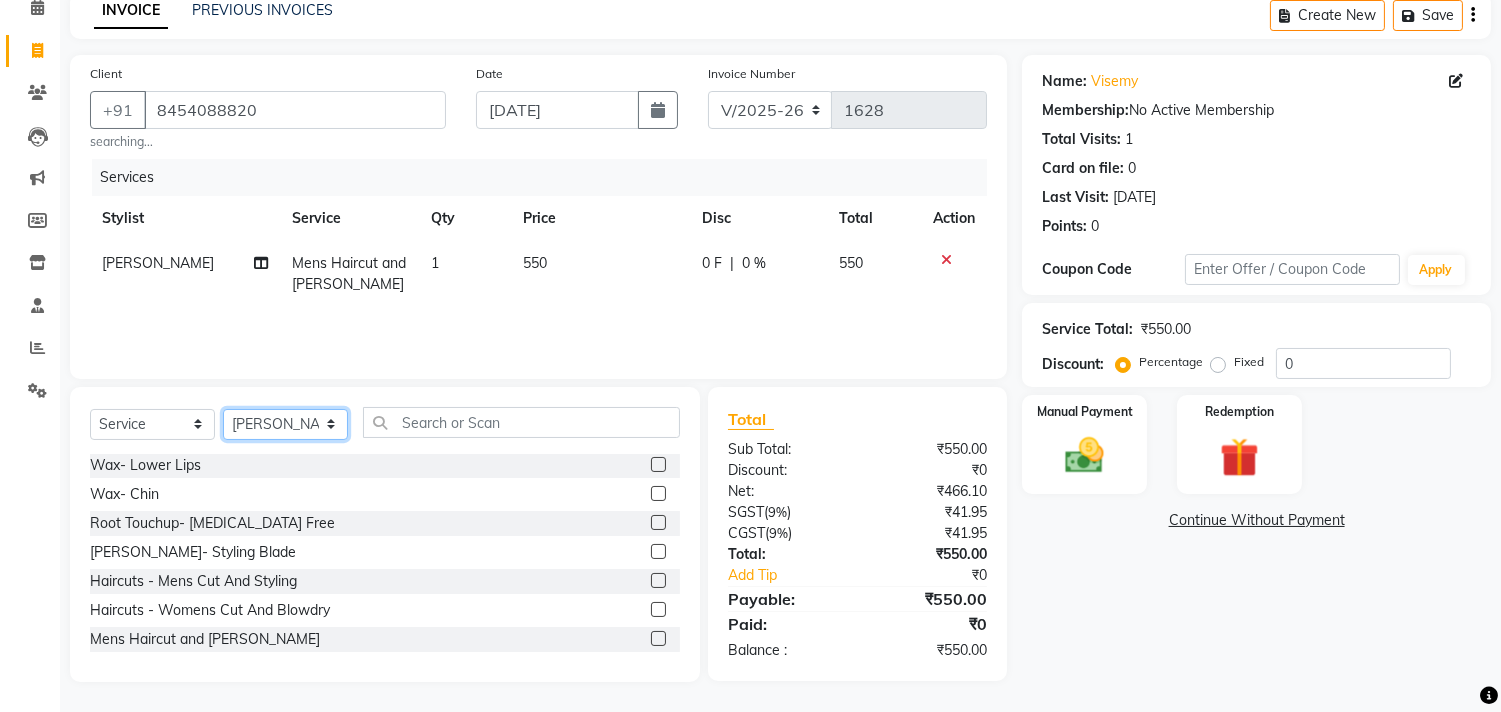 select on "56702" 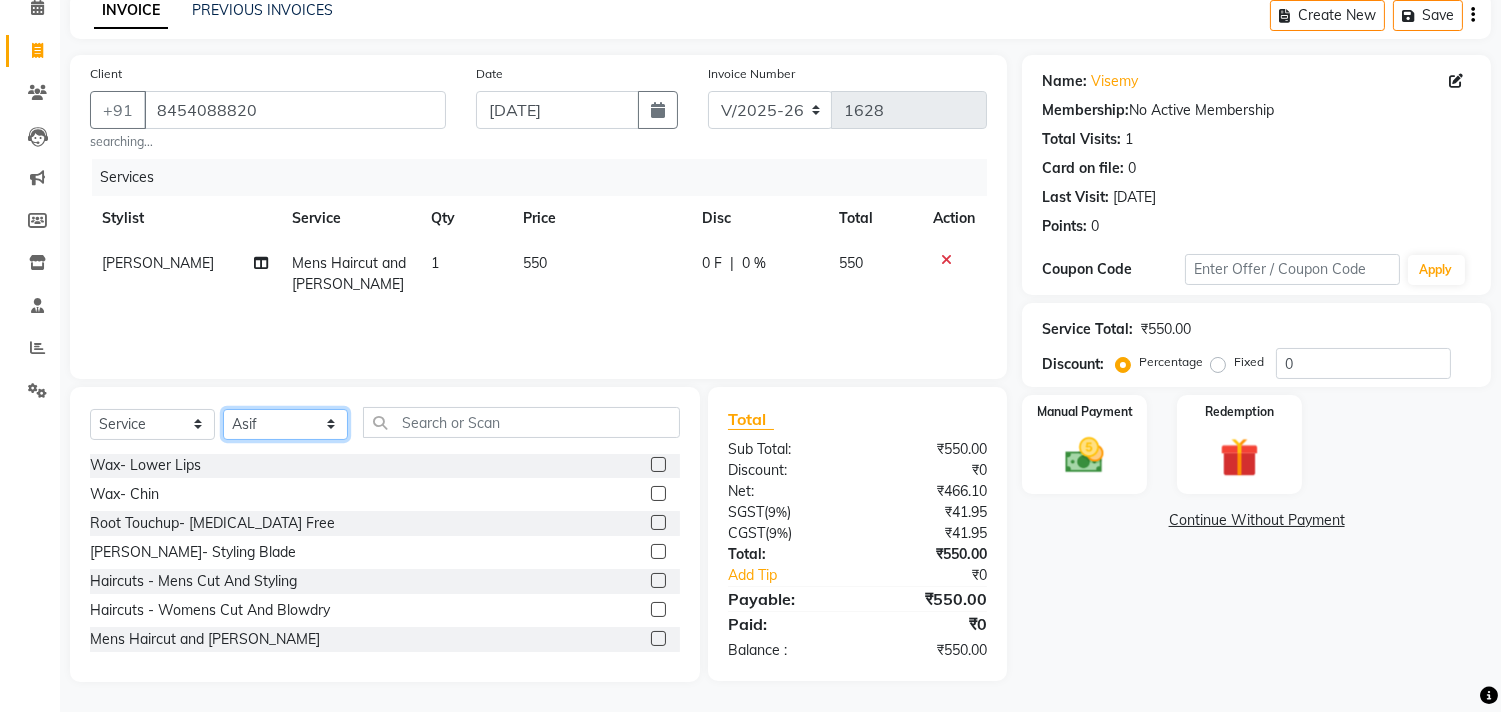 click on "Select Stylist [PERSON_NAME] Manager M M [PERSON_NAME] [PERSON_NAME] Sameer [PERSON_NAME] [PERSON_NAME] [PERSON_NAME]" 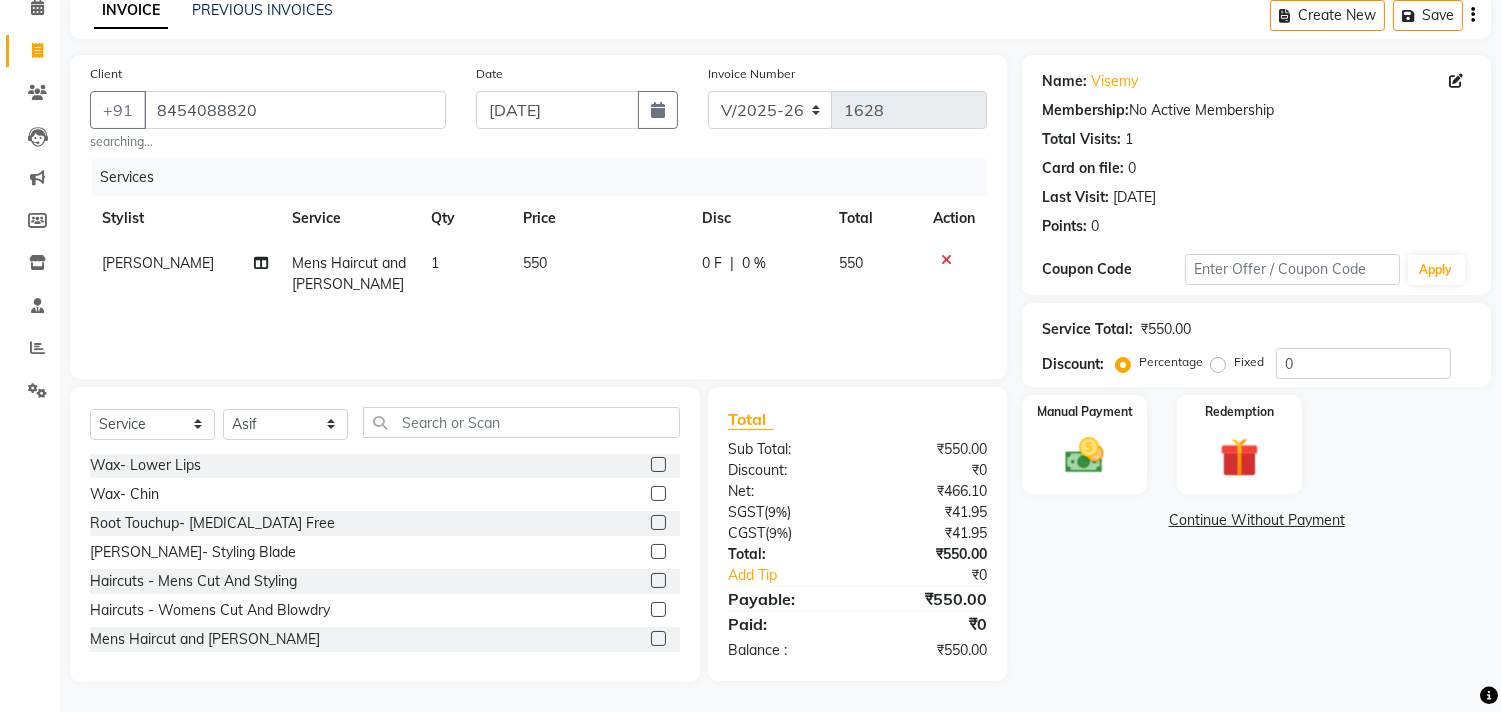click 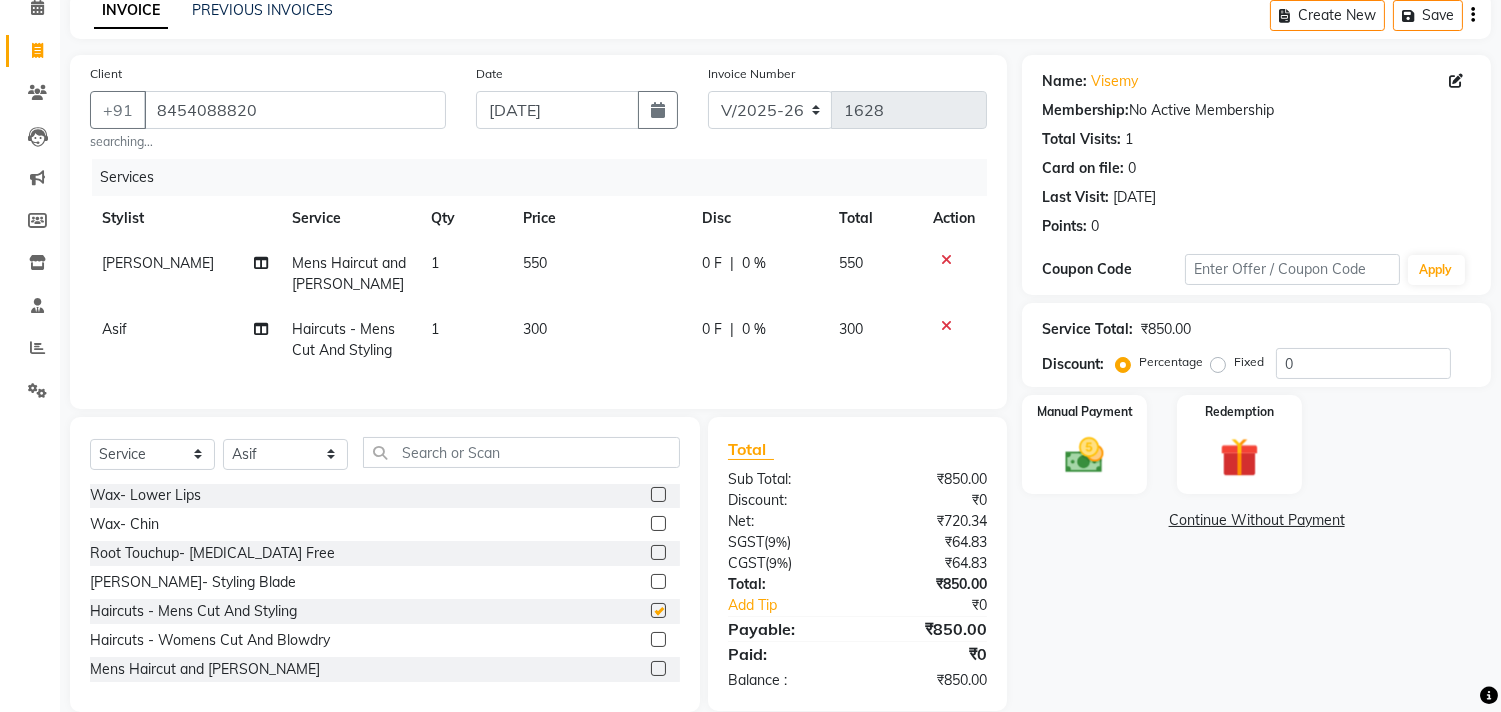 checkbox on "false" 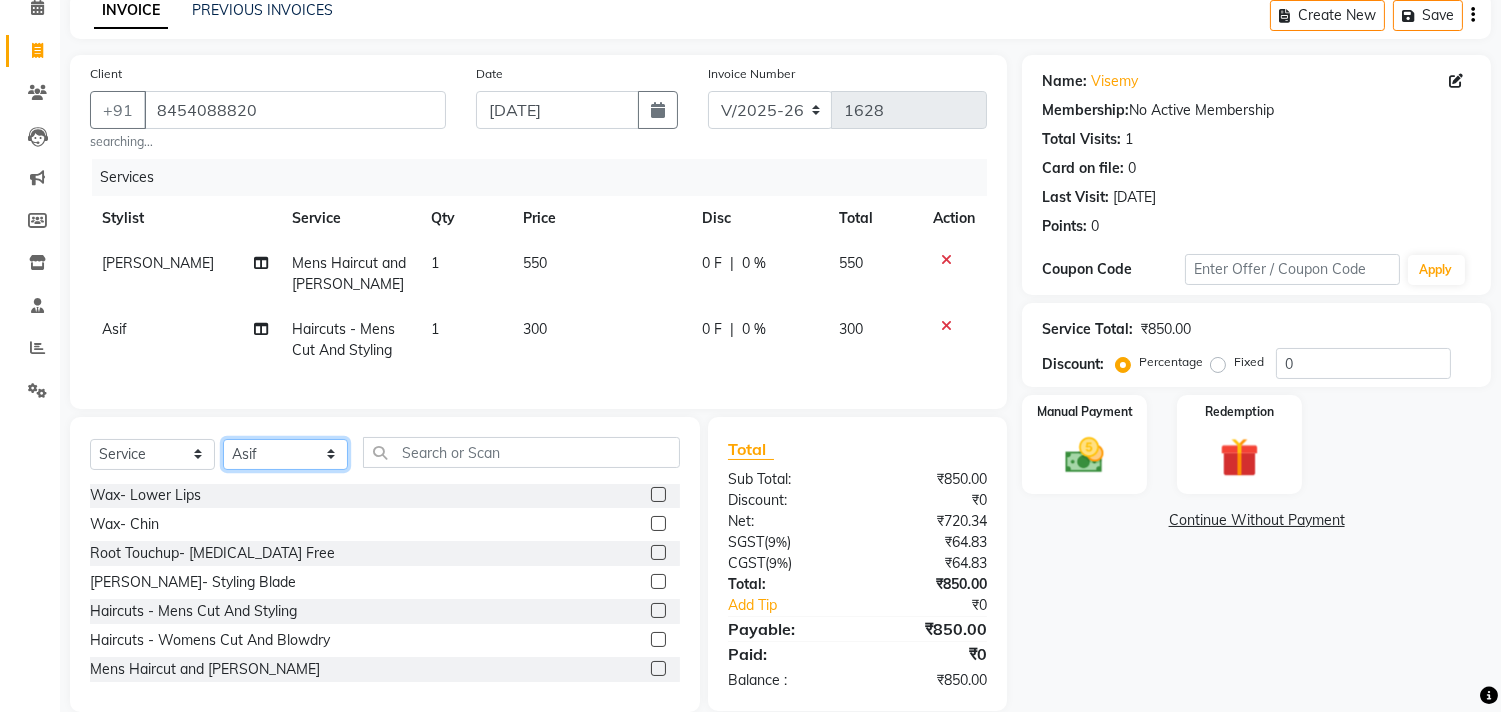 click on "Select Stylist [PERSON_NAME] Manager M M [PERSON_NAME] [PERSON_NAME] Sameer [PERSON_NAME] [PERSON_NAME] [PERSON_NAME]" 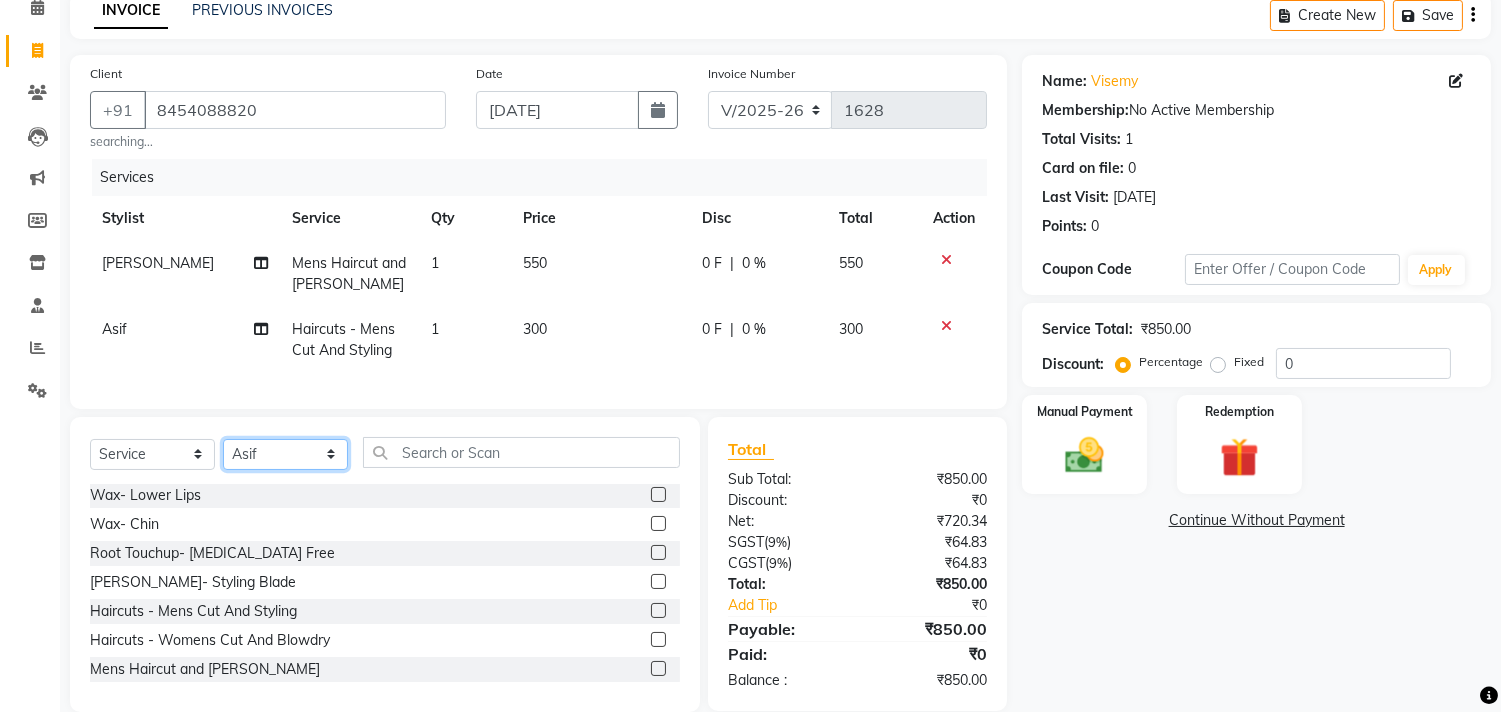 select on "68759" 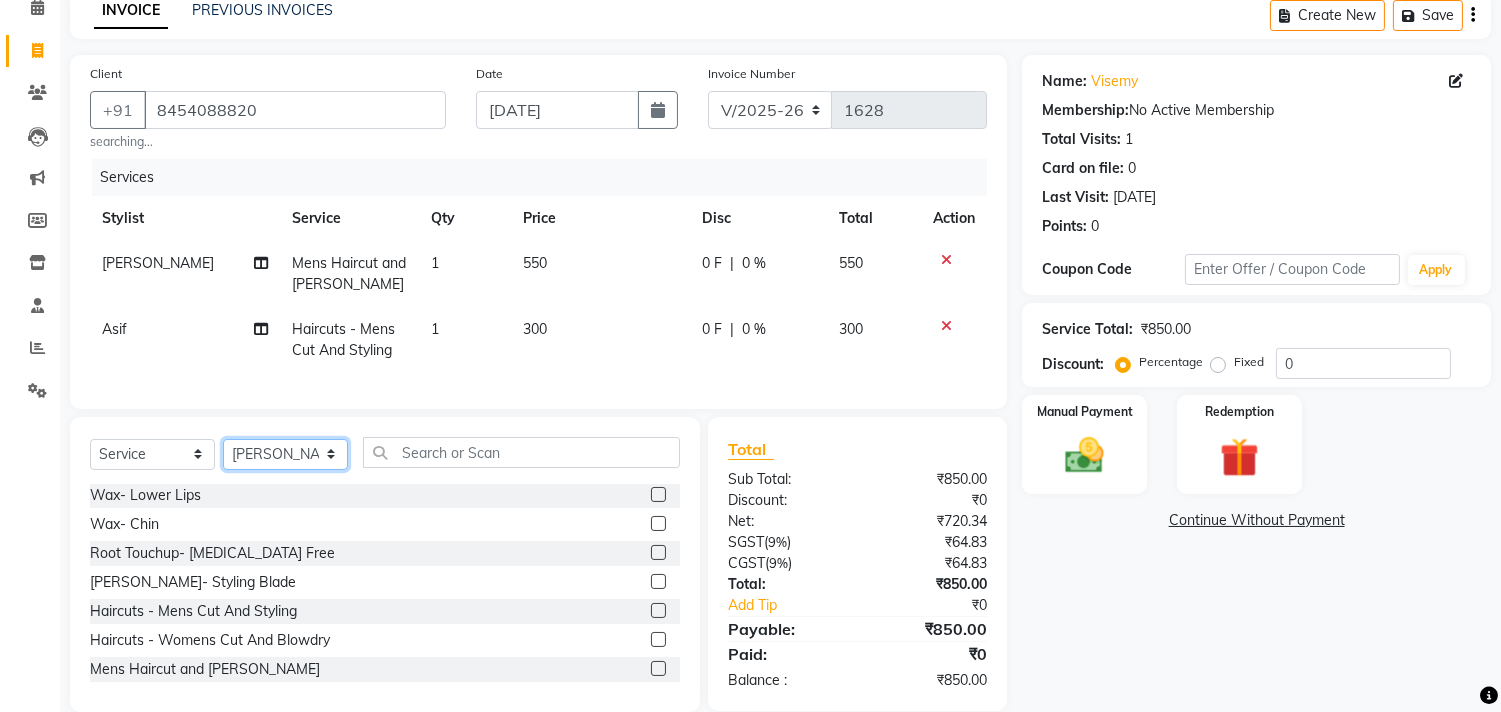 click on "Select Stylist [PERSON_NAME] Manager M M [PERSON_NAME] [PERSON_NAME] Sameer [PERSON_NAME] [PERSON_NAME] [PERSON_NAME]" 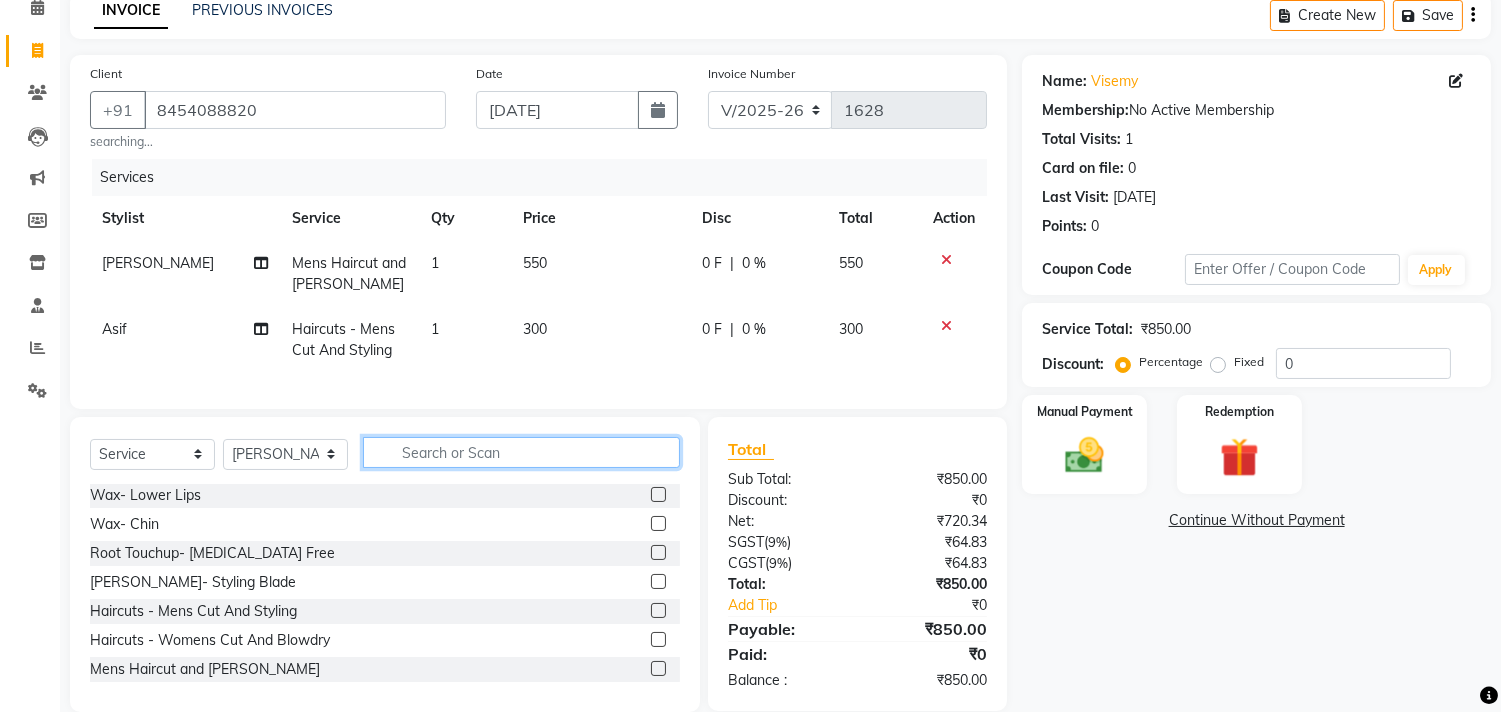 click 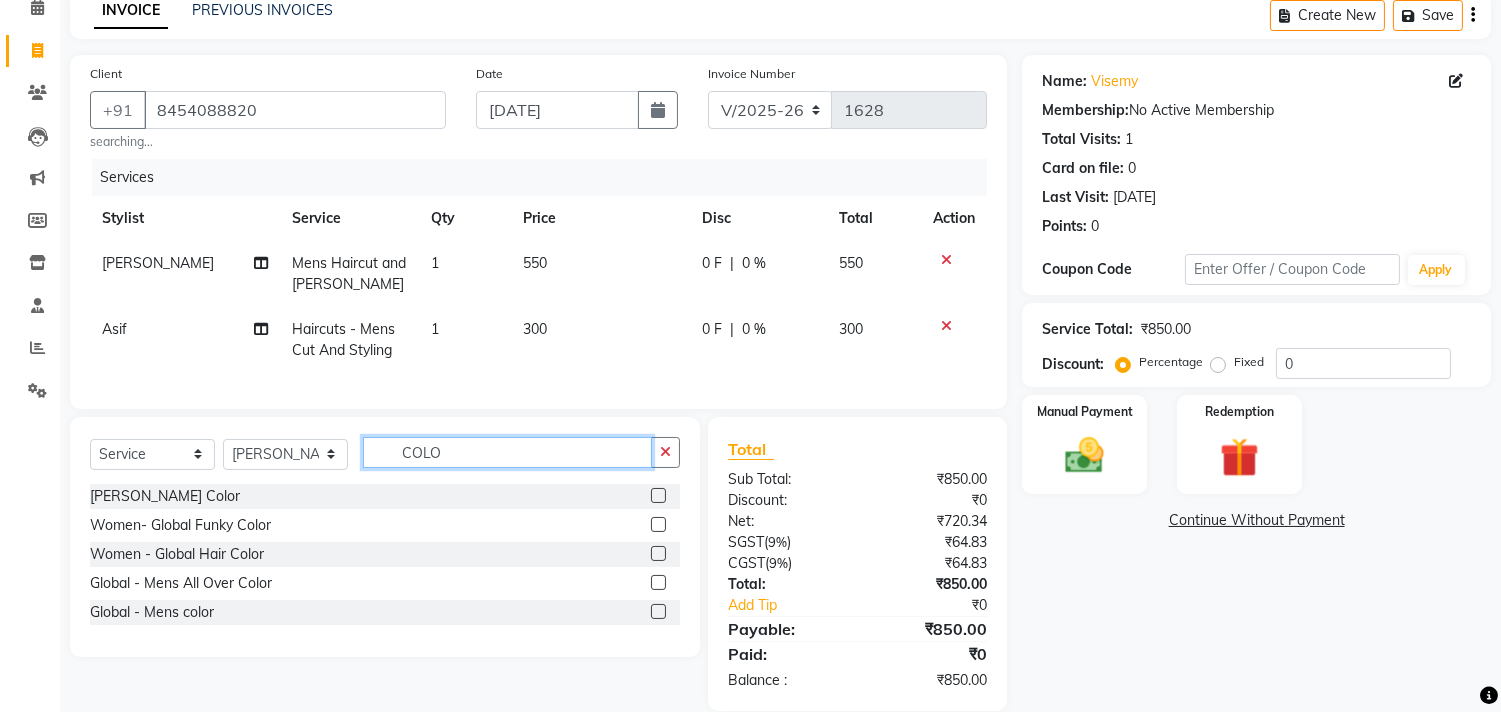 scroll, scrollTop: 0, scrollLeft: 0, axis: both 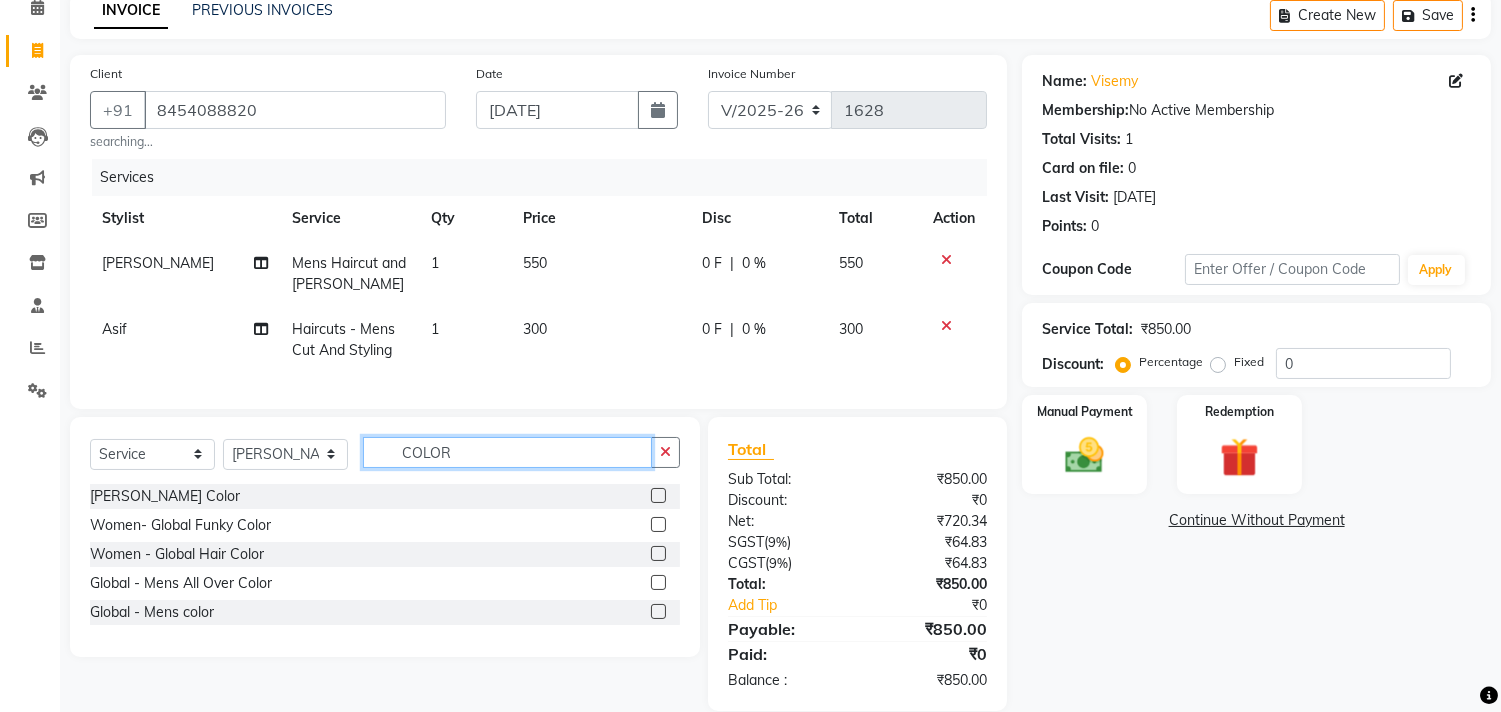 type on "COLOR" 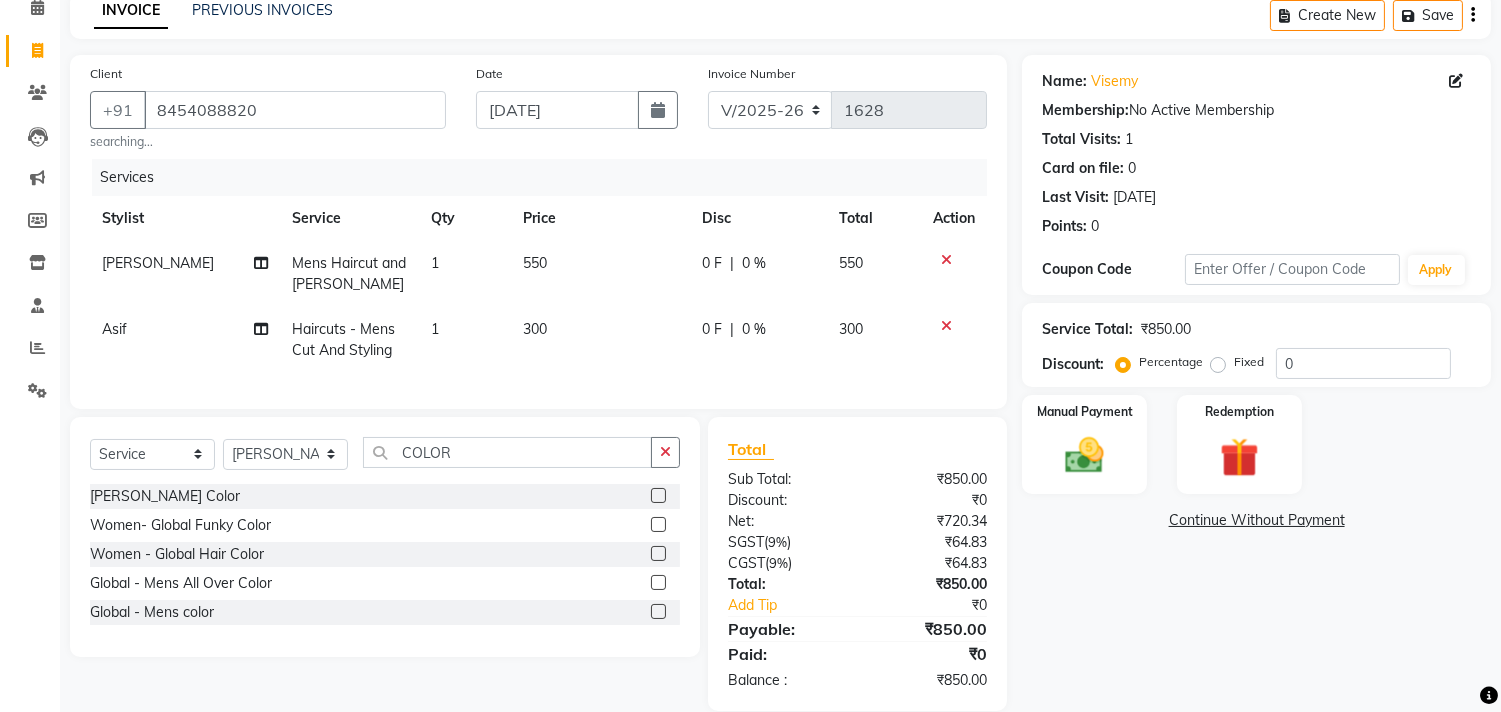 click 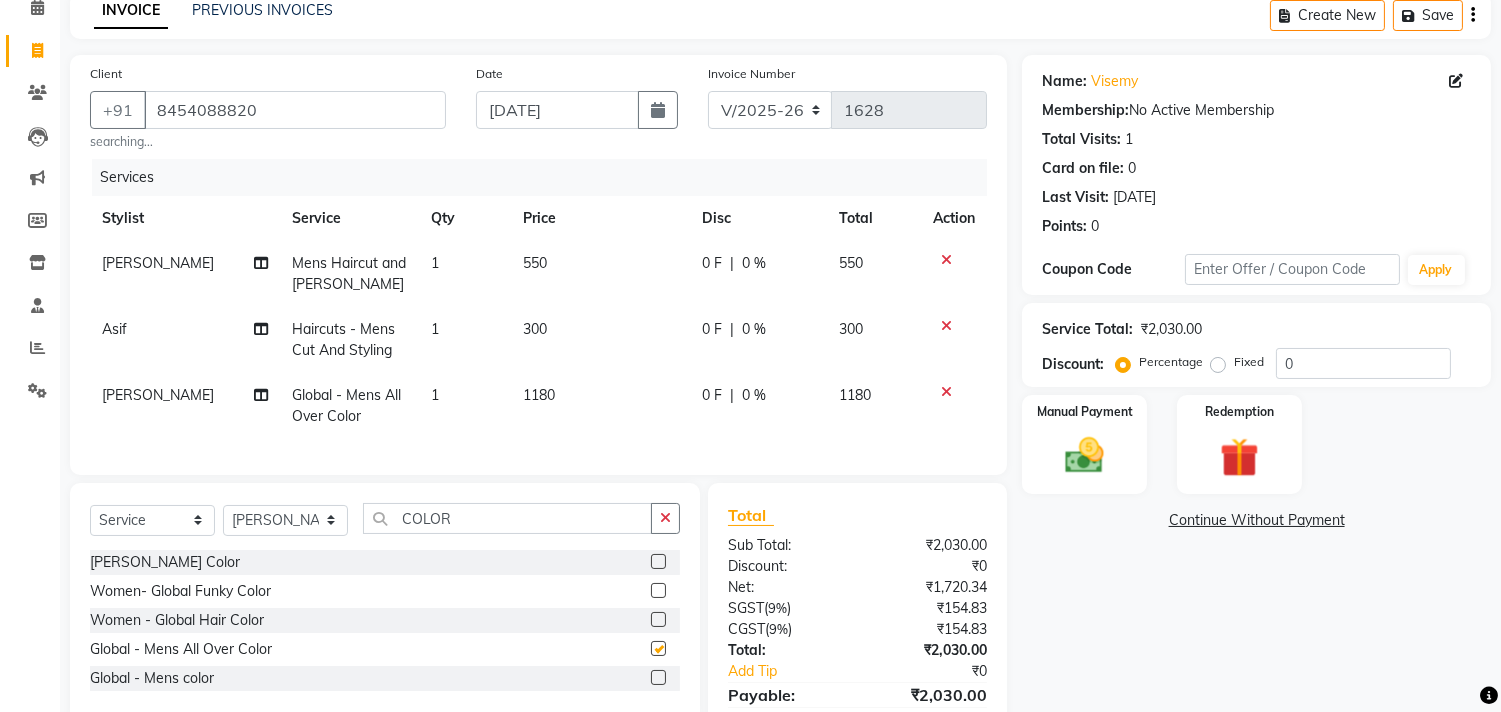 checkbox on "false" 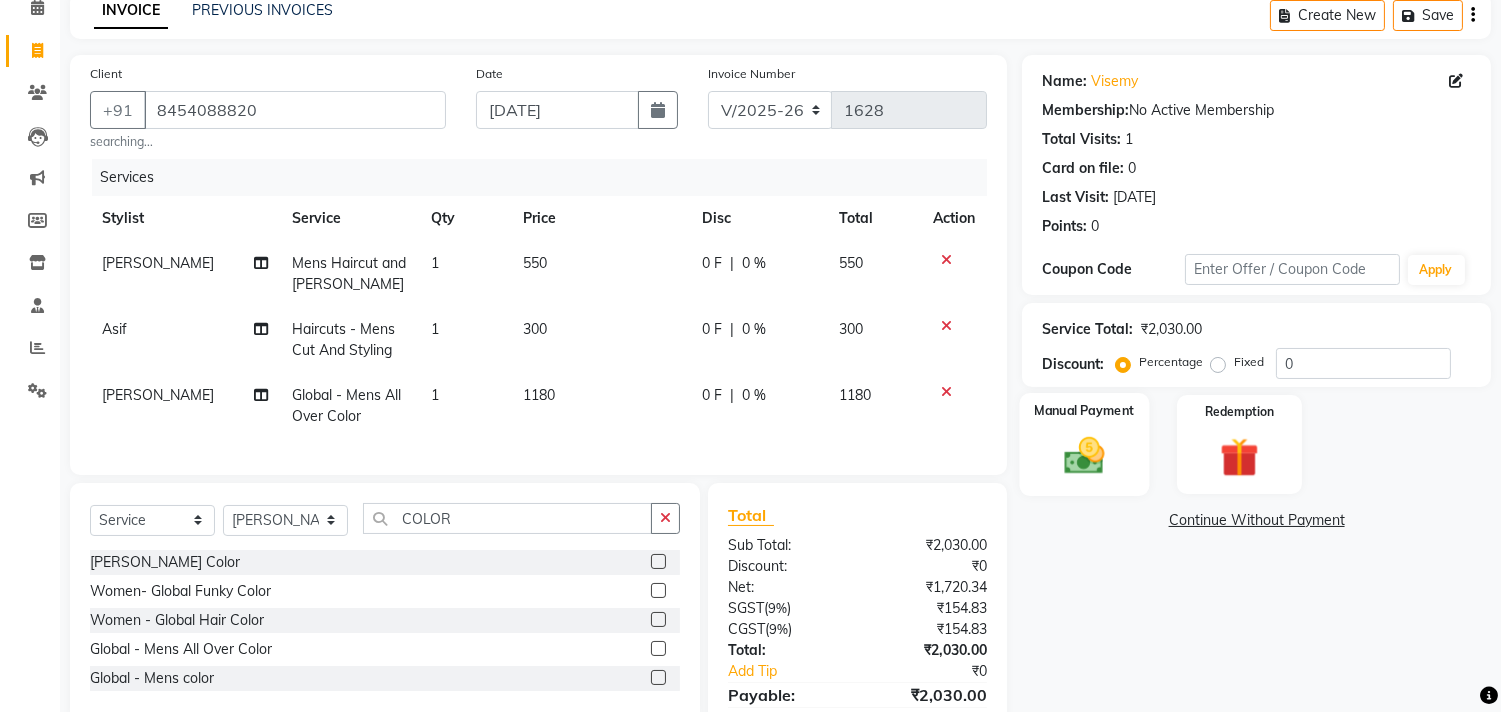 click 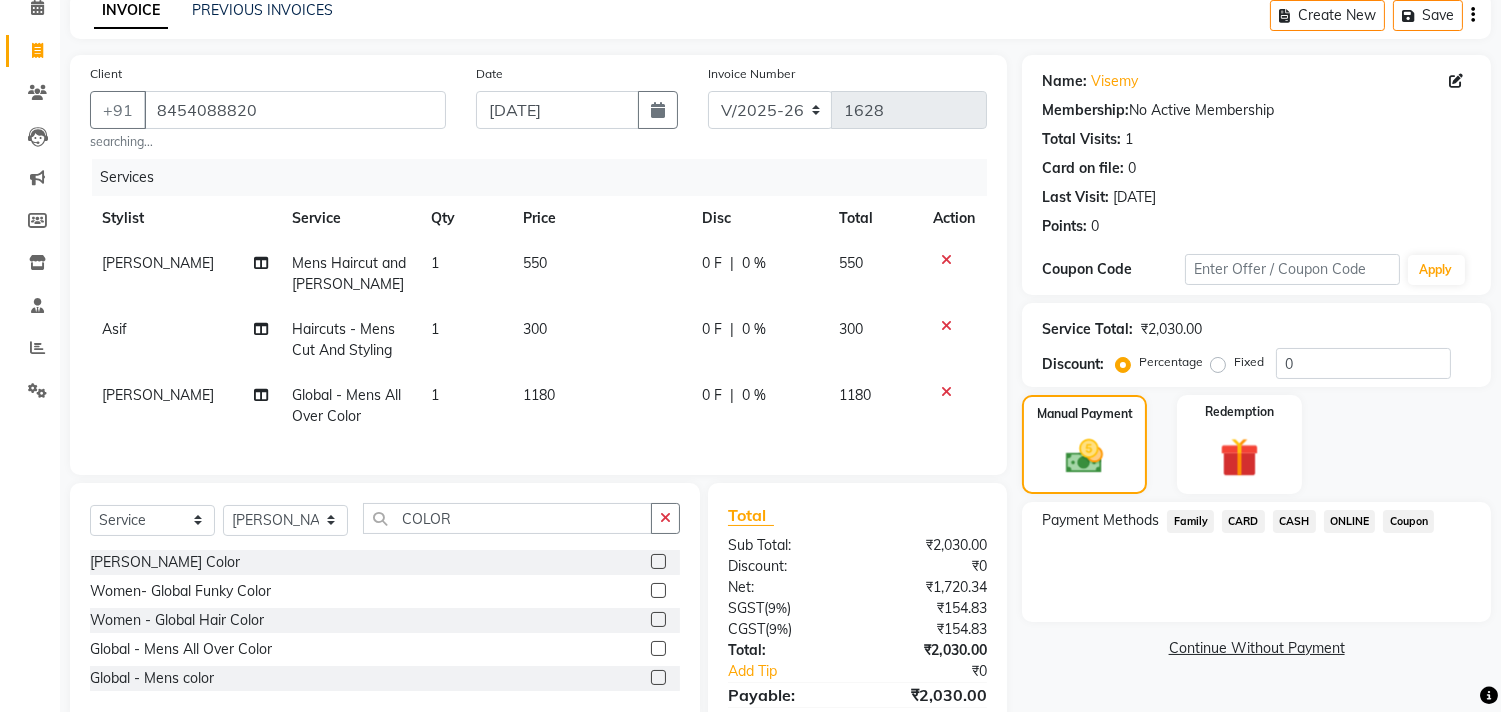click on "ONLINE" 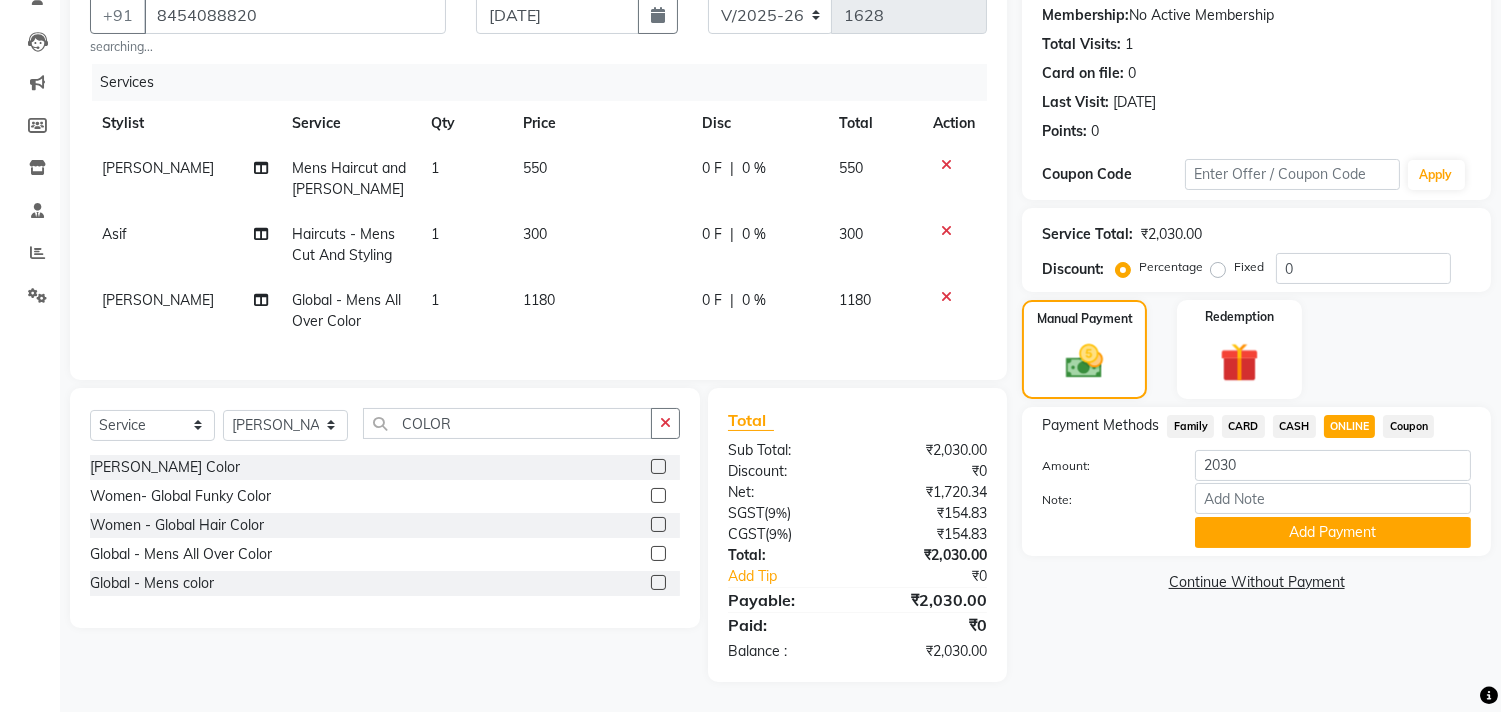 scroll, scrollTop: 207, scrollLeft: 0, axis: vertical 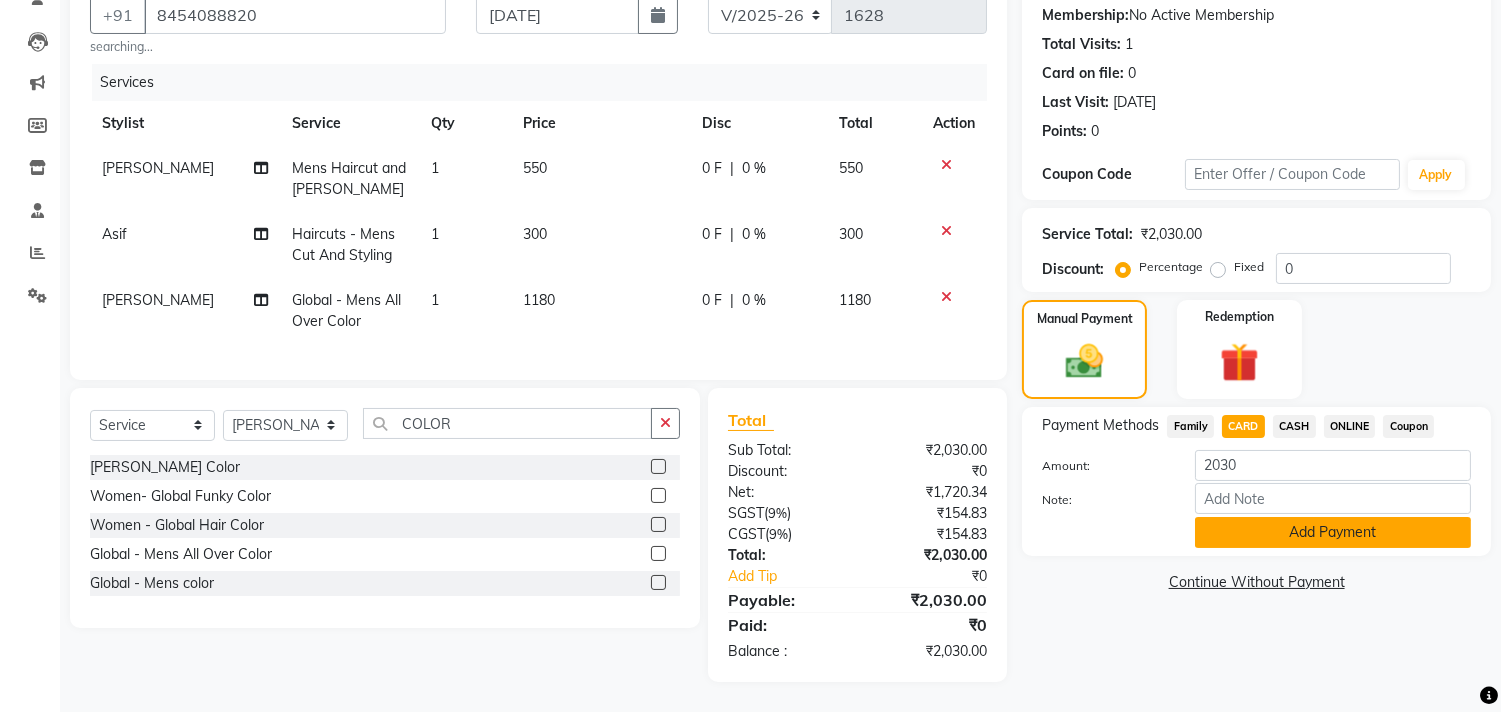 click on "Add Payment" 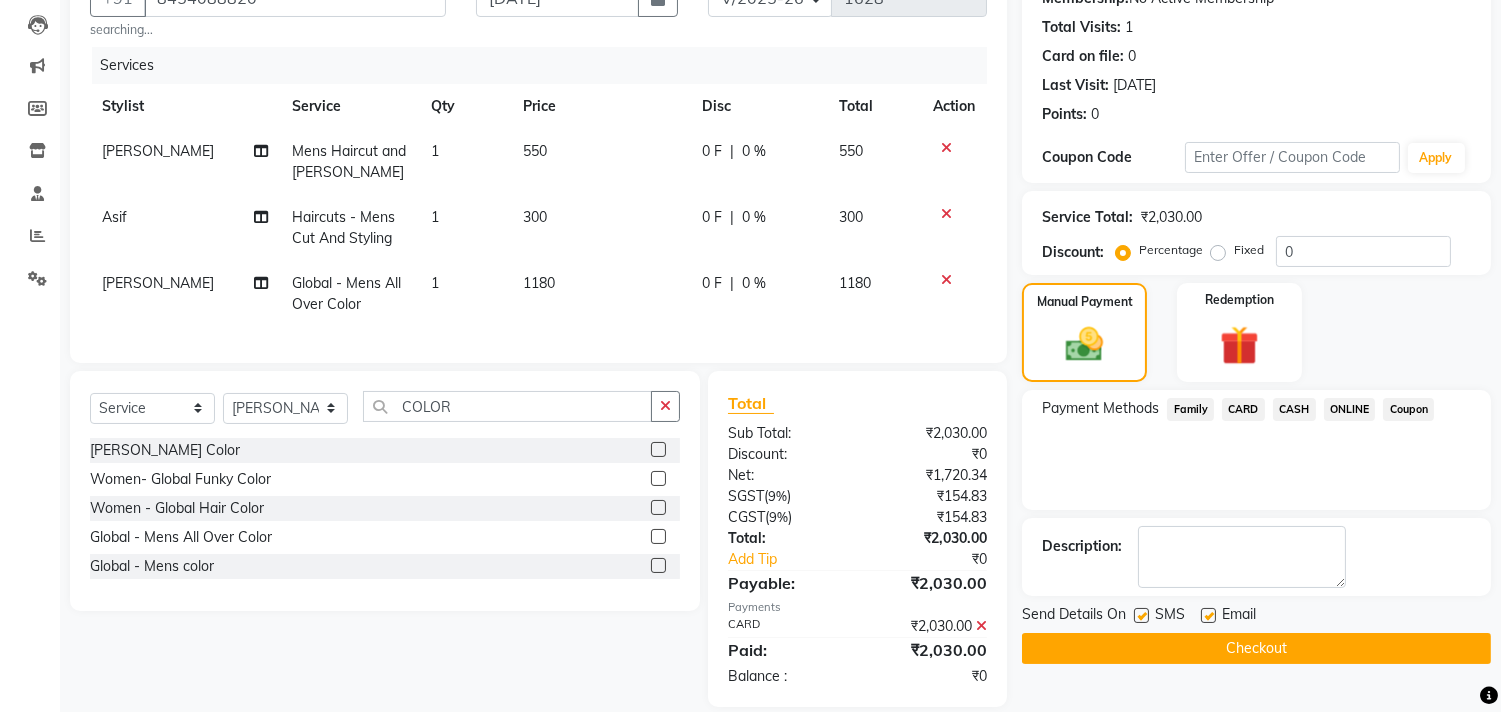 click on "Checkout" 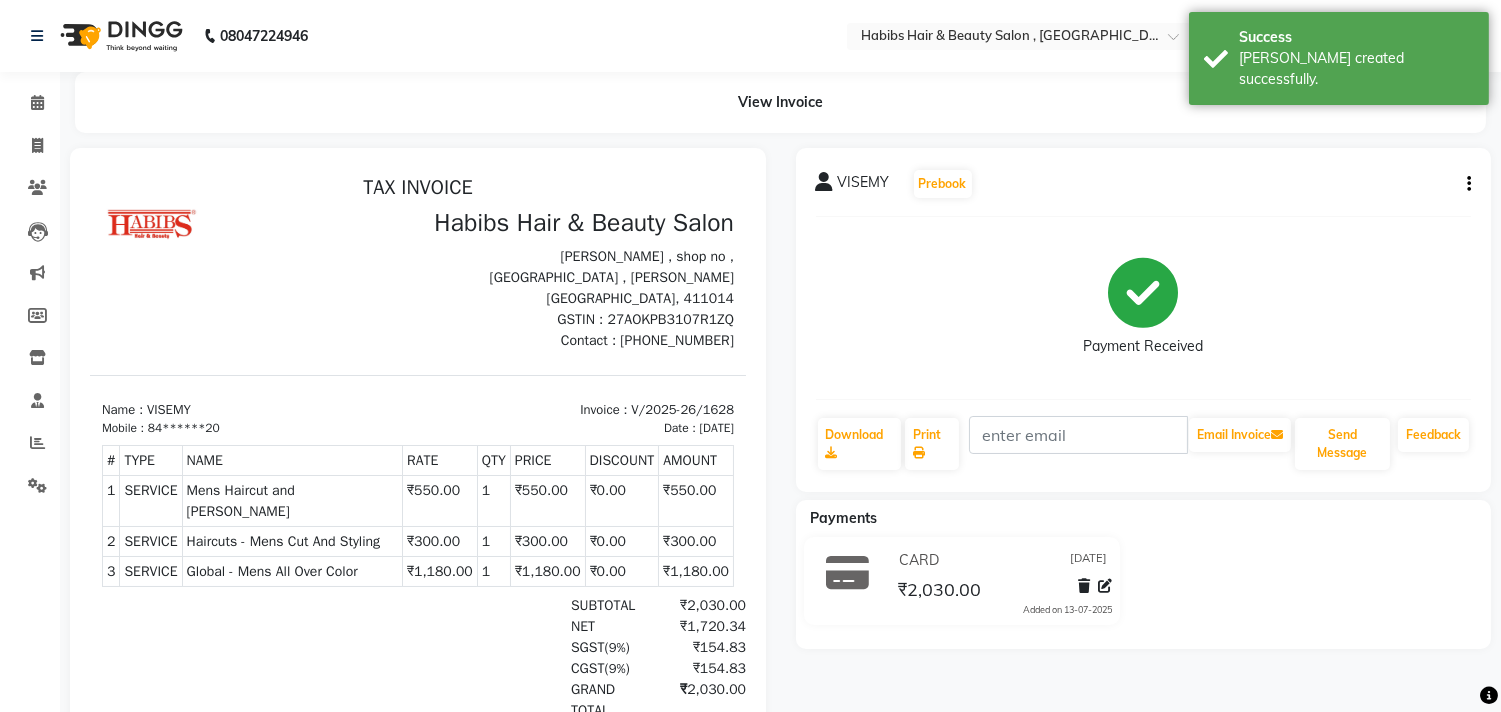 scroll, scrollTop: 0, scrollLeft: 0, axis: both 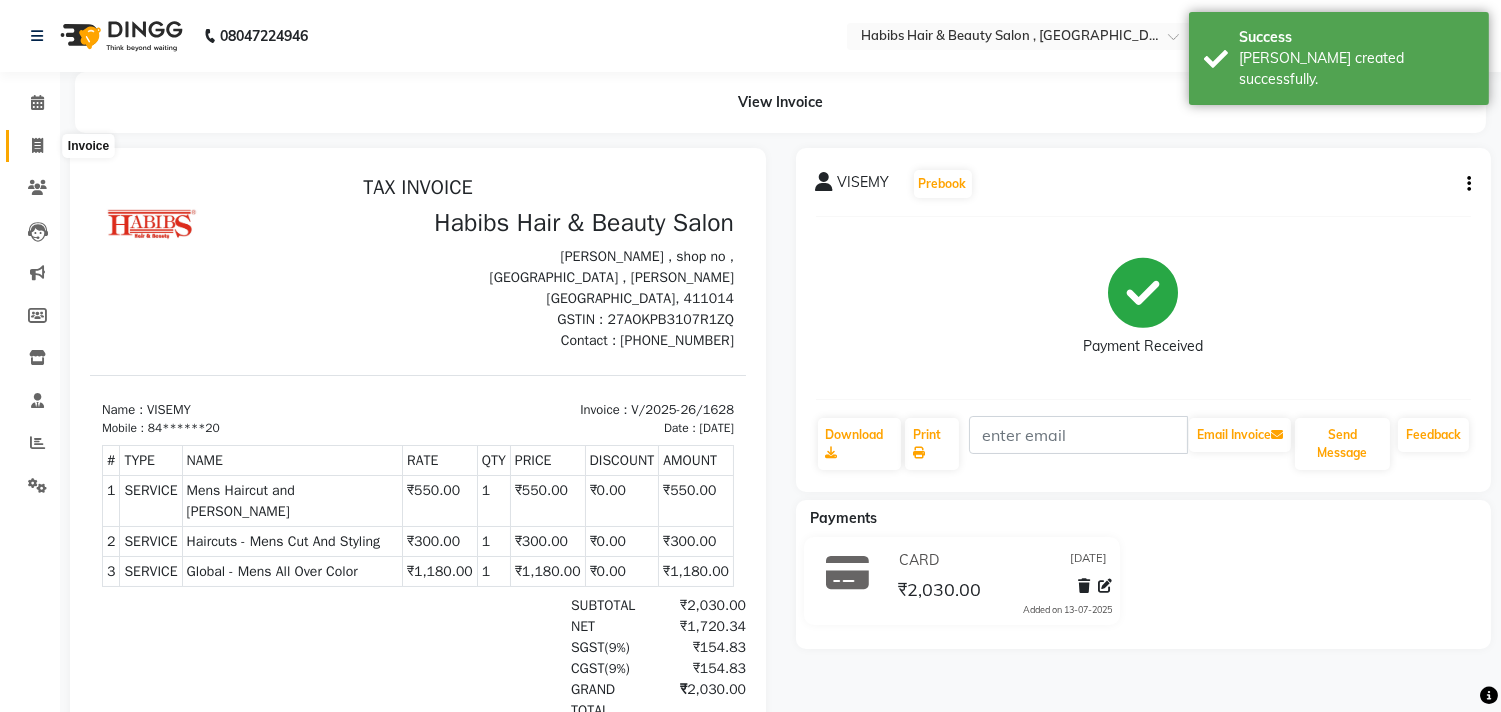 click 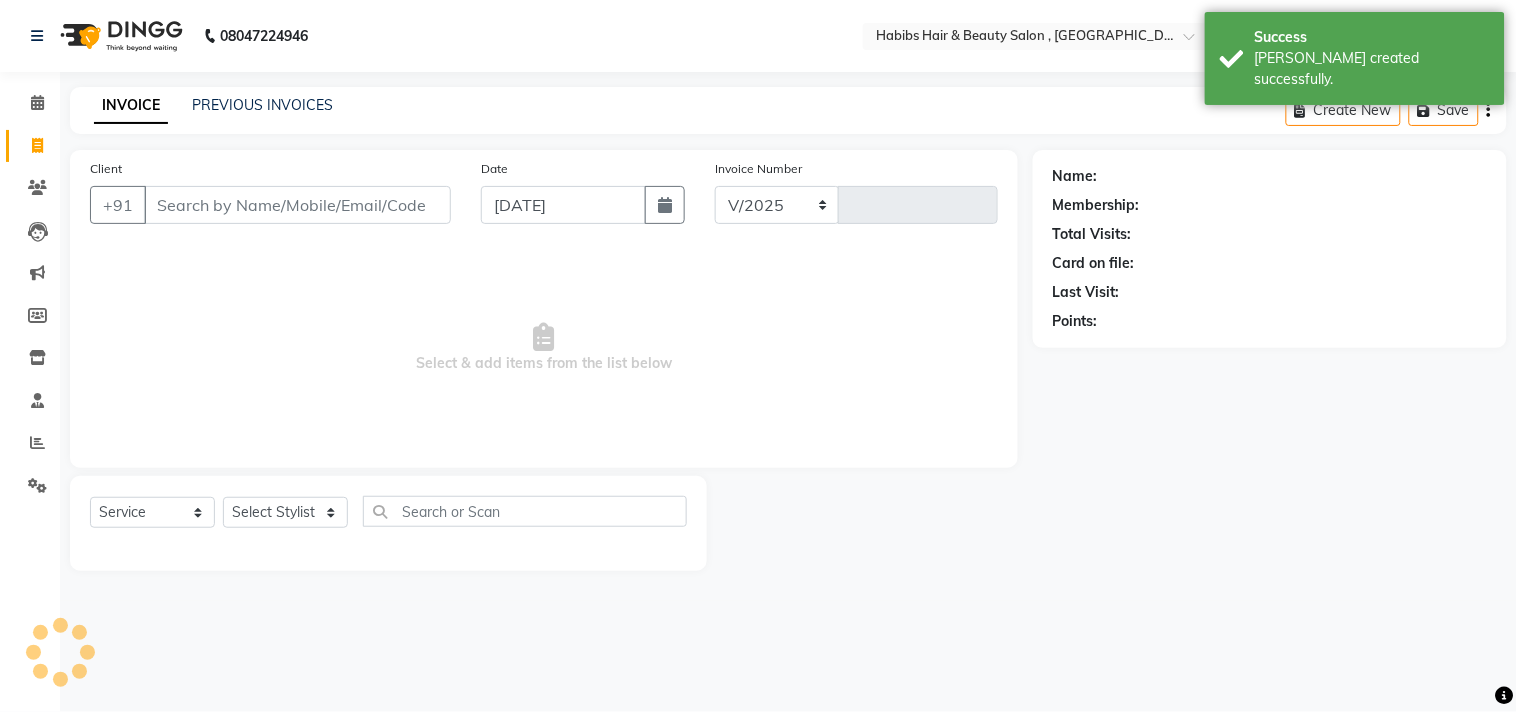 select on "4838" 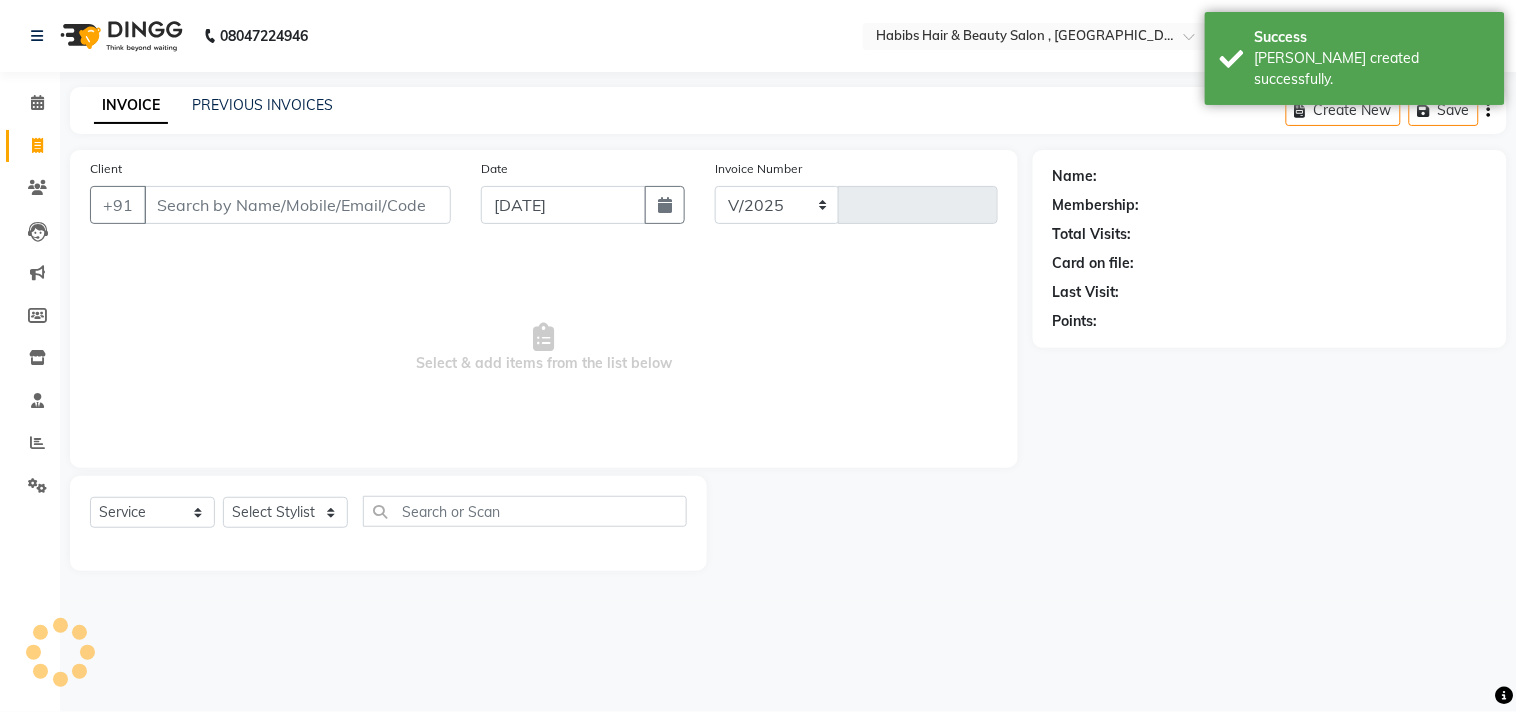 type on "1629" 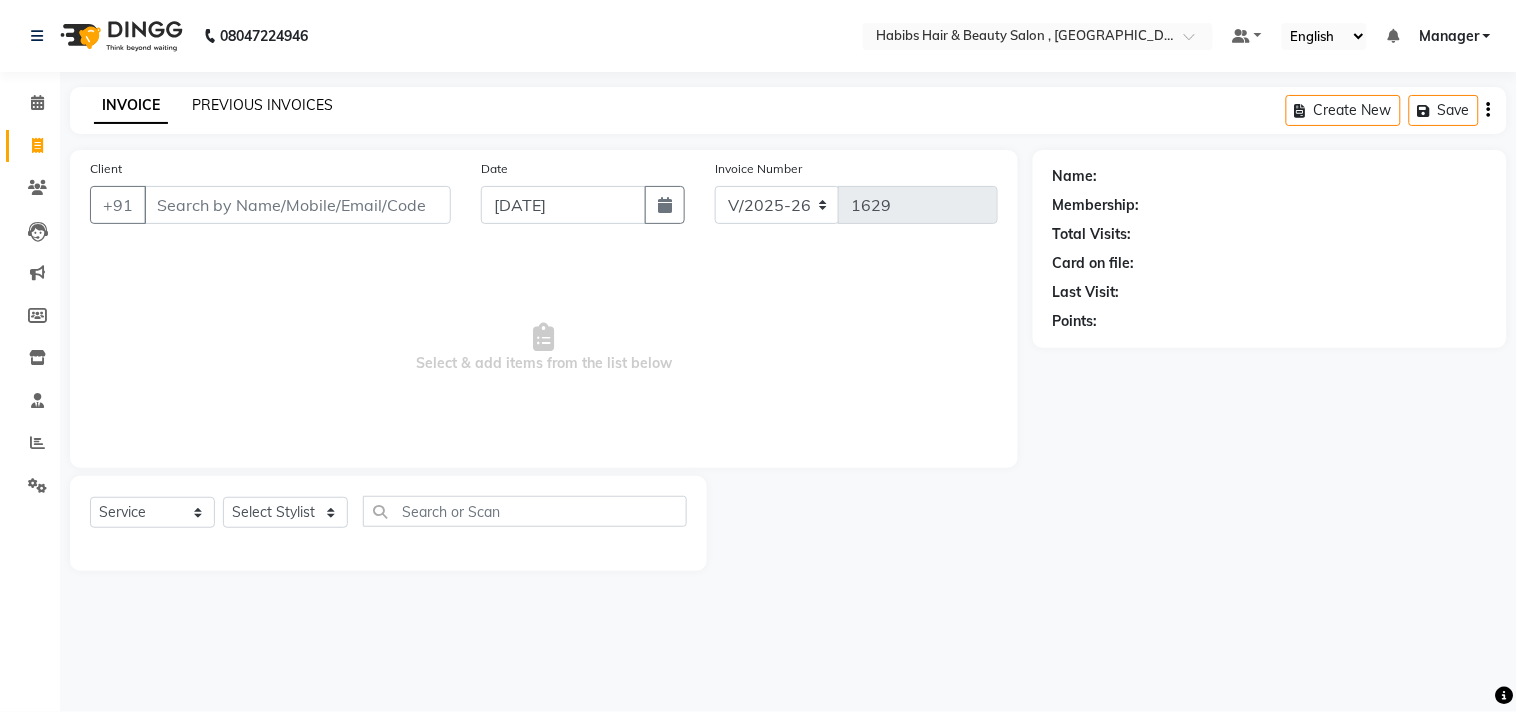 click on "PREVIOUS INVOICES" 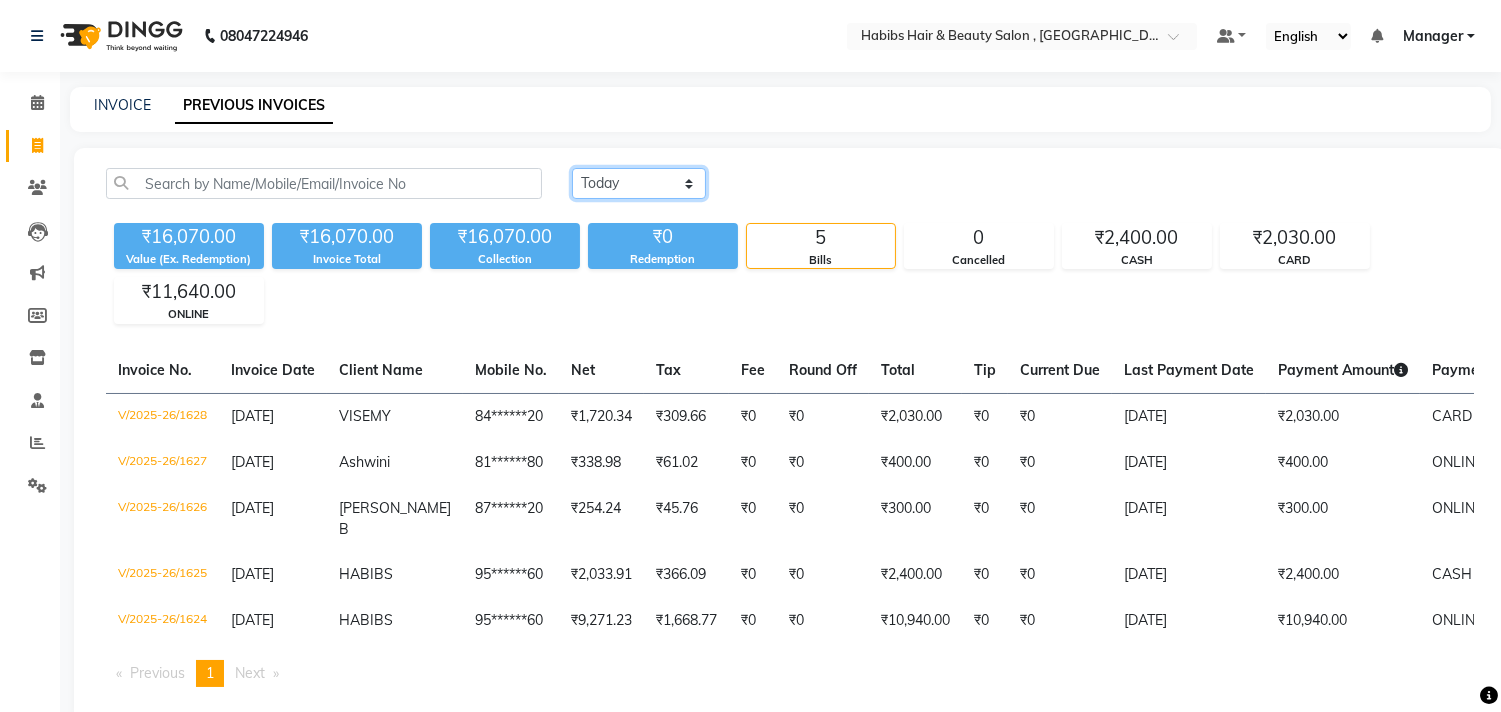 click on "Today Yesterday Custom Range" 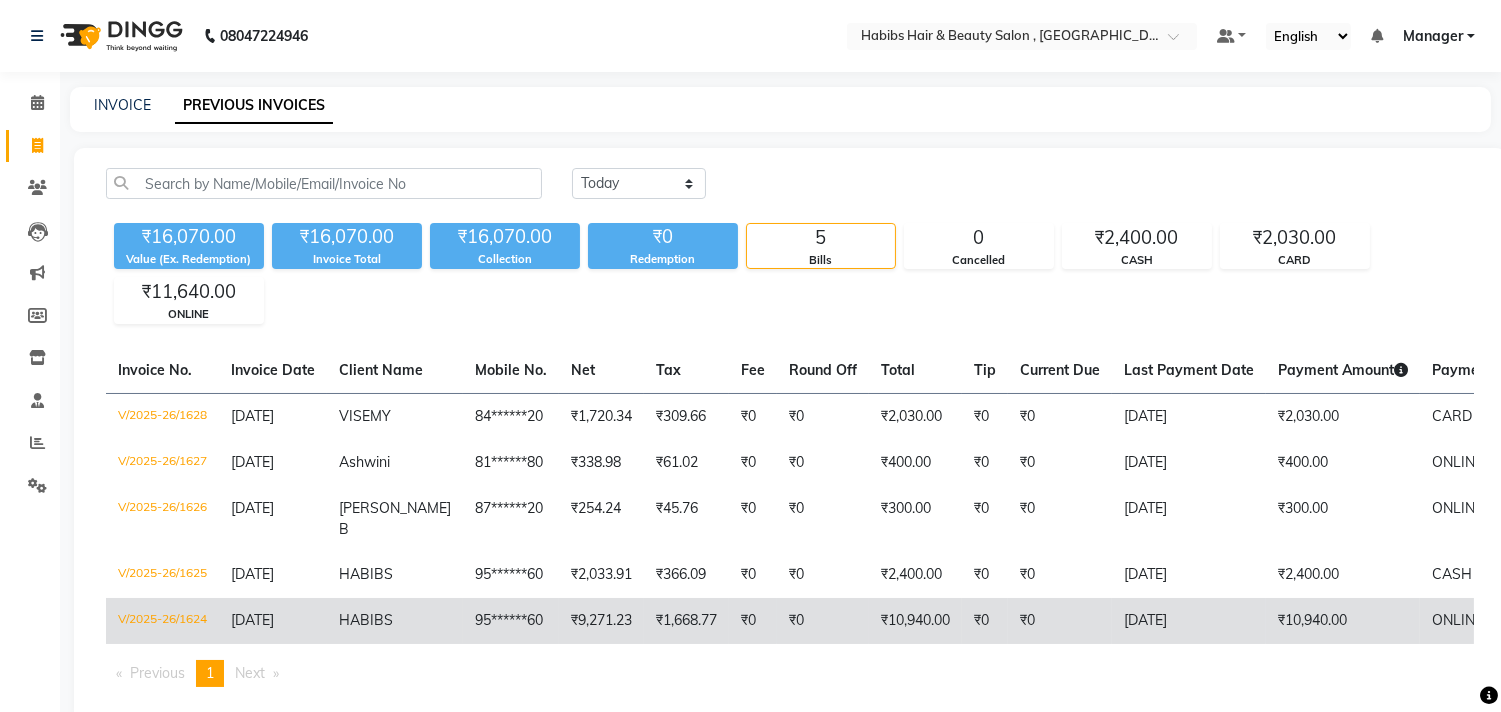 click on "95******60" 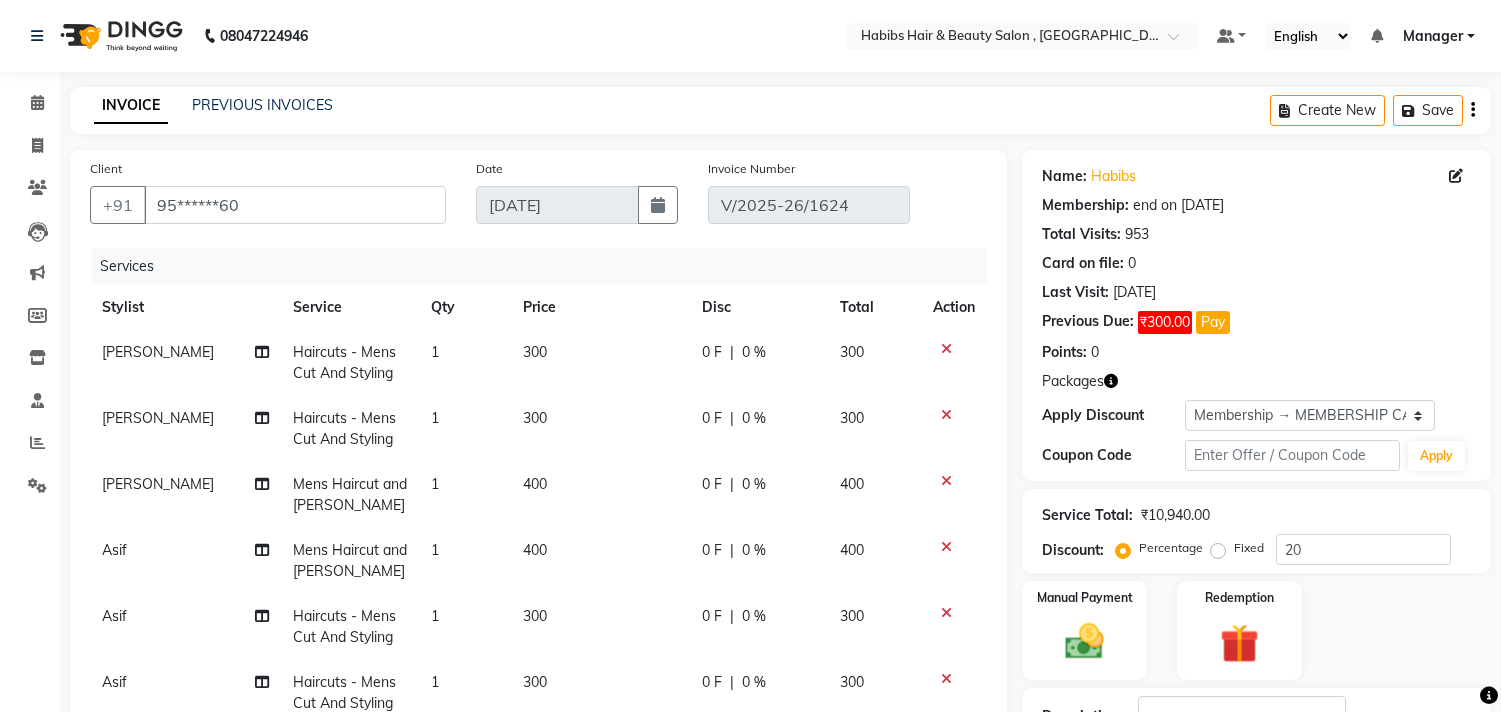 select on "1: Object" 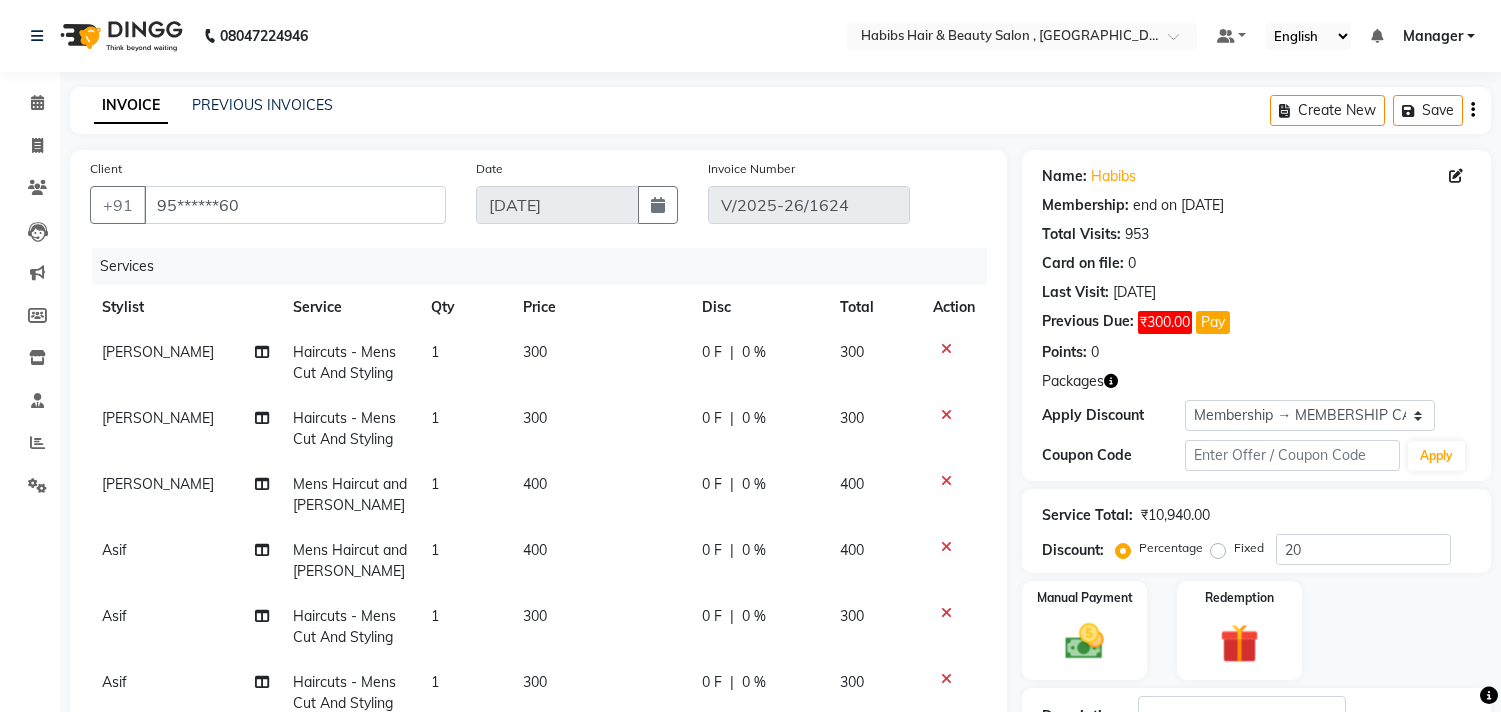 scroll, scrollTop: 0, scrollLeft: 0, axis: both 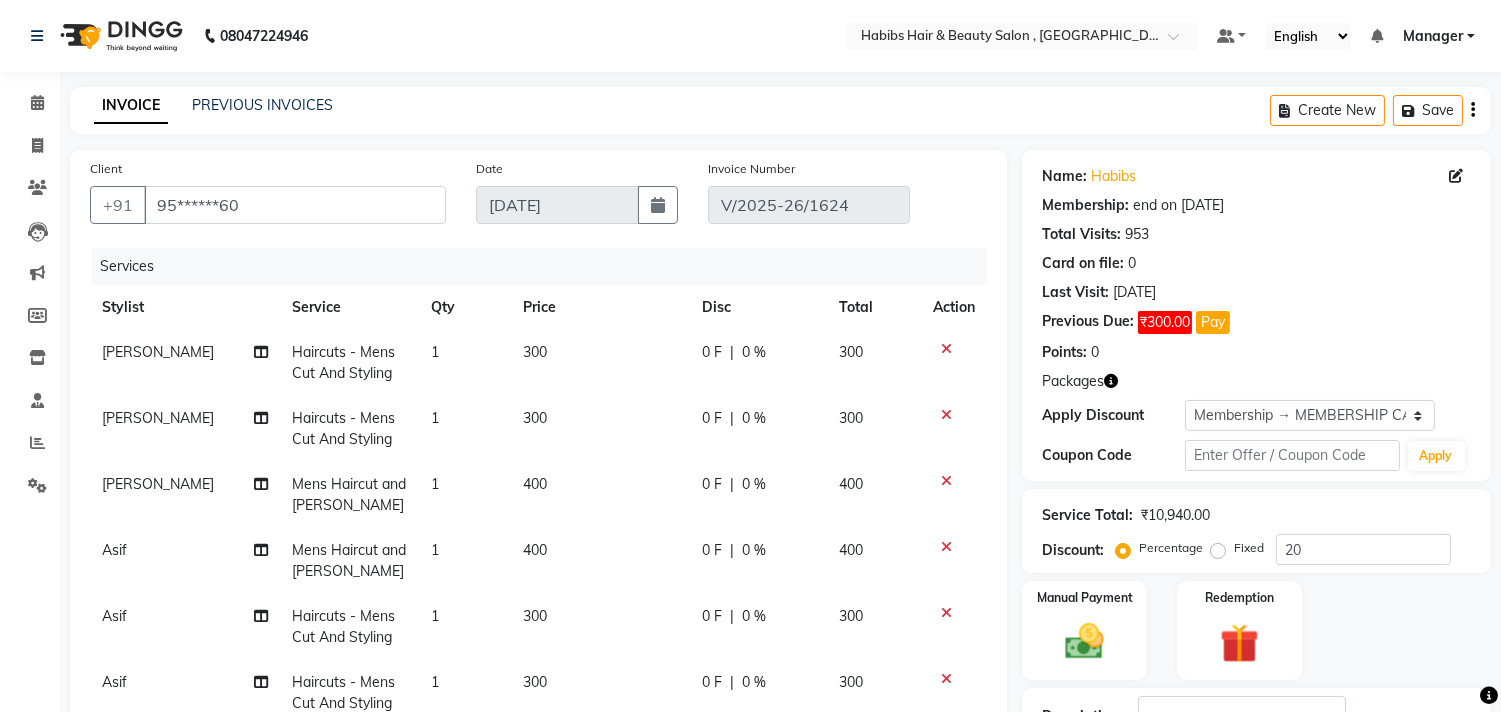 click on "Name: Habibs  Membership: end on 02-10-2025 Total Visits:  953 Card on file:  0 Last Visit:   13-07-2025 Previous Due:  ₹300.00 Pay Points:   0" 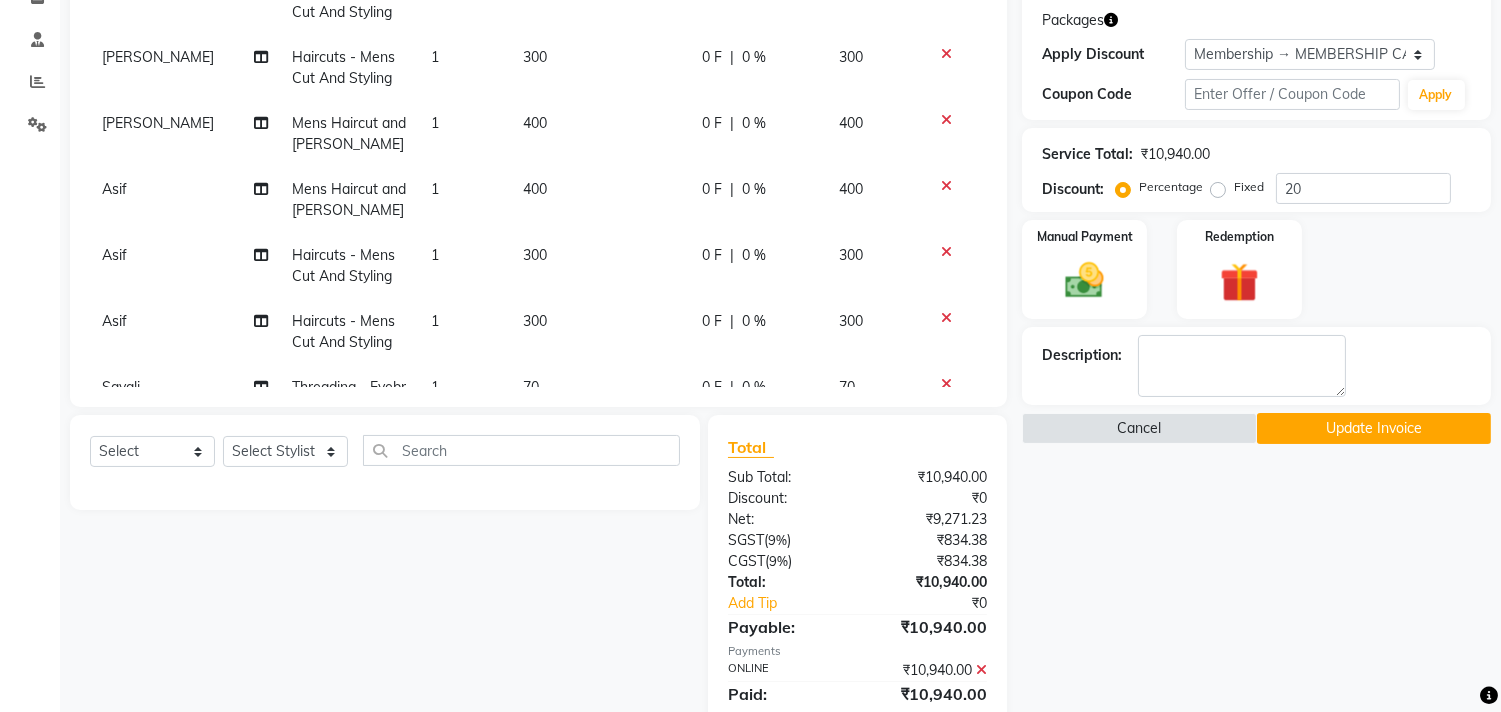 scroll, scrollTop: 400, scrollLeft: 0, axis: vertical 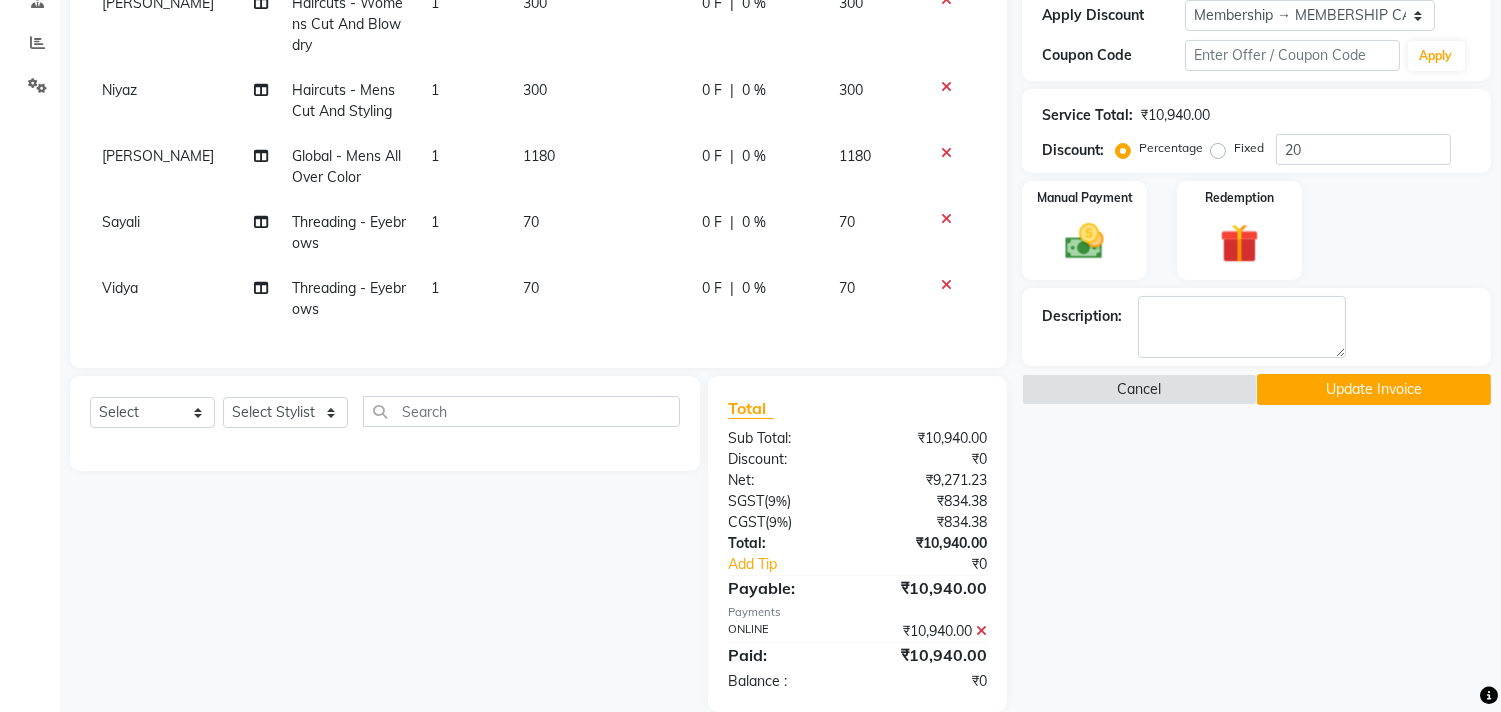 click 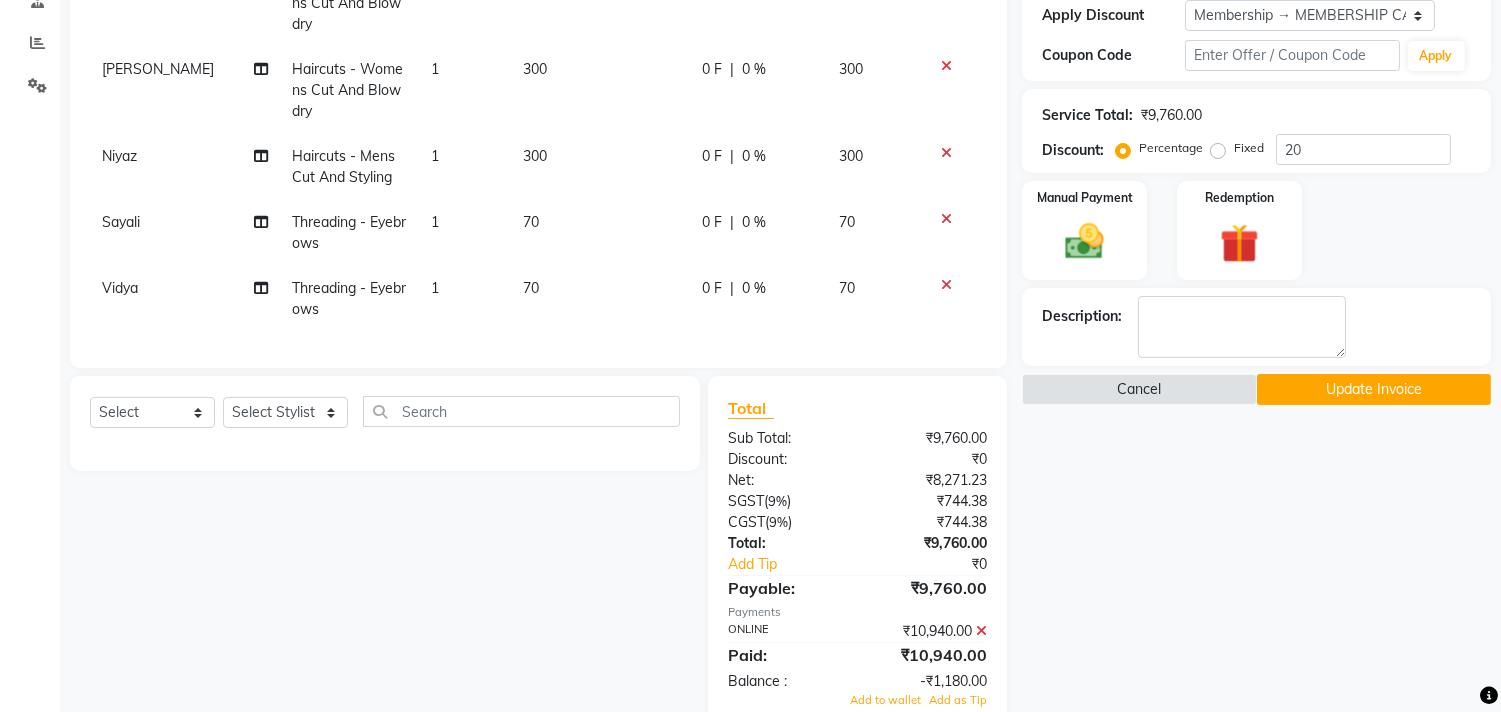 scroll, scrollTop: 1812, scrollLeft: 0, axis: vertical 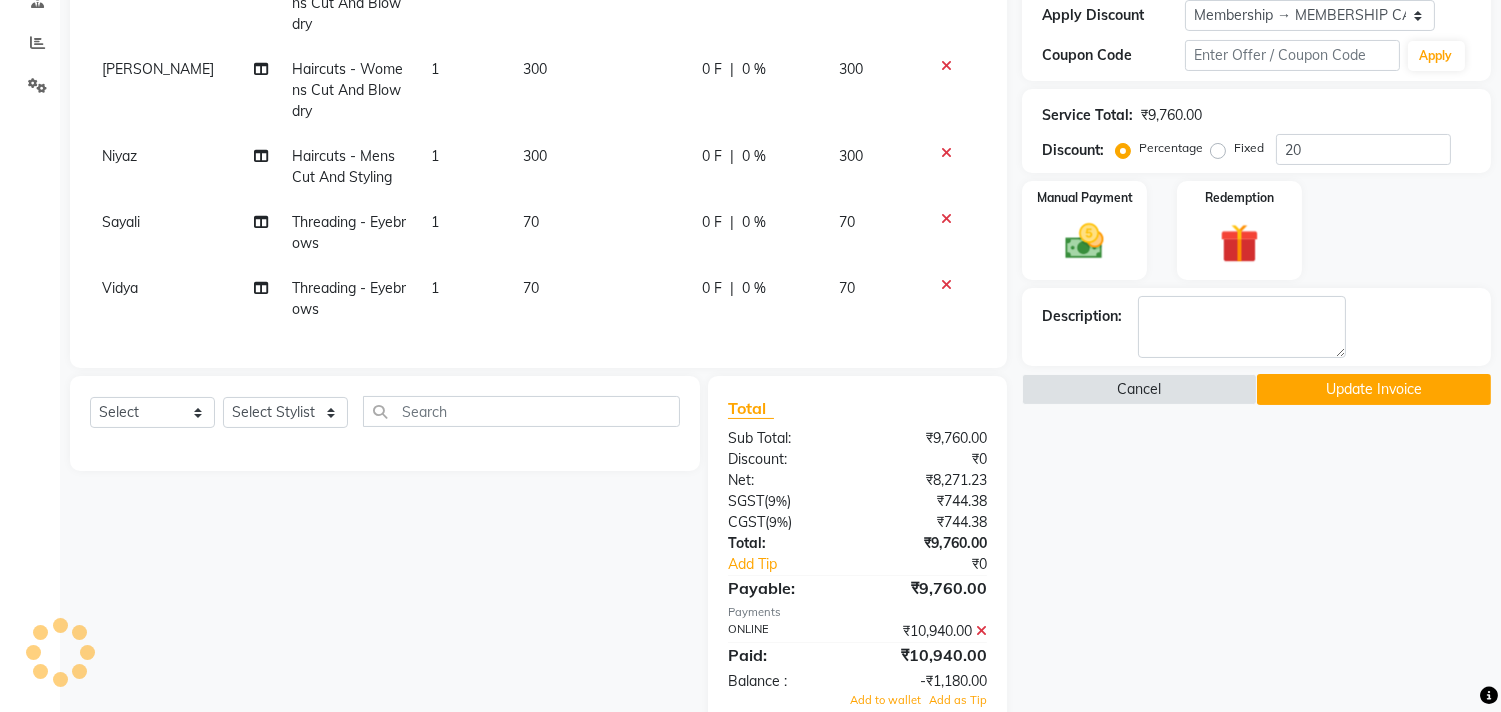 click 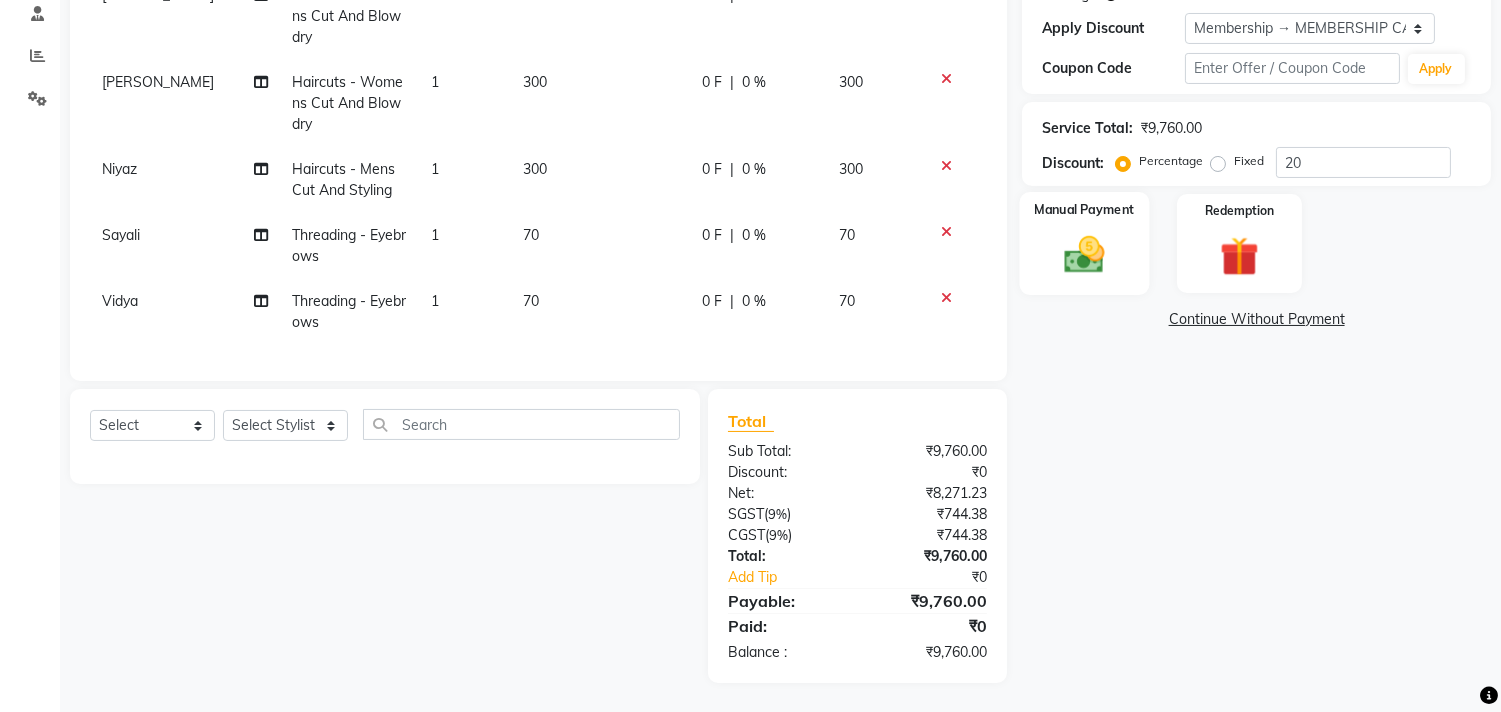 click 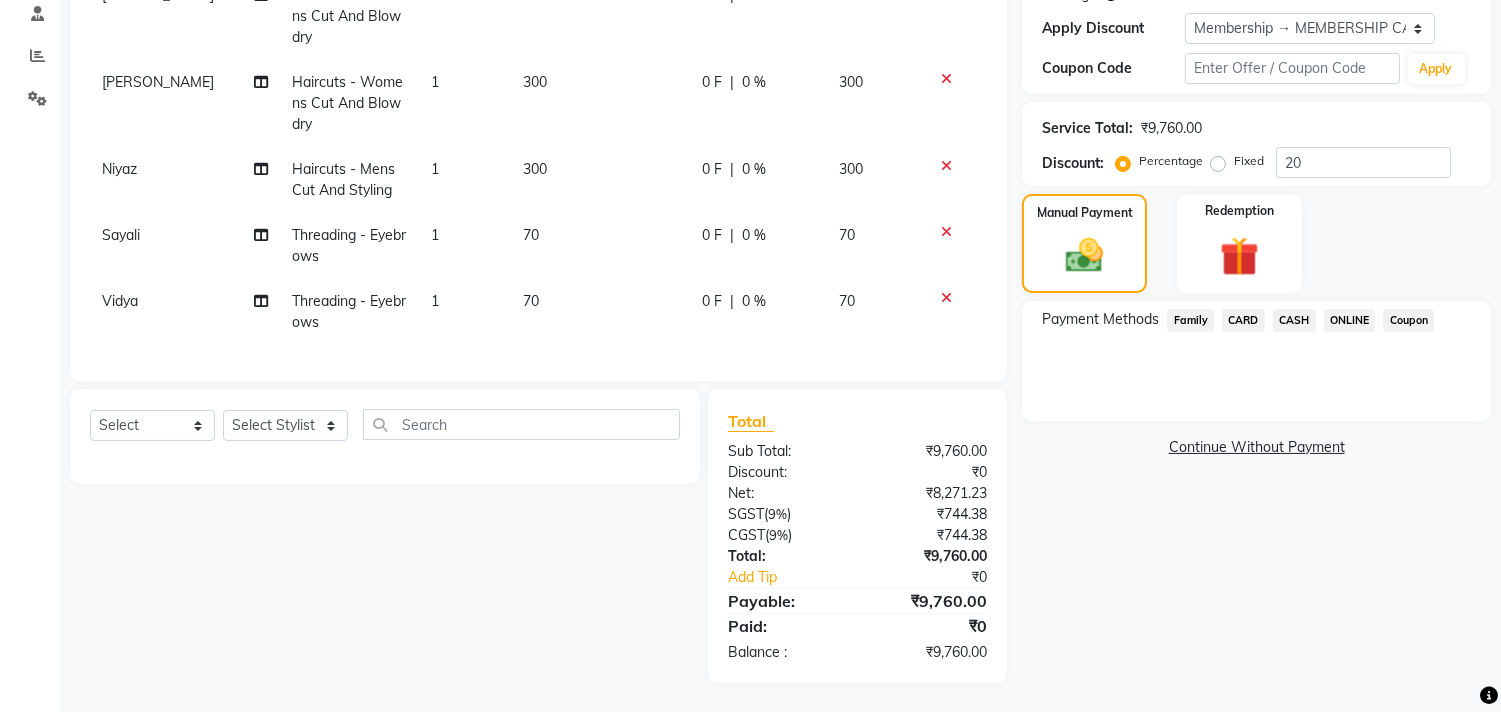 click on "ONLINE" 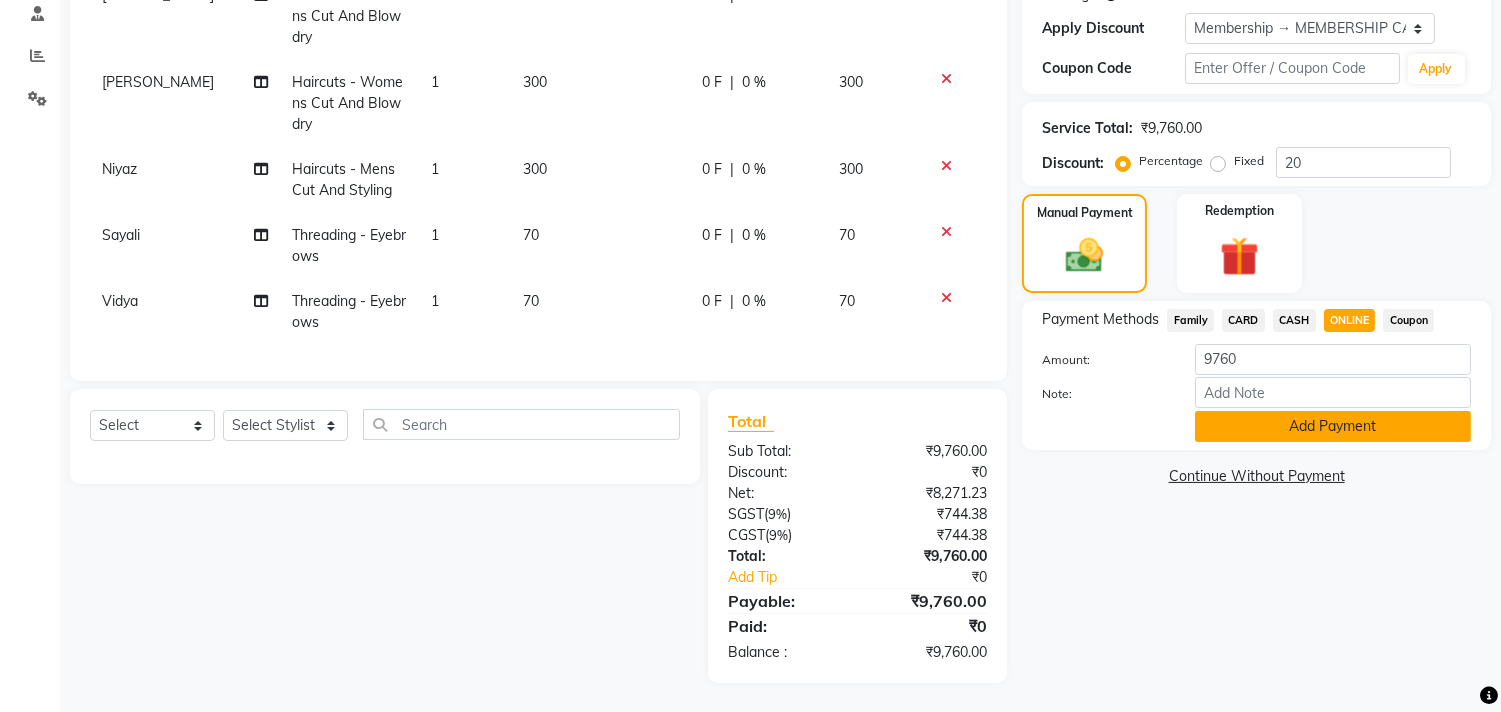 click on "Add Payment" 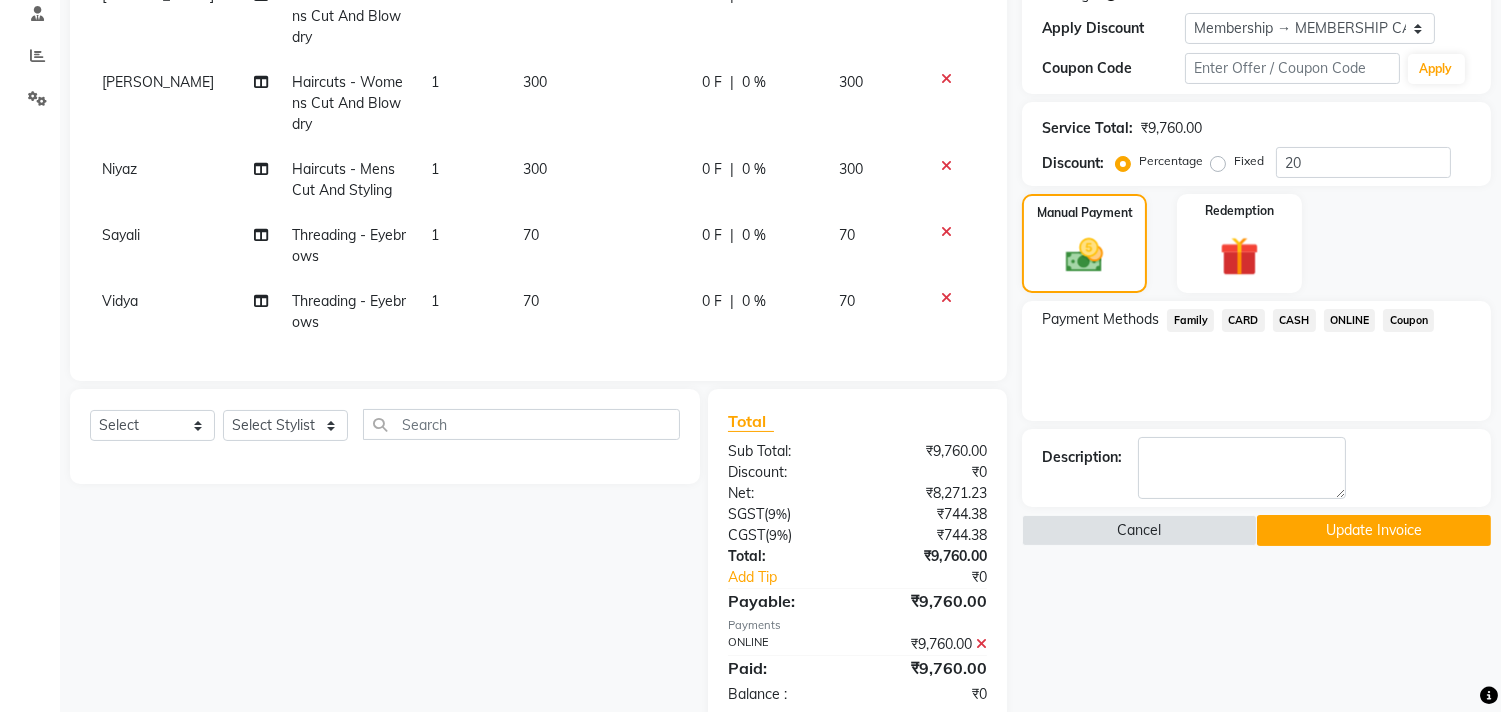 click on "Update Invoice" 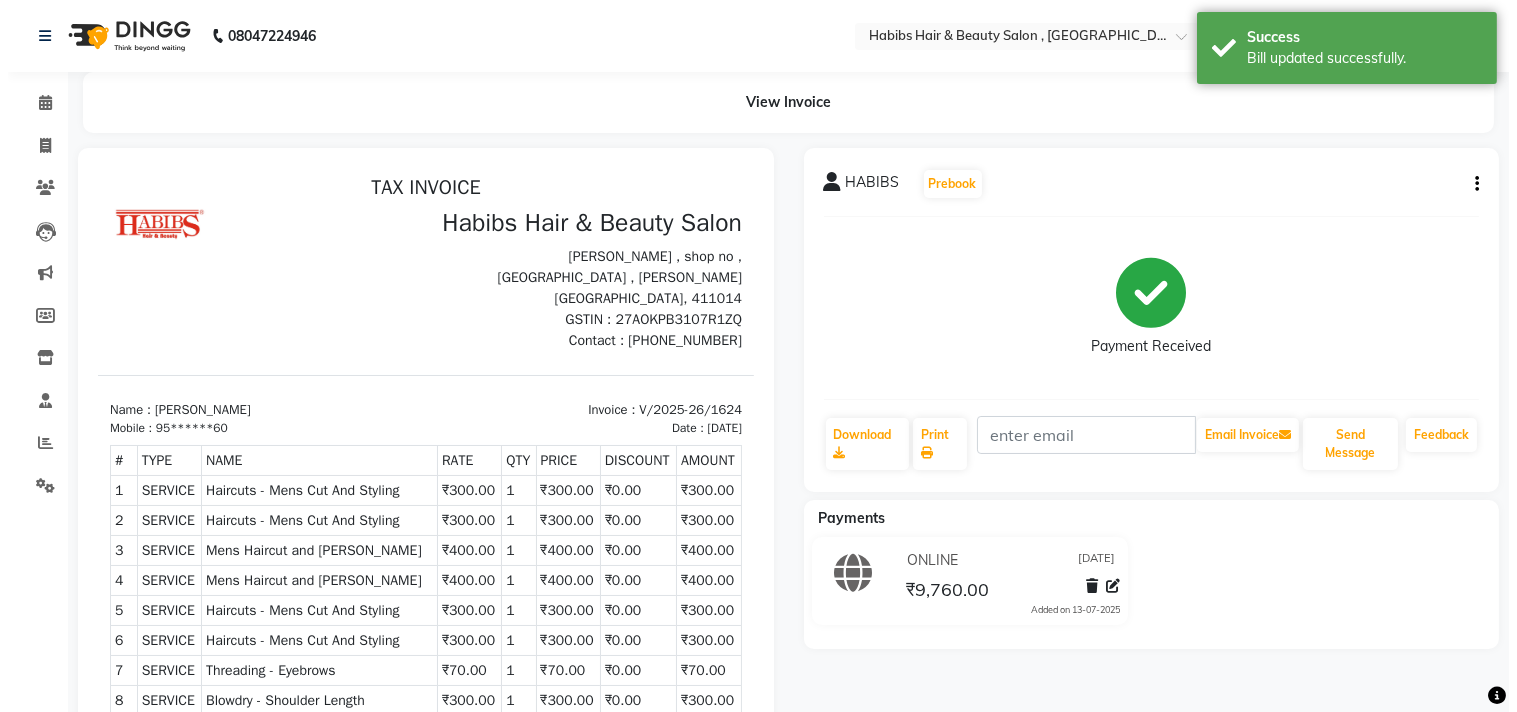 scroll, scrollTop: 0, scrollLeft: 0, axis: both 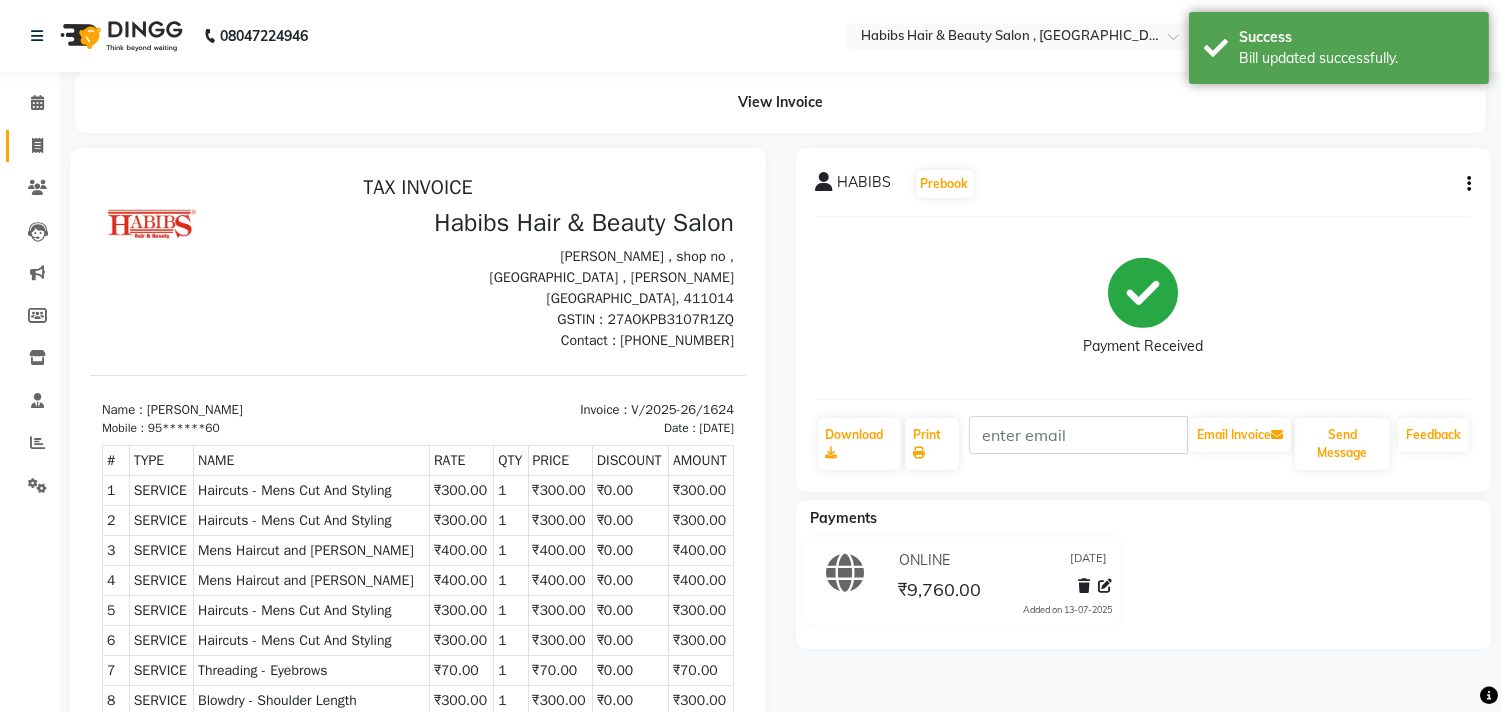click on "Invoice" 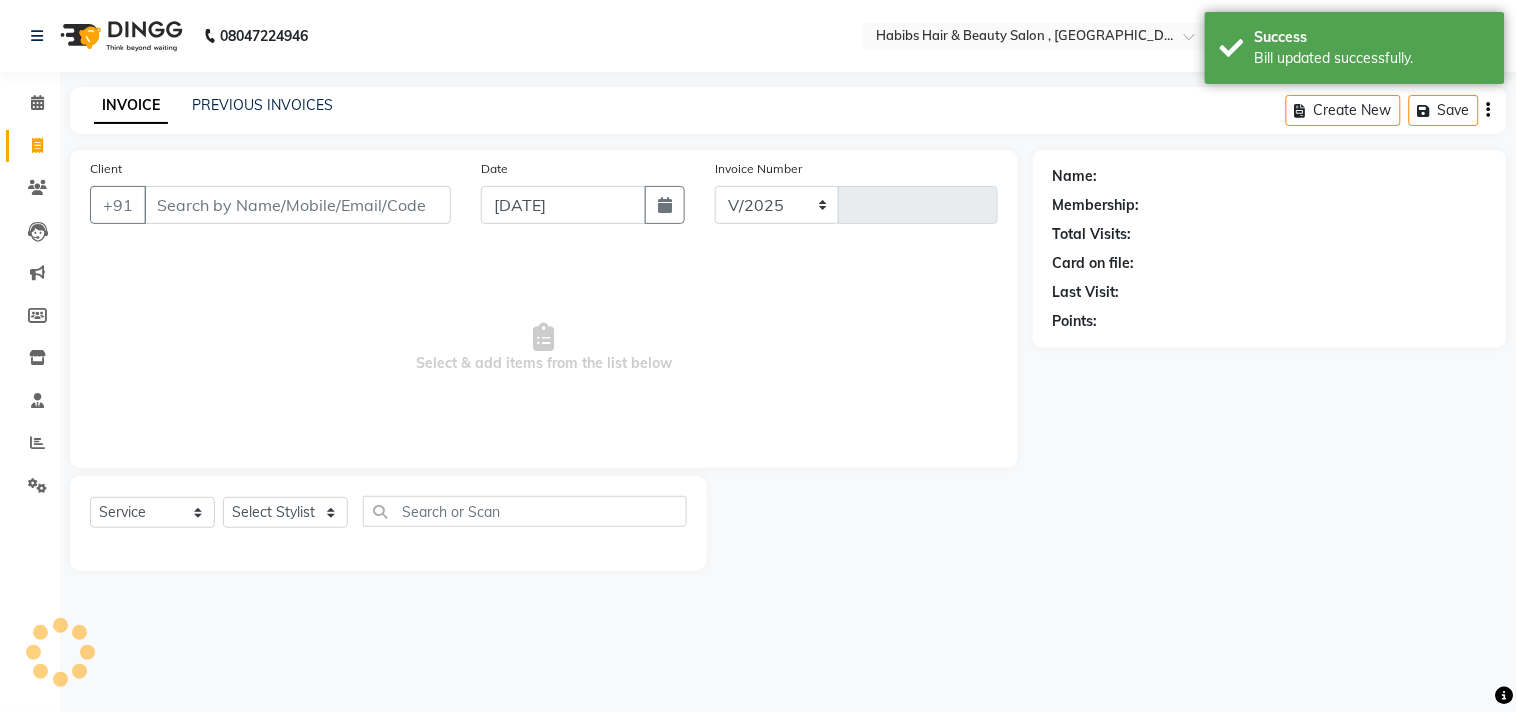 select on "4838" 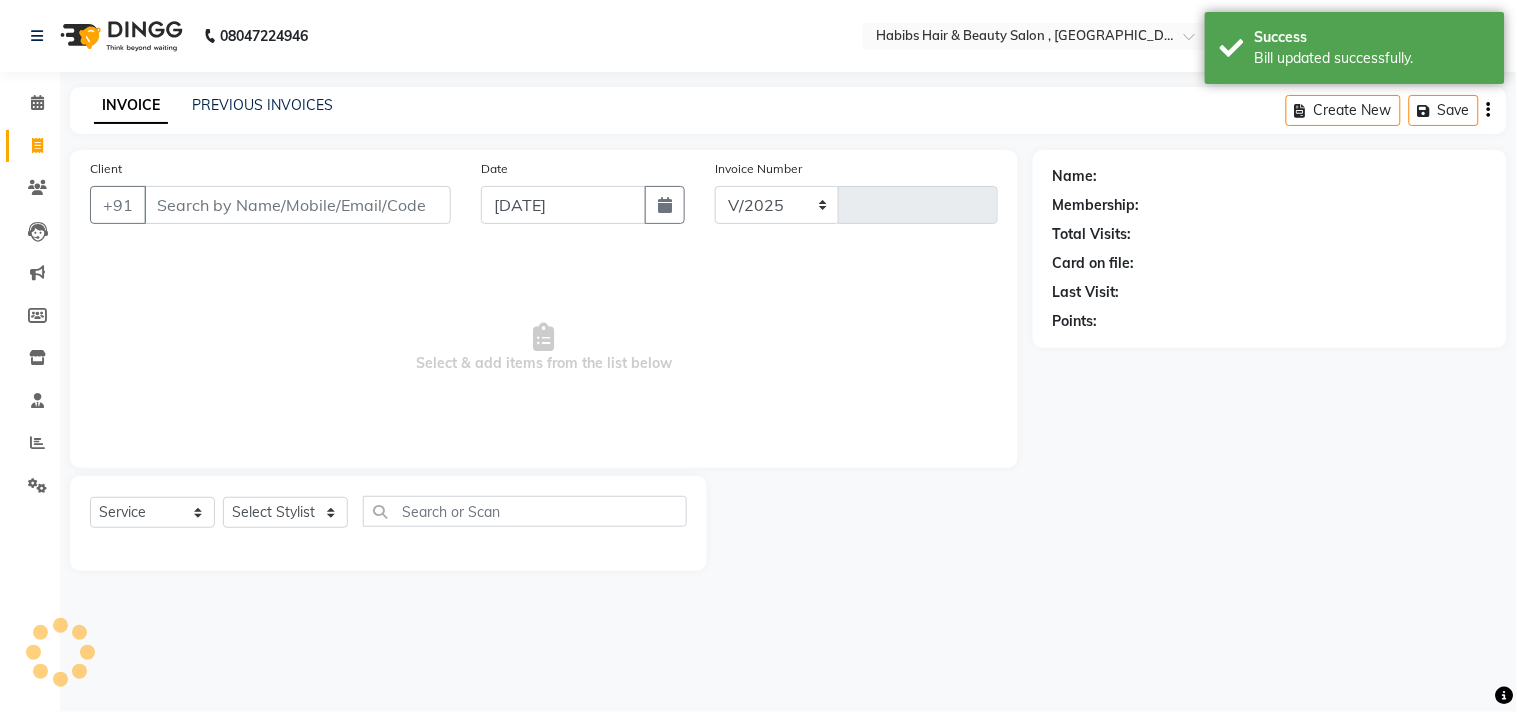 type on "1629" 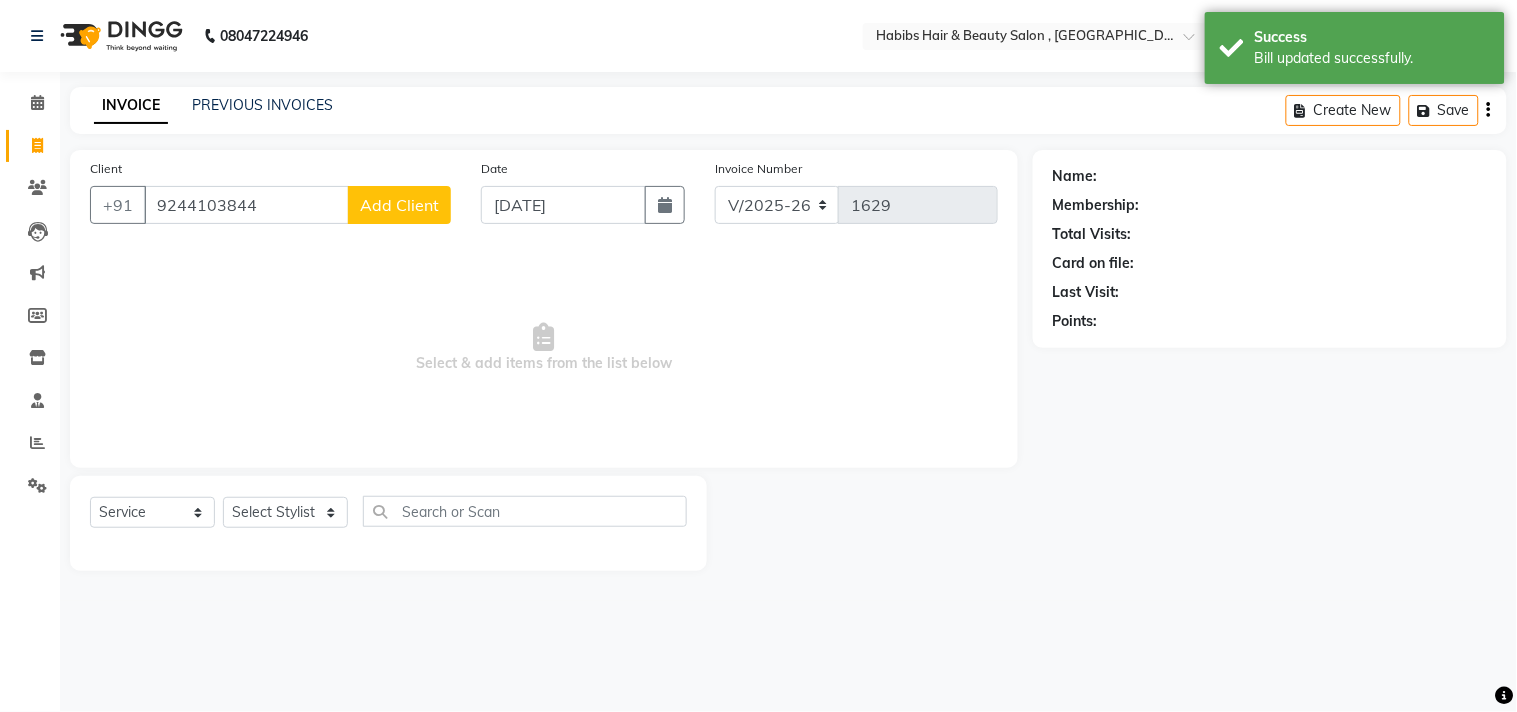 type on "9244103844" 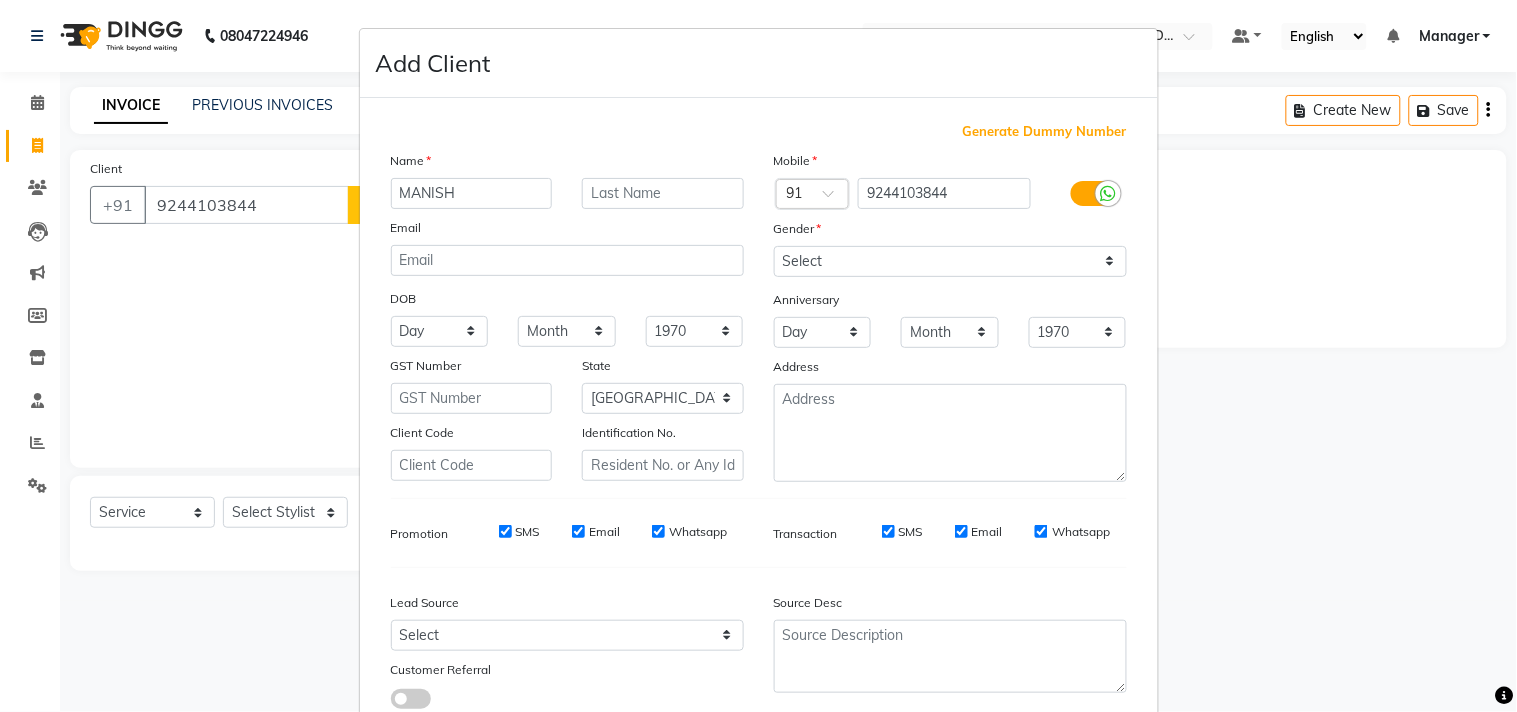 type on "MANISH" 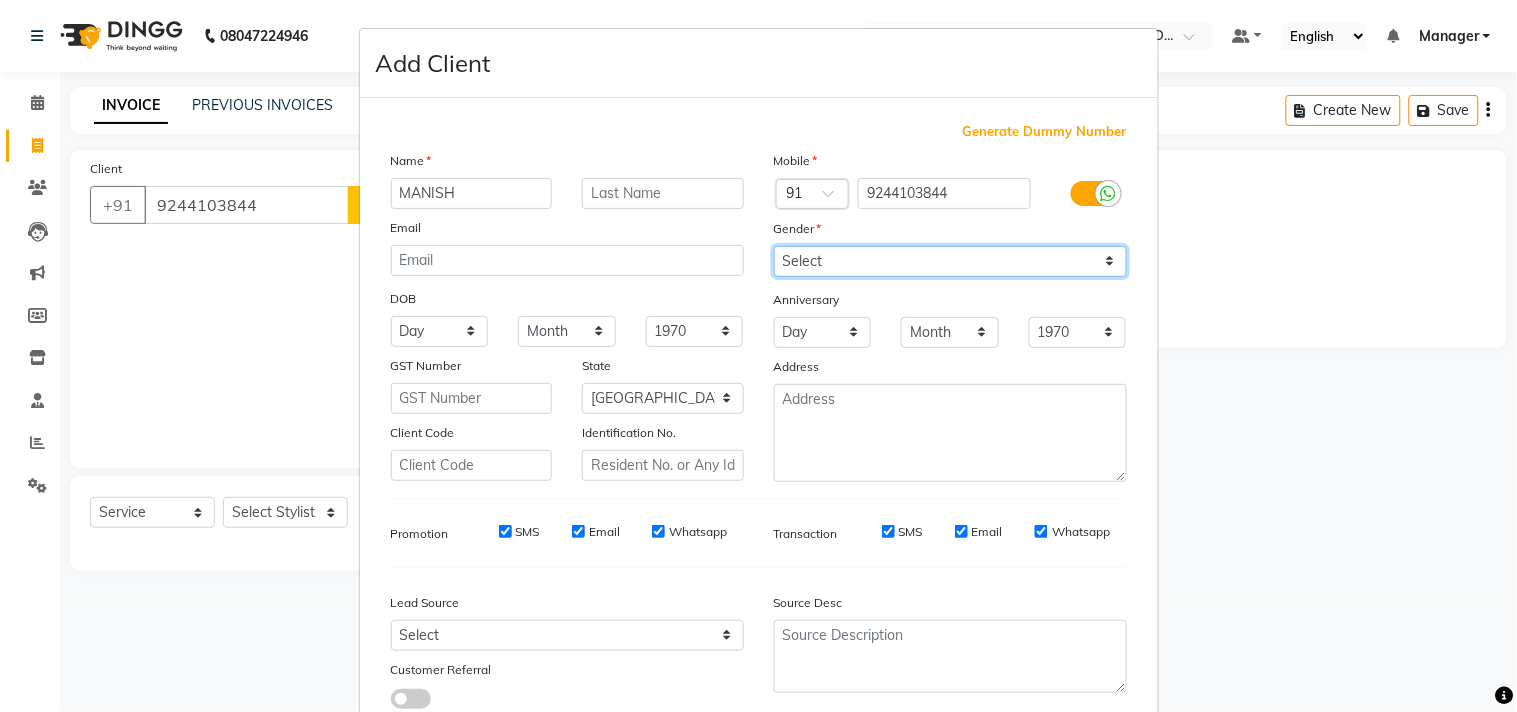 click on "Select [DEMOGRAPHIC_DATA] [DEMOGRAPHIC_DATA] Other Prefer Not To Say" at bounding box center (950, 261) 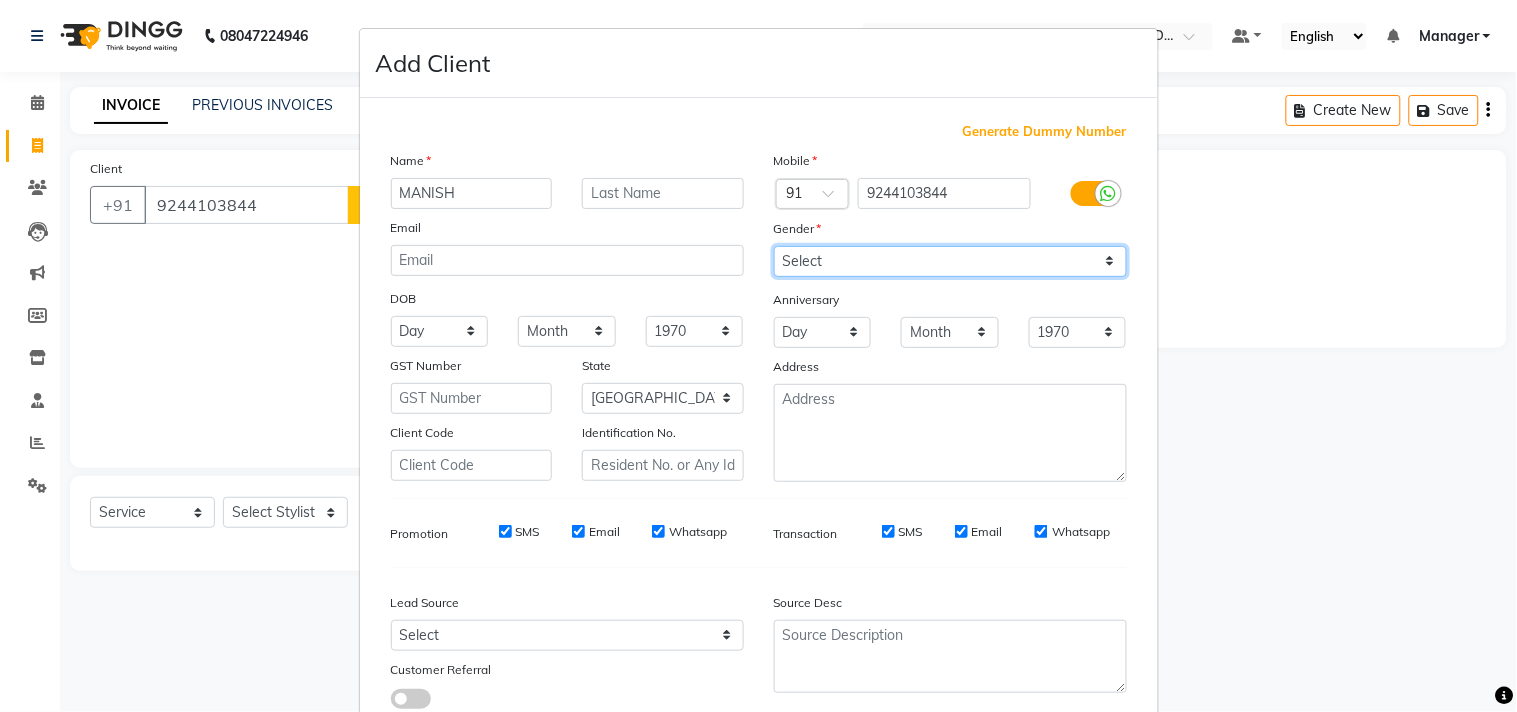 select on "[DEMOGRAPHIC_DATA]" 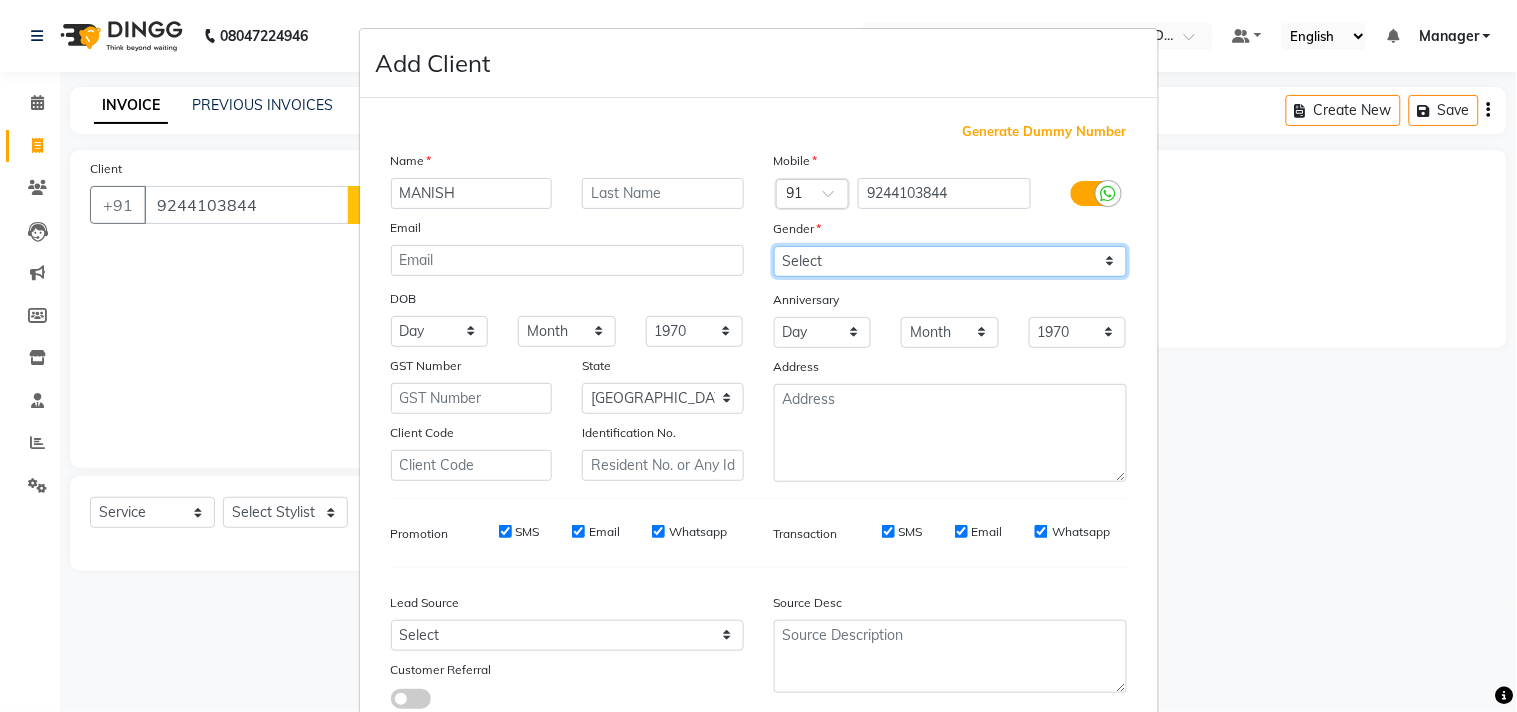 click on "Select [DEMOGRAPHIC_DATA] [DEMOGRAPHIC_DATA] Other Prefer Not To Say" at bounding box center (950, 261) 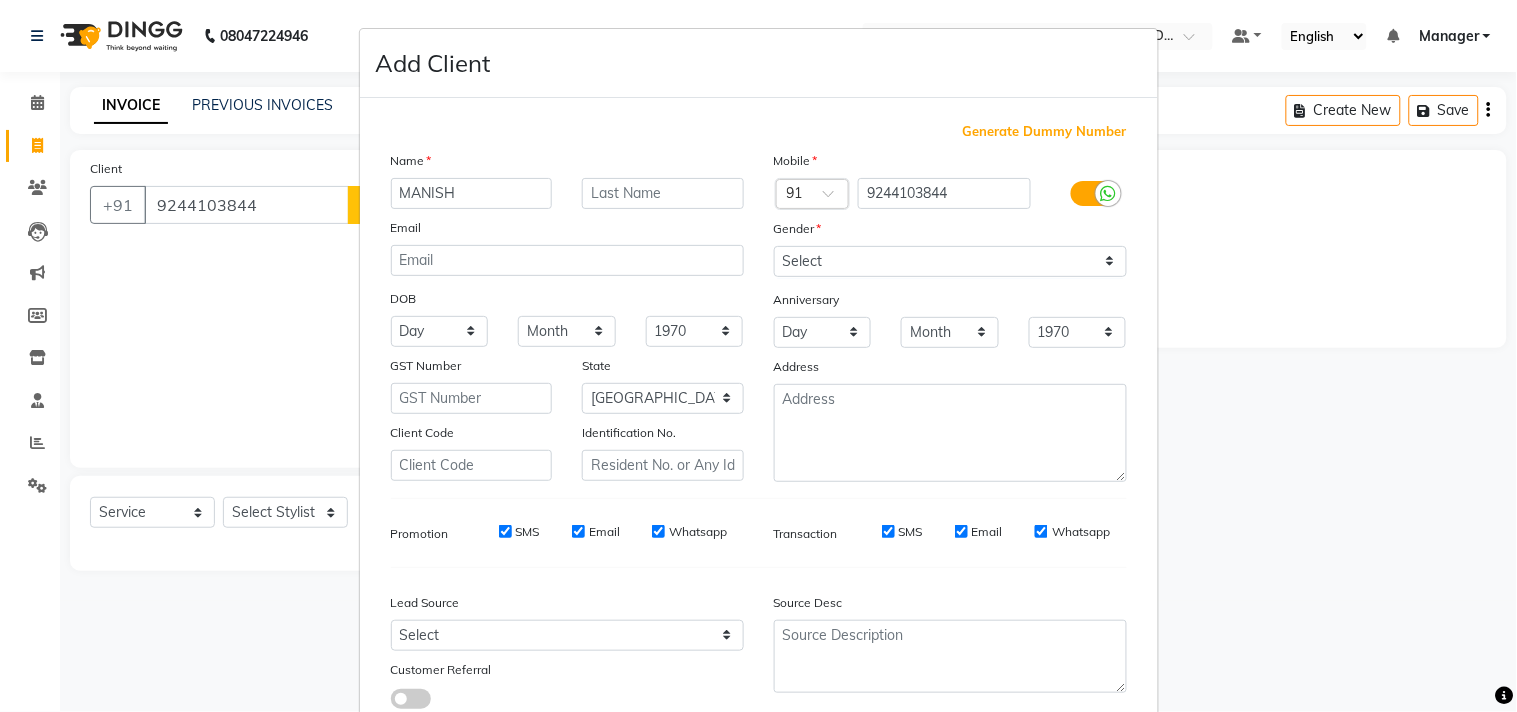 click on "Generate Dummy Number Name MANISH Email DOB Day 01 02 03 04 05 06 07 08 09 10 11 12 13 14 15 16 17 18 19 20 21 22 23 24 25 26 27 28 29 30 31 Month January February March April May June July August September October November December 1940 1941 1942 1943 1944 1945 1946 1947 1948 1949 1950 1951 1952 1953 1954 1955 1956 1957 1958 1959 1960 1961 1962 1963 1964 1965 1966 1967 1968 1969 1970 1971 1972 1973 1974 1975 1976 1977 1978 1979 1980 1981 1982 1983 1984 1985 1986 1987 1988 1989 1990 1991 1992 1993 1994 1995 1996 1997 1998 1999 2000 2001 2002 2003 2004 2005 2006 2007 2008 2009 2010 2011 2012 2013 2014 2015 2016 2017 2018 2019 2020 2021 2022 2023 2024 GST Number State Select Andaman and Nicobar Islands Andhra Pradesh Arunachal Pradesh Assam Bihar Chandigarh Chhattisgarh Dadra and Nagar Haveli Daman and Diu Delhi Goa Gujarat Haryana Himachal Pradesh Jammu and Kashmir Jharkhand Karnataka Kerala Lakshadweep Madhya Pradesh Maharashtra Manipur Meghalaya Mizoram Nagaland Odisha Pondicherry Punjab Rajasthan Sikkim ×" at bounding box center [759, 423] 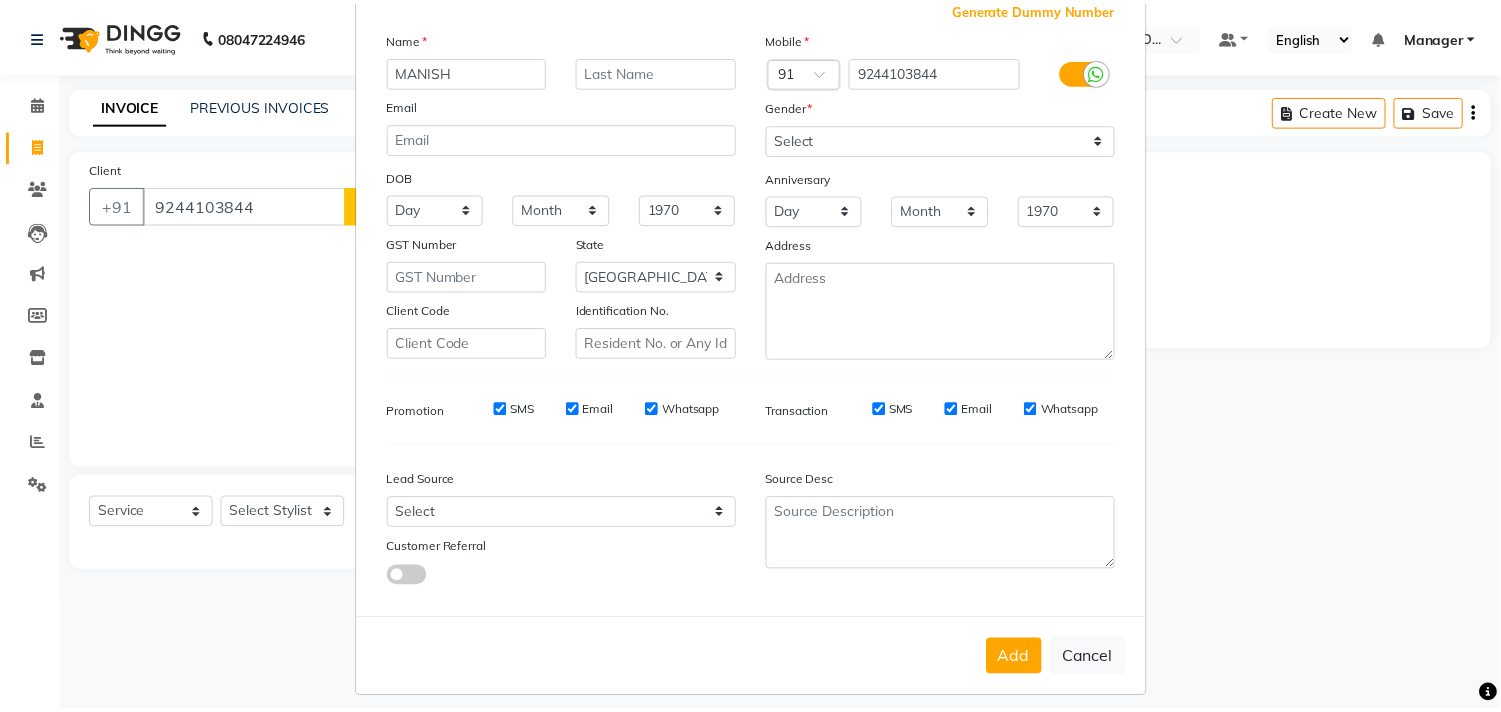 scroll, scrollTop: 138, scrollLeft: 0, axis: vertical 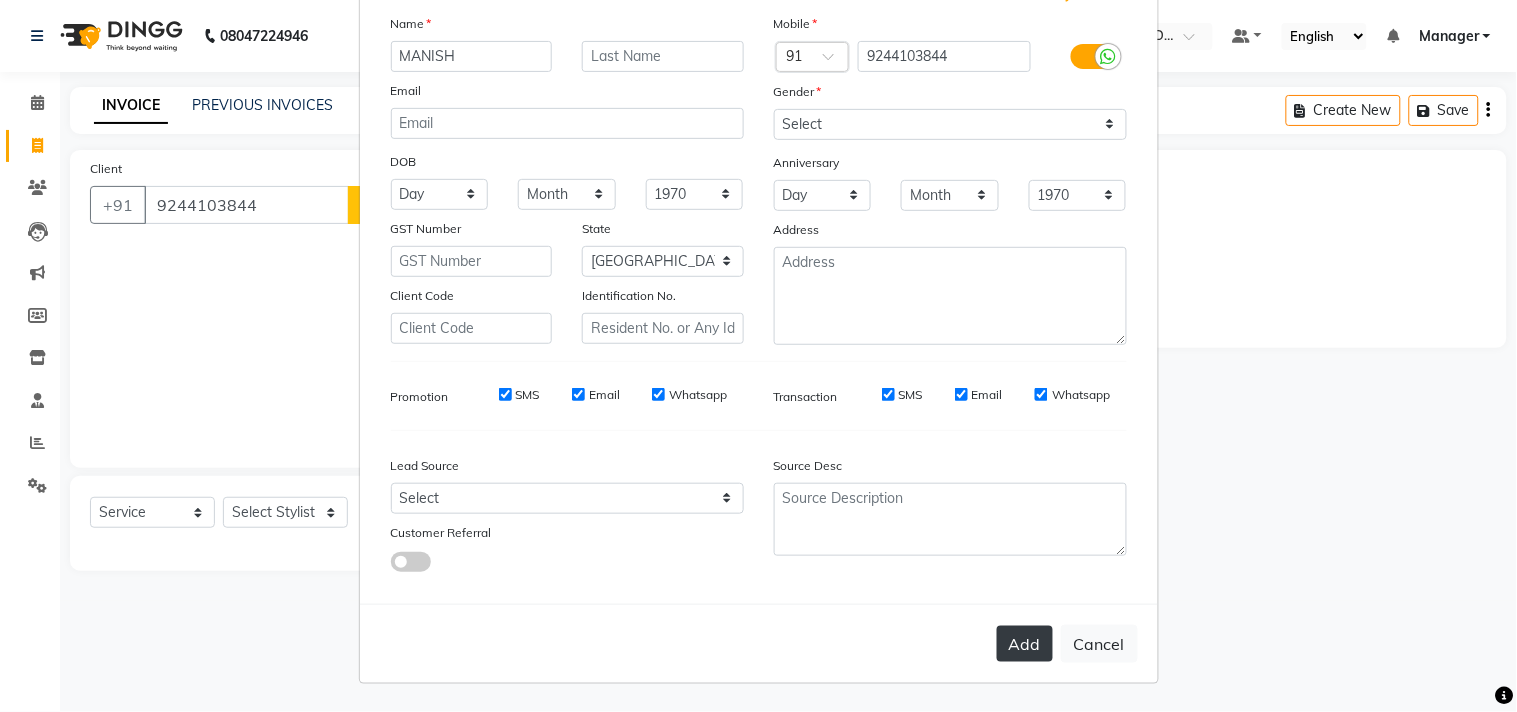click on "Add" at bounding box center [1025, 644] 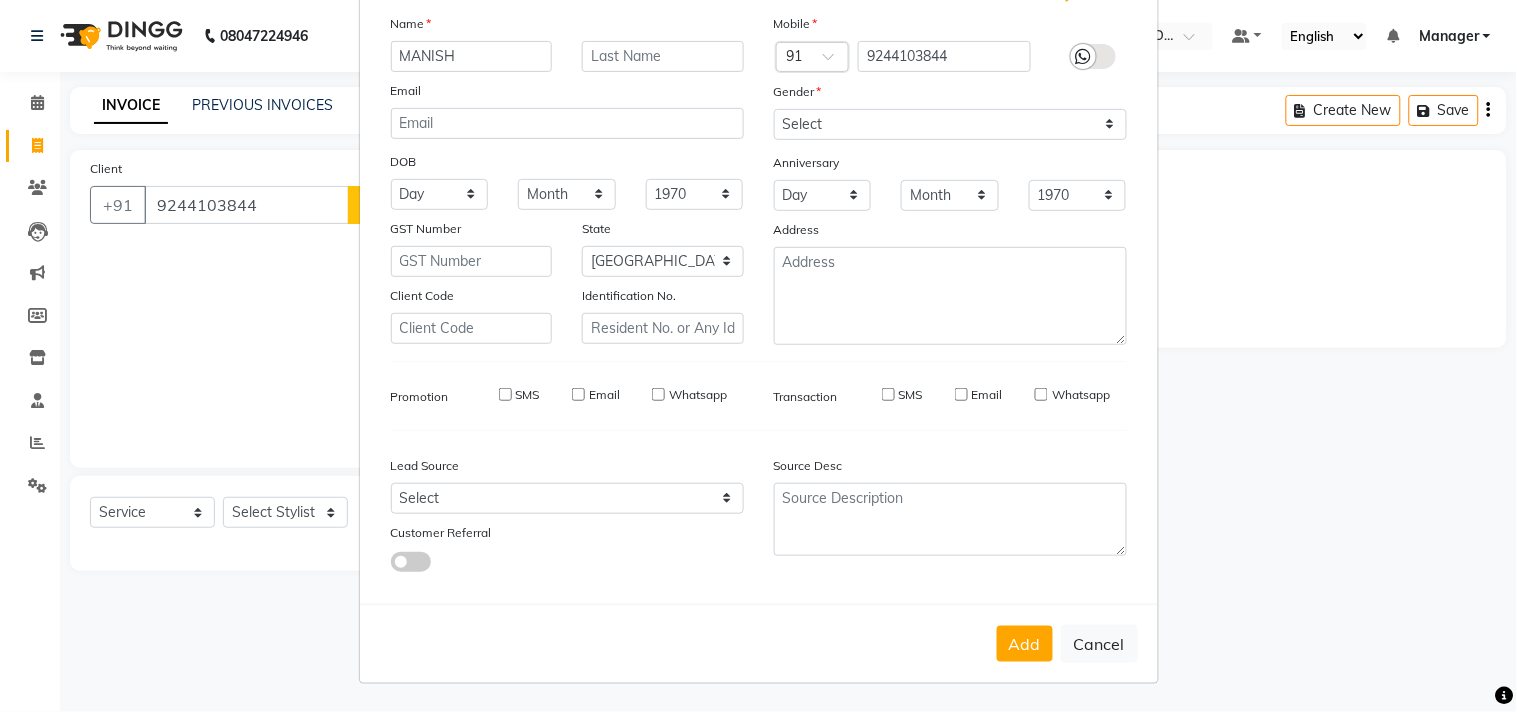type on "92******44" 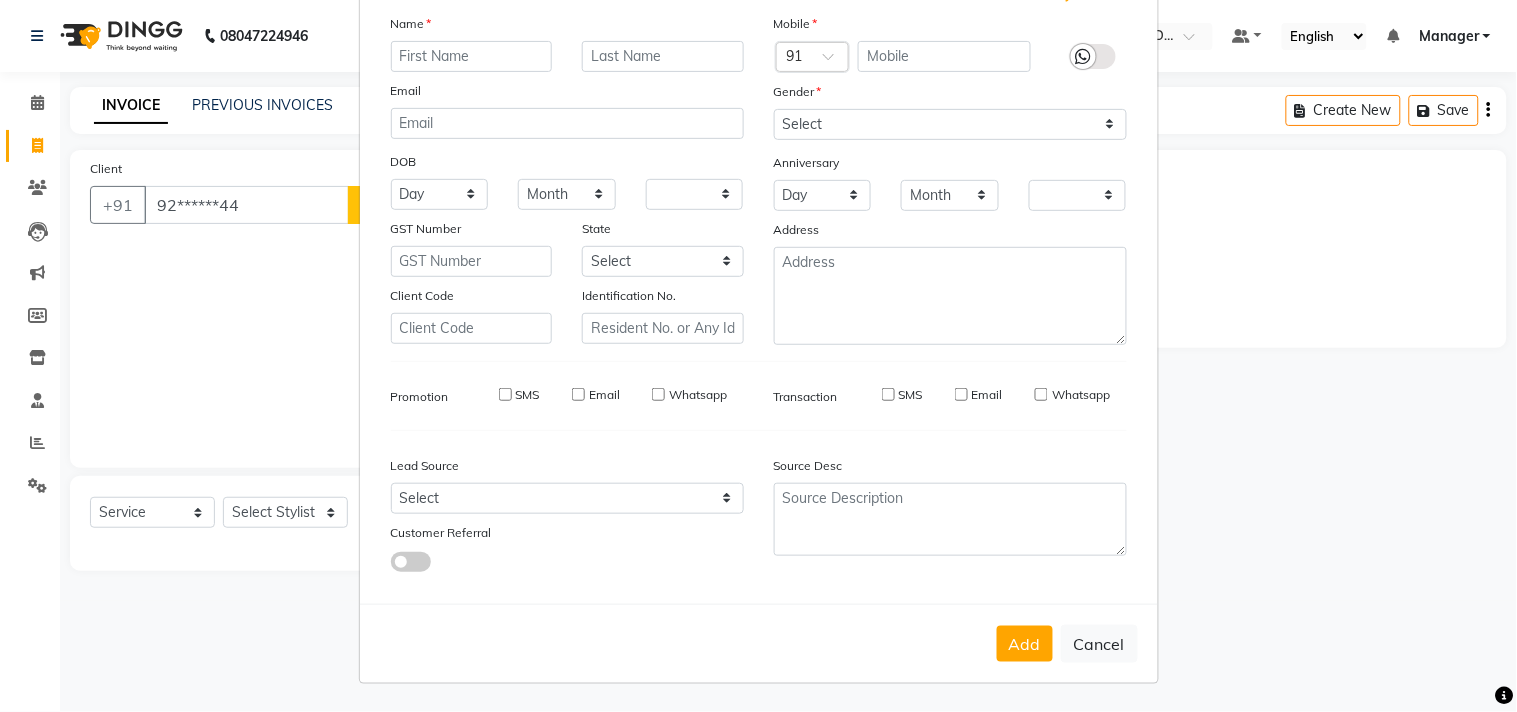 checkbox on "false" 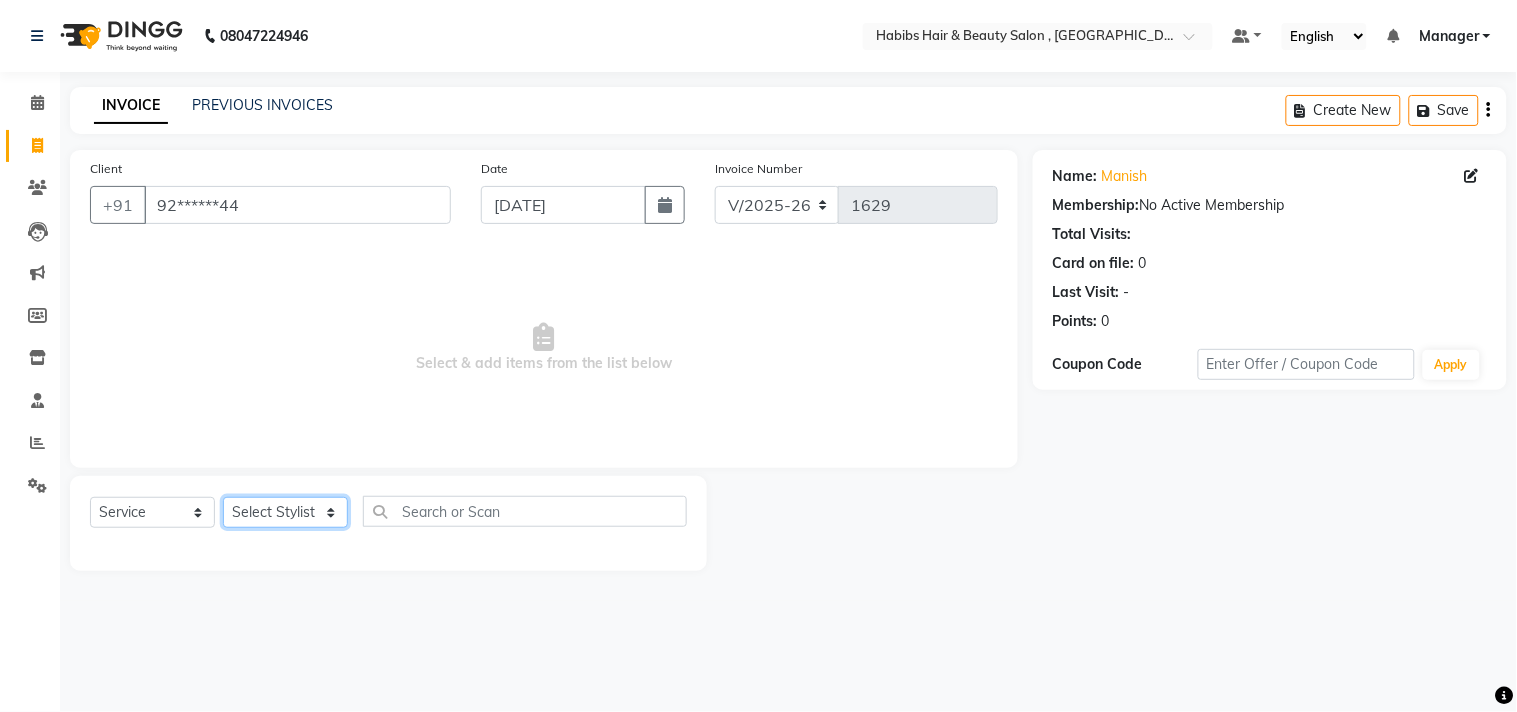 click on "Select Stylist [PERSON_NAME] Manager M M [PERSON_NAME] [PERSON_NAME] Sameer [PERSON_NAME] [PERSON_NAME] [PERSON_NAME]" 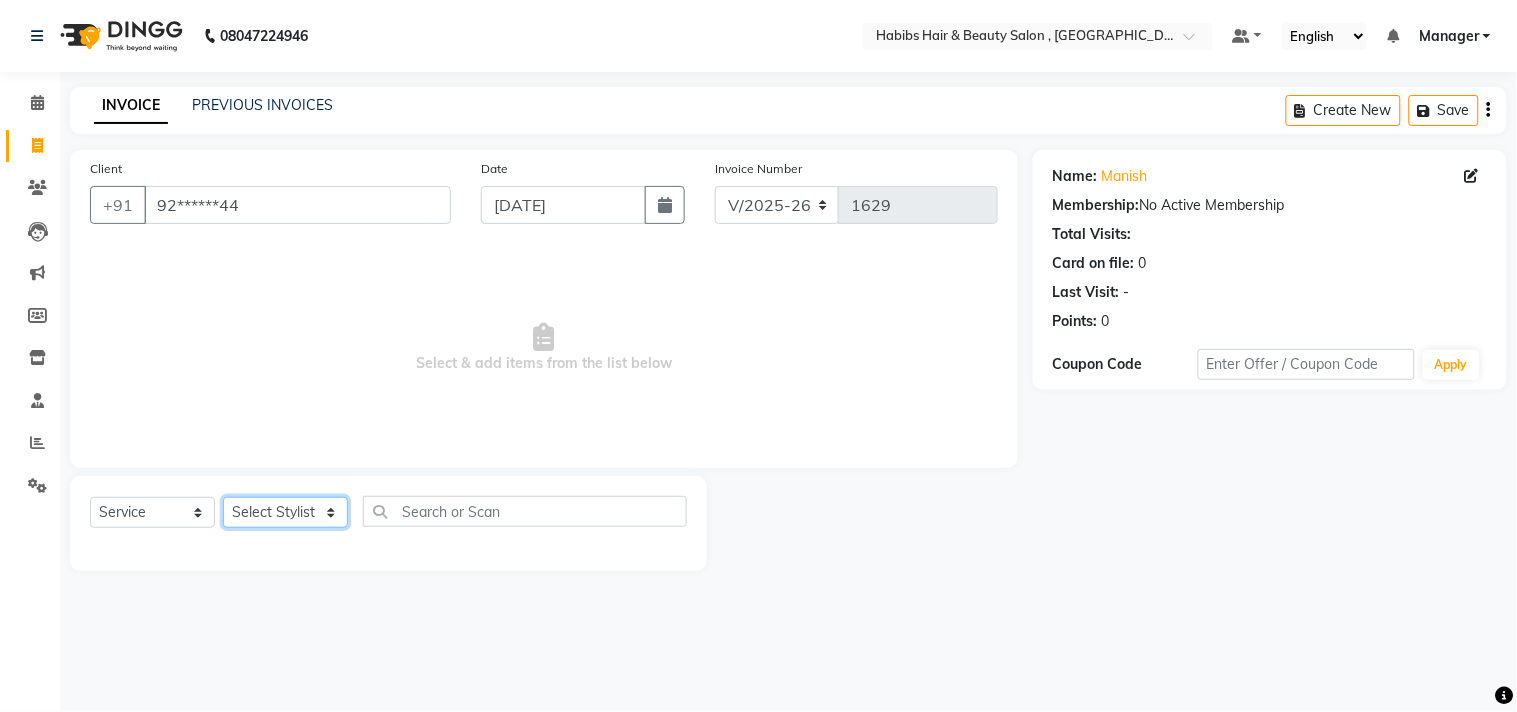 select on "35506" 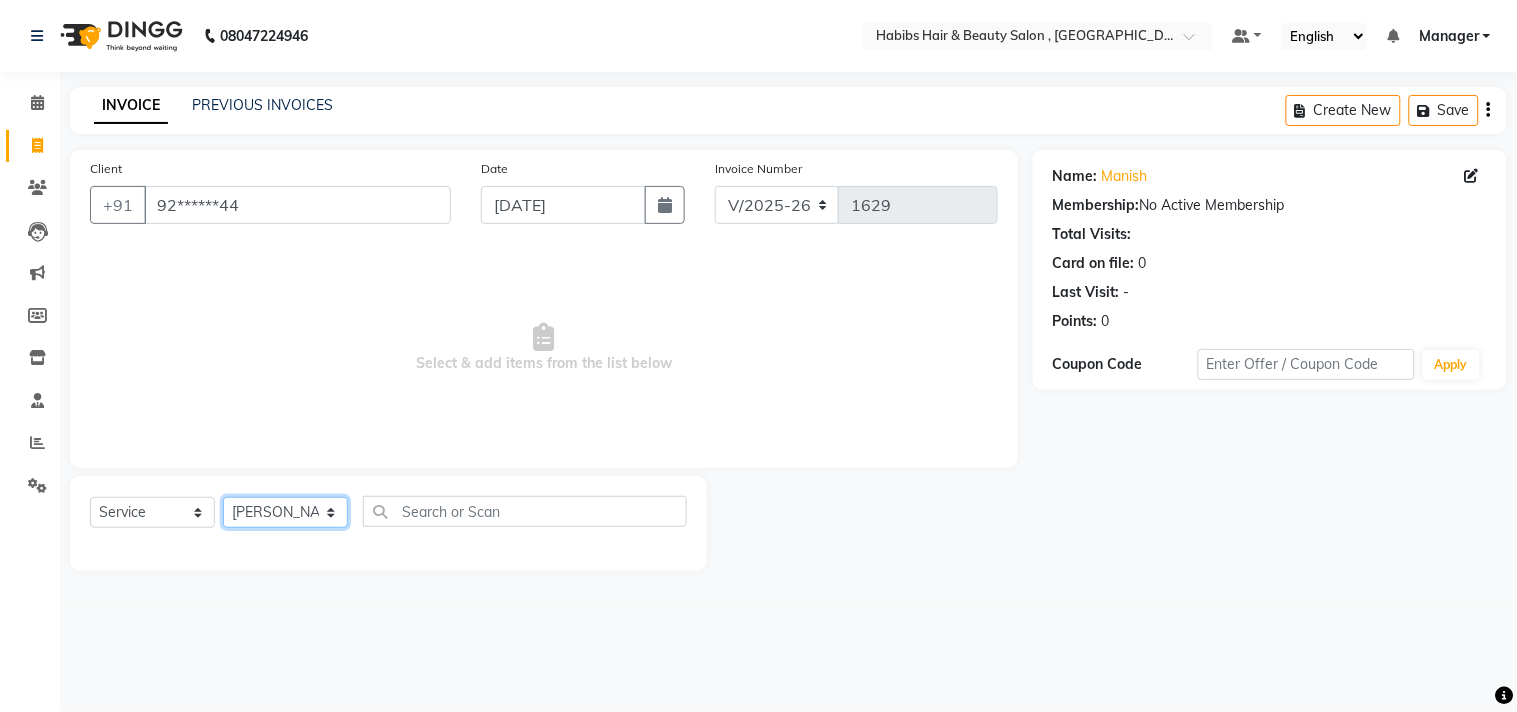 click on "Select Stylist [PERSON_NAME] Manager M M [PERSON_NAME] [PERSON_NAME] Sameer [PERSON_NAME] [PERSON_NAME] [PERSON_NAME]" 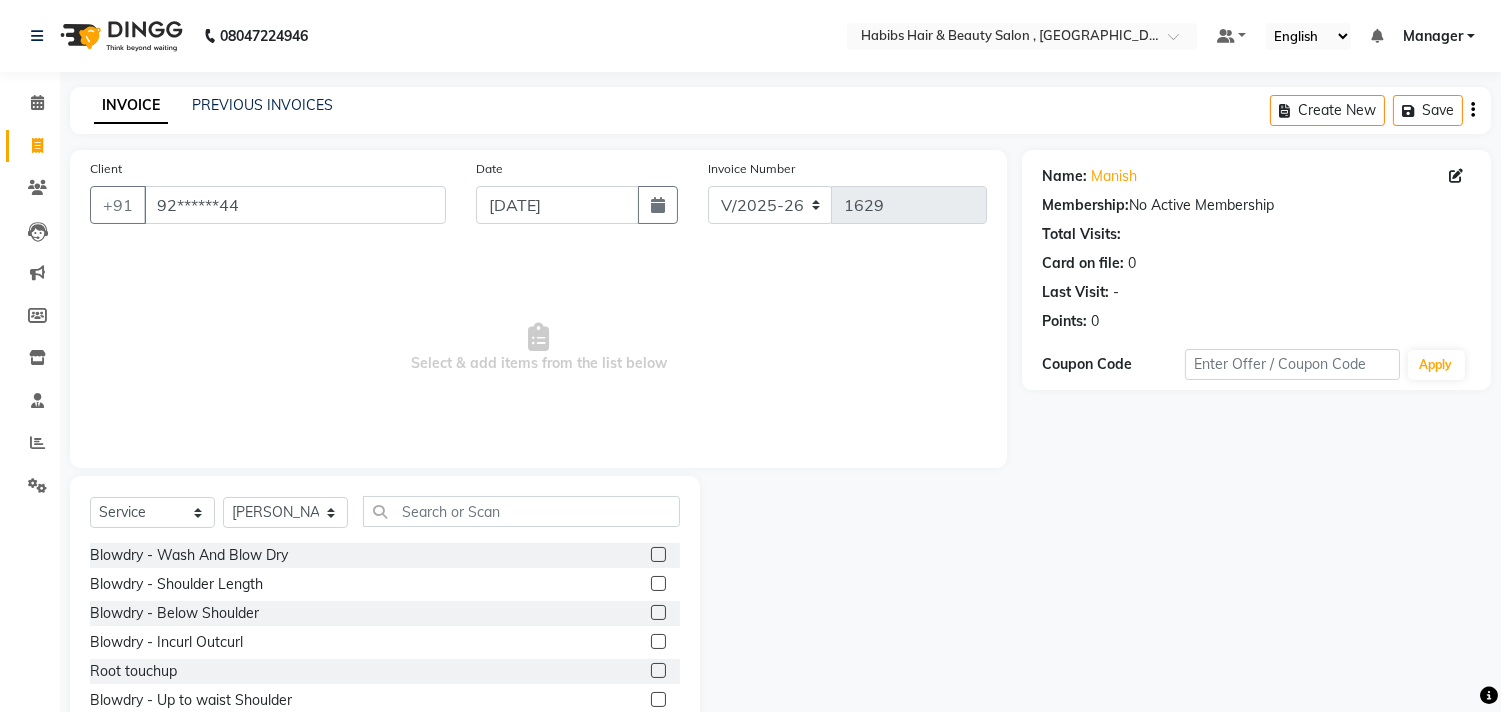 click on "Select & add items from the list below" at bounding box center [538, 348] 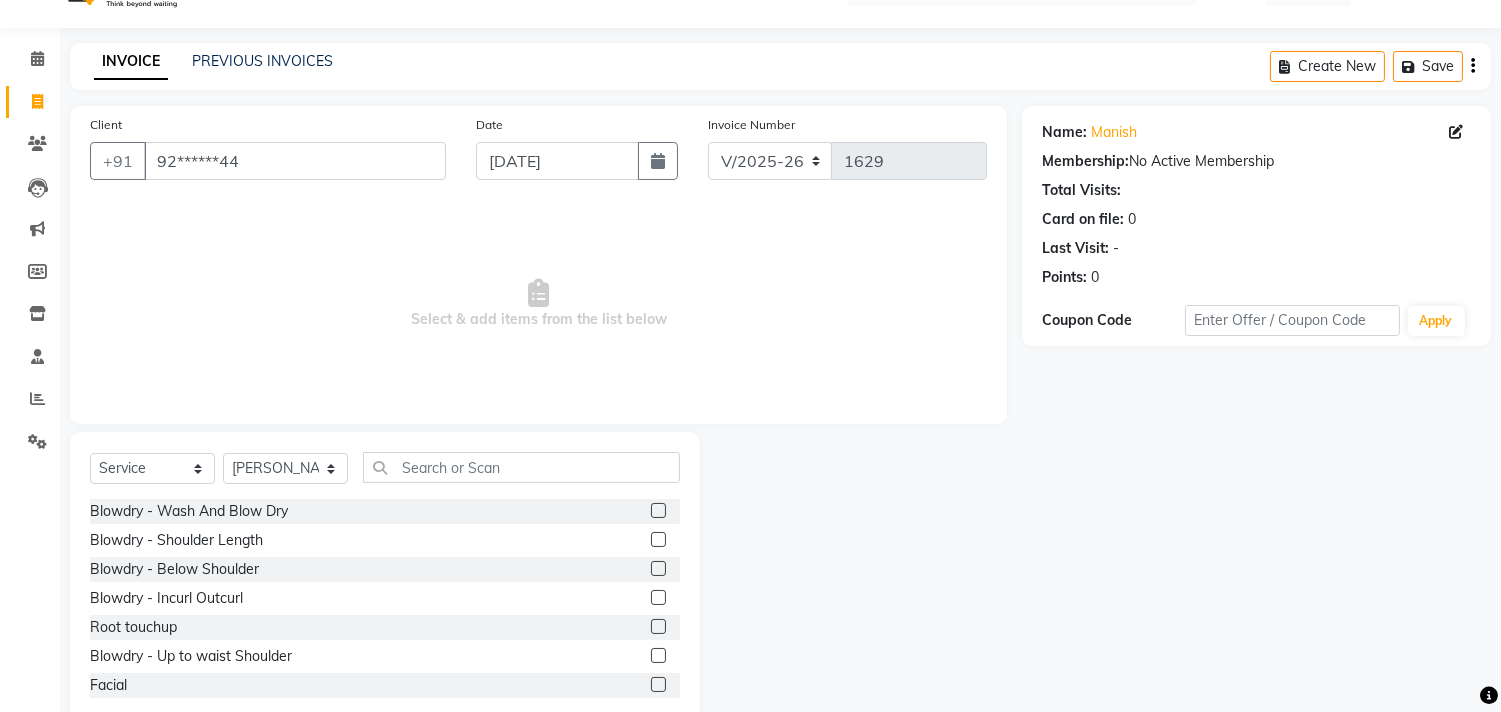 scroll, scrollTop: 88, scrollLeft: 0, axis: vertical 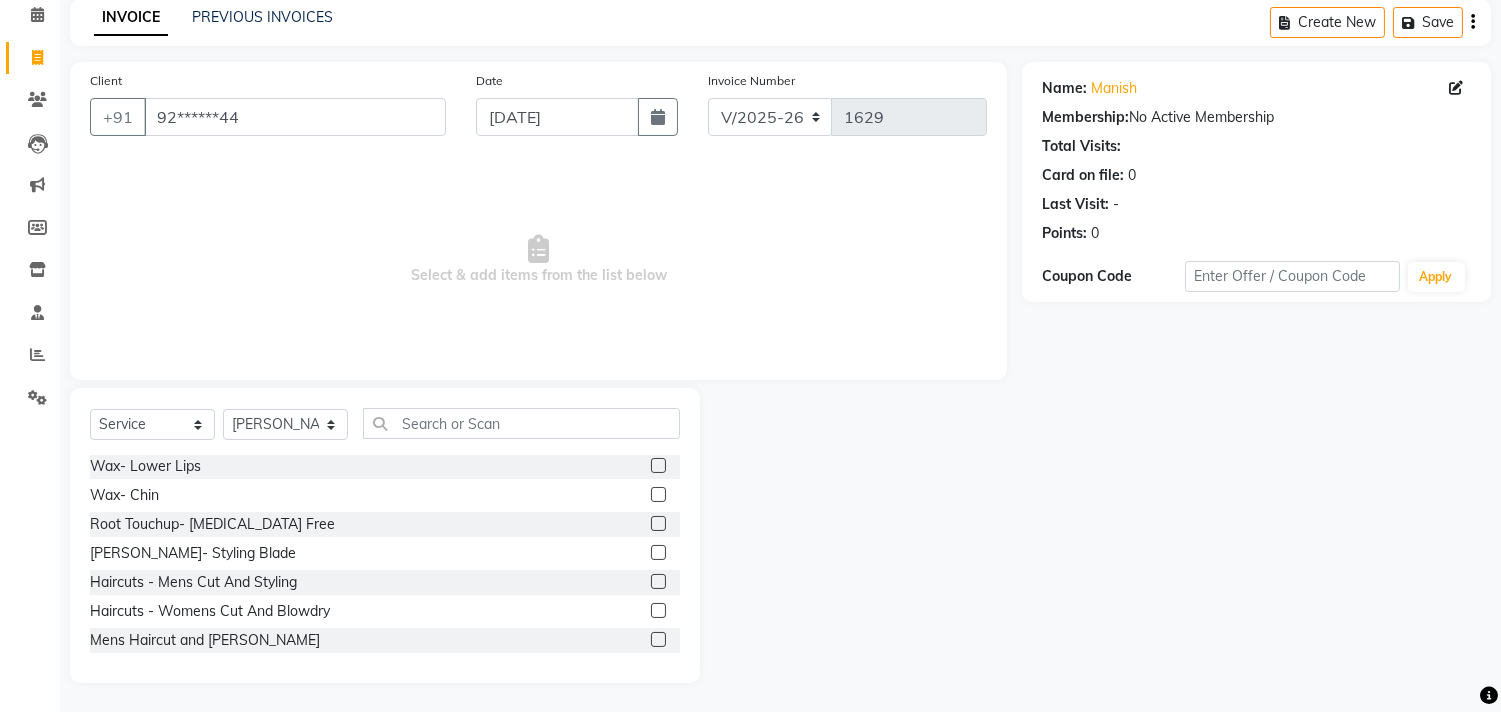 click 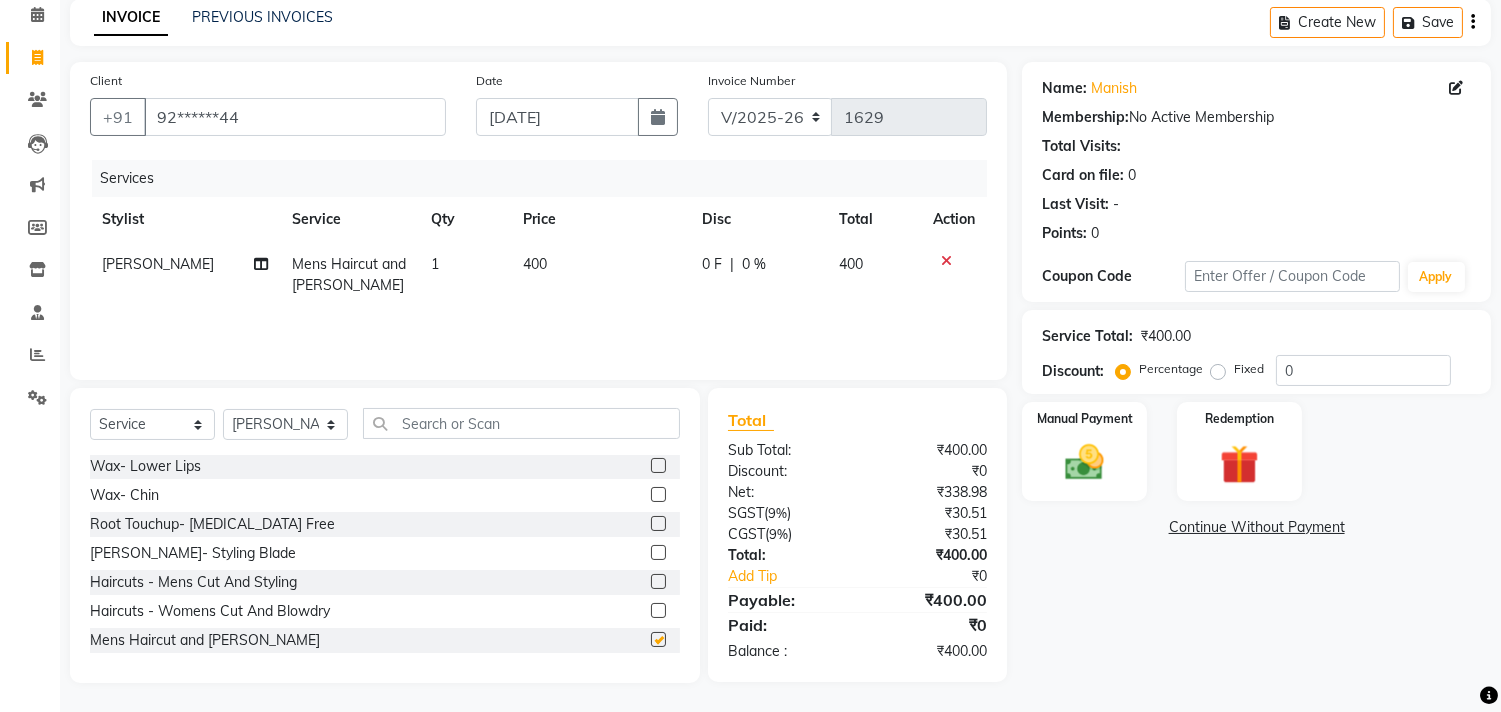 checkbox on "false" 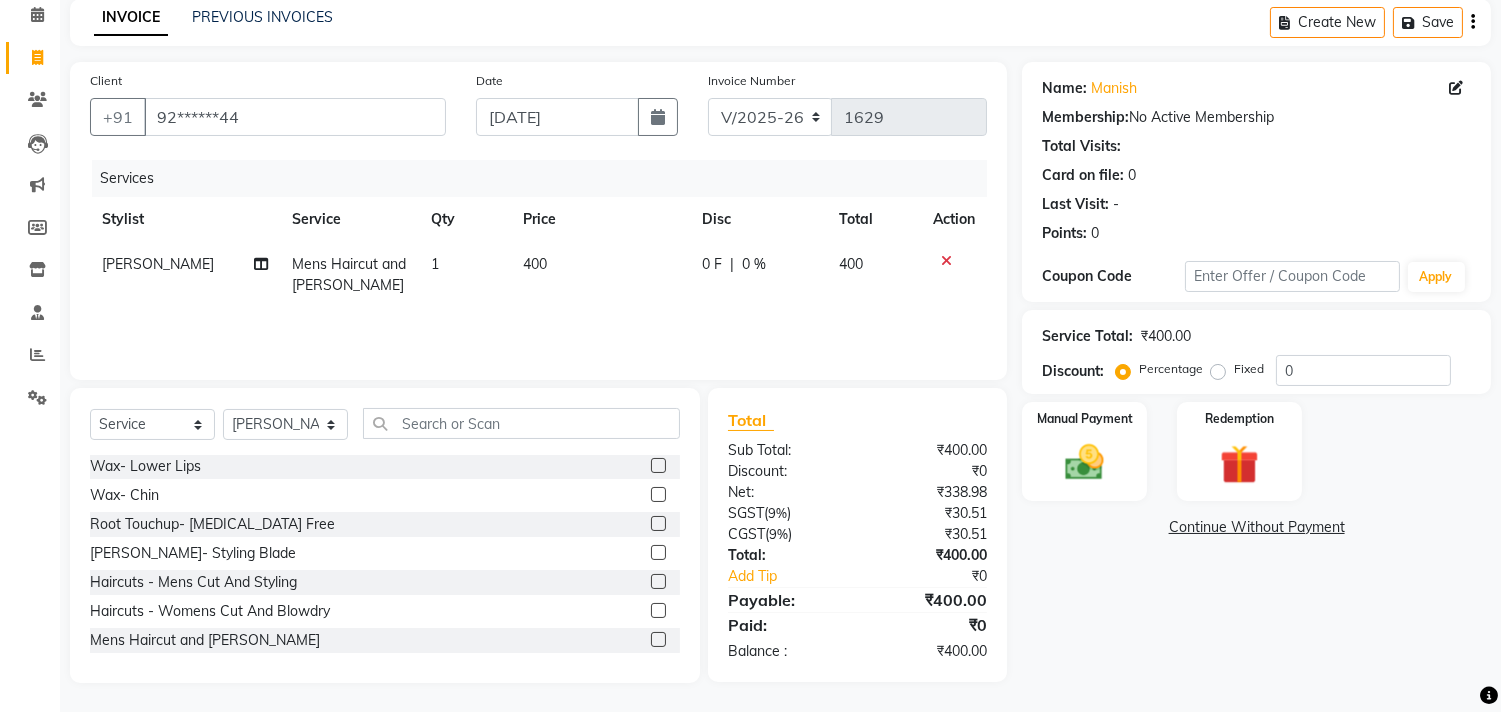 click on "400" 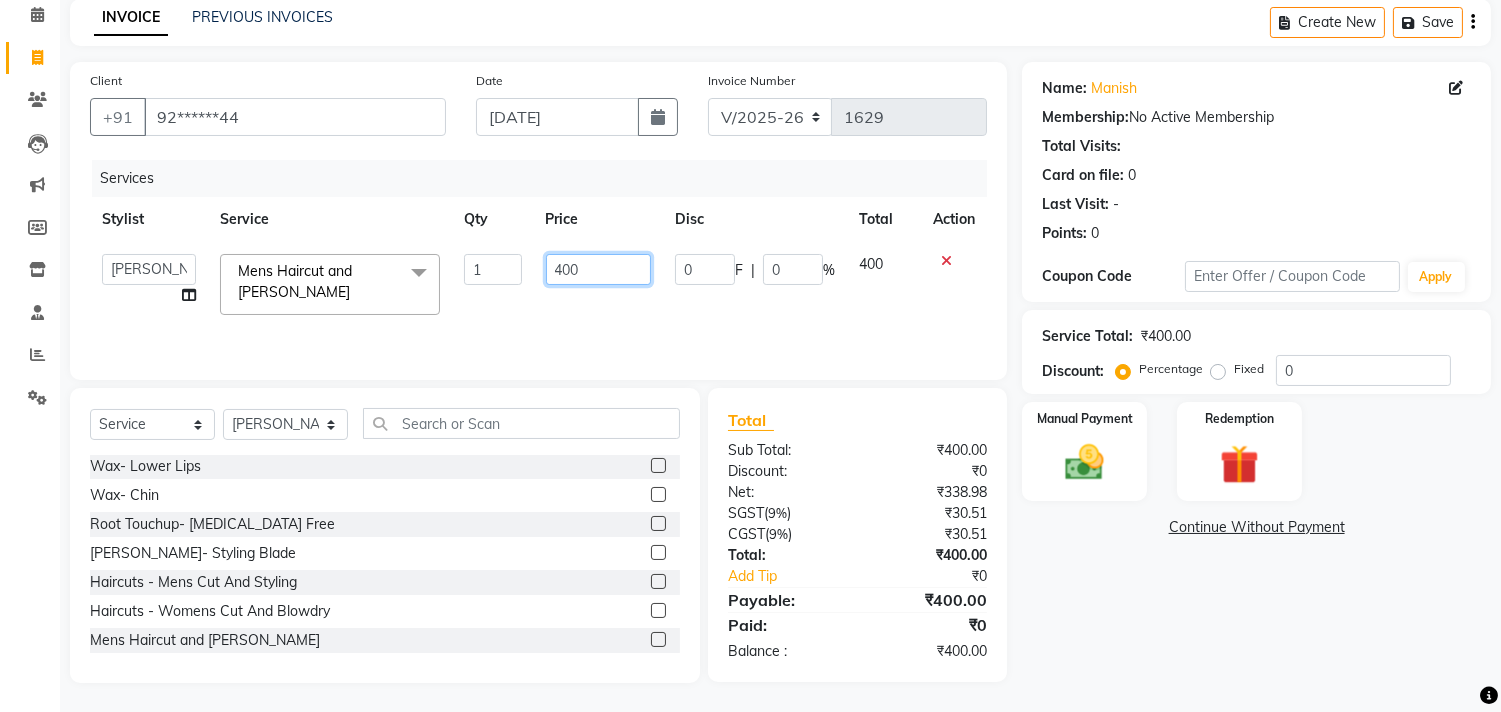 click on "400" 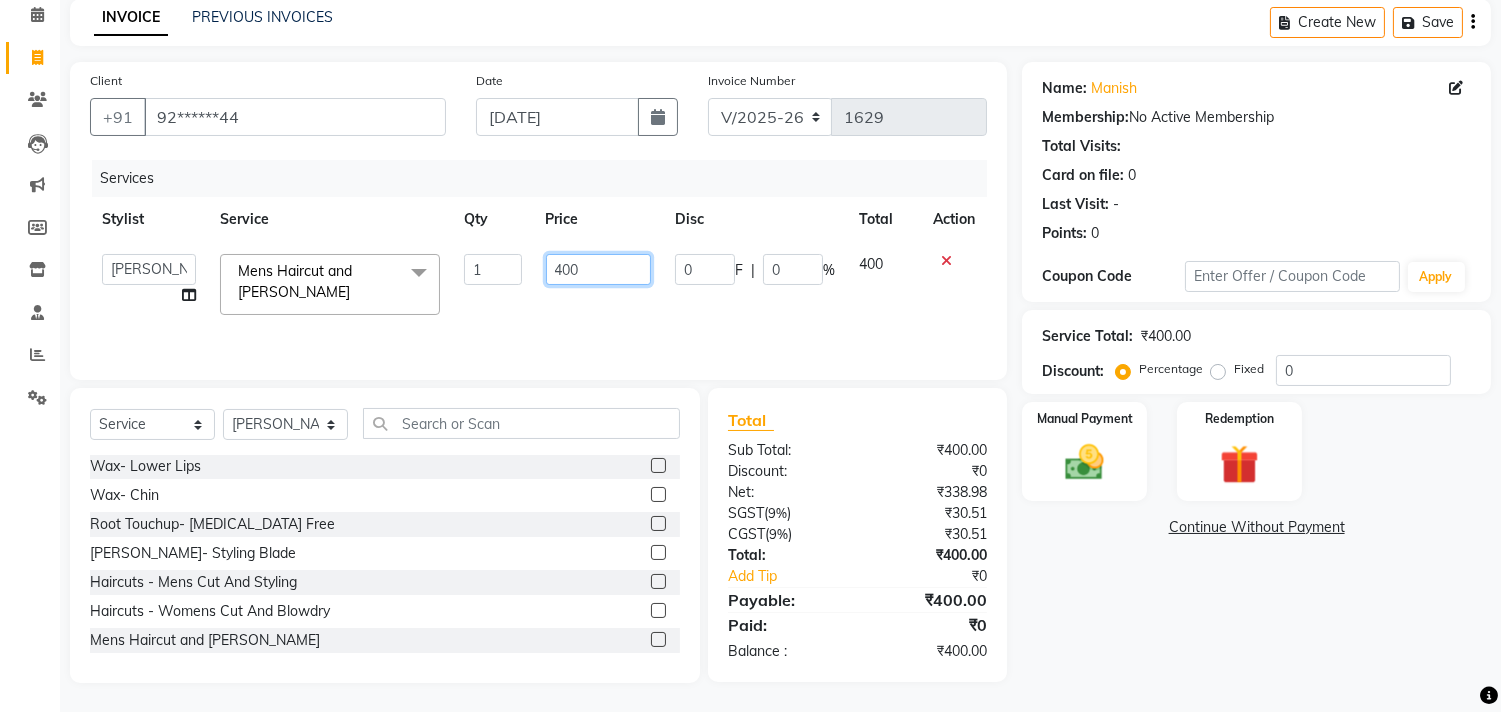 click on "400" 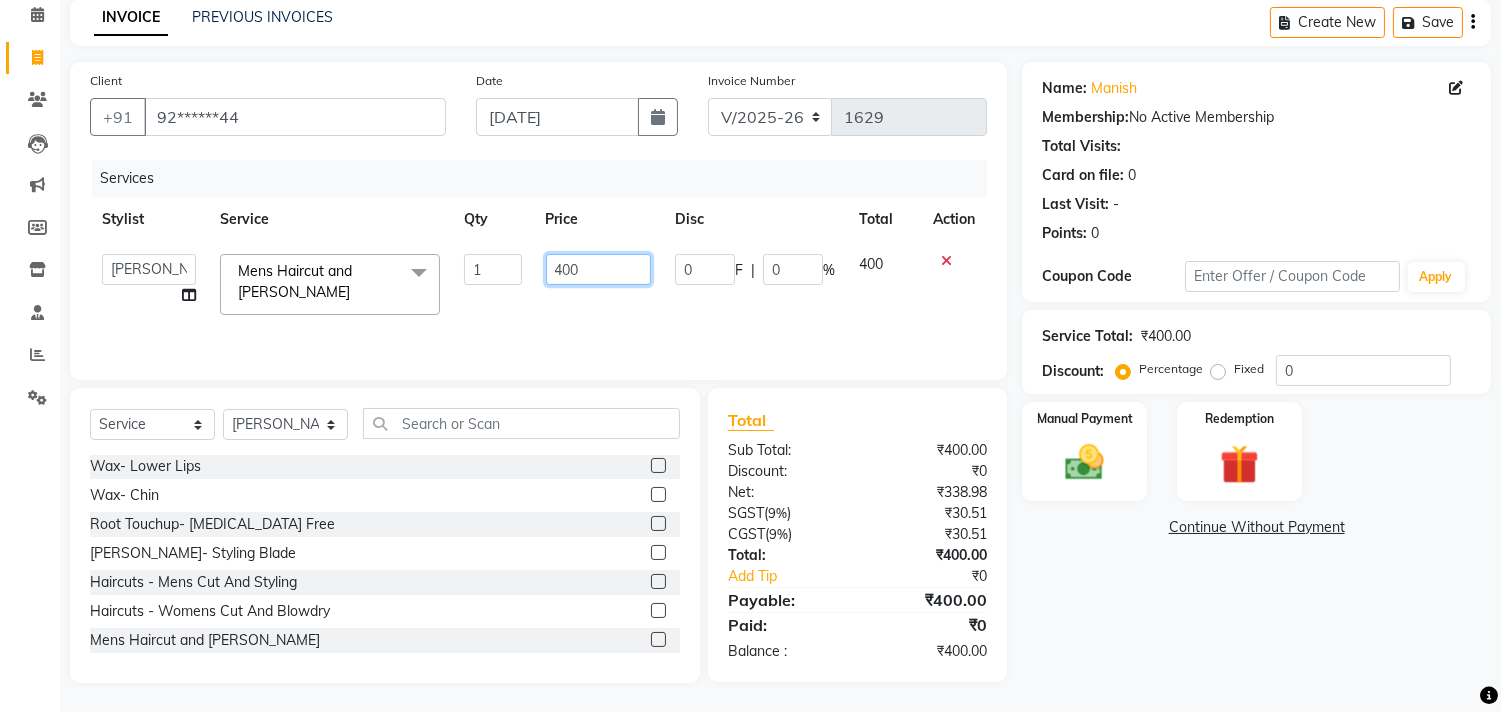 click on "400" 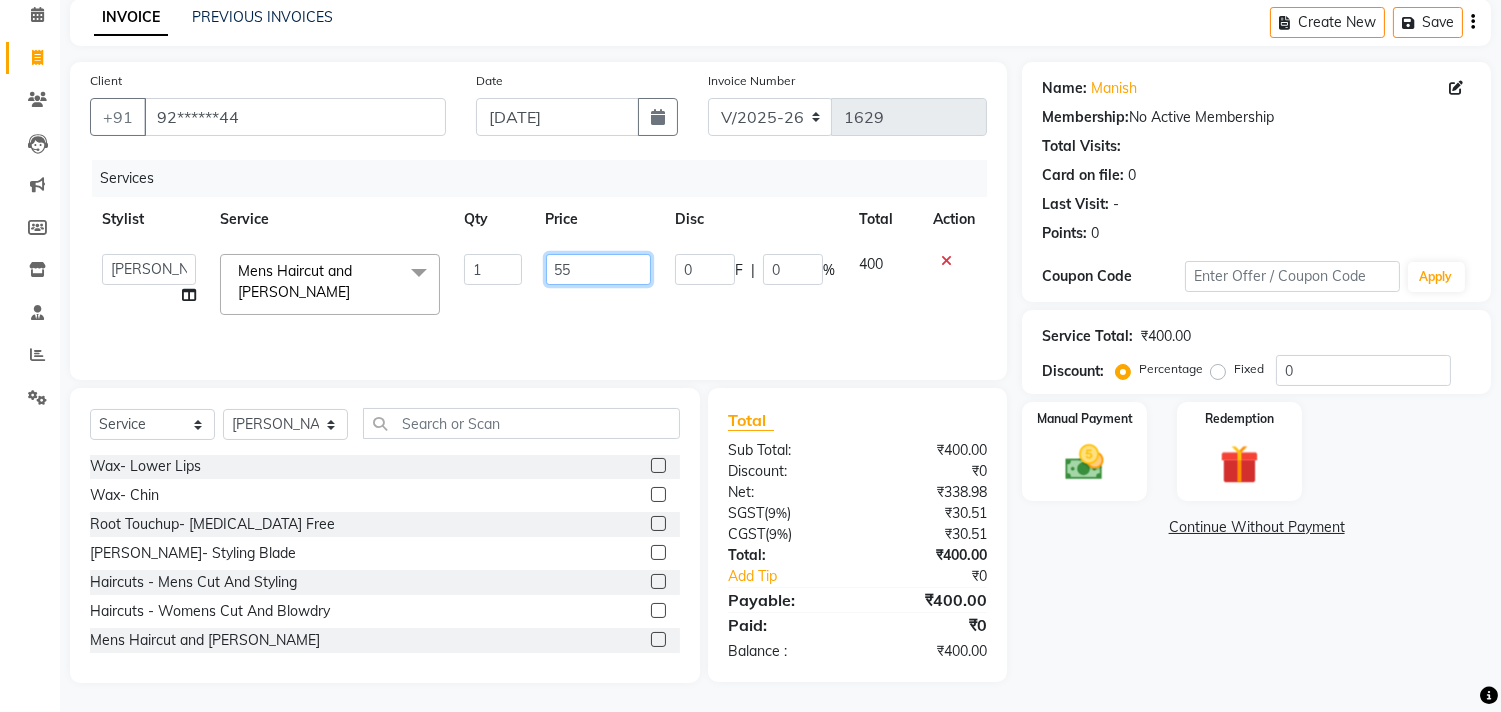 type on "550" 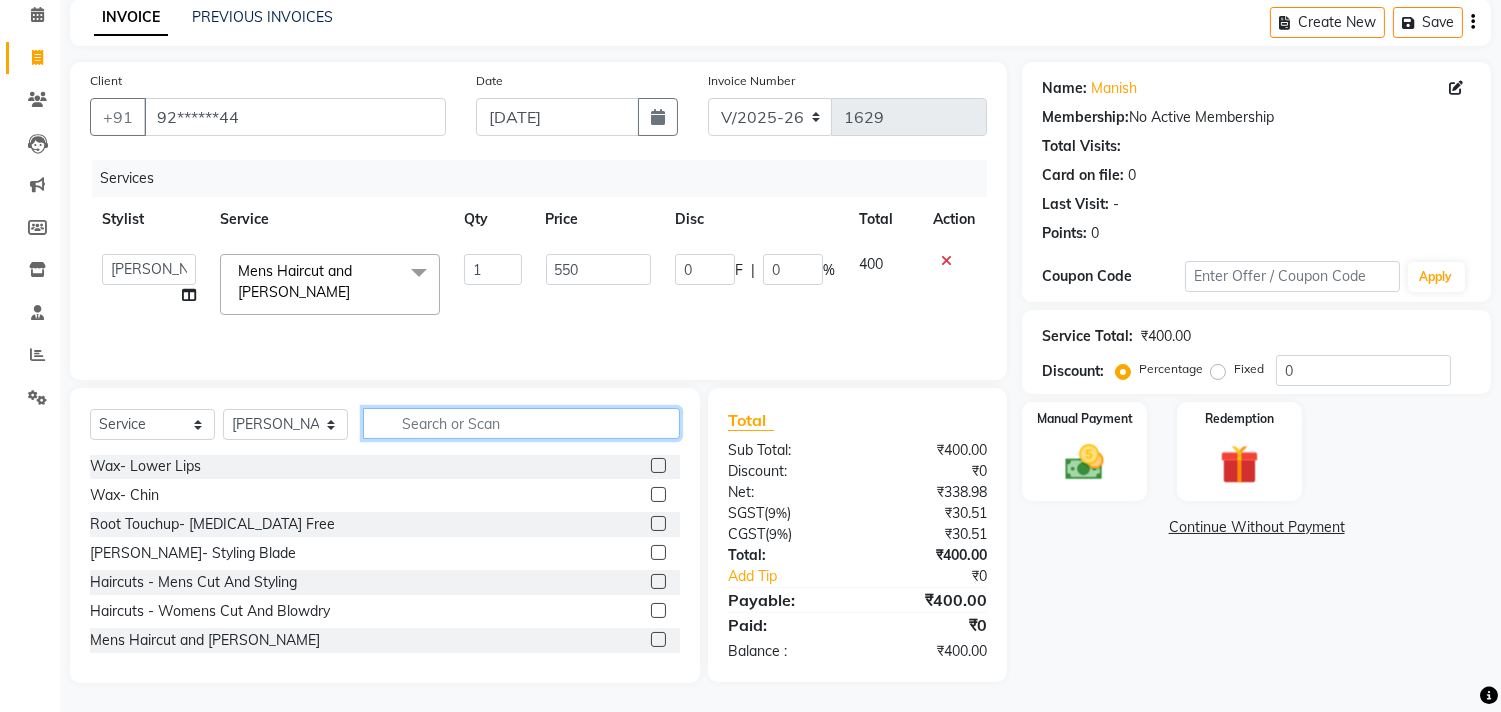 click 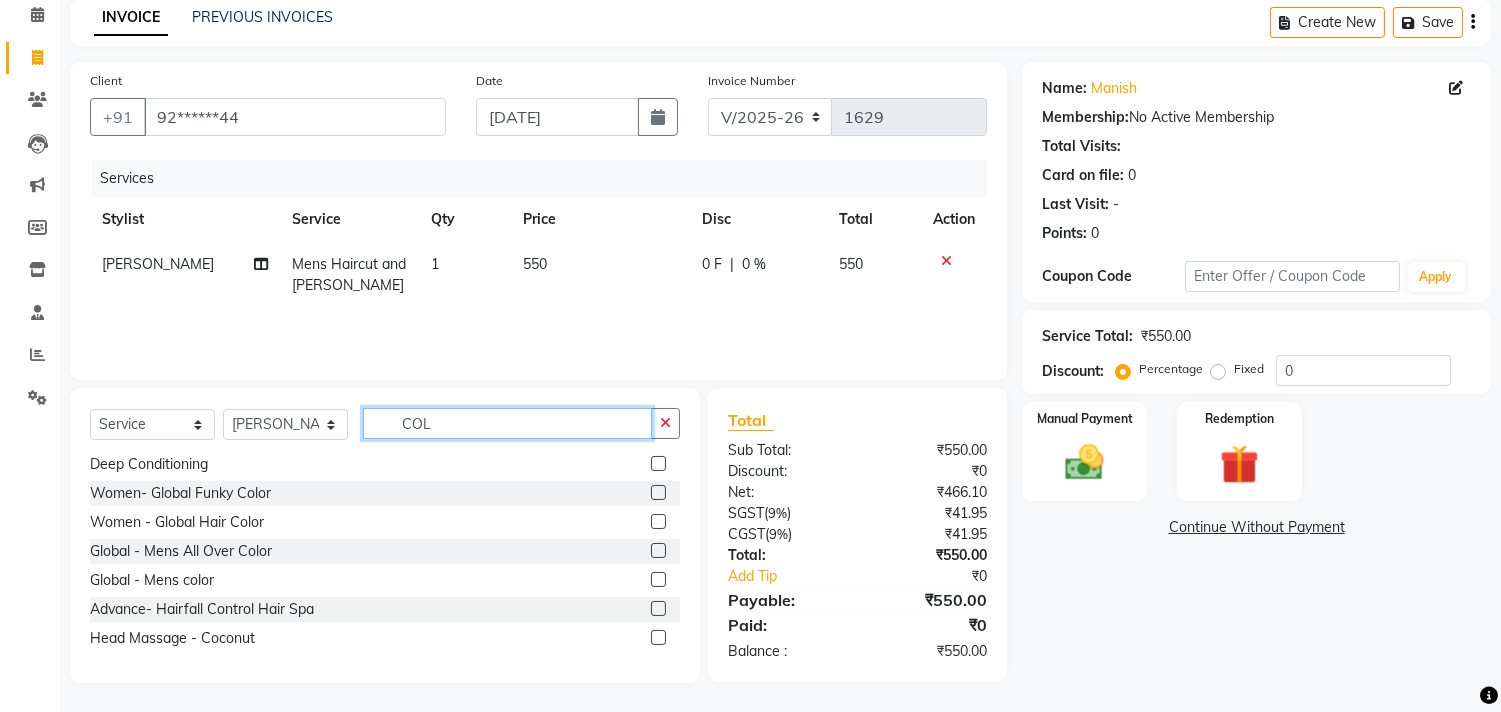 scroll, scrollTop: 32, scrollLeft: 0, axis: vertical 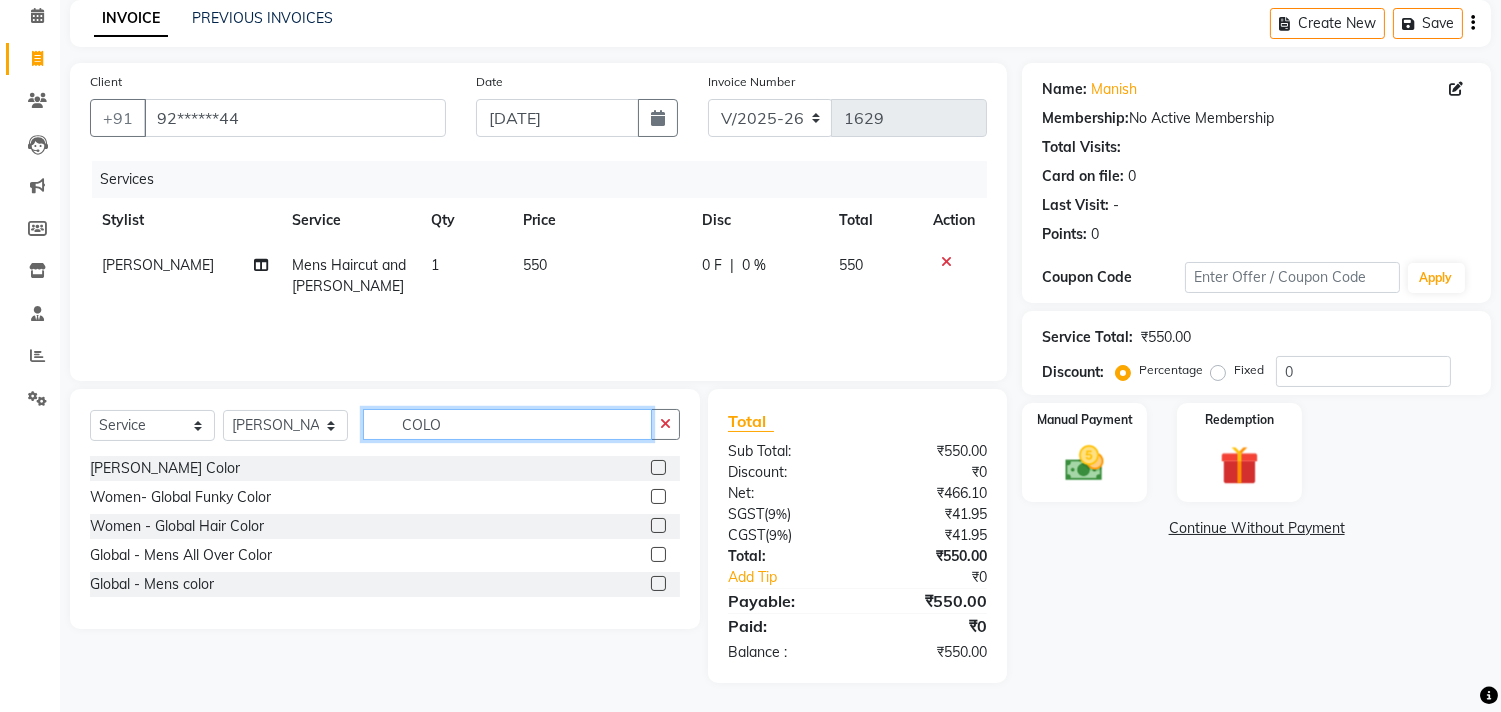 type on "COLO" 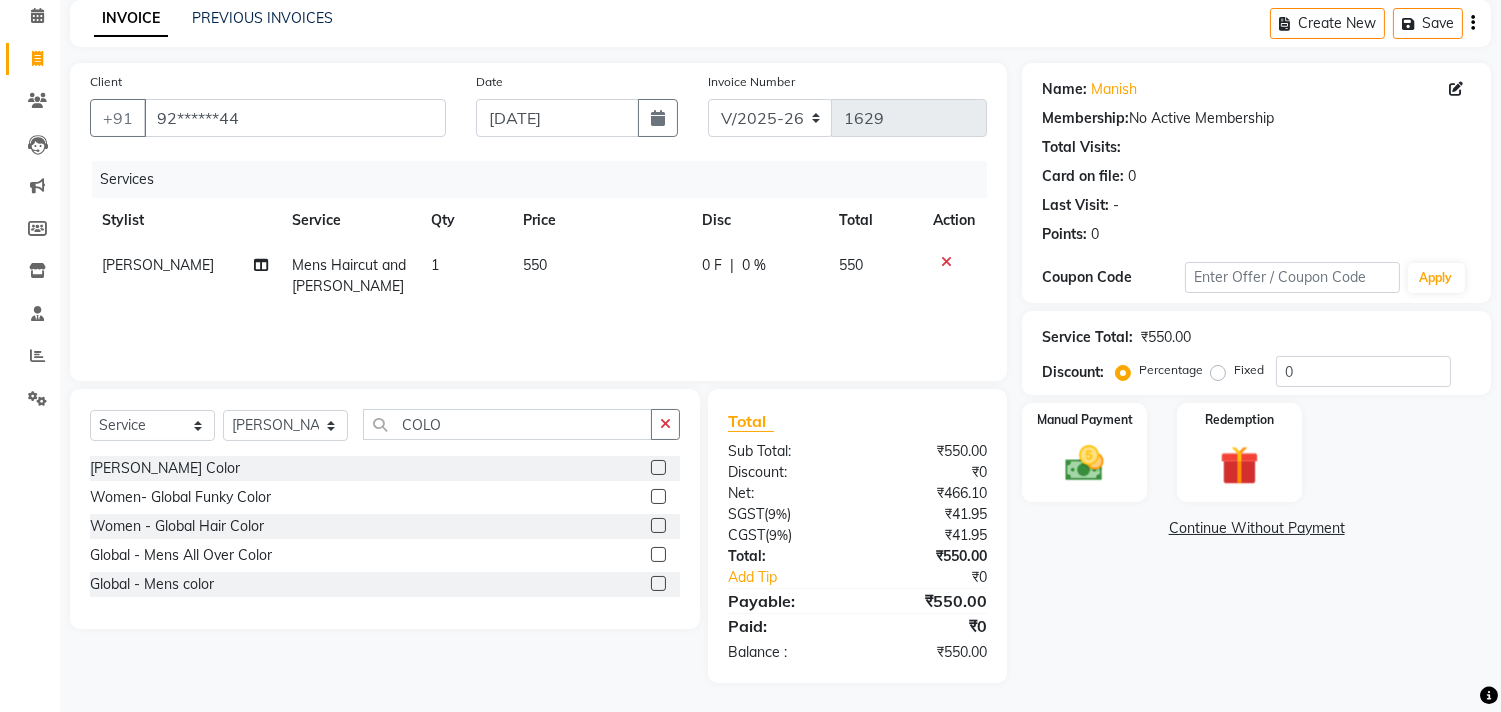 click 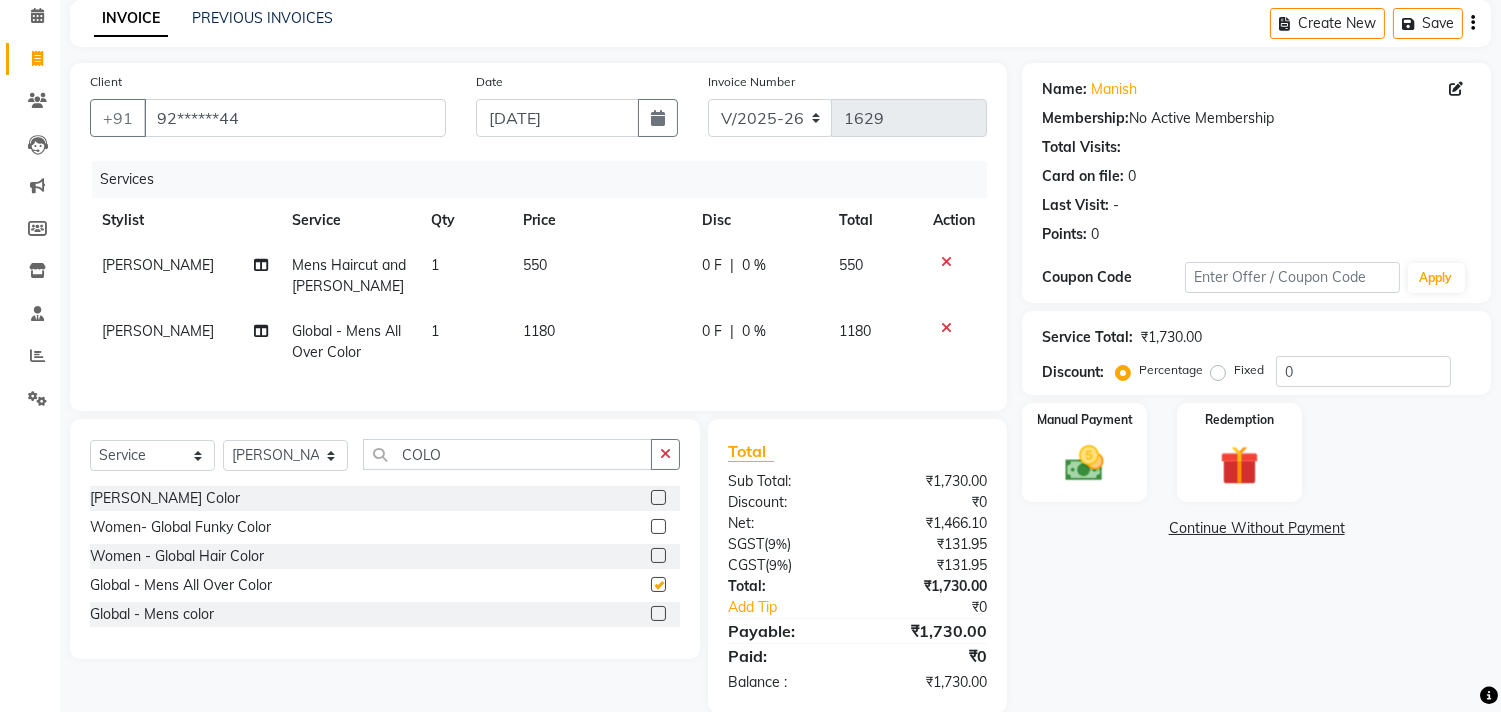 checkbox on "false" 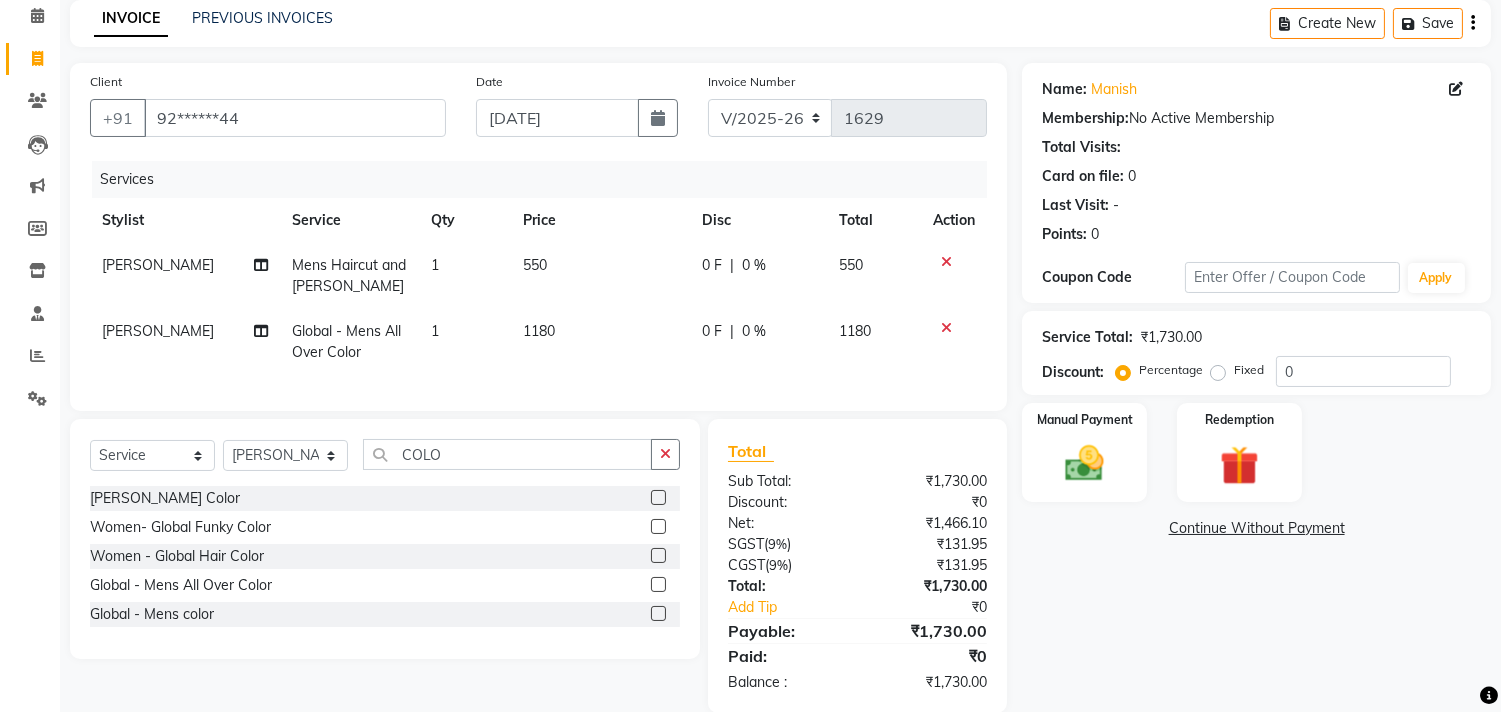 click on "1180" 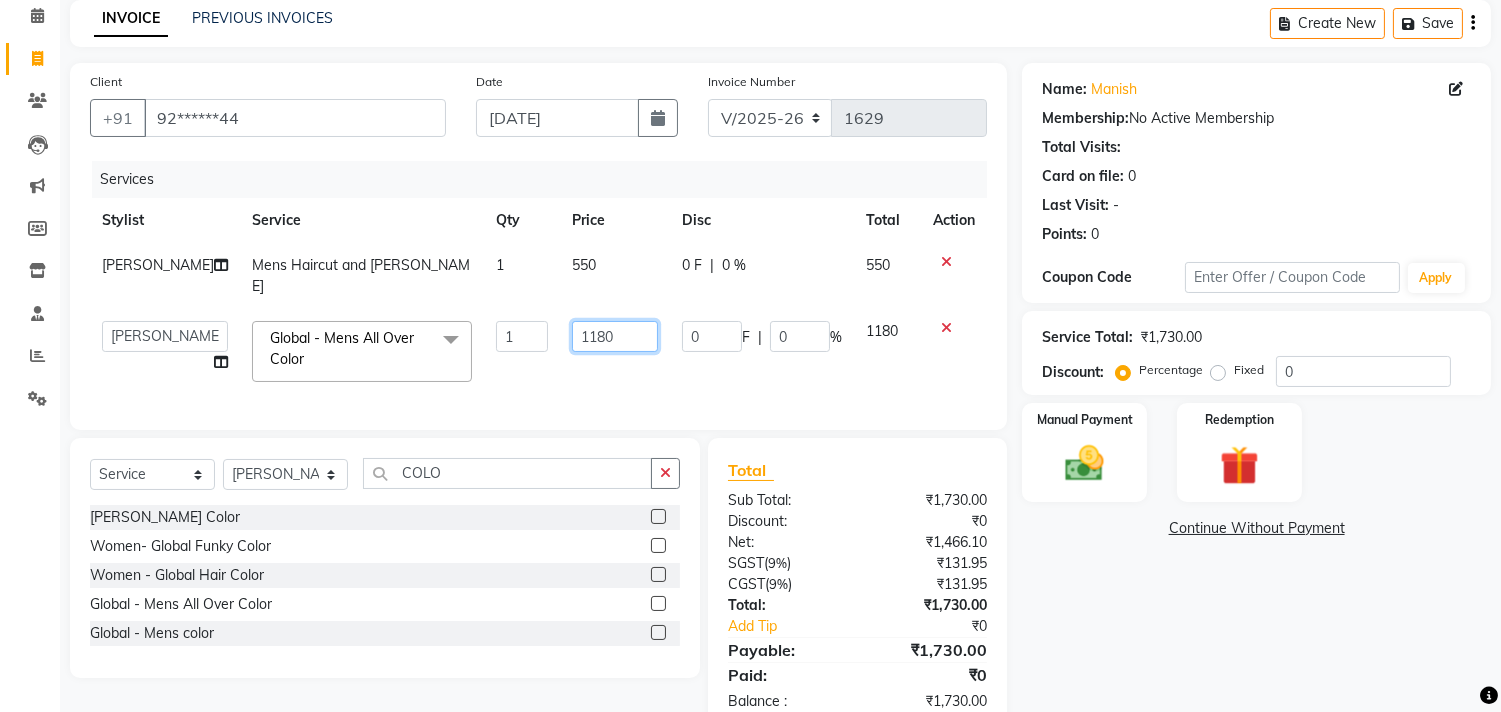 click on "1180" 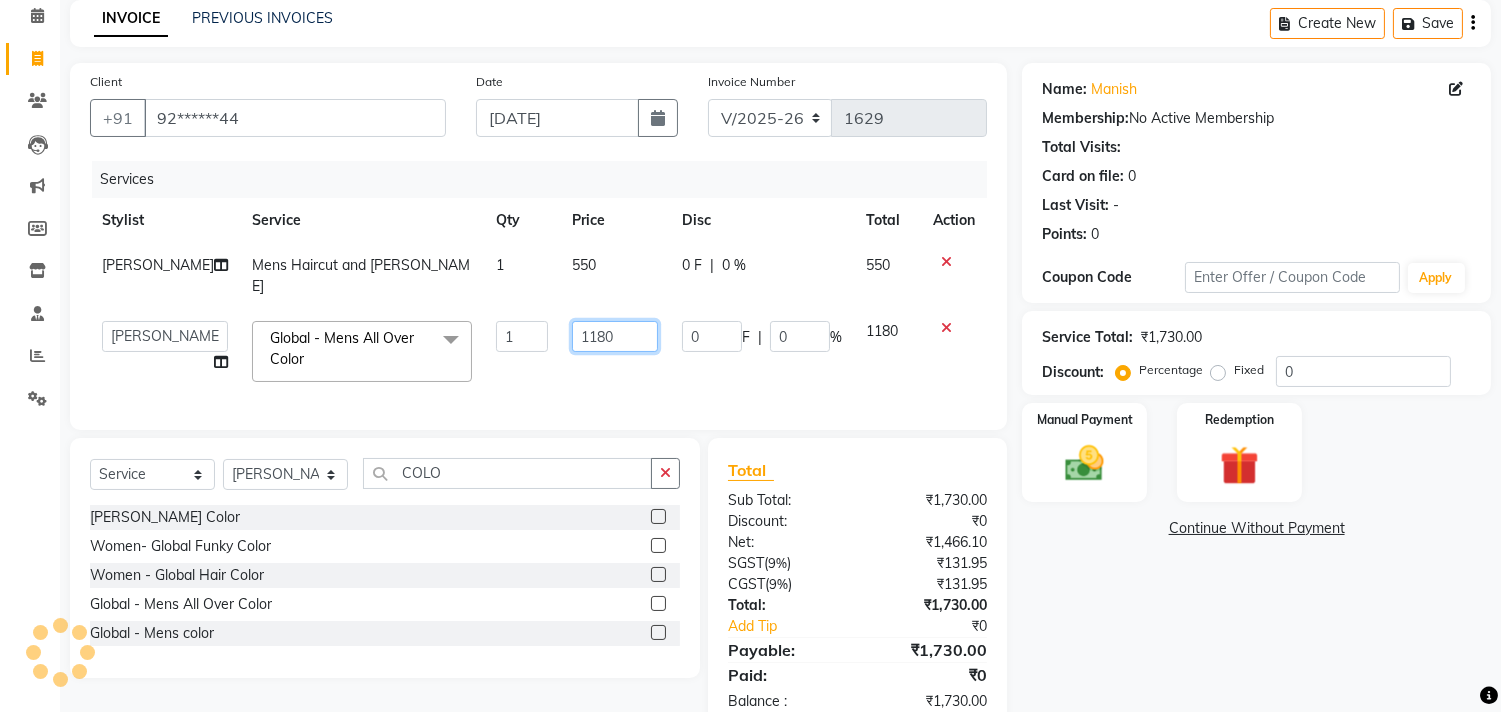 click on "1180" 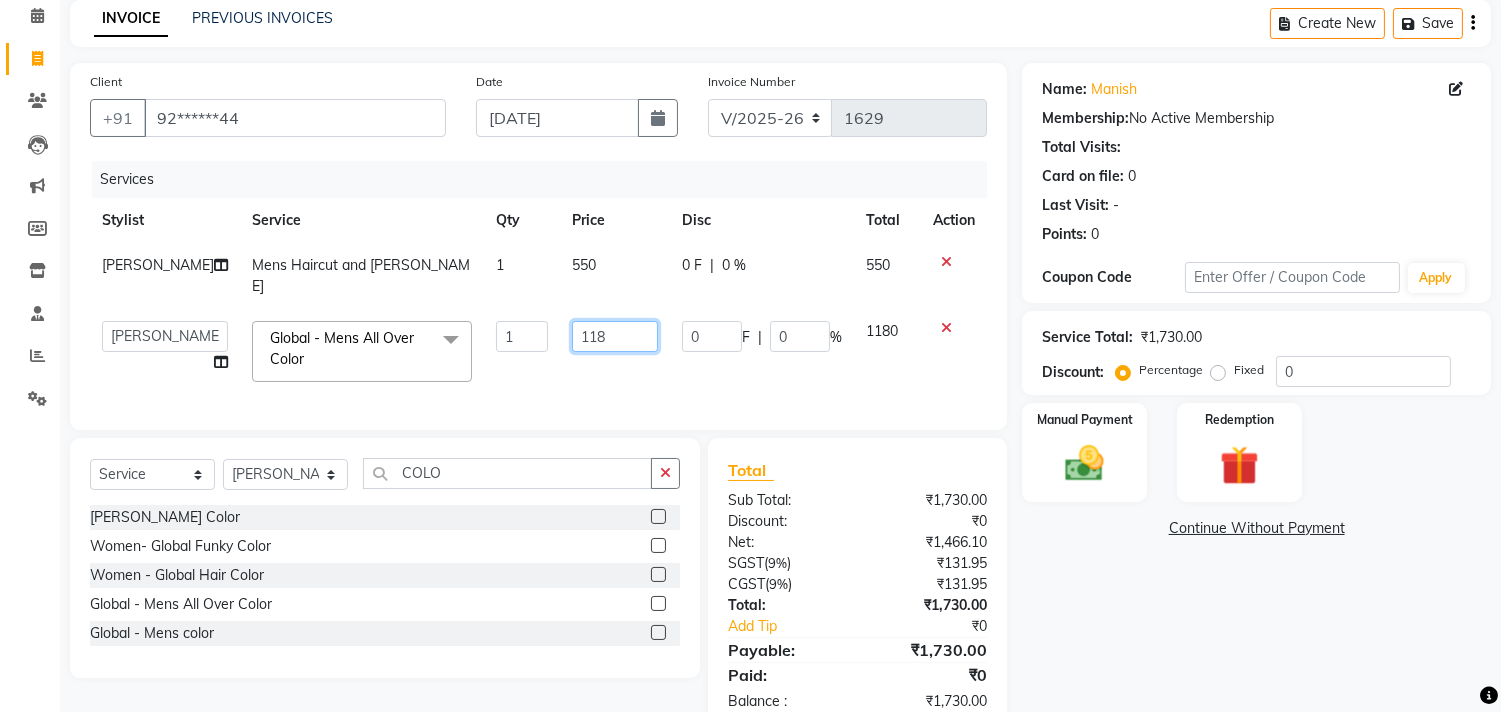 type on "1180" 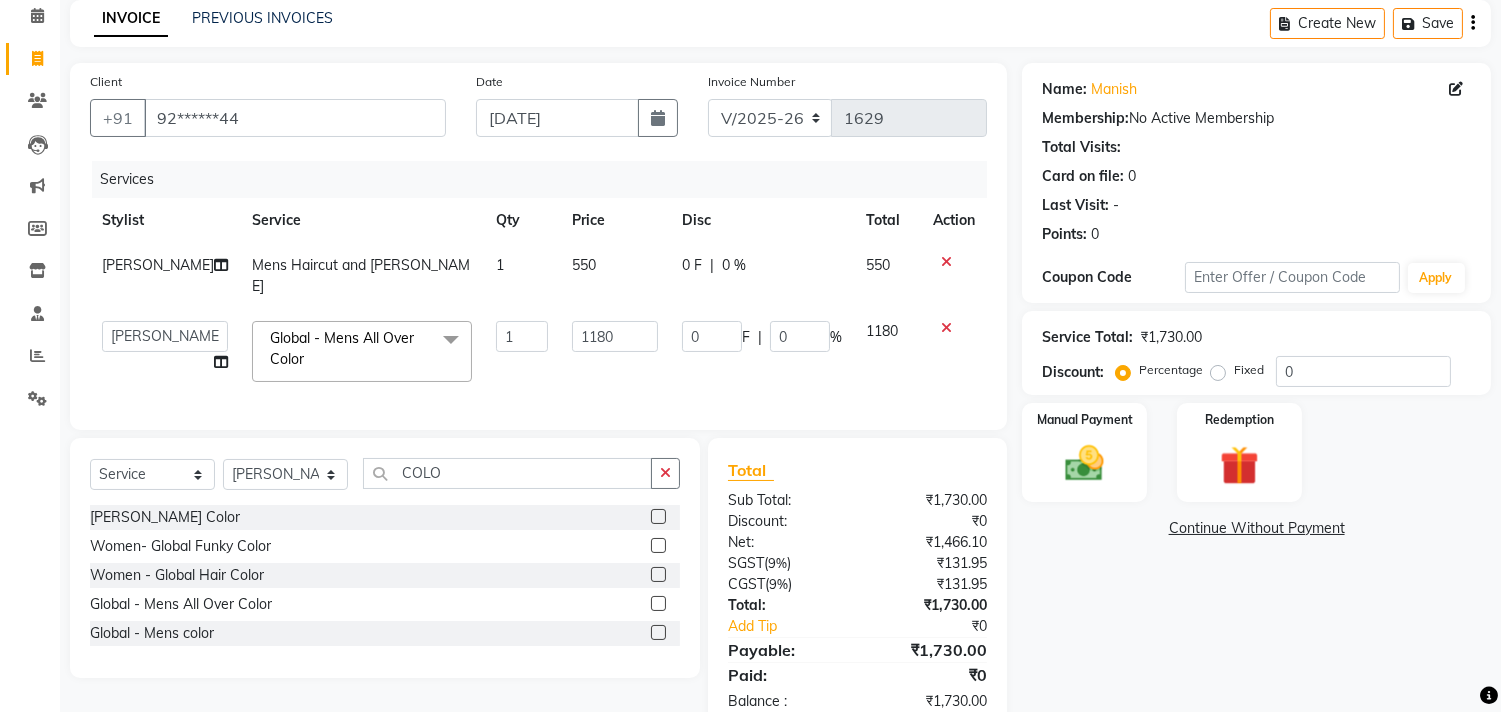 click 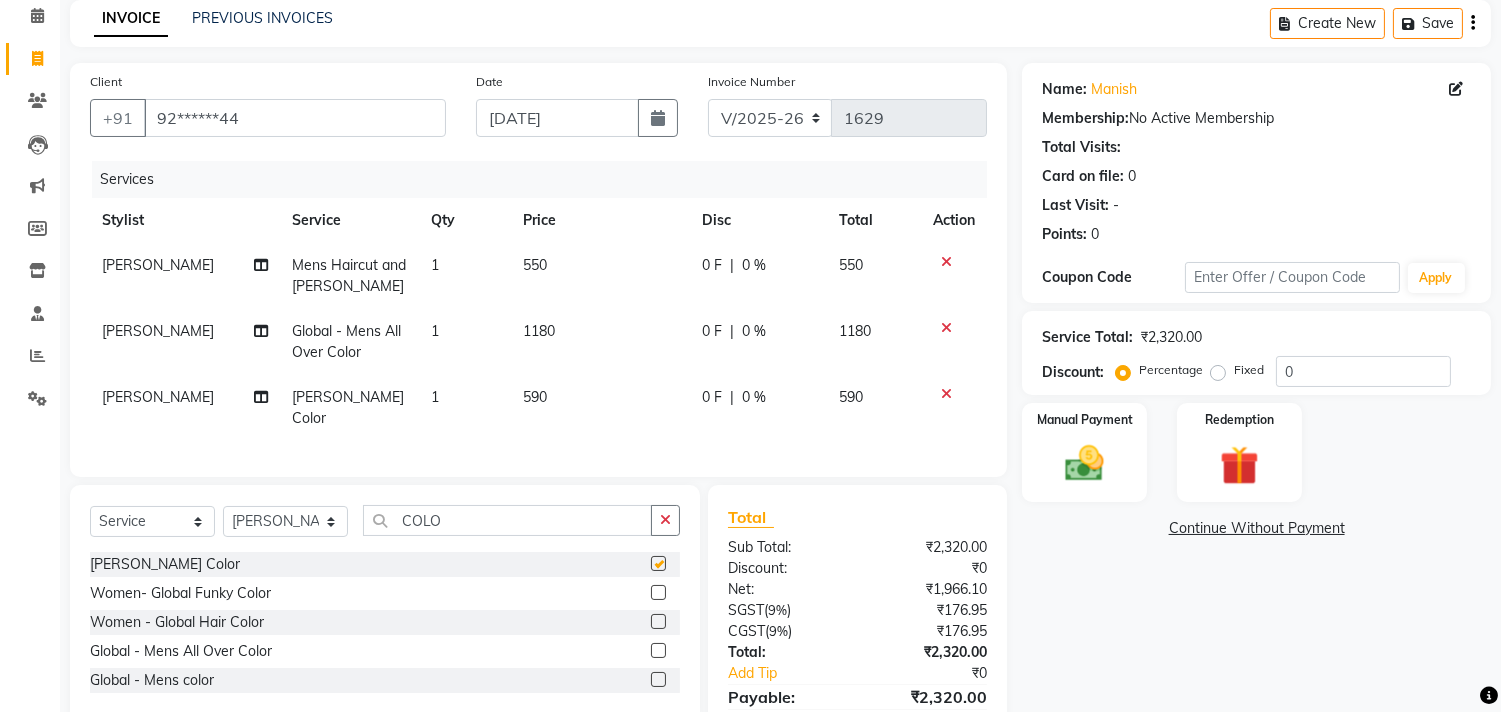 checkbox on "false" 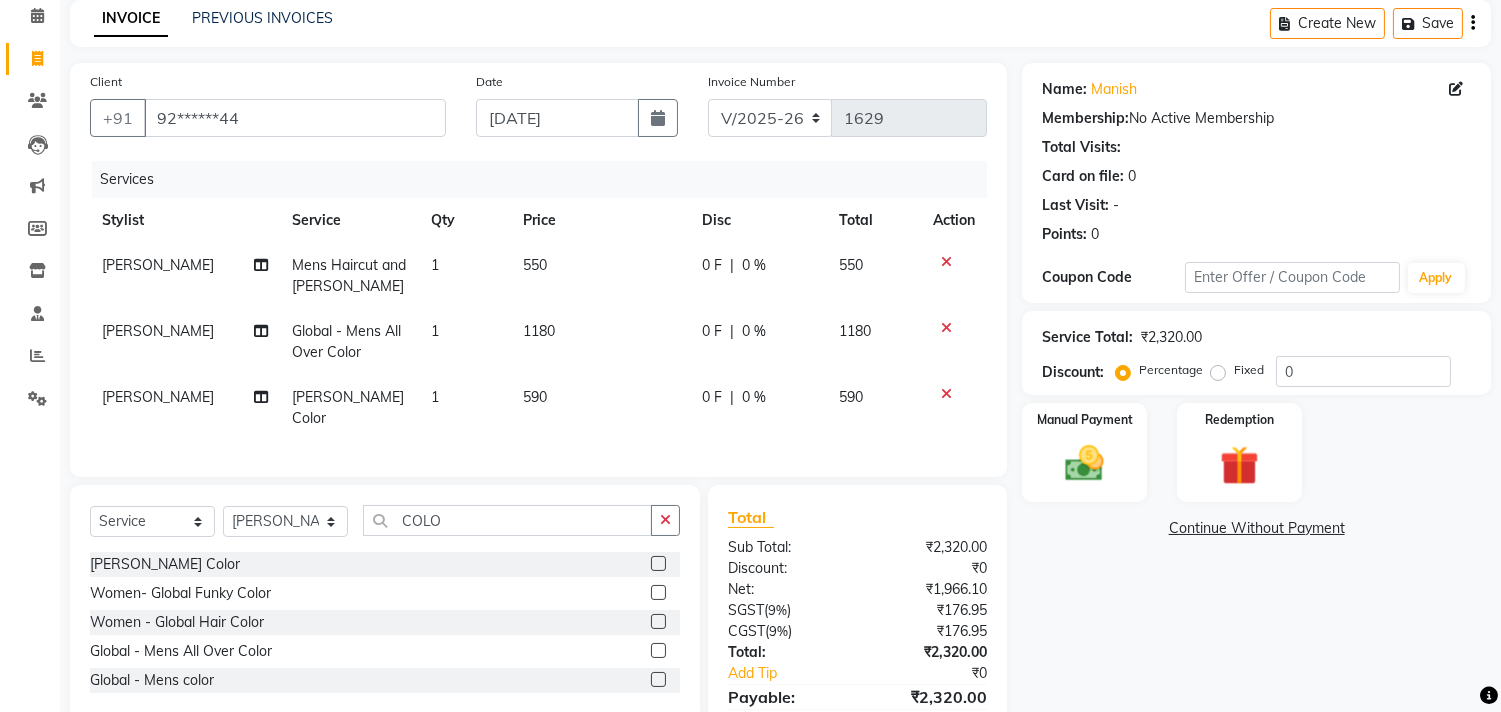 click on "Select  Service  Product  Membership  Package Voucher Prepaid Gift Card  Select Stylist ARIF Asif Manager M M Neelam Niyaz Salman Sameer Sayali Shahid Shahnawaz Vidya Zubair COLO Beard Color  Women- Global Funky Color  Women - Global Hair Color  Global  -  Mens All Over Color  Global  -  Mens color" 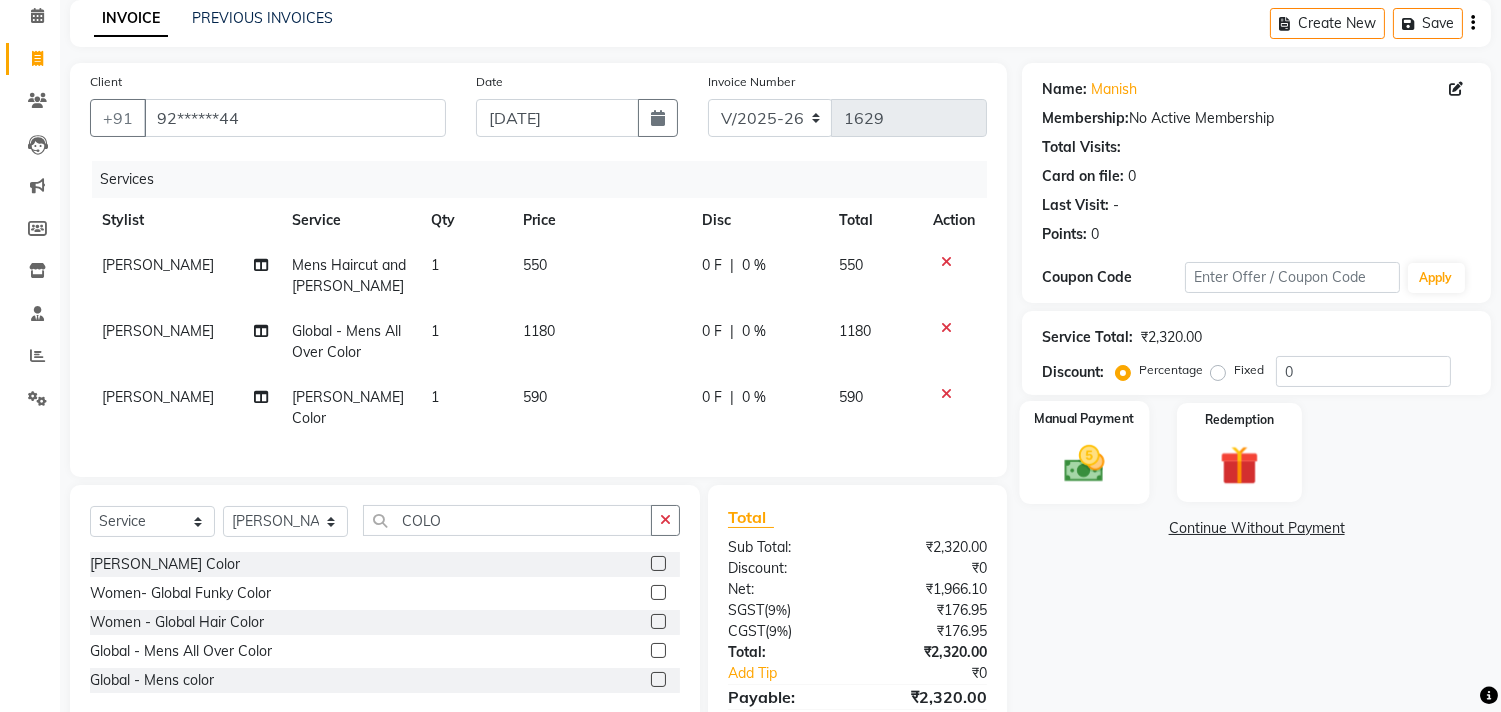 click 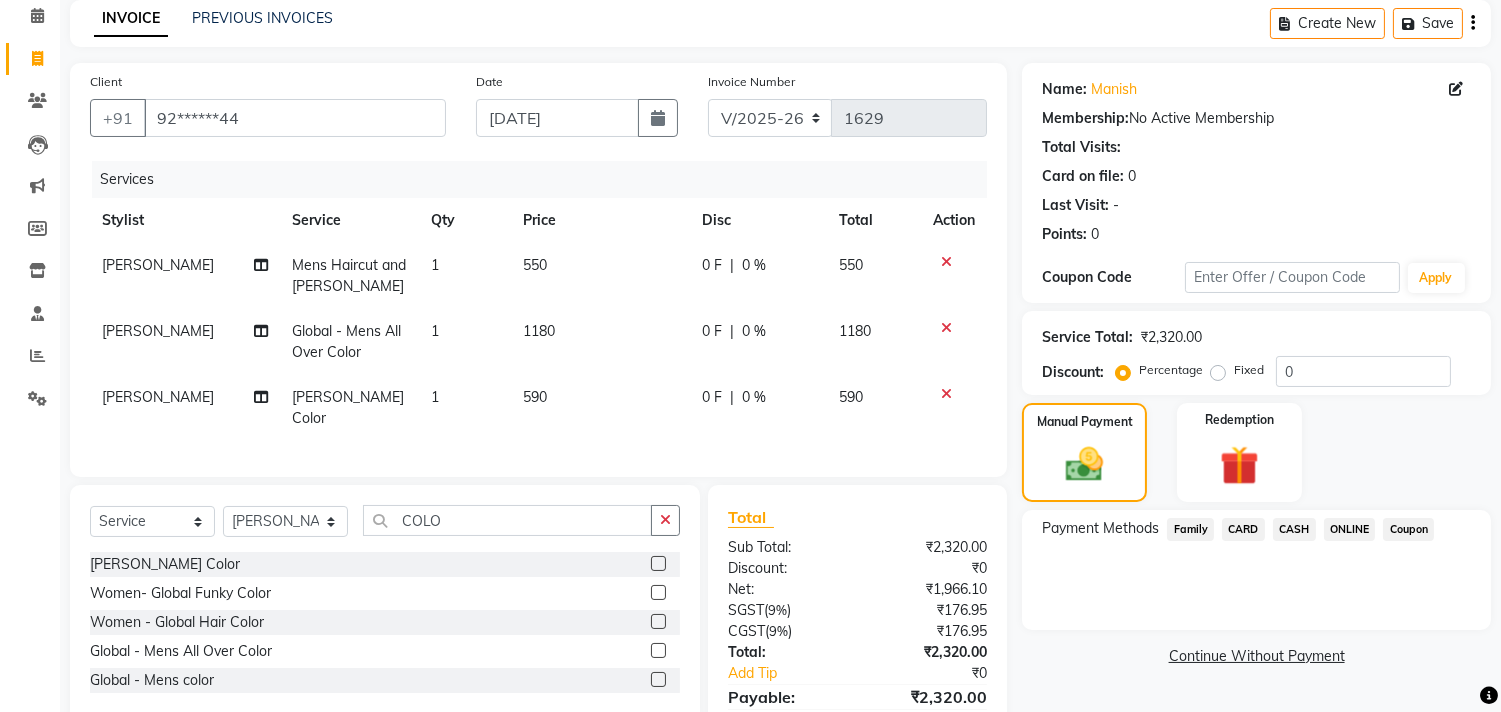 click on "CARD" 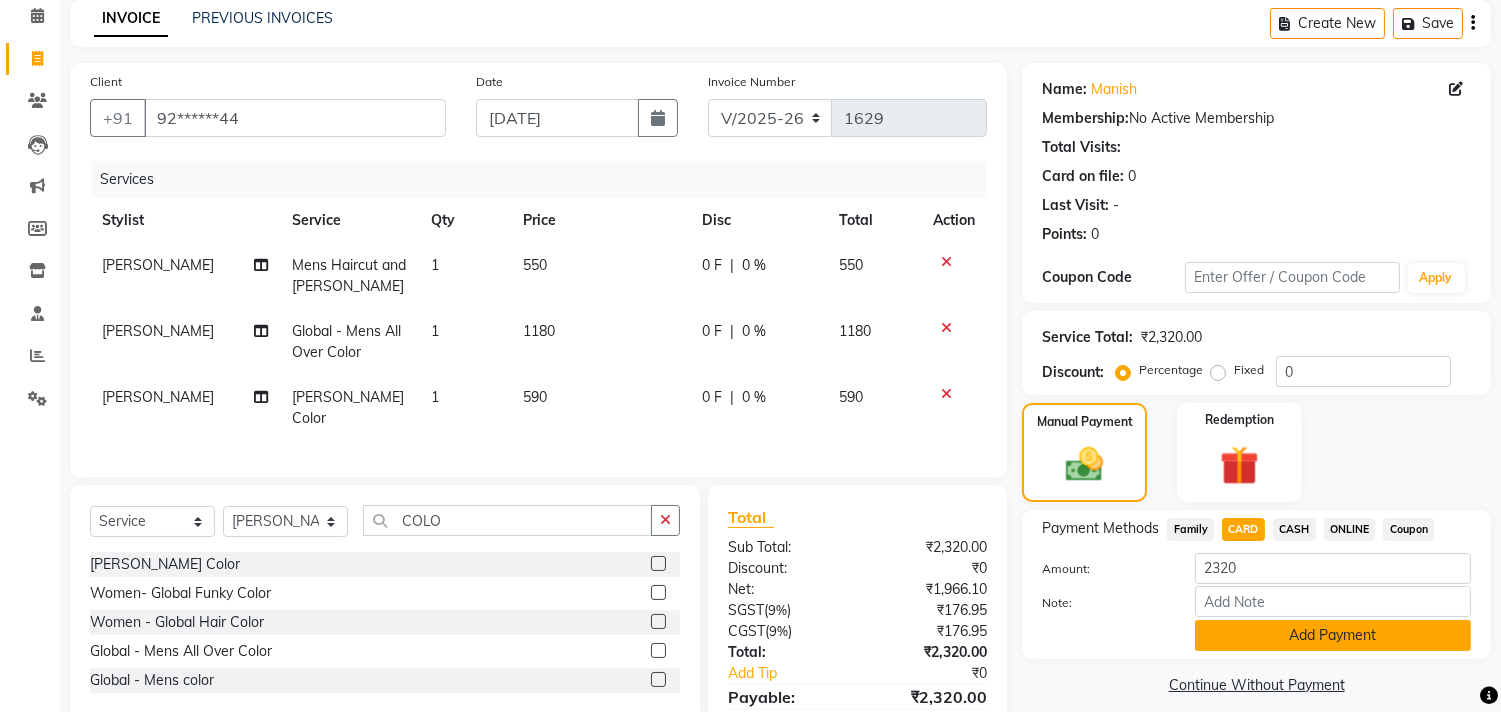 click on "Add Payment" 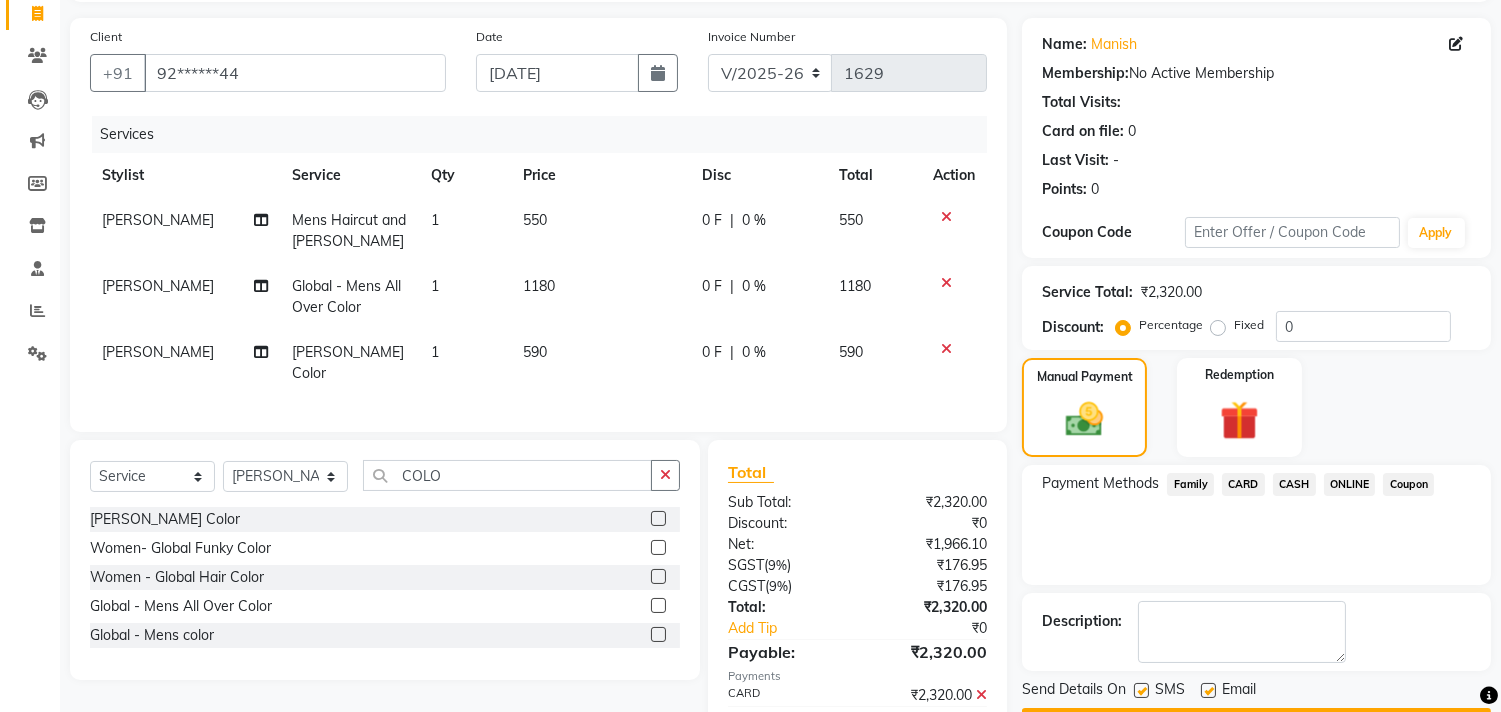 scroll, scrollTop: 221, scrollLeft: 0, axis: vertical 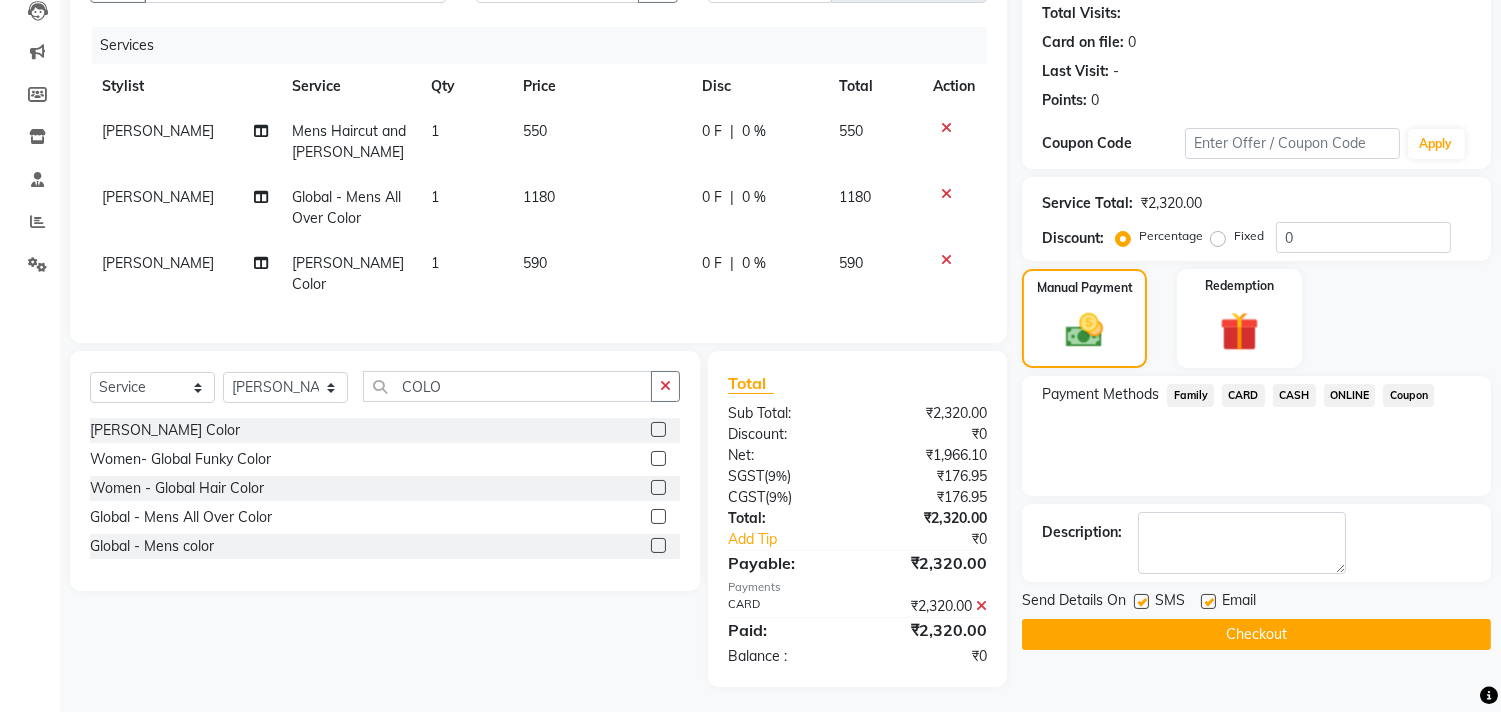 click on "Checkout" 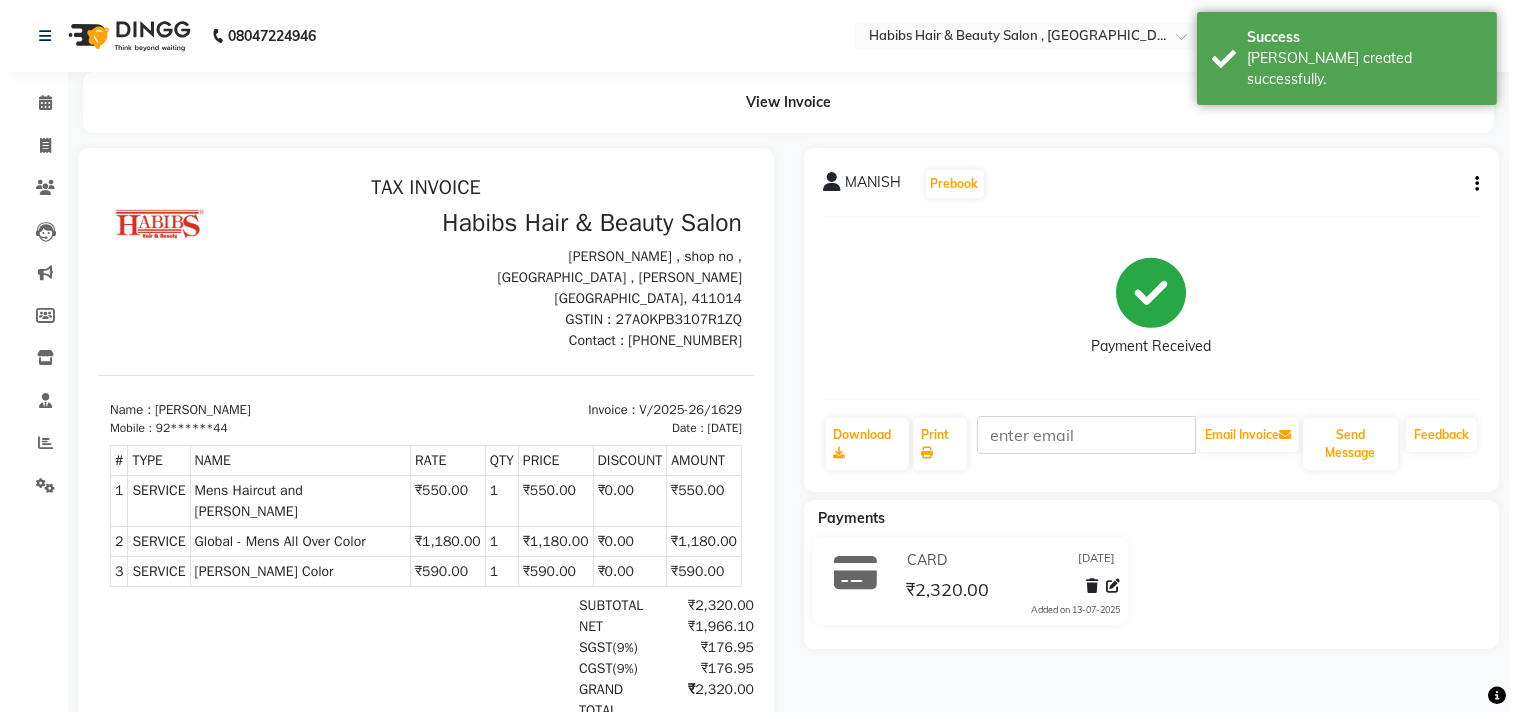 scroll, scrollTop: 0, scrollLeft: 0, axis: both 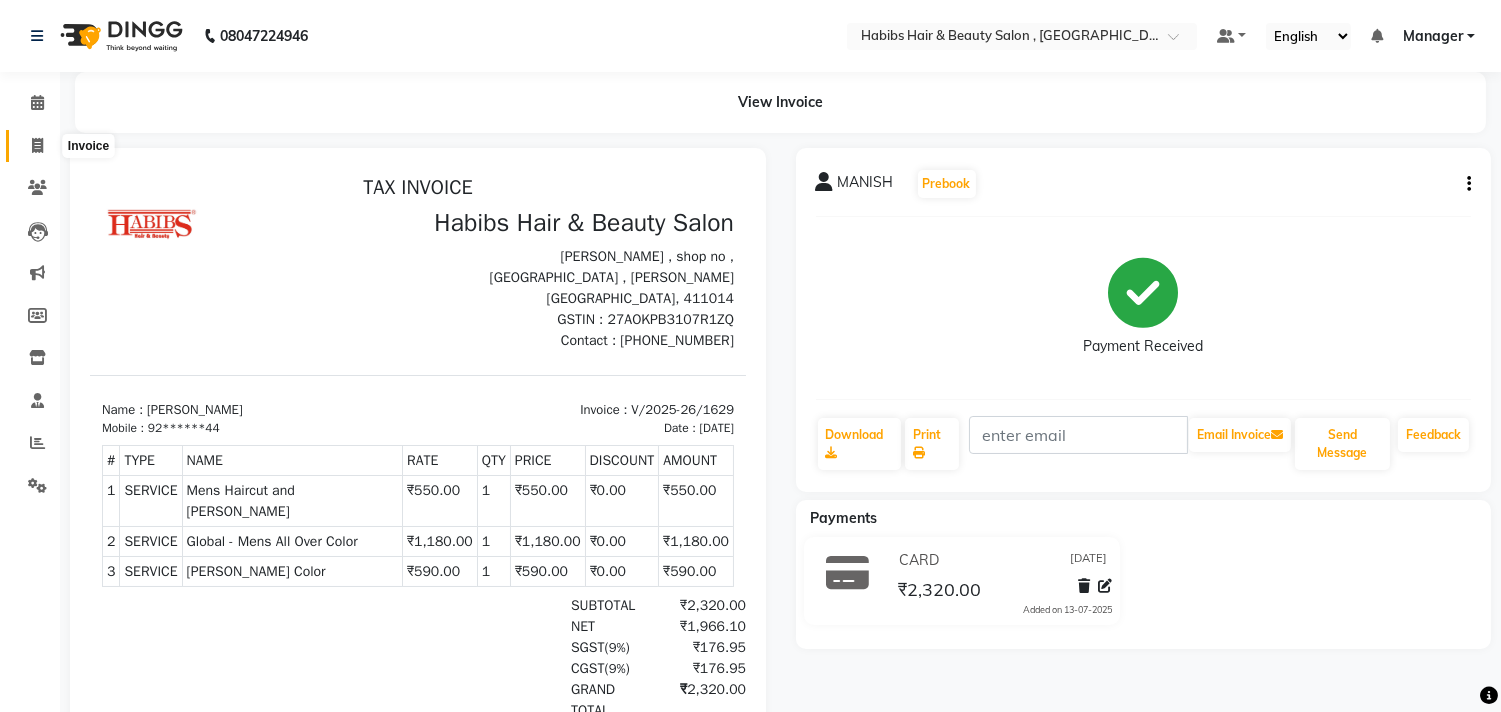 click 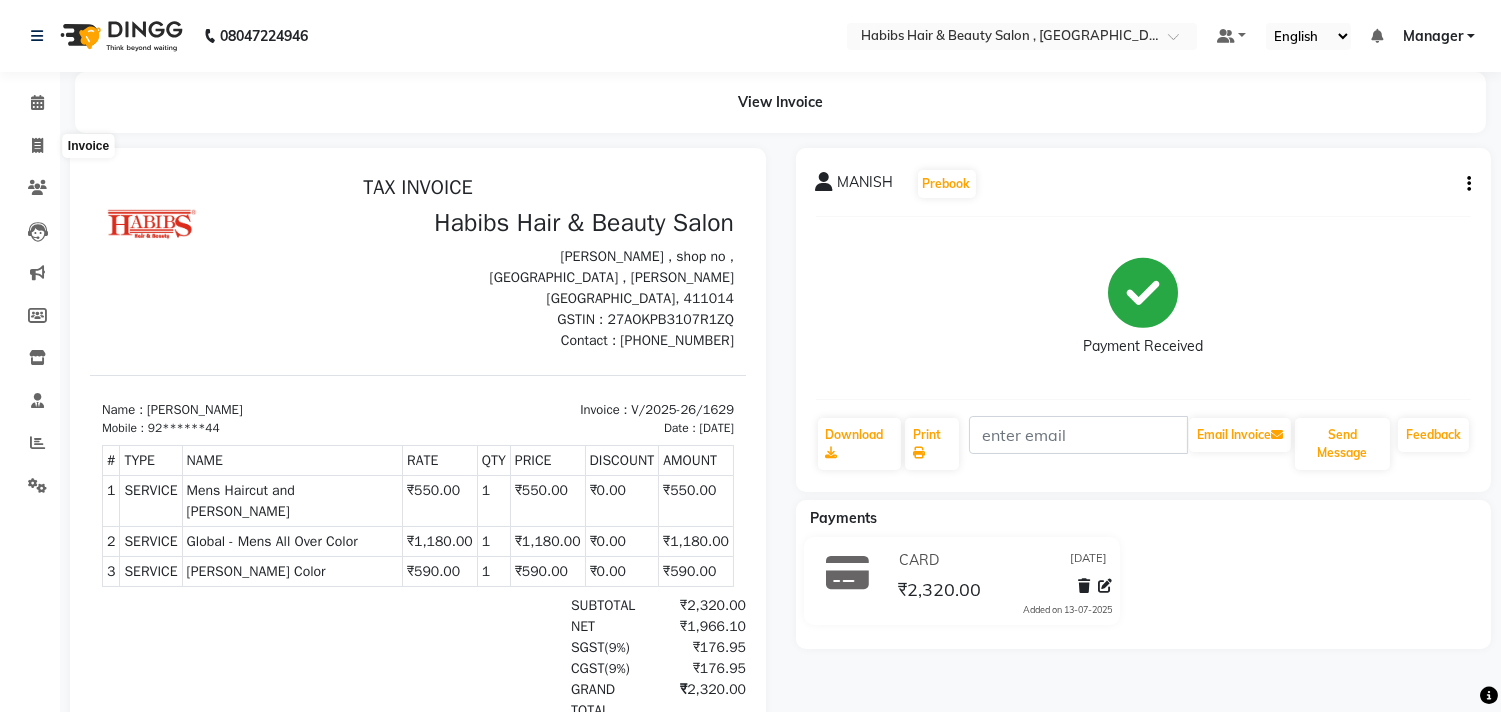 select on "service" 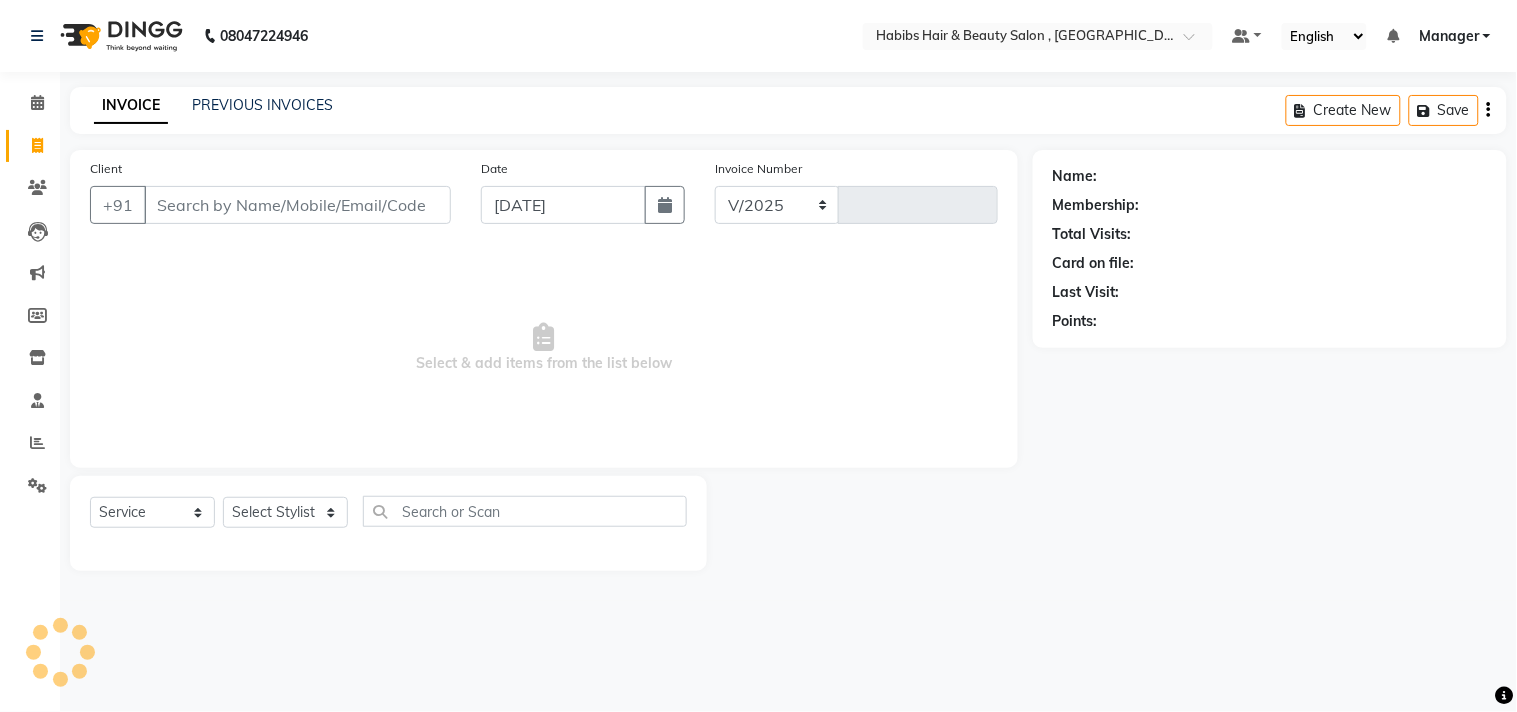 select on "4838" 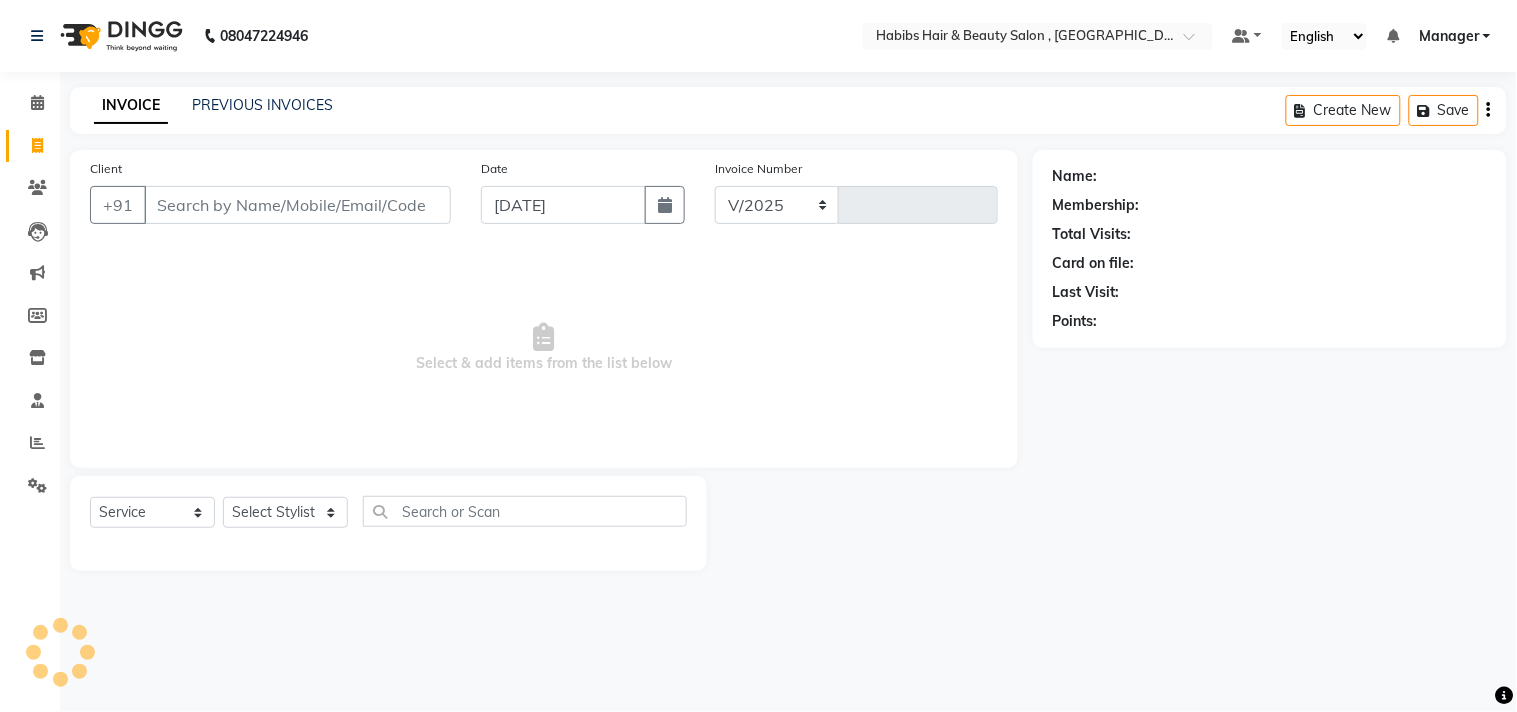 type on "1630" 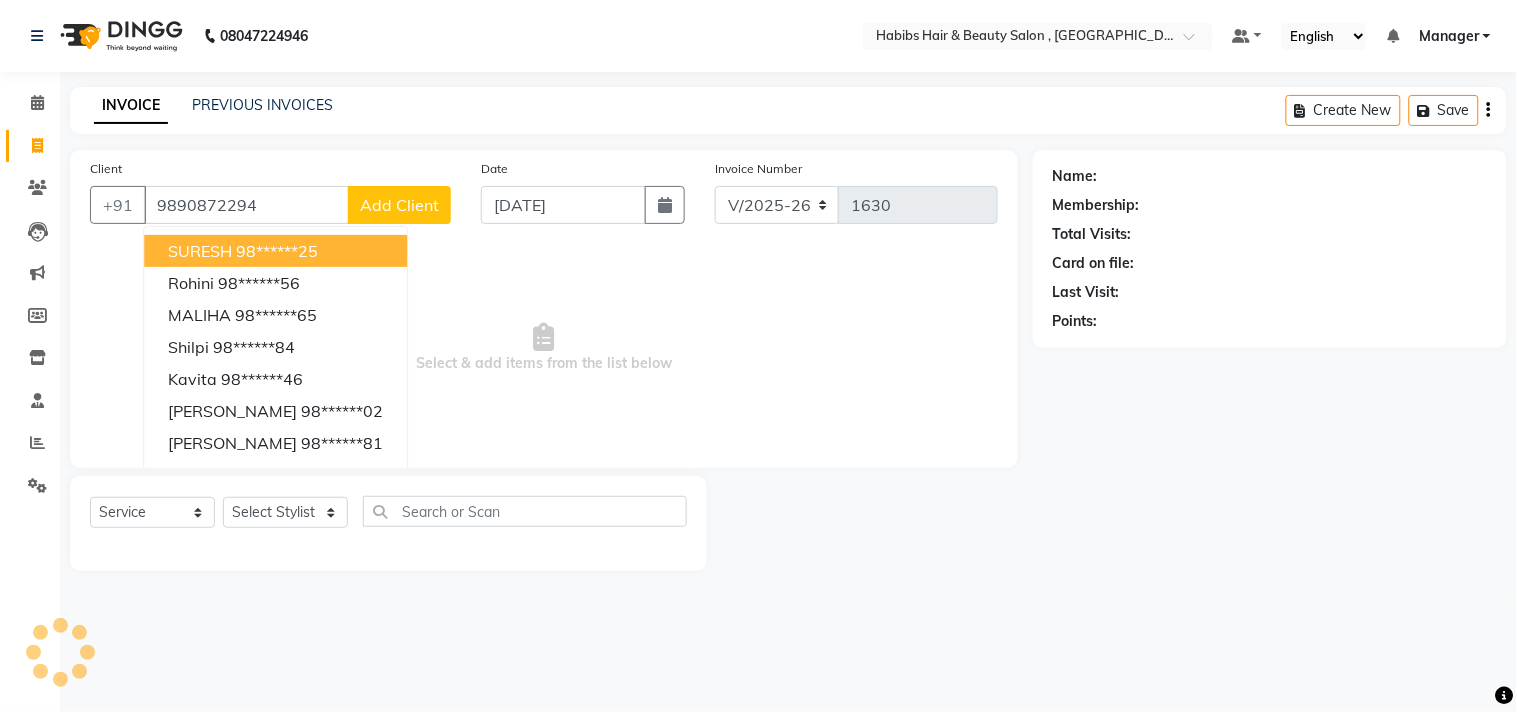 type on "9890872294" 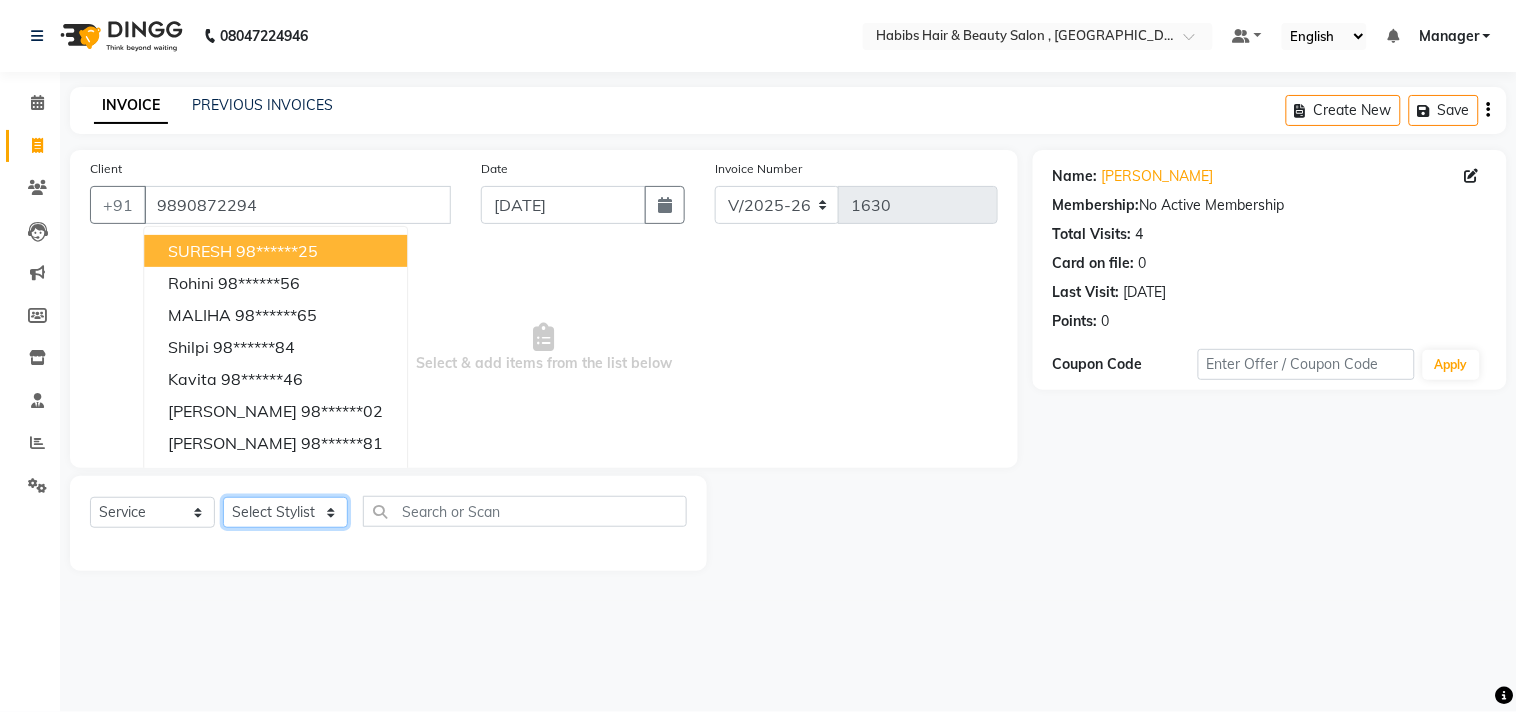 click on "Select Stylist [PERSON_NAME] Manager M M [PERSON_NAME] [PERSON_NAME] Sameer [PERSON_NAME] [PERSON_NAME] [PERSON_NAME]" 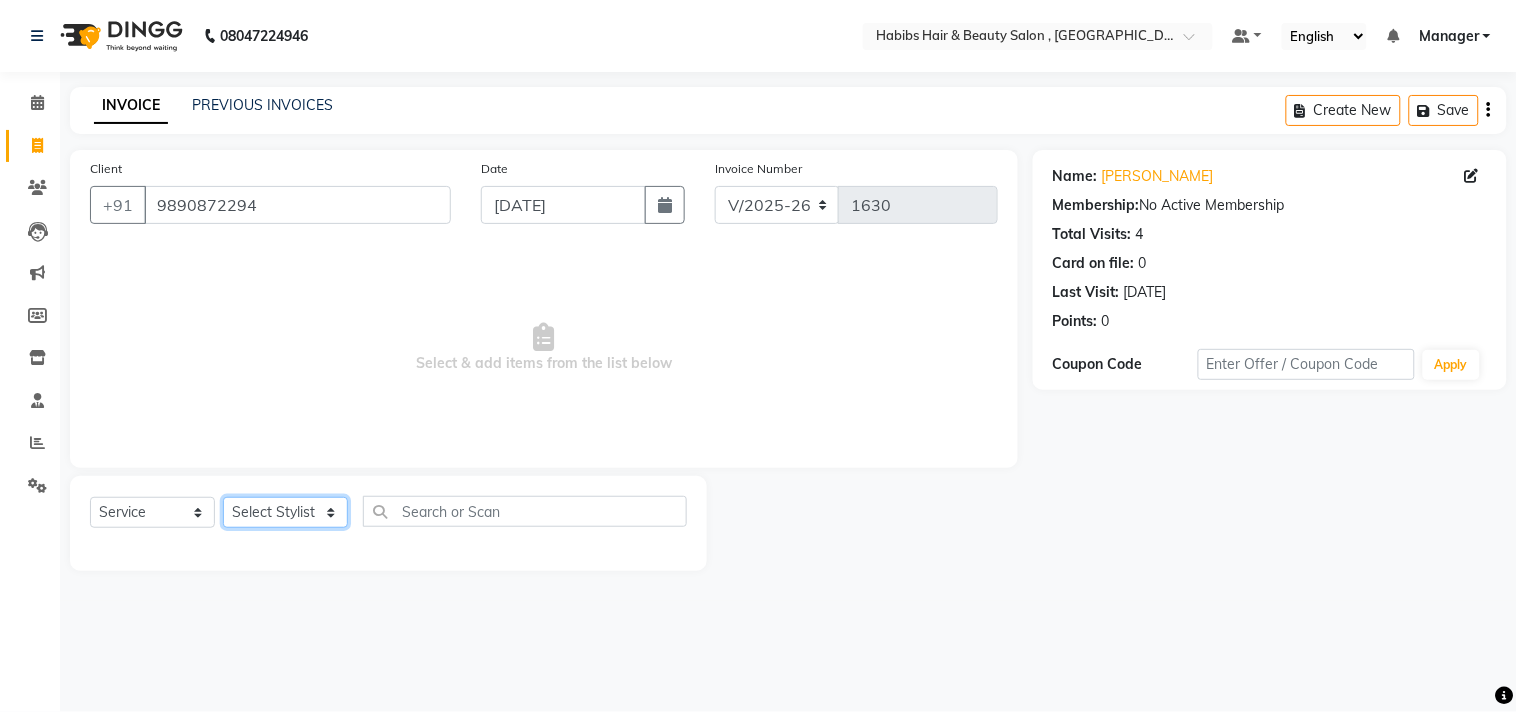 select on "29954" 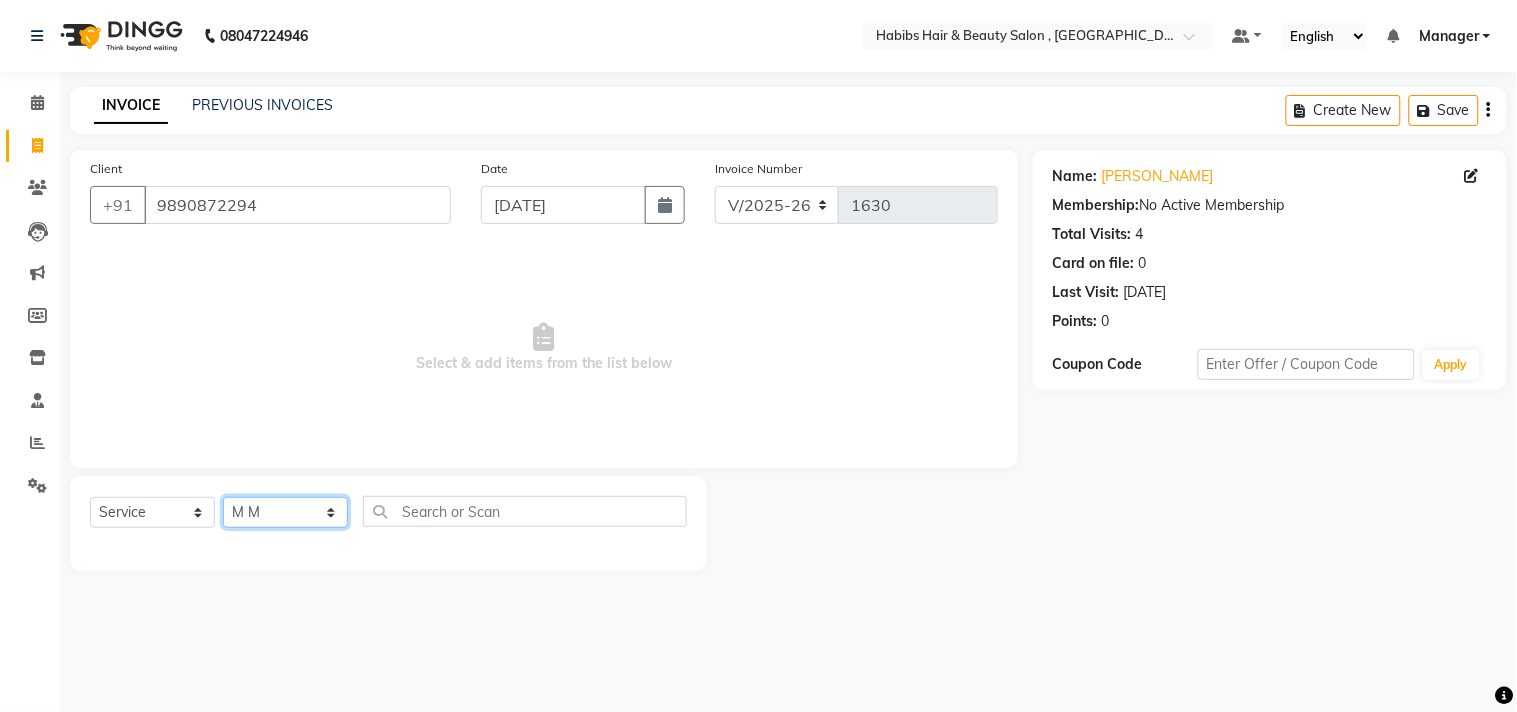 click on "Select Stylist [PERSON_NAME] Manager M M [PERSON_NAME] [PERSON_NAME] Sameer [PERSON_NAME] [PERSON_NAME] [PERSON_NAME]" 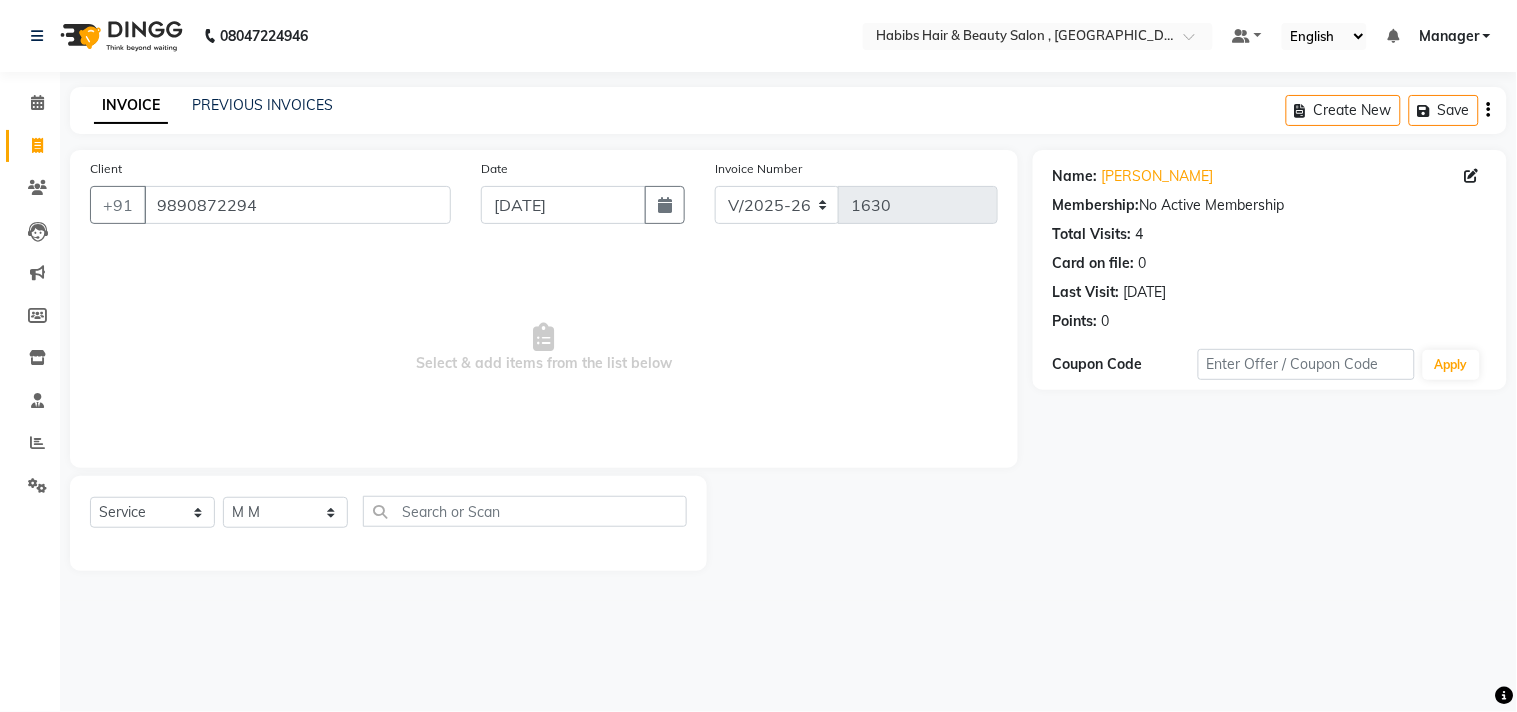 click on "Client +91 9890872294" 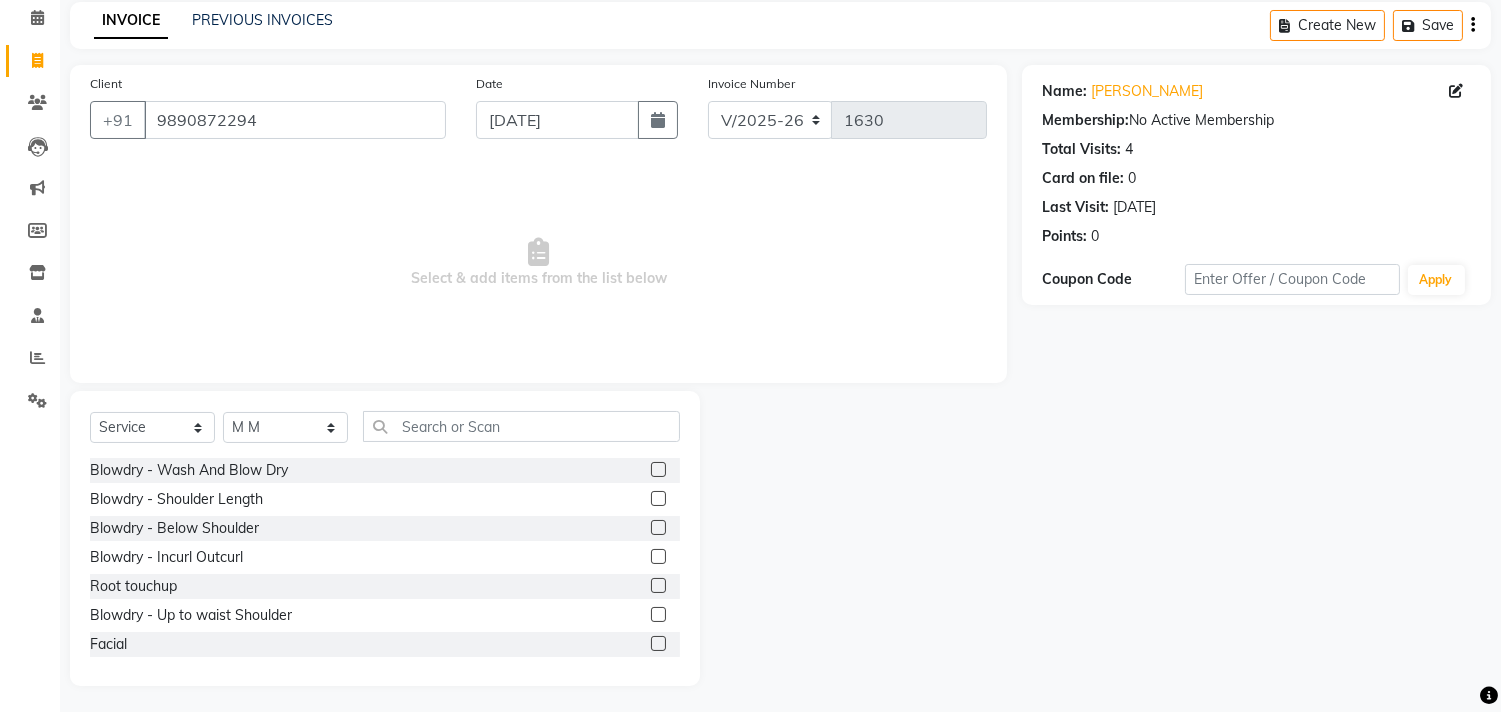 scroll, scrollTop: 88, scrollLeft: 0, axis: vertical 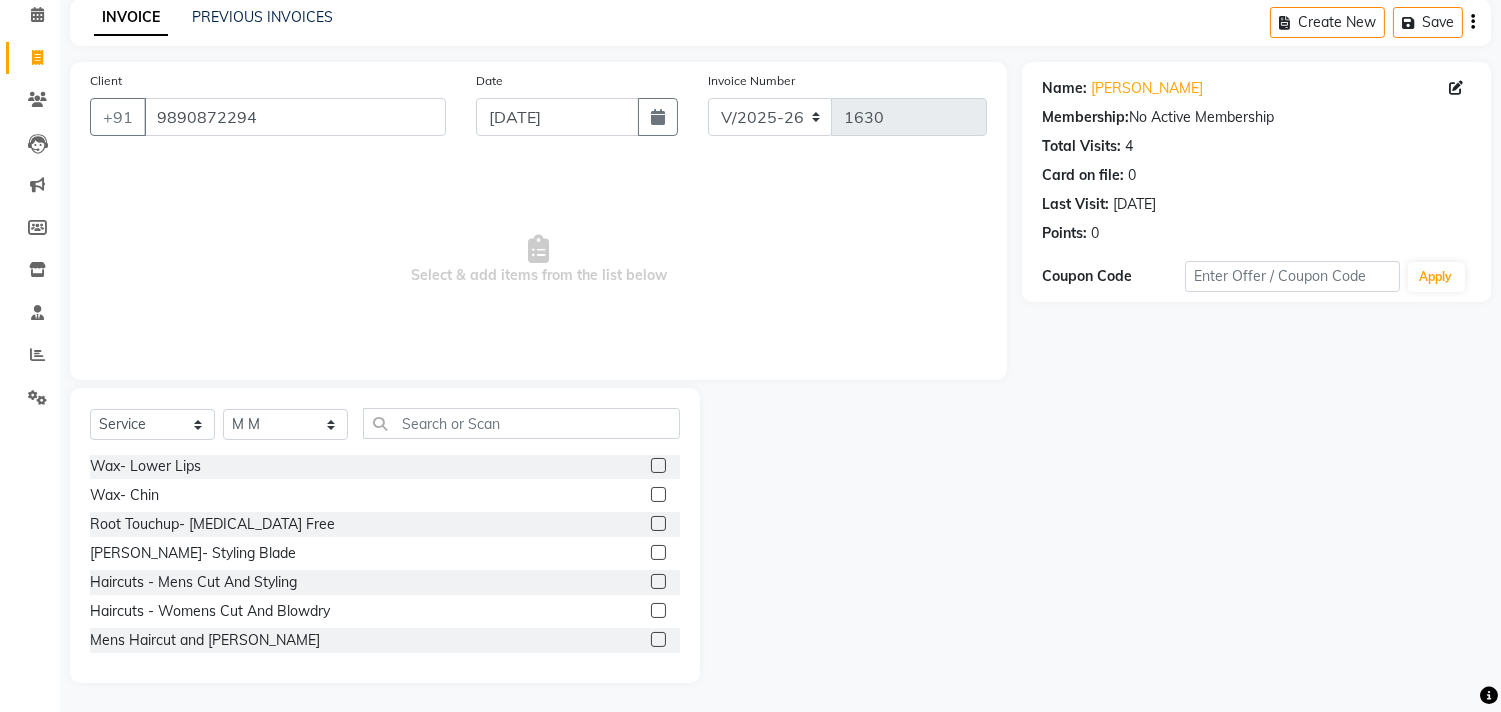 click 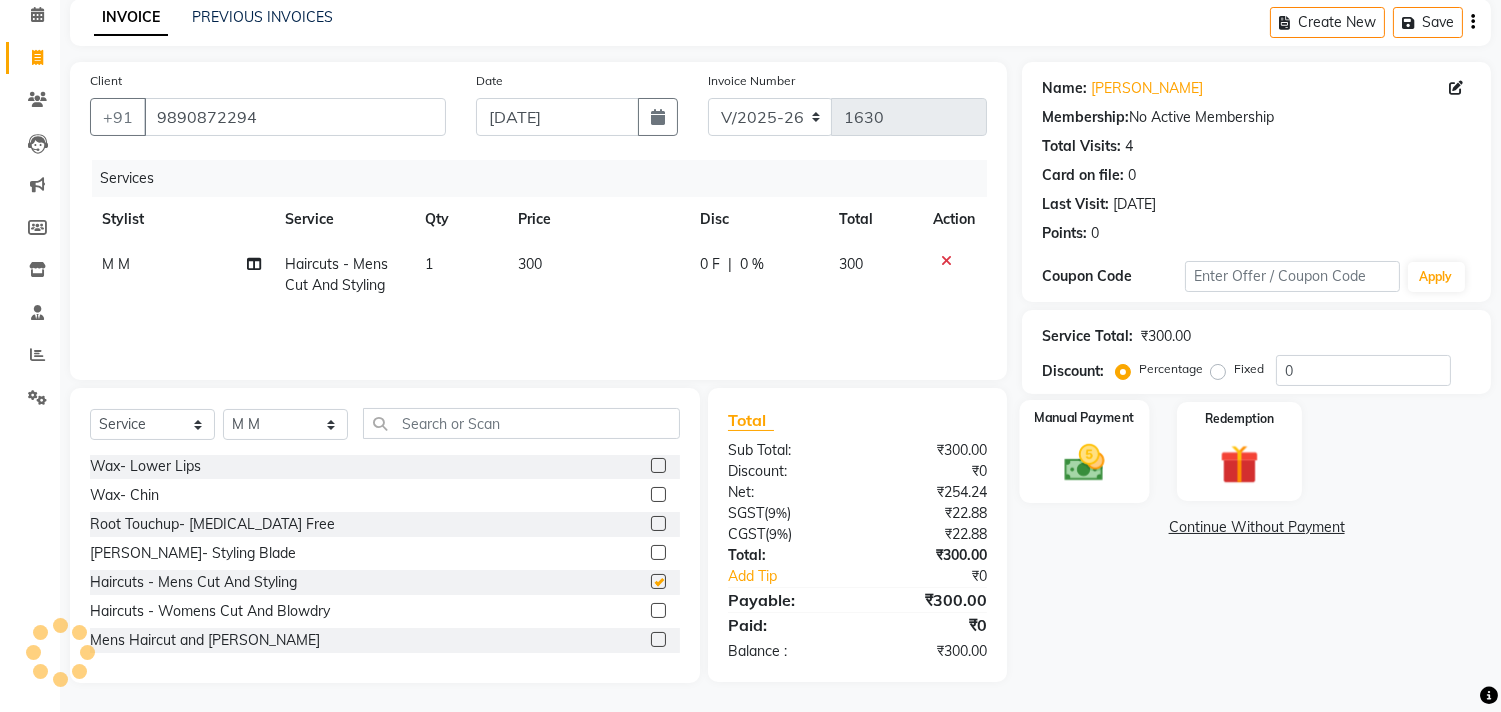 checkbox on "false" 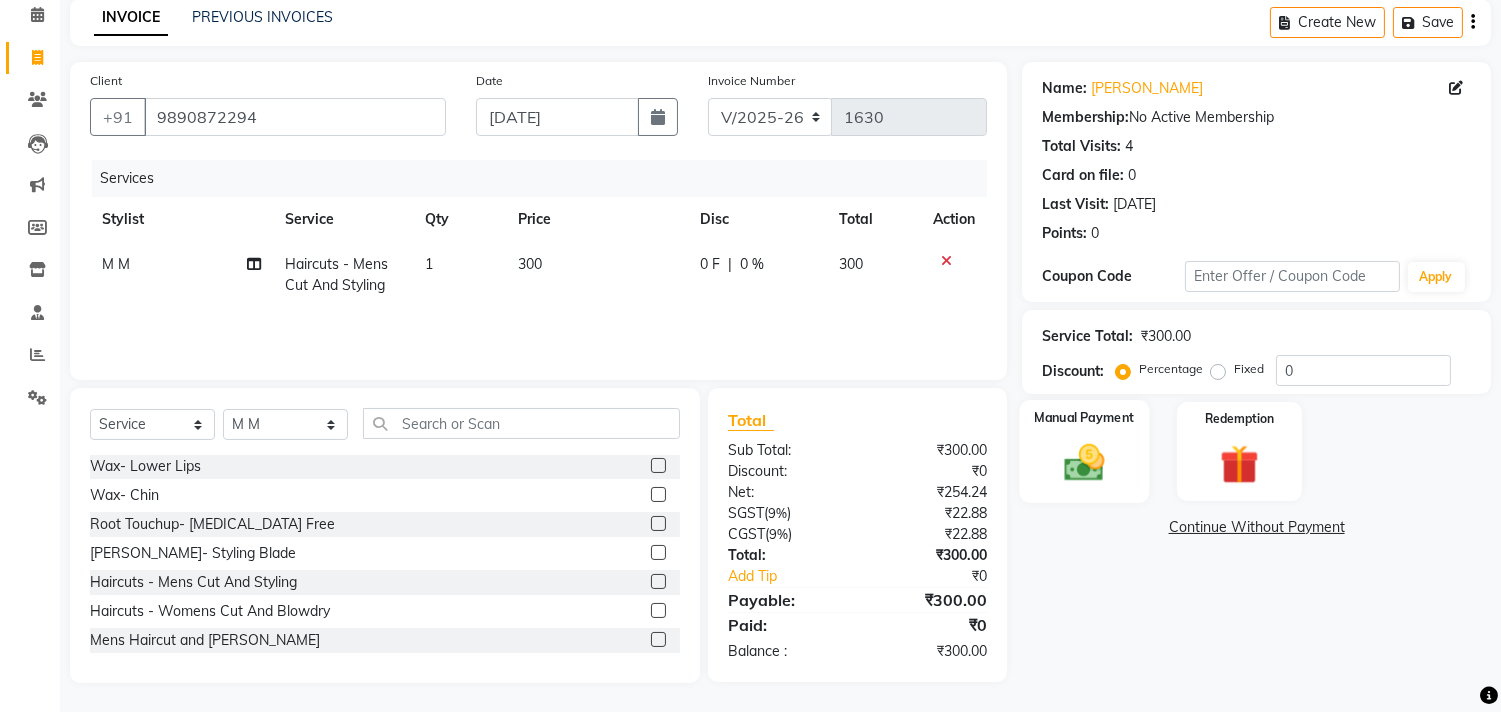 click 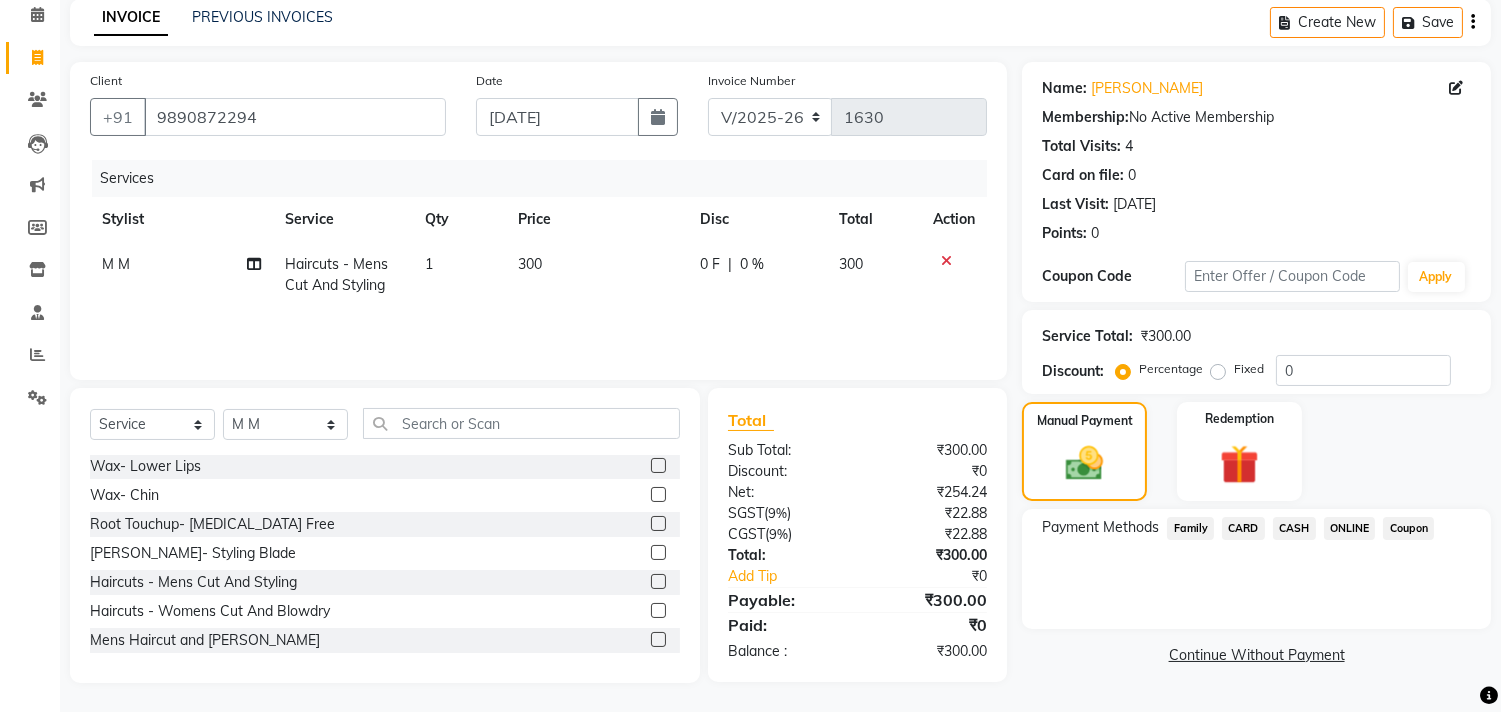 click on "ONLINE" 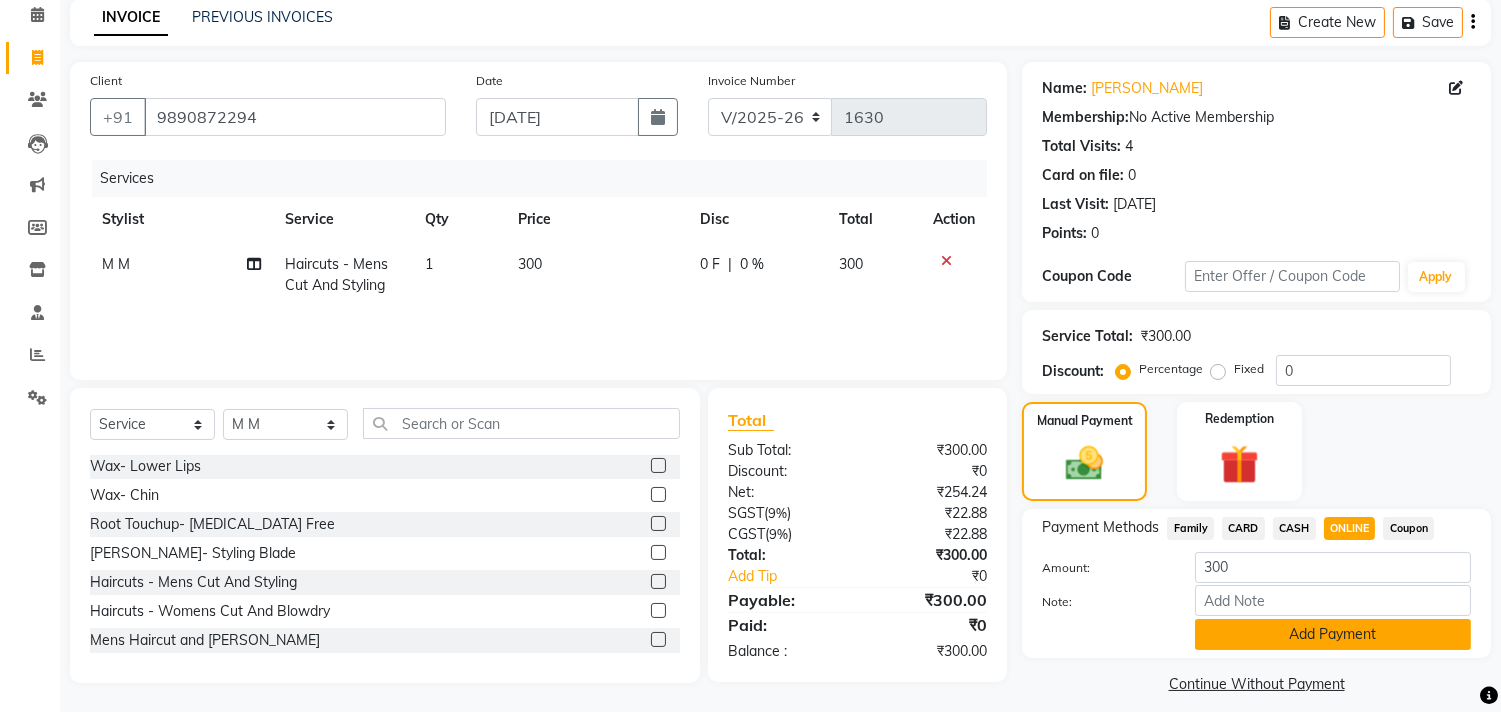 click on "Add Payment" 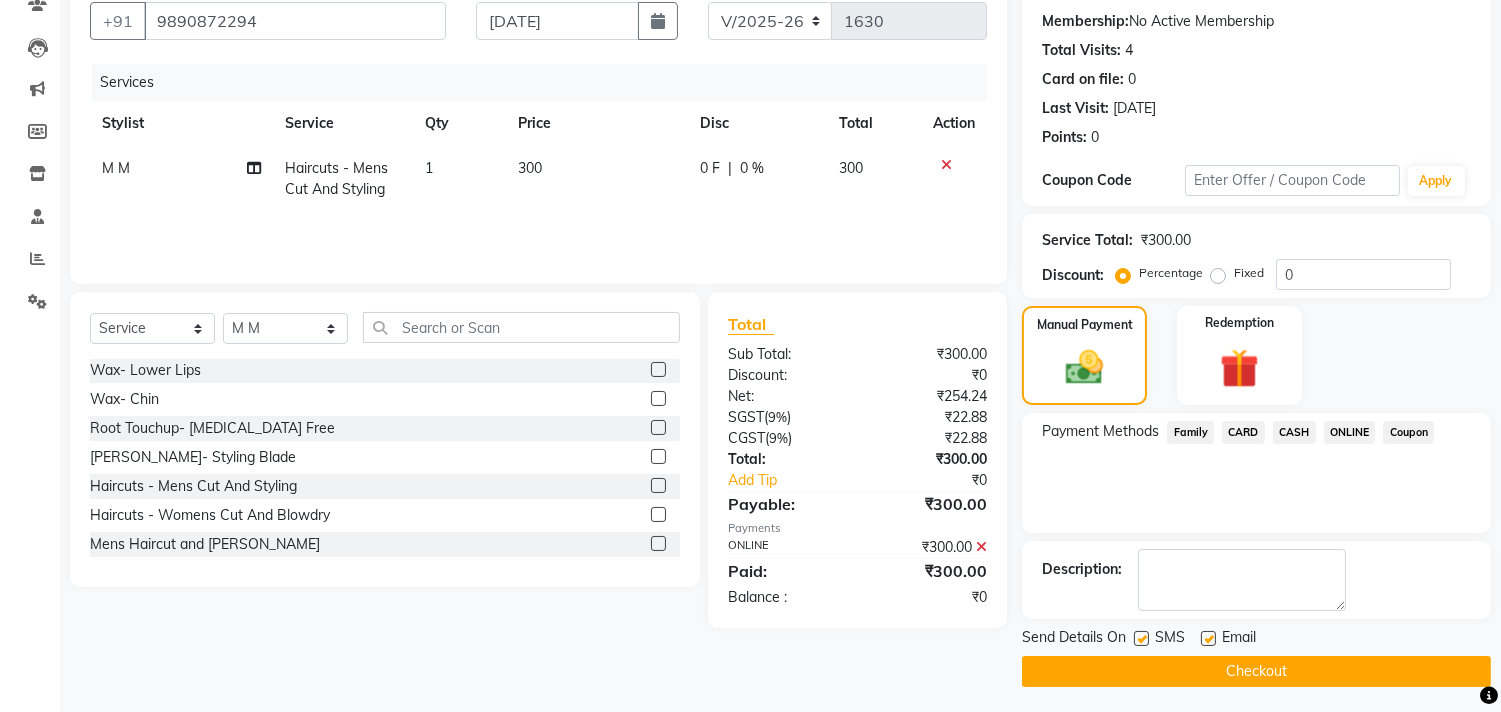 scroll, scrollTop: 187, scrollLeft: 0, axis: vertical 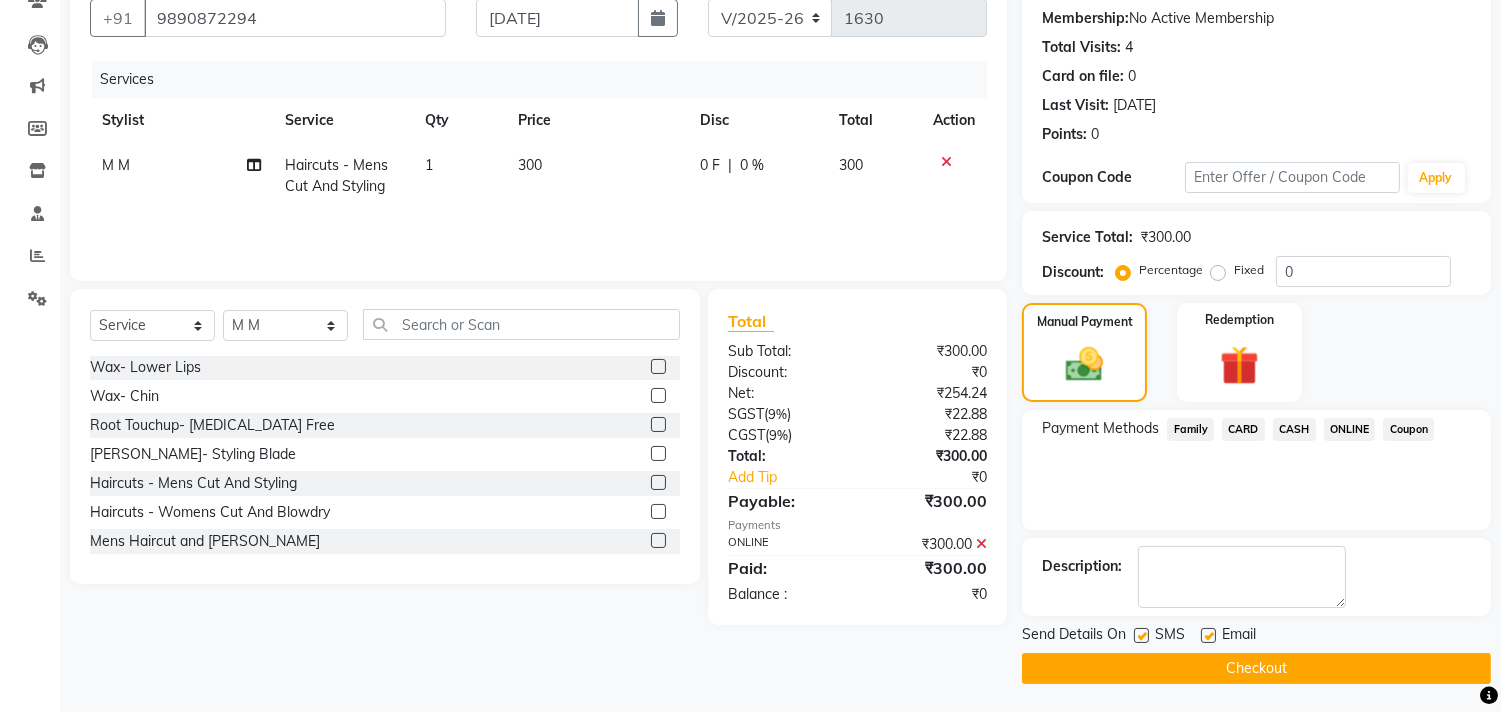 click on "Checkout" 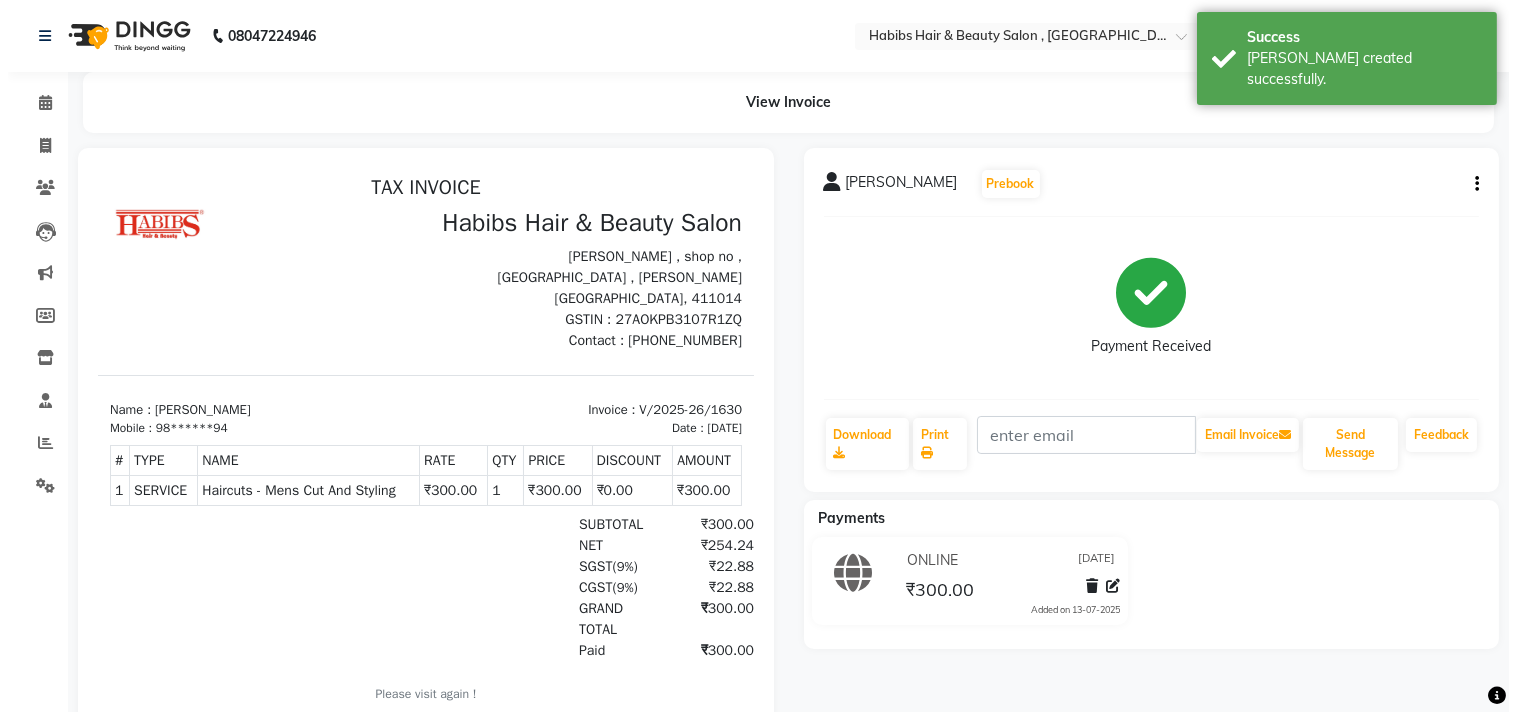 scroll, scrollTop: 0, scrollLeft: 0, axis: both 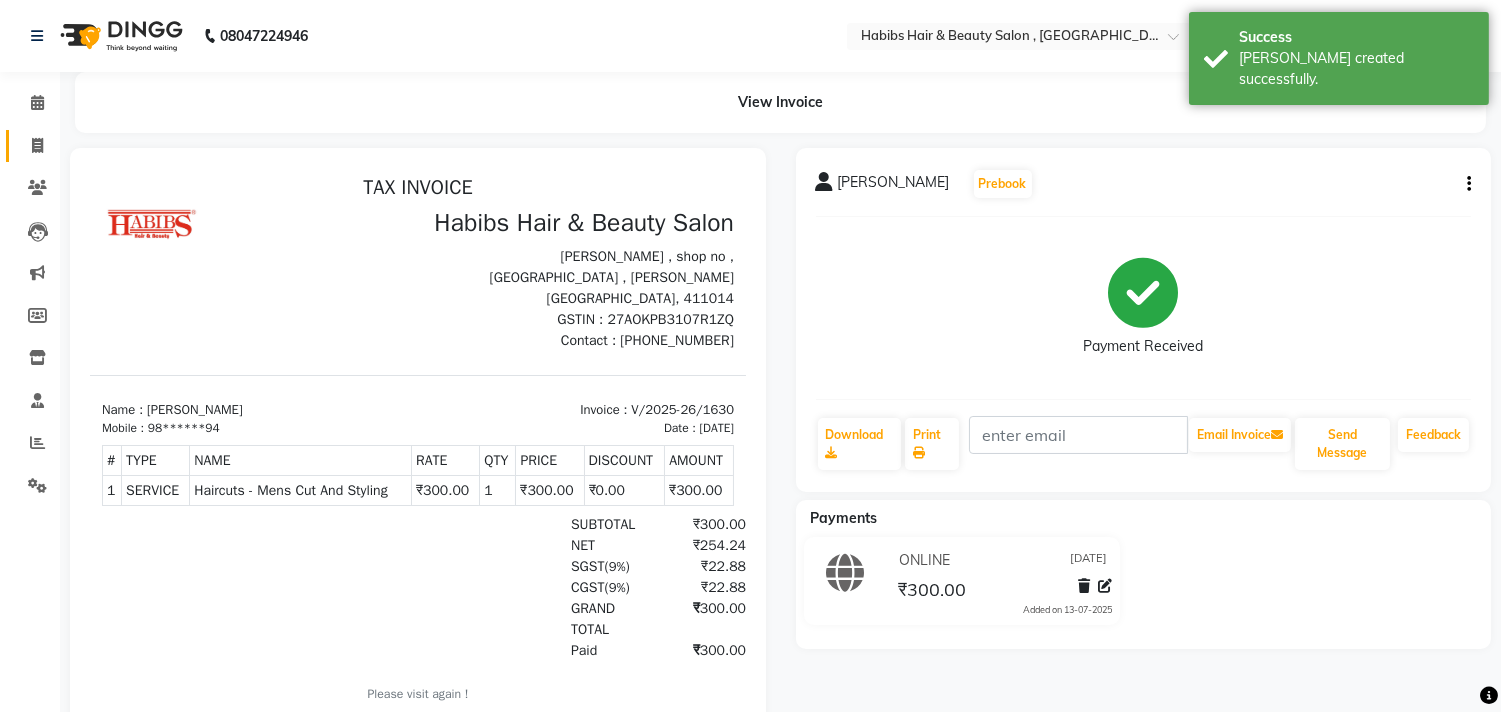 click on "Invoice" 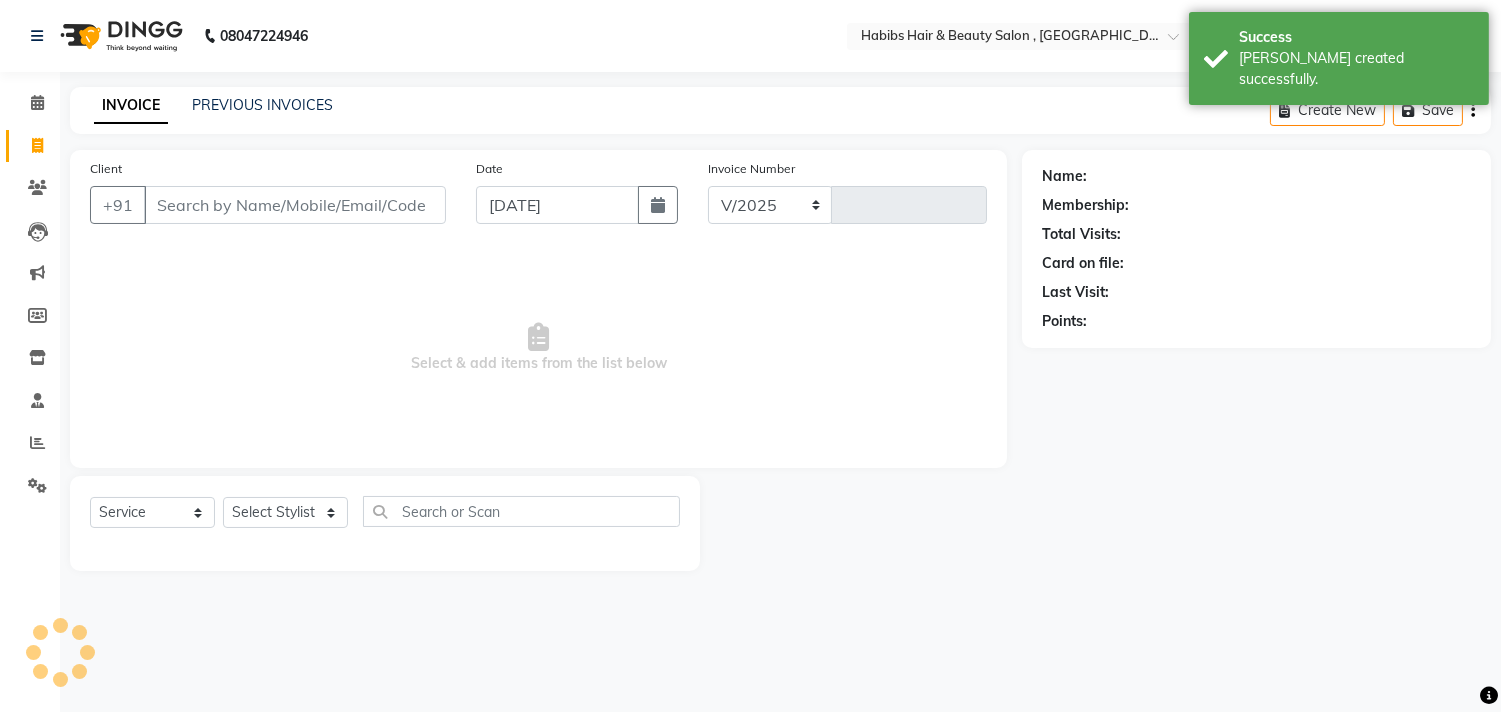select on "4838" 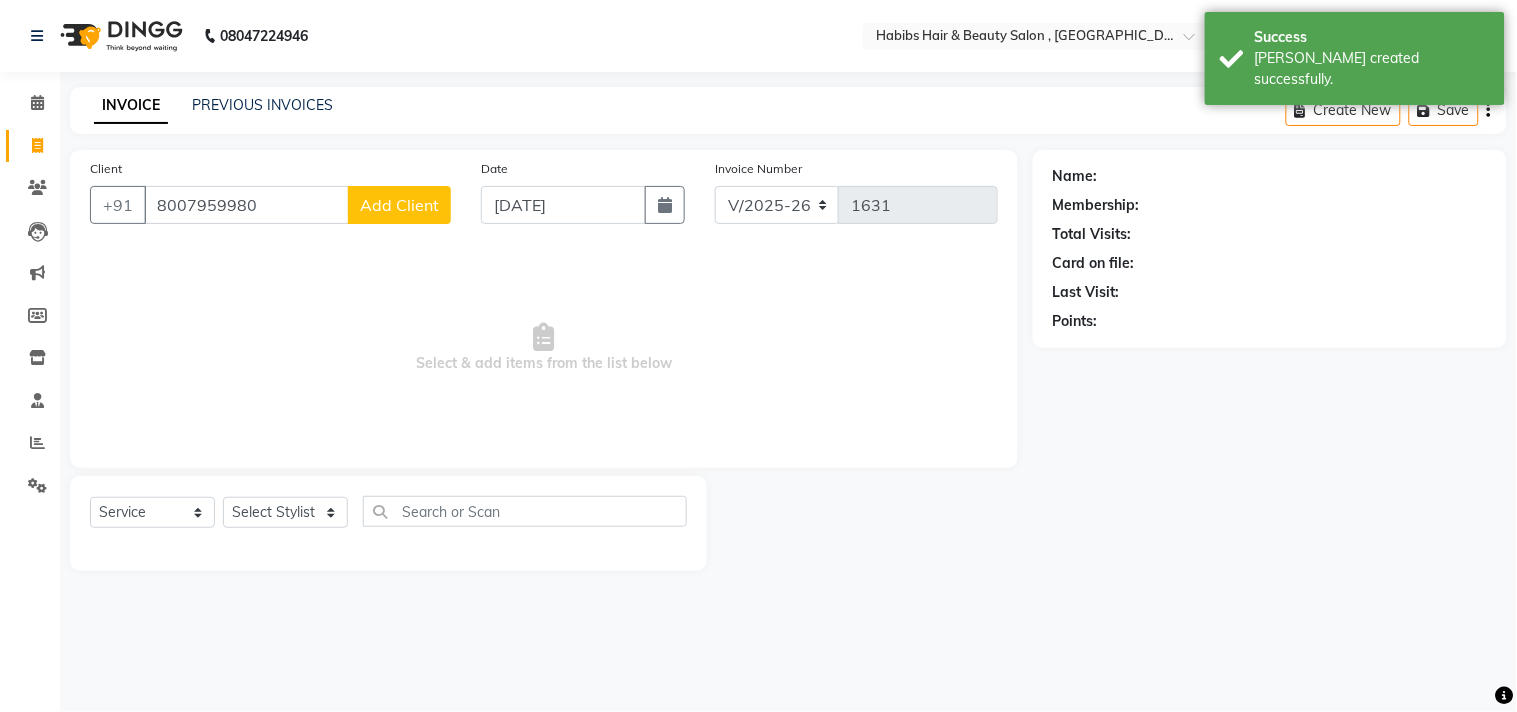 type on "8007959980" 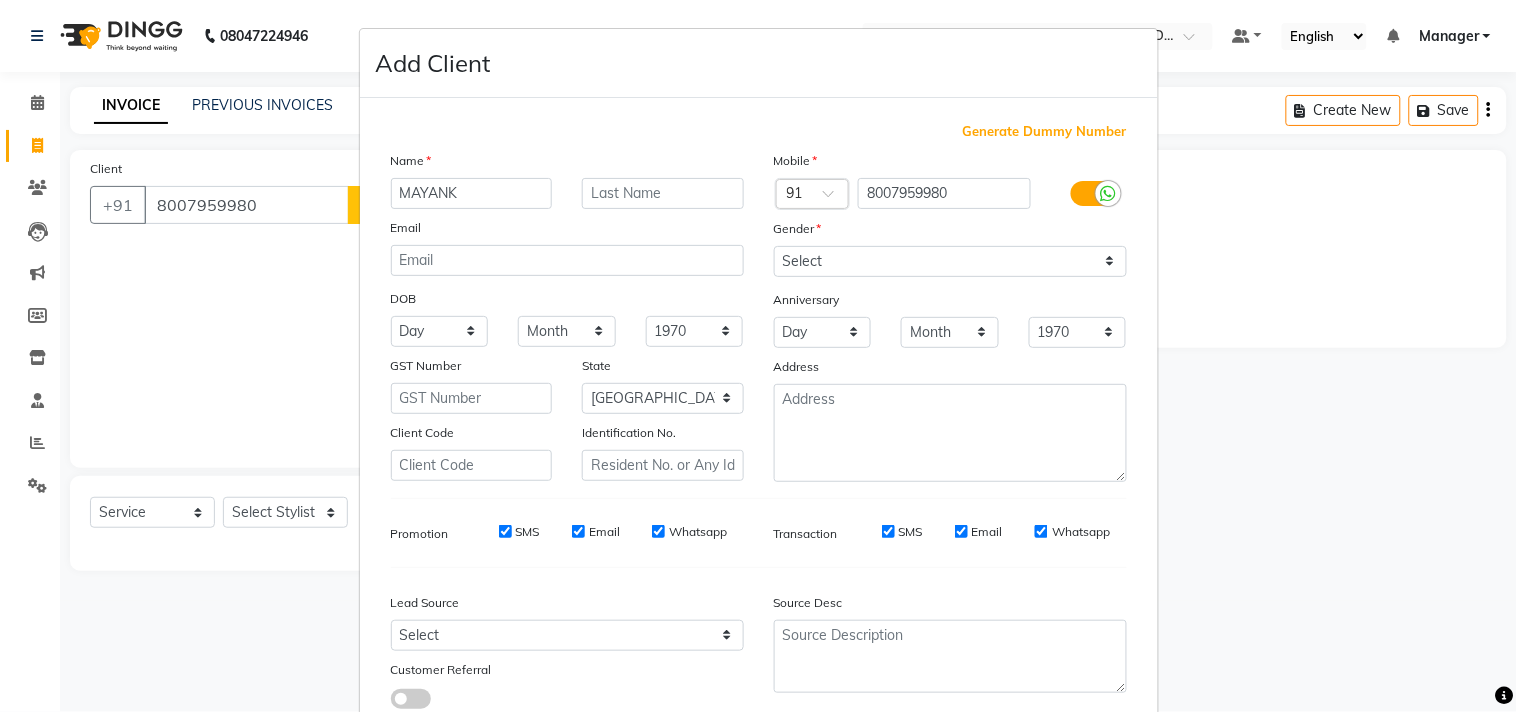 type on "MAYANK" 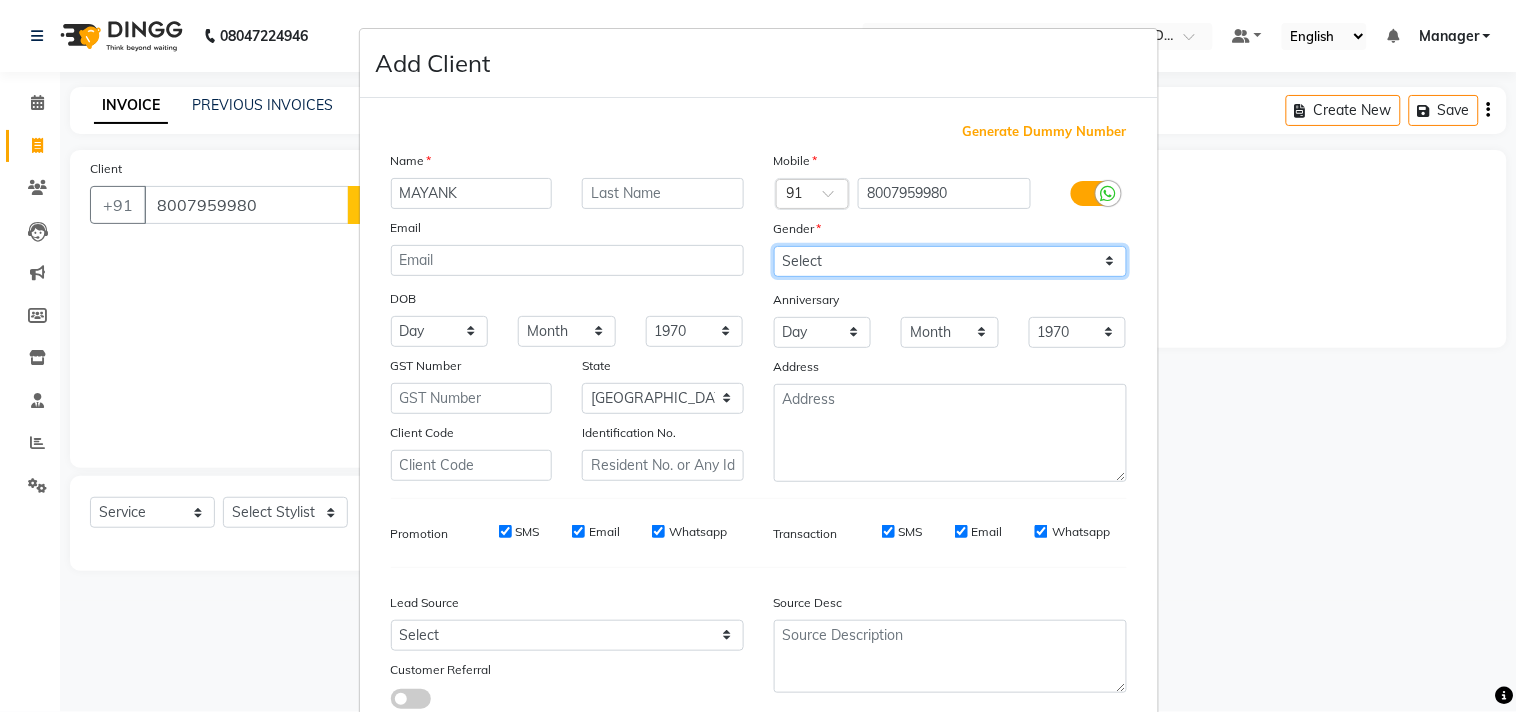 click on "Select [DEMOGRAPHIC_DATA] [DEMOGRAPHIC_DATA] Other Prefer Not To Say" at bounding box center (950, 261) 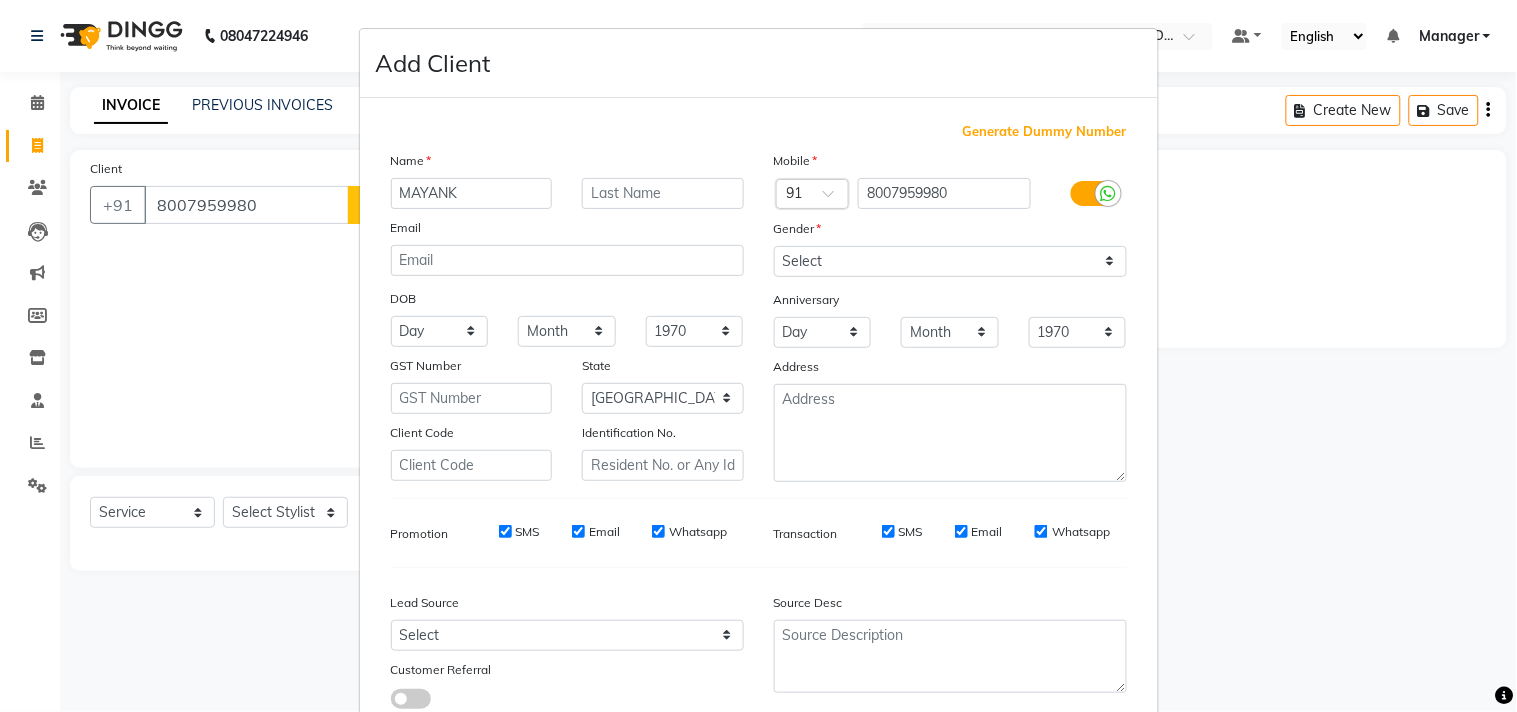 click on "Generate Dummy Number Name MAYANK Email DOB Day 01 02 03 04 05 06 07 08 09 10 11 12 13 14 15 16 17 18 19 20 21 22 23 24 25 26 27 28 29 30 31 Month January February March April May June July August September October November December 1940 1941 1942 1943 1944 1945 1946 1947 1948 1949 1950 1951 1952 1953 1954 1955 1956 1957 1958 1959 1960 1961 1962 1963 1964 1965 1966 1967 1968 1969 1970 1971 1972 1973 1974 1975 1976 1977 1978 1979 1980 1981 1982 1983 1984 1985 1986 1987 1988 1989 1990 1991 1992 1993 1994 1995 1996 1997 1998 1999 2000 2001 2002 2003 2004 2005 2006 2007 2008 2009 2010 2011 2012 2013 2014 2015 2016 2017 2018 2019 2020 2021 2022 2023 2024 GST Number State Select Andaman and Nicobar Islands Andhra Pradesh Arunachal Pradesh Assam Bihar Chandigarh Chhattisgarh Dadra and Nagar Haveli Daman and Diu Delhi Goa Gujarat Haryana Himachal Pradesh Jammu and Kashmir Jharkhand Karnataka Kerala Lakshadweep Madhya Pradesh Maharashtra Manipur Meghalaya Mizoram Nagaland Odisha Pondicherry Punjab Rajasthan Sikkim ×" at bounding box center [759, 423] 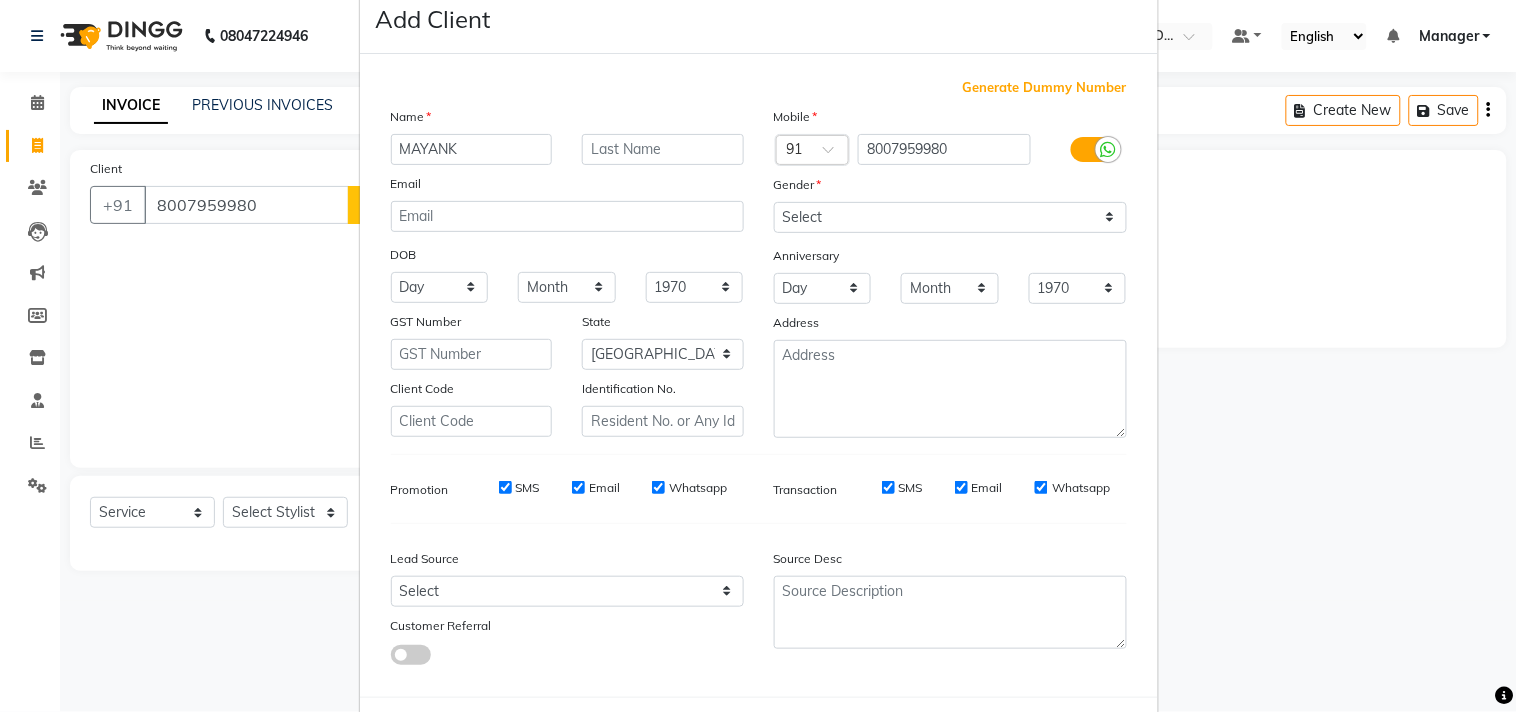 scroll, scrollTop: 138, scrollLeft: 0, axis: vertical 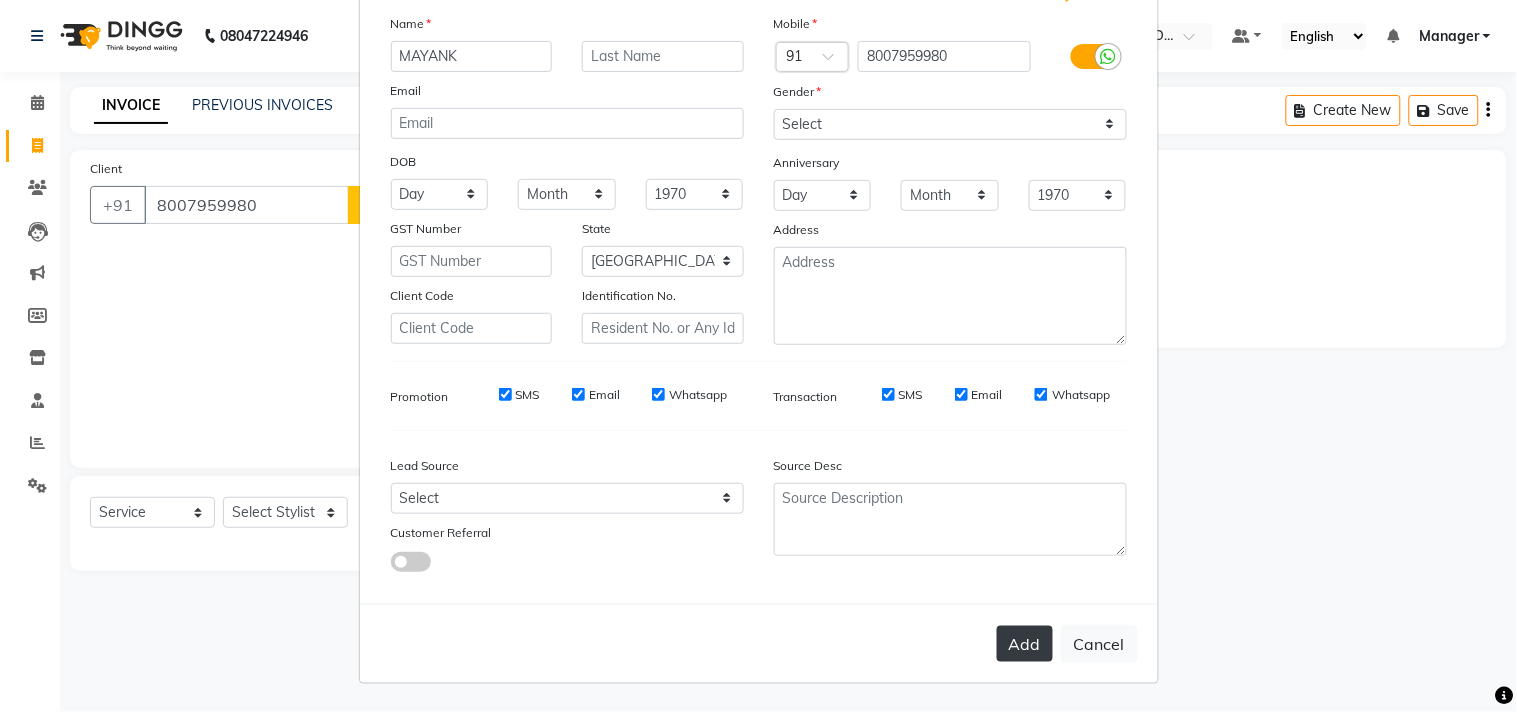 click on "Add" at bounding box center (1025, 644) 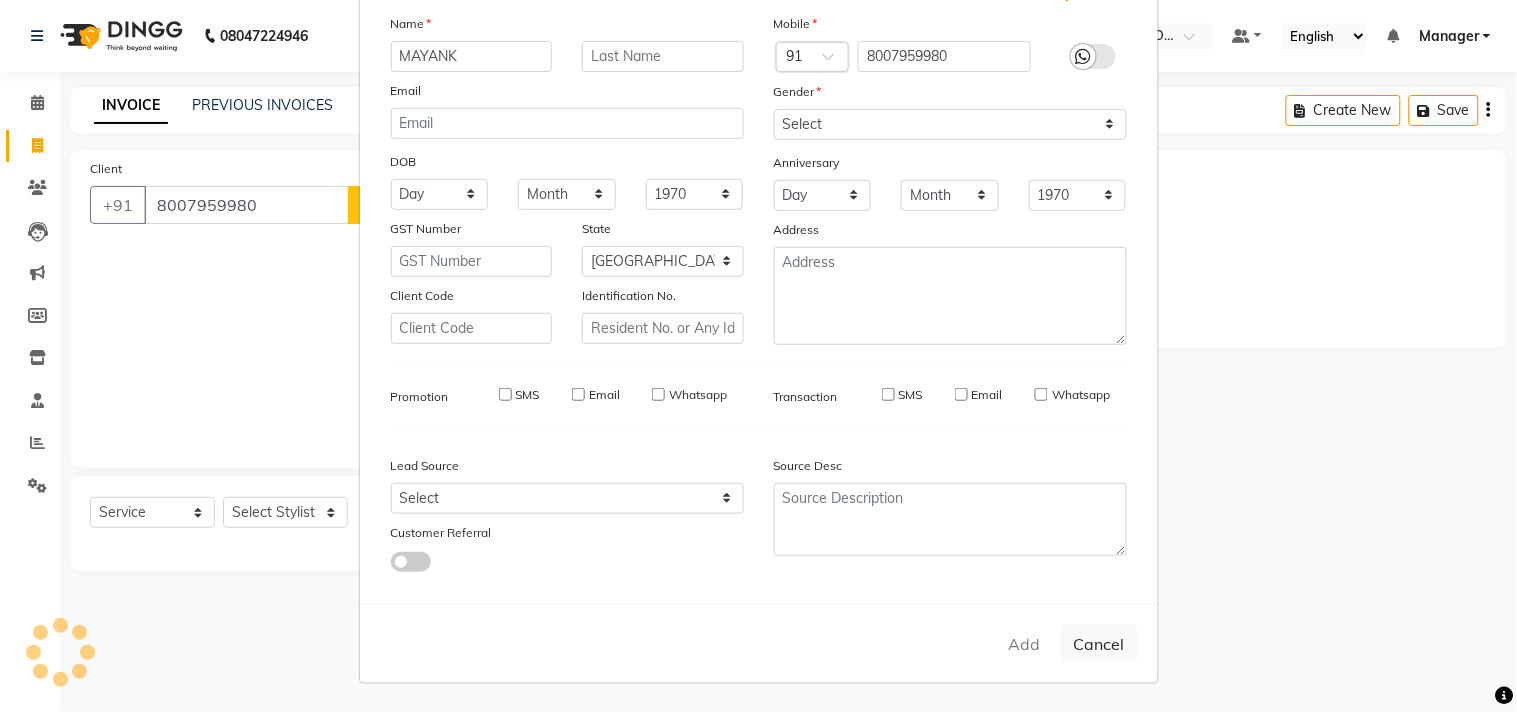 type on "80******80" 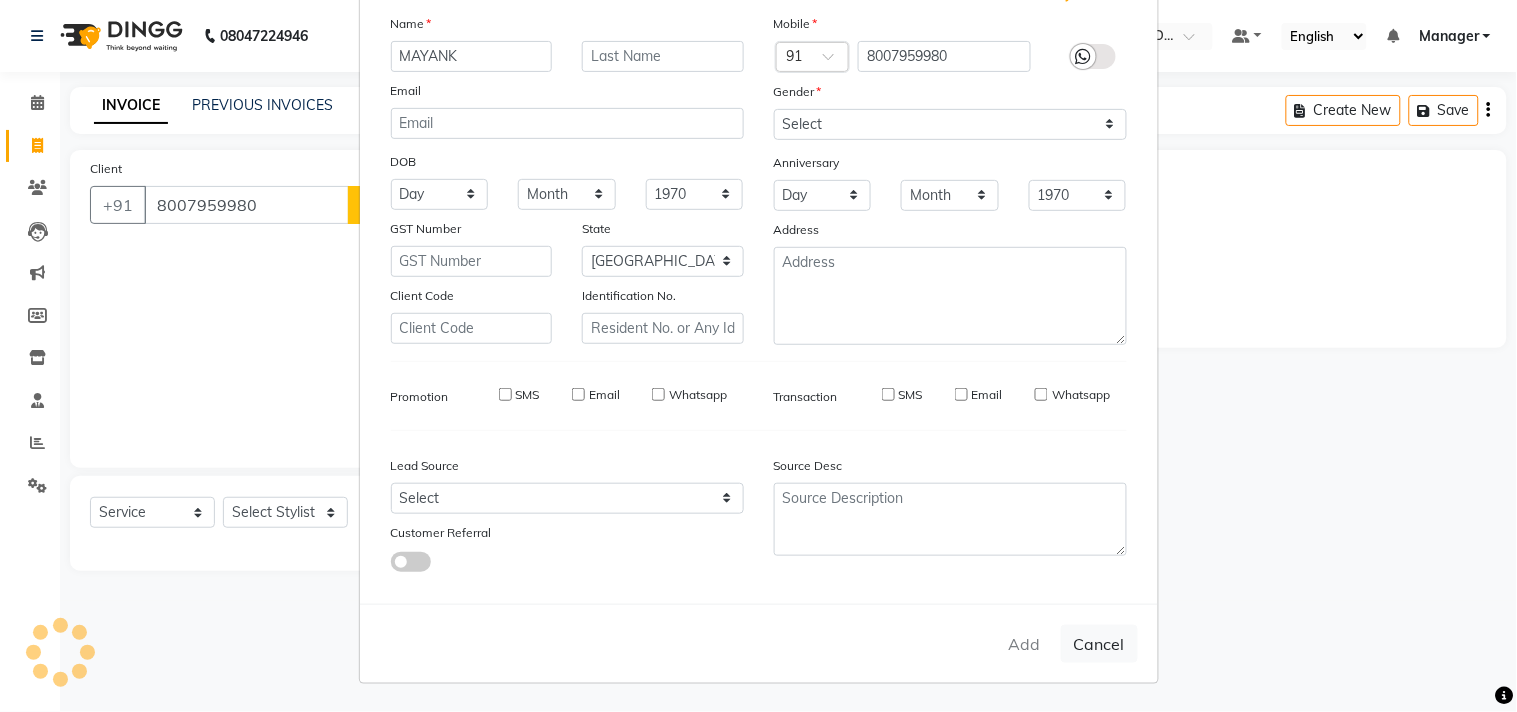 type 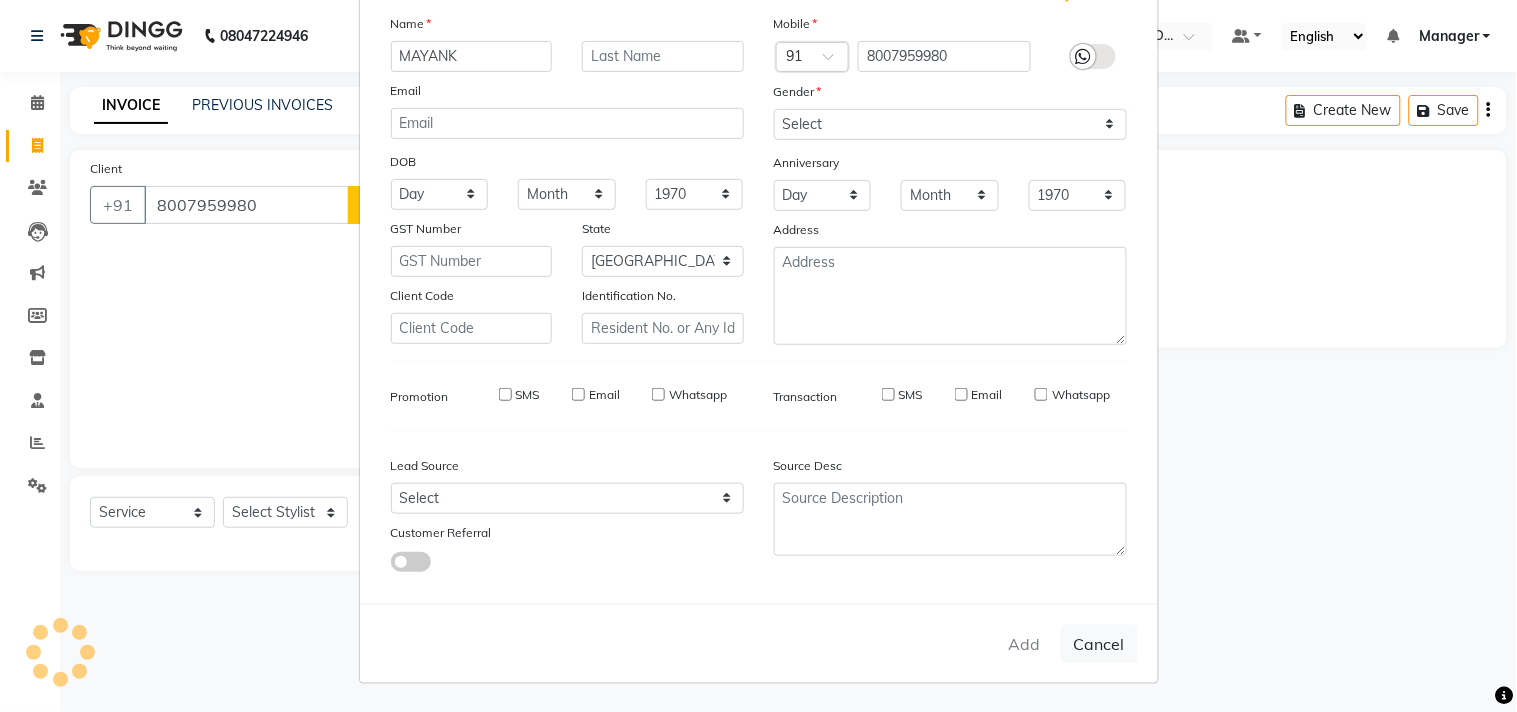 select 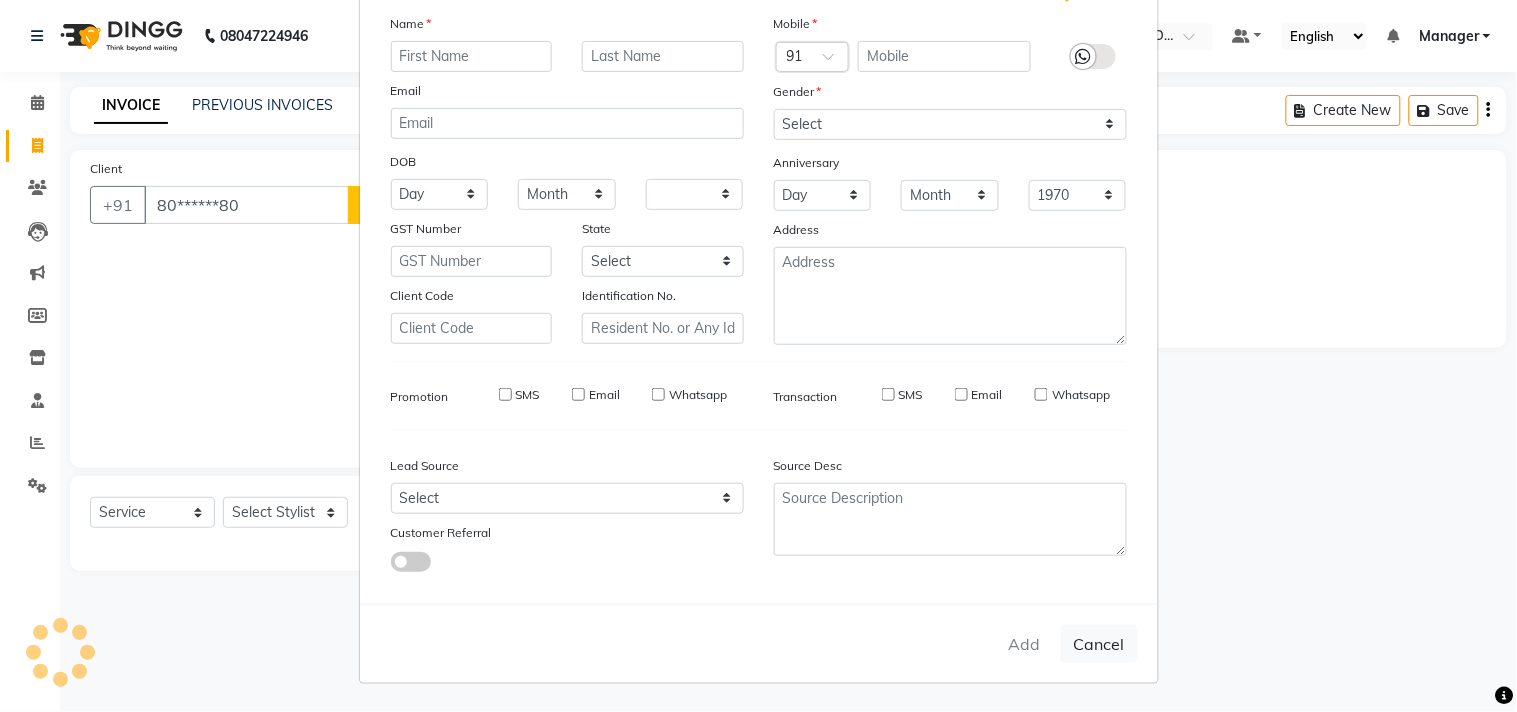 select 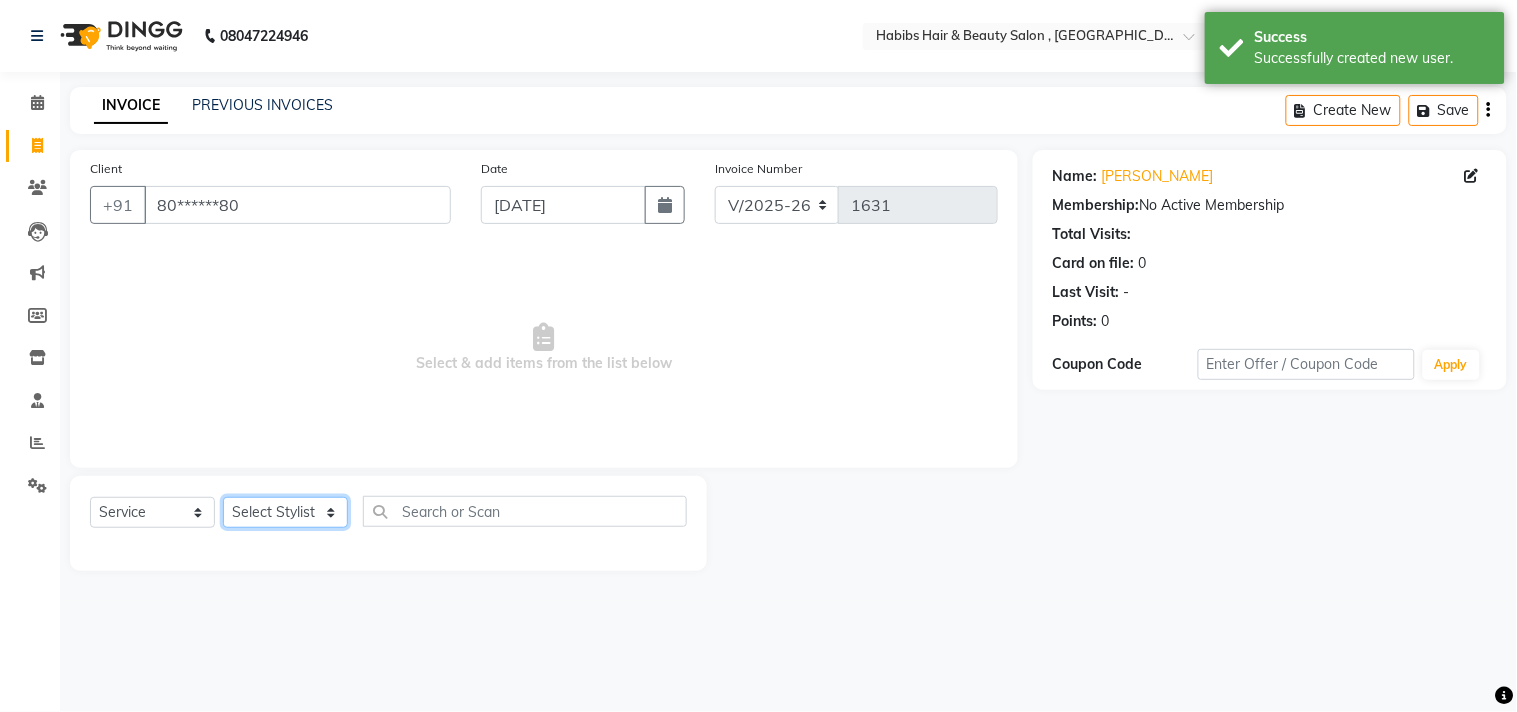 click on "Select Stylist [PERSON_NAME] Manager M M [PERSON_NAME] [PERSON_NAME] Sameer [PERSON_NAME] [PERSON_NAME] [PERSON_NAME]" 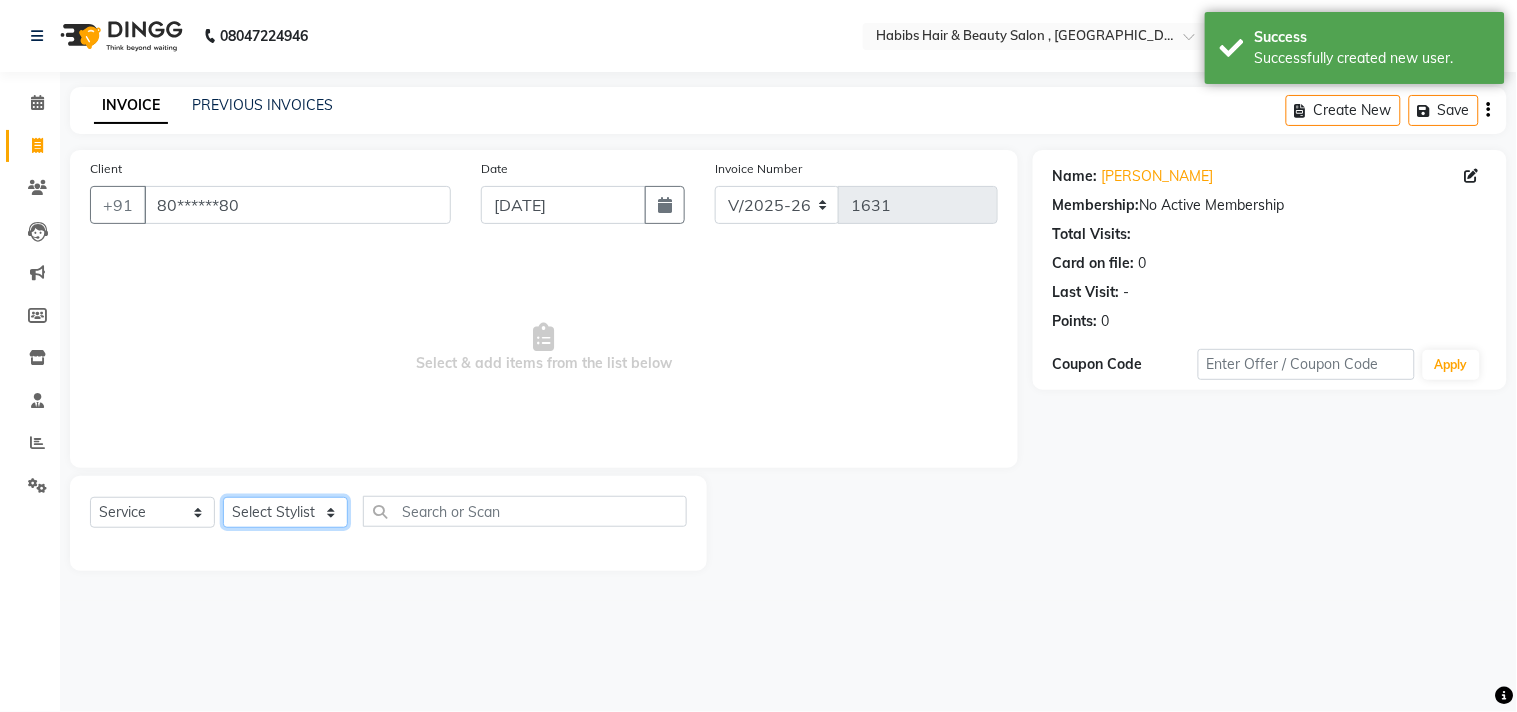 select on "36968" 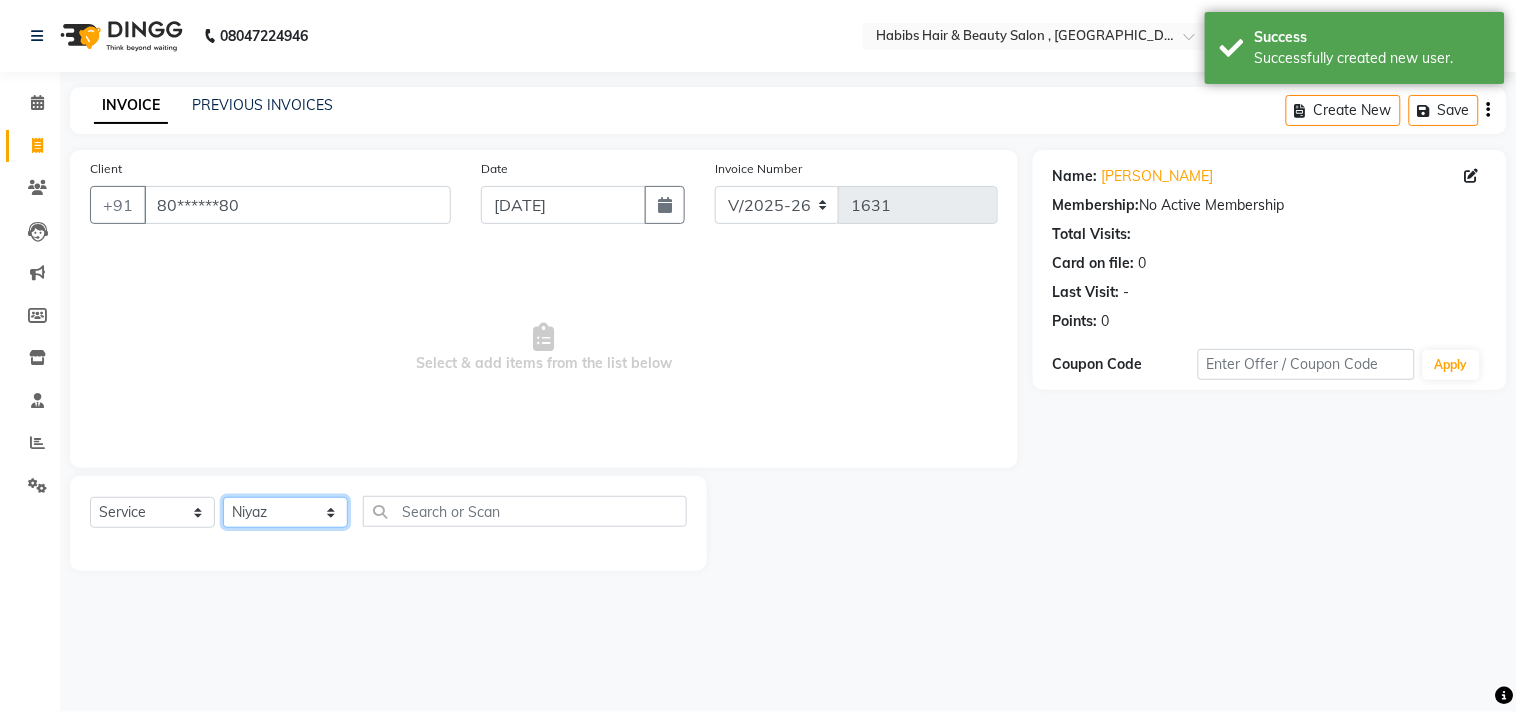 click on "Select Stylist [PERSON_NAME] Manager M M [PERSON_NAME] [PERSON_NAME] Sameer [PERSON_NAME] [PERSON_NAME] [PERSON_NAME]" 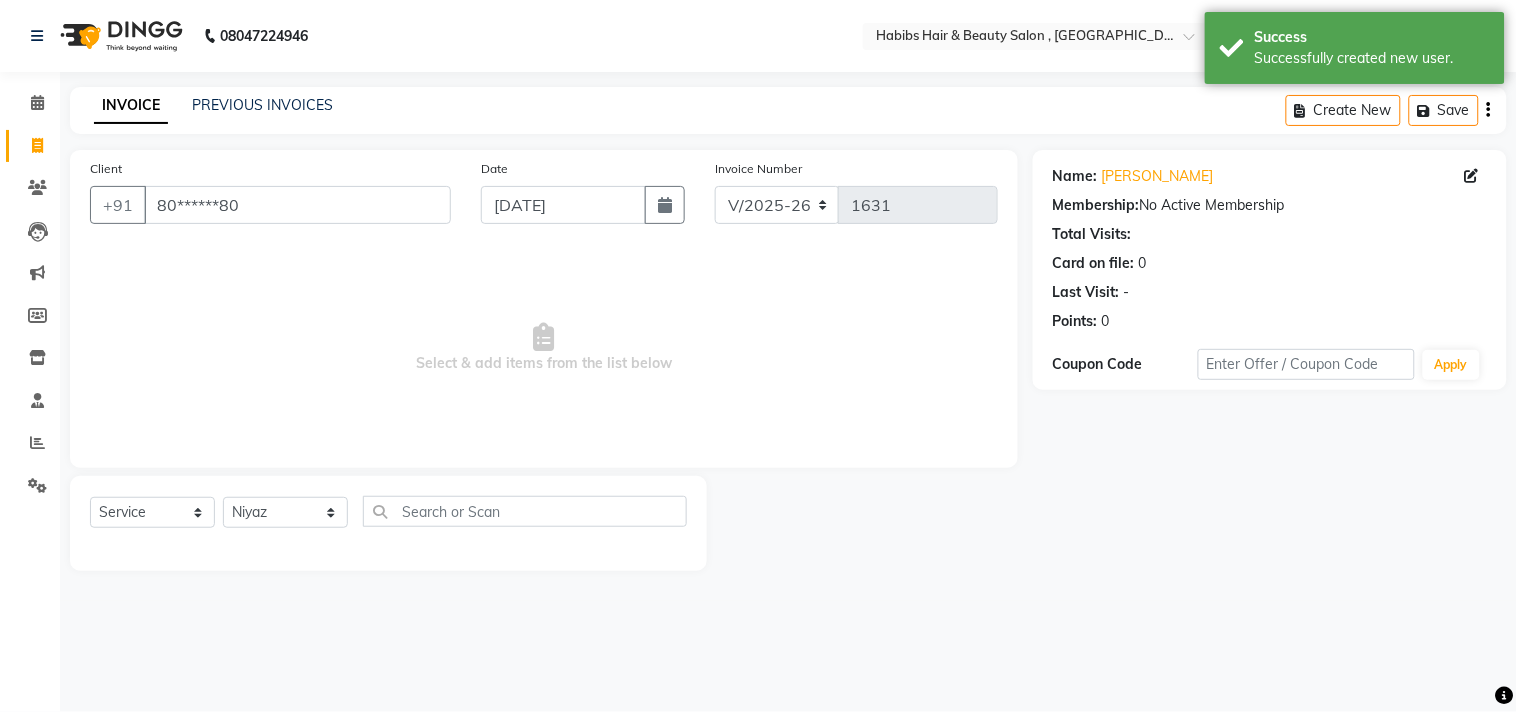 click on "Select & add items from the list below" at bounding box center [544, 348] 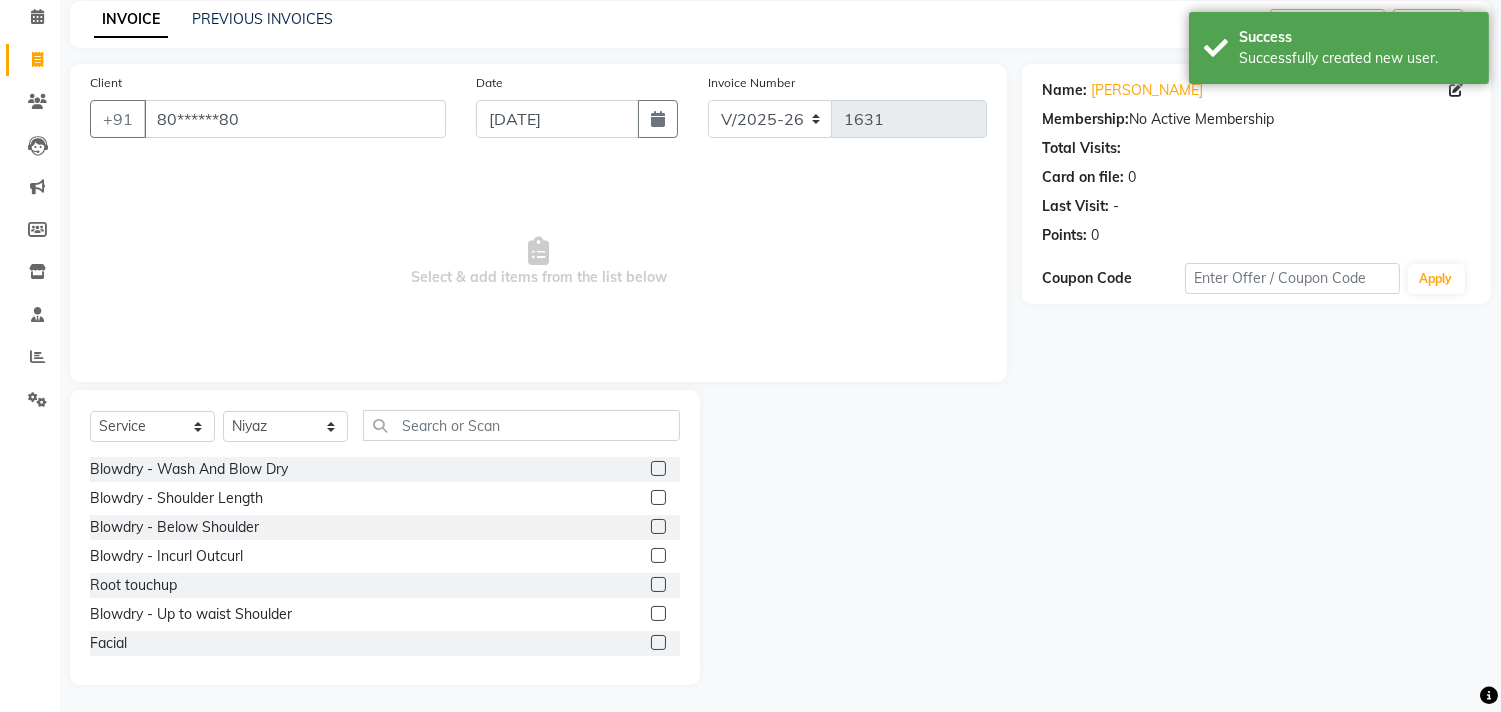 scroll, scrollTop: 88, scrollLeft: 0, axis: vertical 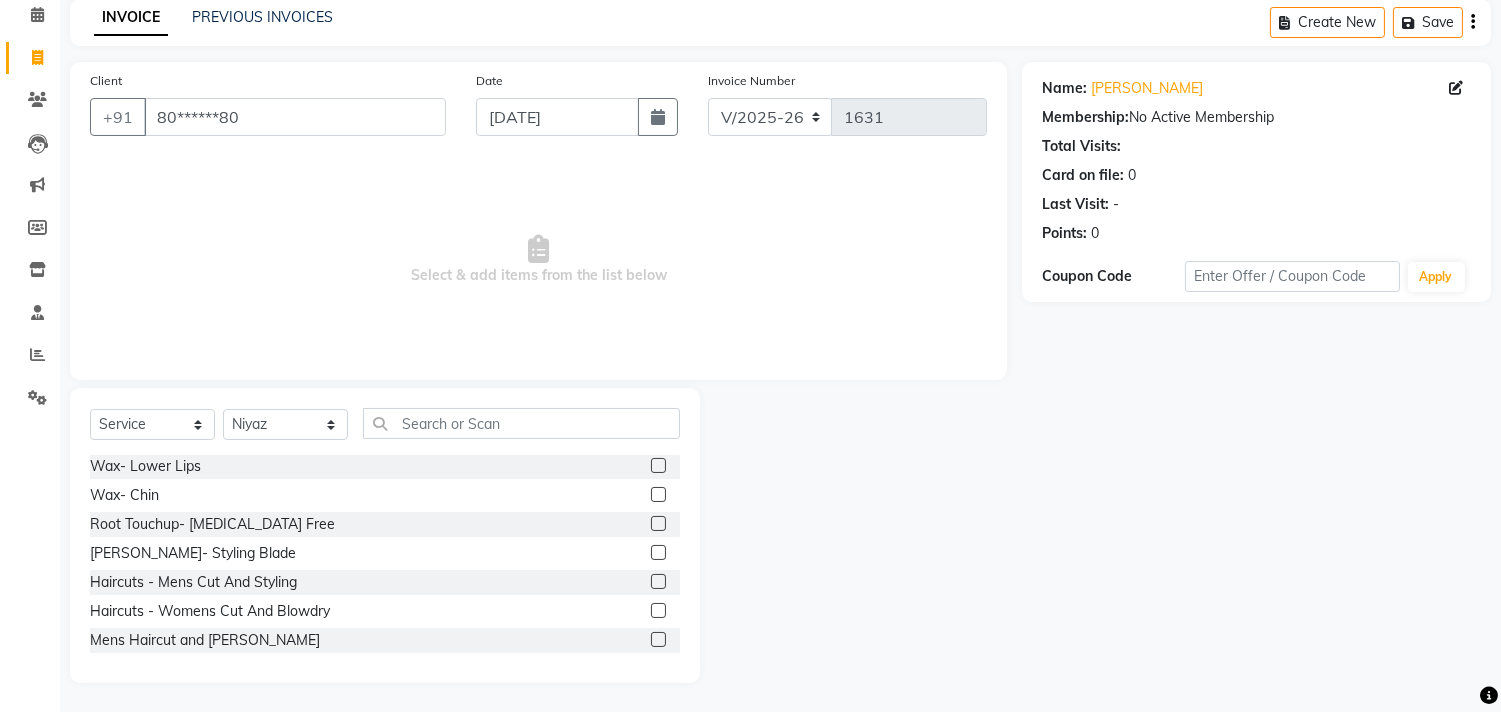 click 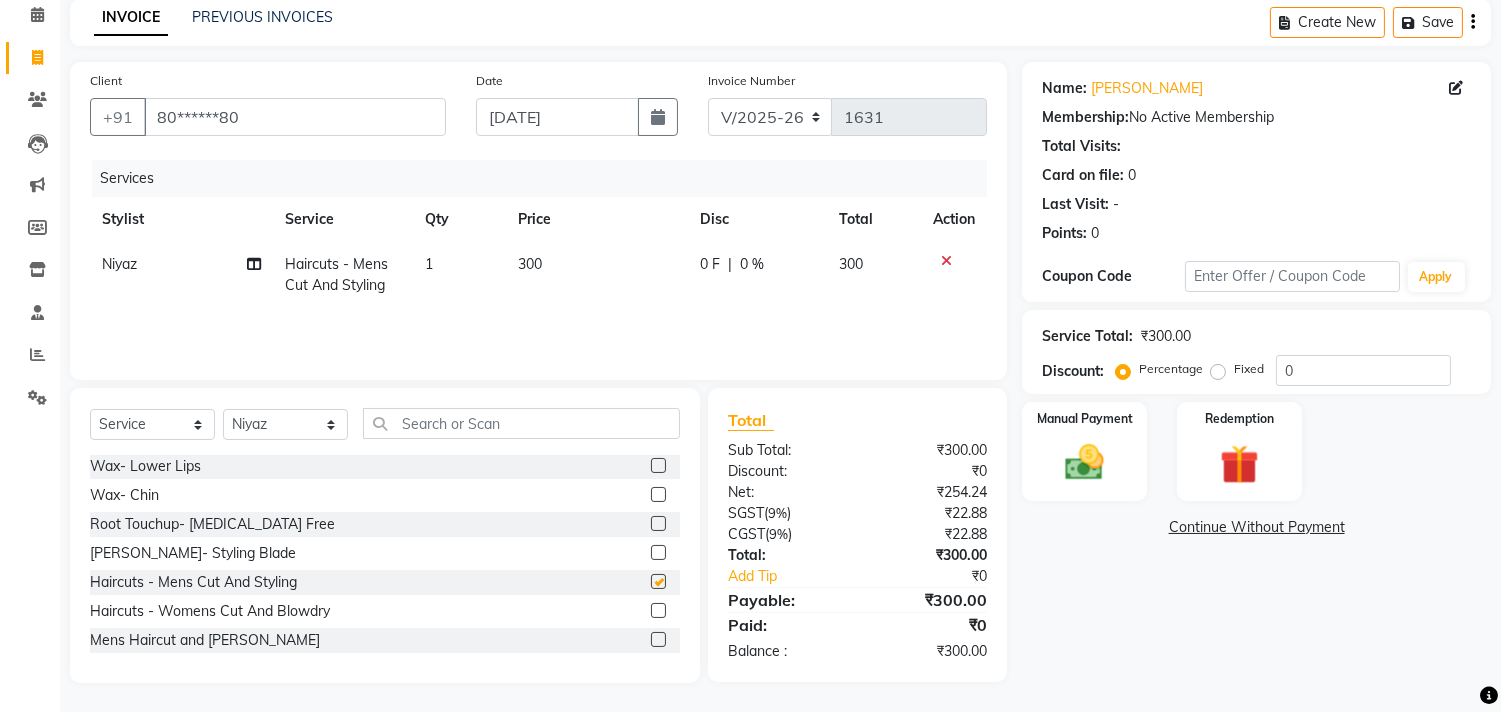 checkbox on "false" 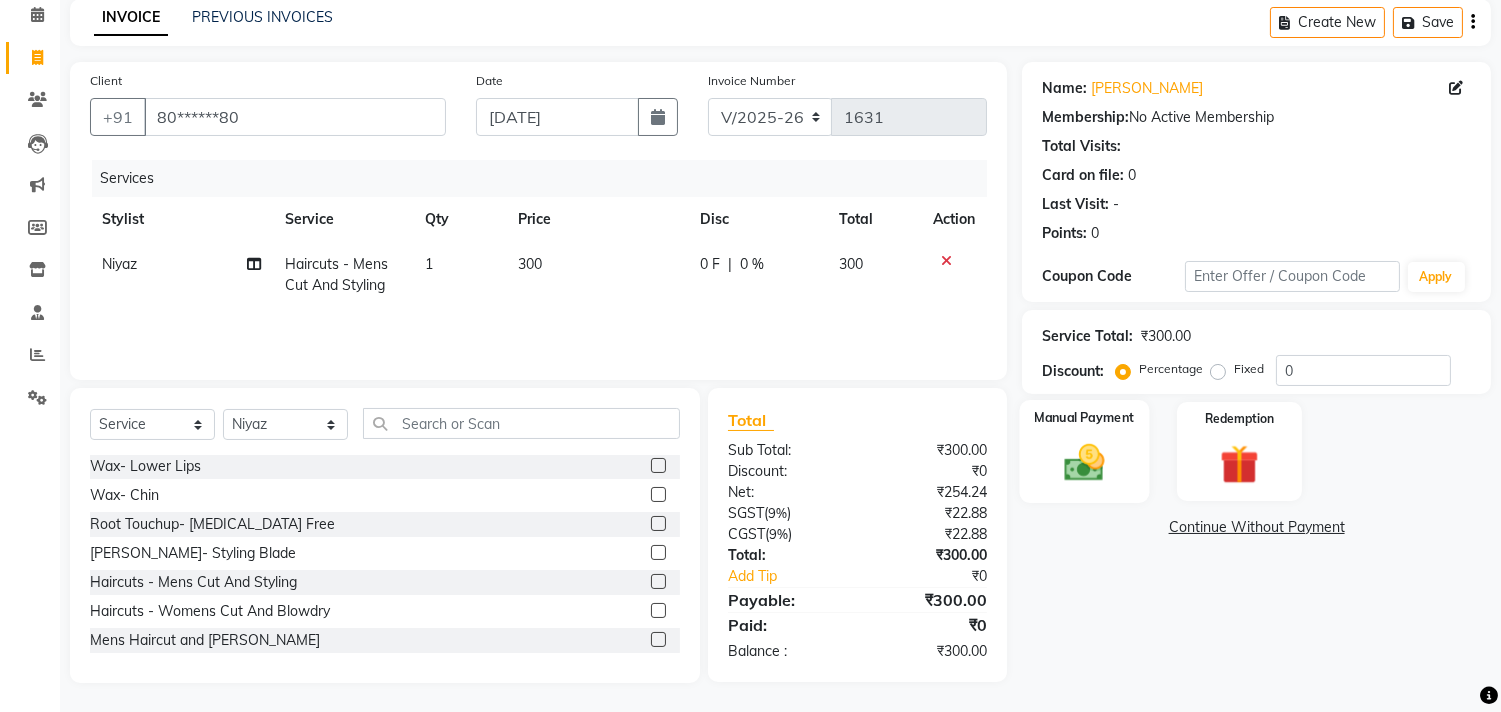 click 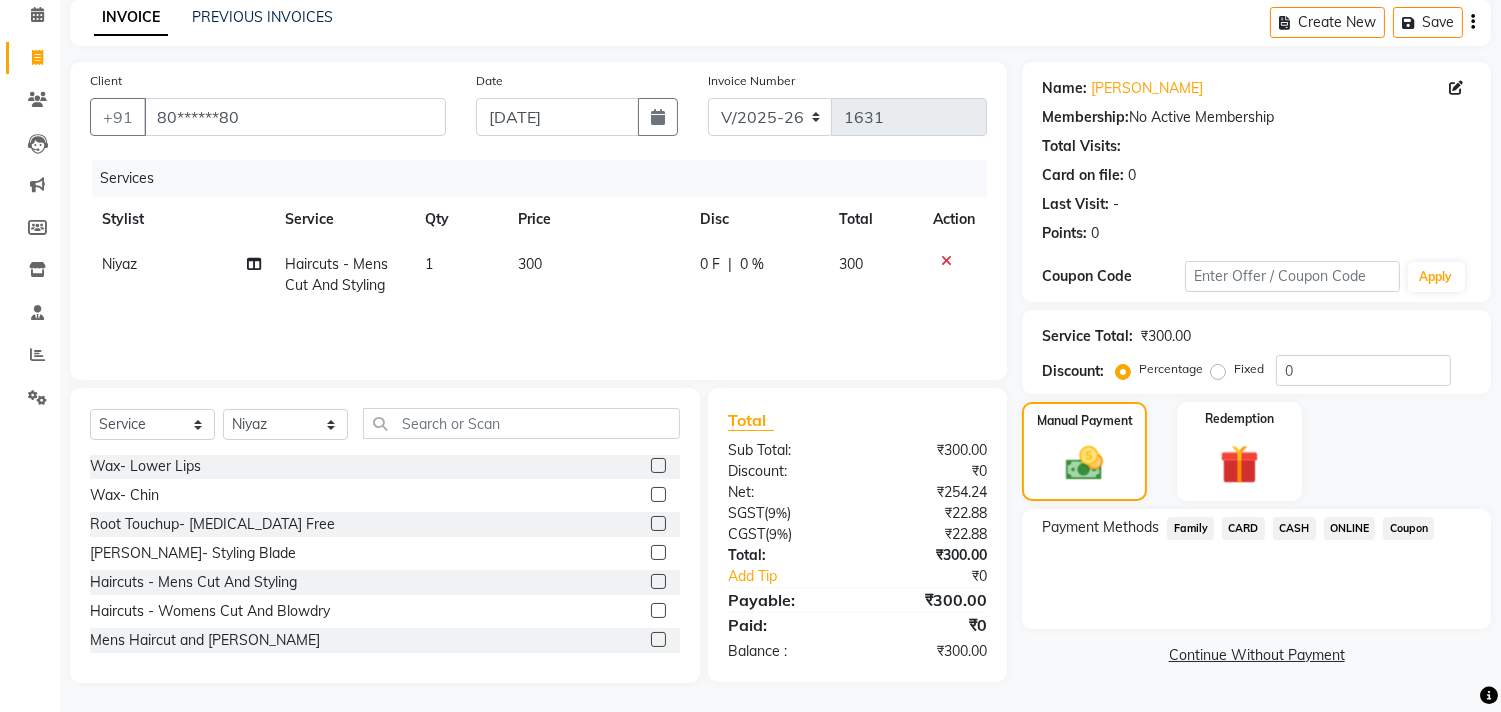 click on "CASH" 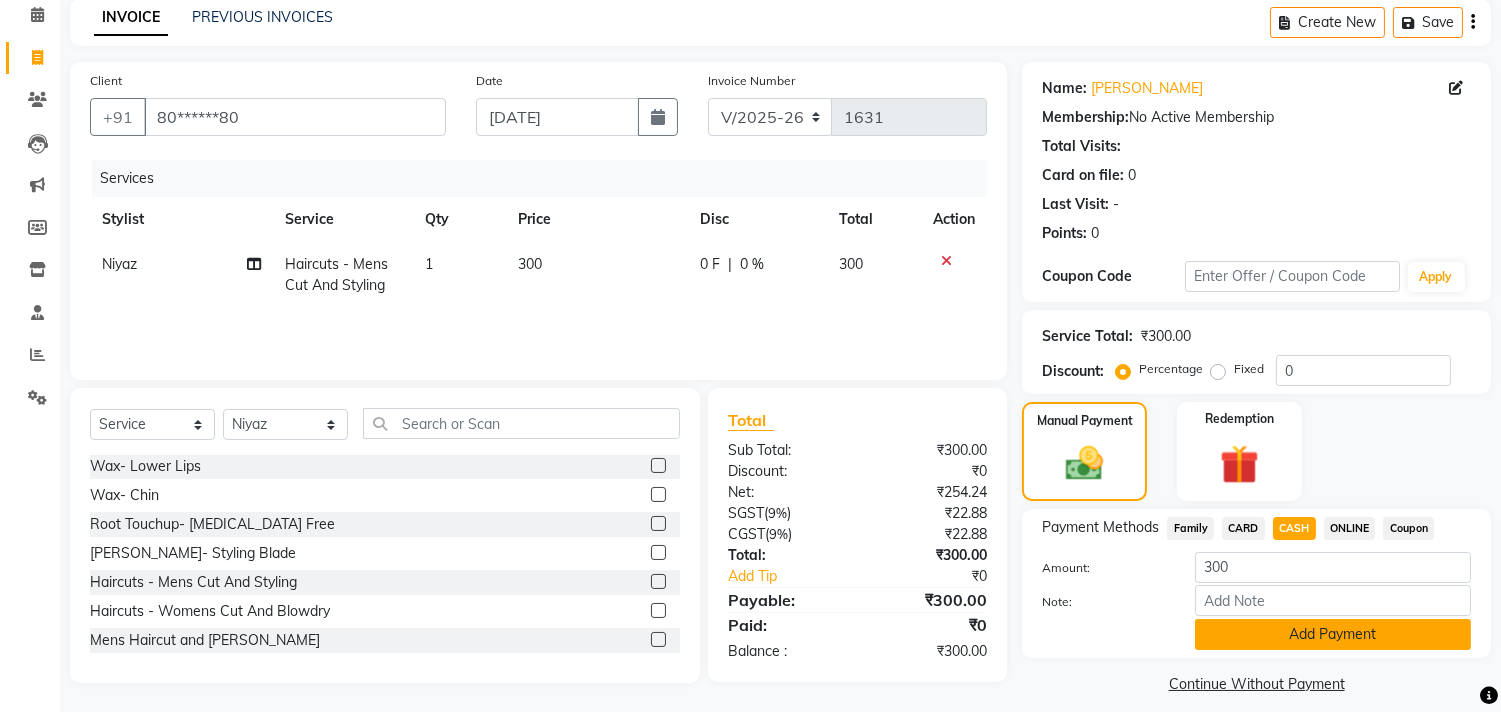 click on "Add Payment" 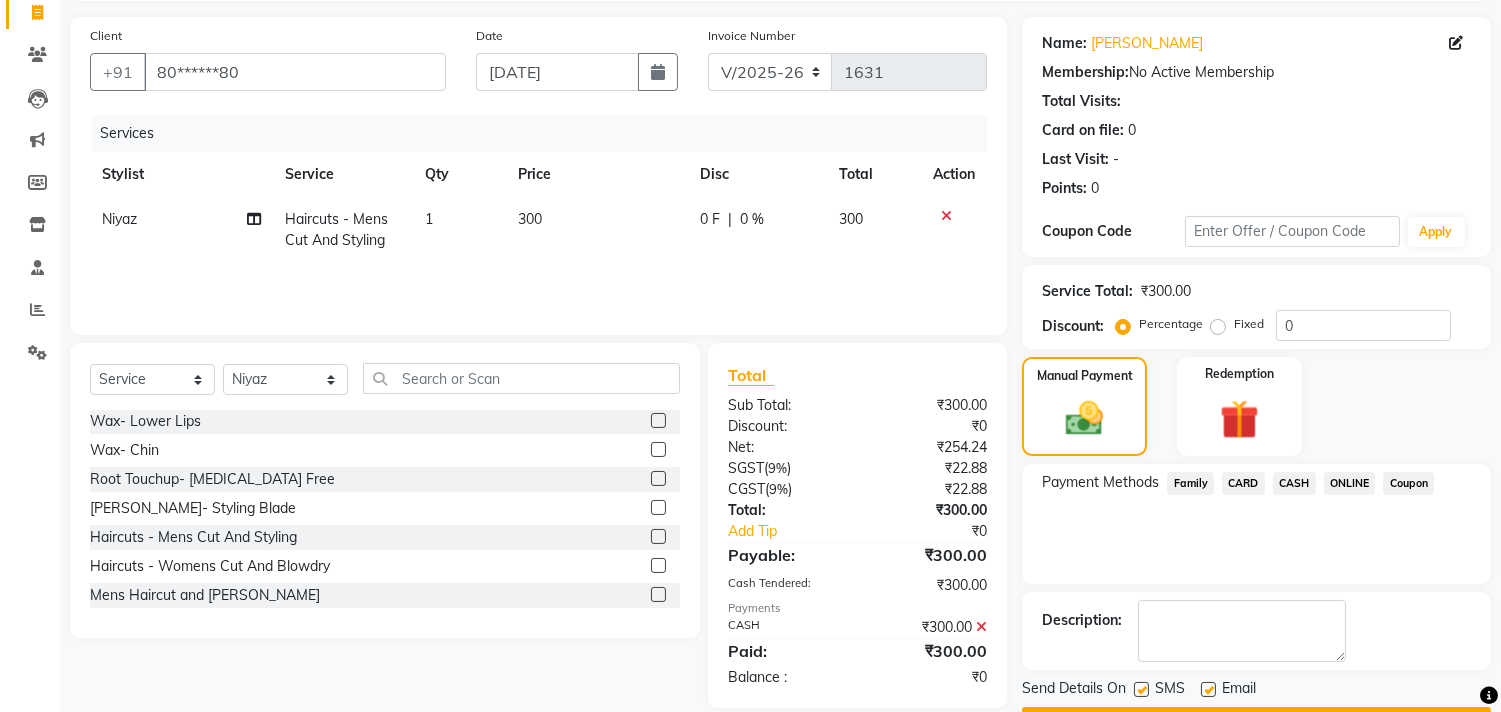 scroll, scrollTop: 187, scrollLeft: 0, axis: vertical 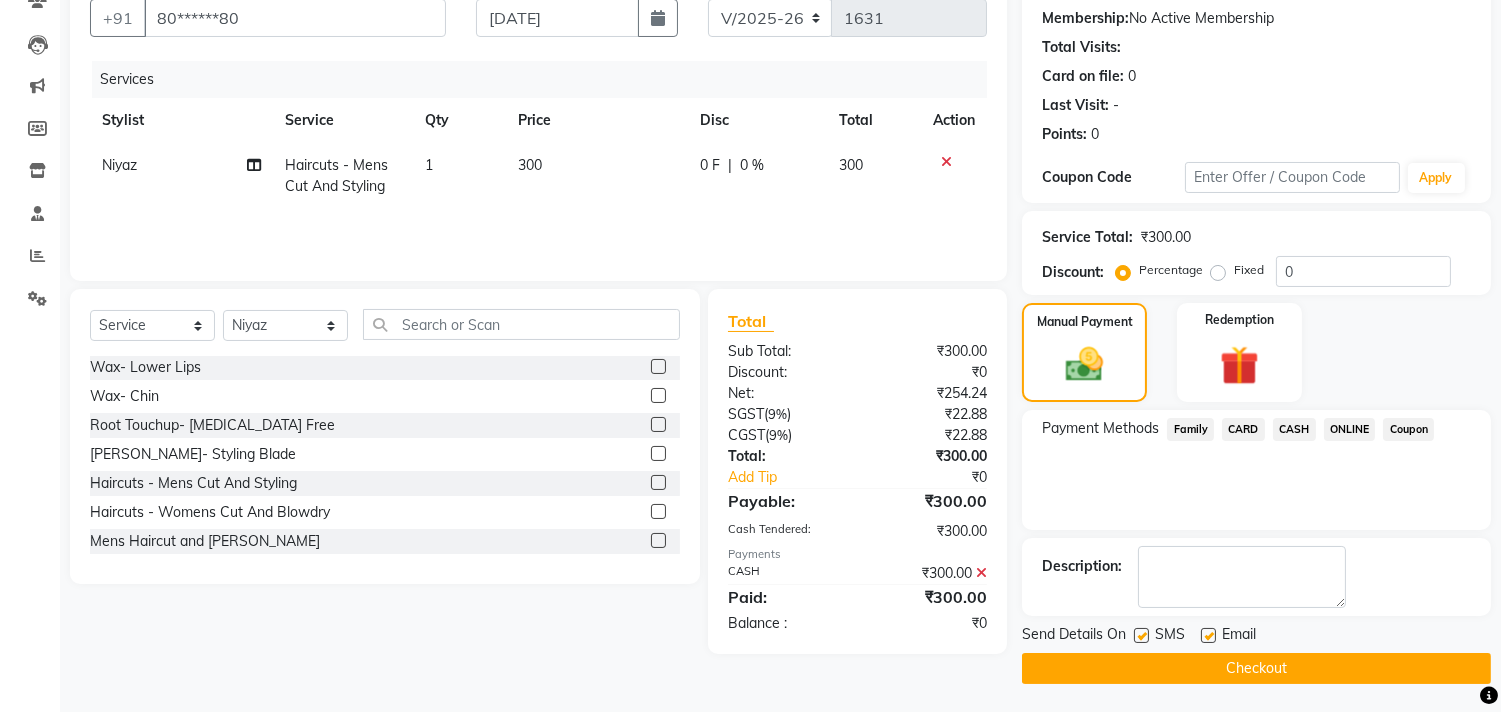 click on "Checkout" 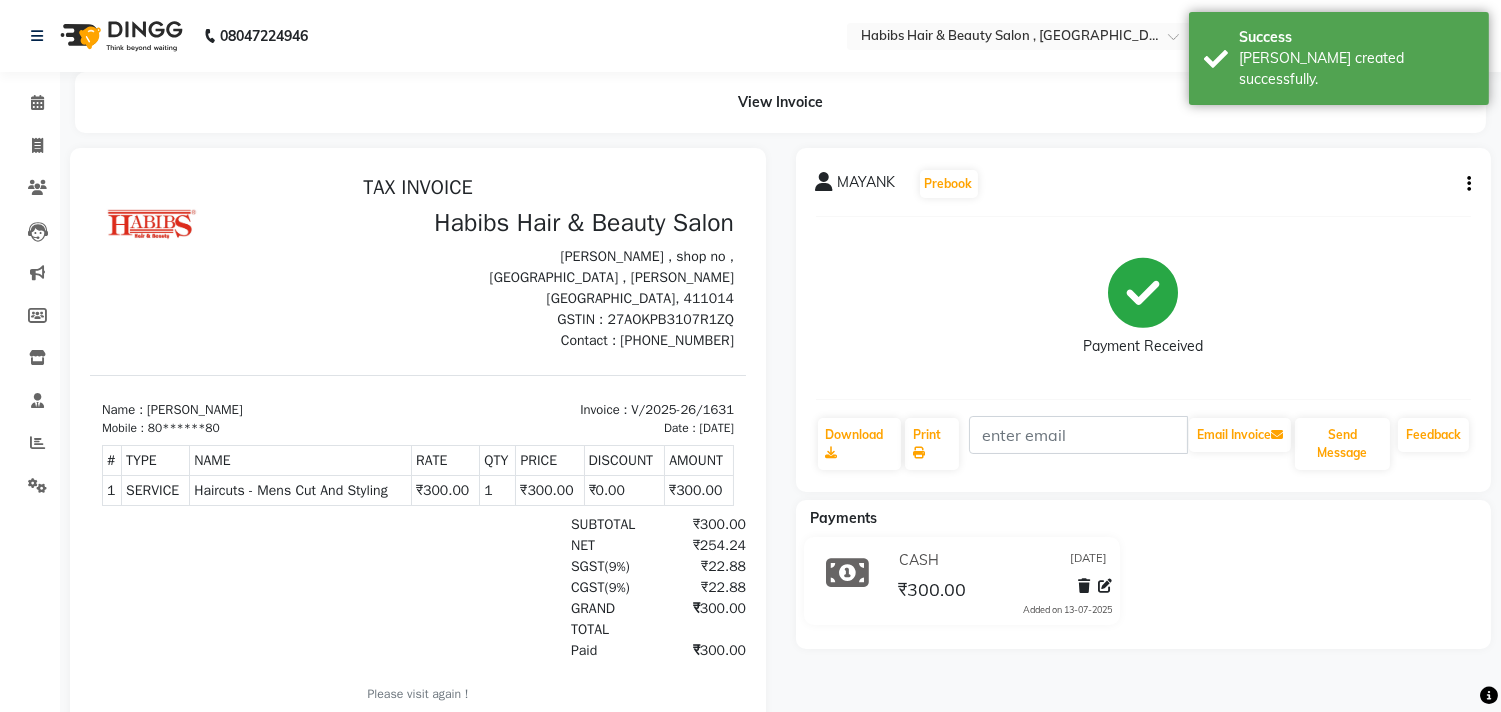 scroll, scrollTop: 0, scrollLeft: 0, axis: both 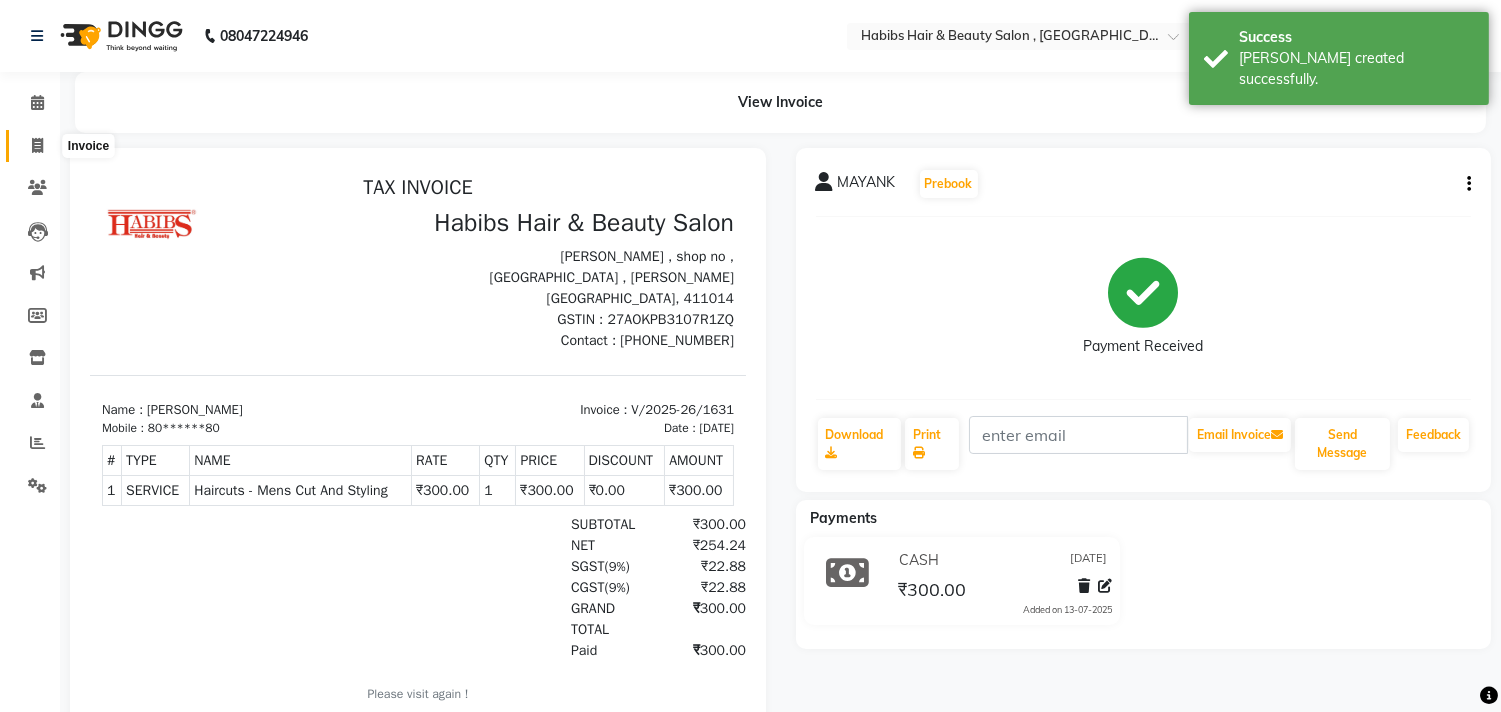 click 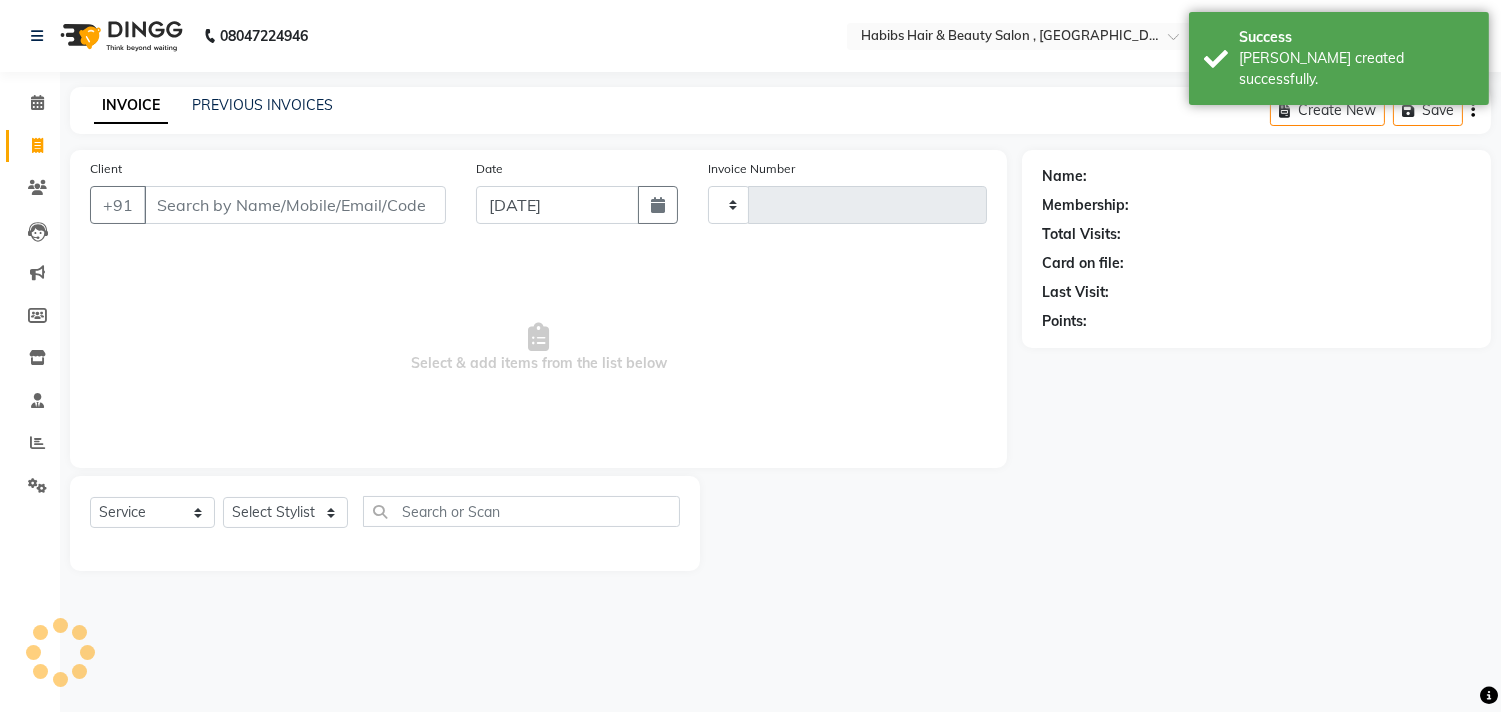 type on "1632" 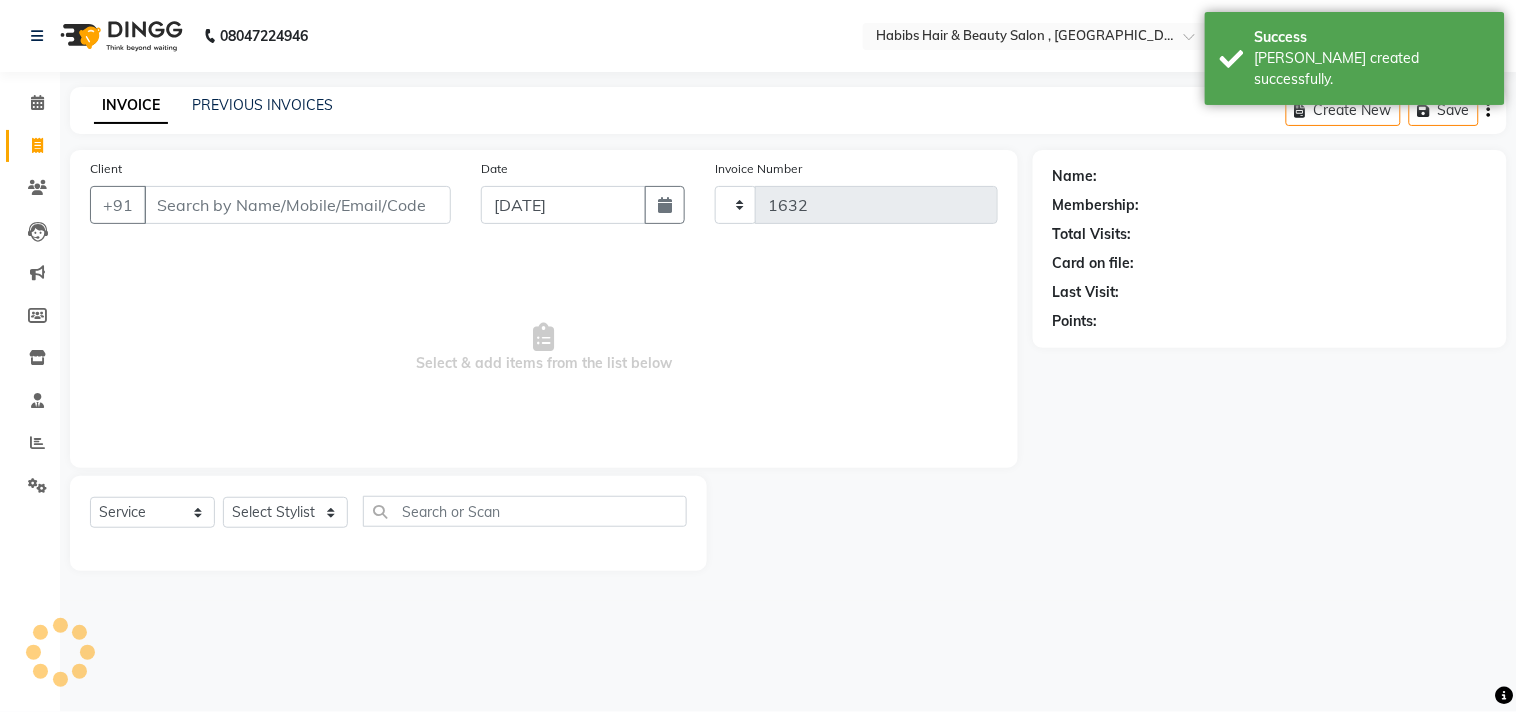 select on "4838" 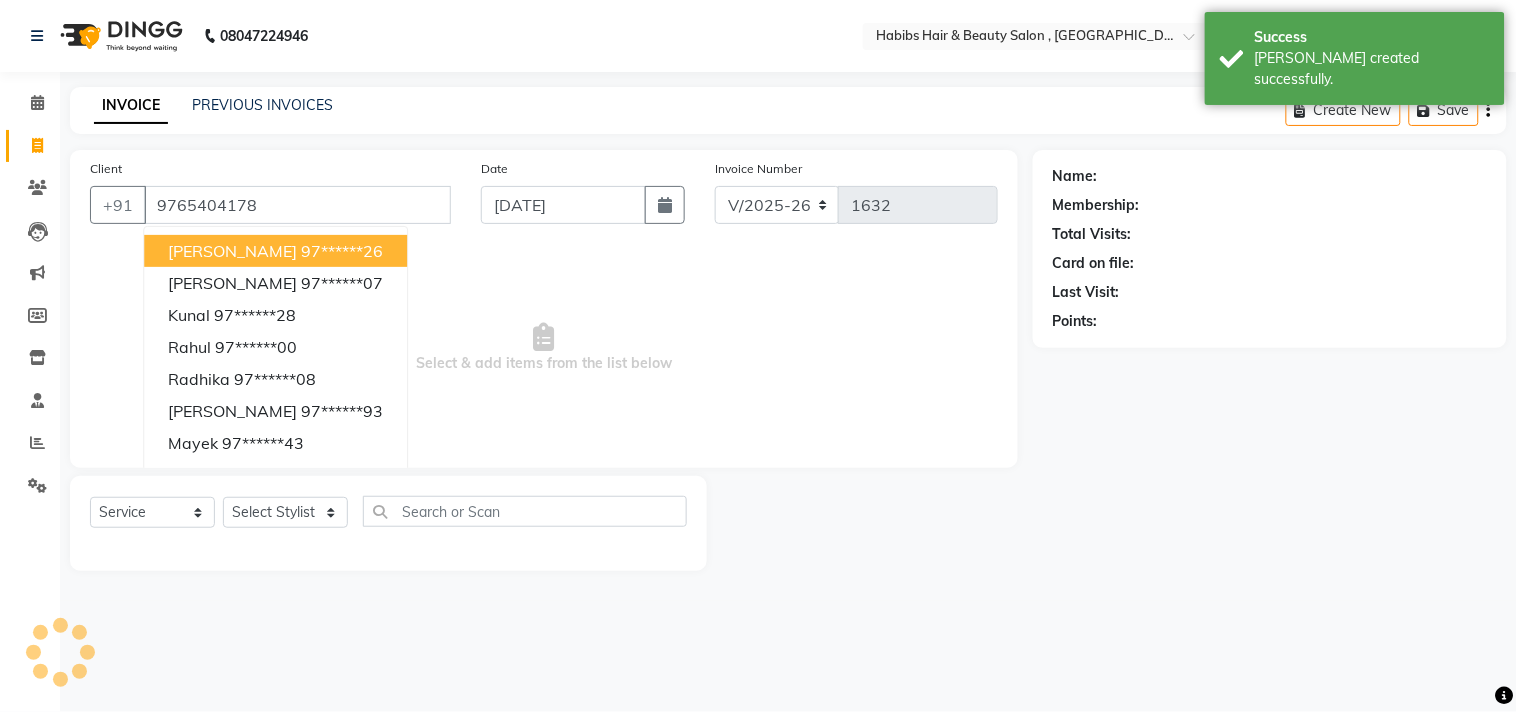 type on "9765404178" 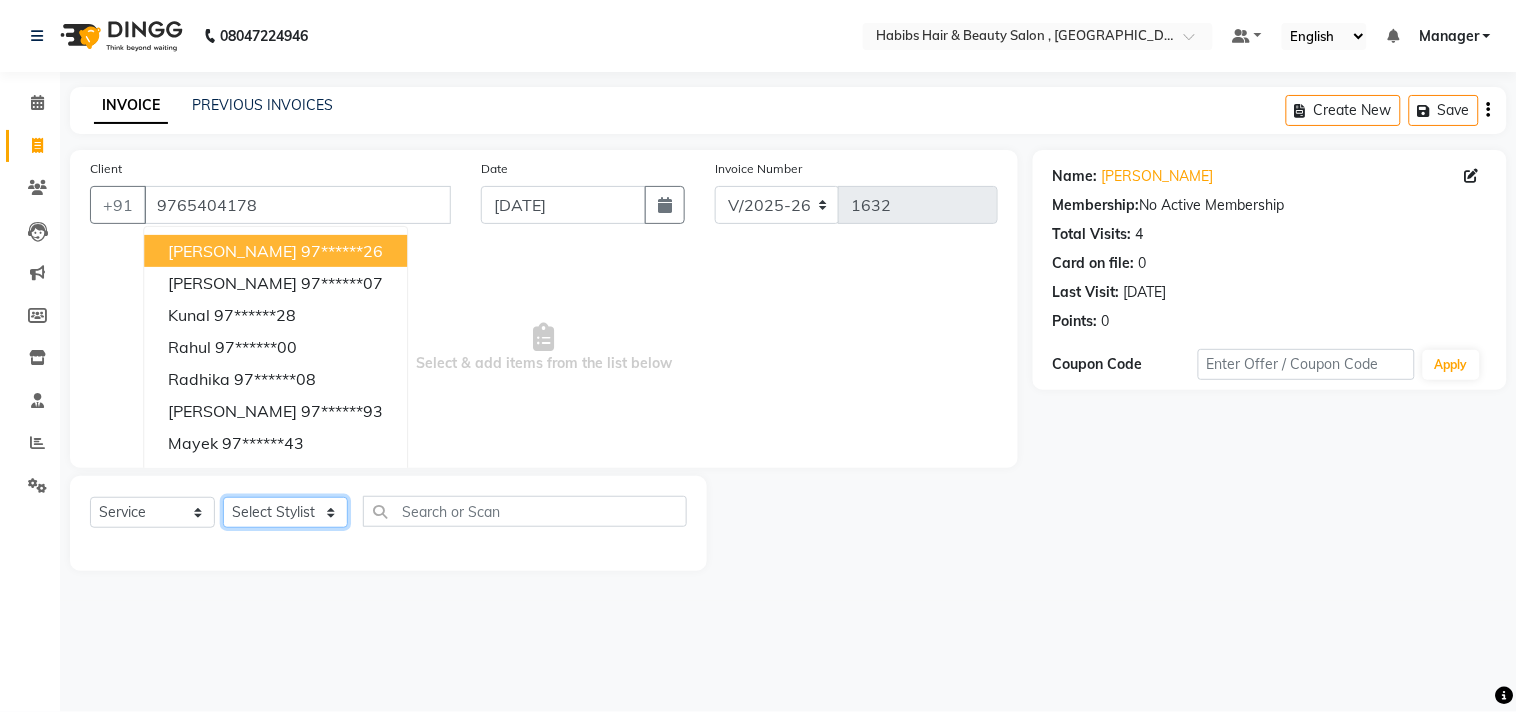 click on "Select Stylist [PERSON_NAME] Manager M M [PERSON_NAME] [PERSON_NAME] Sameer [PERSON_NAME] [PERSON_NAME] [PERSON_NAME]" 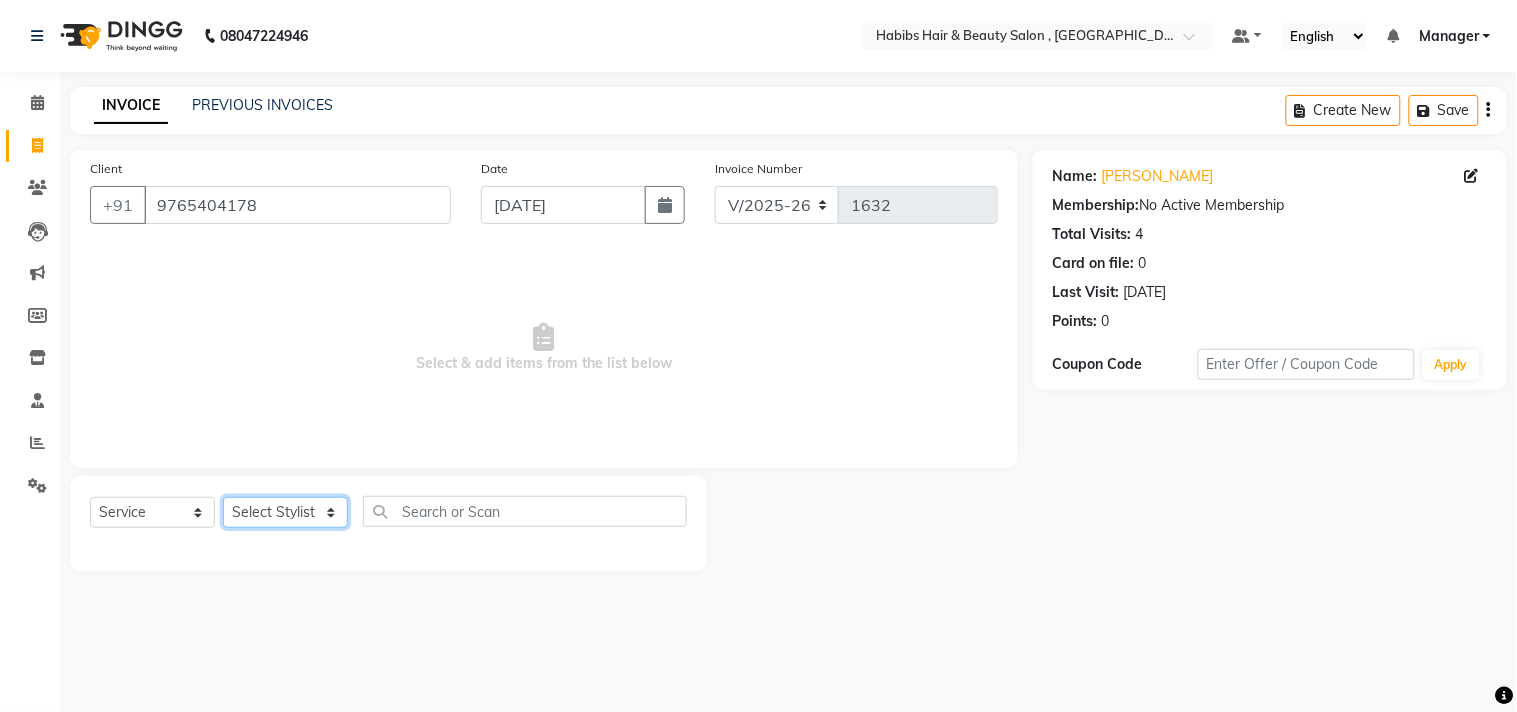 select on "29954" 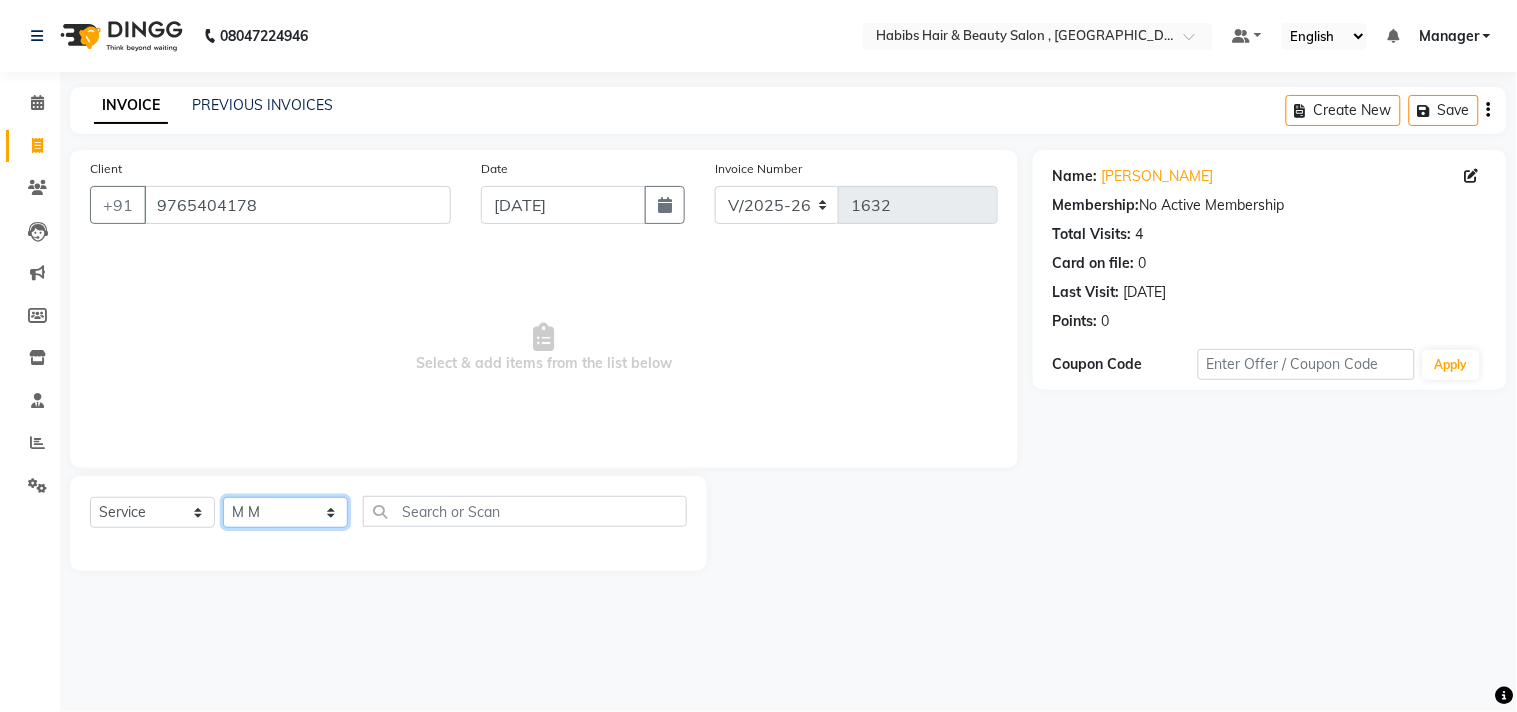 click on "Select Stylist [PERSON_NAME] Manager M M [PERSON_NAME] [PERSON_NAME] Sameer [PERSON_NAME] [PERSON_NAME] [PERSON_NAME]" 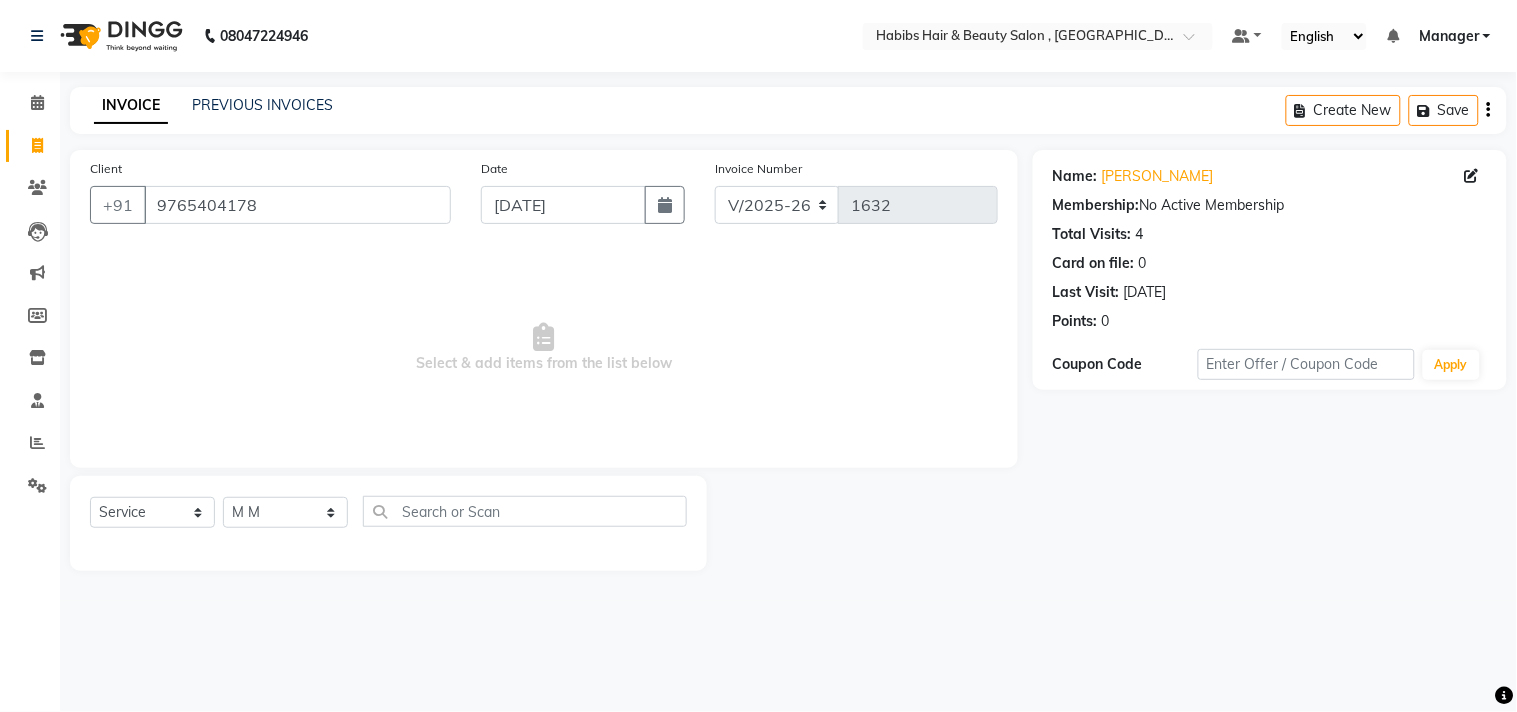 click on "Client +91 9765404178 Date 13-07-2025 Invoice Number V/2025 V/2025-26 1632  Select & add items from the list below" 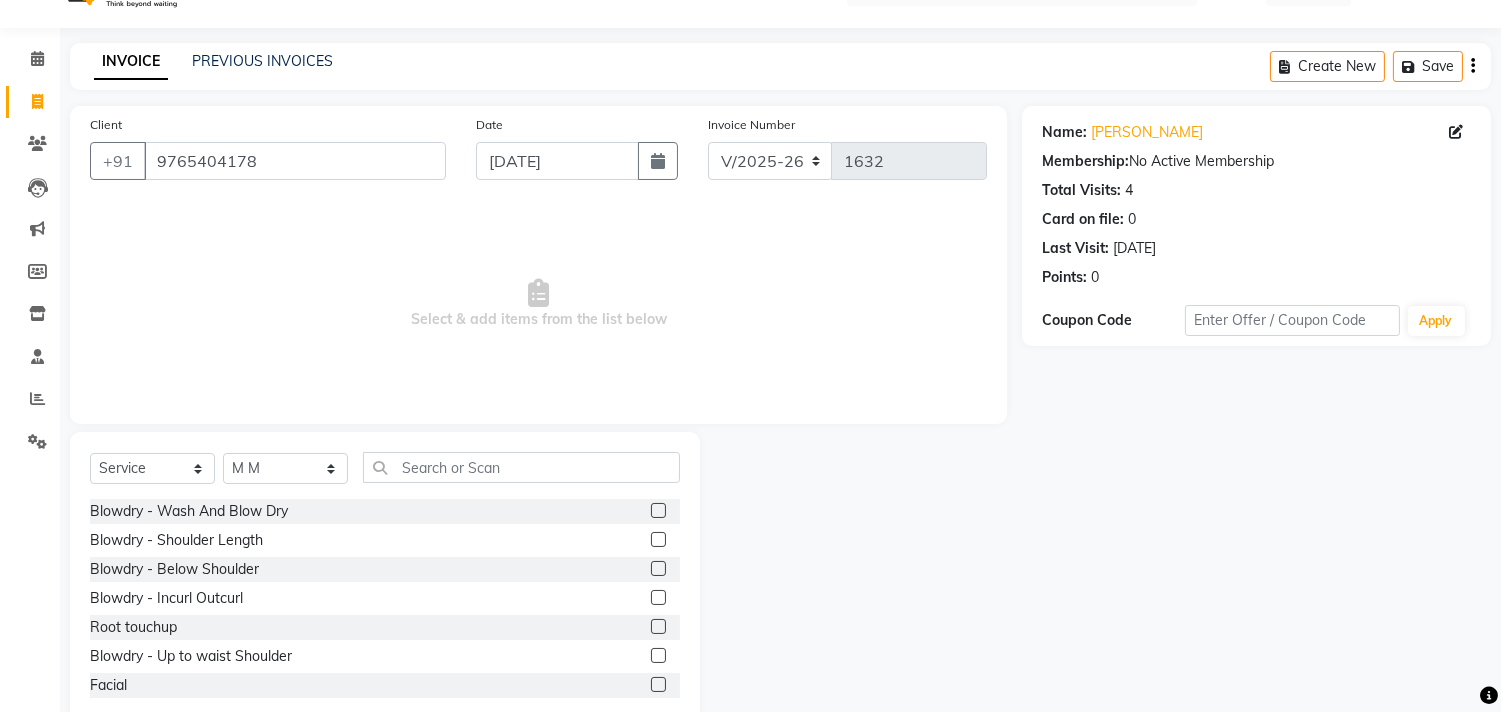 click on "Select & add items from the list below" at bounding box center (538, 304) 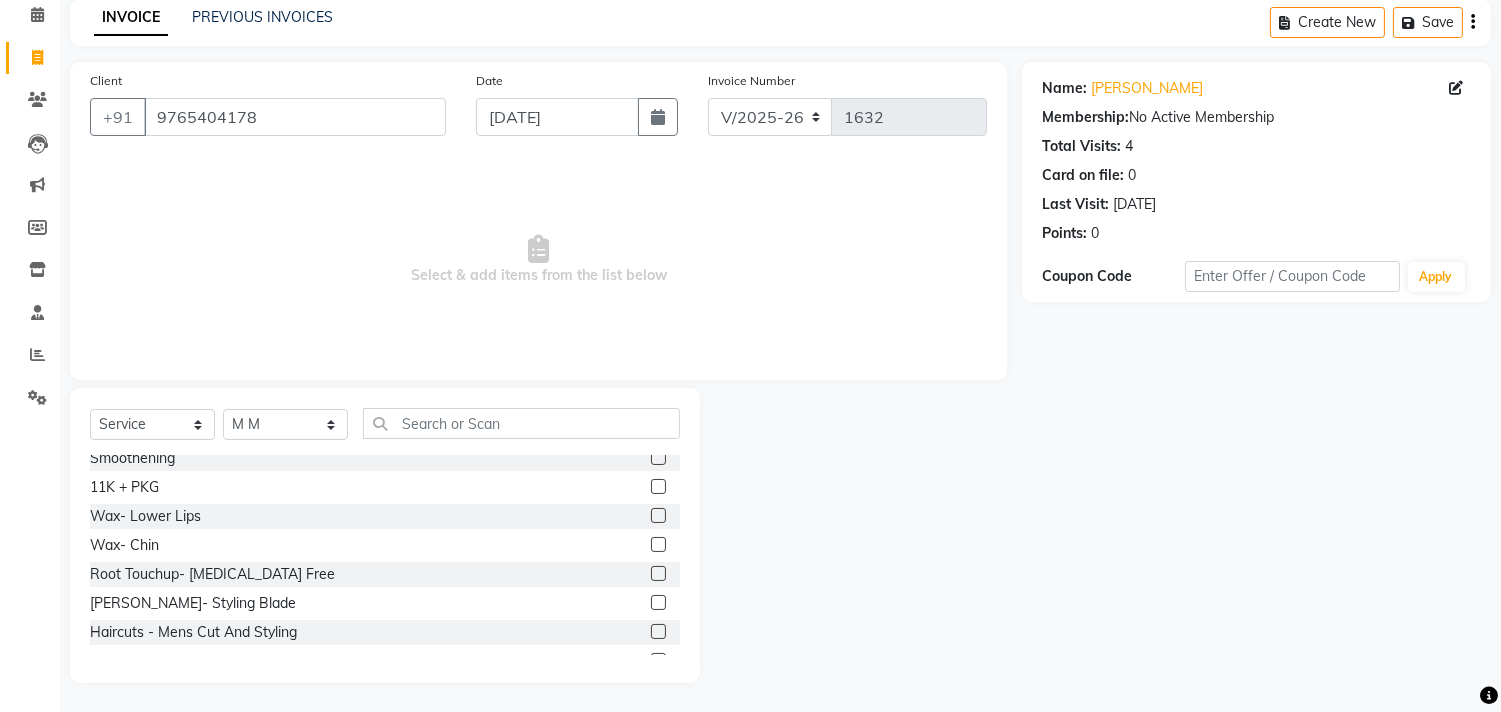 scroll, scrollTop: 697, scrollLeft: 0, axis: vertical 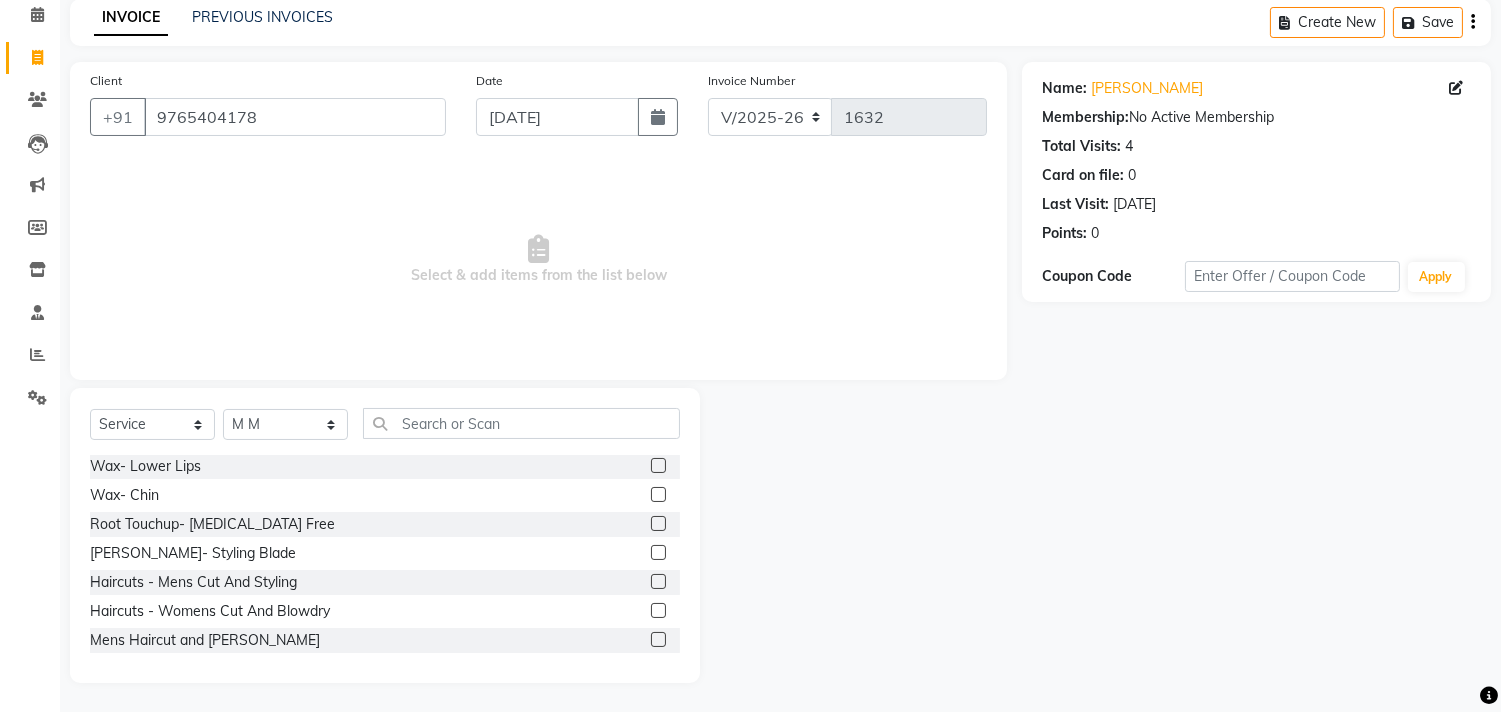 click 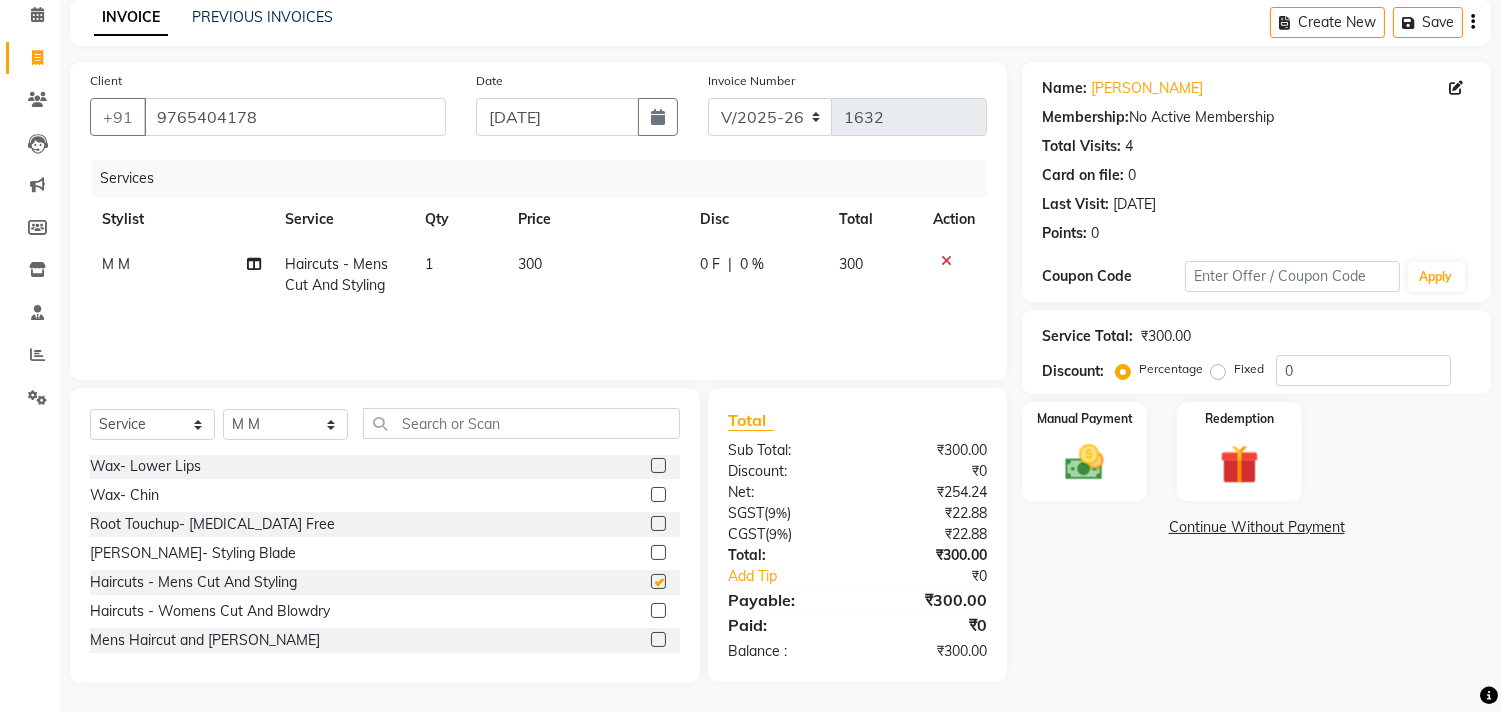 checkbox on "false" 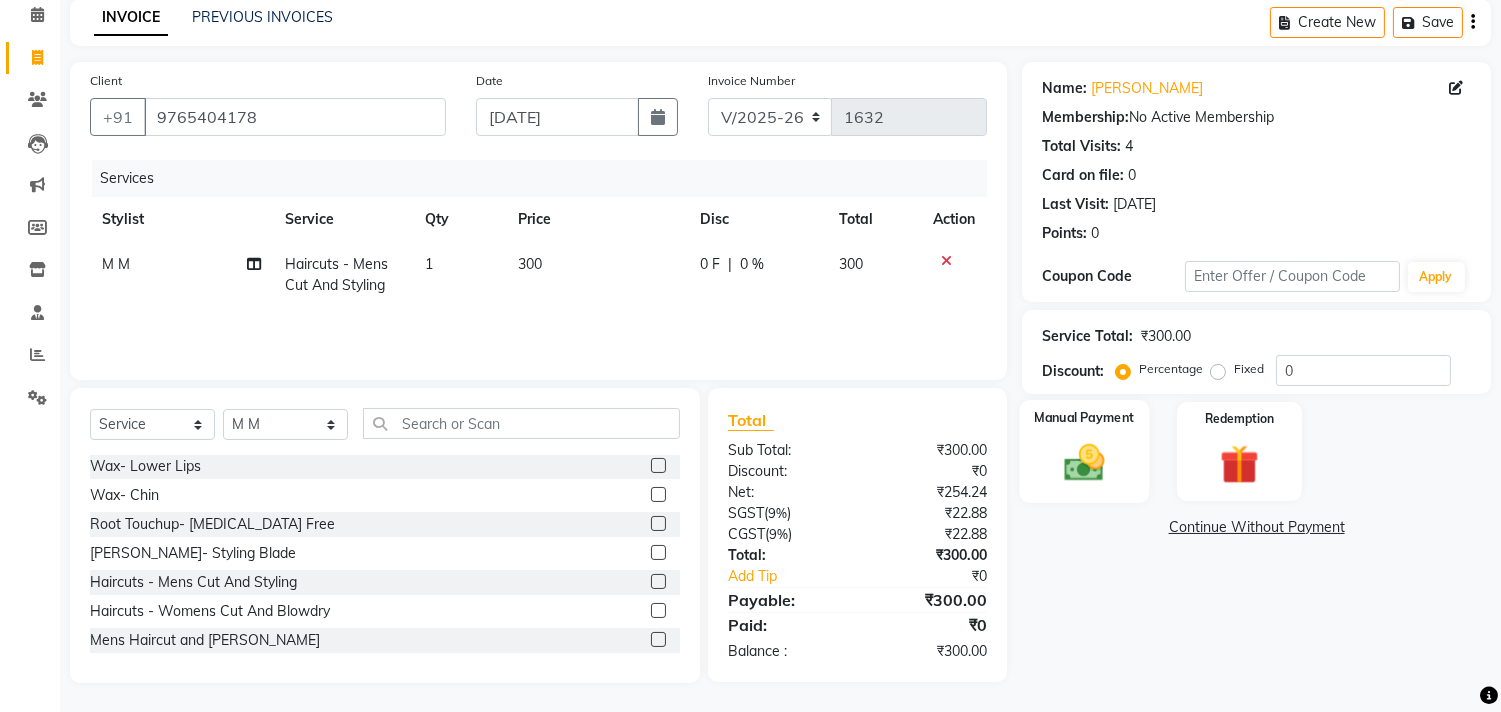 click on "Manual Payment" 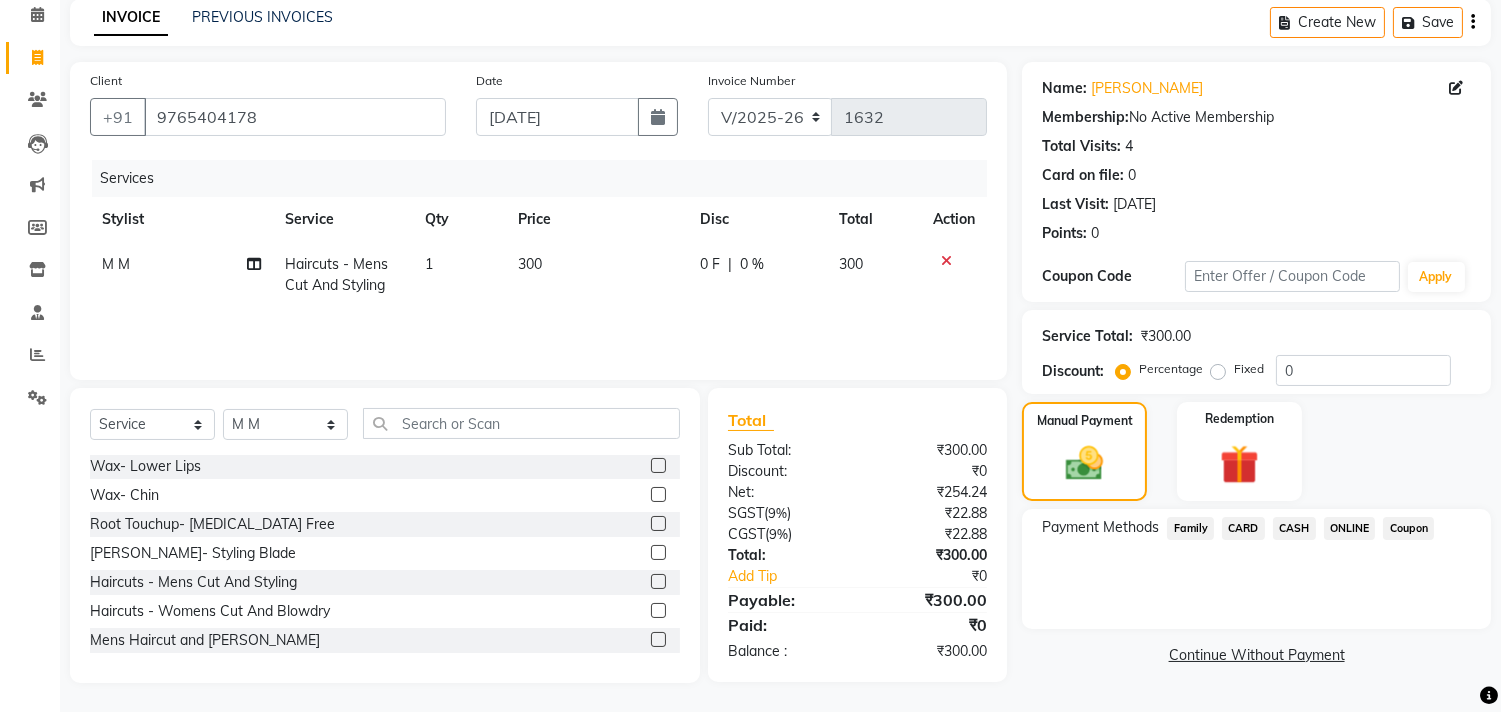 click on "ONLINE" 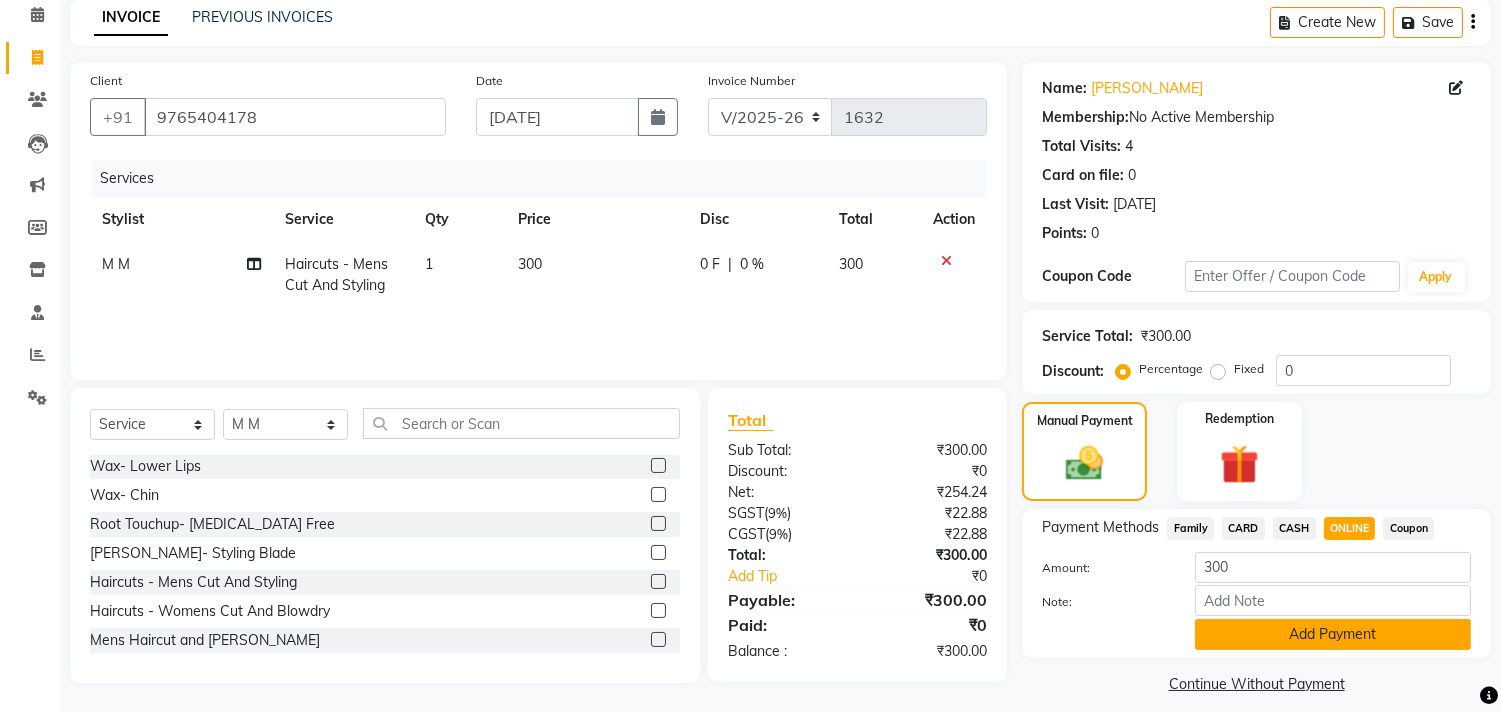 click on "Add Payment" 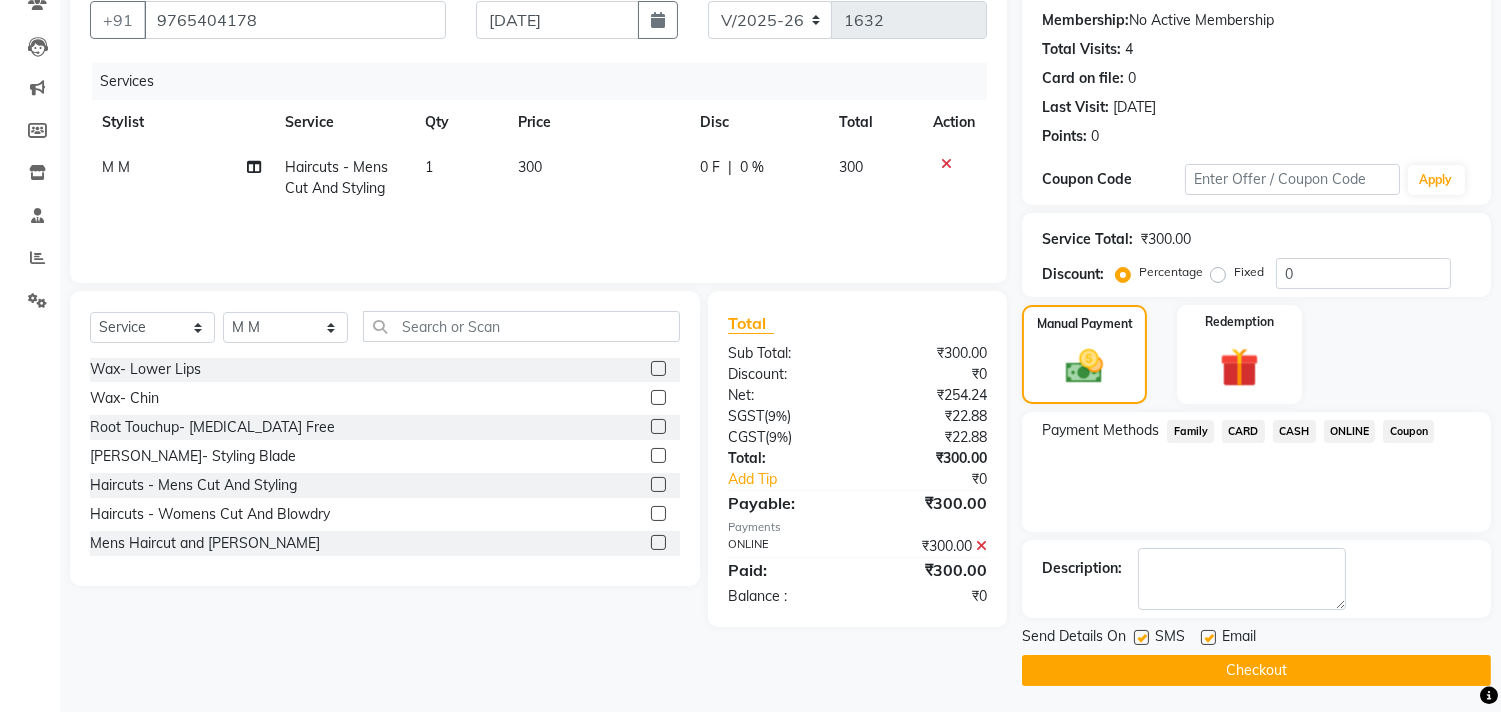 scroll, scrollTop: 187, scrollLeft: 0, axis: vertical 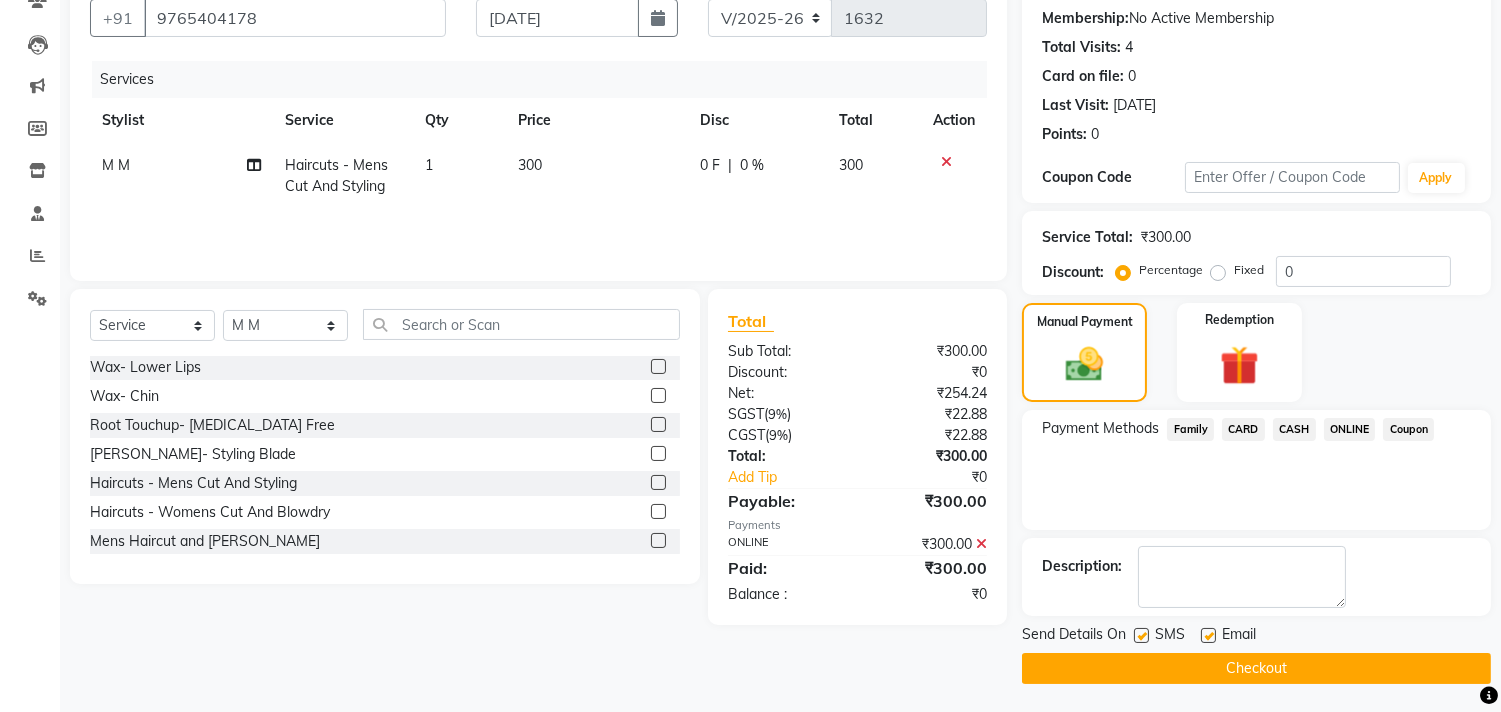 click on "Checkout" 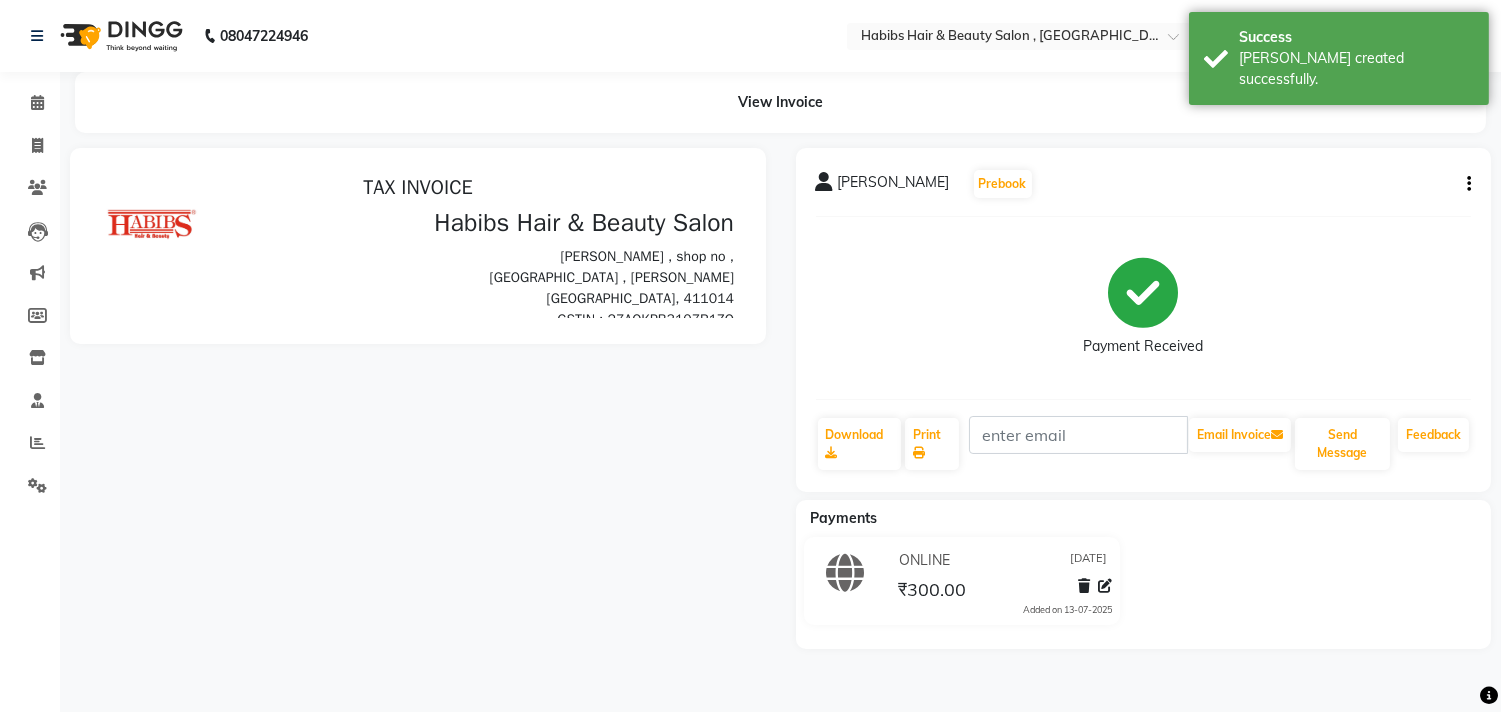 scroll, scrollTop: 0, scrollLeft: 0, axis: both 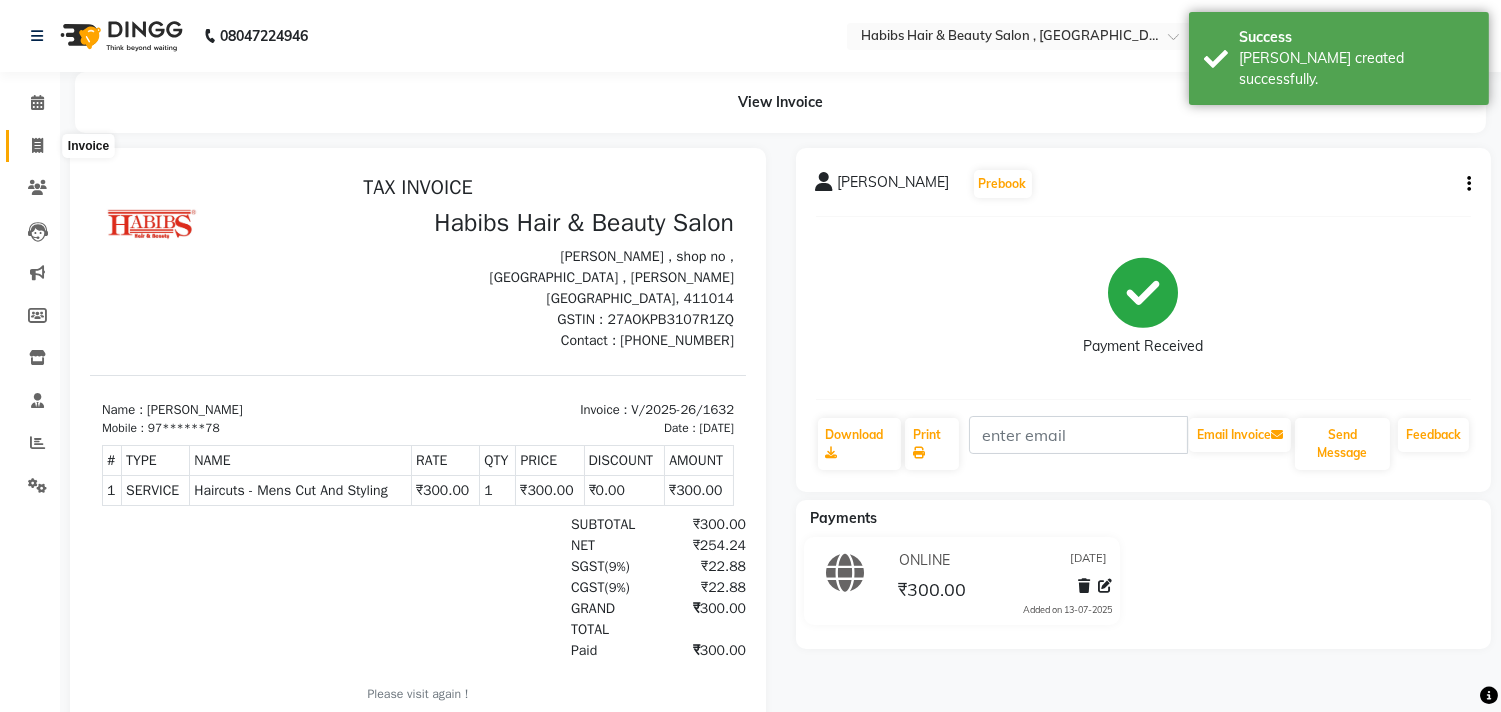 click 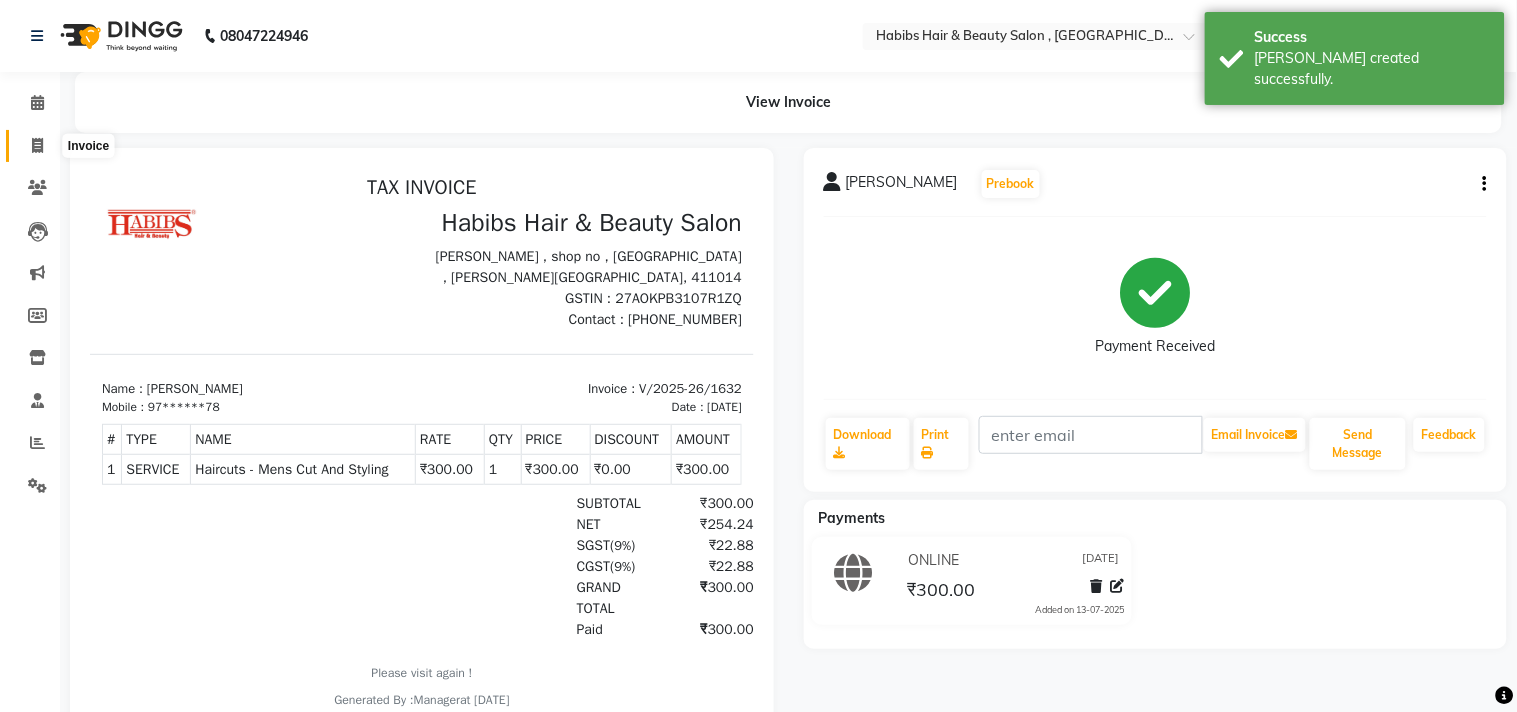 select on "service" 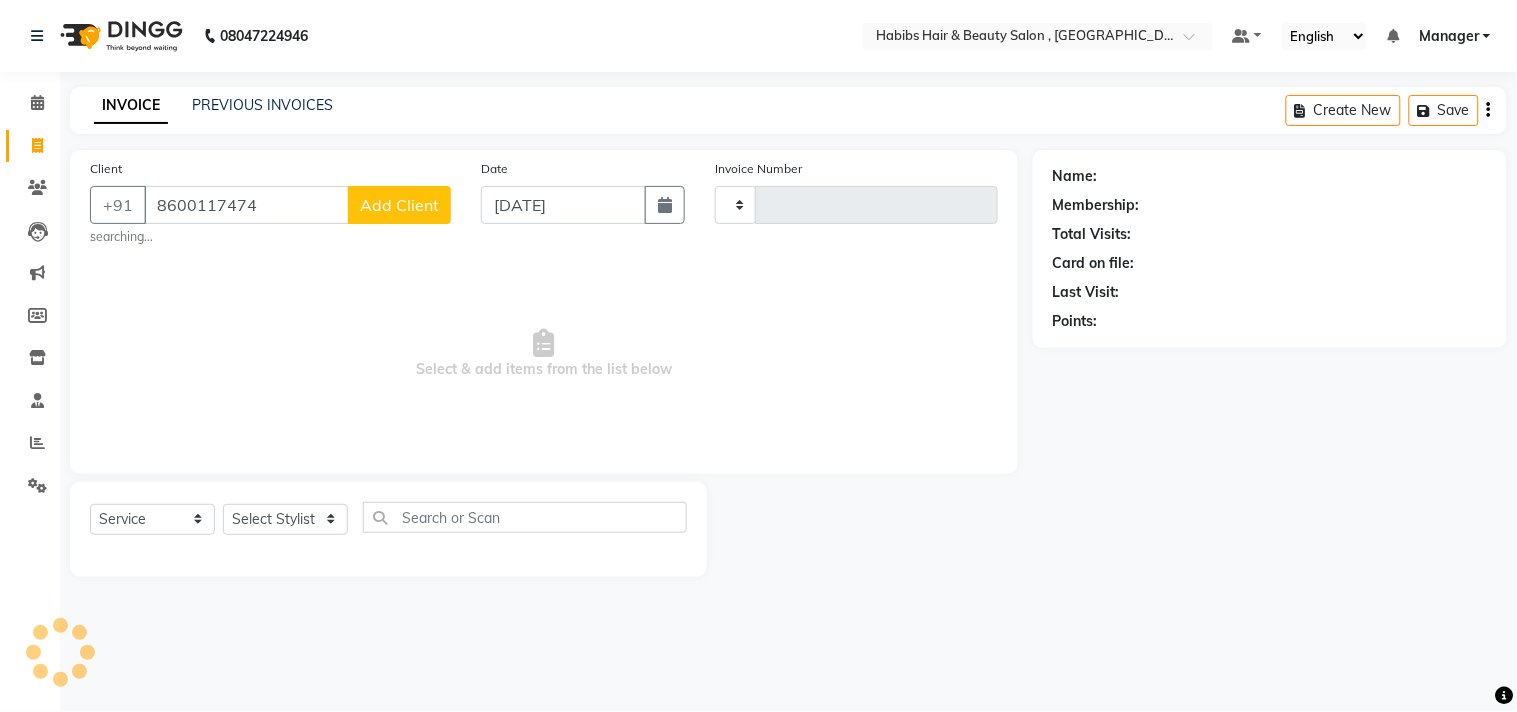 type on "8600117474" 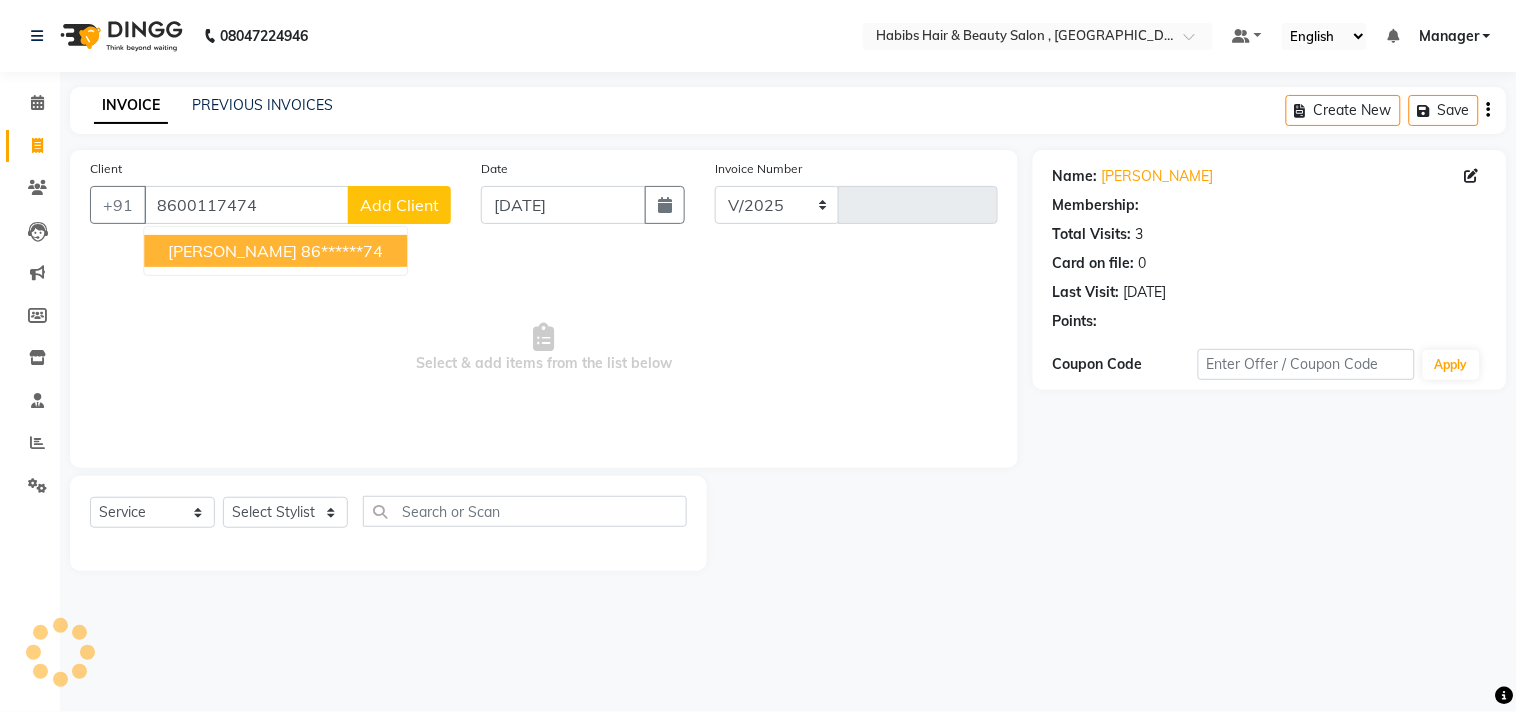 select on "4838" 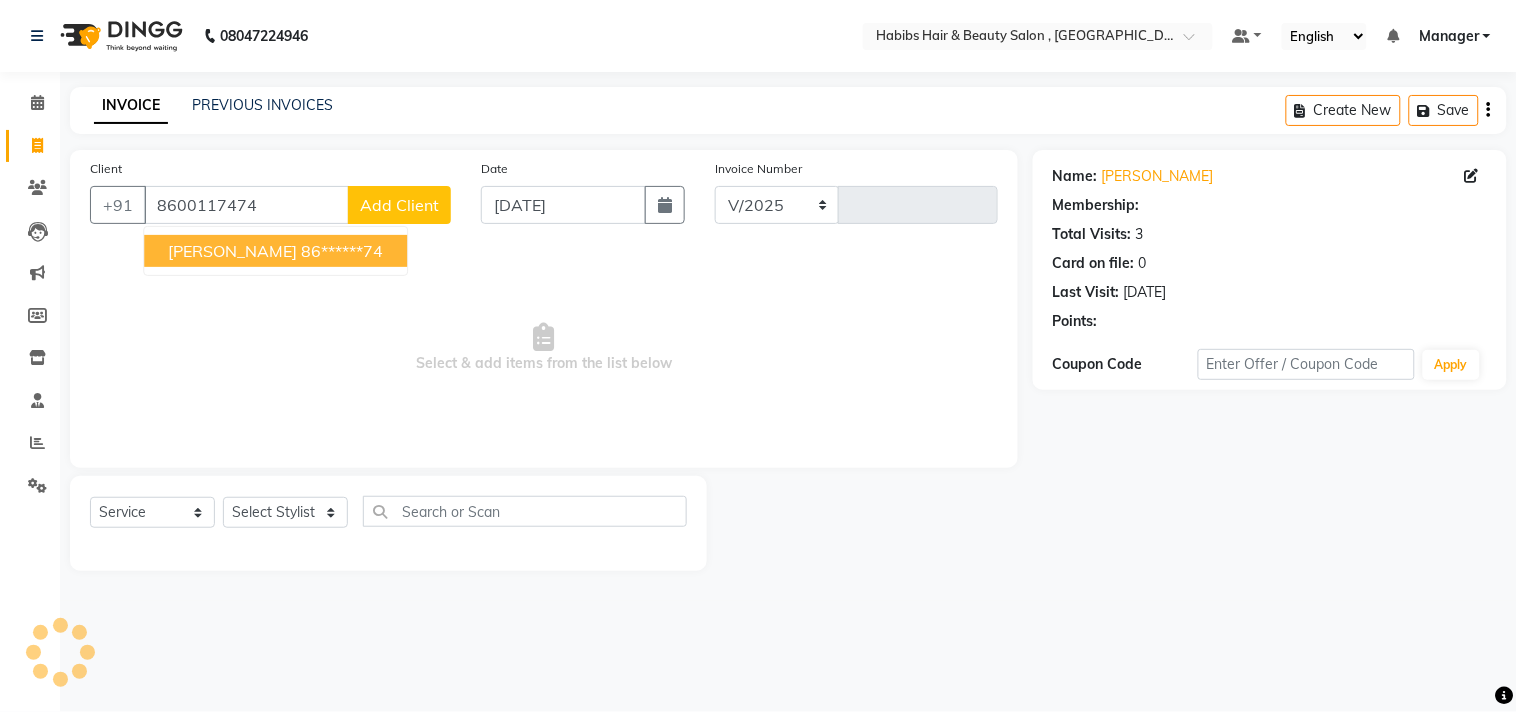 type on "1633" 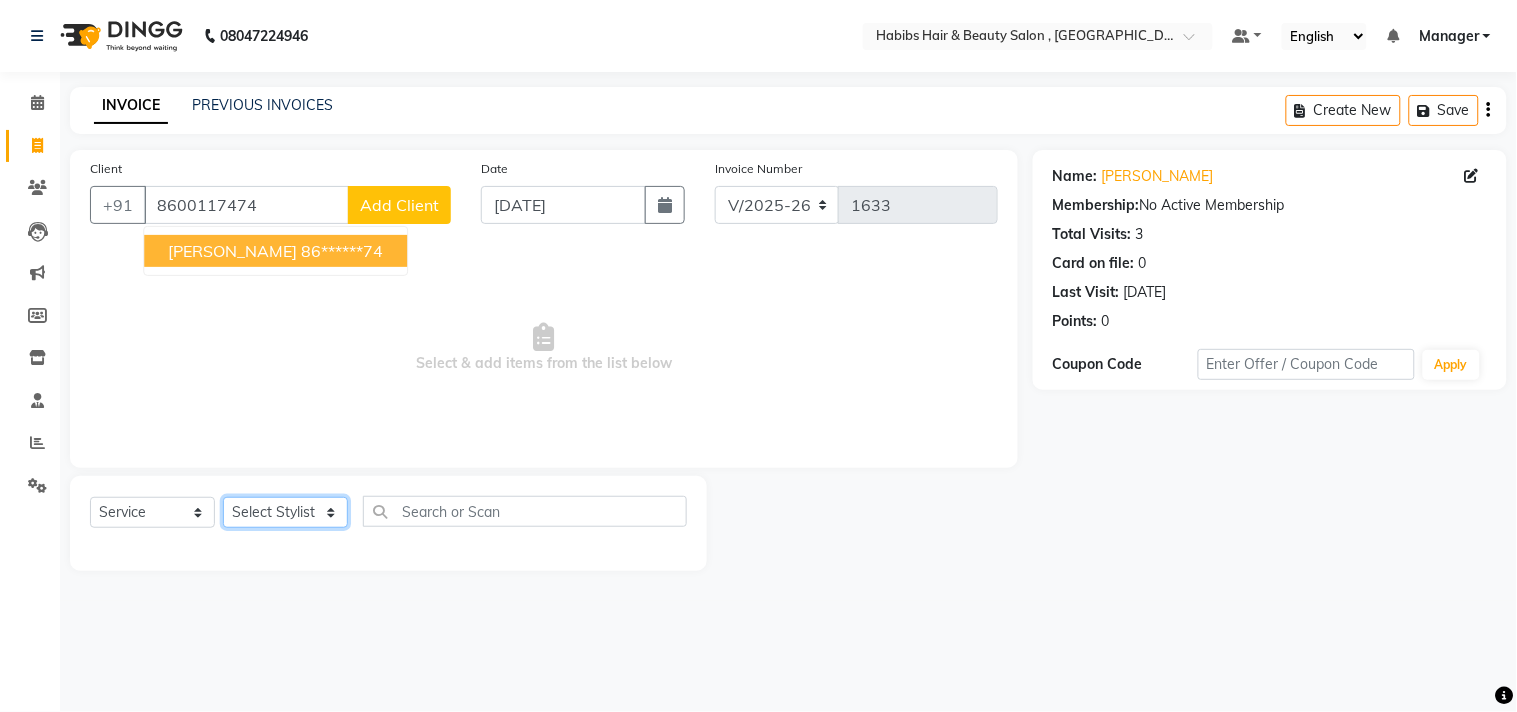 click on "Select Stylist [PERSON_NAME] Manager M M [PERSON_NAME] [PERSON_NAME] Sameer [PERSON_NAME] [PERSON_NAME] [PERSON_NAME]" 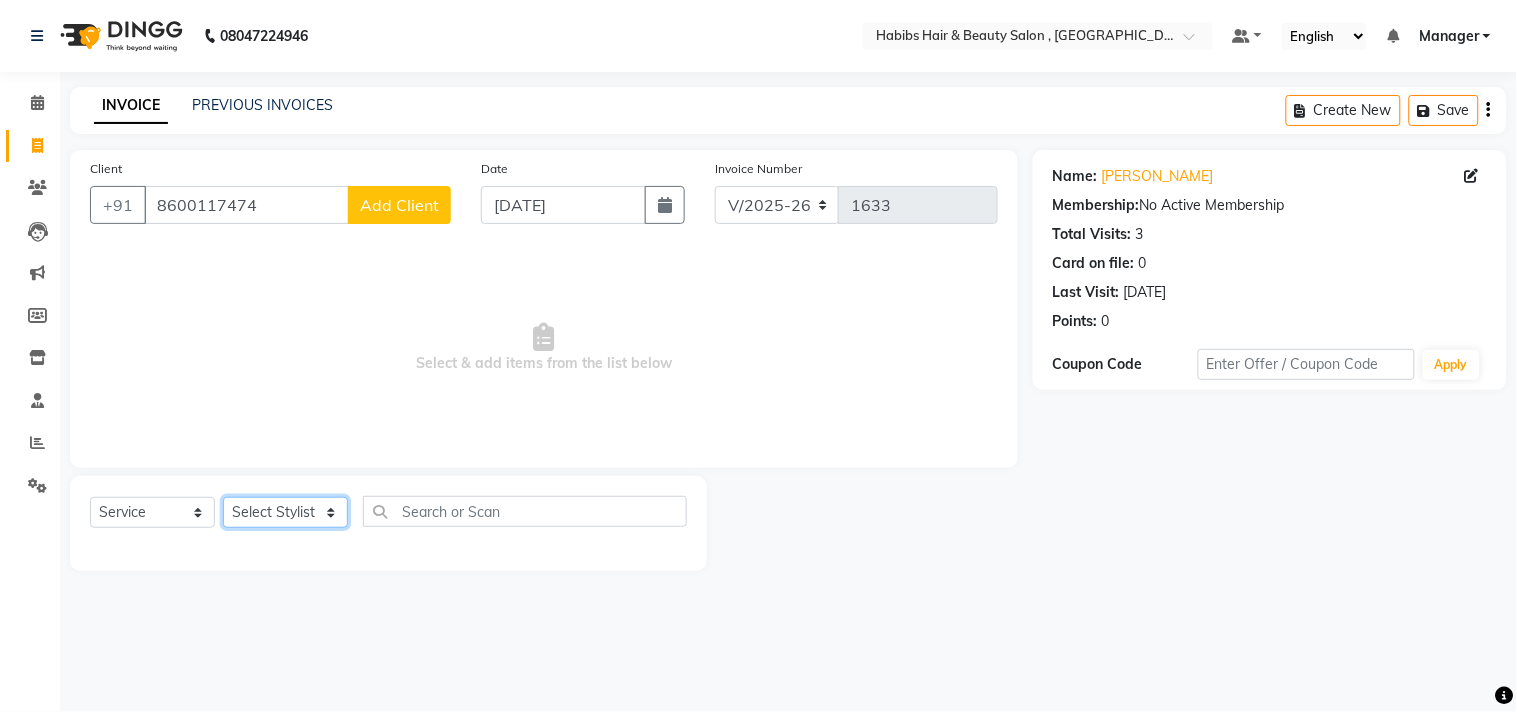 select on "36968" 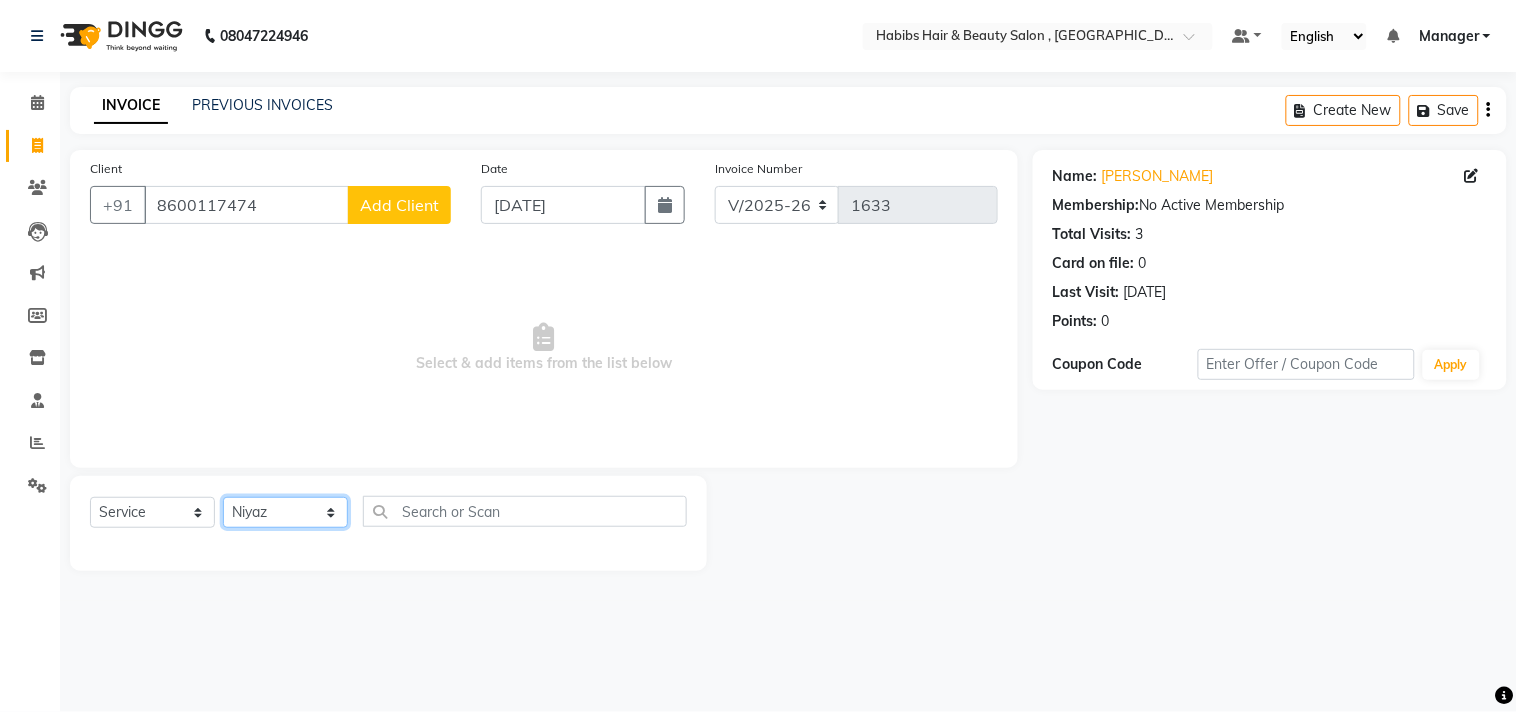 click on "Select Stylist [PERSON_NAME] Manager M M [PERSON_NAME] [PERSON_NAME] Sameer [PERSON_NAME] [PERSON_NAME] [PERSON_NAME]" 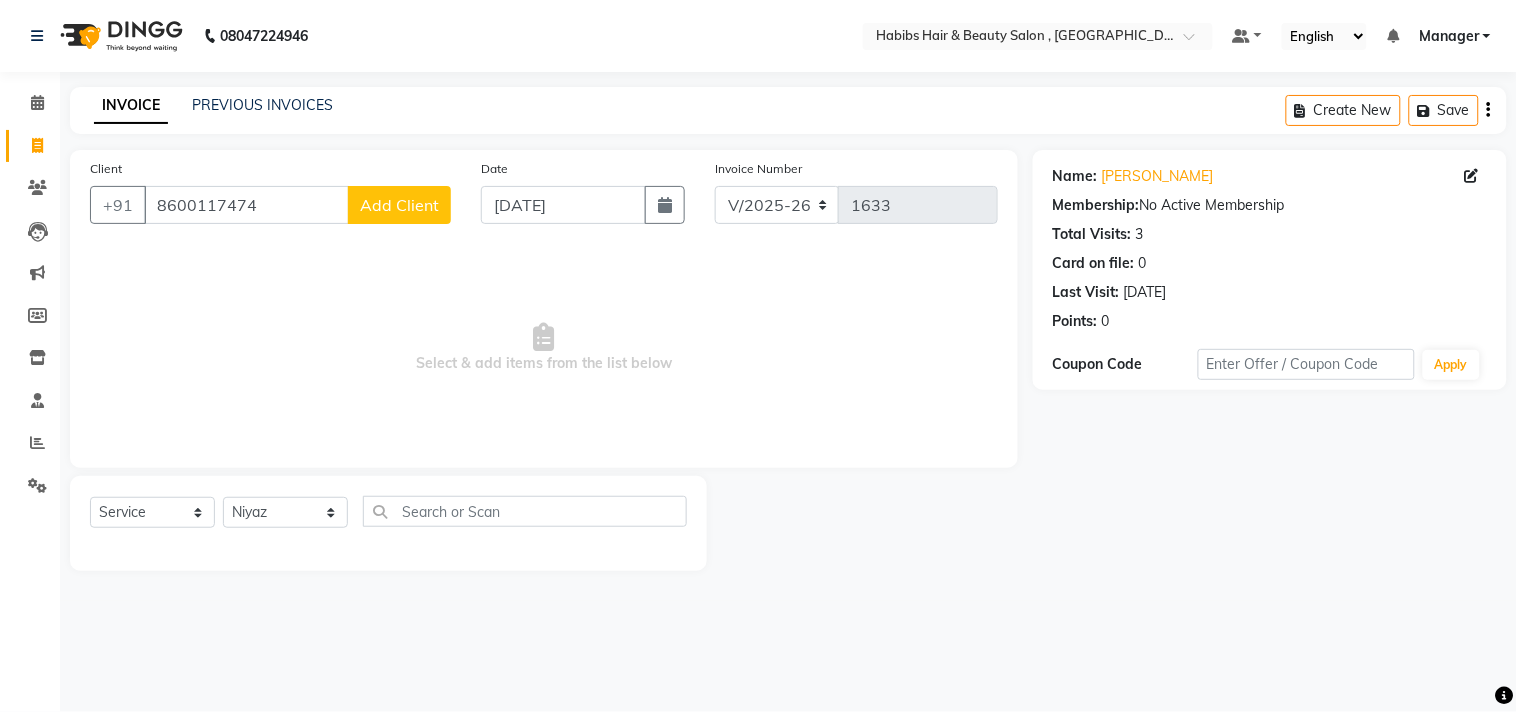 click on "Select & add items from the list below" at bounding box center [544, 348] 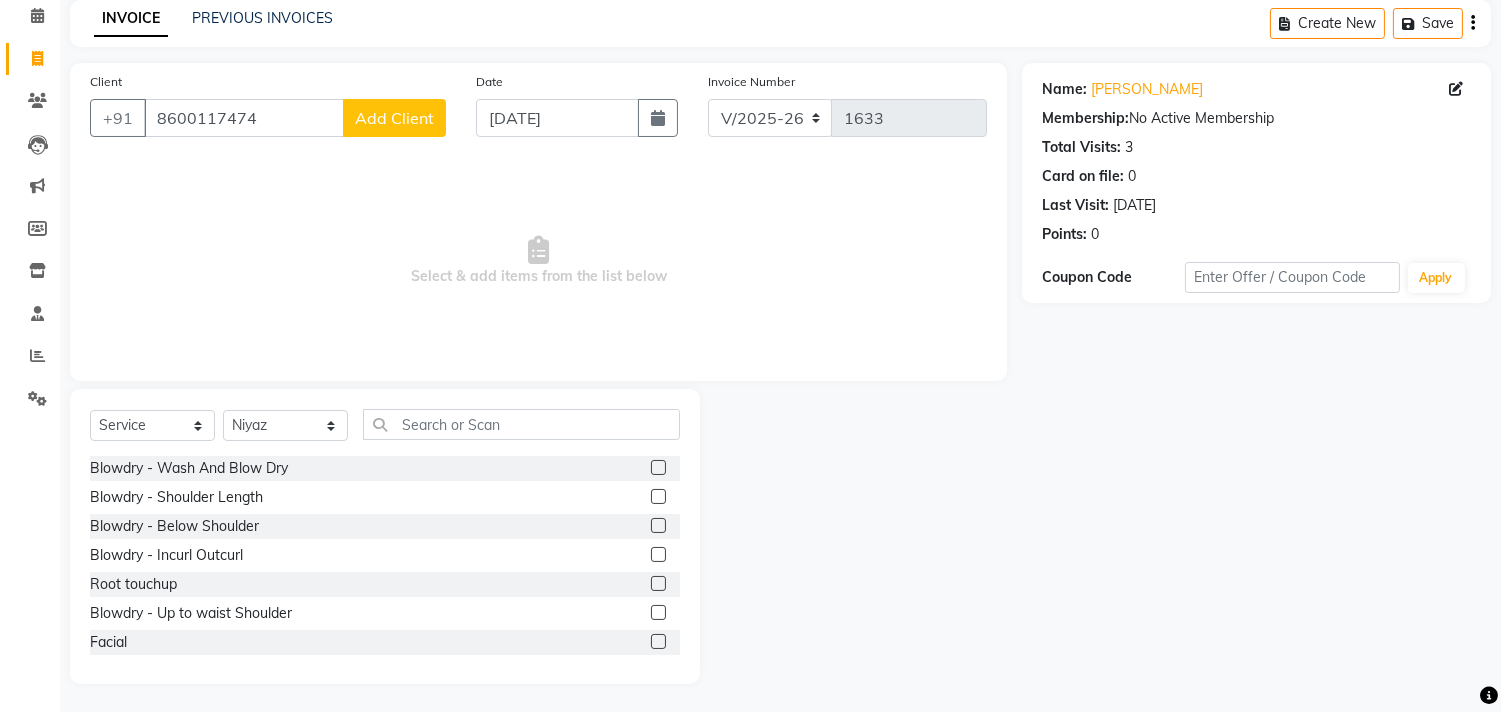 scroll, scrollTop: 88, scrollLeft: 0, axis: vertical 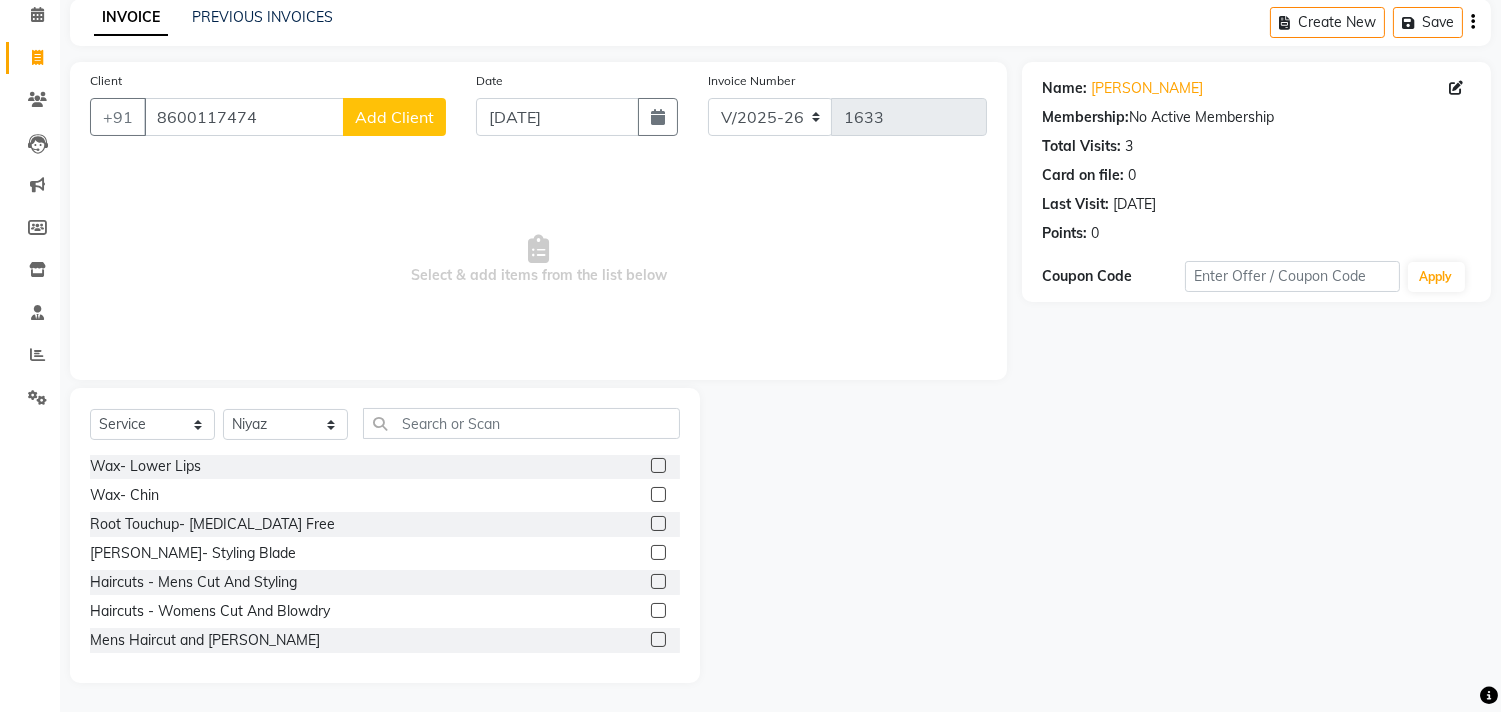 click 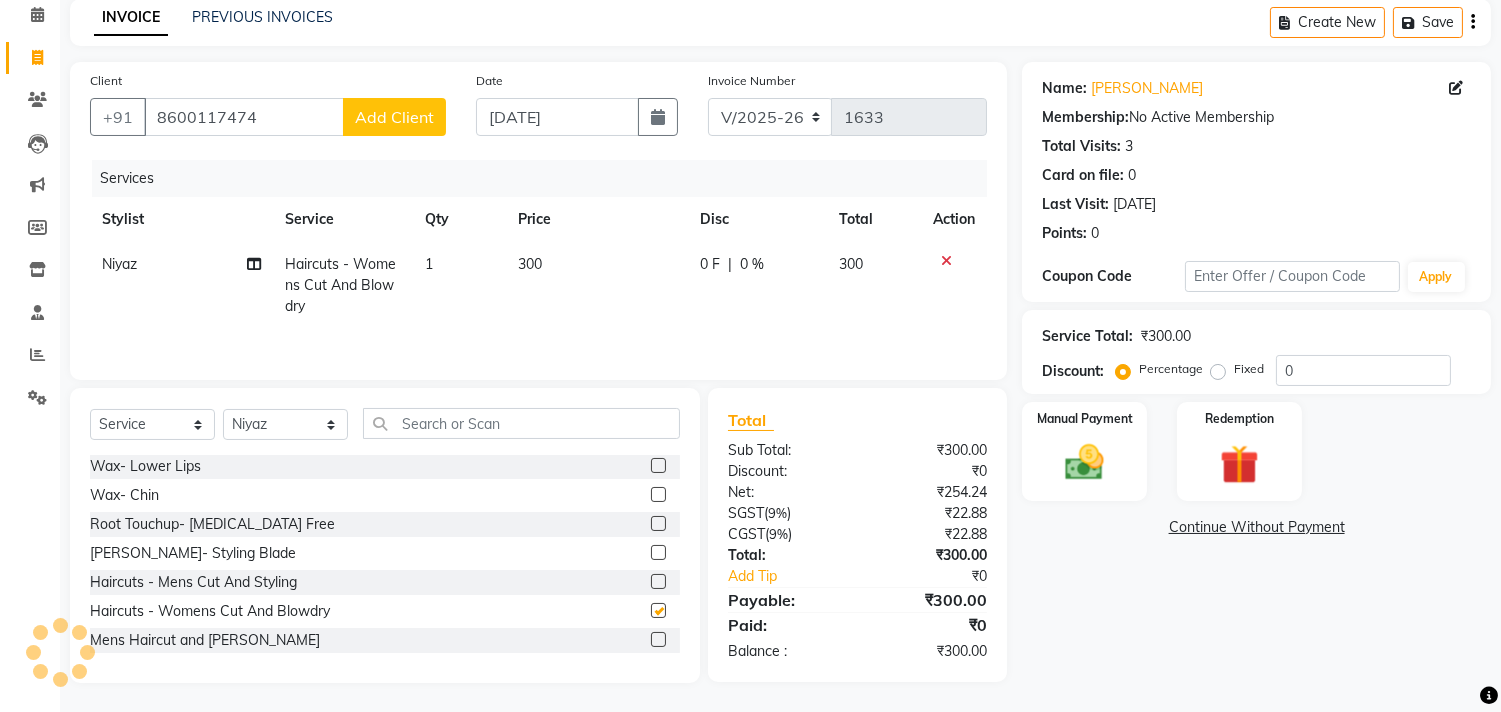 checkbox on "false" 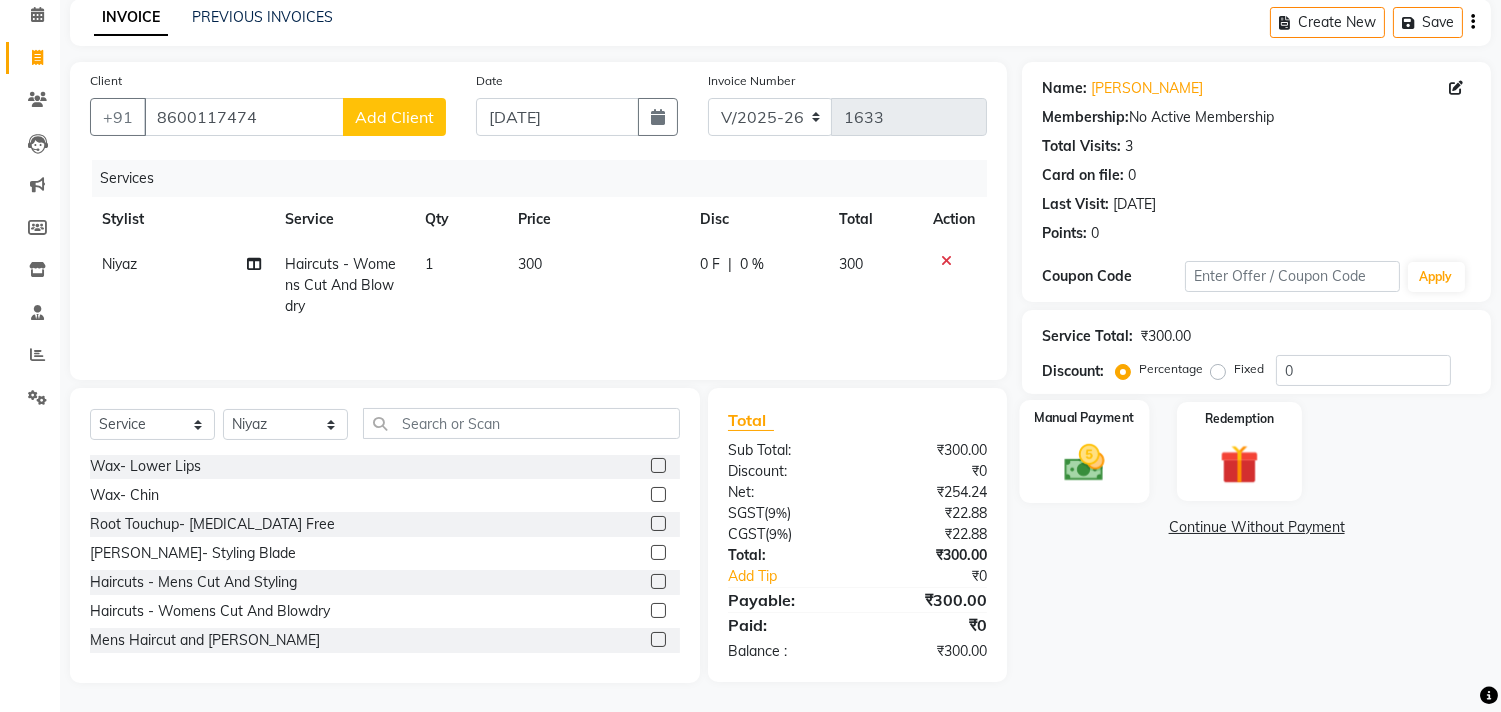 click 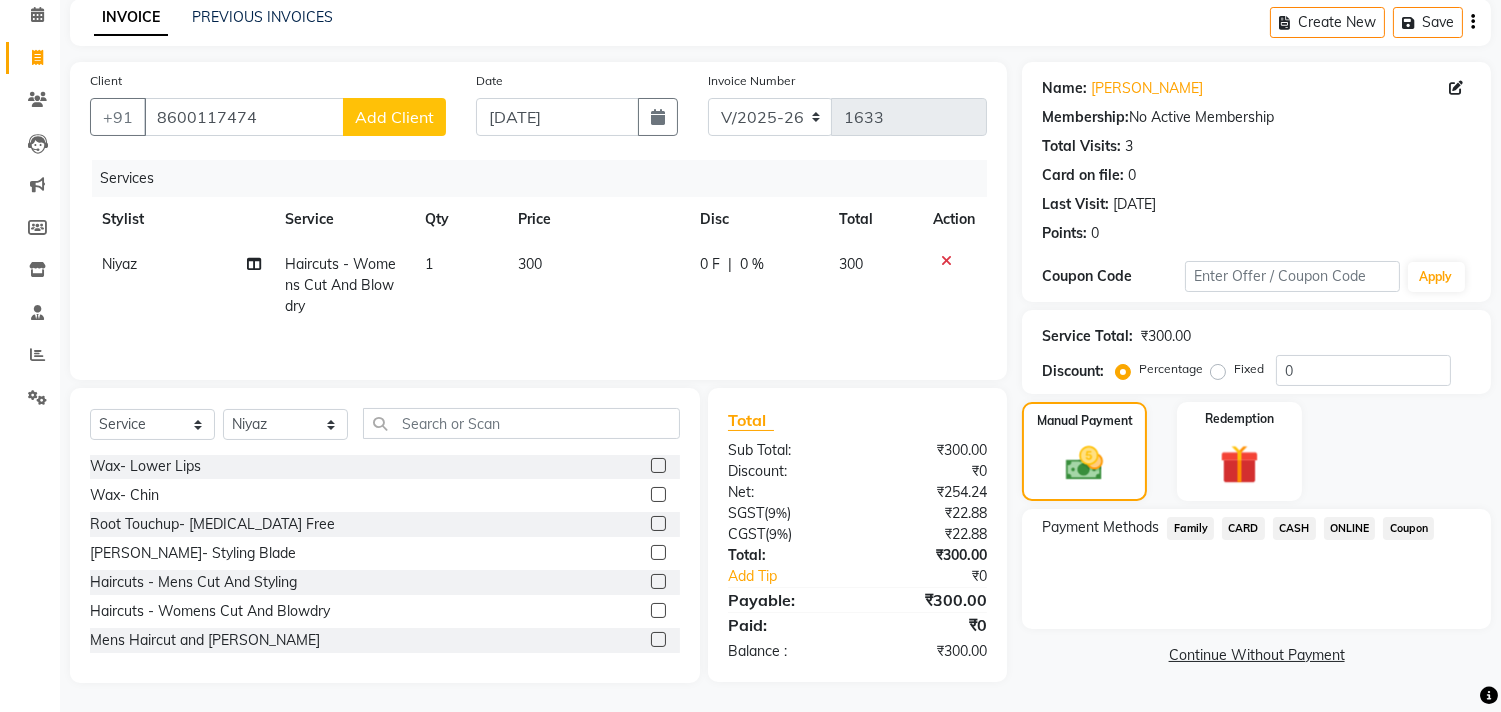 click on "ONLINE" 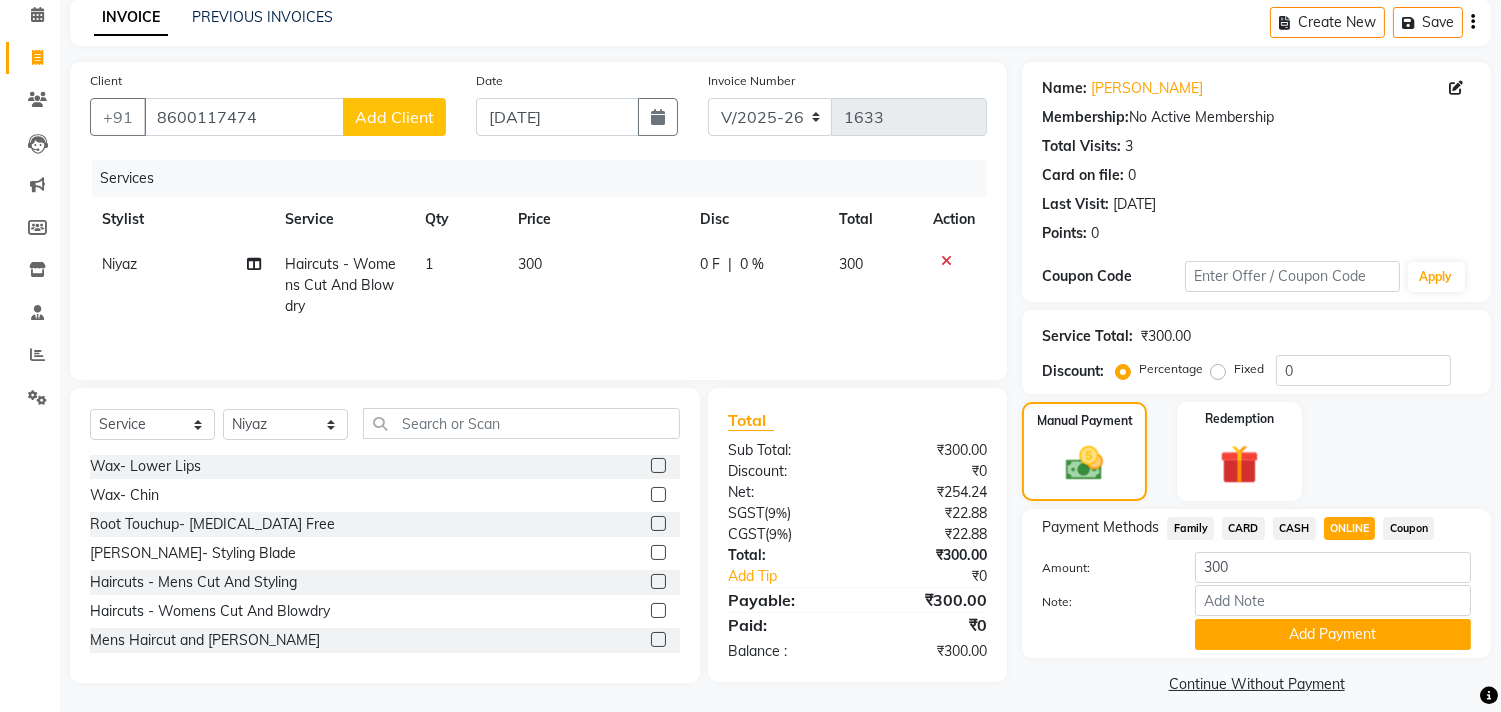 click on "Payment Methods  Family   CARD   CASH   ONLINE   Coupon  Amount: 300 Note: Add Payment" 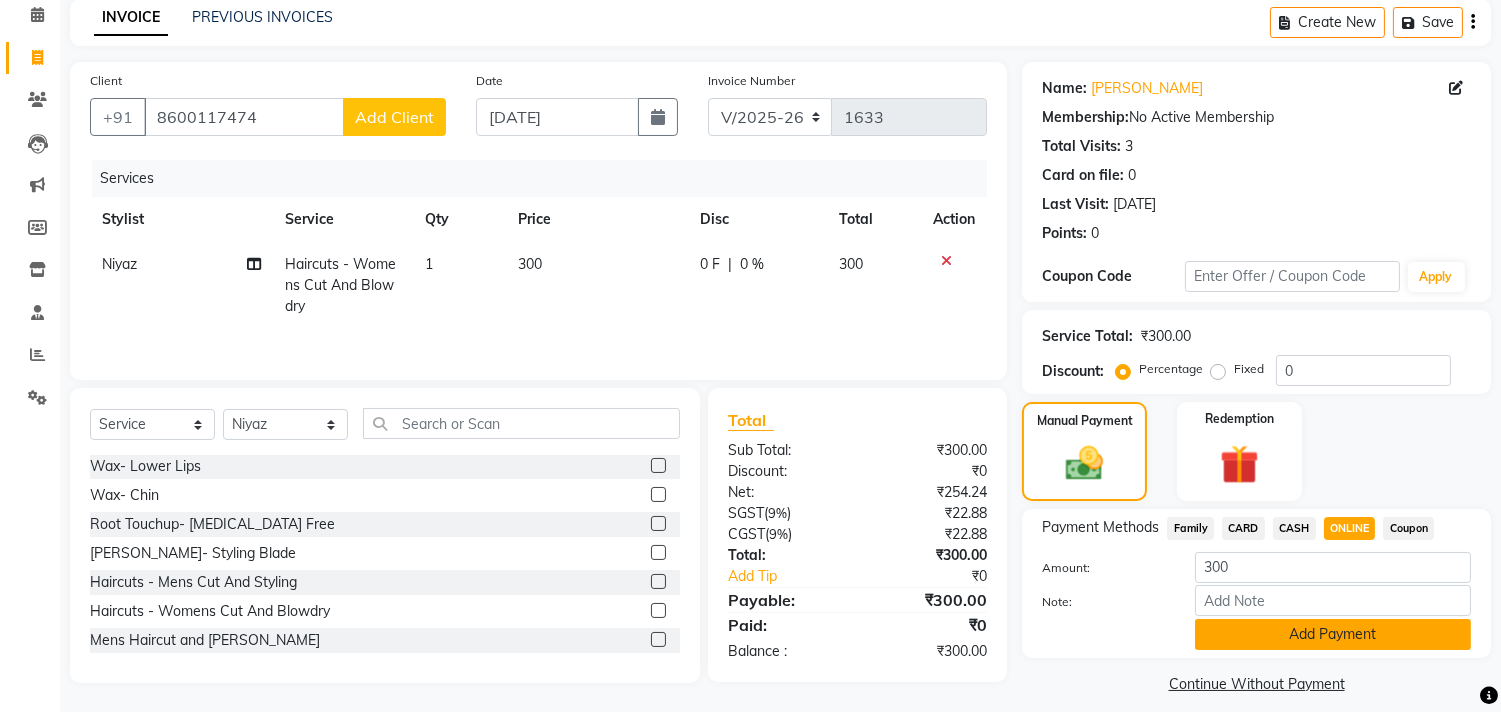 type 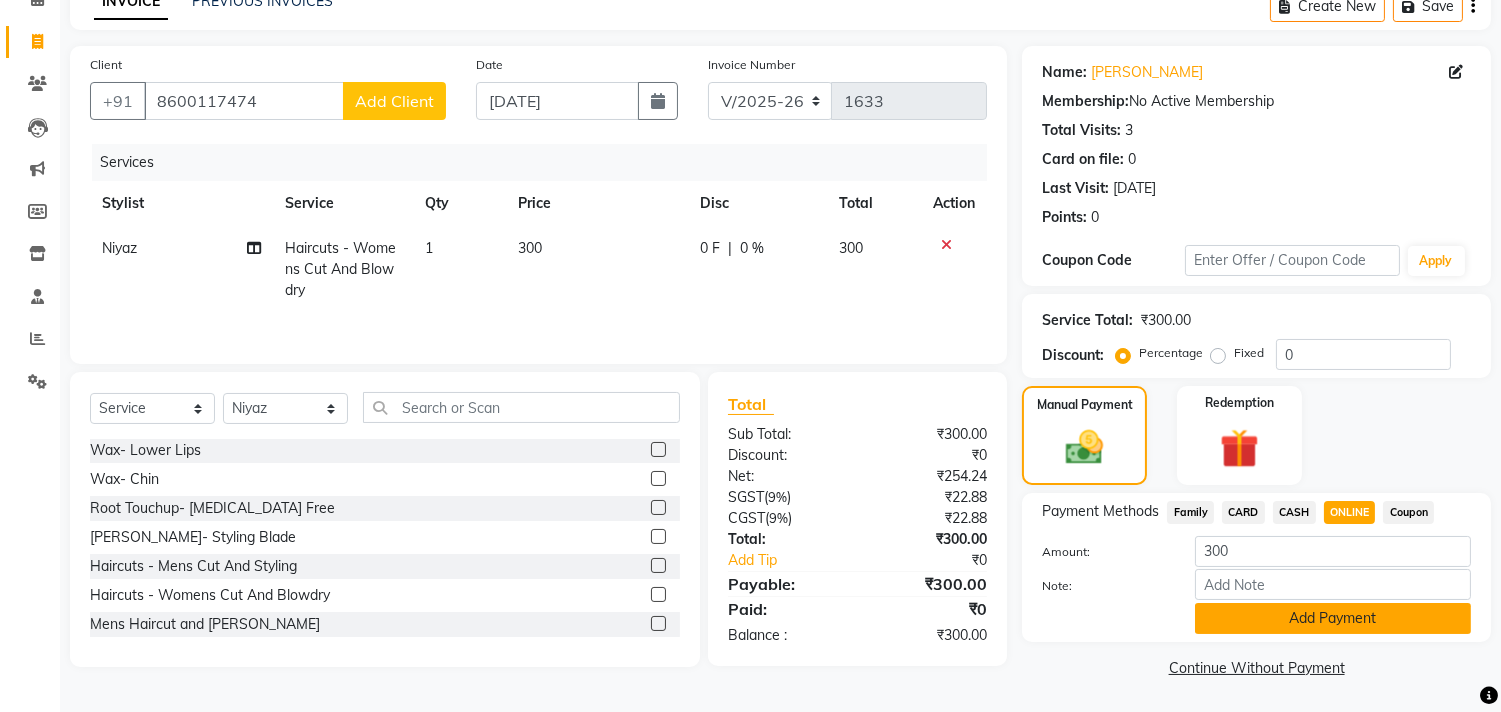 click on "Add Payment" 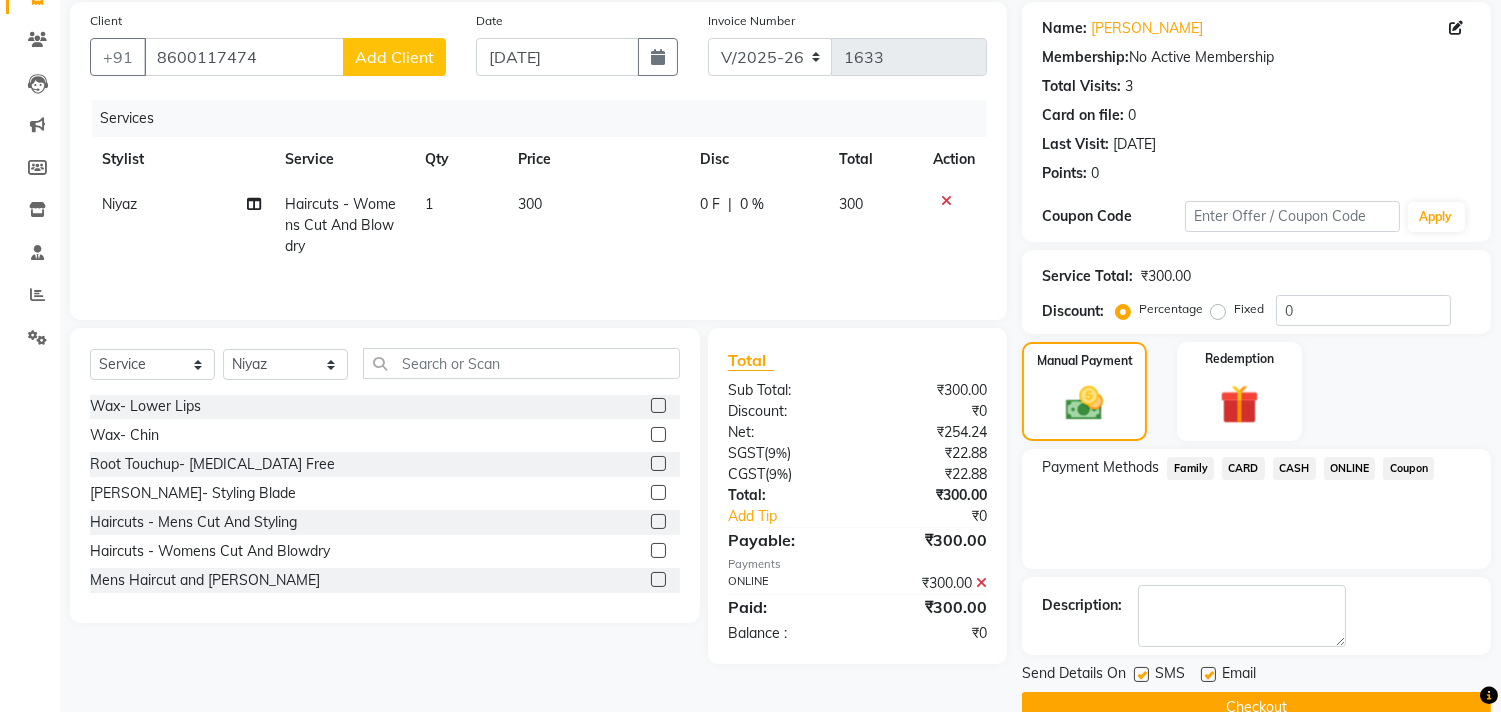 scroll, scrollTop: 187, scrollLeft: 0, axis: vertical 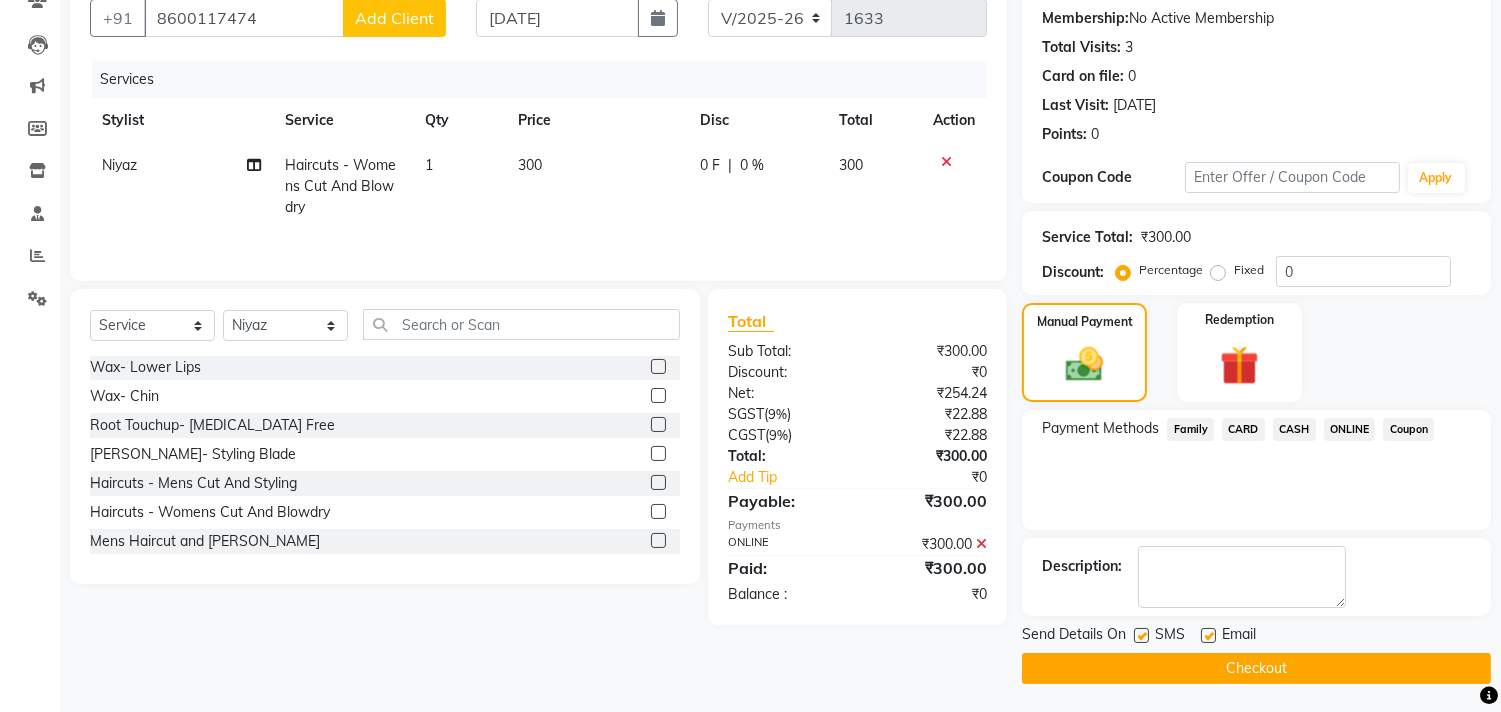 click on "Checkout" 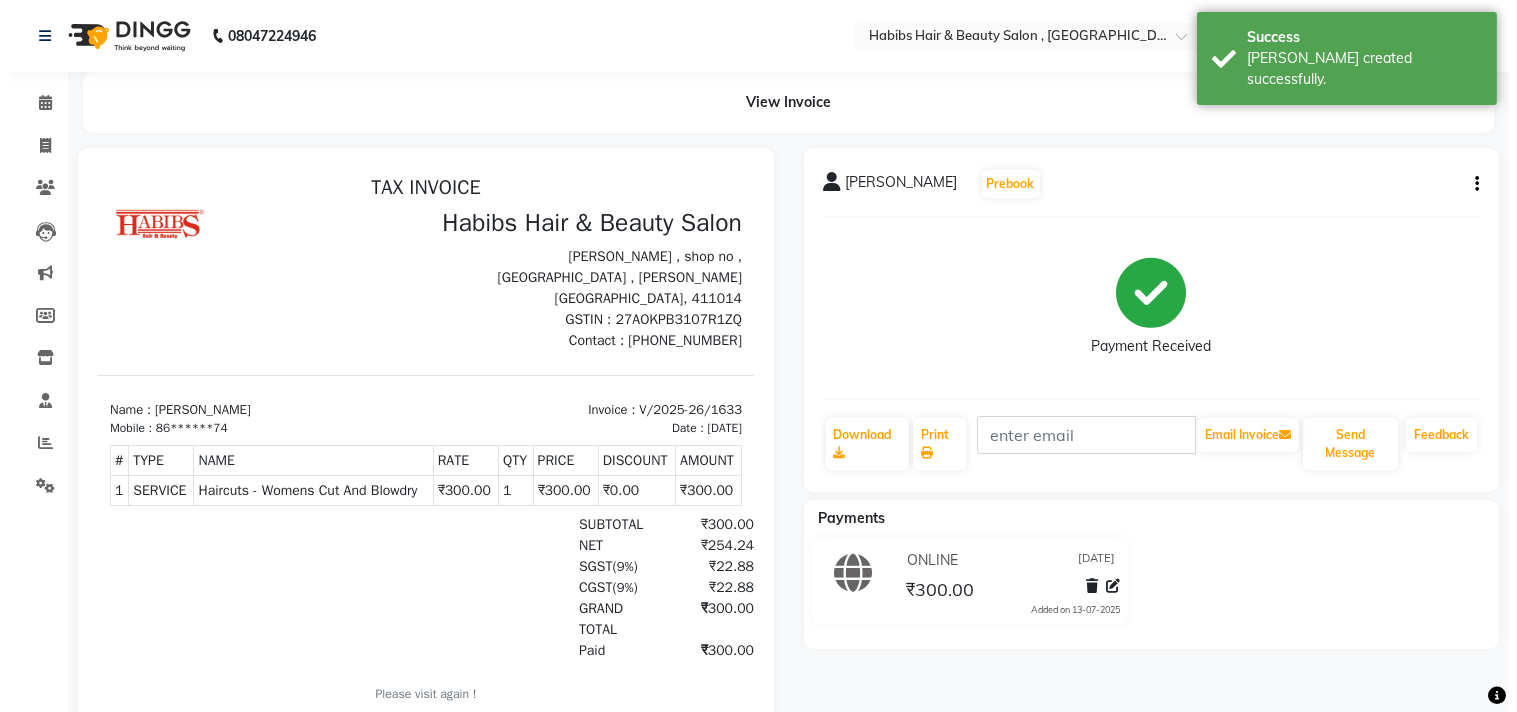 scroll, scrollTop: 0, scrollLeft: 0, axis: both 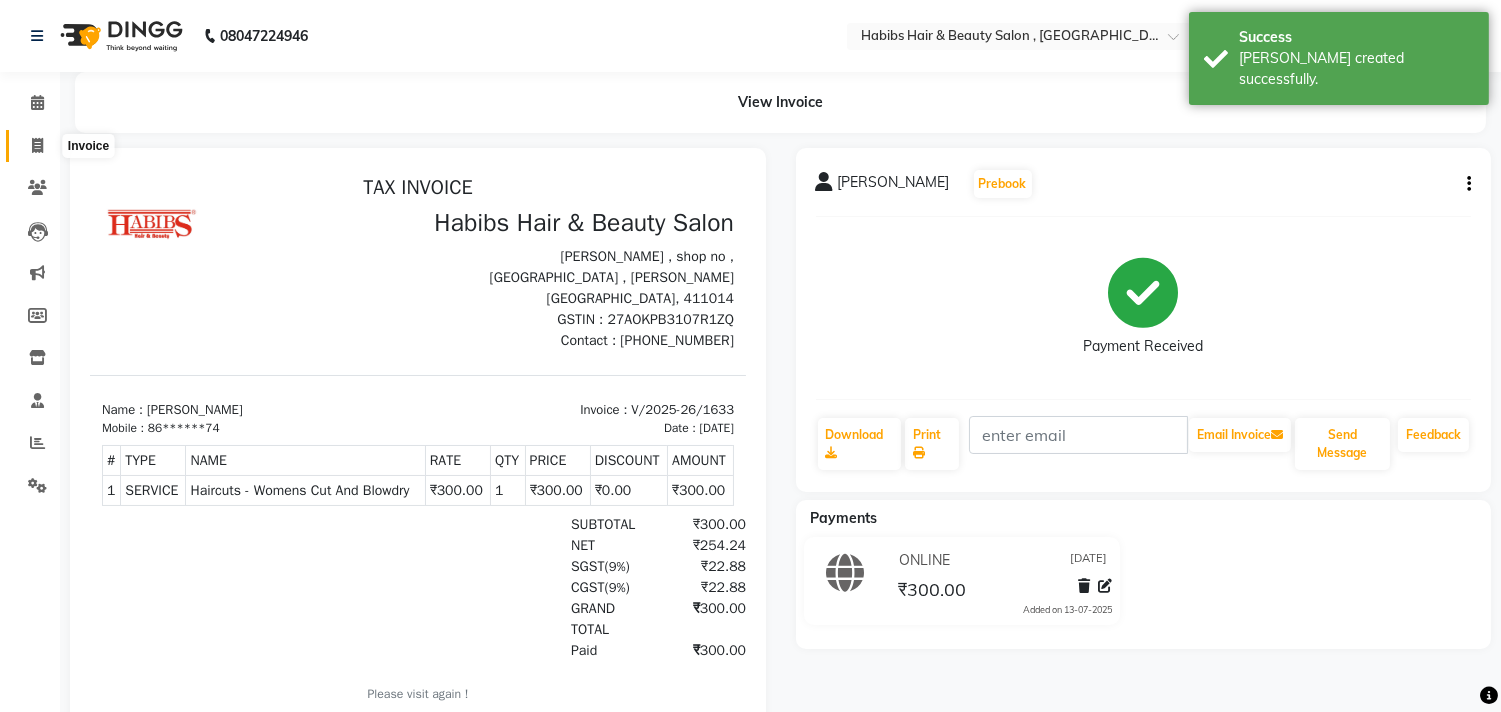 click 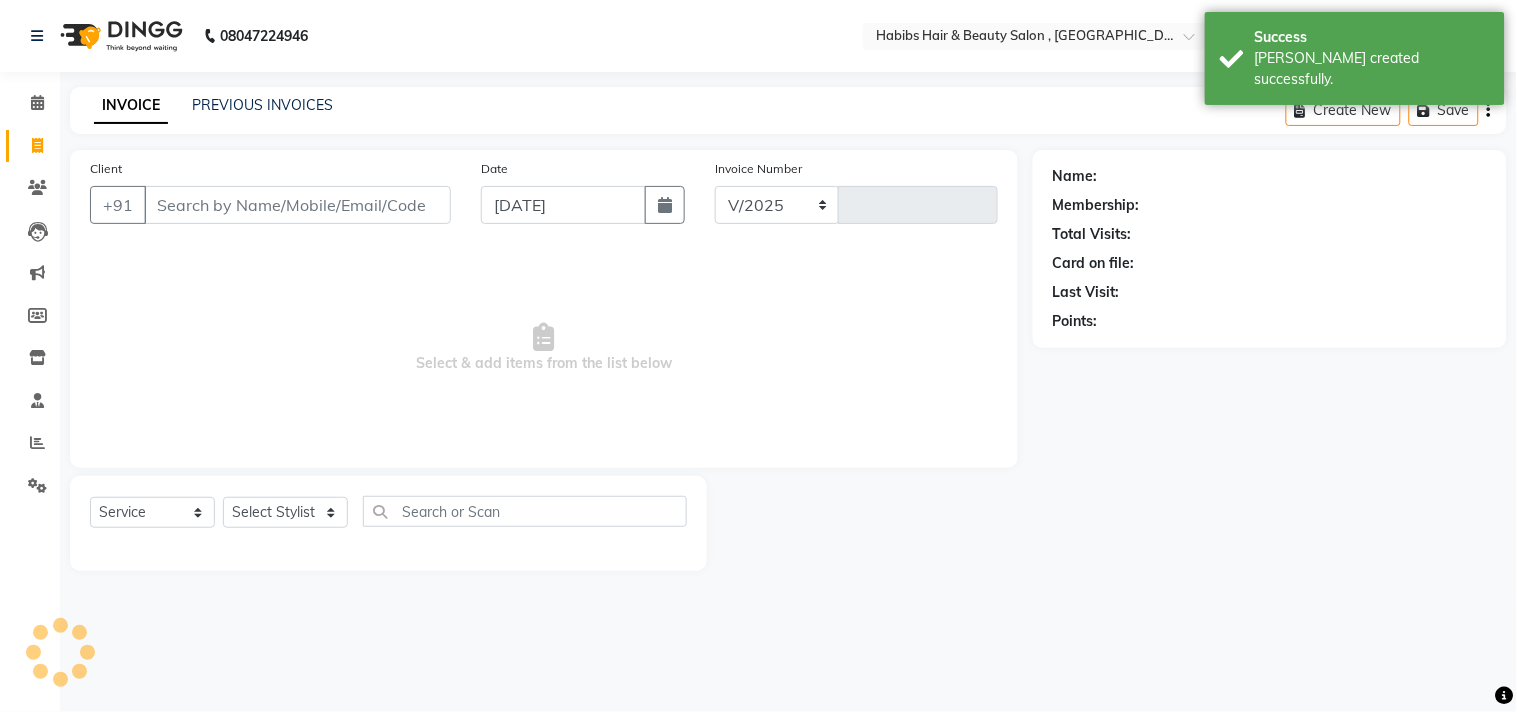 select on "4838" 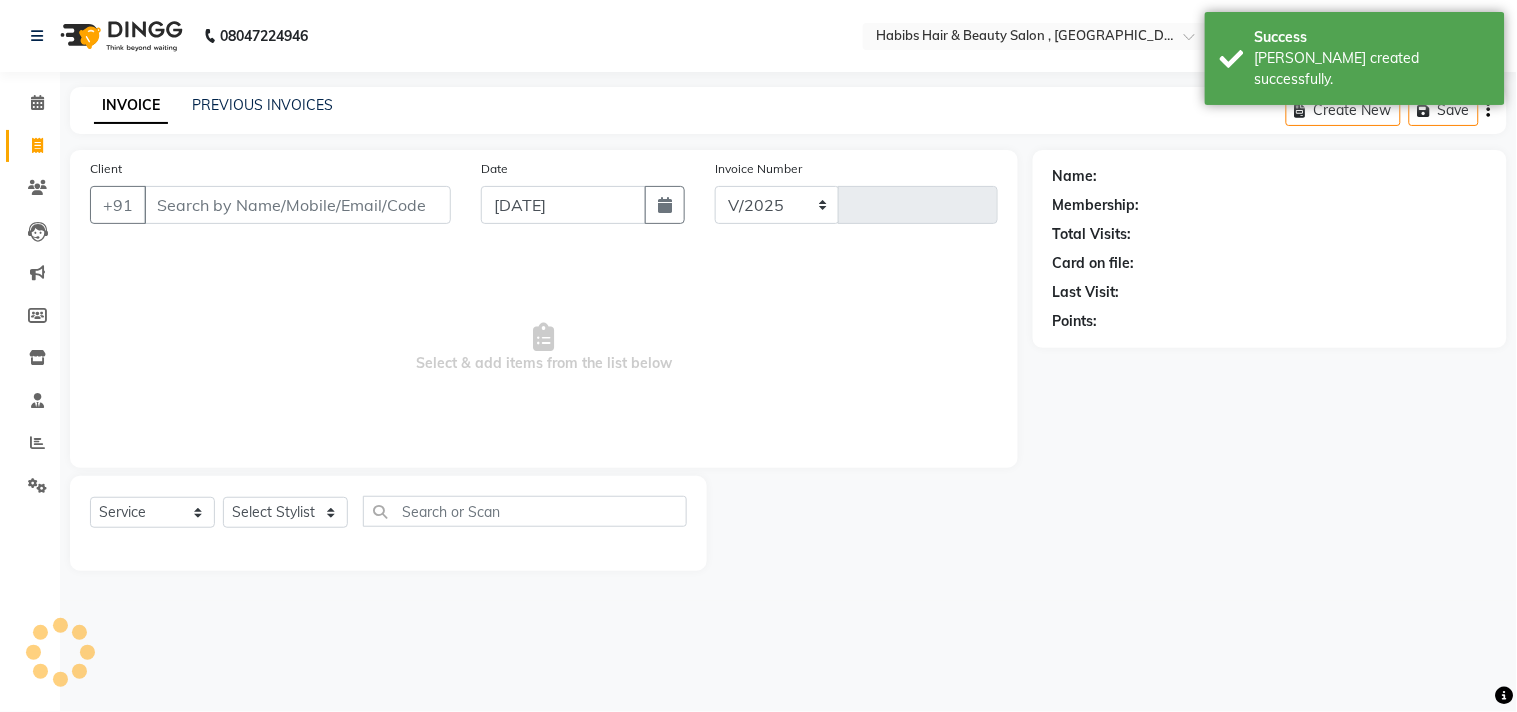 type on "1634" 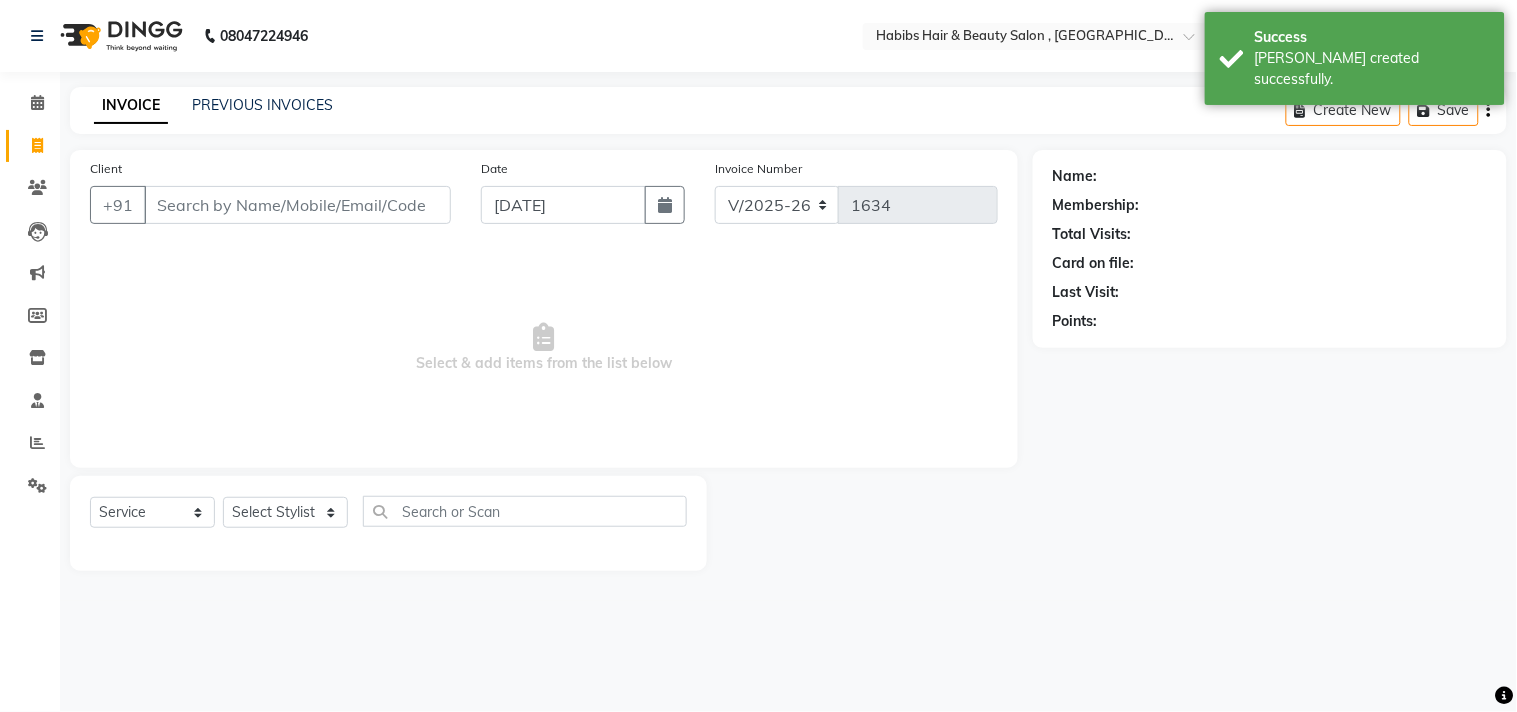 type on "7" 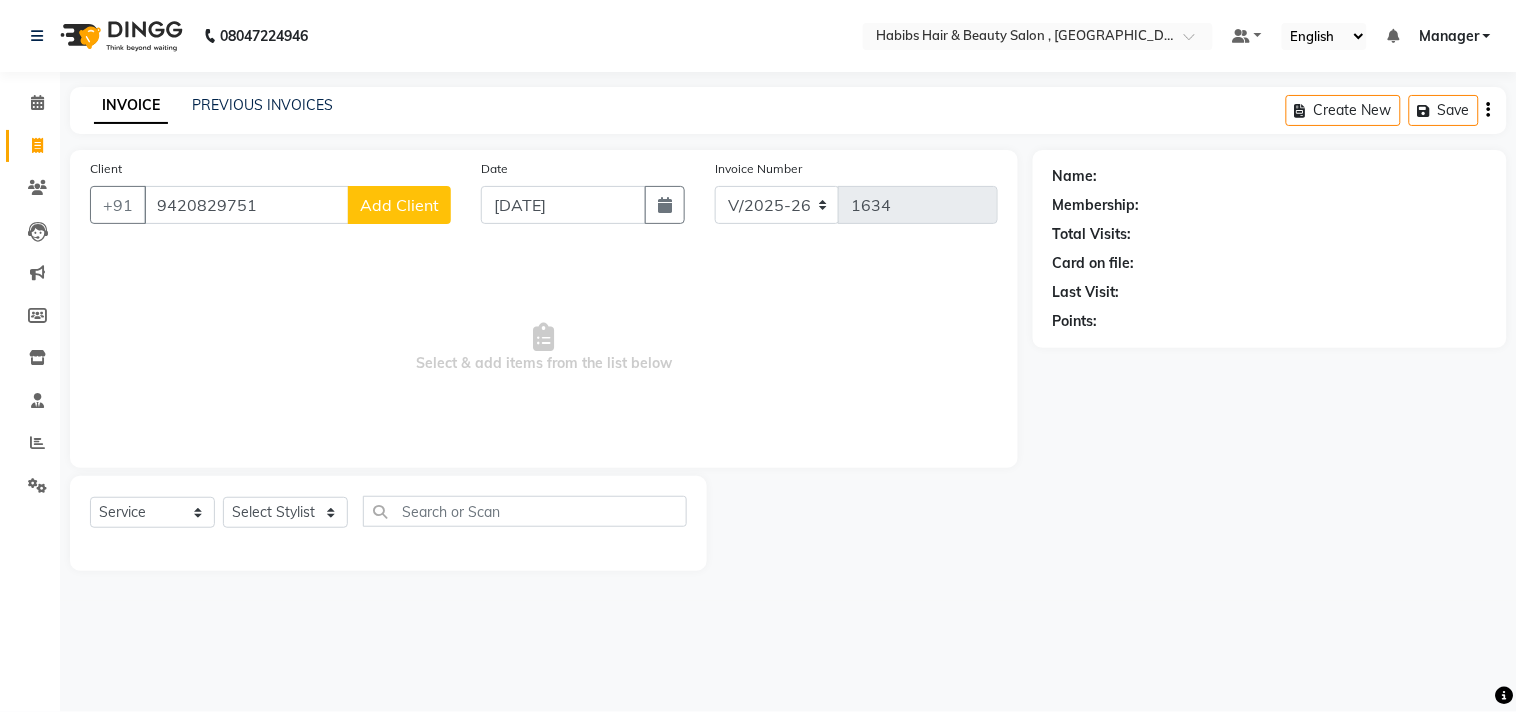 type on "9420829751" 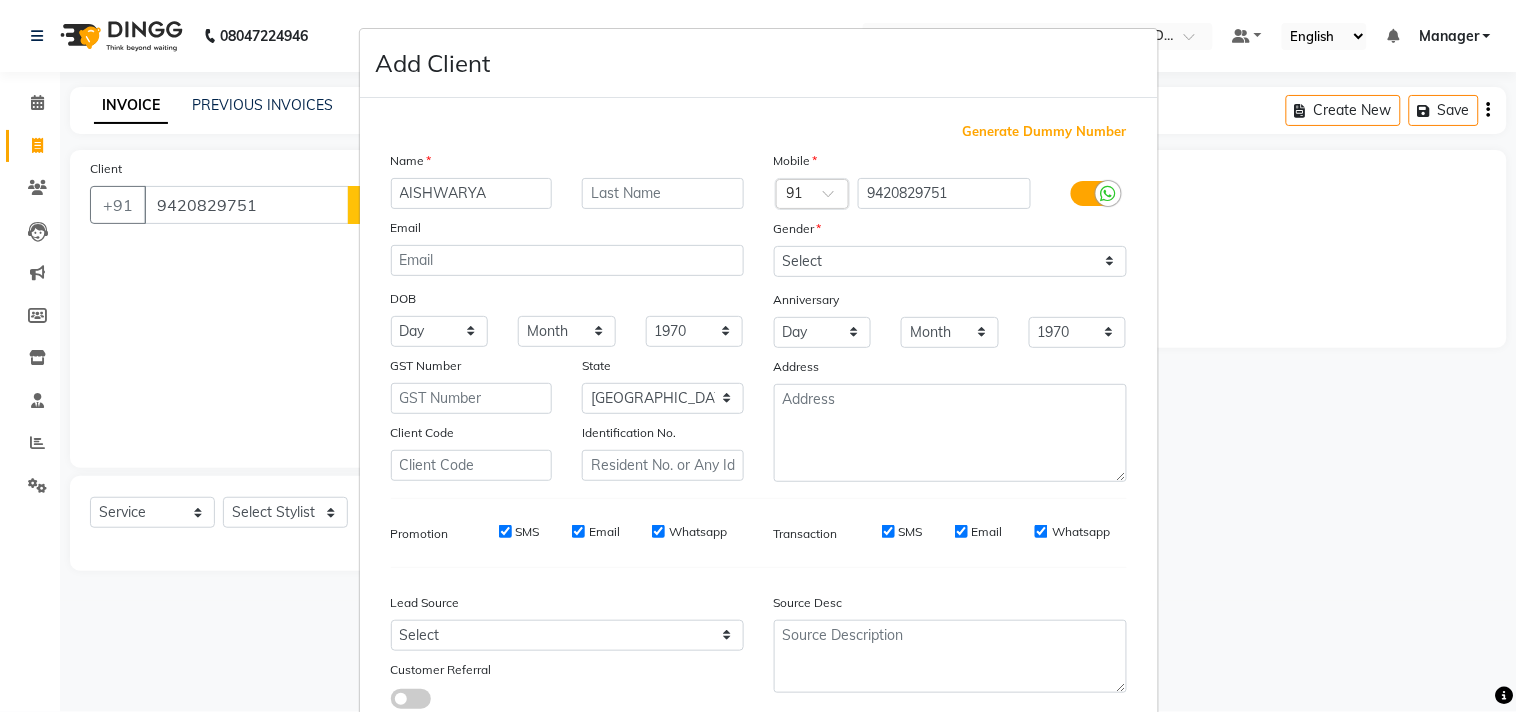 type on "AISHWARYA" 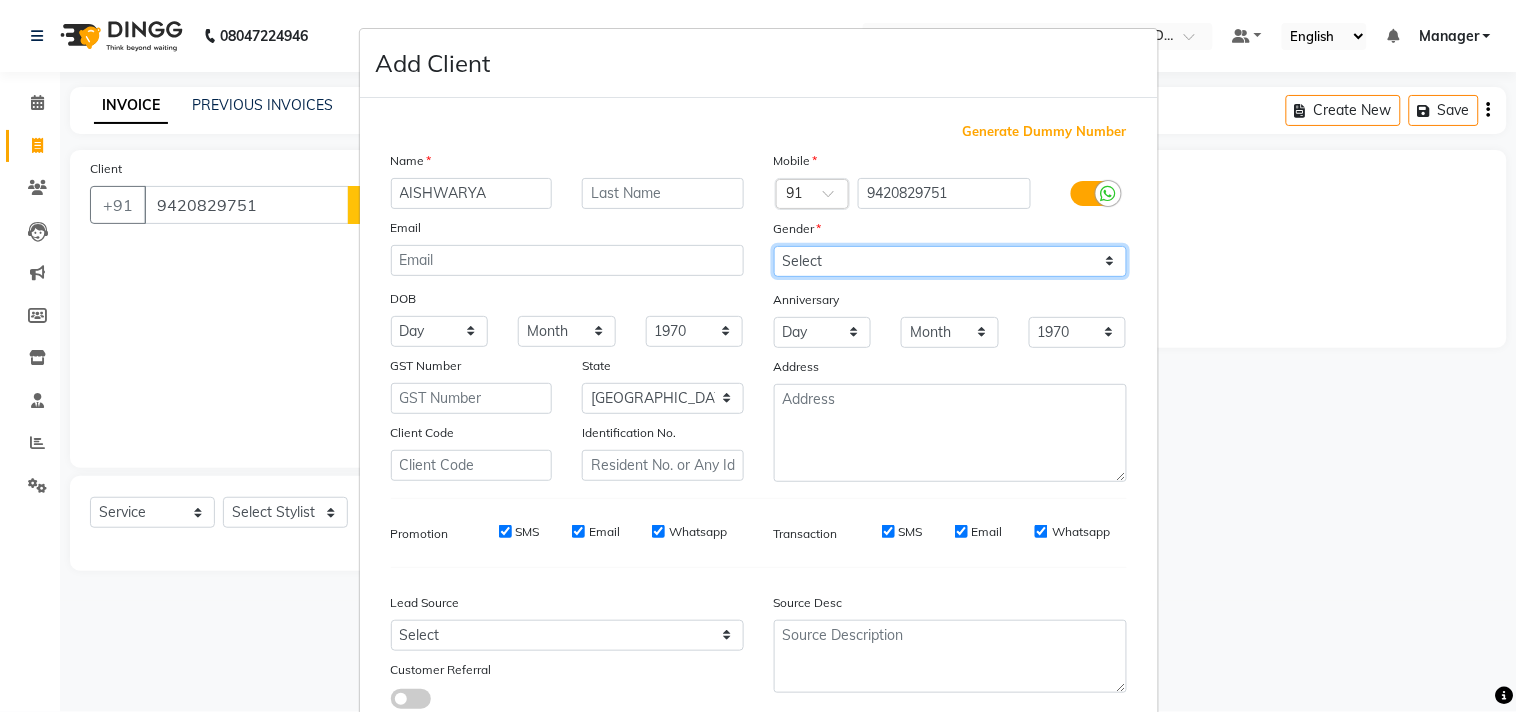 click on "Select [DEMOGRAPHIC_DATA] [DEMOGRAPHIC_DATA] Other Prefer Not To Say" at bounding box center [950, 261] 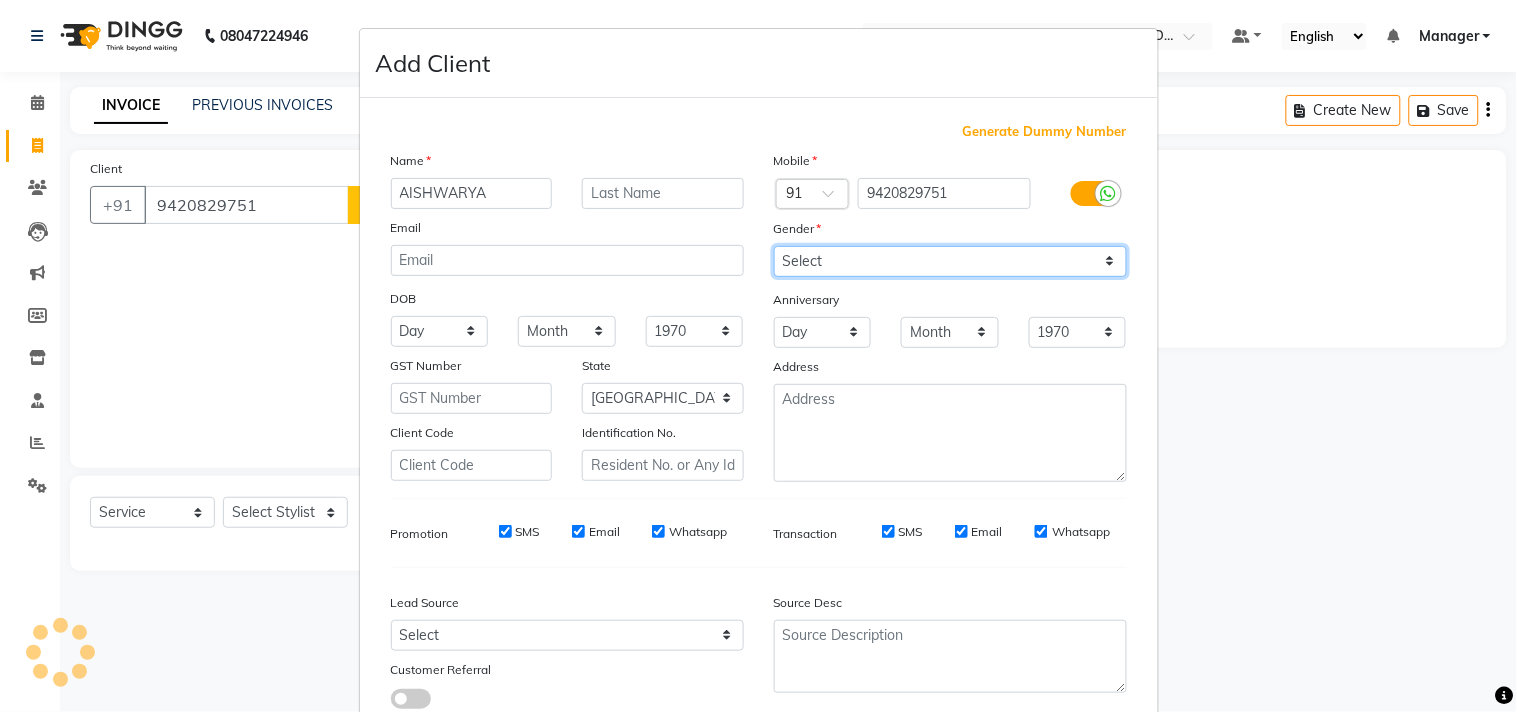 select on "[DEMOGRAPHIC_DATA]" 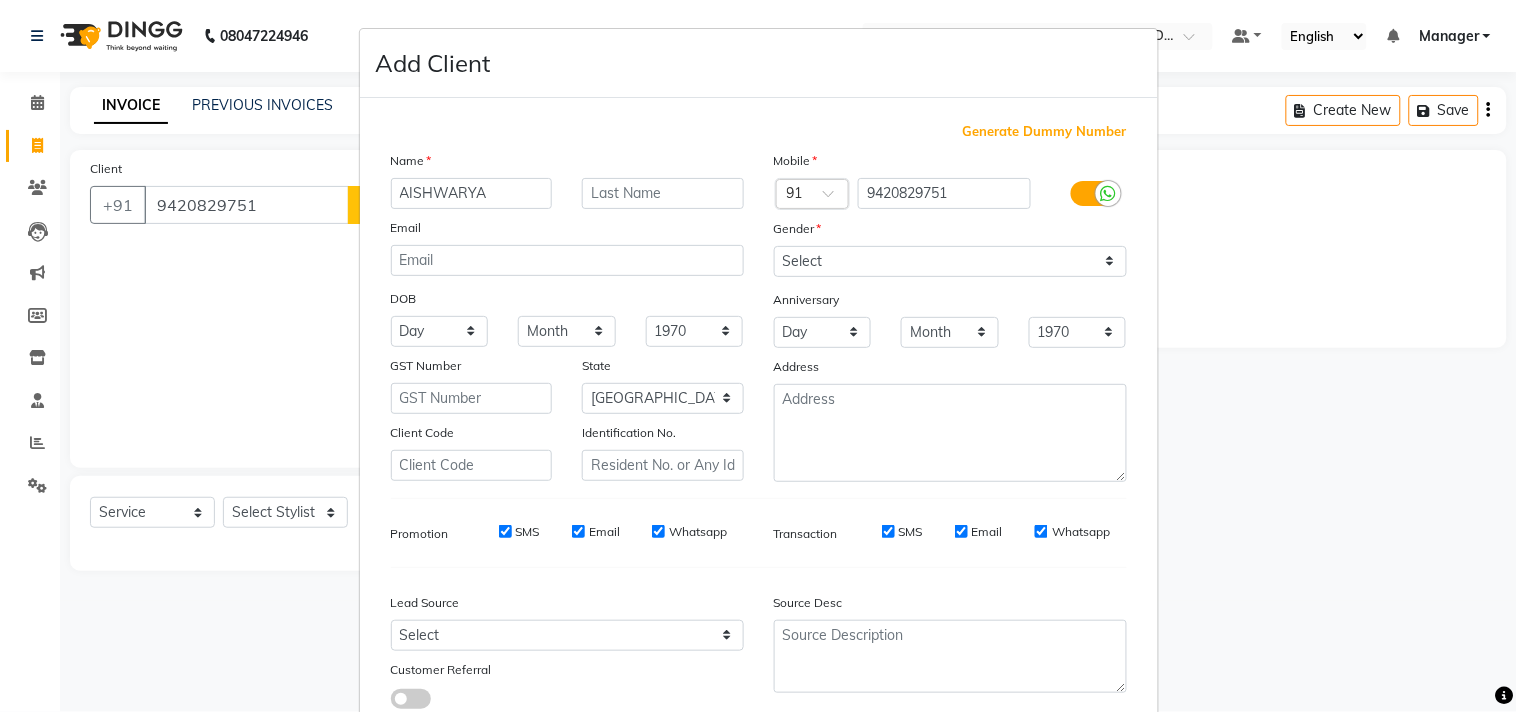 click at bounding box center [759, 567] 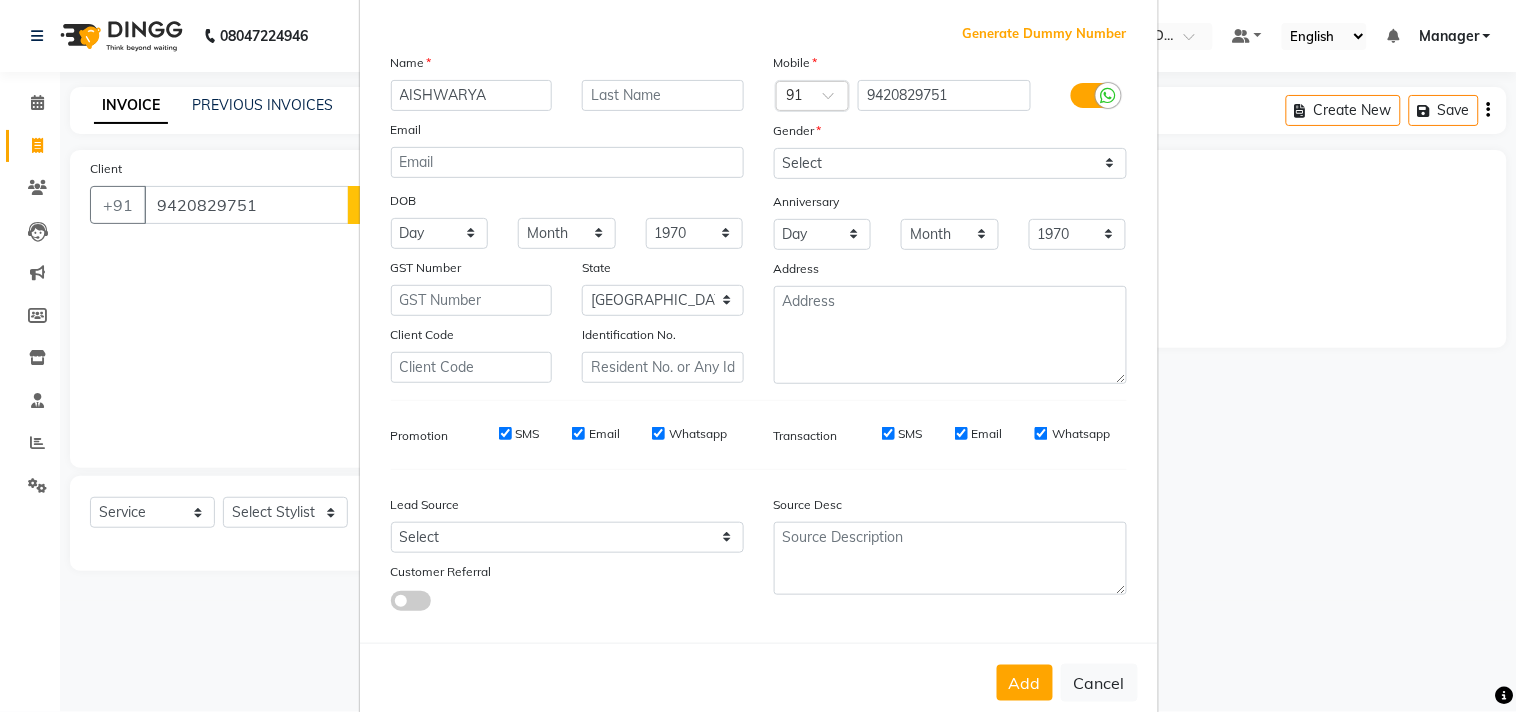 scroll, scrollTop: 138, scrollLeft: 0, axis: vertical 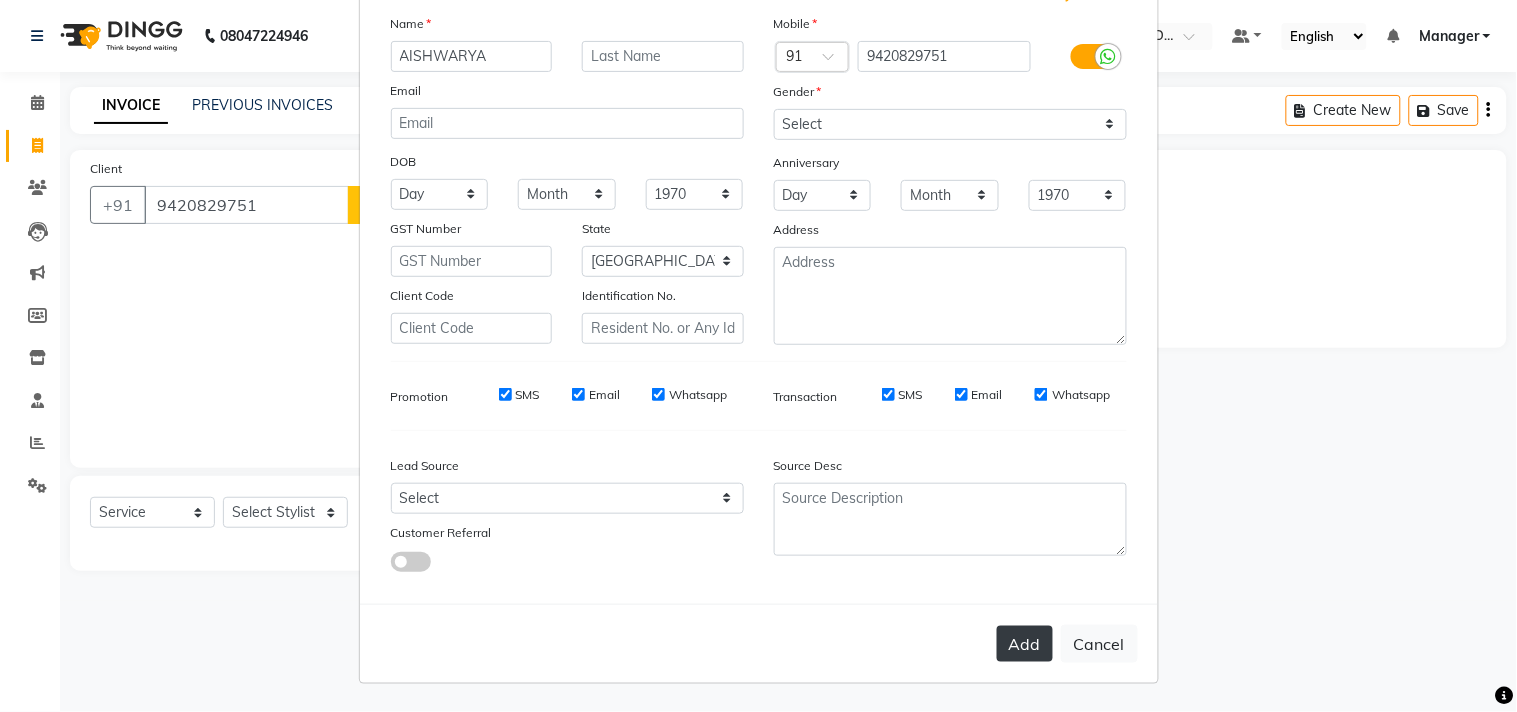 click on "Add" at bounding box center [1025, 644] 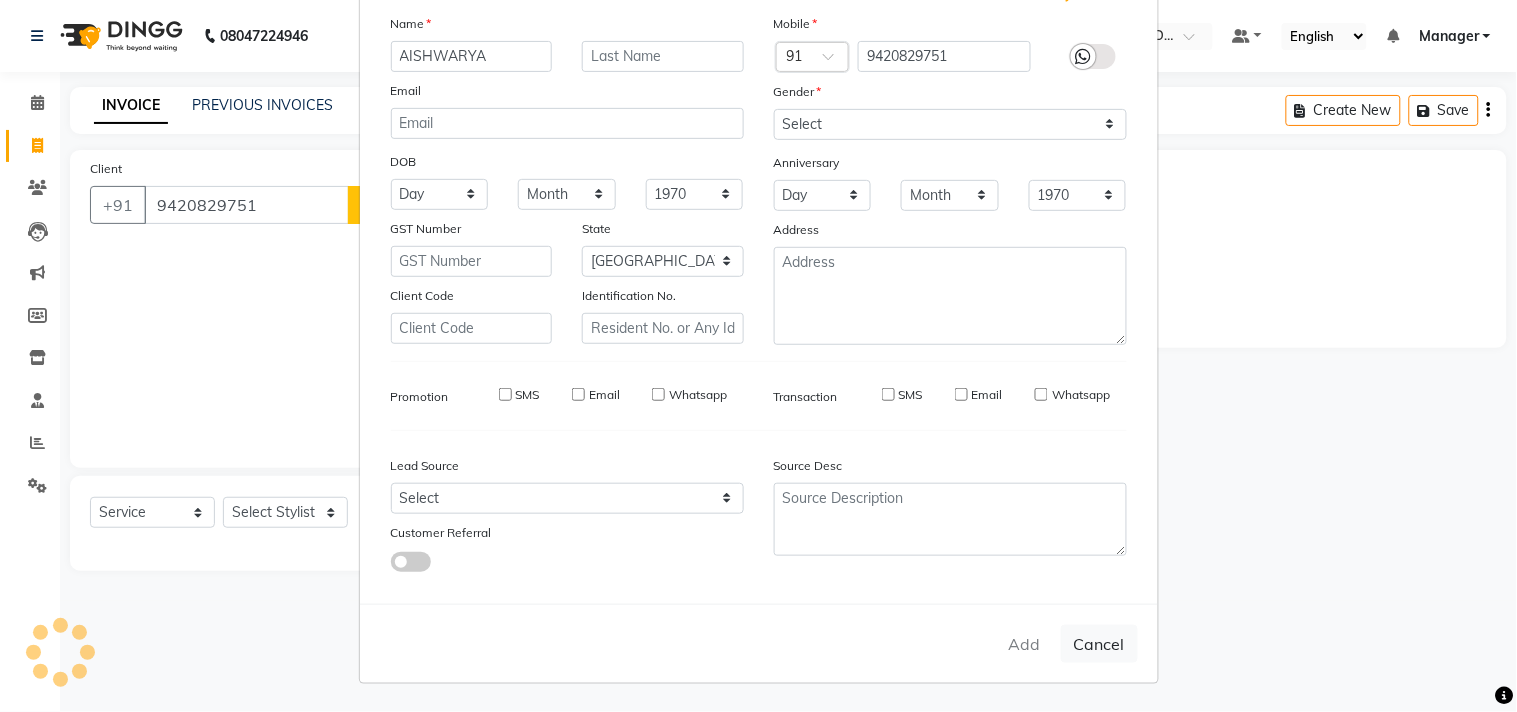type on "94******51" 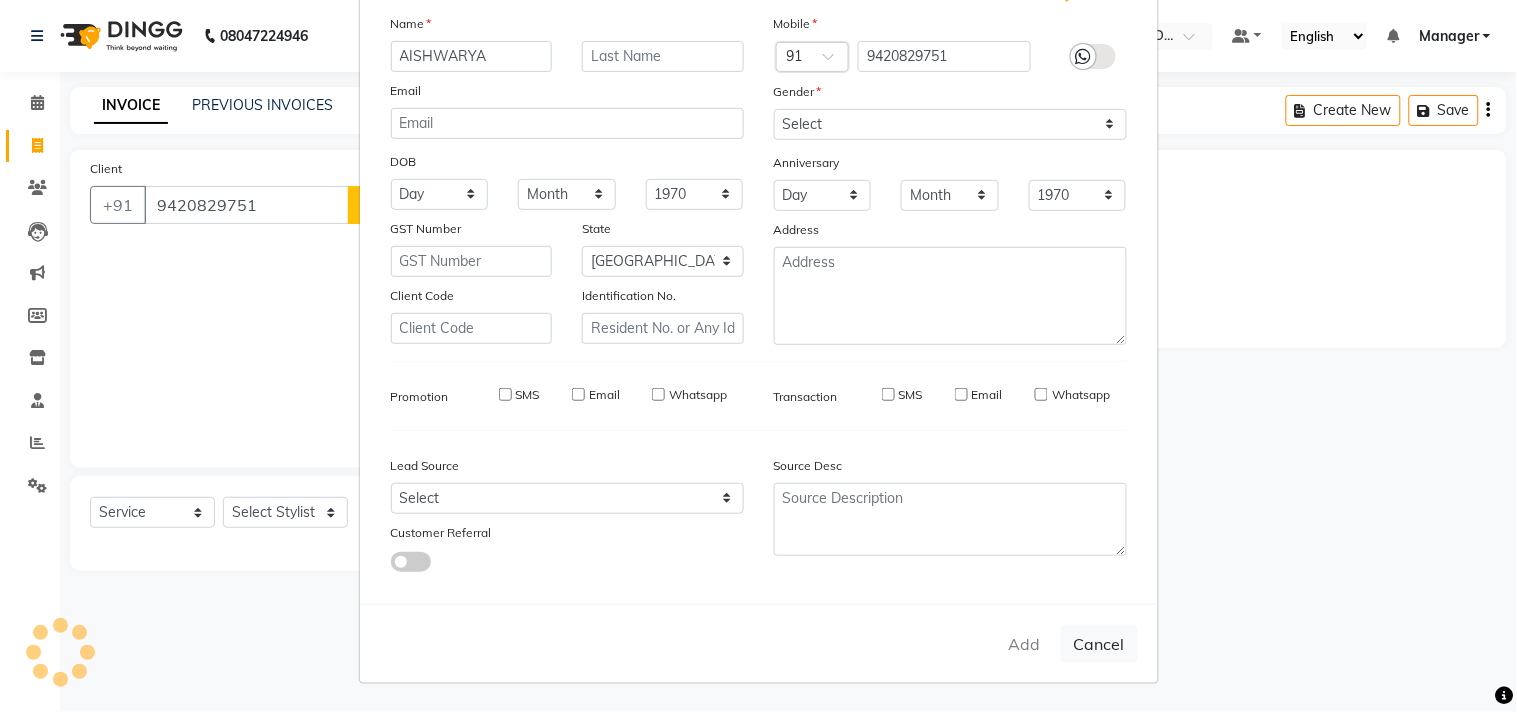 type 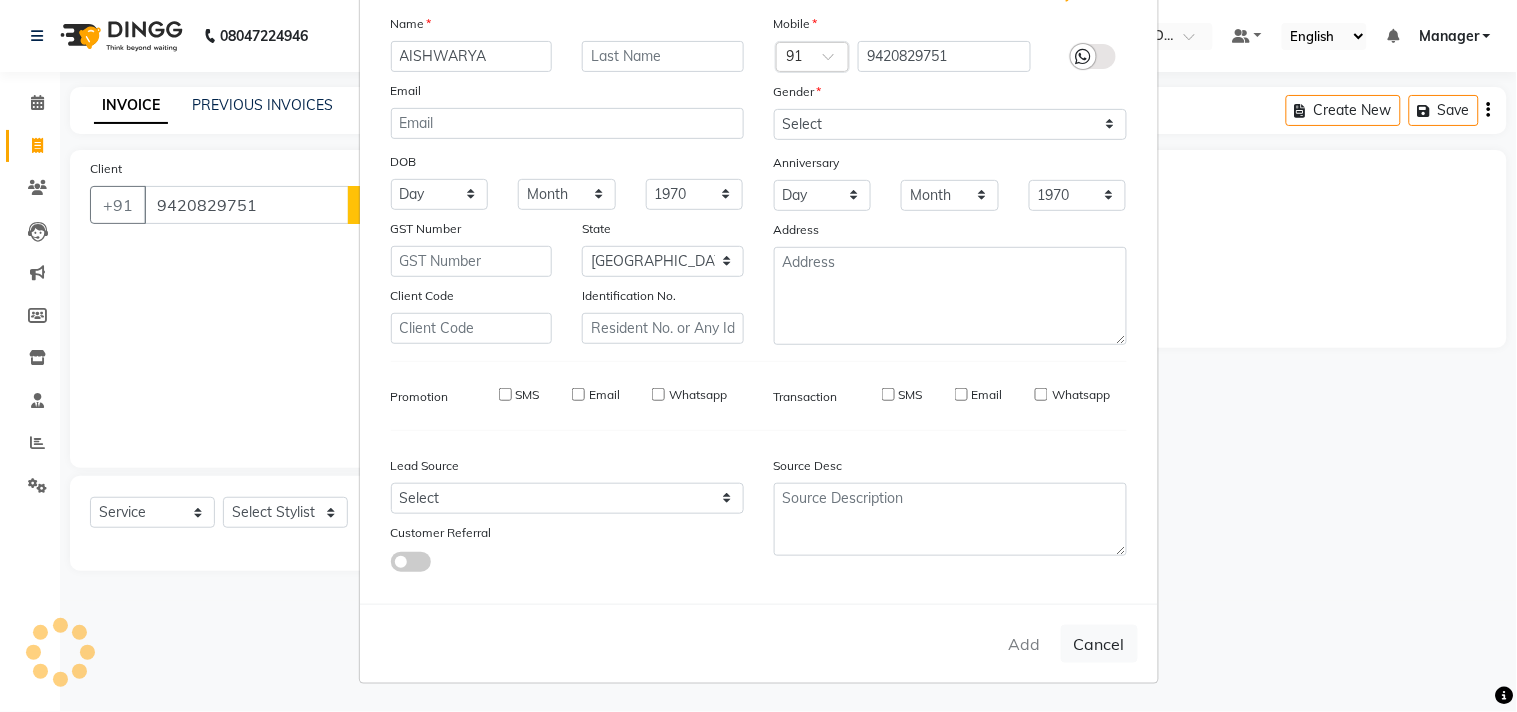 select 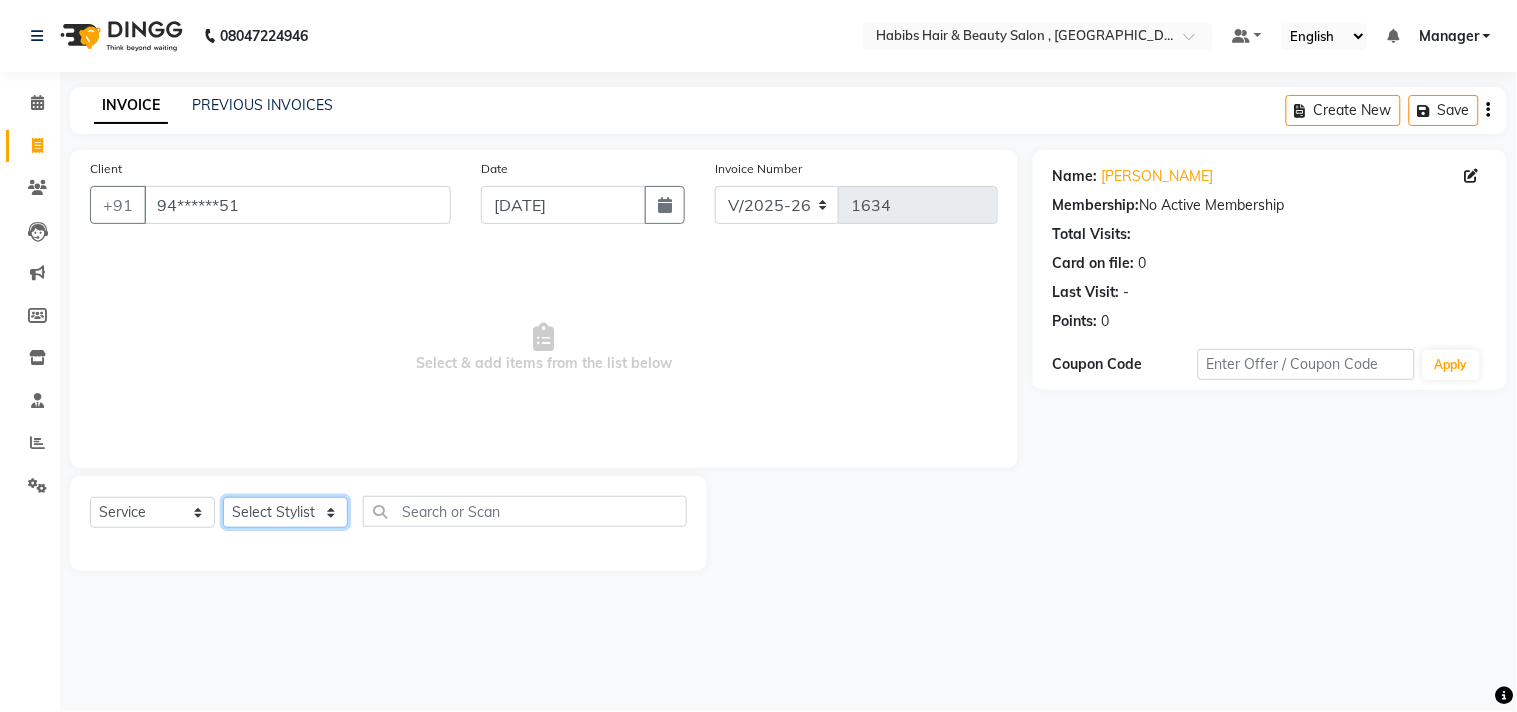 click on "Select Stylist [PERSON_NAME] Manager M M [PERSON_NAME] [PERSON_NAME] Sameer [PERSON_NAME] [PERSON_NAME] [PERSON_NAME]" 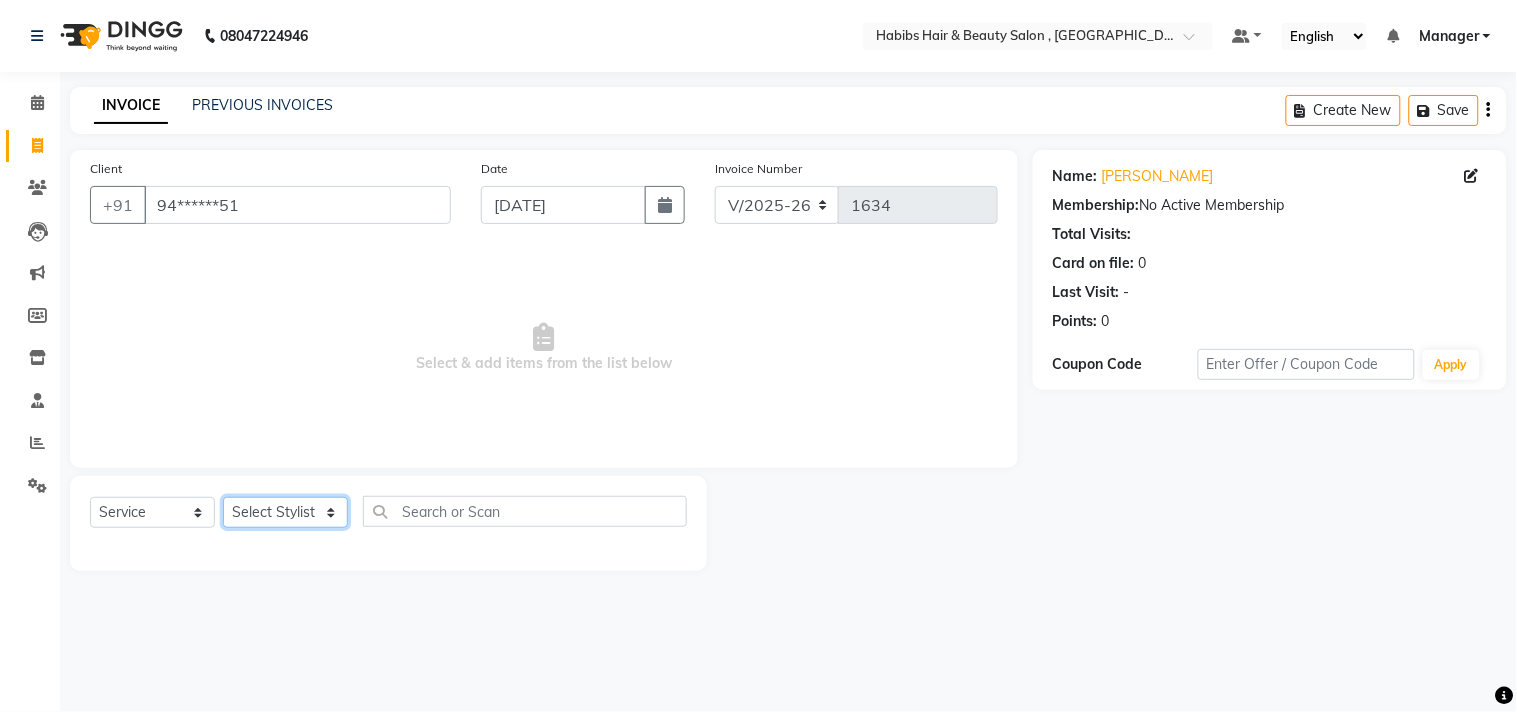 select on "29954" 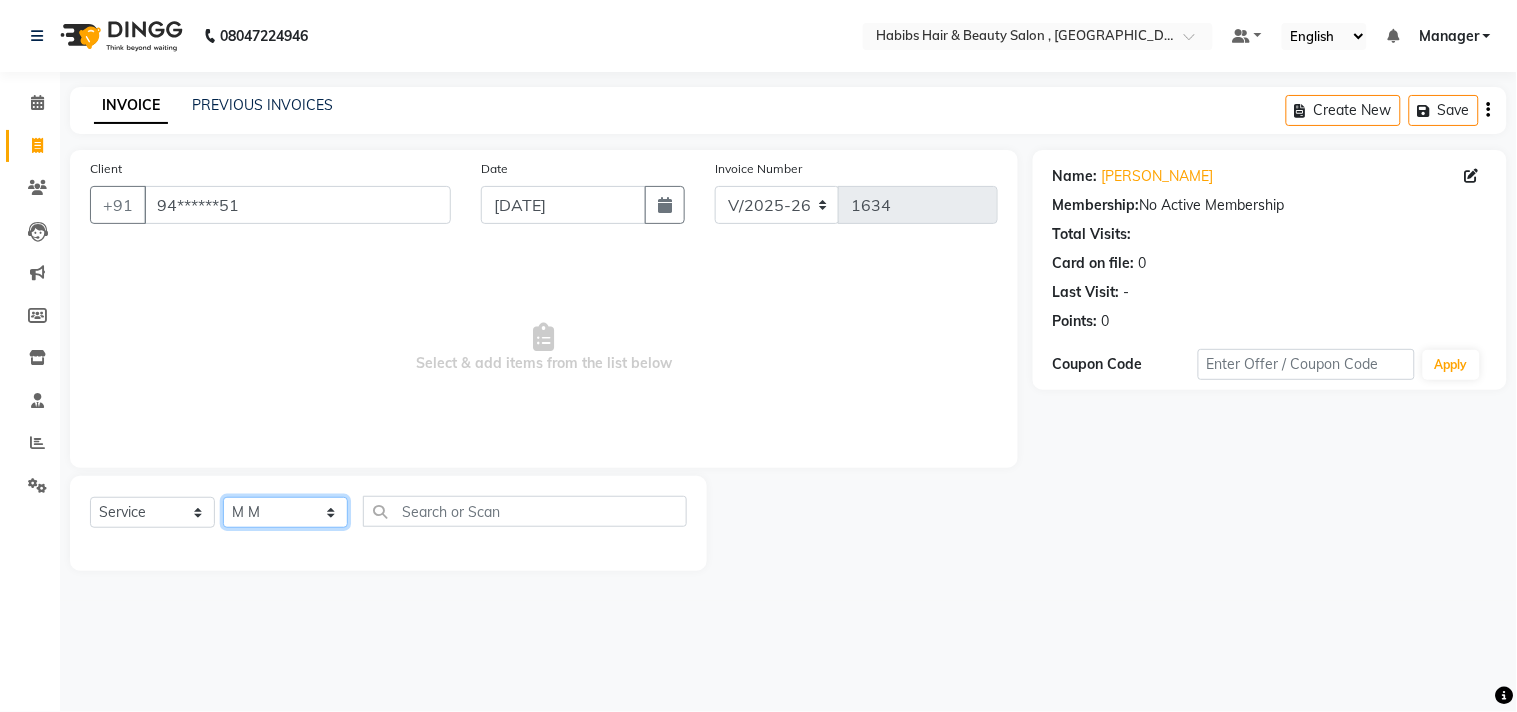click on "Select Stylist [PERSON_NAME] Manager M M [PERSON_NAME] [PERSON_NAME] Sameer [PERSON_NAME] [PERSON_NAME] [PERSON_NAME]" 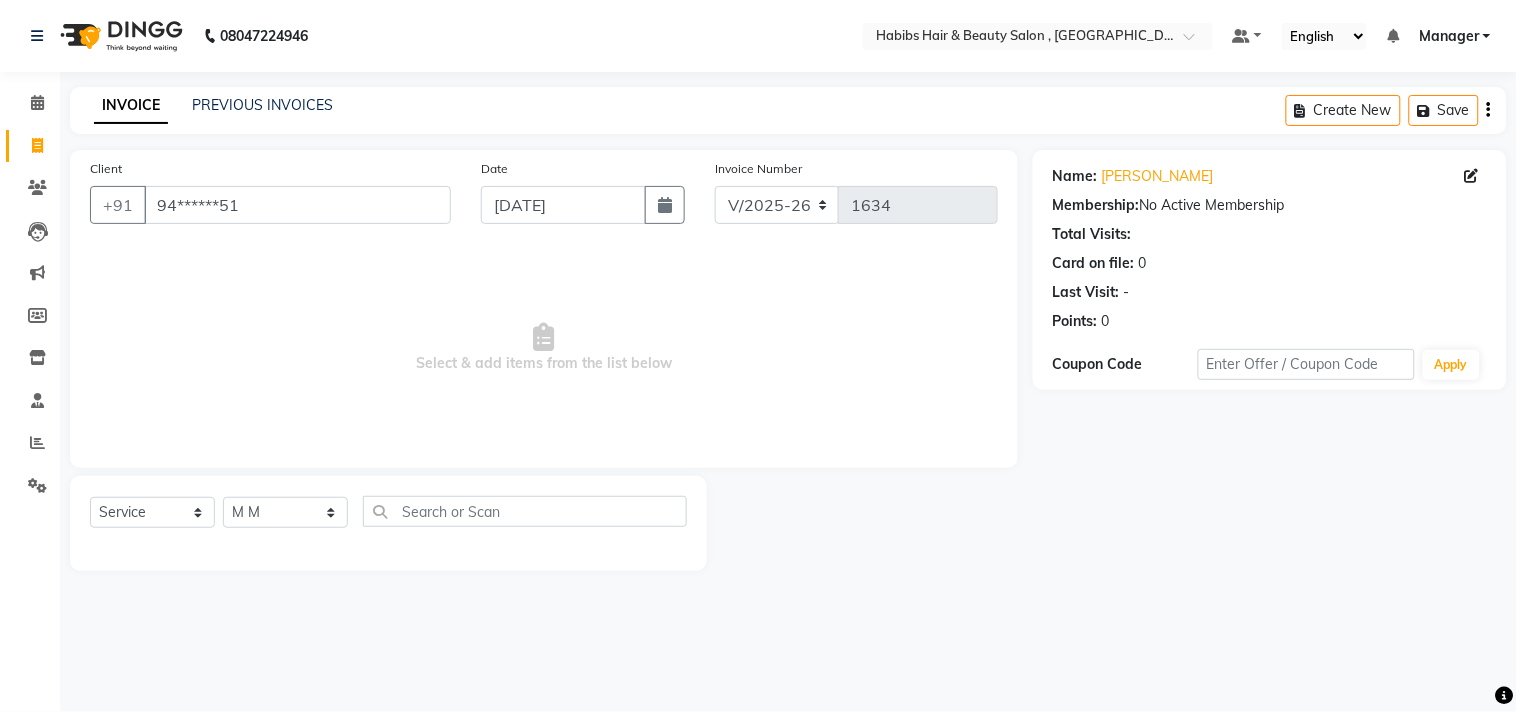 click on "Select & add items from the list below" at bounding box center [544, 348] 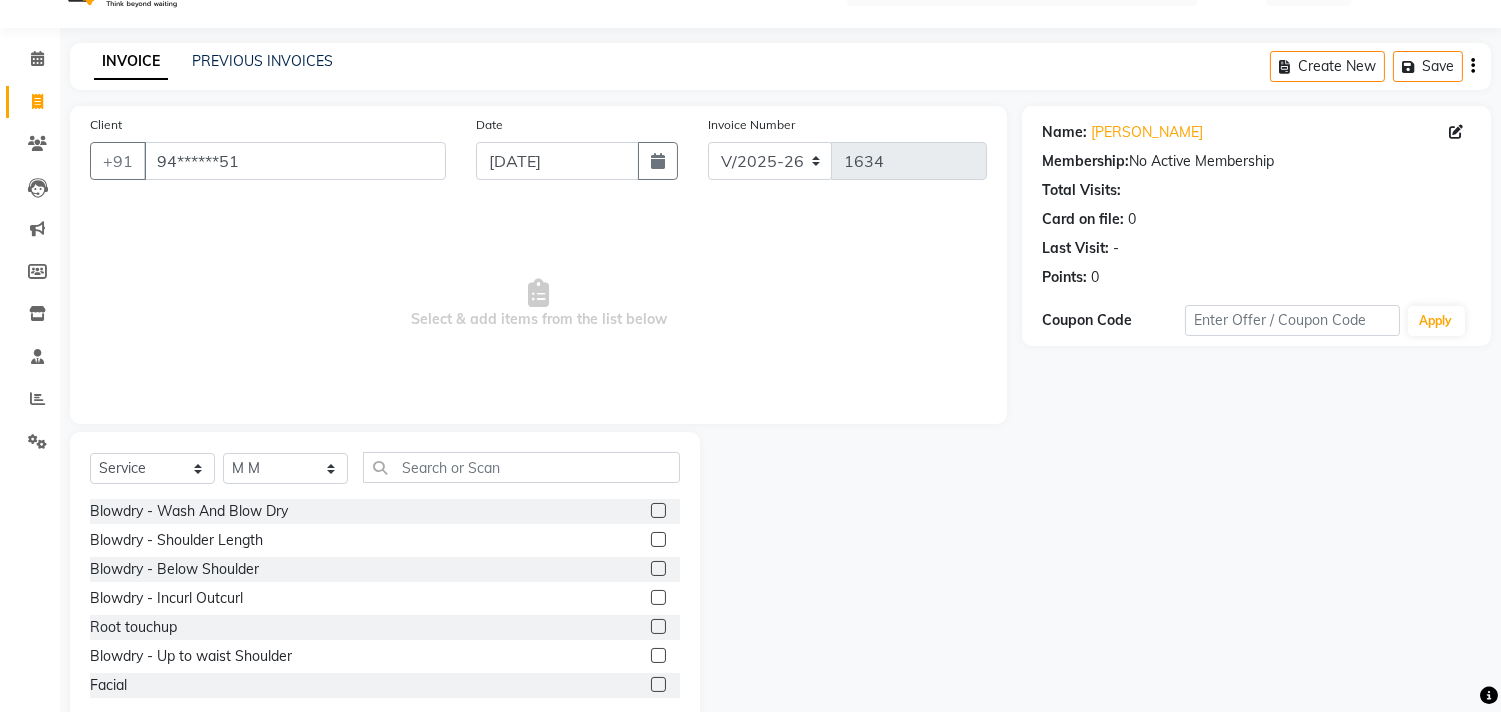 scroll, scrollTop: 88, scrollLeft: 0, axis: vertical 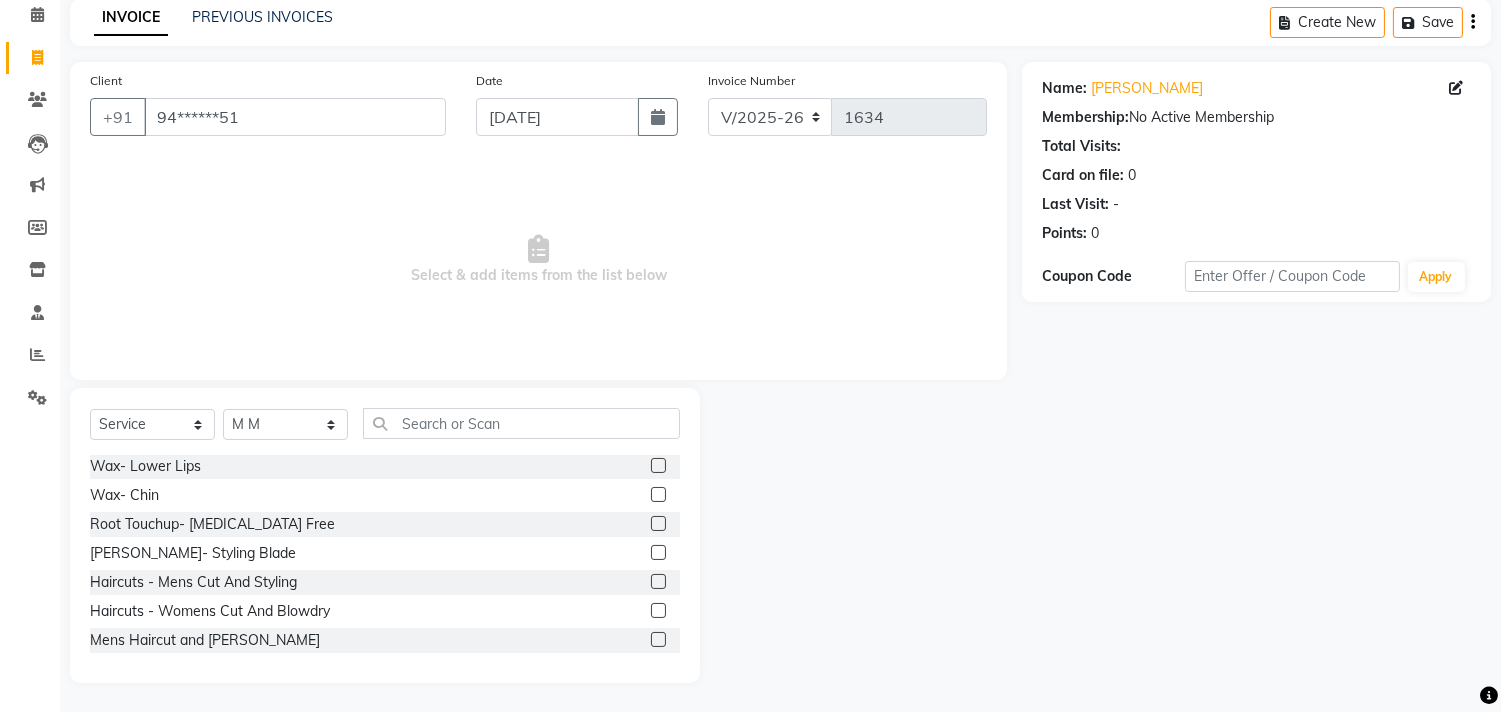 click 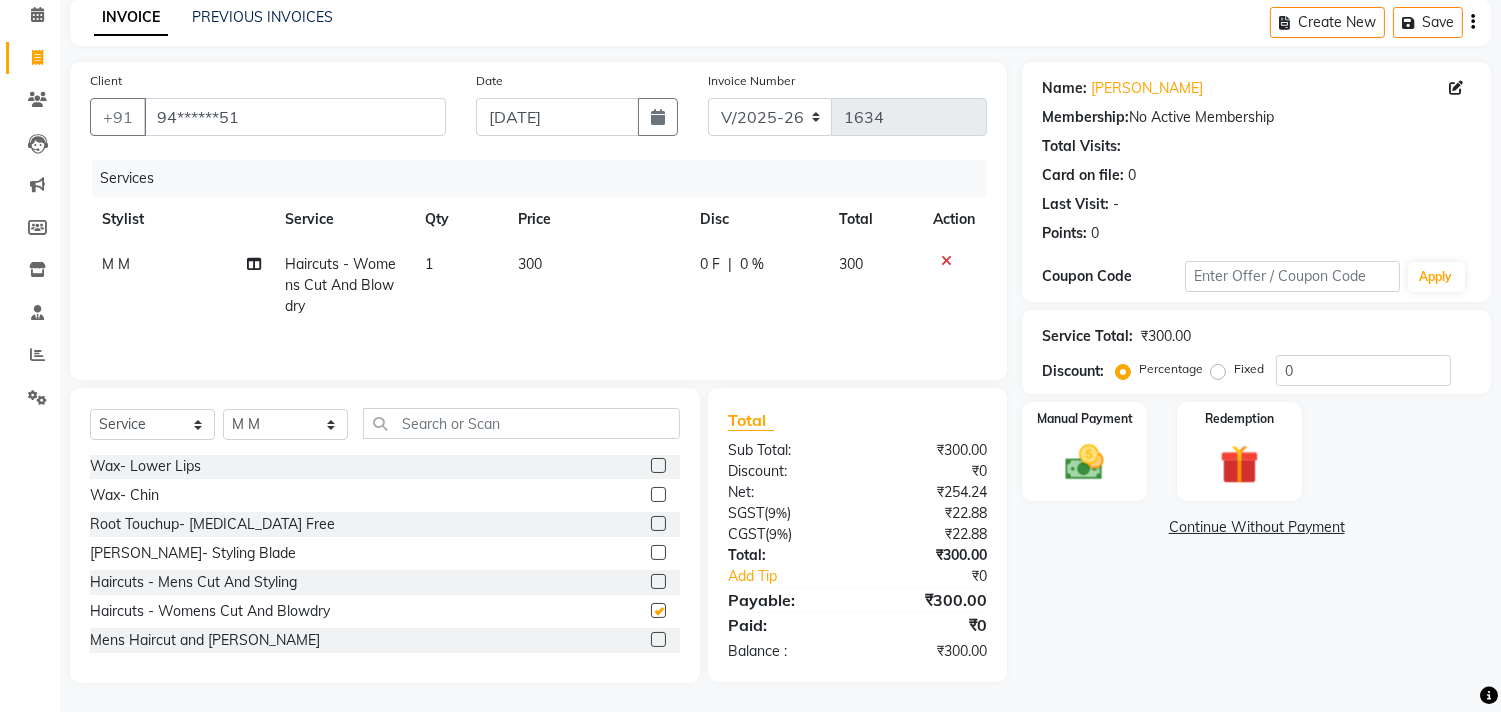 checkbox on "false" 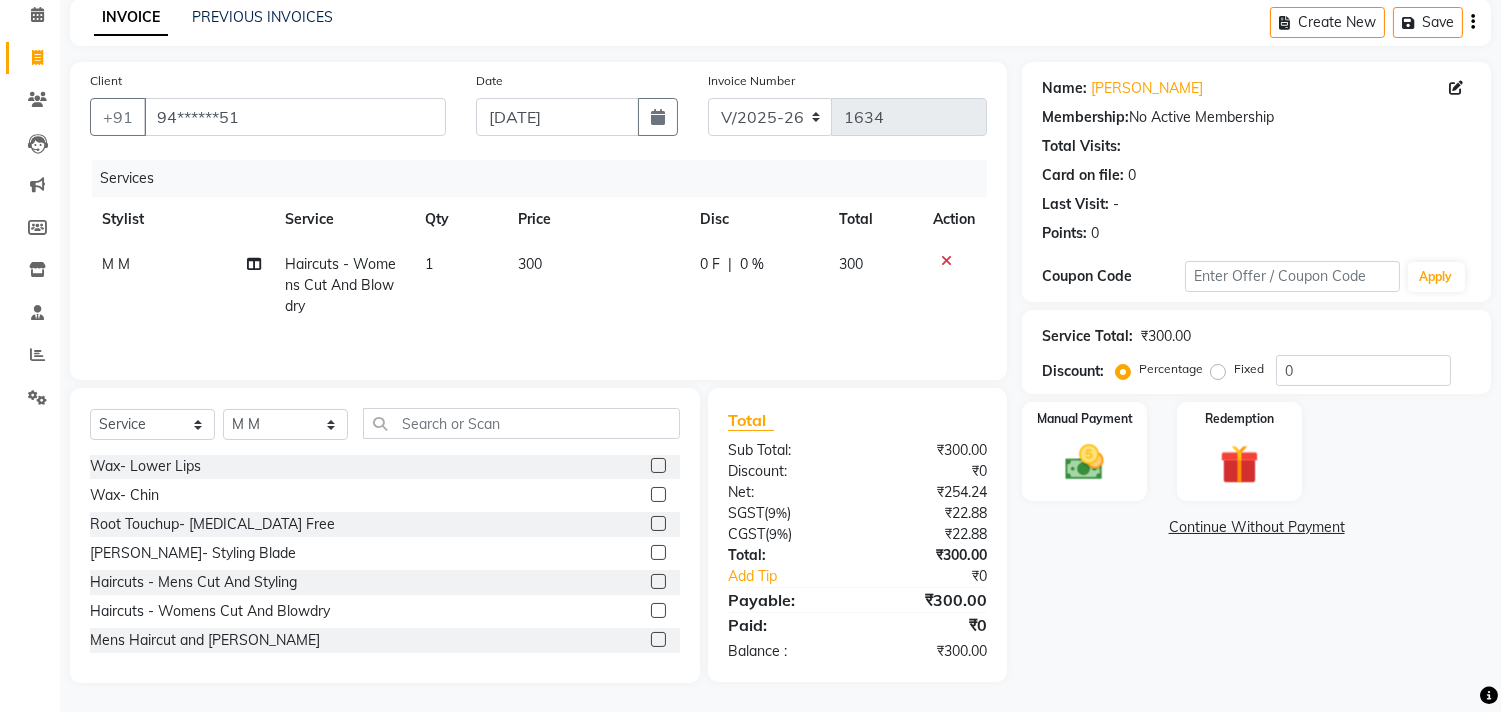 scroll, scrollTop: 872, scrollLeft: 0, axis: vertical 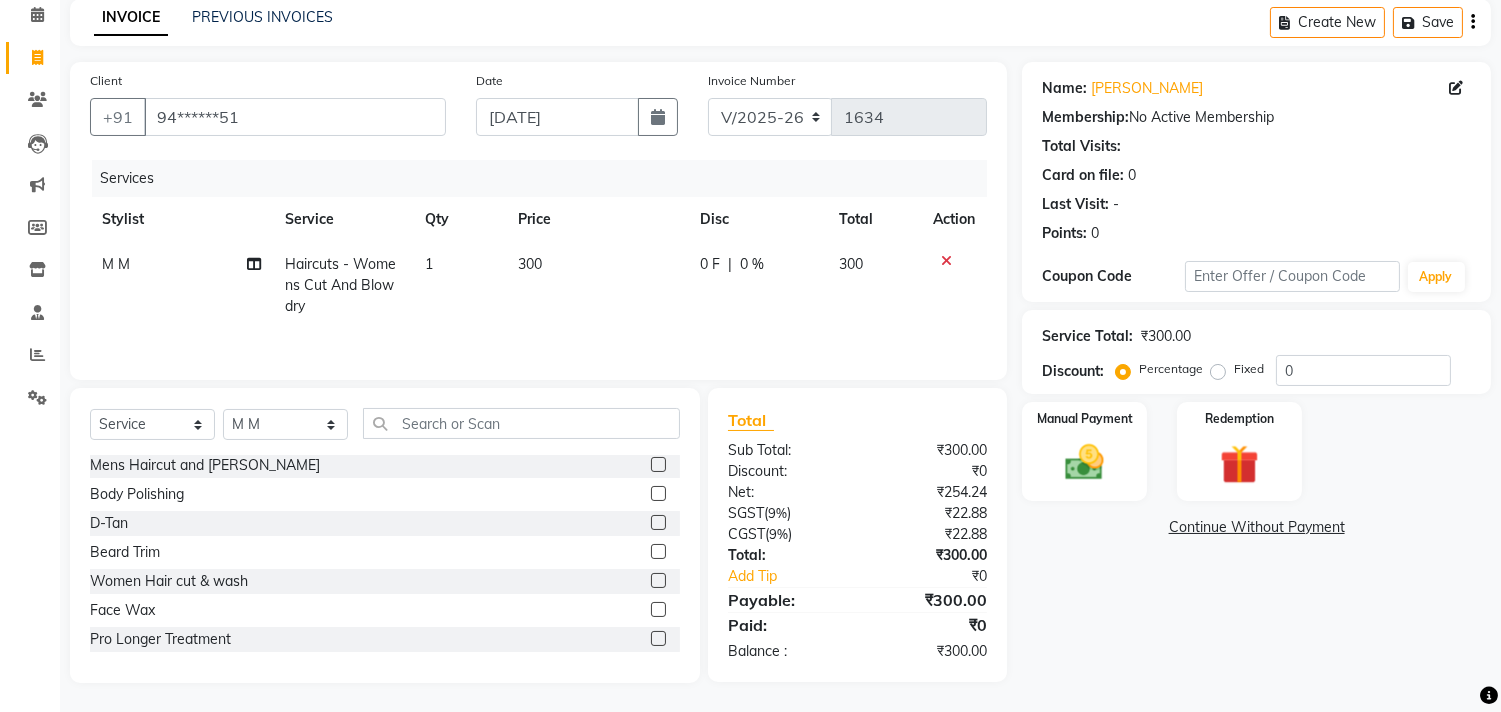 click 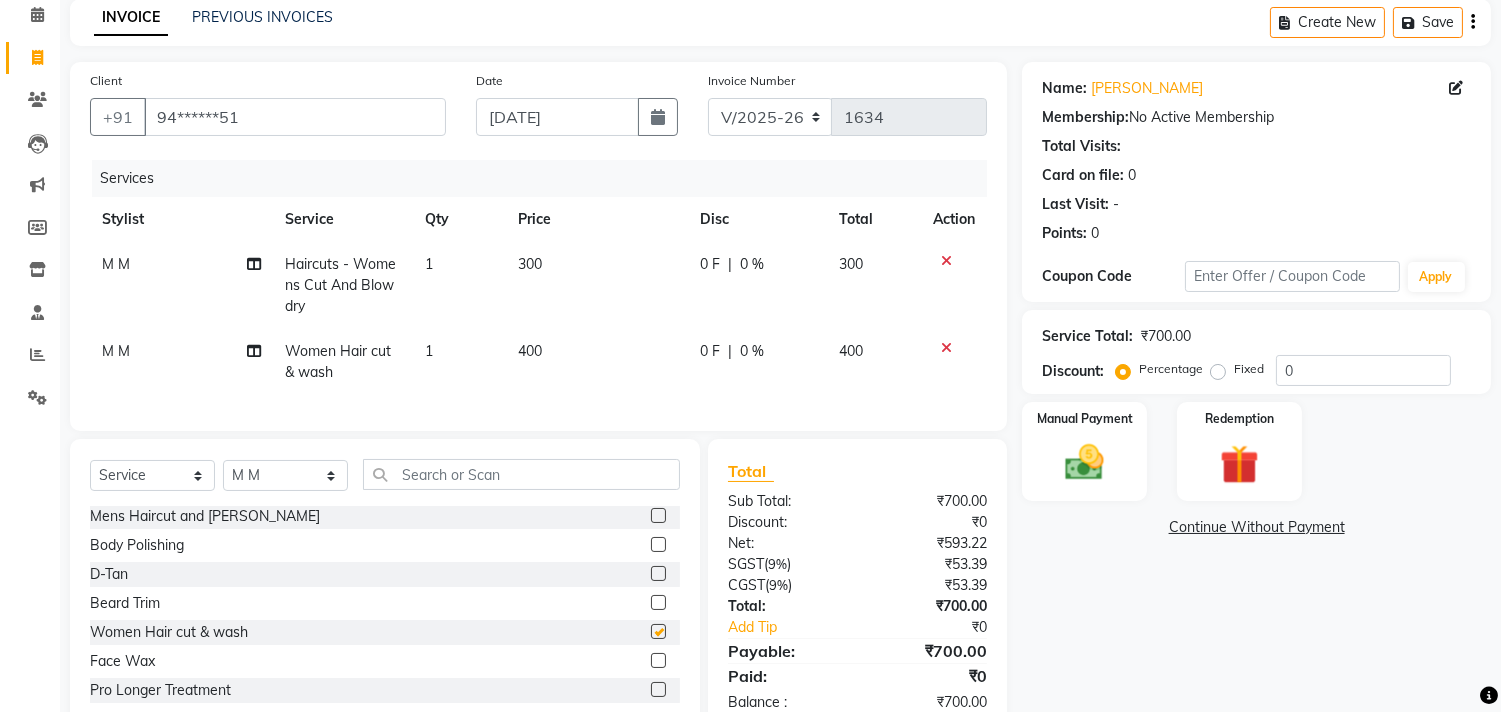 checkbox on "false" 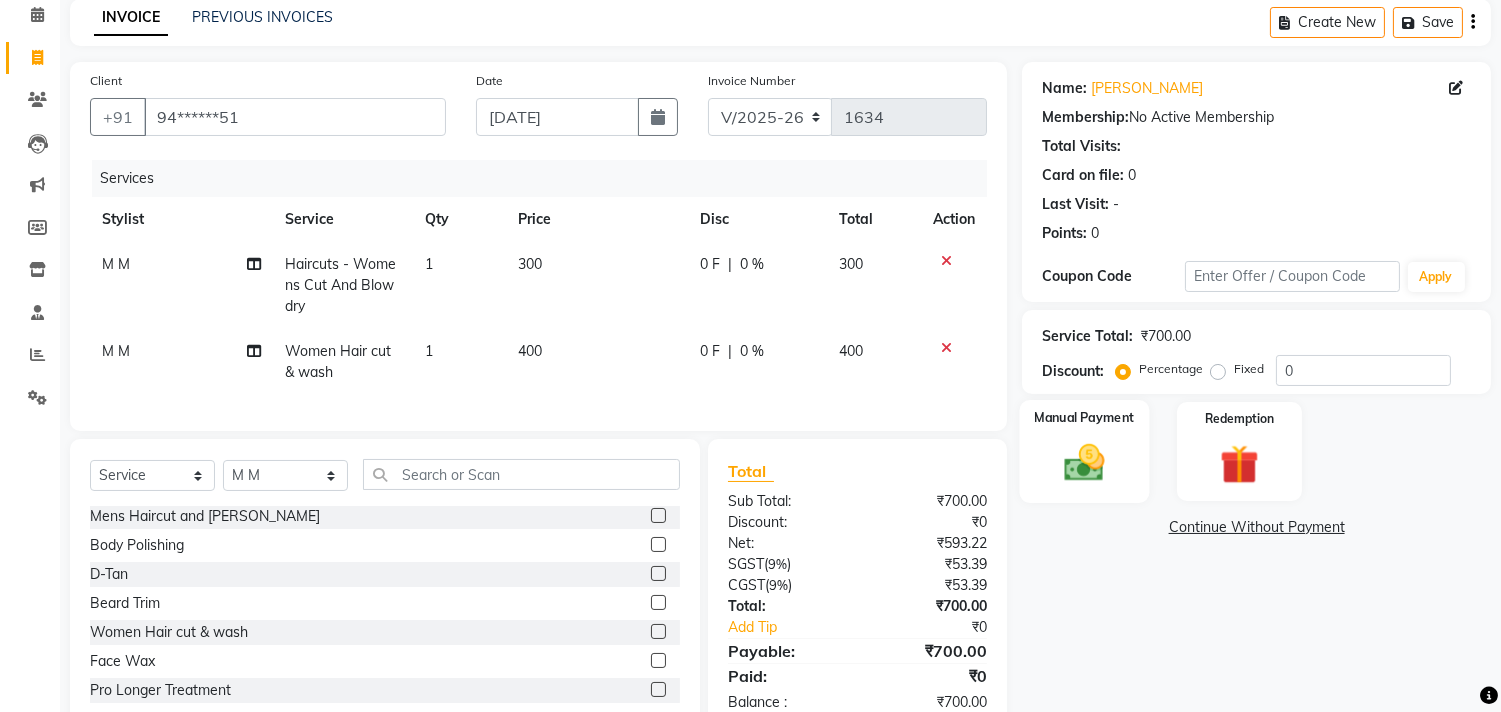 click 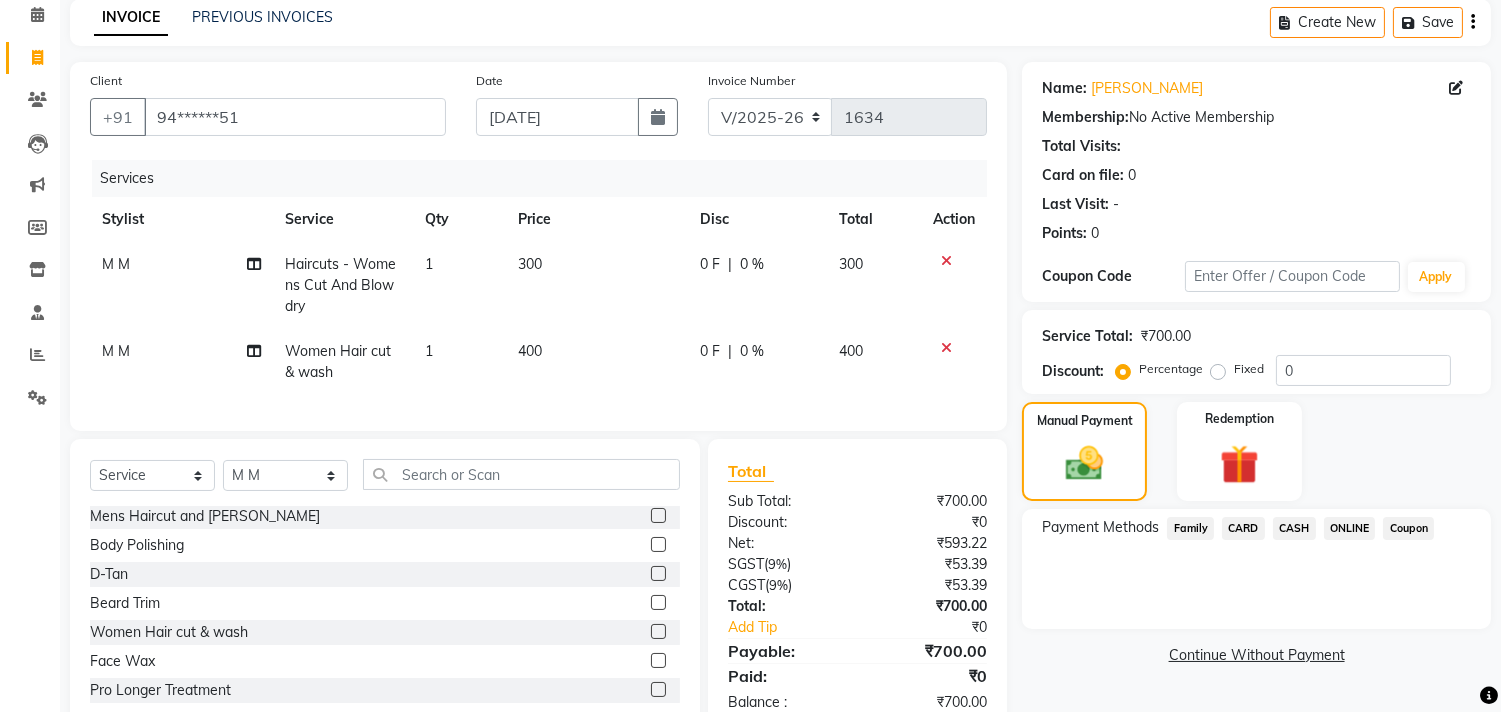 click on "ONLINE" 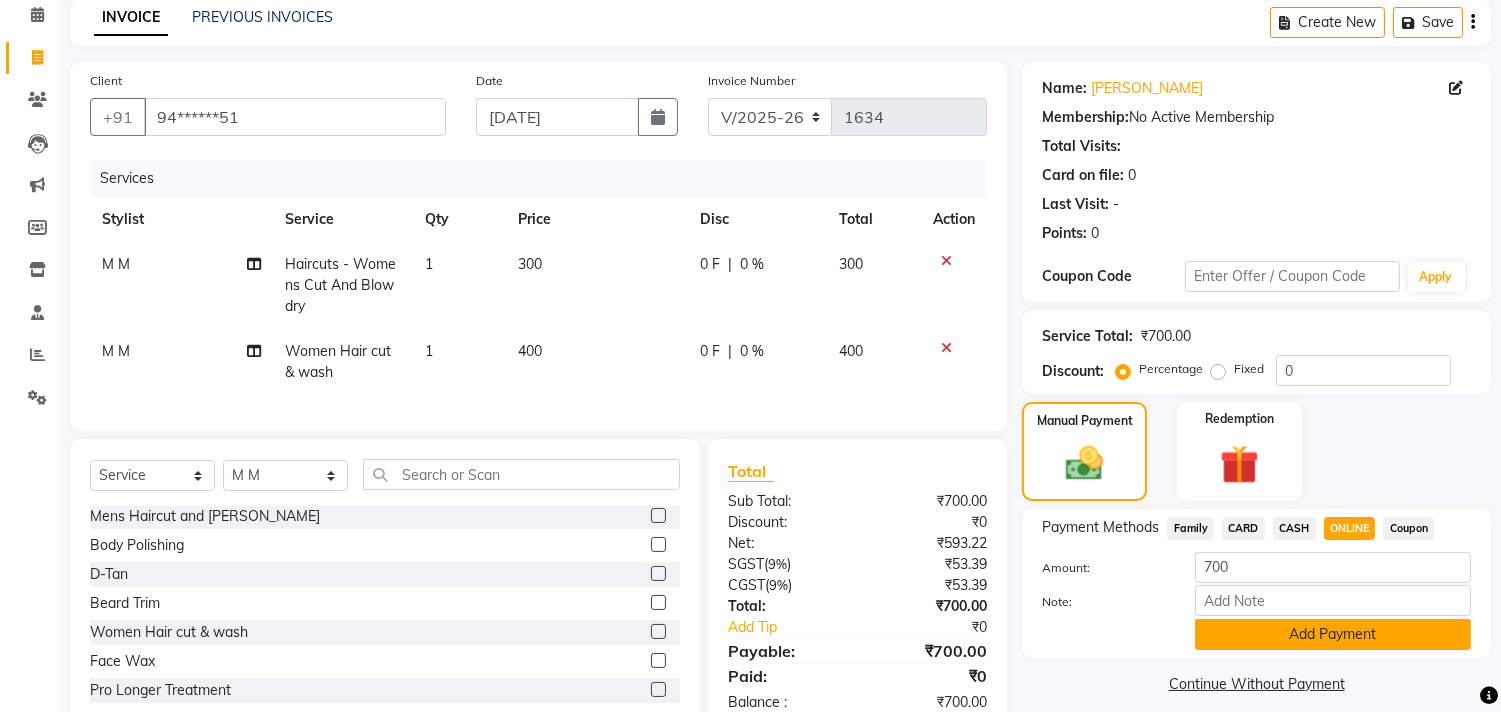 click on "Add Payment" 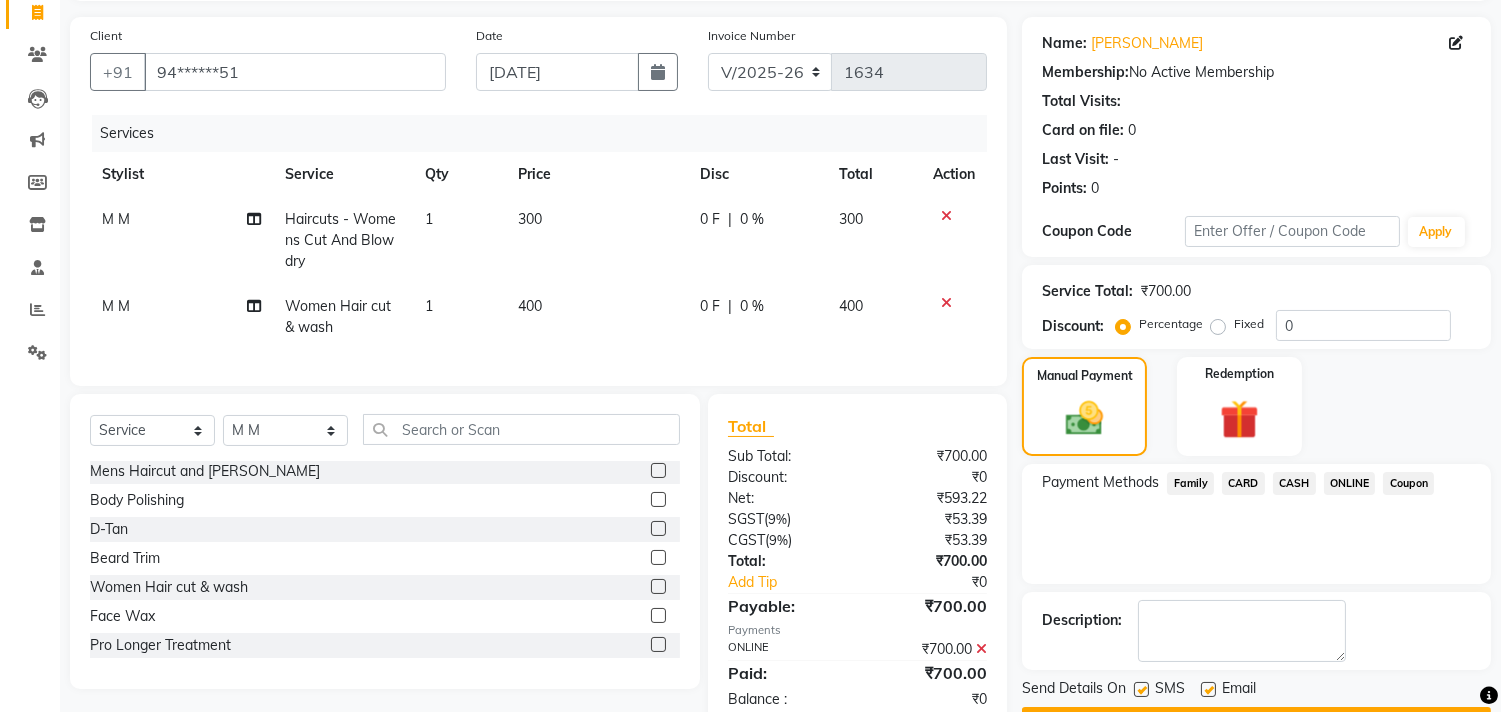 scroll, scrollTop: 197, scrollLeft: 0, axis: vertical 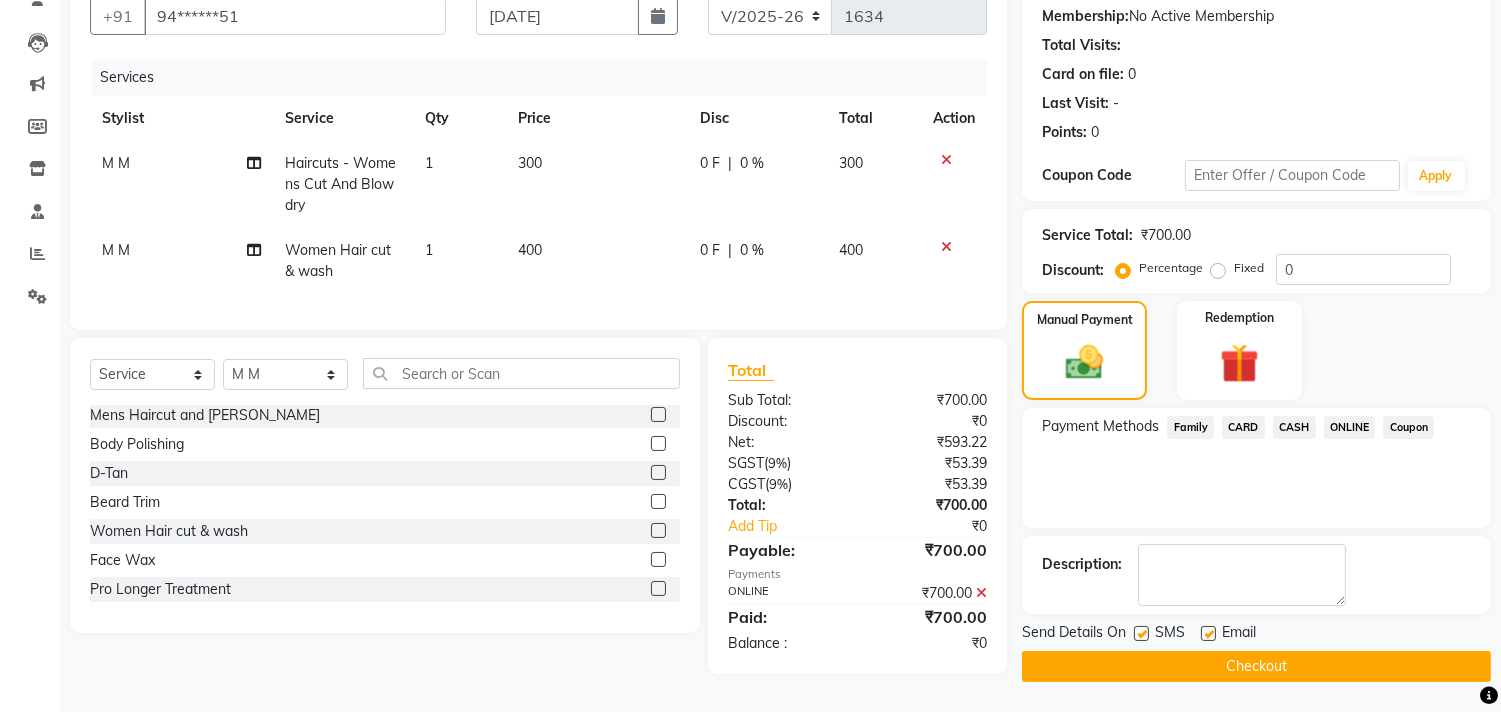 click on "Checkout" 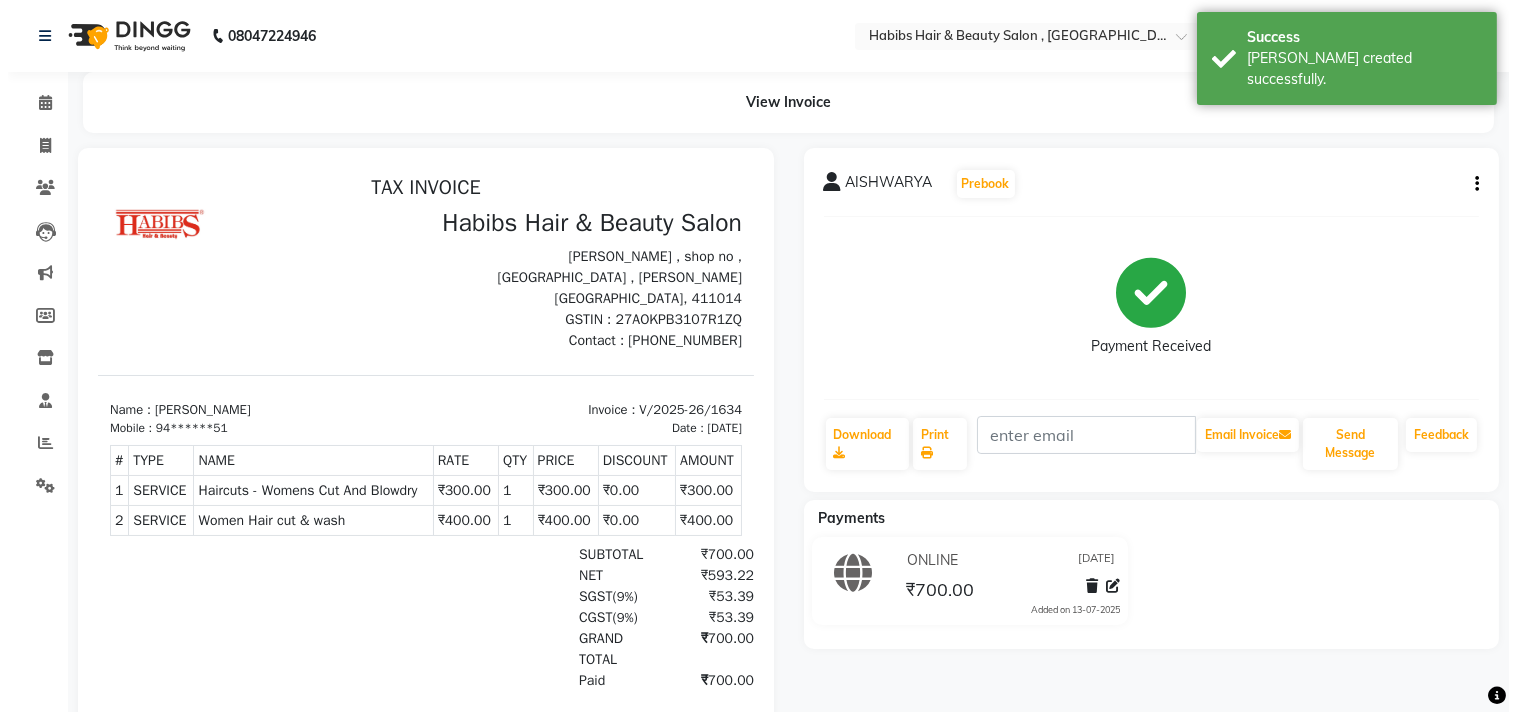 scroll, scrollTop: 0, scrollLeft: 0, axis: both 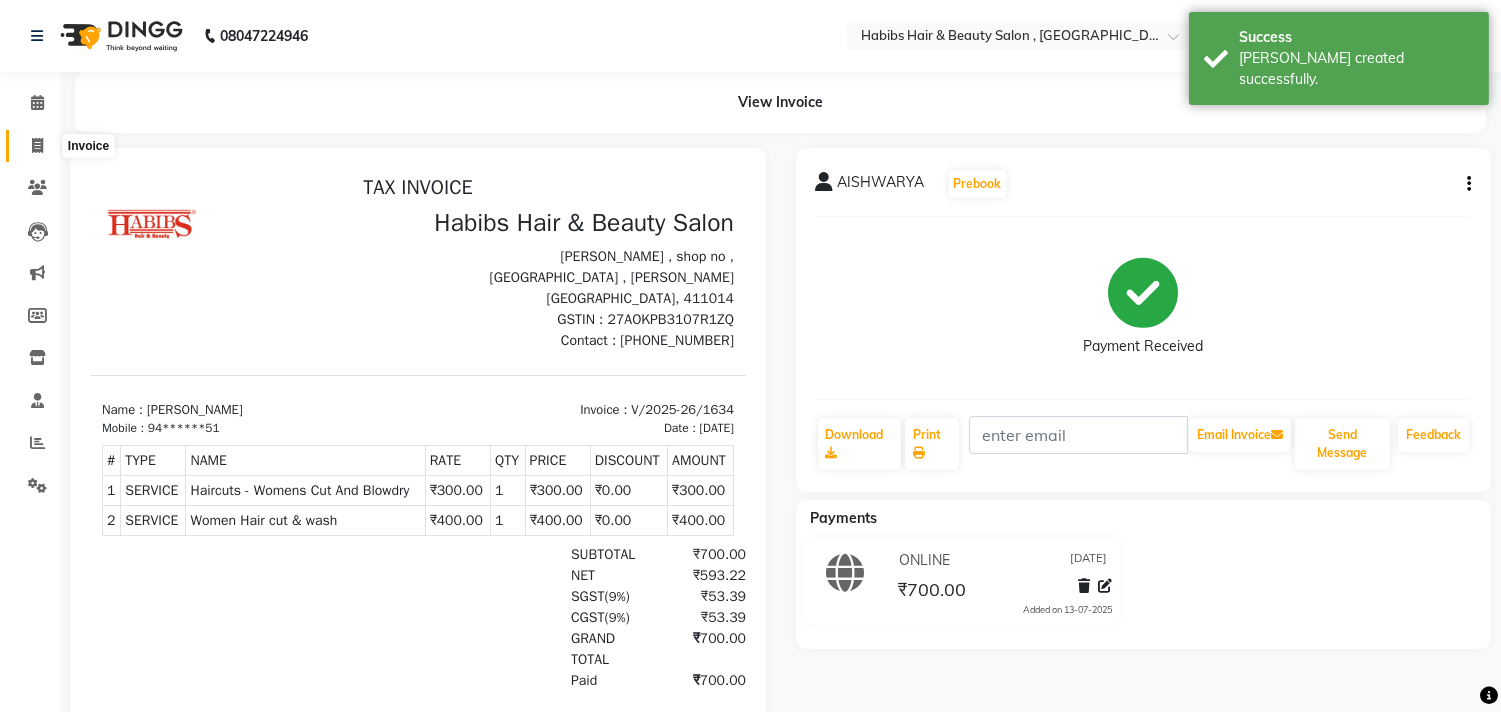 click 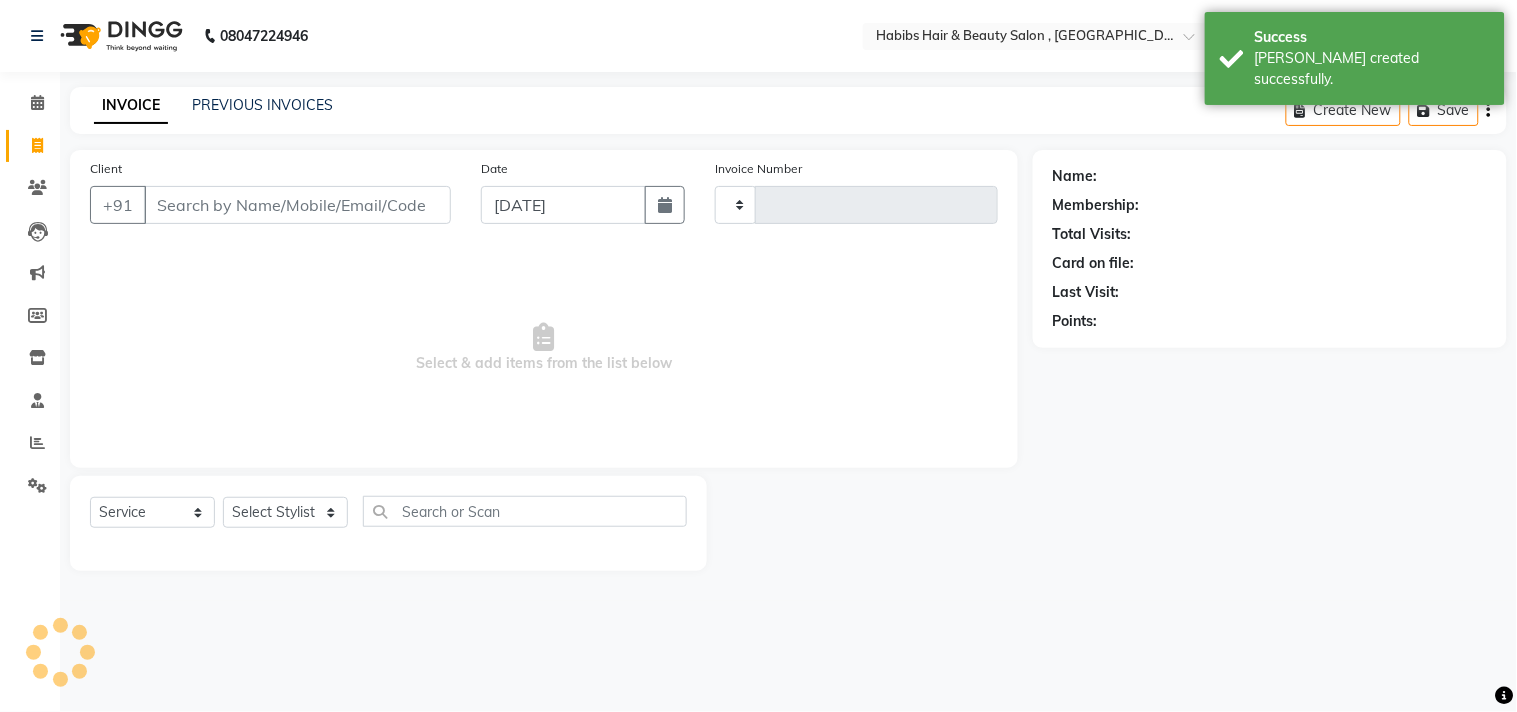 type on "1635" 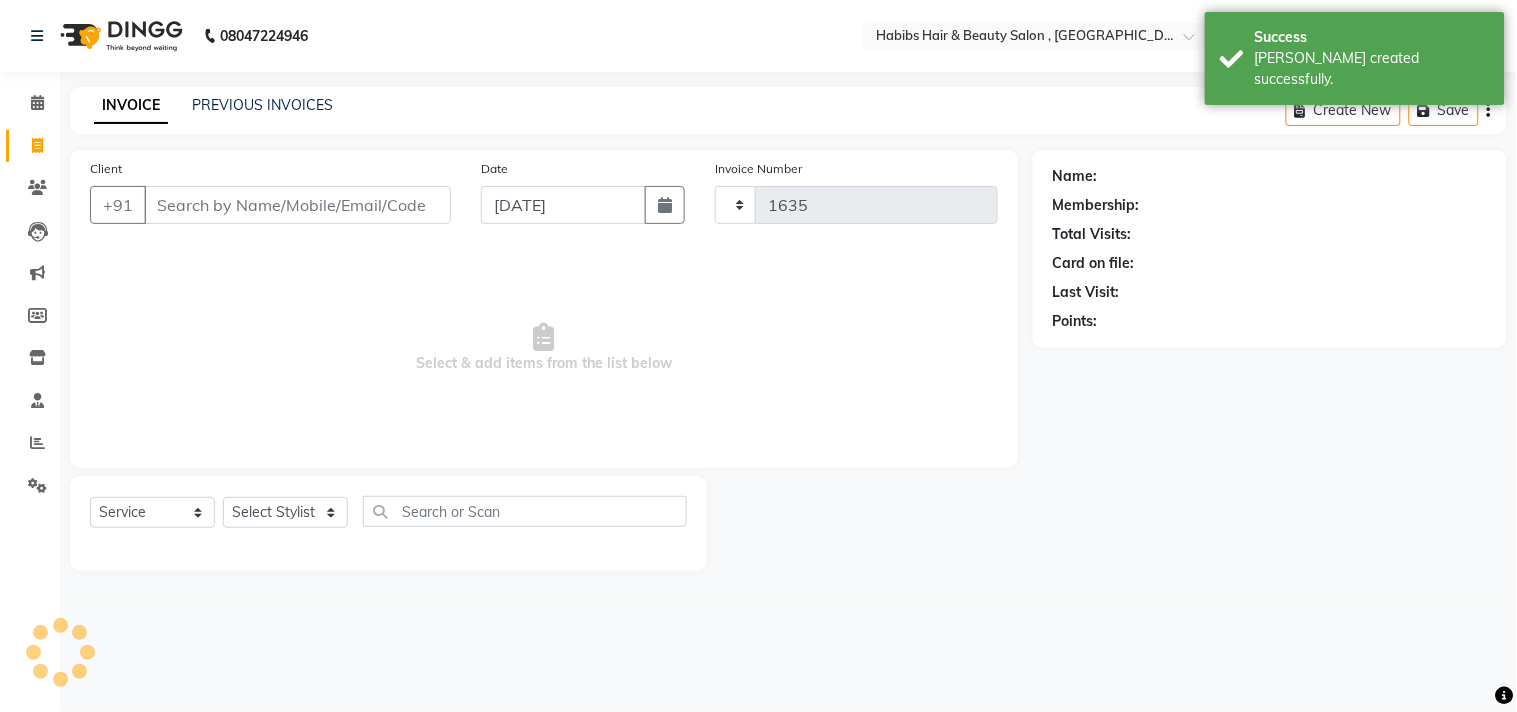 select on "4838" 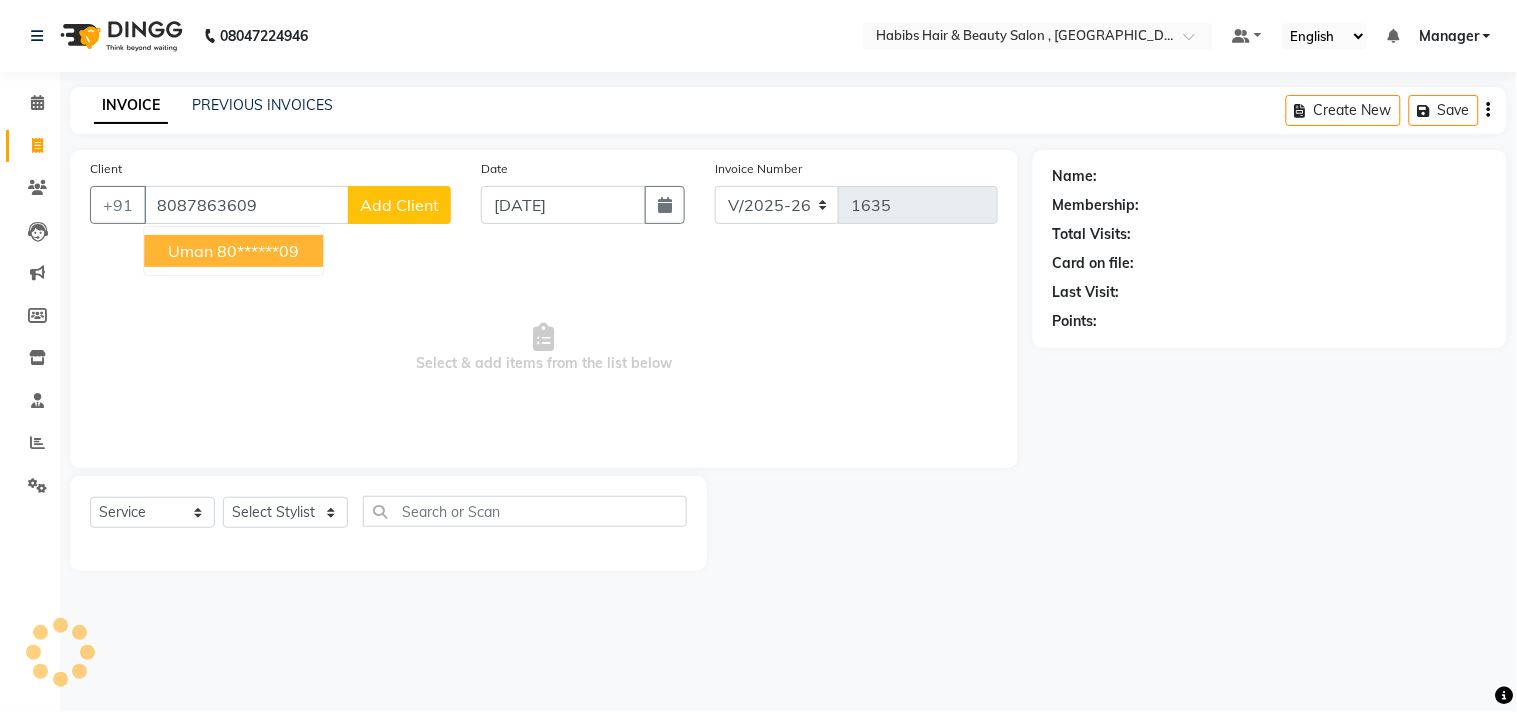 type on "8087863609" 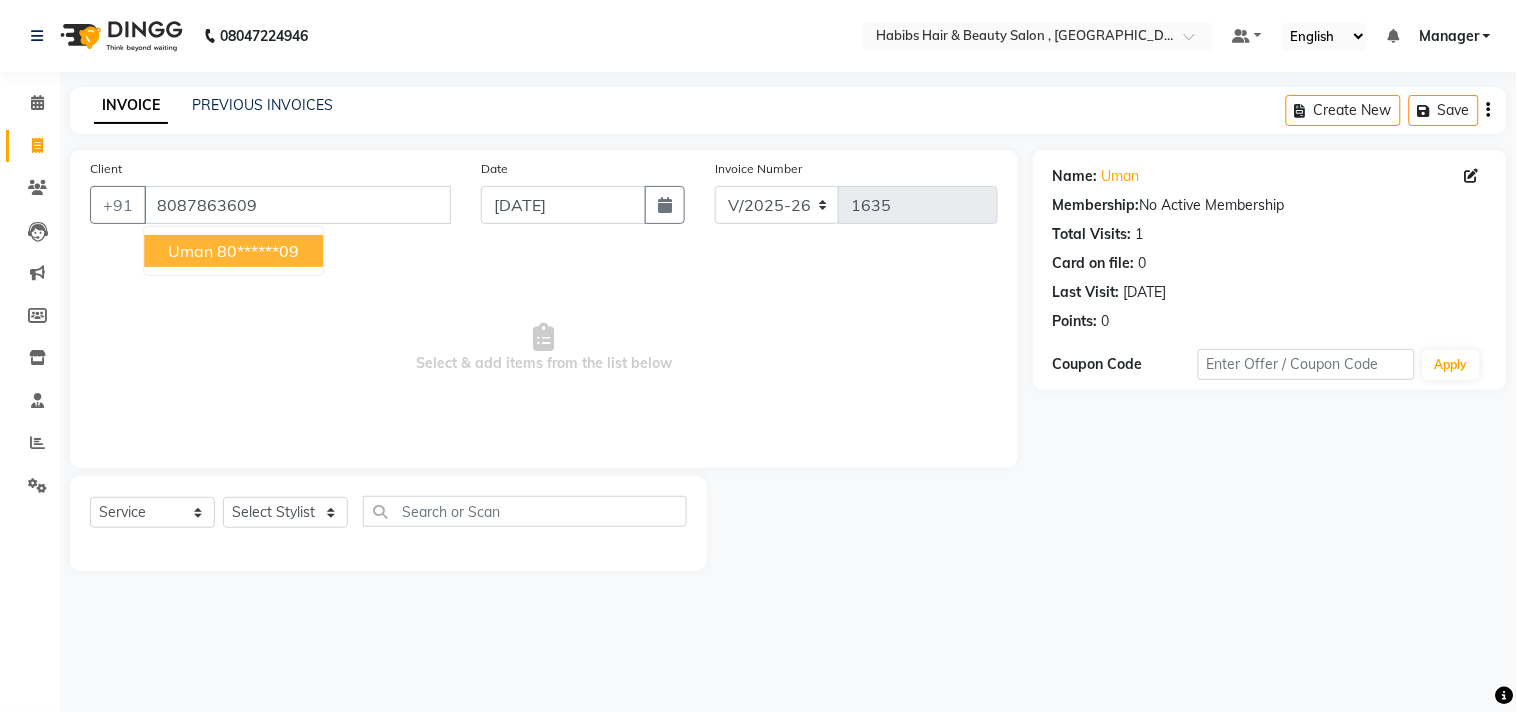 click on "Select & add items from the list below" at bounding box center [544, 348] 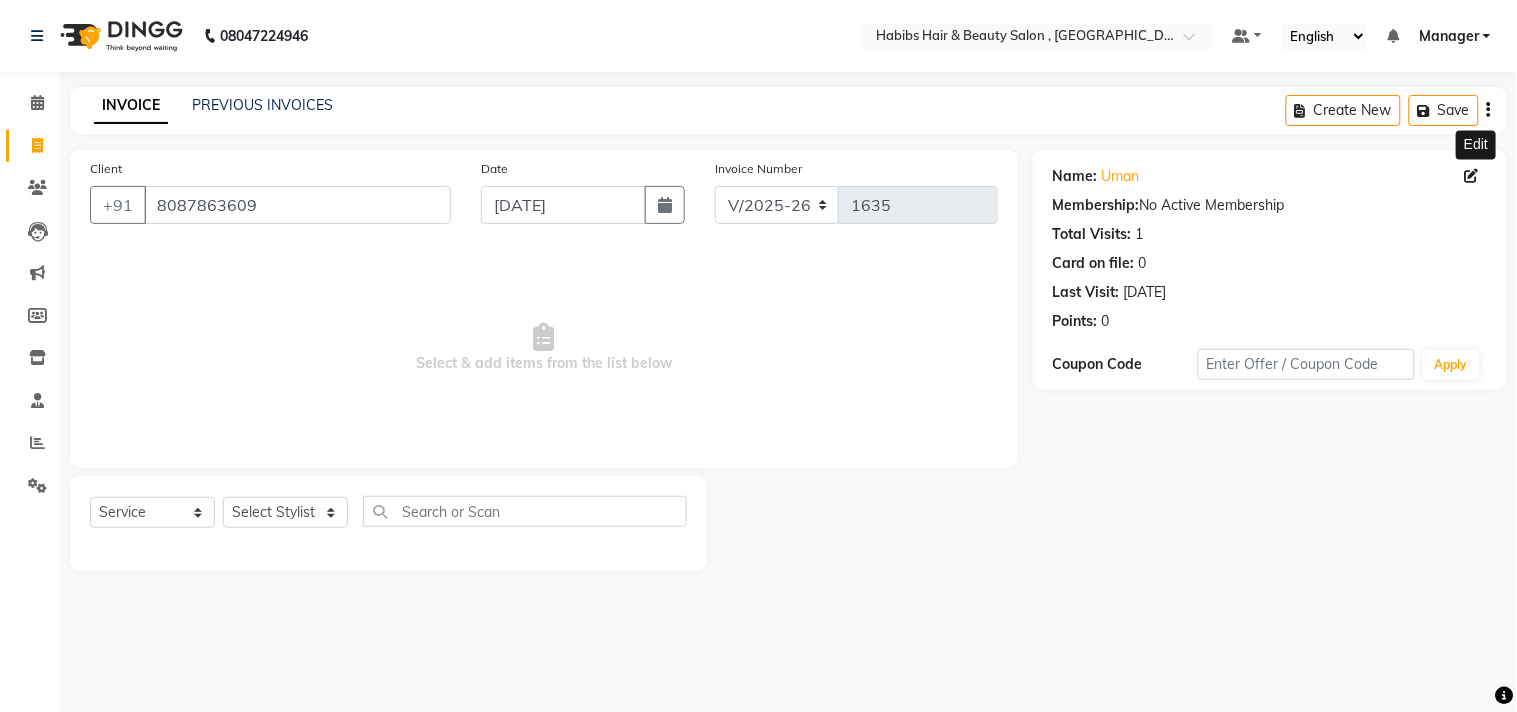 click 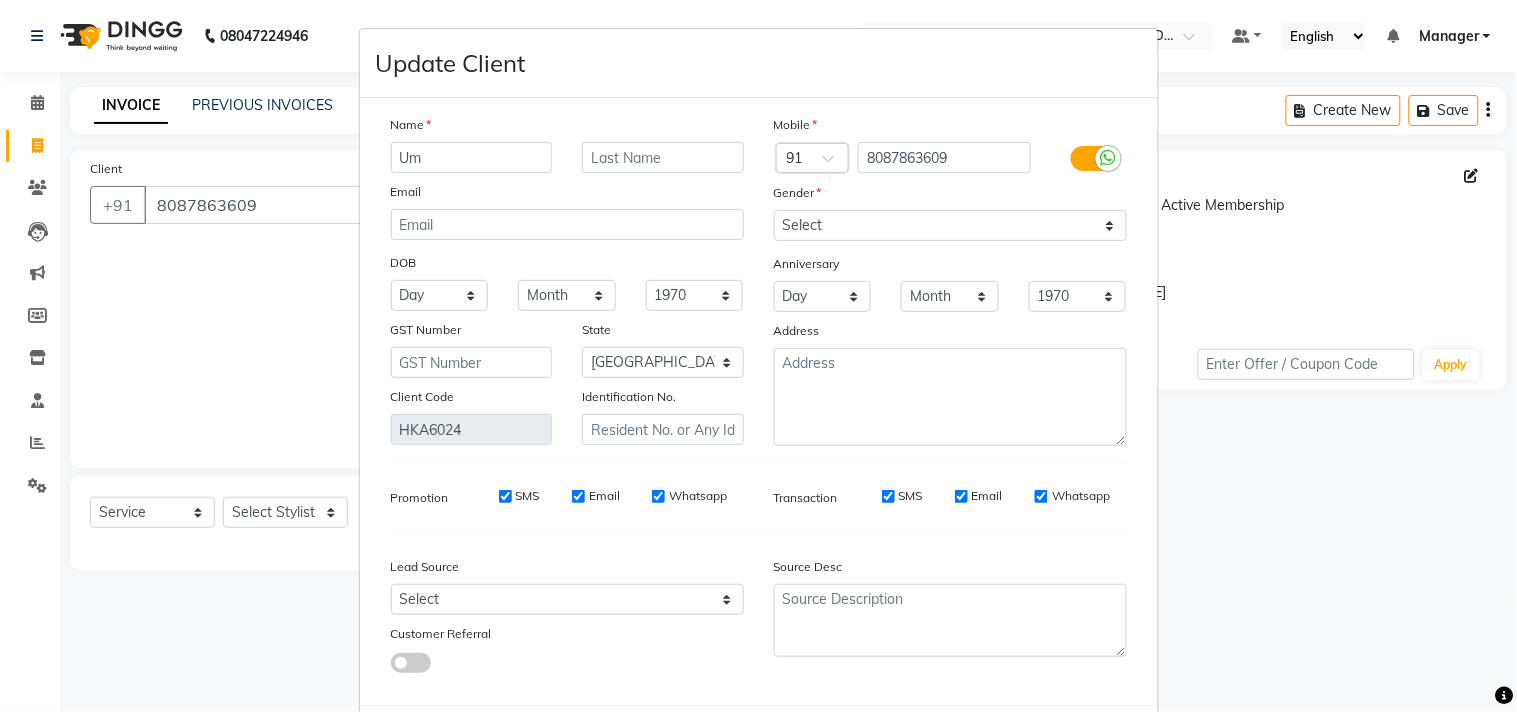 type on "U" 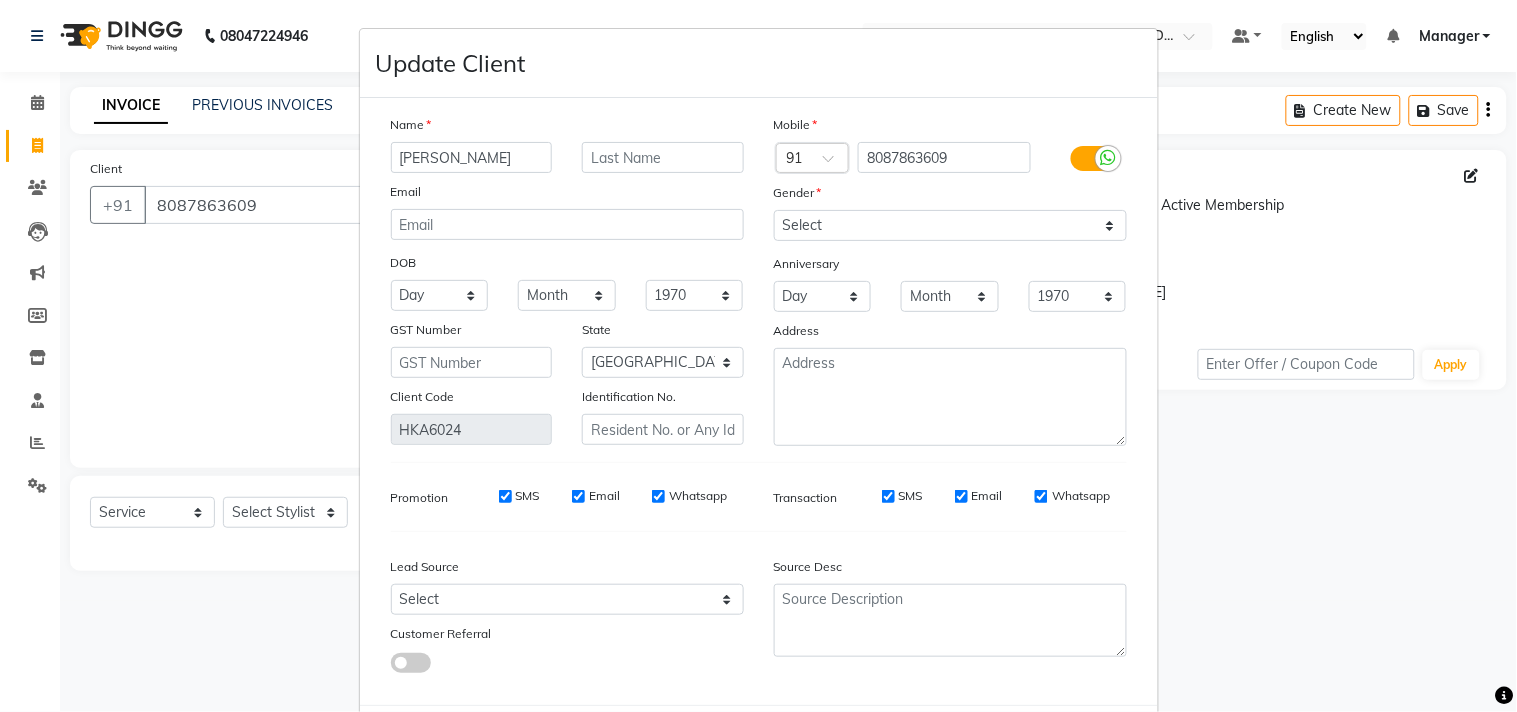 click on "Anniversary" at bounding box center [950, 265] 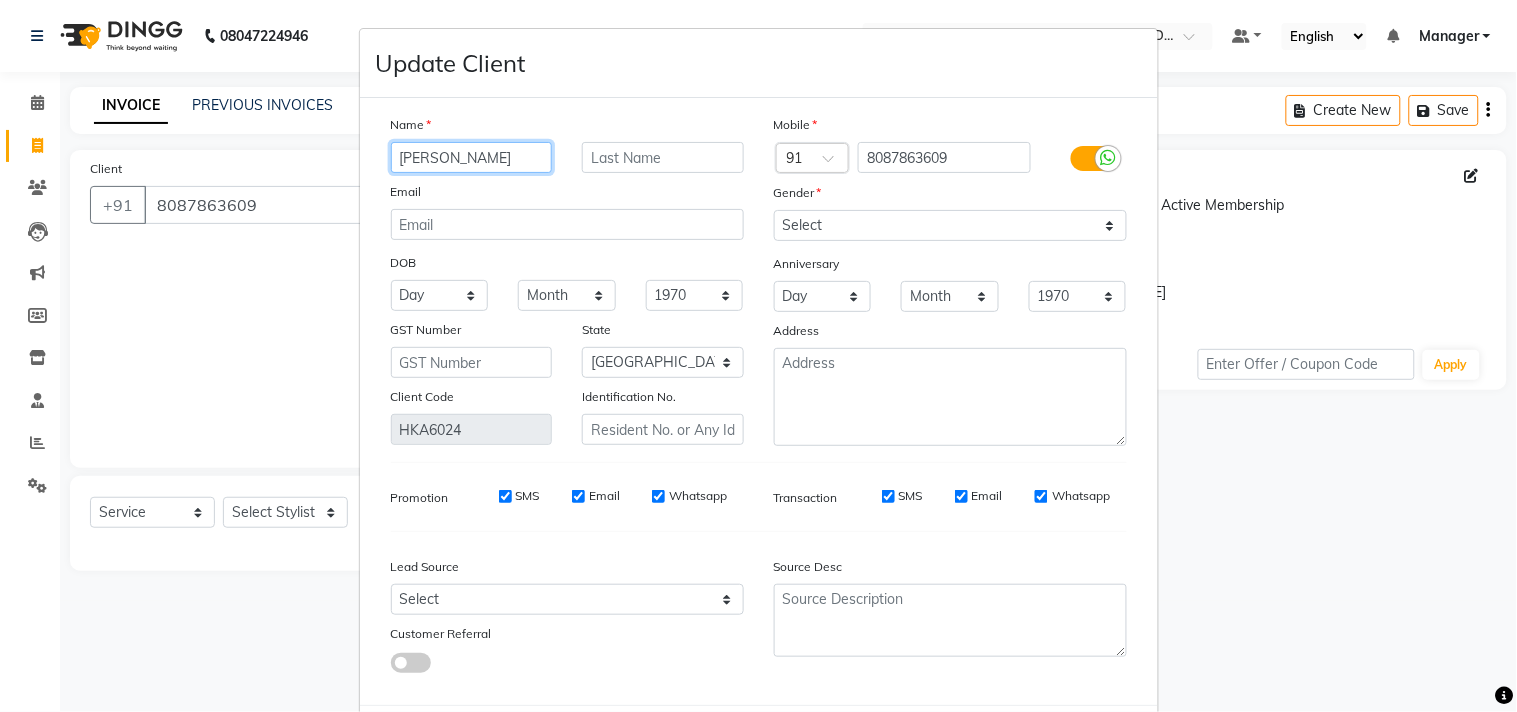 click on "UMAR MIRZ" at bounding box center [472, 157] 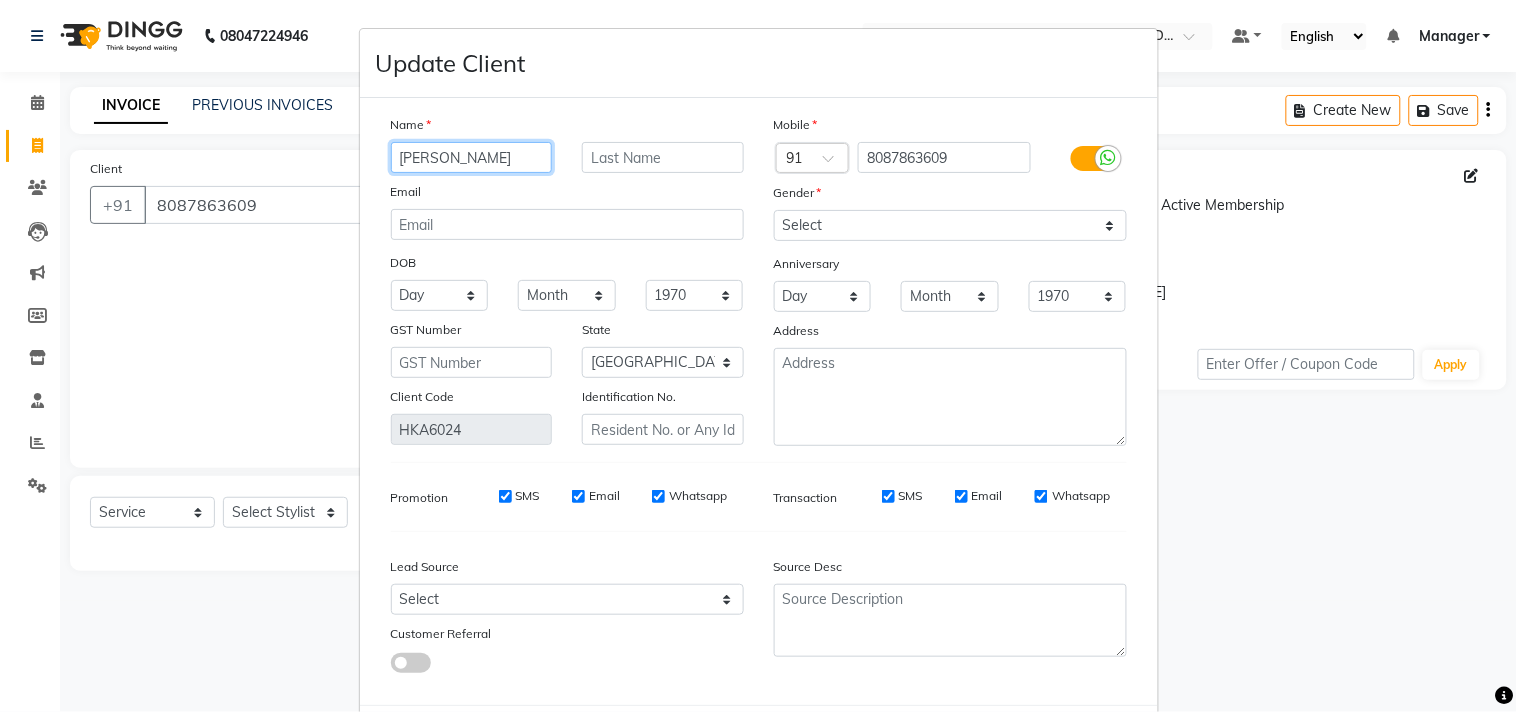 type on "[PERSON_NAME]" 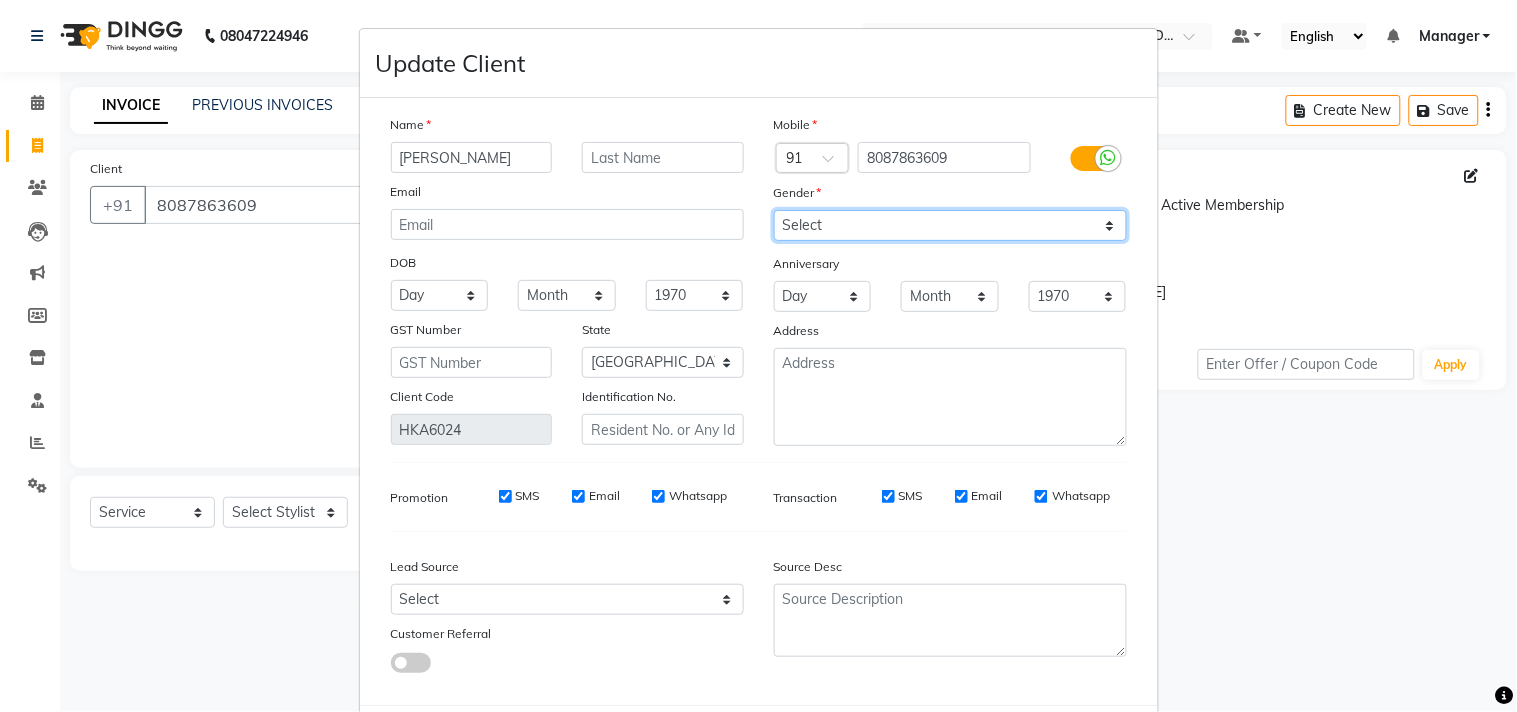 click on "Select [DEMOGRAPHIC_DATA] [DEMOGRAPHIC_DATA] Other Prefer Not To Say" at bounding box center [950, 225] 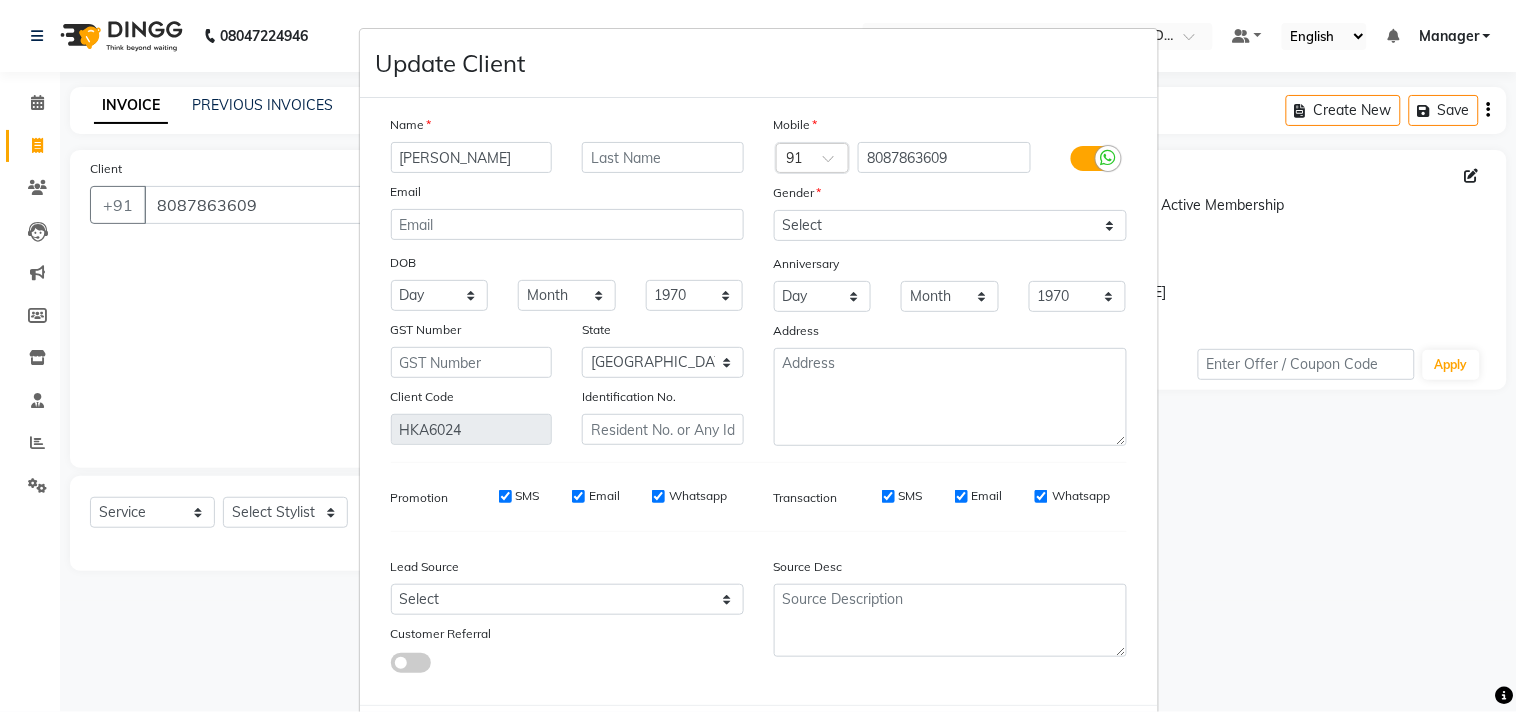 click on "Source Desc" at bounding box center [950, 570] 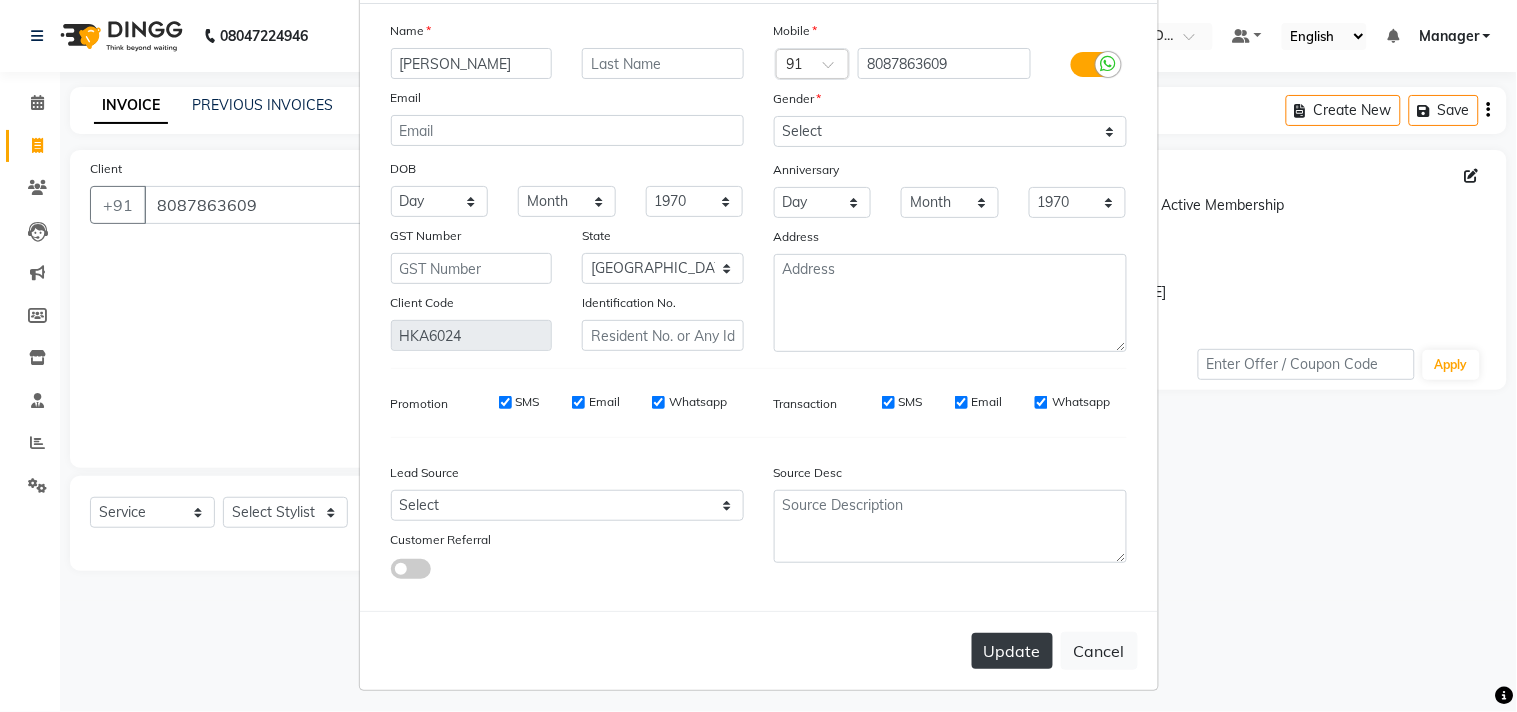 scroll, scrollTop: 103, scrollLeft: 0, axis: vertical 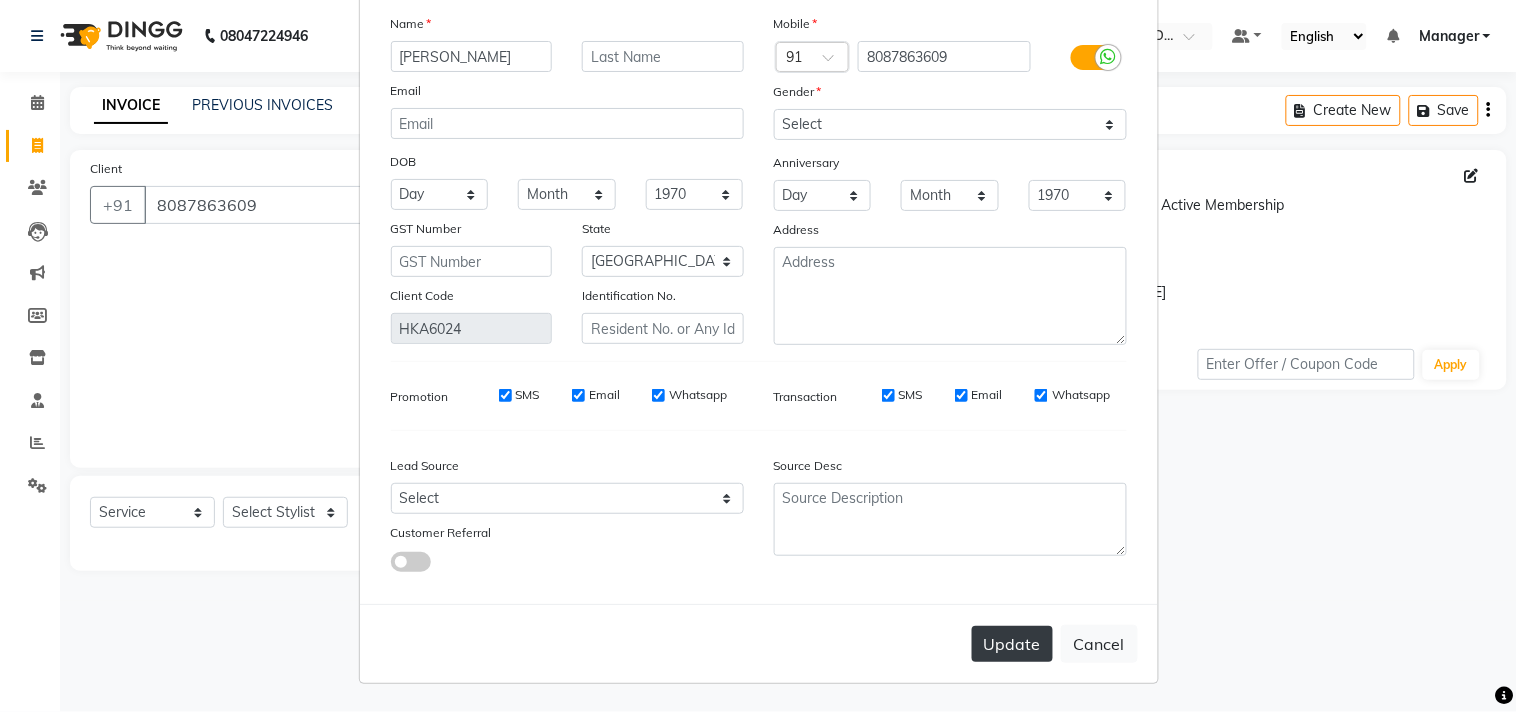 click on "Update" at bounding box center [1012, 644] 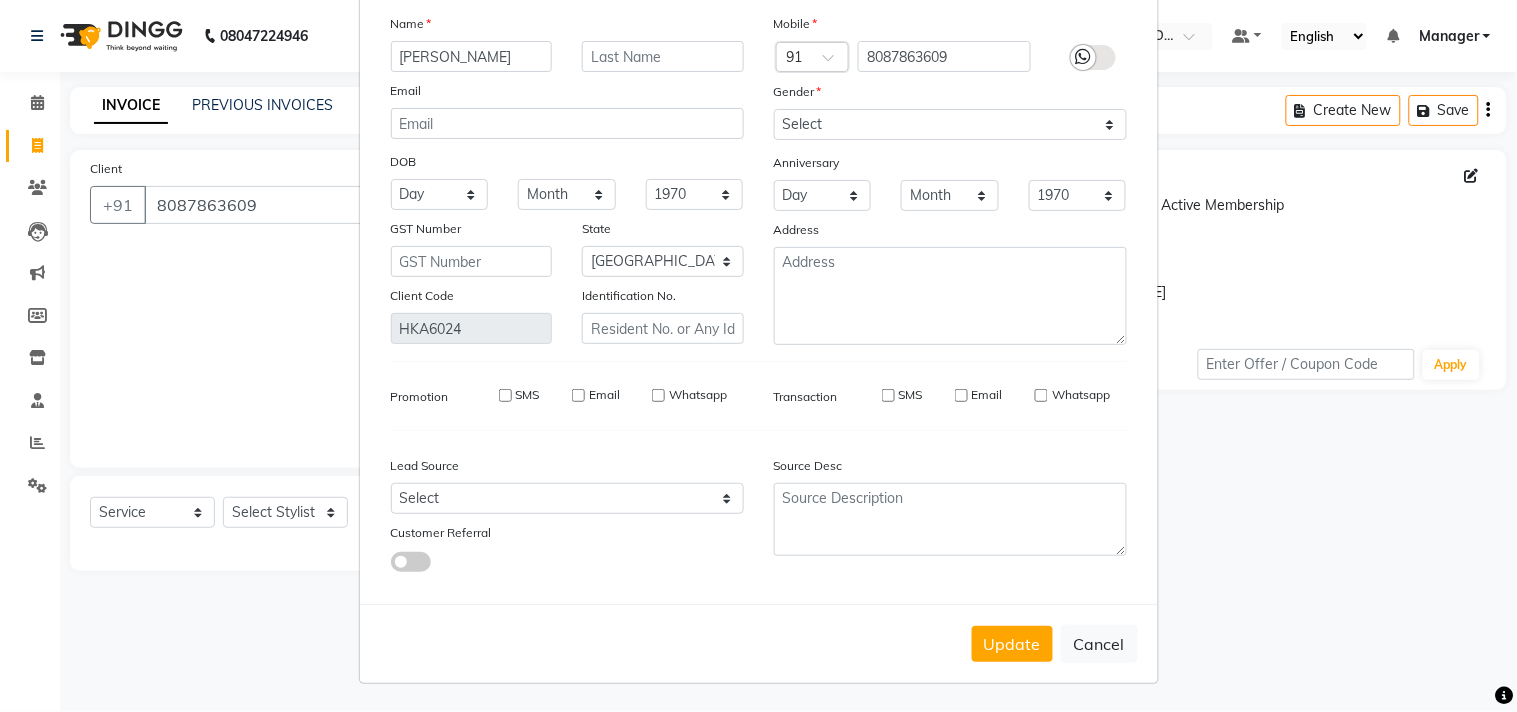 type on "80******09" 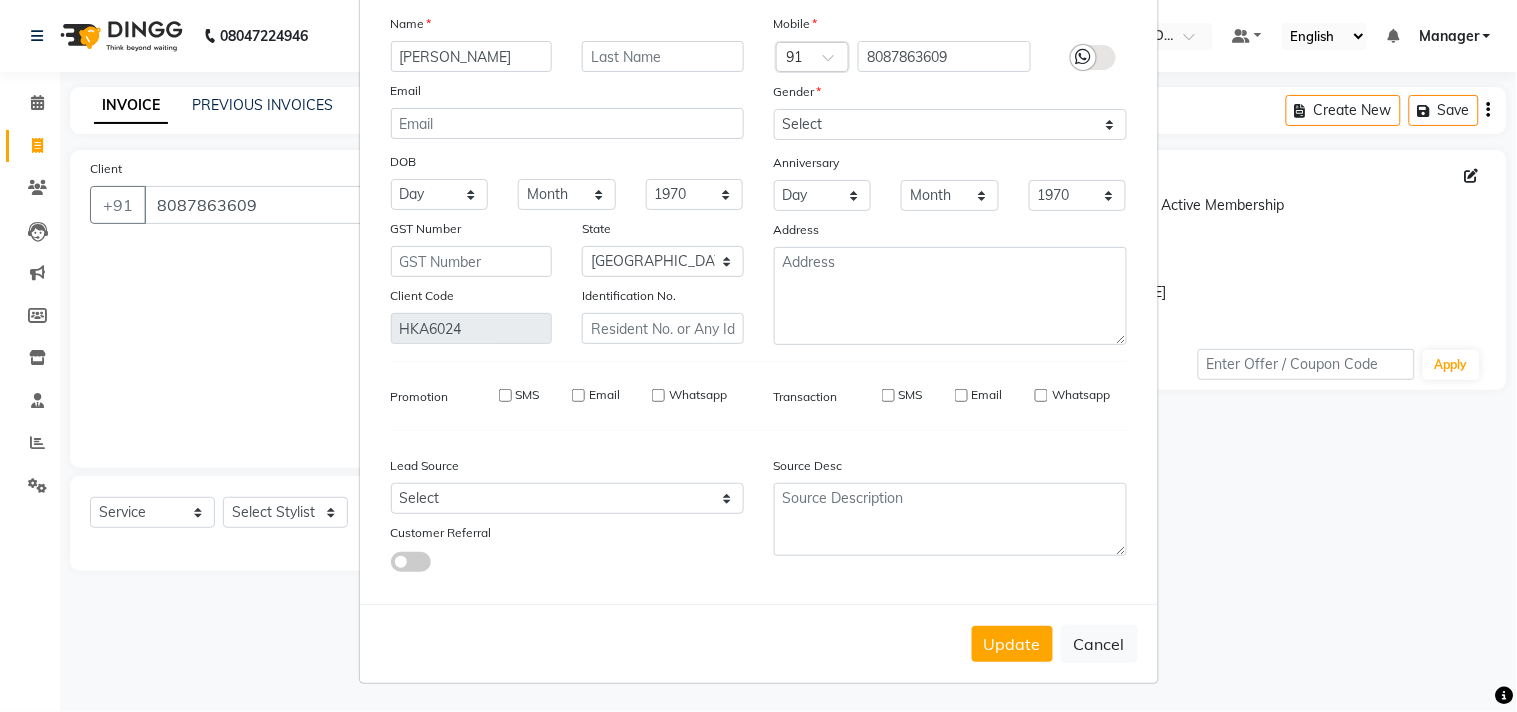 type 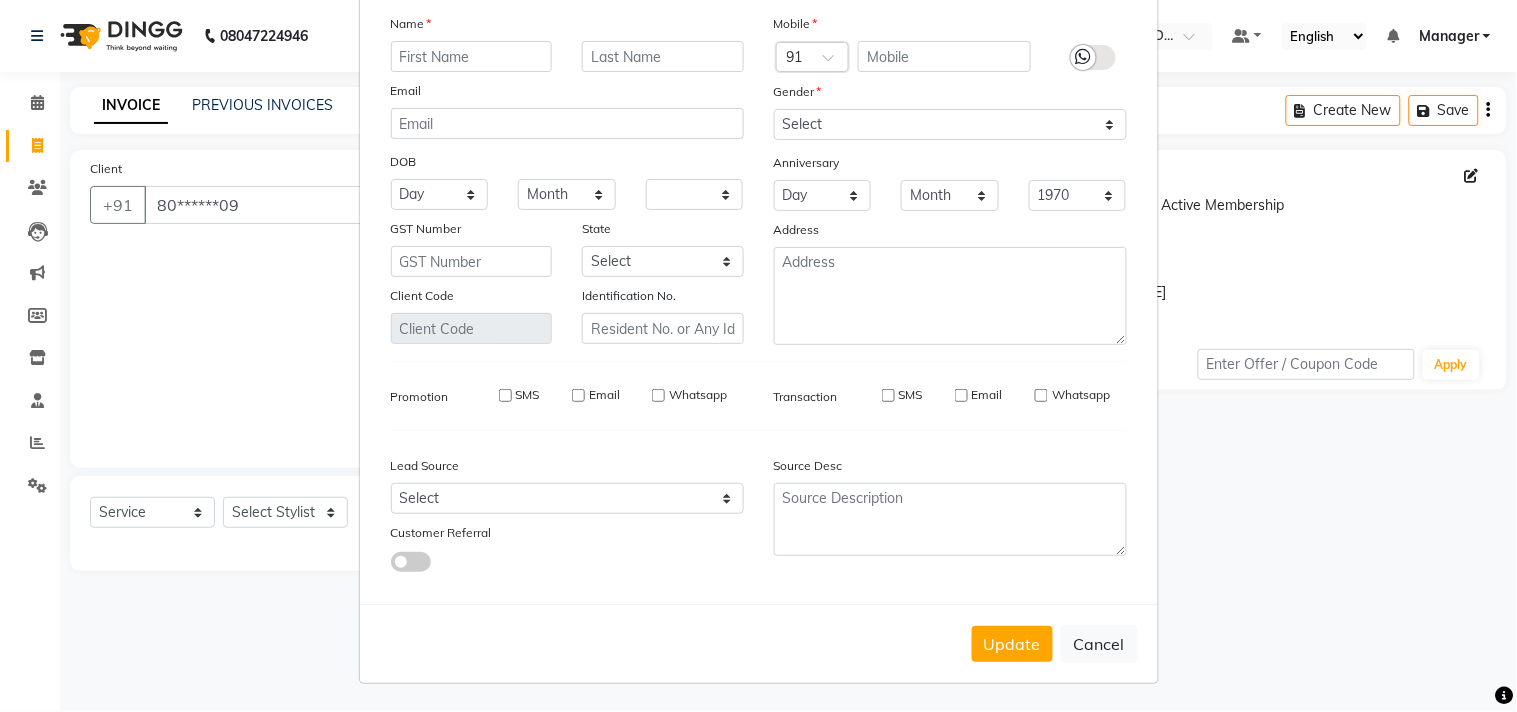 select 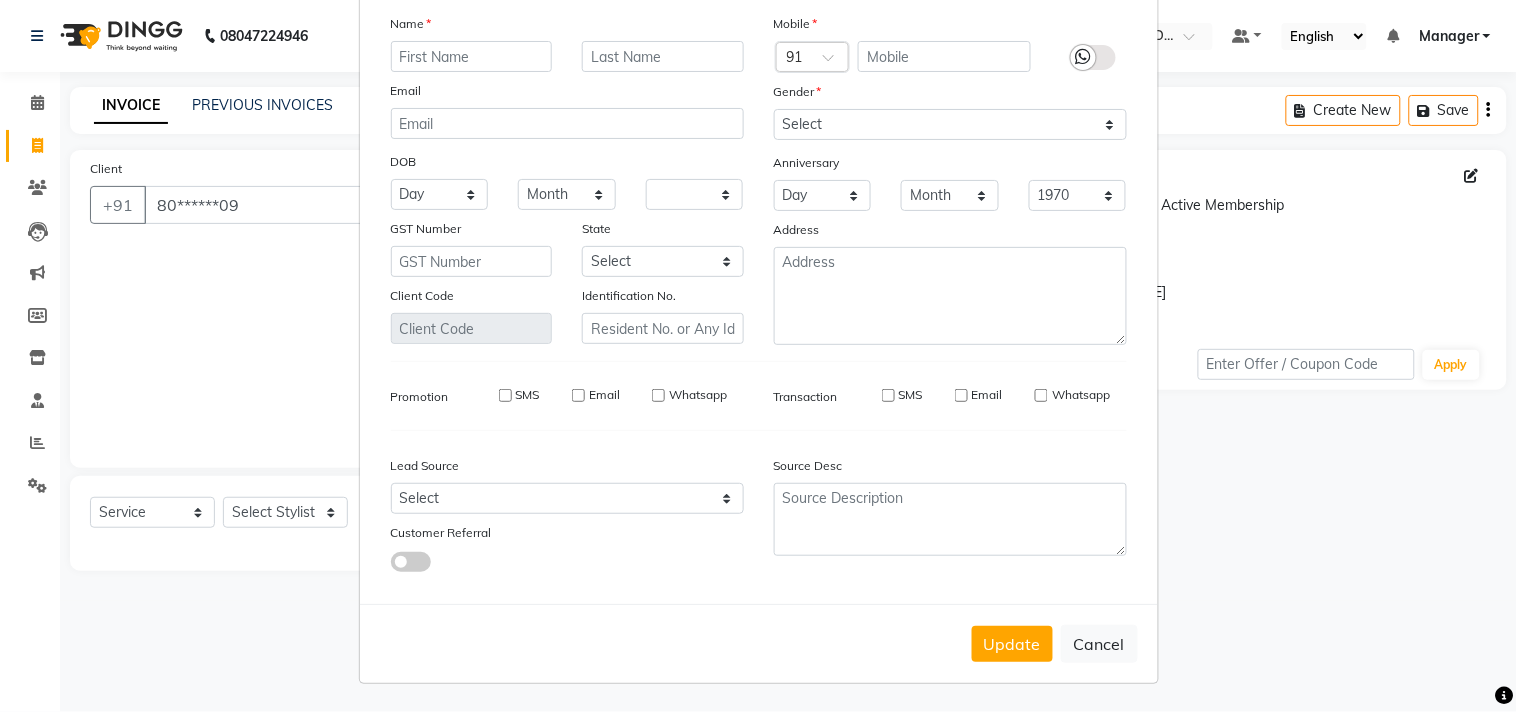 checkbox on "false" 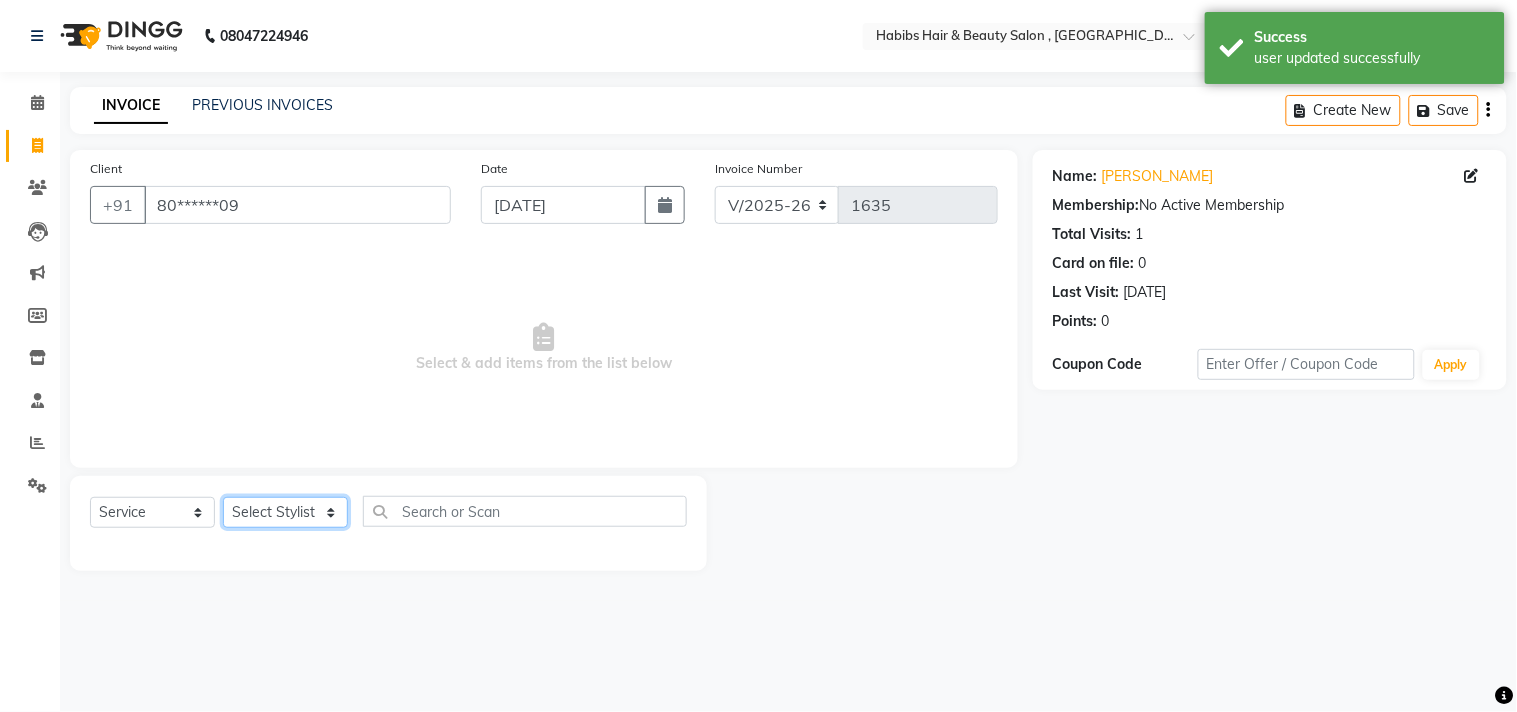 drag, startPoint x: 311, startPoint y: 514, endPoint x: 311, endPoint y: 497, distance: 17 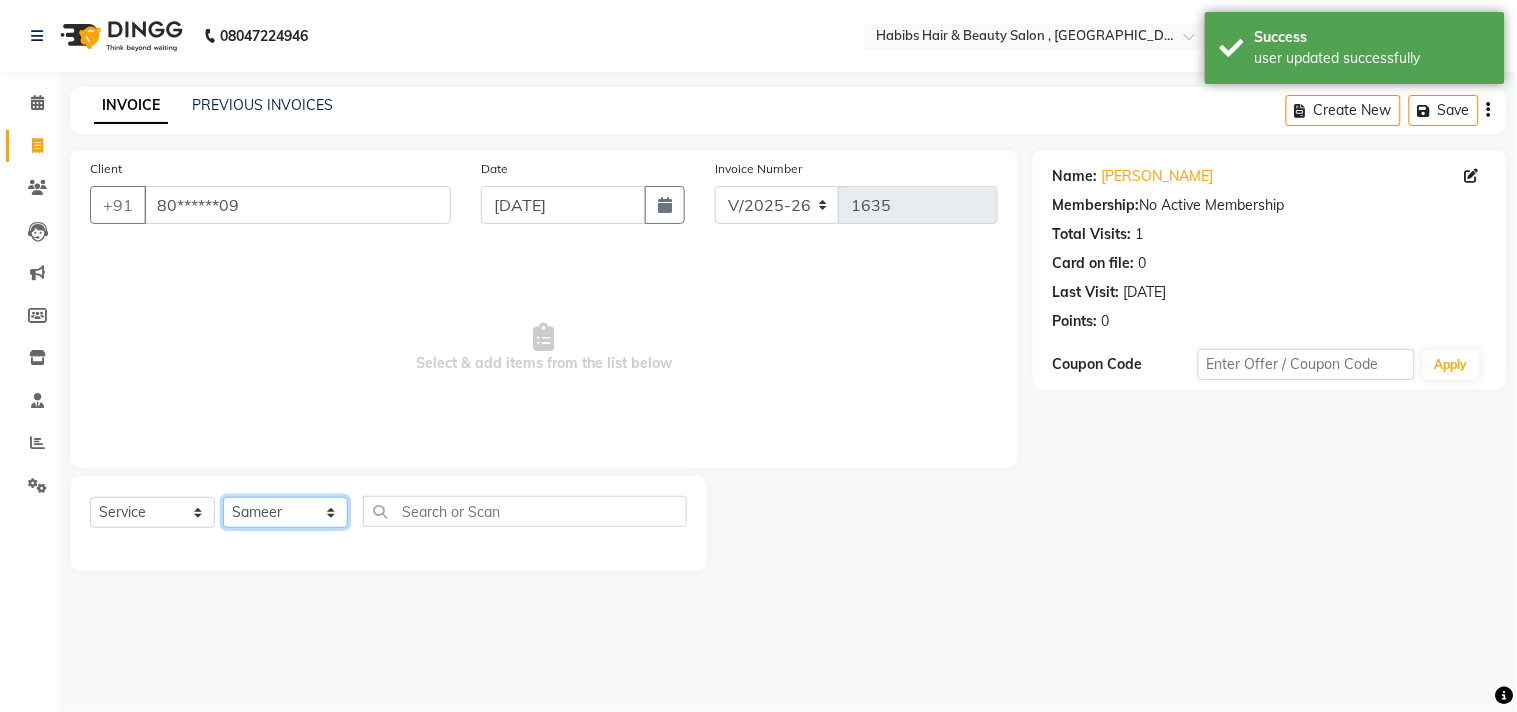 click on "Select Stylist [PERSON_NAME] Manager M M [PERSON_NAME] [PERSON_NAME] Sameer [PERSON_NAME] [PERSON_NAME] [PERSON_NAME]" 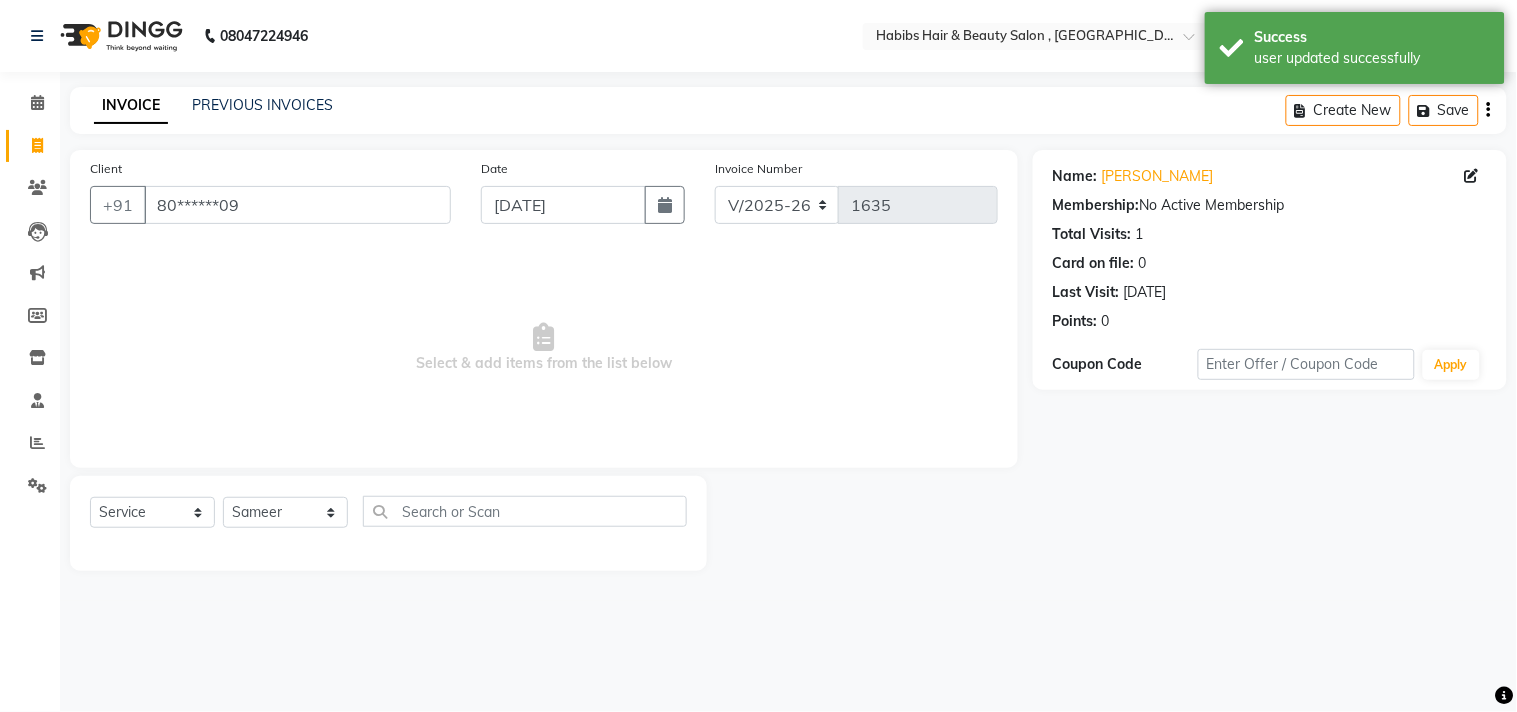 click on "Select & add items from the list below" at bounding box center (544, 348) 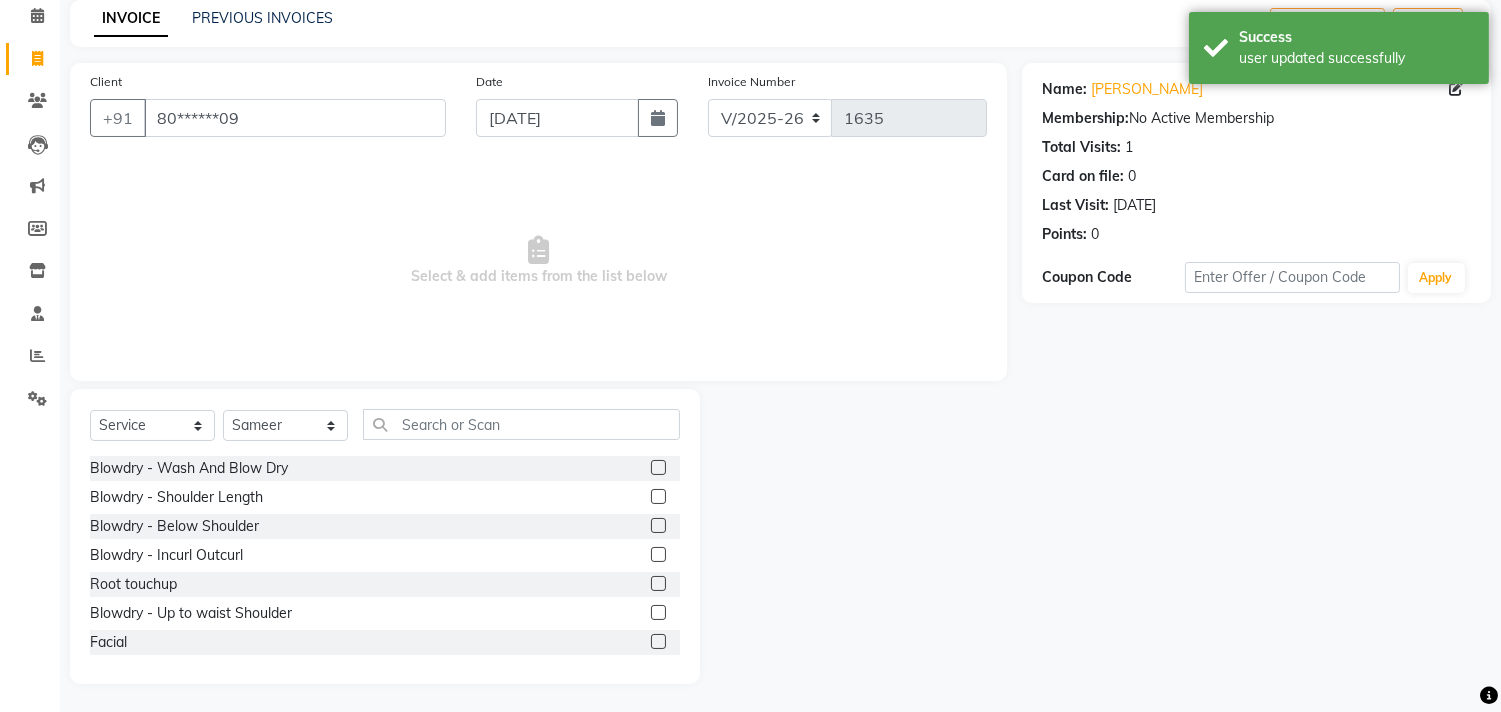 scroll, scrollTop: 88, scrollLeft: 0, axis: vertical 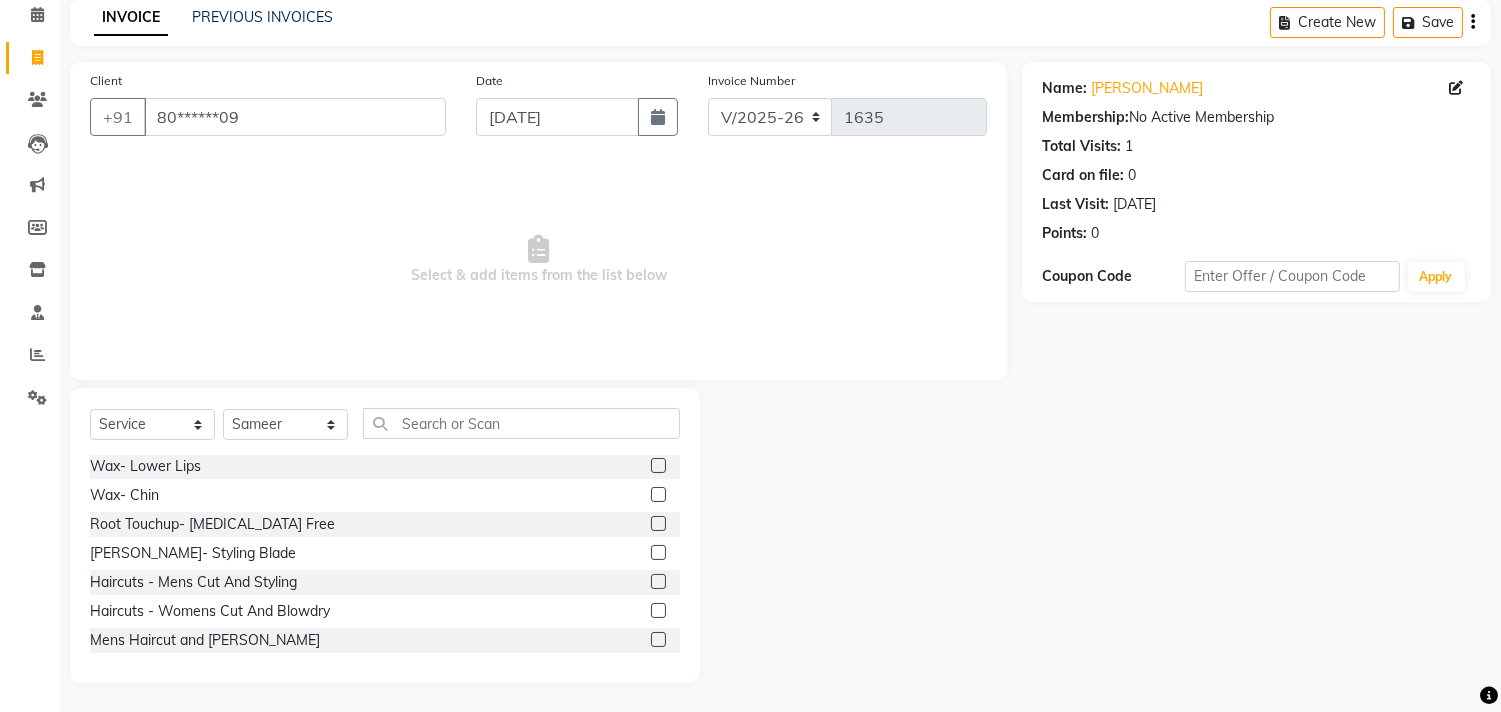 click 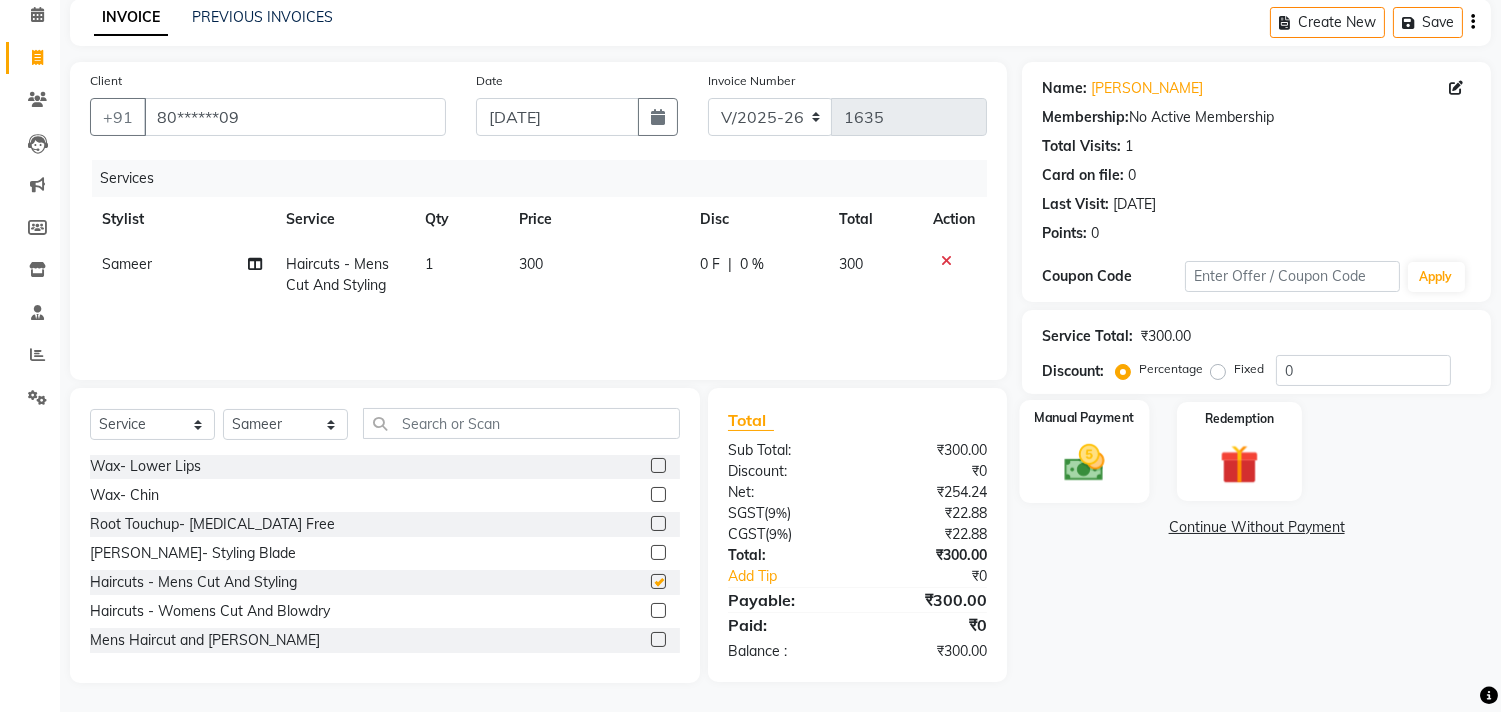 checkbox on "false" 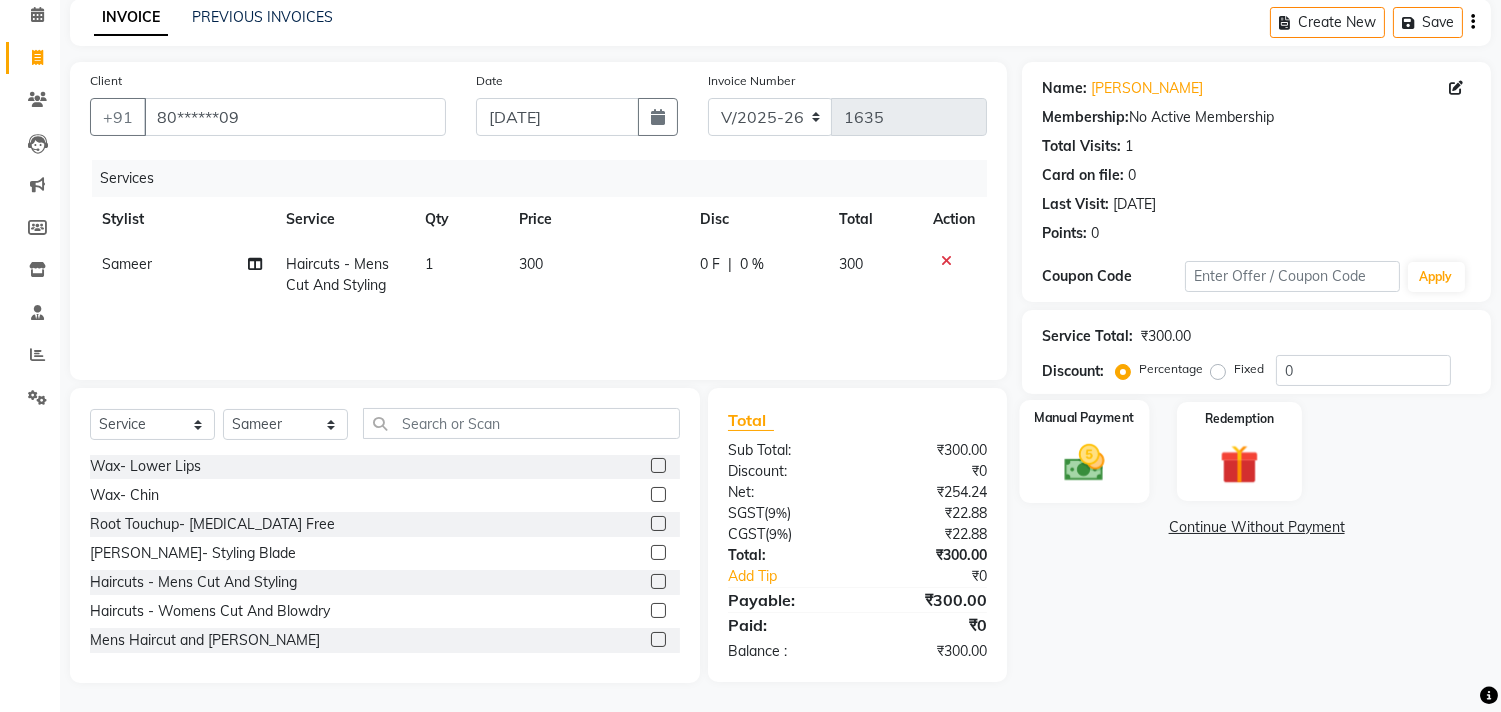 click on "Manual Payment" 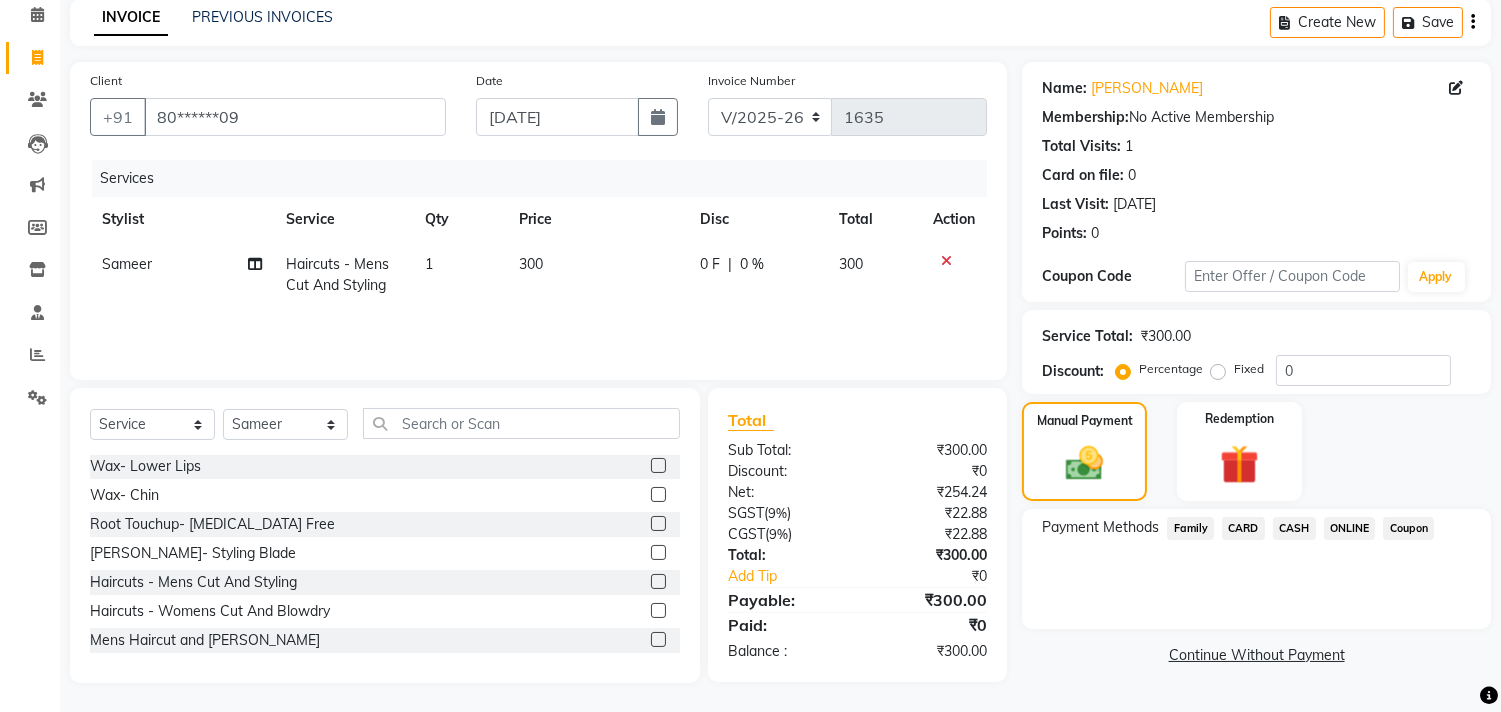 click on "ONLINE" 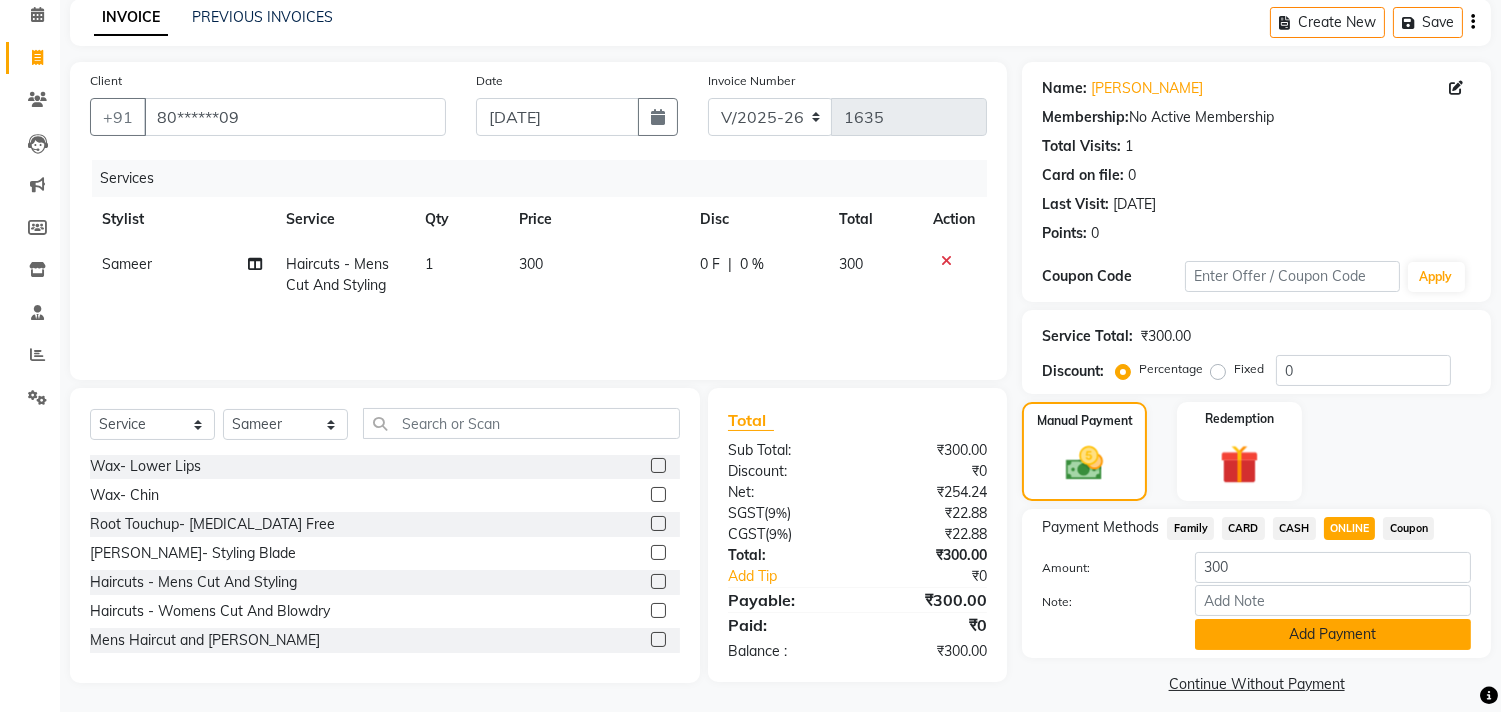 click on "Add Payment" 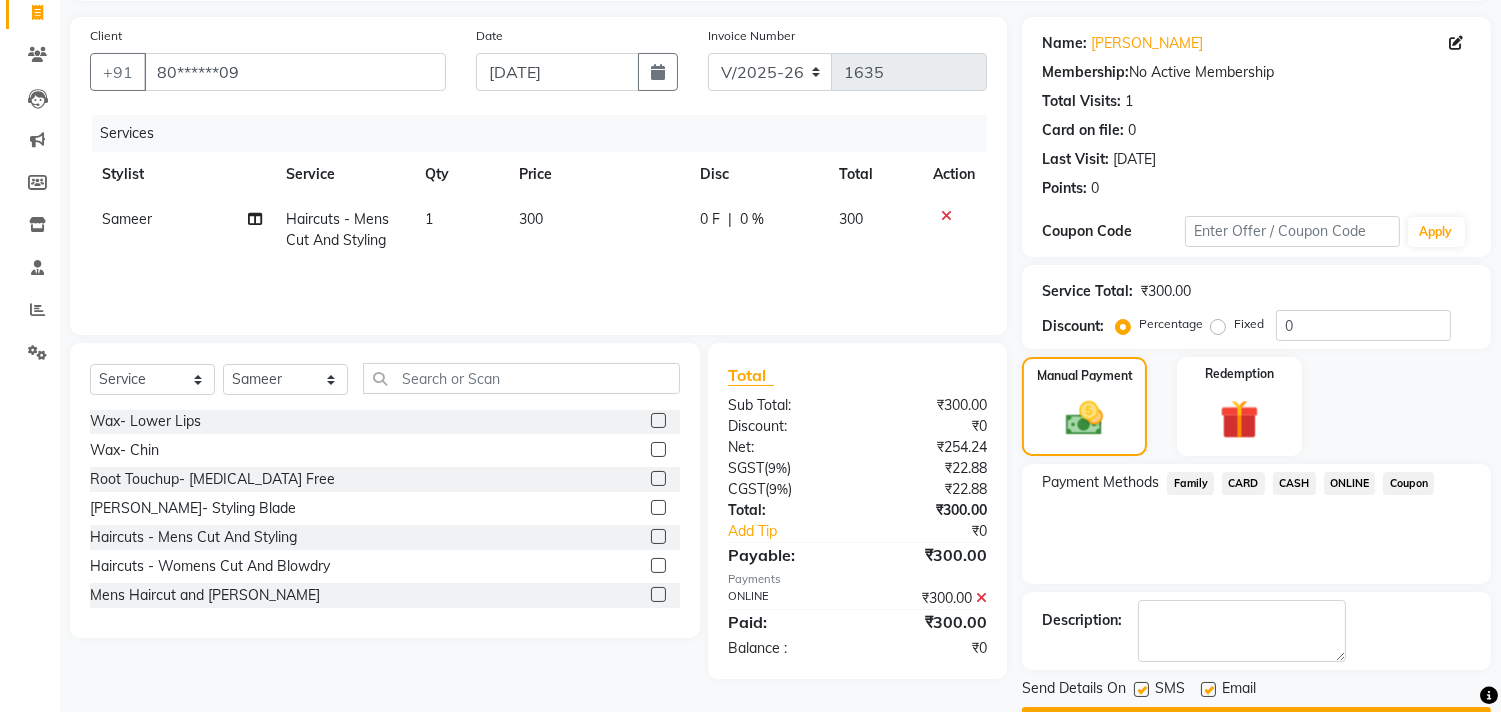 scroll, scrollTop: 187, scrollLeft: 0, axis: vertical 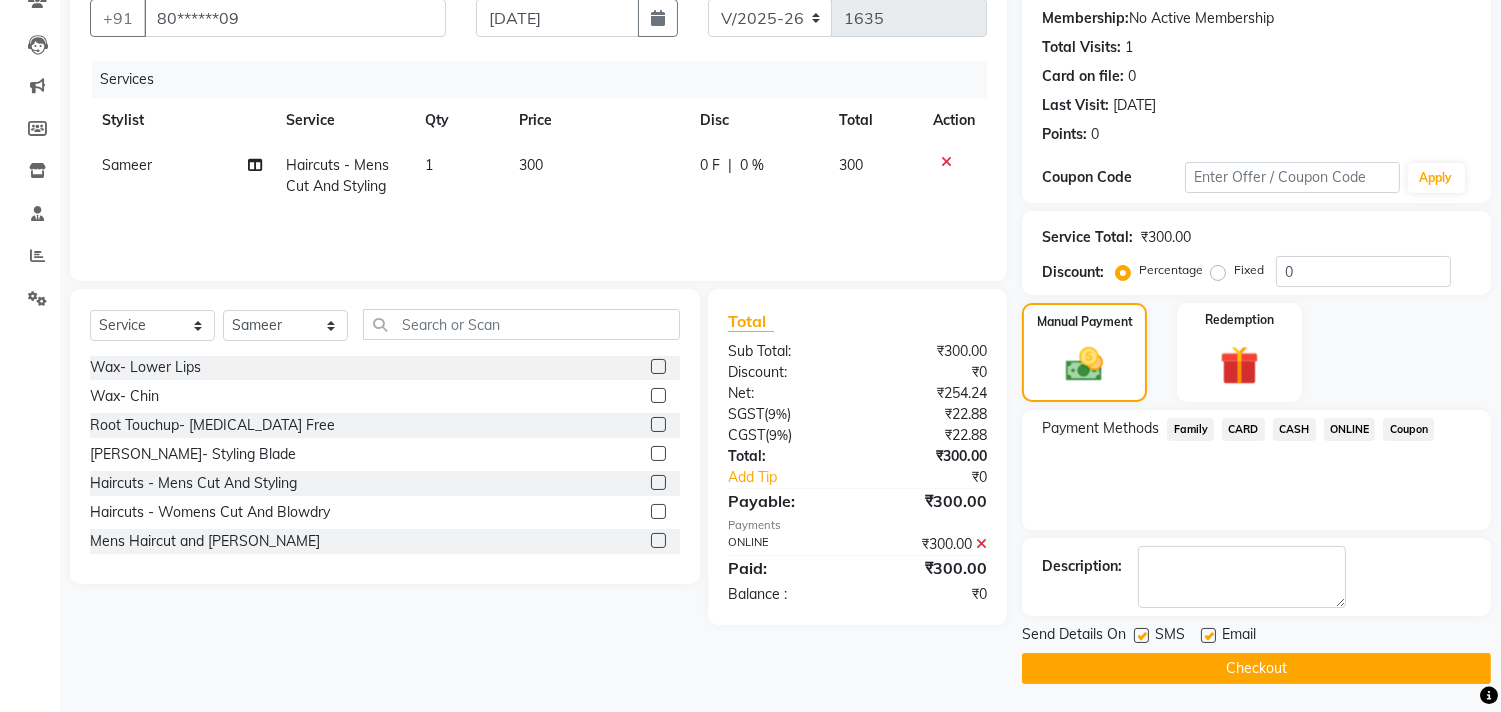 click on "Checkout" 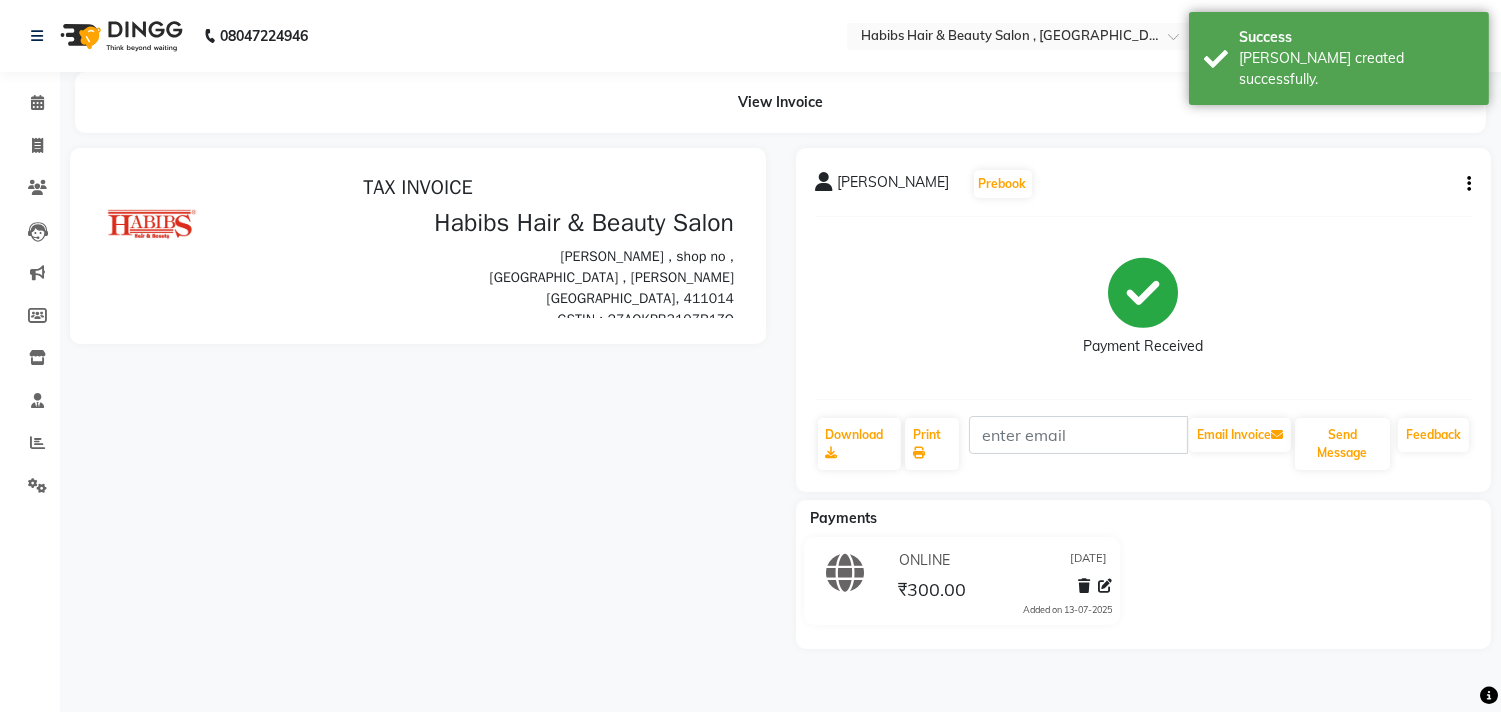 scroll, scrollTop: 0, scrollLeft: 0, axis: both 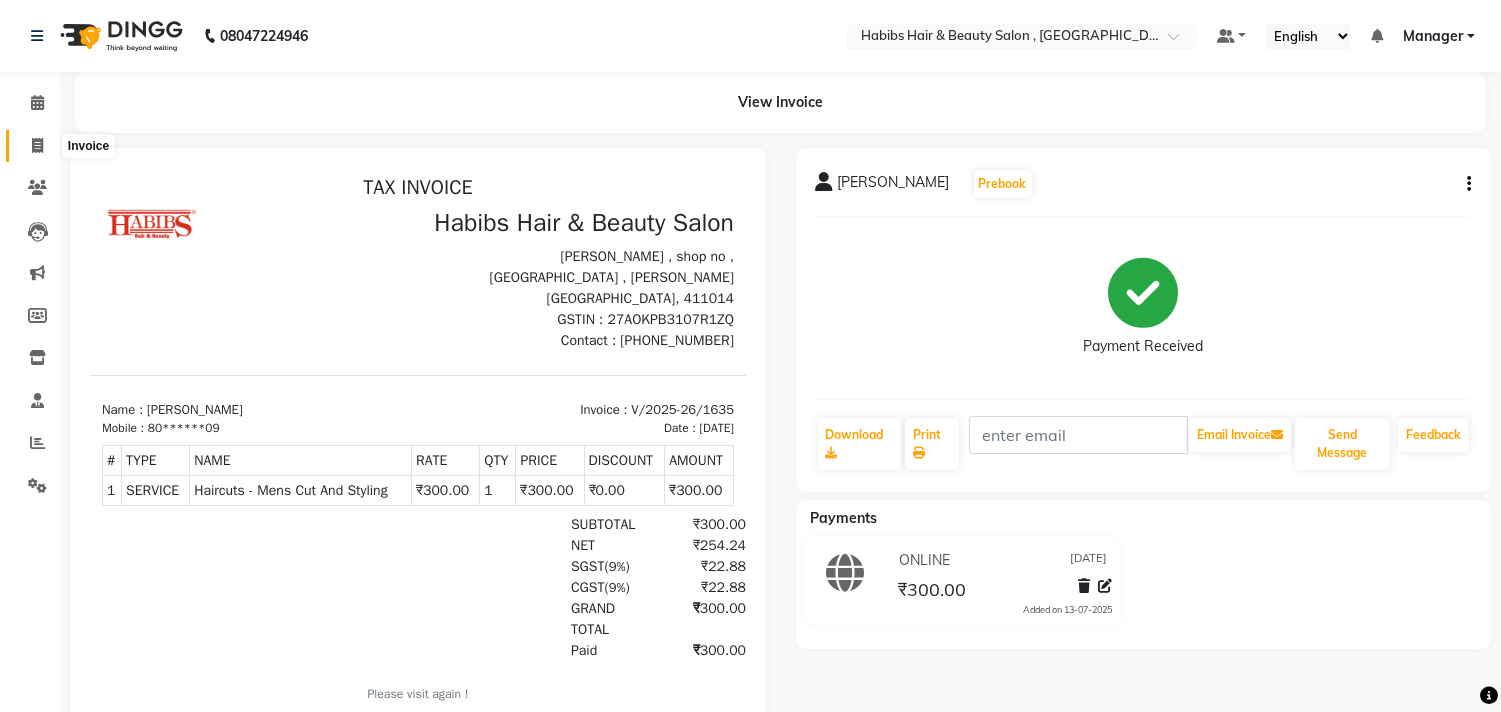 click 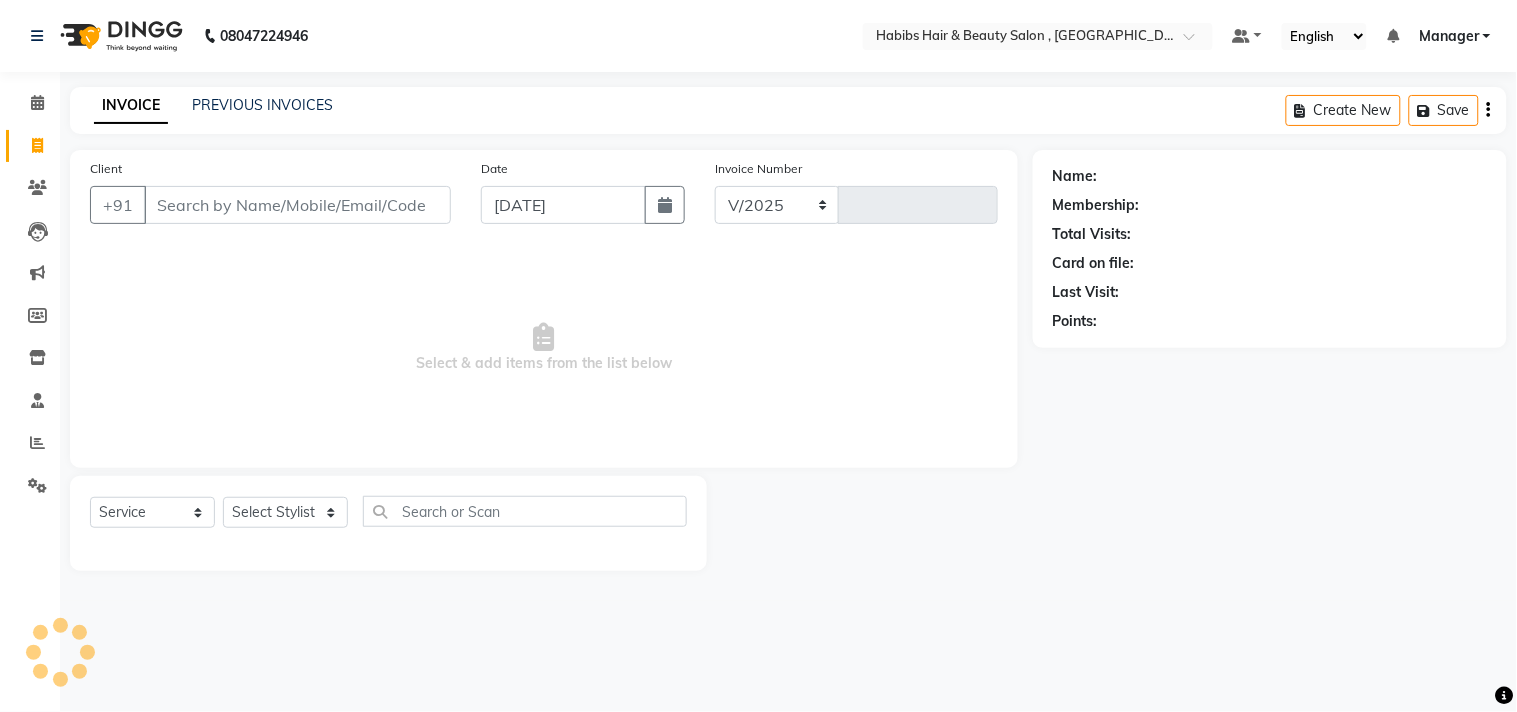 select on "4838" 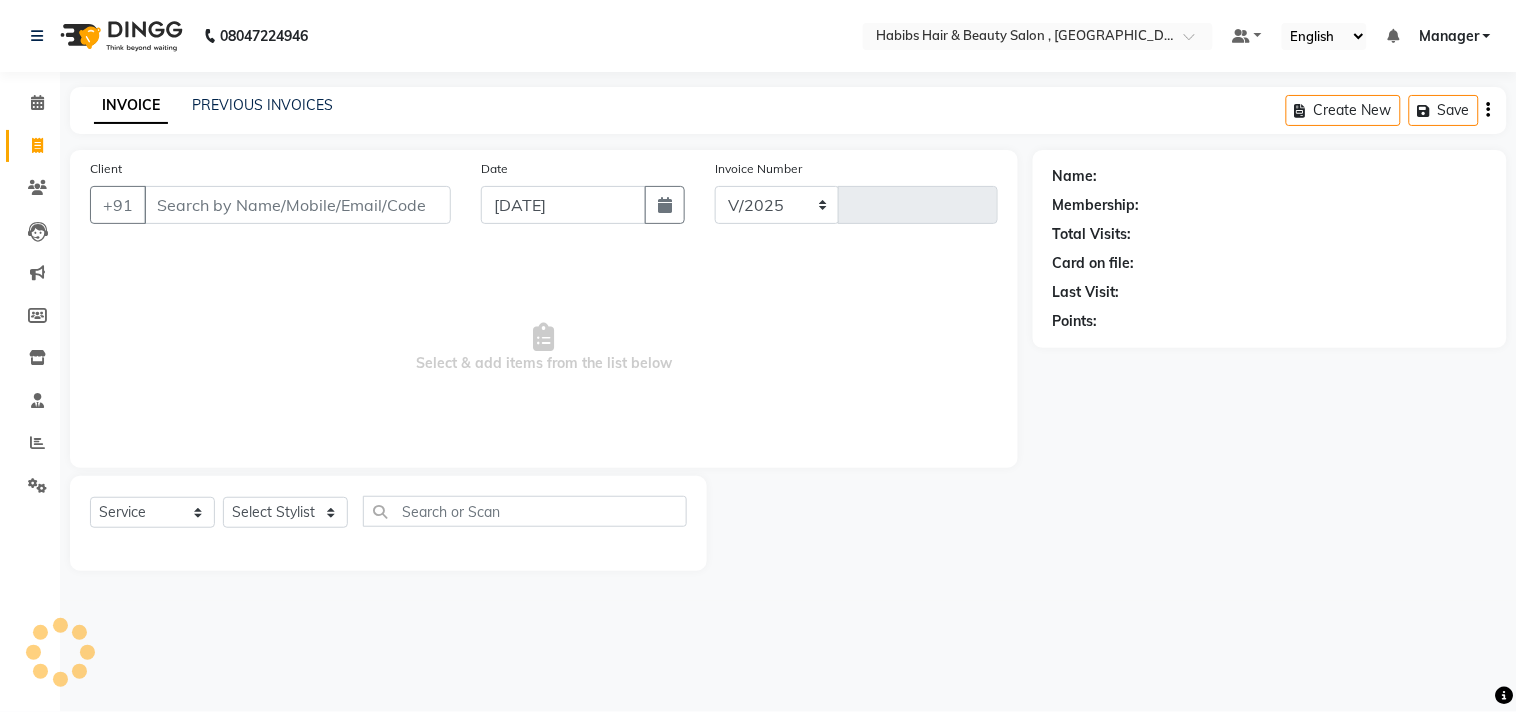 type on "1636" 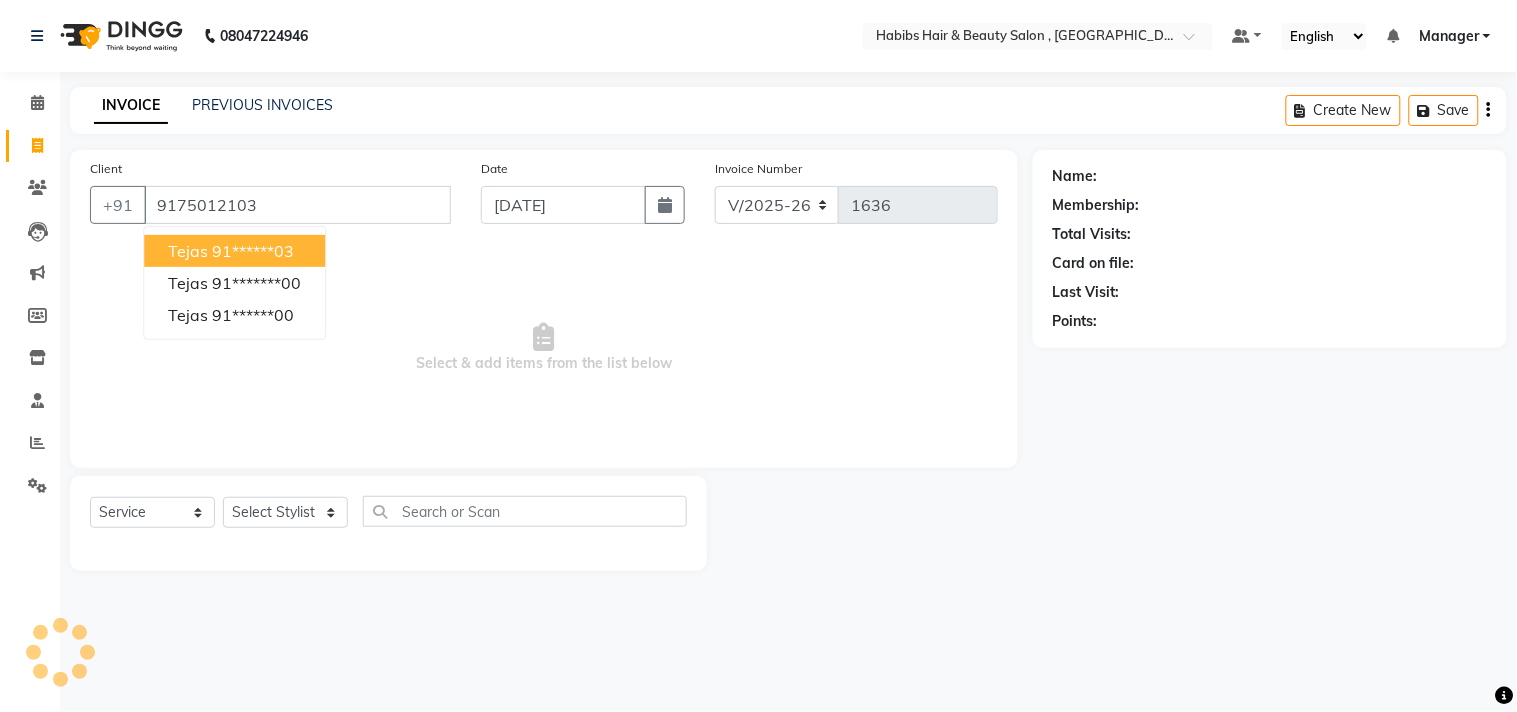 type on "9175012103" 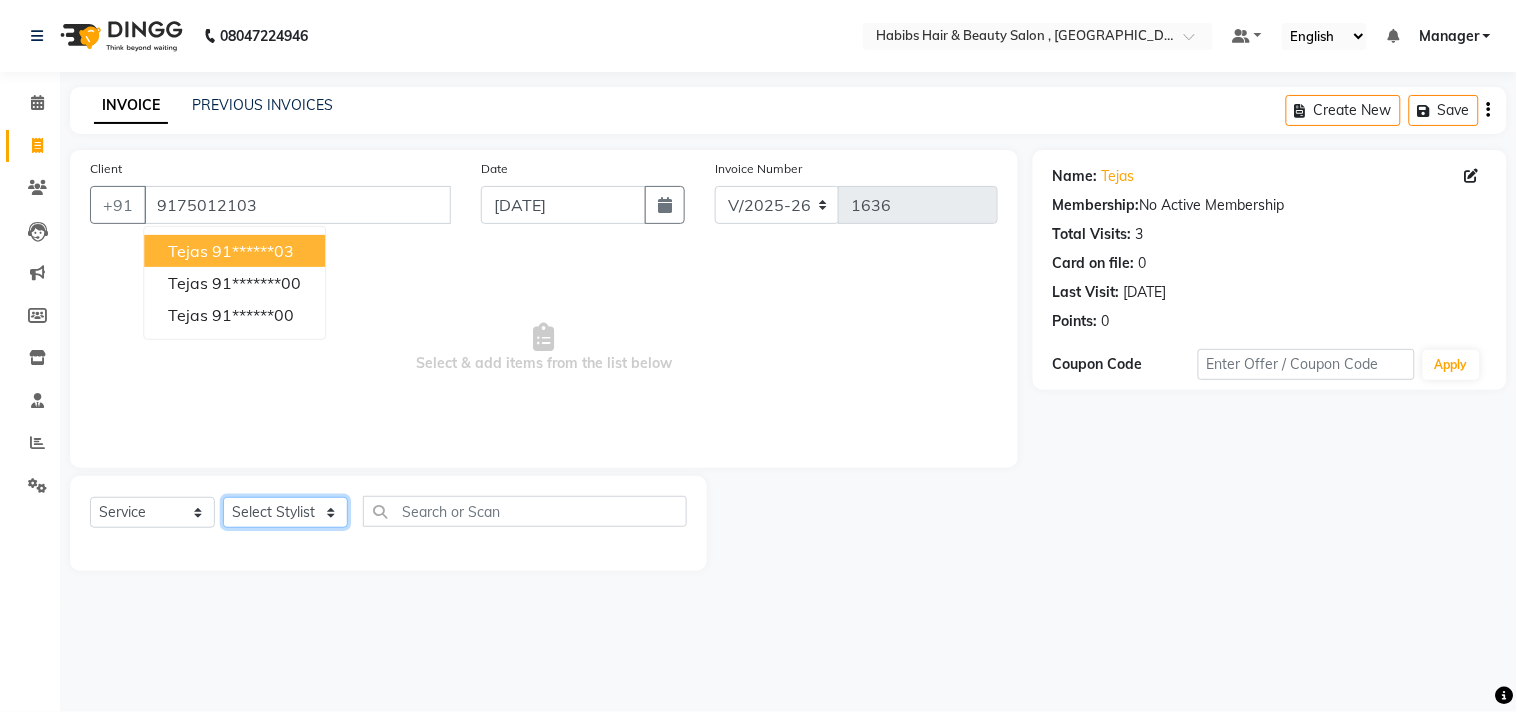 click on "Select Stylist [PERSON_NAME] Manager M M [PERSON_NAME] [PERSON_NAME] Sameer [PERSON_NAME] [PERSON_NAME] [PERSON_NAME]" 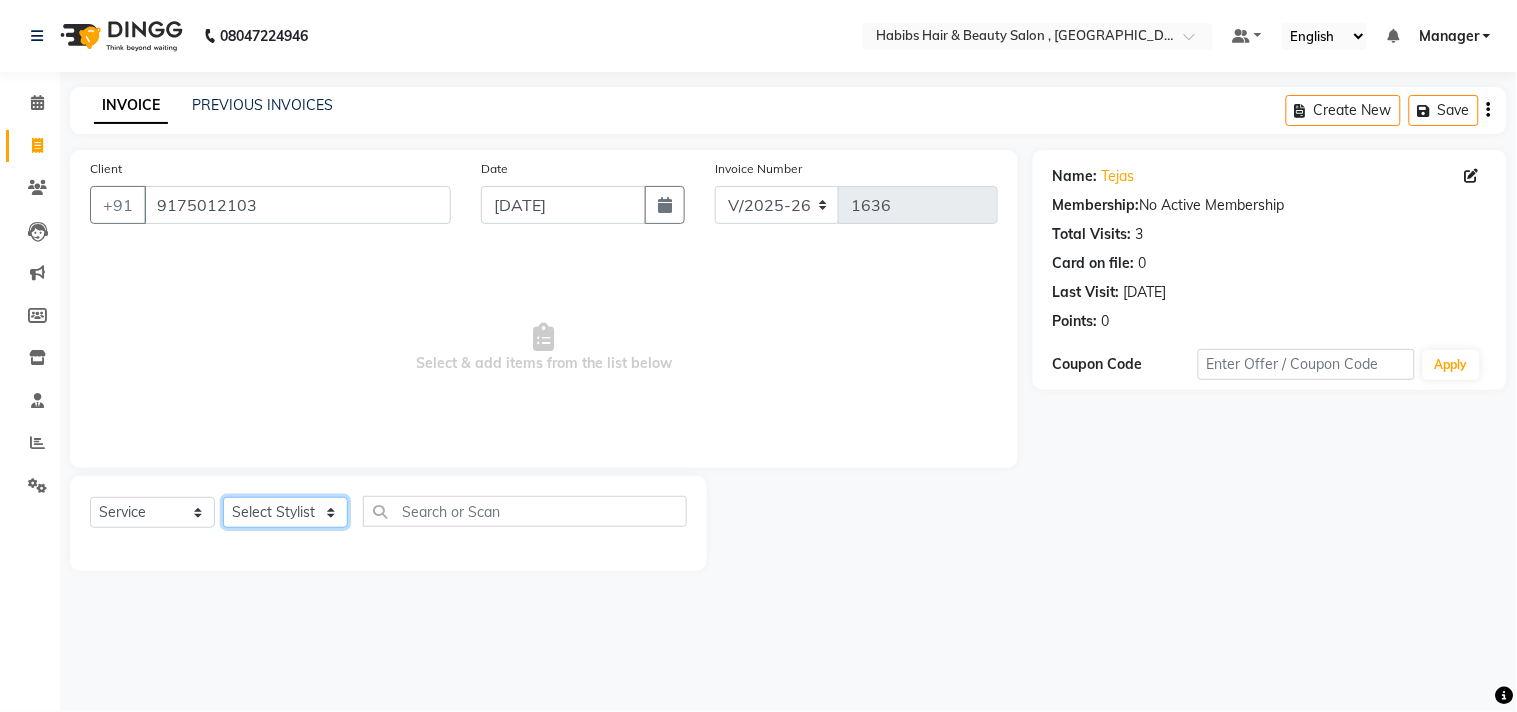 select on "36968" 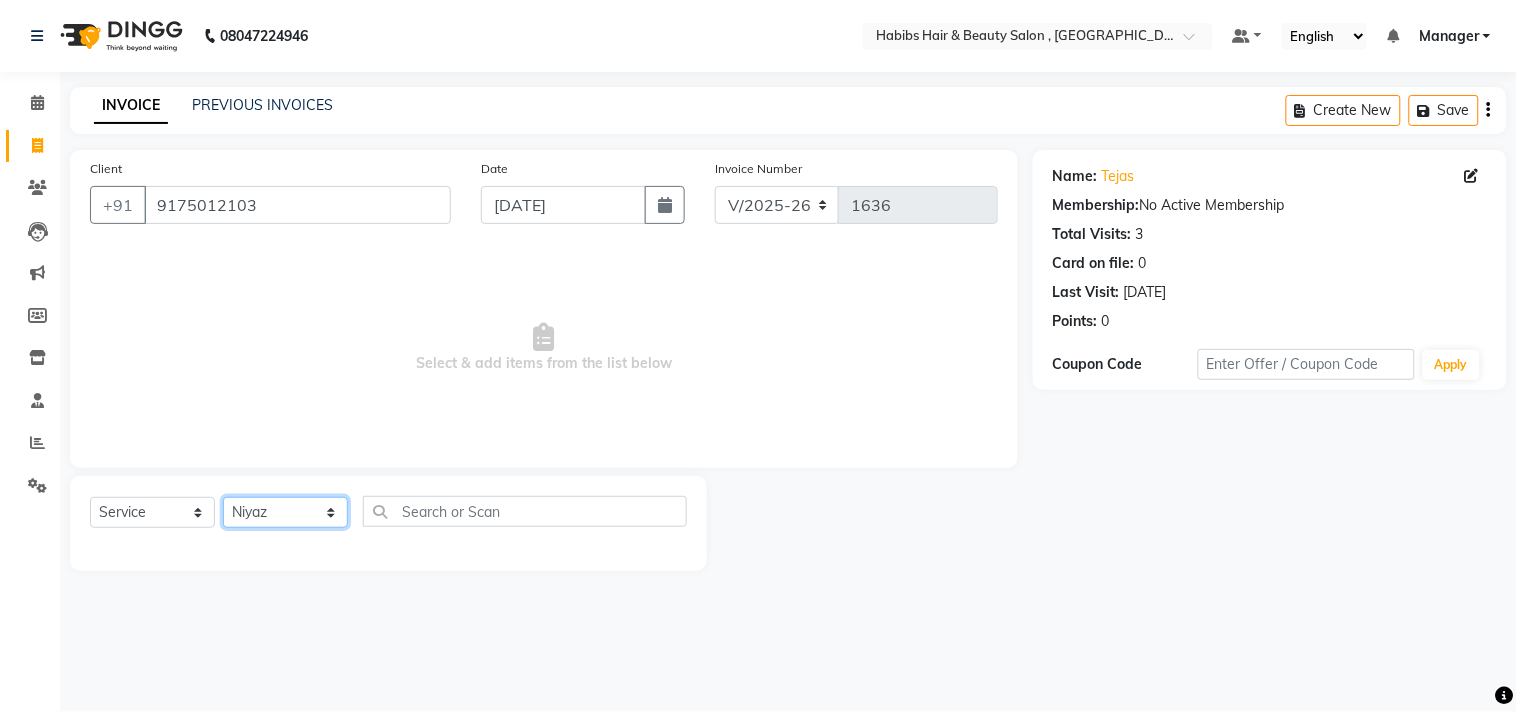 click on "Select Stylist [PERSON_NAME] Manager M M [PERSON_NAME] [PERSON_NAME] Sameer [PERSON_NAME] [PERSON_NAME] [PERSON_NAME]" 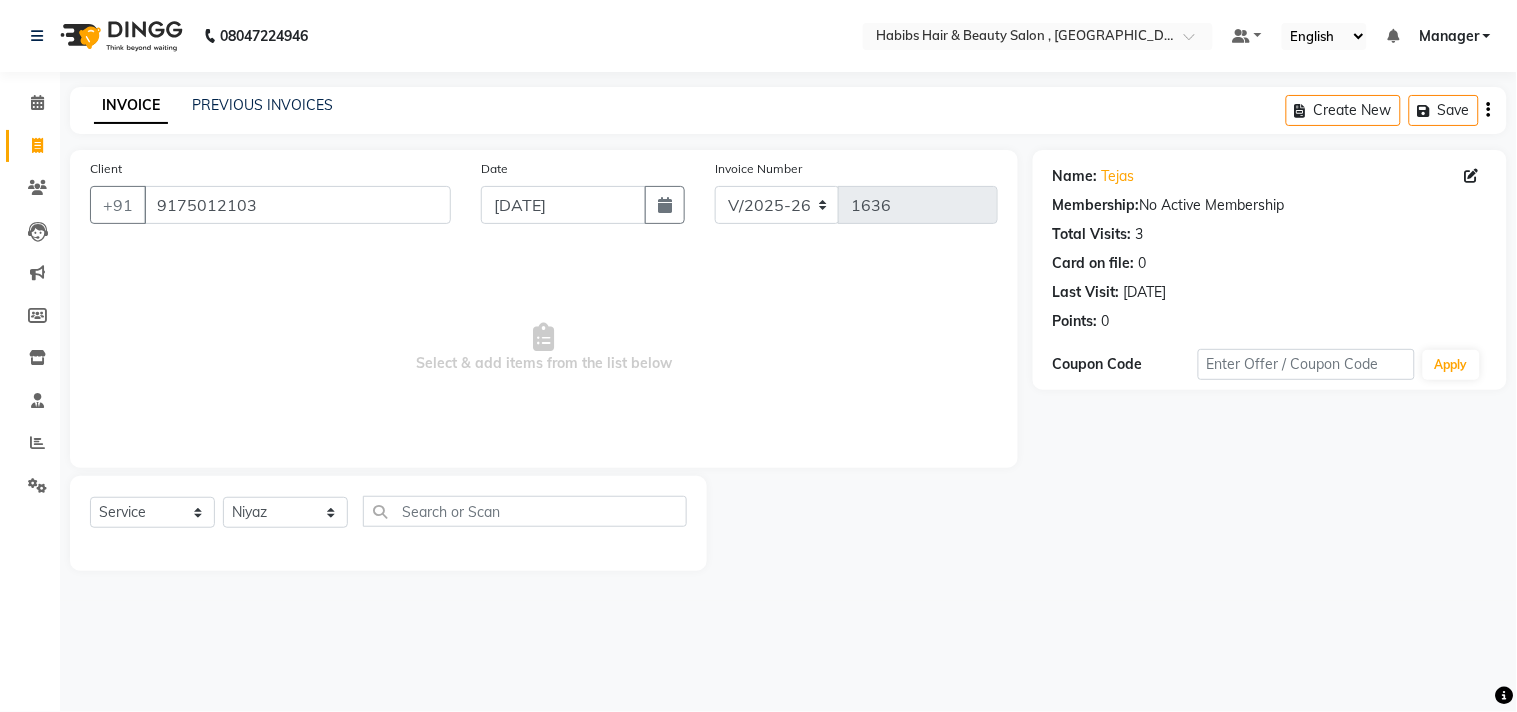 click on "Select & add items from the list below" at bounding box center (544, 348) 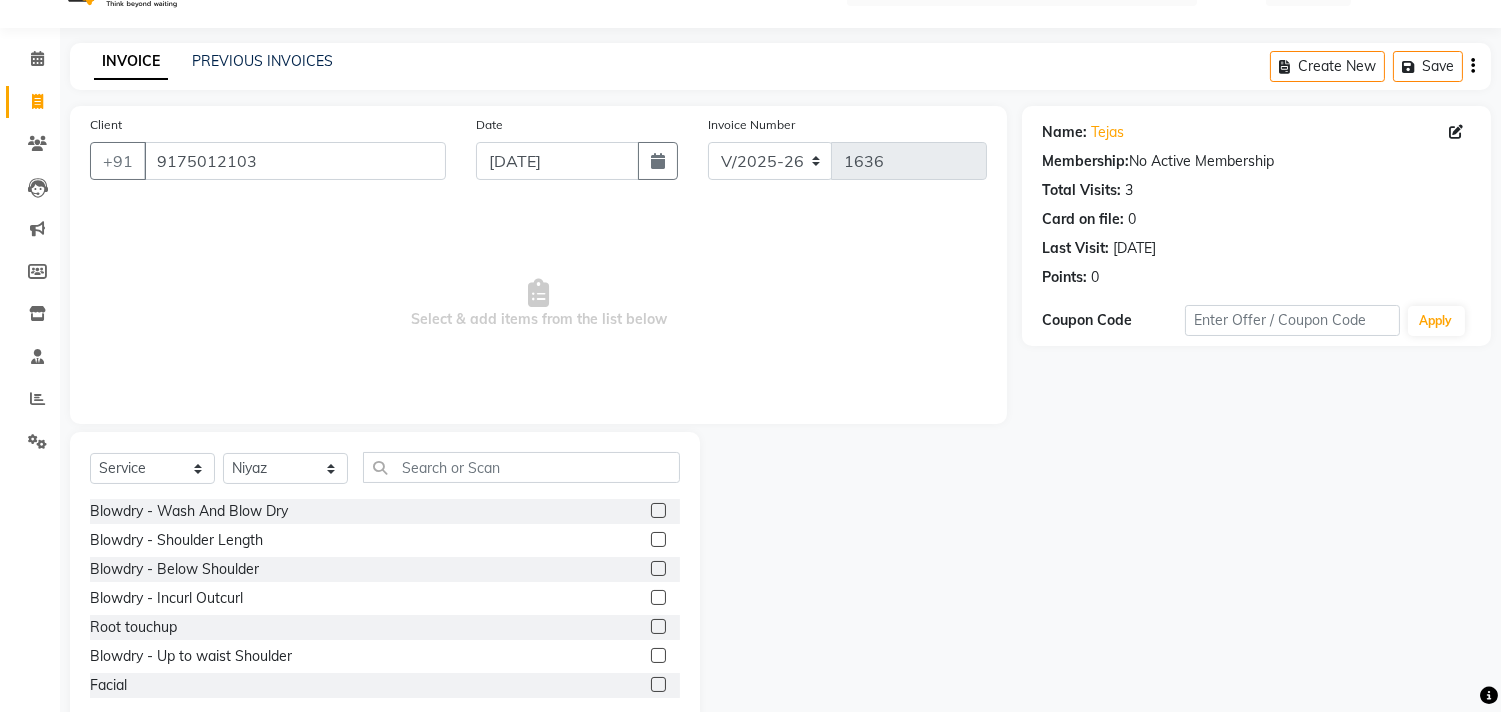 scroll, scrollTop: 88, scrollLeft: 0, axis: vertical 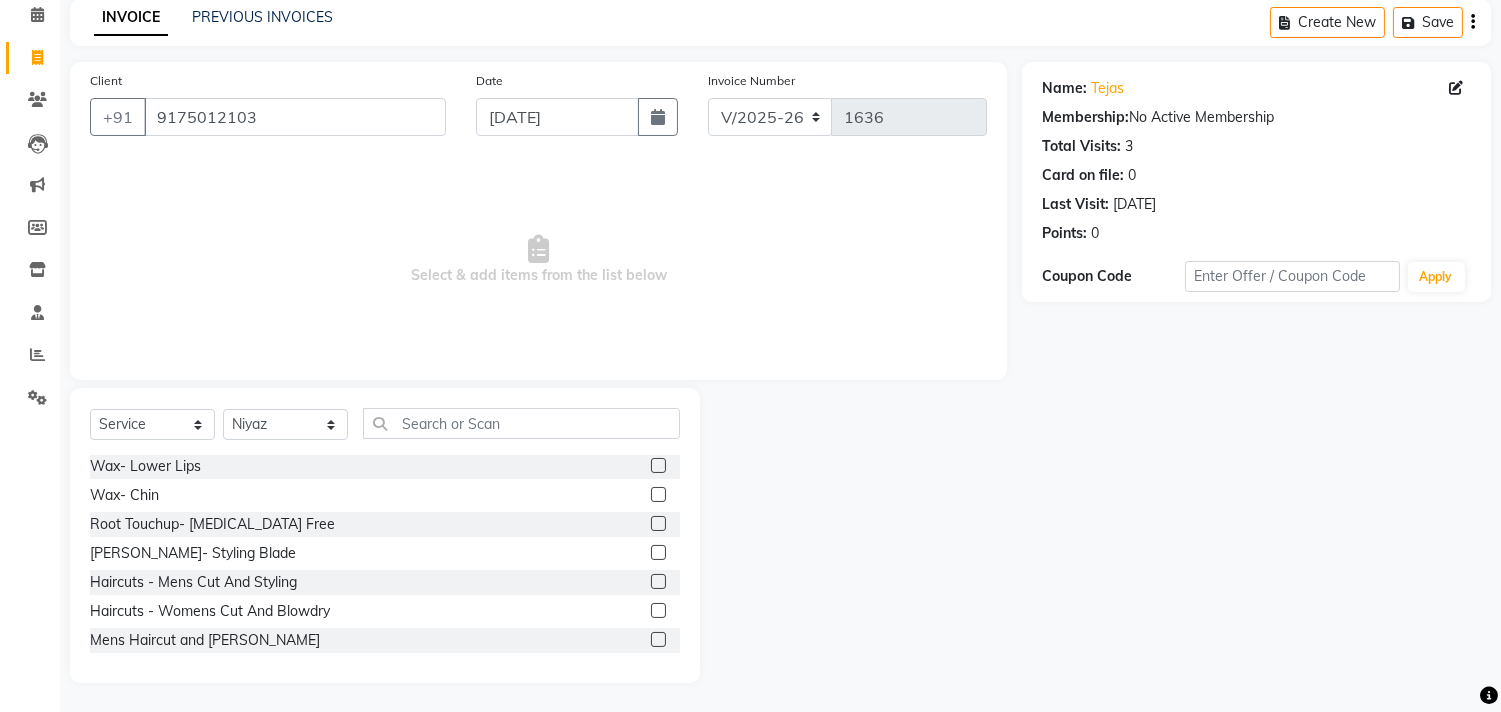 click 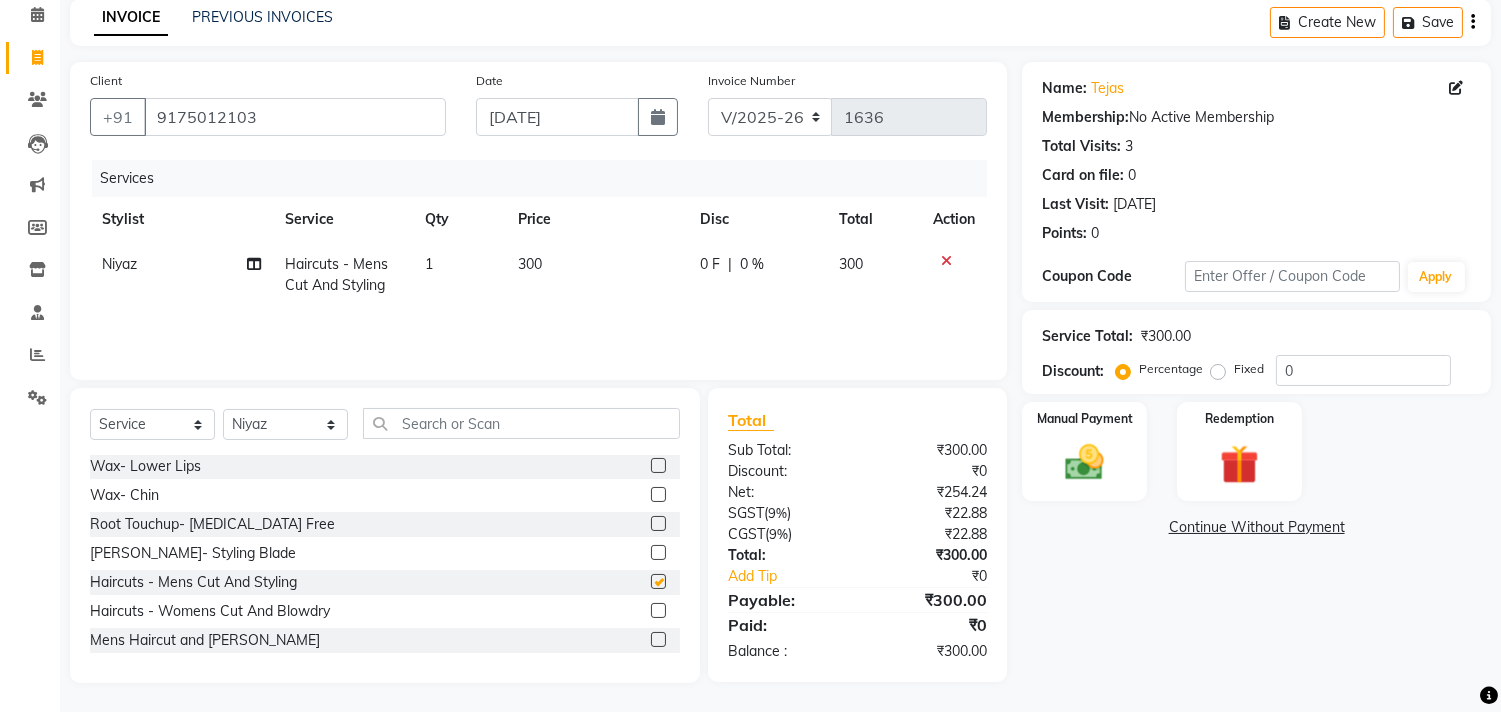checkbox on "false" 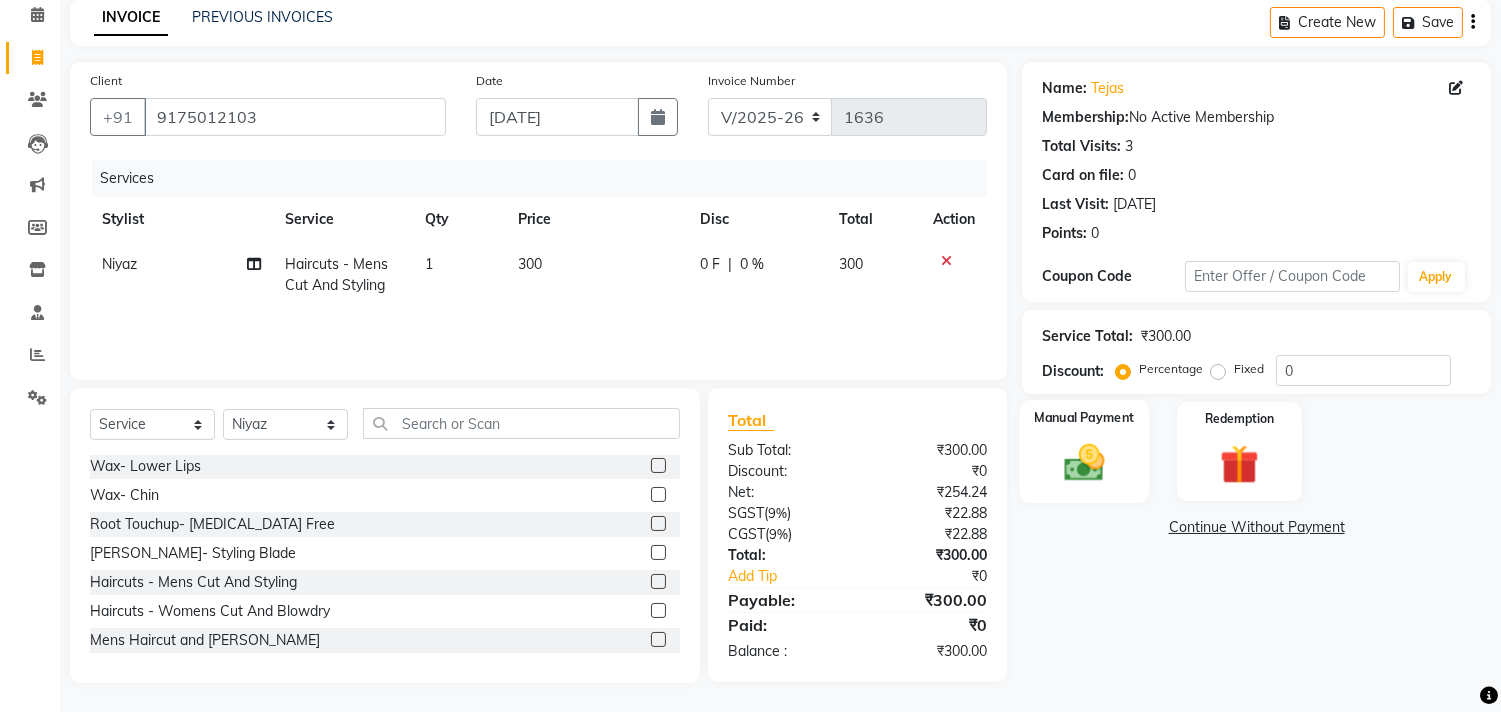 click 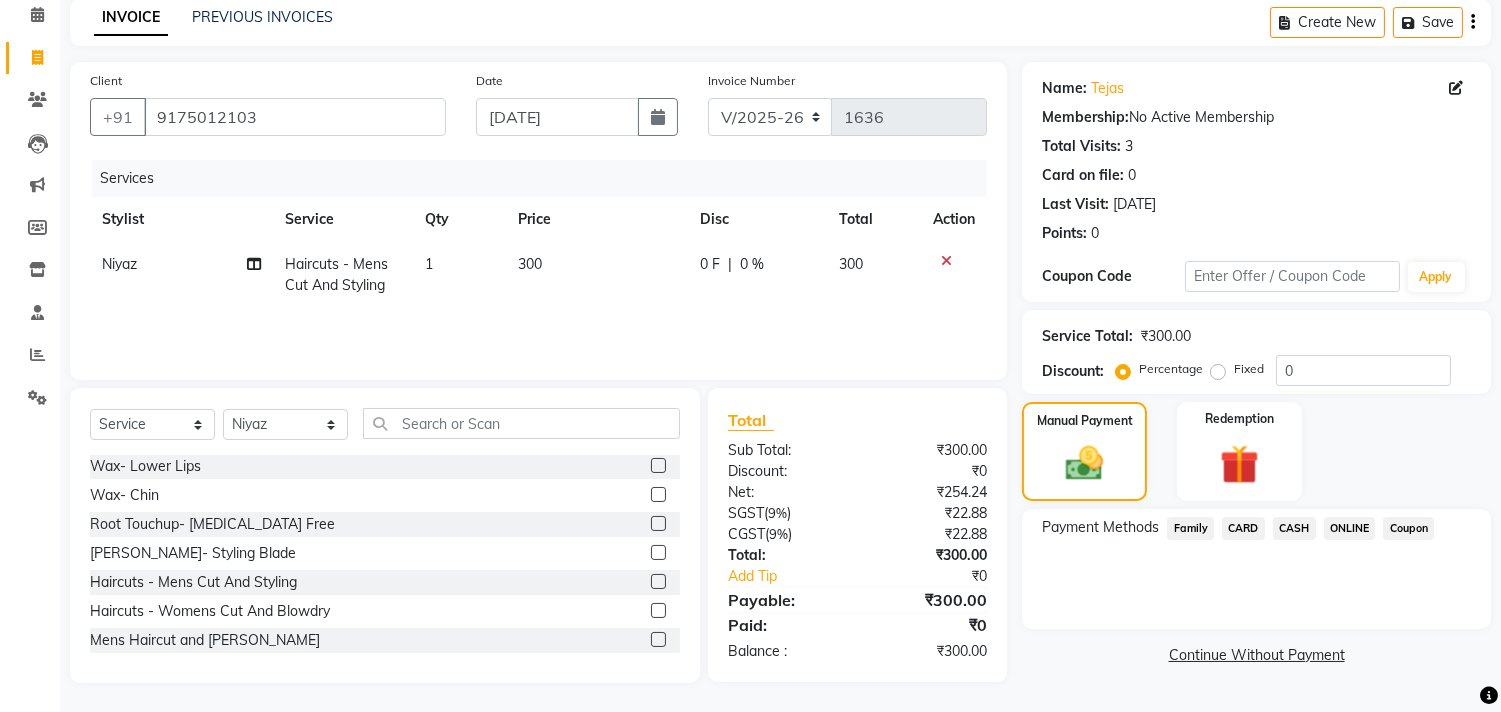 click on "ONLINE" 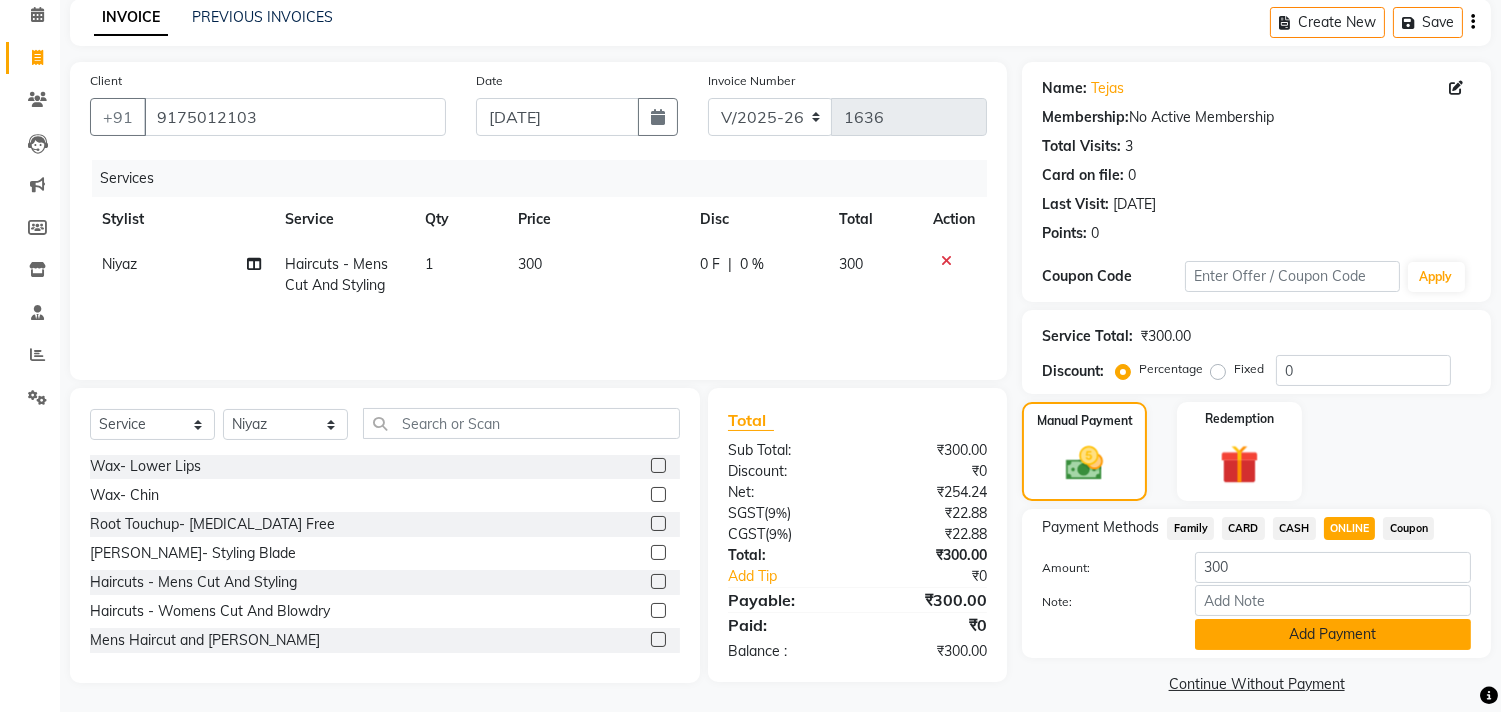 click on "Add Payment" 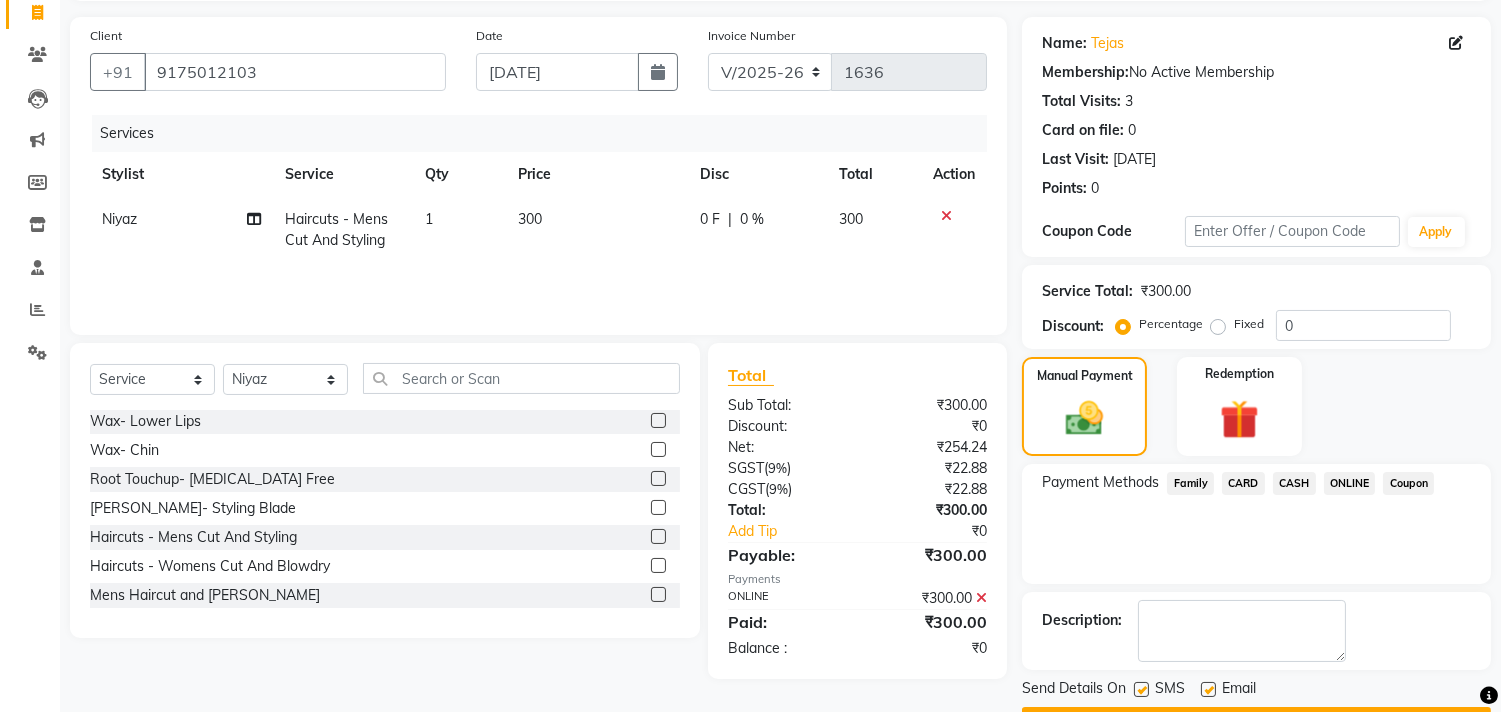 scroll, scrollTop: 187, scrollLeft: 0, axis: vertical 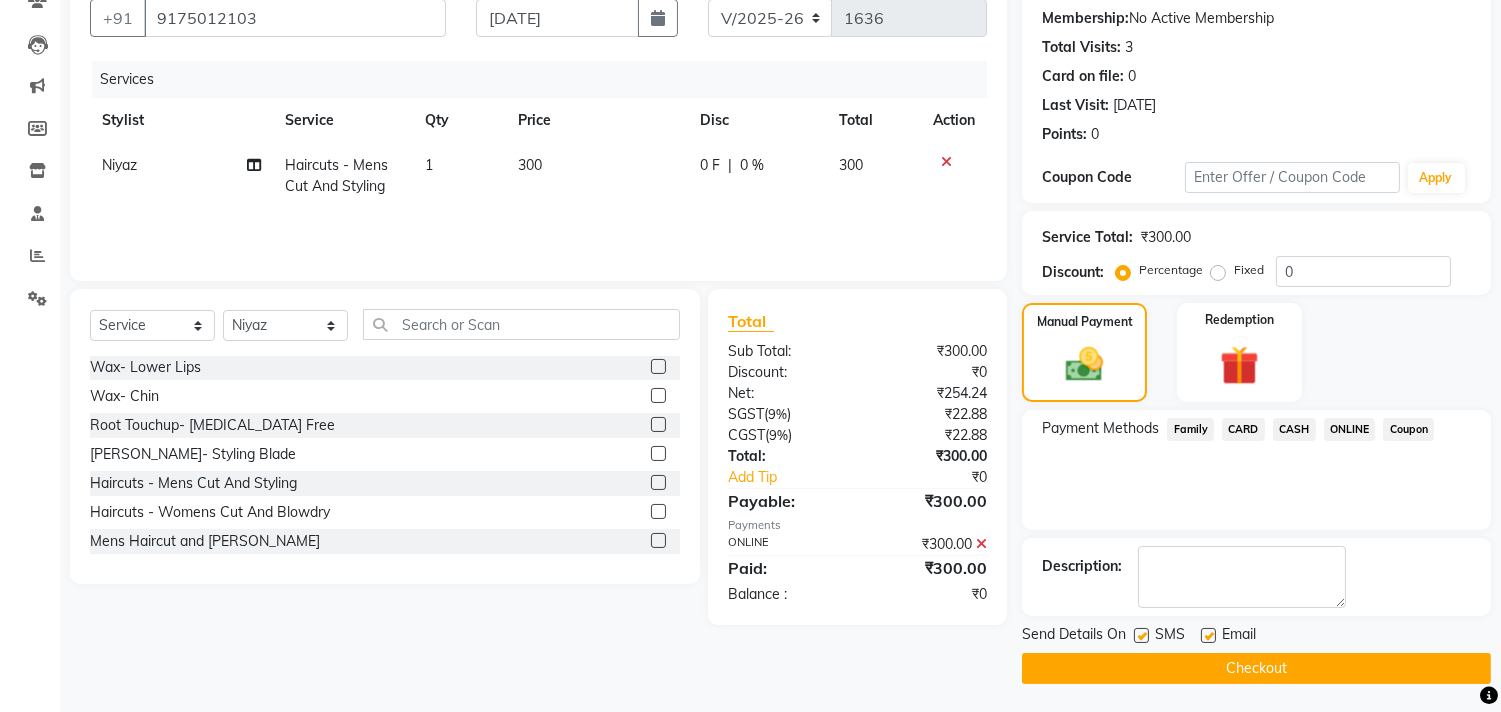 click on "Checkout" 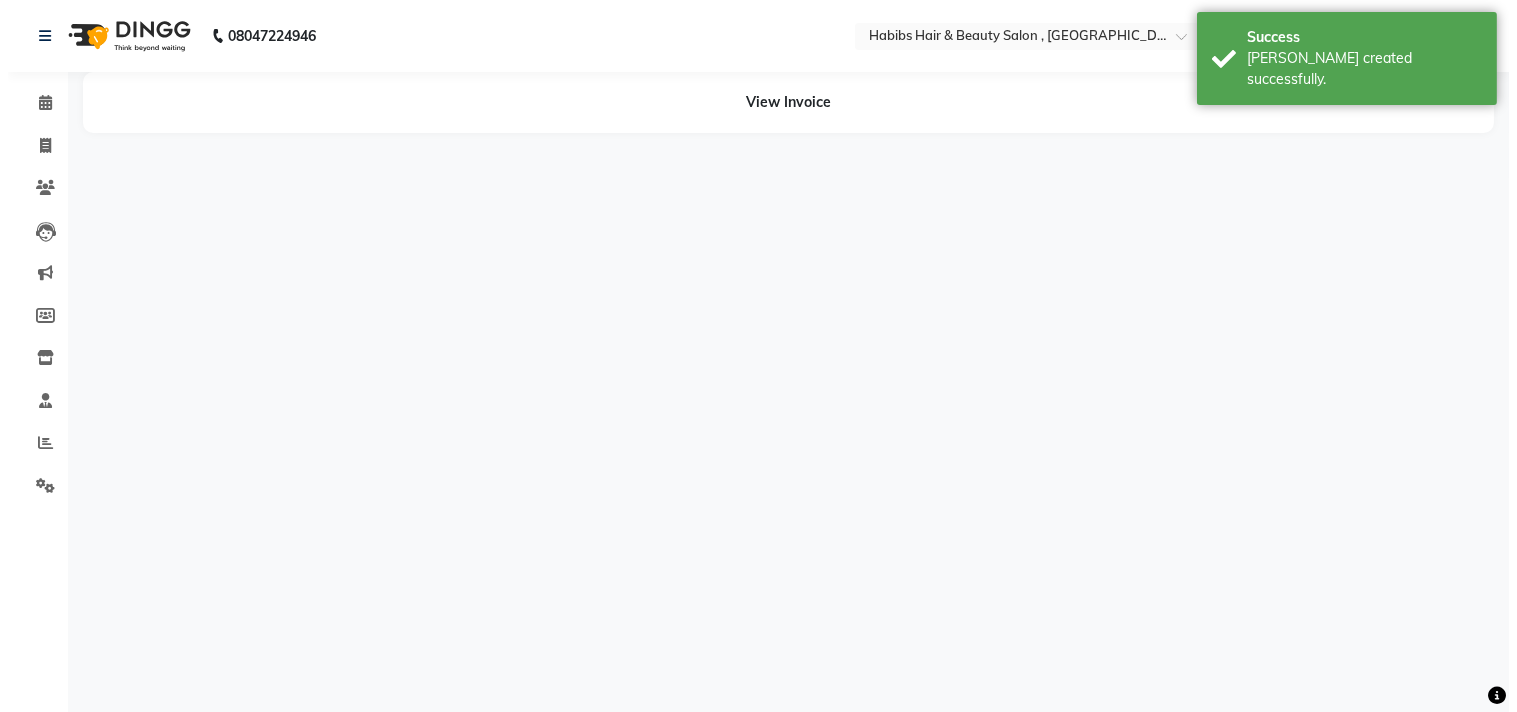 scroll, scrollTop: 0, scrollLeft: 0, axis: both 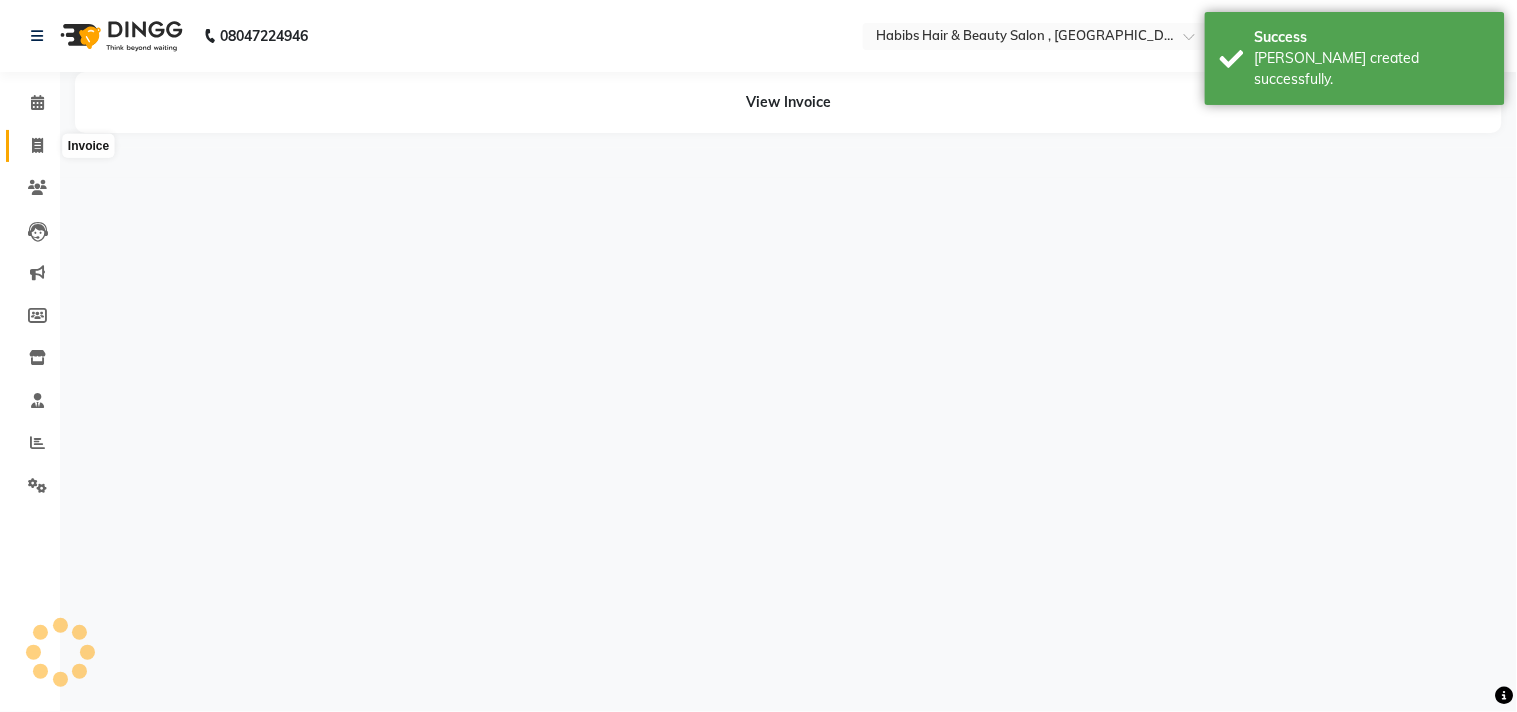 click 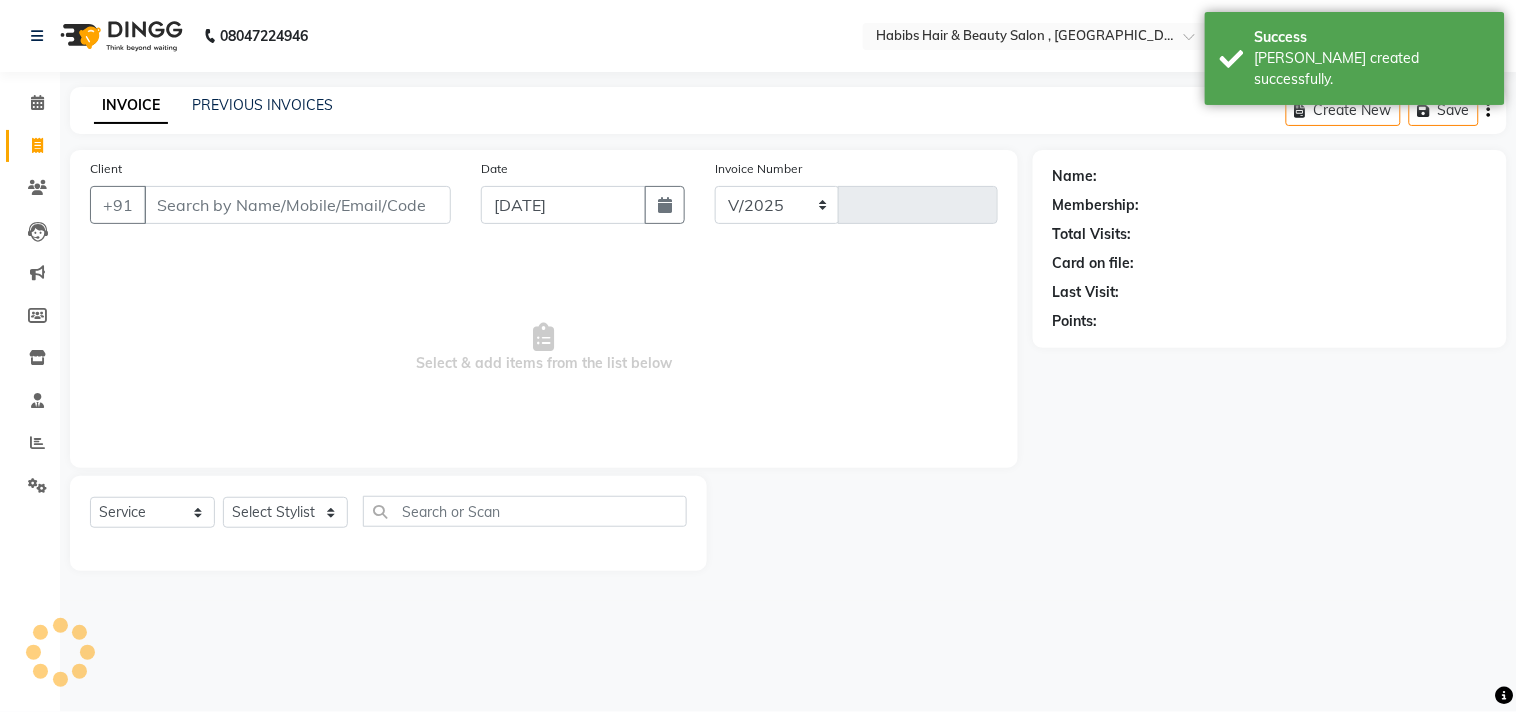 select on "4838" 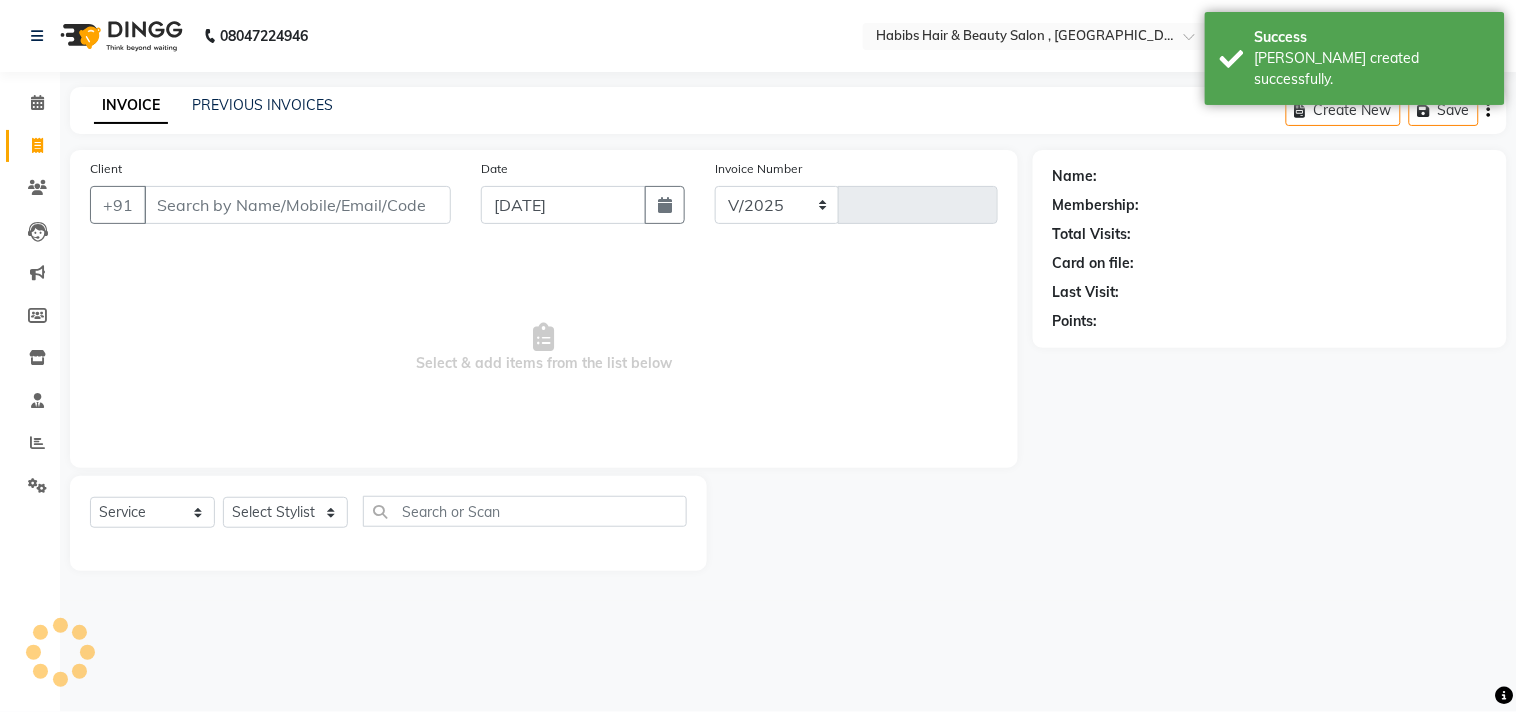 type on "1637" 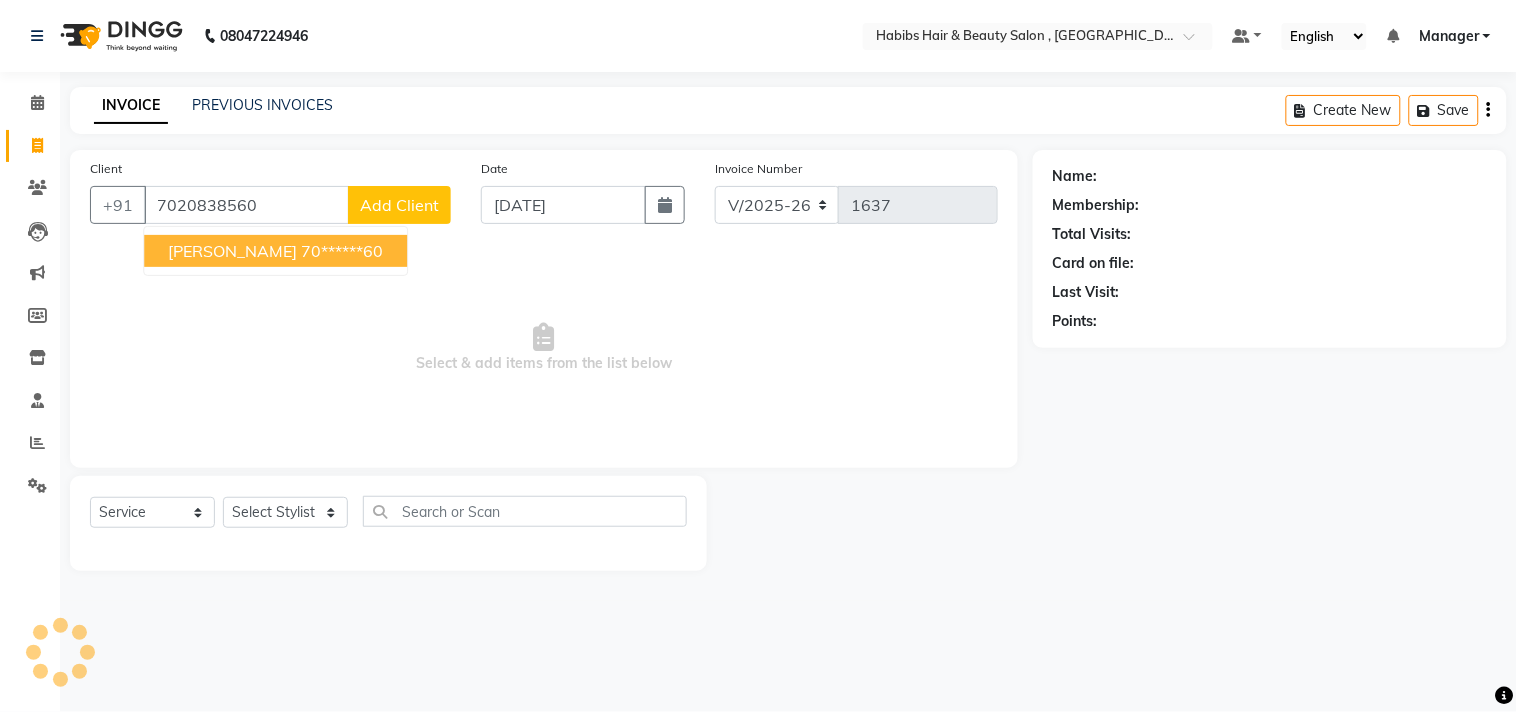 click on "Select & add items from the list below" at bounding box center [544, 348] 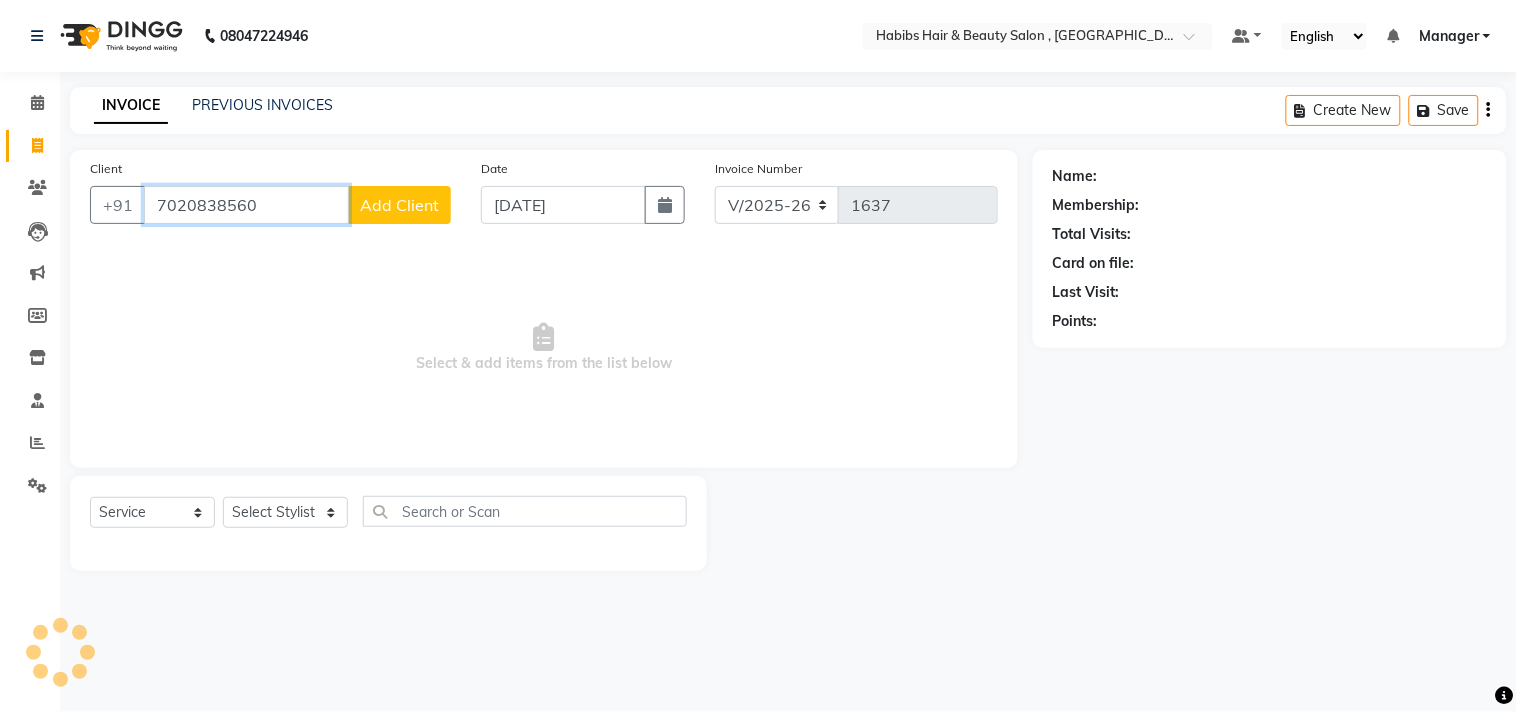 click on "7020838560" at bounding box center [246, 205] 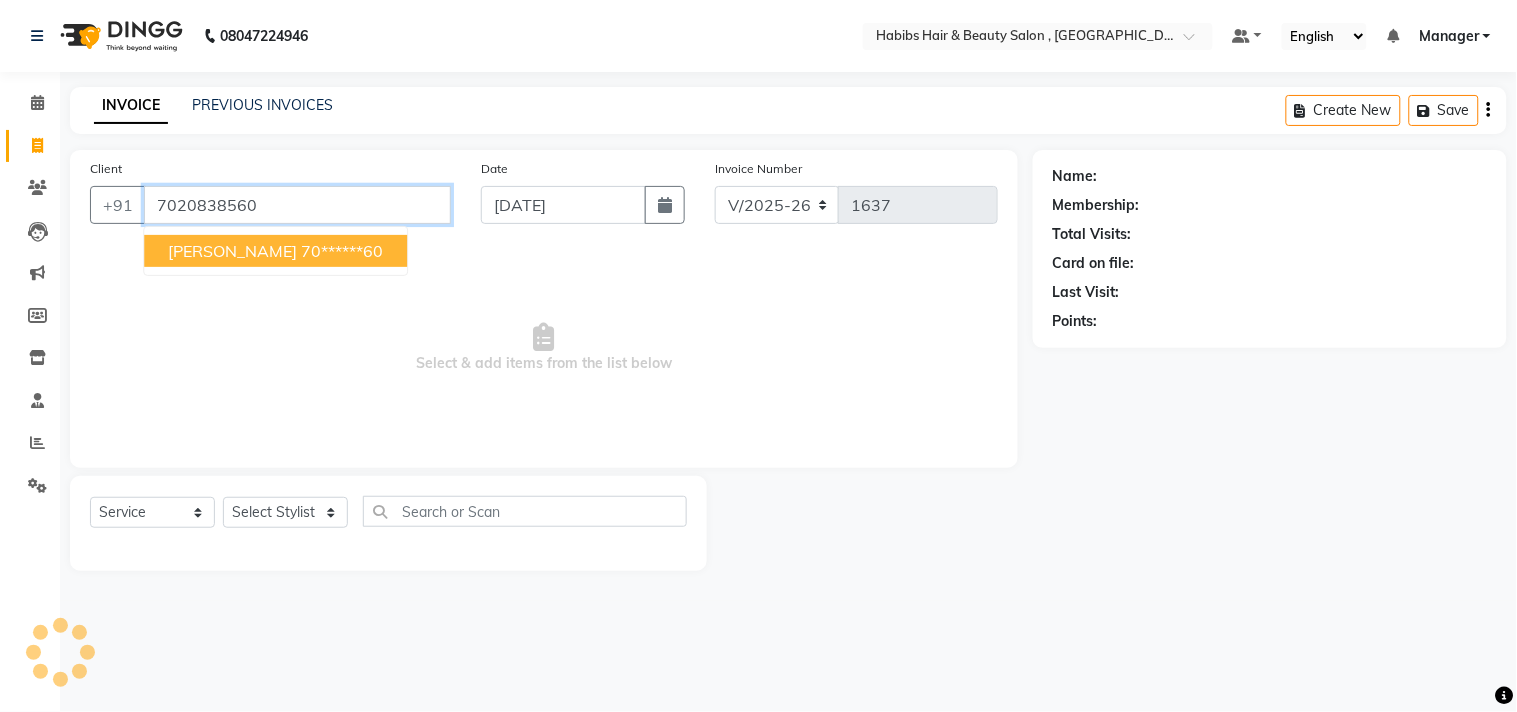click on "70******60" at bounding box center (342, 251) 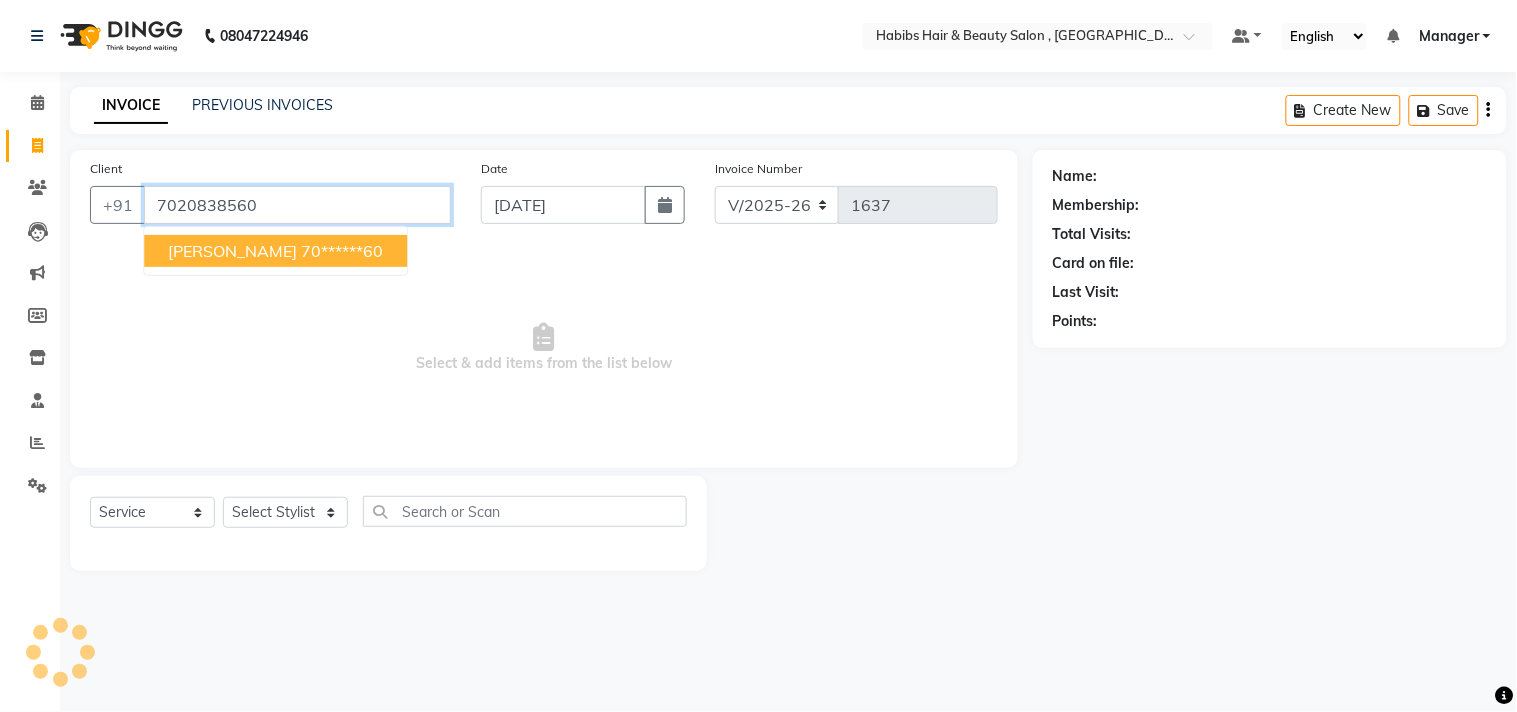 type on "70******60" 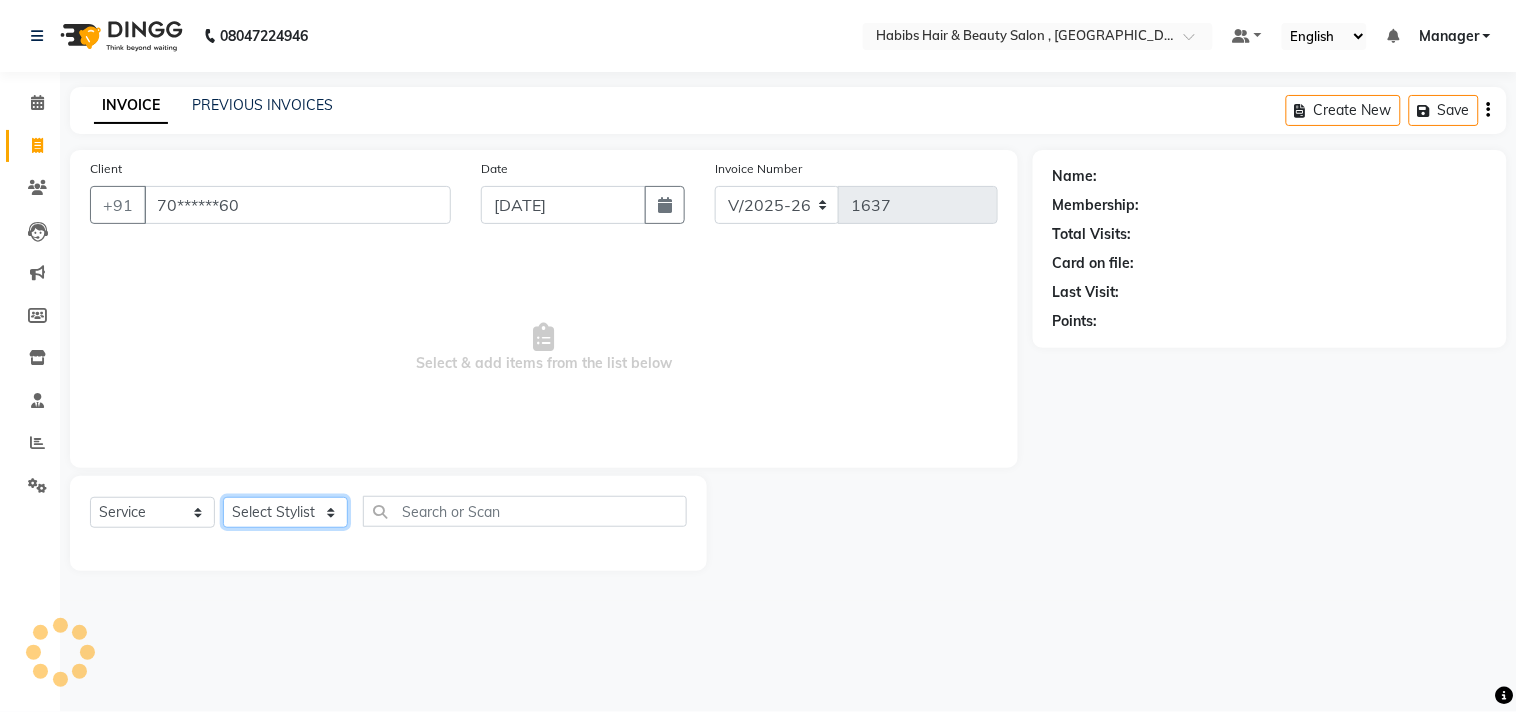 click on "Select Stylist [PERSON_NAME] Manager M M [PERSON_NAME] [PERSON_NAME] Sameer [PERSON_NAME] [PERSON_NAME] [PERSON_NAME]" 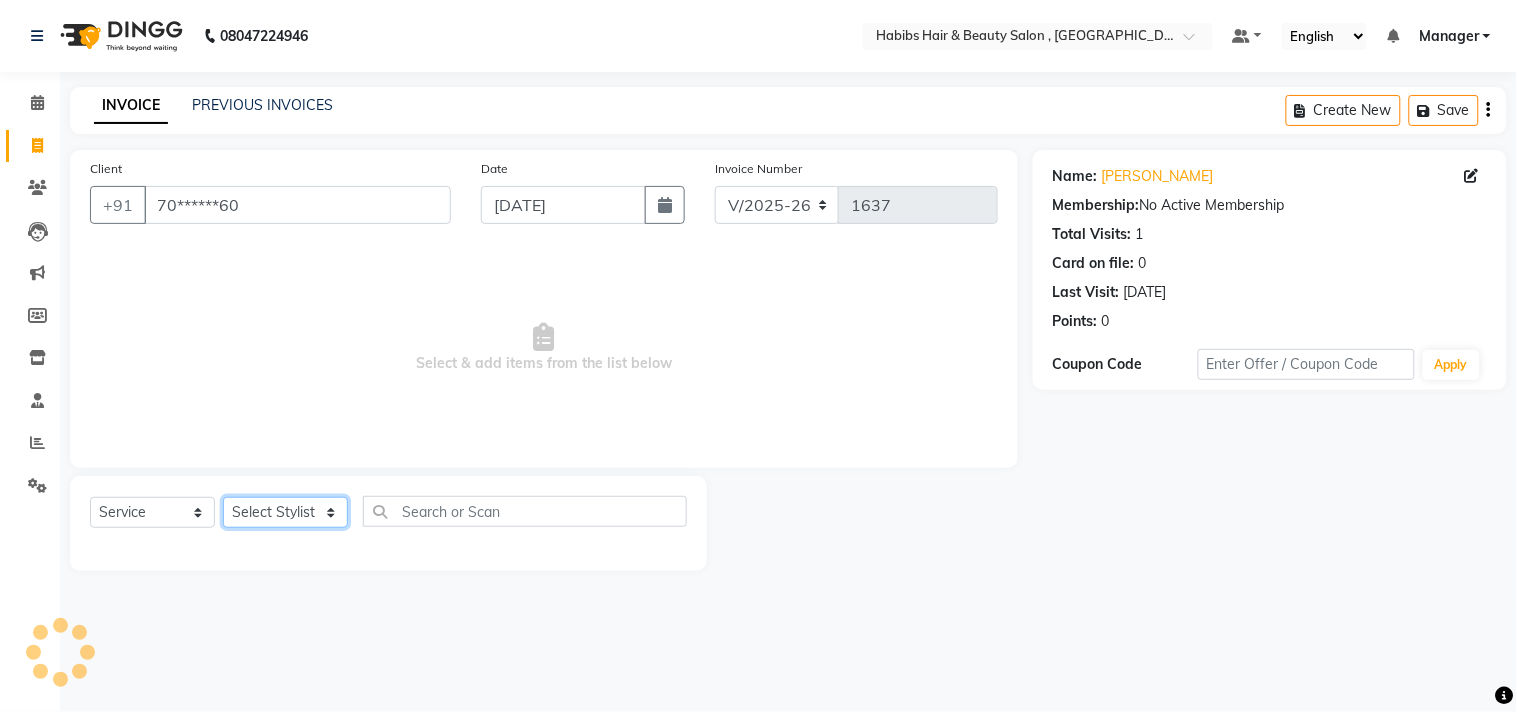 select on "68759" 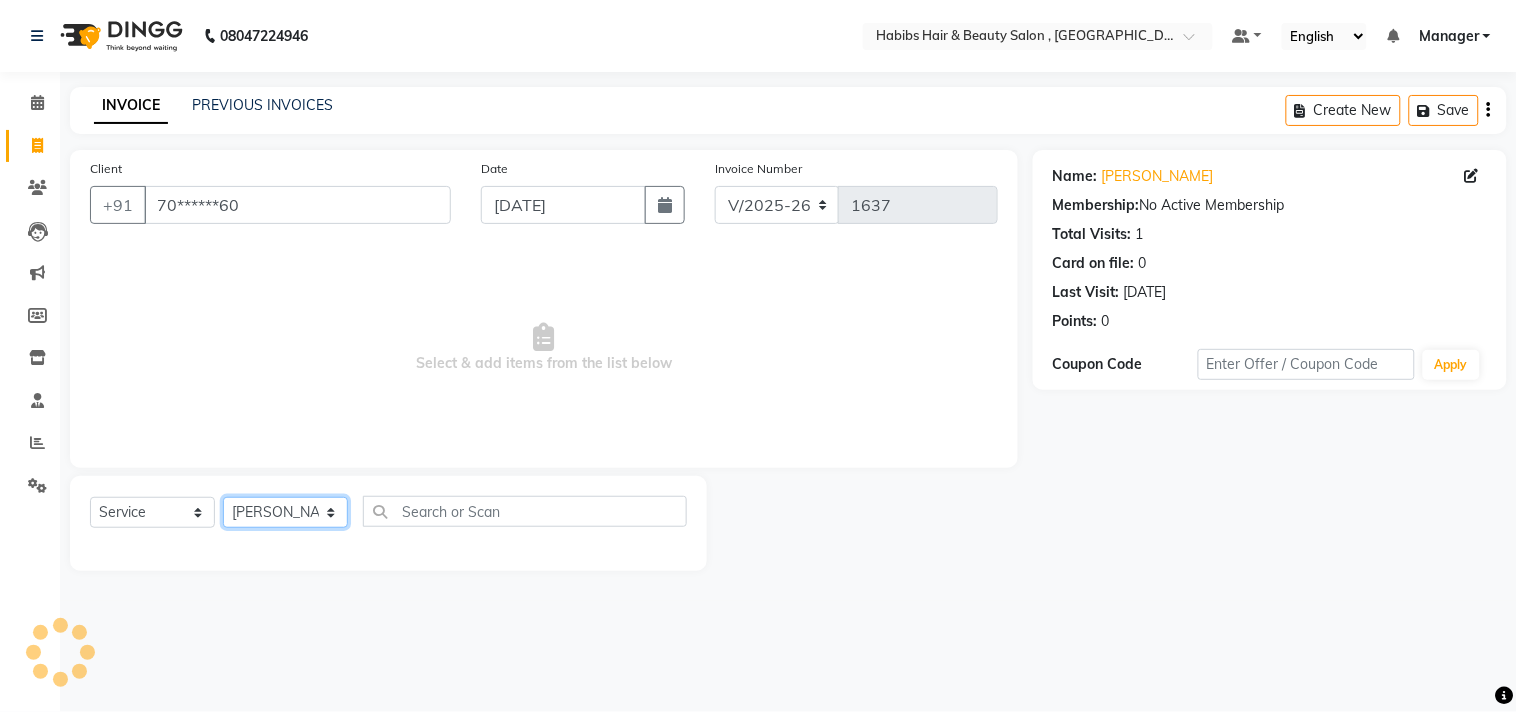 click on "Select Stylist [PERSON_NAME] Manager M M [PERSON_NAME] [PERSON_NAME] Sameer [PERSON_NAME] [PERSON_NAME] [PERSON_NAME]" 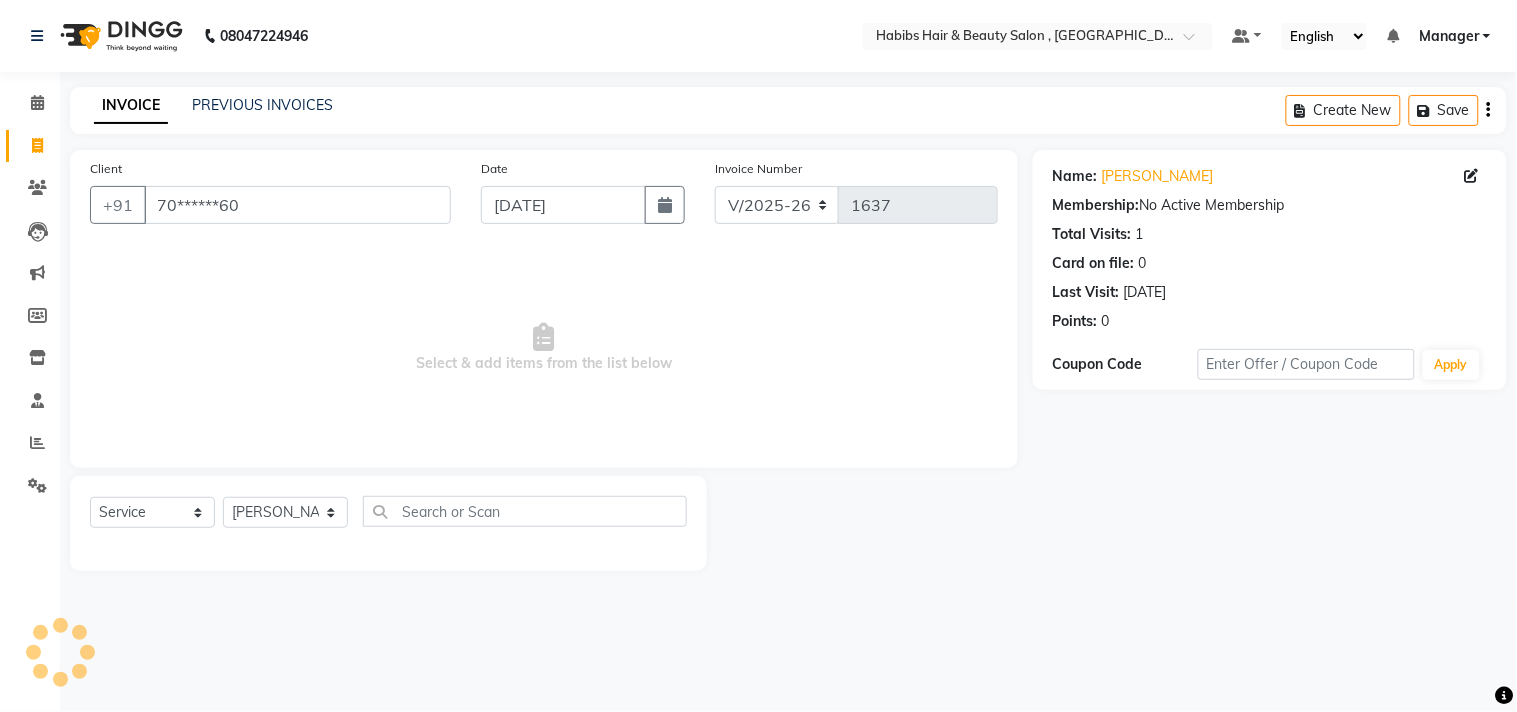 click on "Select & add items from the list below" at bounding box center (544, 348) 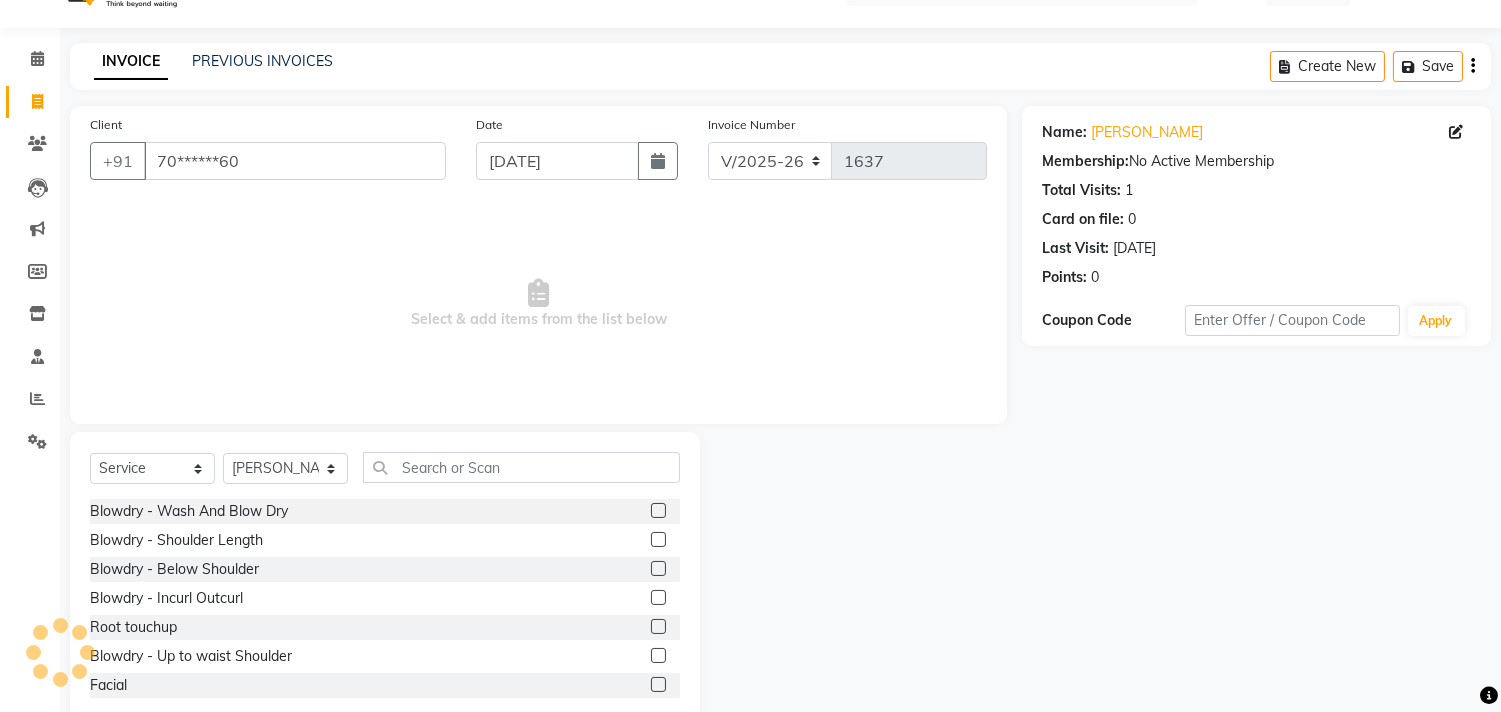 scroll, scrollTop: 88, scrollLeft: 0, axis: vertical 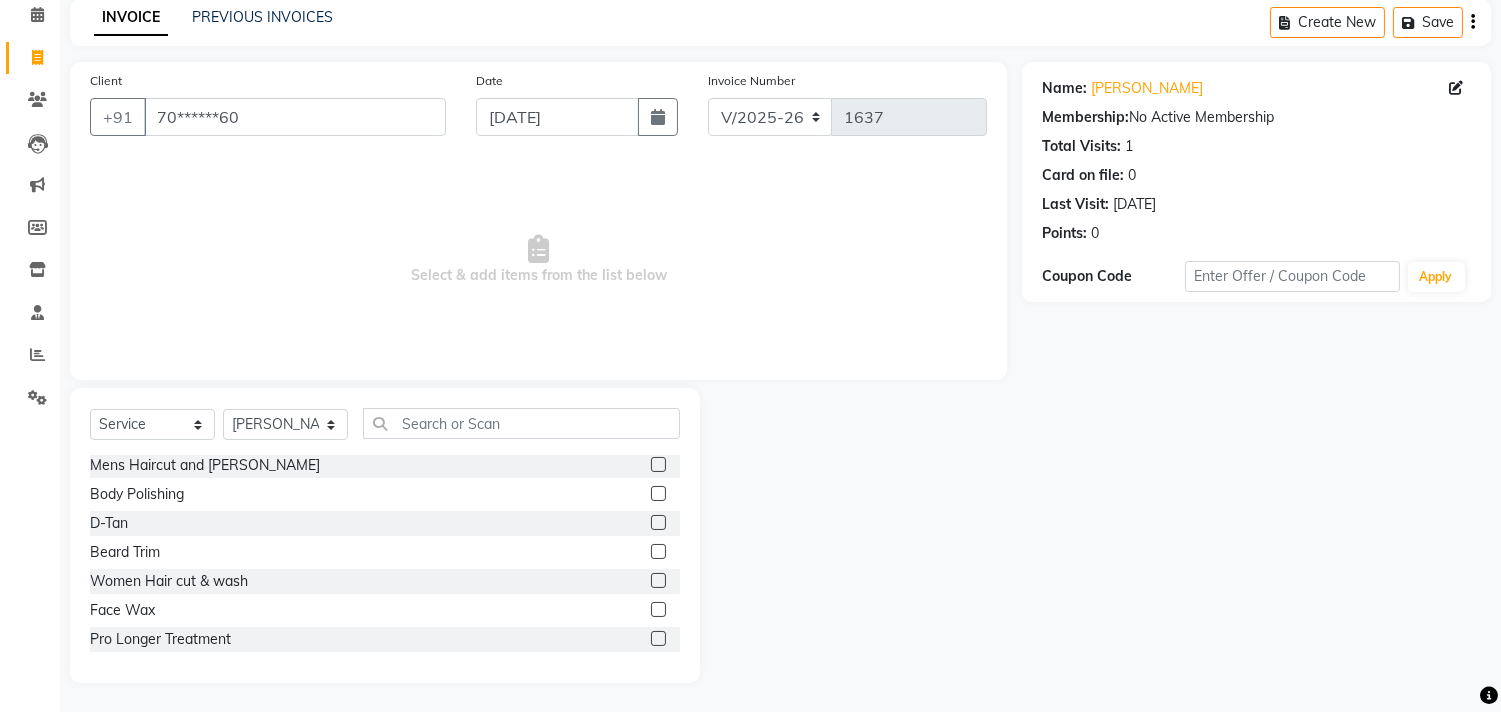 click 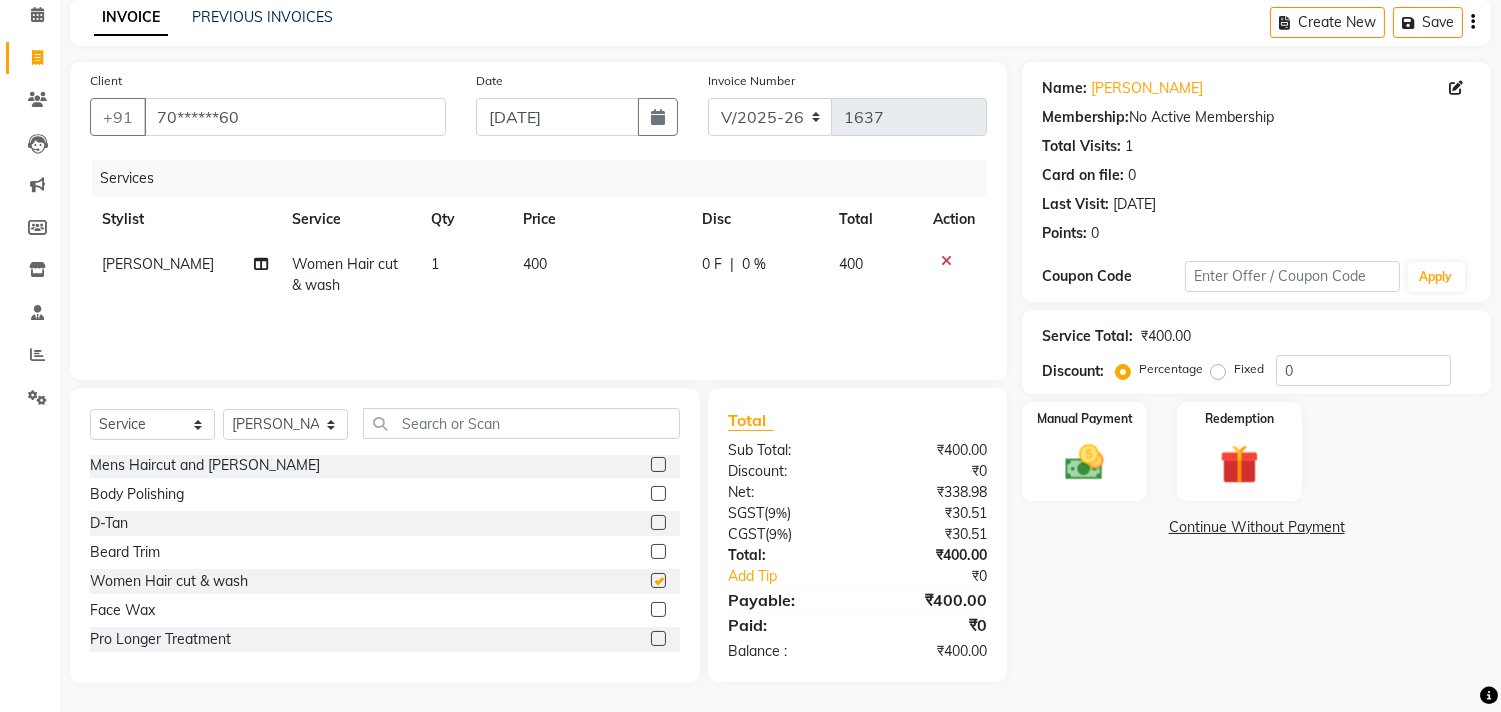 checkbox on "false" 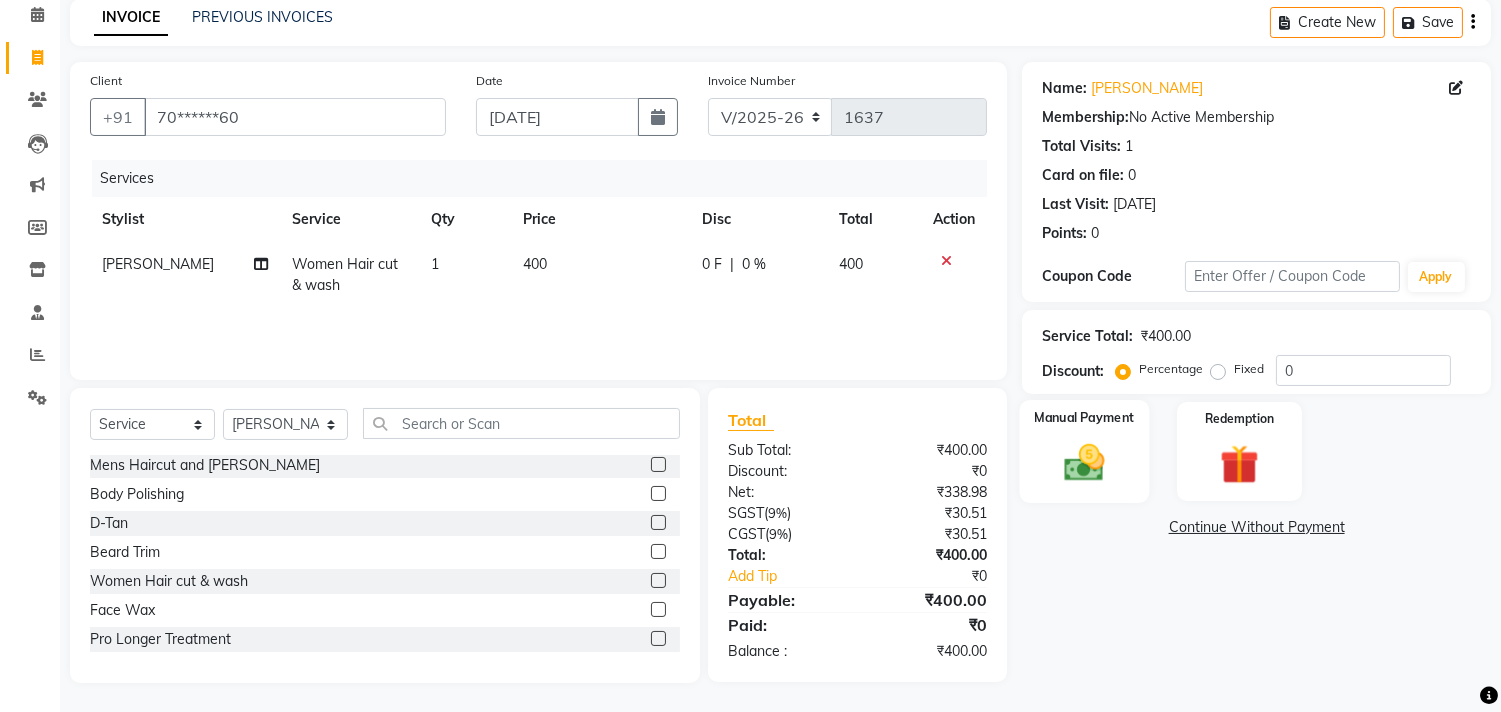 click 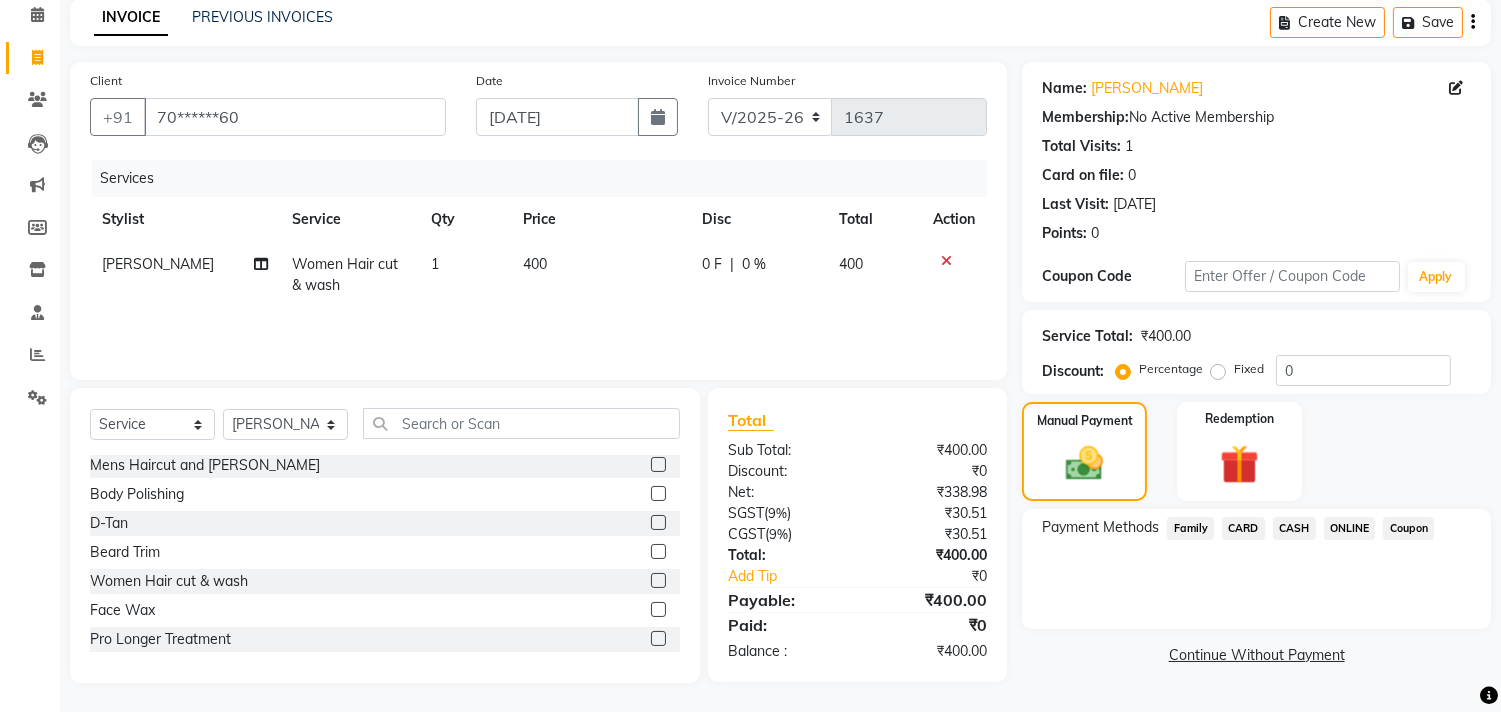 click on "ONLINE" 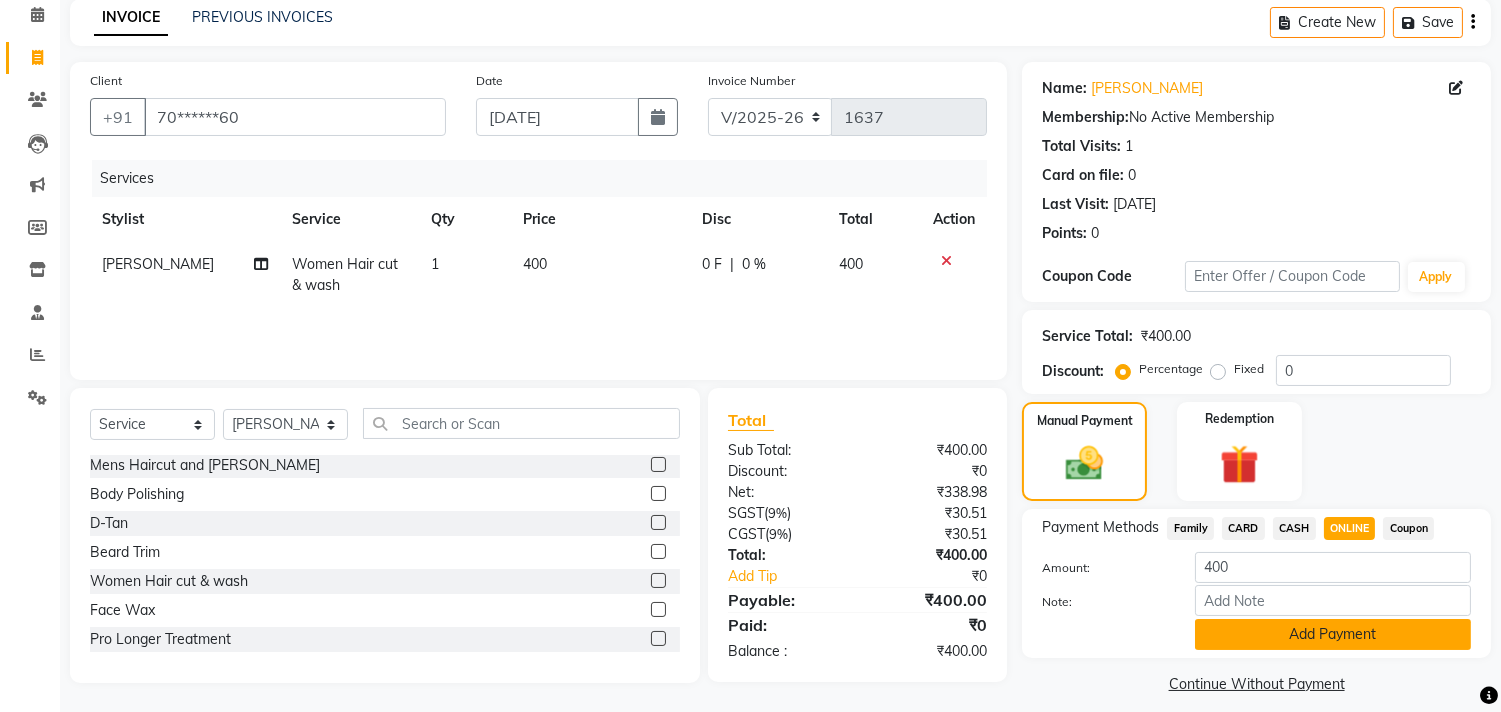 click on "Add Payment" 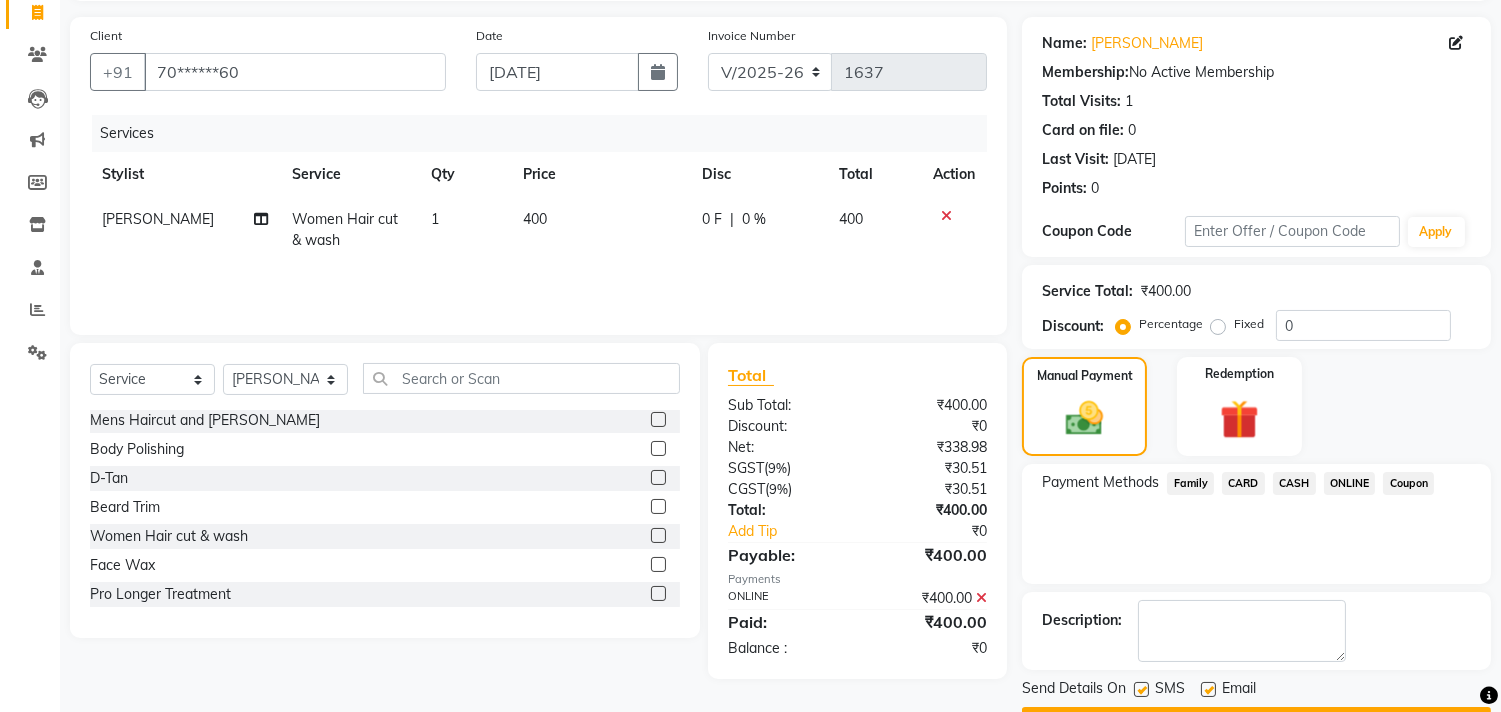 scroll, scrollTop: 187, scrollLeft: 0, axis: vertical 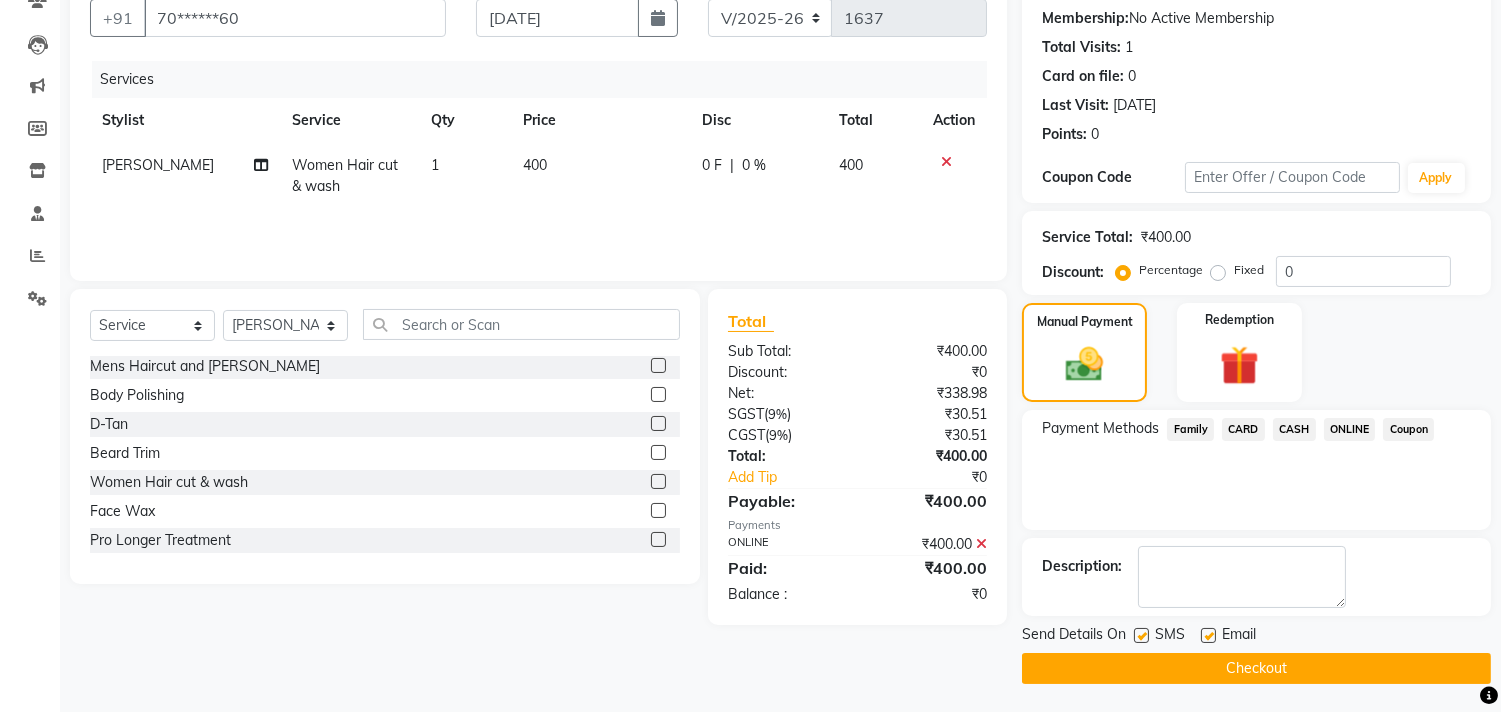 click on "Checkout" 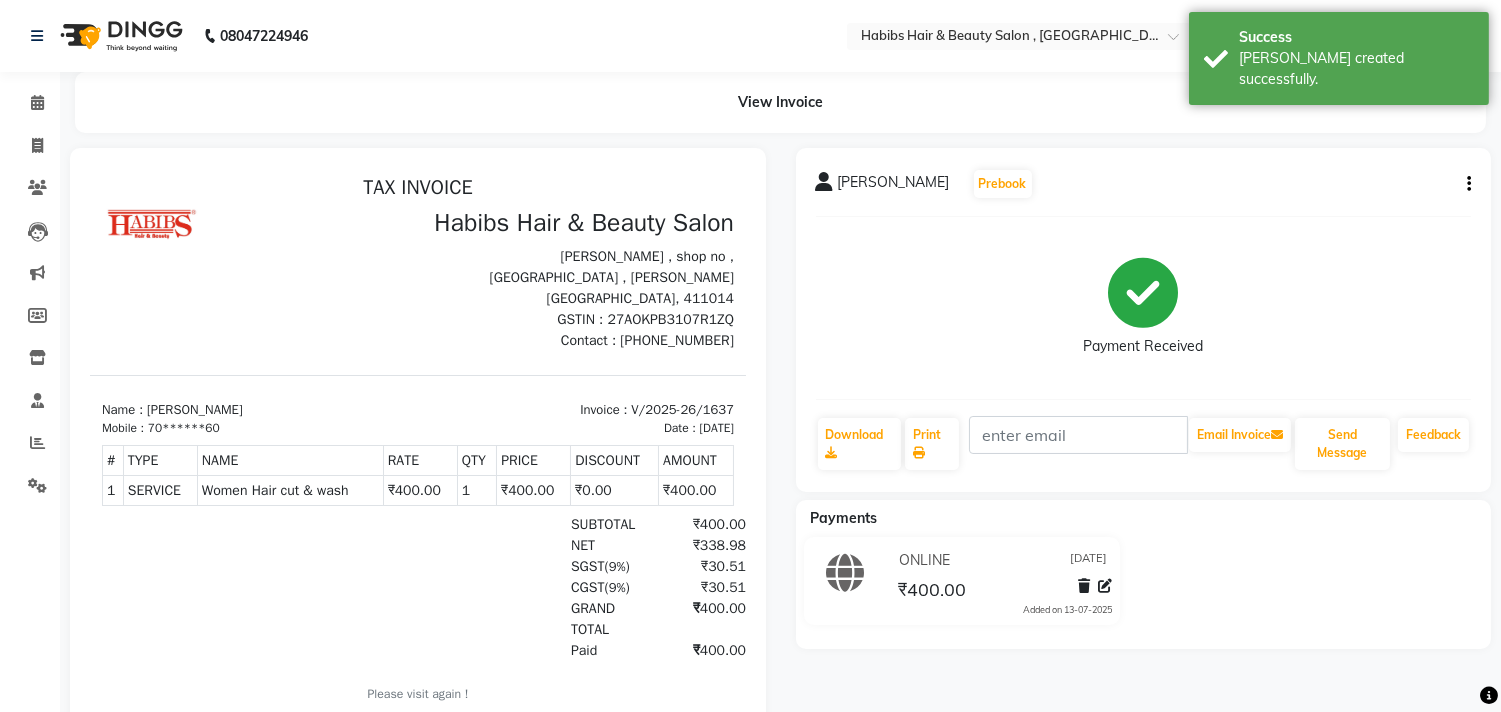 scroll, scrollTop: 0, scrollLeft: 0, axis: both 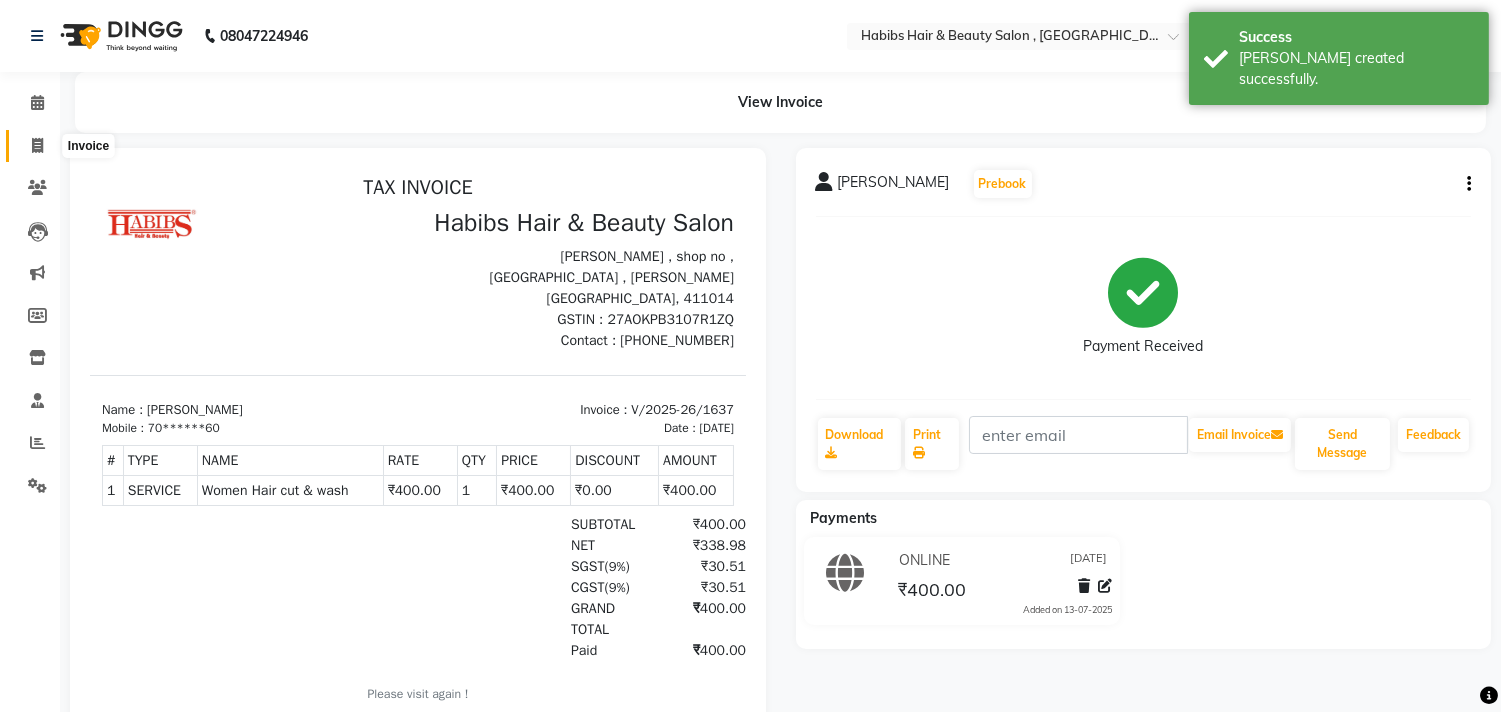 click 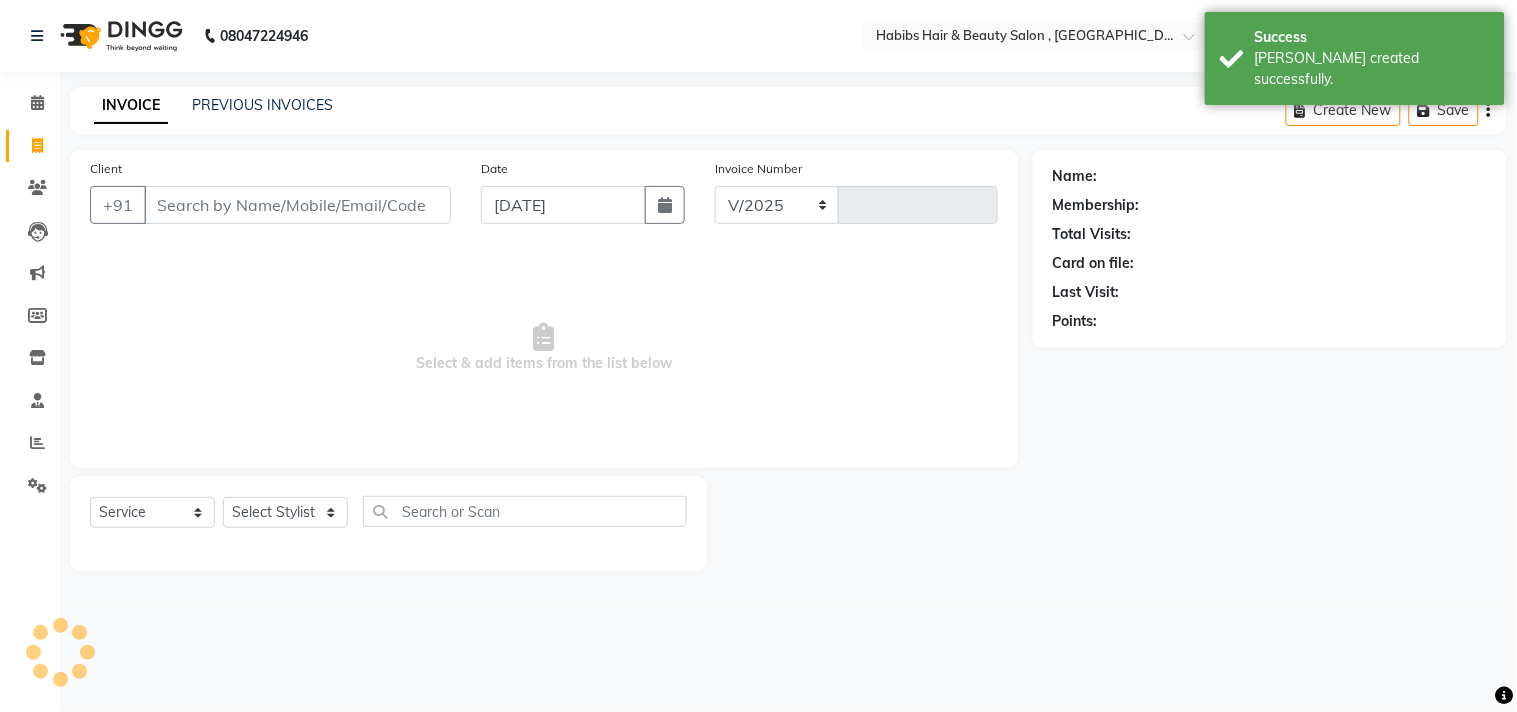 select on "4838" 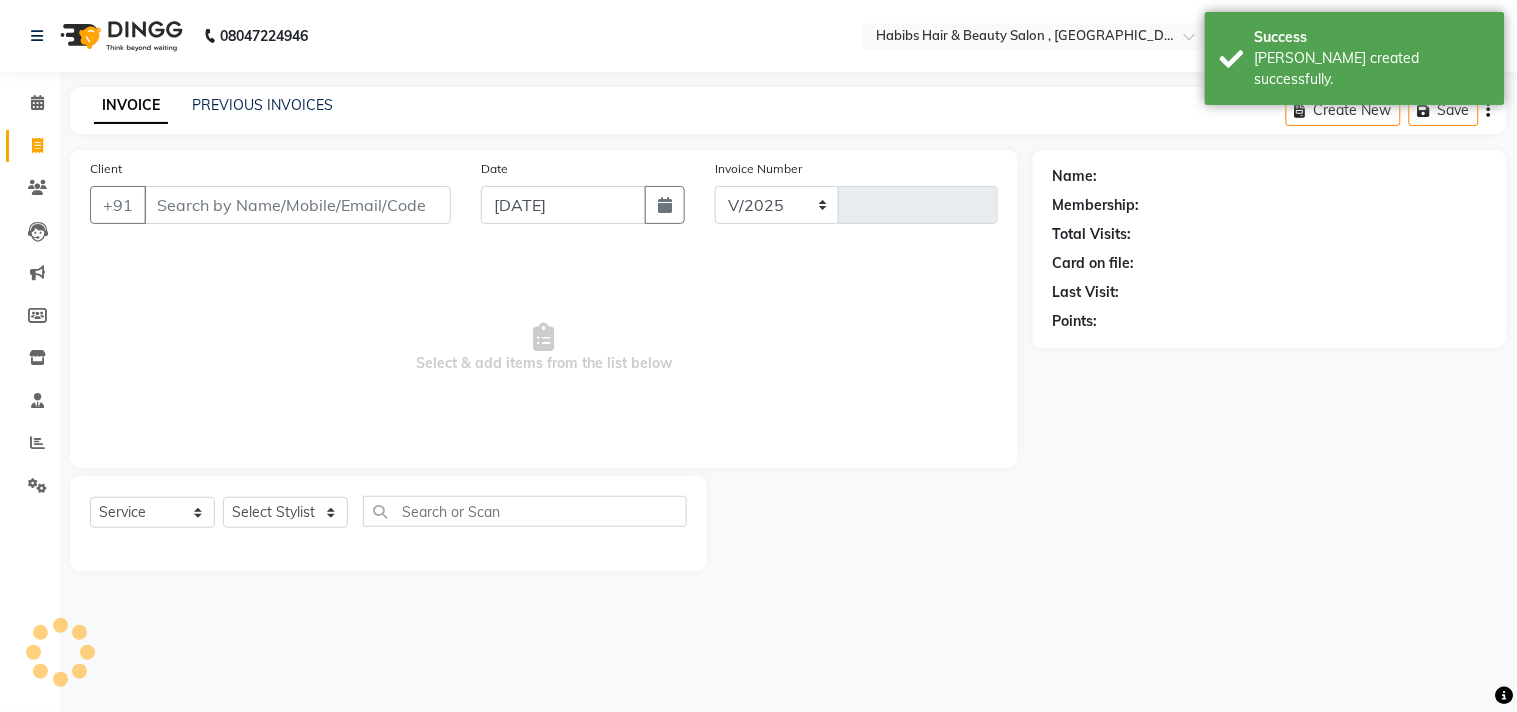 type on "1638" 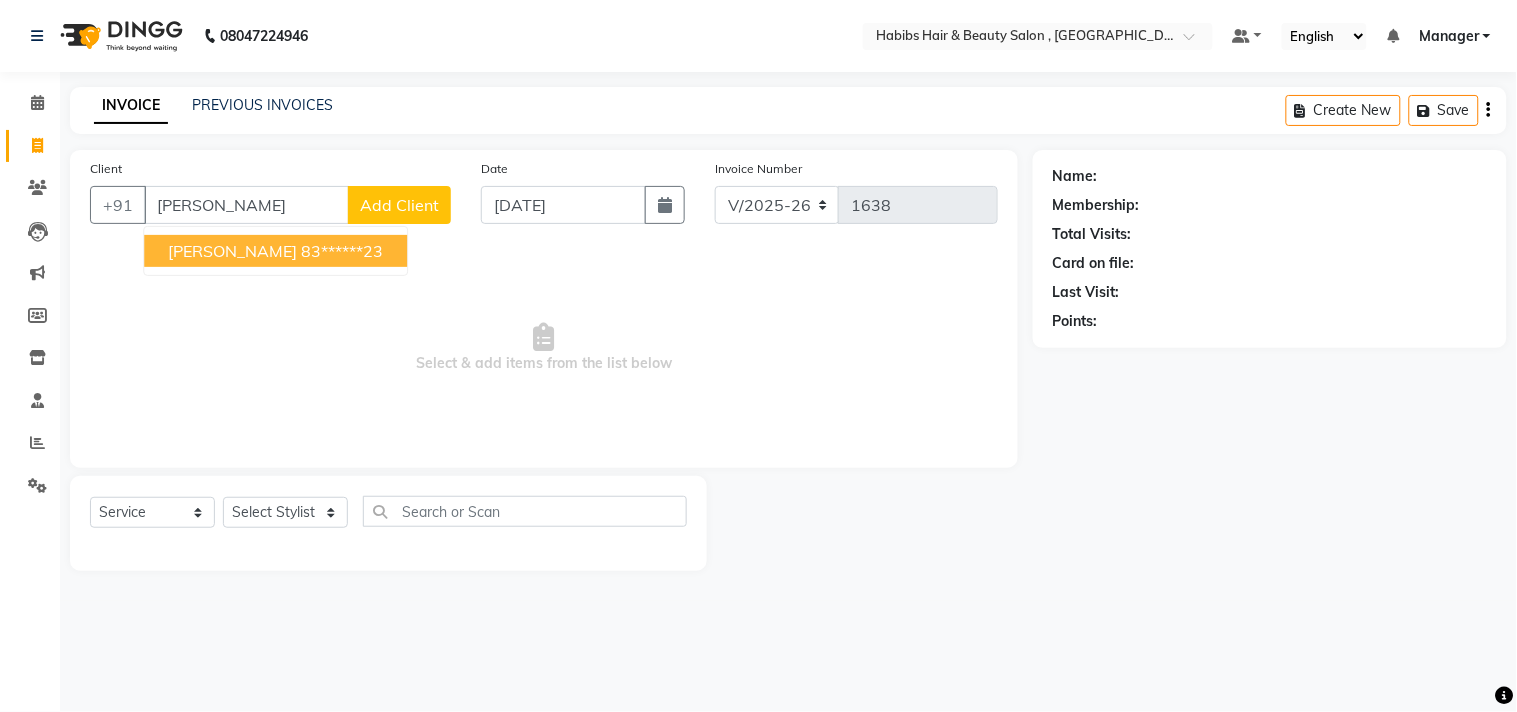 click on "[PERSON_NAME]" at bounding box center [232, 251] 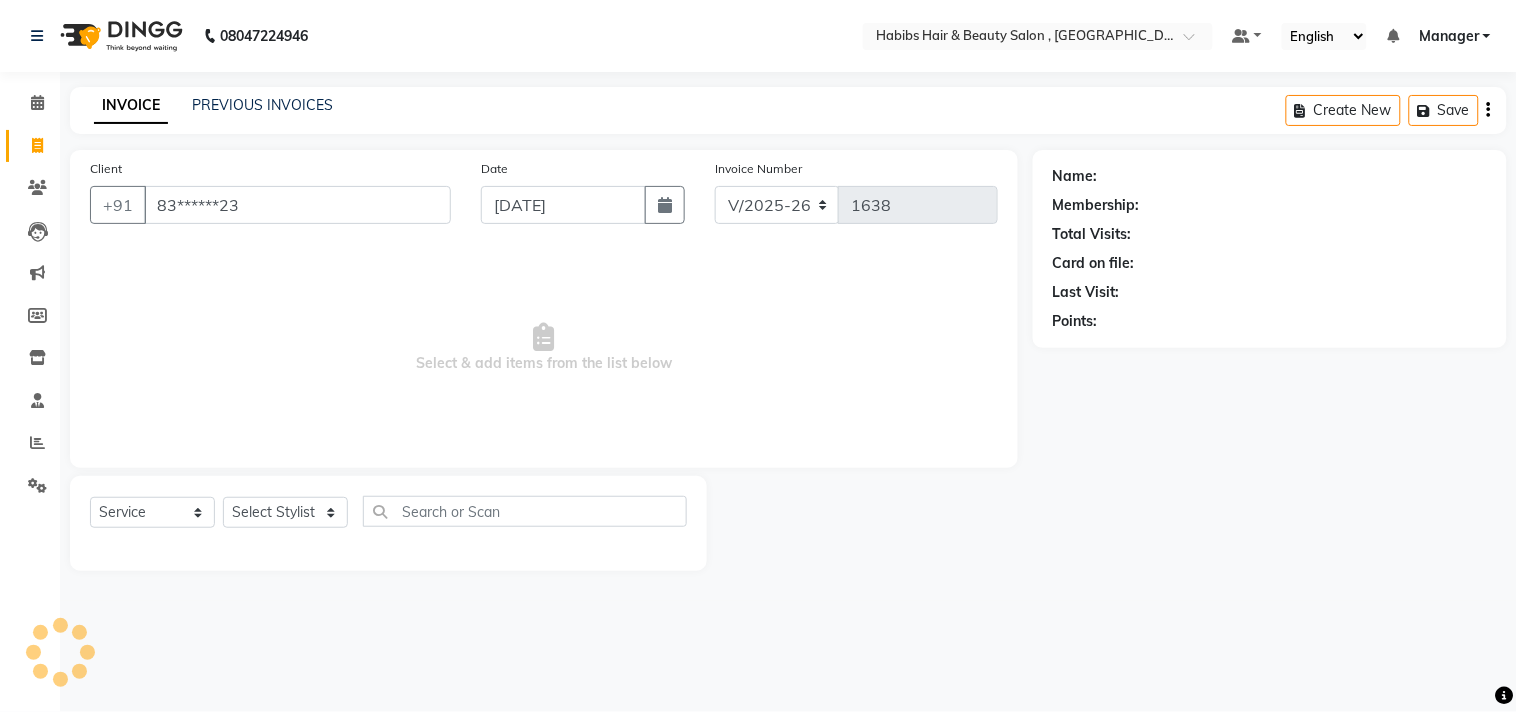 type on "83******23" 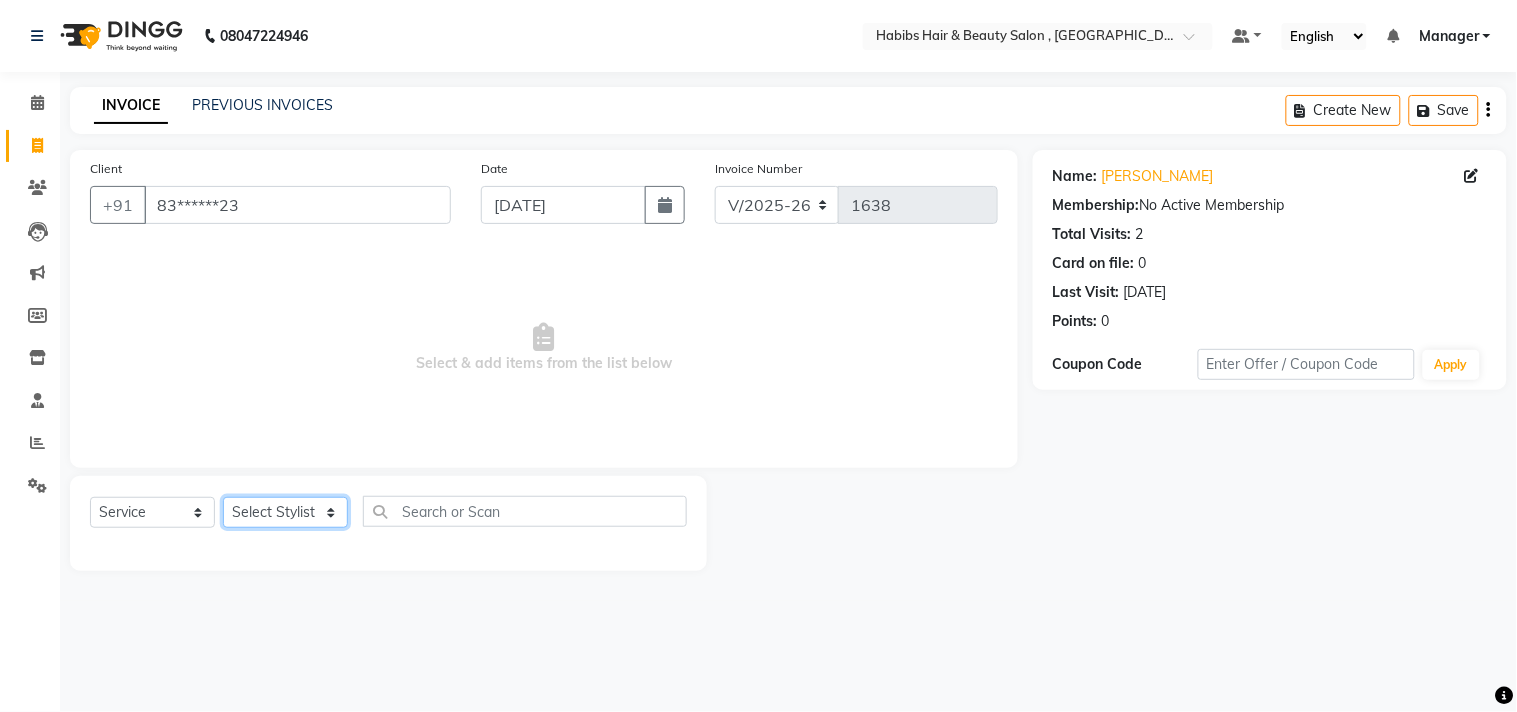 click on "Select Stylist [PERSON_NAME] Manager M M [PERSON_NAME] [PERSON_NAME] Sameer [PERSON_NAME] [PERSON_NAME] [PERSON_NAME]" 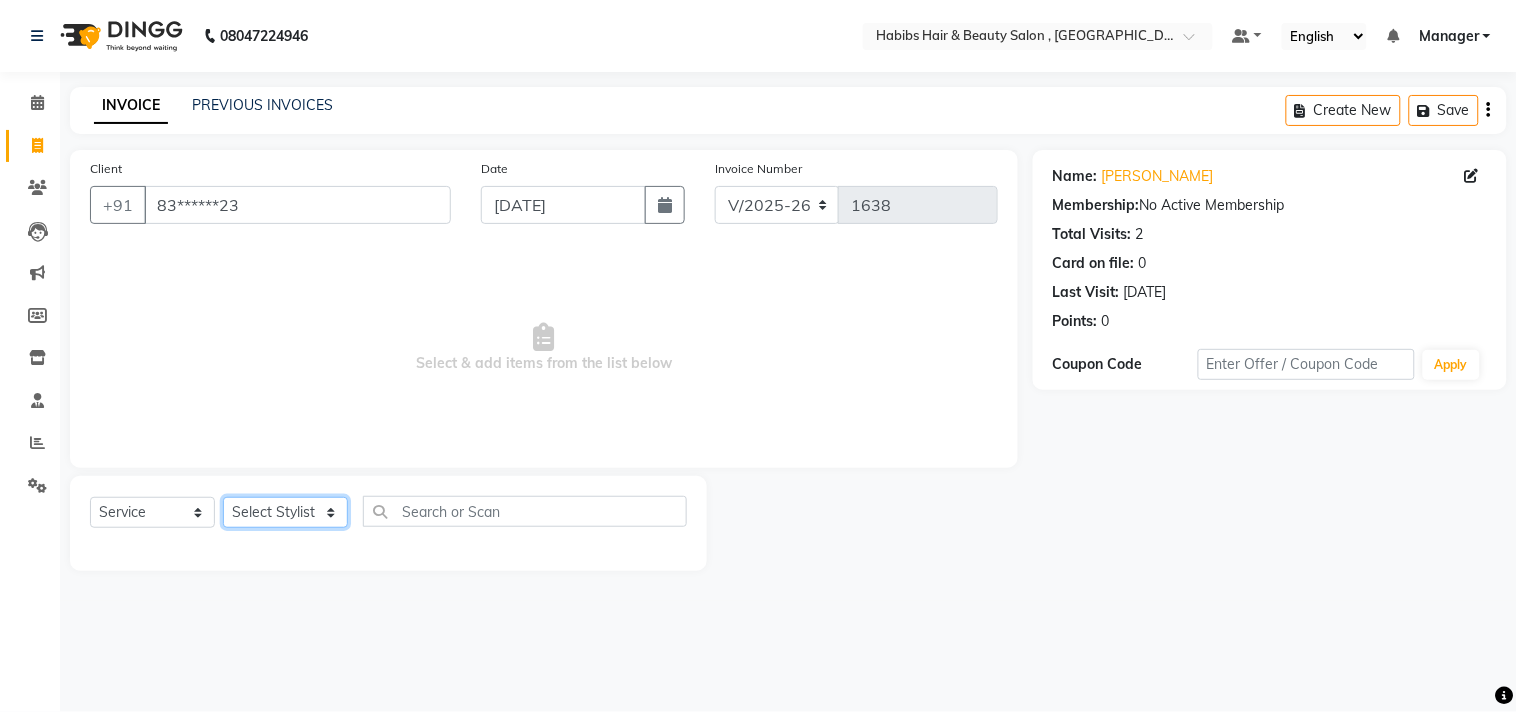 select on "29954" 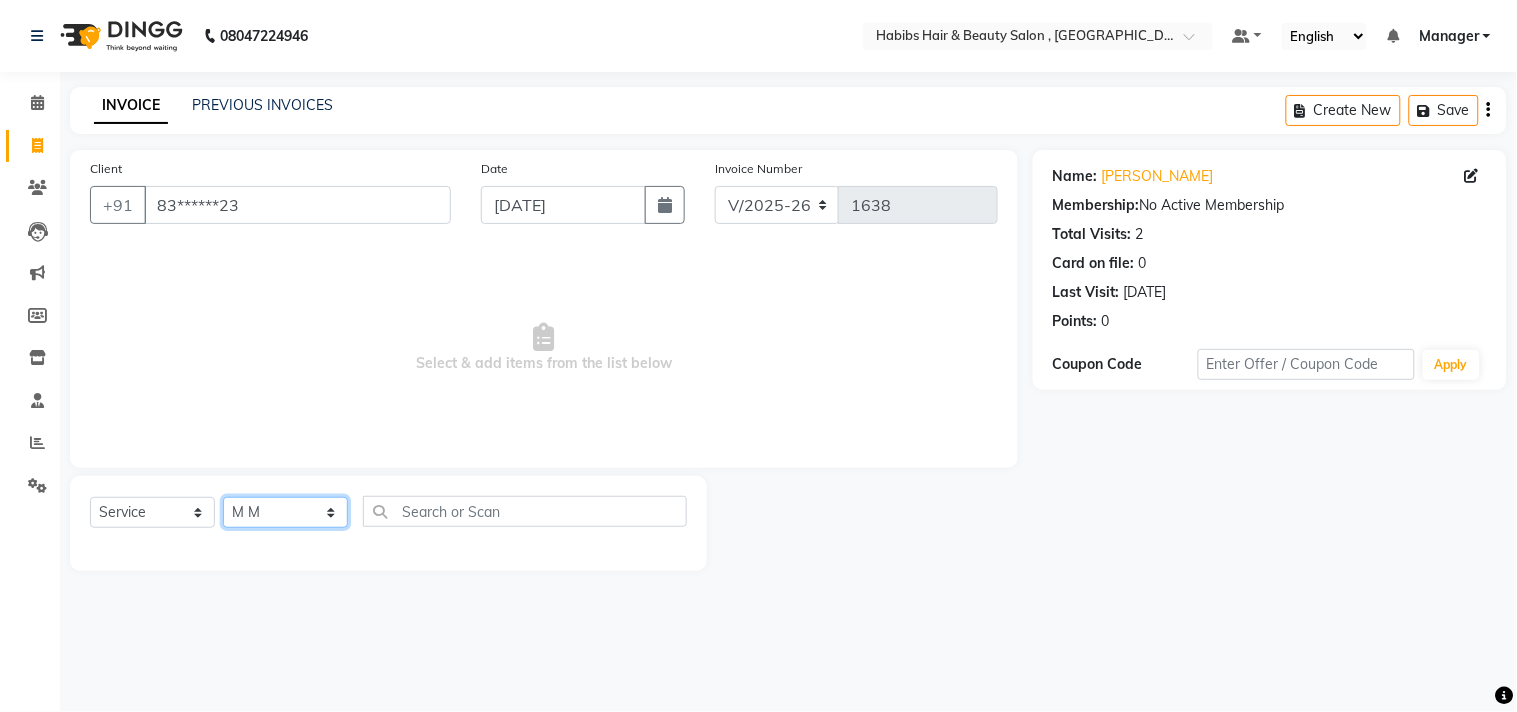 click on "Select Stylist [PERSON_NAME] Manager M M [PERSON_NAME] [PERSON_NAME] Sameer [PERSON_NAME] [PERSON_NAME] [PERSON_NAME]" 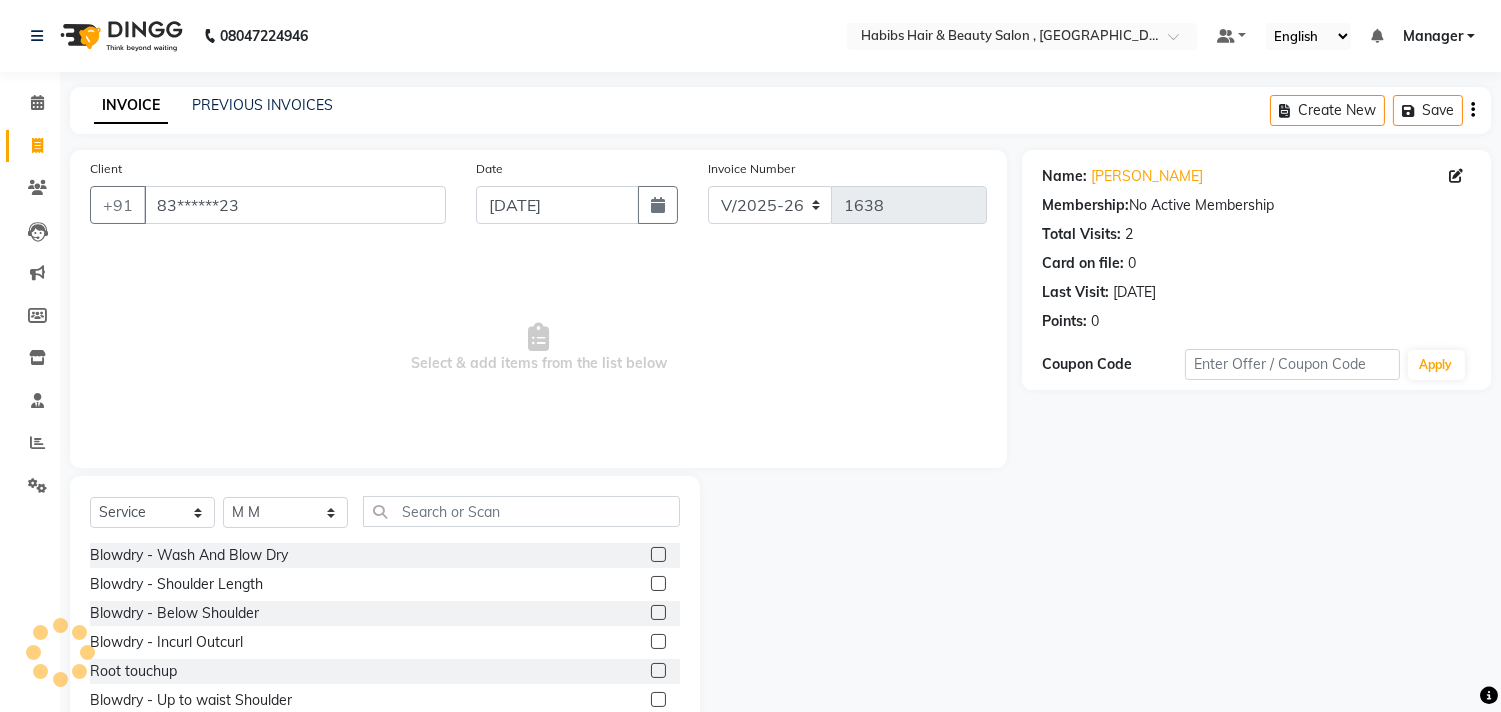 click on "Select & add items from the list below" at bounding box center (538, 348) 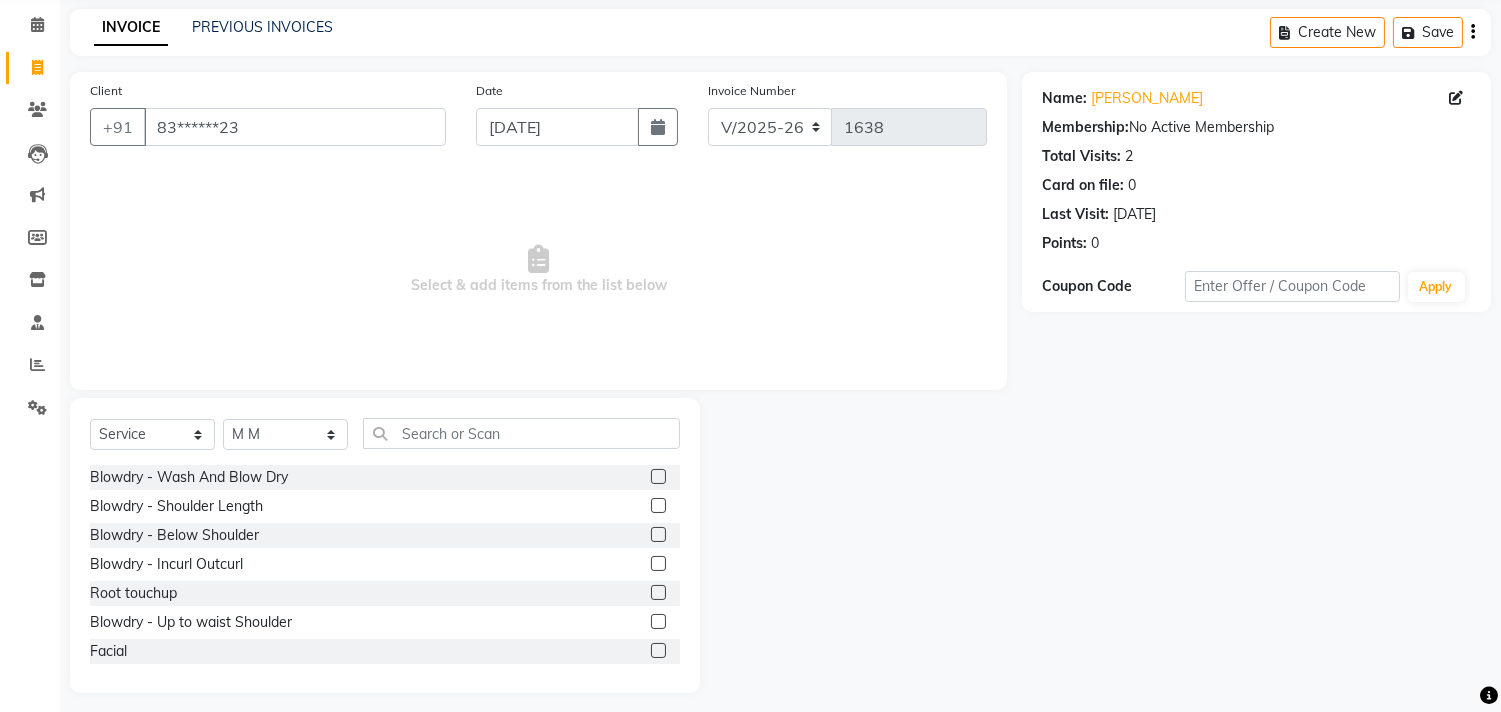 scroll, scrollTop: 88, scrollLeft: 0, axis: vertical 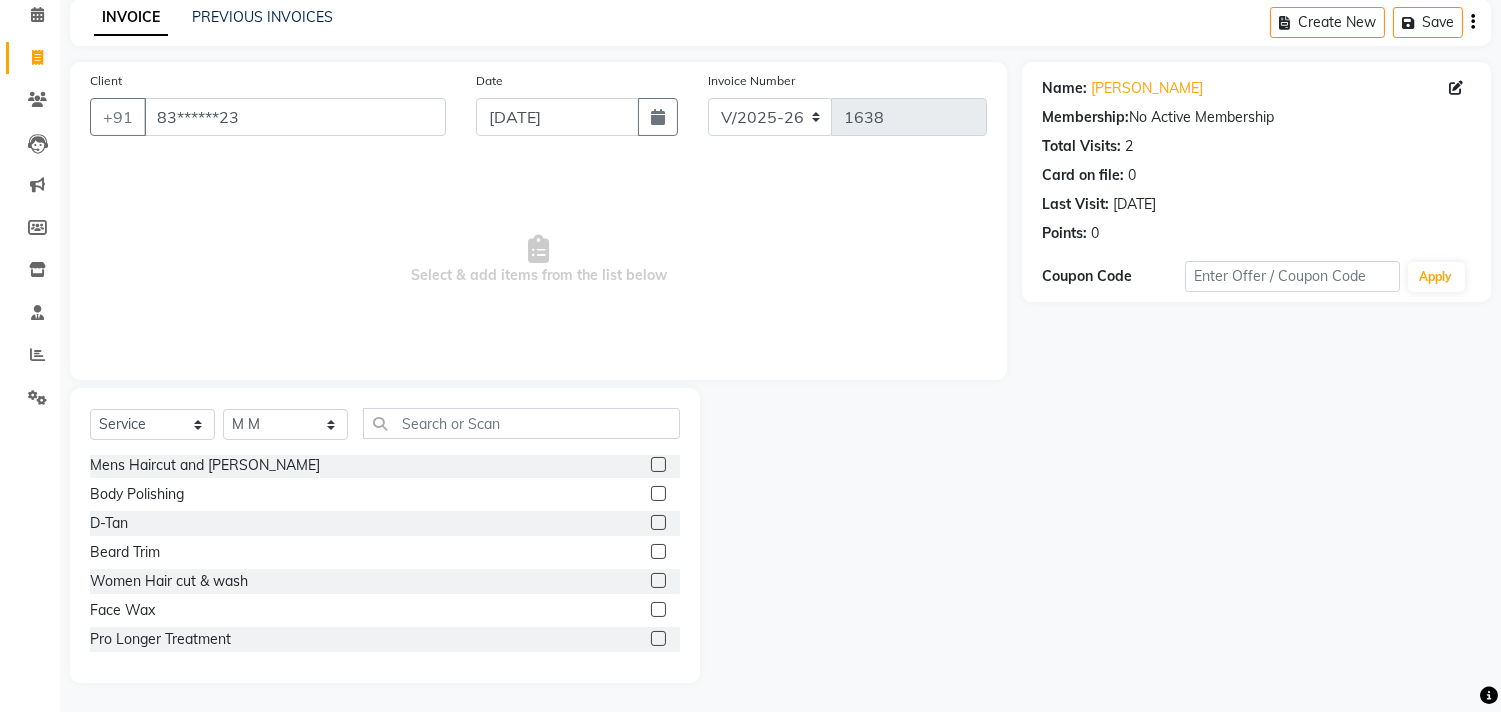 click 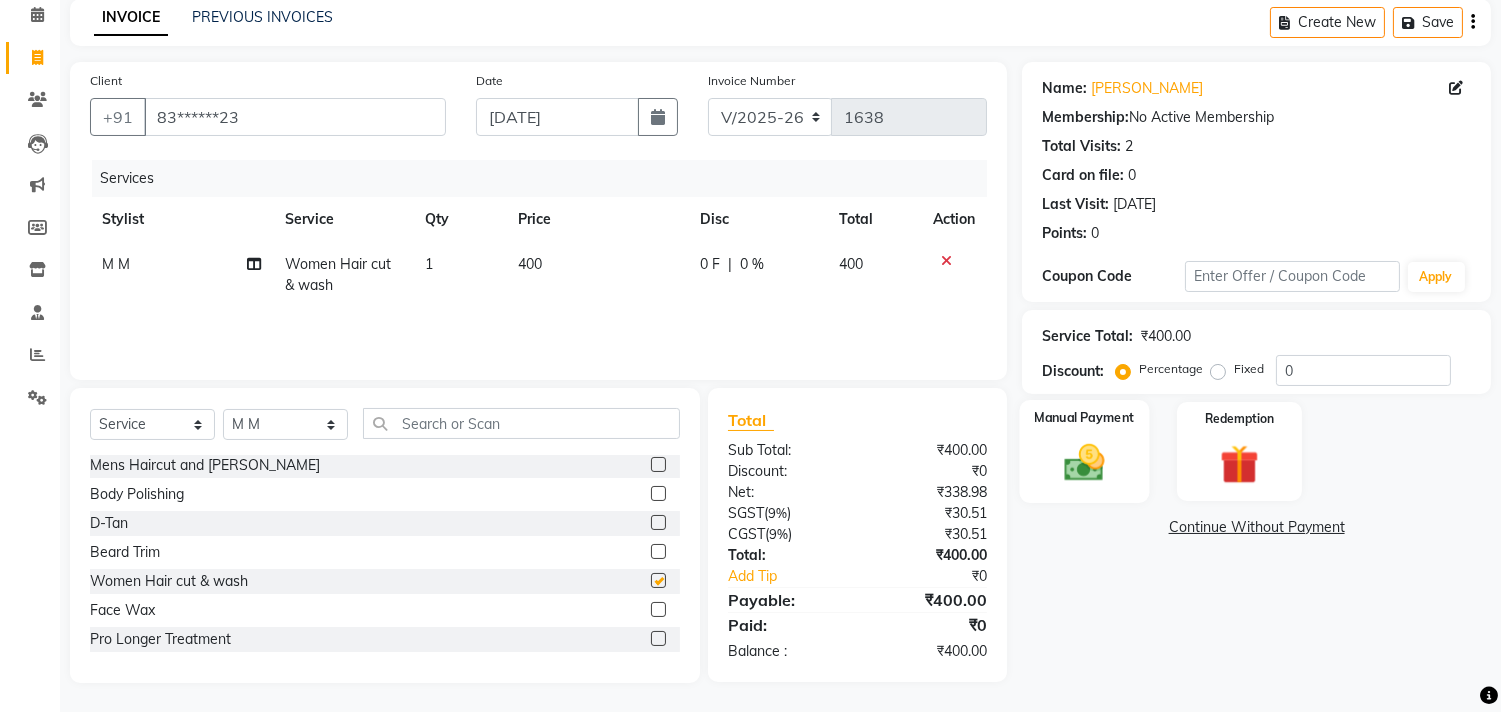 checkbox on "false" 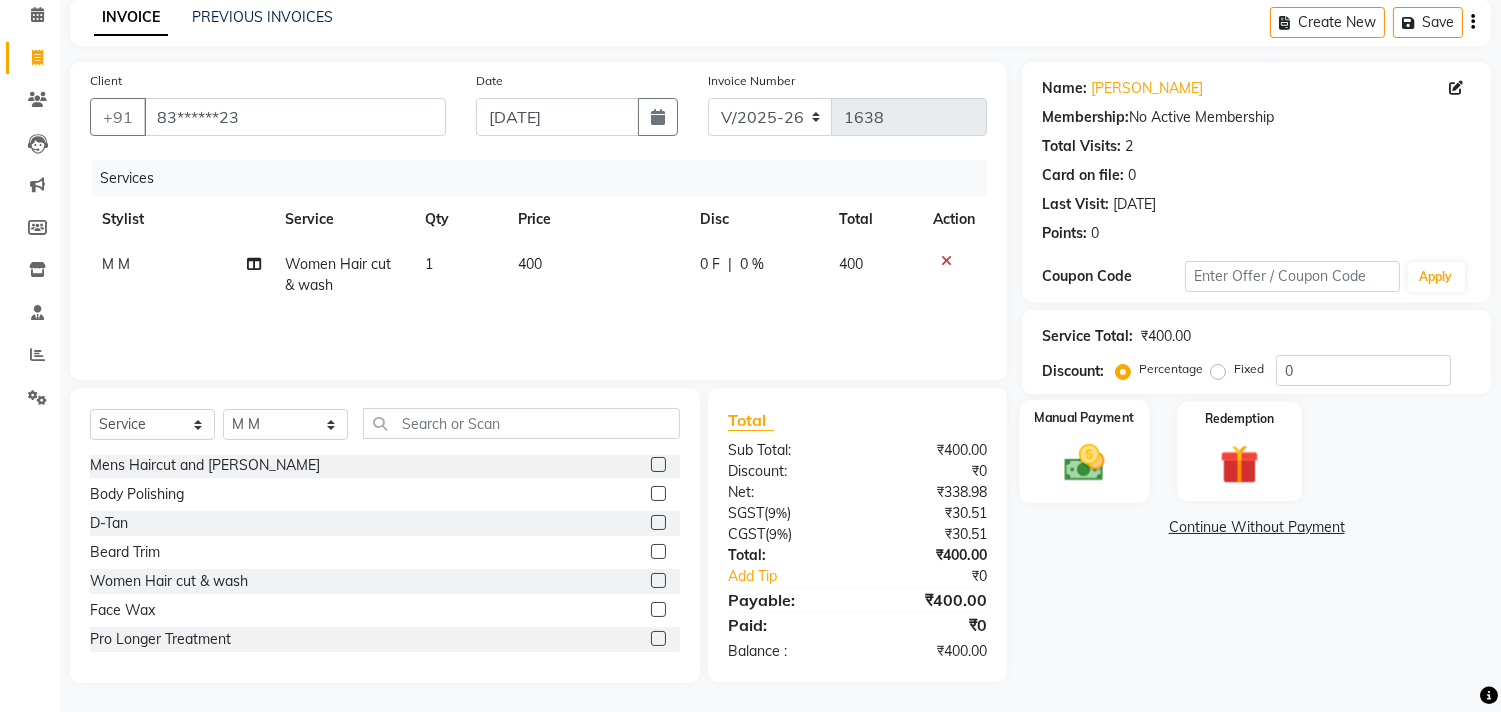 click on "Manual Payment" 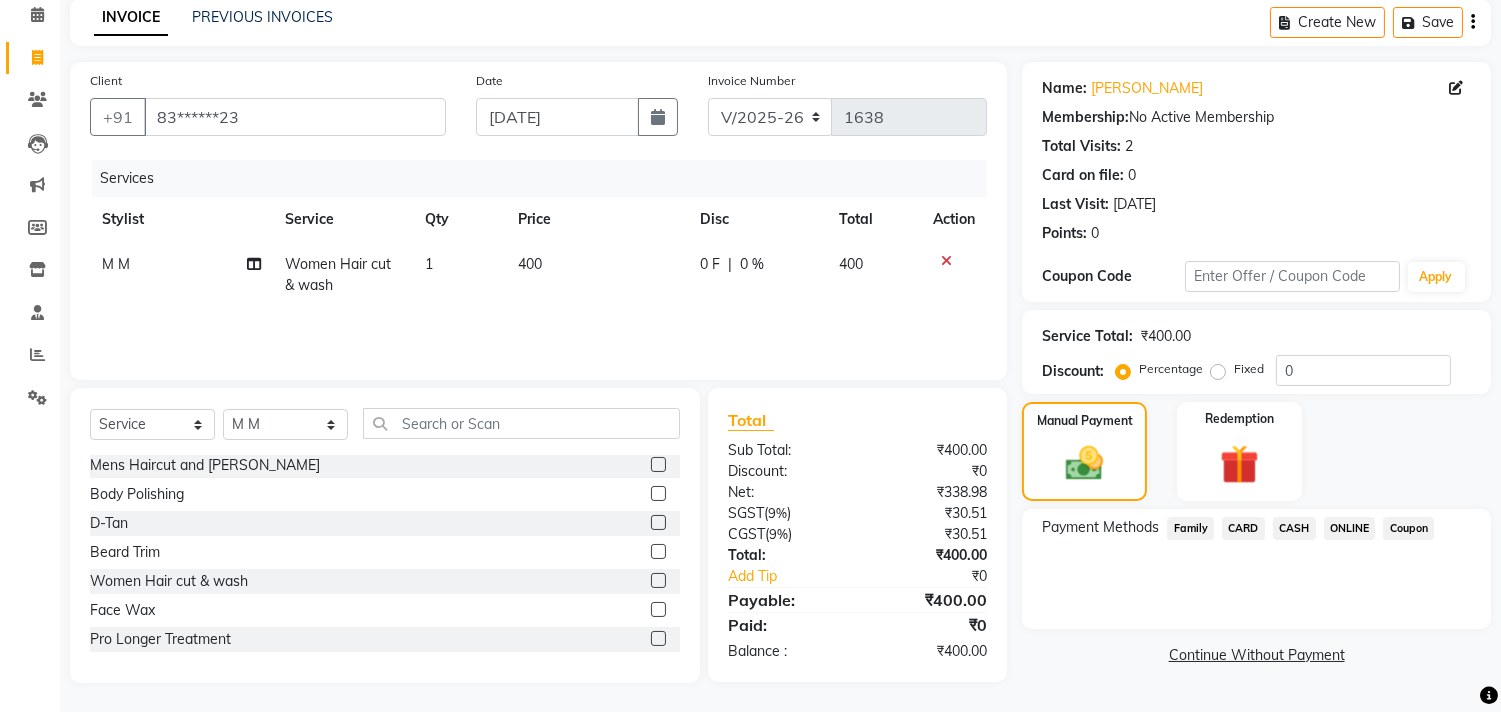 click on "ONLINE" 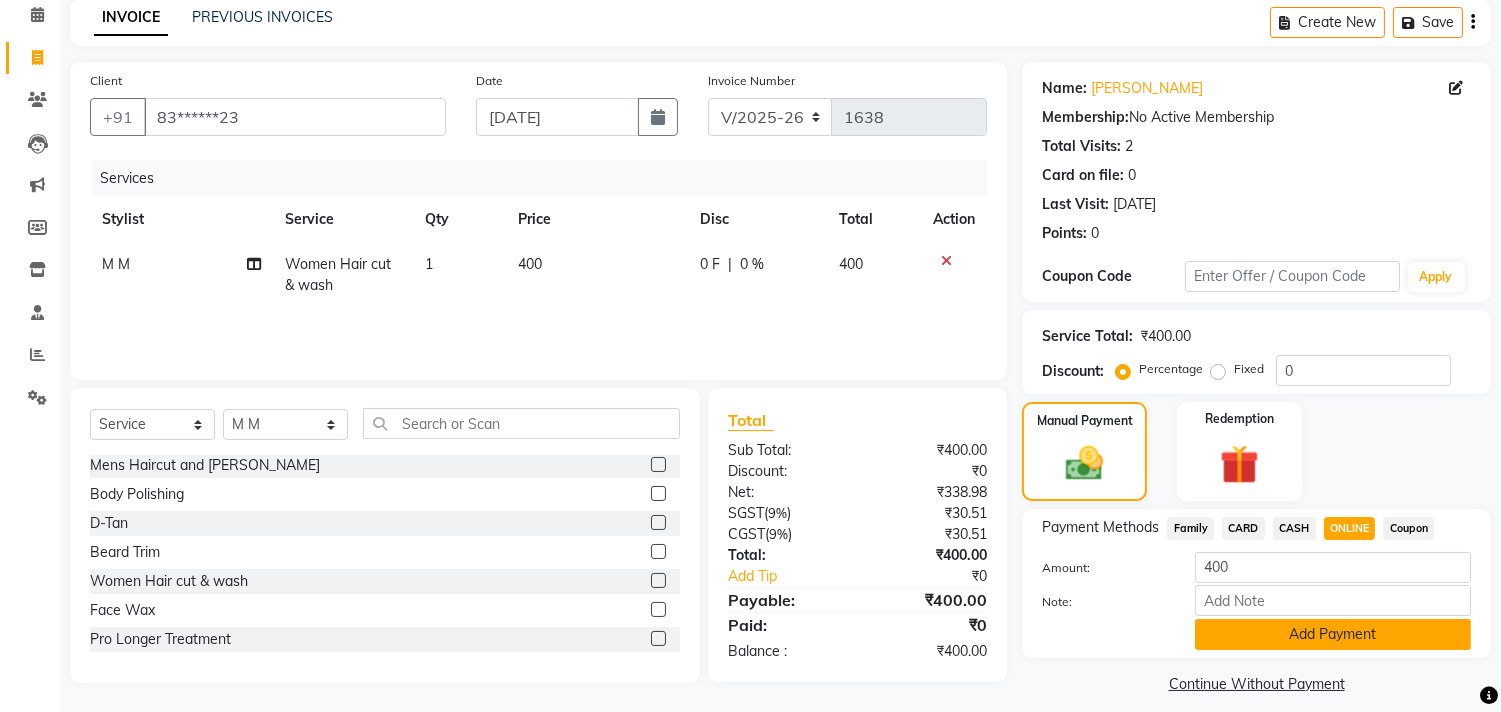 click on "Add Payment" 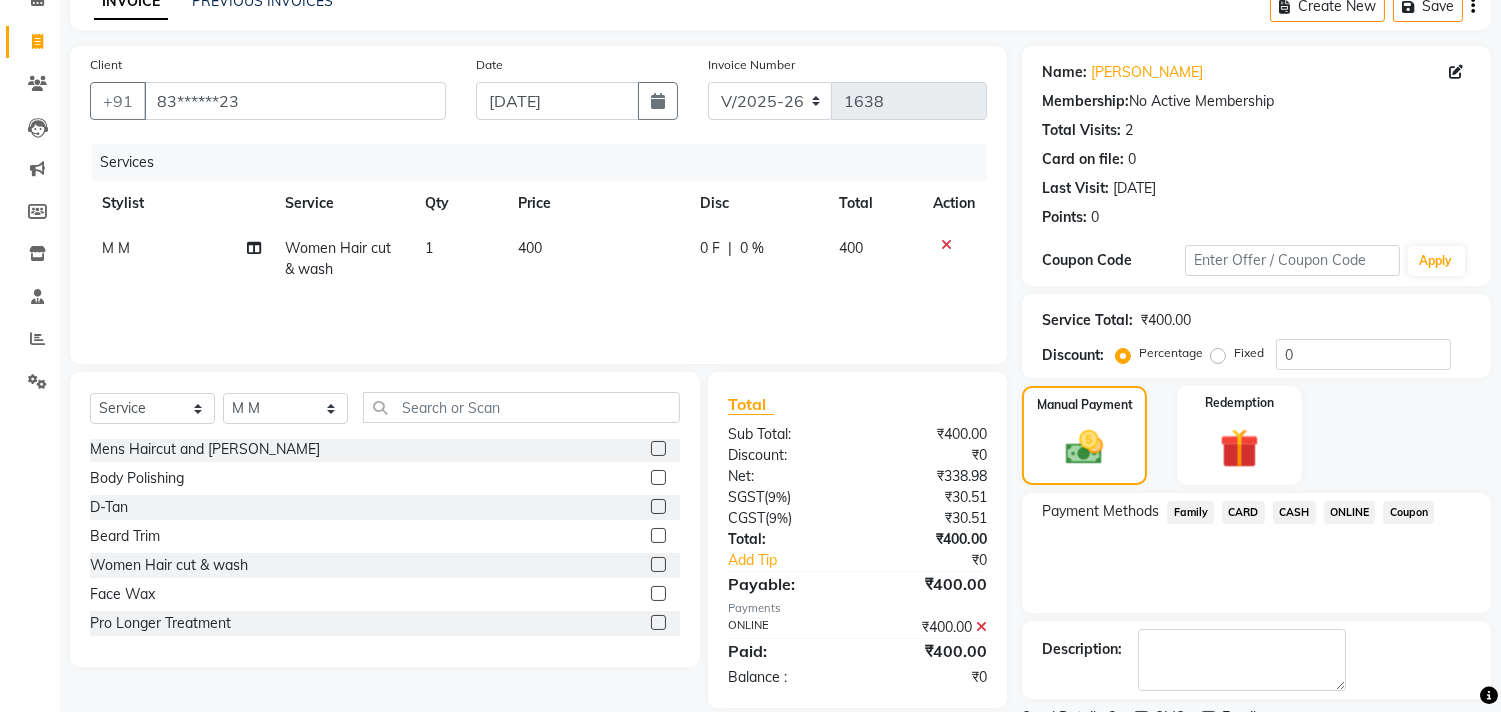scroll, scrollTop: 187, scrollLeft: 0, axis: vertical 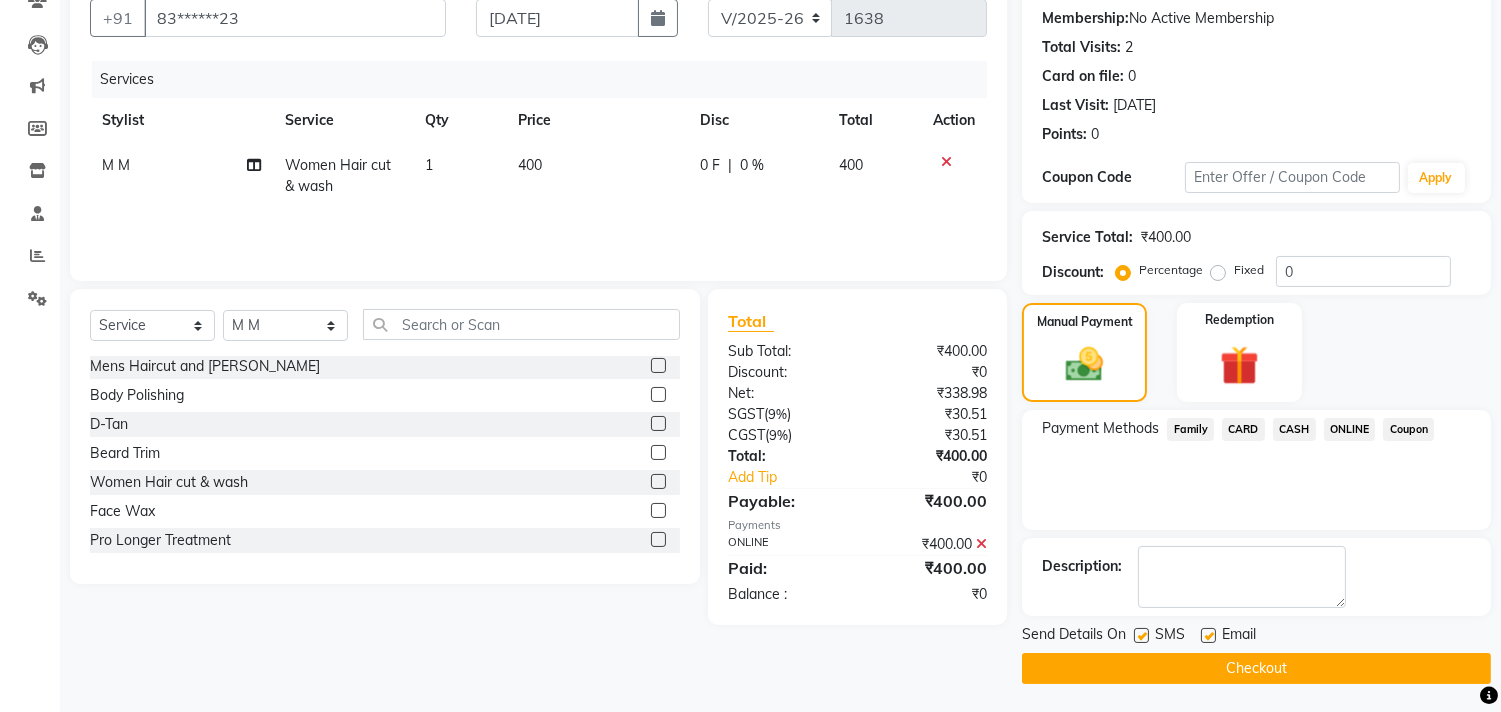 click on "Checkout" 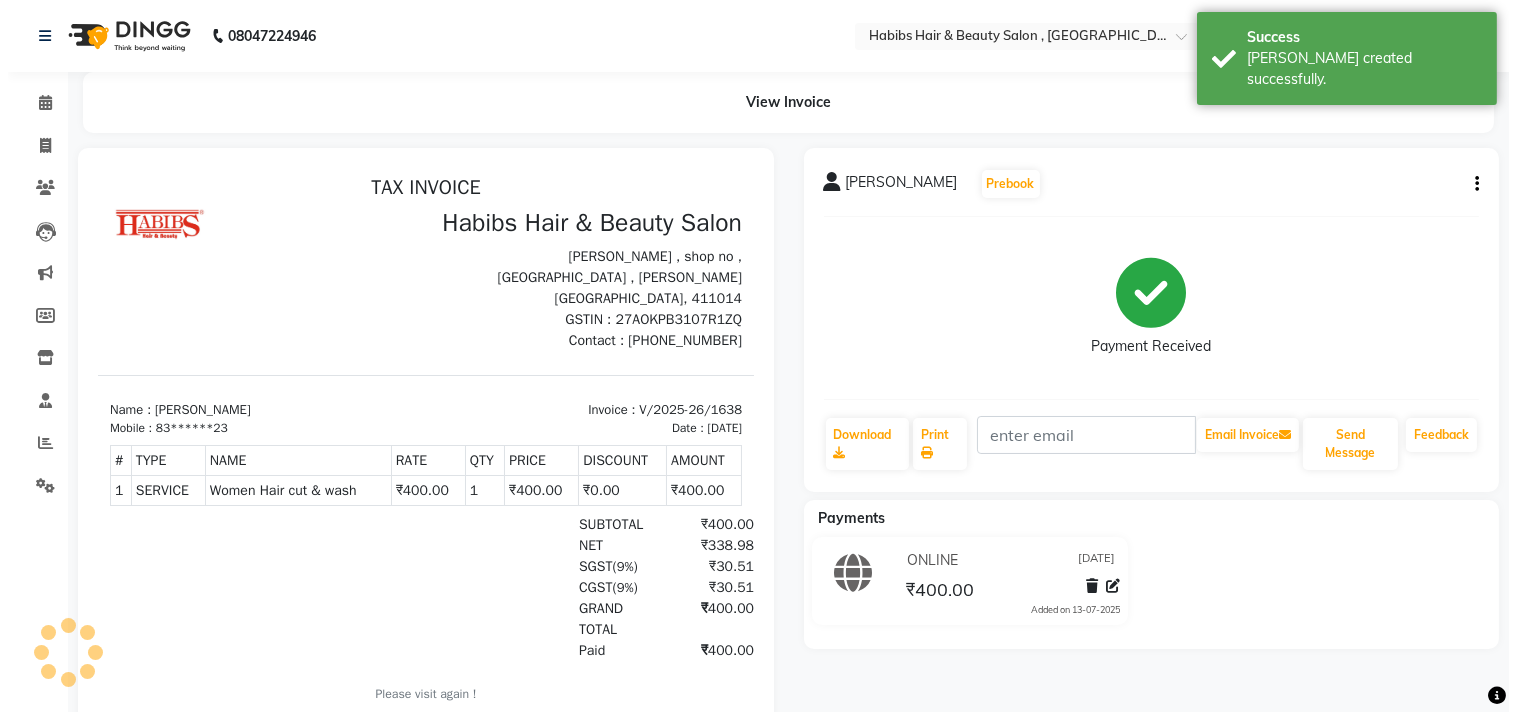 scroll, scrollTop: 0, scrollLeft: 0, axis: both 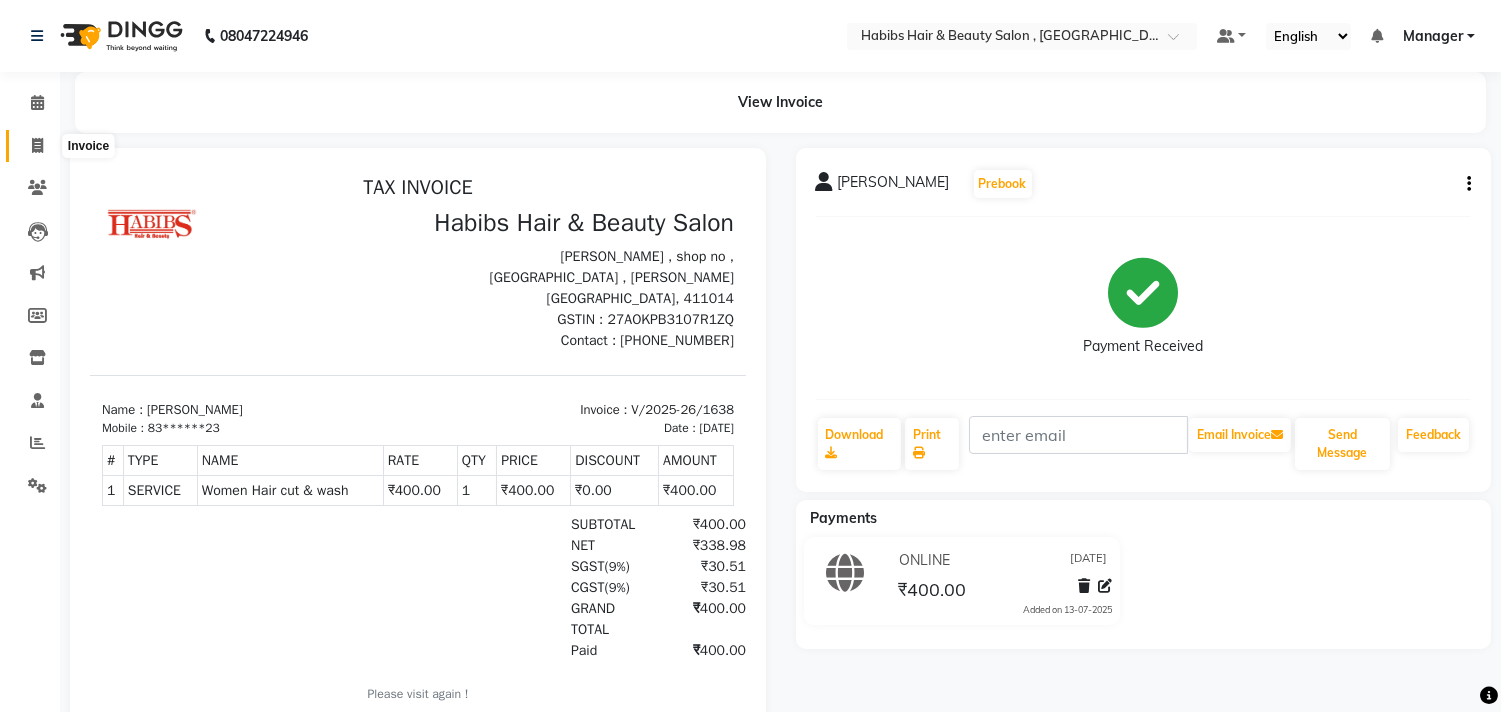 click 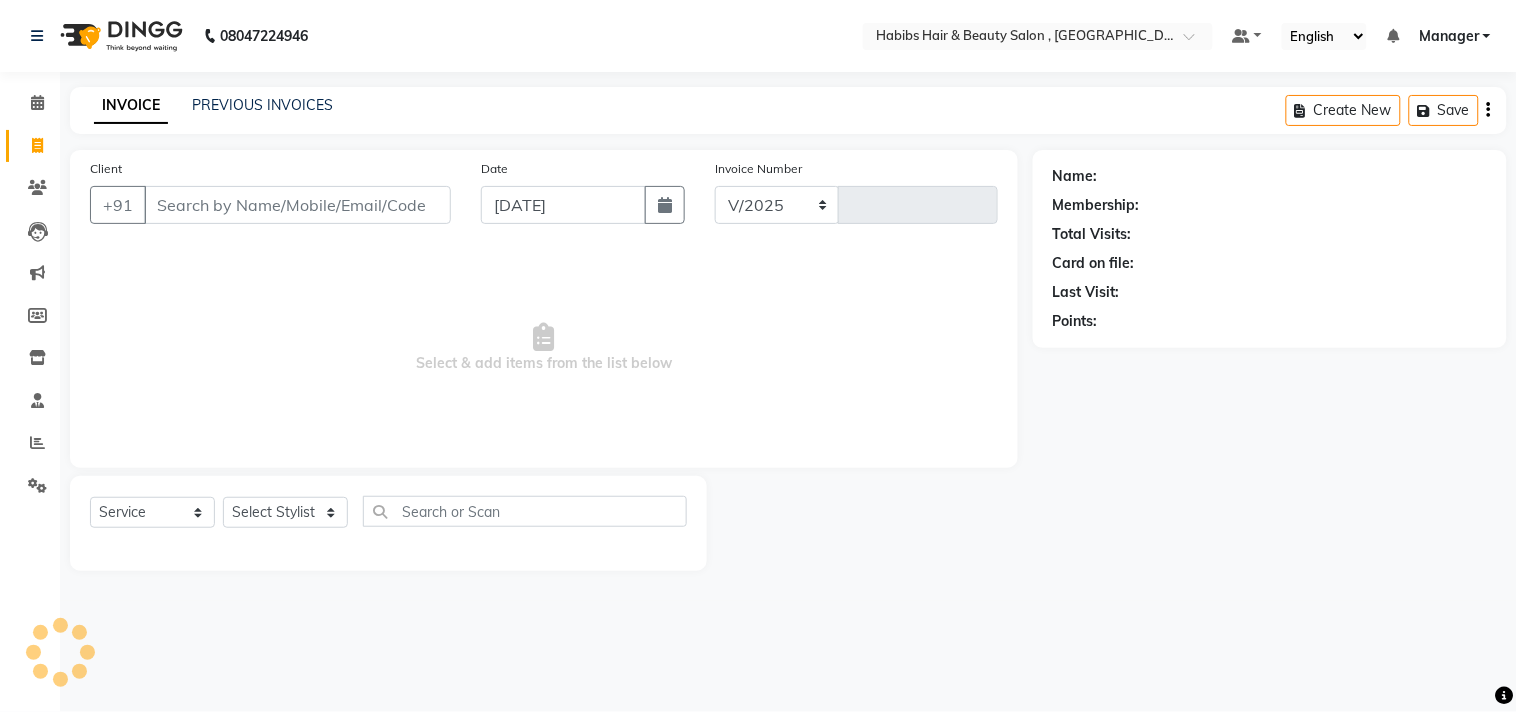 select on "4838" 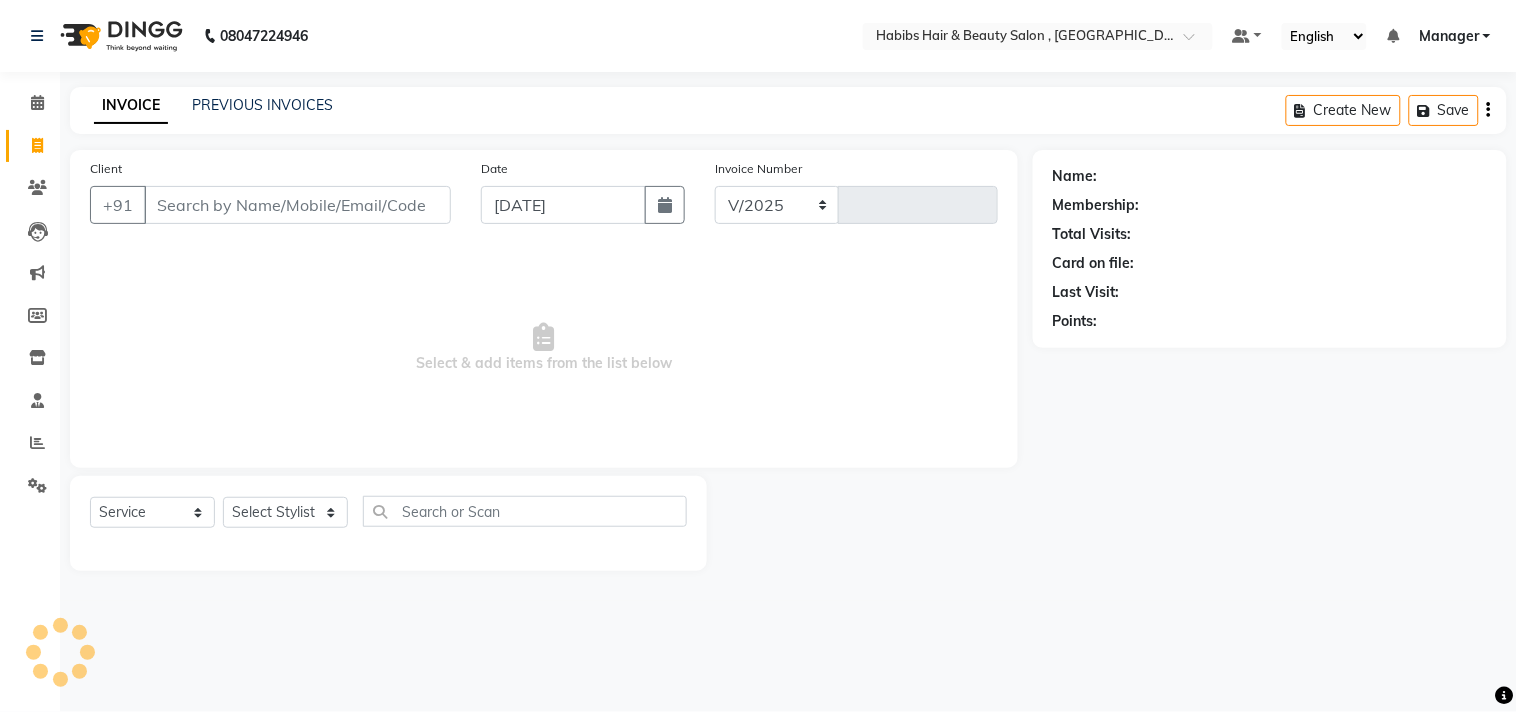 type on "1639" 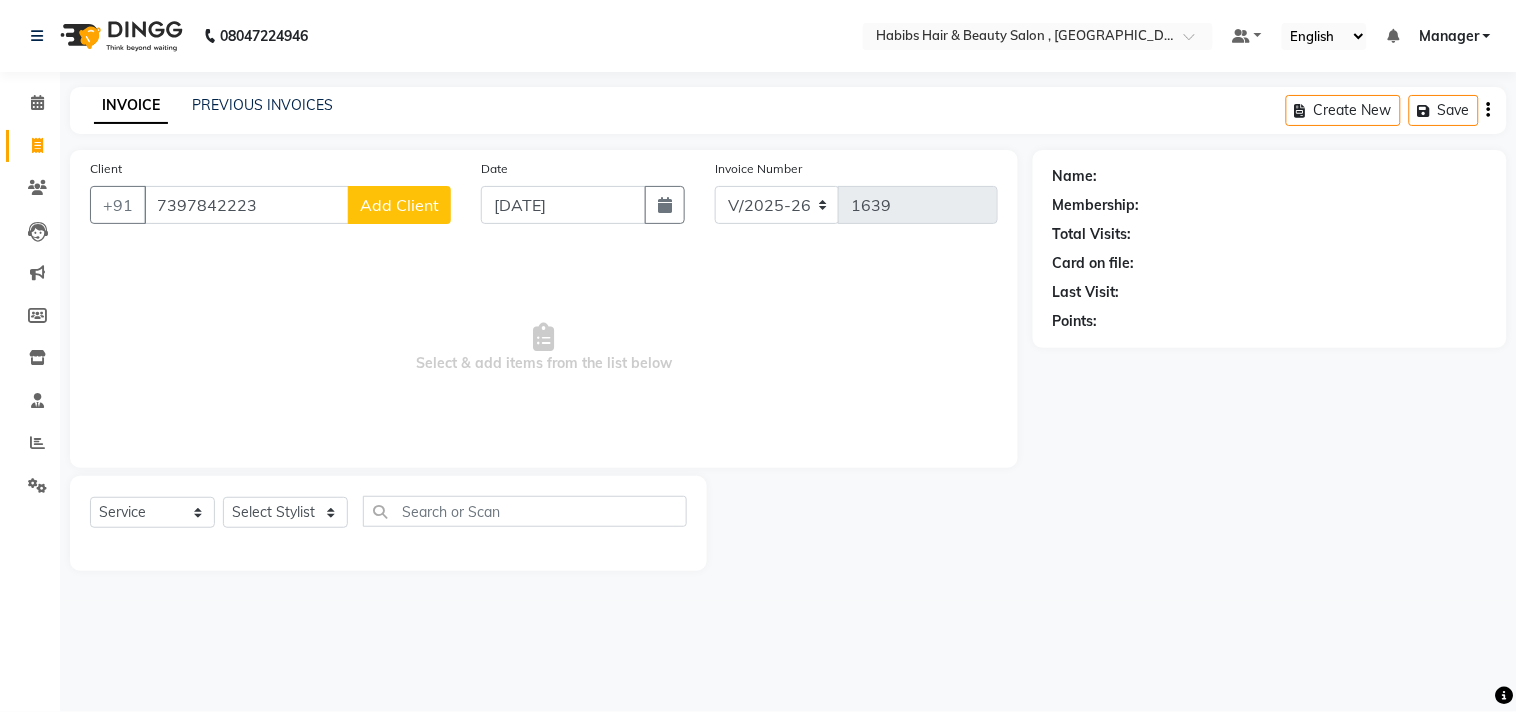 type on "7397842223" 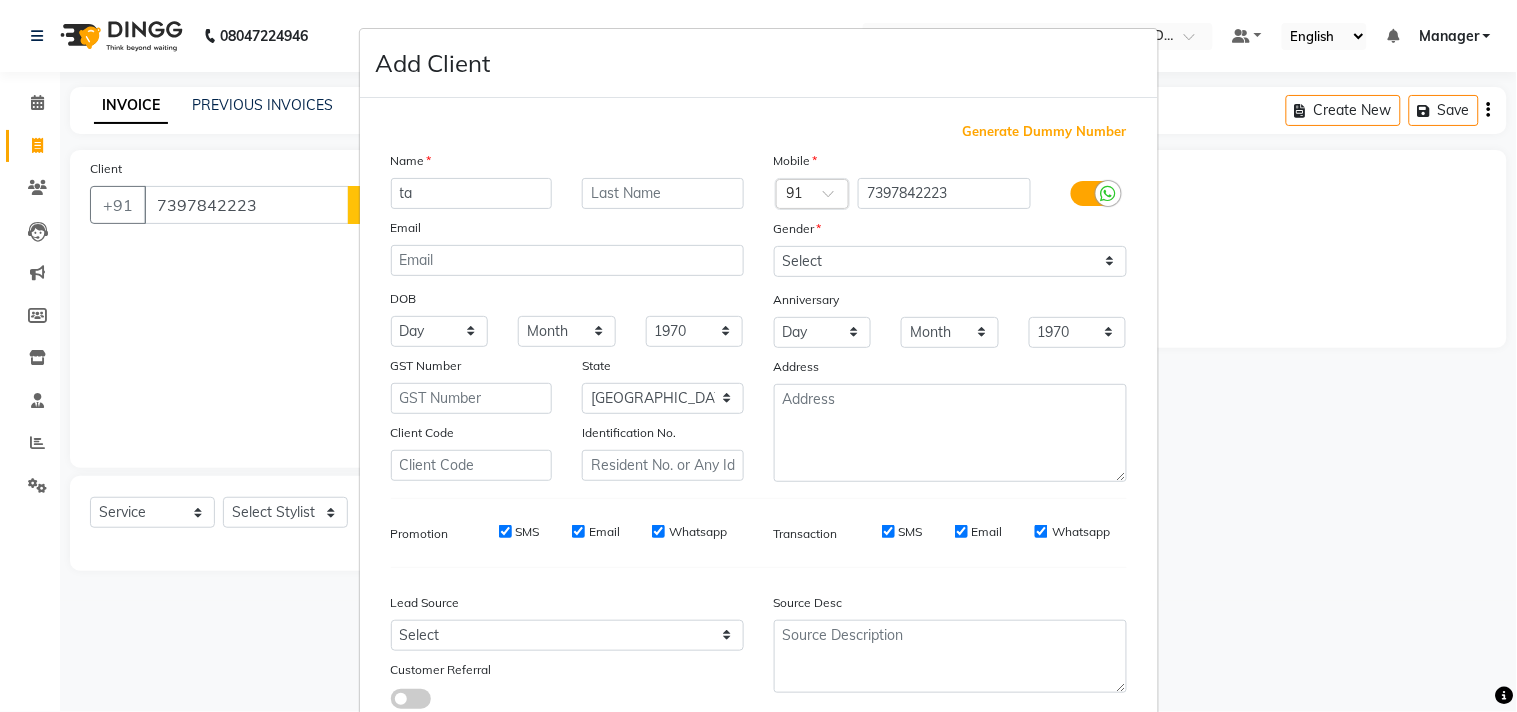 type on "t" 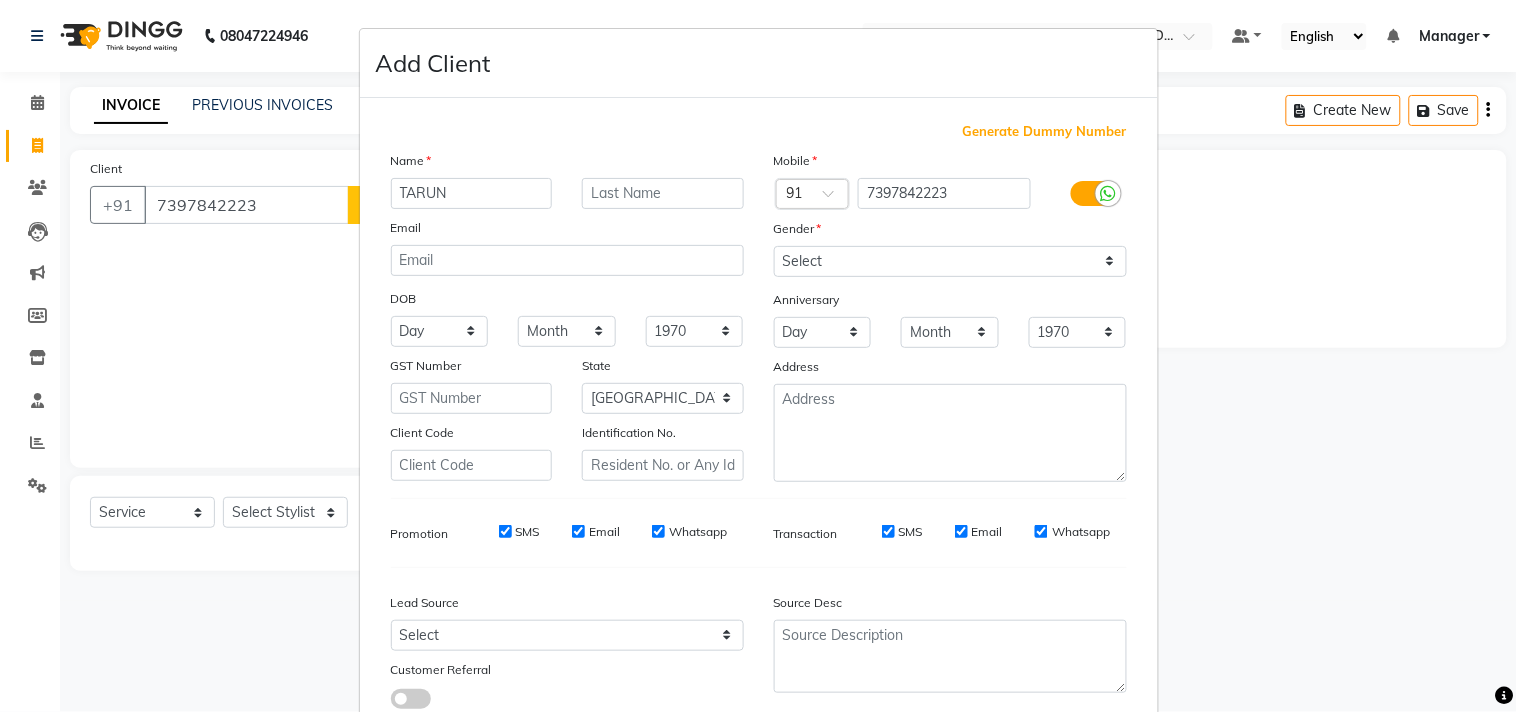type on "TARUN" 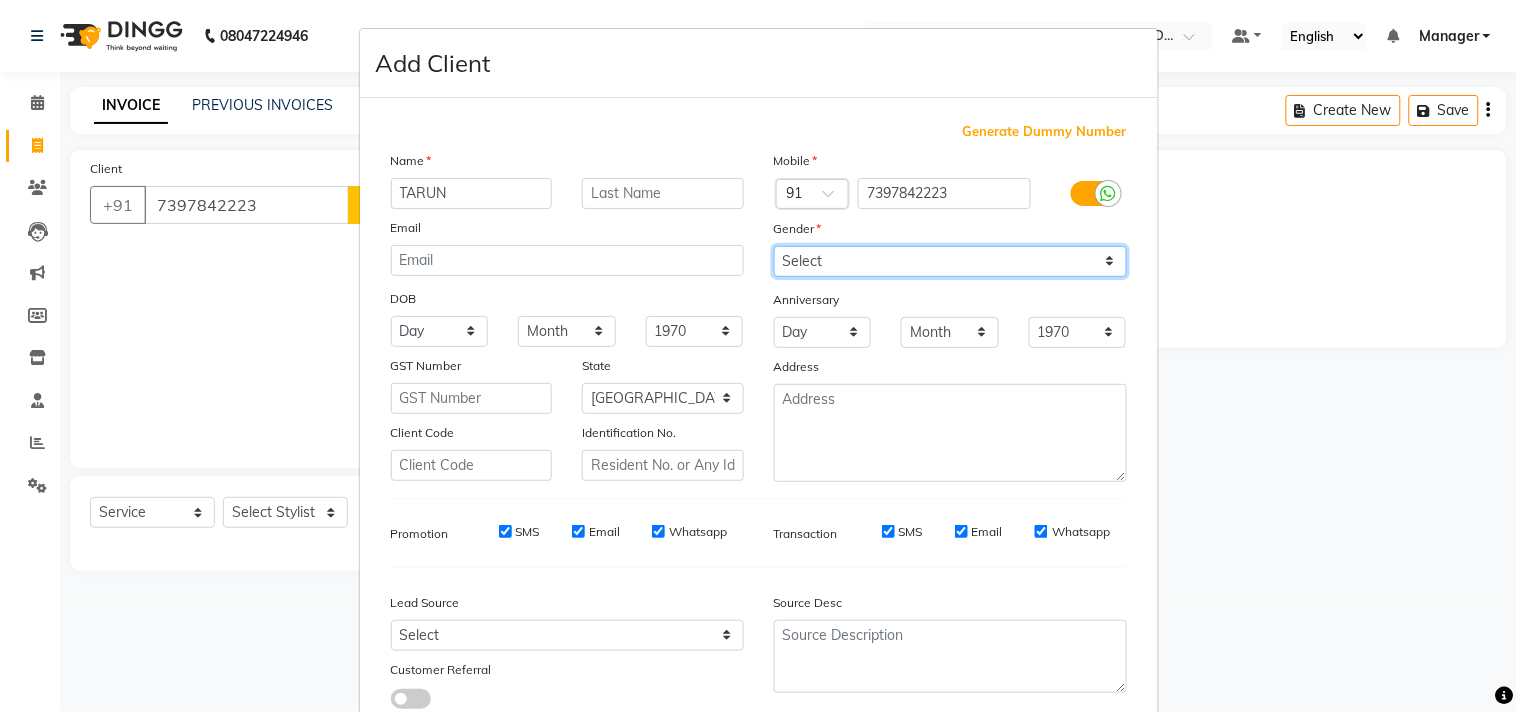 click on "Select [DEMOGRAPHIC_DATA] [DEMOGRAPHIC_DATA] Other Prefer Not To Say" at bounding box center (950, 261) 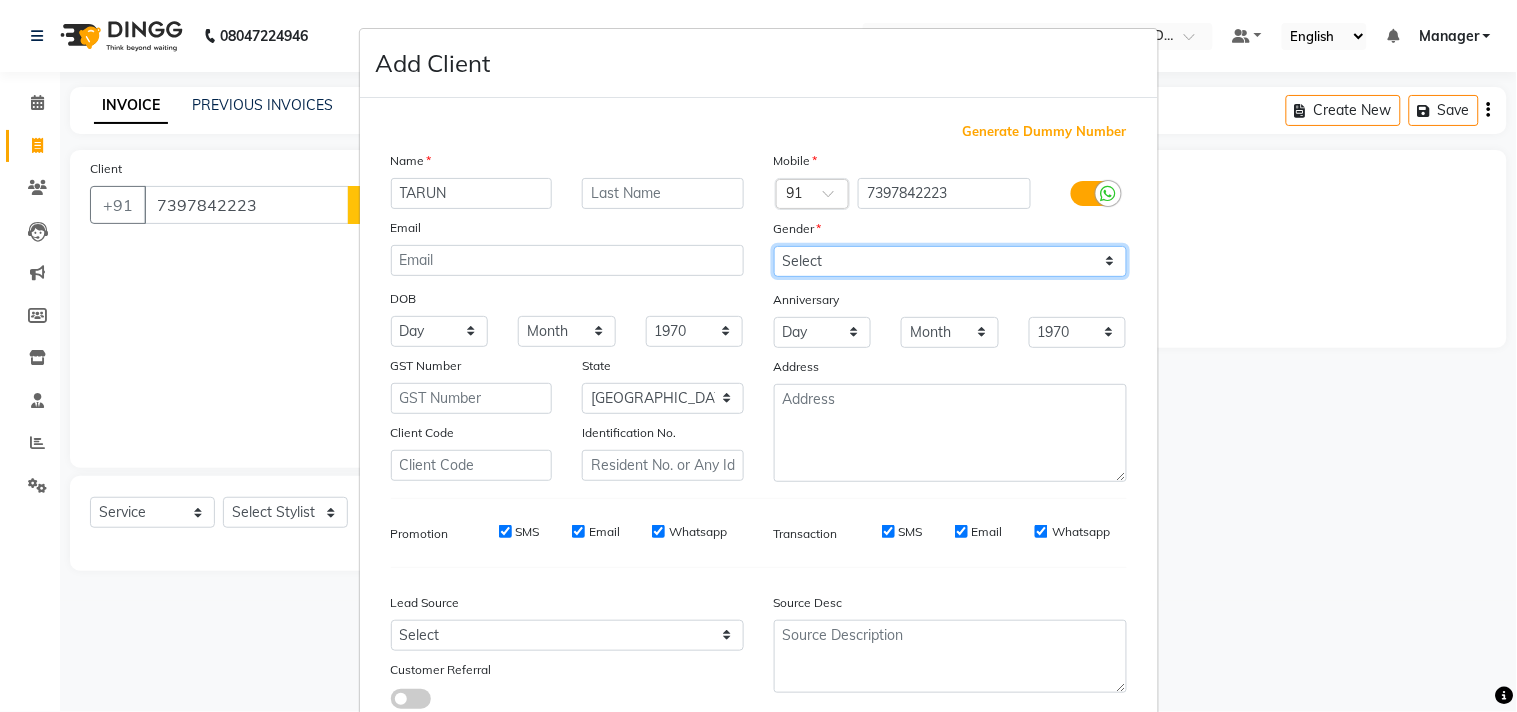 select on "male" 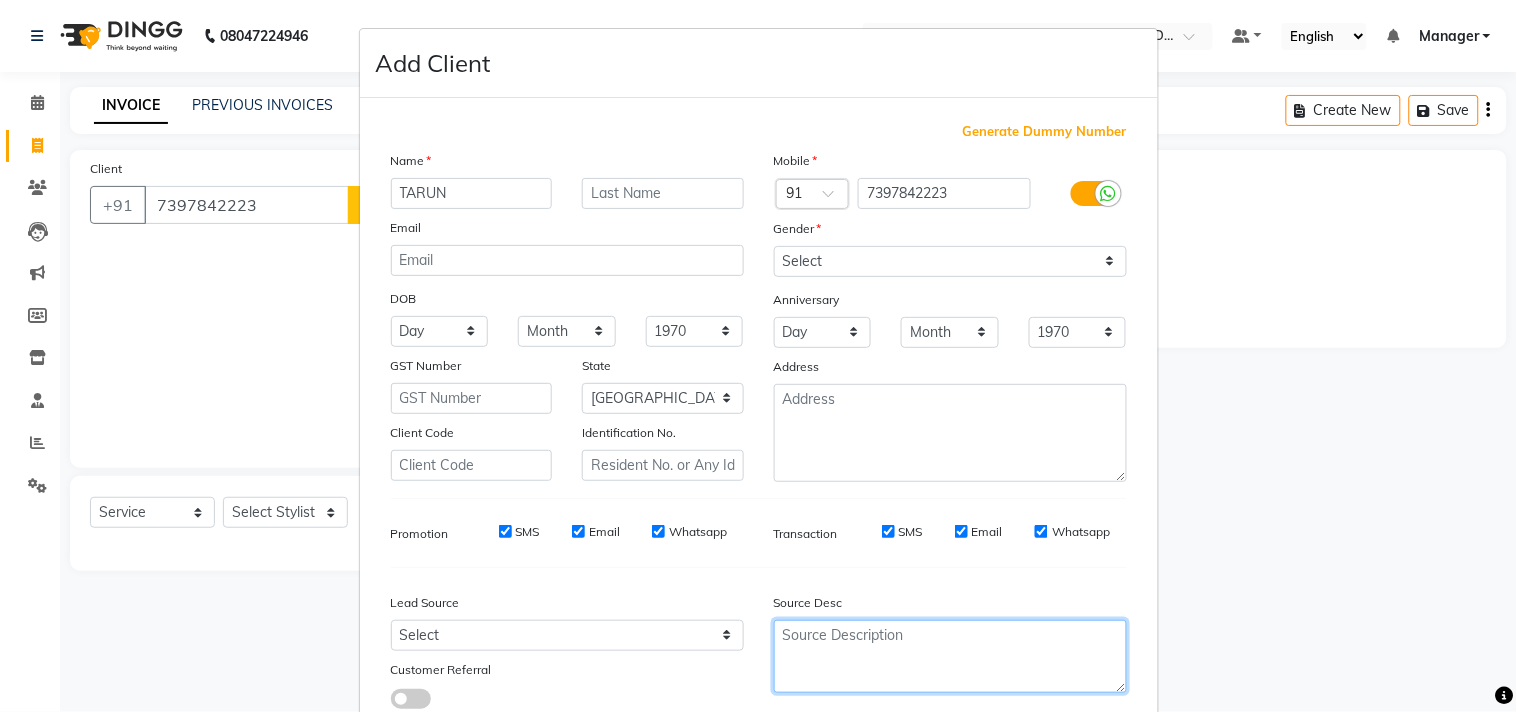 click at bounding box center (950, 656) 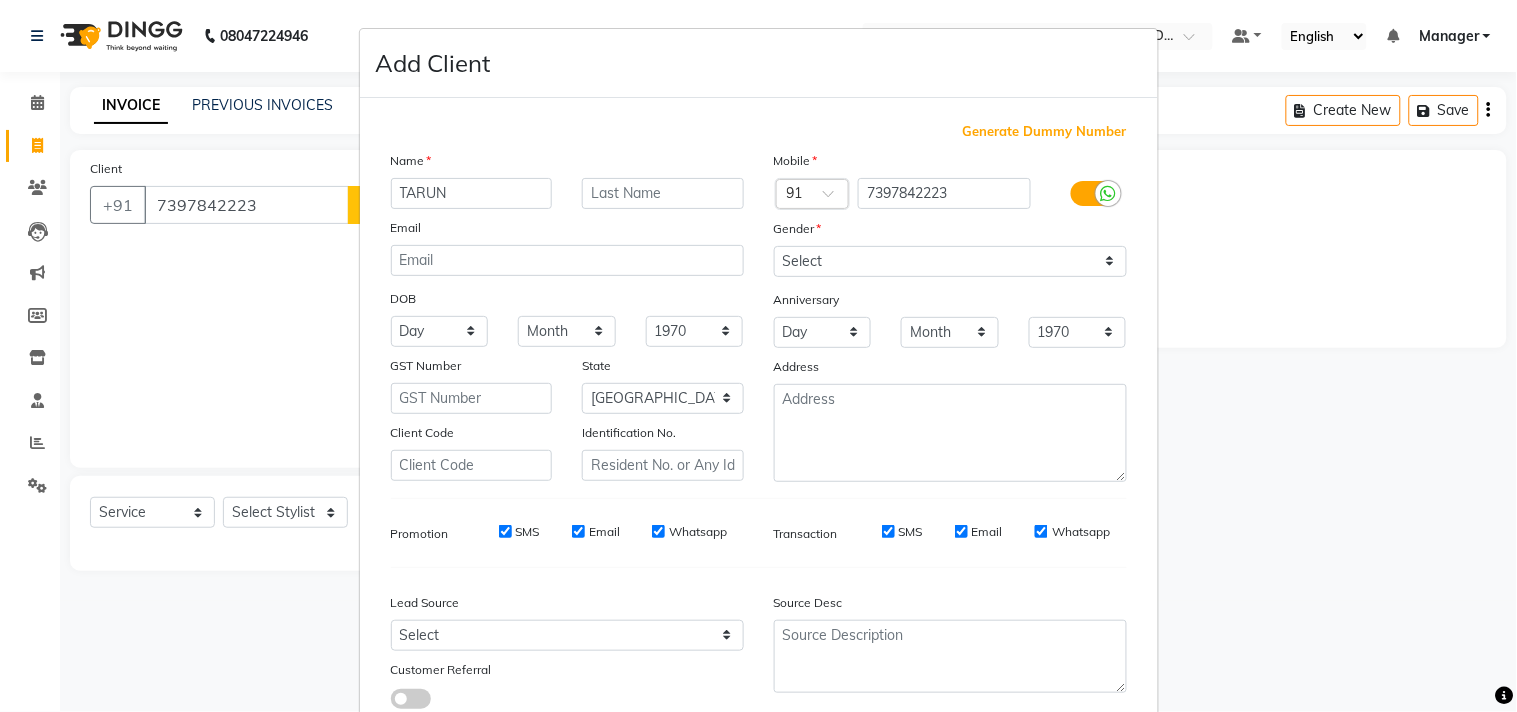 click on "Generate Dummy Number Name TARUN Email DOB Day 01 02 03 04 05 06 07 08 09 10 11 12 13 14 15 16 17 18 19 20 21 22 23 24 25 26 27 28 29 30 31 Month January February March April May June July August September October November December 1940 1941 1942 1943 1944 1945 1946 1947 1948 1949 1950 1951 1952 1953 1954 1955 1956 1957 1958 1959 1960 1961 1962 1963 1964 1965 1966 1967 1968 1969 1970 1971 1972 1973 1974 1975 1976 1977 1978 1979 1980 1981 1982 1983 1984 1985 1986 1987 1988 1989 1990 1991 1992 1993 1994 1995 1996 1997 1998 1999 2000 2001 2002 2003 2004 2005 2006 2007 2008 2009 2010 2011 2012 2013 2014 2015 2016 2017 2018 2019 2020 2021 2022 2023 2024 GST Number State Select Andaman and Nicobar Islands Andhra Pradesh Arunachal Pradesh Assam Bihar Chandigarh Chhattisgarh Dadra and Nagar Haveli Daman and Diu Delhi Goa Gujarat Haryana Himachal Pradesh Jammu and Kashmir Jharkhand Karnataka Kerala Lakshadweep Madhya Pradesh Maharashtra Manipur Meghalaya Mizoram Nagaland Odisha Pondicherry Punjab Rajasthan Sikkim ×" at bounding box center [759, 423] 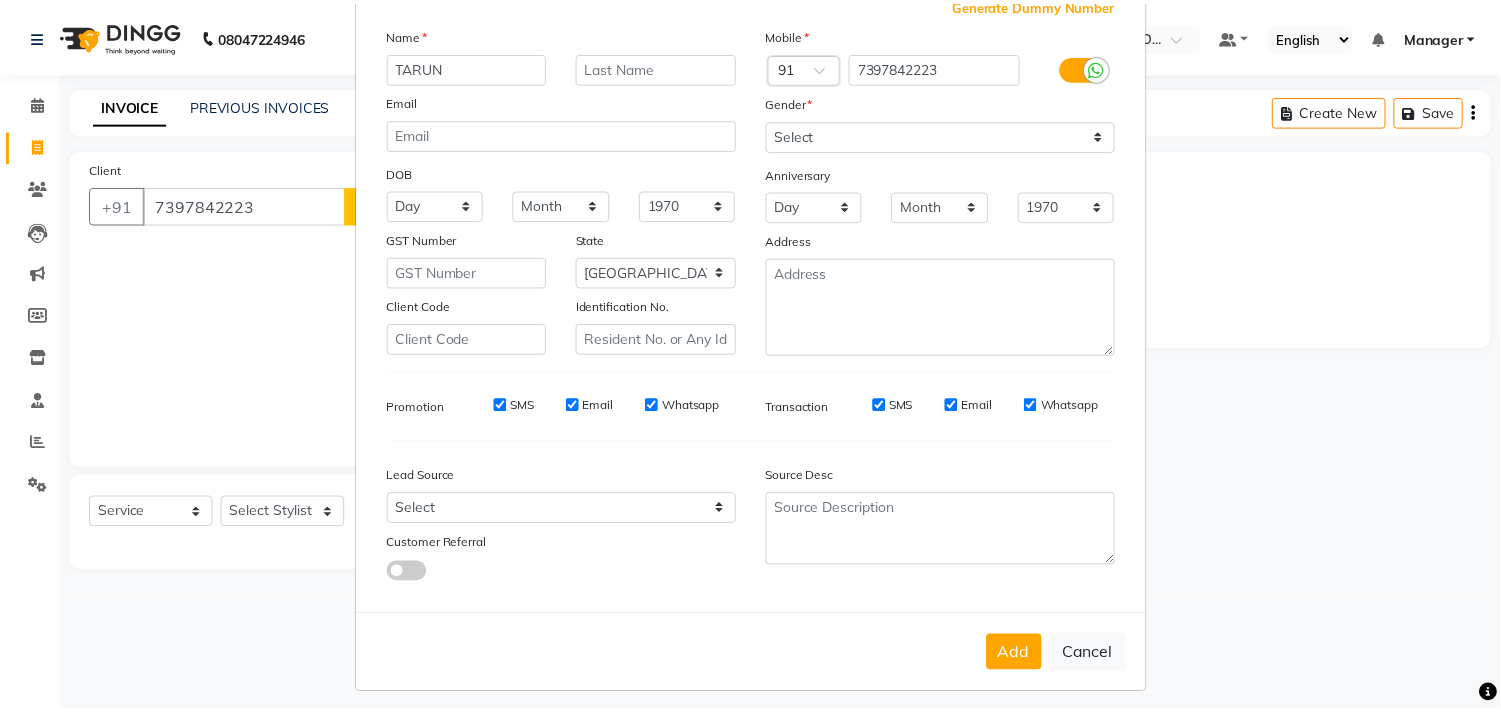 scroll, scrollTop: 138, scrollLeft: 0, axis: vertical 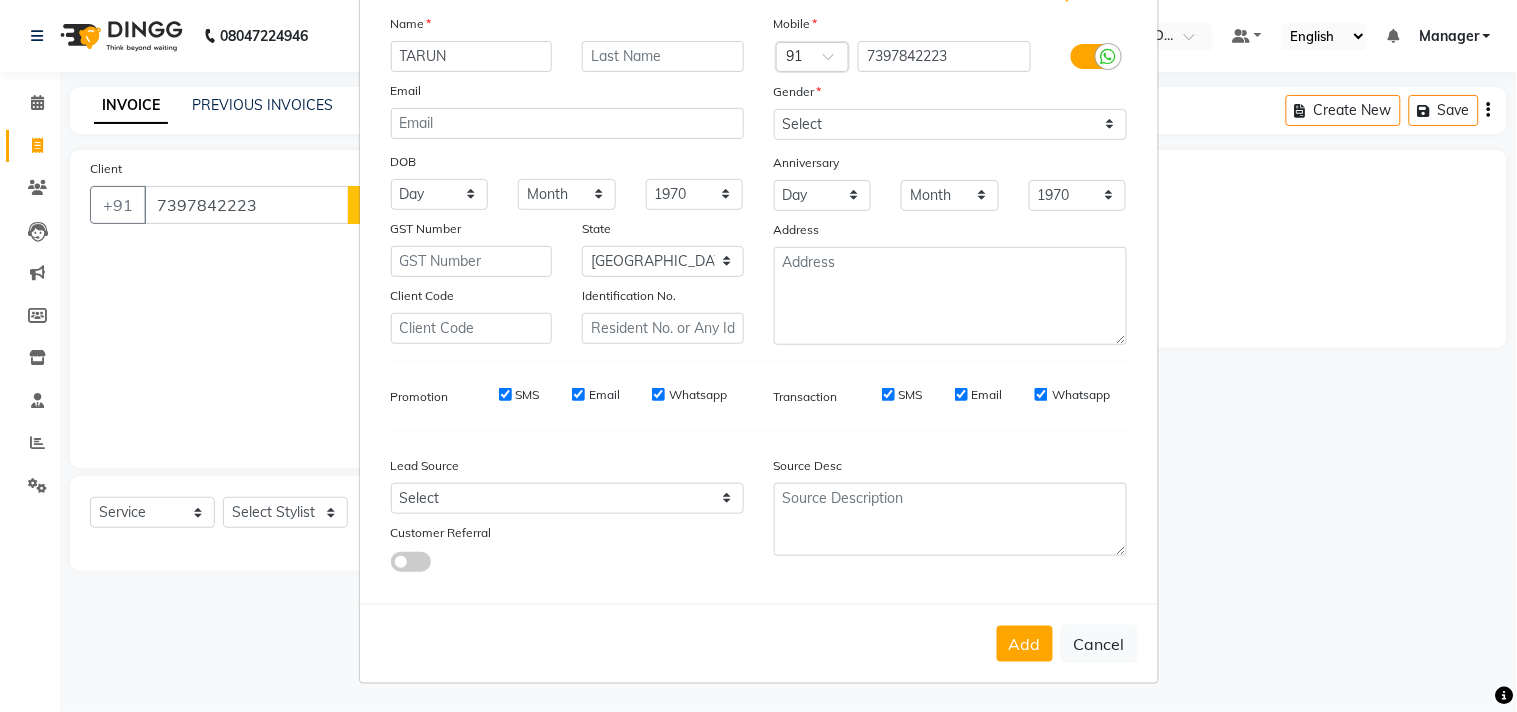 click on "Add   Cancel" at bounding box center (759, 643) 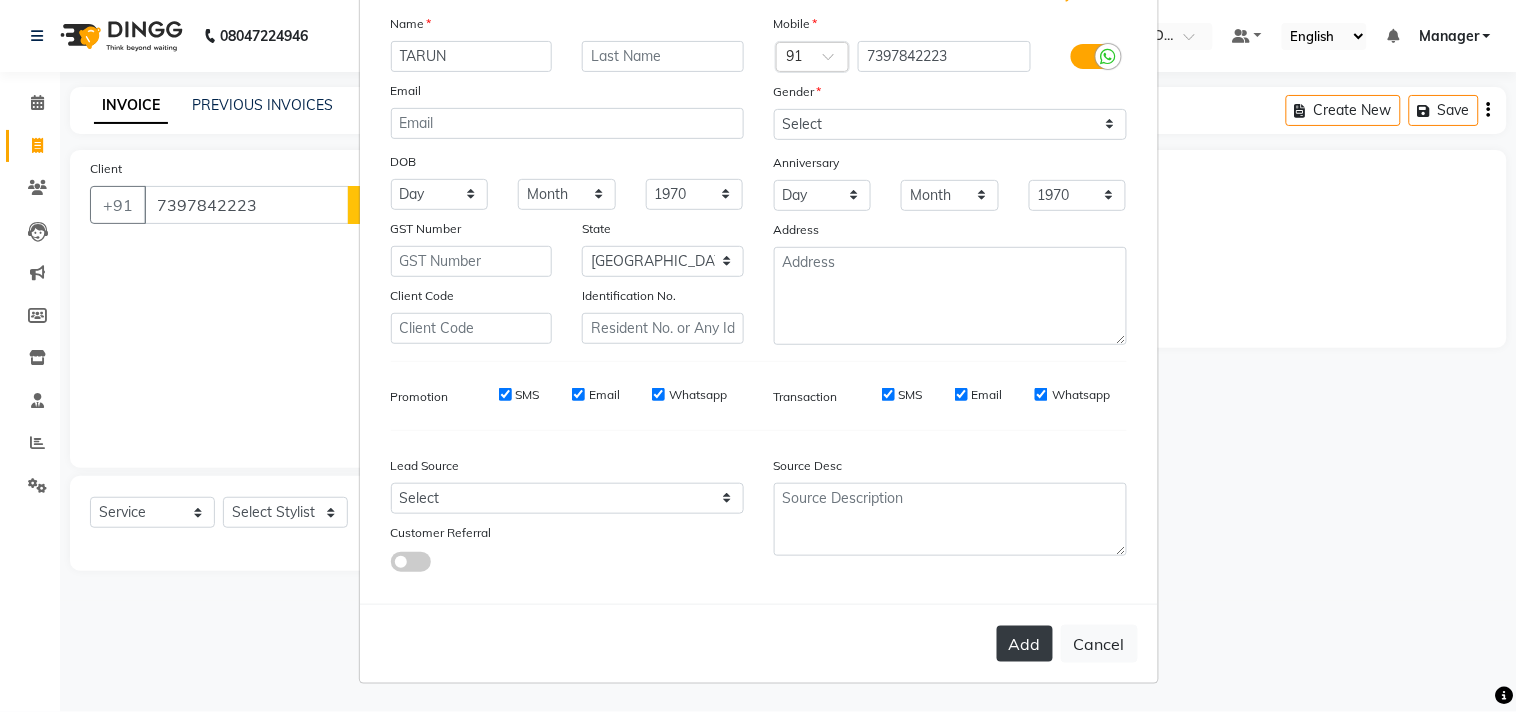 click on "Add" at bounding box center [1025, 644] 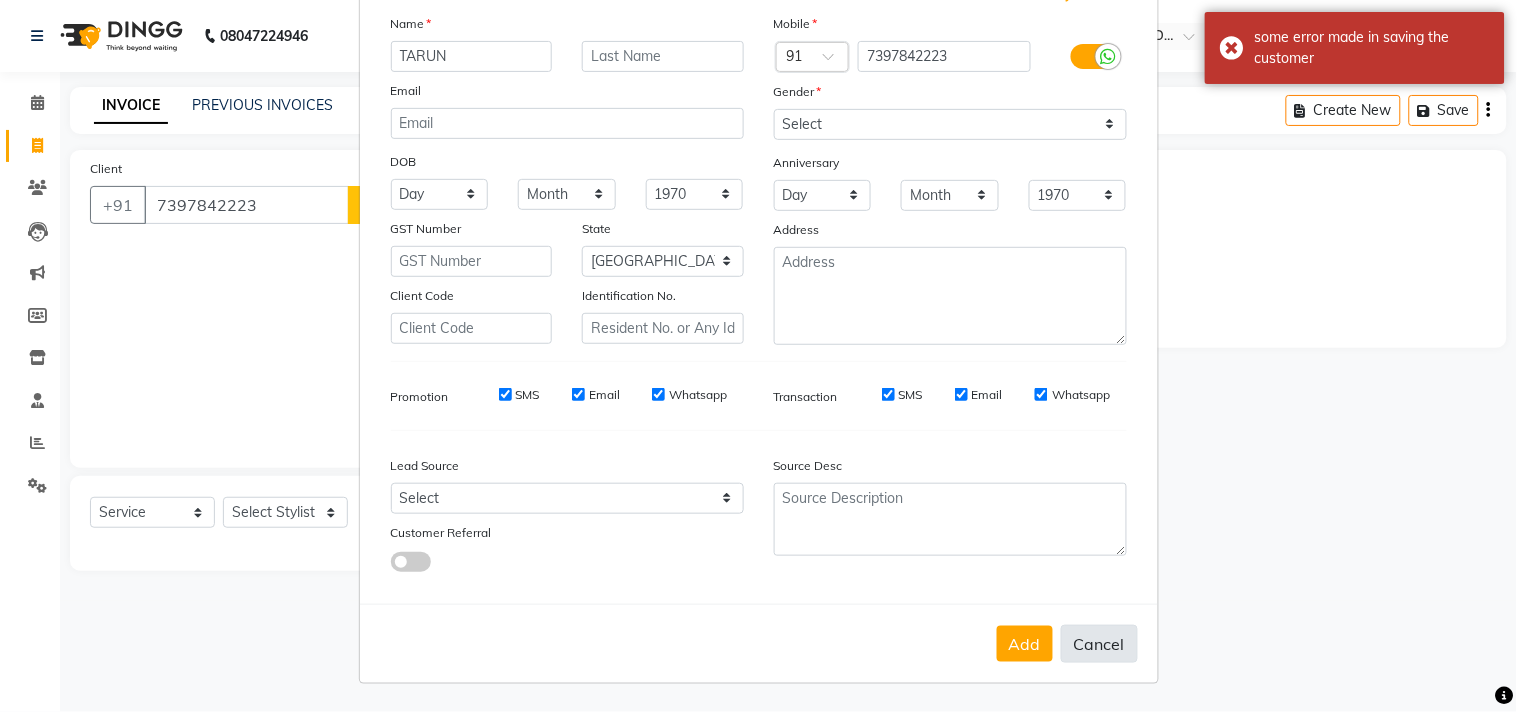 click on "Cancel" at bounding box center (1099, 644) 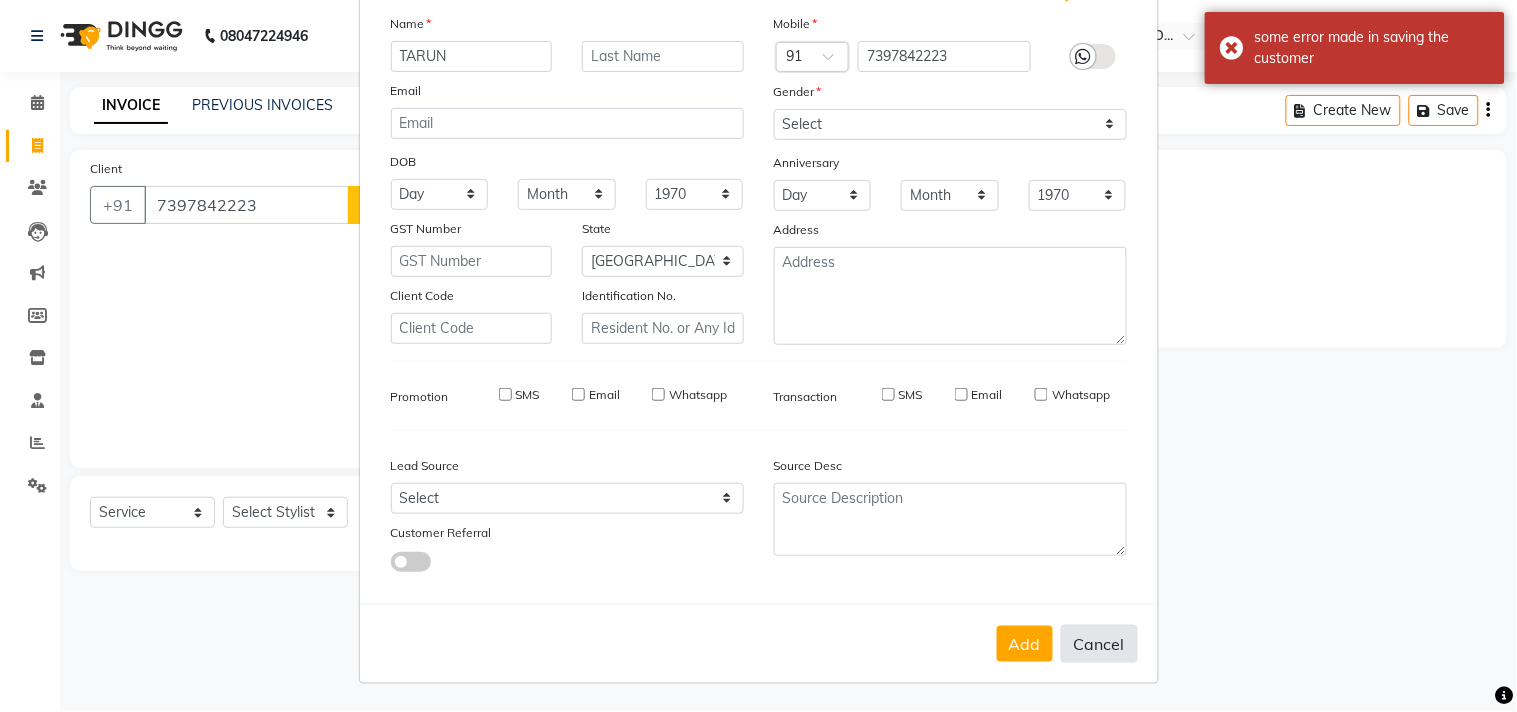 type 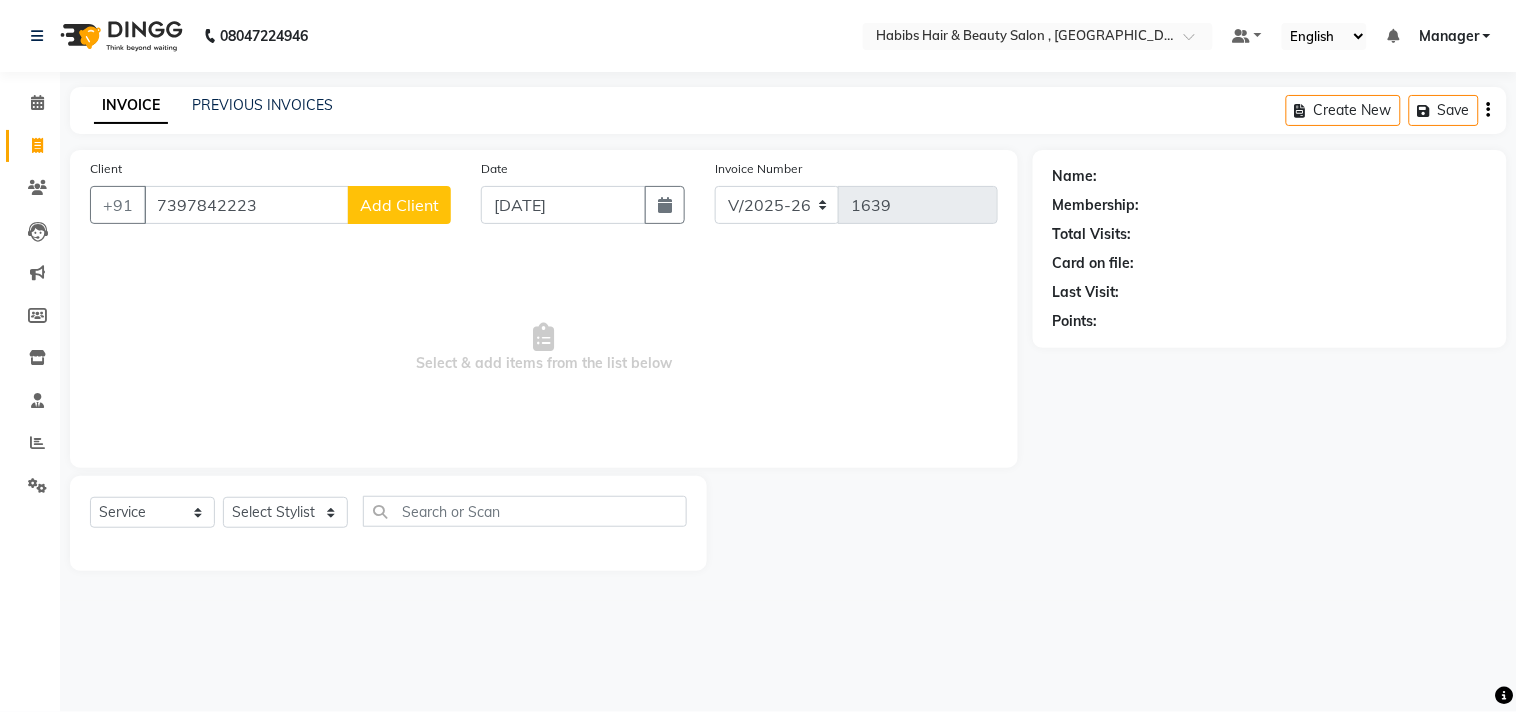 click on "Select & add items from the list below" at bounding box center [544, 348] 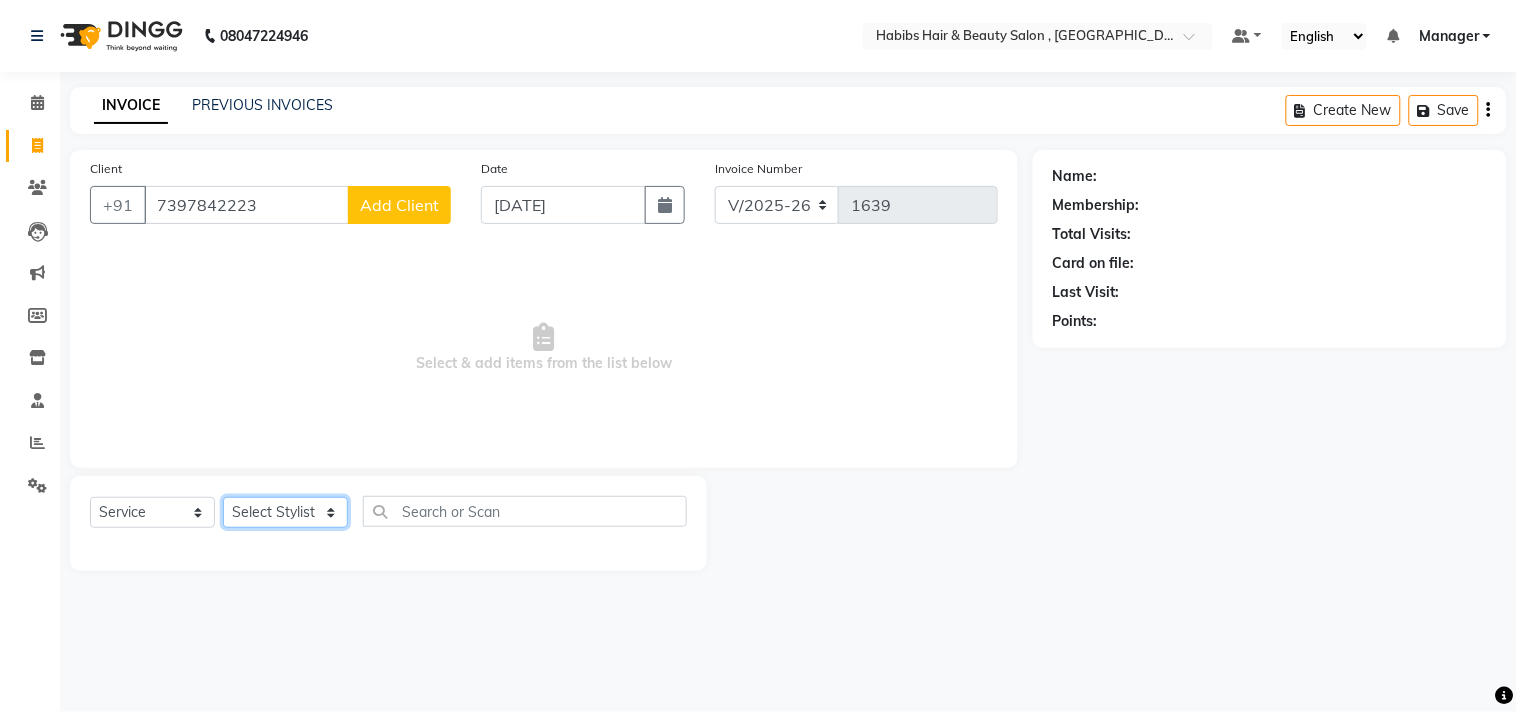 click on "Select Stylist [PERSON_NAME] Manager M M [PERSON_NAME] [PERSON_NAME] Sameer [PERSON_NAME] [PERSON_NAME] [PERSON_NAME]" 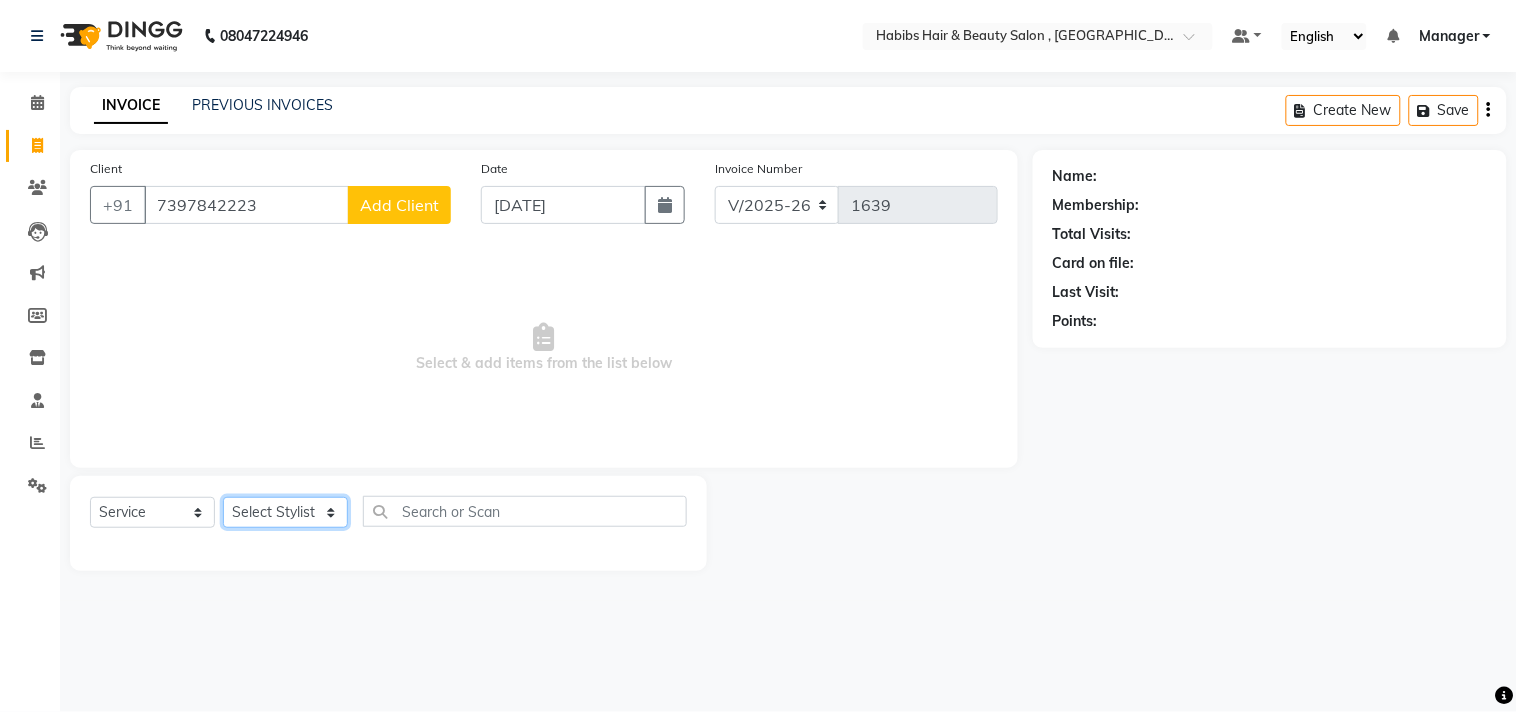 click on "Select Stylist [PERSON_NAME] Manager M M [PERSON_NAME] [PERSON_NAME] Sameer [PERSON_NAME] [PERSON_NAME] [PERSON_NAME]" 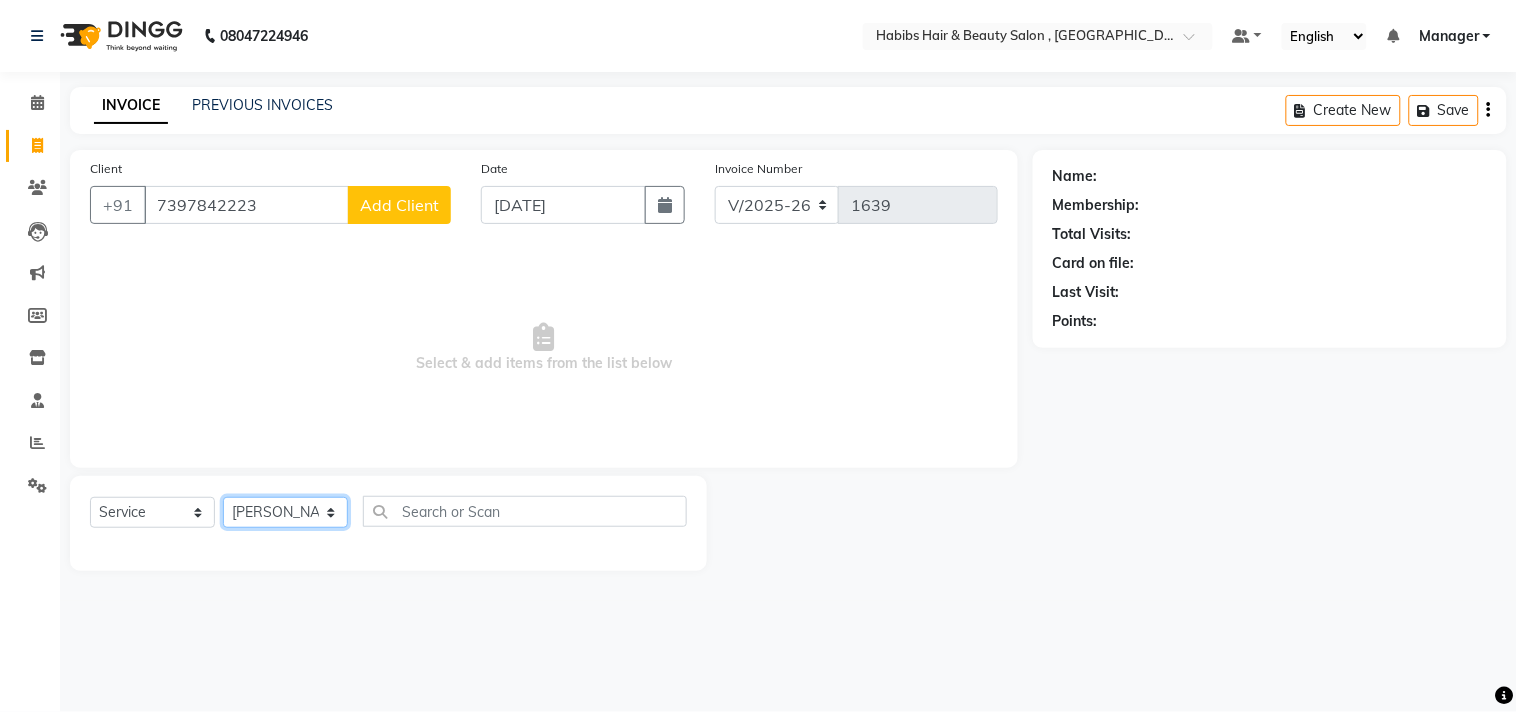click on "Select Stylist [PERSON_NAME] Manager M M [PERSON_NAME] [PERSON_NAME] Sameer [PERSON_NAME] [PERSON_NAME] [PERSON_NAME]" 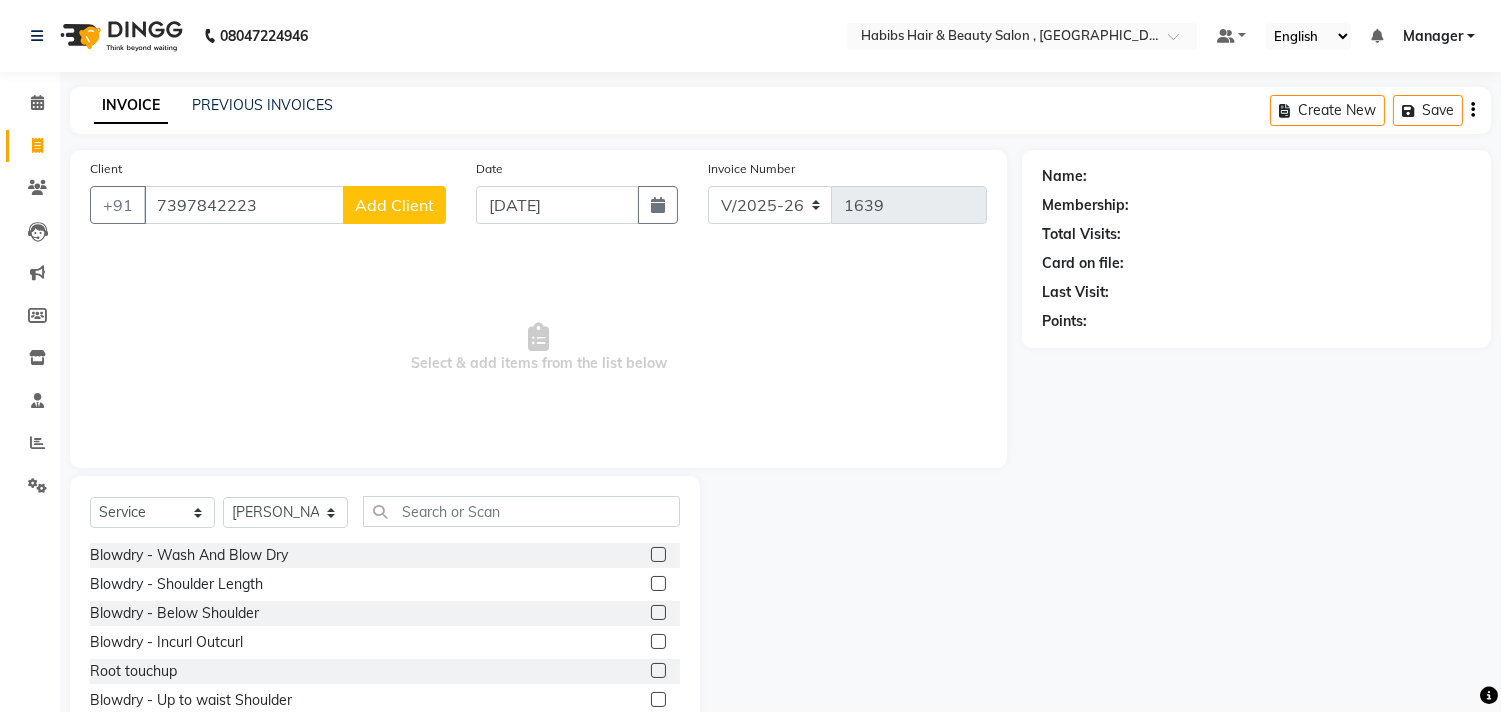 click on "Select & add items from the list below" at bounding box center (538, 348) 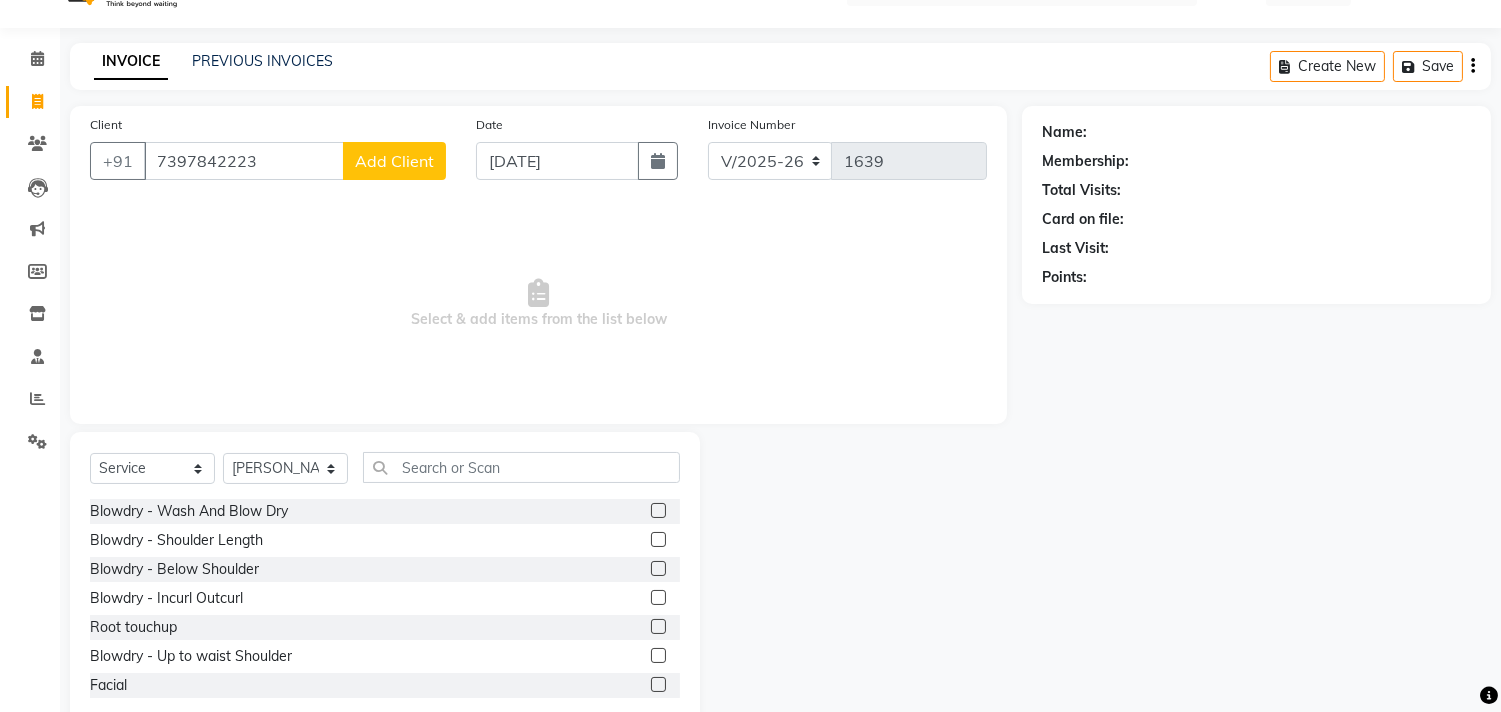 scroll, scrollTop: 88, scrollLeft: 0, axis: vertical 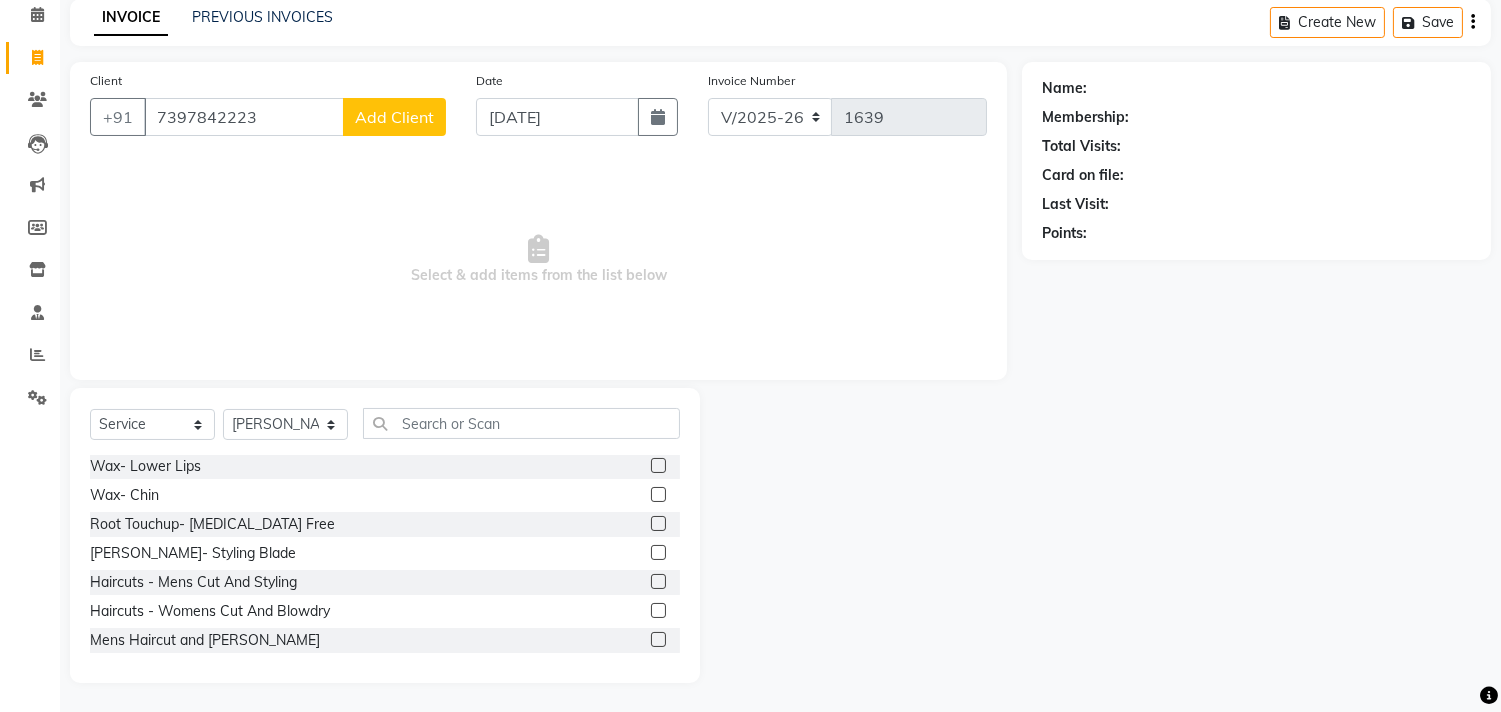 click 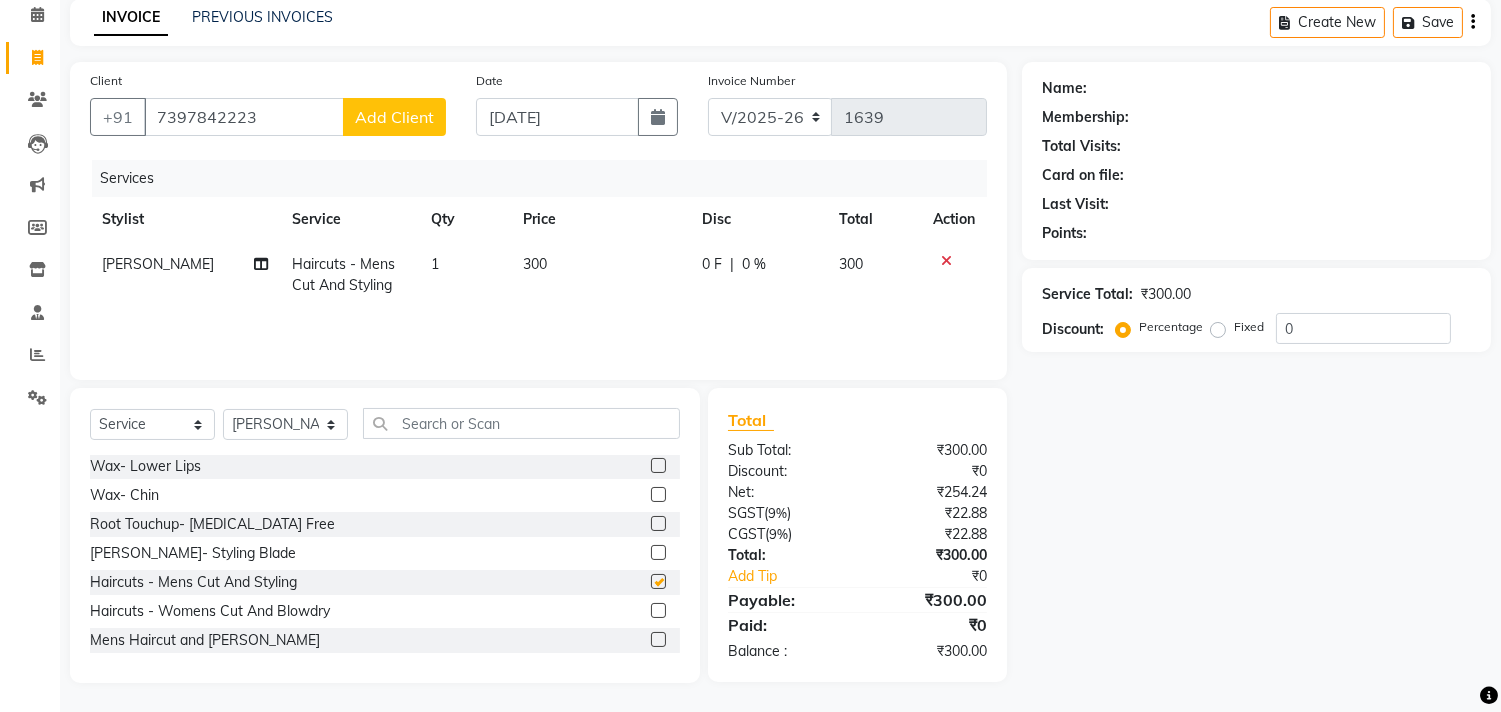 checkbox on "false" 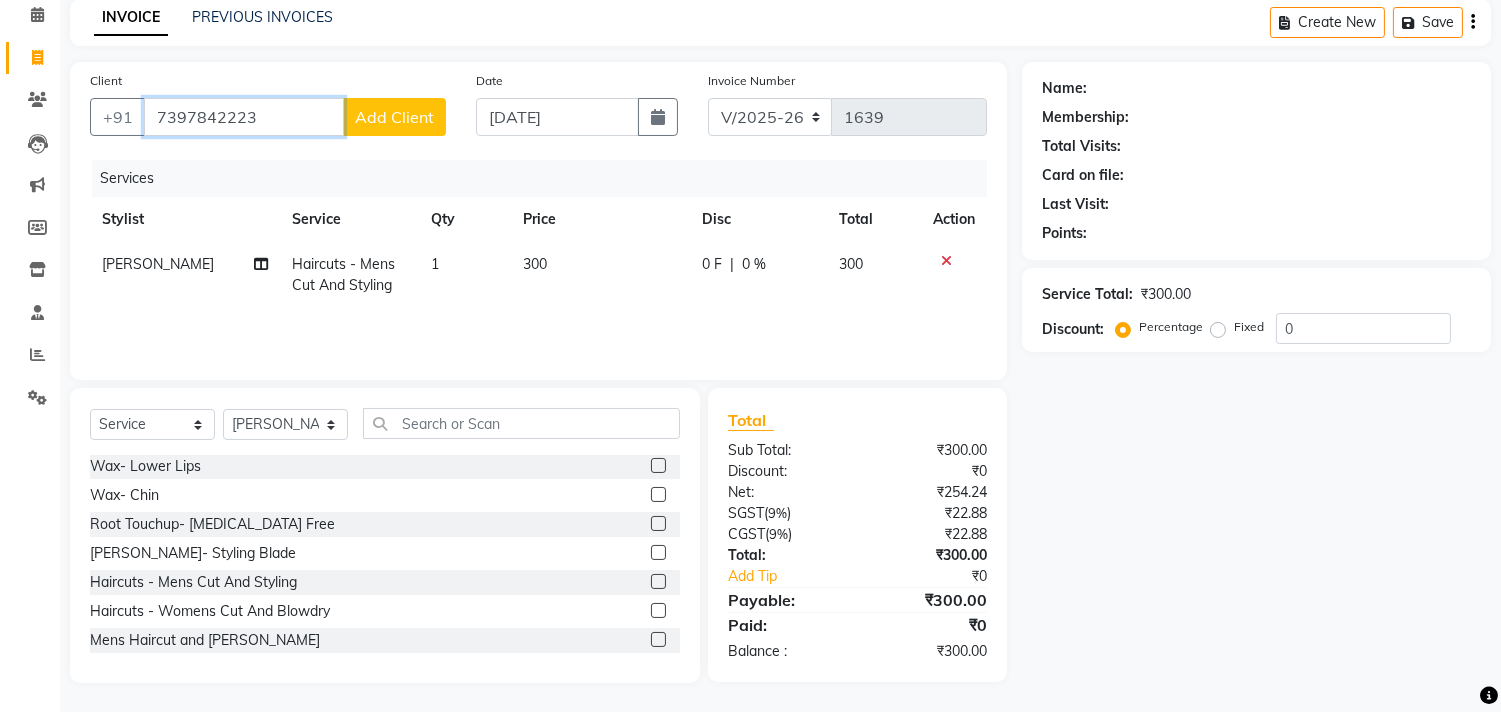 click on "7397842223" at bounding box center [244, 117] 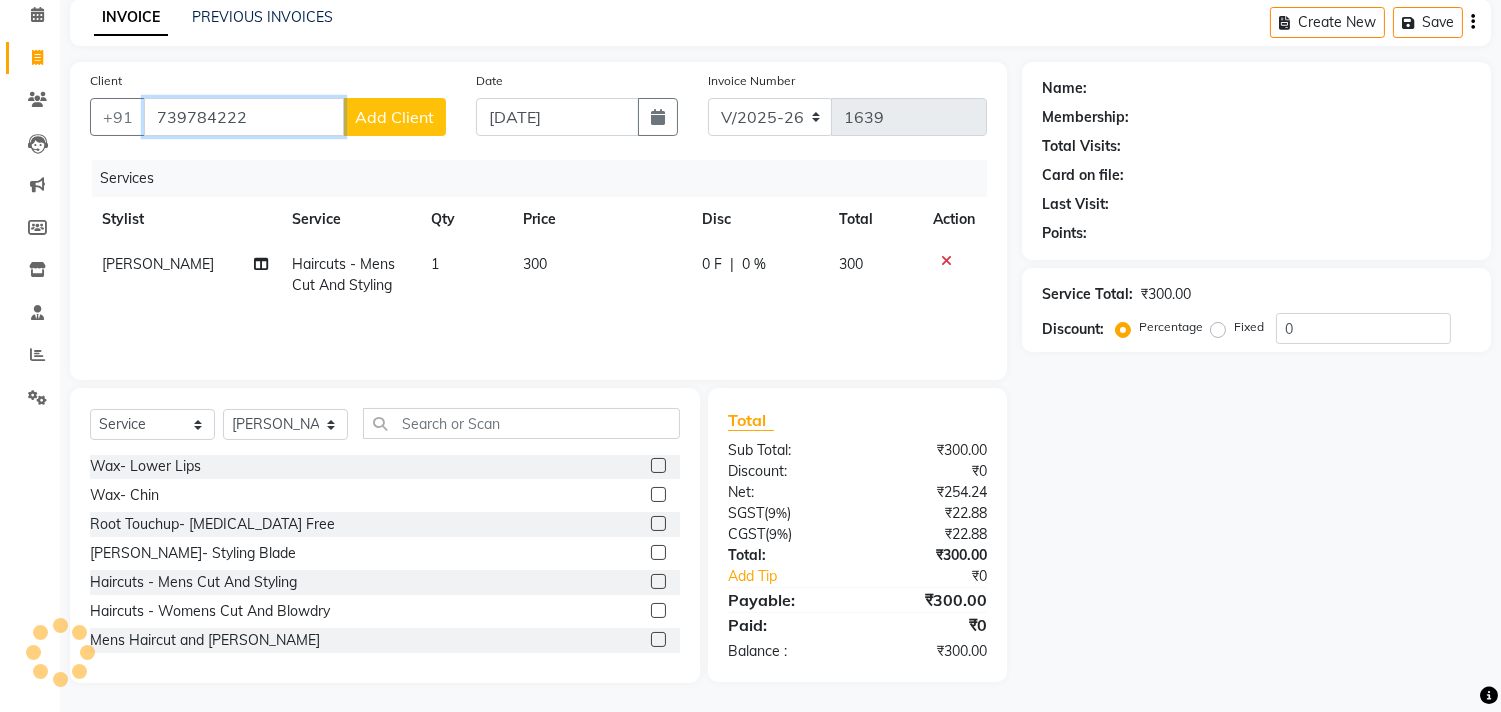 type on "7397842223" 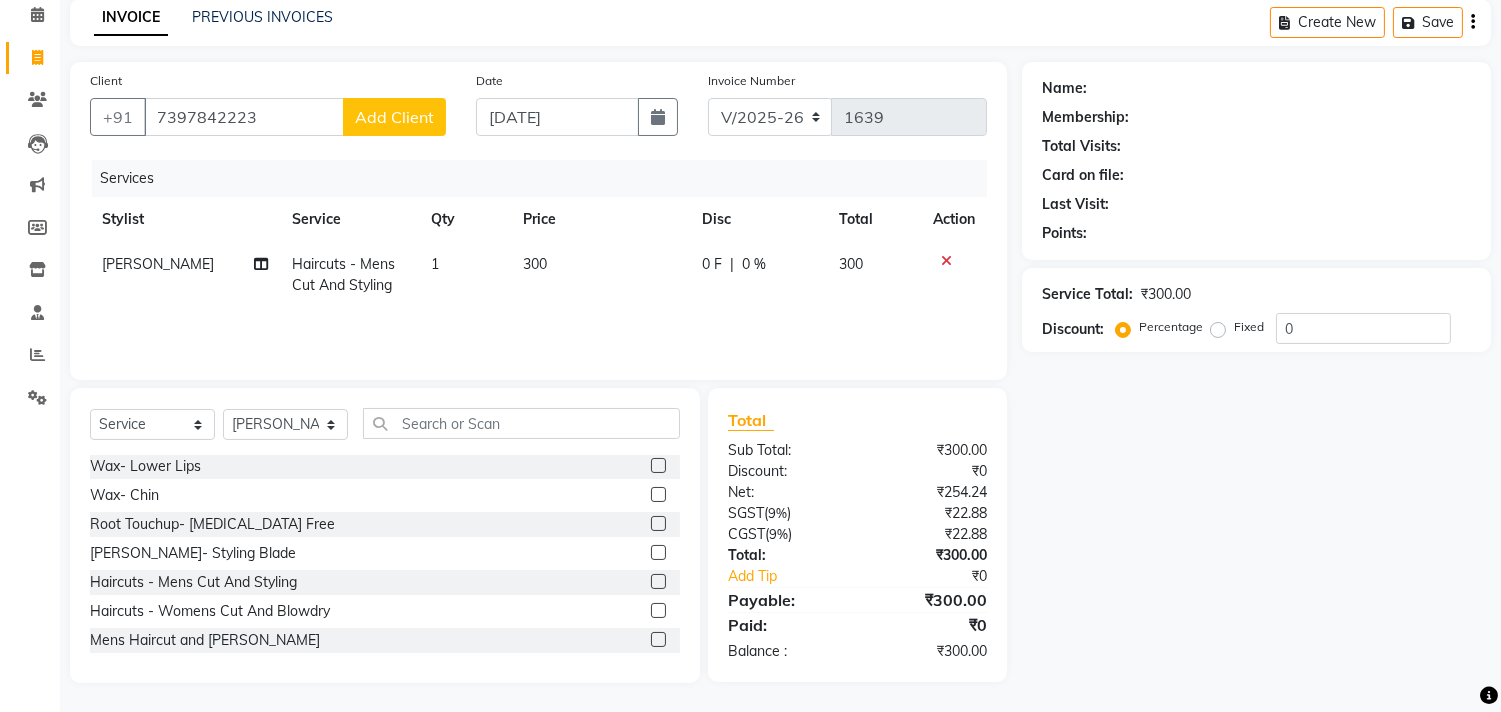 click on "Add Client" 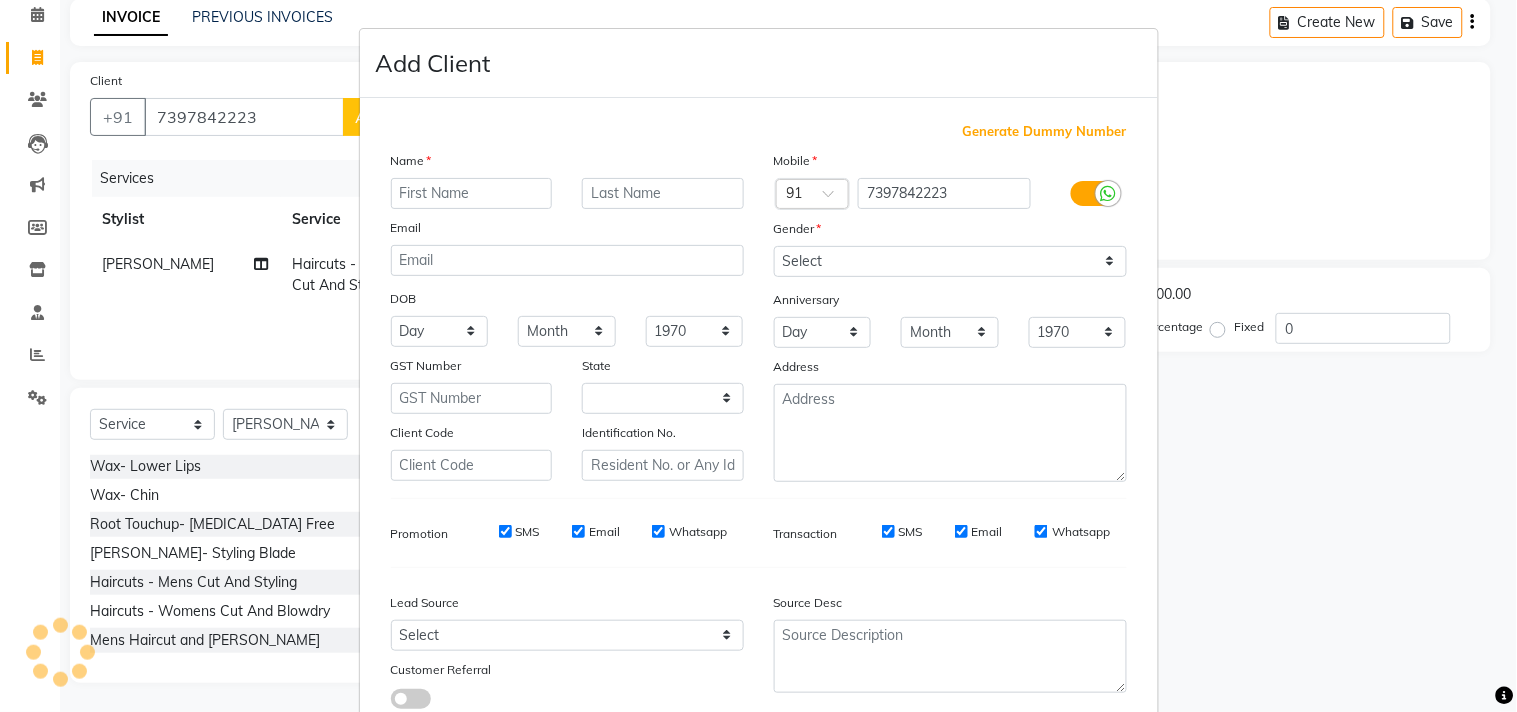 select on "22" 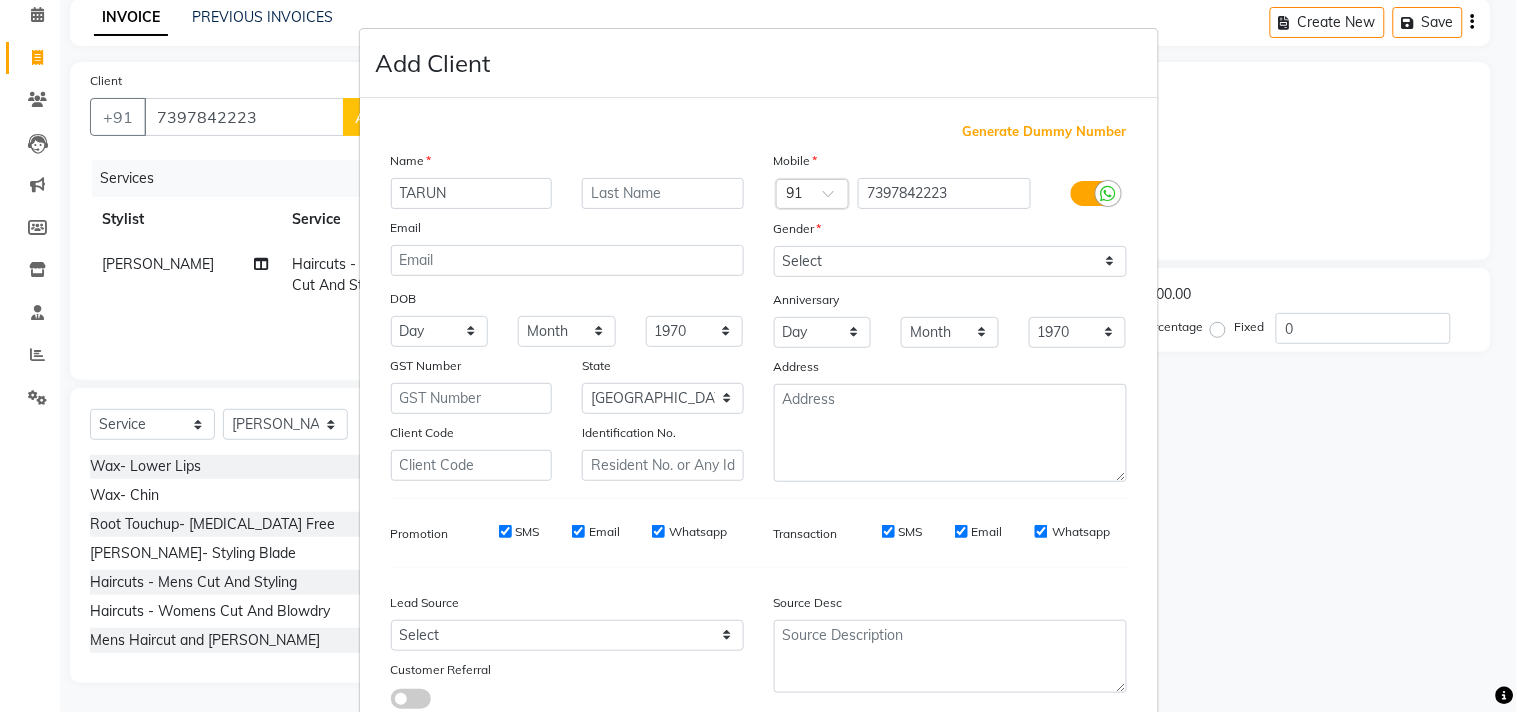 type on "TARUN" 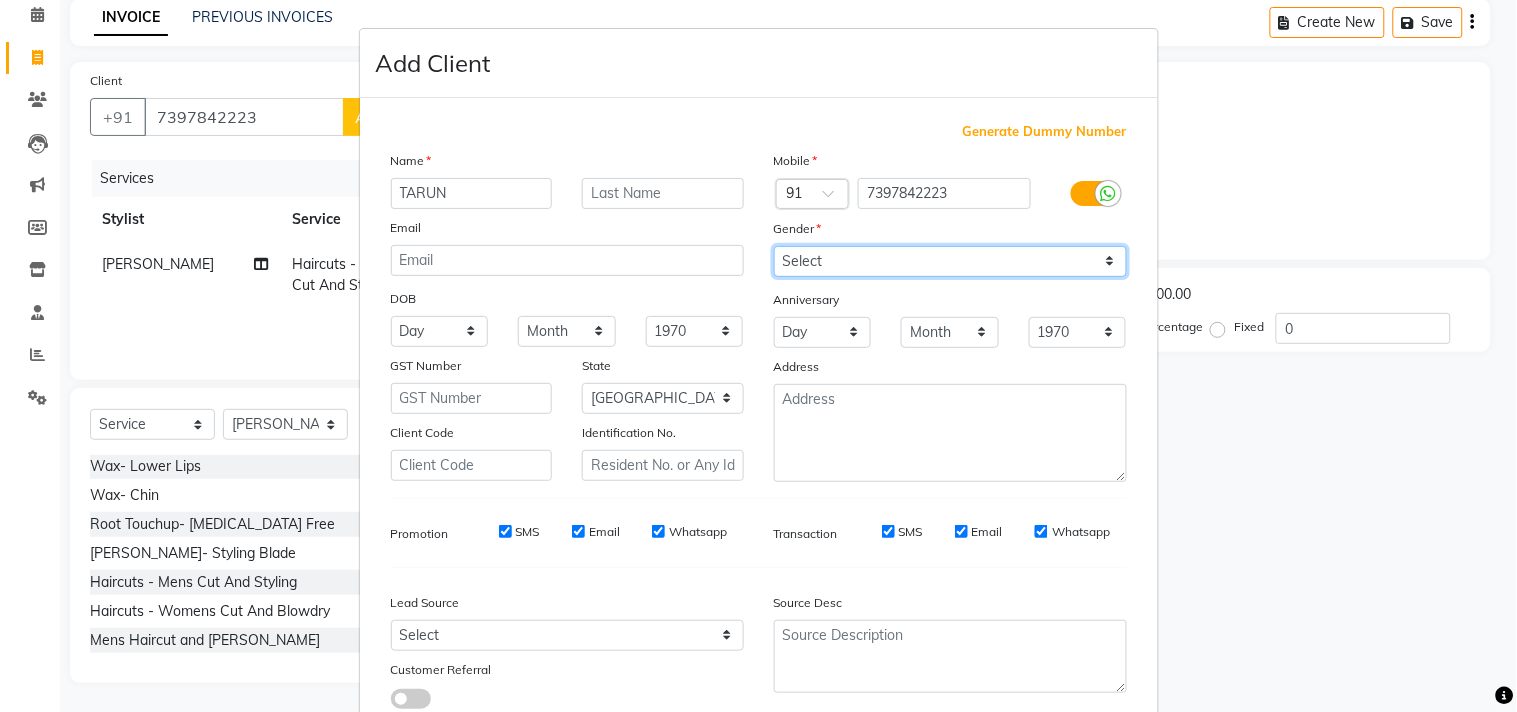 click on "Select [DEMOGRAPHIC_DATA] [DEMOGRAPHIC_DATA] Other Prefer Not To Say" at bounding box center (950, 261) 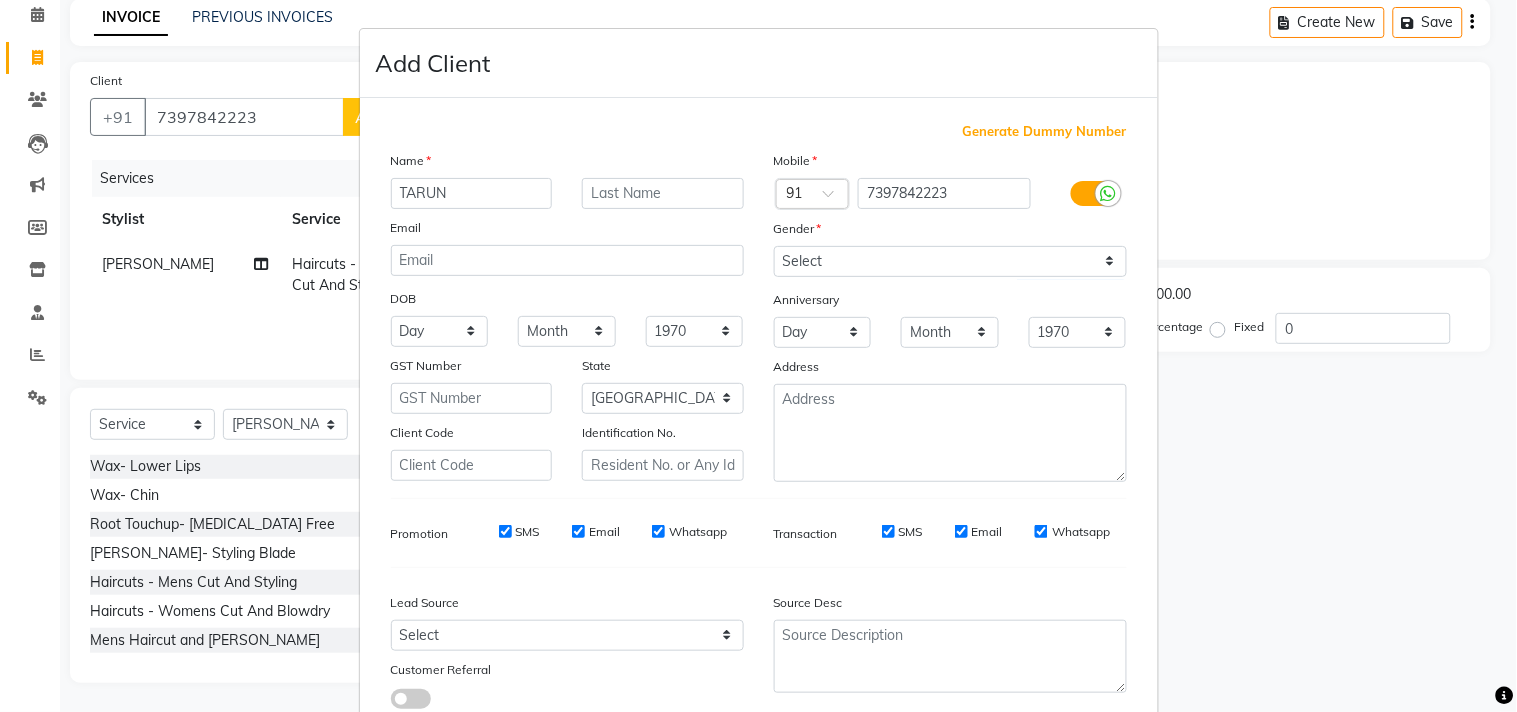 click on "Source Desc" at bounding box center [950, 646] 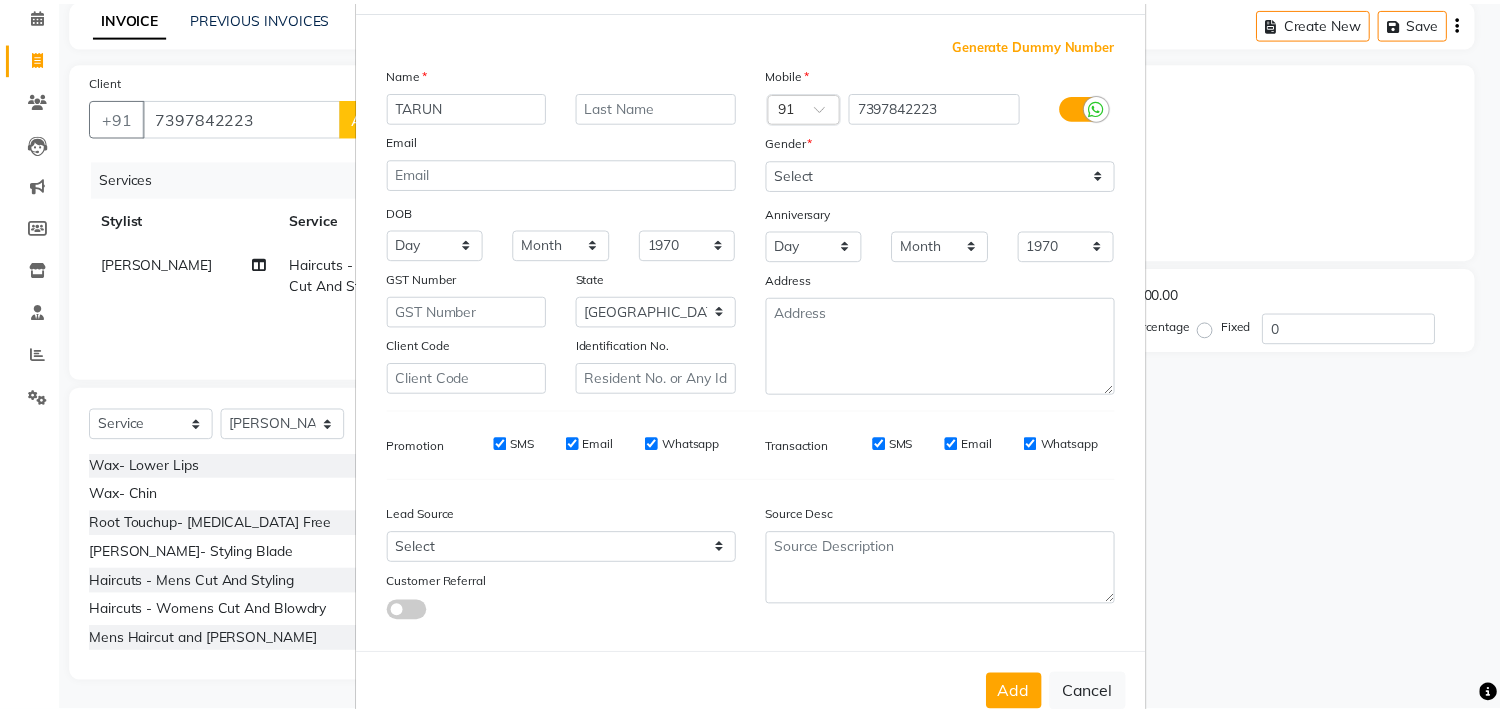 scroll, scrollTop: 138, scrollLeft: 0, axis: vertical 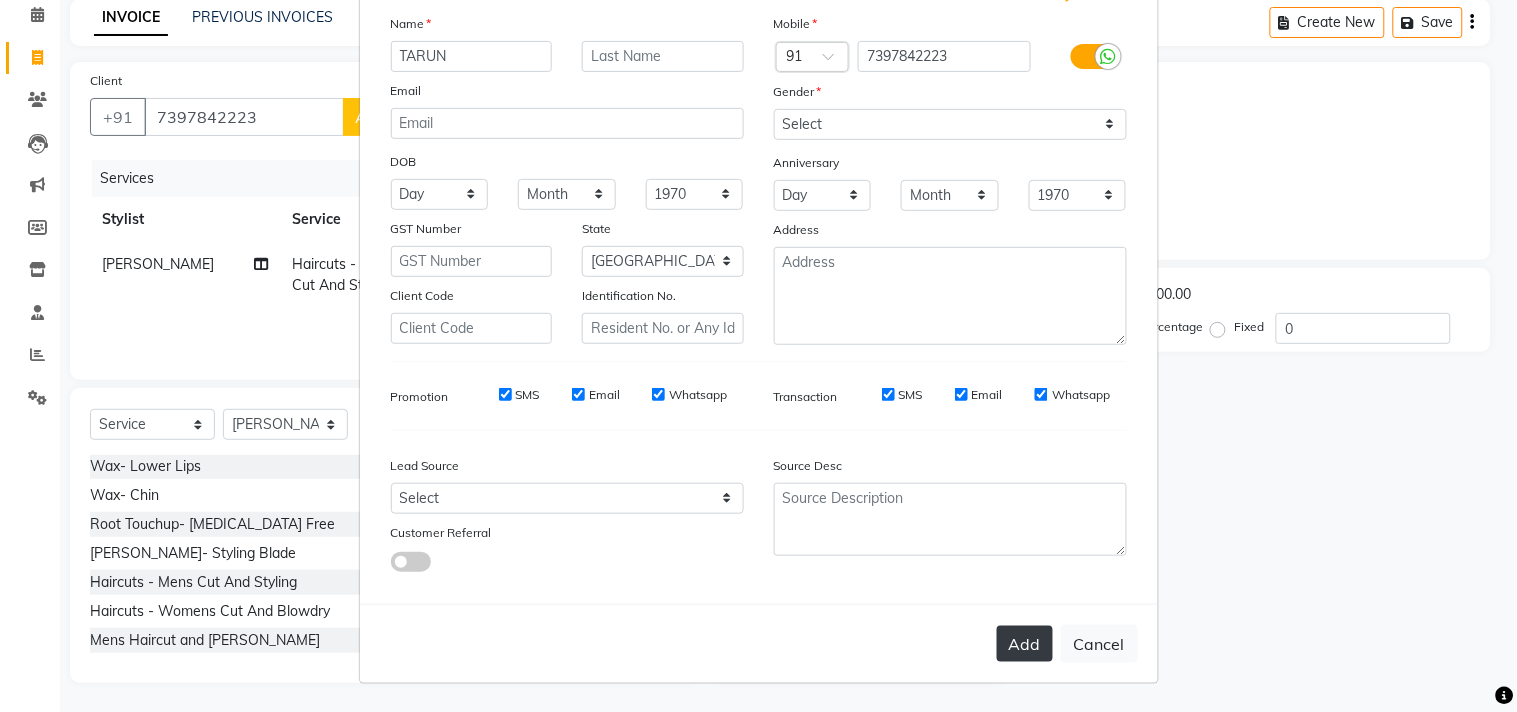 click on "Add" at bounding box center [1025, 644] 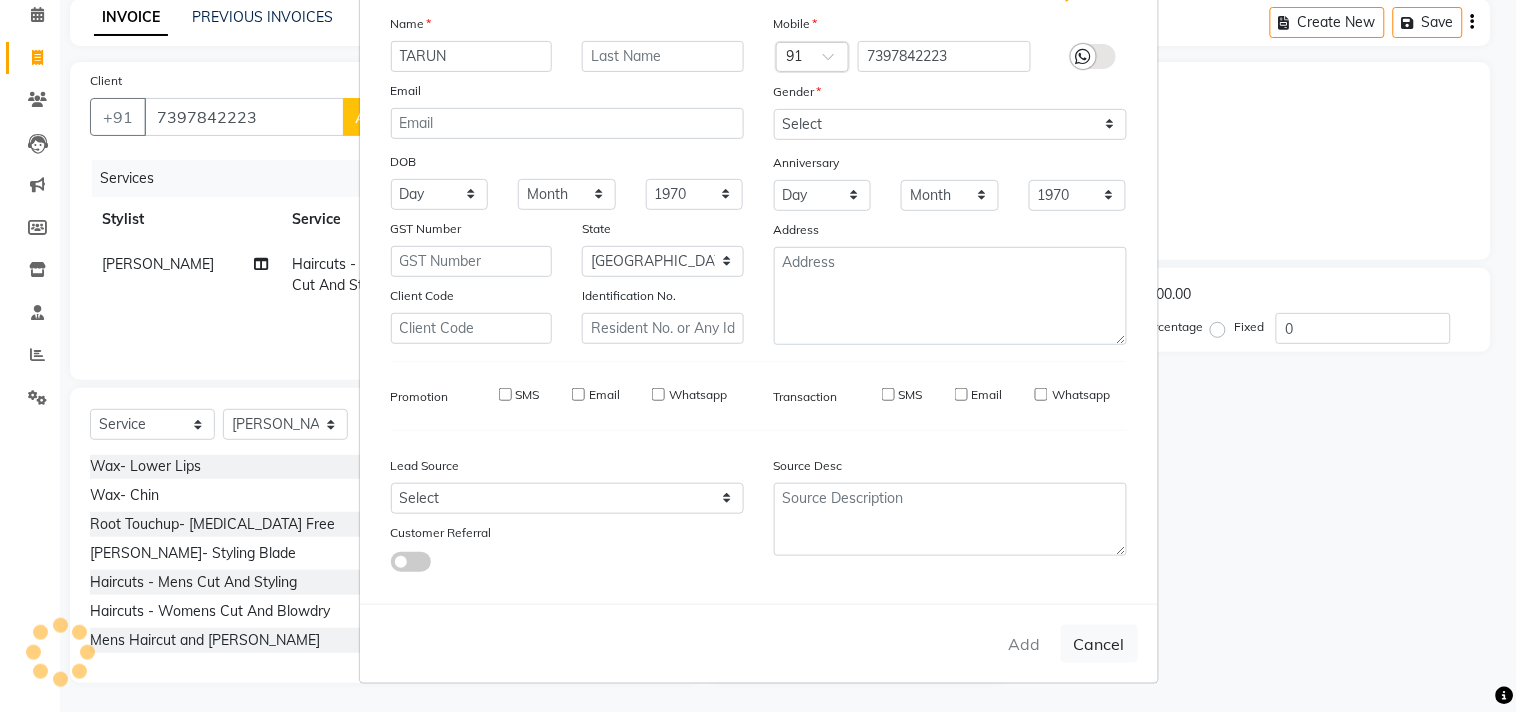 type on "73******23" 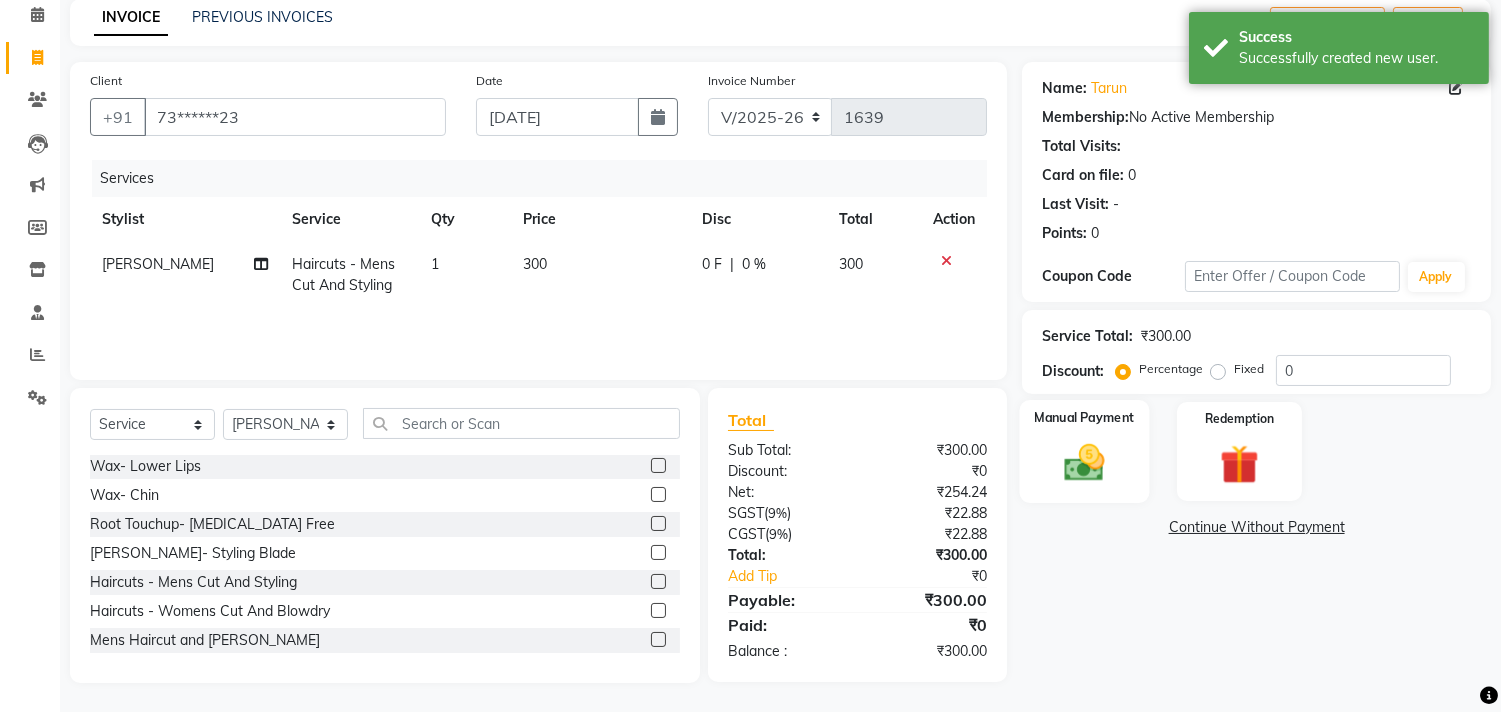 click 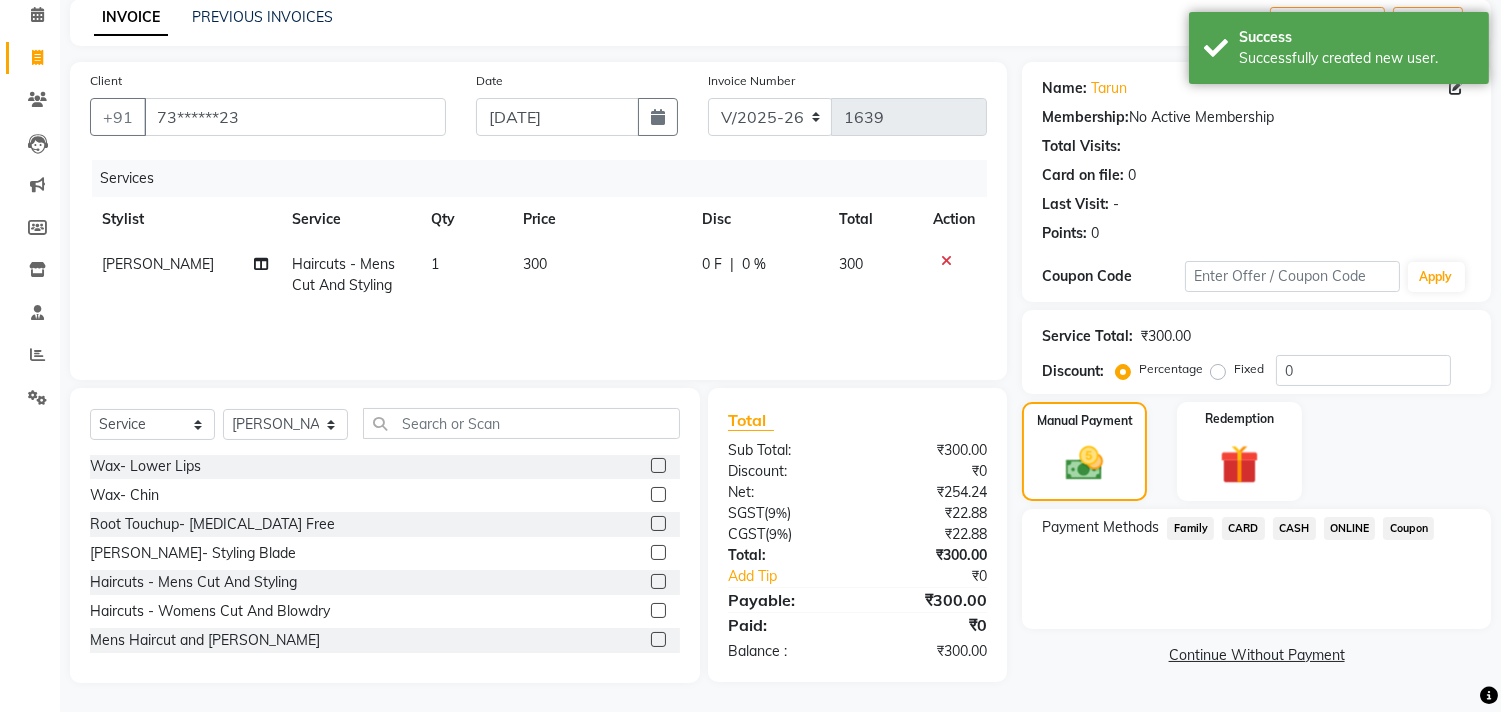 click on "ONLINE" 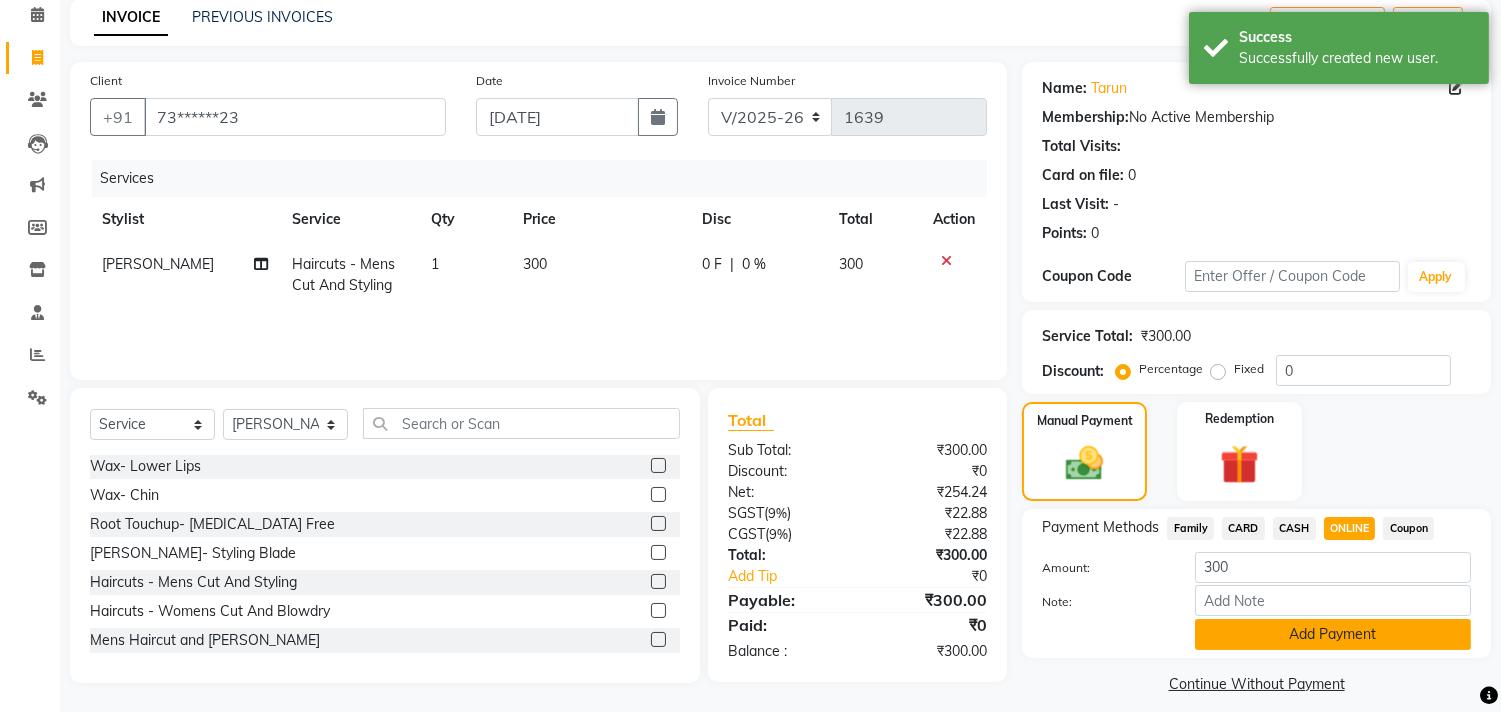 click on "Add Payment" 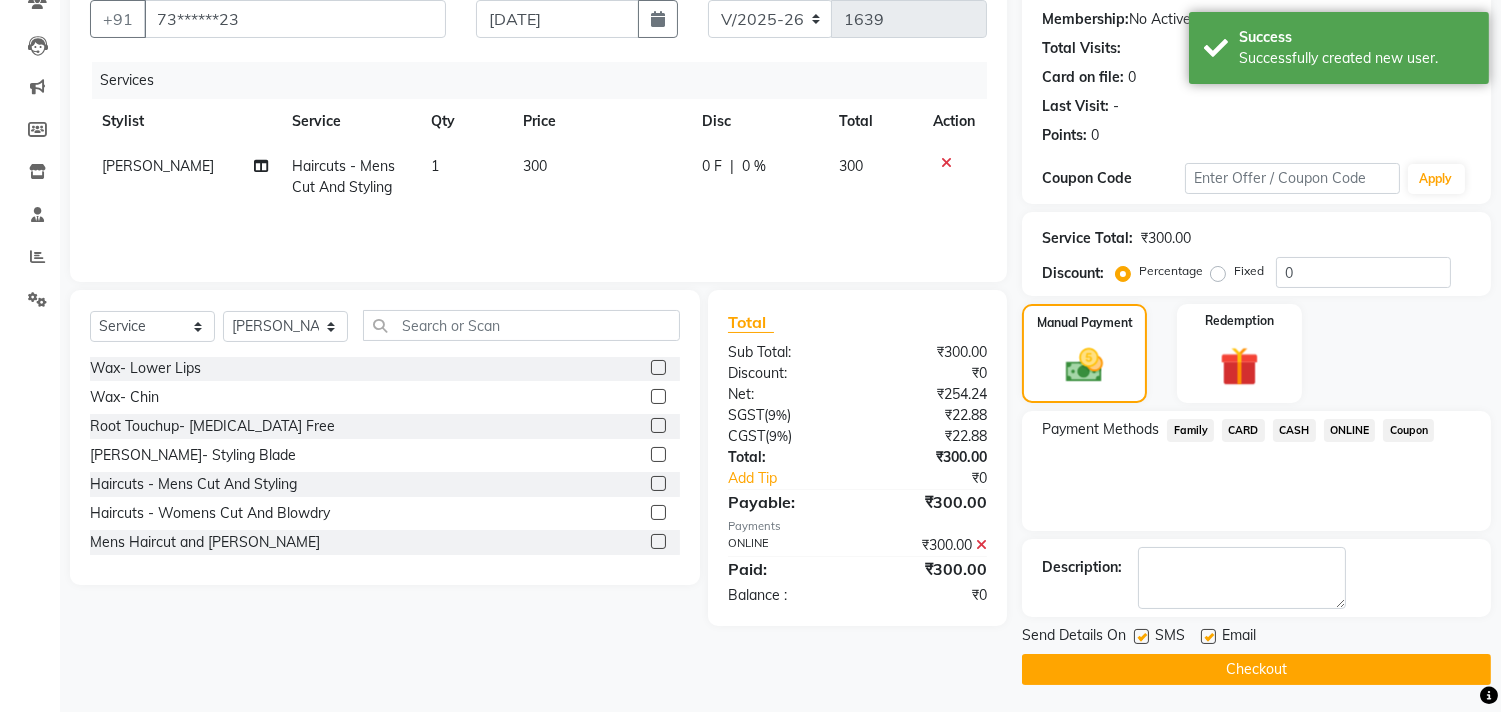 scroll, scrollTop: 187, scrollLeft: 0, axis: vertical 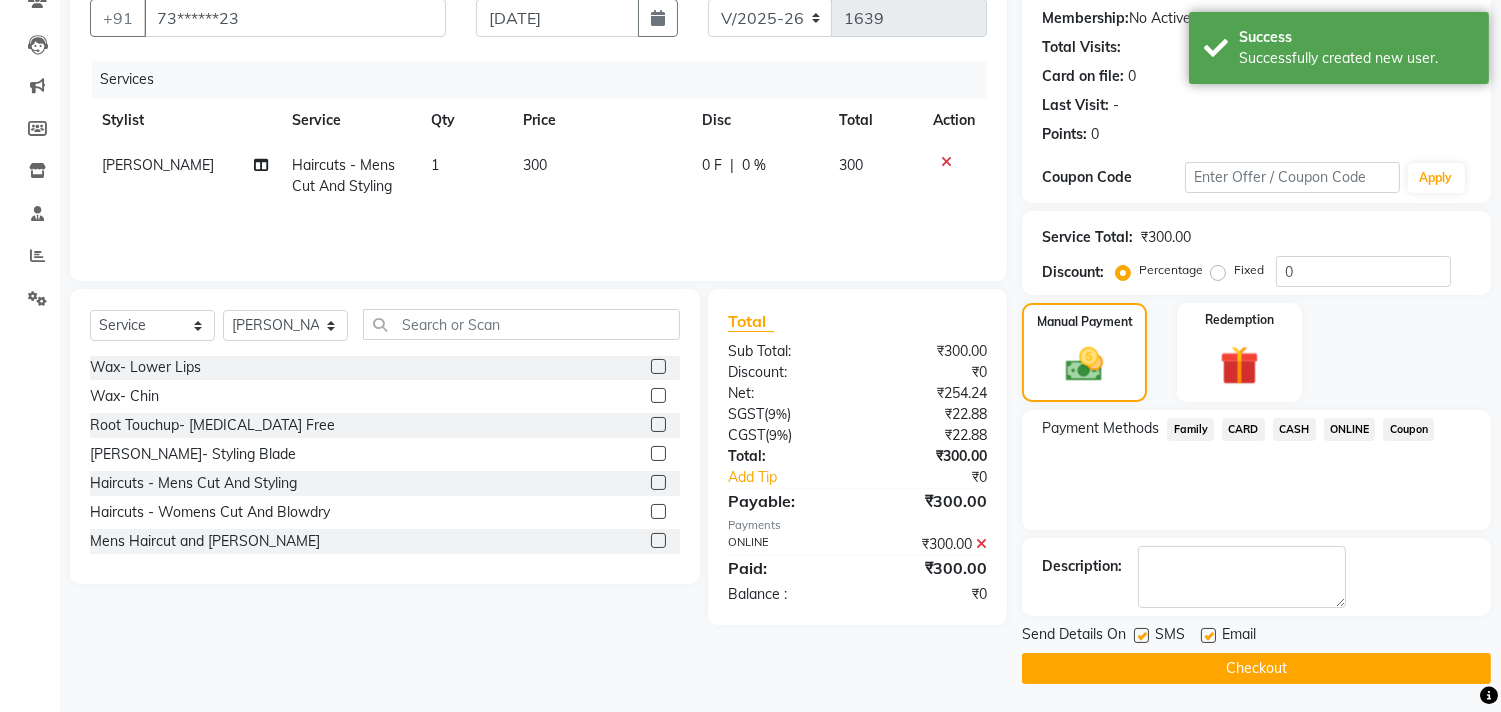type 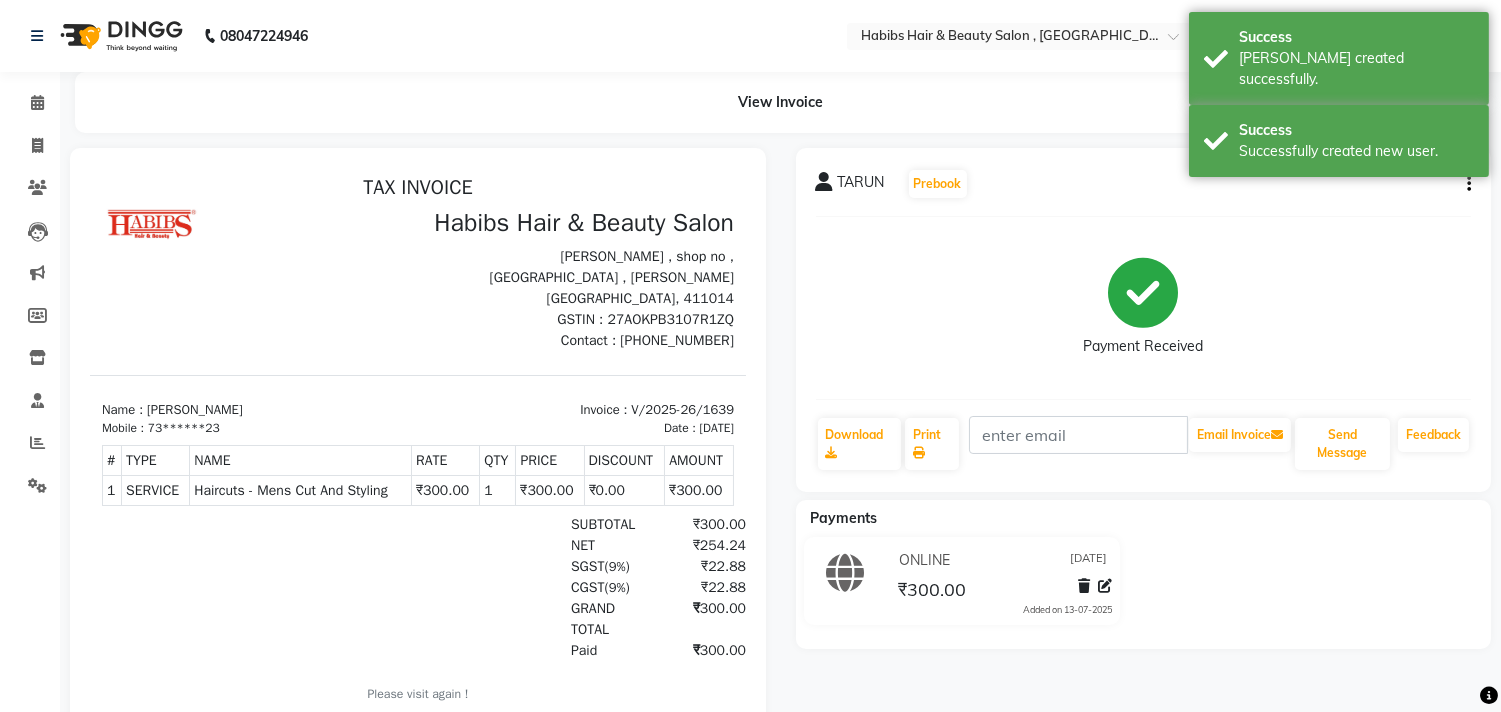 scroll, scrollTop: 0, scrollLeft: 0, axis: both 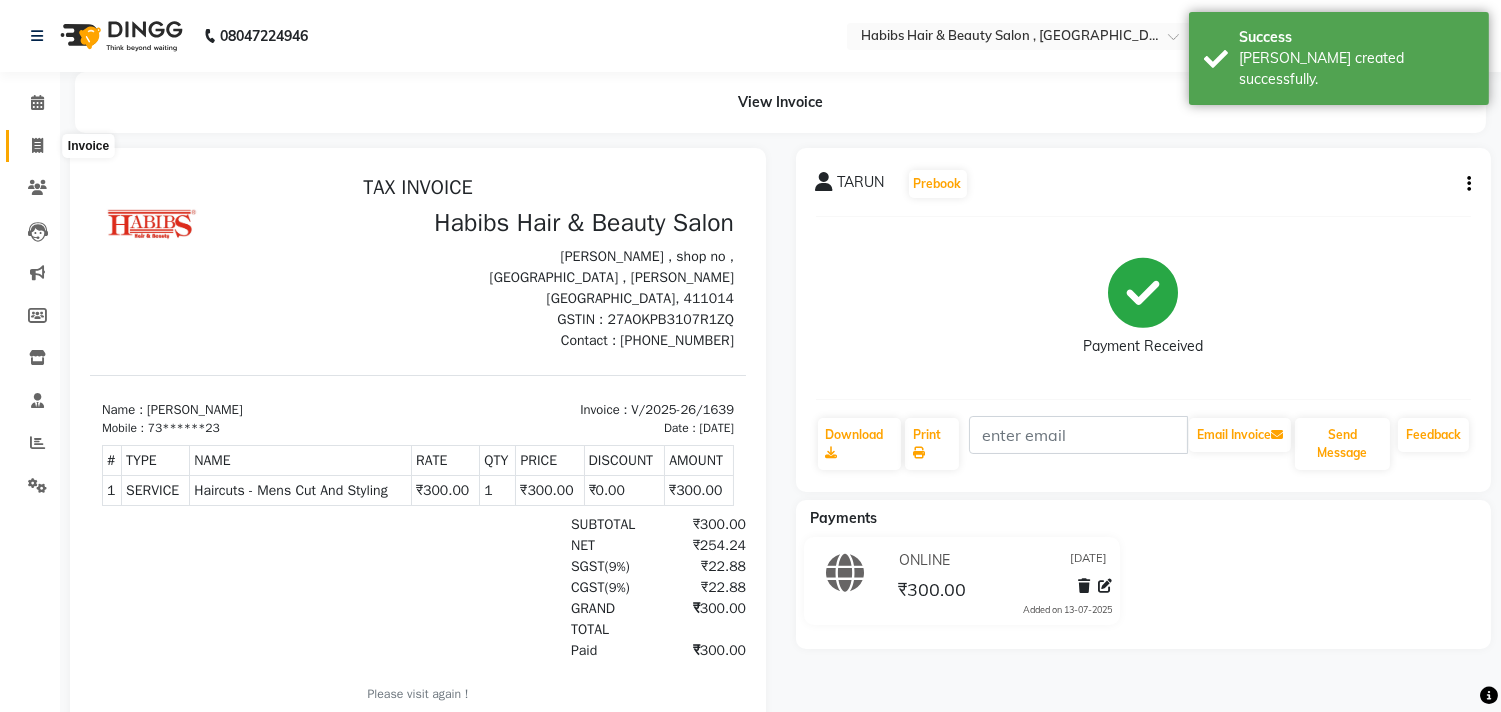 click 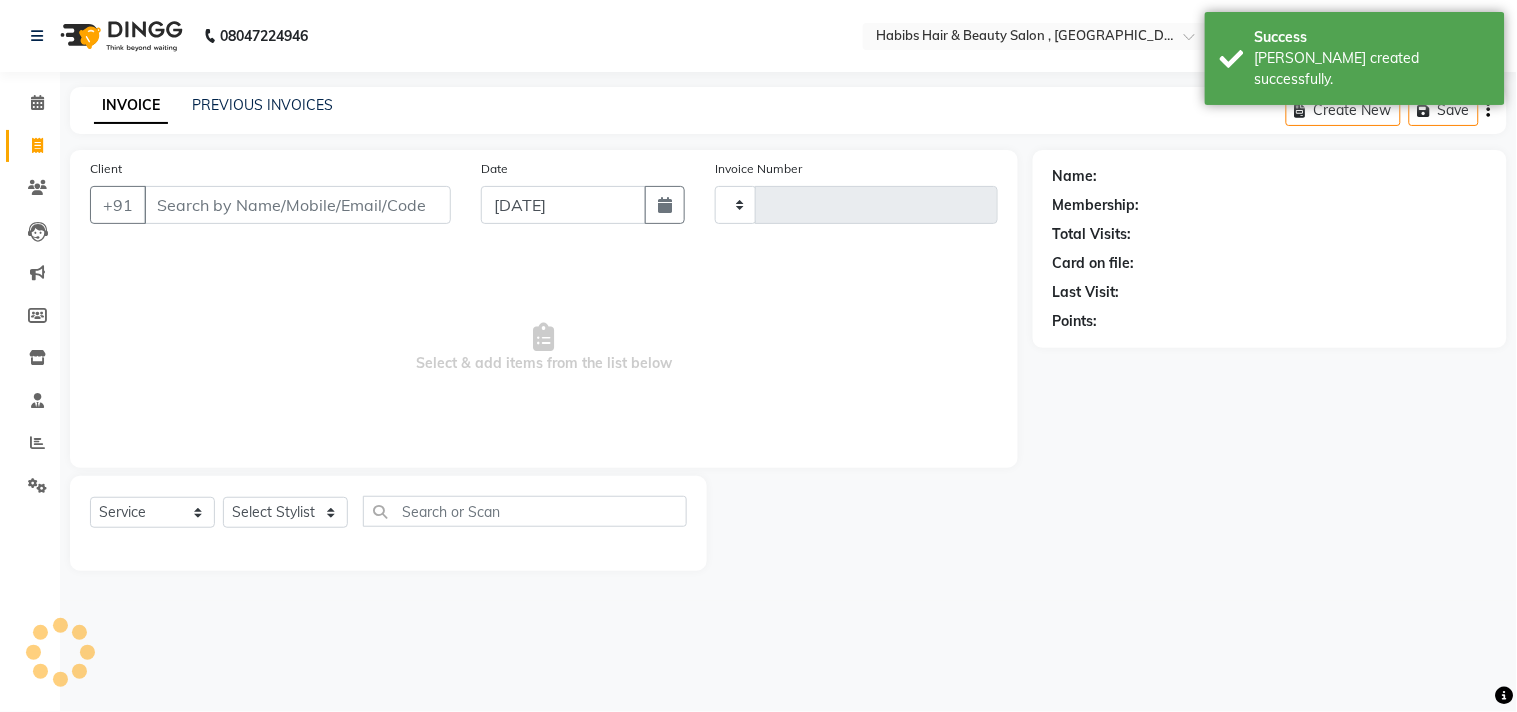 type on "1640" 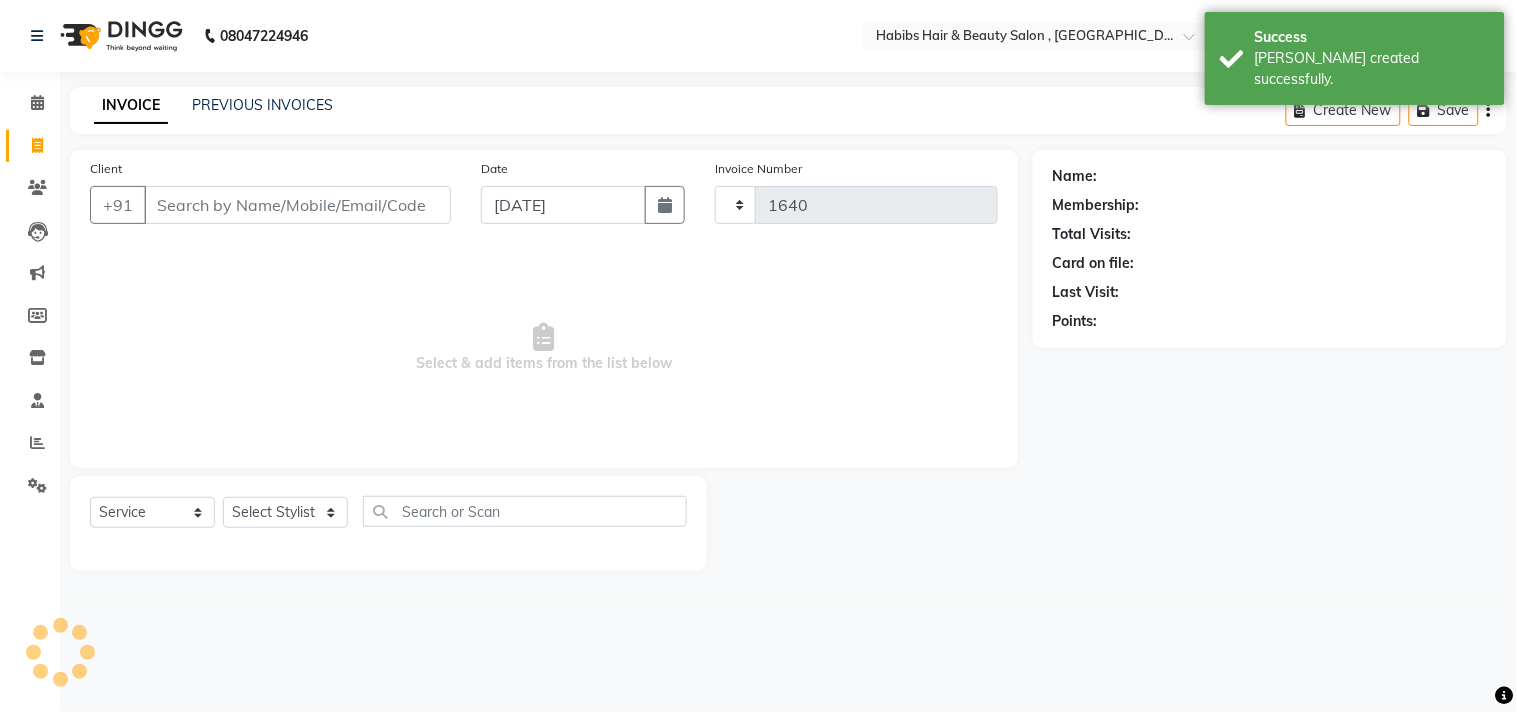 select on "4838" 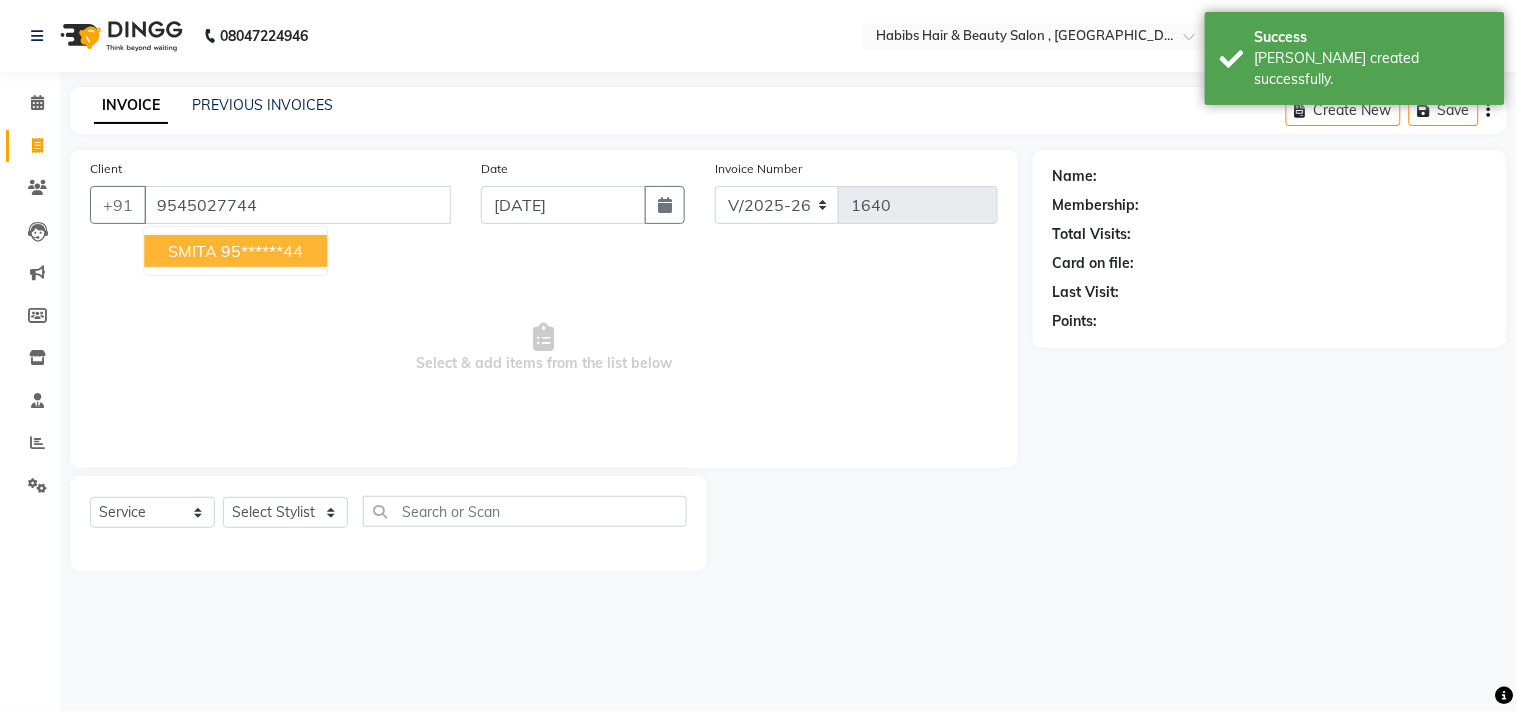 type on "9545027744" 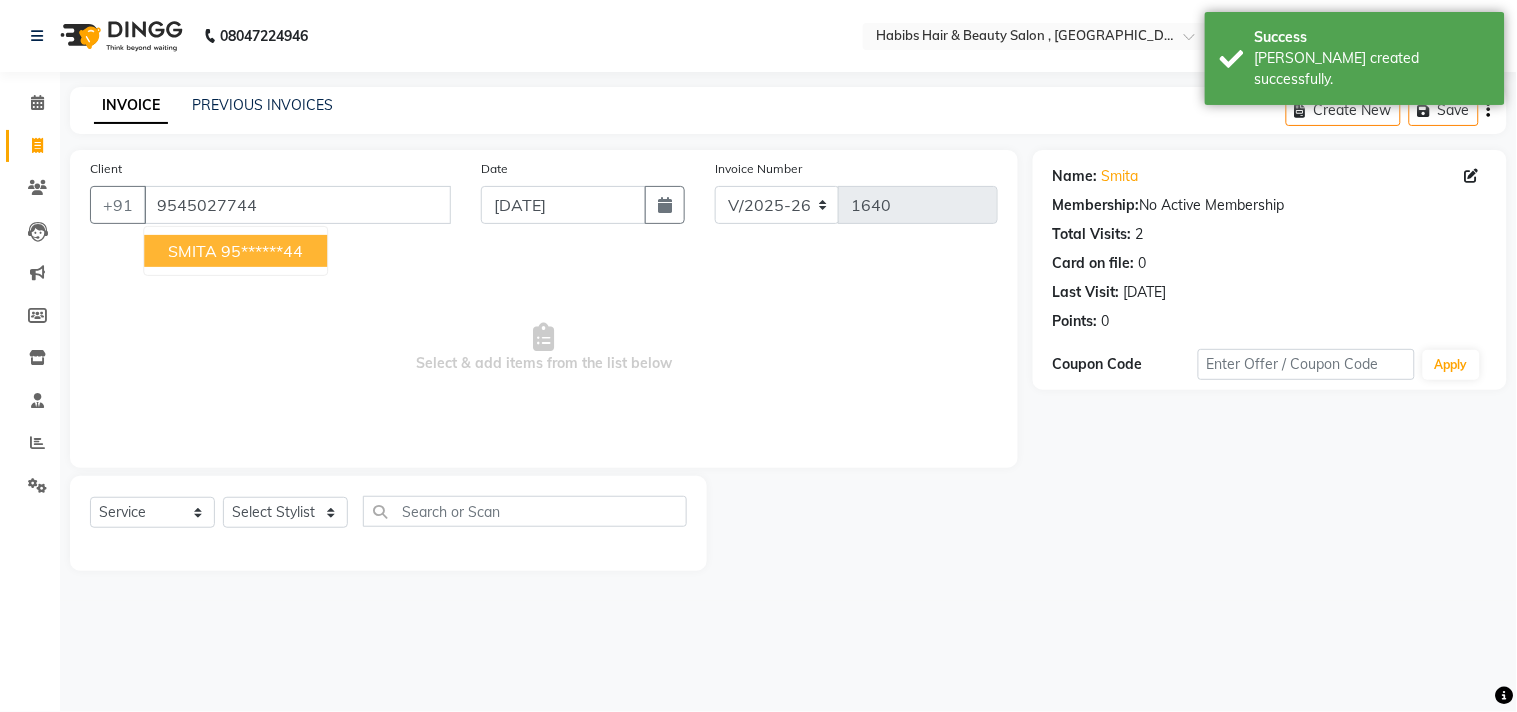 click on "Select & add items from the list below" at bounding box center [544, 348] 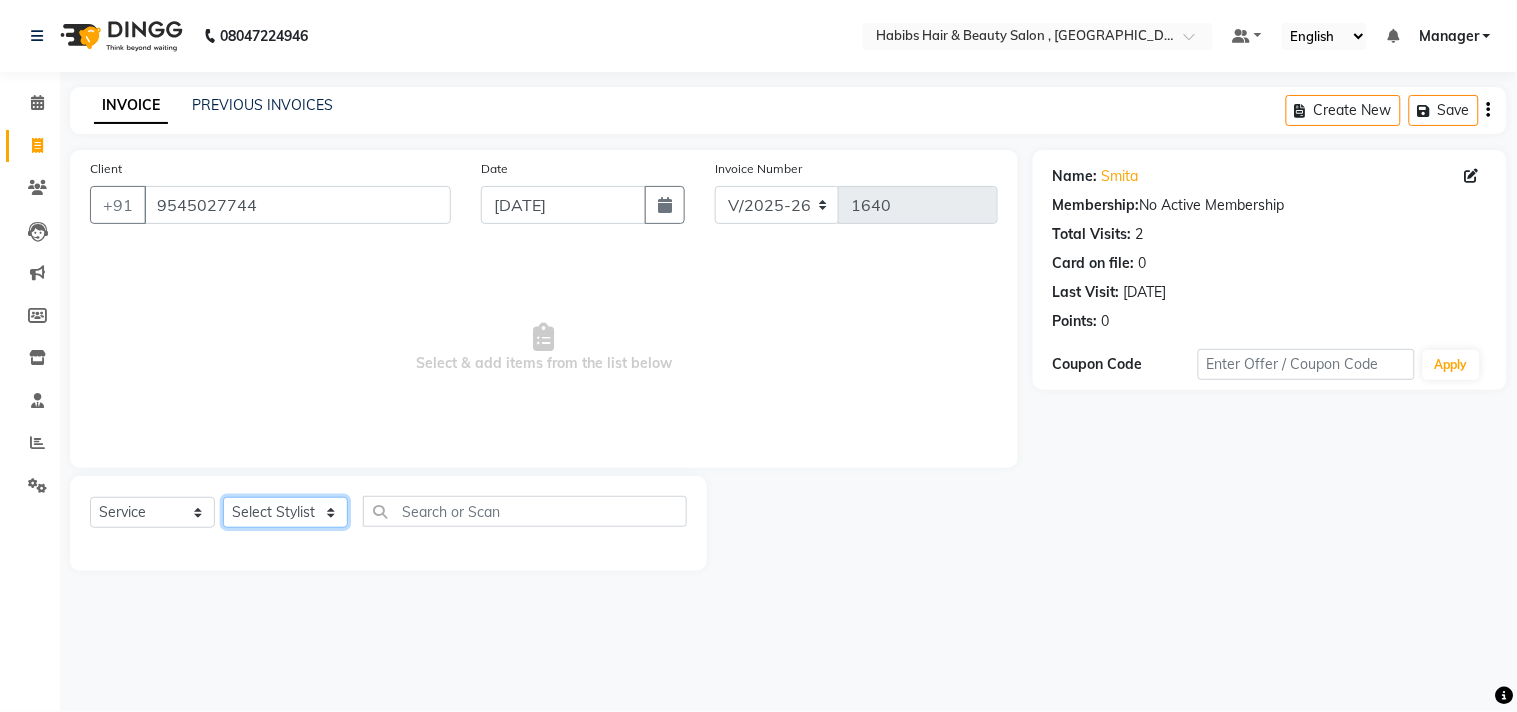 click on "Select Stylist [PERSON_NAME] Manager M M [PERSON_NAME] [PERSON_NAME] Sameer [PERSON_NAME] [PERSON_NAME] [PERSON_NAME]" 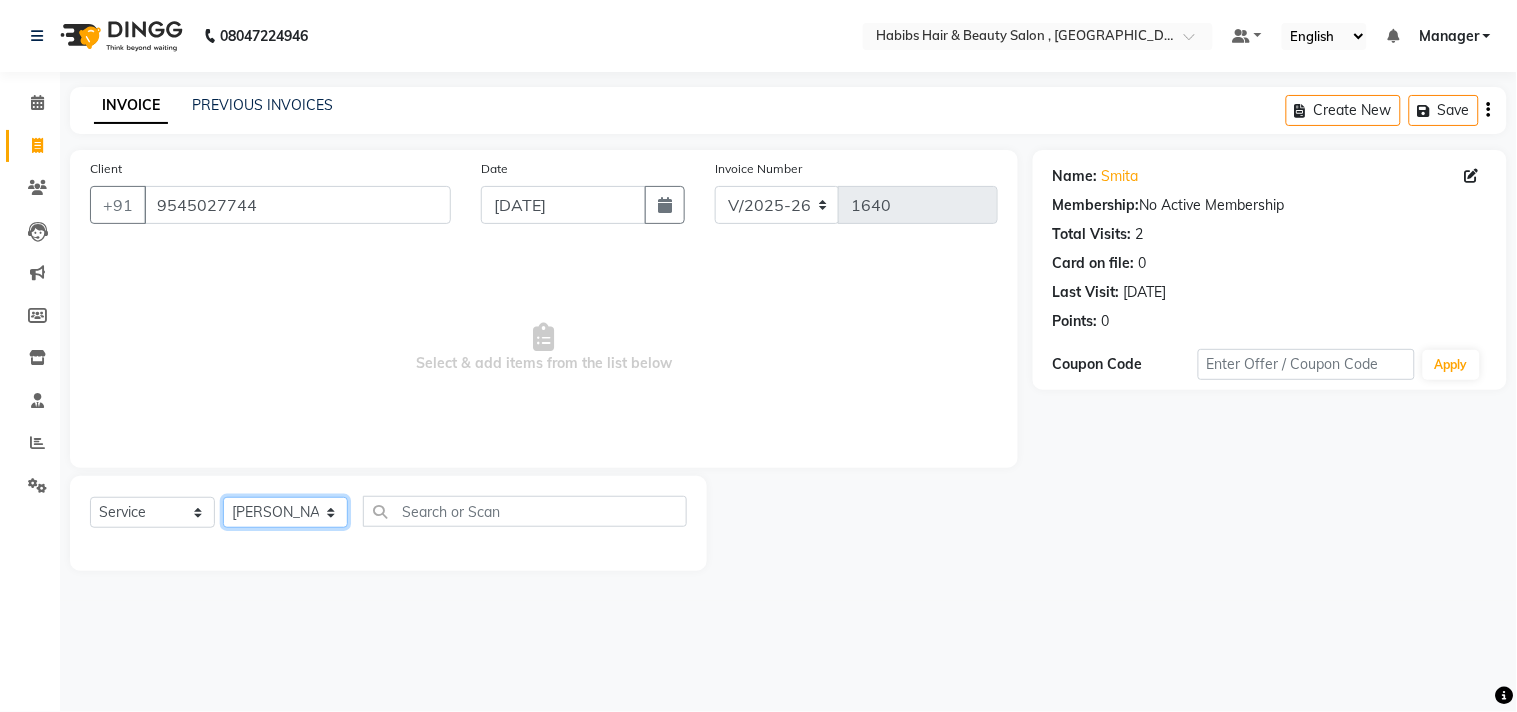 click on "Select Stylist [PERSON_NAME] Manager M M [PERSON_NAME] [PERSON_NAME] Sameer [PERSON_NAME] [PERSON_NAME] [PERSON_NAME]" 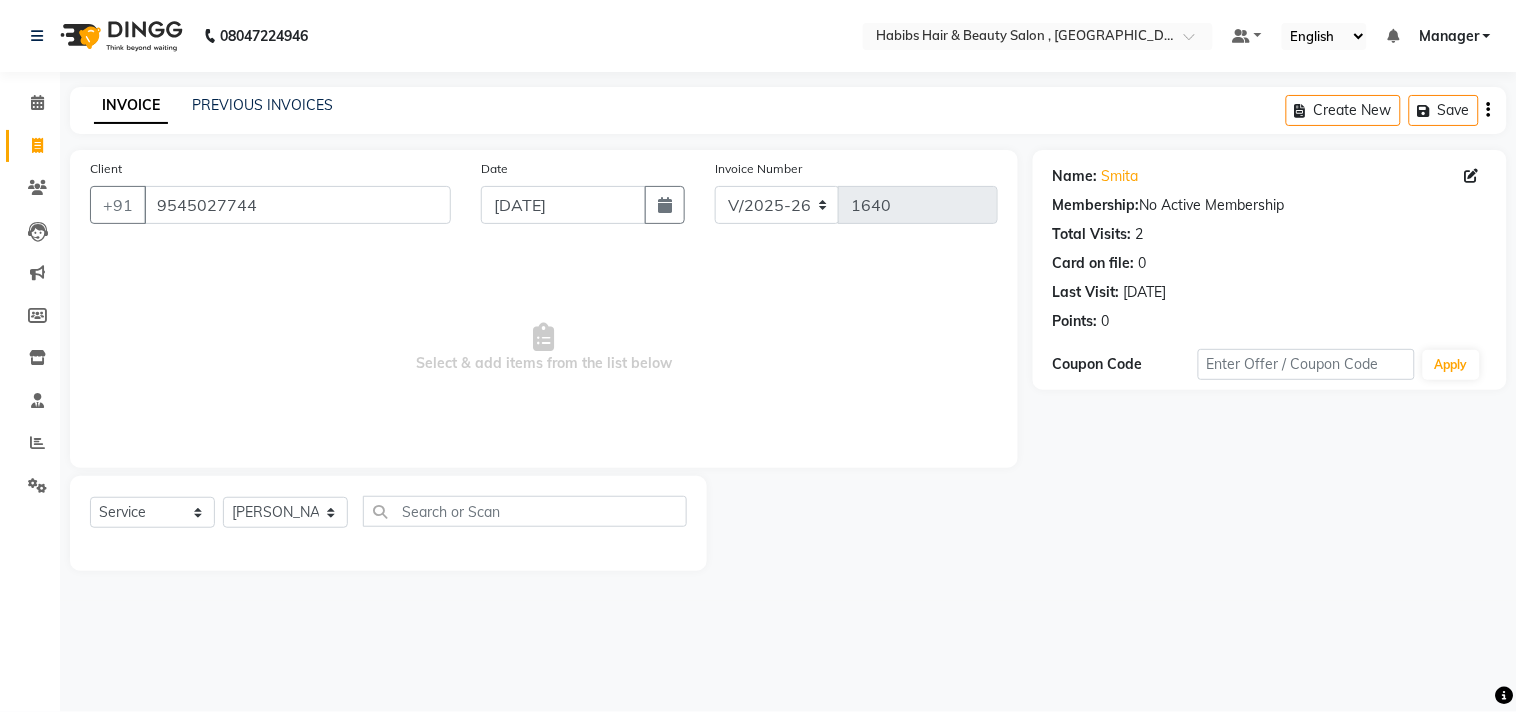 click on "Select & add items from the list below" at bounding box center (544, 348) 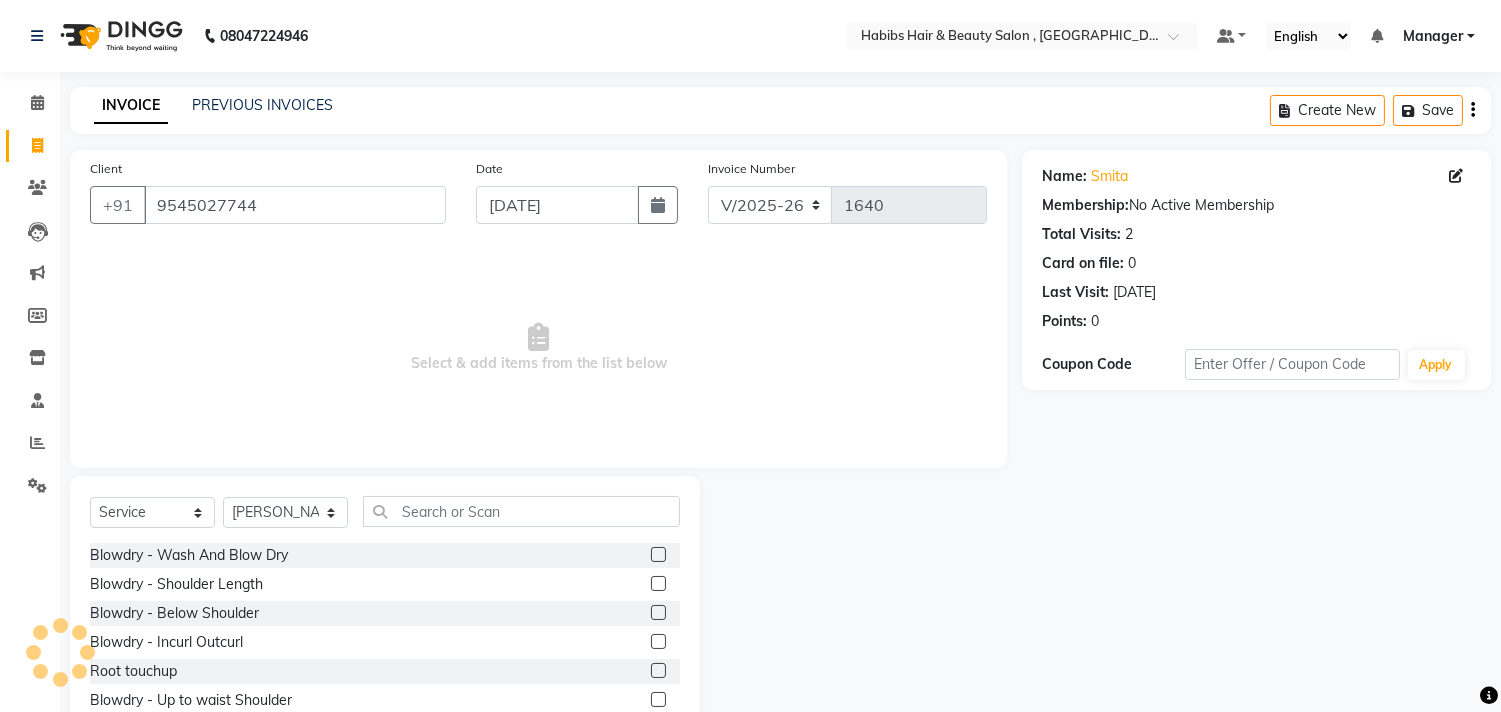 scroll, scrollTop: 44, scrollLeft: 0, axis: vertical 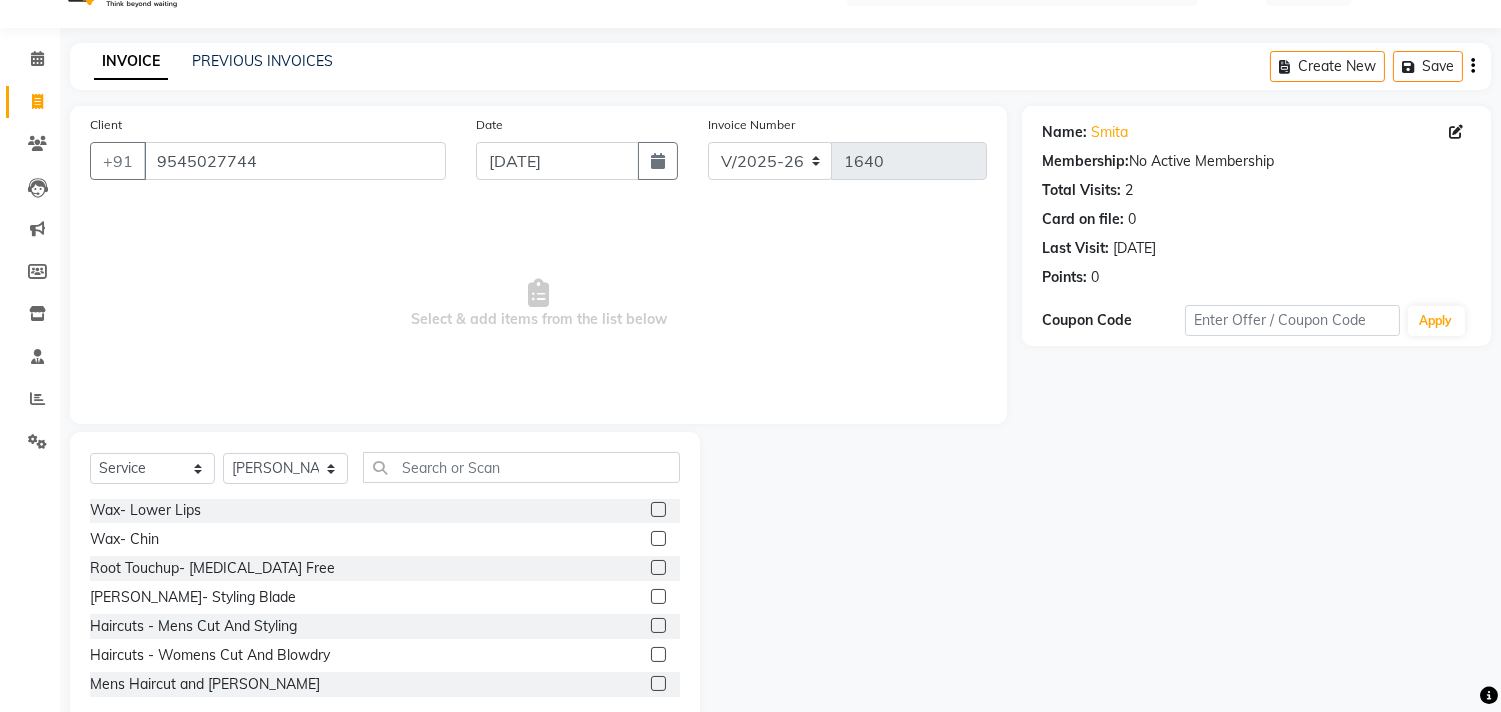 click 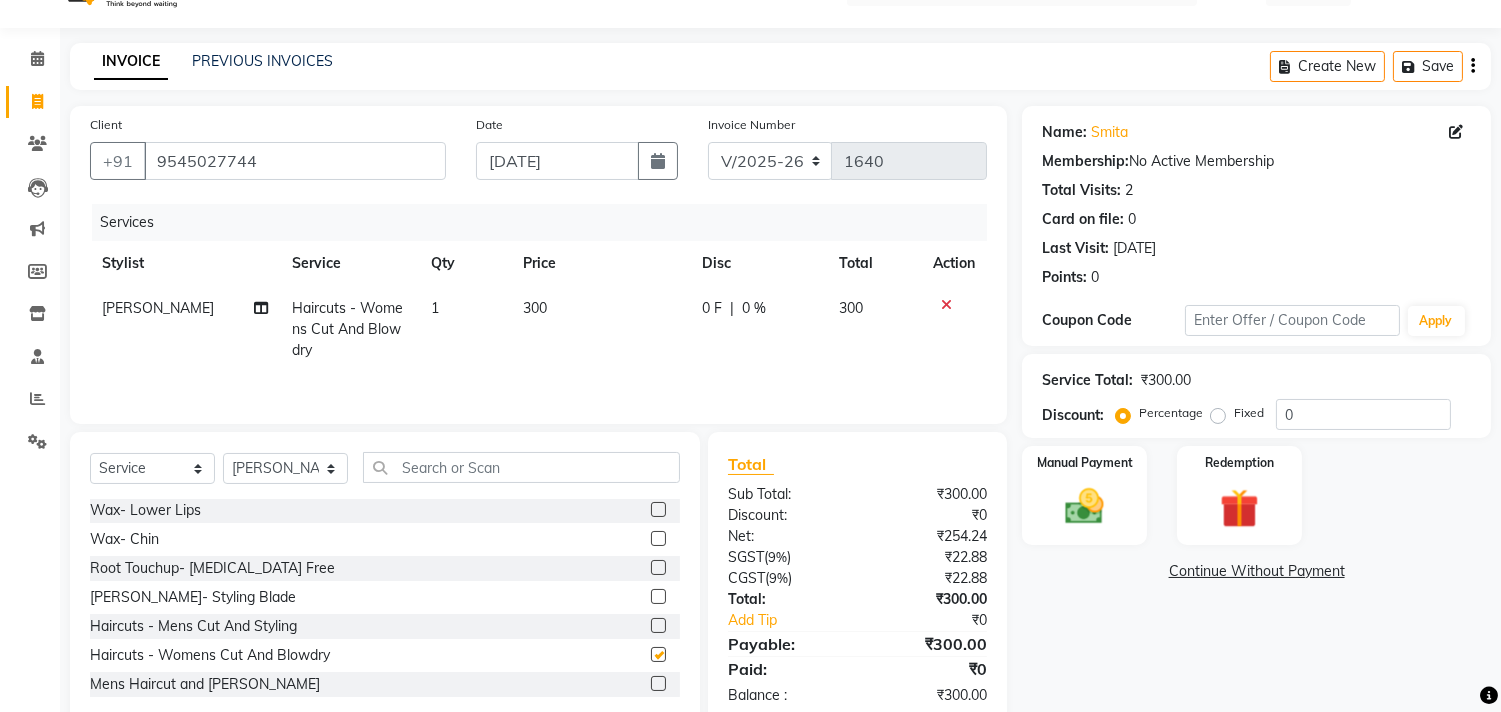 checkbox on "false" 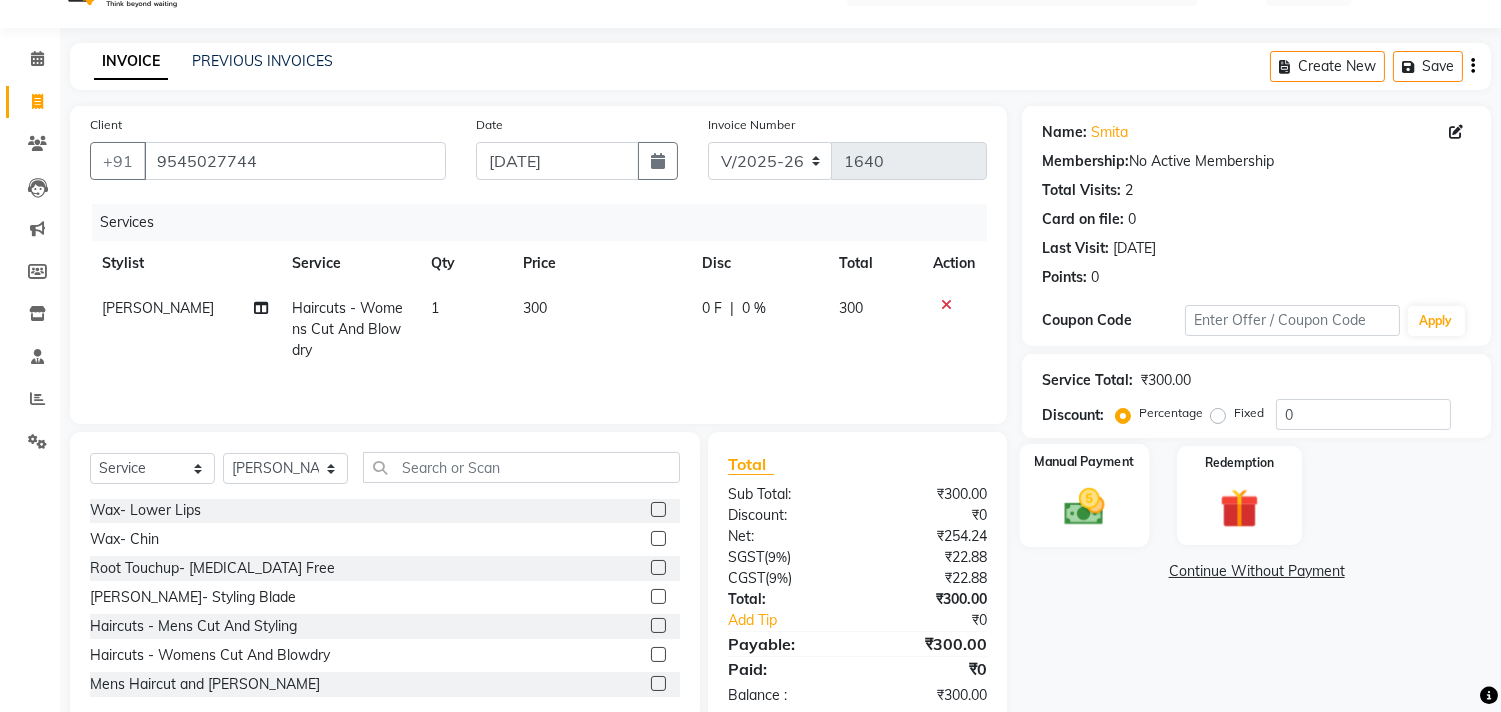 click 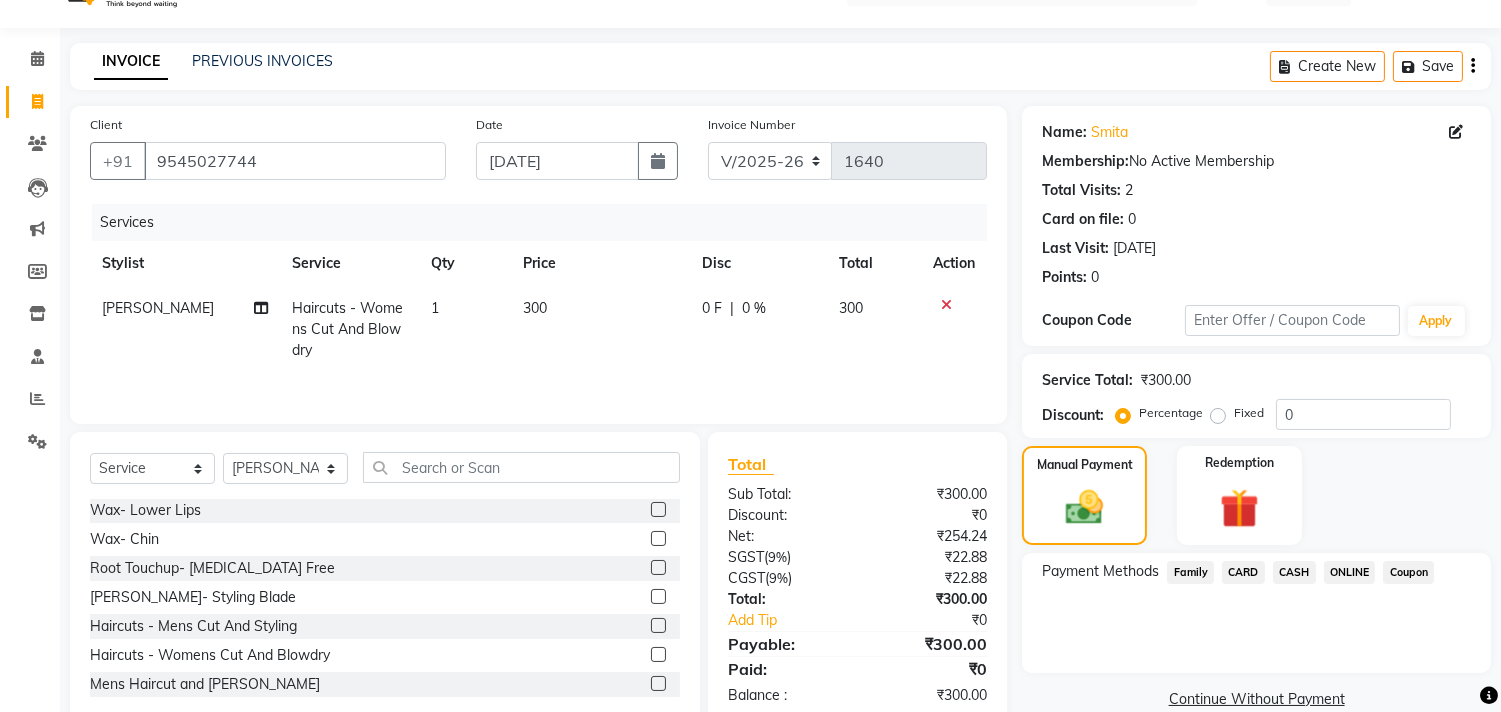 click on "ONLINE" 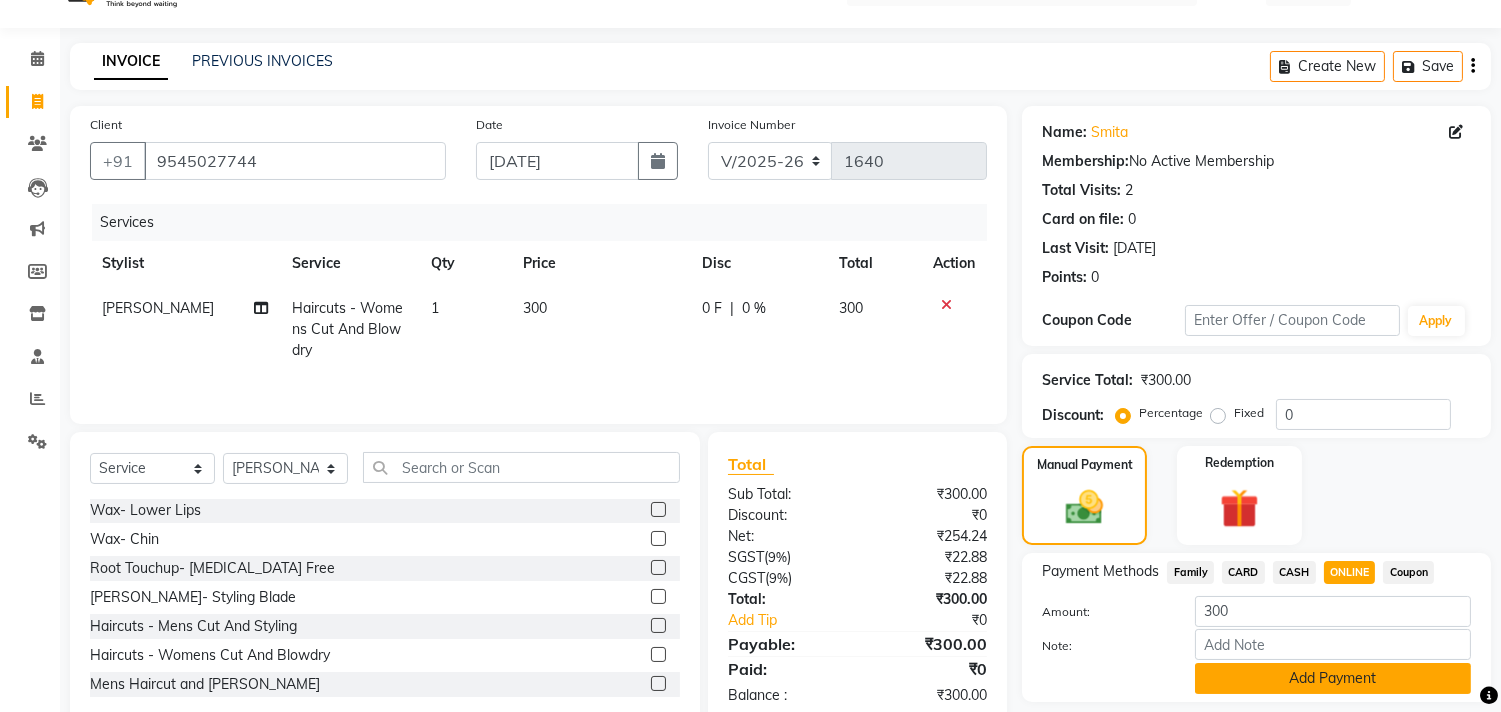click on "Add Payment" 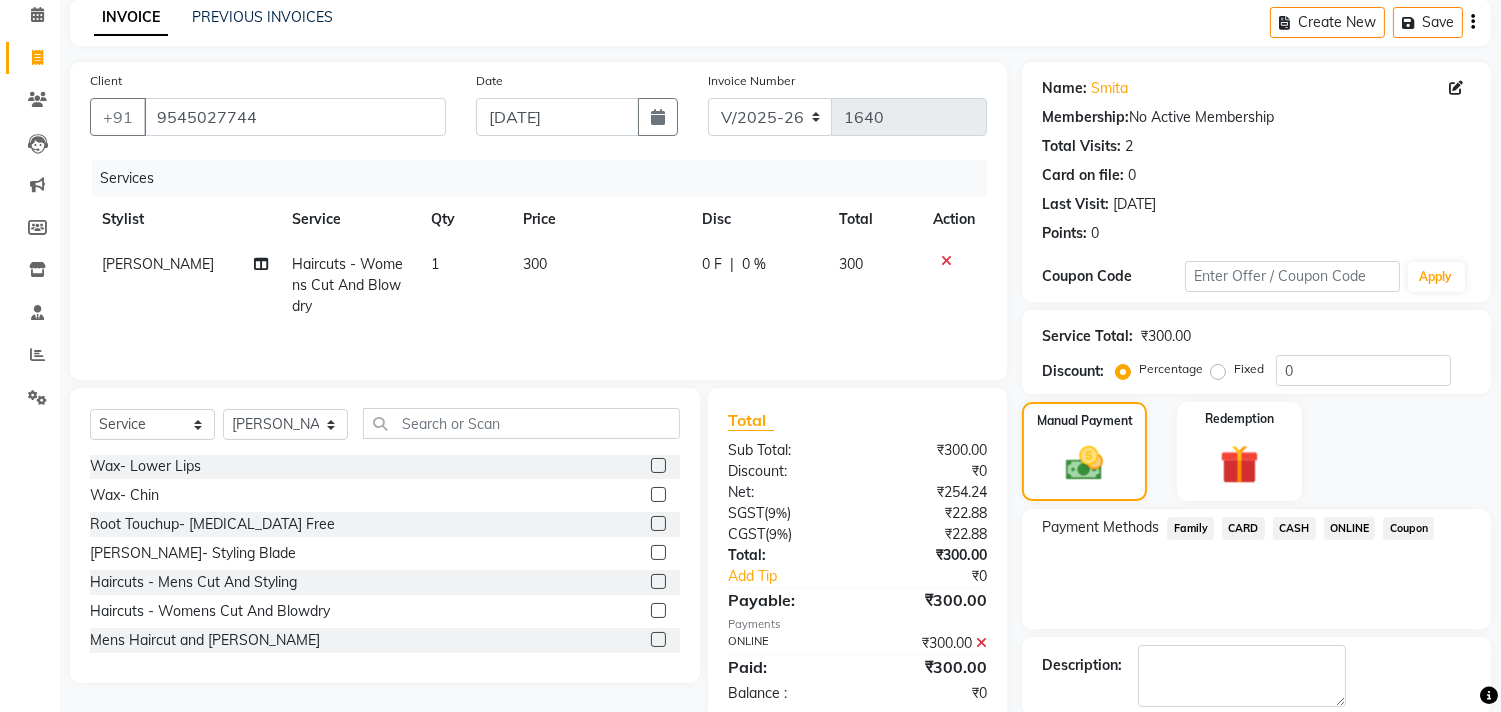 scroll, scrollTop: 187, scrollLeft: 0, axis: vertical 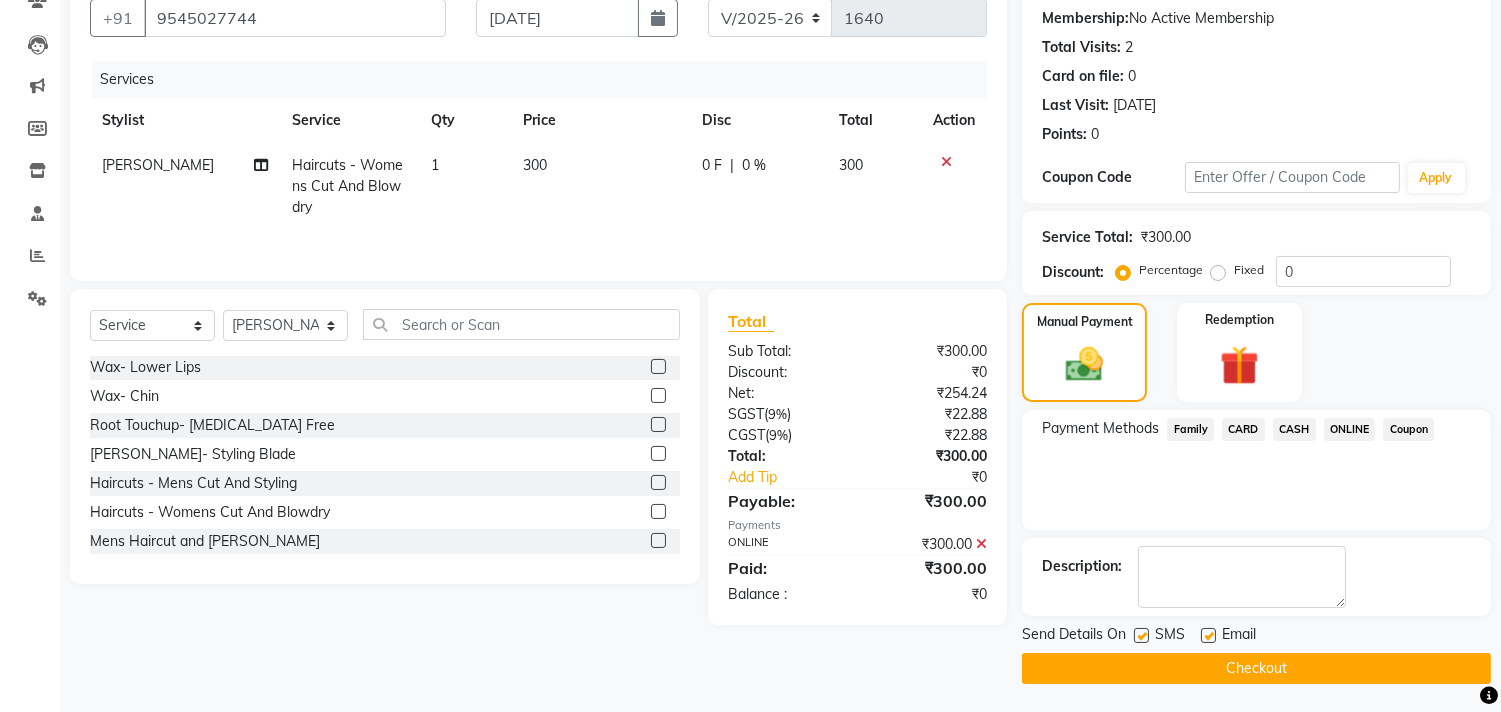 click on "Checkout" 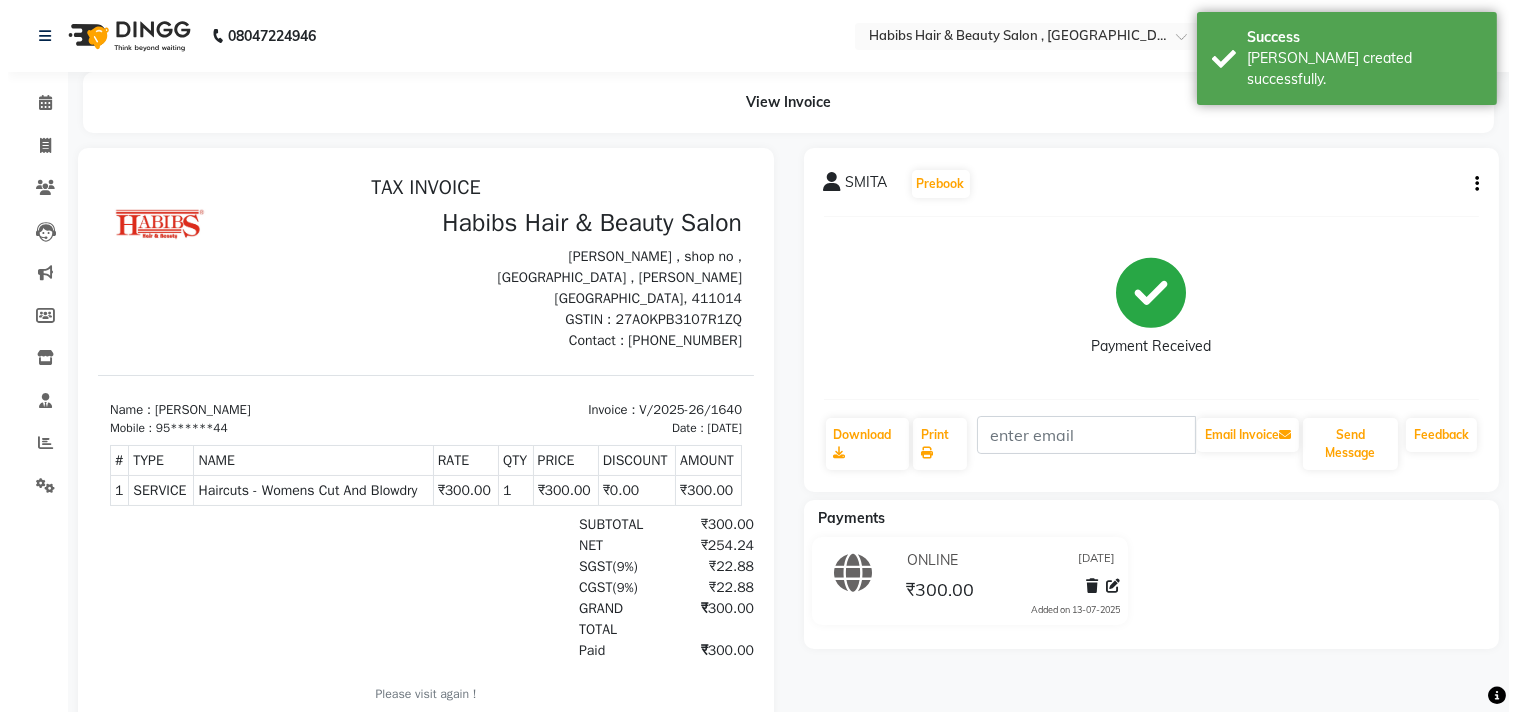 scroll, scrollTop: 0, scrollLeft: 0, axis: both 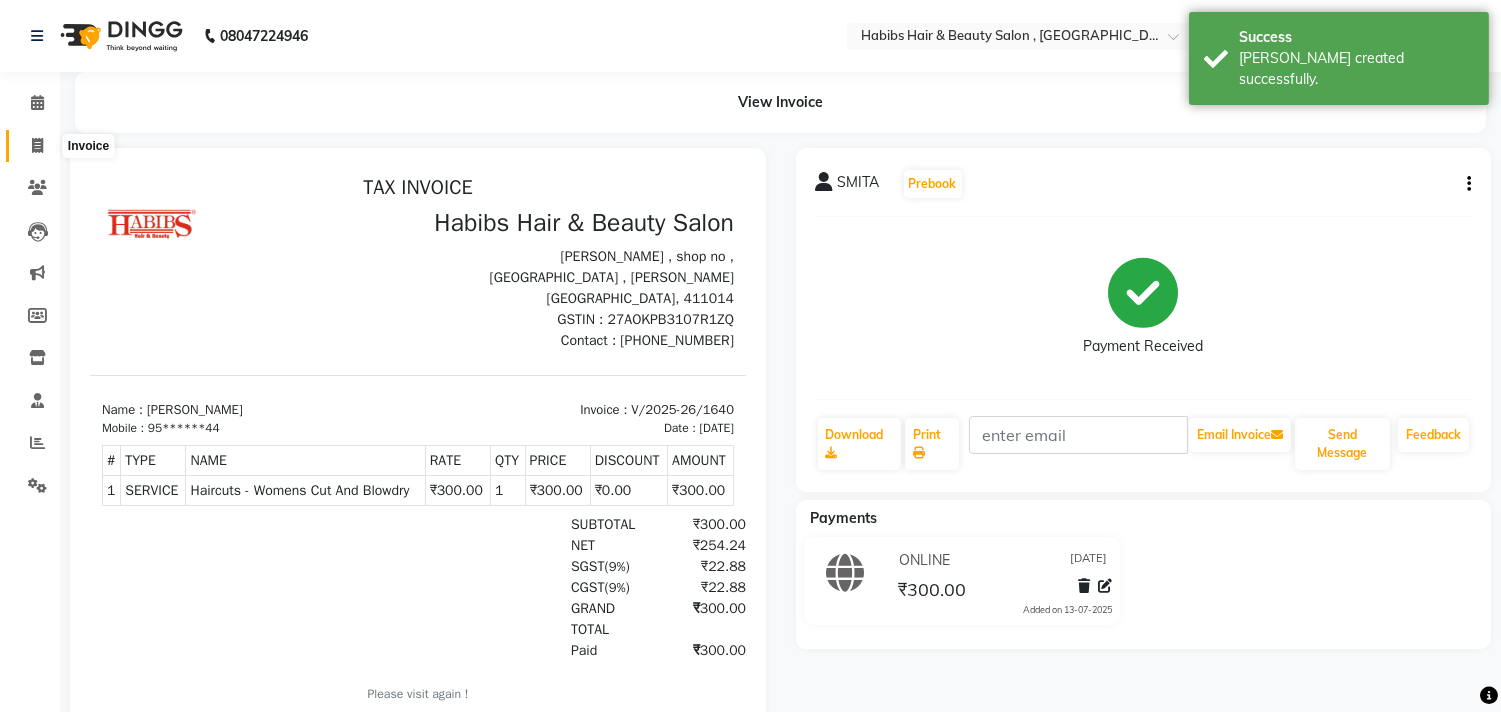 click 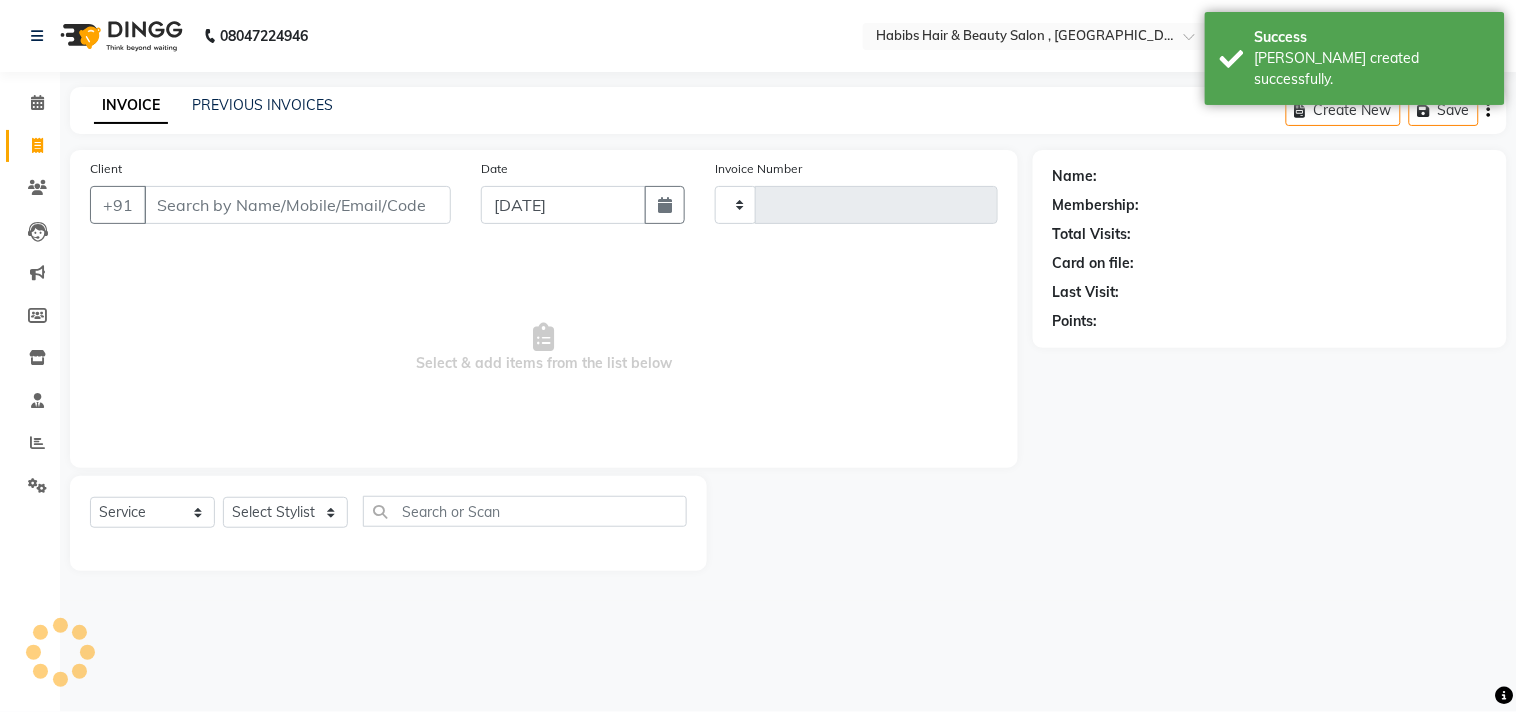 type on "1641" 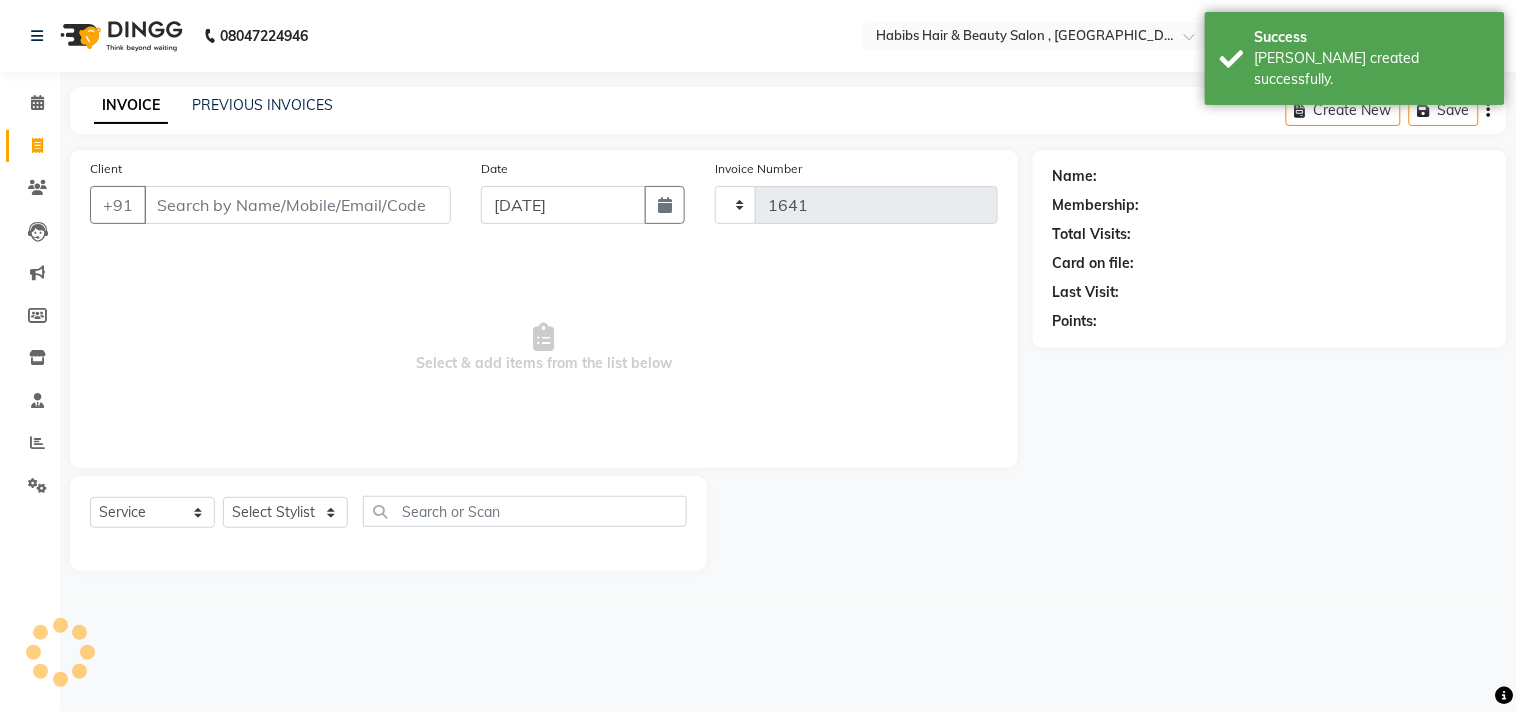 select on "4838" 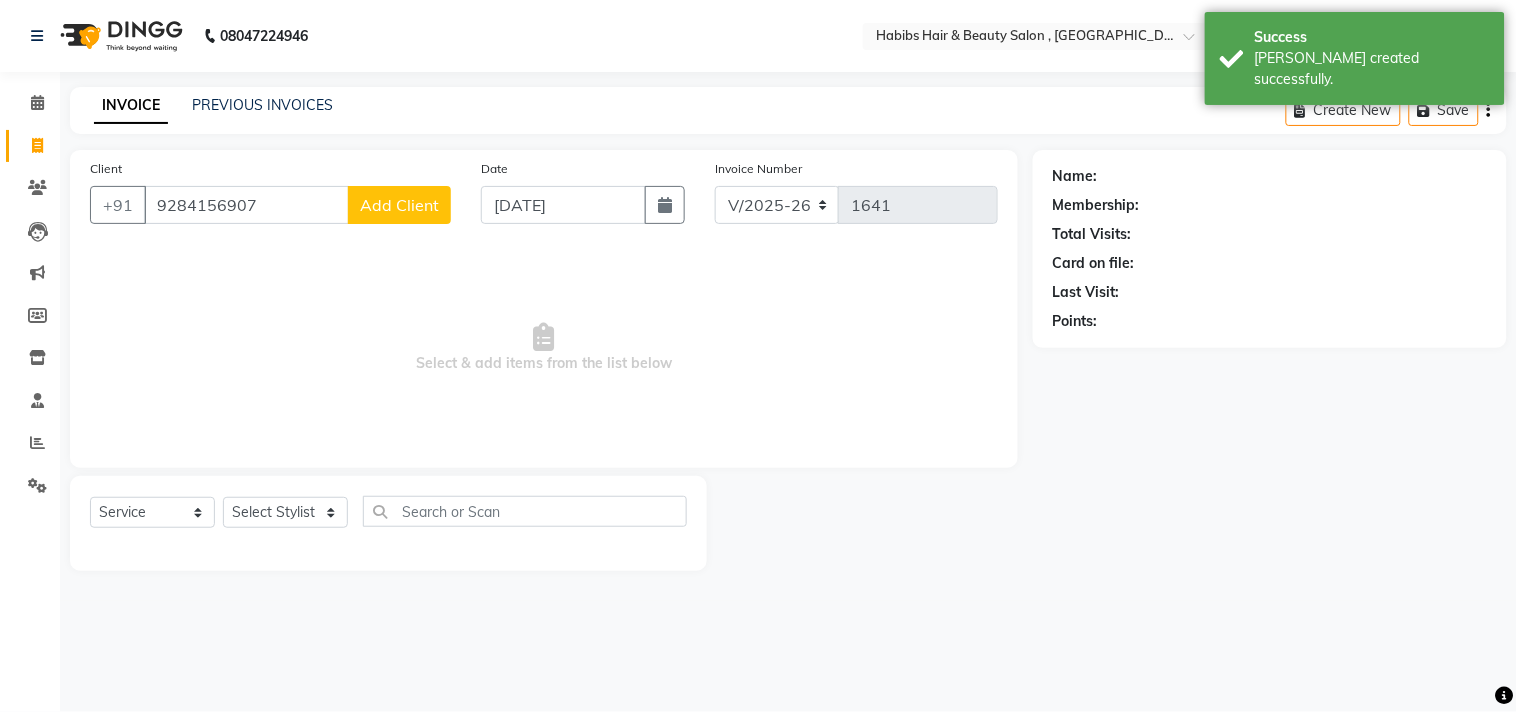 type on "9284156907" 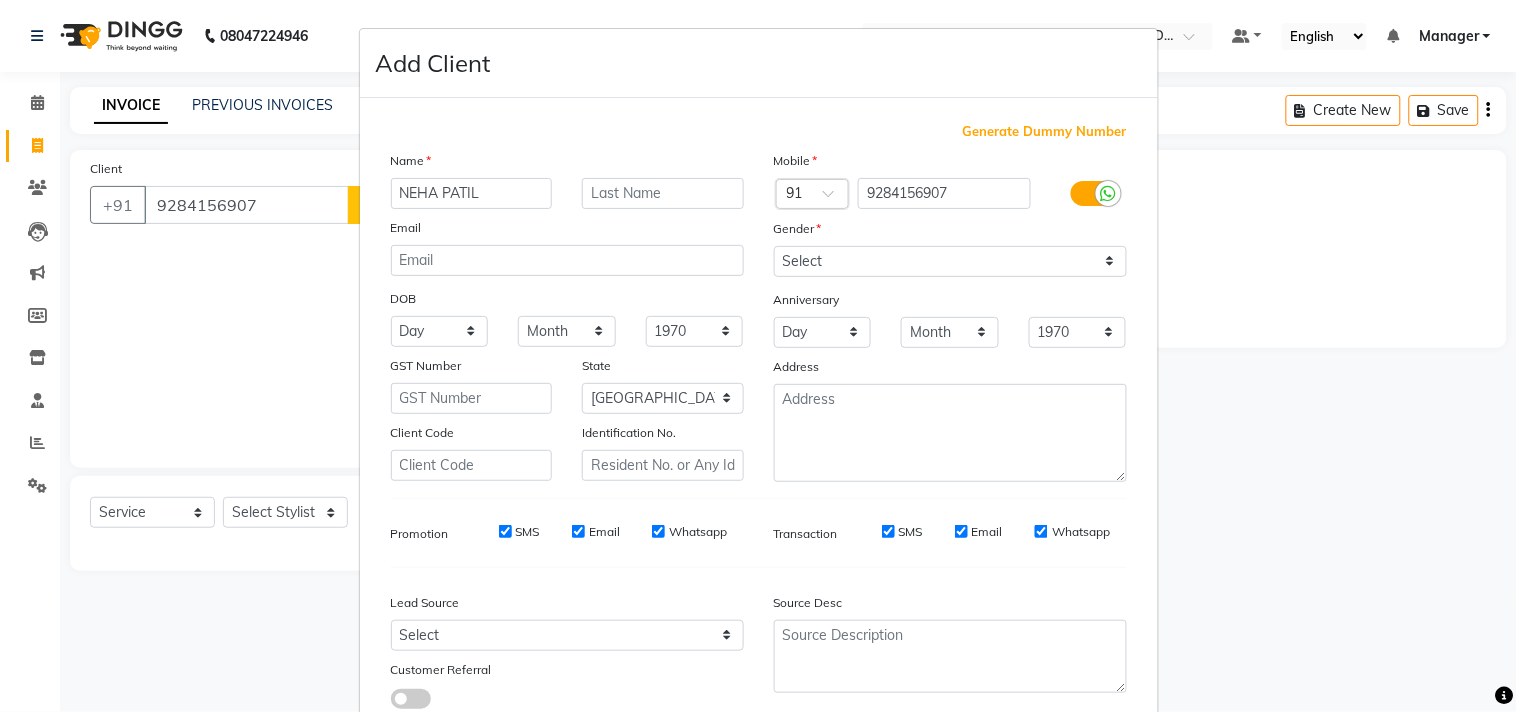 type on "NEHA PATIL" 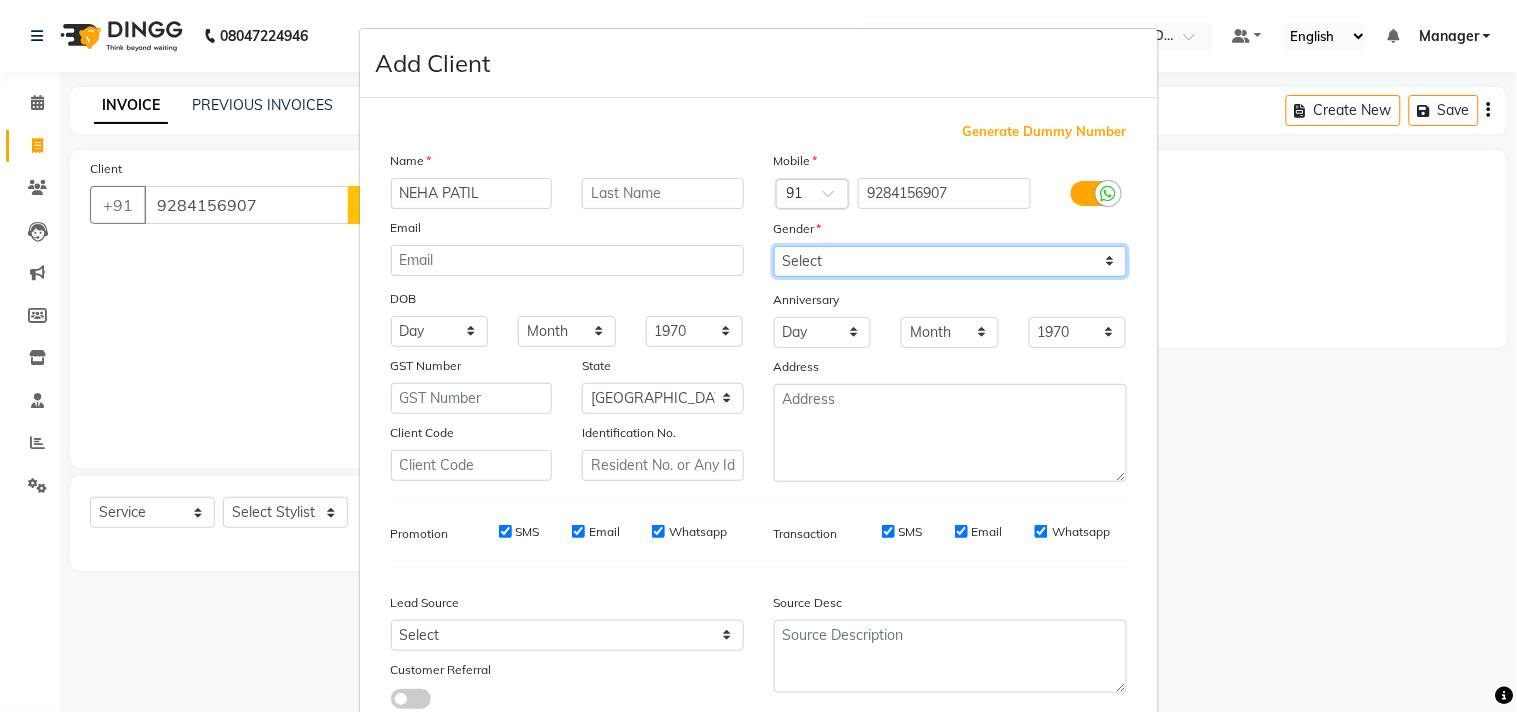 drag, startPoint x: 876, startPoint y: 264, endPoint x: 873, endPoint y: 275, distance: 11.401754 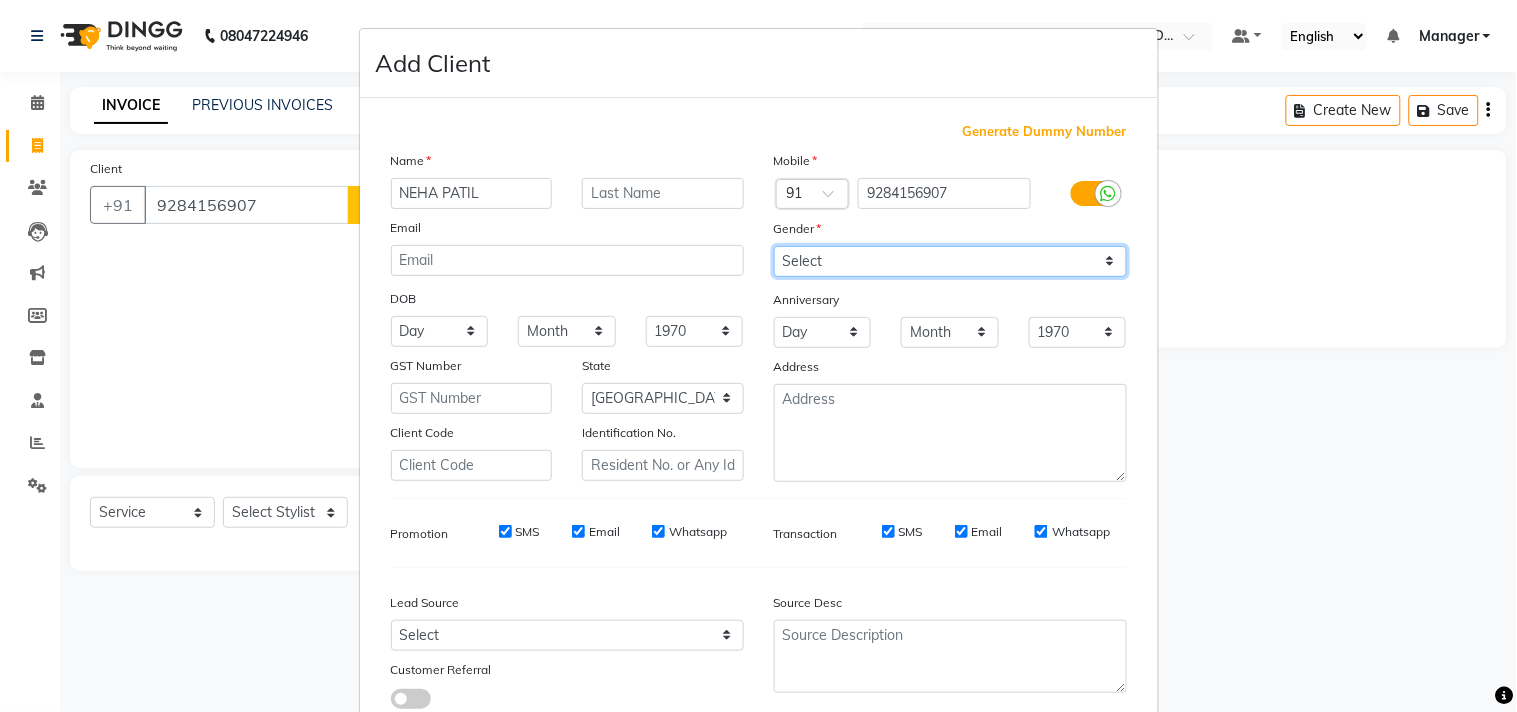 click on "Select [DEMOGRAPHIC_DATA] [DEMOGRAPHIC_DATA] Other Prefer Not To Say" at bounding box center (950, 261) 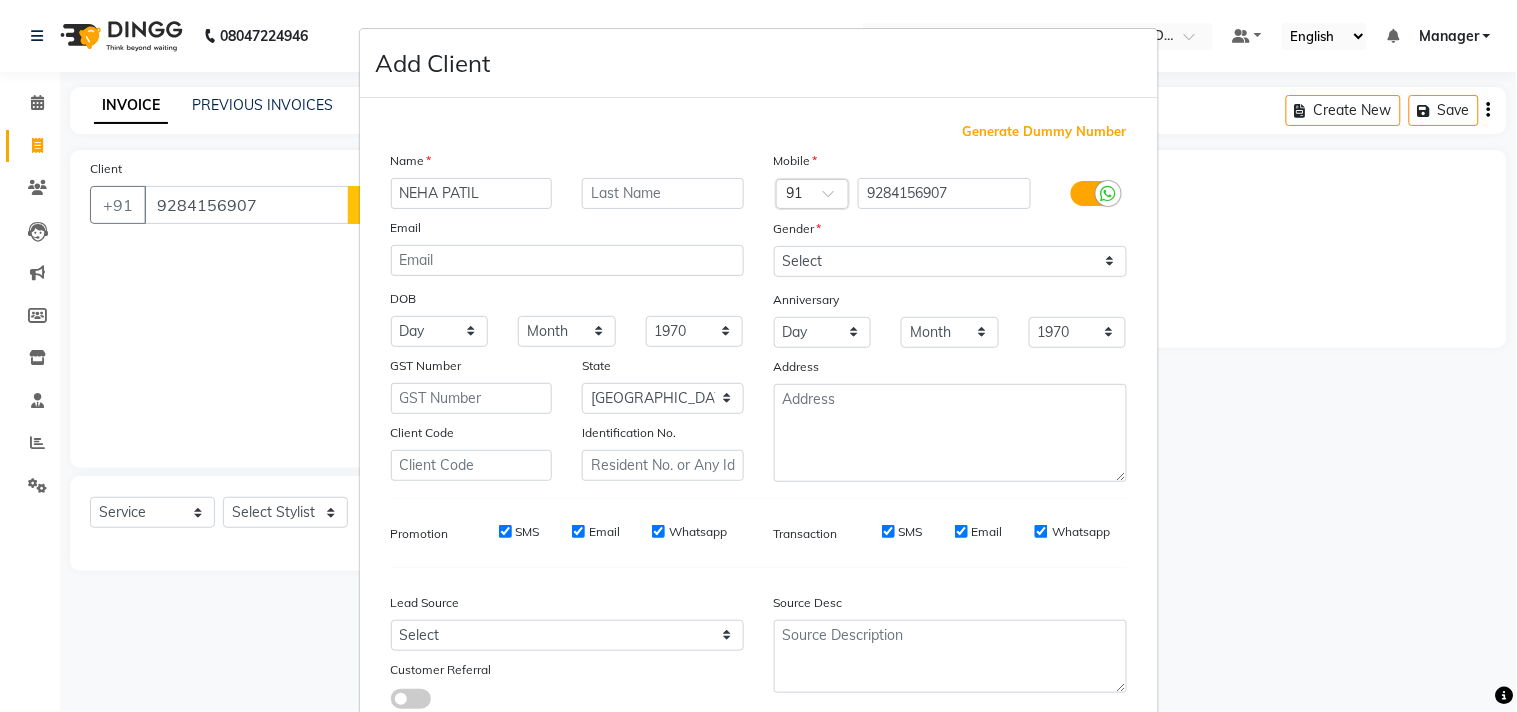 click on "Source Desc" at bounding box center (950, 606) 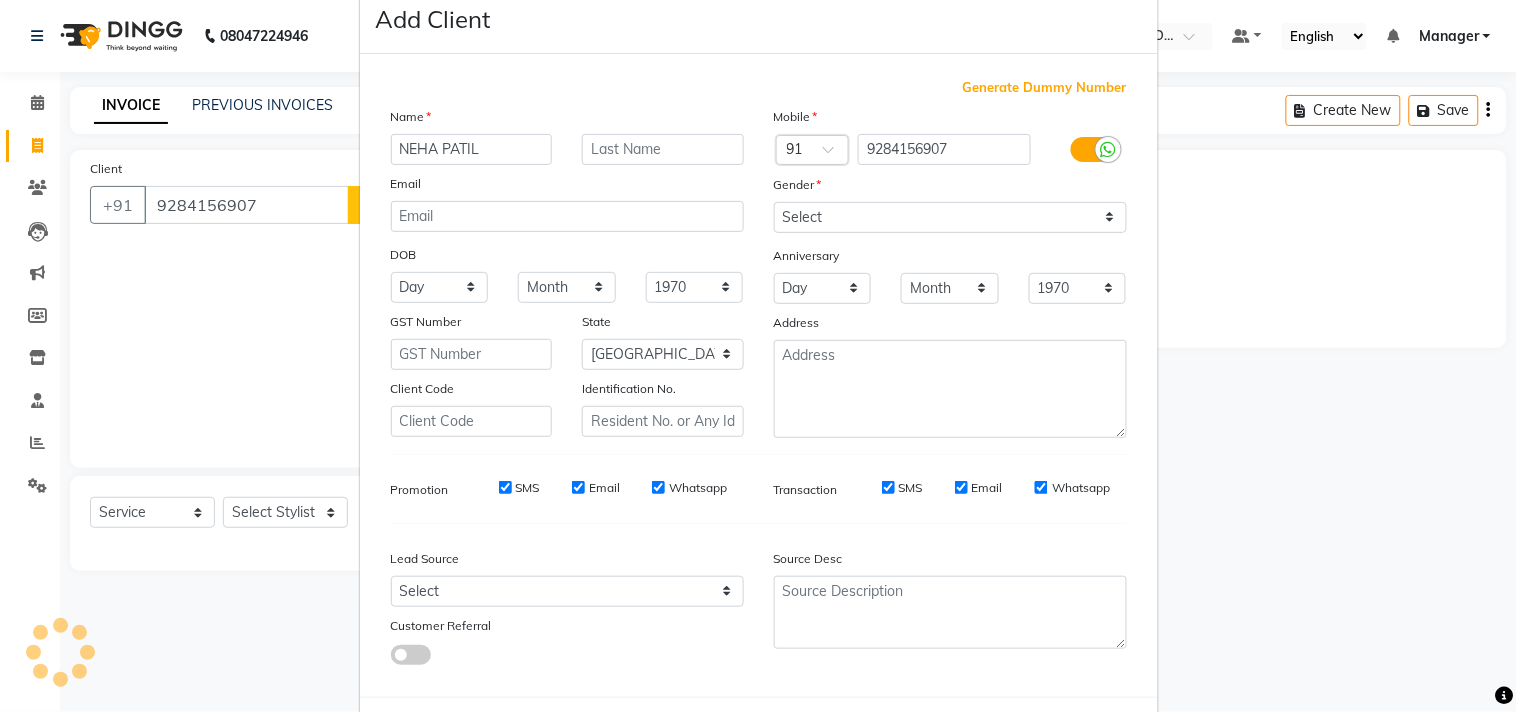 scroll, scrollTop: 138, scrollLeft: 0, axis: vertical 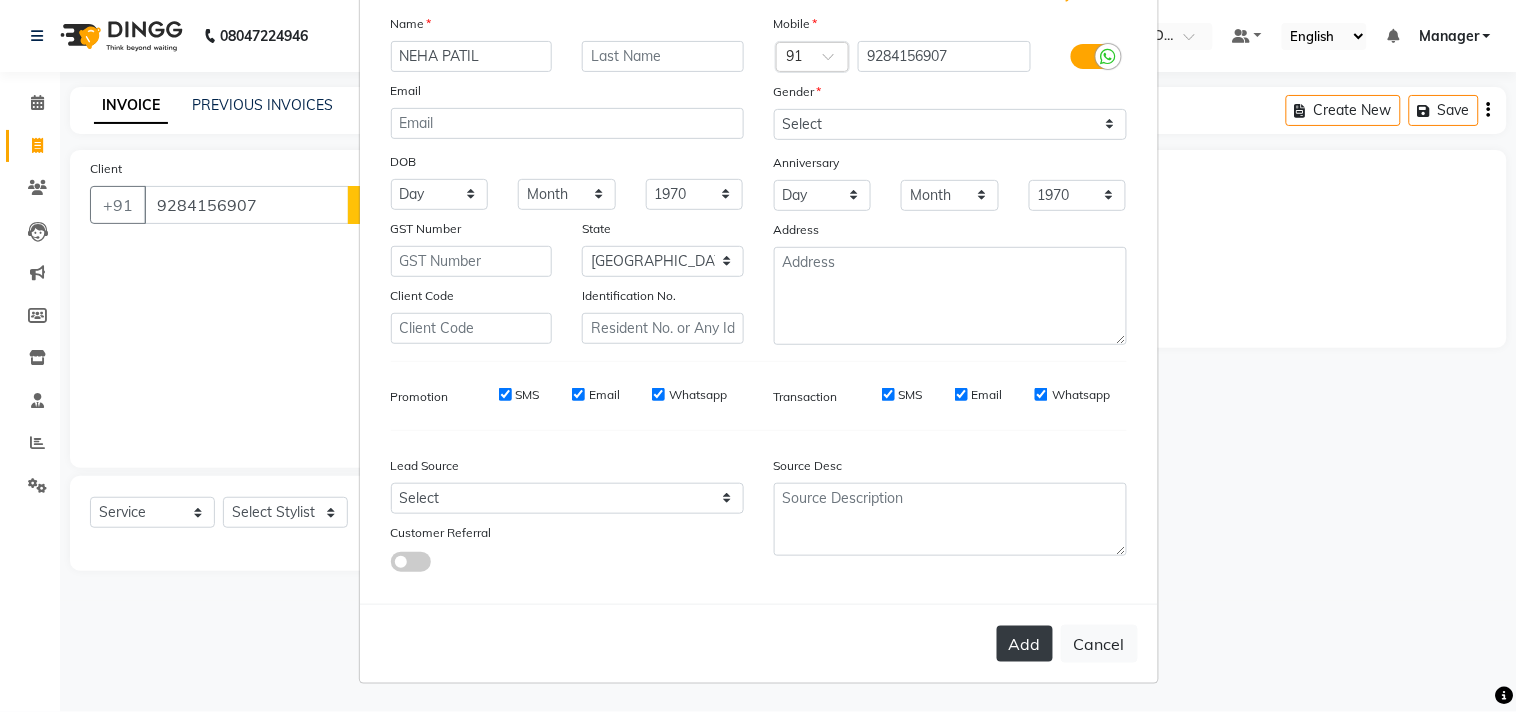 click on "Add" at bounding box center [1025, 644] 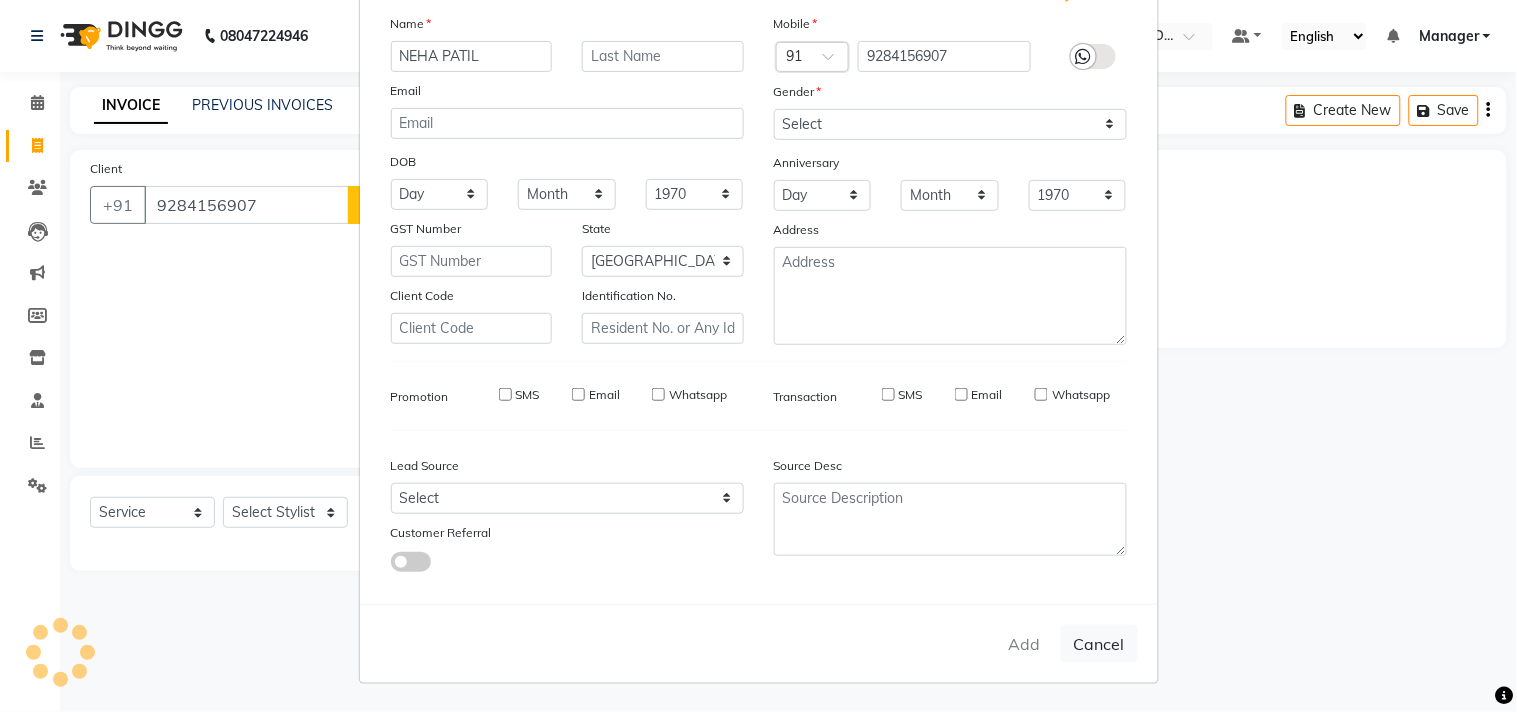 type 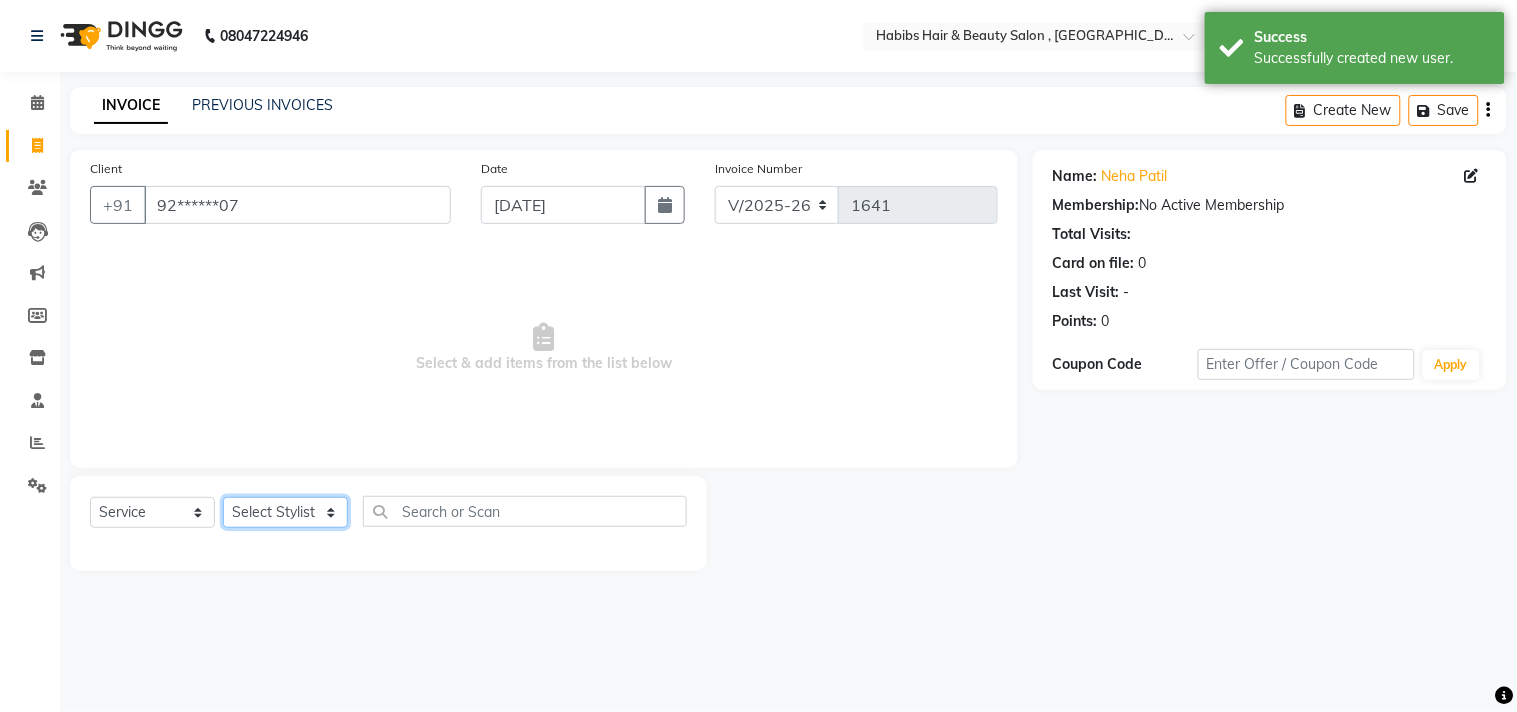 click on "Select Stylist [PERSON_NAME] Manager M M [PERSON_NAME] [PERSON_NAME] Sameer [PERSON_NAME] [PERSON_NAME] [PERSON_NAME]" 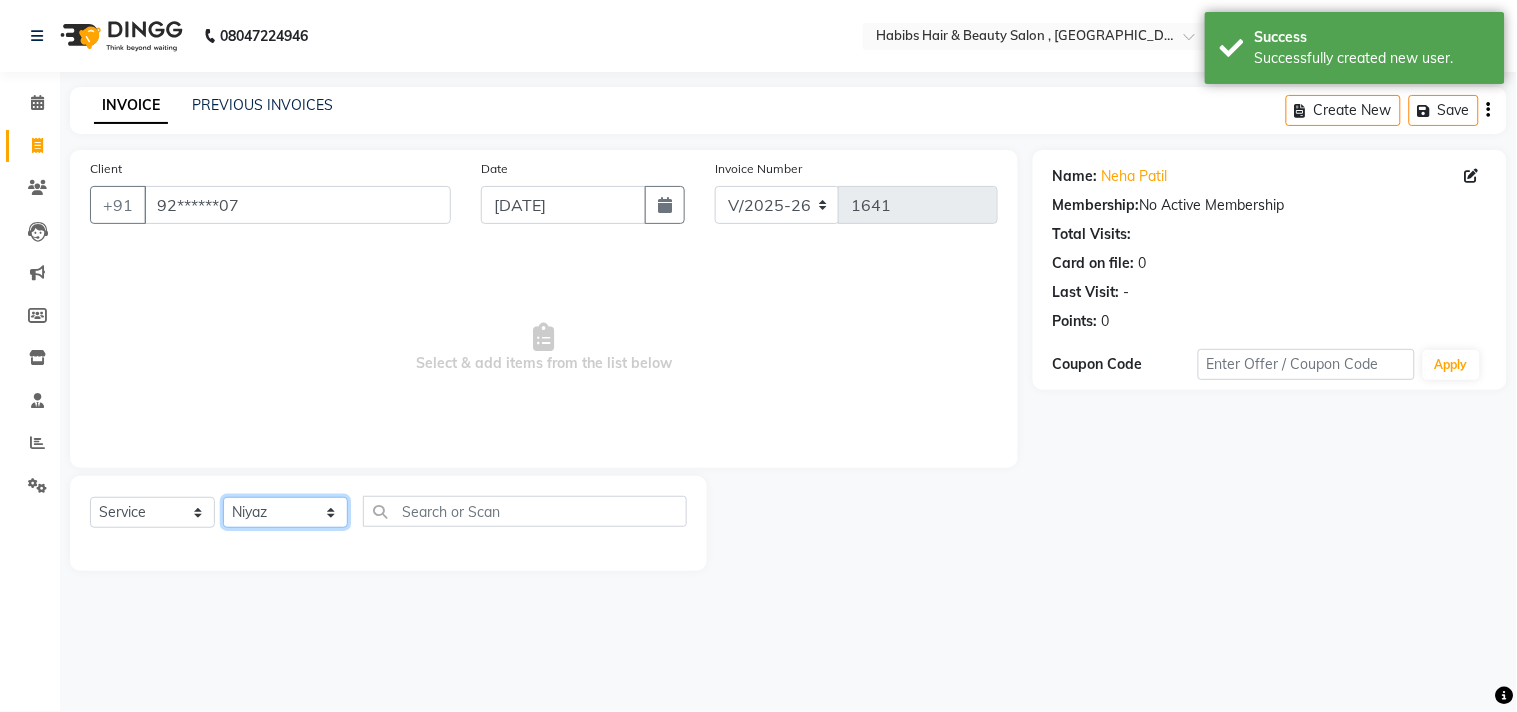 click on "Select Stylist [PERSON_NAME] Manager M M [PERSON_NAME] [PERSON_NAME] Sameer [PERSON_NAME] [PERSON_NAME] [PERSON_NAME]" 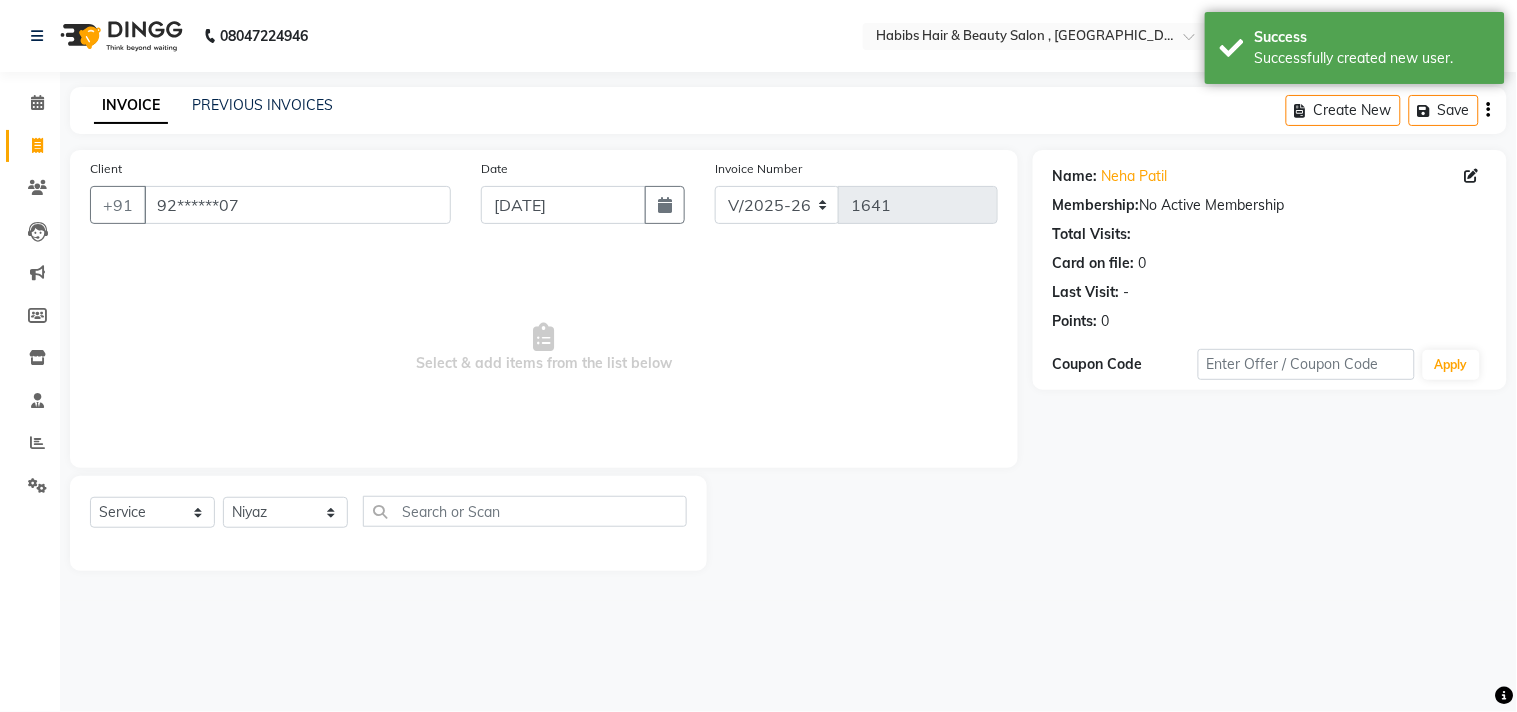 click on "Select & add items from the list below" at bounding box center (544, 348) 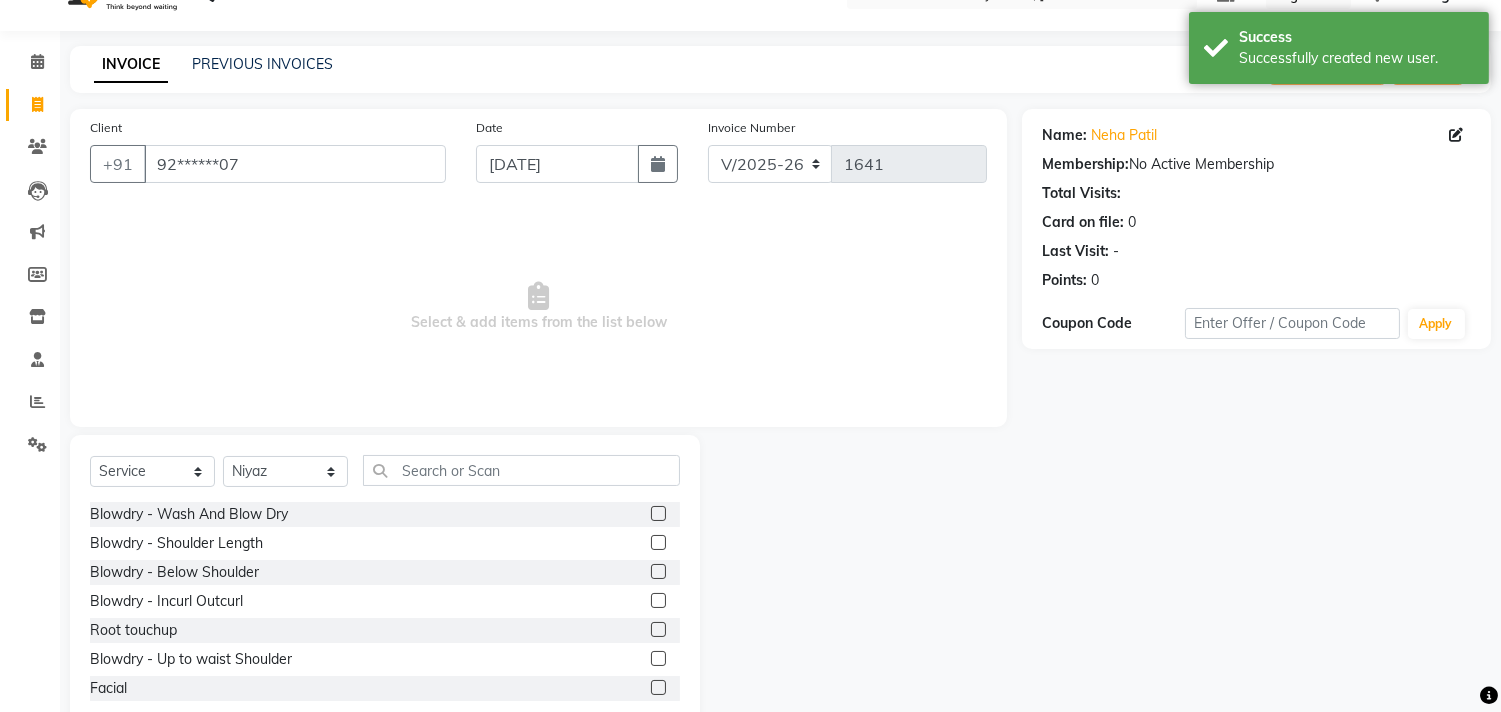 scroll, scrollTop: 44, scrollLeft: 0, axis: vertical 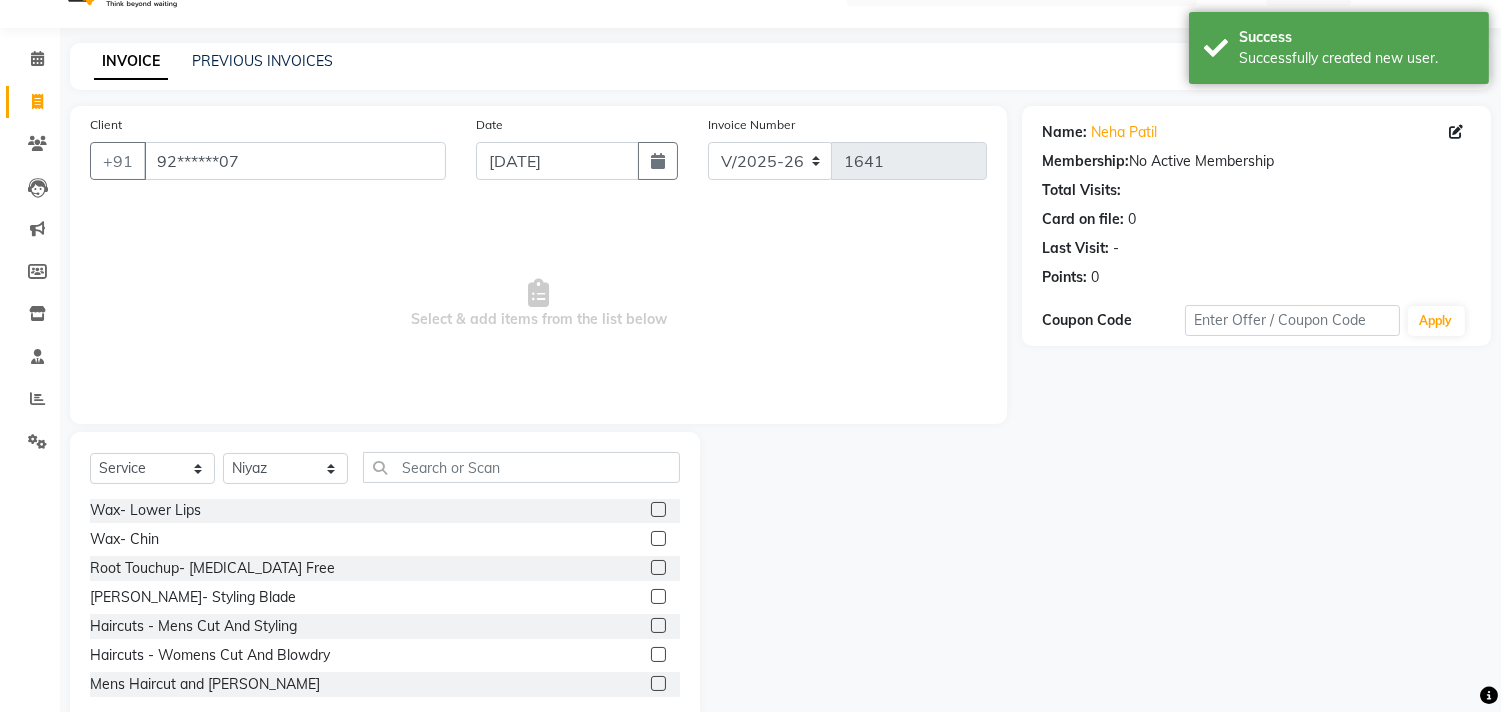 click 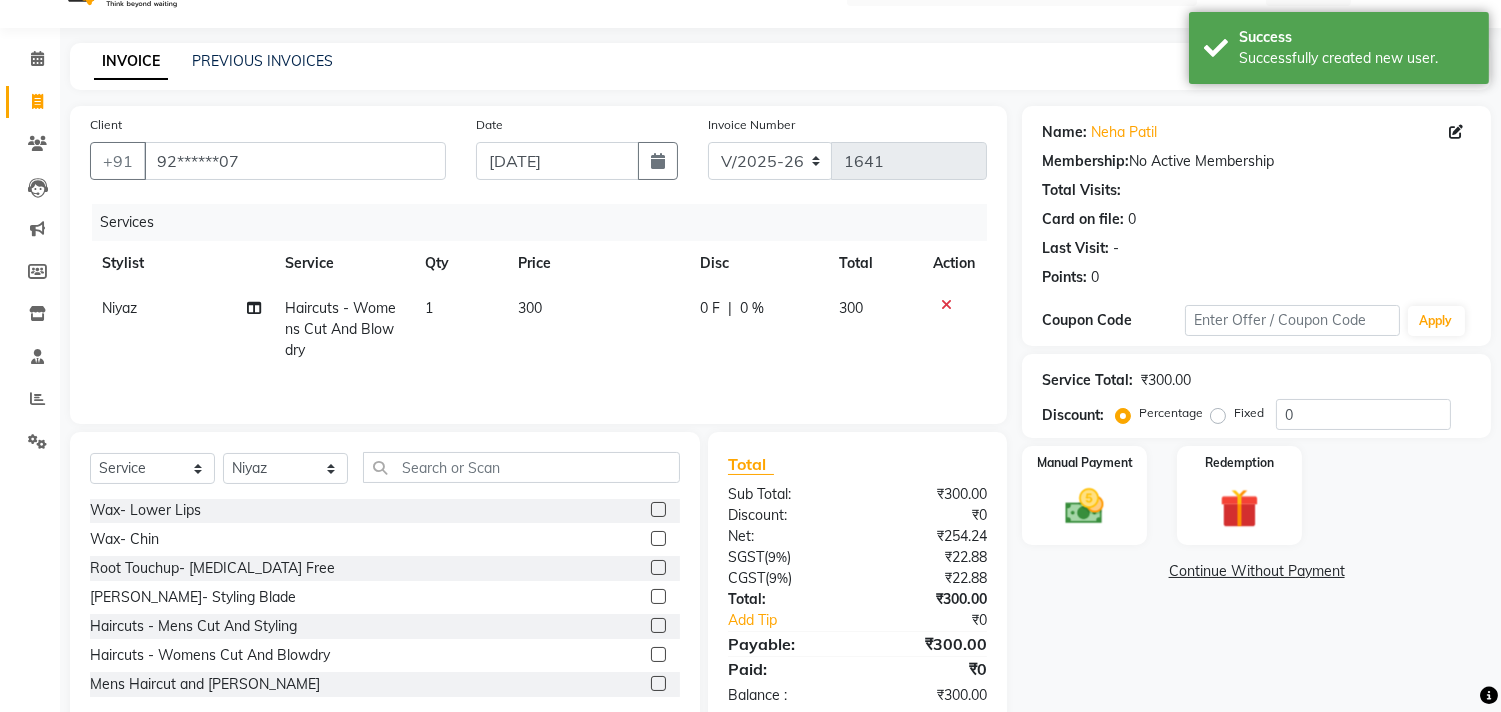 click on "Total:" 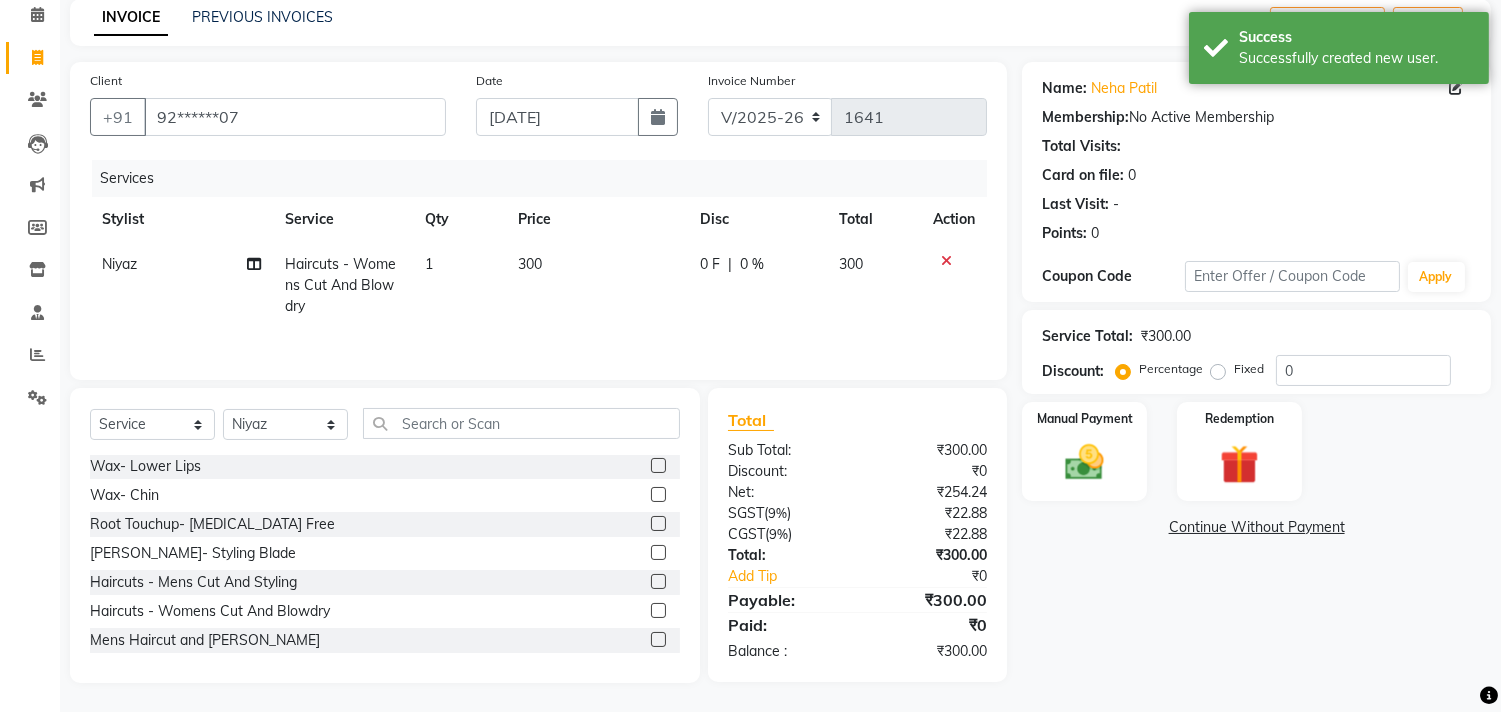 scroll, scrollTop: 91, scrollLeft: 0, axis: vertical 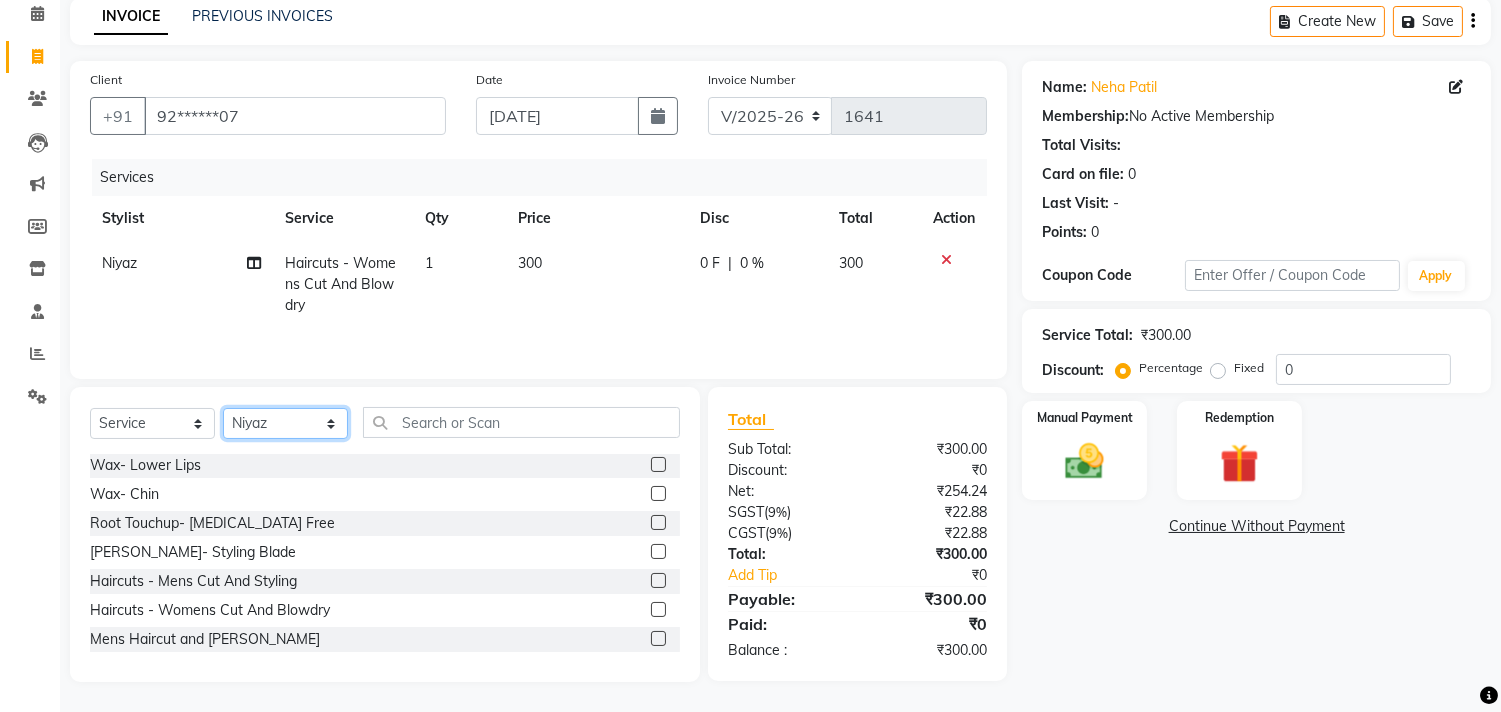 click on "Select Stylist [PERSON_NAME] Manager M M [PERSON_NAME] [PERSON_NAME] Sameer [PERSON_NAME] [PERSON_NAME] [PERSON_NAME]" 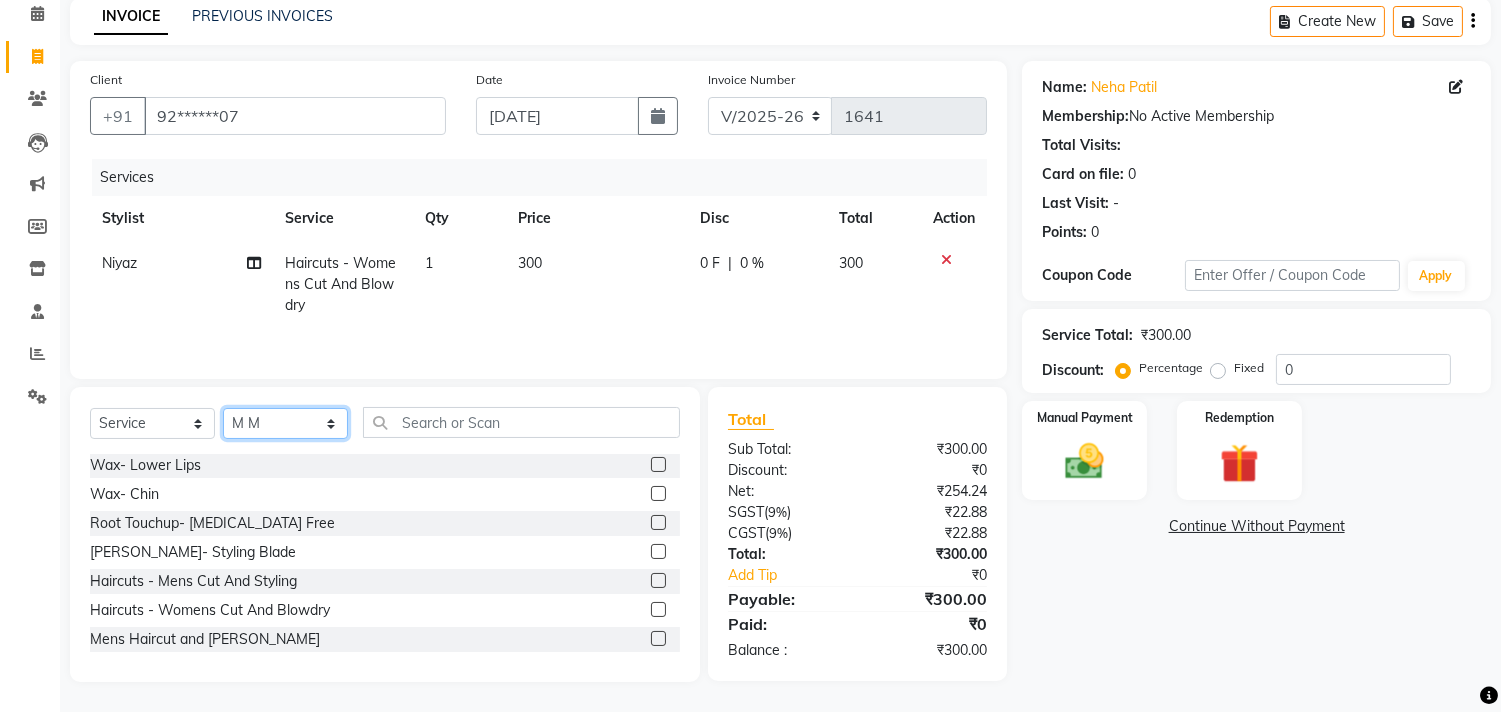click on "Select Stylist [PERSON_NAME] Manager M M [PERSON_NAME] [PERSON_NAME] Sameer [PERSON_NAME] [PERSON_NAME] [PERSON_NAME]" 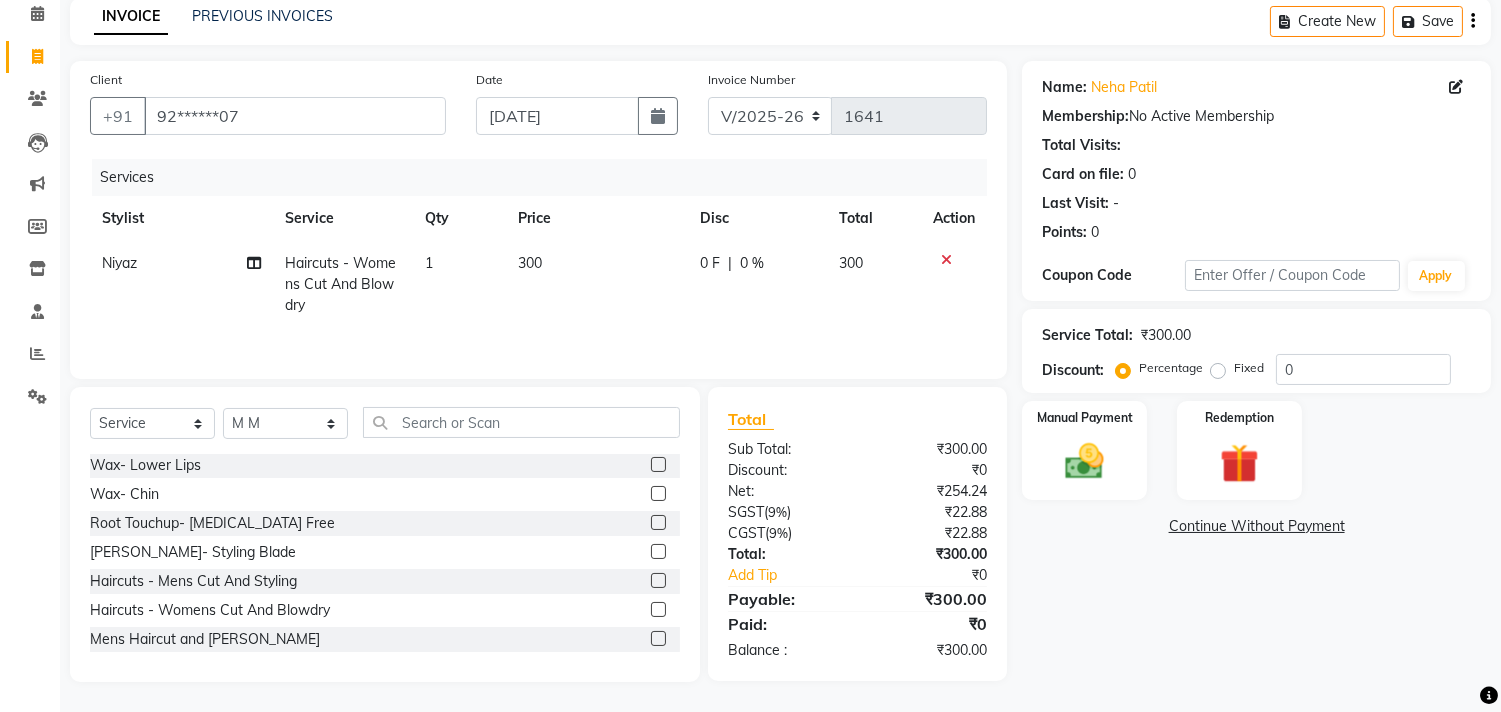 click 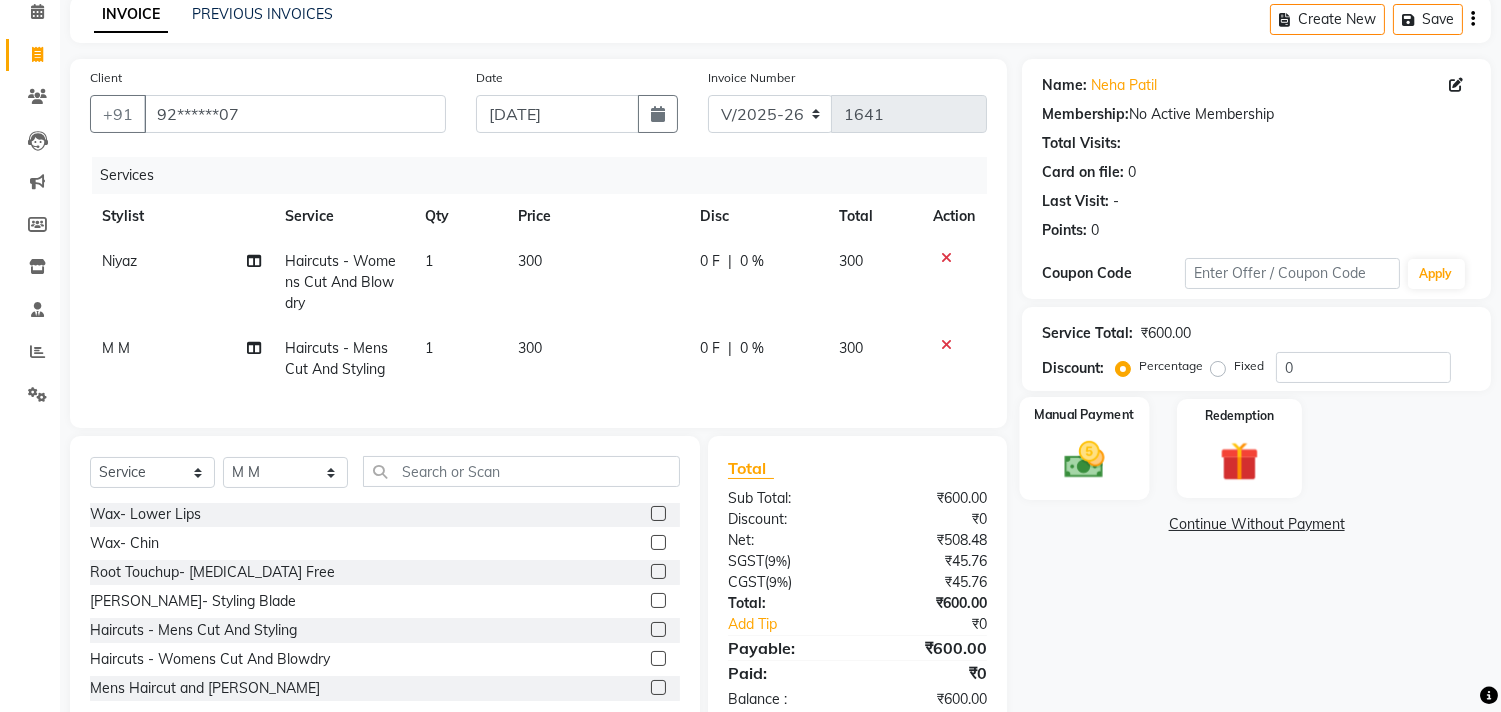 click on "Manual Payment" 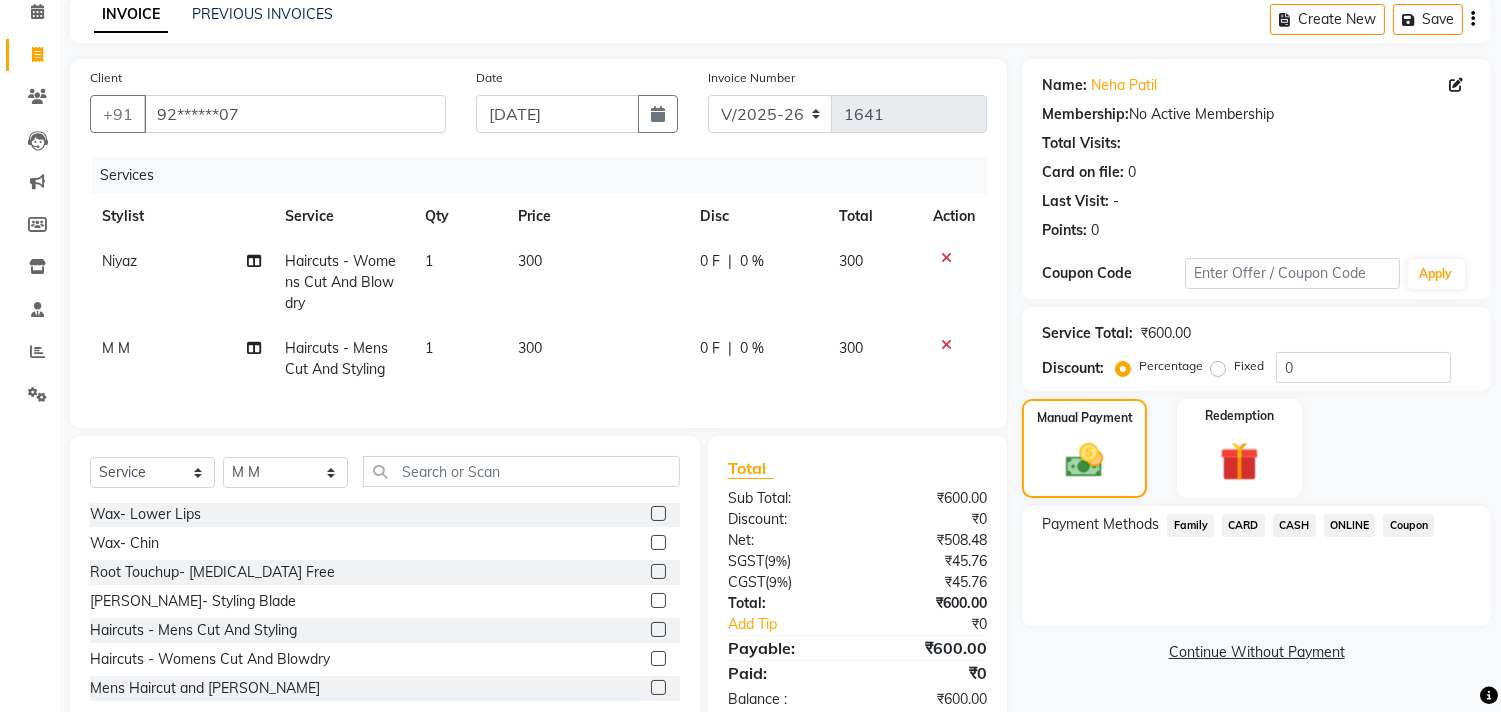 click on "ONLINE" 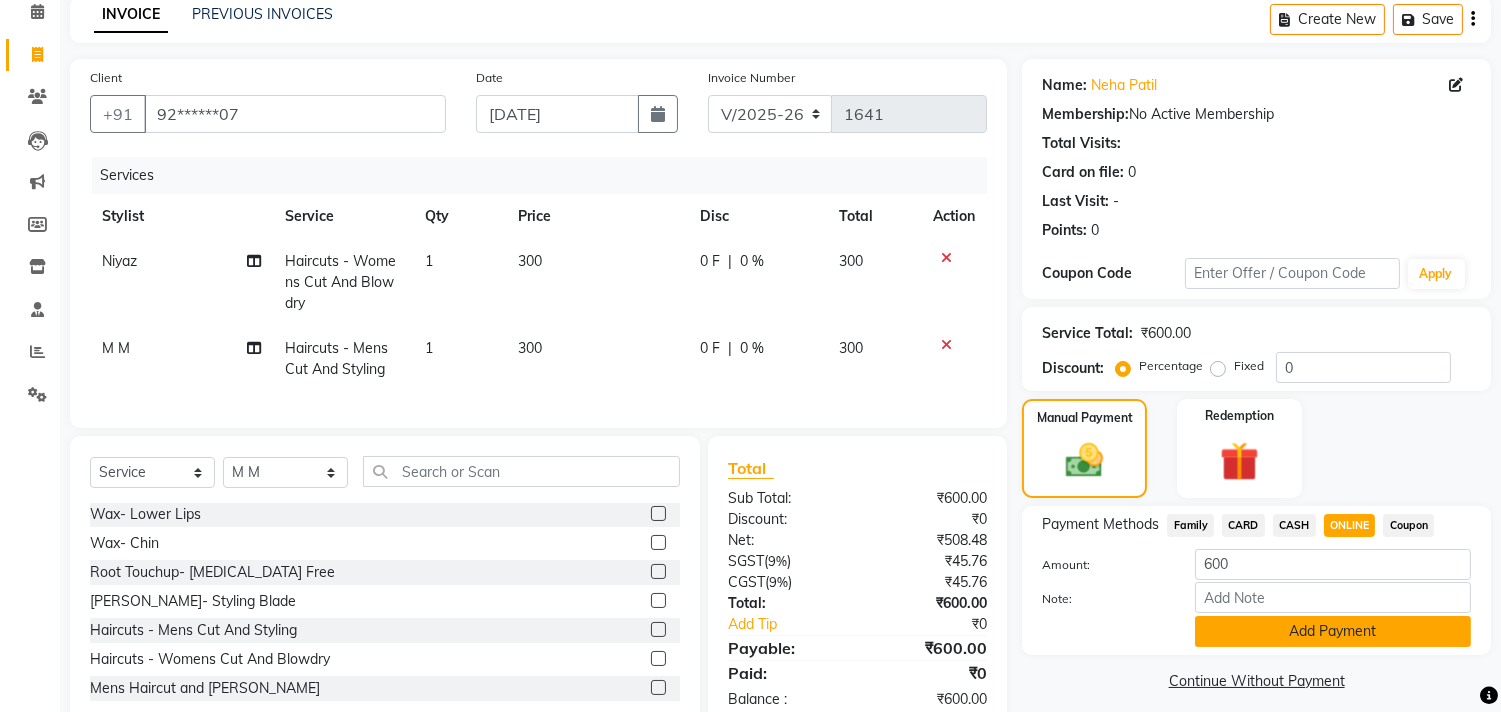 click on "Add Payment" 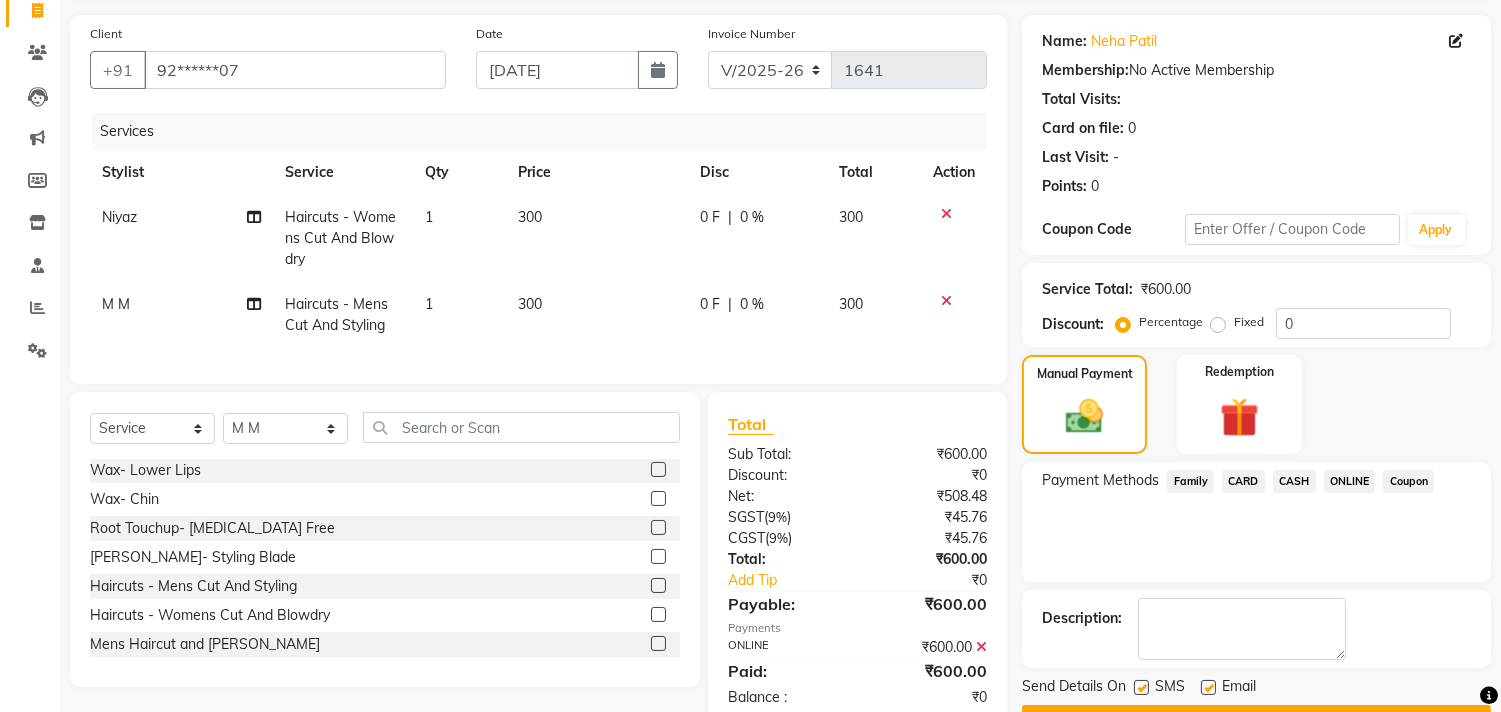 scroll, scrollTop: 197, scrollLeft: 0, axis: vertical 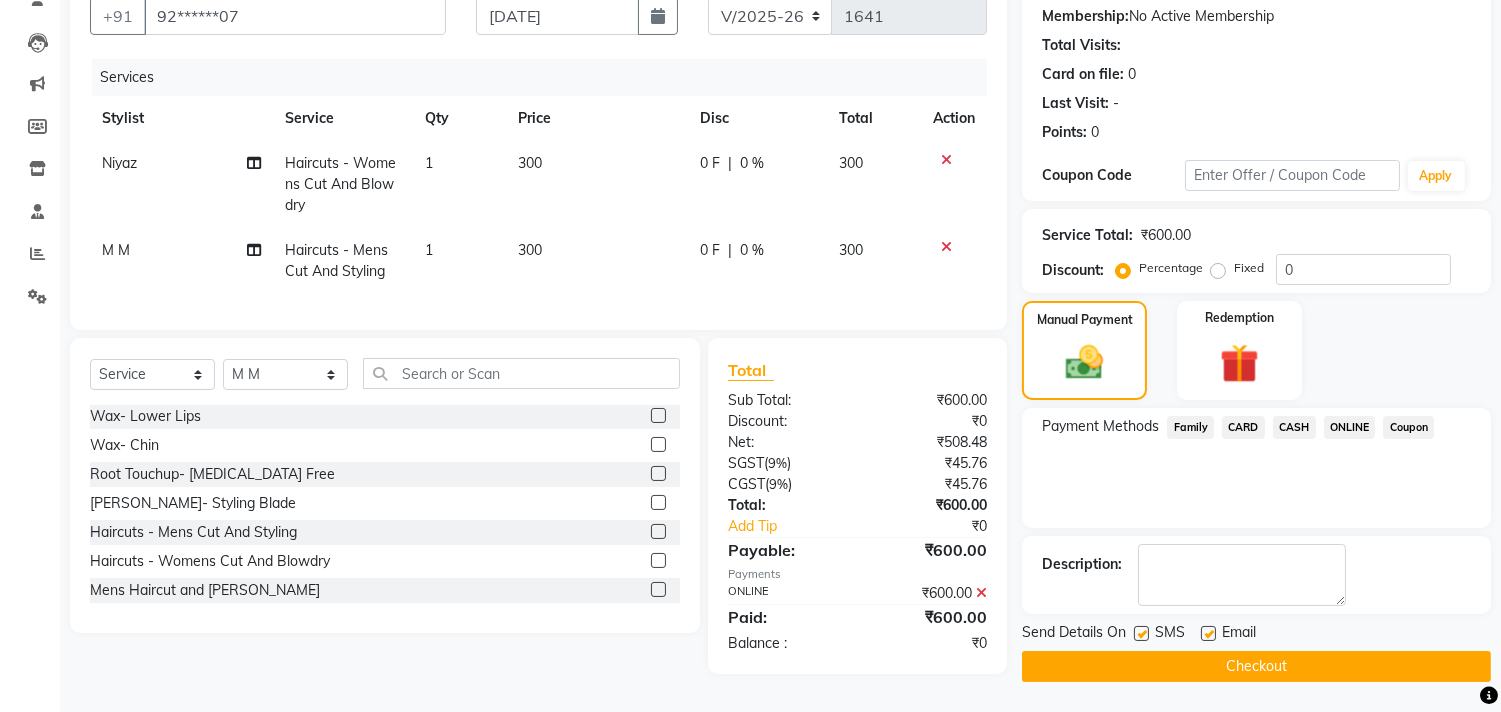 click on "Checkout" 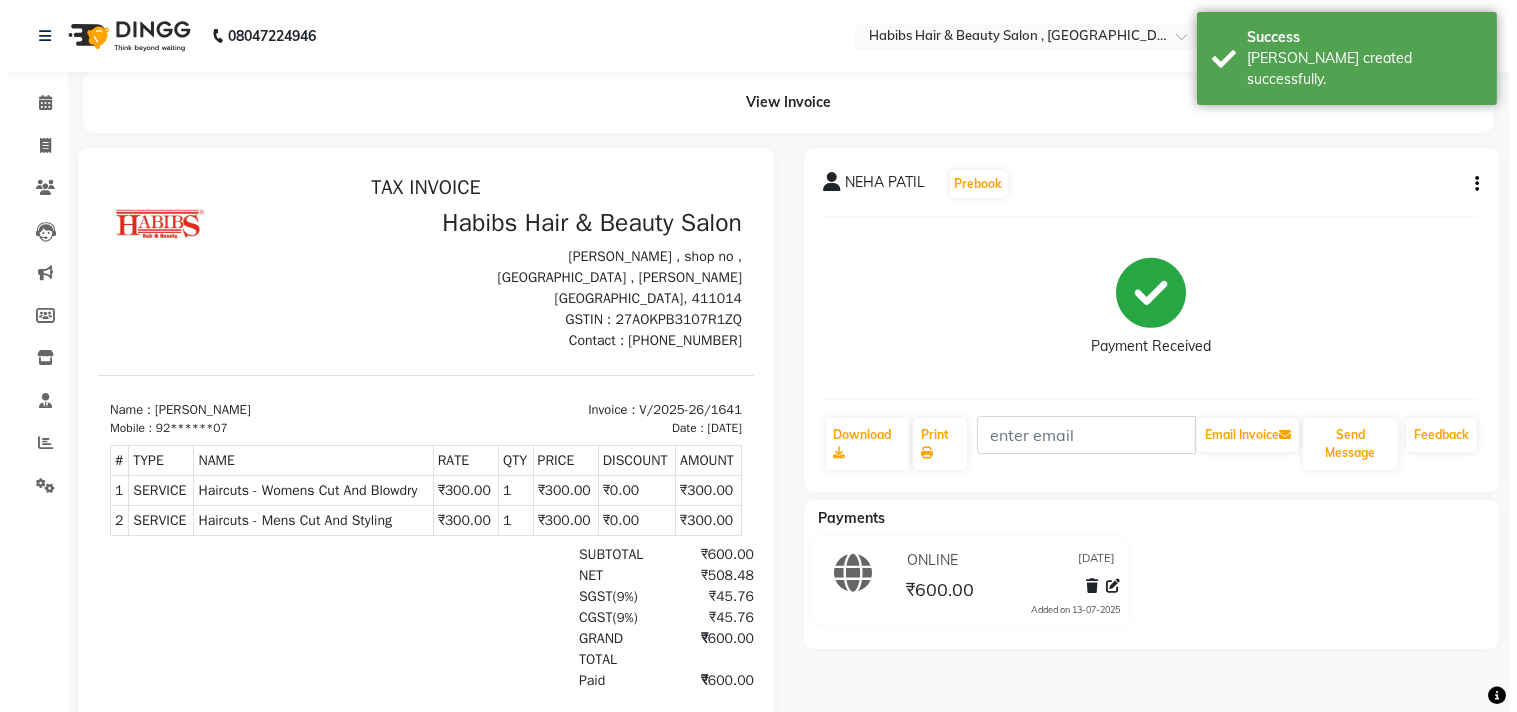 scroll, scrollTop: 0, scrollLeft: 0, axis: both 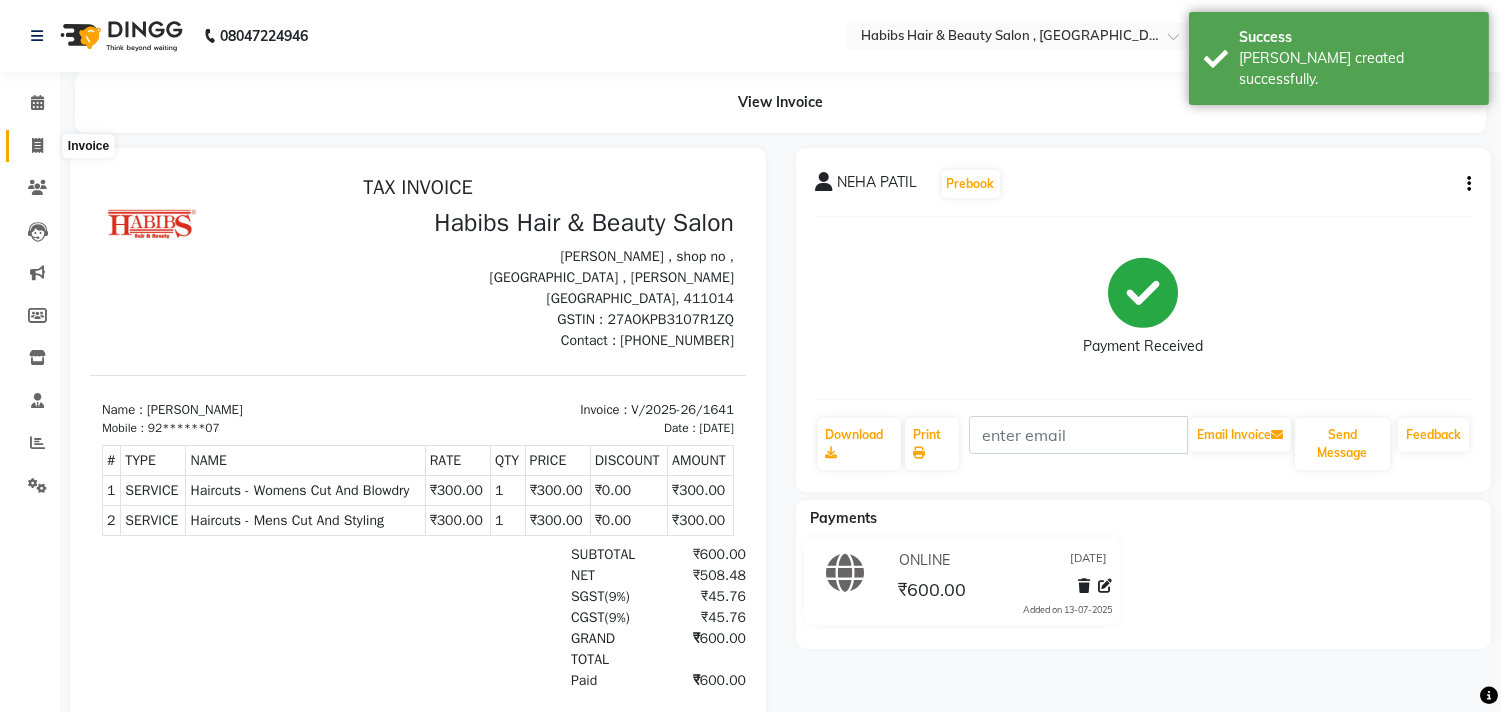 click 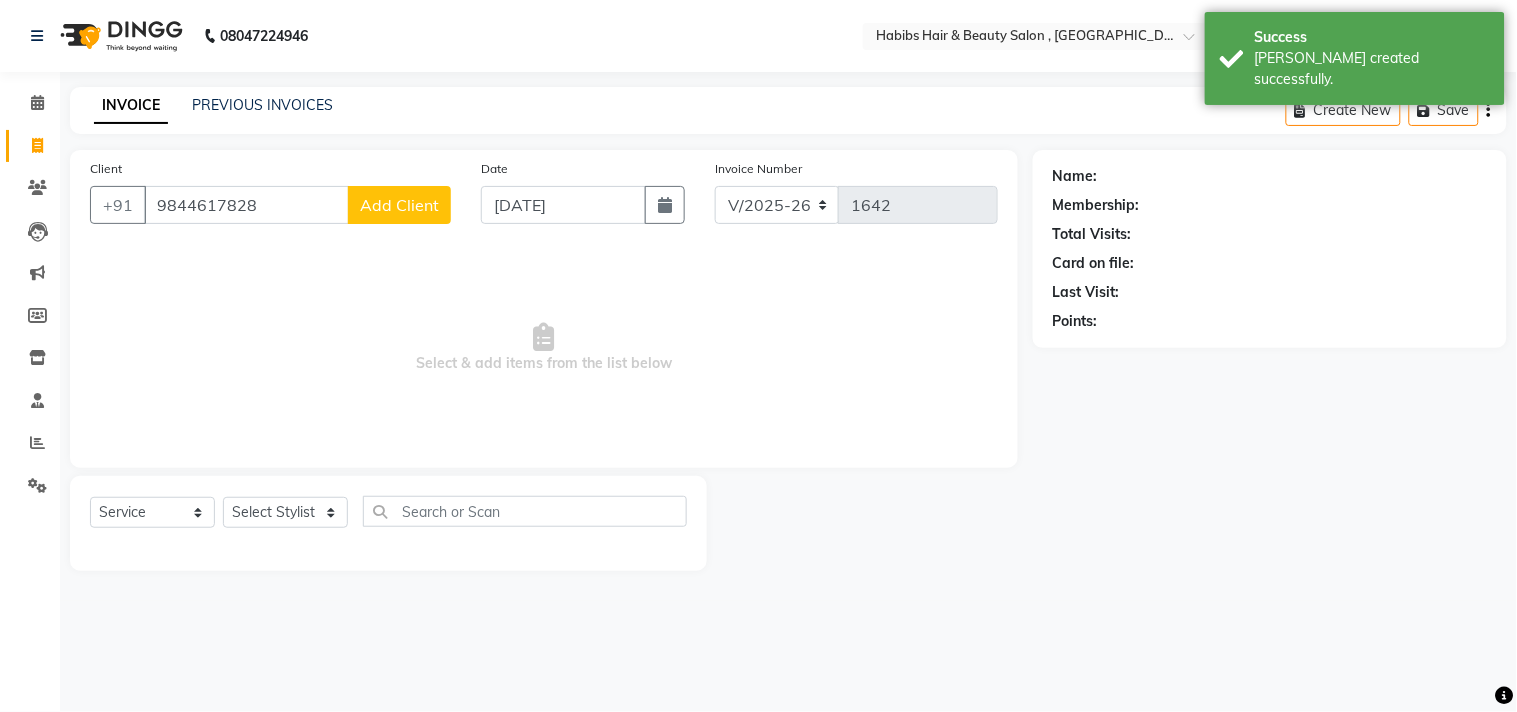 click on "Add Client" 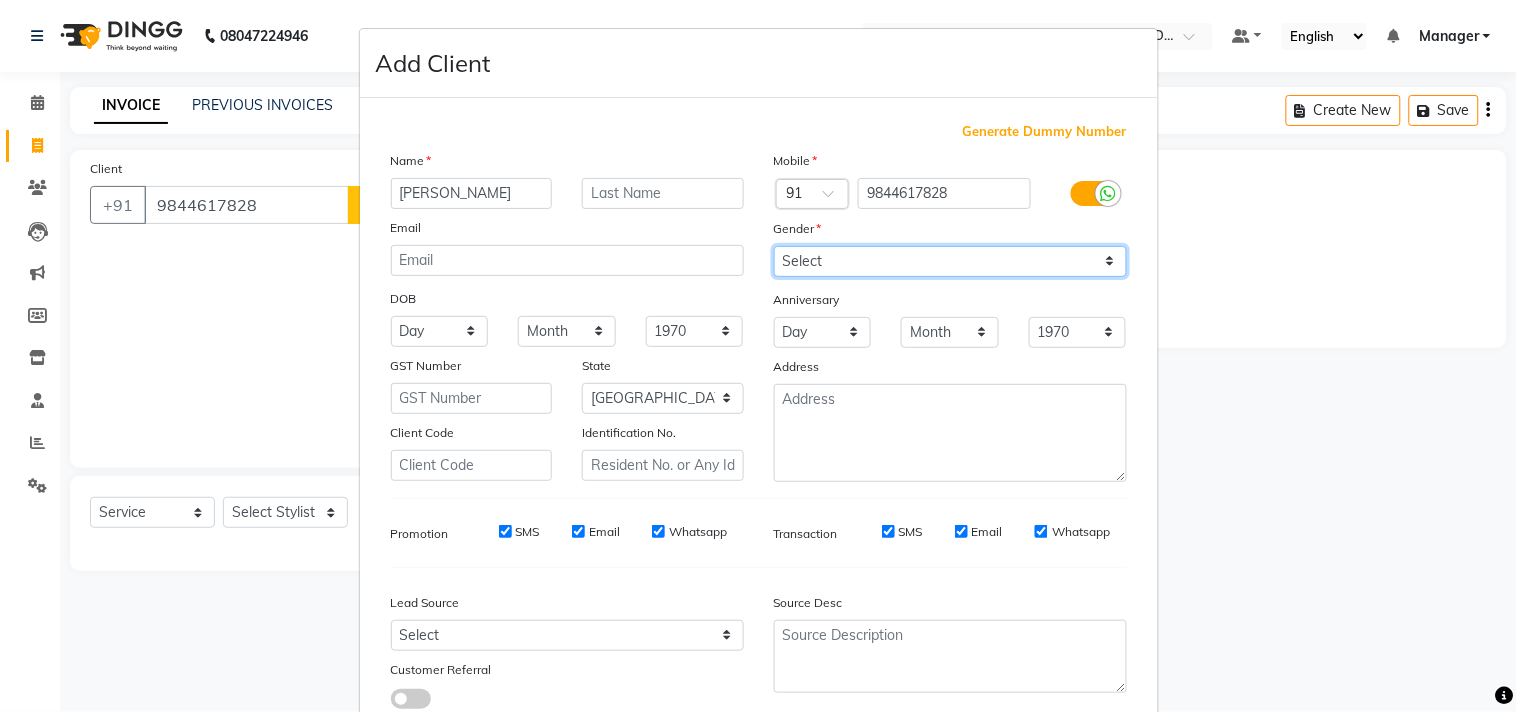 click on "Select [DEMOGRAPHIC_DATA] [DEMOGRAPHIC_DATA] Other Prefer Not To Say" at bounding box center [950, 261] 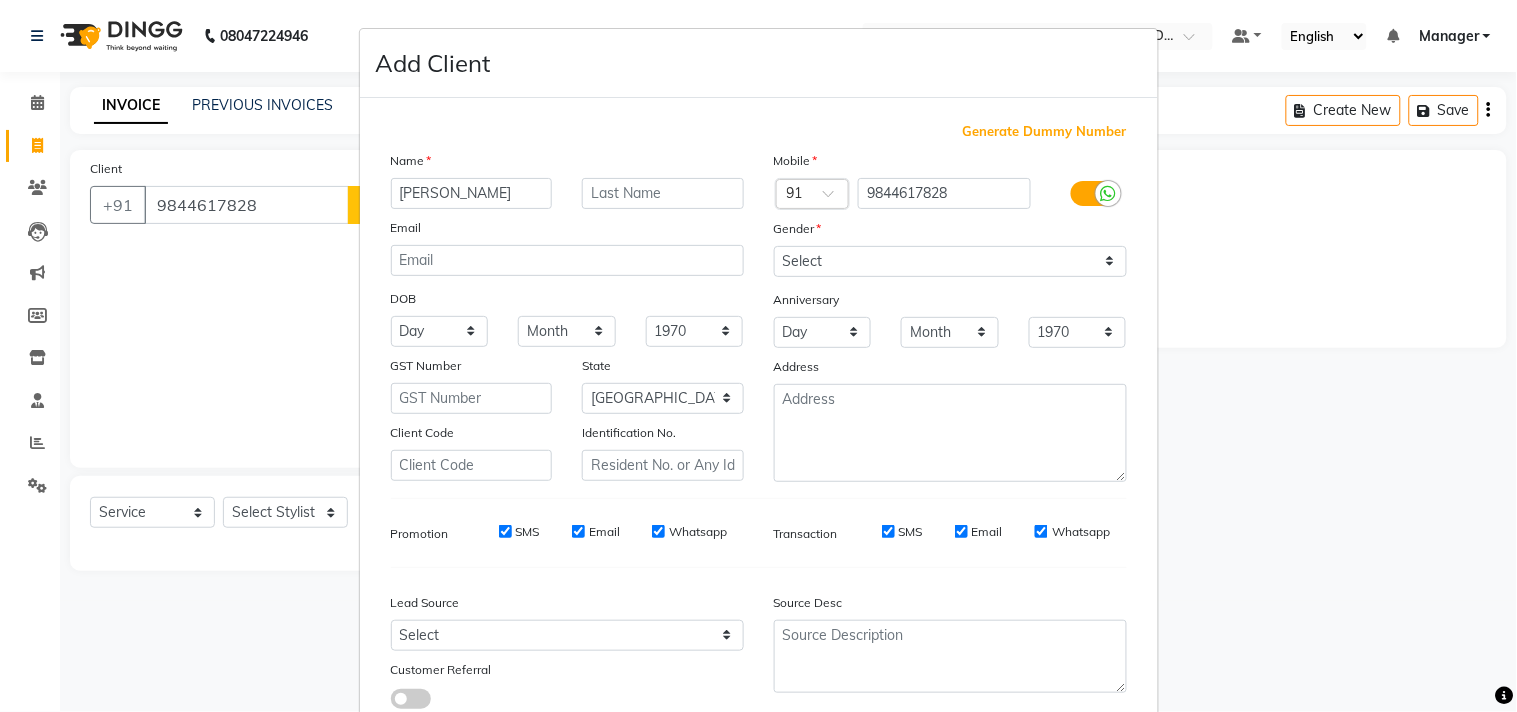 click on "Generate Dummy Number Name RUPESH Email DOB Day 01 02 03 04 05 06 07 08 09 10 11 12 13 14 15 16 17 18 19 20 21 22 23 24 25 26 27 28 29 30 31 Month January February March April May June July August September October November December 1940 1941 1942 1943 1944 1945 1946 1947 1948 1949 1950 1951 1952 1953 1954 1955 1956 1957 1958 1959 1960 1961 1962 1963 1964 1965 1966 1967 1968 1969 1970 1971 1972 1973 1974 1975 1976 1977 1978 1979 1980 1981 1982 1983 1984 1985 1986 1987 1988 1989 1990 1991 1992 1993 1994 1995 1996 1997 1998 1999 2000 2001 2002 2003 2004 2005 2006 2007 2008 2009 2010 2011 2012 2013 2014 2015 2016 2017 2018 2019 2020 2021 2022 2023 2024 GST Number State Select Andaman and Nicobar Islands Andhra Pradesh Arunachal Pradesh Assam Bihar Chandigarh Chhattisgarh Dadra and Nagar Haveli Daman and Diu Delhi Goa Gujarat Haryana Himachal Pradesh Jammu and Kashmir Jharkhand Karnataka Kerala Lakshadweep Madhya Pradesh Maharashtra Manipur Meghalaya Mizoram Nagaland Odisha Pondicherry Punjab Rajasthan Sikkim ×" at bounding box center (759, 423) 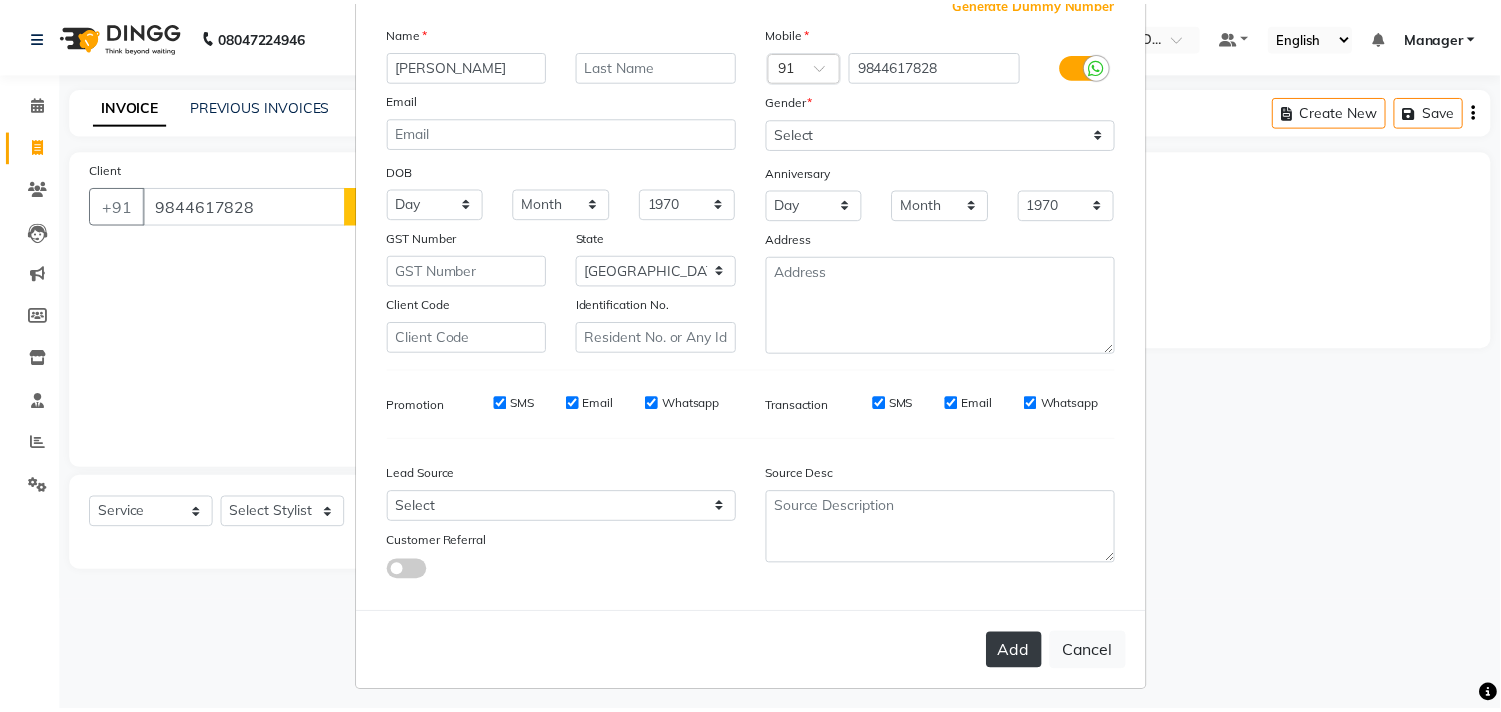 scroll, scrollTop: 138, scrollLeft: 0, axis: vertical 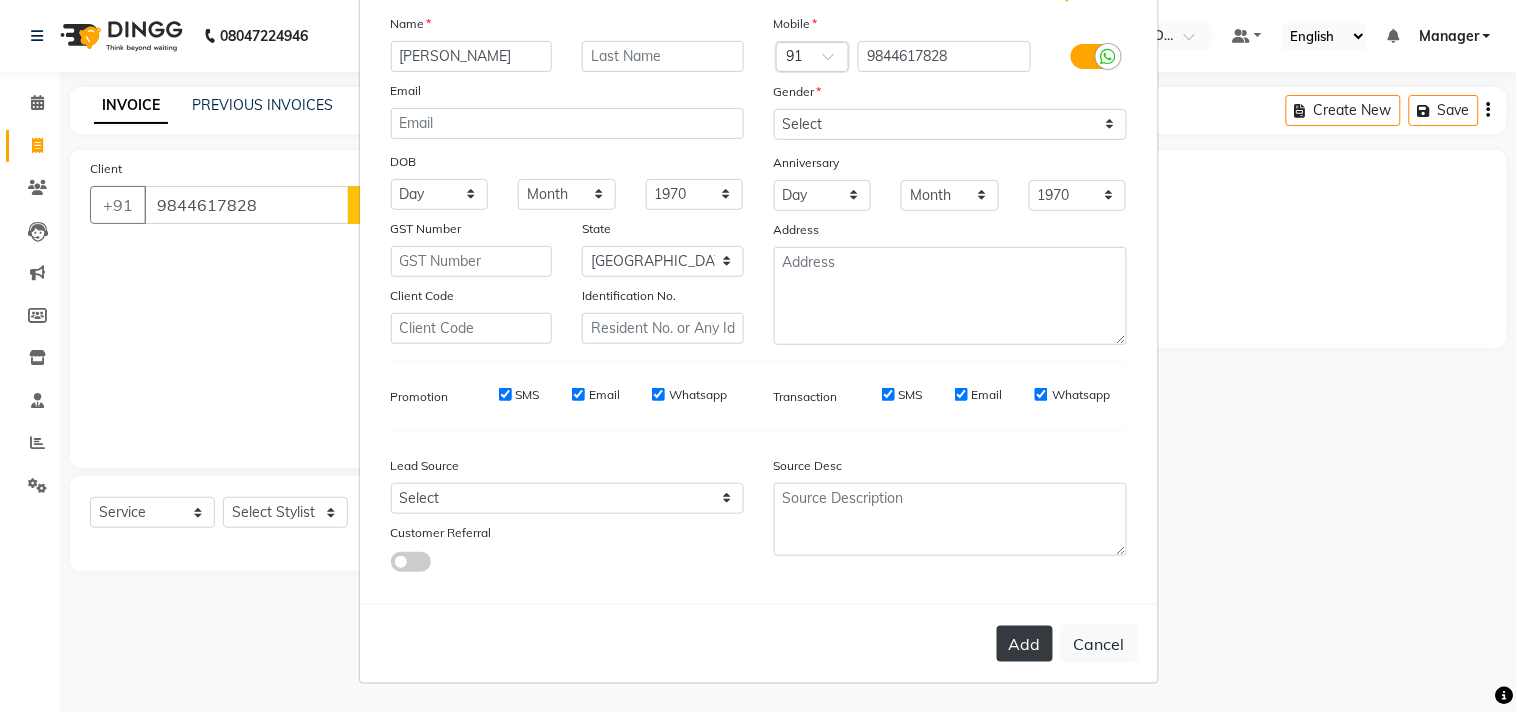 click on "Add" at bounding box center [1025, 644] 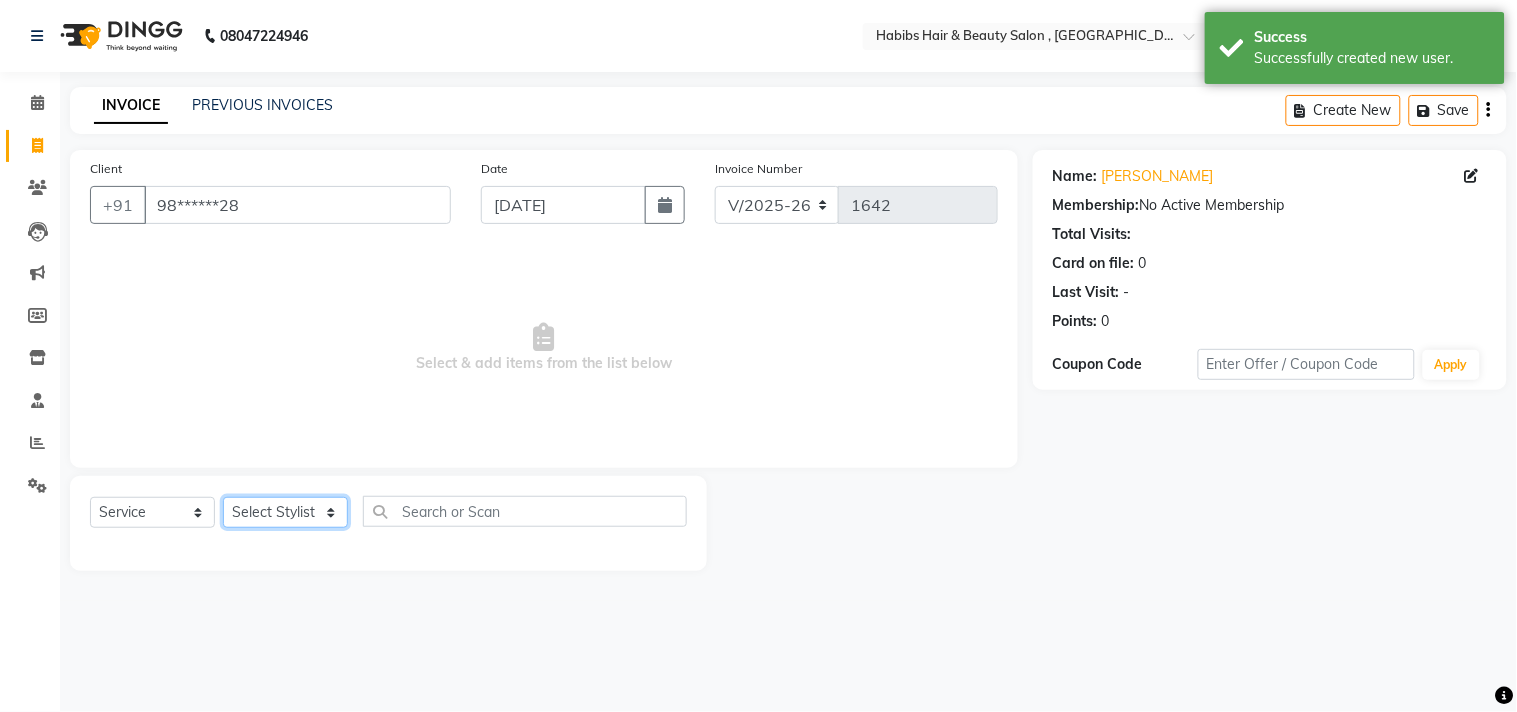 click on "Select Stylist [PERSON_NAME] Manager M M [PERSON_NAME] [PERSON_NAME] Sameer [PERSON_NAME] [PERSON_NAME] [PERSON_NAME]" 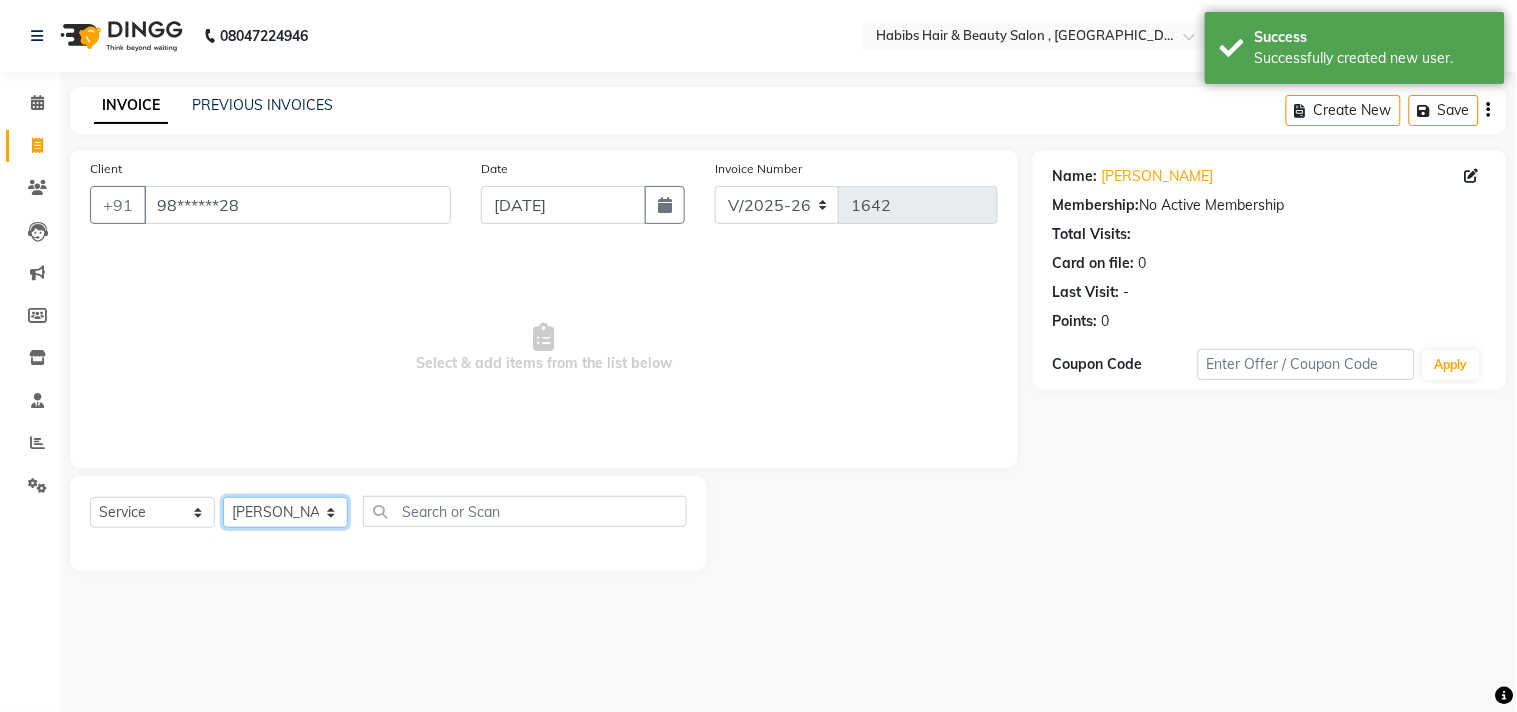 click on "Select Stylist [PERSON_NAME] Manager M M [PERSON_NAME] [PERSON_NAME] Sameer [PERSON_NAME] [PERSON_NAME] [PERSON_NAME]" 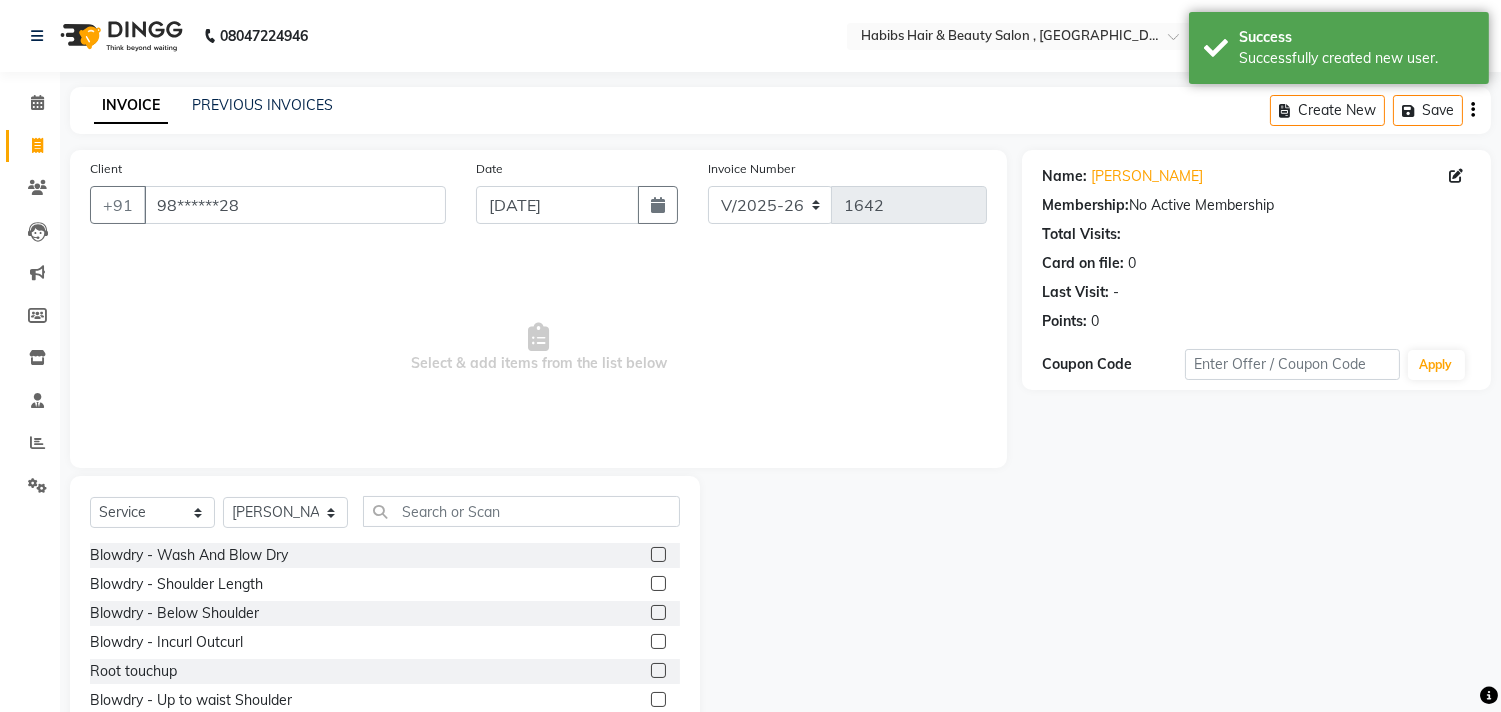 click on "Select & add items from the list below" at bounding box center [538, 348] 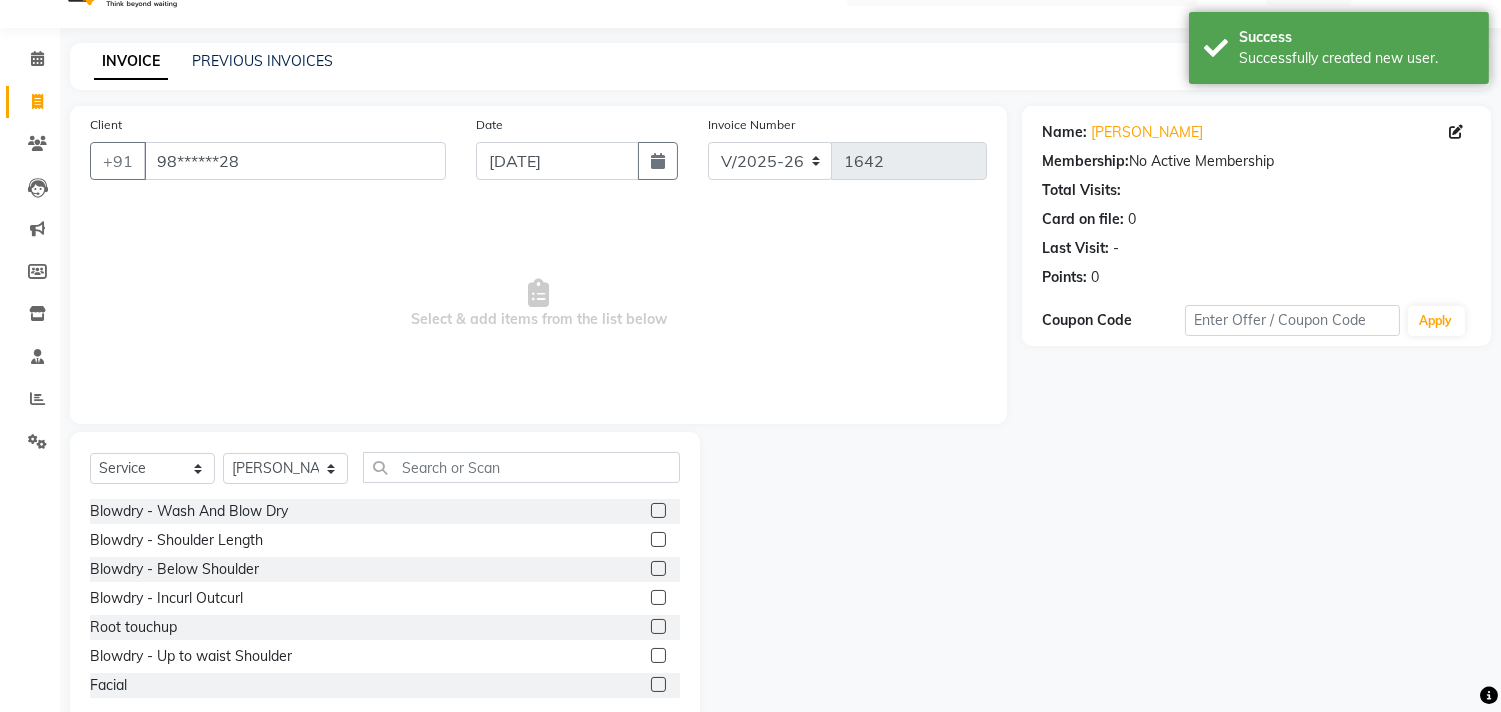 scroll, scrollTop: 88, scrollLeft: 0, axis: vertical 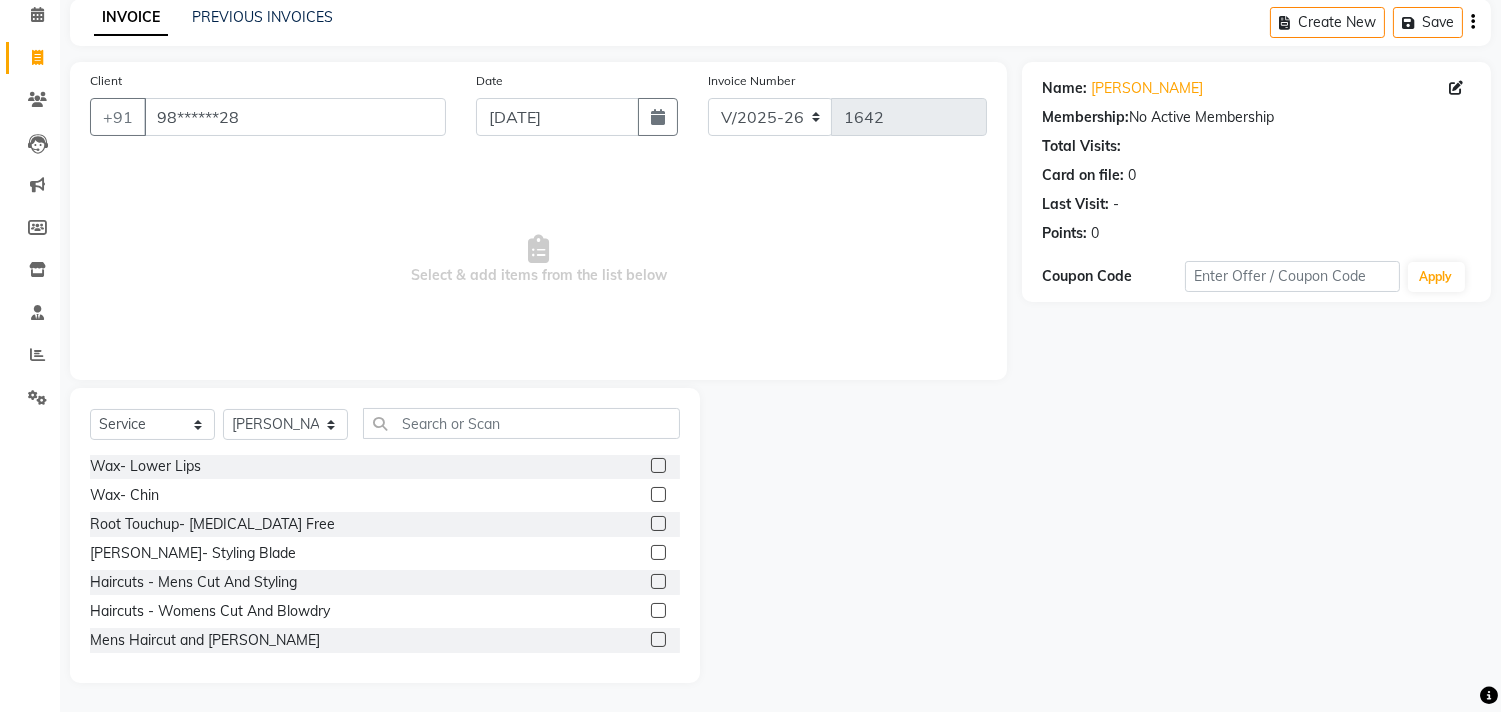 click 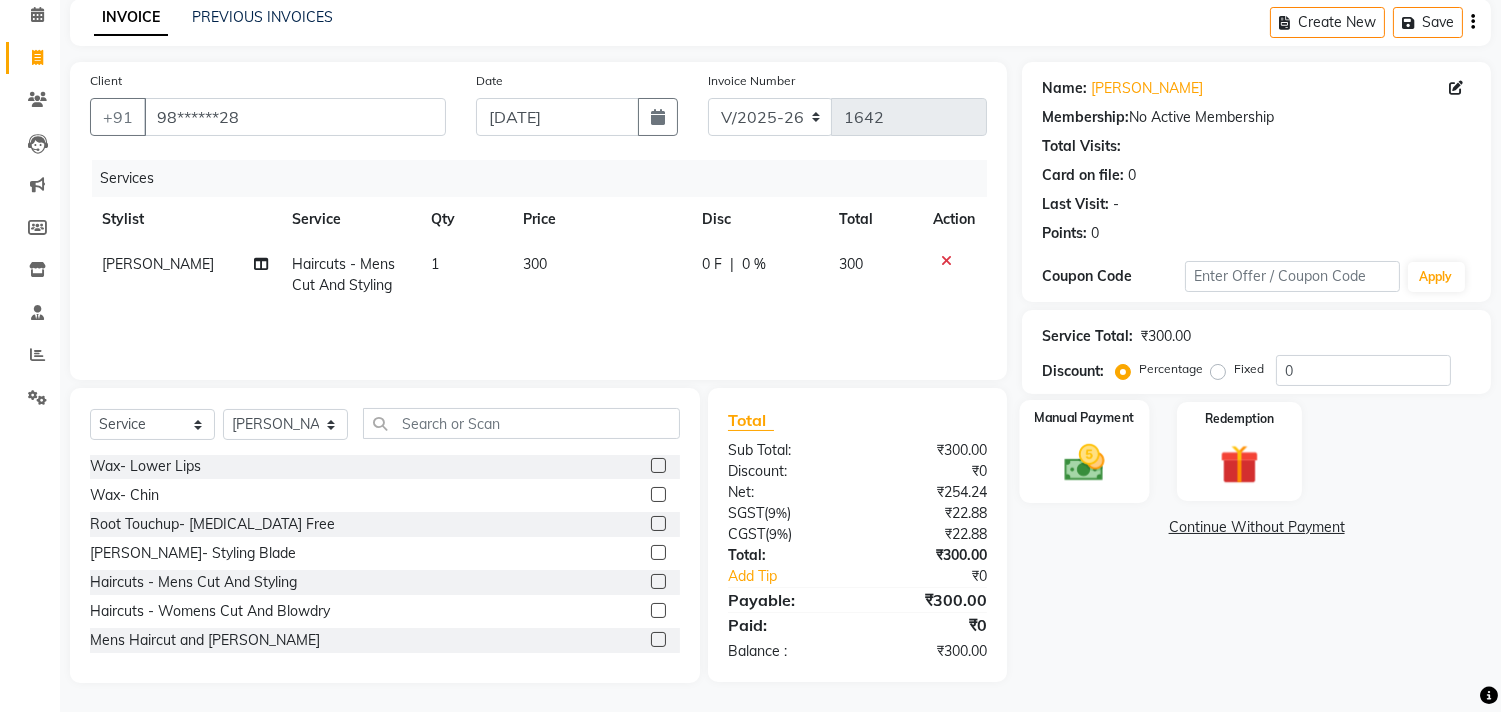 click 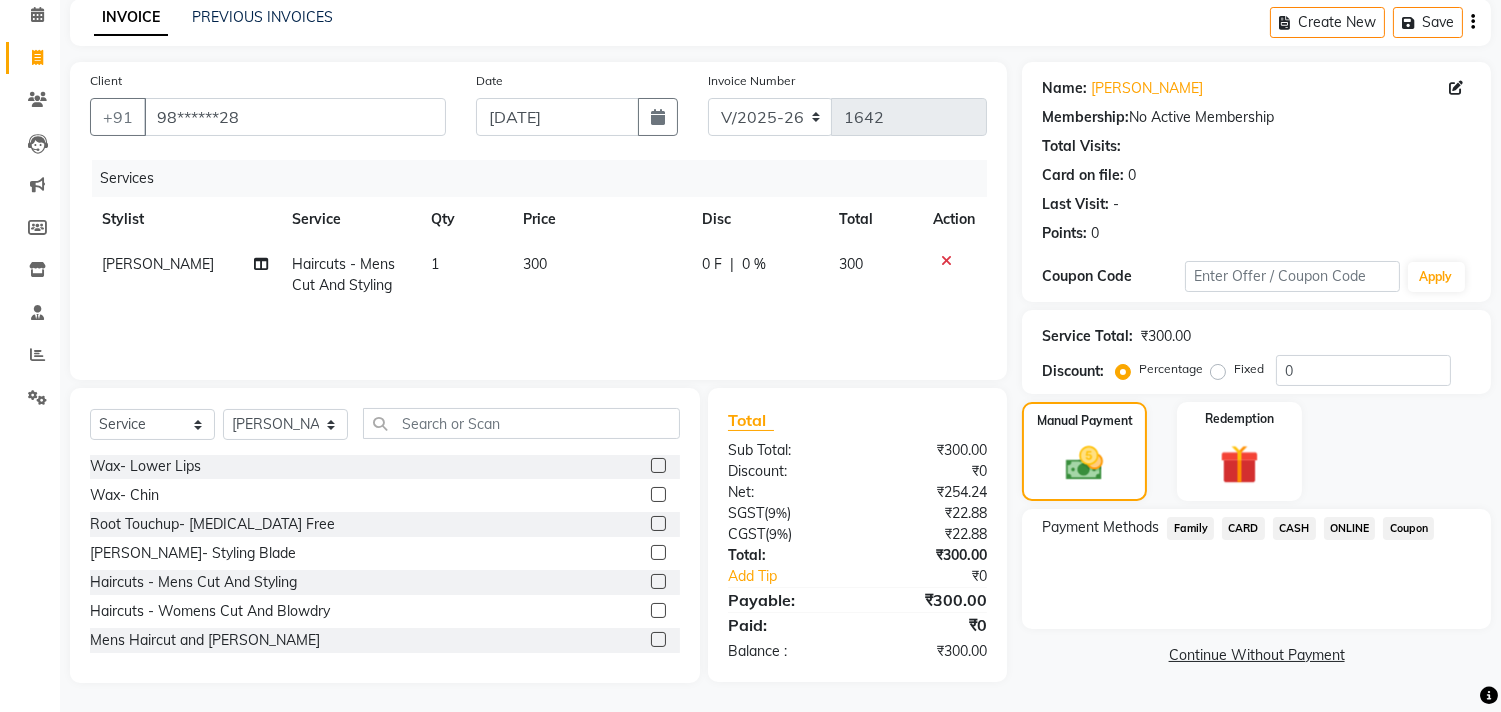 click on "ONLINE" 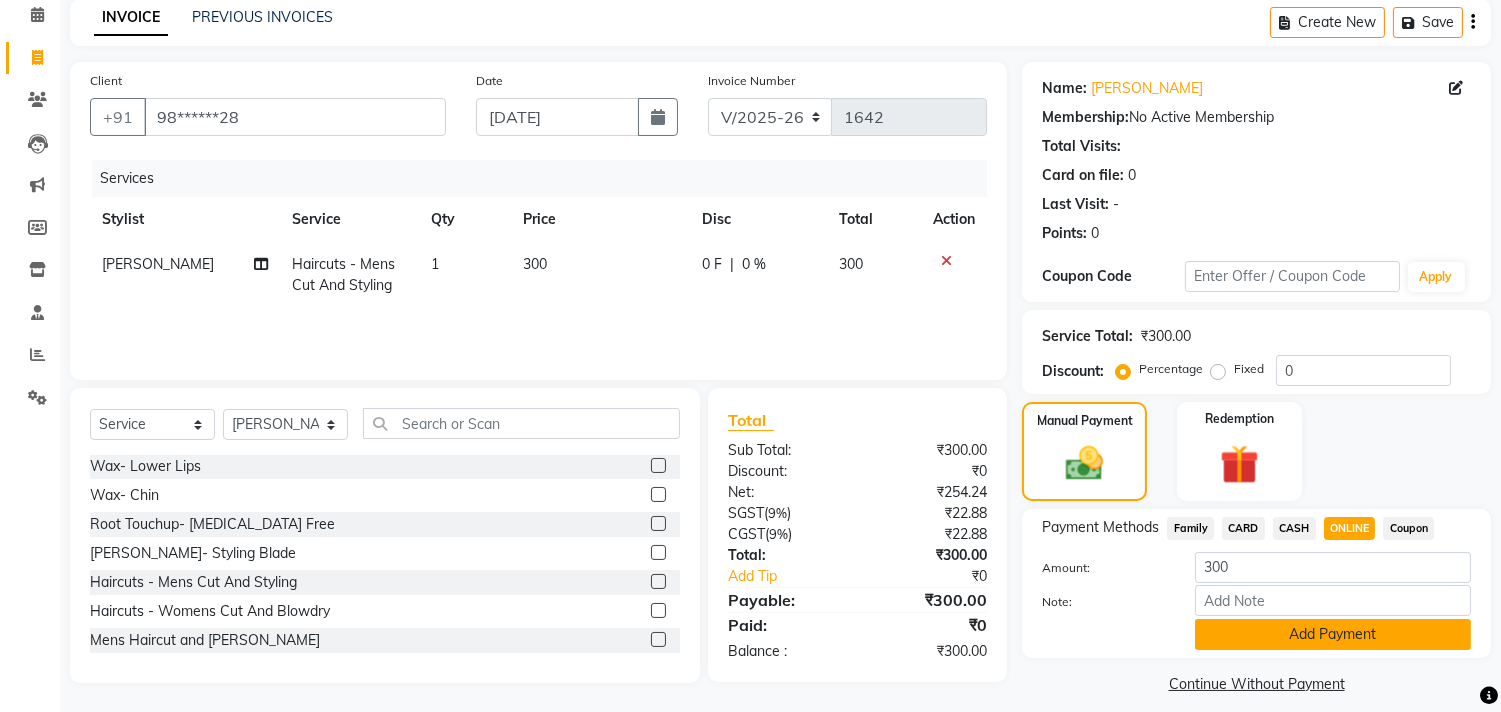 click on "Add Payment" 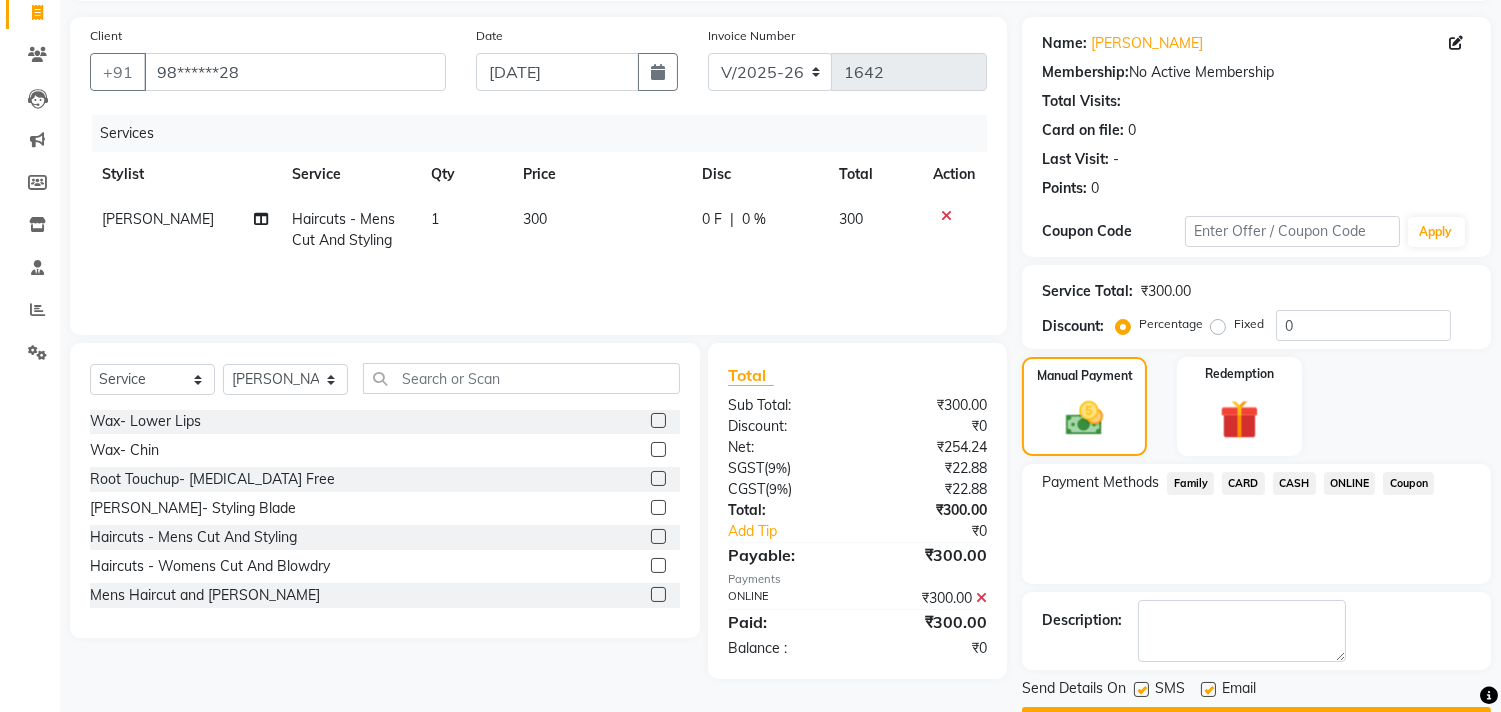 scroll, scrollTop: 187, scrollLeft: 0, axis: vertical 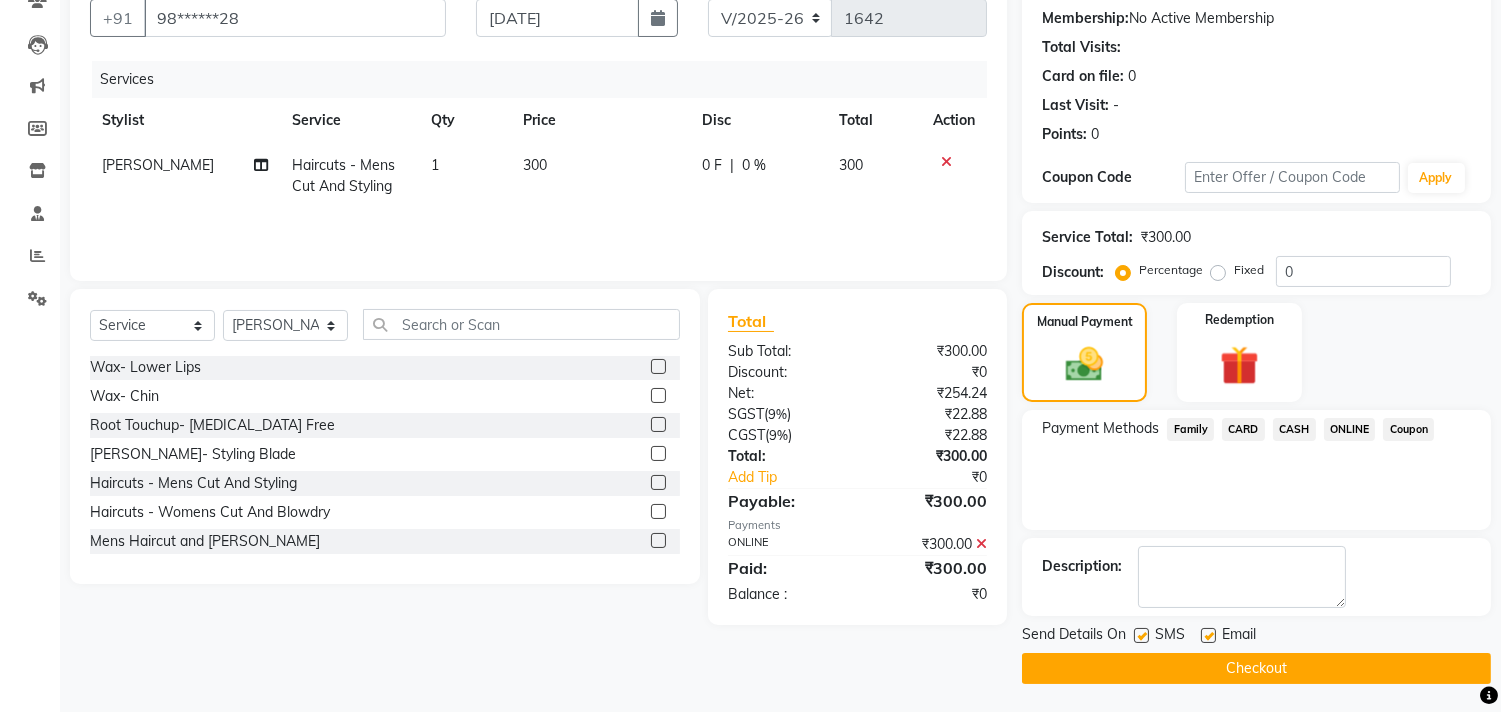 click on "Checkout" 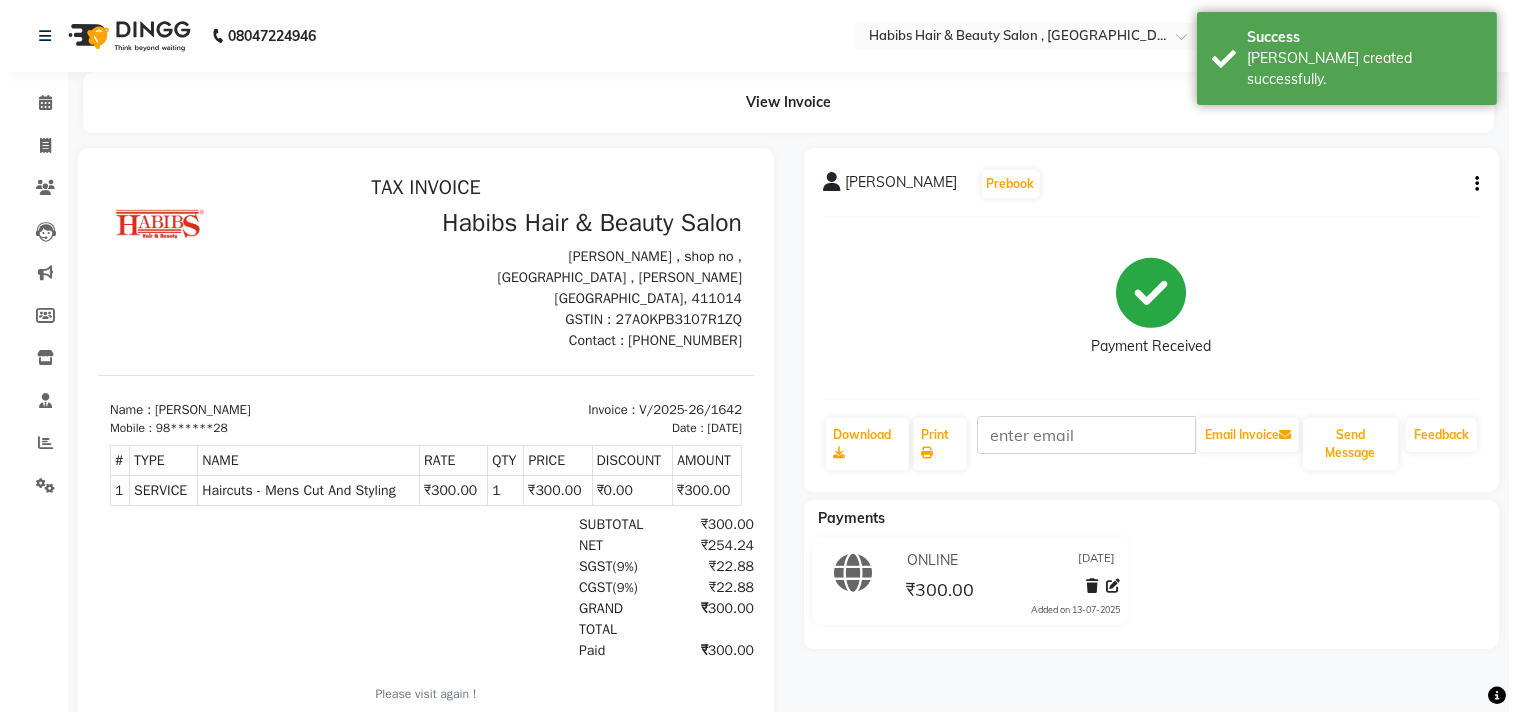 scroll, scrollTop: 0, scrollLeft: 0, axis: both 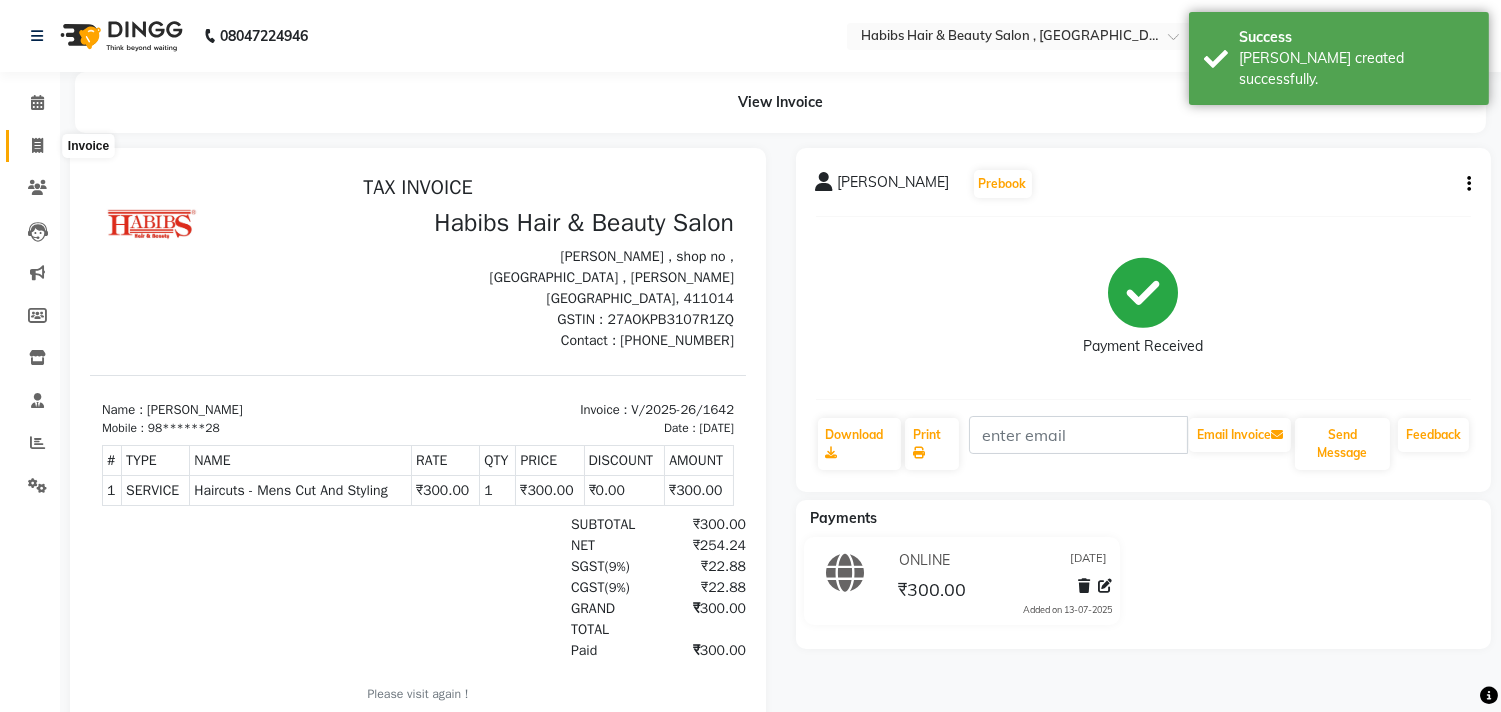 click 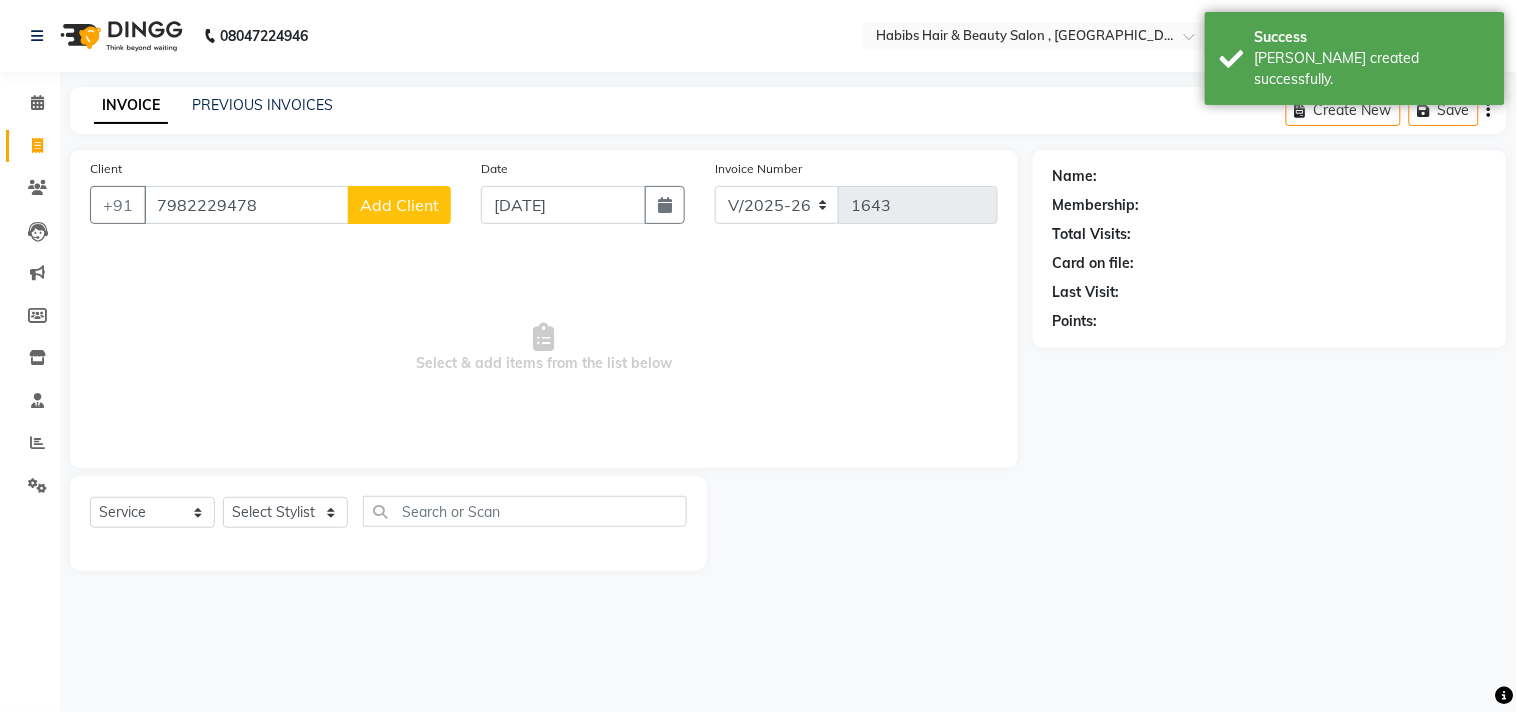click on "Add Client" 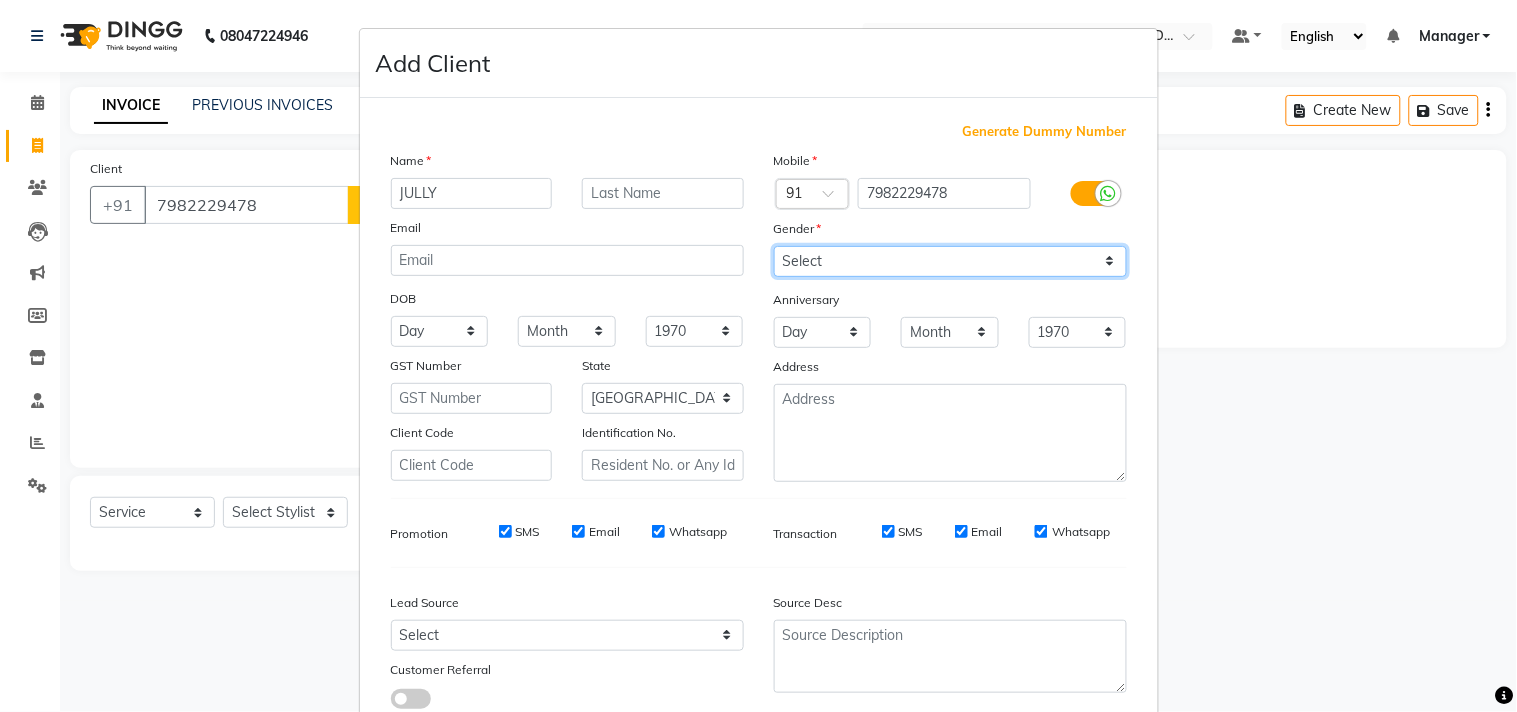 click on "Select [DEMOGRAPHIC_DATA] [DEMOGRAPHIC_DATA] Other Prefer Not To Say" at bounding box center (950, 261) 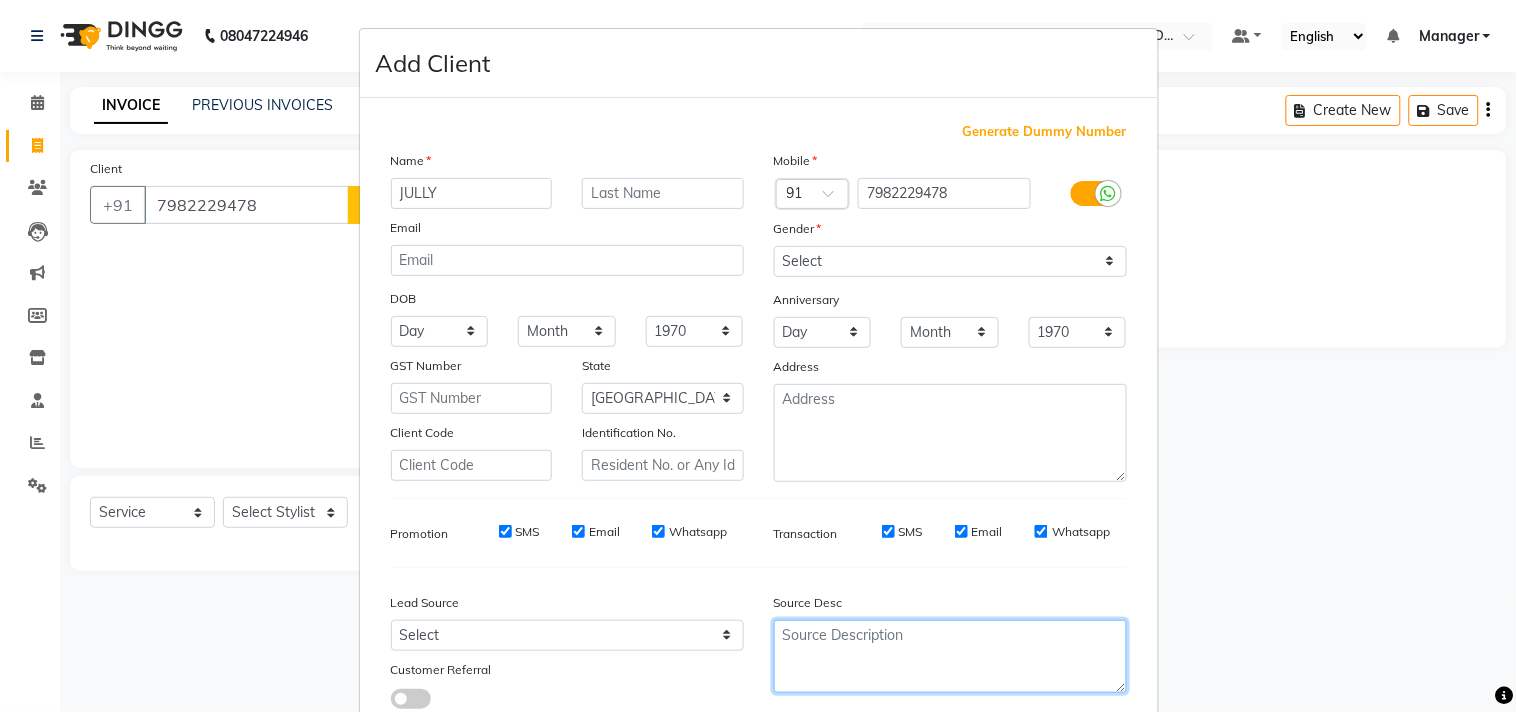 click at bounding box center (950, 656) 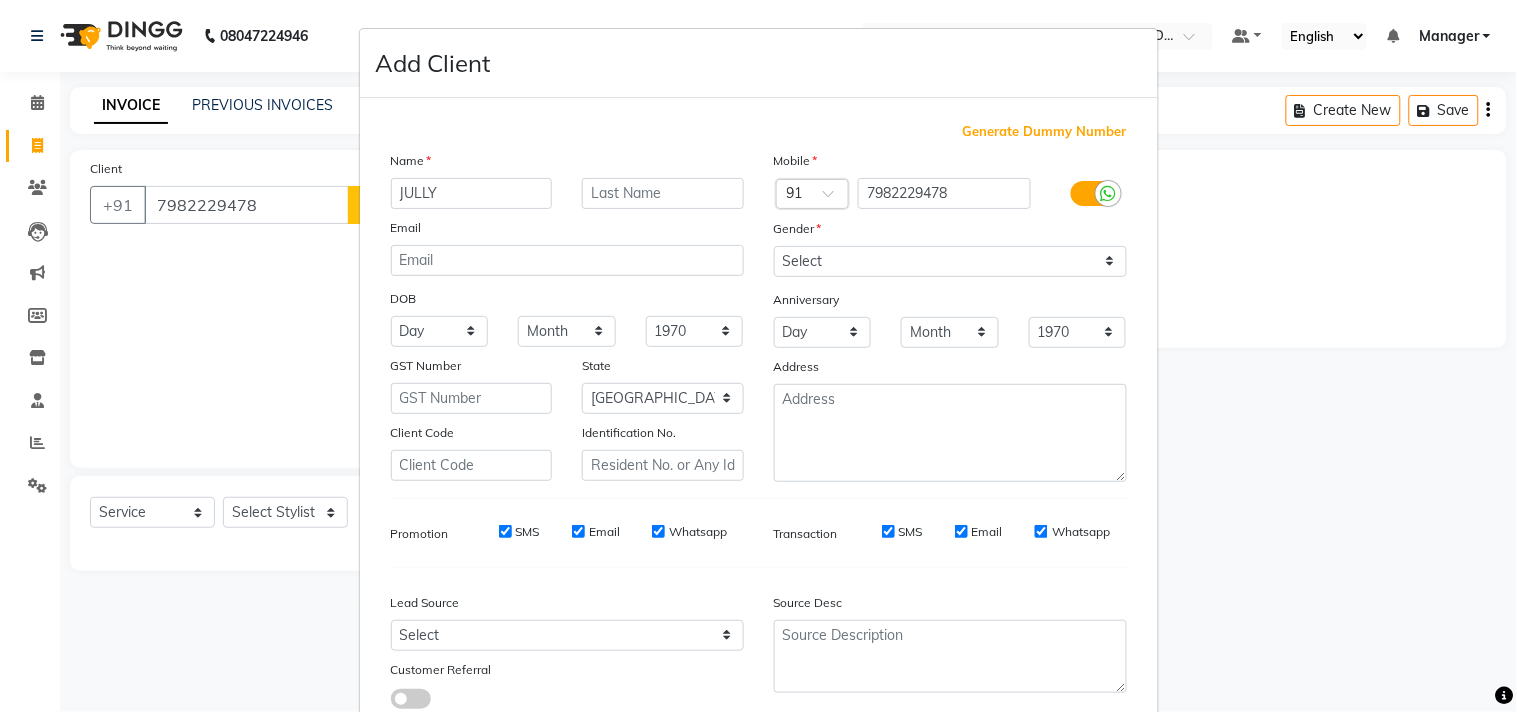 click on "Source Desc" at bounding box center [950, 606] 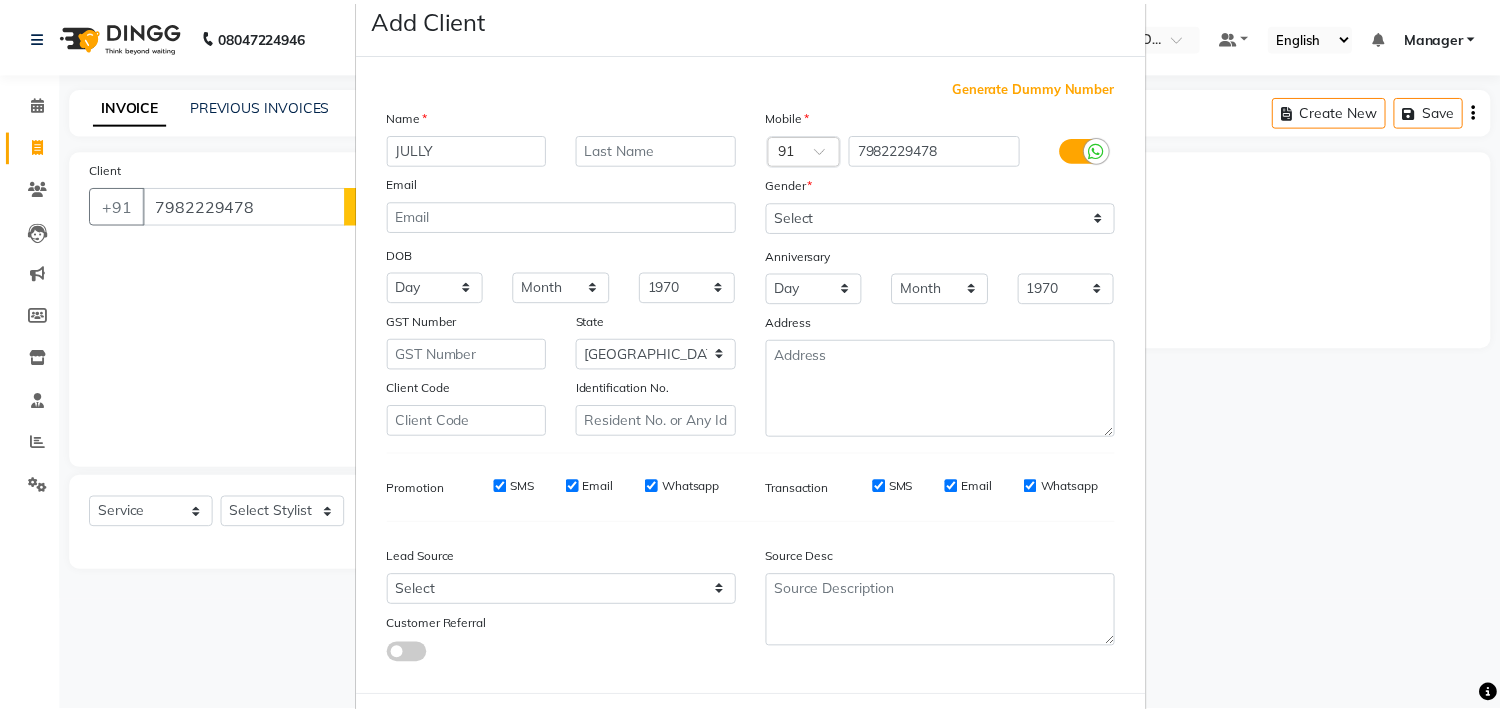 scroll, scrollTop: 138, scrollLeft: 0, axis: vertical 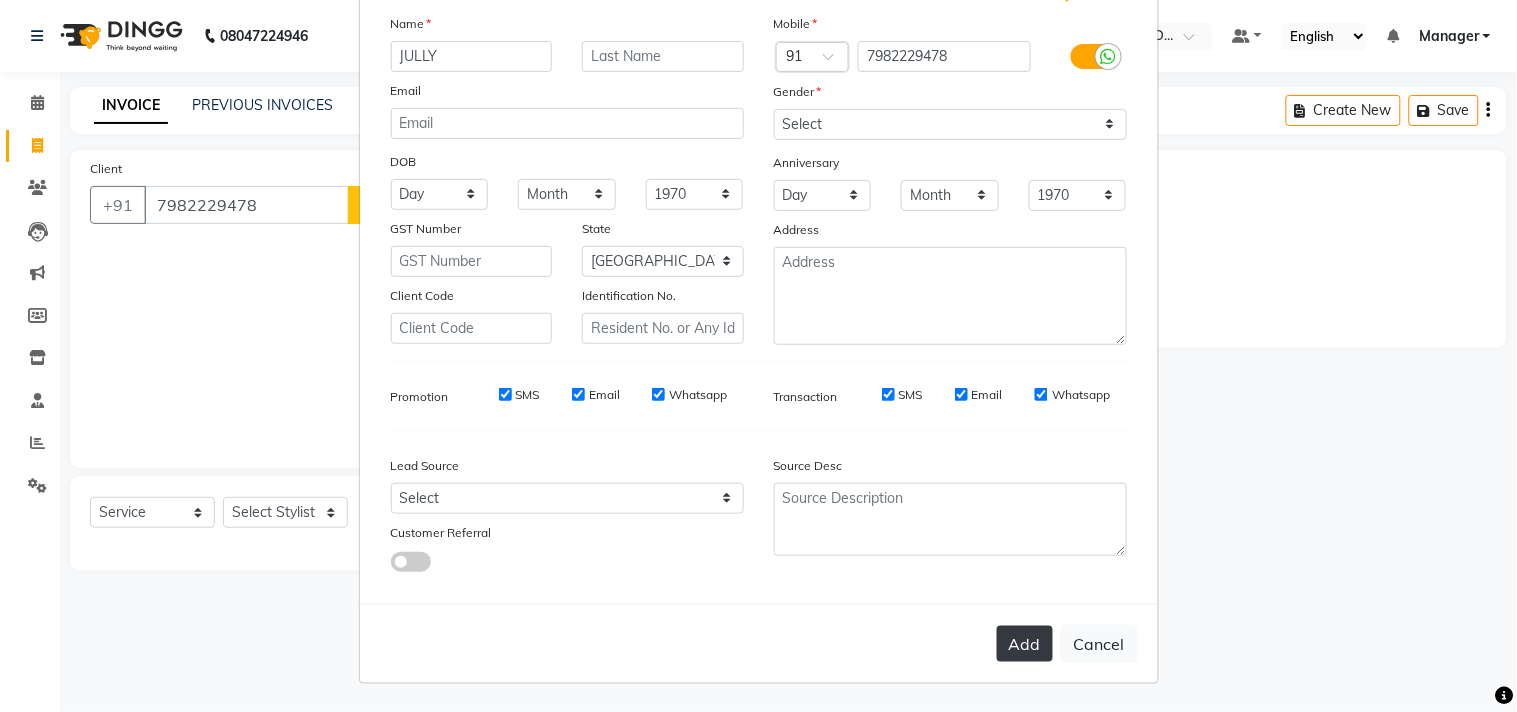 click on "Add" at bounding box center [1025, 644] 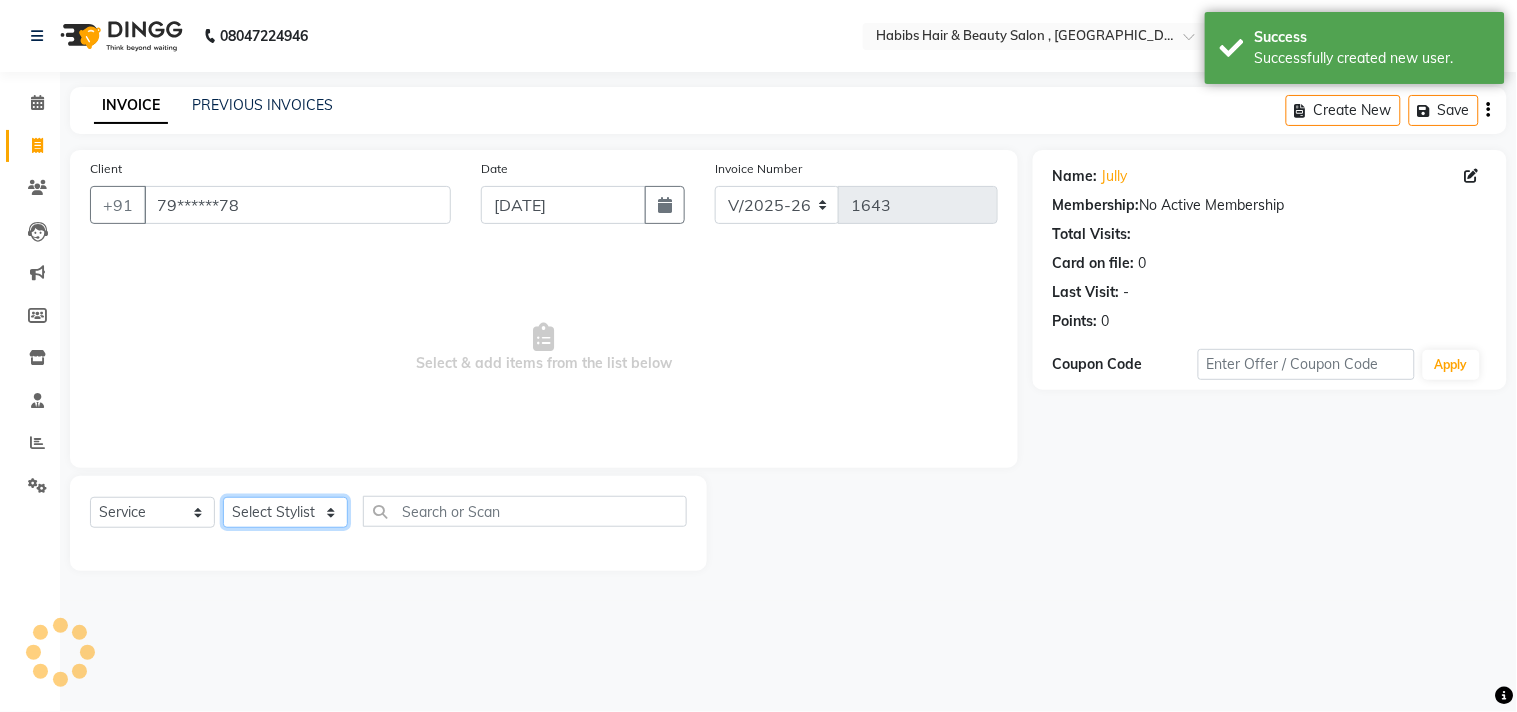 click on "Select Stylist [PERSON_NAME] Manager M M [PERSON_NAME] [PERSON_NAME] Sameer [PERSON_NAME] [PERSON_NAME] [PERSON_NAME]" 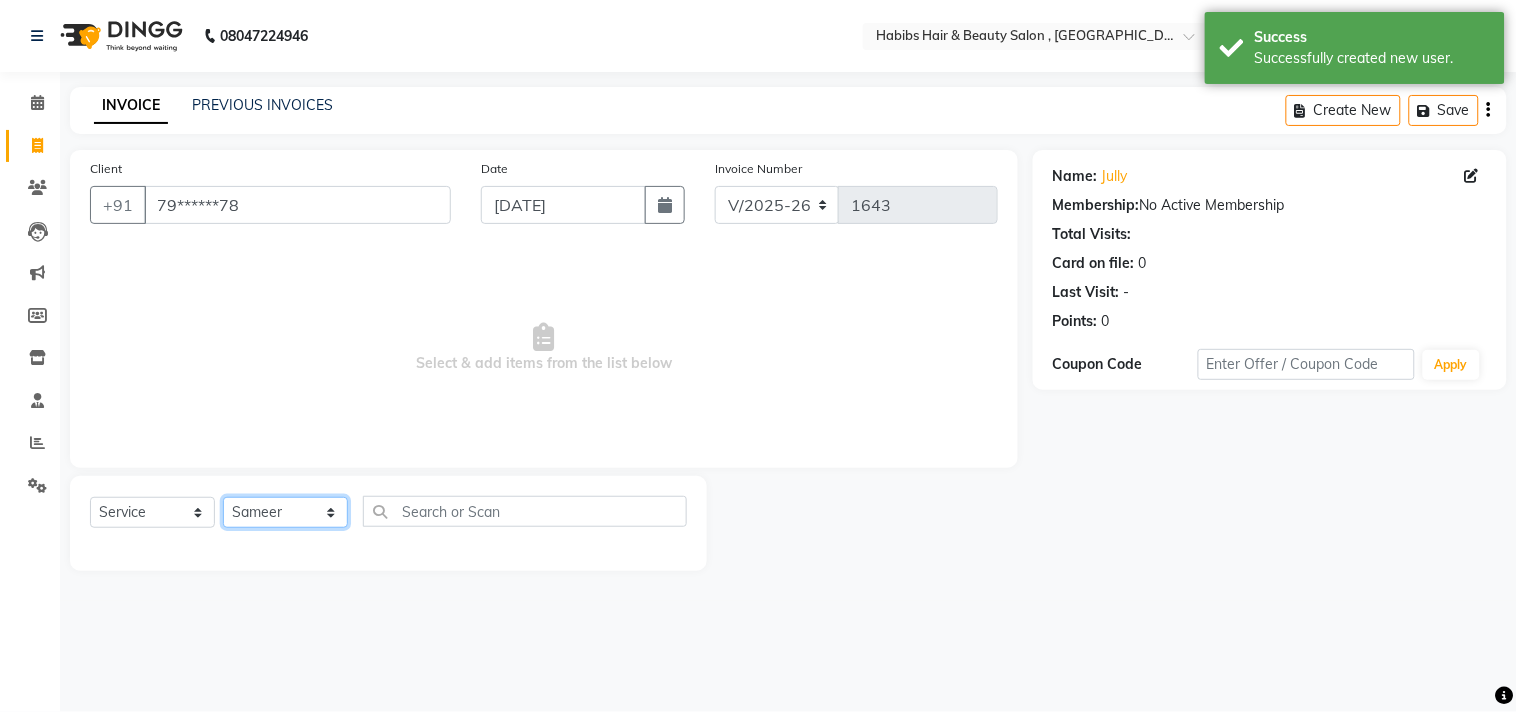 click on "Select Stylist [PERSON_NAME] Manager M M [PERSON_NAME] [PERSON_NAME] Sameer [PERSON_NAME] [PERSON_NAME] [PERSON_NAME]" 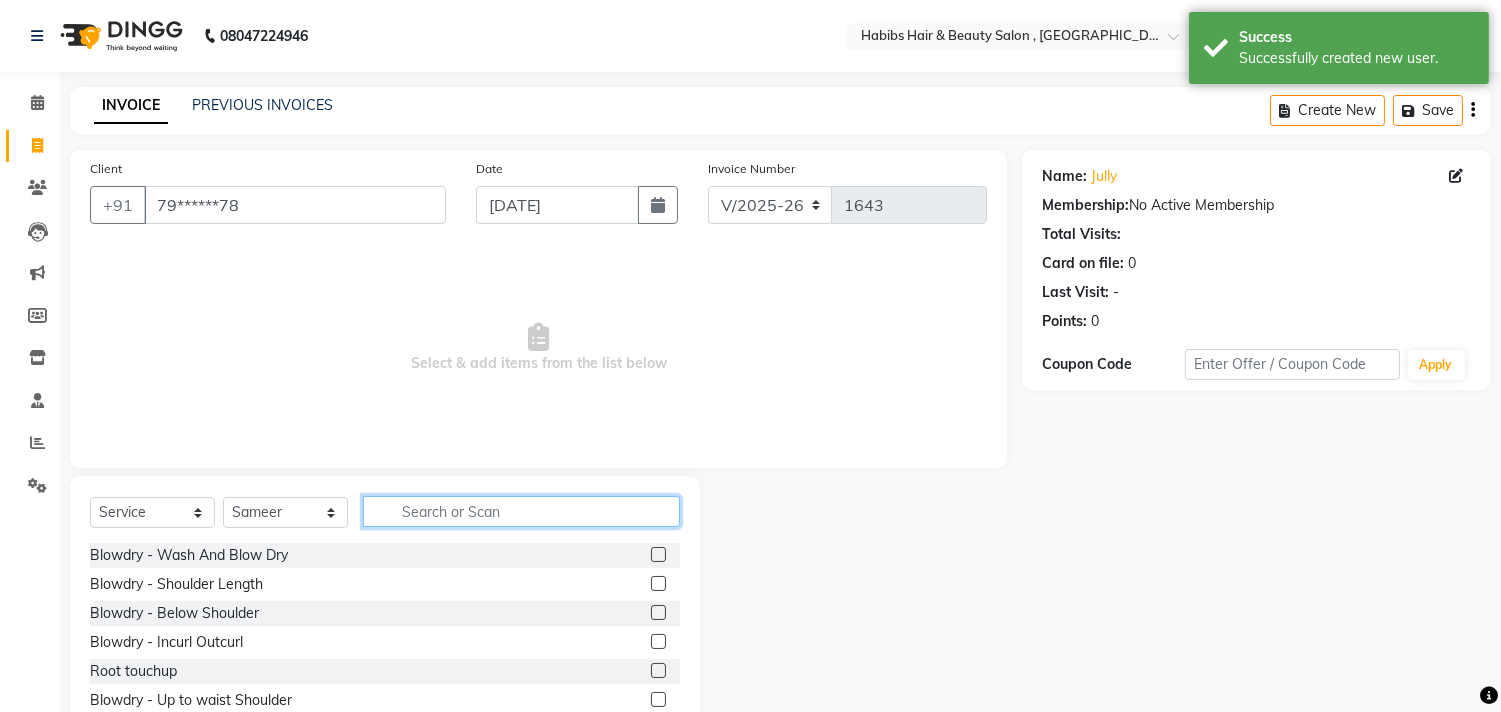 click 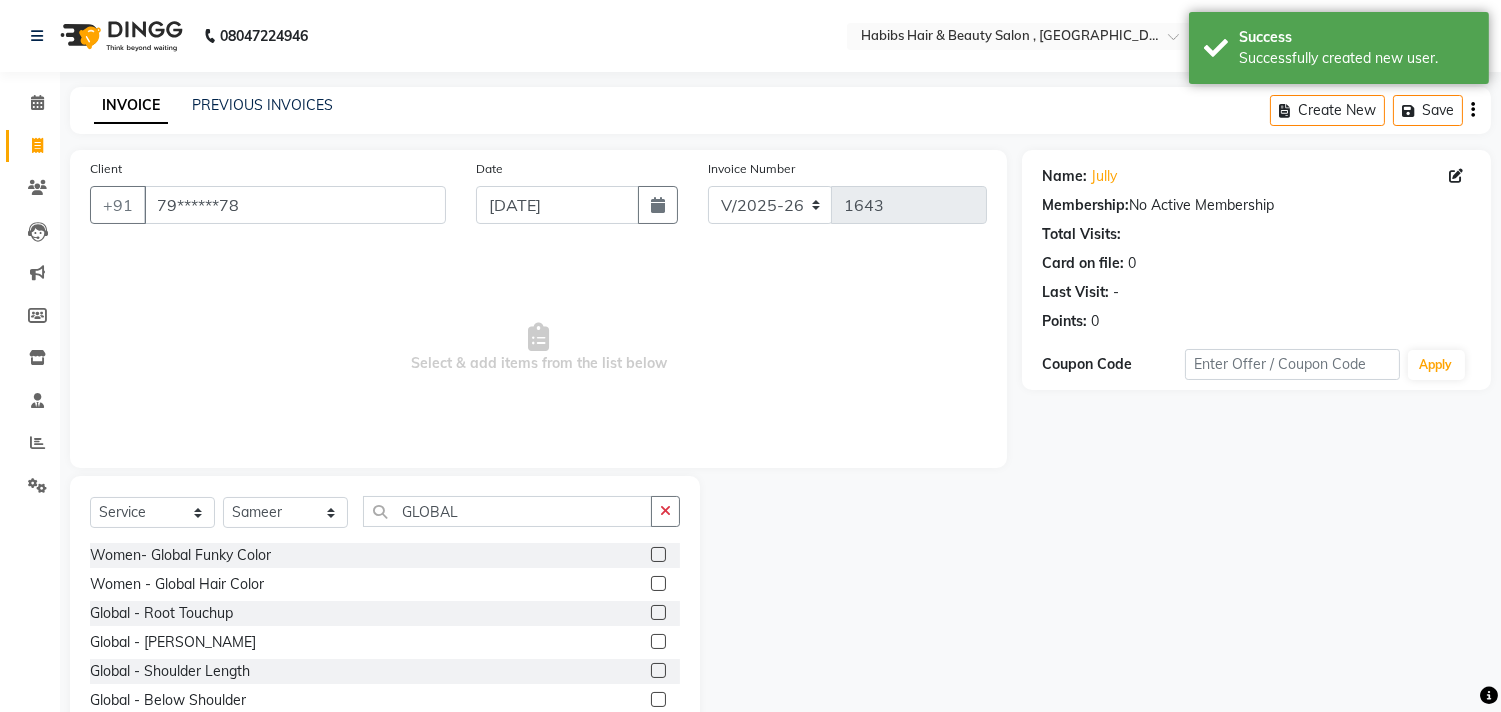 click 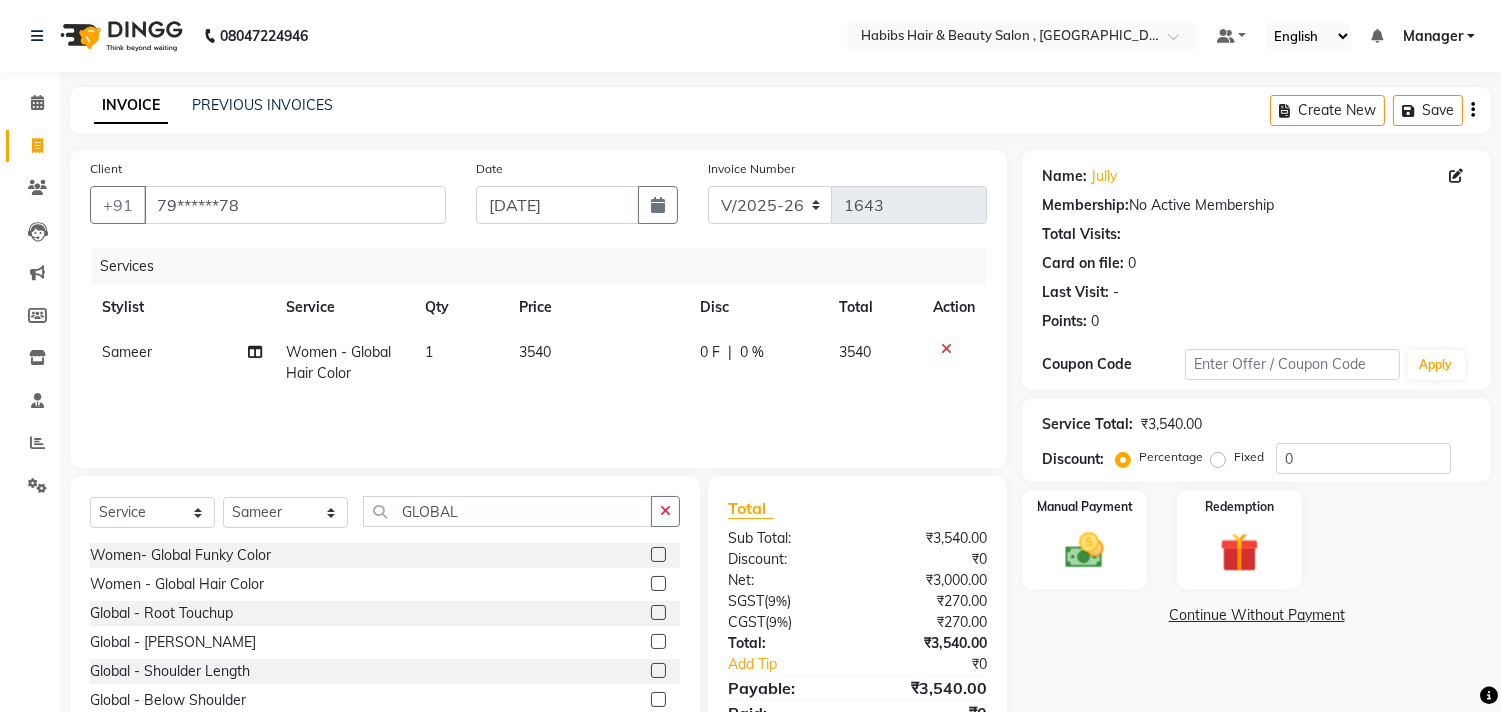 click on "3540" 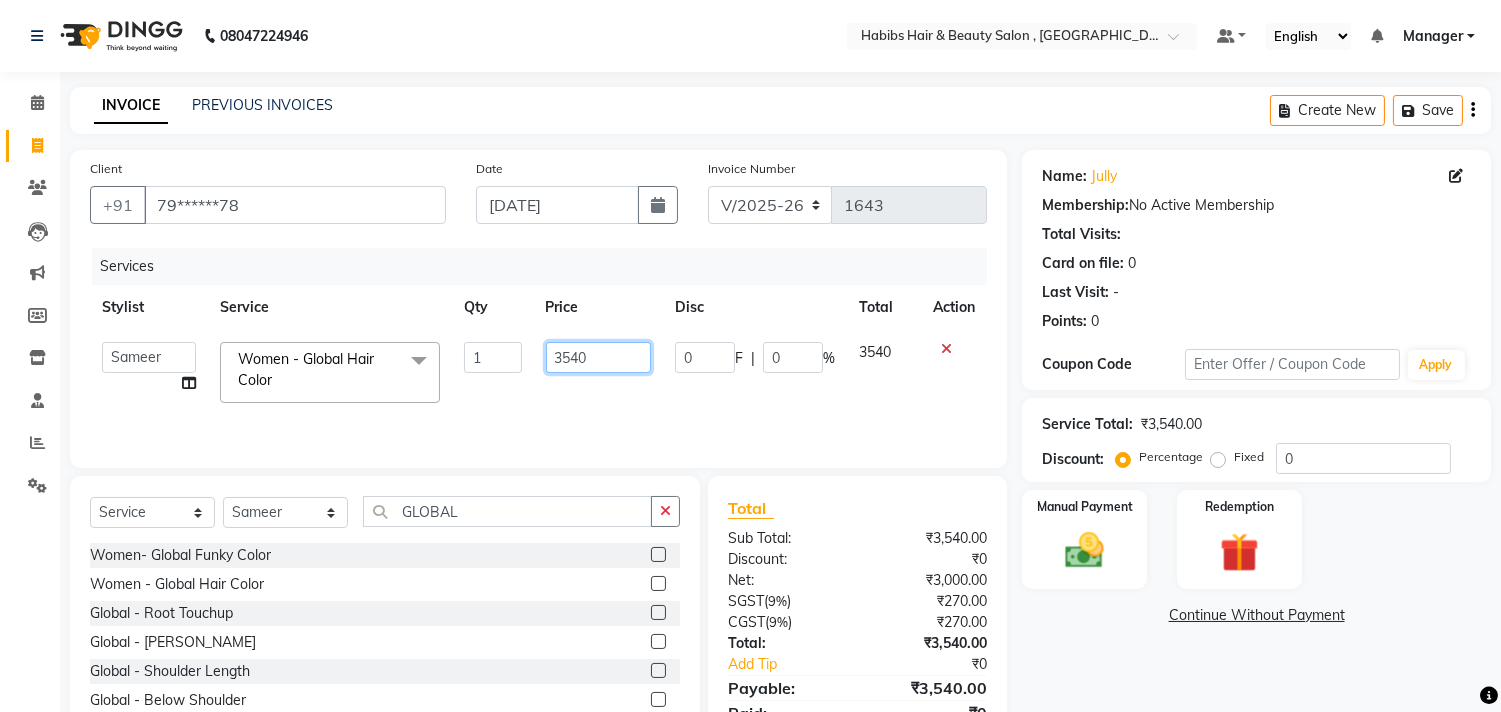 click on "3540" 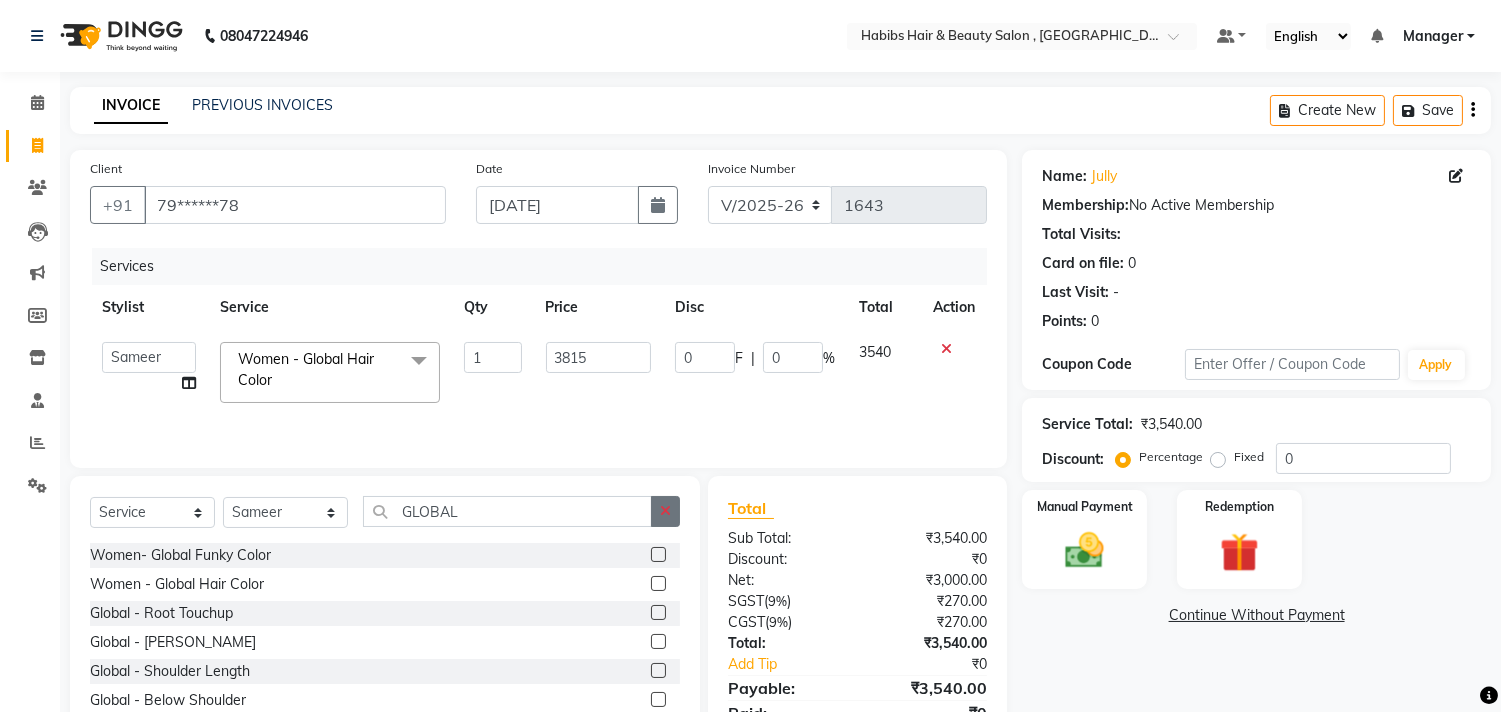 click 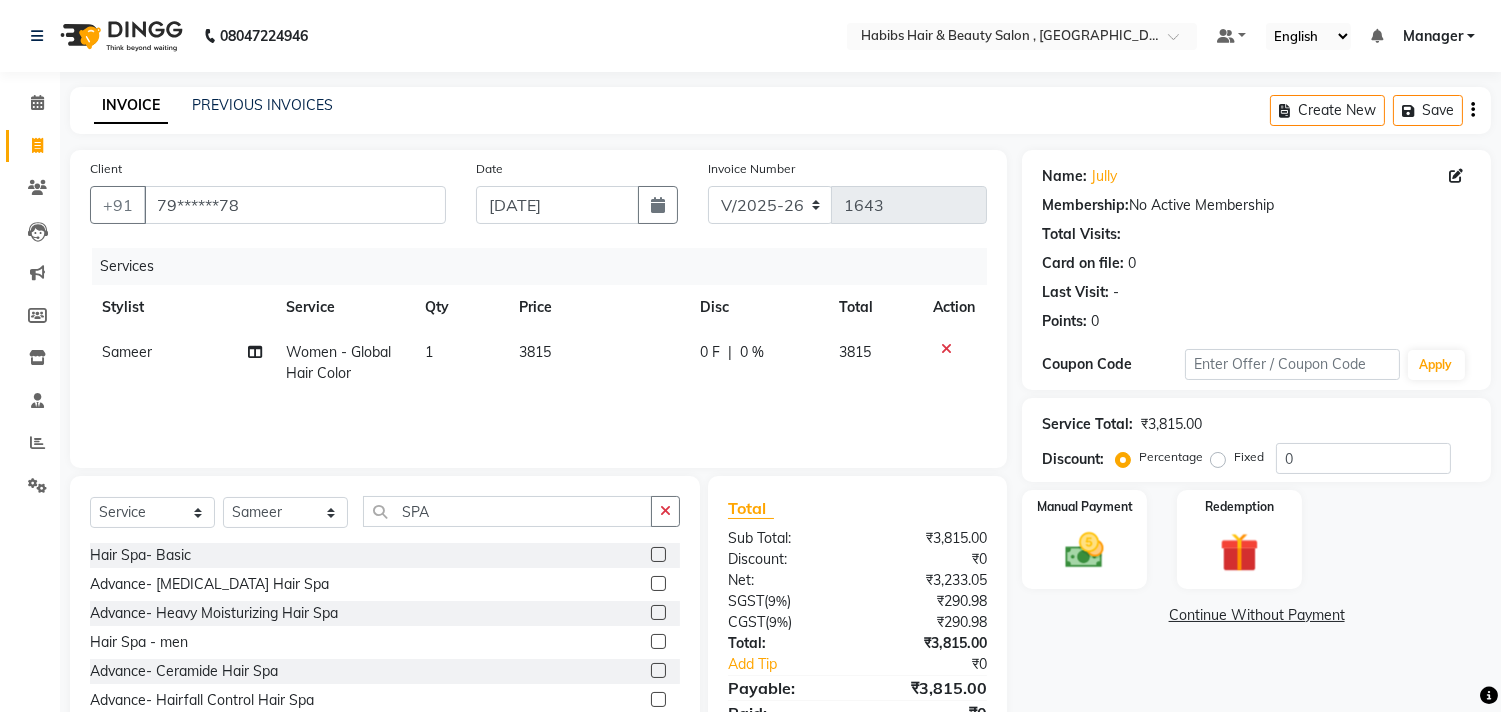click 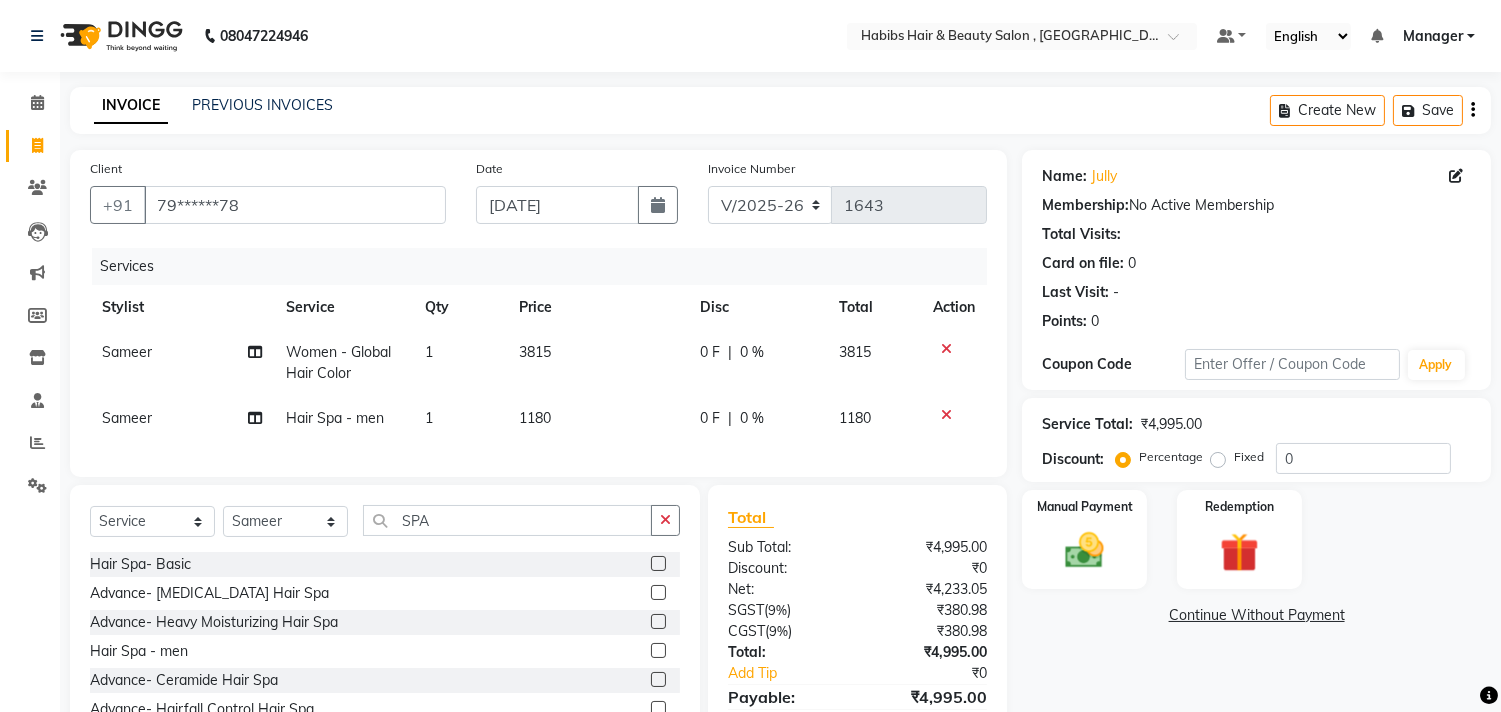 click on "1180" 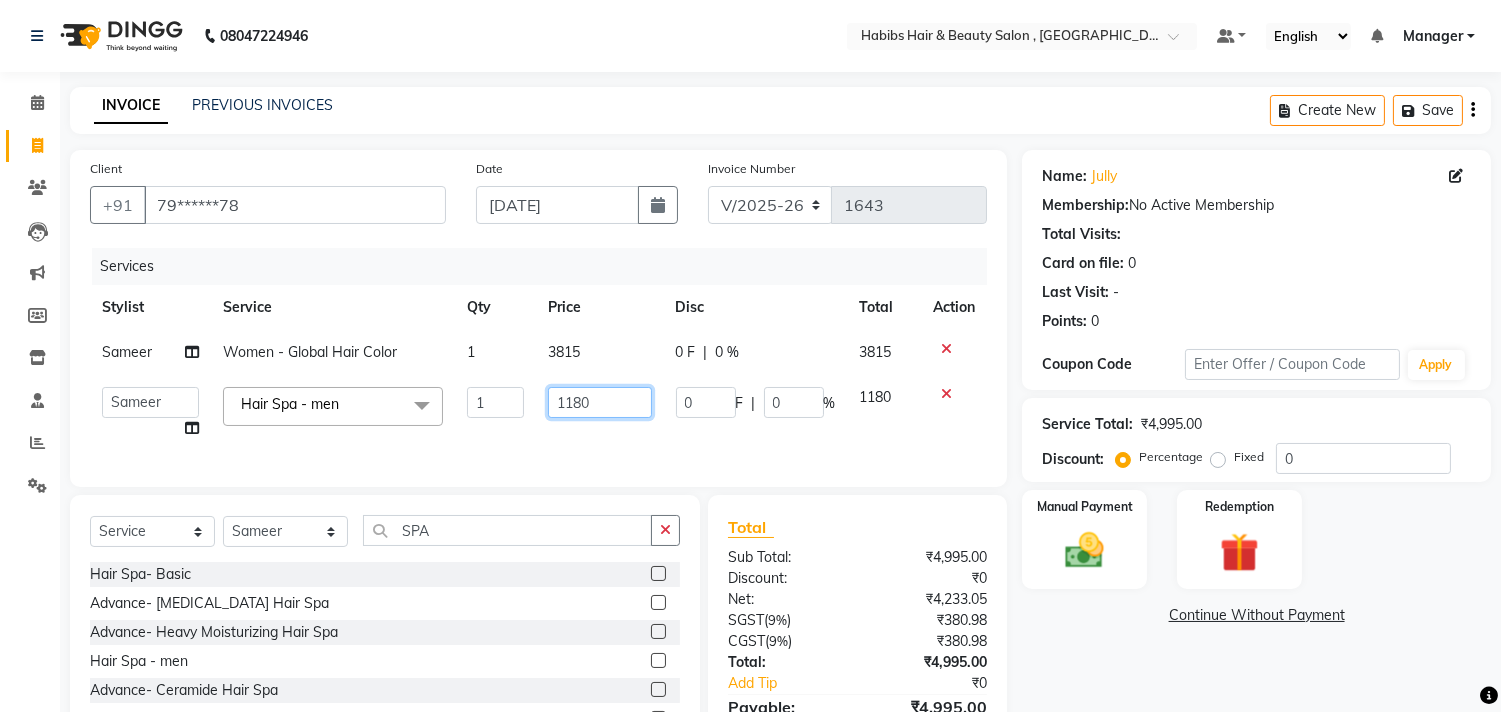 click on "1180" 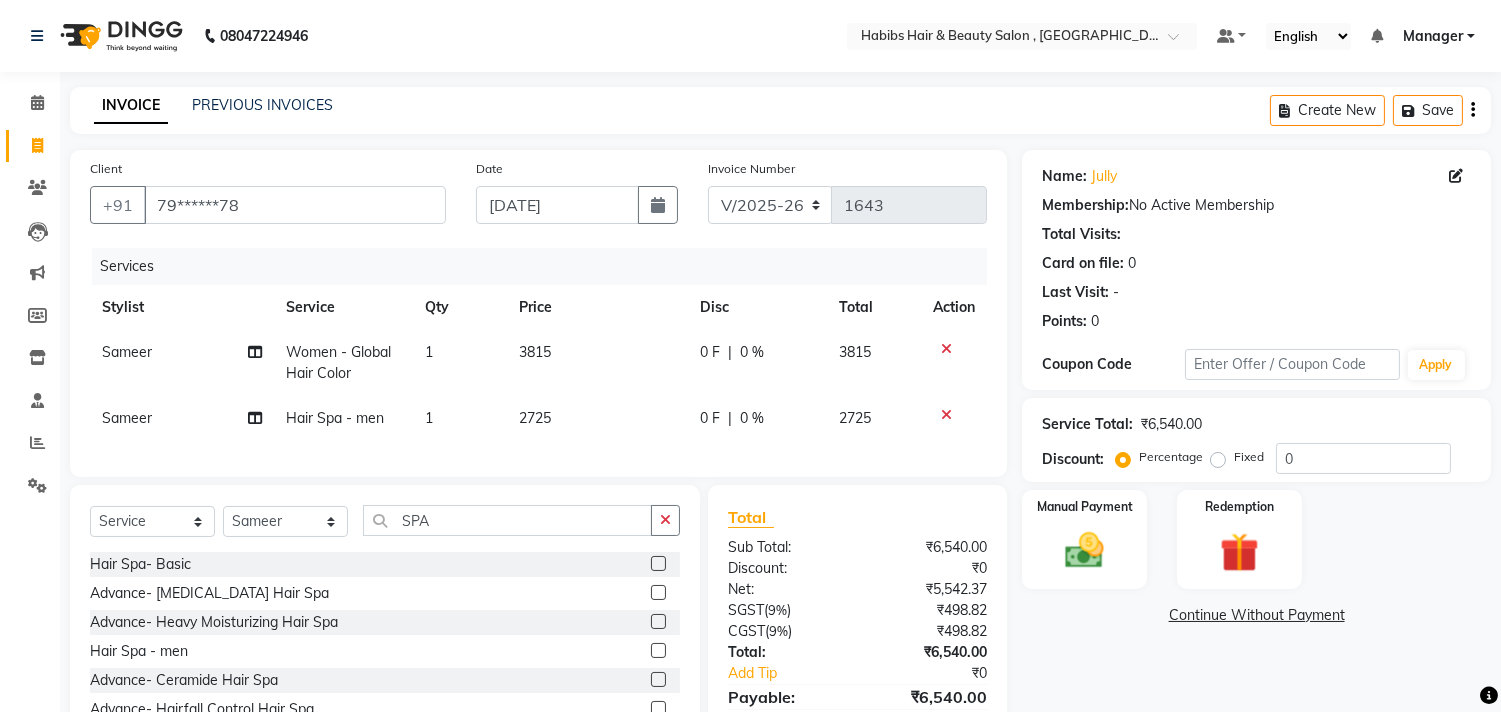 click on "Total" 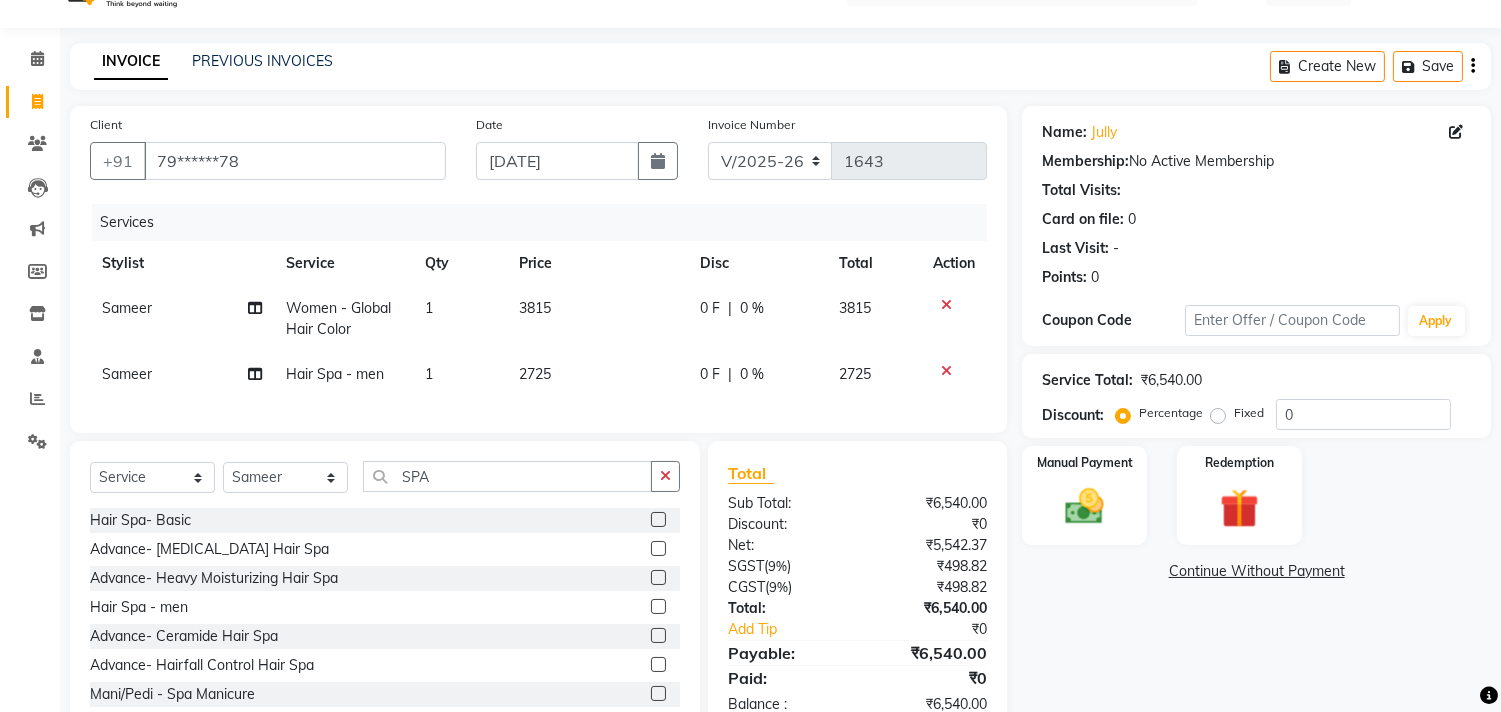 scroll, scrollTop: 114, scrollLeft: 0, axis: vertical 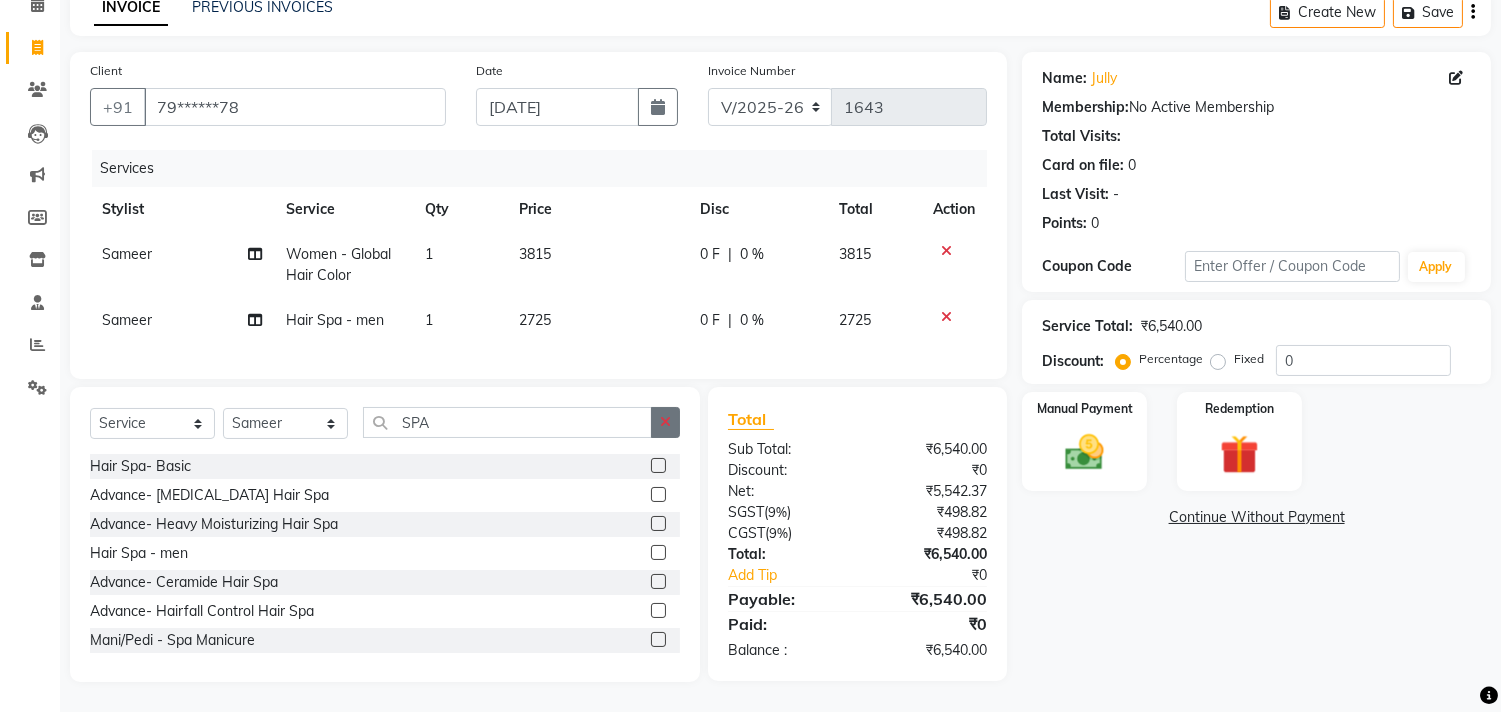 click 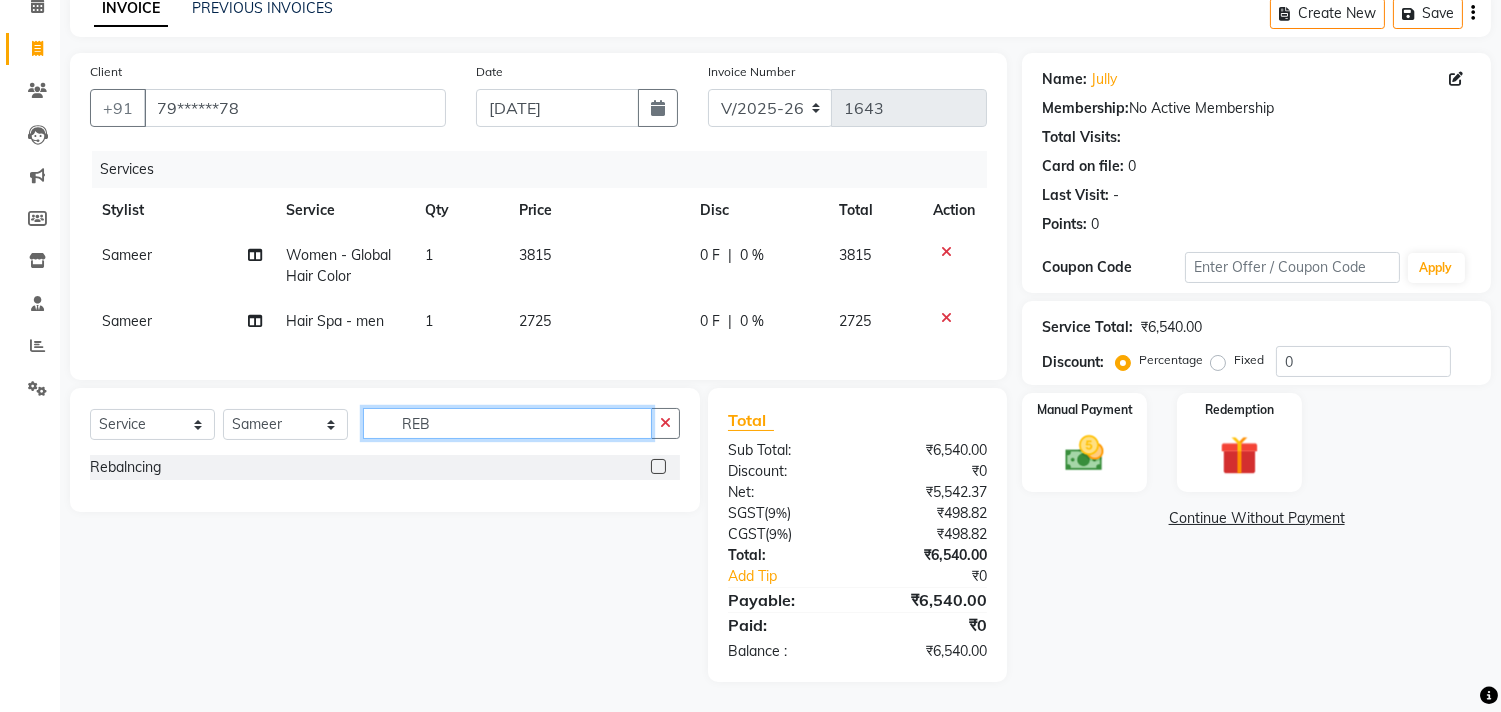 scroll, scrollTop: 113, scrollLeft: 0, axis: vertical 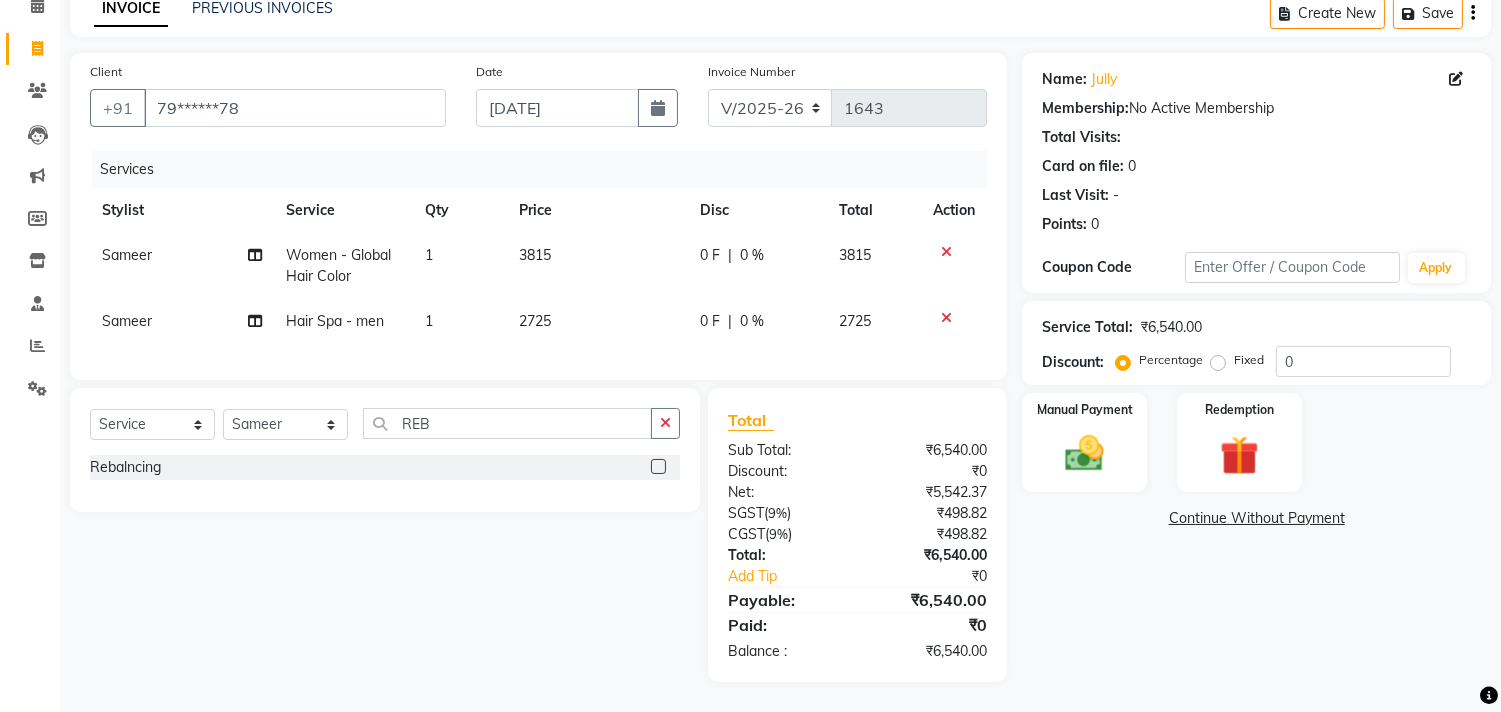 click 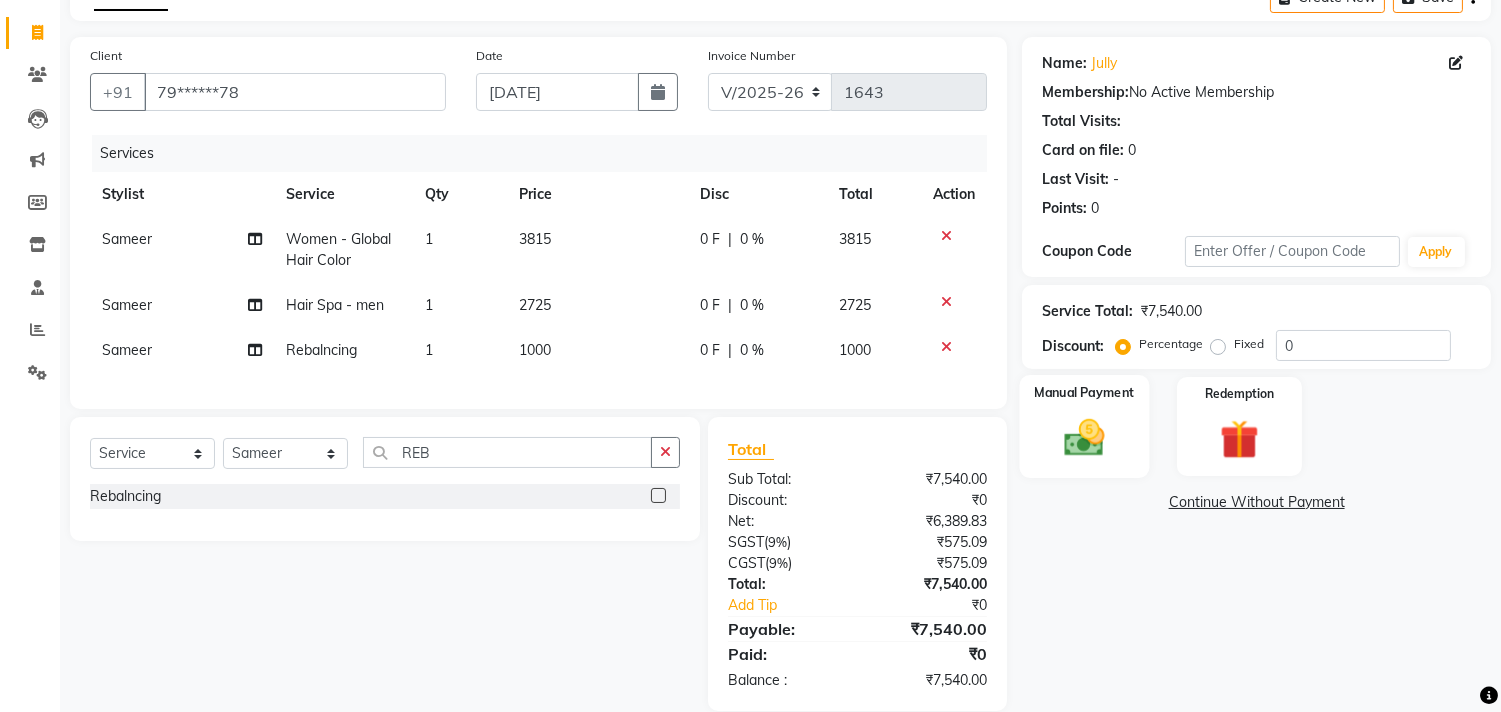 click 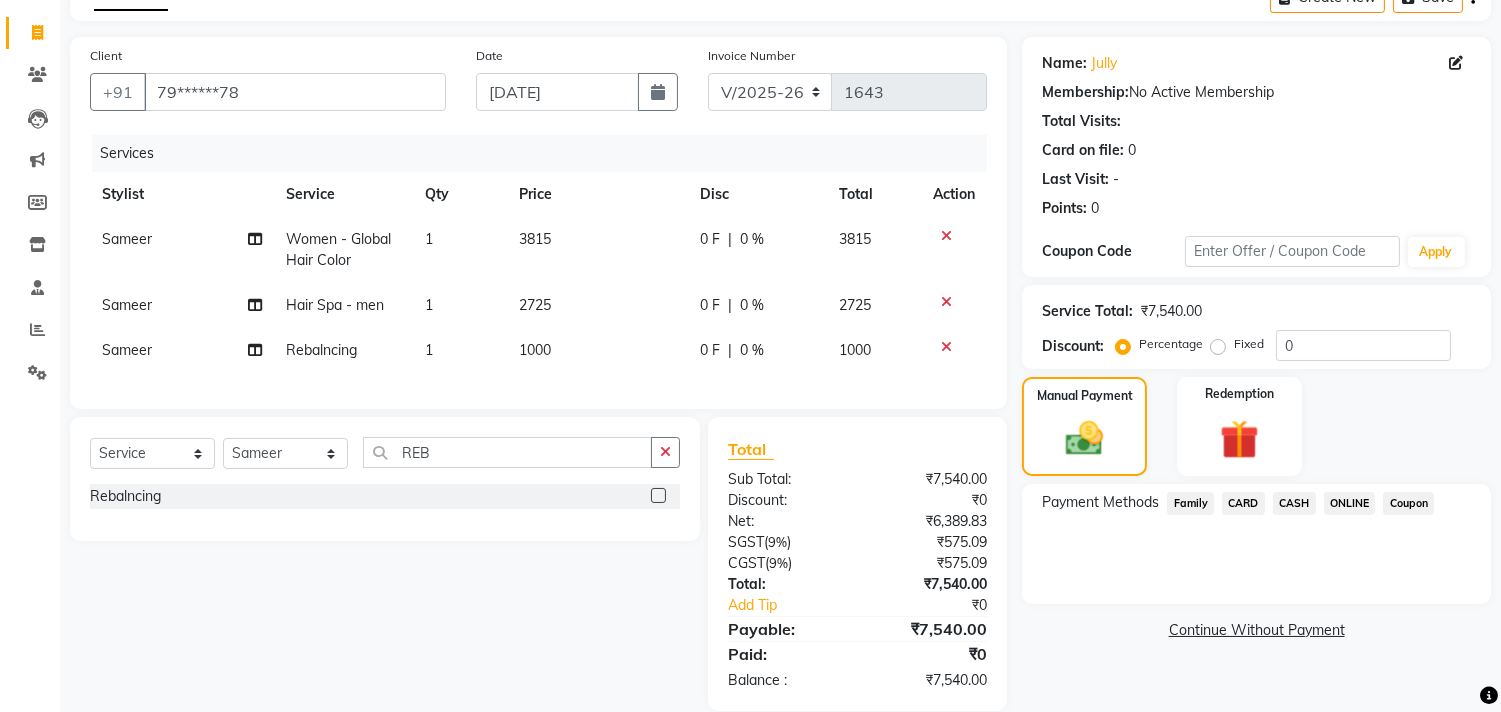 click on "ONLINE" 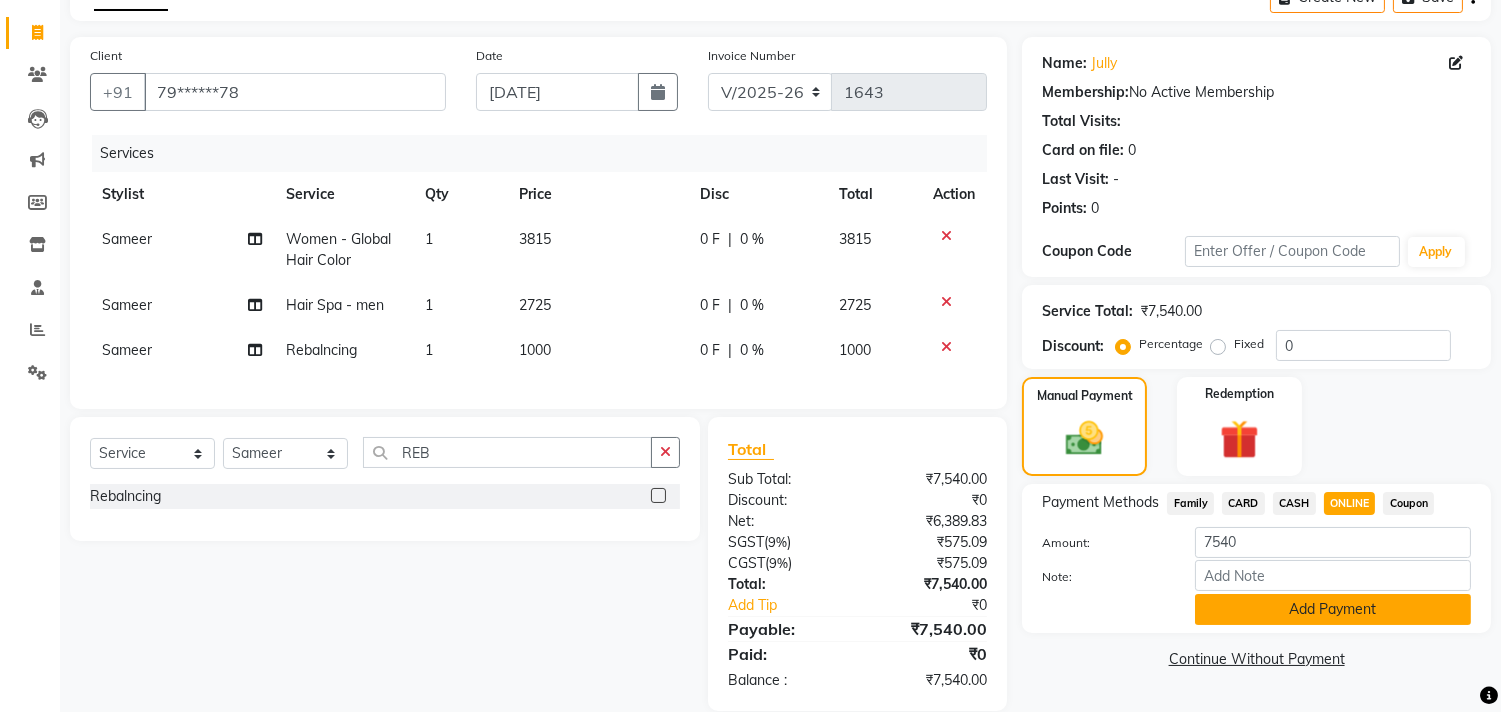 click on "Add Payment" 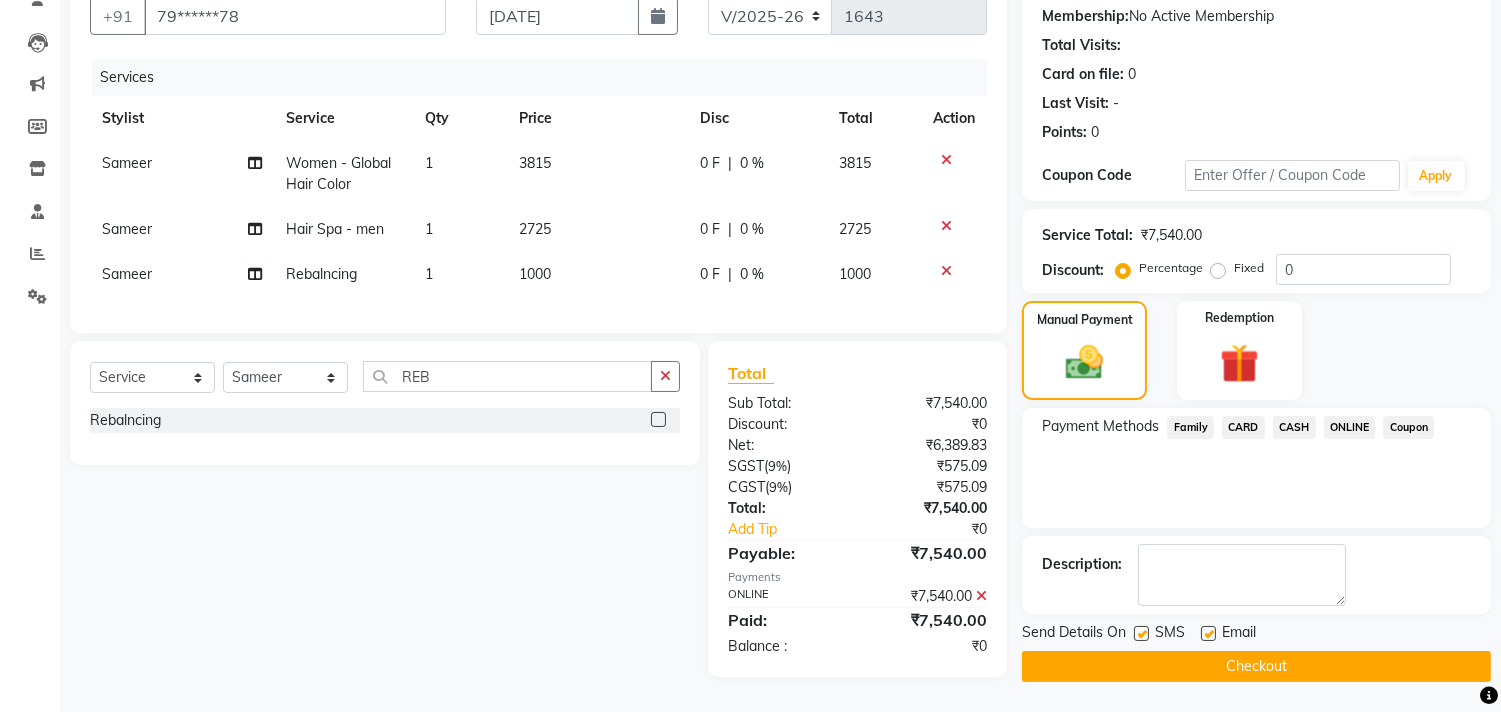scroll, scrollTop: 200, scrollLeft: 0, axis: vertical 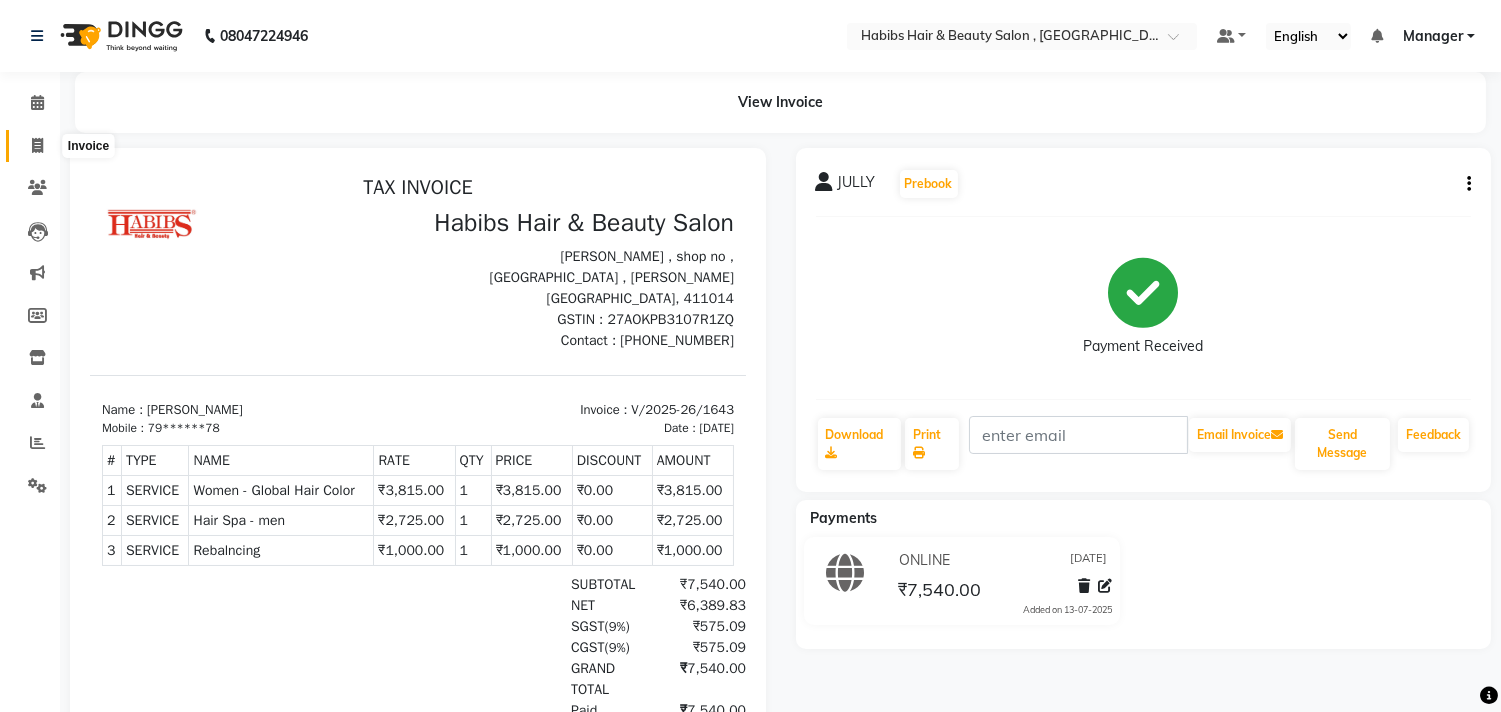 click 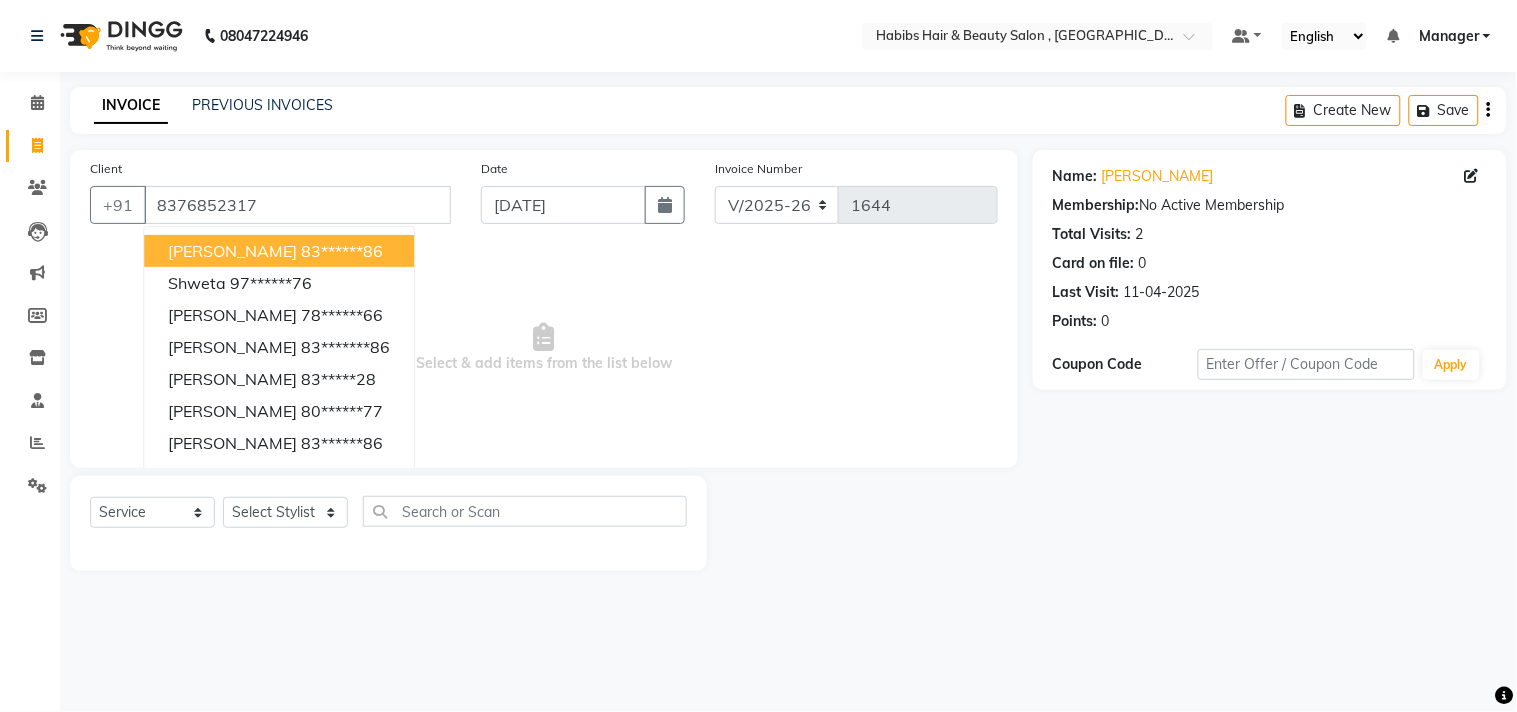click on "Select & add items from the list below" at bounding box center [544, 348] 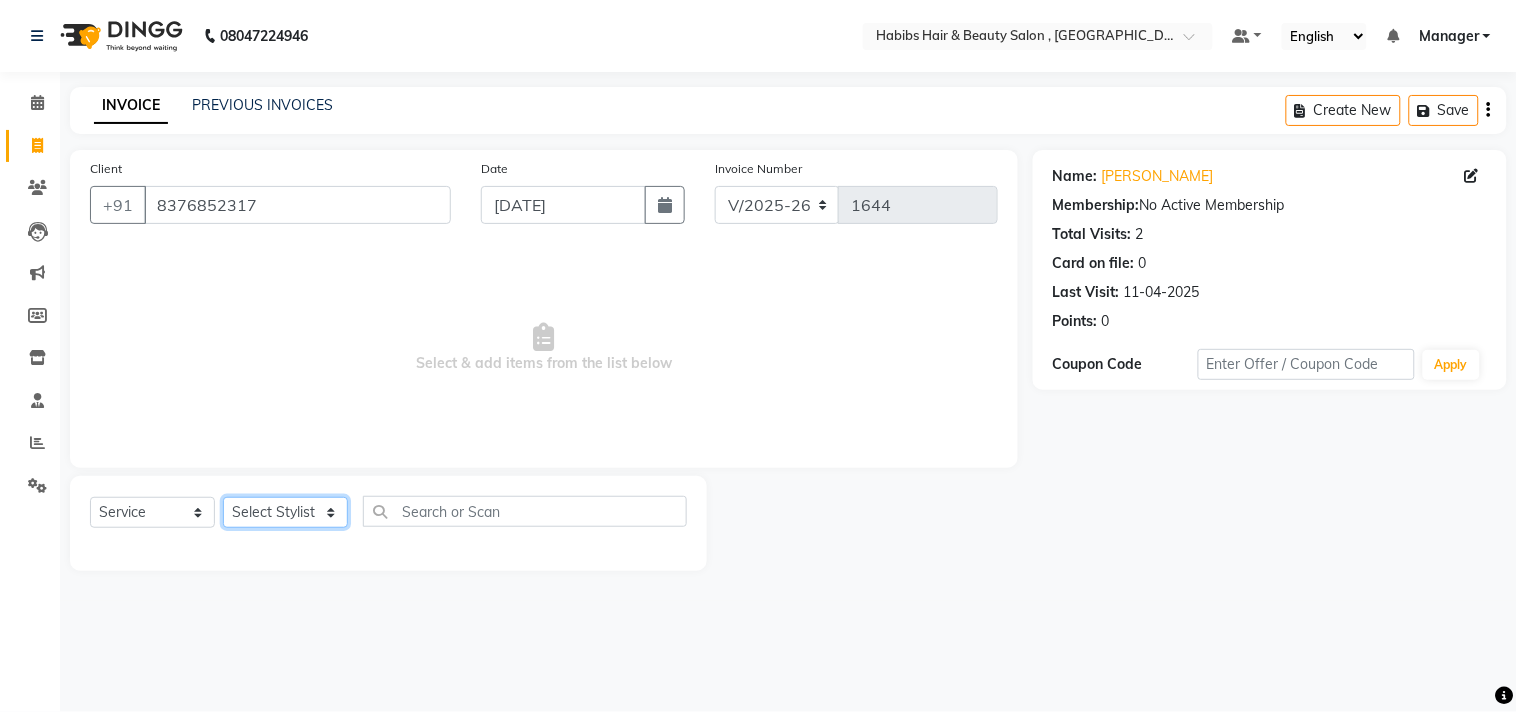 click on "Select Stylist [PERSON_NAME] Manager M M [PERSON_NAME] [PERSON_NAME] Sameer [PERSON_NAME] [PERSON_NAME] [PERSON_NAME]" 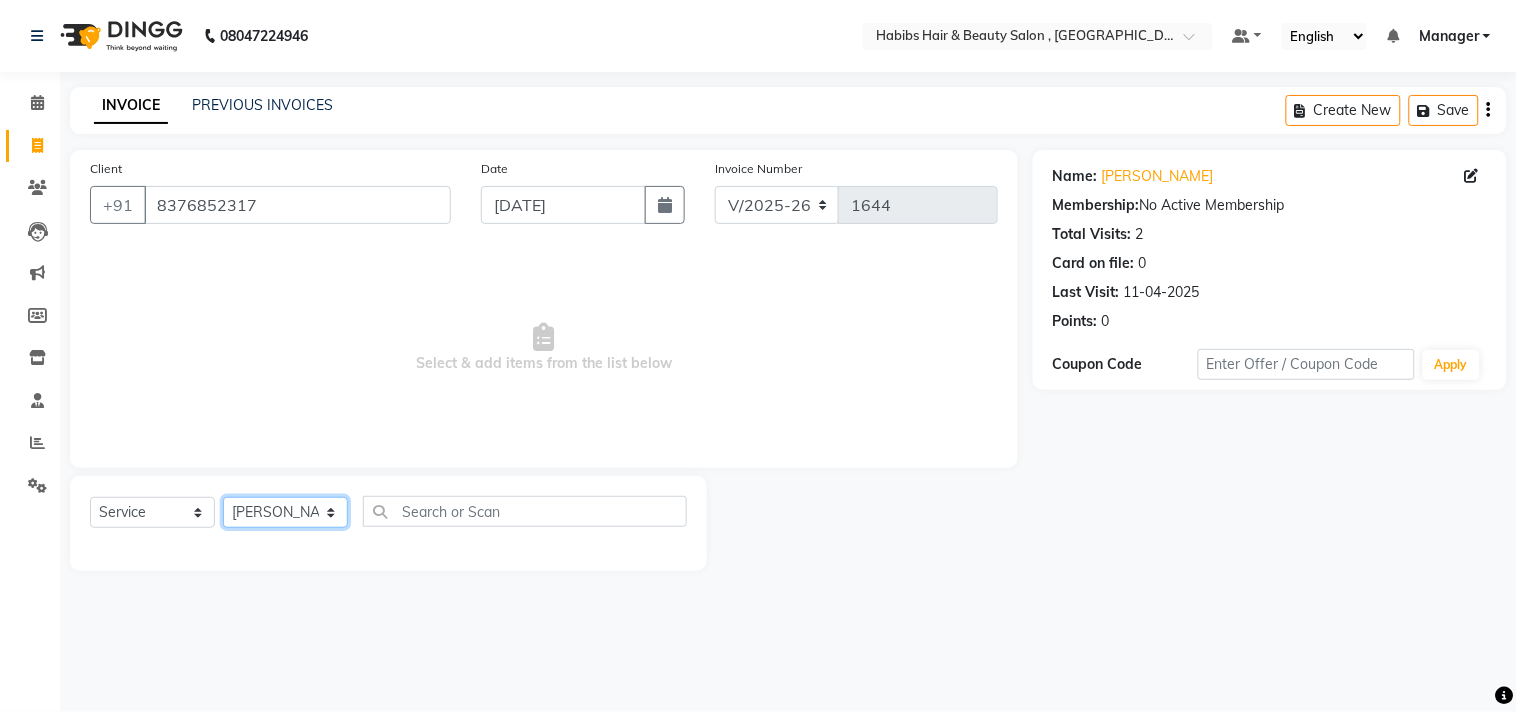 click on "Select Stylist [PERSON_NAME] Manager M M [PERSON_NAME] [PERSON_NAME] Sameer [PERSON_NAME] [PERSON_NAME] [PERSON_NAME]" 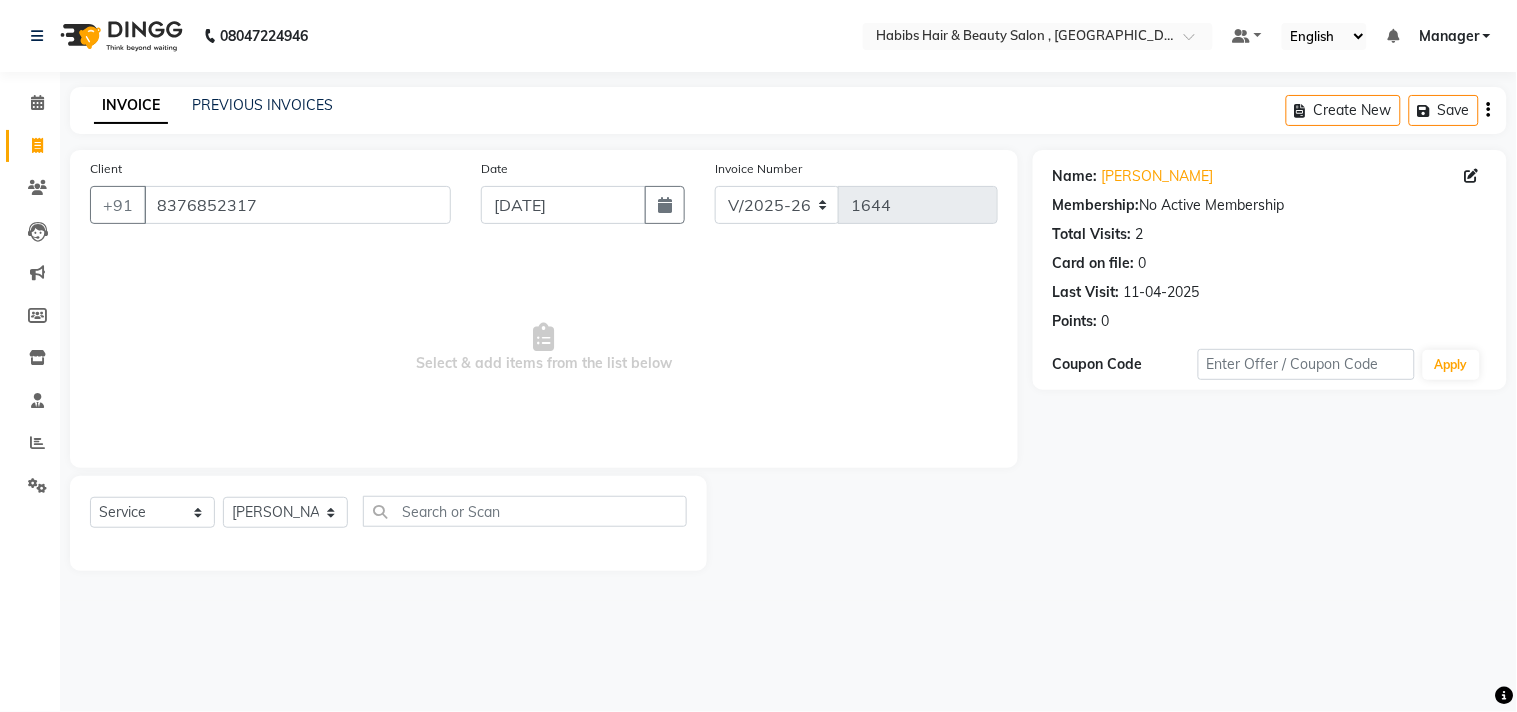 click on "Select & add items from the list below" at bounding box center [544, 348] 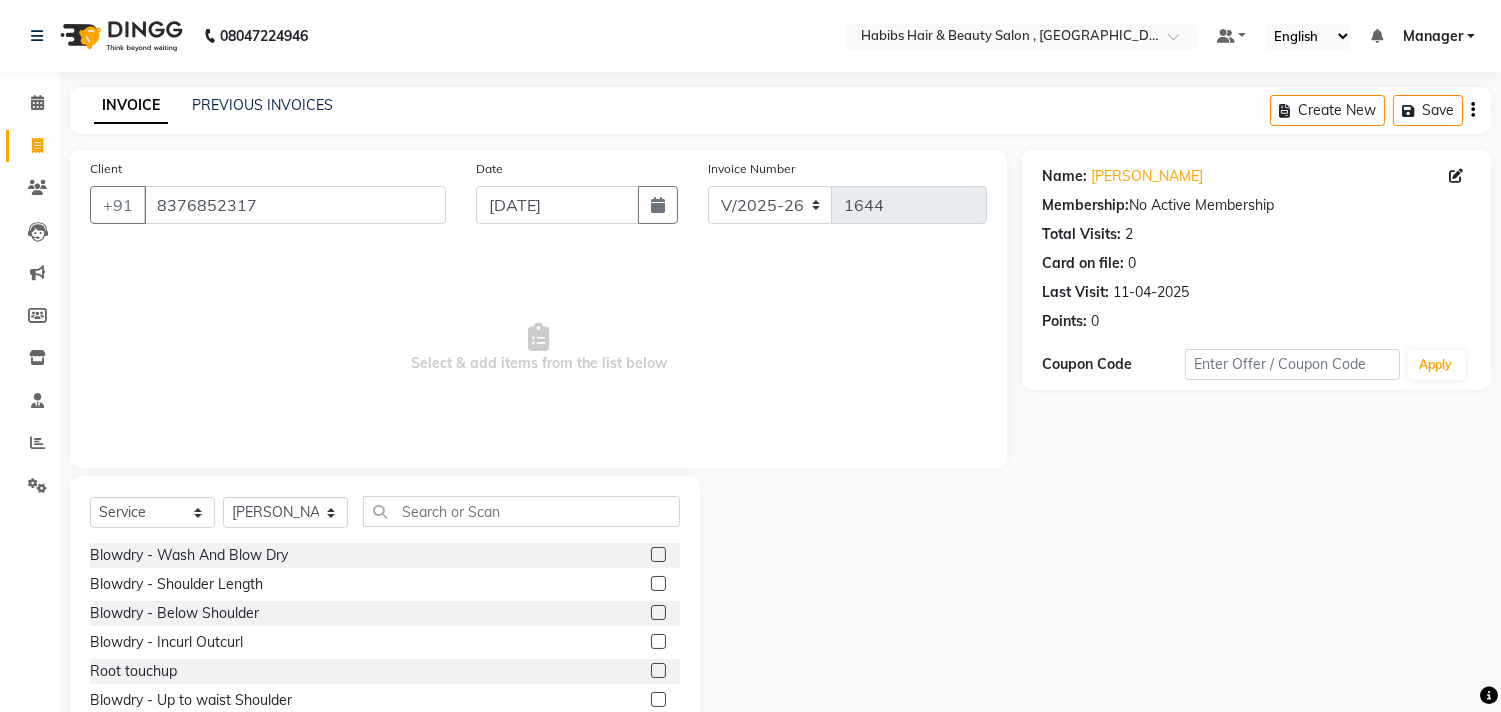 scroll, scrollTop: 44, scrollLeft: 0, axis: vertical 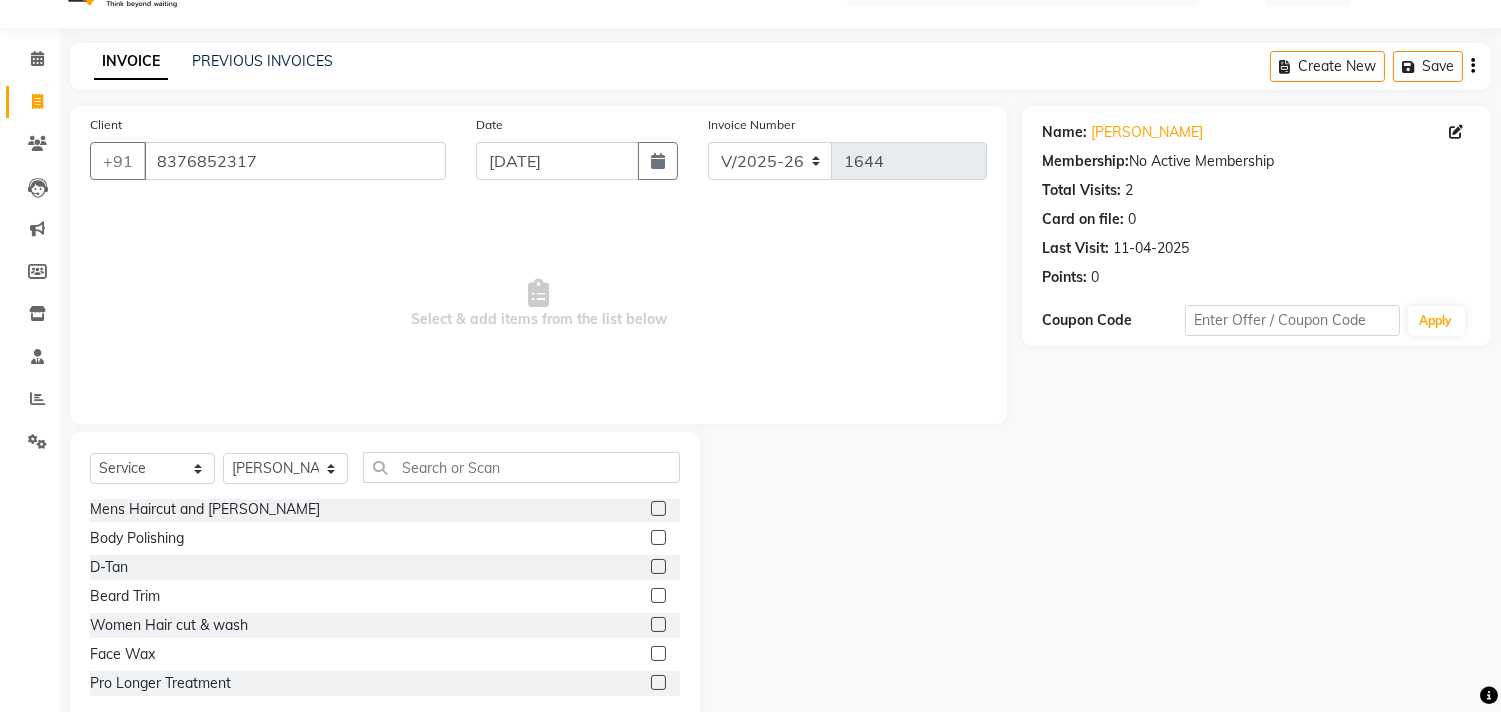 click 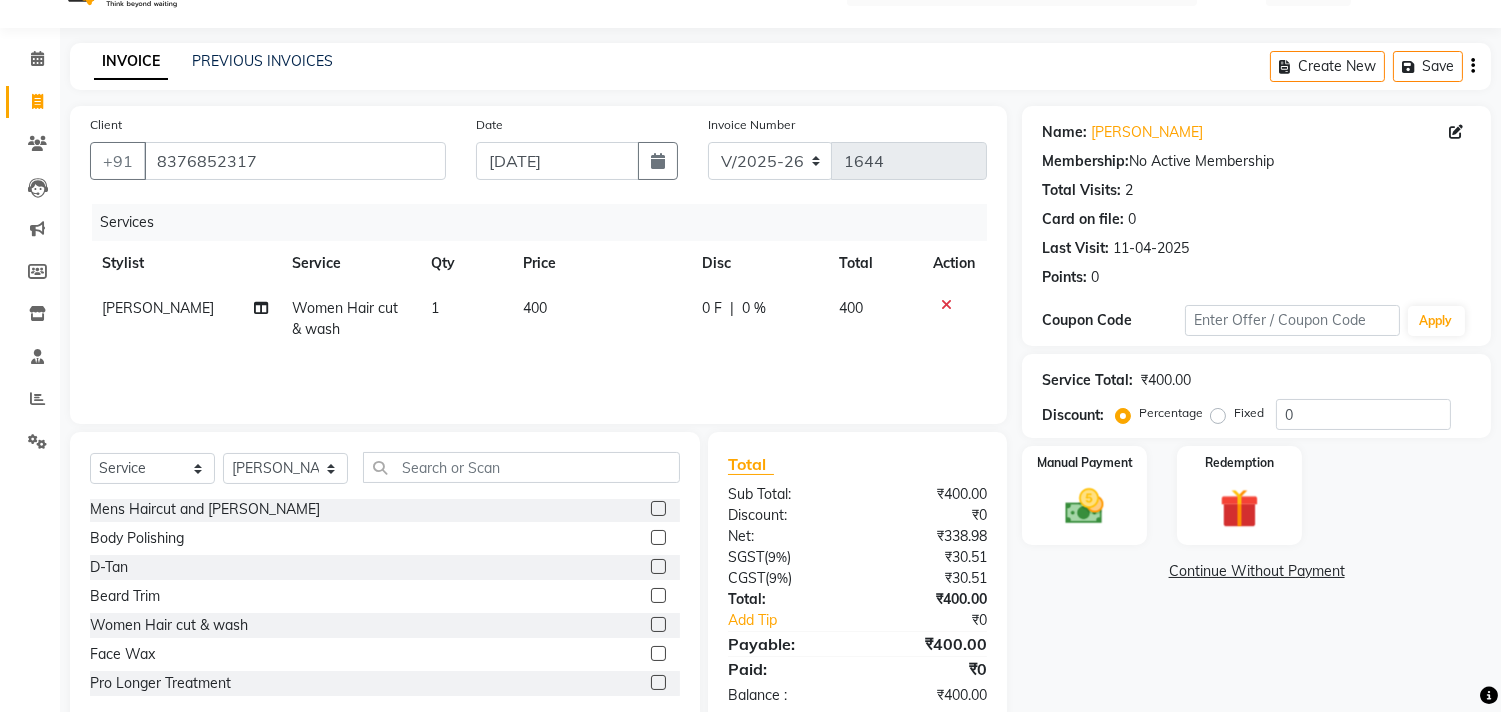 click on "400" 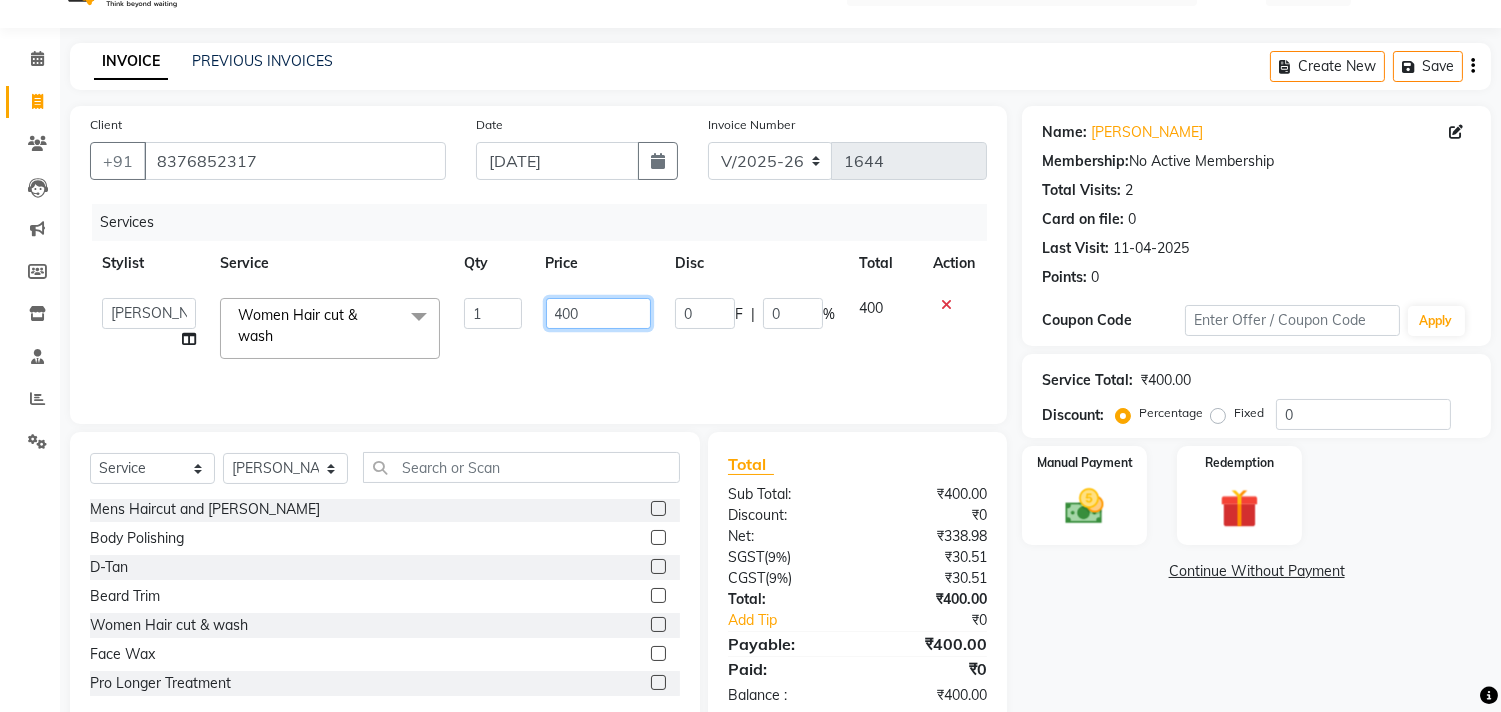 click on "400" 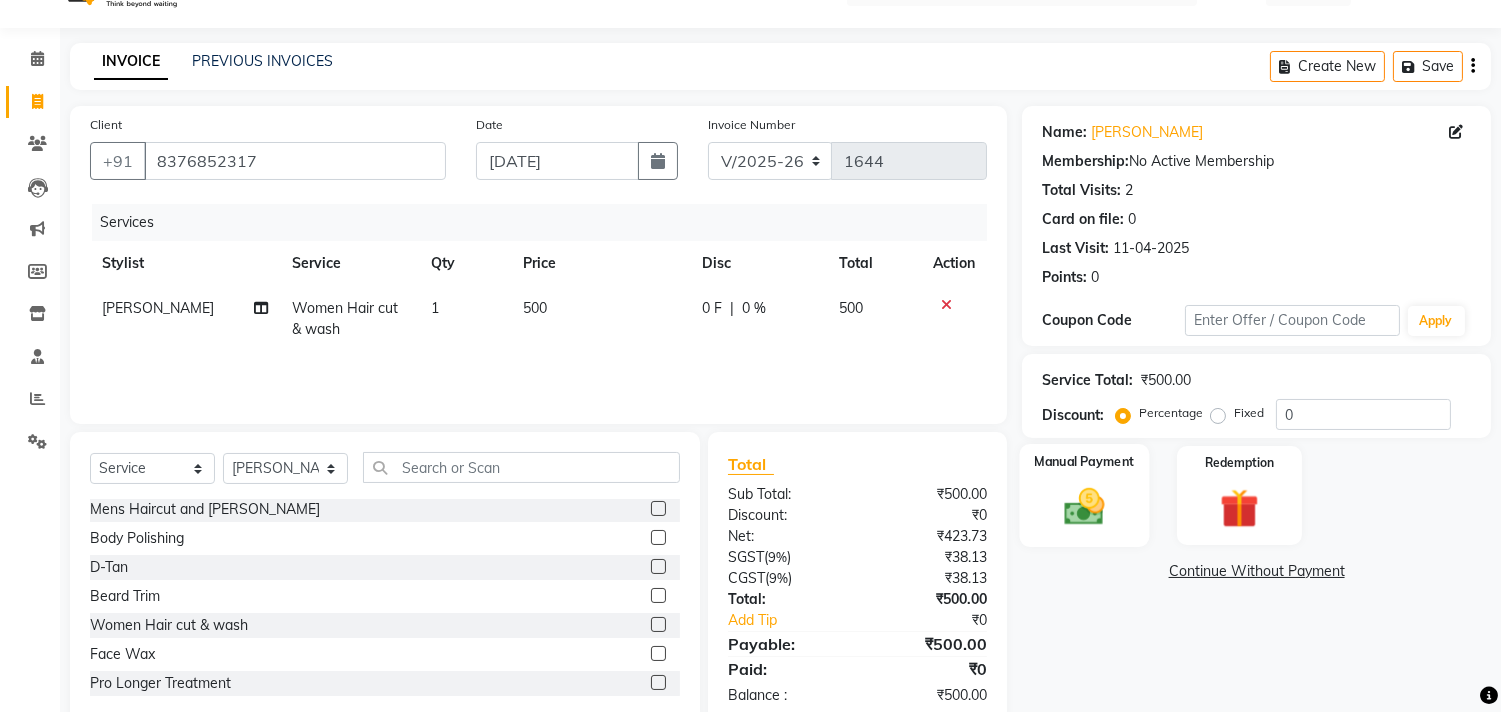 click 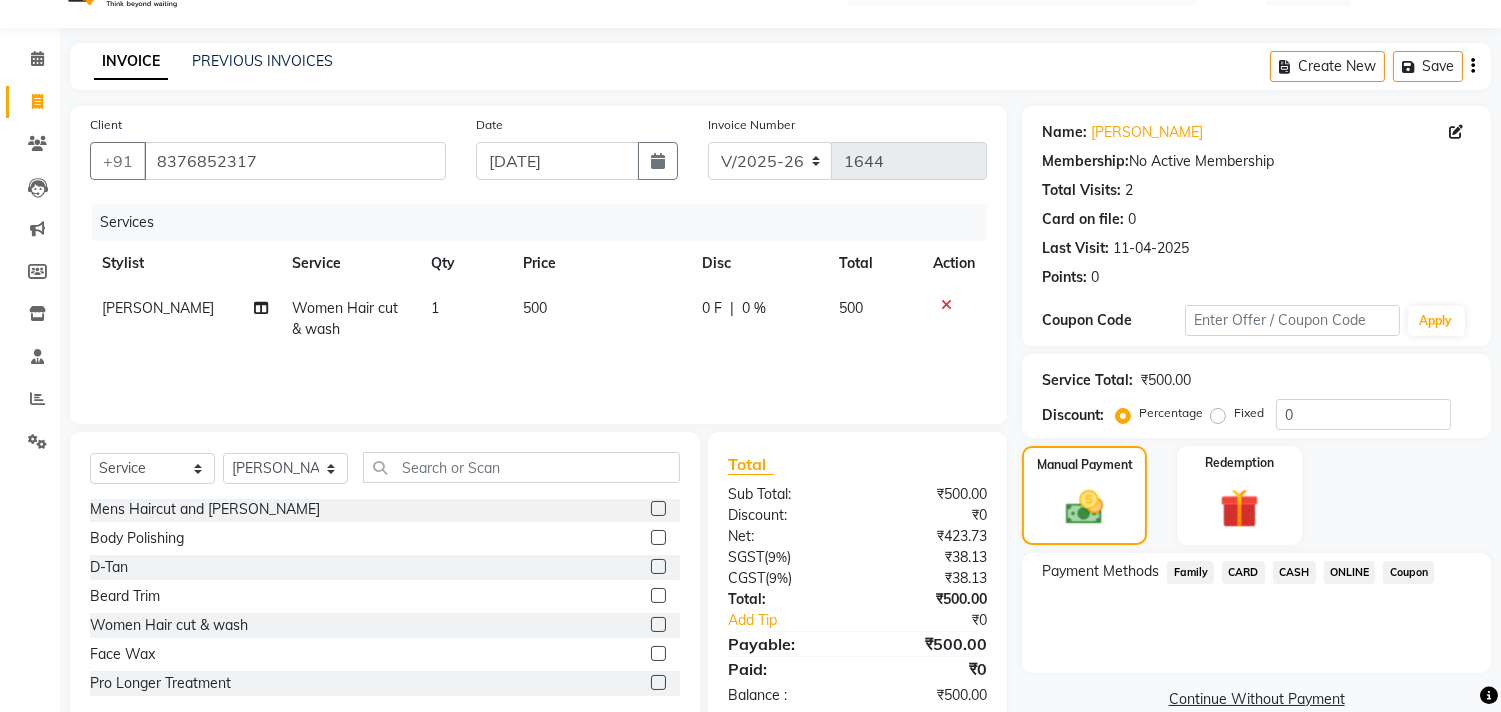 click on "ONLINE" 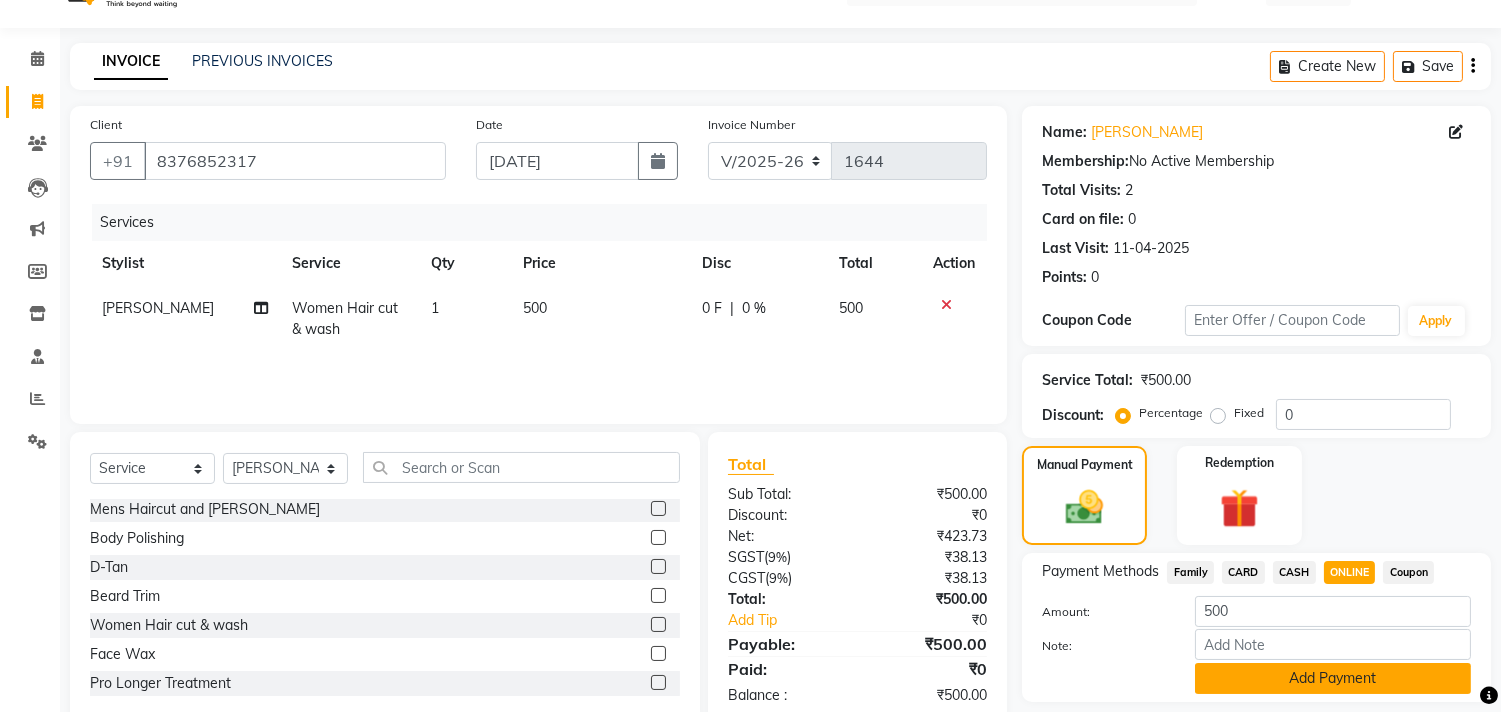 click on "Add Payment" 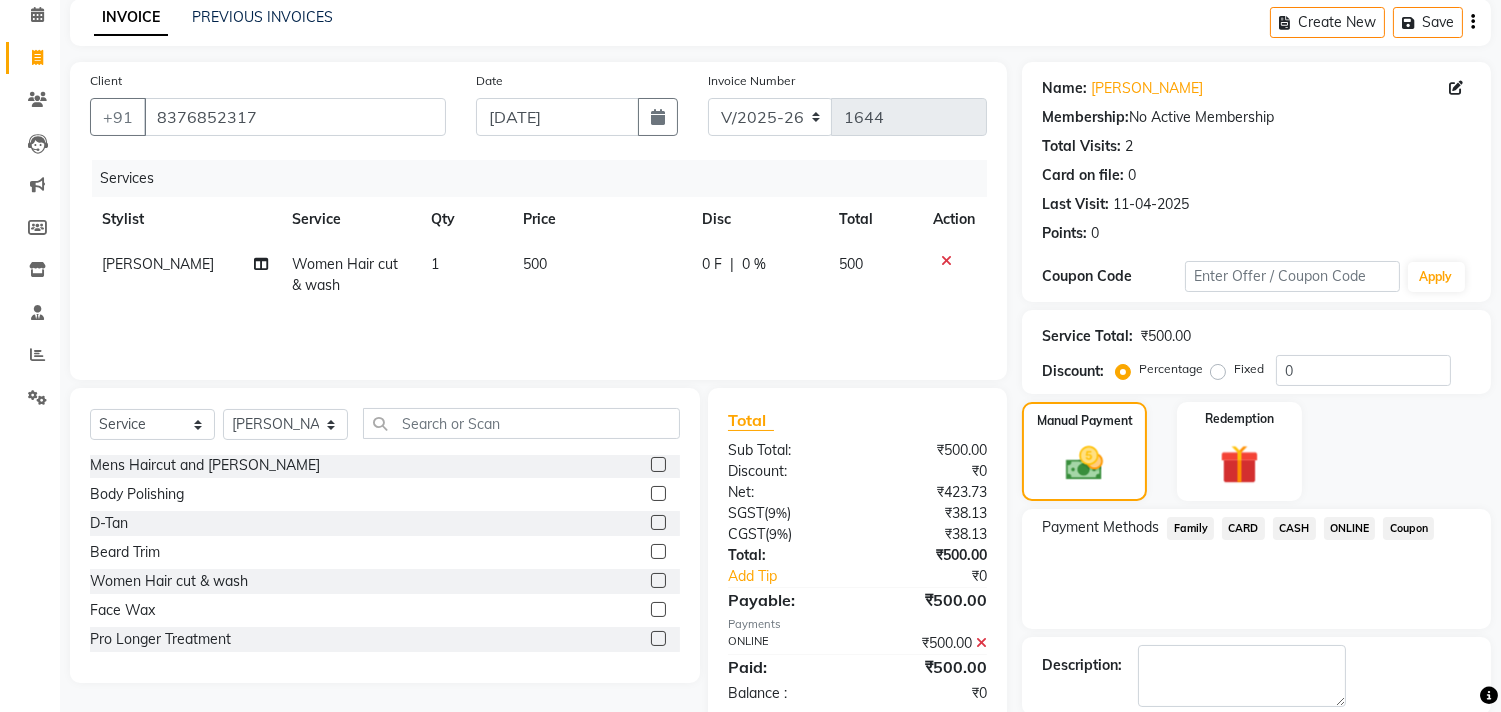 scroll, scrollTop: 187, scrollLeft: 0, axis: vertical 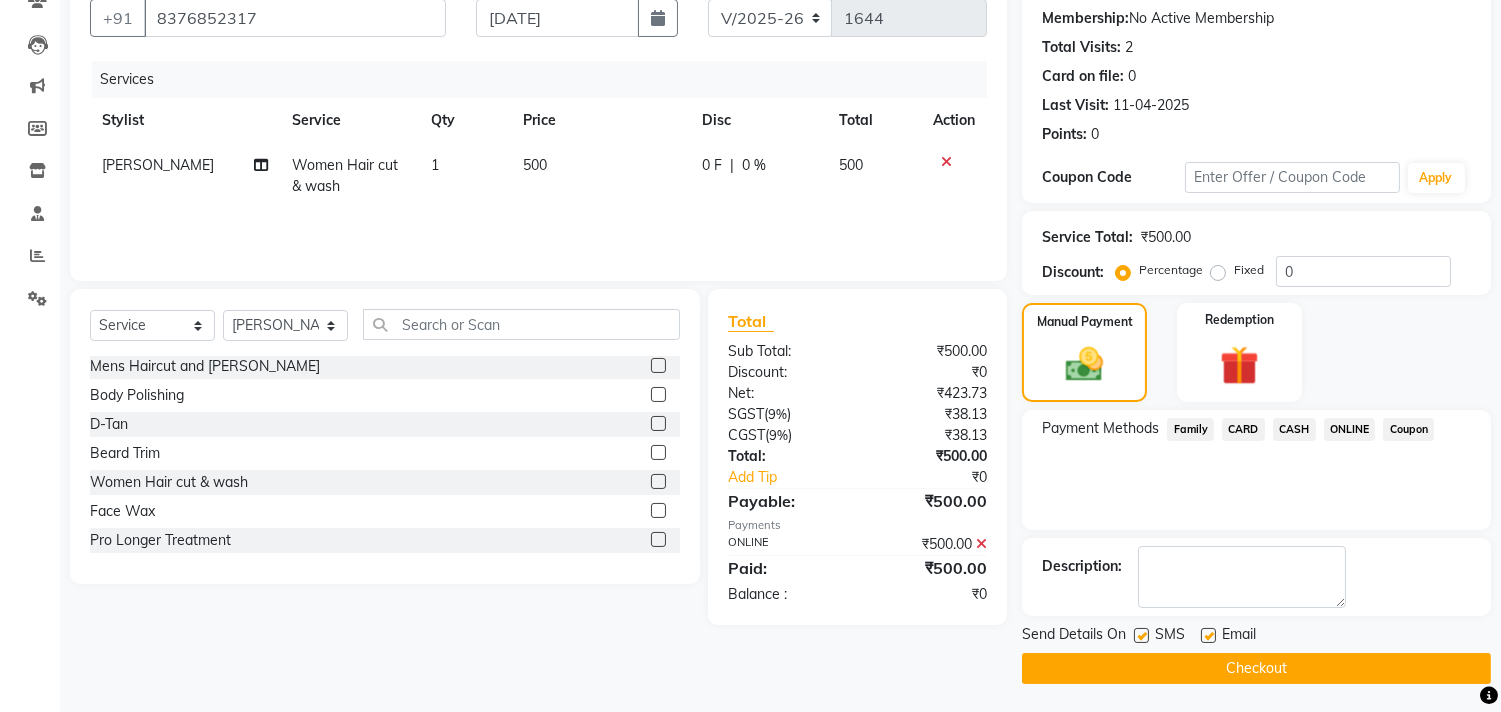 click on "Checkout" 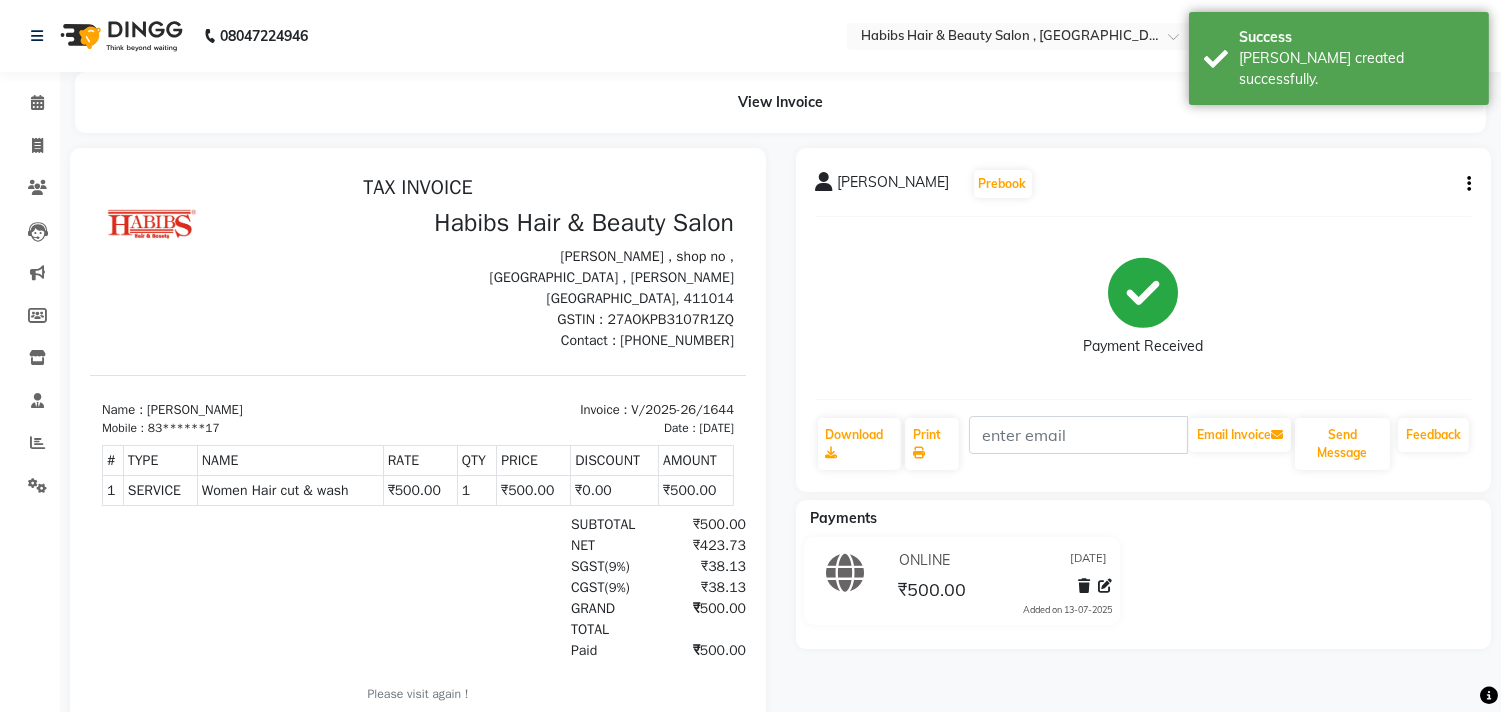 scroll, scrollTop: 0, scrollLeft: 0, axis: both 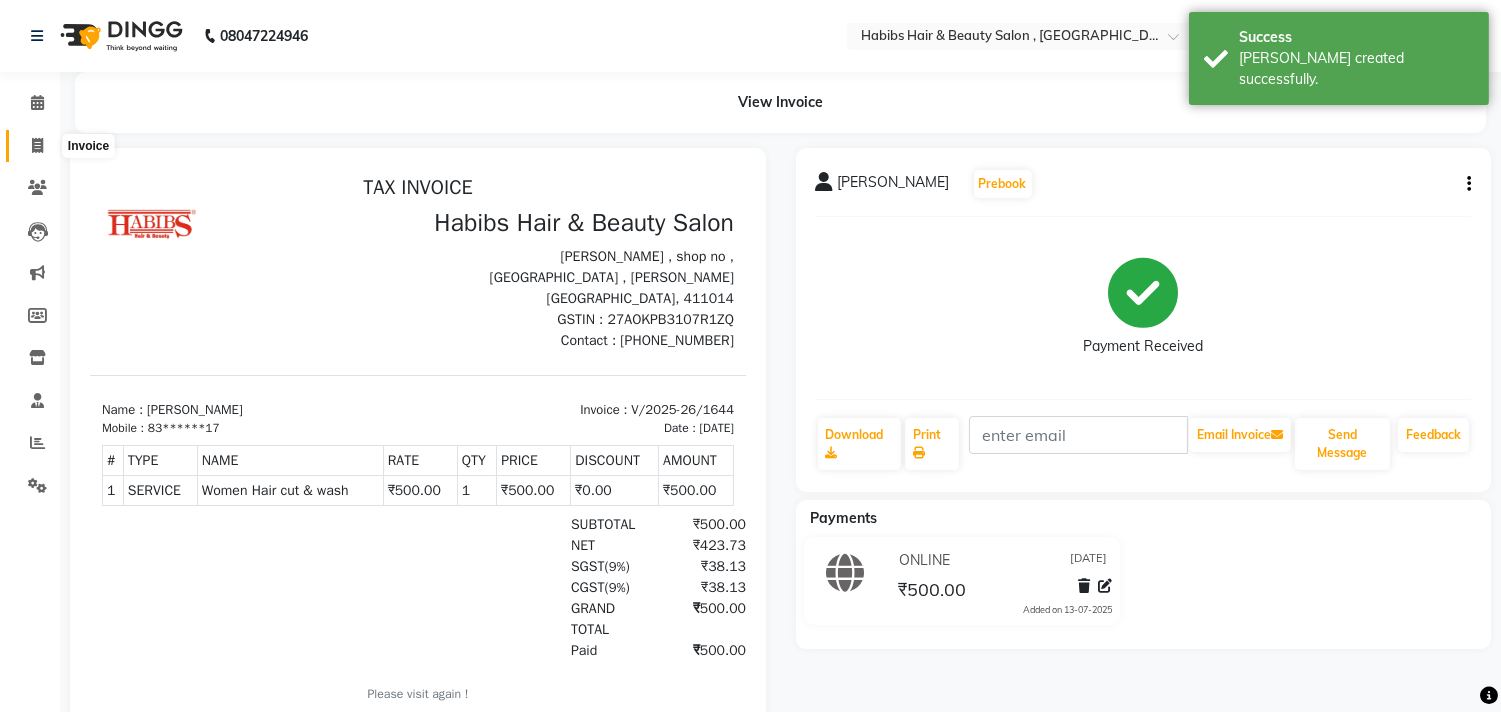 click 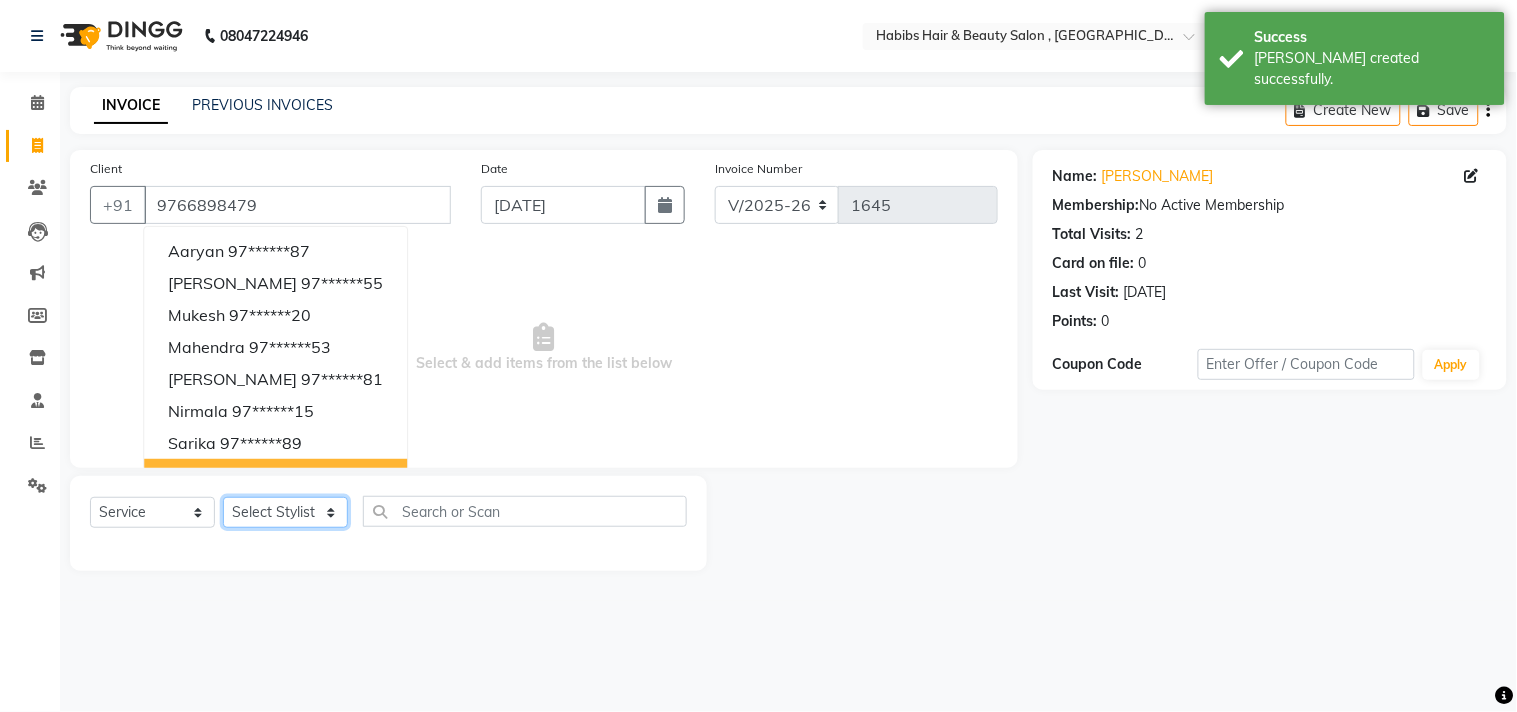 click on "Select Stylist [PERSON_NAME] Manager M M [PERSON_NAME] [PERSON_NAME] Sameer [PERSON_NAME] [PERSON_NAME] [PERSON_NAME]" 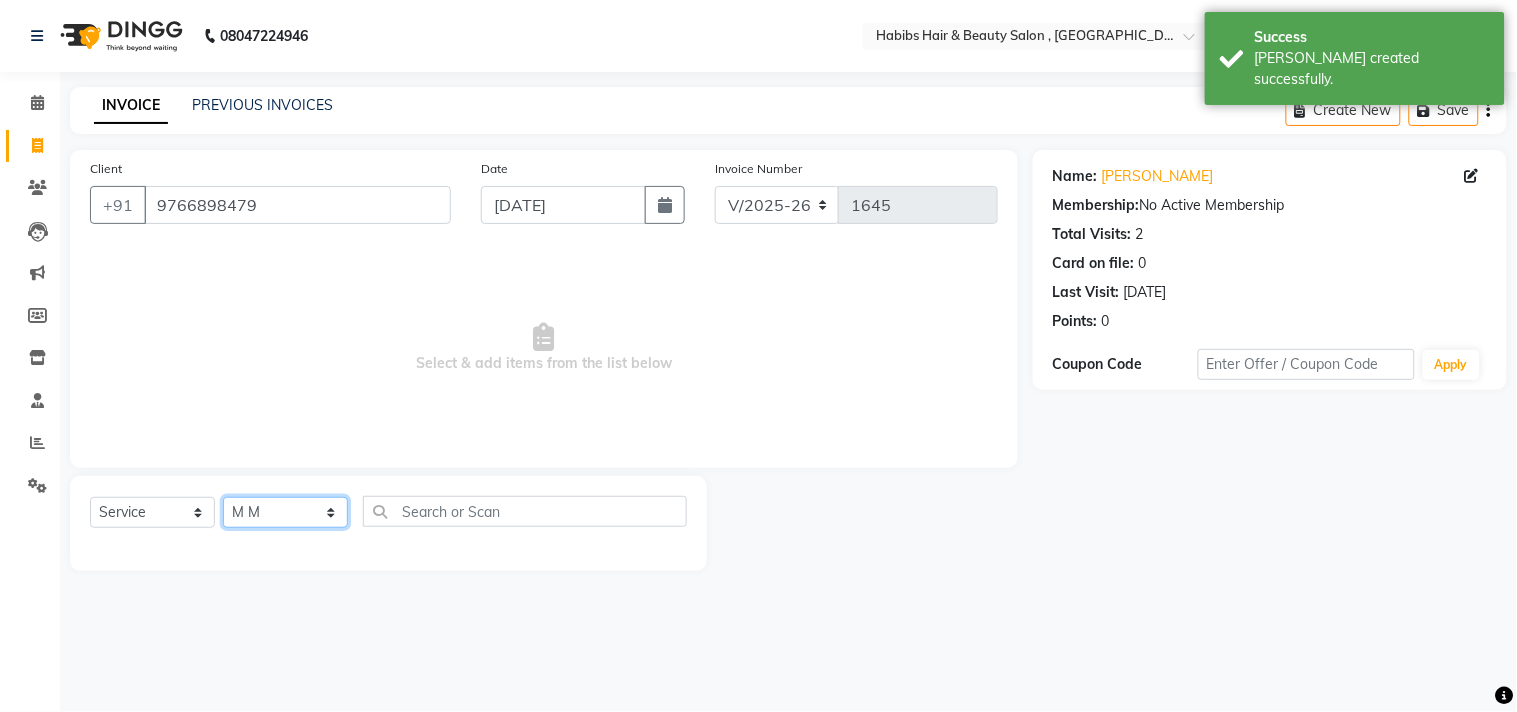 click on "Select Stylist [PERSON_NAME] Manager M M [PERSON_NAME] [PERSON_NAME] Sameer [PERSON_NAME] [PERSON_NAME] [PERSON_NAME]" 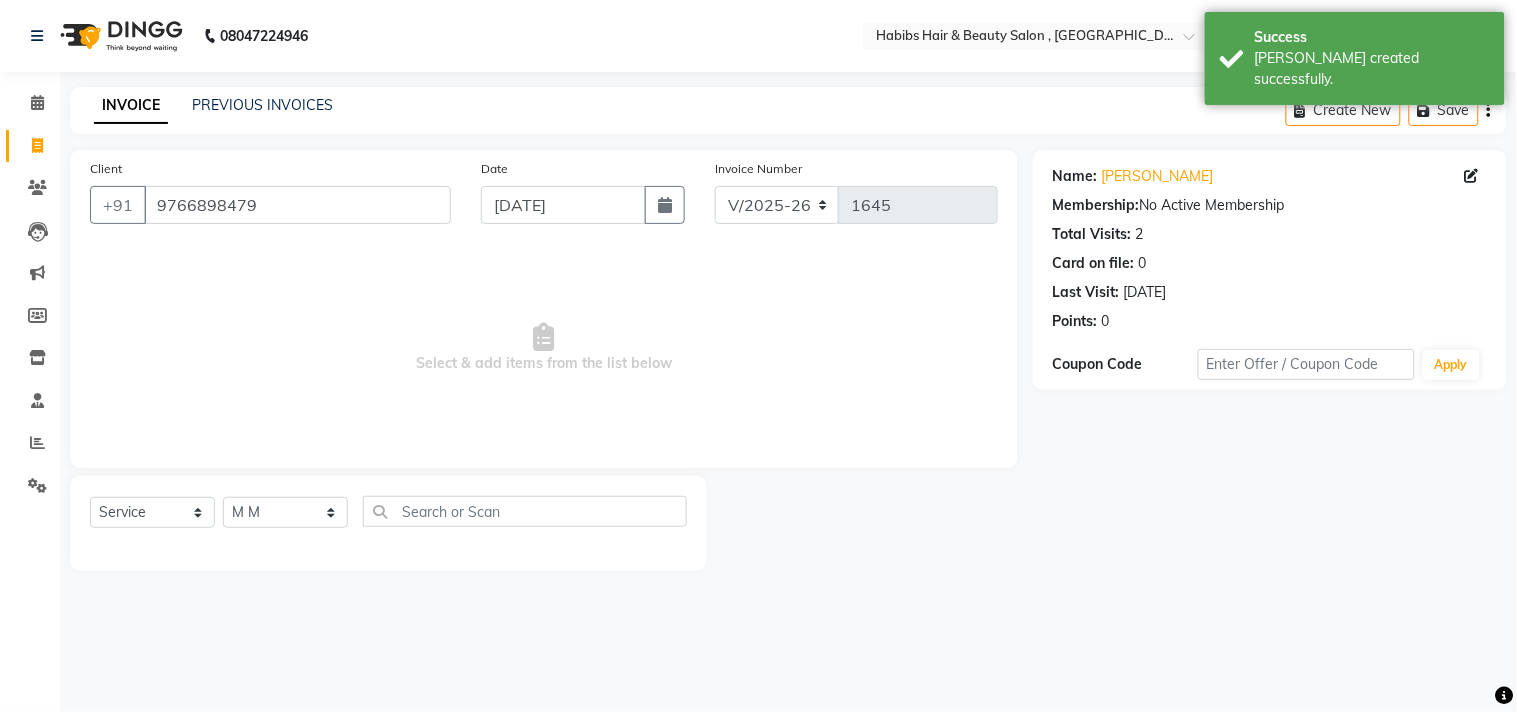 click on "Select & add items from the list below" at bounding box center [544, 348] 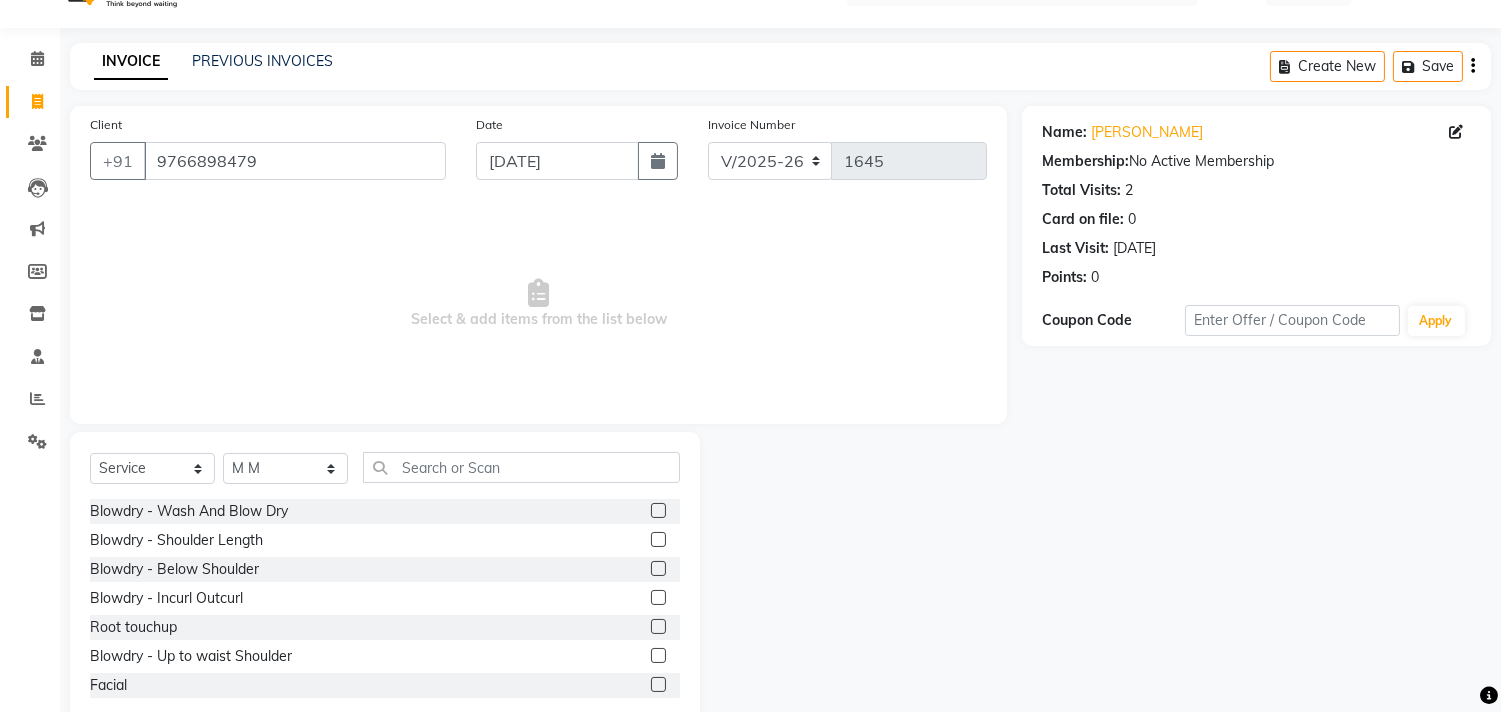 scroll, scrollTop: 88, scrollLeft: 0, axis: vertical 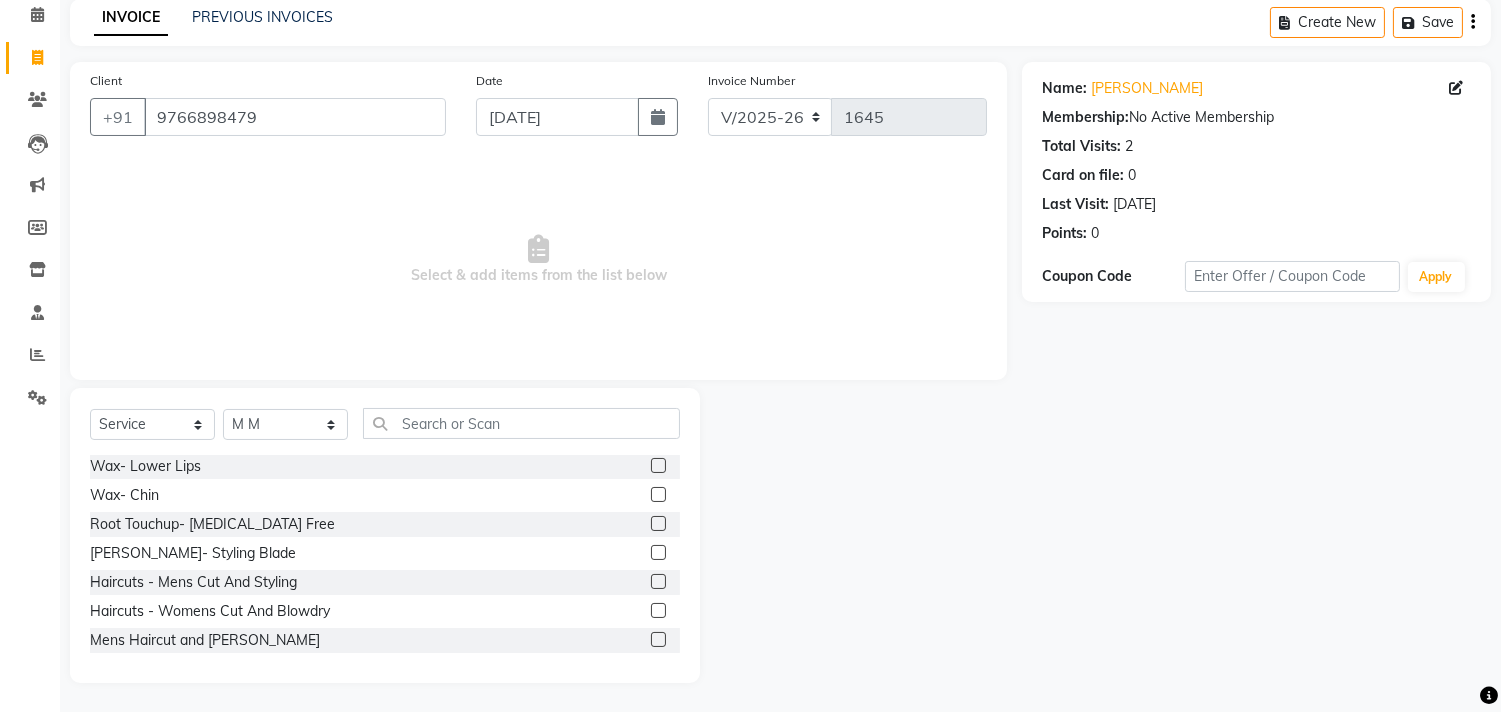 click 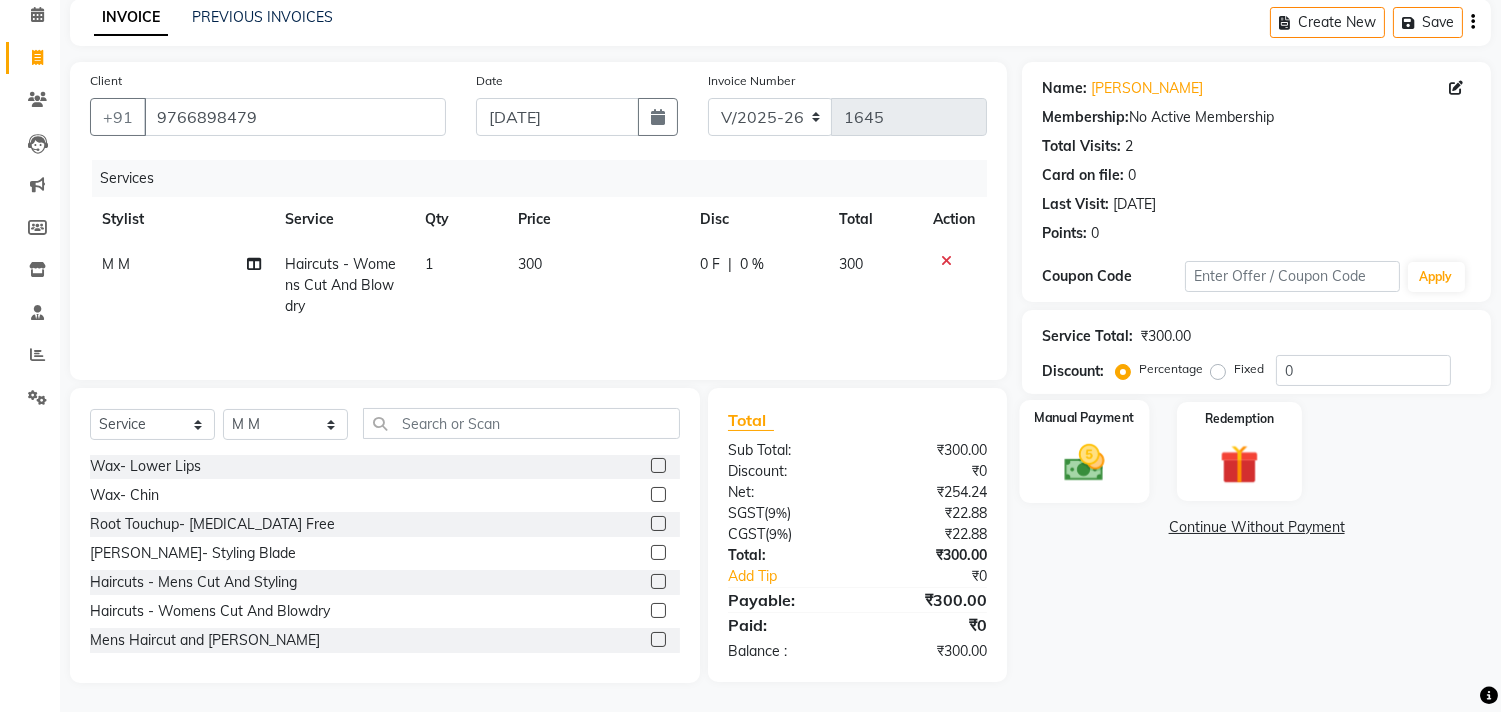 click 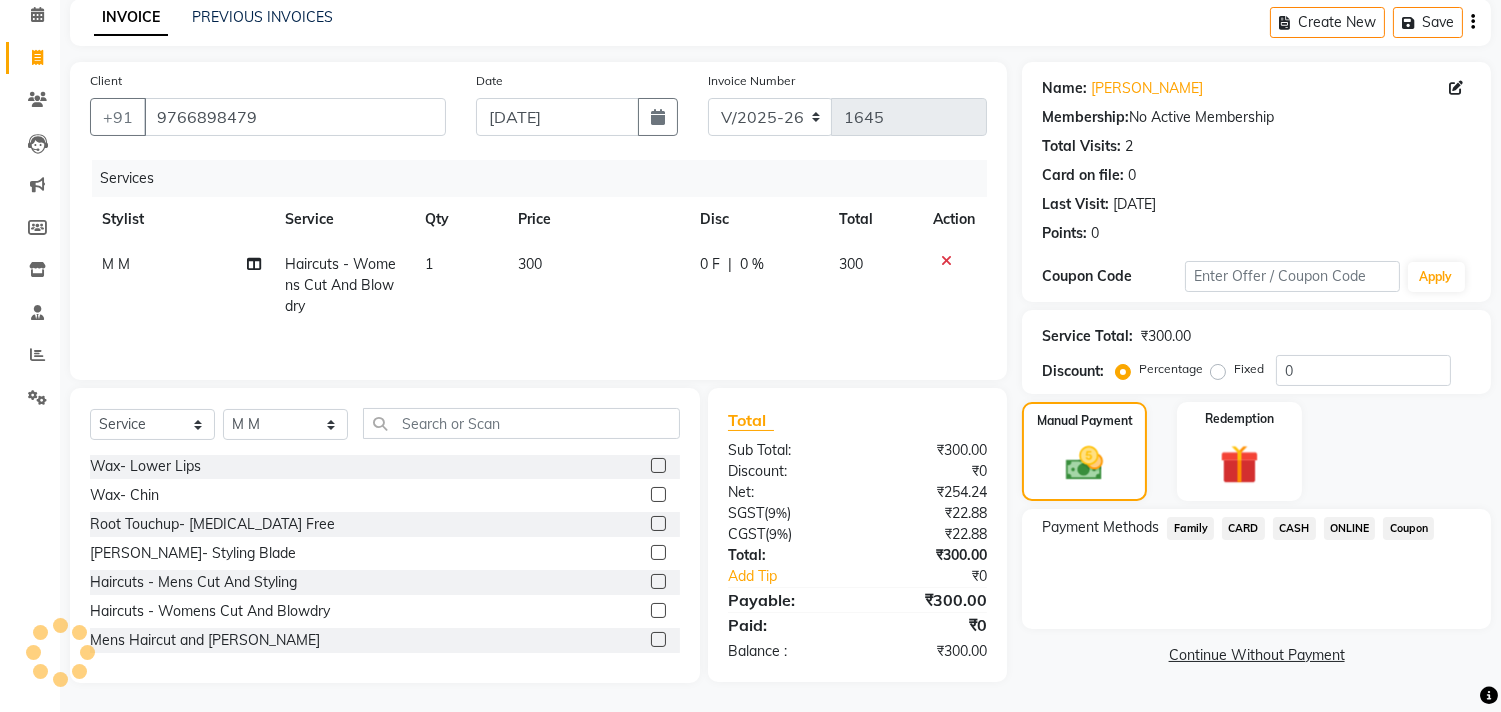 click on "CARD" 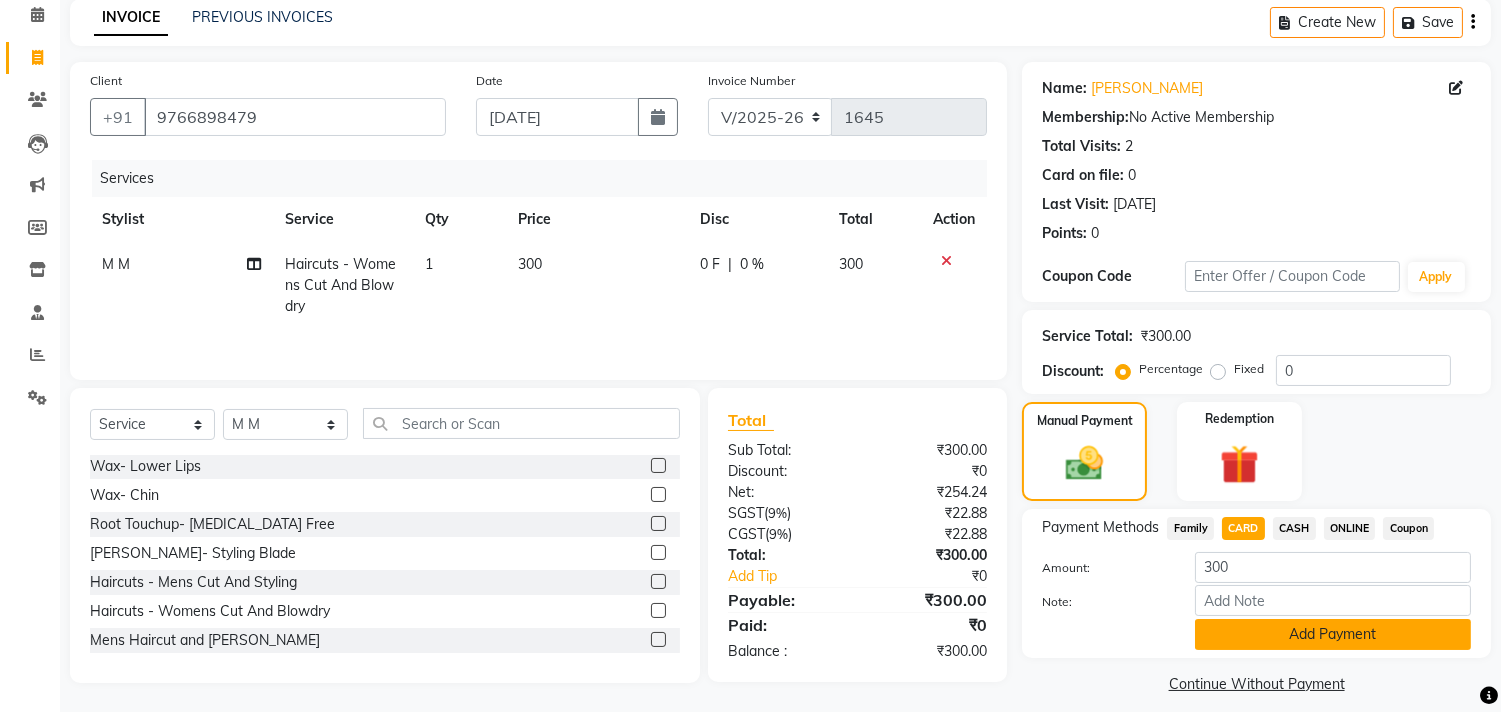 click on "Add Payment" 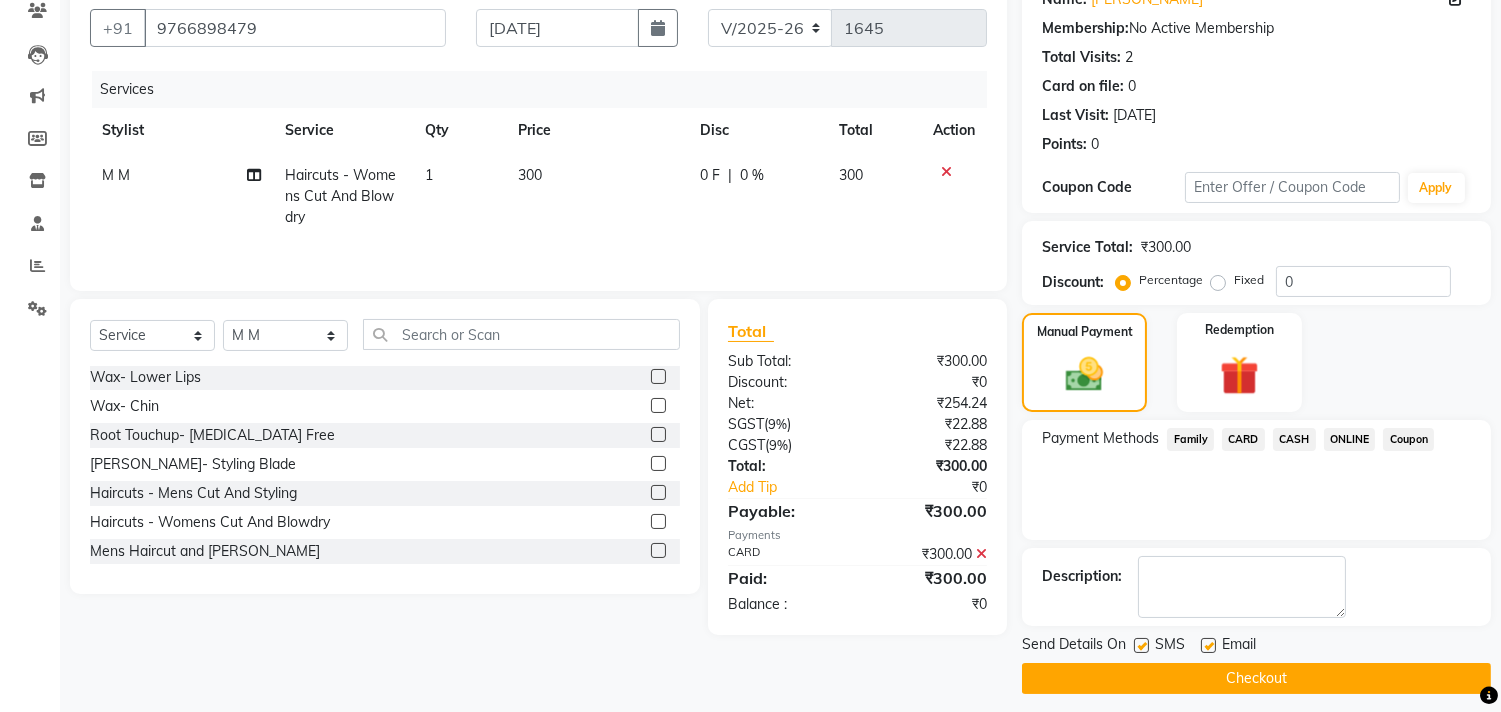 scroll, scrollTop: 187, scrollLeft: 0, axis: vertical 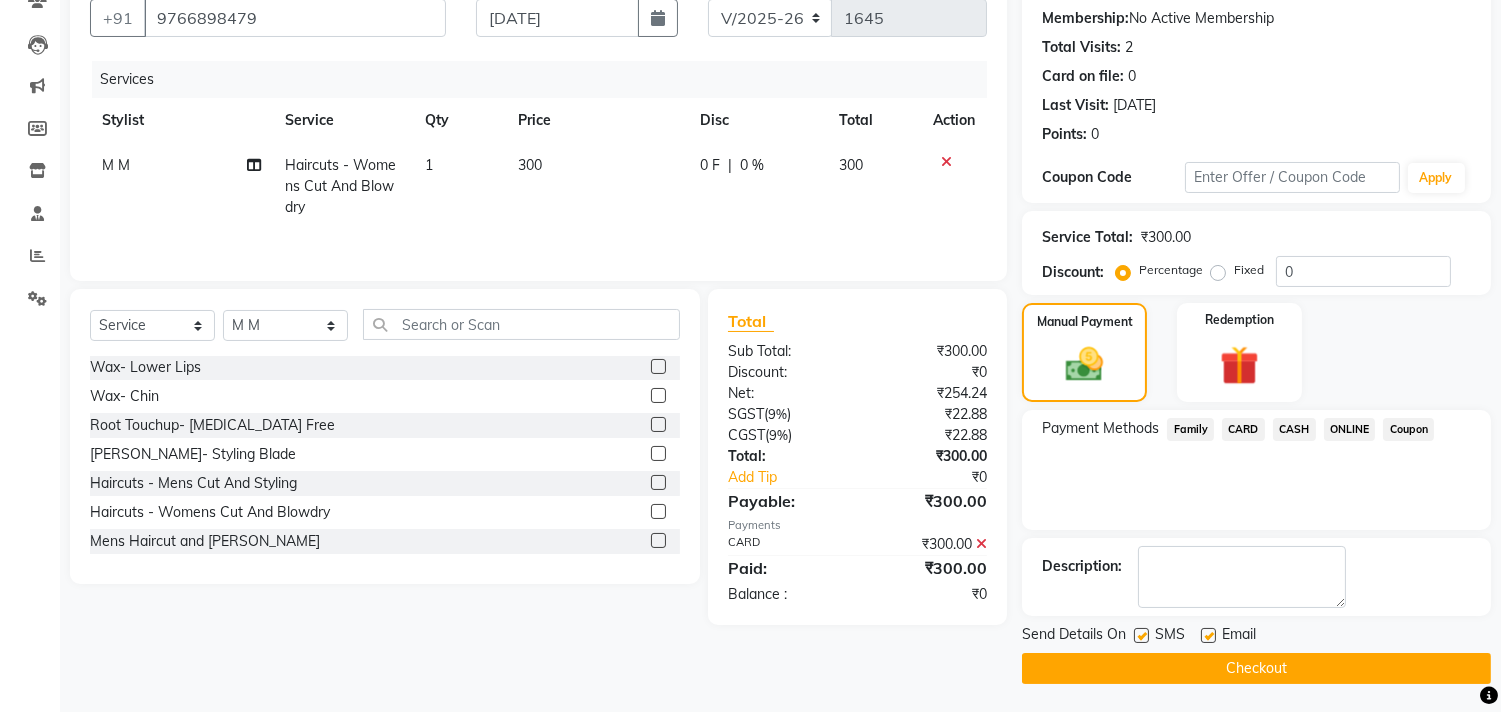 click on "Checkout" 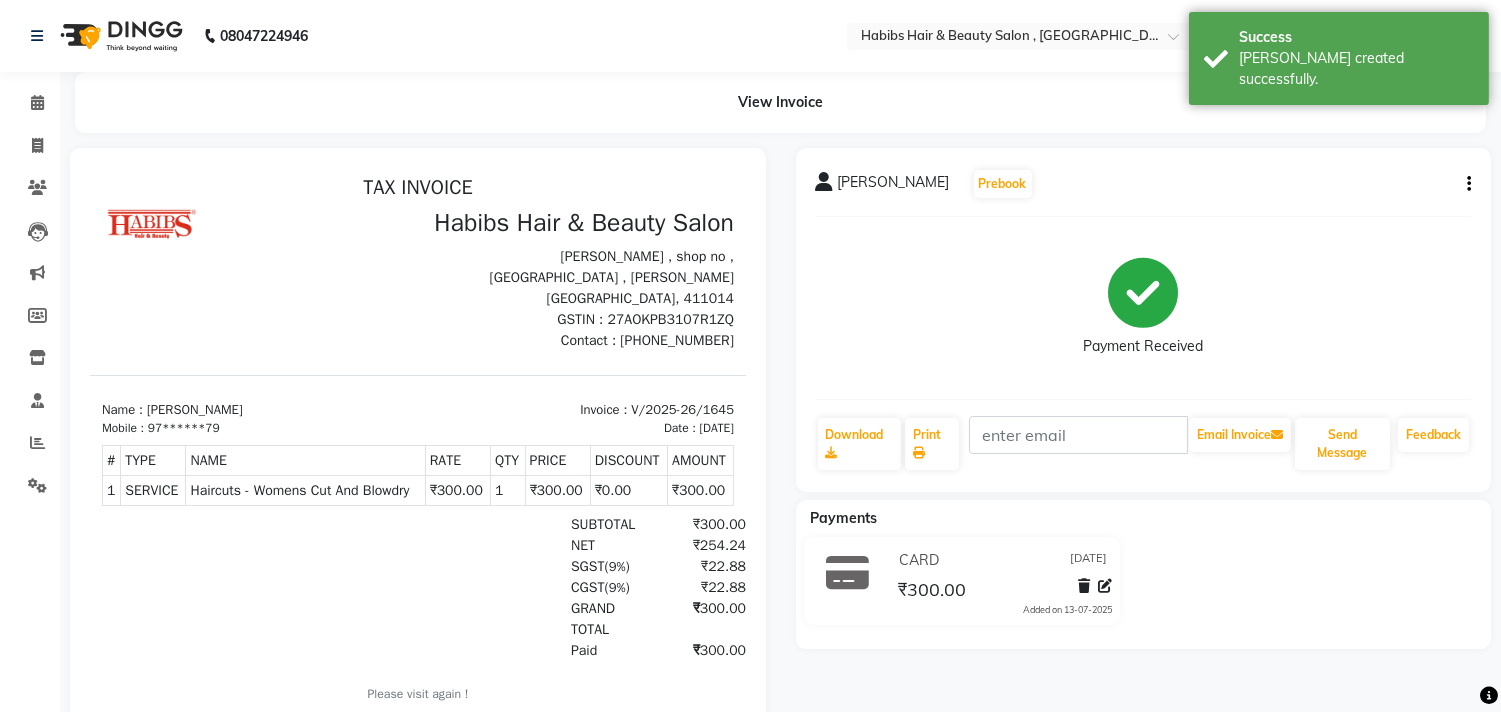 scroll, scrollTop: 0, scrollLeft: 0, axis: both 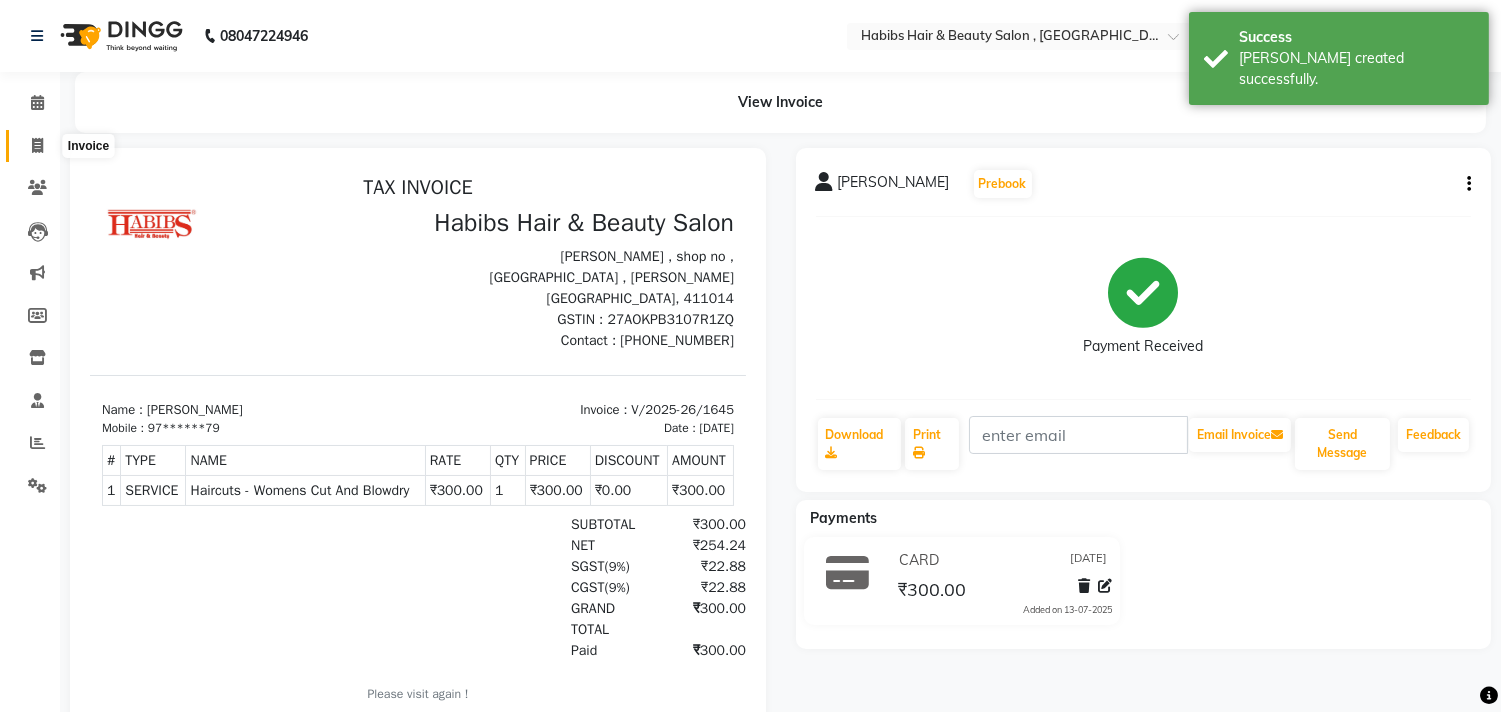 click 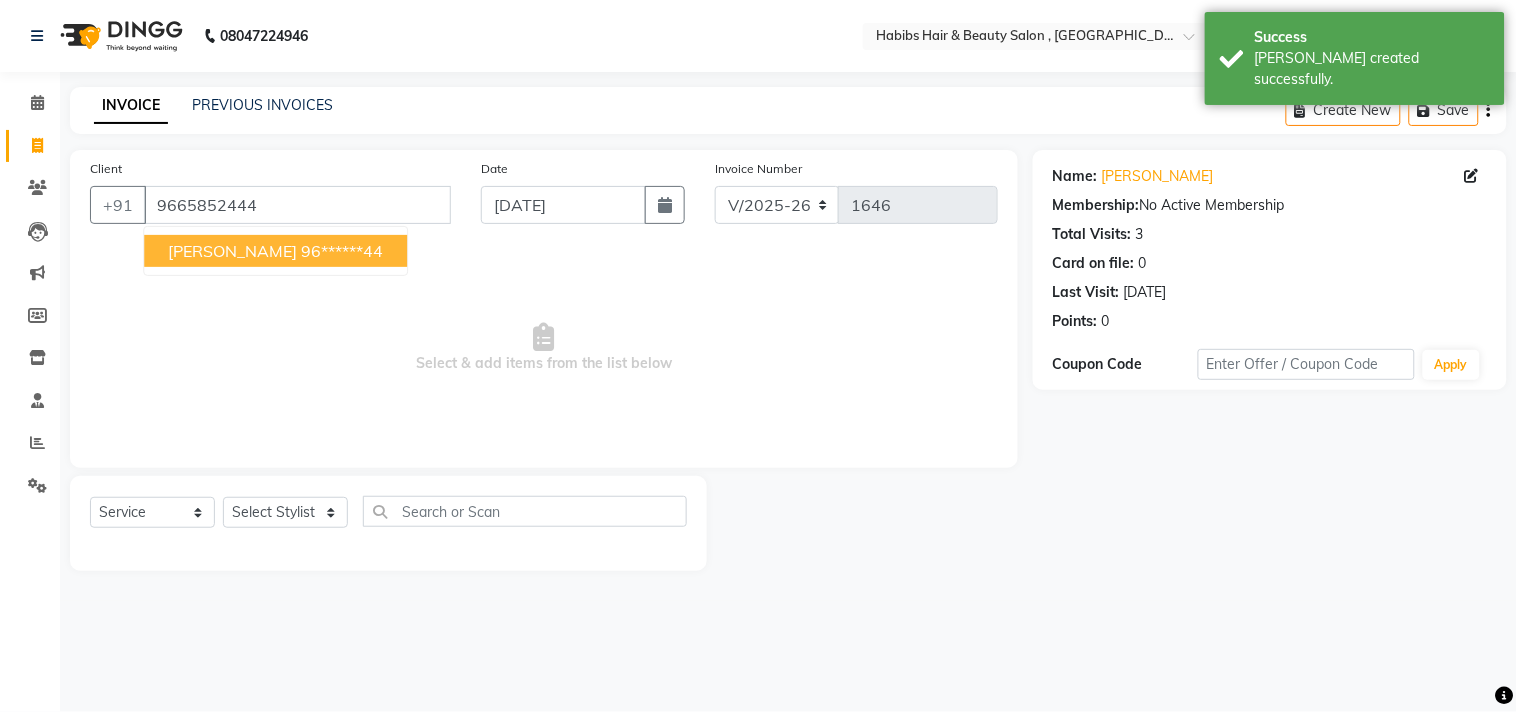 click on "Digvijay  96******44" at bounding box center [275, 251] 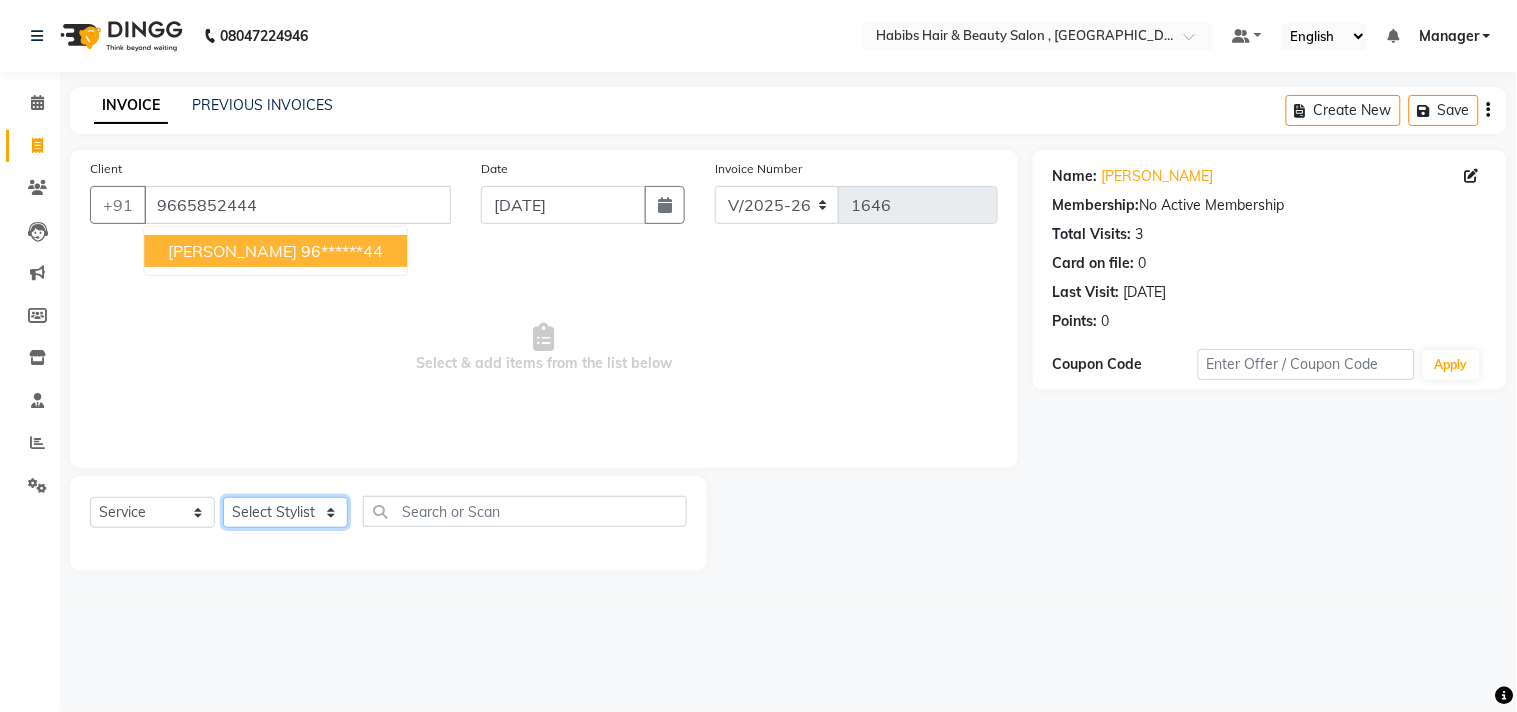 click on "Select Stylist [PERSON_NAME] Manager M M [PERSON_NAME] [PERSON_NAME] Sameer [PERSON_NAME] [PERSON_NAME] [PERSON_NAME]" 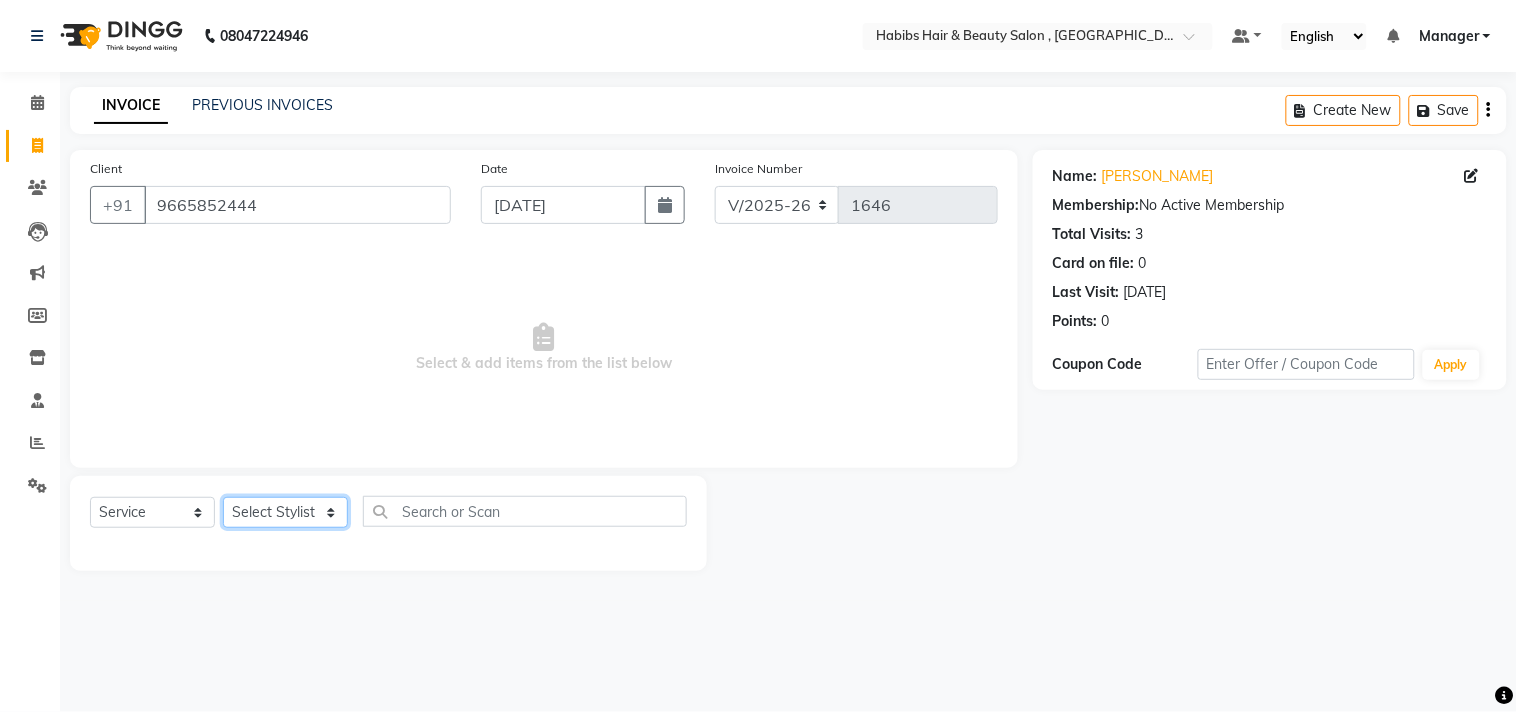 click on "Select Stylist [PERSON_NAME] Manager M M [PERSON_NAME] [PERSON_NAME] Sameer [PERSON_NAME] [PERSON_NAME] [PERSON_NAME]" 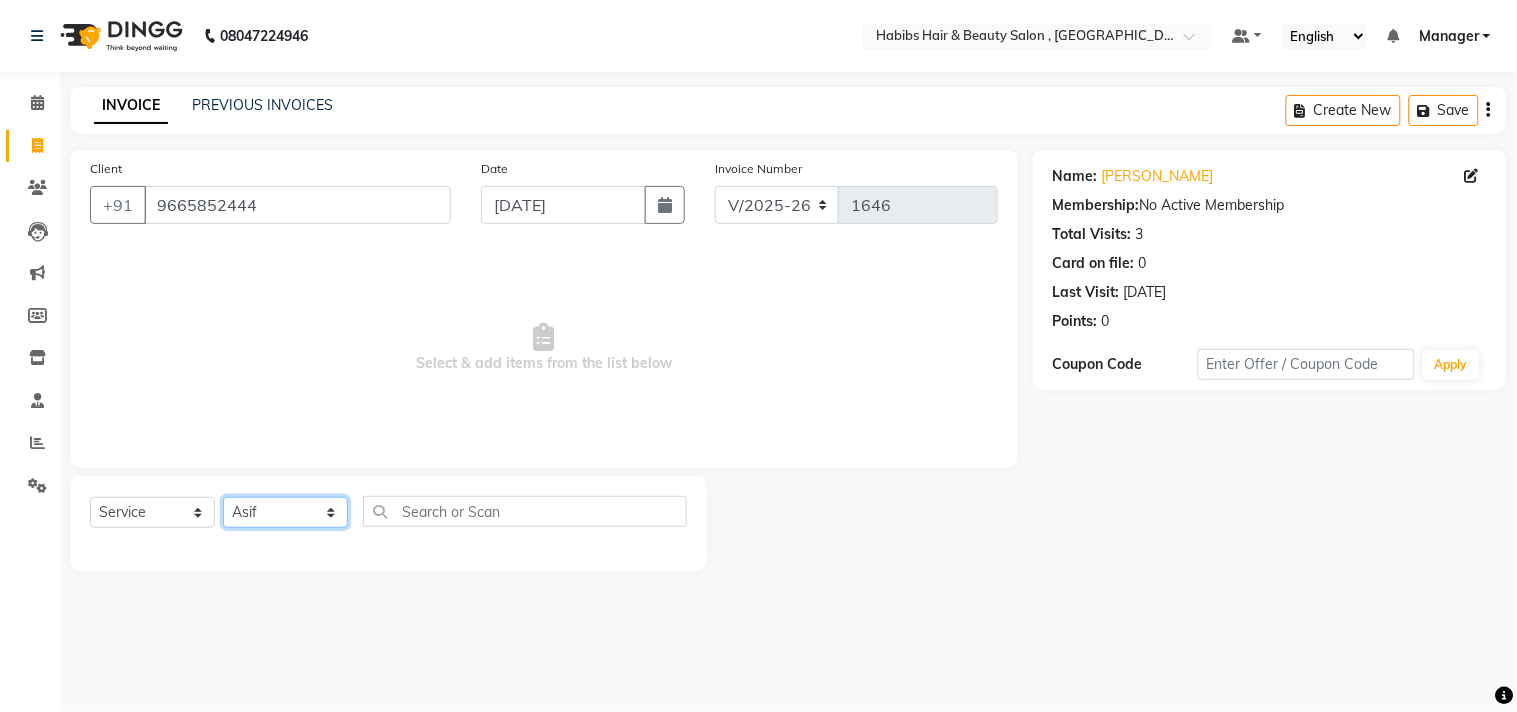 click on "Select Stylist [PERSON_NAME] Manager M M [PERSON_NAME] [PERSON_NAME] Sameer [PERSON_NAME] [PERSON_NAME] [PERSON_NAME]" 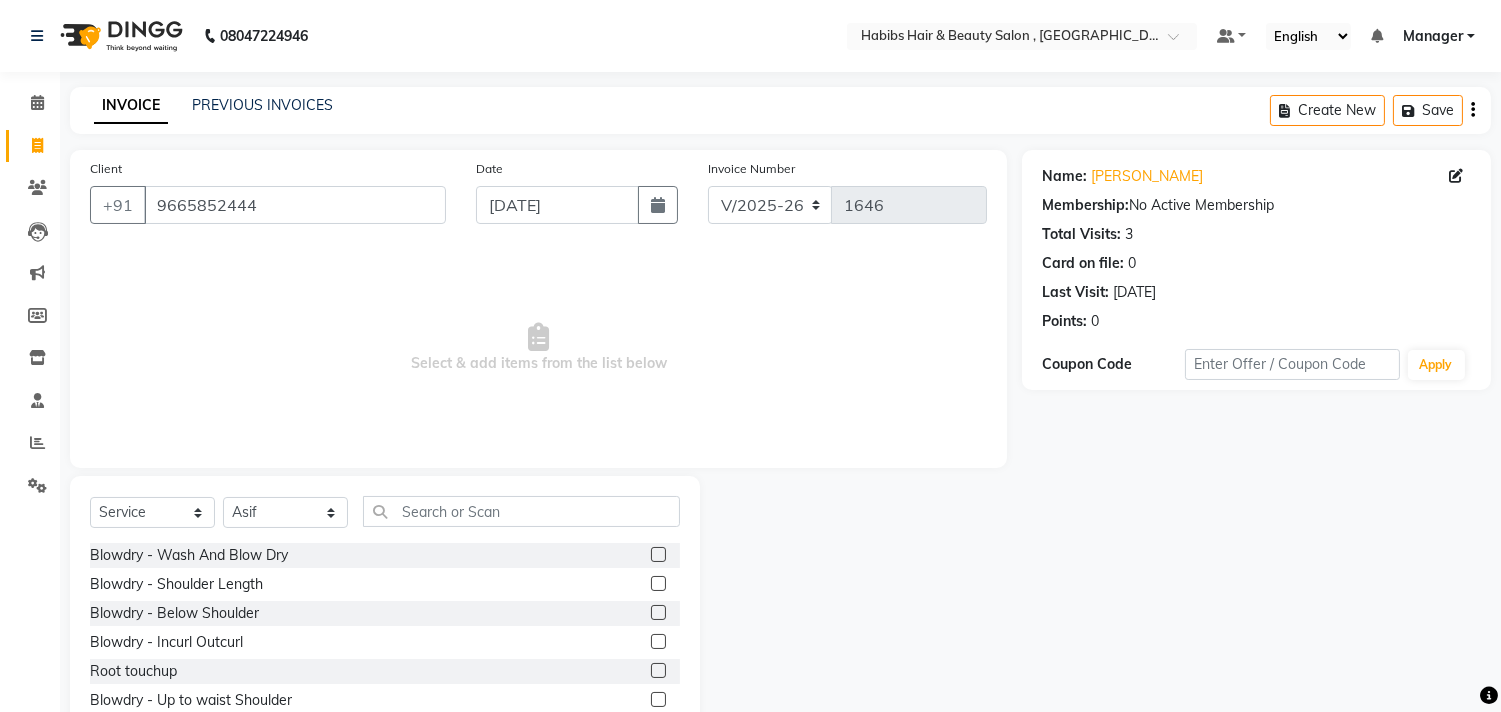 click on "Select & add items from the list below" at bounding box center (538, 348) 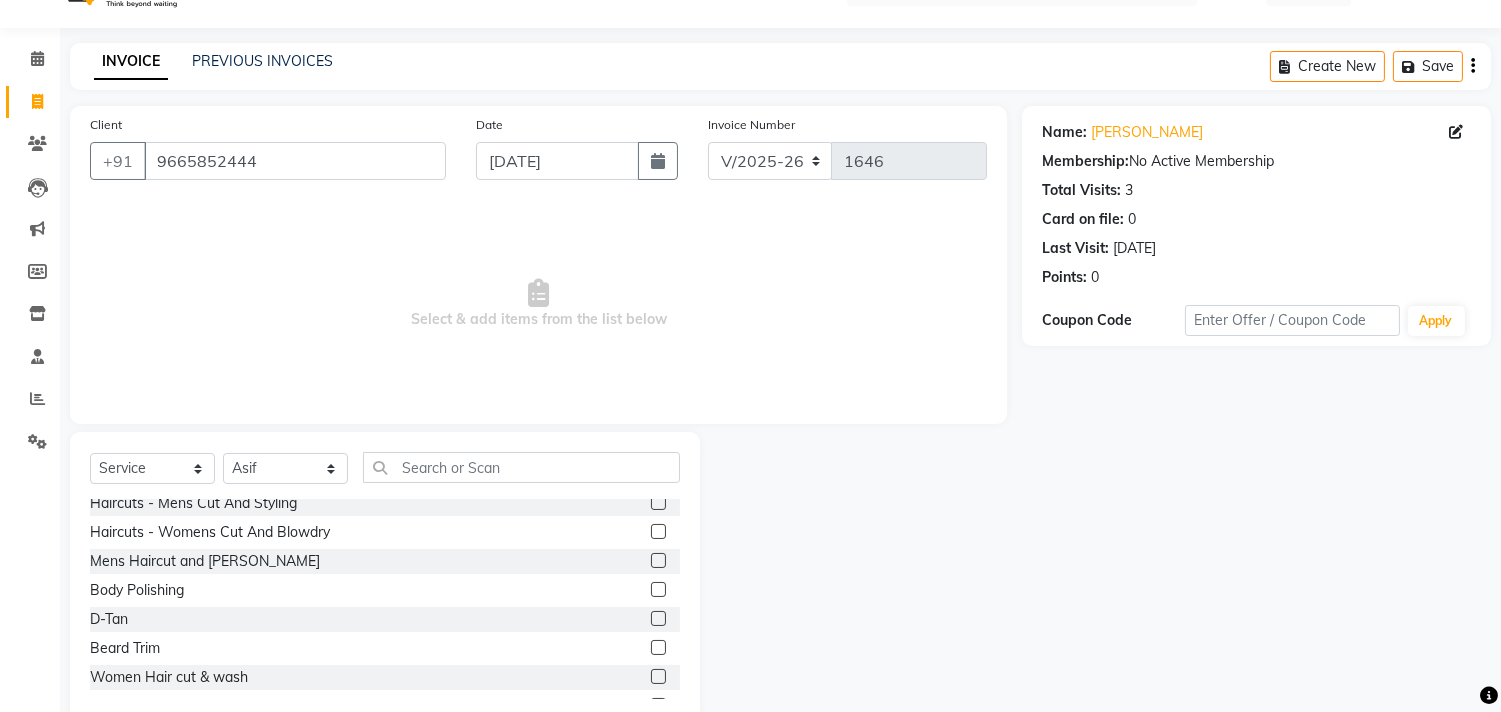 scroll, scrollTop: 872, scrollLeft: 0, axis: vertical 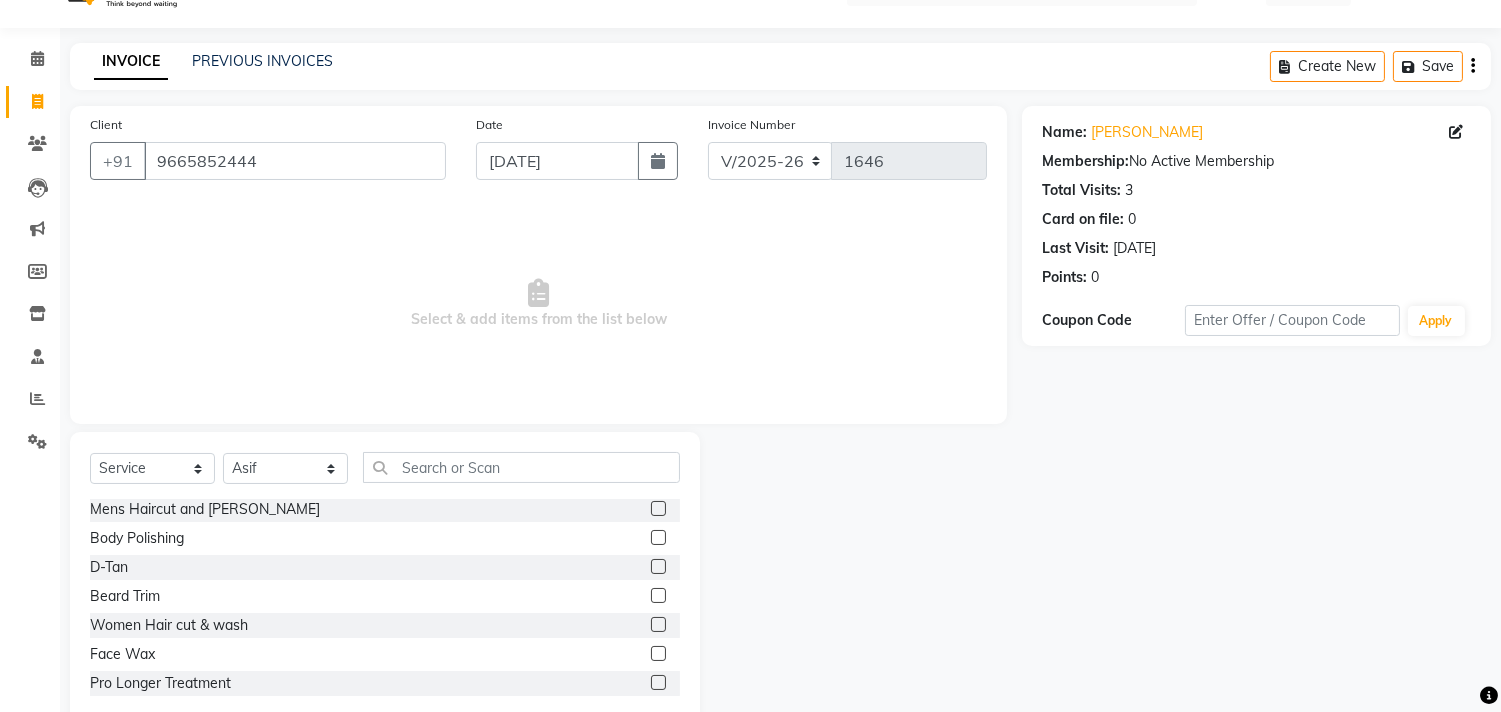 click 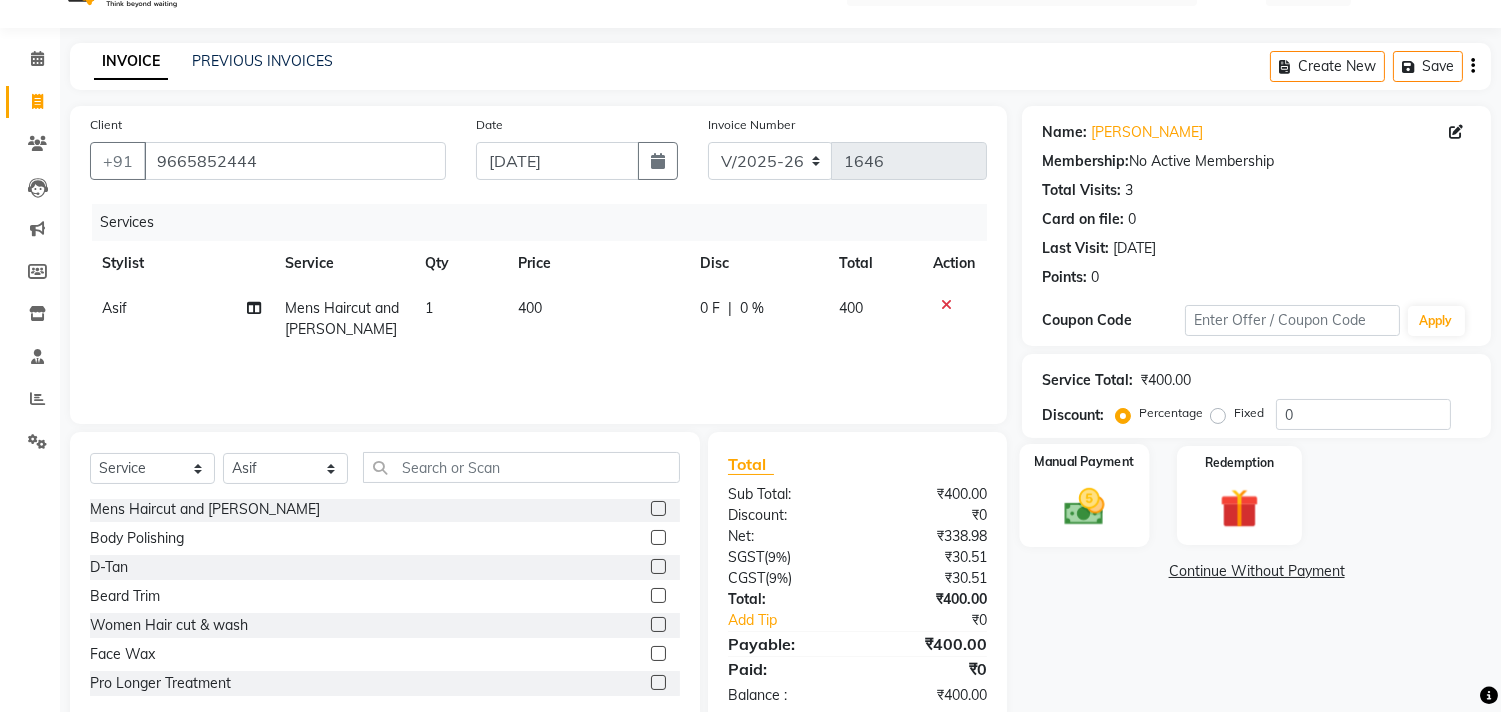 click 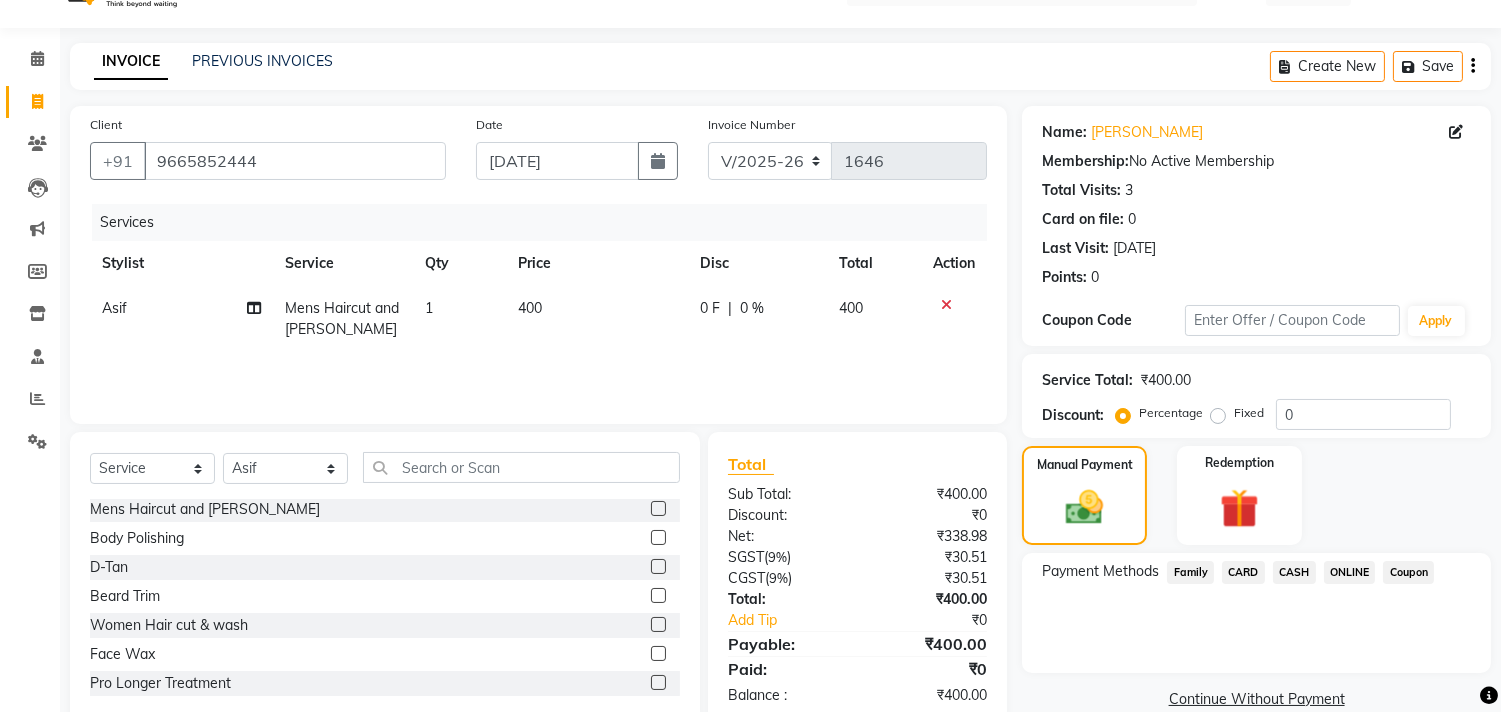 click on "ONLINE" 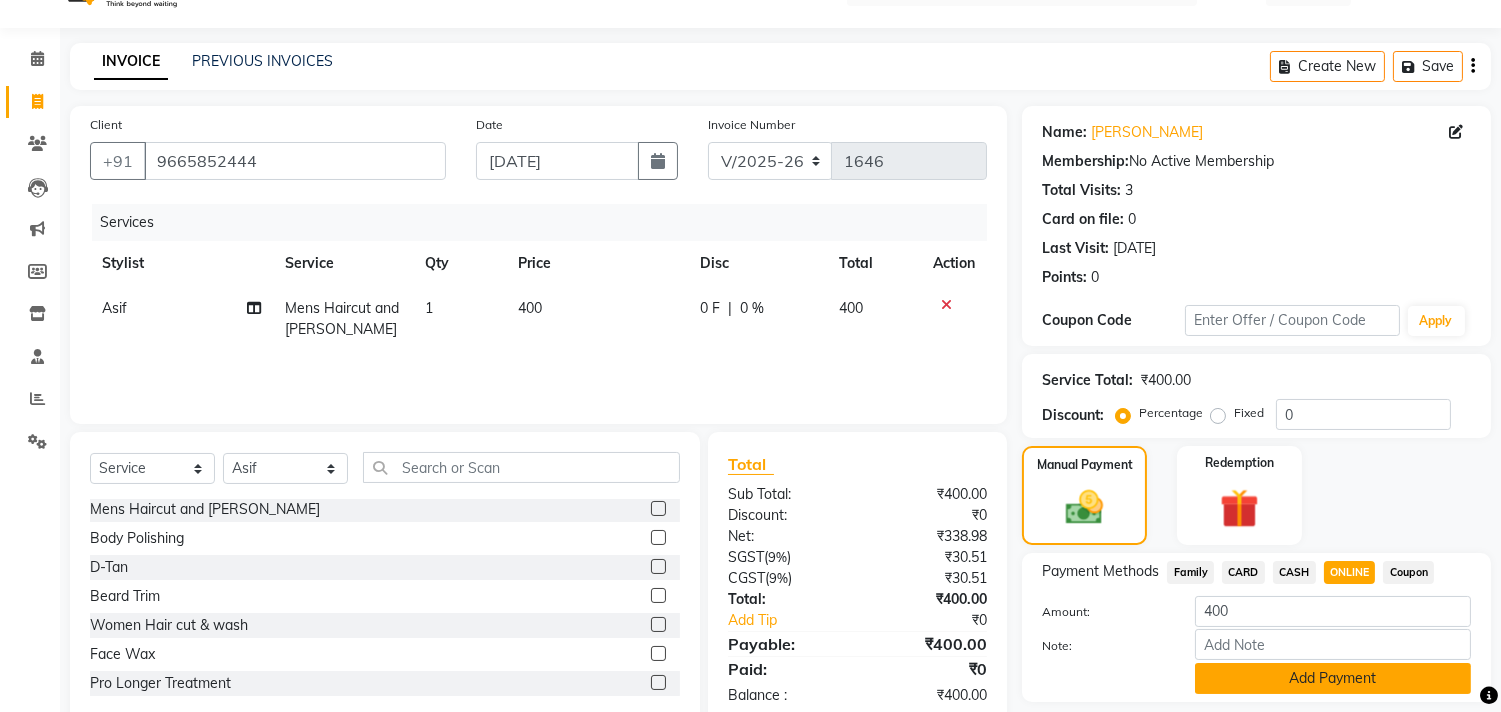 click on "Add Payment" 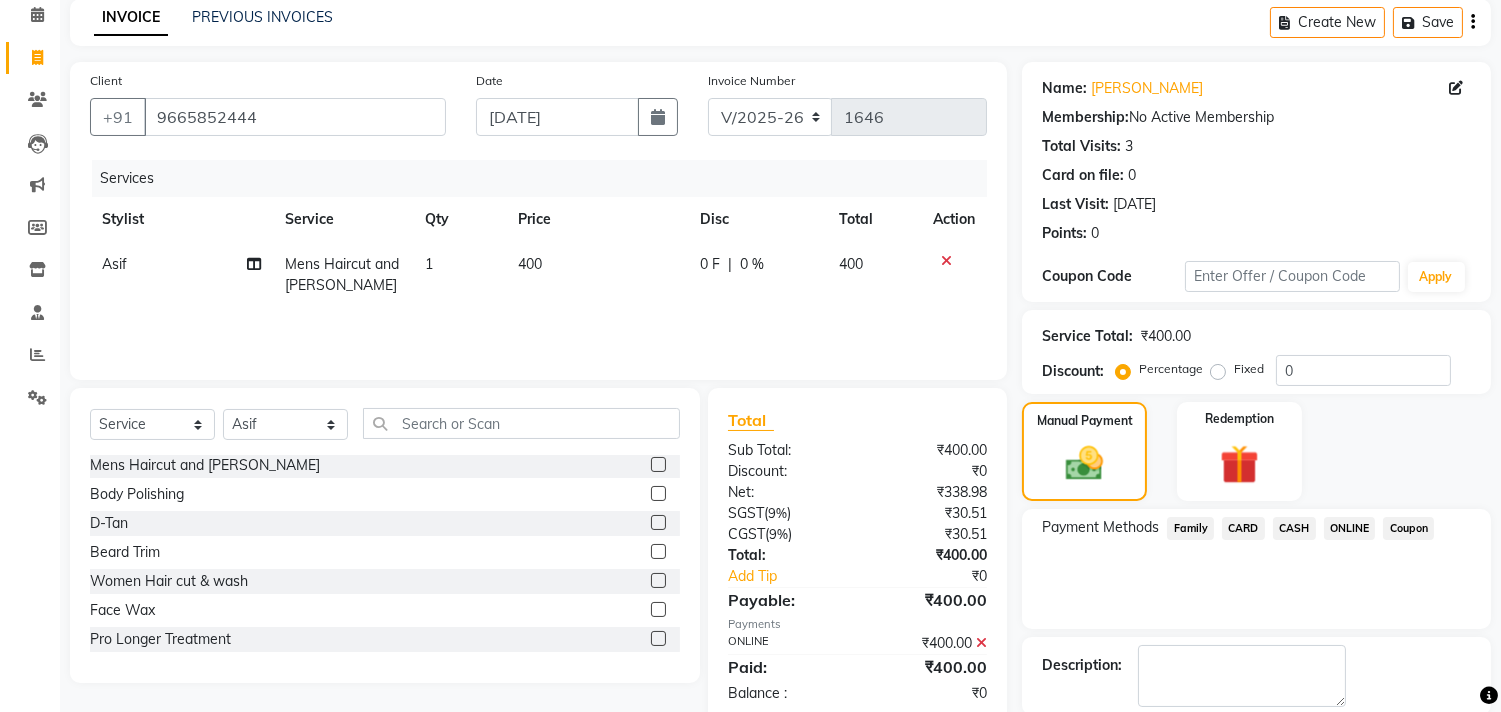 scroll, scrollTop: 187, scrollLeft: 0, axis: vertical 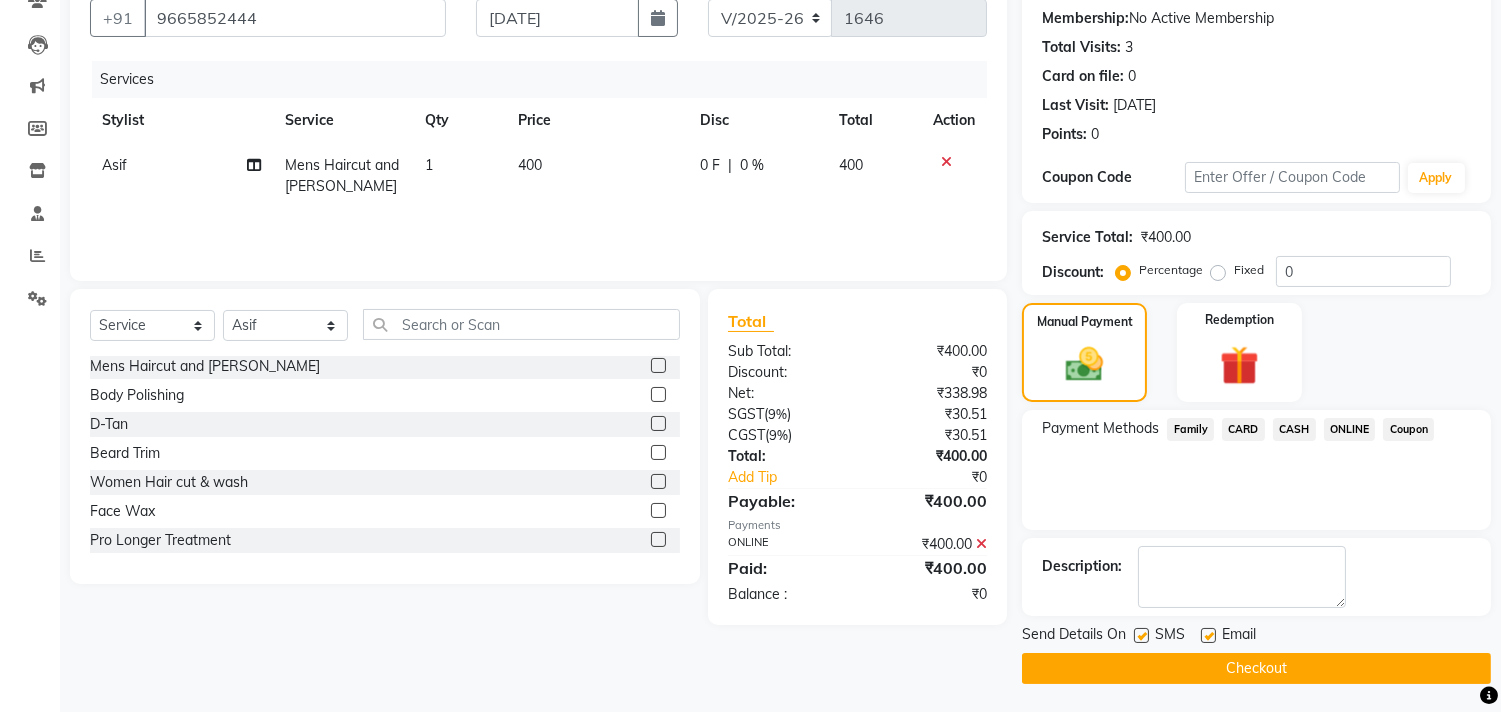 click on "Checkout" 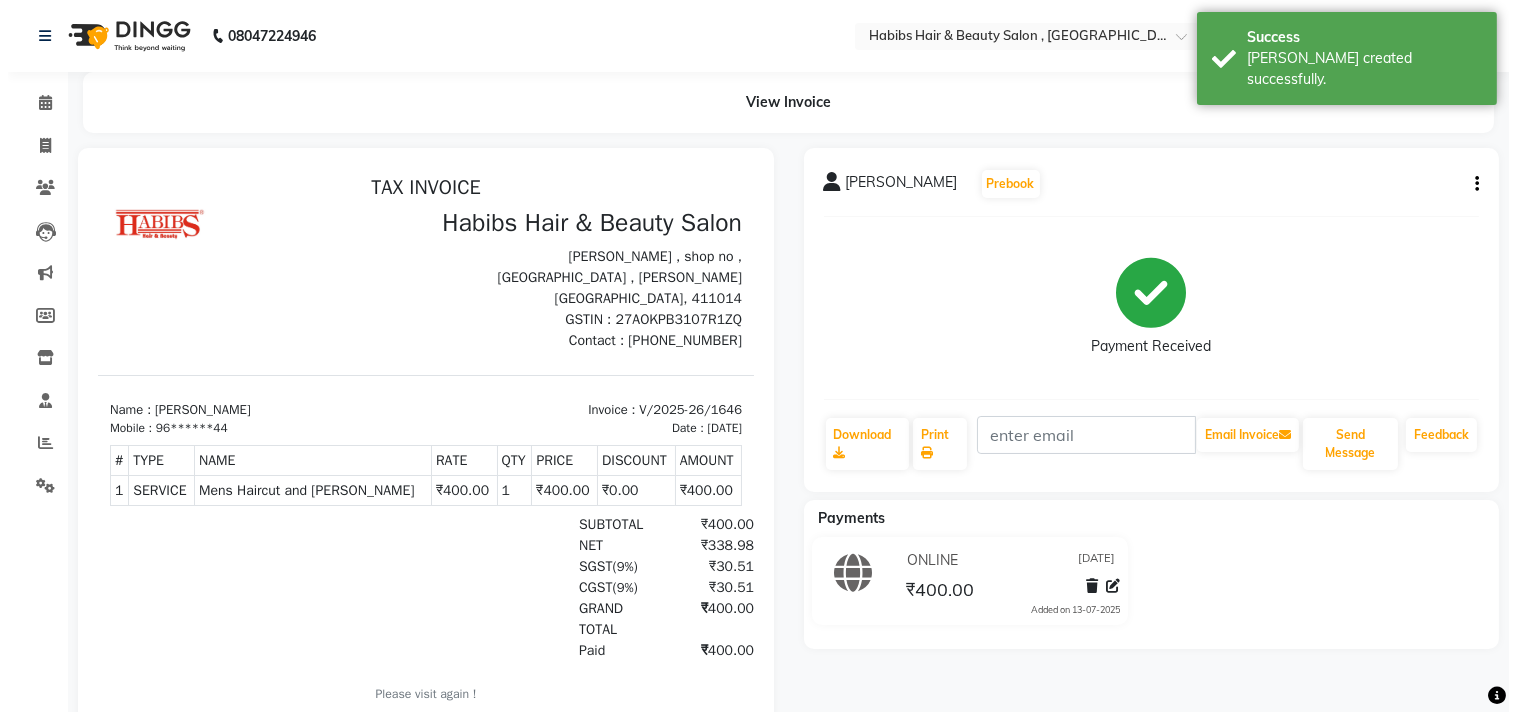 scroll, scrollTop: 0, scrollLeft: 0, axis: both 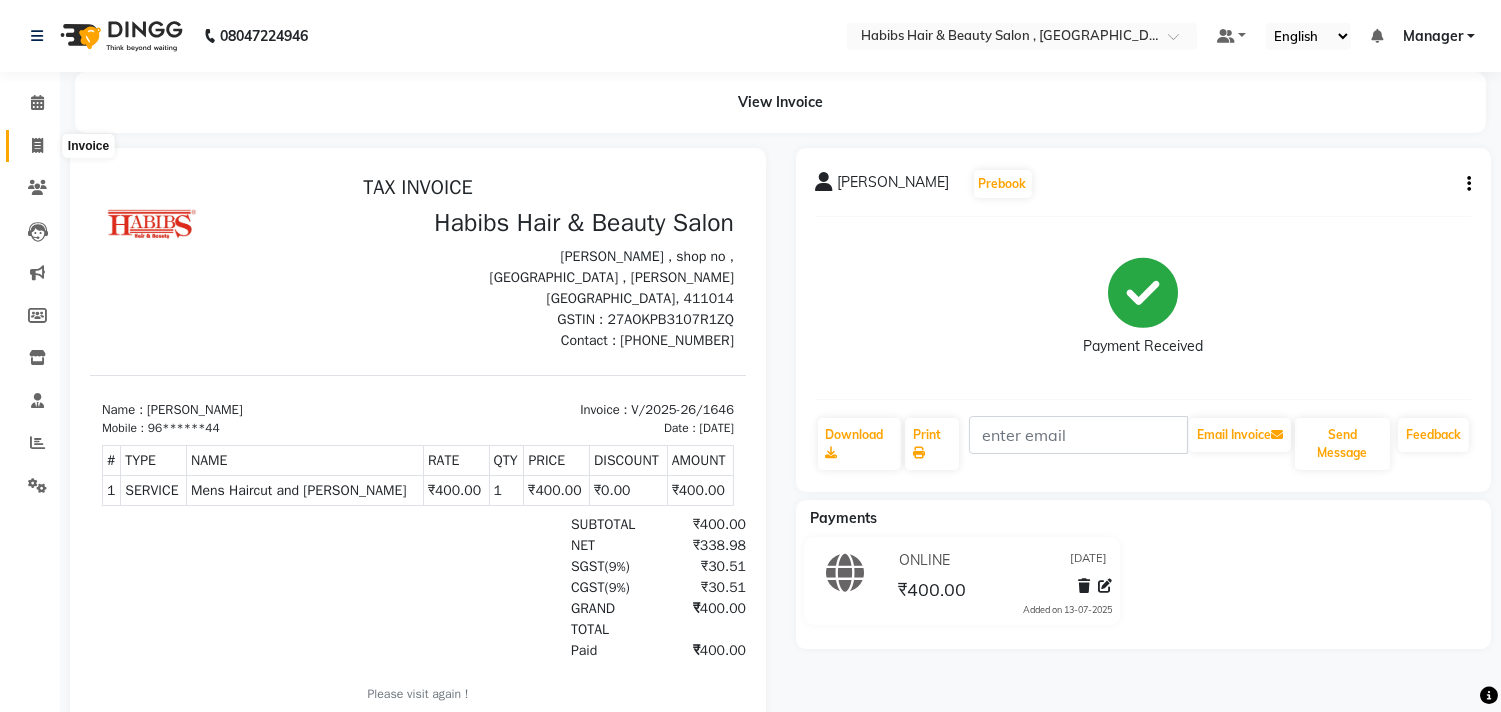 click 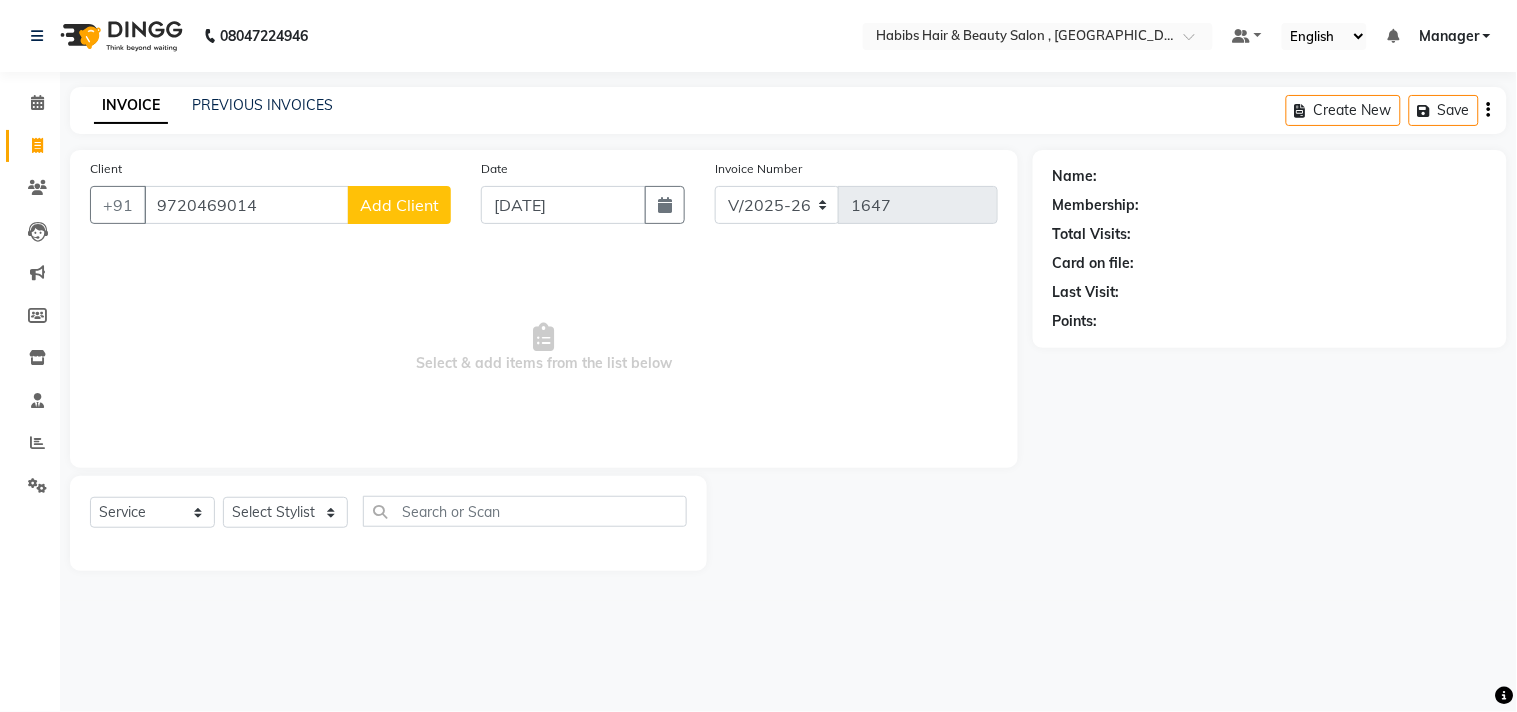 click on "Add Client" 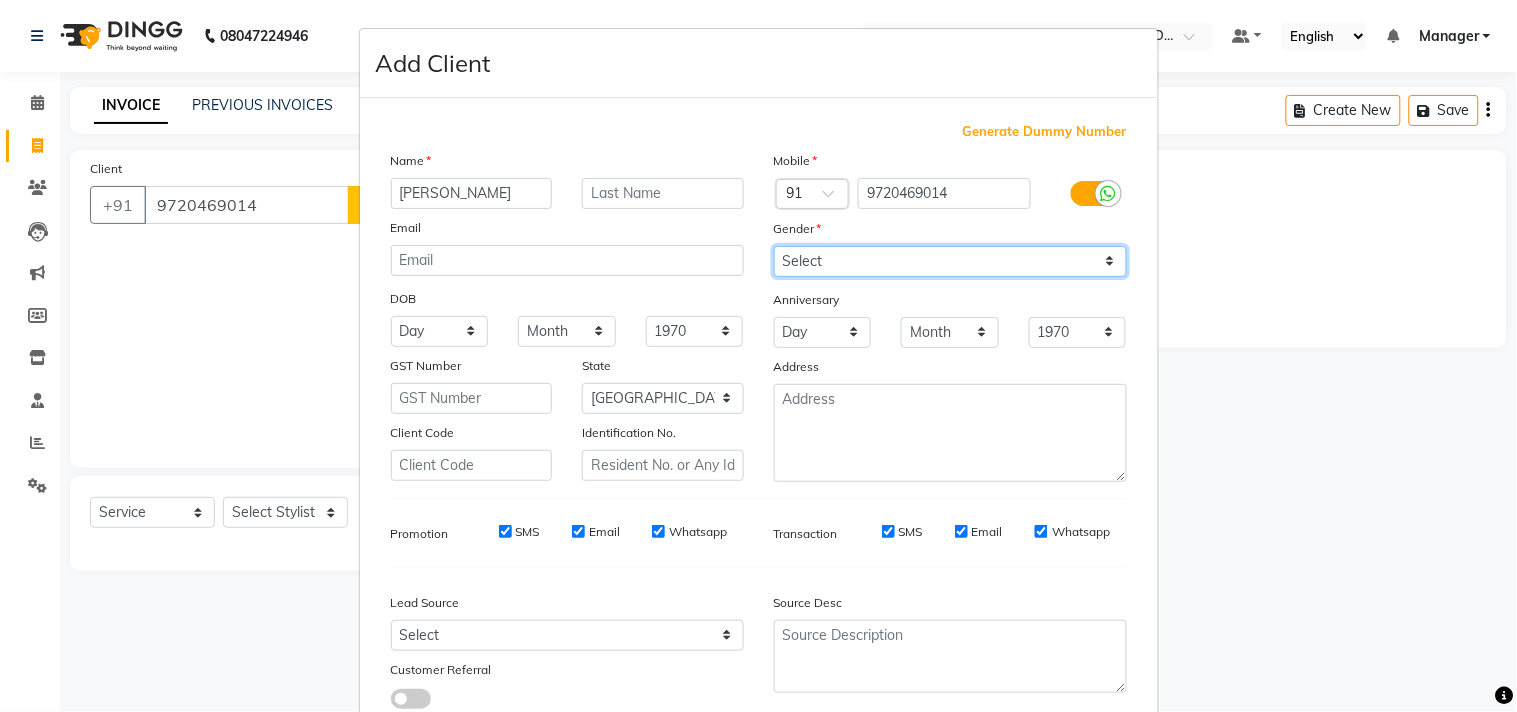 click on "Select [DEMOGRAPHIC_DATA] [DEMOGRAPHIC_DATA] Other Prefer Not To Say" at bounding box center (950, 261) 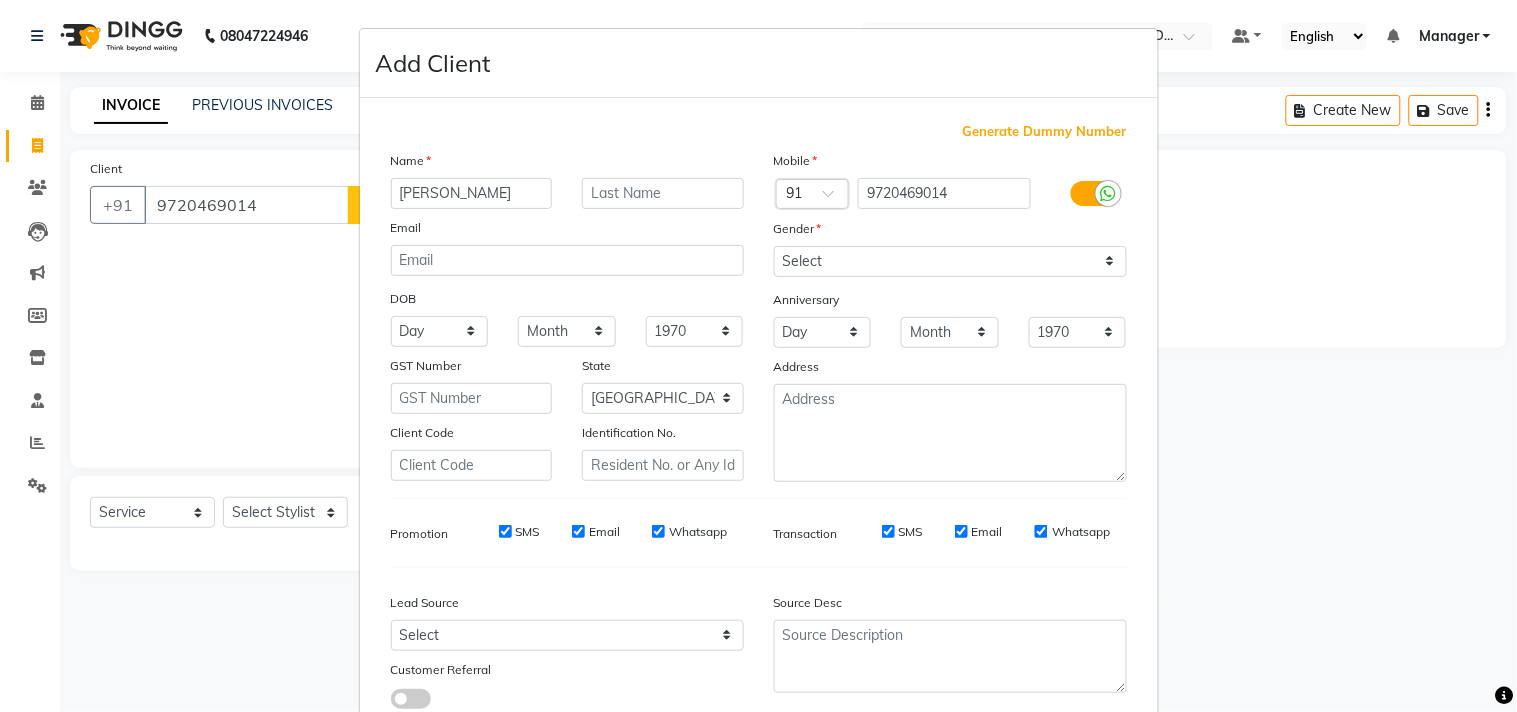 click on "Source Desc" at bounding box center (950, 646) 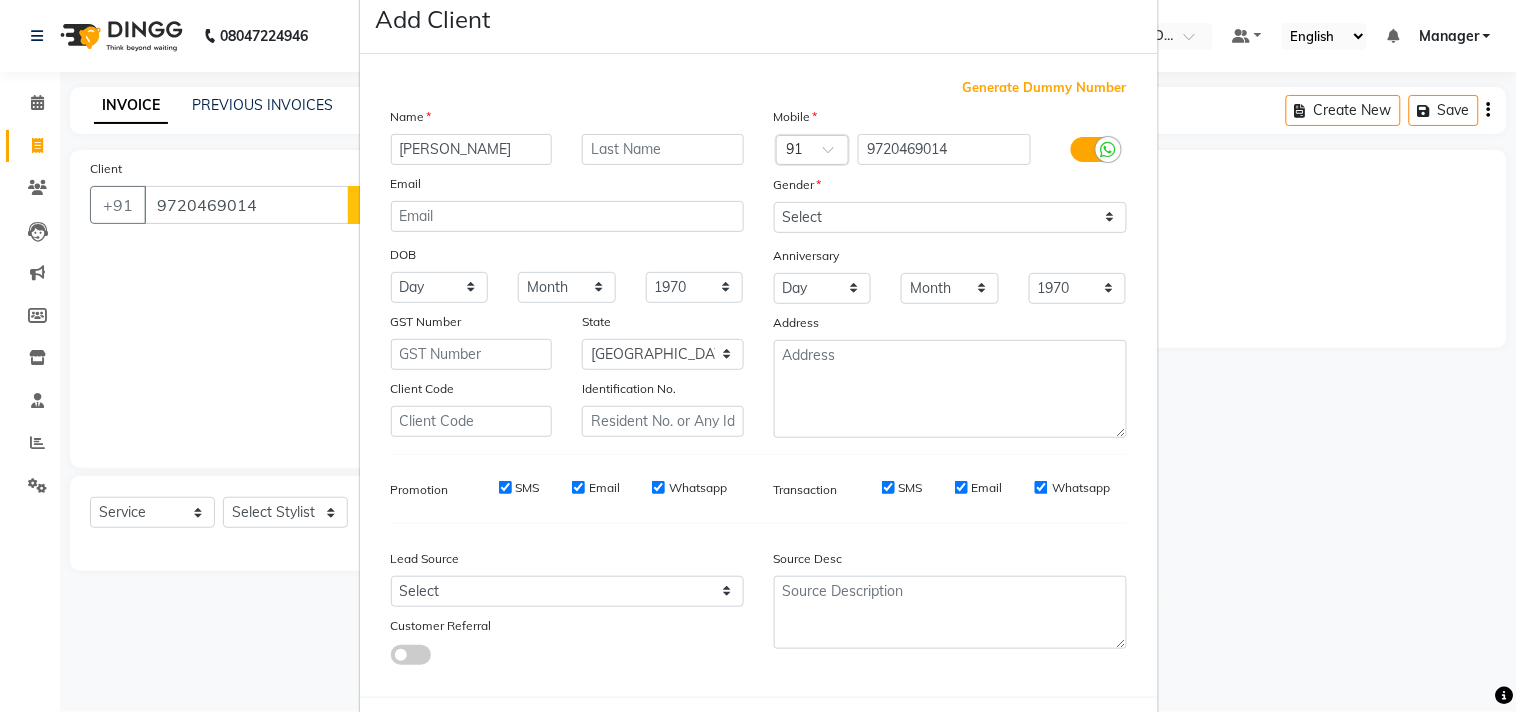 scroll, scrollTop: 138, scrollLeft: 0, axis: vertical 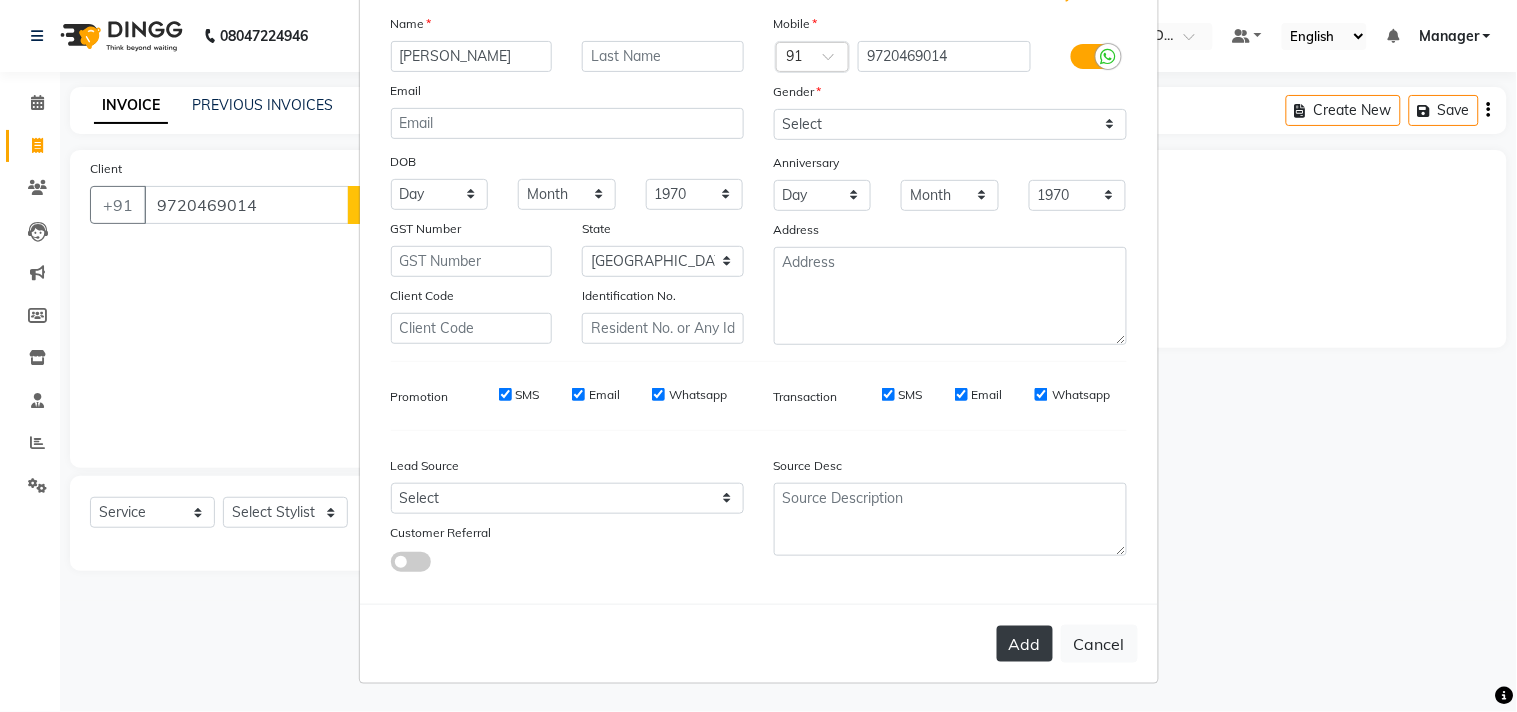 click on "Add" at bounding box center [1025, 644] 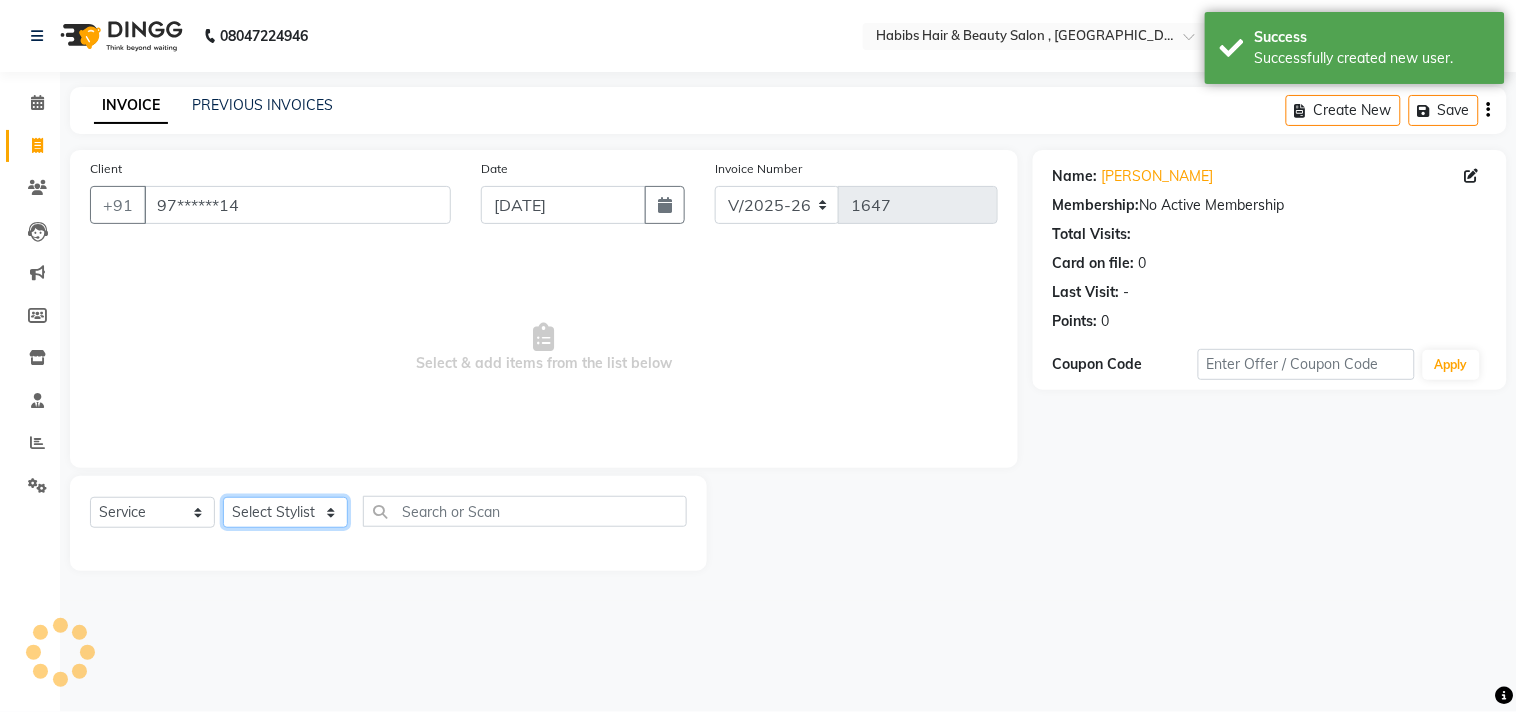 click on "Select Stylist [PERSON_NAME] Manager M M [PERSON_NAME] [PERSON_NAME] Sameer [PERSON_NAME] [PERSON_NAME] [PERSON_NAME]" 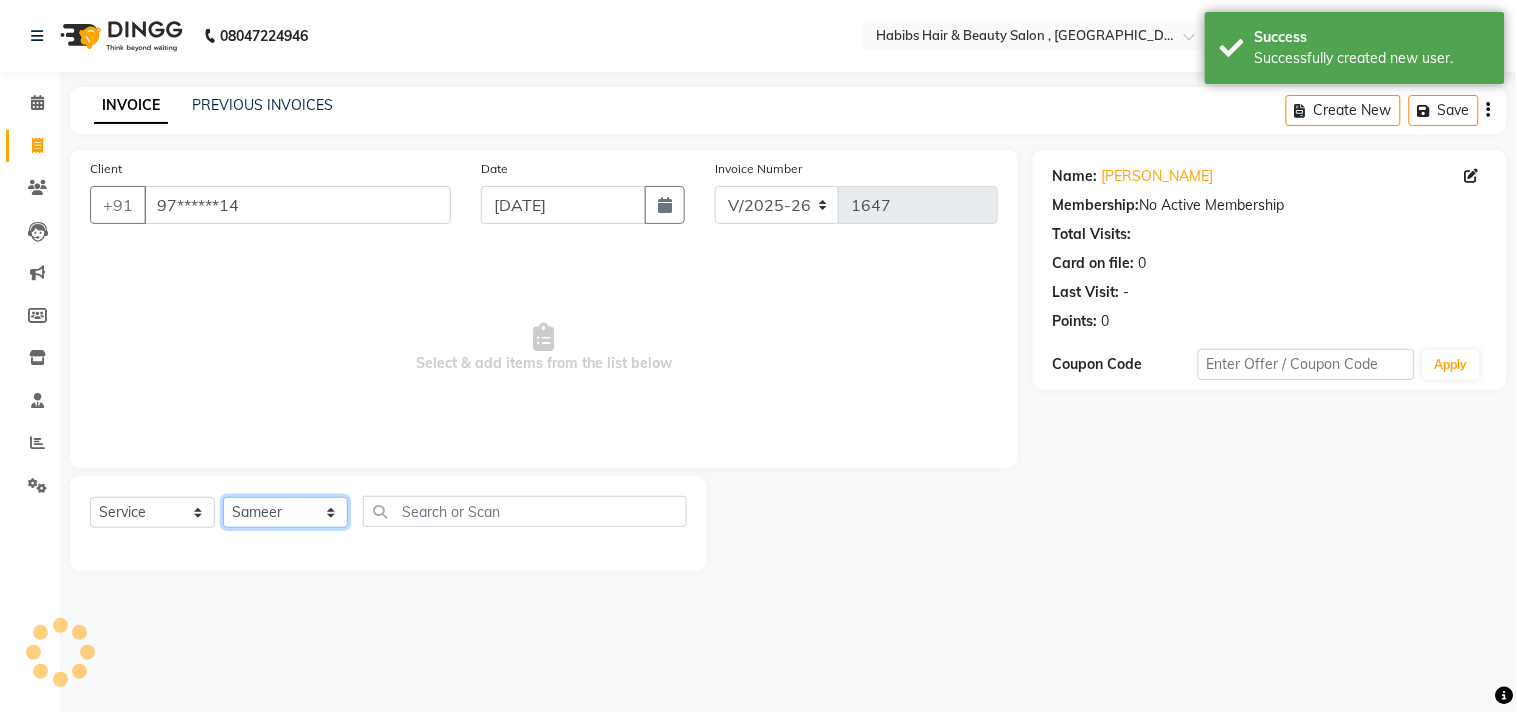 click on "Select Stylist [PERSON_NAME] Manager M M [PERSON_NAME] [PERSON_NAME] Sameer [PERSON_NAME] [PERSON_NAME] [PERSON_NAME]" 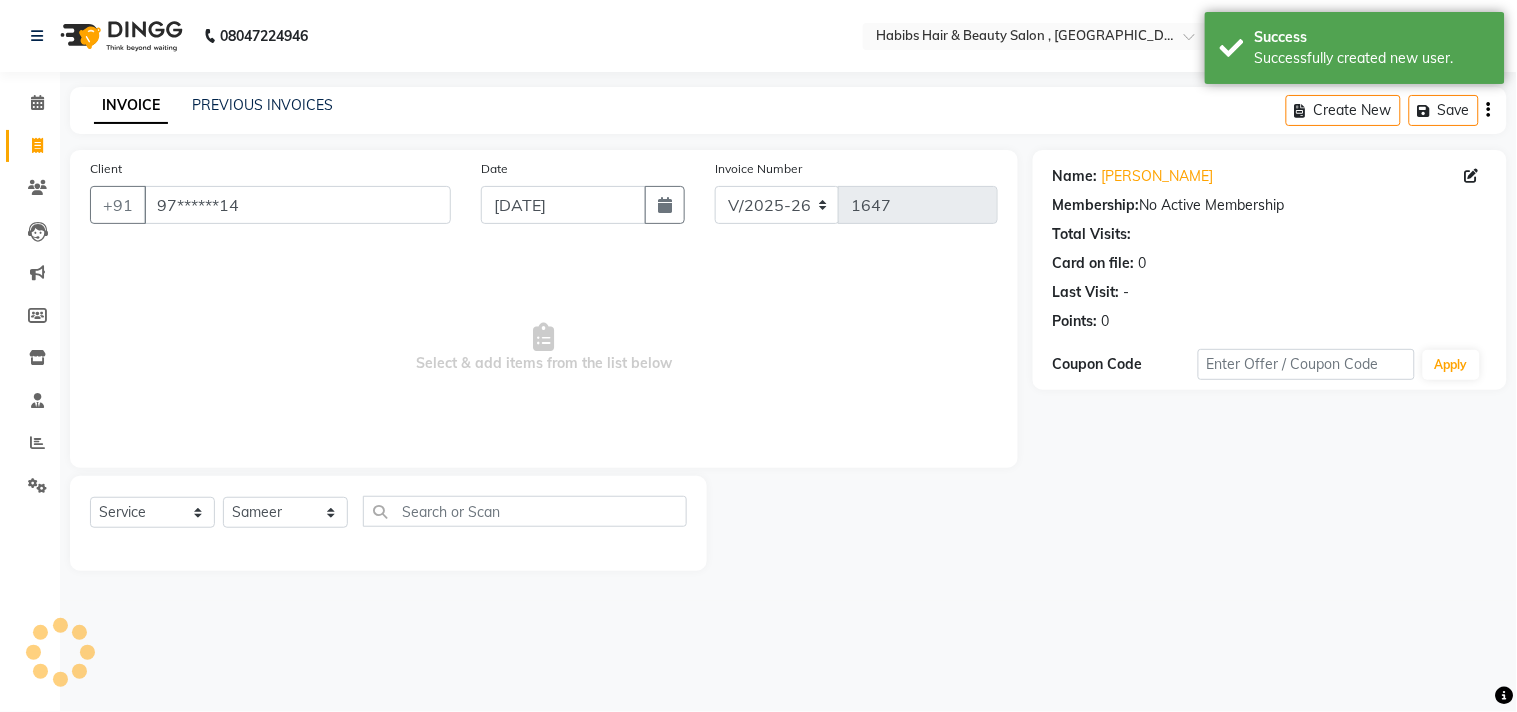 click on "Select & add items from the list below" at bounding box center (544, 348) 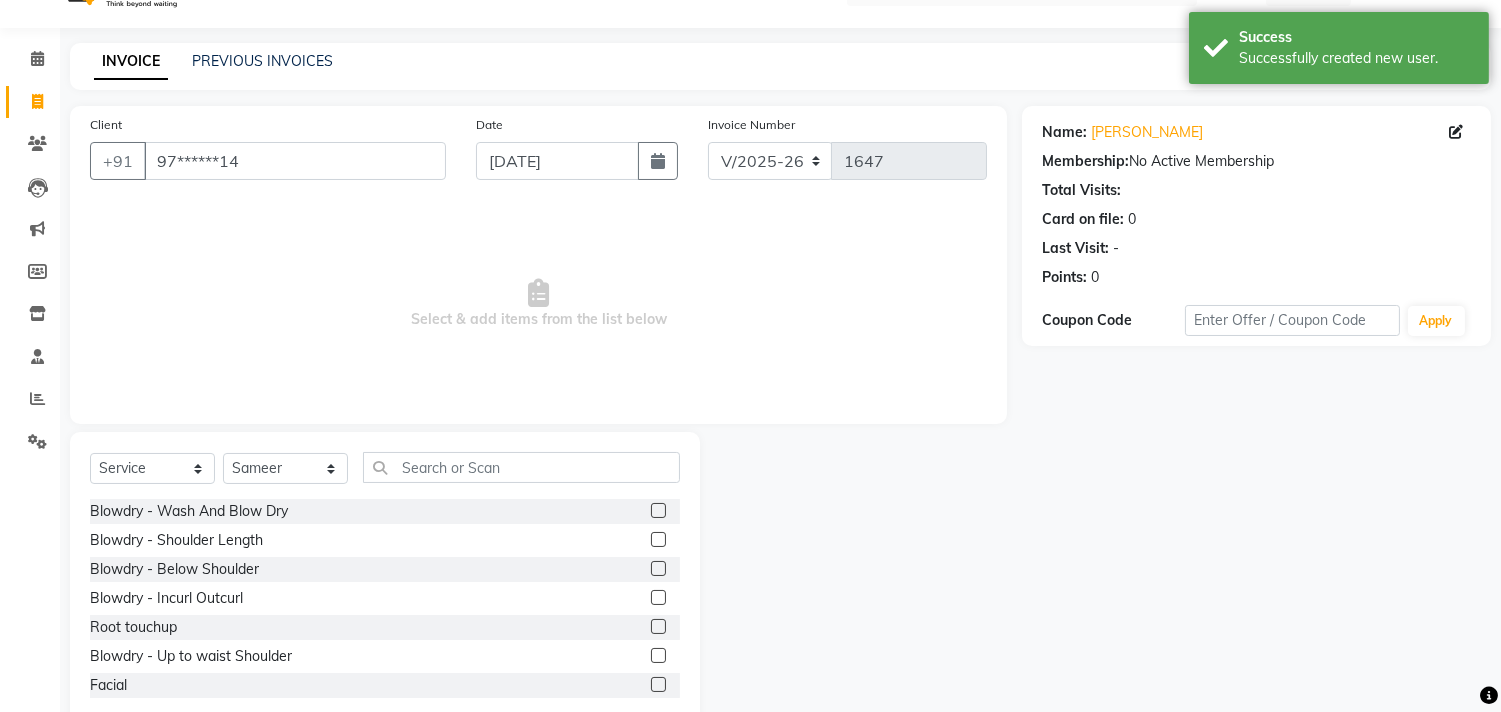 scroll, scrollTop: 88, scrollLeft: 0, axis: vertical 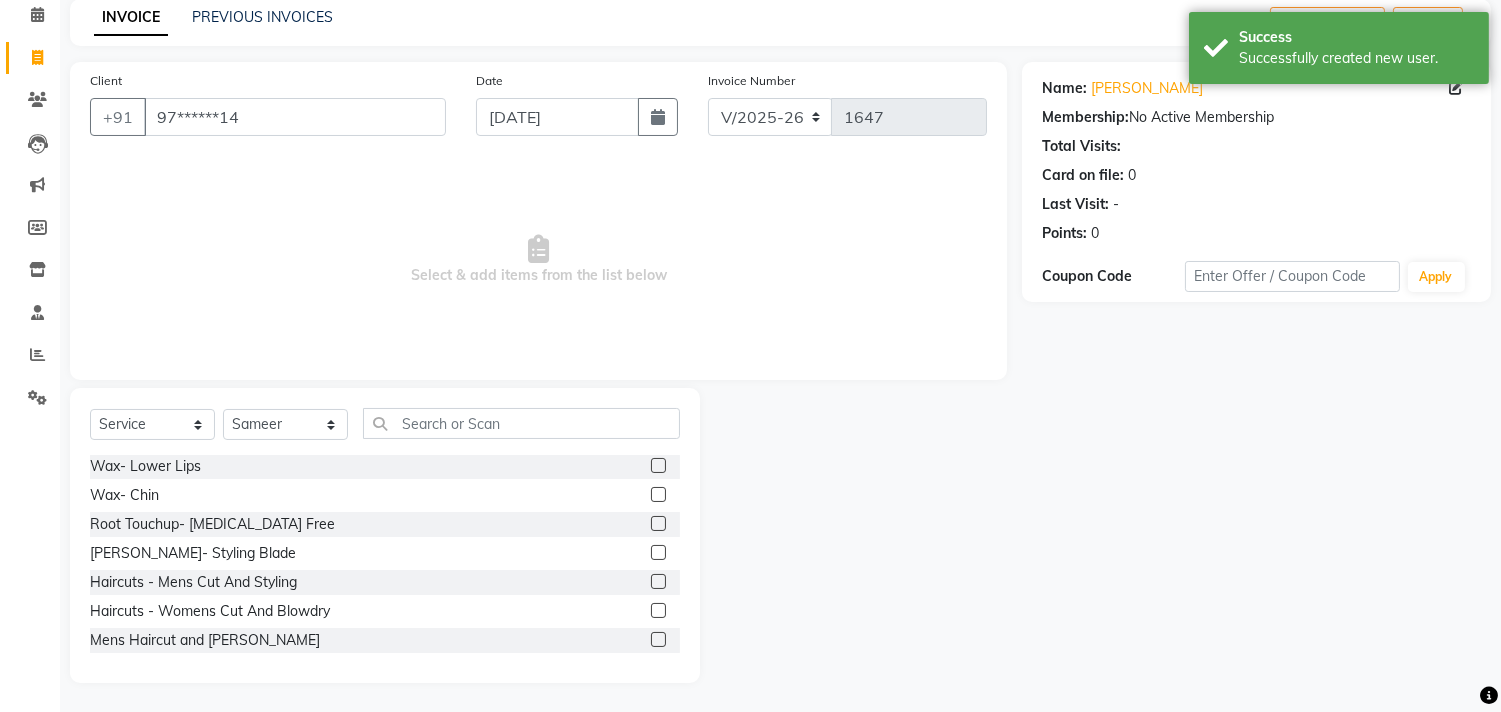 click 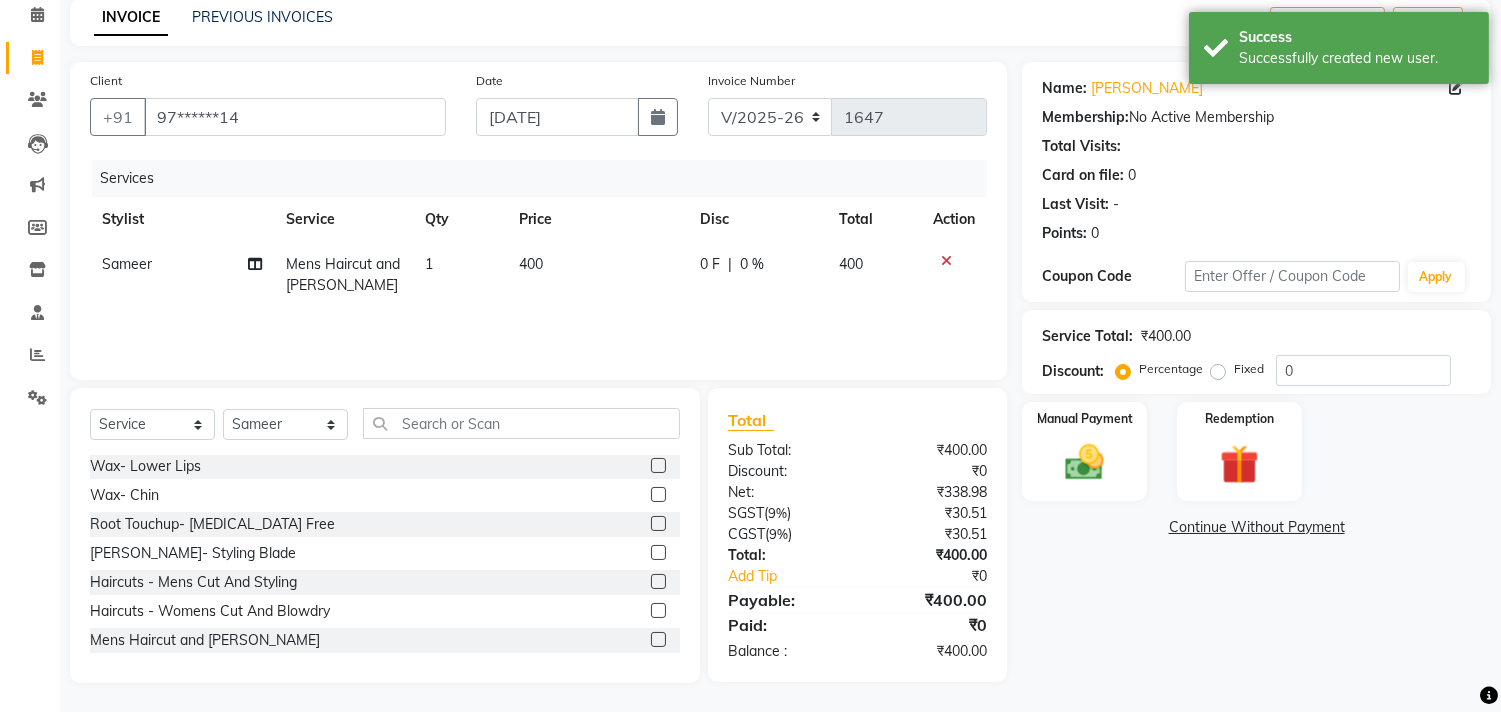 click on "400" 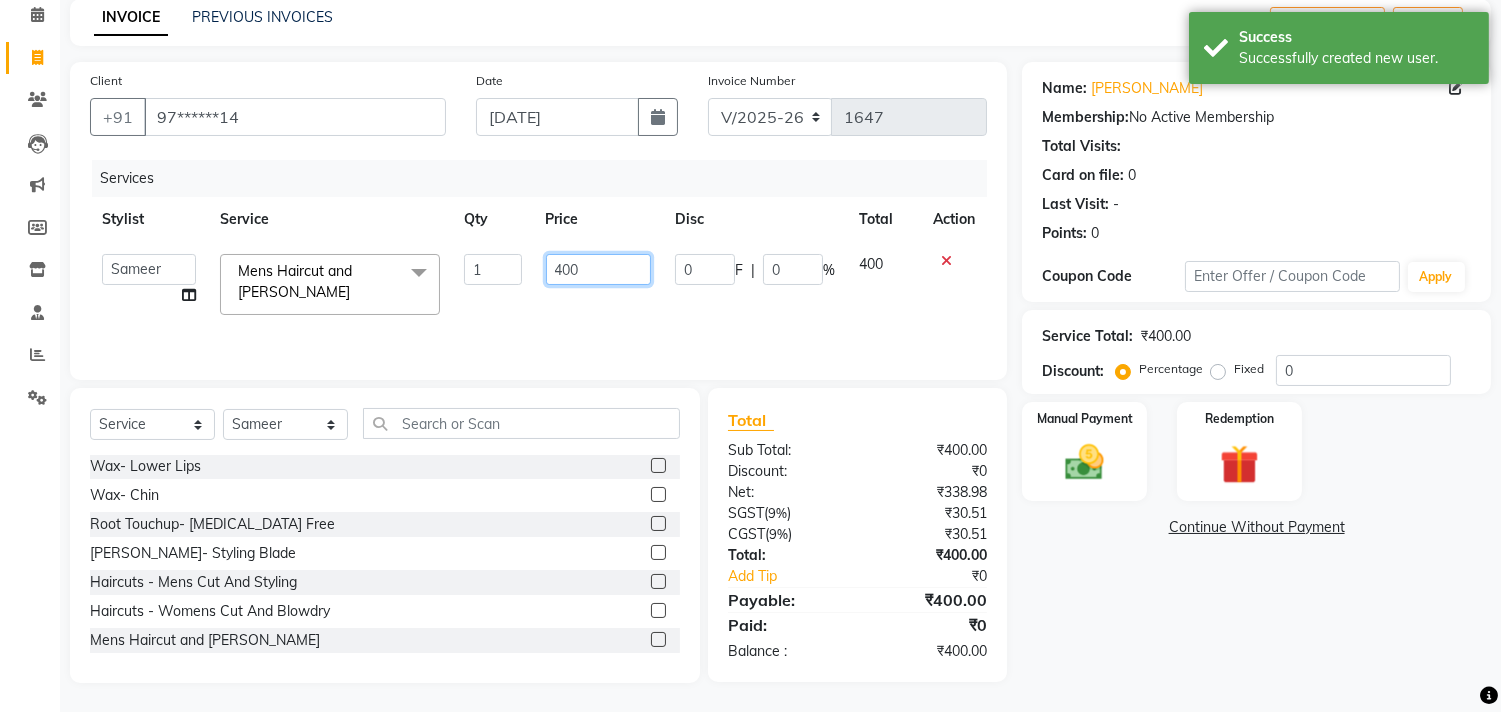 click on "400" 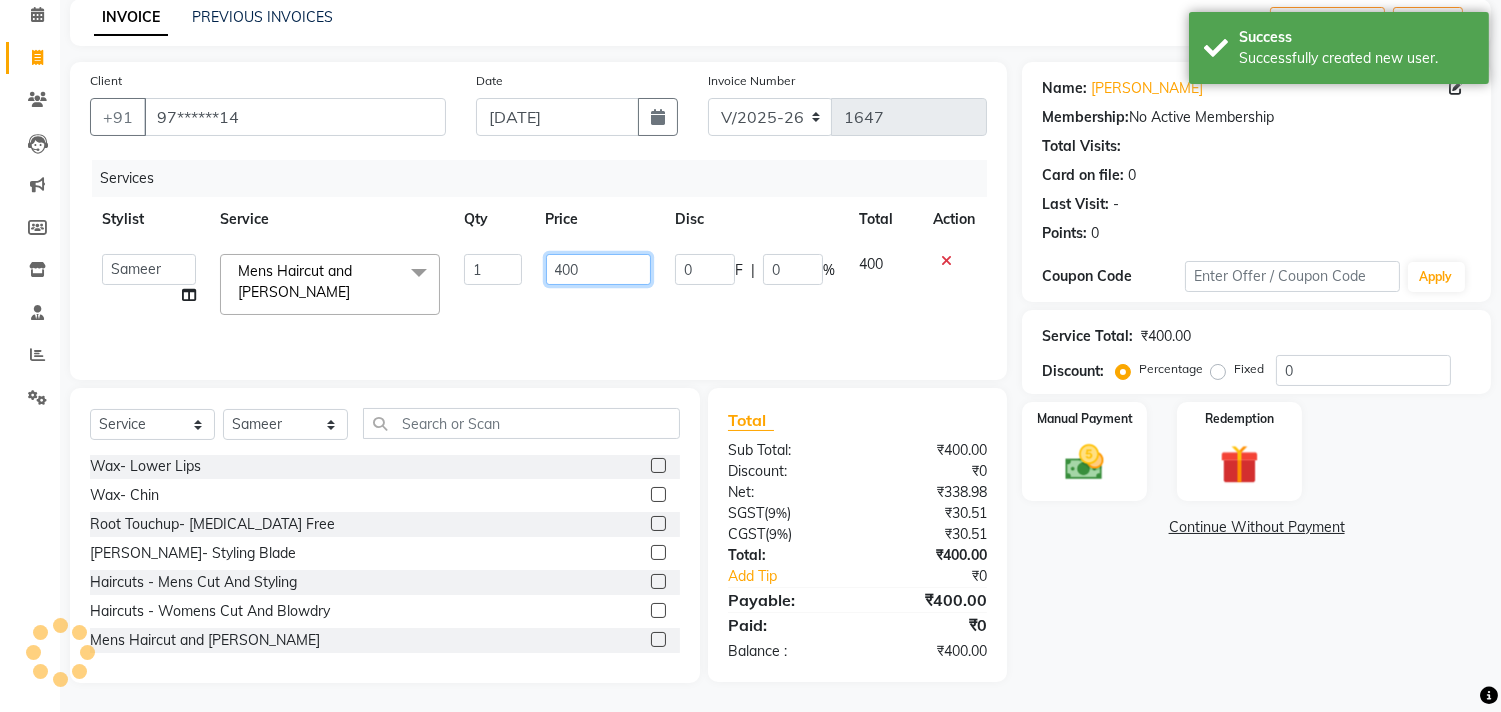 click on "400" 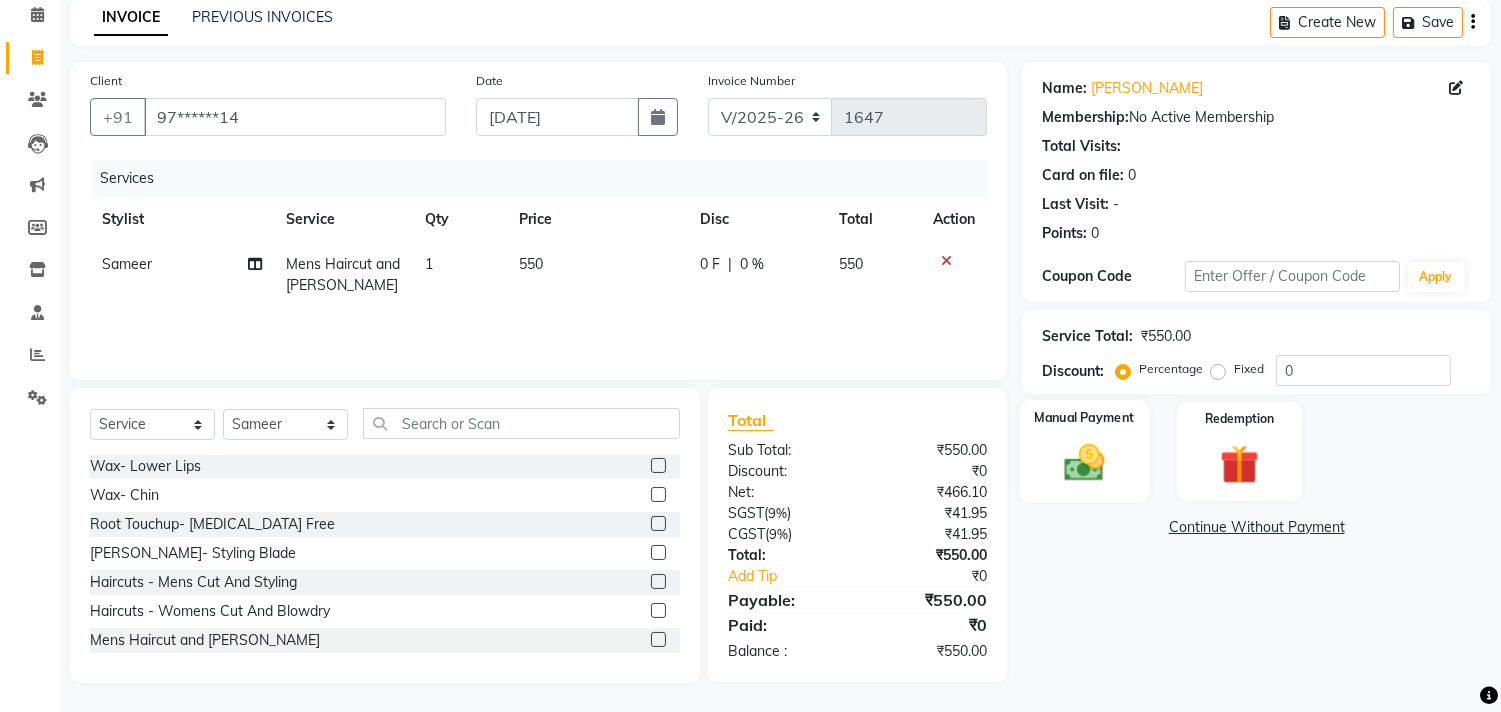 click on "Manual Payment" 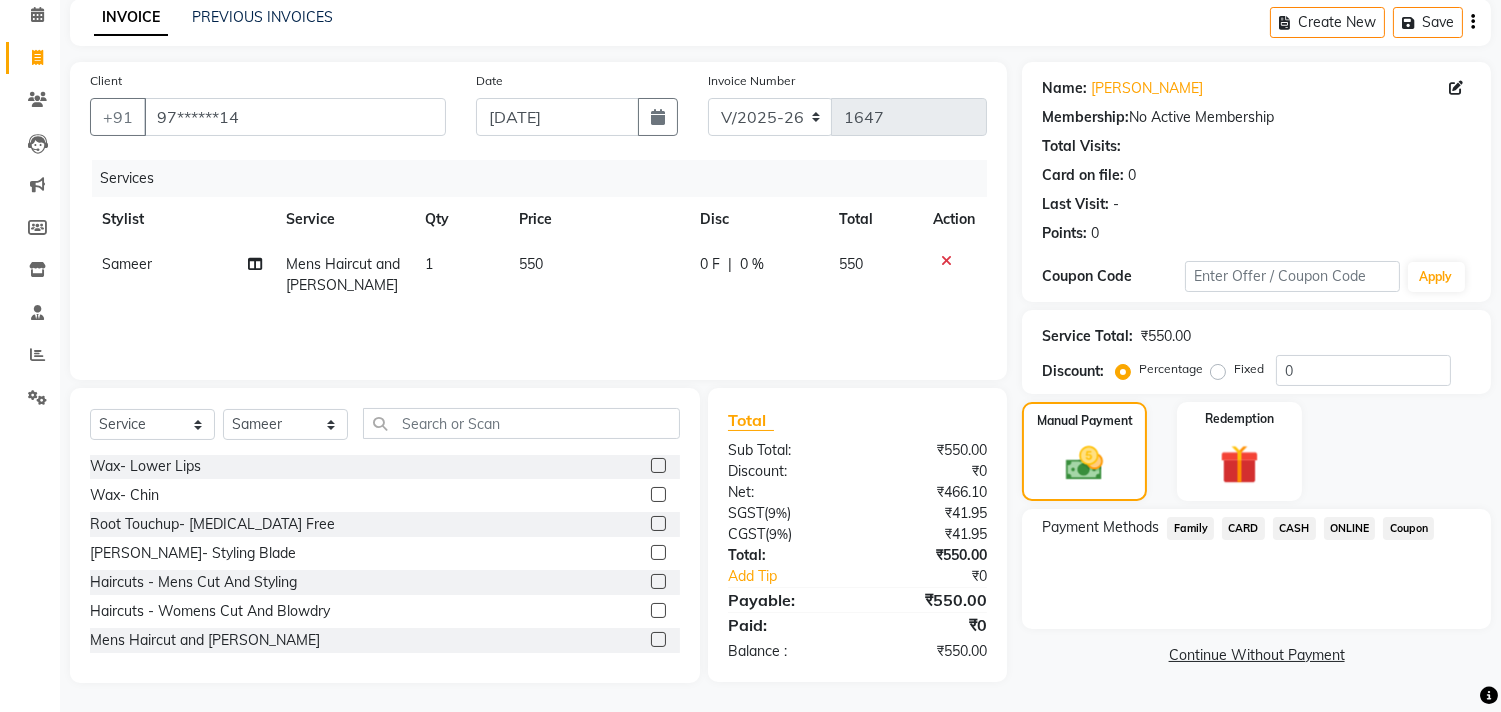 click on "ONLINE" 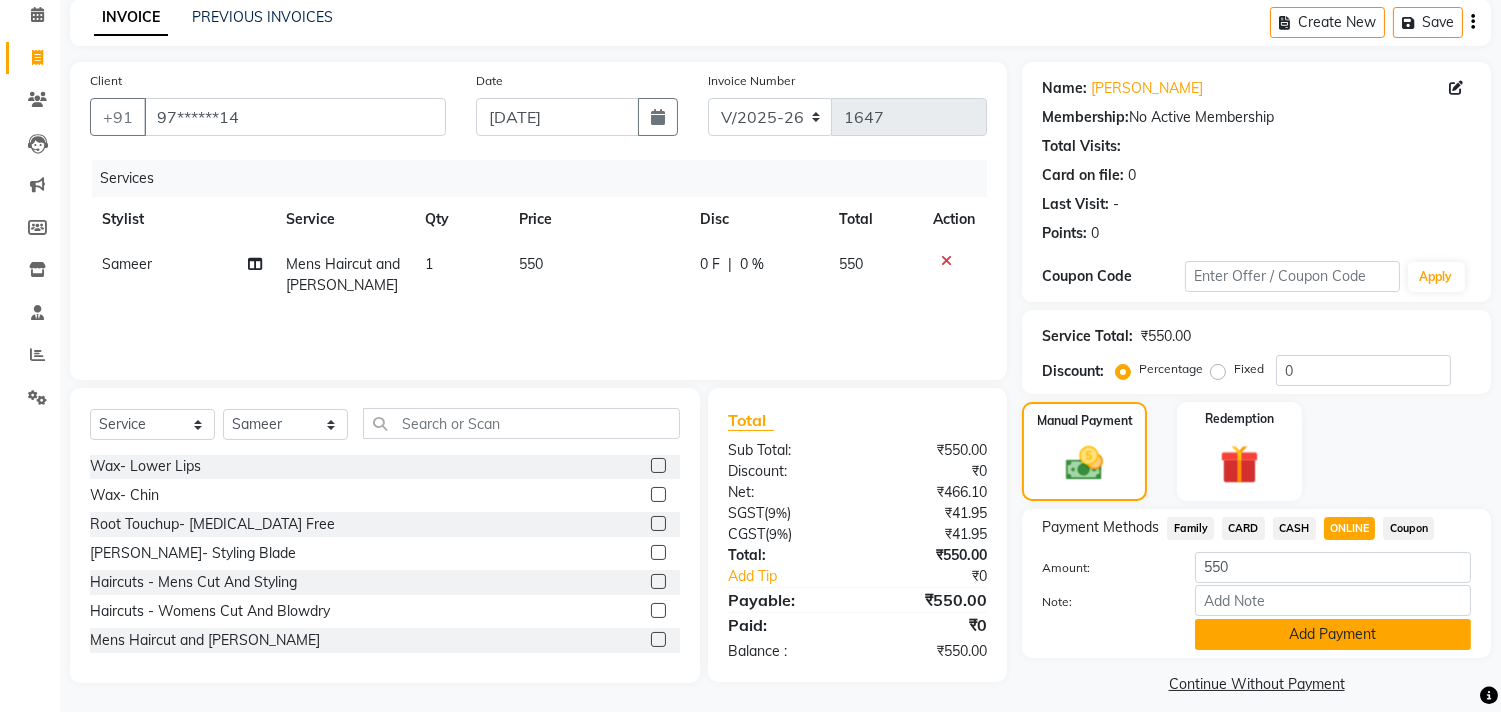 click on "Add Payment" 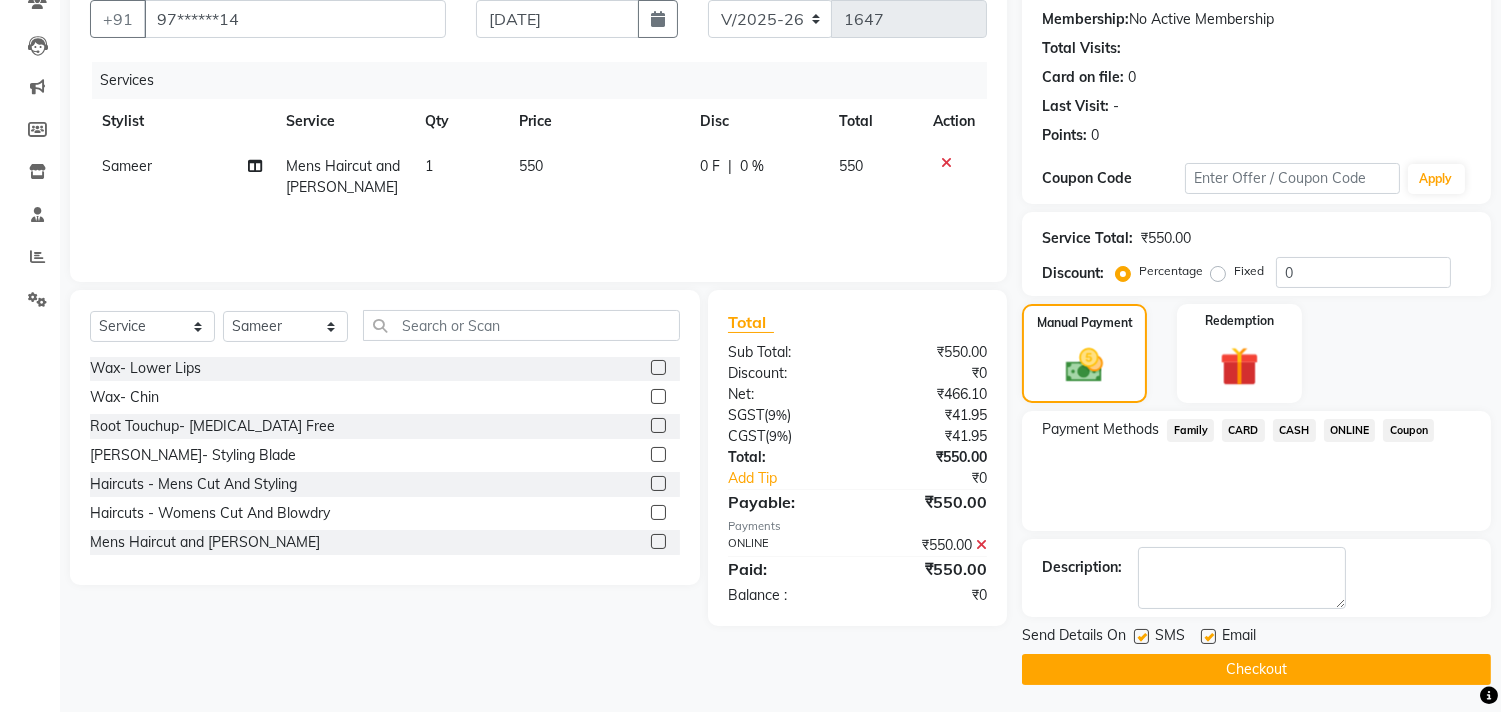 scroll, scrollTop: 187, scrollLeft: 0, axis: vertical 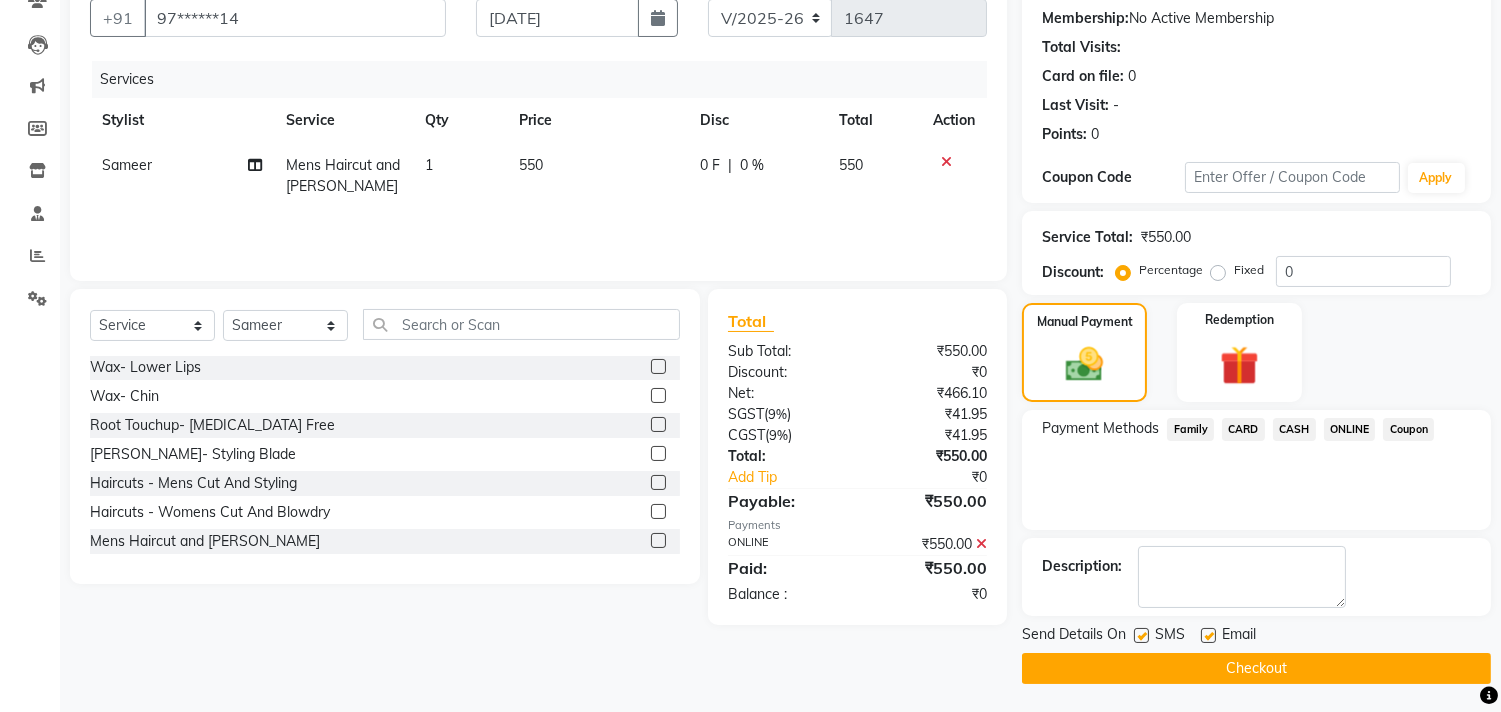 click on "Checkout" 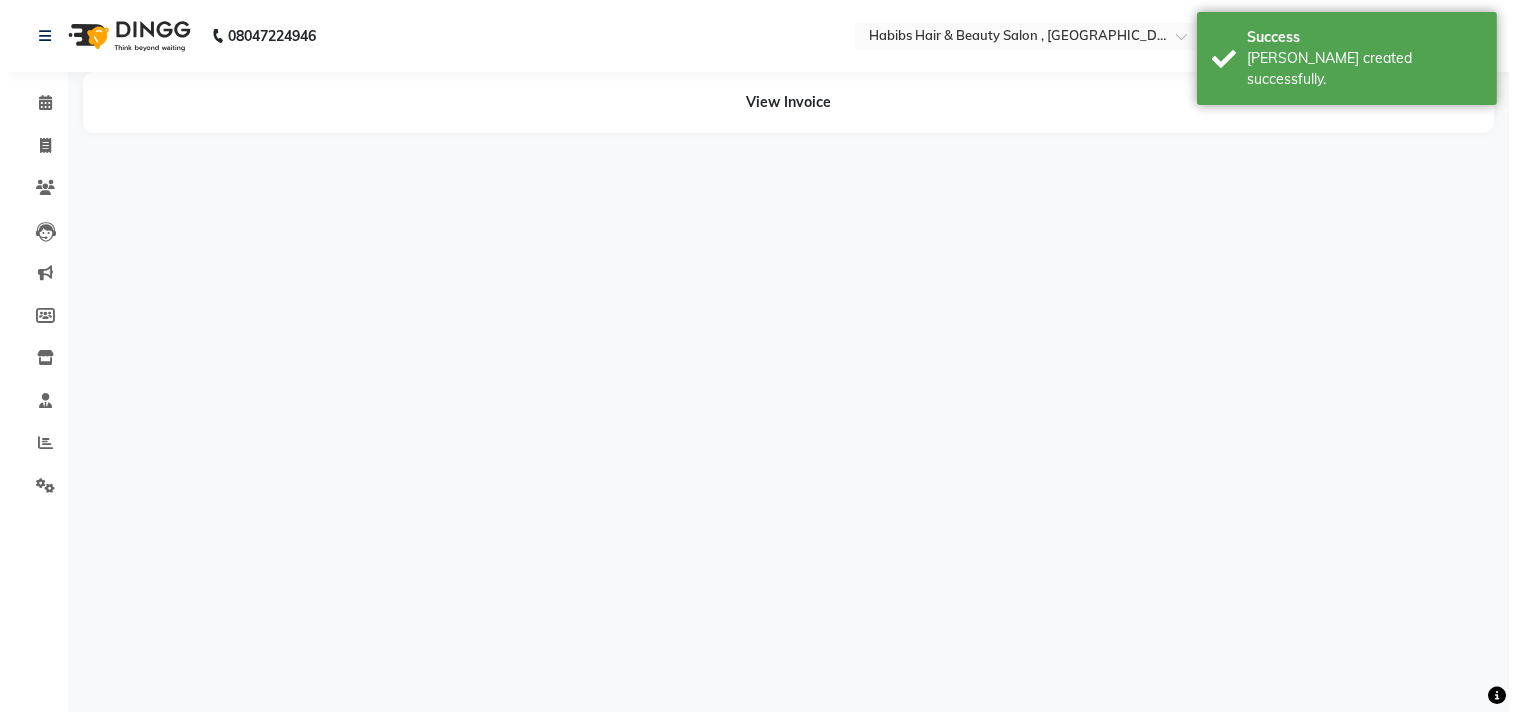 scroll, scrollTop: 0, scrollLeft: 0, axis: both 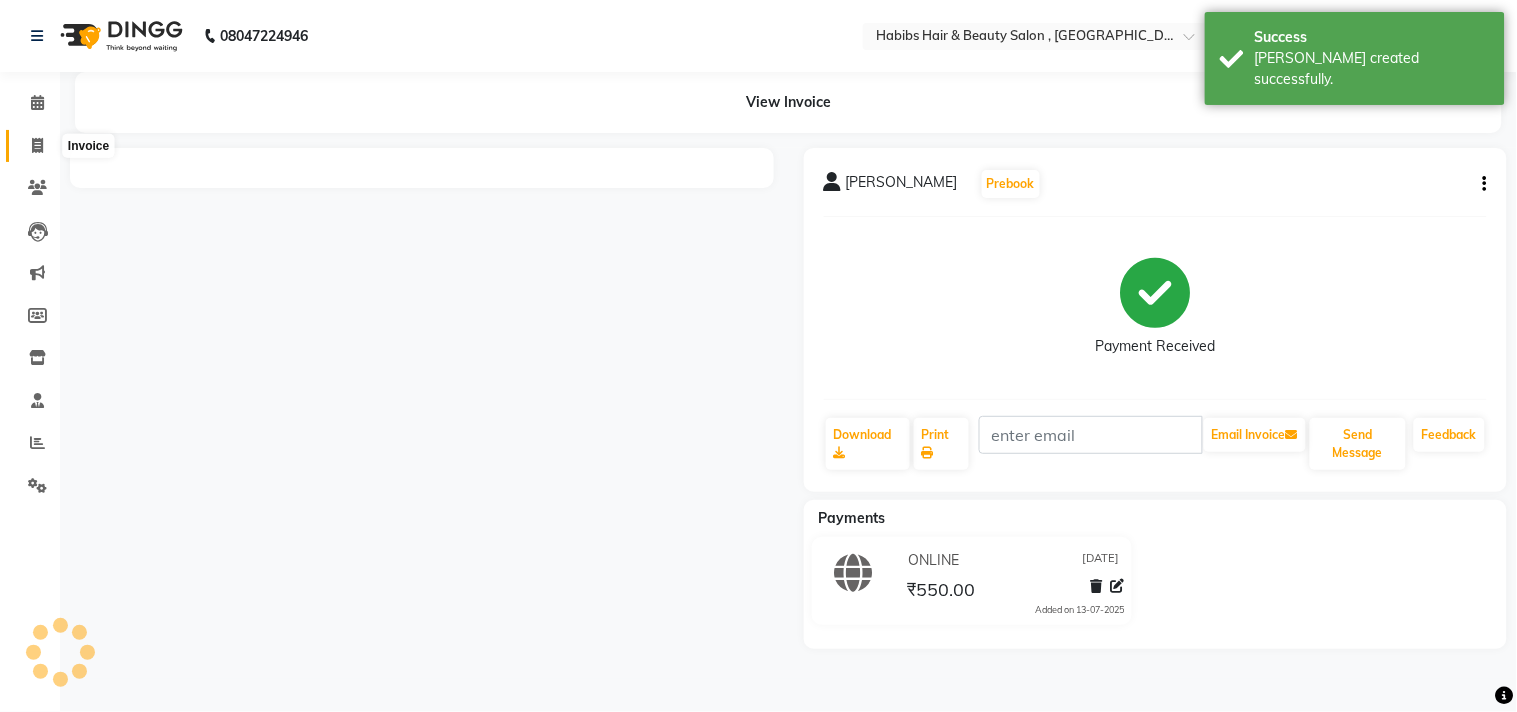 click 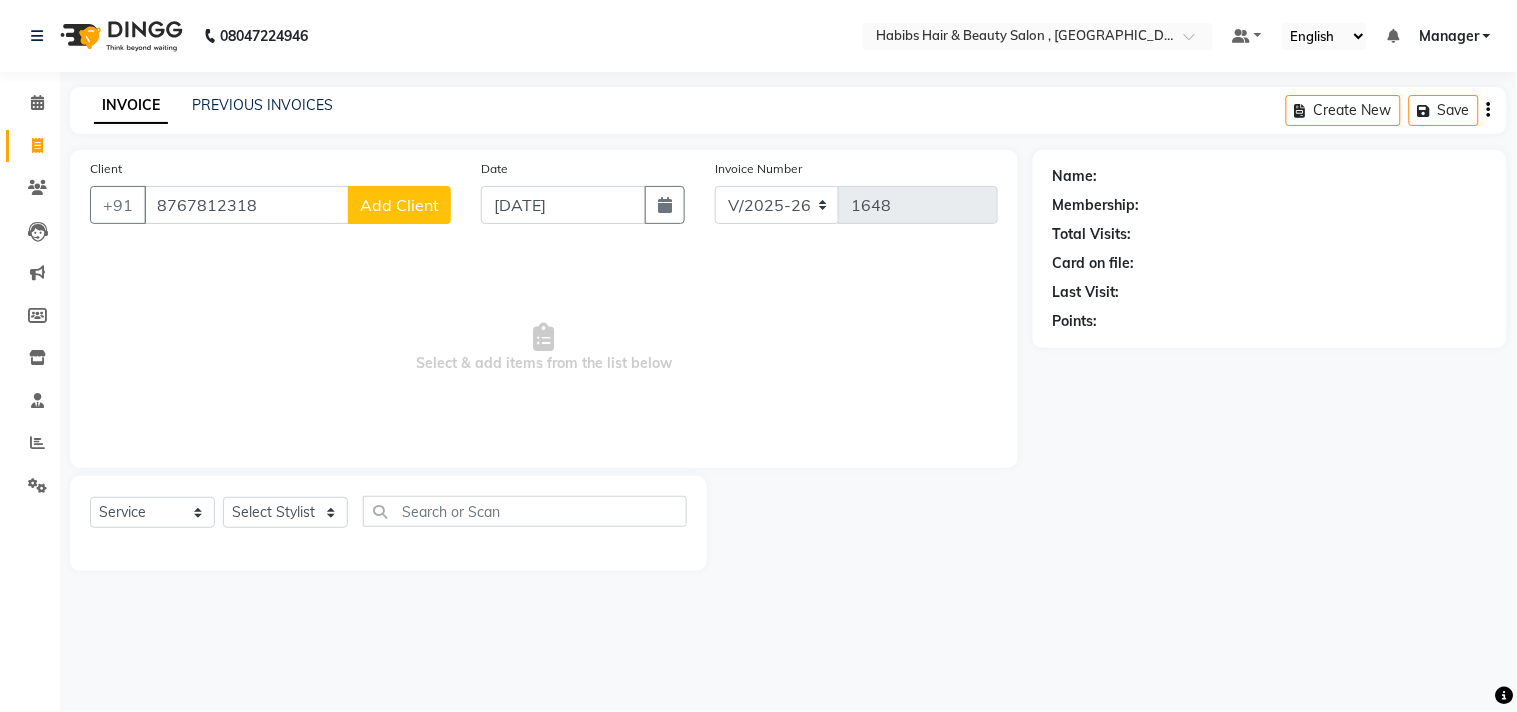 click on "Add Client" 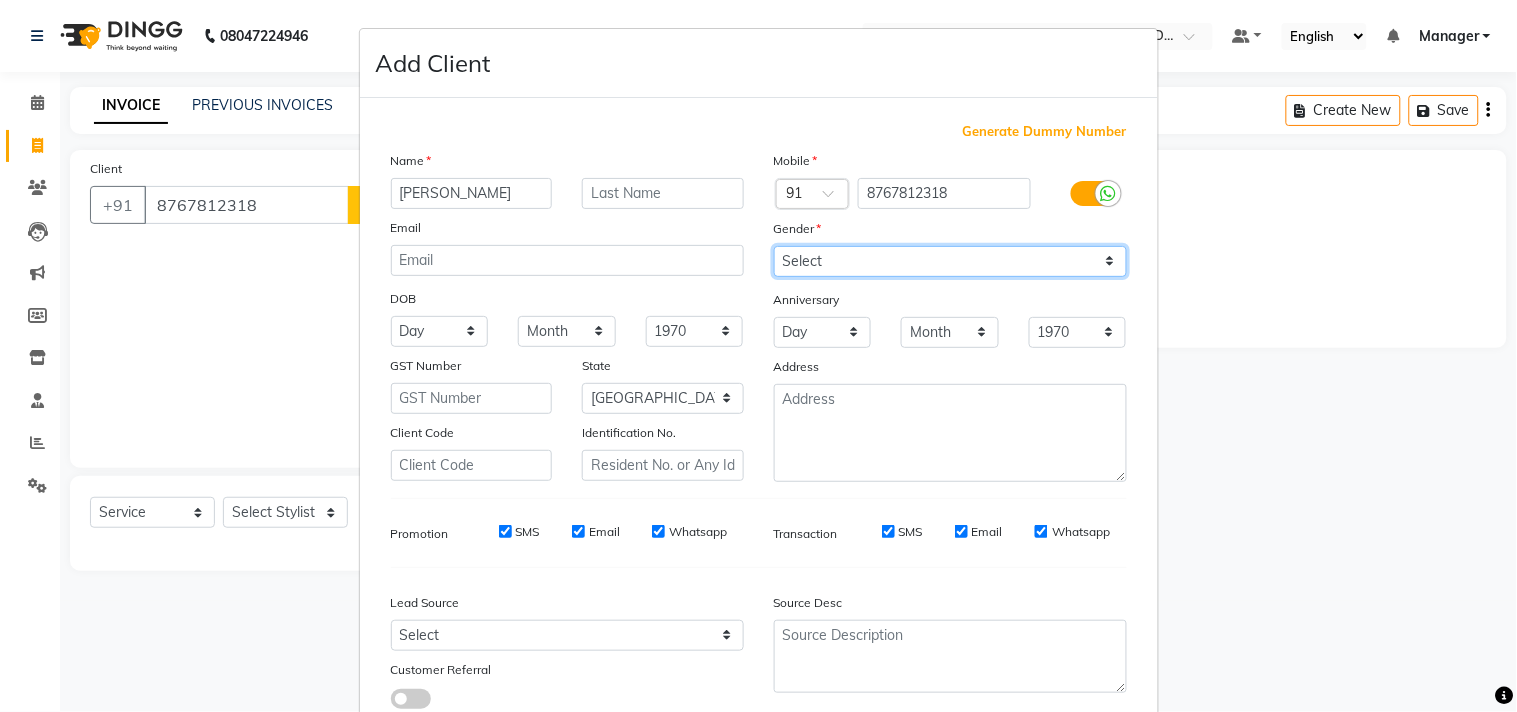 click on "Select [DEMOGRAPHIC_DATA] [DEMOGRAPHIC_DATA] Other Prefer Not To Say" at bounding box center [950, 261] 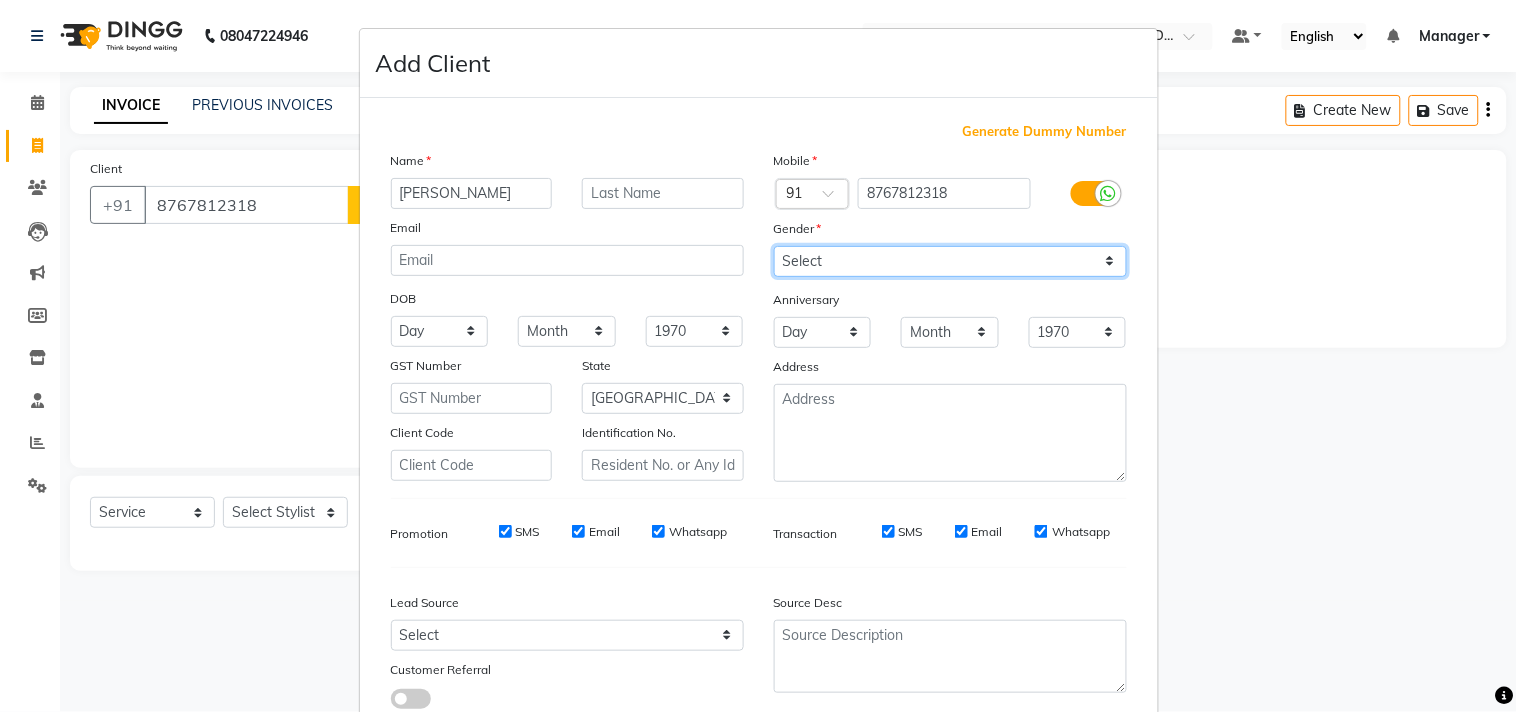 click on "Select [DEMOGRAPHIC_DATA] [DEMOGRAPHIC_DATA] Other Prefer Not To Say" at bounding box center [950, 261] 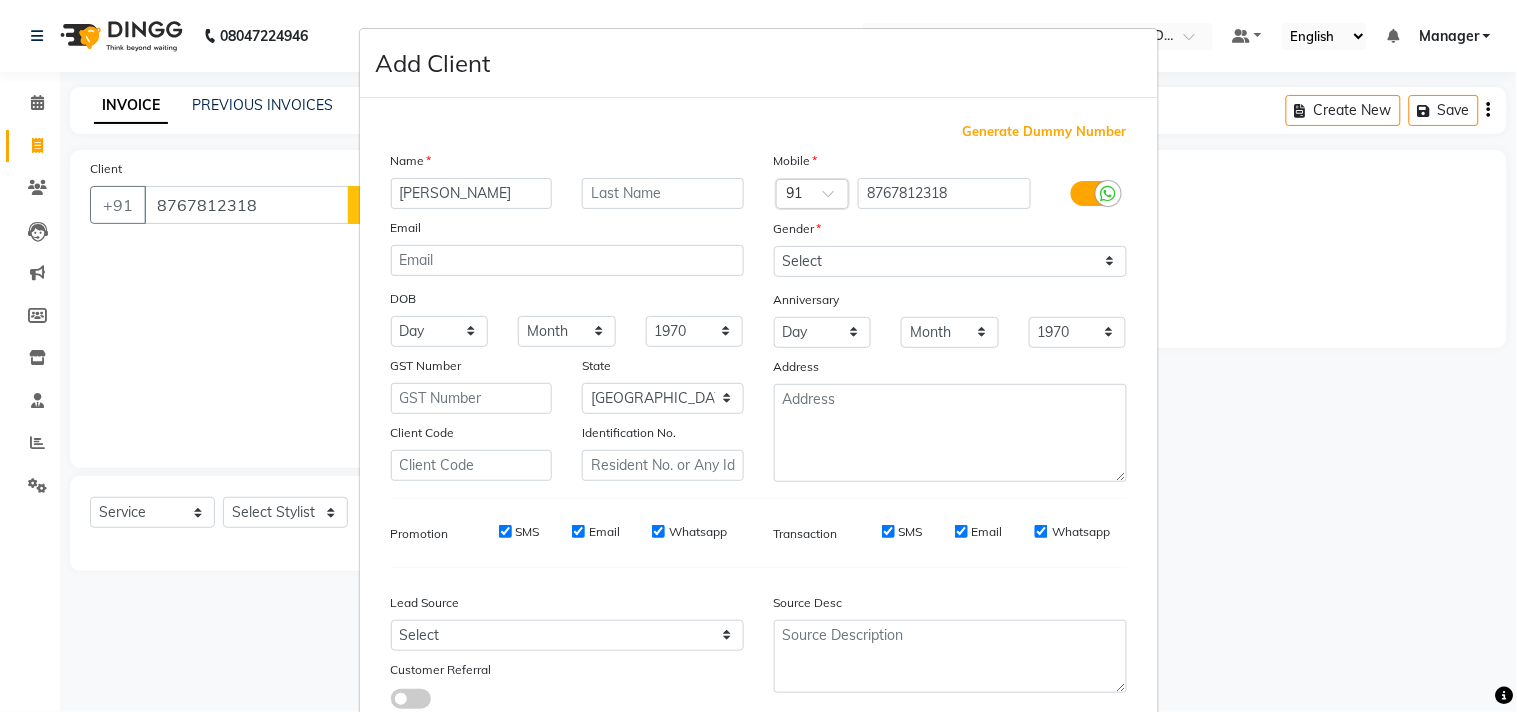 click on "Generate Dummy Number Name SHRAVANI Email DOB Day 01 02 03 04 05 06 07 08 09 10 11 12 13 14 15 16 17 18 19 20 21 22 23 24 25 26 27 28 29 30 31 Month January February March April May June July August September October November December 1940 1941 1942 1943 1944 1945 1946 1947 1948 1949 1950 1951 1952 1953 1954 1955 1956 1957 1958 1959 1960 1961 1962 1963 1964 1965 1966 1967 1968 1969 1970 1971 1972 1973 1974 1975 1976 1977 1978 1979 1980 1981 1982 1983 1984 1985 1986 1987 1988 1989 1990 1991 1992 1993 1994 1995 1996 1997 1998 1999 2000 2001 2002 2003 2004 2005 2006 2007 2008 2009 2010 2011 2012 2013 2014 2015 2016 2017 2018 2019 2020 2021 2022 2023 2024 GST Number State Select Andaman and Nicobar Islands Andhra Pradesh Arunachal Pradesh Assam Bihar Chandigarh Chhattisgarh Dadra and Nagar Haveli Daman and Diu Delhi Goa Gujarat Haryana Himachal Pradesh Jammu and Kashmir Jharkhand Karnataka Kerala Lakshadweep Madhya Pradesh Maharashtra Manipur Meghalaya Mizoram Nagaland Odisha Pondicherry Punjab Rajasthan Sikkim" at bounding box center [759, 423] 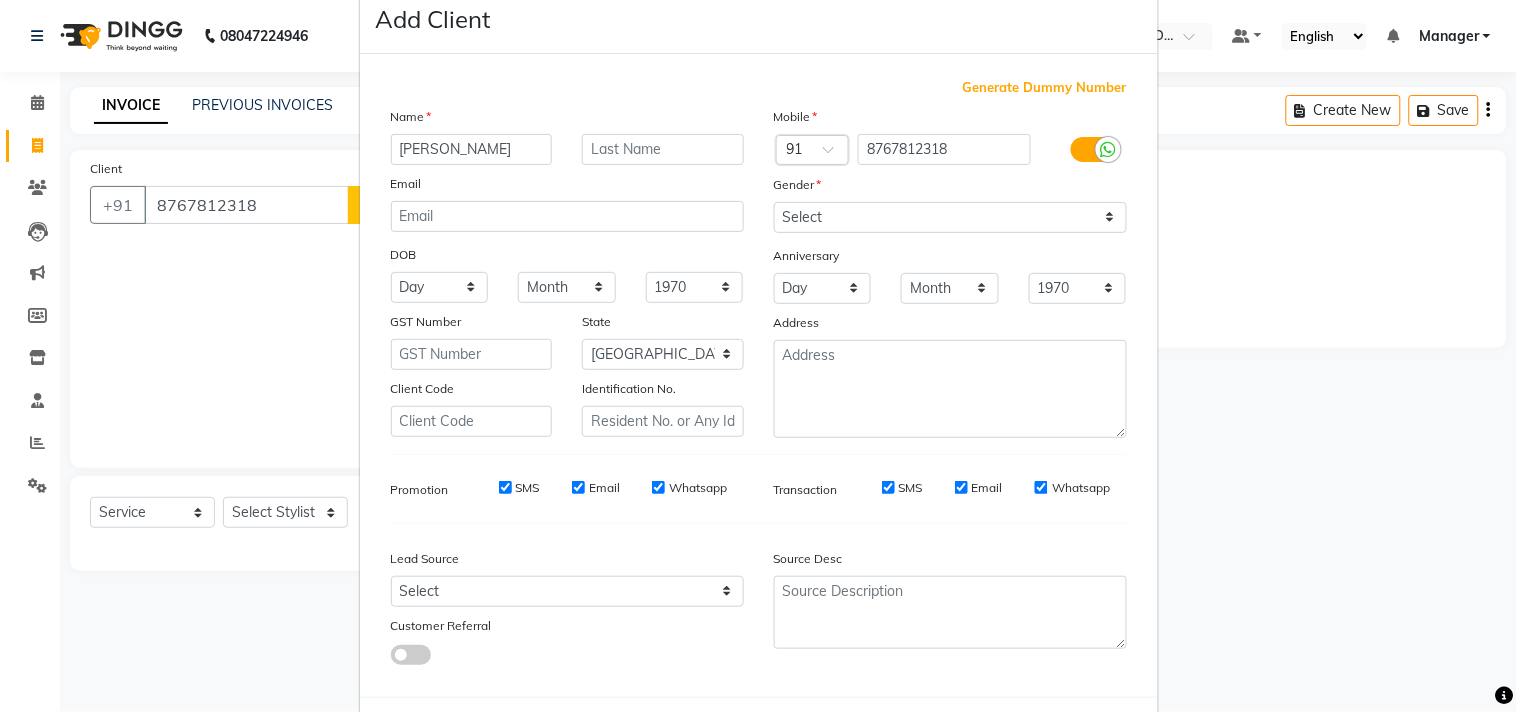 scroll, scrollTop: 138, scrollLeft: 0, axis: vertical 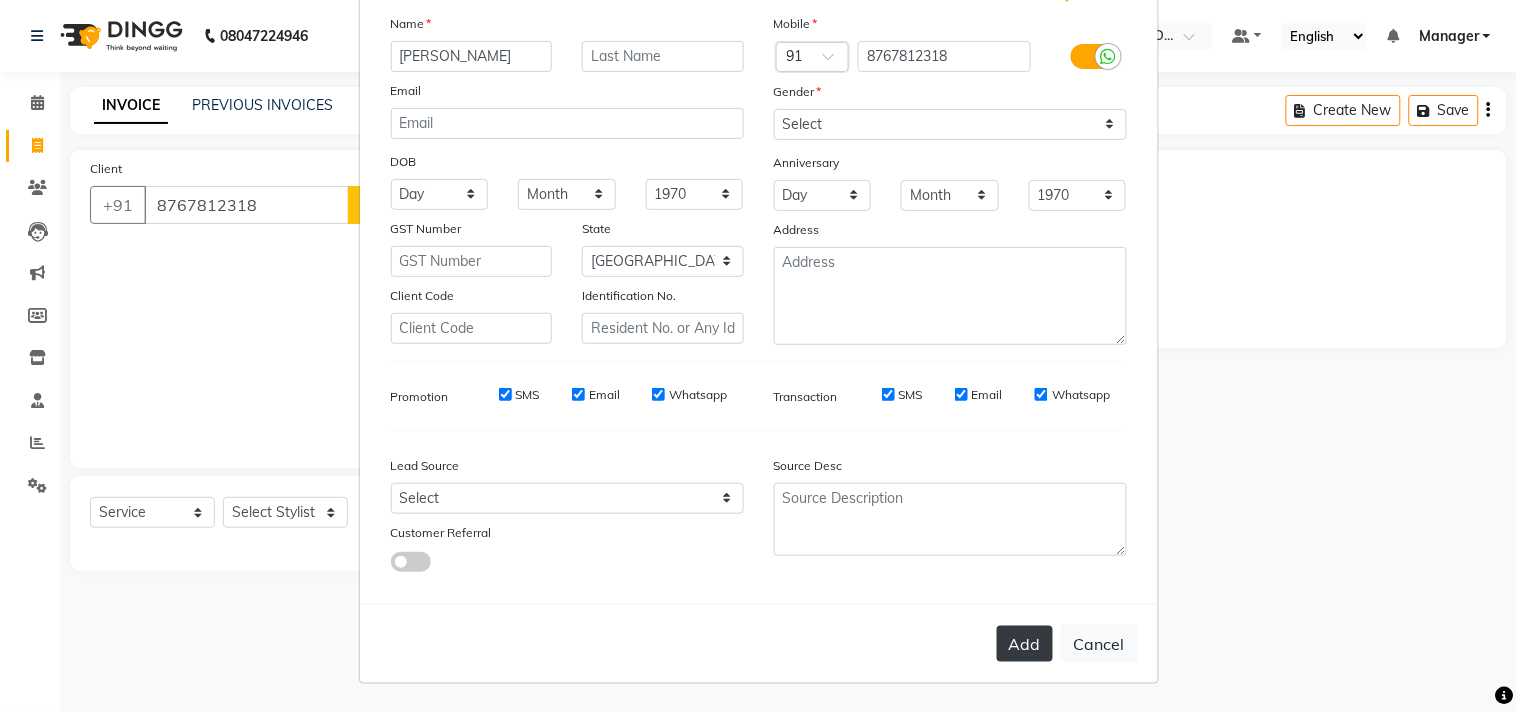 click on "Add" at bounding box center [1025, 644] 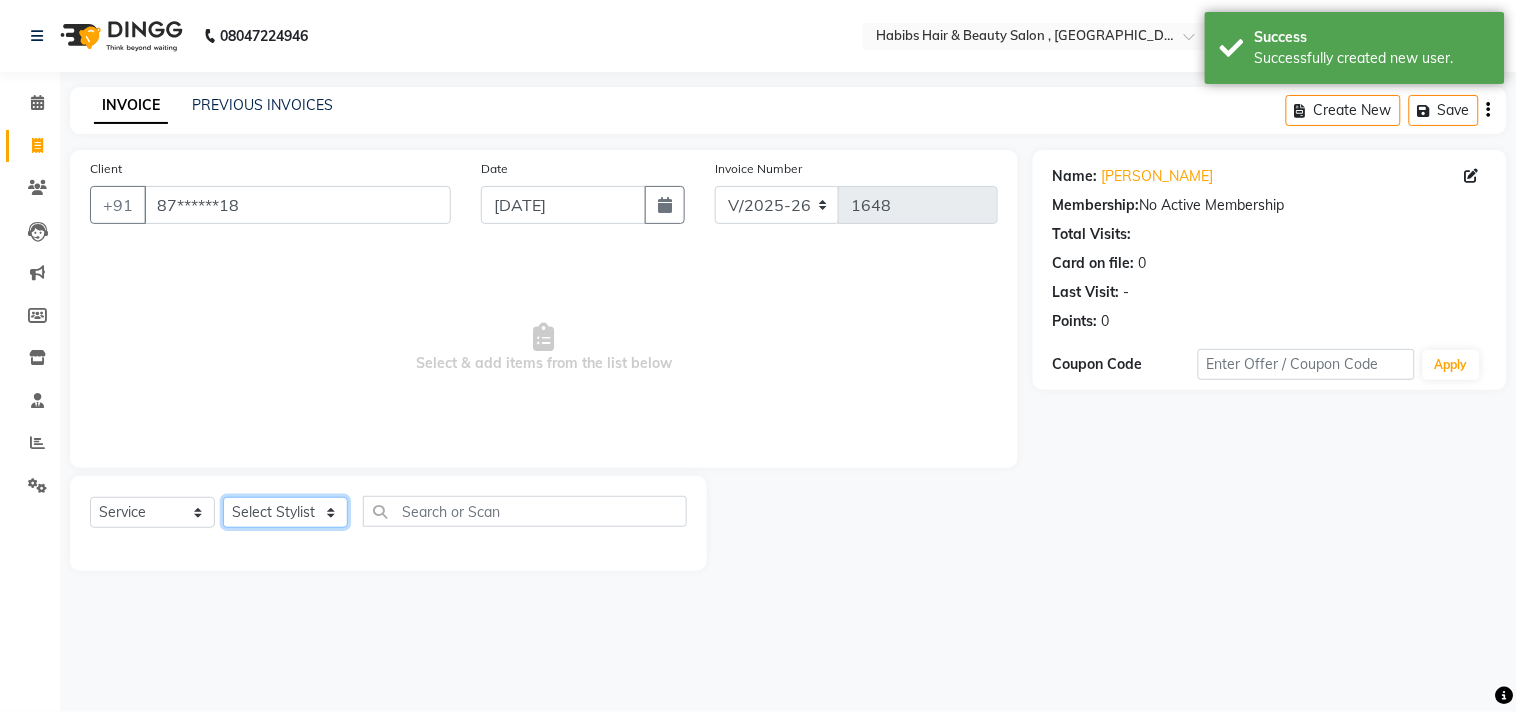 click on "Select Stylist [PERSON_NAME] Manager M M [PERSON_NAME] [PERSON_NAME] Sameer [PERSON_NAME] [PERSON_NAME] [PERSON_NAME]" 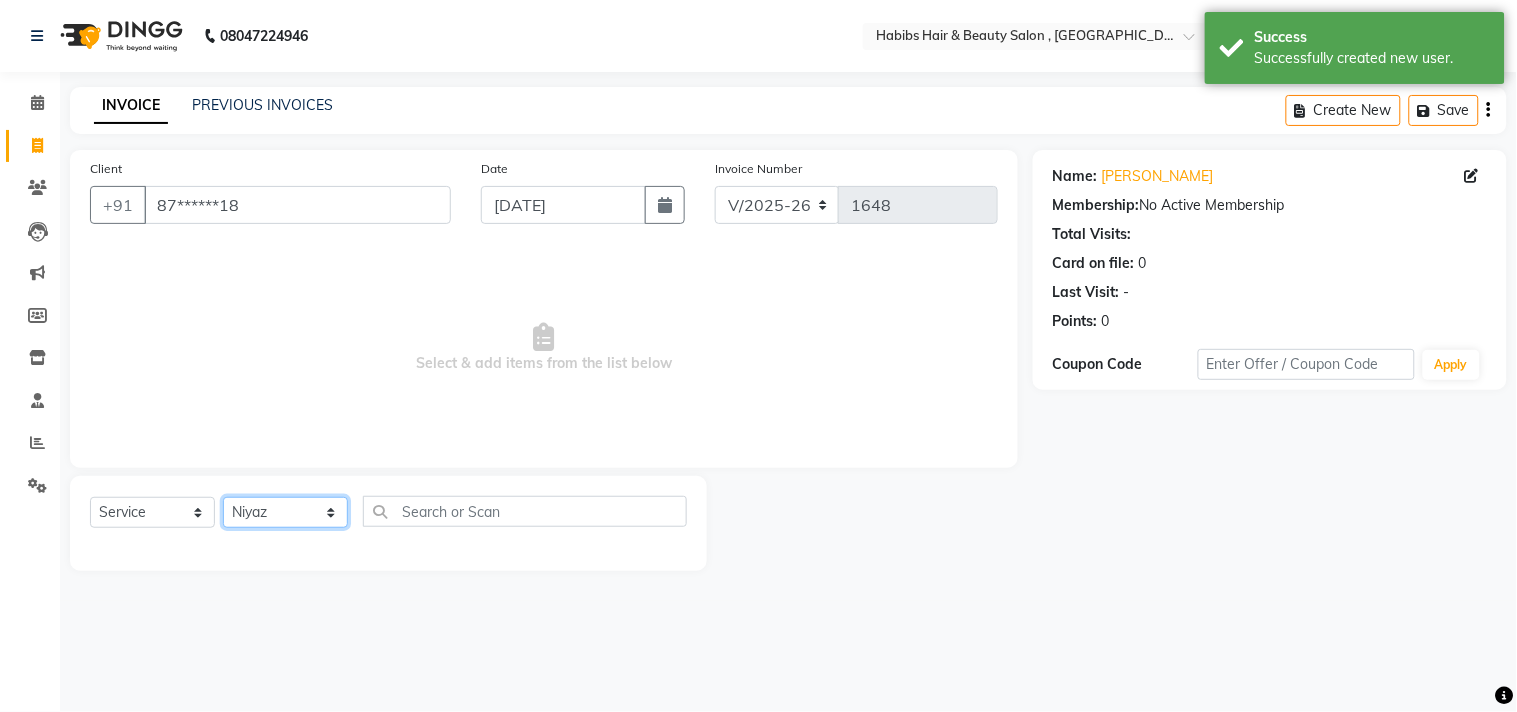 click on "Select Stylist [PERSON_NAME] Manager M M [PERSON_NAME] [PERSON_NAME] Sameer [PERSON_NAME] [PERSON_NAME] [PERSON_NAME]" 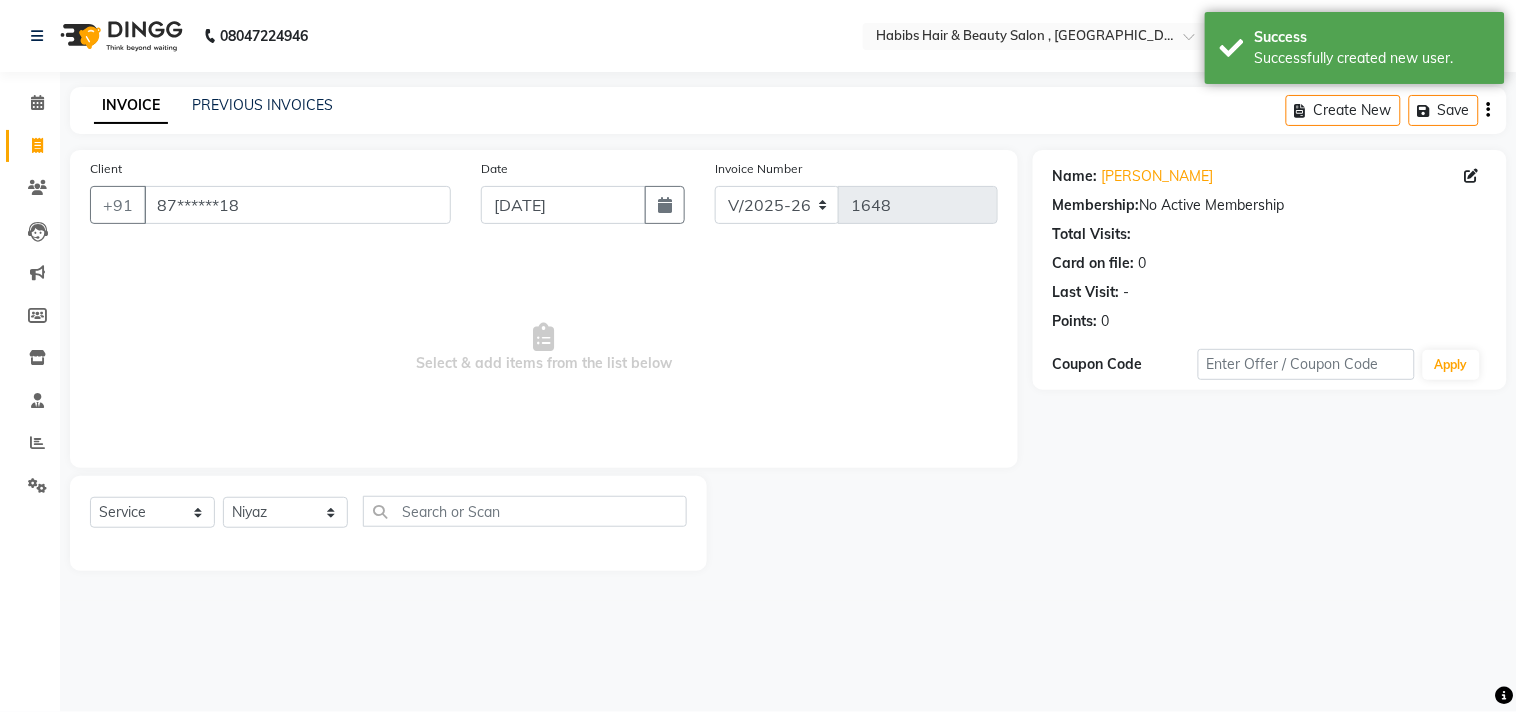 click on "Select & add items from the list below" at bounding box center (544, 348) 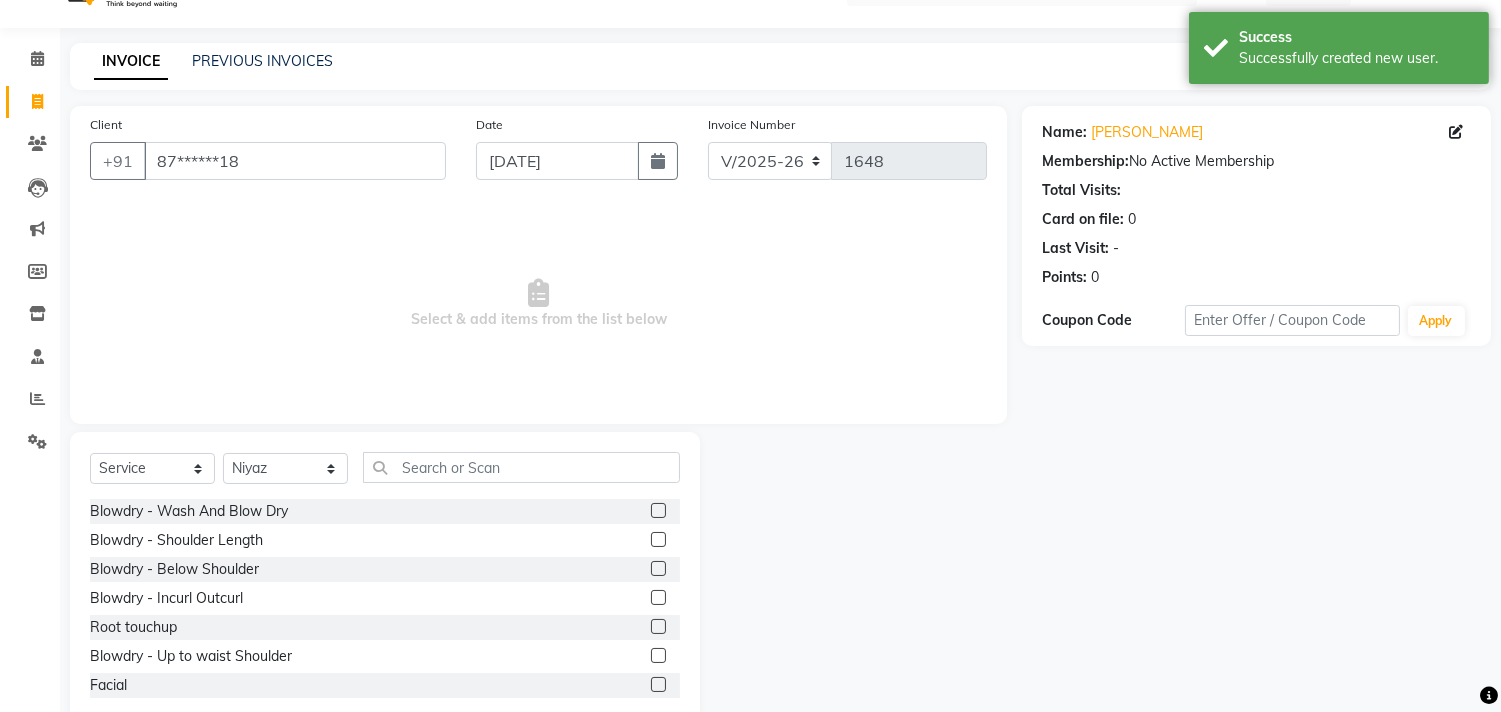 scroll, scrollTop: 88, scrollLeft: 0, axis: vertical 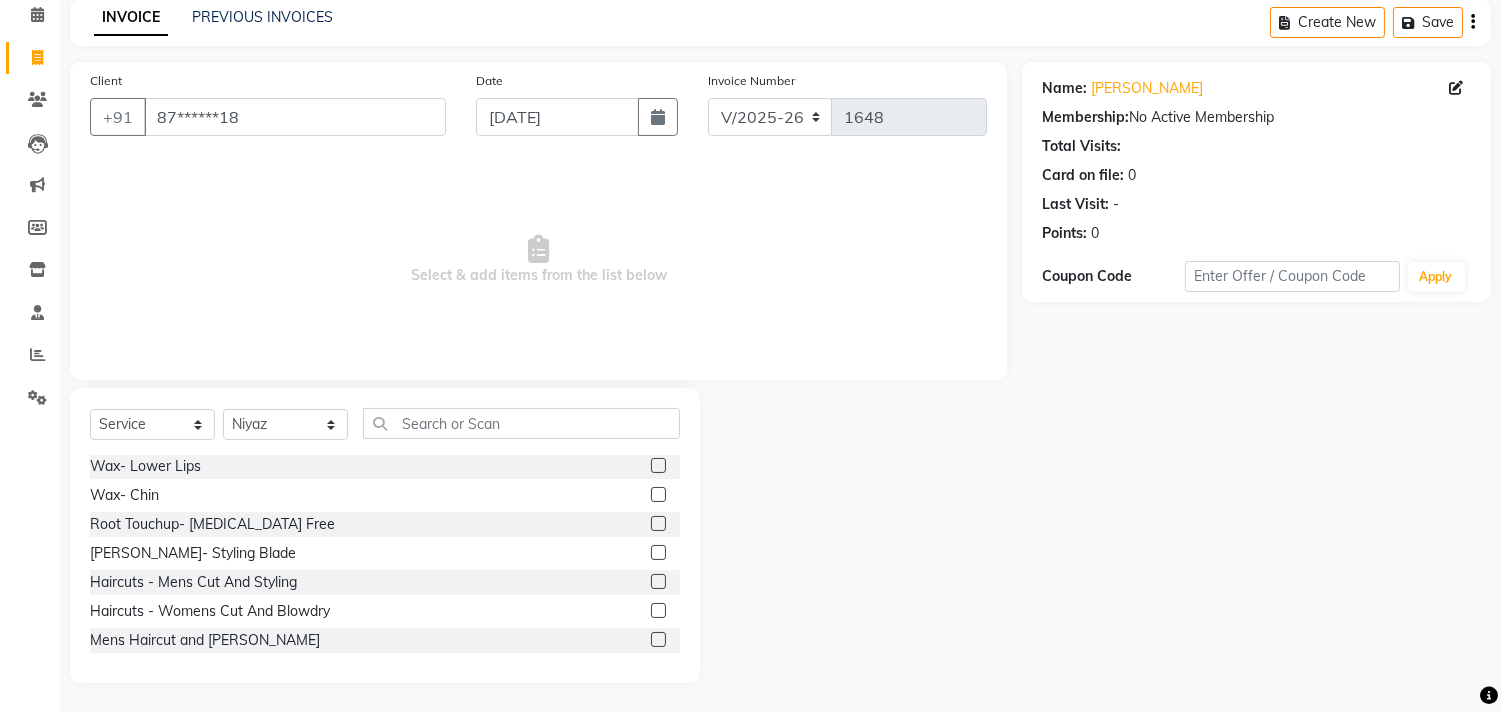 click 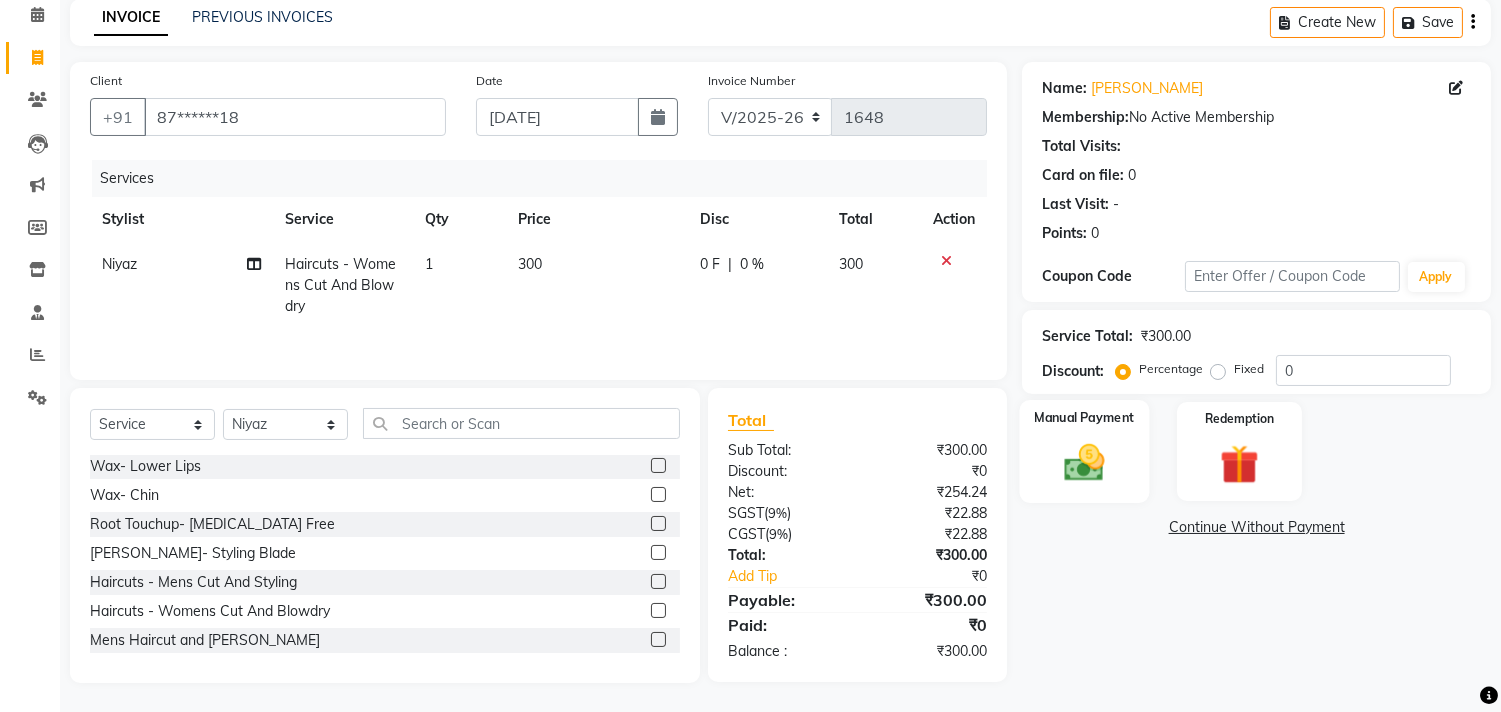 click 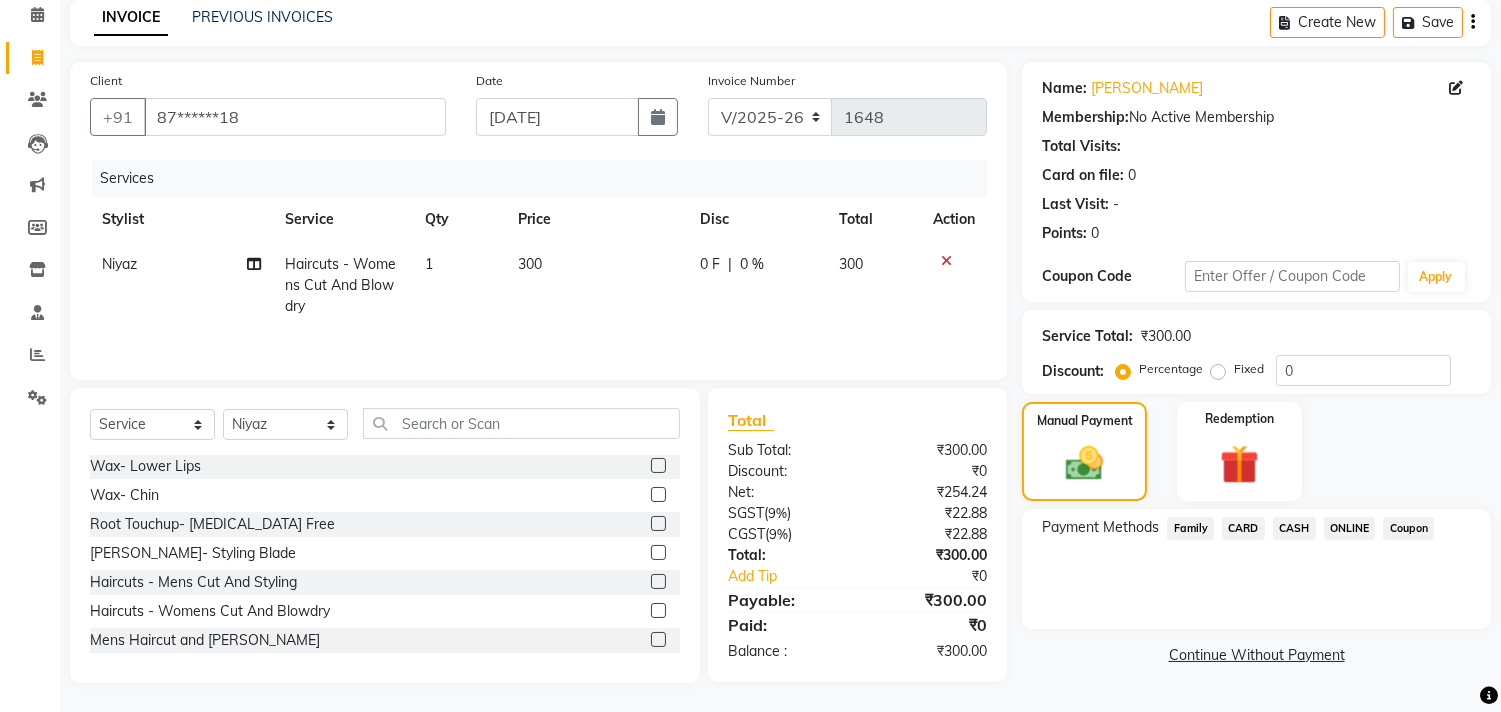 click on "ONLINE" 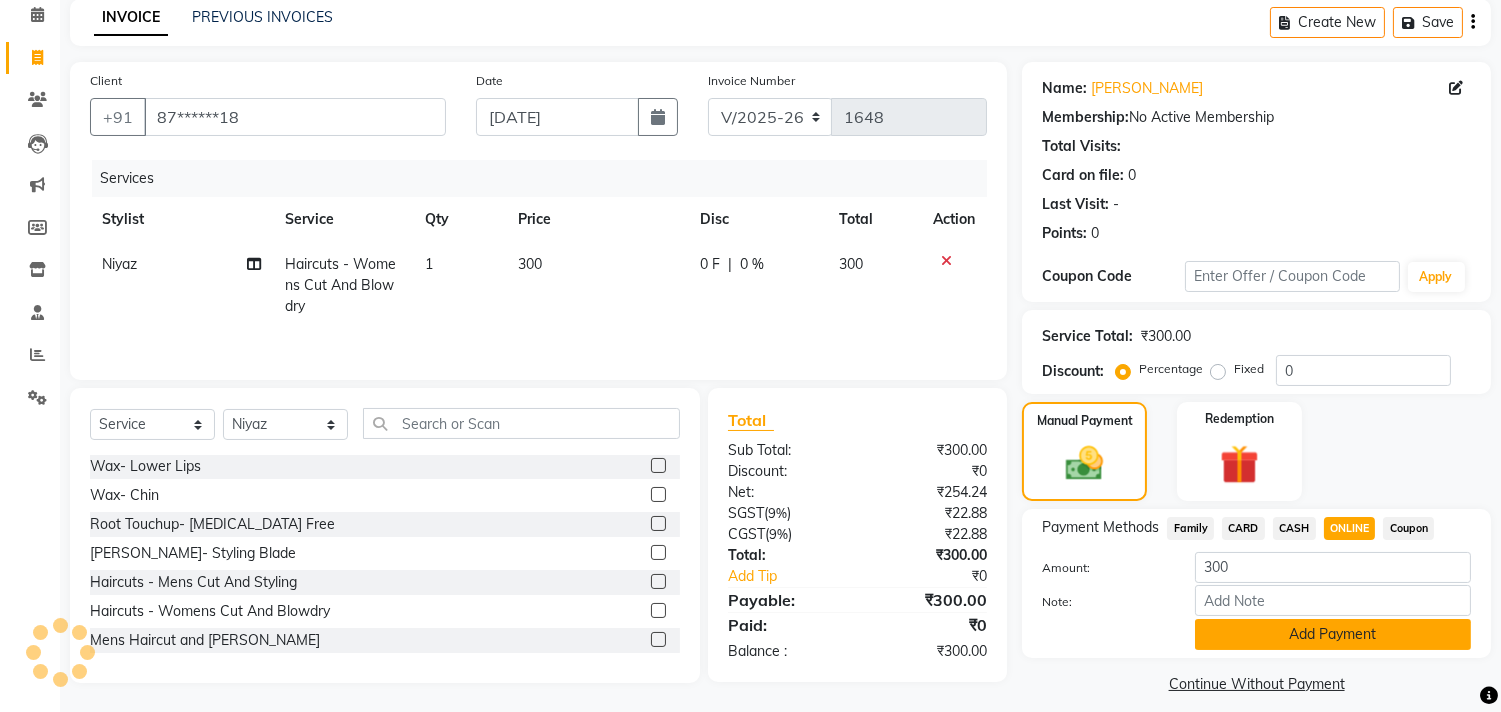 click on "Add Payment" 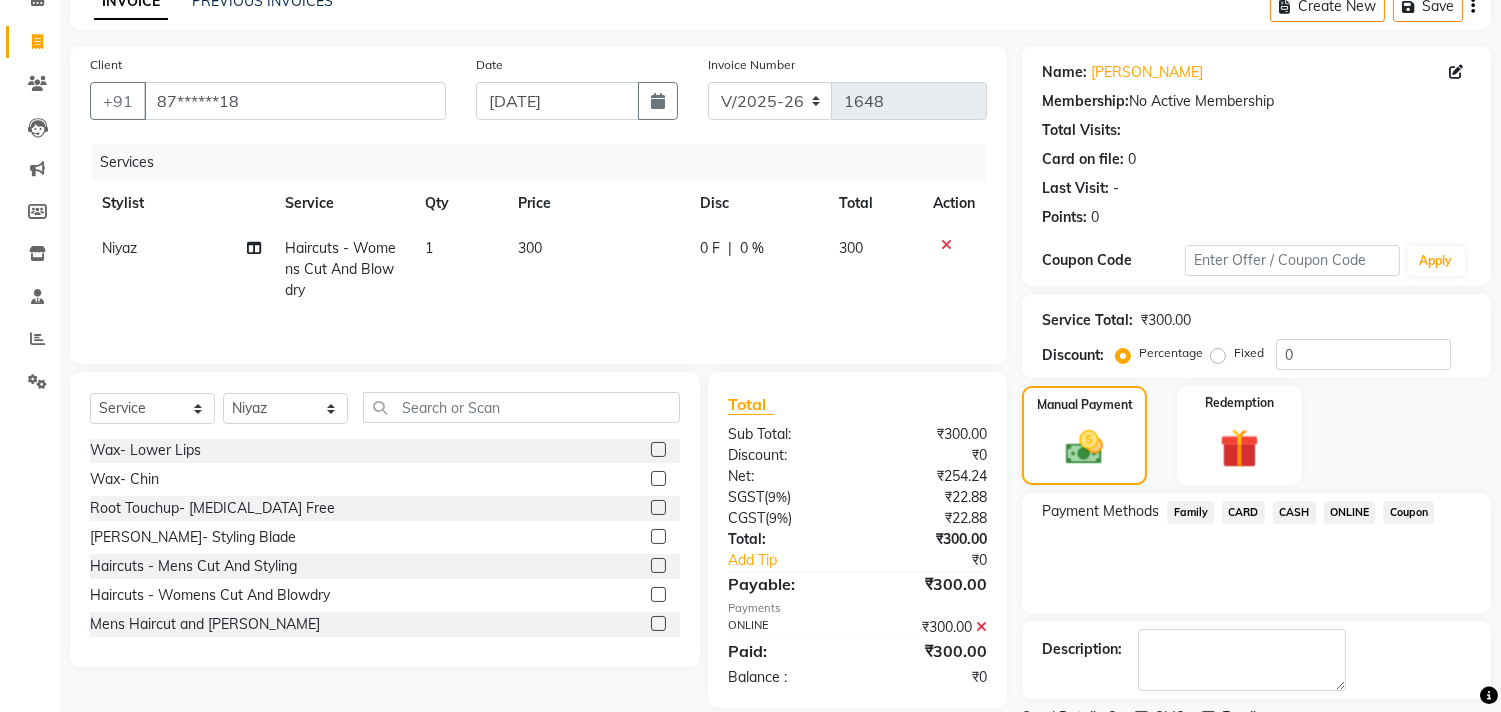 scroll, scrollTop: 187, scrollLeft: 0, axis: vertical 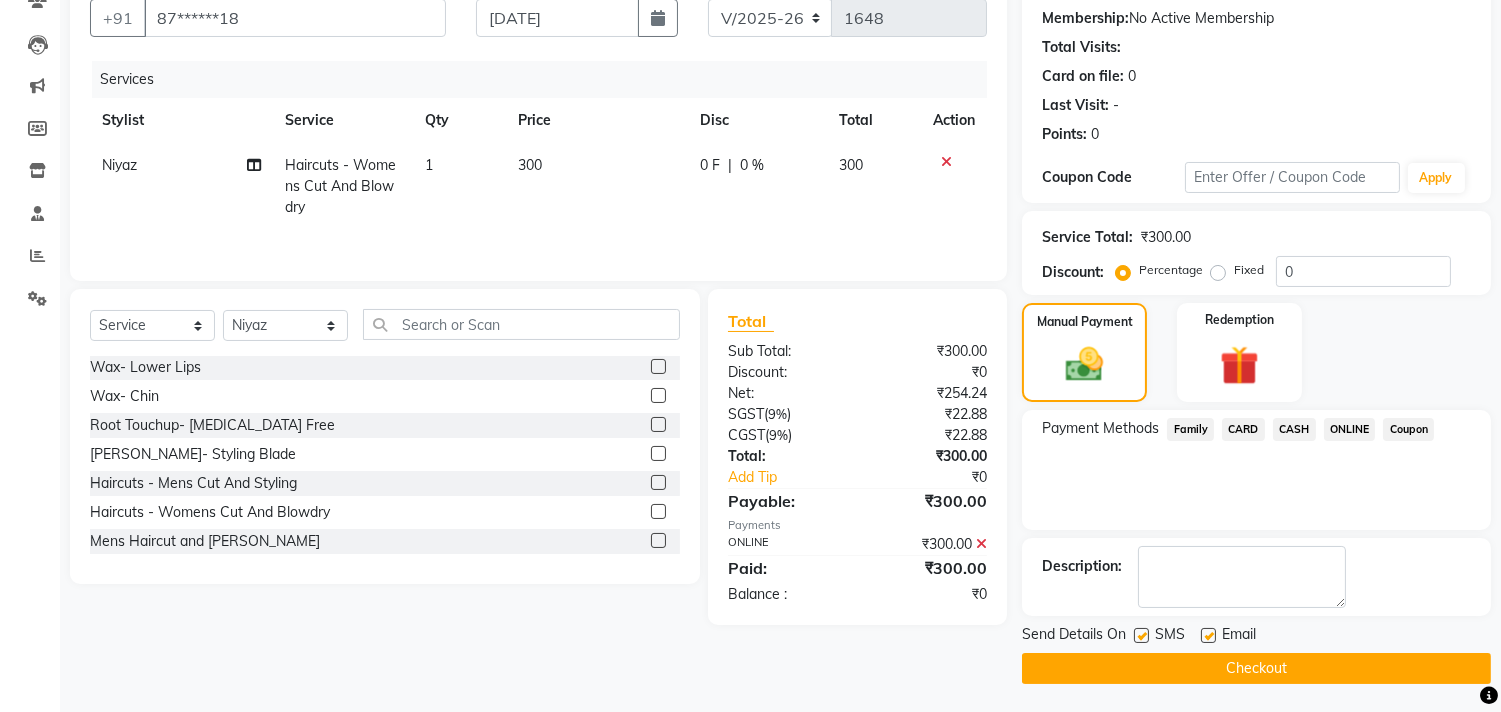 click on "Checkout" 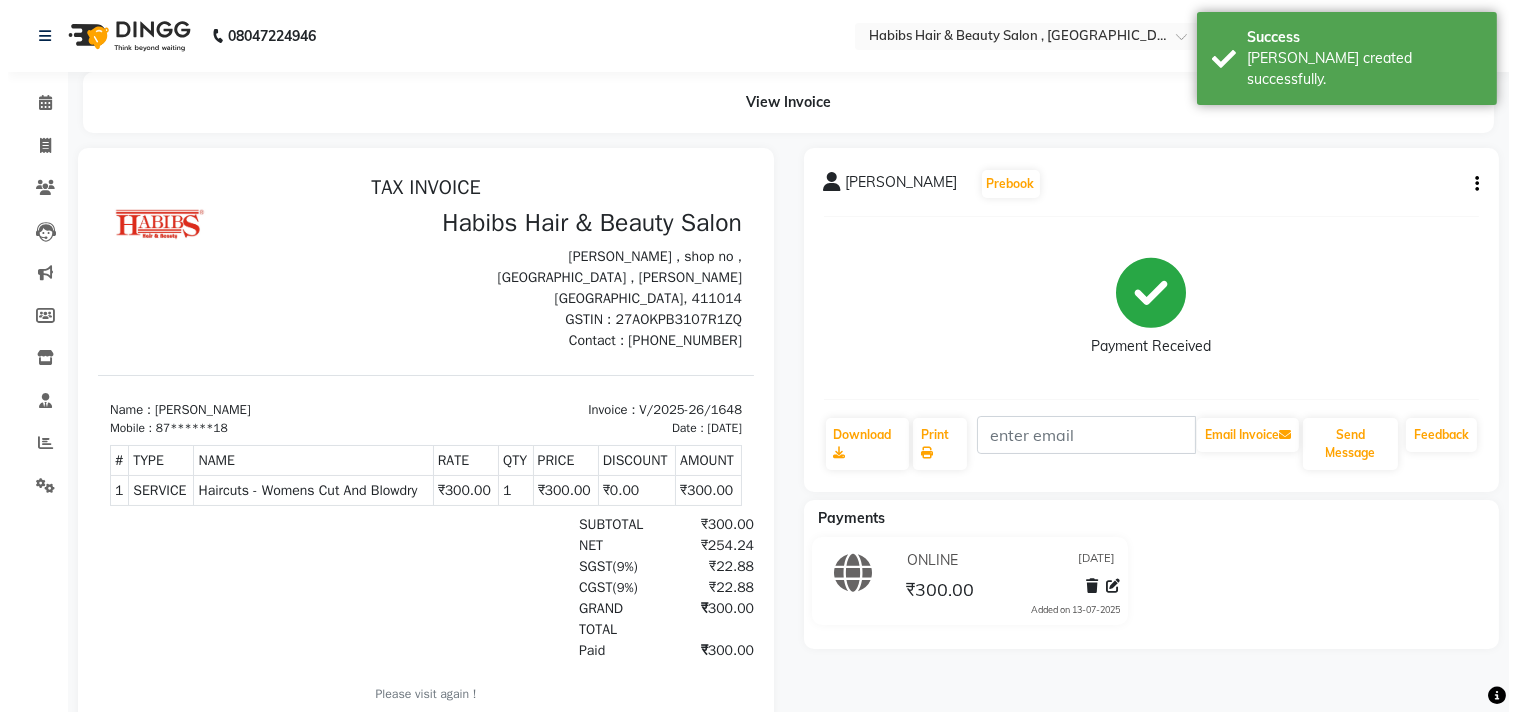 scroll, scrollTop: 0, scrollLeft: 0, axis: both 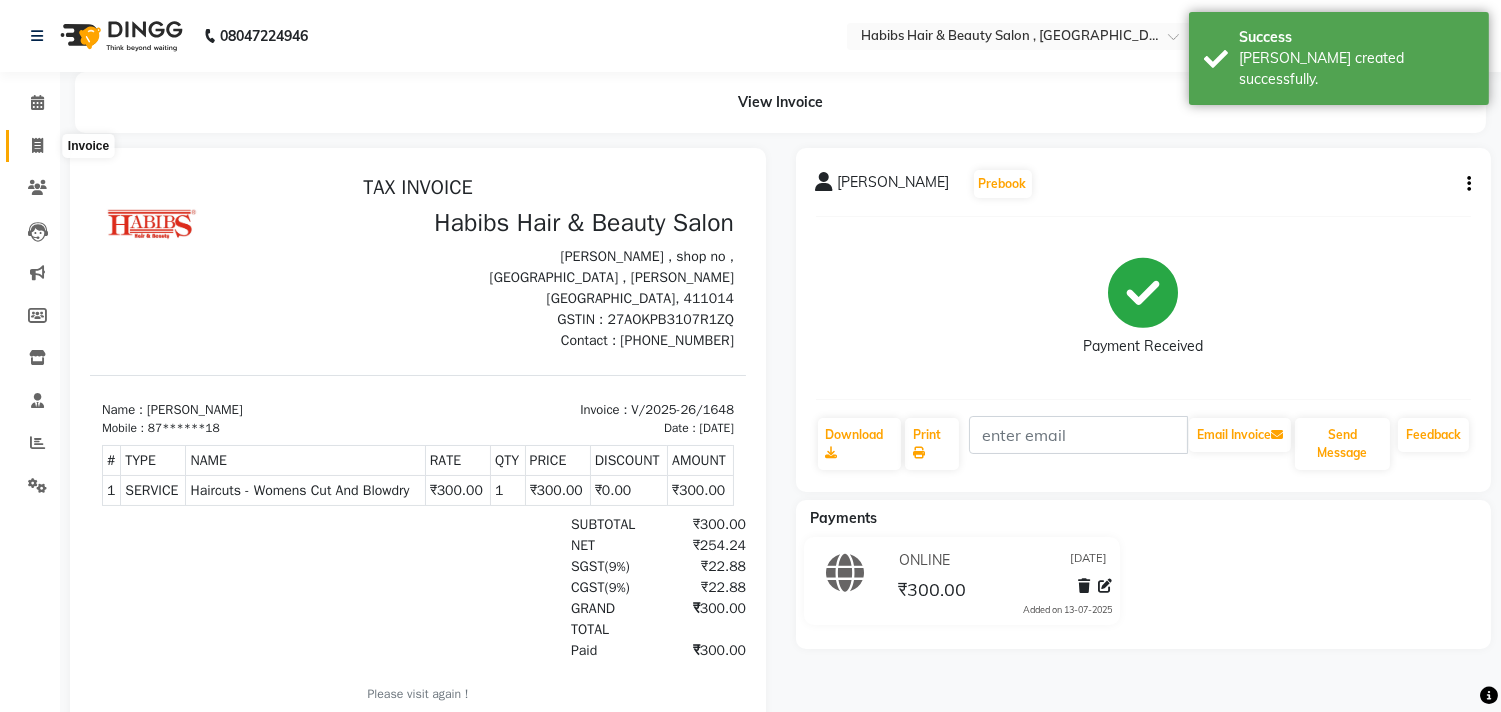 click 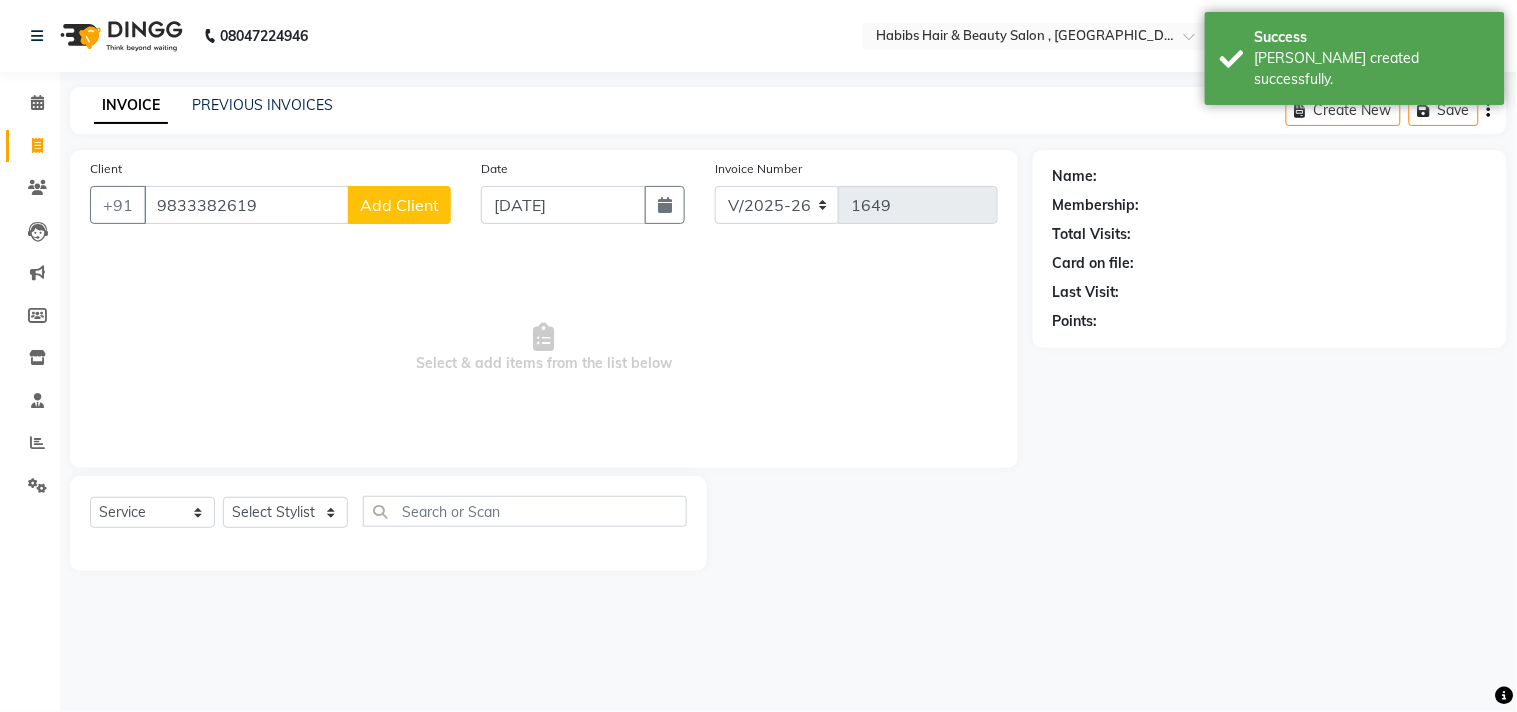 click on "Add Client" 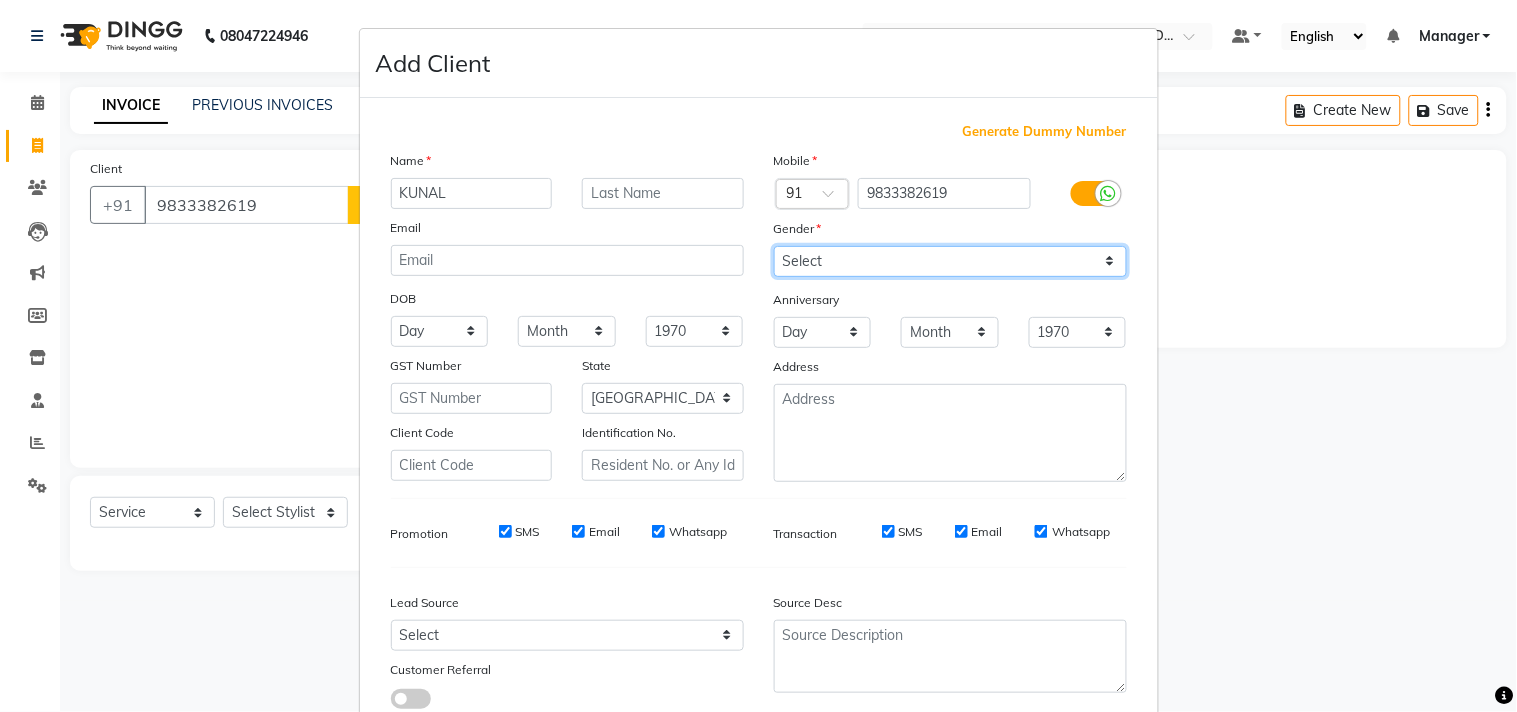 click on "Select [DEMOGRAPHIC_DATA] [DEMOGRAPHIC_DATA] Other Prefer Not To Say" at bounding box center (950, 261) 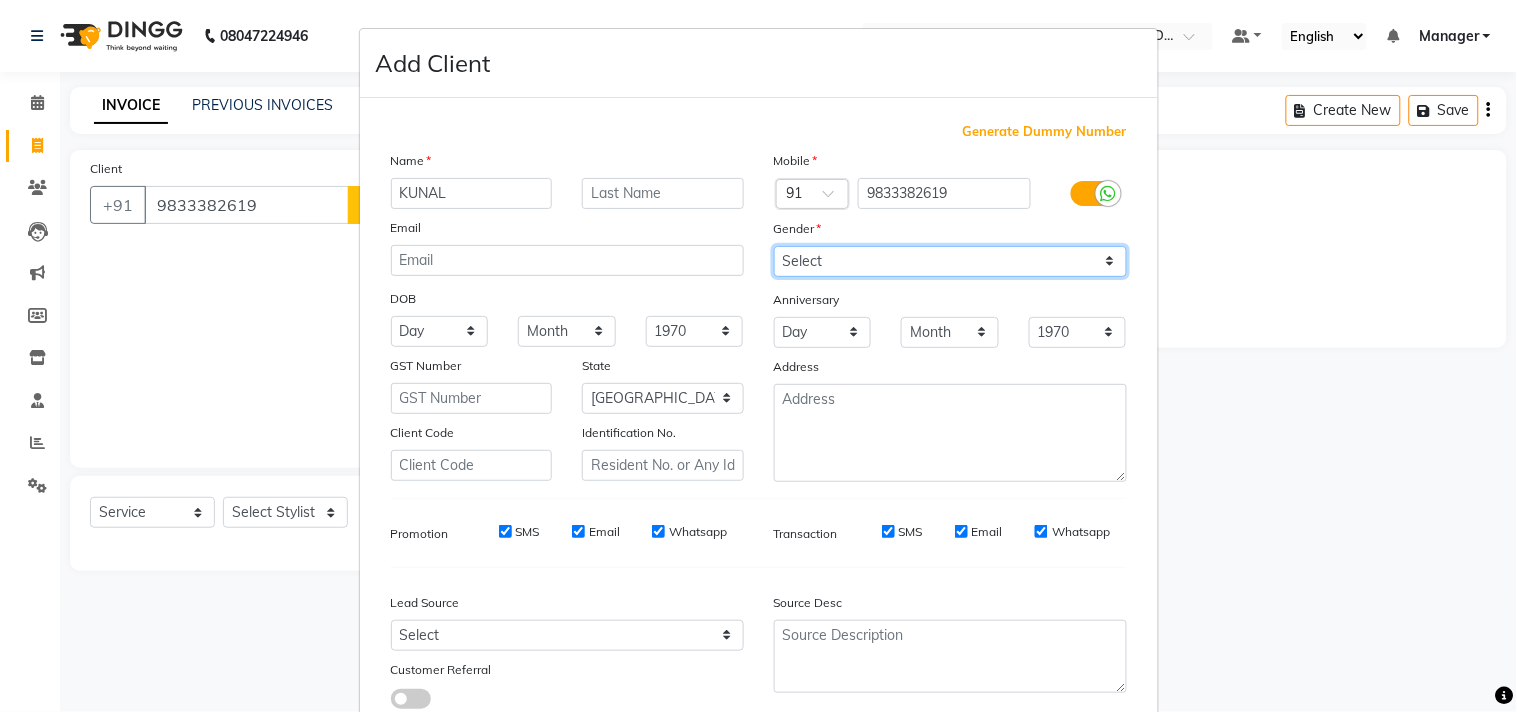 click on "Select [DEMOGRAPHIC_DATA] [DEMOGRAPHIC_DATA] Other Prefer Not To Say" at bounding box center [950, 261] 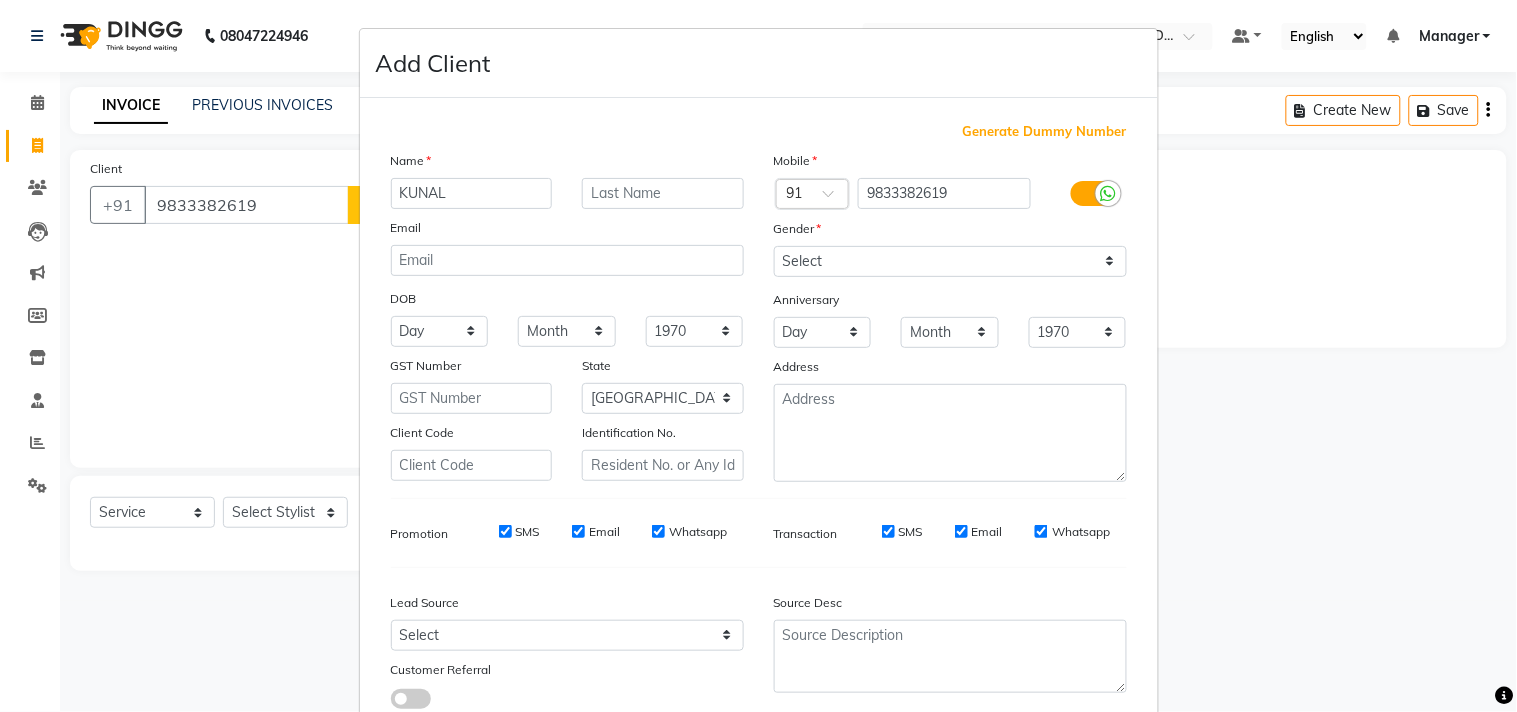 click on "Generate Dummy Number Name KUNAL Email DOB Day 01 02 03 04 05 06 07 08 09 10 11 12 13 14 15 16 17 18 19 20 21 22 23 24 25 26 27 28 29 30 31 Month January February March April May June July August September October November December 1940 1941 1942 1943 1944 1945 1946 1947 1948 1949 1950 1951 1952 1953 1954 1955 1956 1957 1958 1959 1960 1961 1962 1963 1964 1965 1966 1967 1968 1969 1970 1971 1972 1973 1974 1975 1976 1977 1978 1979 1980 1981 1982 1983 1984 1985 1986 1987 1988 1989 1990 1991 1992 1993 1994 1995 1996 1997 1998 1999 2000 2001 2002 2003 2004 2005 2006 2007 2008 2009 2010 2011 2012 2013 2014 2015 2016 2017 2018 2019 2020 2021 2022 2023 2024 GST Number State Select Andaman and Nicobar Islands Andhra Pradesh Arunachal Pradesh Assam Bihar Chandigarh Chhattisgarh Dadra and Nagar Haveli Daman and Diu Delhi Goa Gujarat Haryana Himachal Pradesh Jammu and Kashmir Jharkhand Karnataka Kerala Lakshadweep Madhya Pradesh Maharashtra Manipur Meghalaya Mizoram Nagaland Odisha Pondicherry Punjab Rajasthan Sikkim ×" at bounding box center [759, 423] 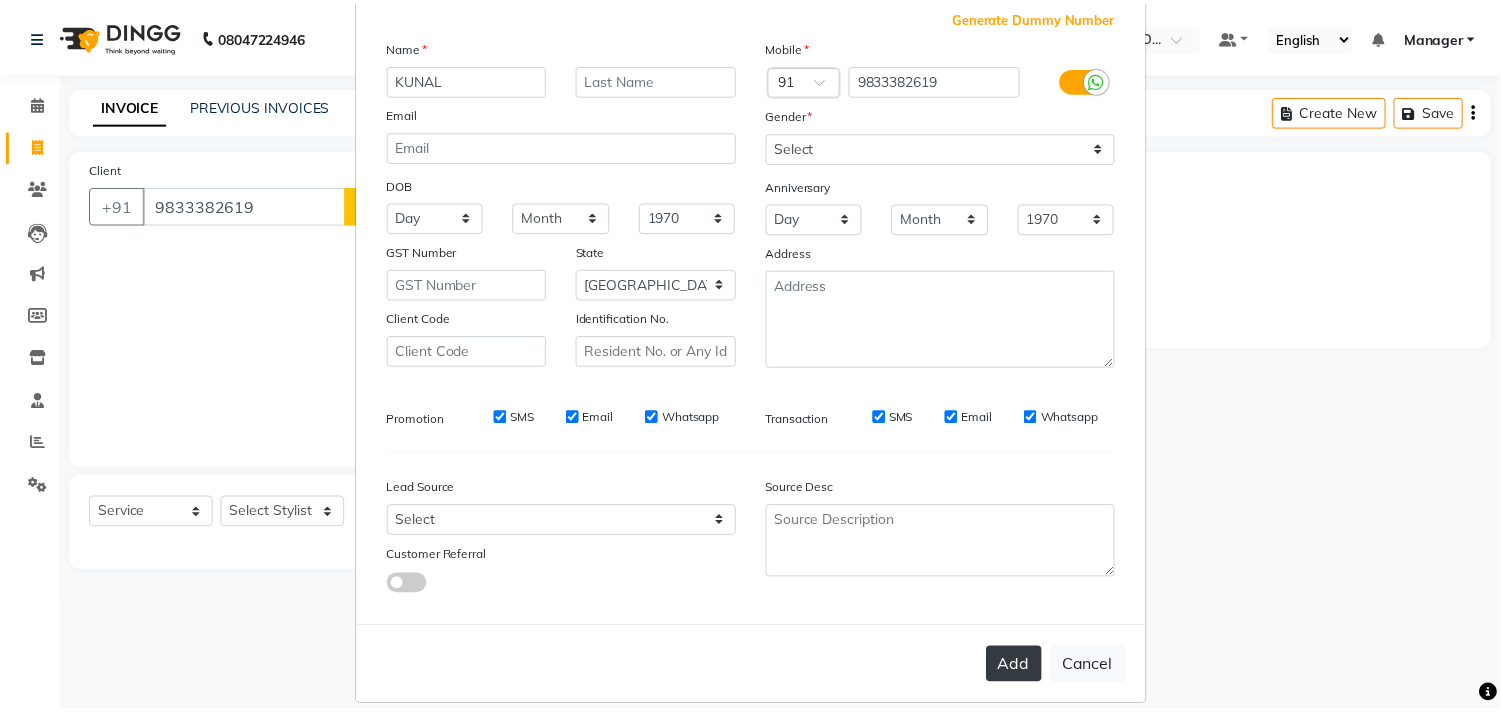 scroll, scrollTop: 138, scrollLeft: 0, axis: vertical 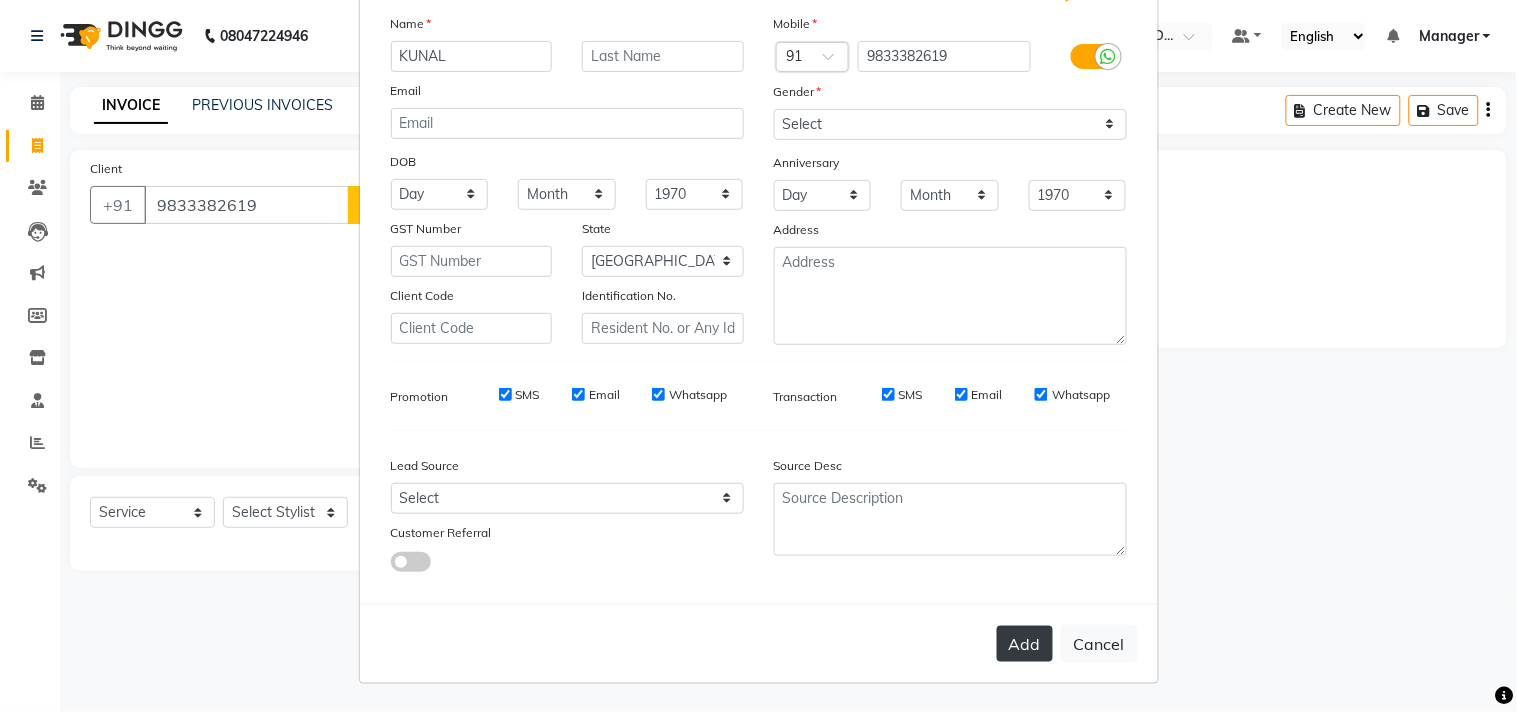click on "Add" at bounding box center [1025, 644] 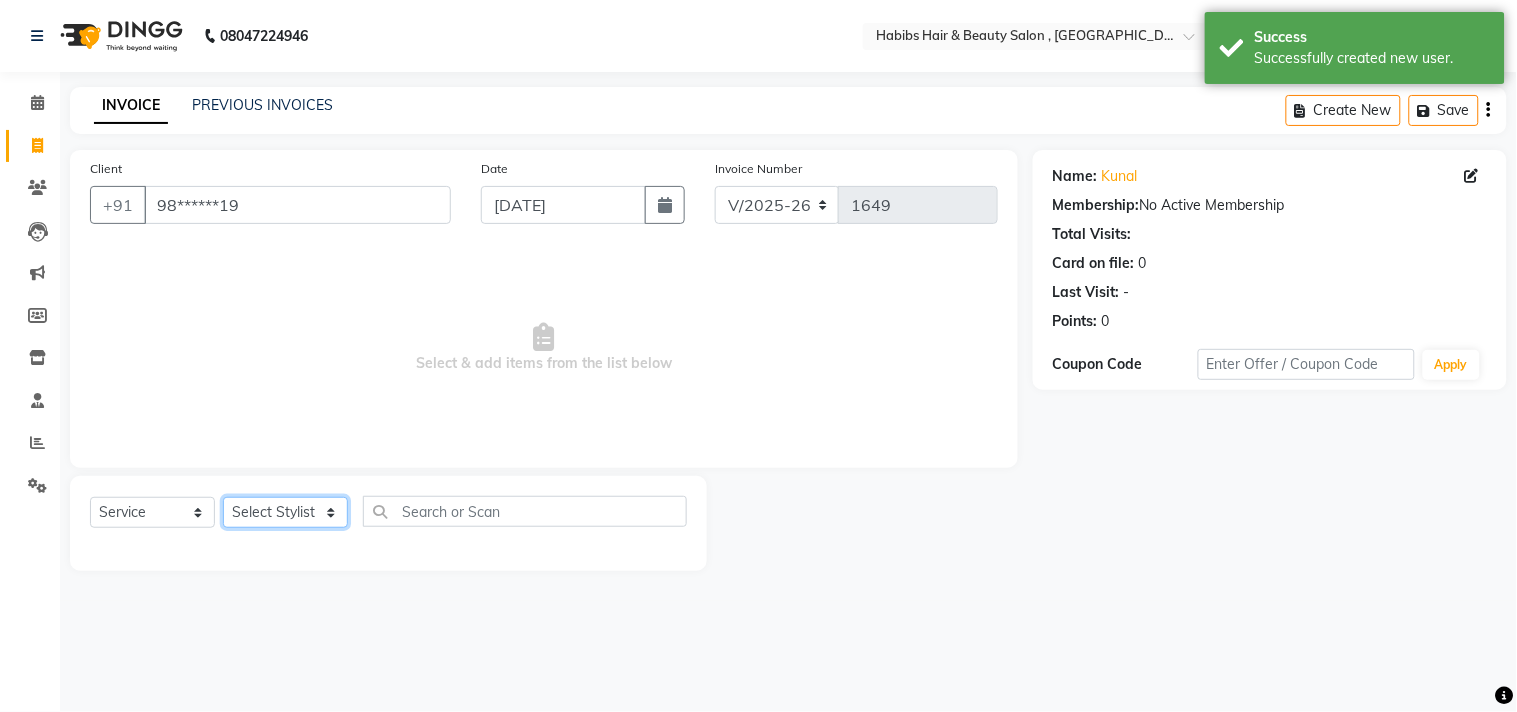 click on "Select Stylist [PERSON_NAME] Manager M M [PERSON_NAME] [PERSON_NAME] Sameer [PERSON_NAME] [PERSON_NAME] [PERSON_NAME]" 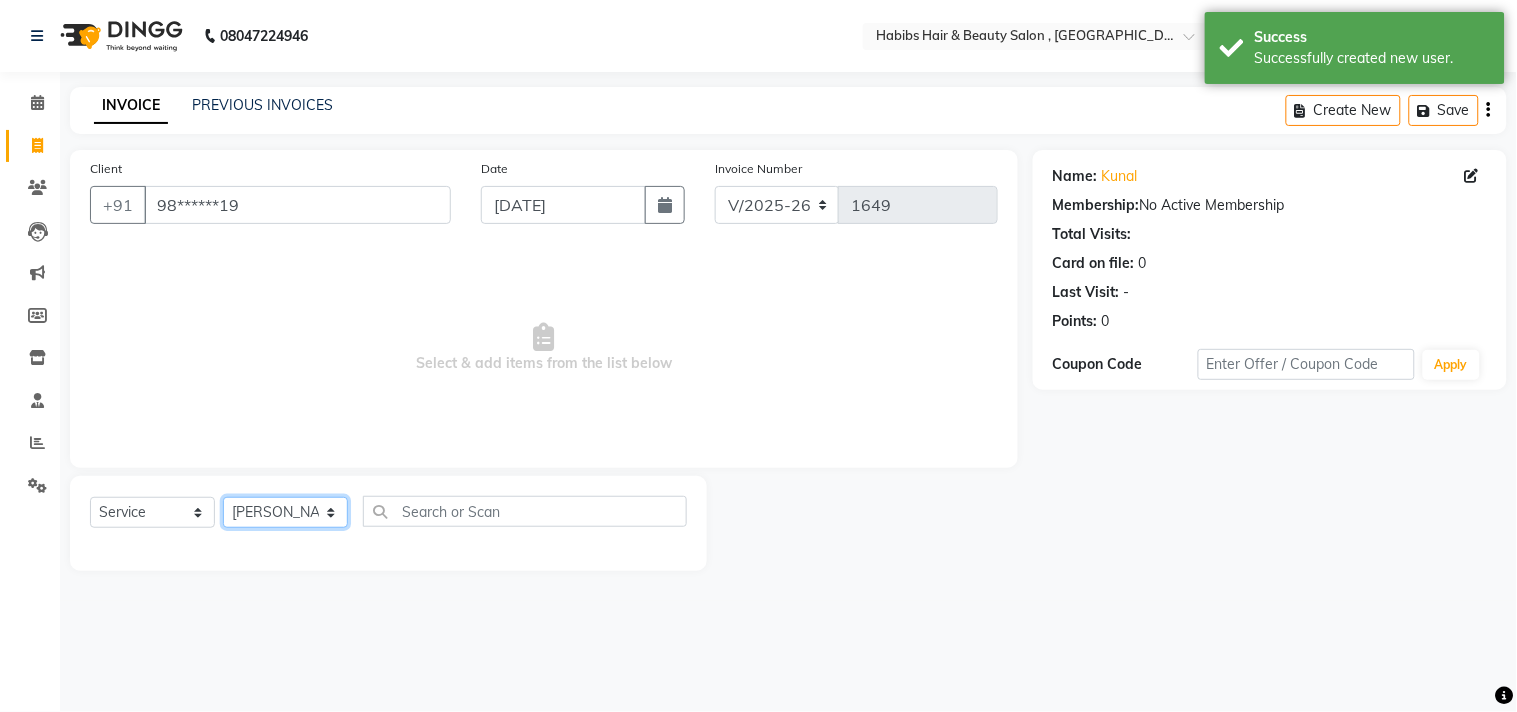 click on "Select Stylist [PERSON_NAME] Manager M M [PERSON_NAME] [PERSON_NAME] Sameer [PERSON_NAME] [PERSON_NAME] [PERSON_NAME]" 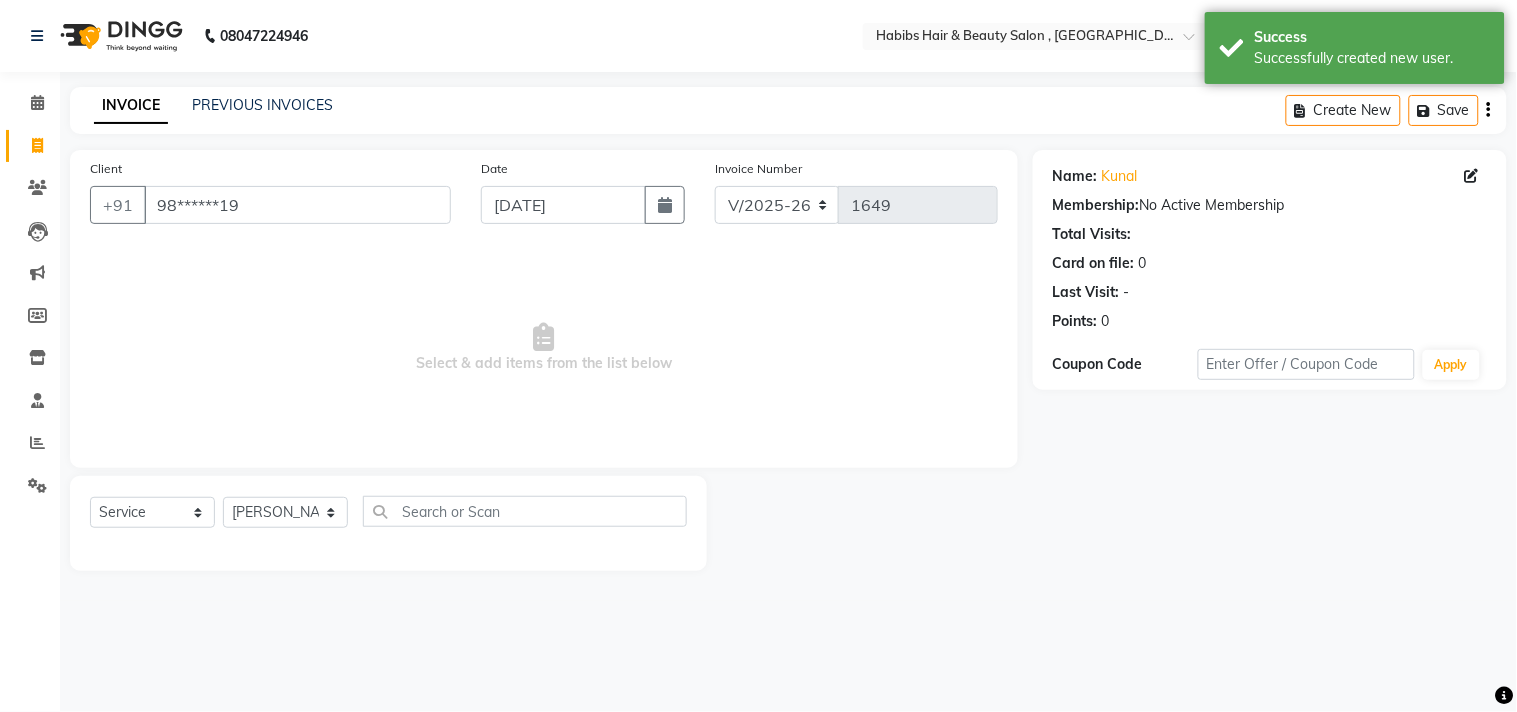 click on "Select & add items from the list below" at bounding box center (544, 348) 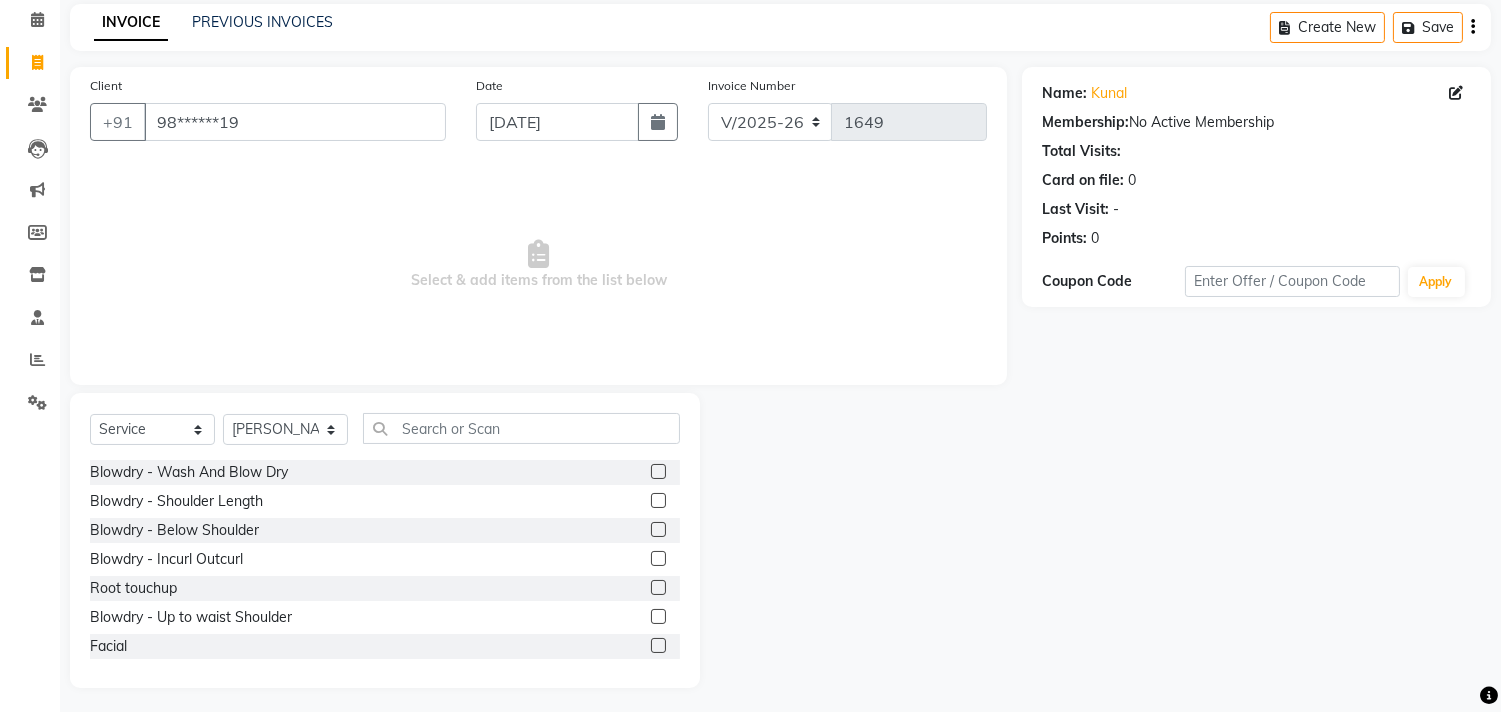 scroll, scrollTop: 88, scrollLeft: 0, axis: vertical 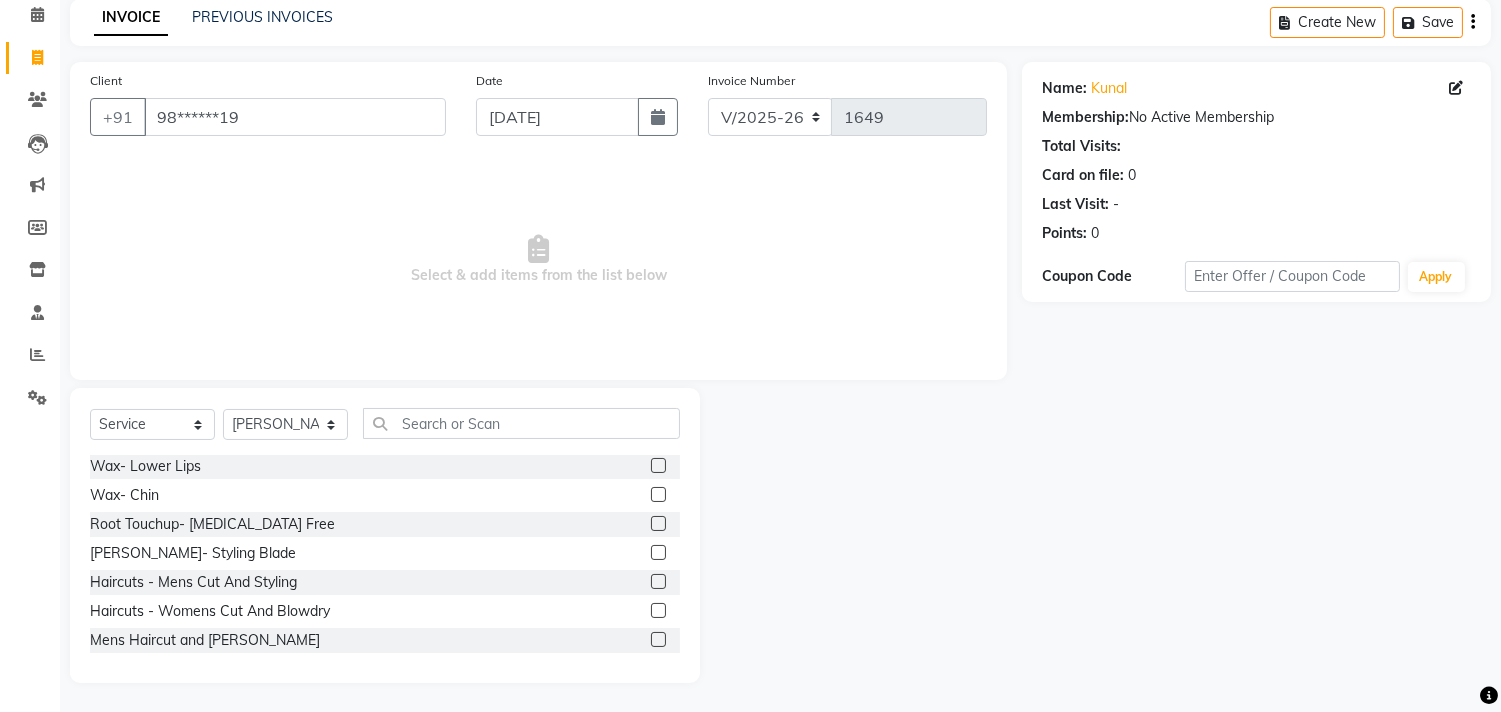 click 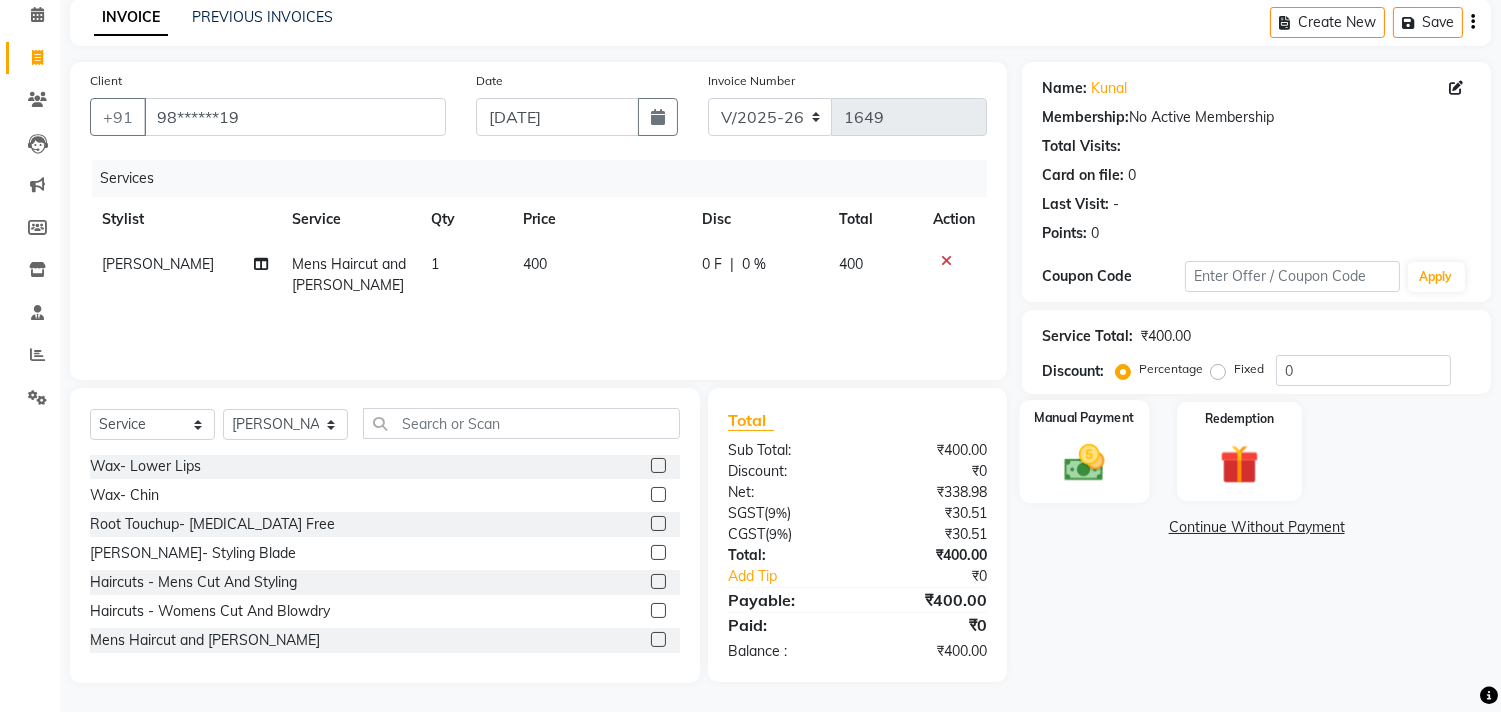click 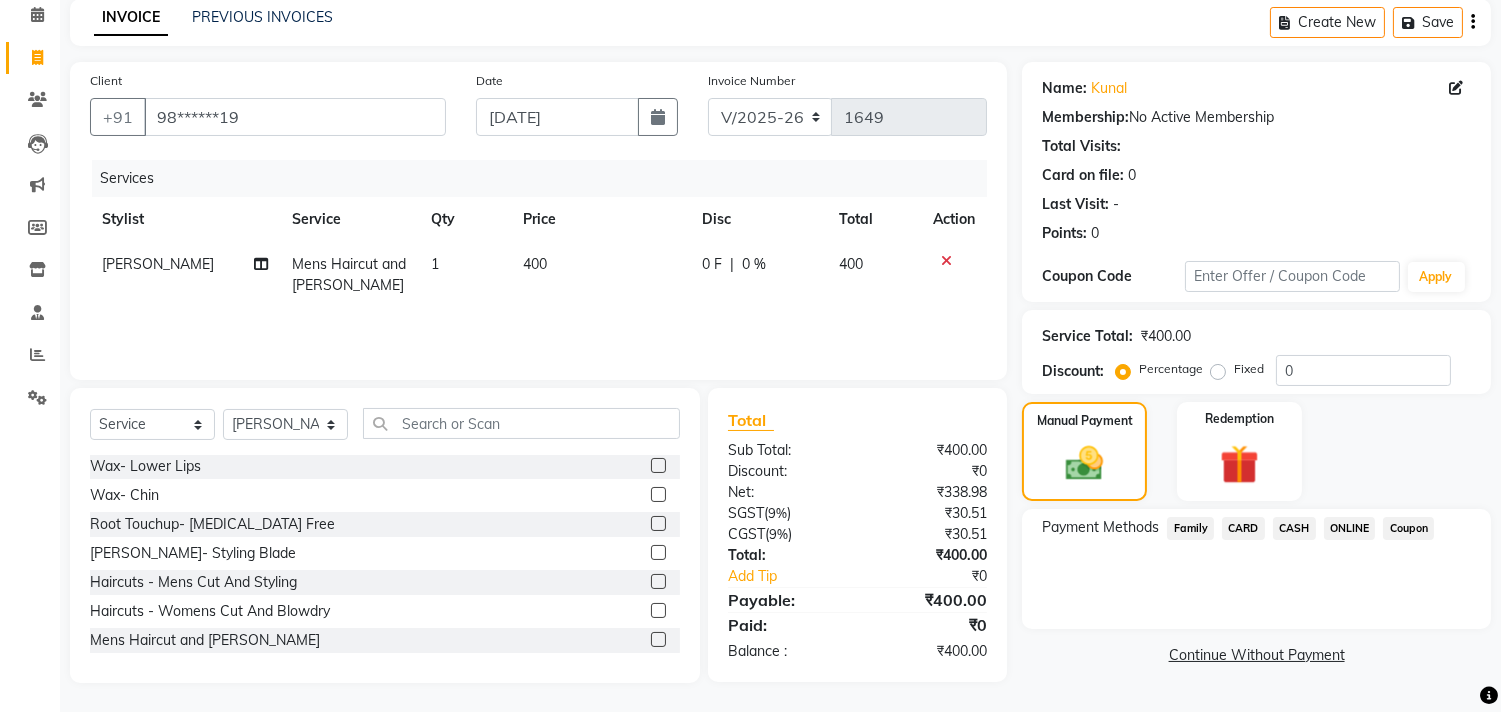 click on "CASH" 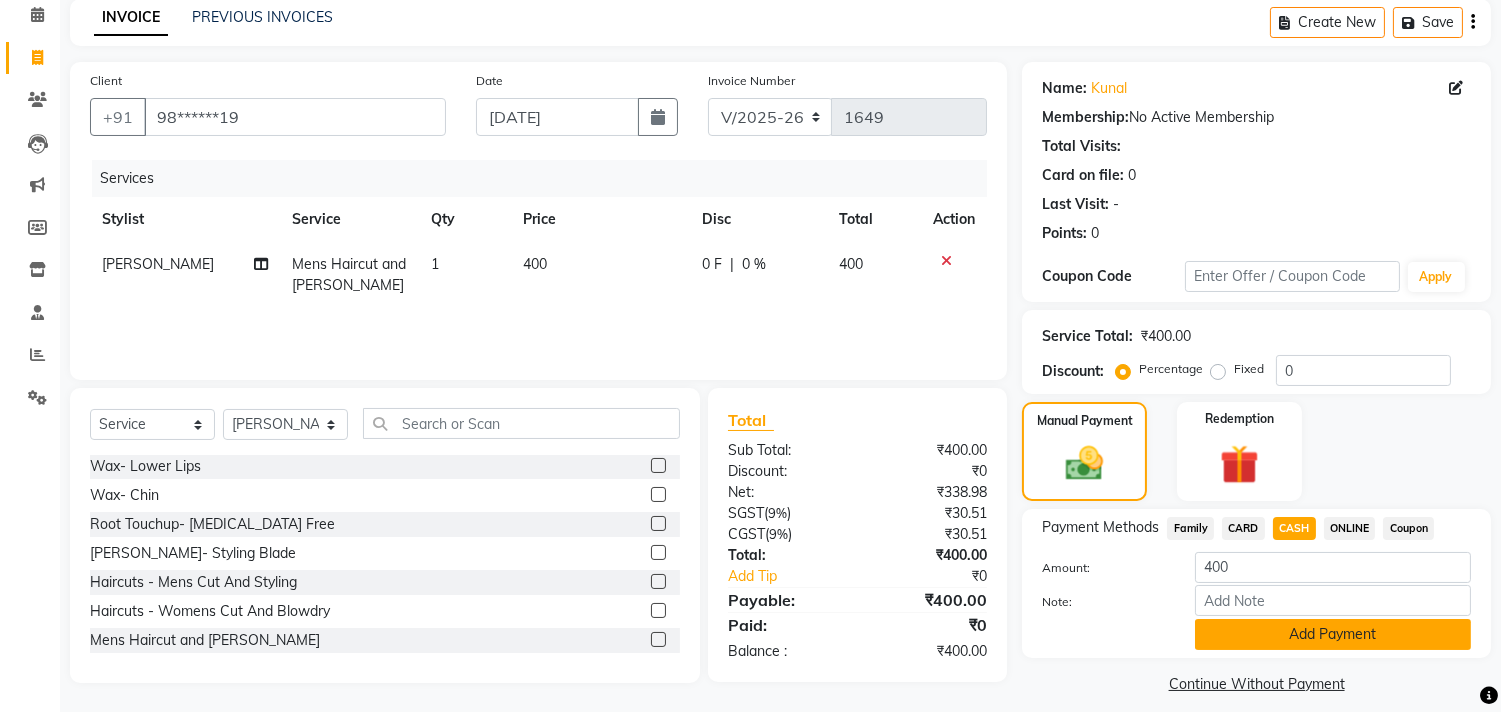click on "Add Payment" 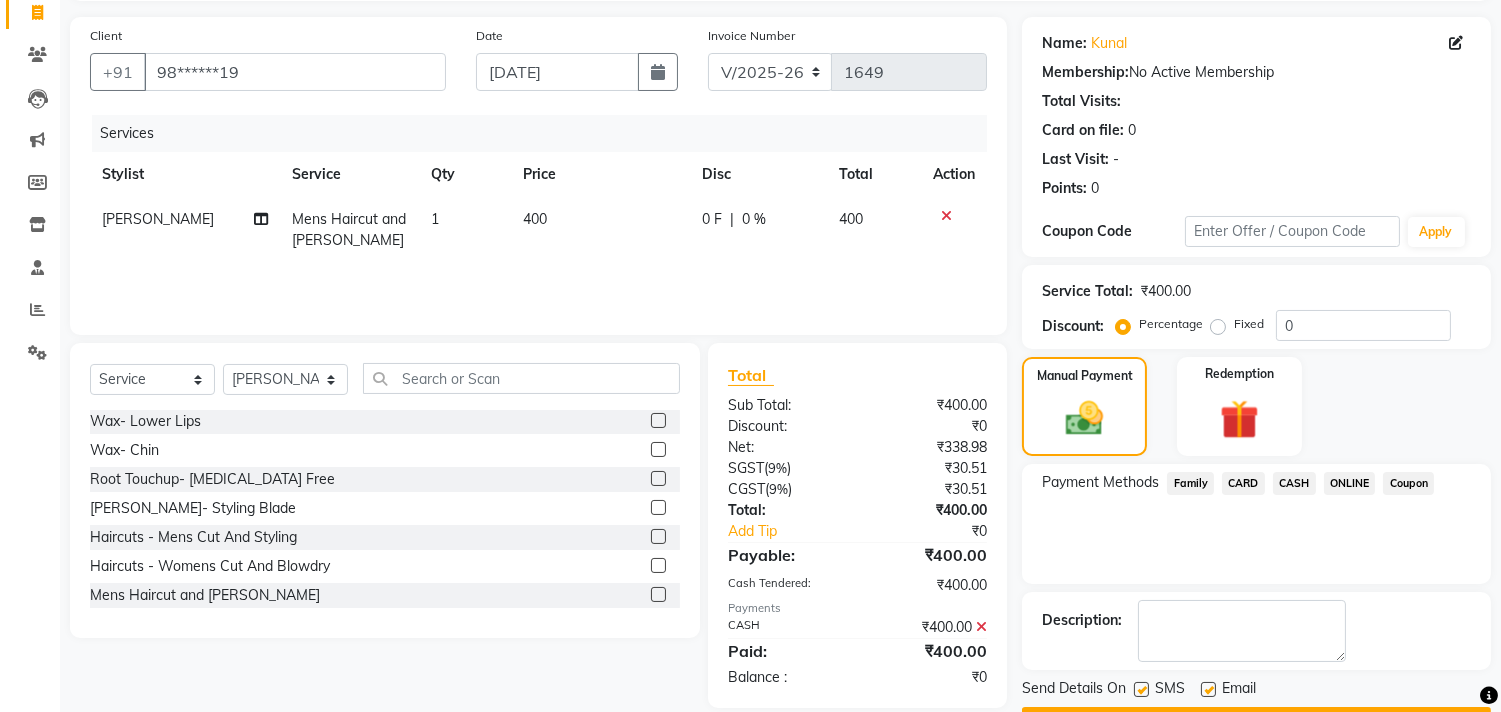 scroll, scrollTop: 187, scrollLeft: 0, axis: vertical 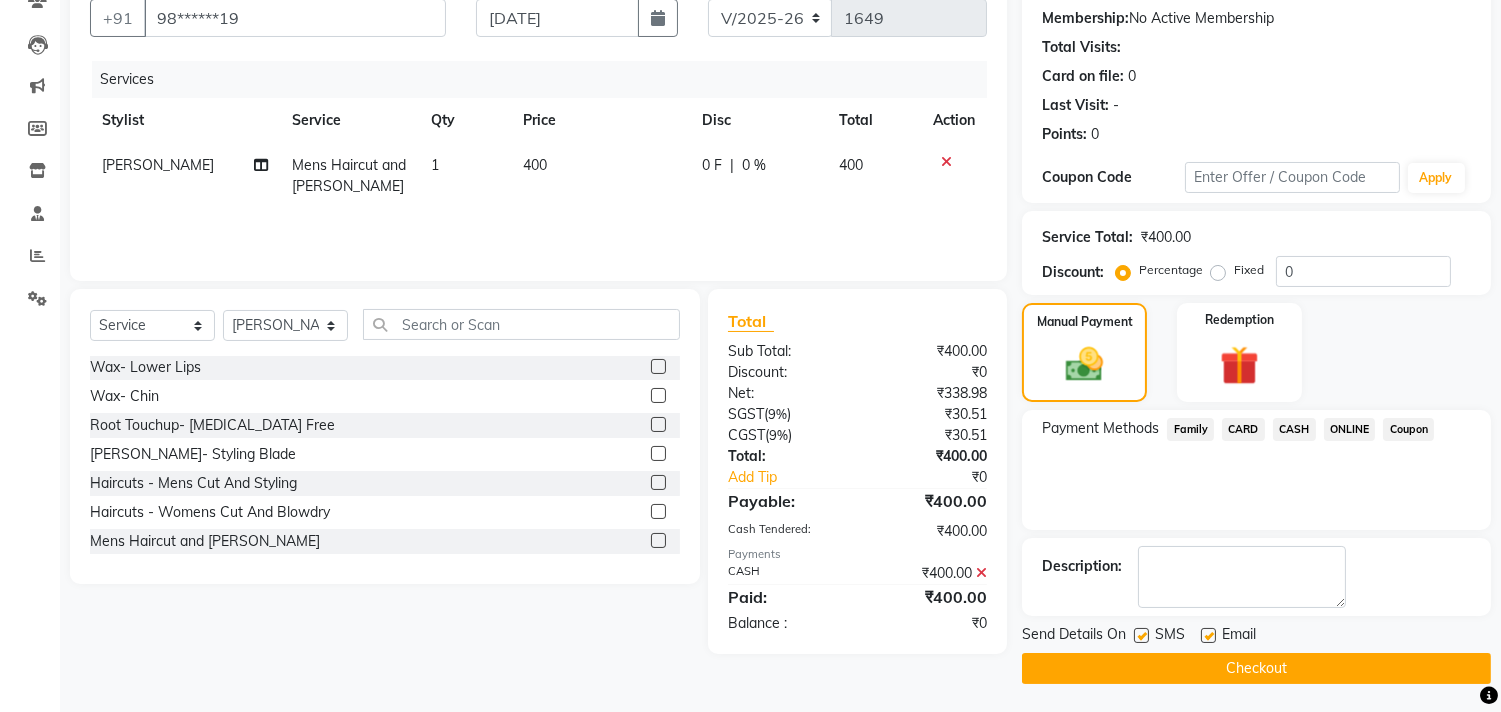 click on "Checkout" 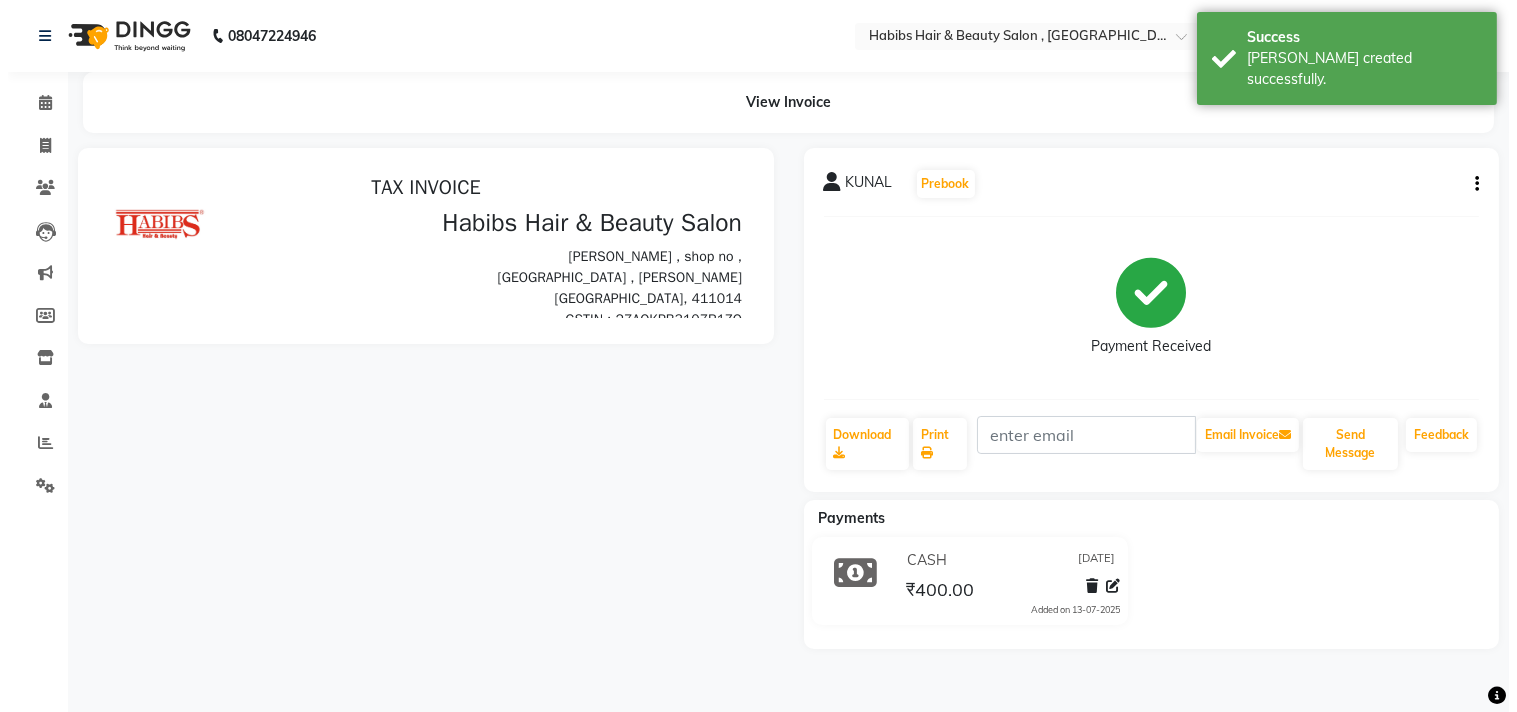 scroll, scrollTop: 0, scrollLeft: 0, axis: both 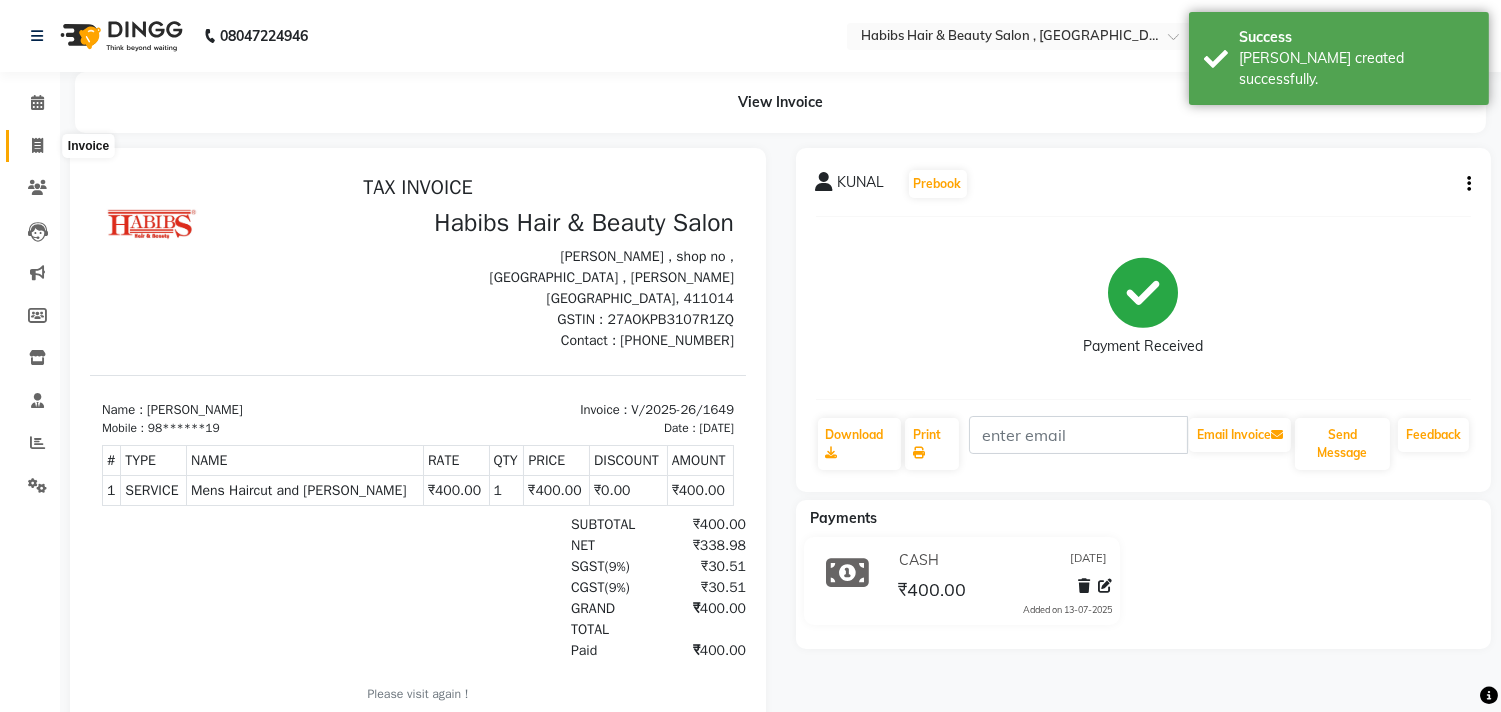 click 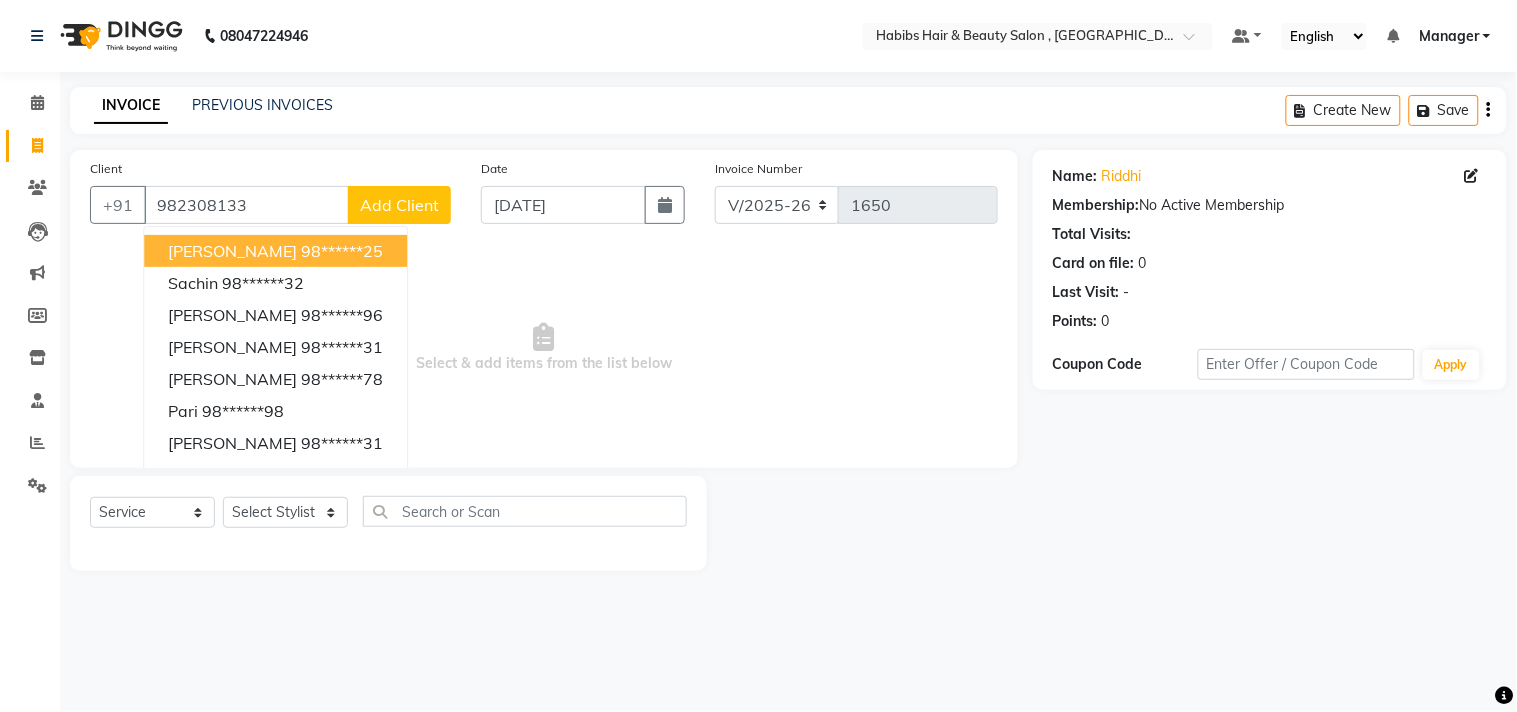 click on "Select & add items from the list below" at bounding box center [544, 348] 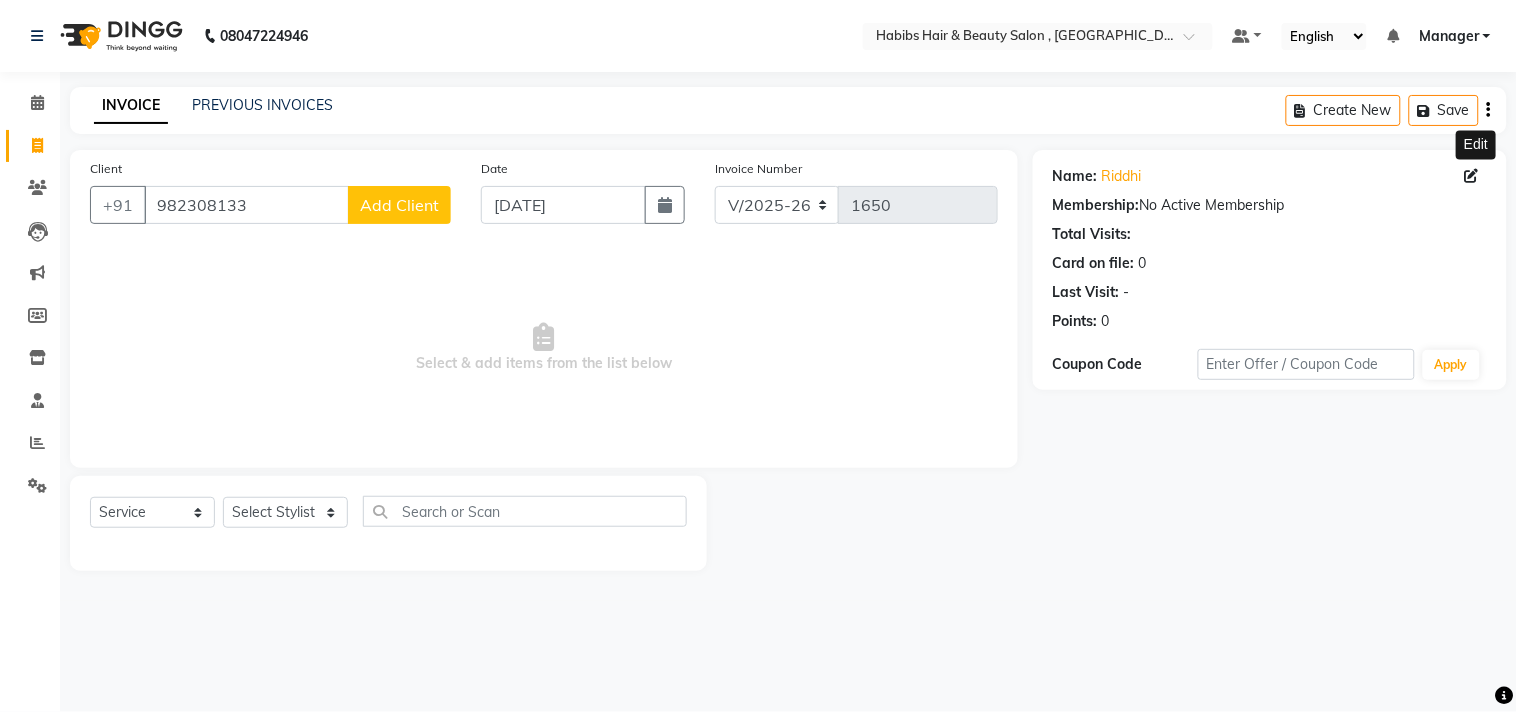 click 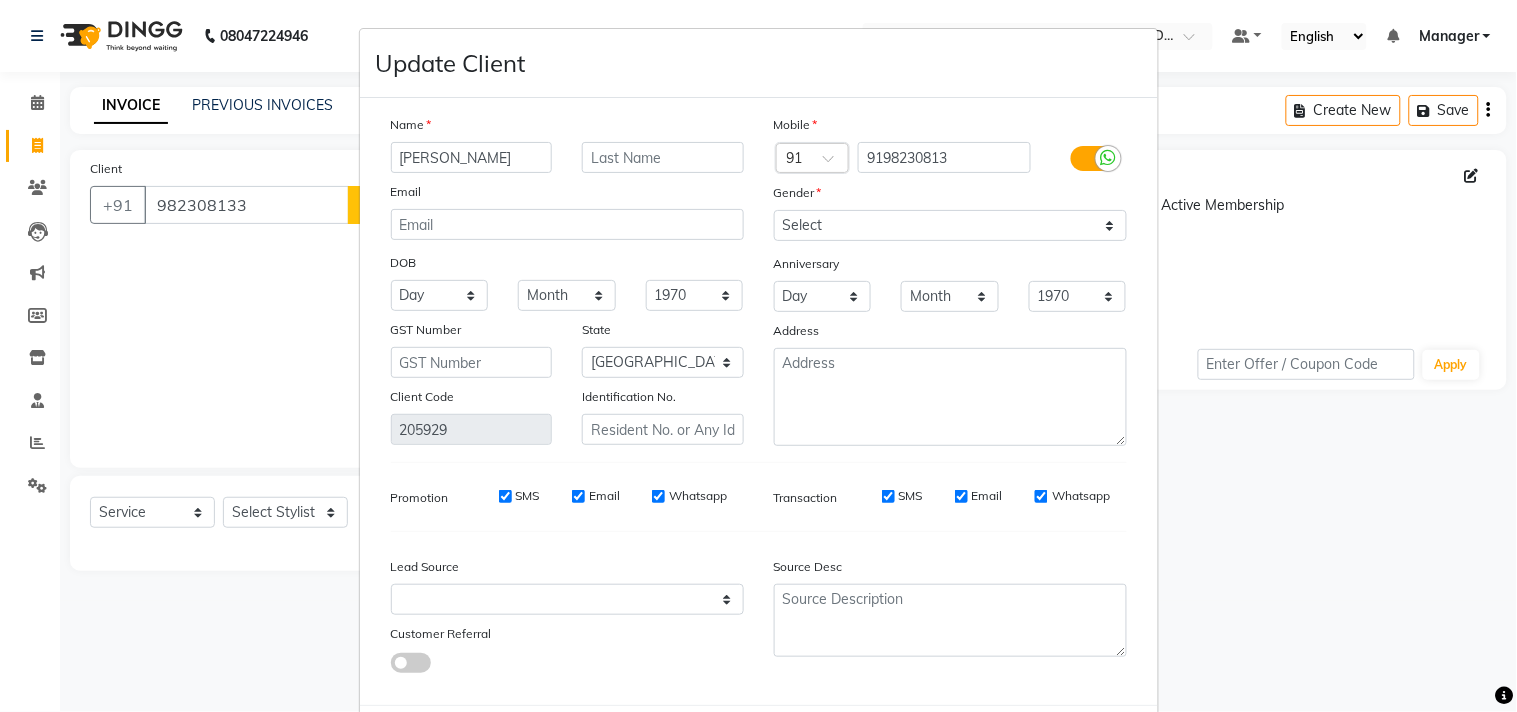 click on "Source Desc" at bounding box center (950, 570) 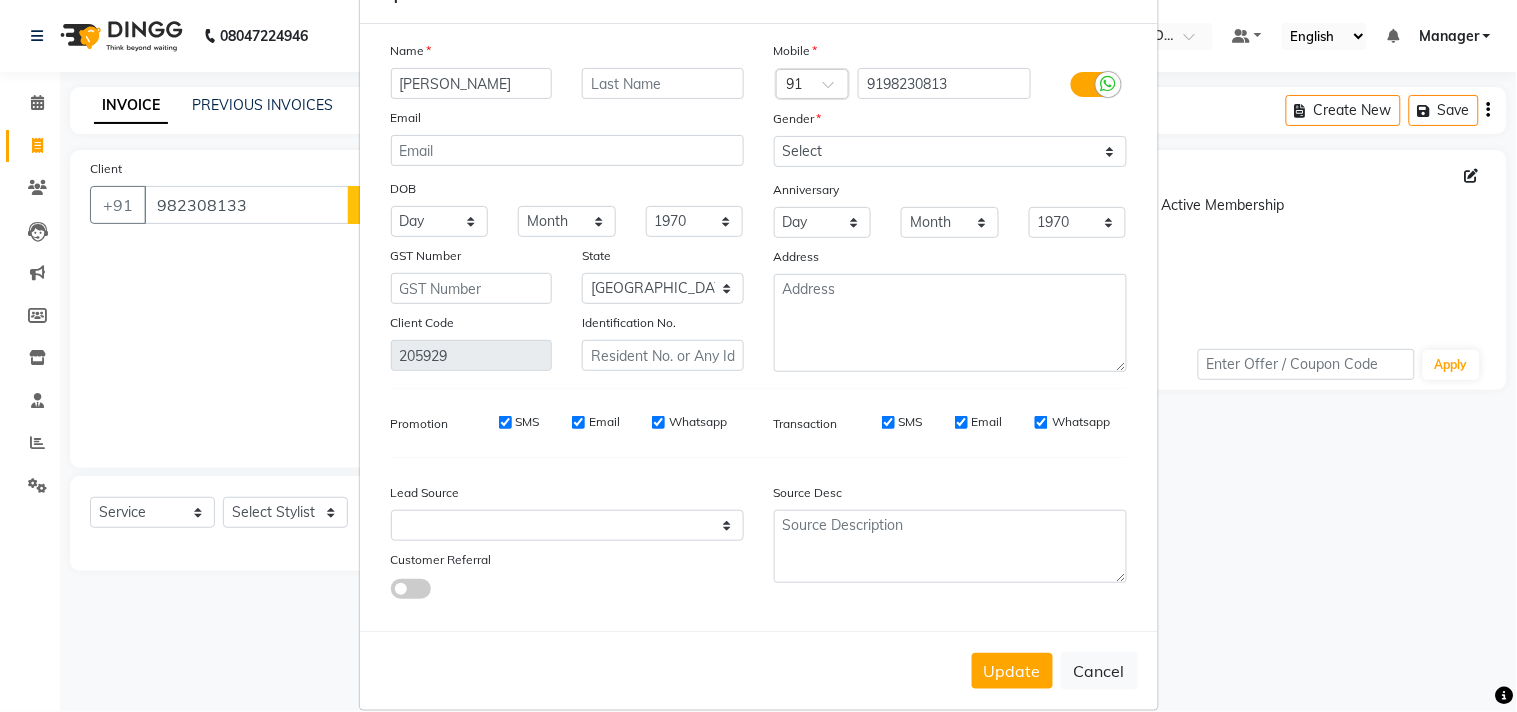 scroll, scrollTop: 103, scrollLeft: 0, axis: vertical 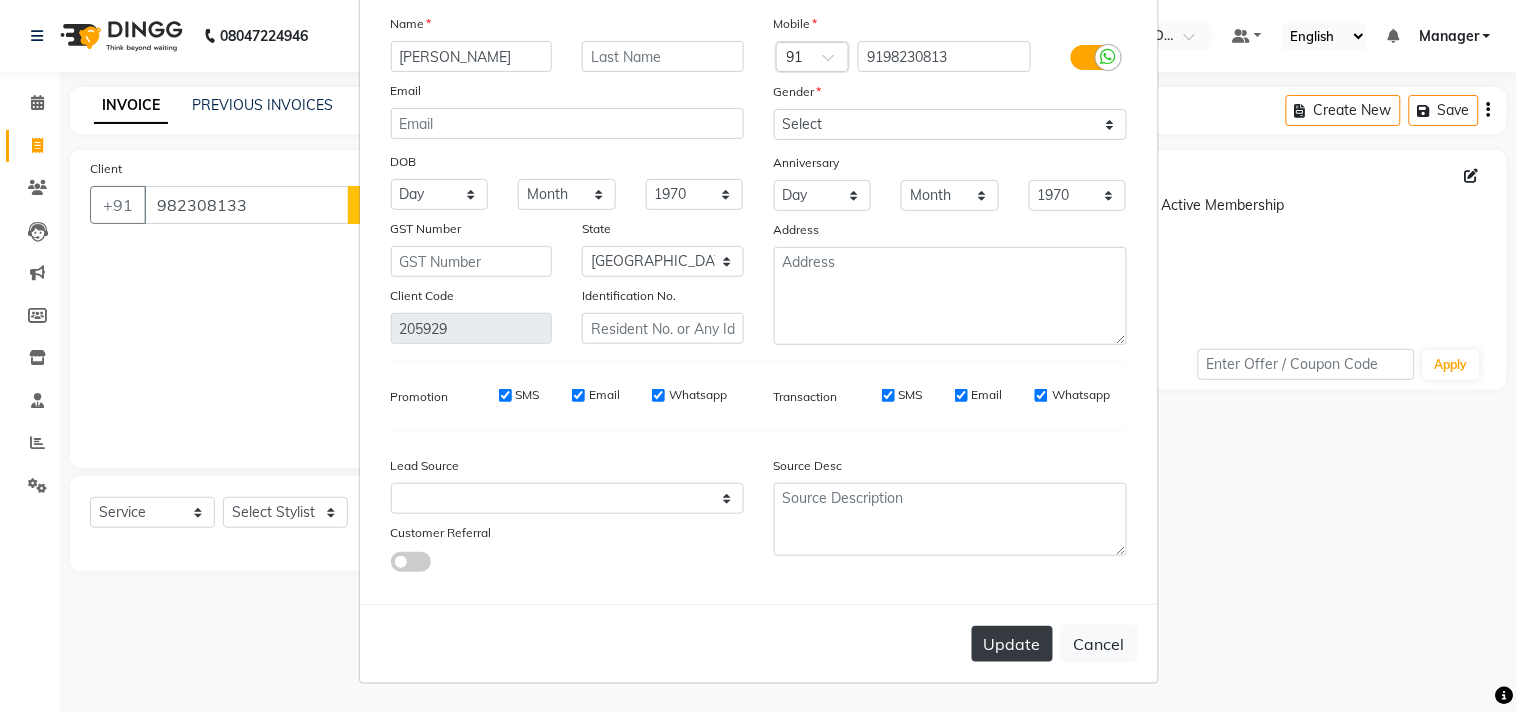 click on "Update" at bounding box center (1012, 644) 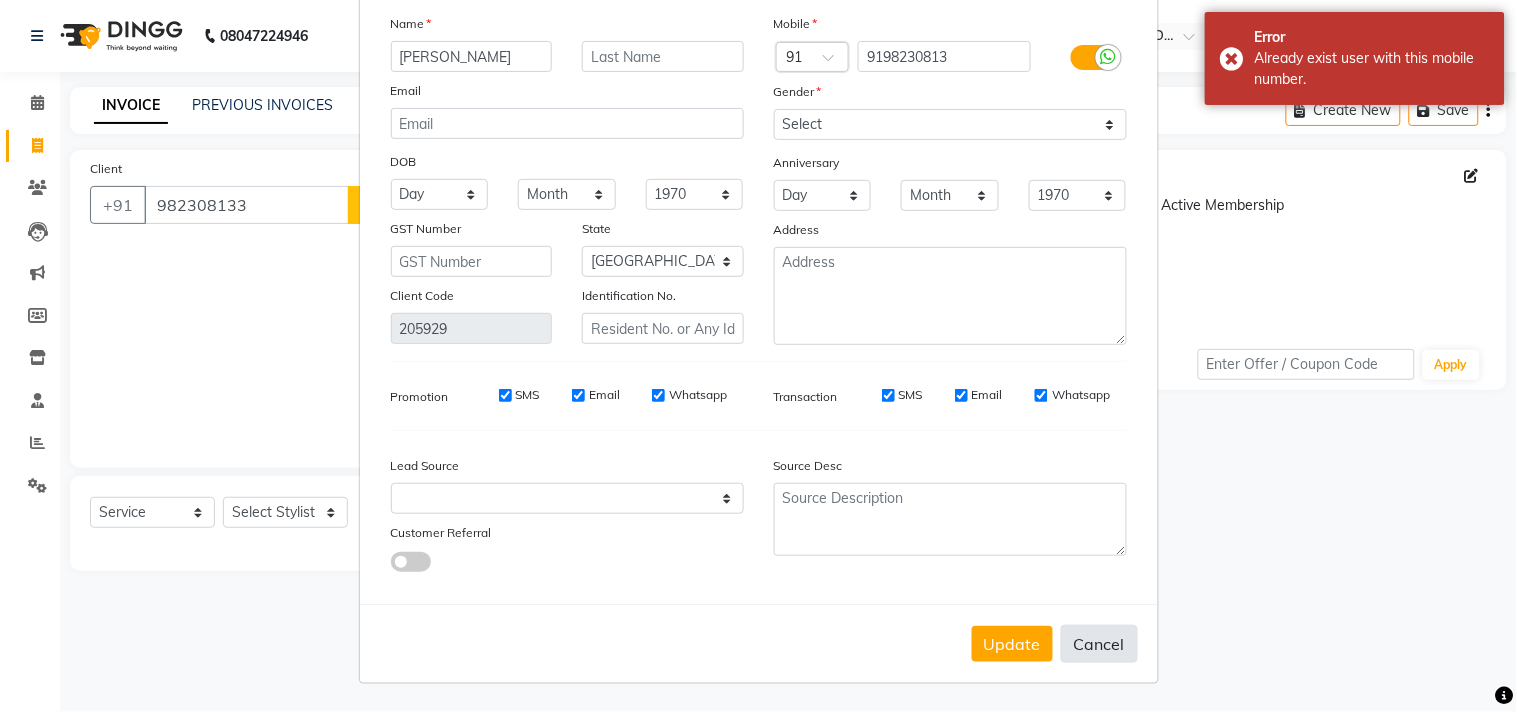 click on "Cancel" at bounding box center [1099, 644] 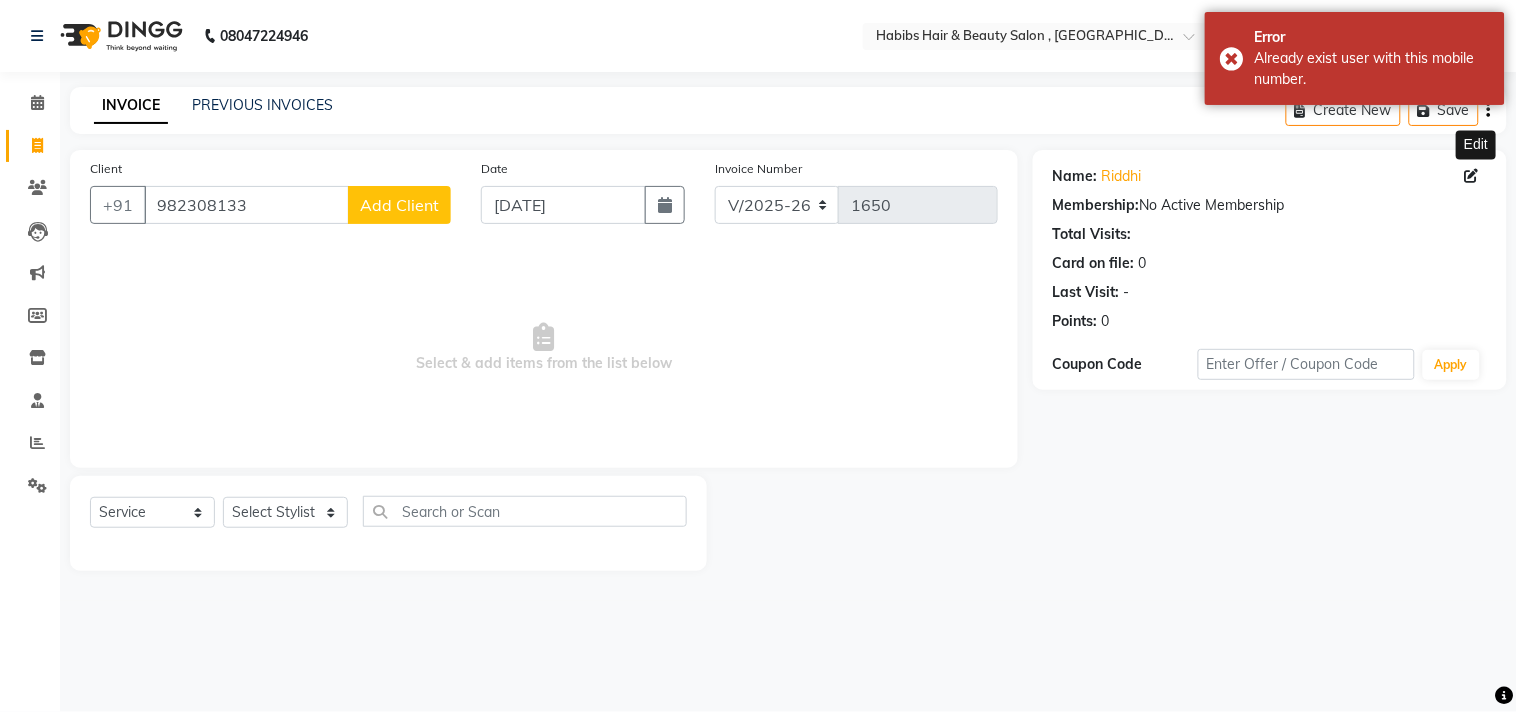 click 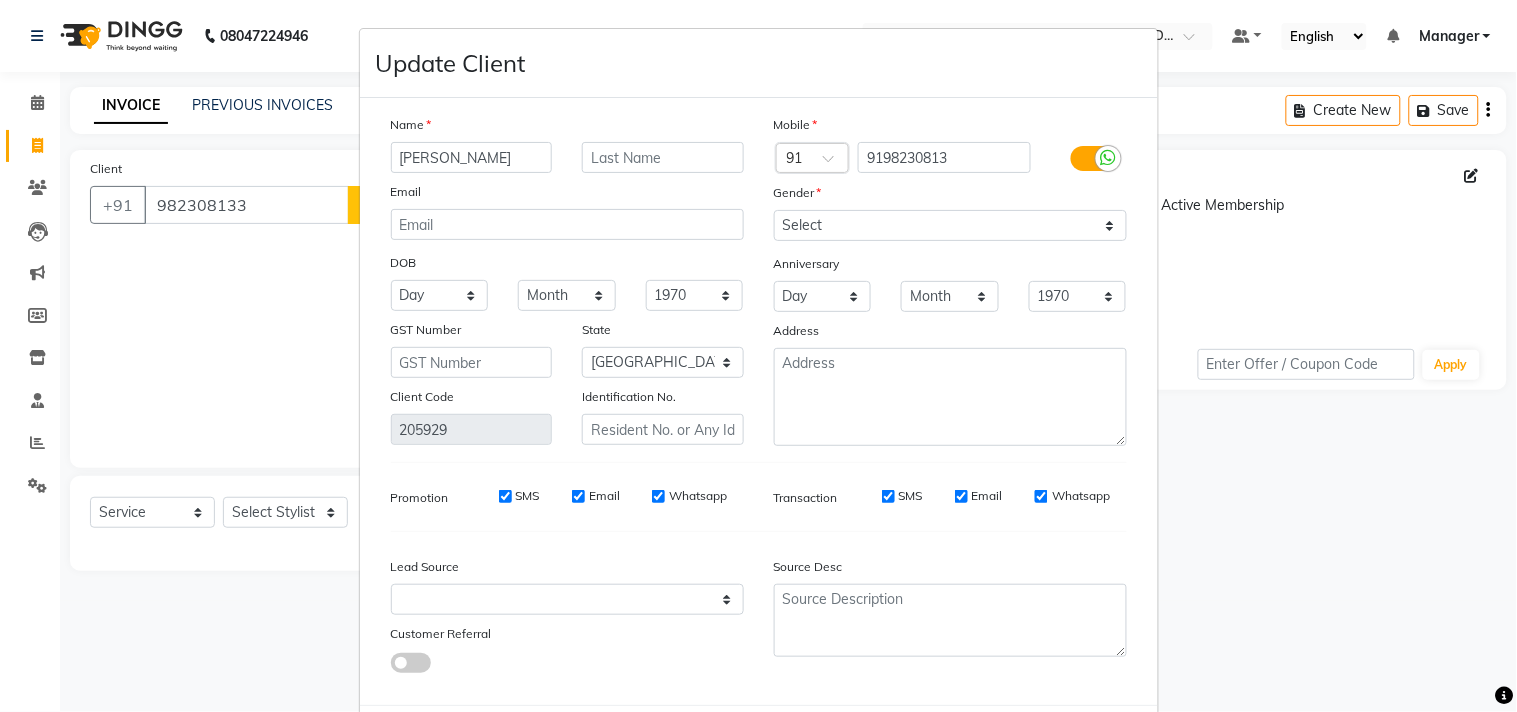 click on "Name riddhi SEN Email DOB Day 01 02 03 04 05 06 07 08 09 10 11 12 13 14 15 16 17 18 19 20 21 22 23 24 25 26 27 28 29 30 31 Month January February March April May June July August September October November December 1940 1941 1942 1943 1944 1945 1946 1947 1948 1949 1950 1951 1952 1953 1954 1955 1956 1957 1958 1959 1960 1961 1962 1963 1964 1965 1966 1967 1968 1969 1970 1971 1972 1973 1974 1975 1976 1977 1978 1979 1980 1981 1982 1983 1984 1985 1986 1987 1988 1989 1990 1991 1992 1993 1994 1995 1996 1997 1998 1999 2000 2001 2002 2003 2004 2005 2006 2007 2008 2009 2010 2011 2012 2013 2014 2015 2016 2017 2018 2019 2020 2021 2022 2023 2024 GST Number State Select Andaman and Nicobar Islands Andhra Pradesh Arunachal Pradesh Assam Bihar Chandigarh Chhattisgarh Dadra and Nagar Haveli Daman and Diu Delhi Goa Gujarat Haryana Himachal Pradesh Jammu and Kashmir Jharkhand Karnataka Kerala Lakshadweep Madhya Pradesh Maharashtra Manipur Meghalaya Mizoram Nagaland Odisha Pondicherry Punjab Rajasthan Sikkim Tamil Nadu Telangana" at bounding box center (759, 401) 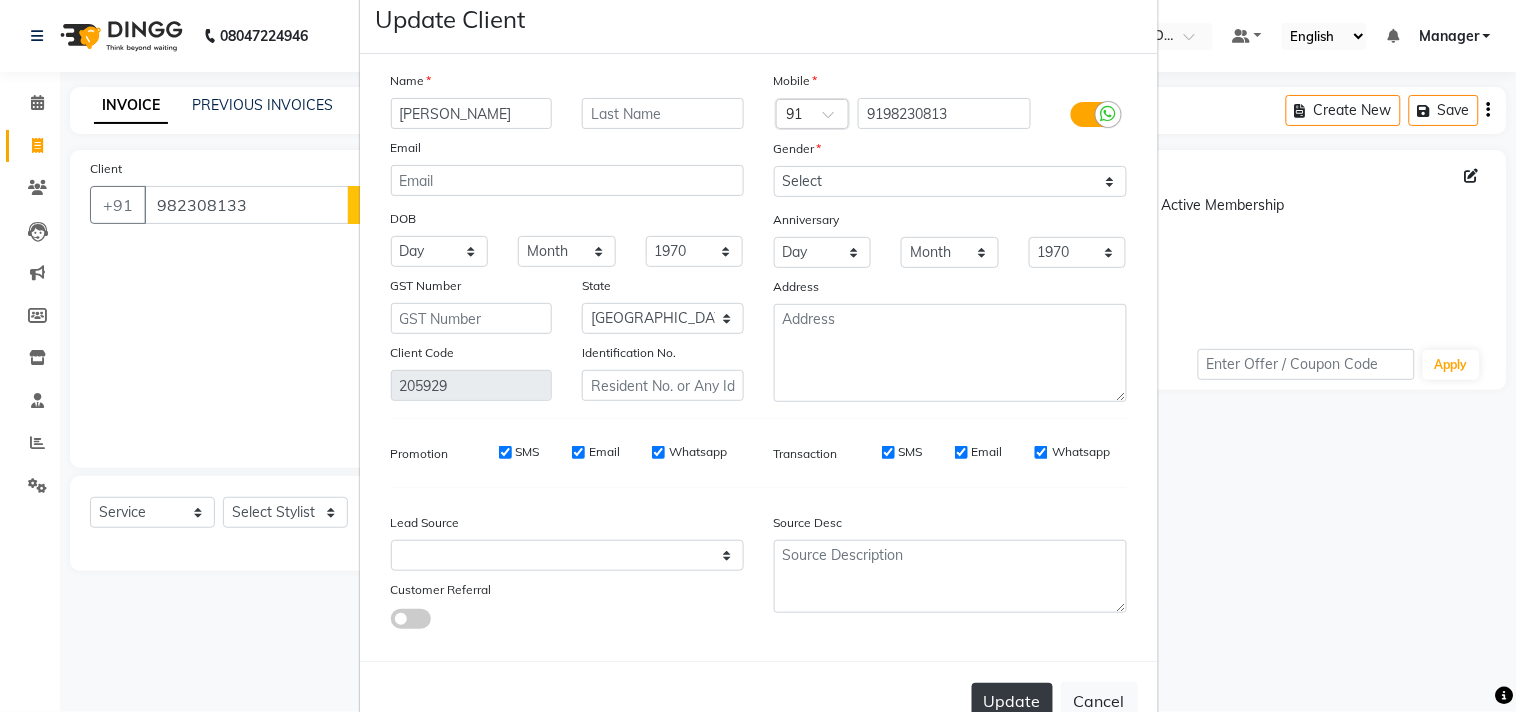 scroll, scrollTop: 103, scrollLeft: 0, axis: vertical 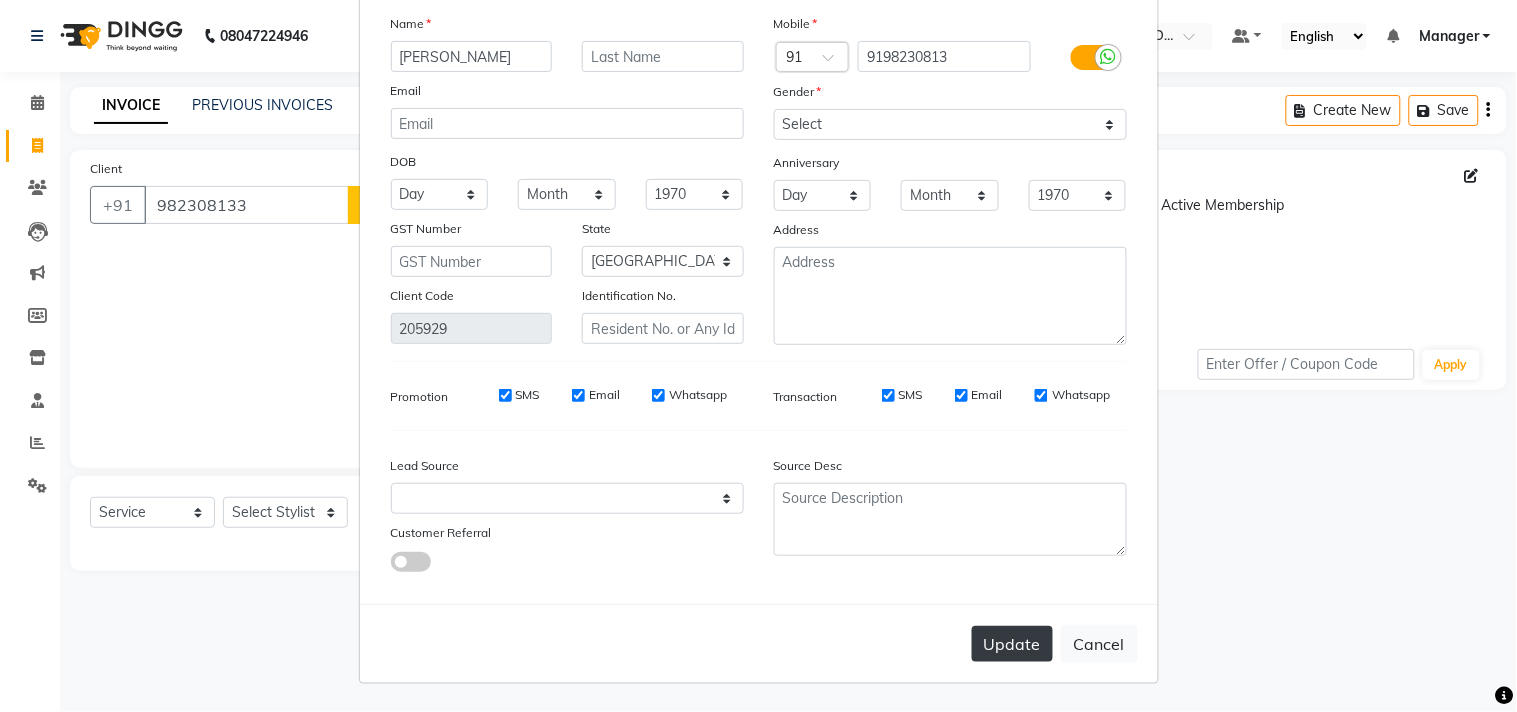 click on "Update" at bounding box center [1012, 644] 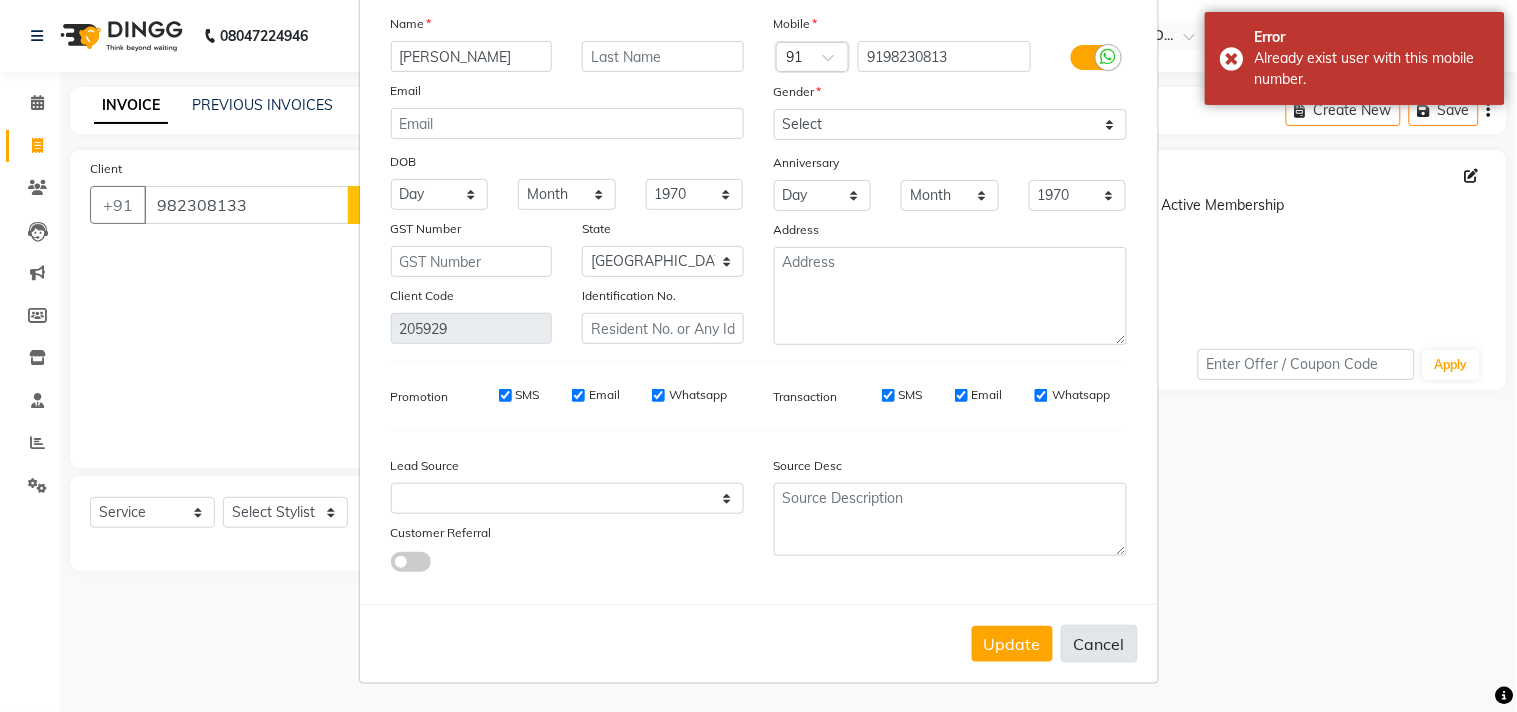 click on "Cancel" at bounding box center (1099, 644) 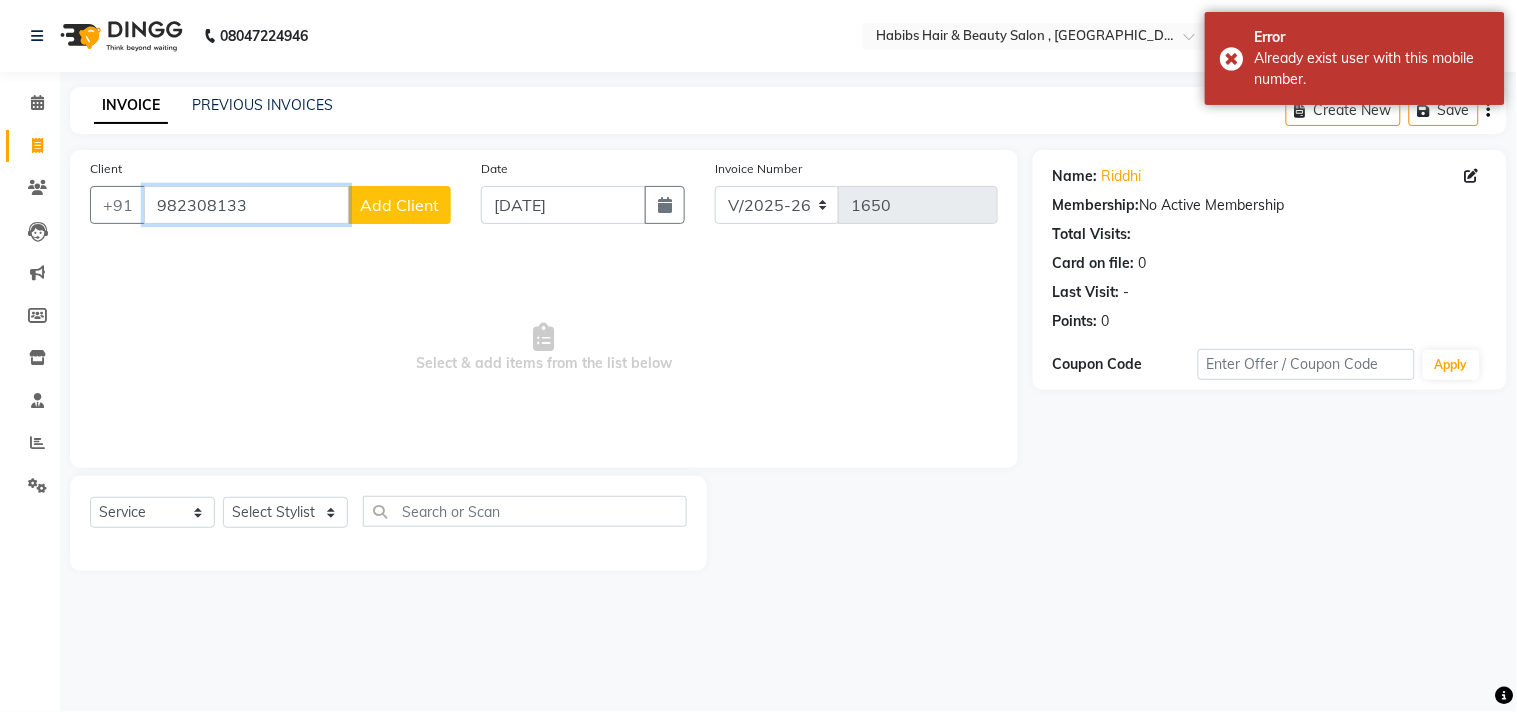 click on "982308133" at bounding box center (246, 205) 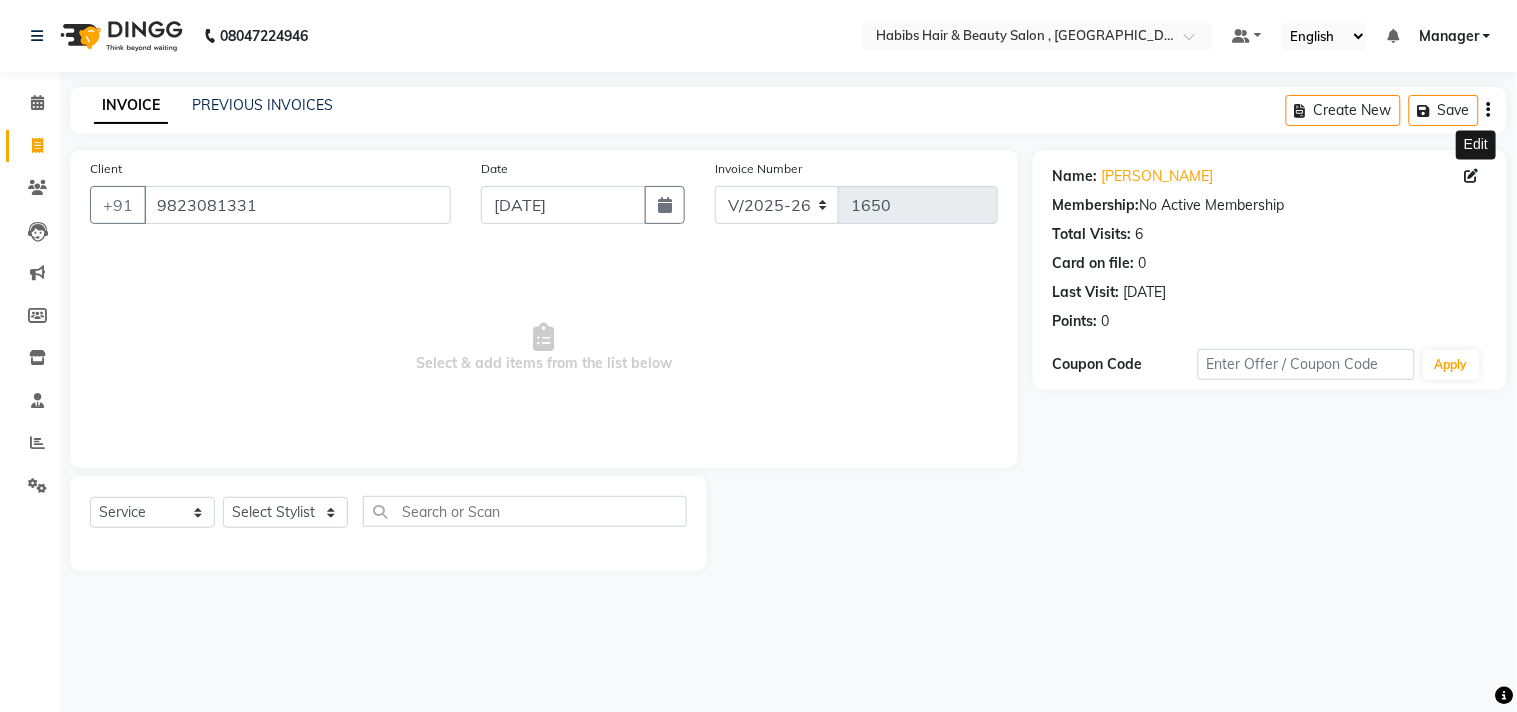 click 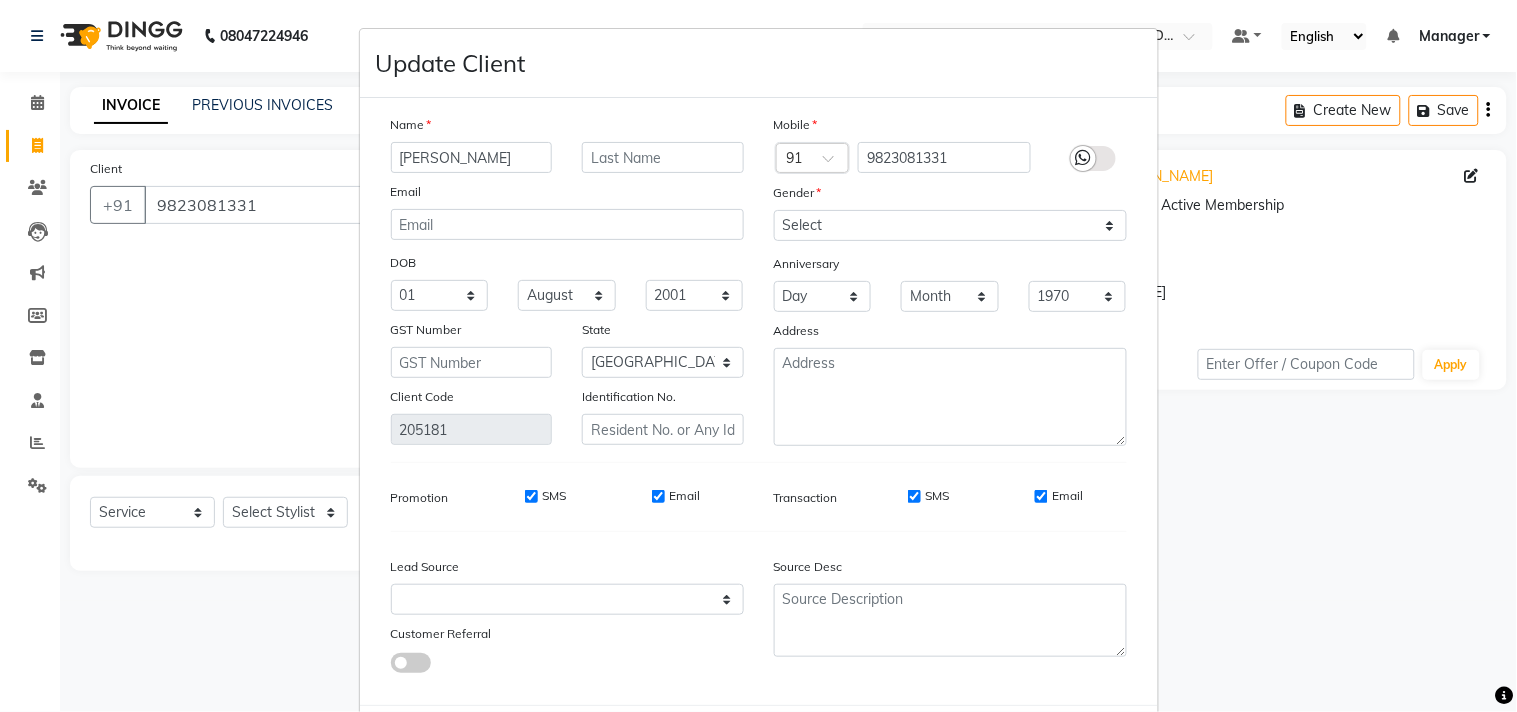 click on "Name RIDDHI SEN Email DOB Day 01 02 03 04 05 06 07 08 09 10 11 12 13 14 15 16 17 18 19 20 21 22 23 24 25 26 27 28 29 30 31 Month January February March April May June July August September October November December 1940 1941 1942 1943 1944 1945 1946 1947 1948 1949 1950 1951 1952 1953 1954 1955 1956 1957 1958 1959 1960 1961 1962 1963 1964 1965 1966 1967 1968 1969 1970 1971 1972 1973 1974 1975 1976 1977 1978 1979 1980 1981 1982 1983 1984 1985 1986 1987 1988 1989 1990 1991 1992 1993 1994 1995 1996 1997 1998 1999 2000 2001 2002 2003 2004 2005 2006 2007 2008 2009 2010 2011 2012 2013 2014 2015 2016 2017 2018 2019 2020 2021 2022 2023 2024 GST Number State Select Andaman and Nicobar Islands Andhra Pradesh Arunachal Pradesh Assam Bihar Chandigarh Chhattisgarh Dadra and Nagar Haveli Daman and Diu Delhi Goa Gujarat Haryana Himachal Pradesh Jammu and Kashmir Jharkhand Karnataka Kerala Lakshadweep Madhya Pradesh Maharashtra Manipur Meghalaya Mizoram Nagaland Odisha Pondicherry Punjab Rajasthan Sikkim Tamil Nadu Telangana" at bounding box center [759, 401] 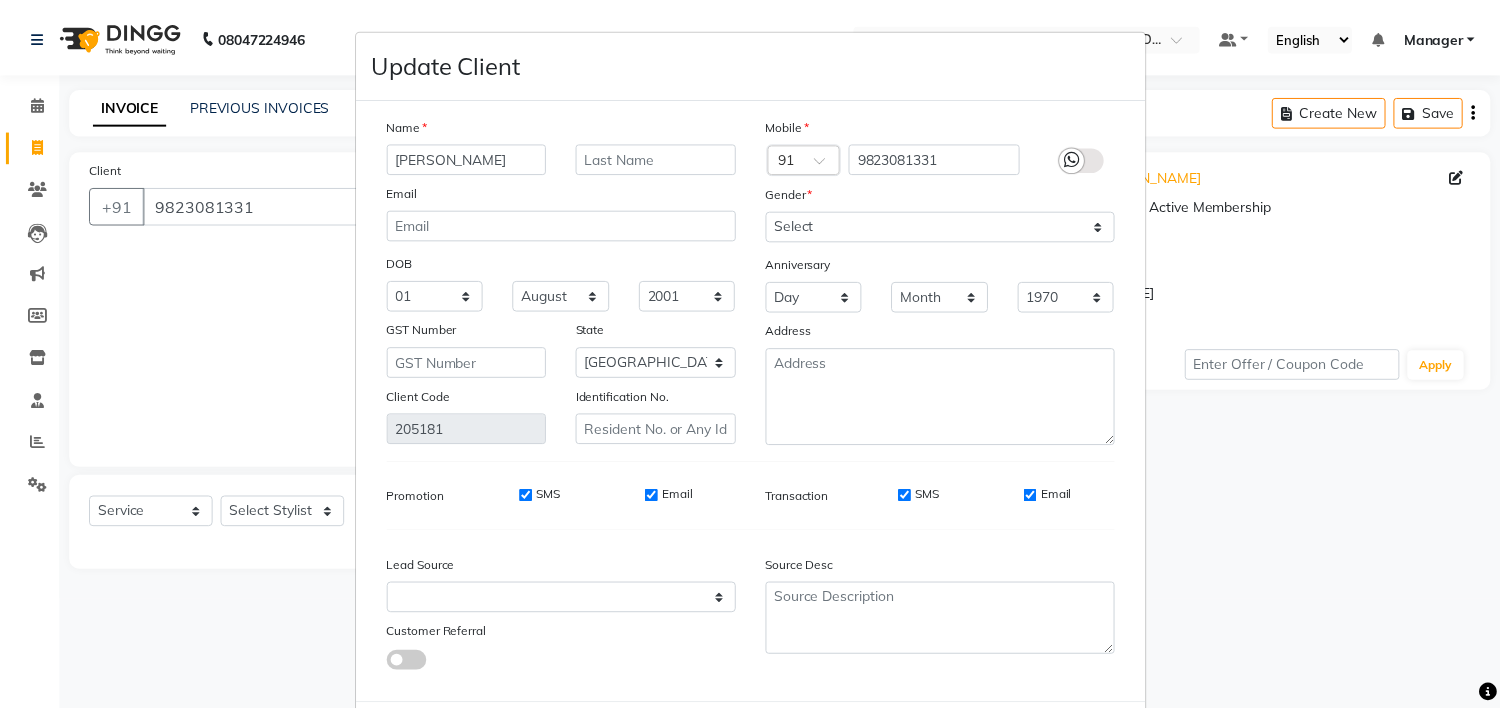 scroll, scrollTop: 44, scrollLeft: 0, axis: vertical 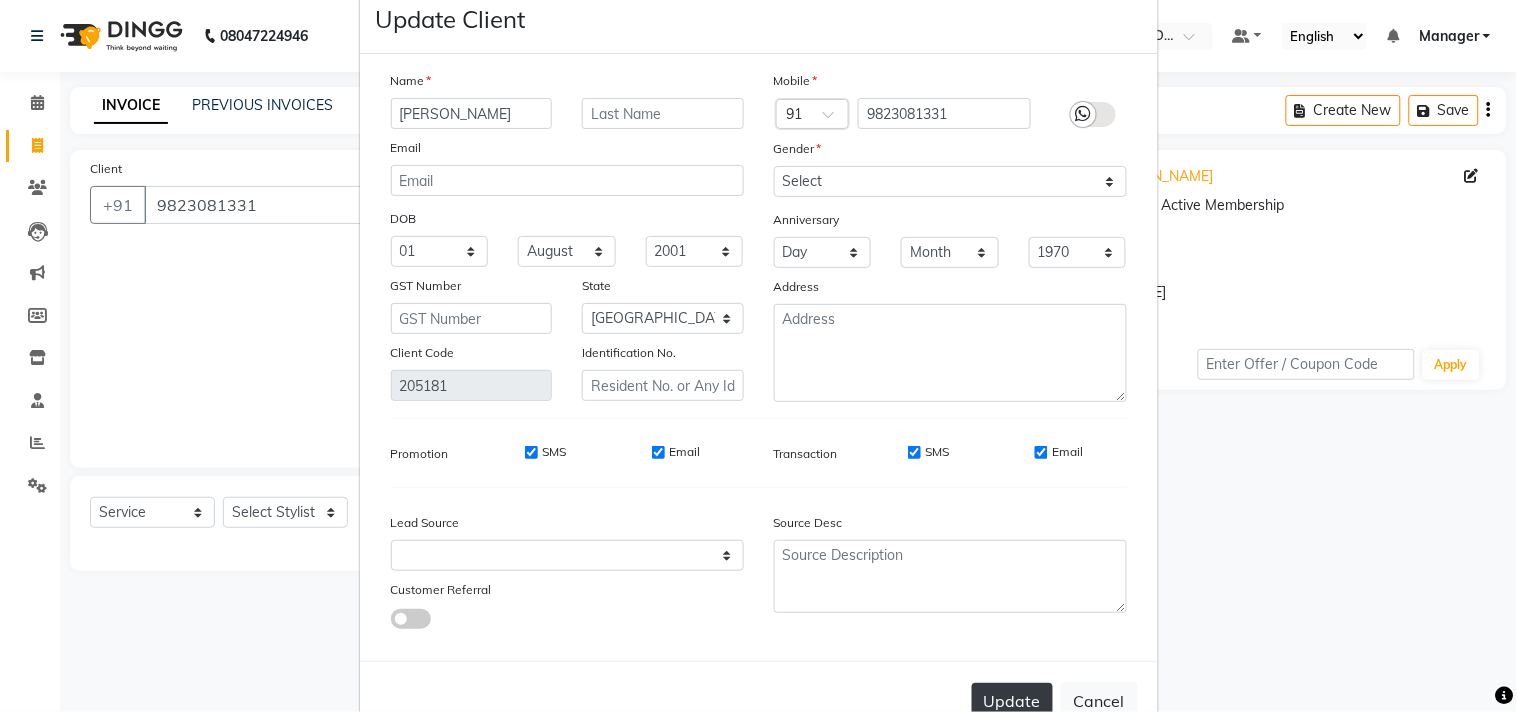 click on "Update" at bounding box center (1012, 701) 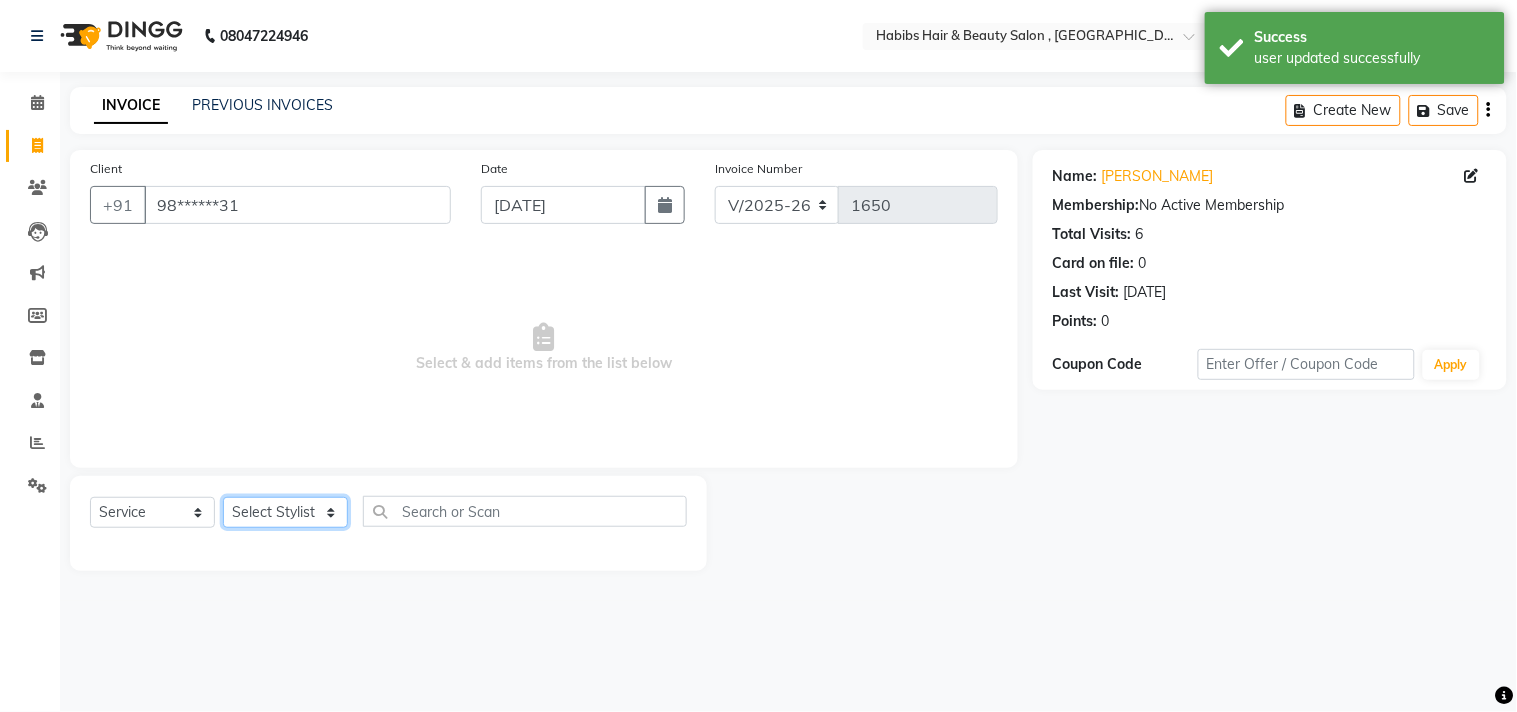 click on "Select Stylist [PERSON_NAME] Manager M M [PERSON_NAME] [PERSON_NAME] Sameer [PERSON_NAME] [PERSON_NAME] [PERSON_NAME]" 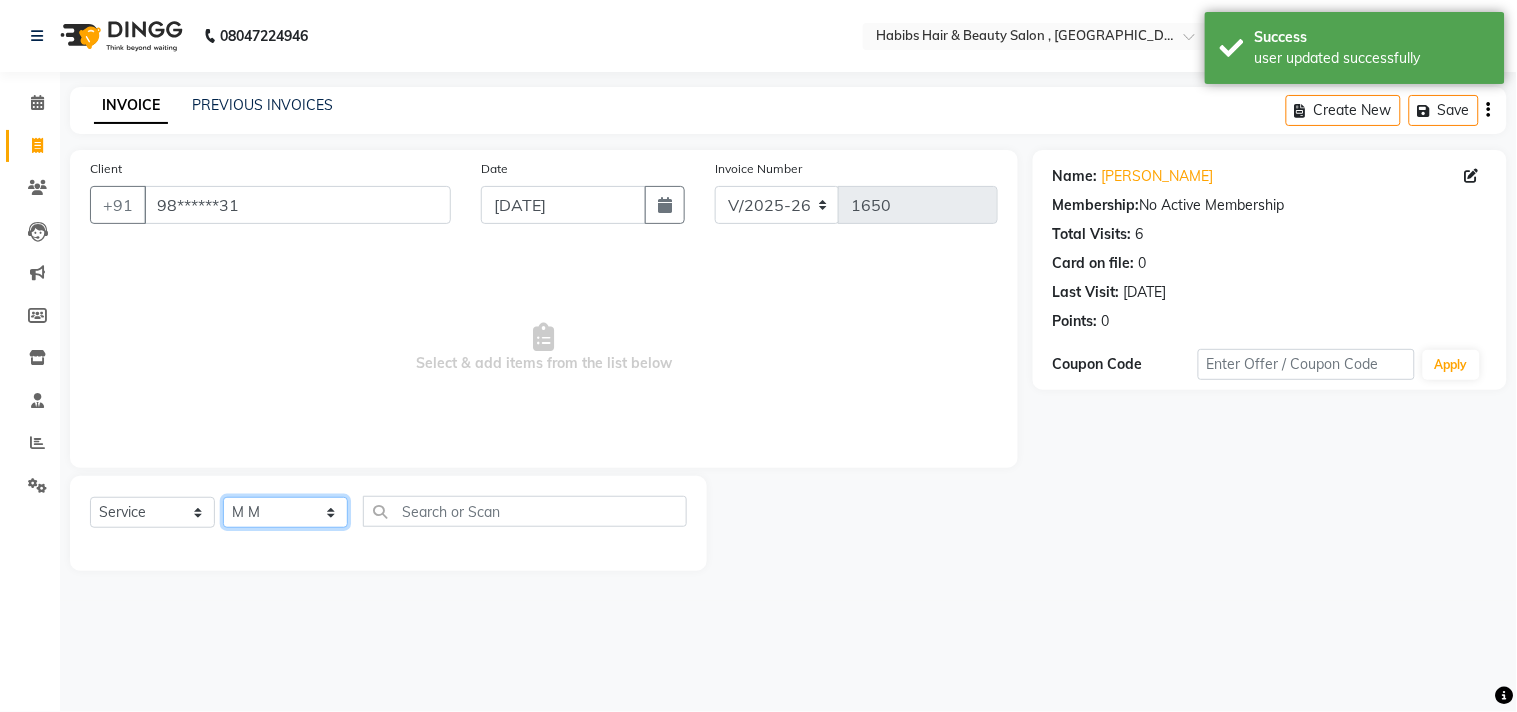 click on "Select Stylist [PERSON_NAME] Manager M M [PERSON_NAME] [PERSON_NAME] Sameer [PERSON_NAME] [PERSON_NAME] [PERSON_NAME]" 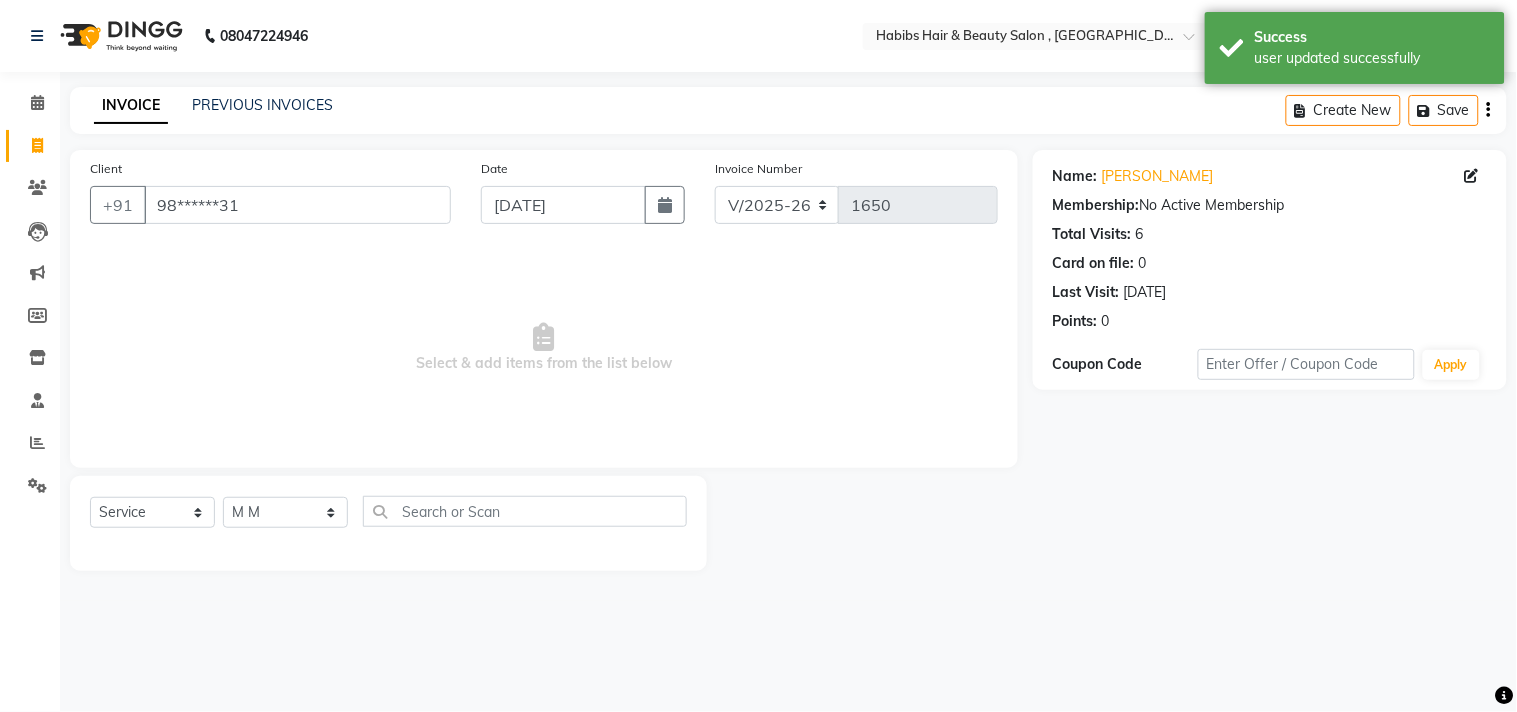click on "Select & add items from the list below" at bounding box center (544, 348) 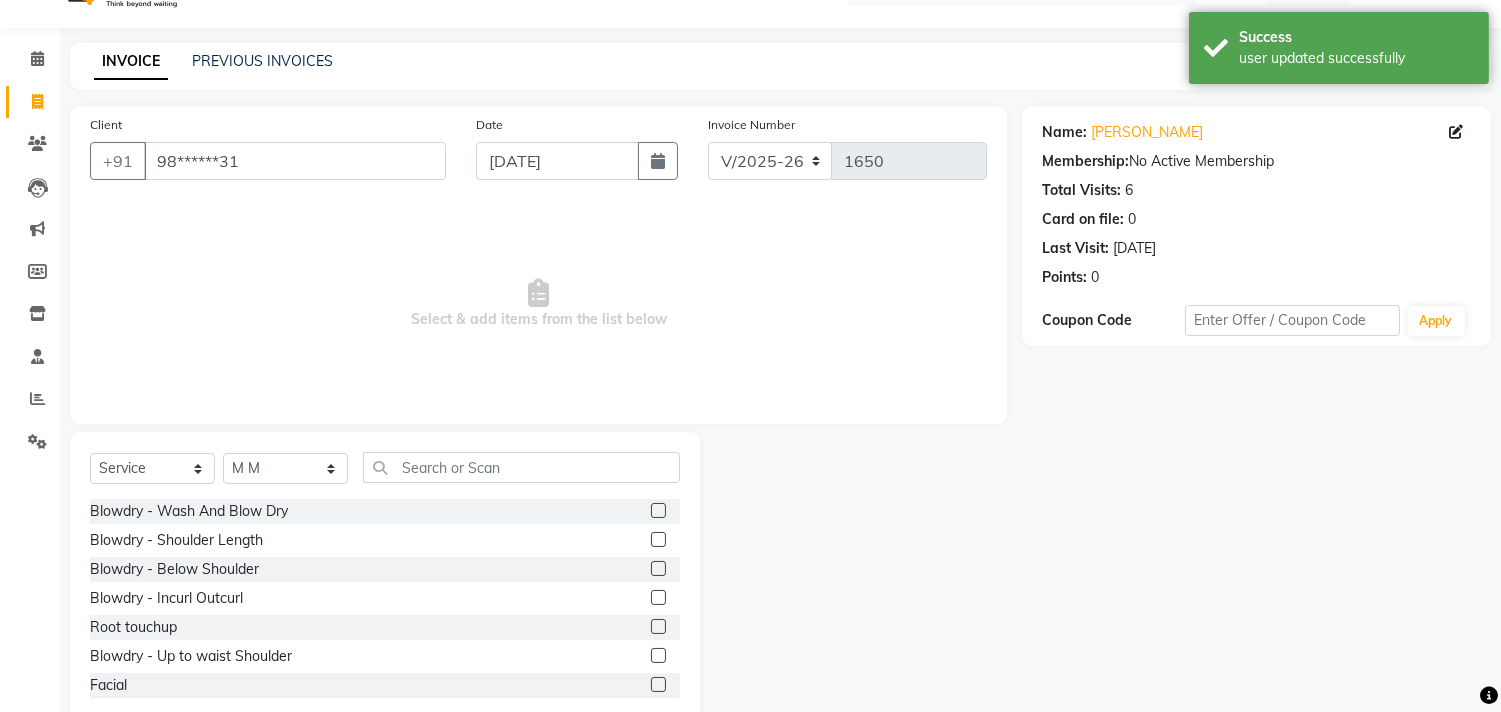 scroll, scrollTop: 88, scrollLeft: 0, axis: vertical 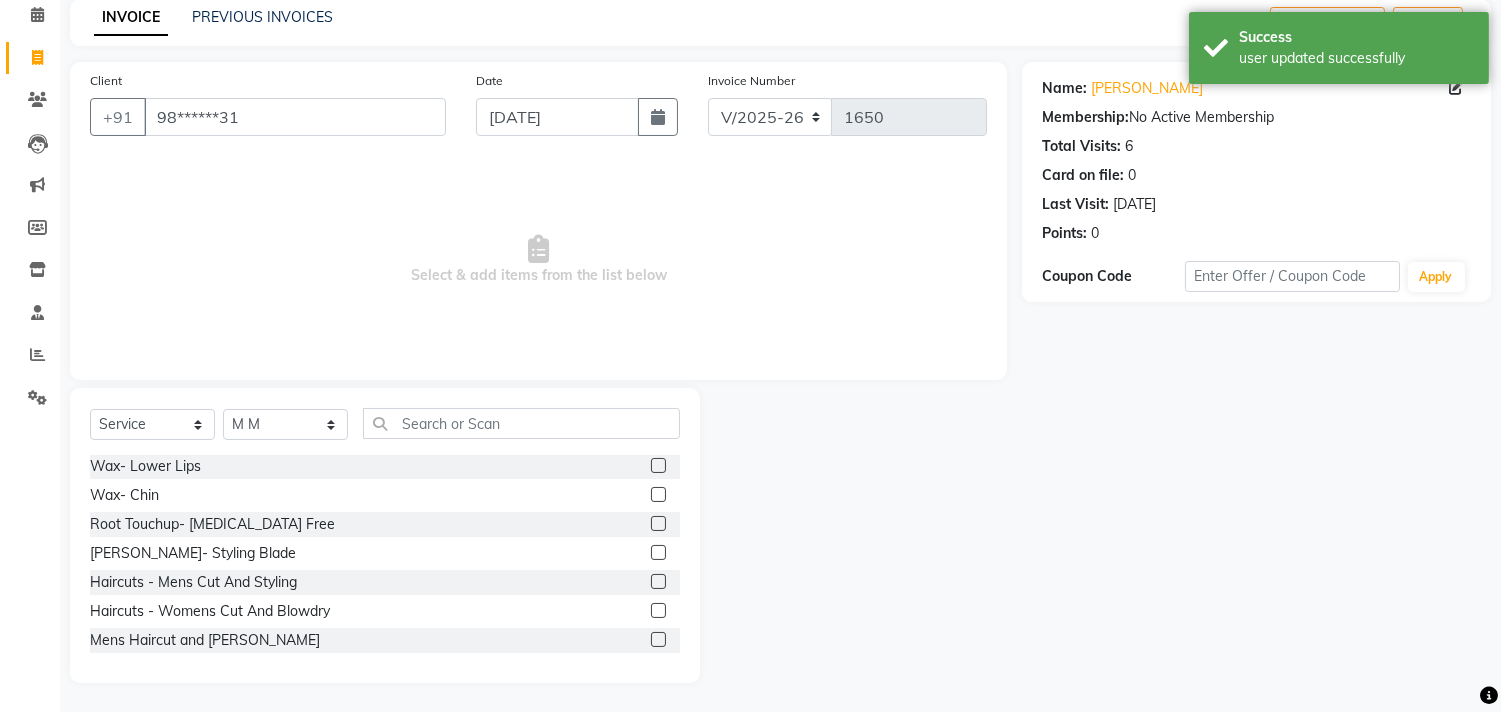 click 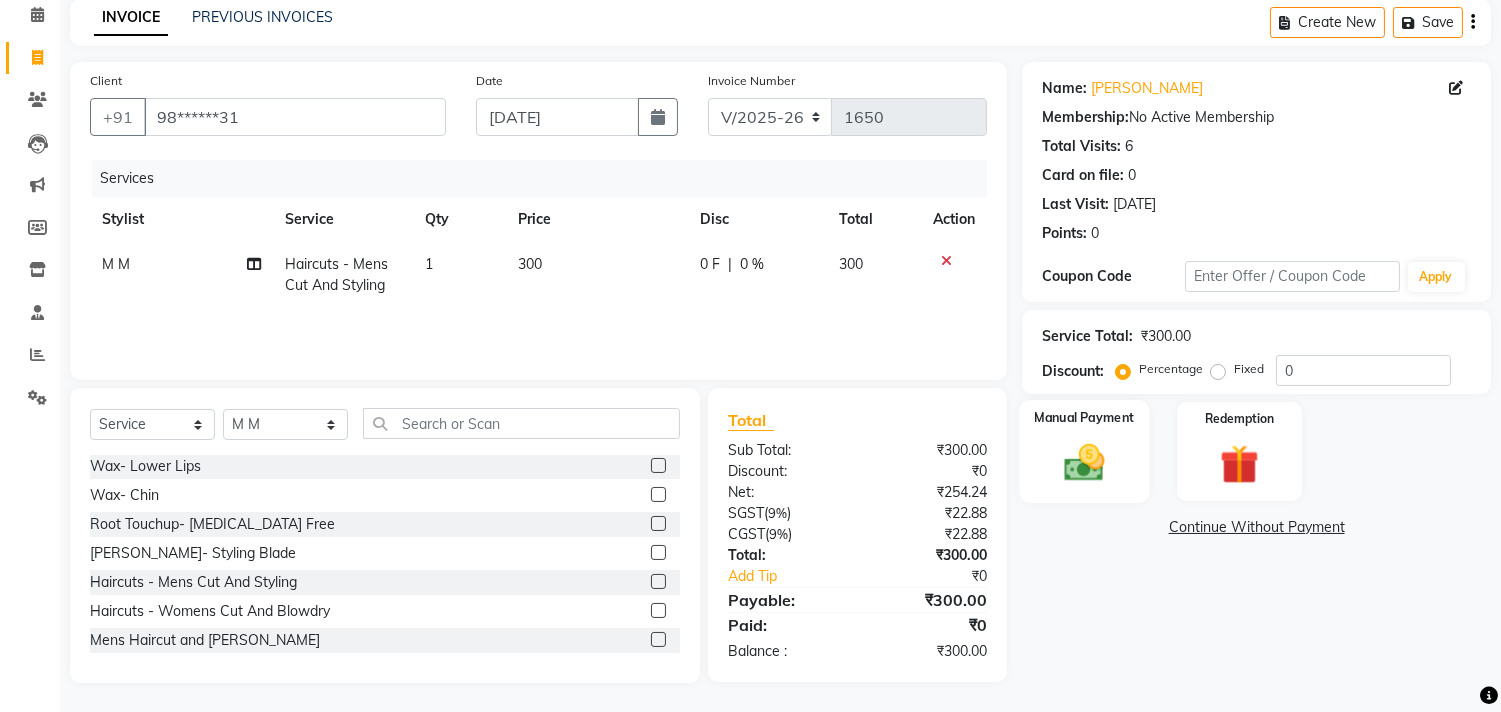 click 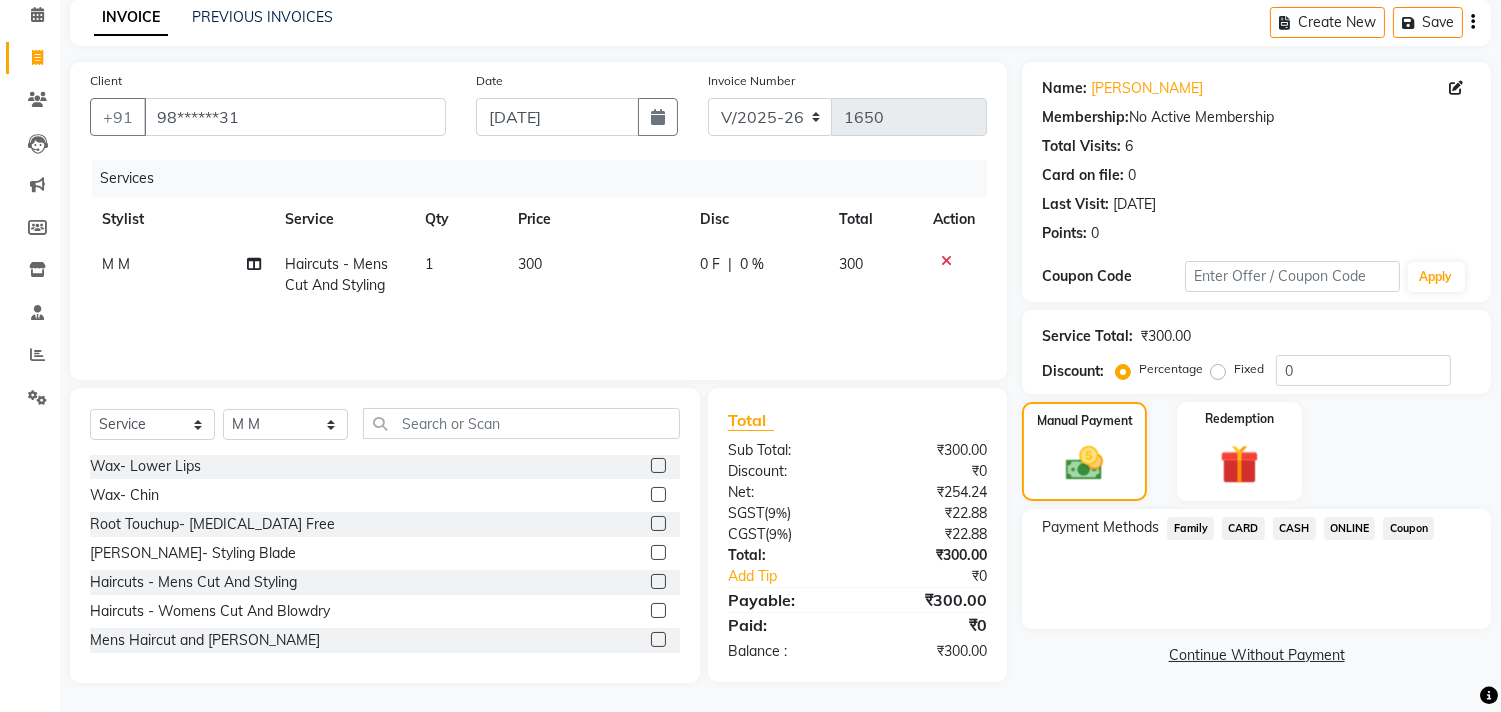 click on "ONLINE" 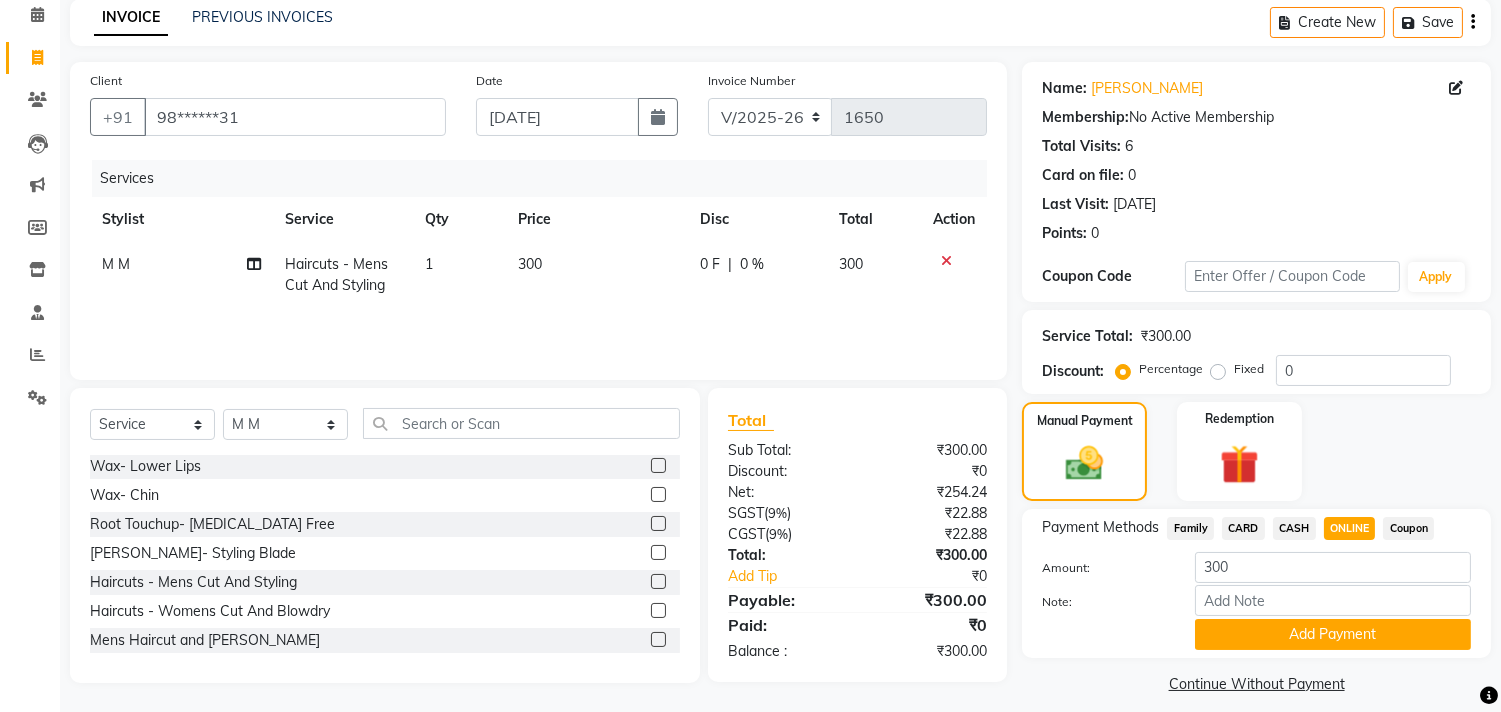 click on "Payment Methods  Family   CARD   CASH   ONLINE   Coupon  Amount: 300 Note: Add Payment" 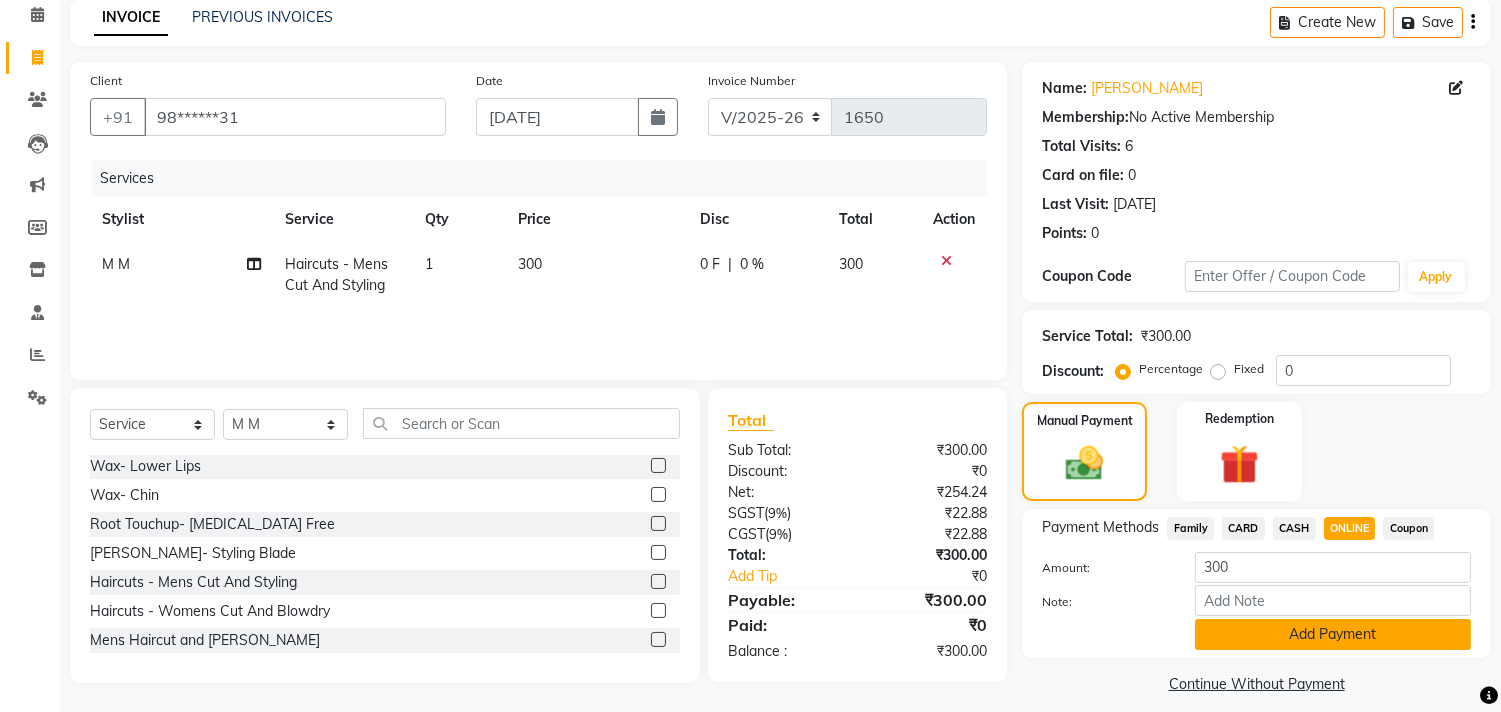click on "Add Payment" 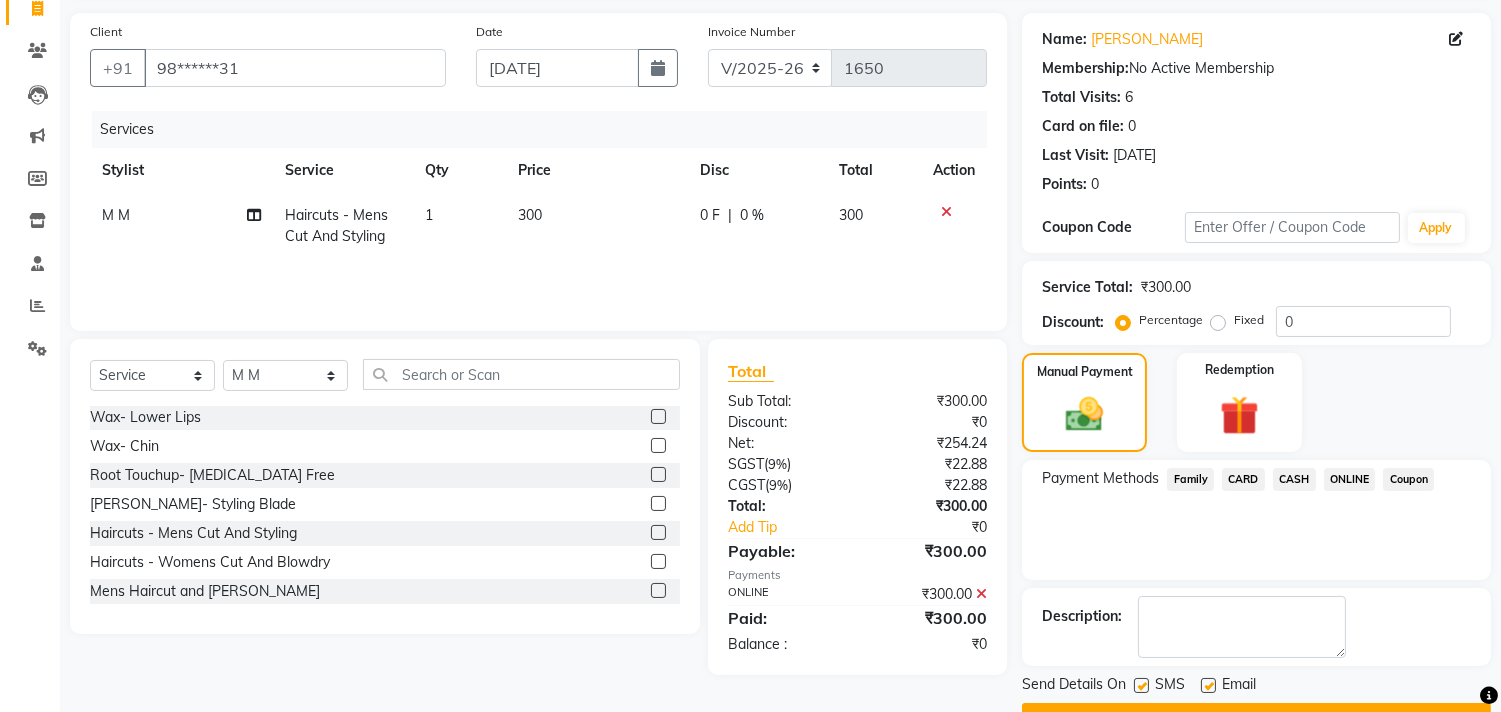 scroll, scrollTop: 187, scrollLeft: 0, axis: vertical 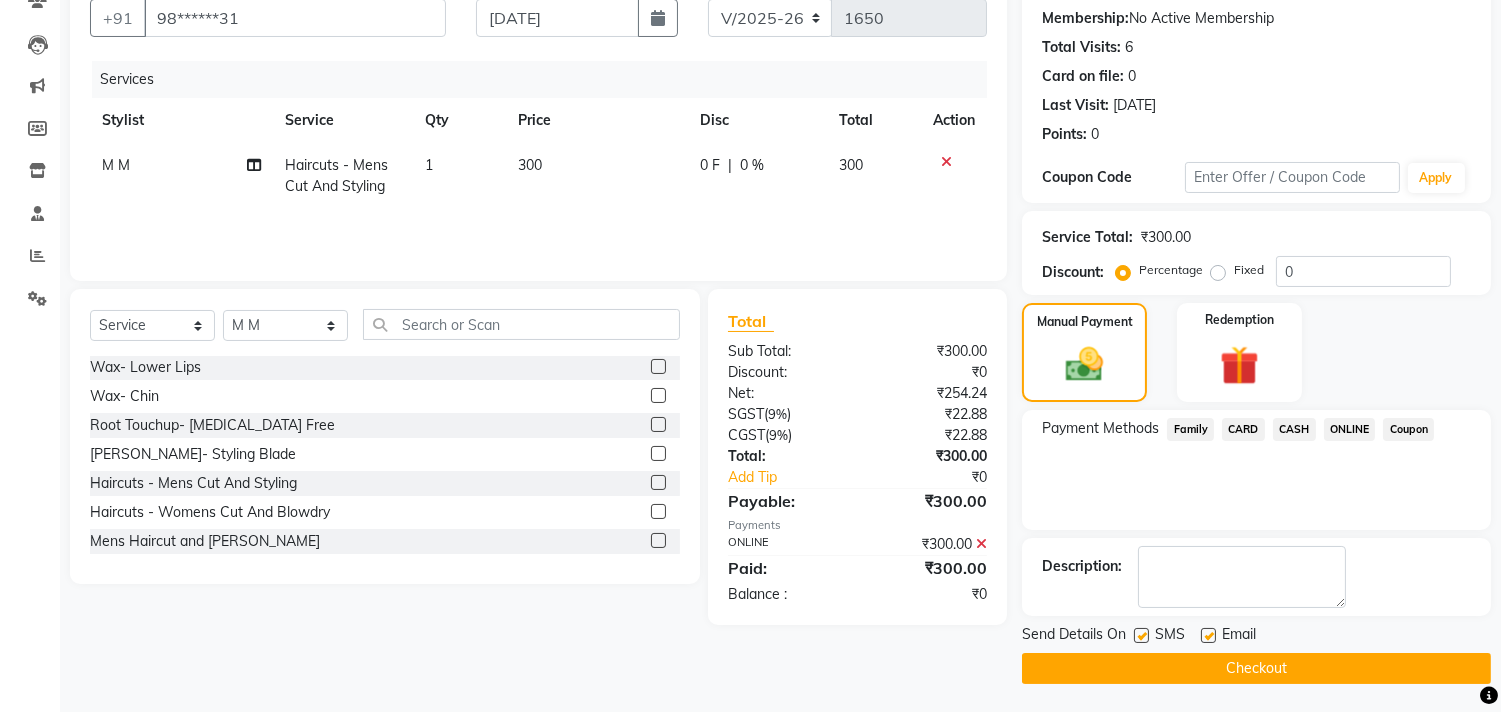 click on "Send Details On SMS Email  Checkout" 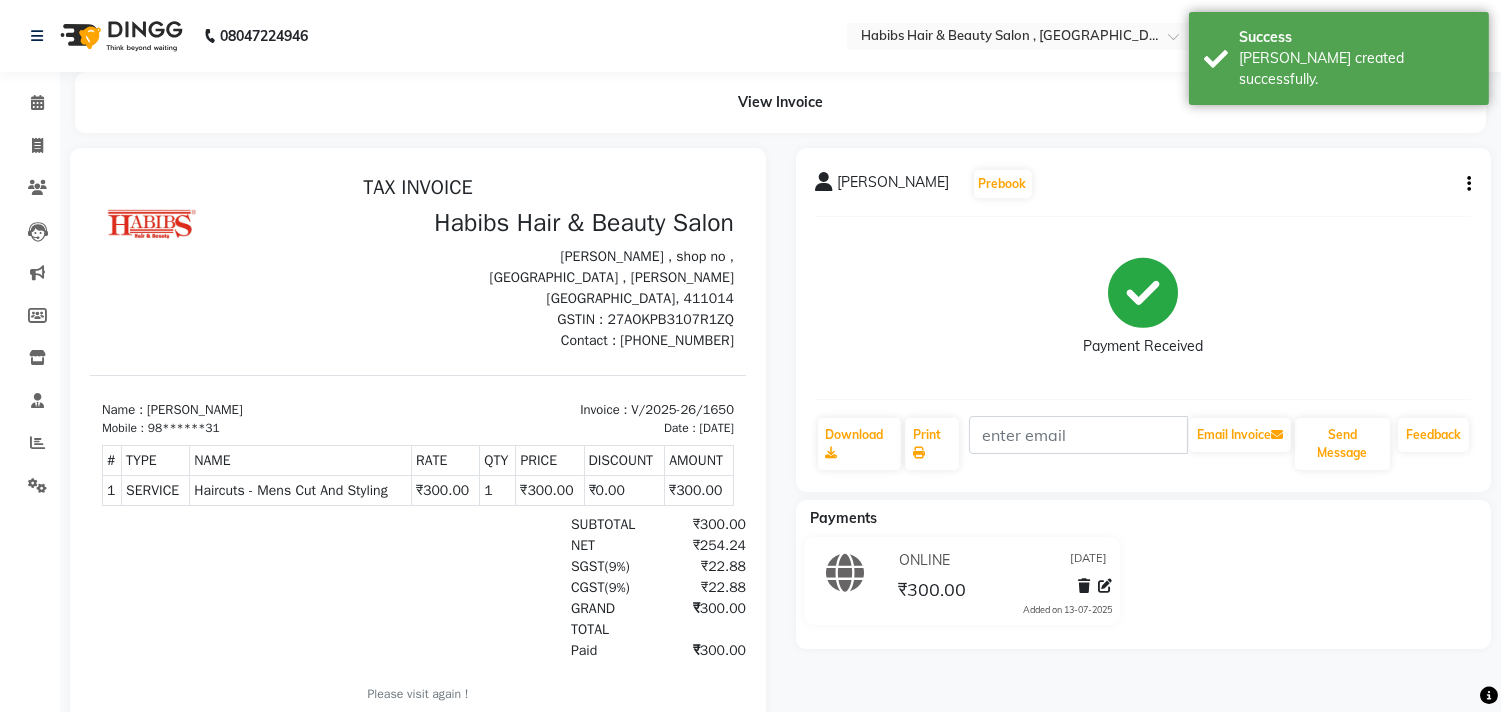 scroll, scrollTop: 0, scrollLeft: 0, axis: both 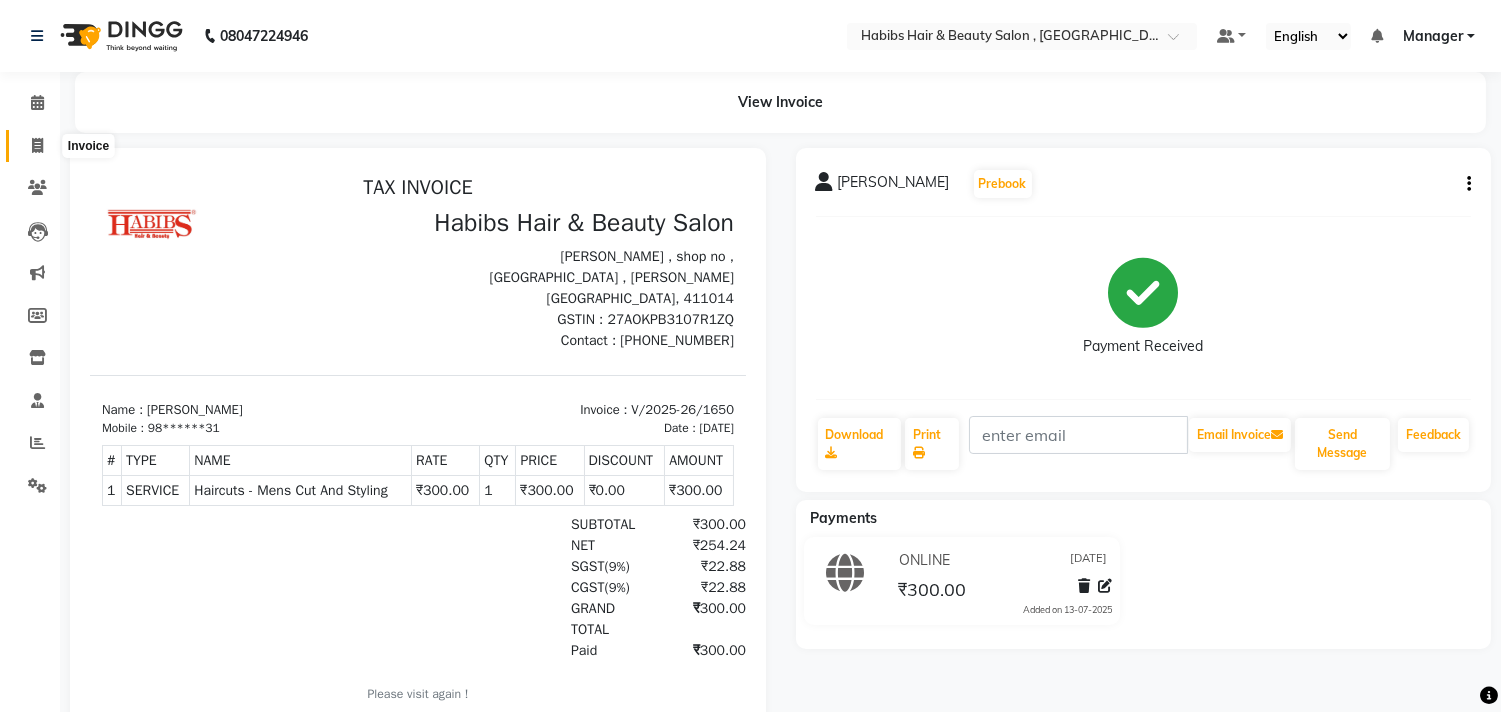 click 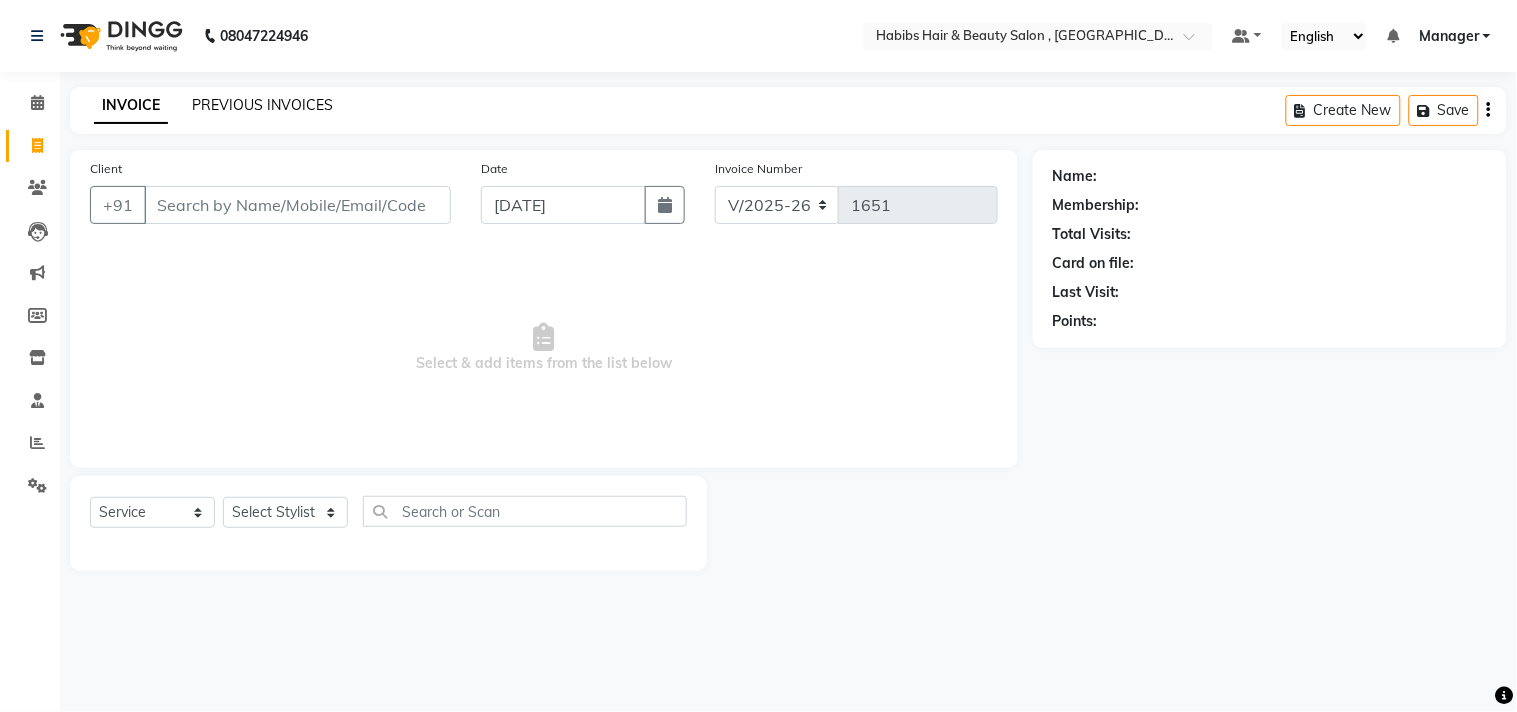 click on "PREVIOUS INVOICES" 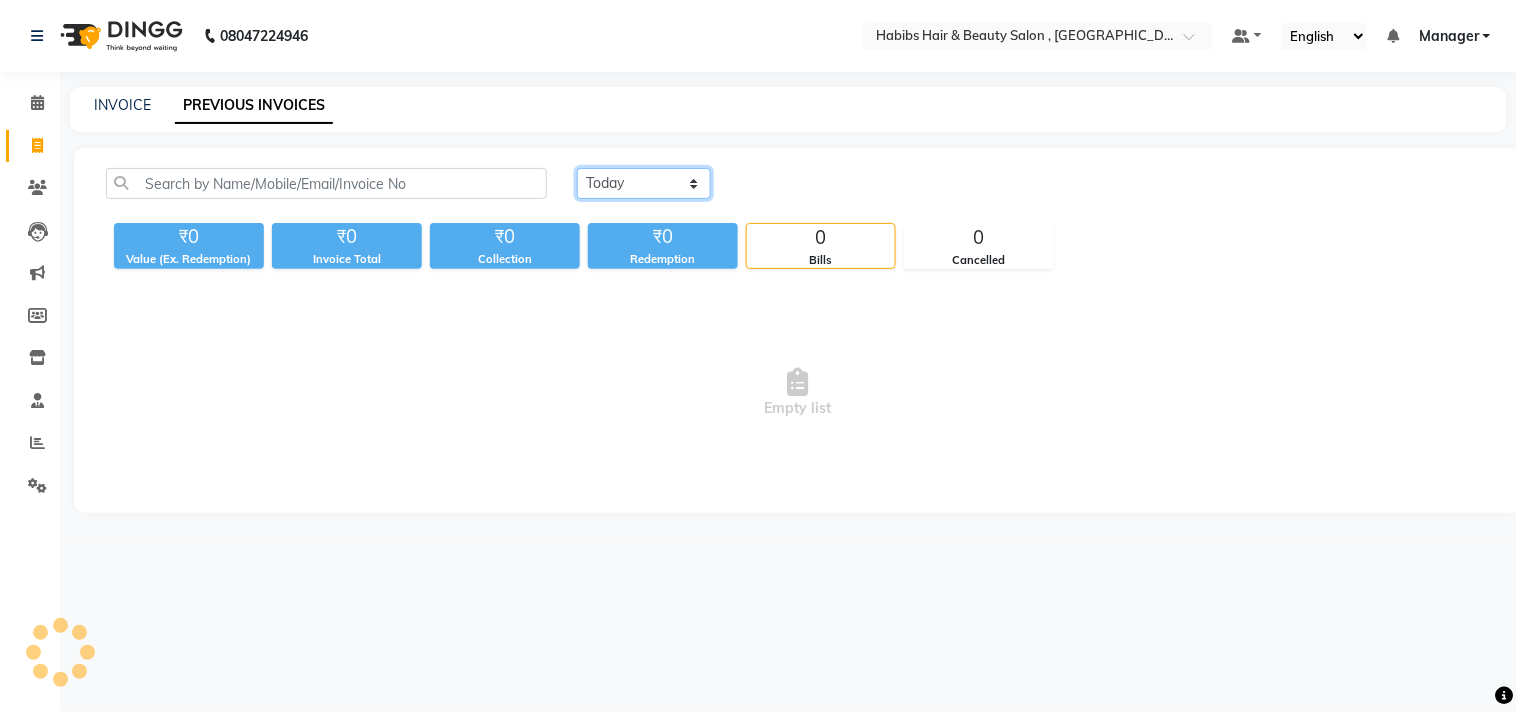 click on "Today Yesterday Custom Range" 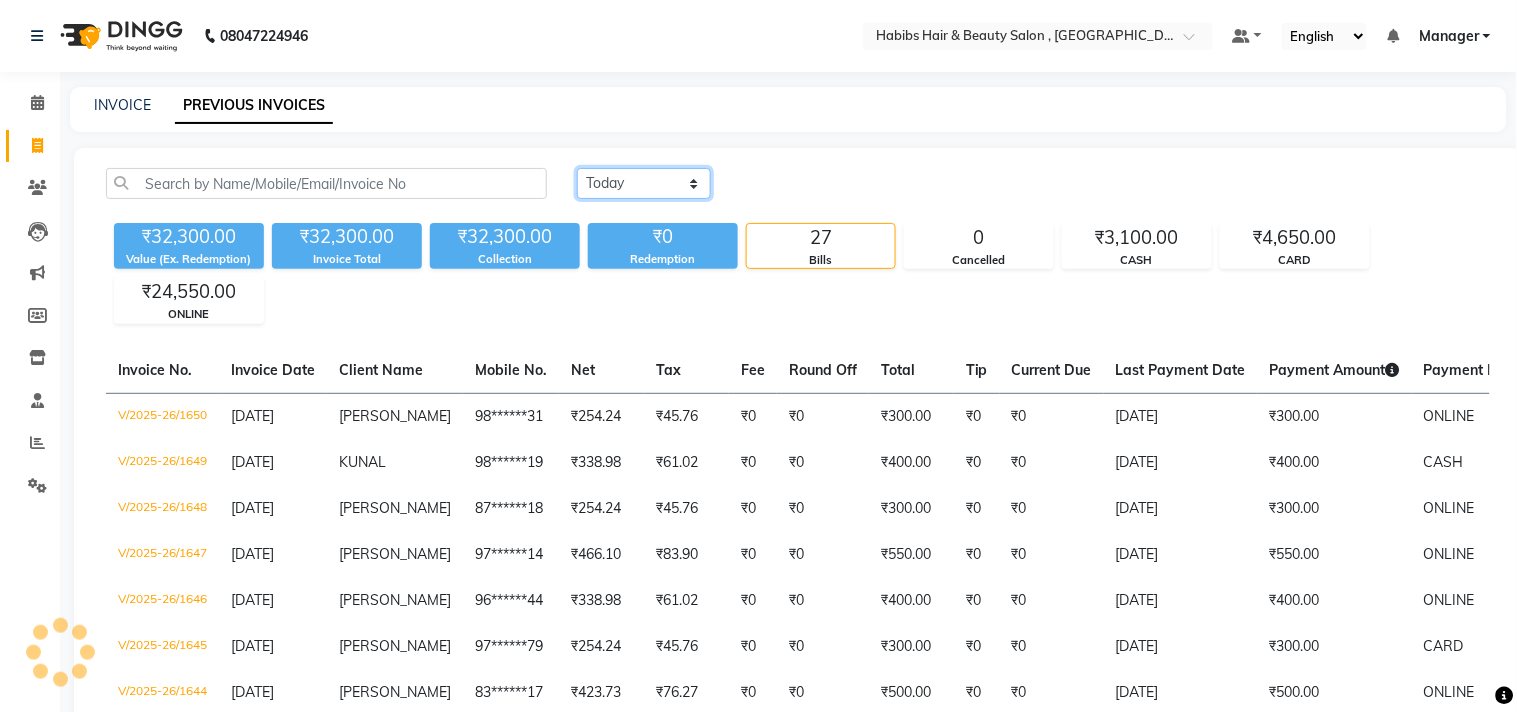 click on "Today Yesterday Custom Range" 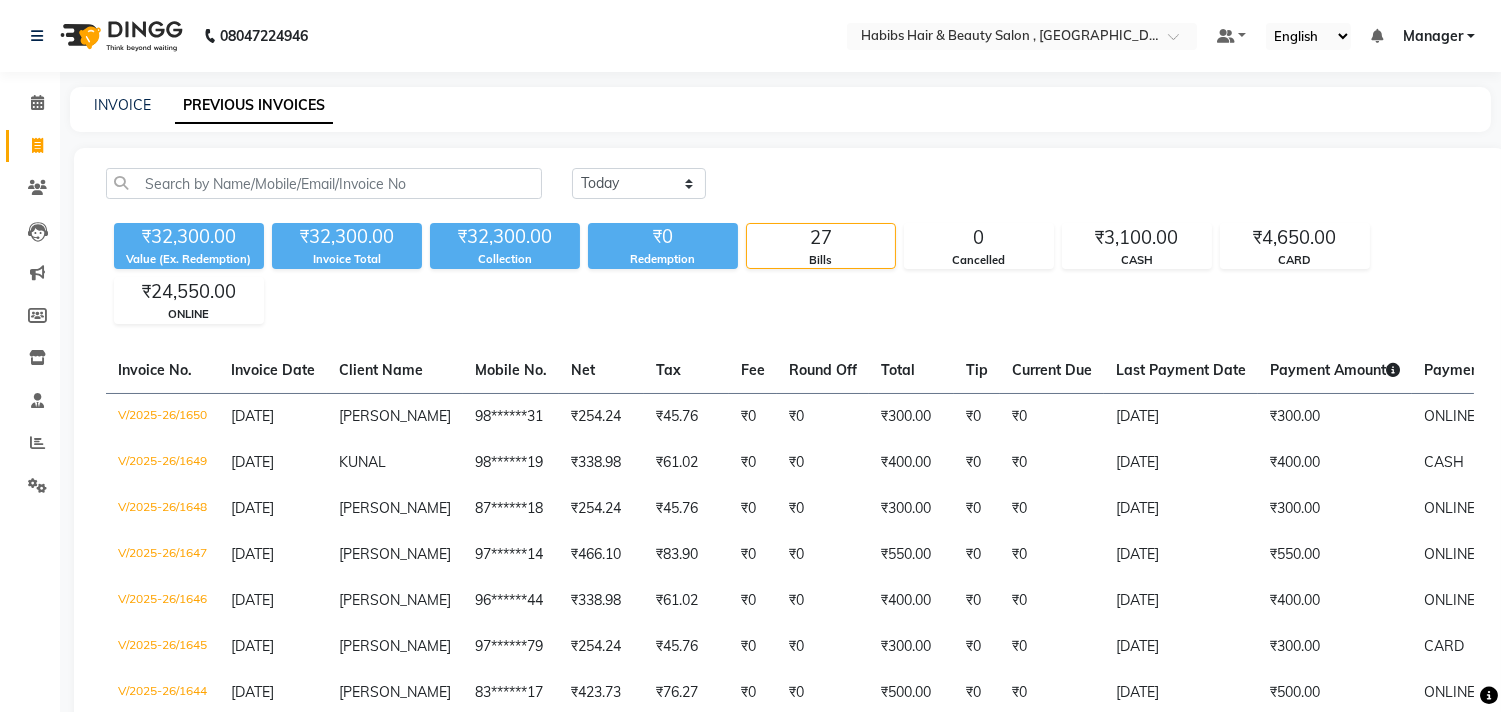 click on "Today Yesterday Custom Range" 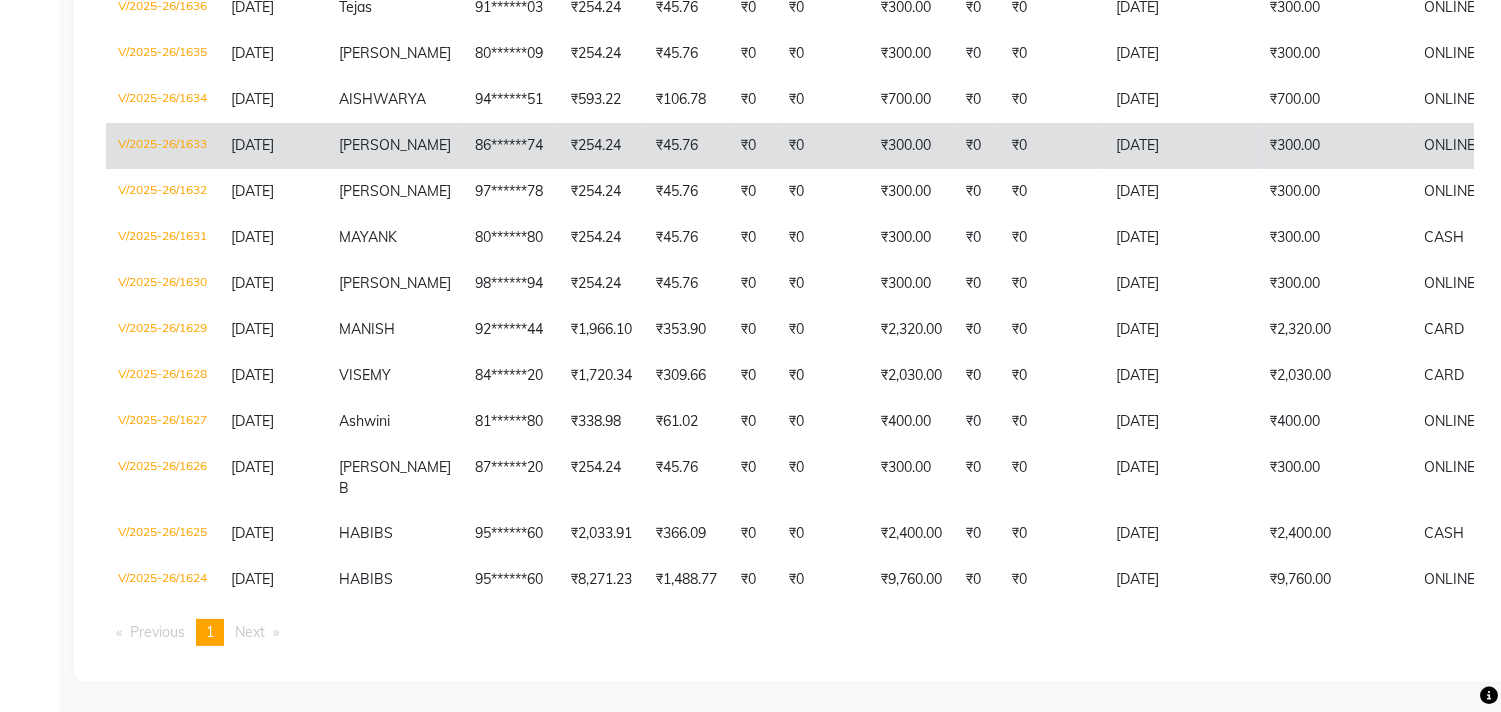 scroll, scrollTop: 1142, scrollLeft: 0, axis: vertical 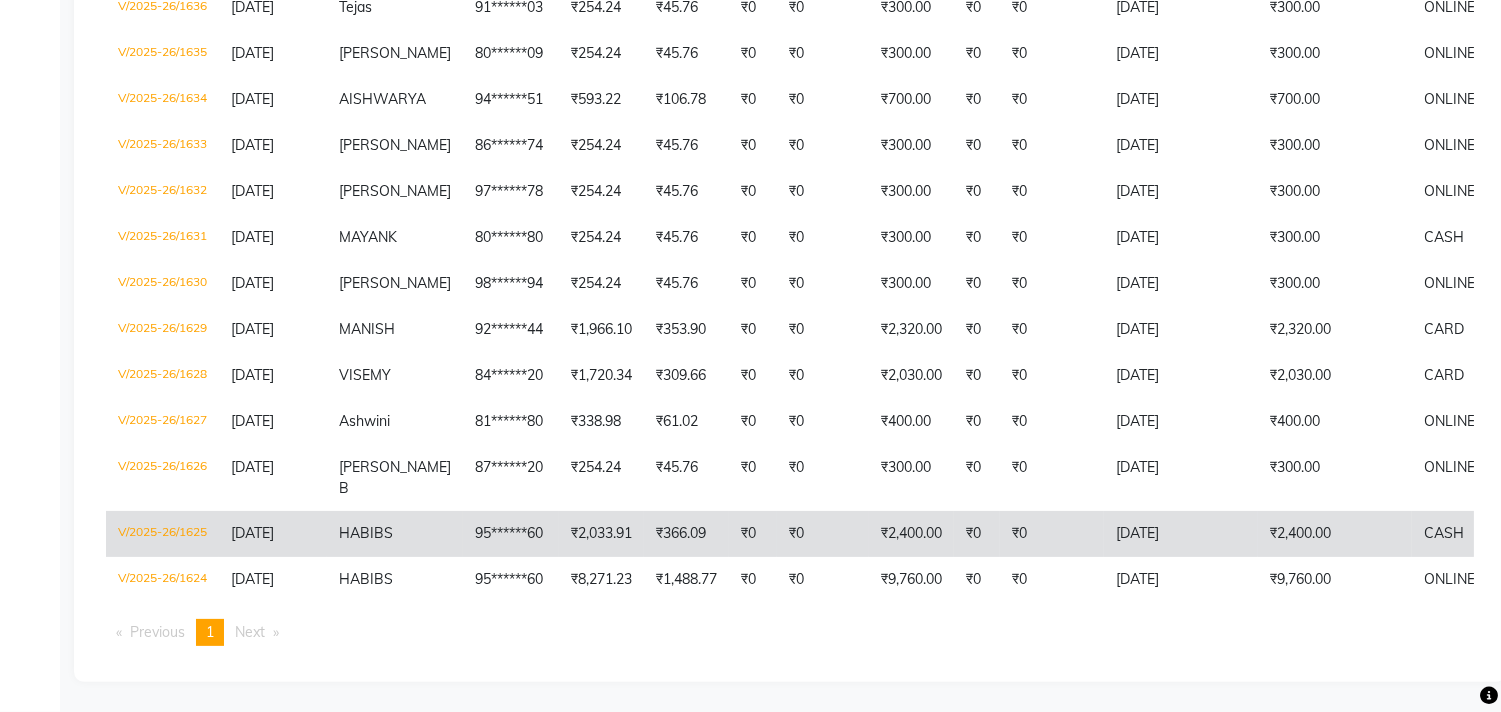 click on "₹0" 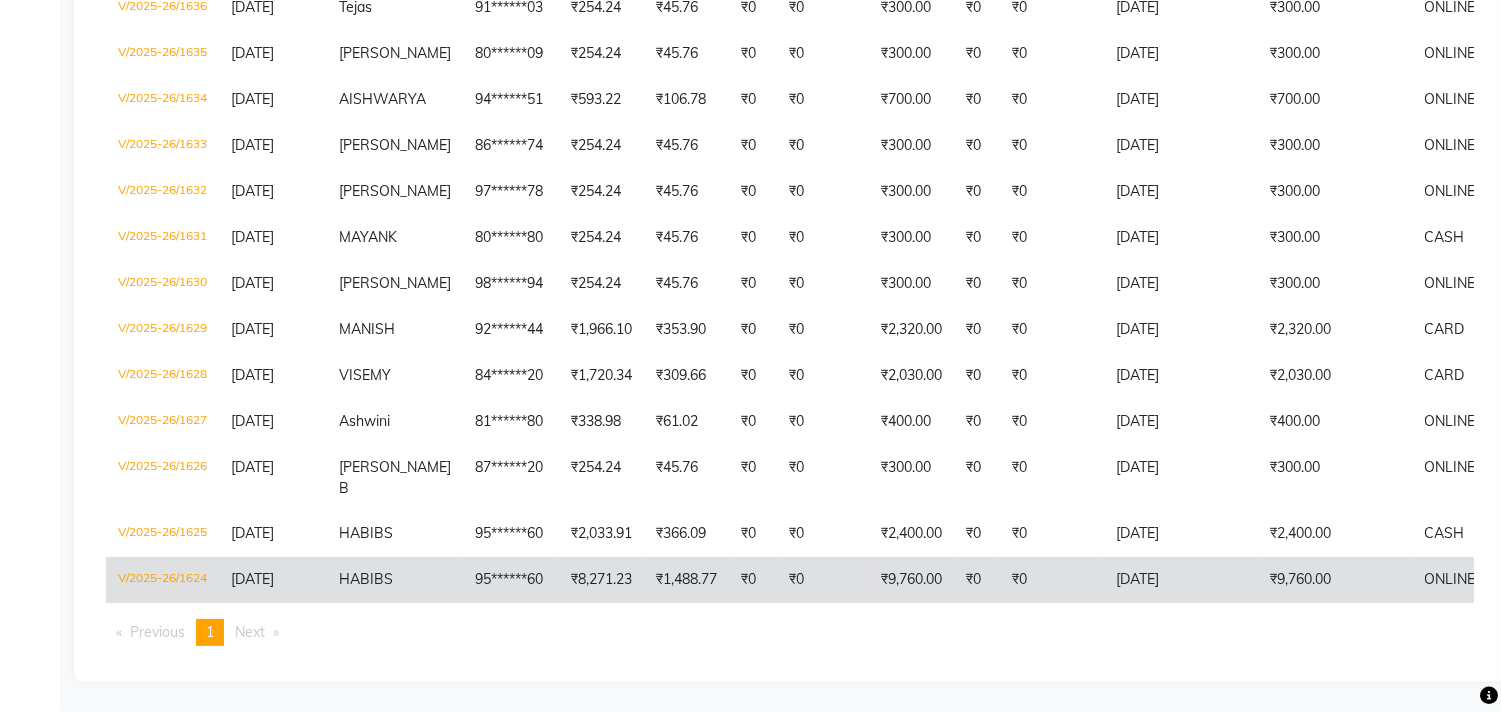 click on "₹1,488.77" 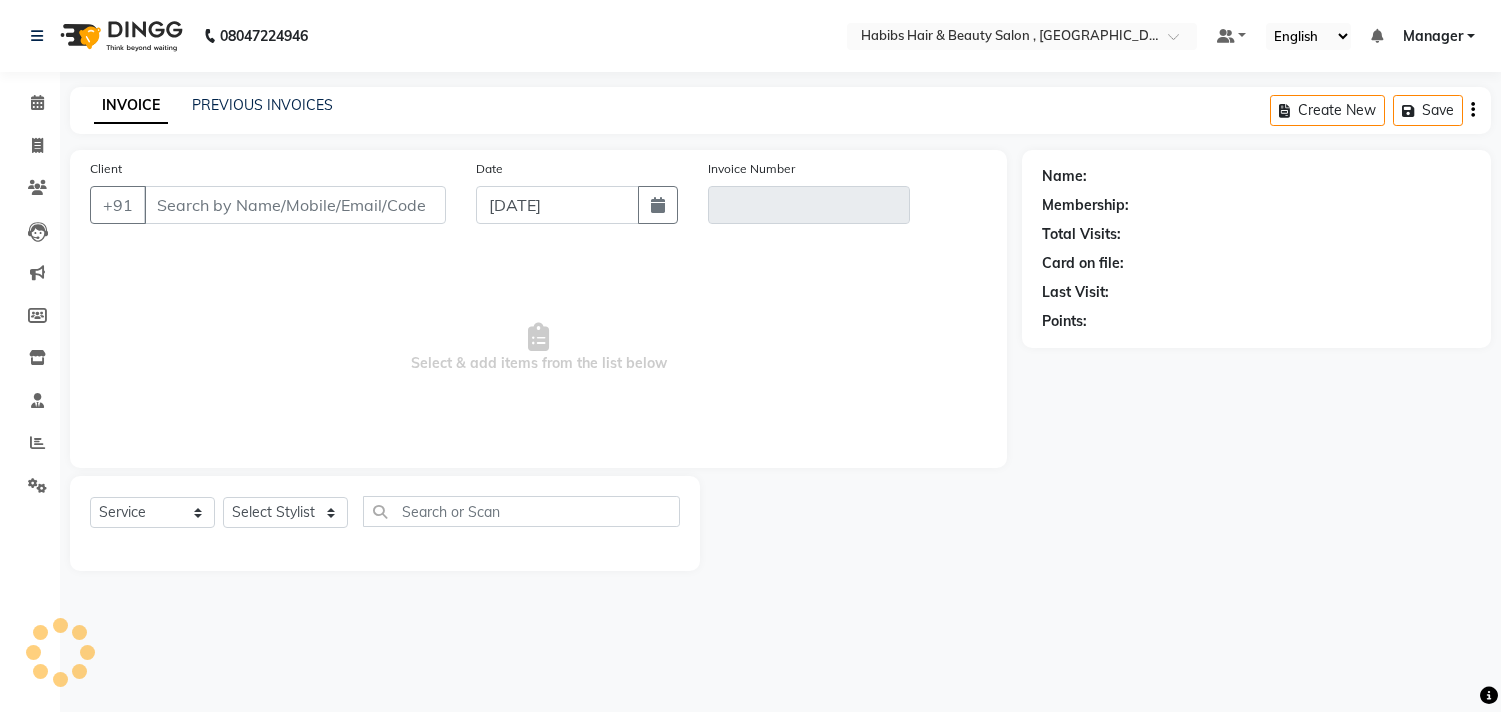 select on "service" 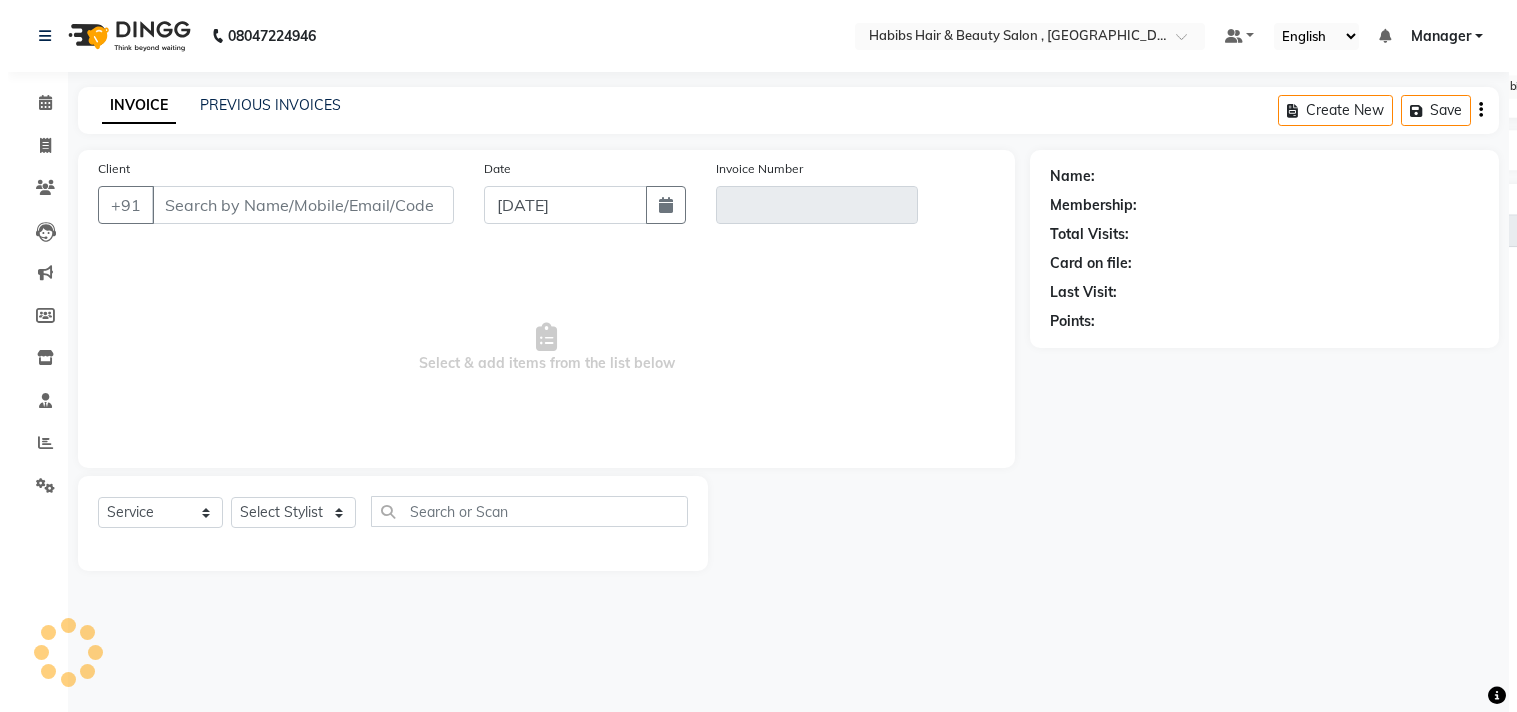 scroll, scrollTop: 0, scrollLeft: 0, axis: both 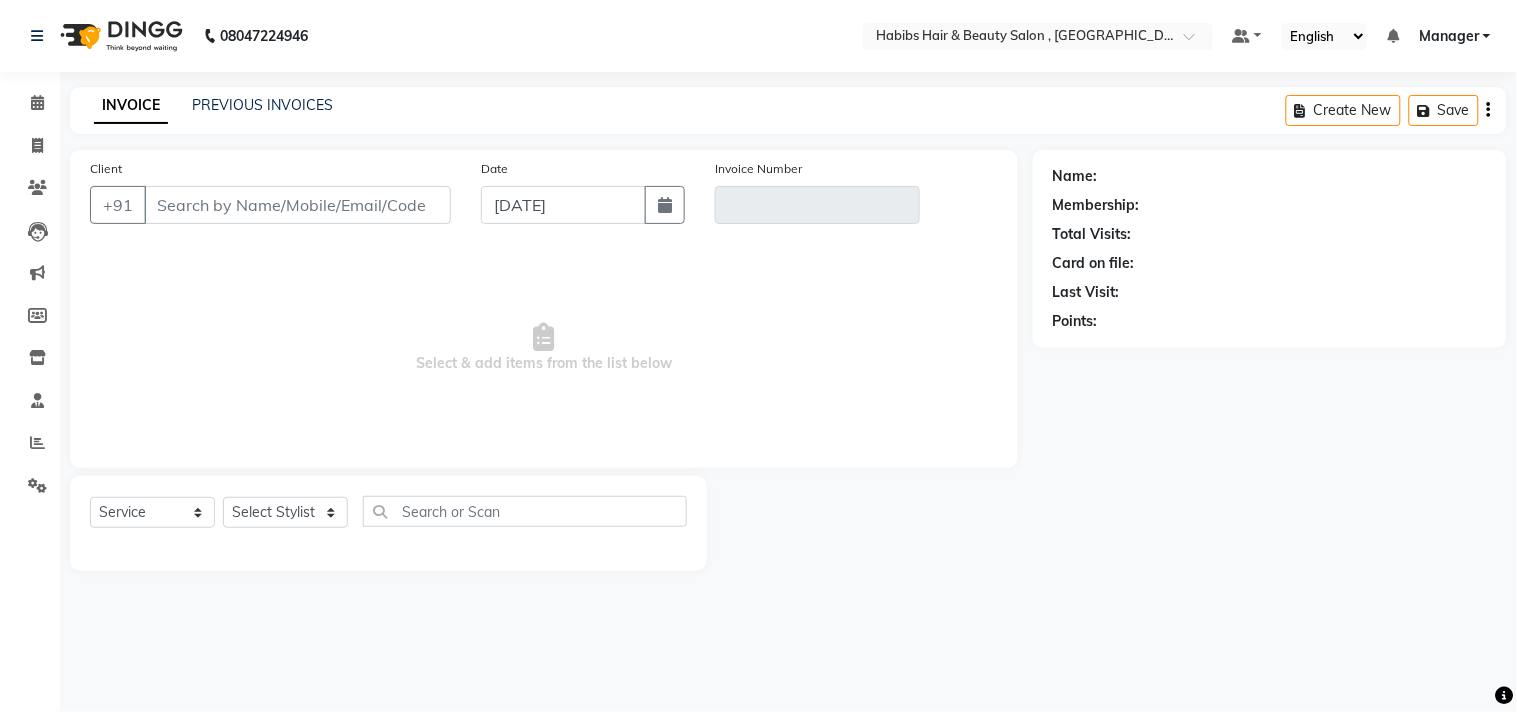 type on "95******60" 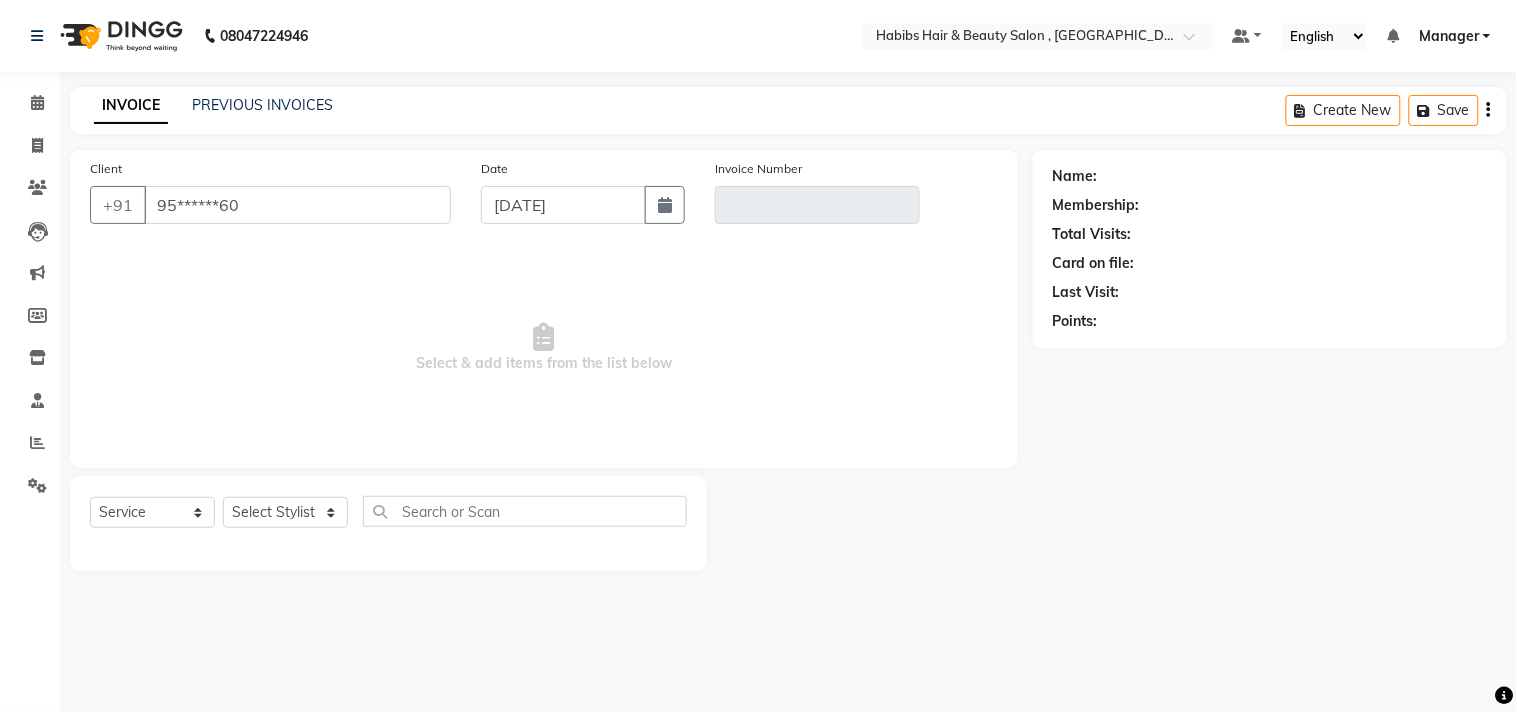 type on "V/2025-26/1625" 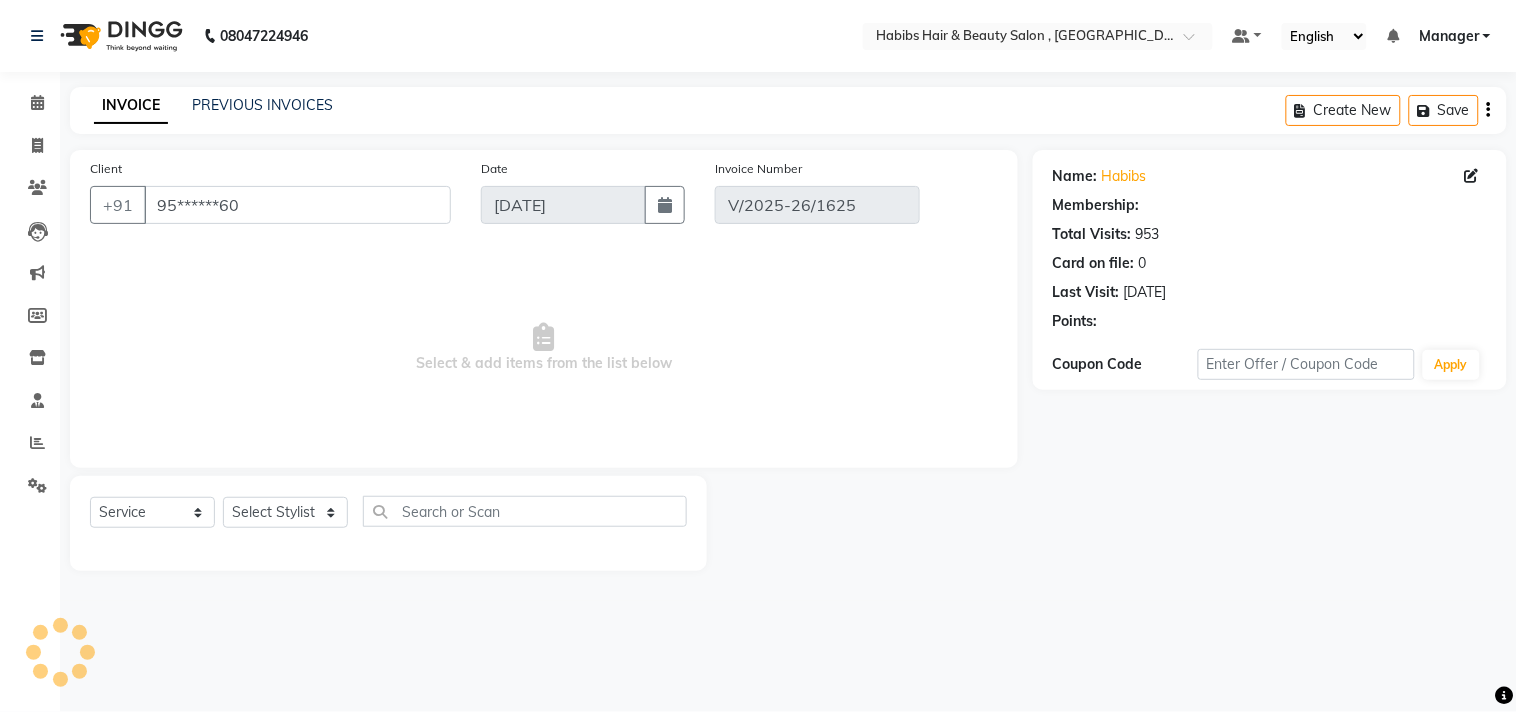 select on "1: Object" 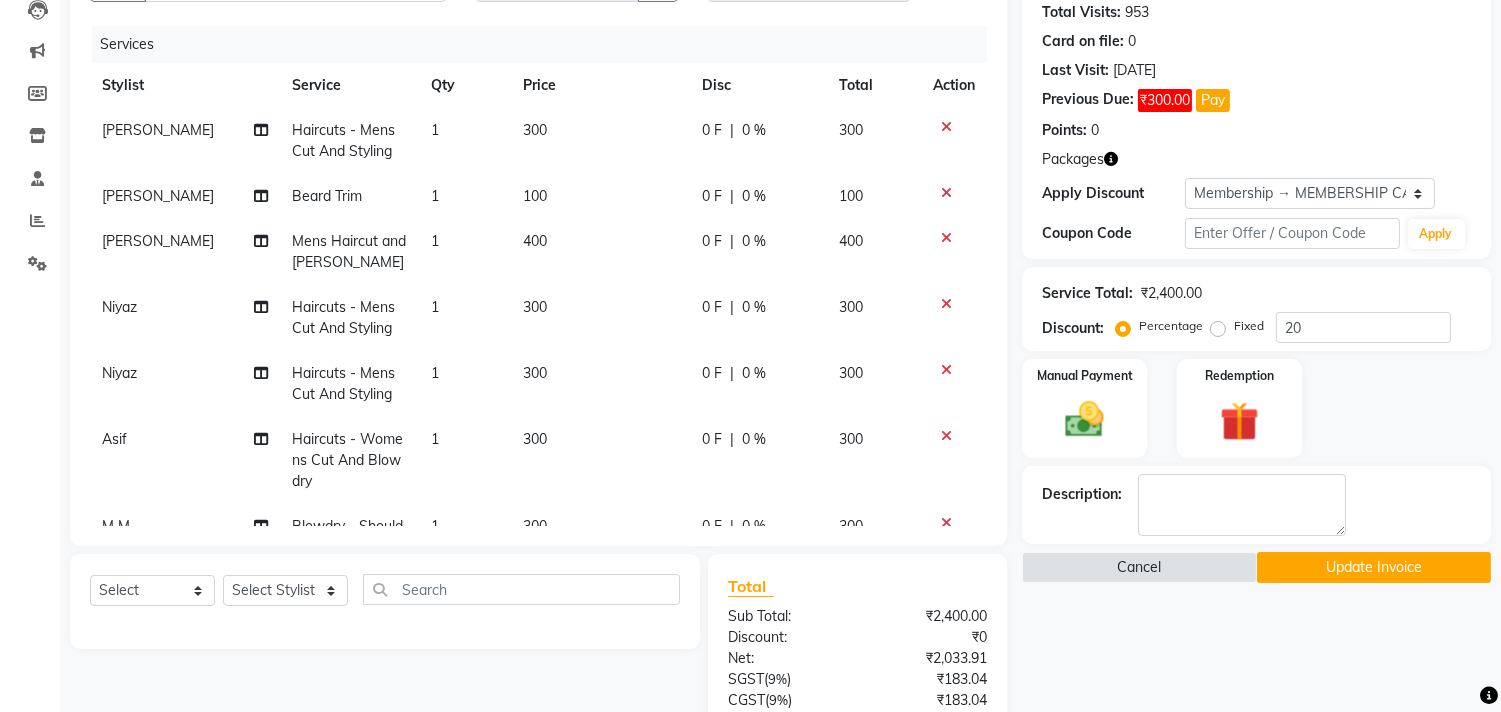 scroll, scrollTop: 458, scrollLeft: 0, axis: vertical 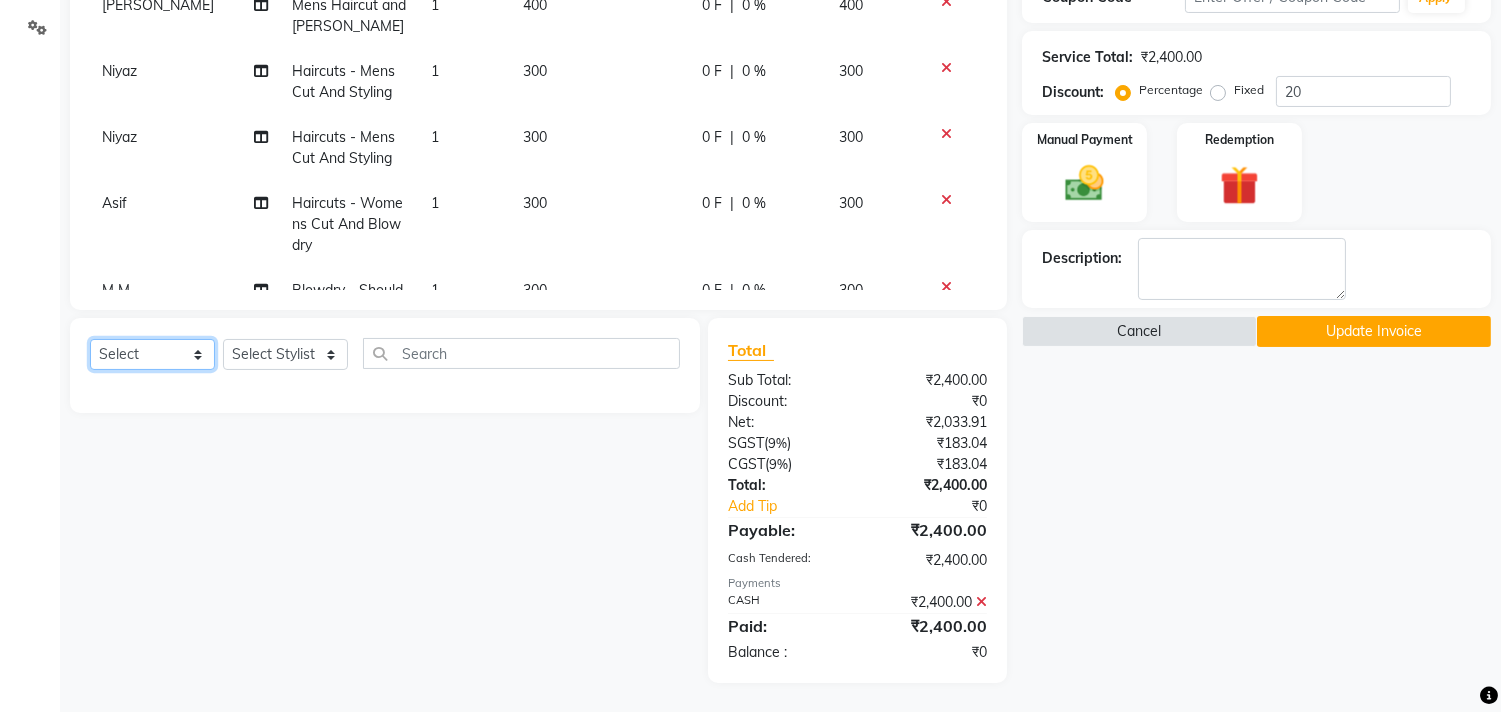 click on "Select  Service  Product  Membership  Package Voucher Prepaid Gift Card" 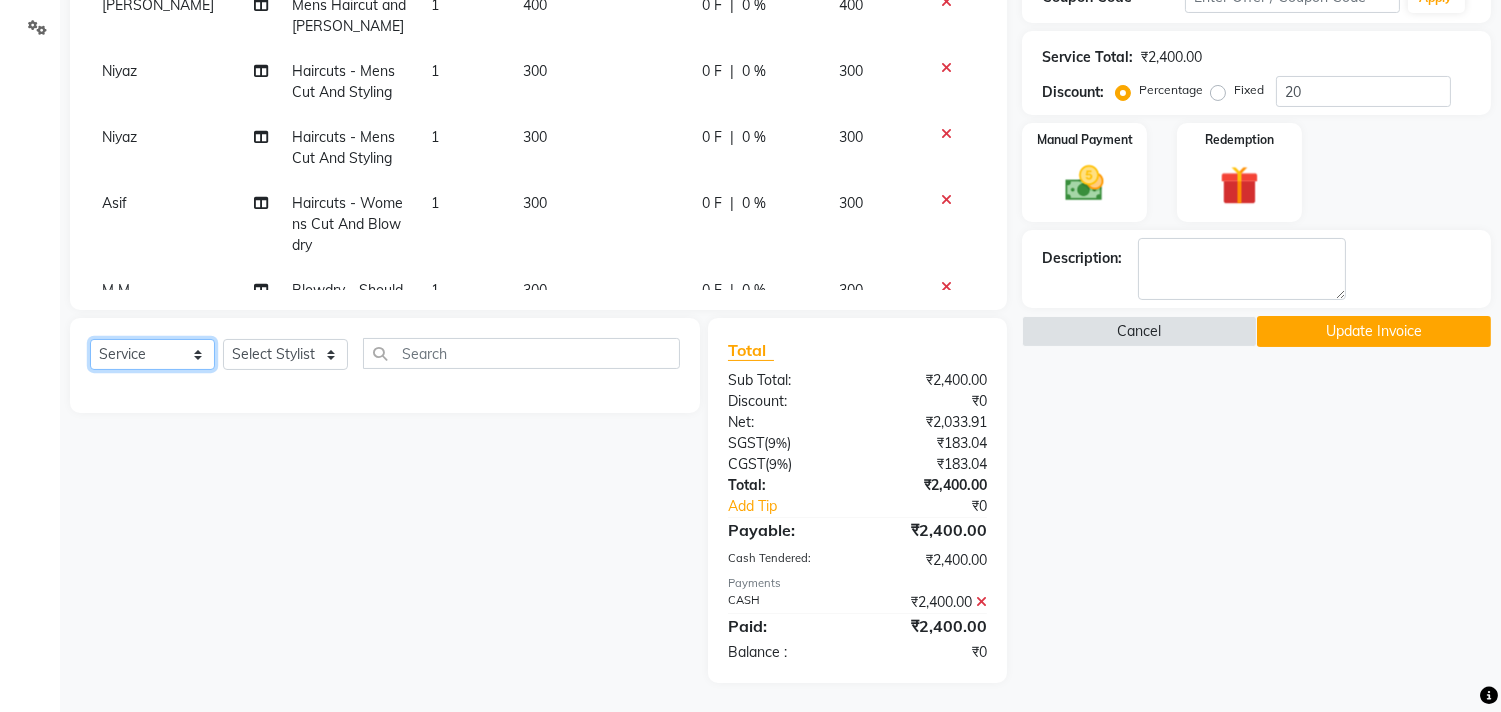 click on "Select  Service  Product  Membership  Package Voucher Prepaid Gift Card" 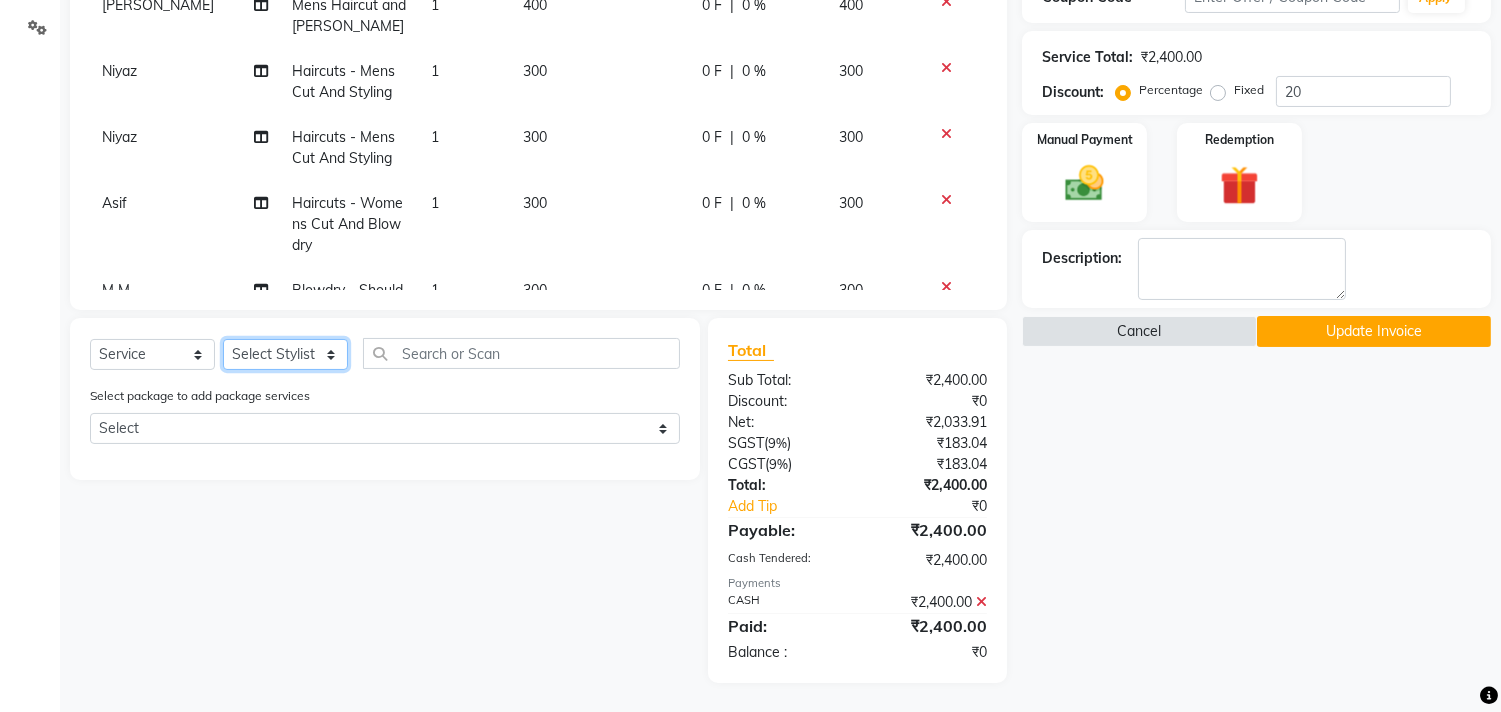 click on "Select Stylist [PERSON_NAME] Manager M M [PERSON_NAME] [PERSON_NAME] Sameer [PERSON_NAME] [PERSON_NAME] [PERSON_NAME]" 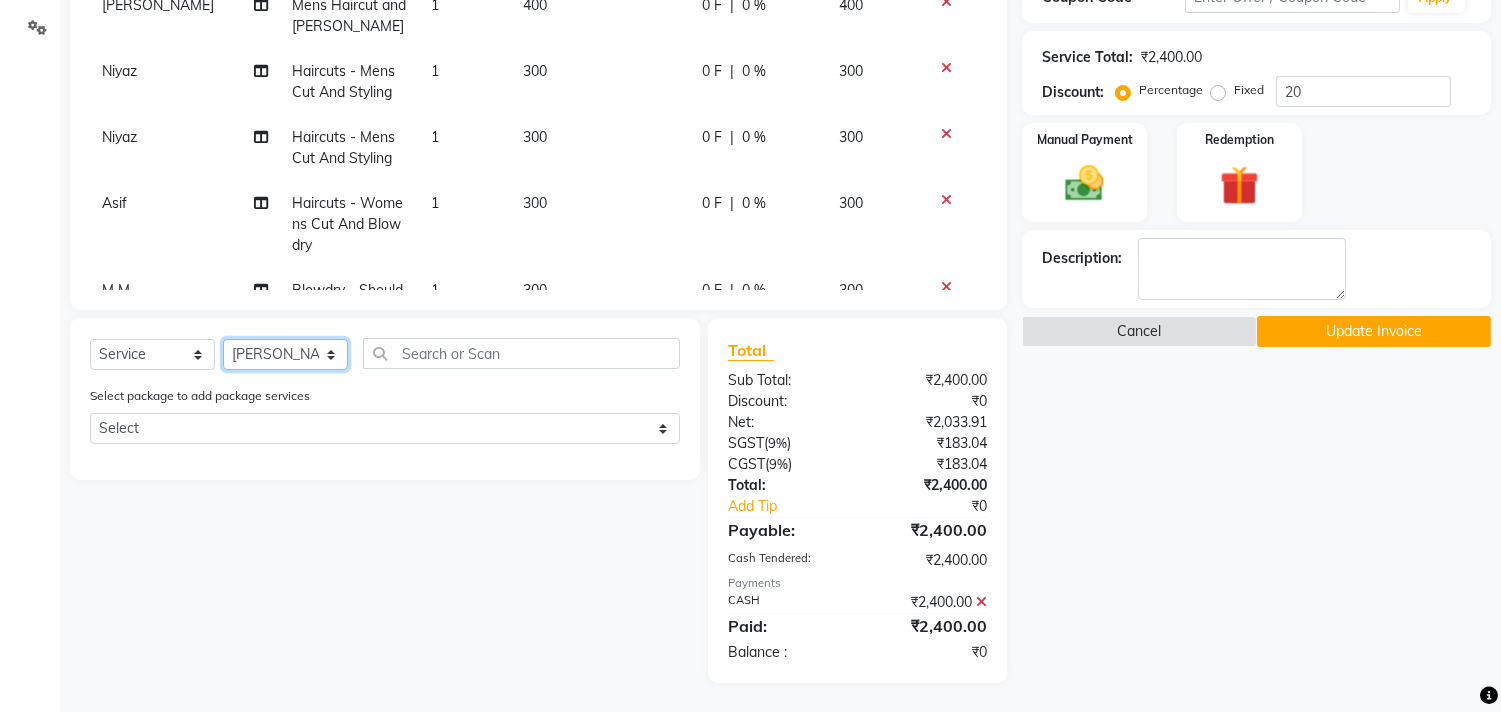 click on "Select Stylist [PERSON_NAME] Manager M M [PERSON_NAME] [PERSON_NAME] Sameer [PERSON_NAME] [PERSON_NAME] [PERSON_NAME]" 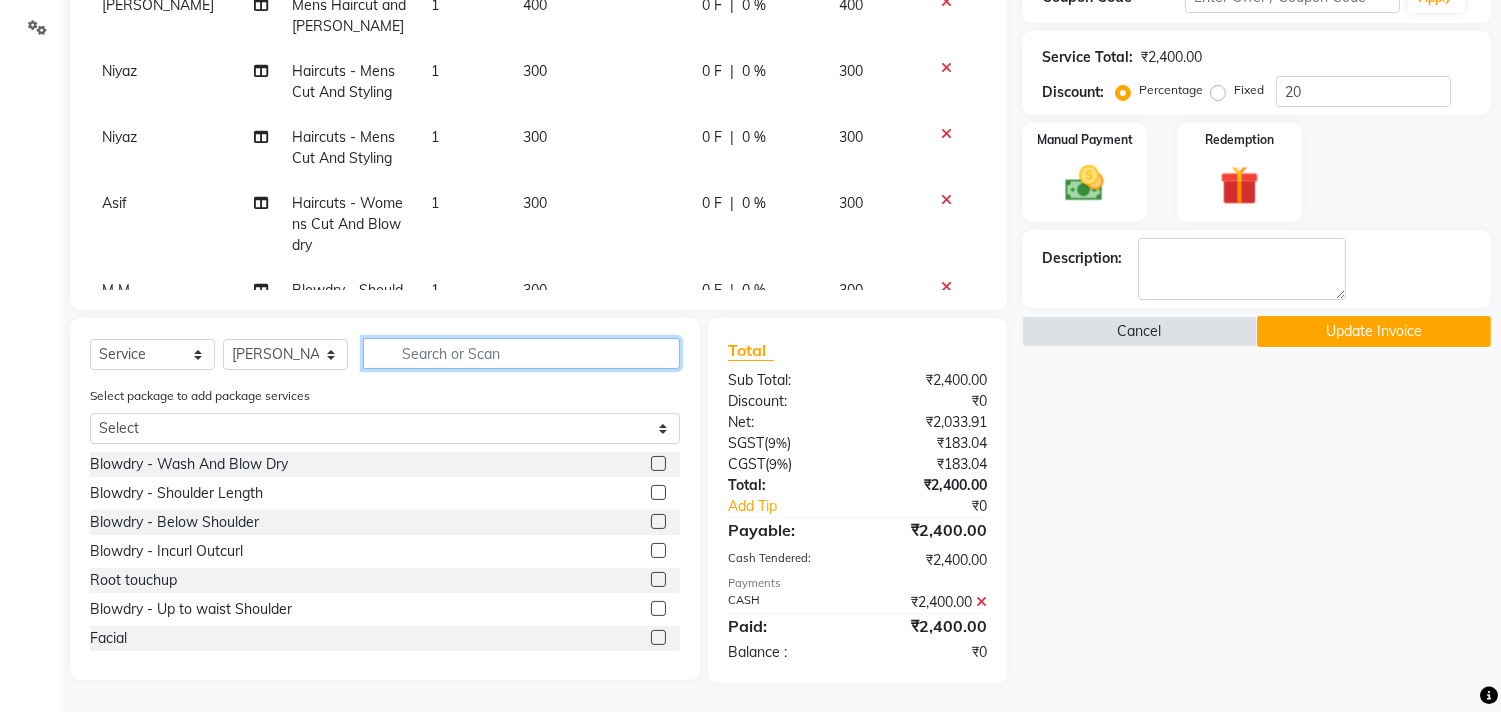 click 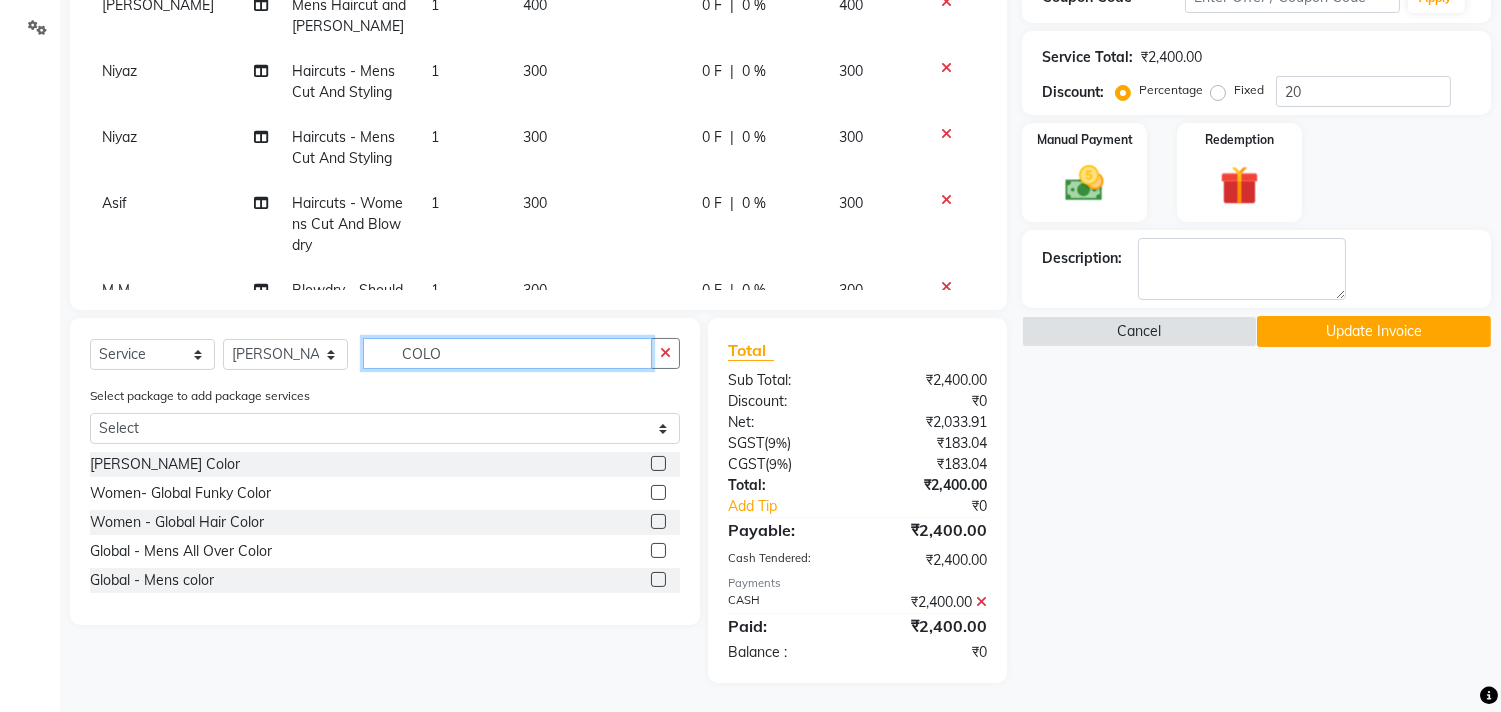type on "COLO" 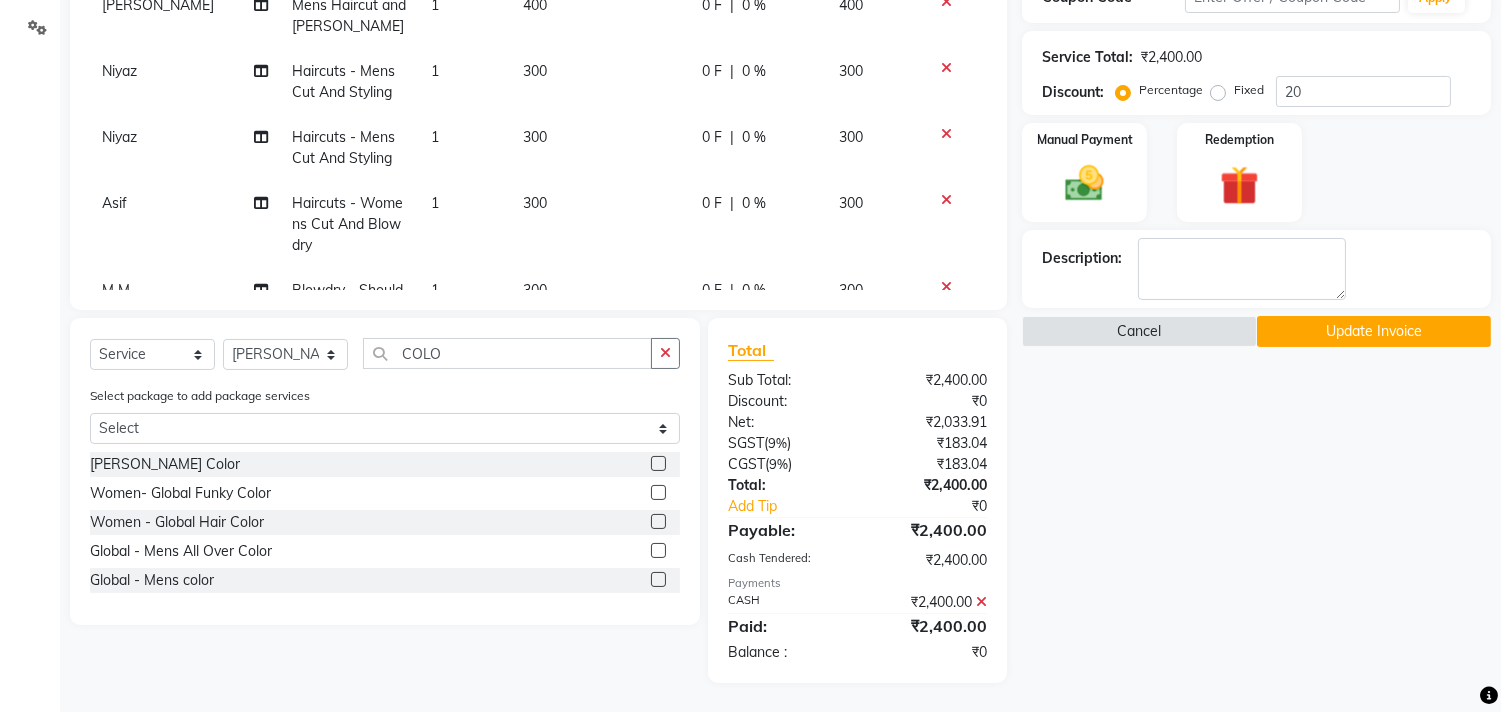 click 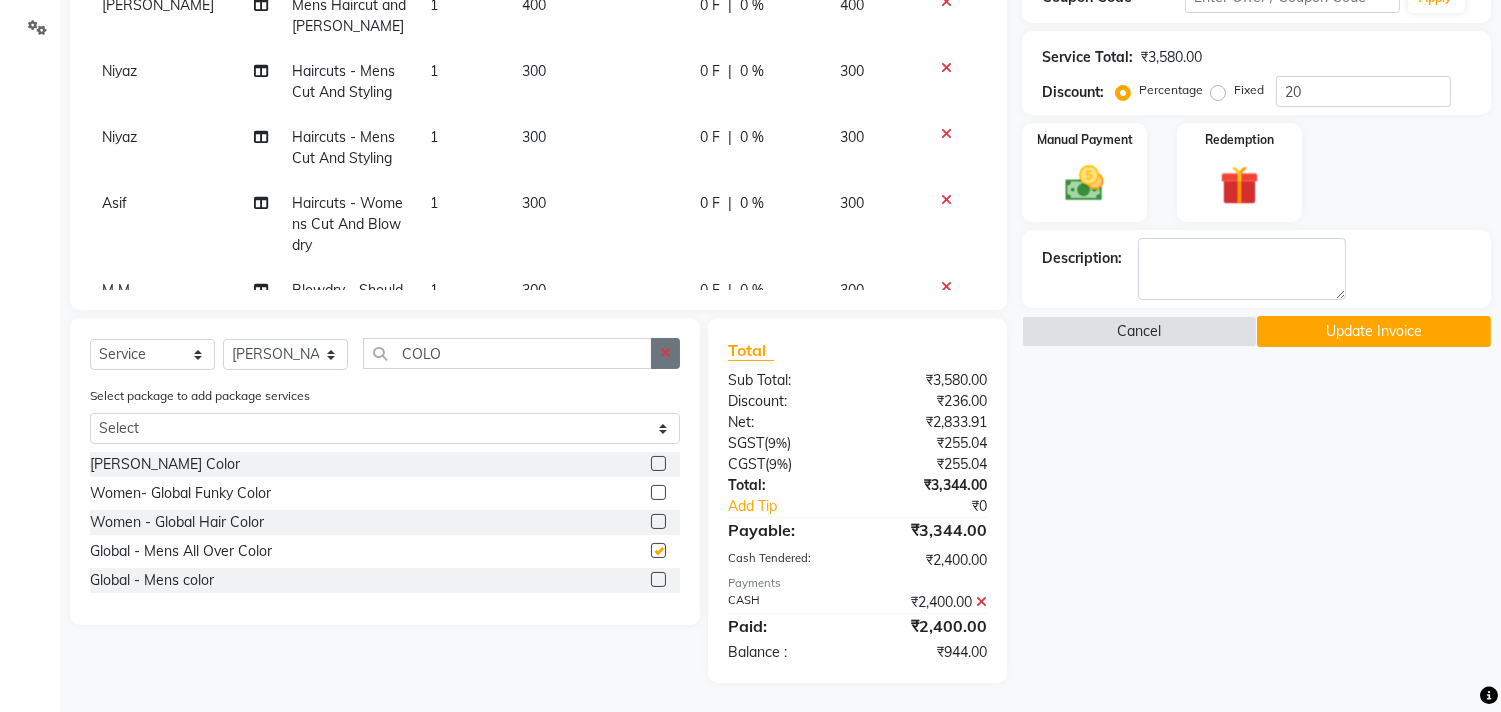 checkbox on "false" 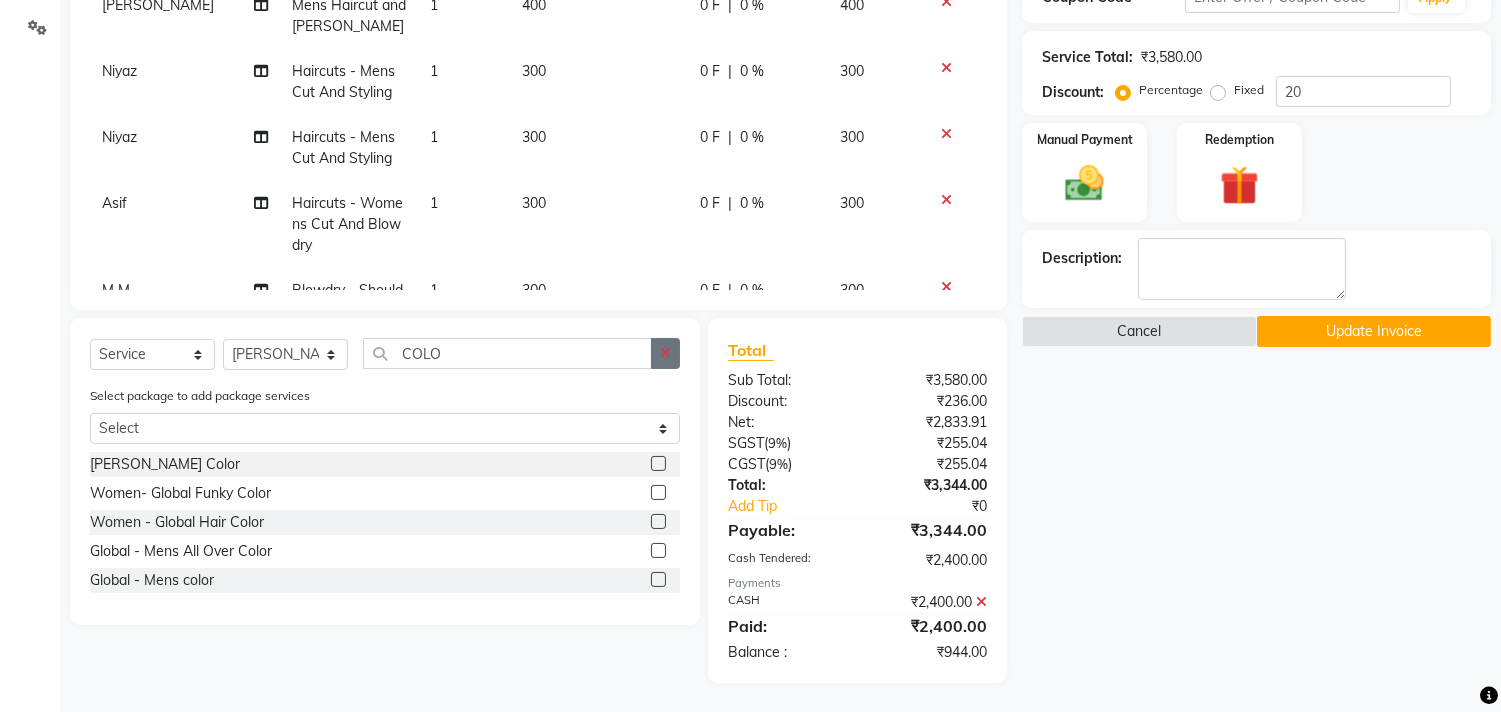 click 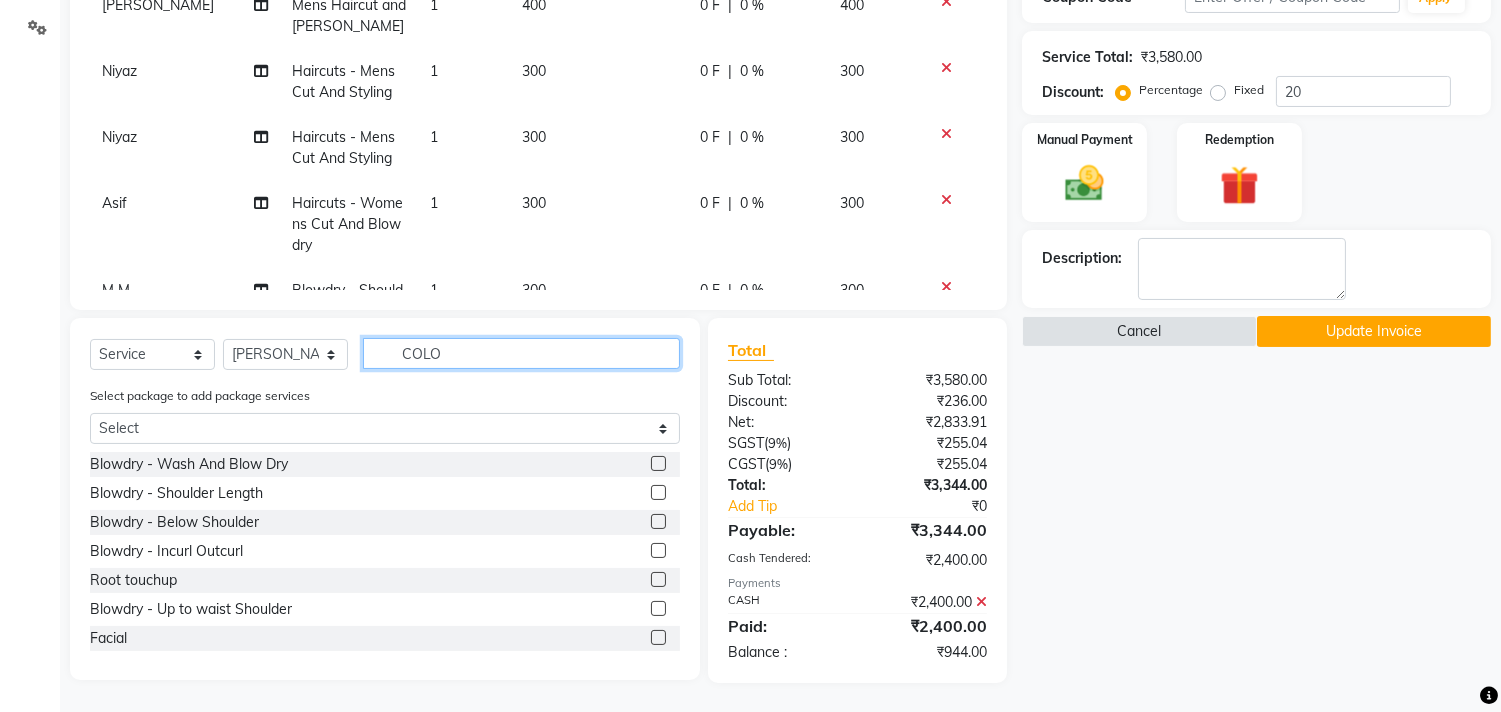 type 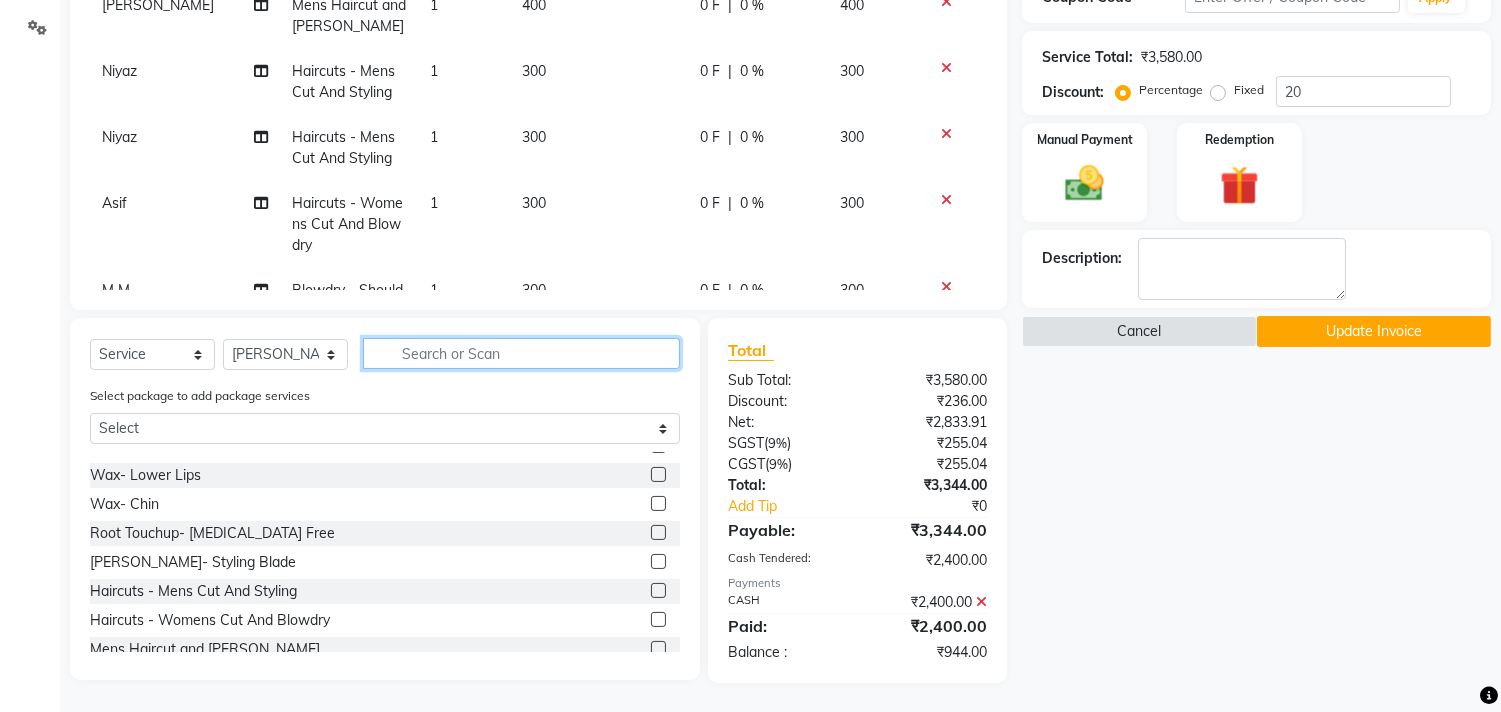 scroll, scrollTop: 697, scrollLeft: 0, axis: vertical 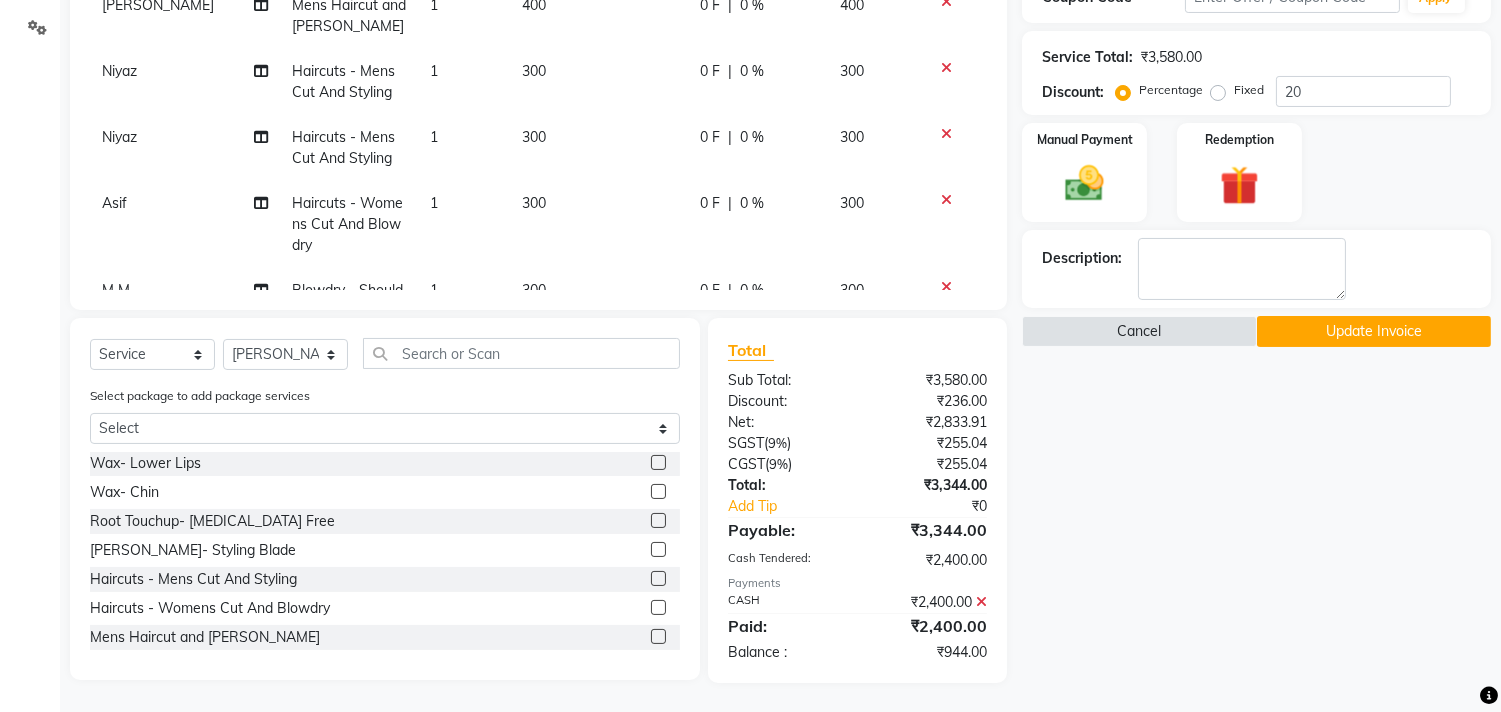 click 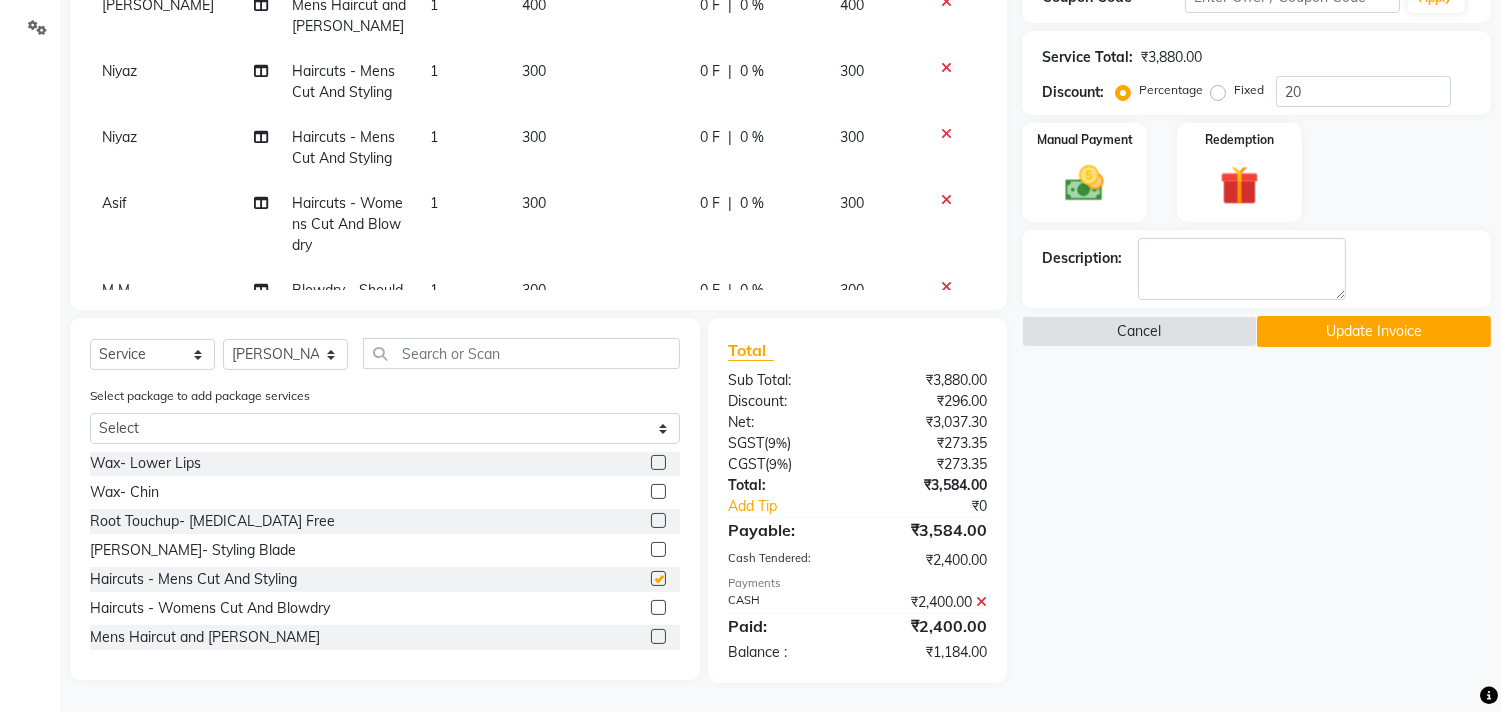checkbox on "false" 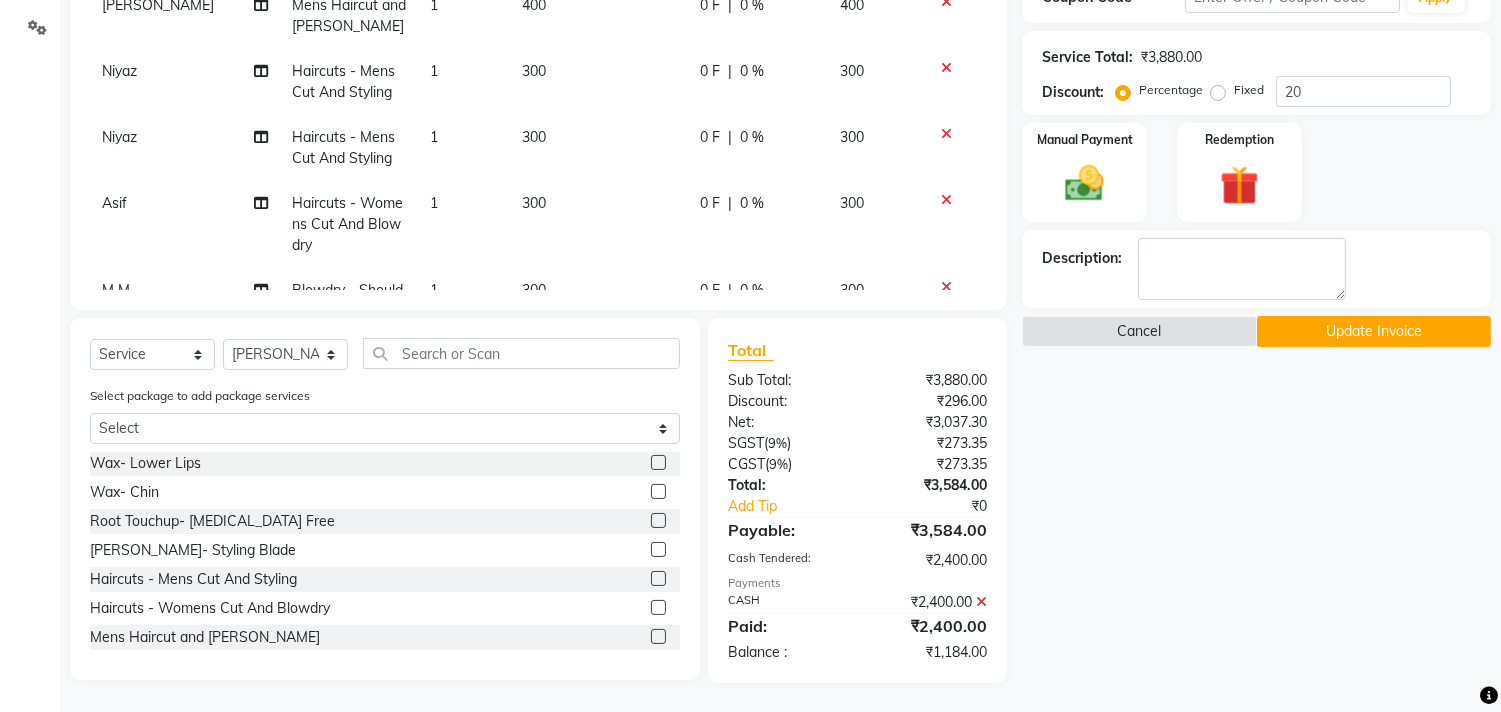 scroll, scrollTop: 274, scrollLeft: 0, axis: vertical 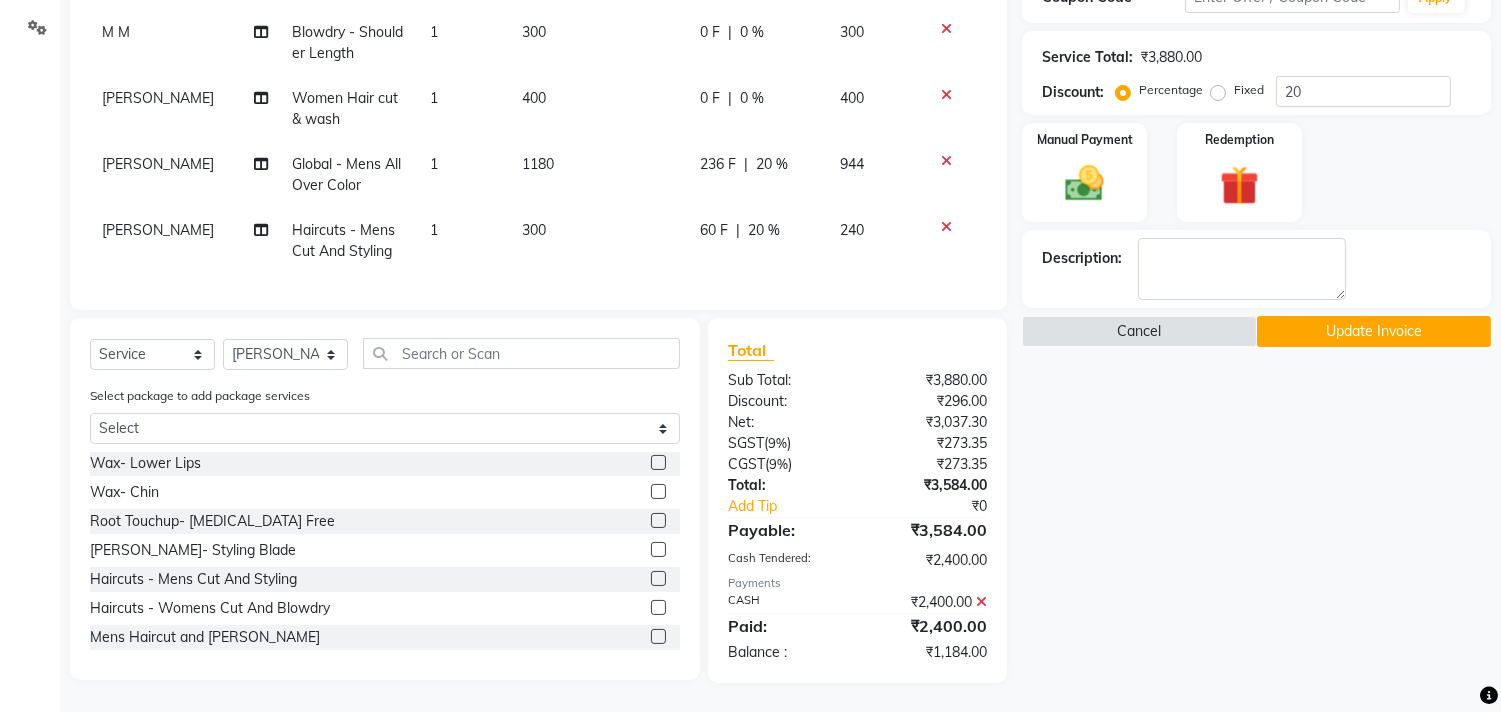 click 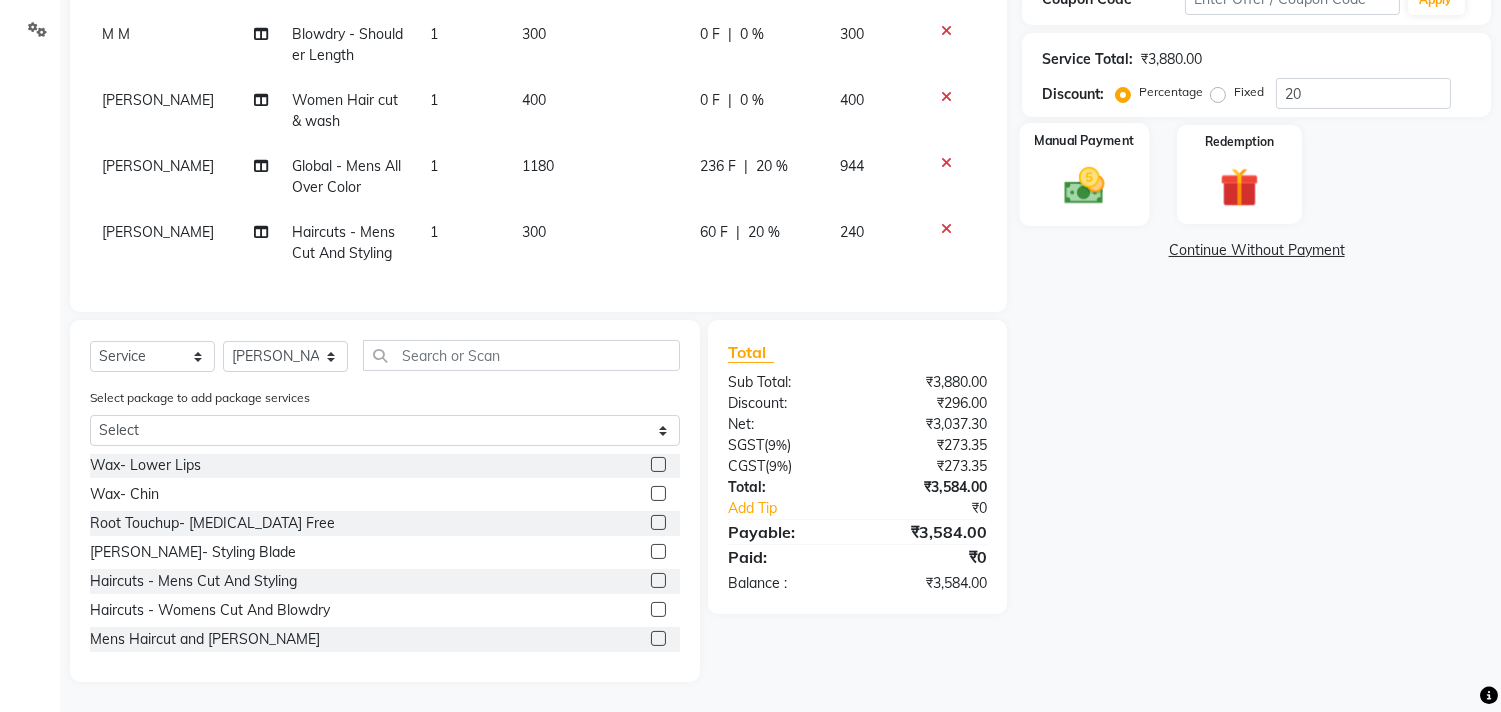 click 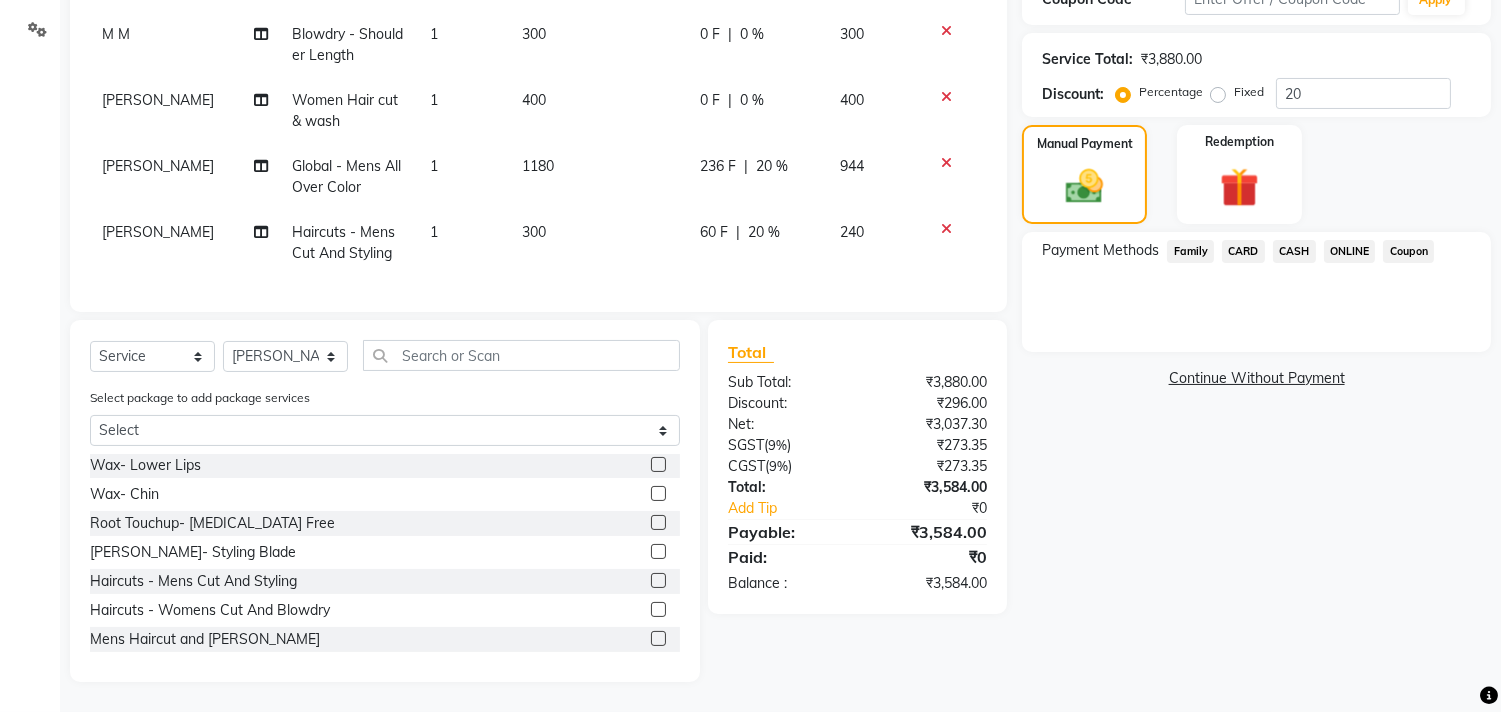 click on "CASH" 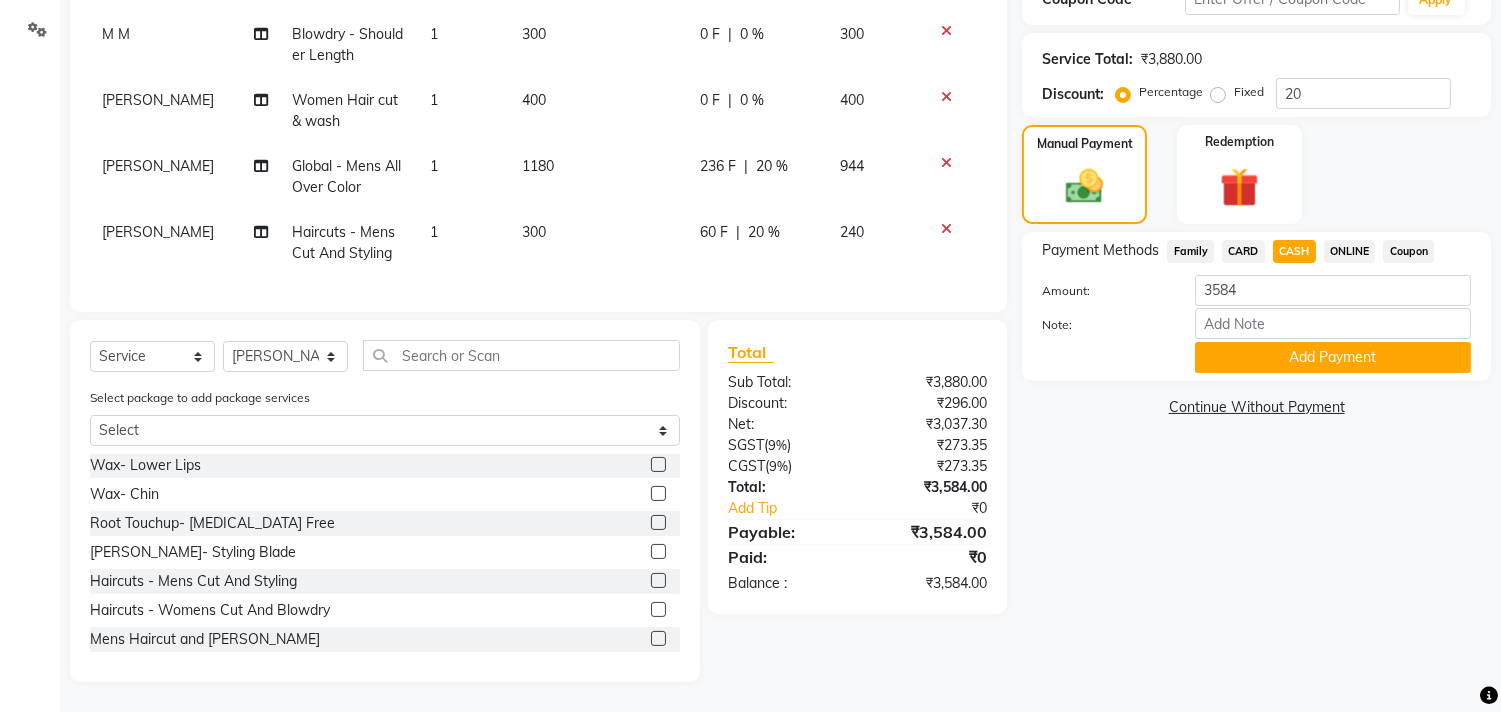 click on "Payment Methods  Family   CARD   CASH   ONLINE   Coupon  Amount: 3584 Note: Add Payment" 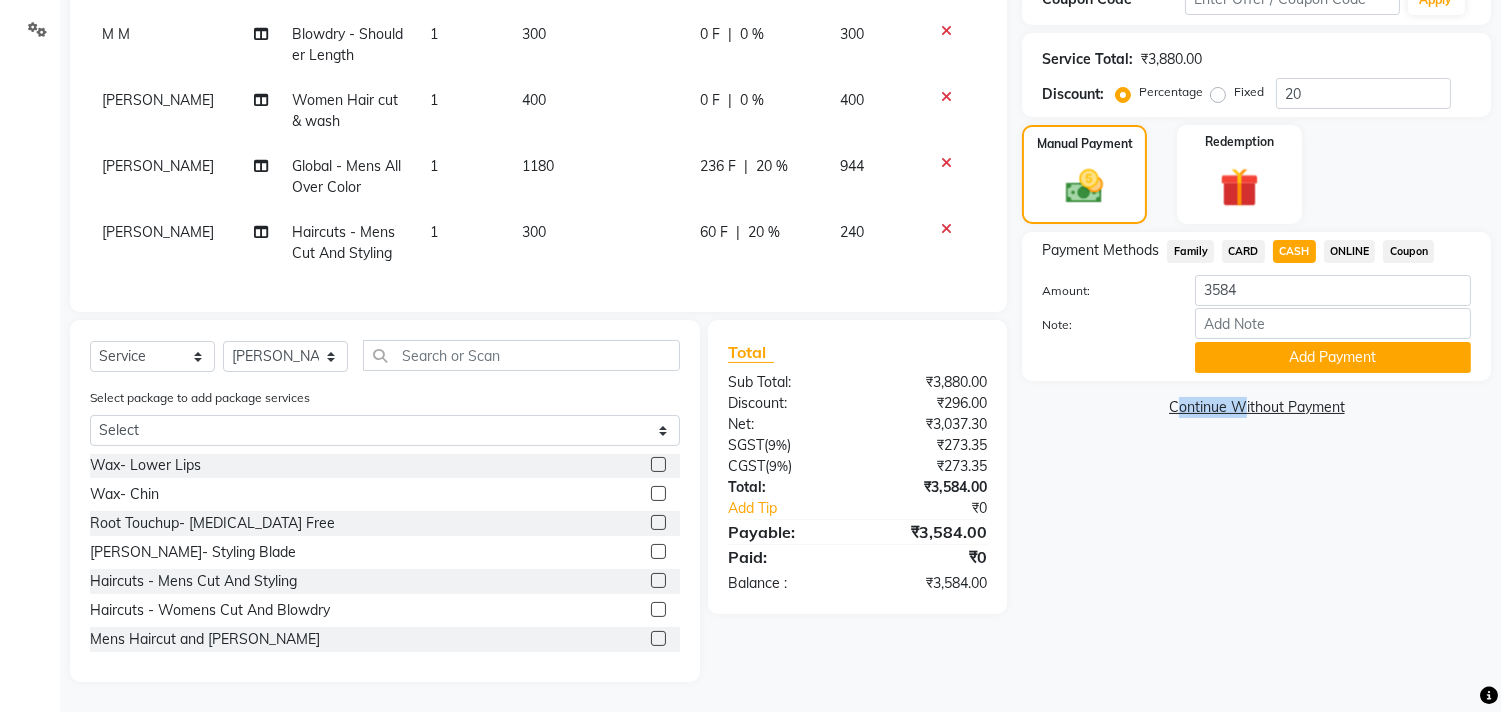 click on "Payment Methods  Family   CARD   CASH   ONLINE   Coupon  Amount: 3584 Note: Add Payment" 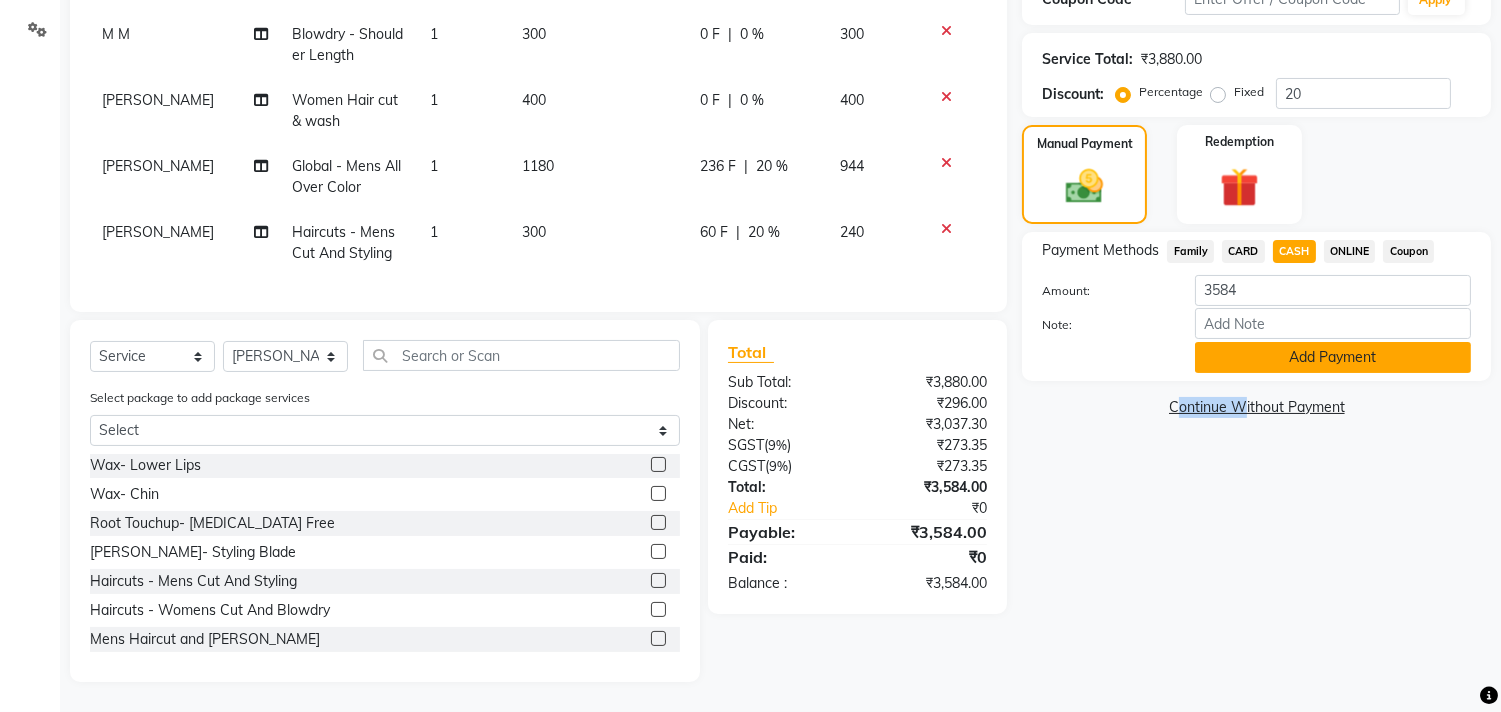 click on "Add Payment" 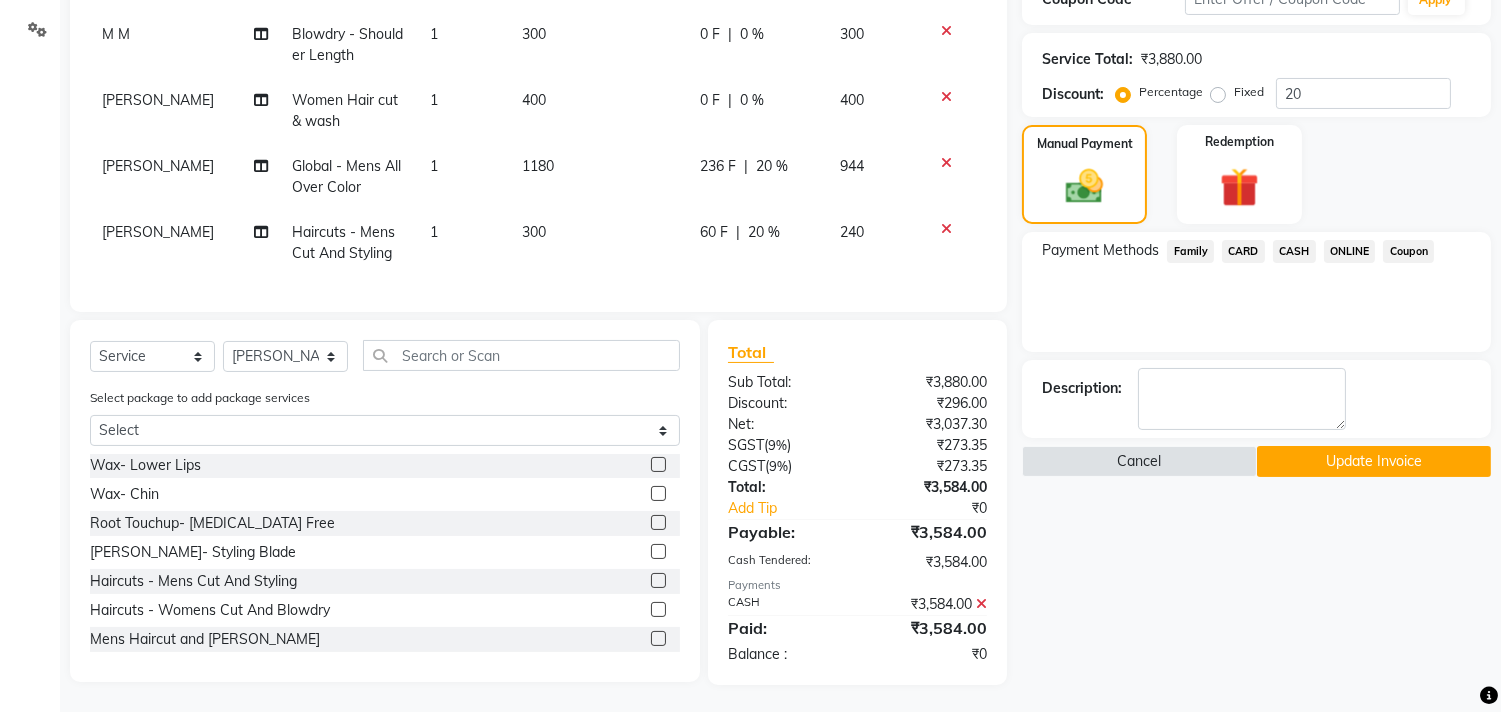 click on "Update Invoice" 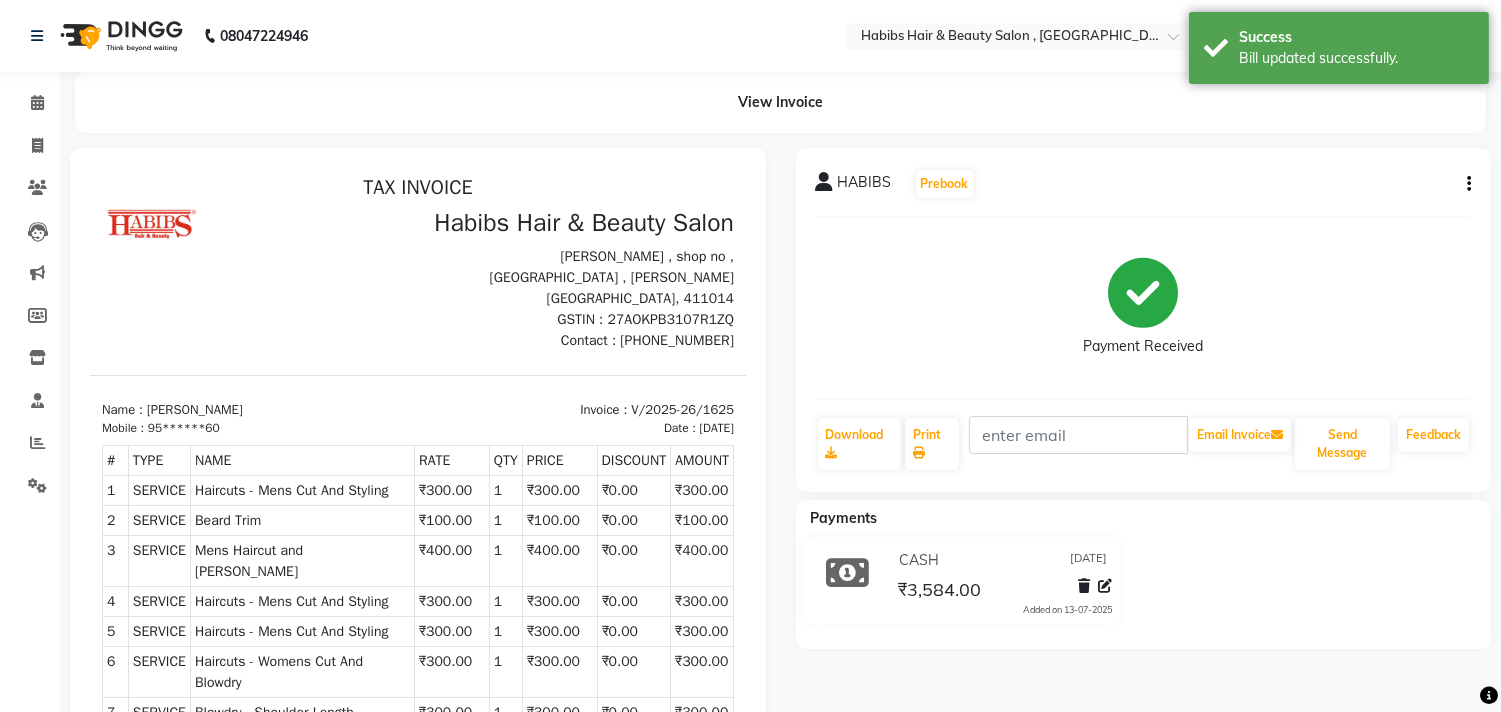 scroll, scrollTop: 0, scrollLeft: 0, axis: both 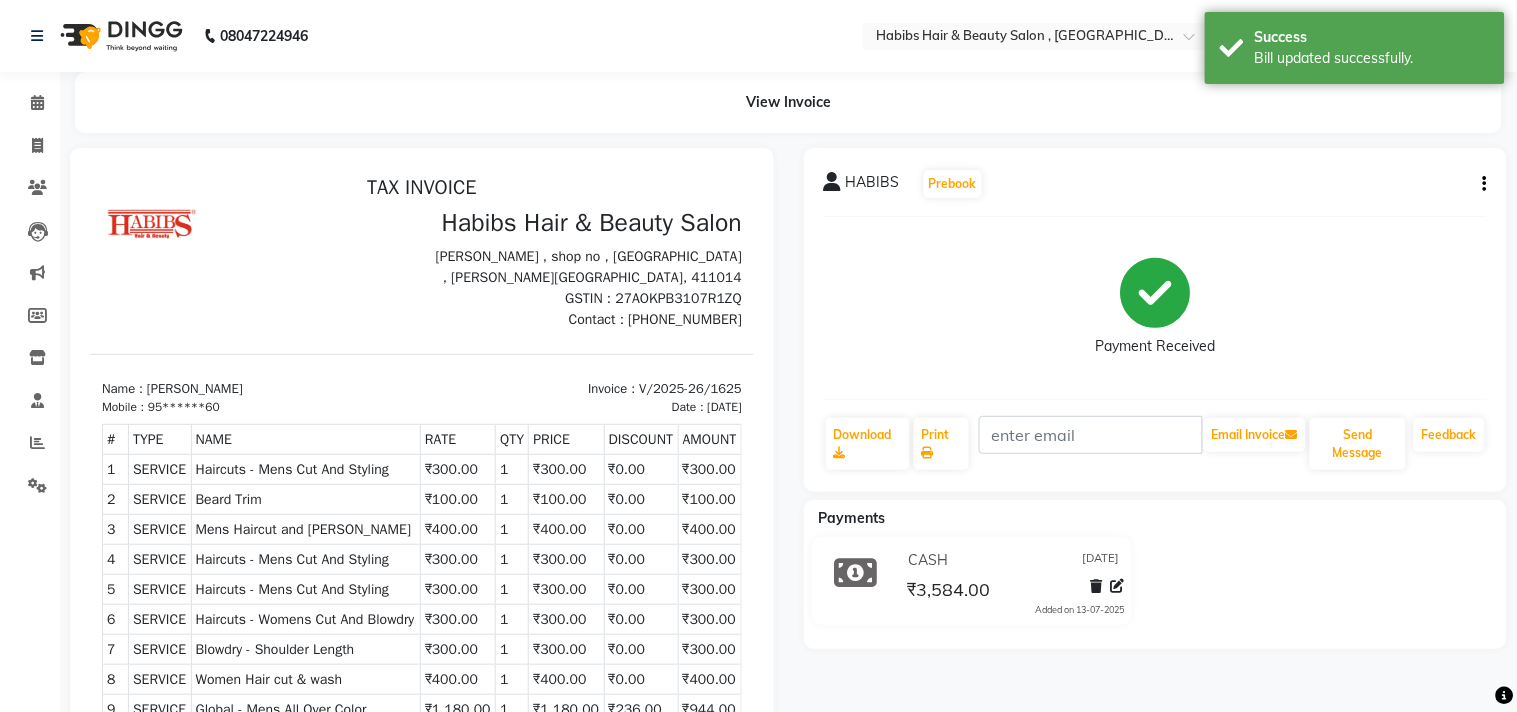 select on "service" 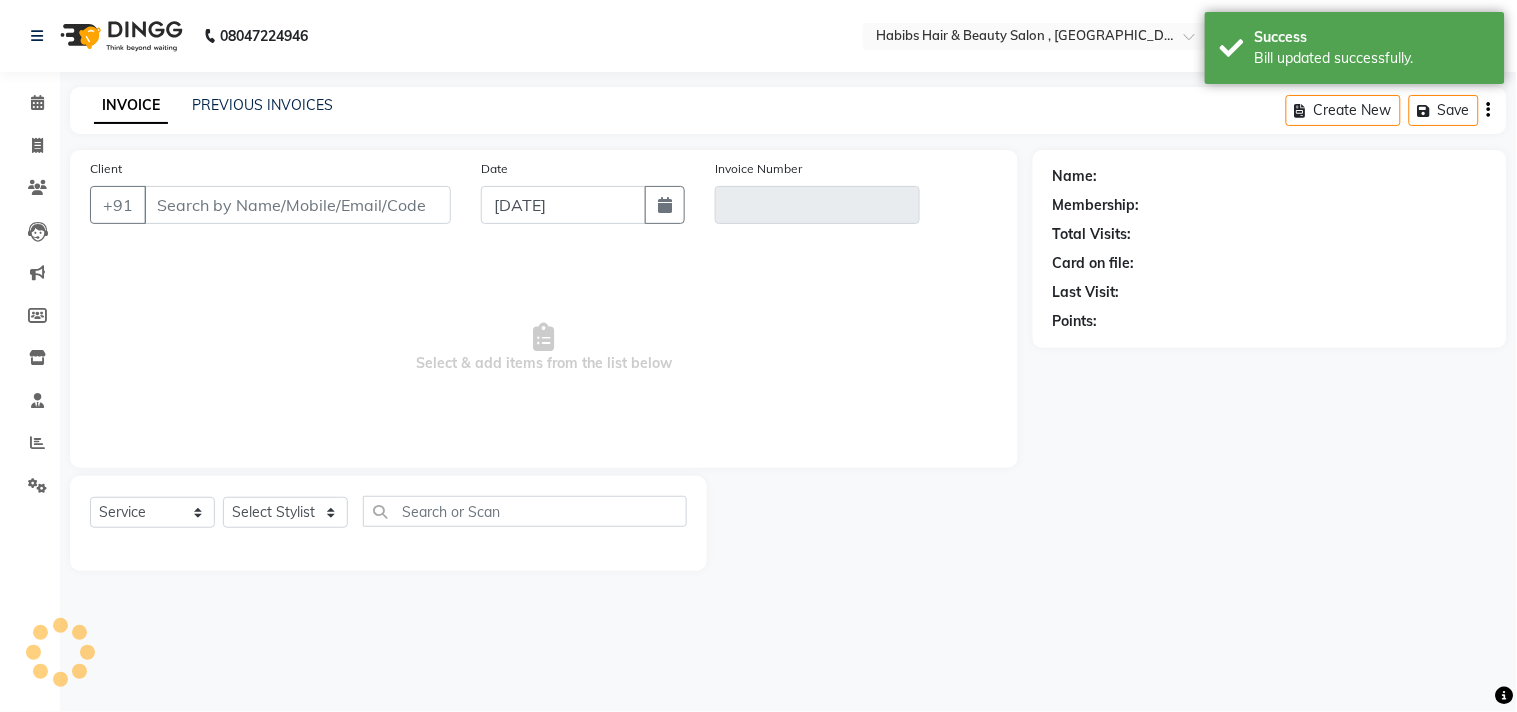type on "95******60" 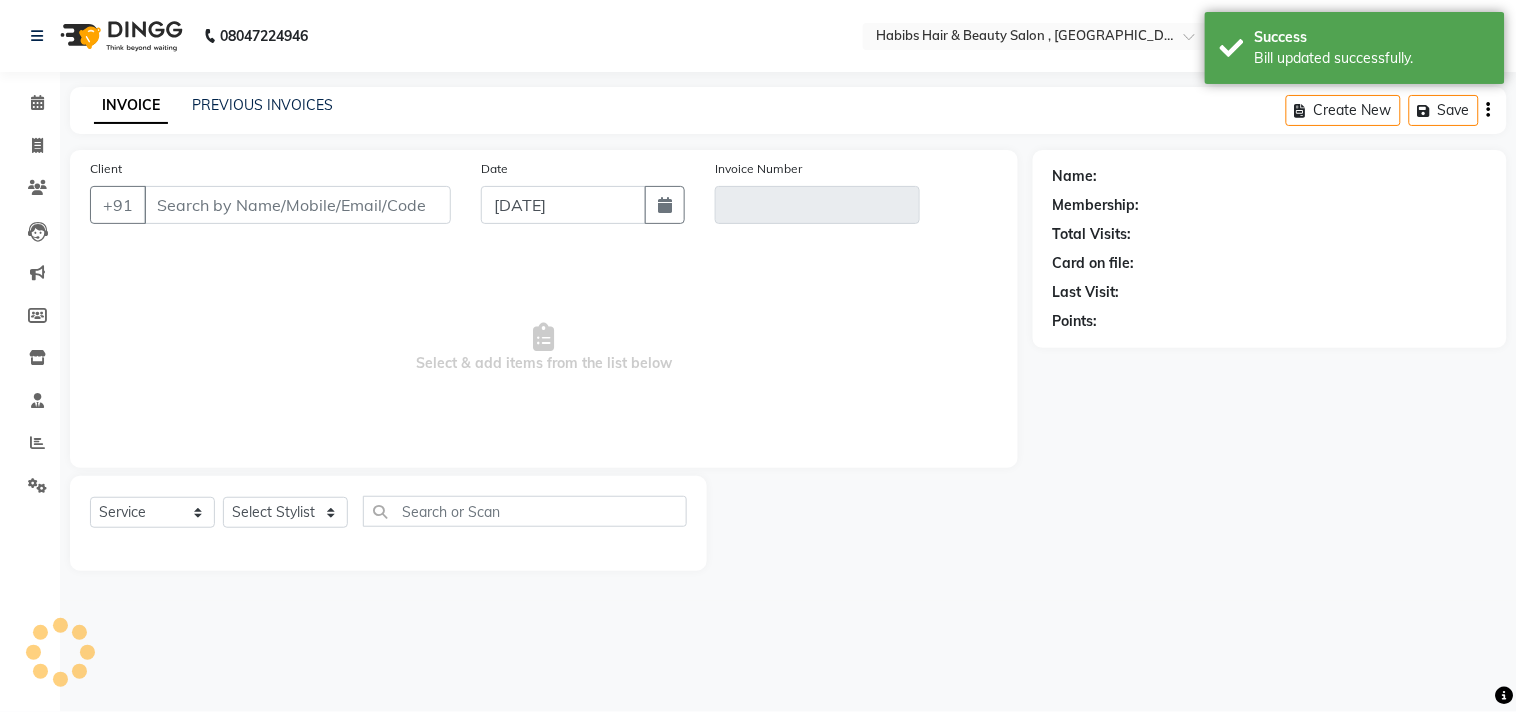 type on "V/2025-26/1625" 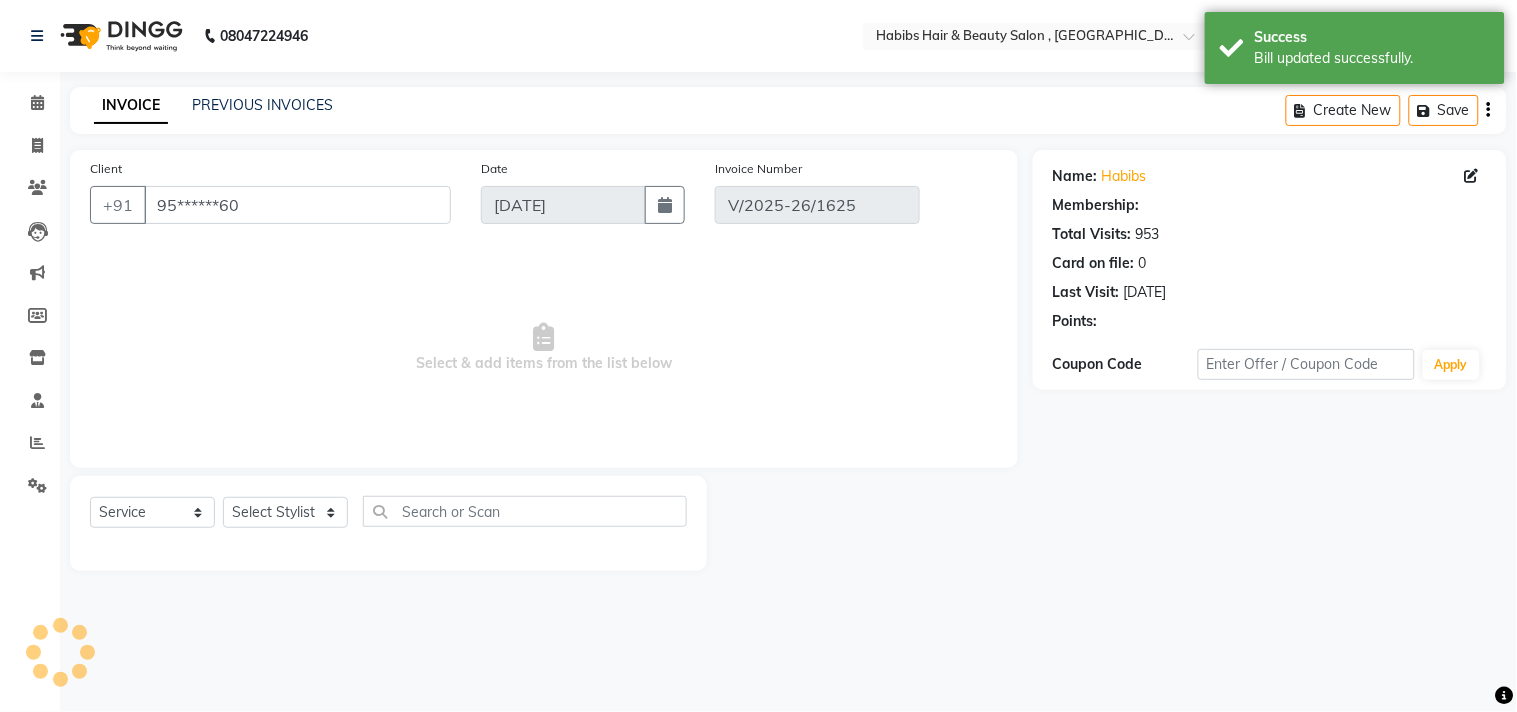 select on "1: Object" 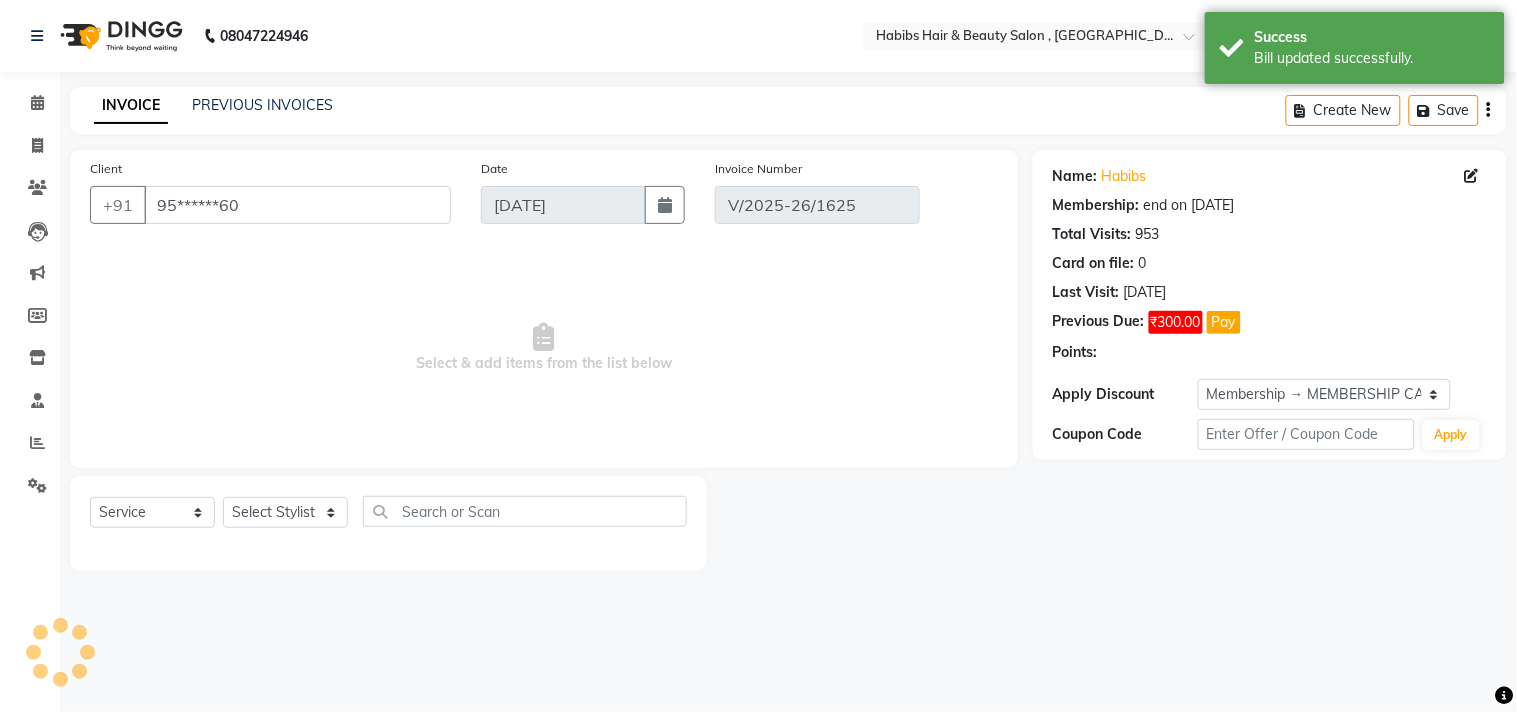 select on "select" 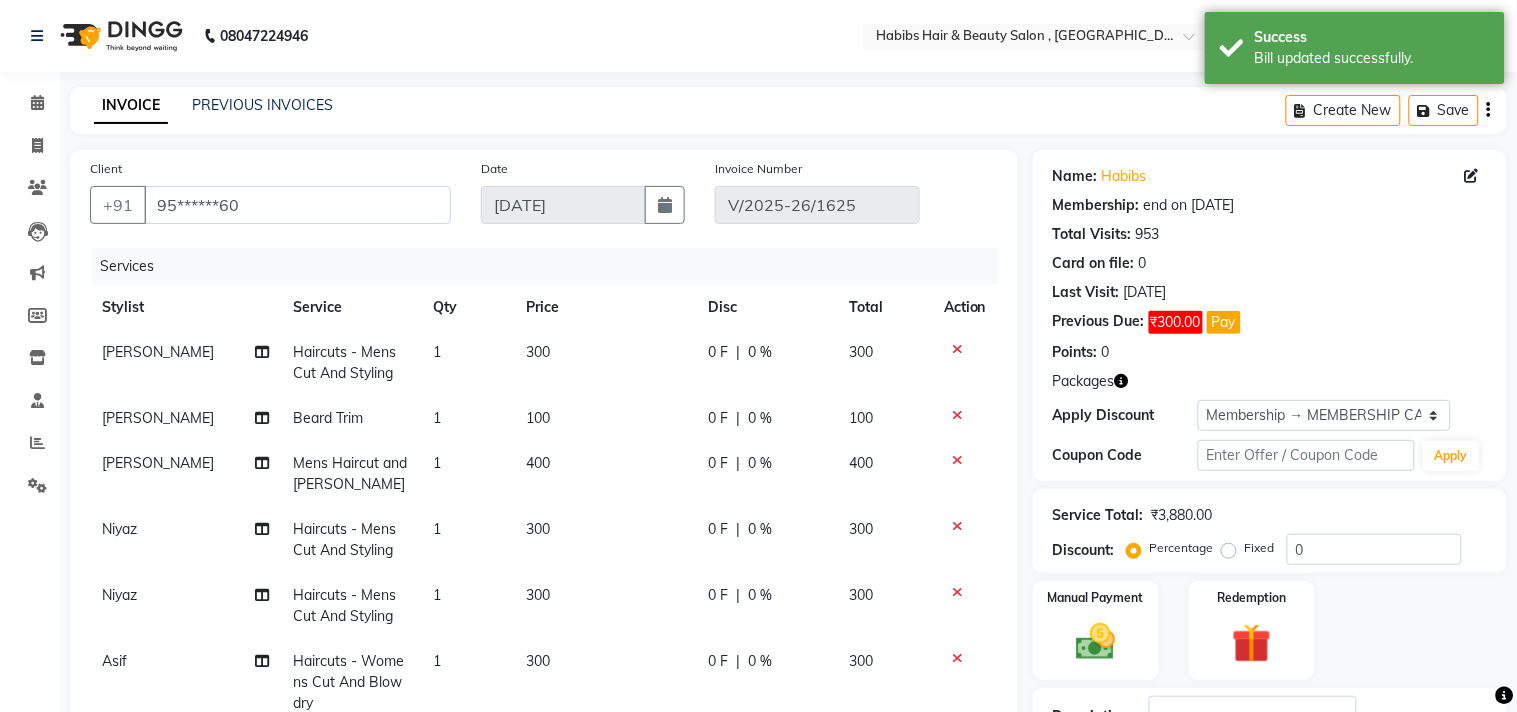 type on "20" 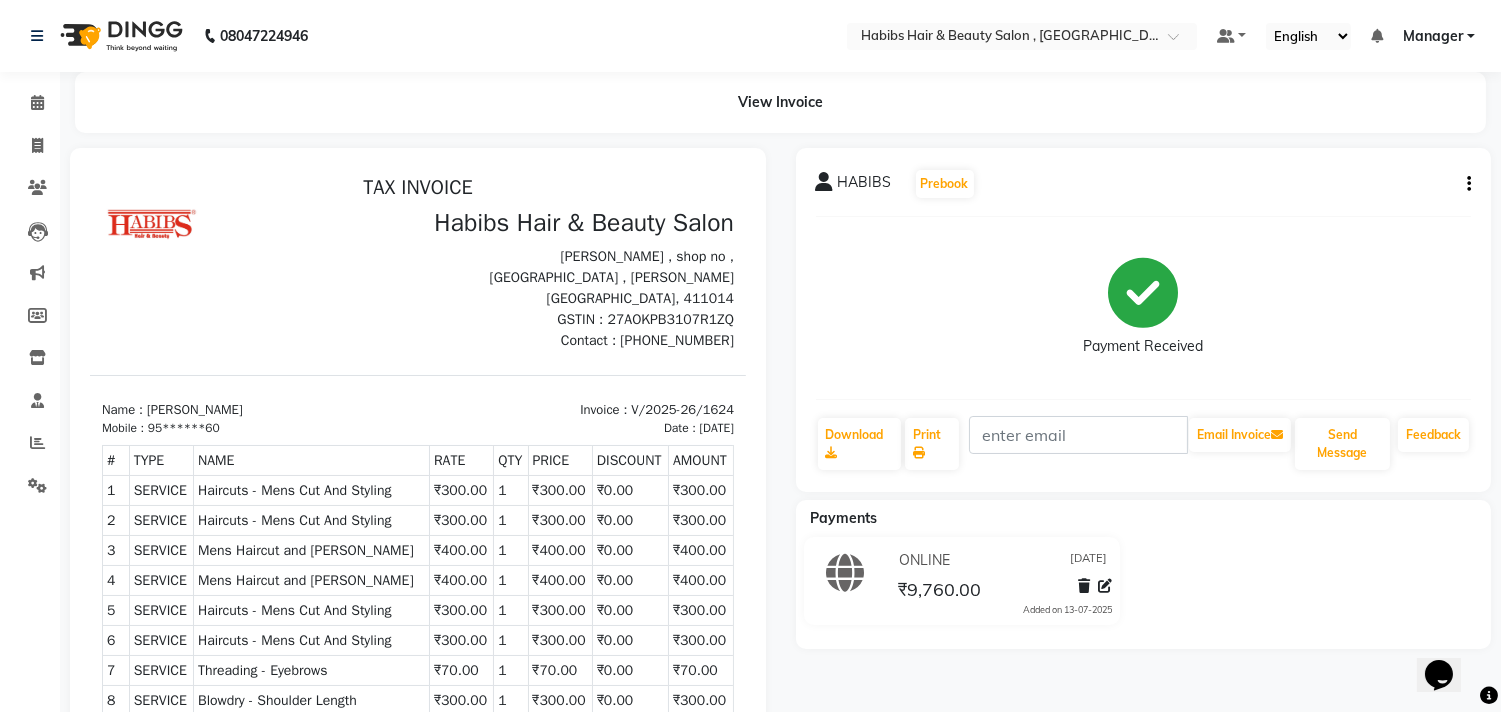 scroll, scrollTop: 0, scrollLeft: 0, axis: both 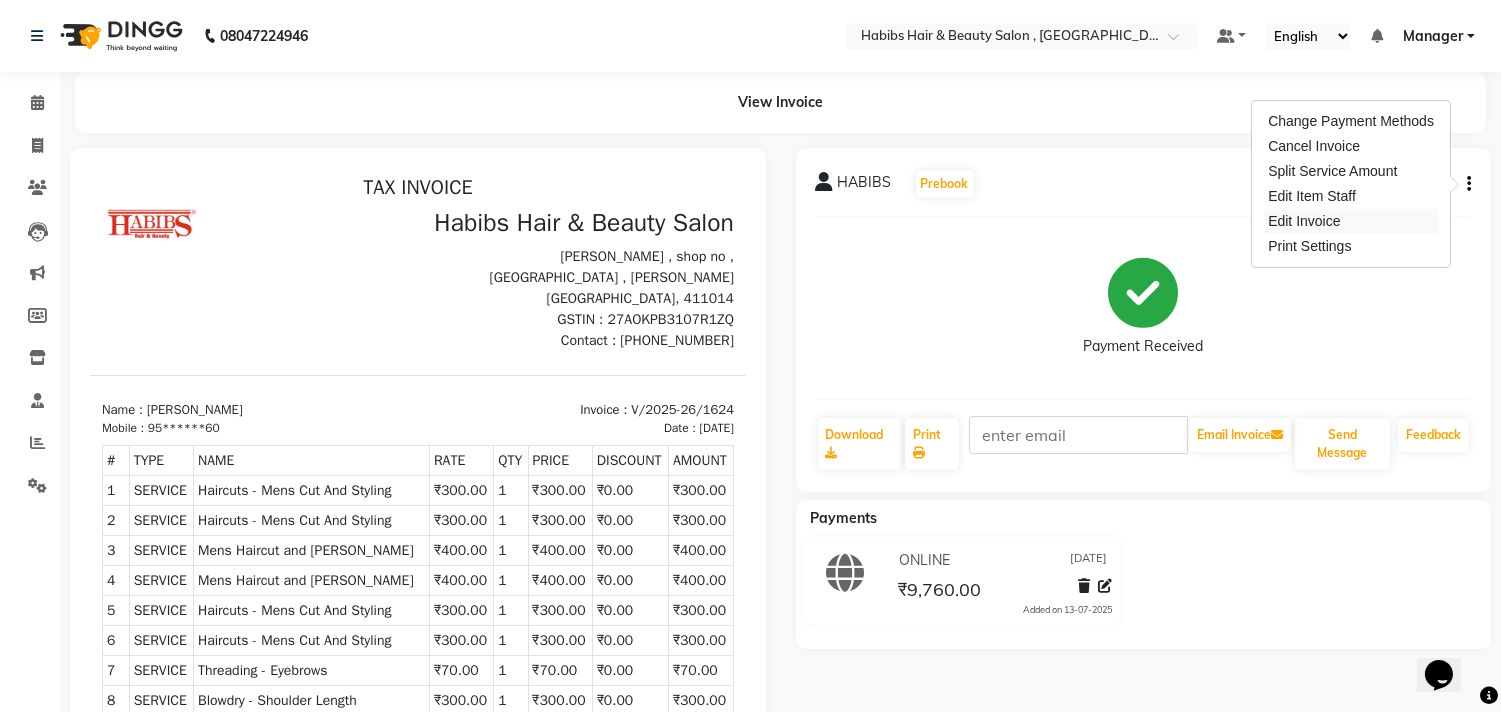 click on "Edit Invoice" at bounding box center (1351, 221) 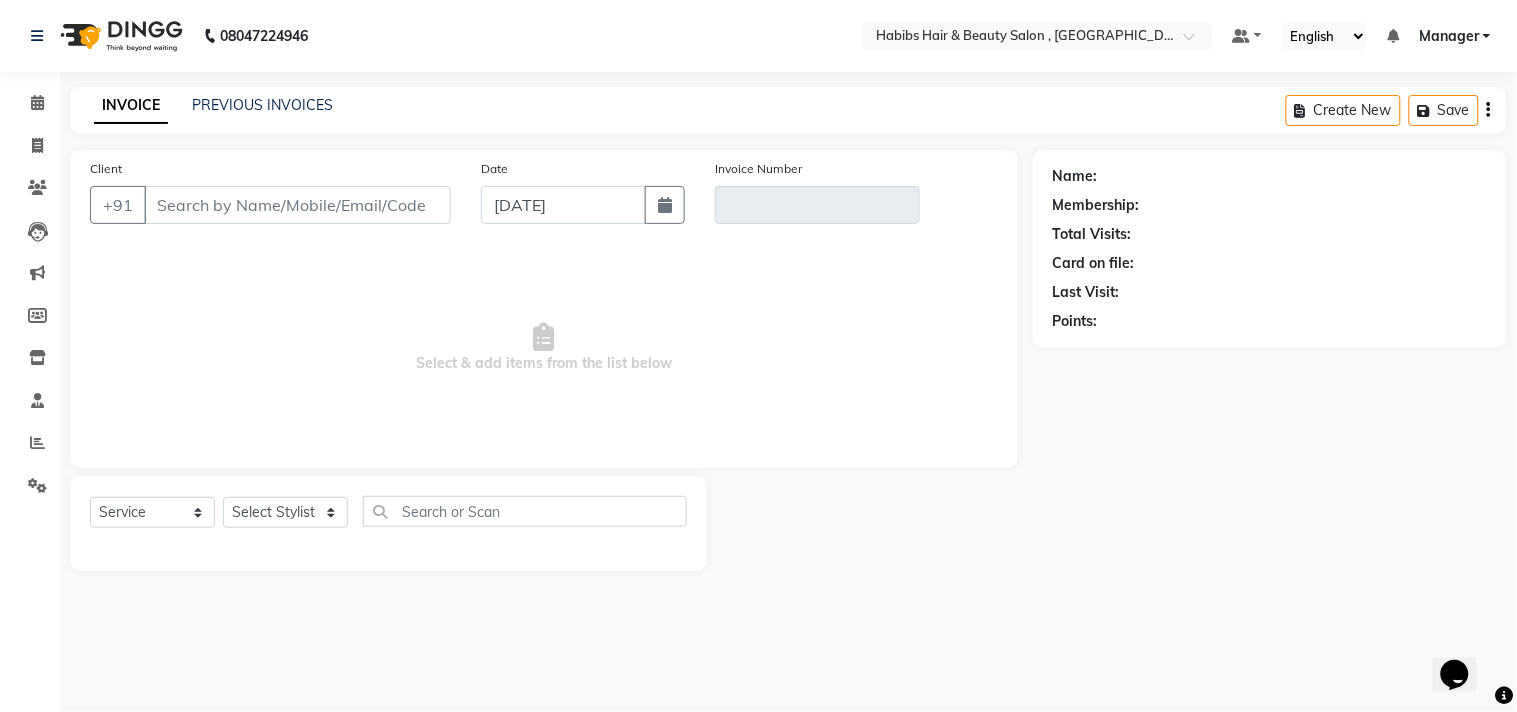 type on "95******60" 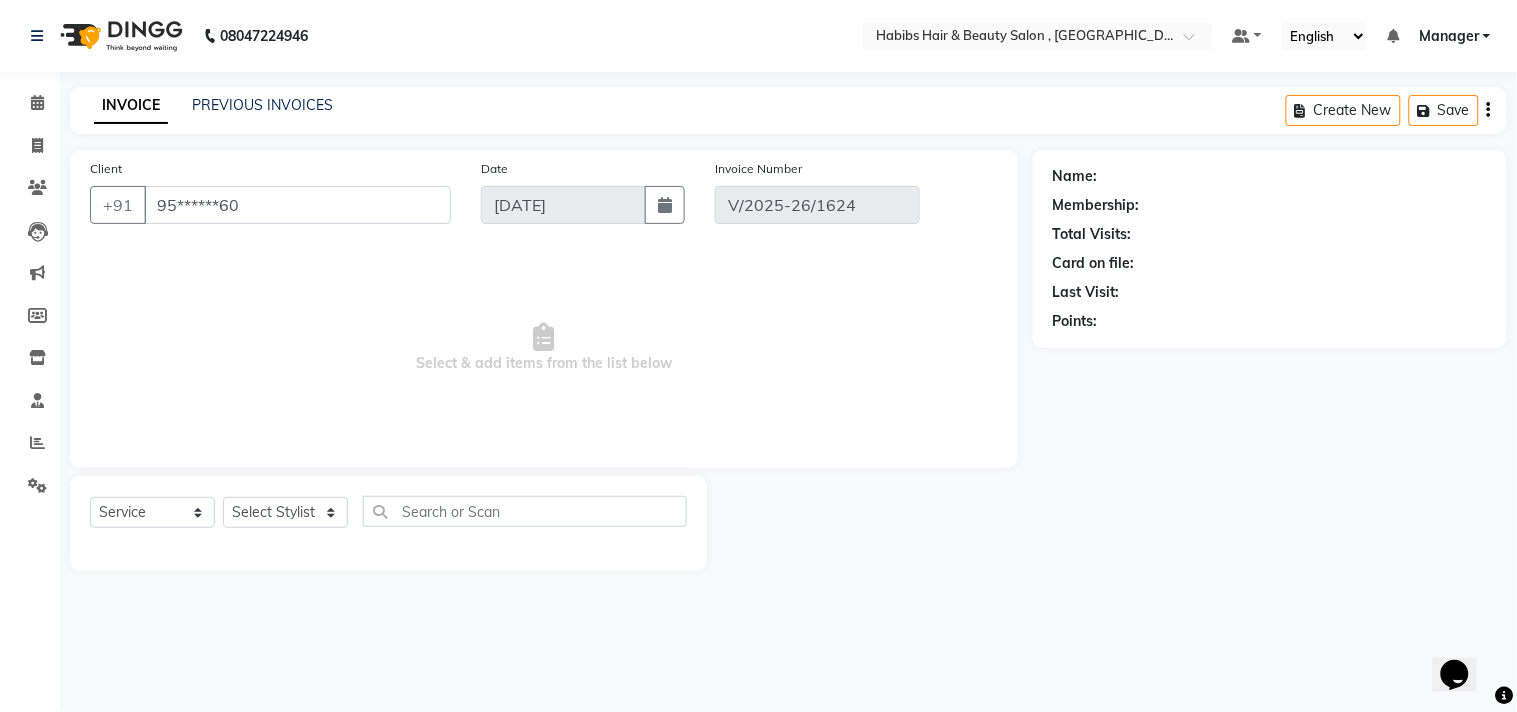 select on "1: Object" 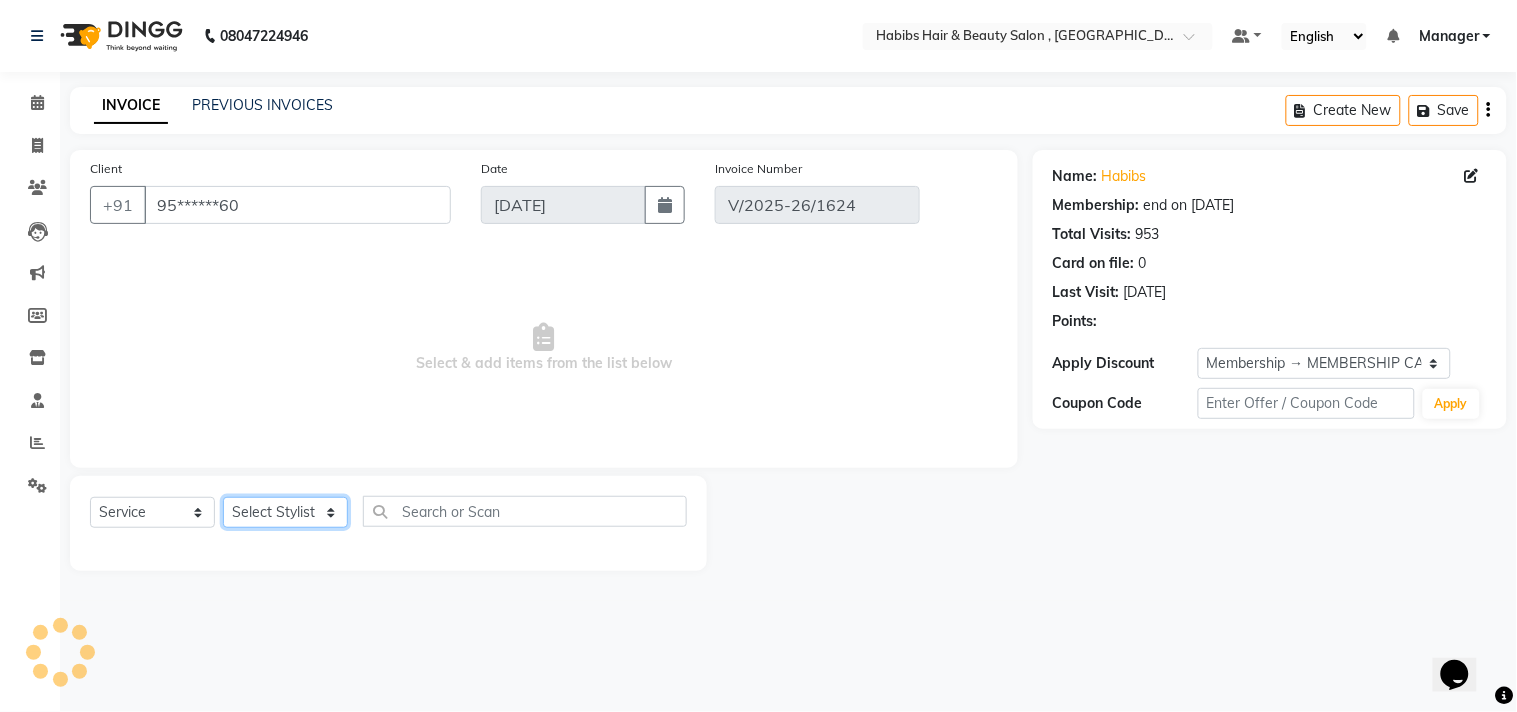 click on "Select Stylist [PERSON_NAME] Manager M M [PERSON_NAME] [PERSON_NAME] Sameer [PERSON_NAME] [PERSON_NAME] [PERSON_NAME]" 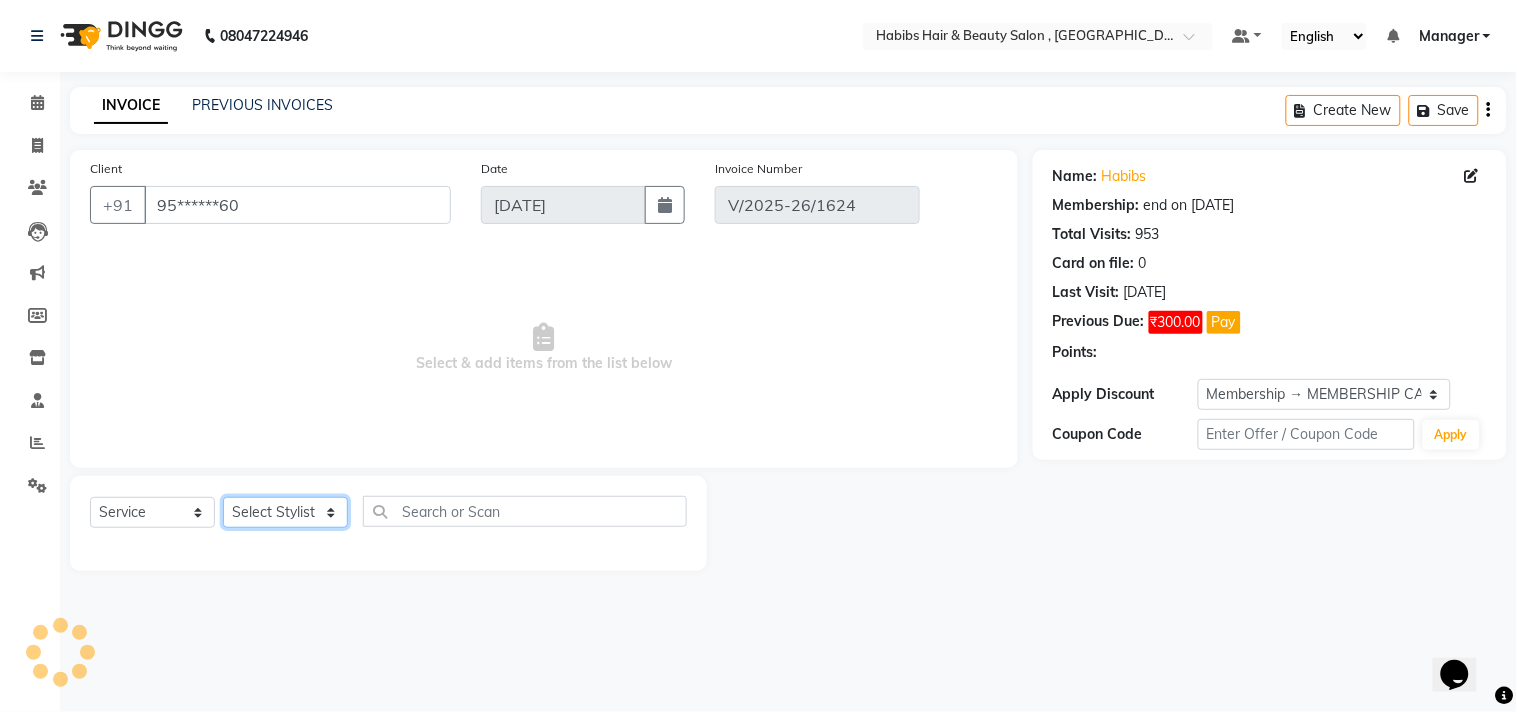 select on "select" 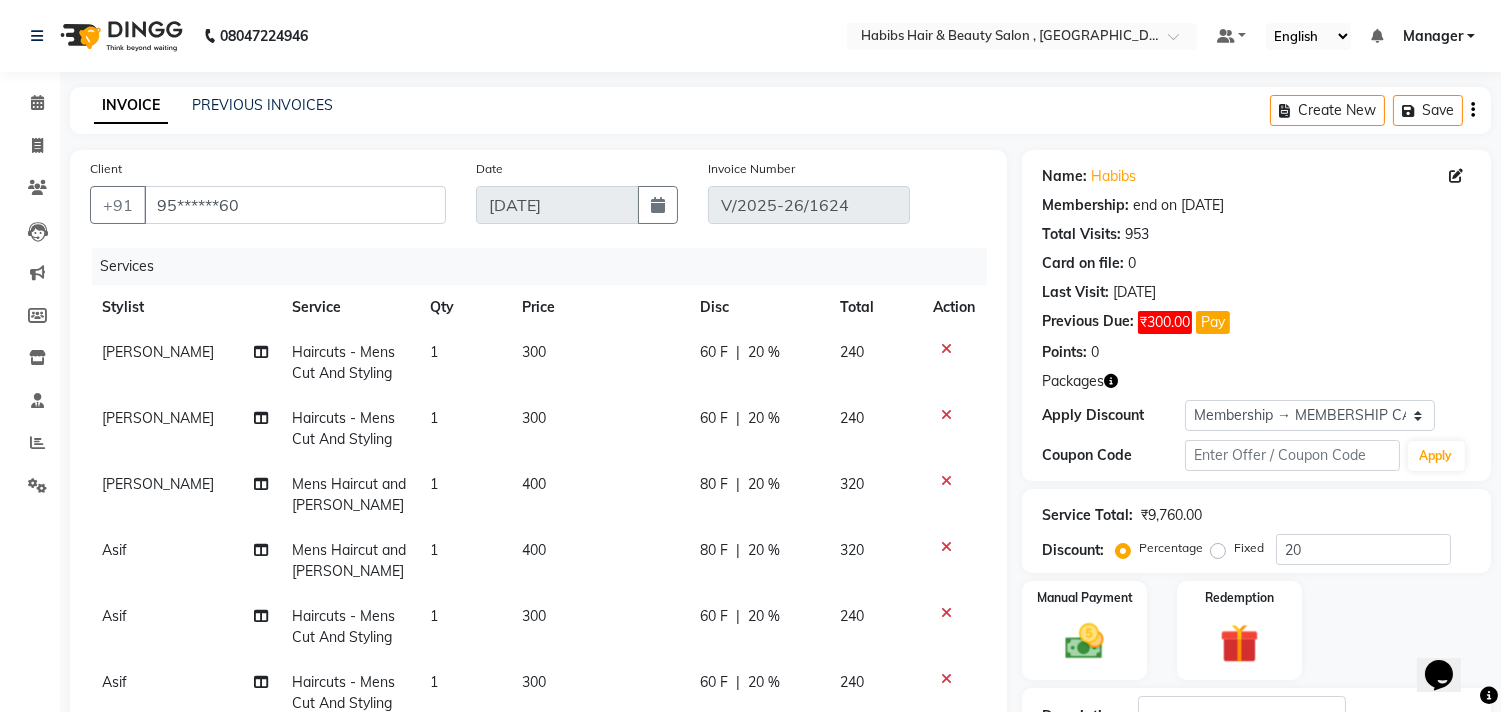 select on "29955" 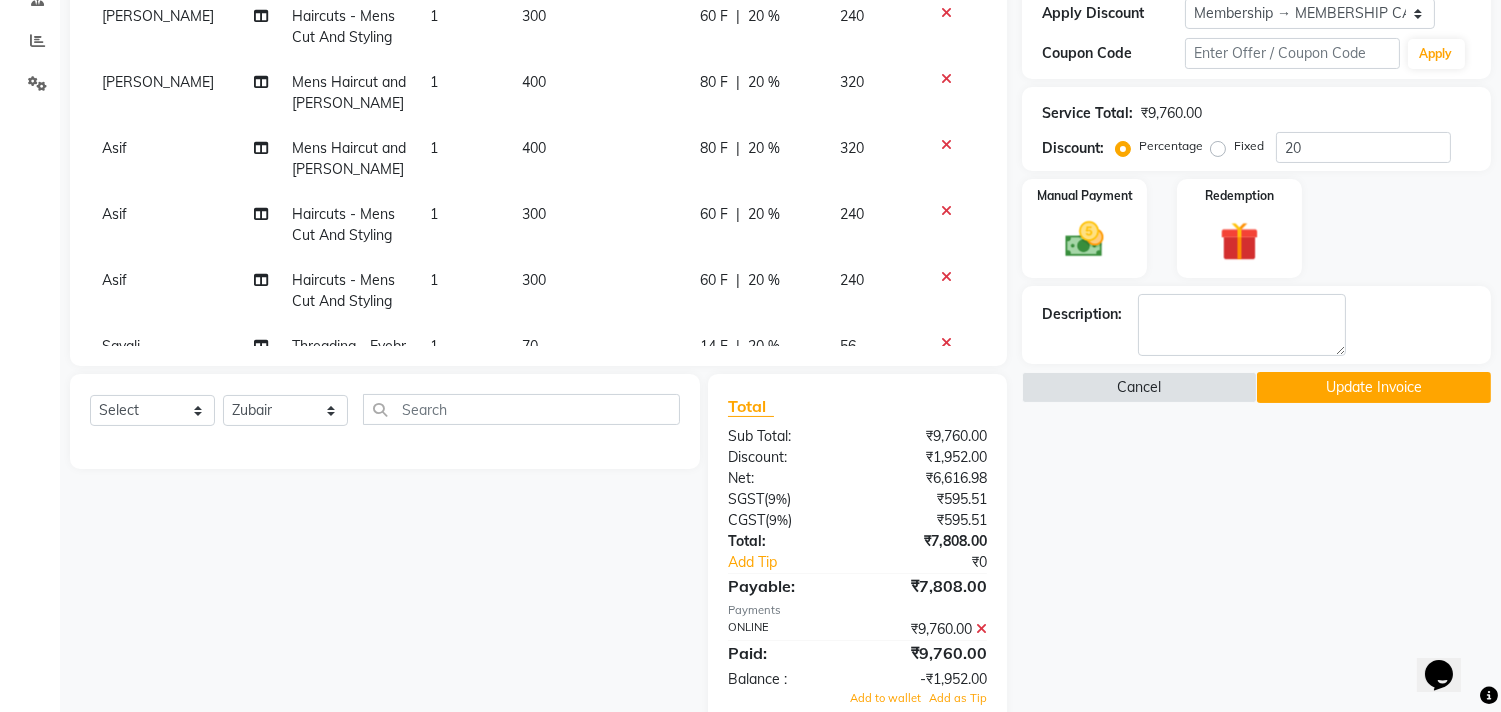 scroll, scrollTop: 357, scrollLeft: 0, axis: vertical 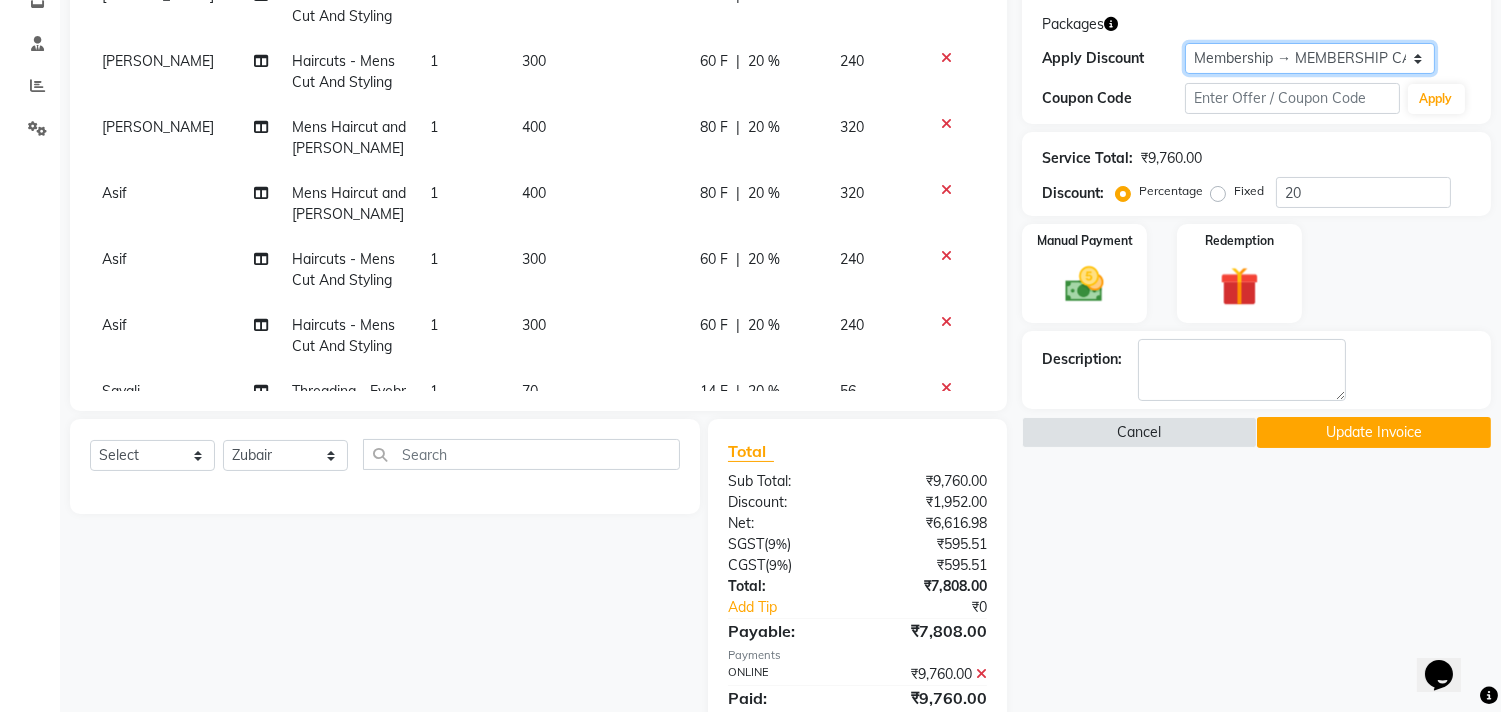 click on "Select Membership → MEMBERSHIP CARD" 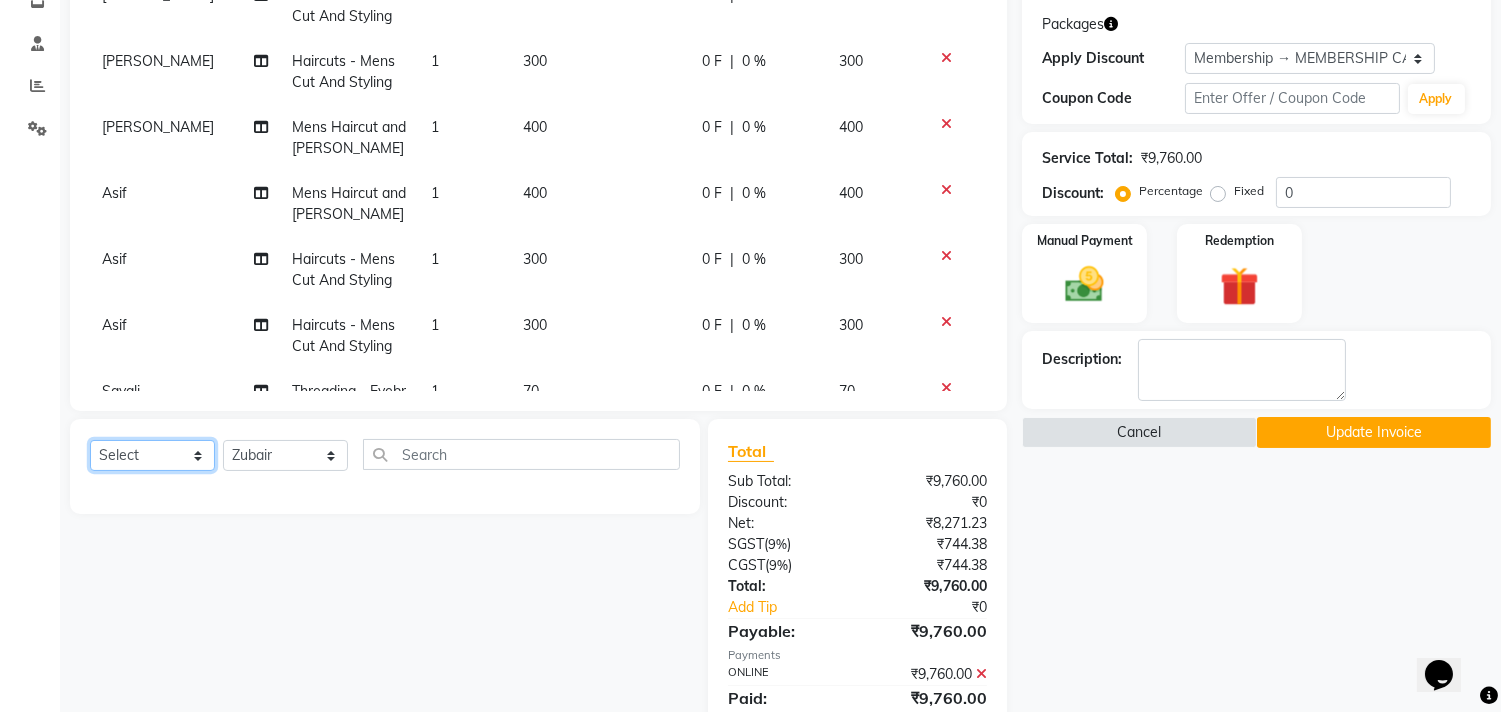 click on "Select  Service  Product  Membership  Package Voucher Prepaid Gift Card" 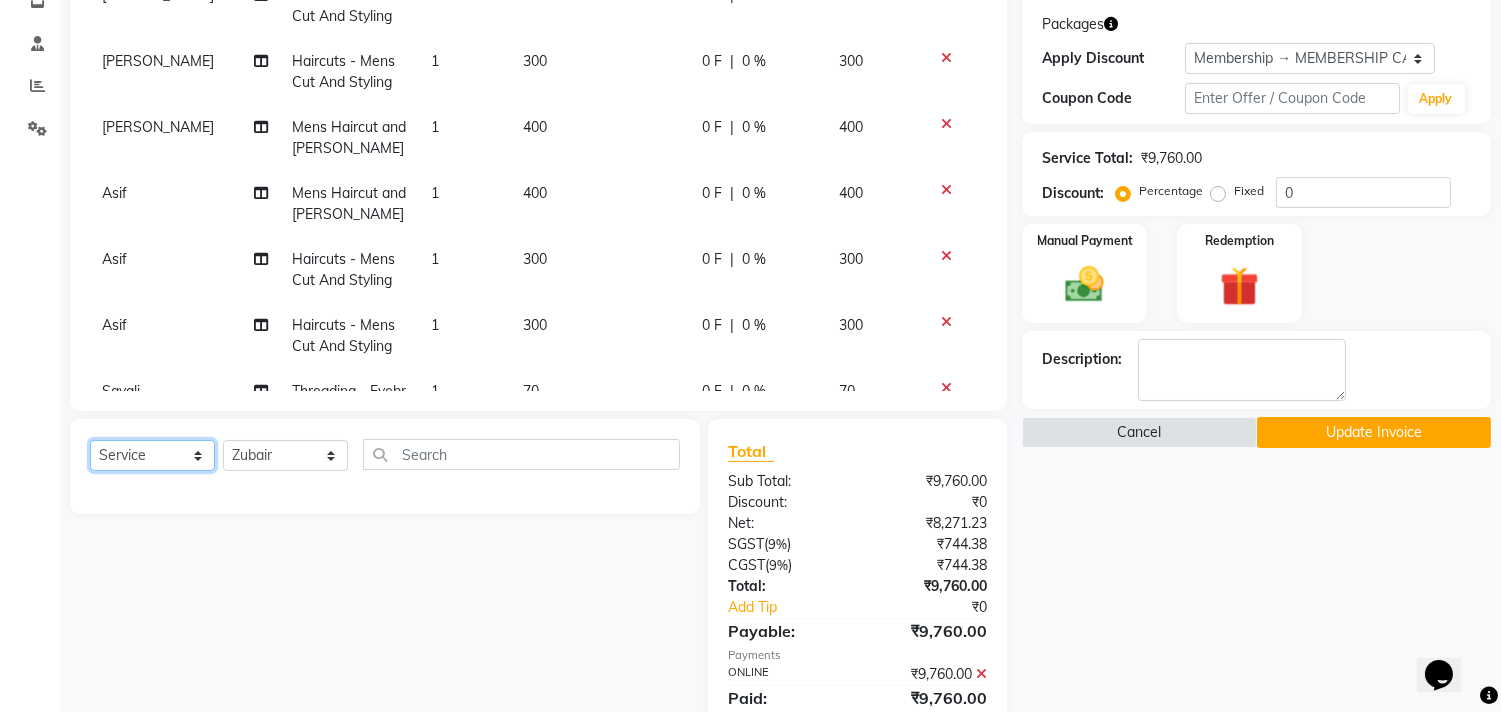 click on "Select  Service  Product  Membership  Package Voucher Prepaid Gift Card" 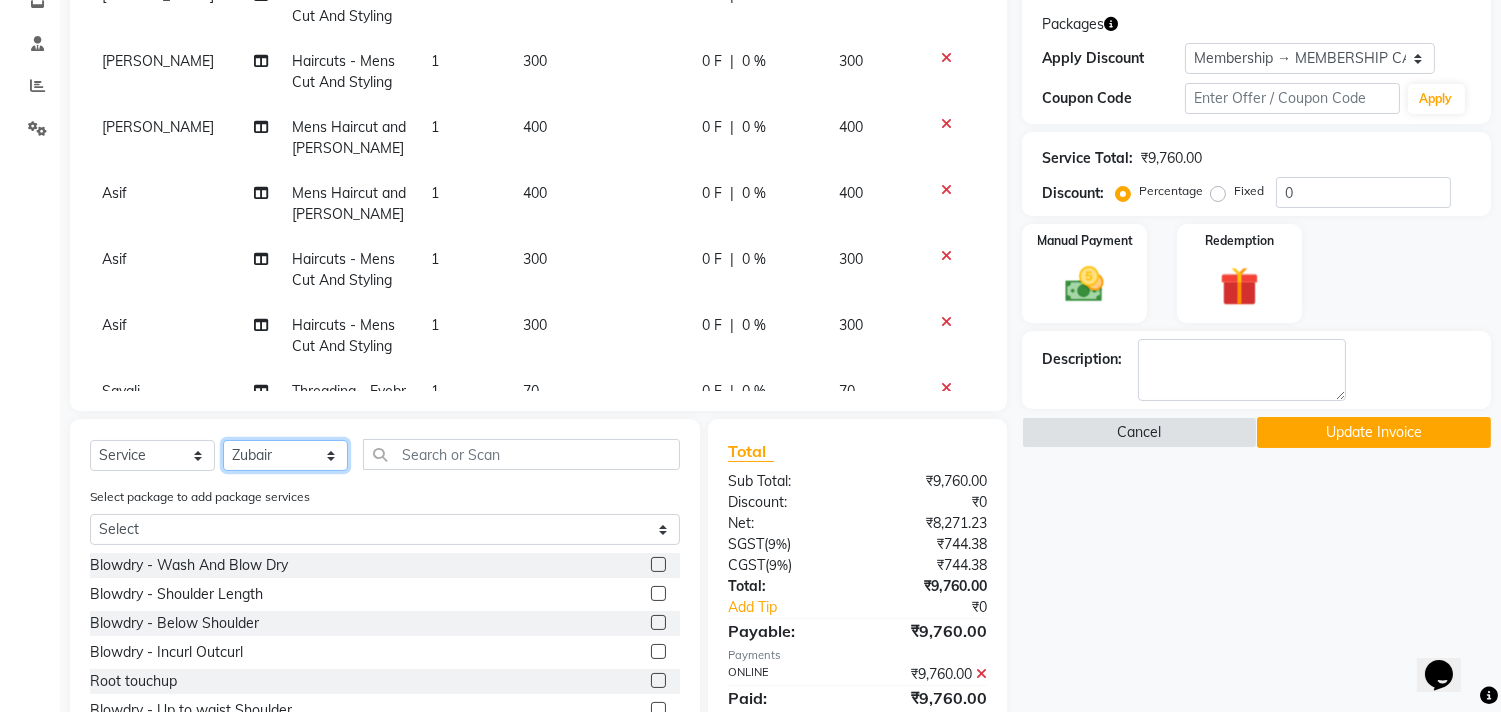 click on "Select Stylist [PERSON_NAME] Manager M M [PERSON_NAME] [PERSON_NAME] Sameer [PERSON_NAME] [PERSON_NAME] [PERSON_NAME]" 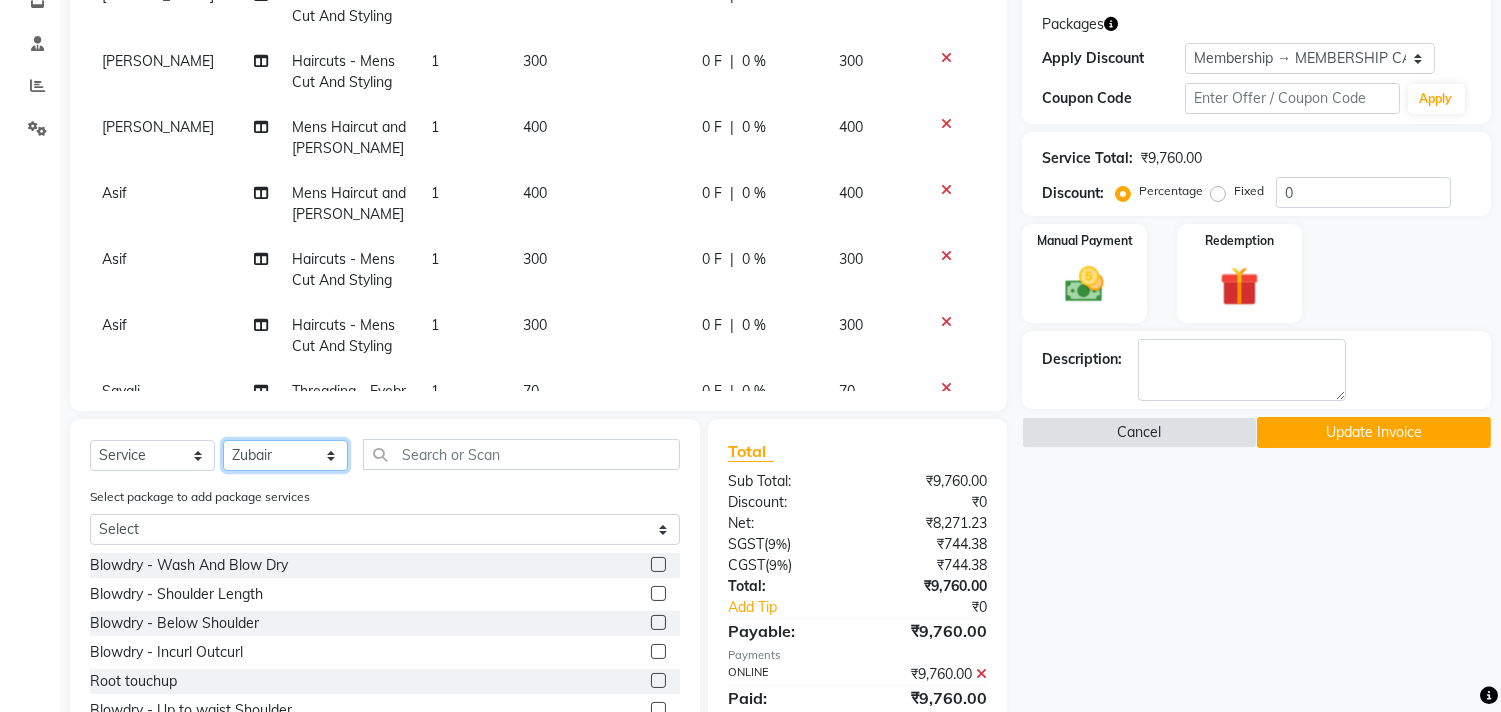 select on "29957" 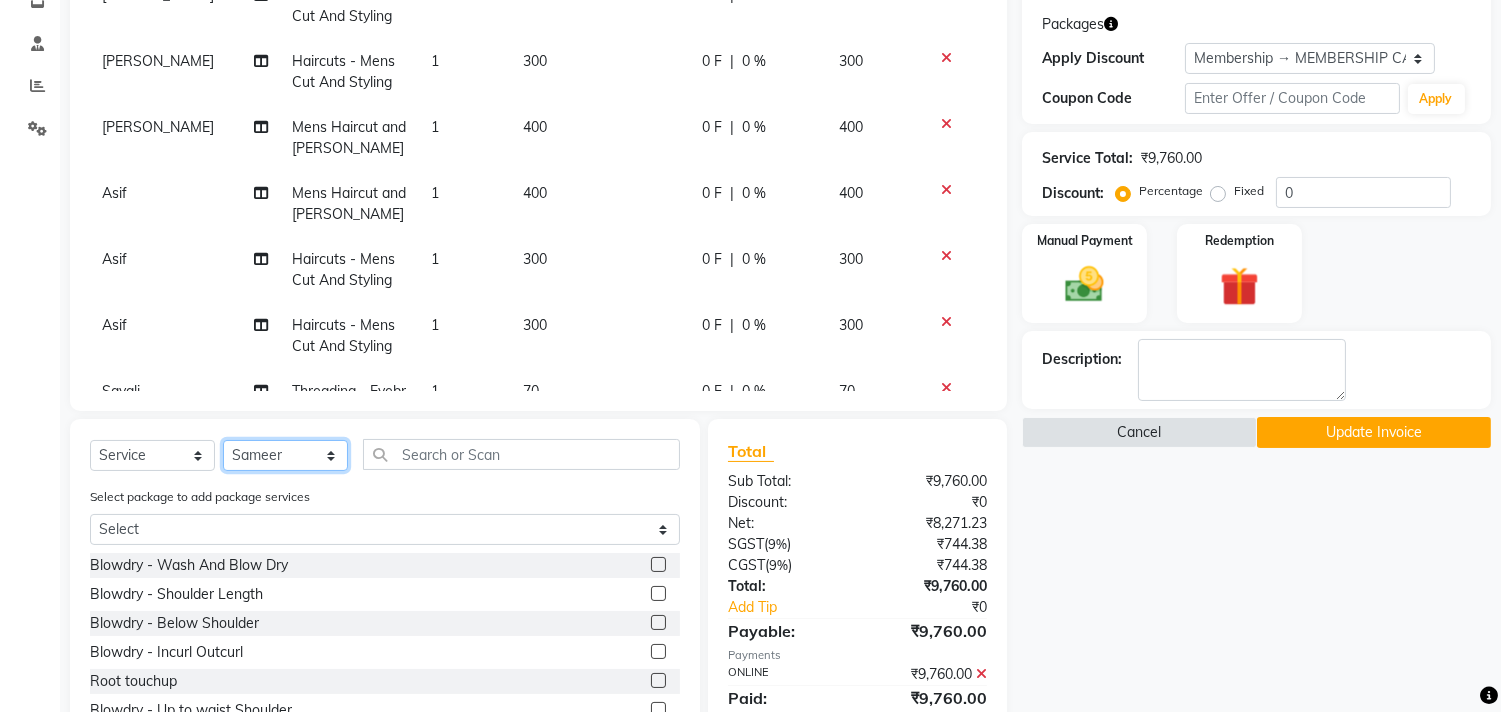 click on "Select Stylist [PERSON_NAME] Manager M M [PERSON_NAME] [PERSON_NAME] Sameer [PERSON_NAME] [PERSON_NAME] [PERSON_NAME]" 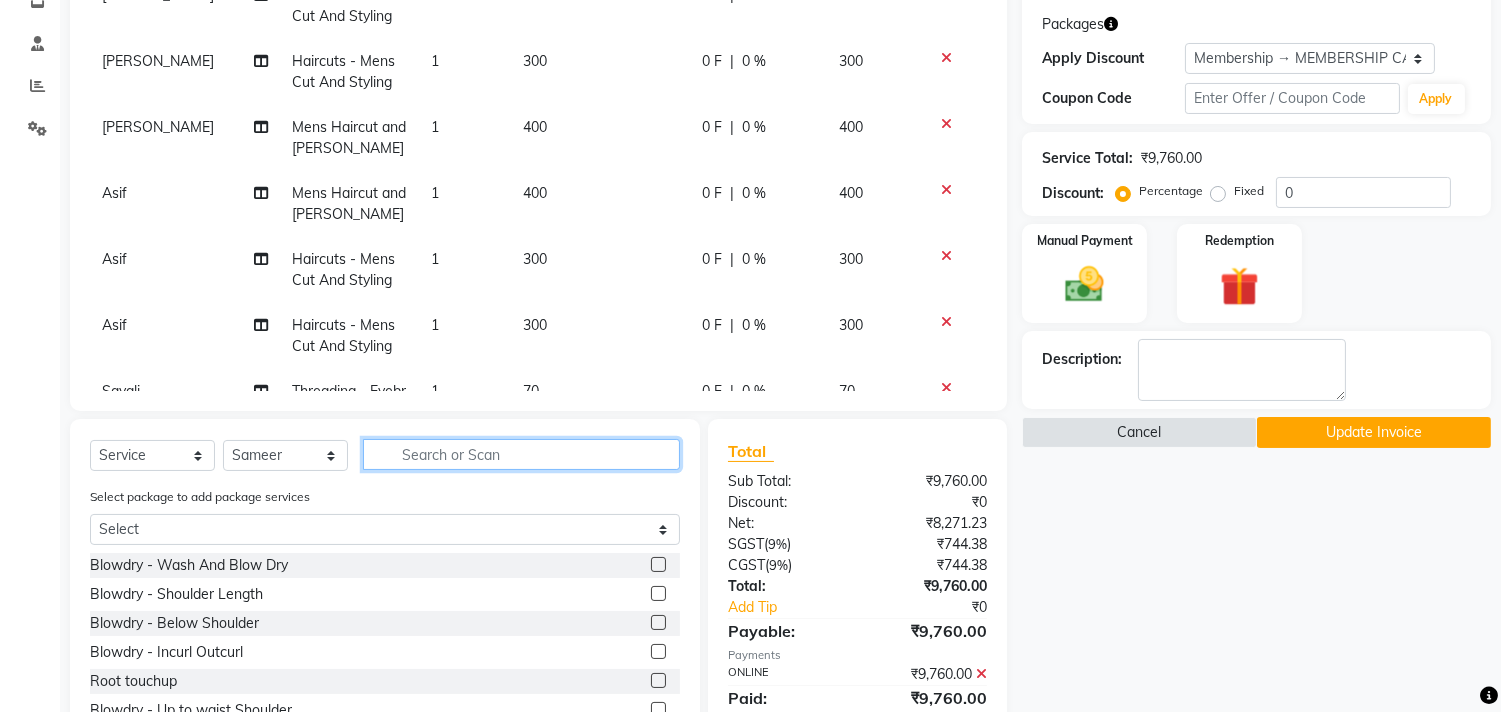 click 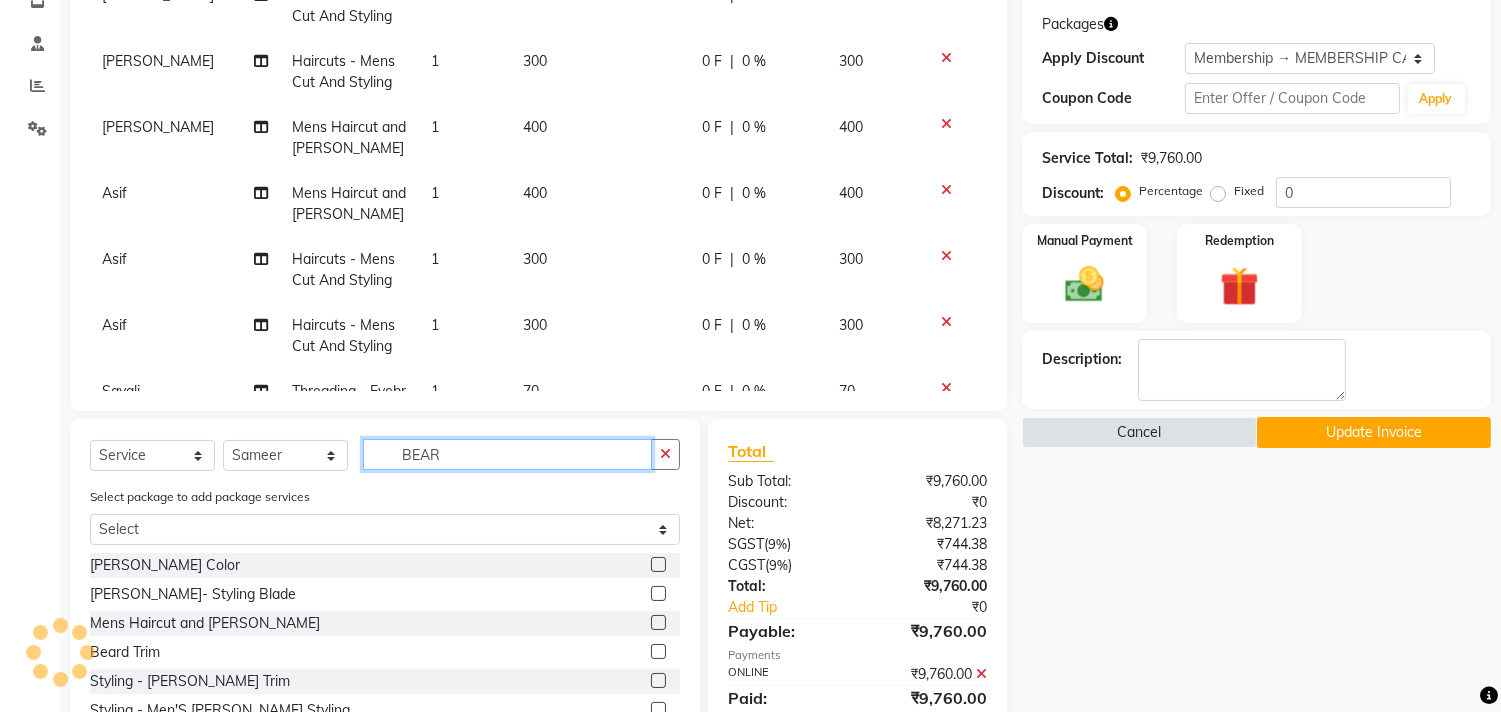 type on "BEAR" 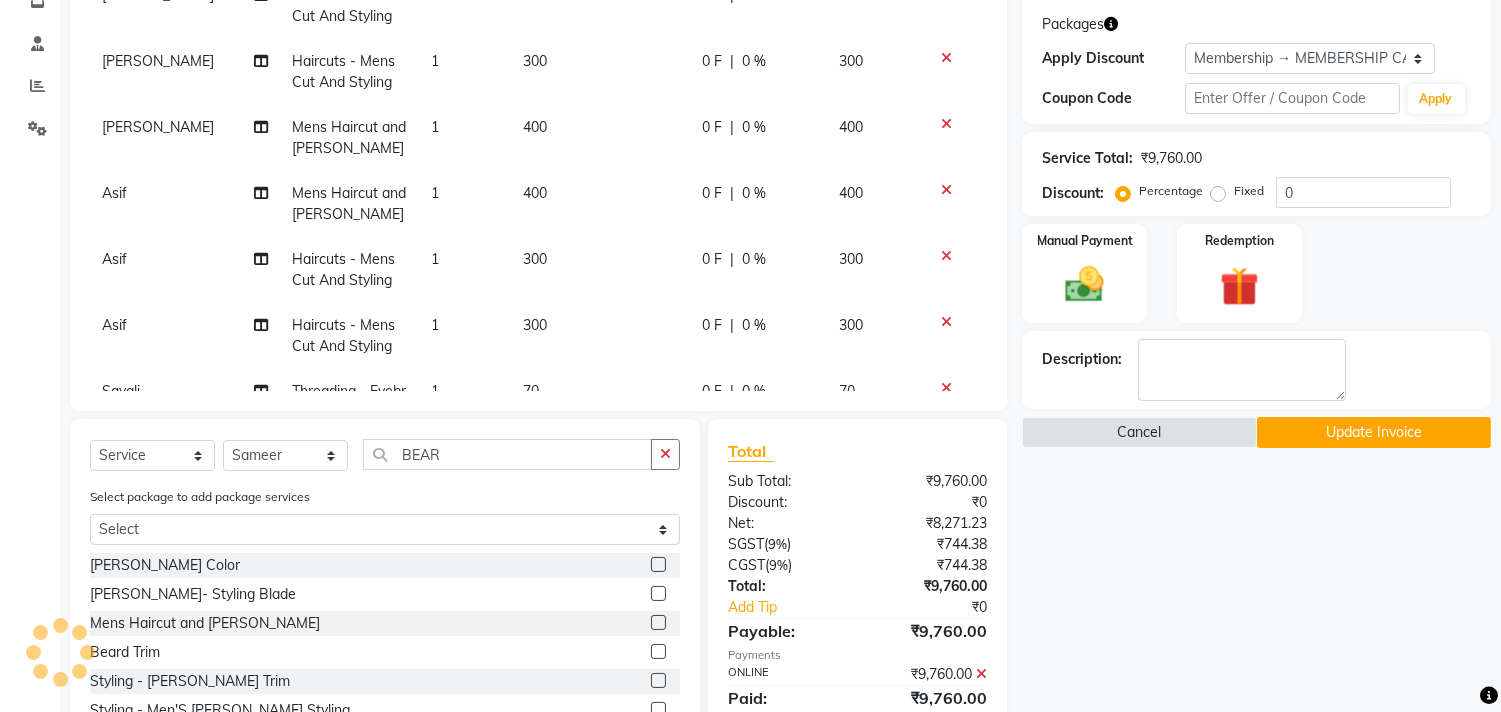 click 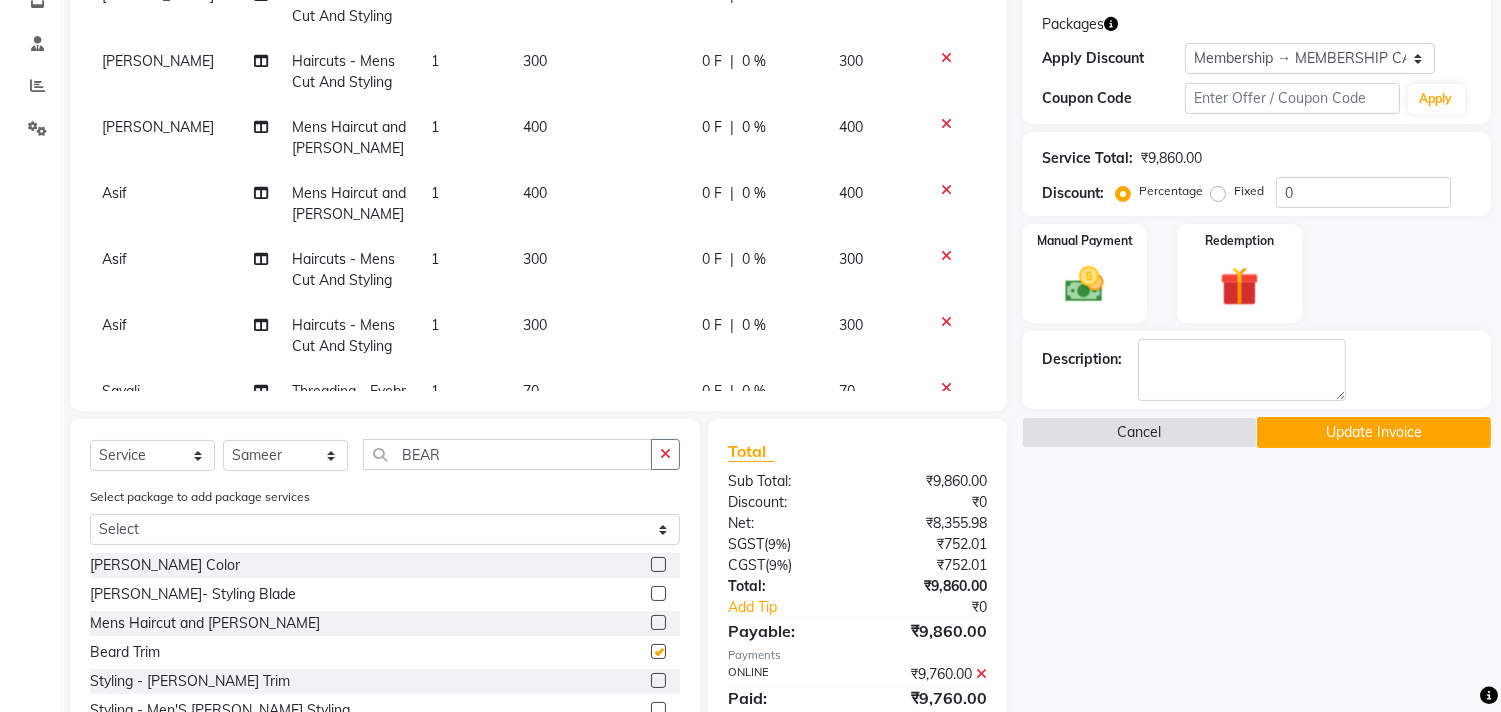 checkbox on "false" 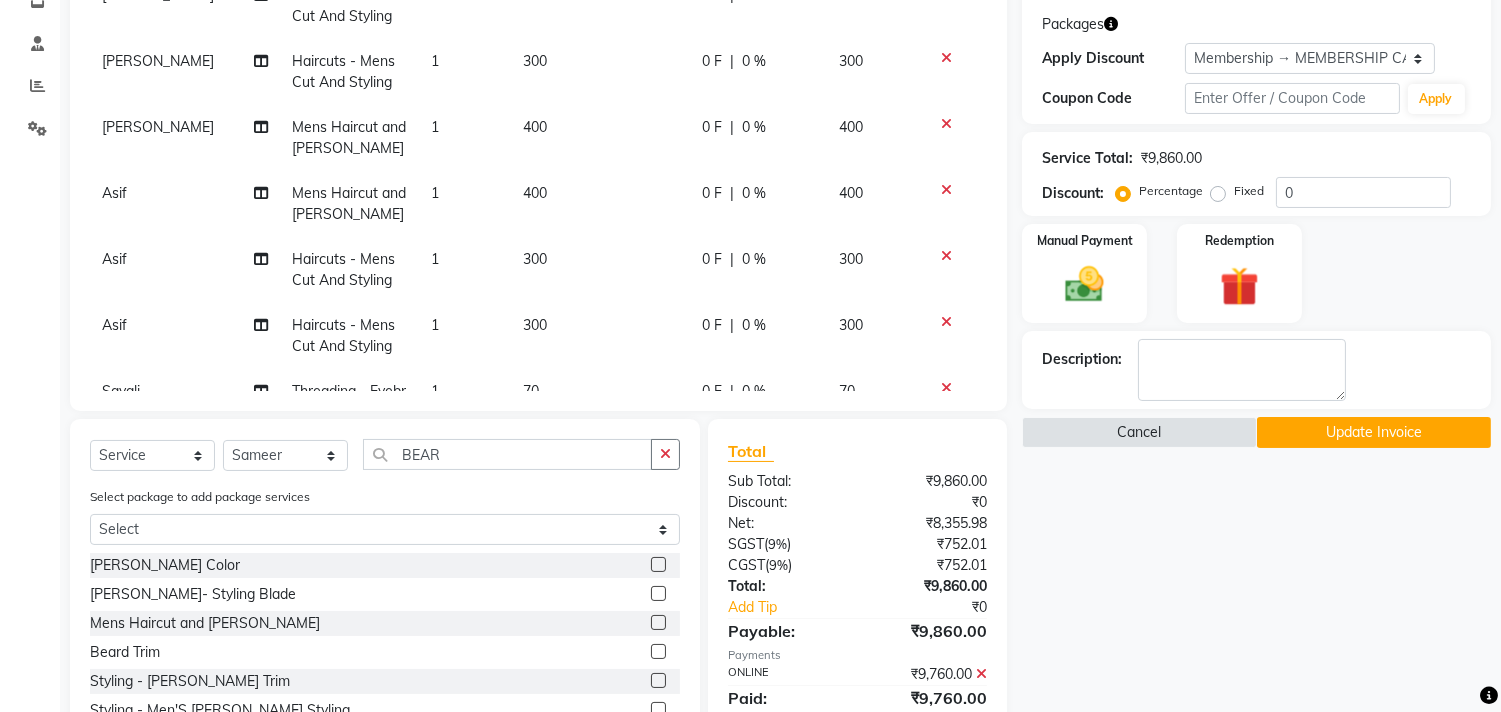 click on "Name: Habibs  Membership: end on 02-10-2025 Total Visits:  953 Card on file:  0 Last Visit:   13-07-2025 Previous Due:  ₹300.00 Pay Points:   0  Packages Apply Discount Select Membership → MEMBERSHIP CARD Coupon Code Apply Service Total:  ₹9,860.00  Discount:  Percentage   Fixed  0 Manual Payment Redemption Description:                   Cancel   Update Invoice" 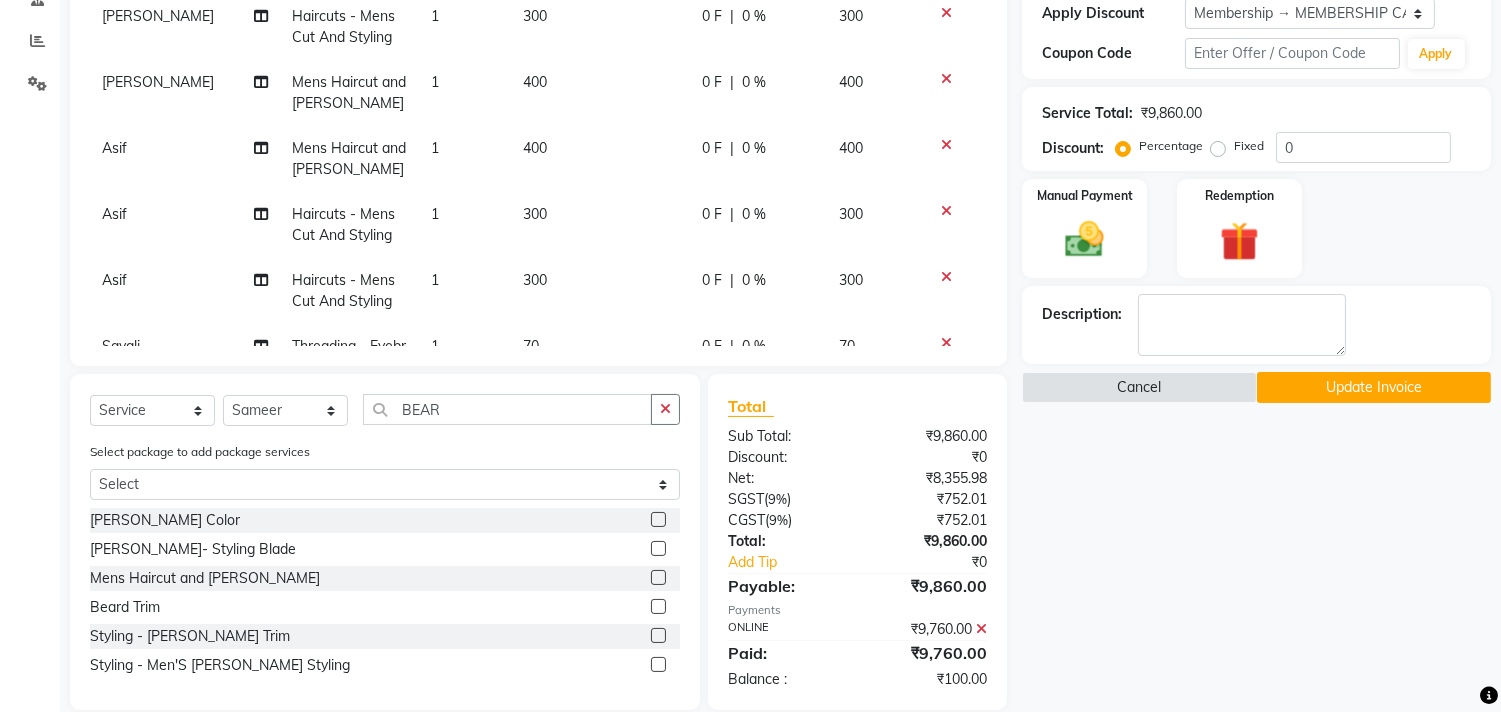 scroll, scrollTop: 430, scrollLeft: 0, axis: vertical 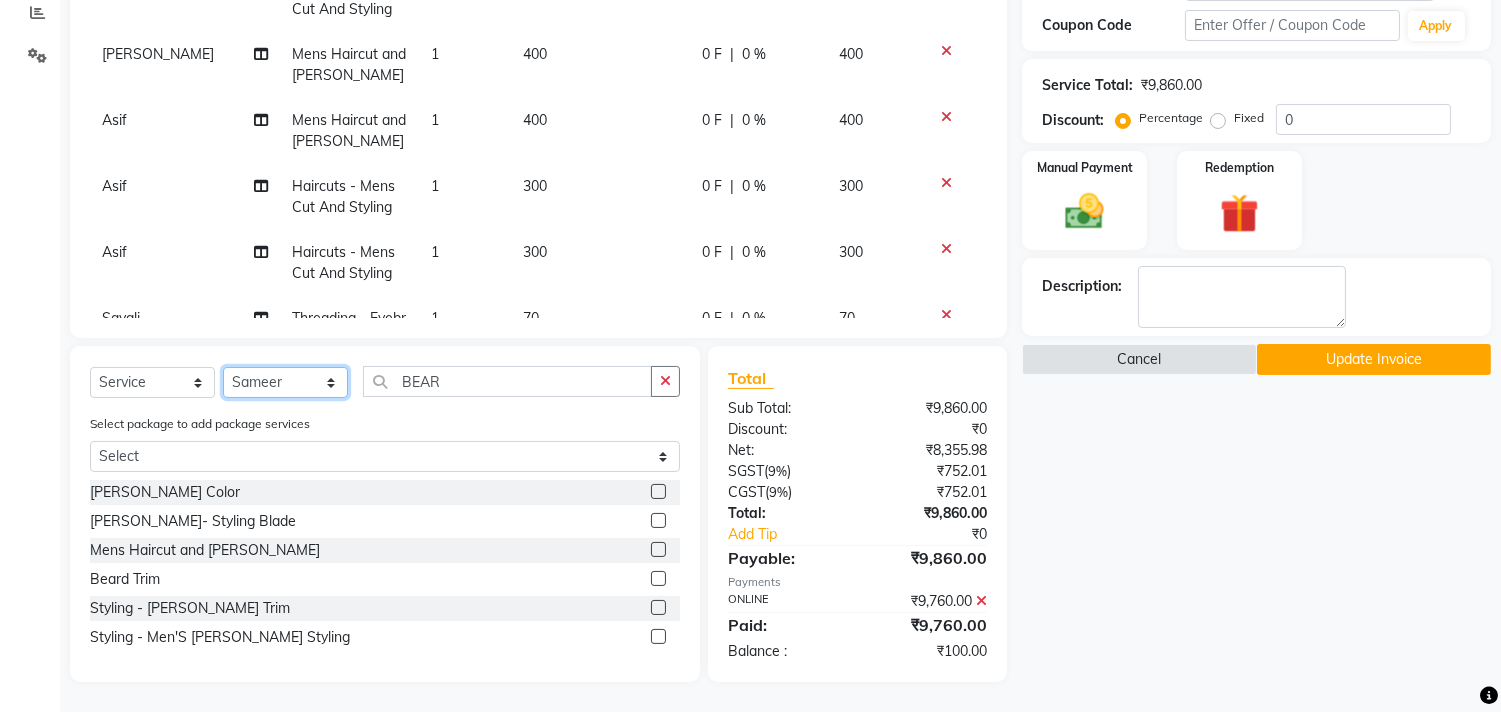 click on "Select Stylist [PERSON_NAME] Manager M M [PERSON_NAME] [PERSON_NAME] Sameer [PERSON_NAME] [PERSON_NAME] [PERSON_NAME]" 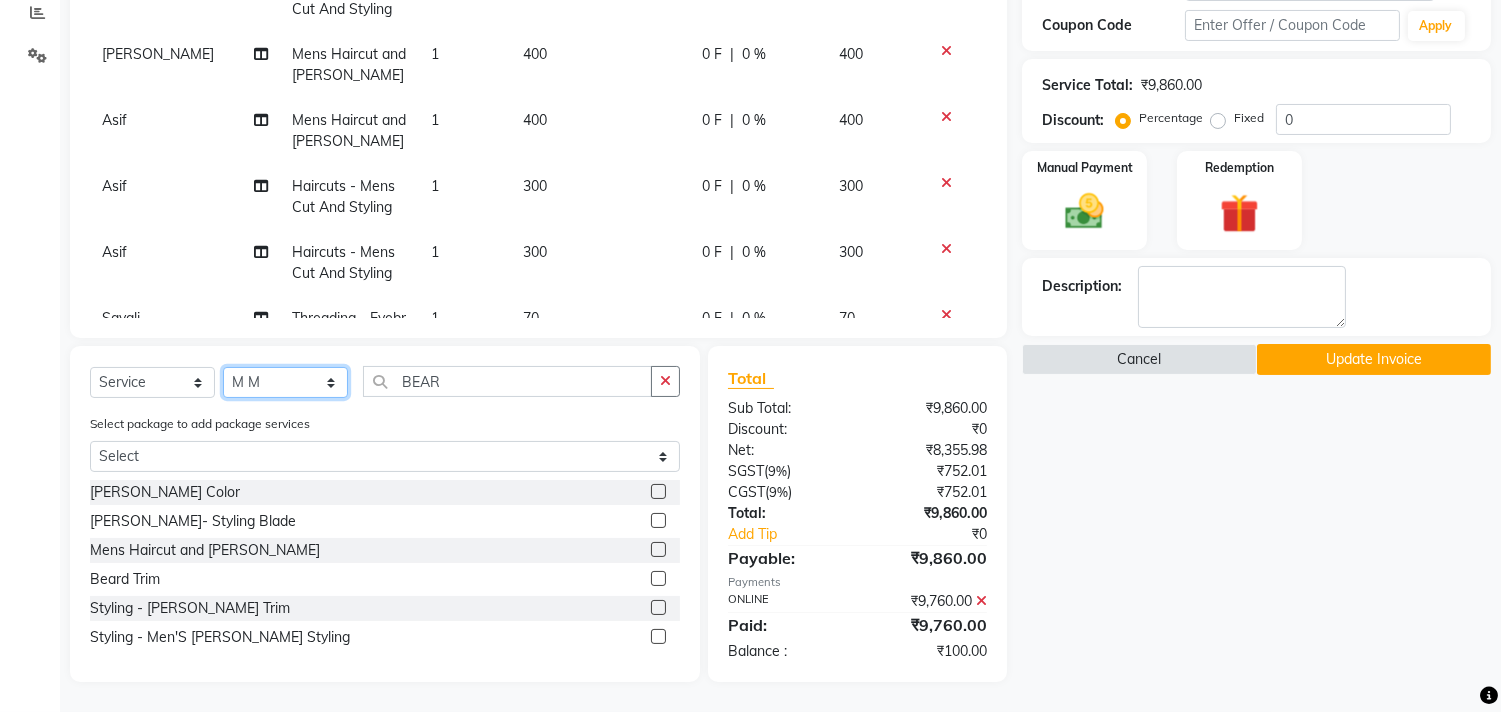 click on "Select Stylist [PERSON_NAME] Manager M M [PERSON_NAME] [PERSON_NAME] Sameer [PERSON_NAME] [PERSON_NAME] [PERSON_NAME]" 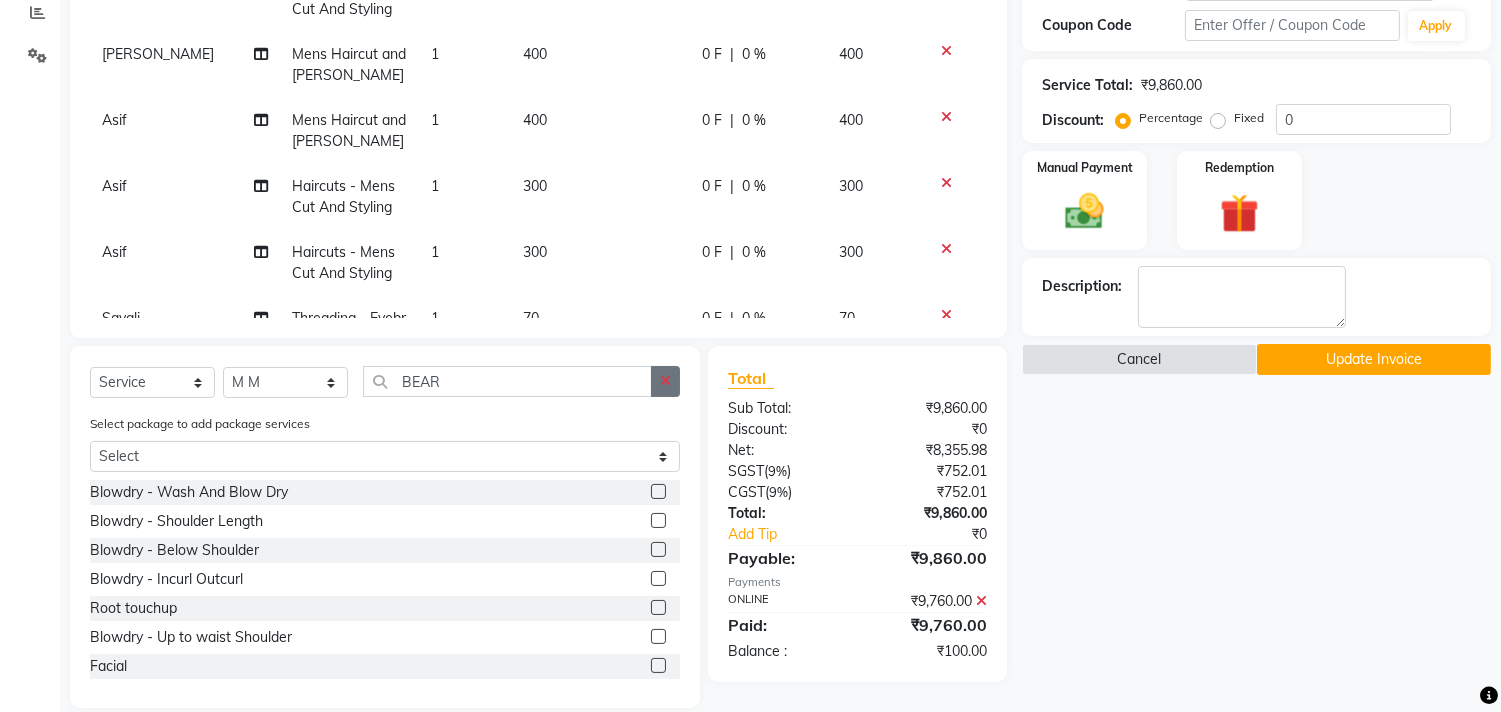 click 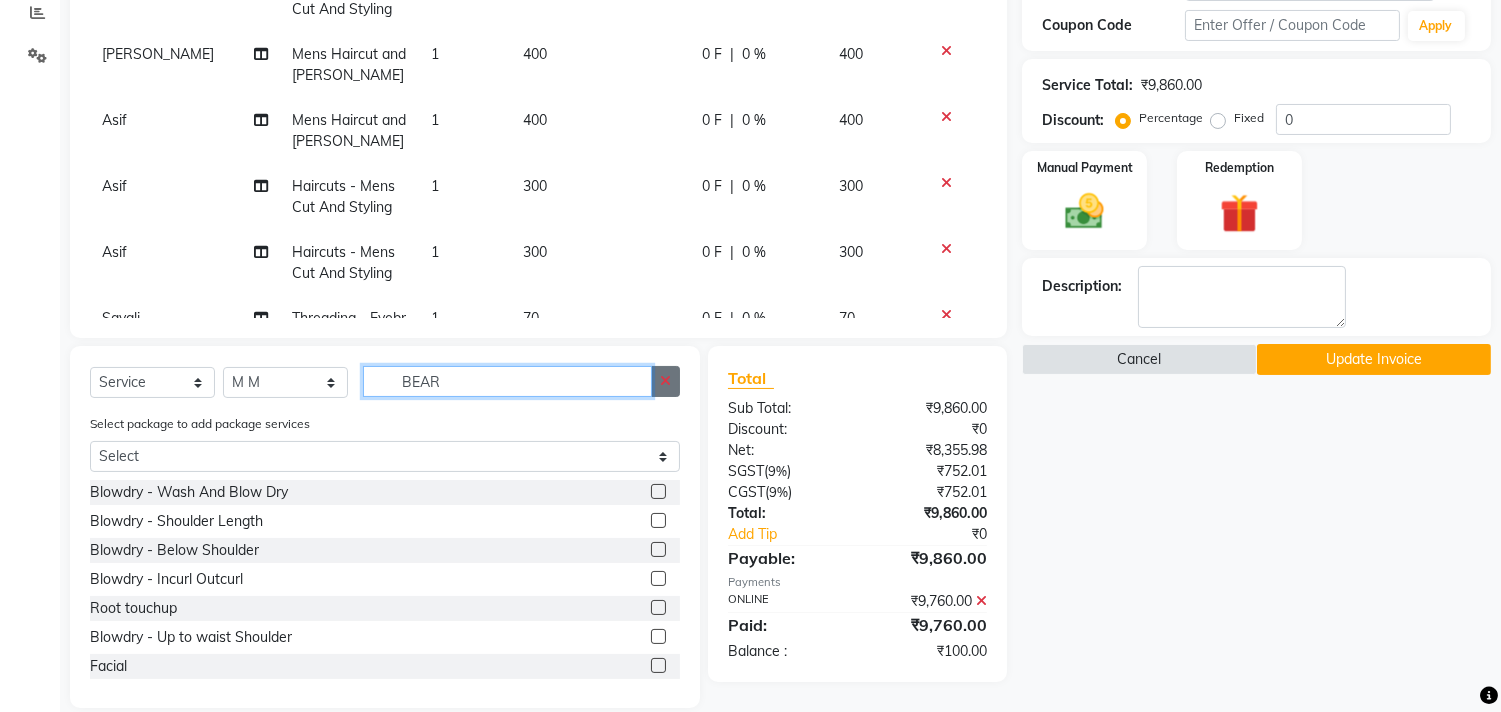 type 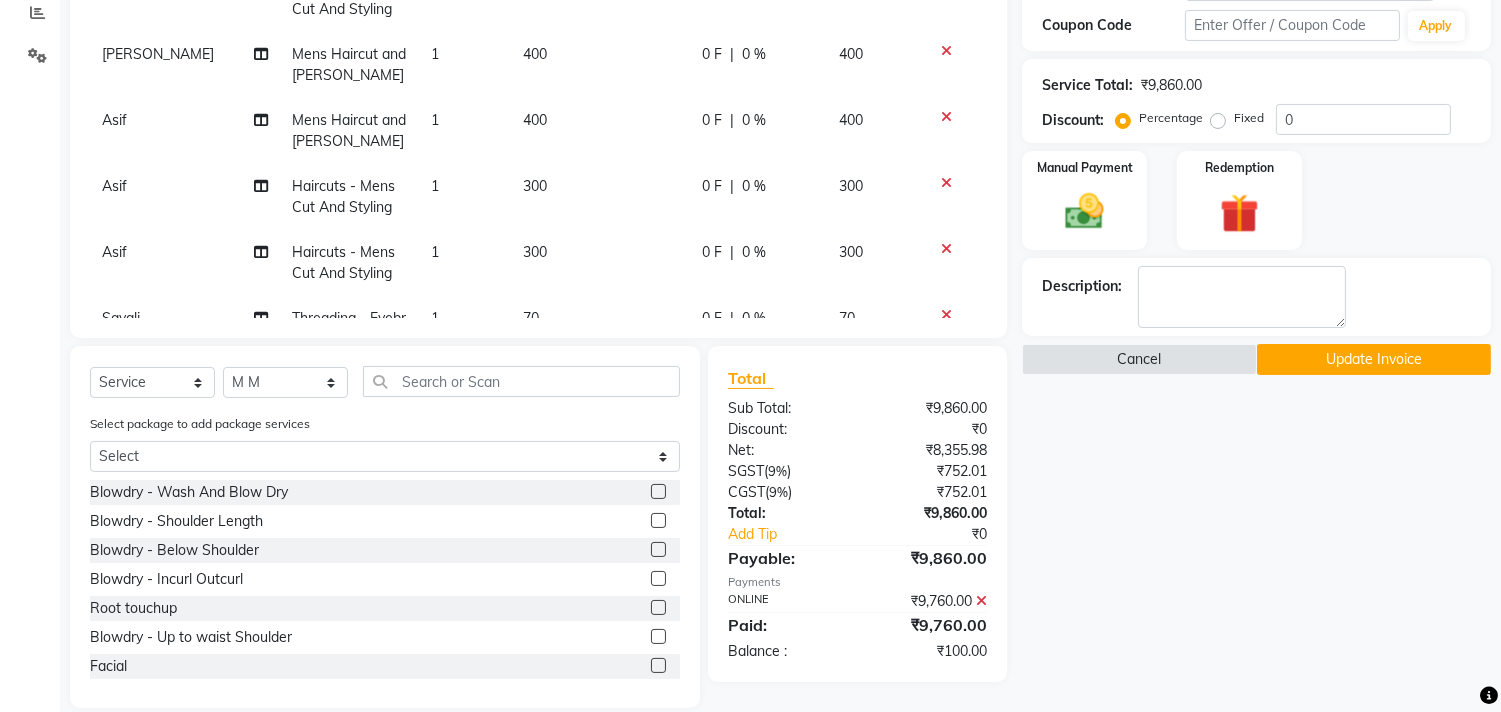 click 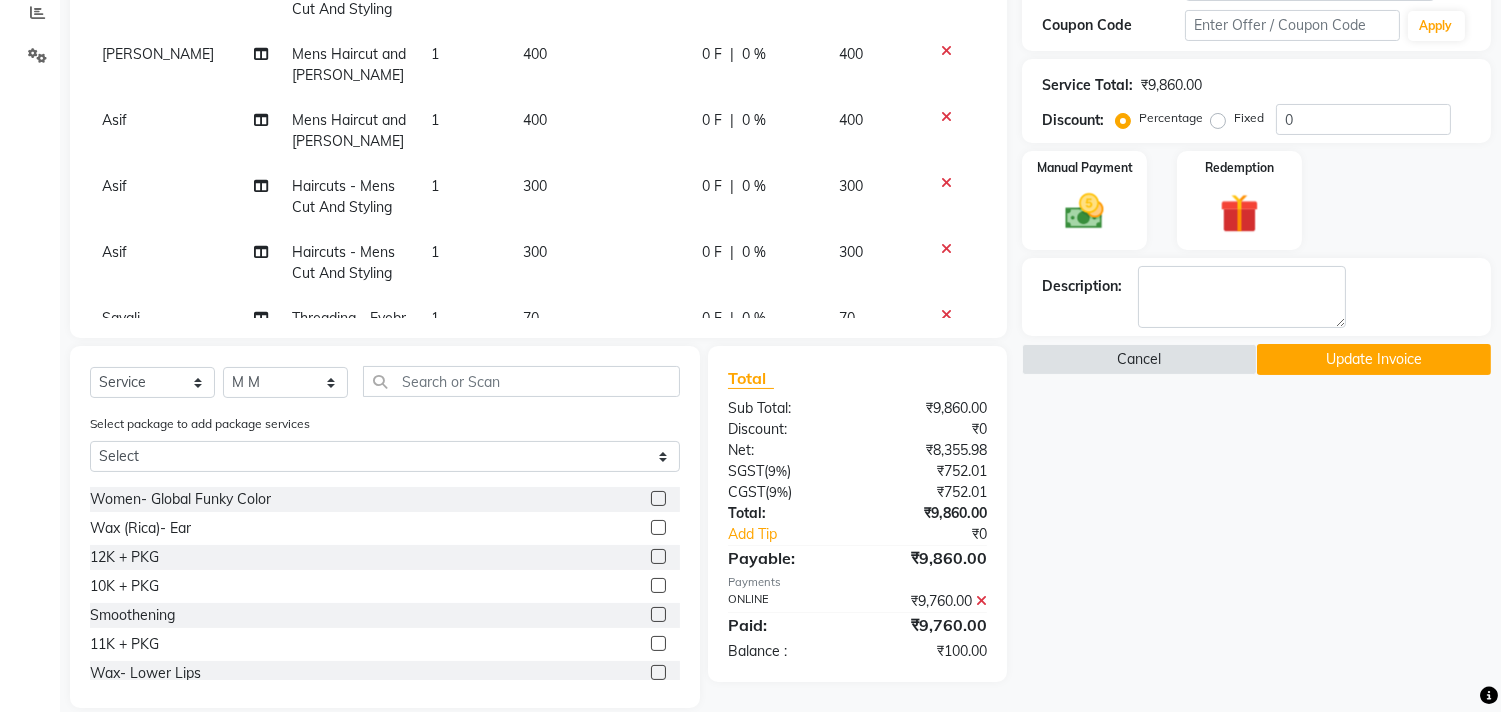 scroll, scrollTop: 523, scrollLeft: 0, axis: vertical 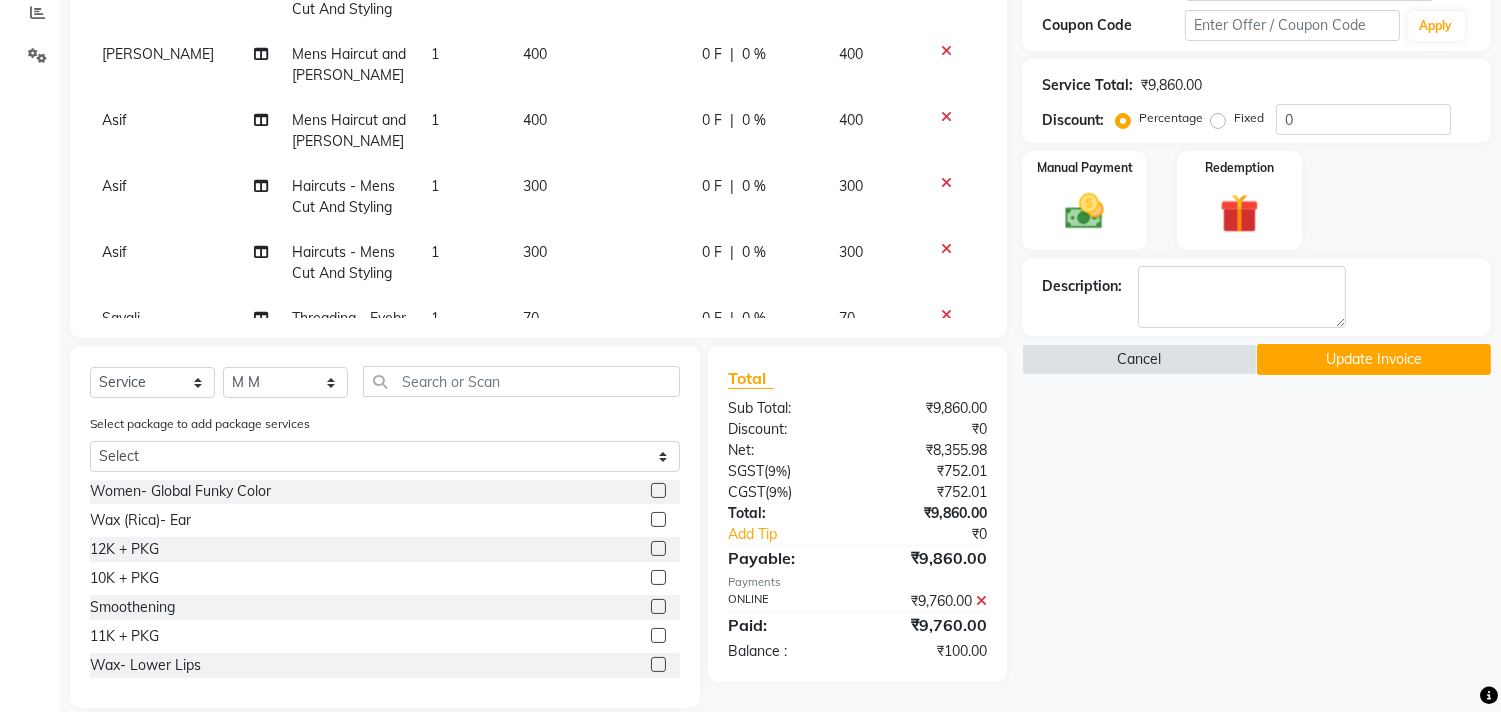 click on "Select  Service  Product  Membership  Package Voucher Prepaid Gift Card  Select Stylist ARIF Asif Manager M M Neelam Niyaz Salman Sameer Sayali Shahid Shahnawaz Vidya Zubair Select package to add package services Select Ornab Mukhrjee Blowdry  -  Wash And Blow Dry  Blowdry  -  Shoulder Length  Blowdry  -  Below Shoulder  Blowdry  -  Incurl Outcurl  Root touchup  Blowdry  -  Up to waist Shoulder  Facial  Basic Makeup  Beard Color  Deep Conditioning  Nail Paint  All Hair Shave  Wax (Upperlips)  Pore Cleanup   Head Massage- Habibs Oil  Package Facial  Pakage  Whitening Mask  Women- Global Funky Color  Wax (Rica)- Ear   12K + PKG  10K + PKG  Smoothening  11K + PKG  Wax- Lower Lips  Wax- Chin  Root Touchup- Ammonia Free  Beard- Styling Blade  Haircuts -  Mens Cut And Styling  Haircuts -  Womens Cut And Blowdry  Mens Haircut and Beard  Body Polishing  D-Tan  Beard Trim  Women Hair cut & wash  Face Wax  Pro Longer Treatment  Pro Longer Treatment  Molecular Treatment  Rebalncing   Hydra Facial  Wash & Ironing" 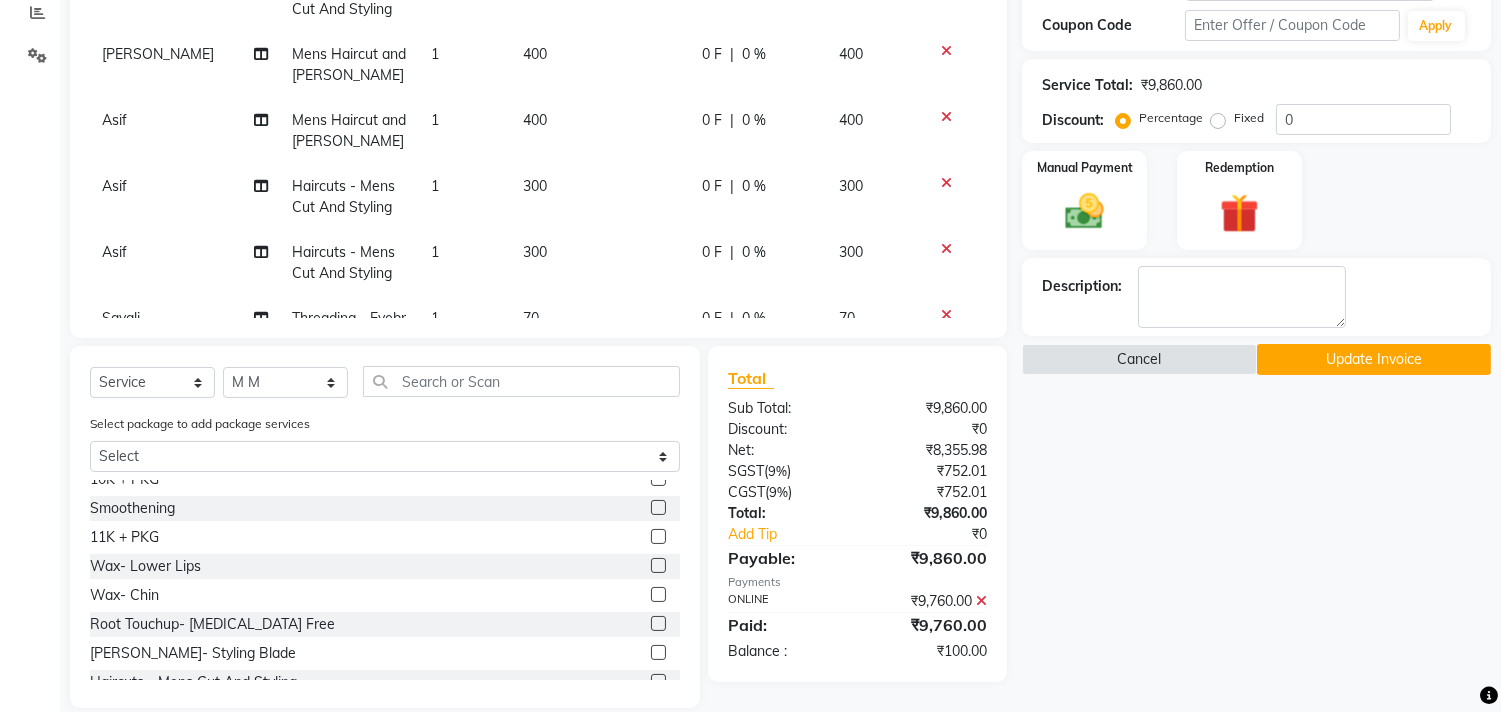 scroll, scrollTop: 697, scrollLeft: 0, axis: vertical 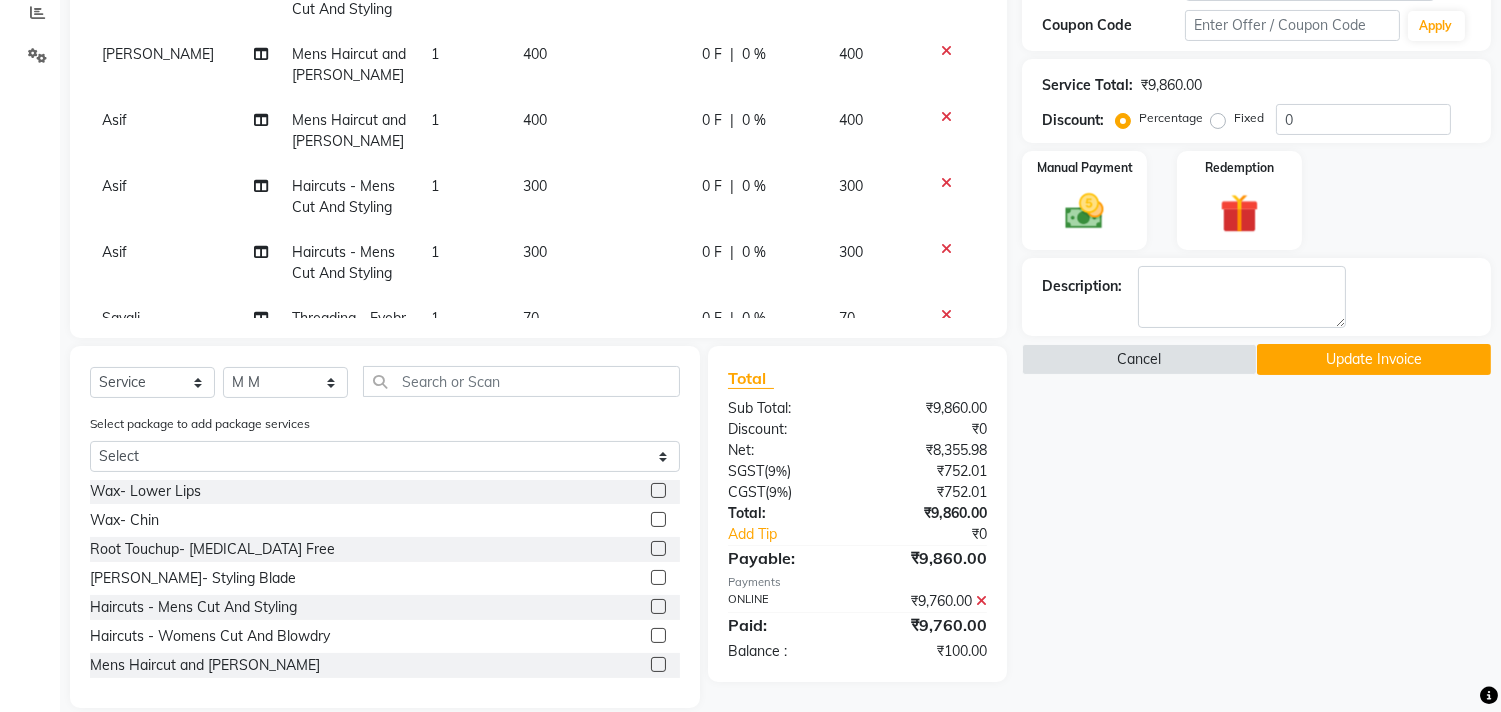 click 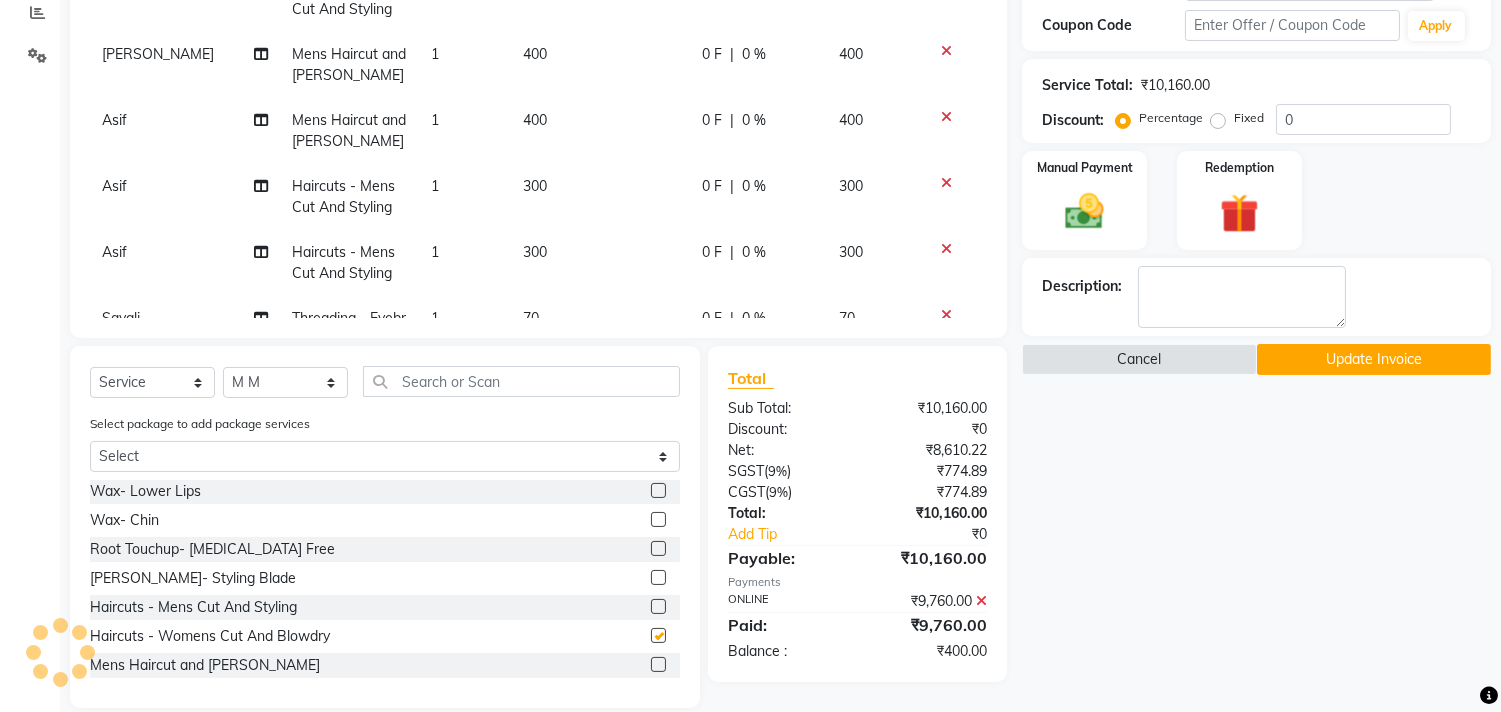 checkbox on "false" 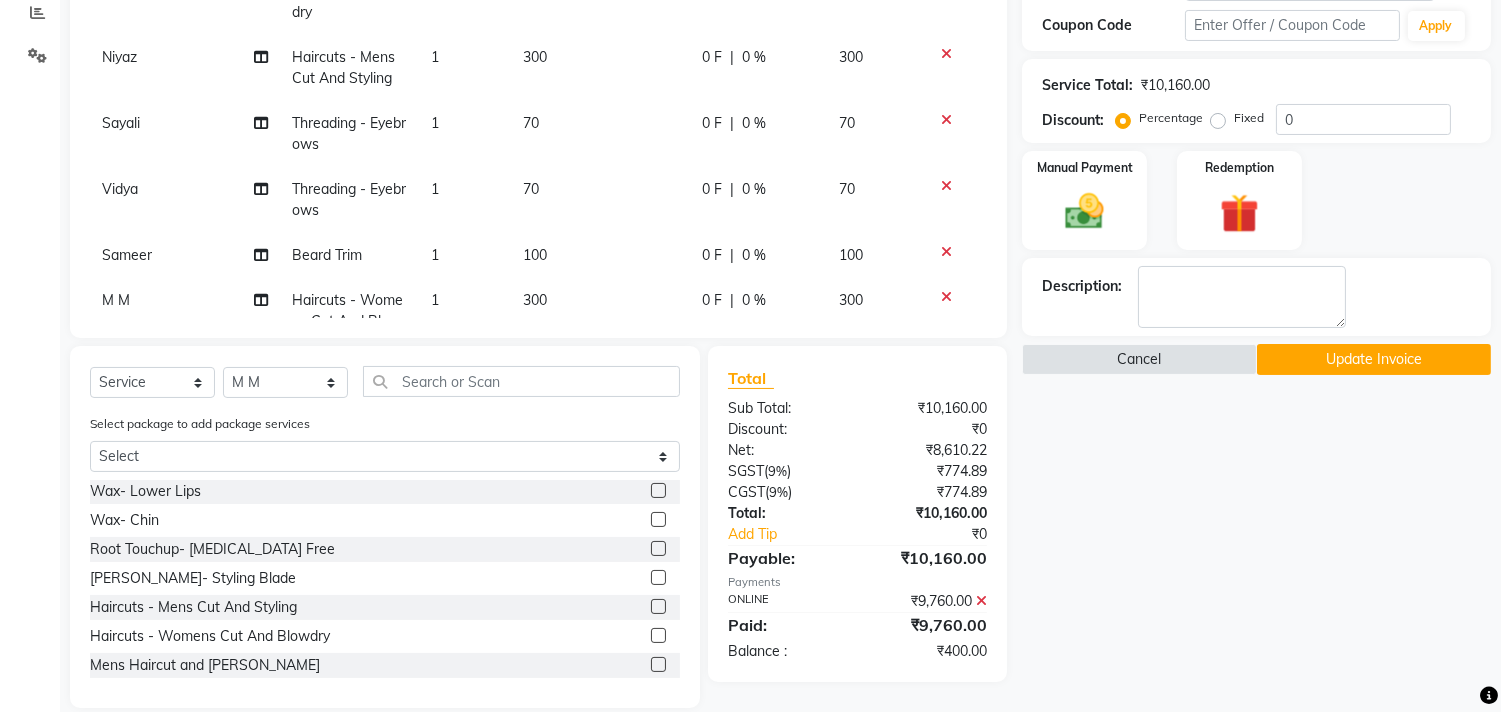 scroll, scrollTop: 1944, scrollLeft: 0, axis: vertical 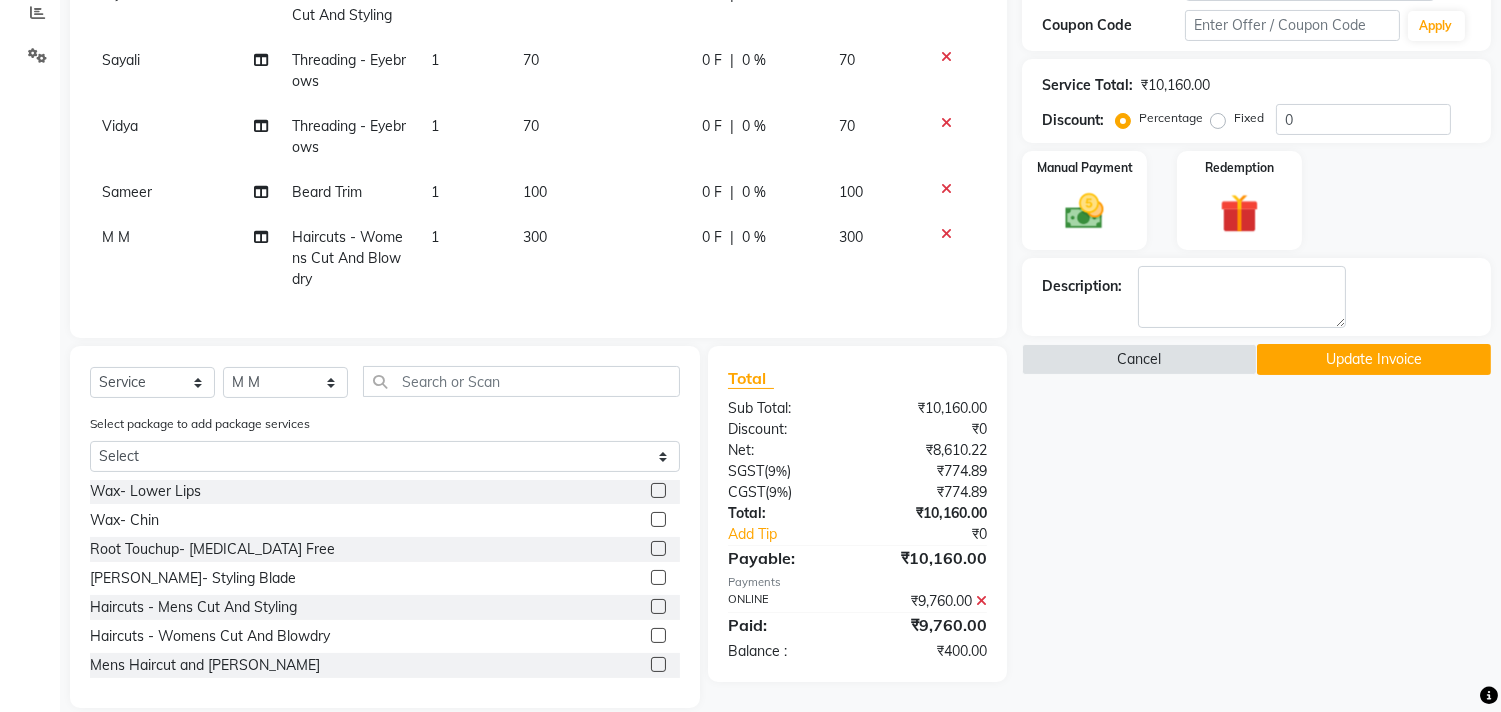 click 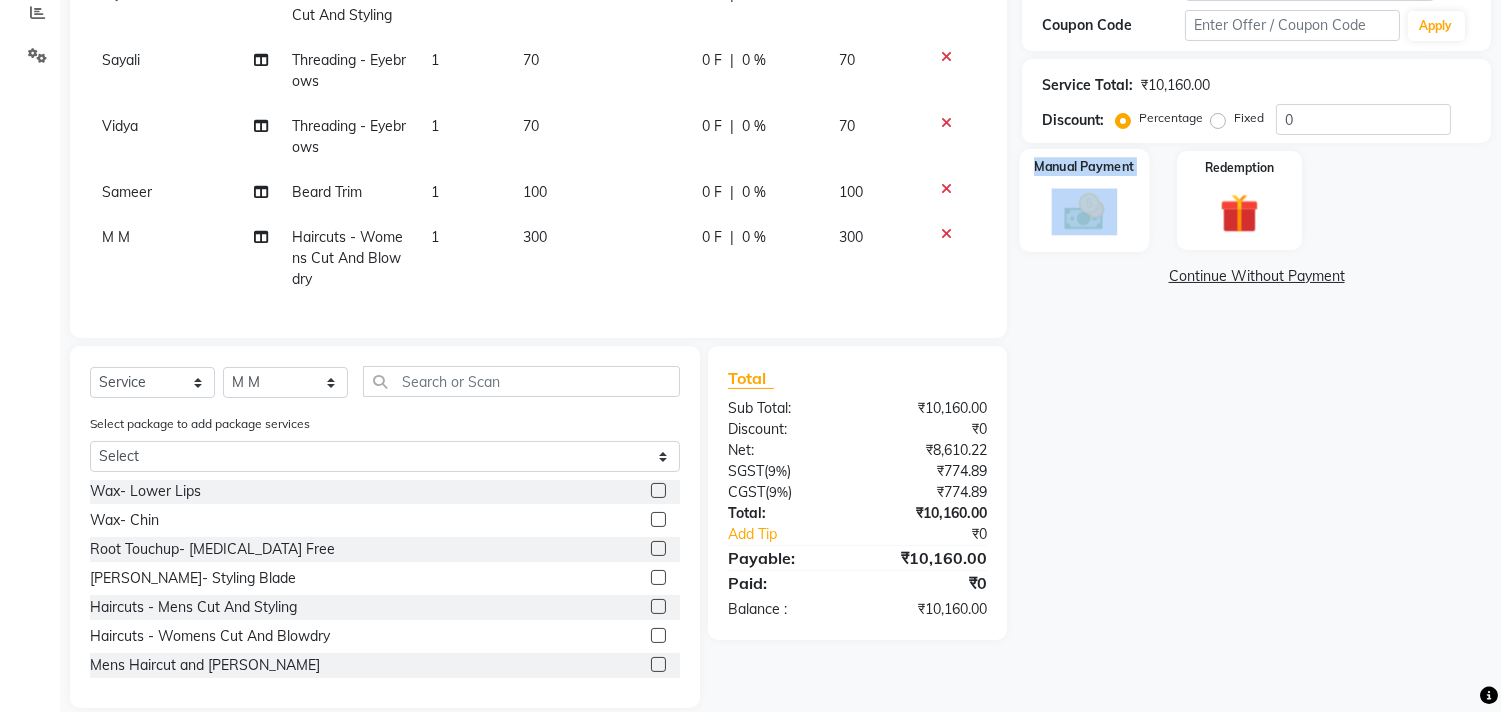 drag, startPoint x: 1113, startPoint y: 240, endPoint x: 1090, endPoint y: 211, distance: 37.01351 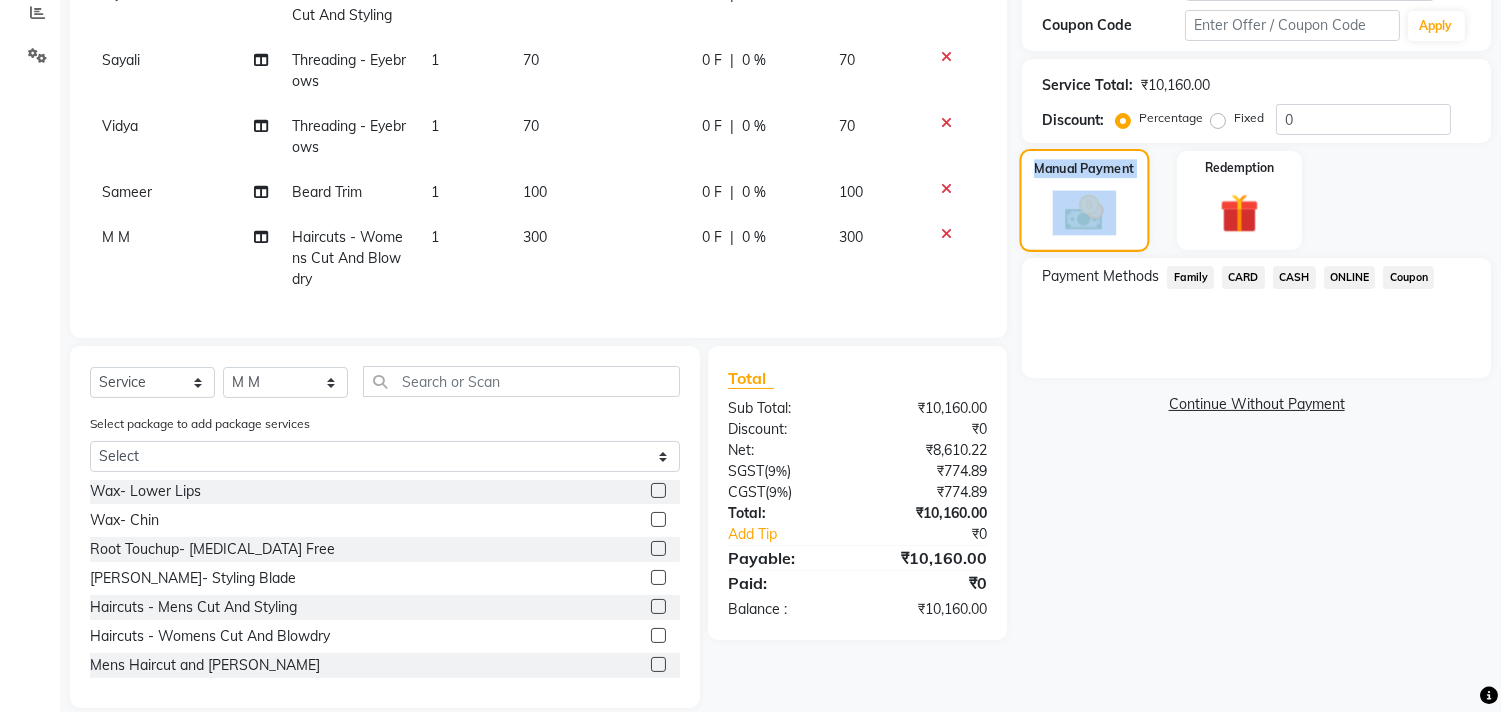 click 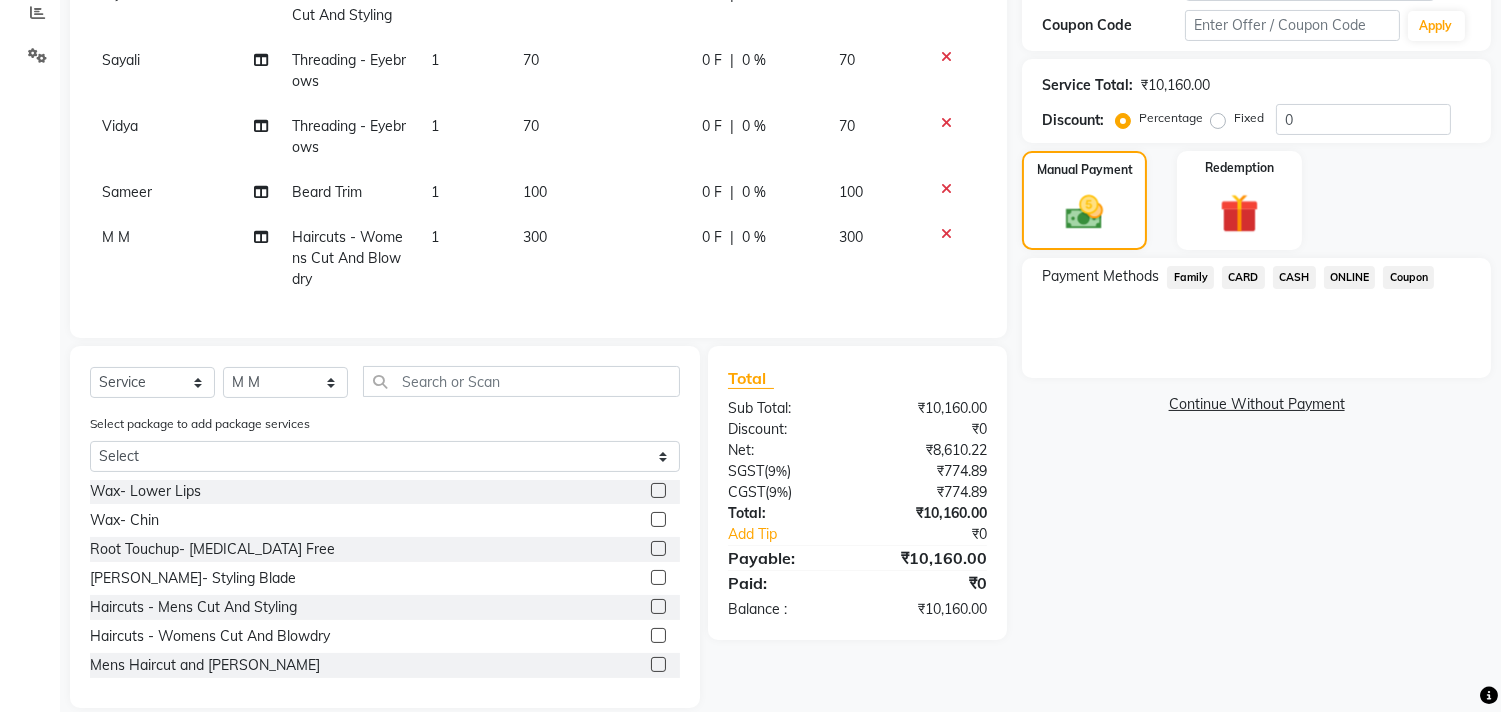 click on "ONLINE" 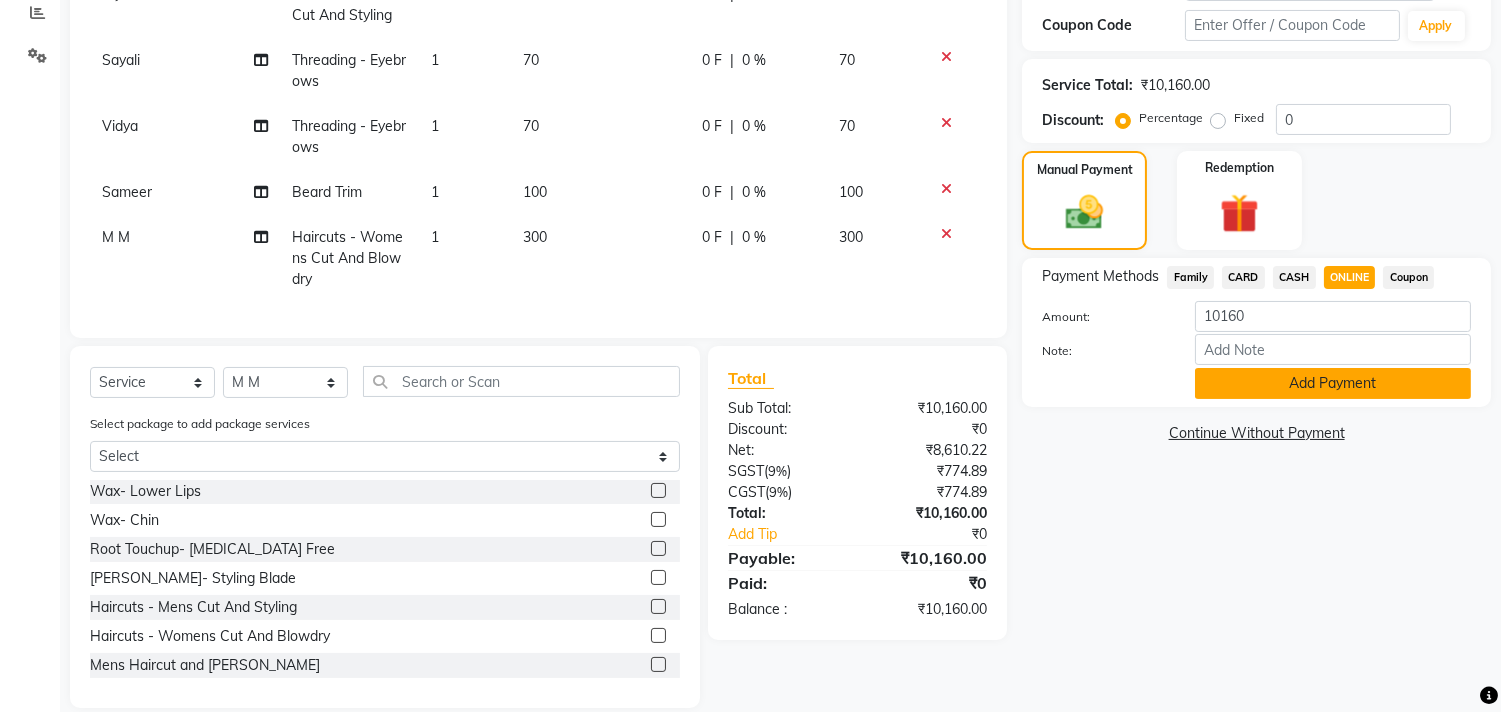 click on "Add Payment" 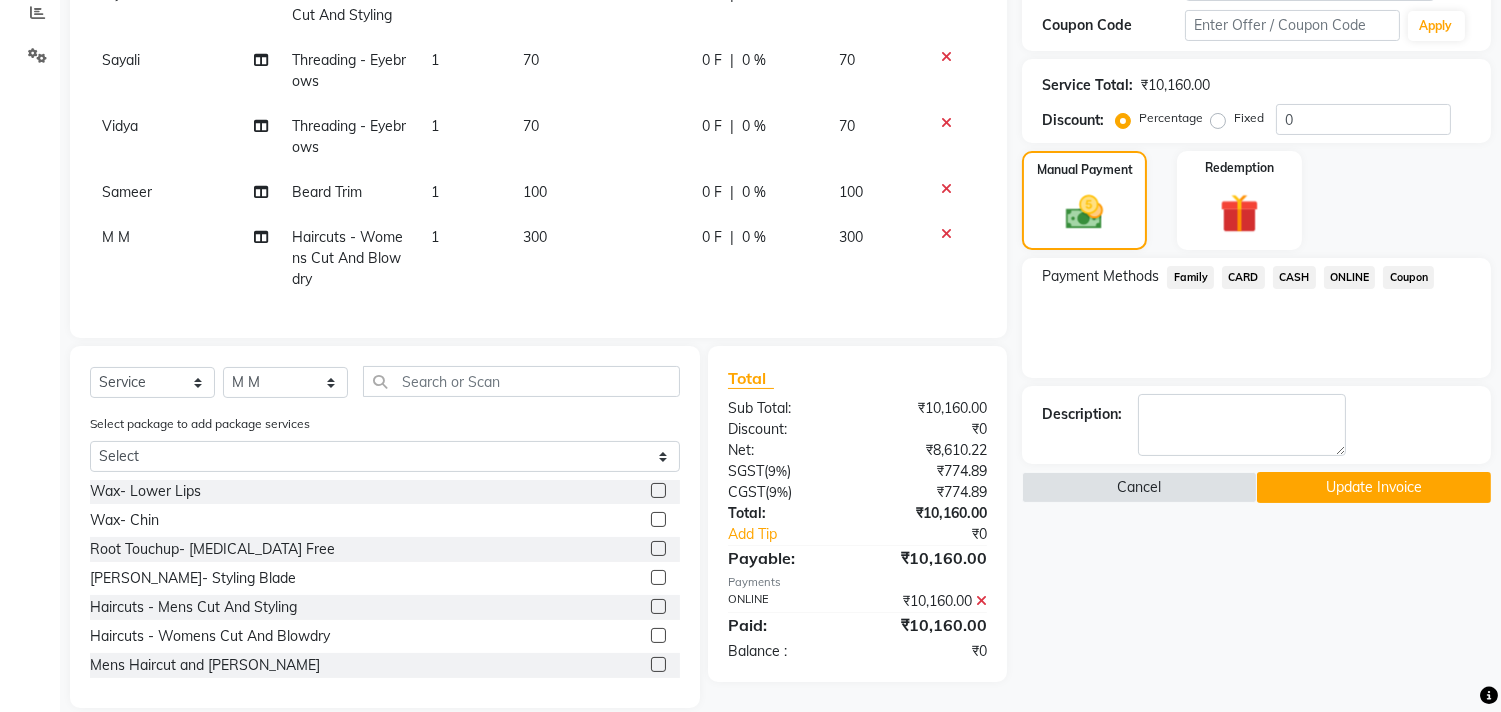 click on "Update Invoice" 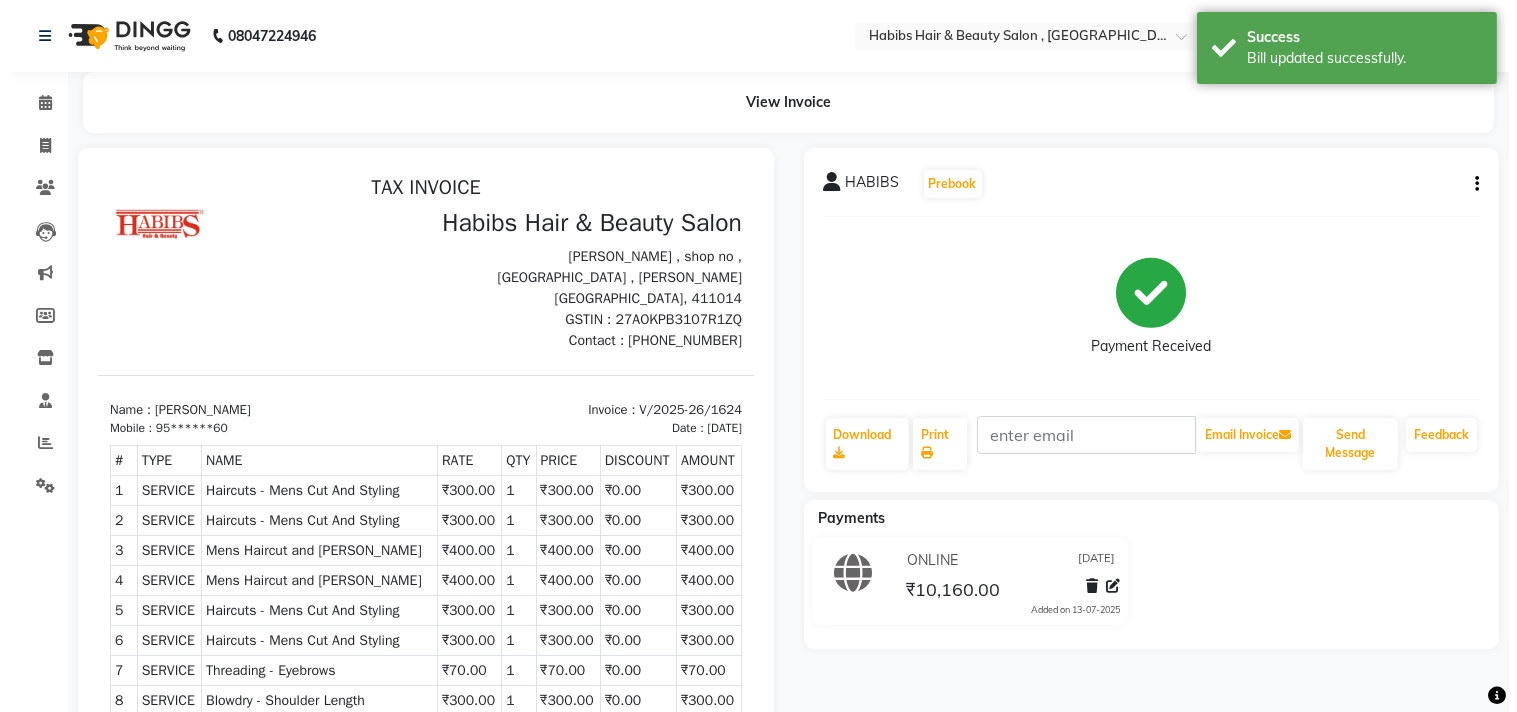 scroll, scrollTop: 0, scrollLeft: 0, axis: both 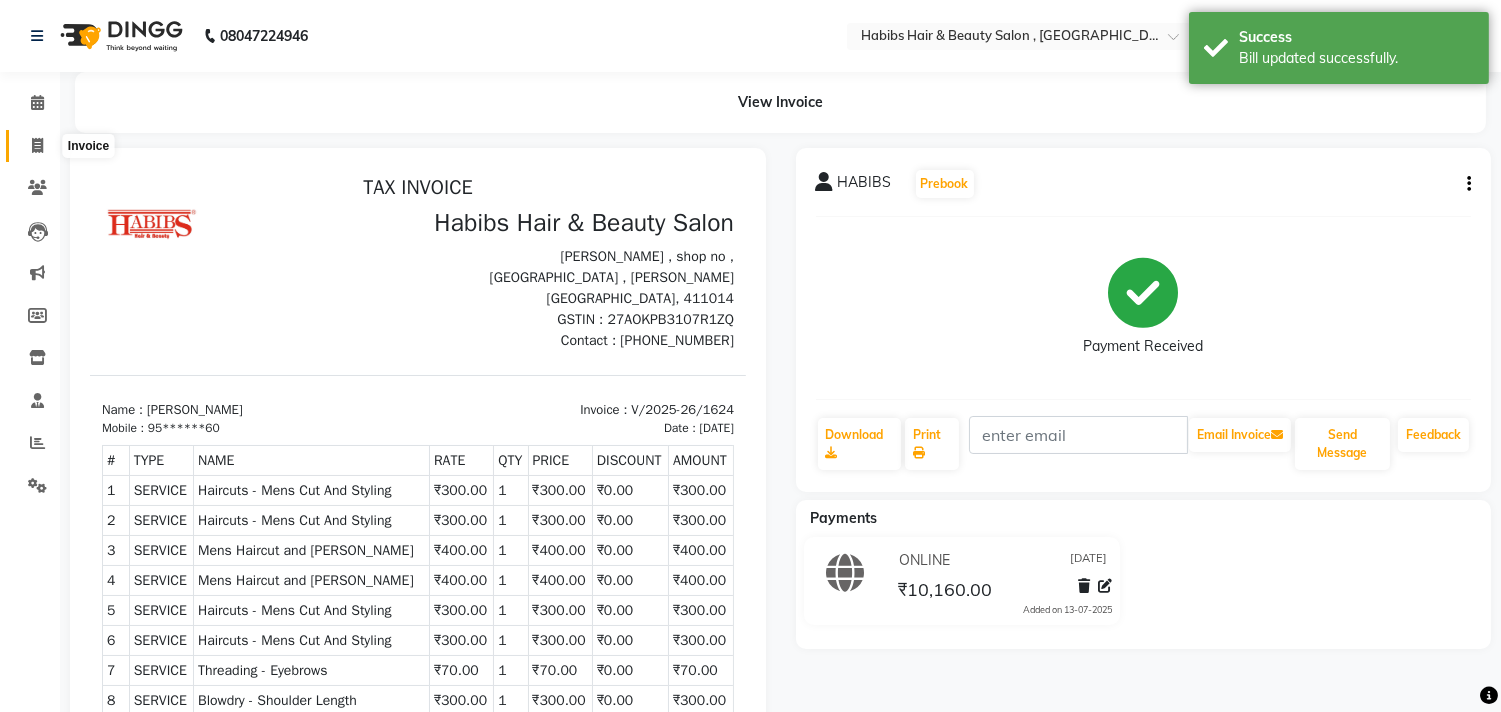 click 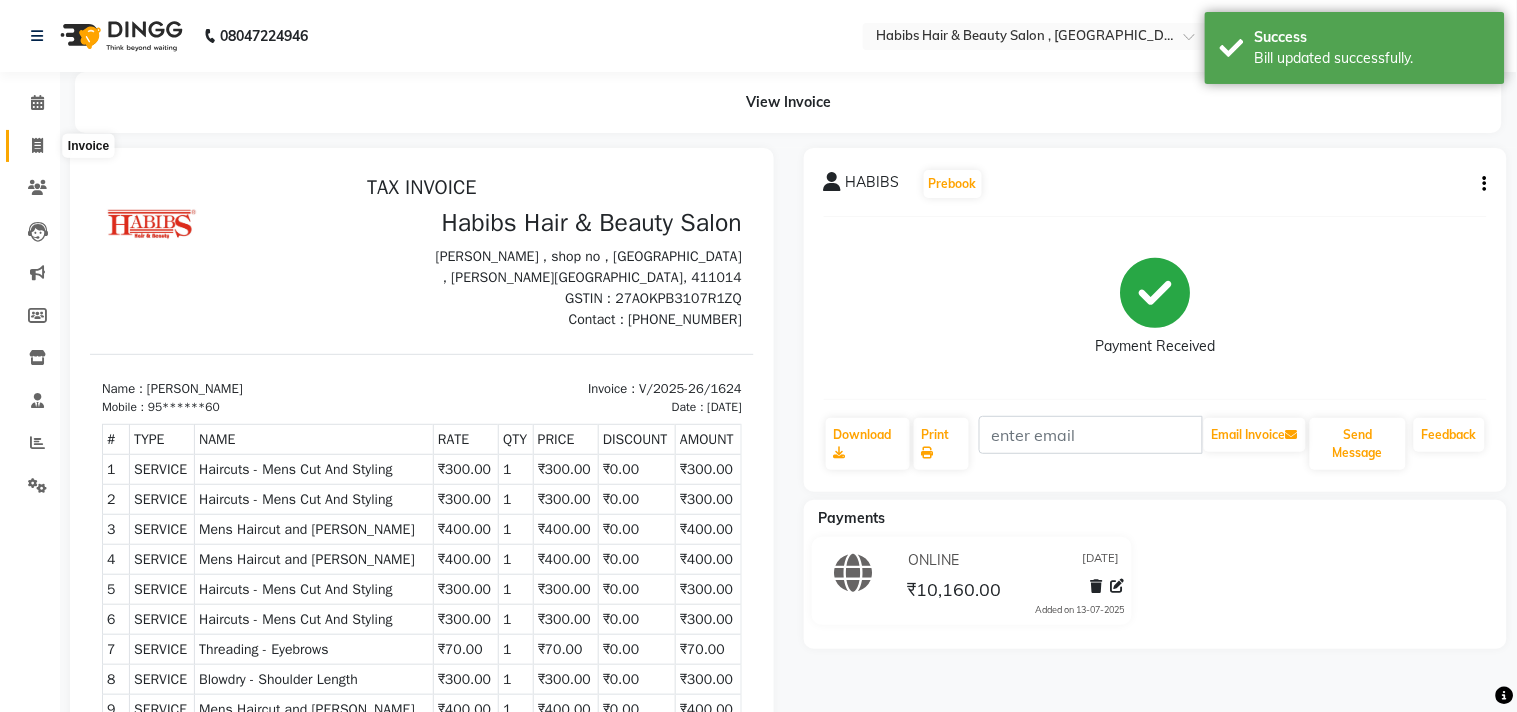 select on "4838" 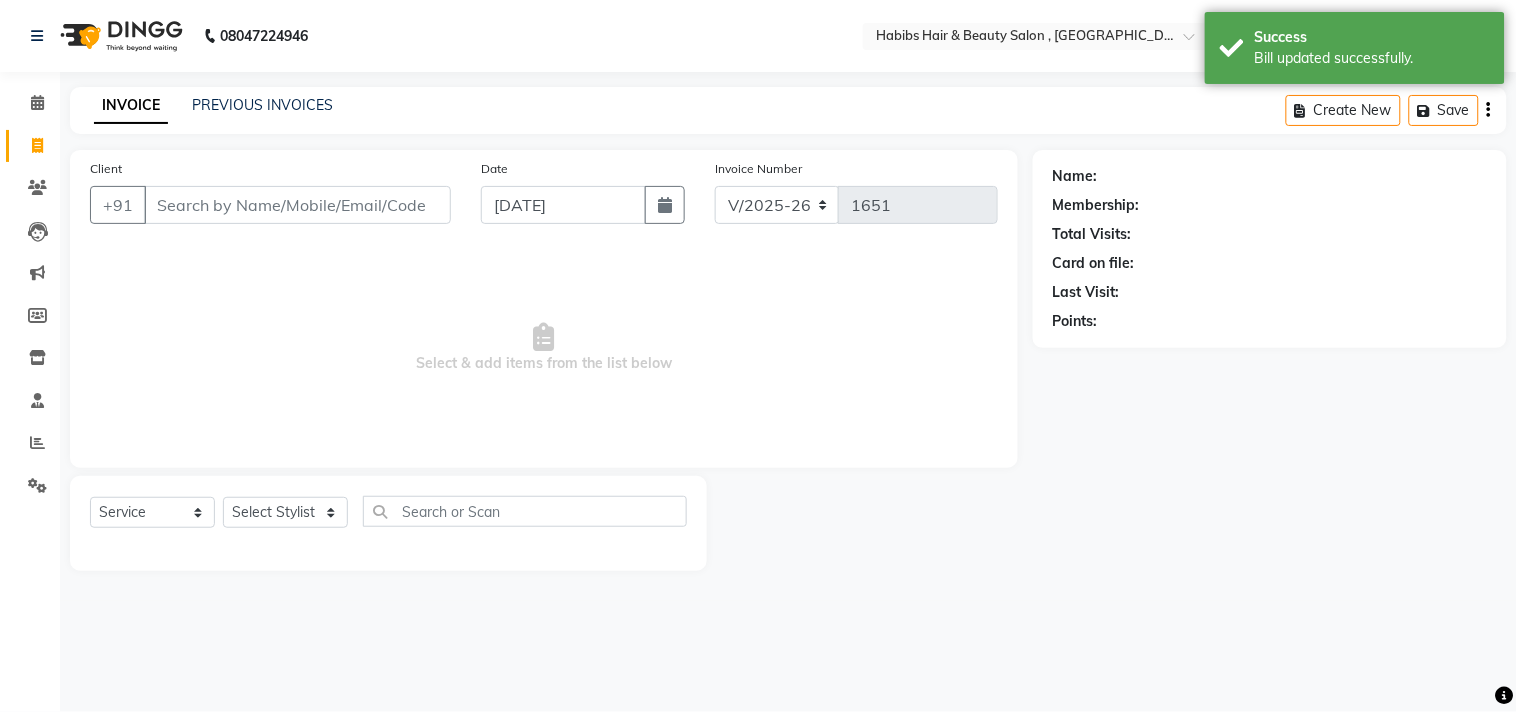 click on "INVOICE PREVIOUS INVOICES Create New   Save  Client +91 Date 13-07-2025 Invoice Number V/2025 V/2025-26 1651  Select & add items from the list below  Select  Service  Product  Membership  Package Voucher Prepaid Gift Card  Select Stylist ARIF Asif Manager M M Neelam Niyaz Salman Sameer Sayali Shahid Shahnawaz Vidya Zubair Name: Membership: Total Visits: Card on file: Last Visit:  Points:" 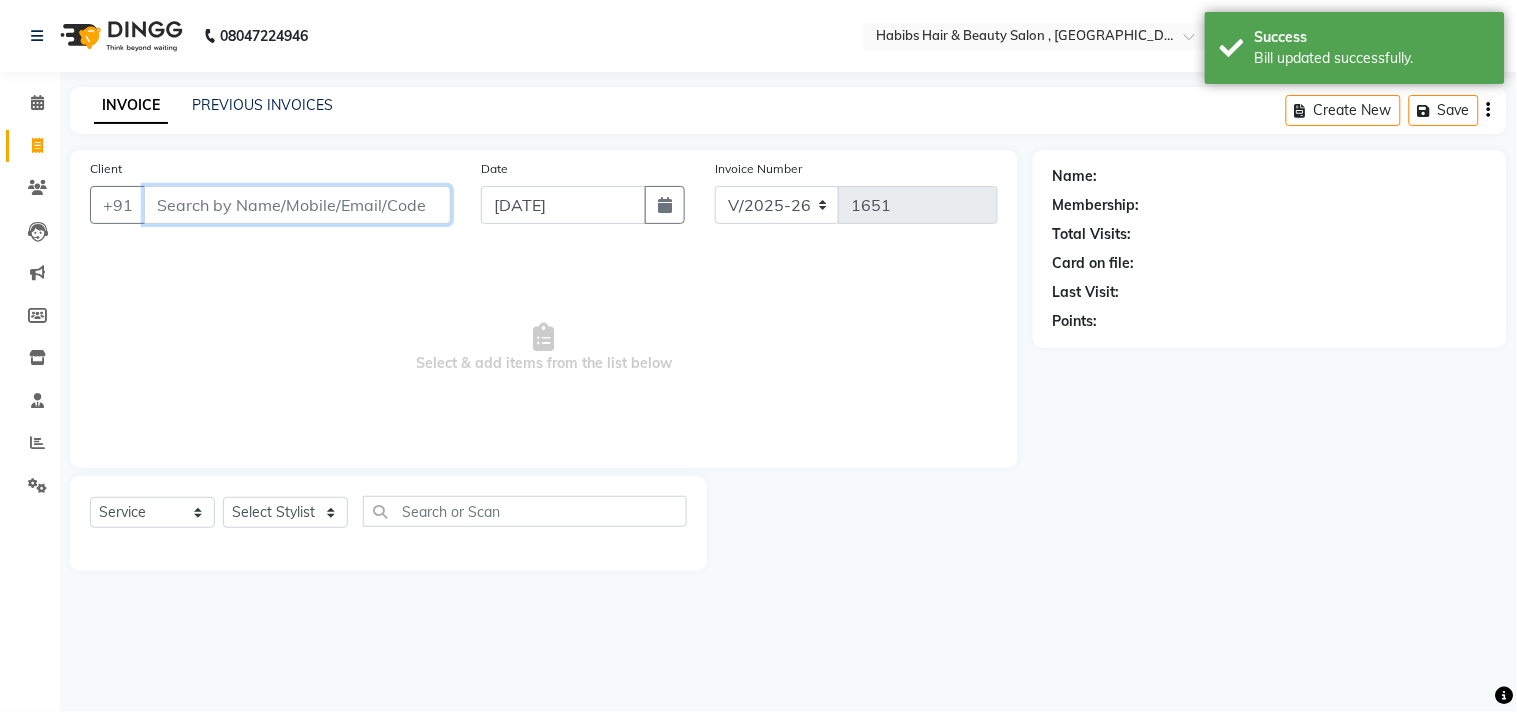 click on "Client" at bounding box center [297, 205] 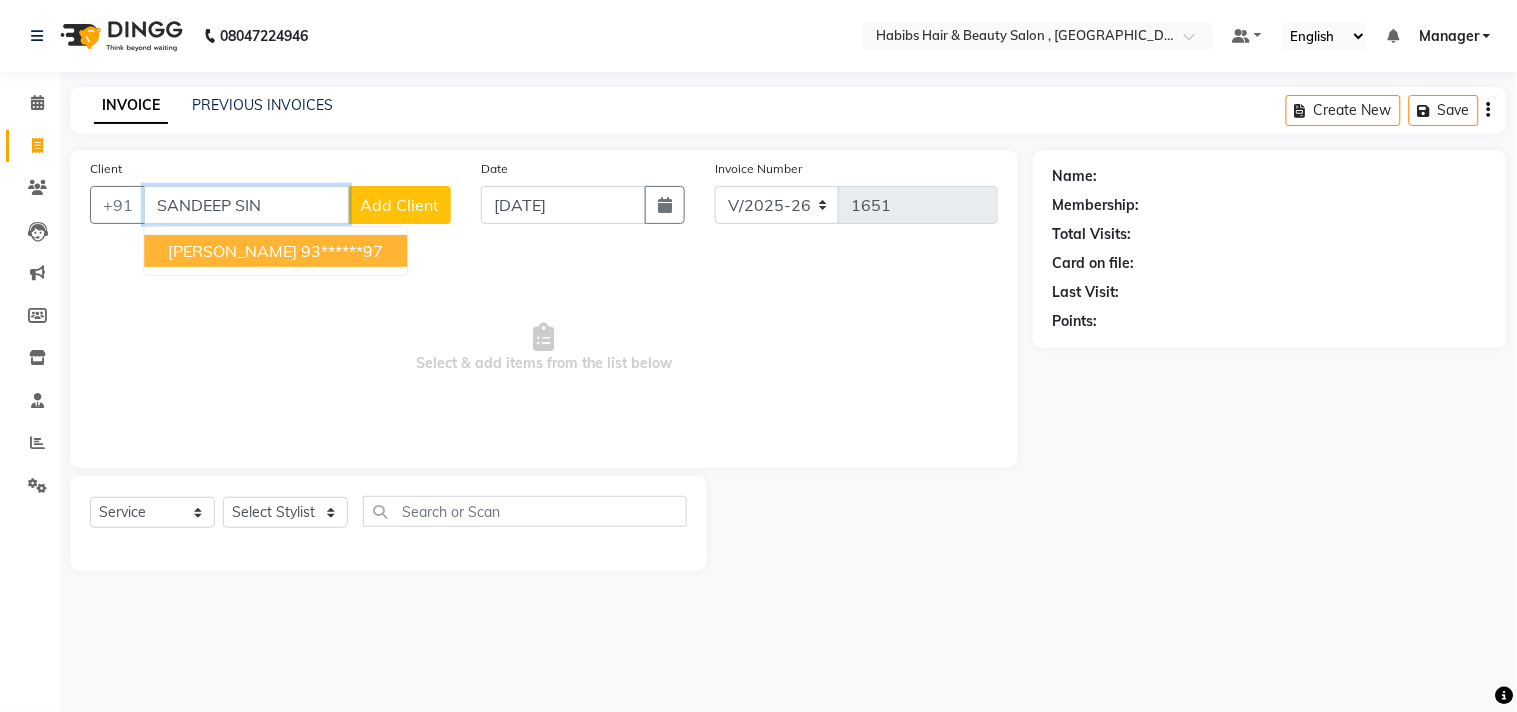 click on "93******97" at bounding box center [342, 251] 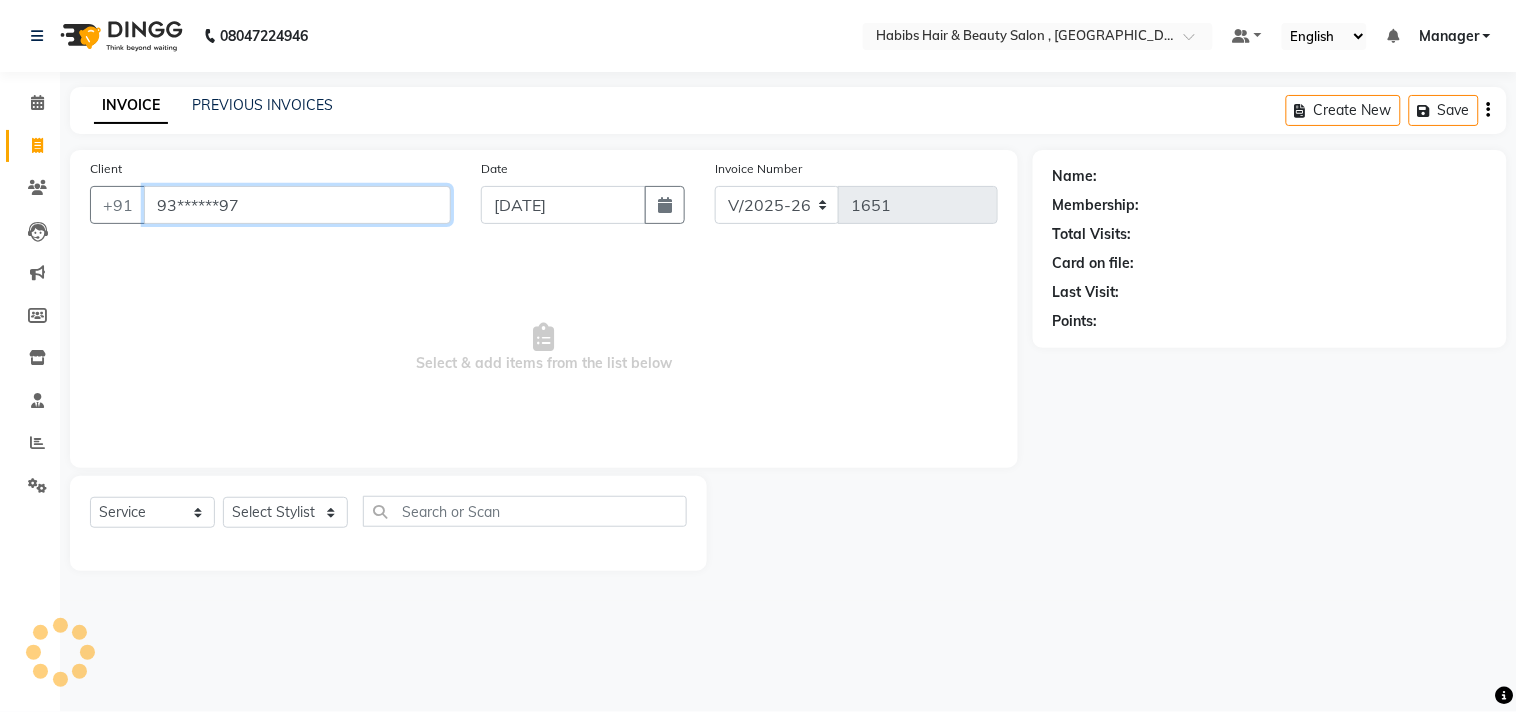 type on "93******97" 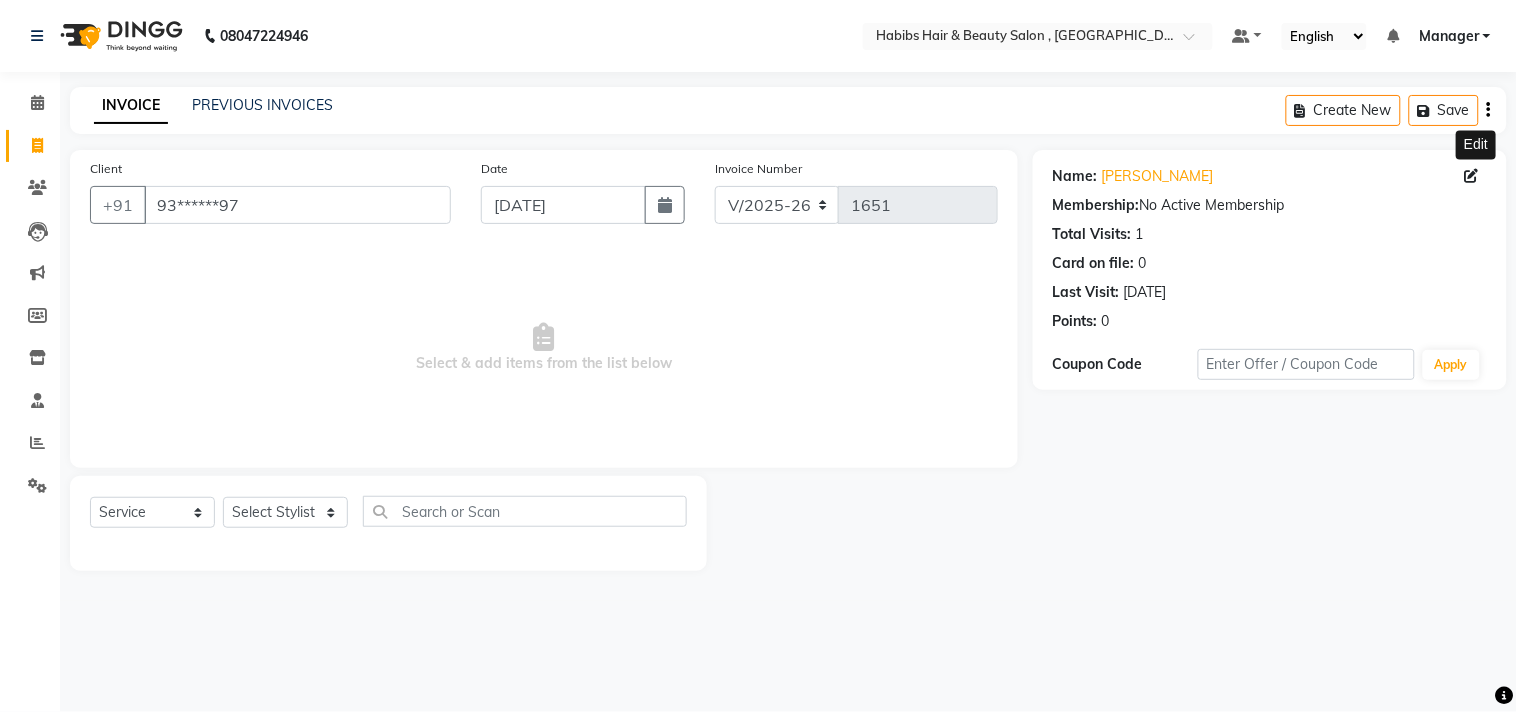 click 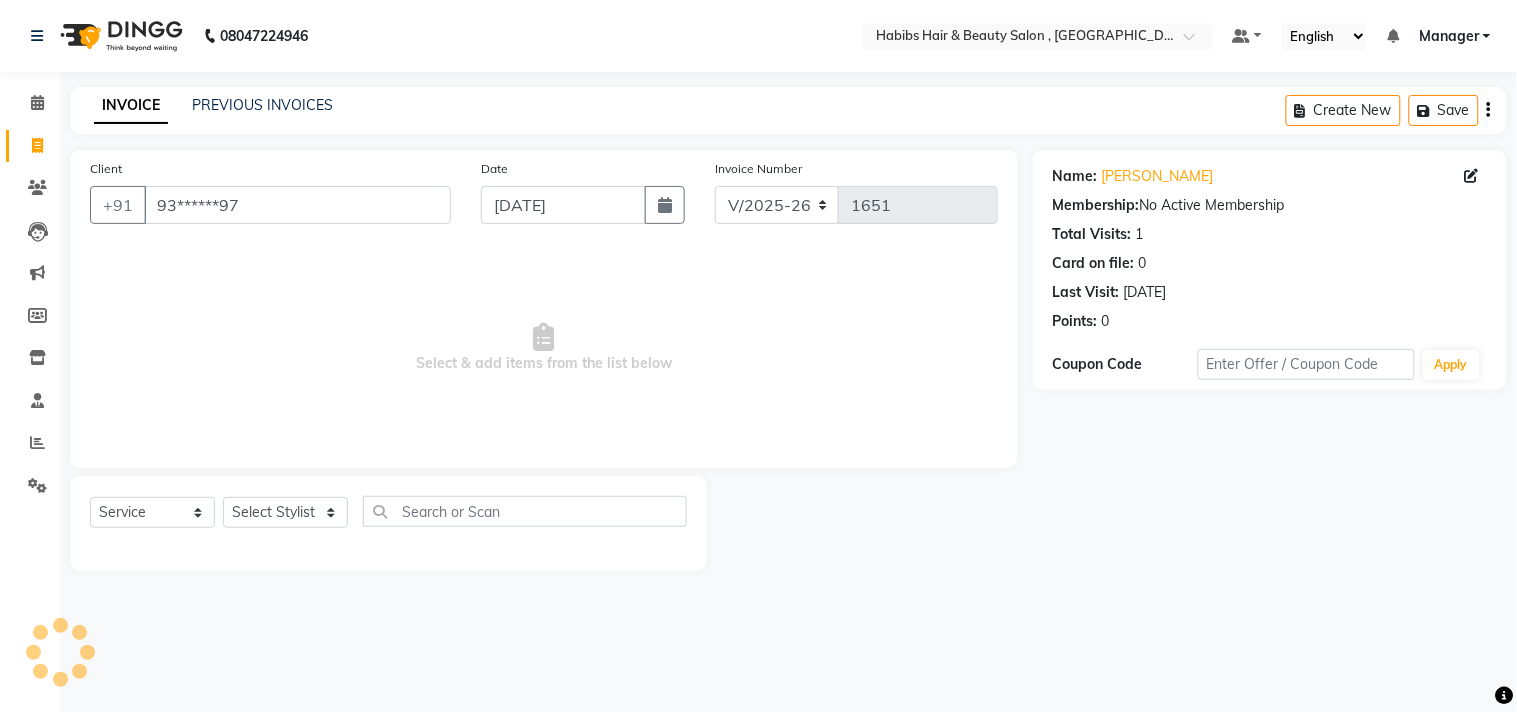 select on "22" 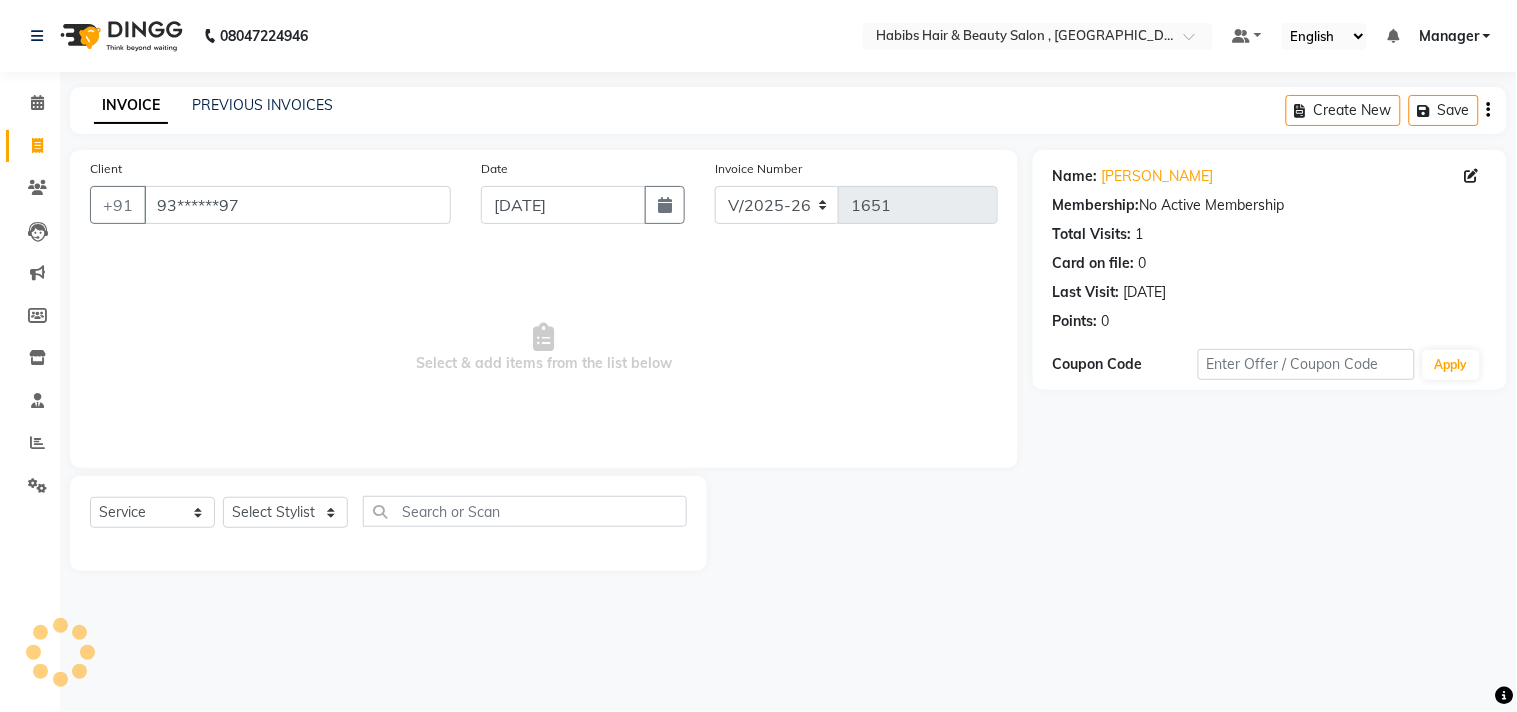 select on "male" 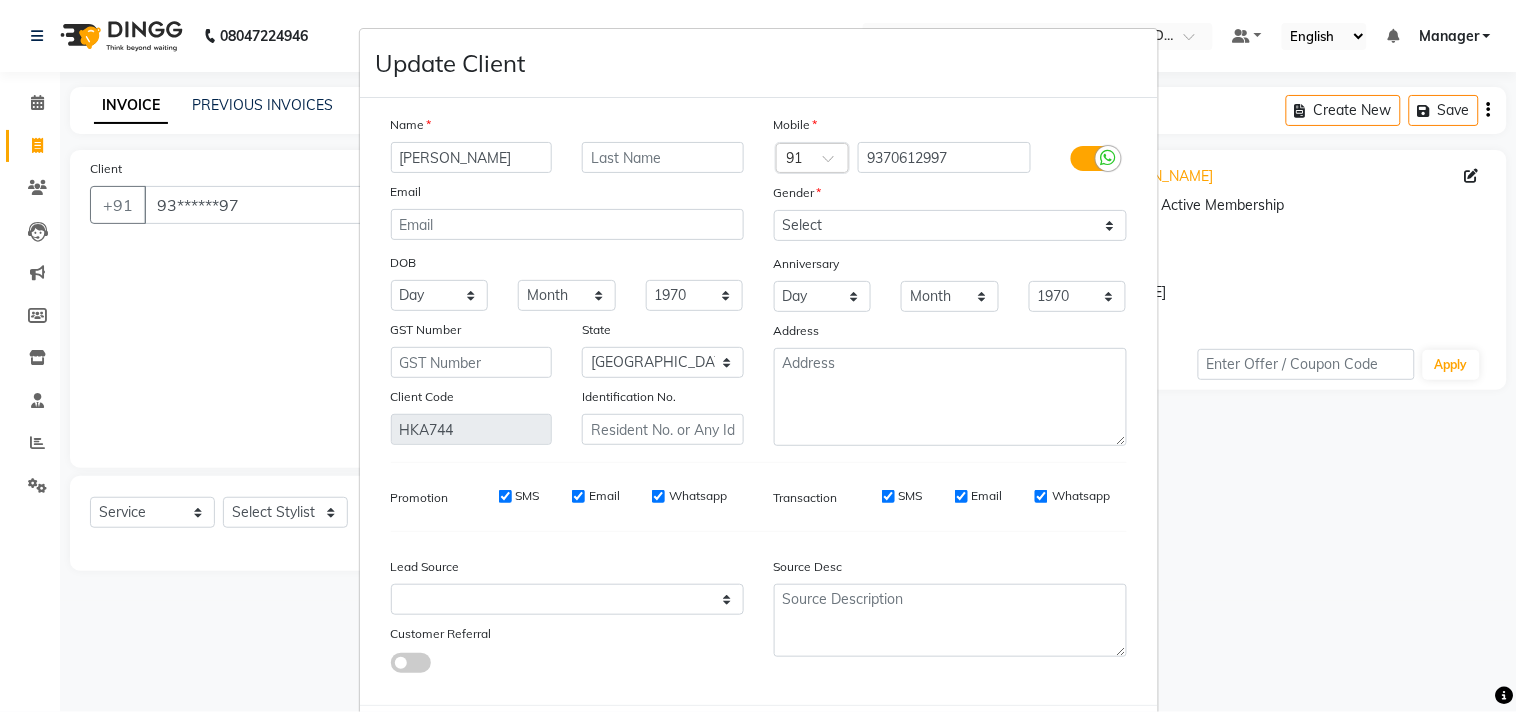 click on "Source Desc" at bounding box center (950, 570) 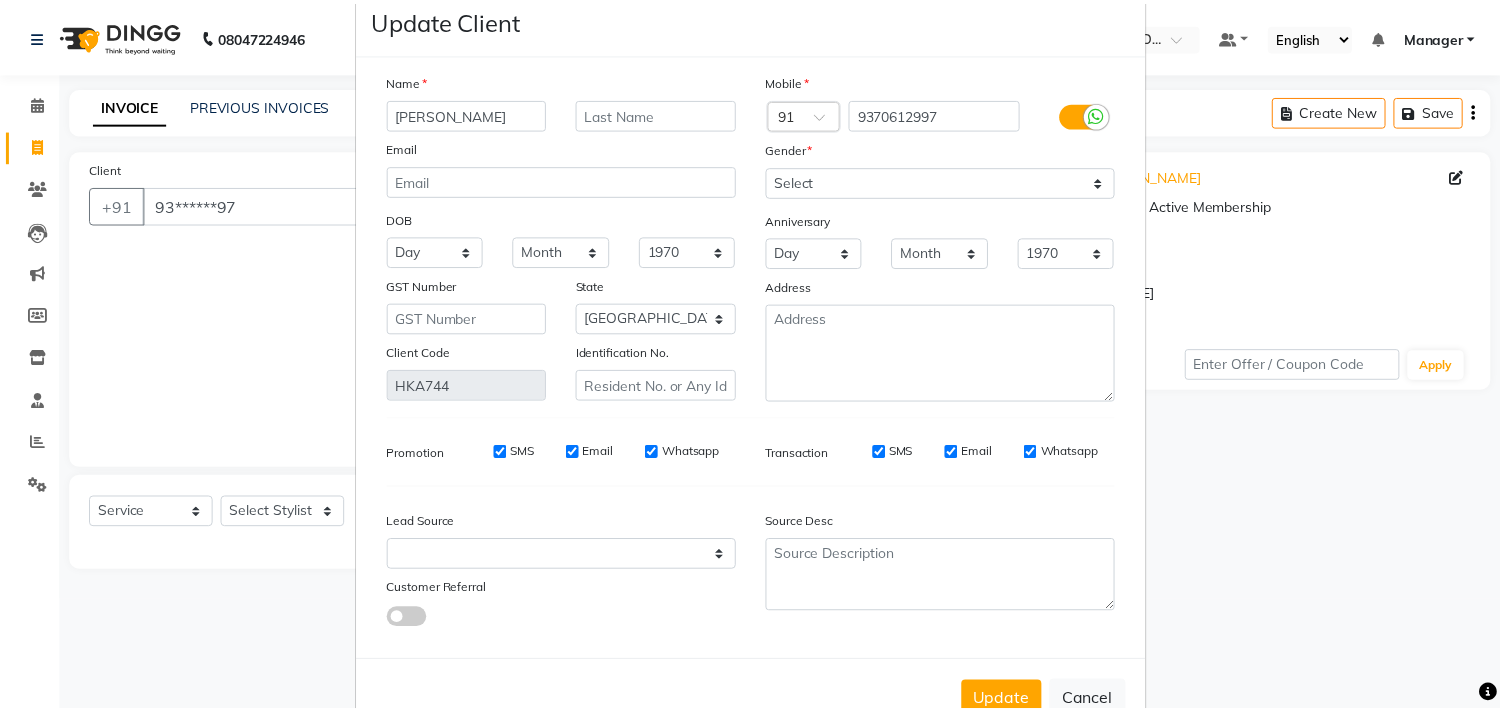 scroll, scrollTop: 103, scrollLeft: 0, axis: vertical 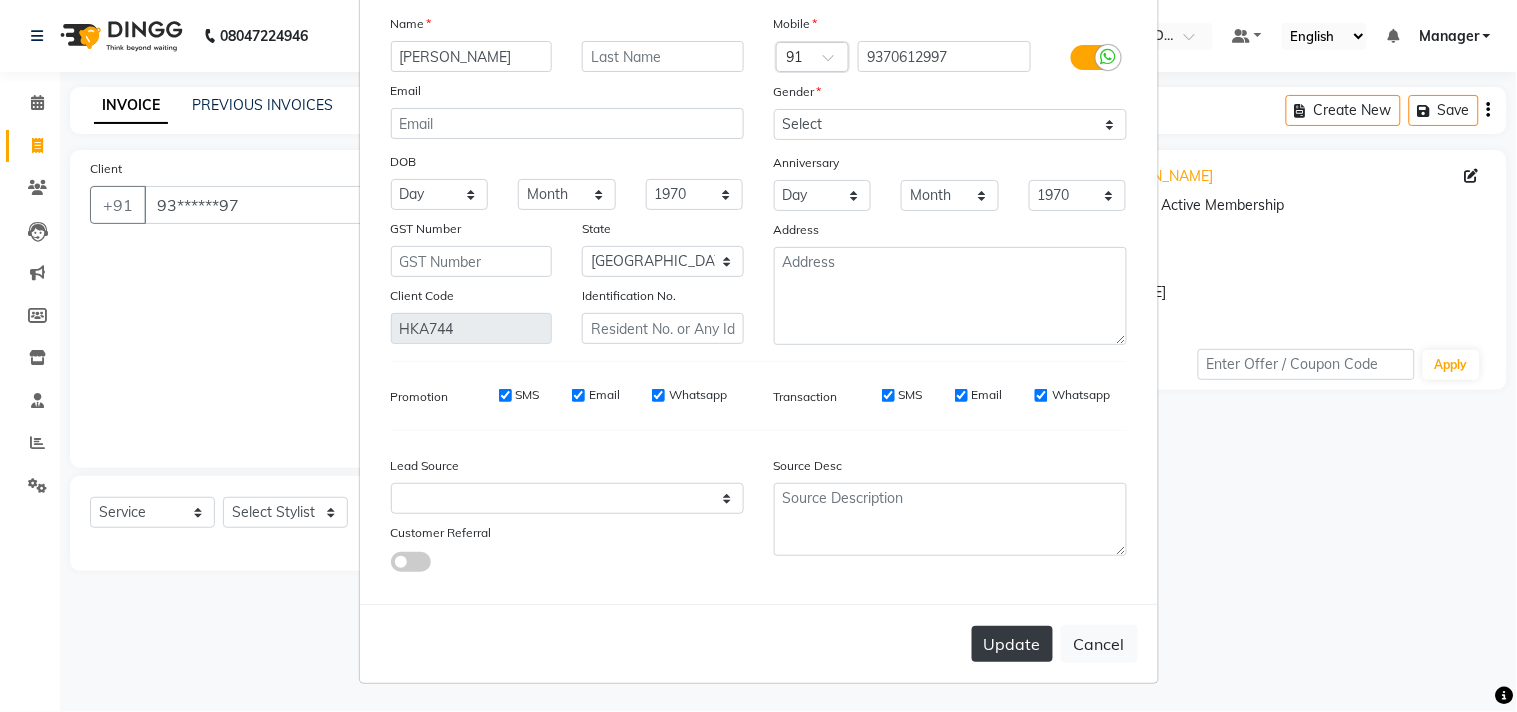 click on "Update" at bounding box center [1012, 644] 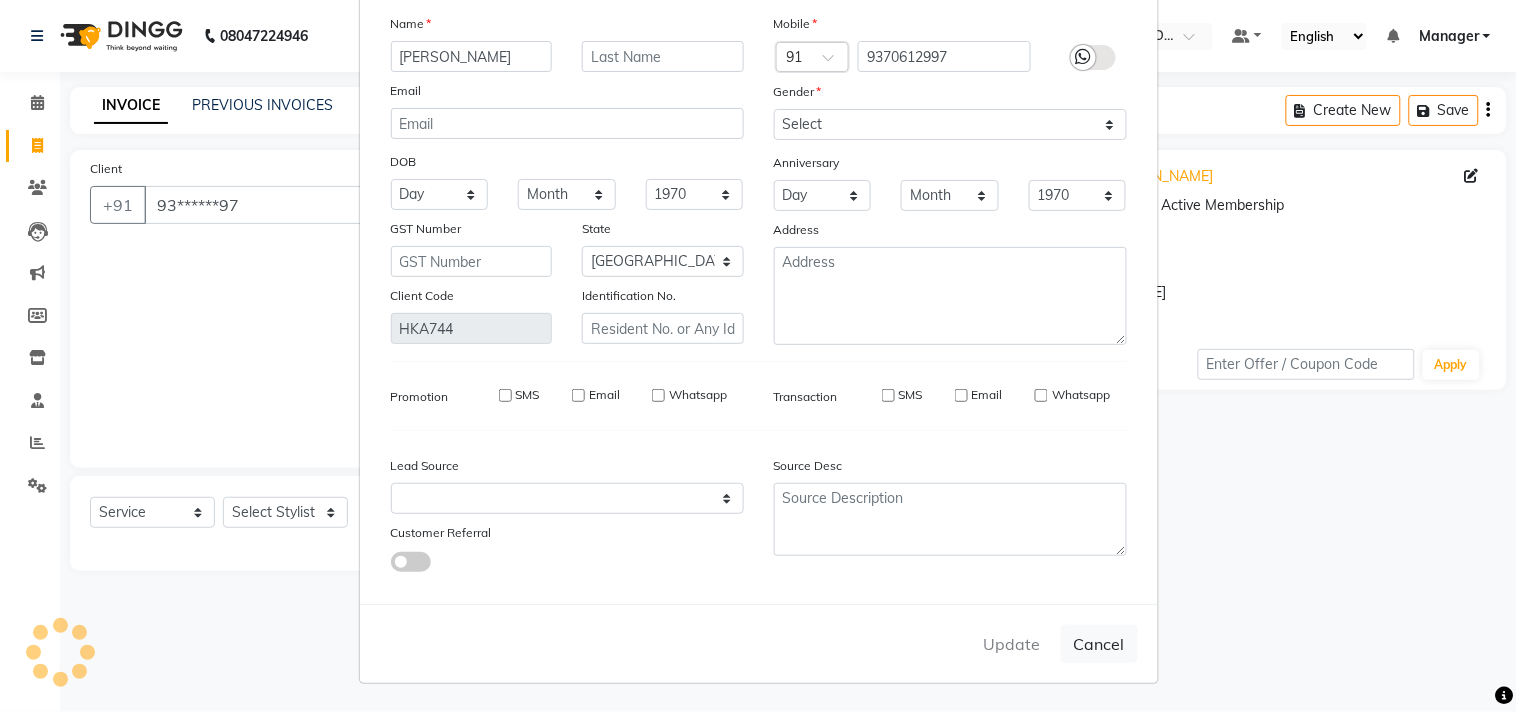 type 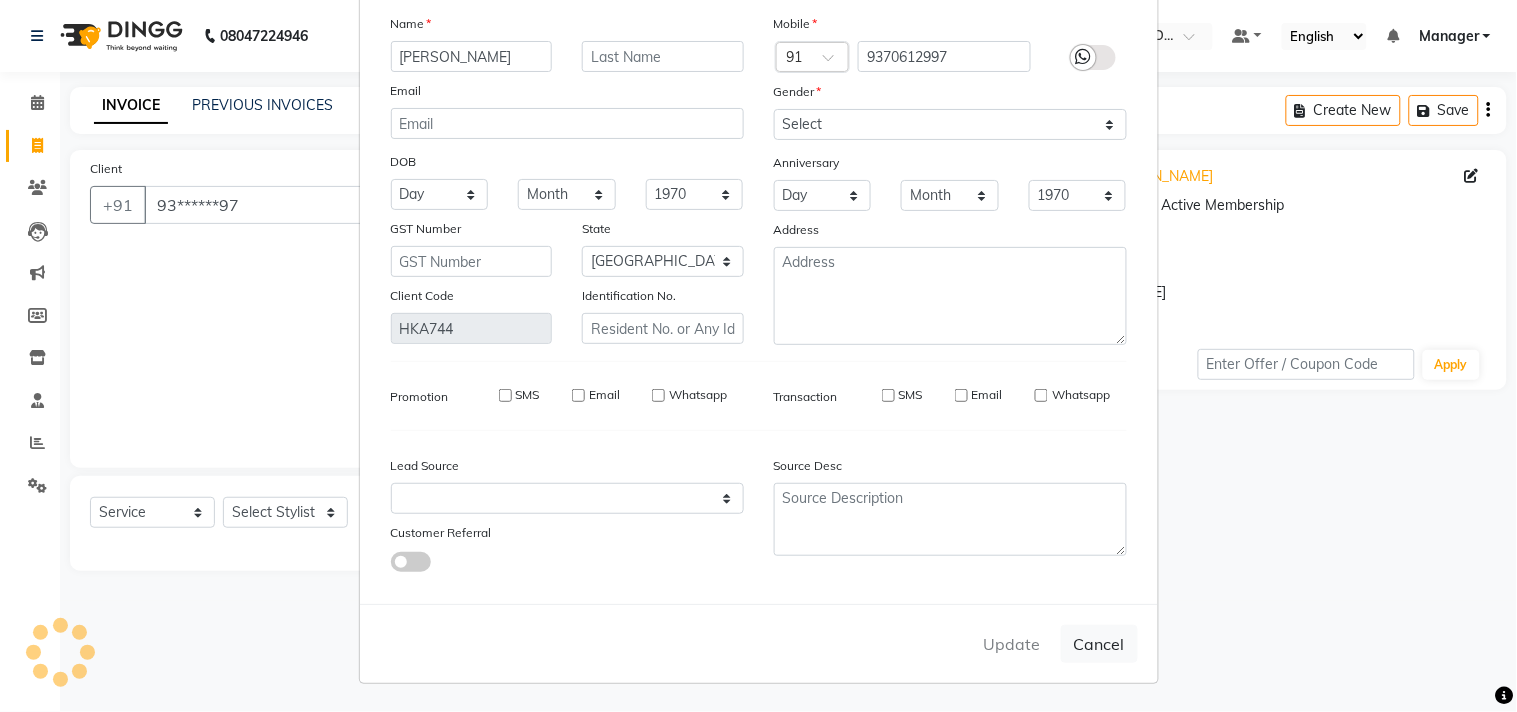 select 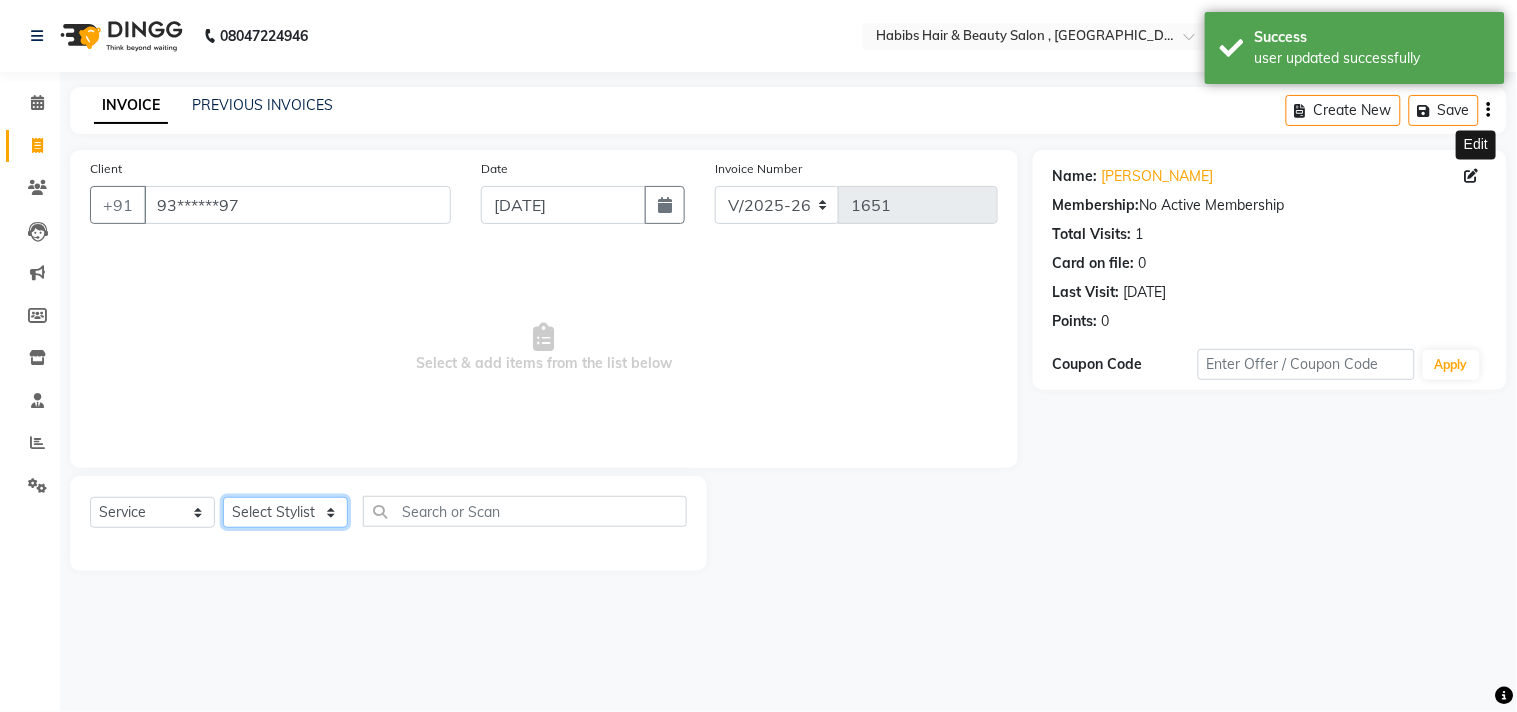 click on "Select Stylist [PERSON_NAME] Manager M M [PERSON_NAME] [PERSON_NAME] Sameer [PERSON_NAME] [PERSON_NAME] [PERSON_NAME]" 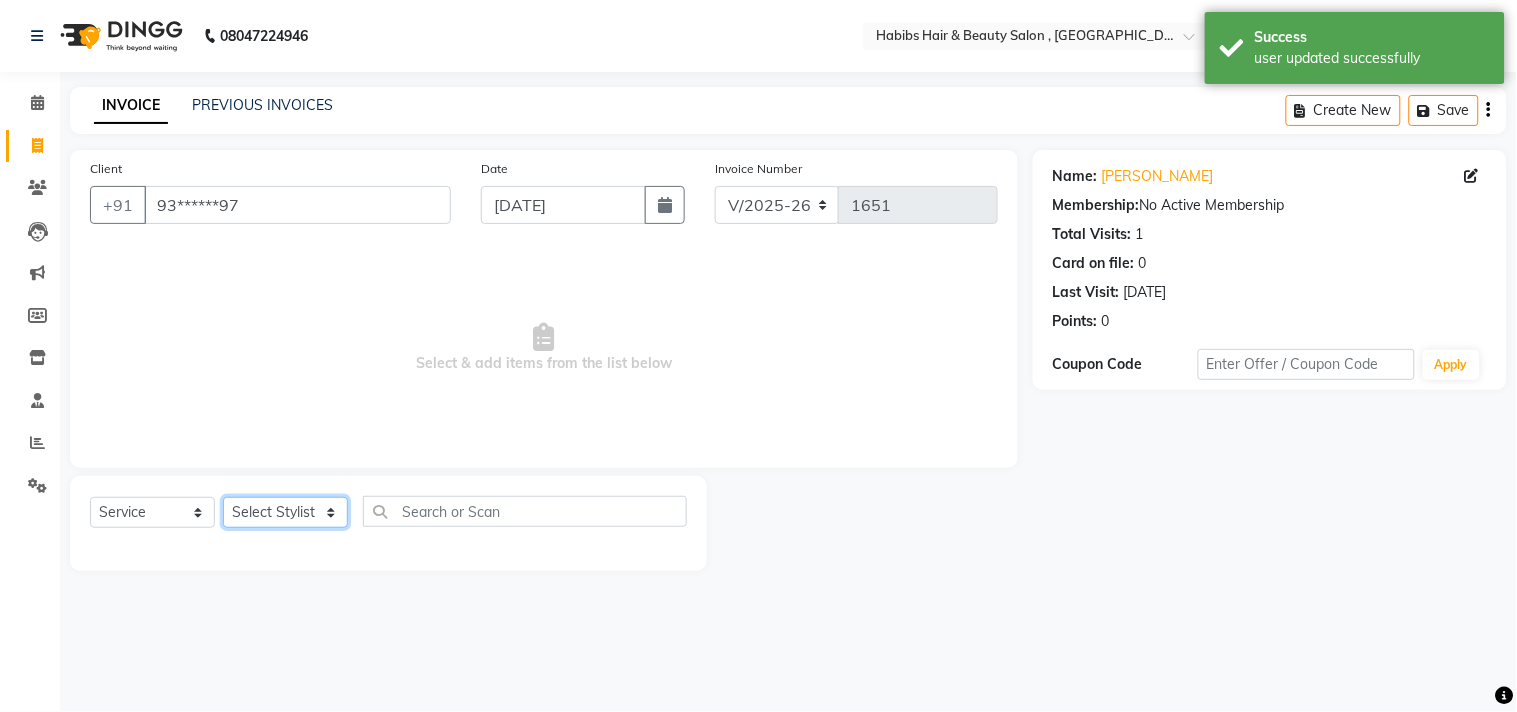 select on "29954" 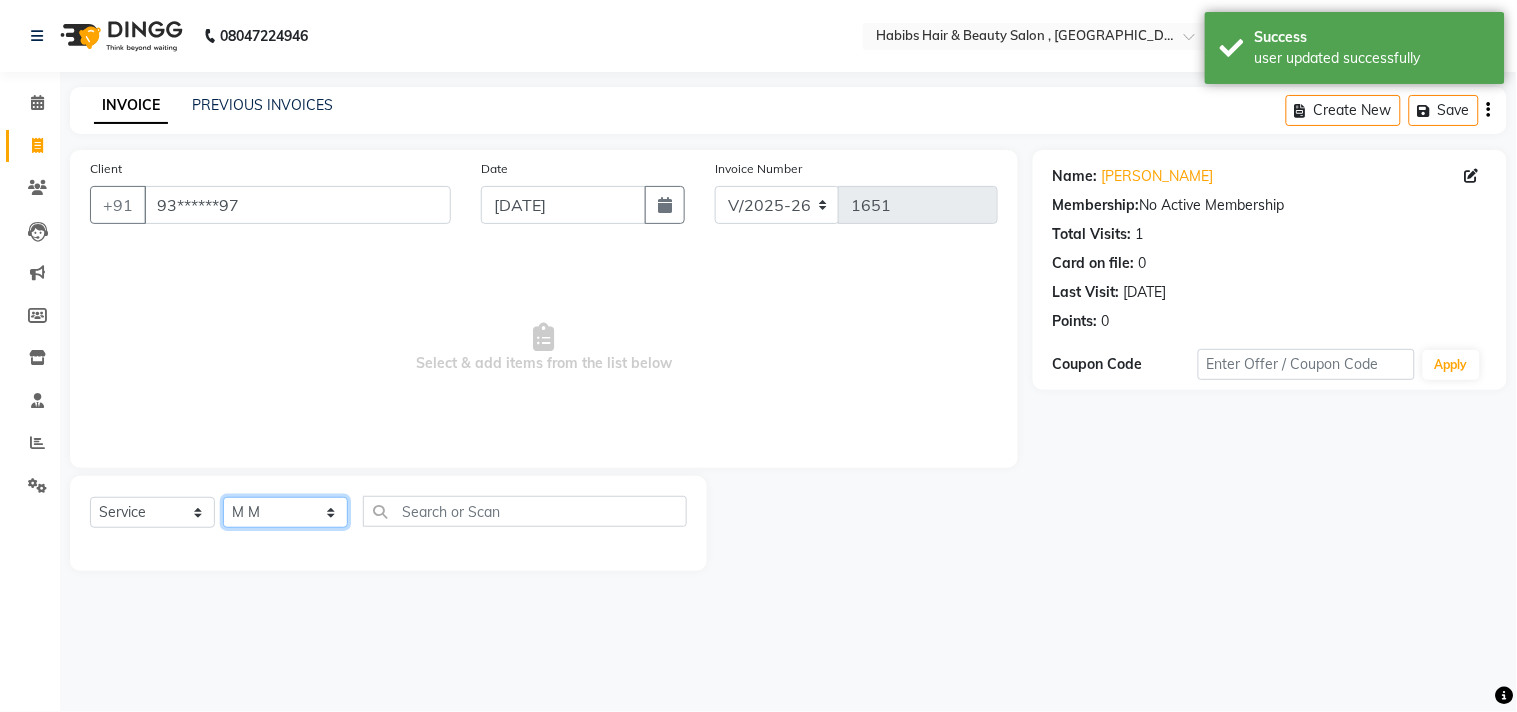 click on "Select Stylist [PERSON_NAME] Manager M M [PERSON_NAME] [PERSON_NAME] Sameer [PERSON_NAME] [PERSON_NAME] [PERSON_NAME]" 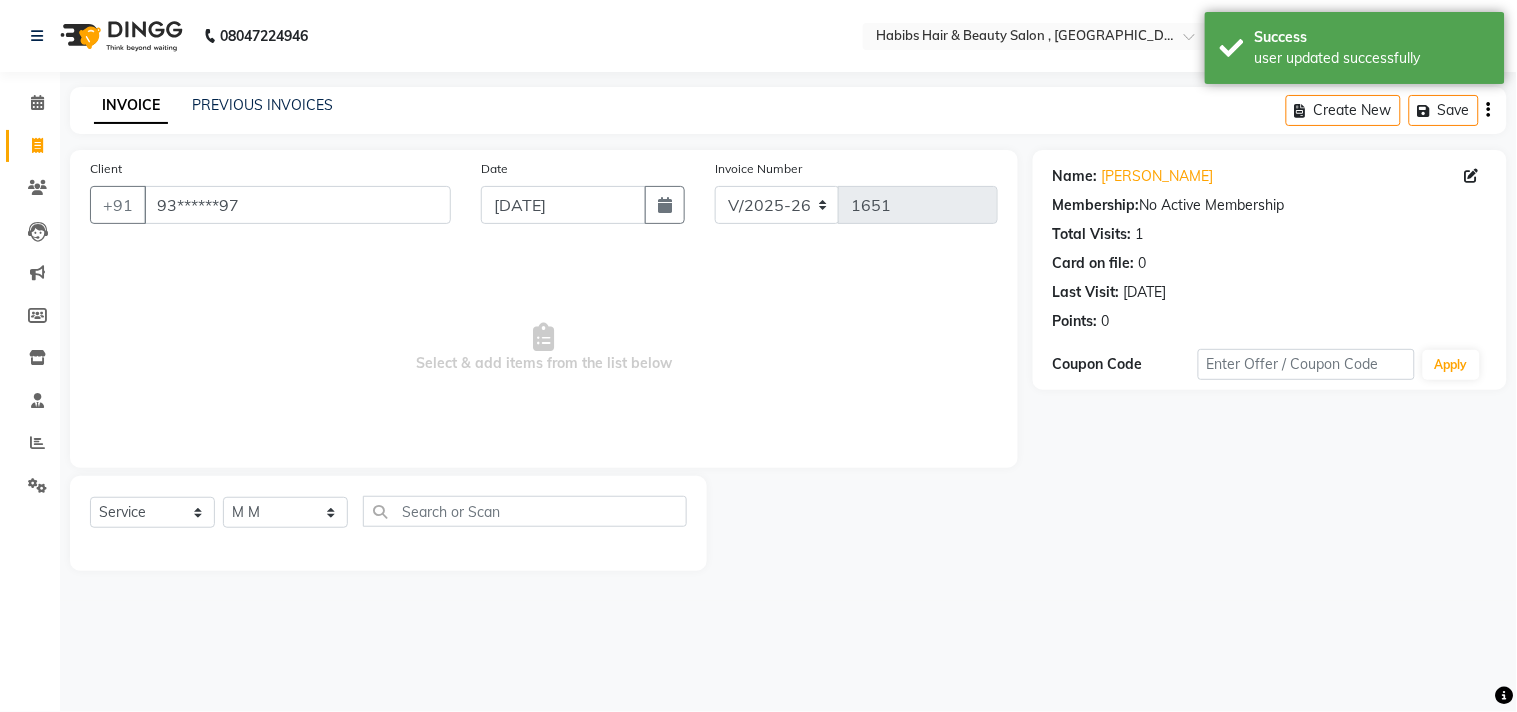 click on "Client +91 93******97 Date 13-07-2025 Invoice Number V/2025 V/2025-26 1651  Select & add items from the list below" 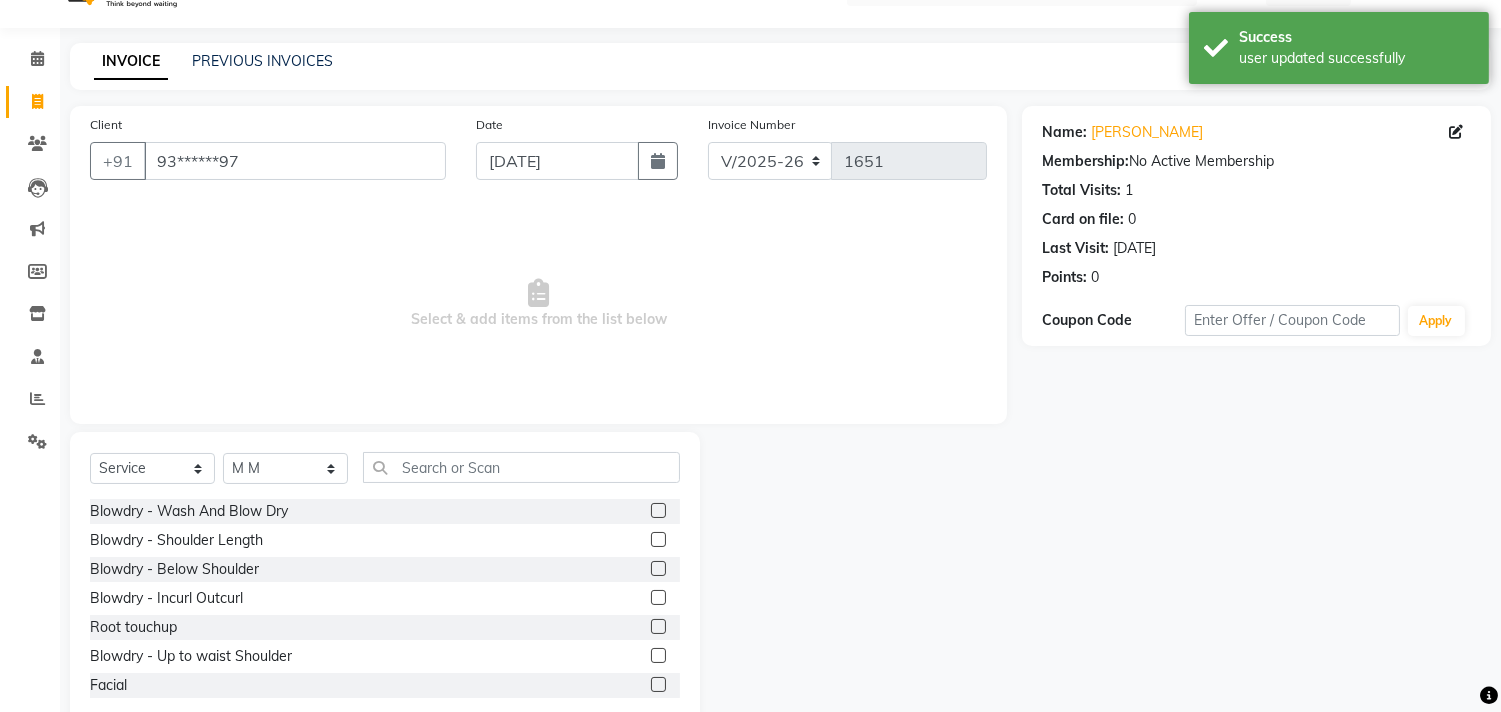 scroll, scrollTop: 88, scrollLeft: 0, axis: vertical 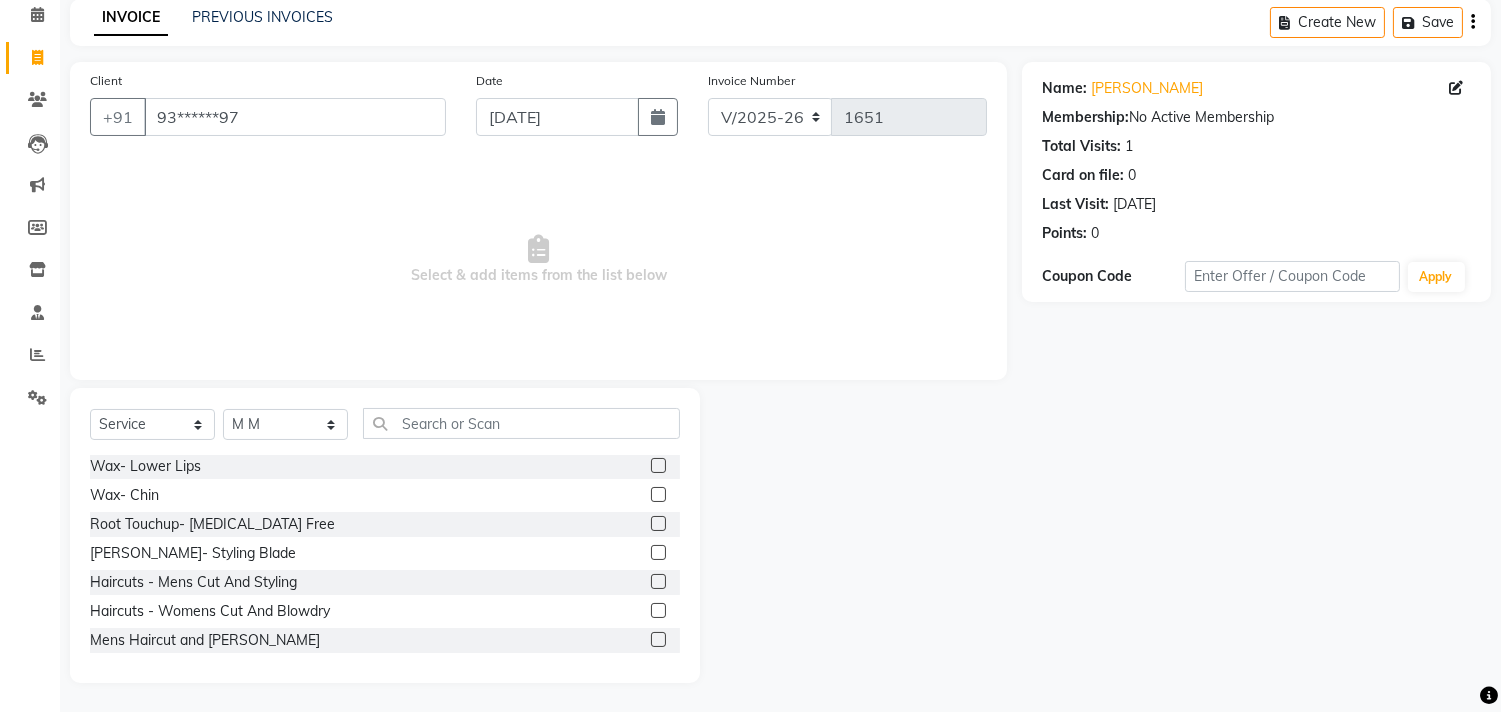 click 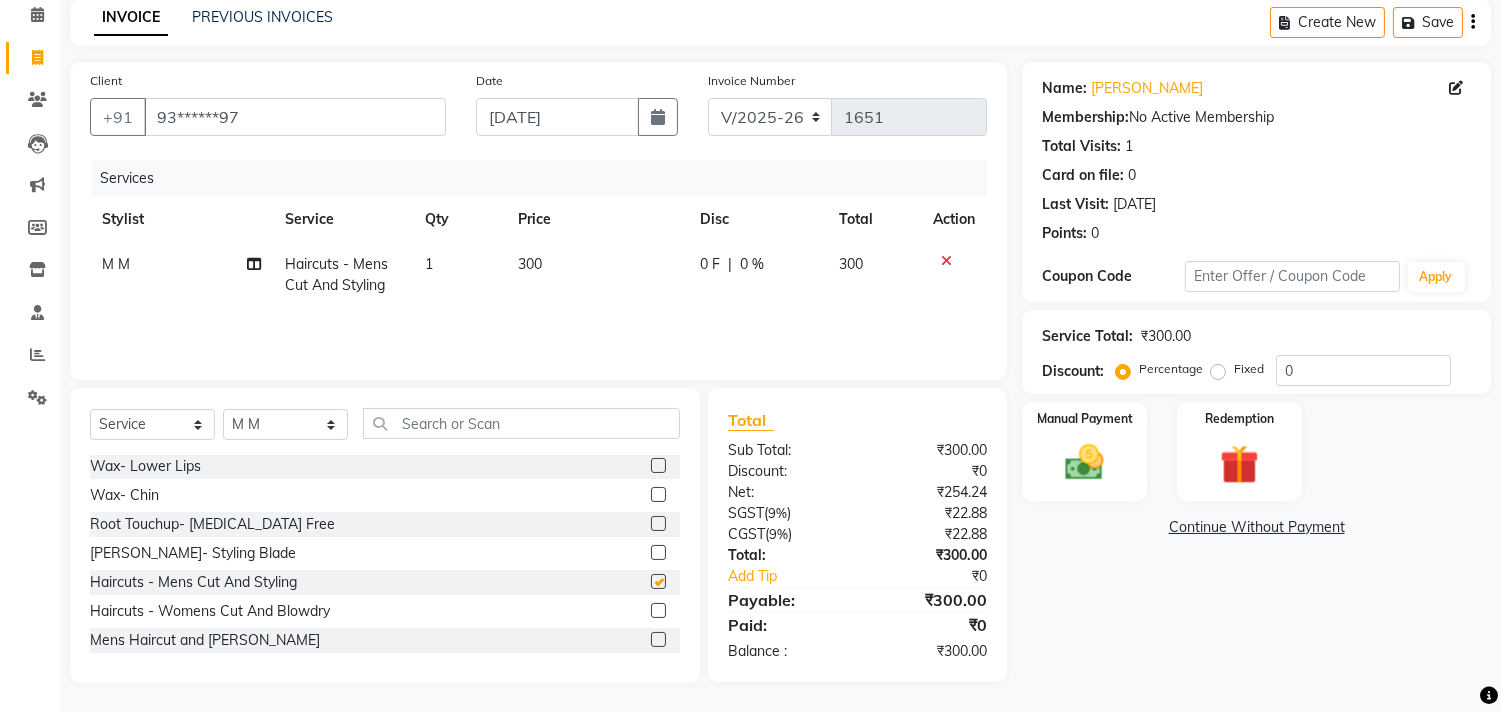 checkbox on "false" 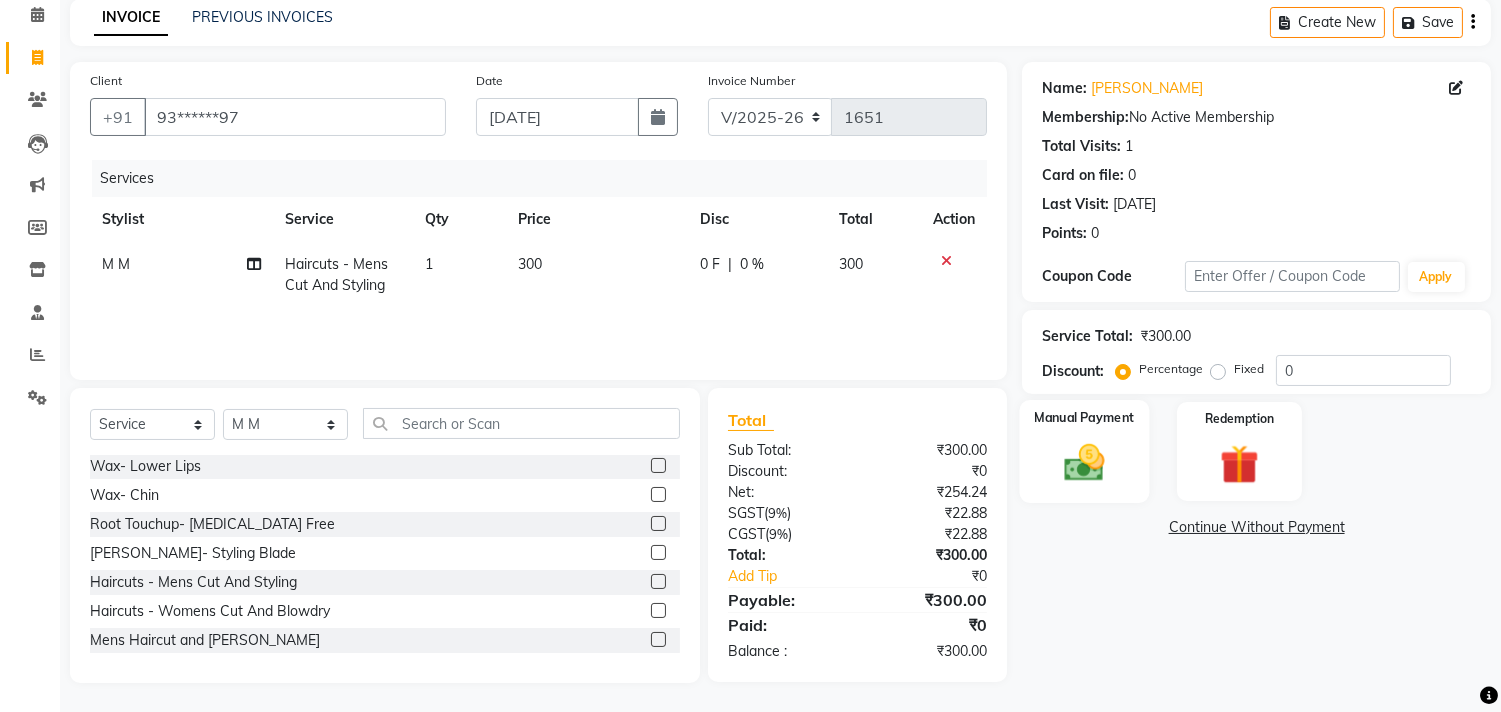 click 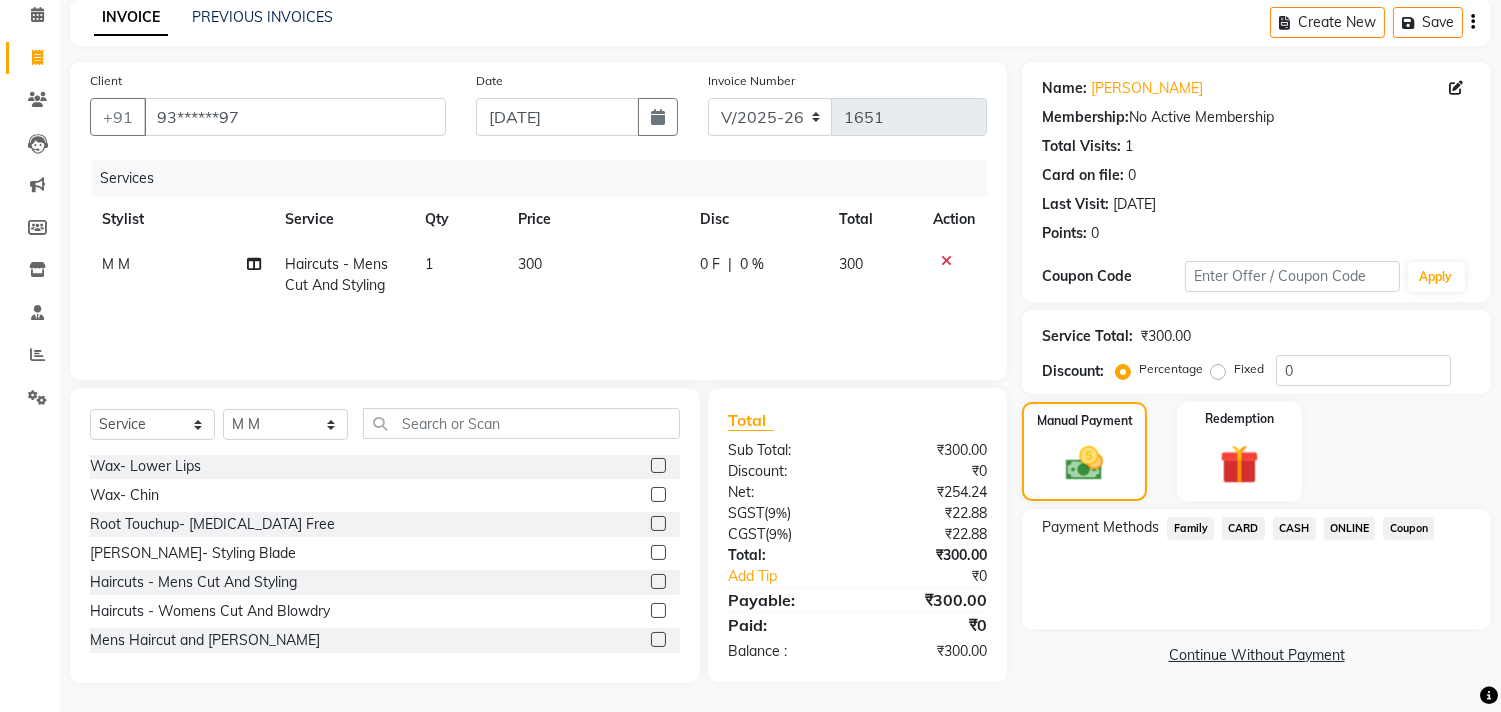 click on "ONLINE" 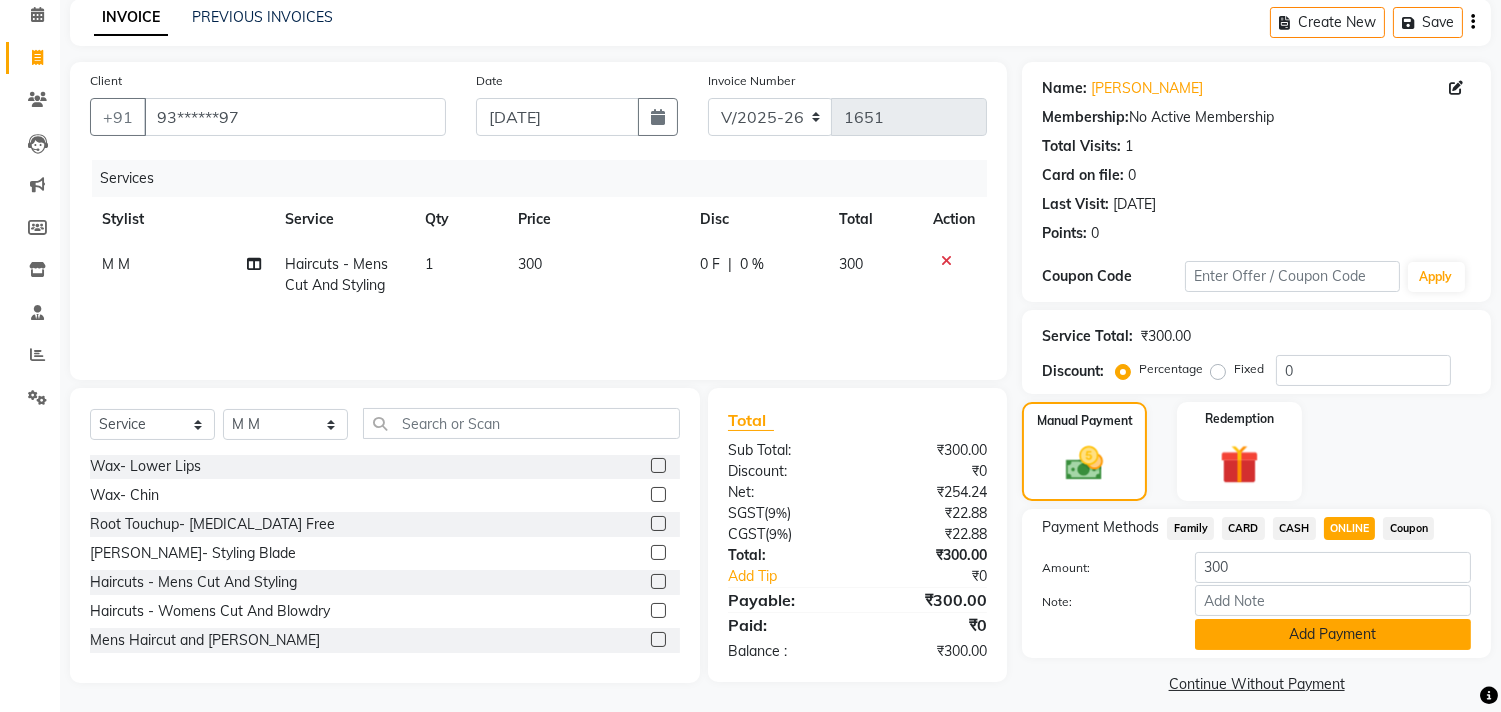 click on "Add Payment" 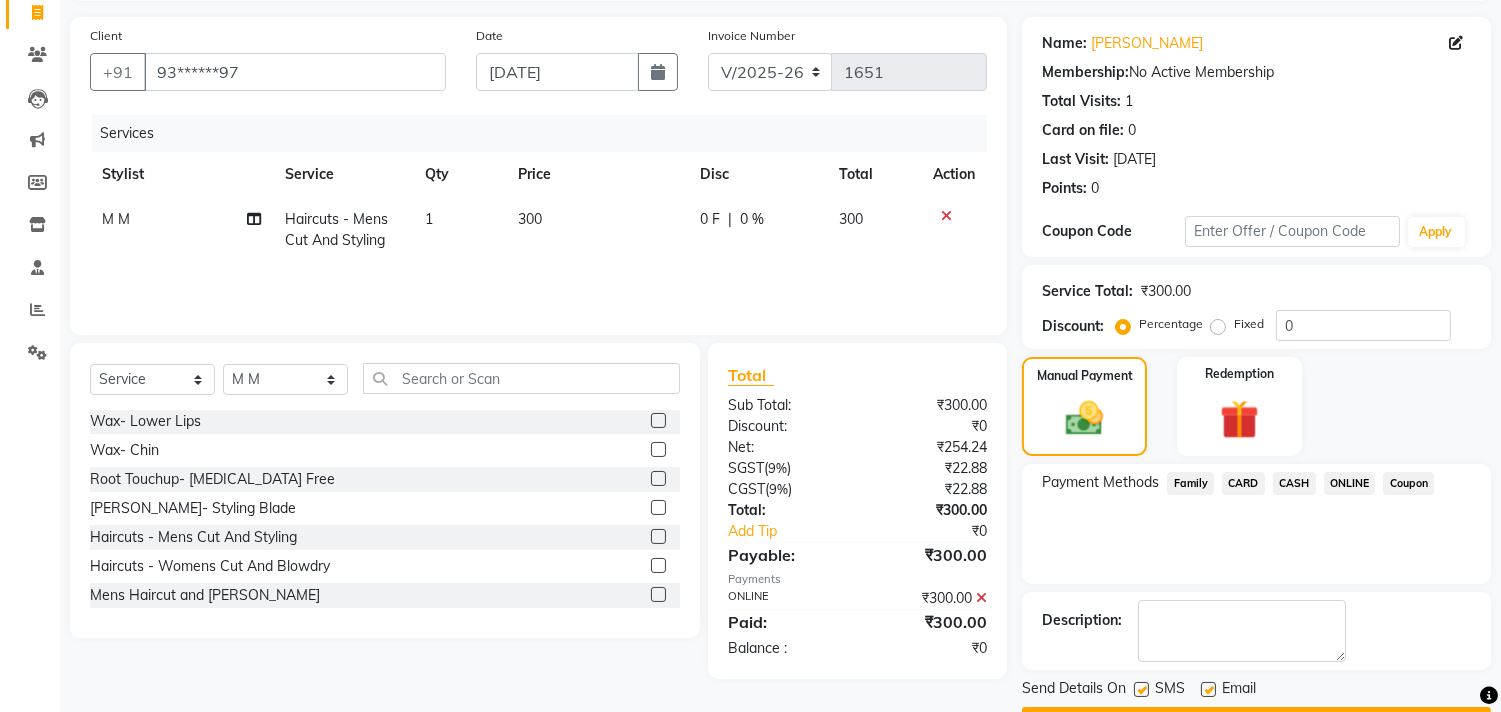 scroll, scrollTop: 187, scrollLeft: 0, axis: vertical 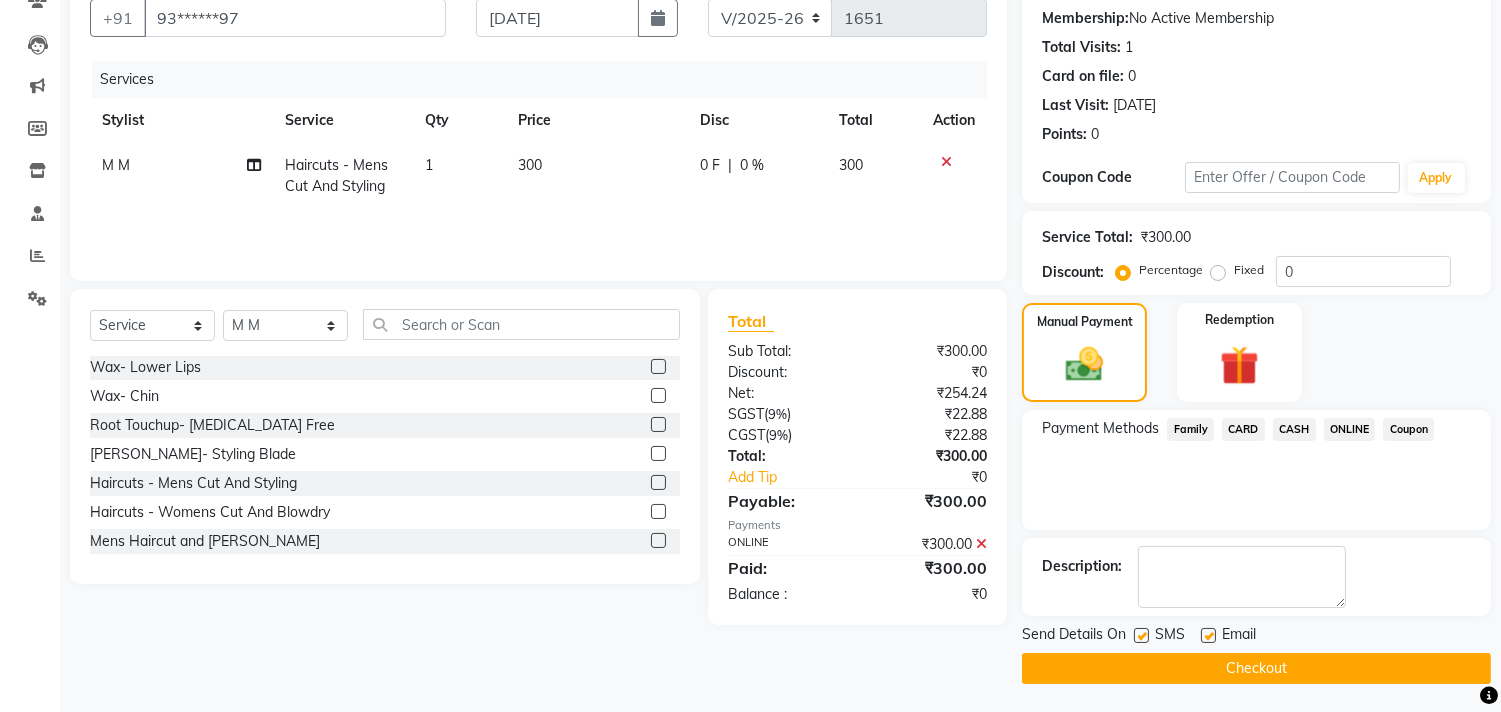 click on "Checkout" 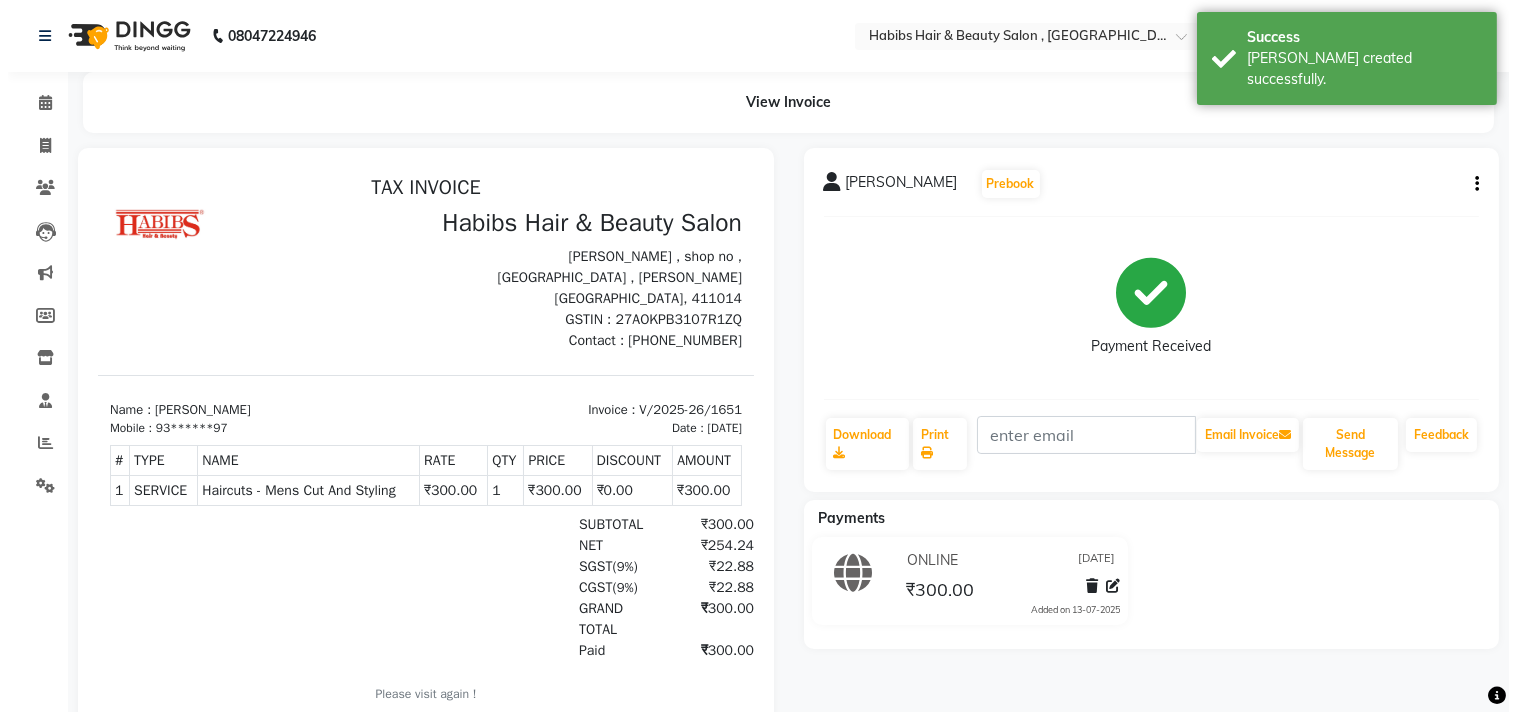 scroll, scrollTop: 0, scrollLeft: 0, axis: both 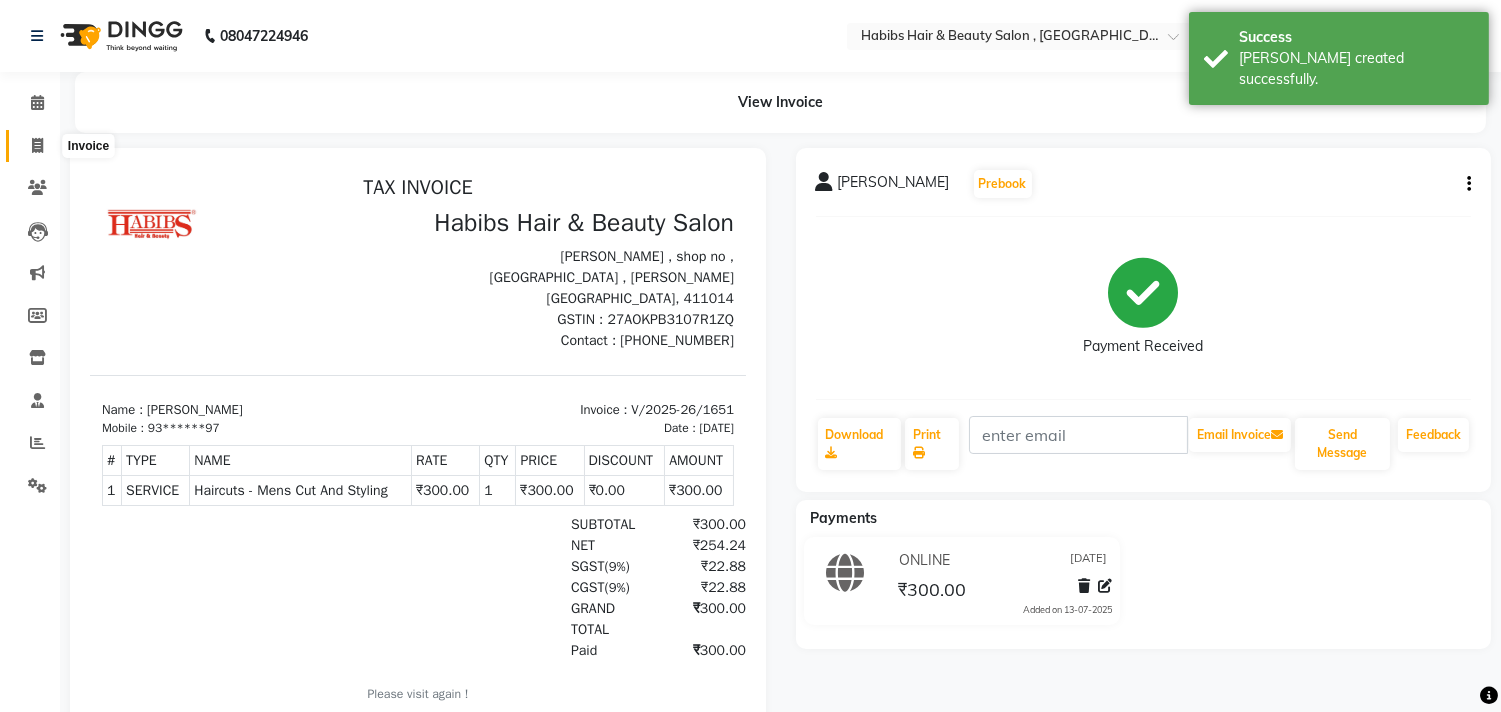 click 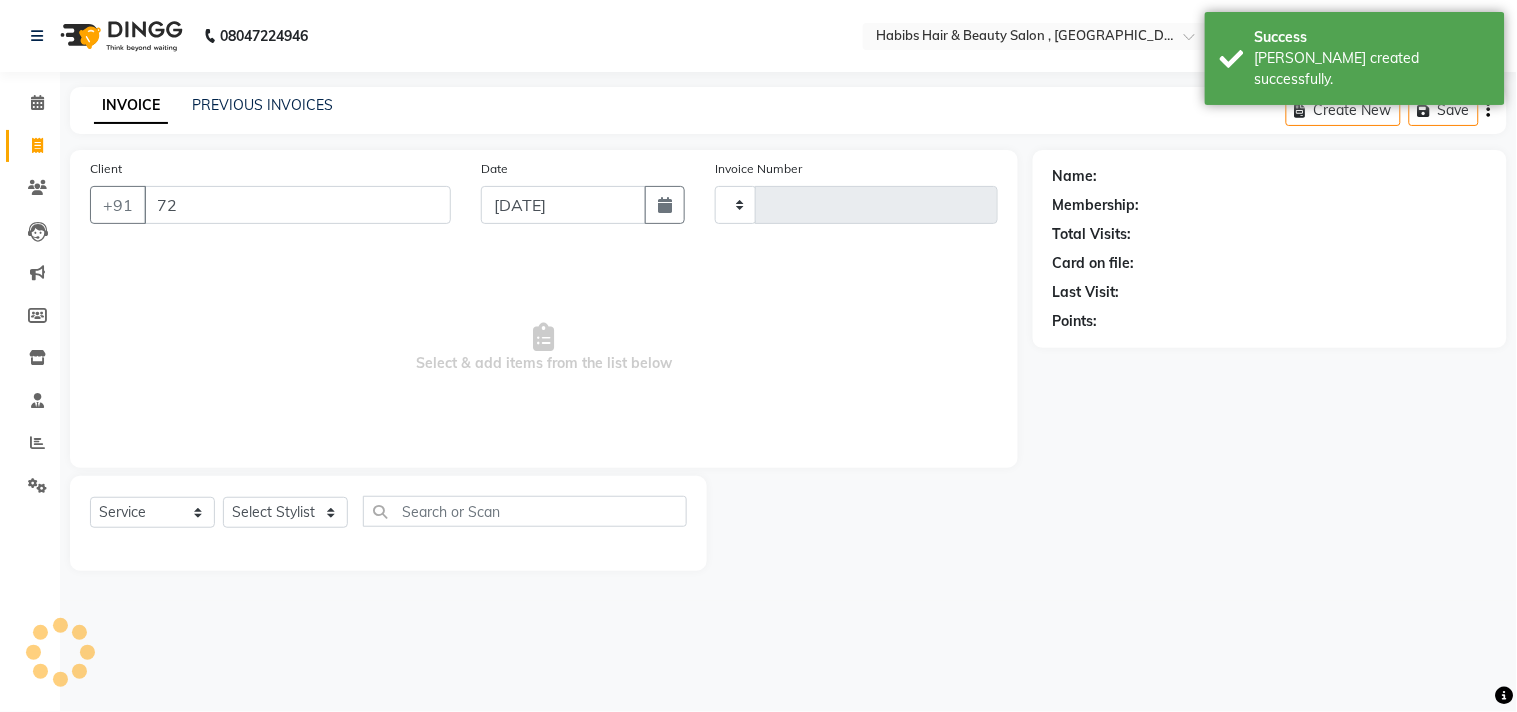 type on "720" 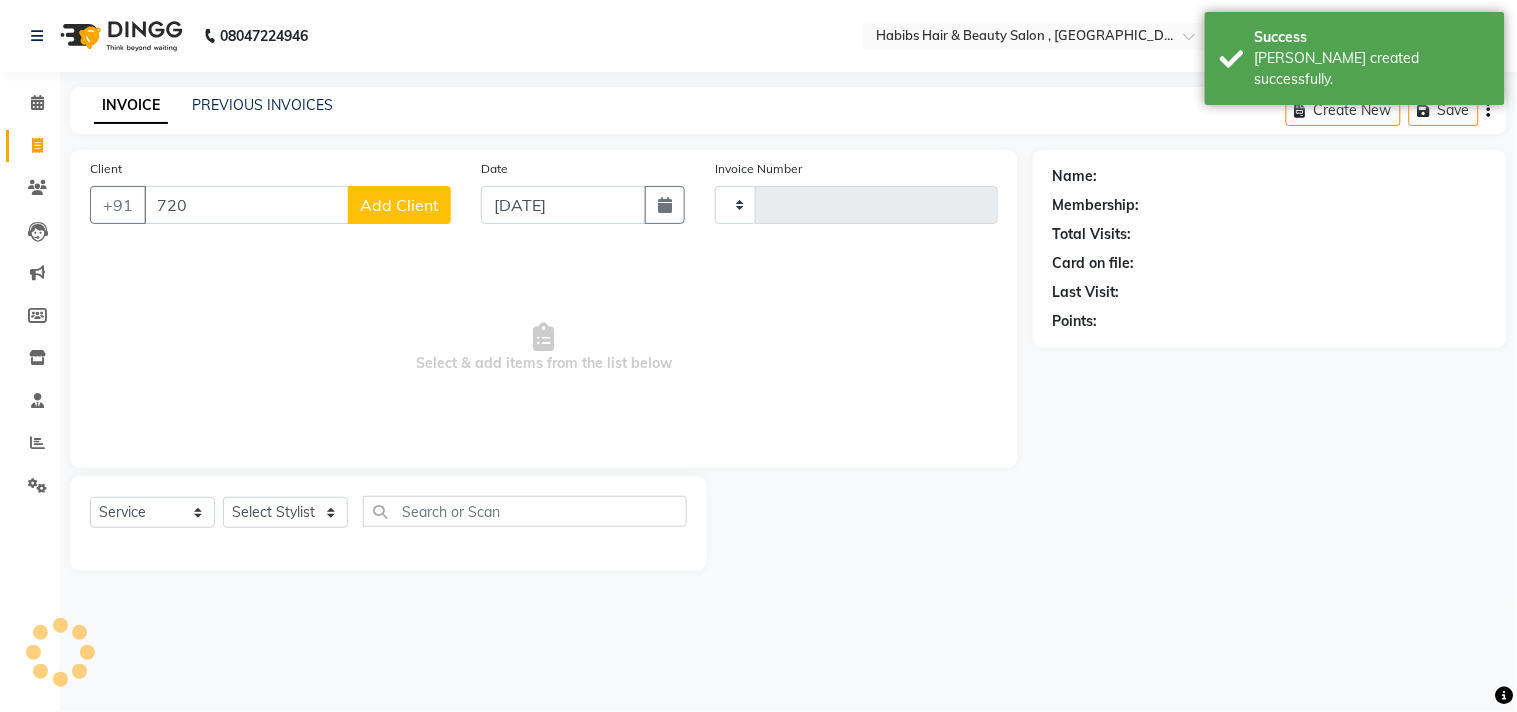 type on "1652" 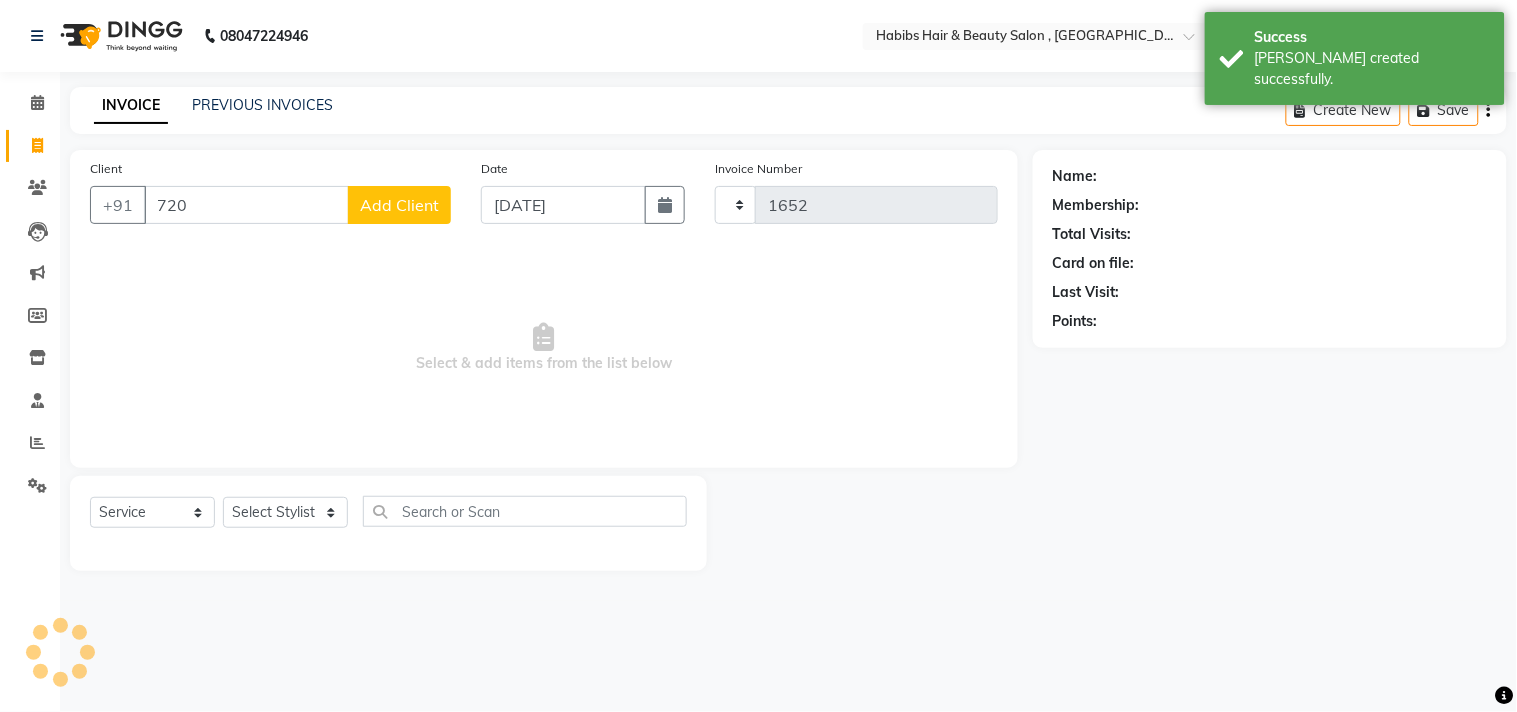select on "4838" 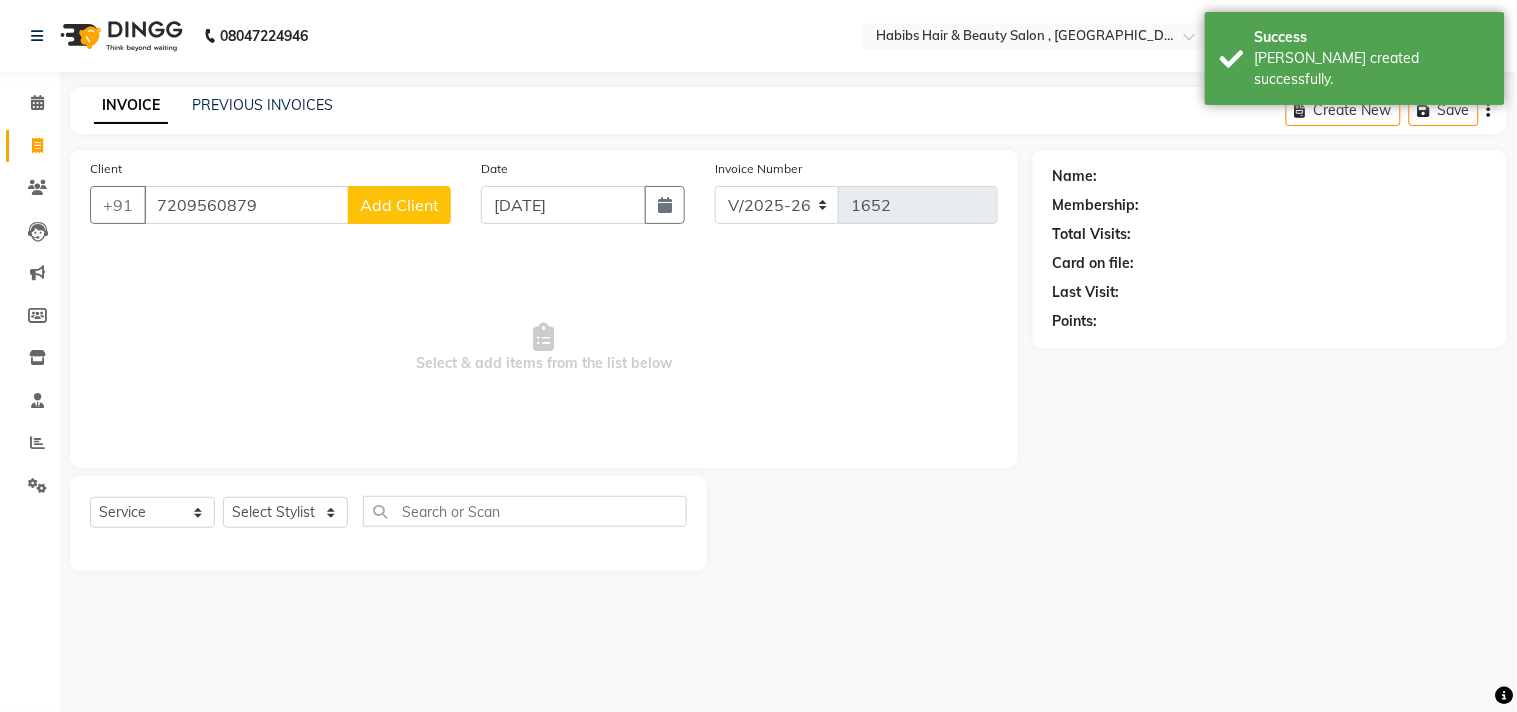 type on "7209560879" 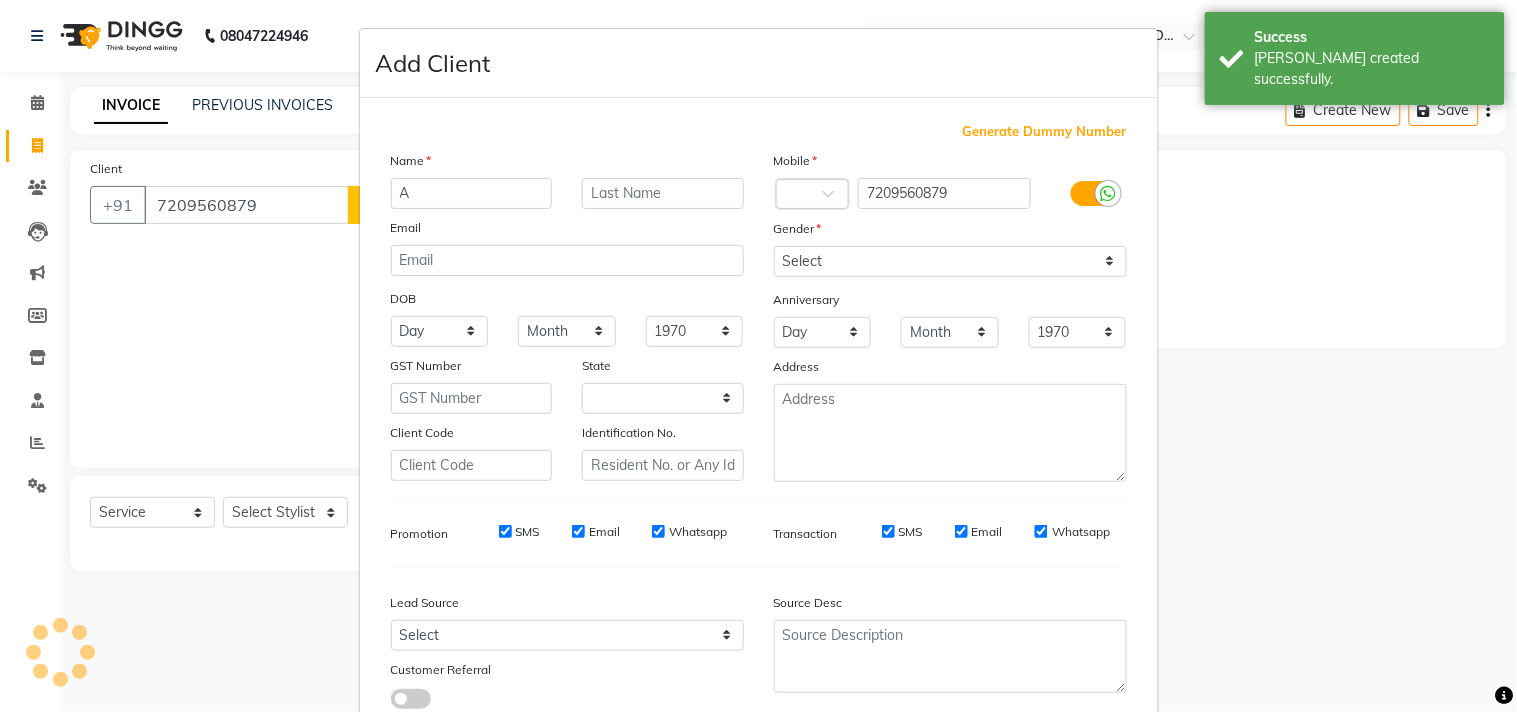 type on "AR" 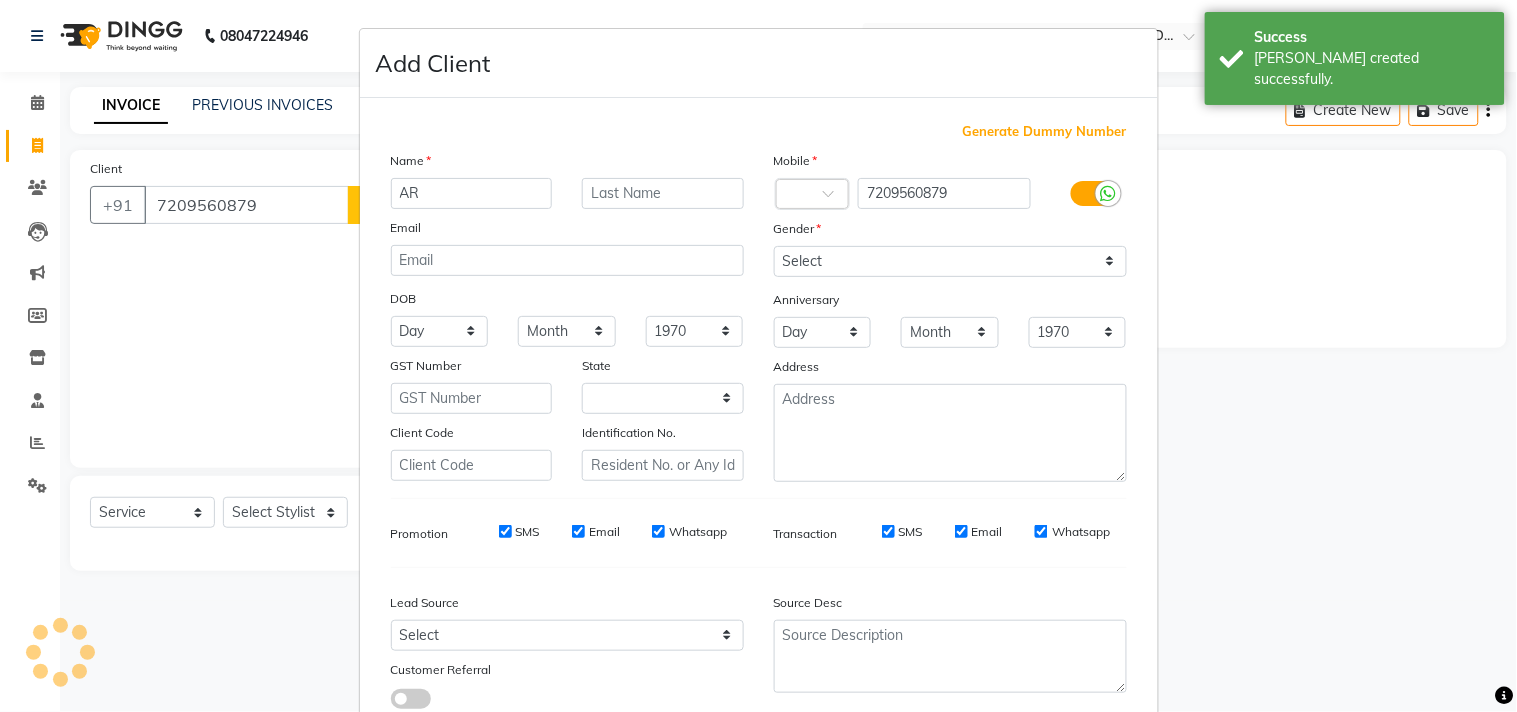 select on "22" 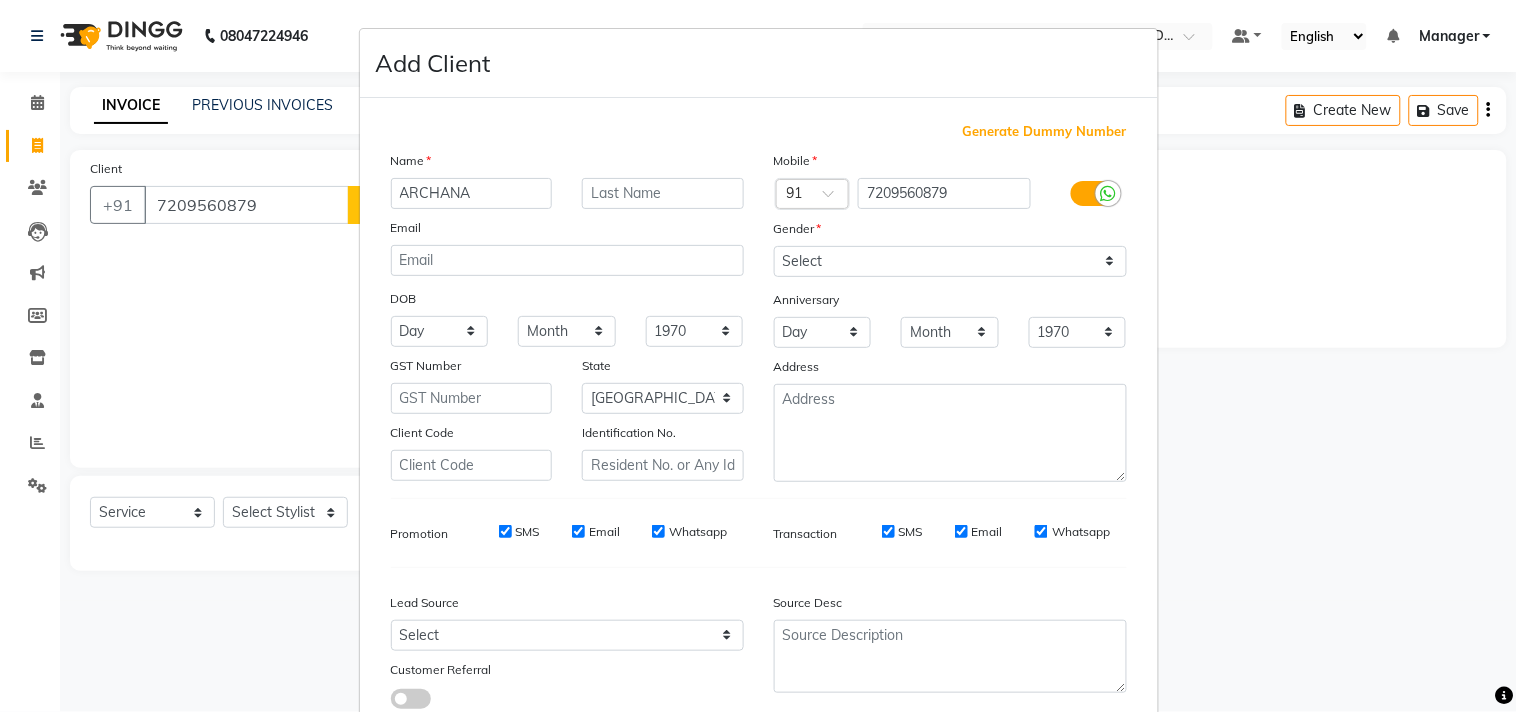 type on "ARCHANA" 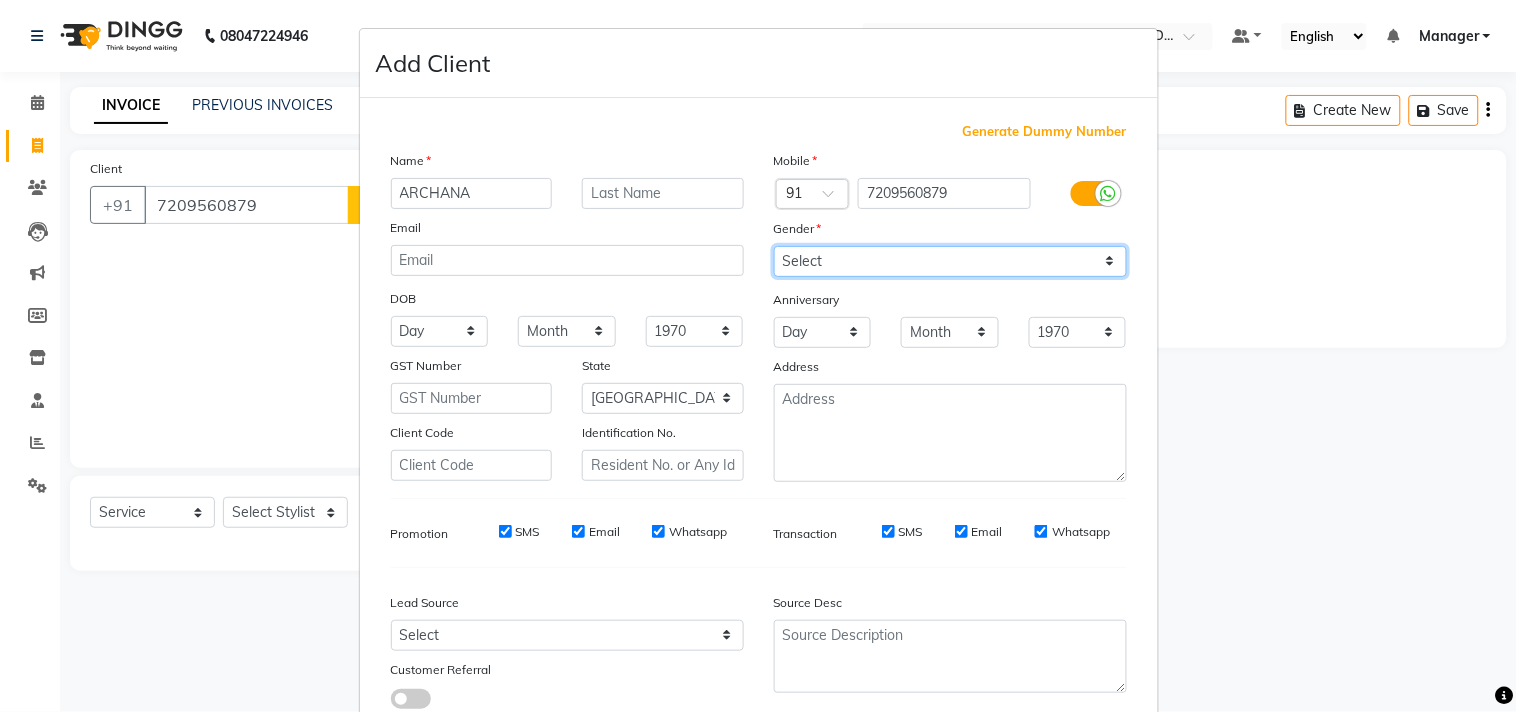 click on "Select [DEMOGRAPHIC_DATA] [DEMOGRAPHIC_DATA] Other Prefer Not To Say" at bounding box center (950, 261) 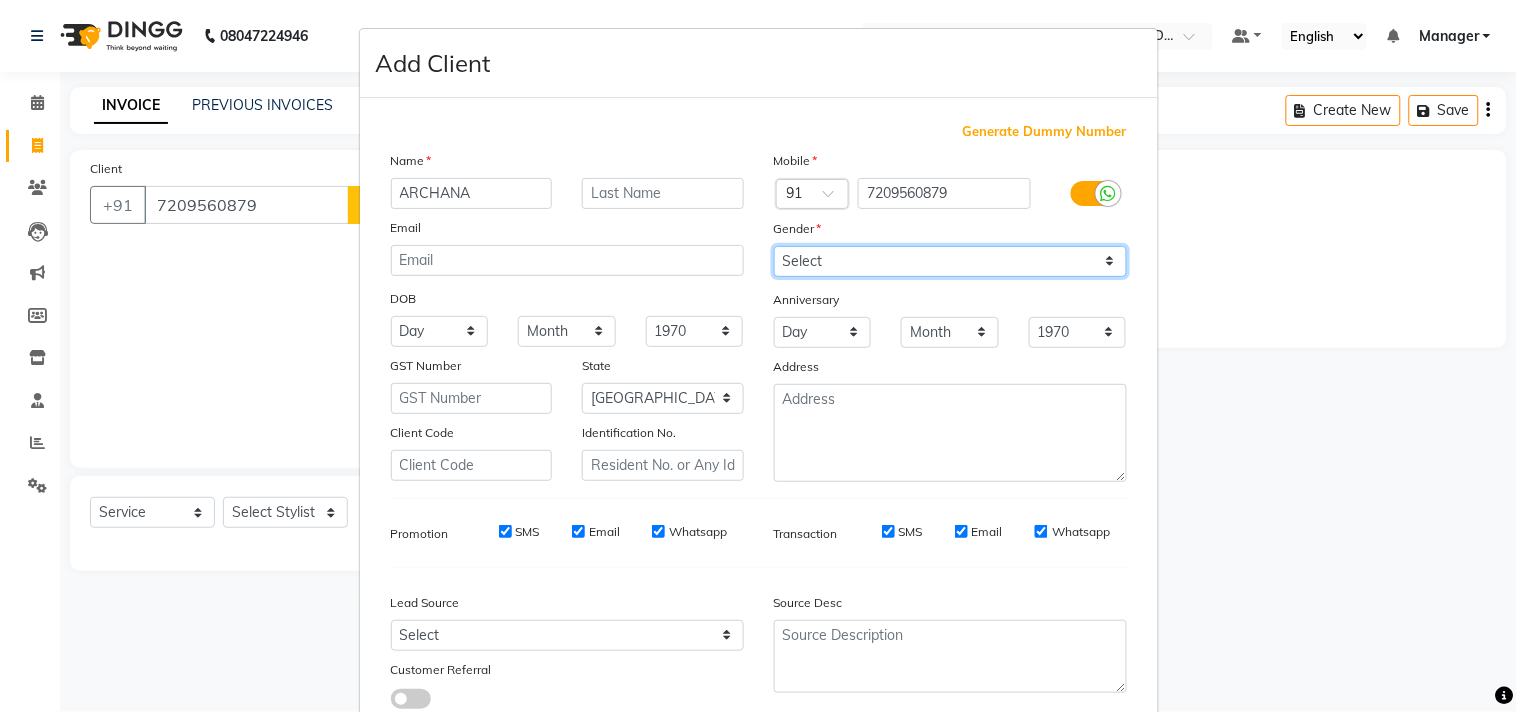 select on "[DEMOGRAPHIC_DATA]" 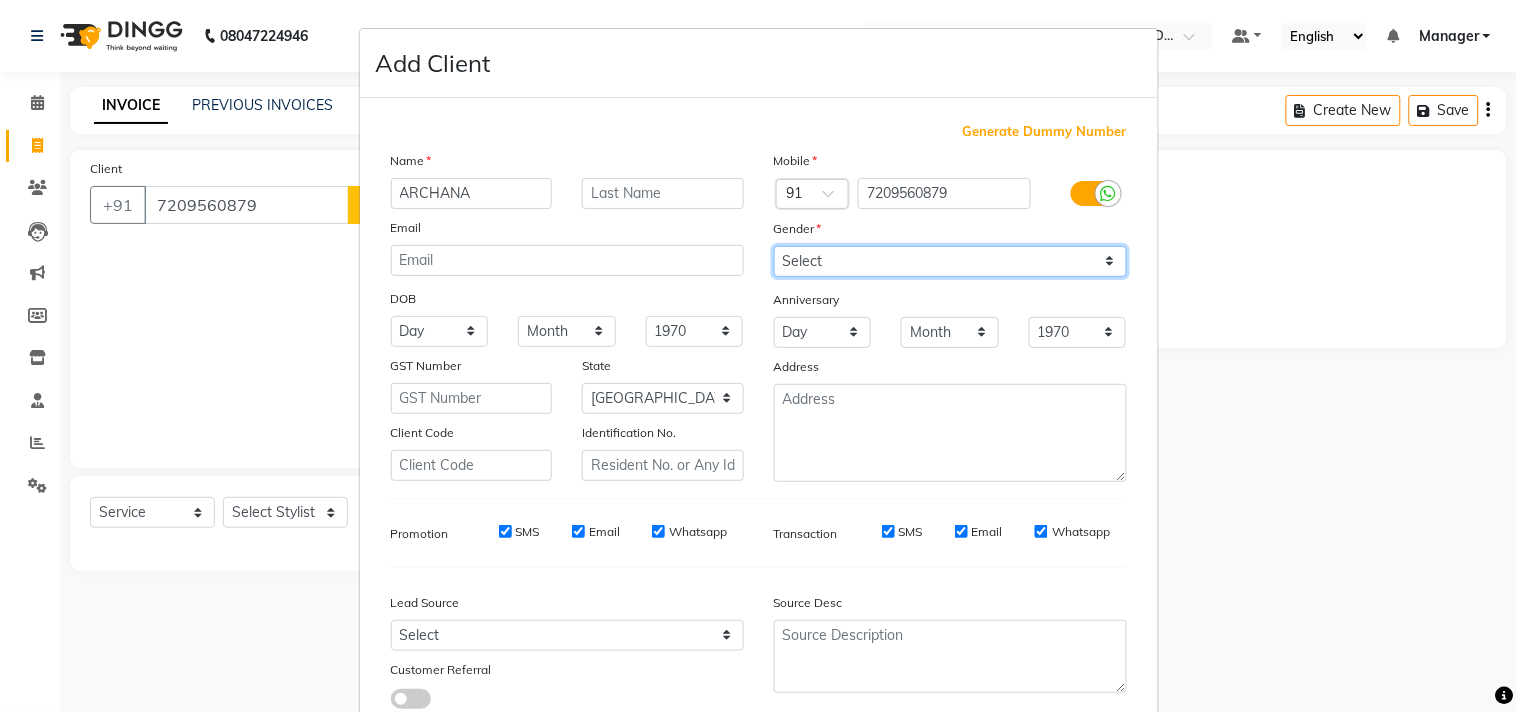 click on "Select [DEMOGRAPHIC_DATA] [DEMOGRAPHIC_DATA] Other Prefer Not To Say" at bounding box center (950, 261) 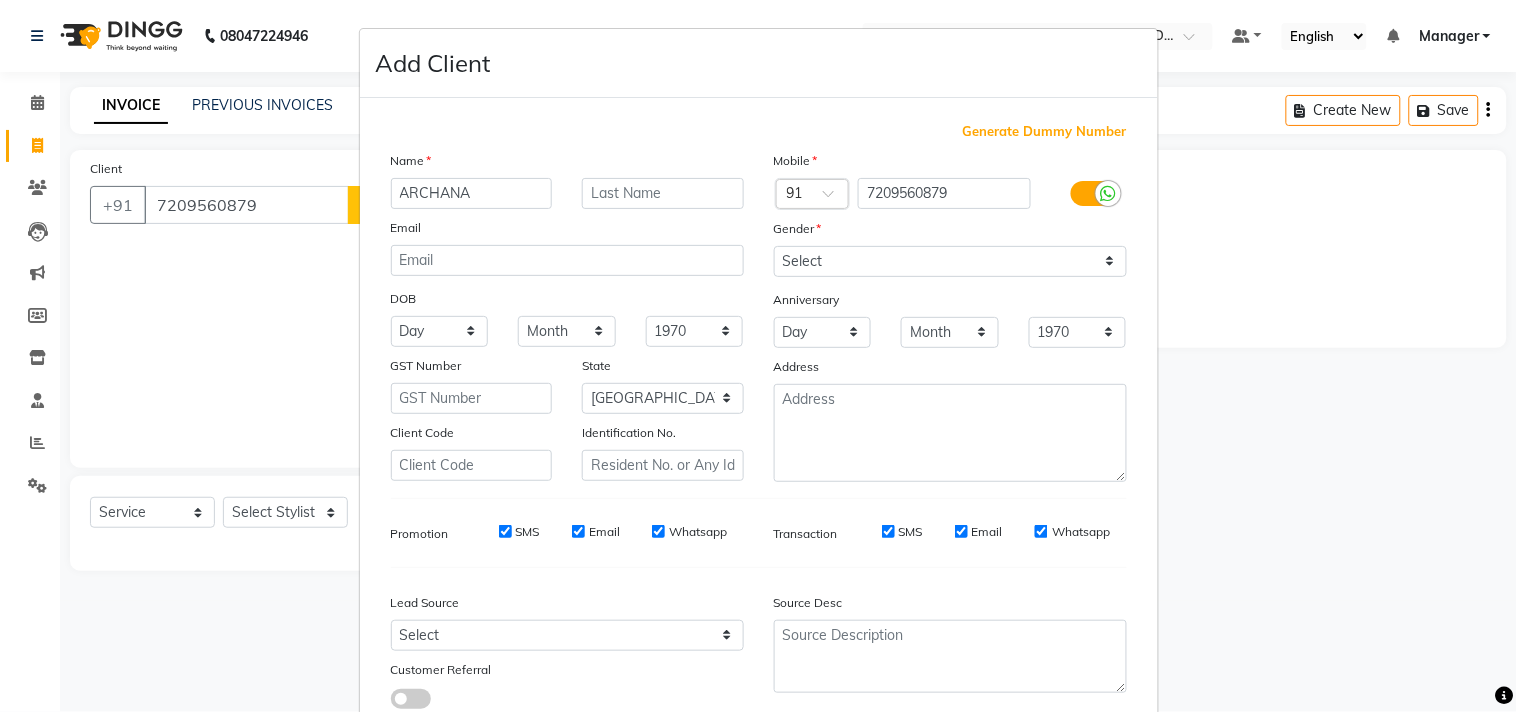 click on "Source Desc" at bounding box center [950, 606] 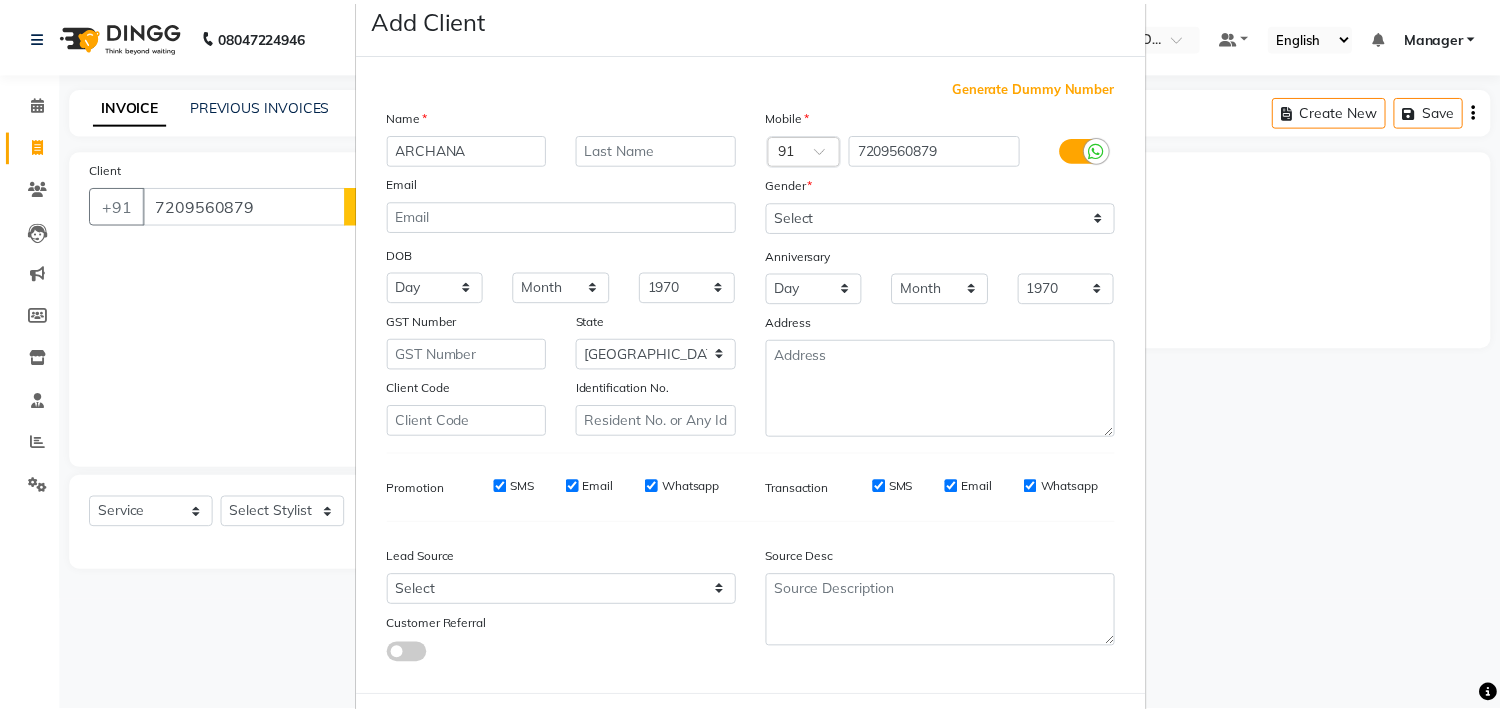 scroll, scrollTop: 138, scrollLeft: 0, axis: vertical 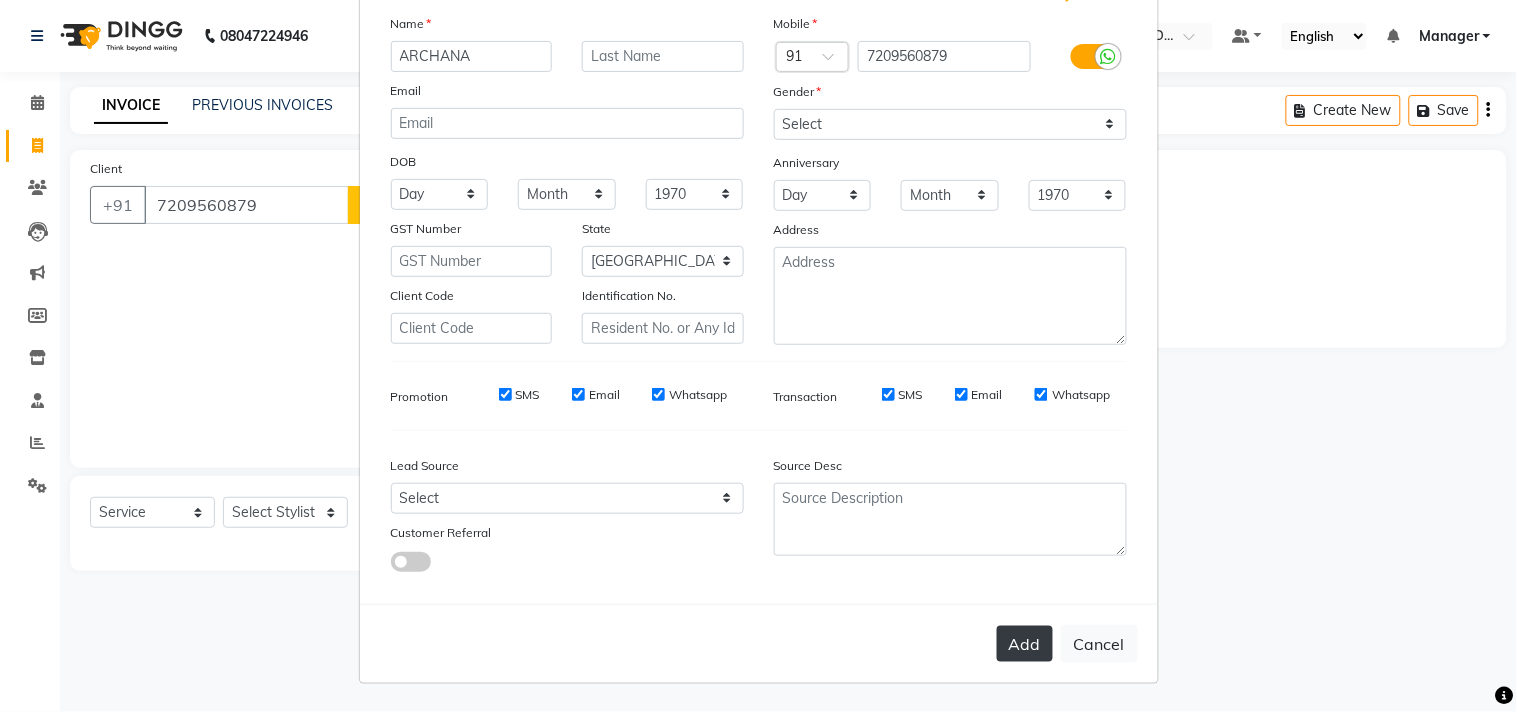 click on "Add" at bounding box center [1025, 644] 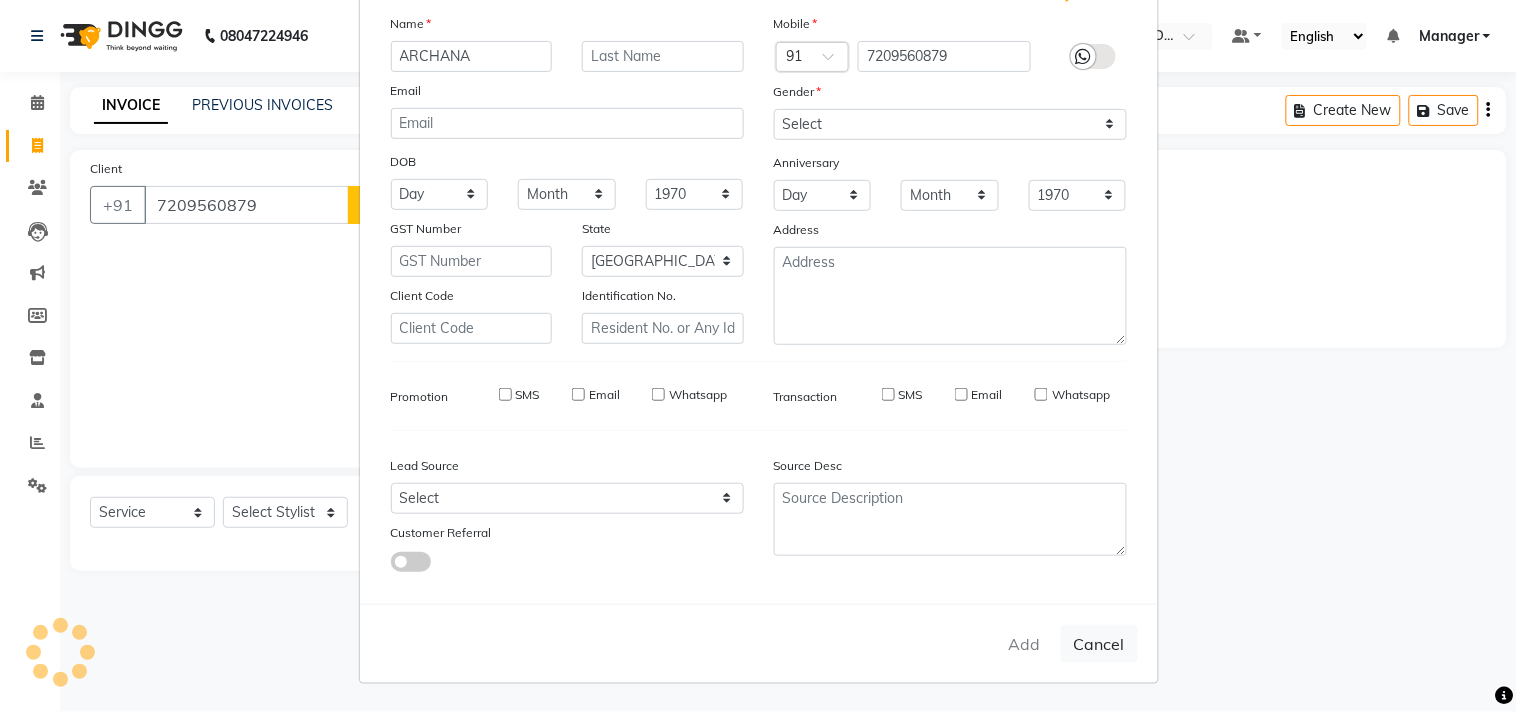 type on "72******79" 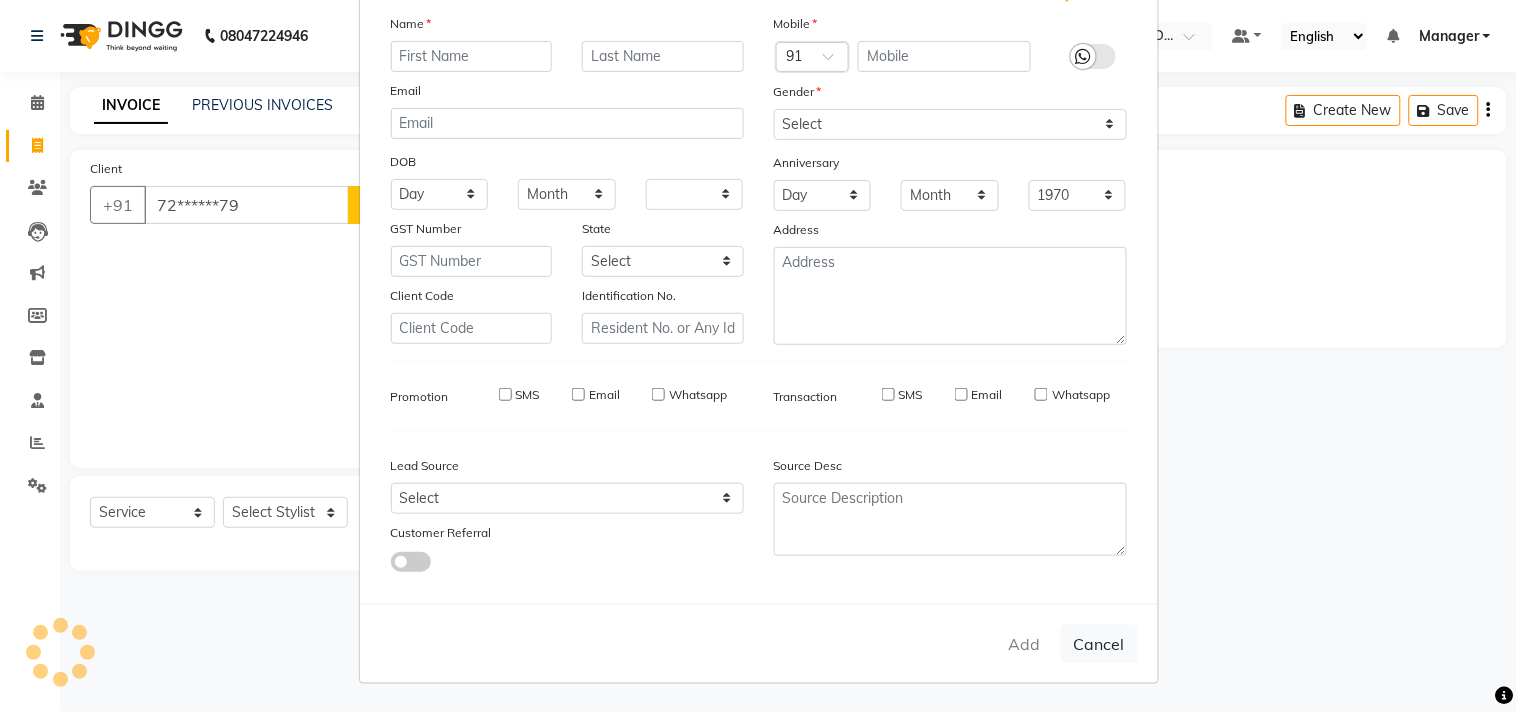 select 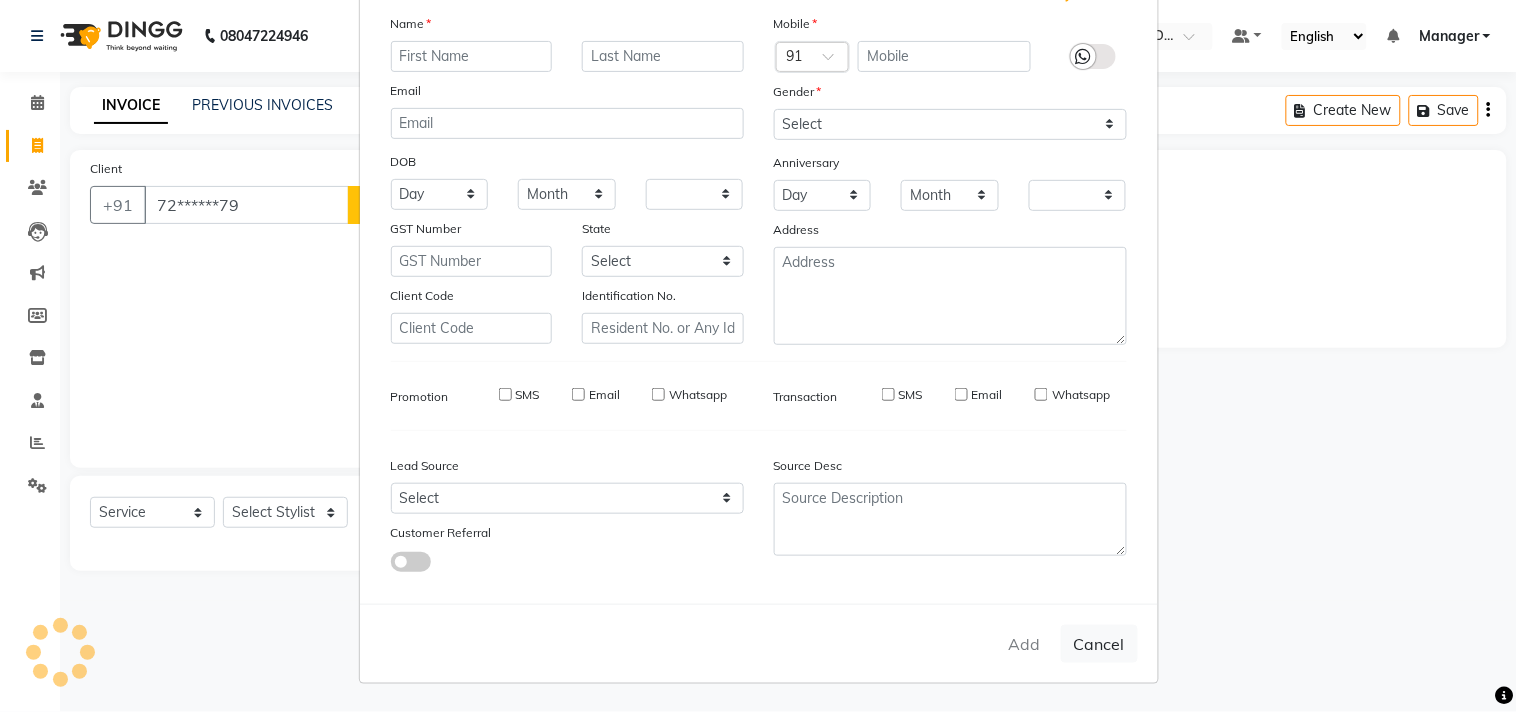 click on "Add Client Generate Dummy Number Name Email DOB Day 01 02 03 04 05 06 07 08 09 10 11 12 13 14 15 16 17 18 19 20 21 22 23 24 25 26 27 28 29 30 31 Month January February March April May June July August September October November December 1940 1941 1942 1943 1944 1945 1946 1947 1948 1949 1950 1951 1952 1953 1954 1955 1956 1957 1958 1959 1960 1961 1962 1963 1964 1965 1966 1967 1968 1969 1970 1971 1972 1973 1974 1975 1976 1977 1978 1979 1980 1981 1982 1983 1984 1985 1986 1987 1988 1989 1990 1991 1992 1993 1994 1995 1996 1997 1998 1999 2000 2001 2002 2003 2004 2005 2006 2007 2008 2009 2010 2011 2012 2013 2014 2015 2016 2017 2018 2019 2020 2021 2022 2023 2024 GST Number State Select Andaman and Nicobar Islands Andhra Pradesh Arunachal Pradesh Assam Bihar Chandigarh Chhattisgarh Dadra and Nagar Haveli Daman and Diu Delhi Goa Gujarat Haryana Himachal Pradesh Jammu and Kashmir Jharkhand Karnataka Kerala Lakshadweep Madhya Pradesh Maharashtra Manipur Meghalaya Mizoram Nagaland Odisha Pondicherry Punjab Rajasthan Sikkim" at bounding box center [758, 356] 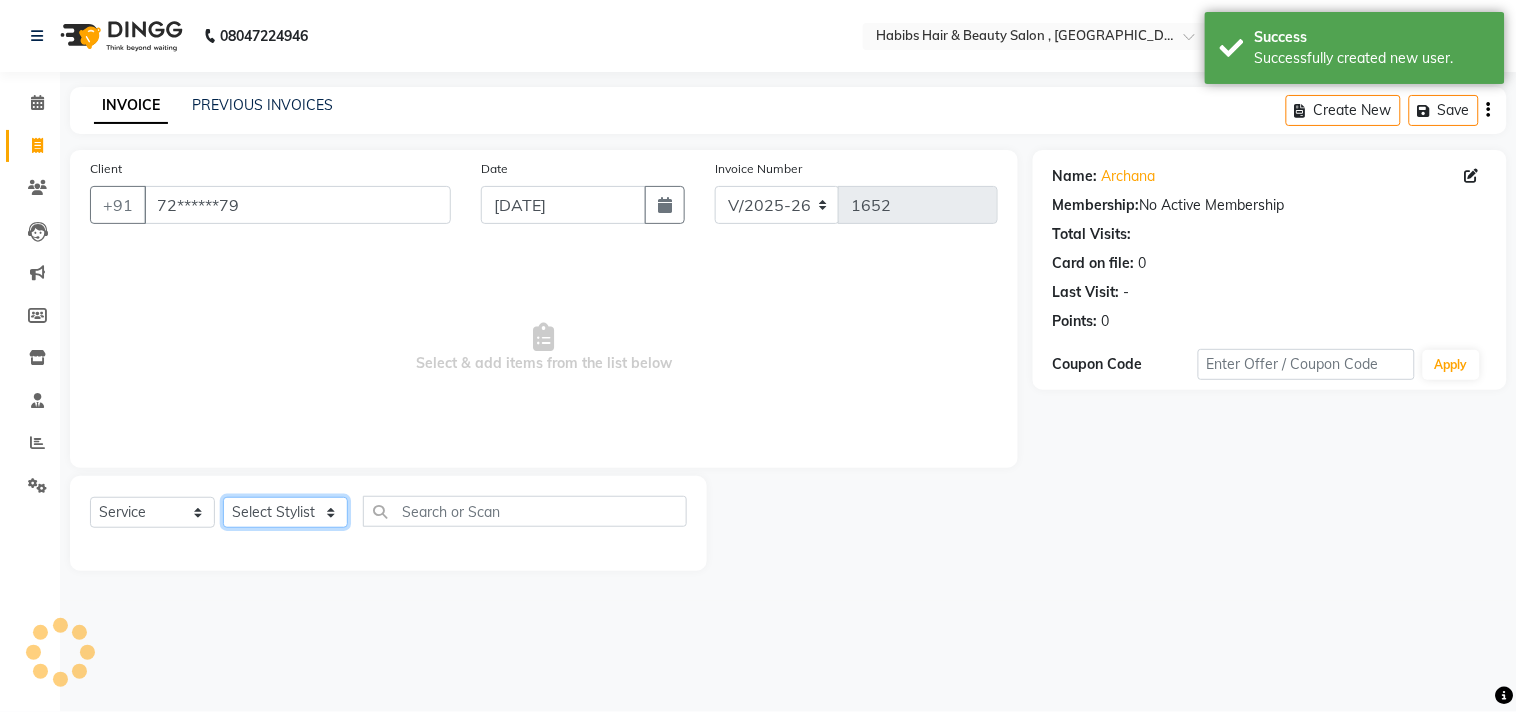 click on "Select Stylist [PERSON_NAME] Manager M M [PERSON_NAME] [PERSON_NAME] Sameer [PERSON_NAME] [PERSON_NAME] [PERSON_NAME]" 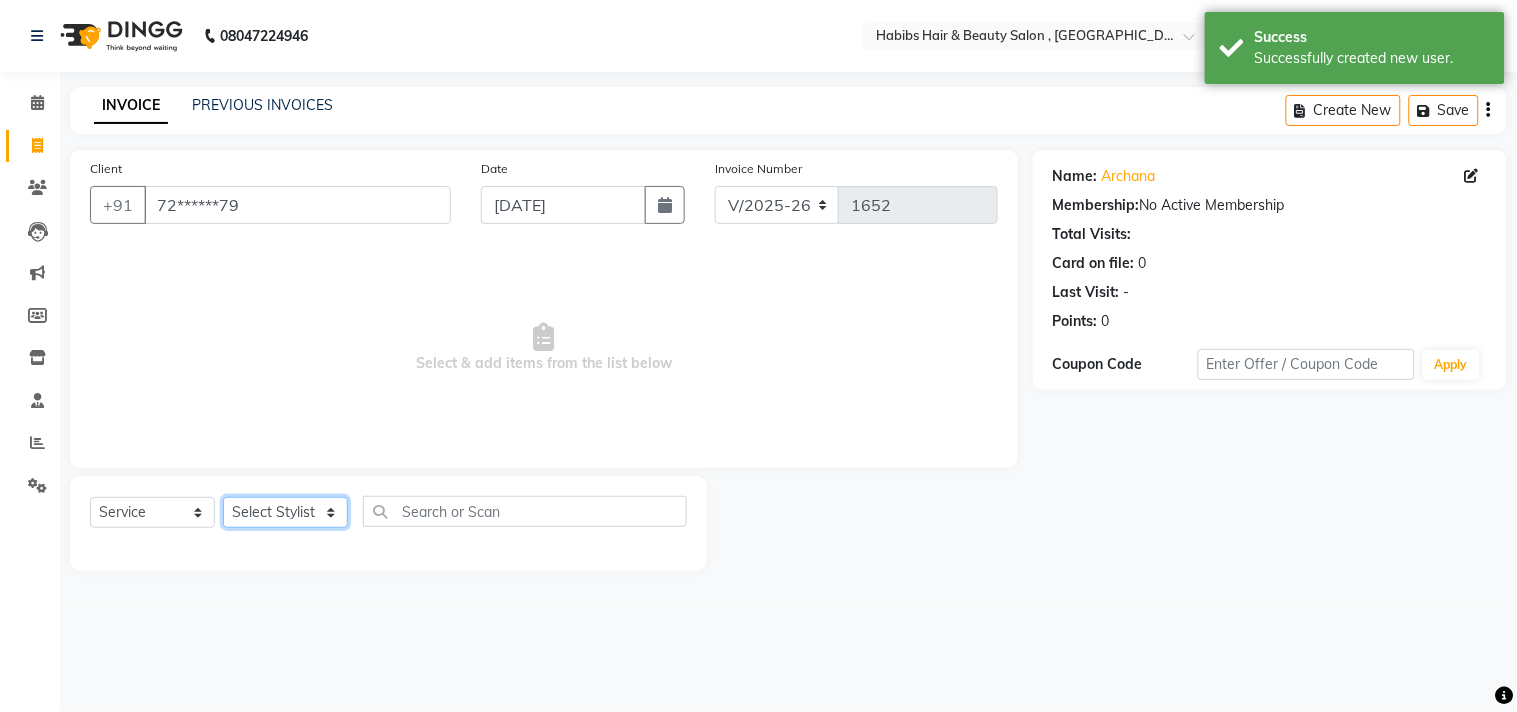 select on "29957" 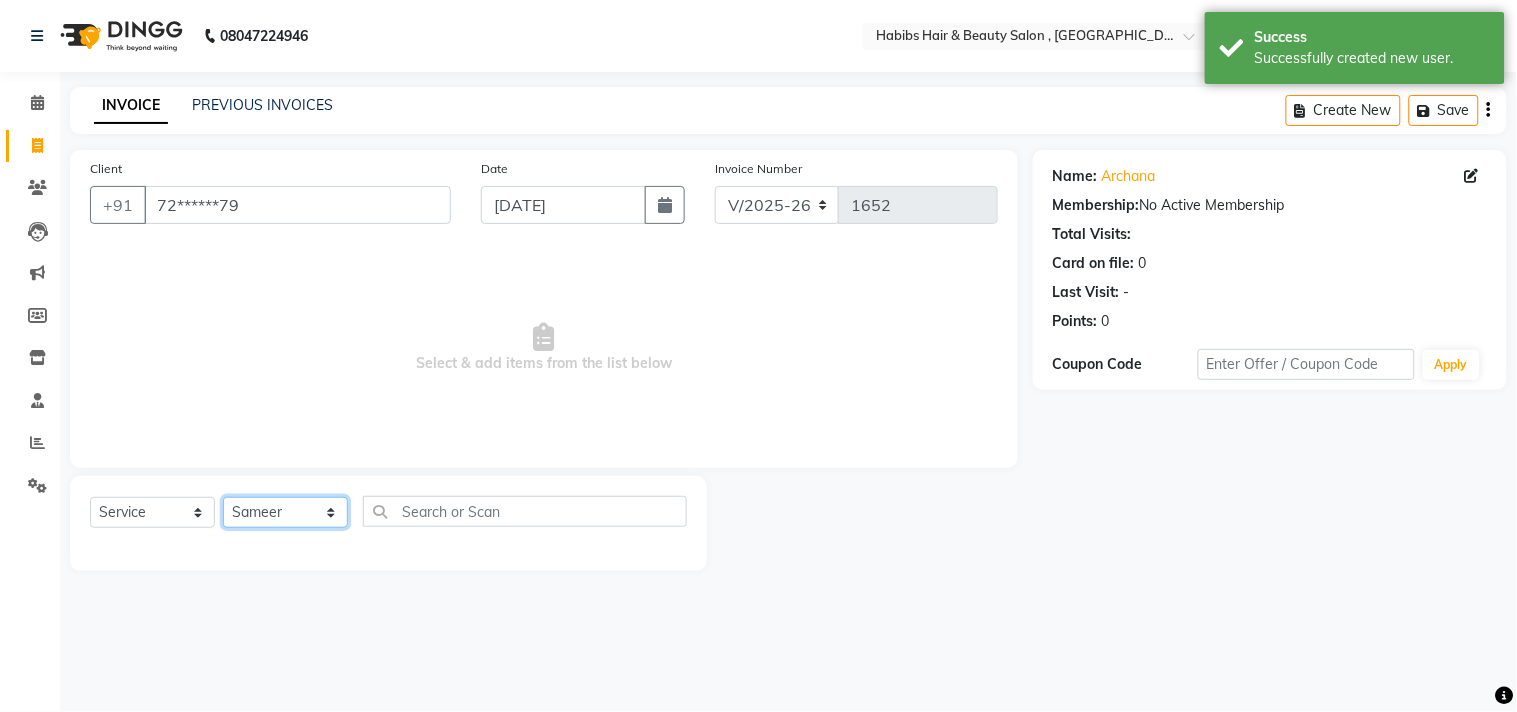 click on "Select Stylist [PERSON_NAME] Manager M M [PERSON_NAME] [PERSON_NAME] Sameer [PERSON_NAME] [PERSON_NAME] [PERSON_NAME]" 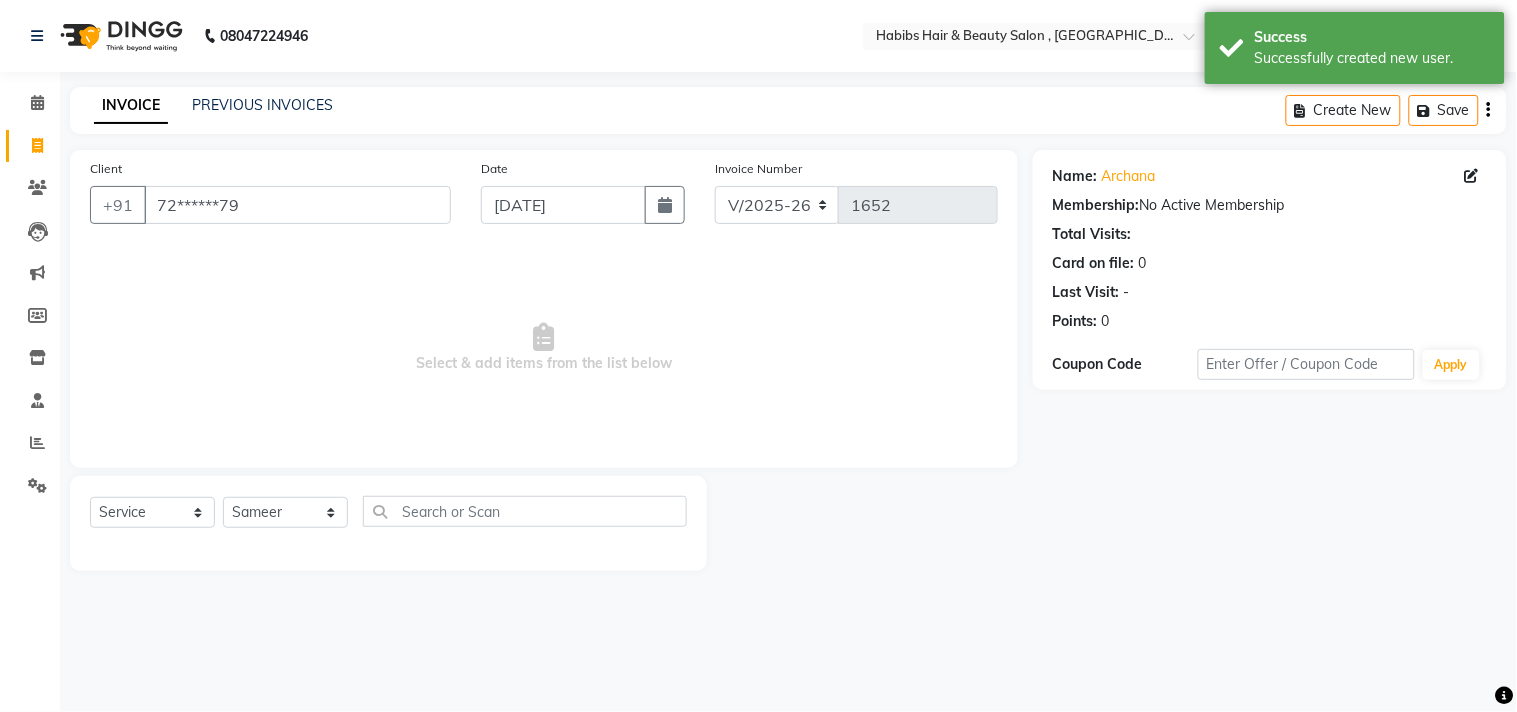 click on "Select & add items from the list below" at bounding box center (544, 348) 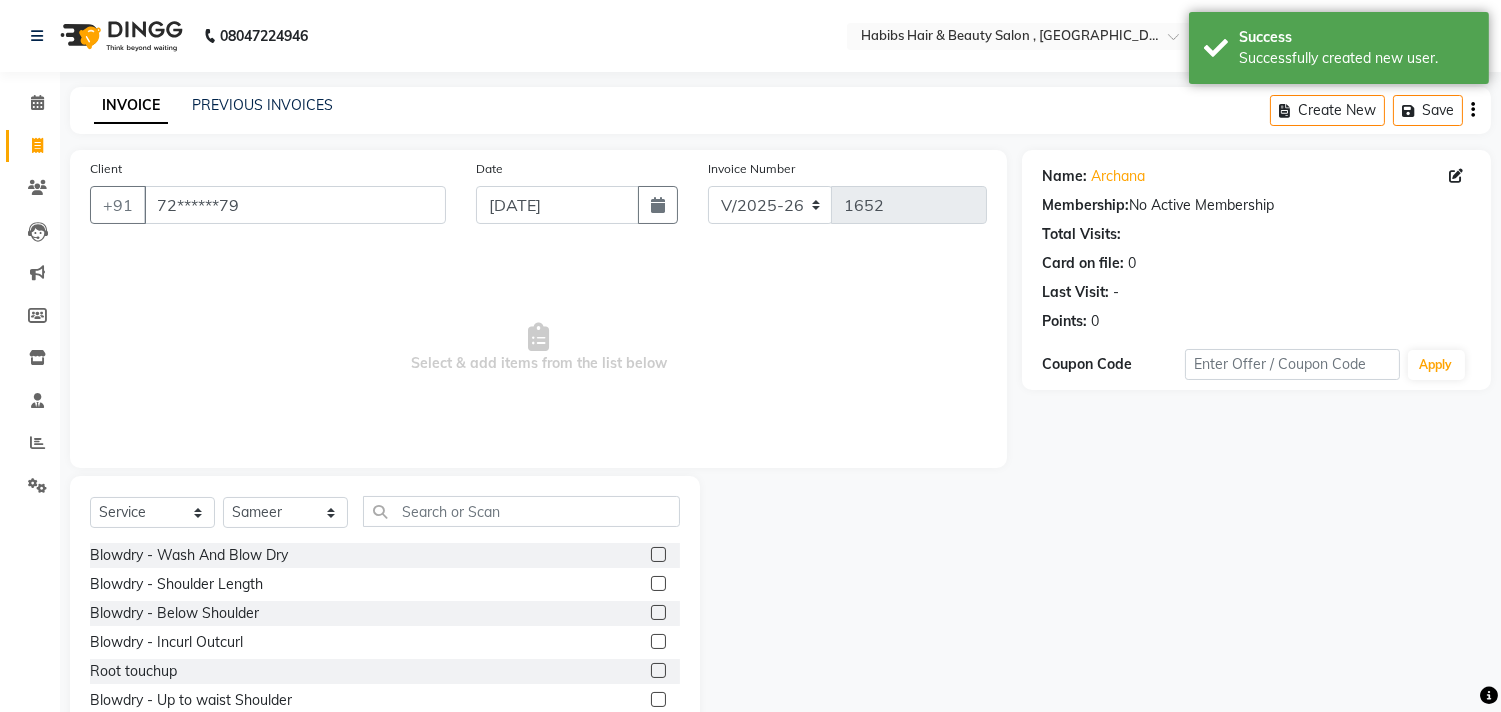 scroll, scrollTop: 44, scrollLeft: 0, axis: vertical 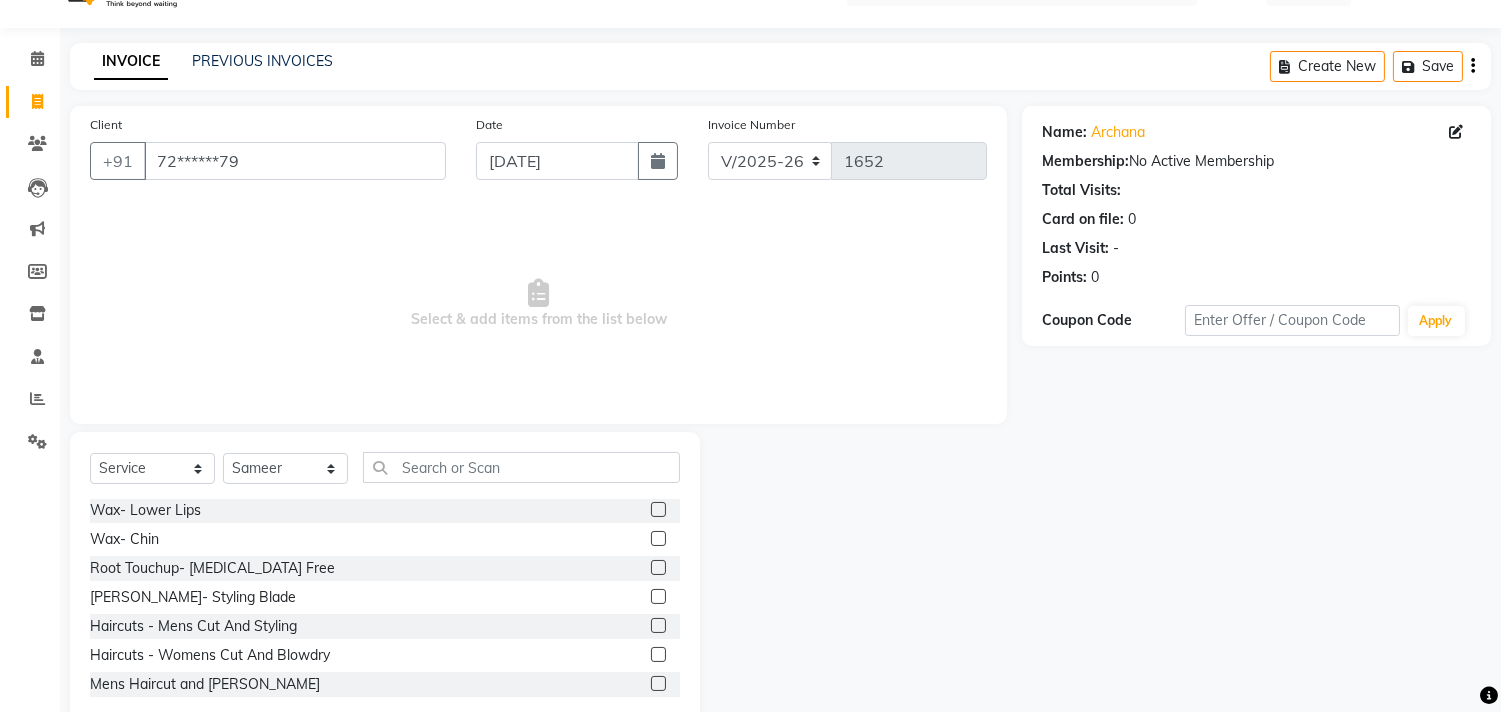 click 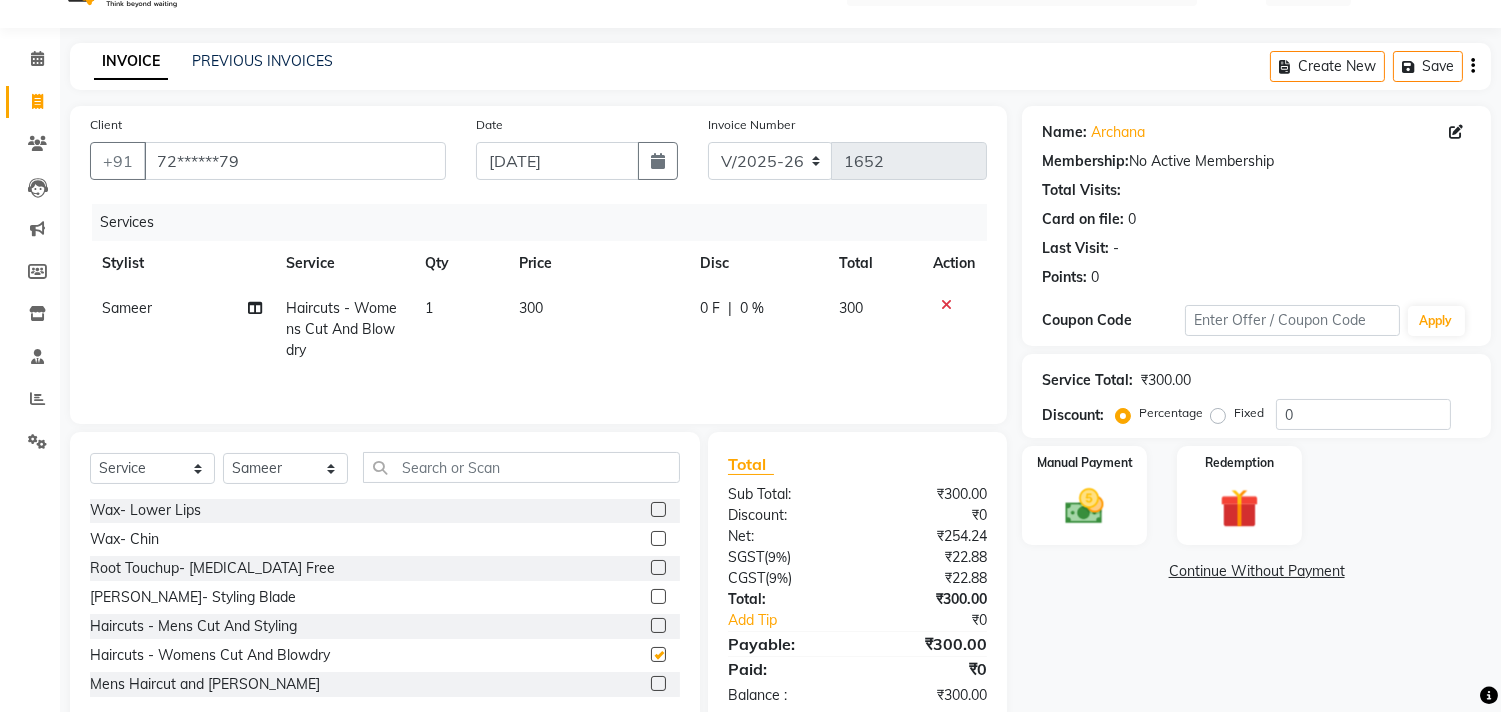 checkbox on "false" 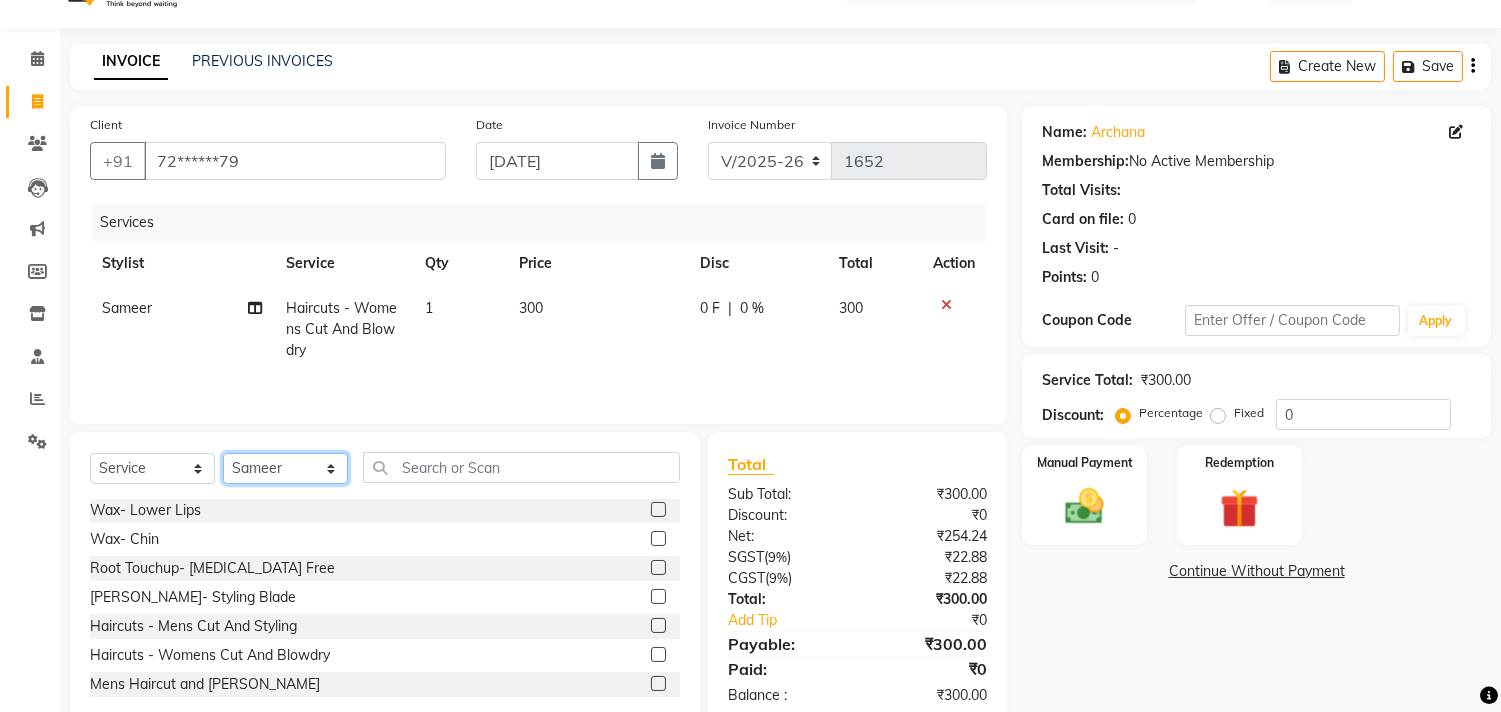 click on "Select Stylist [PERSON_NAME] Manager M M [PERSON_NAME] [PERSON_NAME] Sameer [PERSON_NAME] [PERSON_NAME] [PERSON_NAME]" 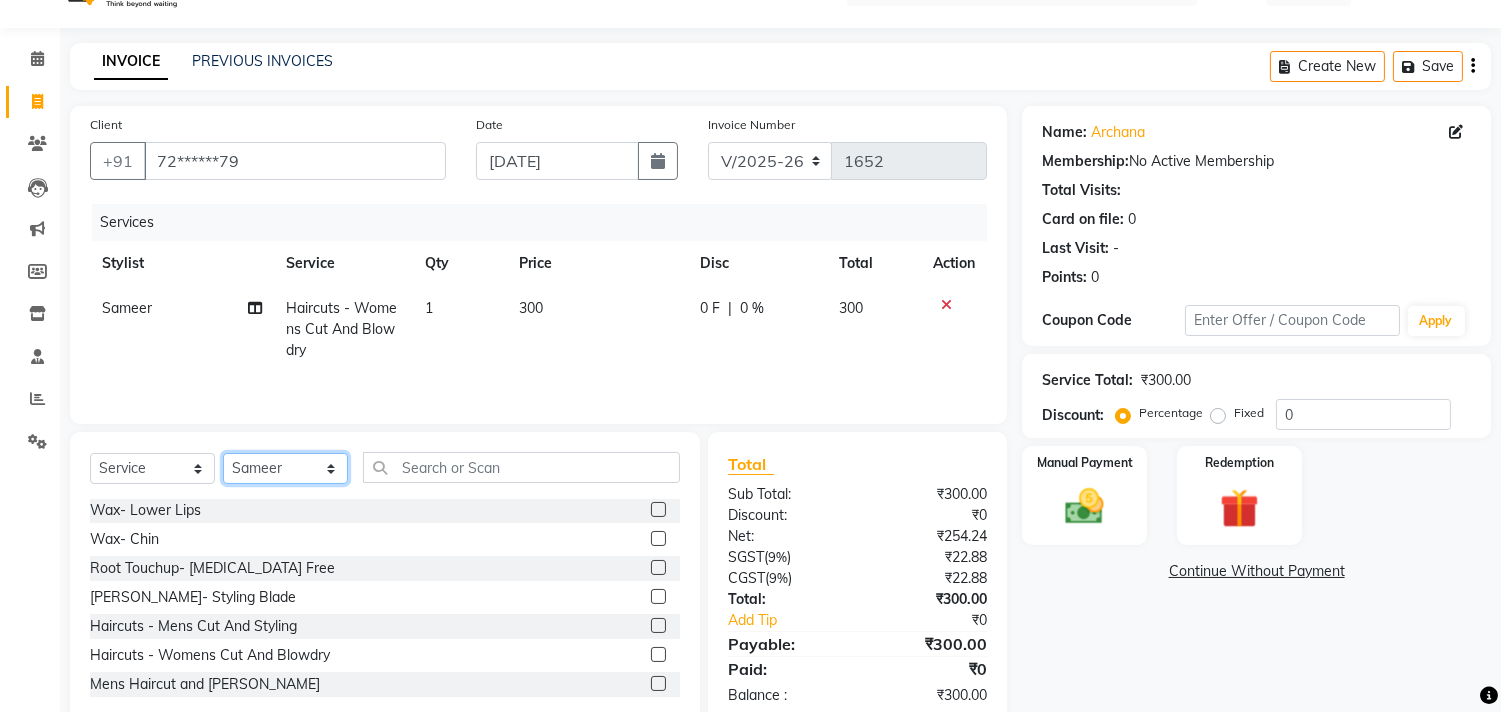 select on "36968" 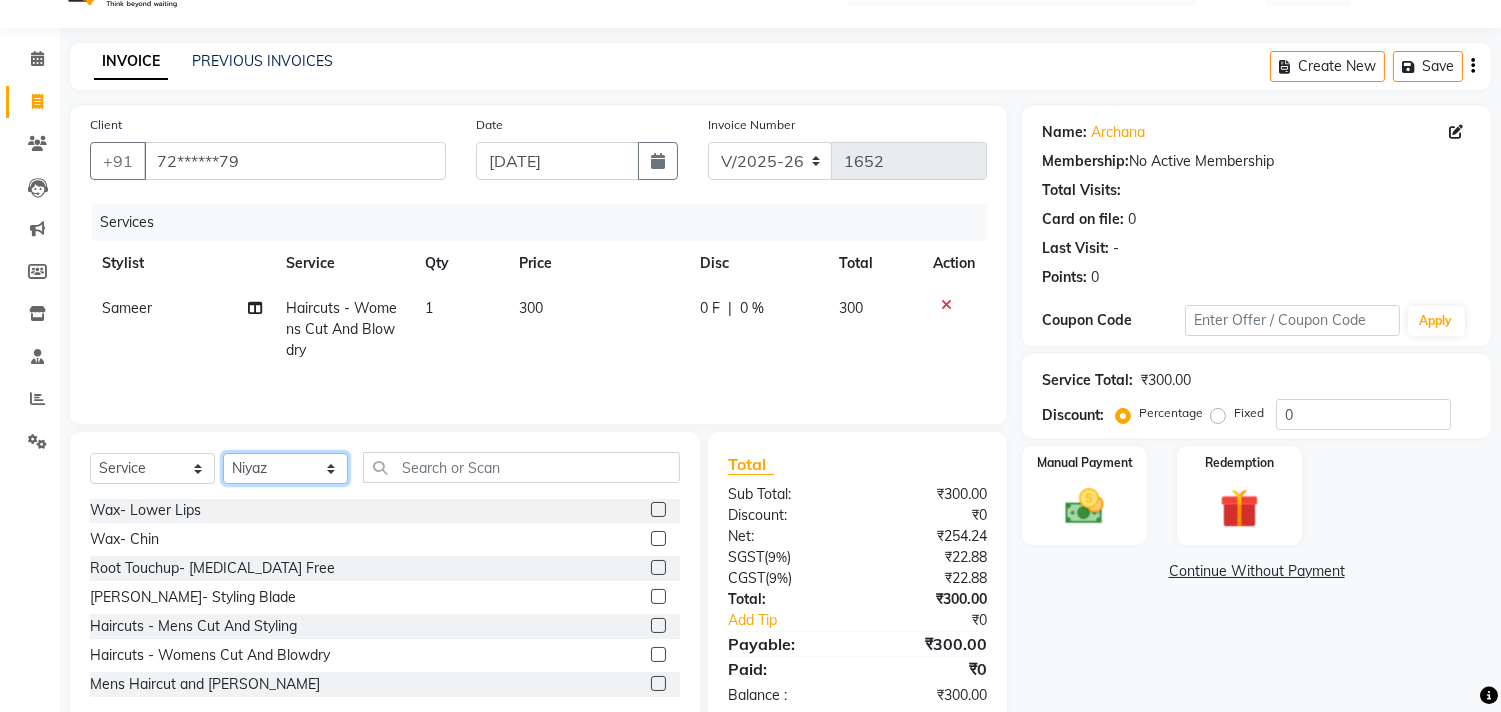 click on "Select Stylist [PERSON_NAME] Manager M M [PERSON_NAME] [PERSON_NAME] Sameer [PERSON_NAME] [PERSON_NAME] [PERSON_NAME]" 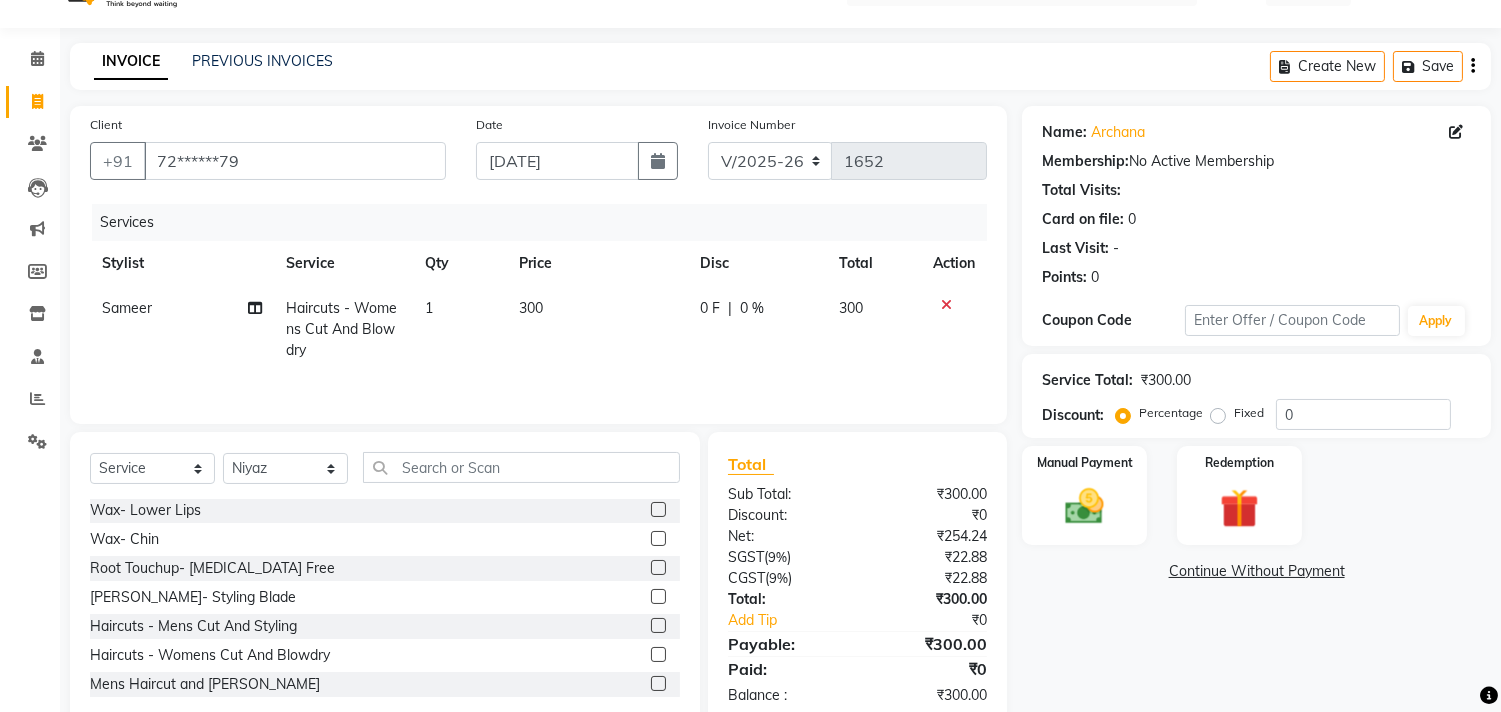 click 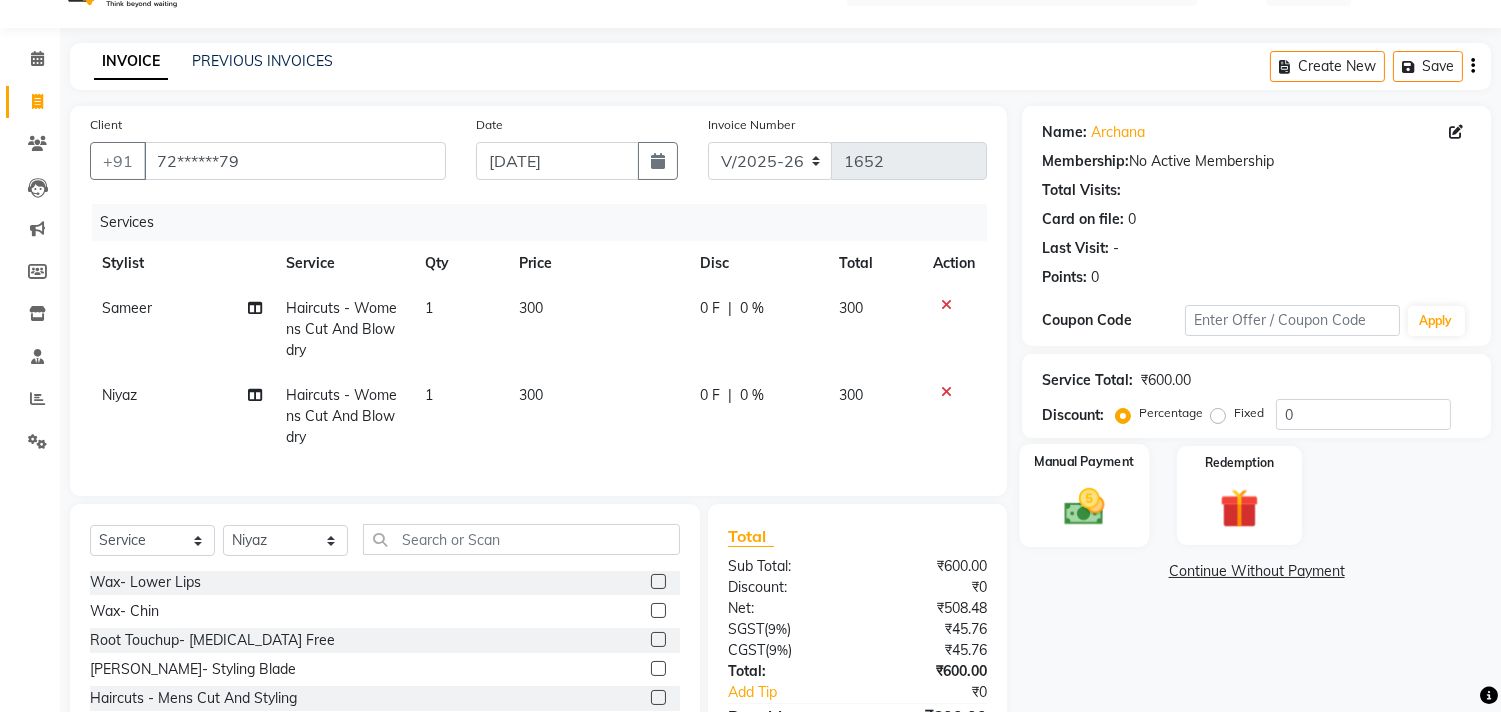 checkbox on "false" 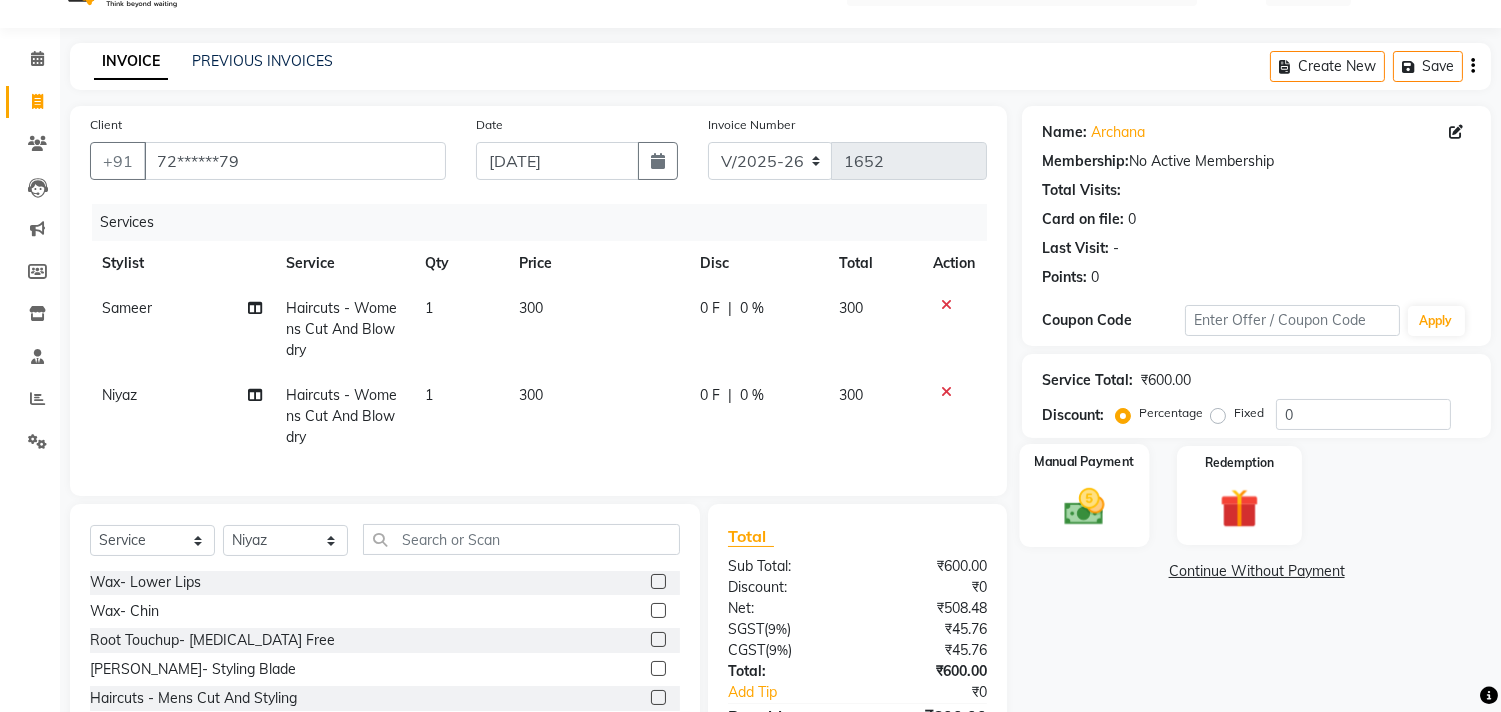click 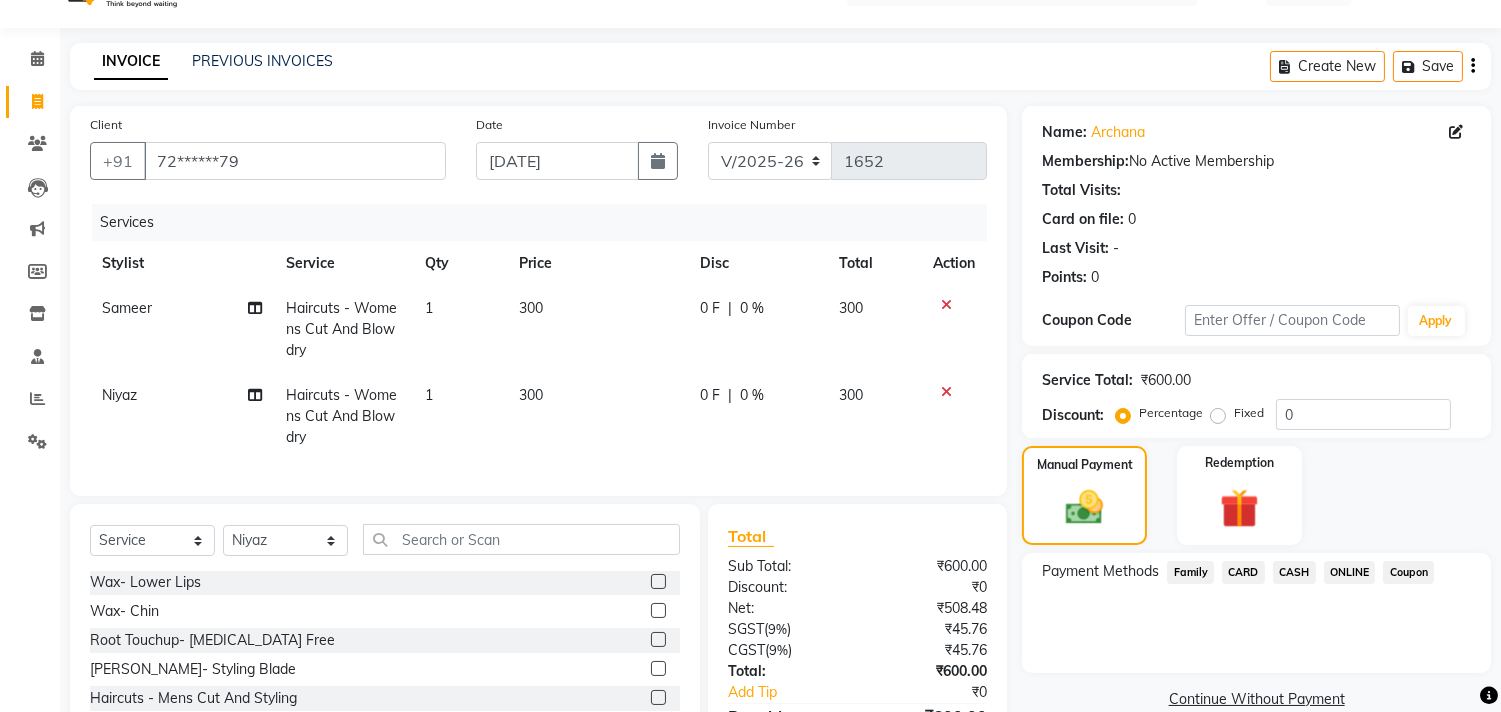 click on "ONLINE" 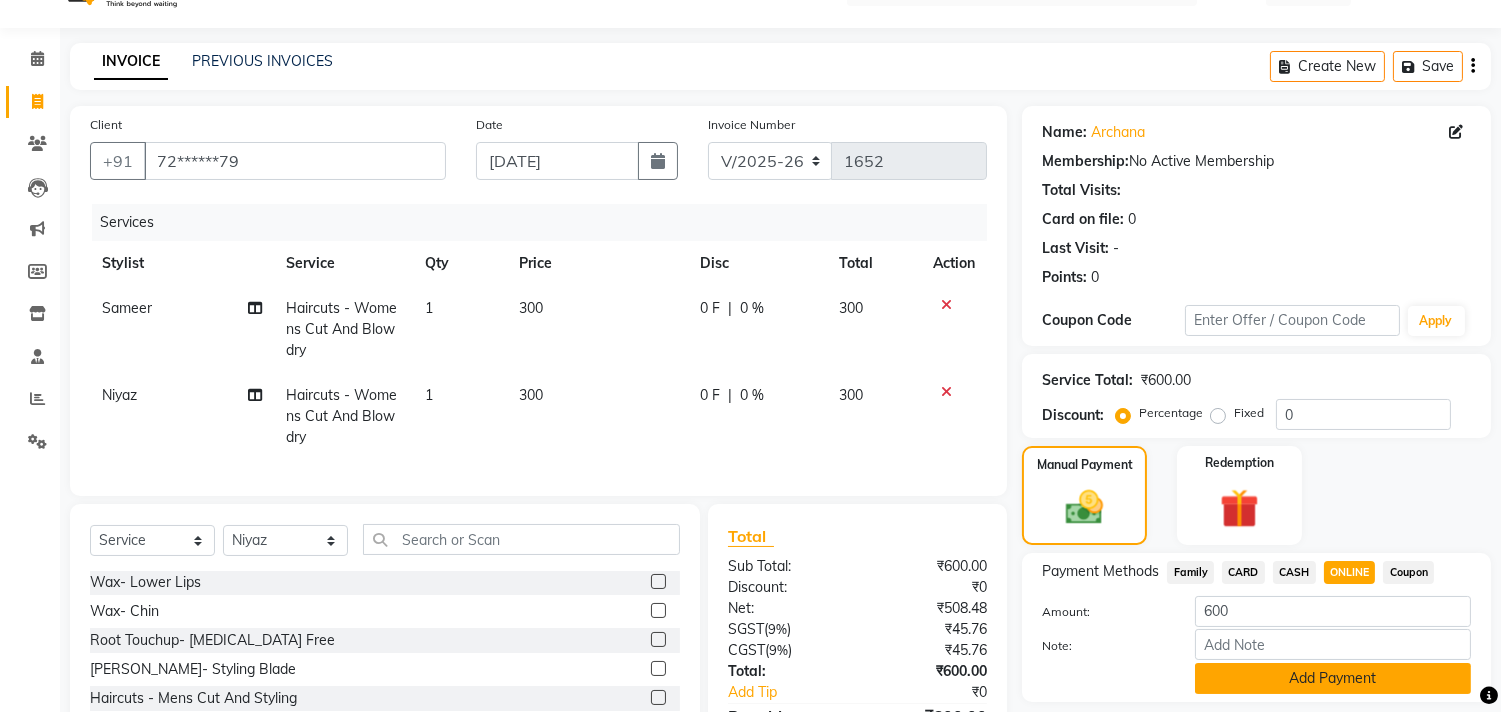 click on "Add Payment" 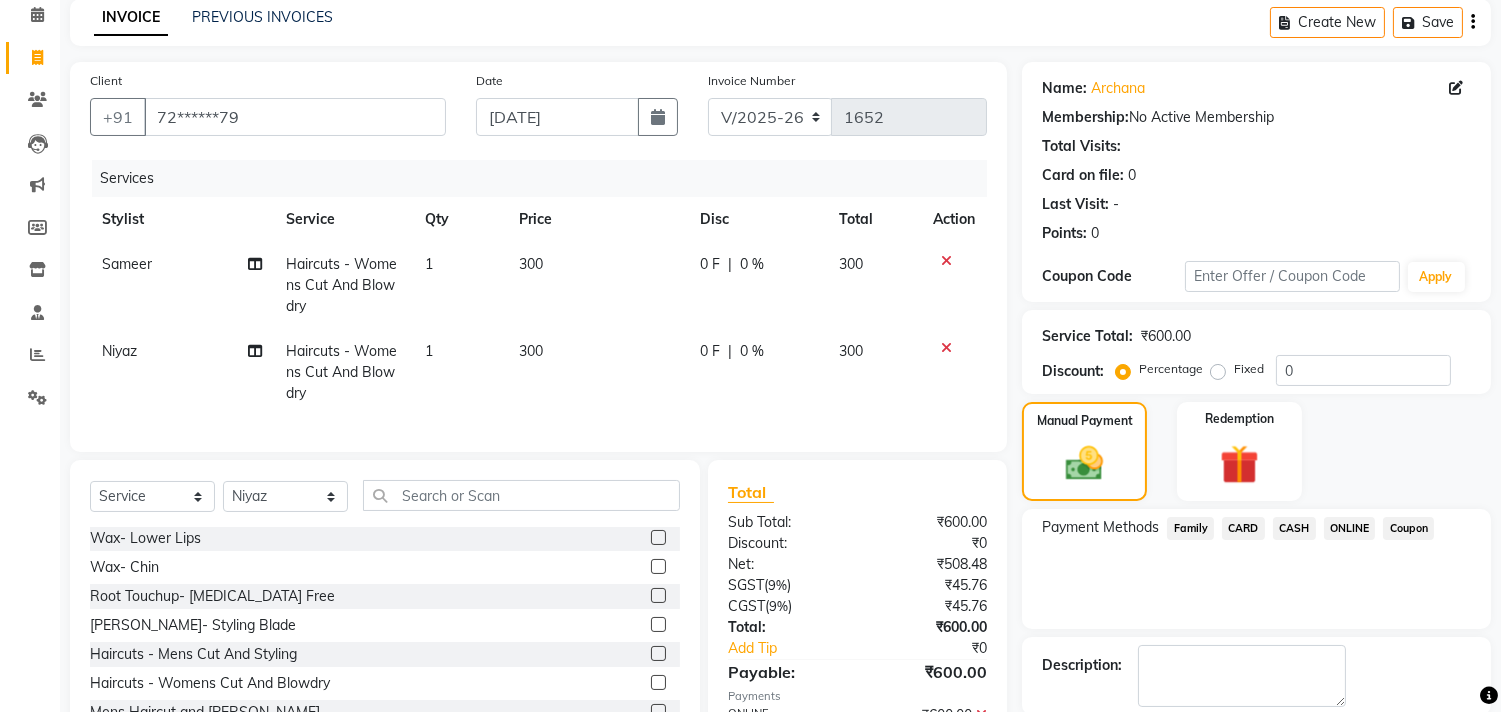 scroll, scrollTop: 218, scrollLeft: 0, axis: vertical 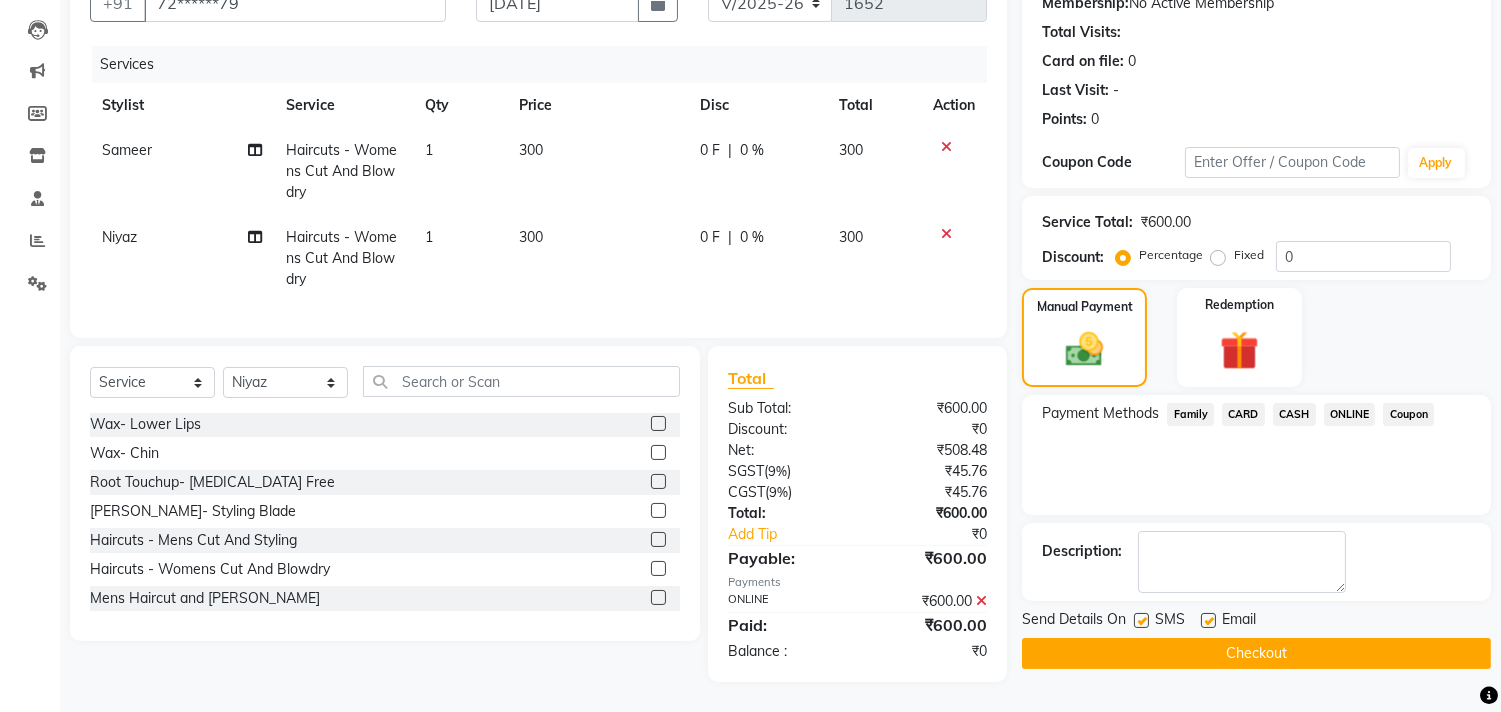 click on "Checkout" 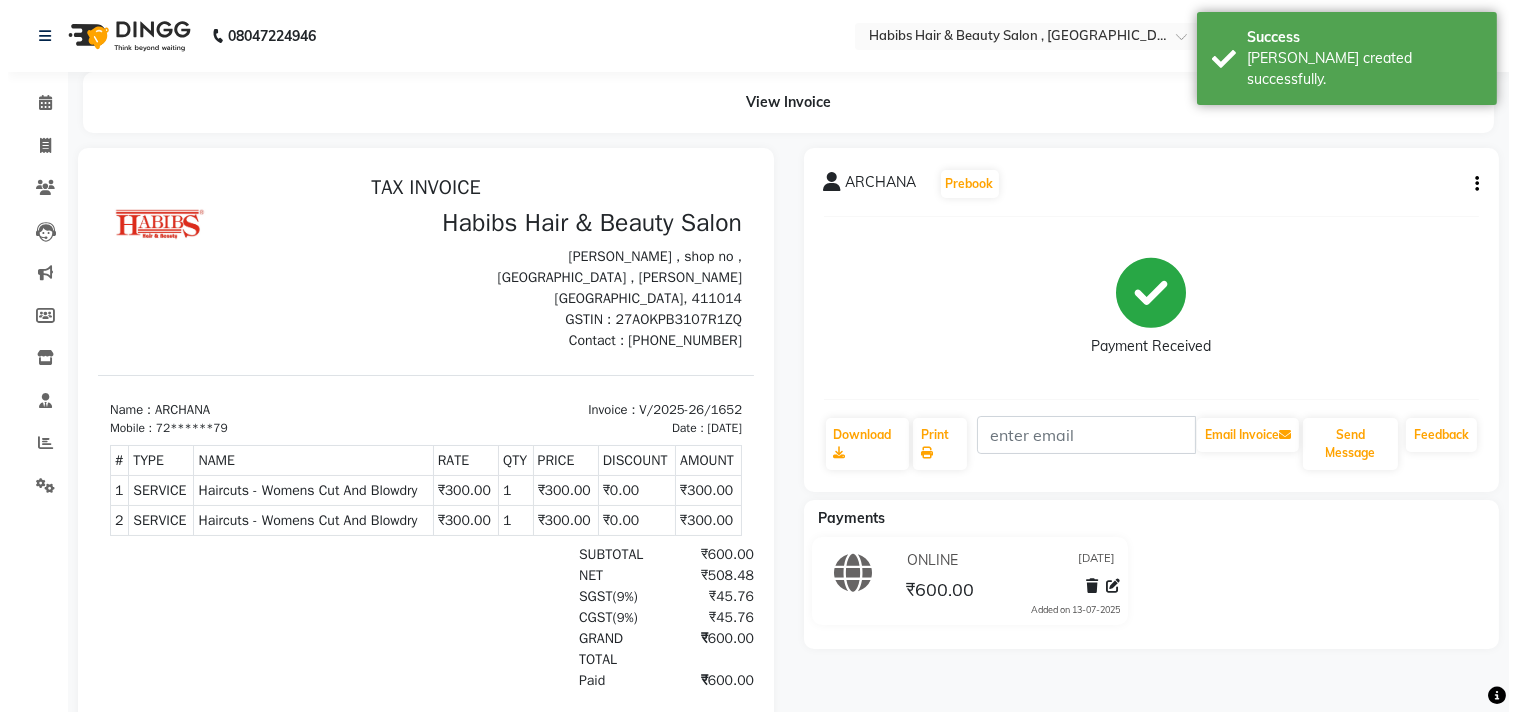 scroll, scrollTop: 0, scrollLeft: 0, axis: both 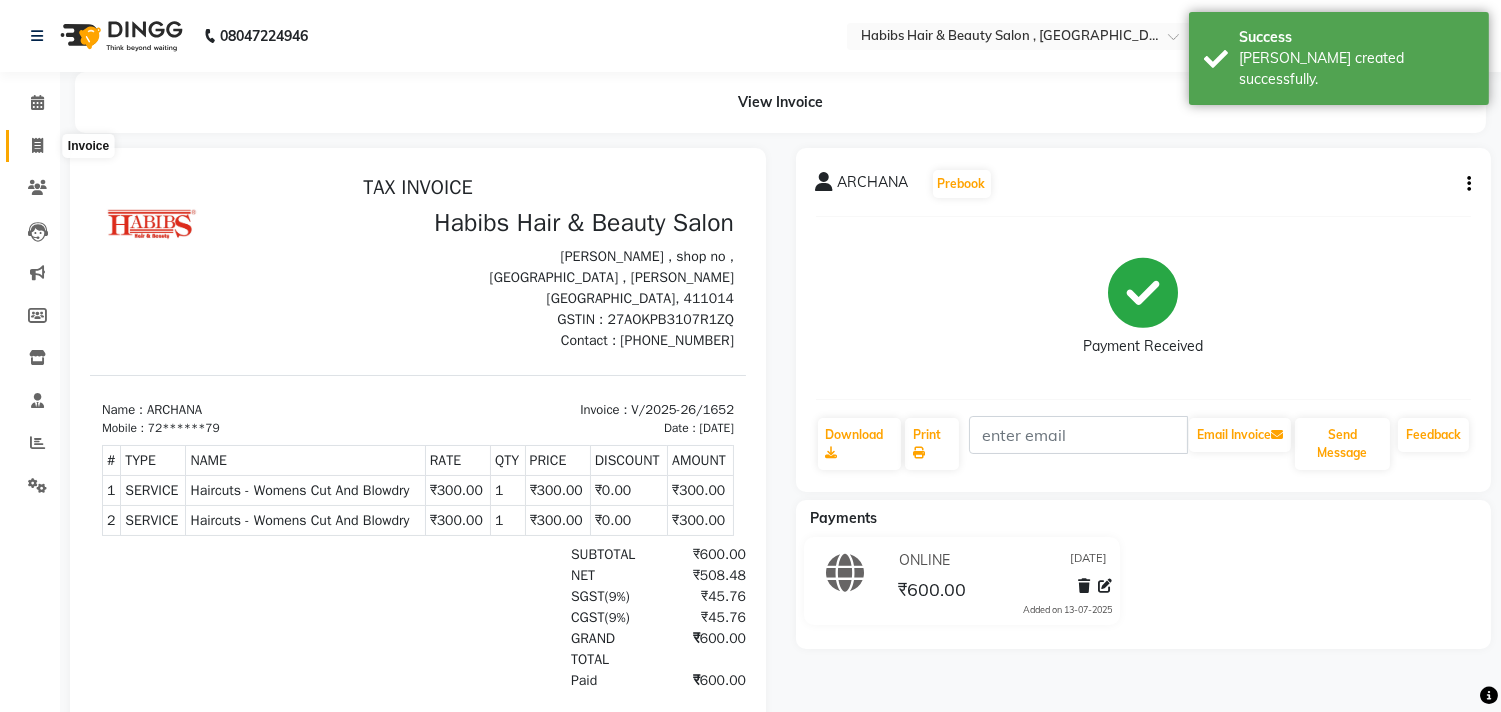 click 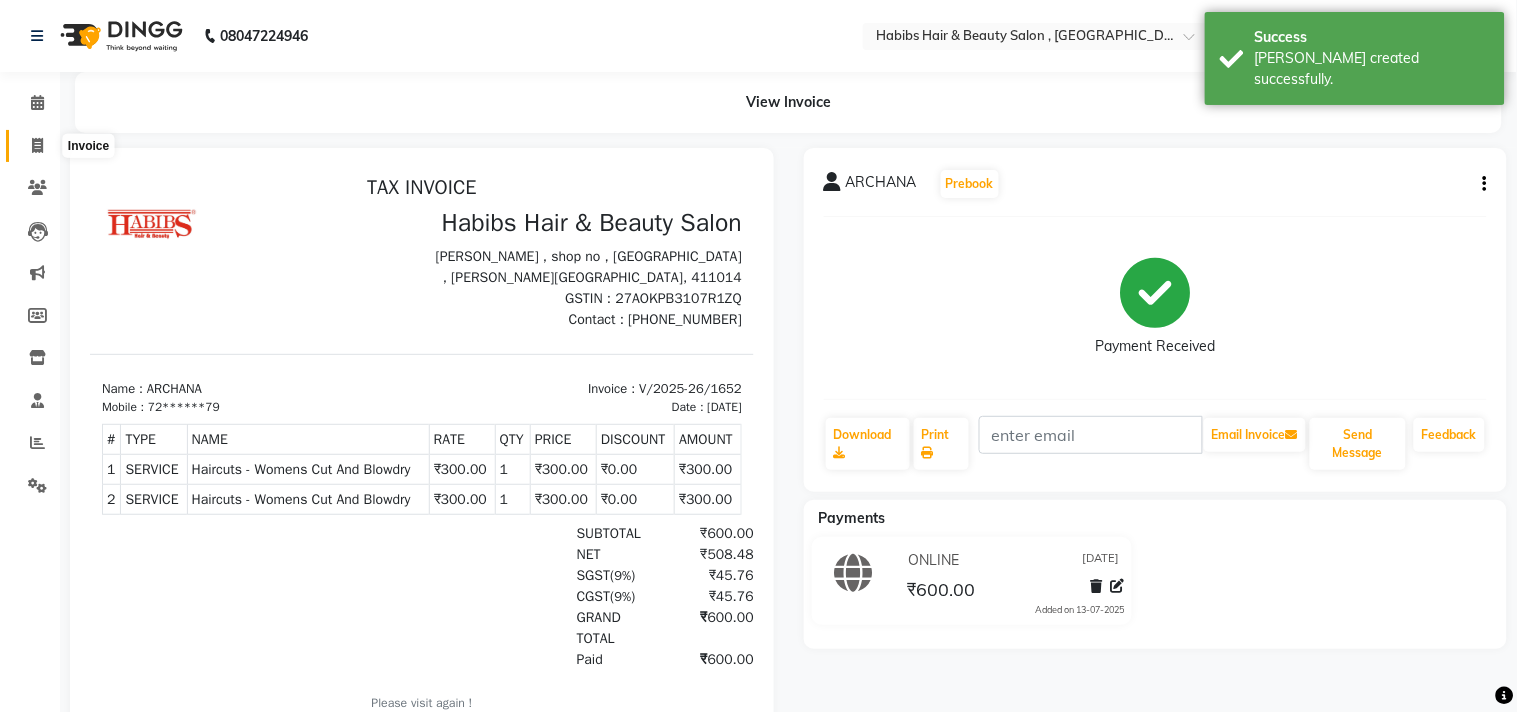 select on "service" 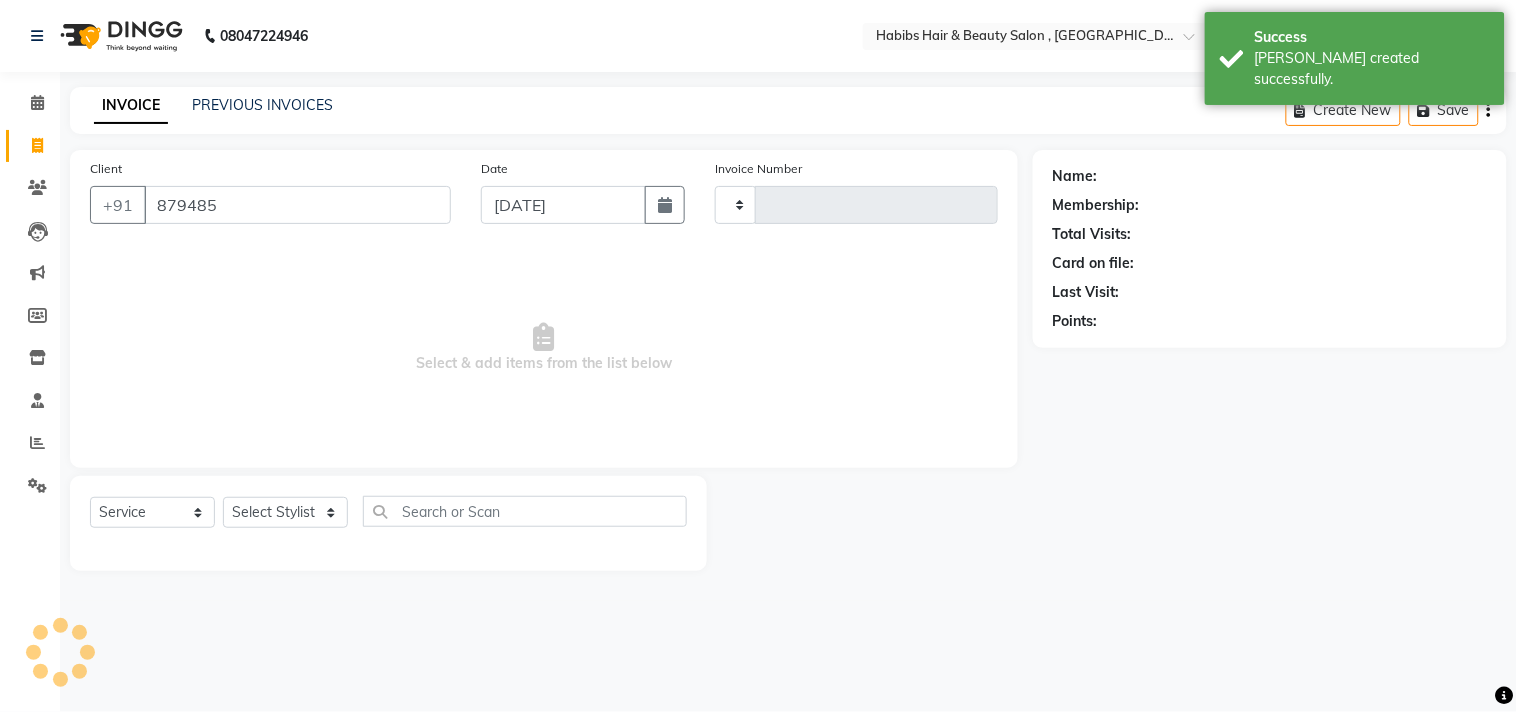 type on "8794858" 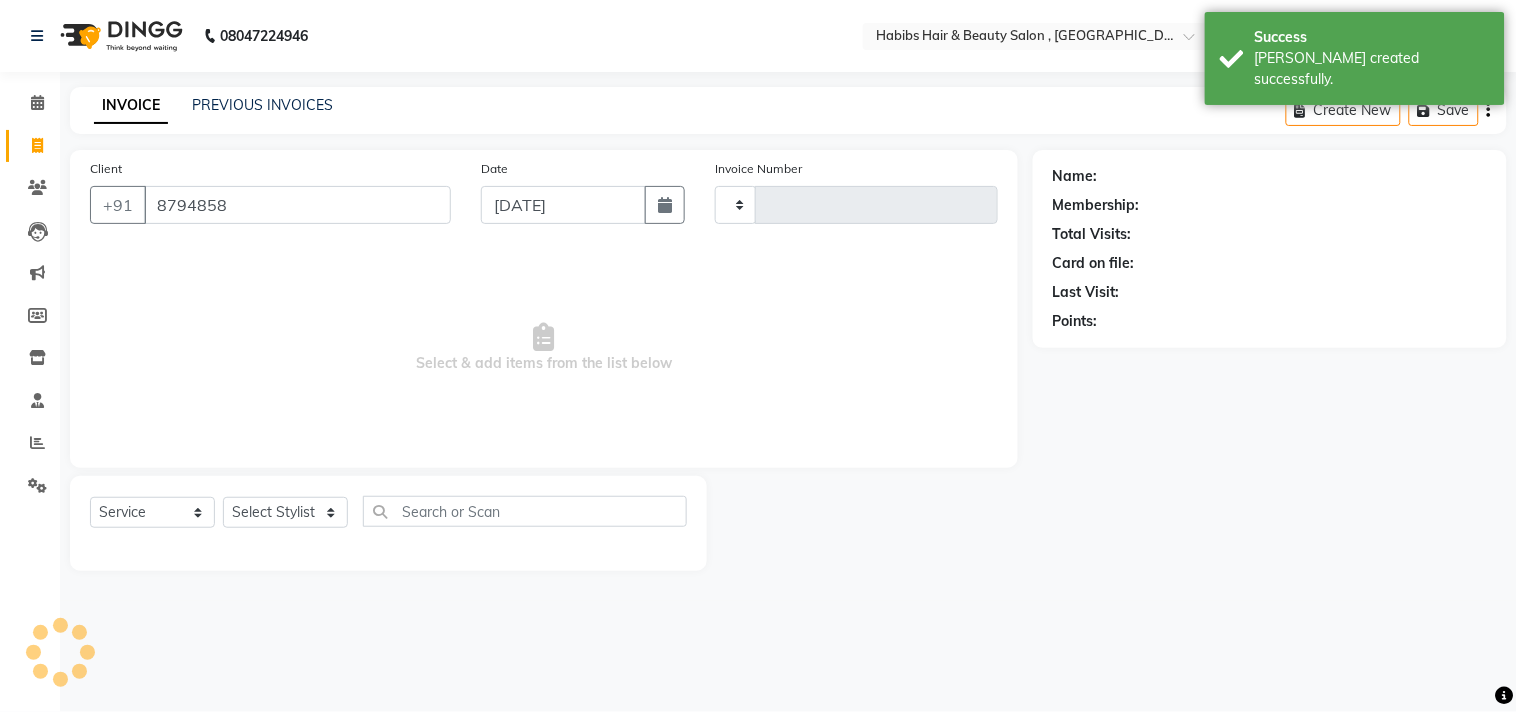 type on "1653" 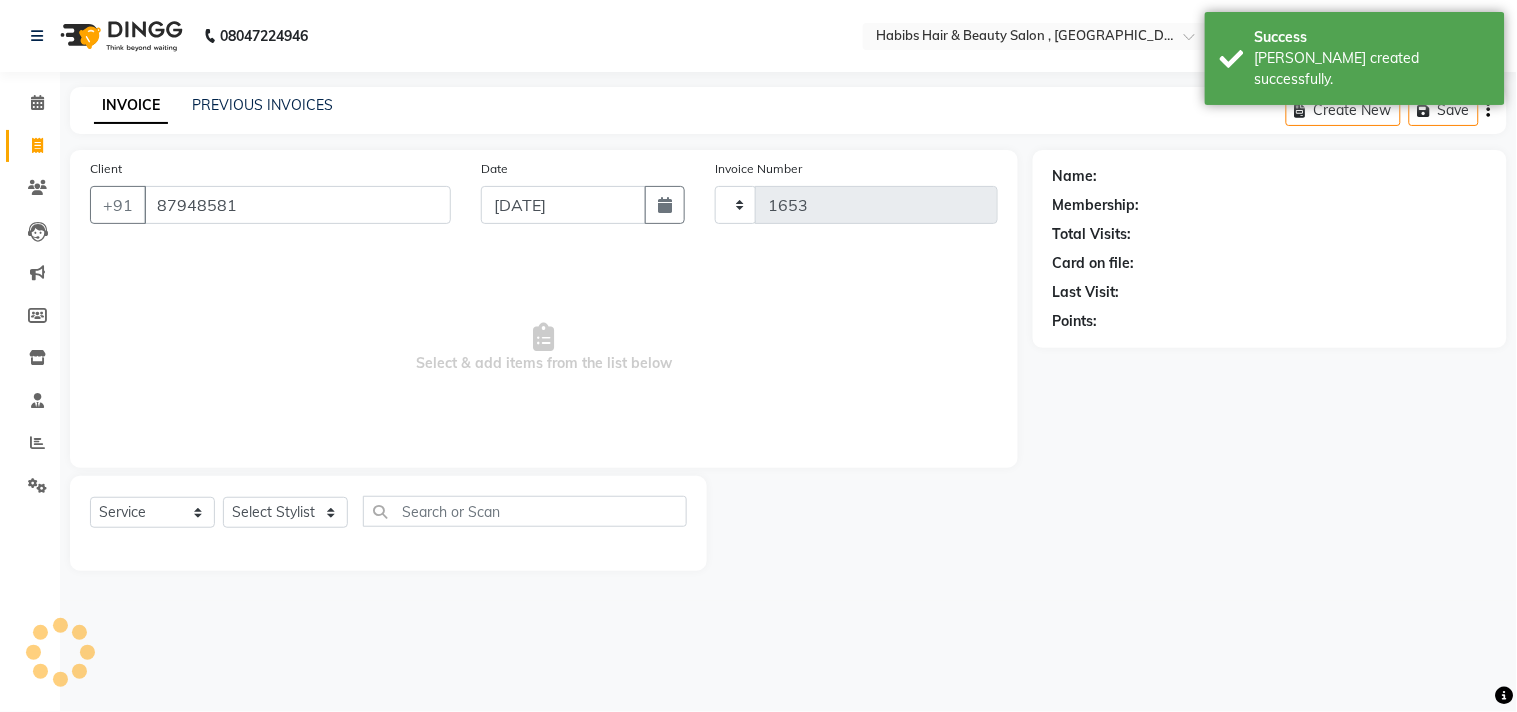 type on "879485819" 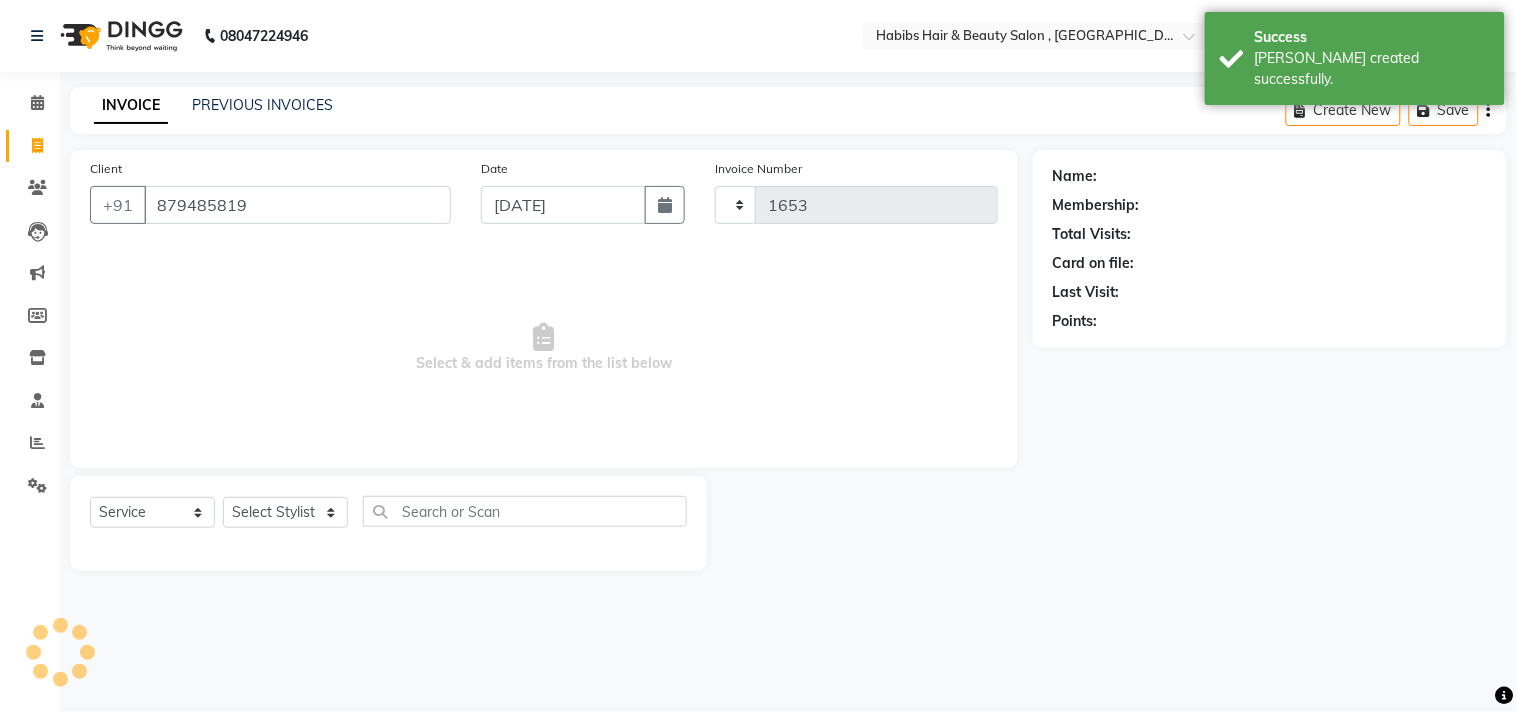 select on "4838" 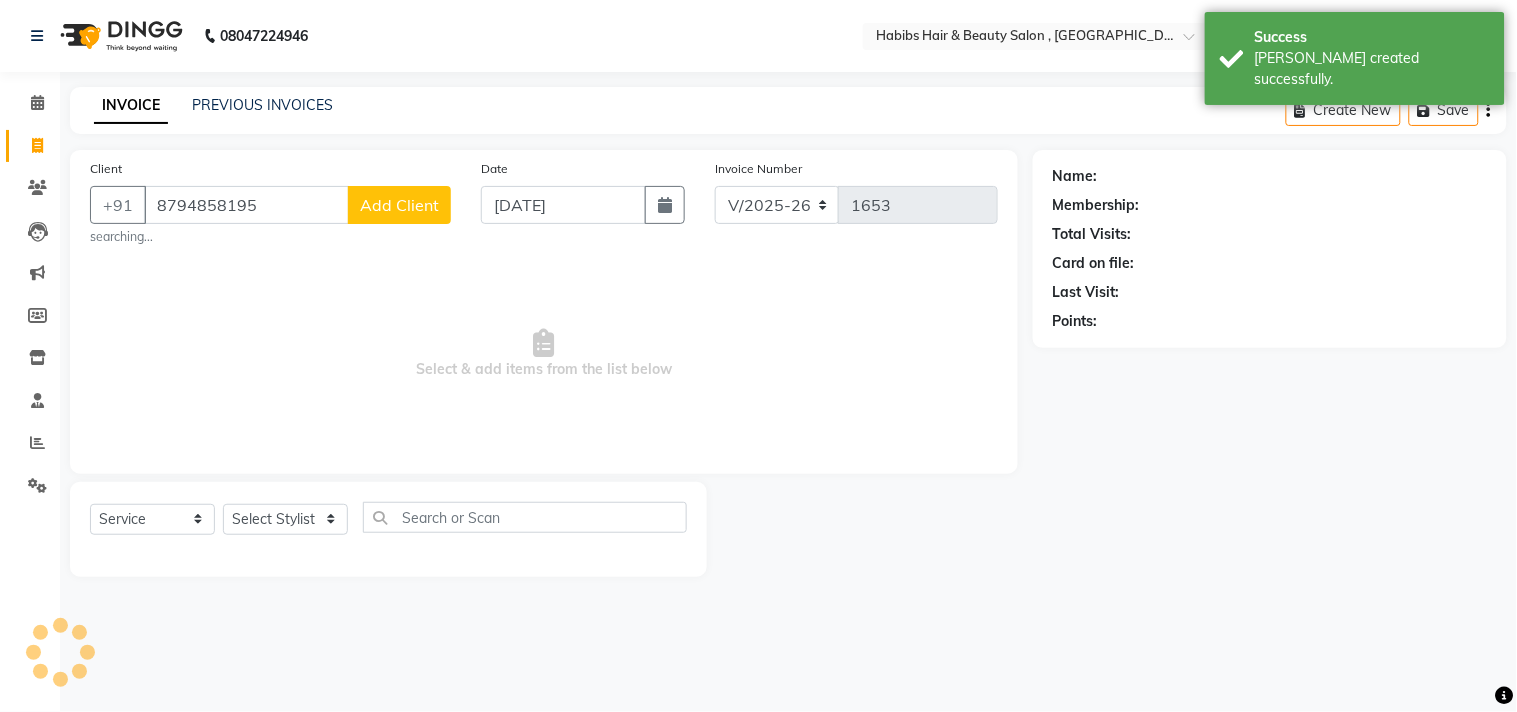 type on "8794858195" 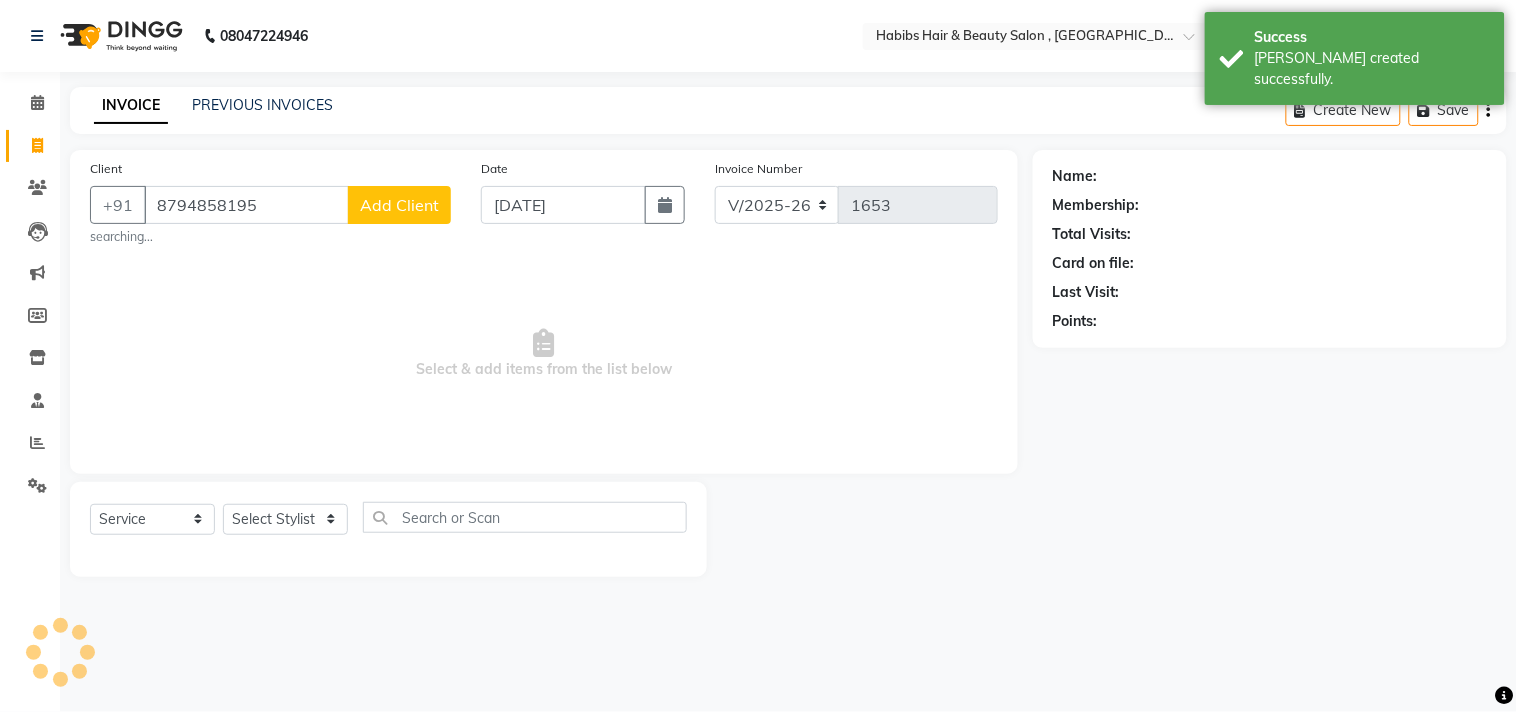 click on "Add Client" 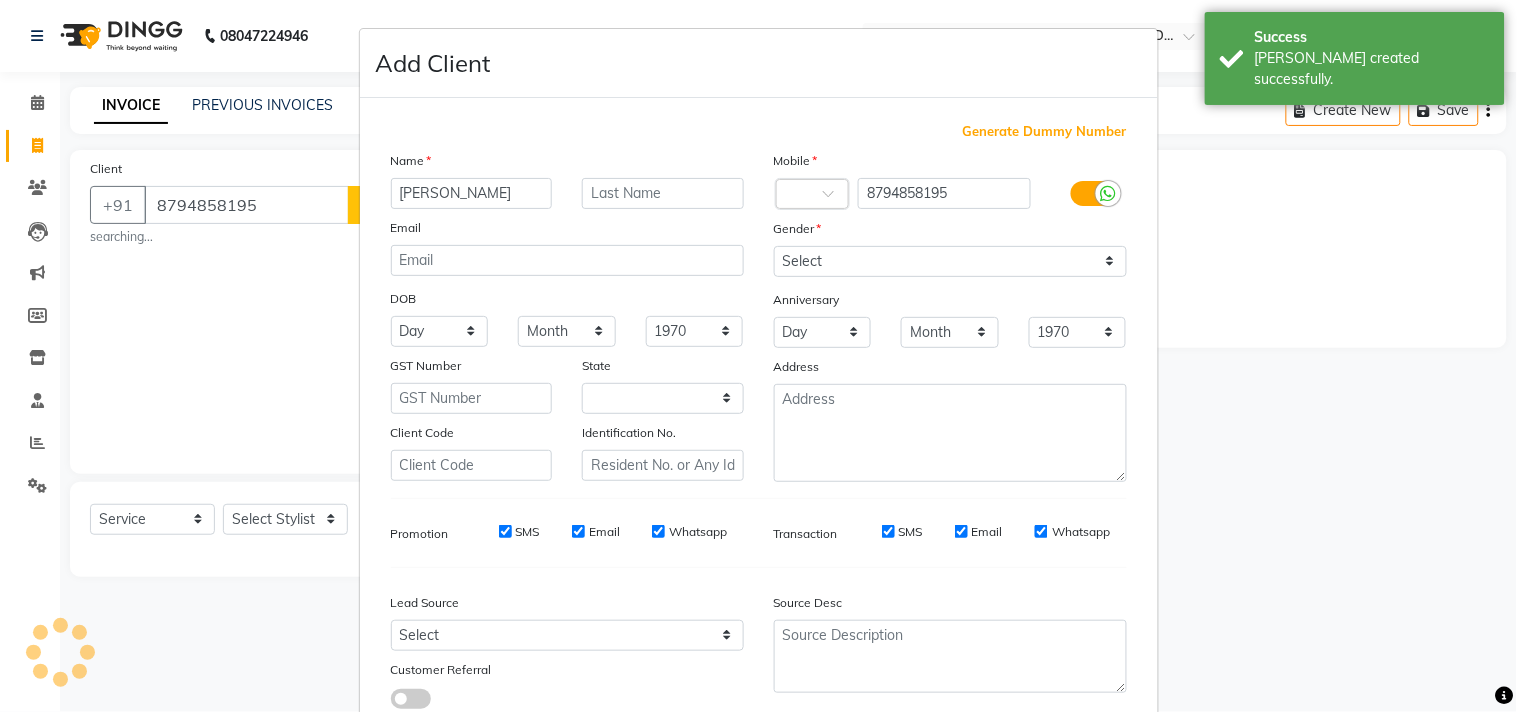 type on "JAY" 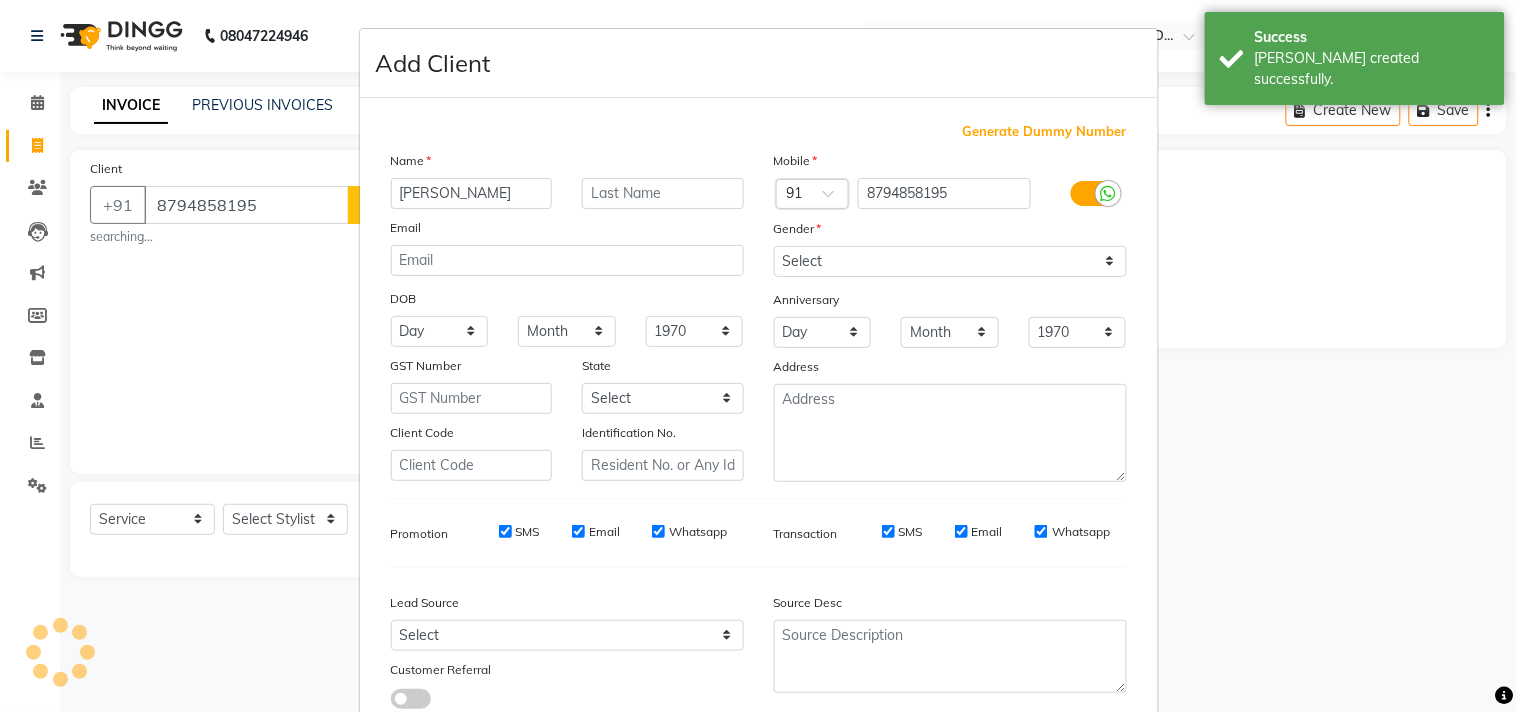 select on "22" 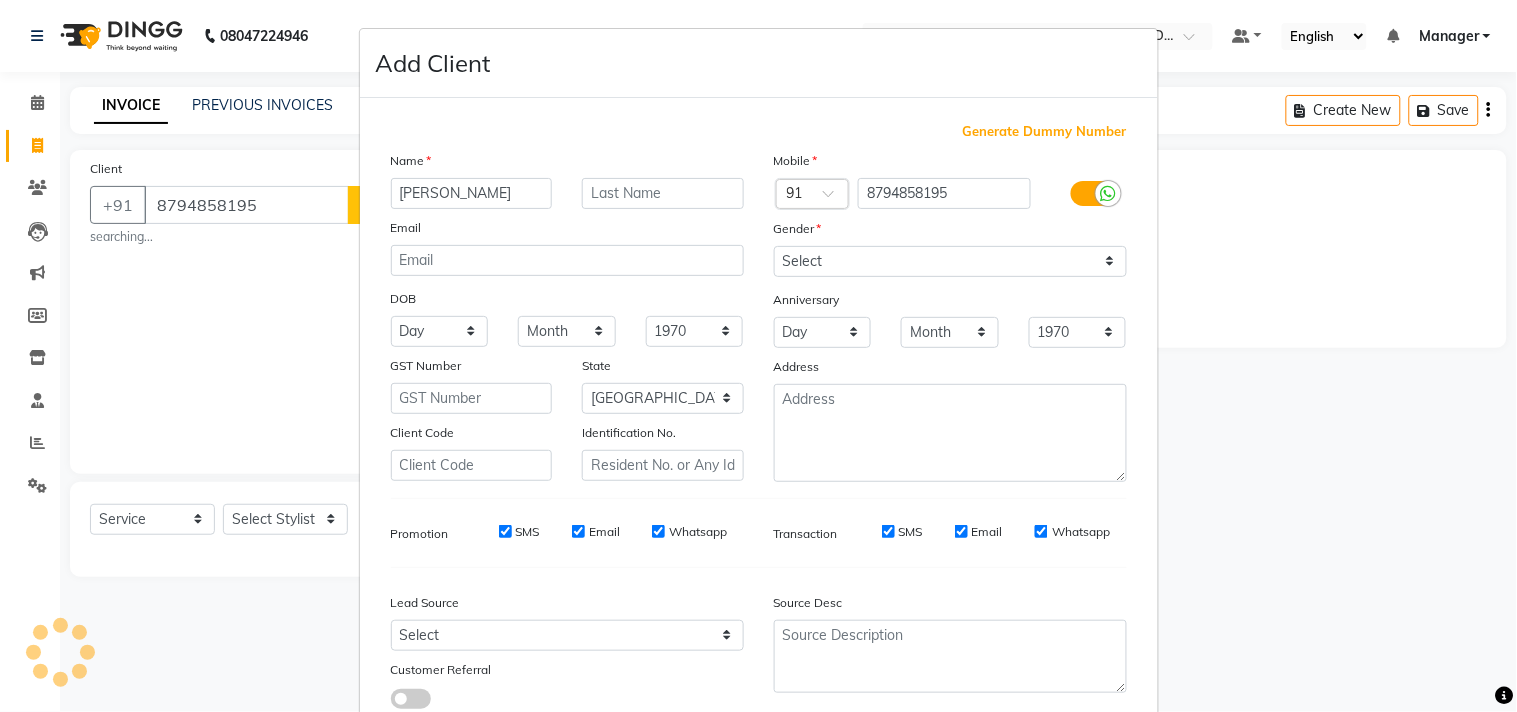 type on "[PERSON_NAME]" 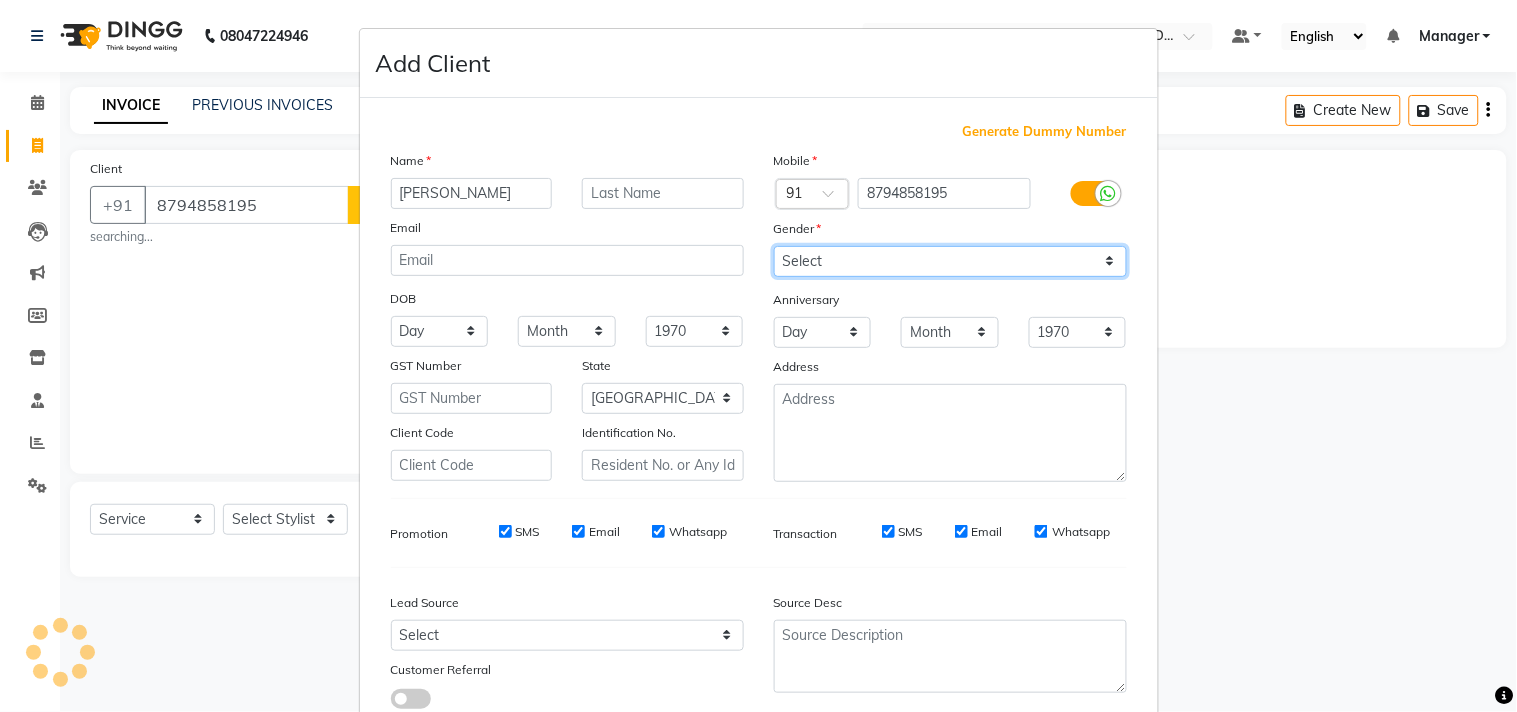 click on "Select [DEMOGRAPHIC_DATA] [DEMOGRAPHIC_DATA] Other Prefer Not To Say" at bounding box center [950, 261] 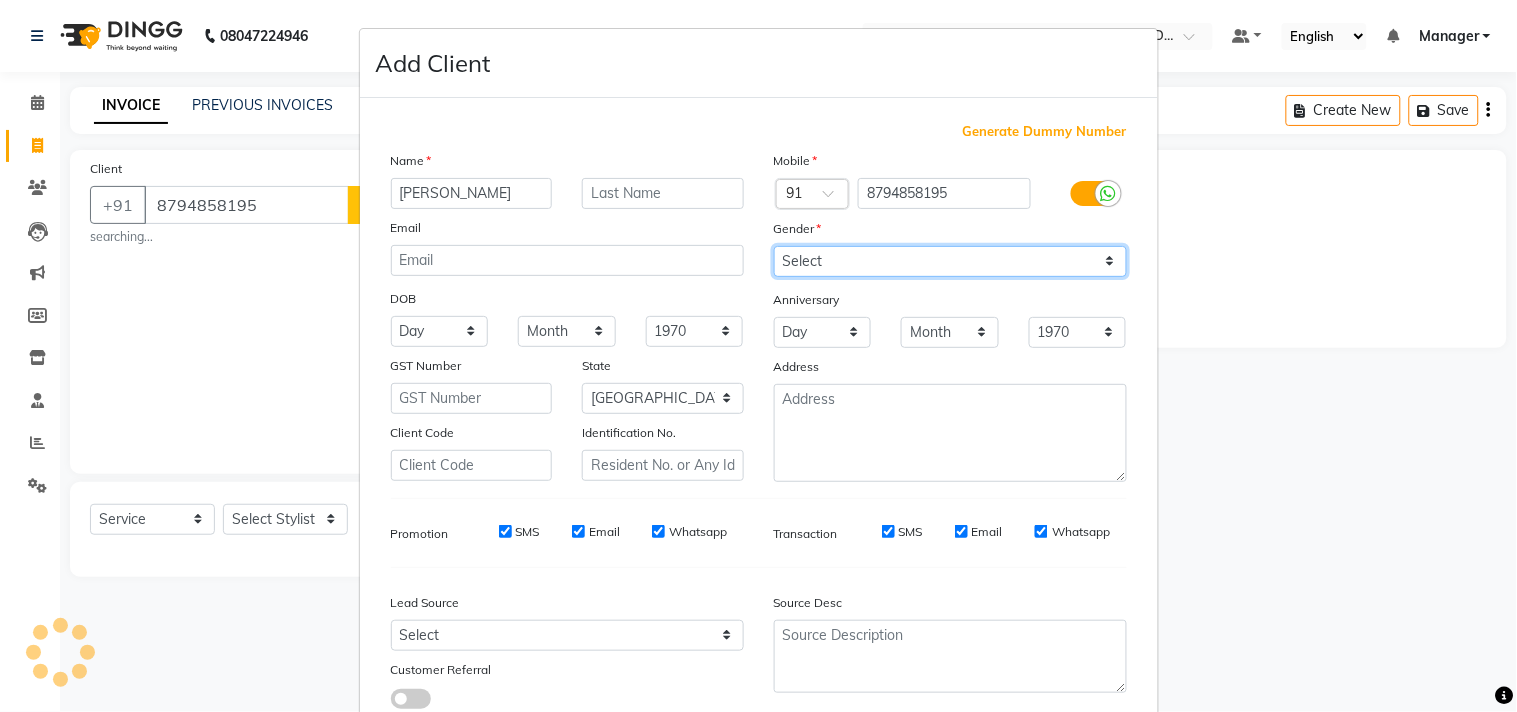 select on "male" 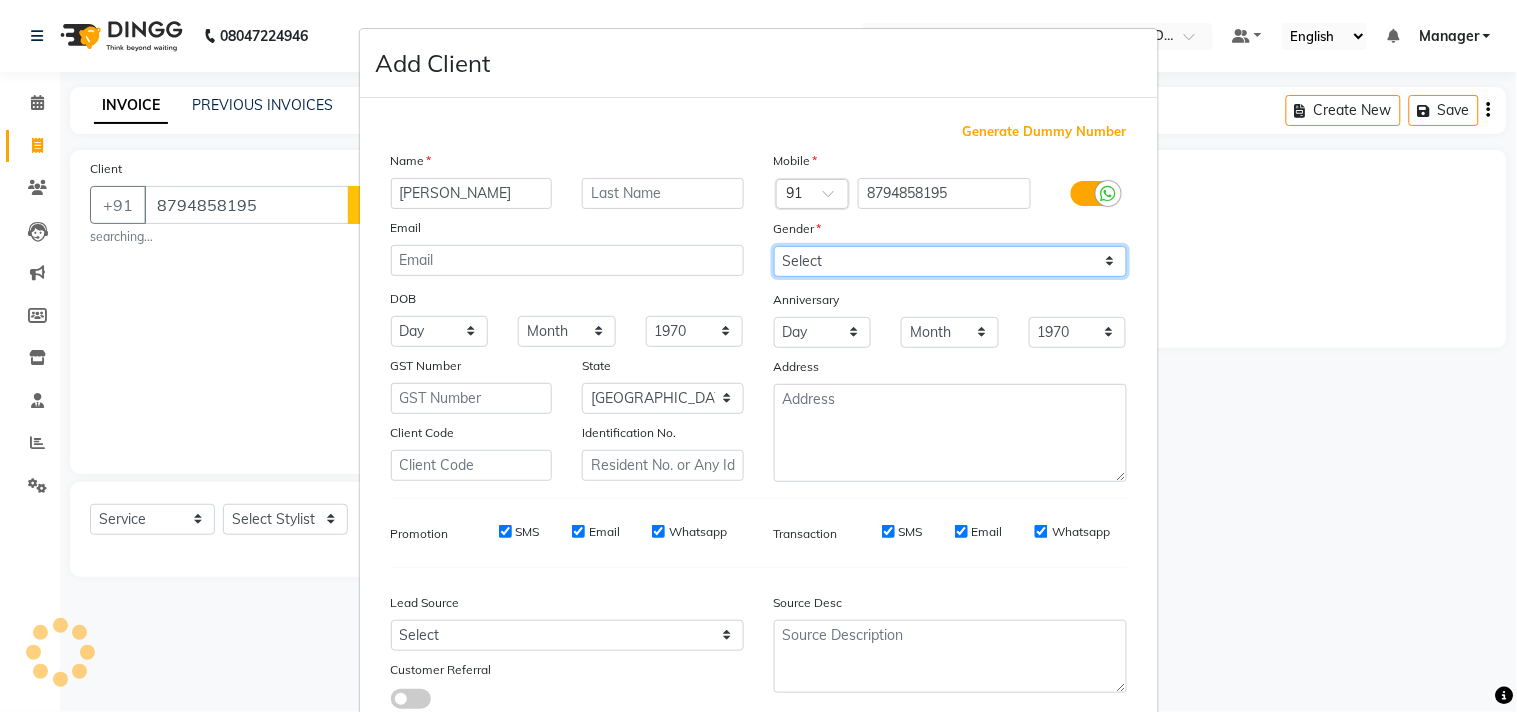 click on "Select [DEMOGRAPHIC_DATA] [DEMOGRAPHIC_DATA] Other Prefer Not To Say" at bounding box center [950, 261] 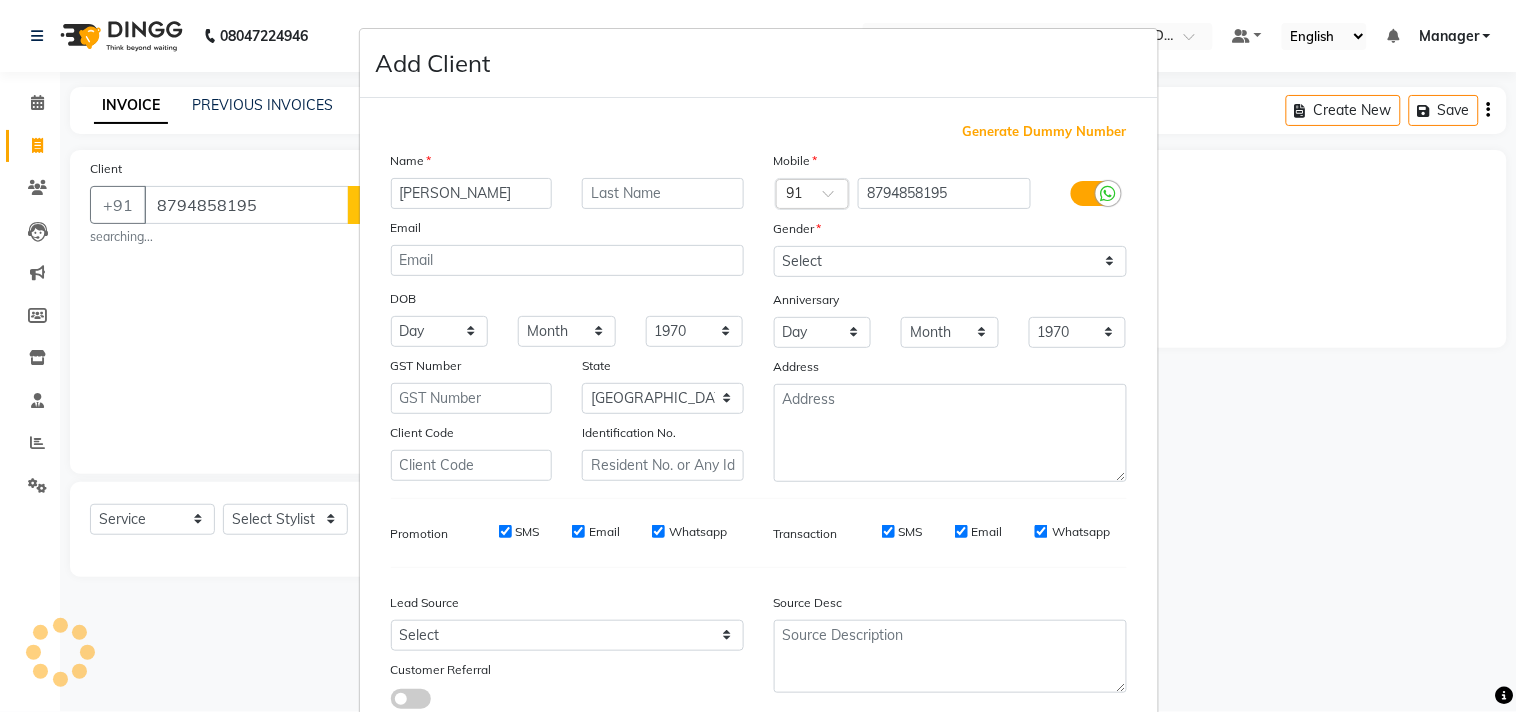 click on "Generate Dummy Number Name JAY RYMPEI Email DOB Day 01 02 03 04 05 06 07 08 09 10 11 12 13 14 15 16 17 18 19 20 21 22 23 24 25 26 27 28 29 30 31 Month January February March April May June July August September October November December 1940 1941 1942 1943 1944 1945 1946 1947 1948 1949 1950 1951 1952 1953 1954 1955 1956 1957 1958 1959 1960 1961 1962 1963 1964 1965 1966 1967 1968 1969 1970 1971 1972 1973 1974 1975 1976 1977 1978 1979 1980 1981 1982 1983 1984 1985 1986 1987 1988 1989 1990 1991 1992 1993 1994 1995 1996 1997 1998 1999 2000 2001 2002 2003 2004 2005 2006 2007 2008 2009 2010 2011 2012 2013 2014 2015 2016 2017 2018 2019 2020 2021 2022 2023 2024 GST Number State Select Andaman and Nicobar Islands Andhra Pradesh Arunachal Pradesh Assam Bihar Chandigarh Chhattisgarh Dadra and Nagar Haveli Daman and Diu Delhi Goa Gujarat Haryana Himachal Pradesh Jammu and Kashmir Jharkhand Karnataka Kerala Lakshadweep Madhya Pradesh Maharashtra Manipur Meghalaya Mizoram Nagaland Odisha Pondicherry Punjab Rajasthan Sikkim" at bounding box center [759, 423] 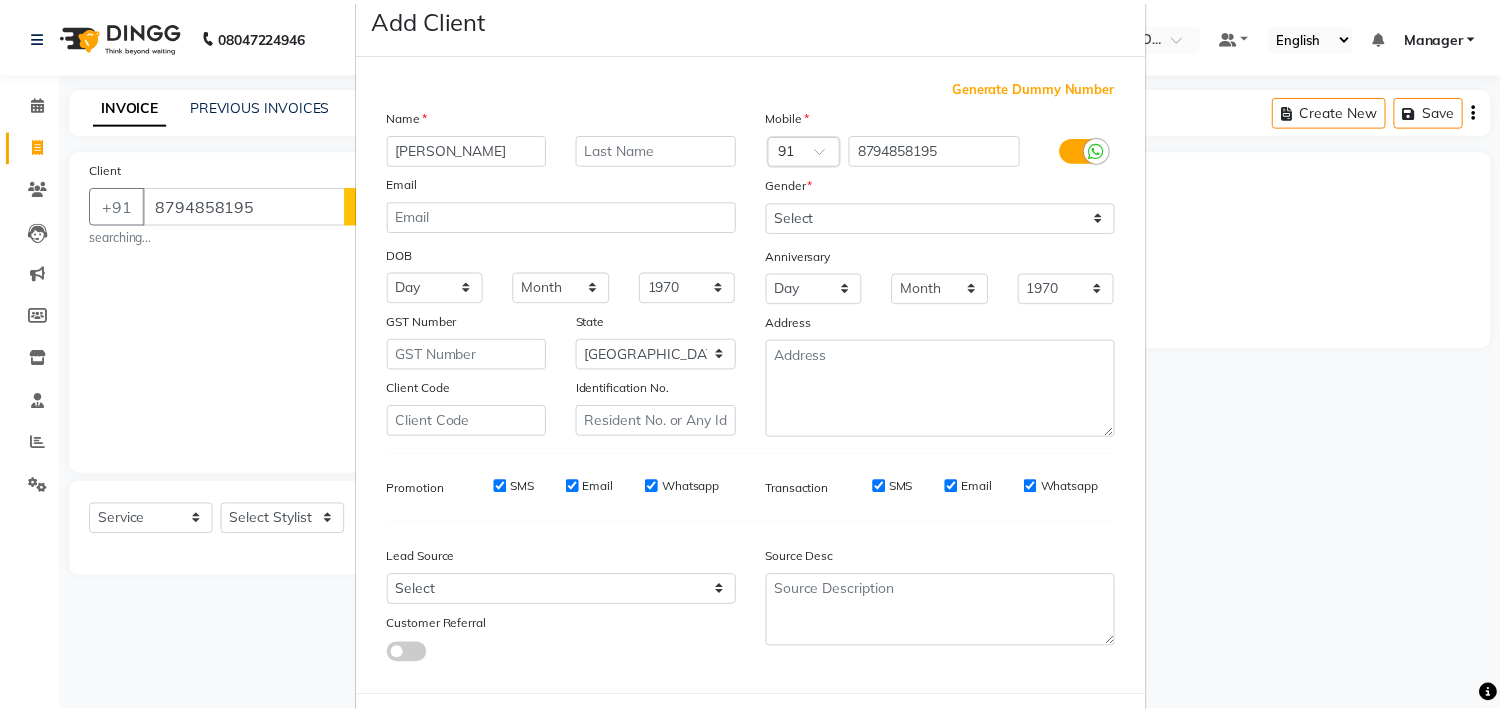 scroll, scrollTop: 138, scrollLeft: 0, axis: vertical 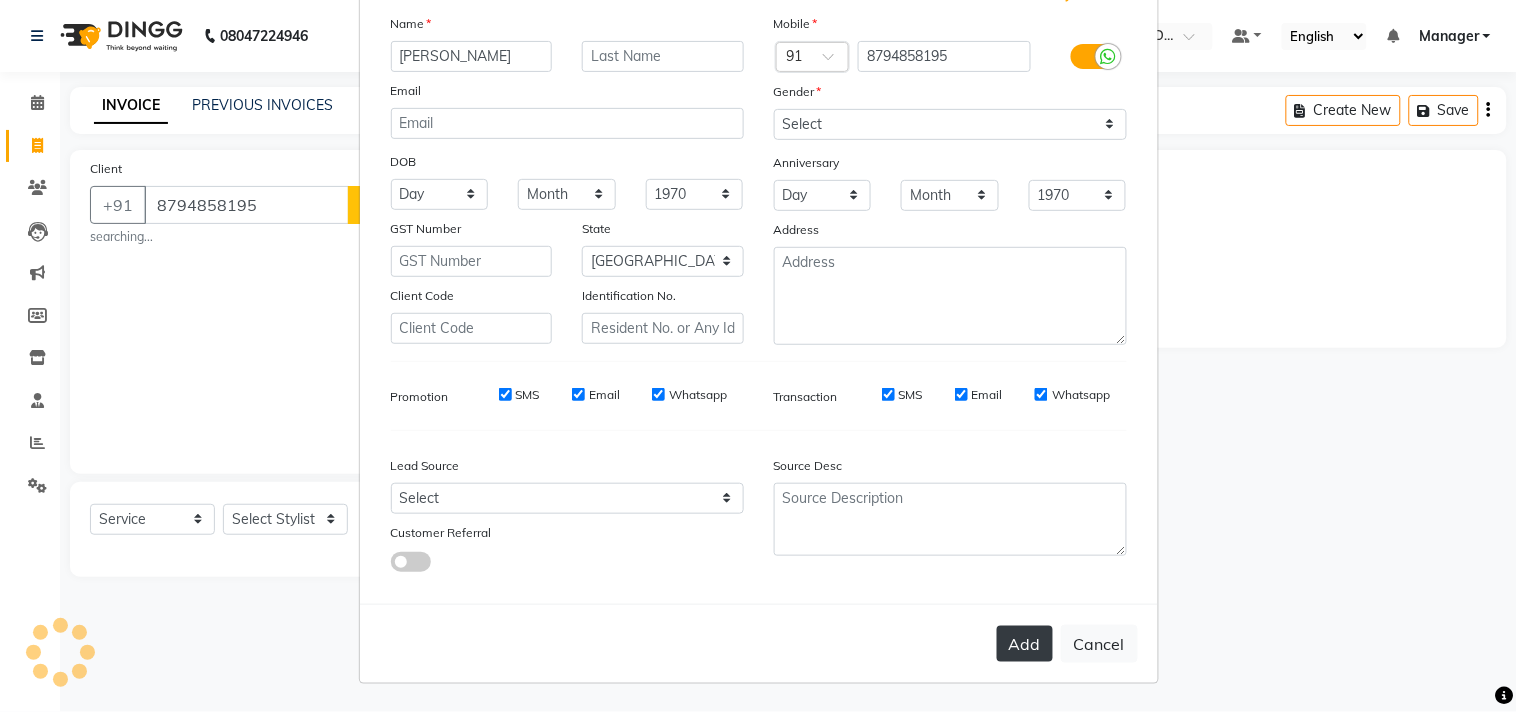 click on "Add" at bounding box center (1025, 644) 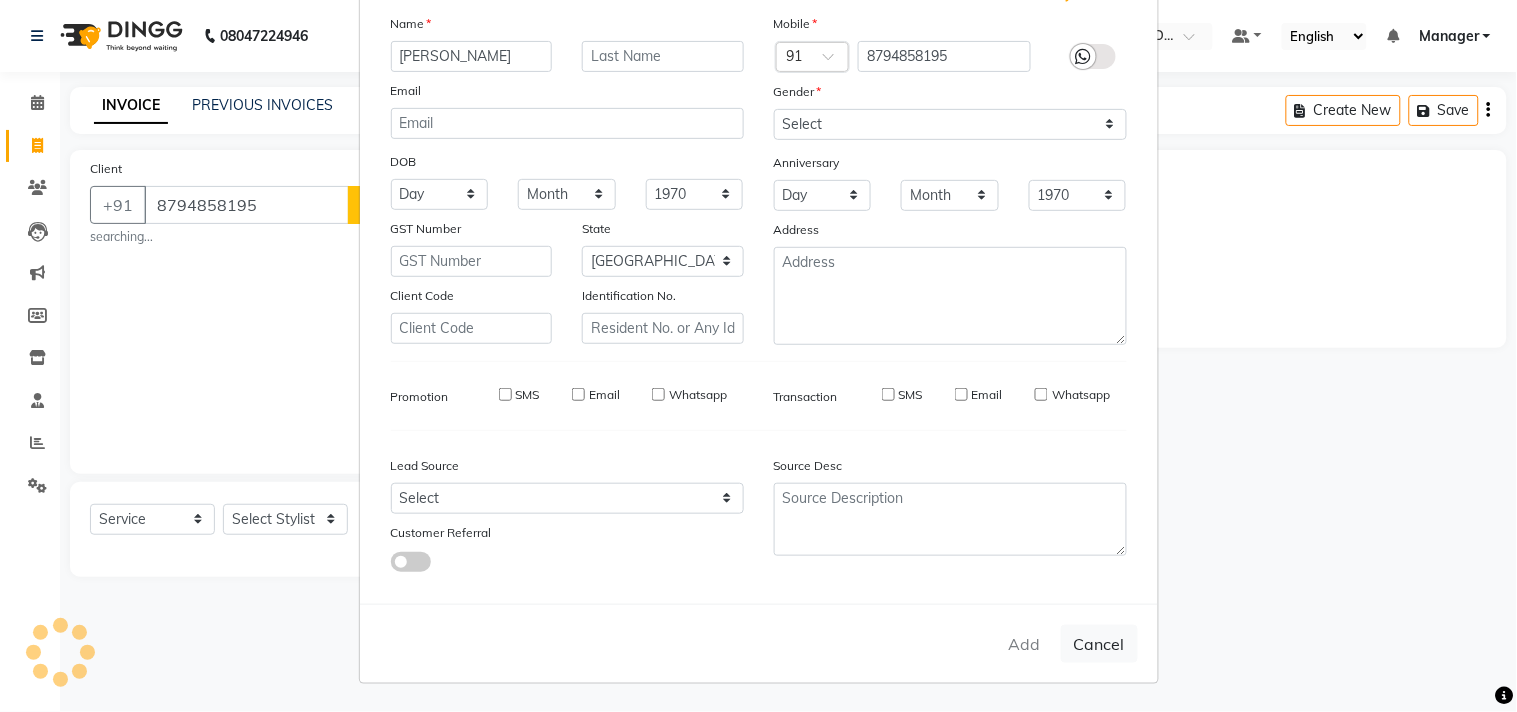 type on "87******95" 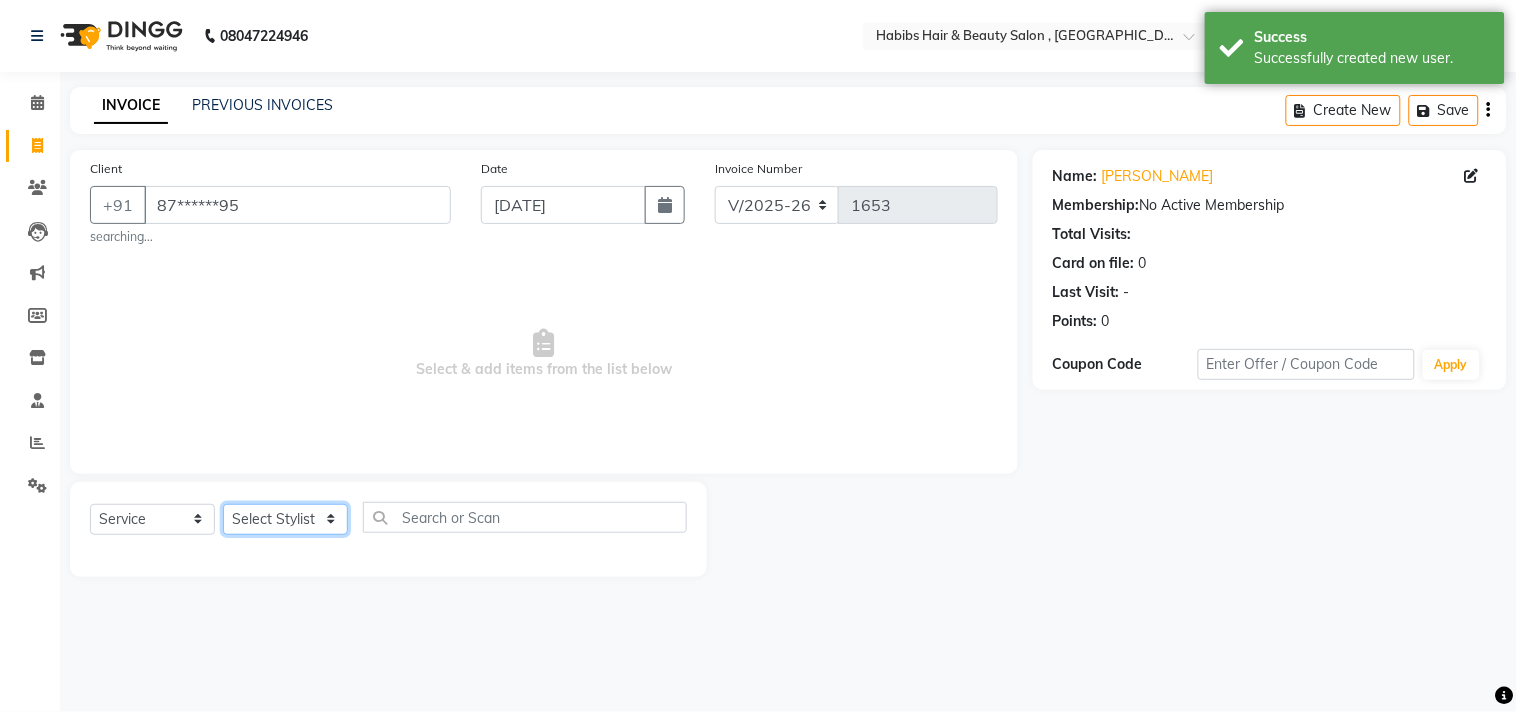 click on "Select Stylist [PERSON_NAME] Manager M M [PERSON_NAME] [PERSON_NAME] Sameer [PERSON_NAME] [PERSON_NAME] [PERSON_NAME]" 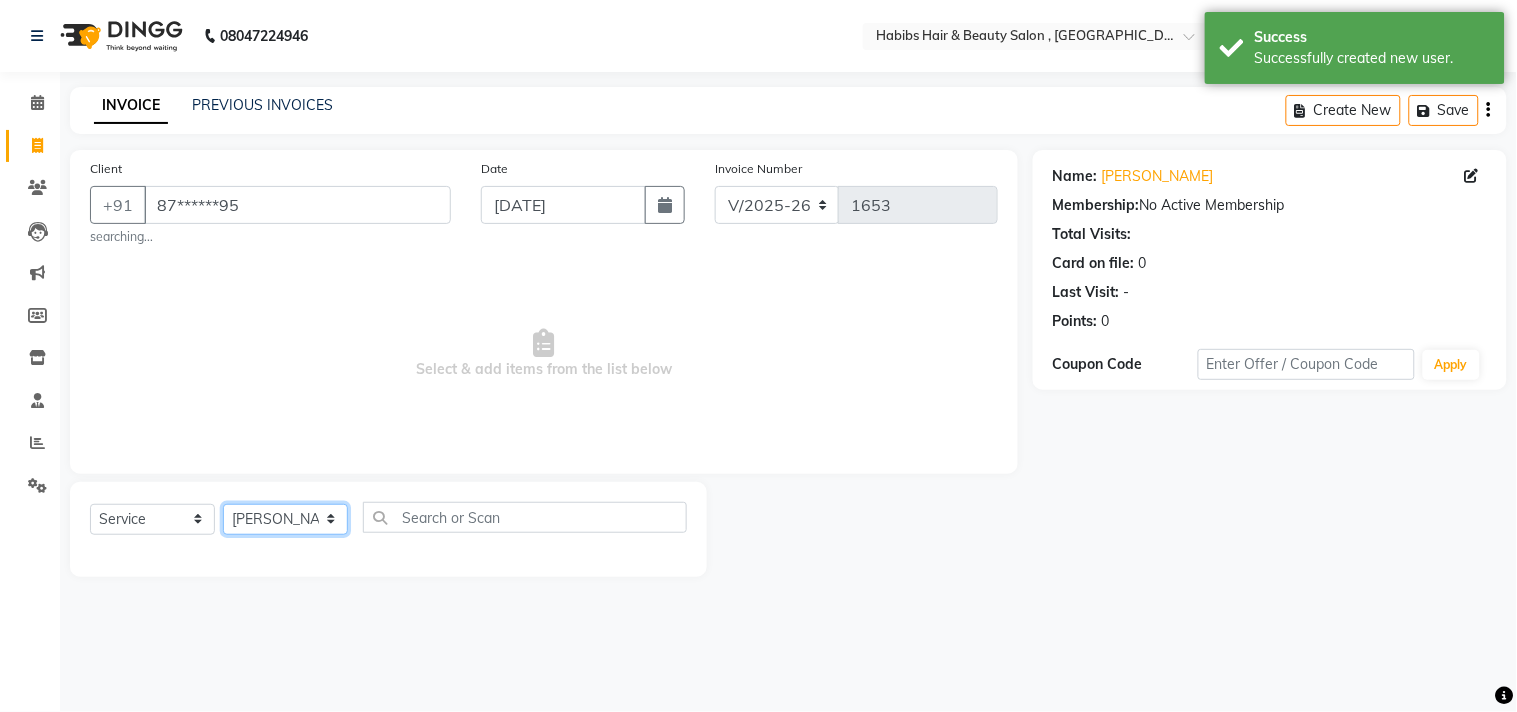 click on "Select Stylist [PERSON_NAME] Manager M M [PERSON_NAME] [PERSON_NAME] Sameer [PERSON_NAME] [PERSON_NAME] [PERSON_NAME]" 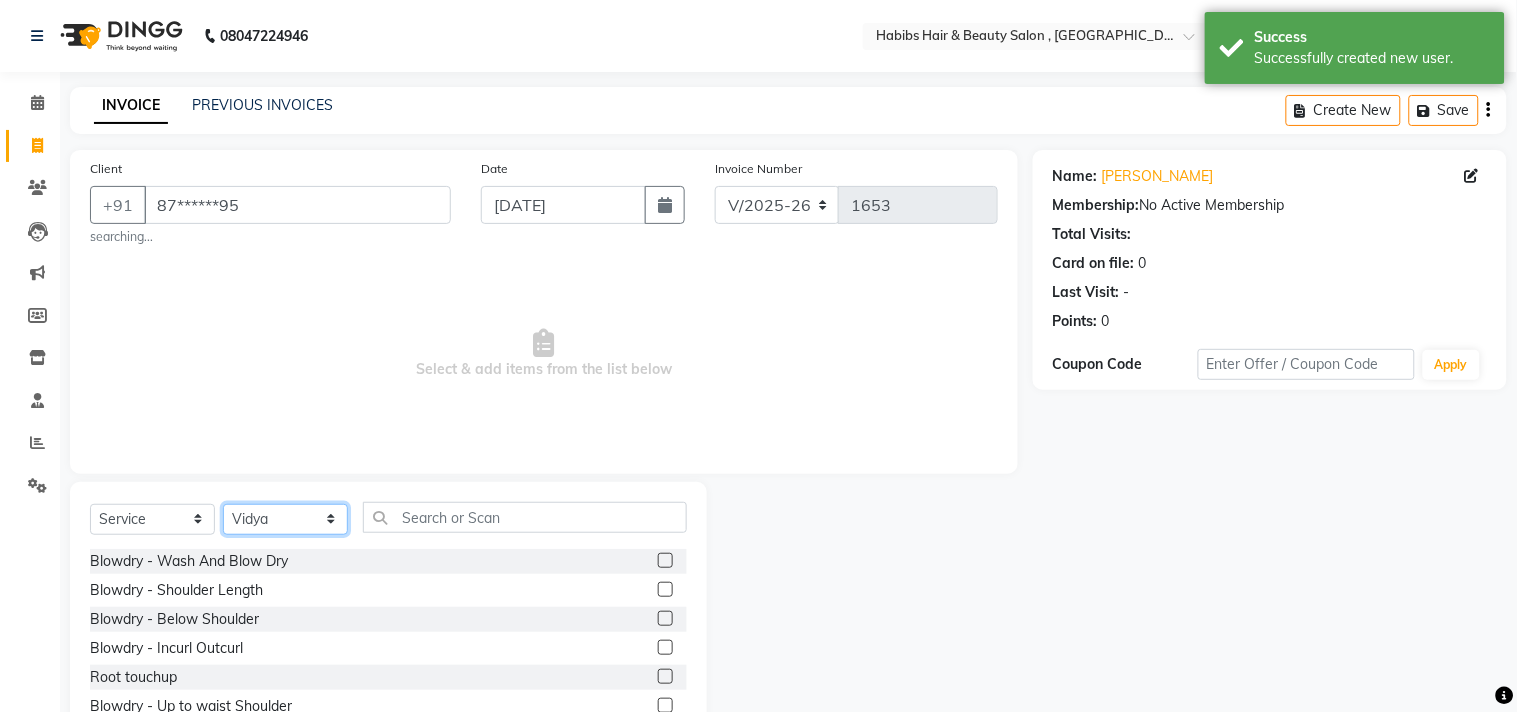 select on "68759" 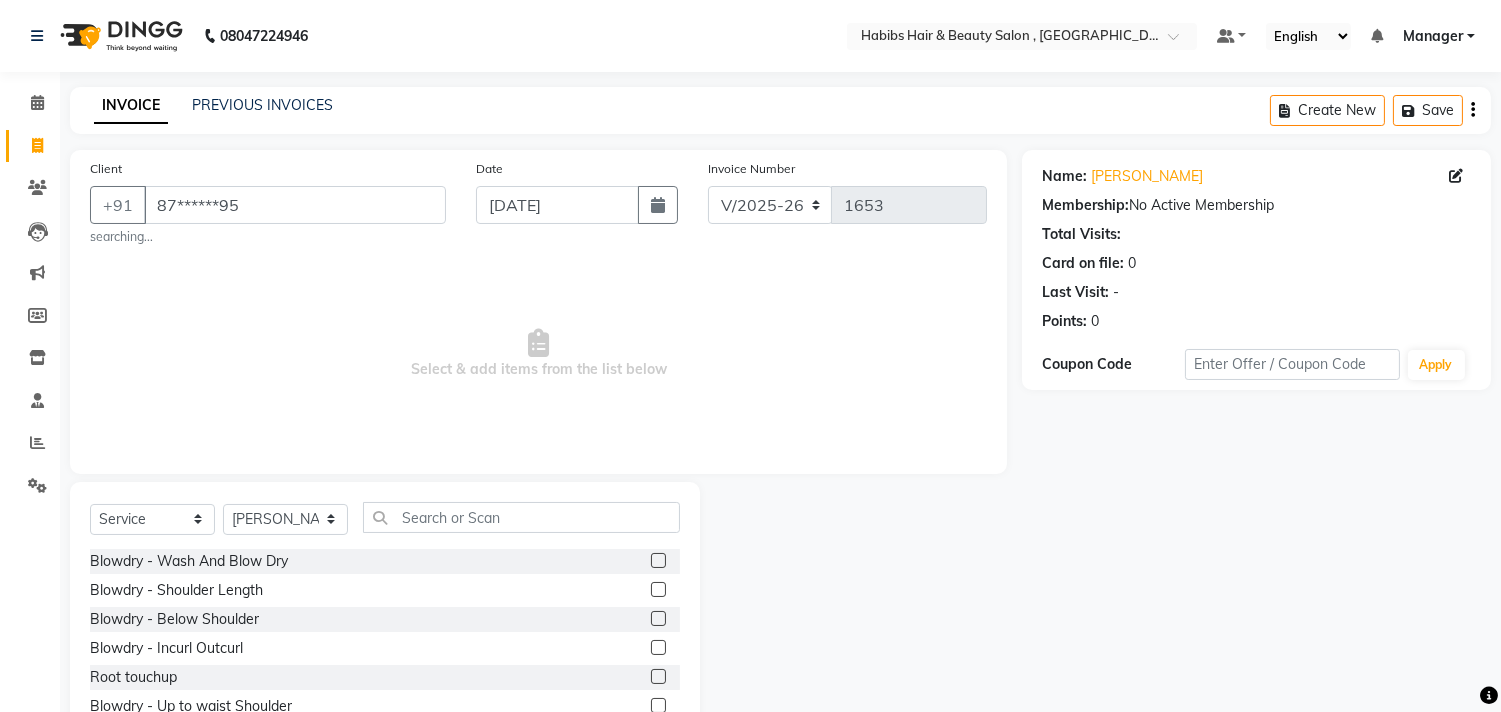 click on "Client +91 87******95 searching... Date 13-07-2025 Invoice Number V/2025 V/2025-26 1653  Select & add items from the list below" 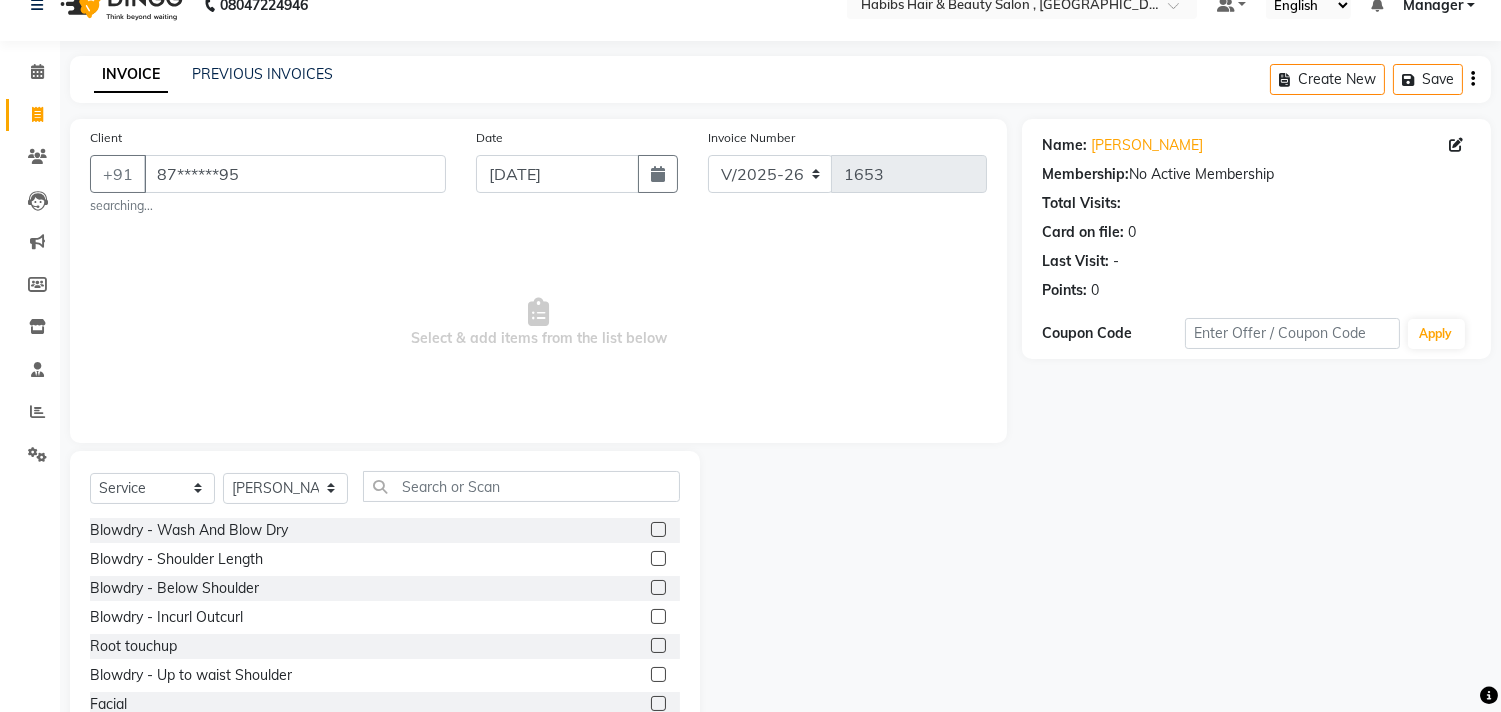 scroll, scrollTop: 44, scrollLeft: 0, axis: vertical 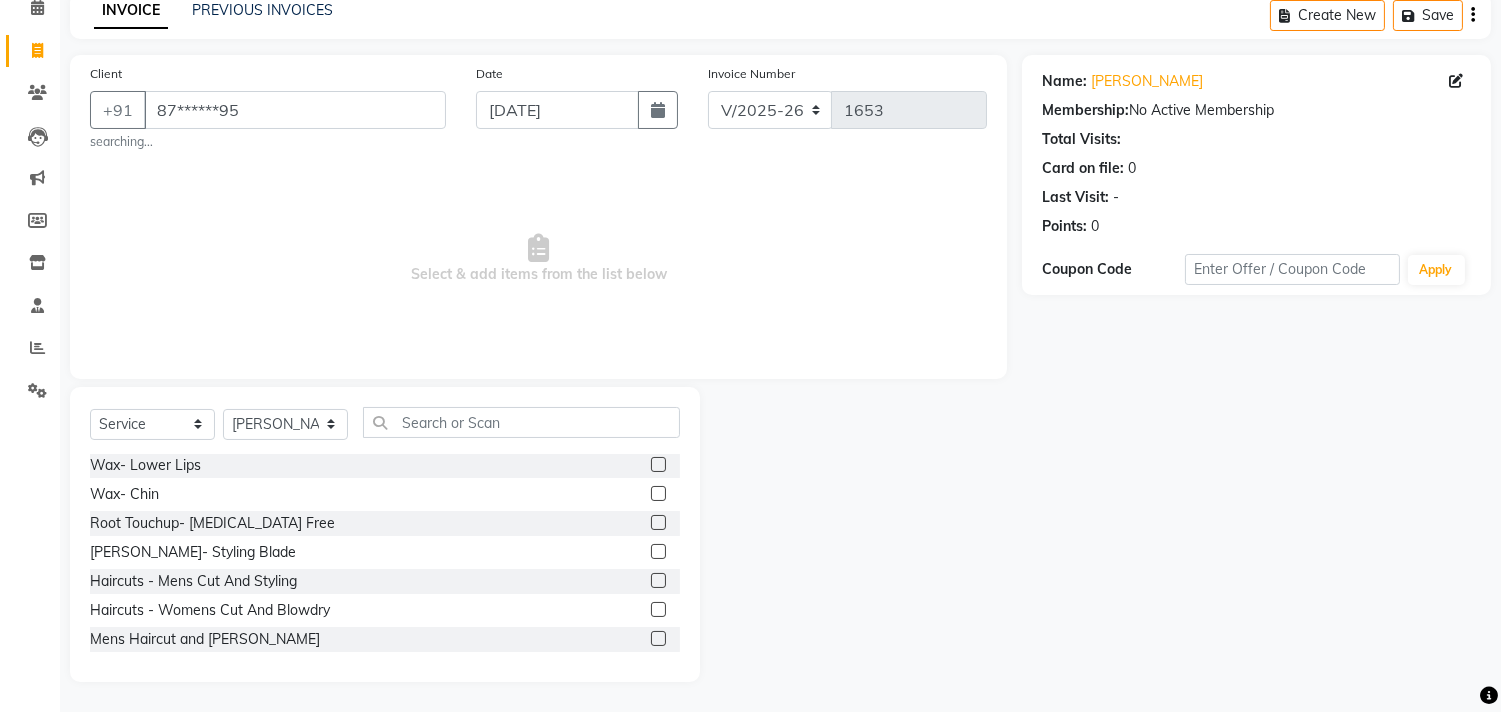 click 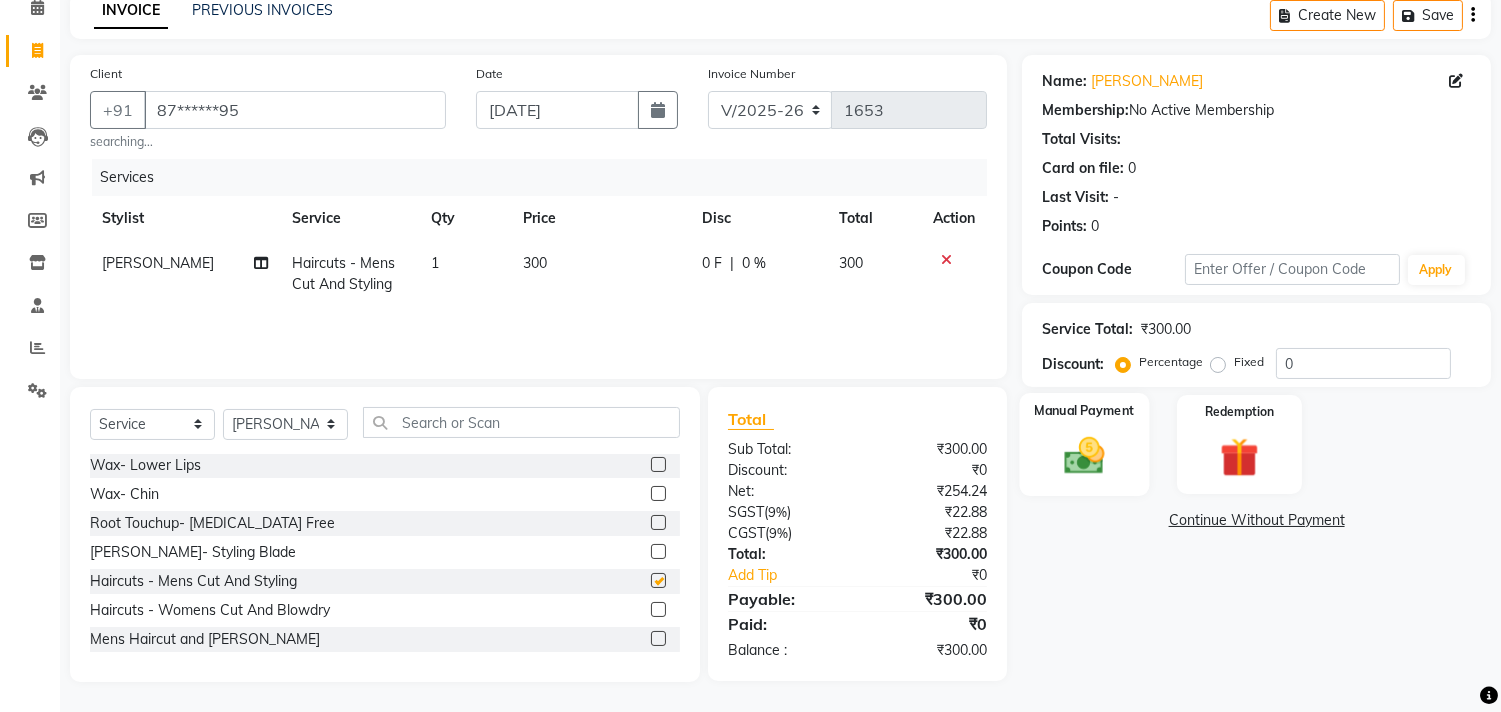 checkbox on "false" 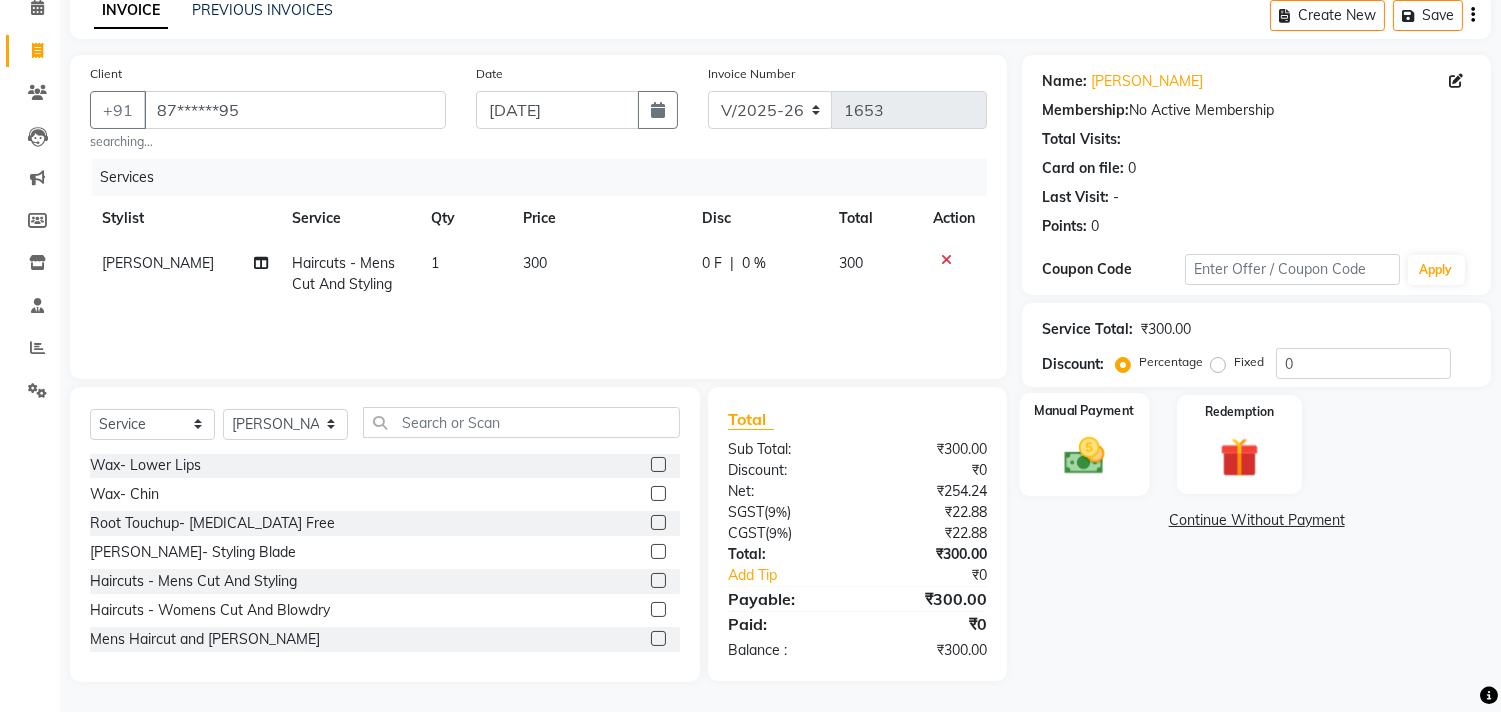 click 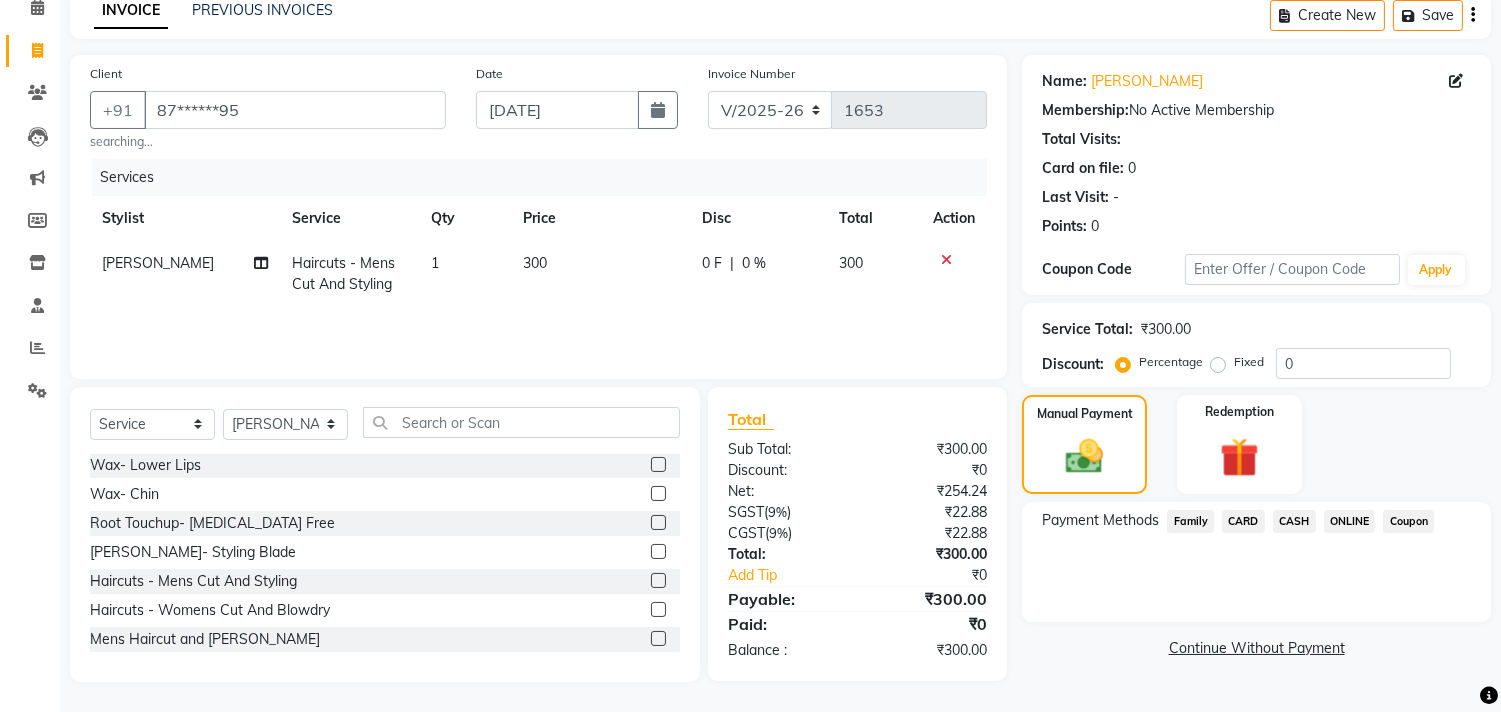click on "ONLINE" 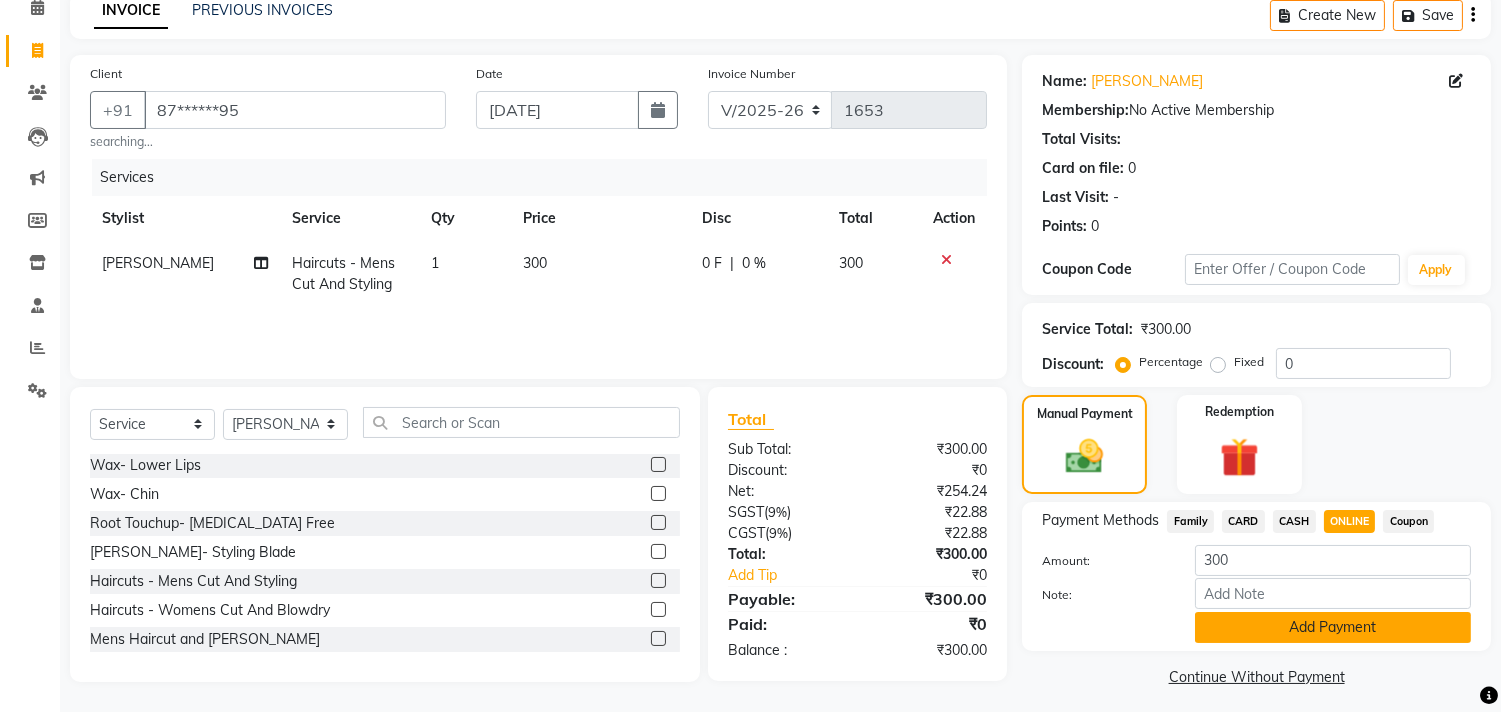 click on "Add Payment" 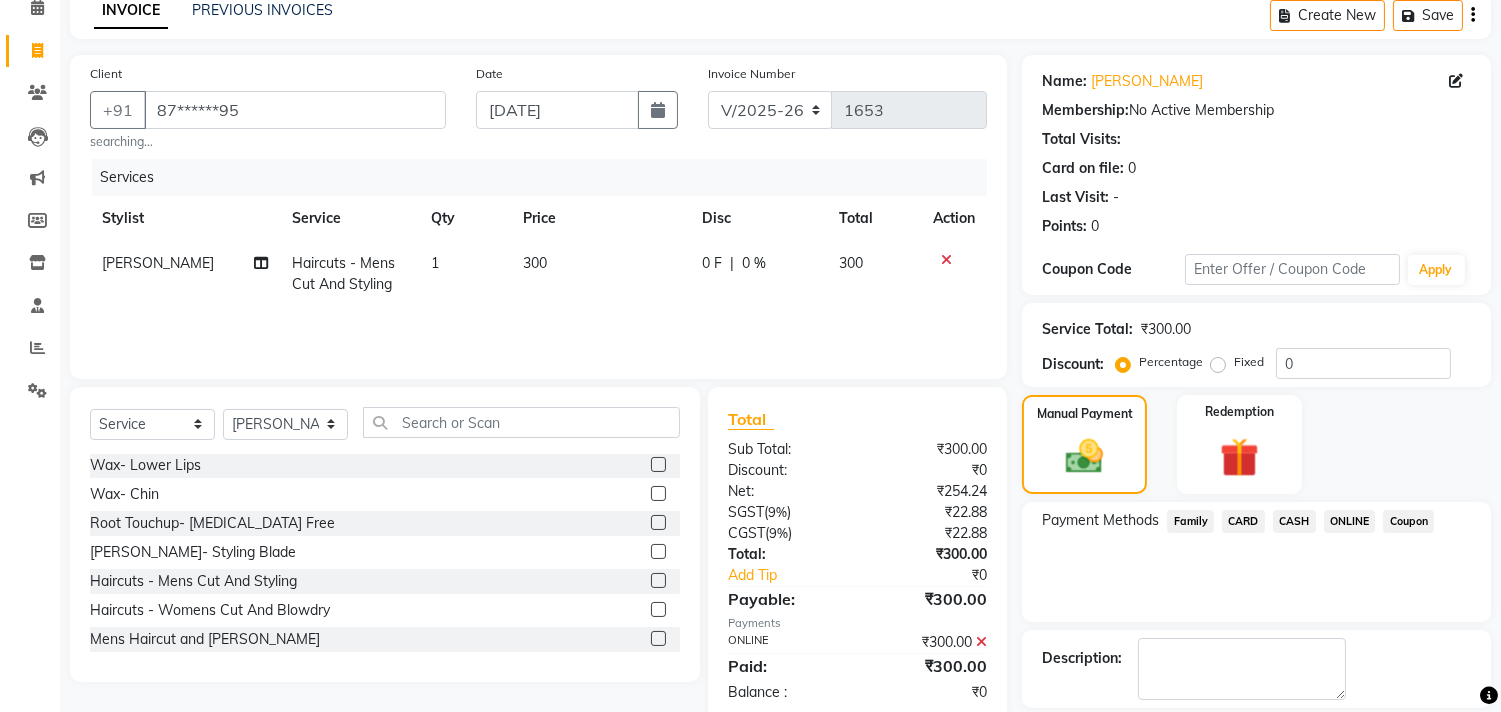 scroll, scrollTop: 140, scrollLeft: 0, axis: vertical 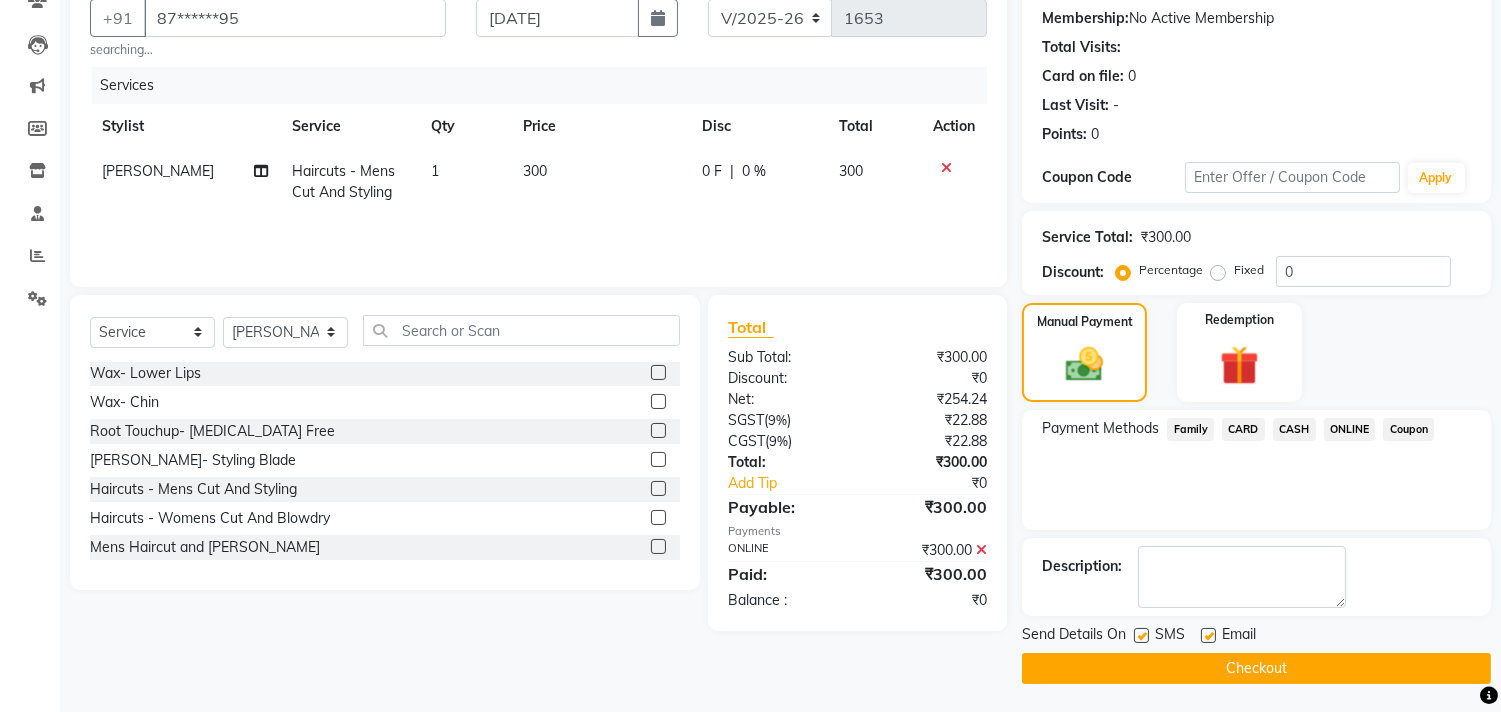 click on "Checkout" 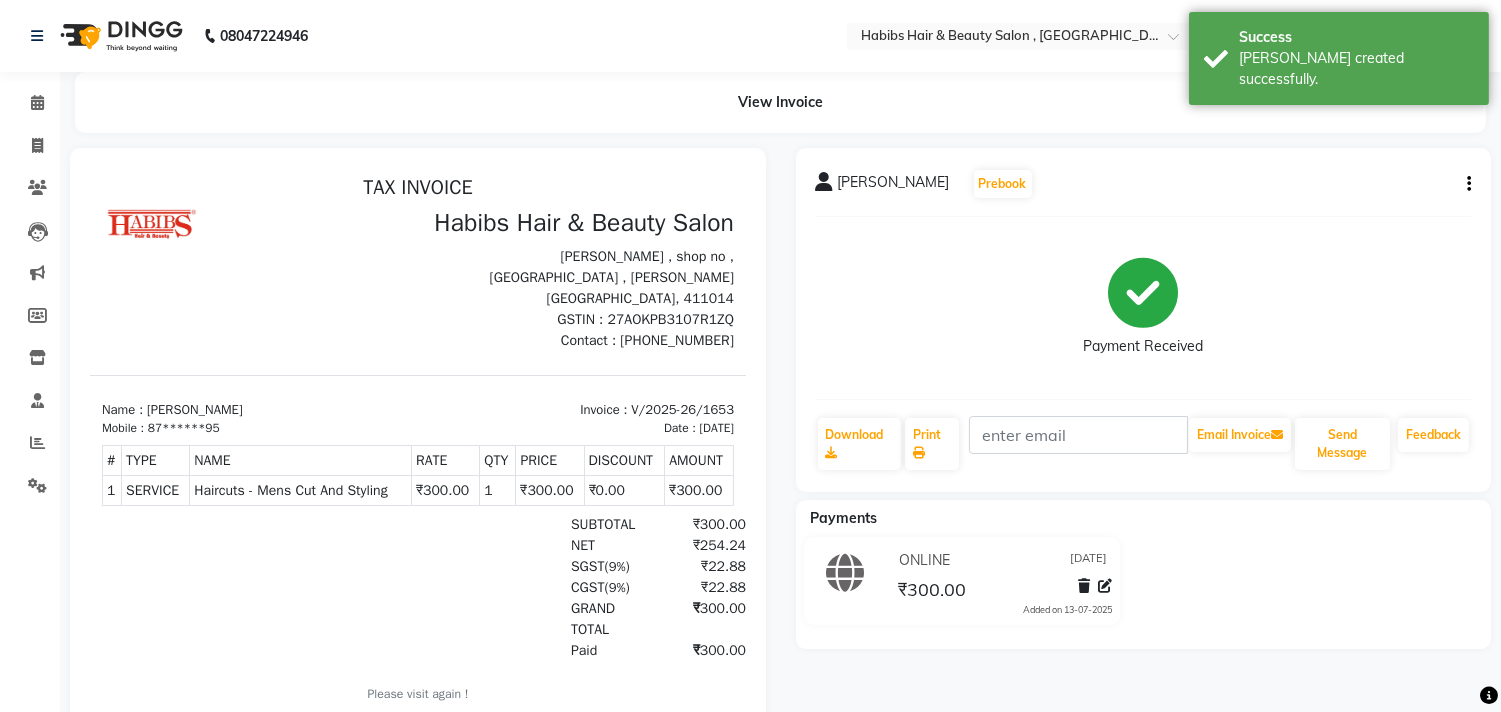 scroll, scrollTop: 0, scrollLeft: 0, axis: both 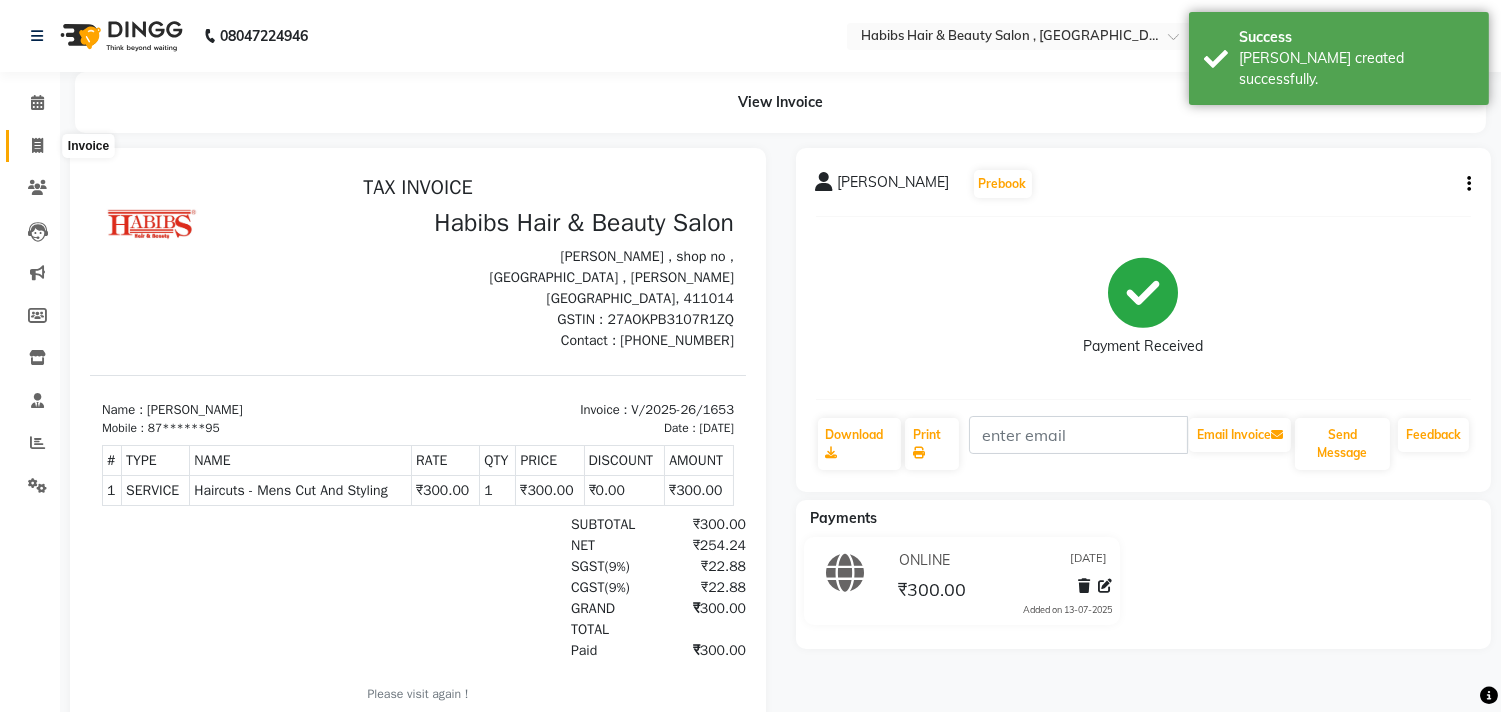 click 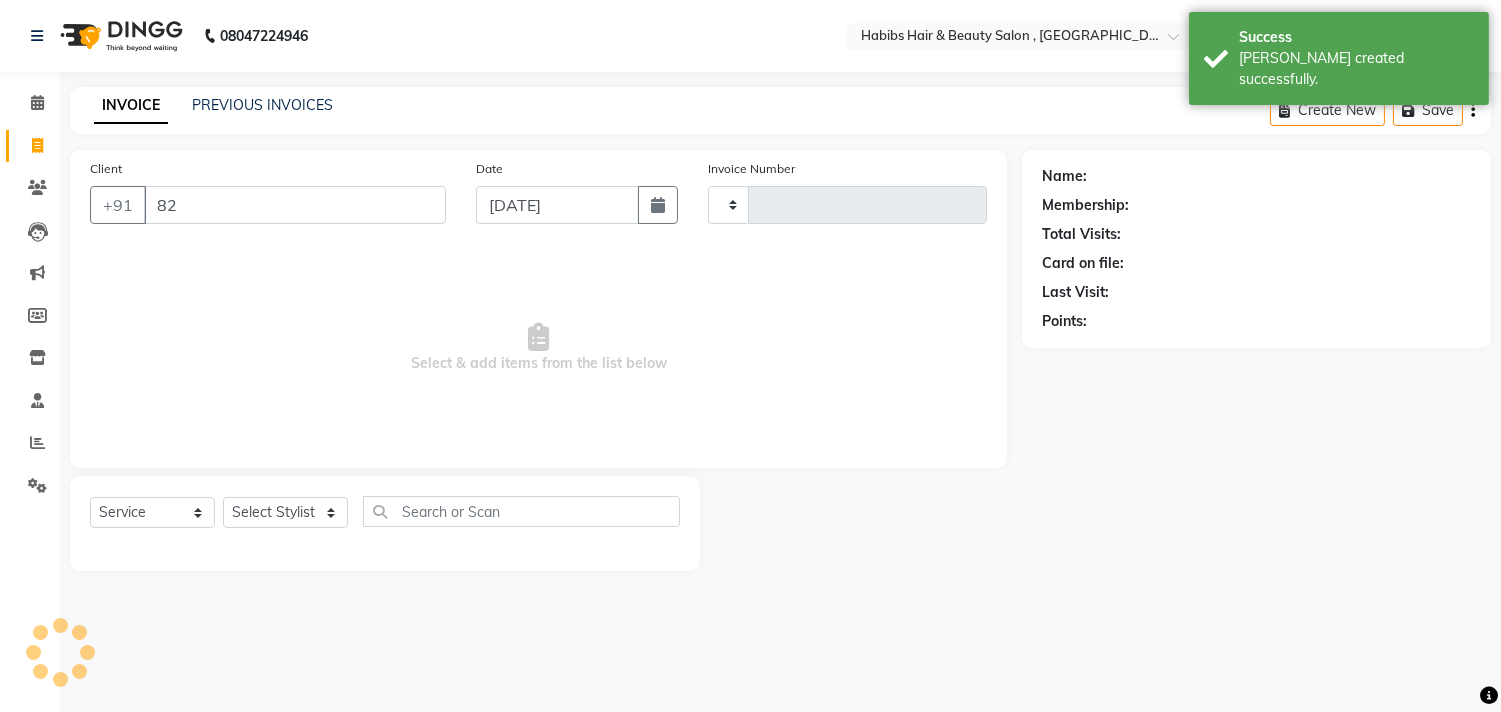 type on "82" 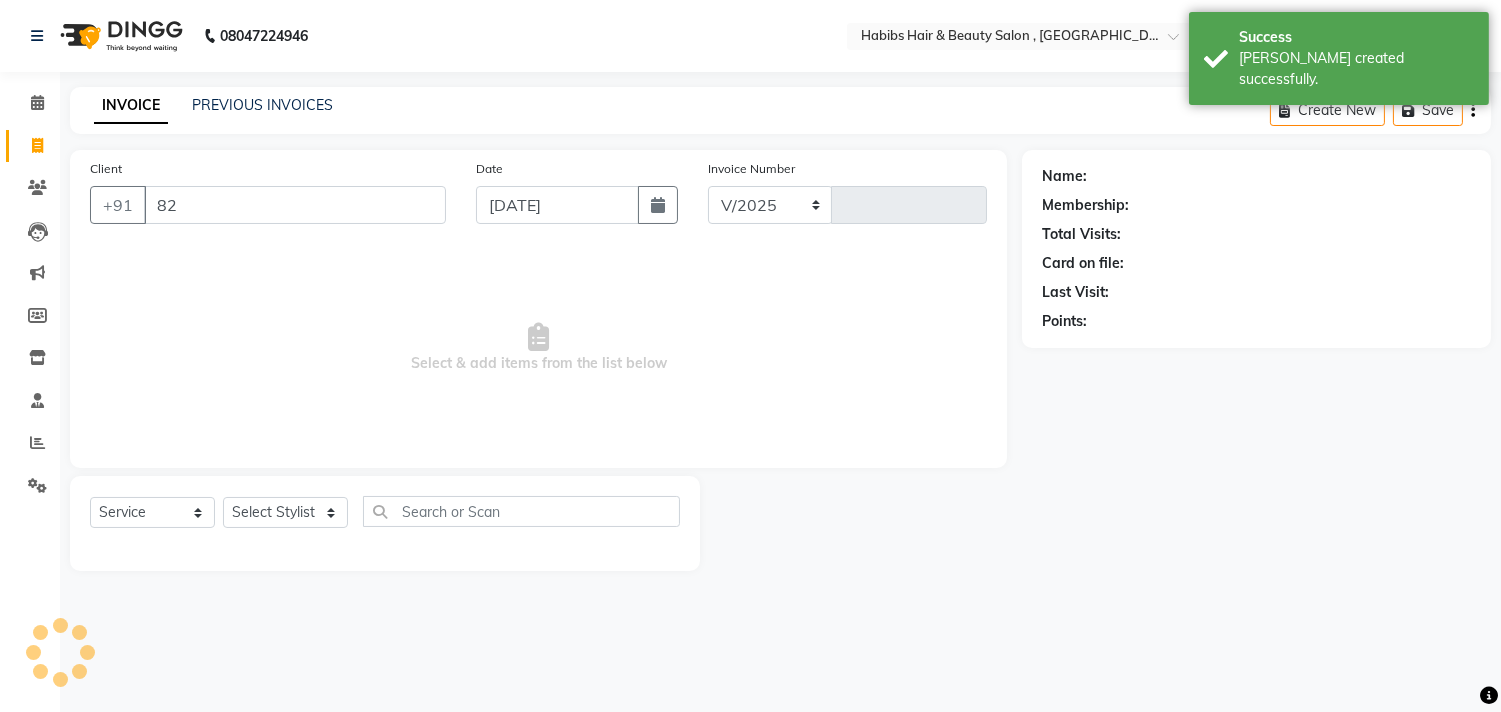 select on "4838" 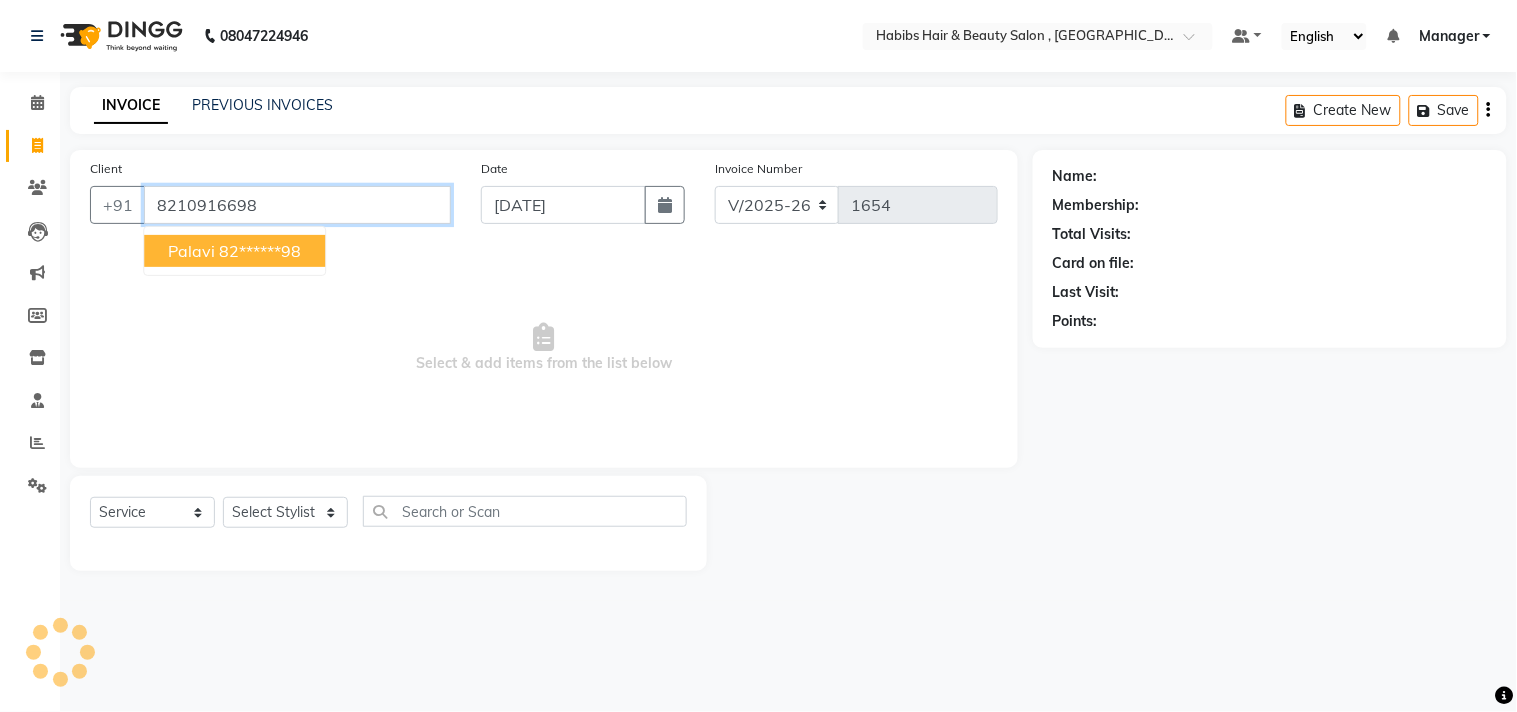 type on "8210916698" 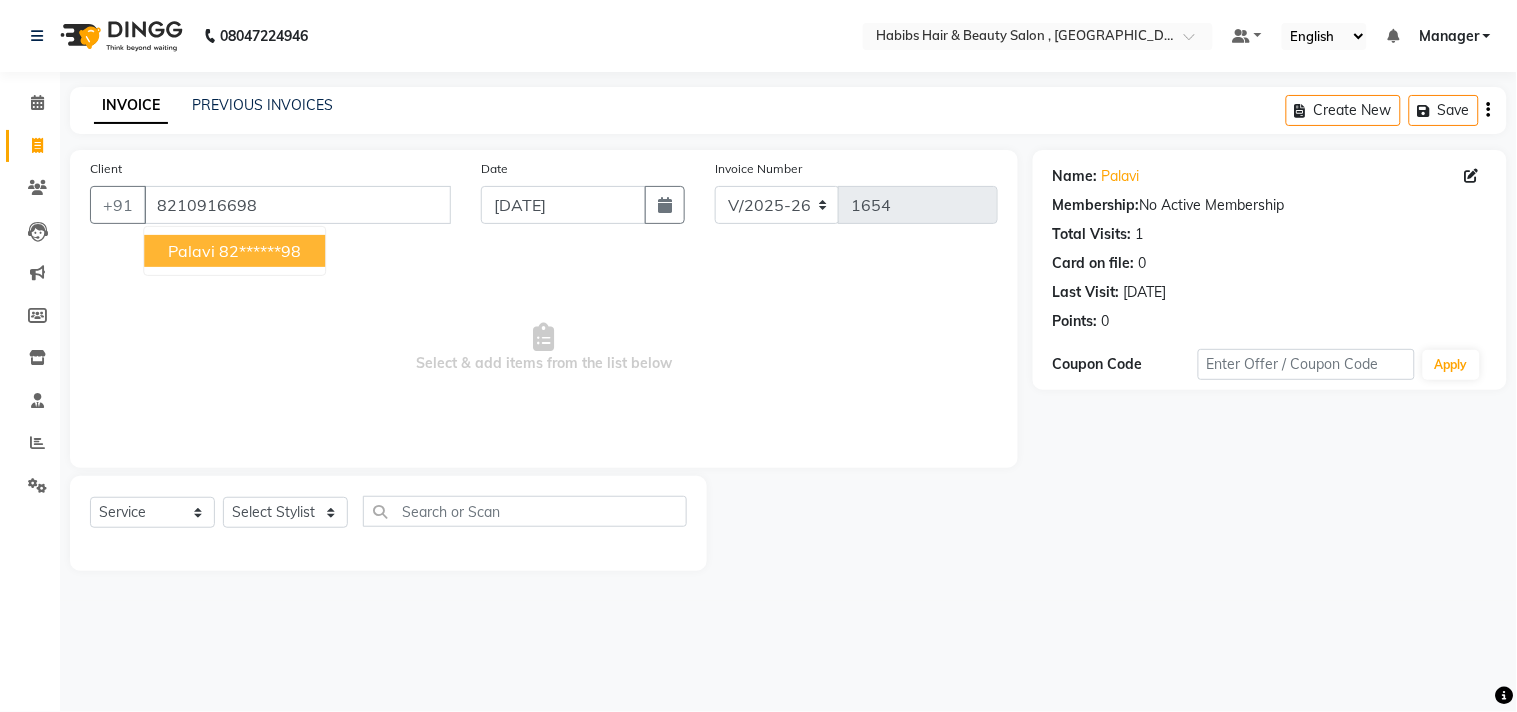 click on "Select & add items from the list below" at bounding box center (544, 348) 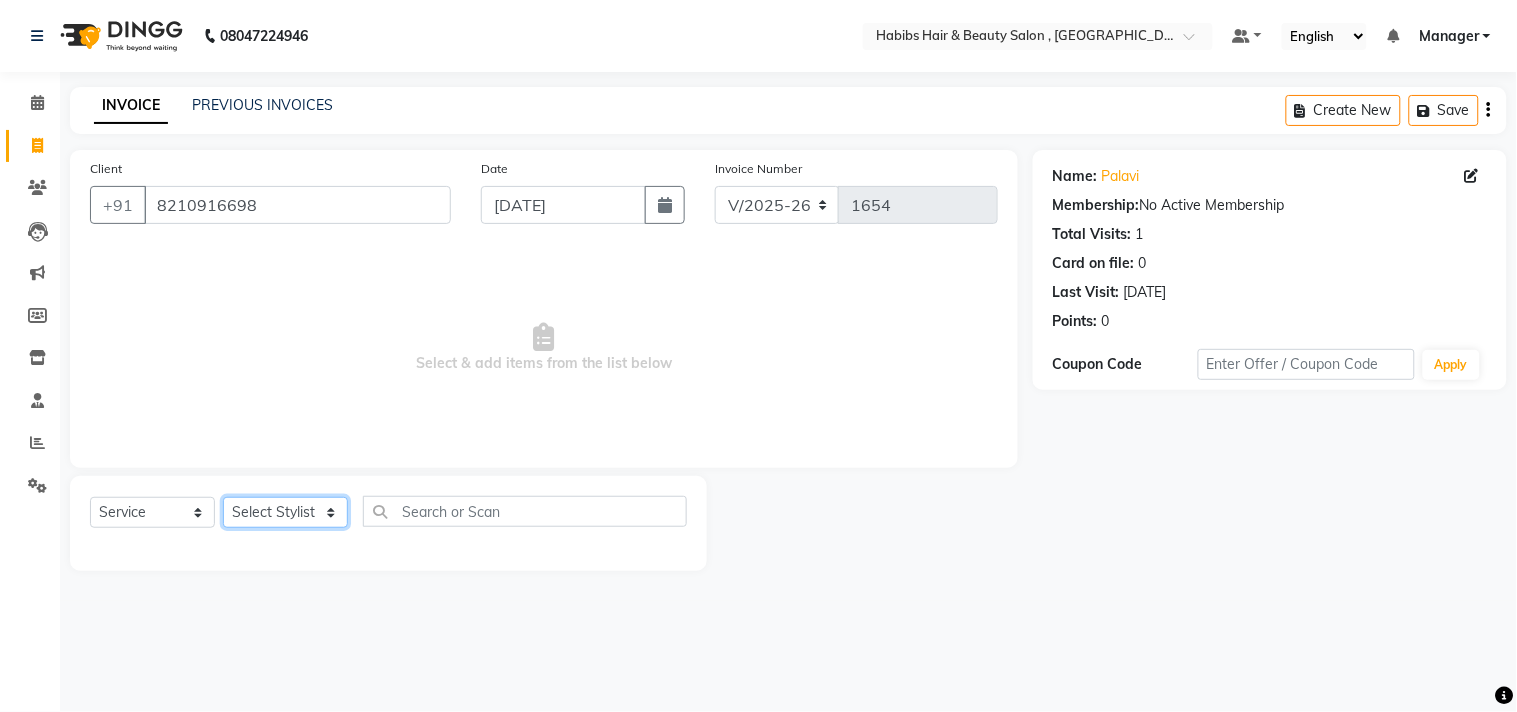 click on "Select Stylist [PERSON_NAME] Manager M M [PERSON_NAME] [PERSON_NAME] Sameer [PERSON_NAME] [PERSON_NAME] [PERSON_NAME]" 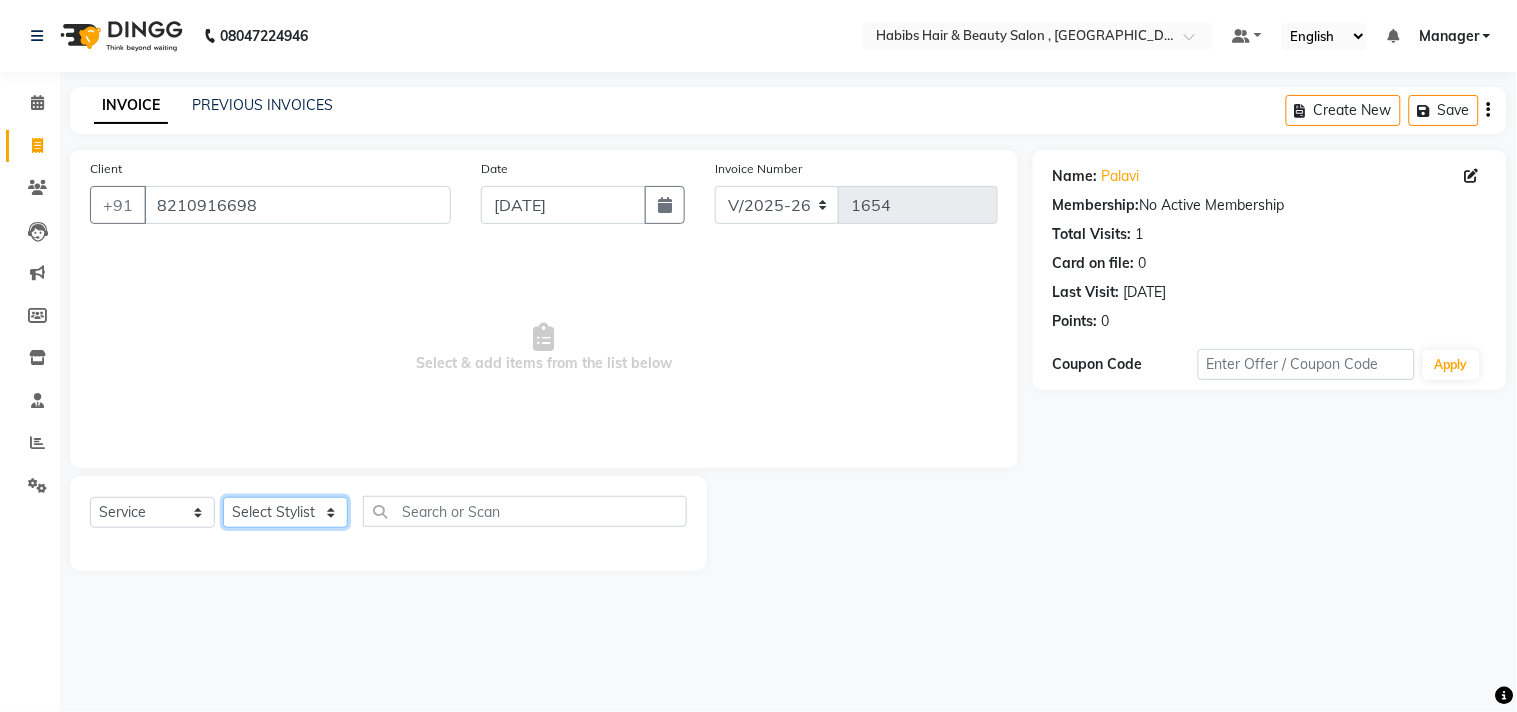 select on "35506" 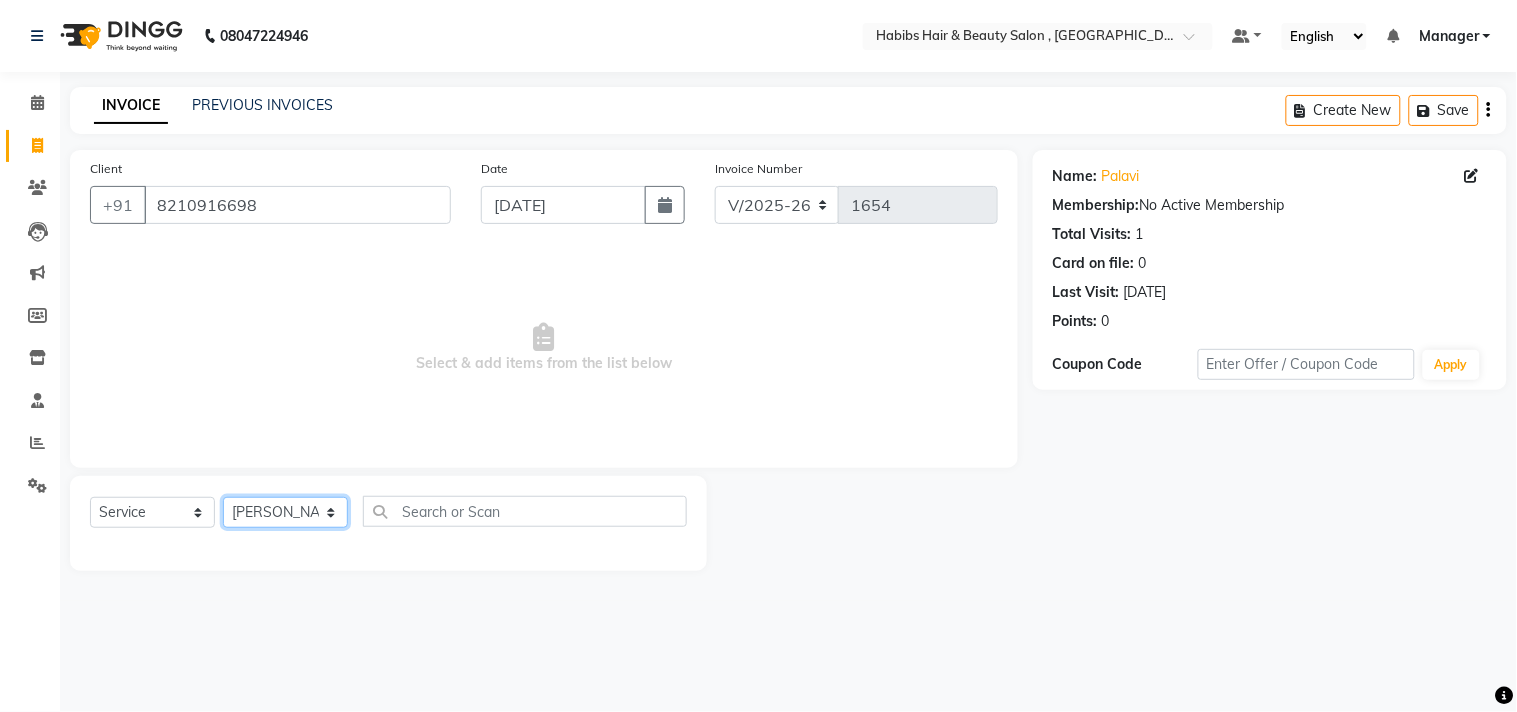 click on "Select Stylist [PERSON_NAME] Manager M M [PERSON_NAME] [PERSON_NAME] Sameer [PERSON_NAME] [PERSON_NAME] [PERSON_NAME]" 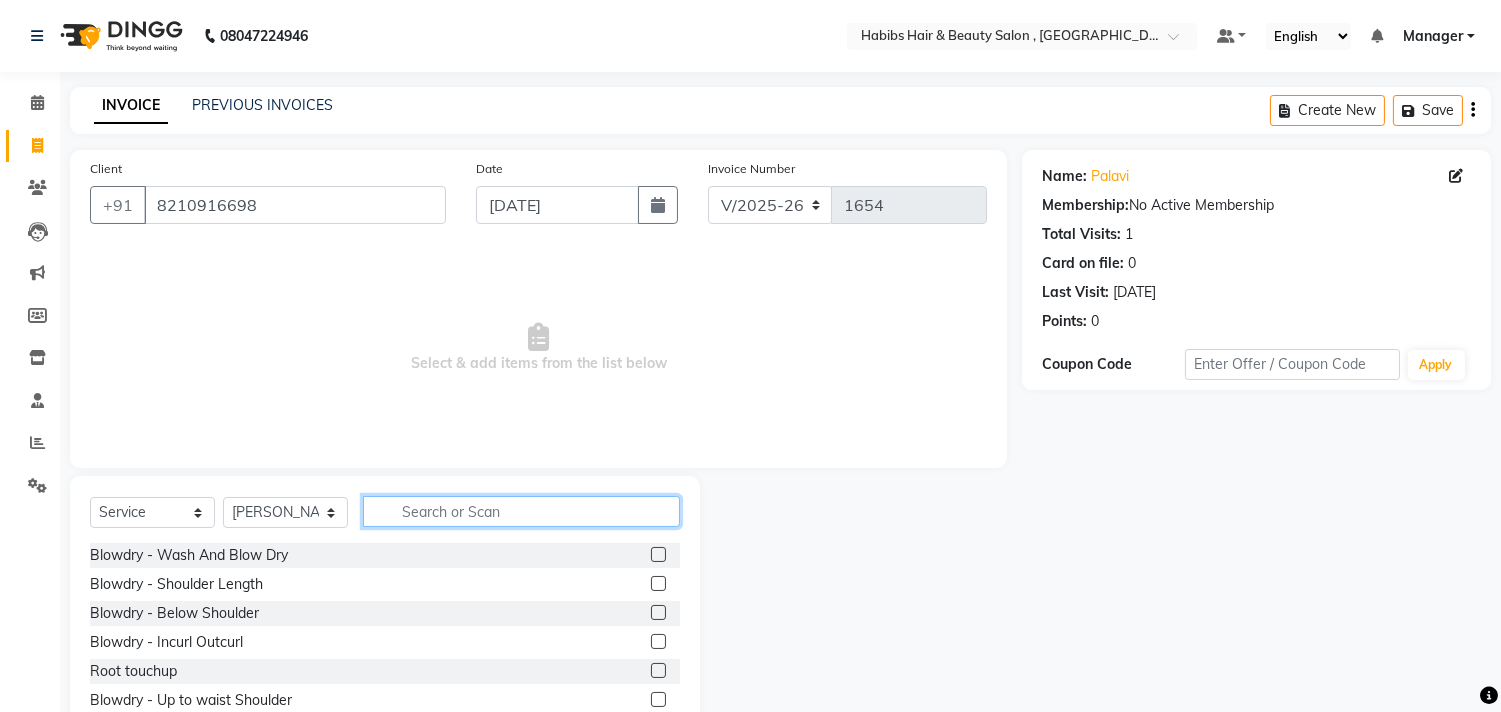 click 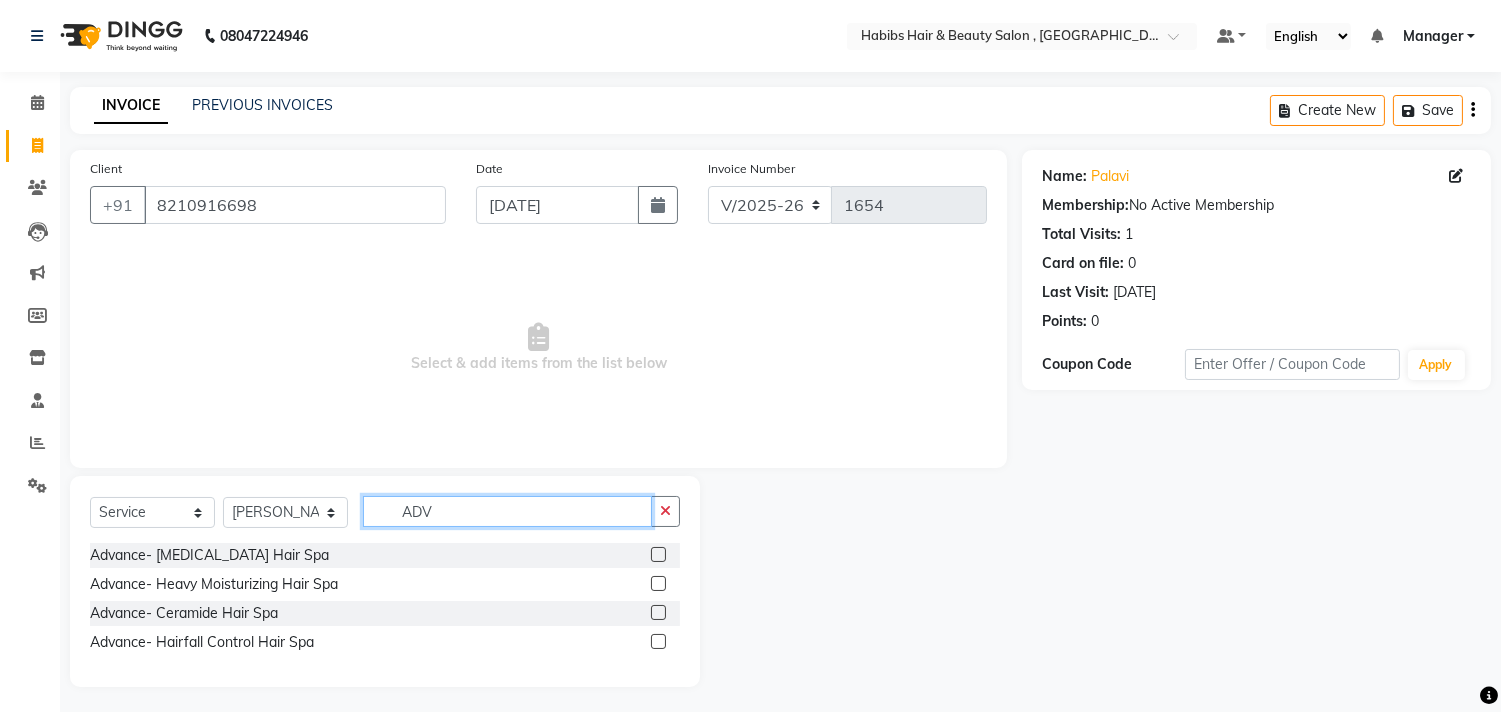 type on "ADV" 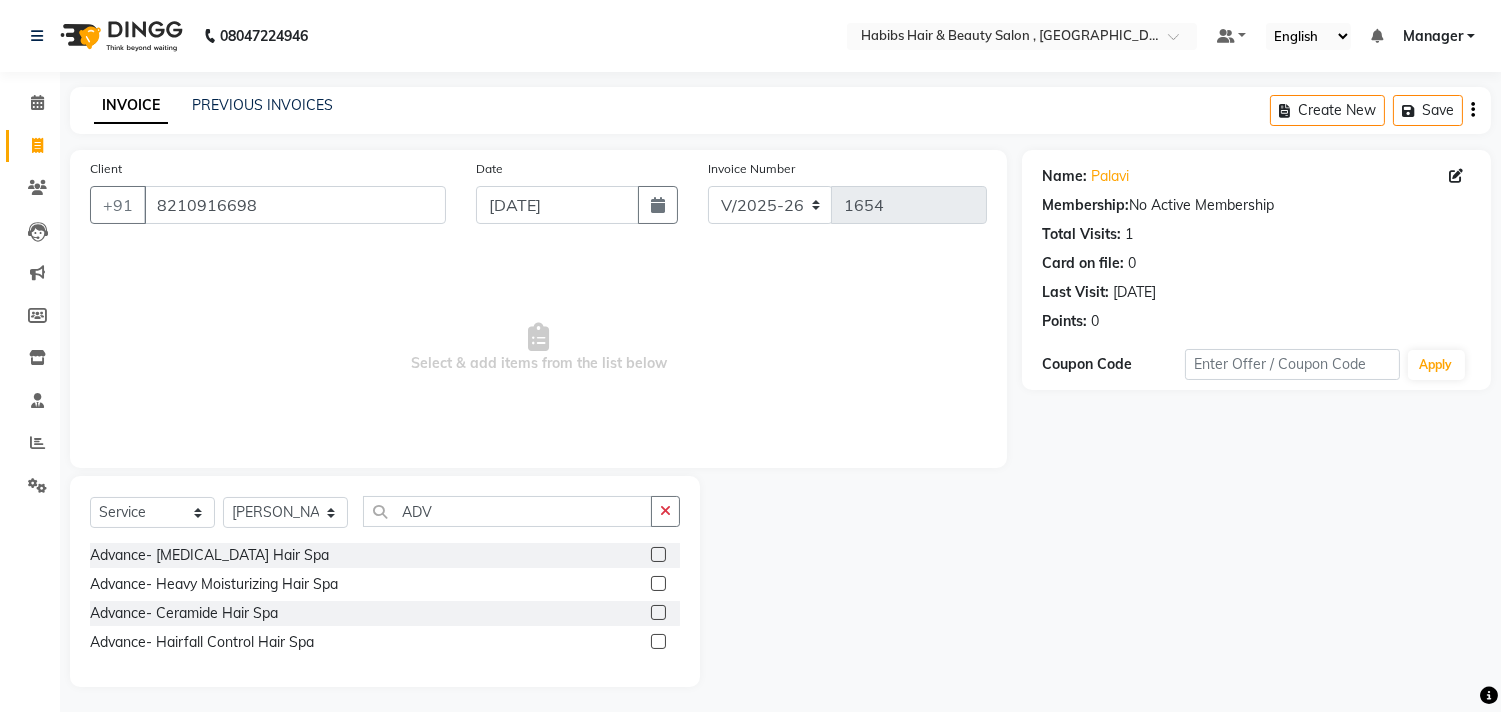 click 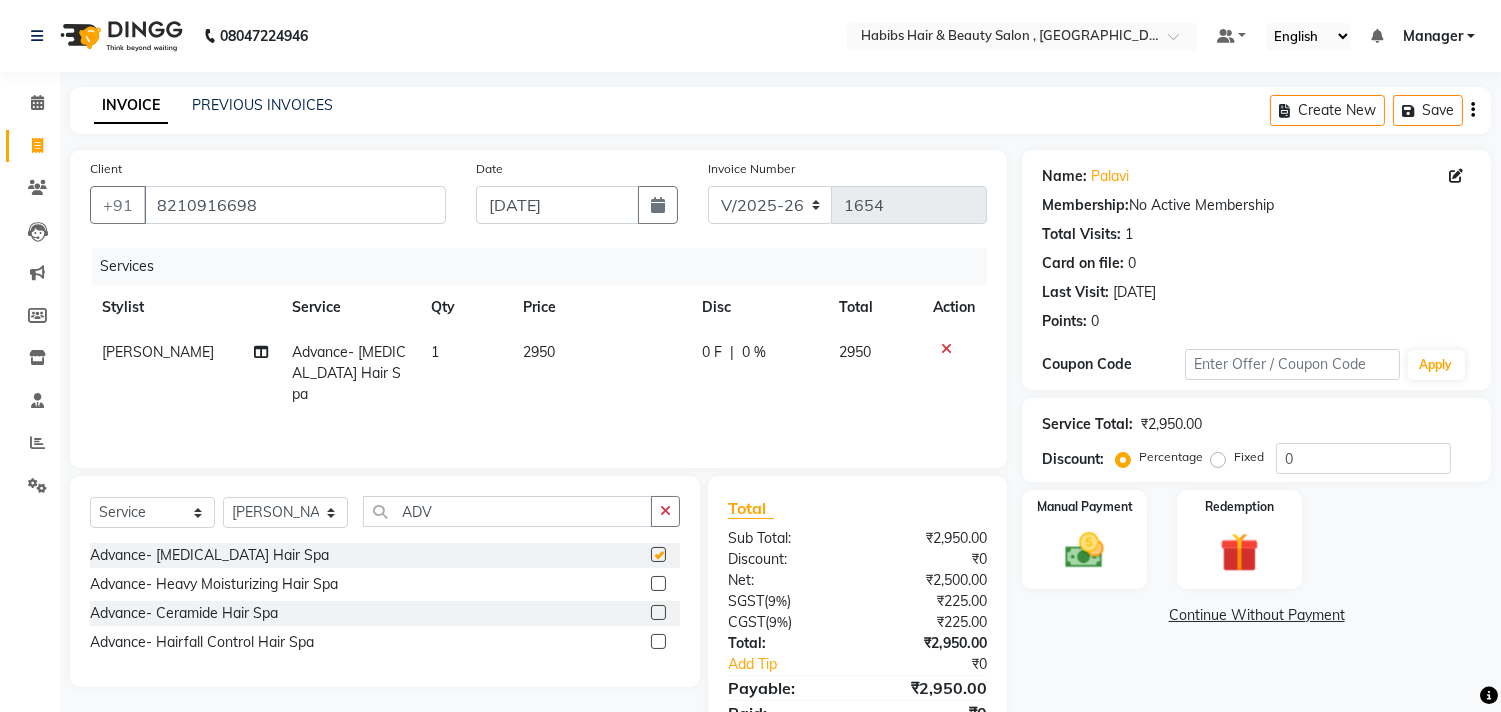 checkbox on "false" 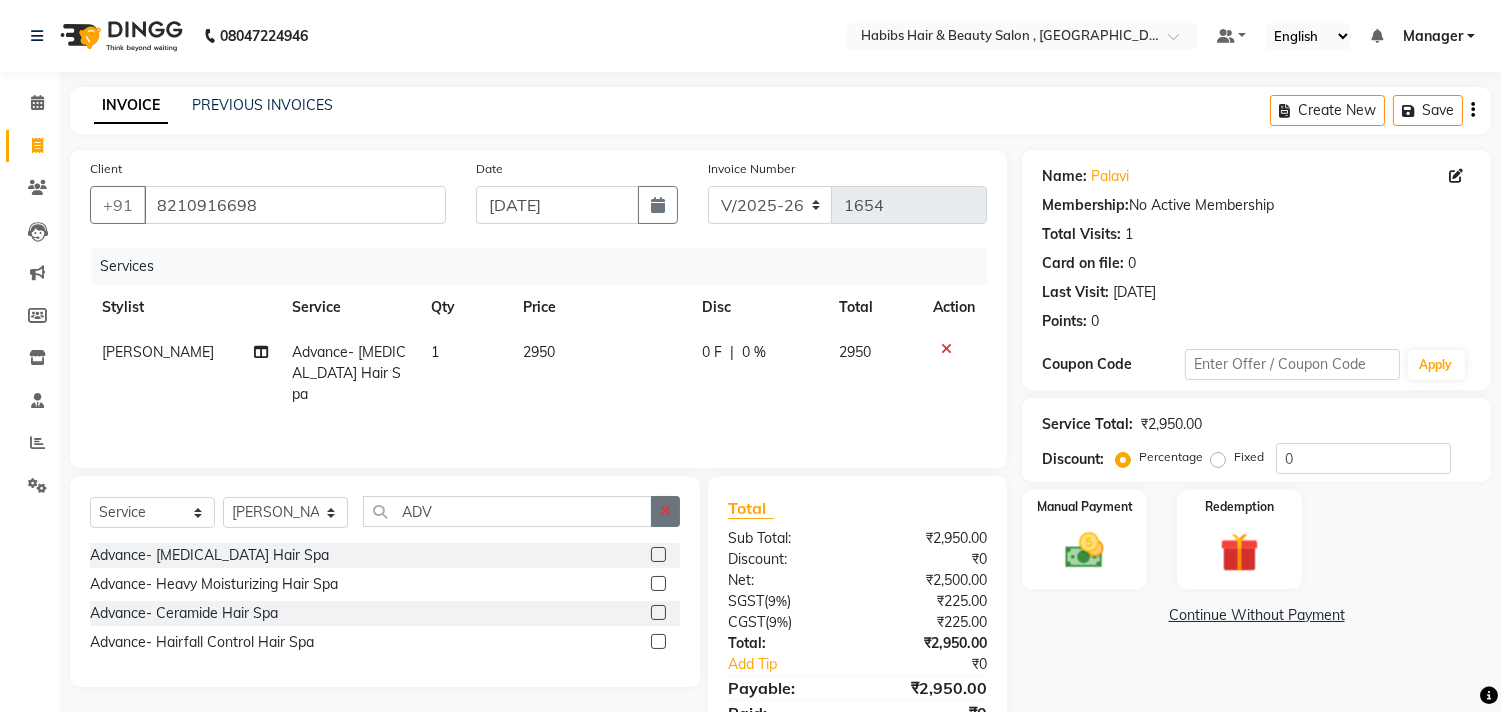 click 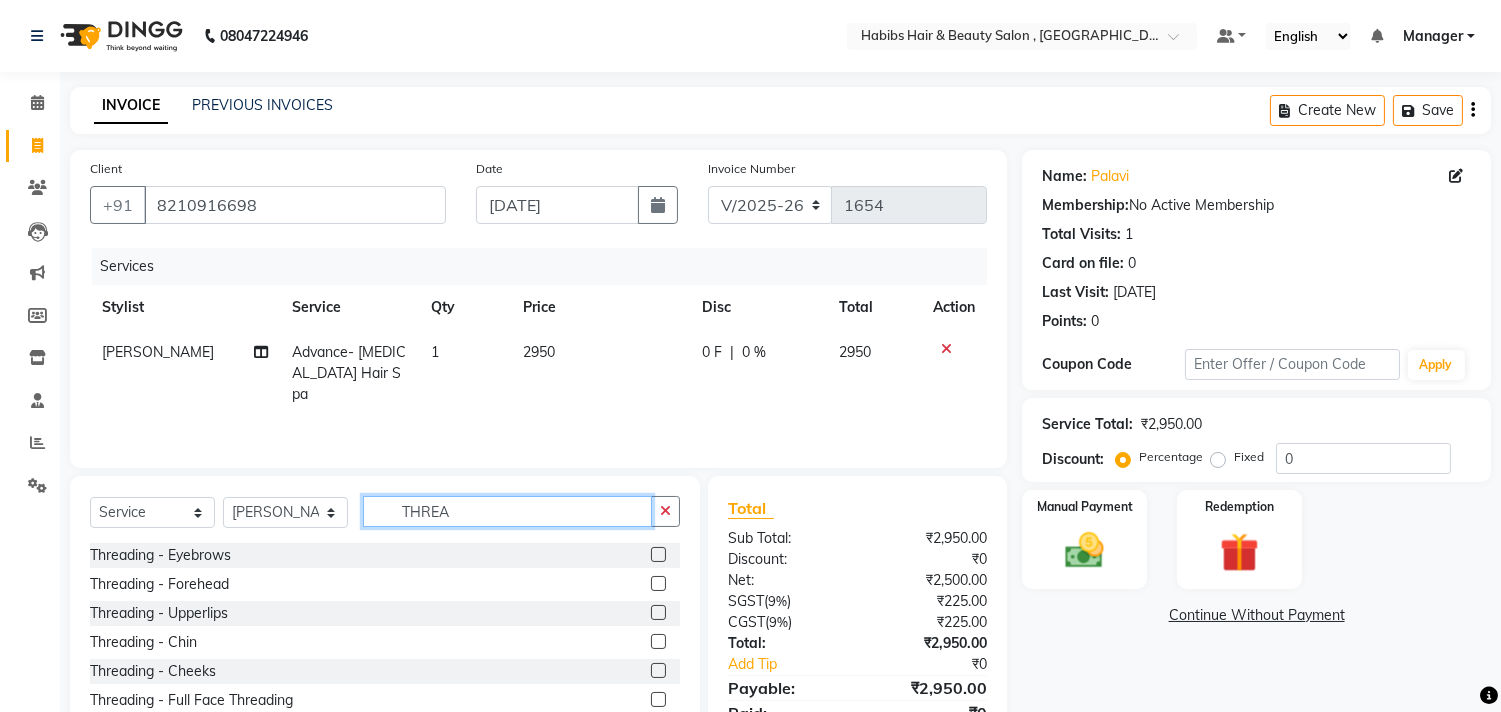 type on "THREA" 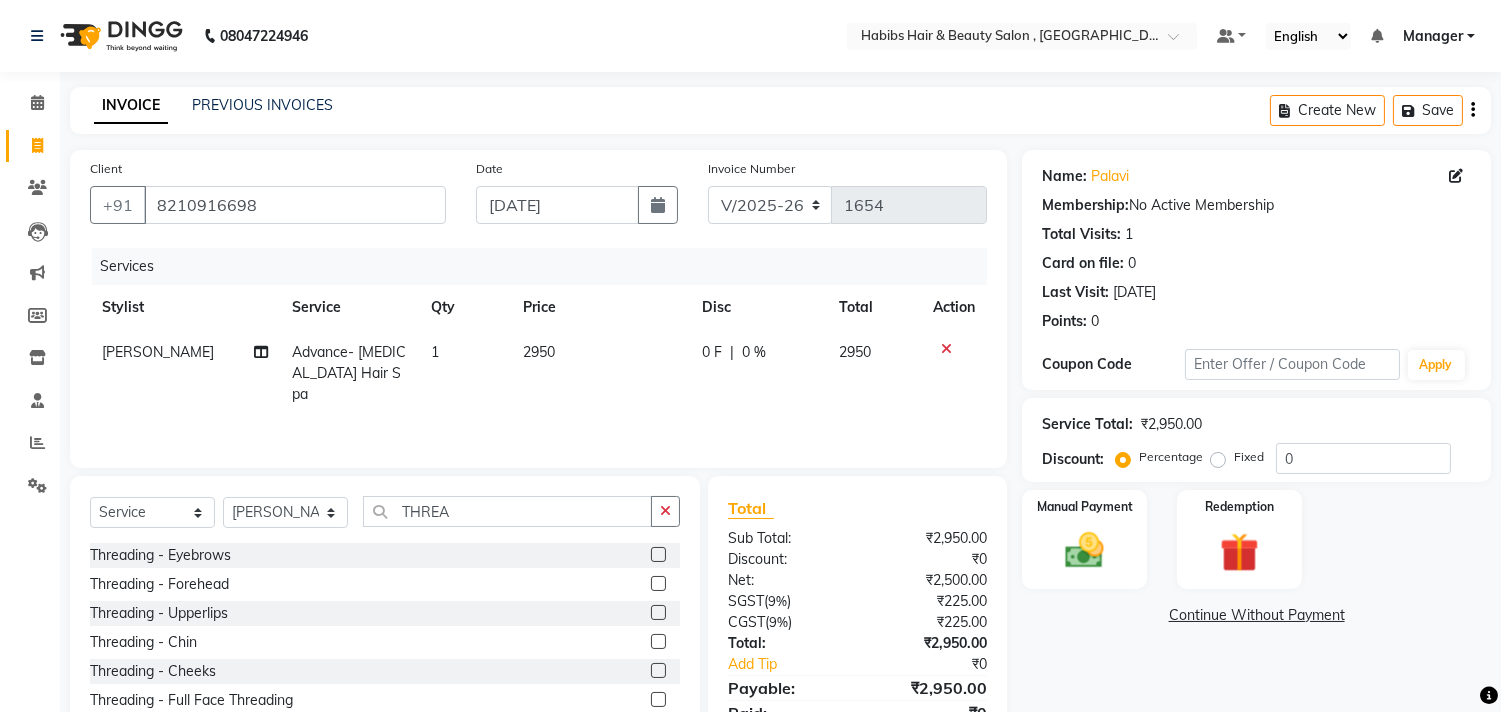 click 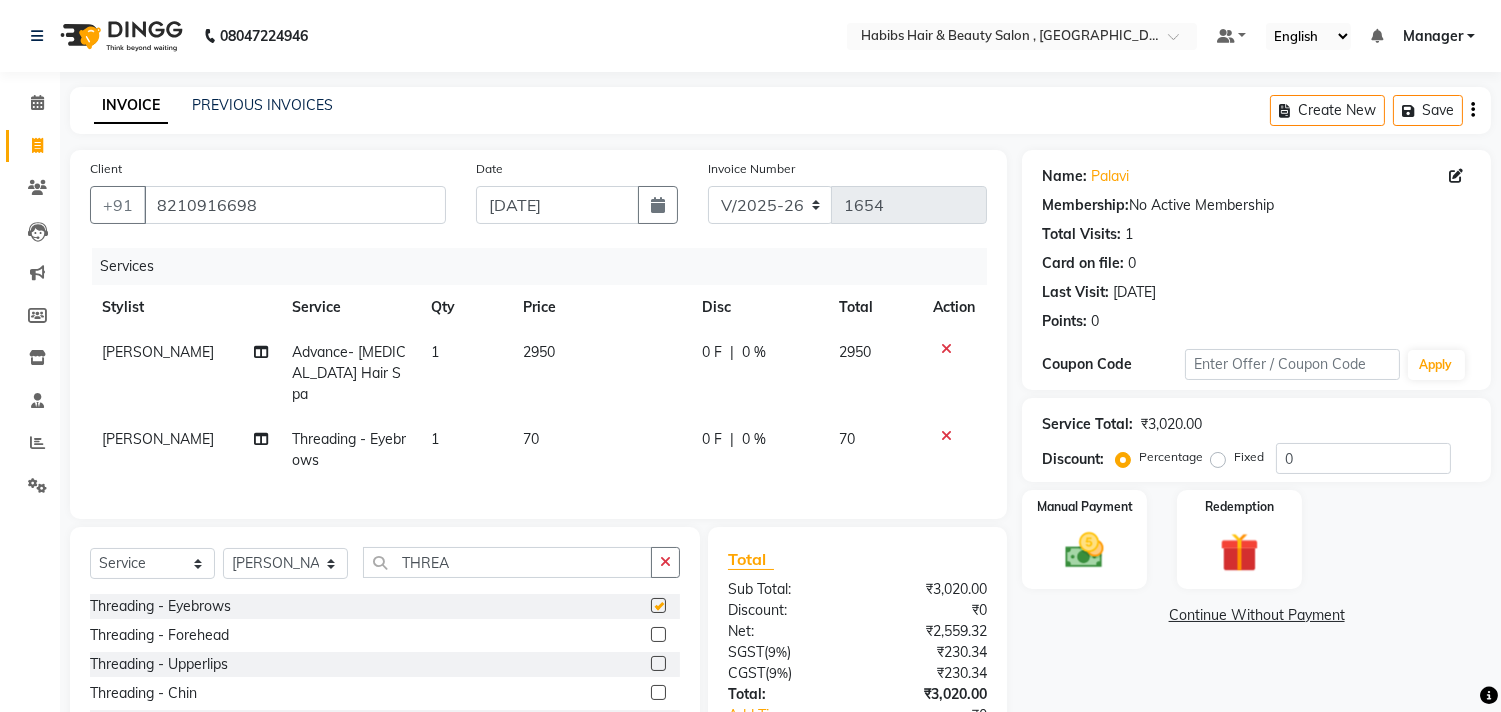 checkbox on "false" 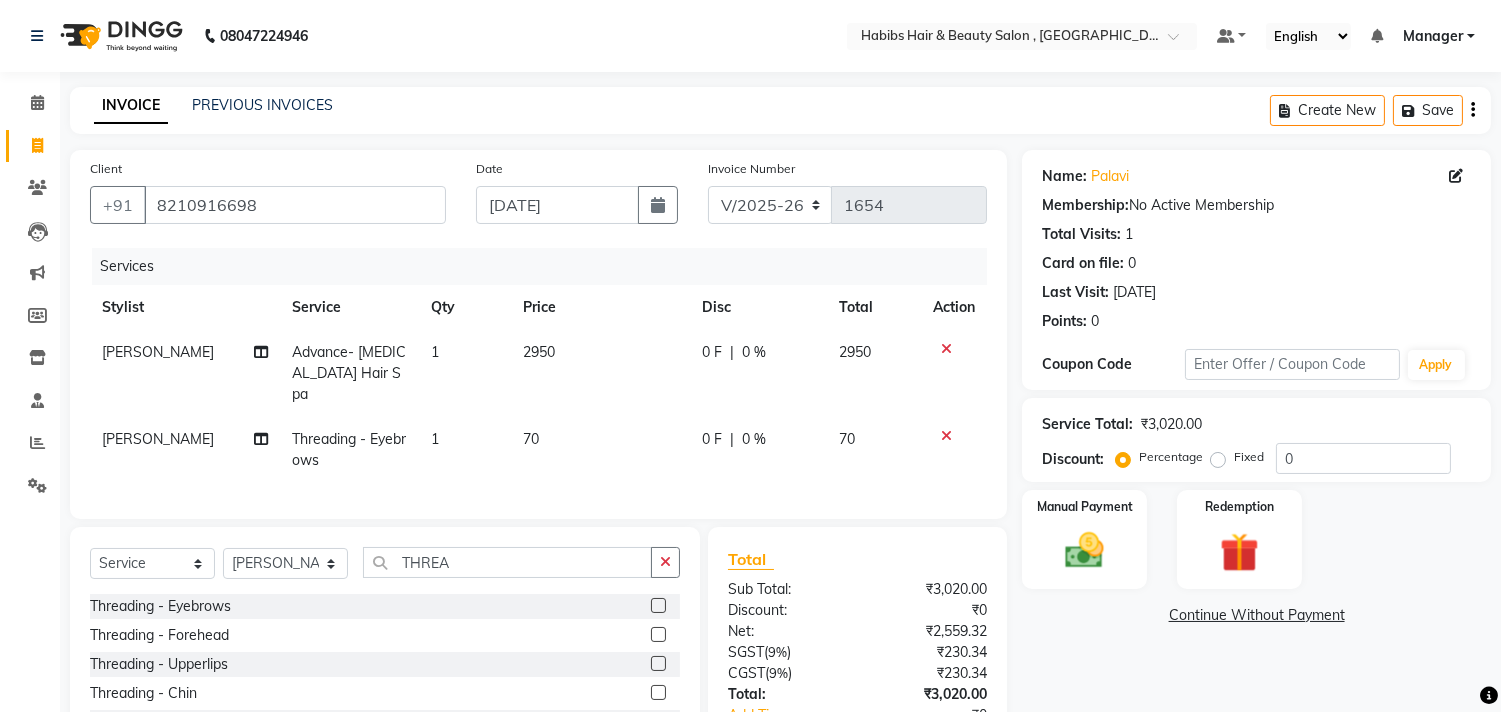 click 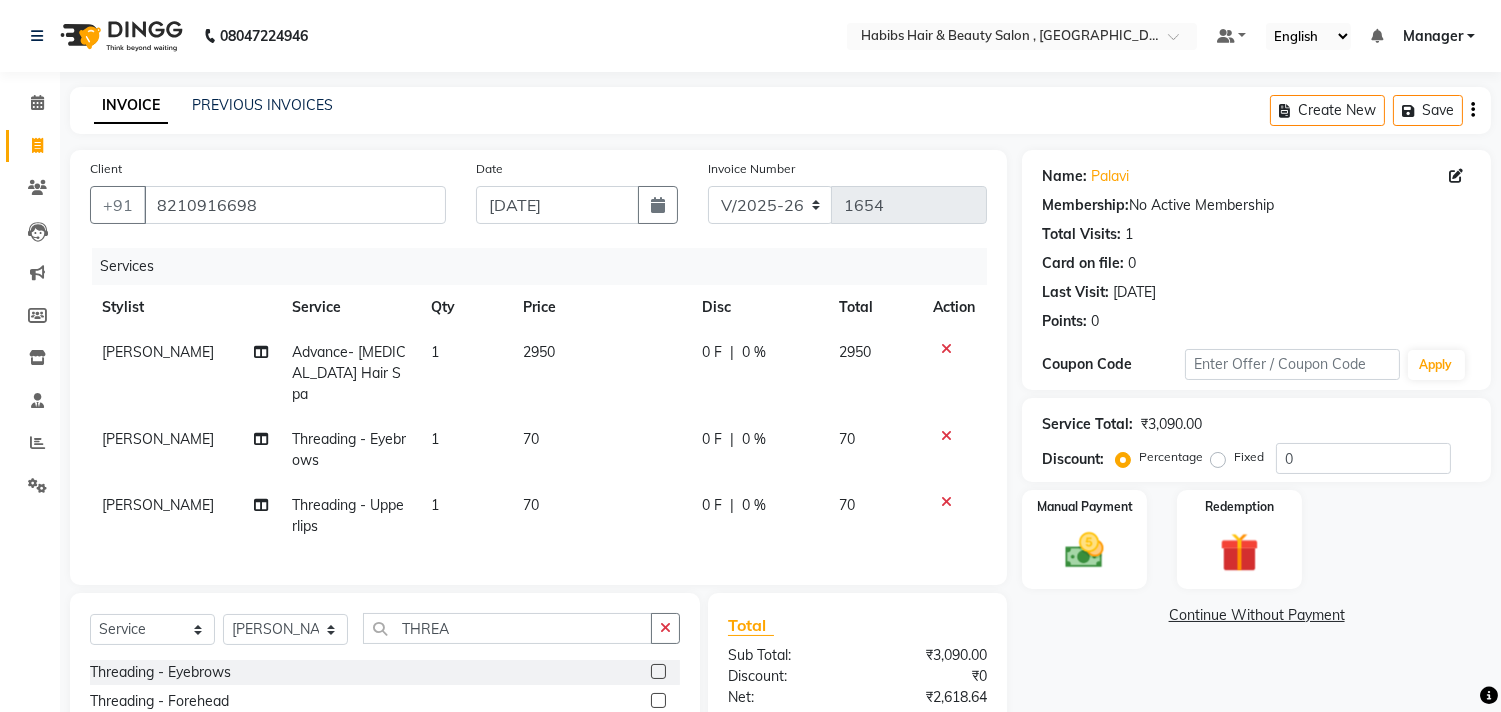 checkbox on "false" 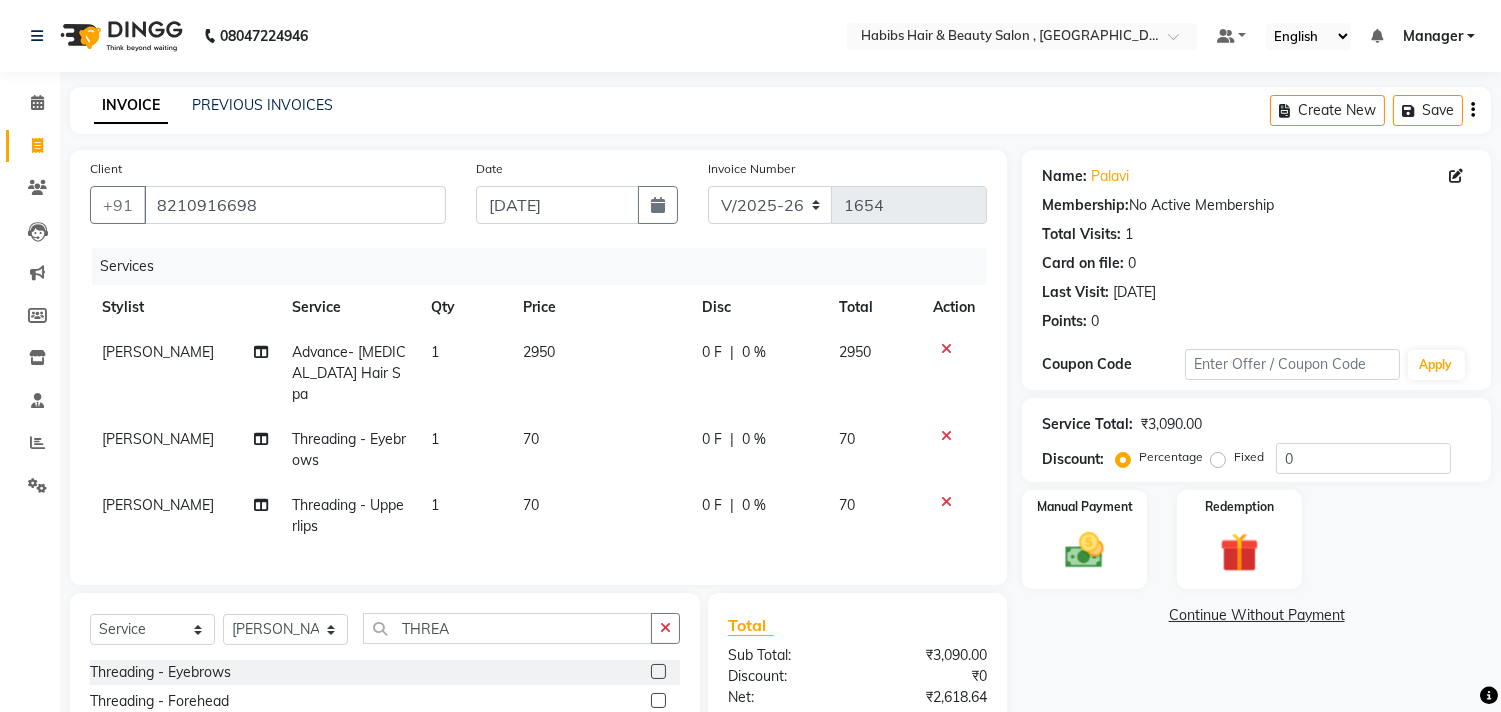 click on "70" 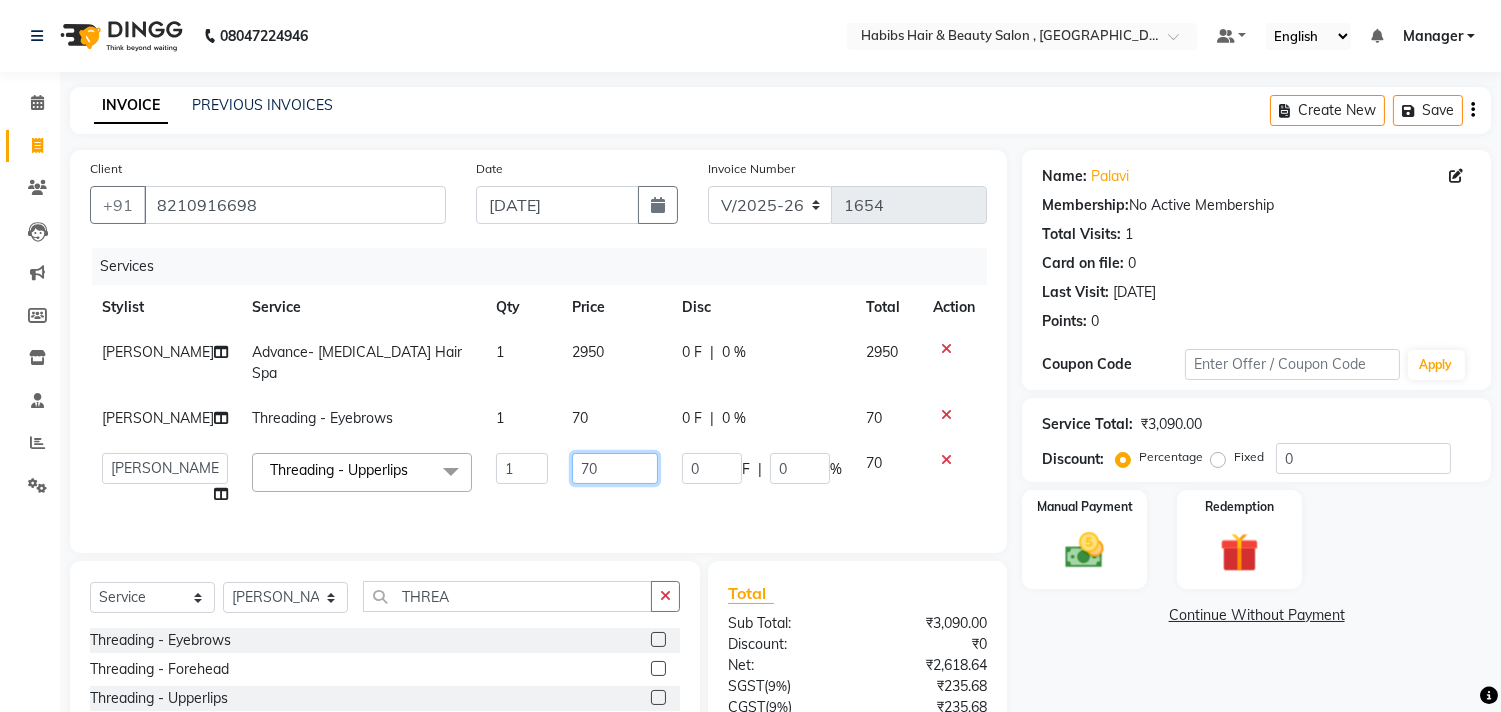 click on "70" 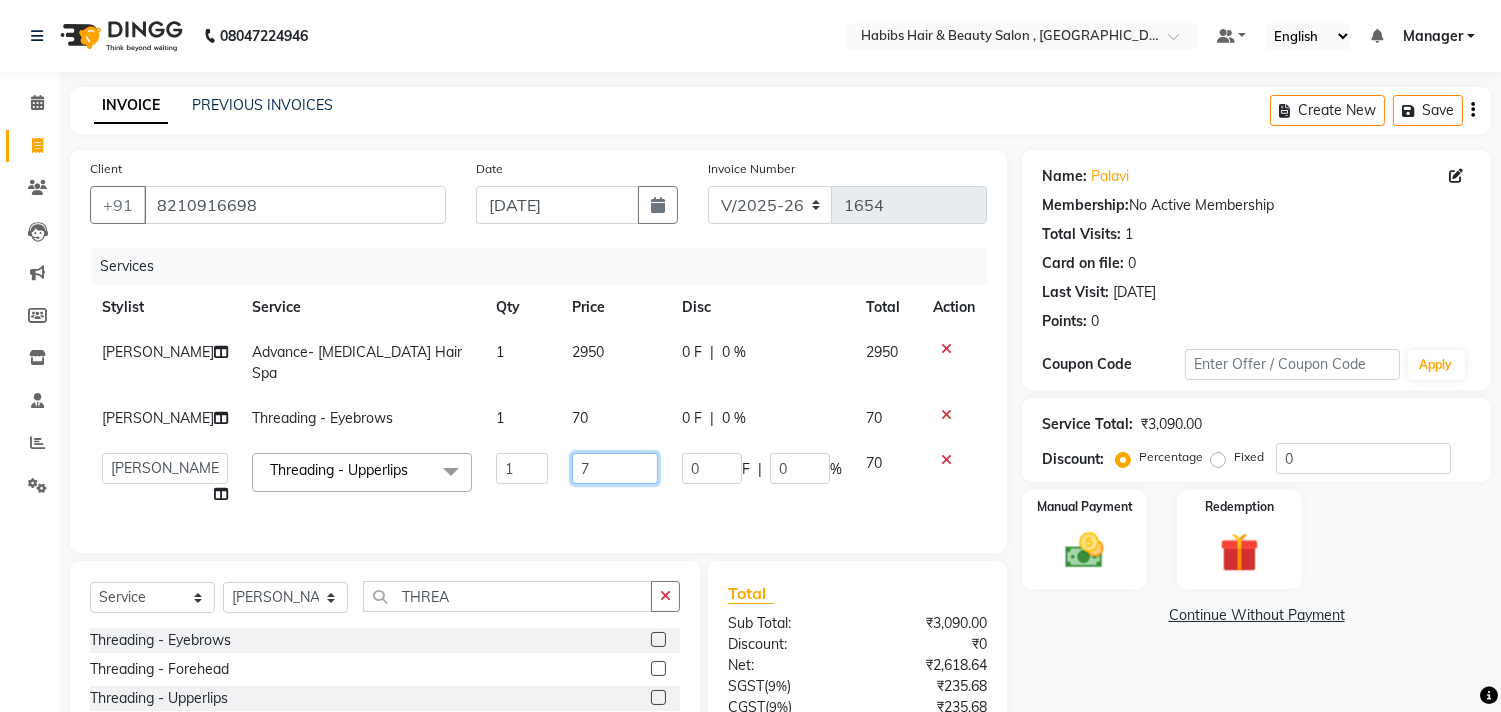 type on "71" 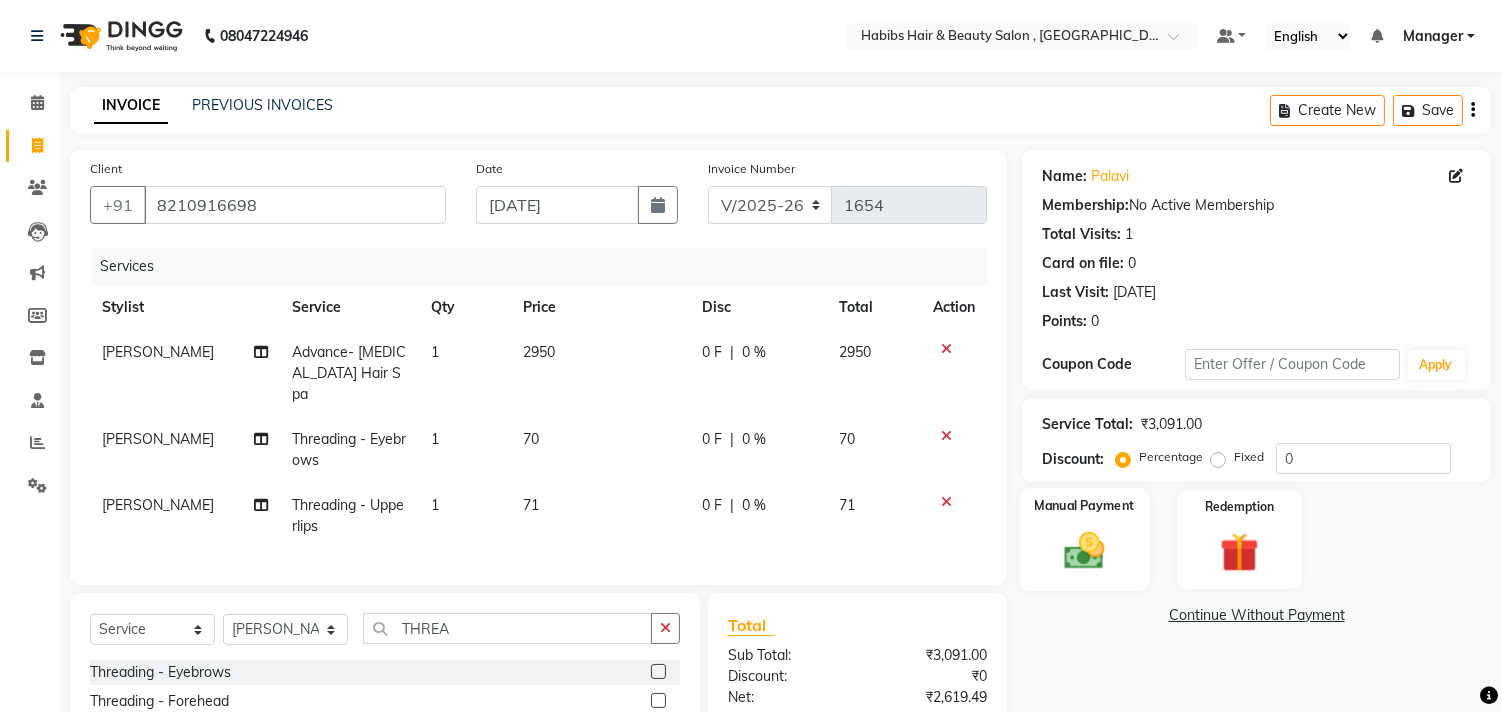 click 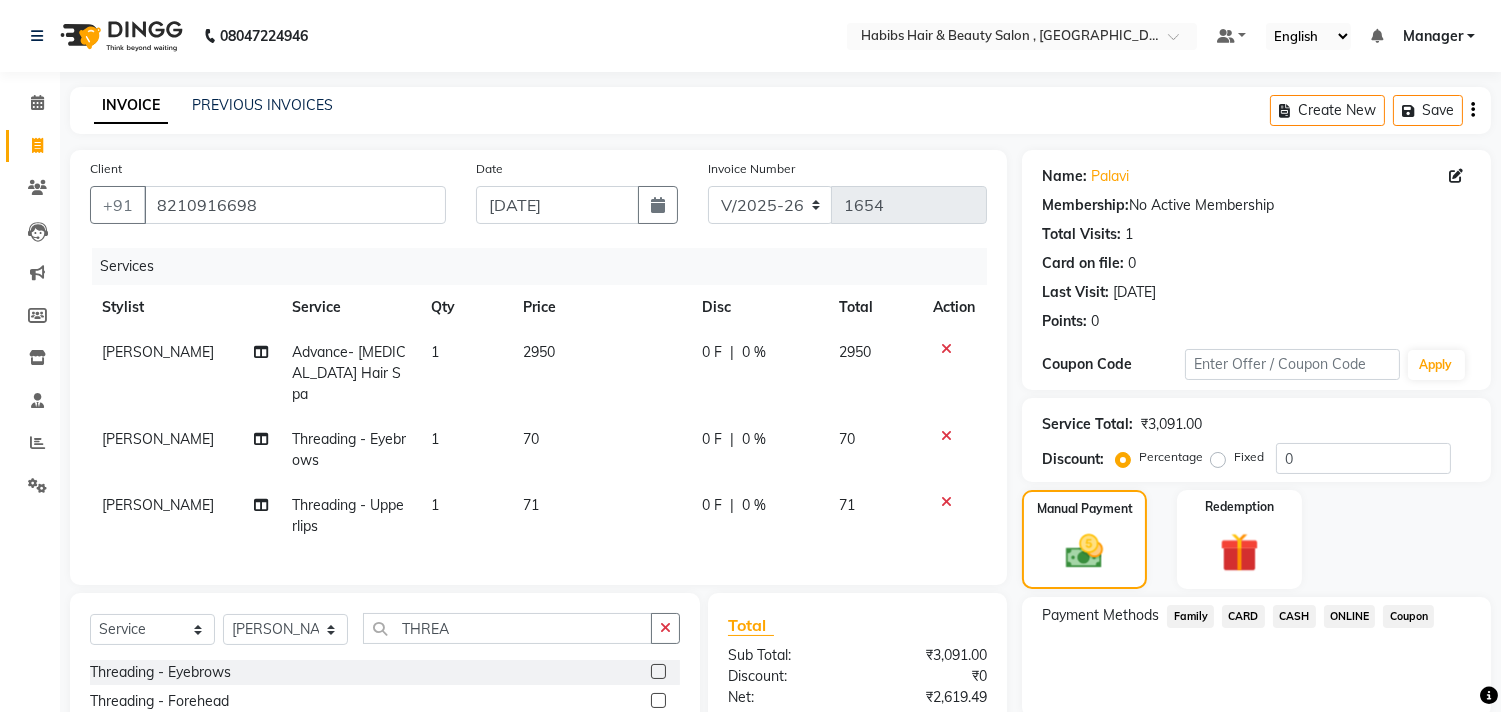 click on "ONLINE" 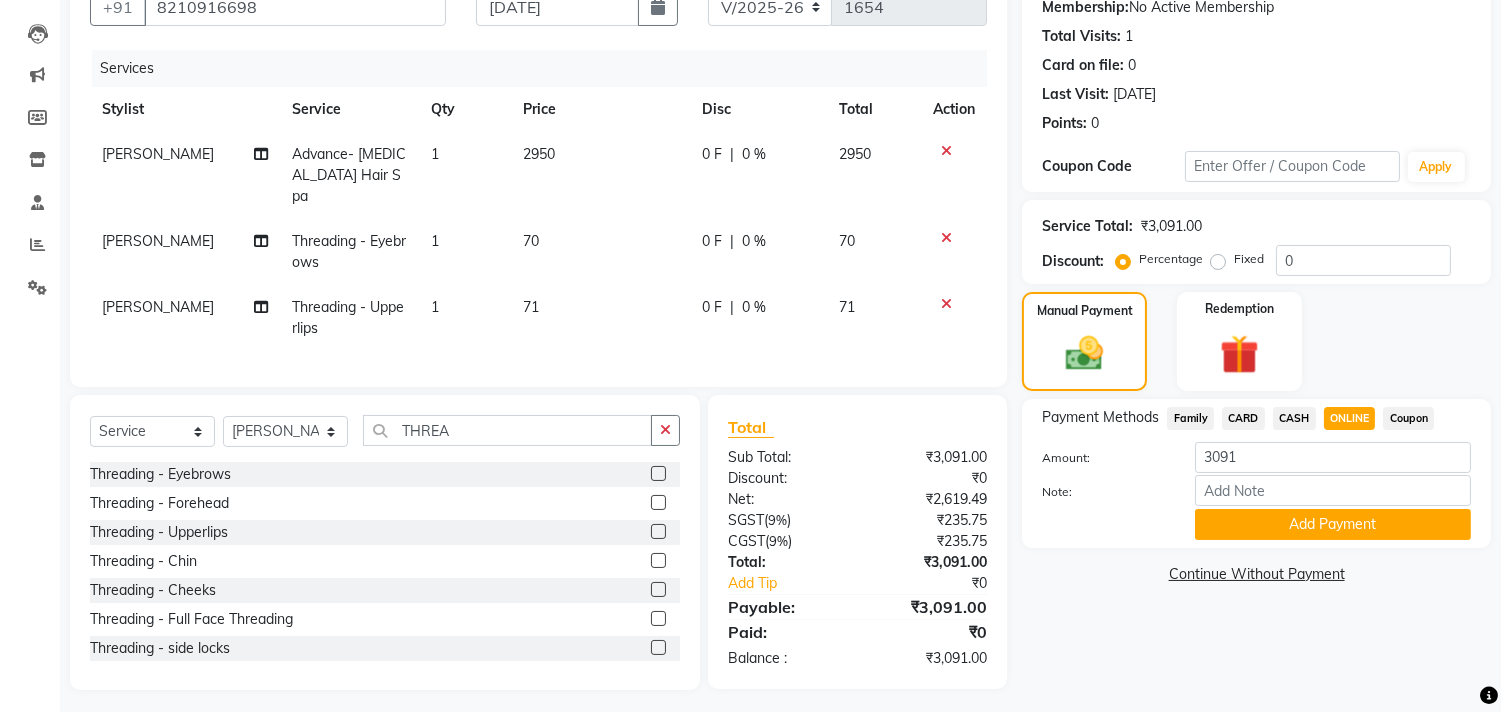 scroll, scrollTop: 202, scrollLeft: 0, axis: vertical 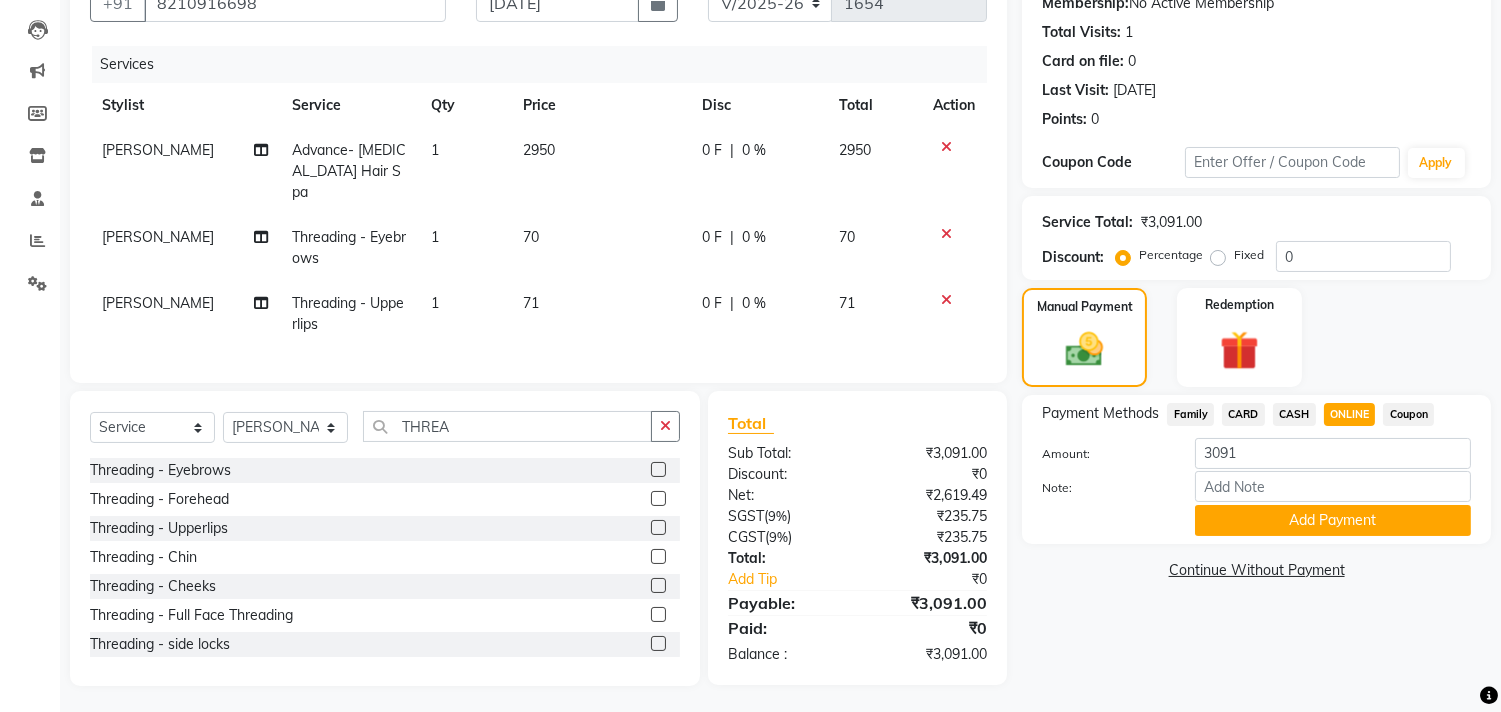 click on "Note:" 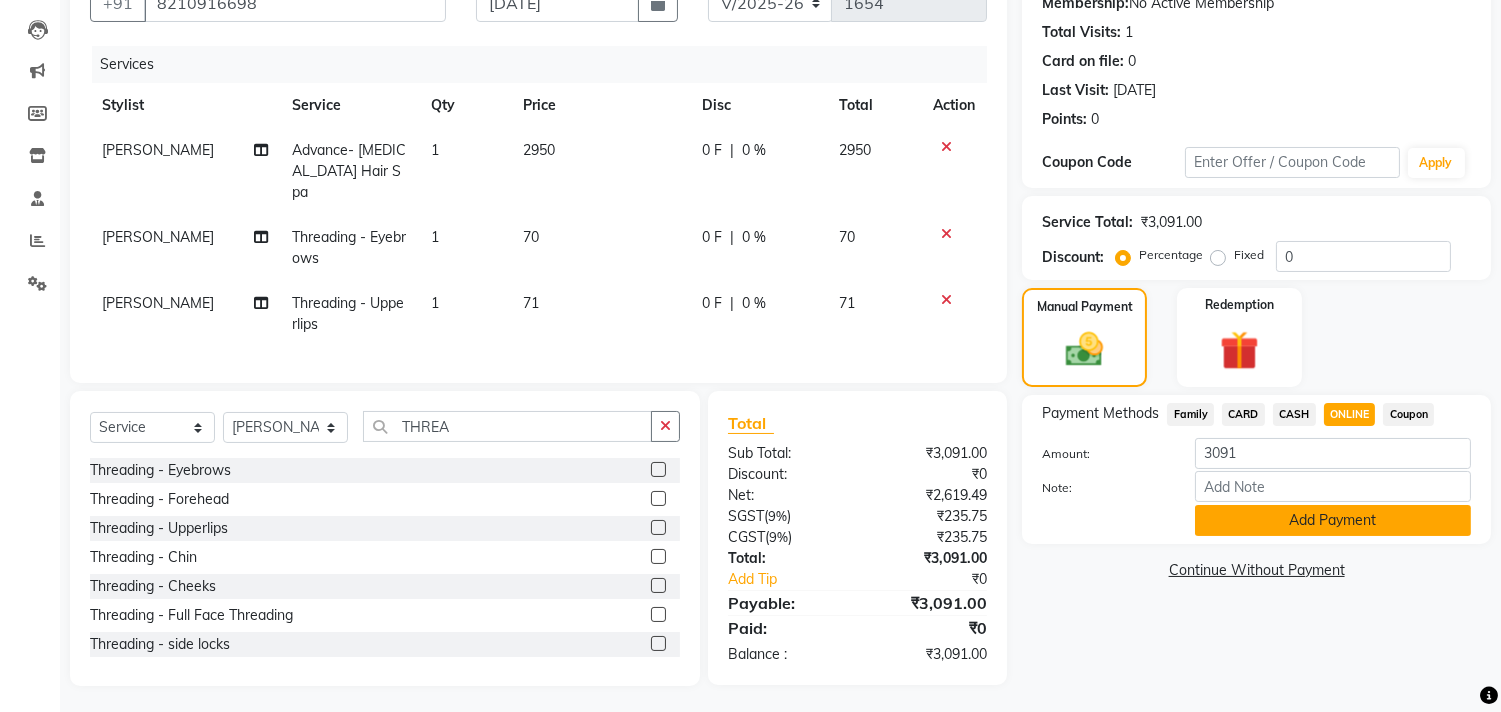 click on "Add Payment" 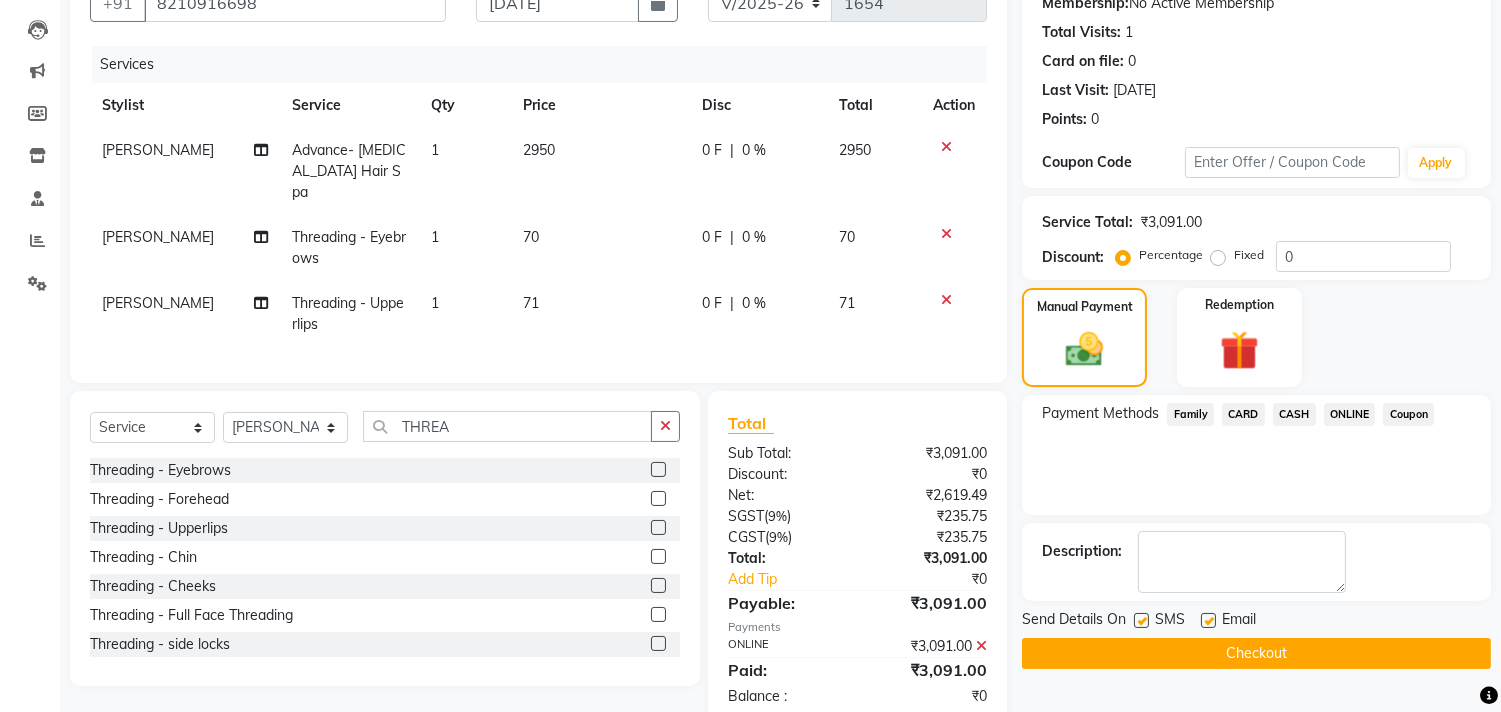 click on "Checkout" 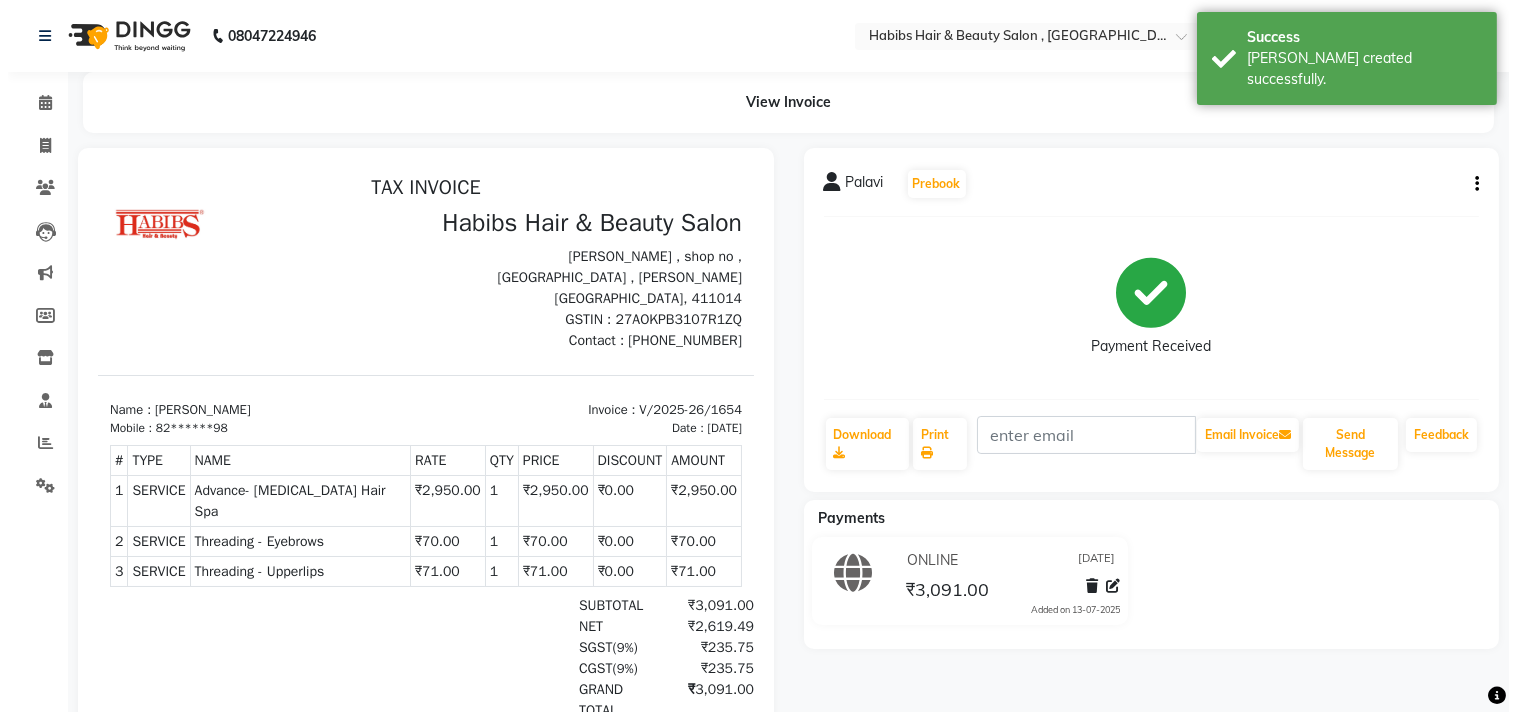 scroll, scrollTop: 0, scrollLeft: 0, axis: both 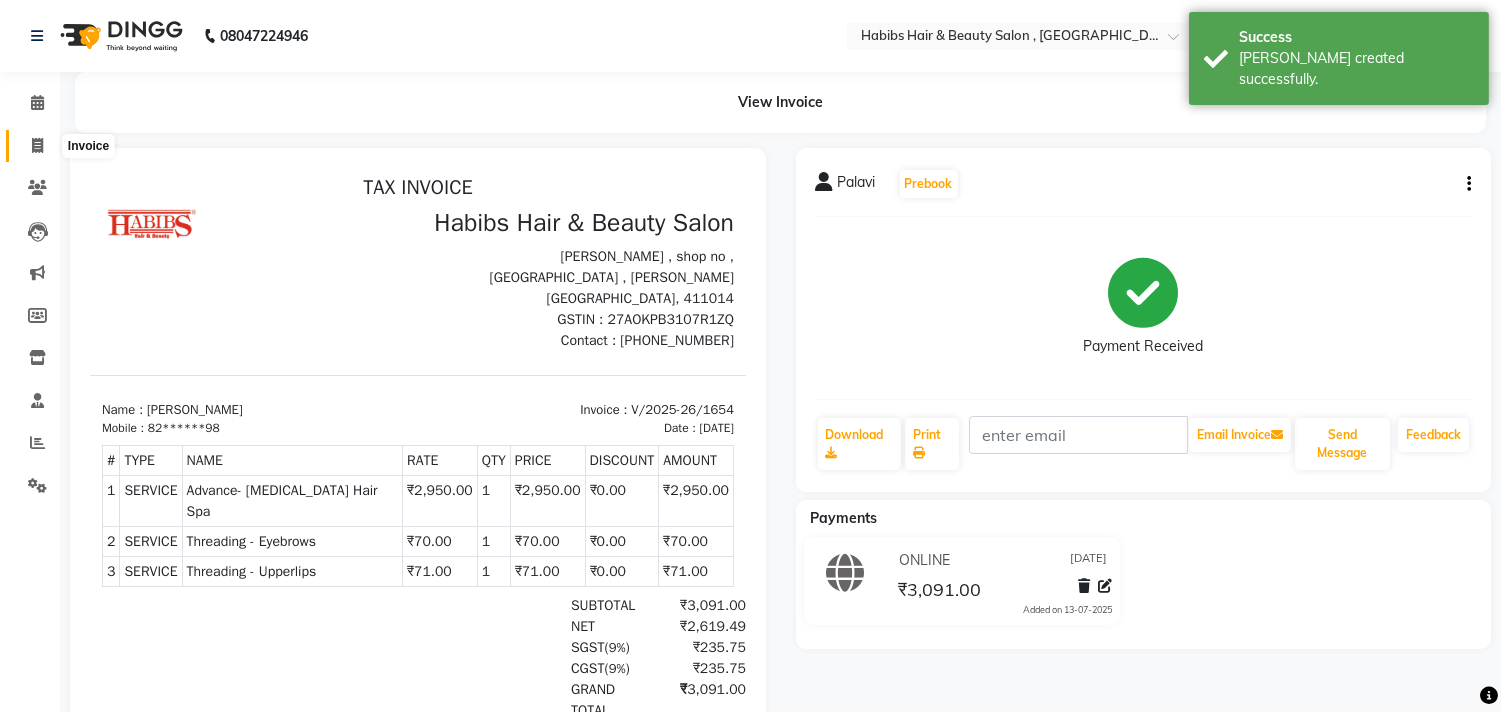 click 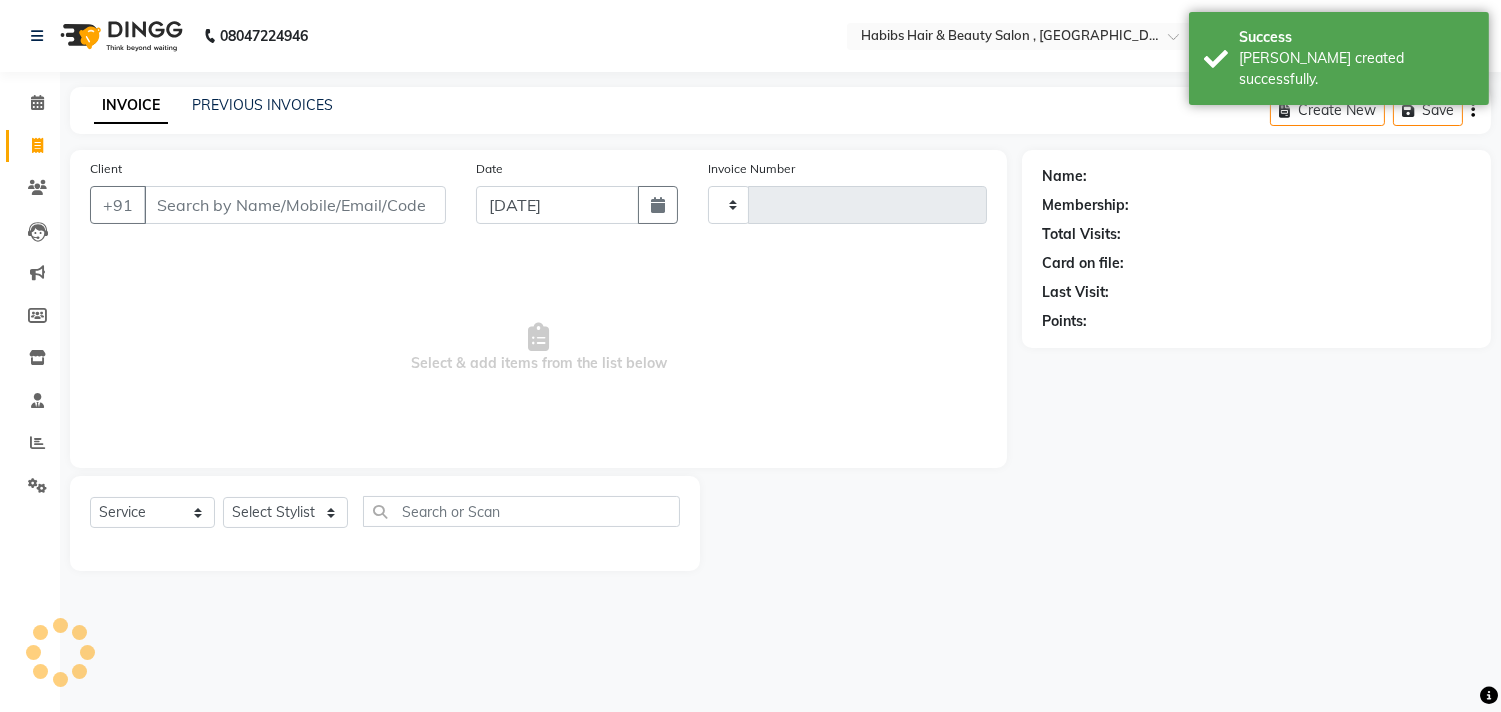 type on "1655" 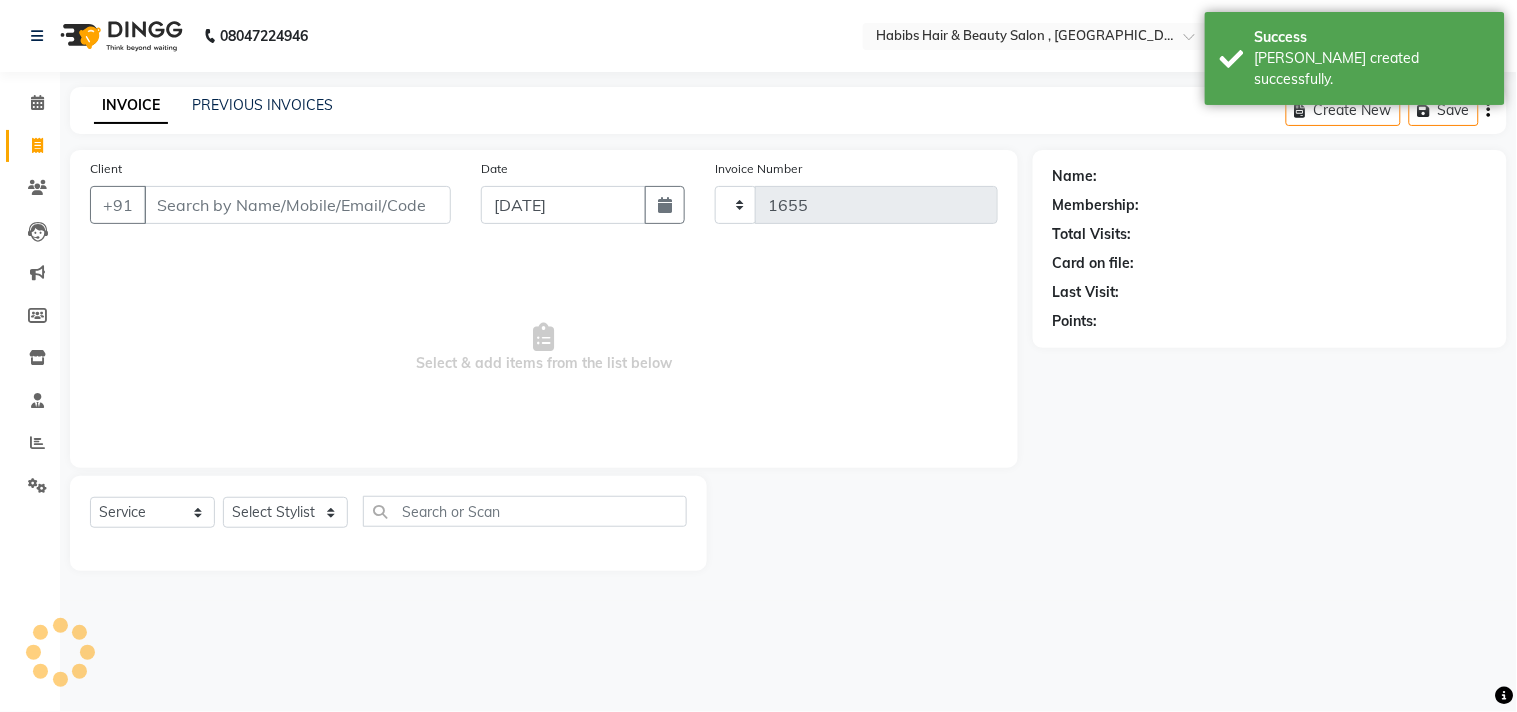 select on "4838" 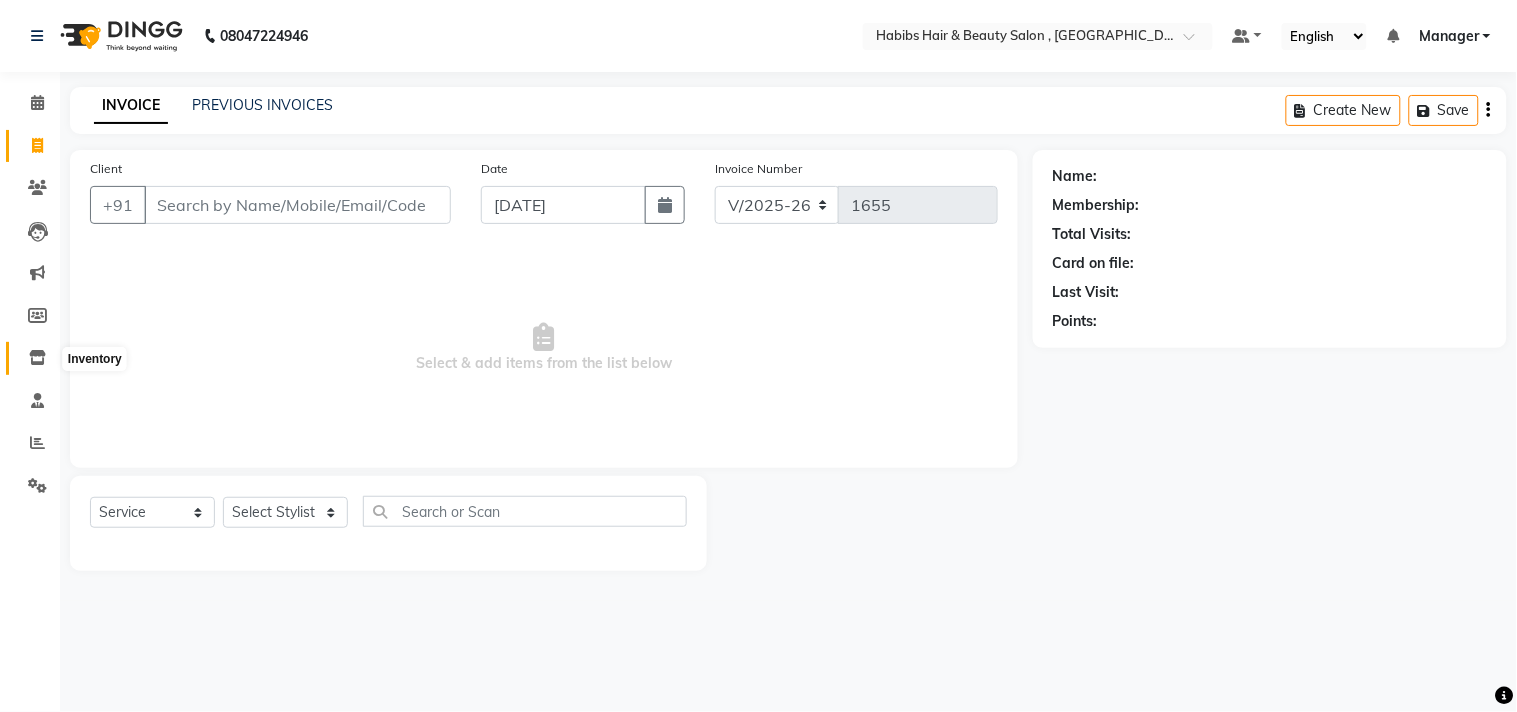 click 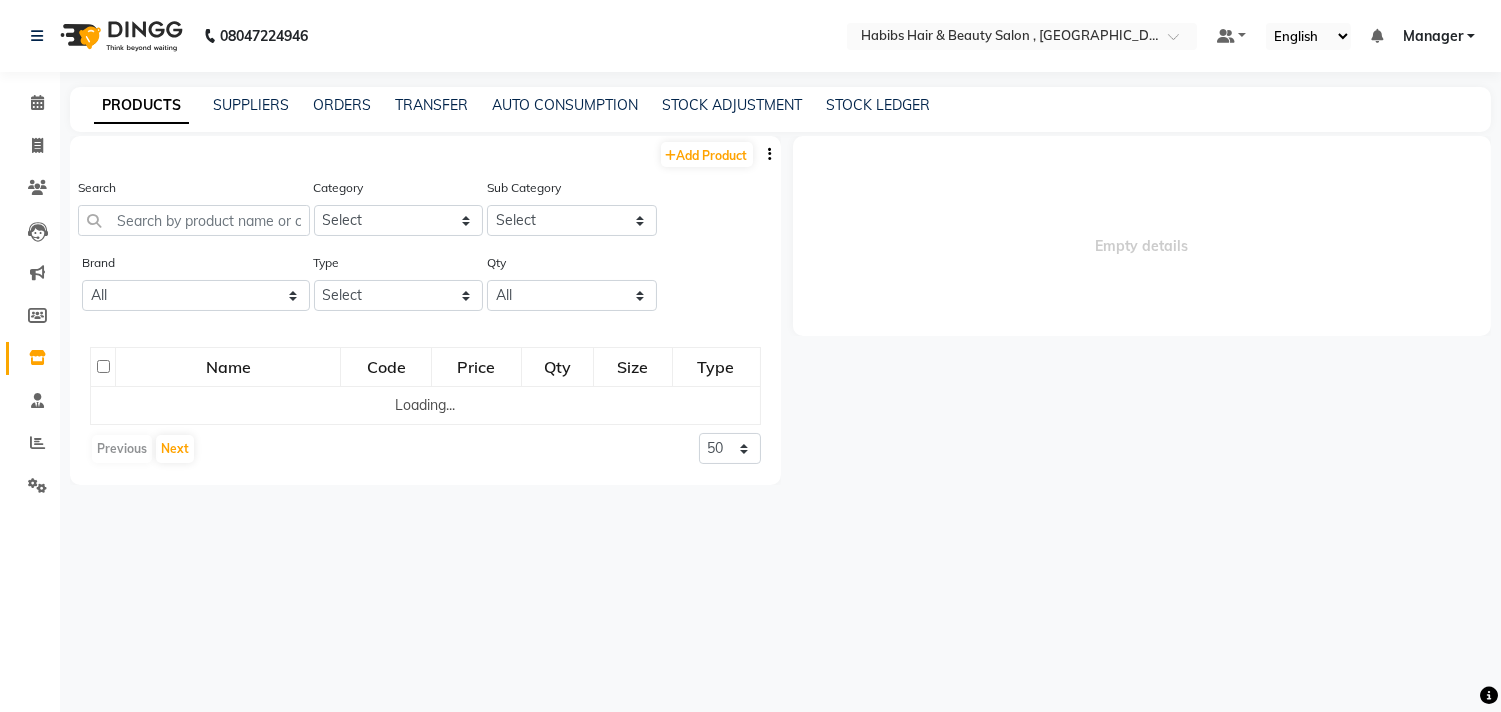 select 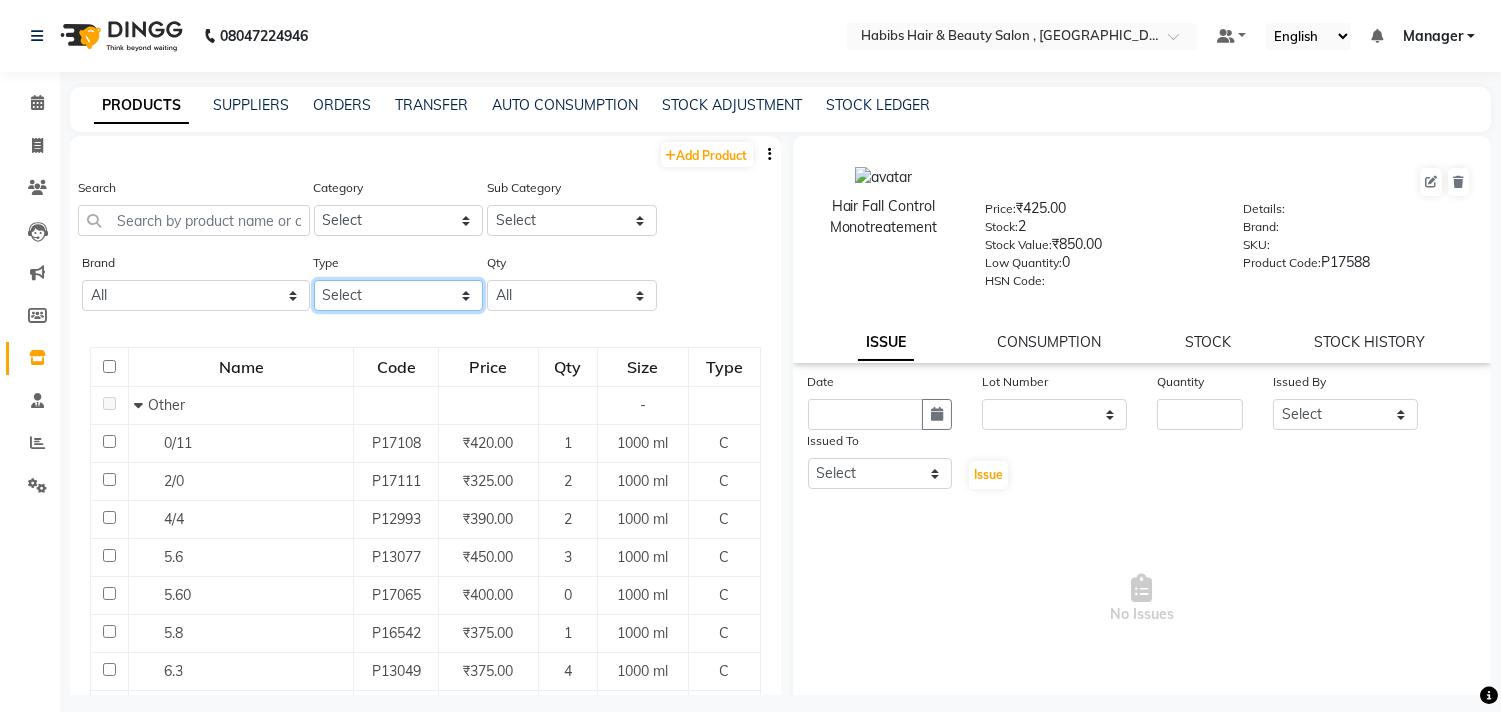 click on "Select Both Retail Consumable" 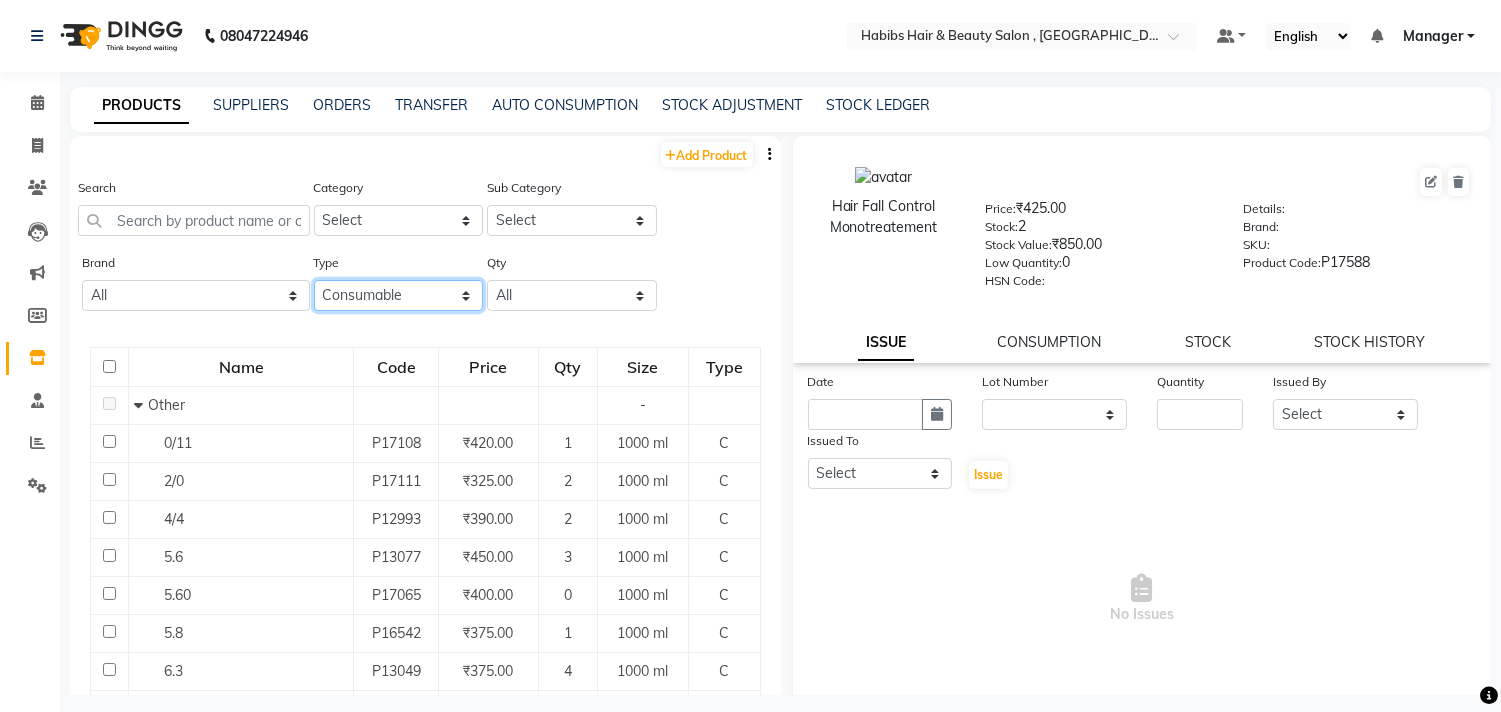 click on "Select Both Retail Consumable" 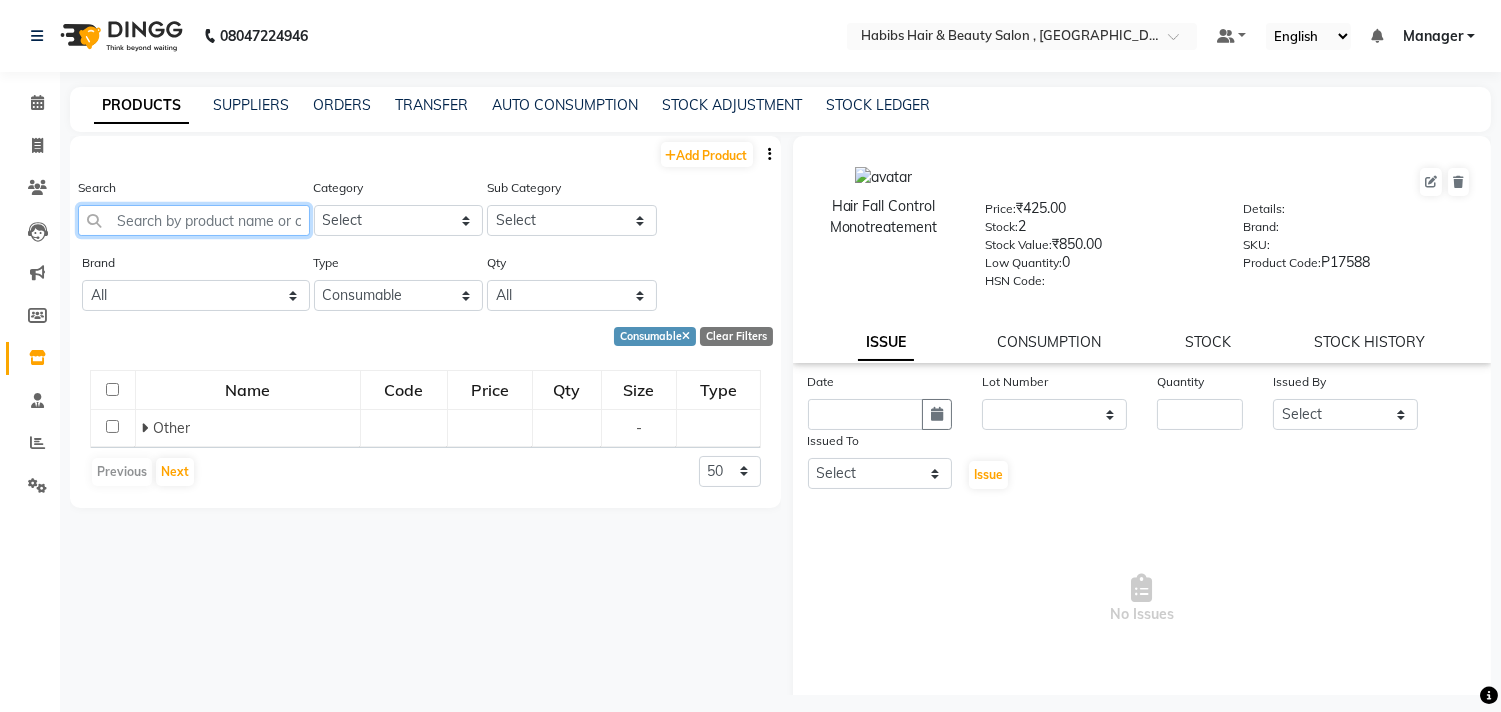 click 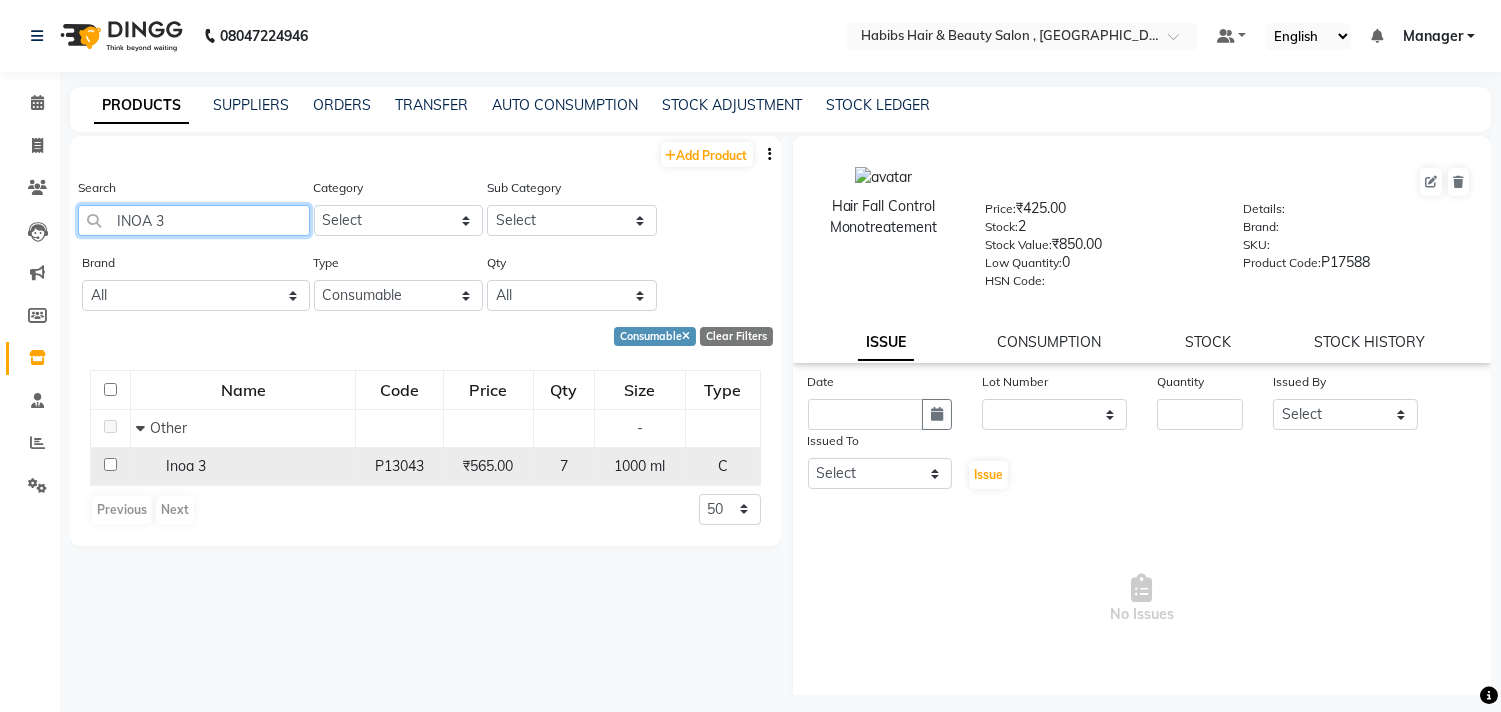 type on "INOA 3" 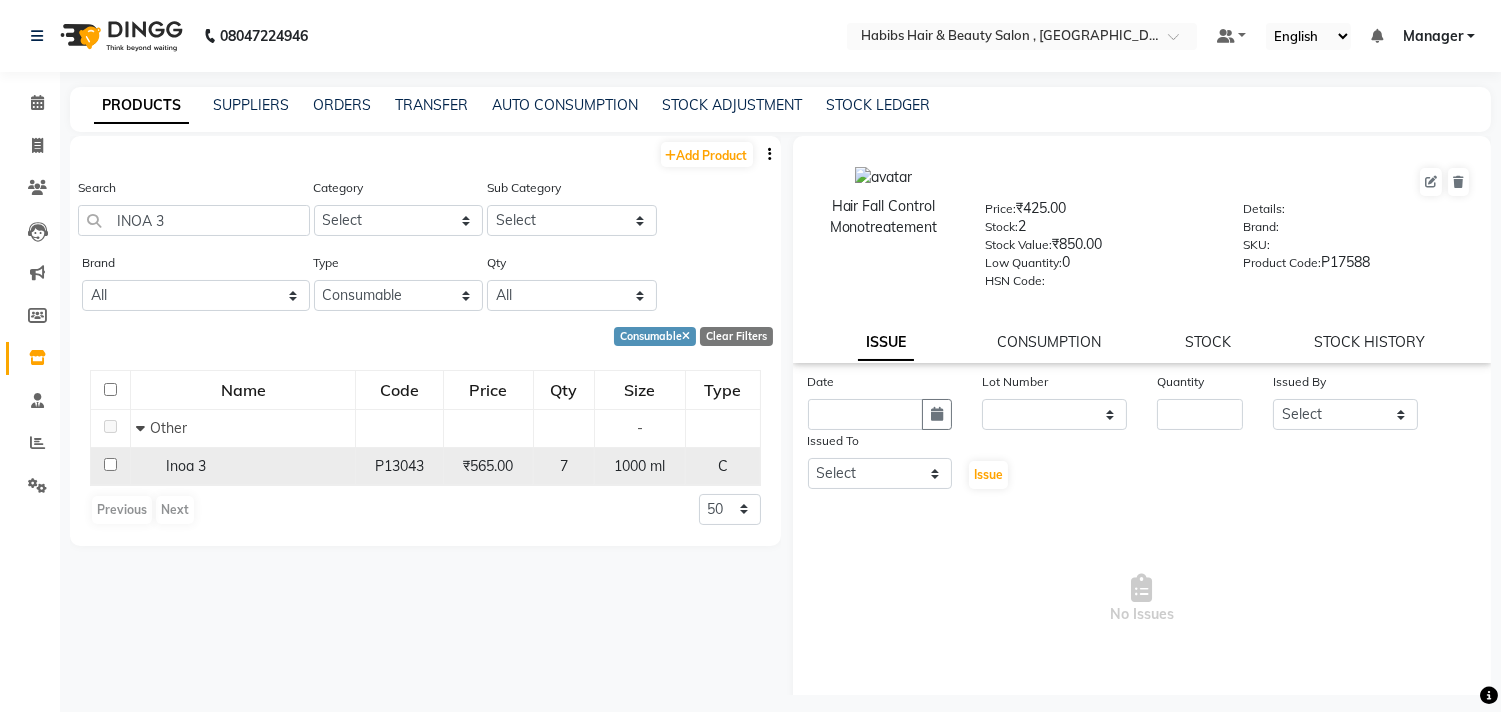 click 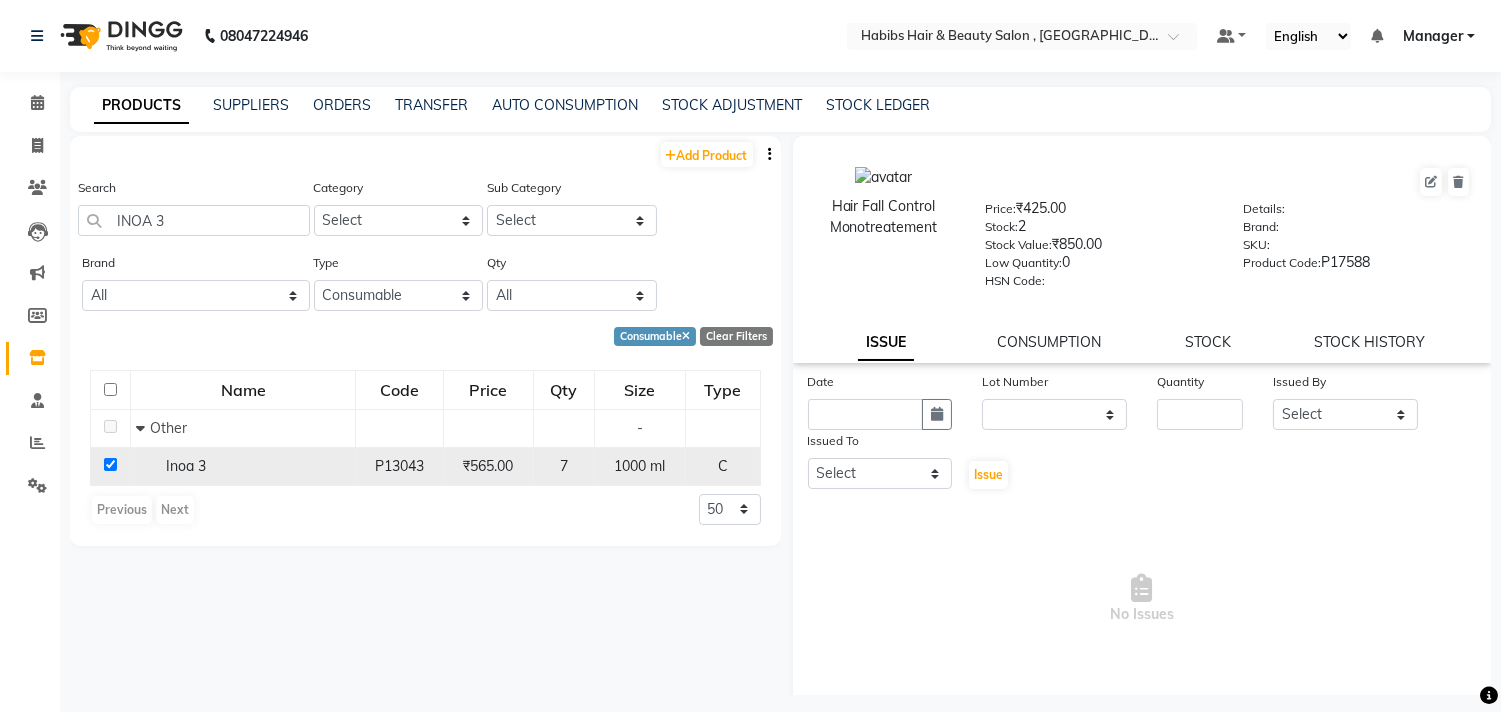 checkbox on "true" 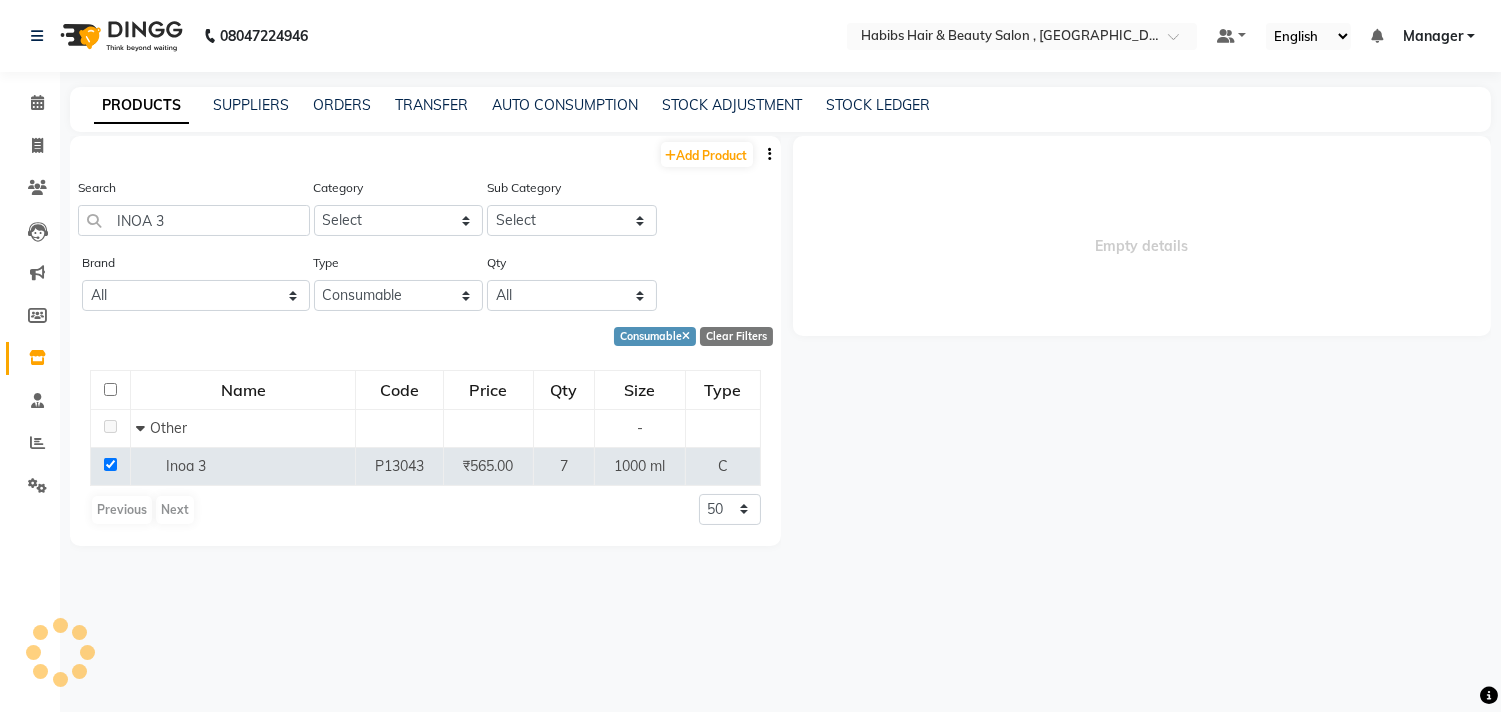 select 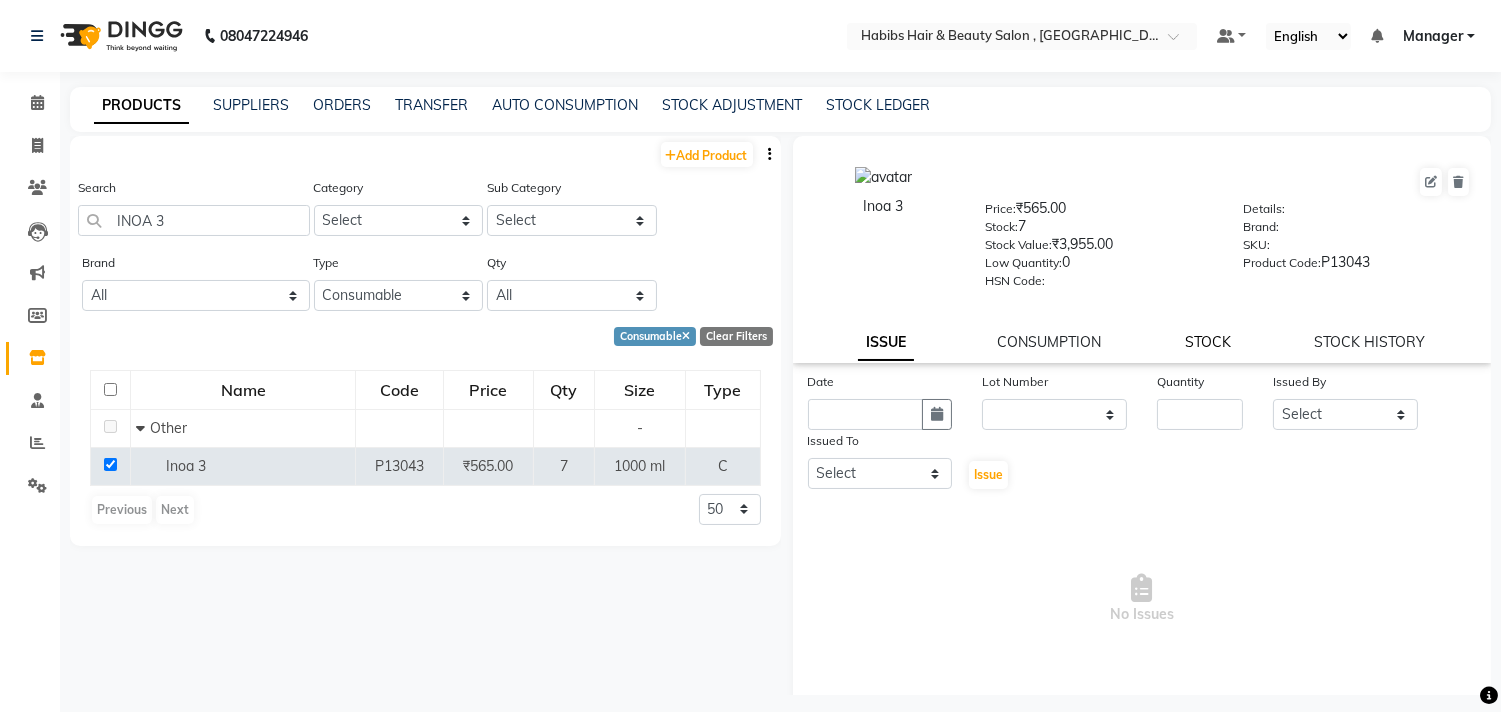 click on "STOCK" 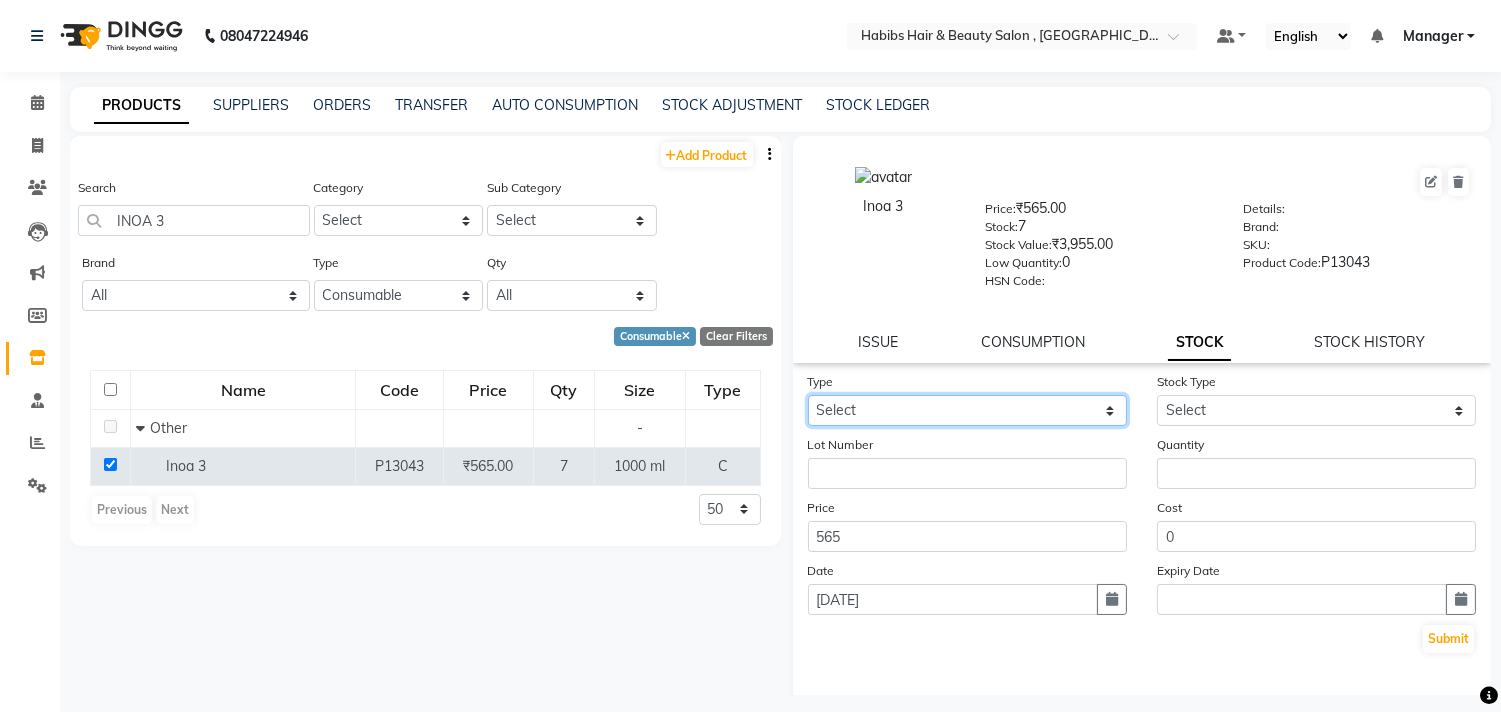 click on "Select In Out" 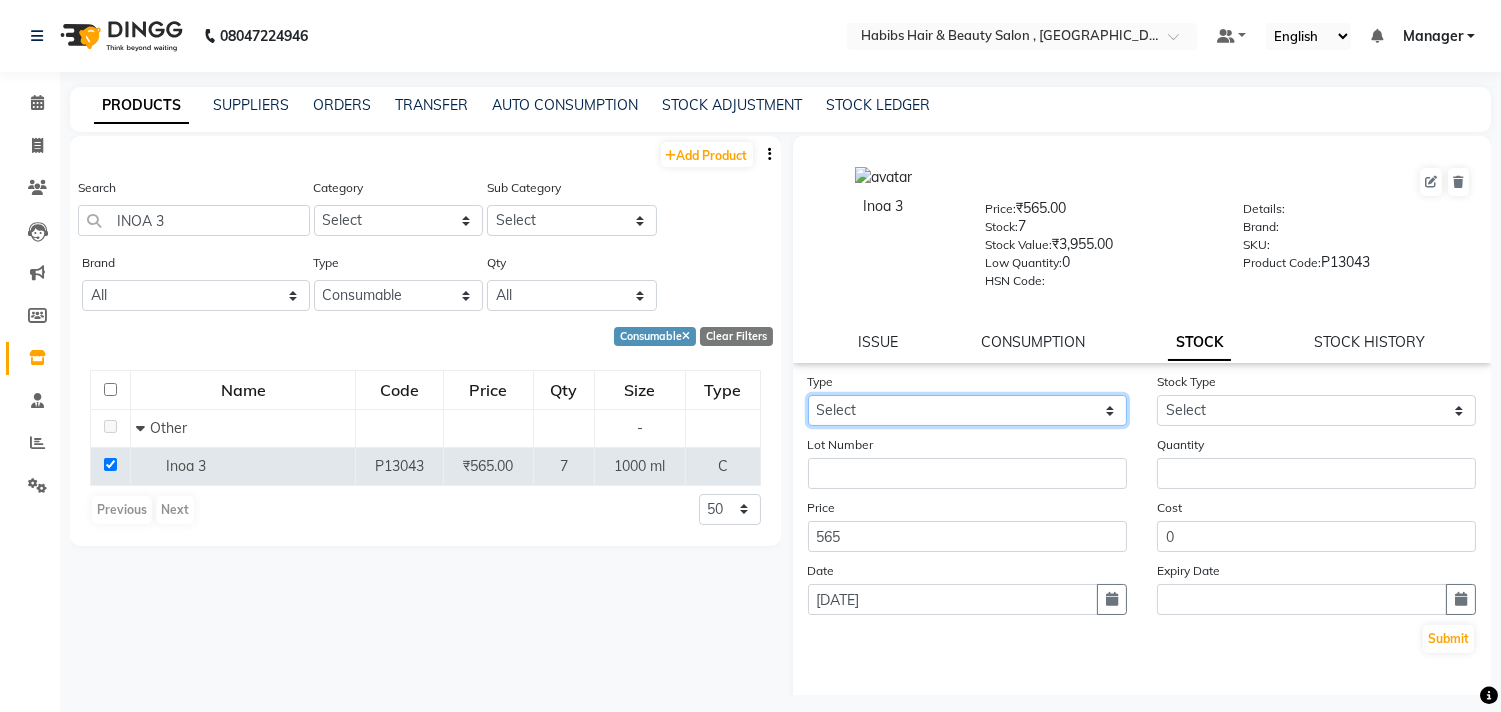 select on "out" 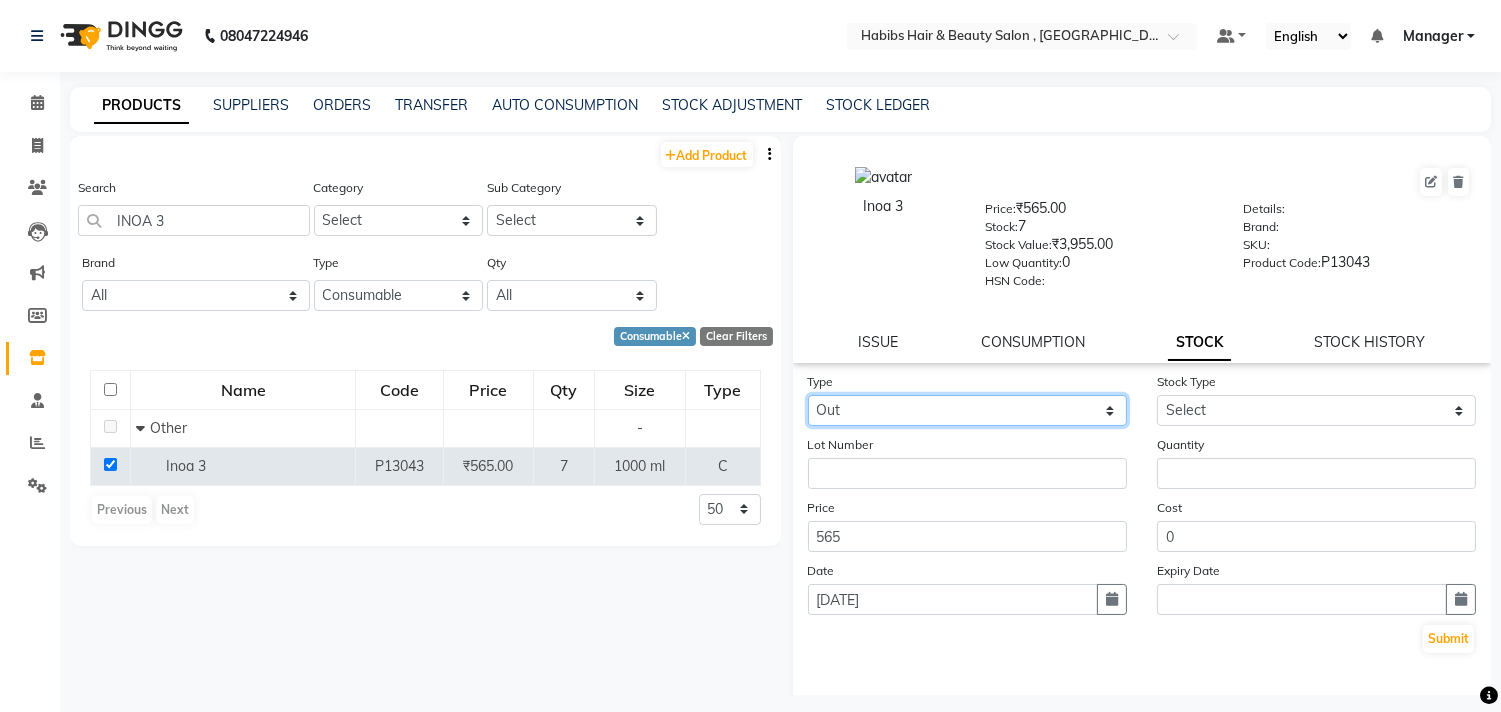 click on "Select In Out" 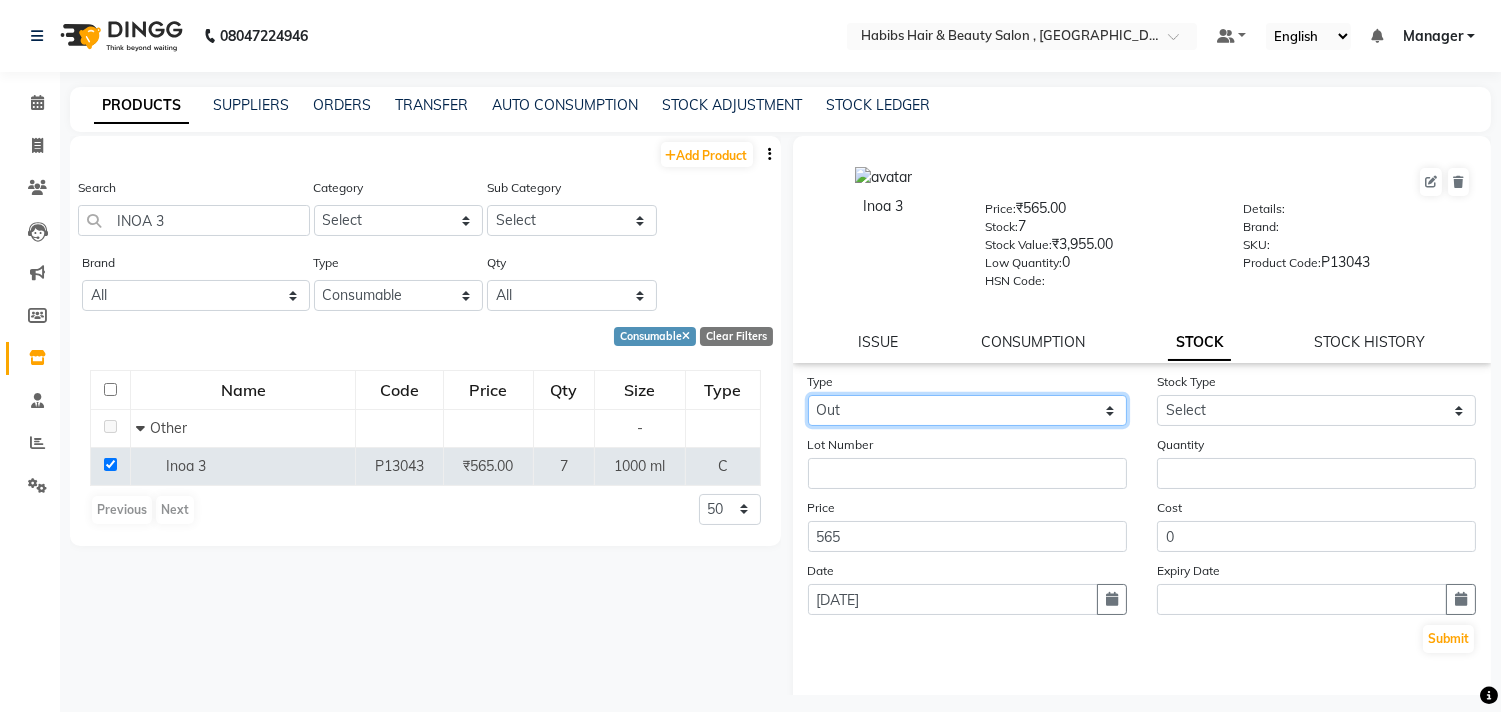 select 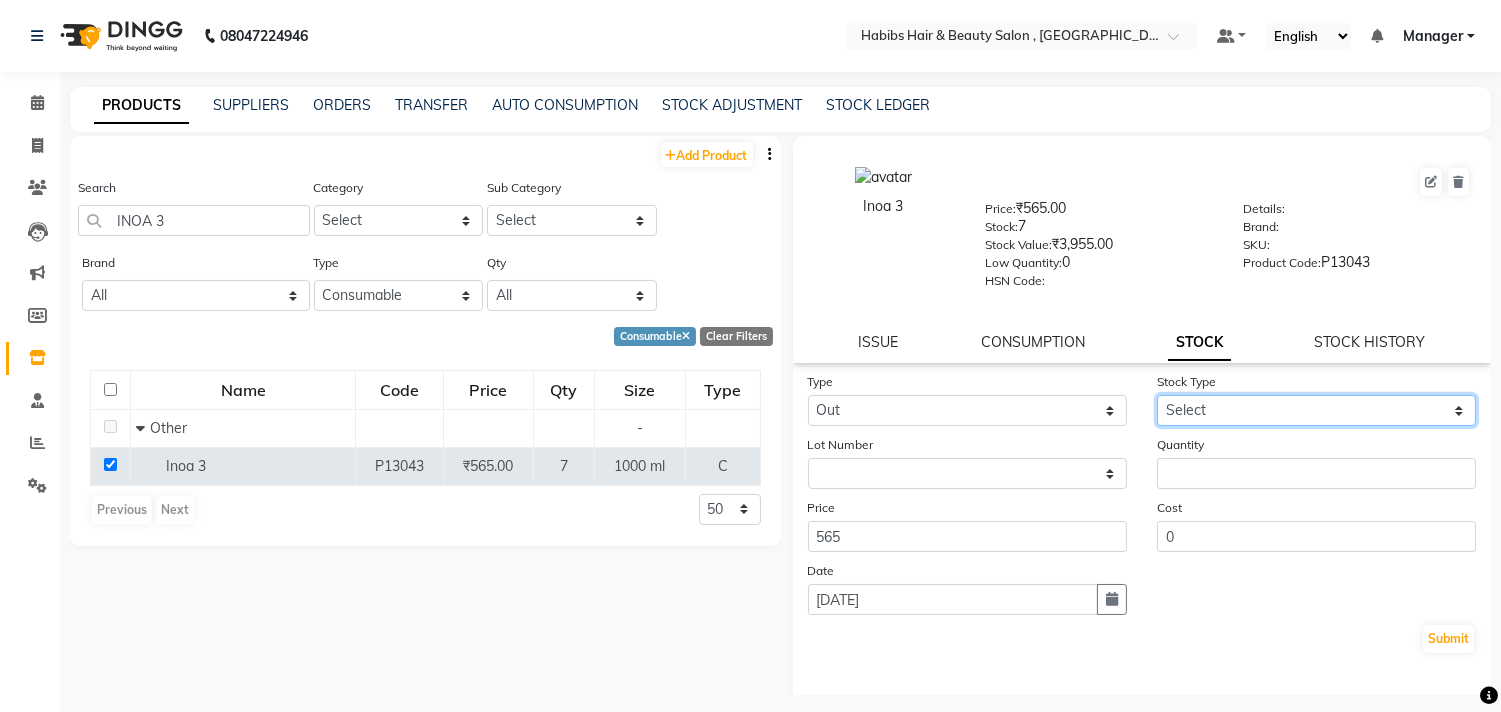 click on "Select Internal Use Damaged Expired Adjustment Return Other" 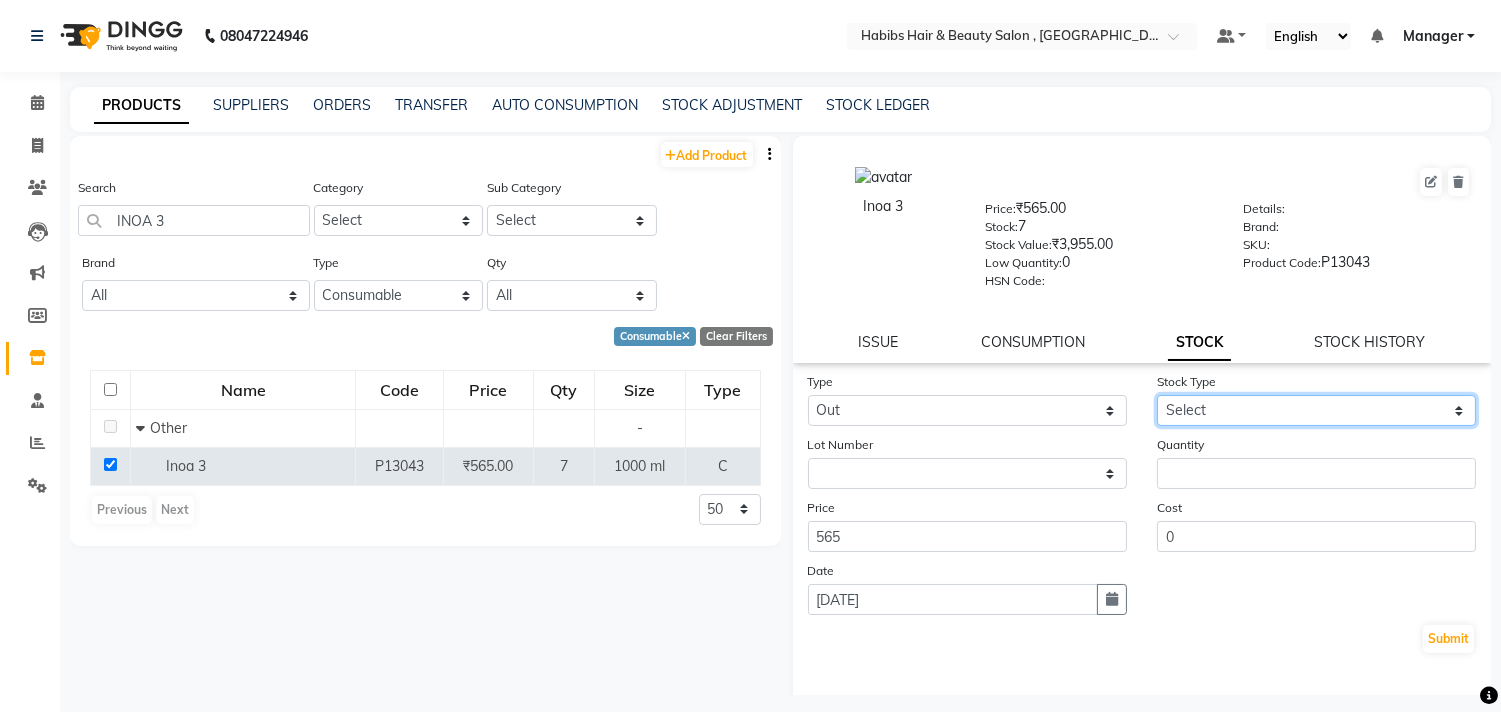 select on "internal use" 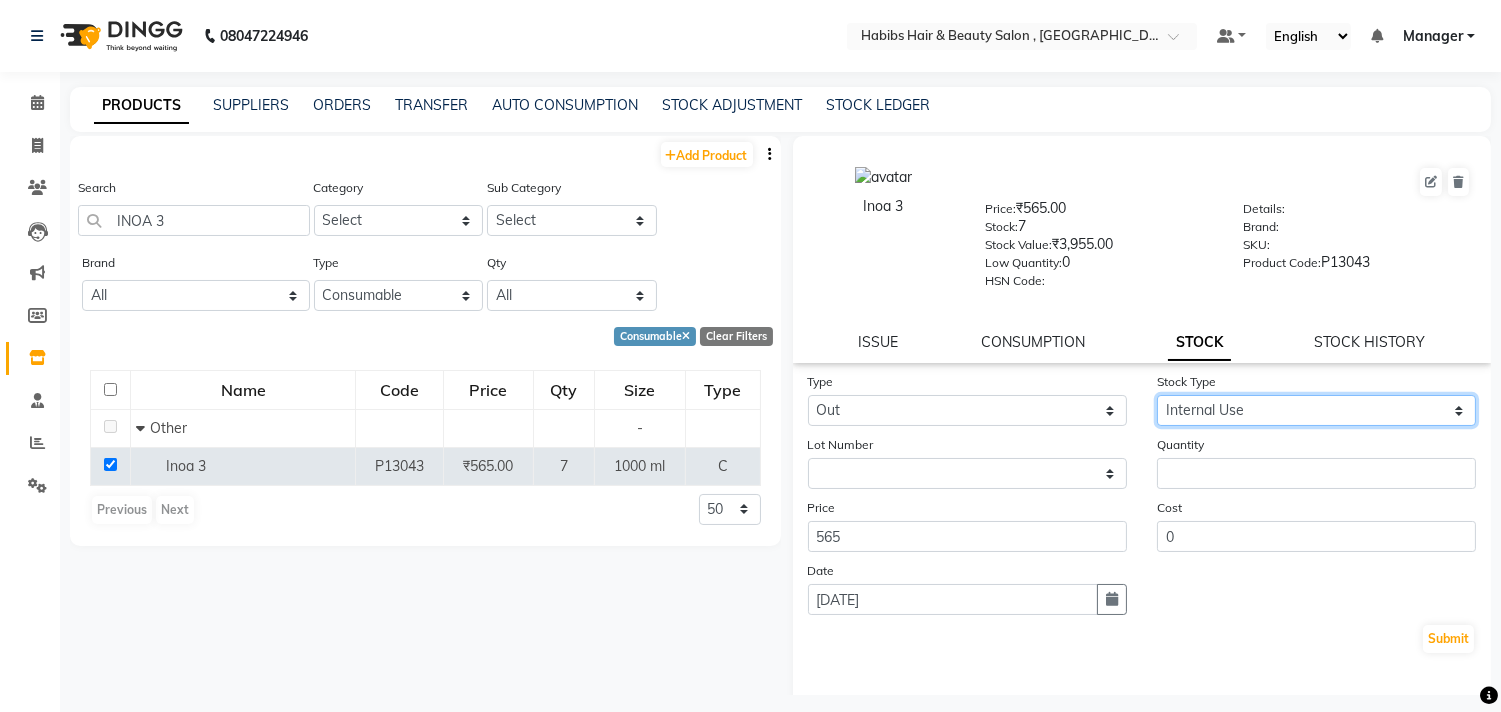 click on "Select Internal Use Damaged Expired Adjustment Return Other" 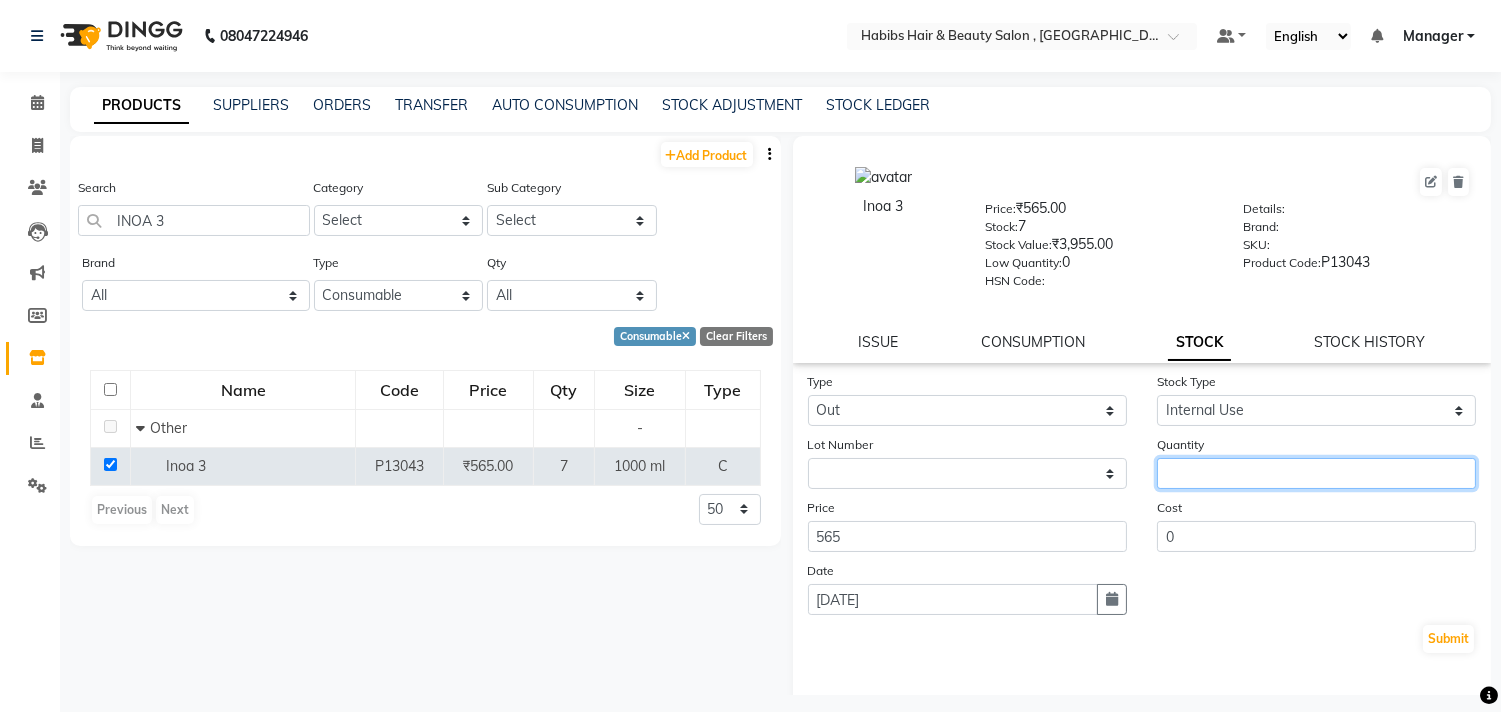 click 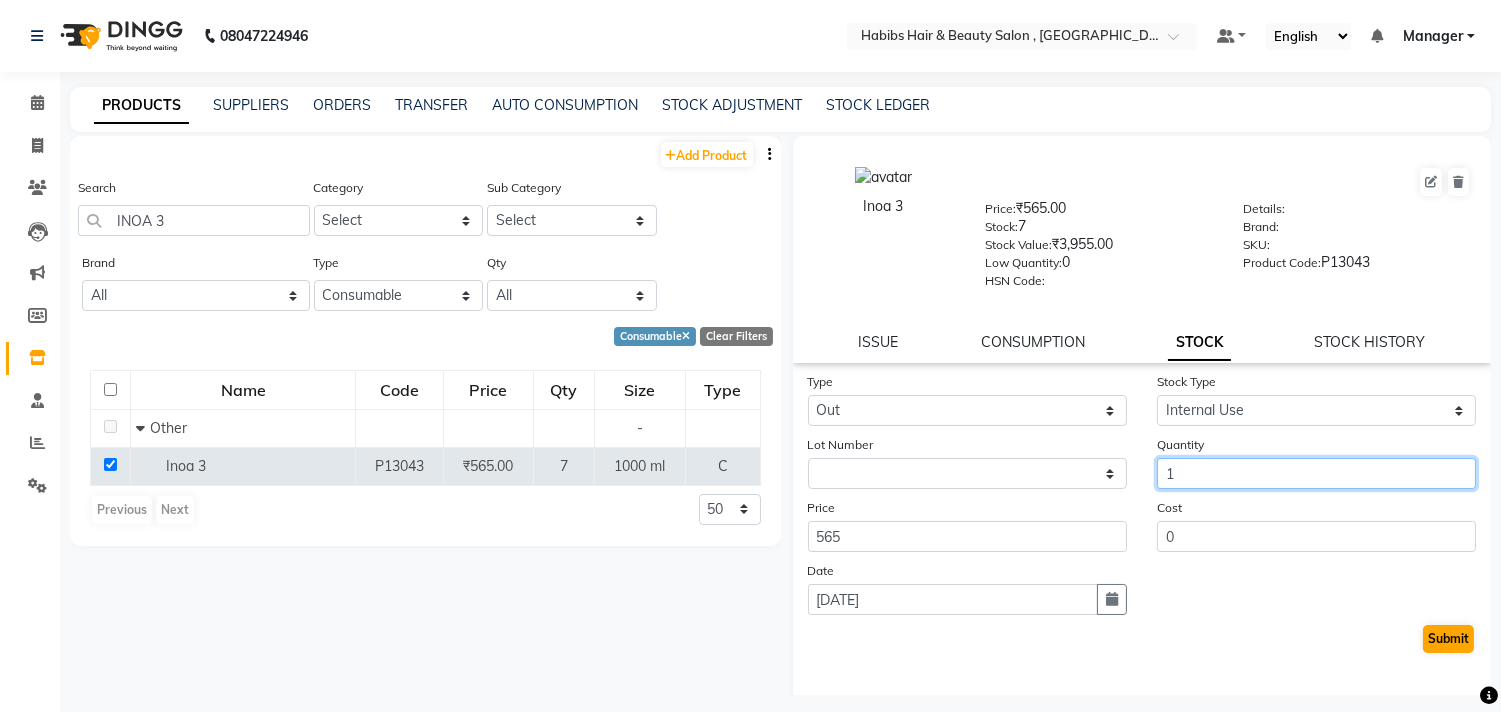 type on "1" 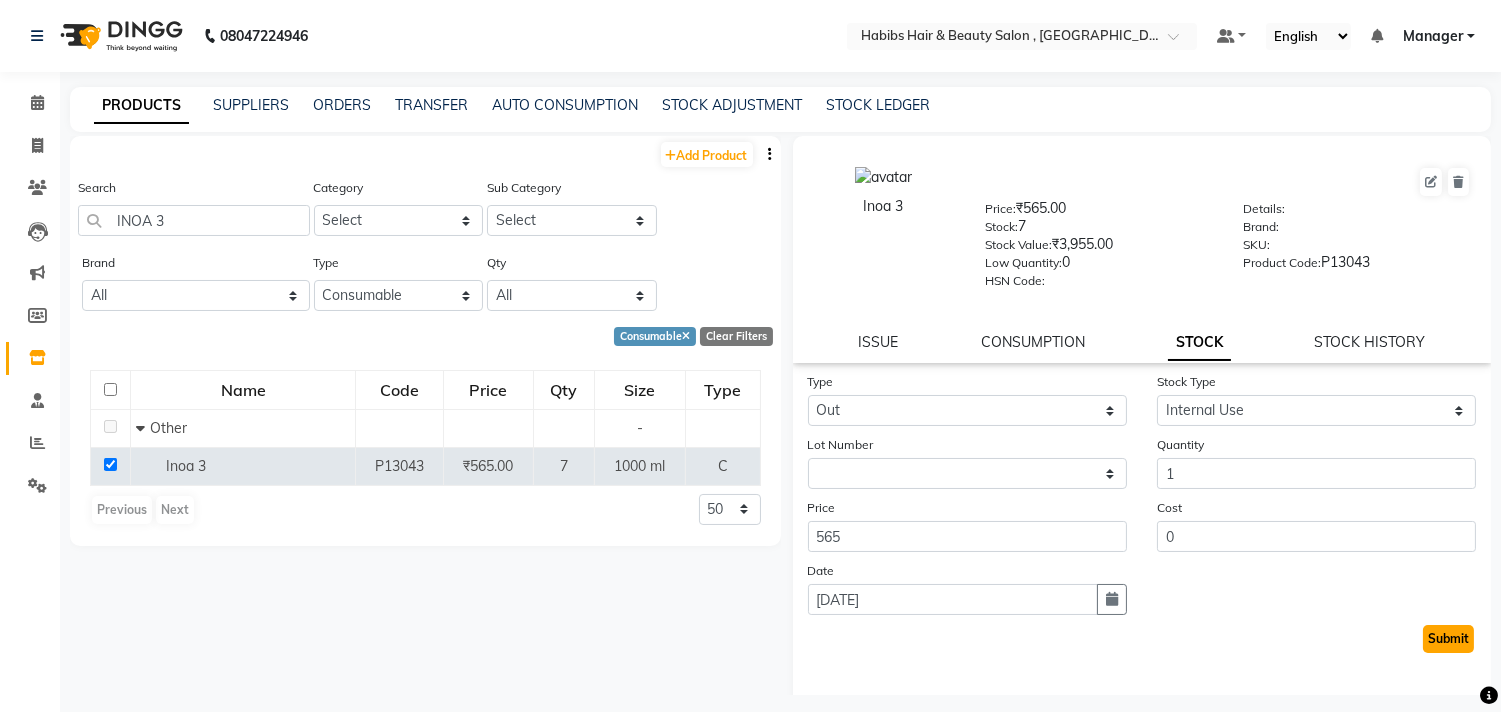 click on "Submit" 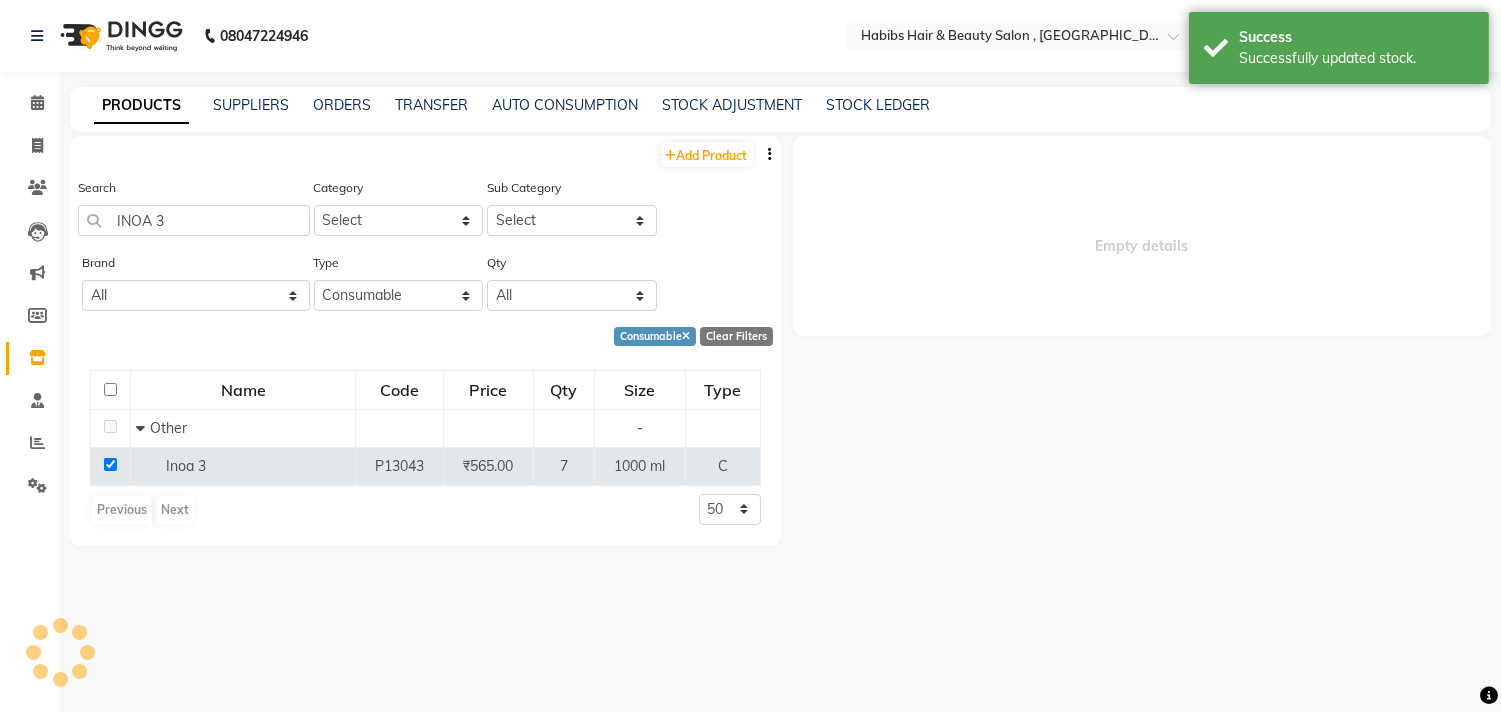 select 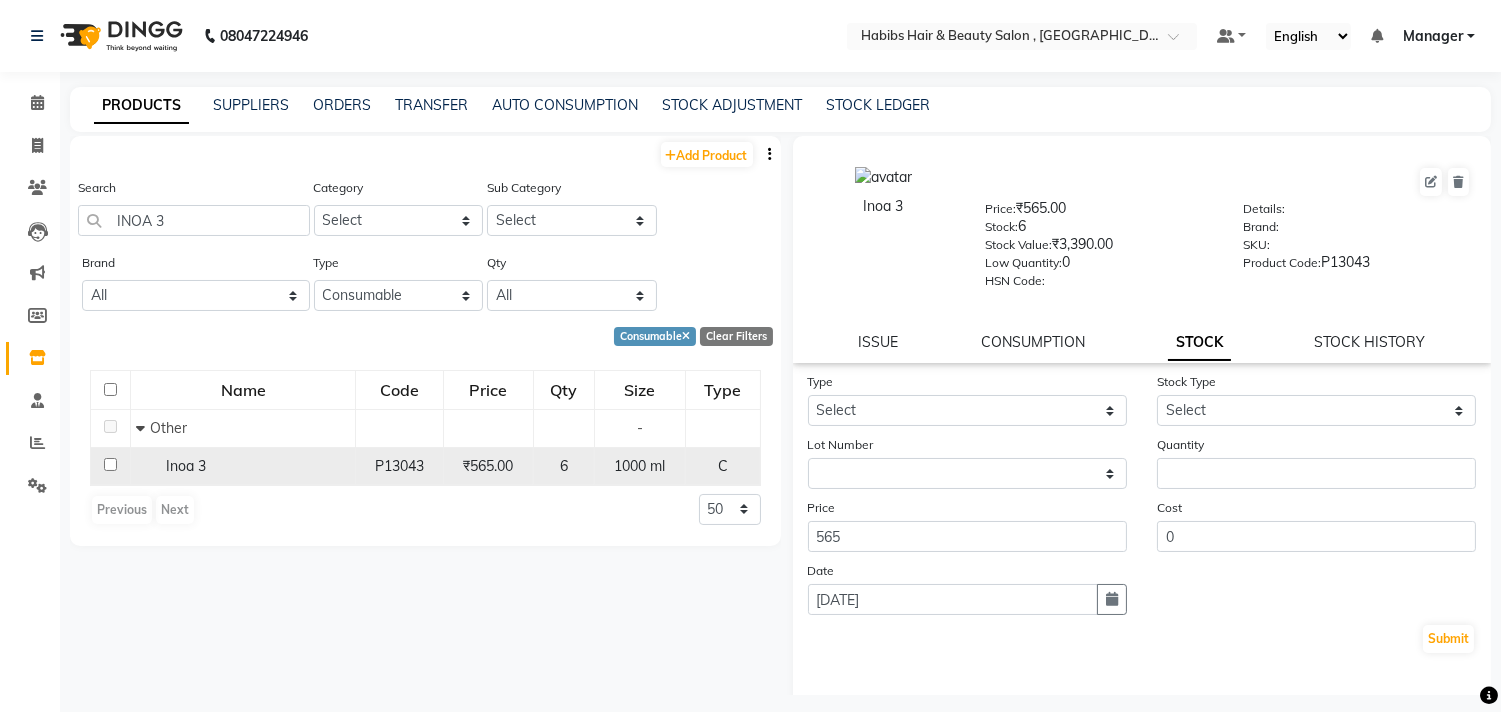 click 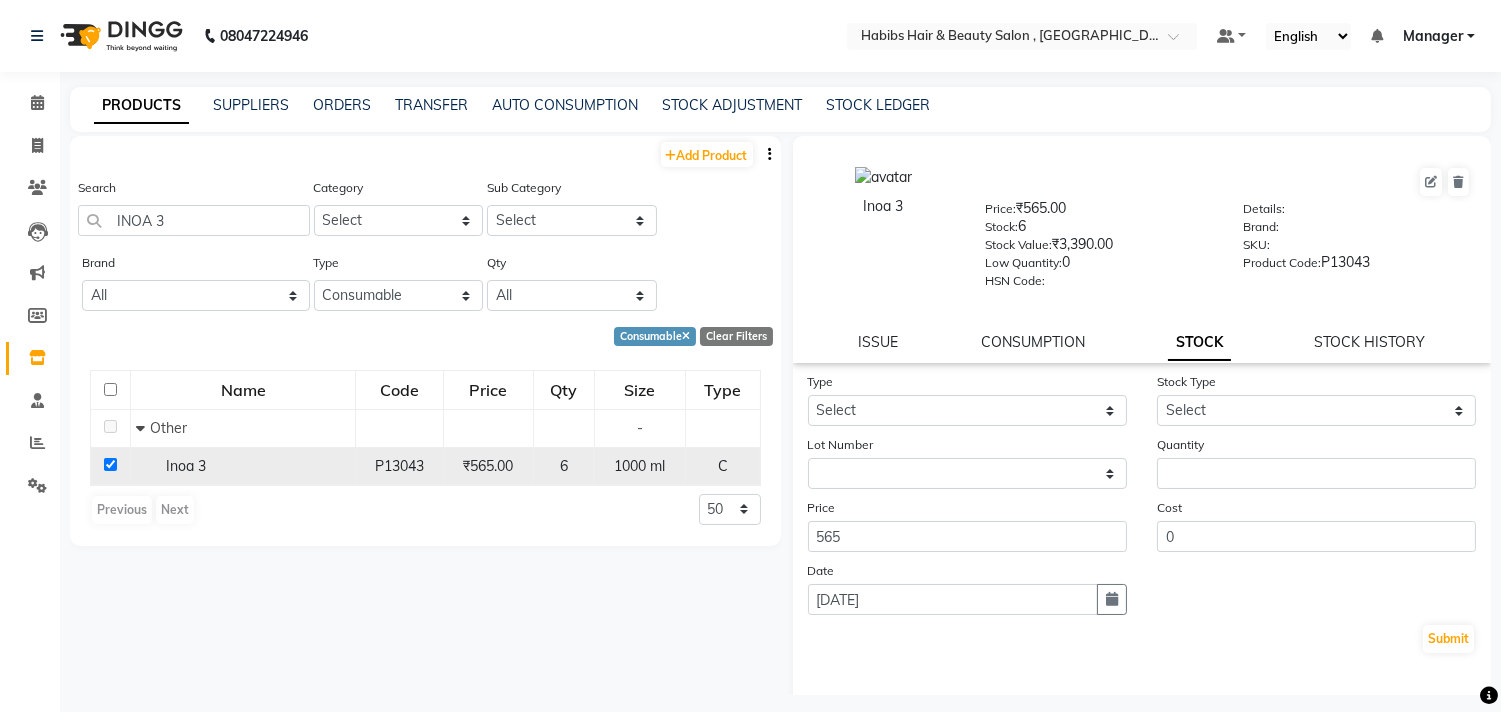 checkbox on "true" 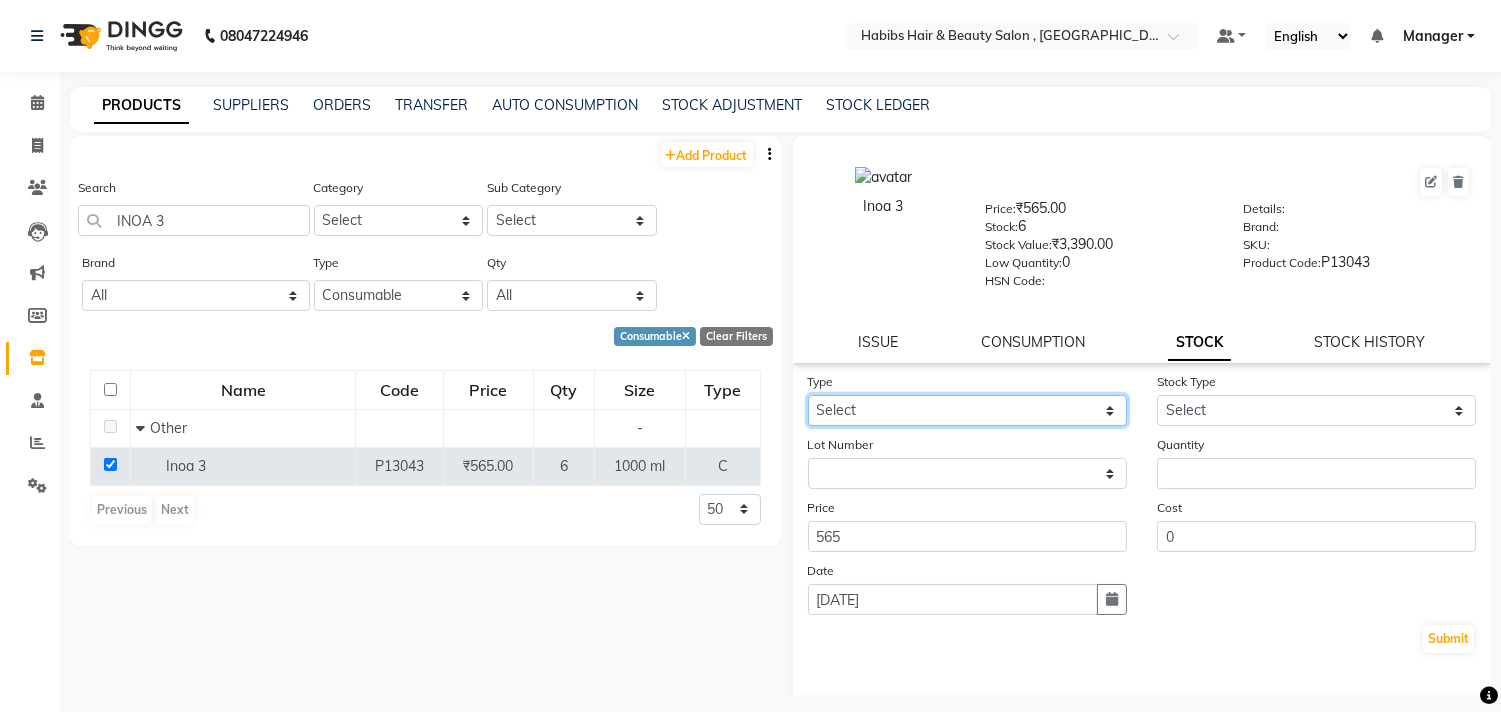click on "Select In Out" 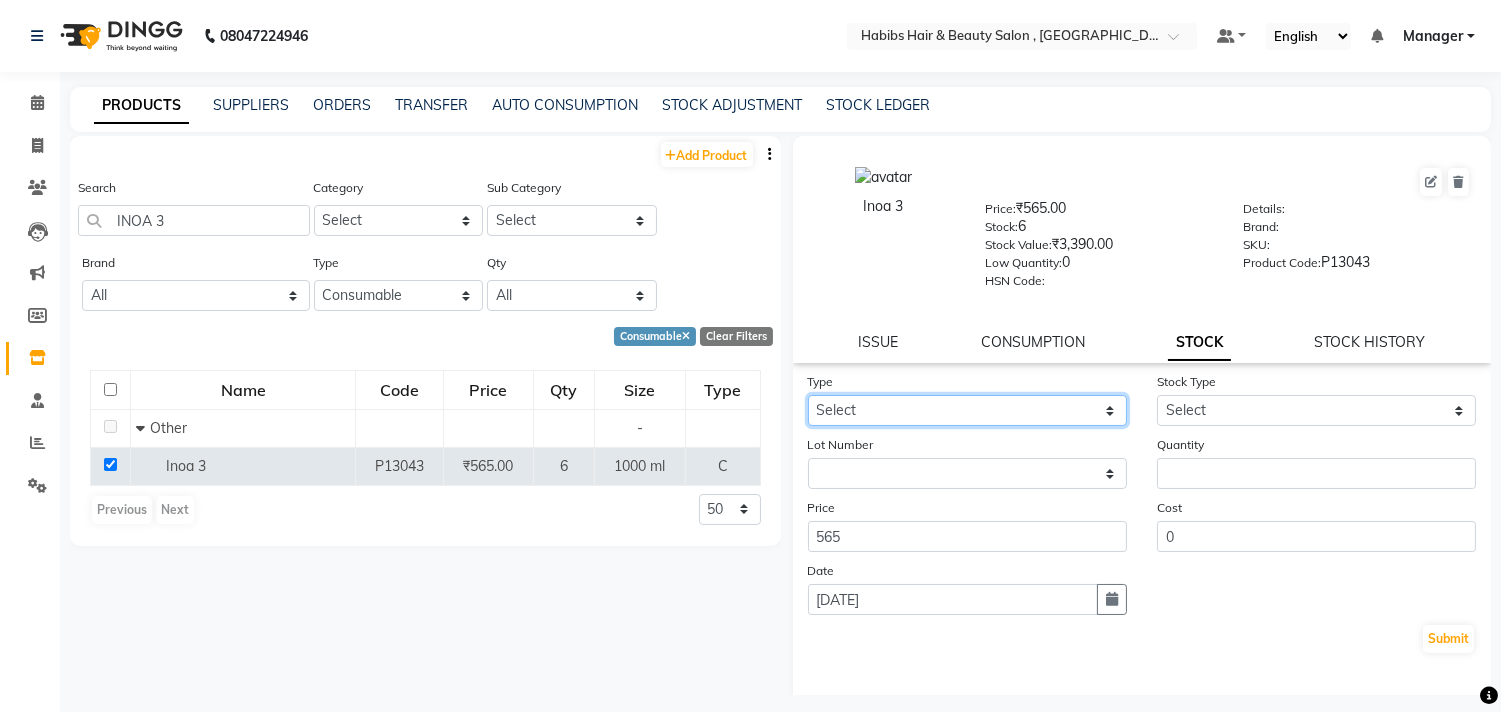 select on "out" 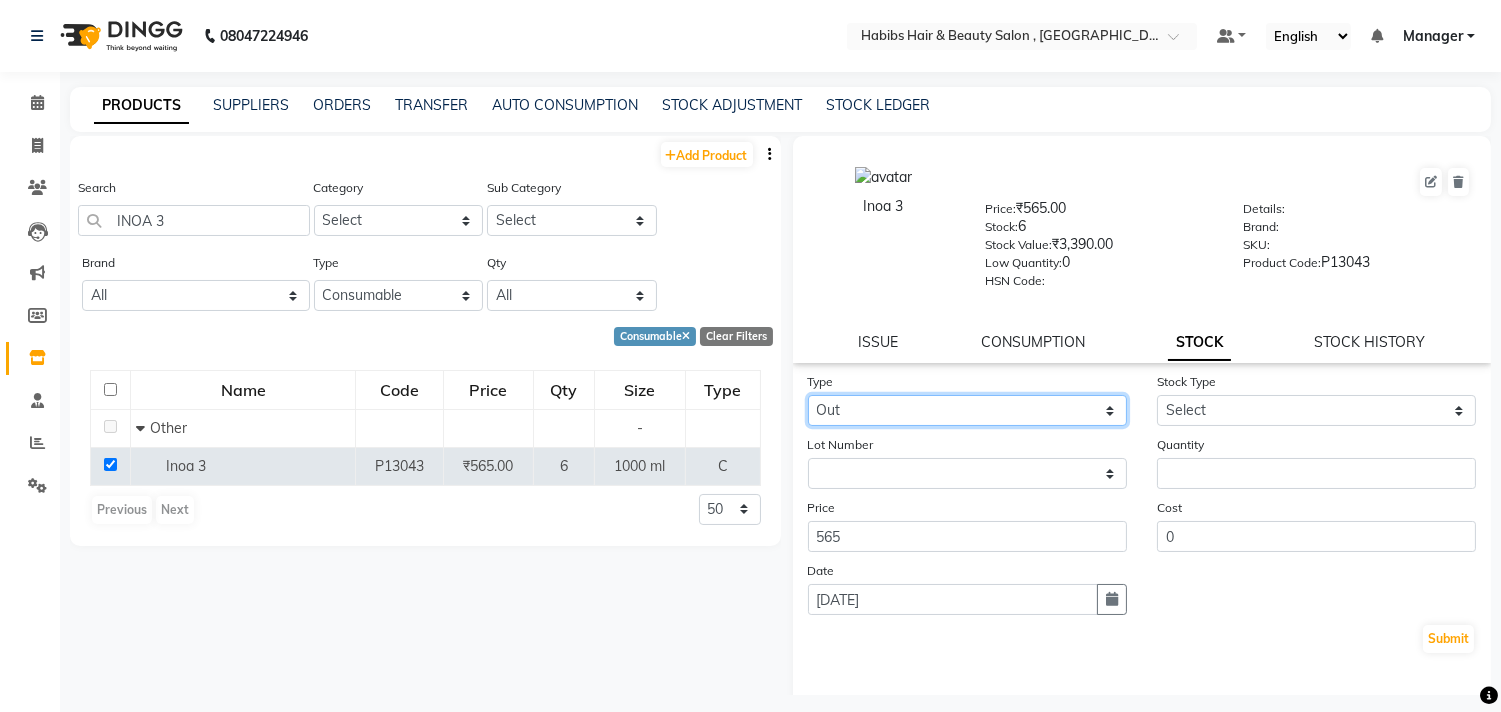 click on "Select In Out" 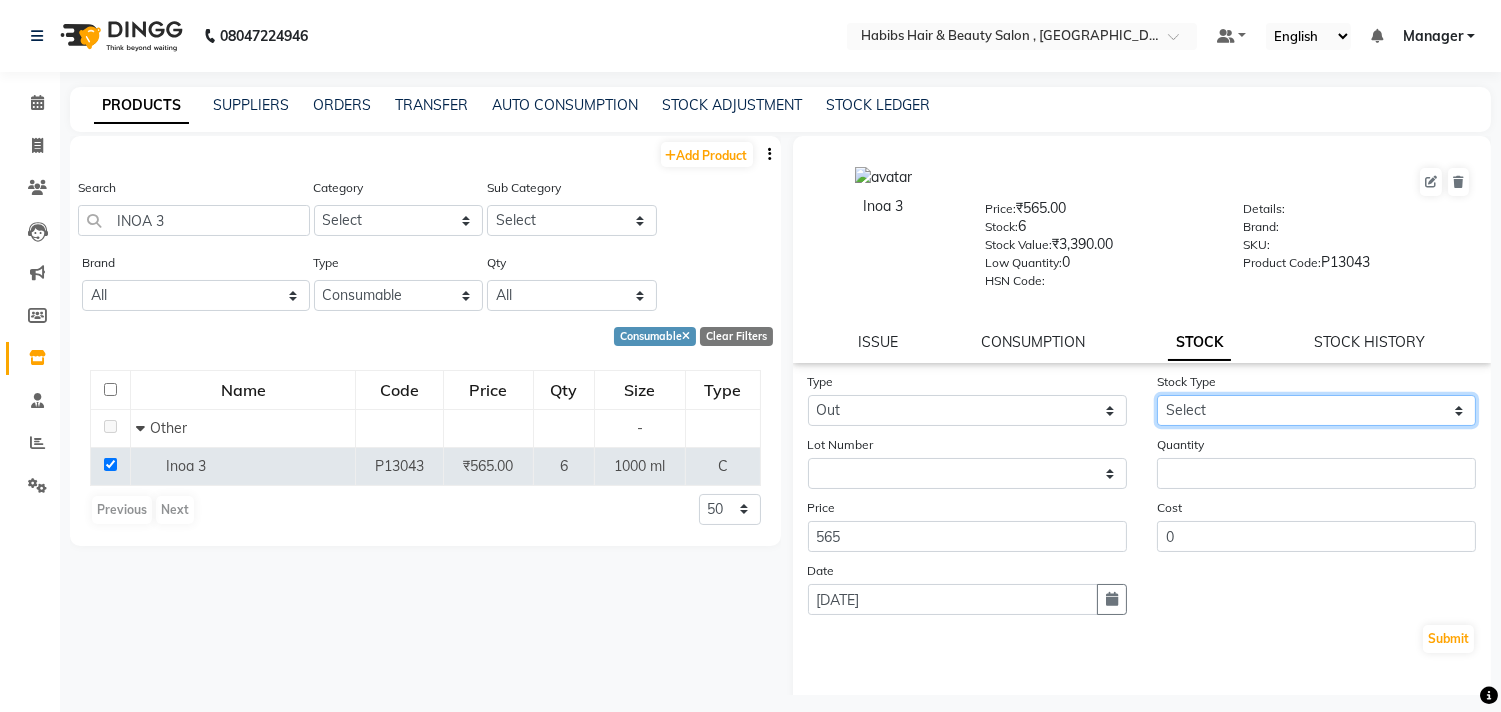 click on "Select Internal Use Damaged Expired Adjustment Return Other" 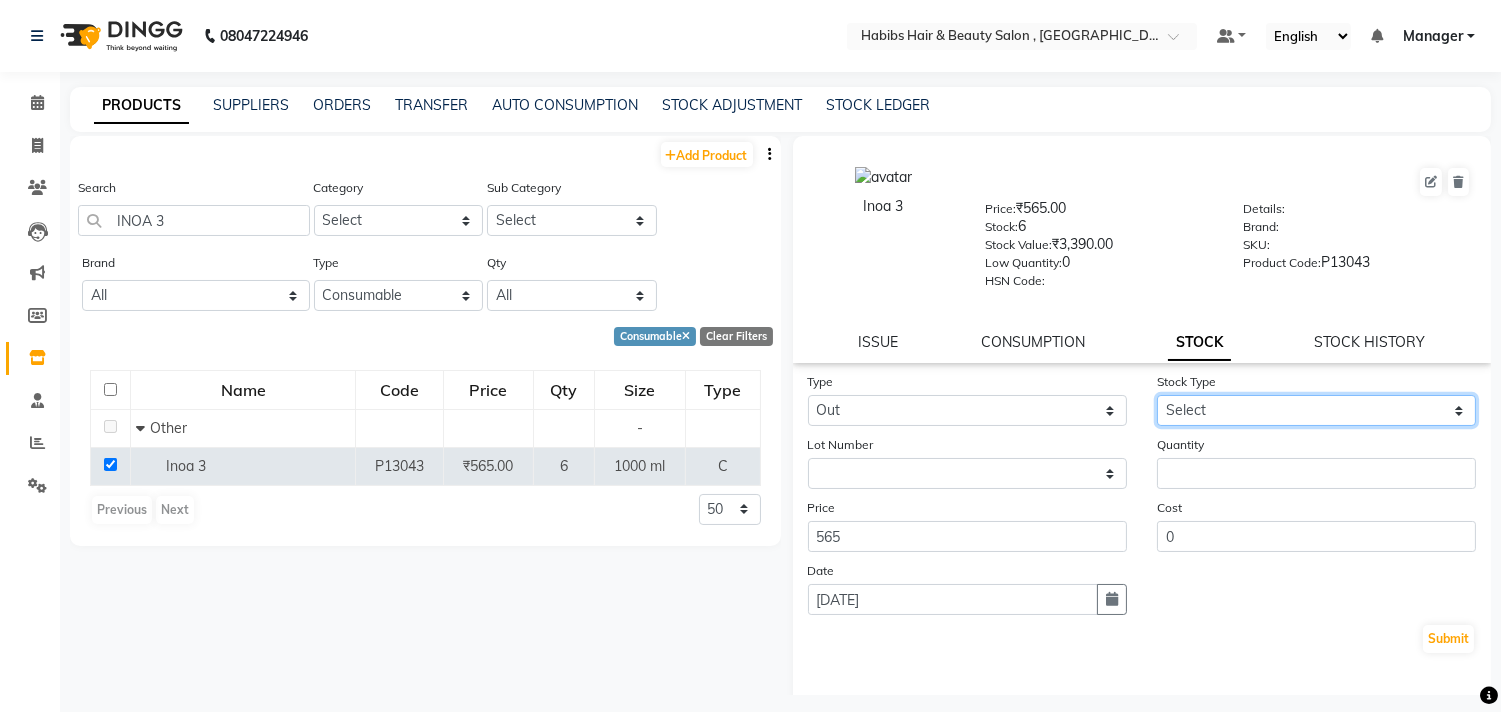 select on "internal use" 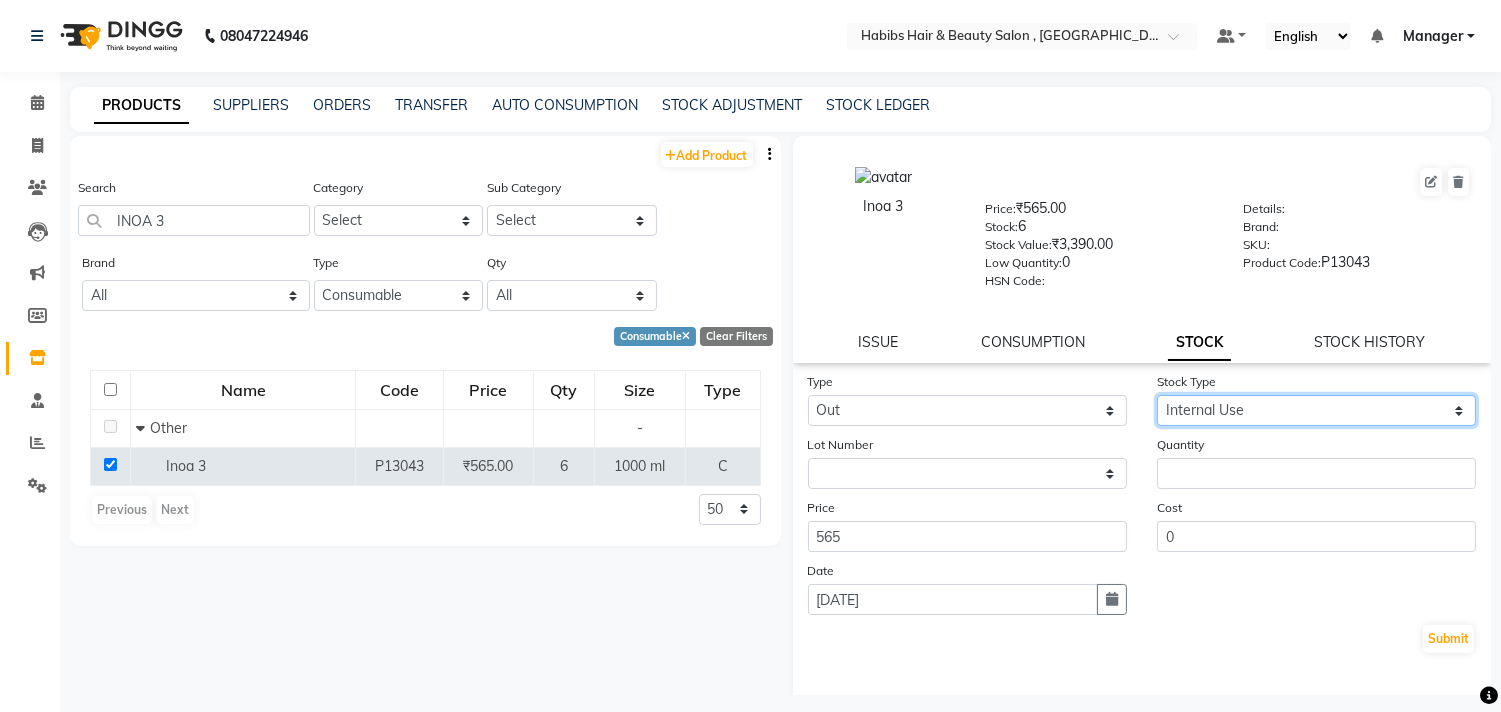 click on "Select Internal Use Damaged Expired Adjustment Return Other" 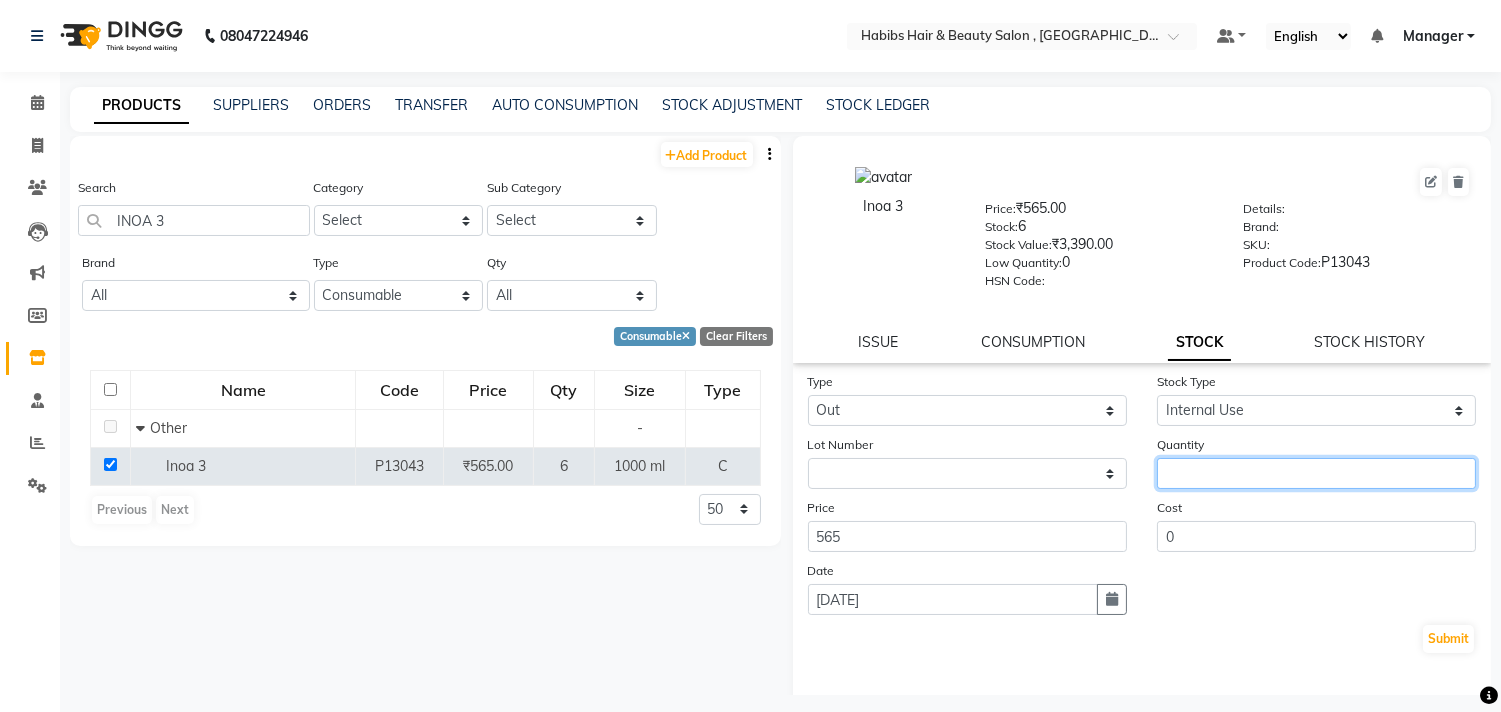click 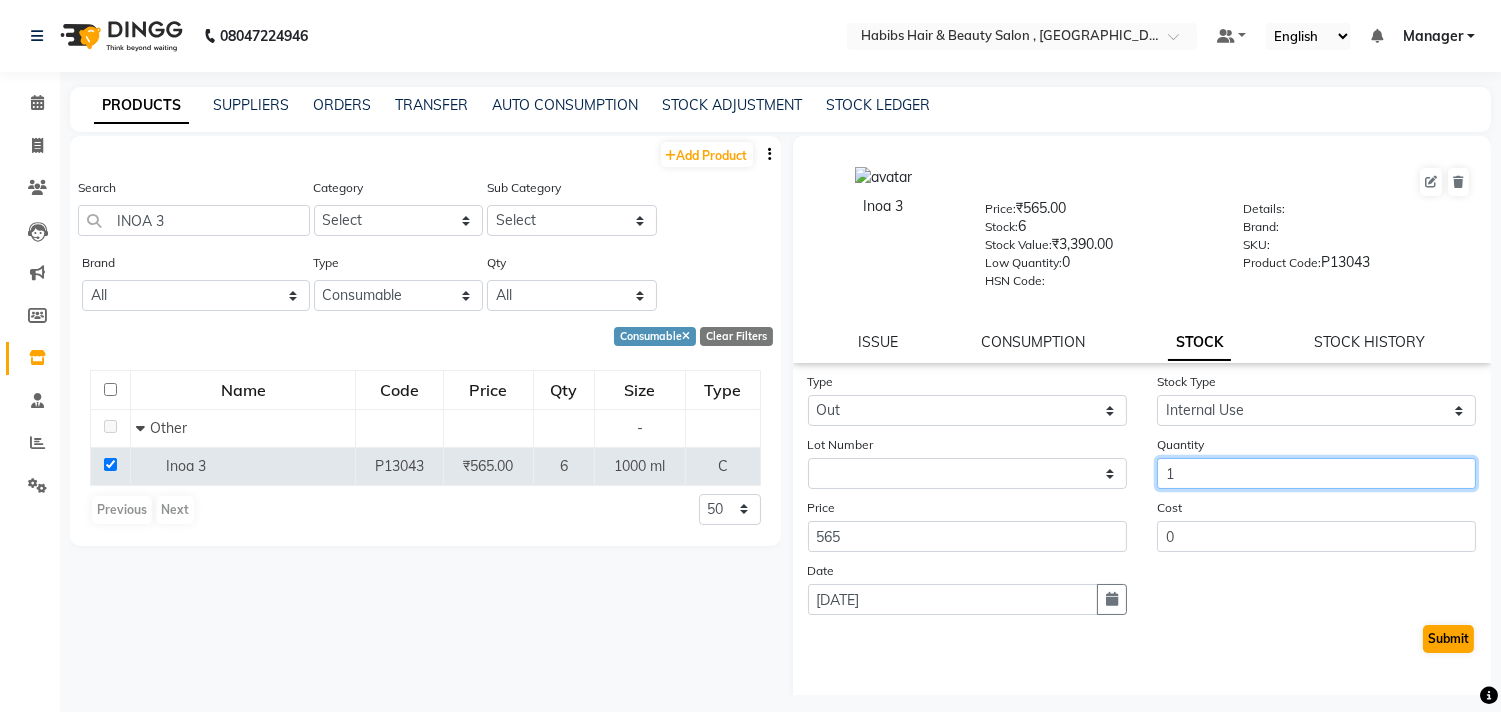 type on "1" 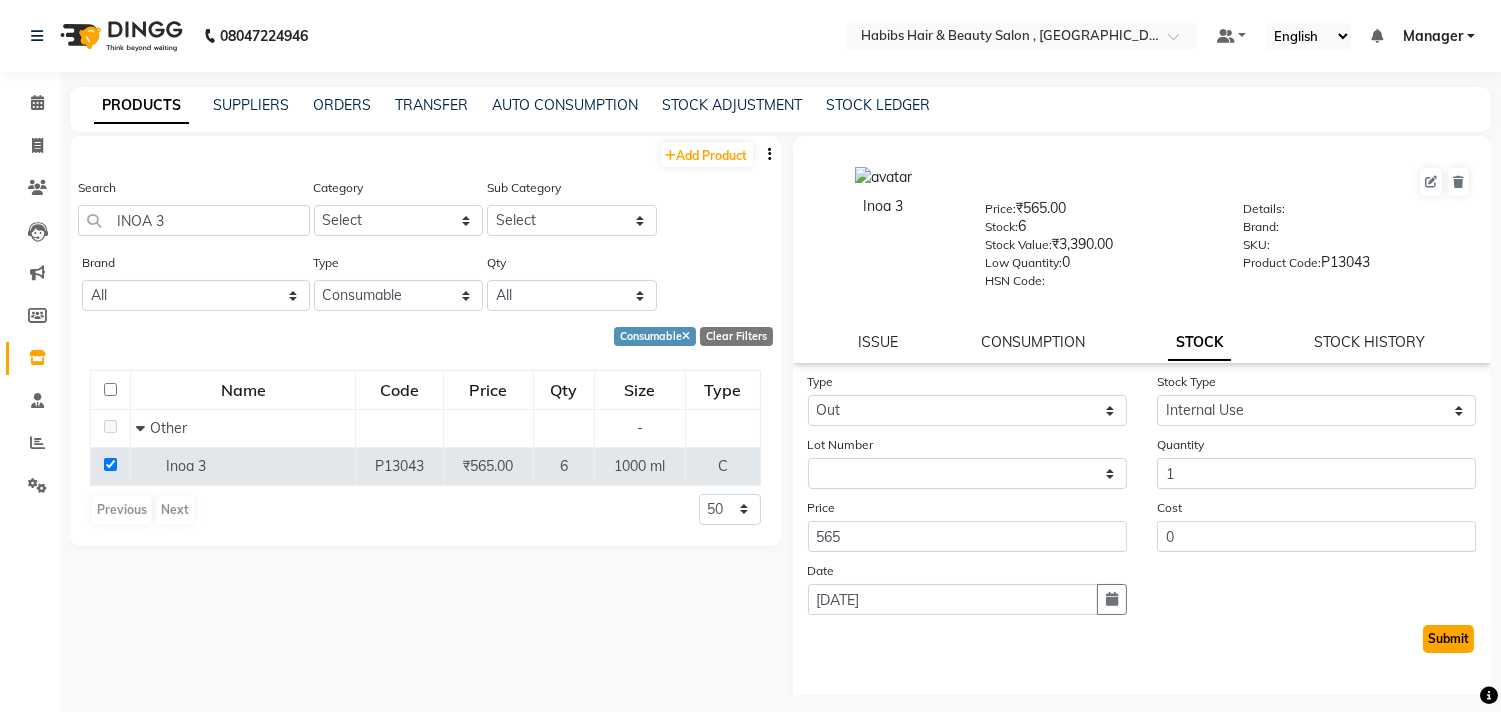 click on "Submit" 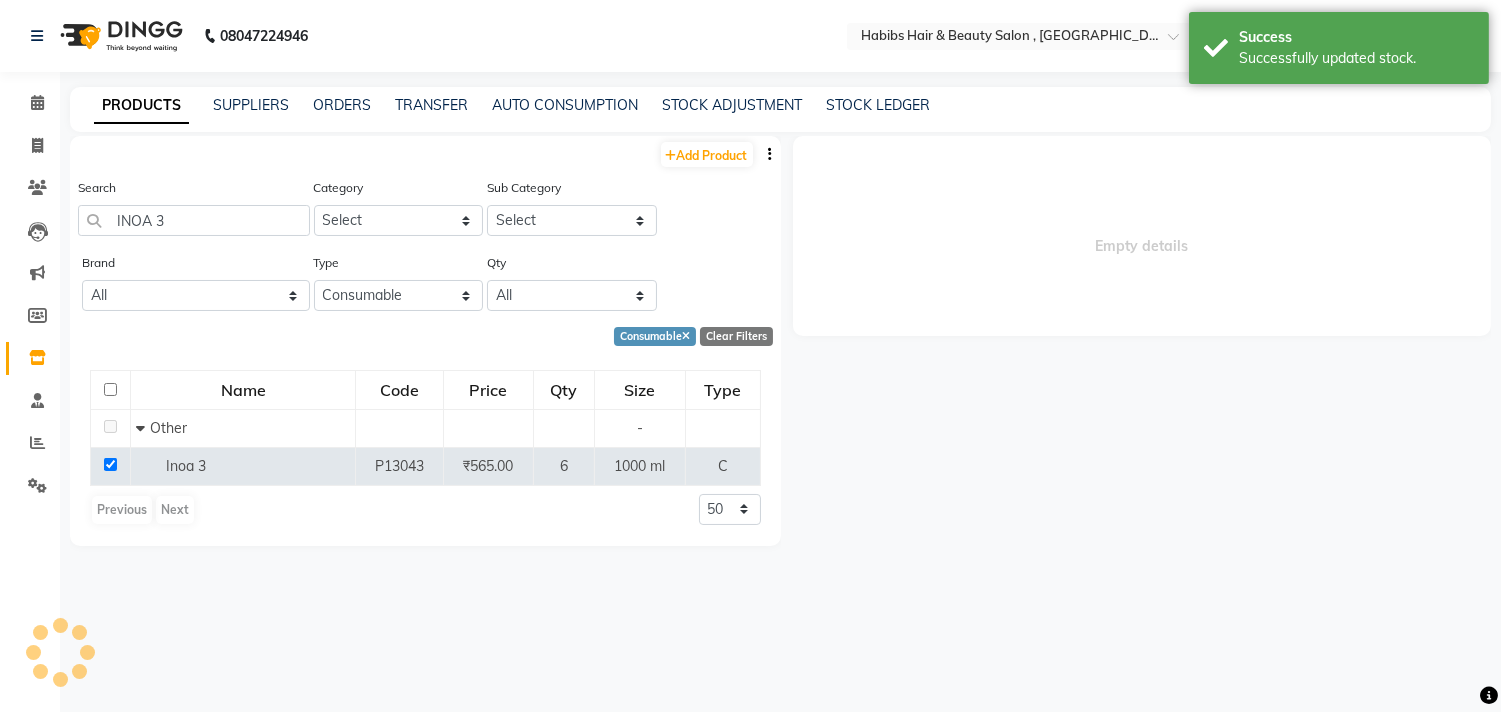 select 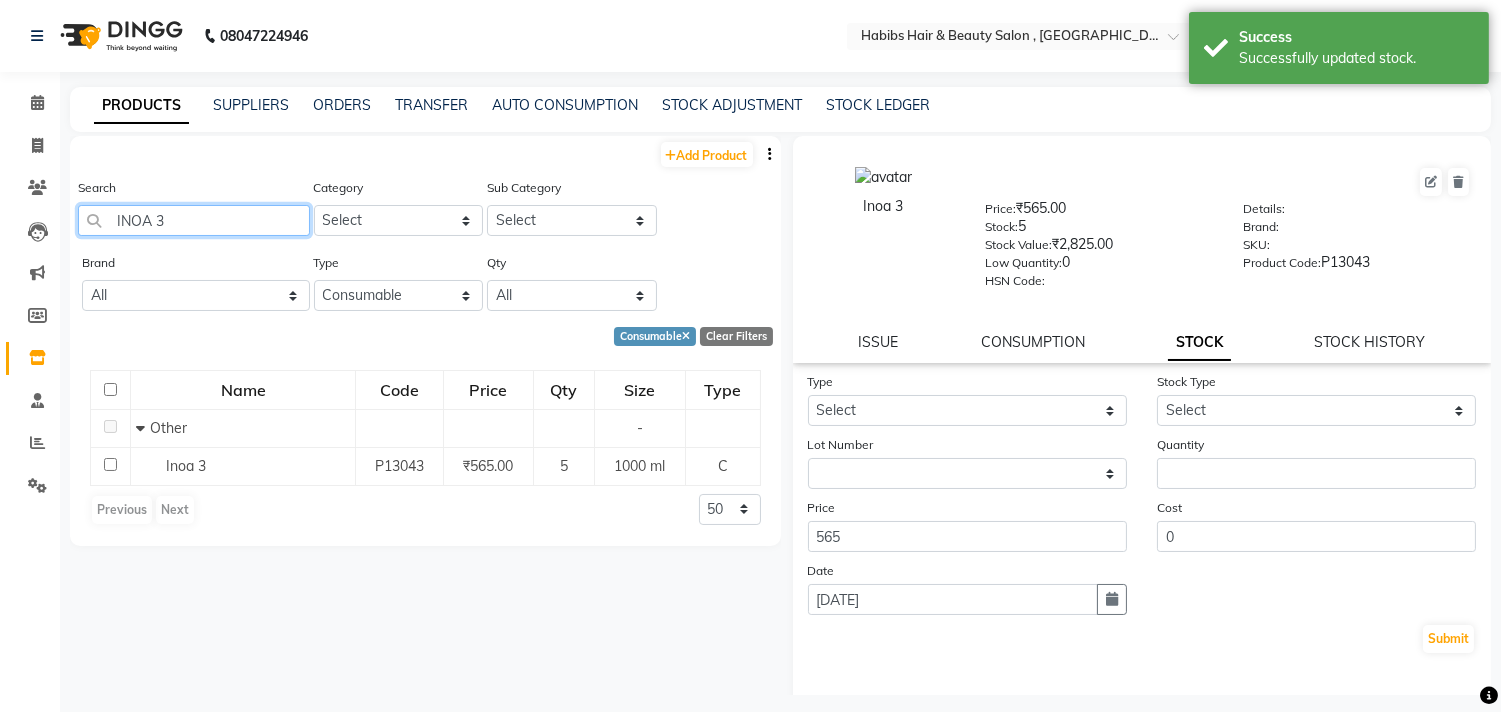 click on "INOA 3" 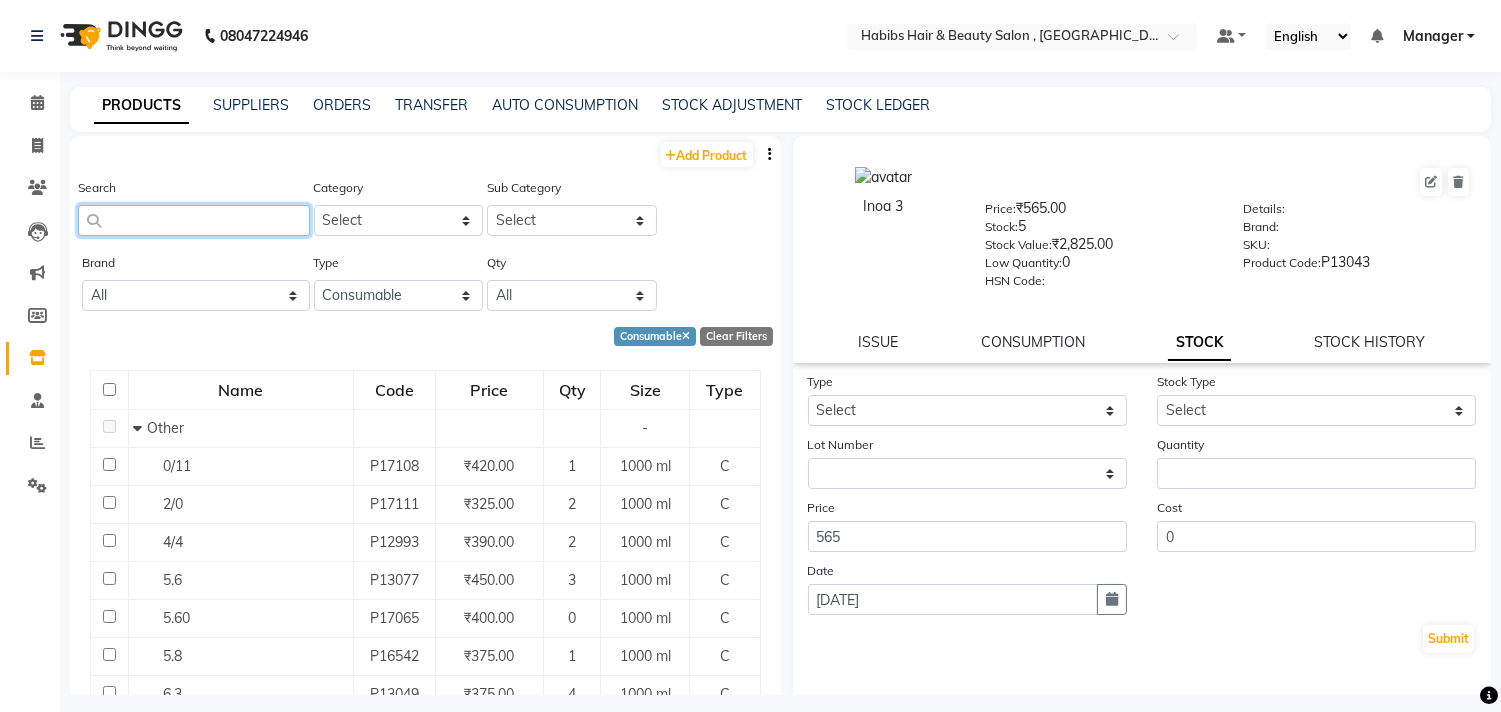 type 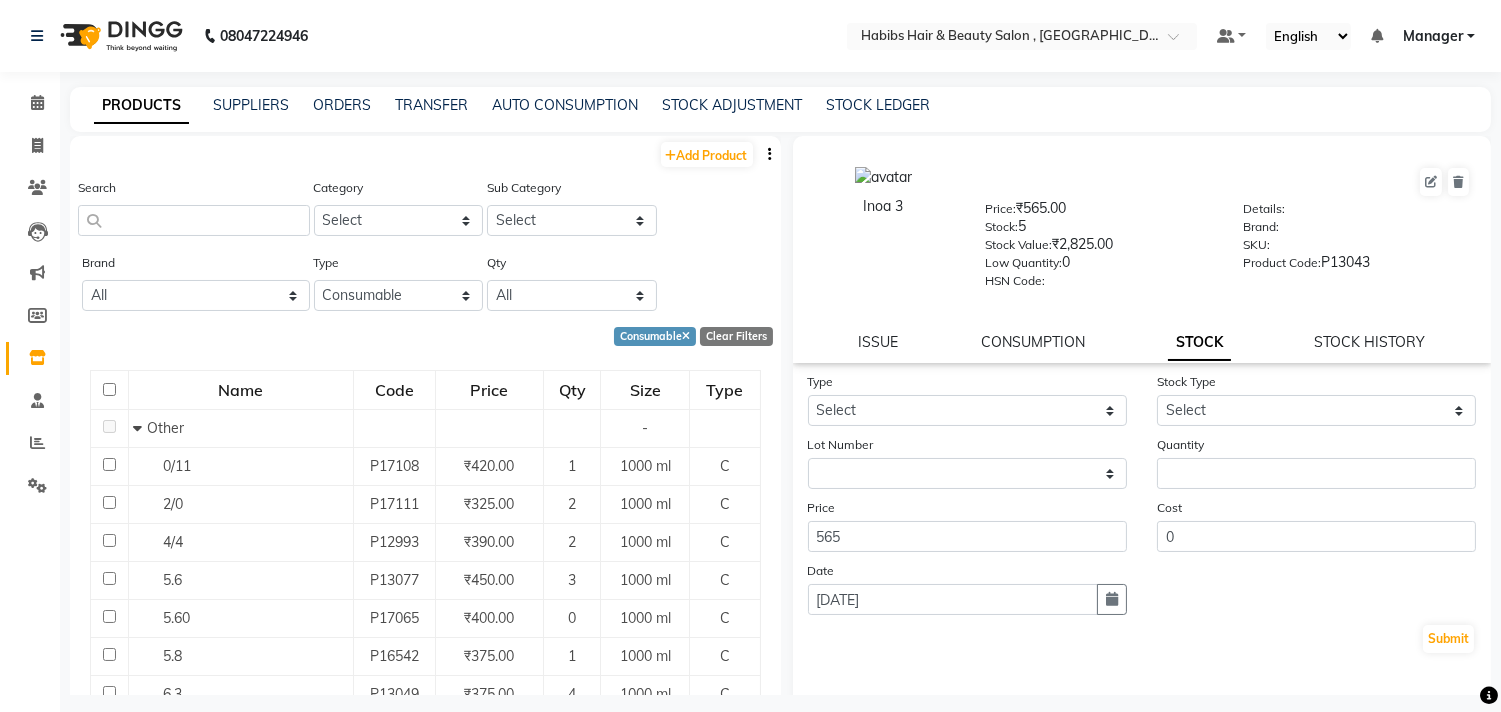 click on "Search" 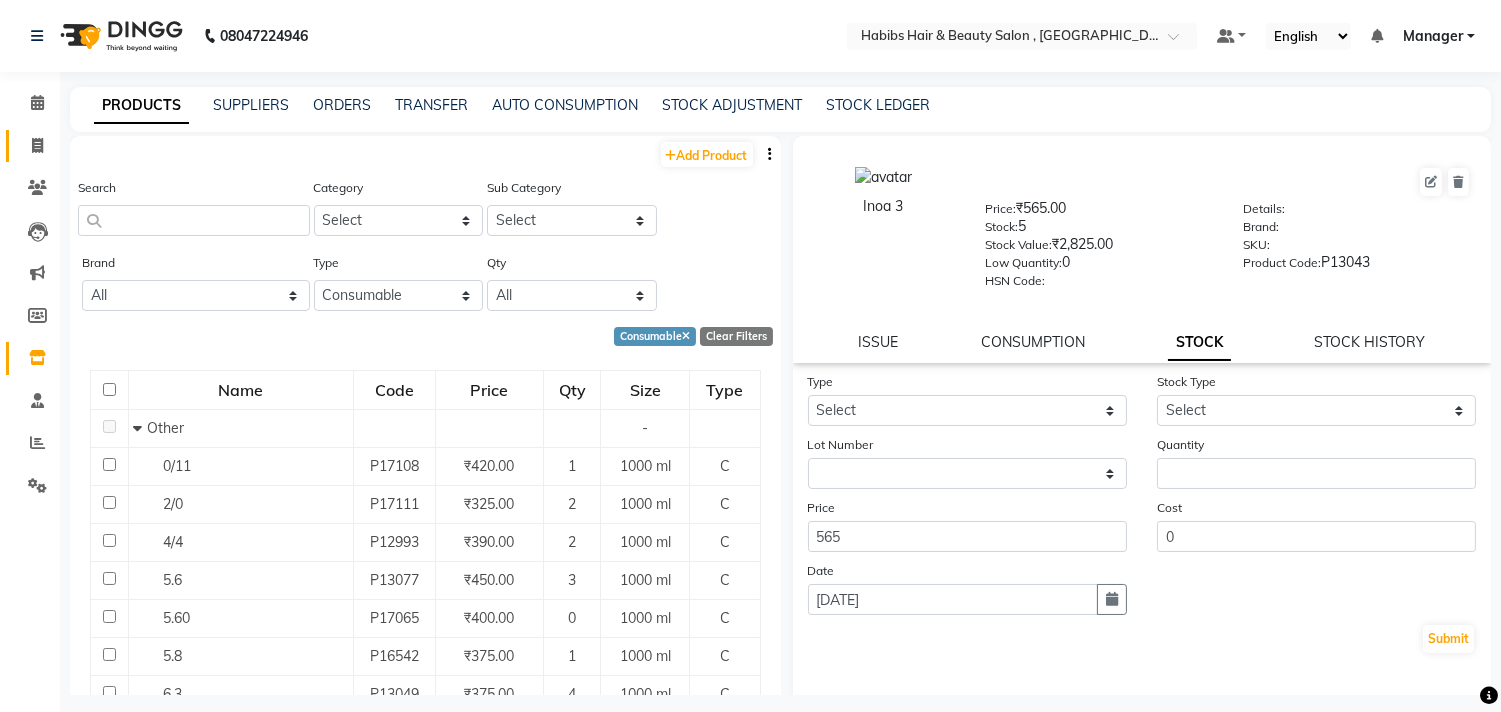 click 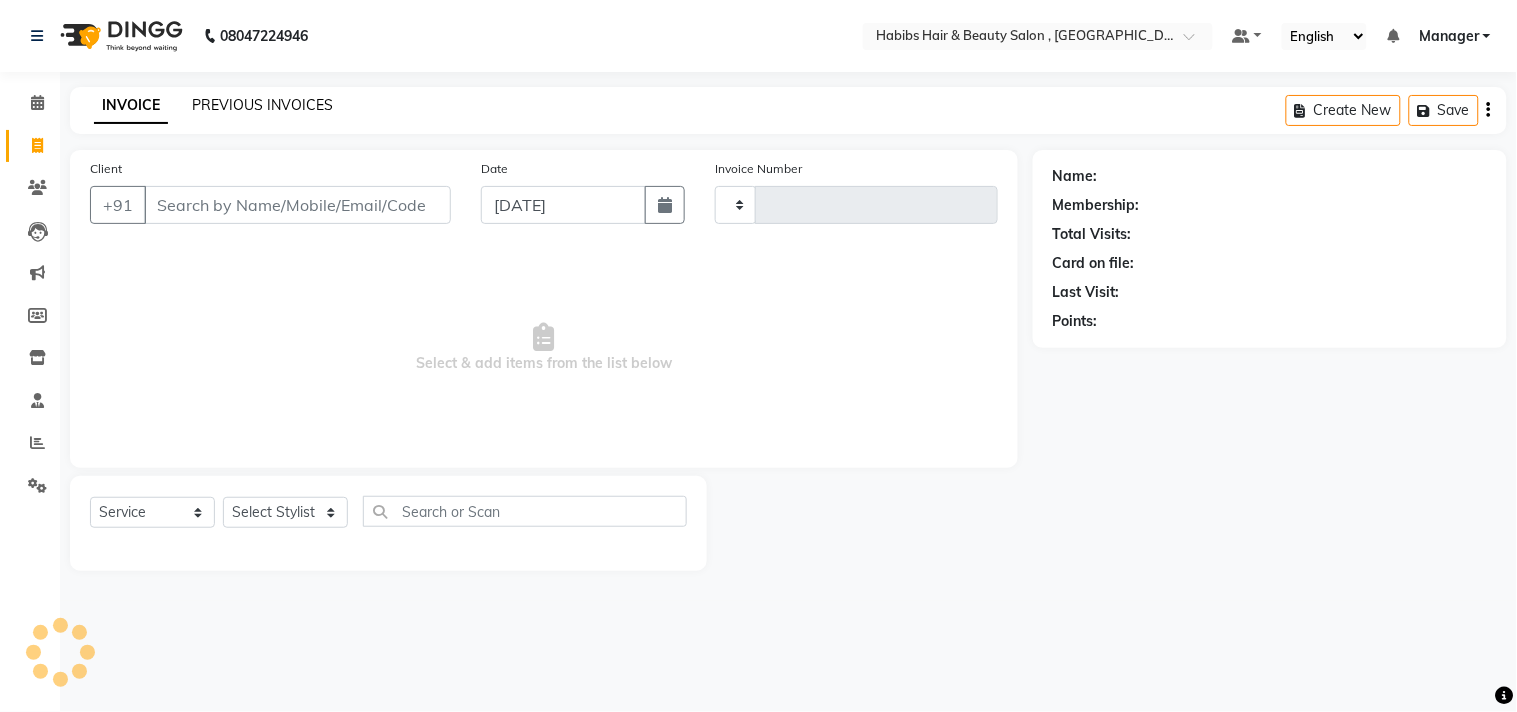 click on "PREVIOUS INVOICES" 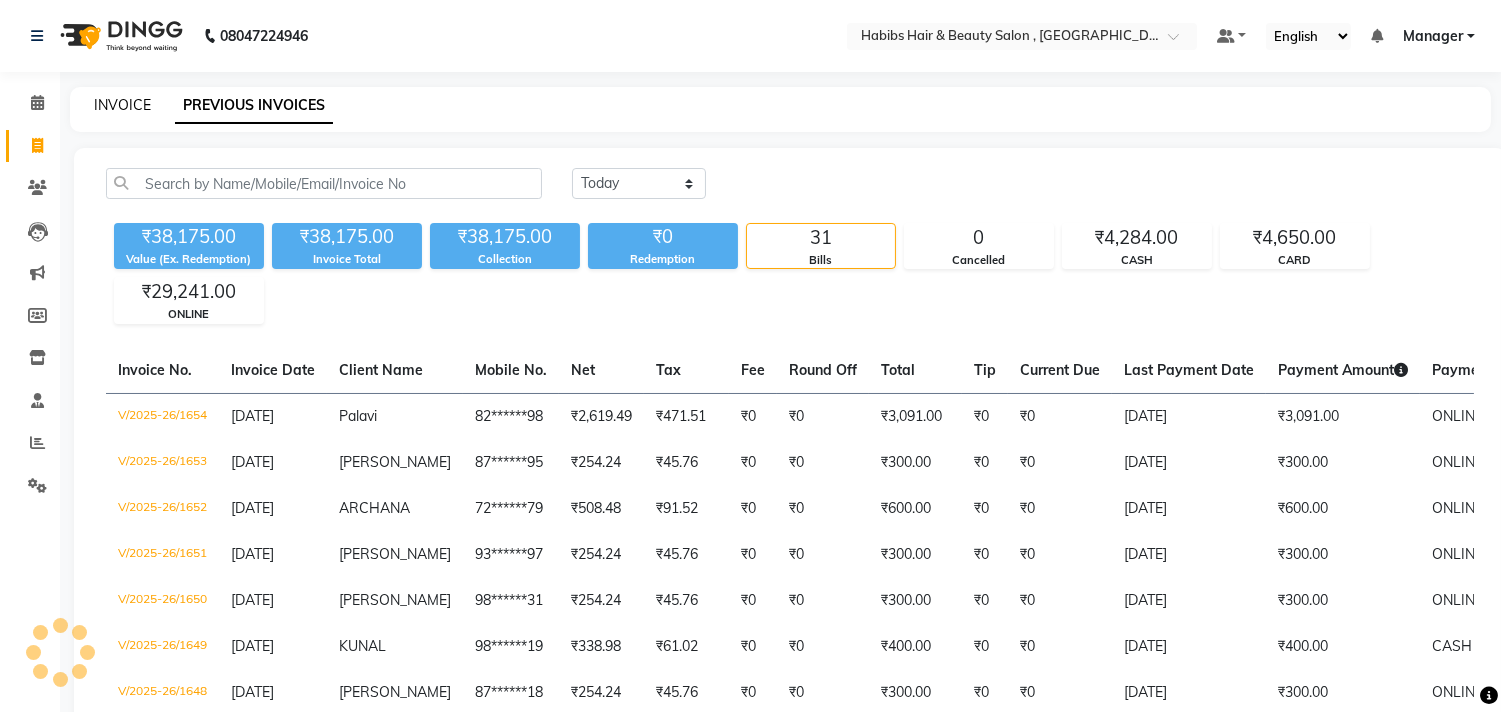 click on "INVOICE" 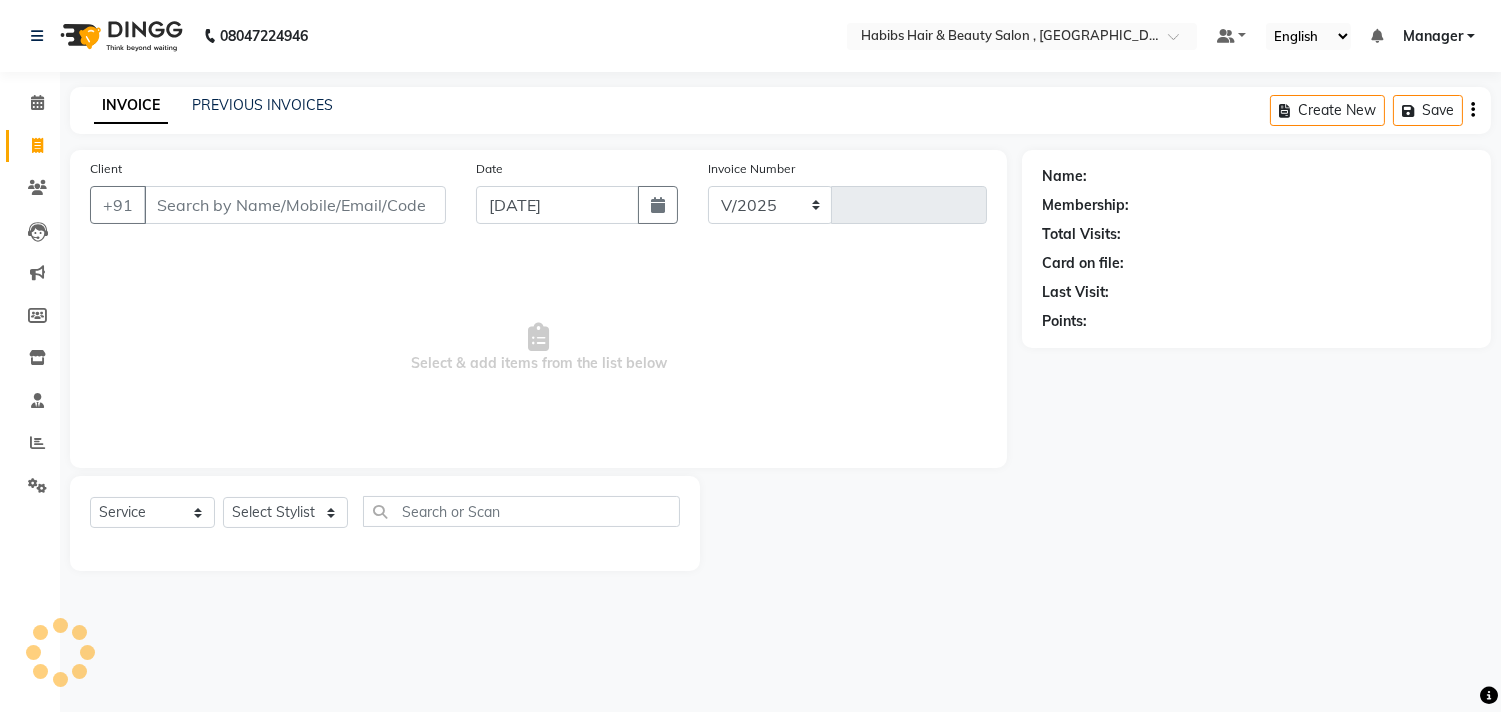 select on "4838" 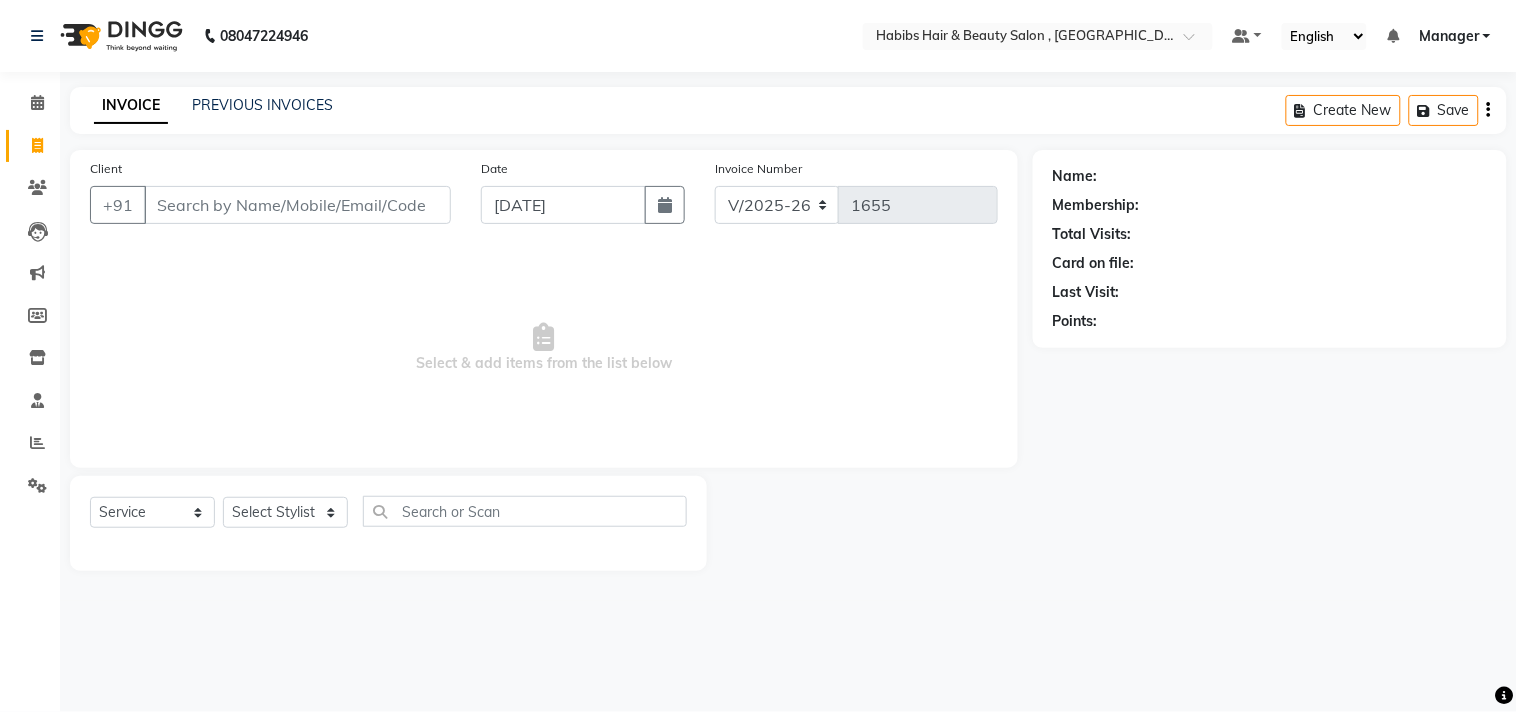 click on "INVOICE PREVIOUS INVOICES Create New   Save" 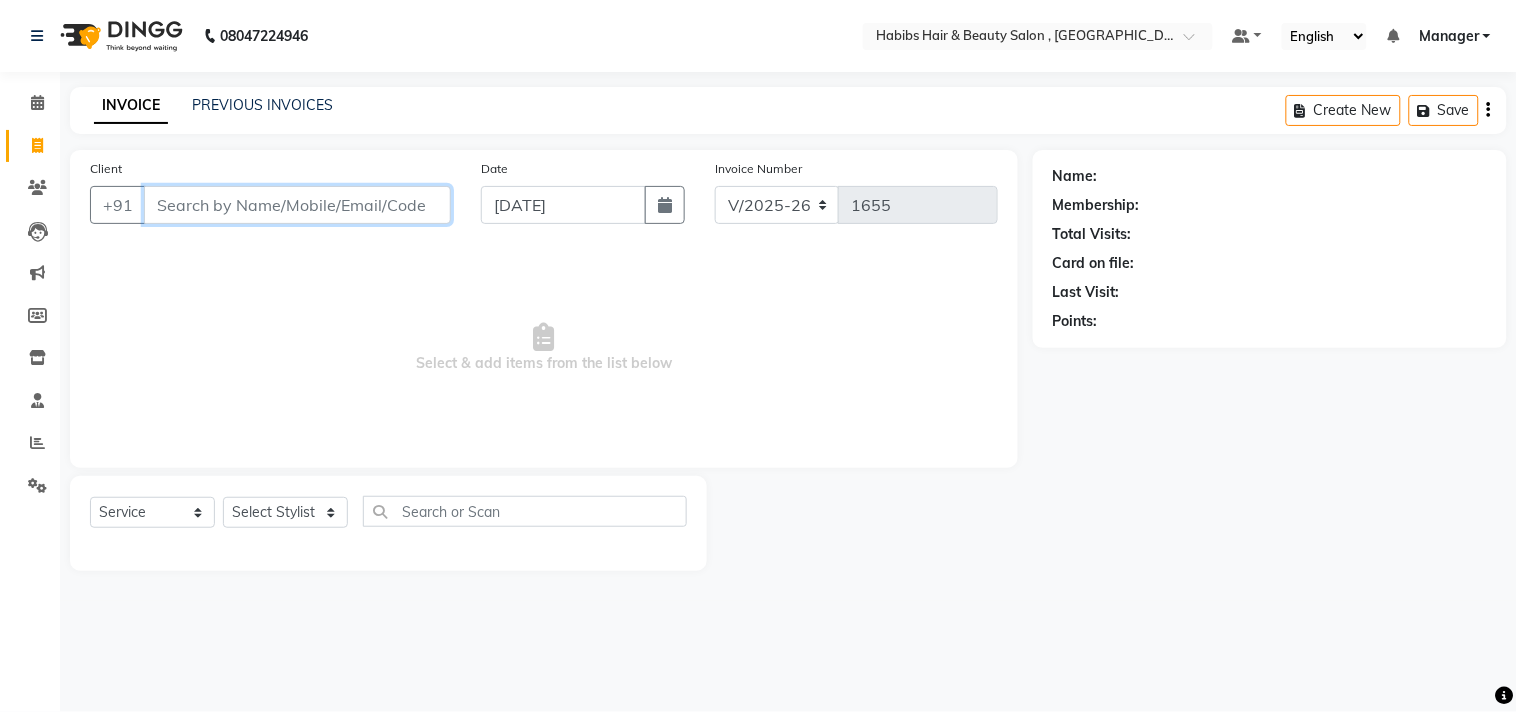 click on "Client" at bounding box center (297, 205) 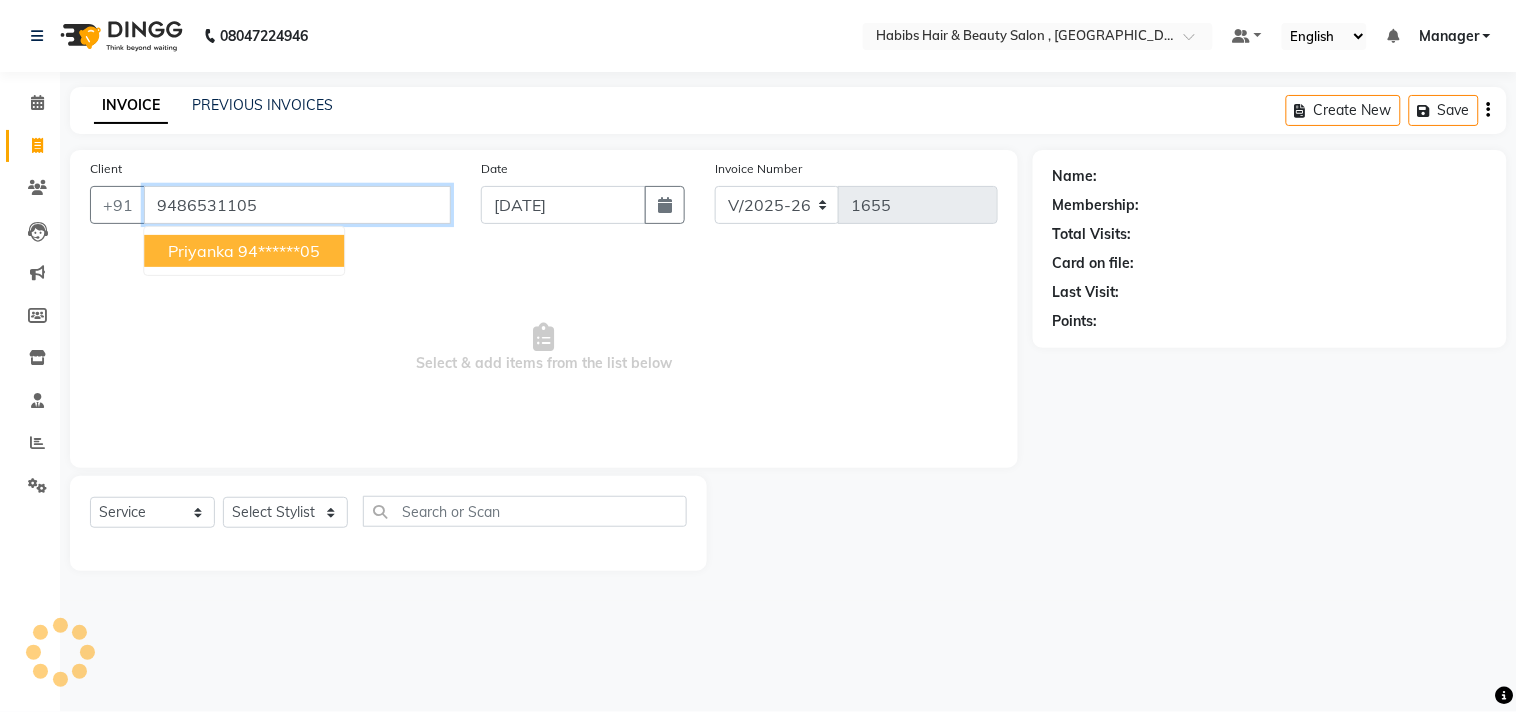 type on "9486531105" 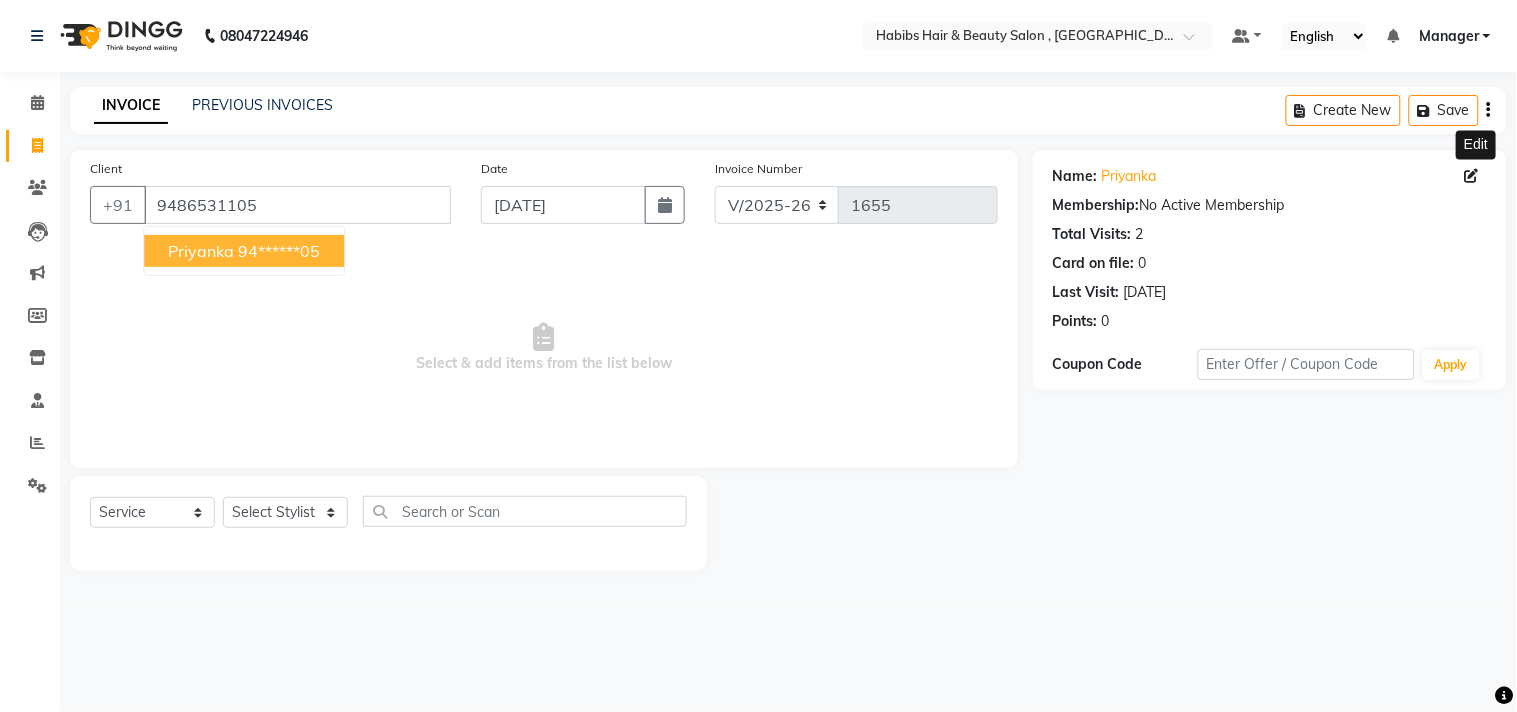 click 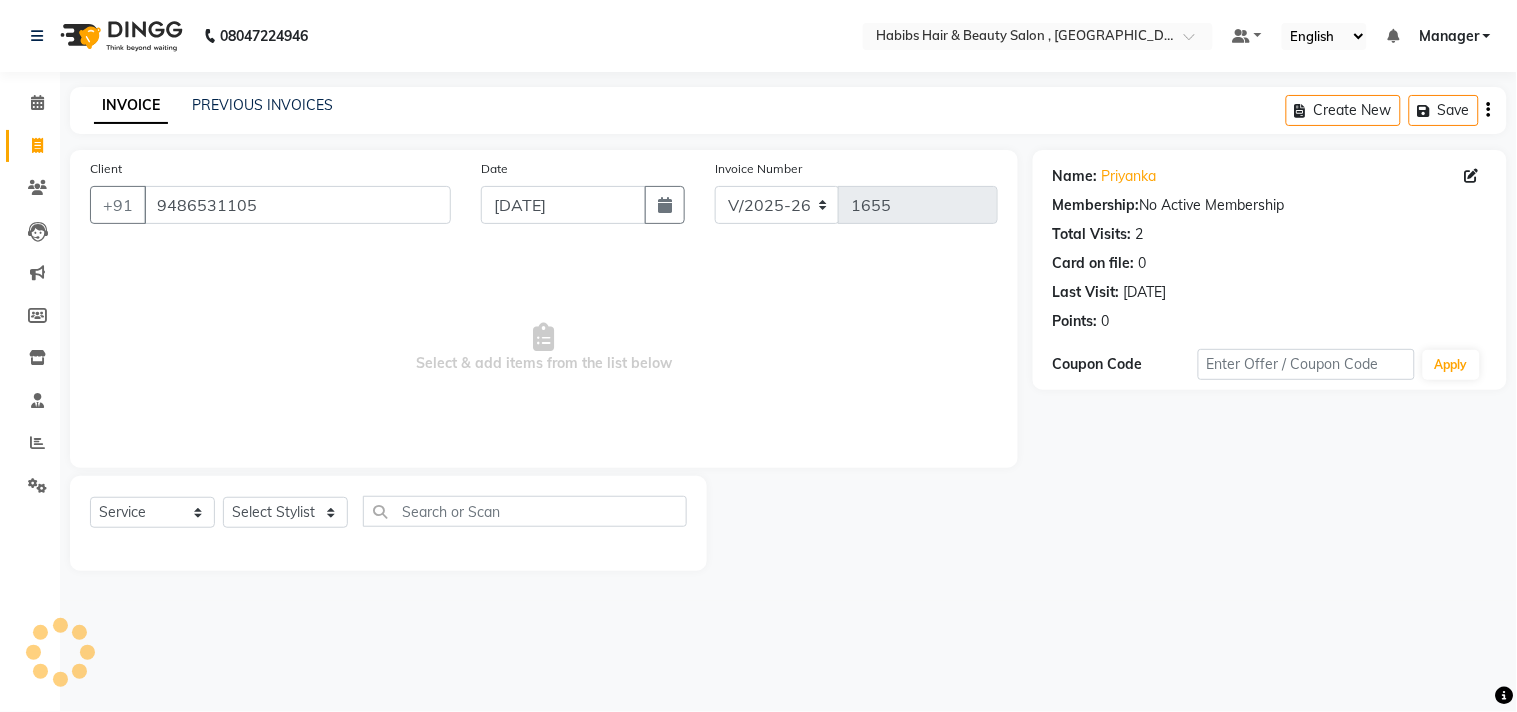 click 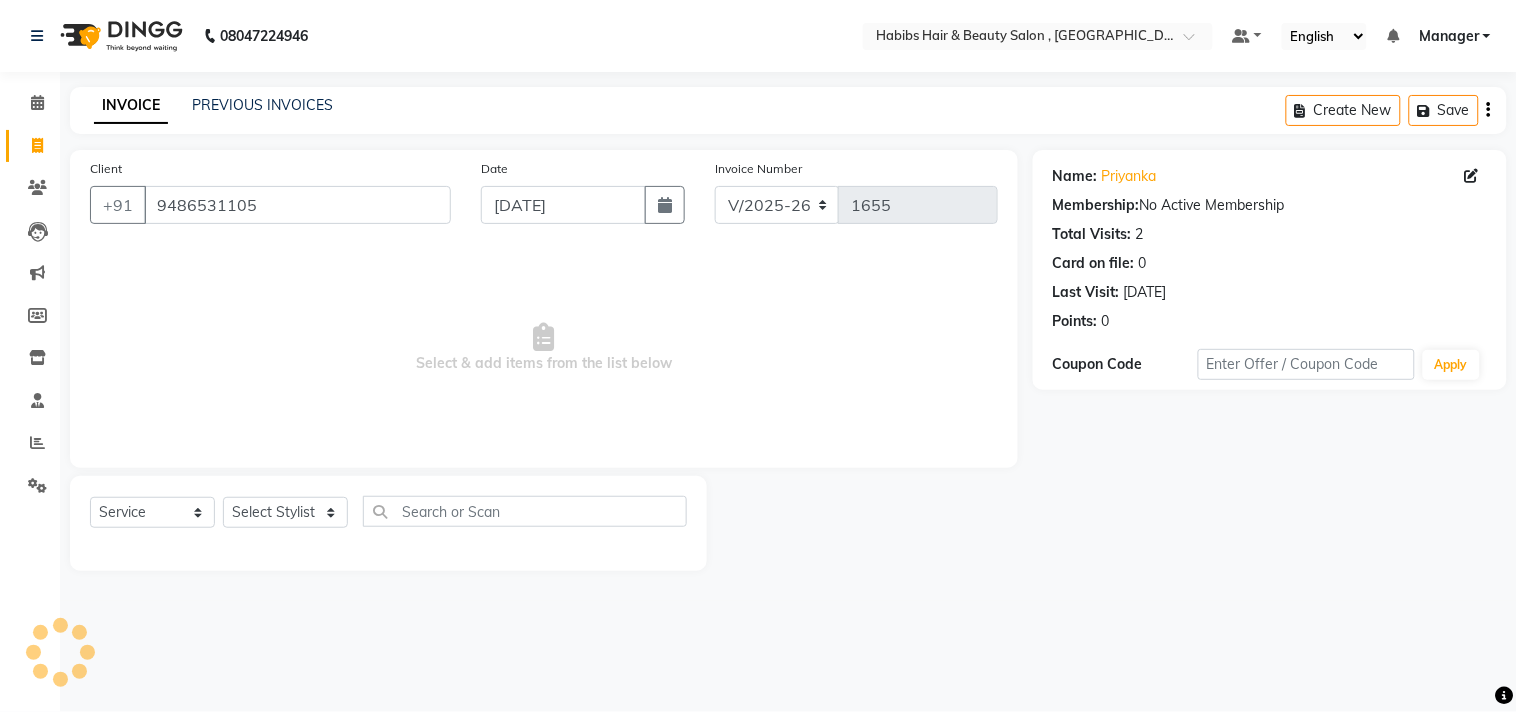 select on "[DEMOGRAPHIC_DATA]" 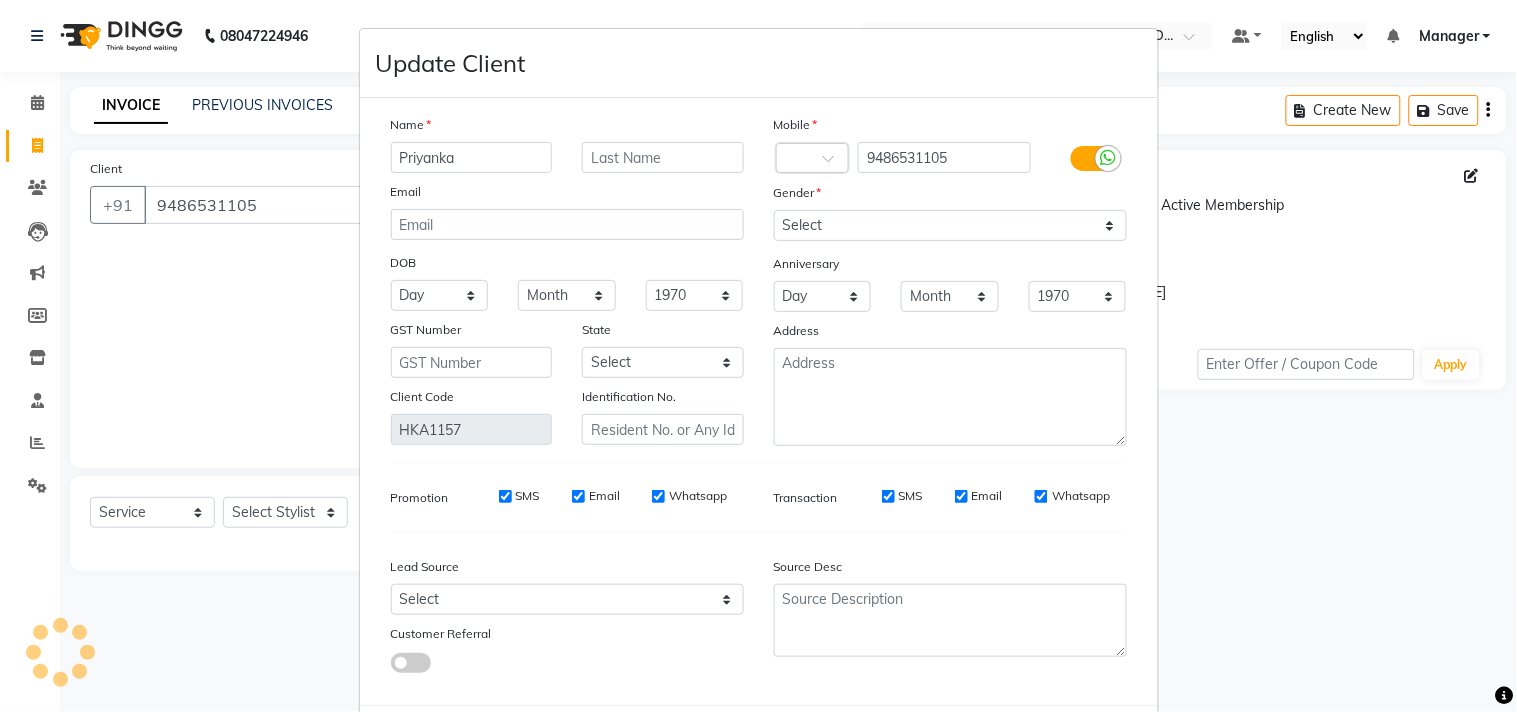select on "22" 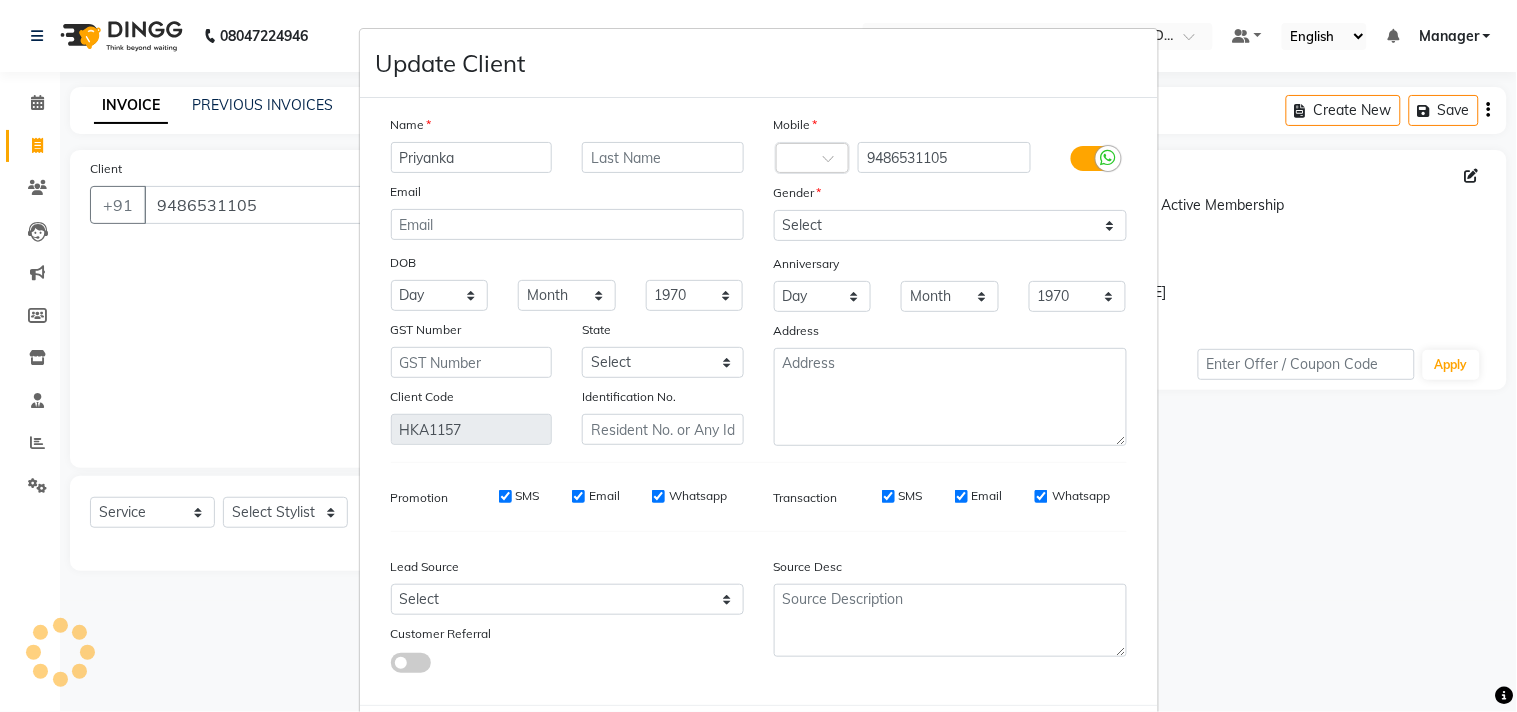 select on "[DEMOGRAPHIC_DATA]" 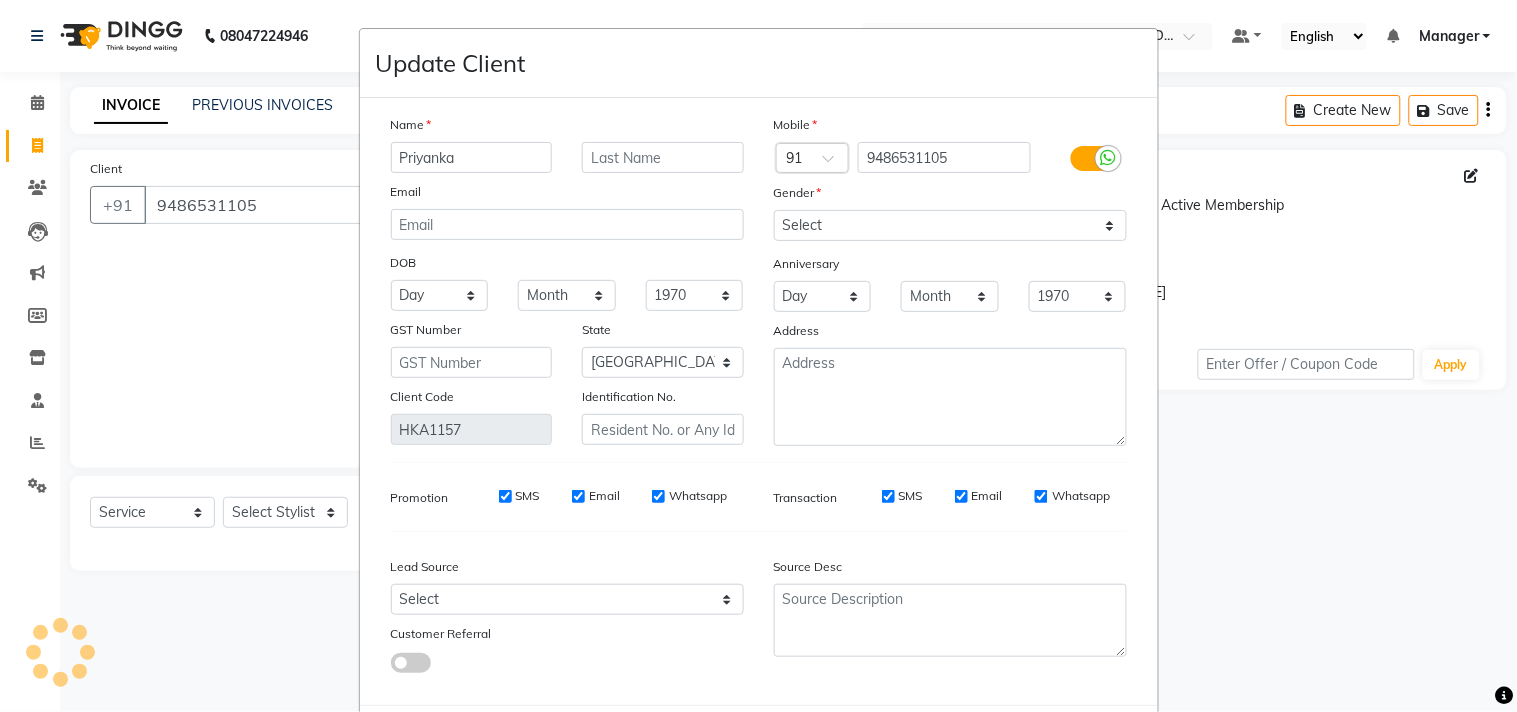 select on "22" 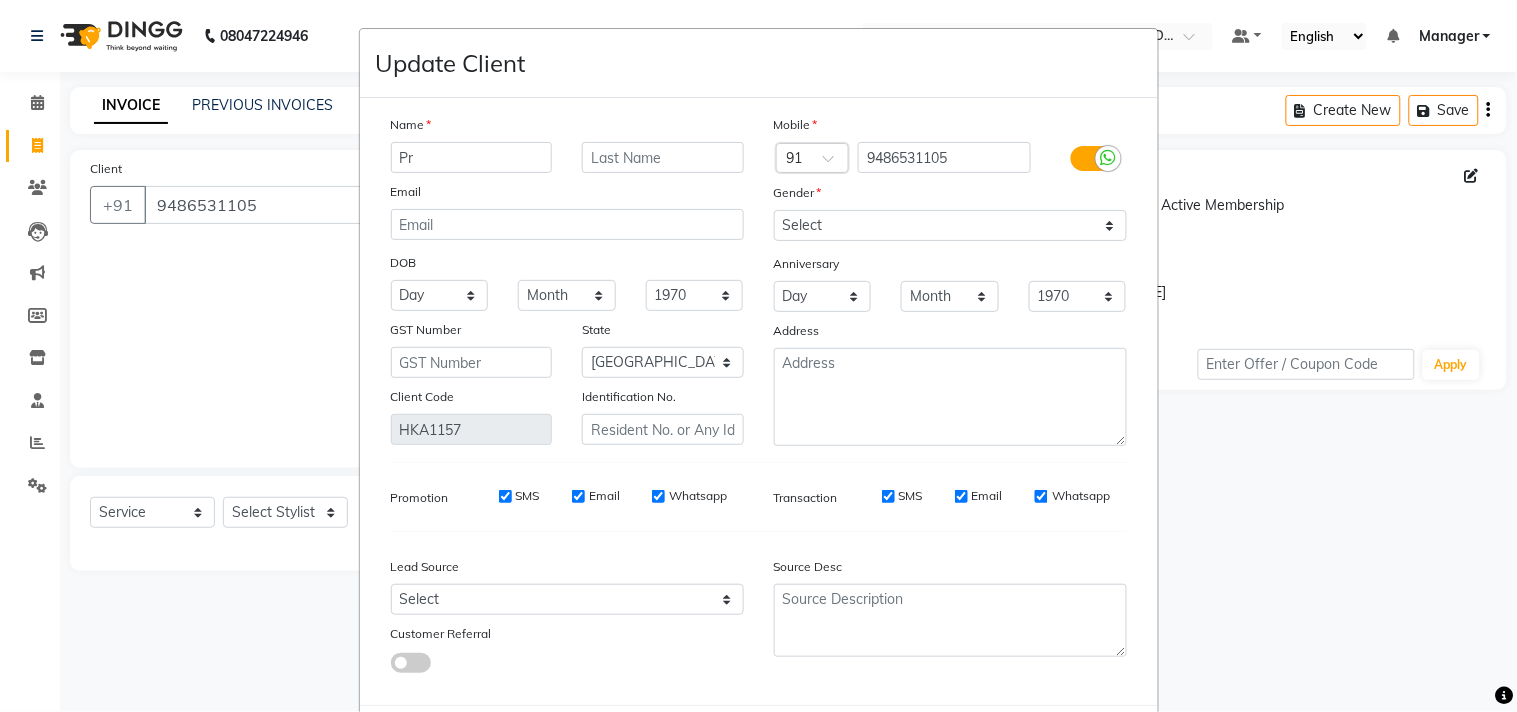 type on "P" 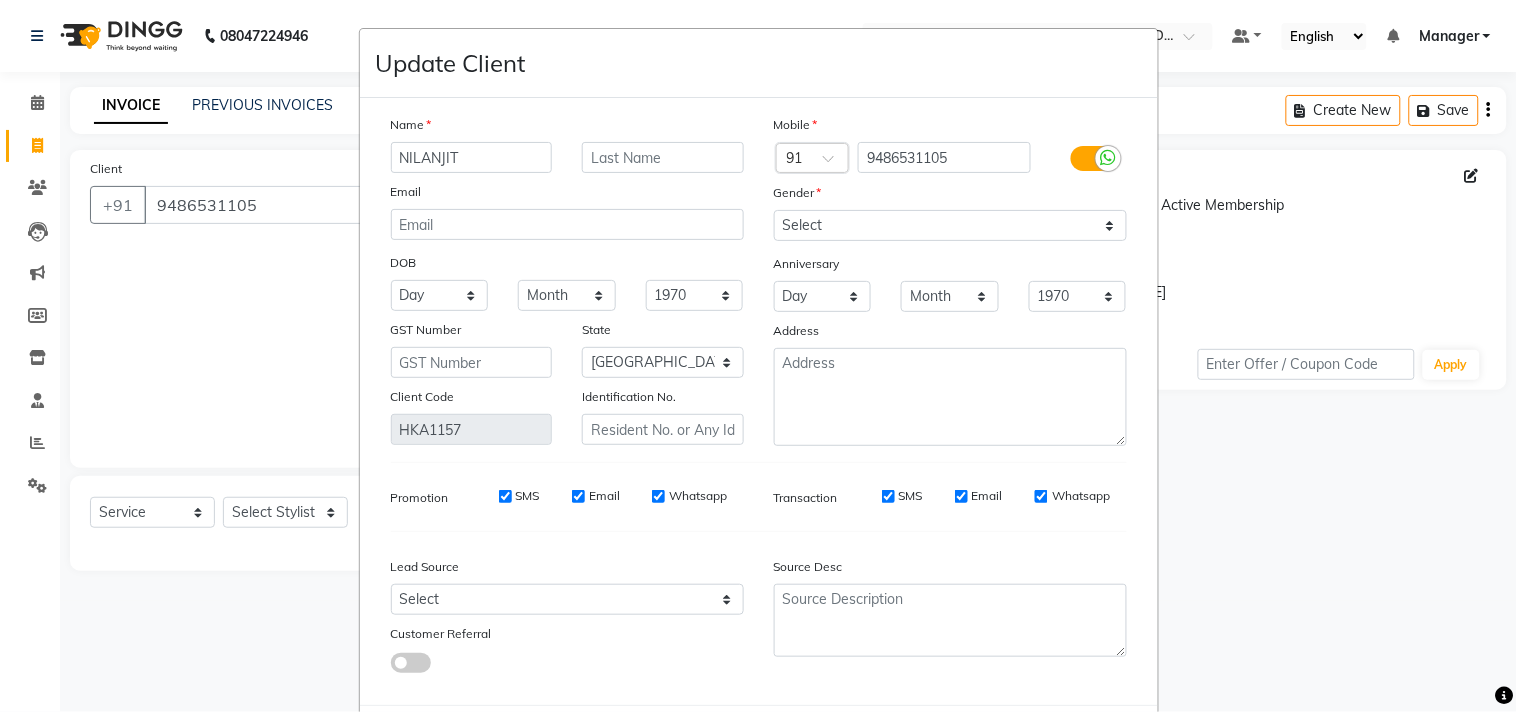 type on "NILANJIT" 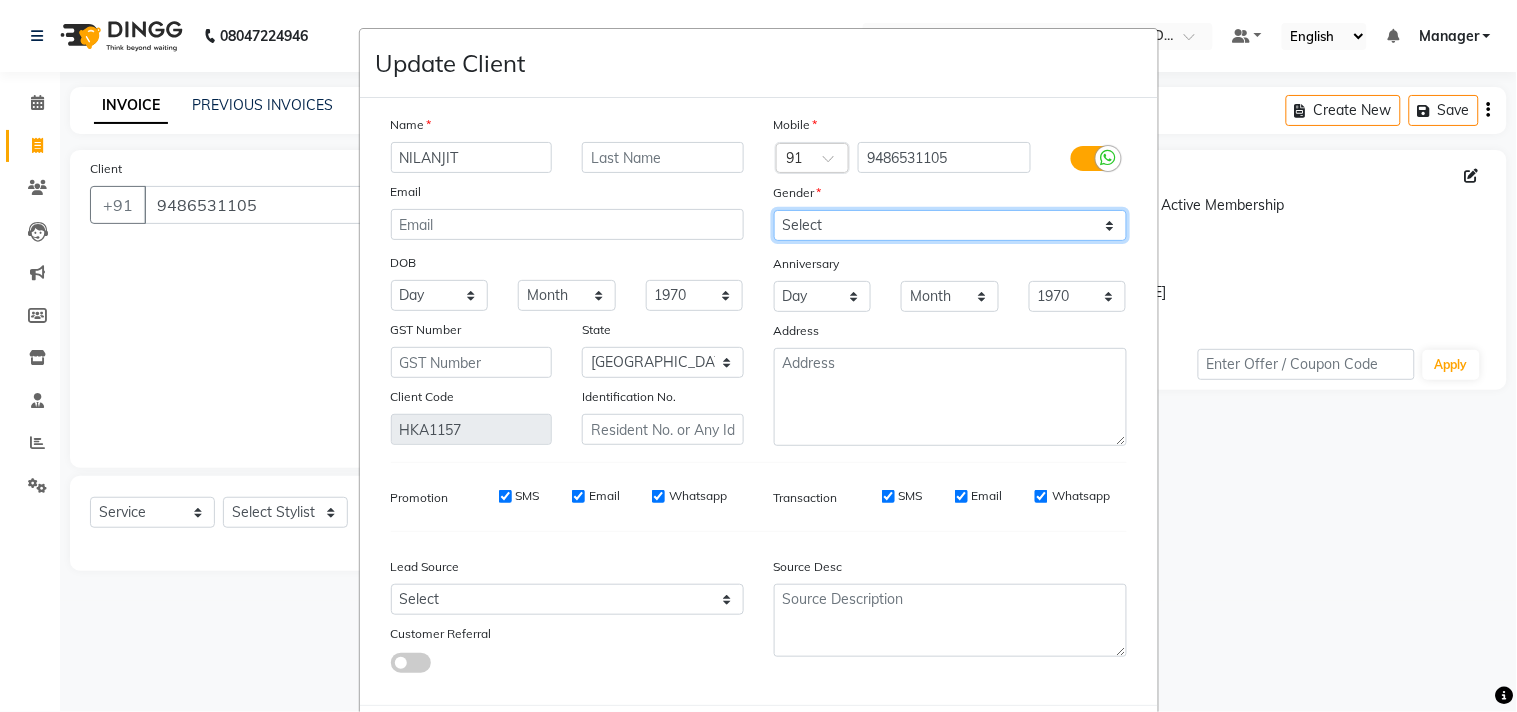 click on "Select [DEMOGRAPHIC_DATA] [DEMOGRAPHIC_DATA] Other Prefer Not To Say" at bounding box center (950, 225) 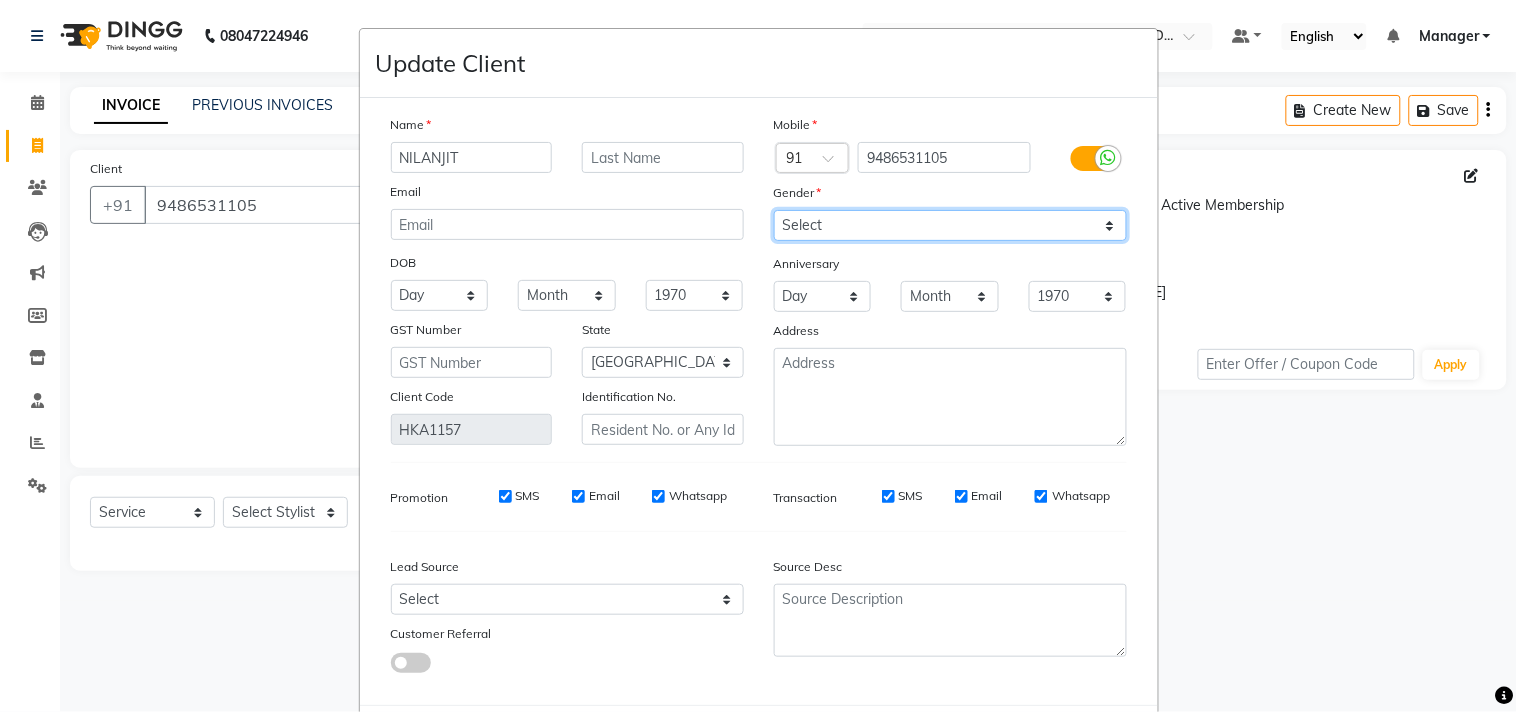 select on "male" 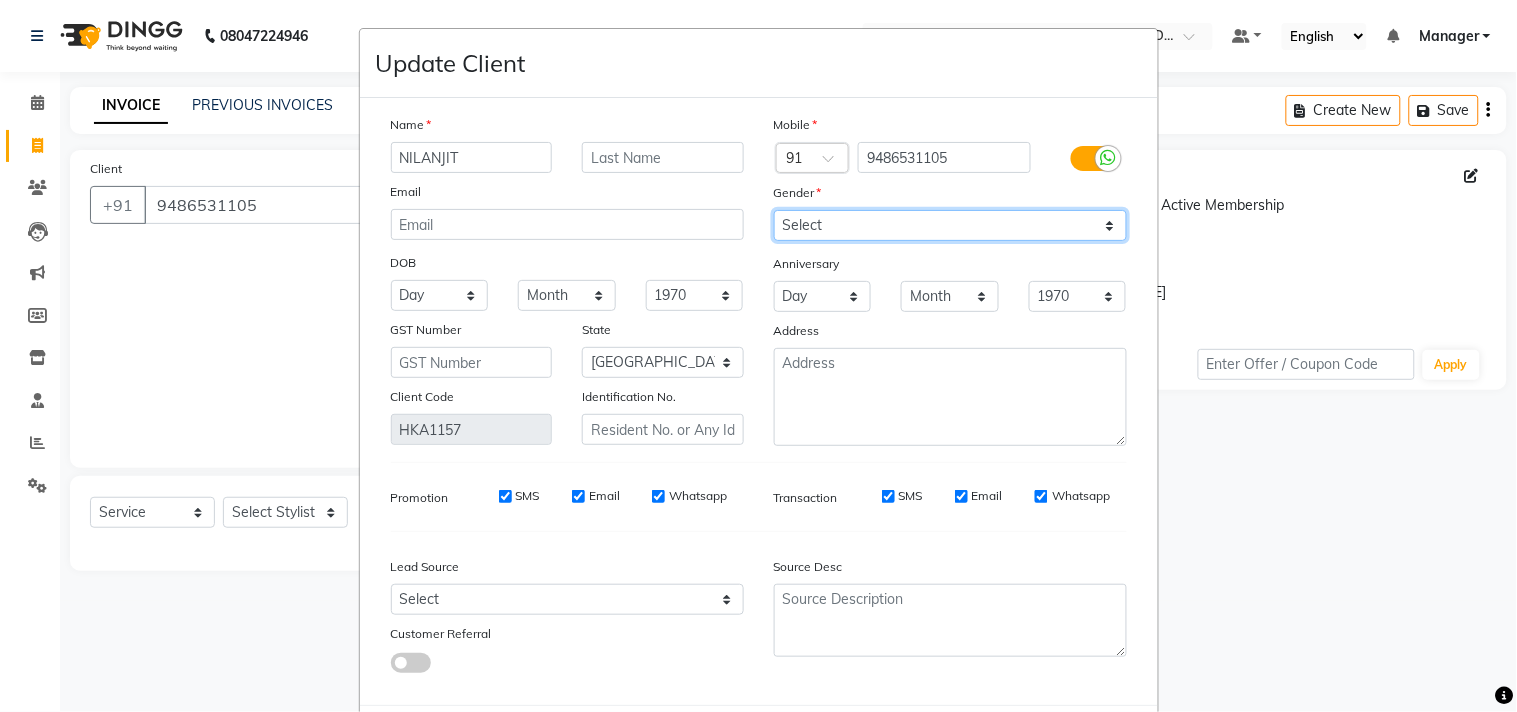 click on "Select [DEMOGRAPHIC_DATA] [DEMOGRAPHIC_DATA] Other Prefer Not To Say" at bounding box center [950, 225] 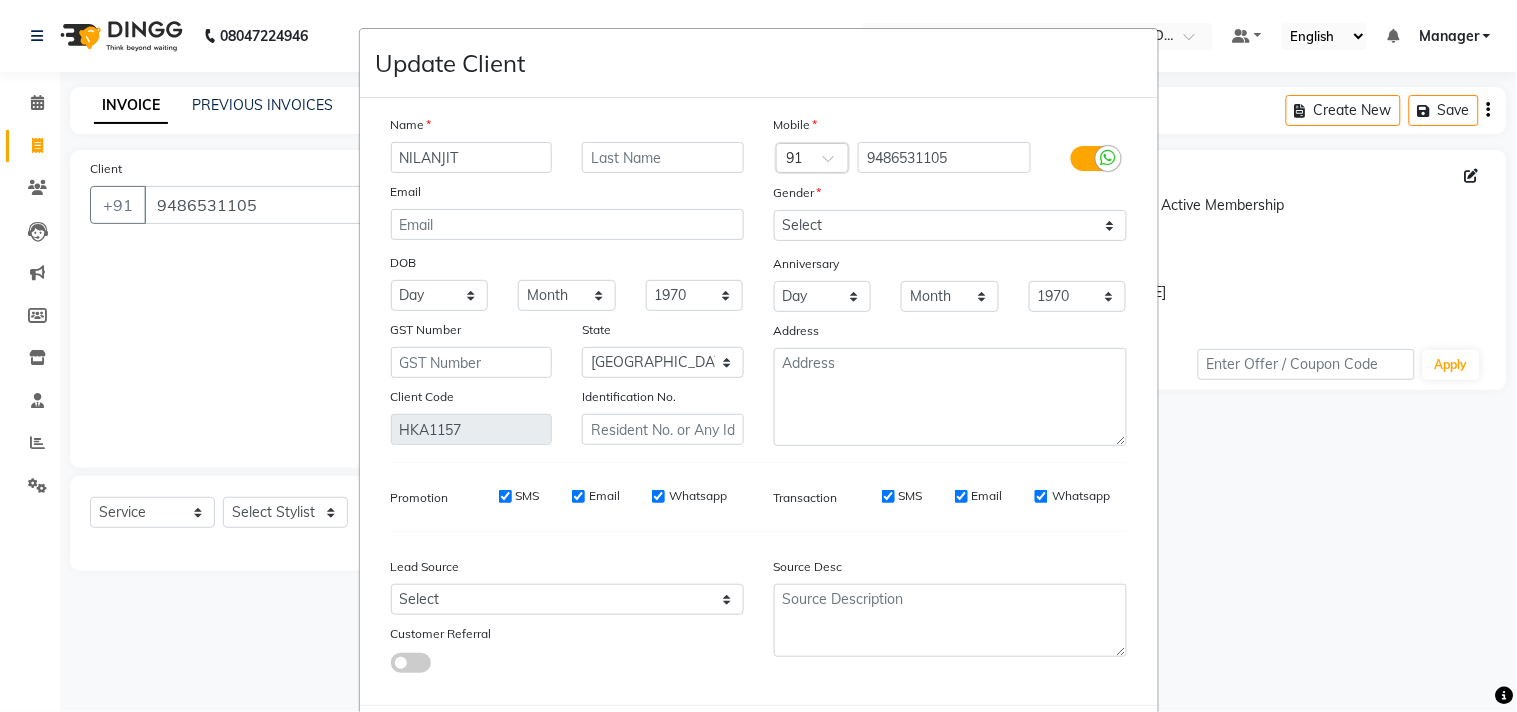 click on "Source Desc" at bounding box center [950, 610] 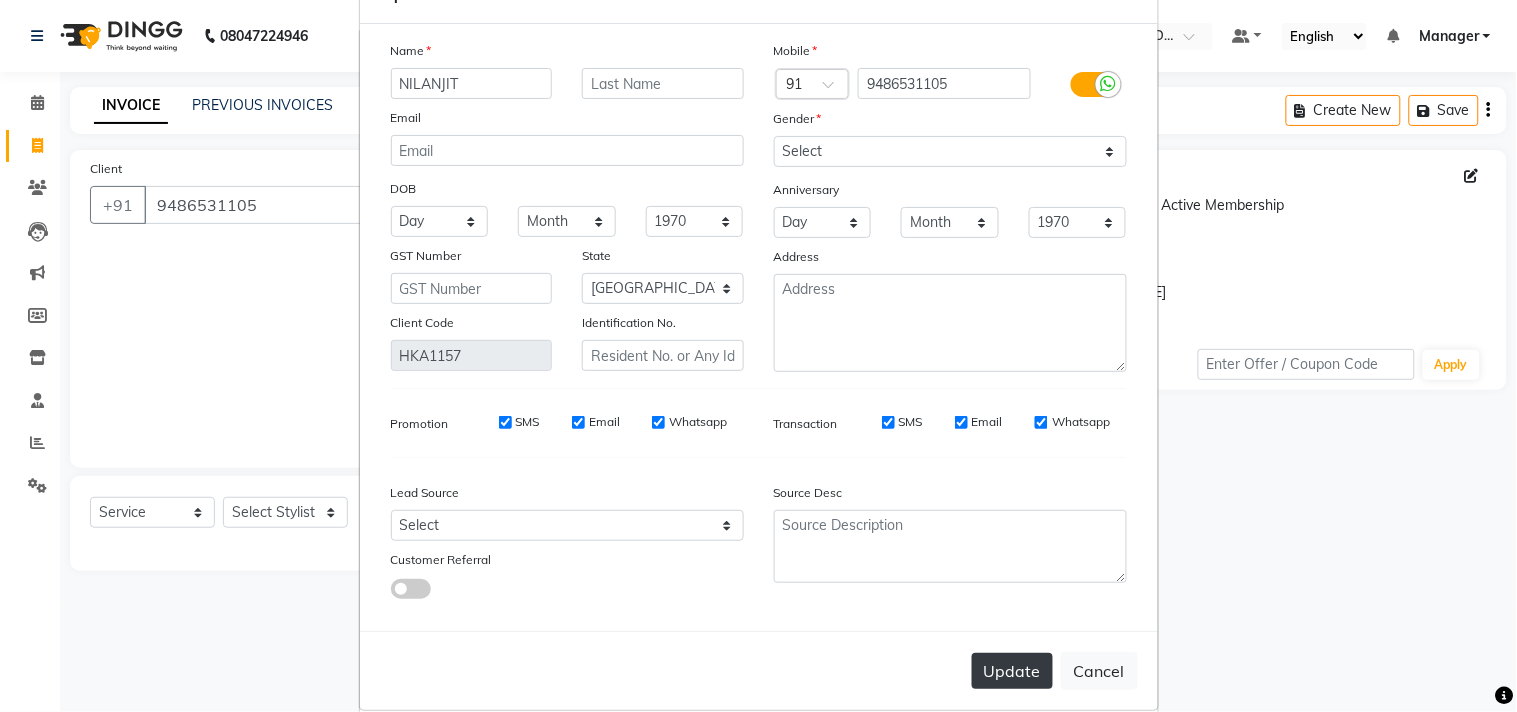 scroll, scrollTop: 103, scrollLeft: 0, axis: vertical 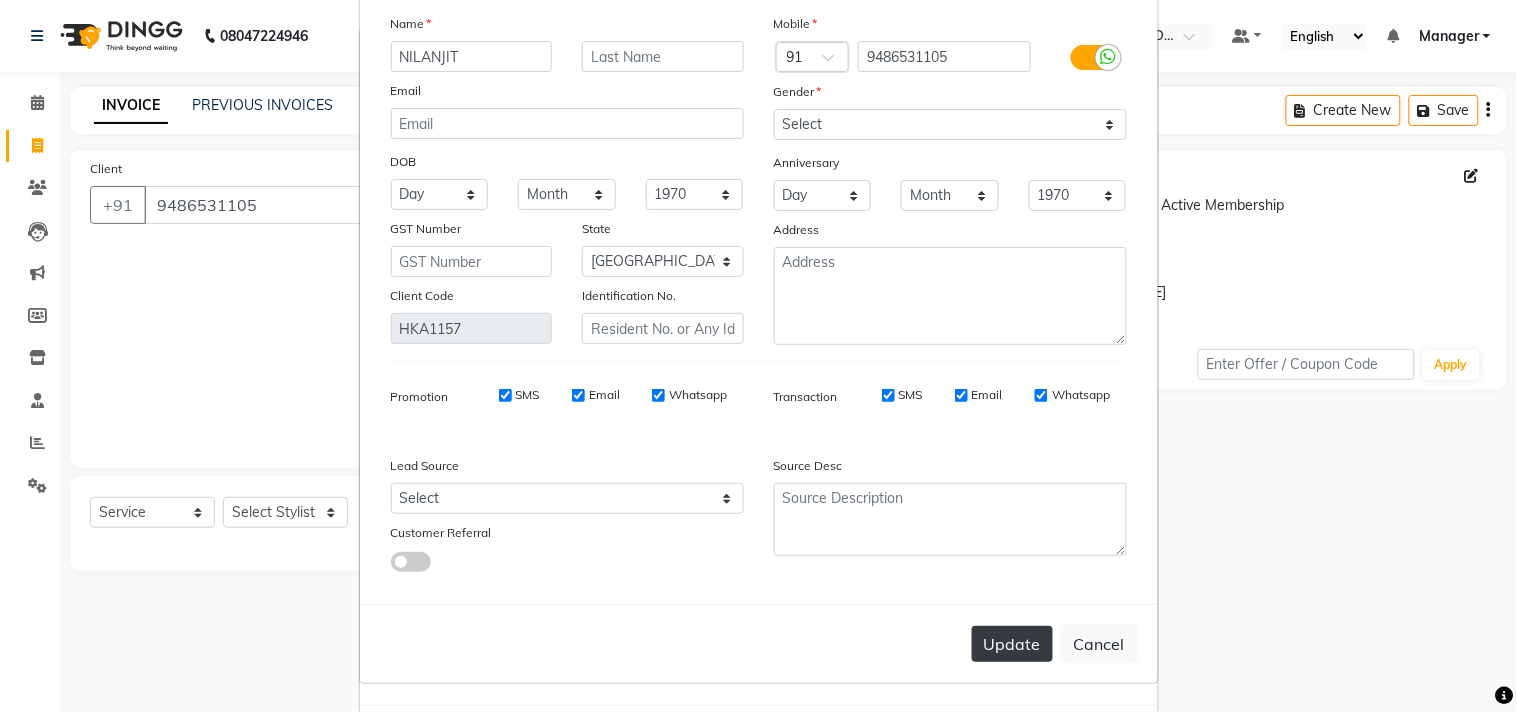 click on "Update" at bounding box center [1012, 644] 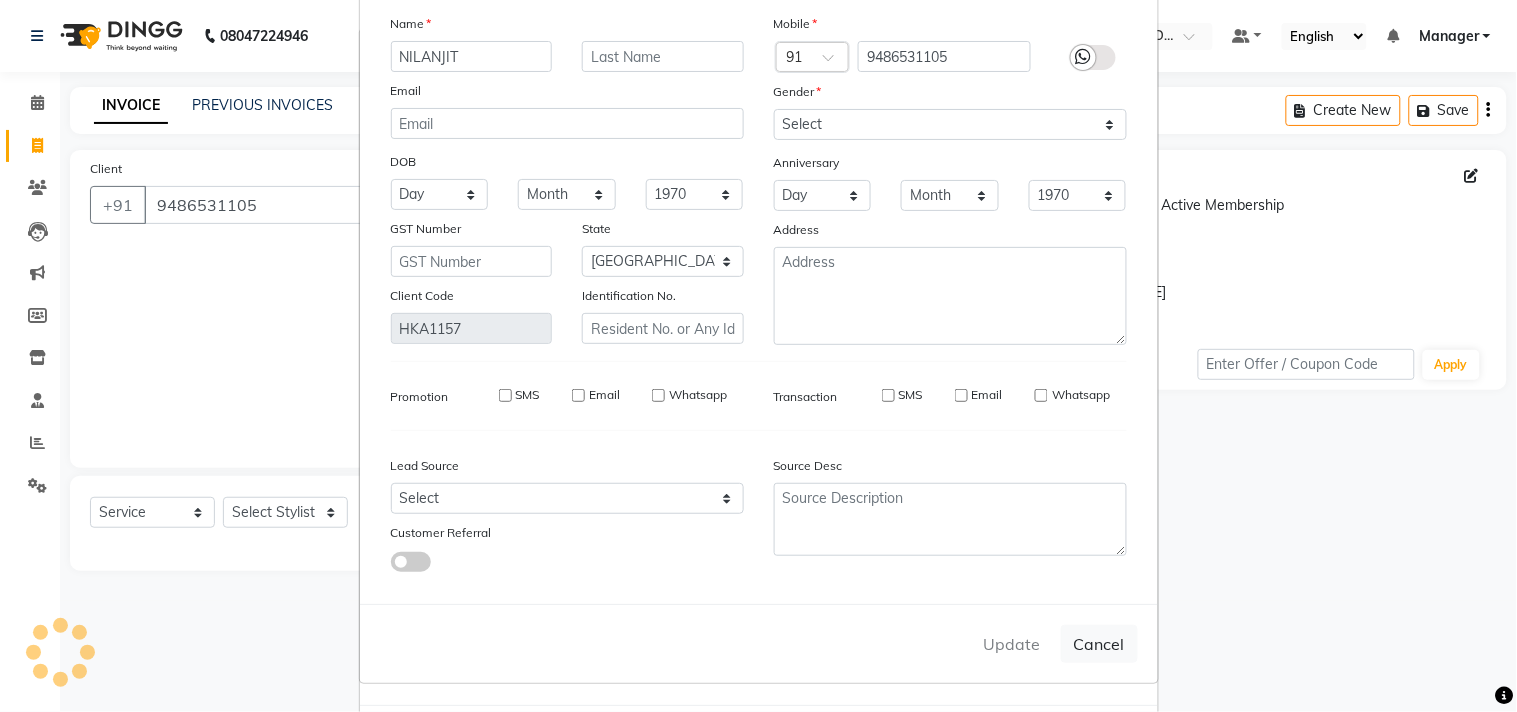 type on "94******05" 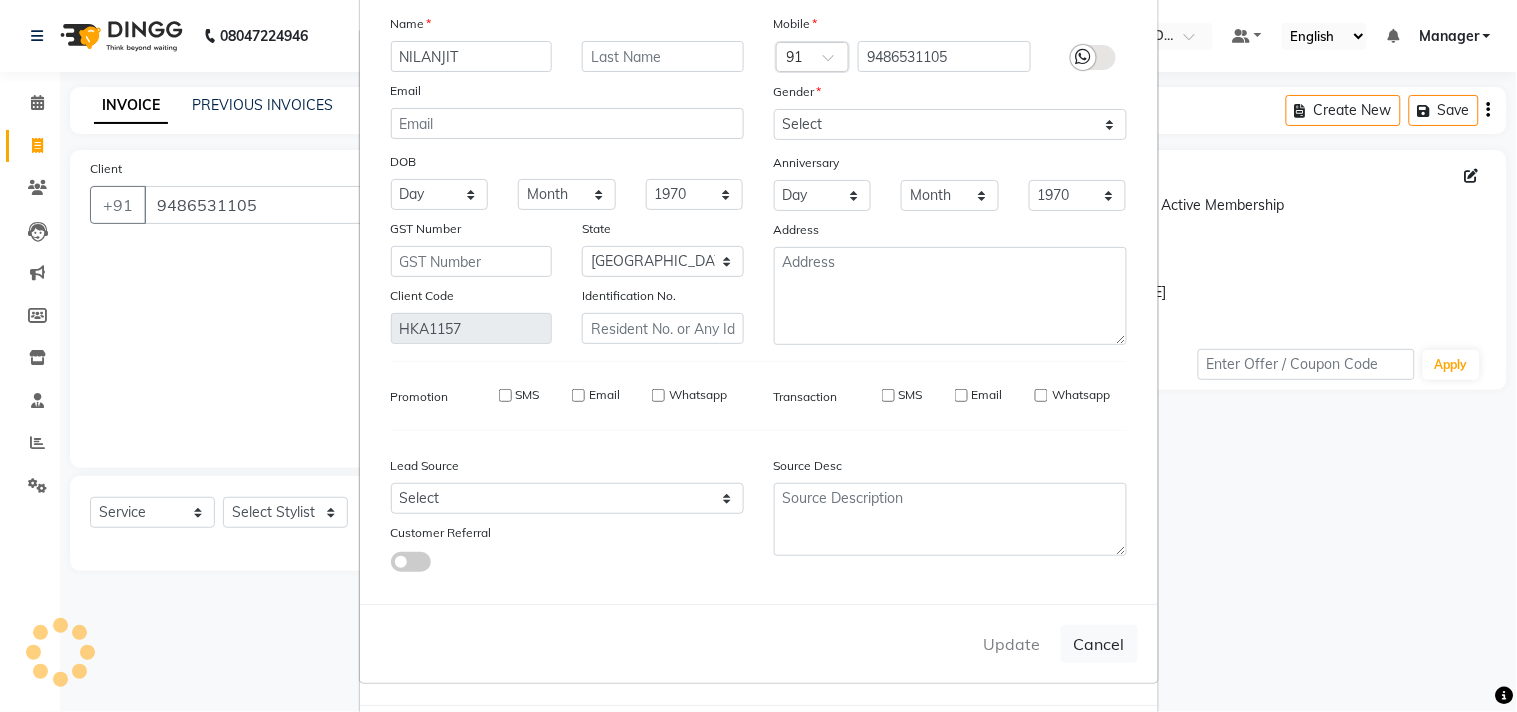 type 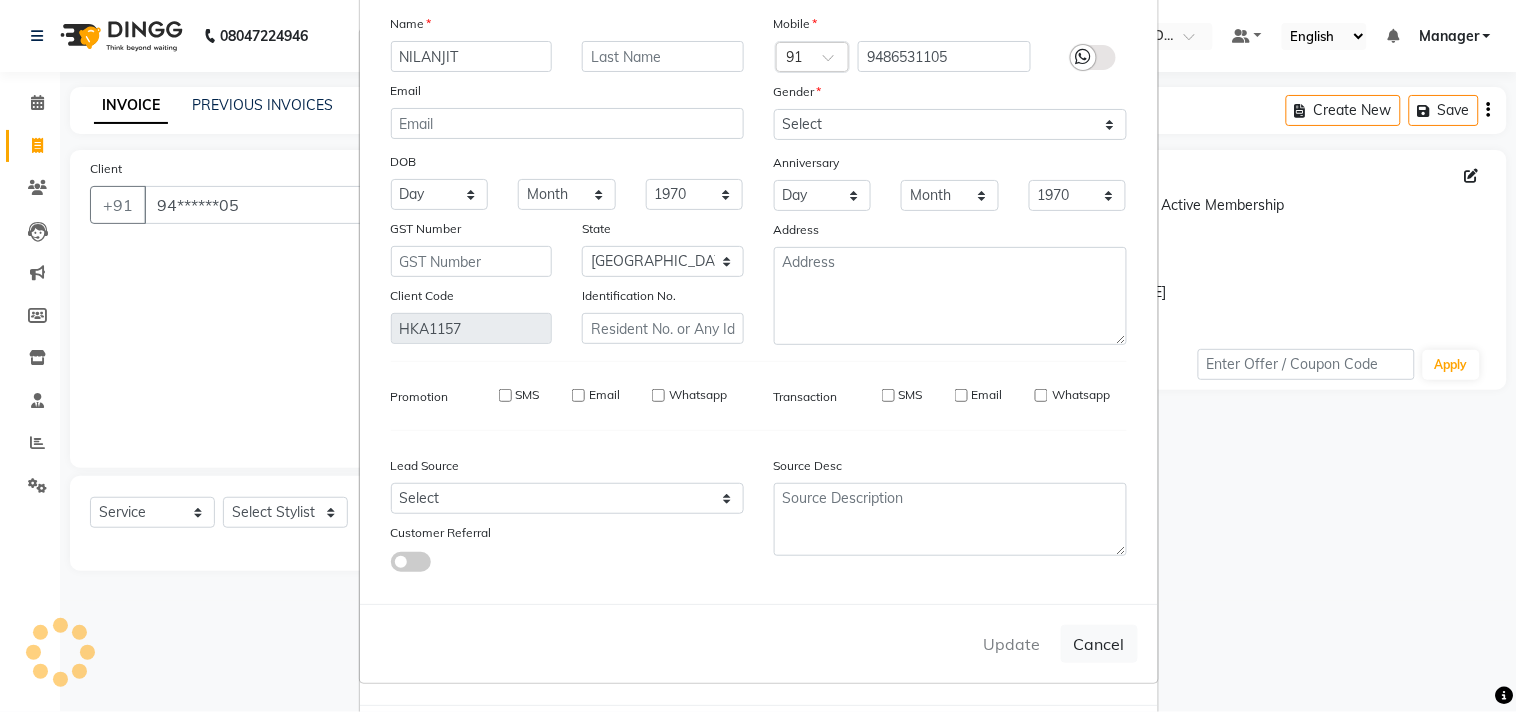 select 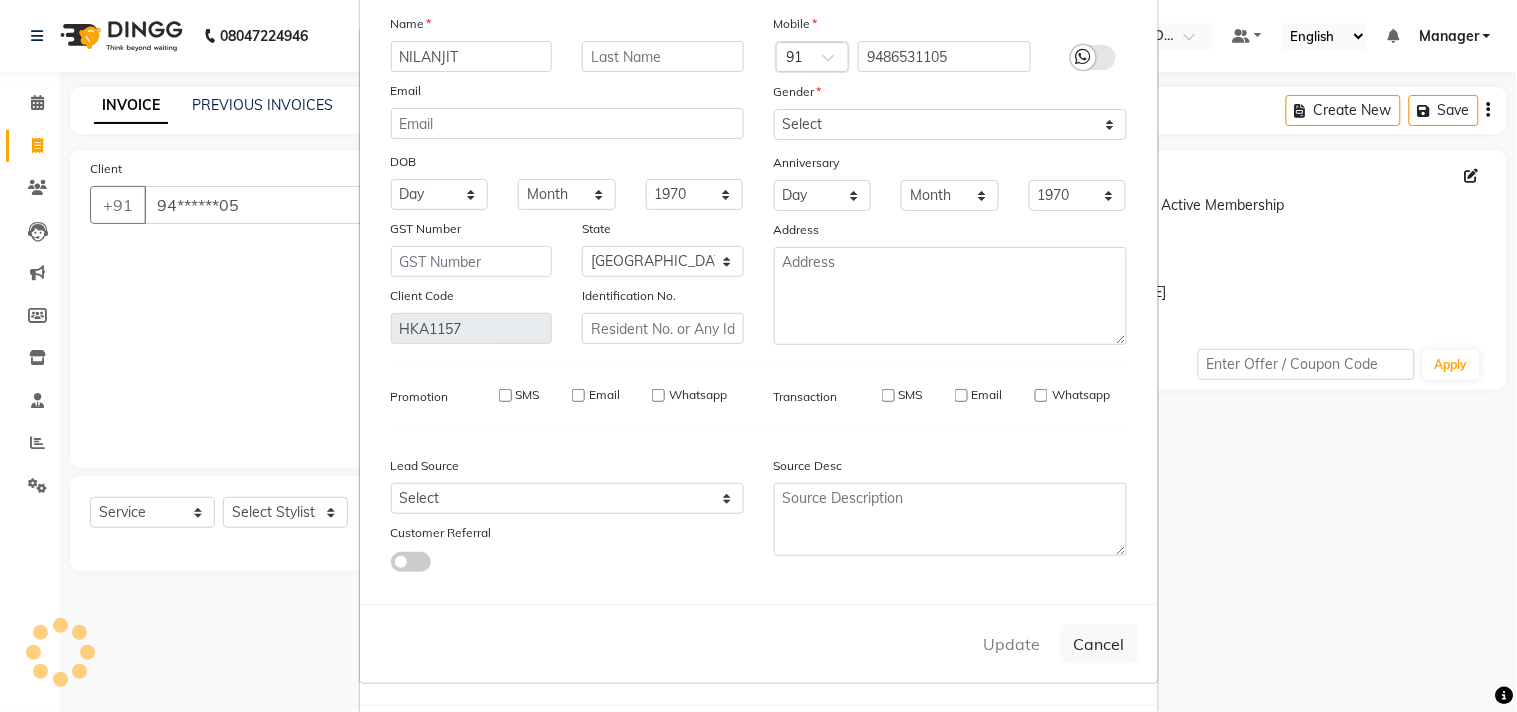 checkbox on "false" 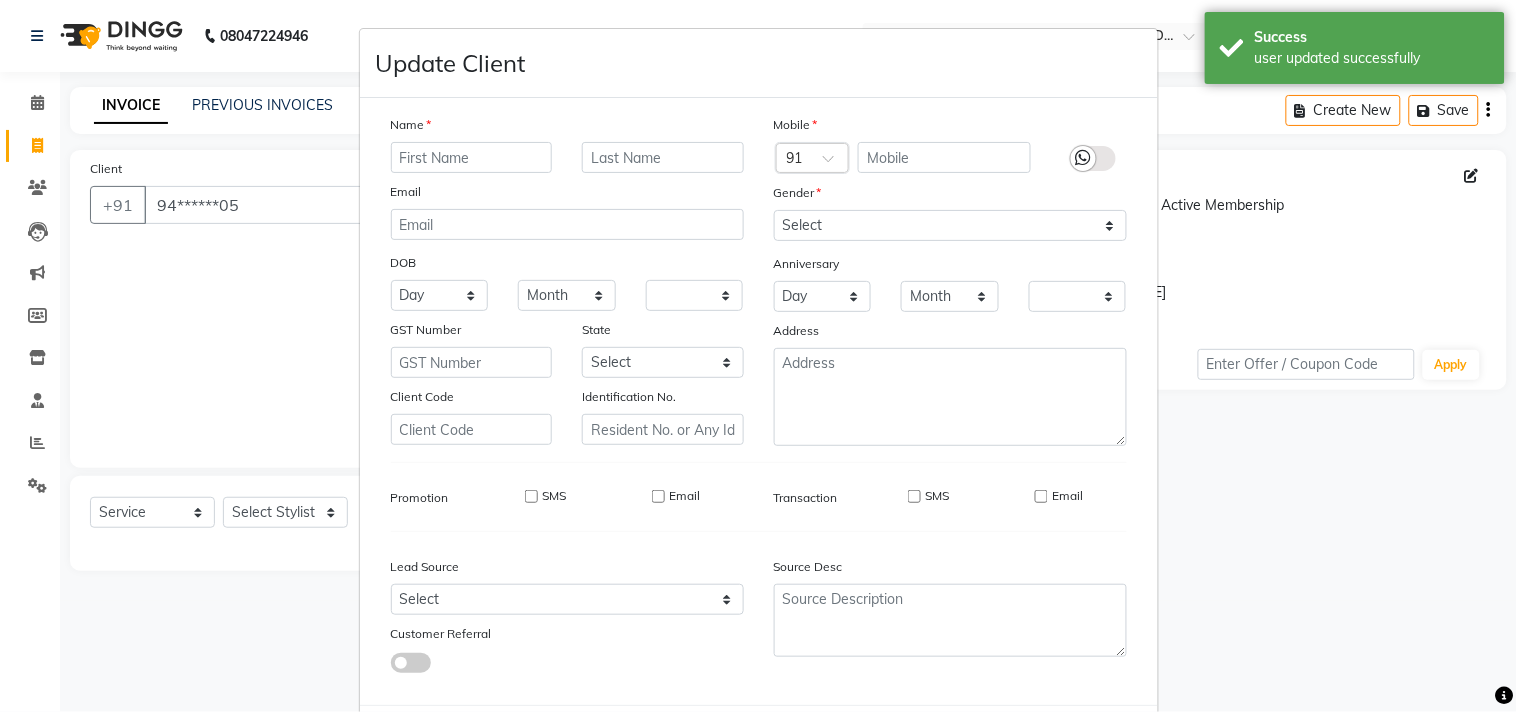 click on "Source Desc" at bounding box center (950, 610) 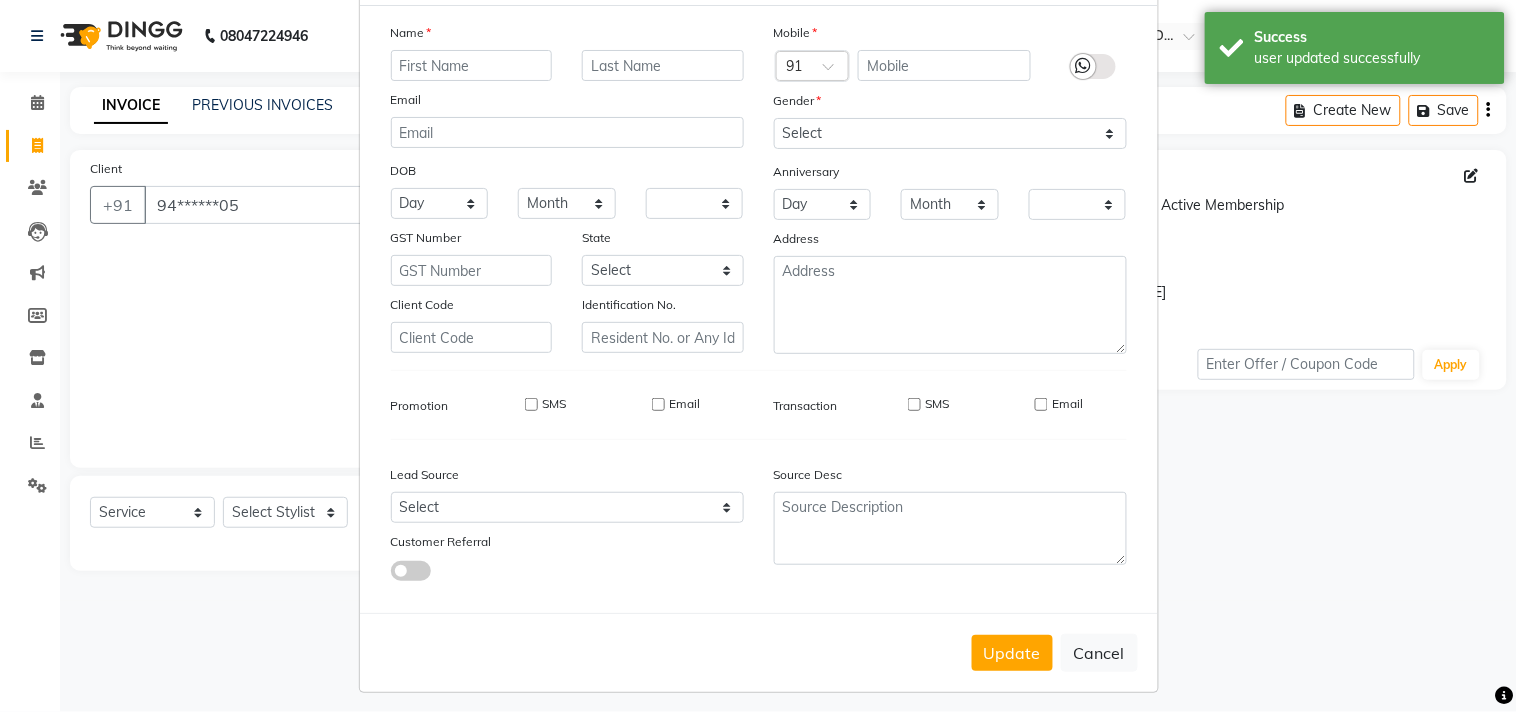 scroll, scrollTop: 103, scrollLeft: 0, axis: vertical 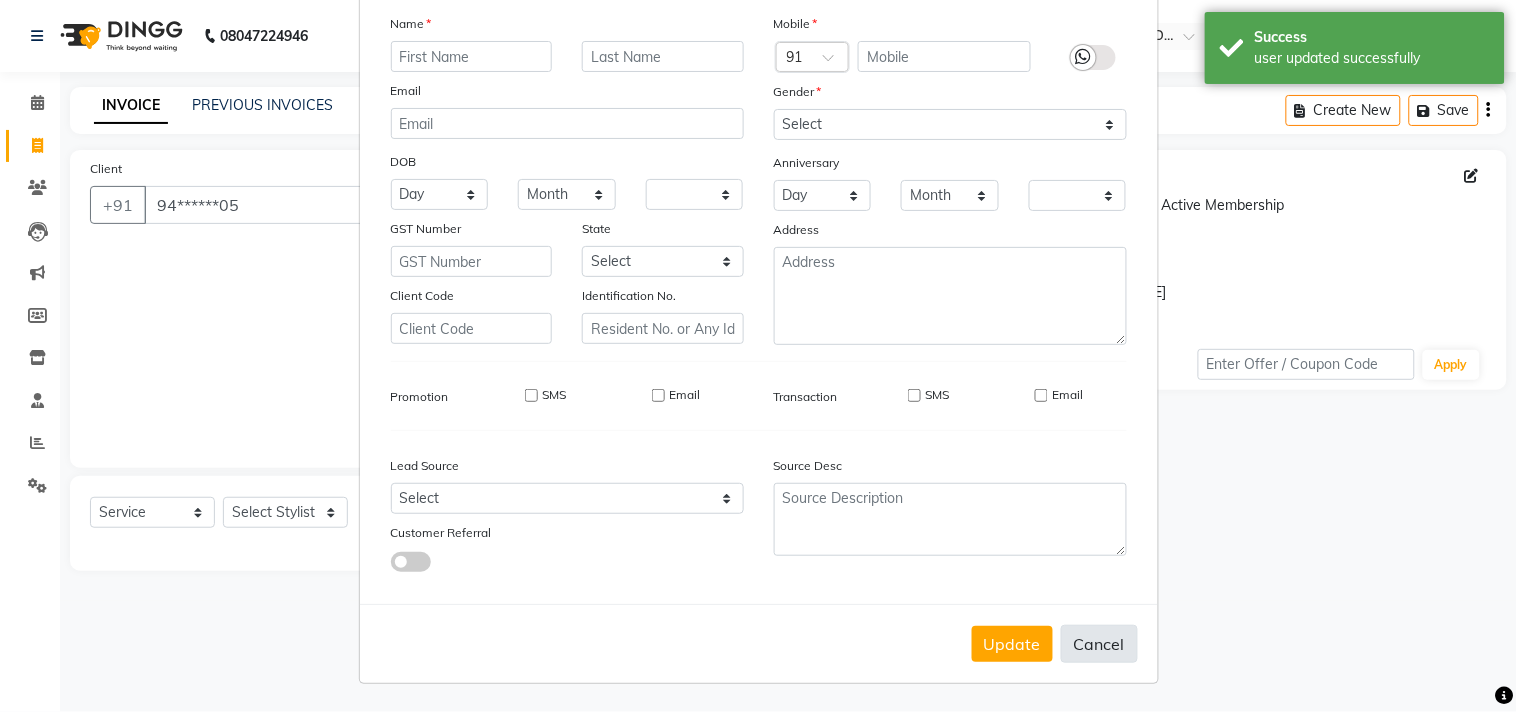 click on "Cancel" at bounding box center (1099, 644) 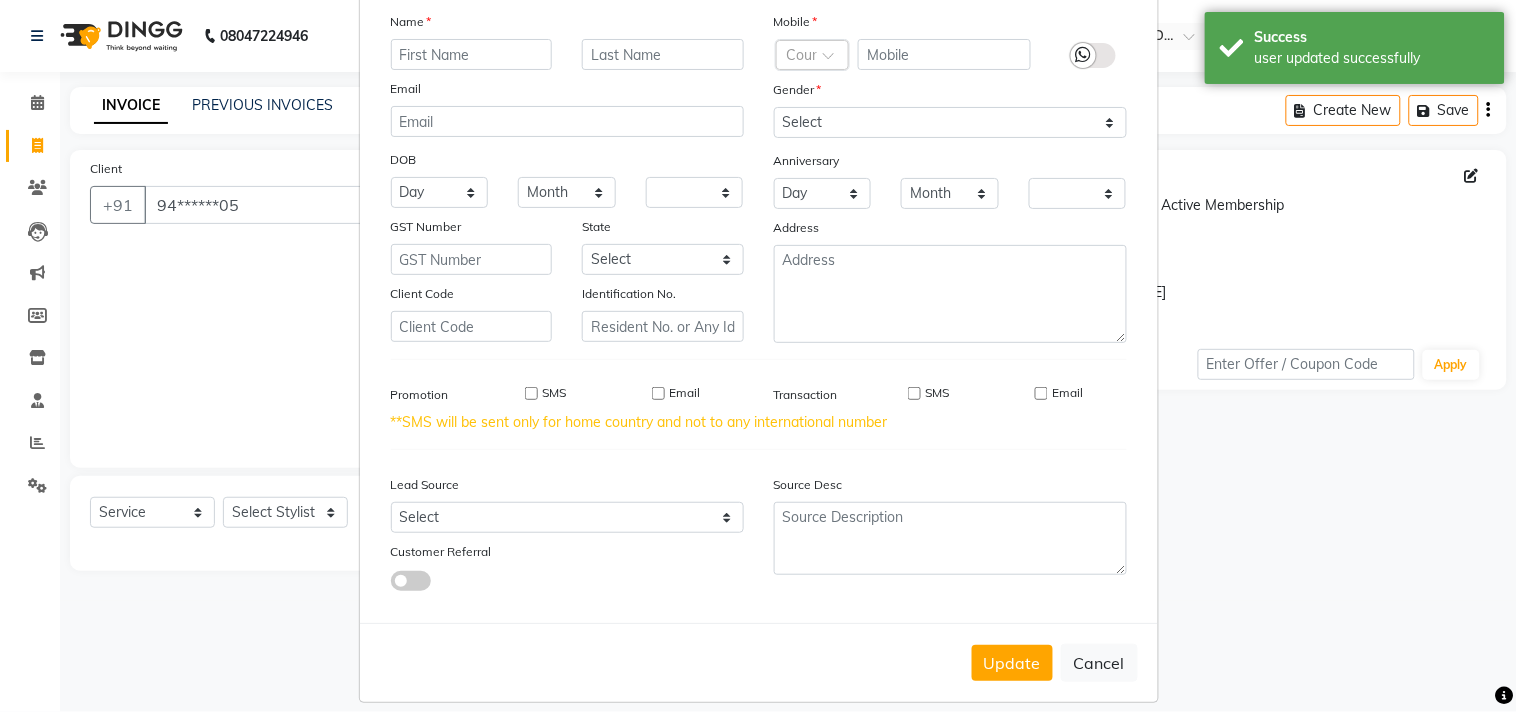 click on "Update Client Name Email DOB Day 01 02 03 04 05 06 07 08 09 10 11 12 13 14 15 16 17 18 19 20 21 22 23 24 25 26 27 28 29 30 31 Month January February March April May June July August September October November December 1940 1941 1942 1943 1944 1945 1946 1947 1948 1949 1950 1951 1952 1953 1954 1955 1956 1957 1958 1959 1960 1961 1962 1963 1964 1965 1966 1967 1968 1969 1970 1971 1972 1973 1974 1975 1976 1977 1978 1979 1980 1981 1982 1983 1984 1985 1986 1987 1988 1989 1990 1991 1992 1993 1994 1995 1996 1997 1998 1999 2000 2001 2002 2003 2004 2005 2006 2007 2008 2009 2010 2011 2012 2013 2014 2015 2016 2017 2018 2019 2020 2021 2022 2023 2024 GST Number State Select Andaman and Nicobar Islands Andhra Pradesh Arunachal Pradesh Assam Bihar Chandigarh Chhattisgarh Dadra and Nagar Haveli Daman and Diu Delhi Goa Gujarat Haryana Himachal Pradesh Jammu and Kashmir Jharkhand Karnataka Kerala Lakshadweep Madhya Pradesh Maharashtra Manipur Meghalaya Mizoram Nagaland Odisha Pondicherry Punjab Rajasthan Sikkim Tamil Nadu Tripura" at bounding box center (758, 356) 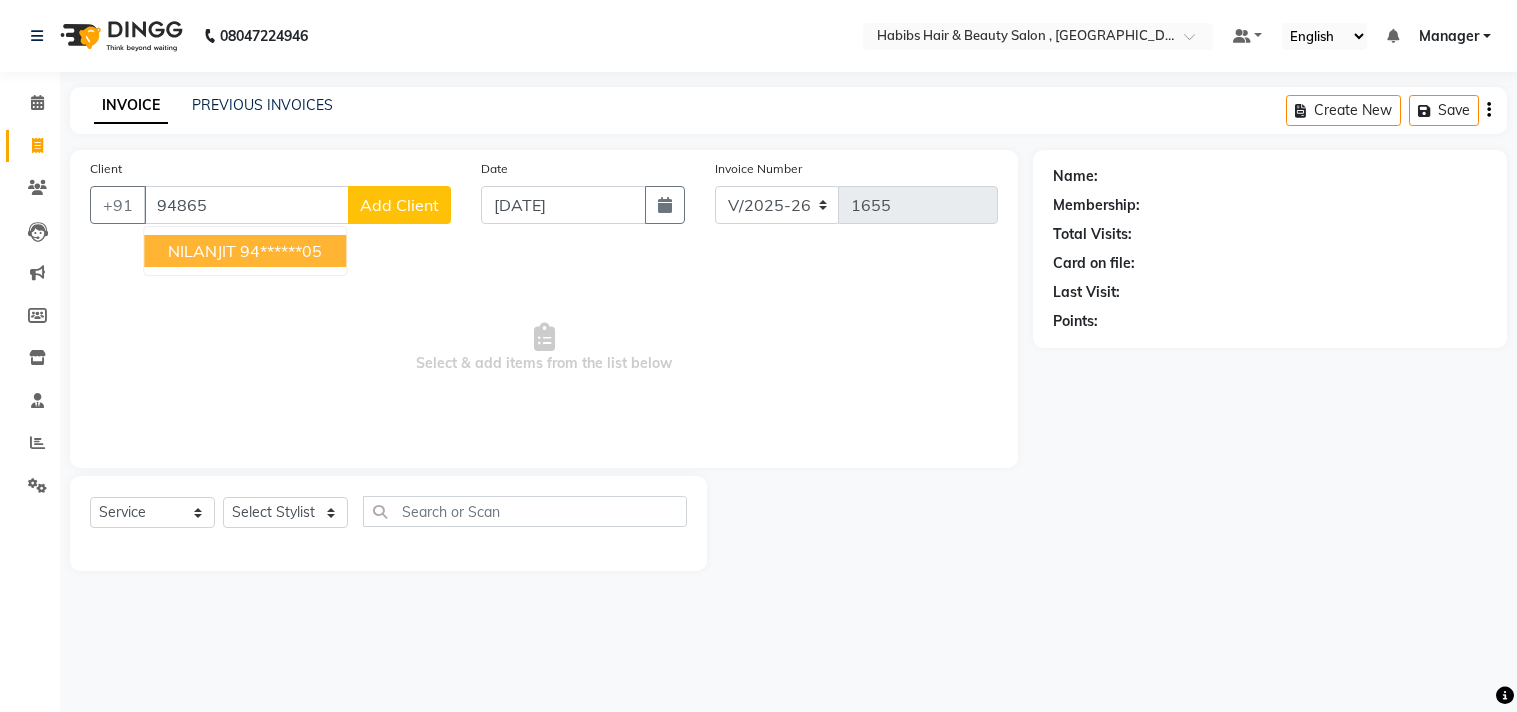 select on "4838" 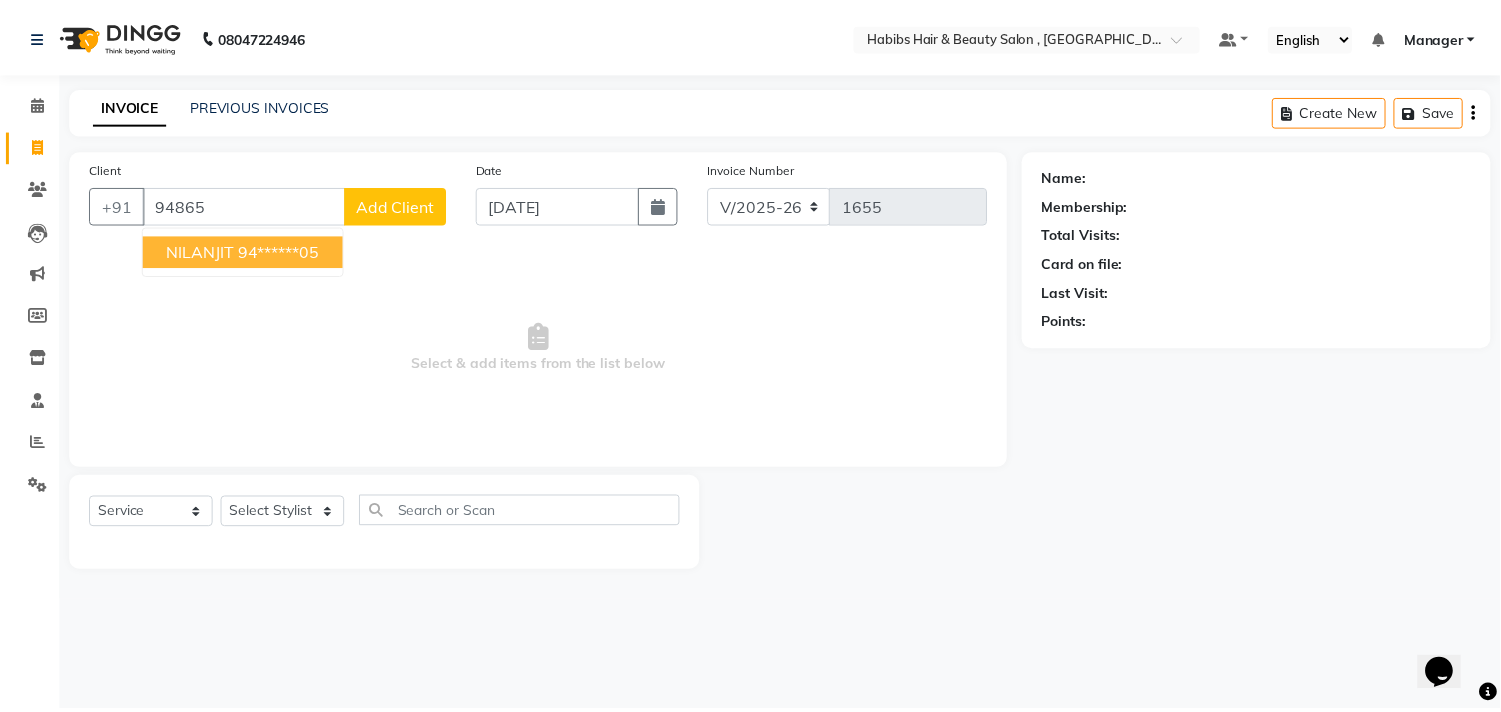 scroll, scrollTop: 0, scrollLeft: 0, axis: both 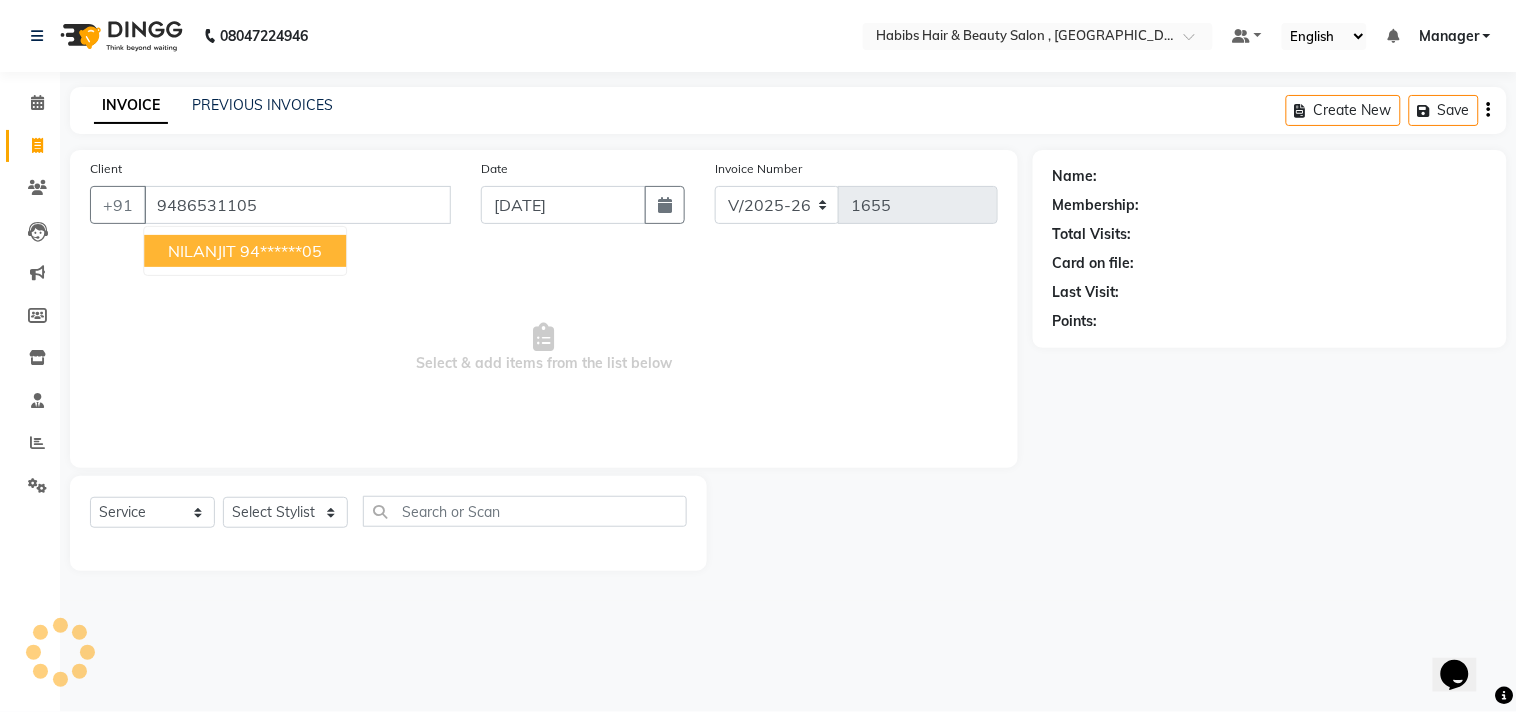 type on "9486531105" 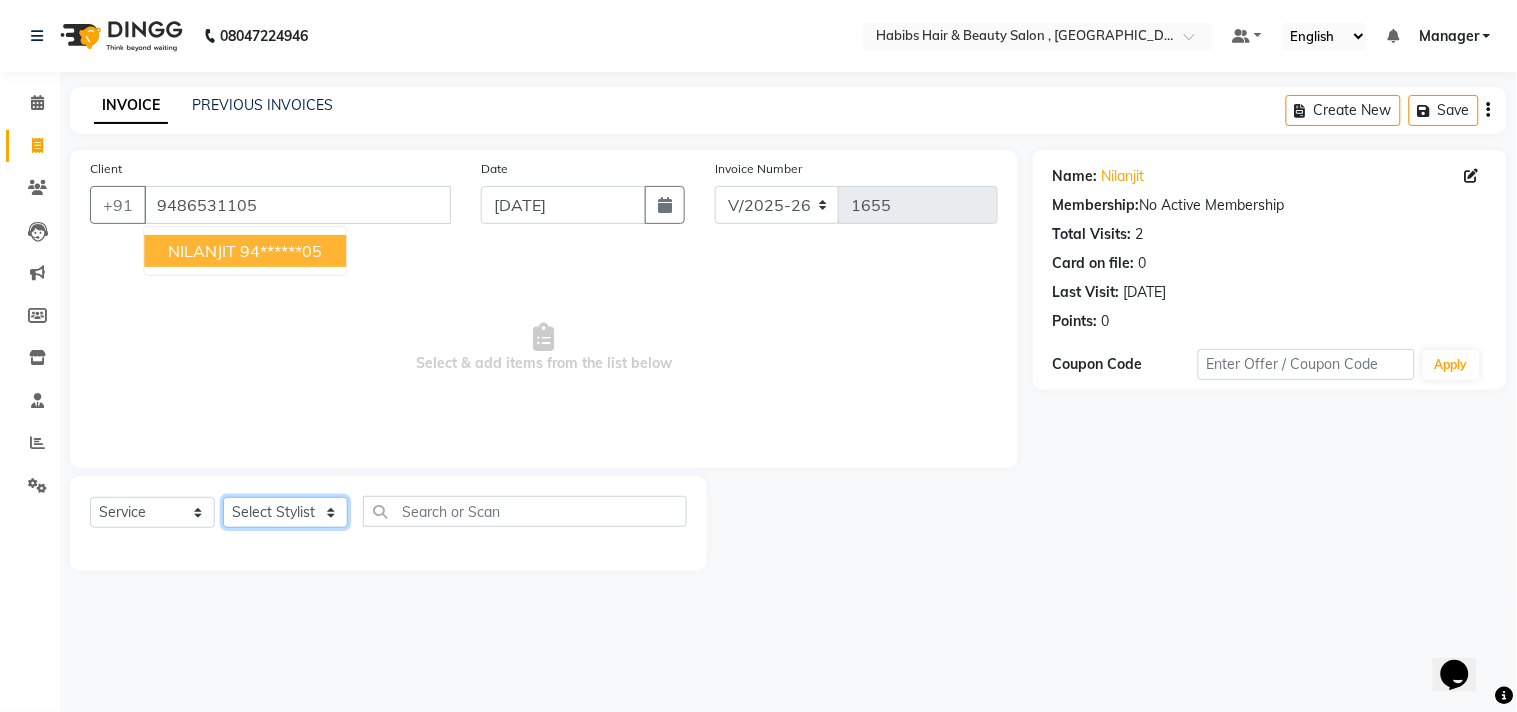 drag, startPoint x: 260, startPoint y: 516, endPoint x: 267, endPoint y: 502, distance: 15.652476 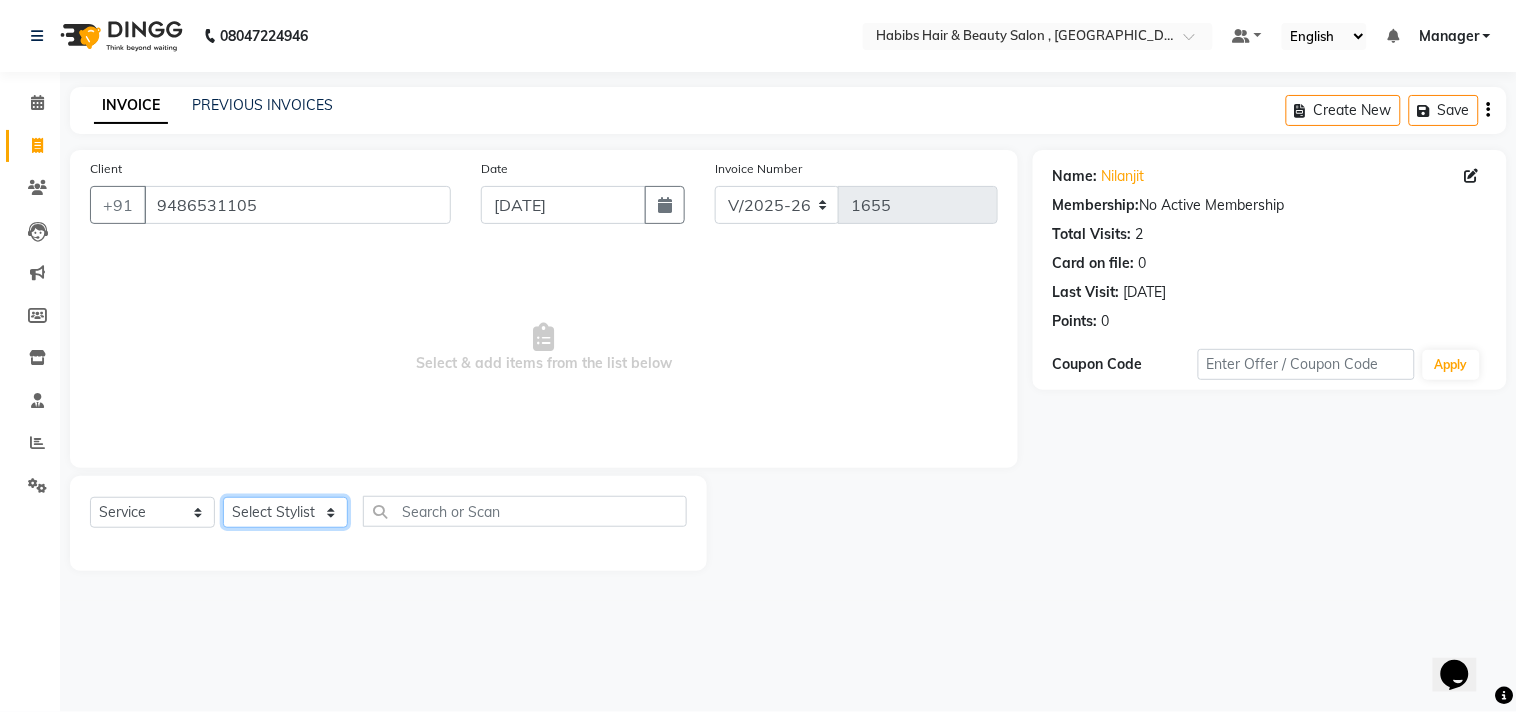 select on "35506" 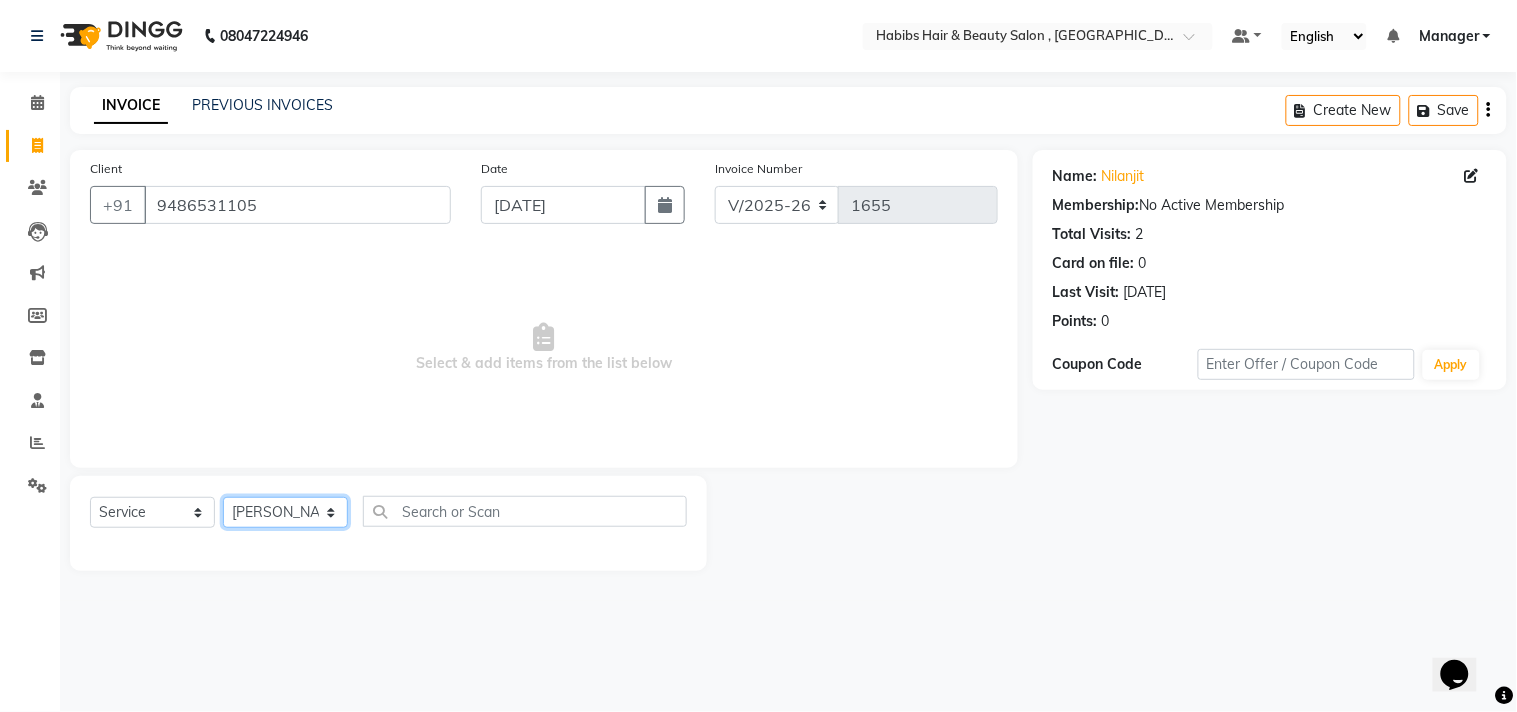 click on "Select Stylist [PERSON_NAME] Manager M M [PERSON_NAME] [PERSON_NAME] Sameer [PERSON_NAME] [PERSON_NAME] [PERSON_NAME]" 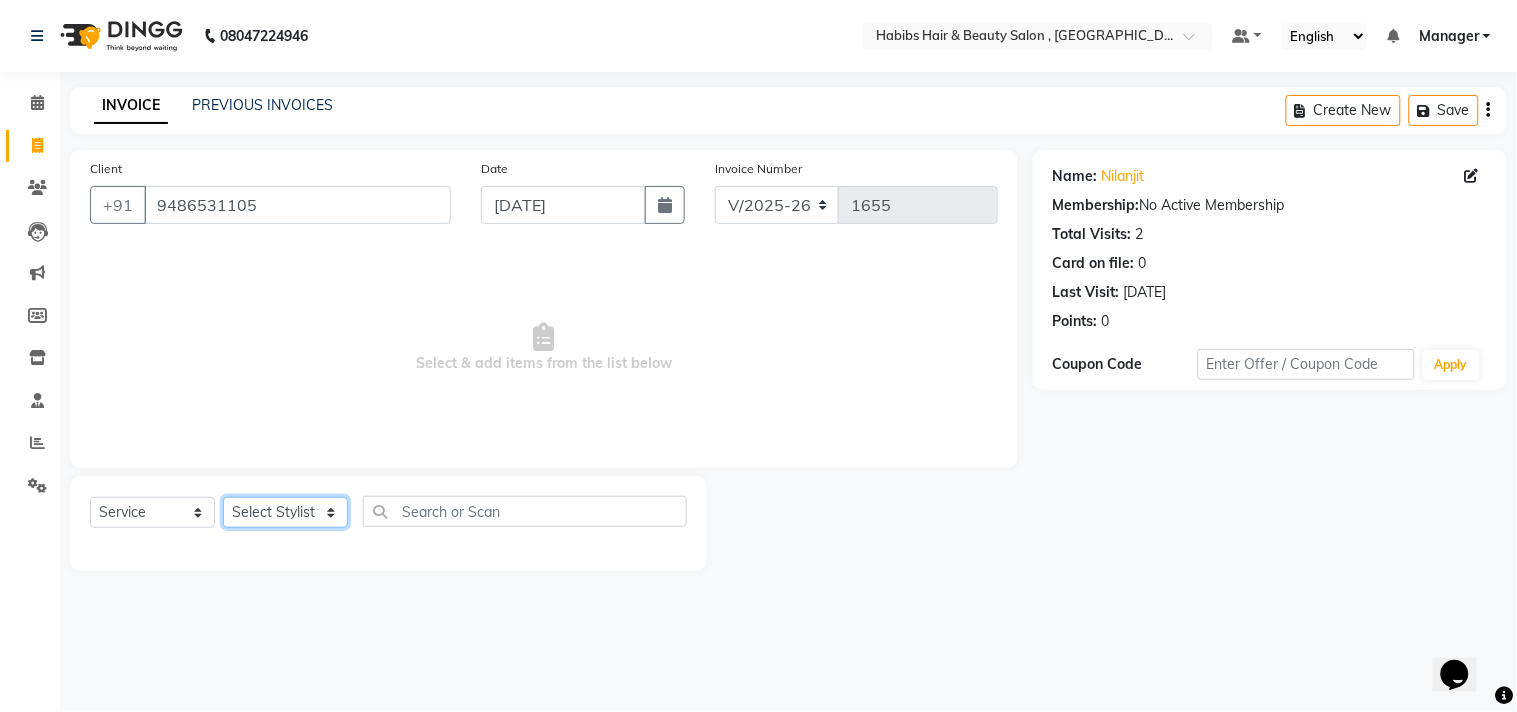 select on "35506" 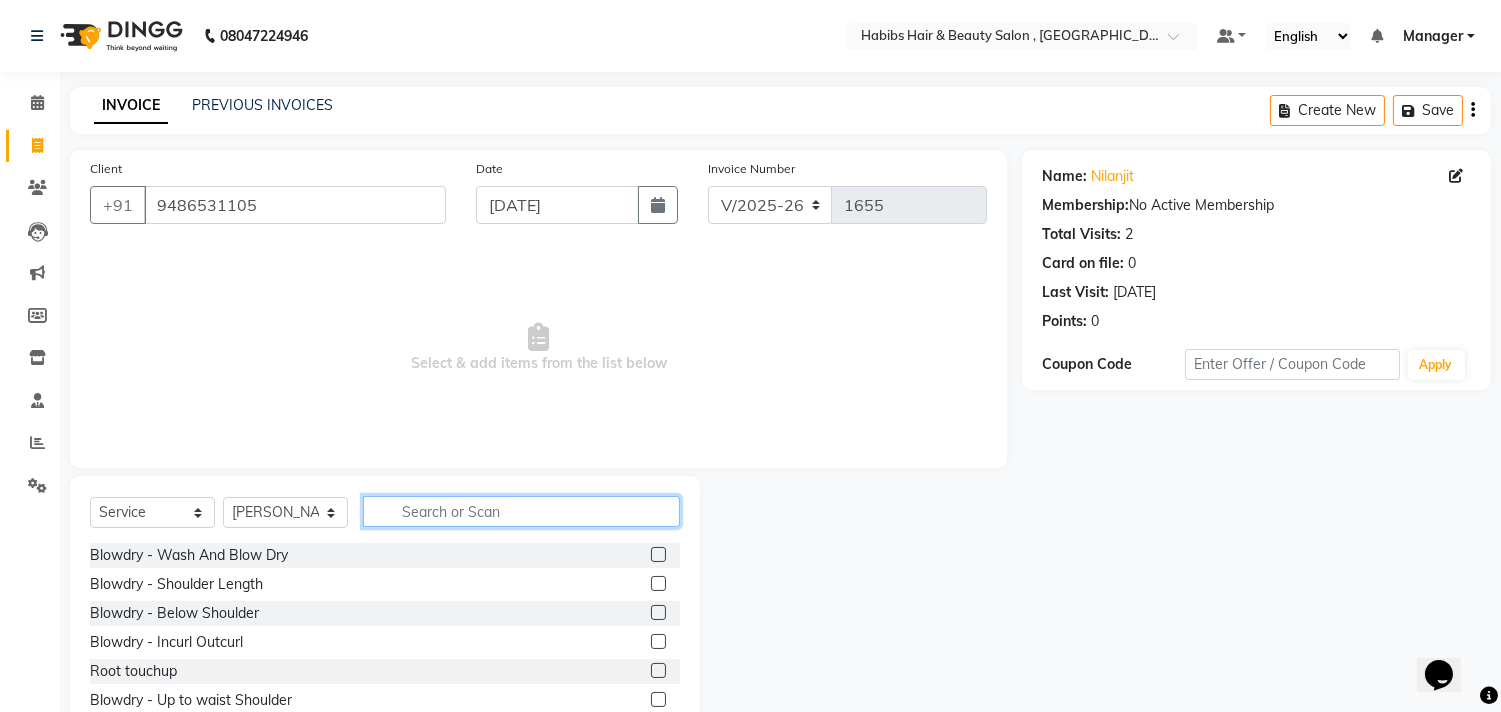 click 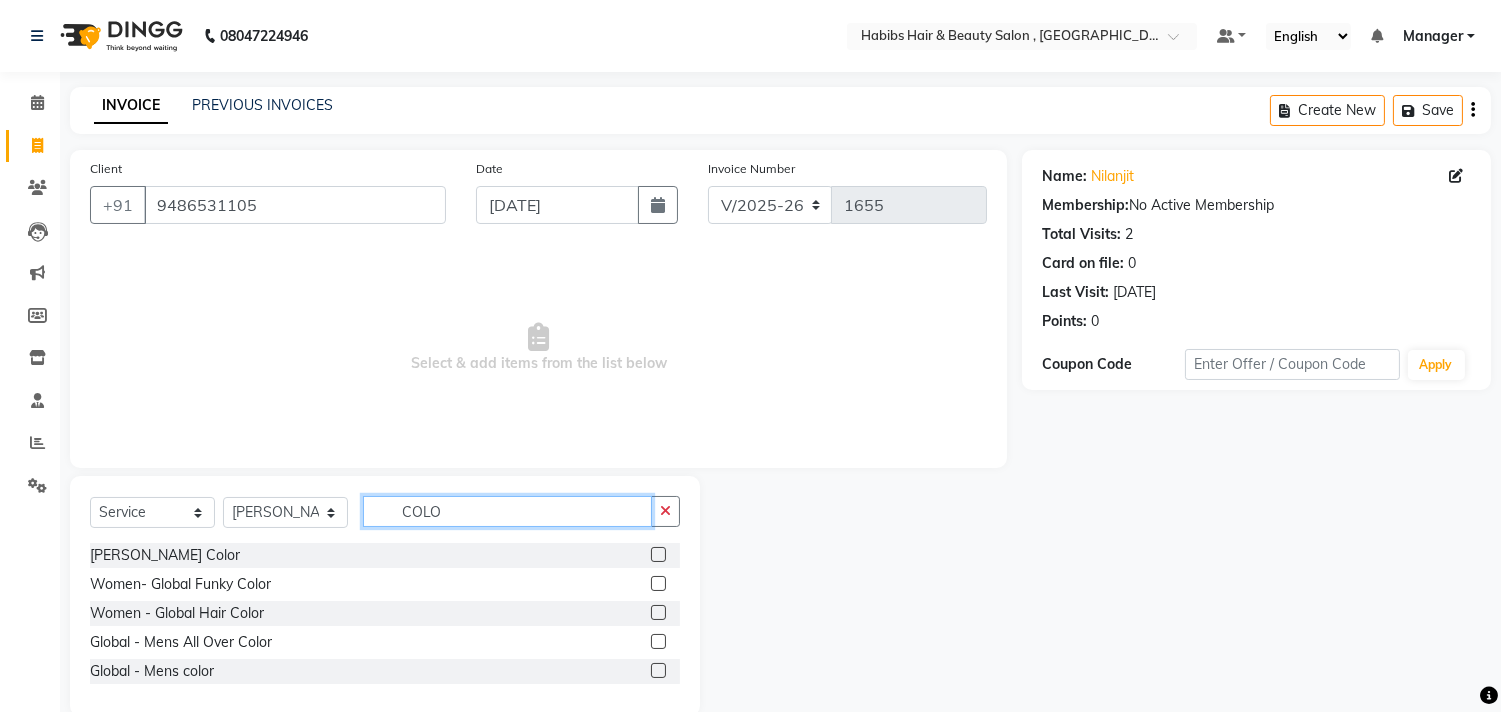 type on "COLO" 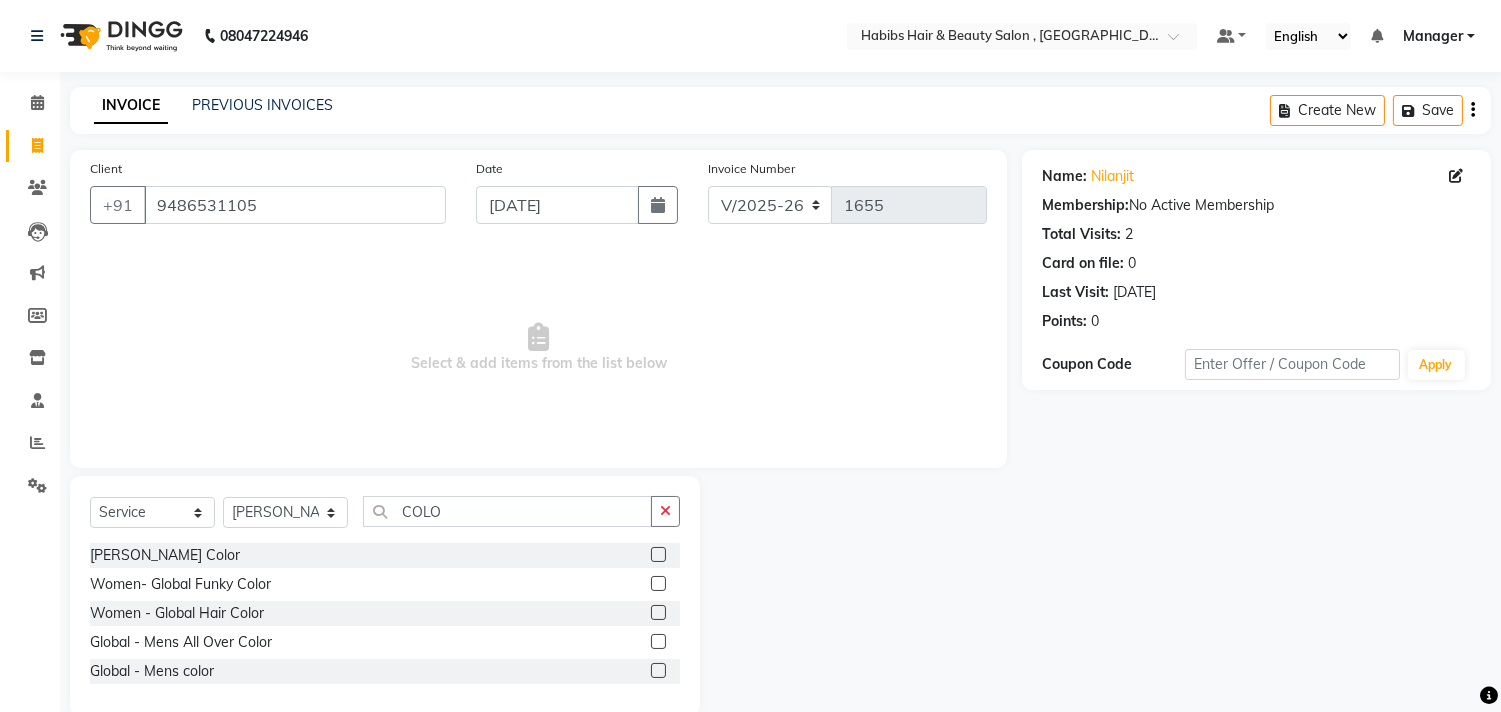 click 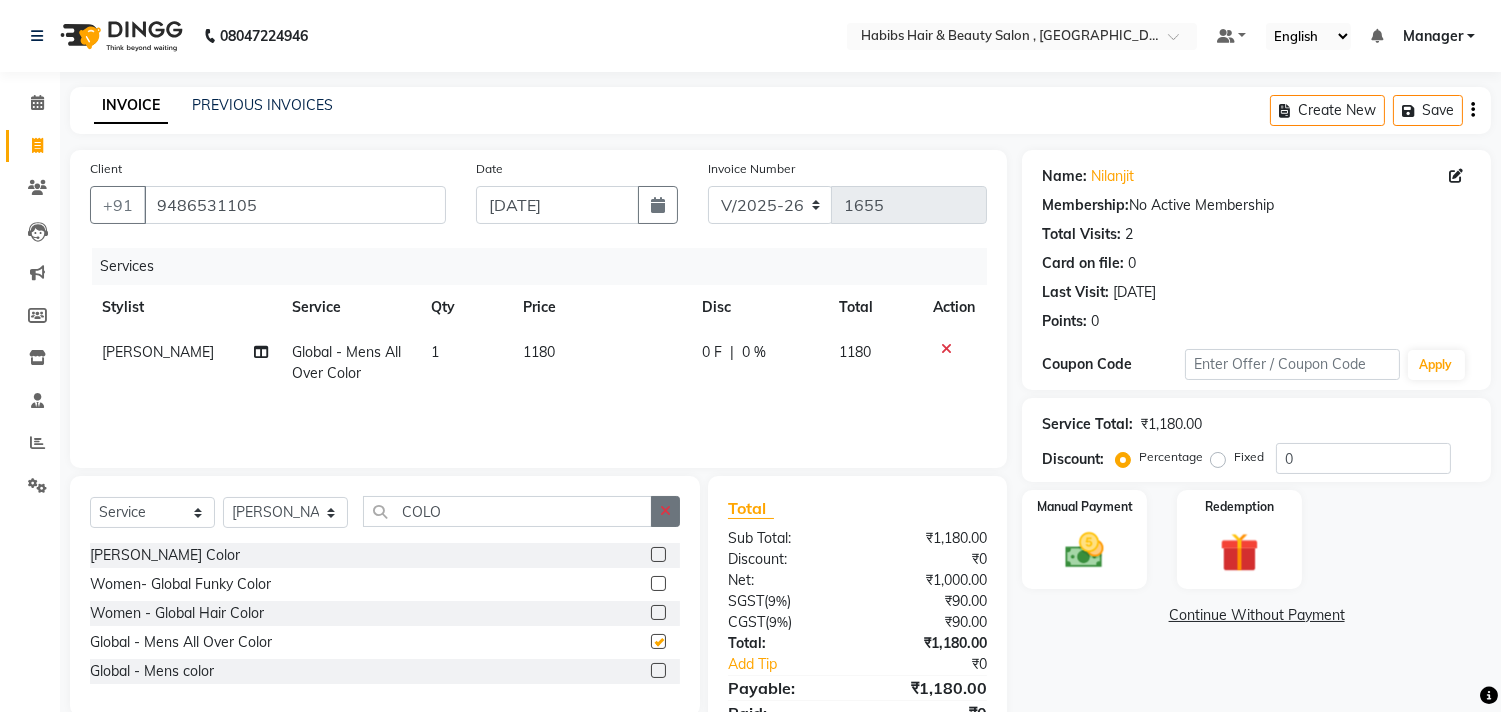 checkbox on "false" 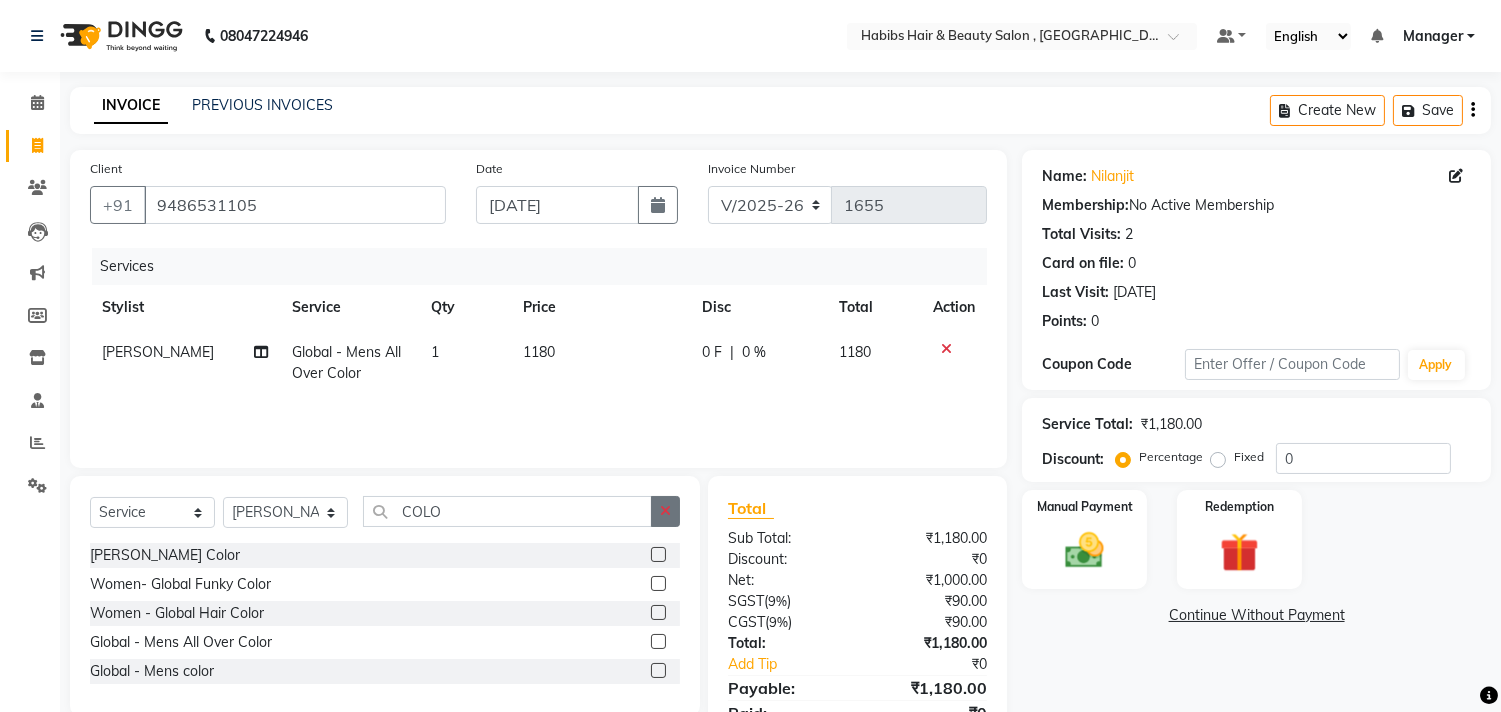click 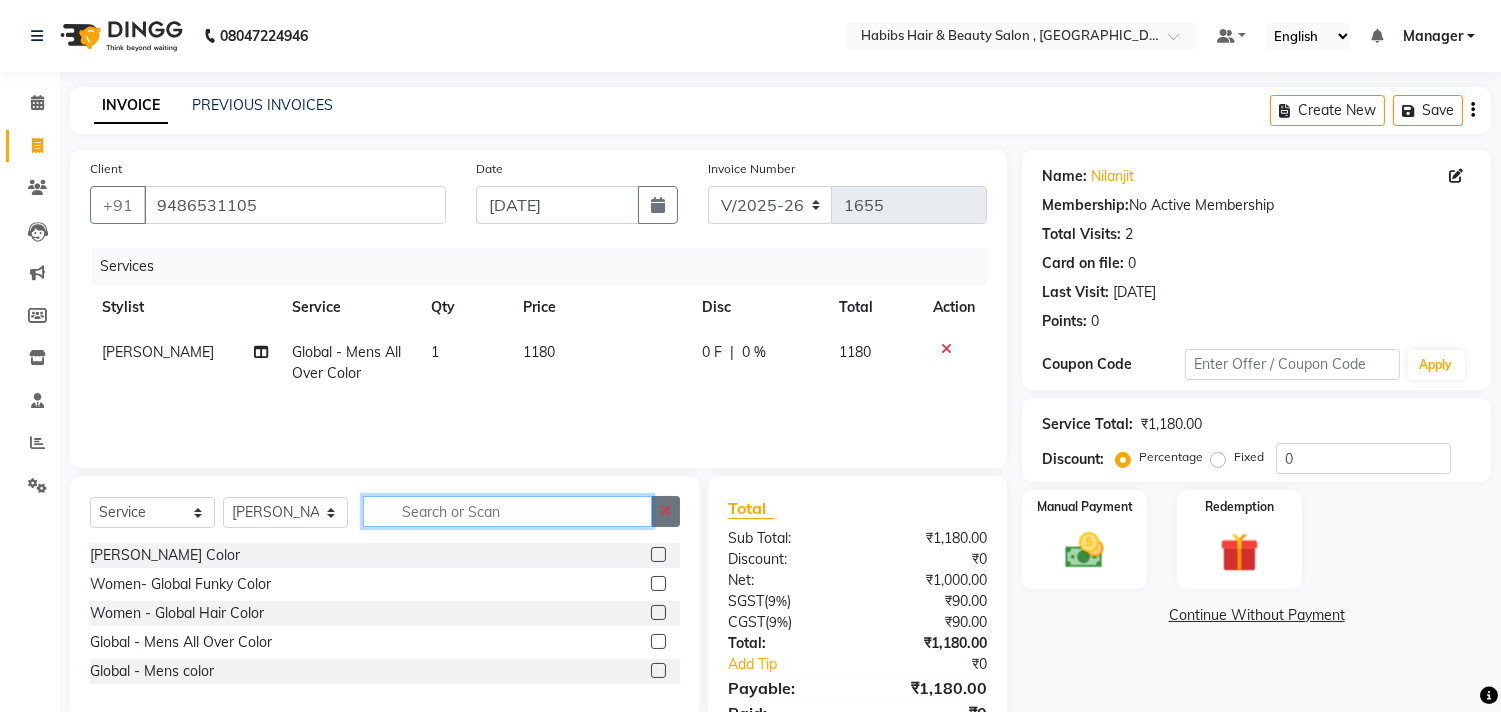 type on "G" 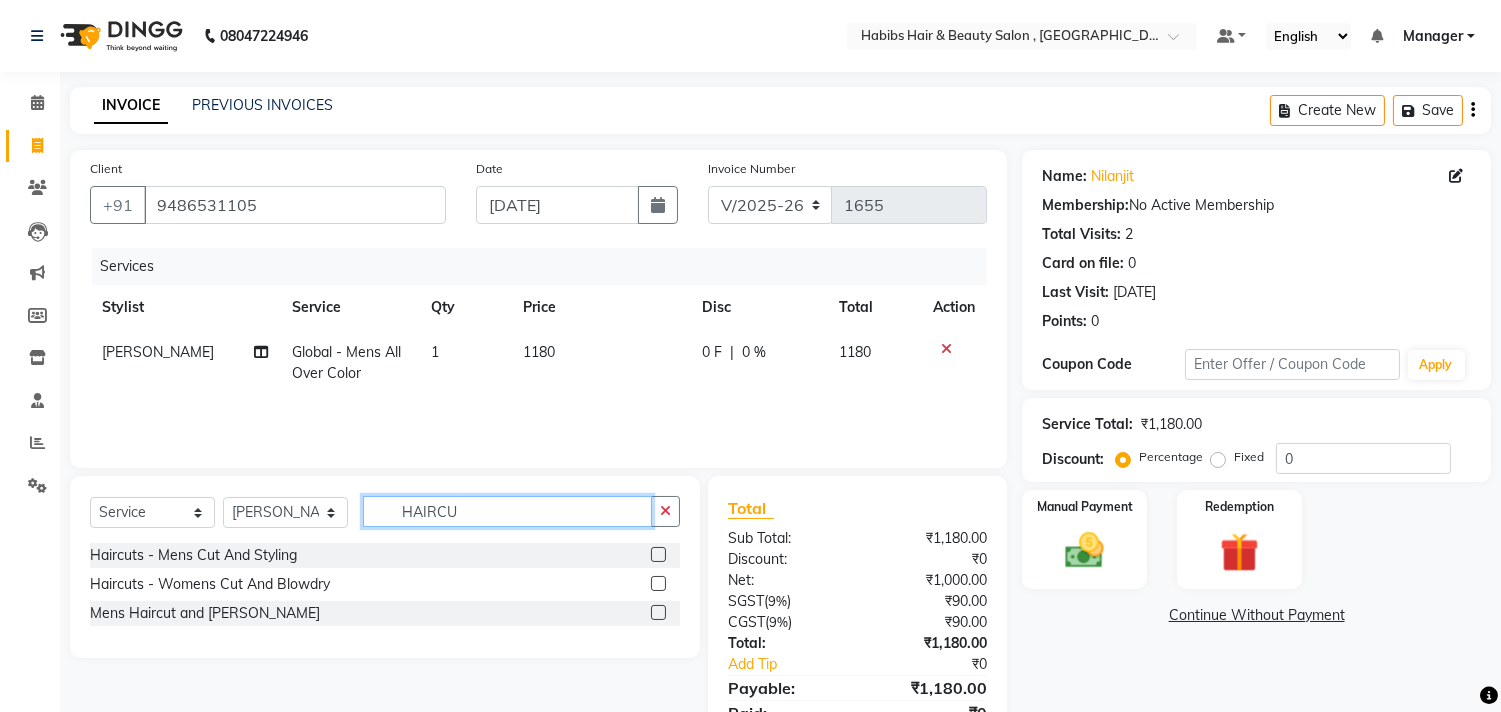 type on "HAIRCU" 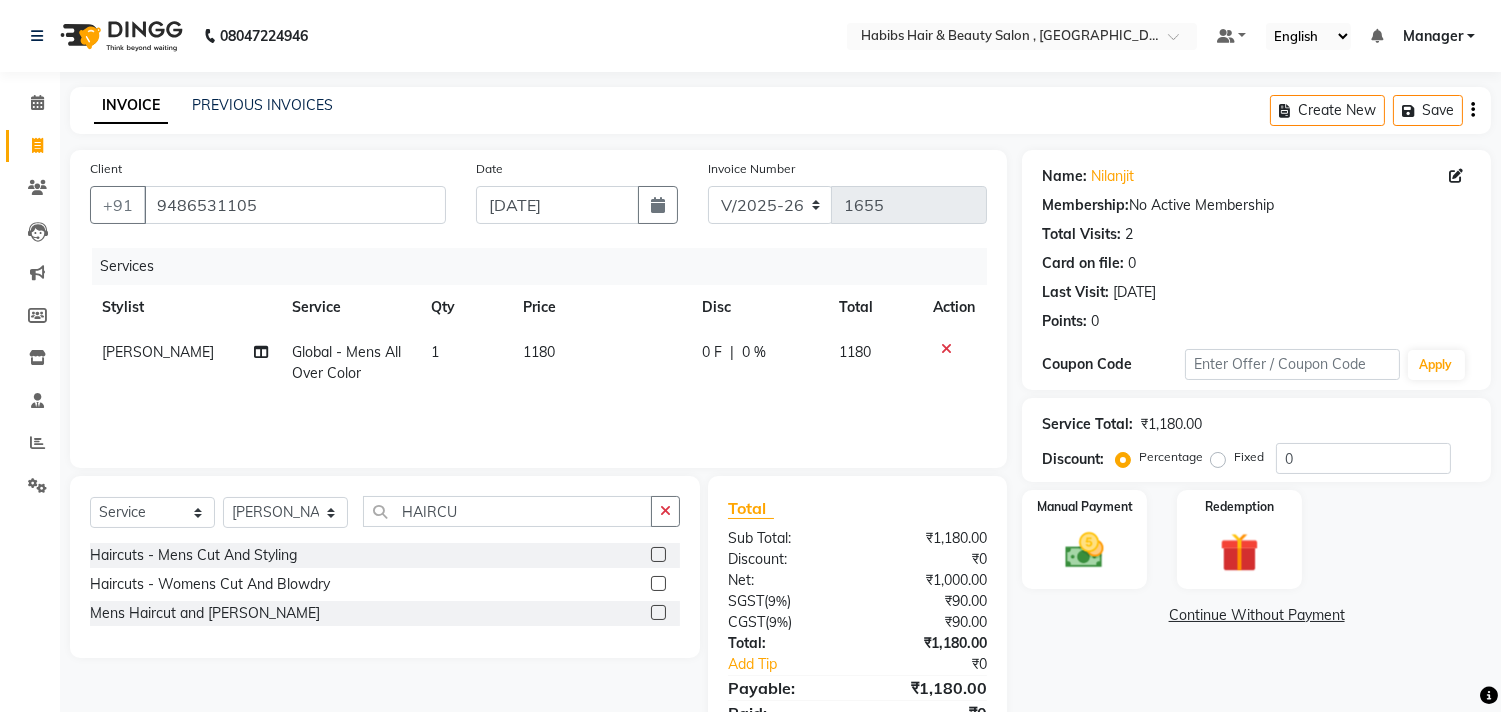 click 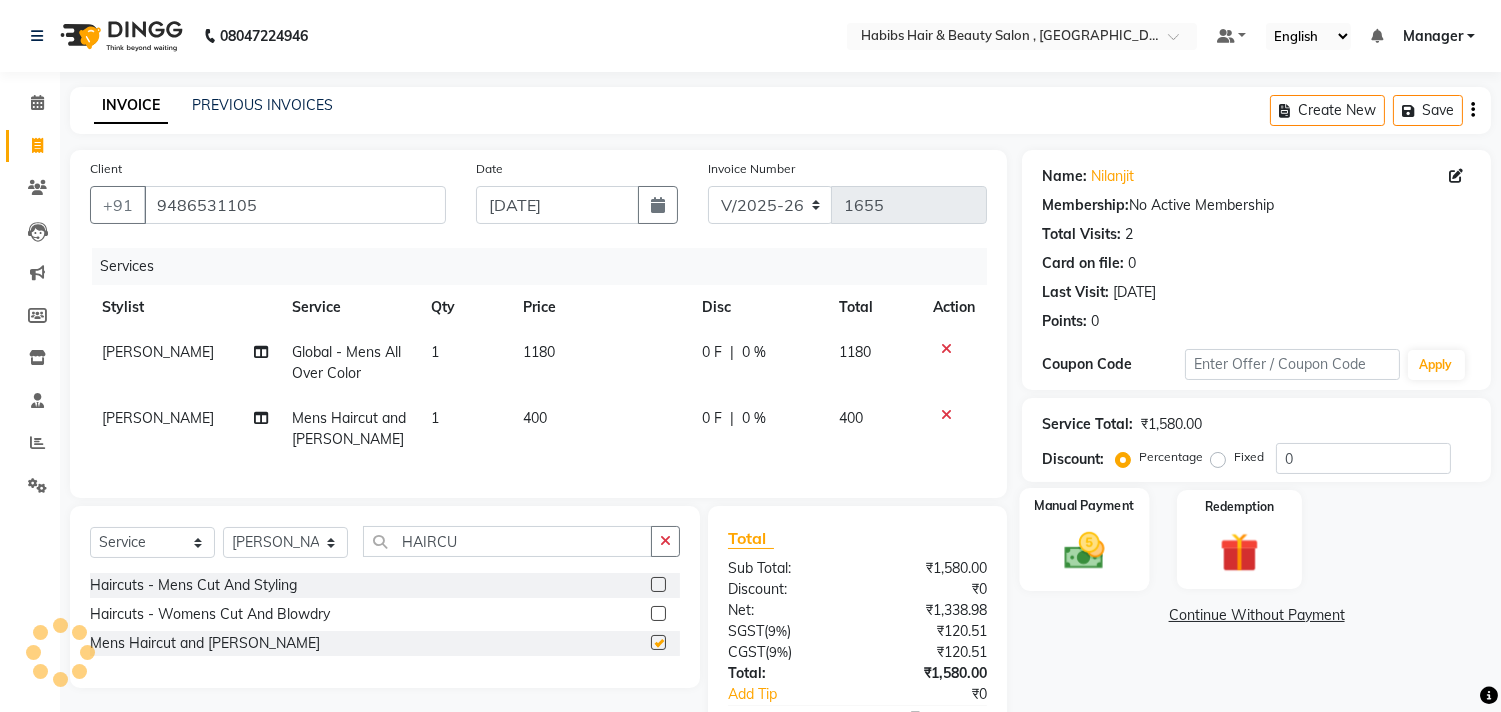 checkbox on "false" 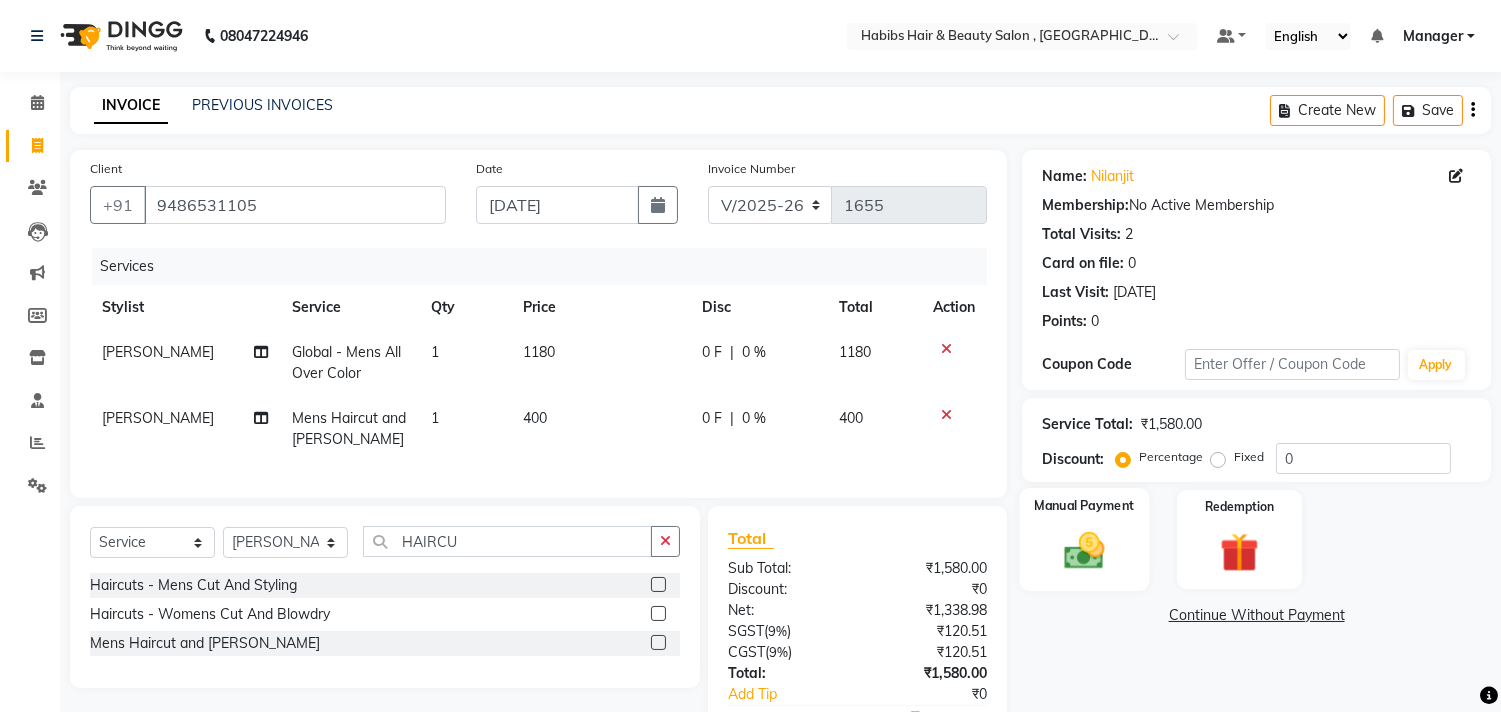 click 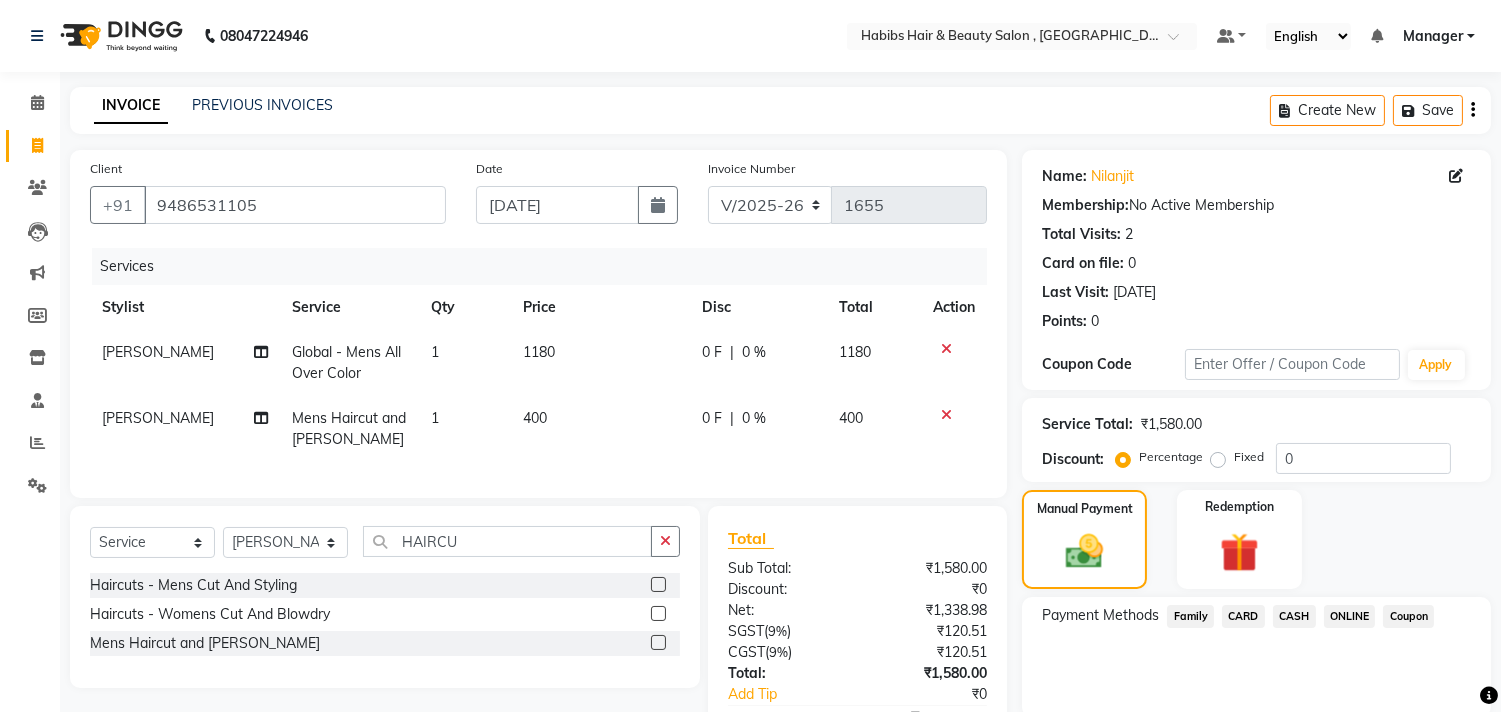 click on "ONLINE" 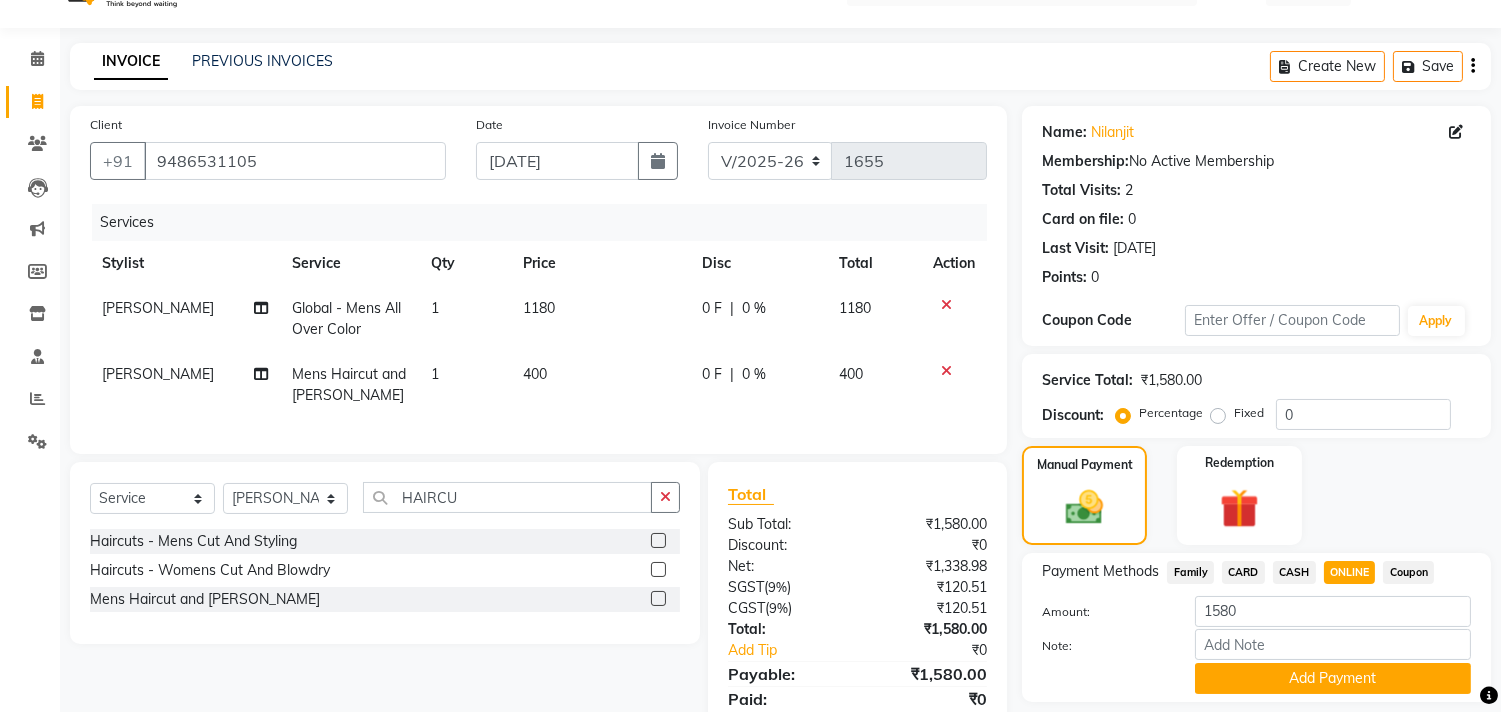 scroll, scrollTop: 134, scrollLeft: 0, axis: vertical 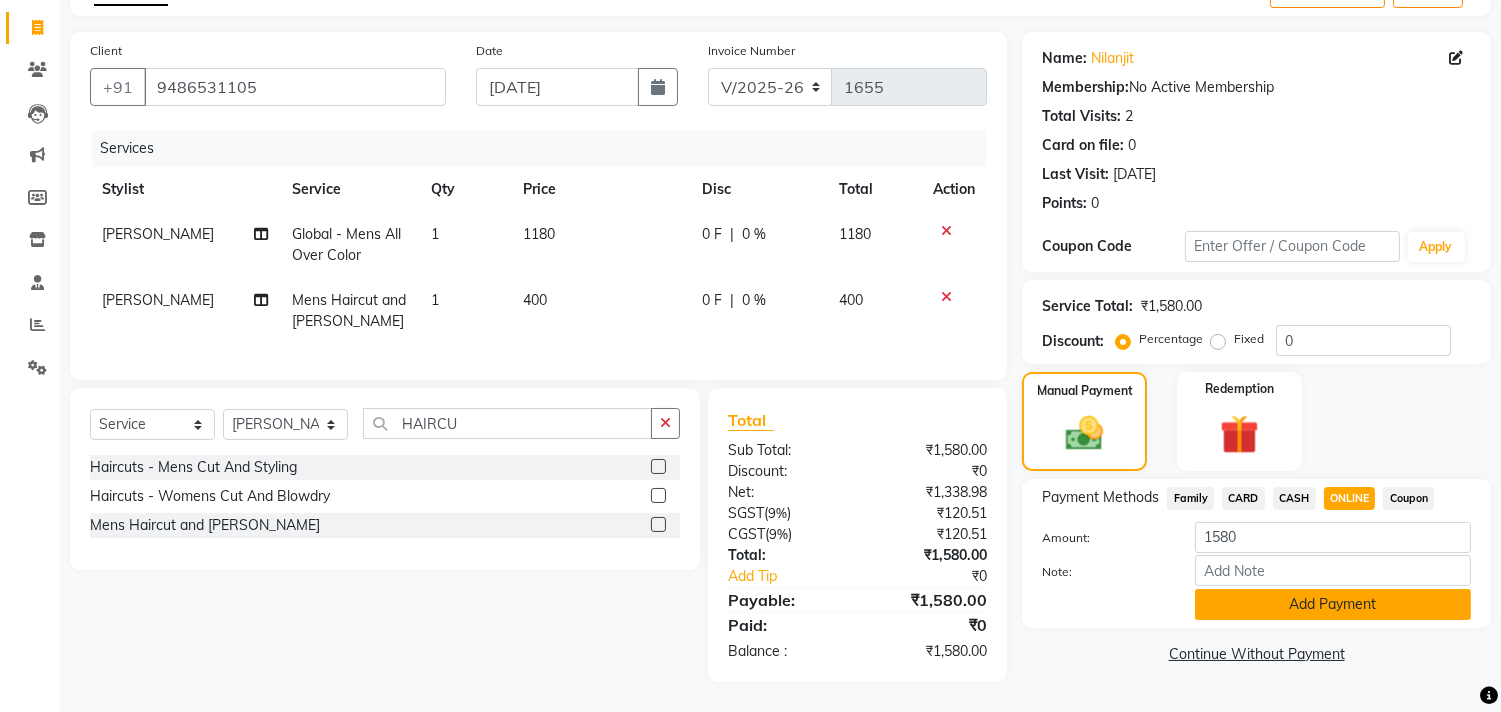 click on "Payment Methods  Family   CARD   CASH   ONLINE   Coupon  Amount: 1580 Note: Add Payment" 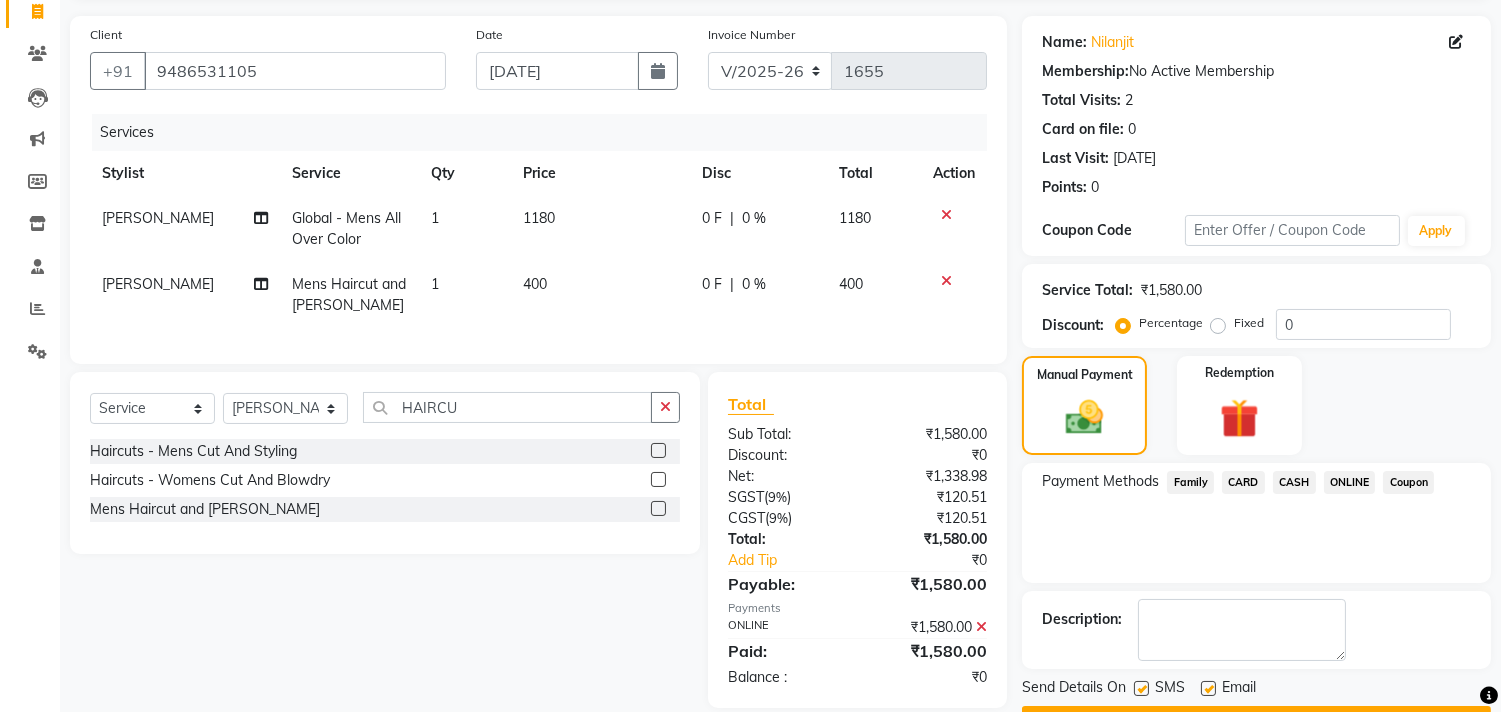 scroll, scrollTop: 187, scrollLeft: 0, axis: vertical 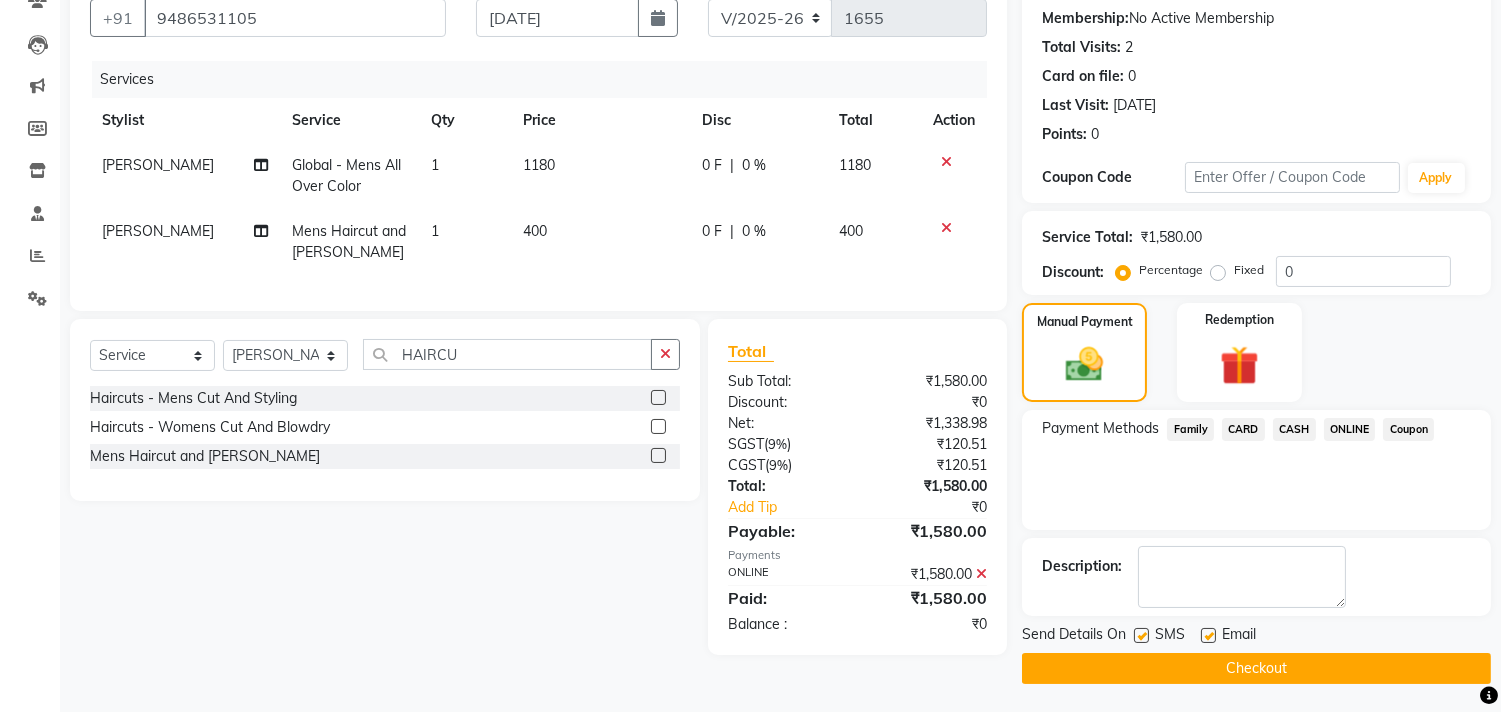 click on "Checkout" 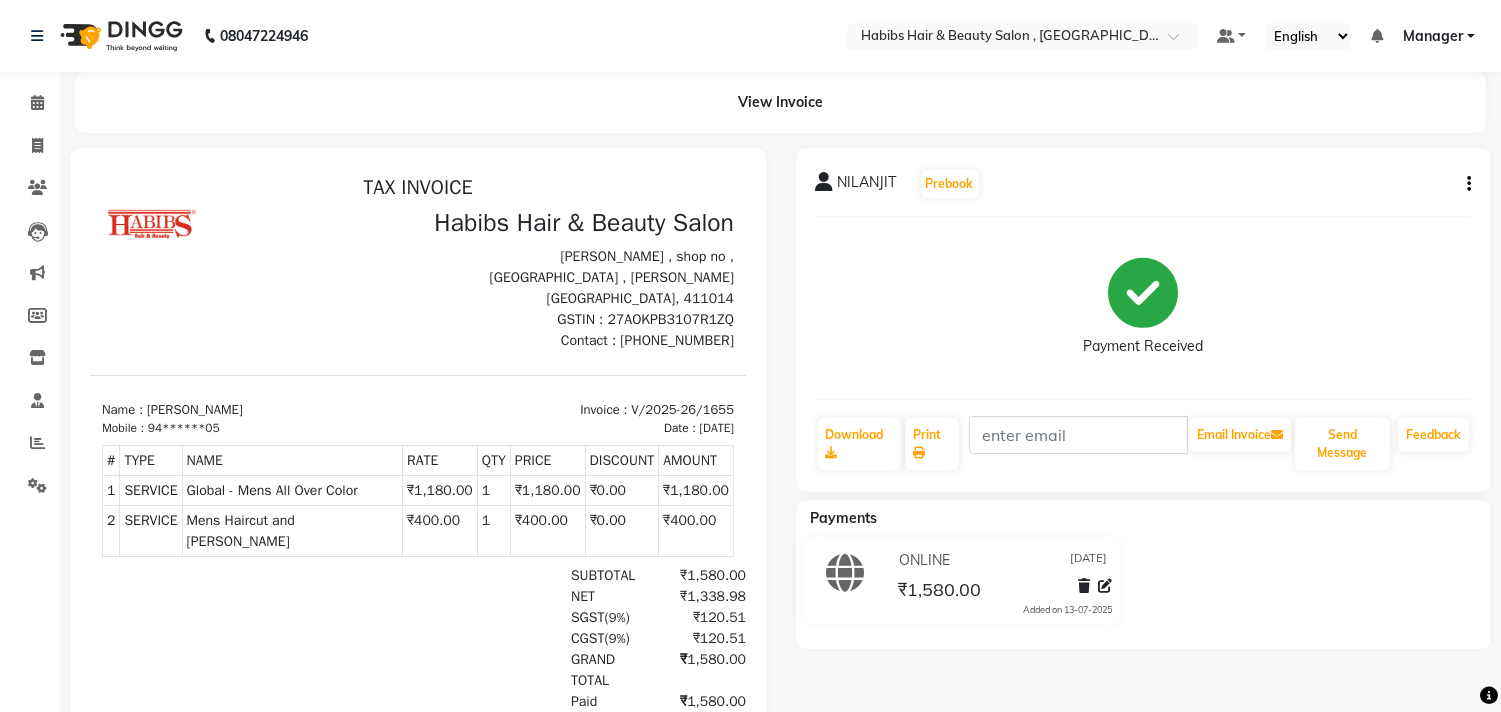 scroll, scrollTop: 121, scrollLeft: 0, axis: vertical 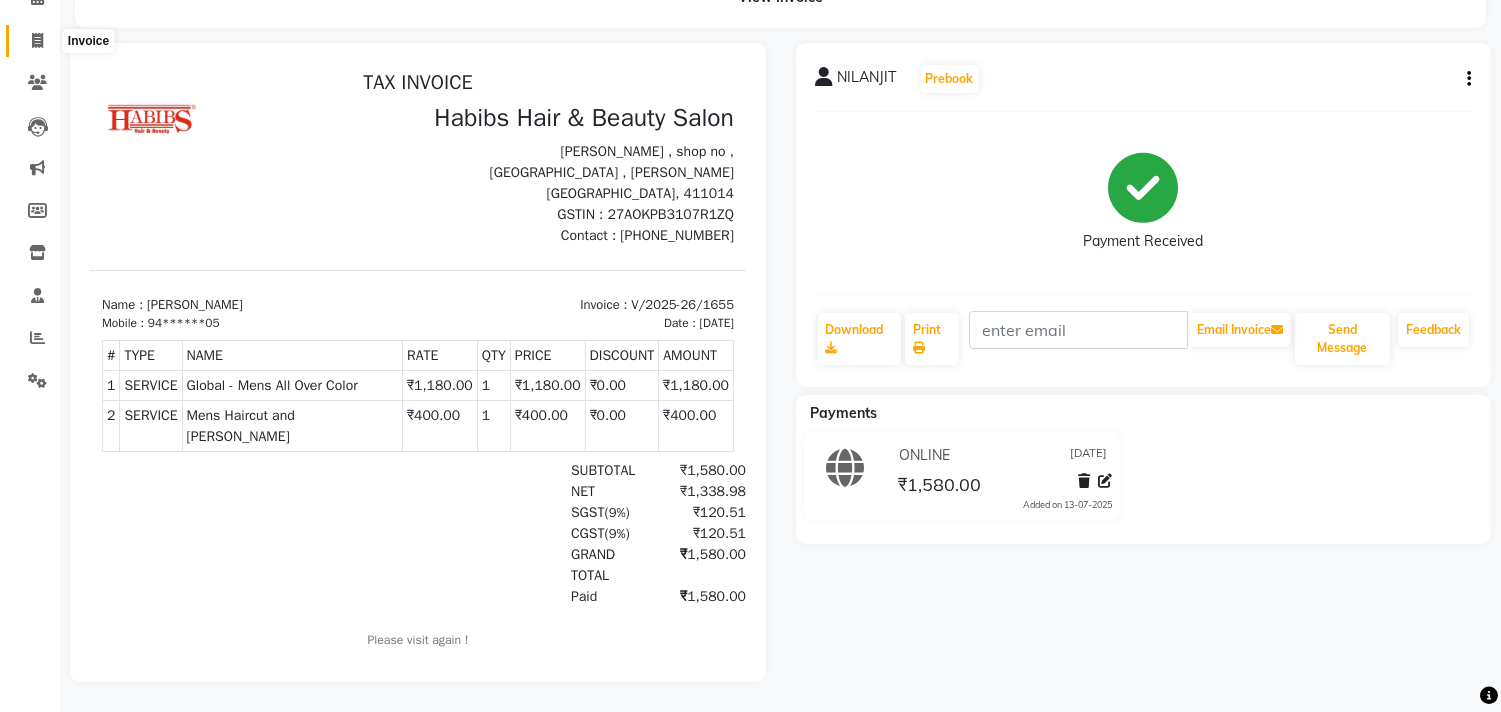 click 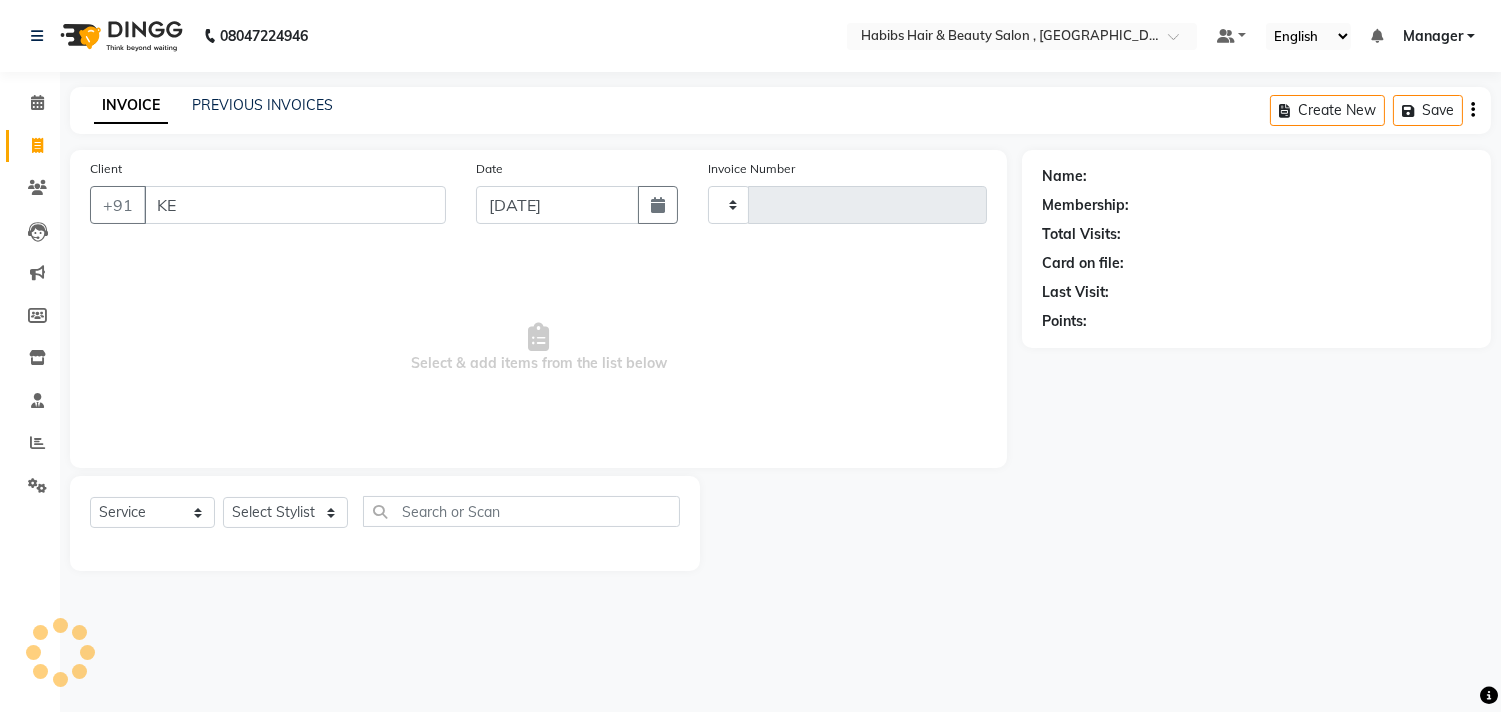 type on "KER" 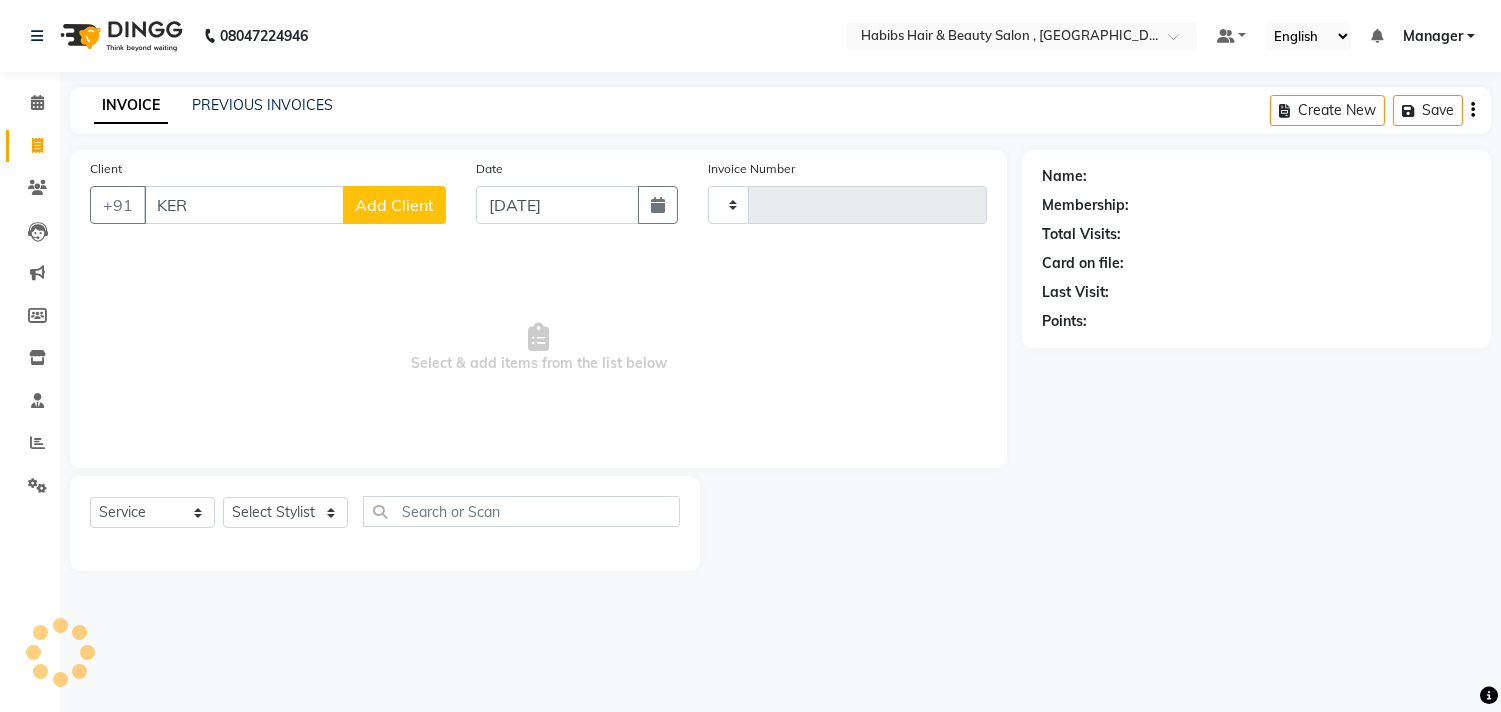 scroll, scrollTop: 0, scrollLeft: 0, axis: both 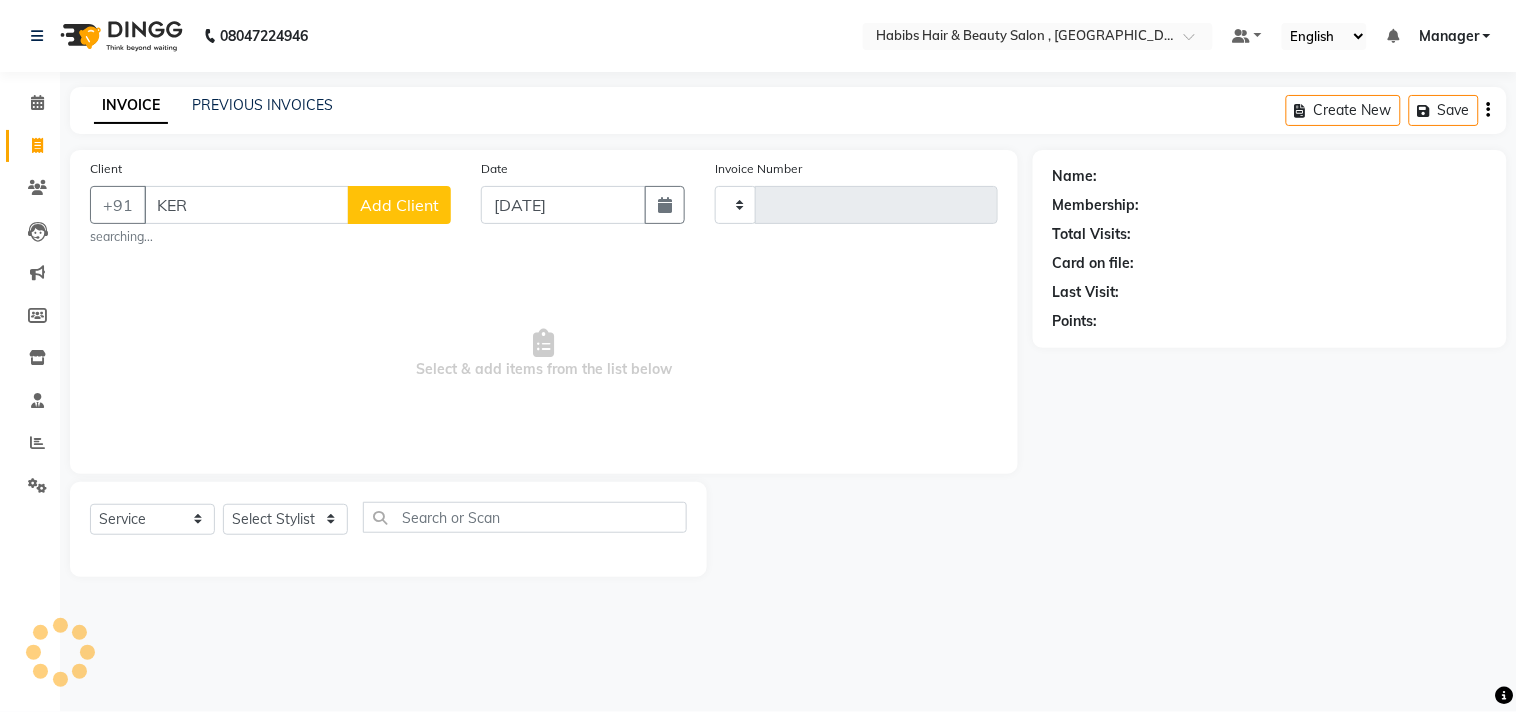 type on "1656" 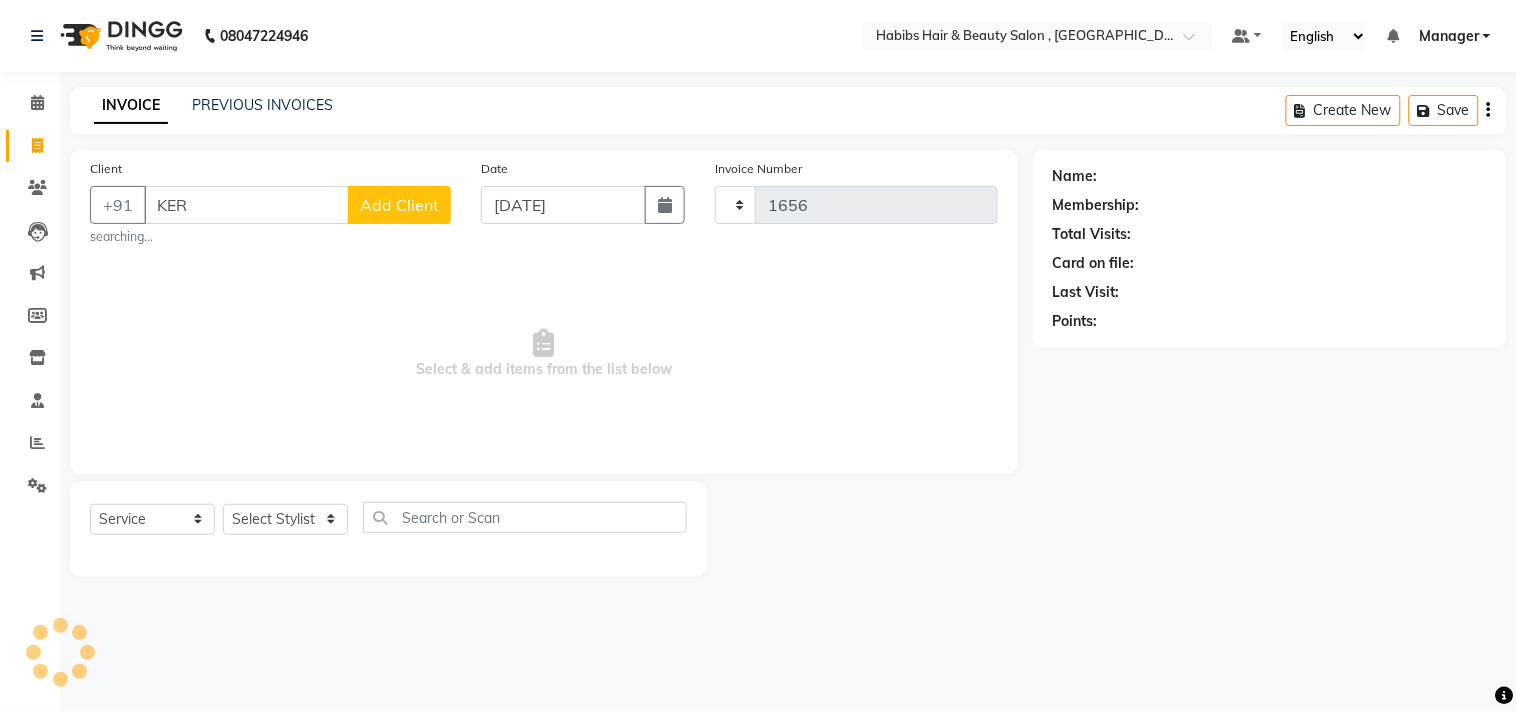 select on "4838" 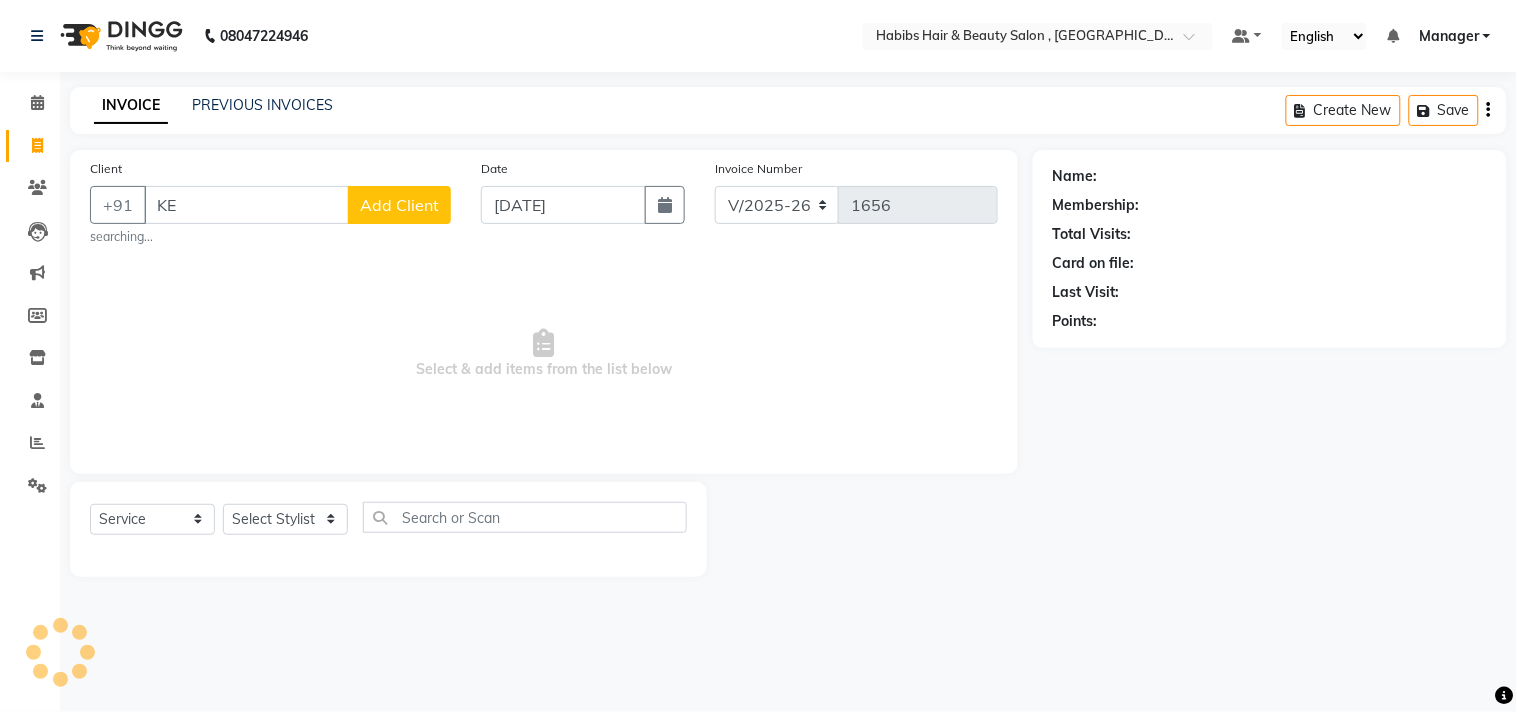 type on "K" 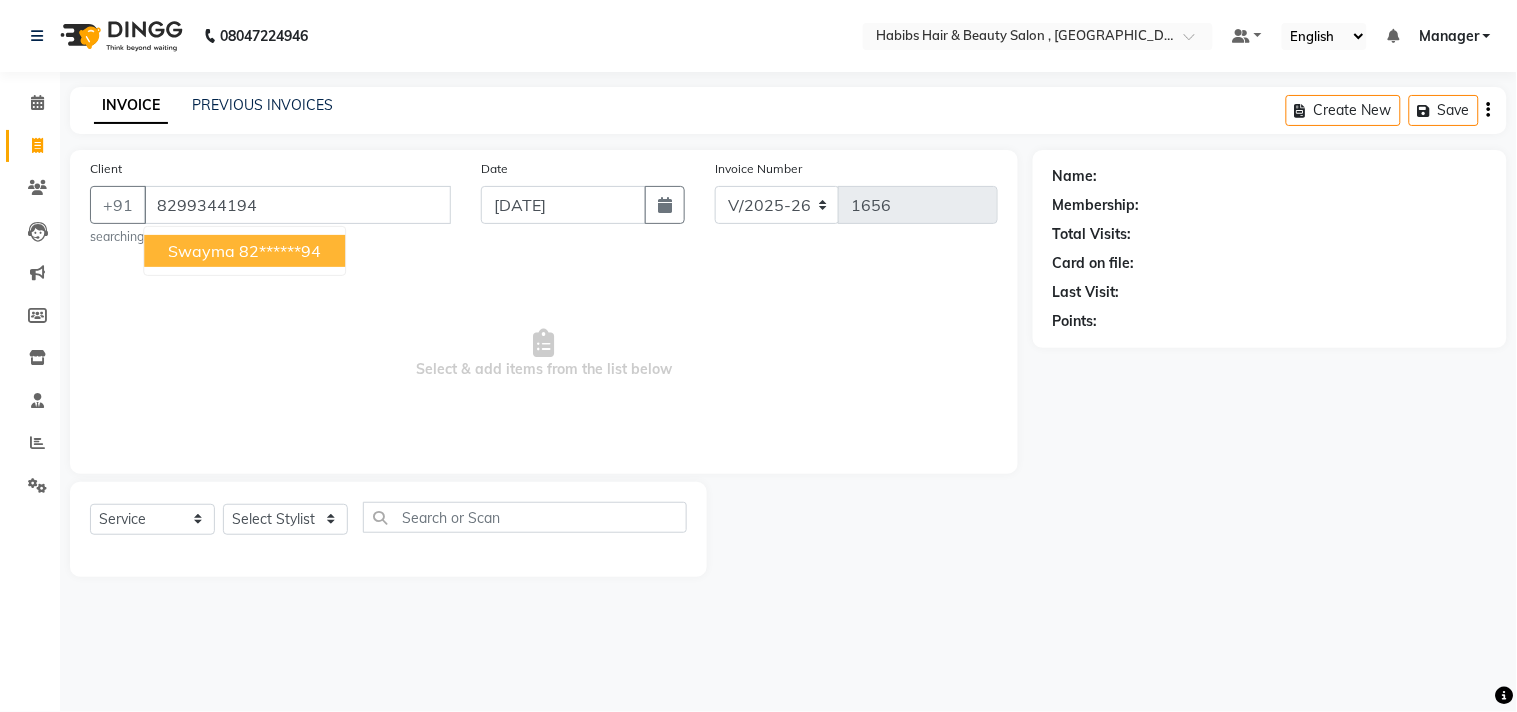 type on "8299344194" 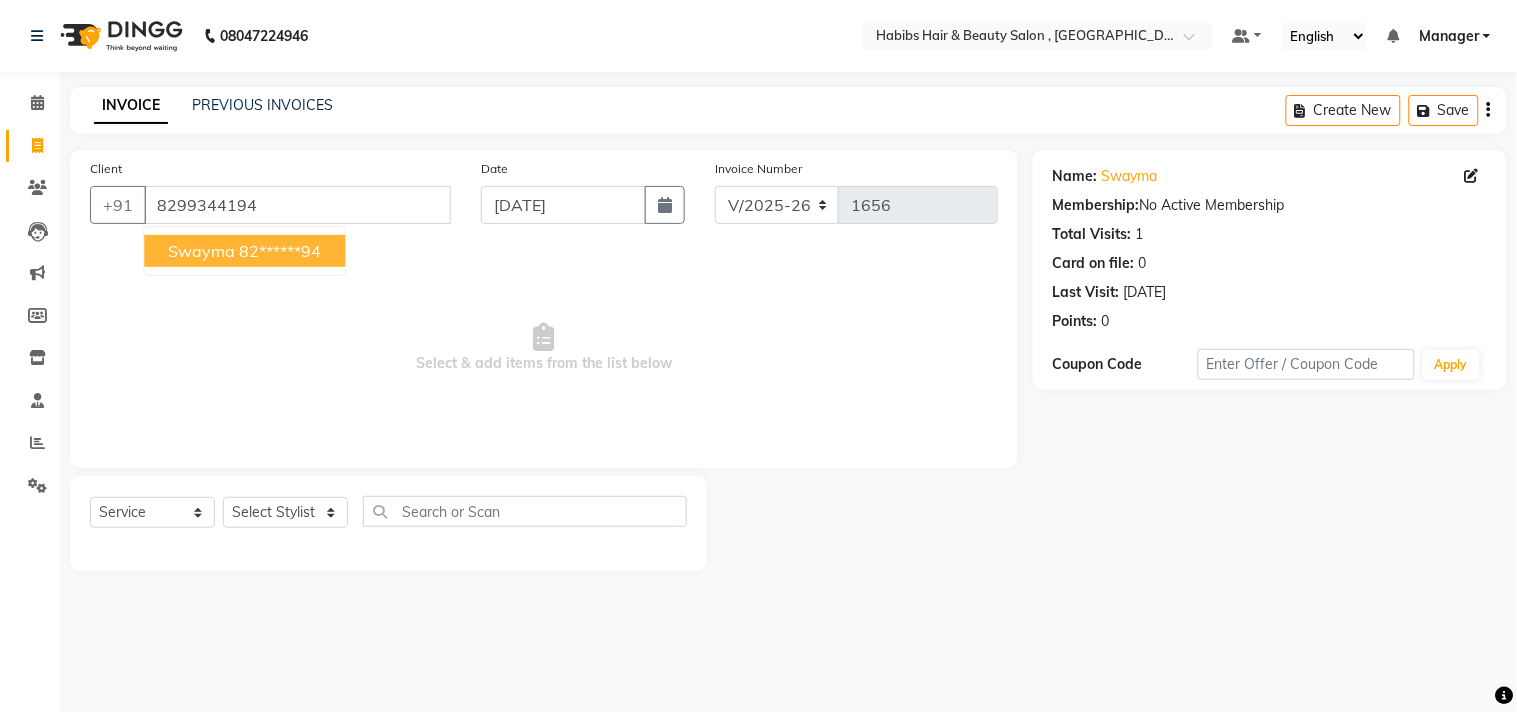 click on "Select & add items from the list below" at bounding box center [544, 348] 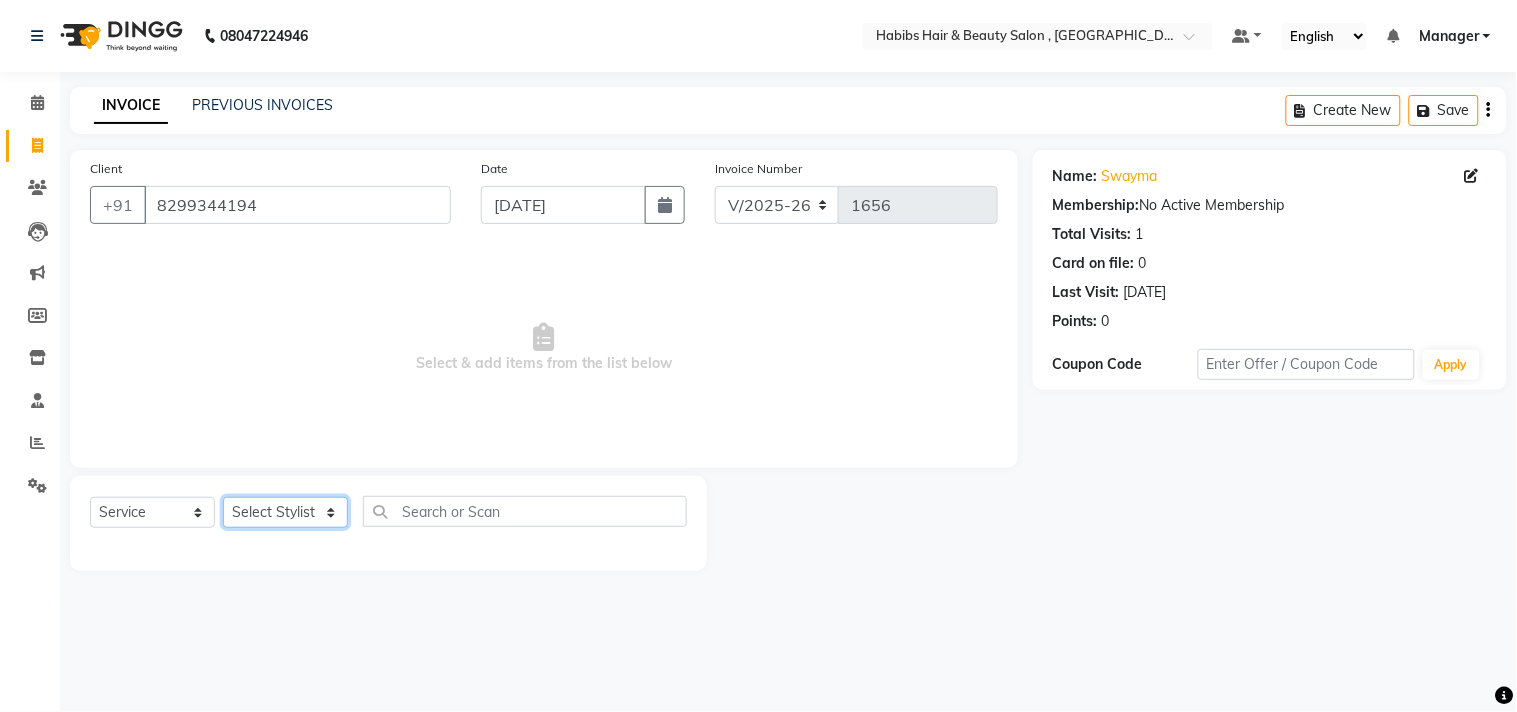 click on "Select Stylist [PERSON_NAME] Manager M M [PERSON_NAME] [PERSON_NAME] Sameer [PERSON_NAME] [PERSON_NAME] [PERSON_NAME]" 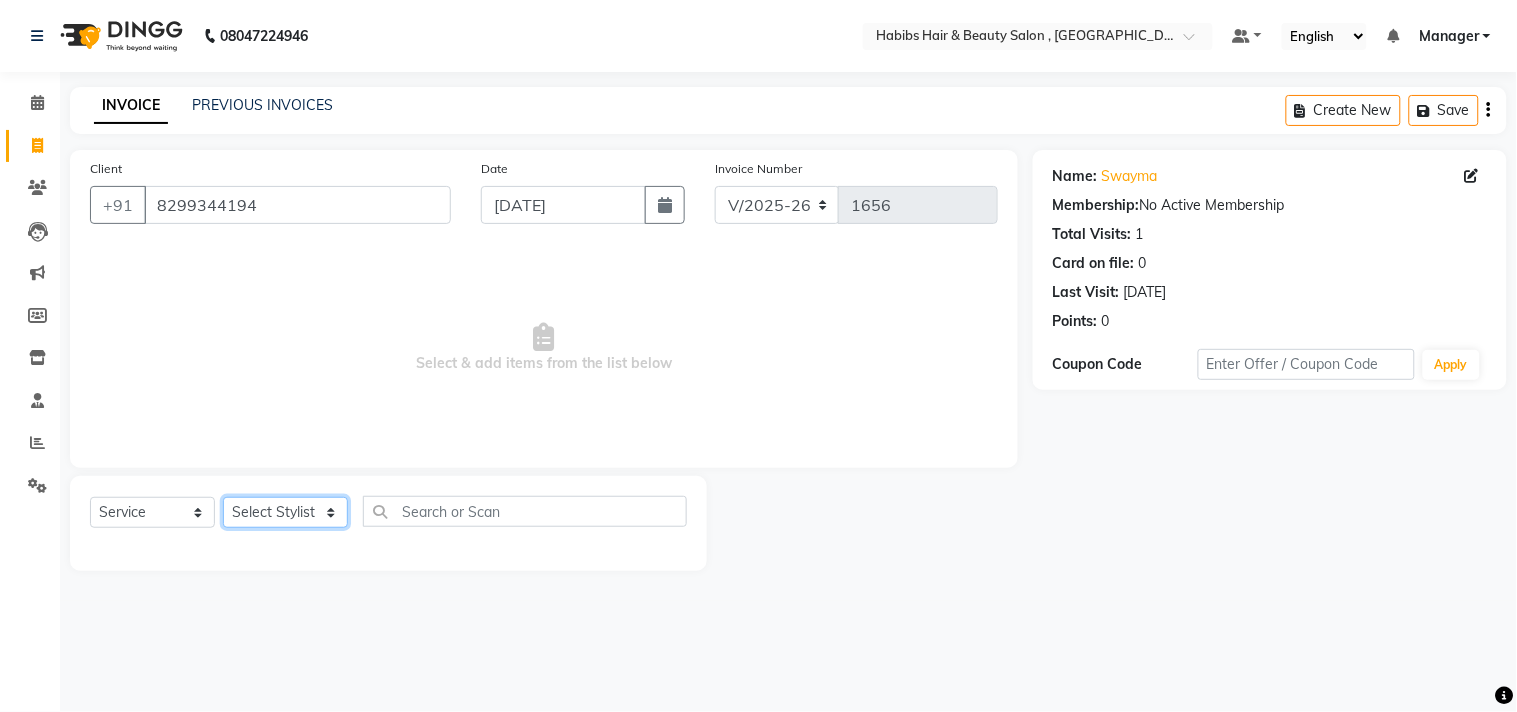 select on "29957" 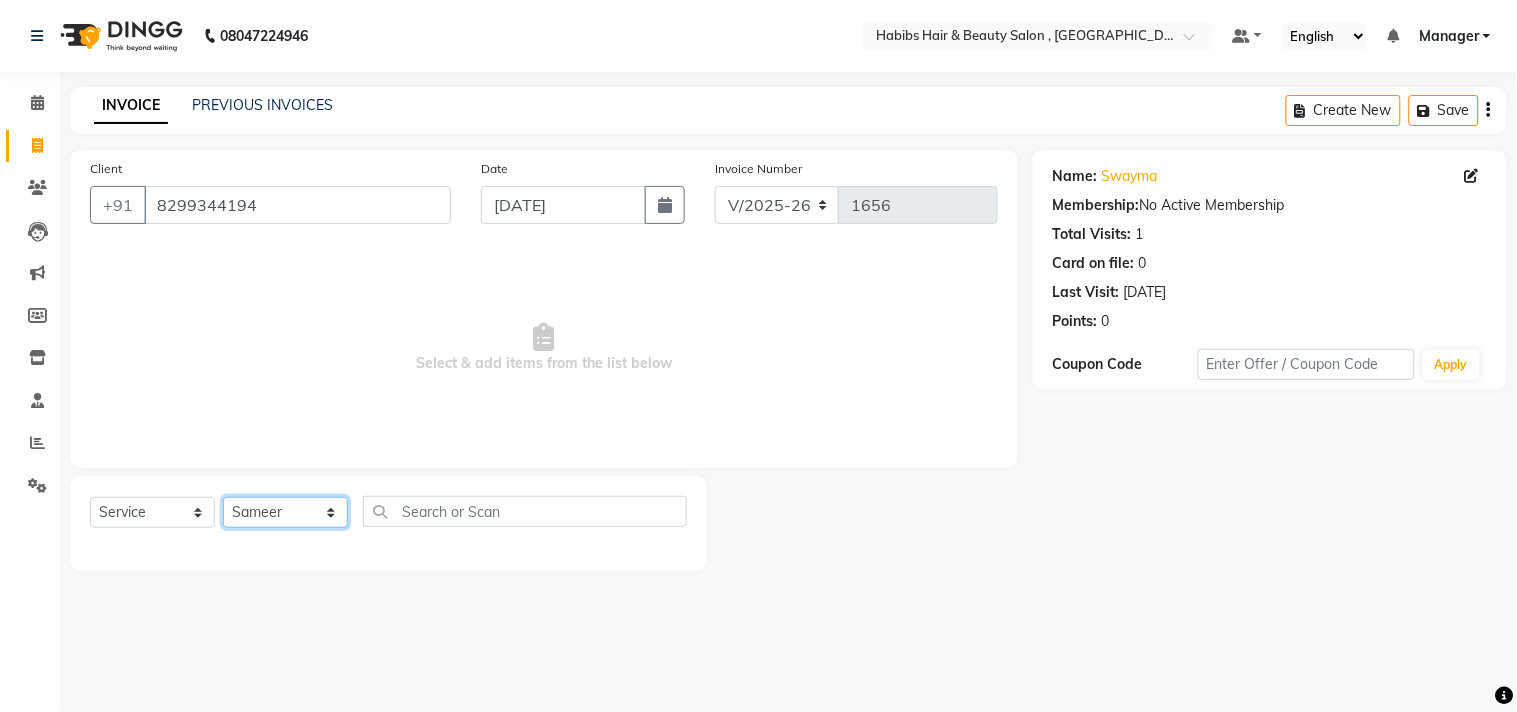 click on "Select Stylist [PERSON_NAME] Manager M M [PERSON_NAME] [PERSON_NAME] Sameer [PERSON_NAME] [PERSON_NAME] [PERSON_NAME]" 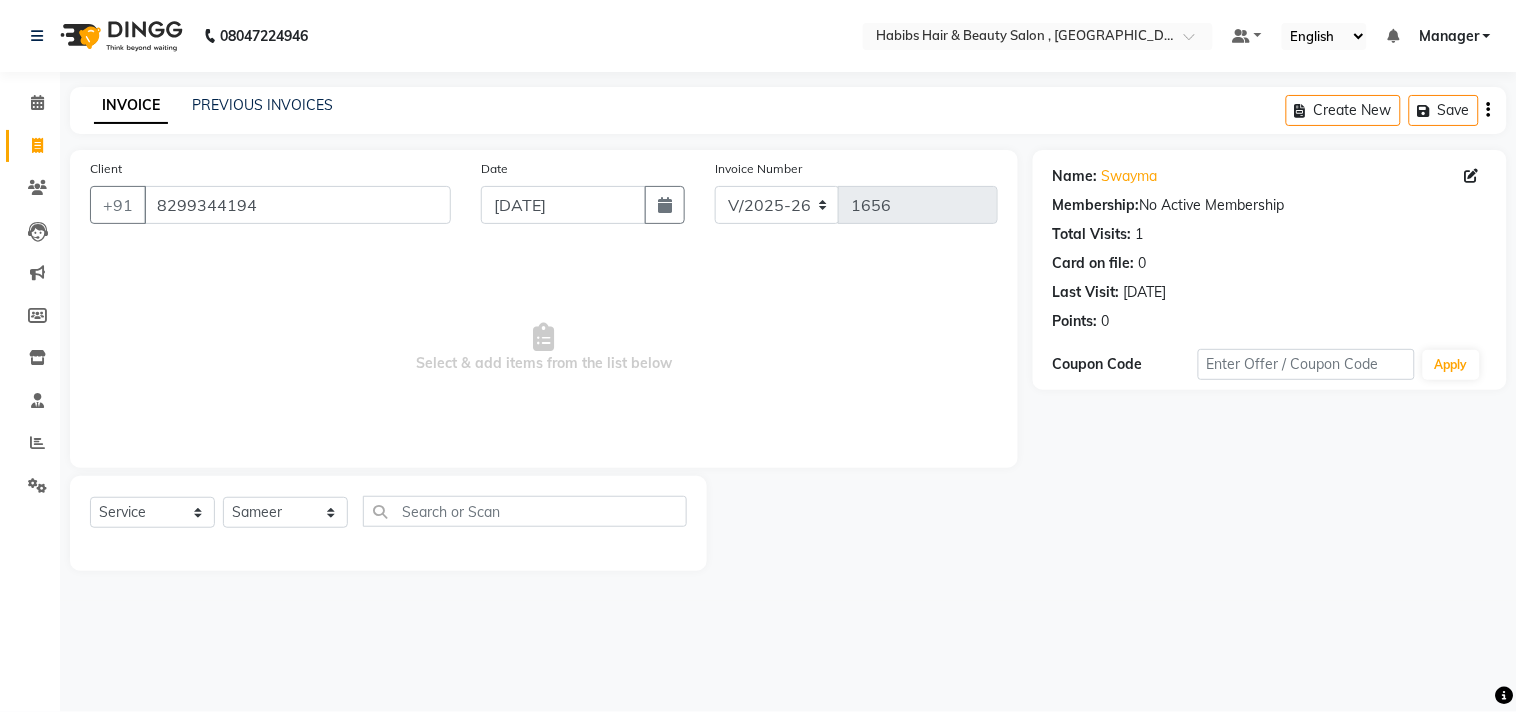 click on "Select & add items from the list below" at bounding box center (544, 348) 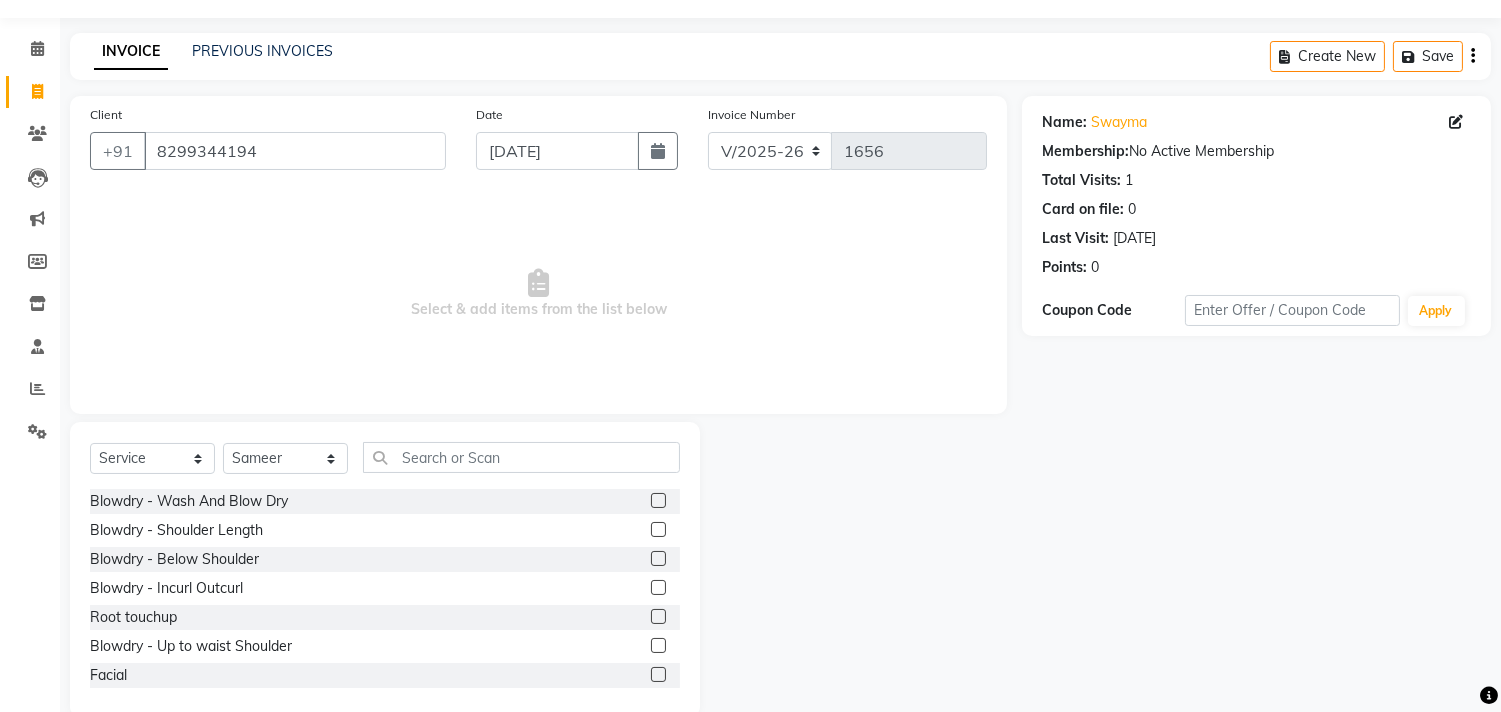 scroll, scrollTop: 88, scrollLeft: 0, axis: vertical 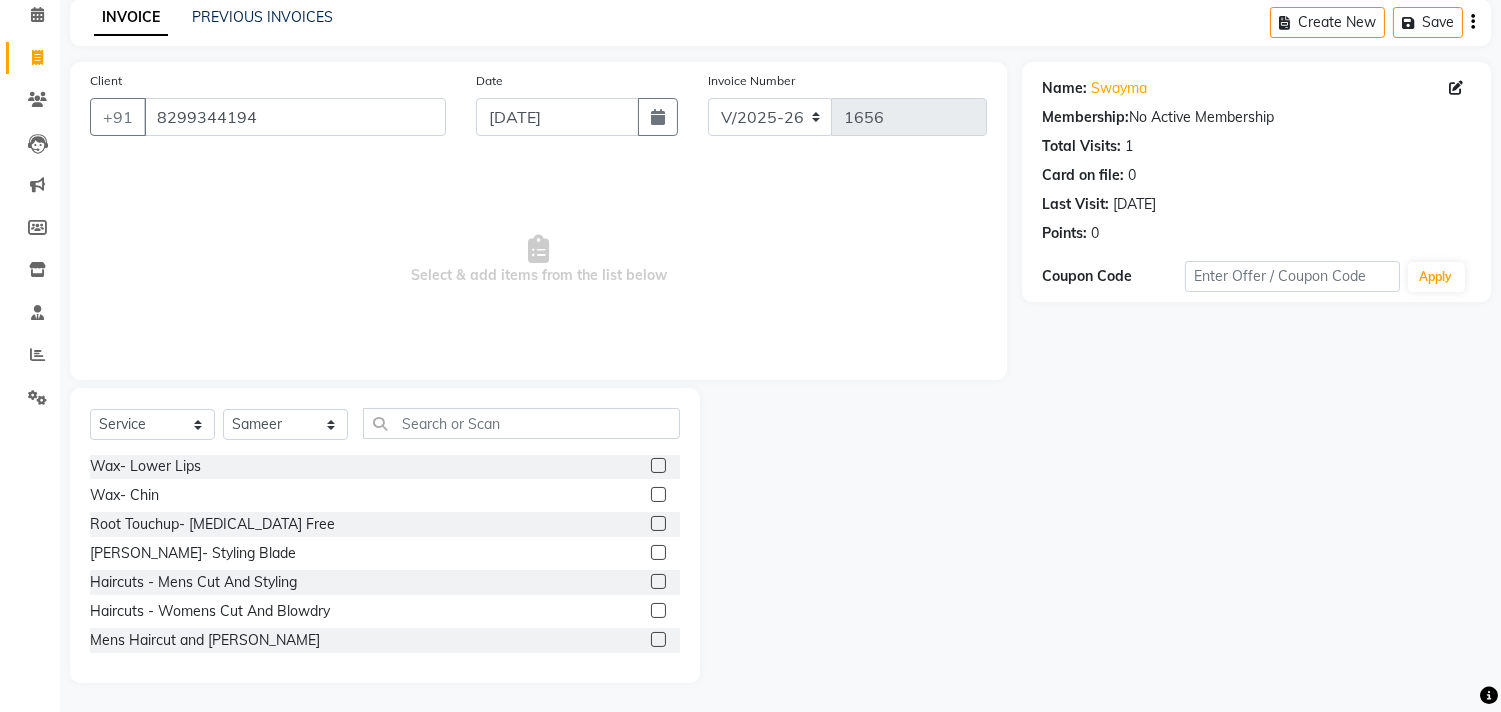 click 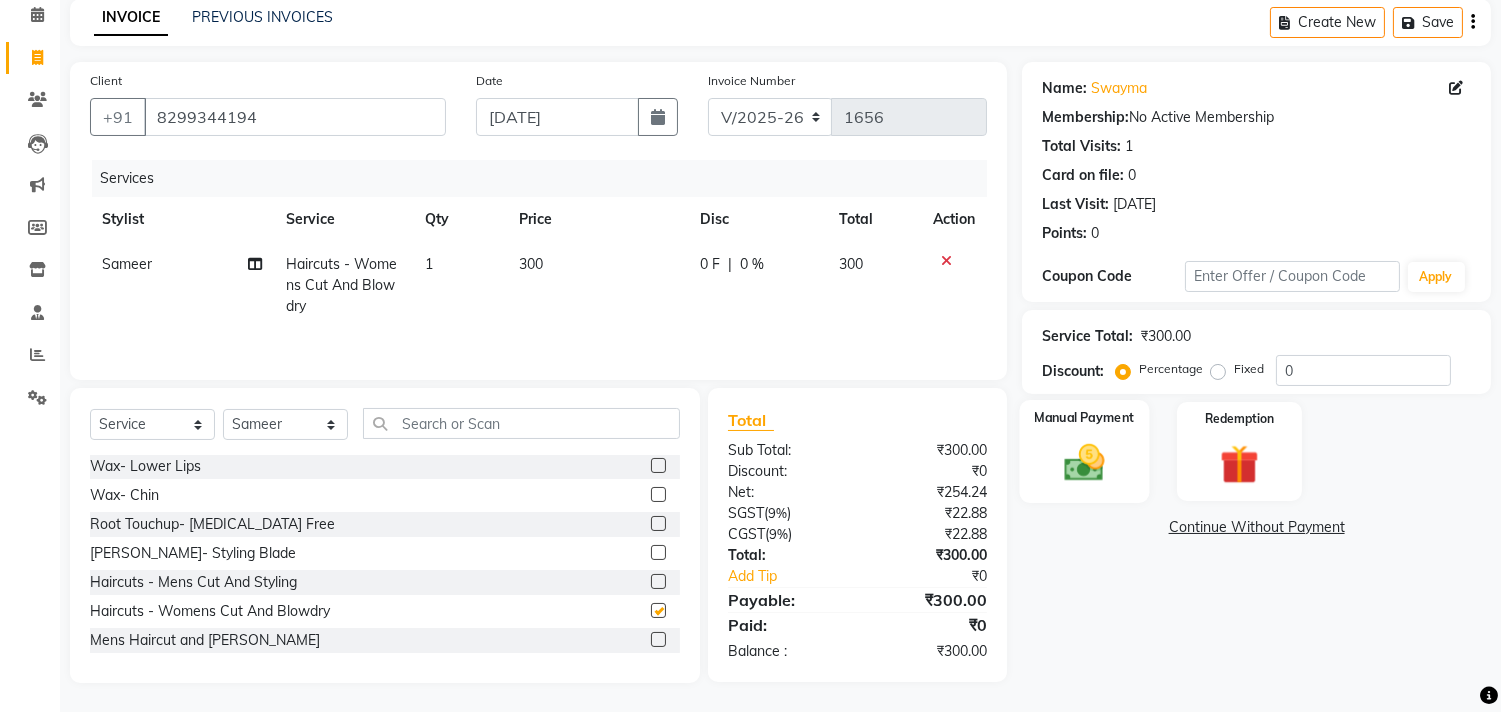 checkbox on "false" 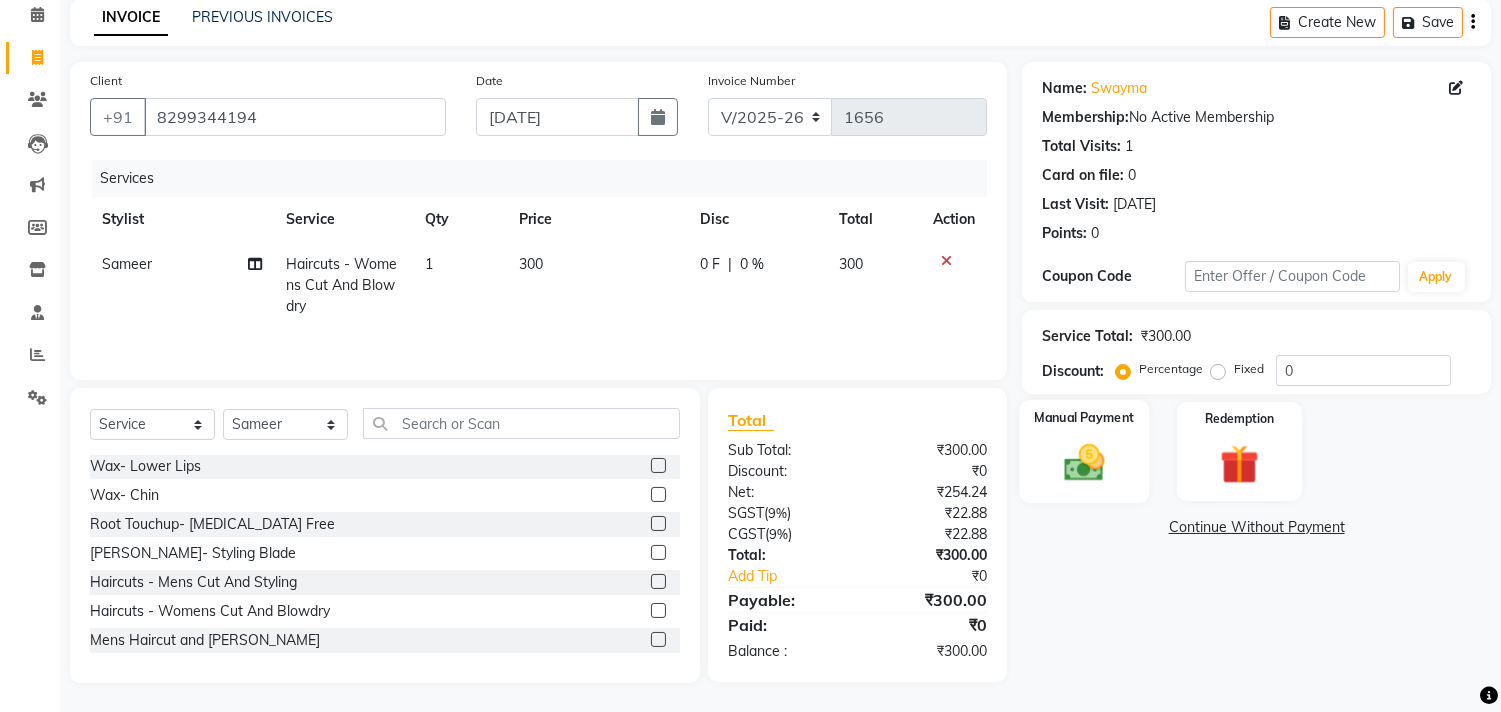 click 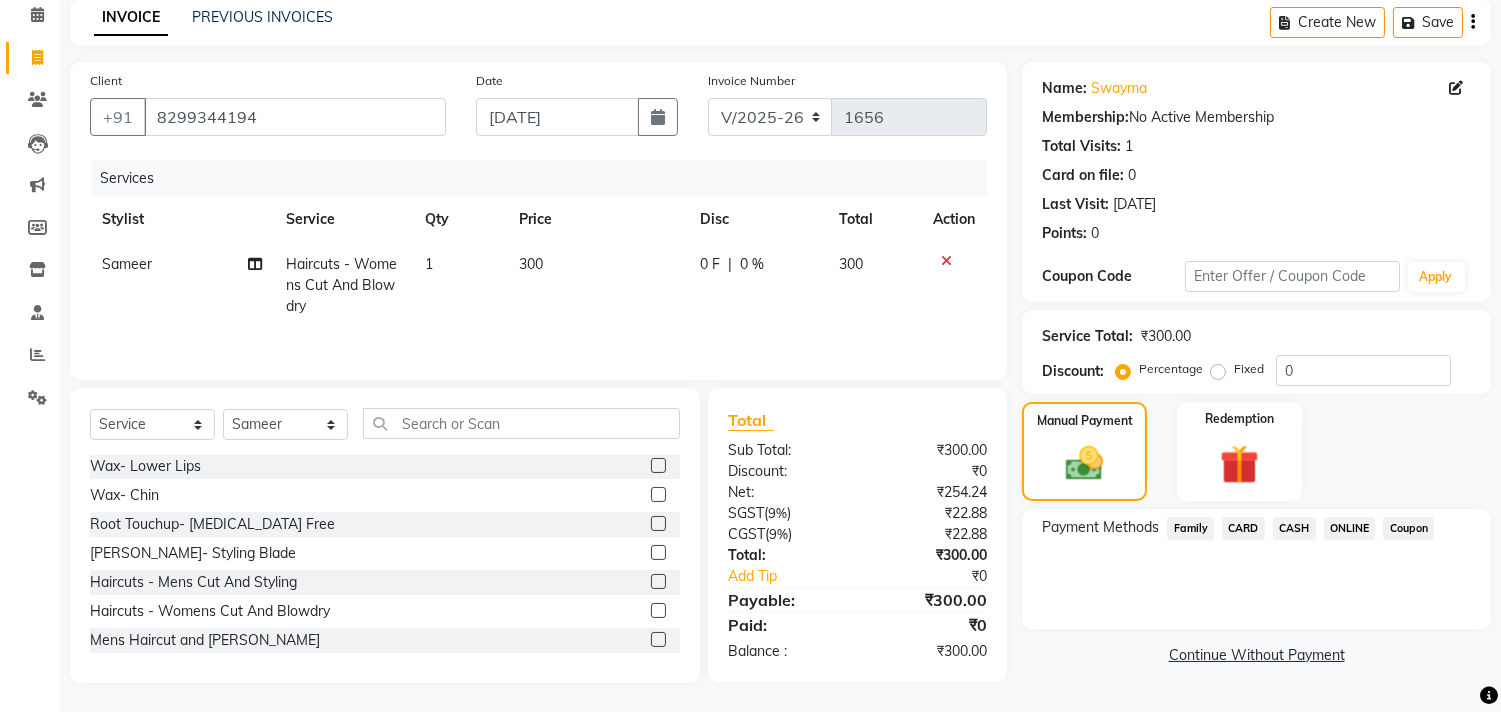 click on "CASH" 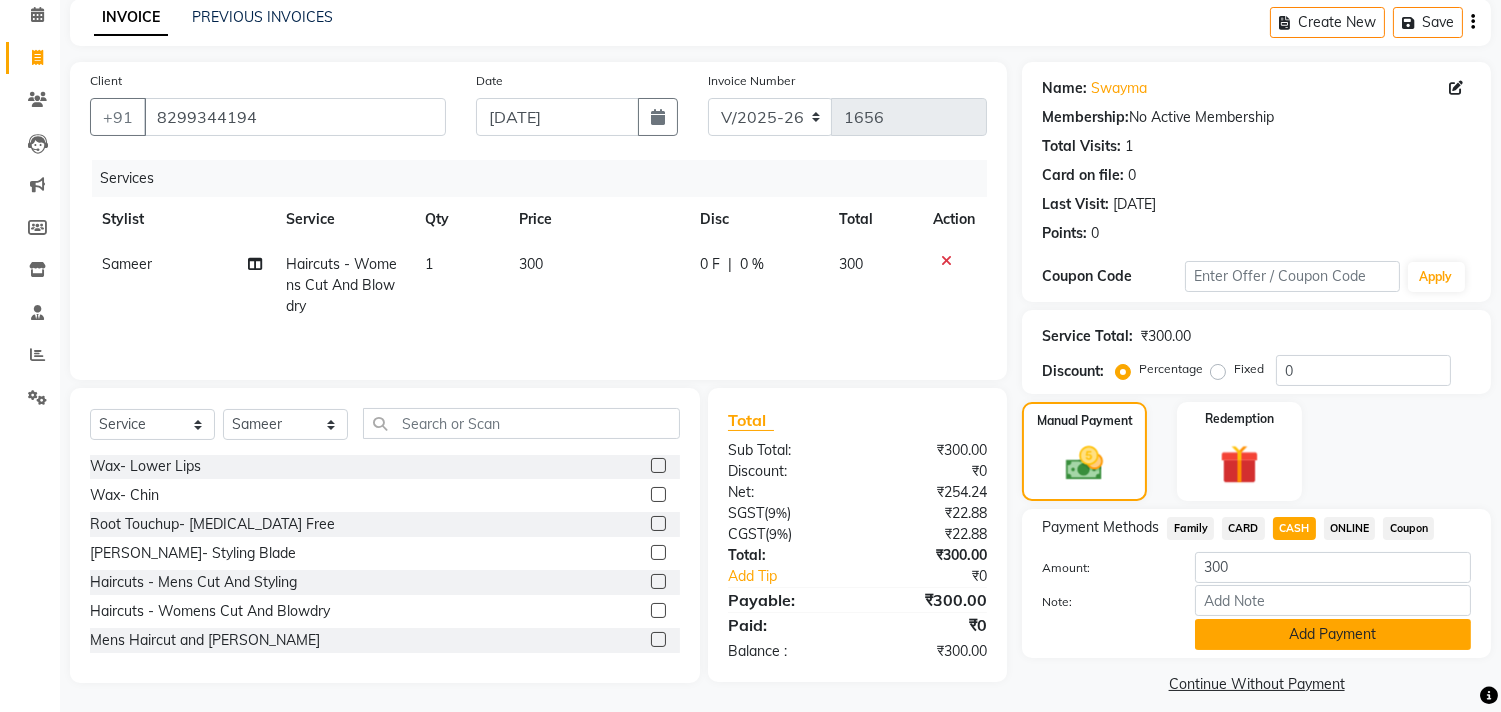 click on "Add Payment" 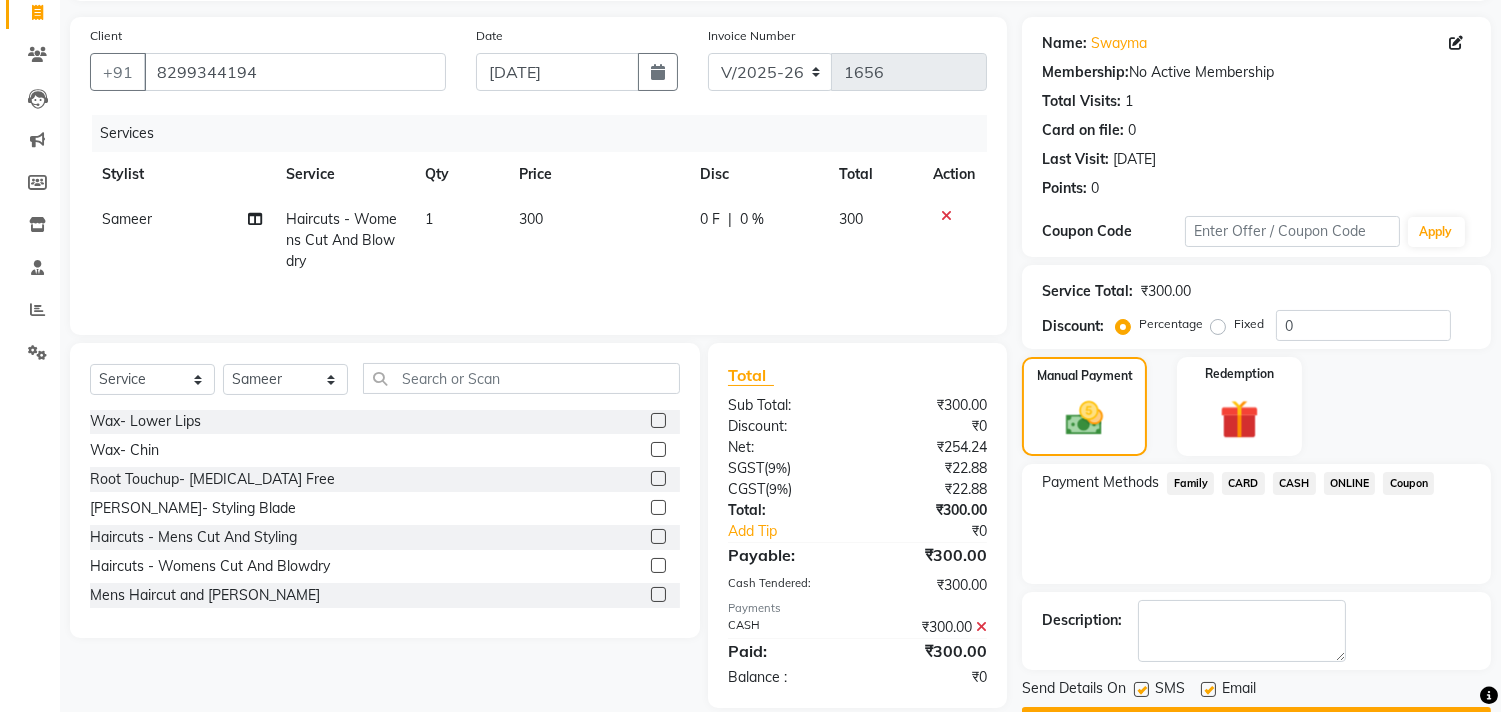 scroll, scrollTop: 187, scrollLeft: 0, axis: vertical 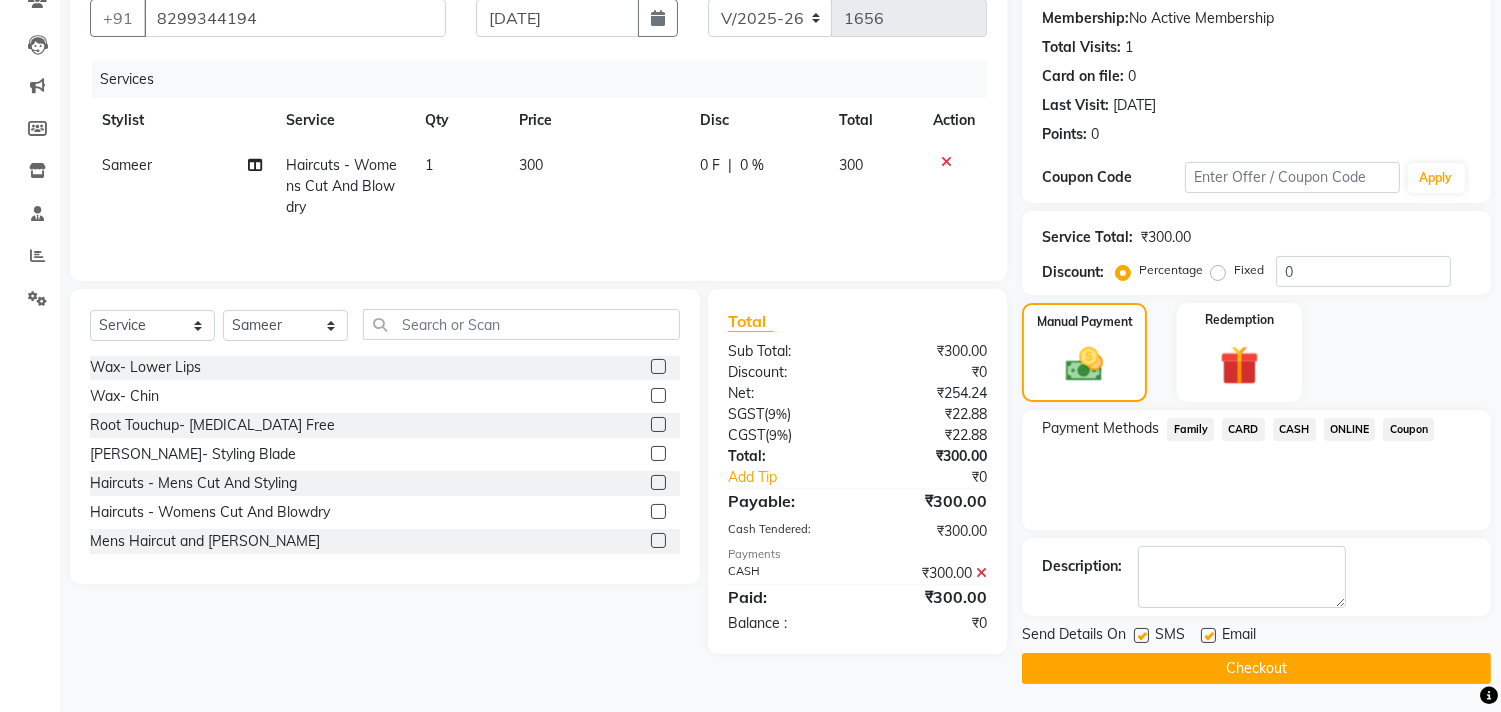 click on "Checkout" 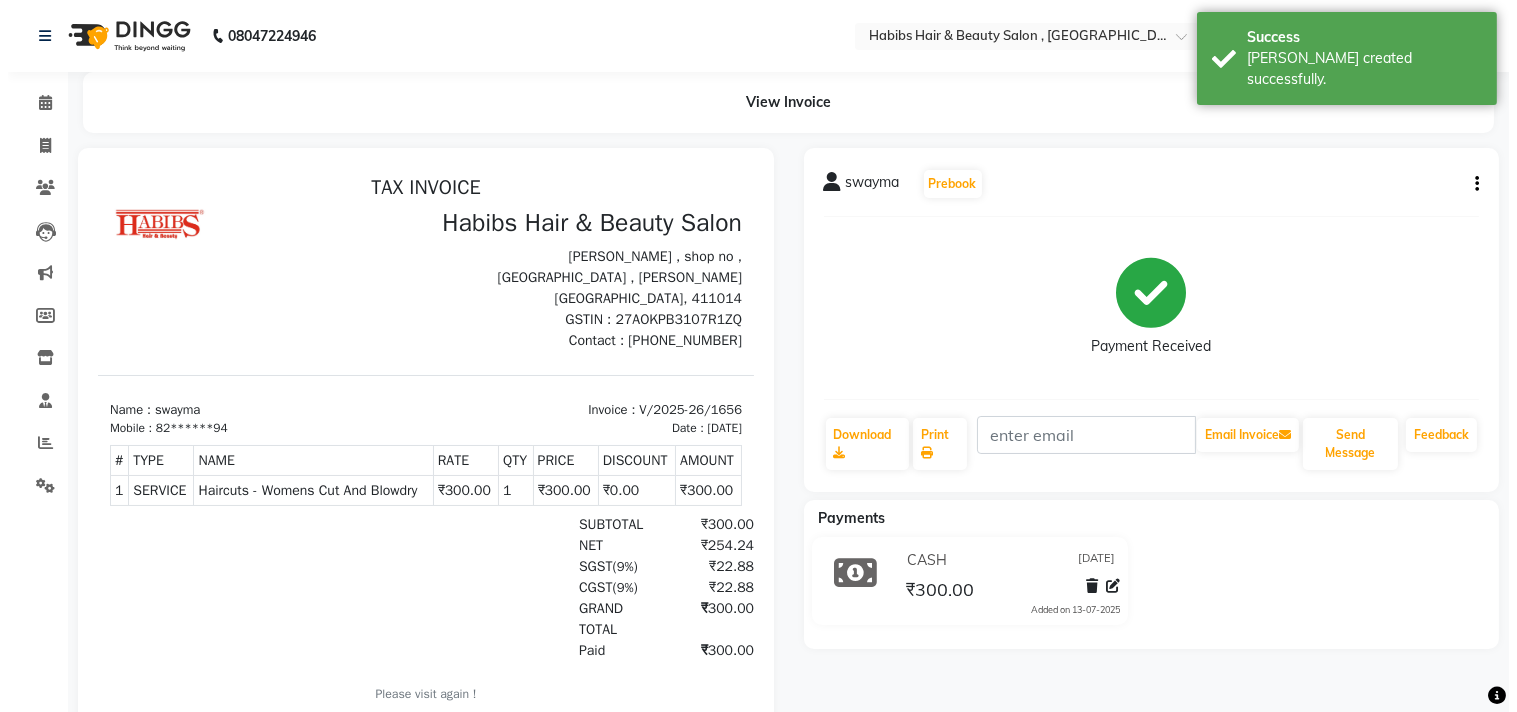 scroll, scrollTop: 0, scrollLeft: 0, axis: both 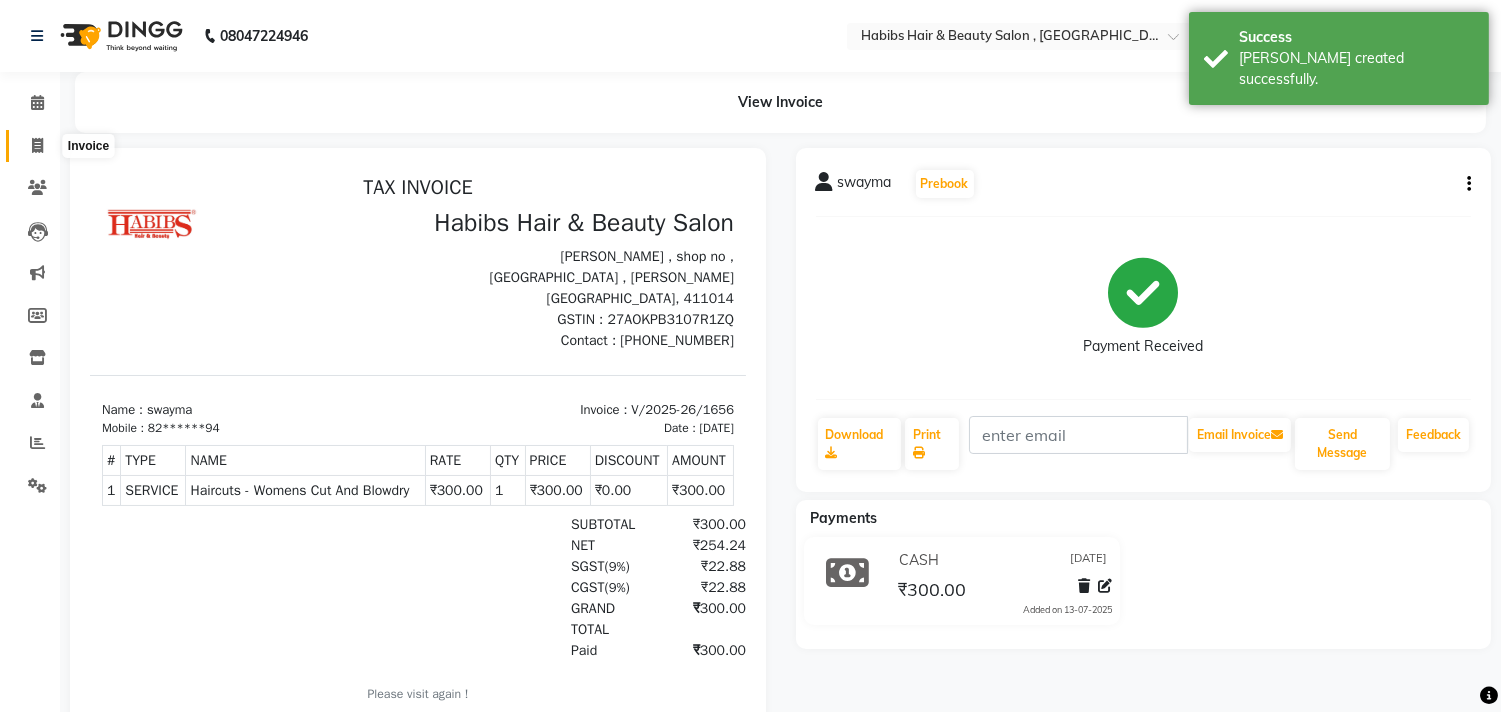 click 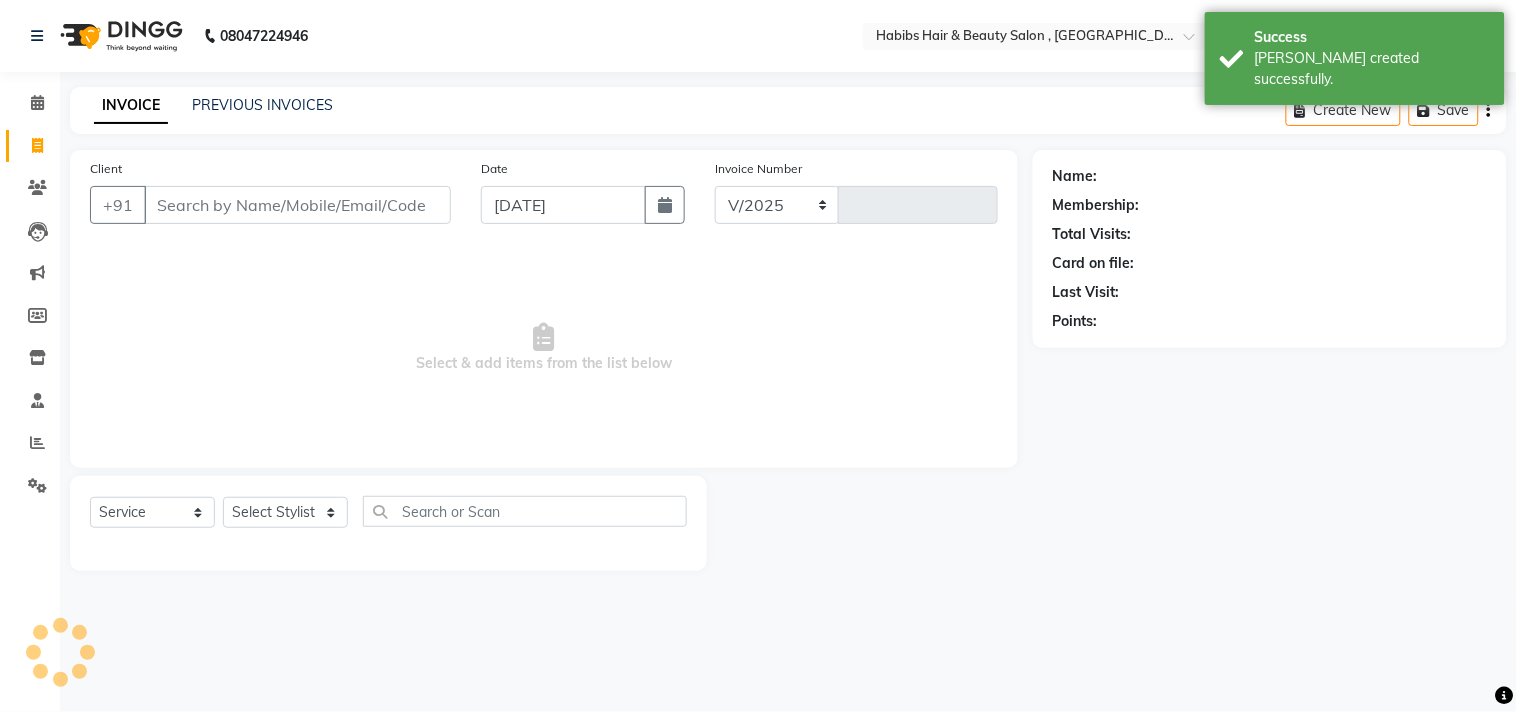 type on "9" 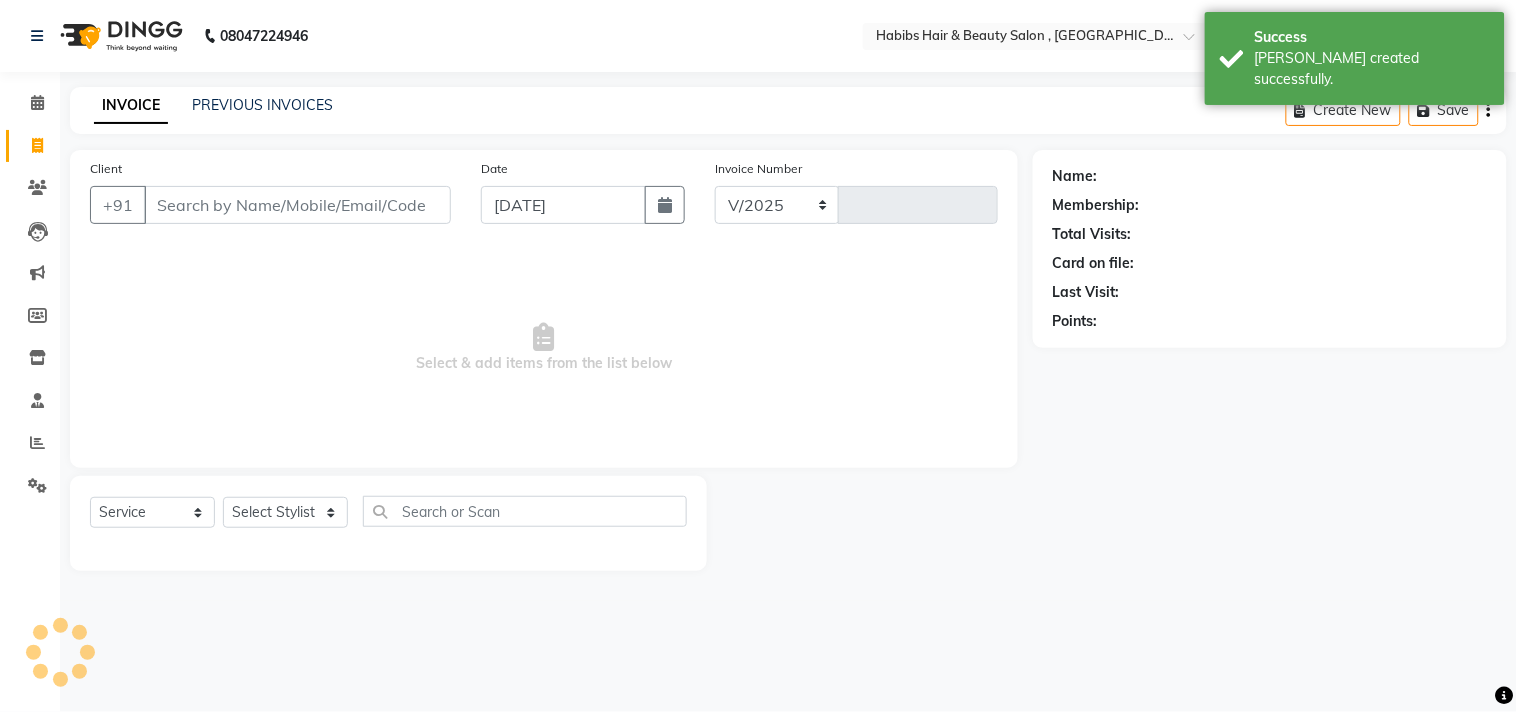 select on "4838" 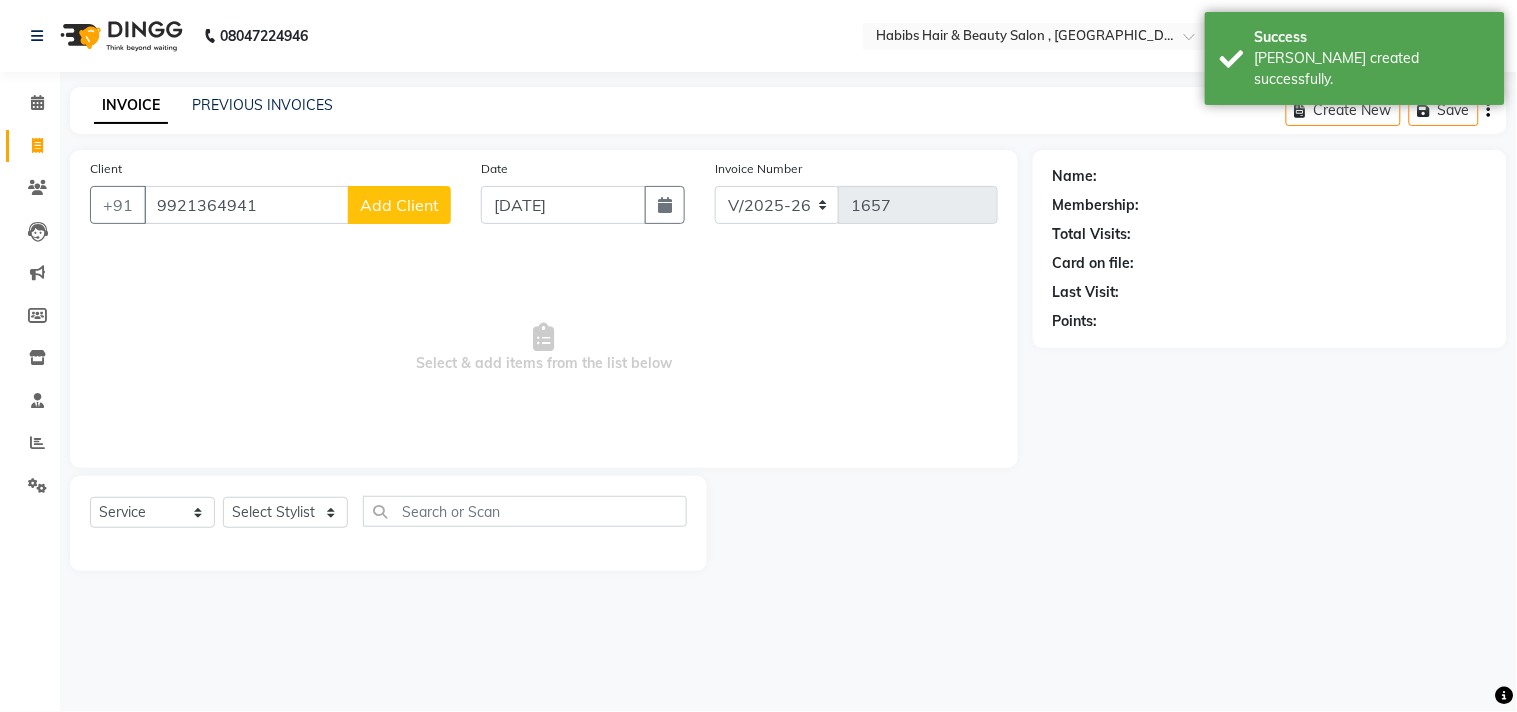 type on "9921364941" 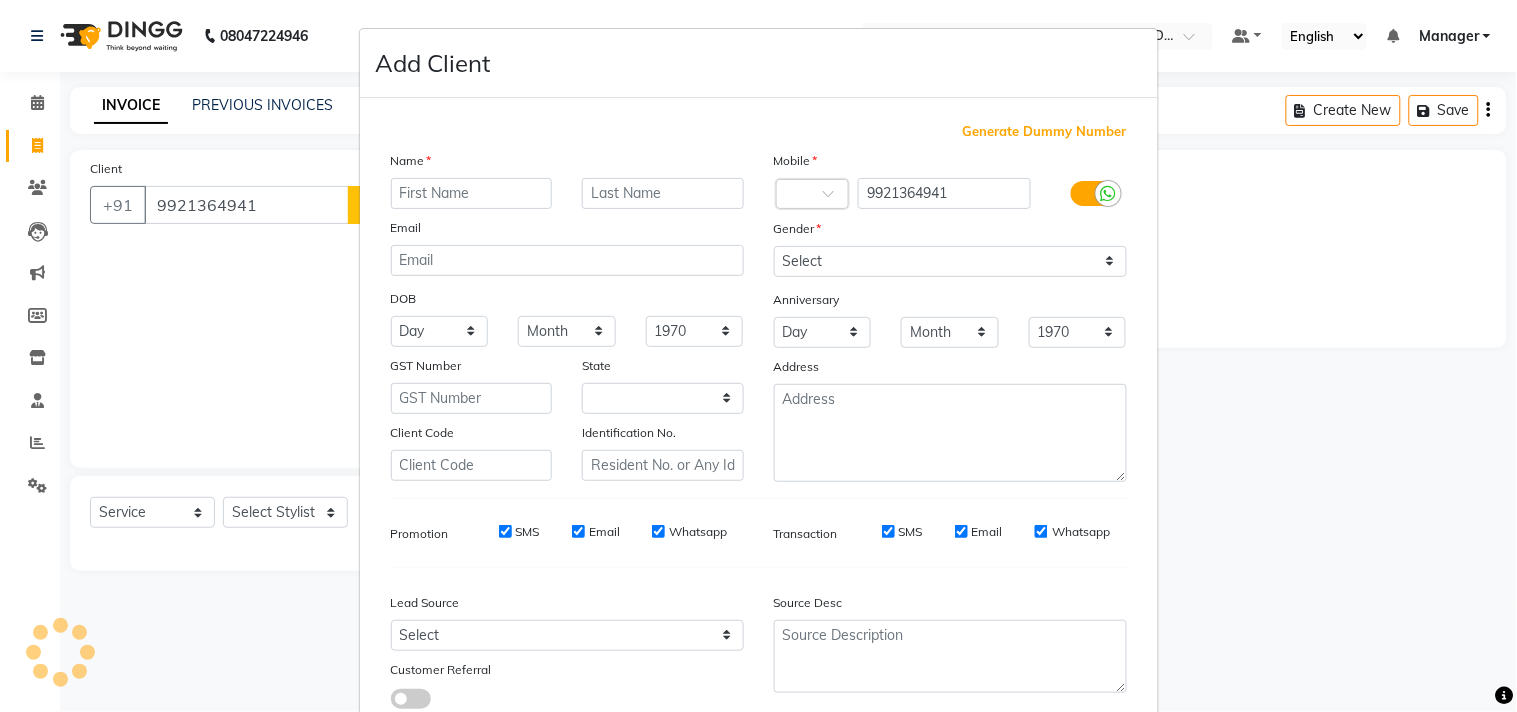 select on "22" 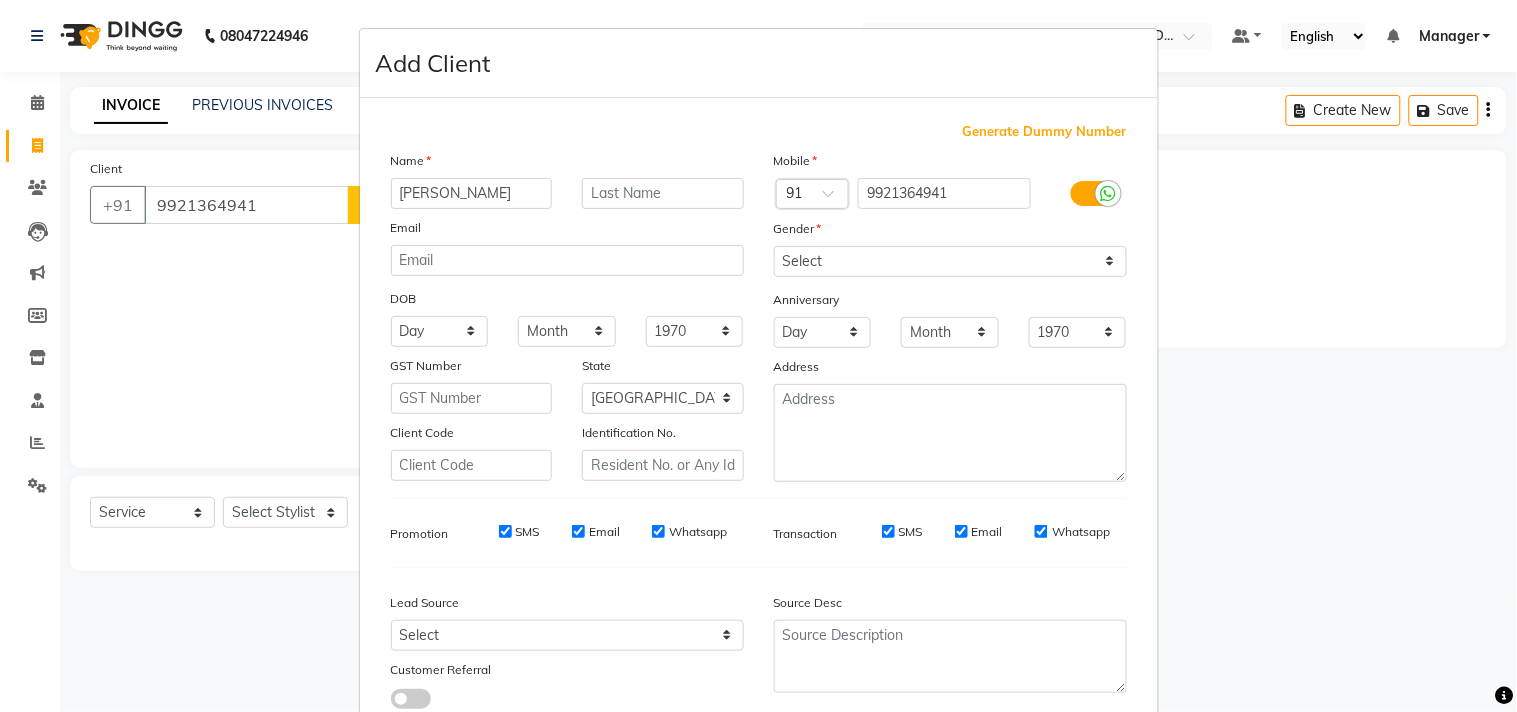 type on "[PERSON_NAME]" 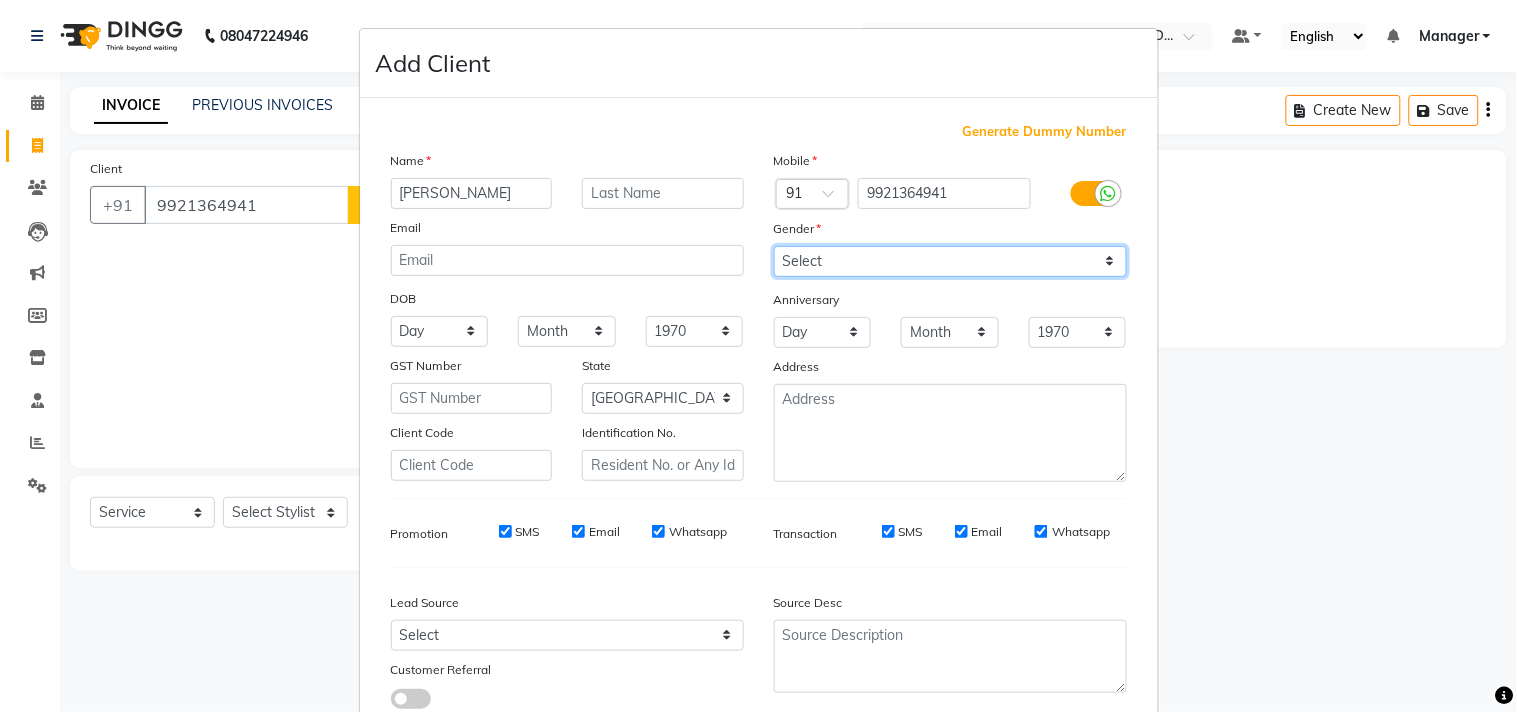 click on "Select [DEMOGRAPHIC_DATA] [DEMOGRAPHIC_DATA] Other Prefer Not To Say" at bounding box center [950, 261] 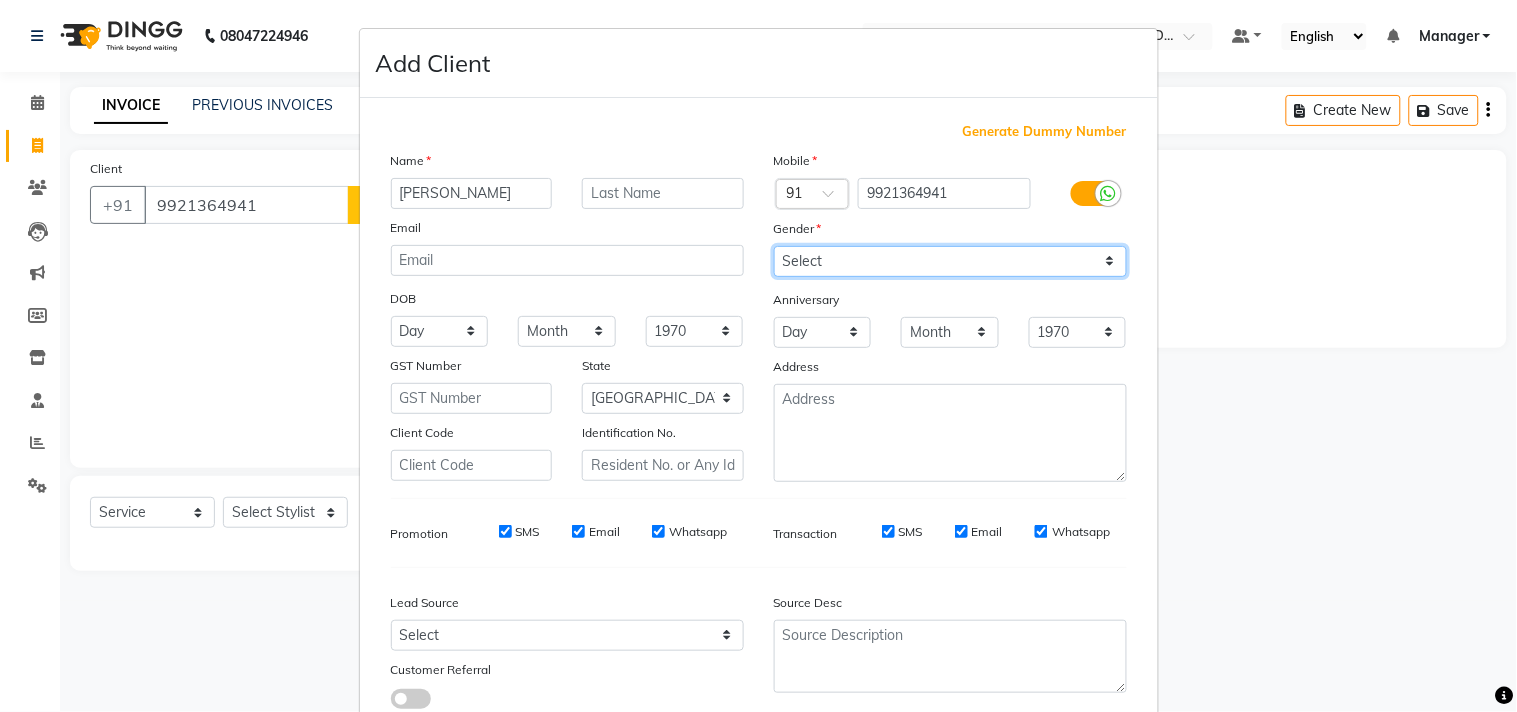 select on "[DEMOGRAPHIC_DATA]" 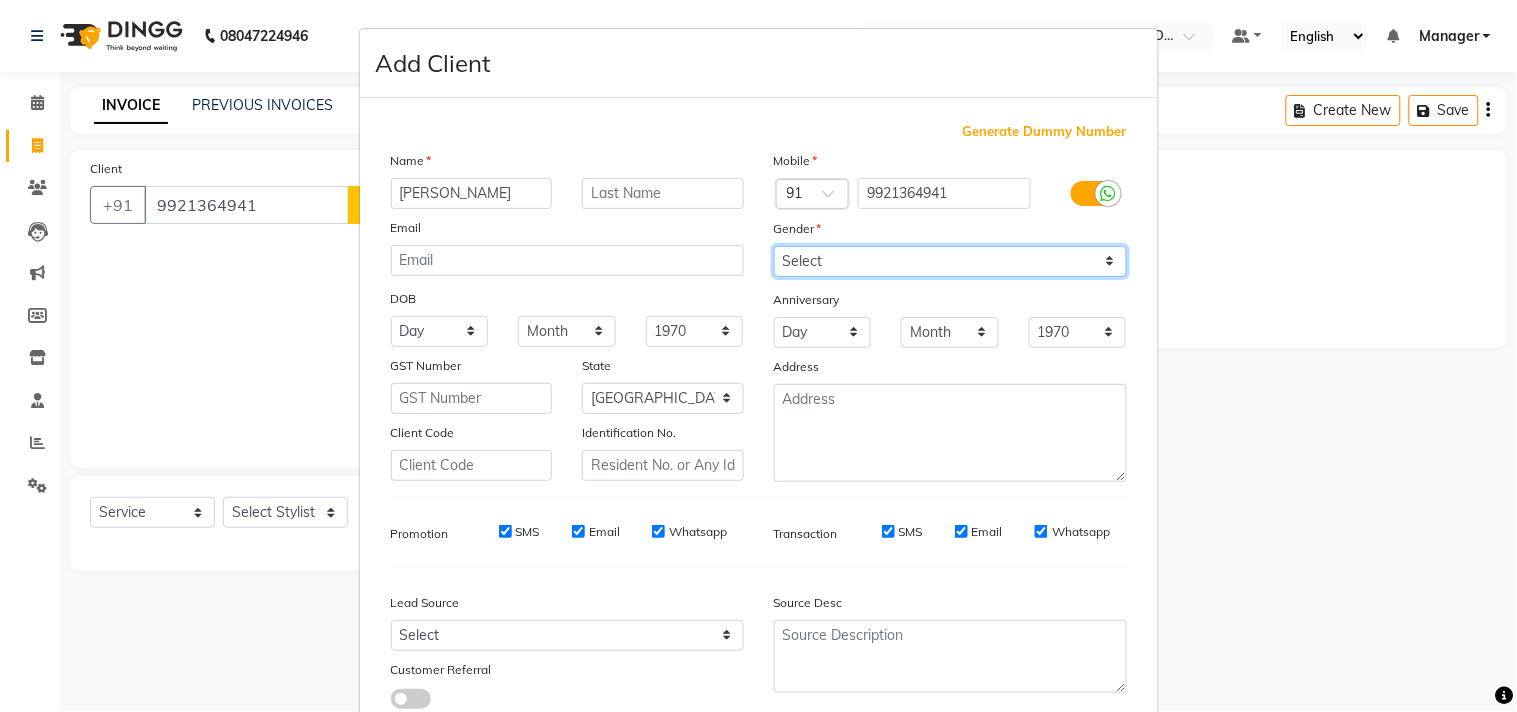 click on "Select [DEMOGRAPHIC_DATA] [DEMOGRAPHIC_DATA] Other Prefer Not To Say" at bounding box center (950, 261) 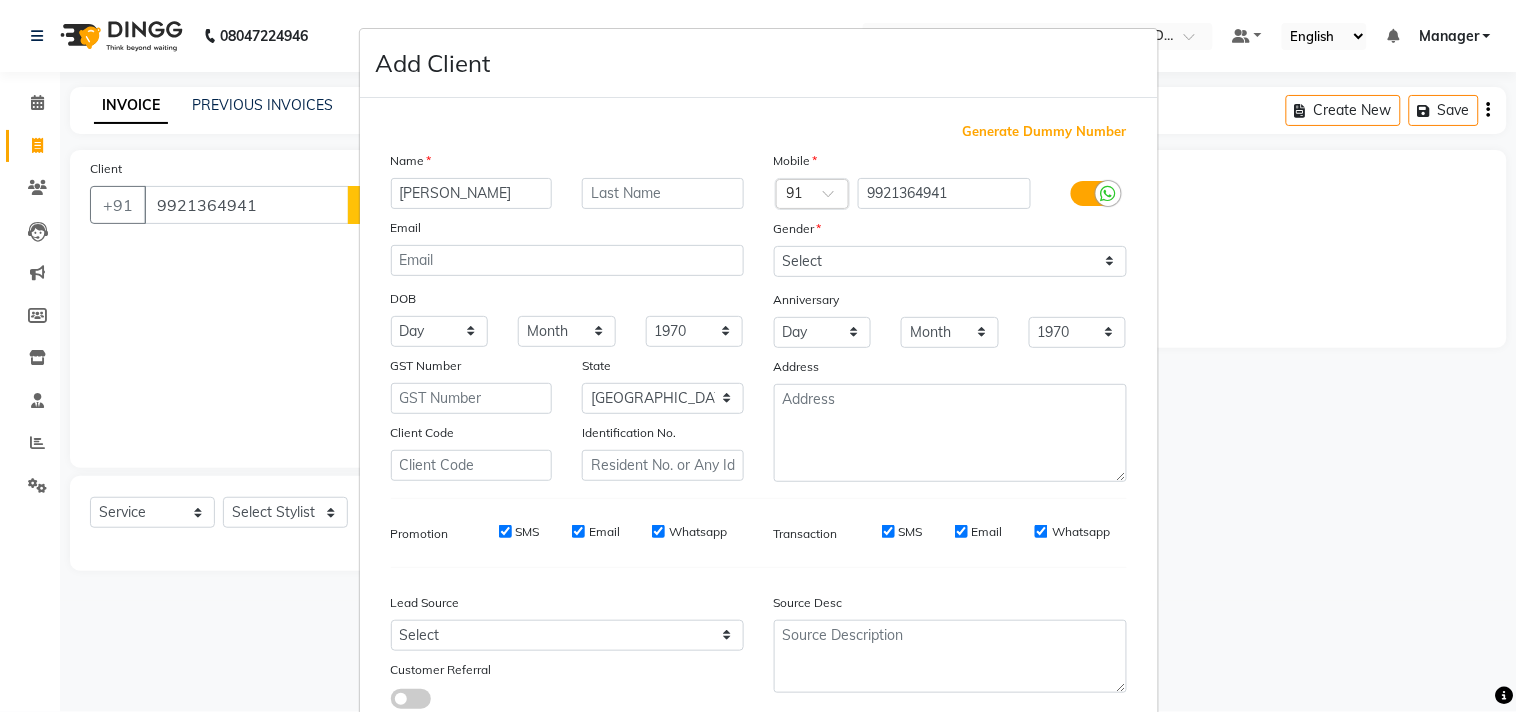 click on "Source Desc" at bounding box center [950, 606] 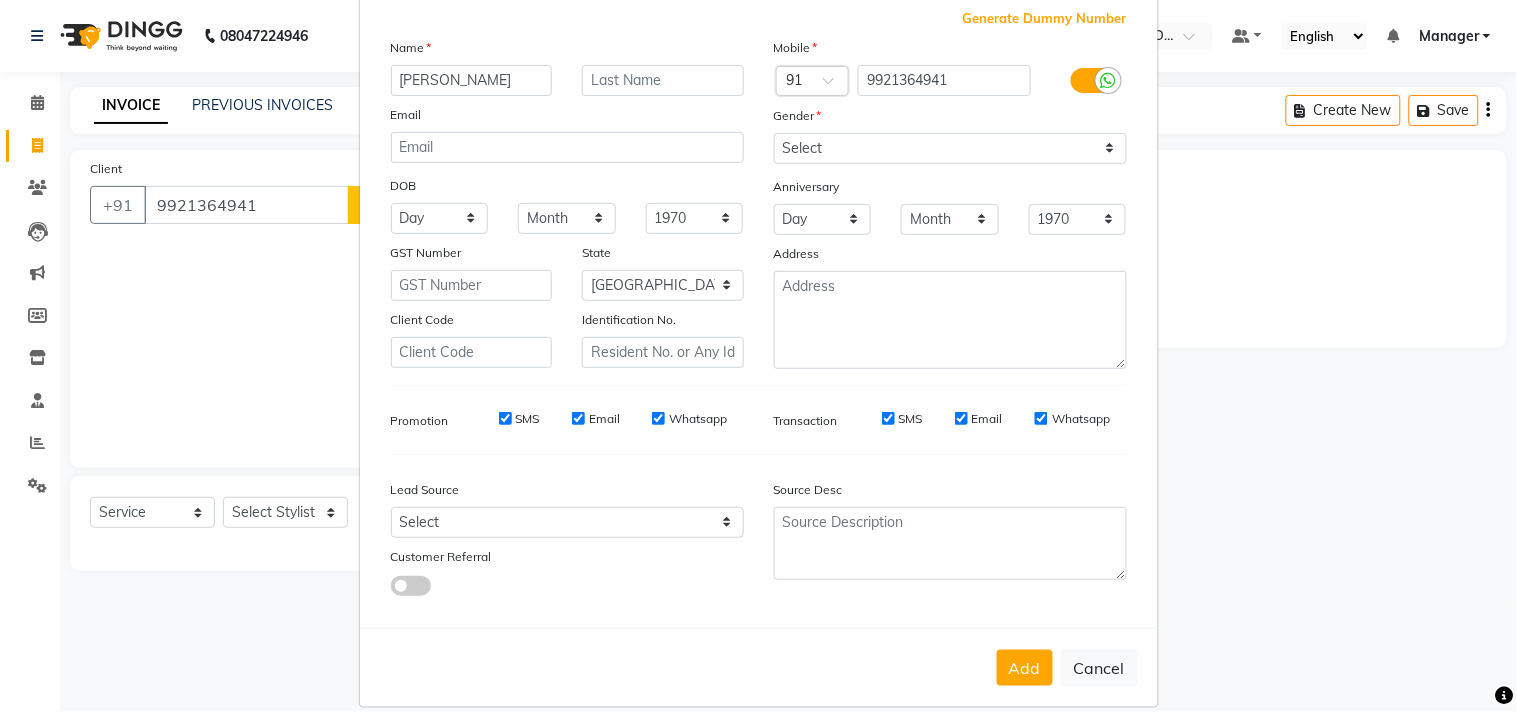 scroll, scrollTop: 138, scrollLeft: 0, axis: vertical 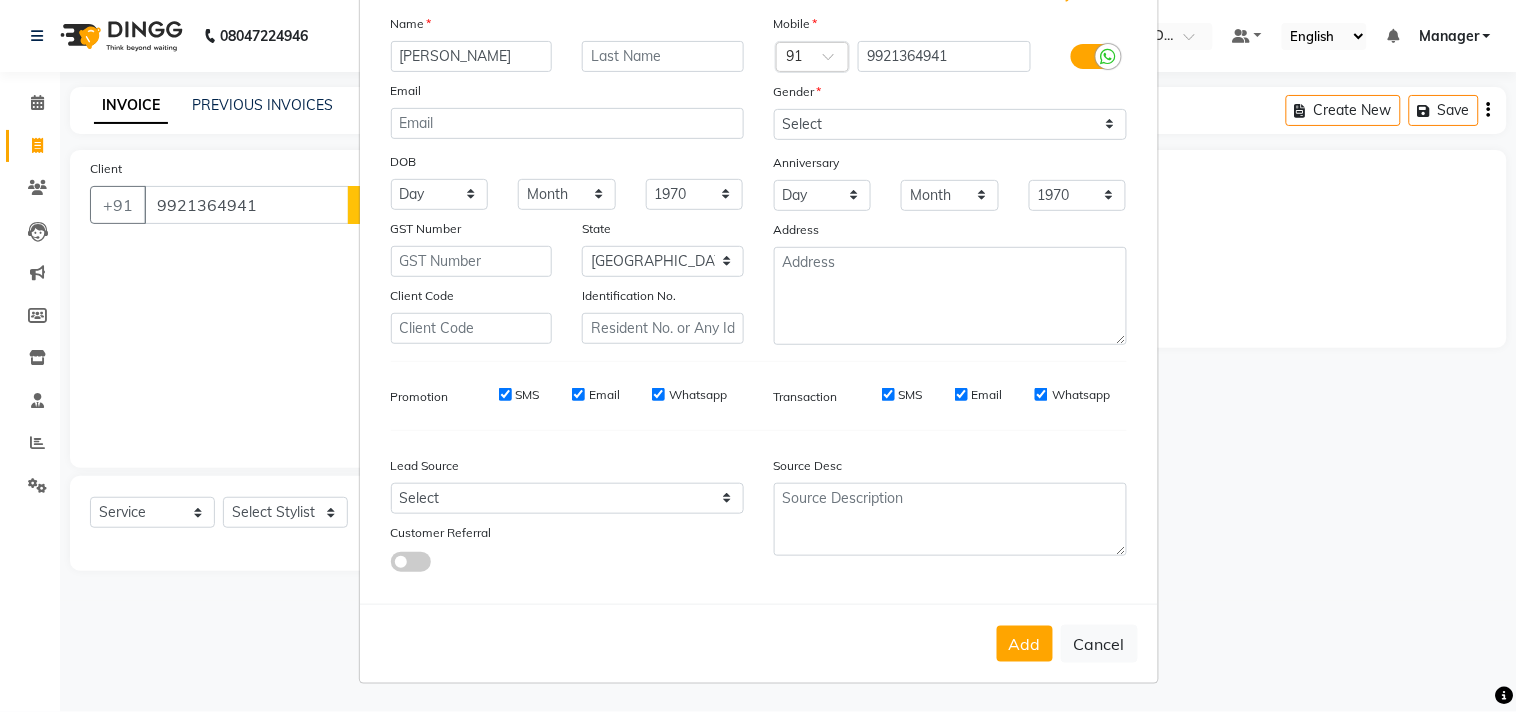 click on "Add   Cancel" at bounding box center (759, 643) 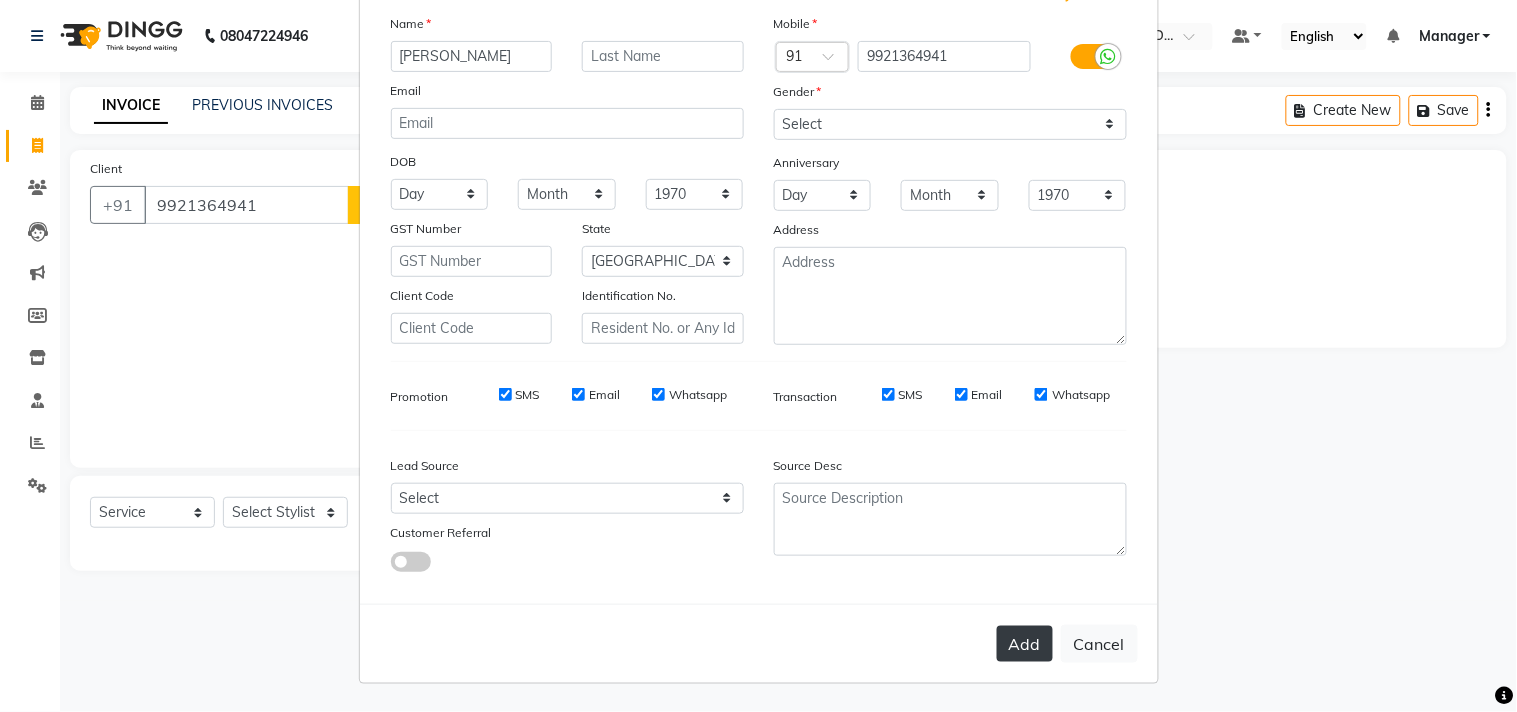 click on "Add" at bounding box center [1025, 644] 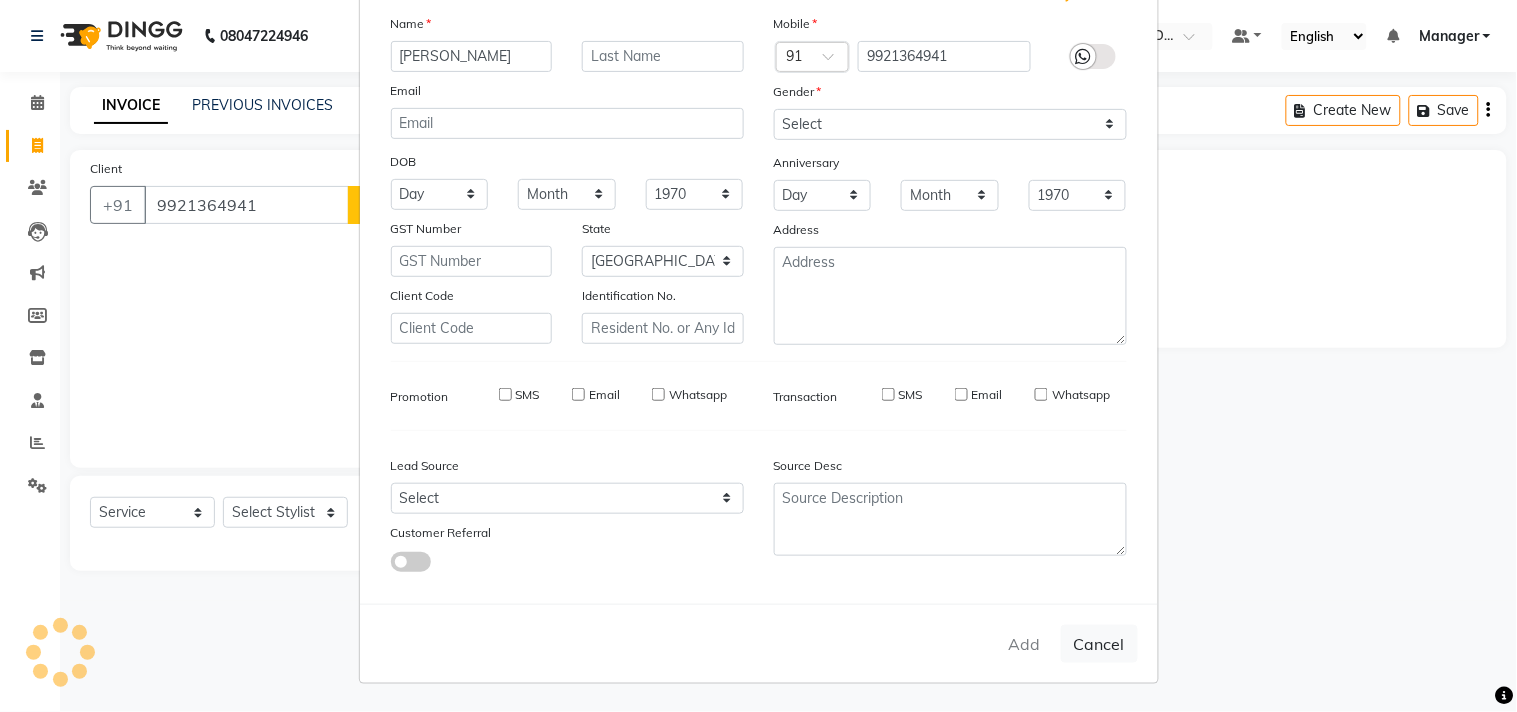 type on "99******41" 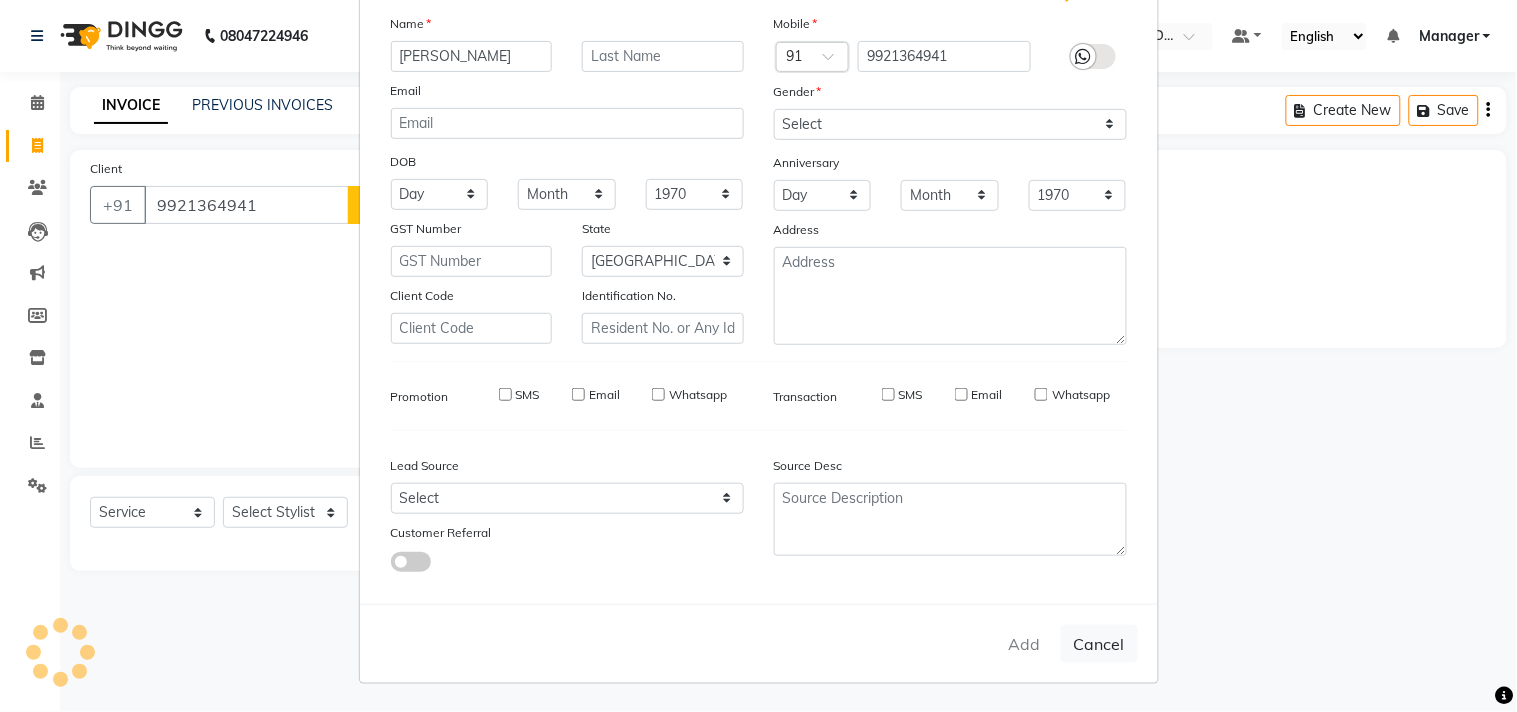 type 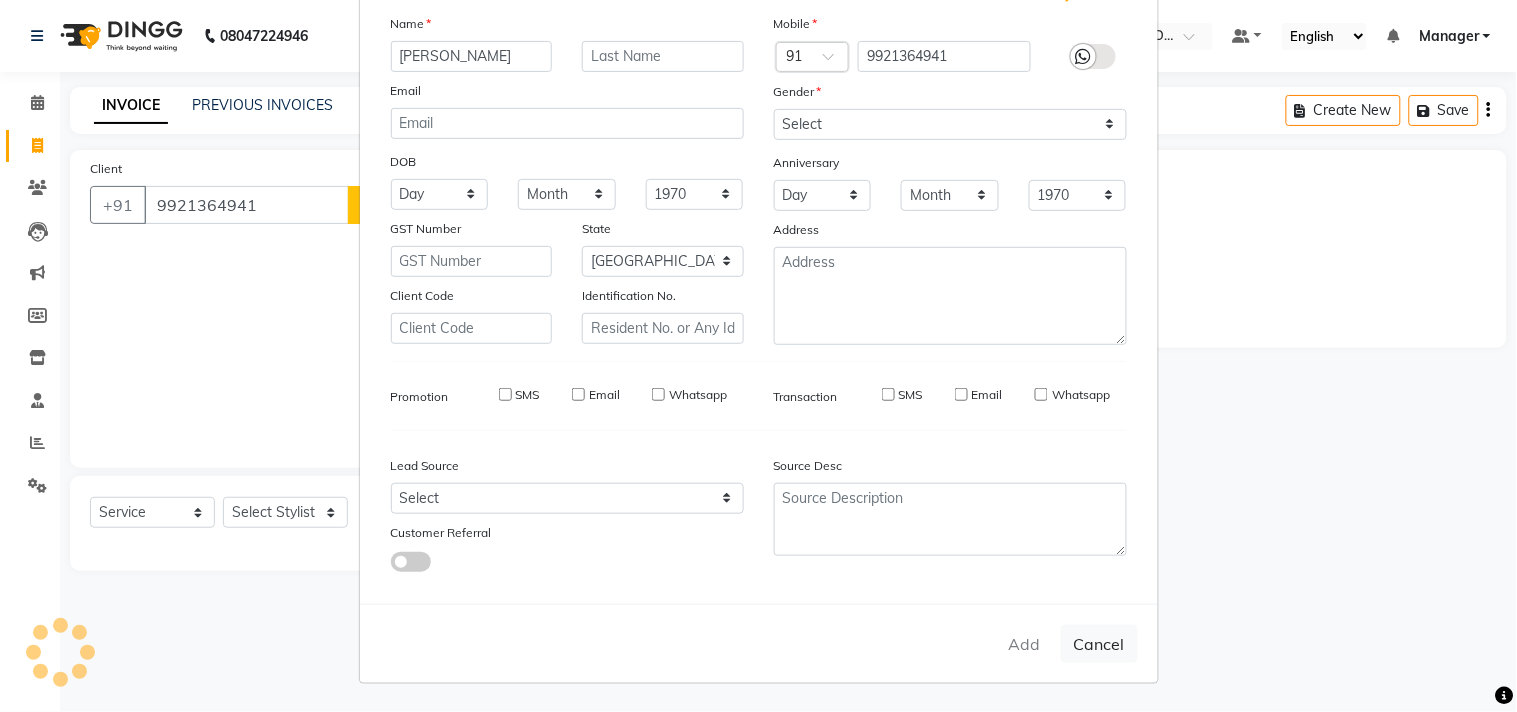 select 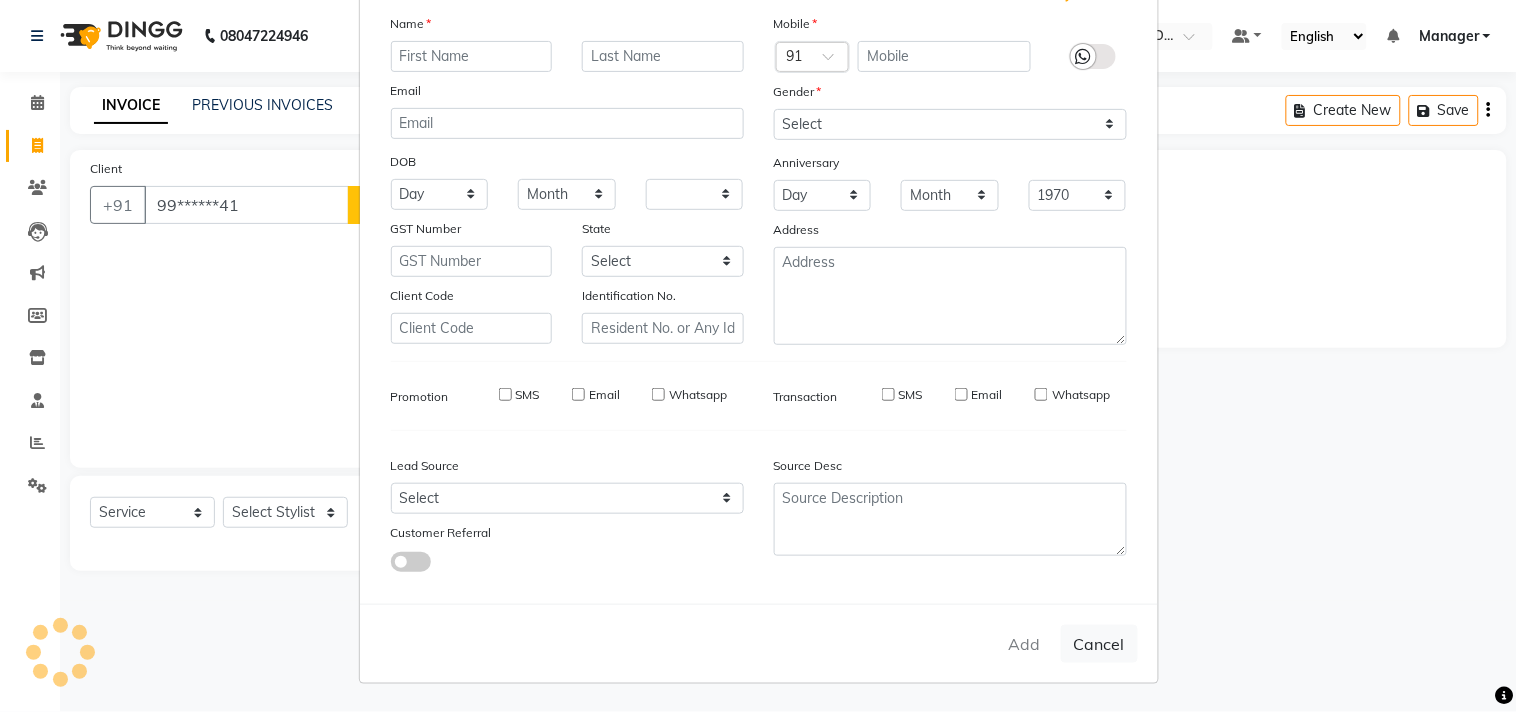 select 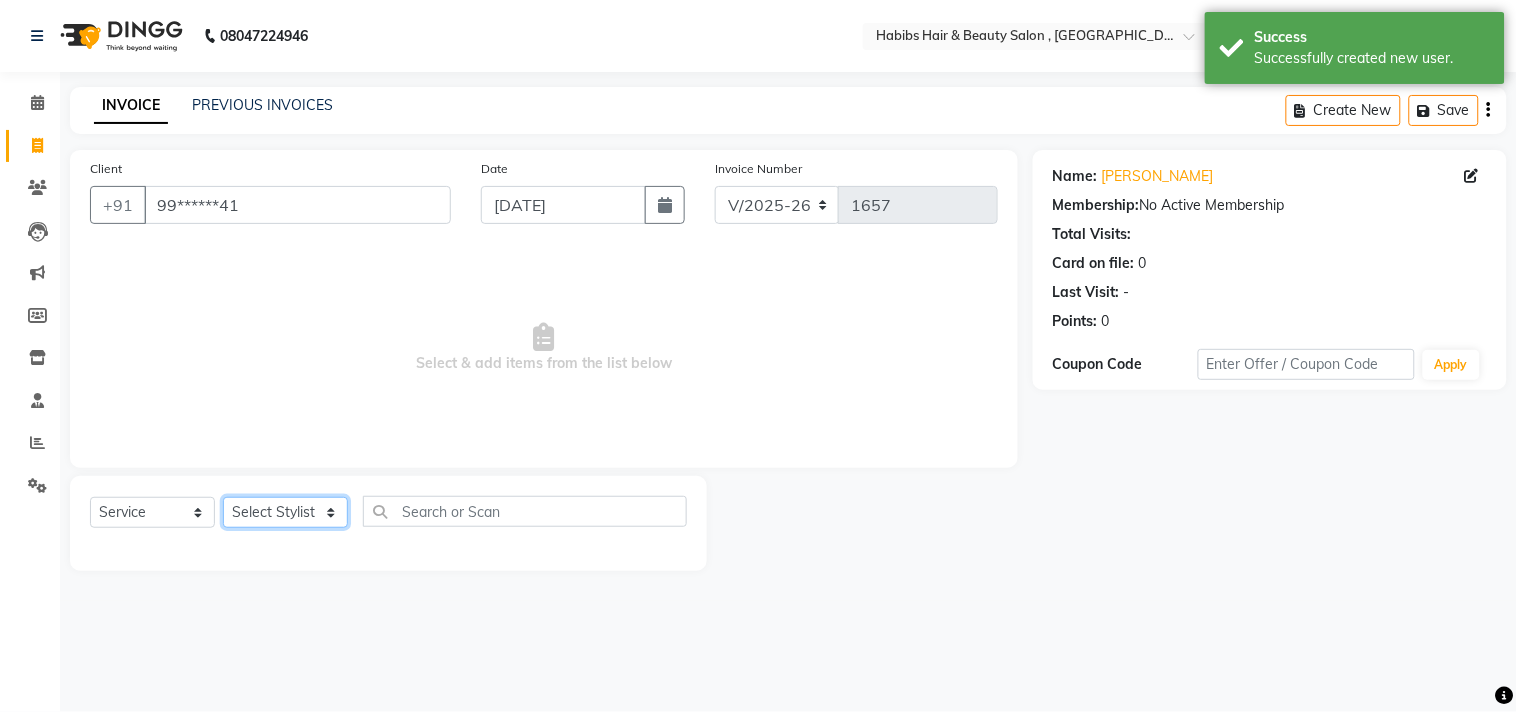 click on "Select Stylist [PERSON_NAME] Manager M M [PERSON_NAME] [PERSON_NAME] Sameer [PERSON_NAME] [PERSON_NAME] [PERSON_NAME]" 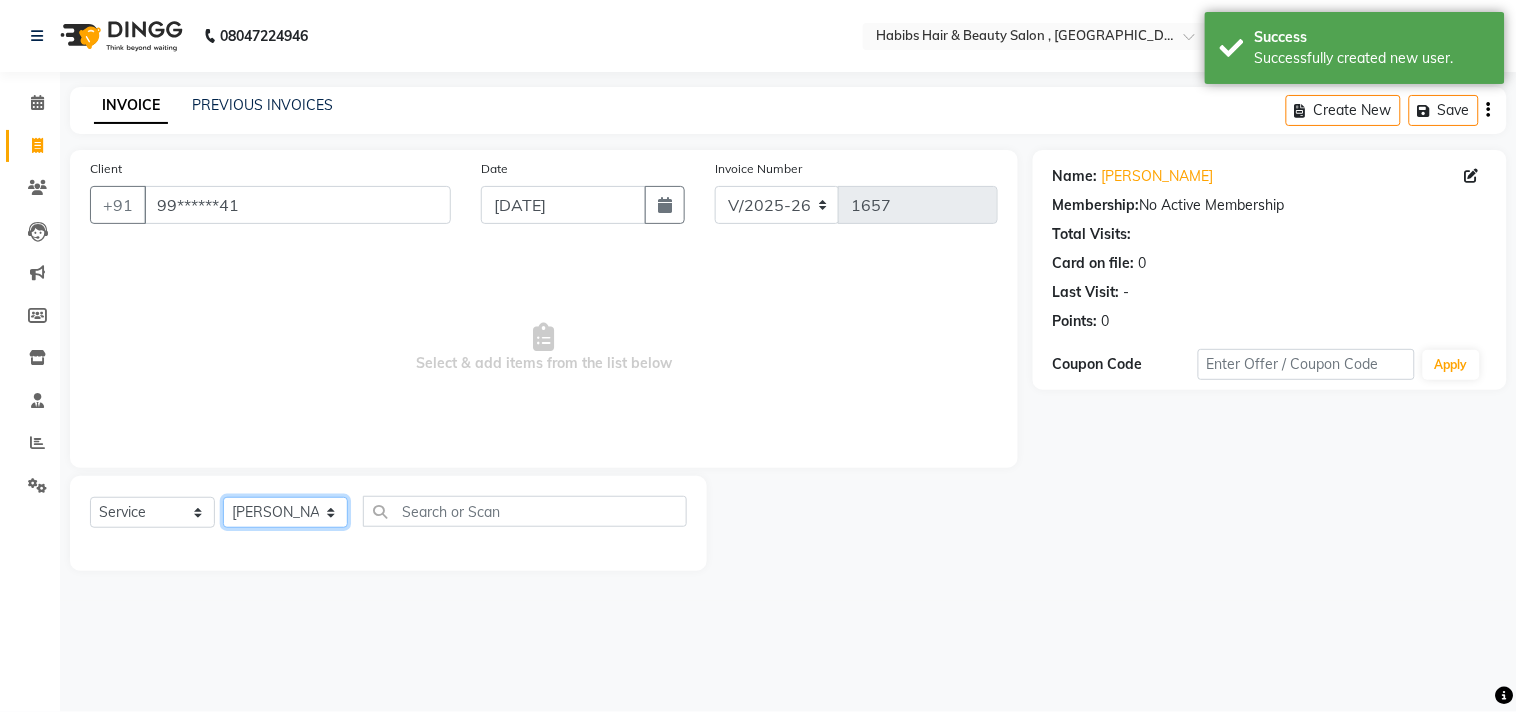 click on "Select Stylist [PERSON_NAME] Manager M M [PERSON_NAME] [PERSON_NAME] Sameer [PERSON_NAME] [PERSON_NAME] [PERSON_NAME]" 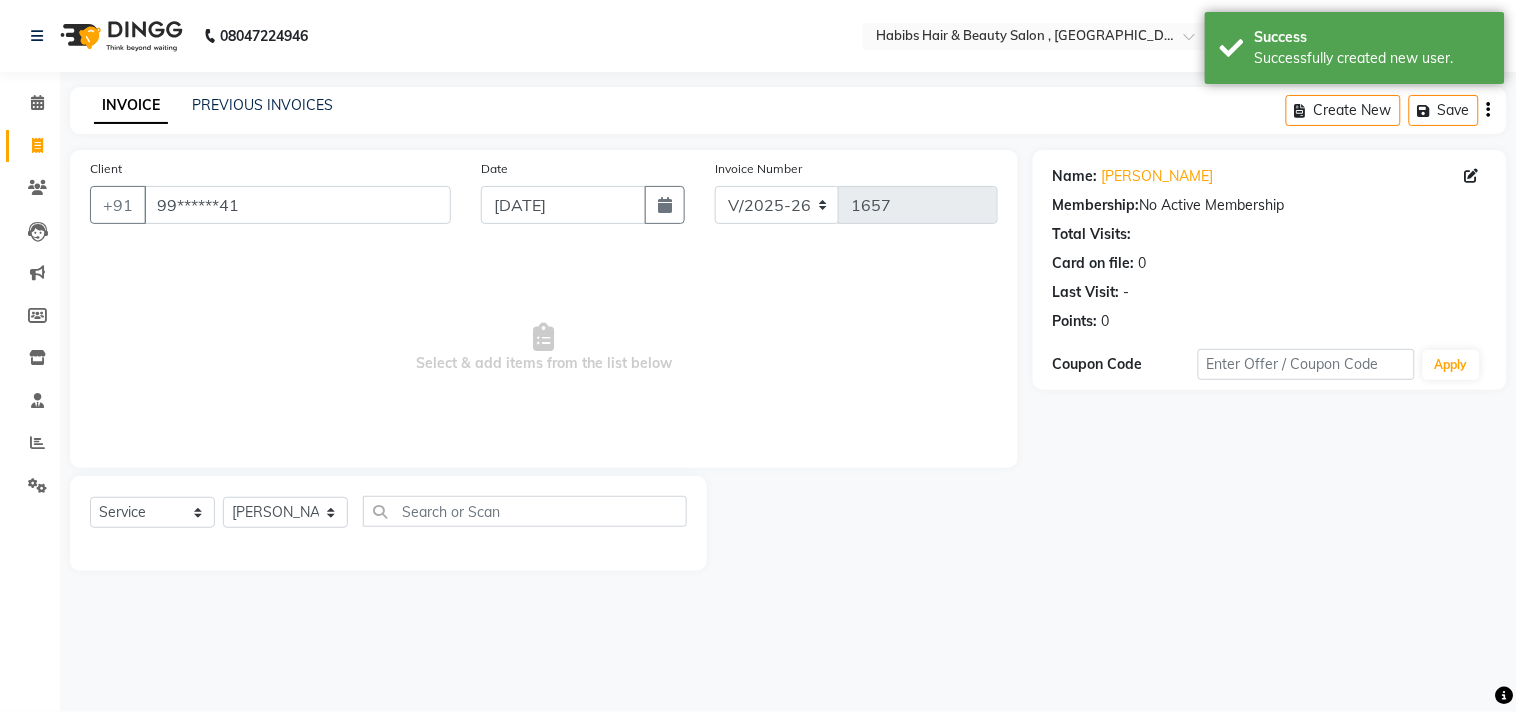 click on "Select & add items from the list below" at bounding box center [544, 348] 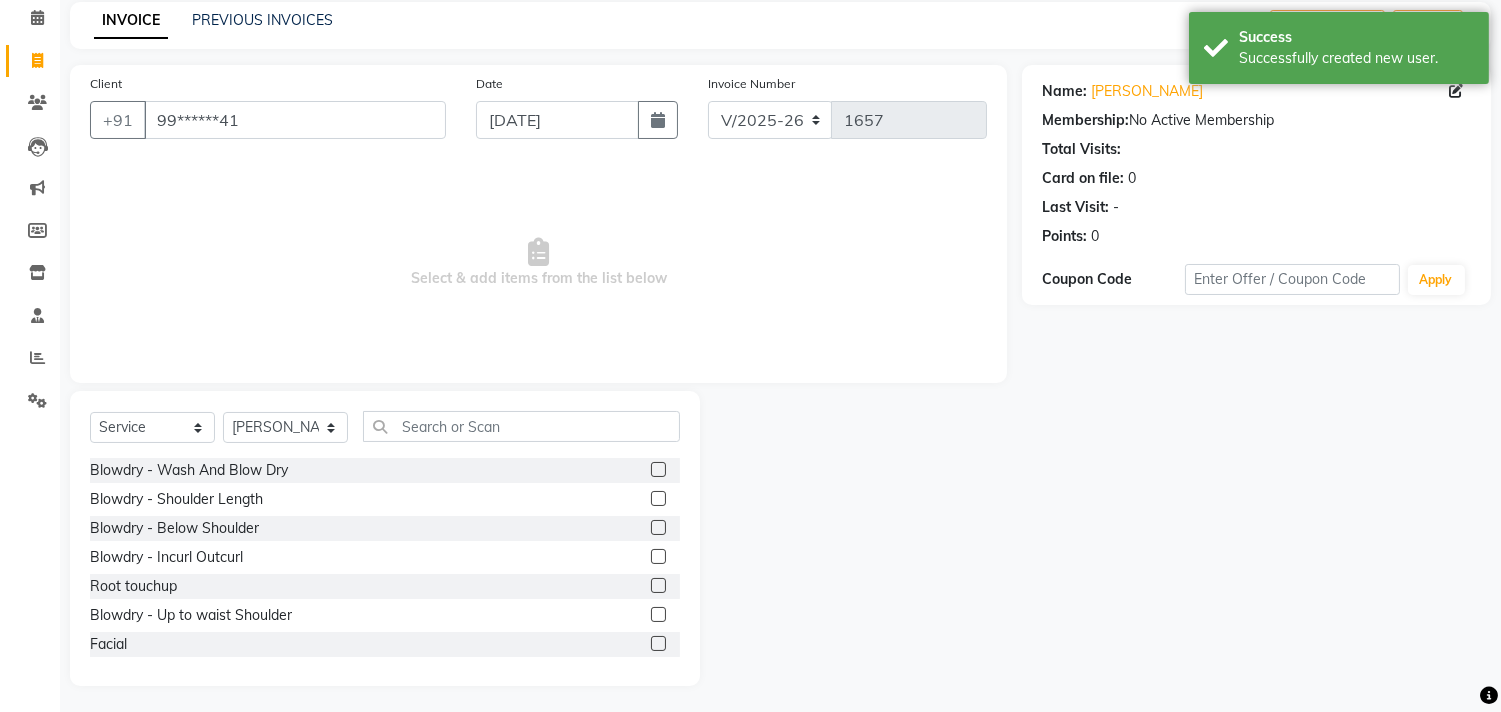 scroll, scrollTop: 88, scrollLeft: 0, axis: vertical 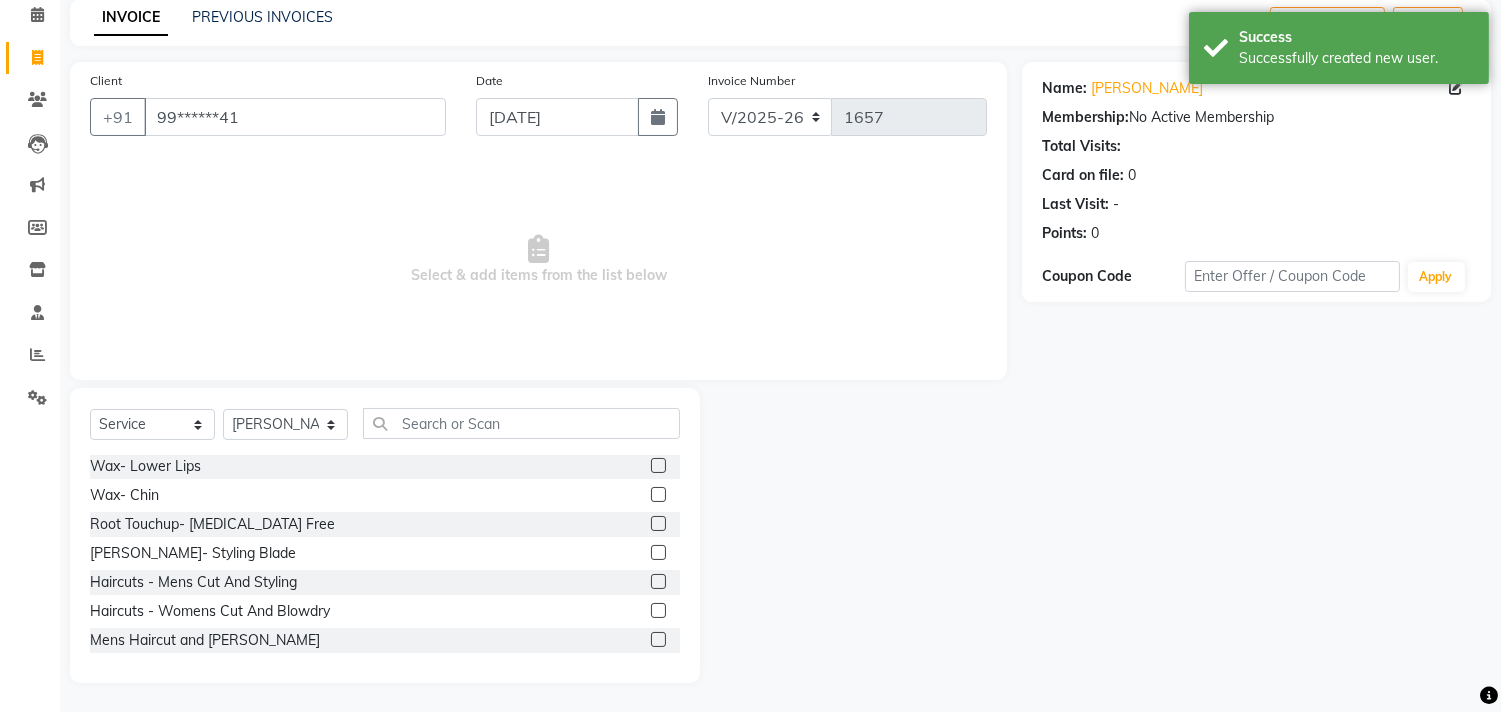 click 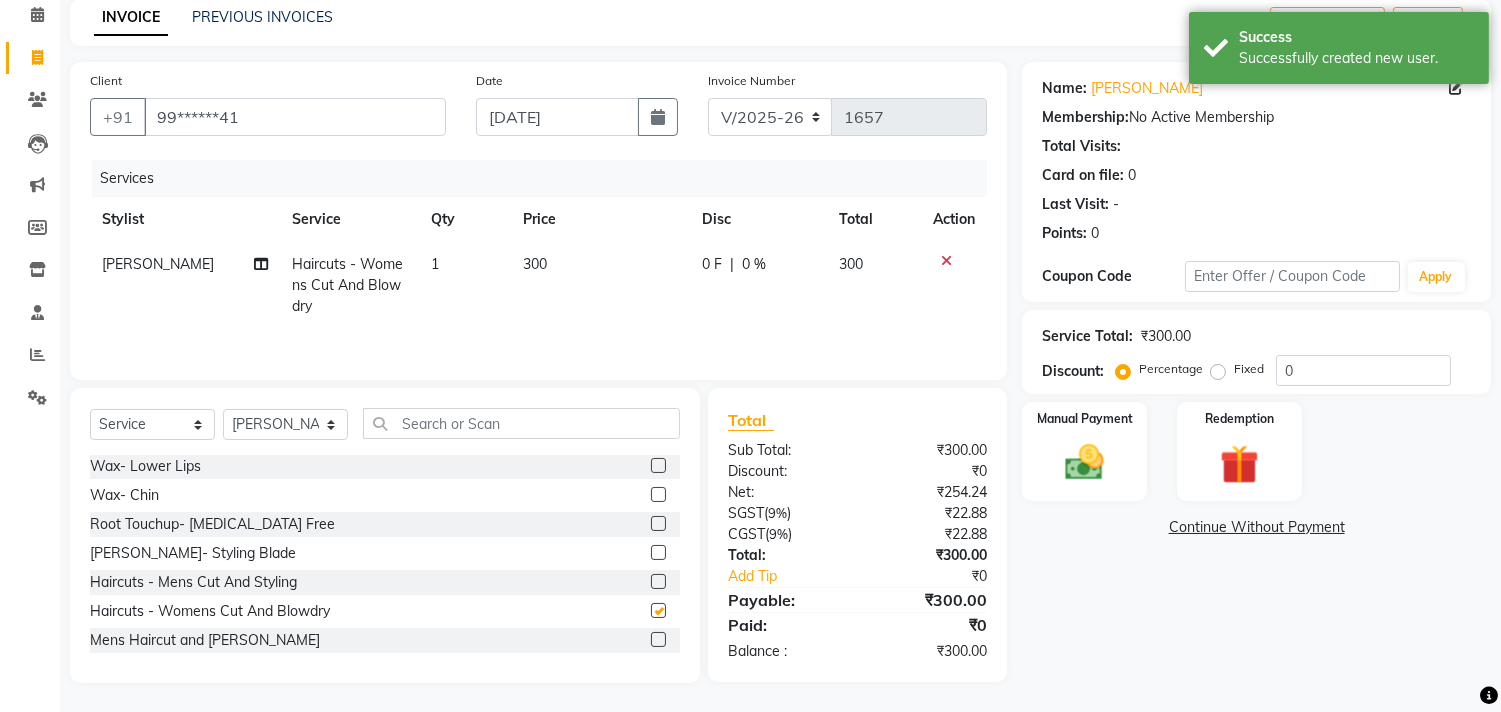 checkbox on "false" 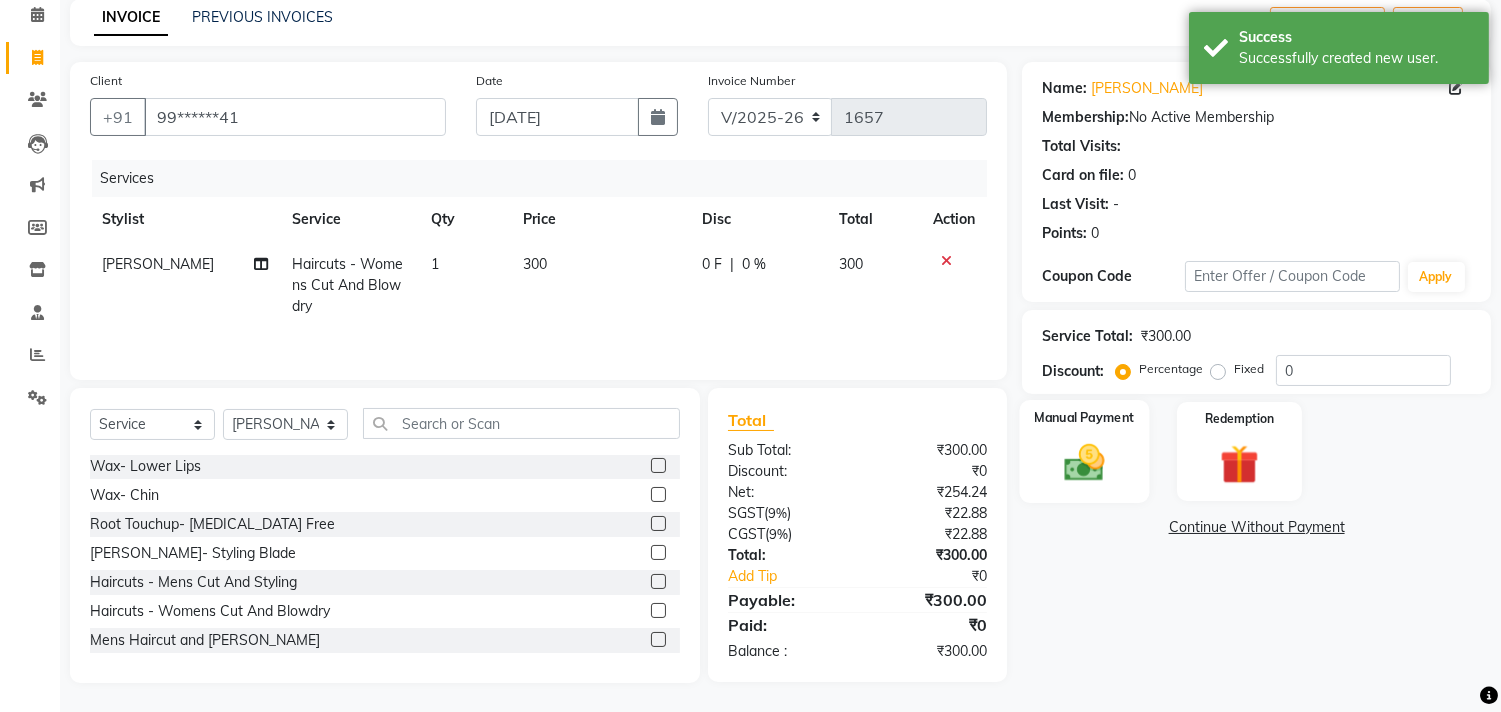 click 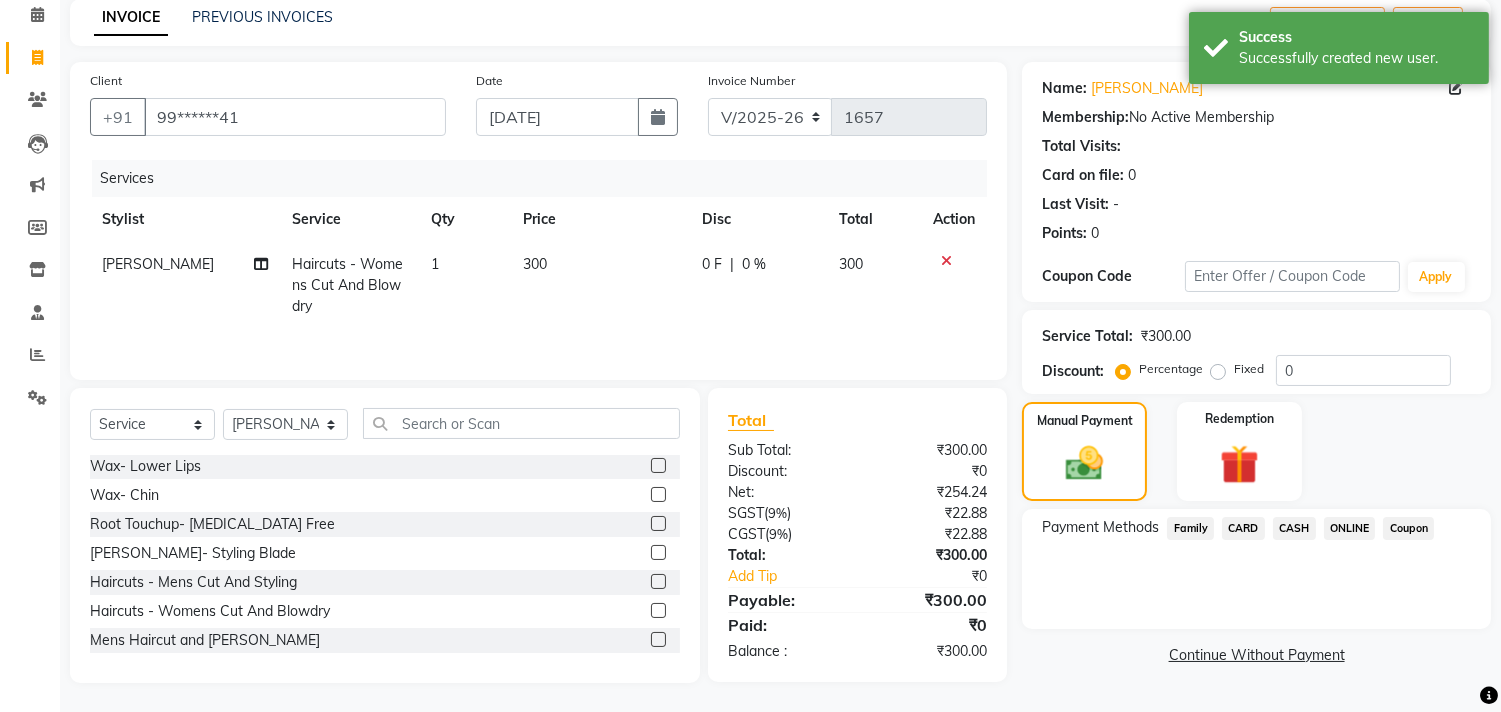 click on "ONLINE" 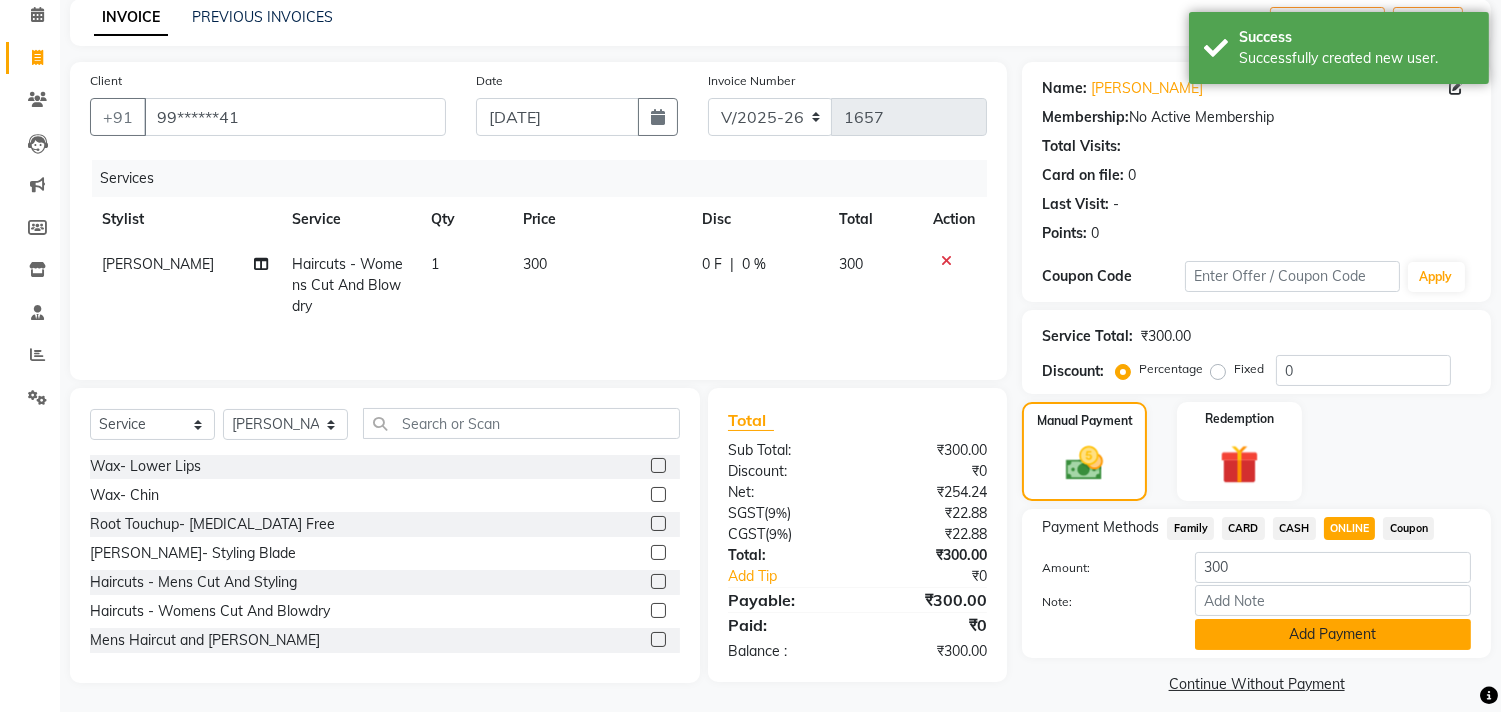click on "Add Payment" 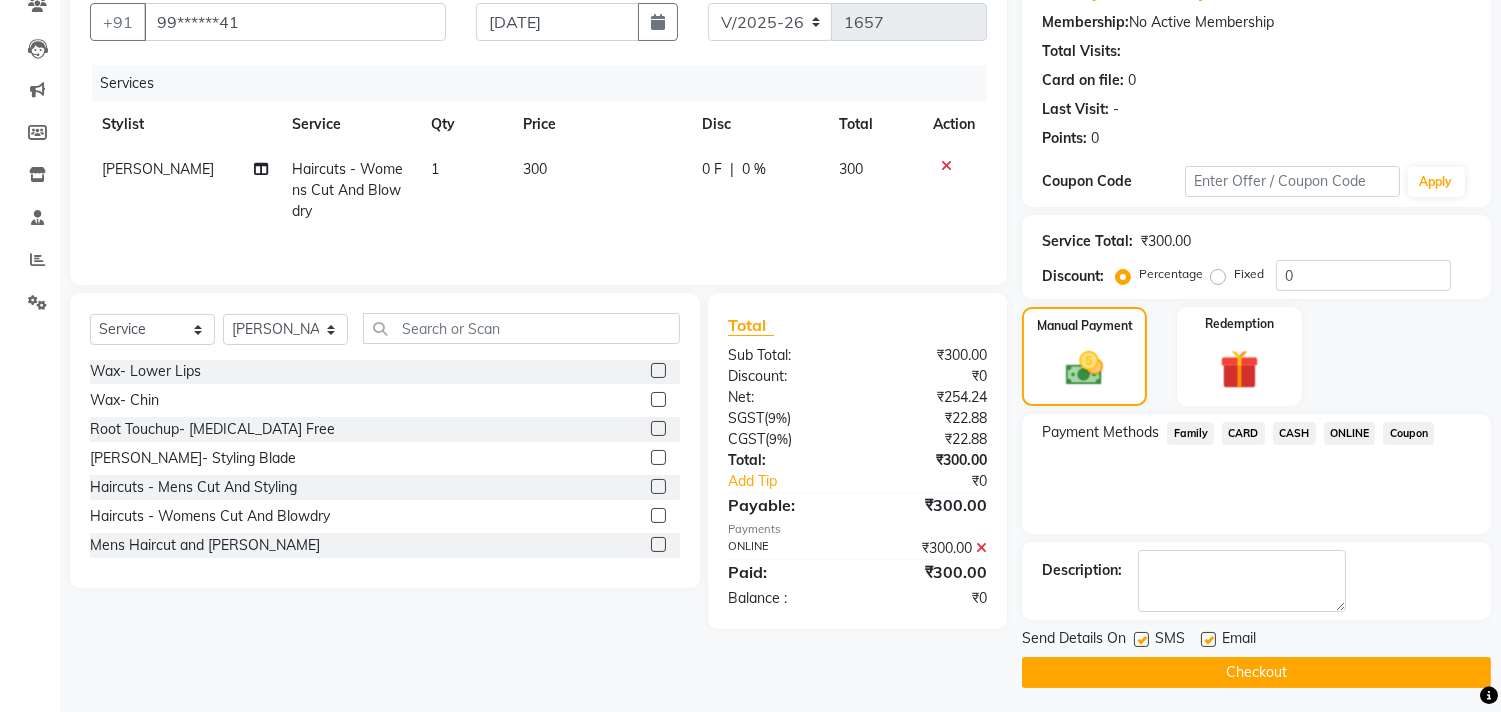 scroll, scrollTop: 187, scrollLeft: 0, axis: vertical 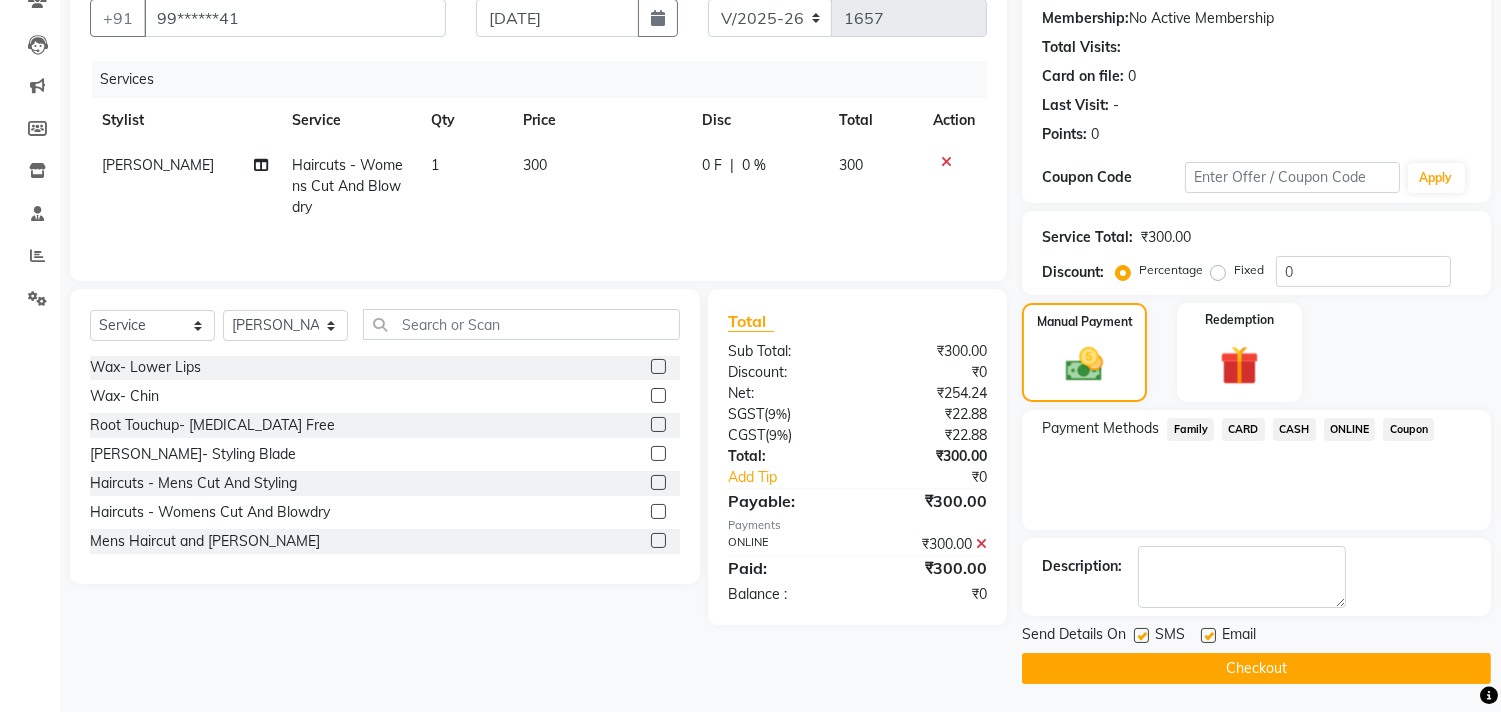 click on "Checkout" 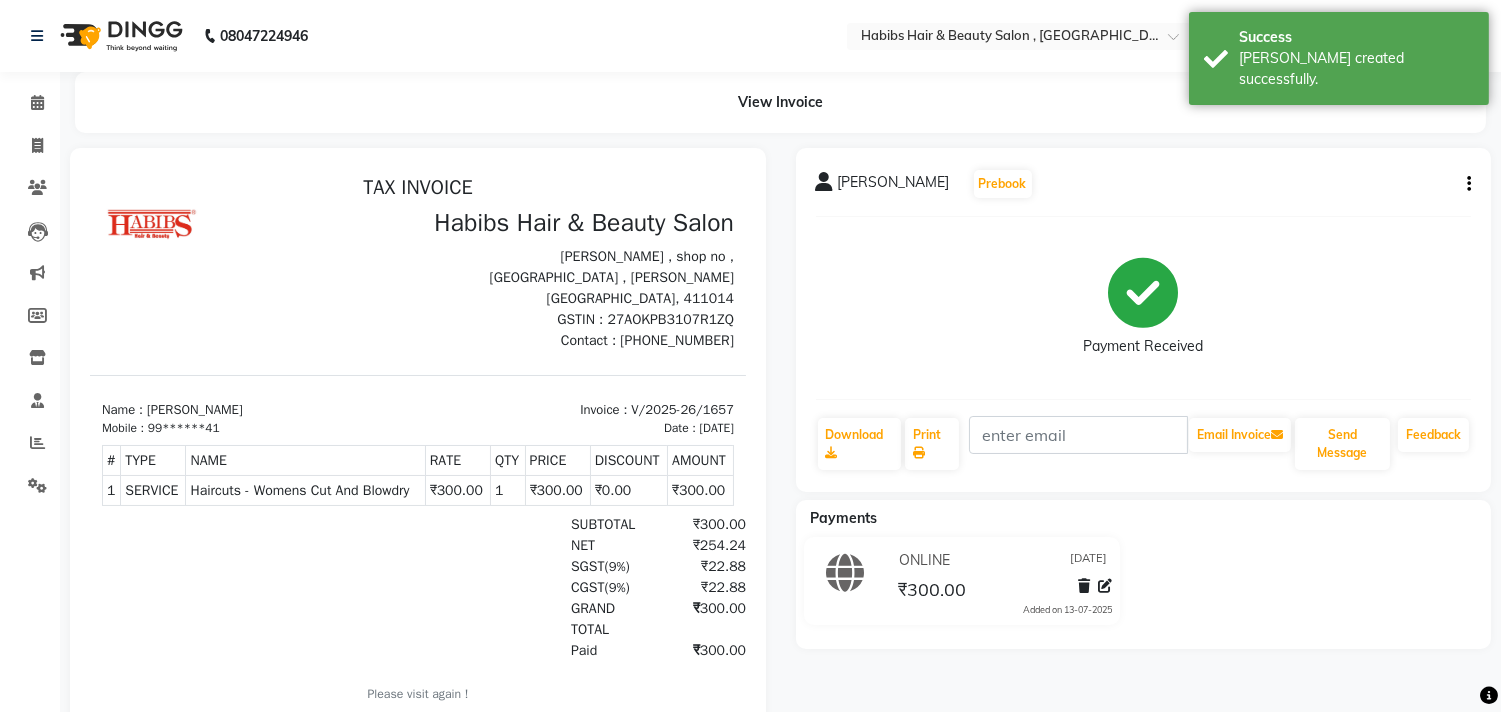 scroll, scrollTop: 0, scrollLeft: 0, axis: both 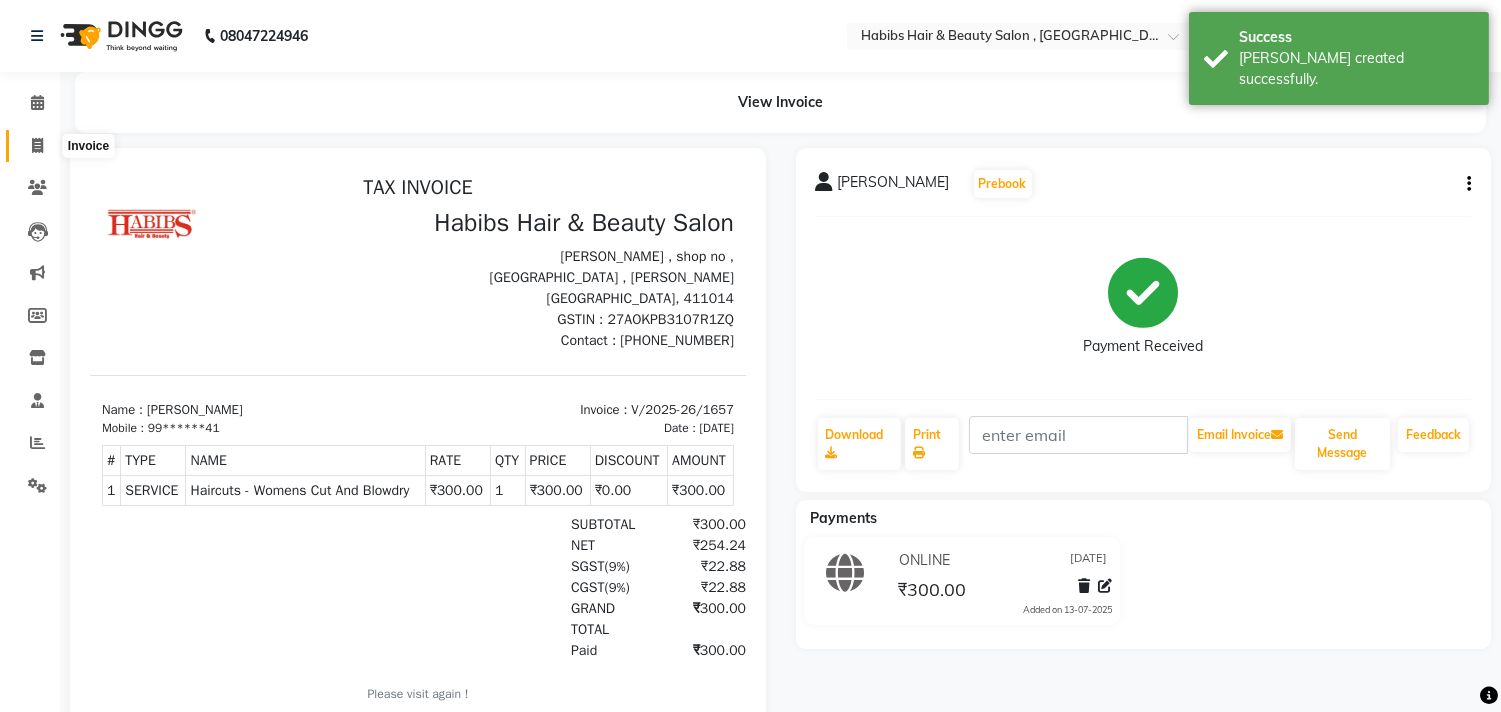 click 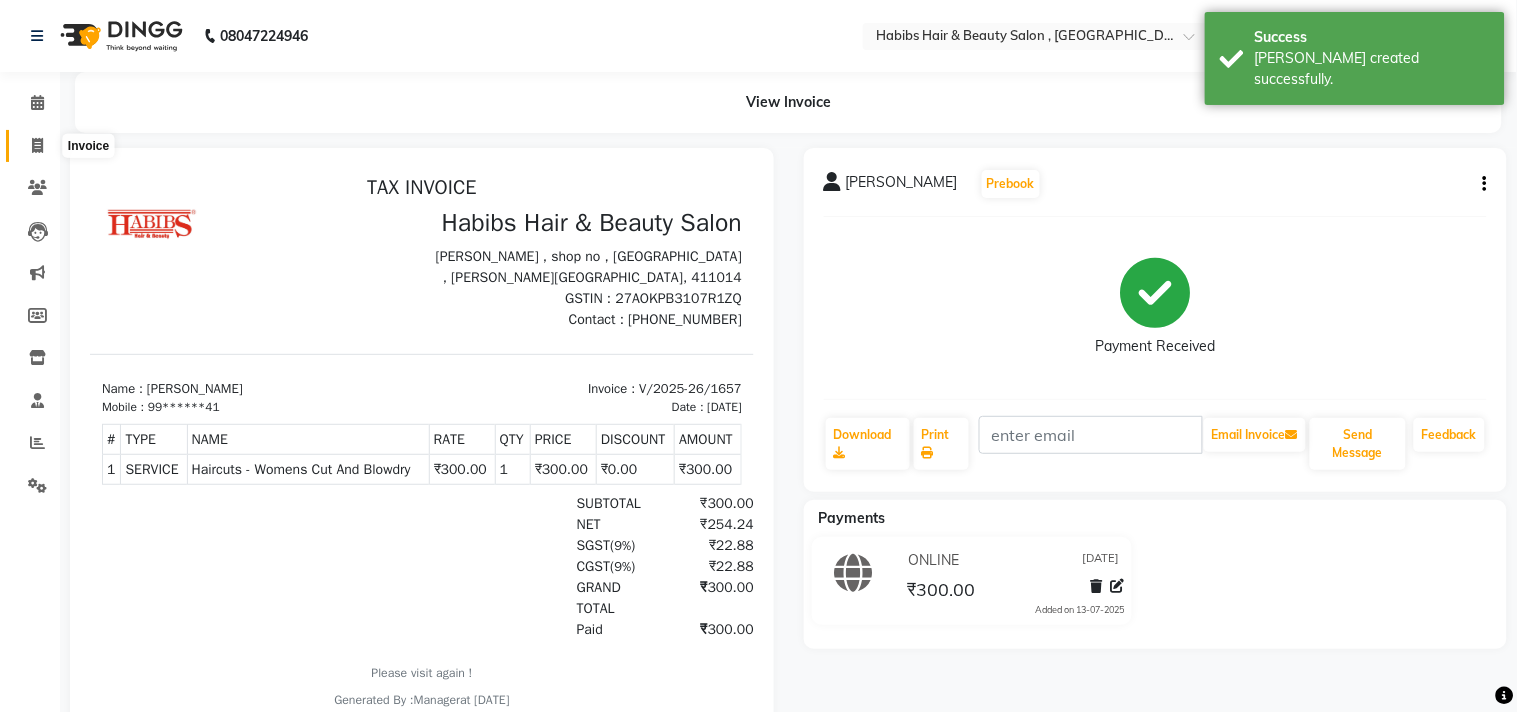 select on "service" 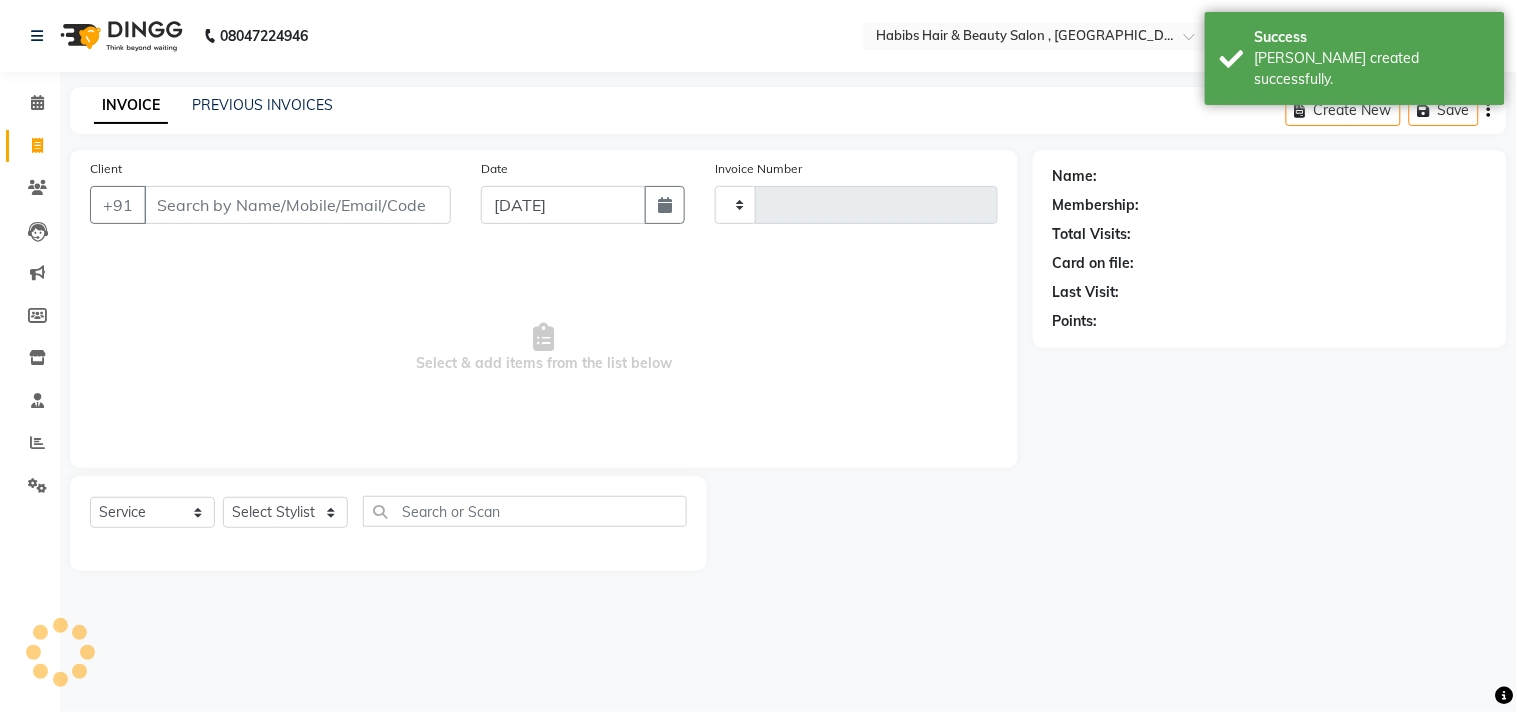 type on "1658" 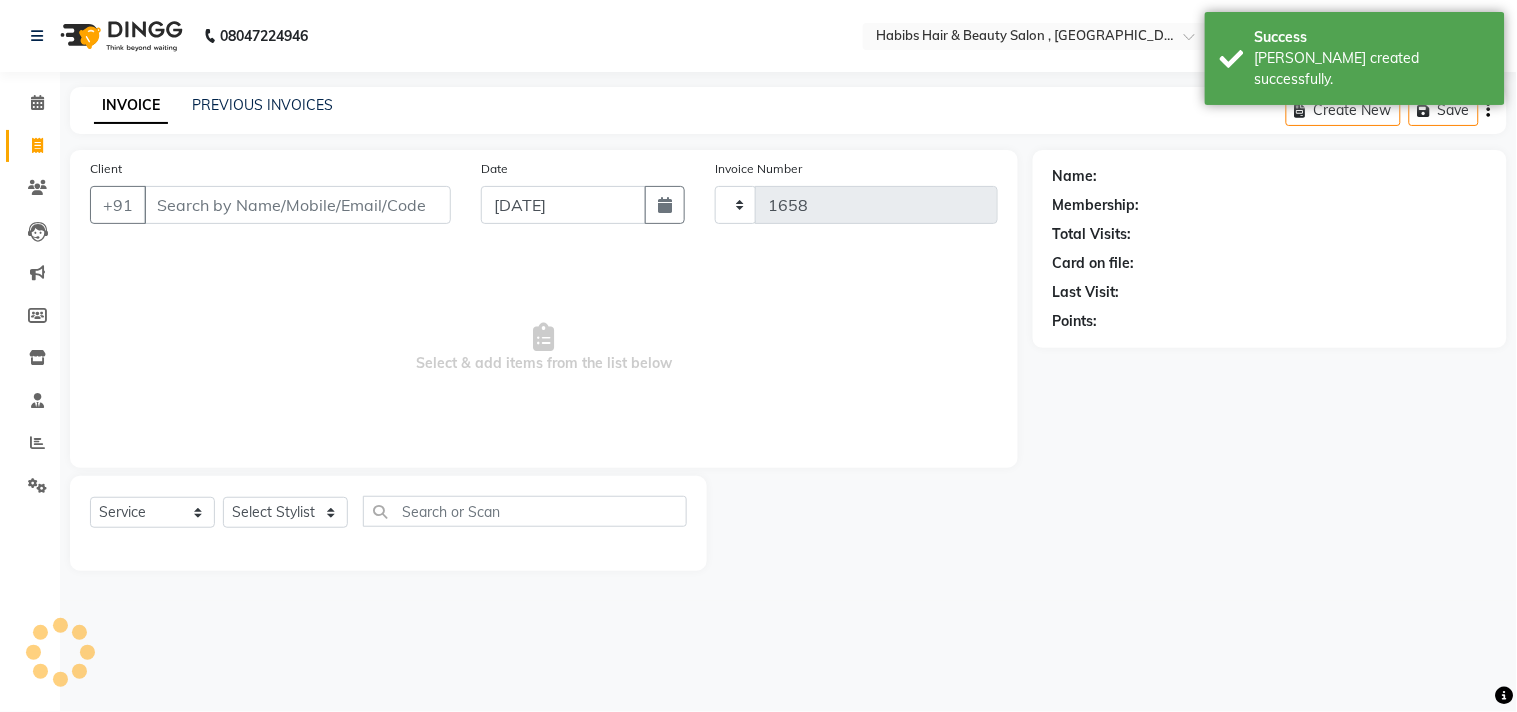 select on "4838" 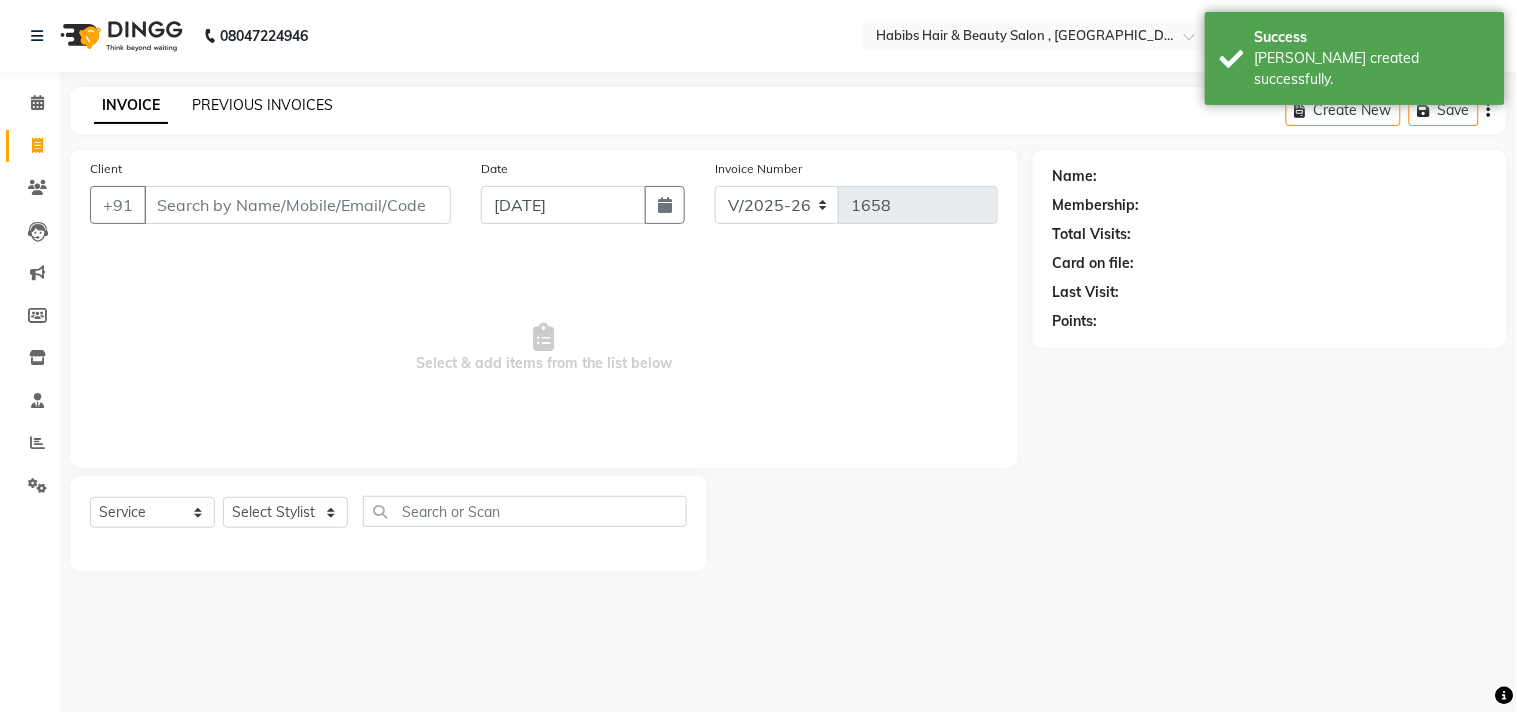 click on "PREVIOUS INVOICES" 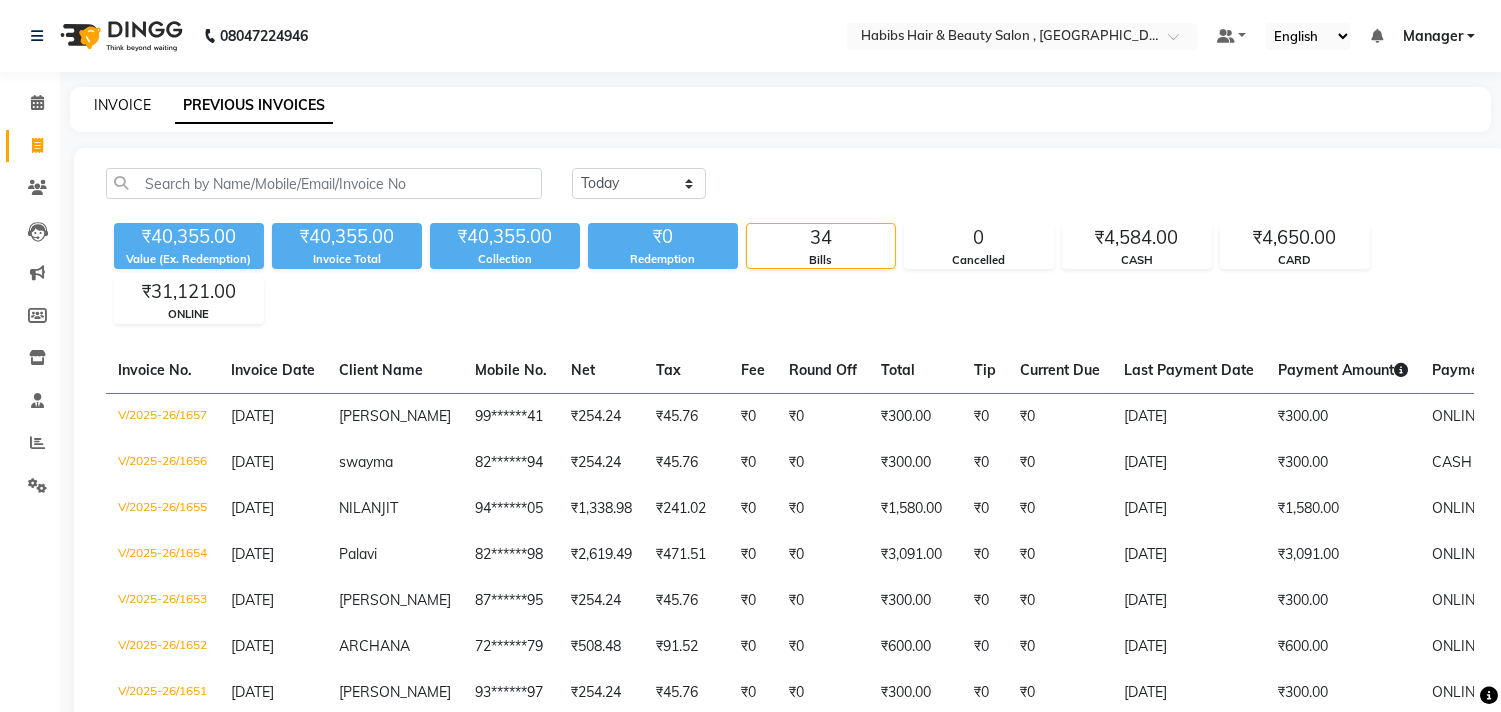 click on "INVOICE" 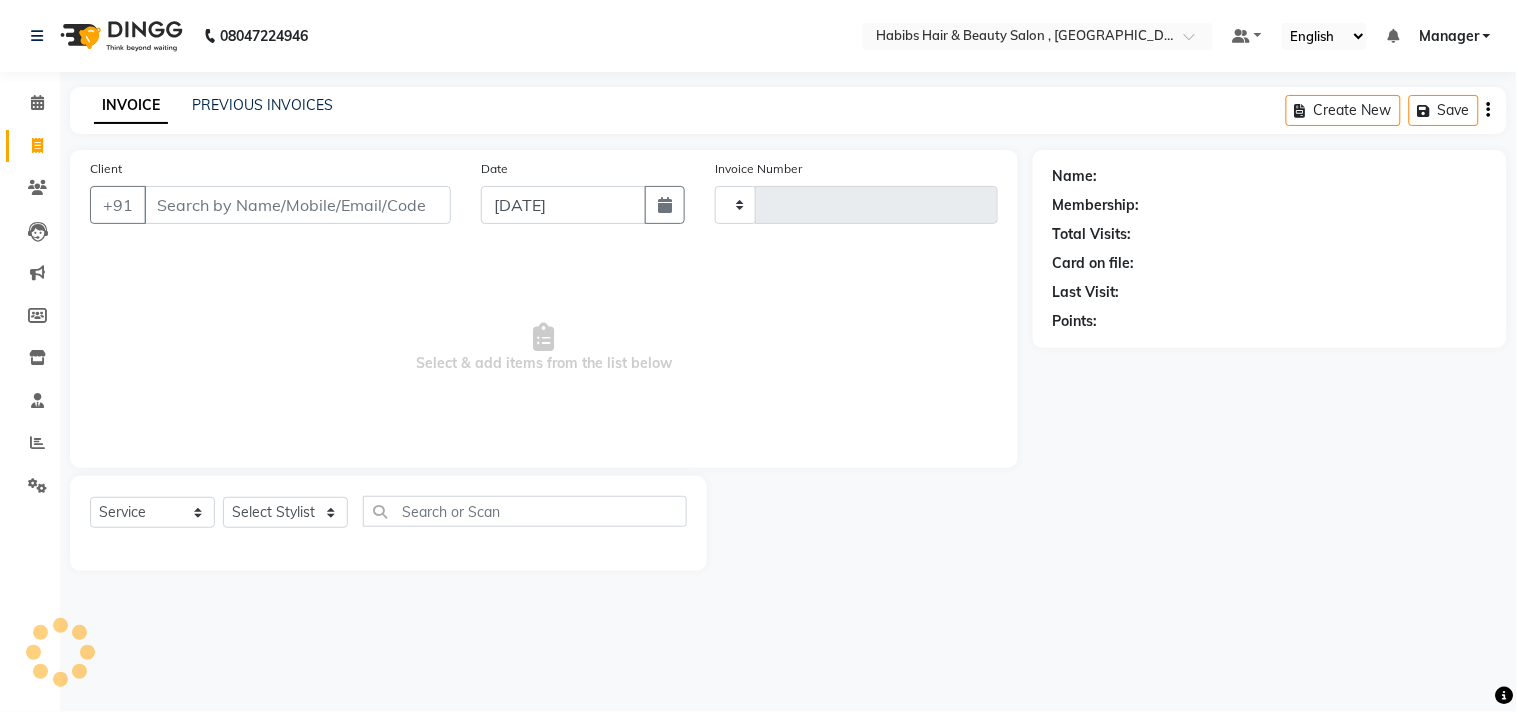 type on "1658" 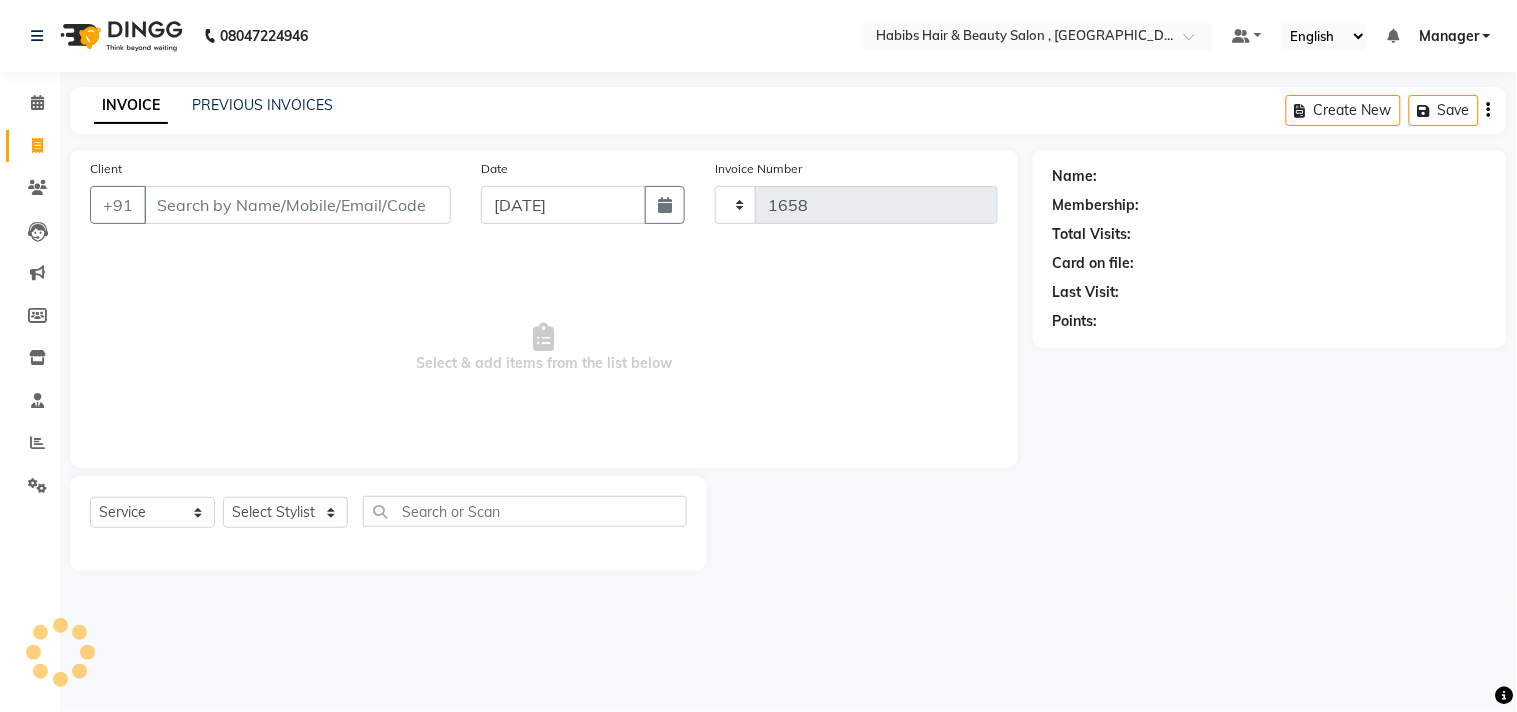 select on "4838" 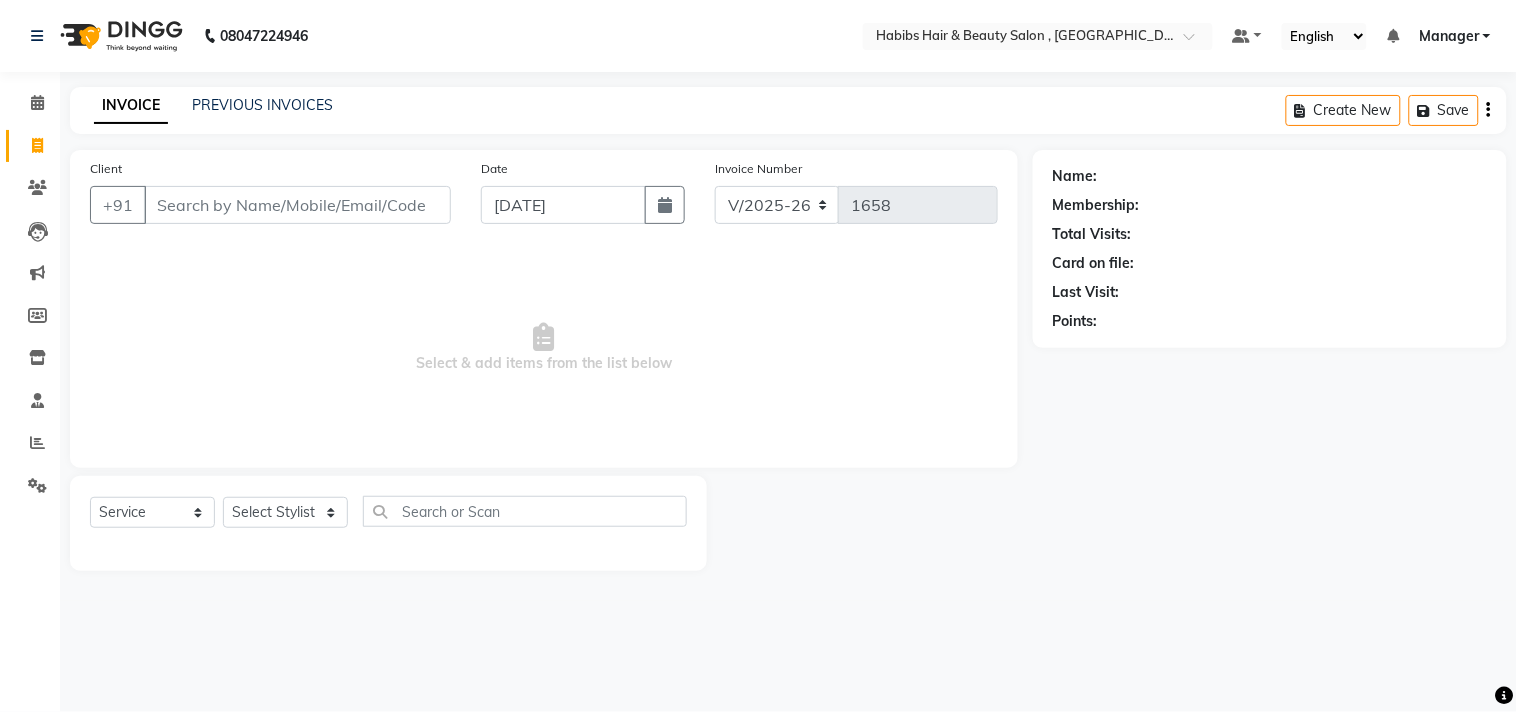 click on "INVOICE PREVIOUS INVOICES Create New   Save" 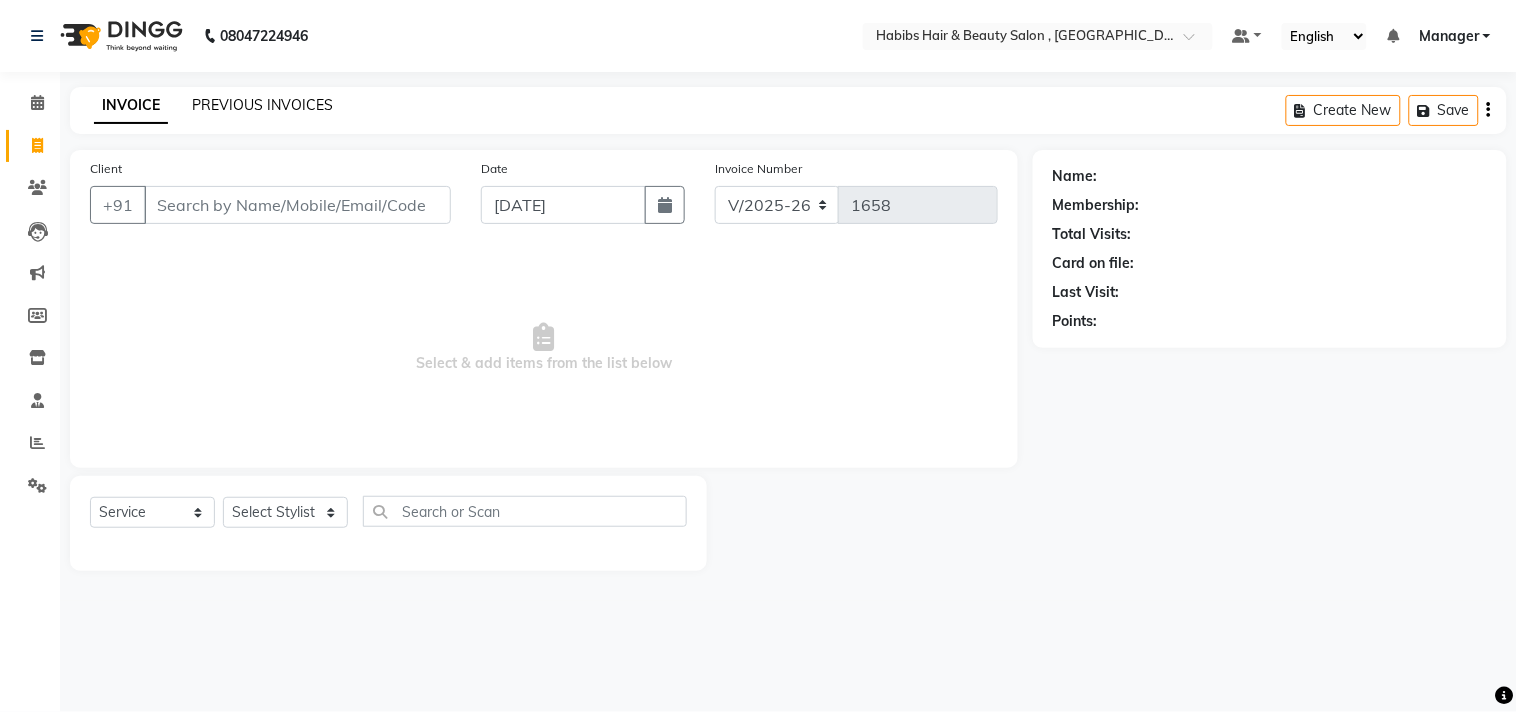 click on "PREVIOUS INVOICES" 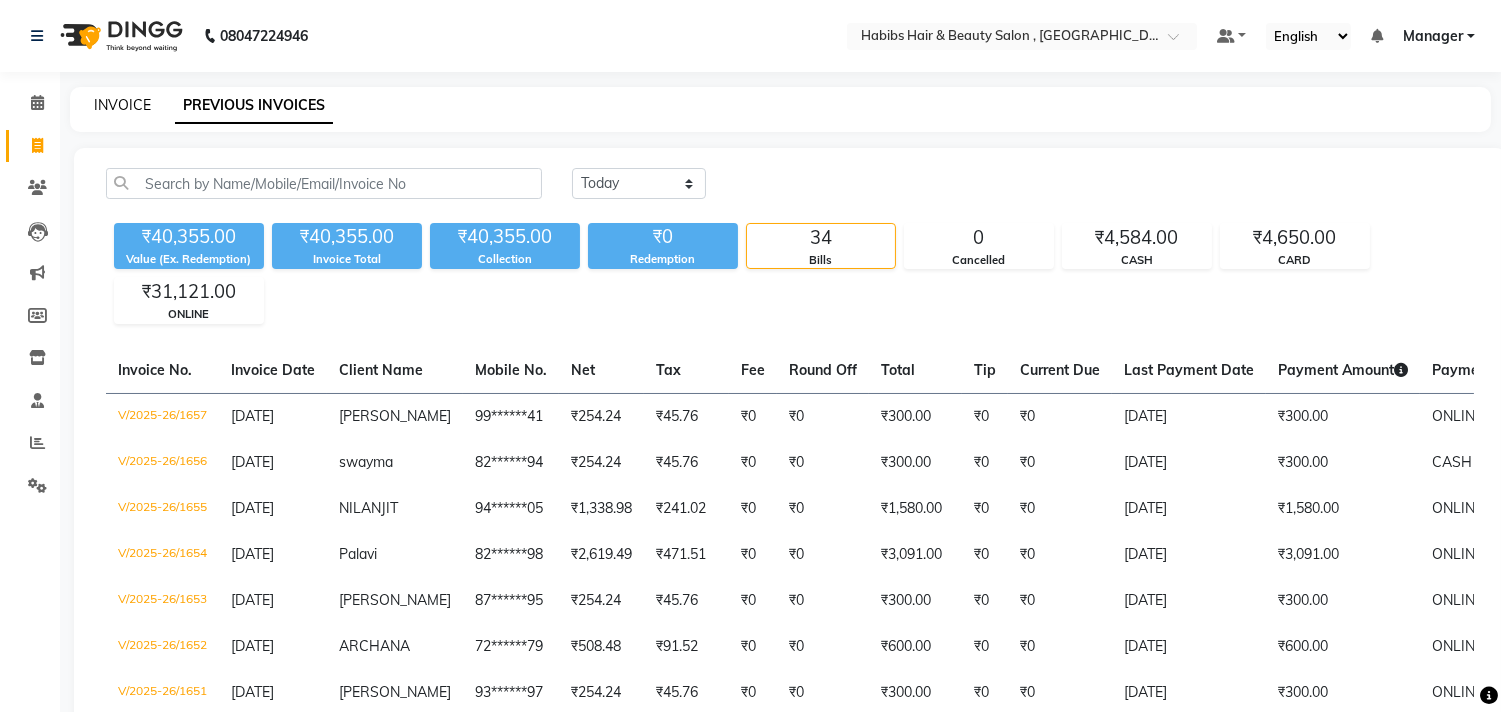 click on "INVOICE" 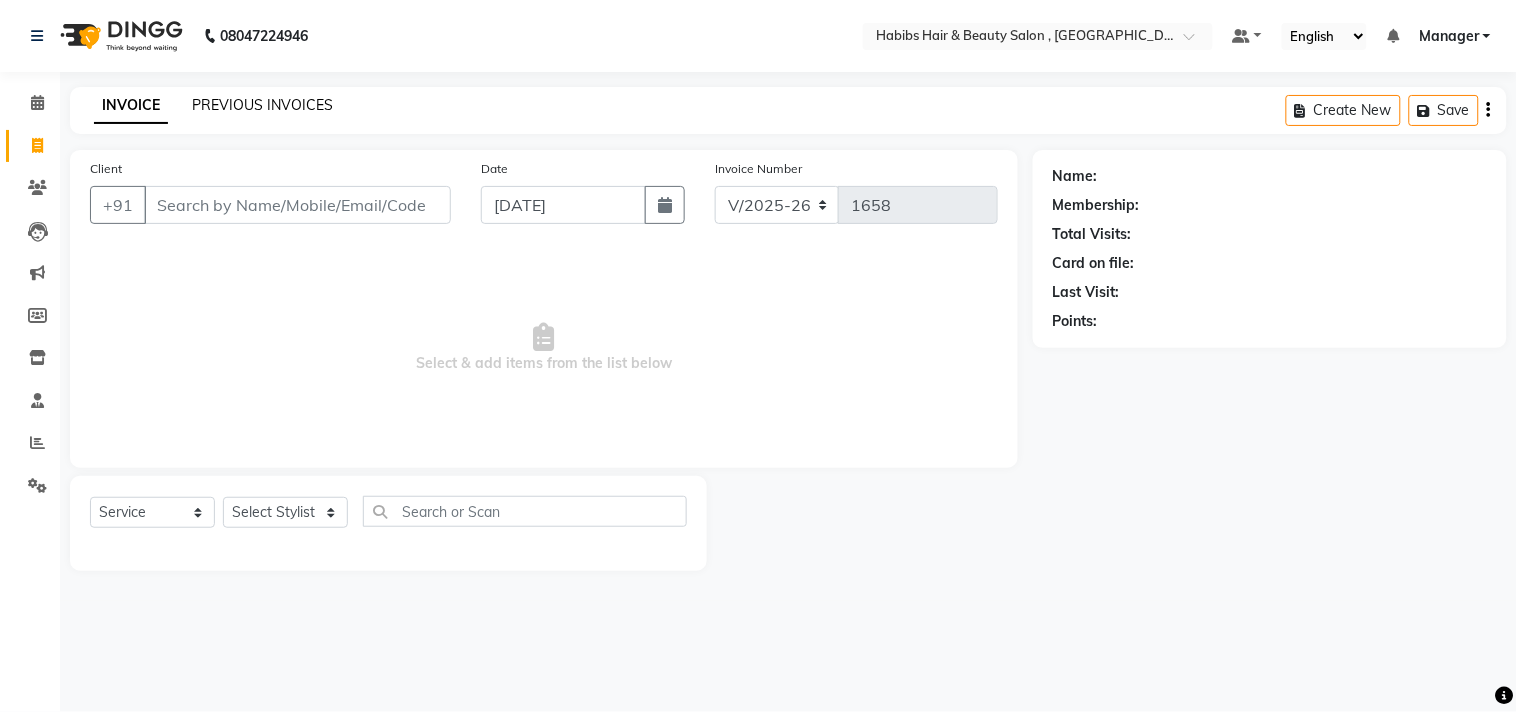 click on "PREVIOUS INVOICES" 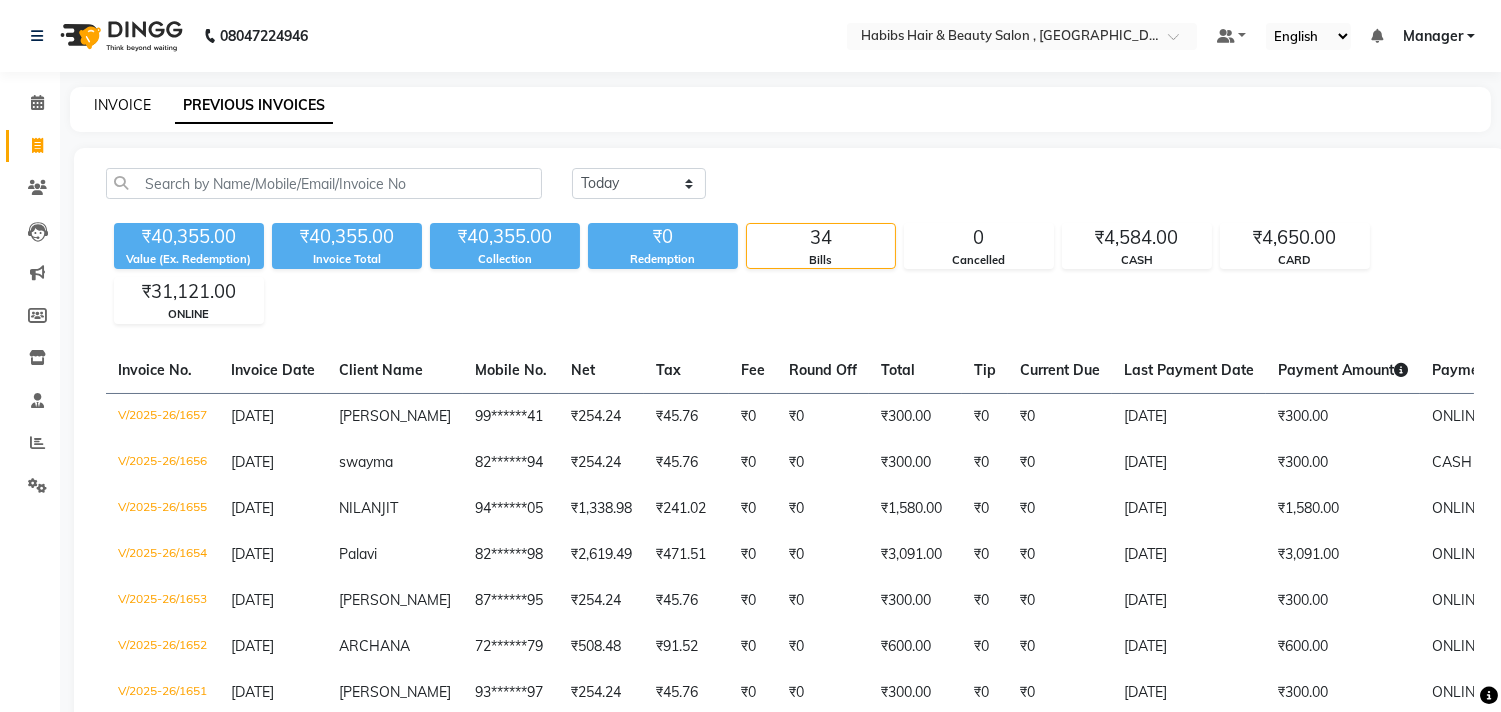 click on "INVOICE" 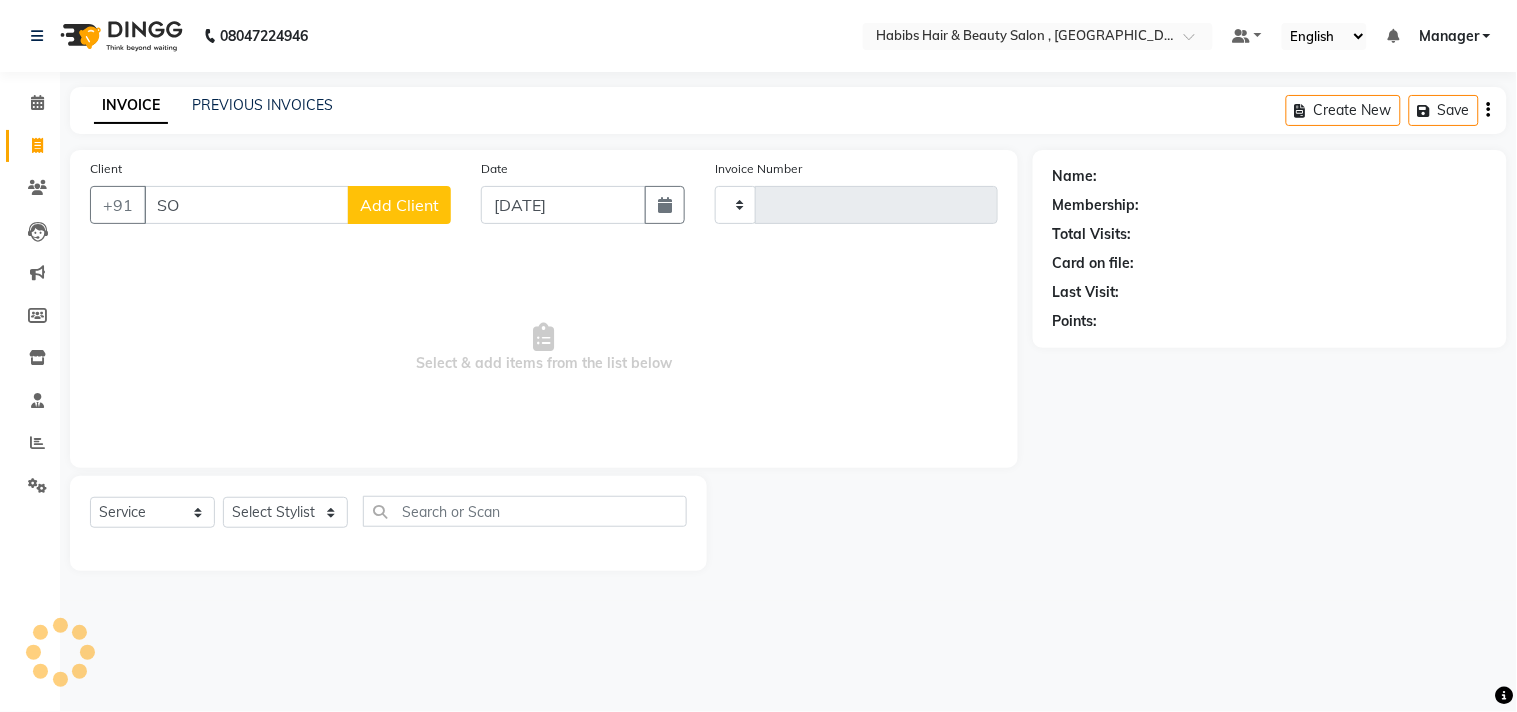 type on "SOU" 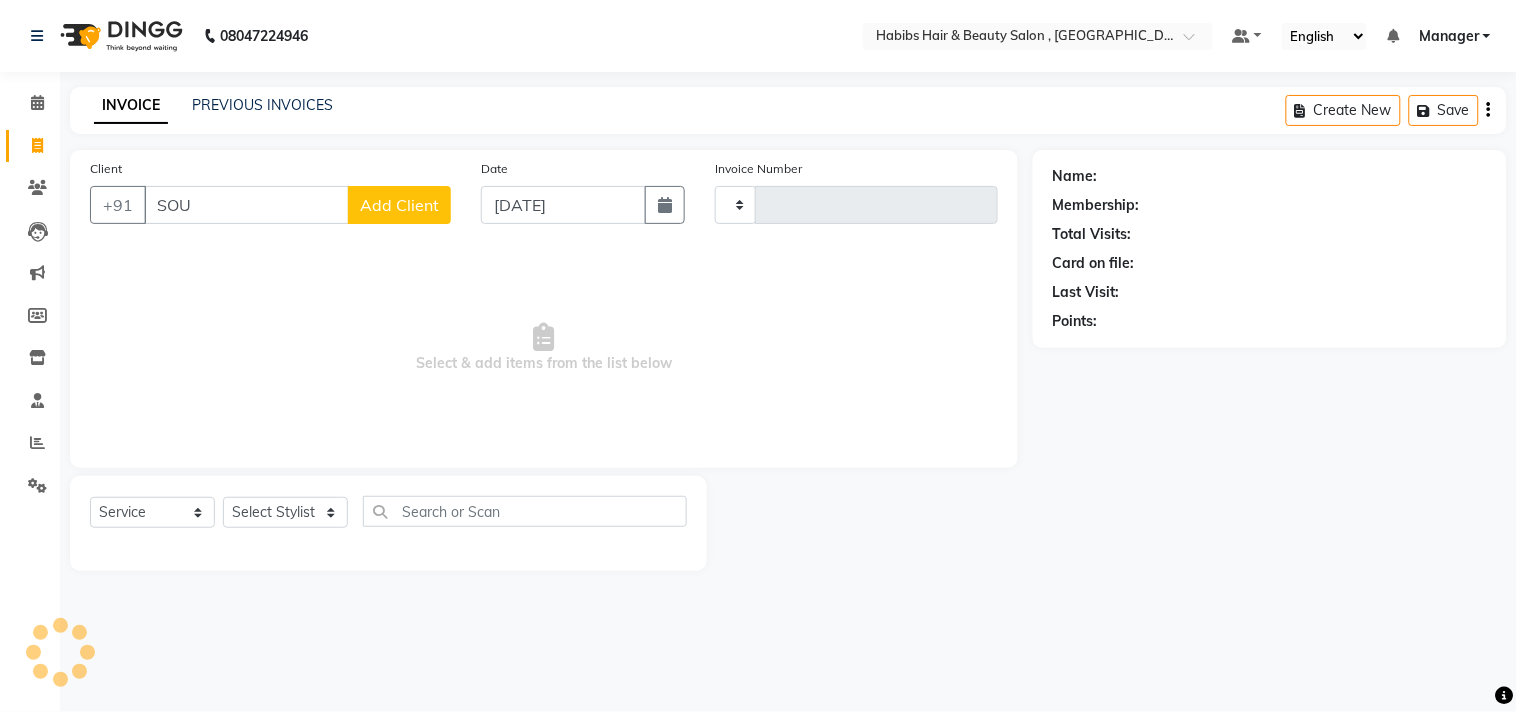 type on "1658" 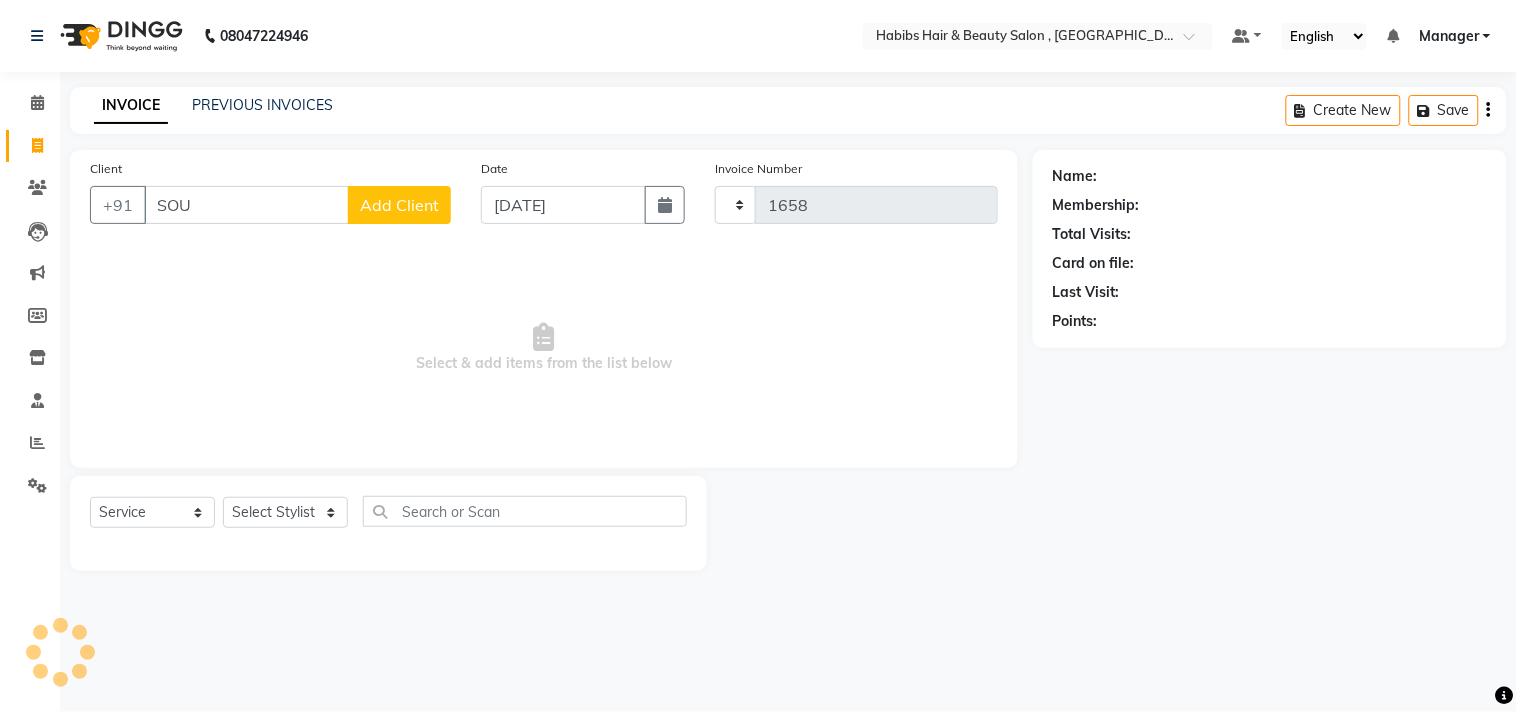 select on "4838" 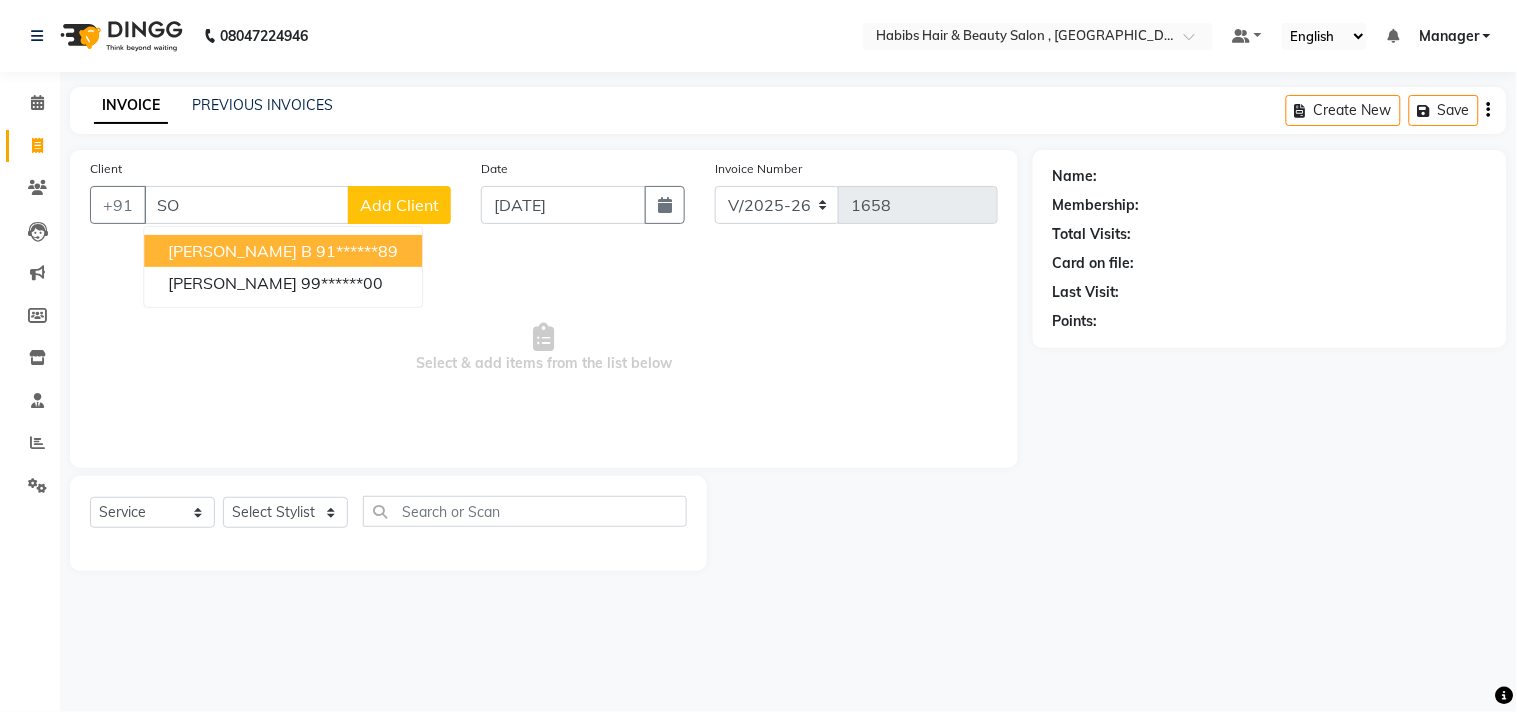 type on "S" 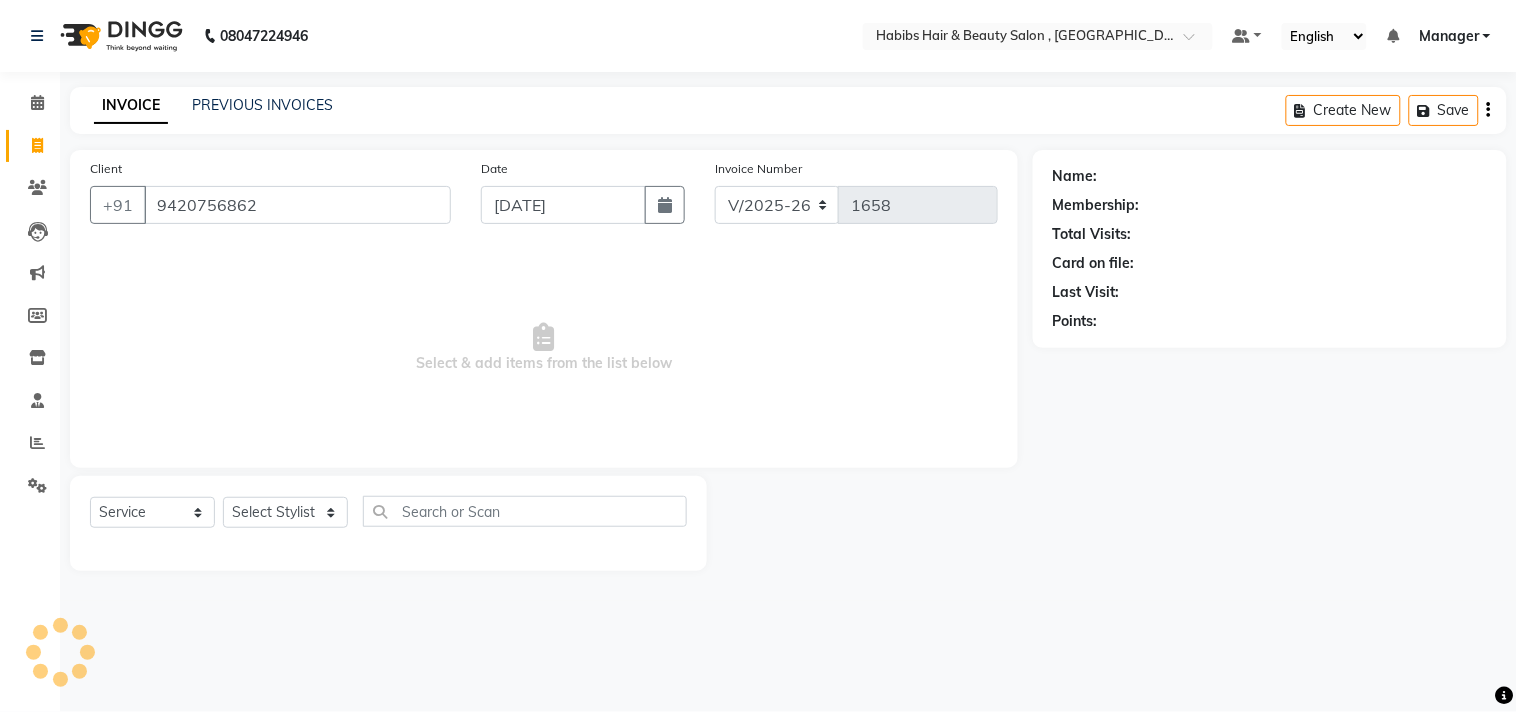 type on "9420756862" 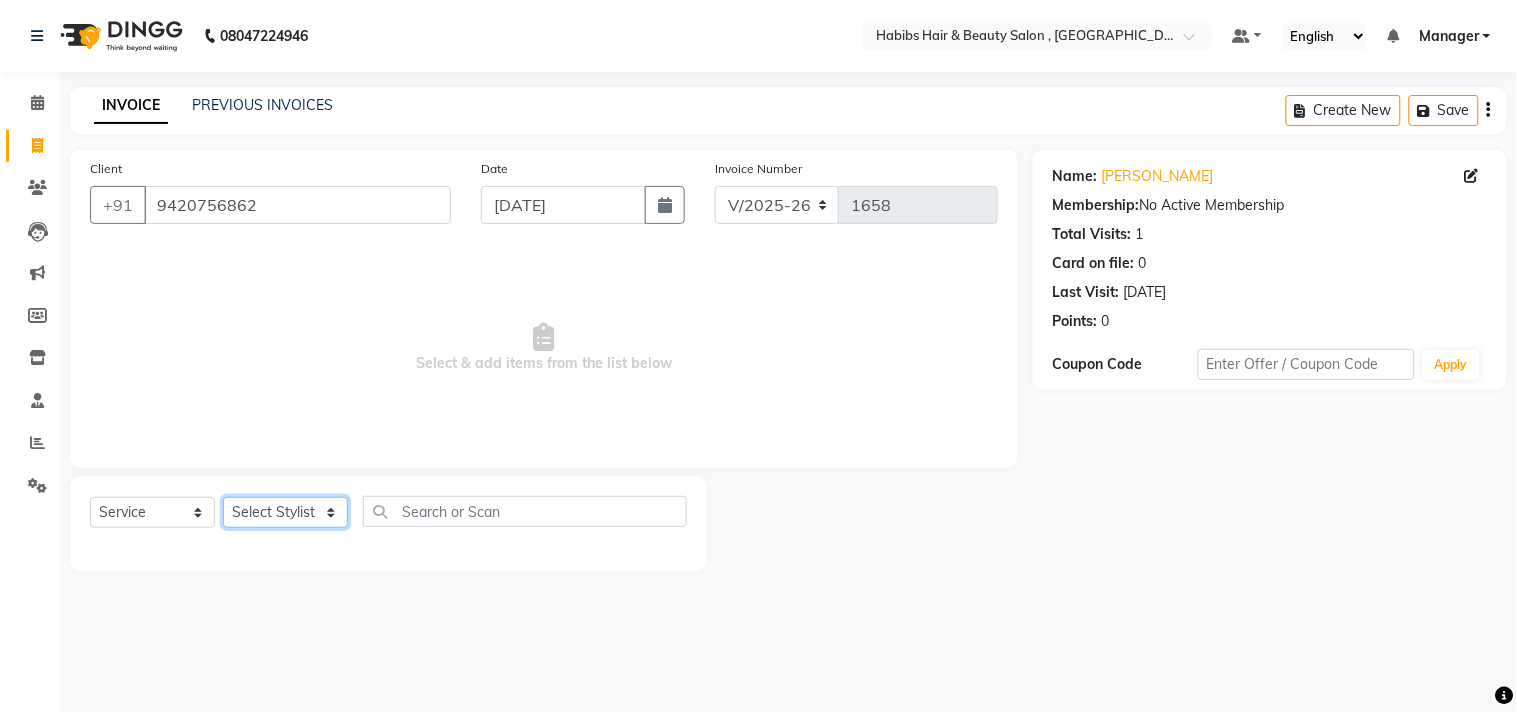 click on "Select Stylist [PERSON_NAME] Manager M M [PERSON_NAME] [PERSON_NAME] Sameer [PERSON_NAME] [PERSON_NAME] [PERSON_NAME]" 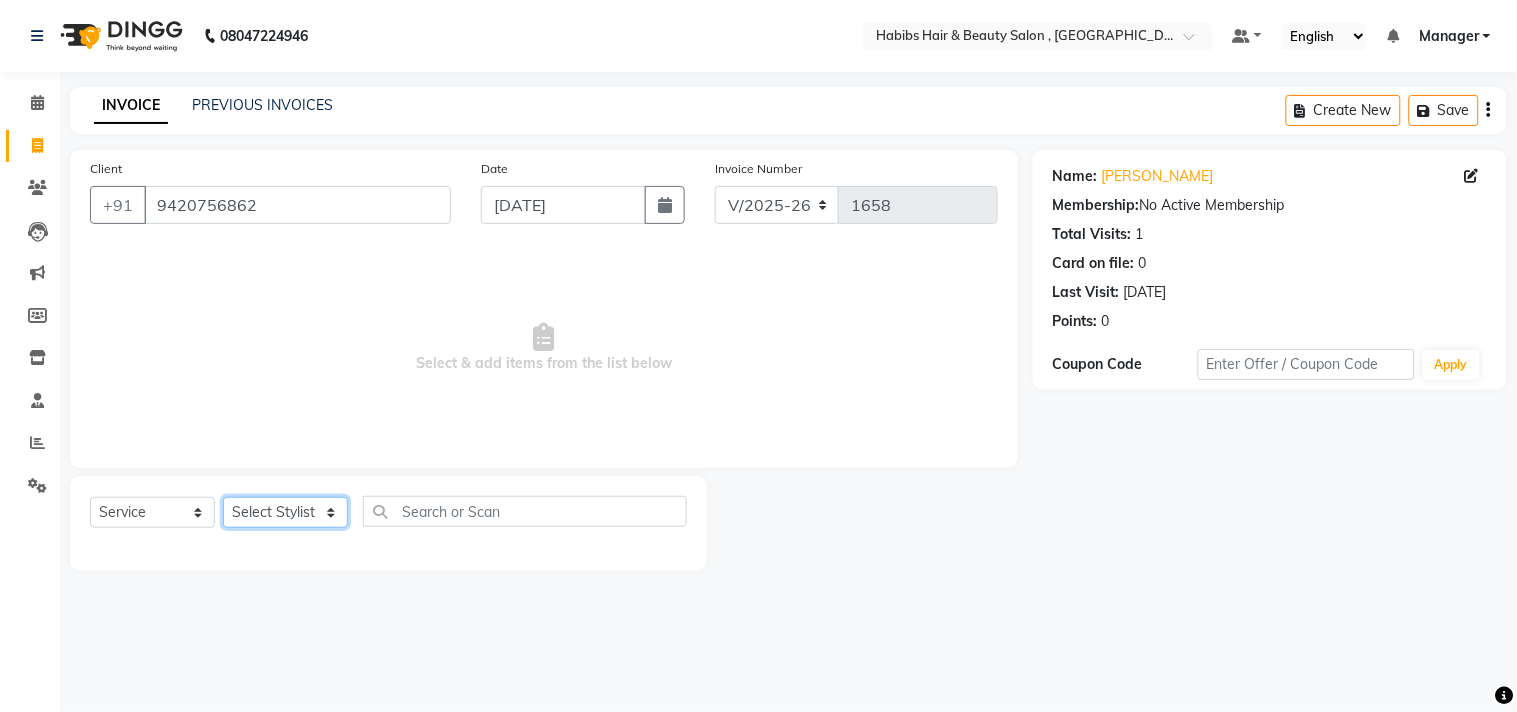select on "70830" 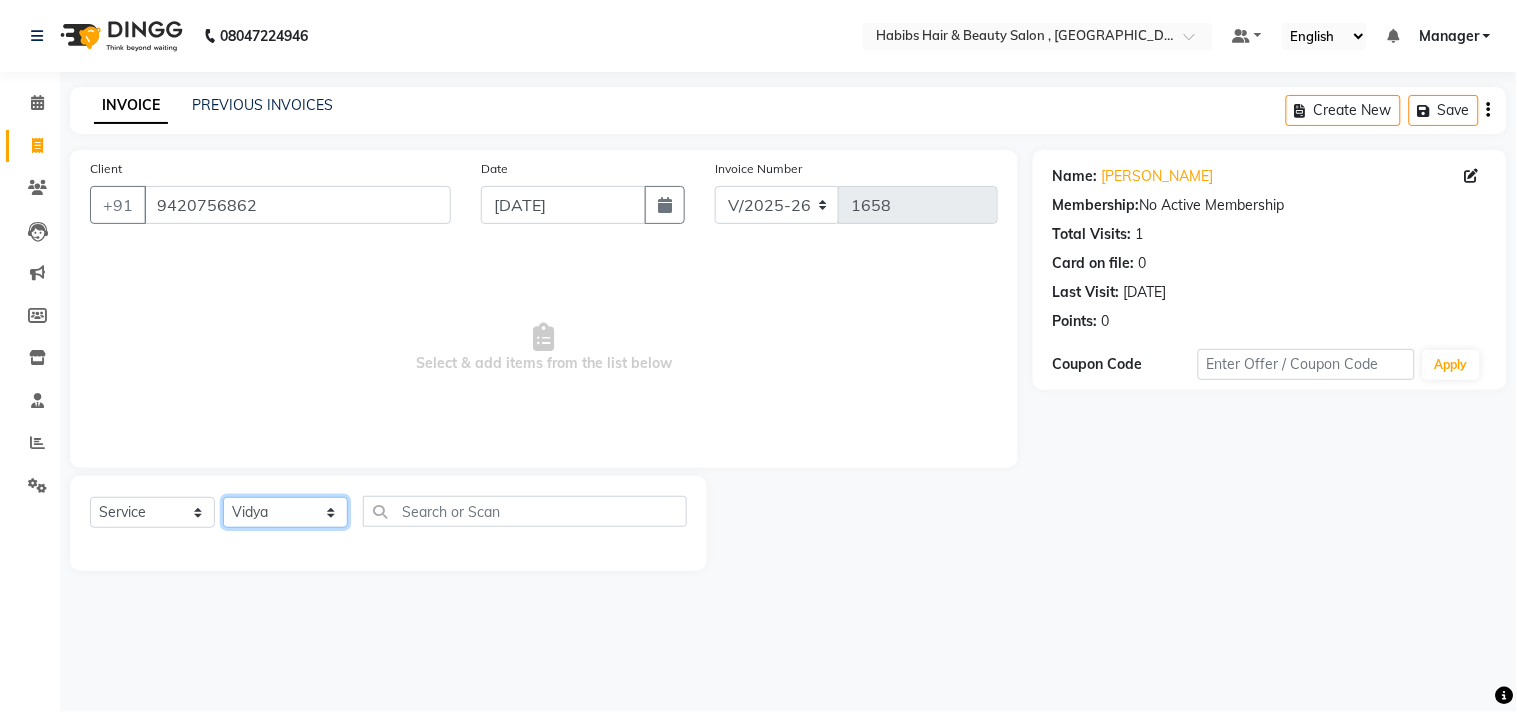 click on "Select Stylist [PERSON_NAME] Manager M M [PERSON_NAME] [PERSON_NAME] Sameer [PERSON_NAME] [PERSON_NAME] [PERSON_NAME]" 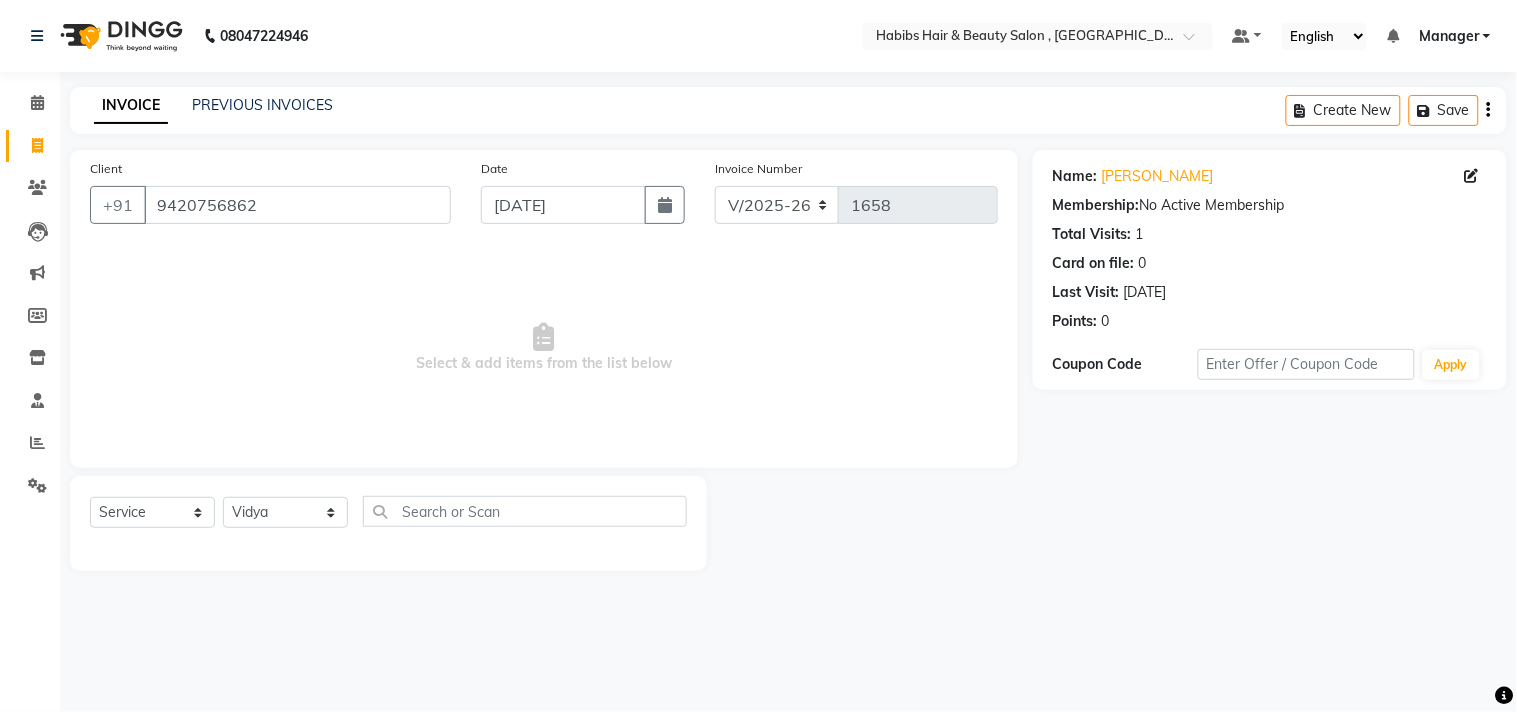 click on "Client [PHONE_NUMBER] Date [DATE] Invoice Number V/2025 V/[PHONE_NUMBER]  Select & add items from the list below" 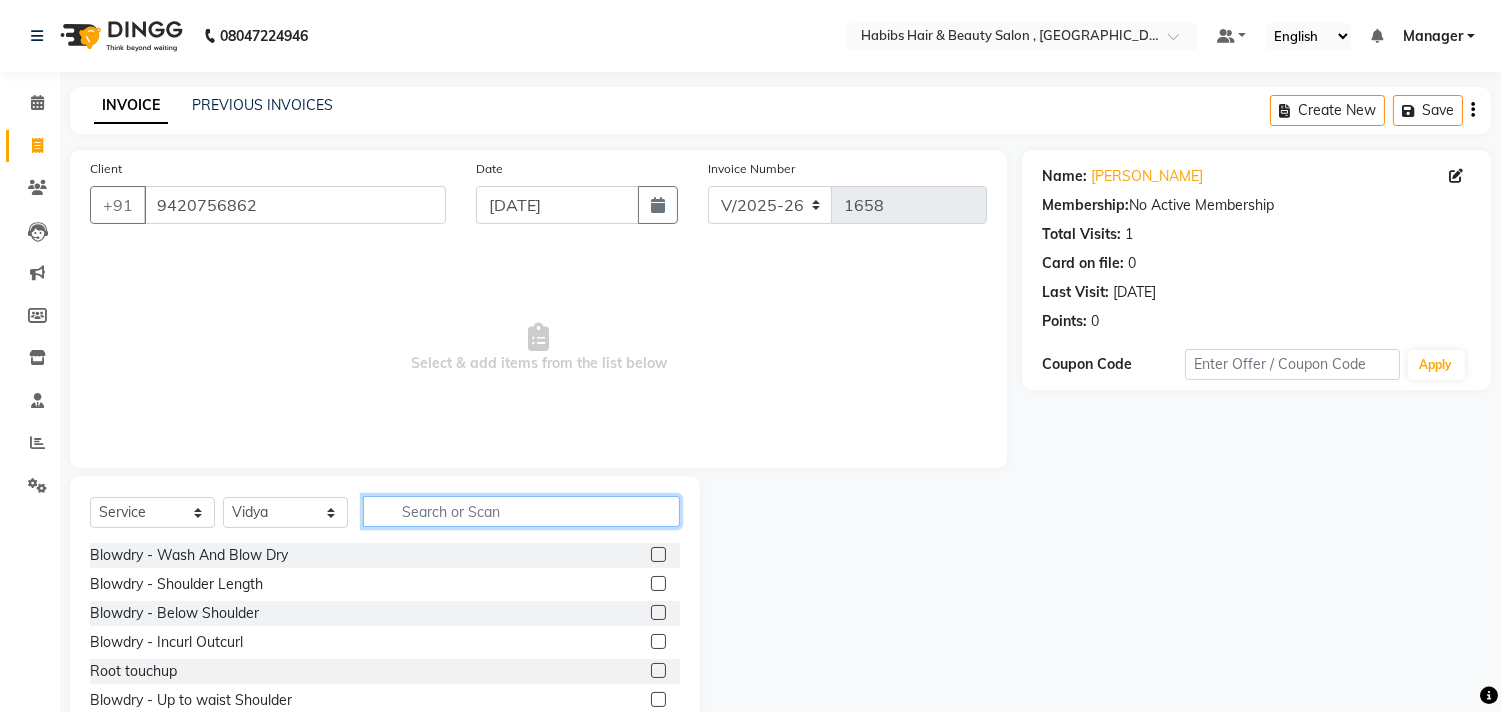 click 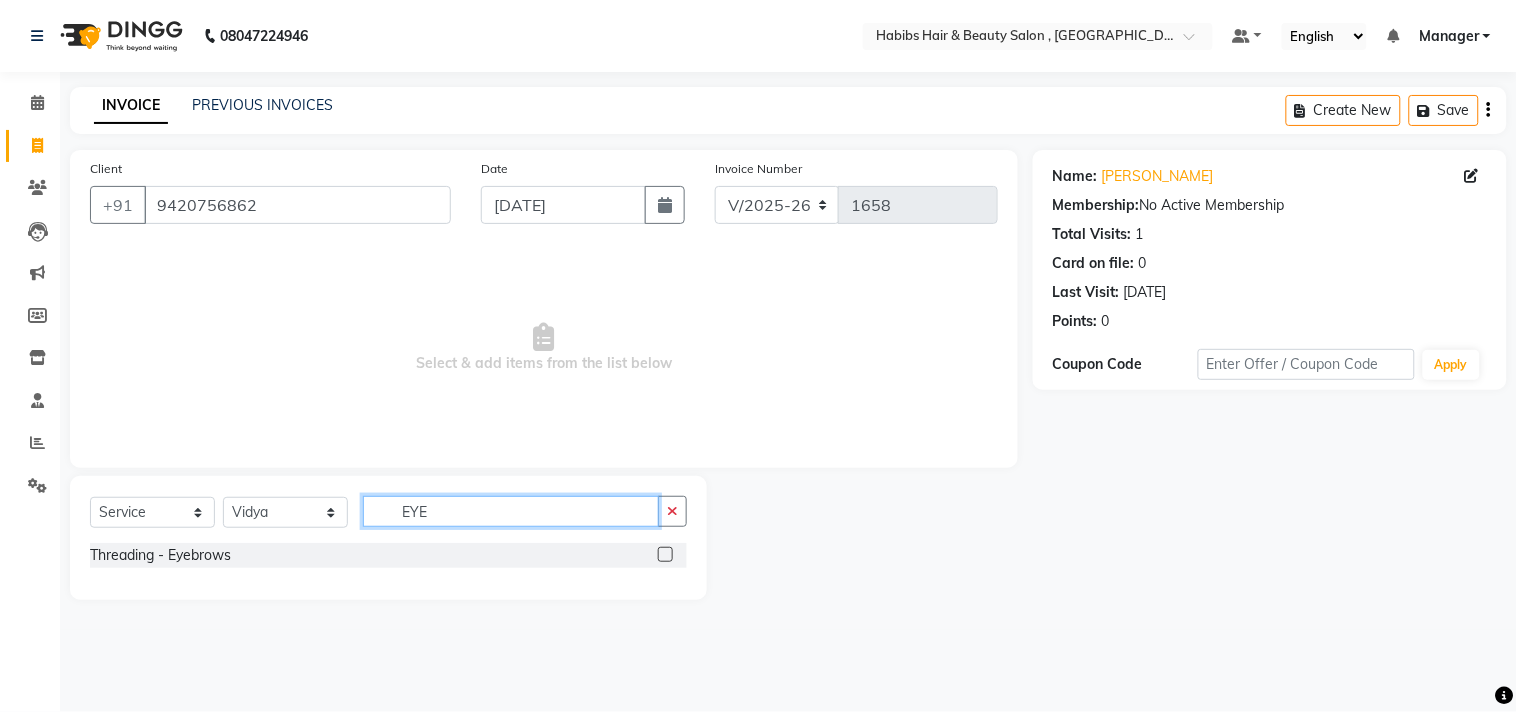 type on "EYE" 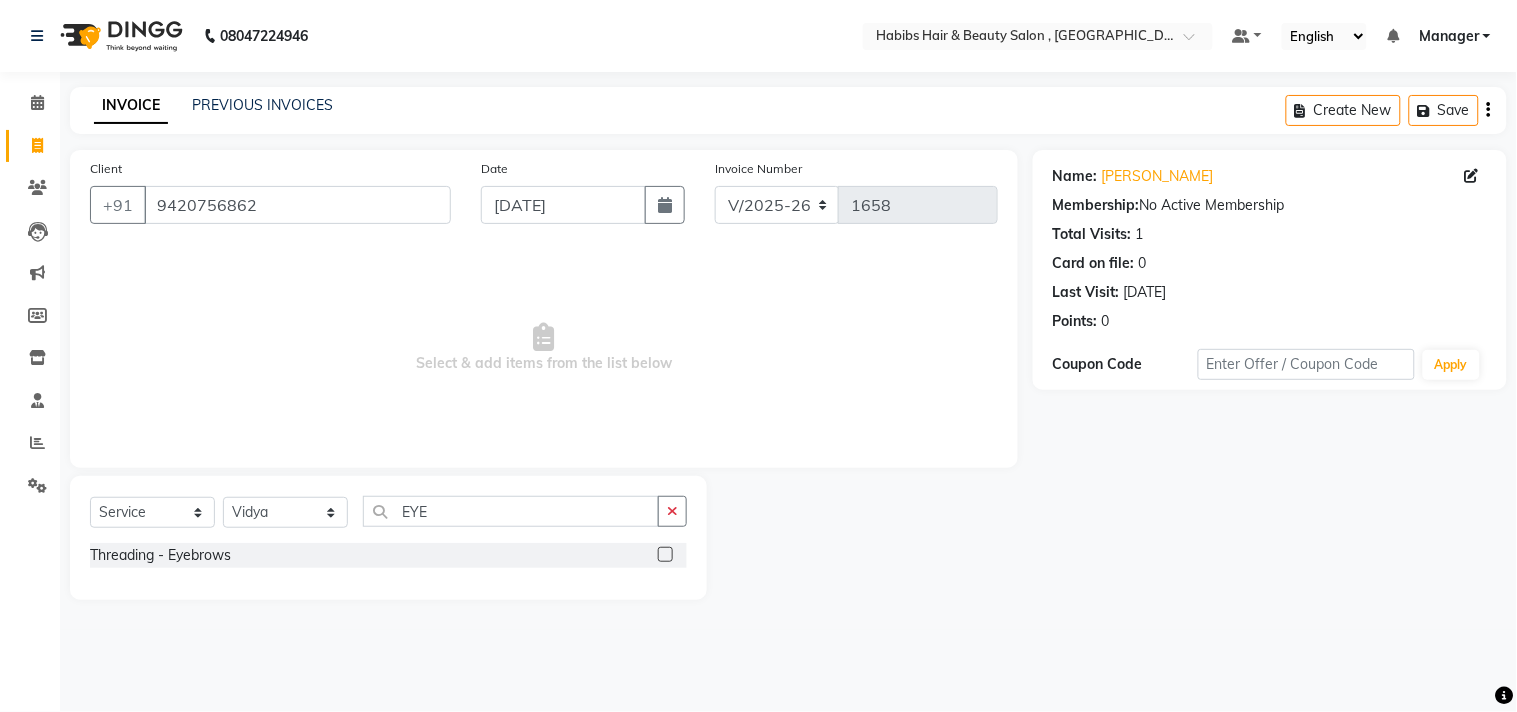 click 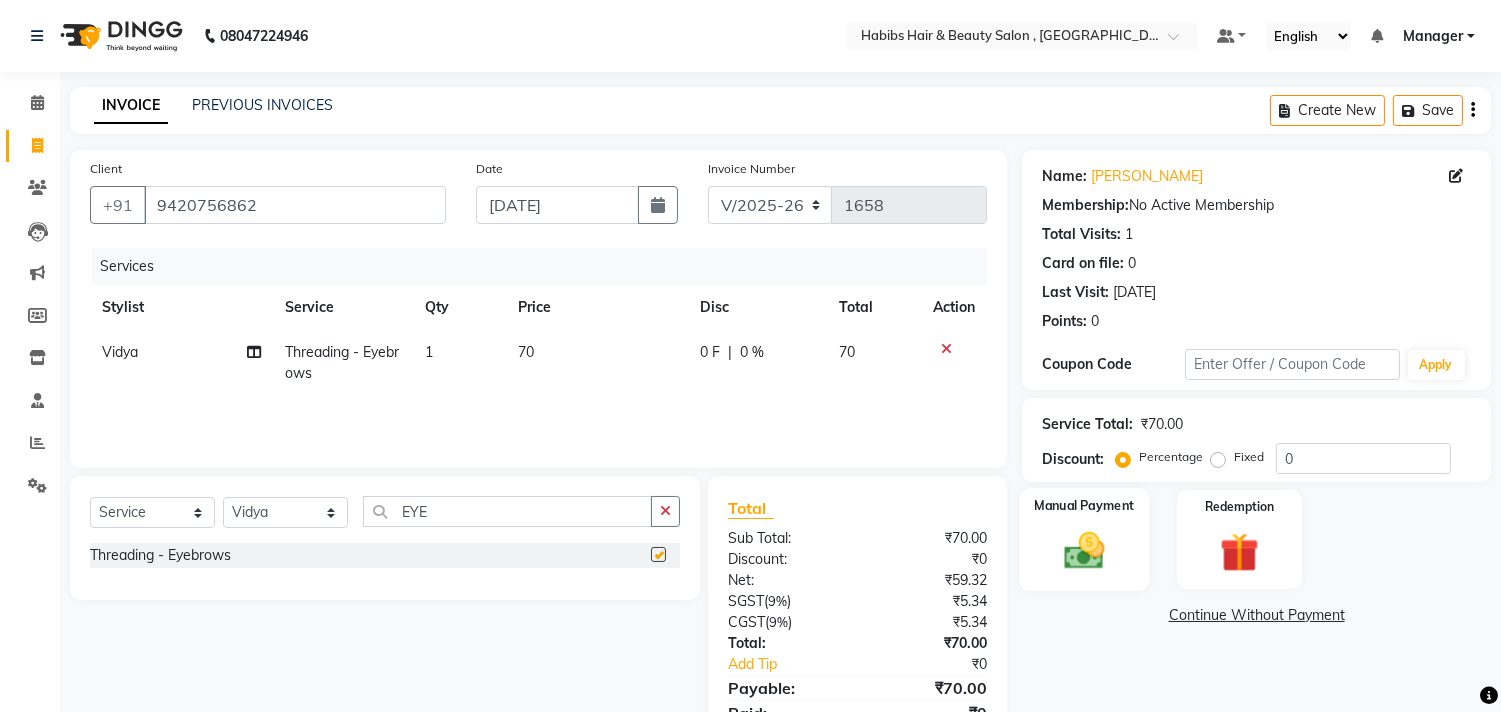 checkbox on "false" 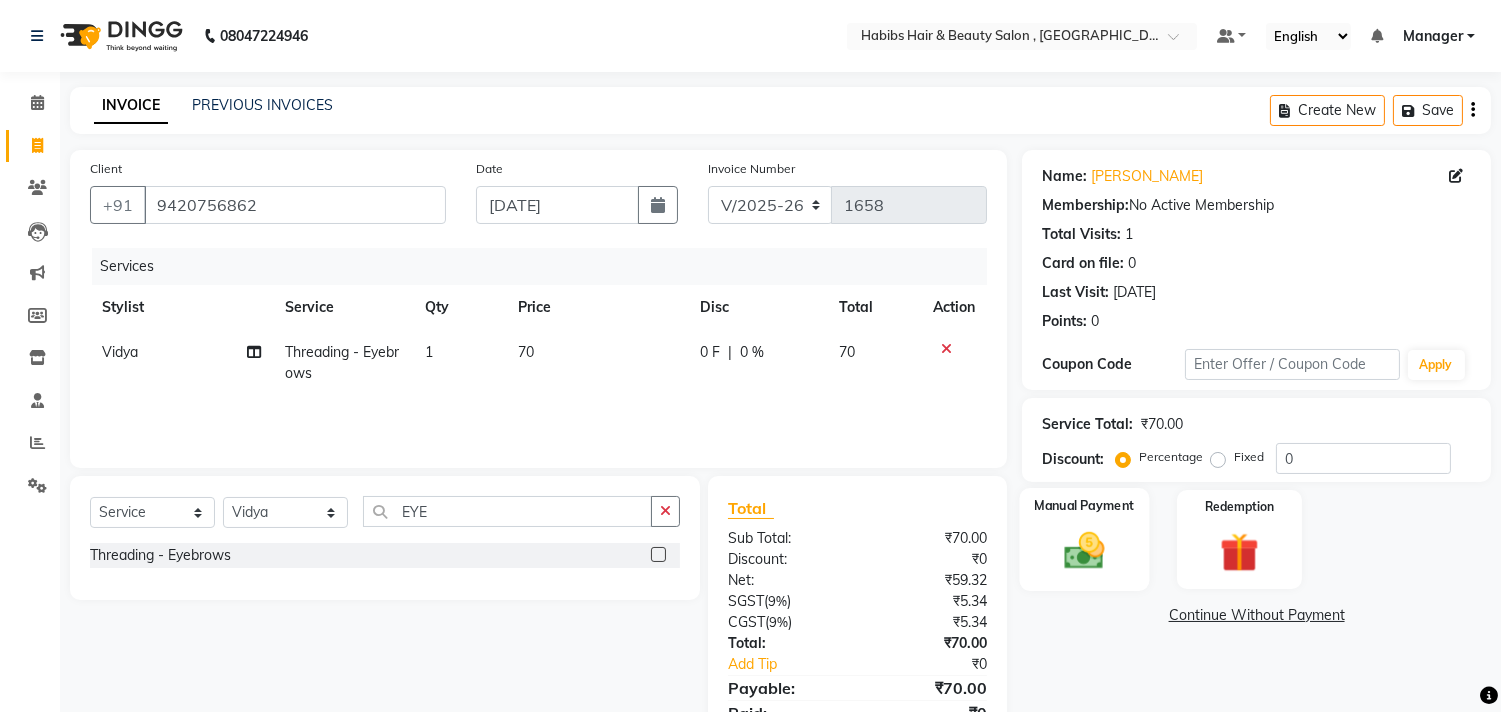 click 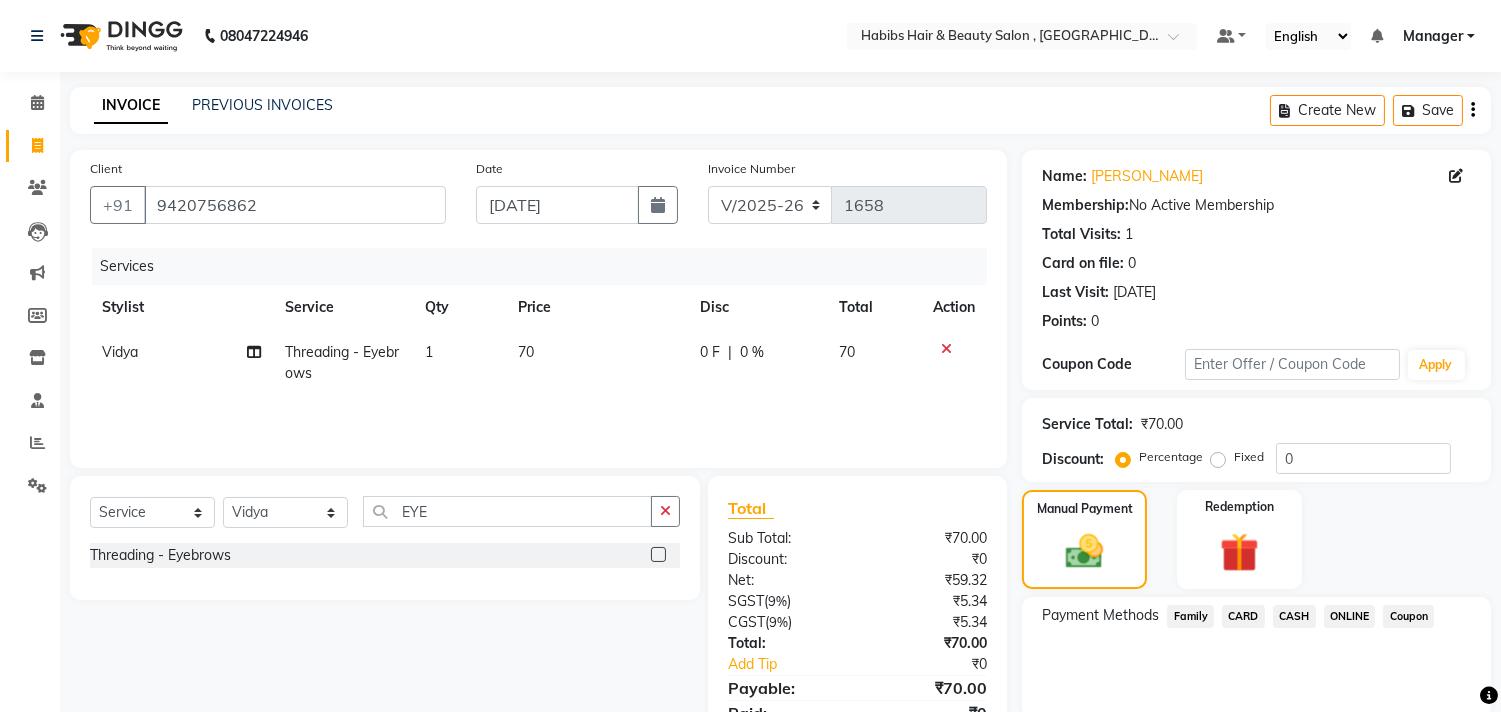 click on "ONLINE" 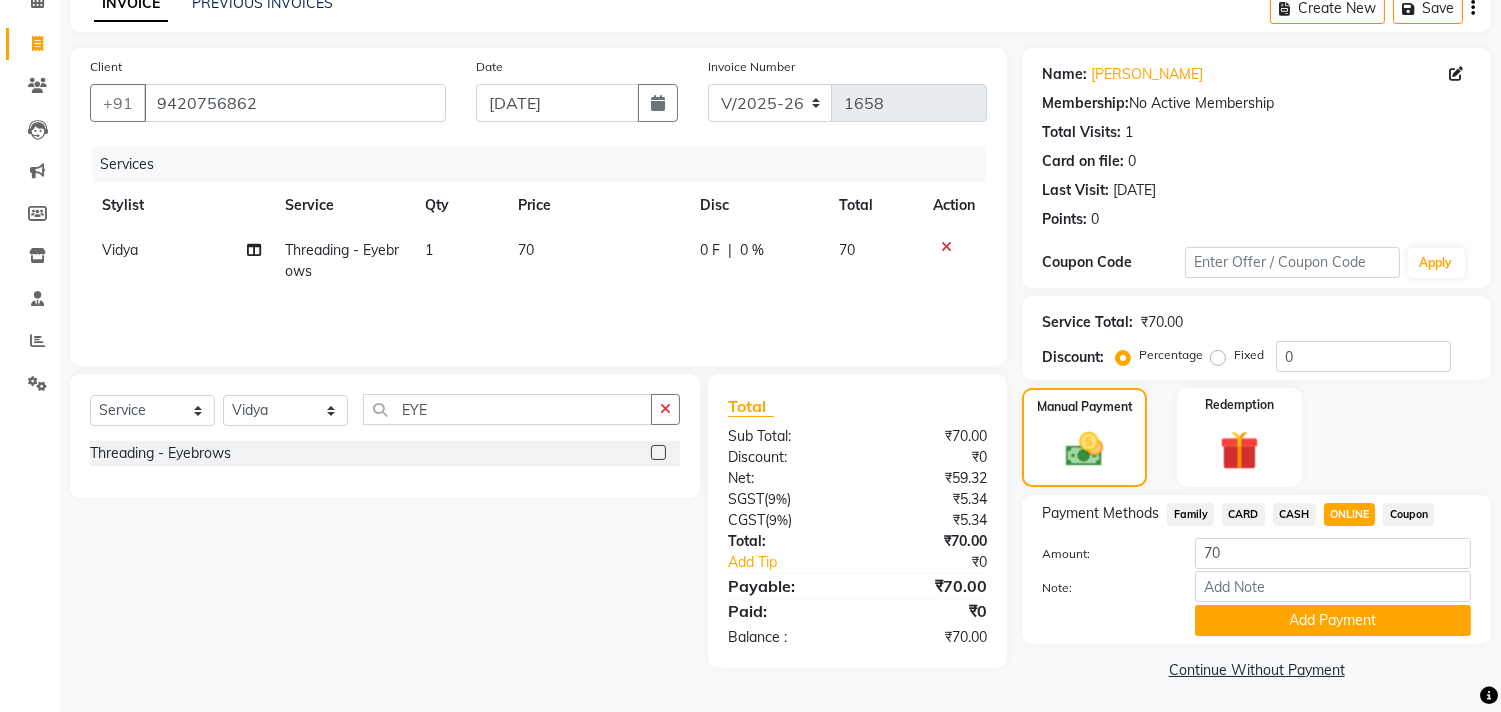 scroll, scrollTop: 104, scrollLeft: 0, axis: vertical 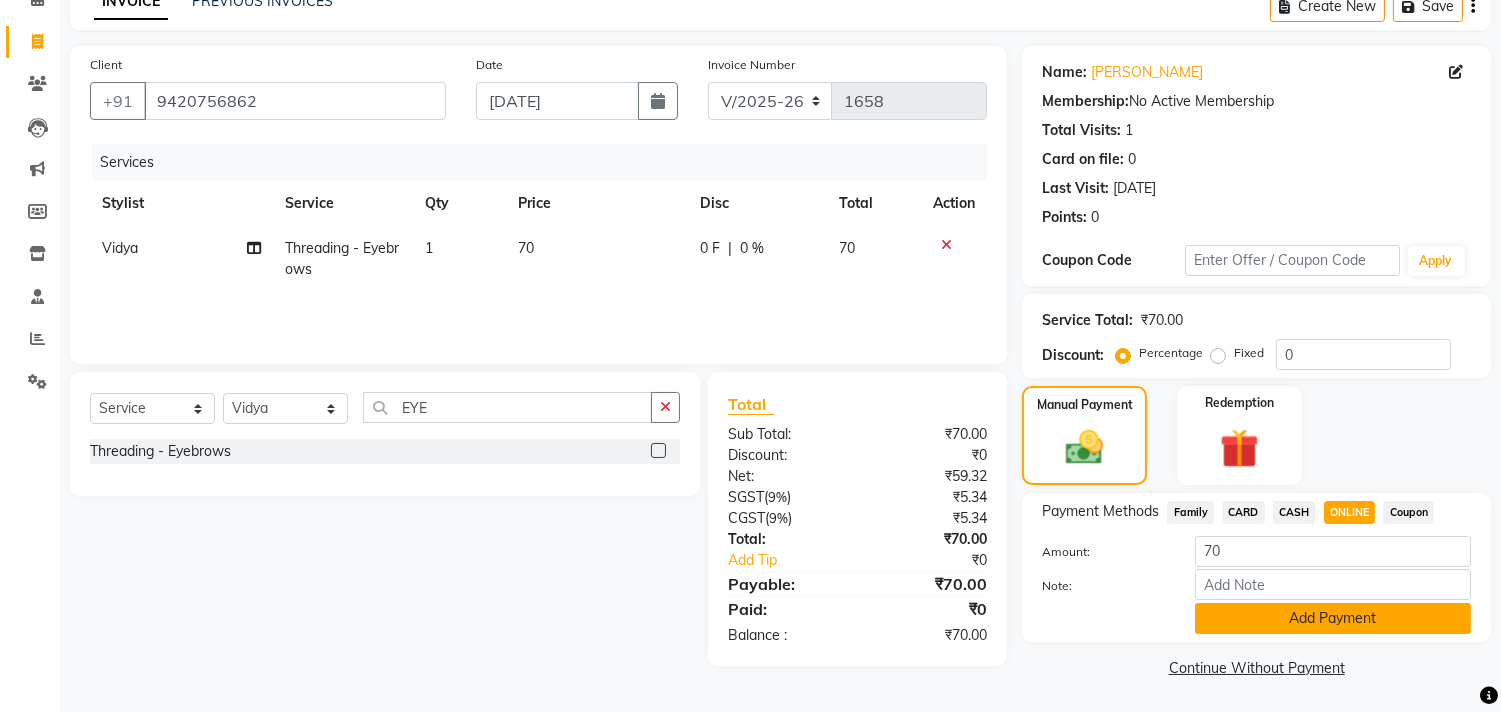 type 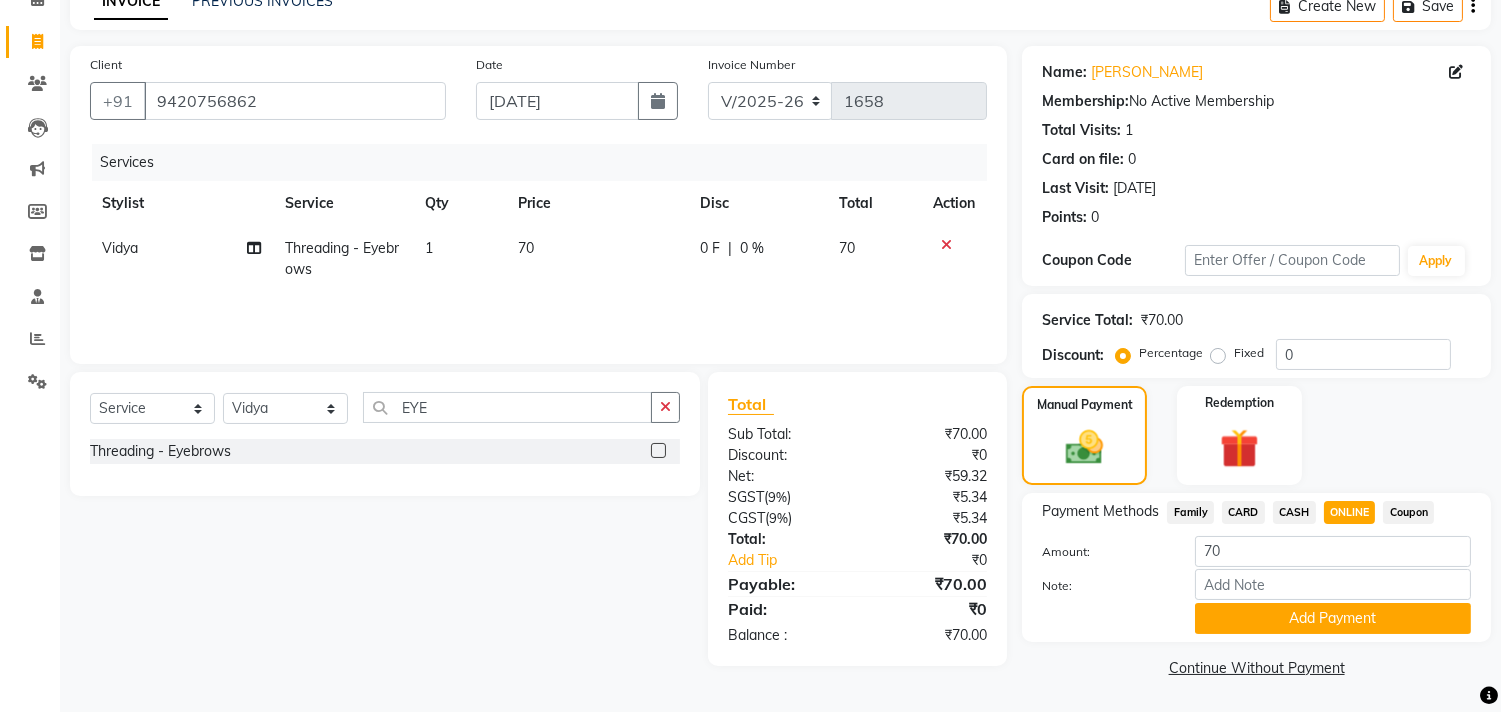 drag, startPoint x: 1345, startPoint y: 616, endPoint x: 1344, endPoint y: 651, distance: 35.014282 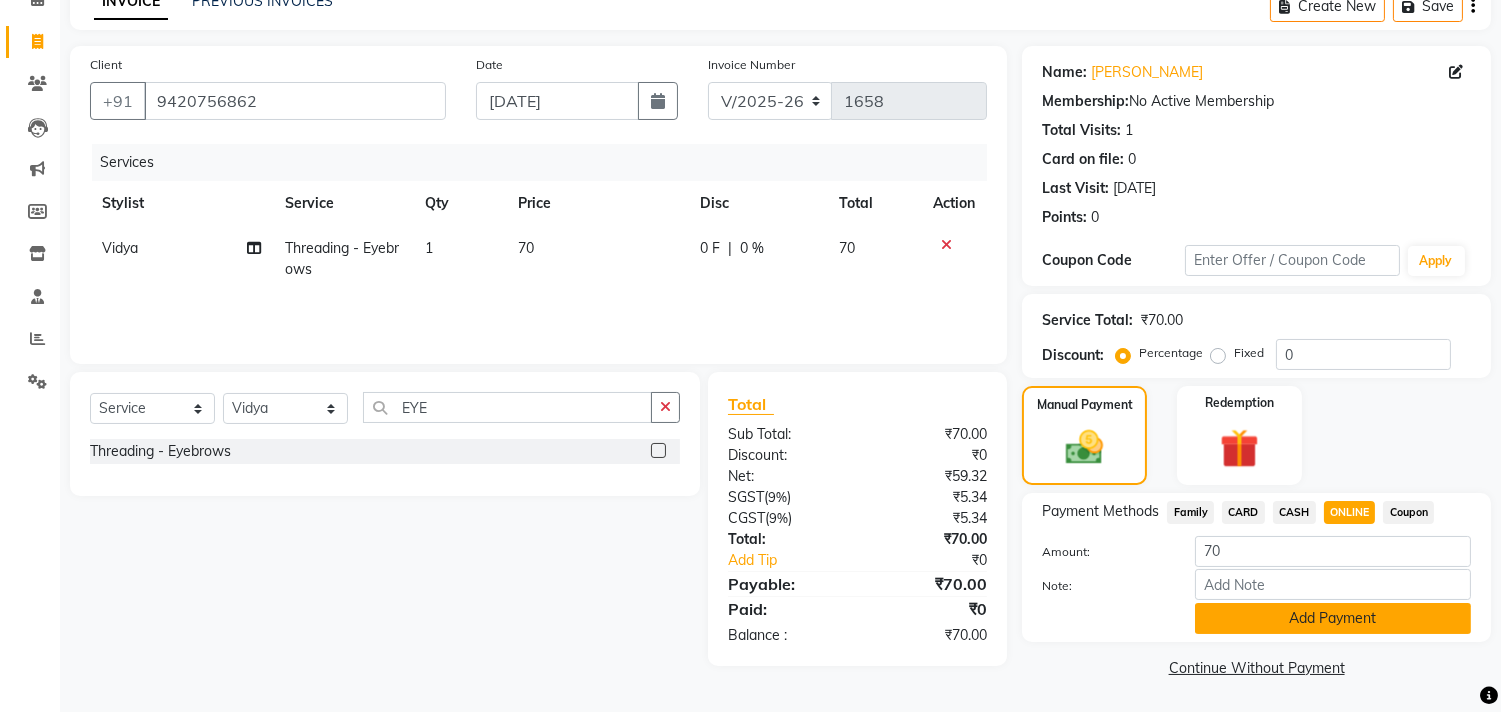 click on "Add Payment" 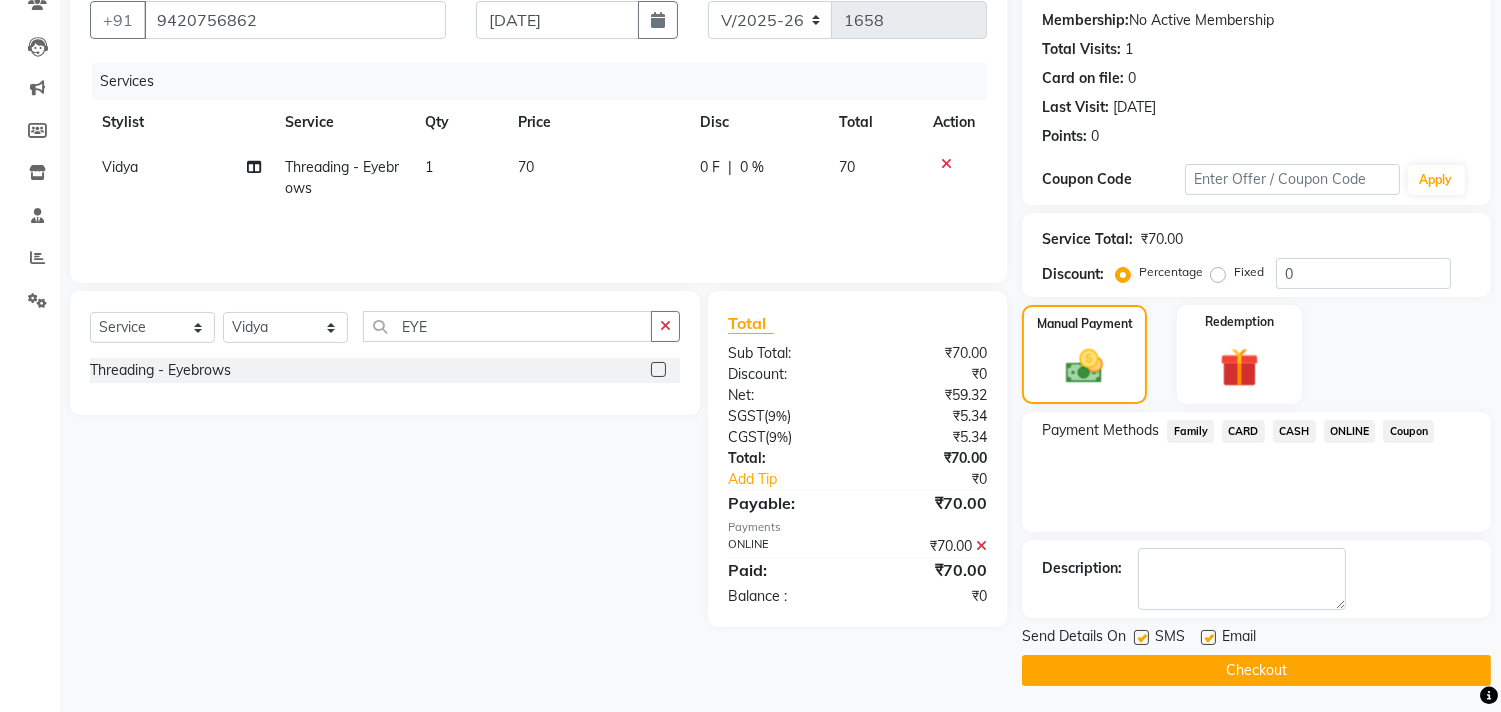 scroll, scrollTop: 187, scrollLeft: 0, axis: vertical 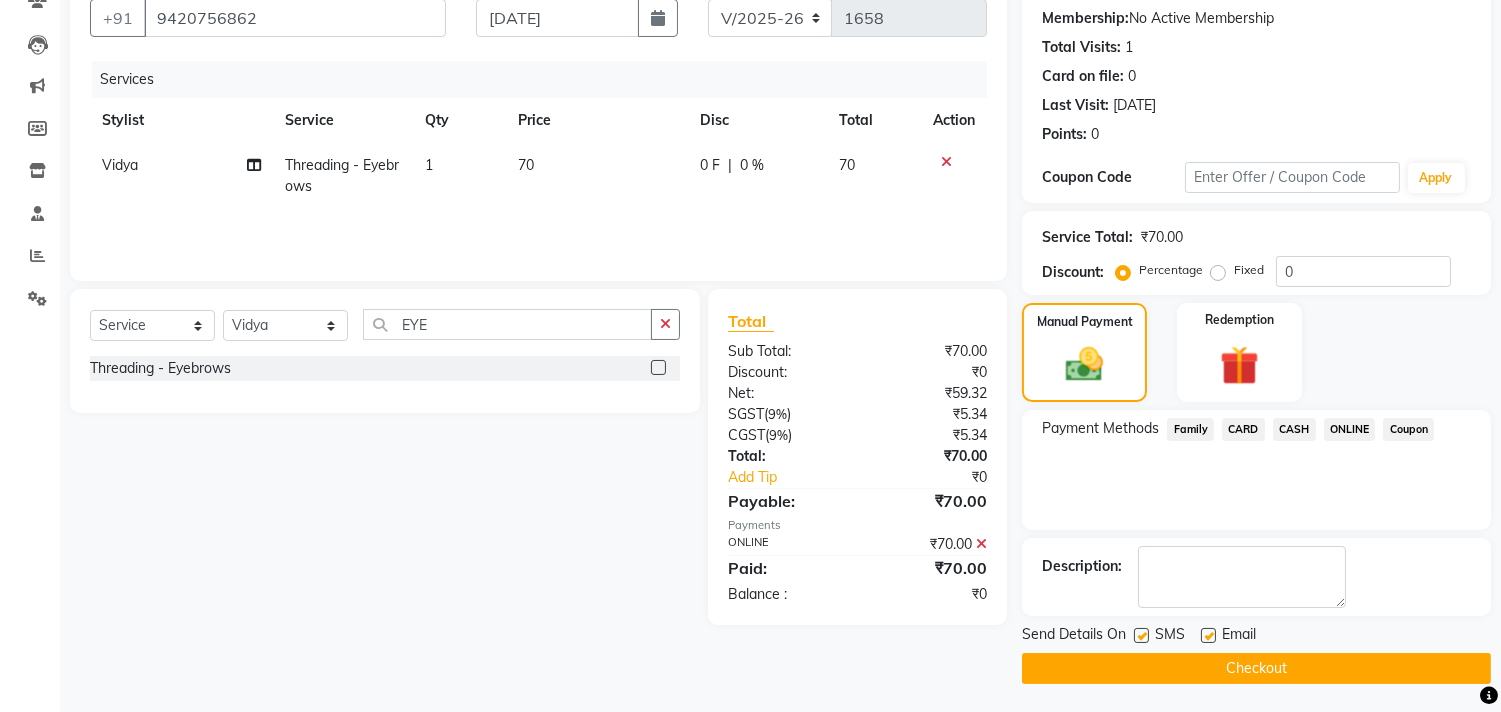 click on "Checkout" 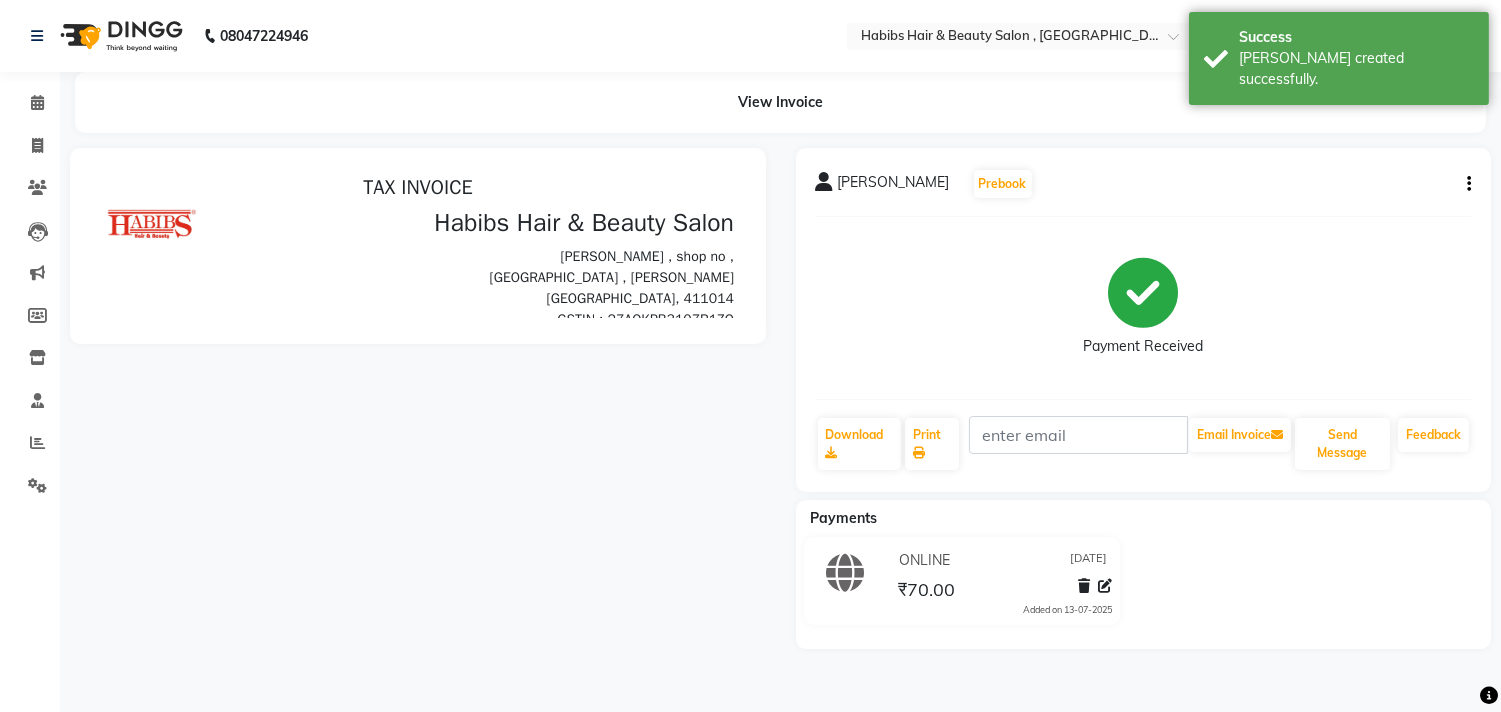 scroll, scrollTop: 0, scrollLeft: 0, axis: both 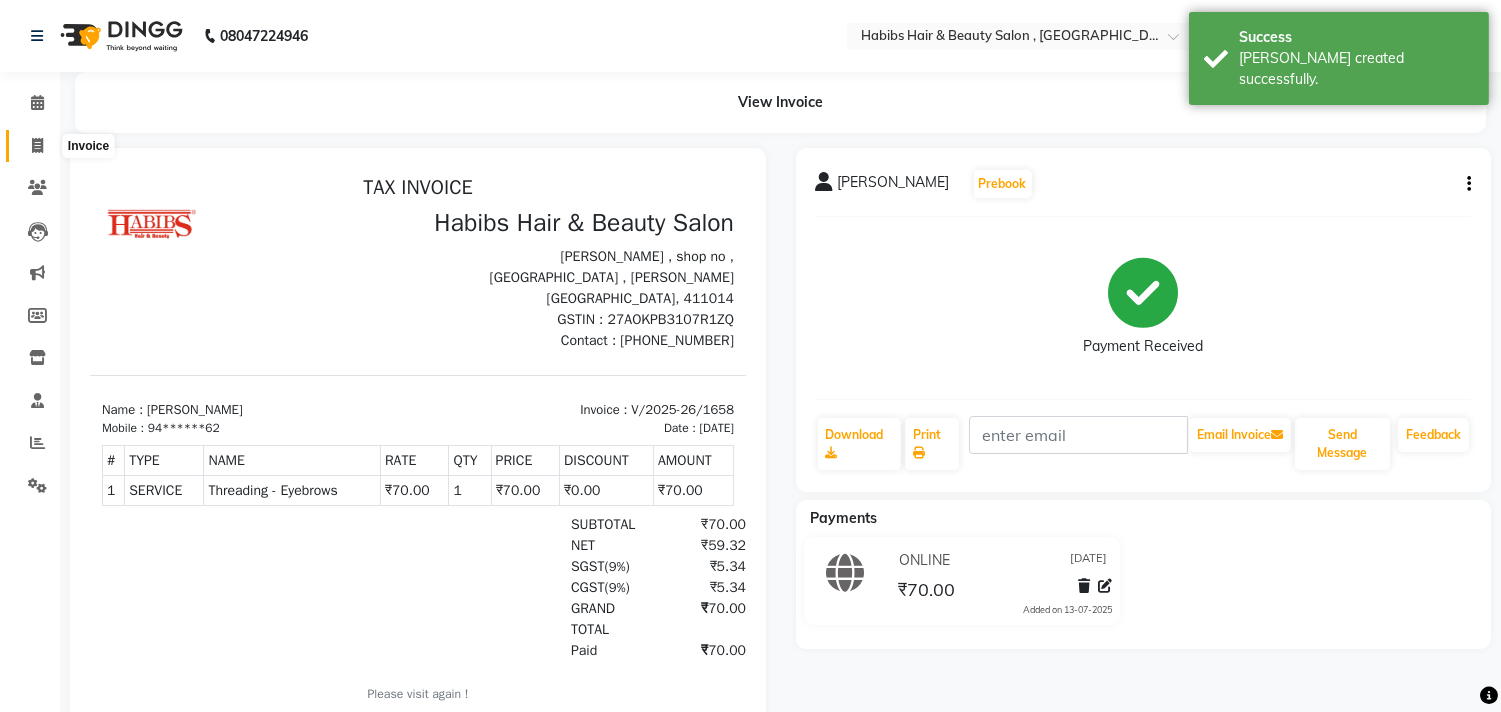 click 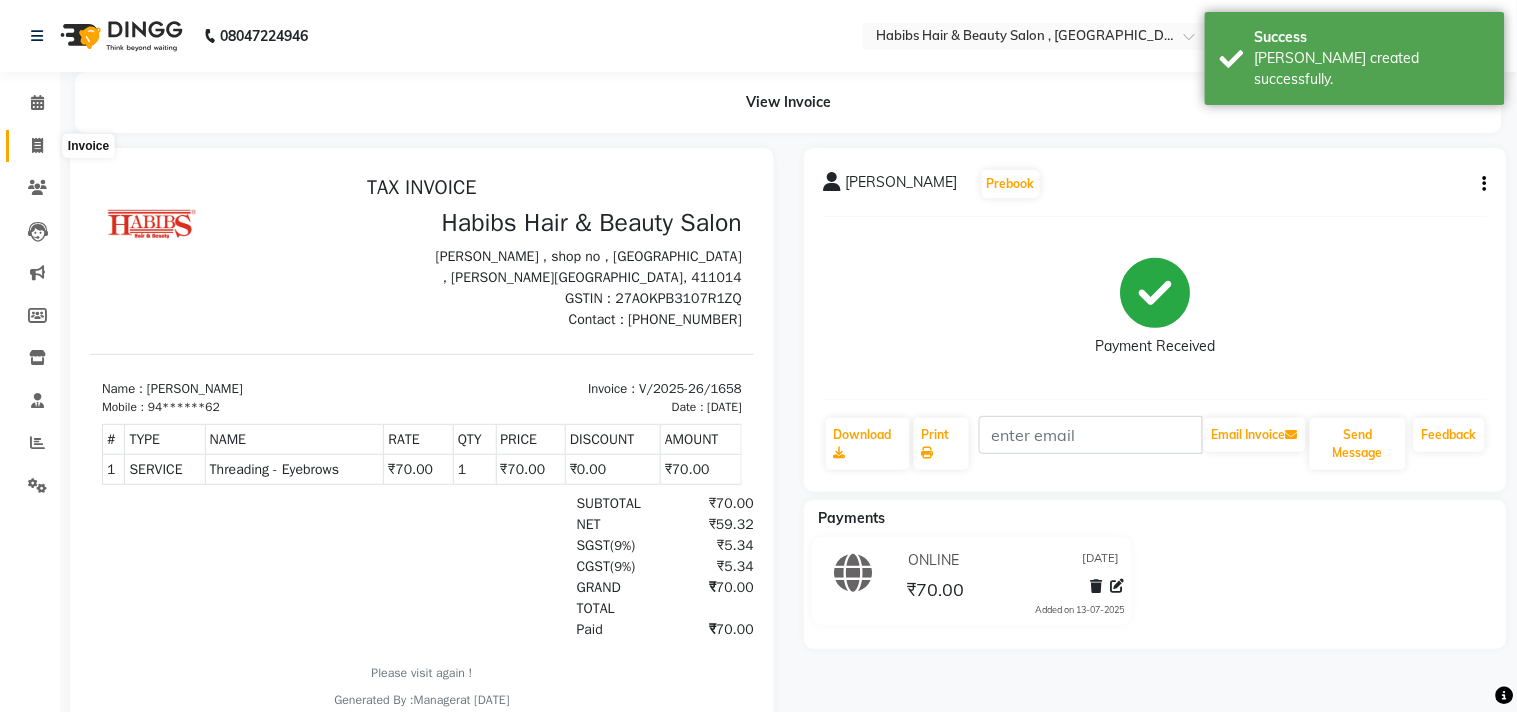 select on "service" 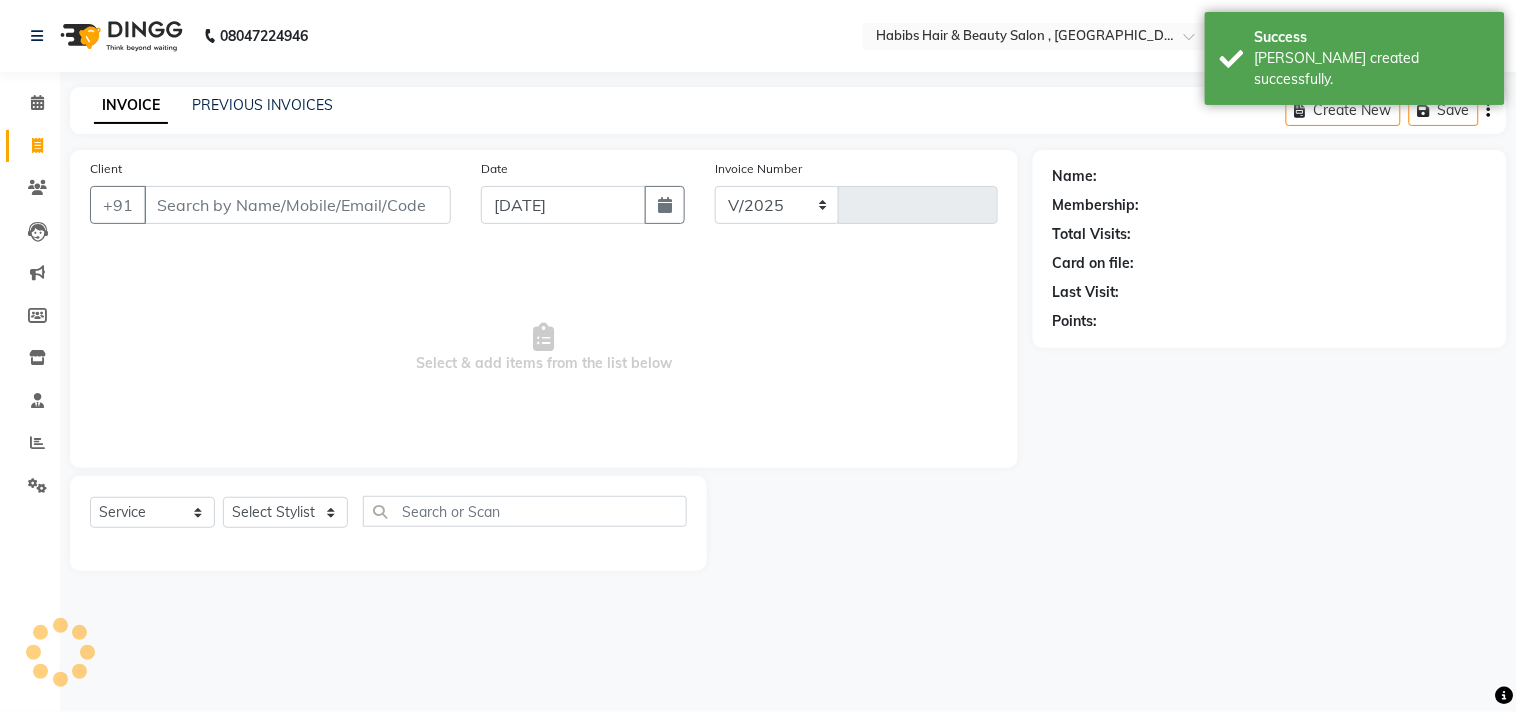 select on "4838" 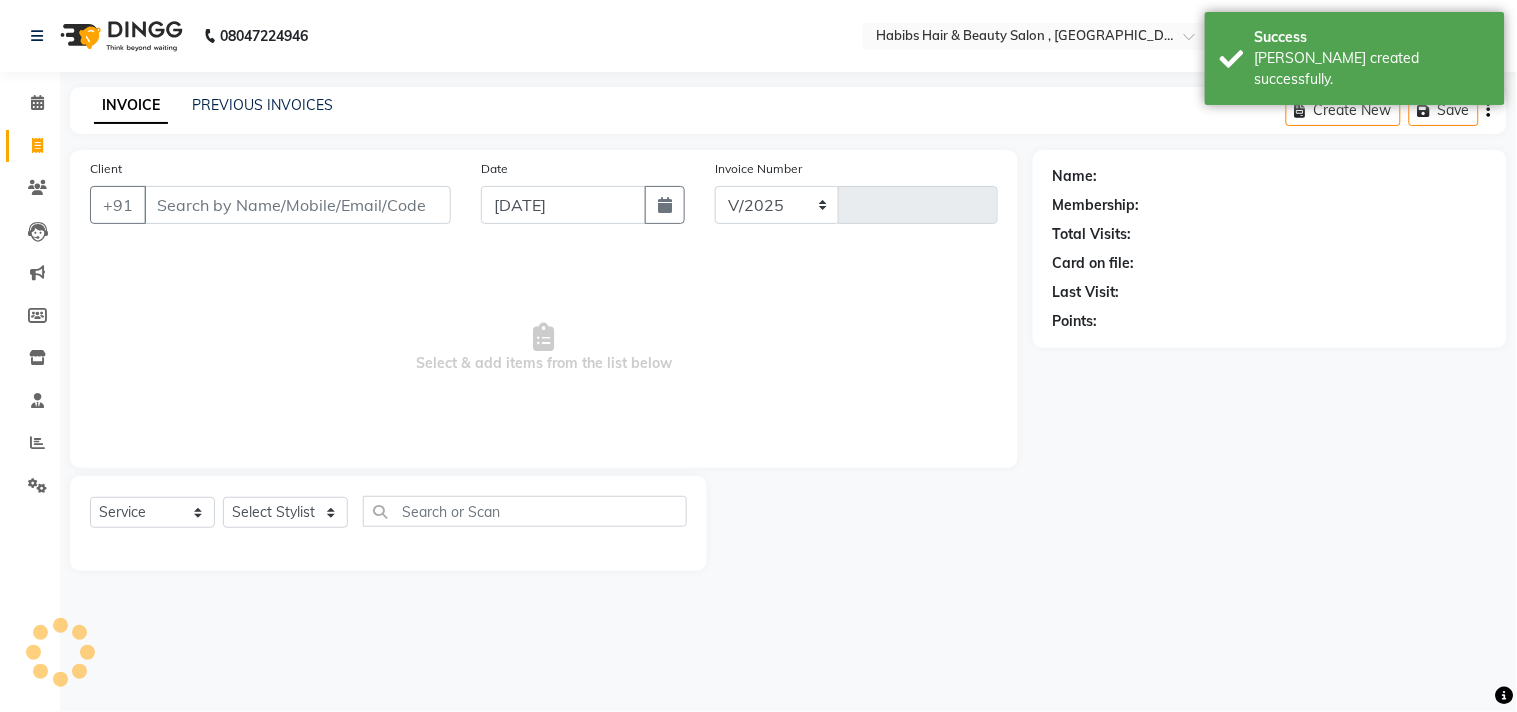 type on "1659" 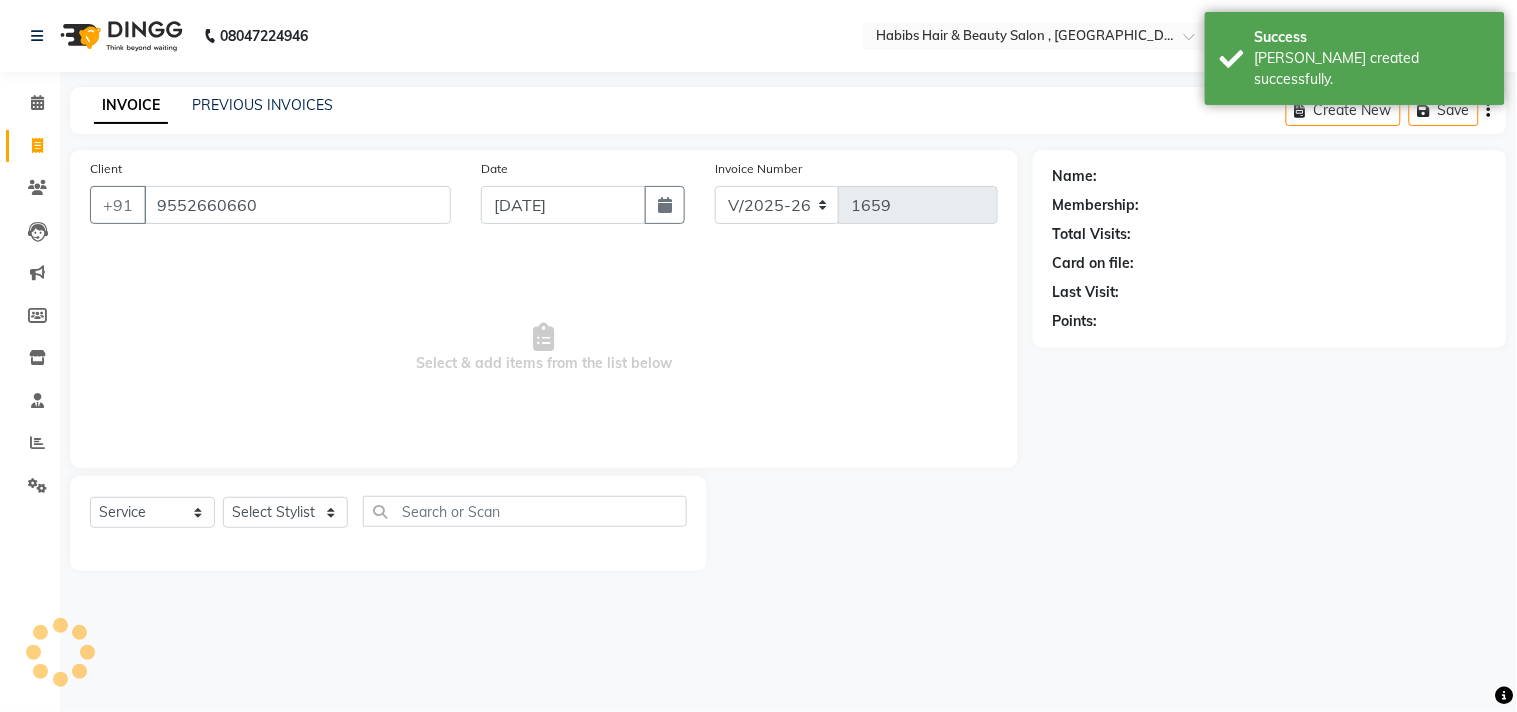 type on "9552660660" 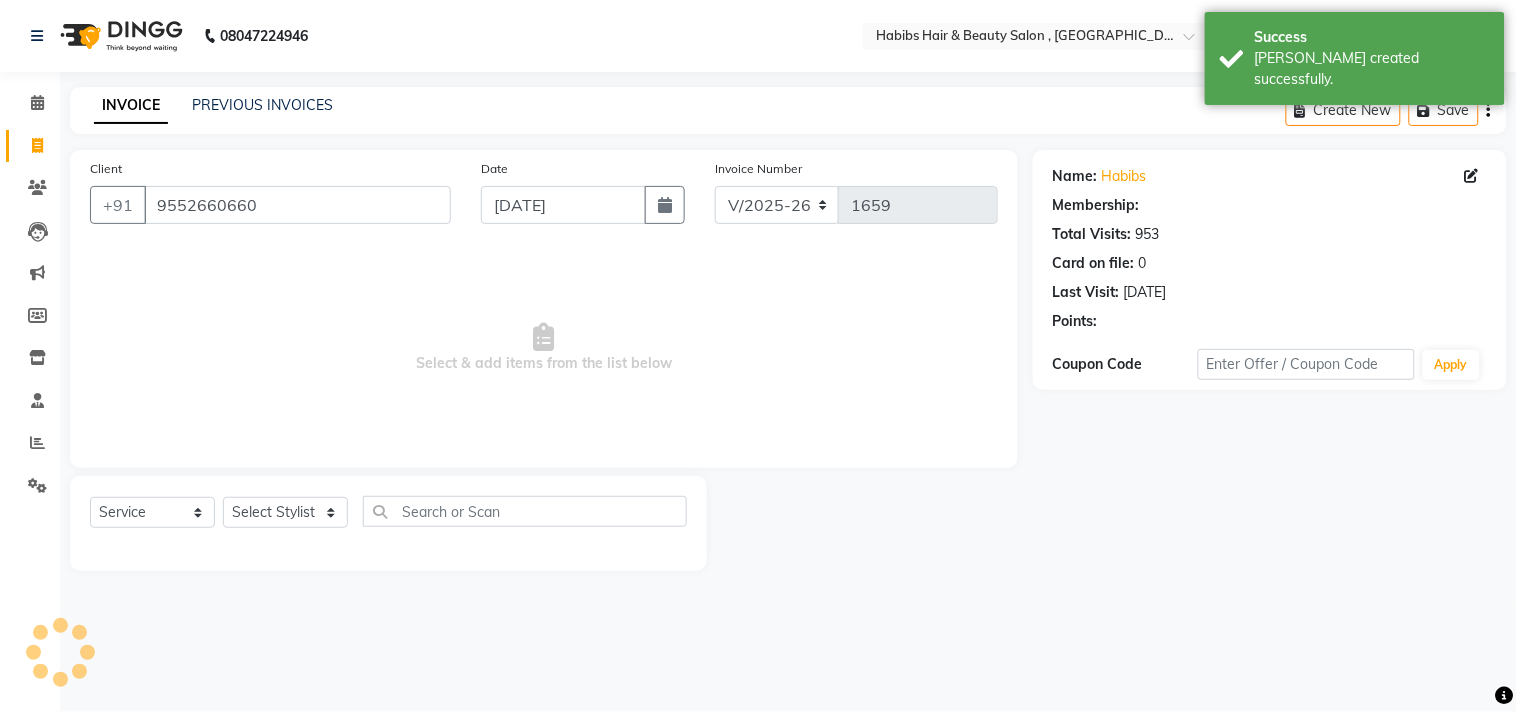 select on "1: Object" 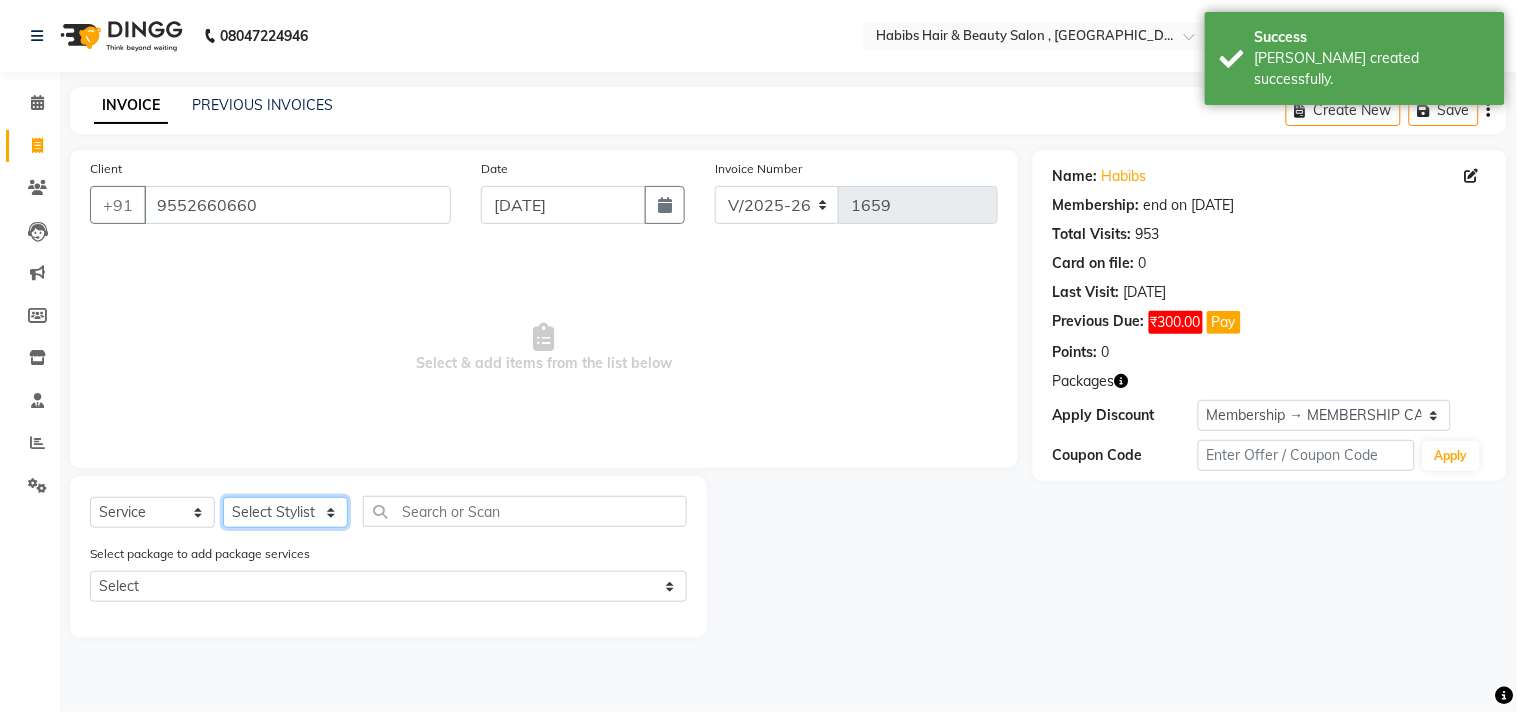 click on "Select Stylist [PERSON_NAME] Manager M M [PERSON_NAME] [PERSON_NAME] Sameer [PERSON_NAME] [PERSON_NAME] [PERSON_NAME]" 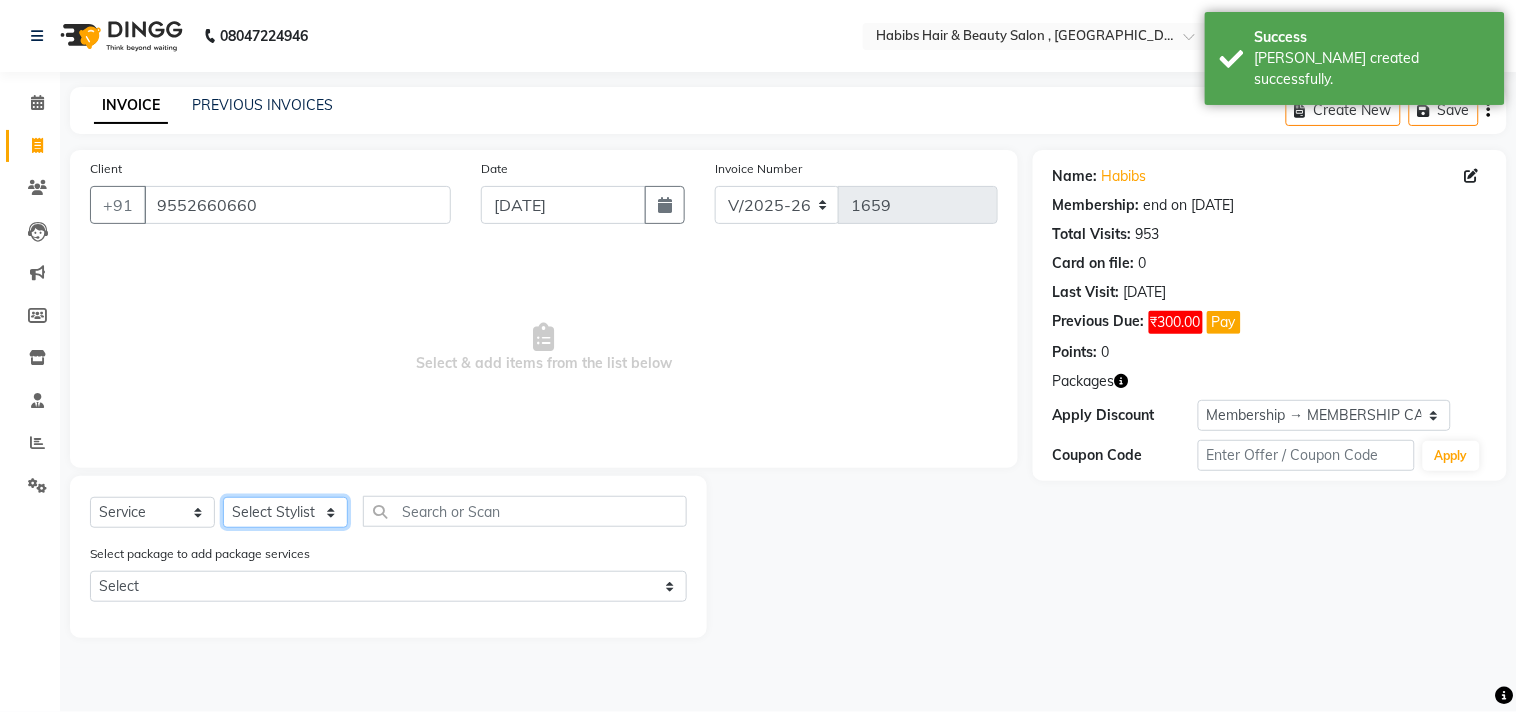 select on "75550" 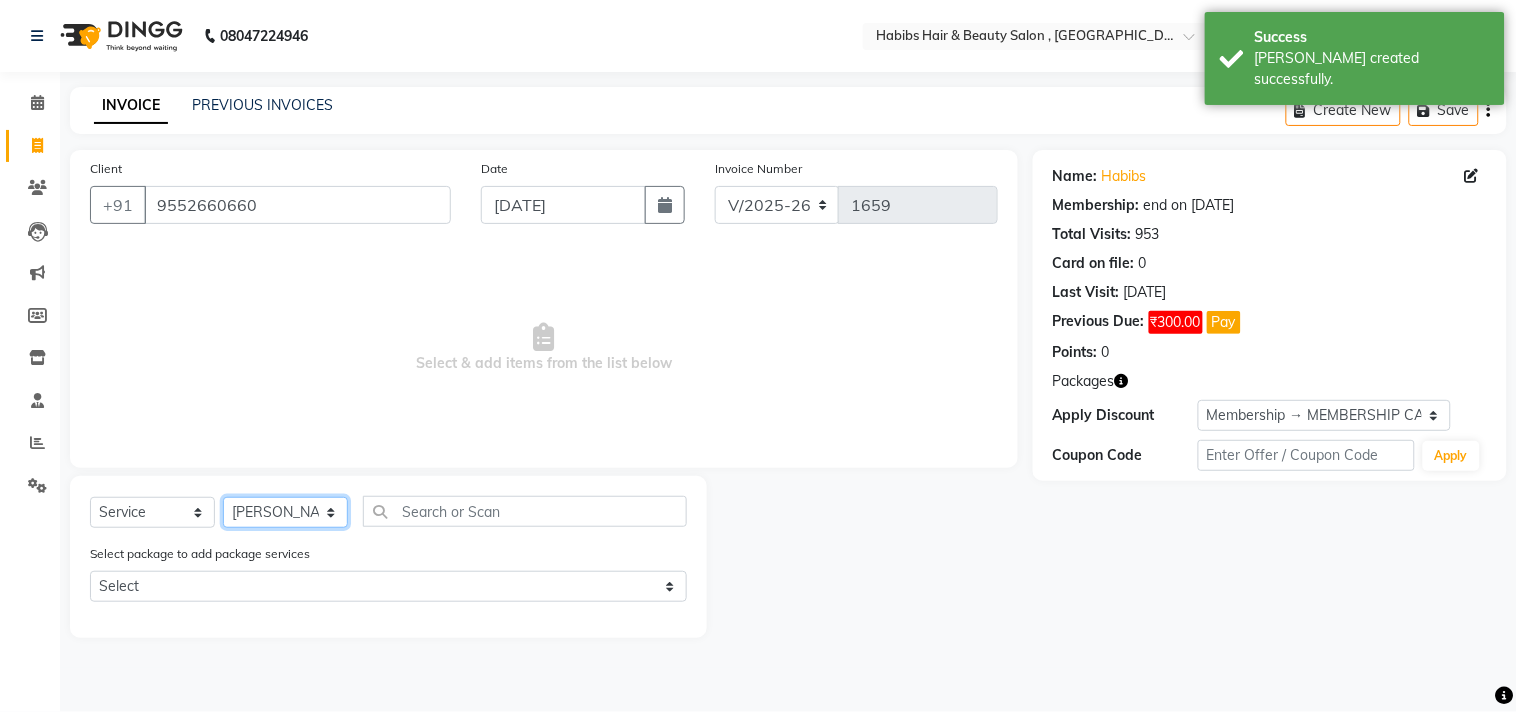 click on "Select Stylist [PERSON_NAME] Manager M M [PERSON_NAME] [PERSON_NAME] Sameer [PERSON_NAME] [PERSON_NAME] [PERSON_NAME]" 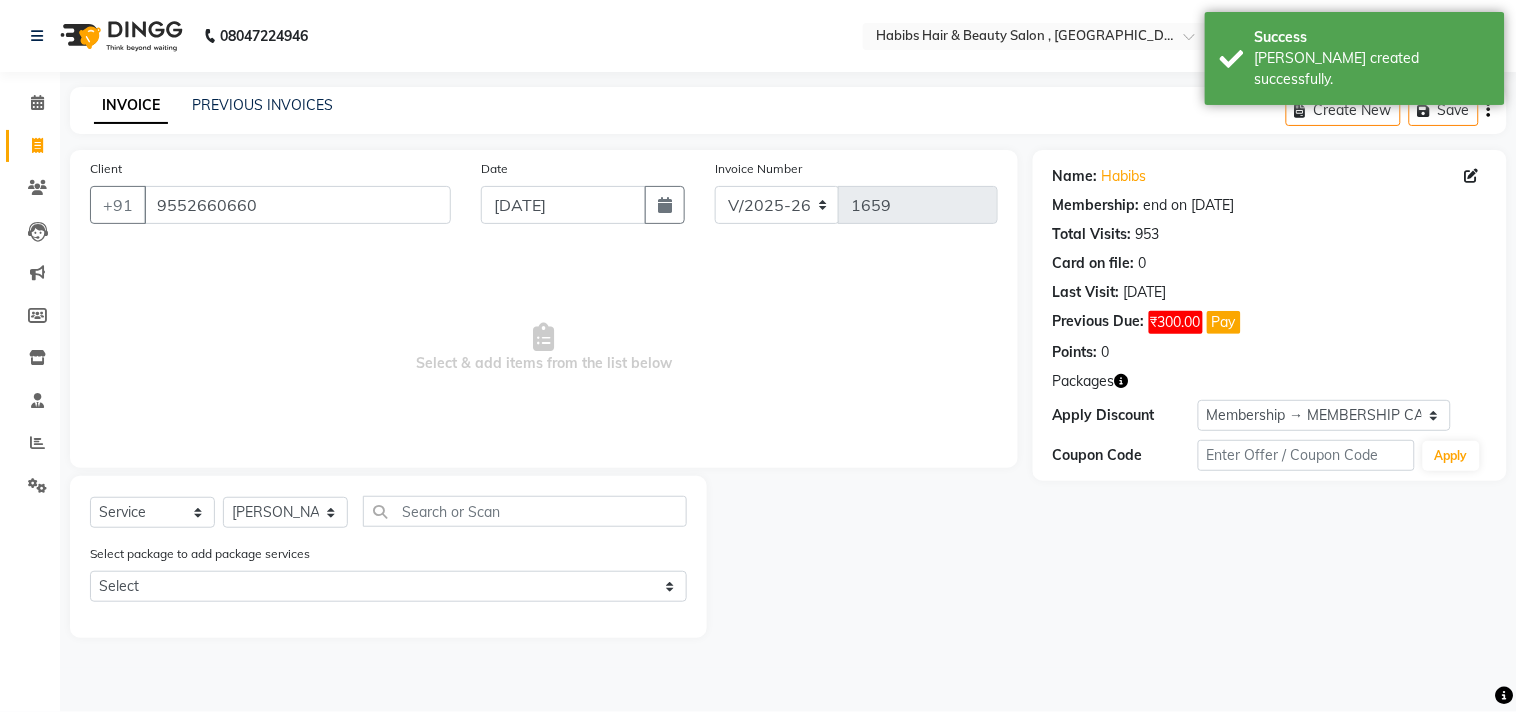 click on "Select & add items from the list below" at bounding box center (544, 348) 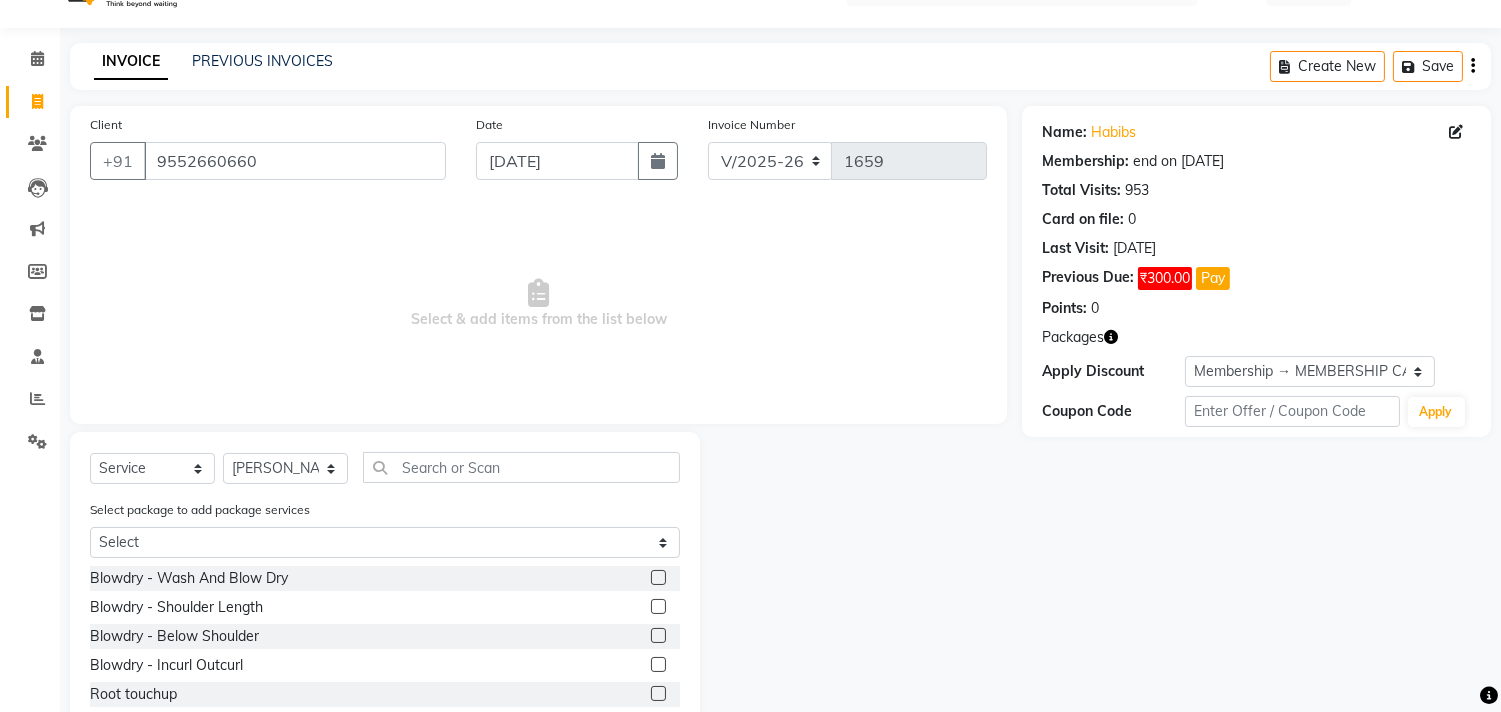 scroll, scrollTop: 156, scrollLeft: 0, axis: vertical 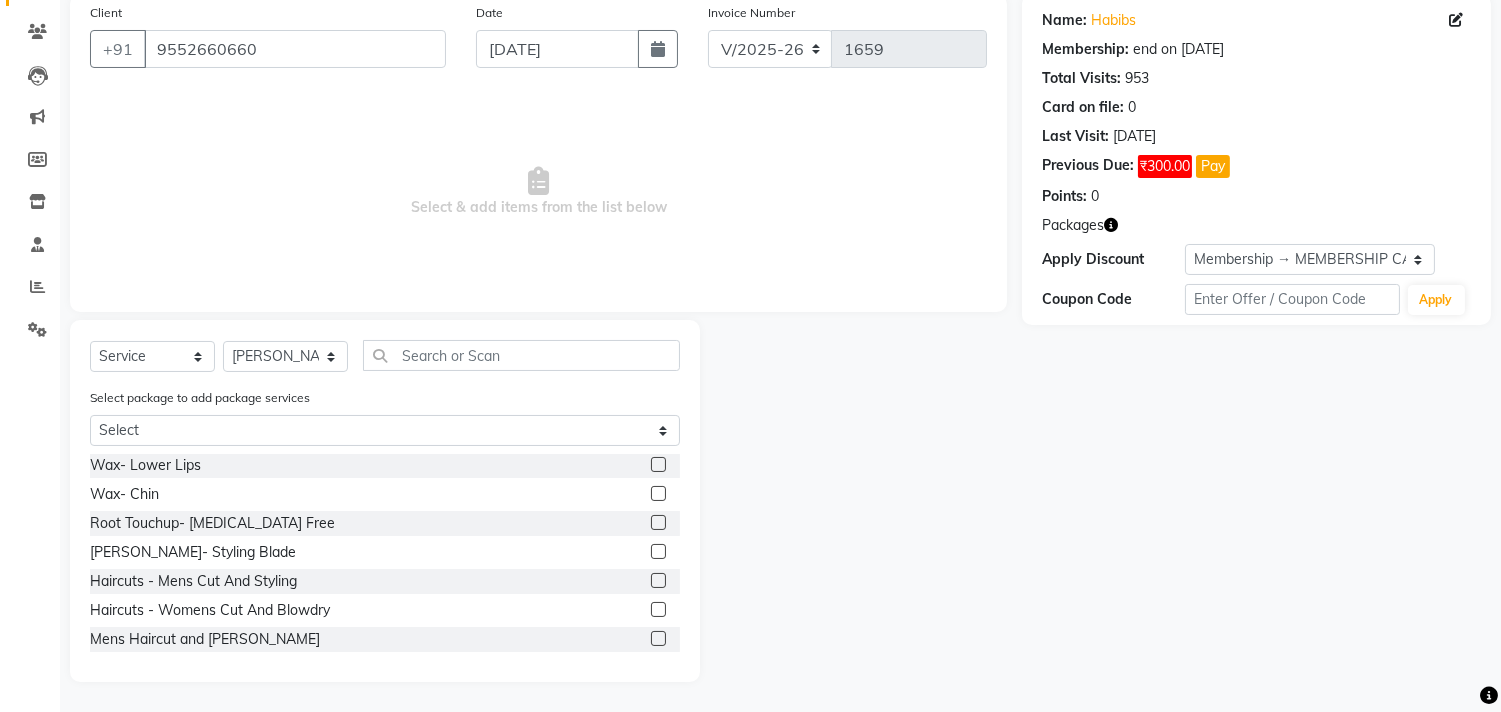 click 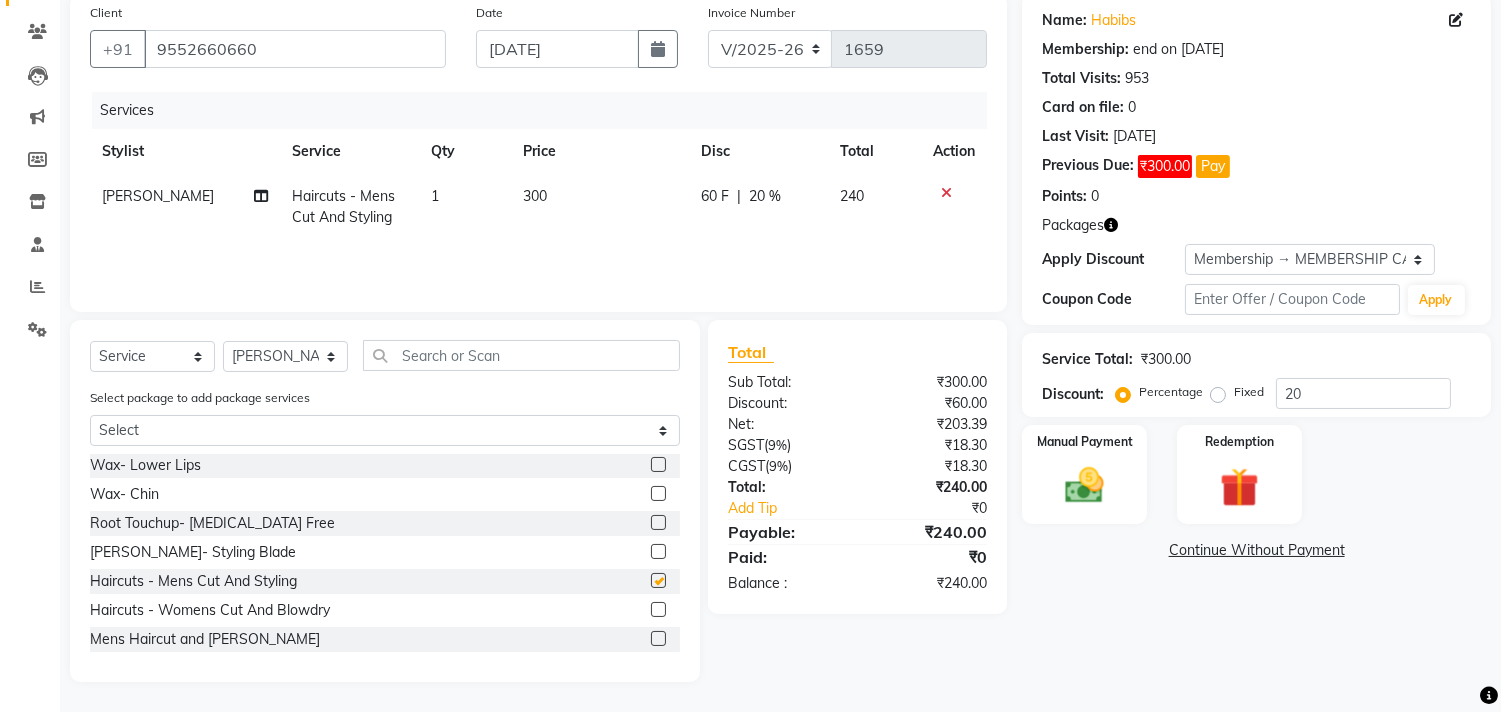 checkbox on "false" 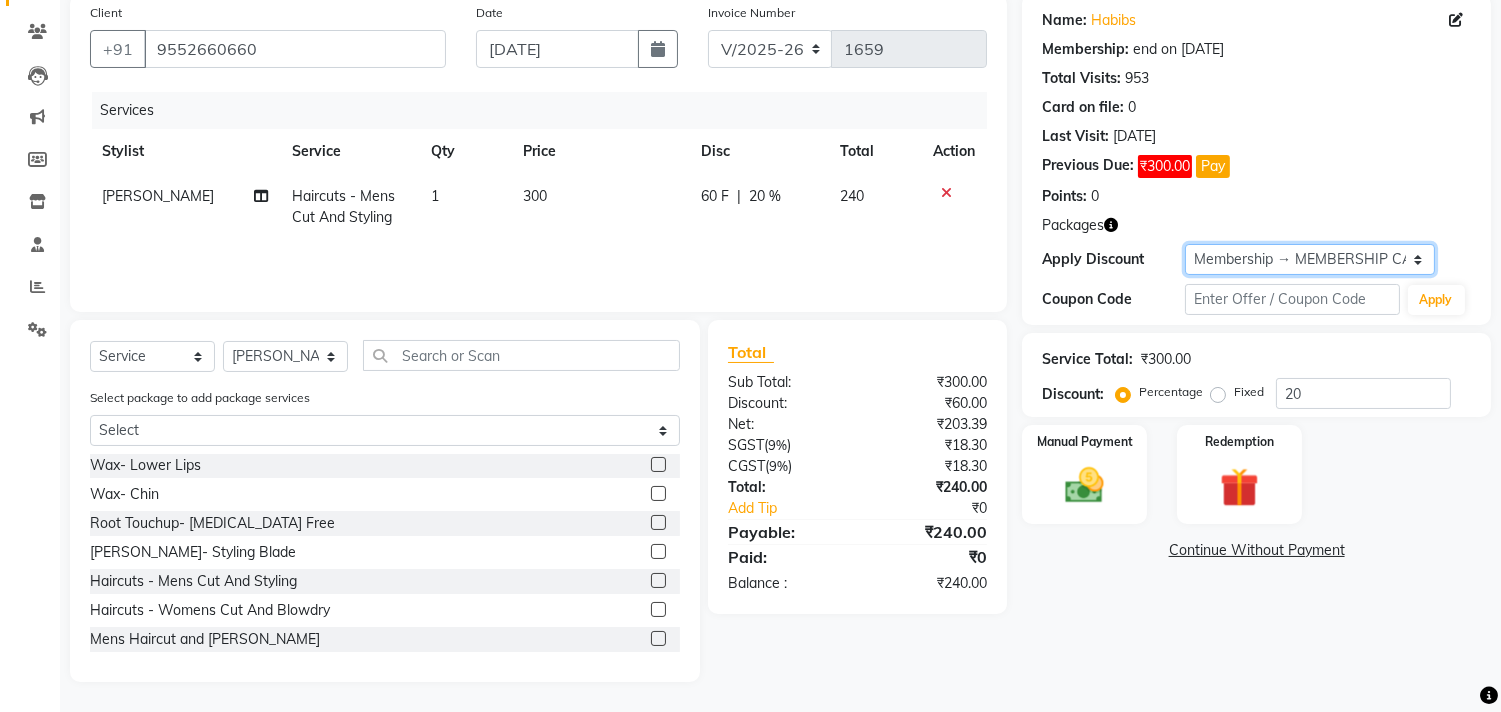 click on "Select Membership → MEMBERSHIP CARD" 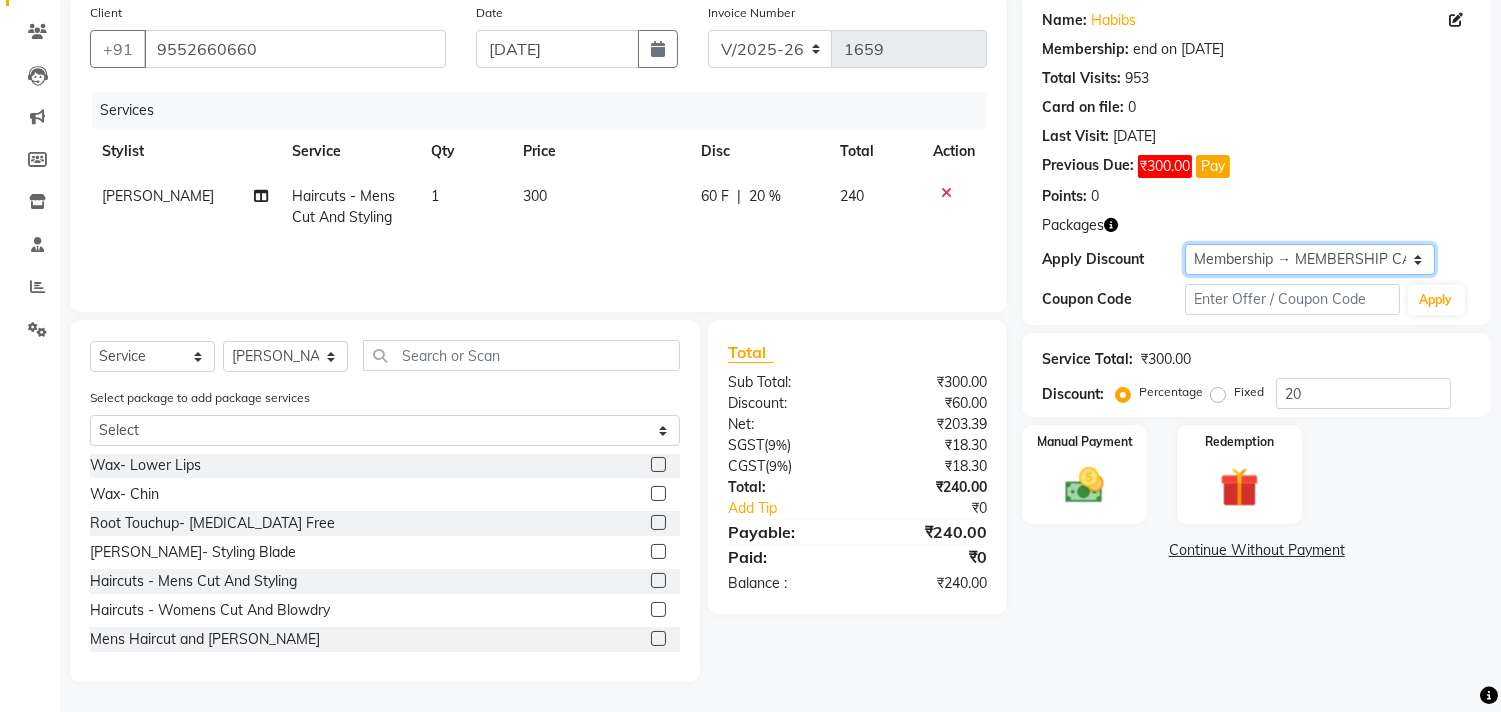 select on "0:" 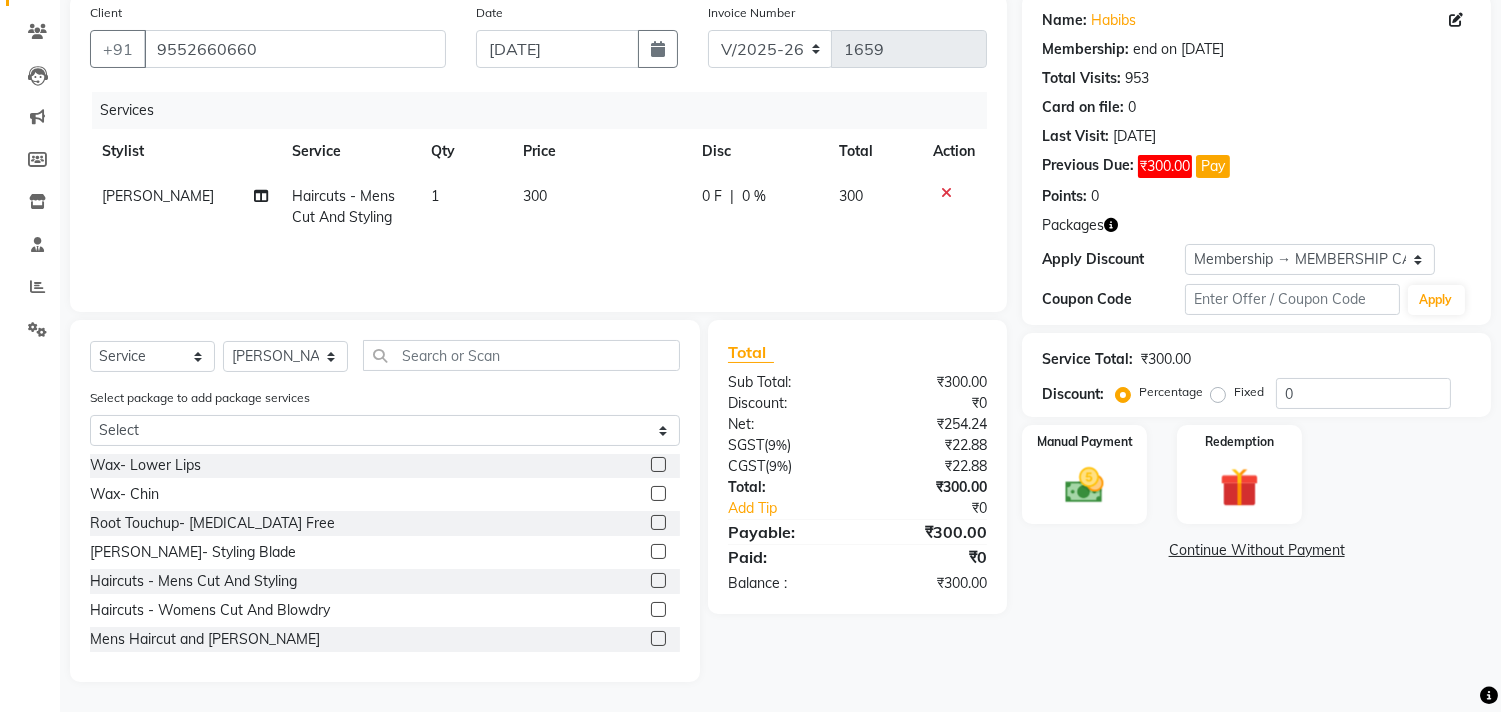 click on "Continue Without Payment" 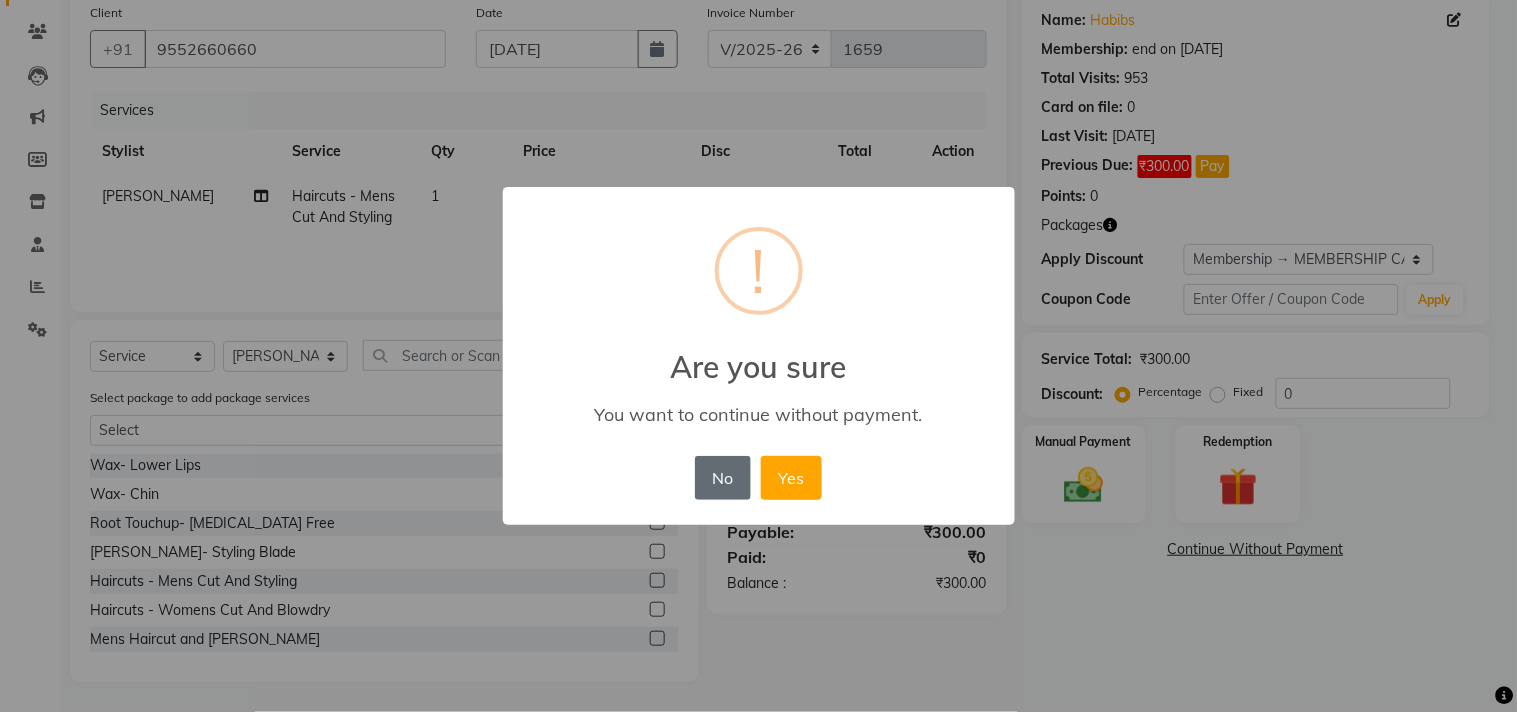 click on "No" at bounding box center (723, 478) 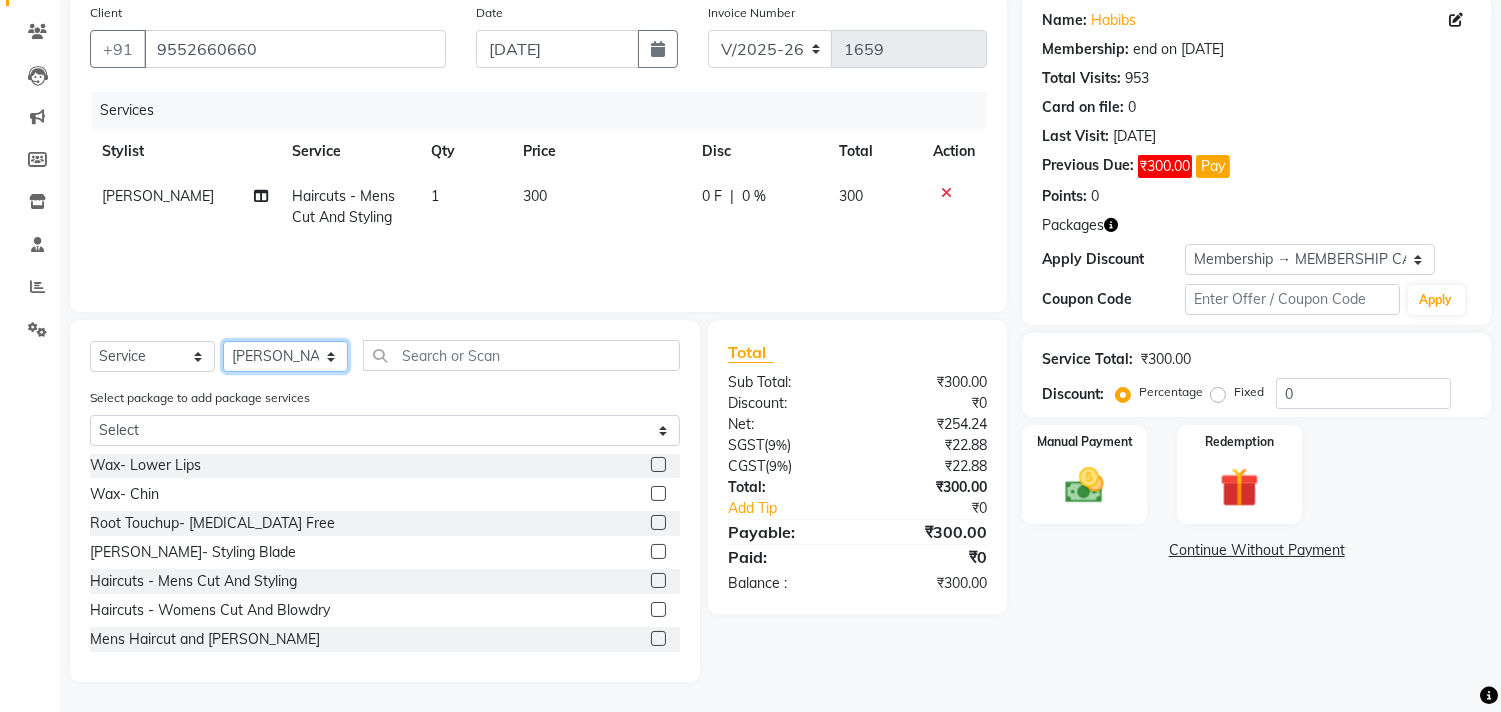 click on "Select Stylist [PERSON_NAME] Manager M M [PERSON_NAME] [PERSON_NAME] Sameer [PERSON_NAME] [PERSON_NAME] [PERSON_NAME]" 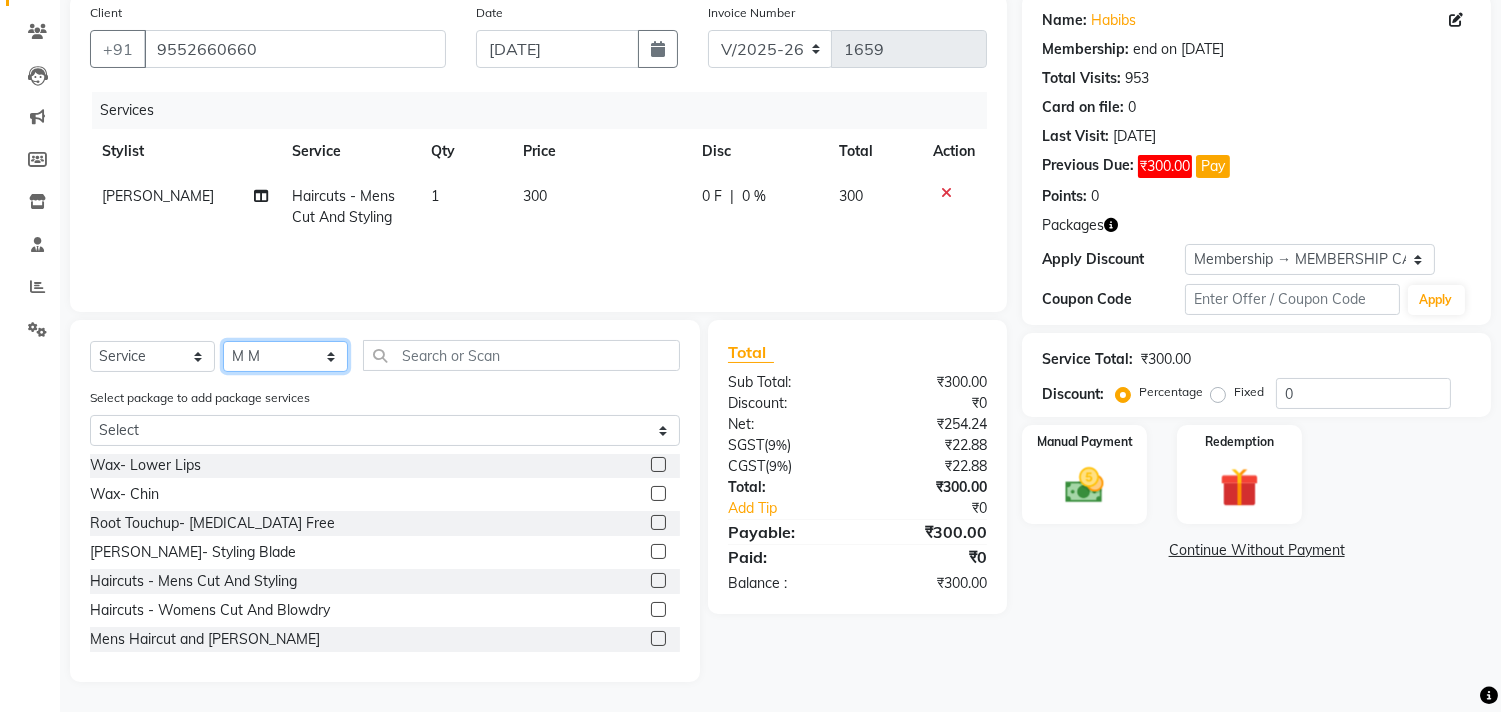 click on "Select Stylist [PERSON_NAME] Manager M M [PERSON_NAME] [PERSON_NAME] Sameer [PERSON_NAME] [PERSON_NAME] [PERSON_NAME]" 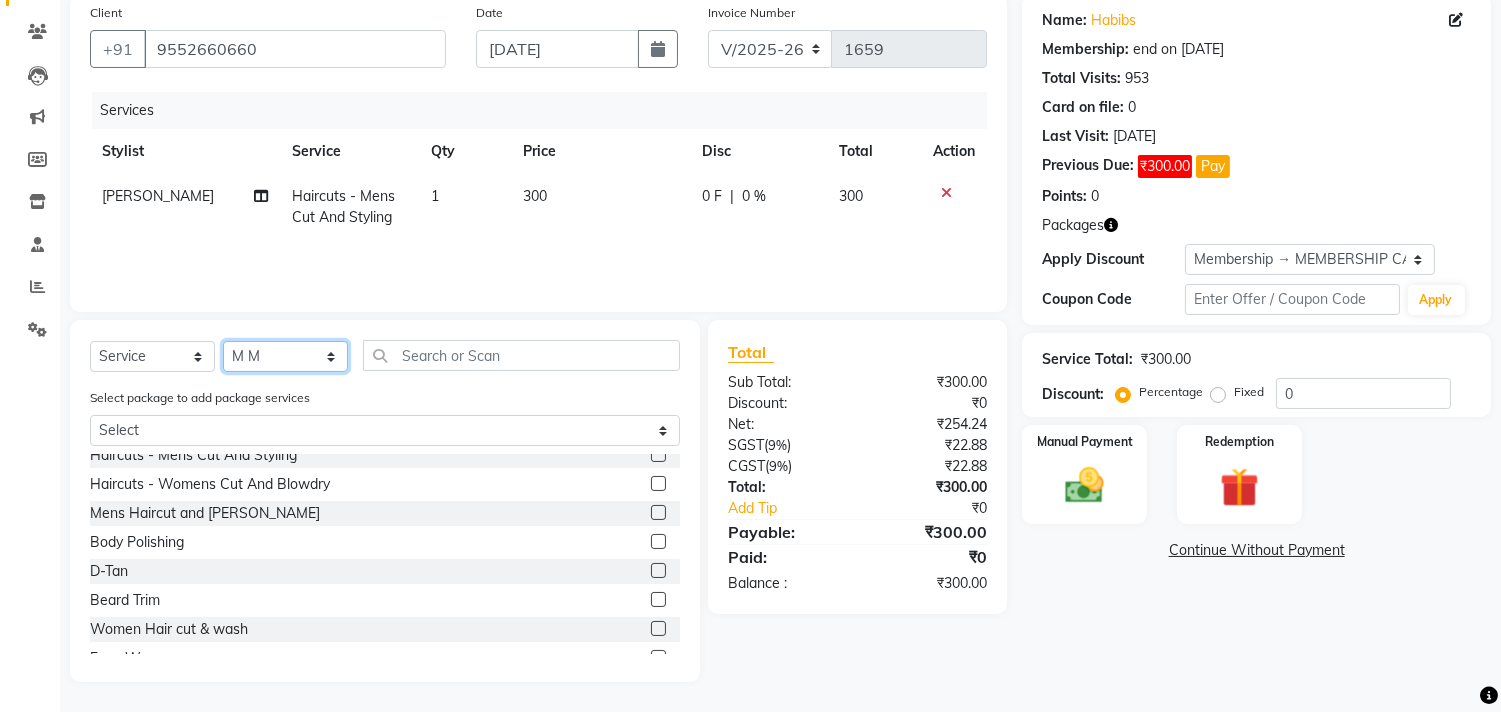 scroll, scrollTop: 872, scrollLeft: 0, axis: vertical 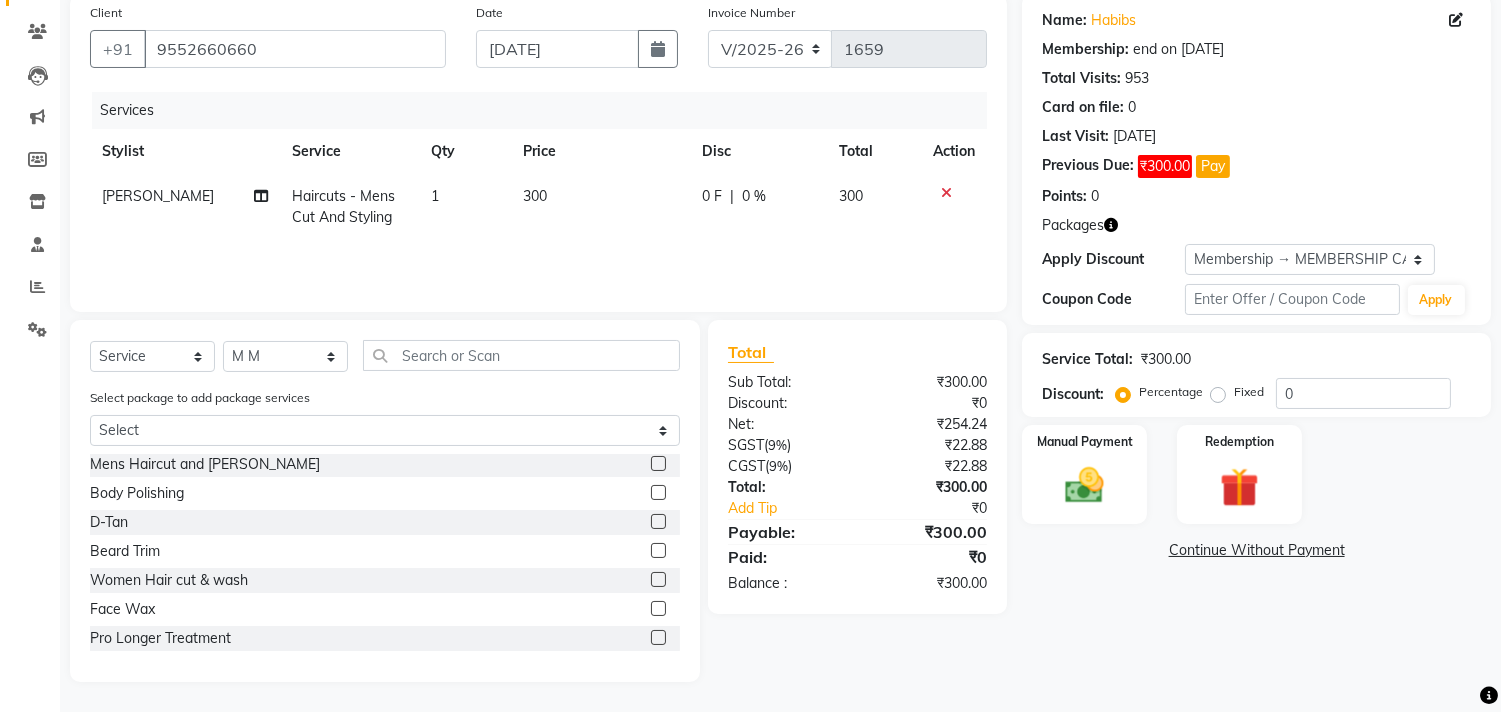 click 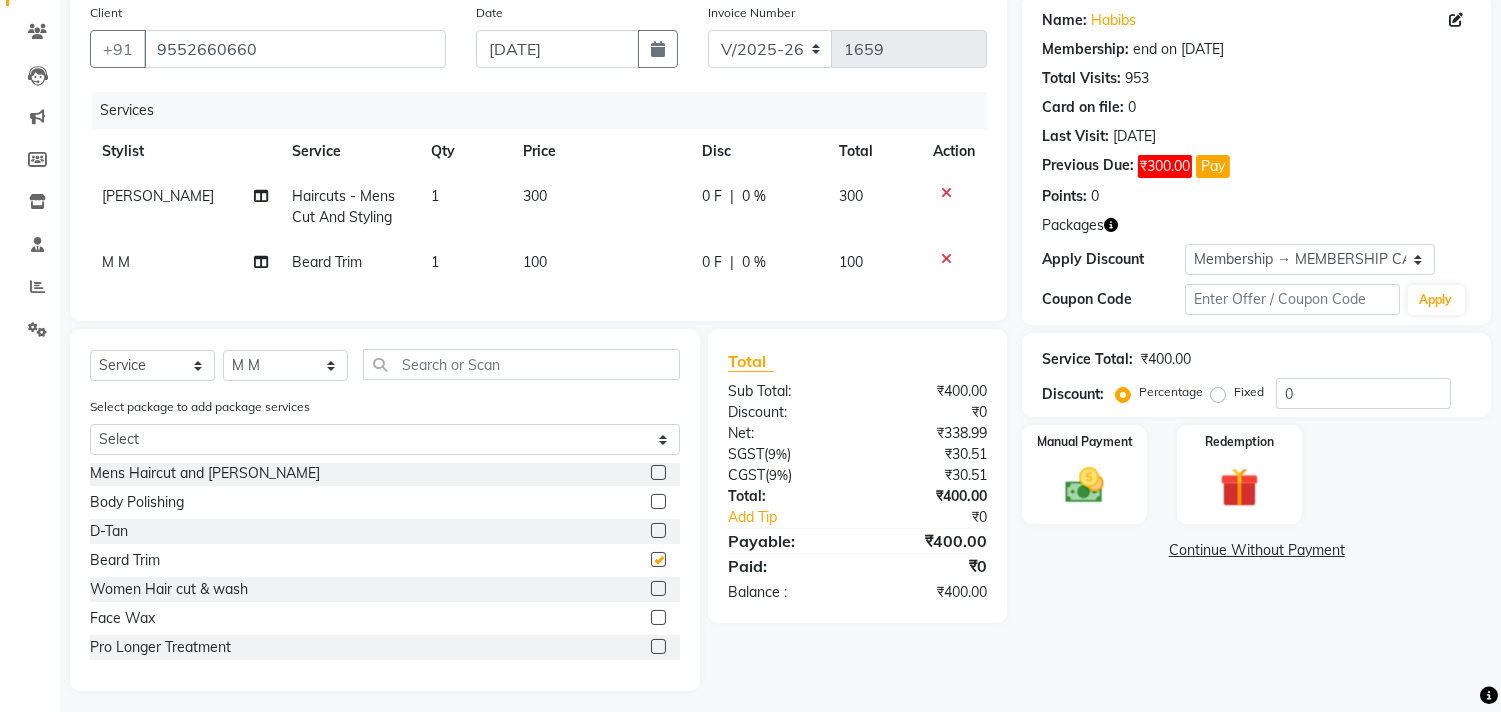 checkbox on "false" 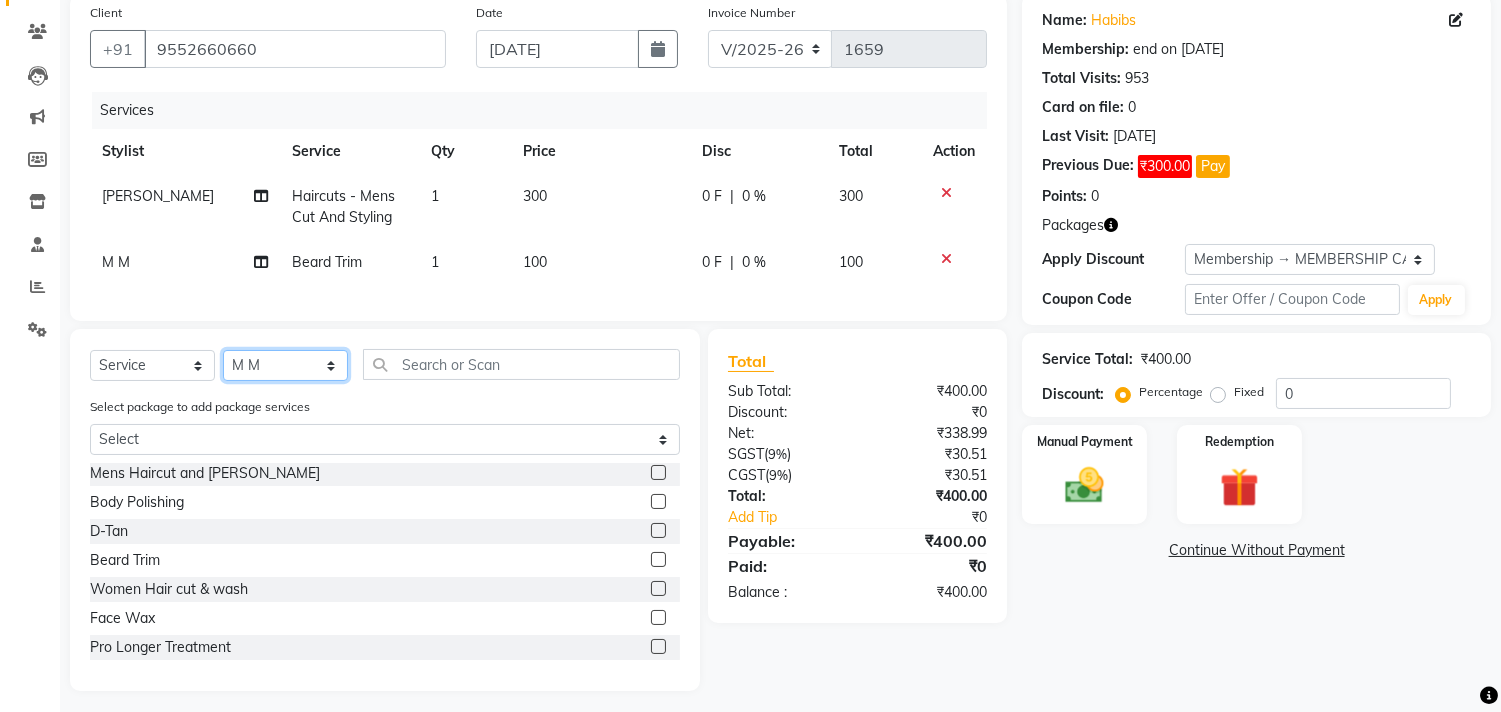 click on "Select Stylist [PERSON_NAME] Manager M M [PERSON_NAME] [PERSON_NAME] Sameer [PERSON_NAME] [PERSON_NAME] [PERSON_NAME]" 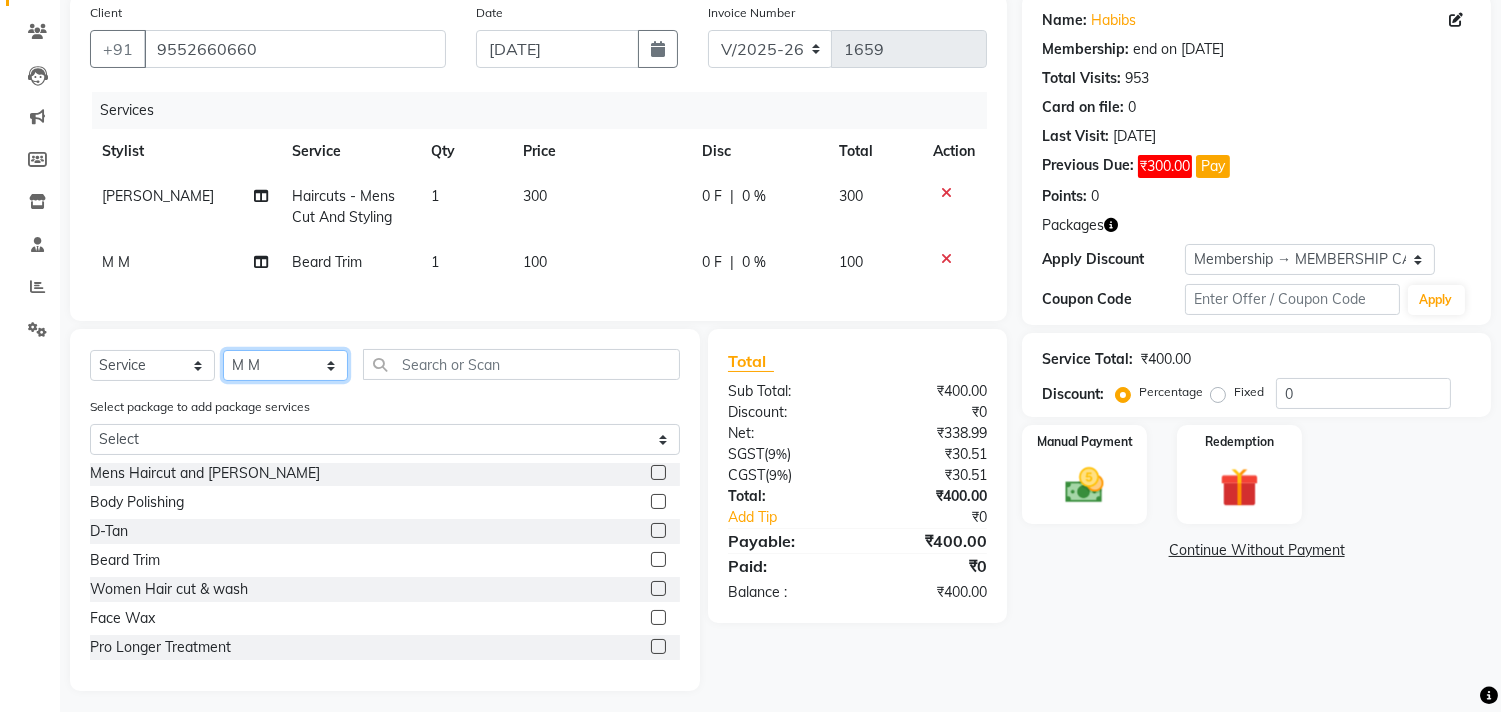 select on "36968" 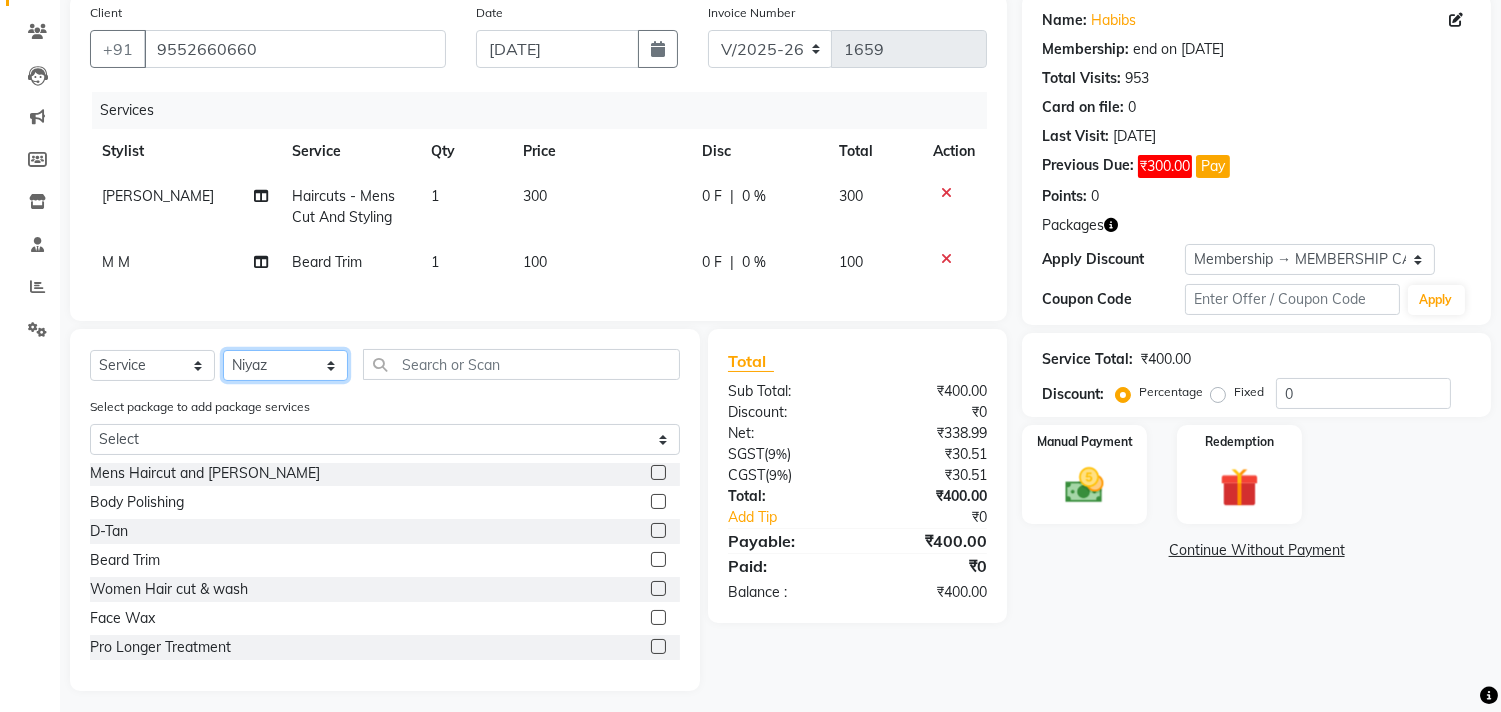 click on "Select Stylist [PERSON_NAME] Manager M M [PERSON_NAME] [PERSON_NAME] Sameer [PERSON_NAME] [PERSON_NAME] [PERSON_NAME]" 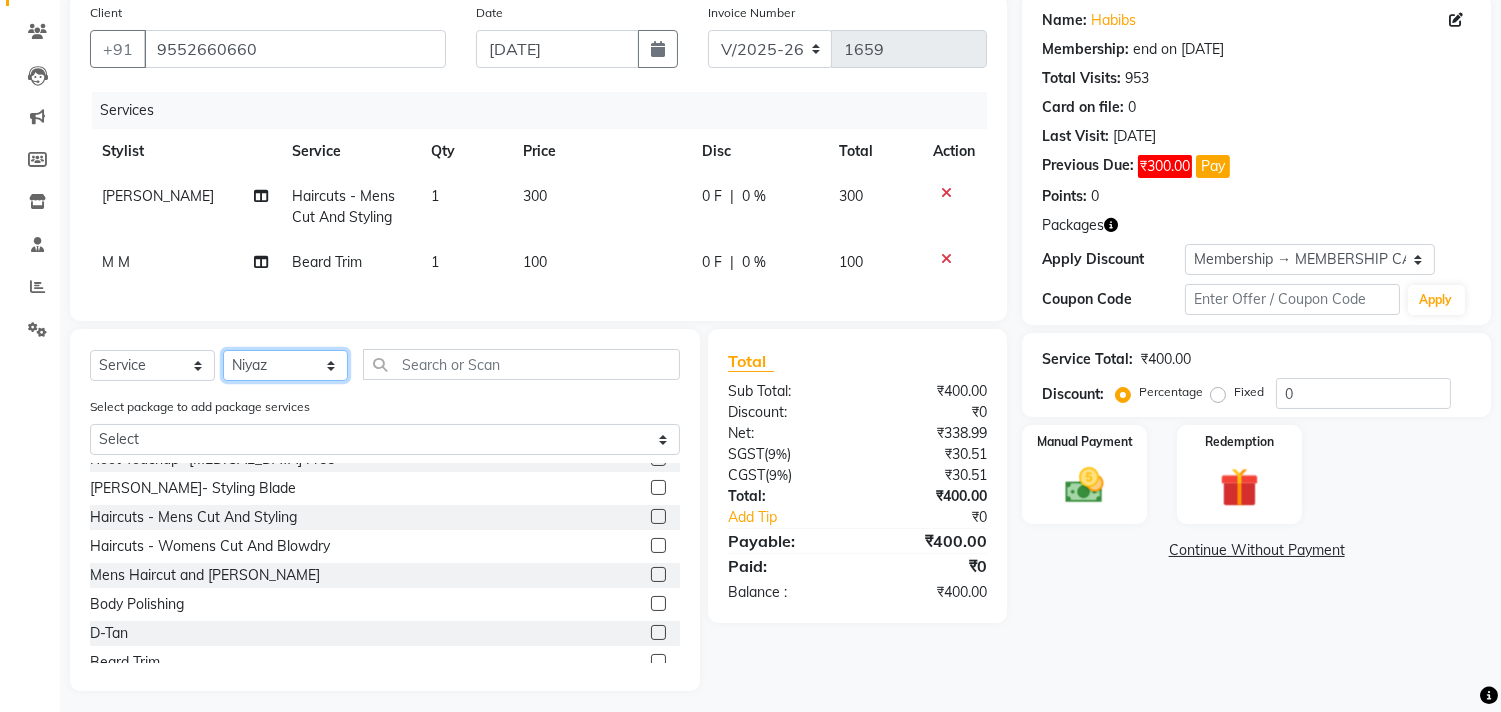 scroll, scrollTop: 697, scrollLeft: 0, axis: vertical 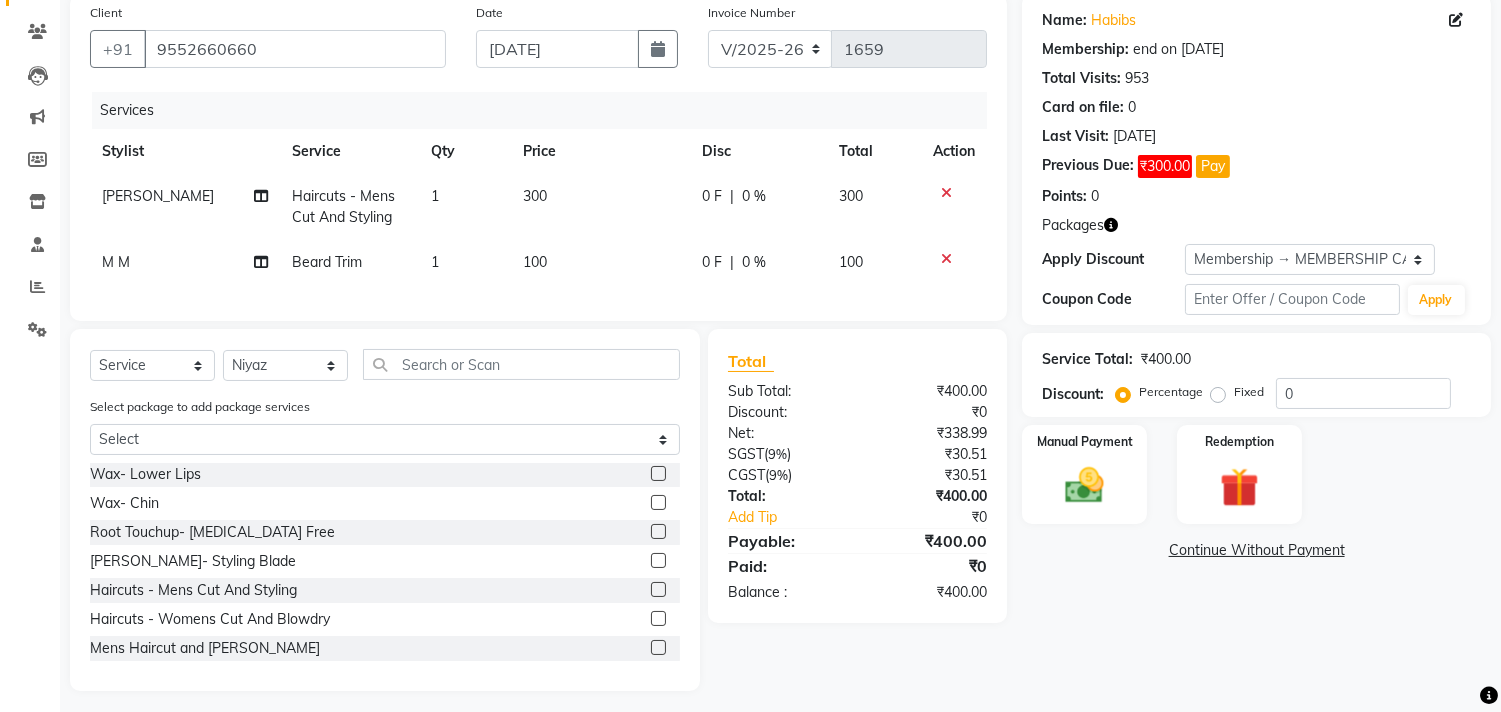 click 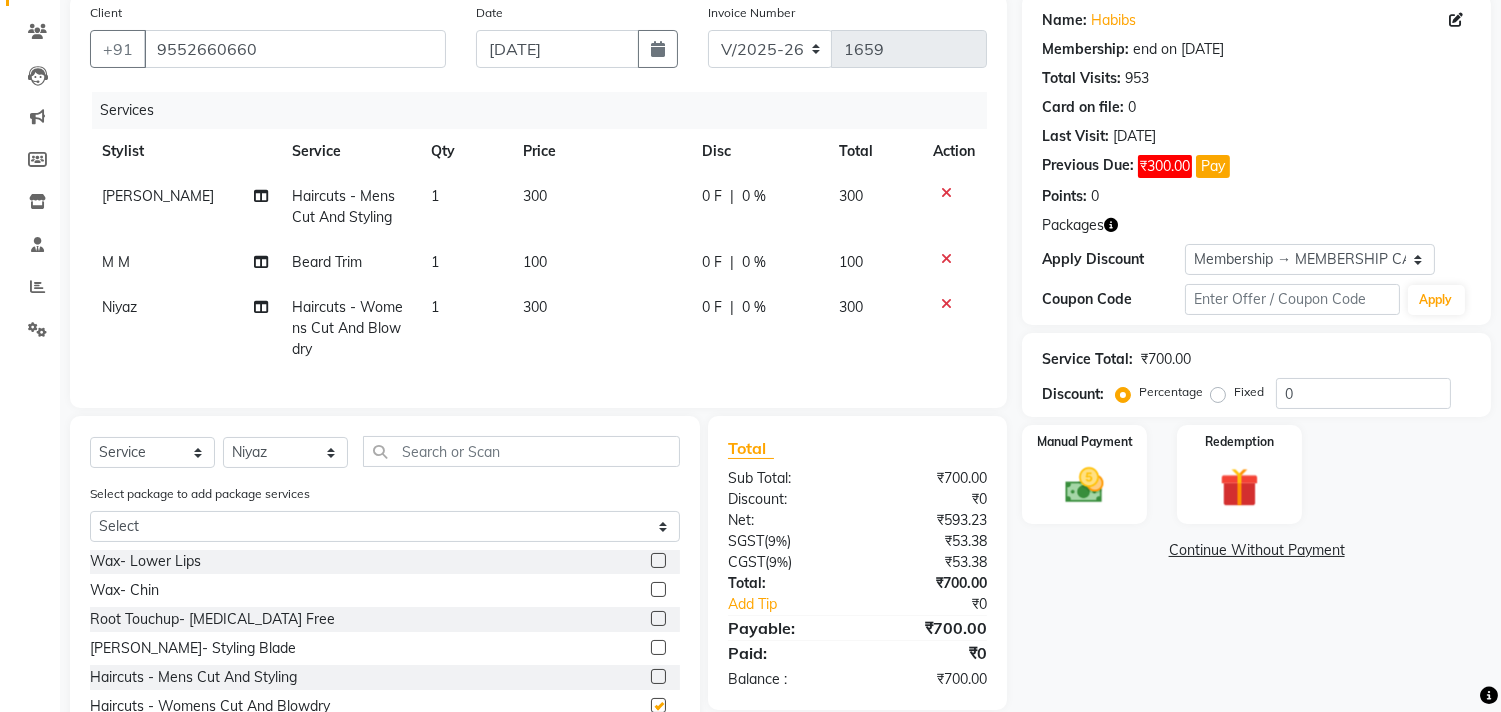 checkbox on "false" 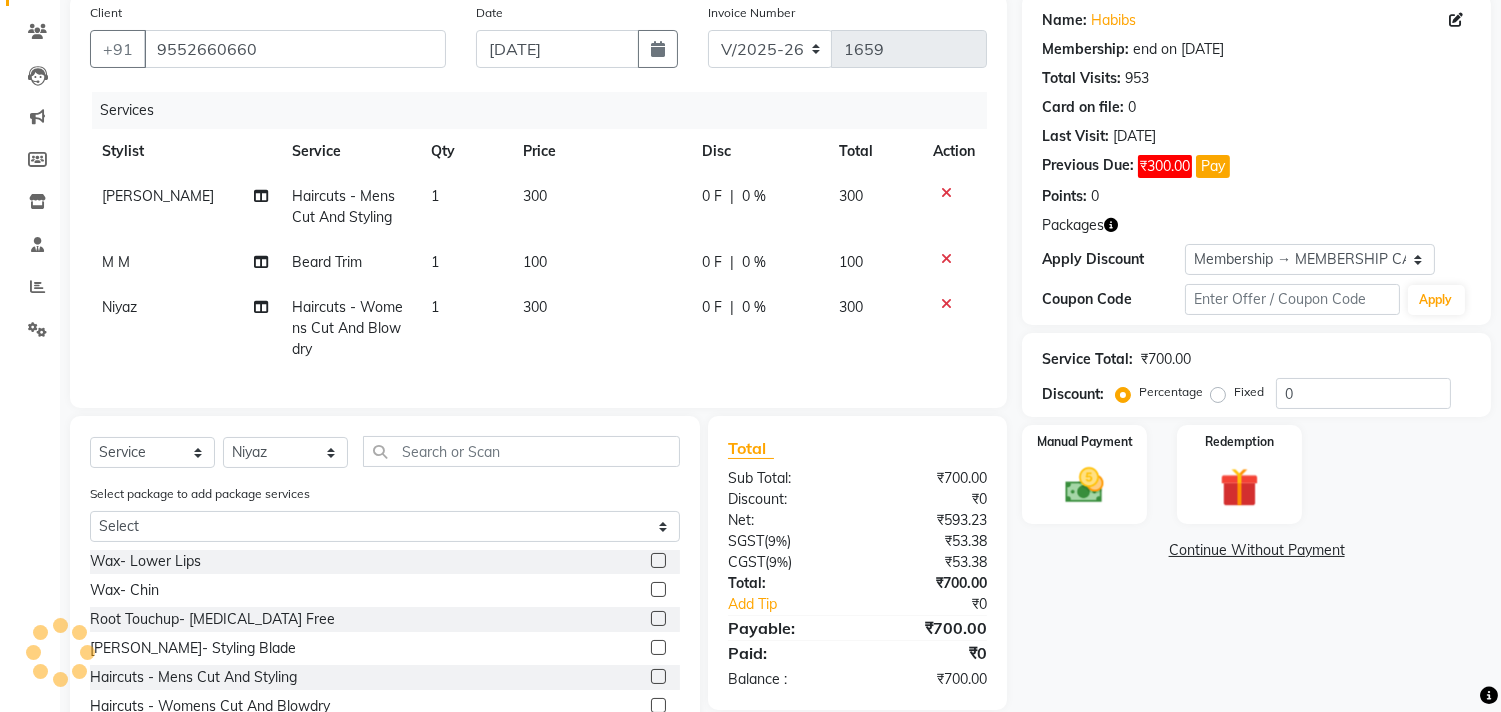 scroll, scrollTop: 872, scrollLeft: 0, axis: vertical 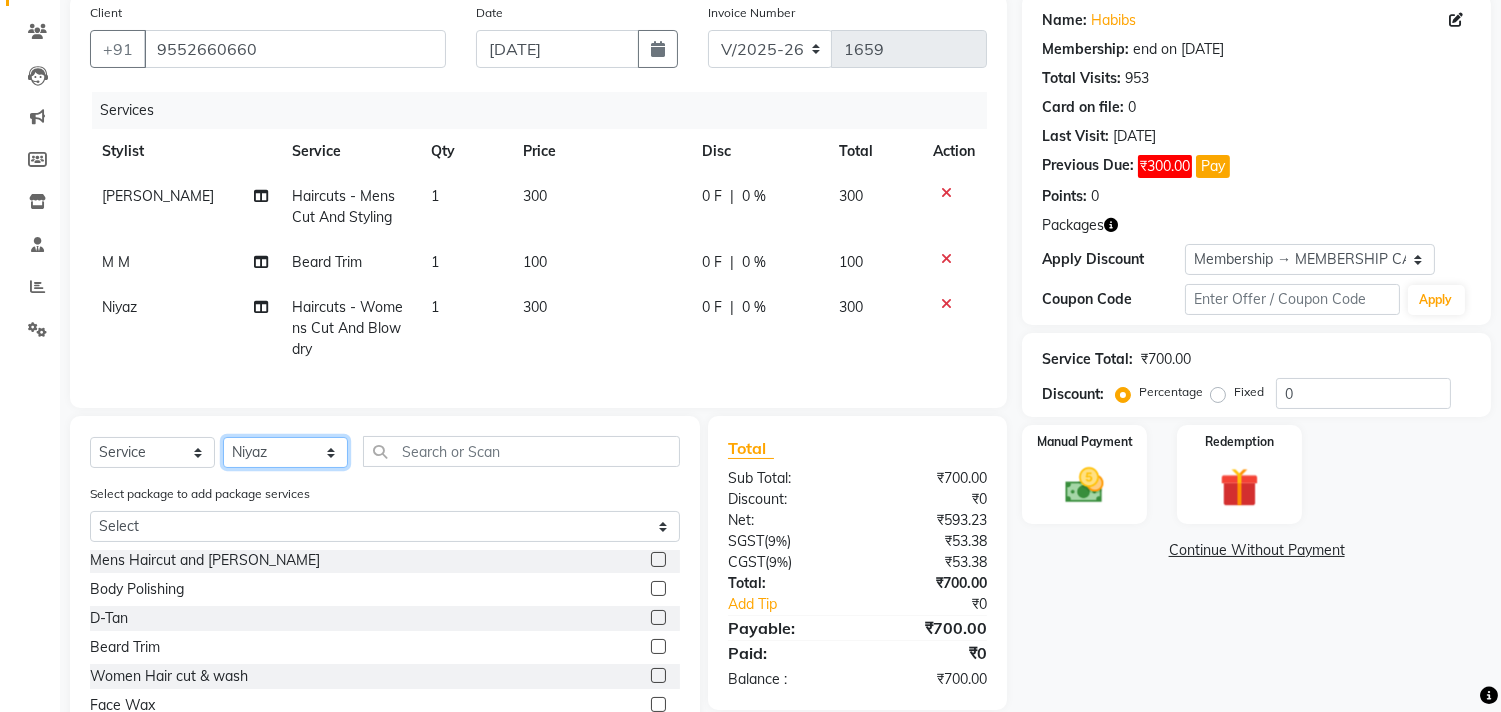 click on "Select Stylist [PERSON_NAME] Manager M M [PERSON_NAME] [PERSON_NAME] Sameer [PERSON_NAME] [PERSON_NAME] [PERSON_NAME]" 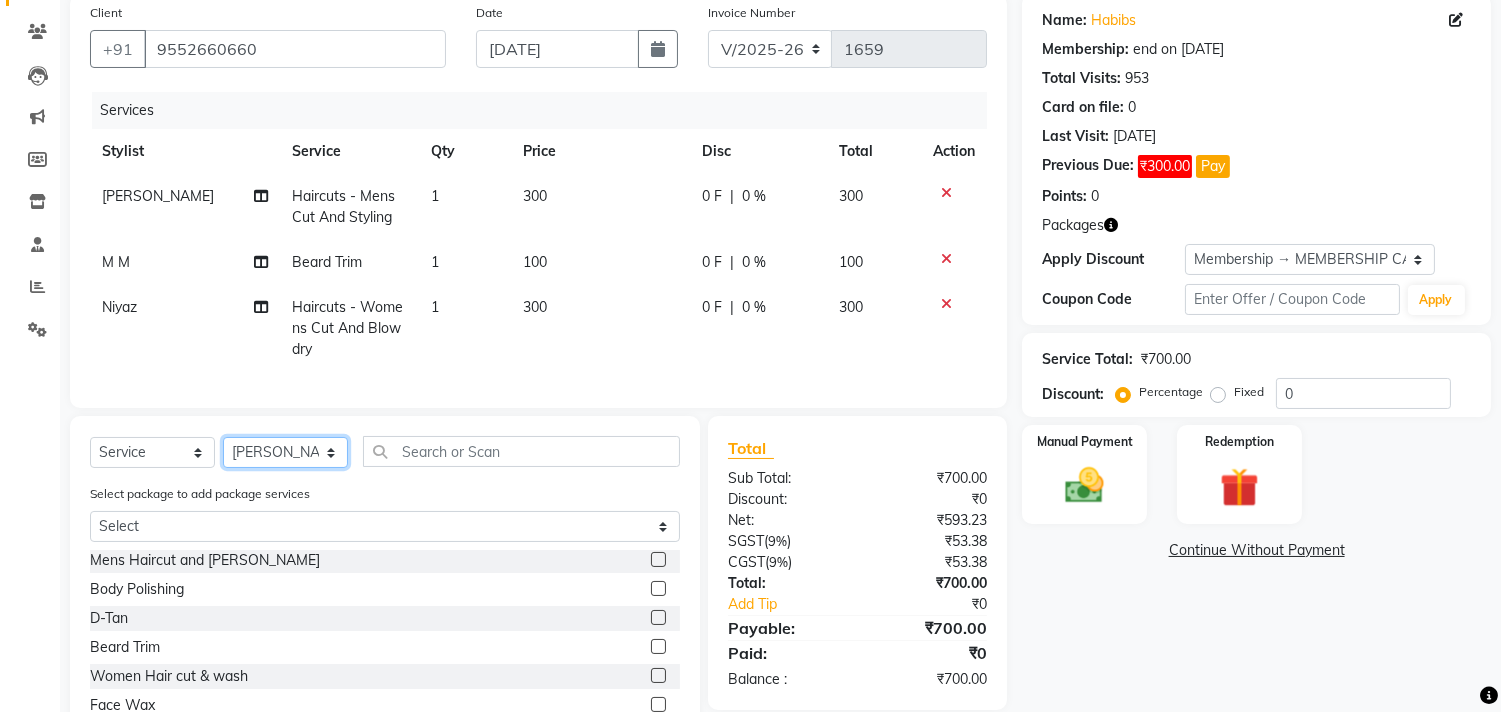 click on "Select Stylist [PERSON_NAME] Manager M M [PERSON_NAME] [PERSON_NAME] Sameer [PERSON_NAME] [PERSON_NAME] [PERSON_NAME]" 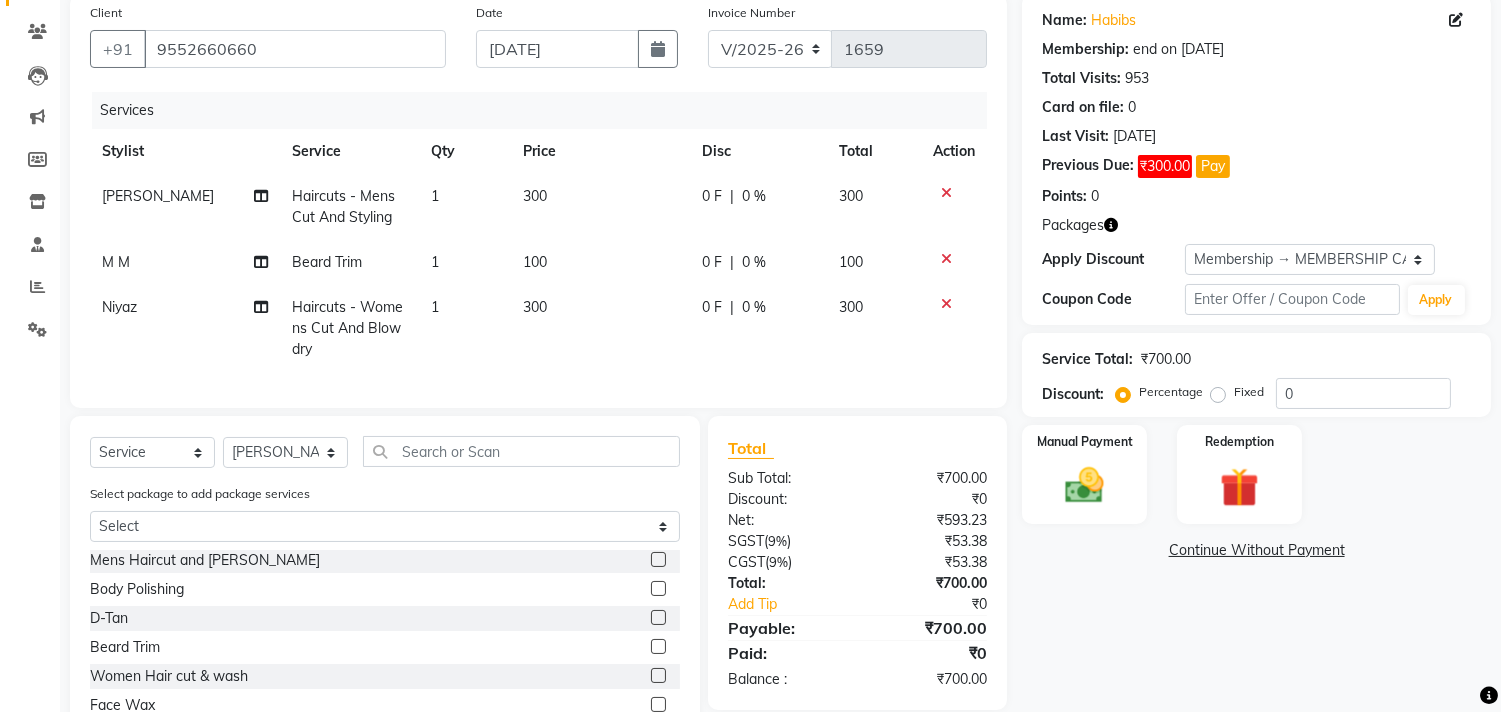 click on "Client [PHONE_NUMBER] Date [DATE] Invoice Number V/2025 V/[PHONE_NUMBER] Services Stylist Service Qty Price Disc Total Action Salman Haircuts -  Mens Cut And Styling 1 300 0 F | 0 % 300 [PERSON_NAME] Trim 1 100 0 F | 0 % 100 Niyaz Haircuts -  Womens Cut And Blowdry 1 300 0 F | 0 % 300" 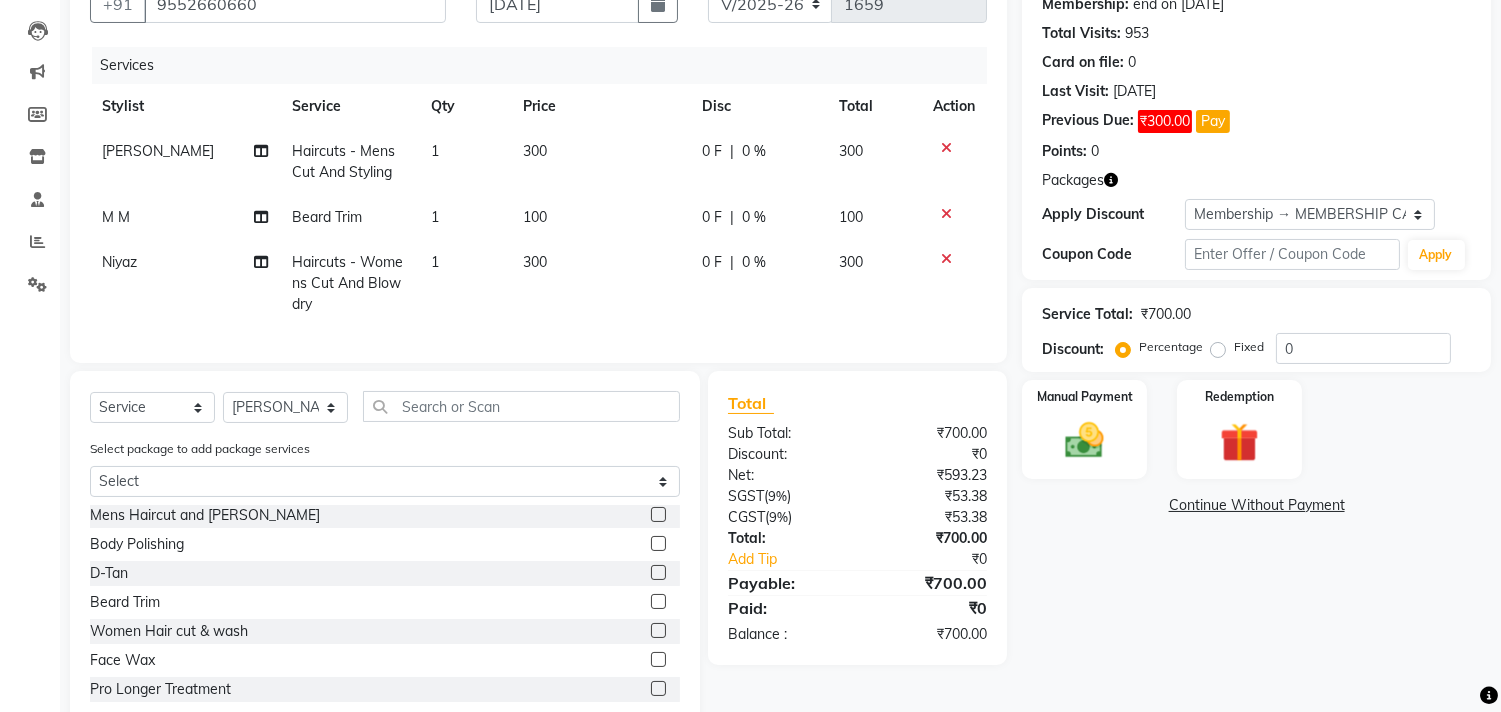 scroll, scrollTop: 268, scrollLeft: 0, axis: vertical 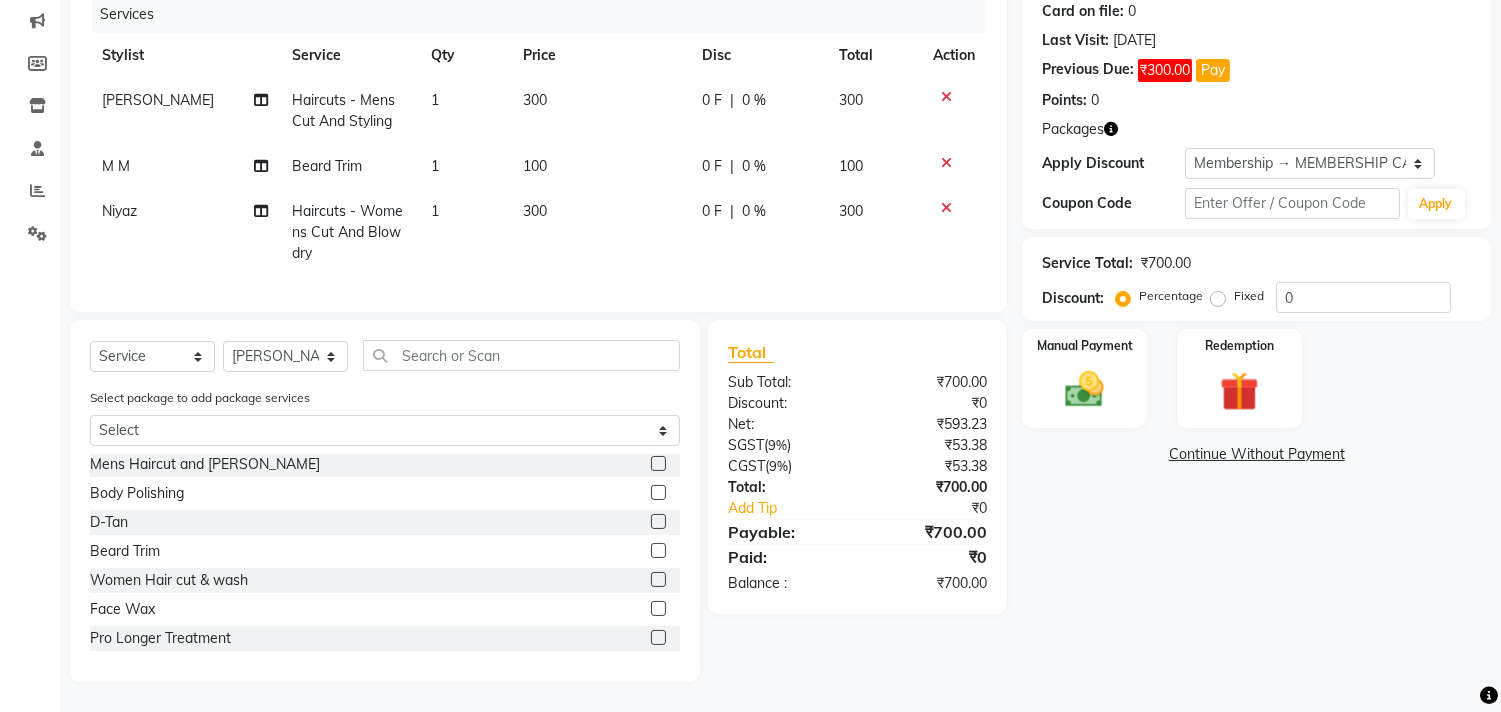 click 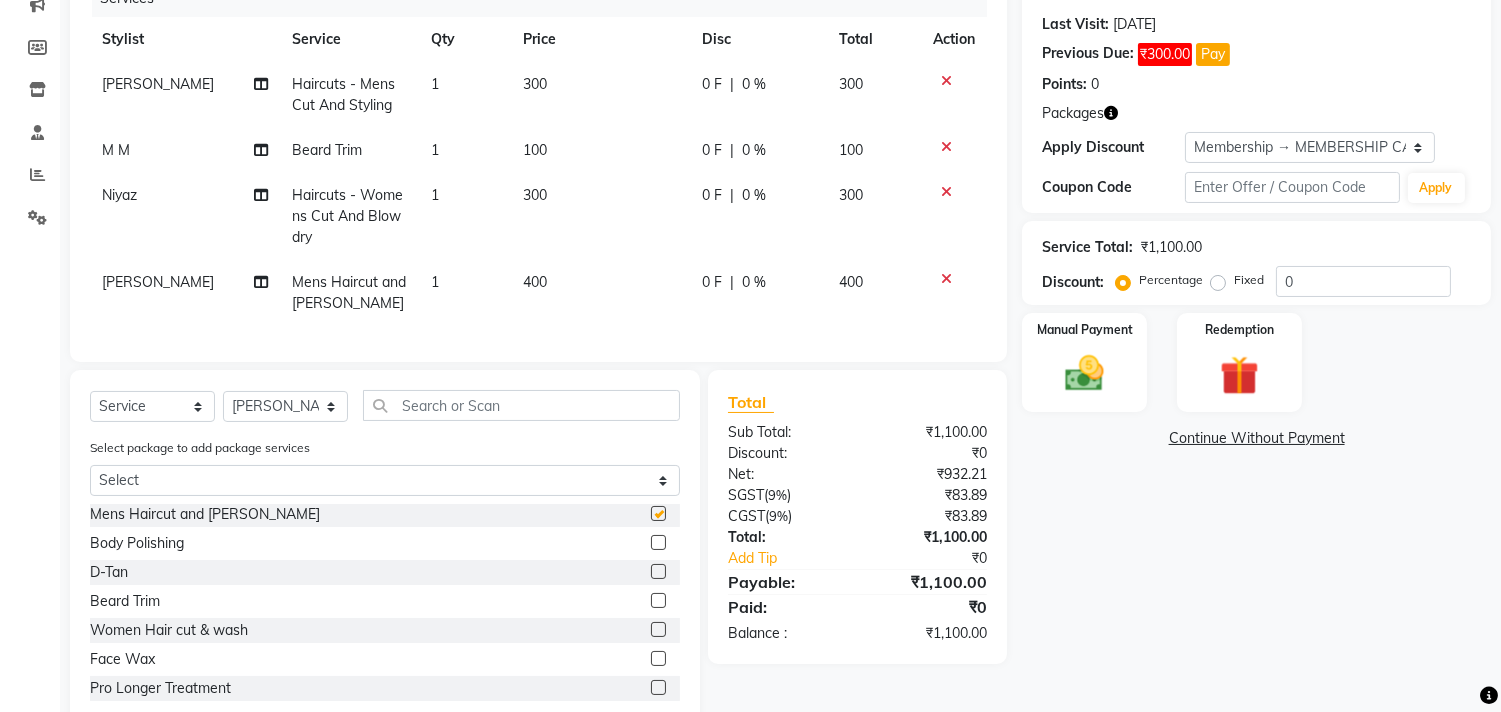 checkbox on "false" 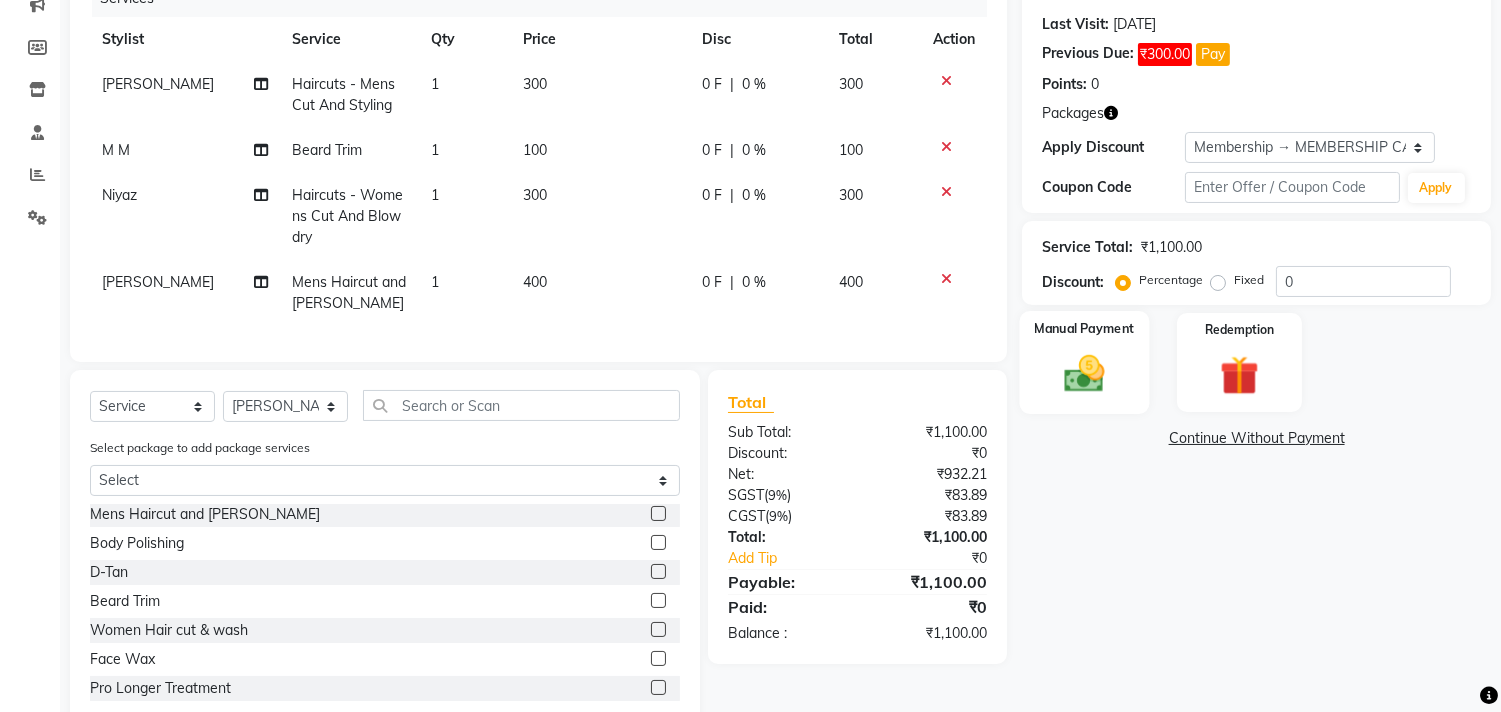 click 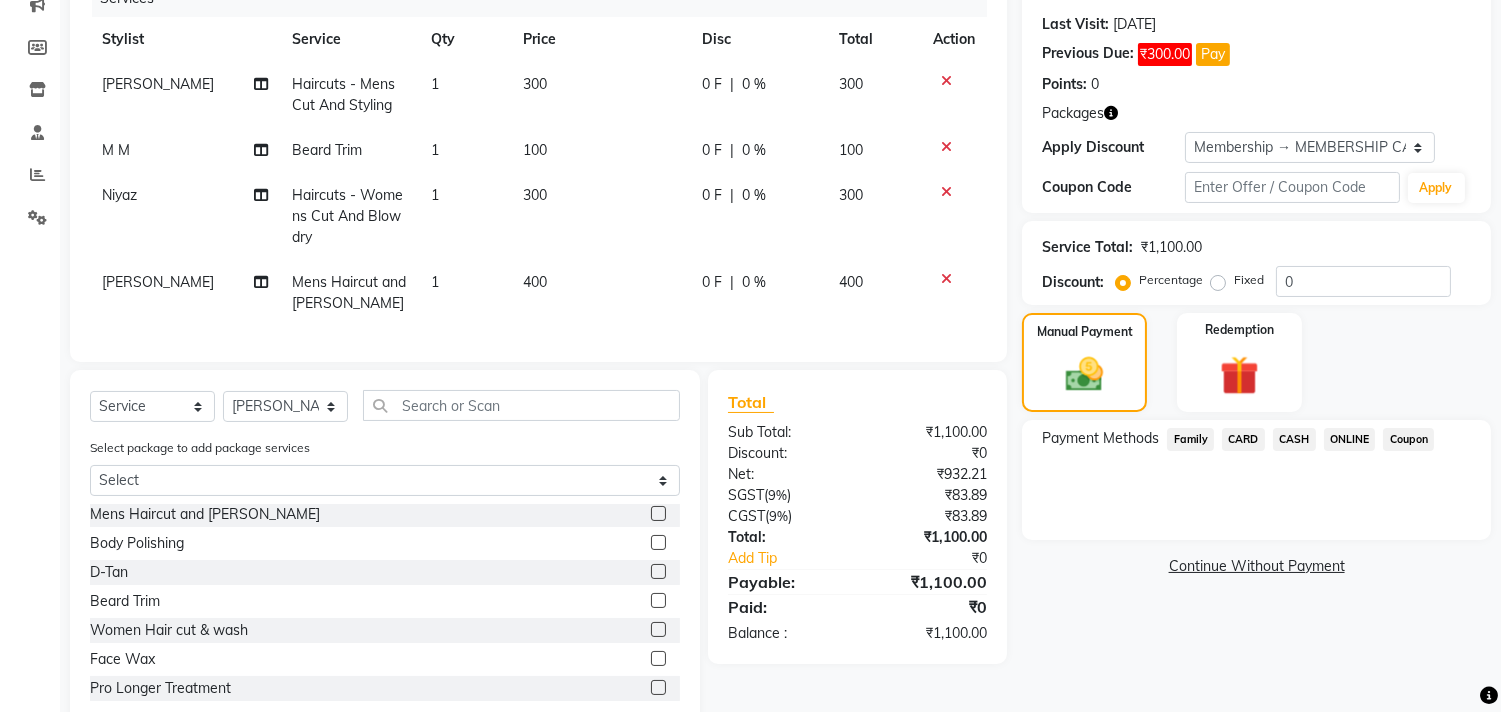 click on "ONLINE" 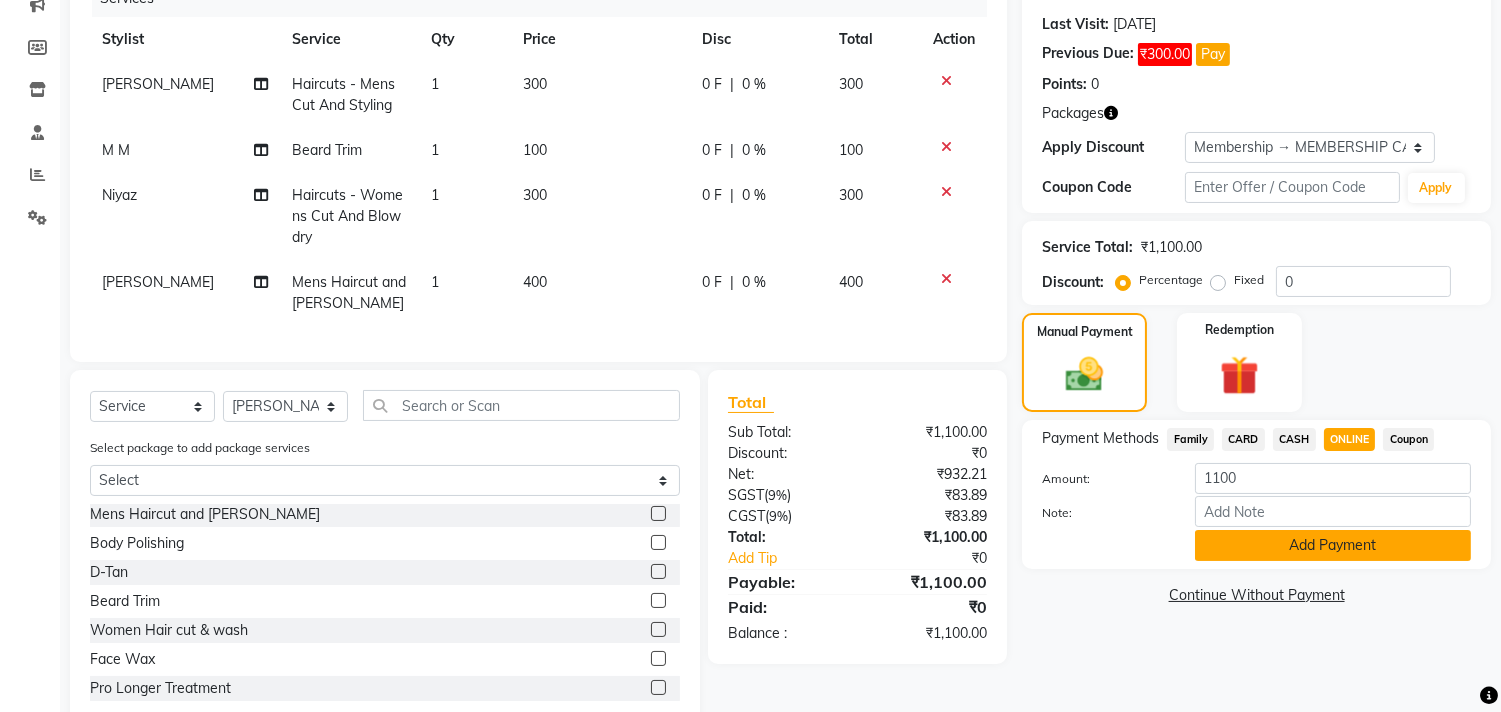 click on "Add Payment" 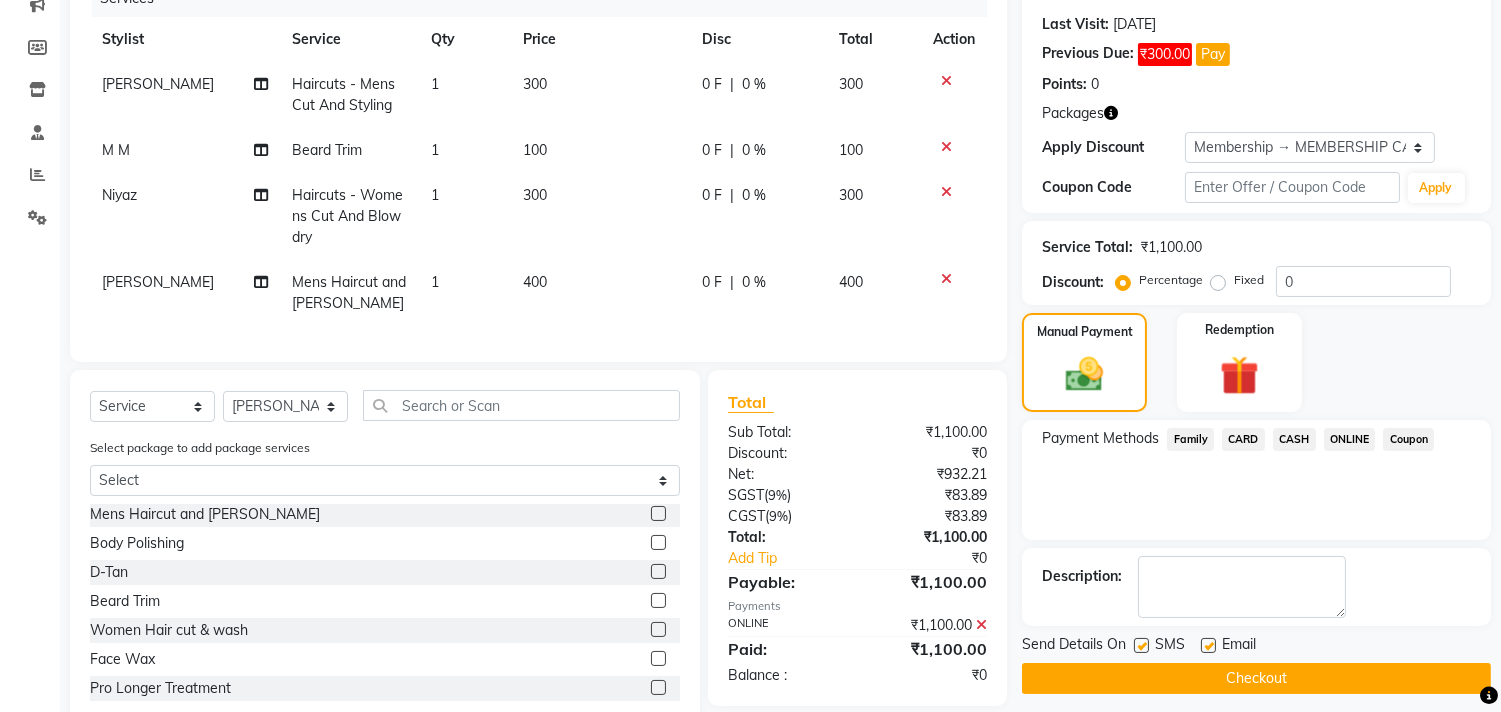 click on "Checkout" 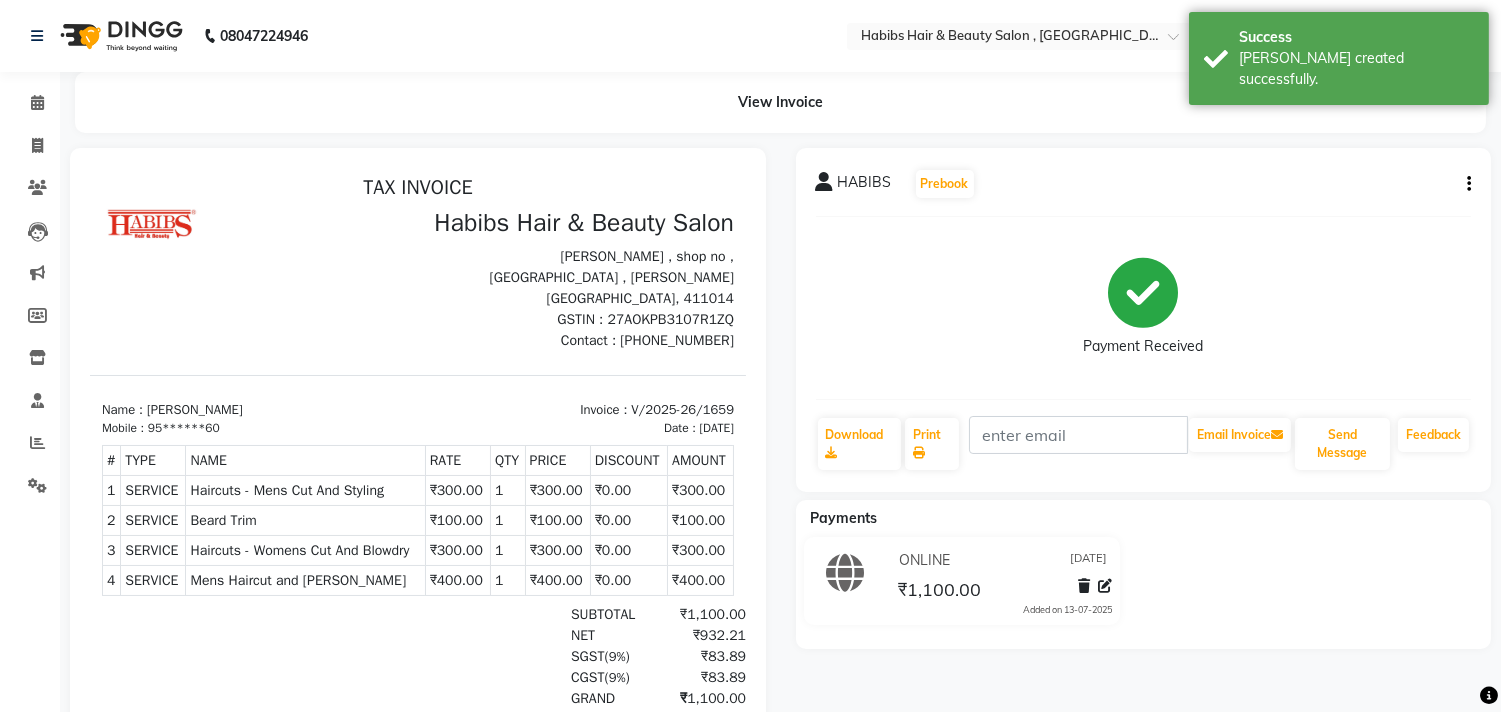 scroll, scrollTop: 0, scrollLeft: 0, axis: both 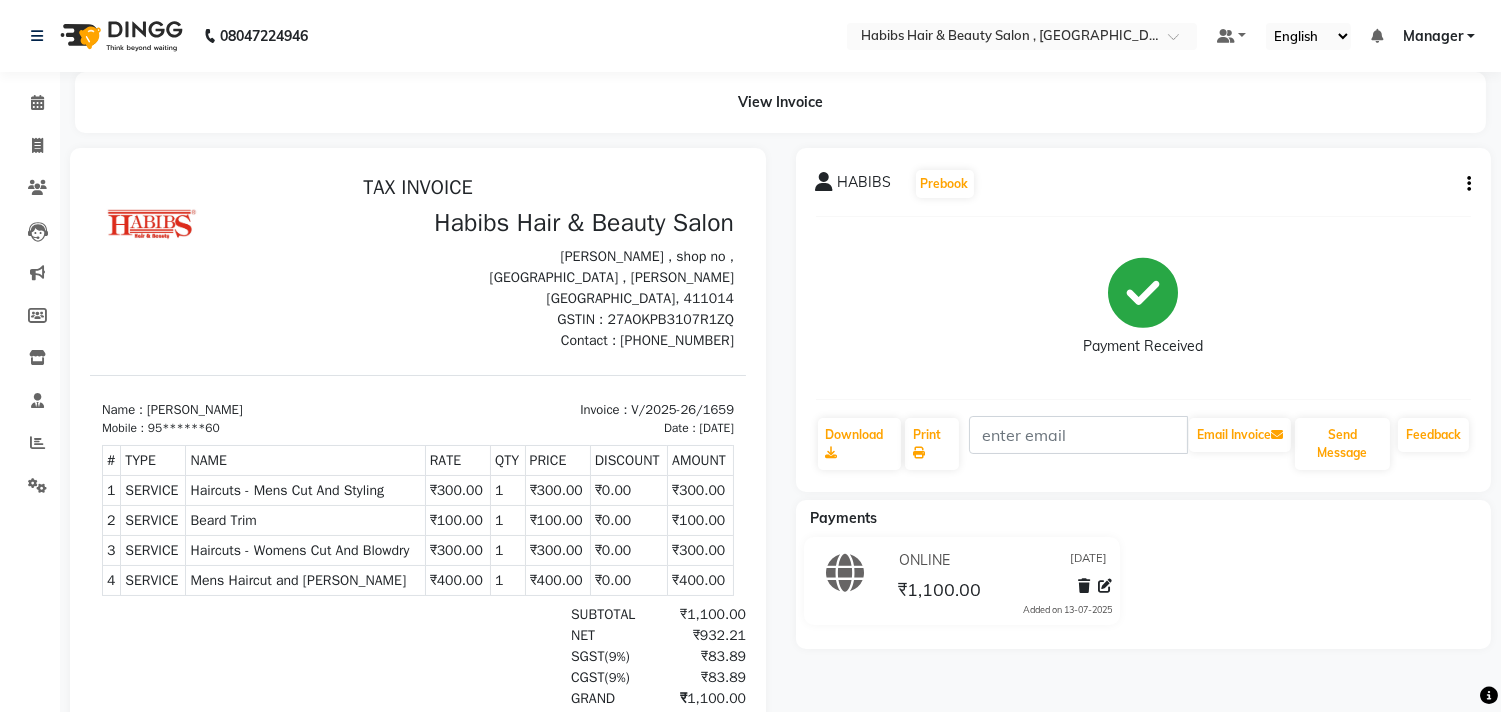 click on "HABIBS   Prebook   Payment Received  Download  Print   Email Invoice   Send Message Feedback  Payments ONLINE [DATE] ₹1,100.00  Added on [DATE]" 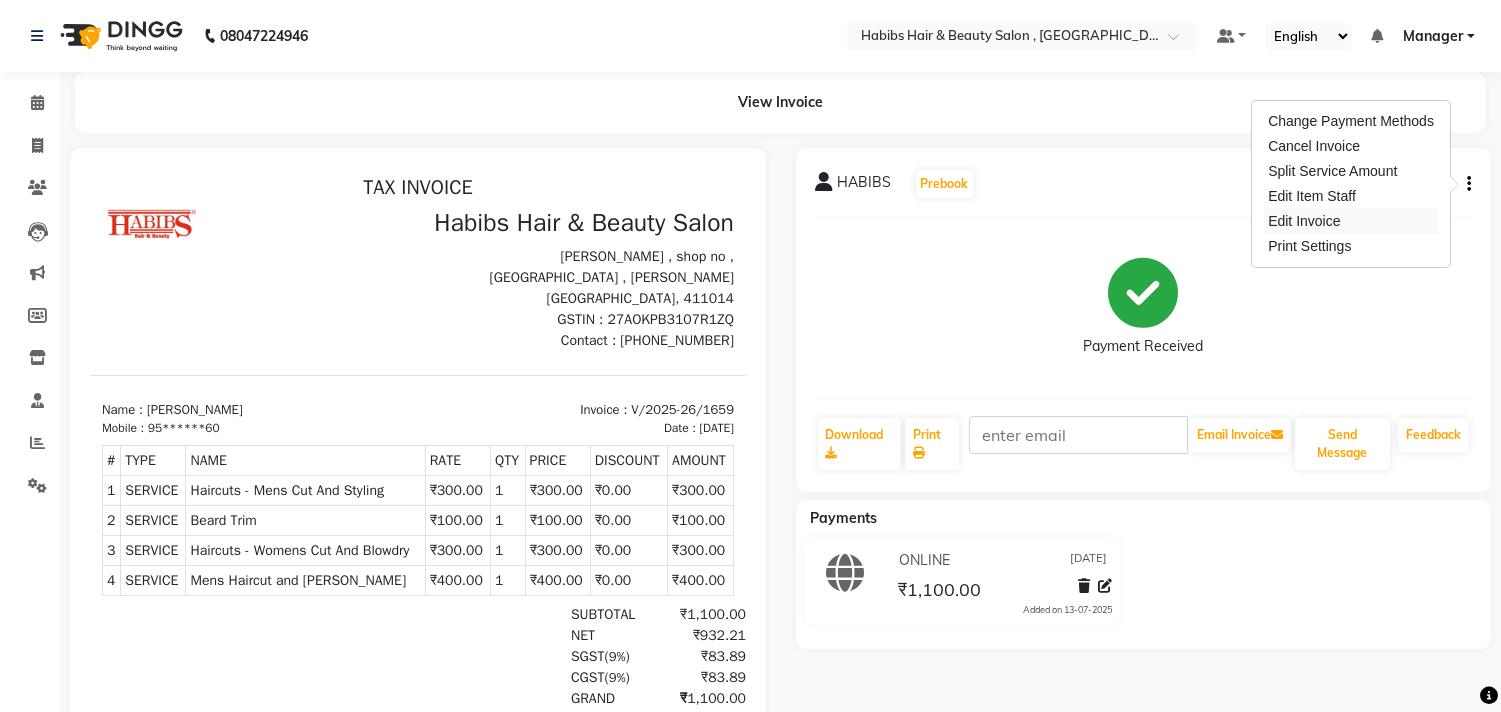 click on "Edit Invoice" at bounding box center [1351, 221] 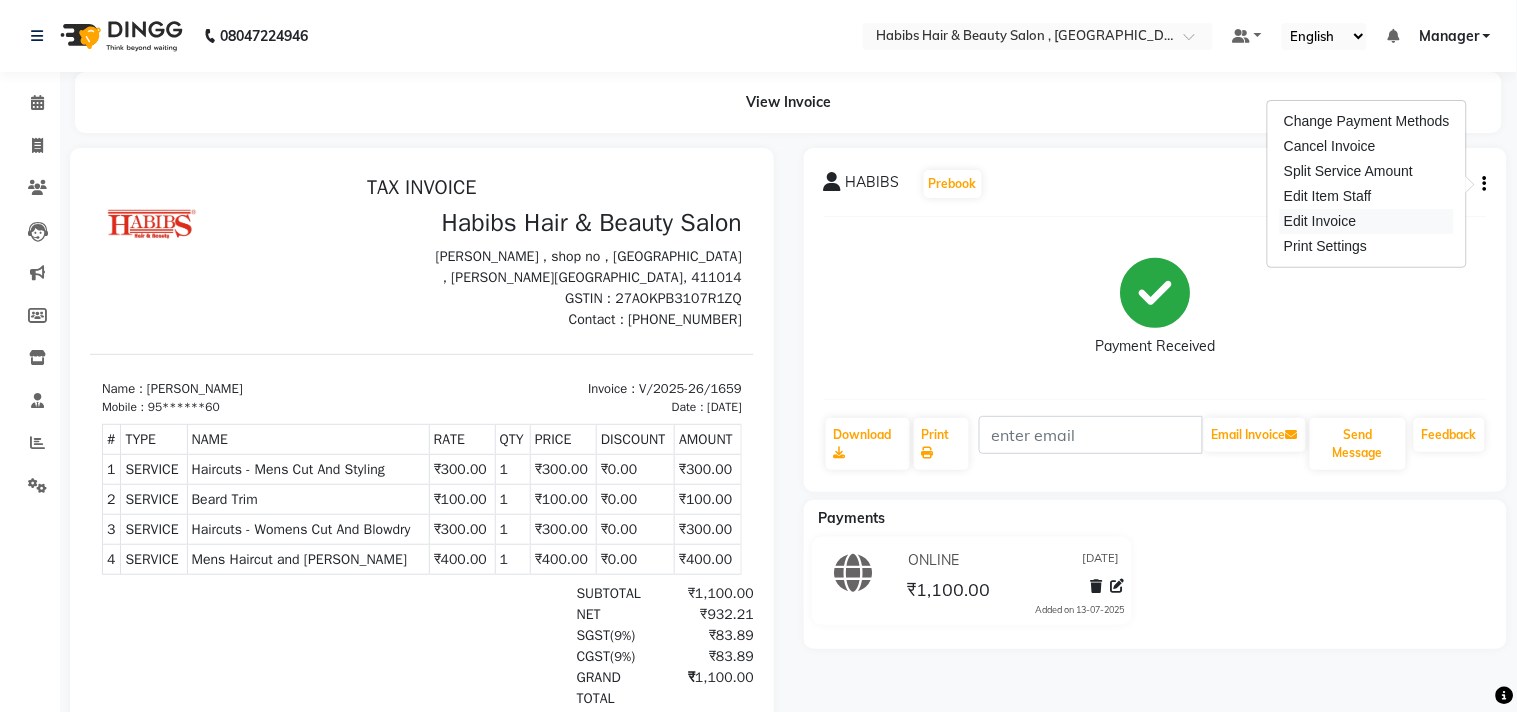 select on "service" 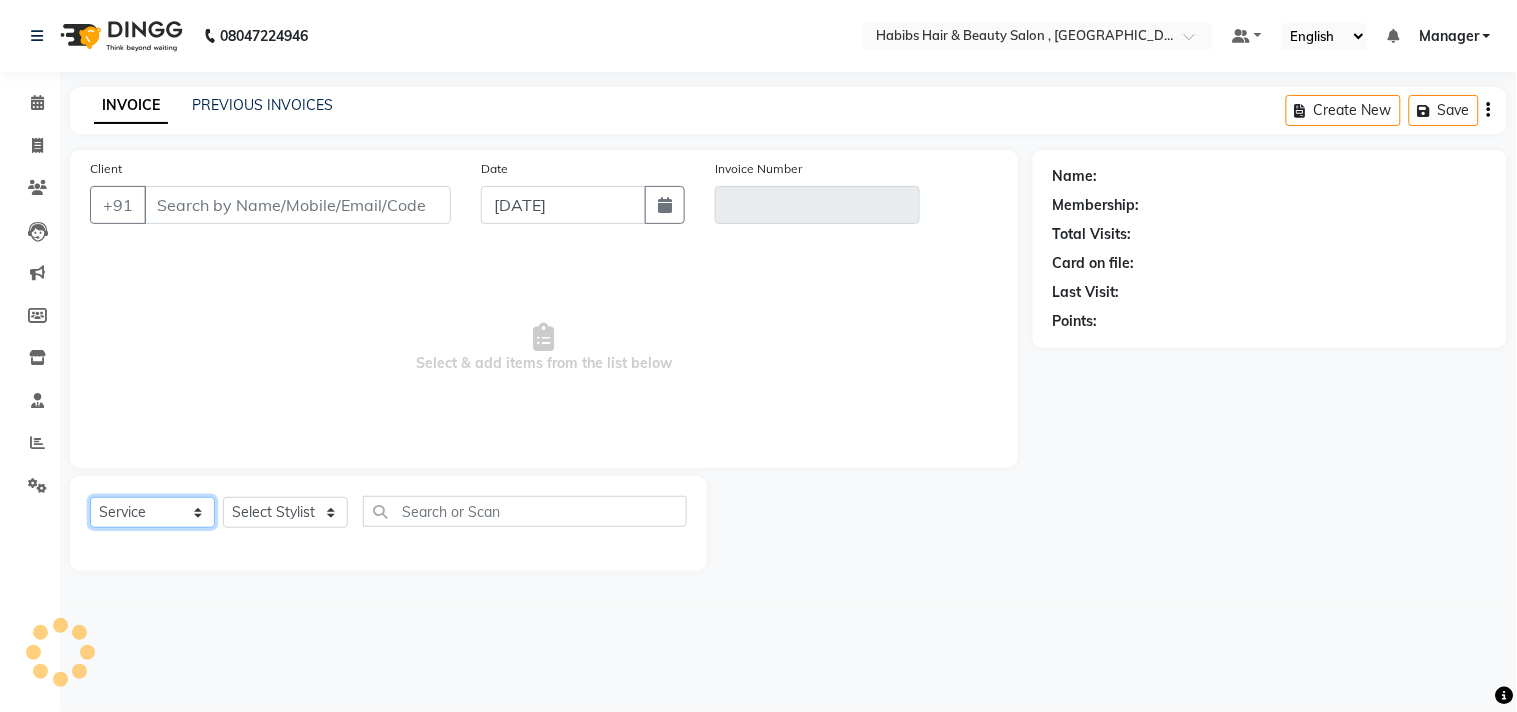 click on "Select  Service  Product  Membership  Package Voucher Prepaid Gift Card" 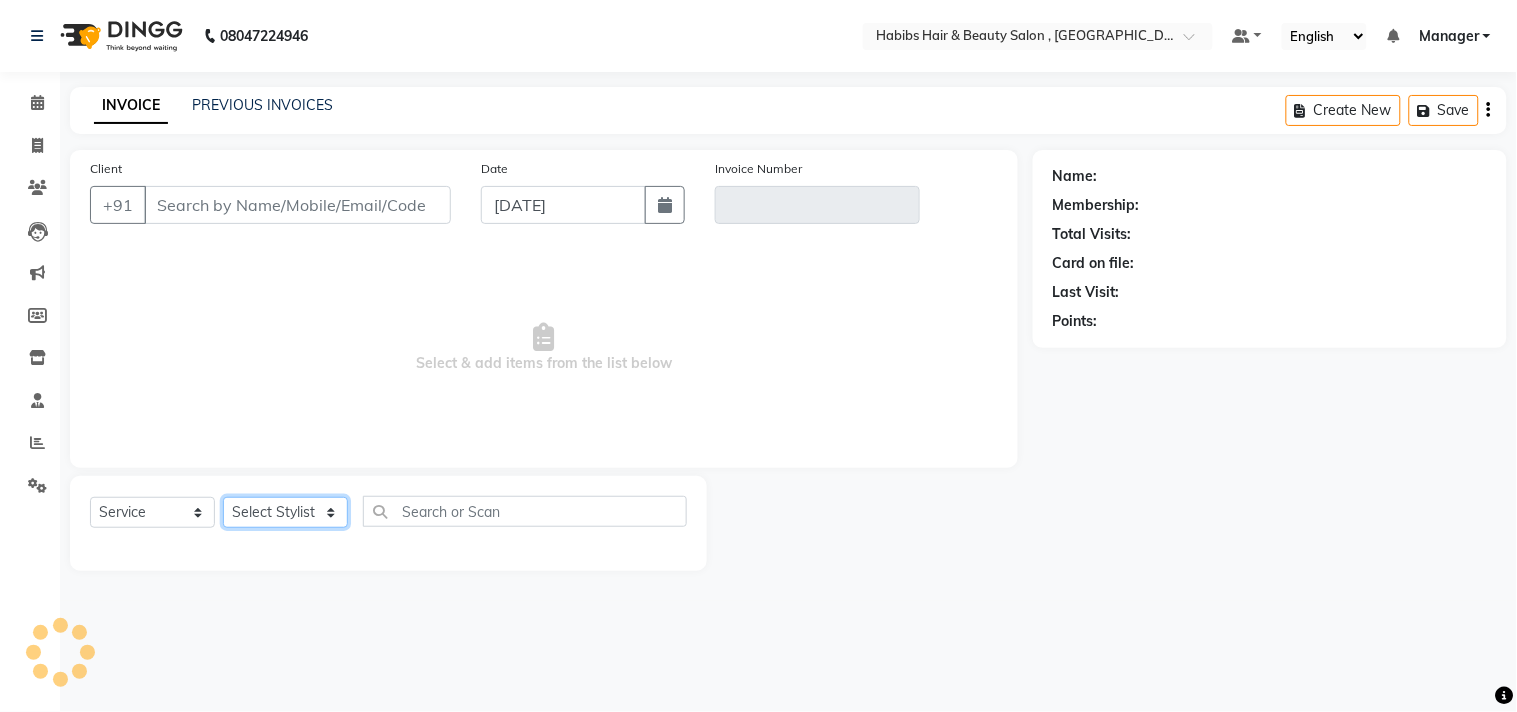 click on "Select Stylist" 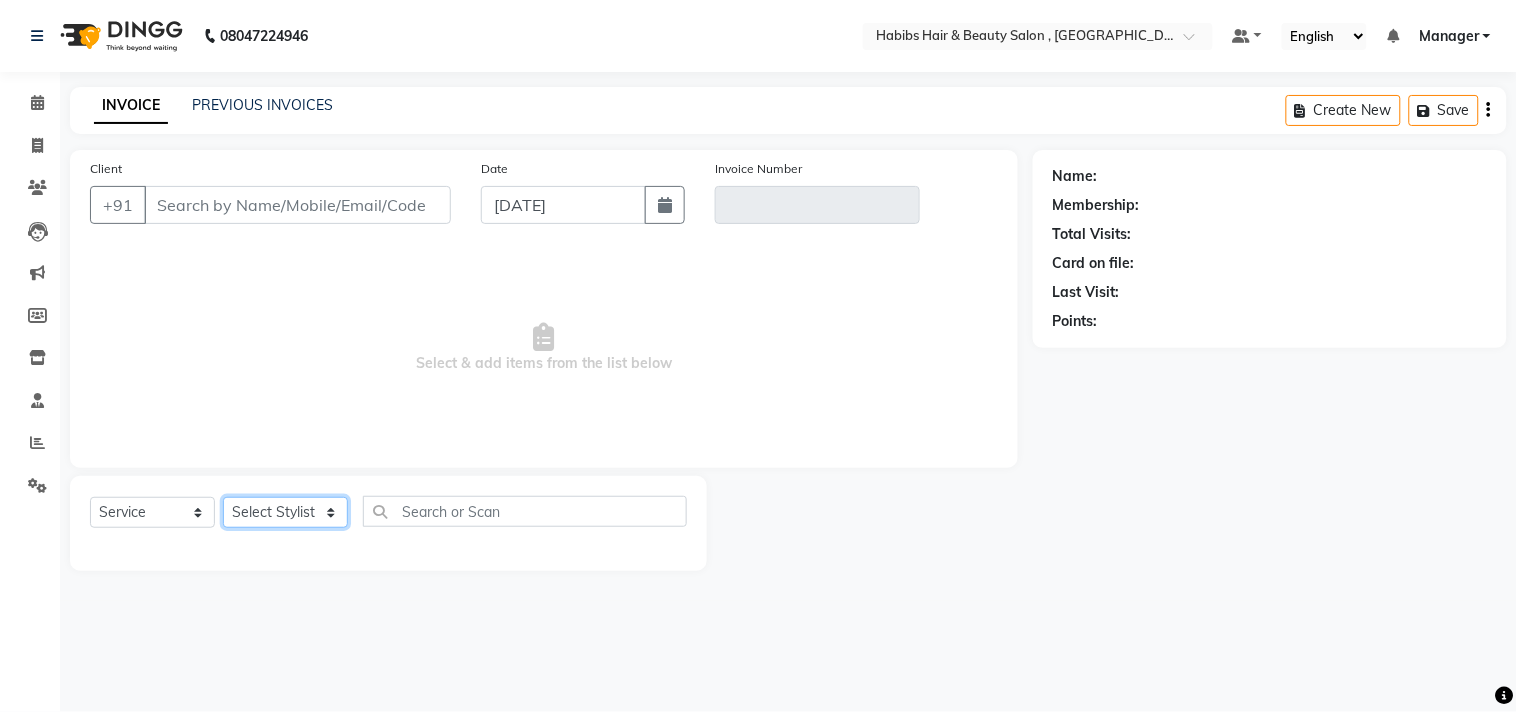 type on "95******60" 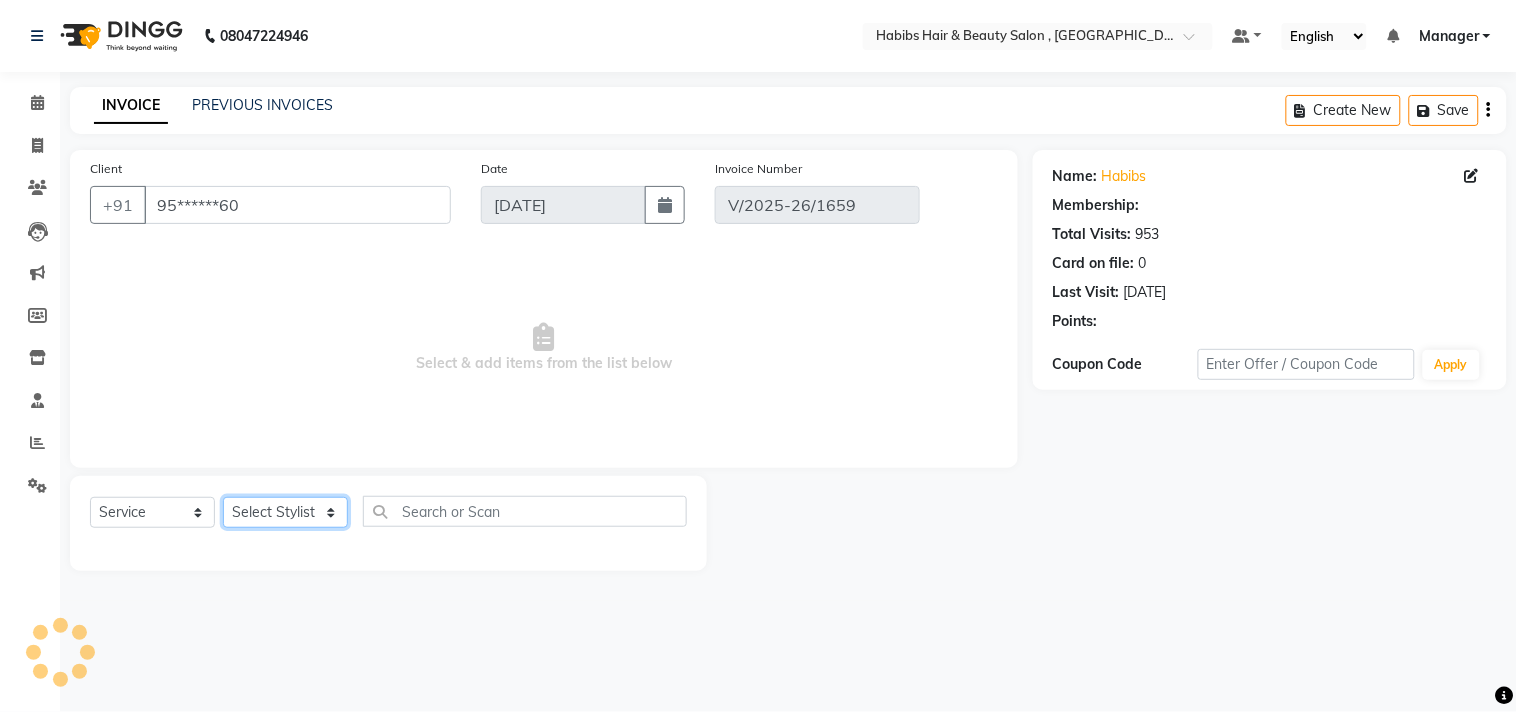 select on "1: Object" 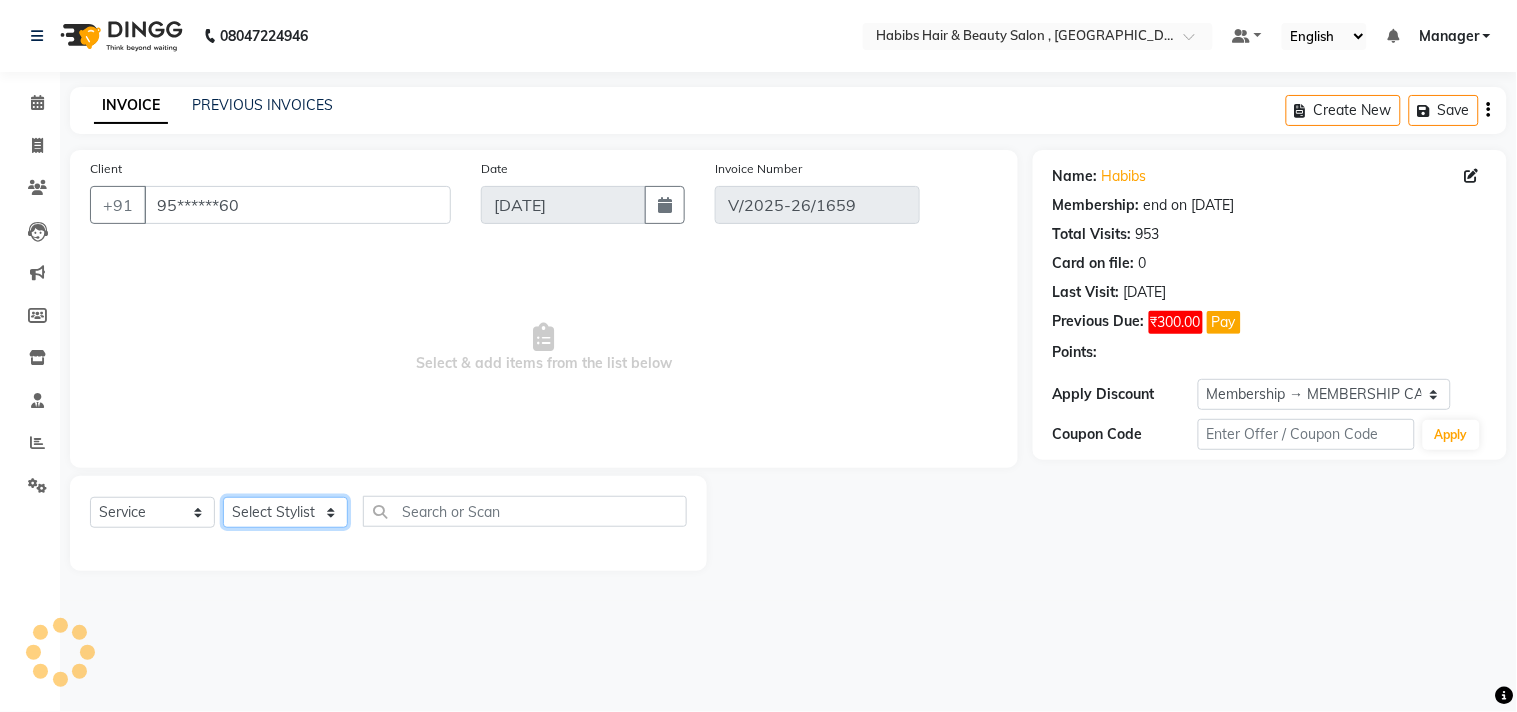 select on "select" 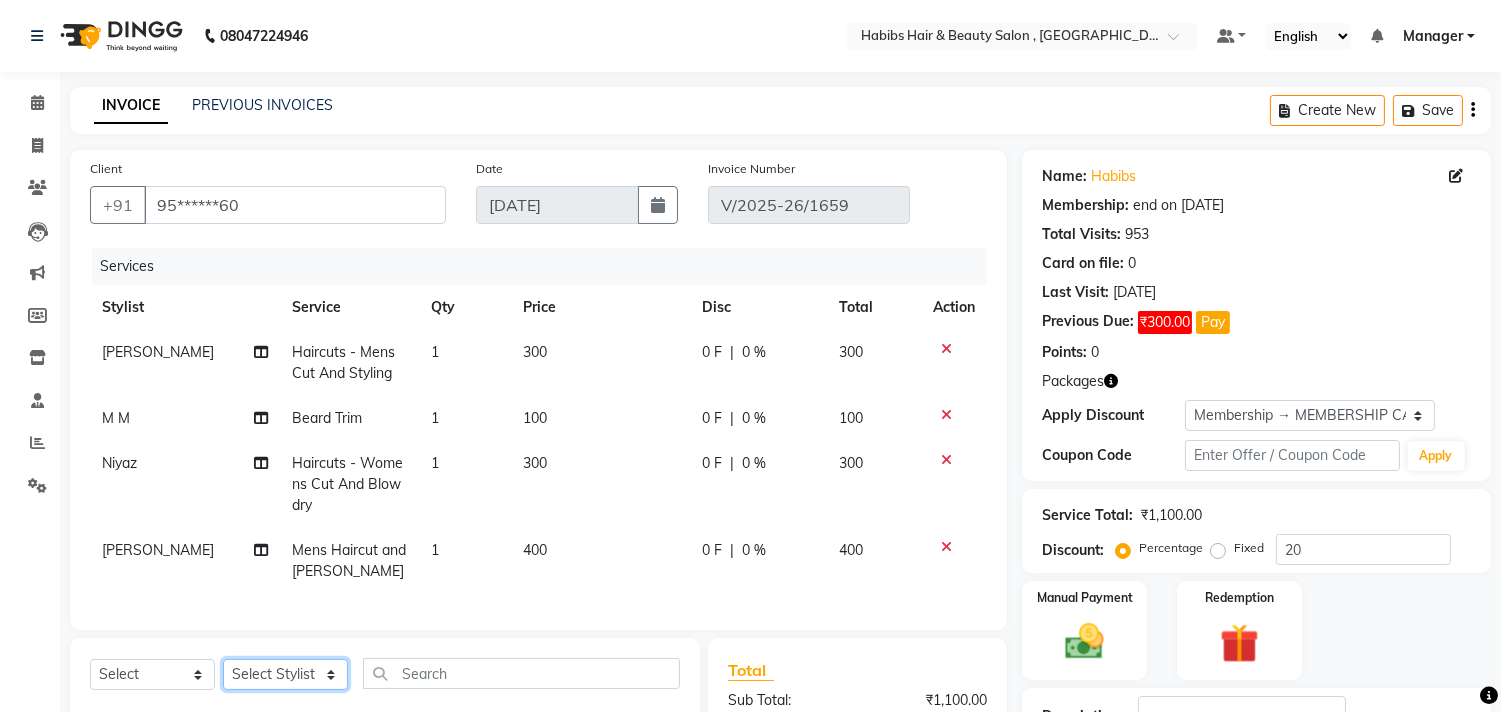 select on "56702" 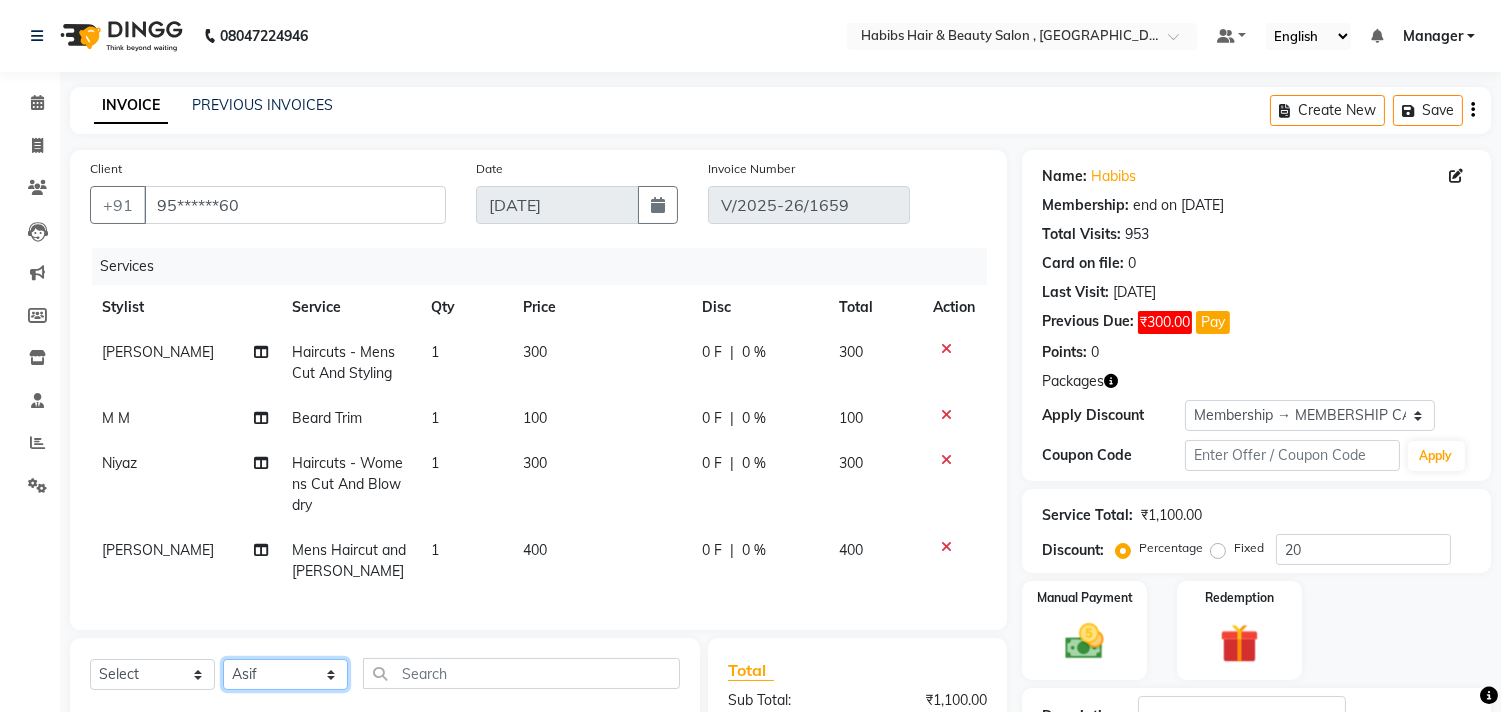 click on "Select Stylist [PERSON_NAME] Manager M M [PERSON_NAME] [PERSON_NAME] Sameer [PERSON_NAME] [PERSON_NAME] [PERSON_NAME]" 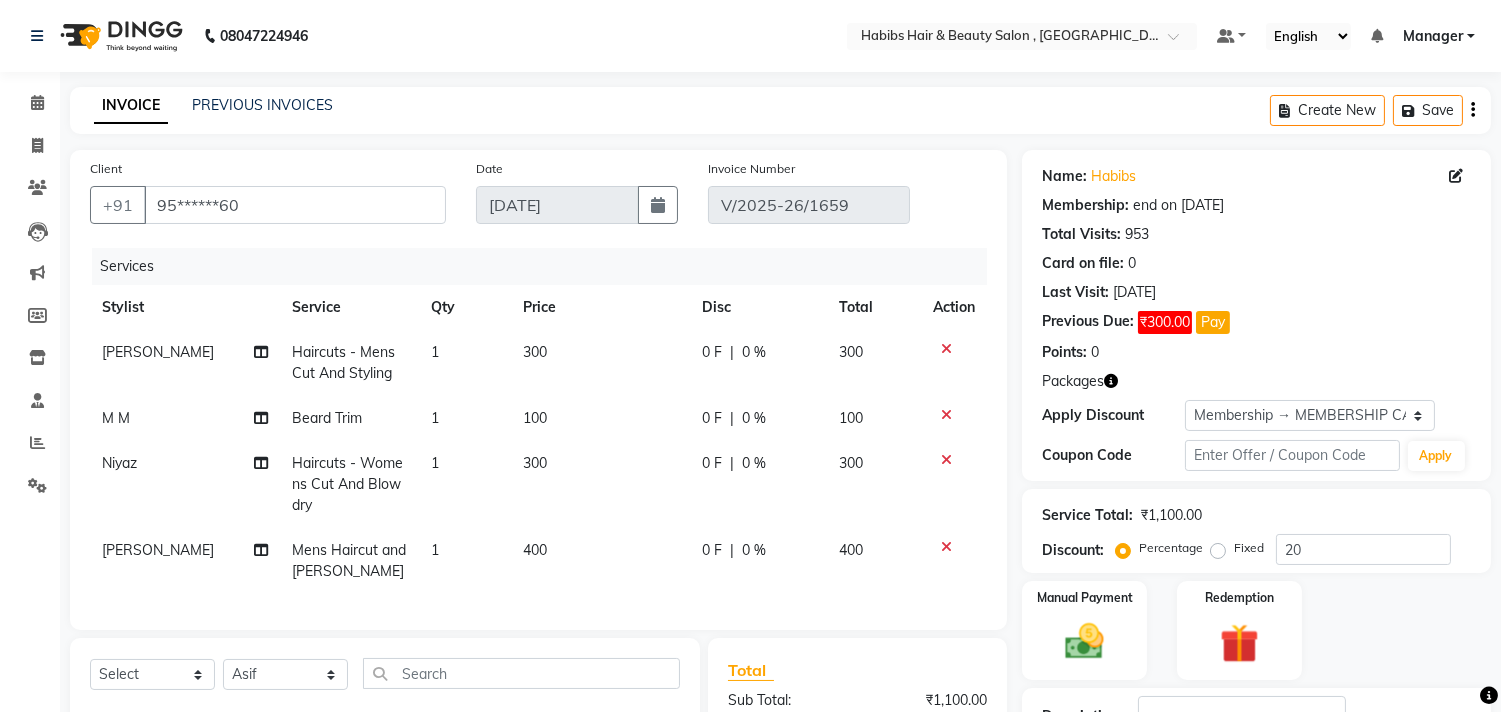 click on "Client +91 95******60 Date [DATE] Invoice Number V/2025-26/1659 Services Stylist Service Qty Price Disc Total Action Salman Haircuts -  Mens Cut And Styling 1 300 0 F | 0 % 300 [PERSON_NAME] Trim 1 100 0 F | 0 % 100 Niyaz Haircuts -  Womens Cut And Blowdry 1 300 0 F | 0 % 300 ARIF Mens Haircut and [PERSON_NAME] 1 400 0 F | 0 % 400" 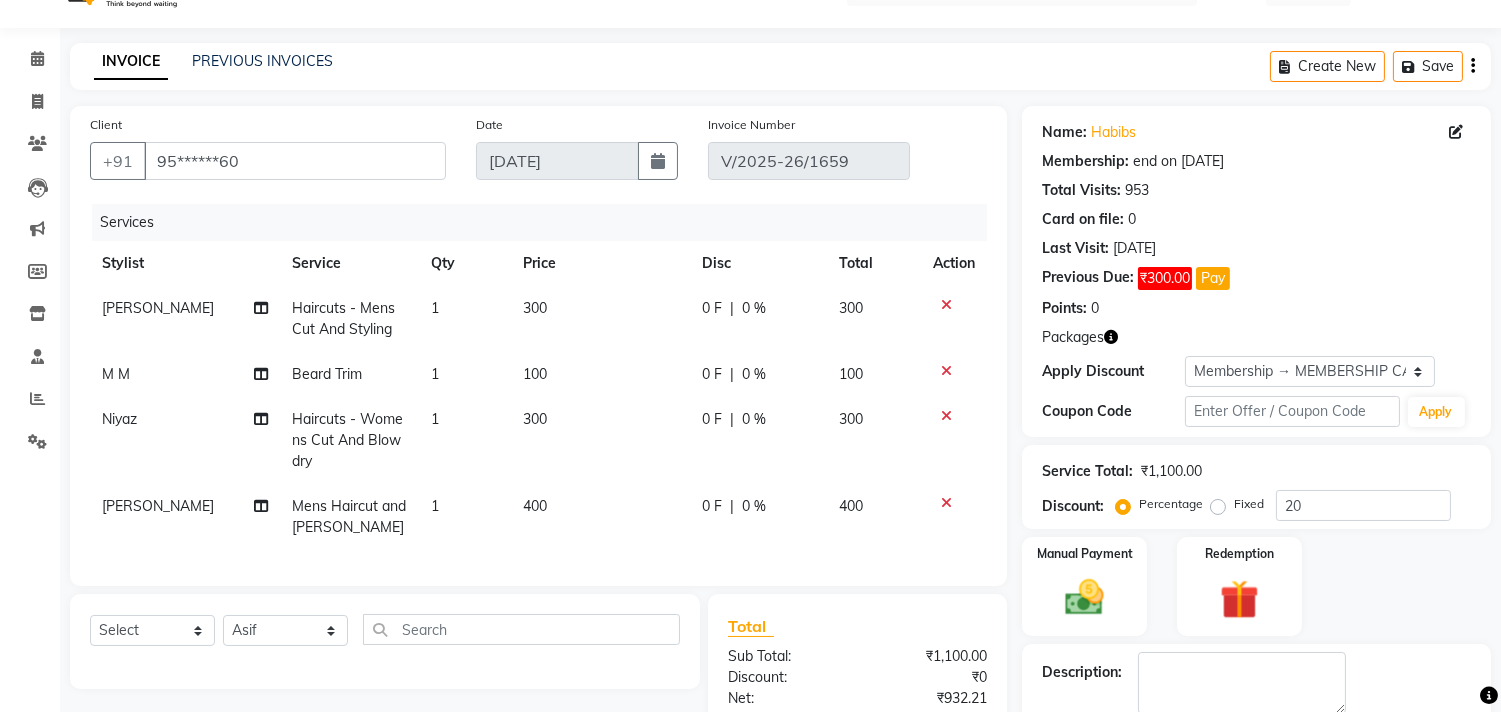 scroll, scrollTop: 308, scrollLeft: 0, axis: vertical 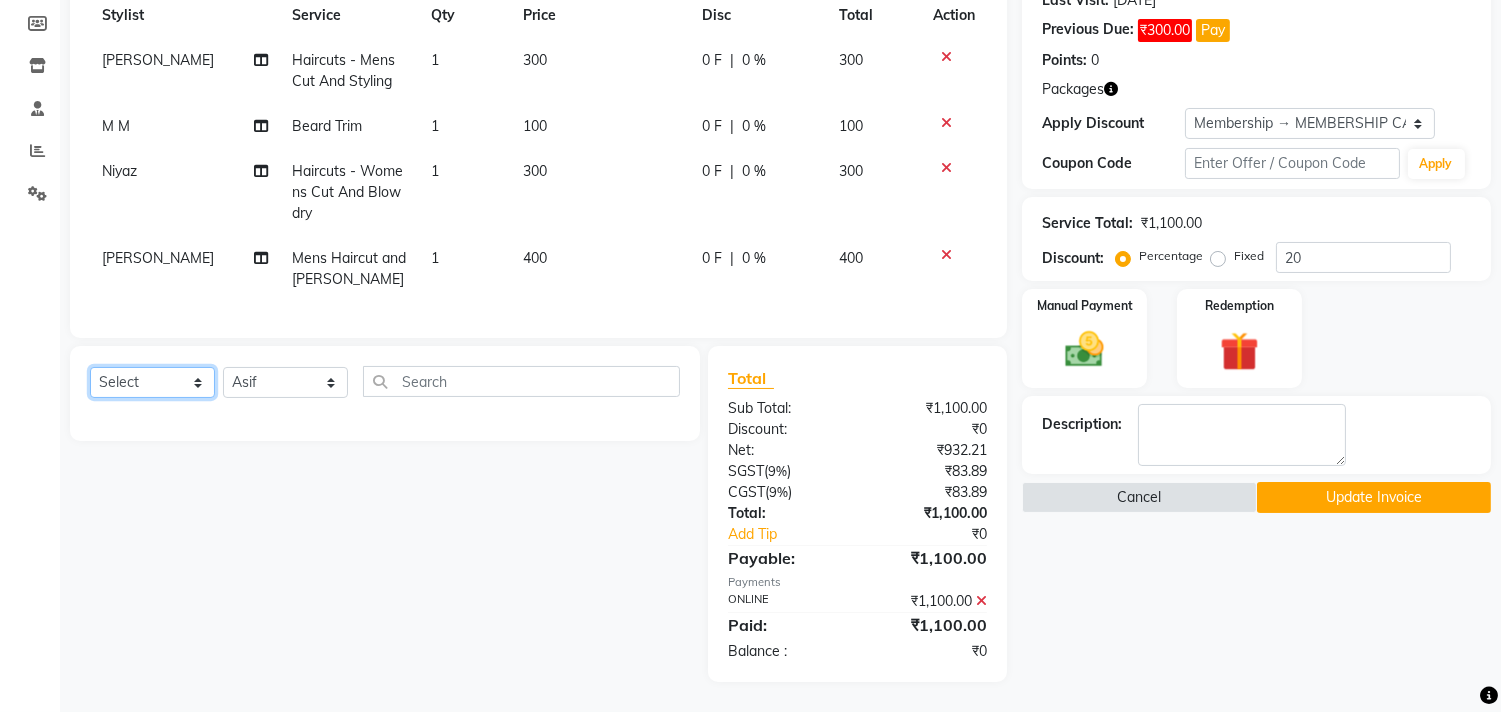 click on "Select  Service  Product  Membership  Package Voucher Prepaid Gift Card" 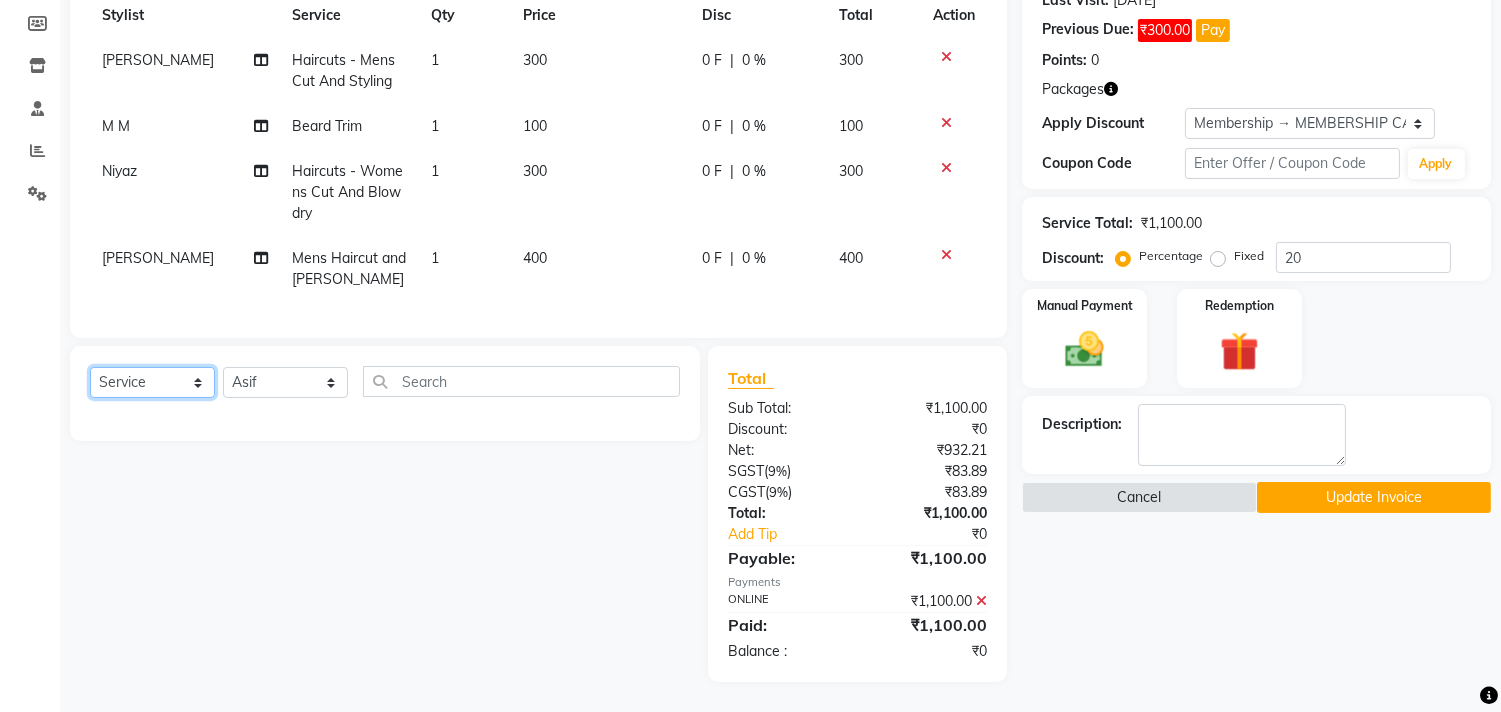 click on "Select  Service  Product  Membership  Package Voucher Prepaid Gift Card" 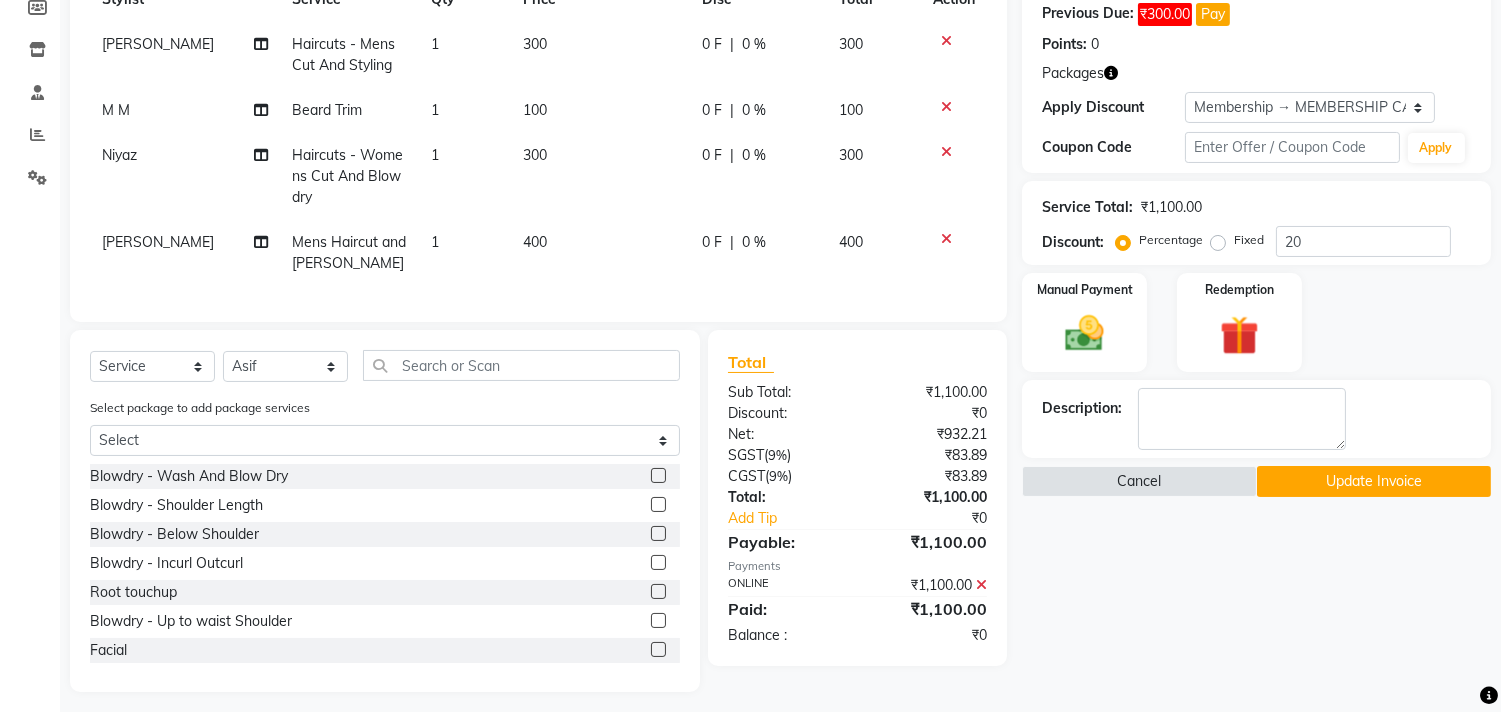 click on "Select  Service  Product  Membership  Package Voucher Prepaid Gift Card  Select Stylist [PERSON_NAME] Manager M M [PERSON_NAME] [PERSON_NAME] Sameer [PERSON_NAME] [PERSON_NAME] [PERSON_NAME]" 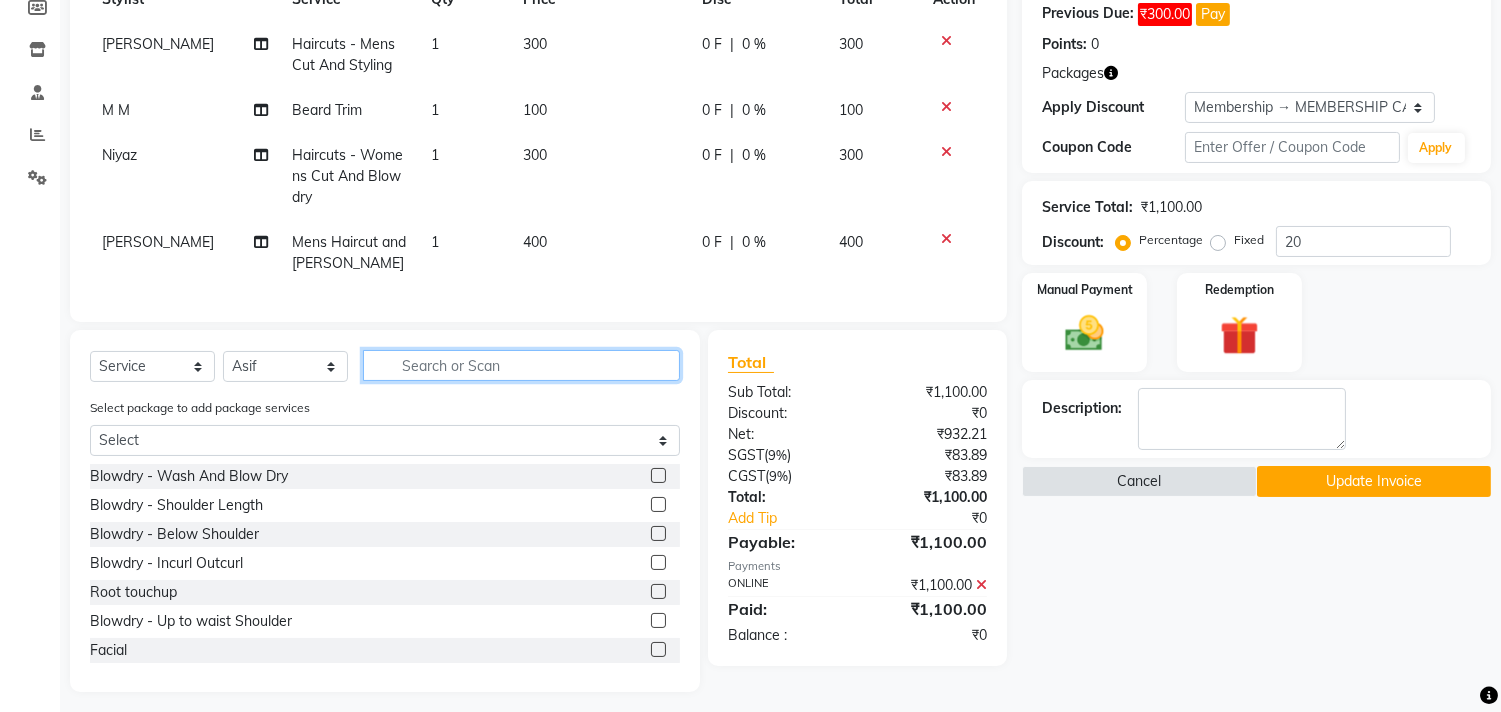 click 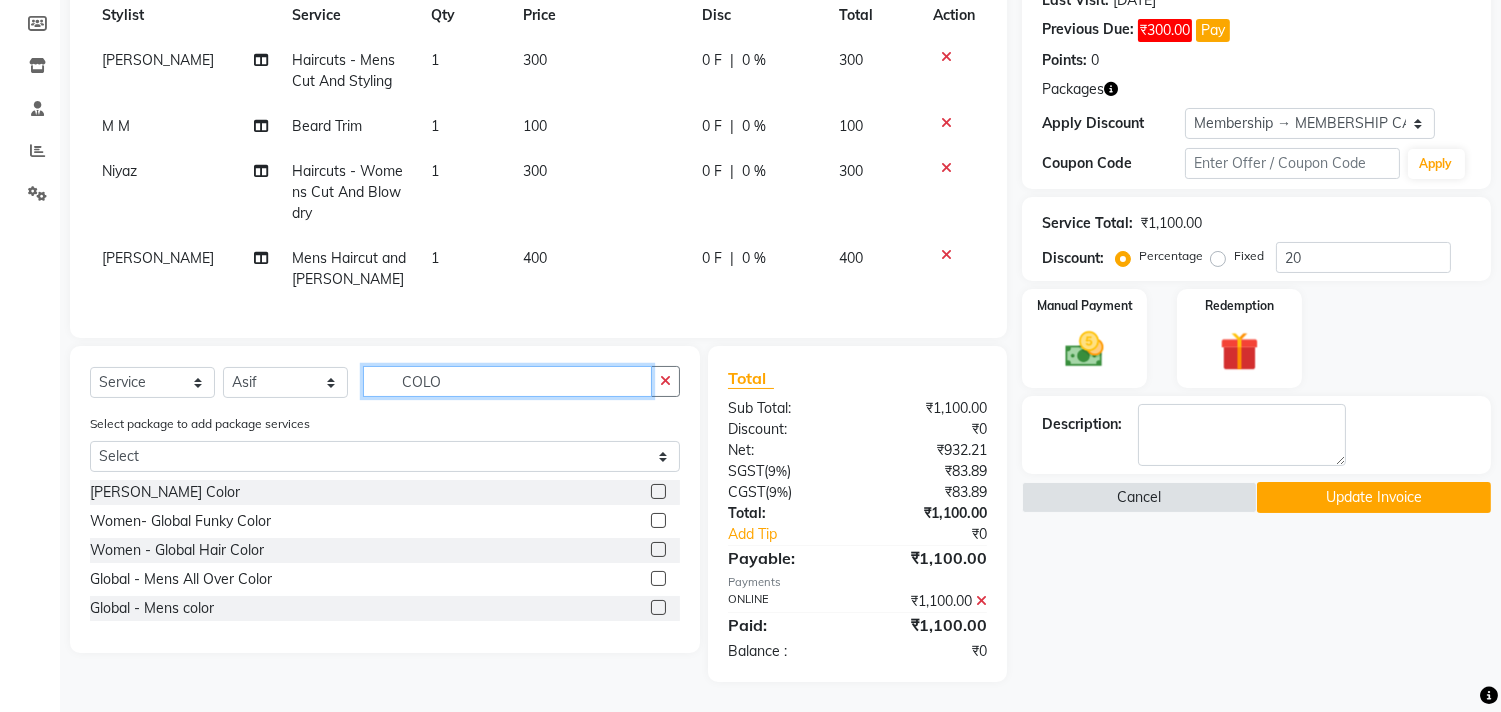 type on "COLO" 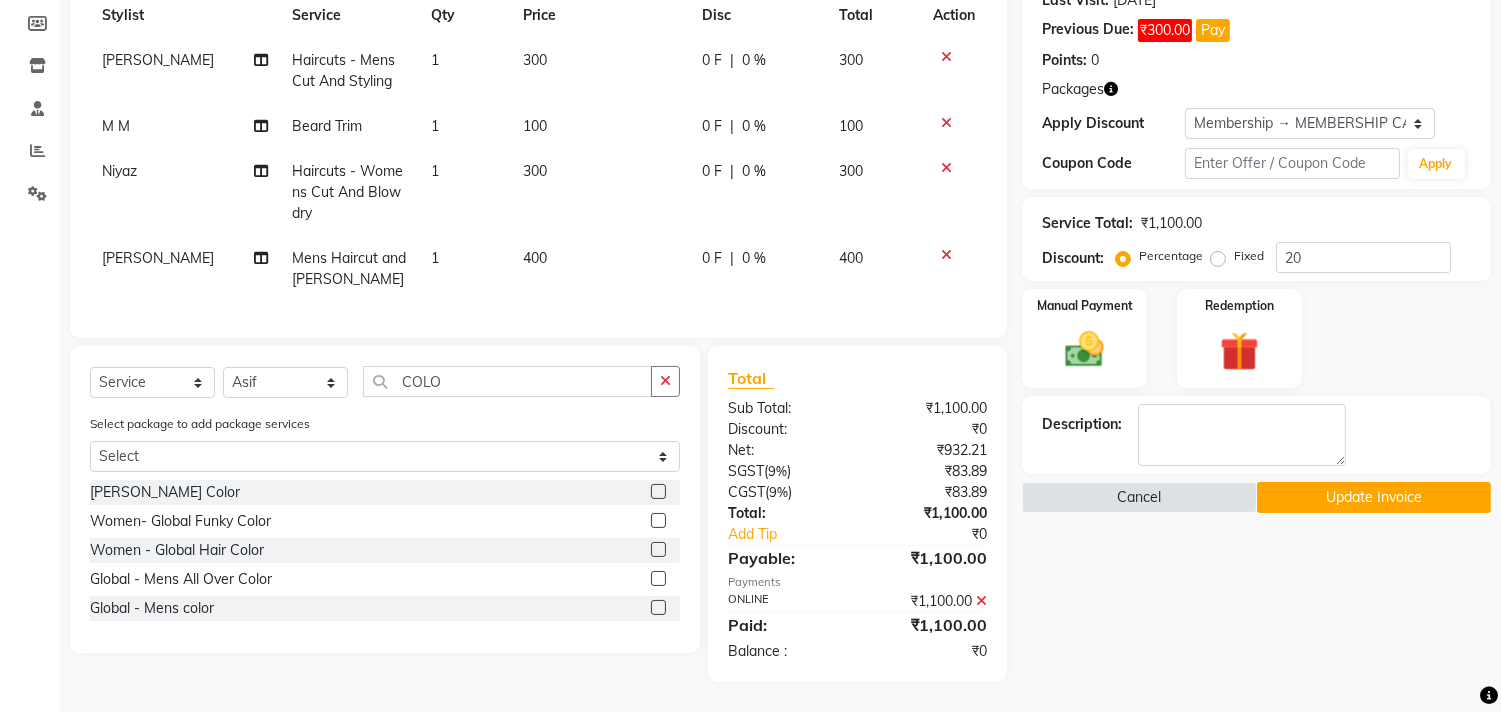 click 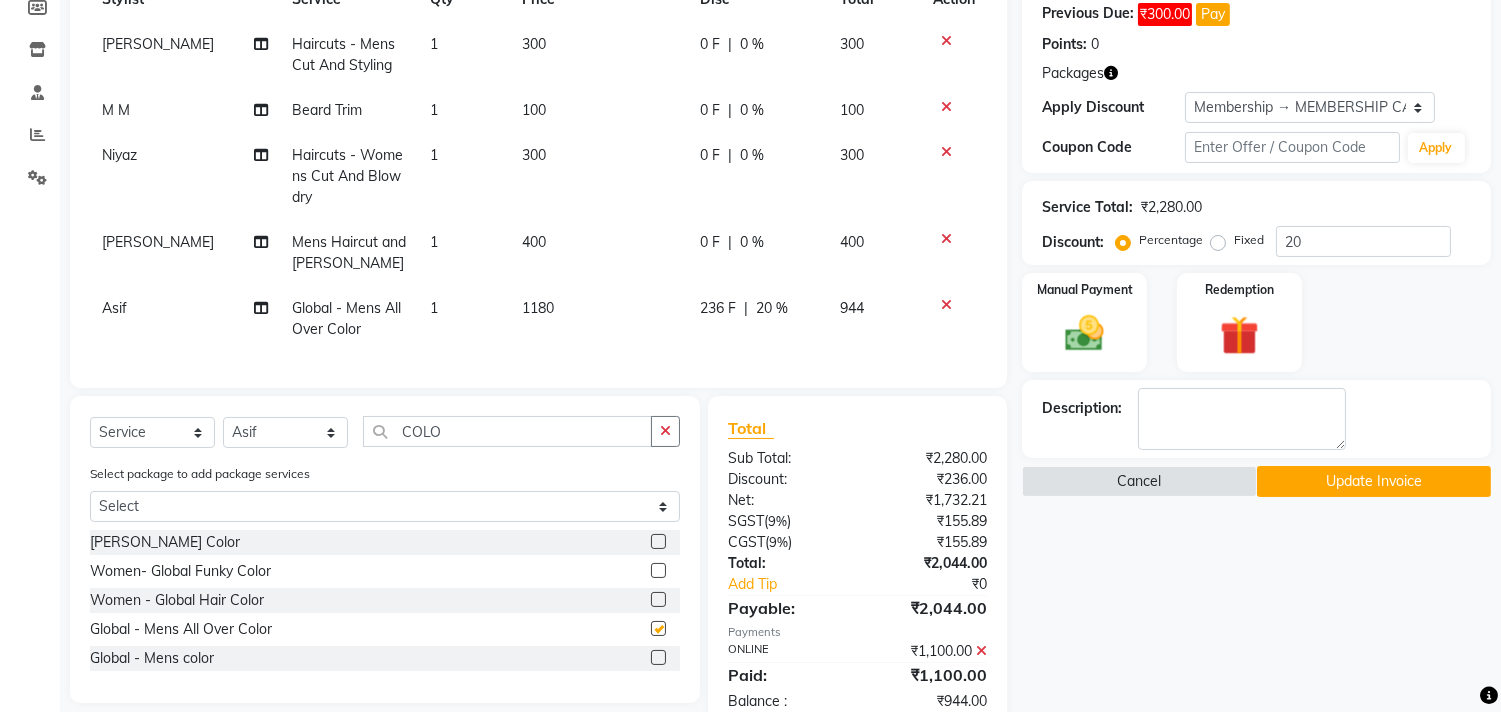 checkbox on "false" 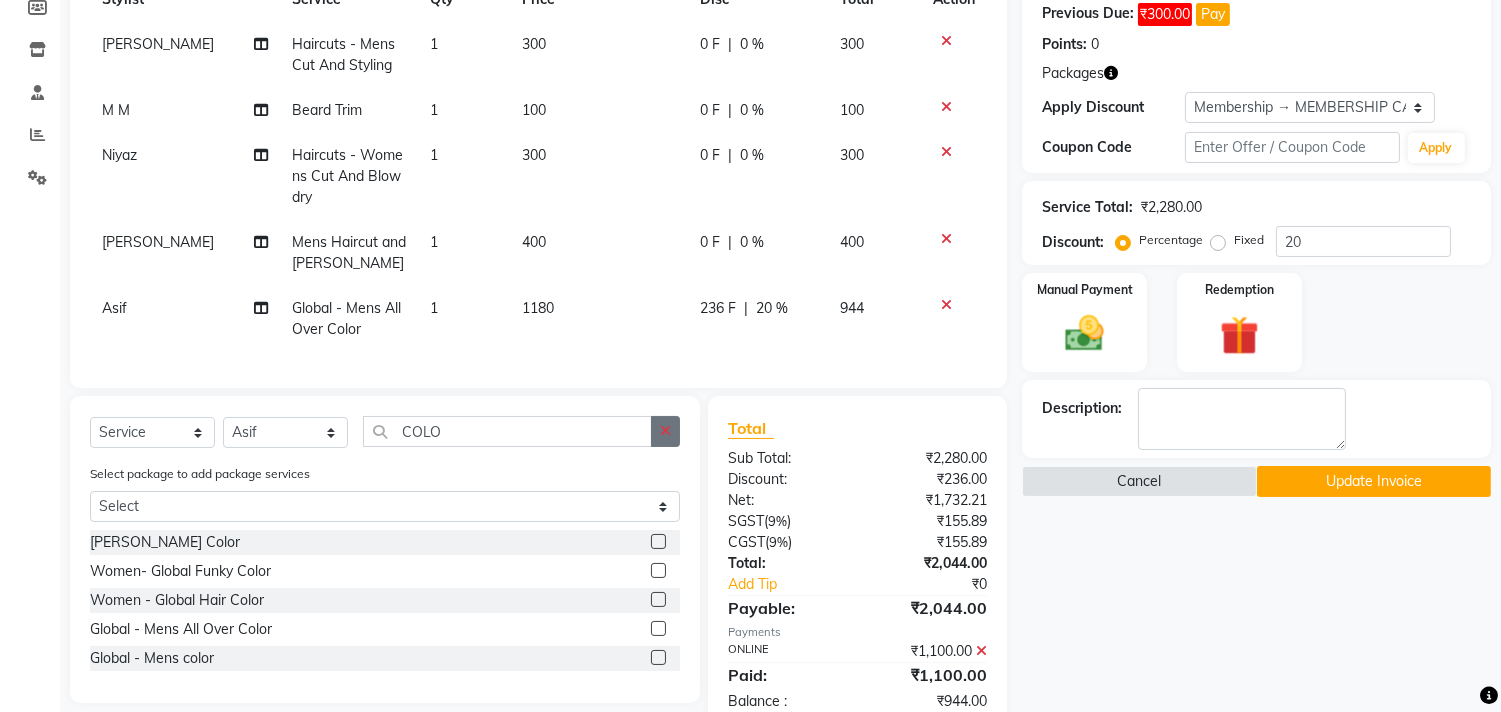 click 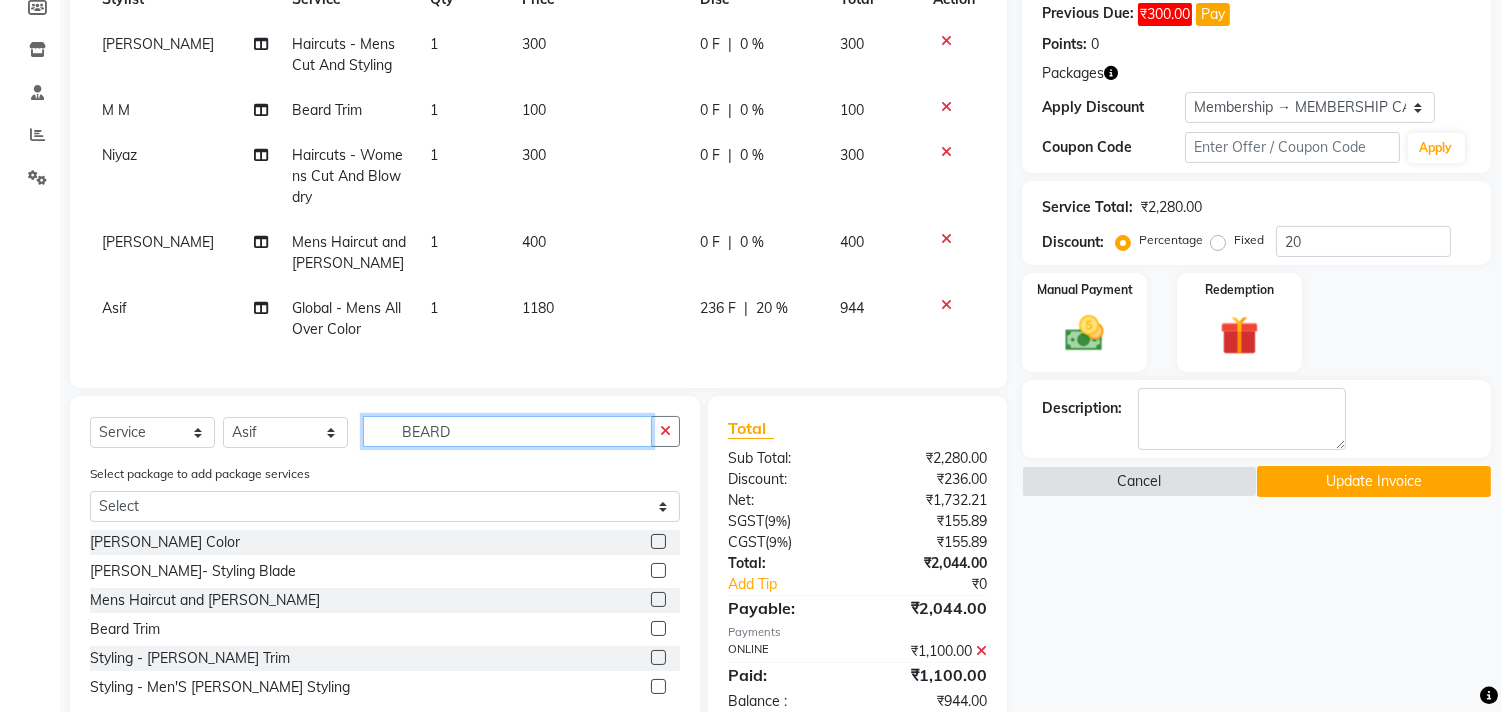 type on "BEARD" 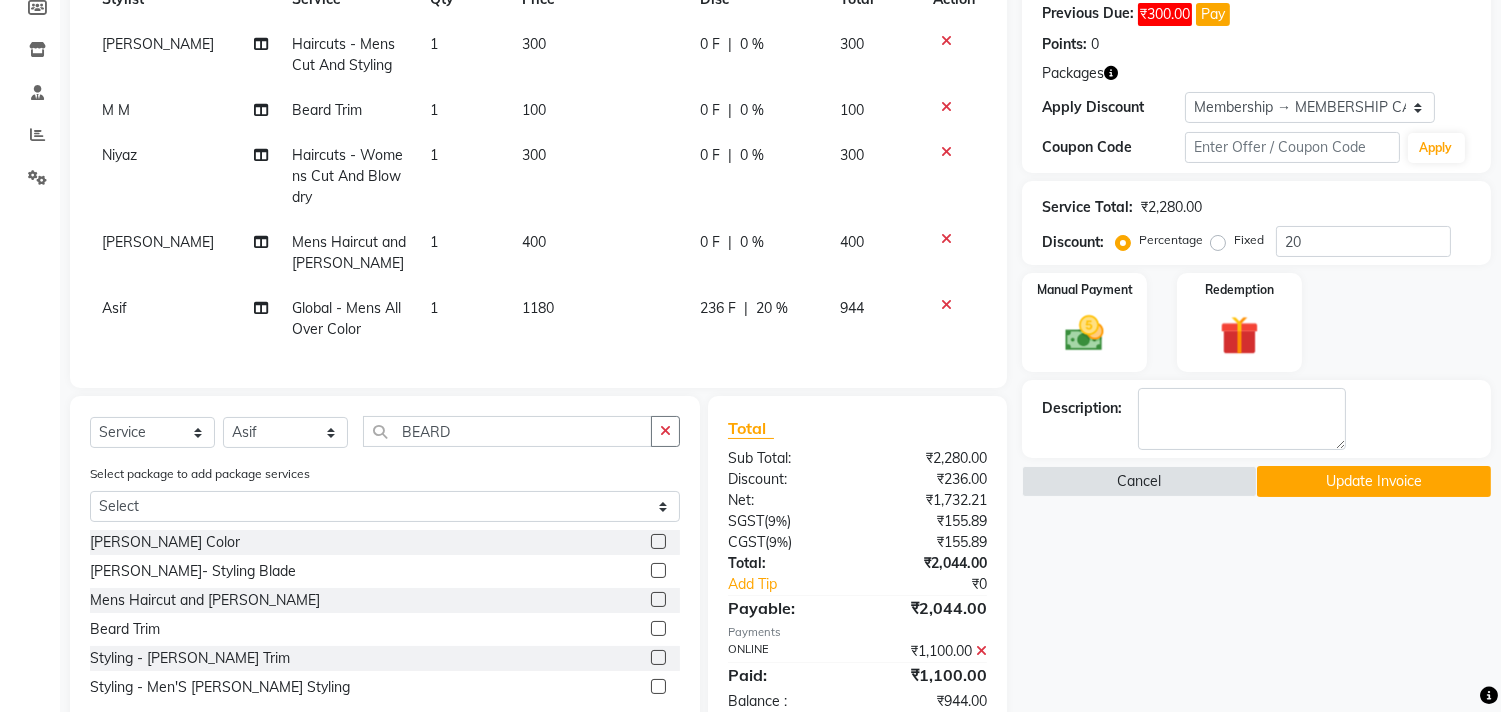 click on "₹2,280.00" 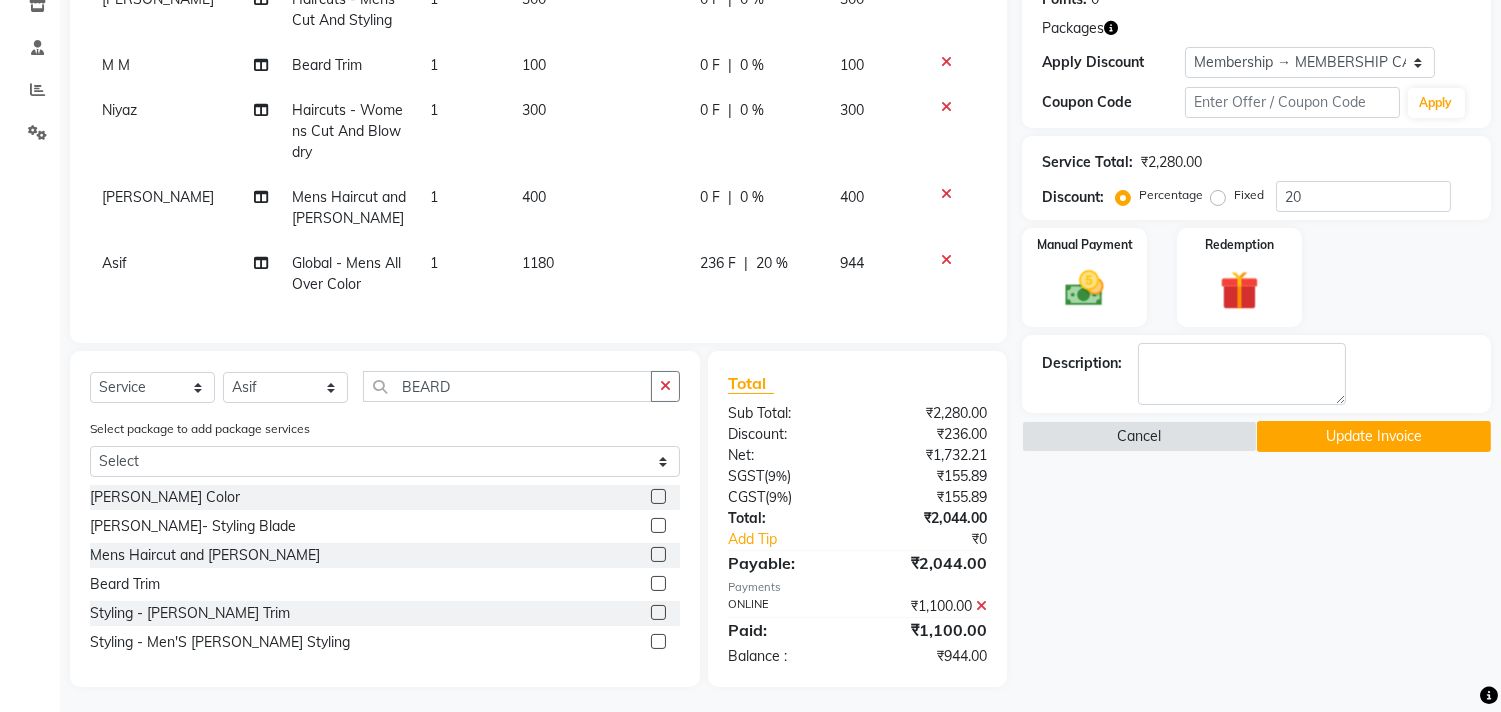 scroll, scrollTop: 374, scrollLeft: 0, axis: vertical 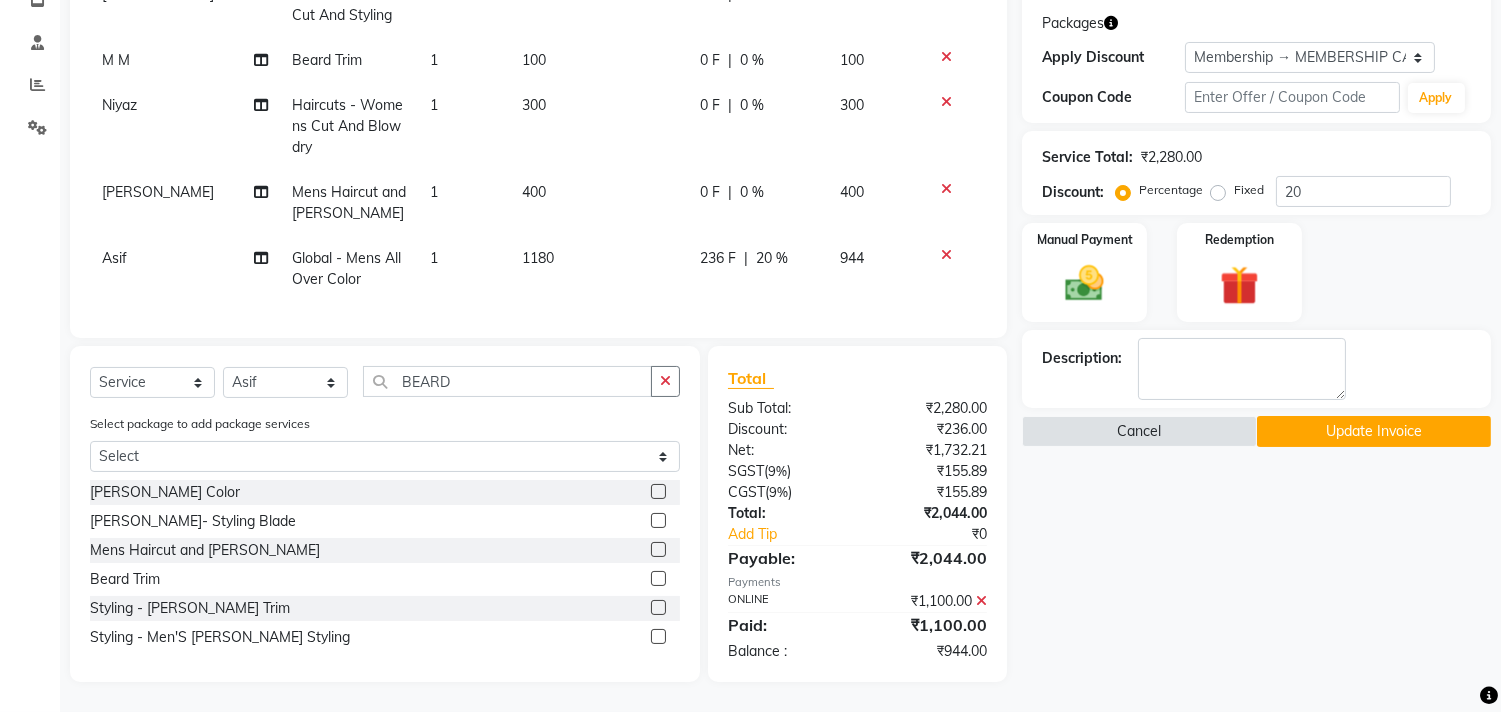 click 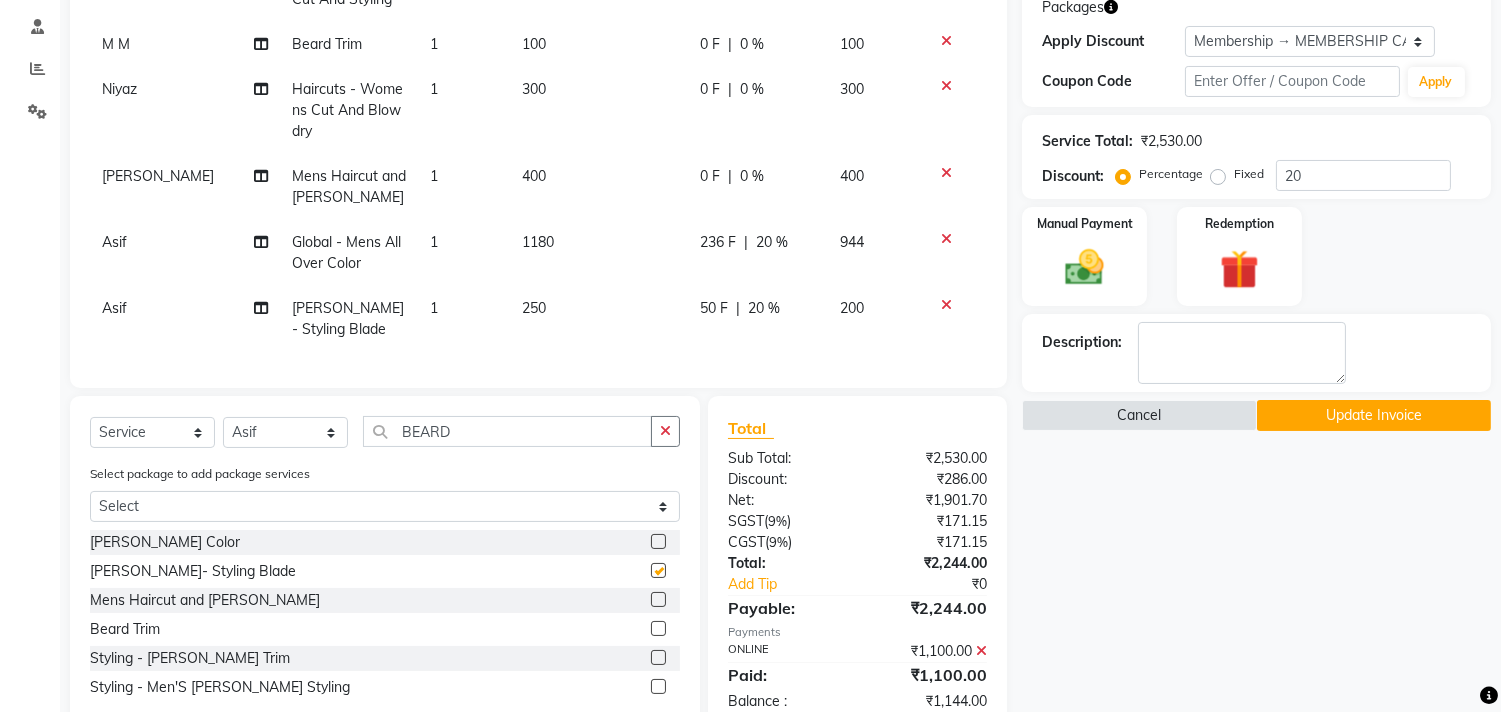 checkbox on "false" 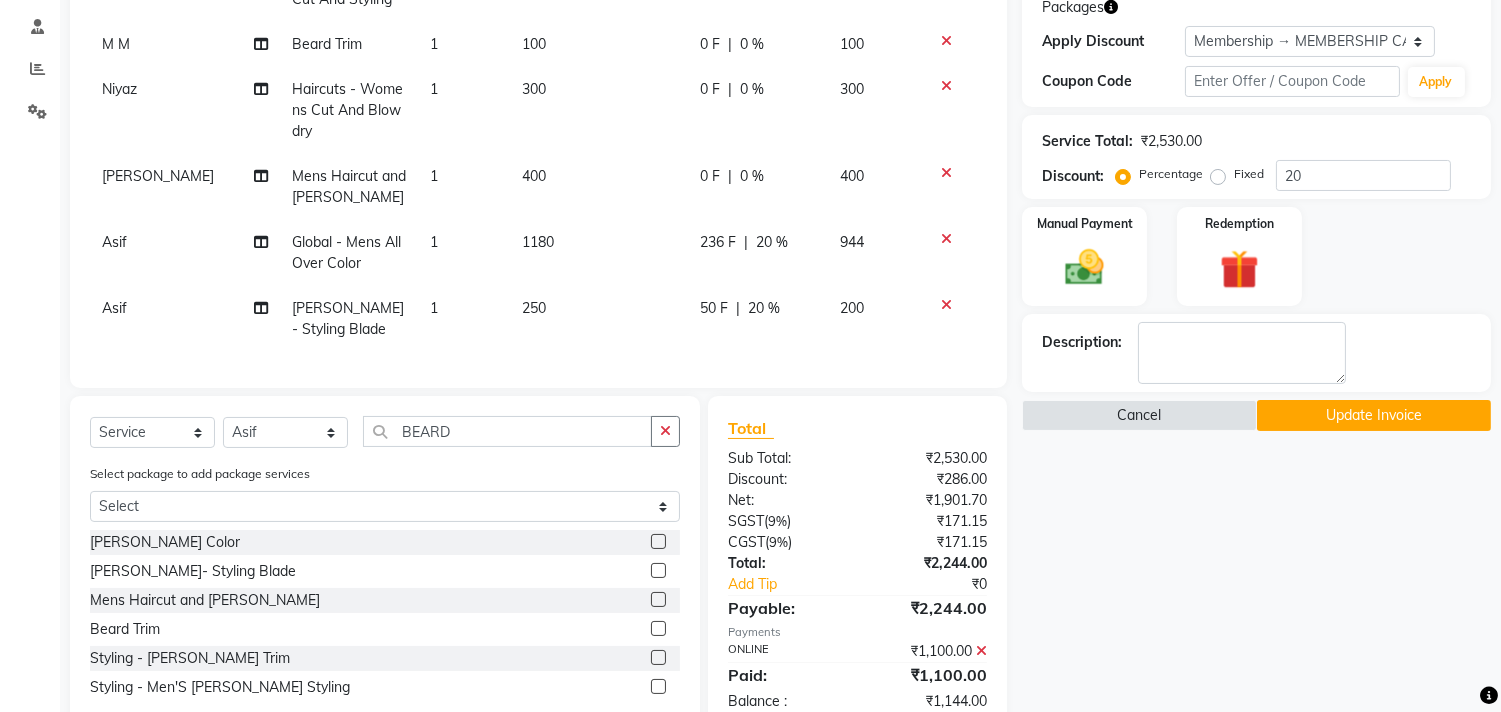 click 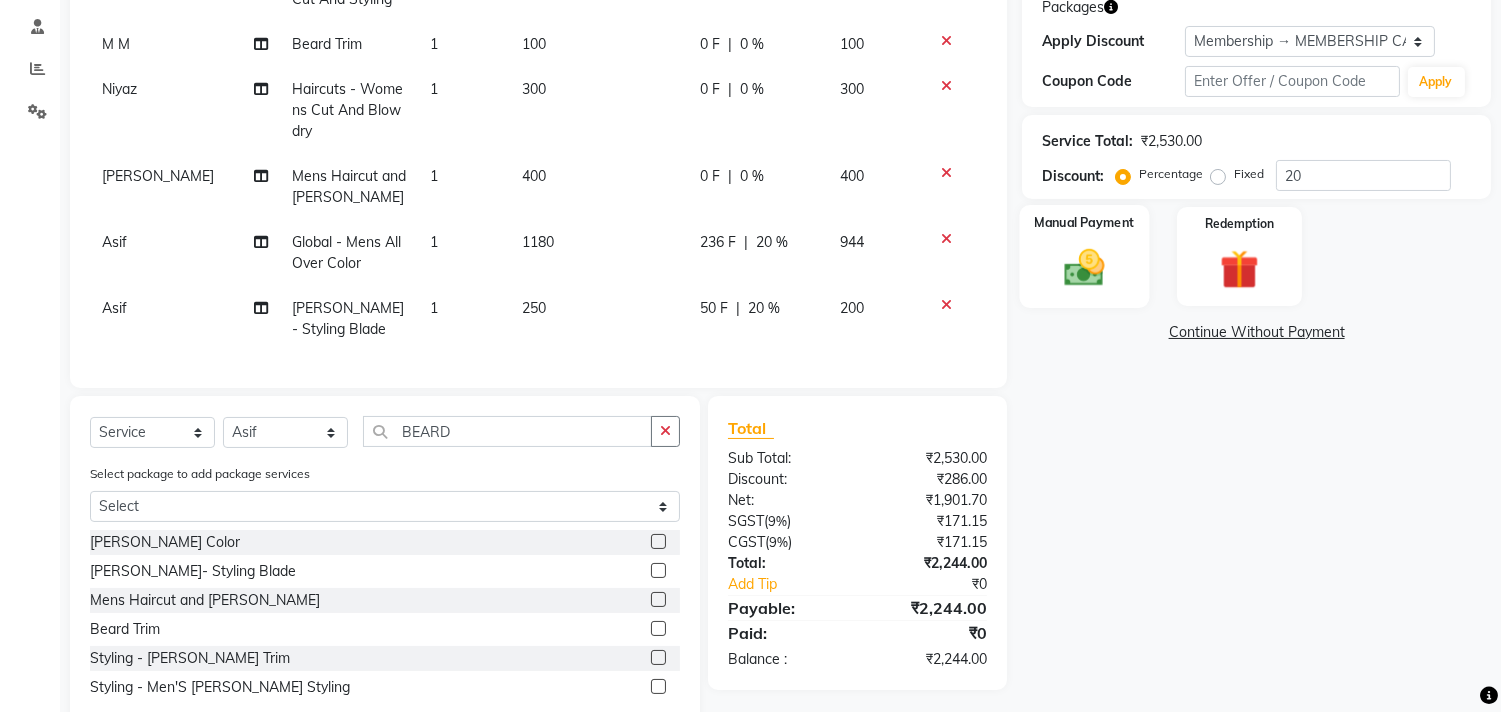 click 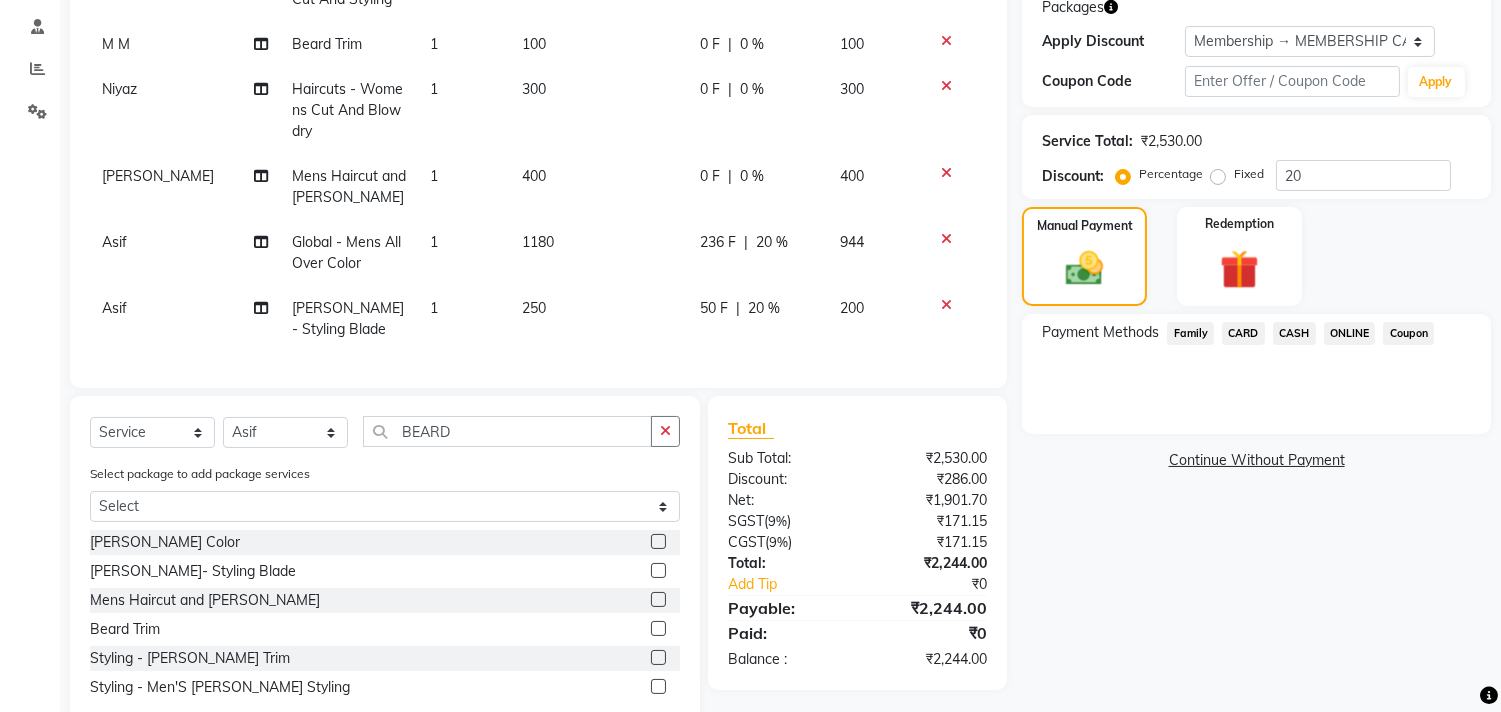 click on "ONLINE" 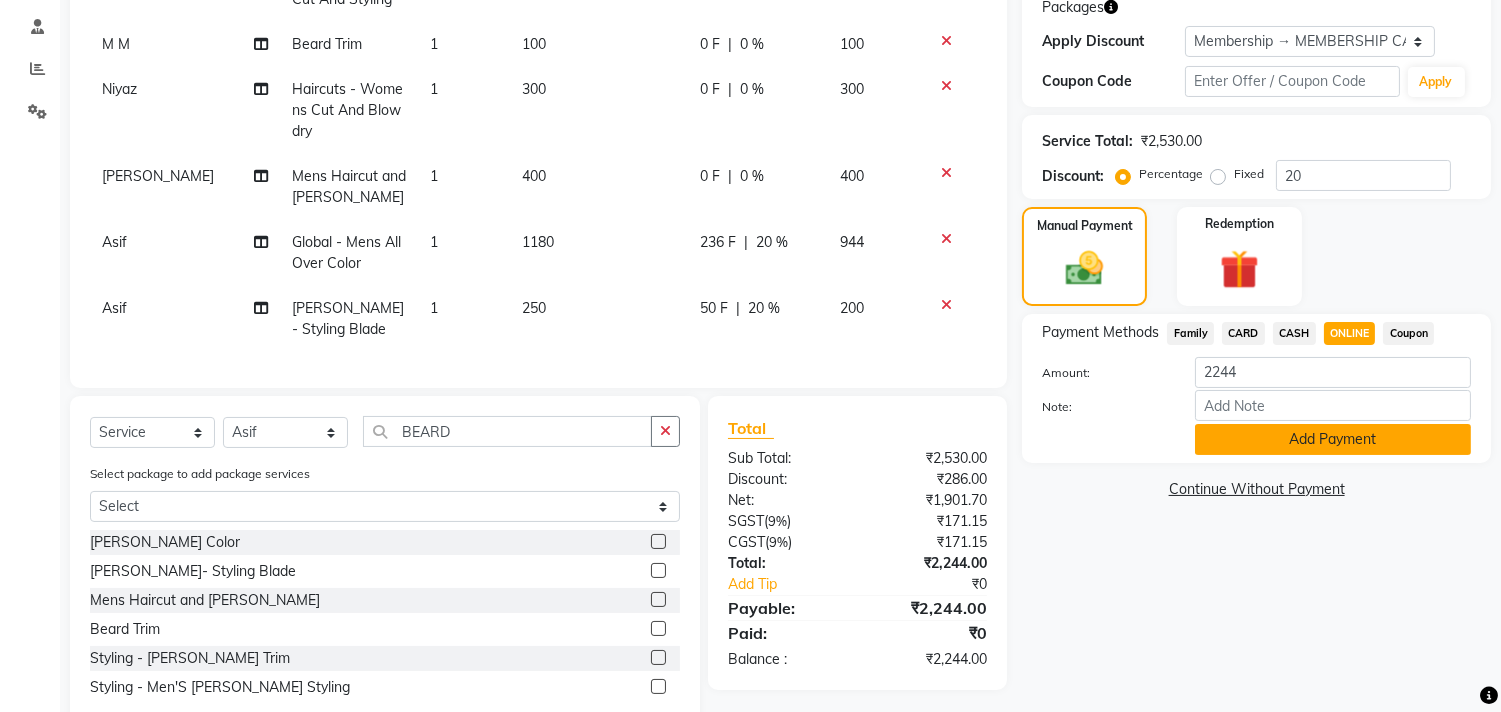 click on "Add Payment" 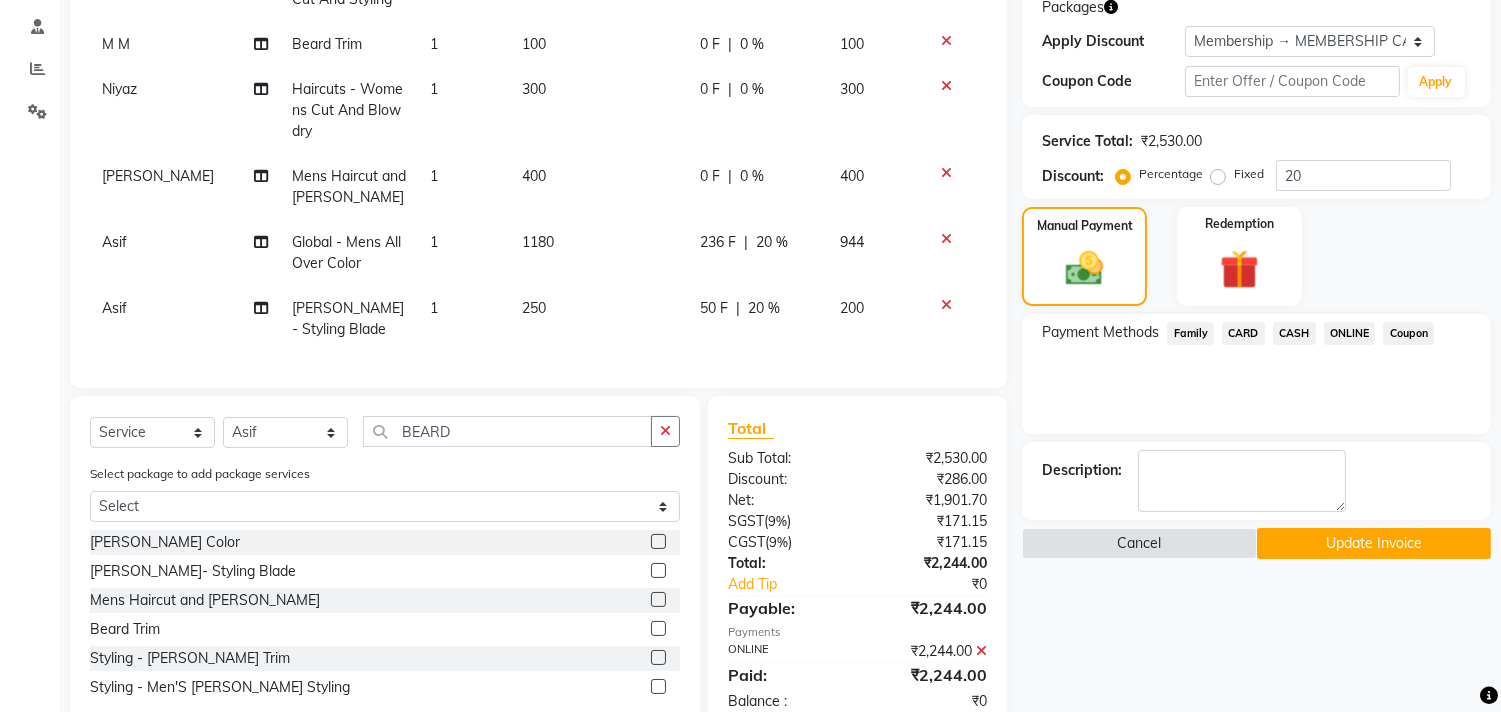 click on "Update Invoice" 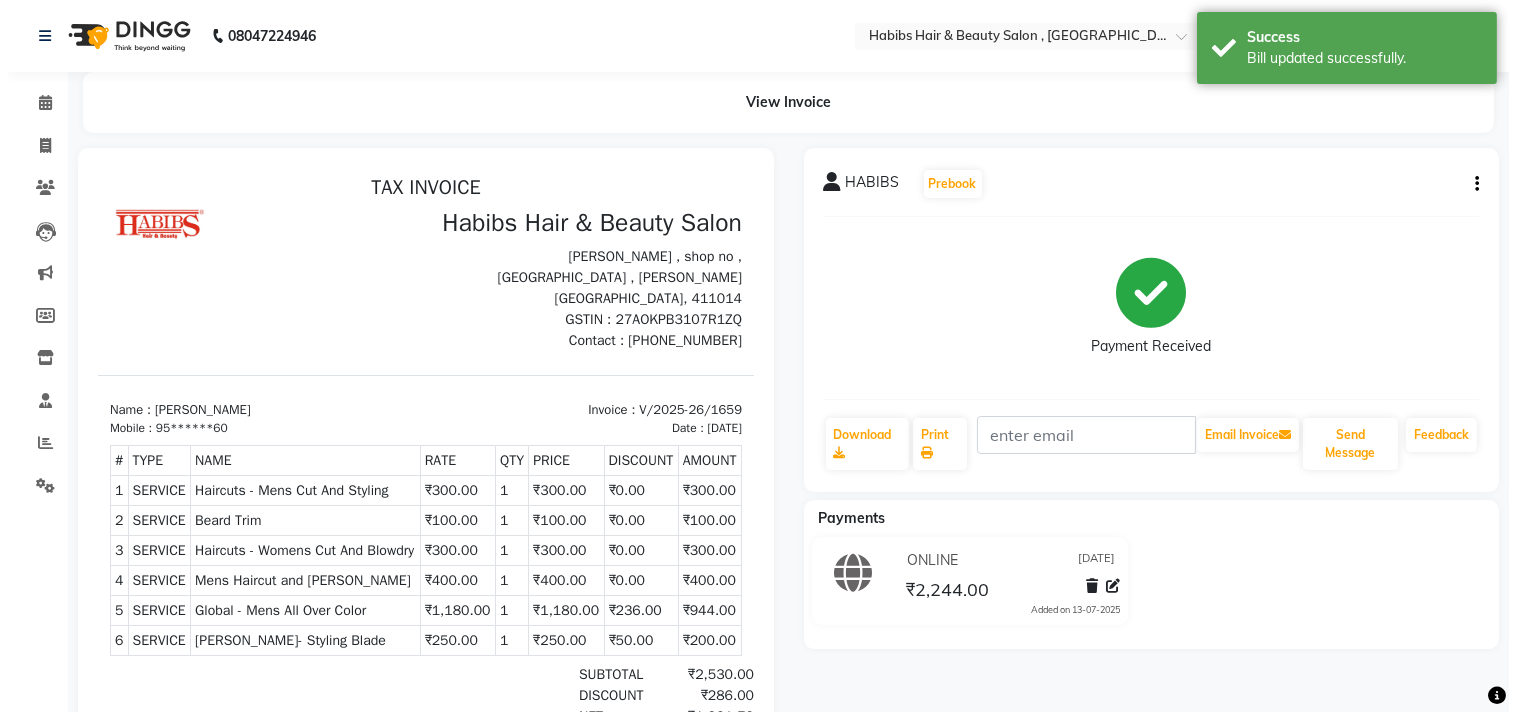 scroll, scrollTop: 0, scrollLeft: 0, axis: both 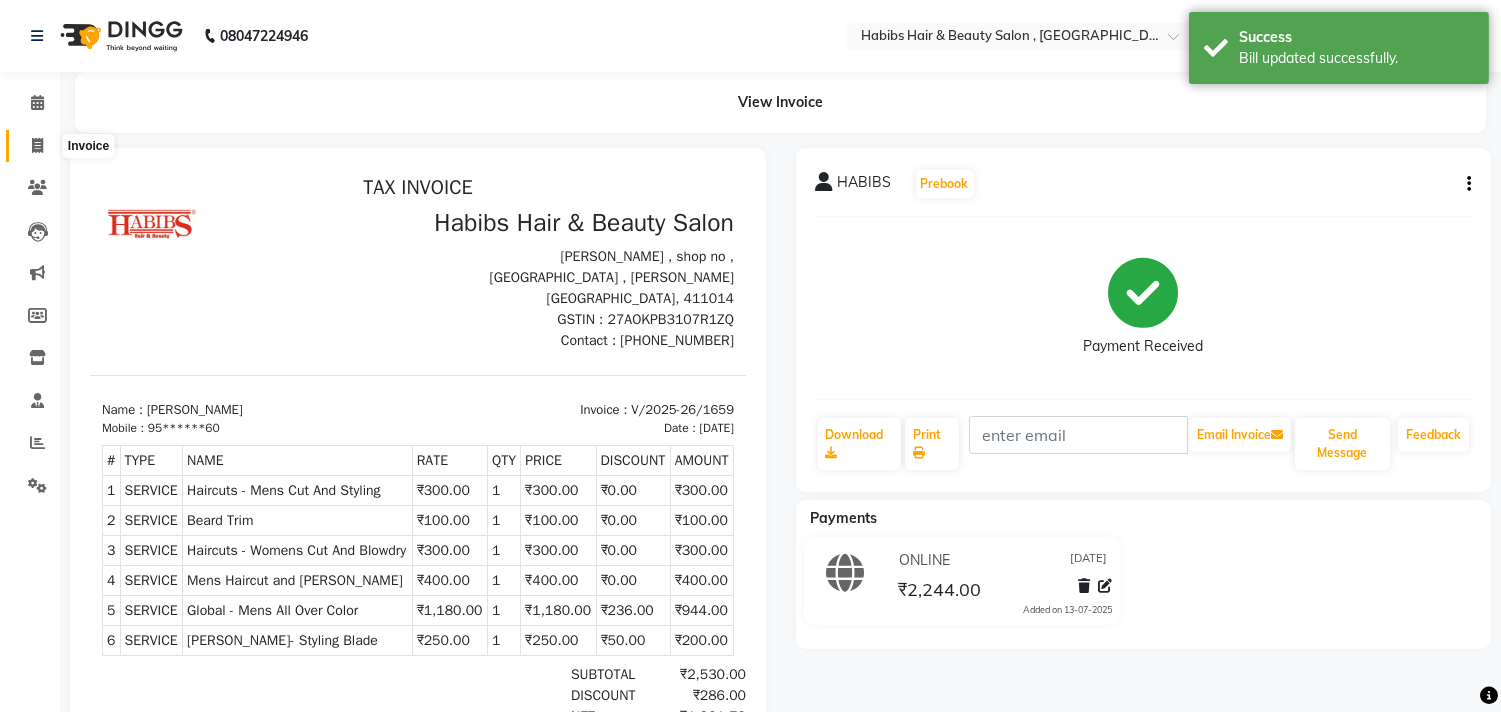 click 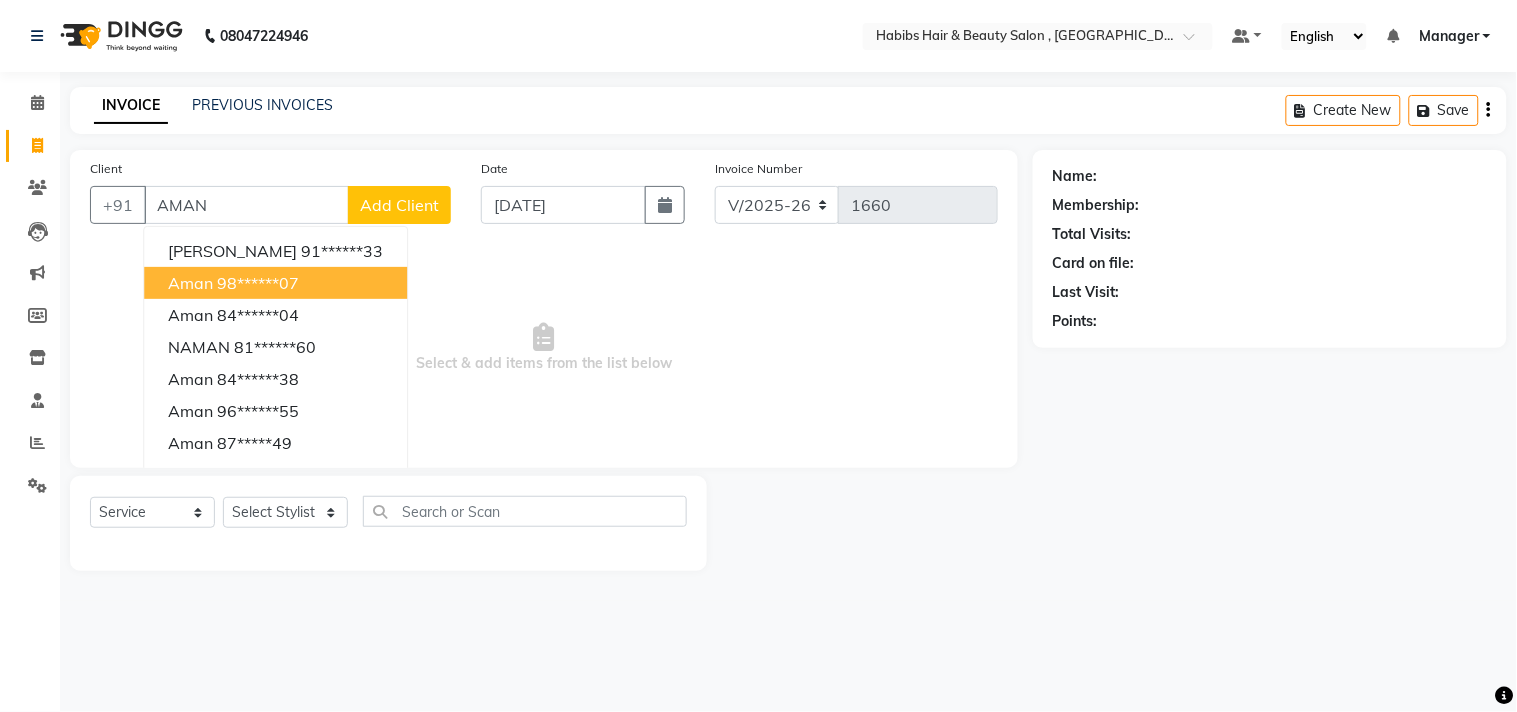 click on "98******07" at bounding box center (258, 283) 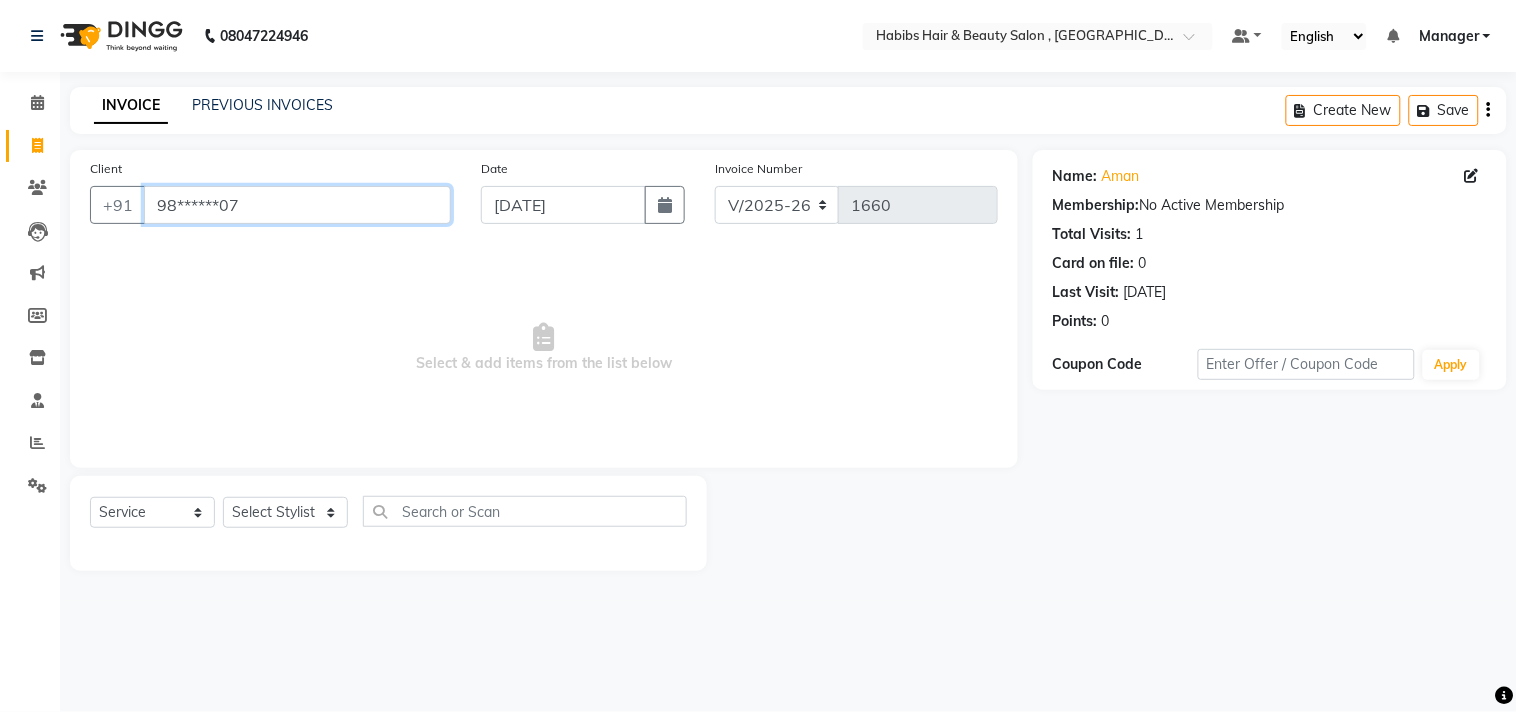 click on "98******07" at bounding box center (297, 205) 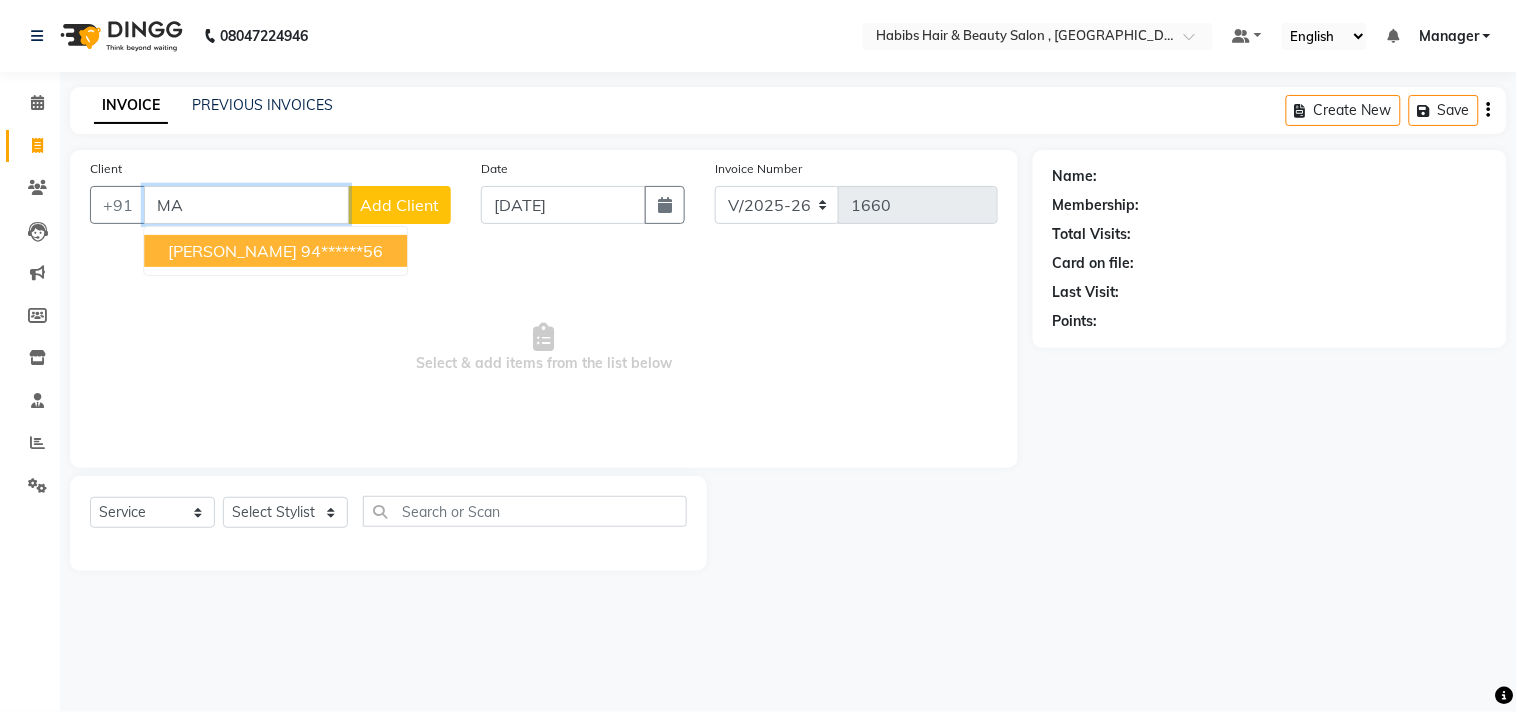 type on "M" 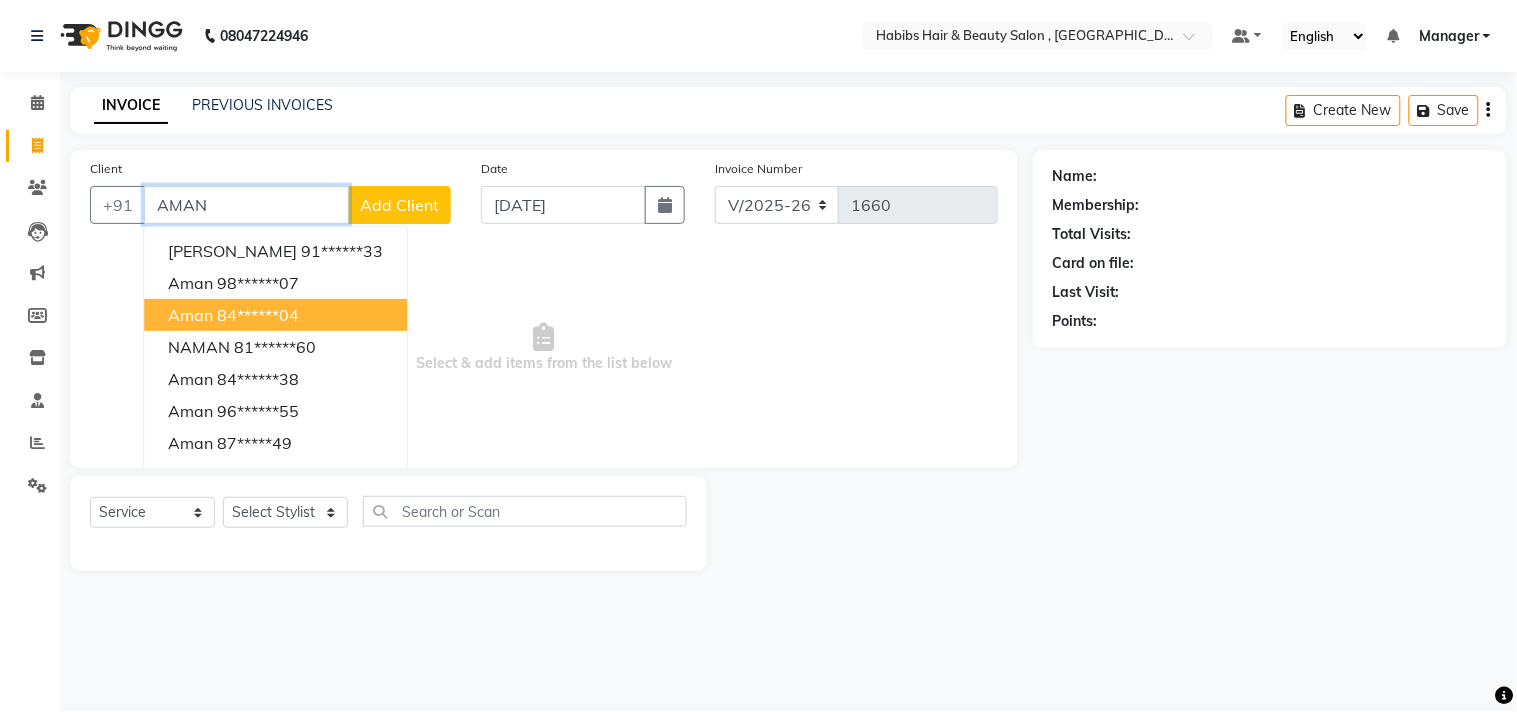 click on "Aman  84******04" at bounding box center (275, 315) 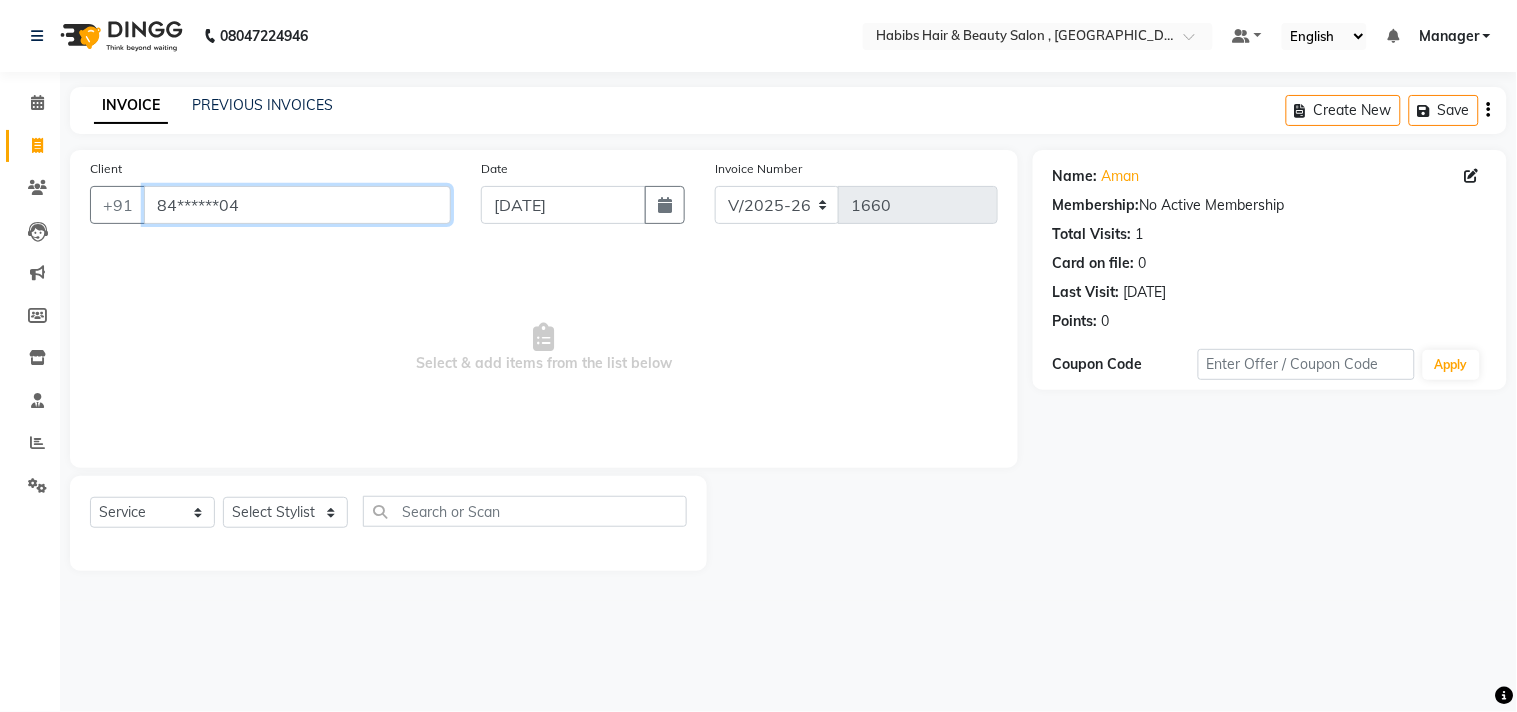 click on "84******04" at bounding box center [297, 205] 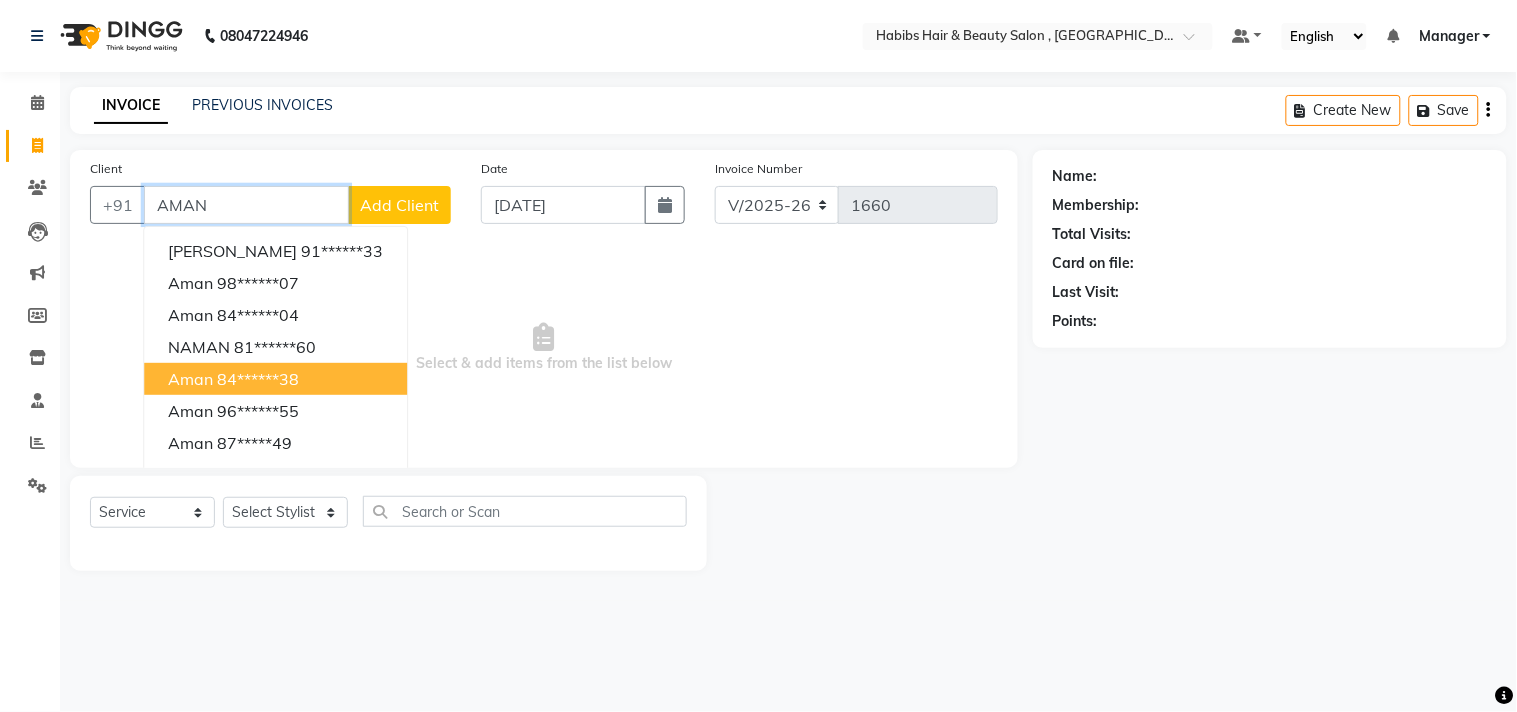 click on "Aman  84******38" at bounding box center (275, 379) 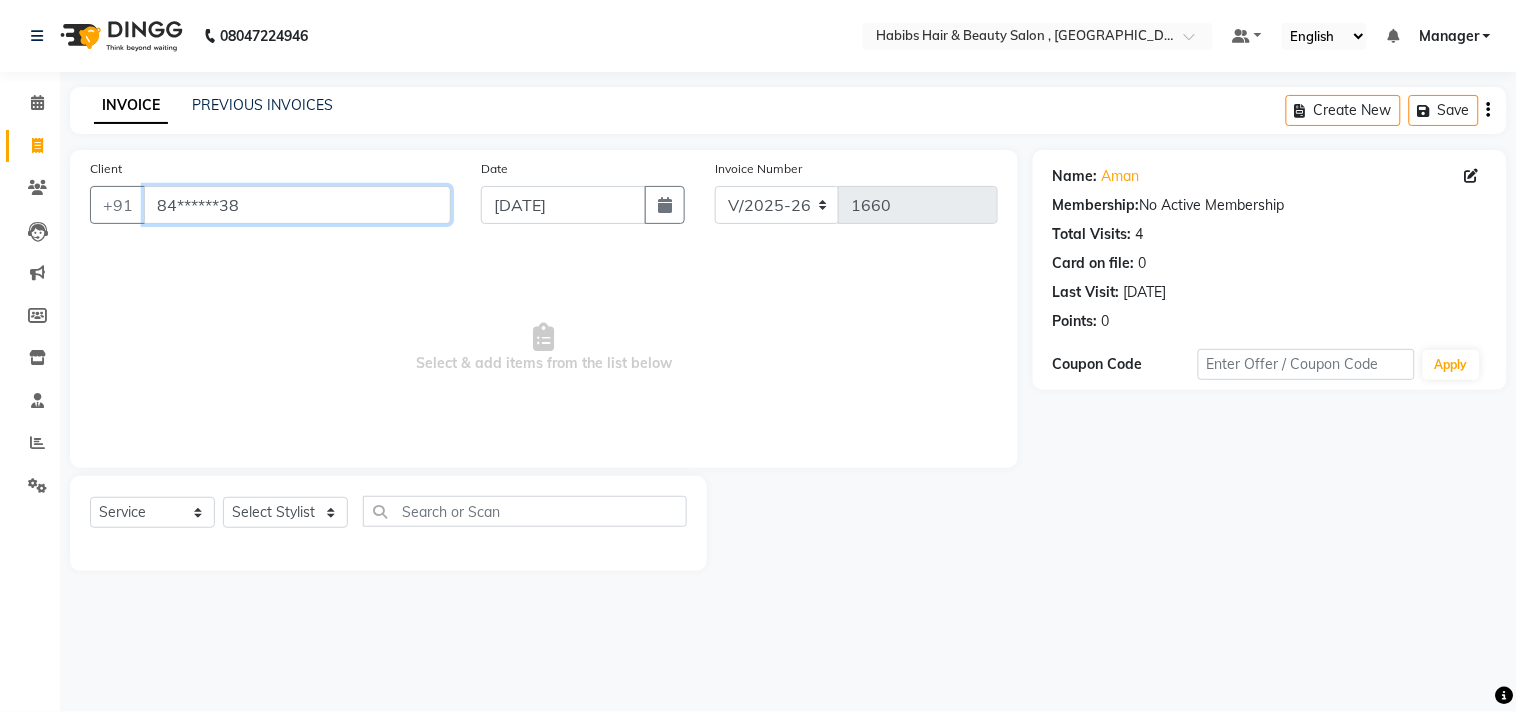 click on "84******38" at bounding box center [297, 205] 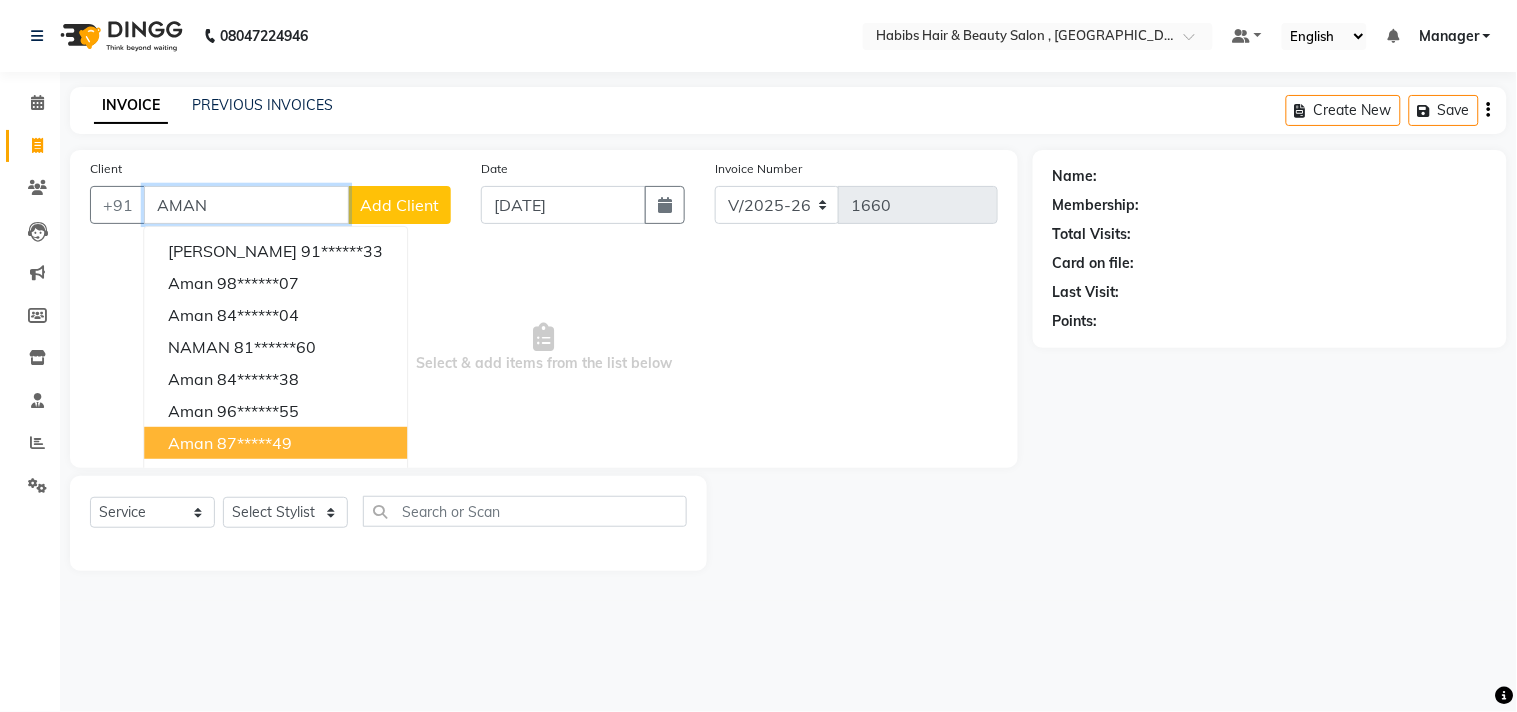 click on "Aman  87*****49" at bounding box center [275, 443] 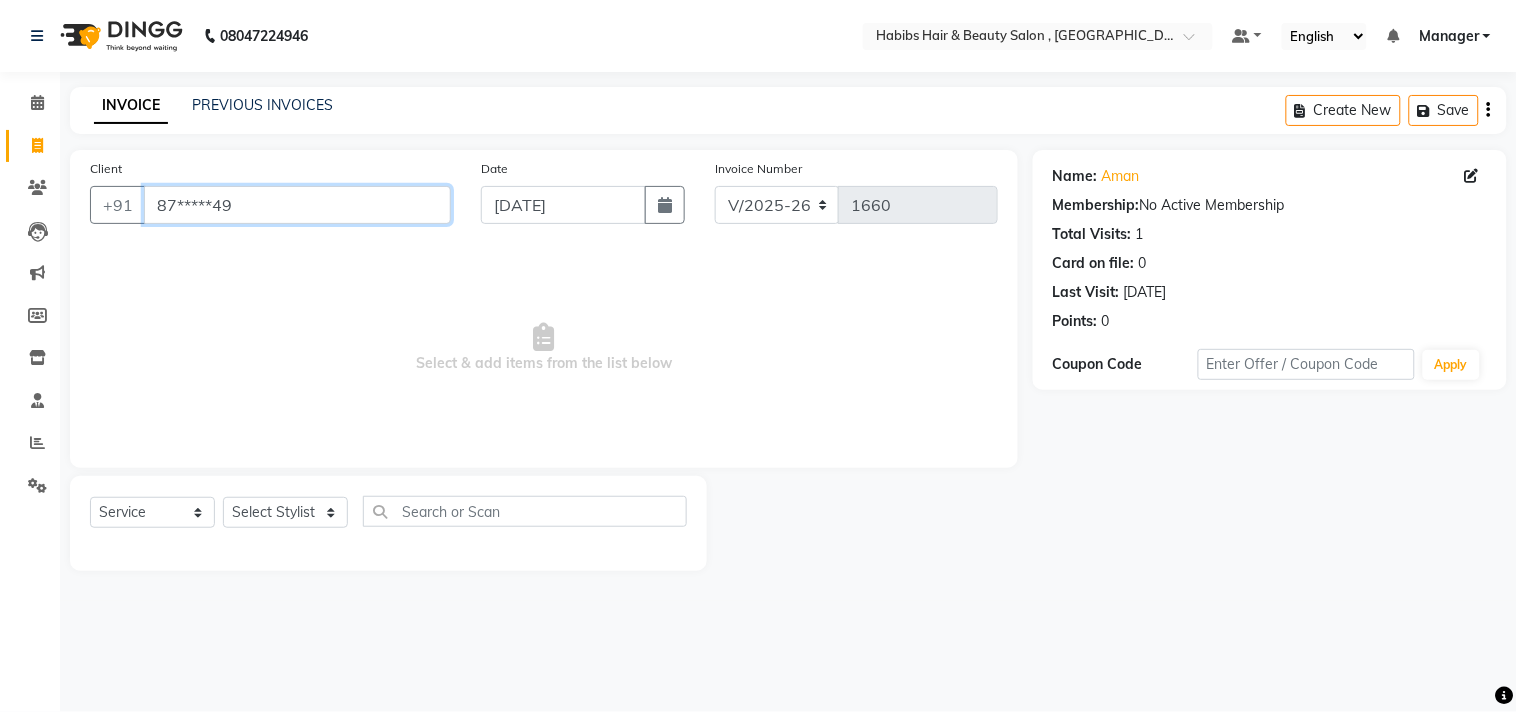 click on "87*****49" at bounding box center (297, 205) 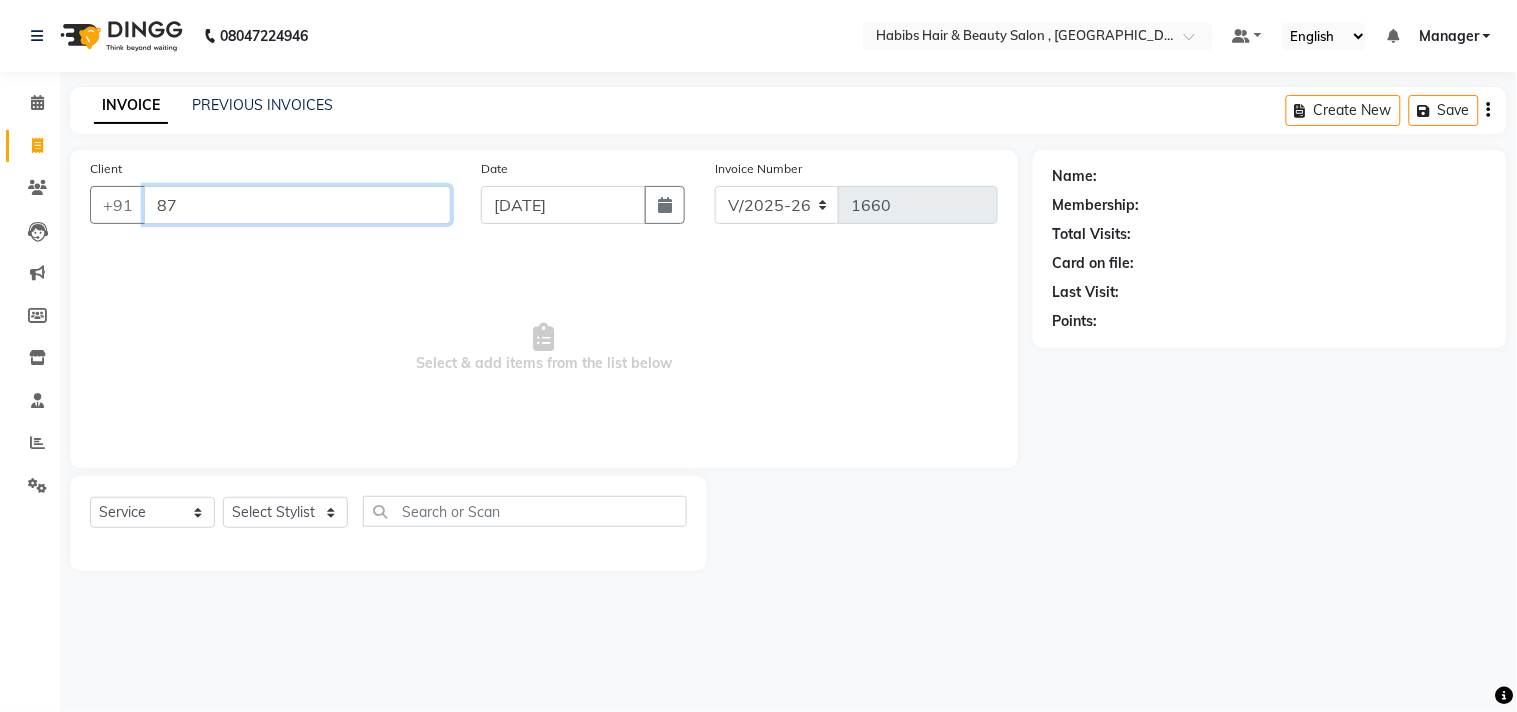 type on "8" 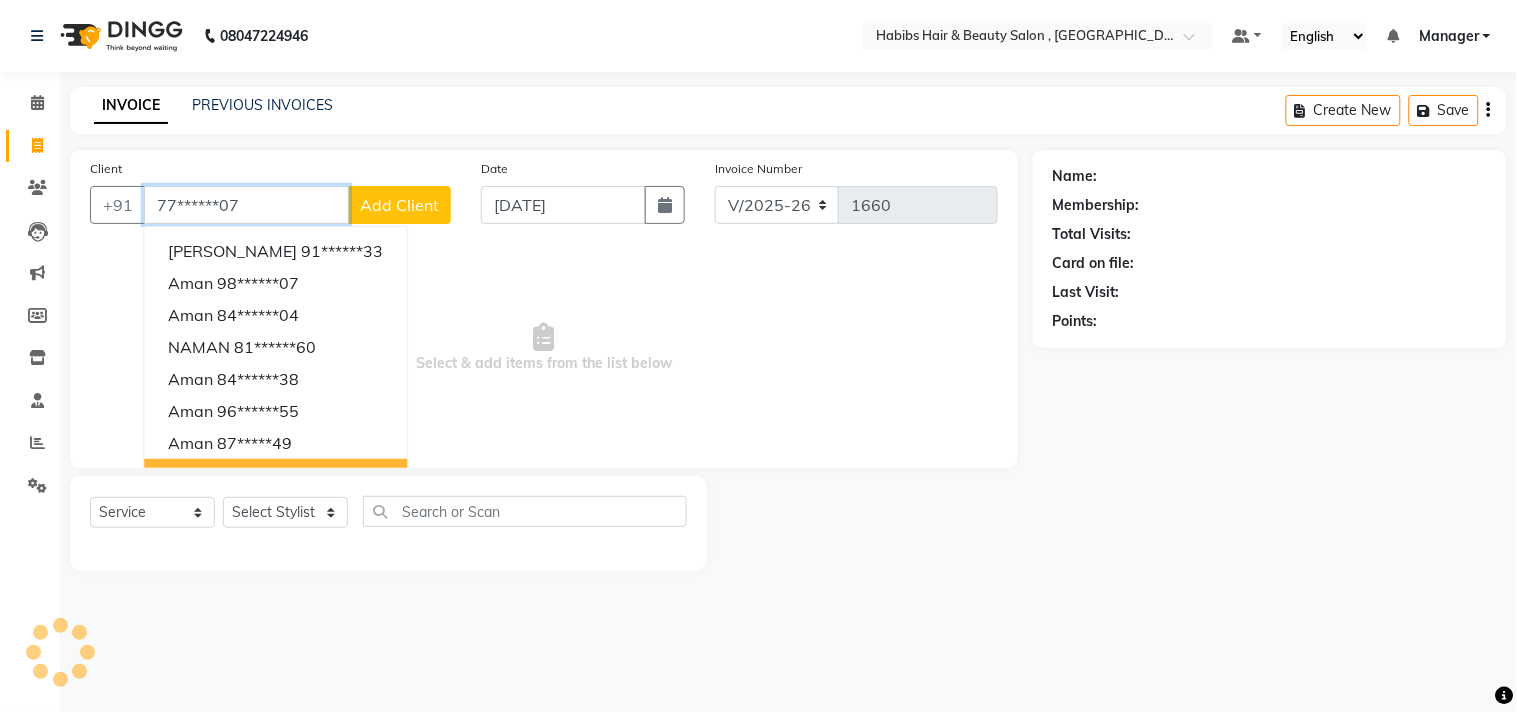 type on "77******07" 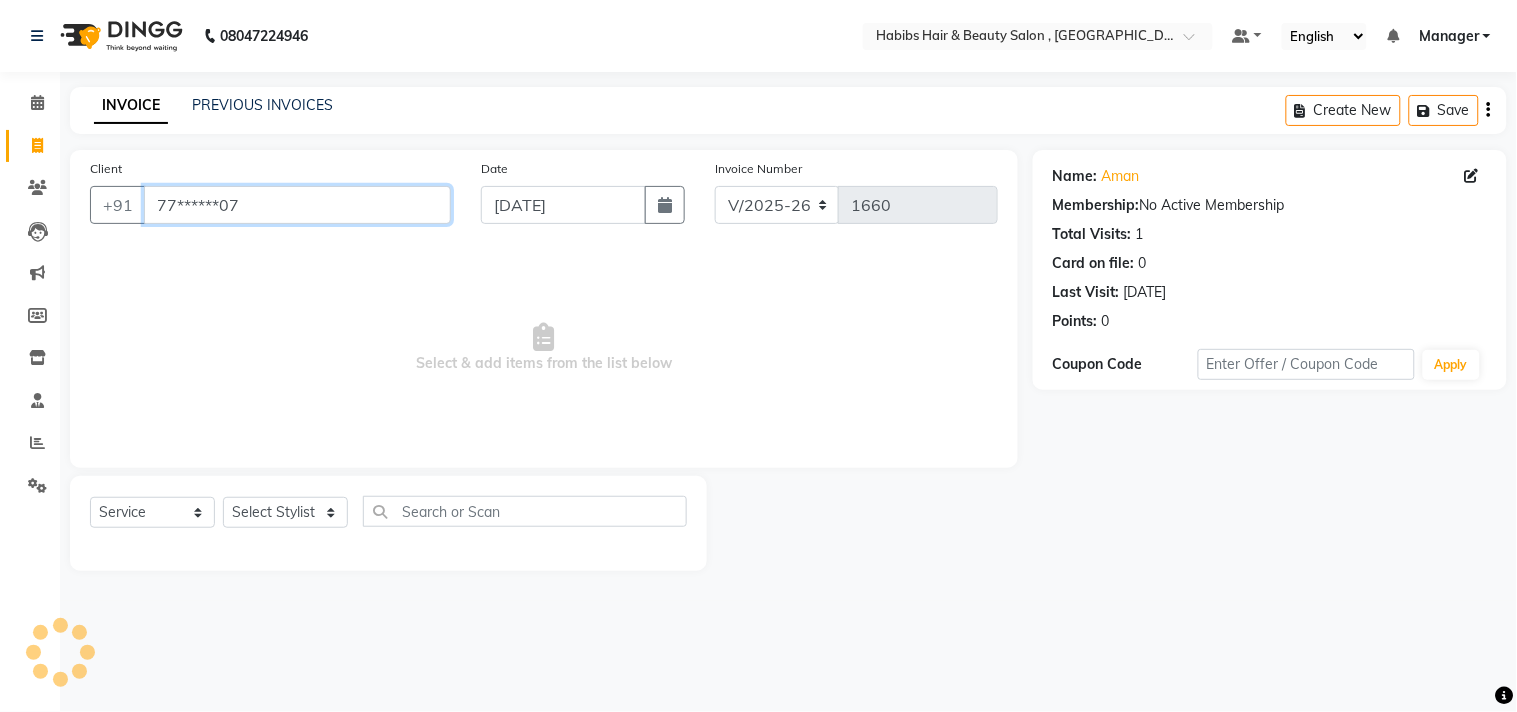 click on "77******07" at bounding box center (297, 205) 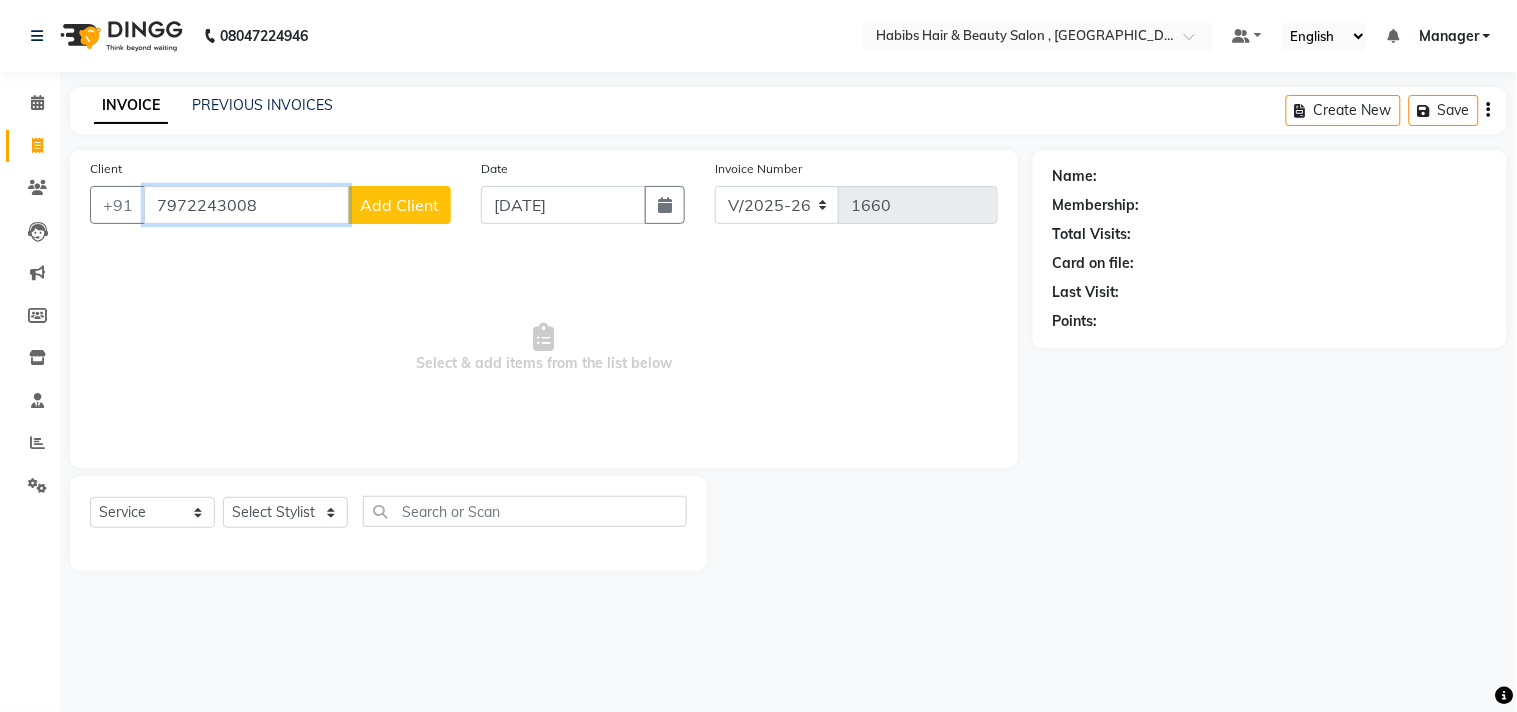 type on "7972243008" 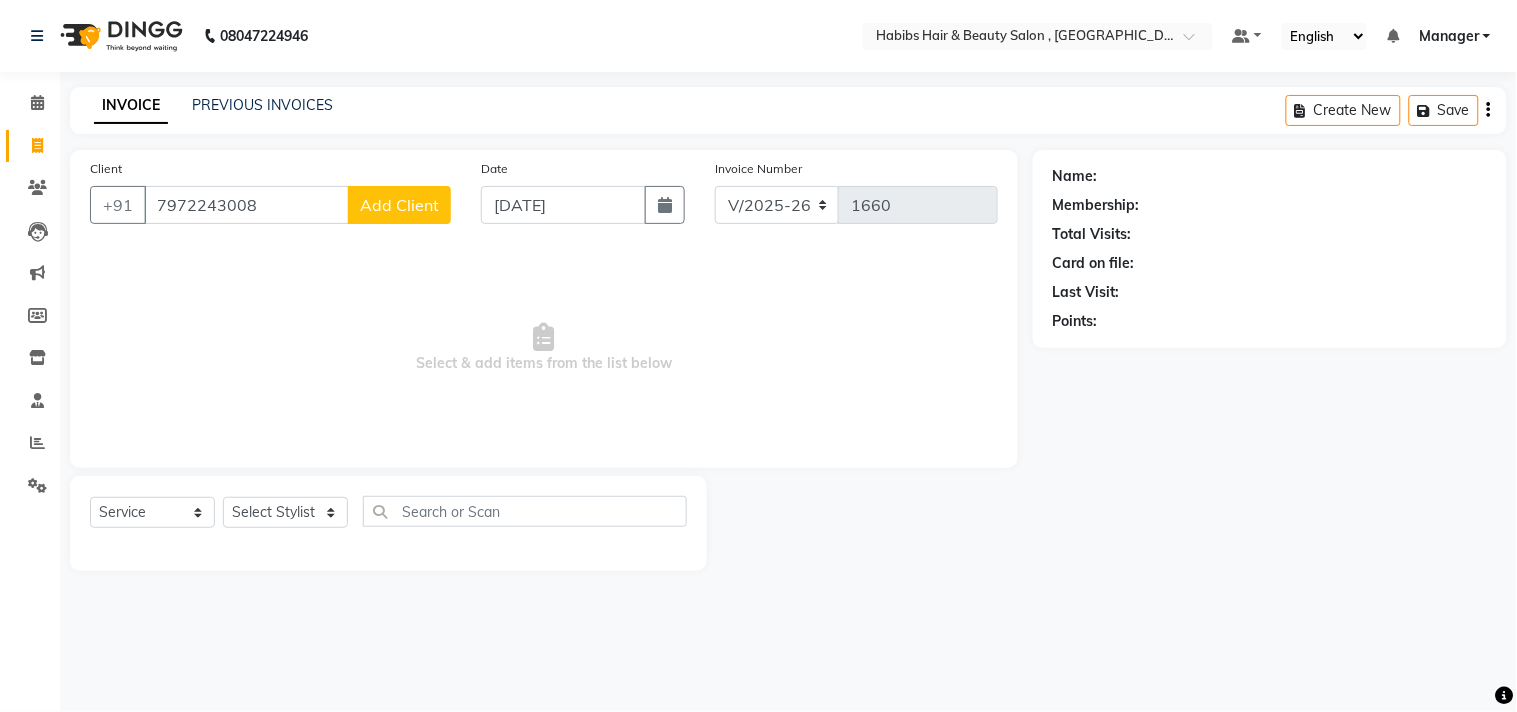 click on "Add Client" 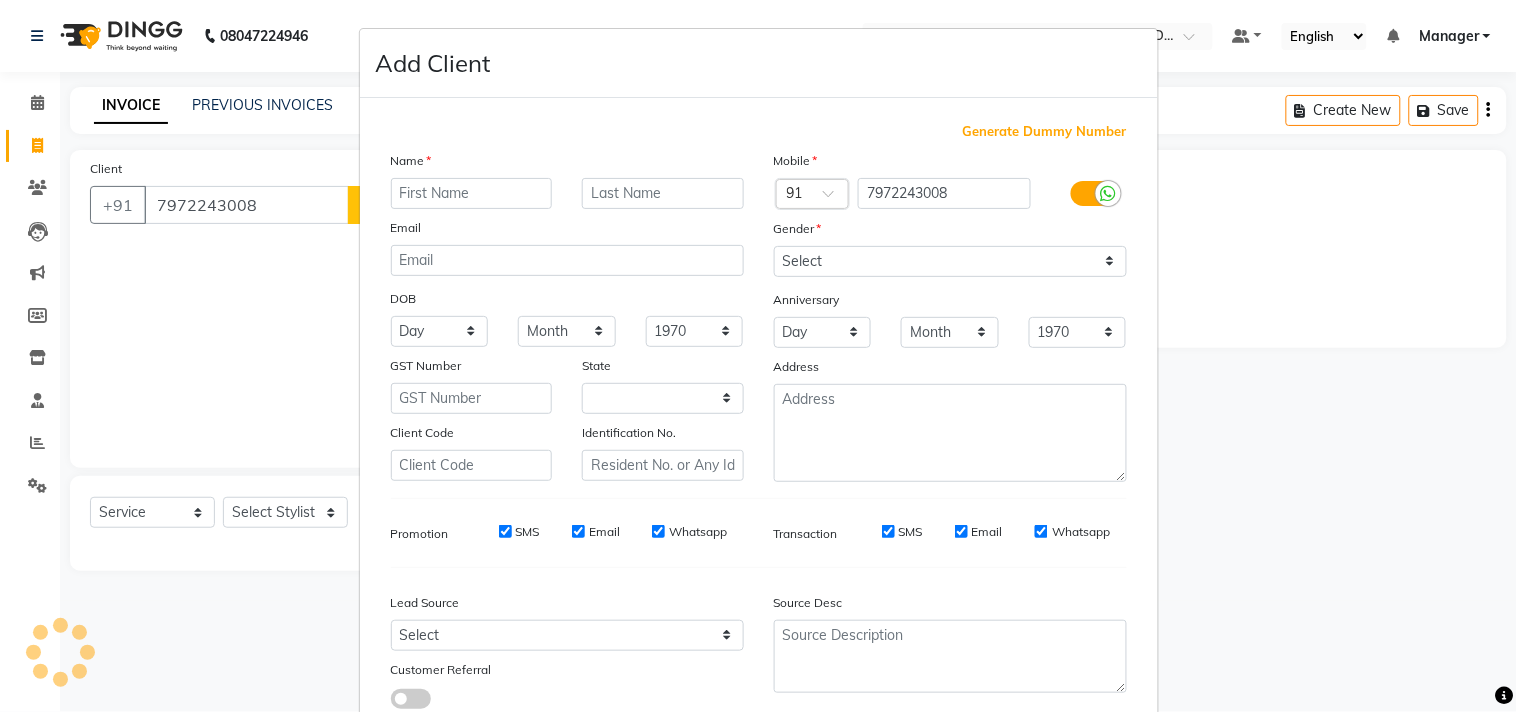 select on "22" 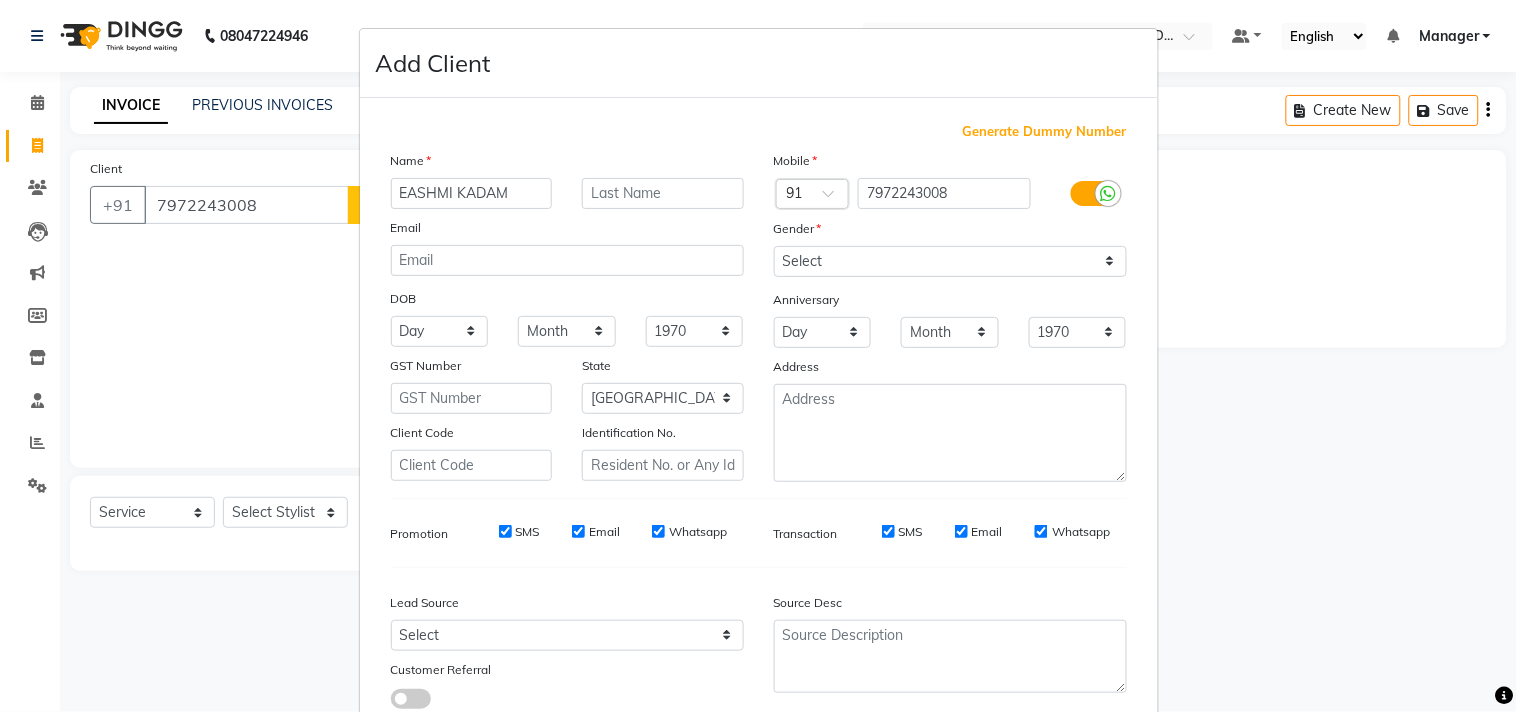 click on "EASHMI KADAM" at bounding box center [472, 193] 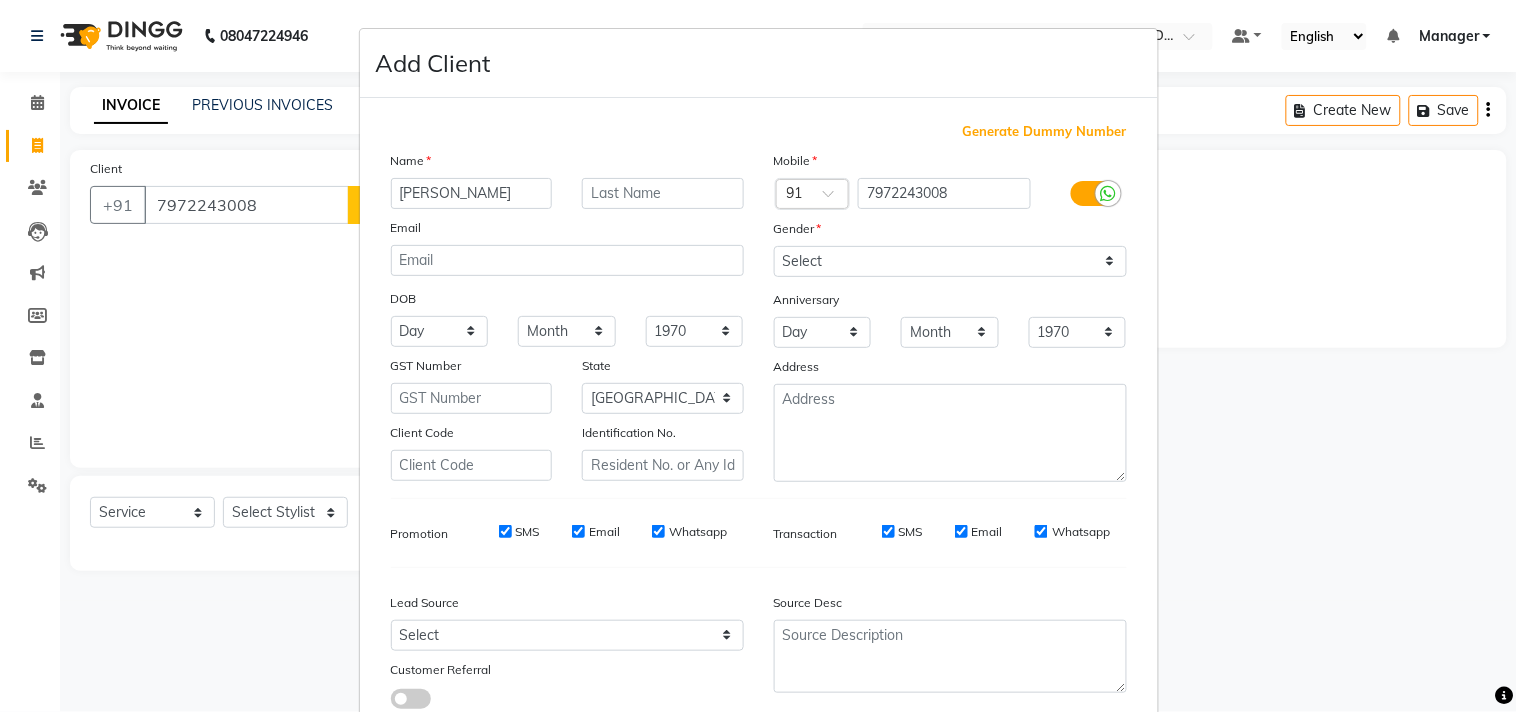 type on "[PERSON_NAME]" 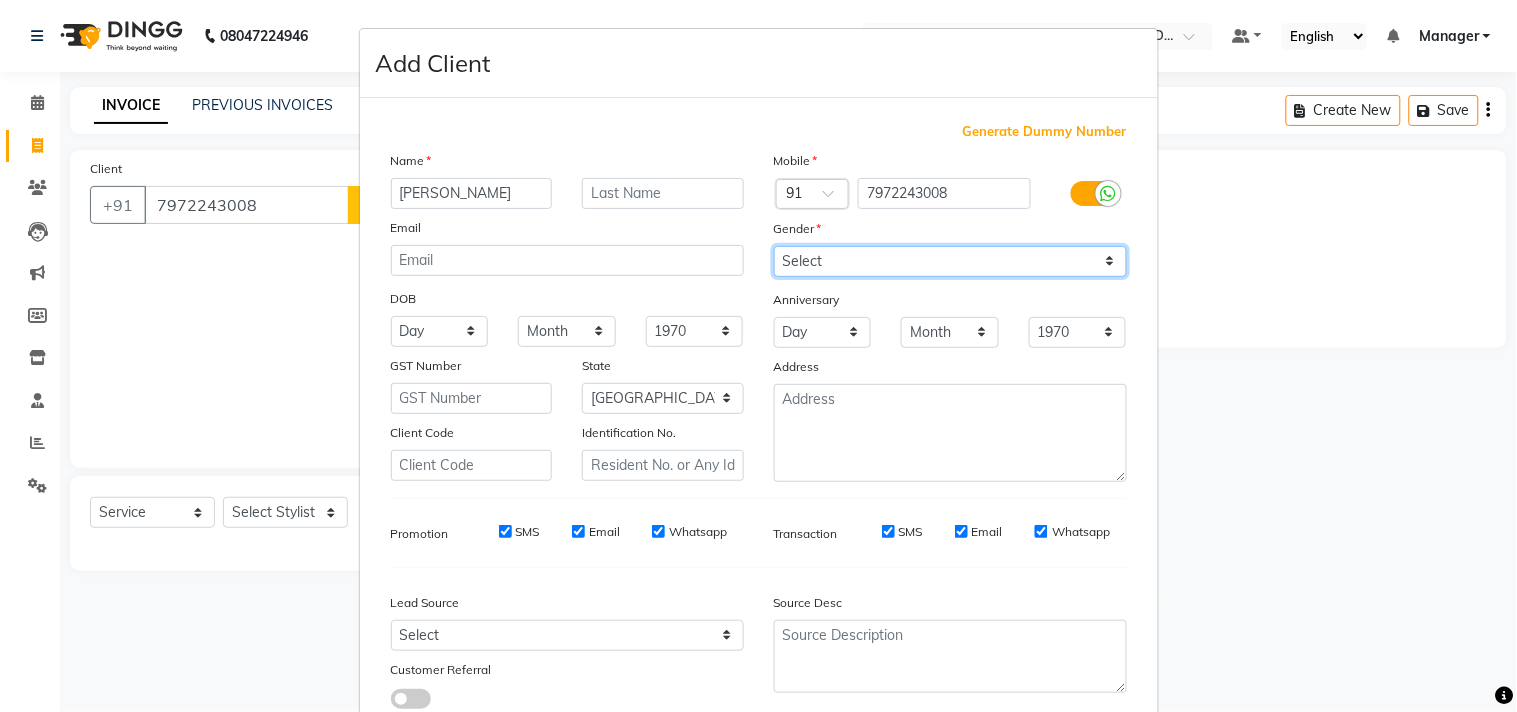 click on "Select [DEMOGRAPHIC_DATA] [DEMOGRAPHIC_DATA] Other Prefer Not To Say" at bounding box center [950, 261] 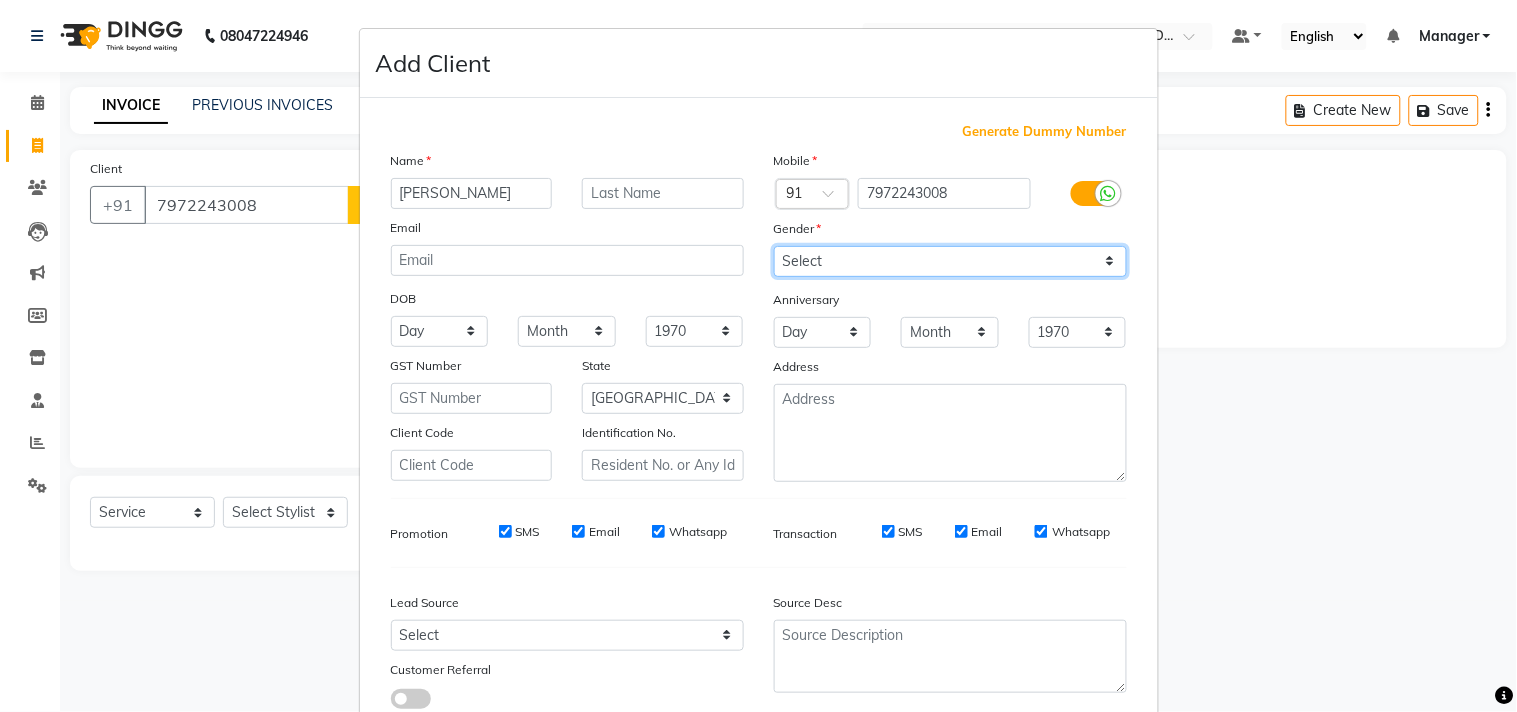 select on "[DEMOGRAPHIC_DATA]" 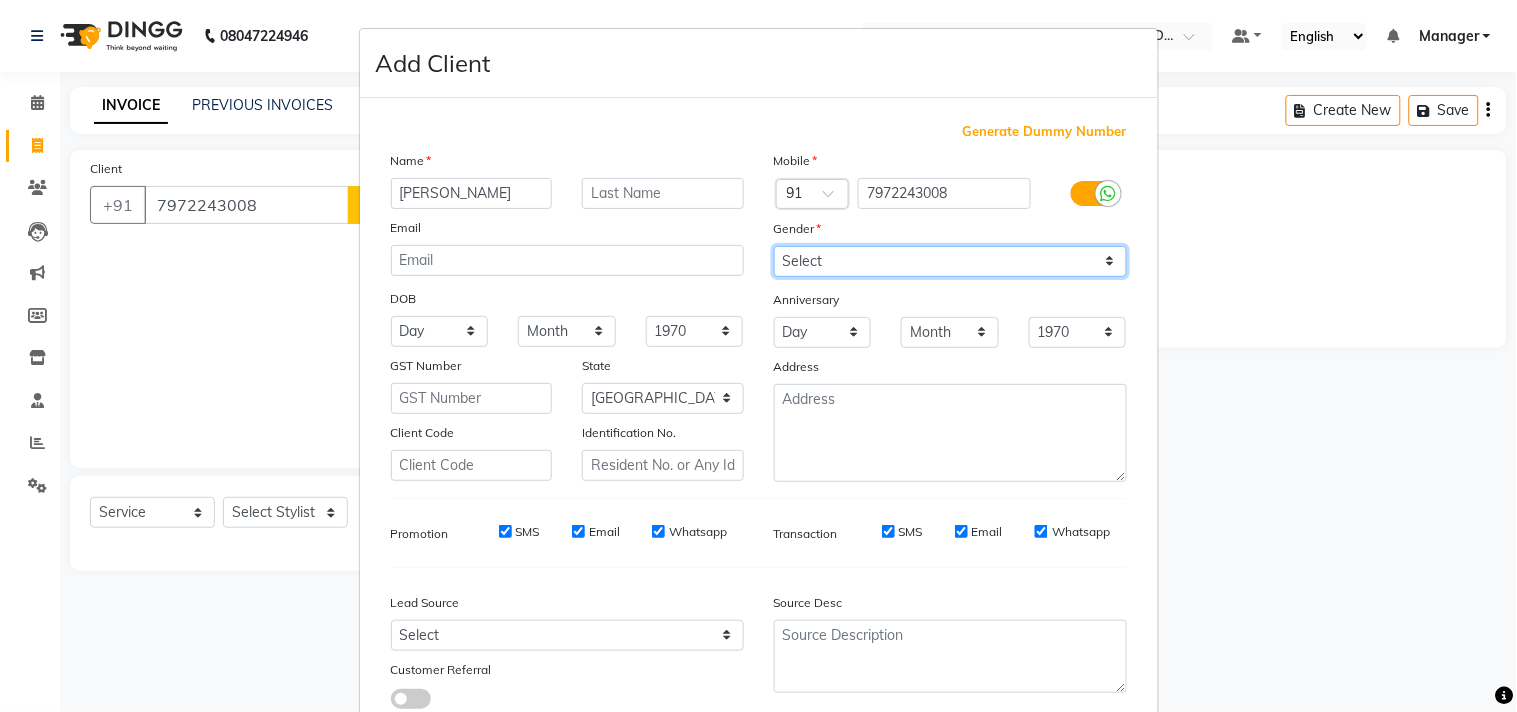 click on "Select [DEMOGRAPHIC_DATA] [DEMOGRAPHIC_DATA] Other Prefer Not To Say" at bounding box center [950, 261] 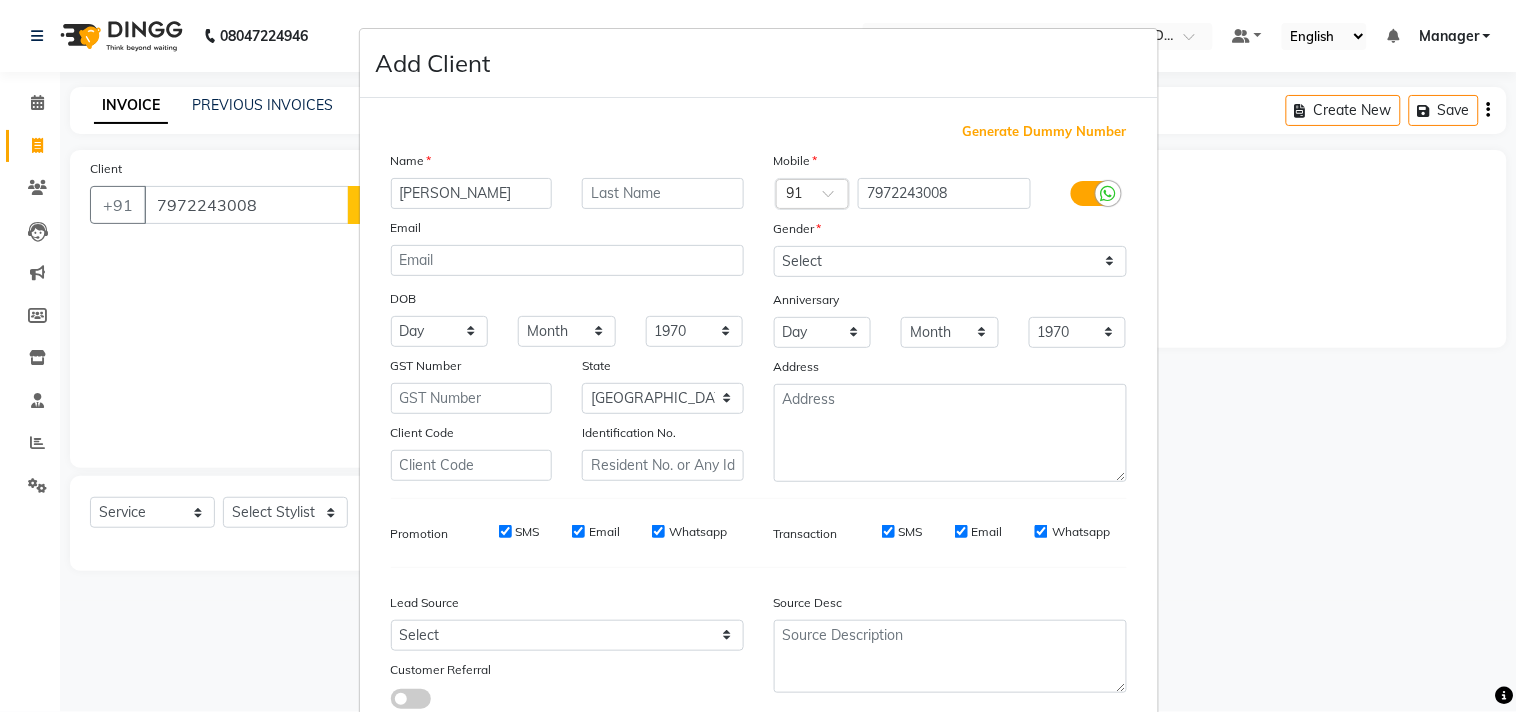 click on "Source Desc" at bounding box center [950, 646] 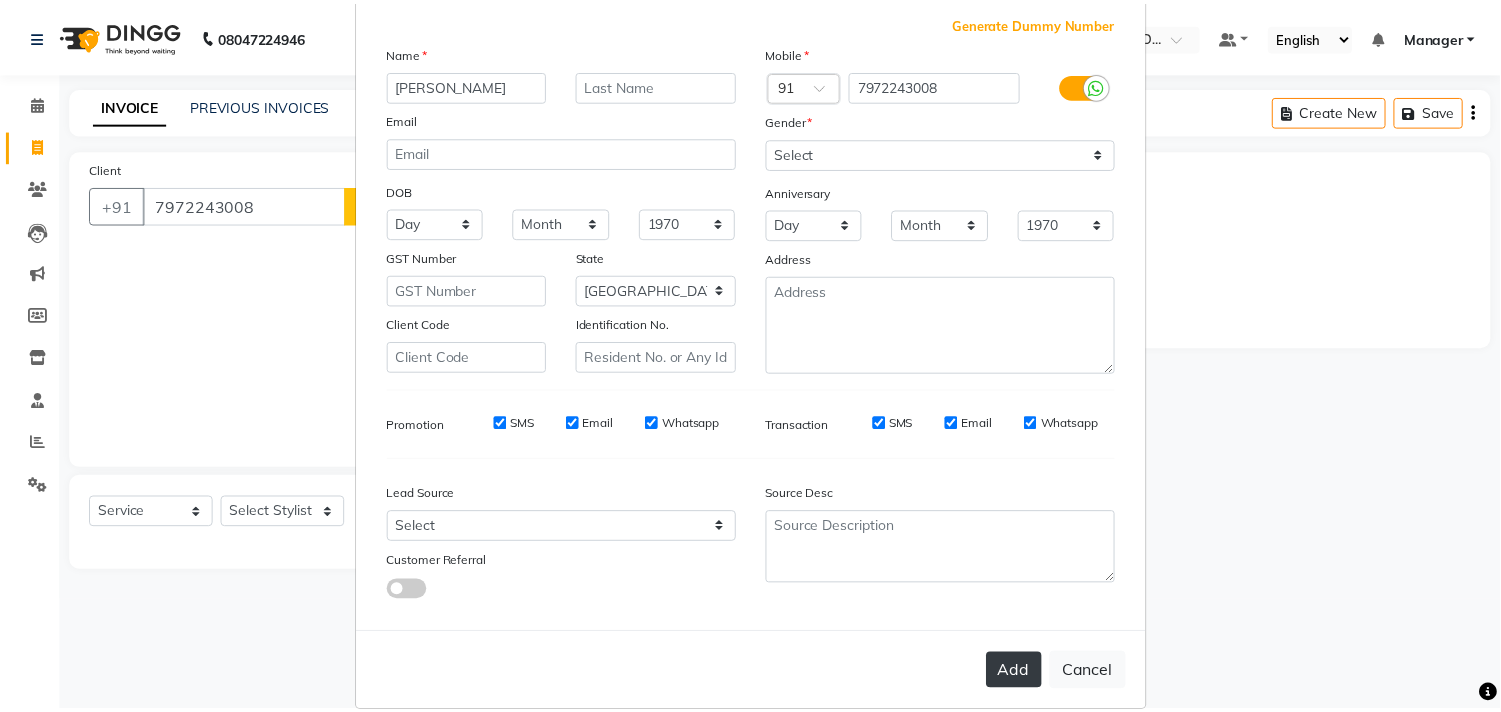 scroll, scrollTop: 138, scrollLeft: 0, axis: vertical 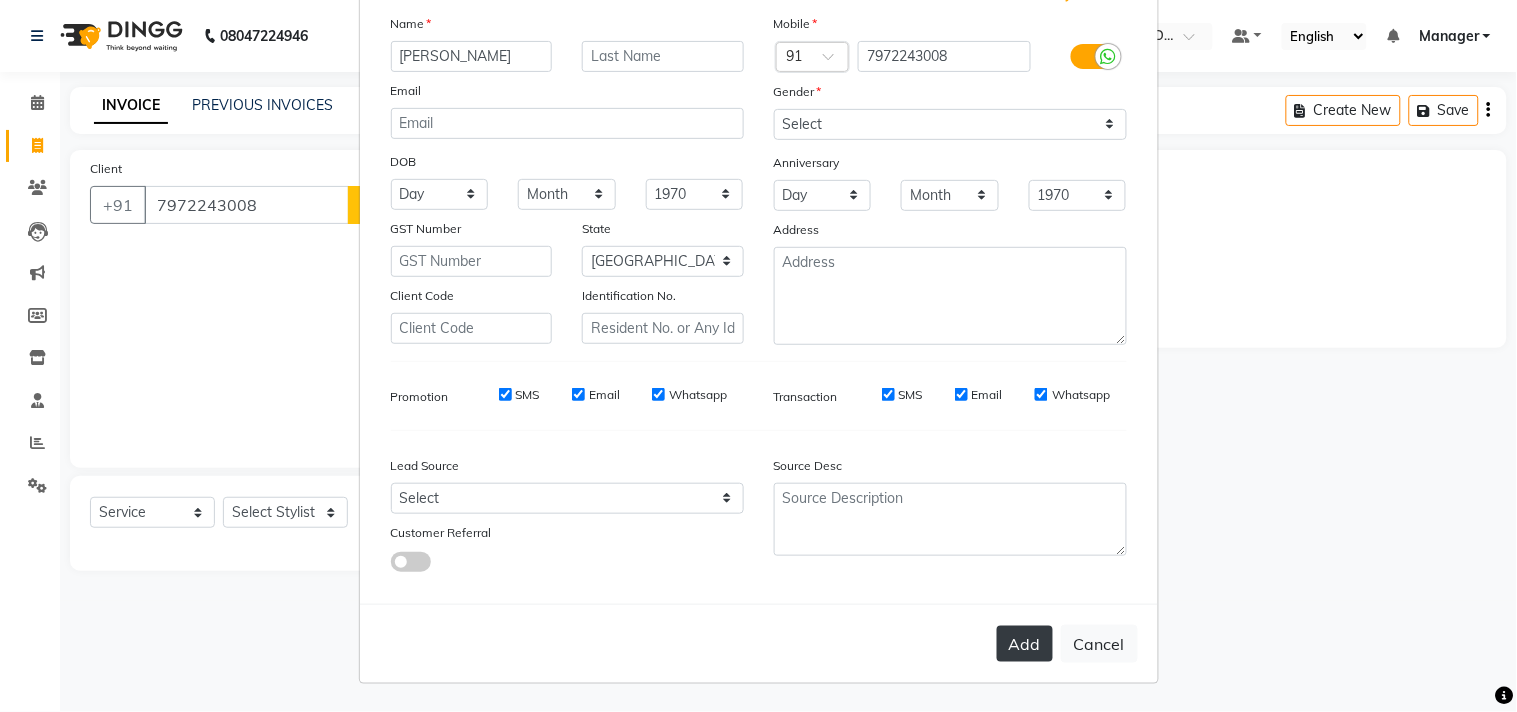 click on "Add" at bounding box center [1025, 644] 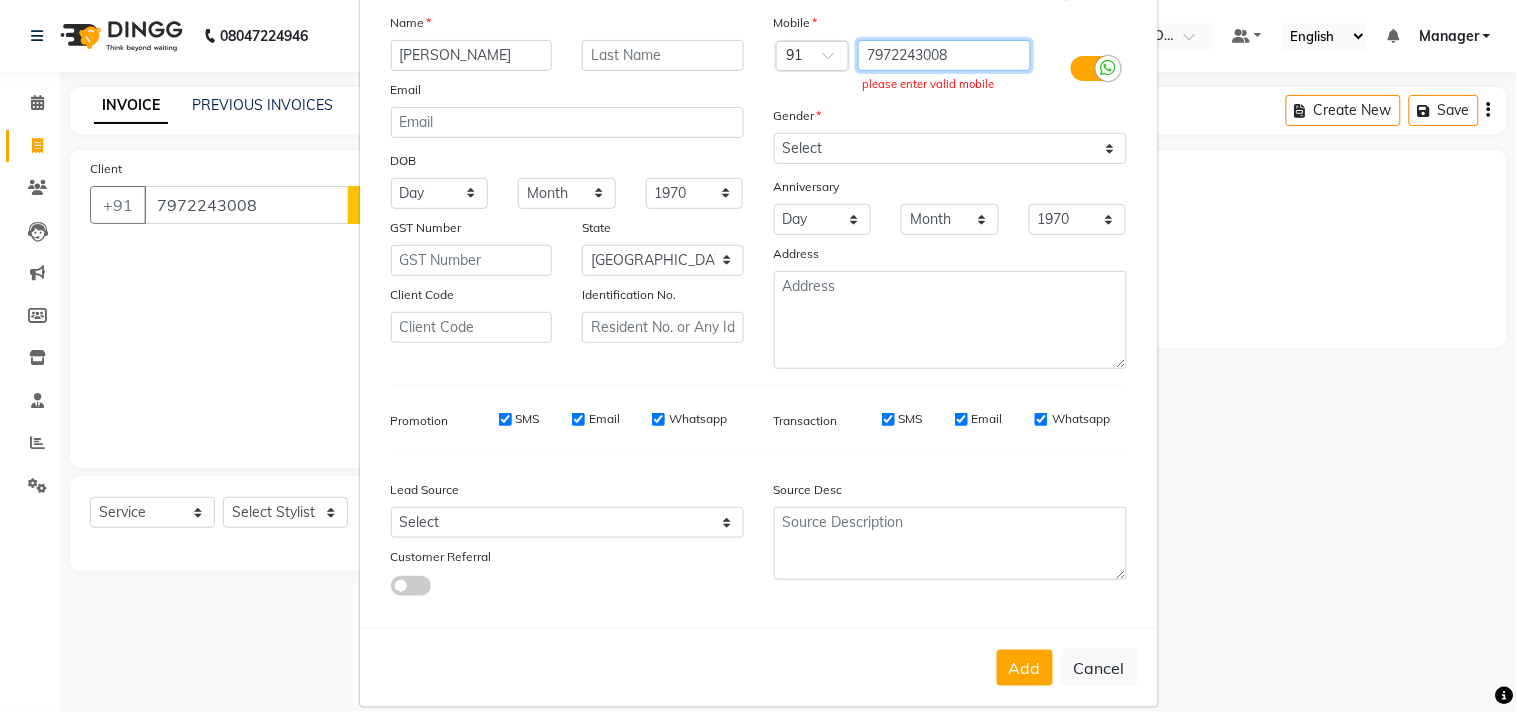 click on "7972243008" at bounding box center (944, 55) 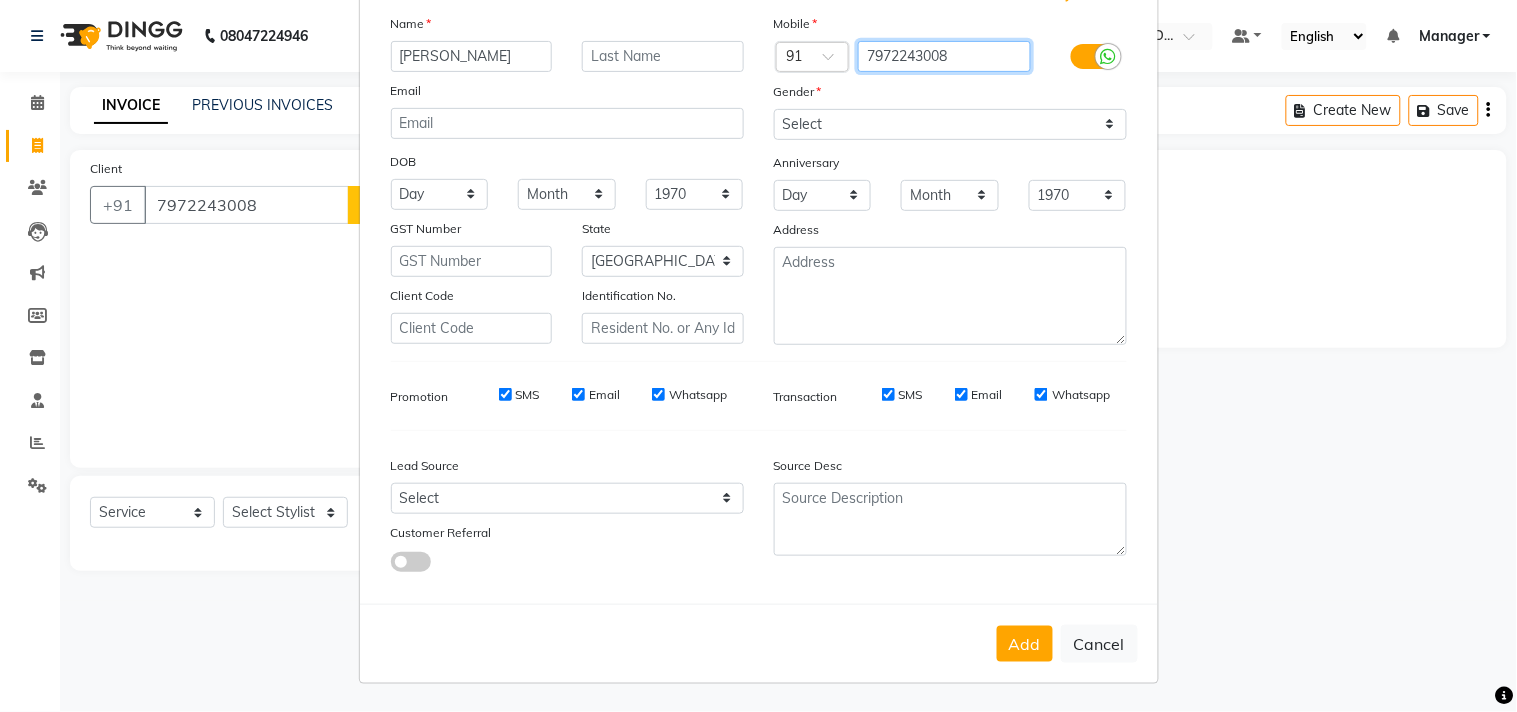 type on "7972243008" 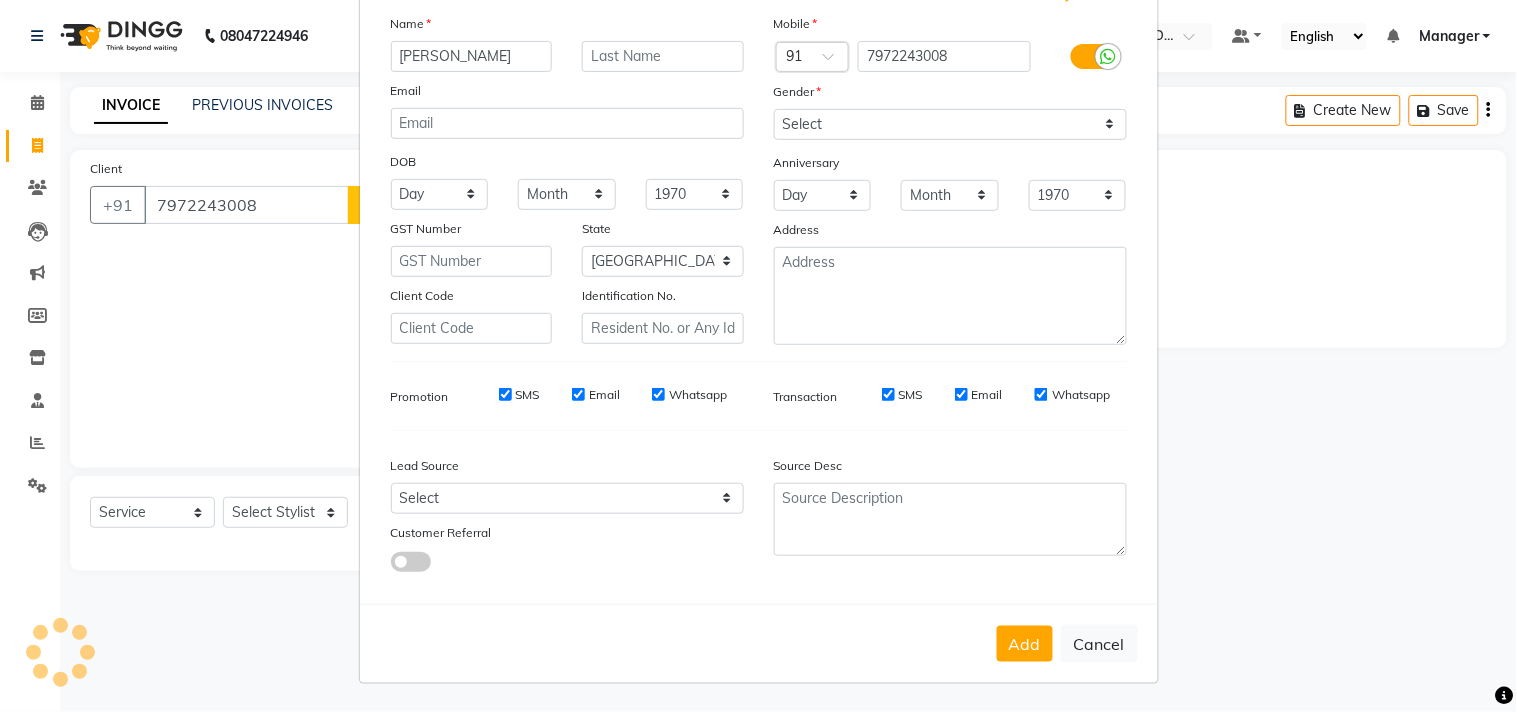 click on "Add   Cancel" at bounding box center [759, 643] 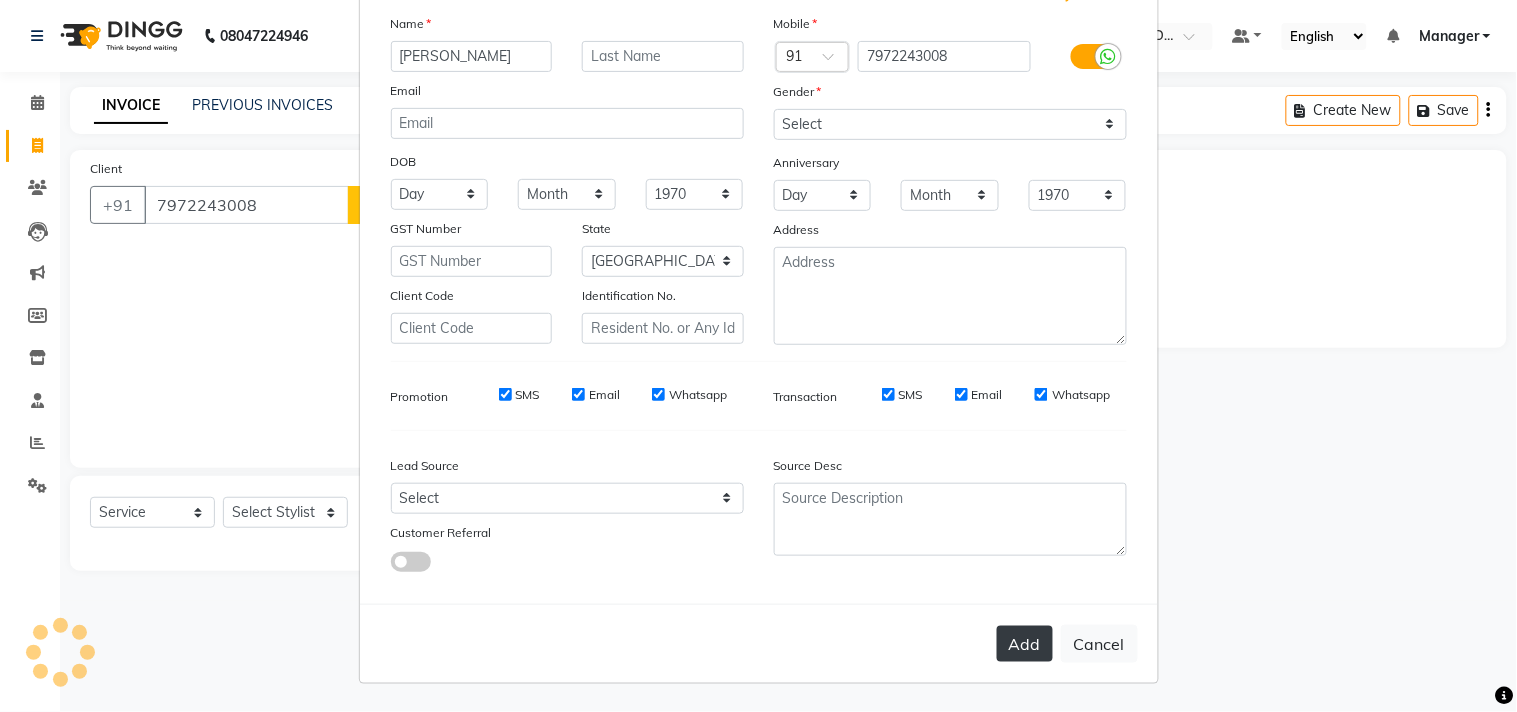 click on "Add" at bounding box center [1025, 644] 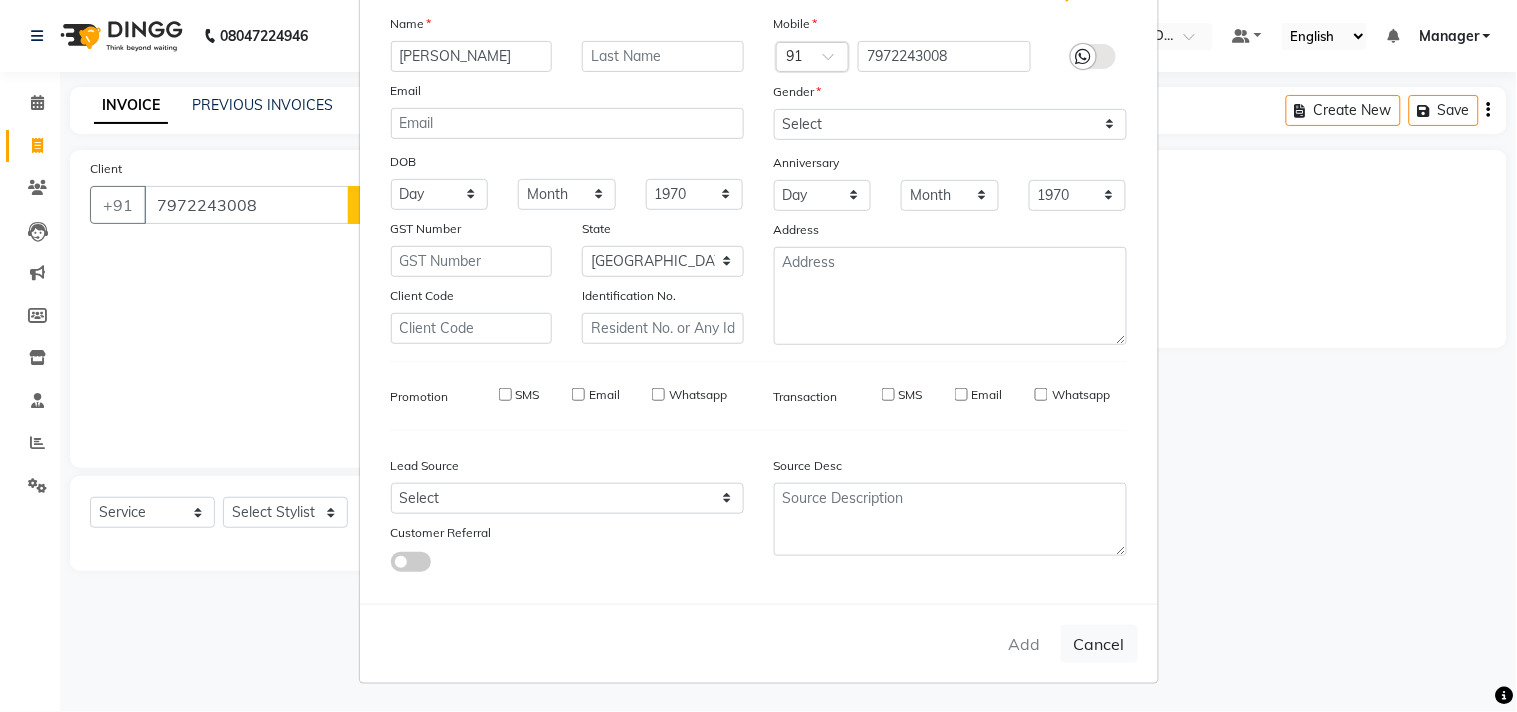 type on "79******08" 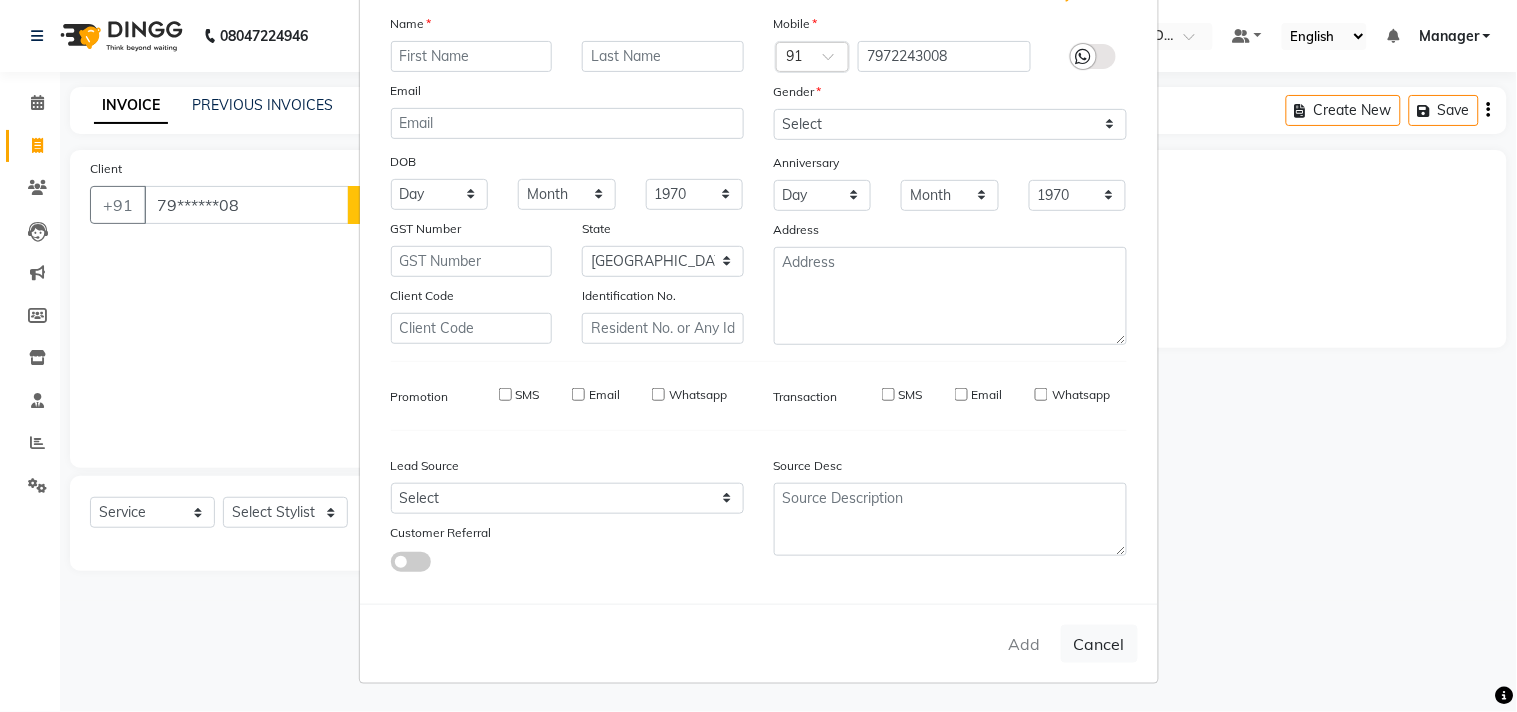 select 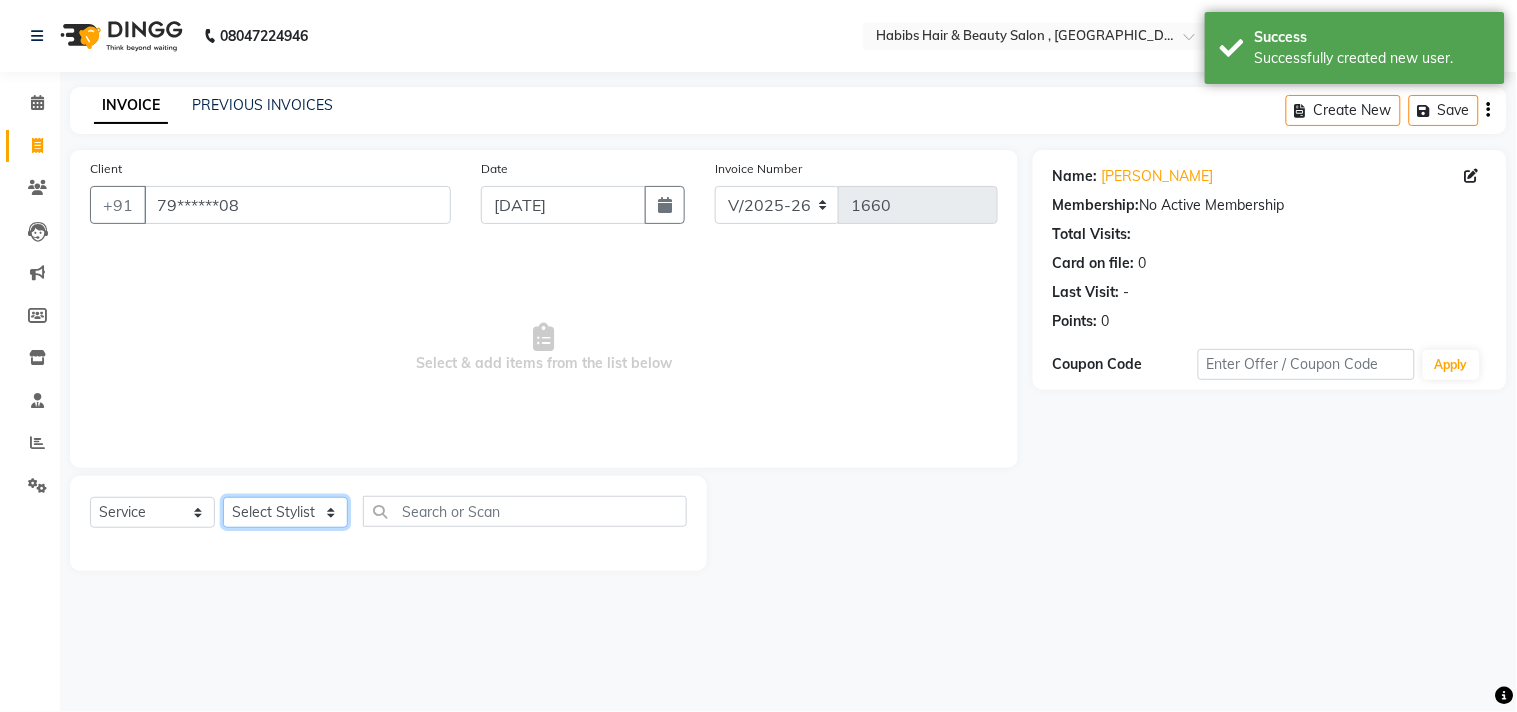 click on "Select Stylist [PERSON_NAME] Manager M M [PERSON_NAME] [PERSON_NAME] Sameer [PERSON_NAME] [PERSON_NAME] [PERSON_NAME]" 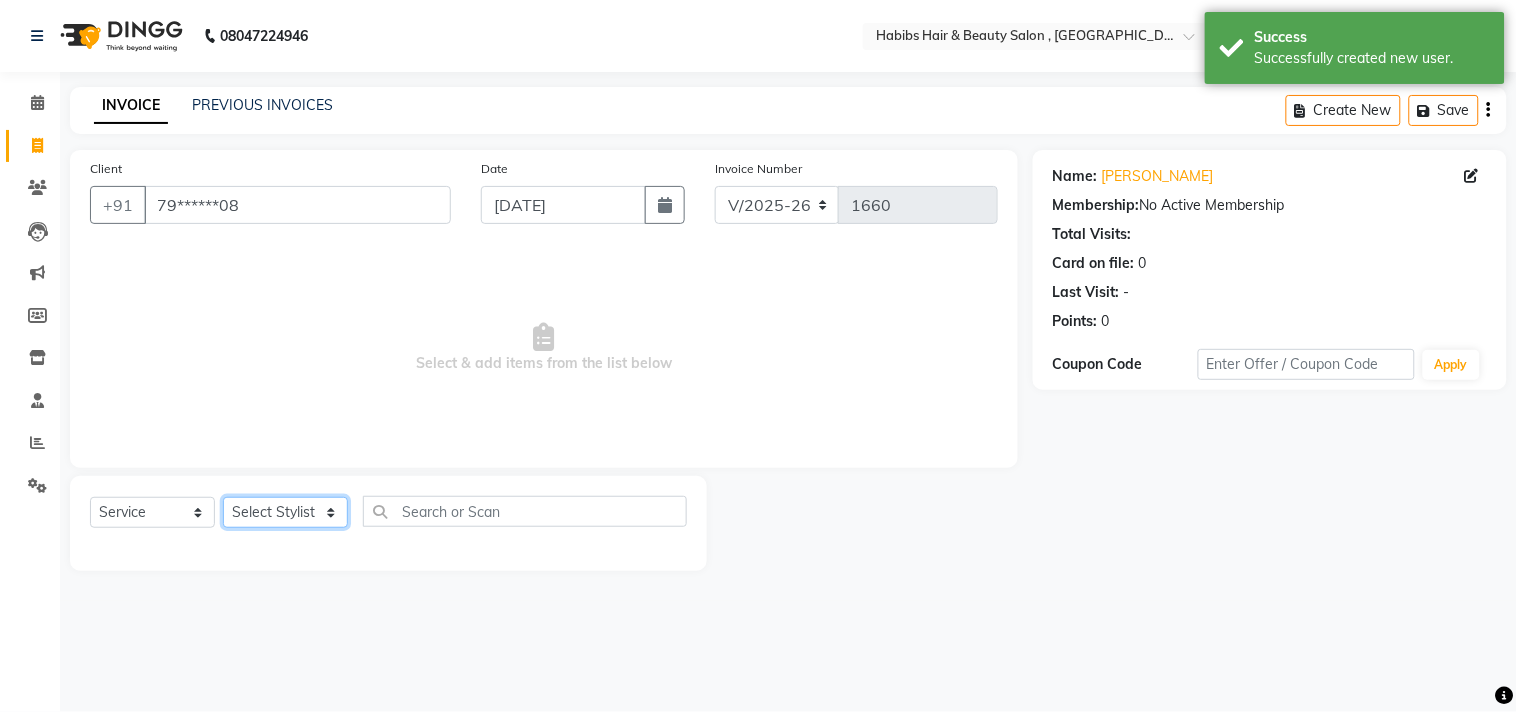 select on "29954" 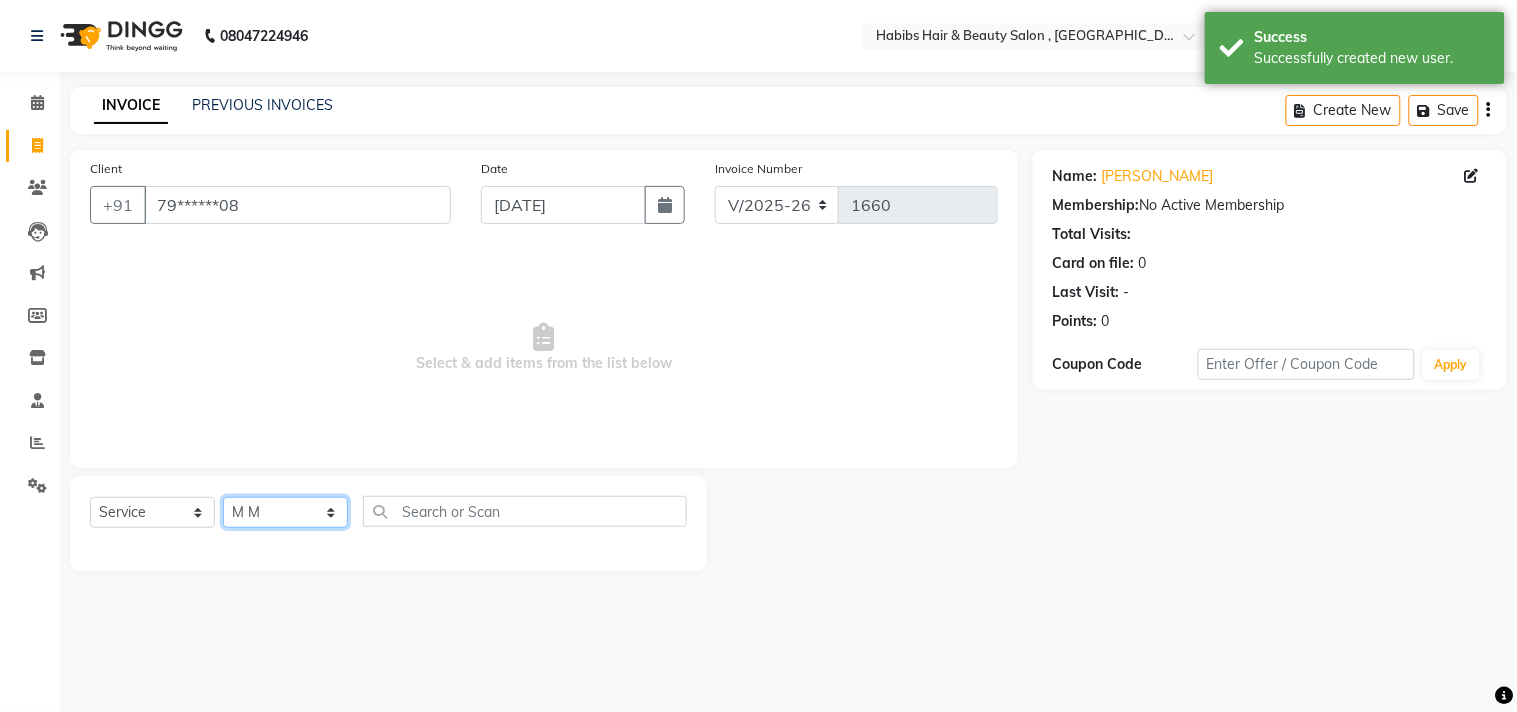 click on "Select Stylist [PERSON_NAME] Manager M M [PERSON_NAME] [PERSON_NAME] Sameer [PERSON_NAME] [PERSON_NAME] [PERSON_NAME]" 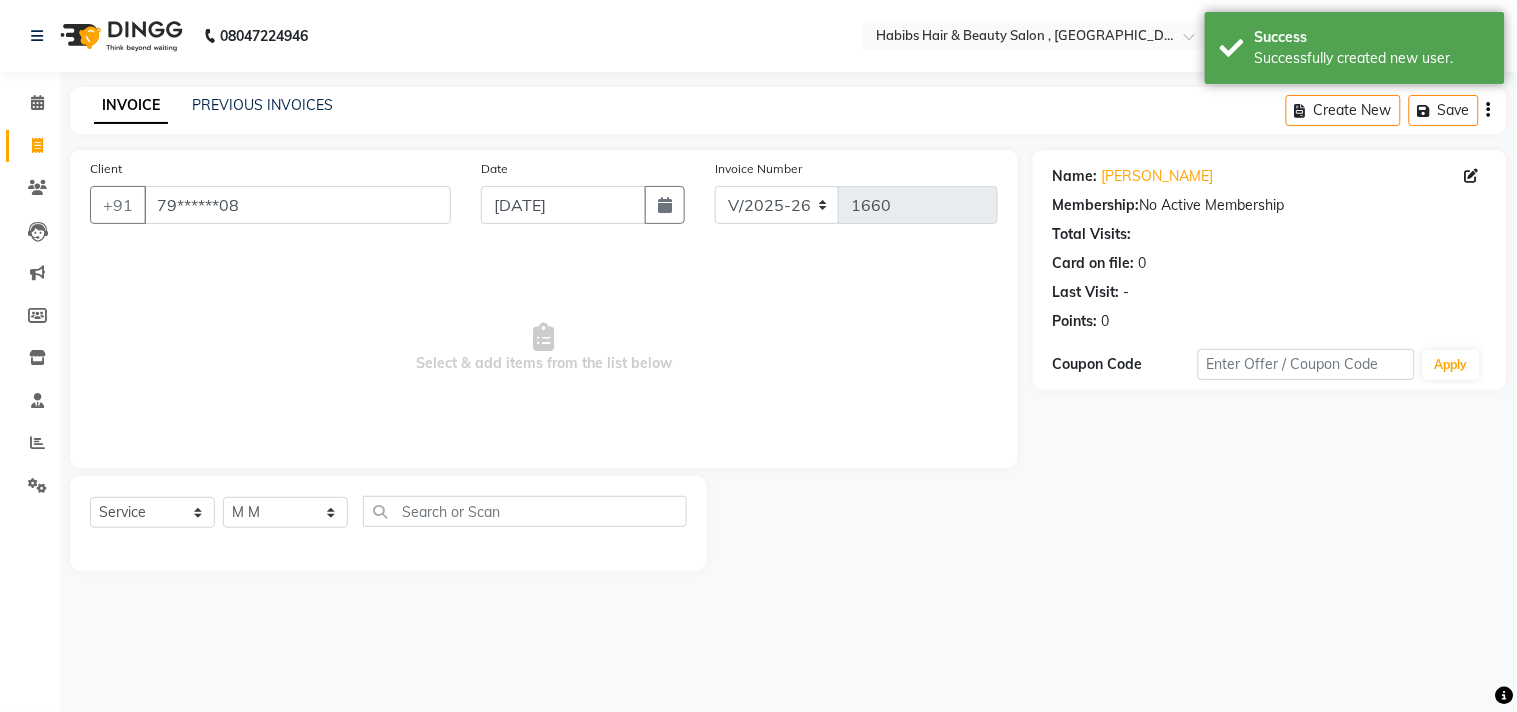 click on "Client +91 79******08 Date [DATE] Invoice Number V/2025 V/[PHONE_NUMBER]  Select & add items from the list below" 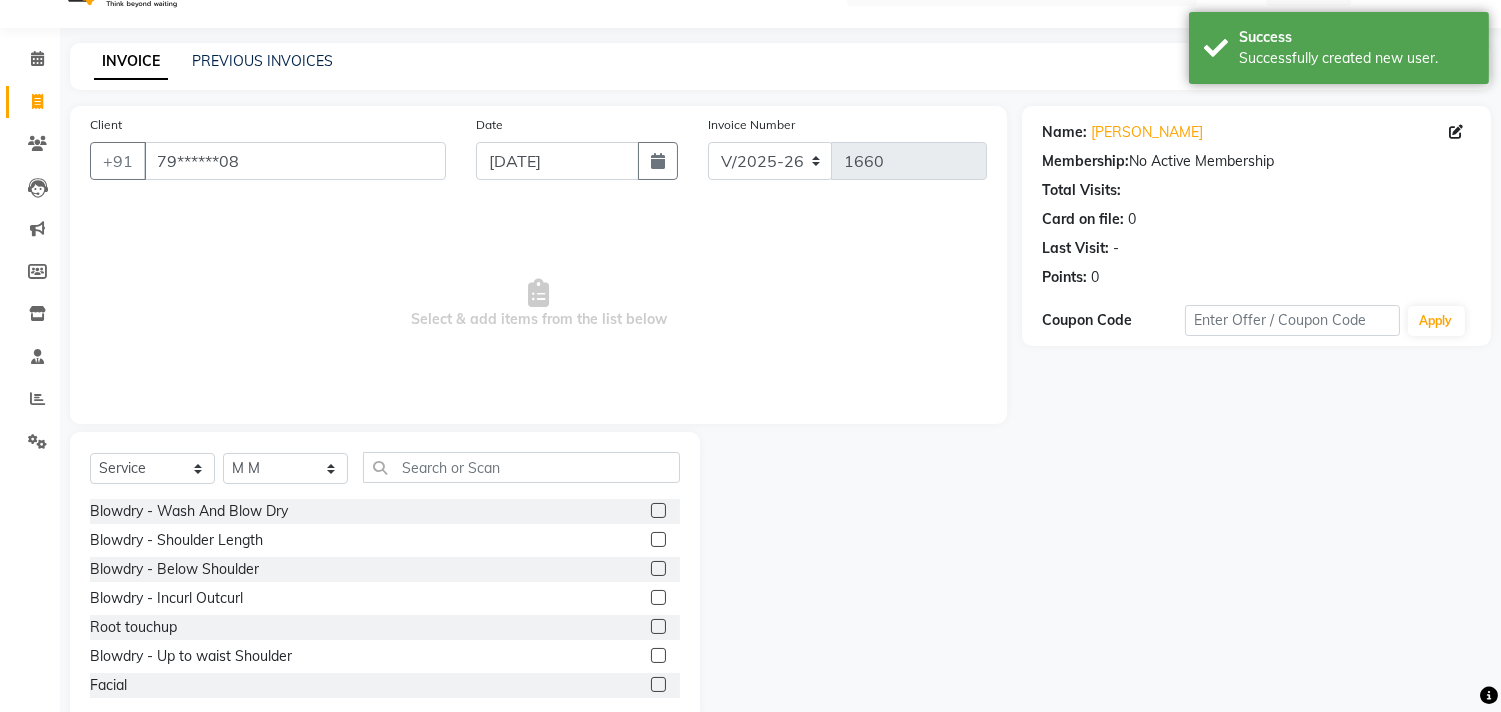 scroll, scrollTop: 88, scrollLeft: 0, axis: vertical 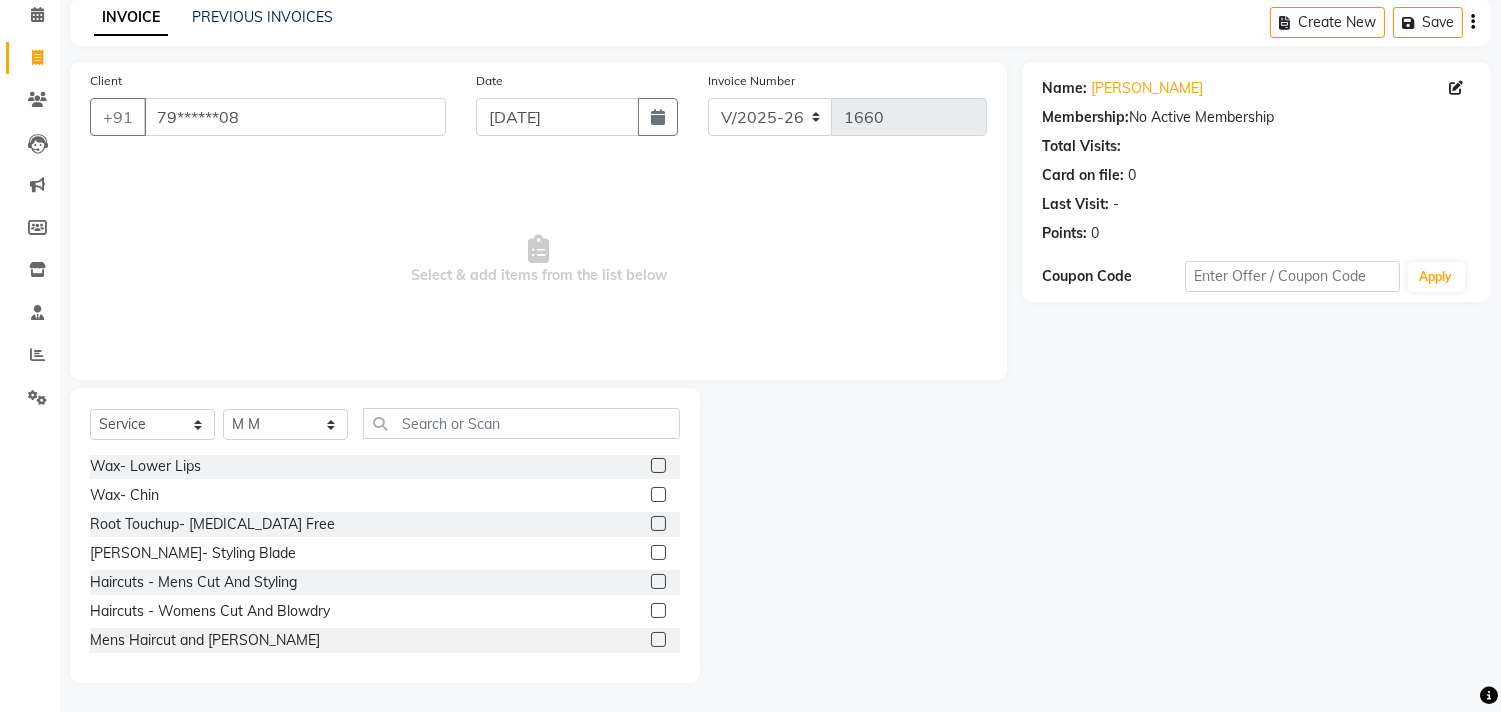 click 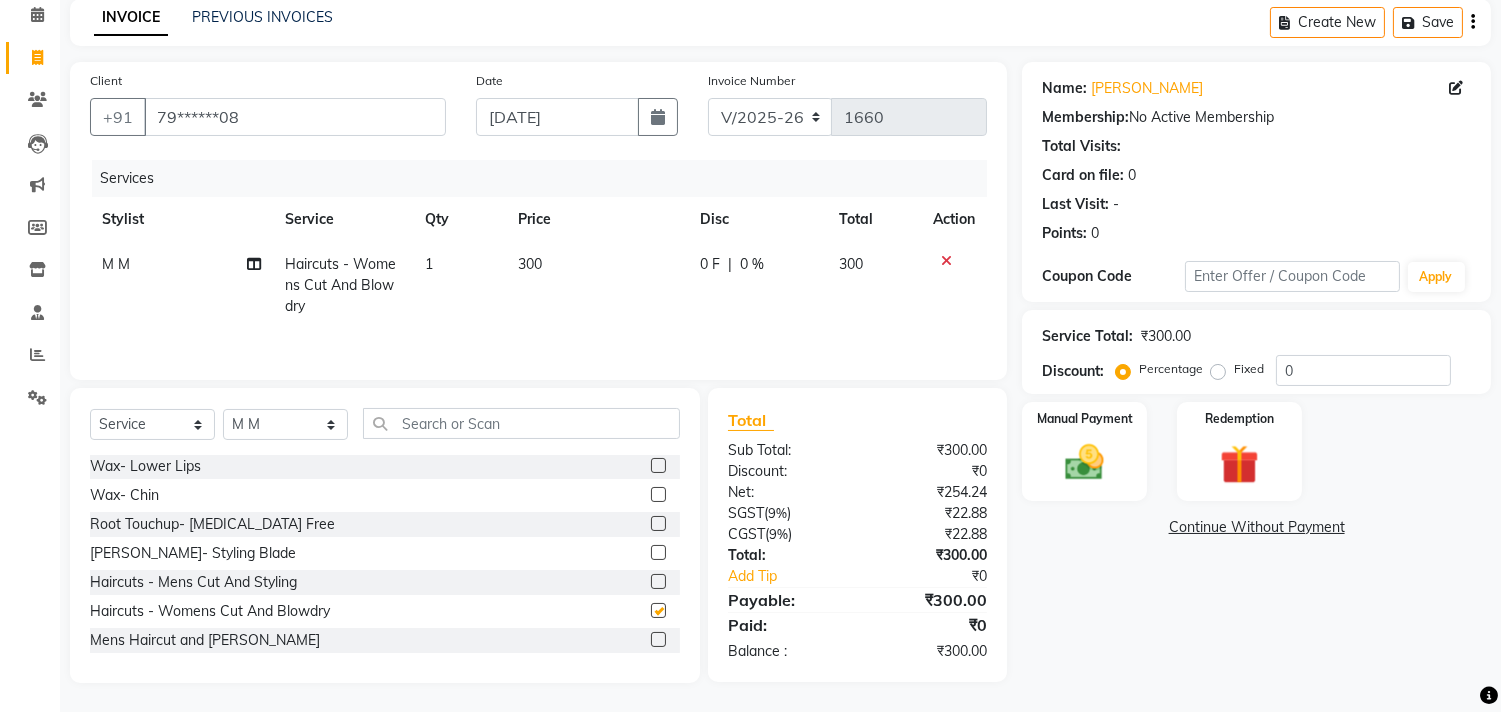 checkbox on "false" 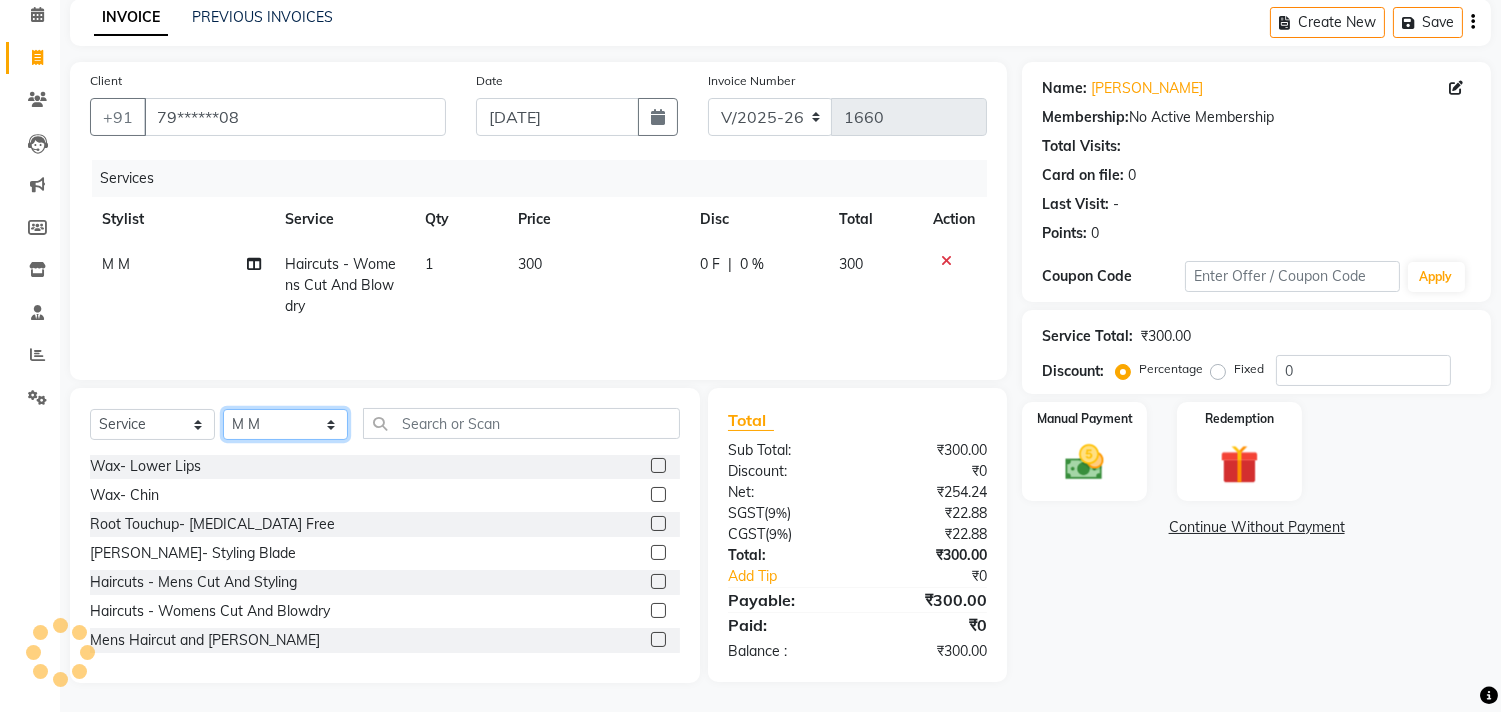 click on "Select Stylist [PERSON_NAME] Manager M M [PERSON_NAME] [PERSON_NAME] Sameer [PERSON_NAME] [PERSON_NAME] [PERSON_NAME]" 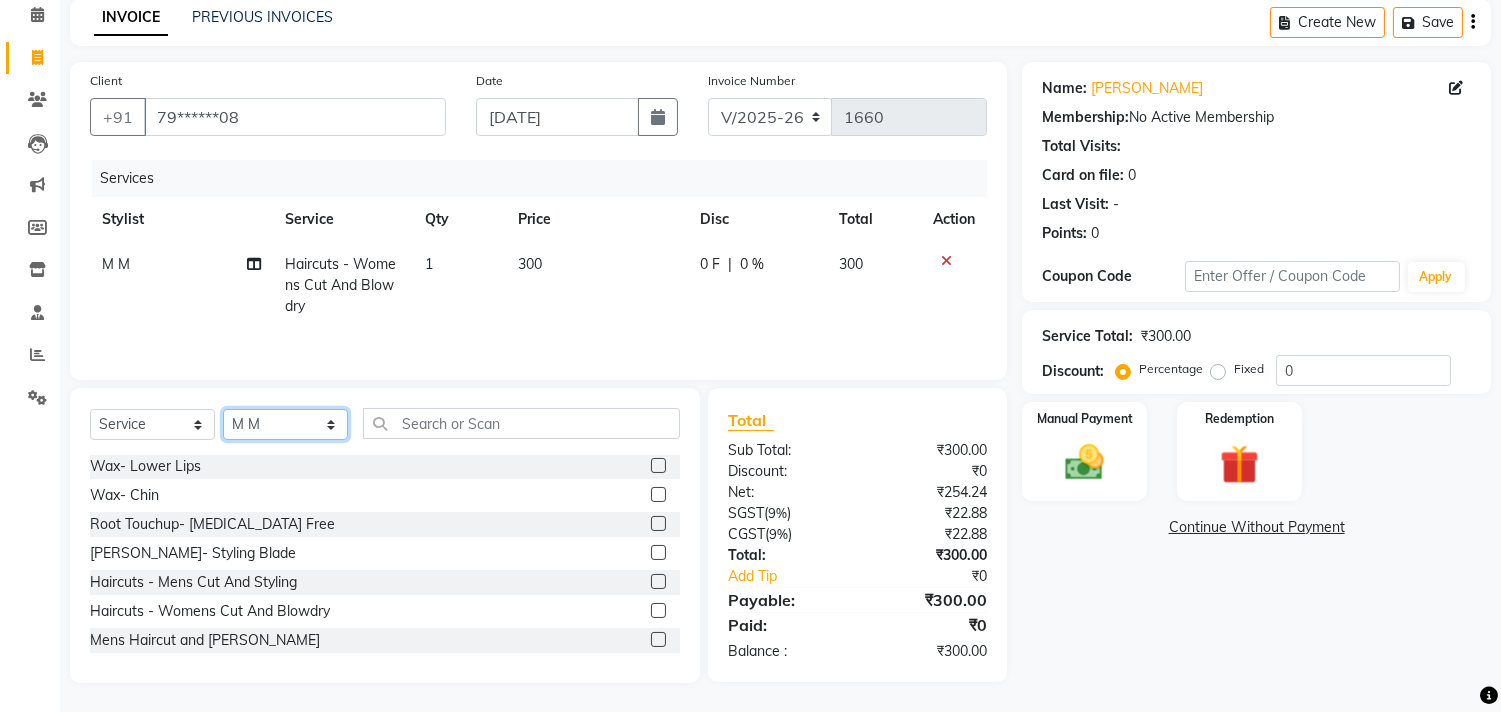 select on "29957" 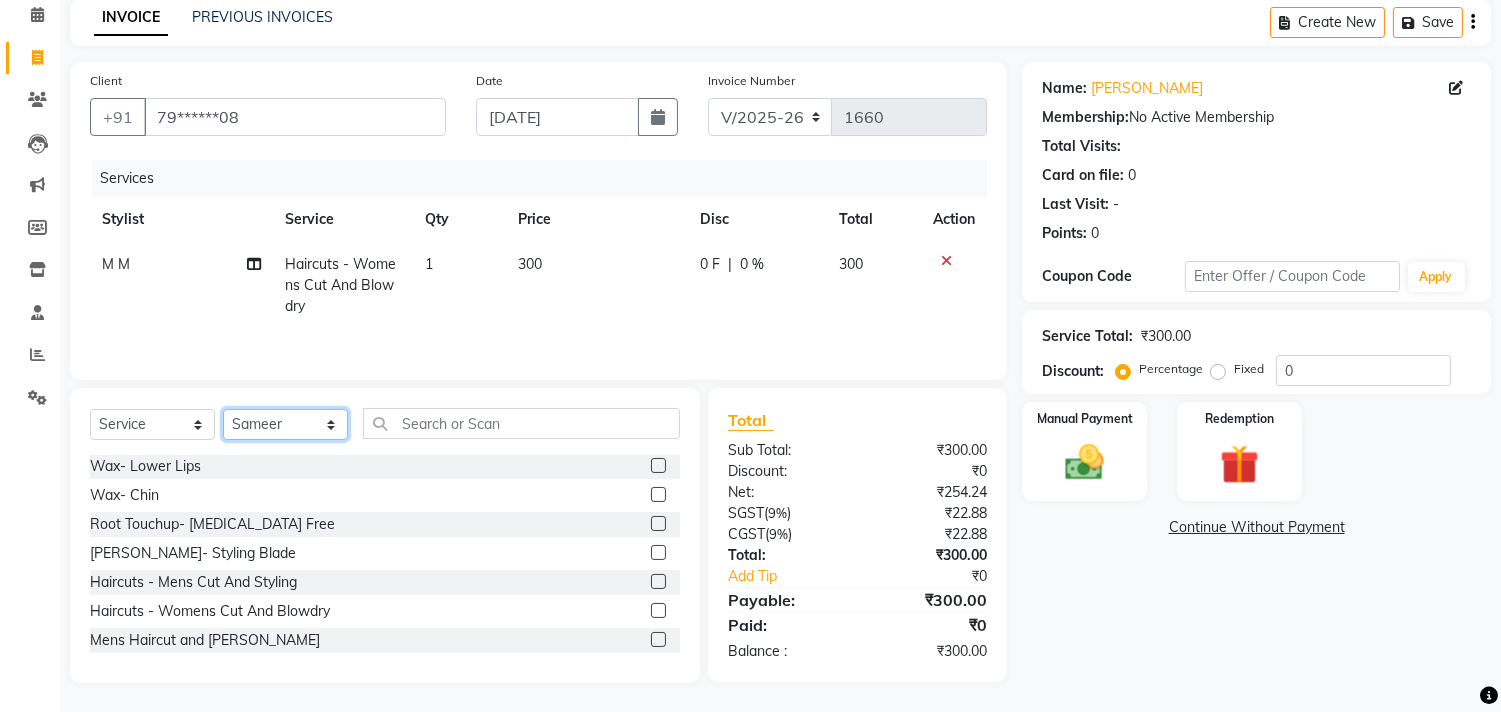 click on "Select Stylist [PERSON_NAME] Manager M M [PERSON_NAME] [PERSON_NAME] Sameer [PERSON_NAME] [PERSON_NAME] [PERSON_NAME]" 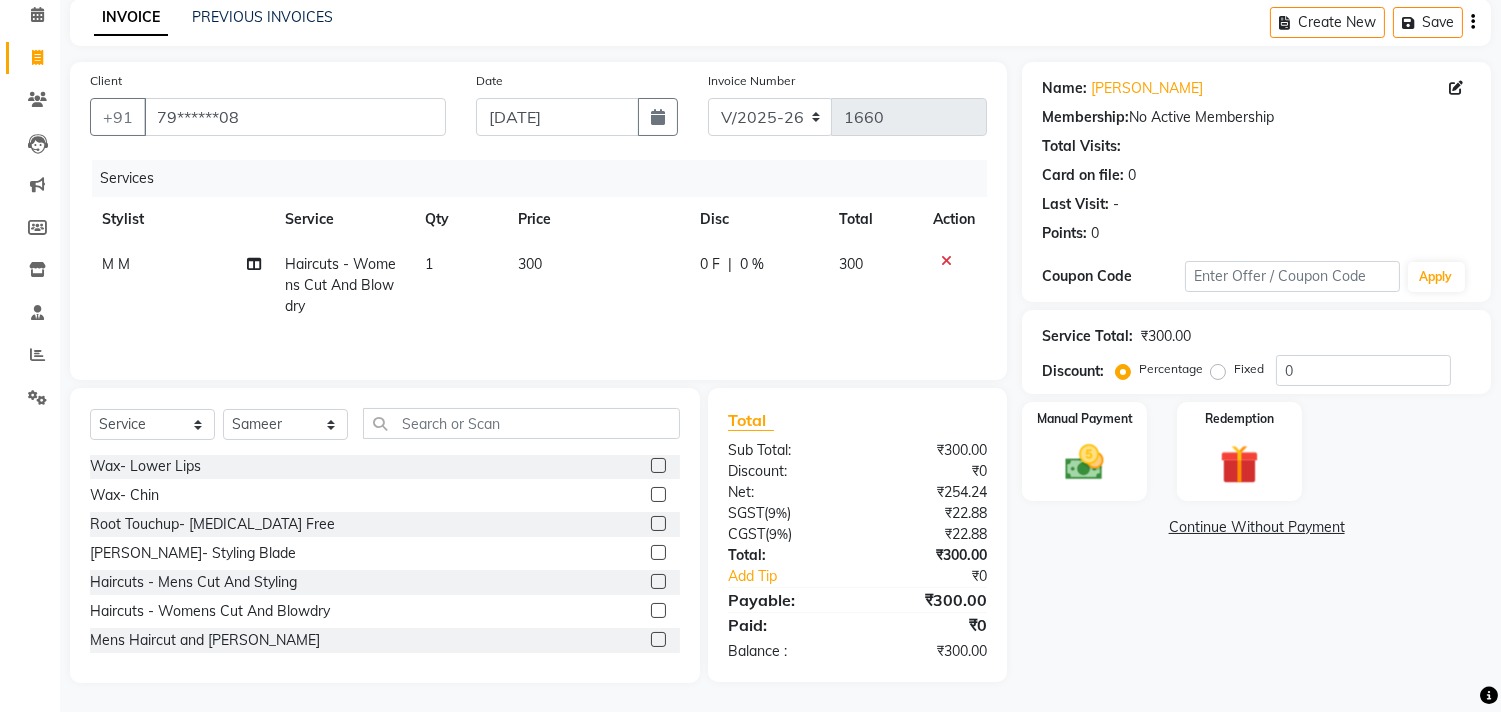 click 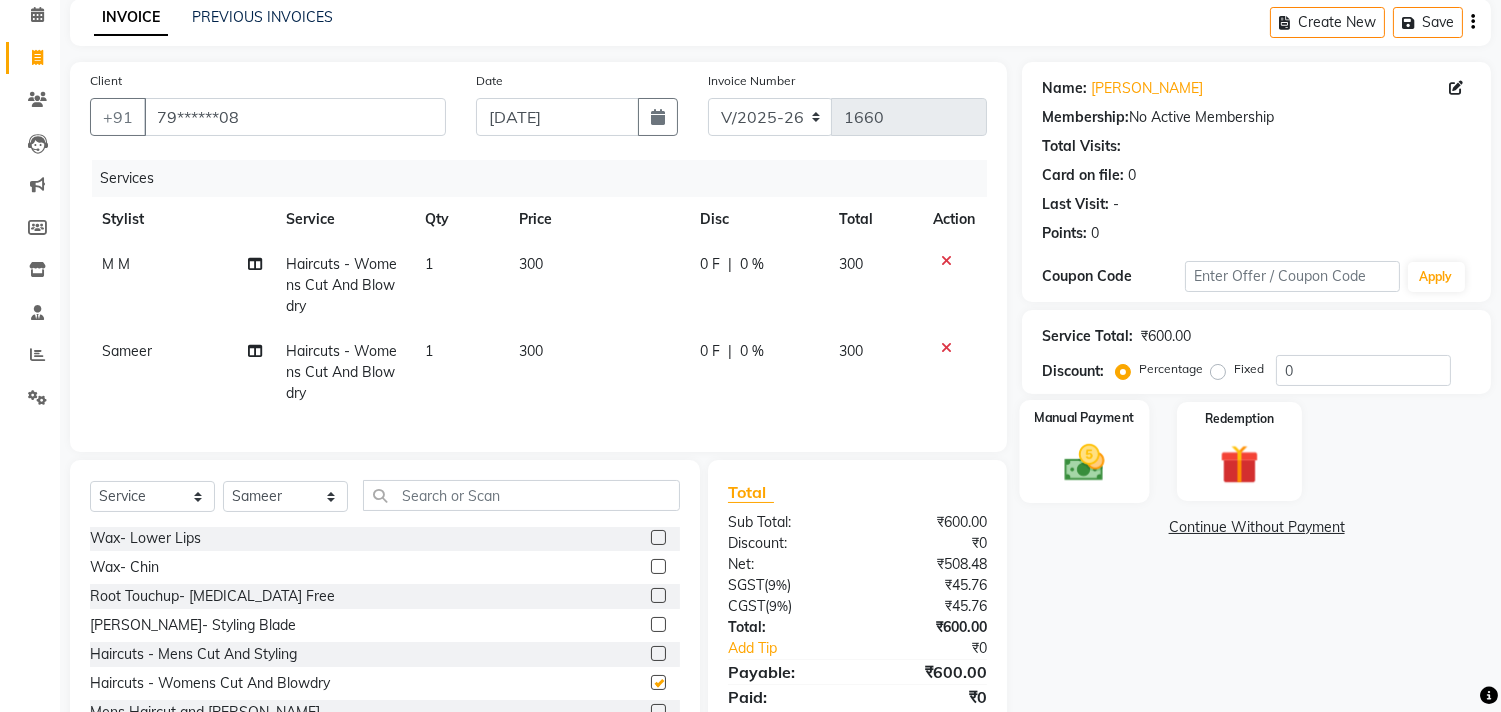 checkbox on "false" 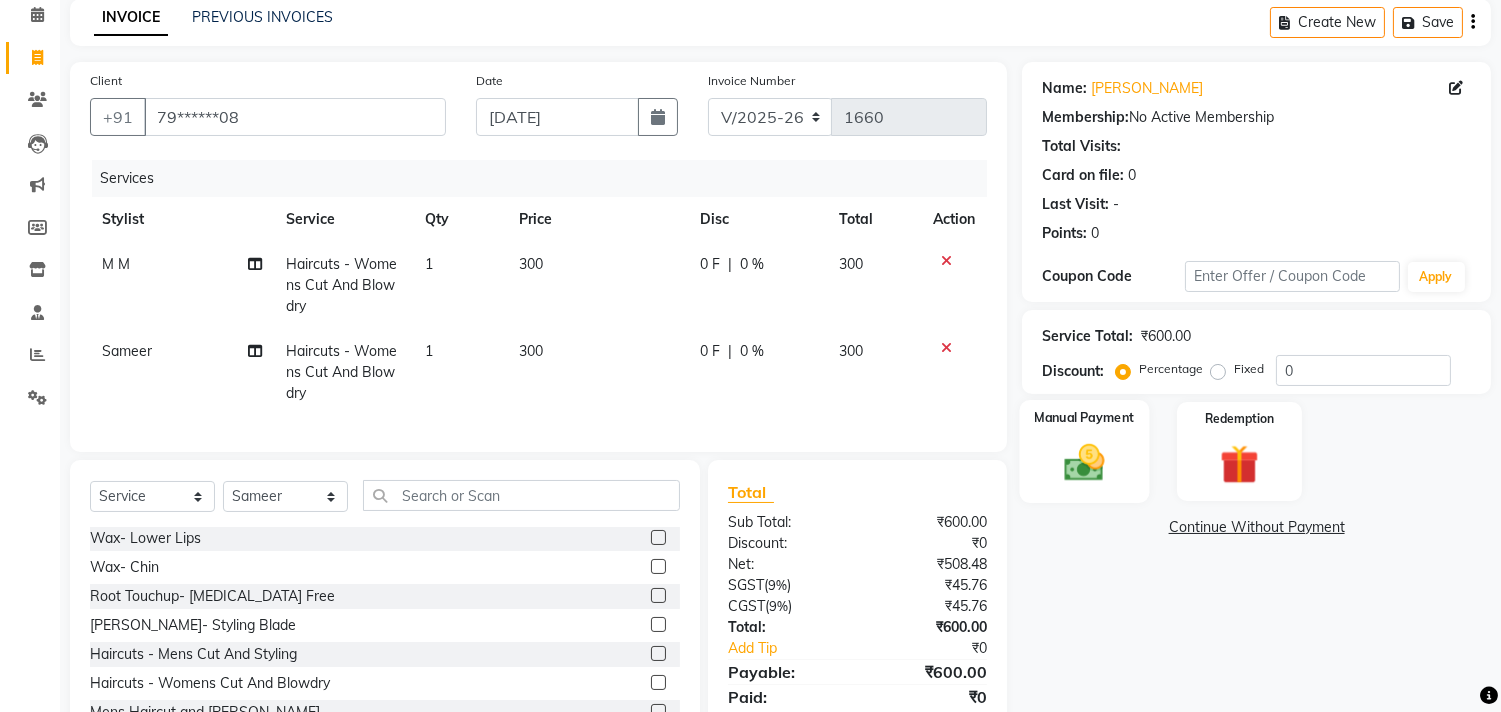 click on "Manual Payment" 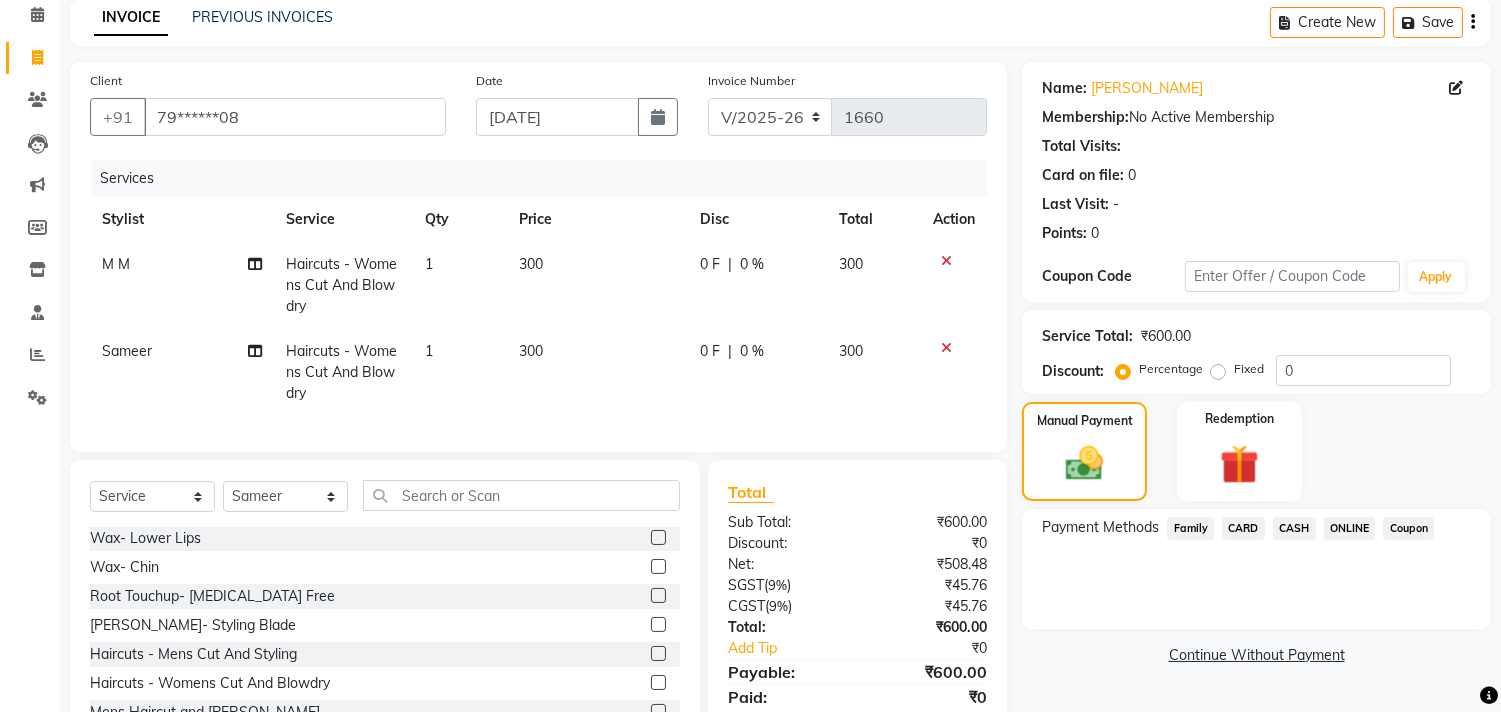 click on "ONLINE" 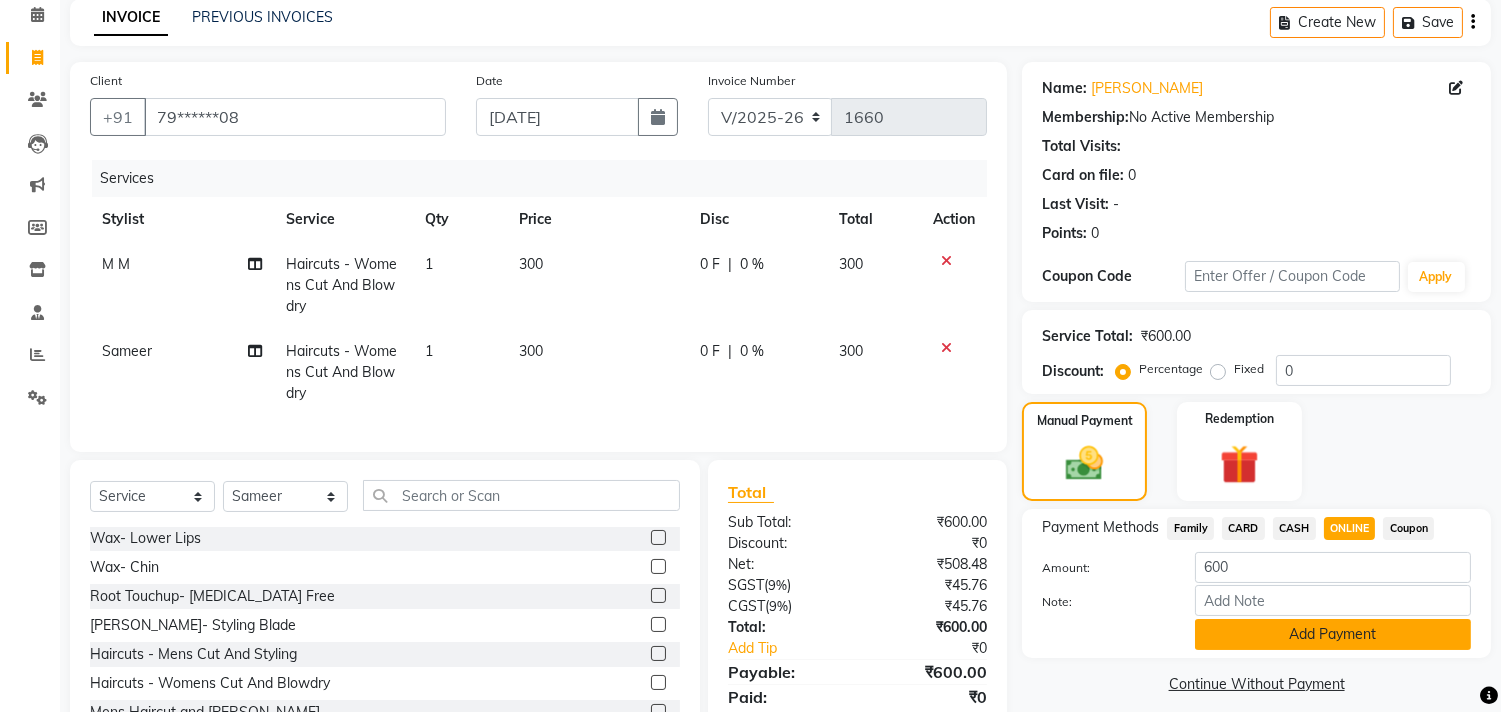 click on "Add Payment" 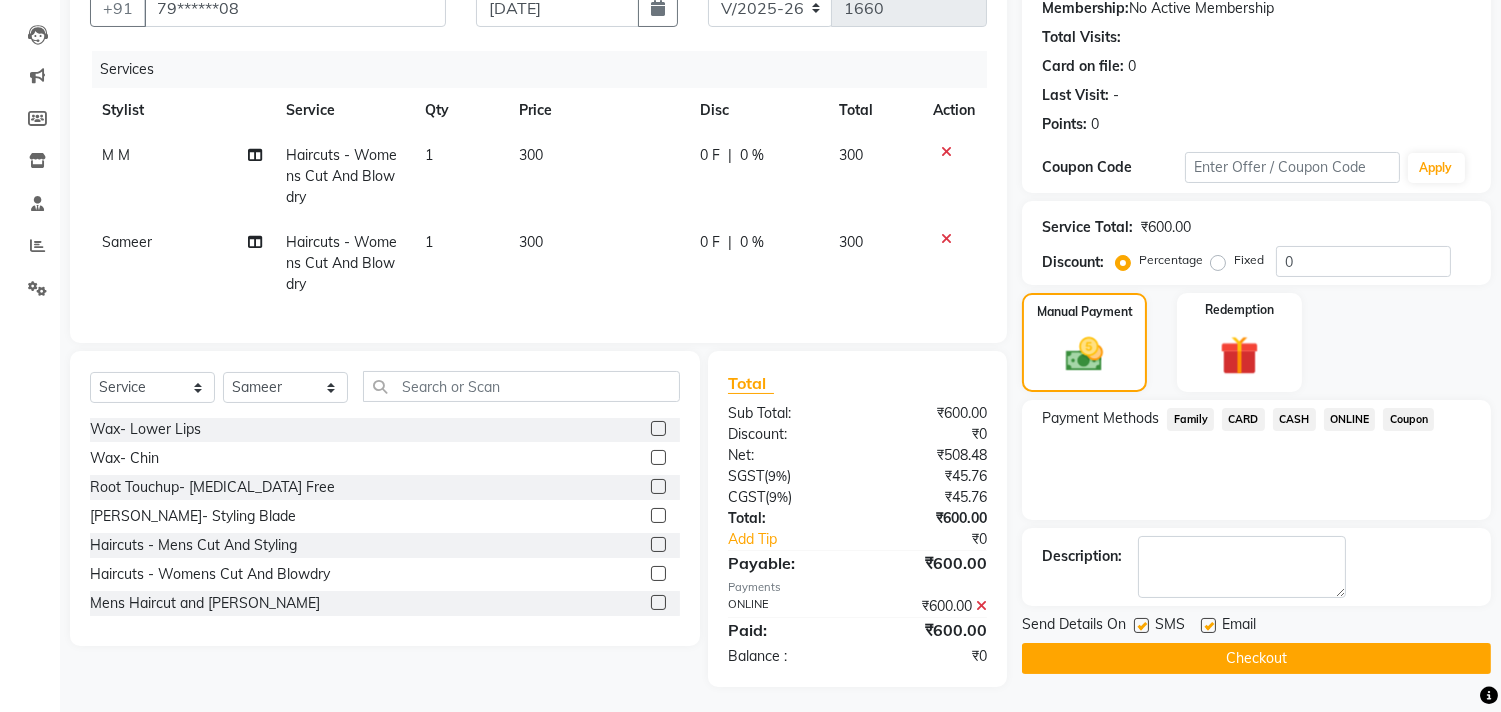 scroll, scrollTop: 218, scrollLeft: 0, axis: vertical 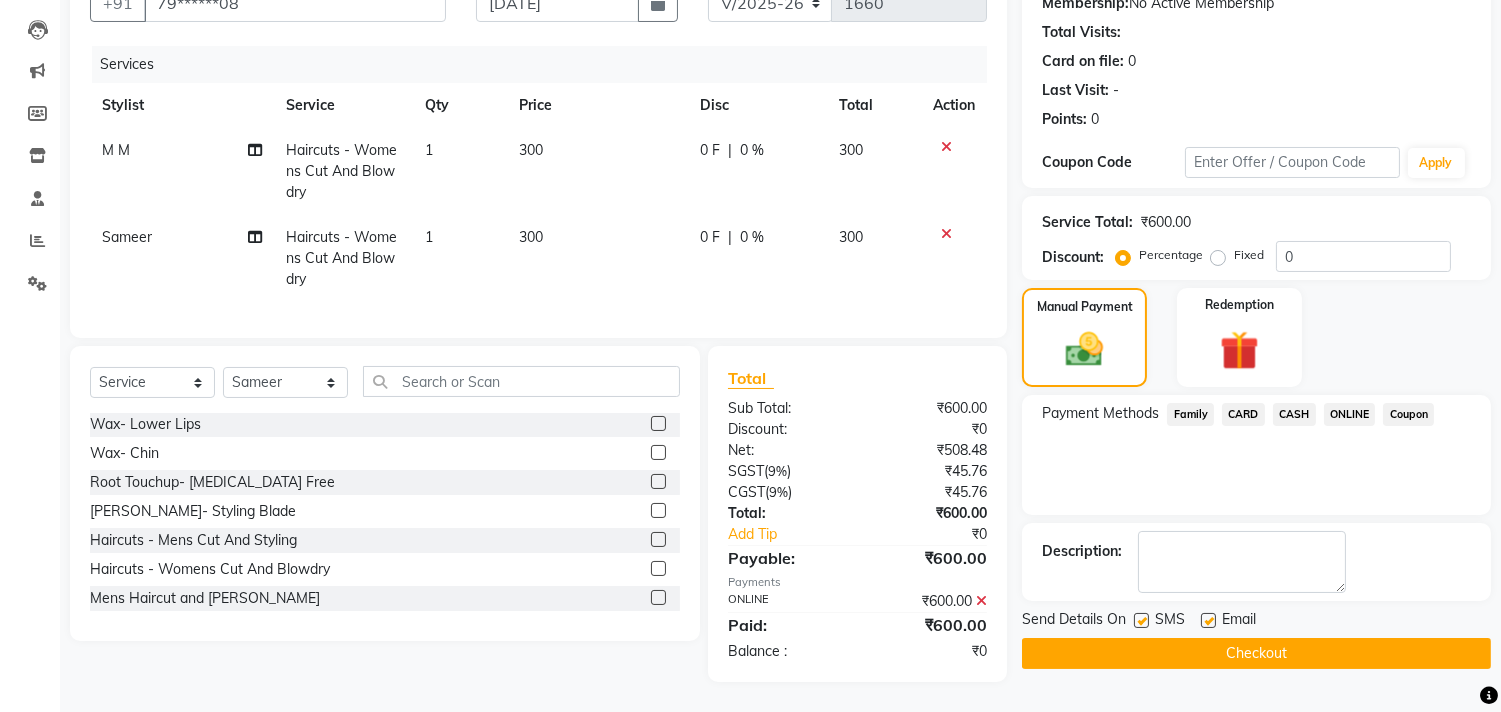click on "Checkout" 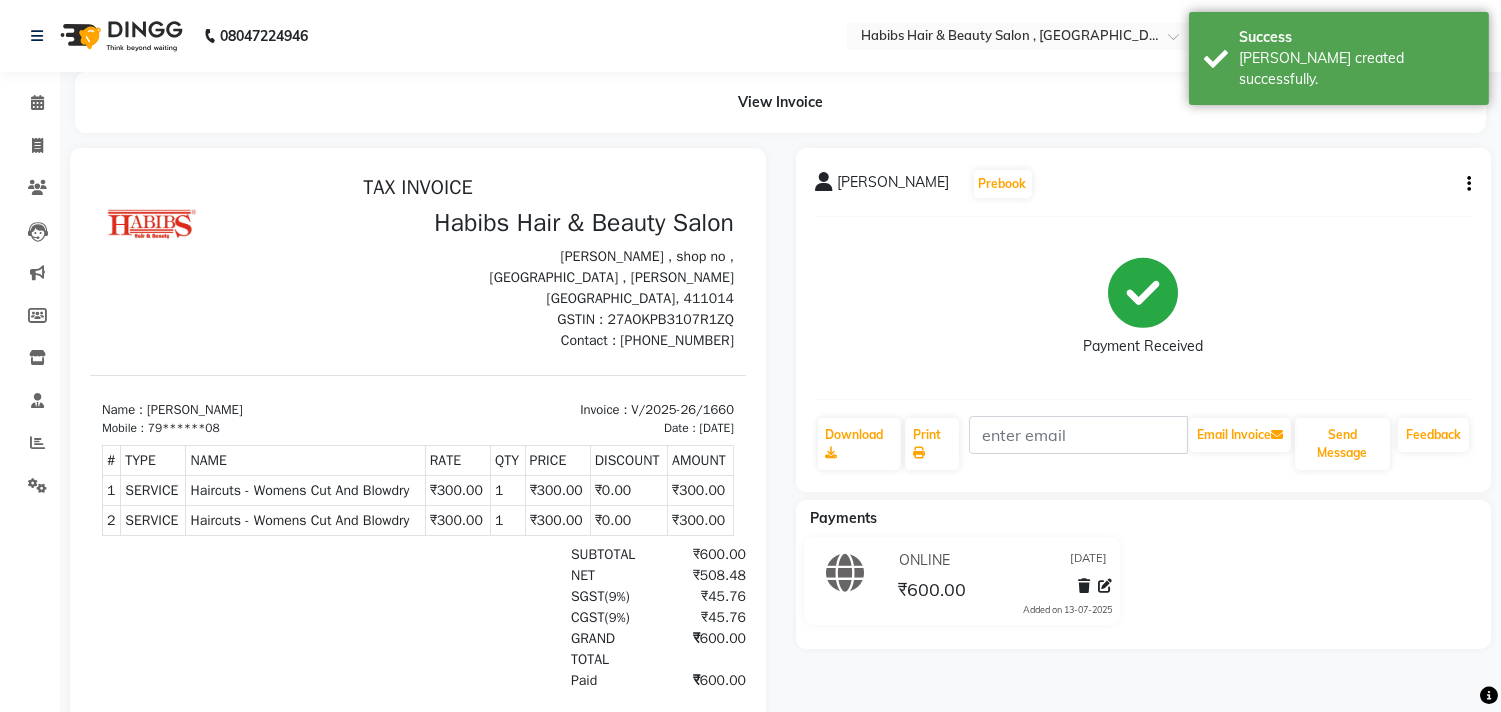 scroll, scrollTop: 0, scrollLeft: 0, axis: both 